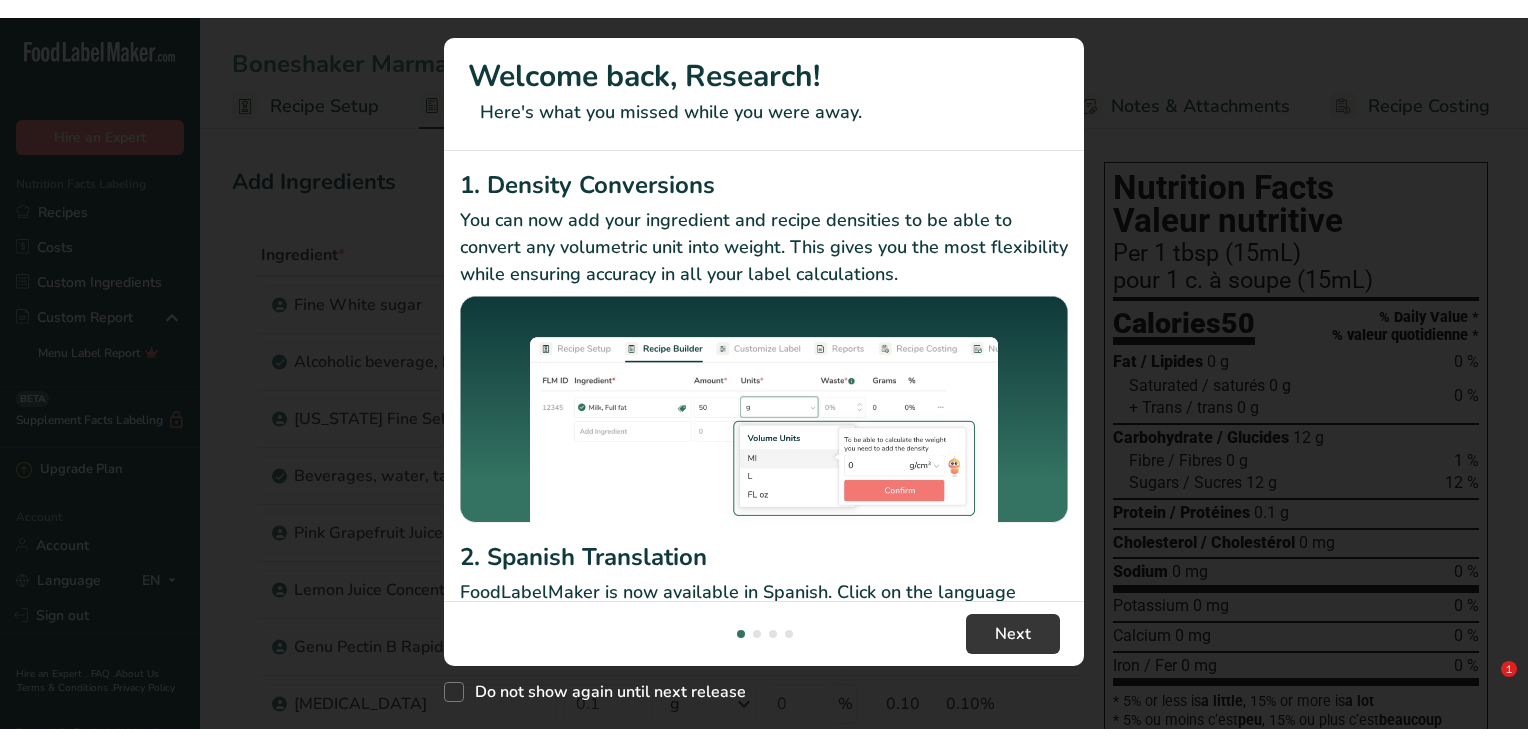 scroll, scrollTop: 0, scrollLeft: 0, axis: both 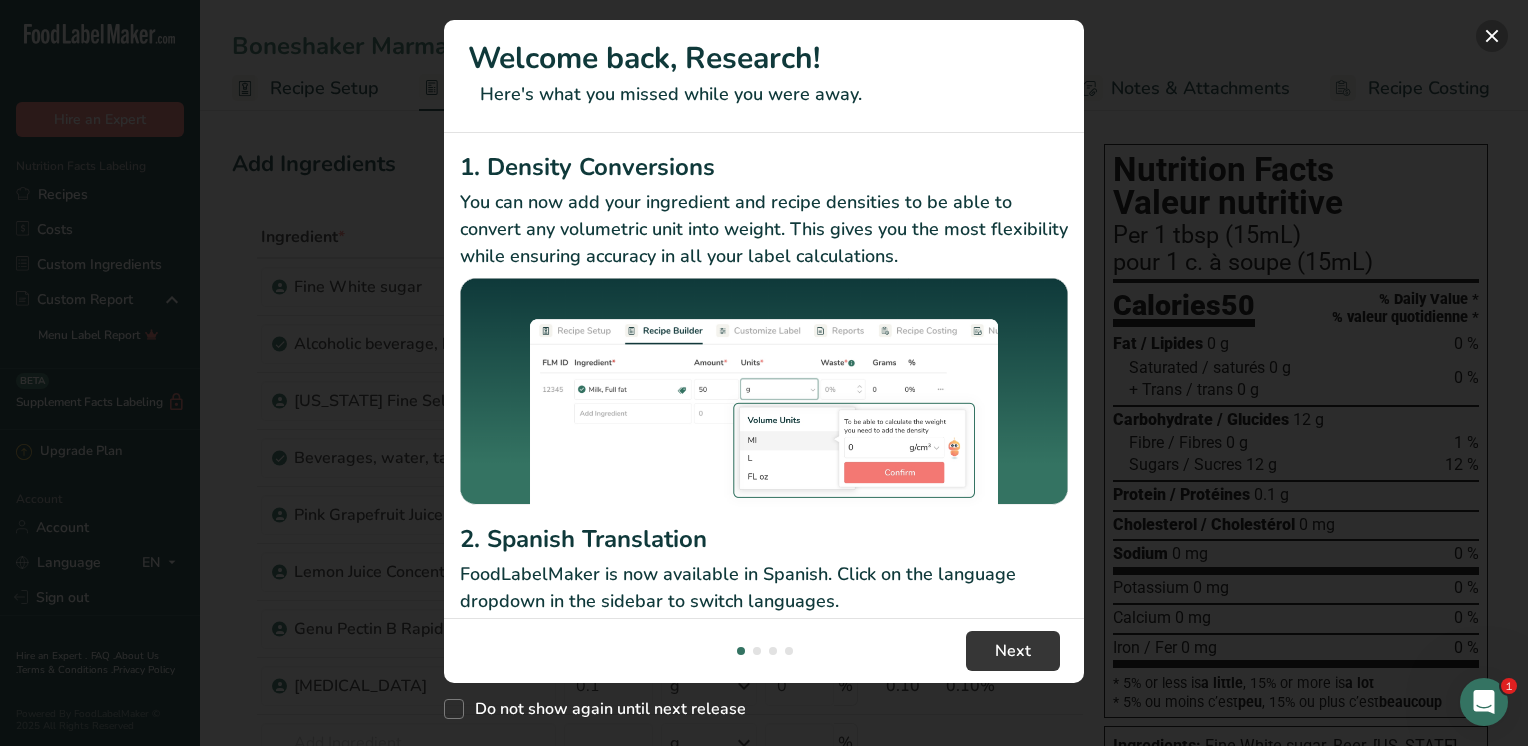click at bounding box center (1492, 36) 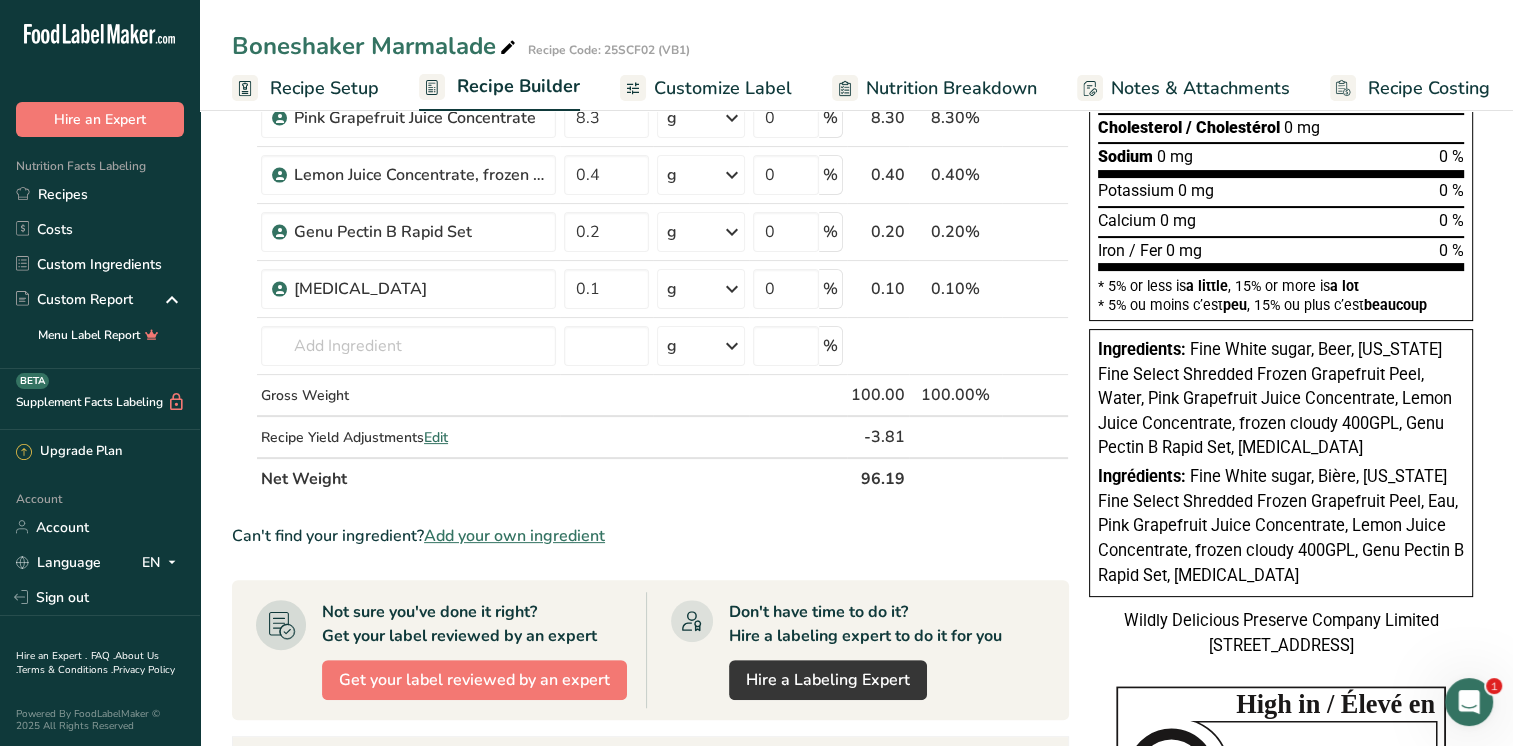 scroll, scrollTop: 400, scrollLeft: 0, axis: vertical 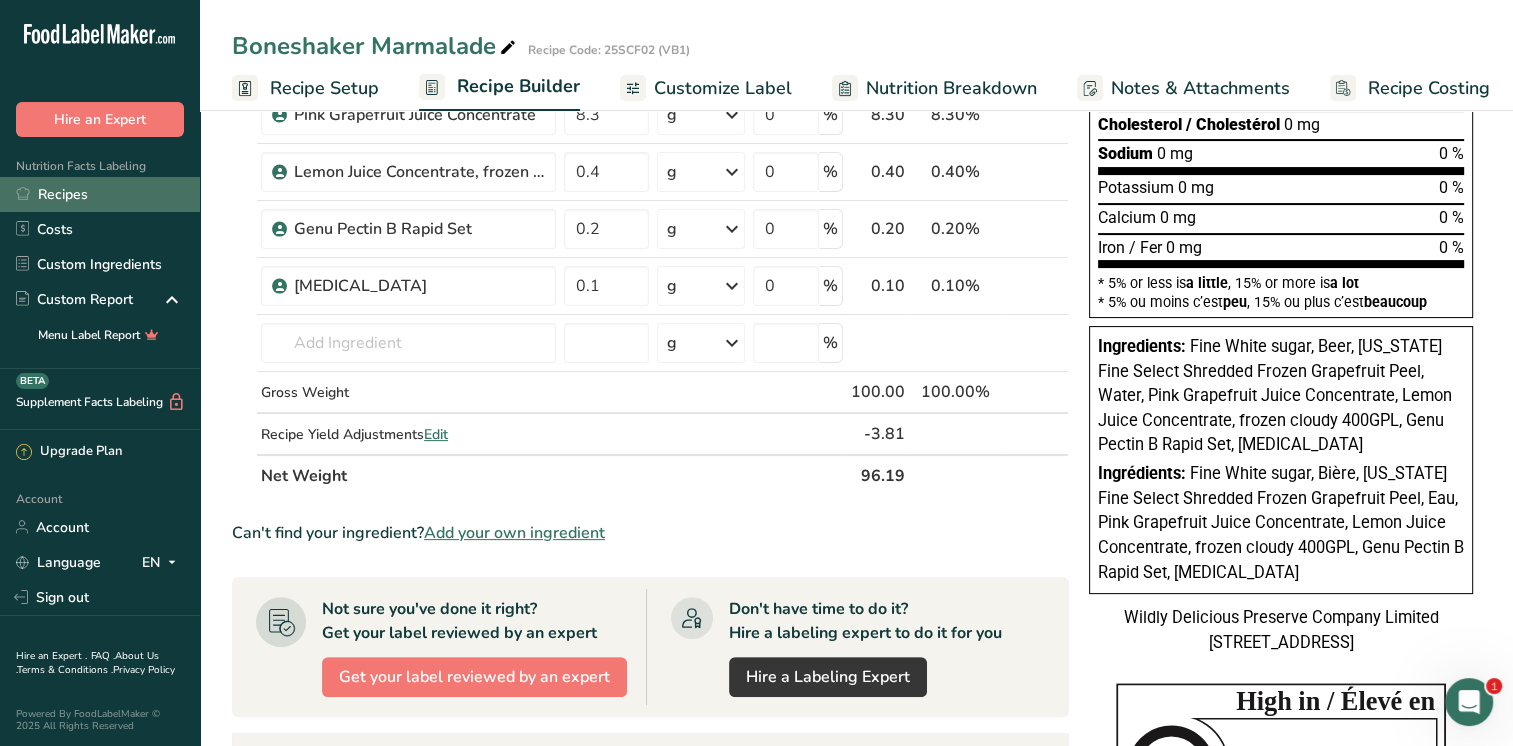 click on "Recipes" at bounding box center (100, 194) 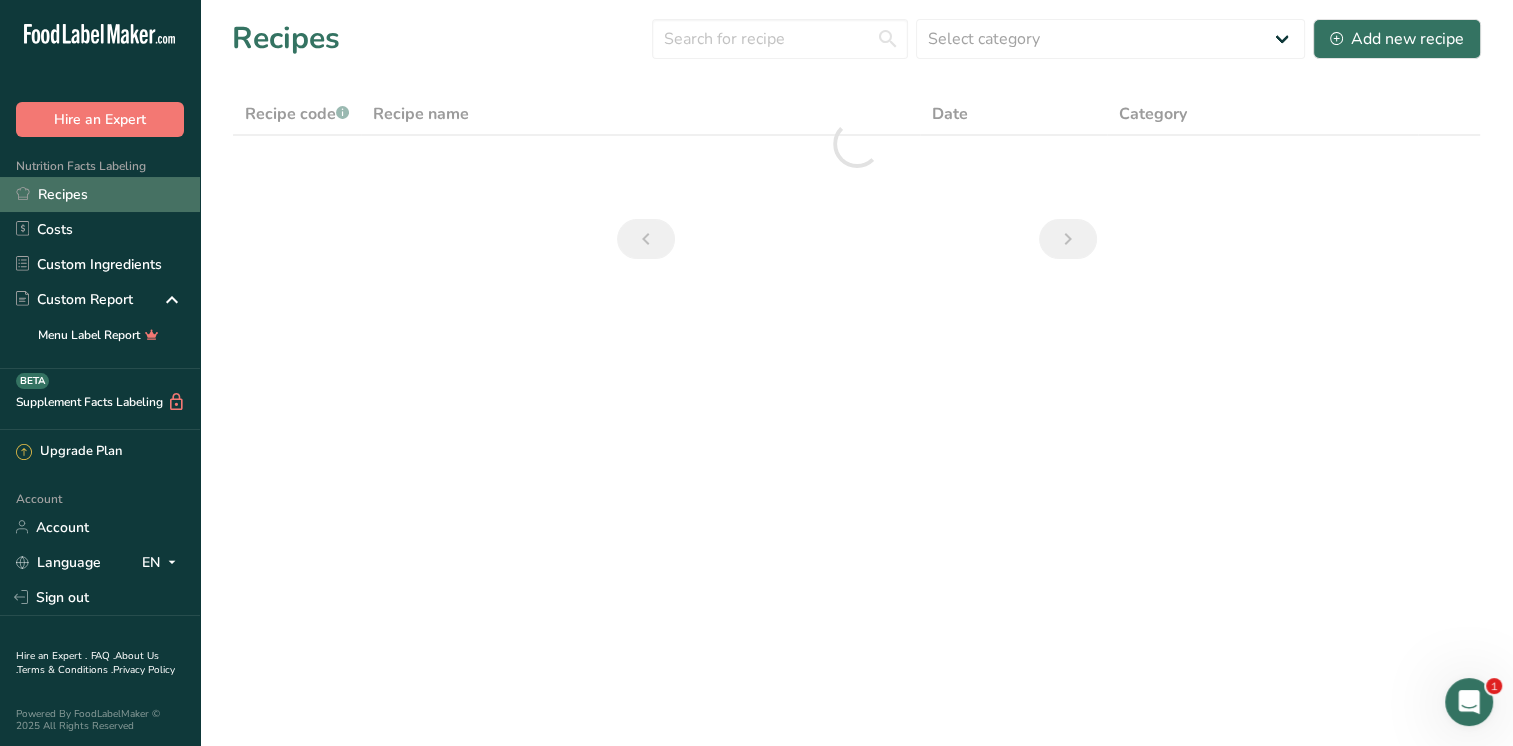 scroll, scrollTop: 0, scrollLeft: 0, axis: both 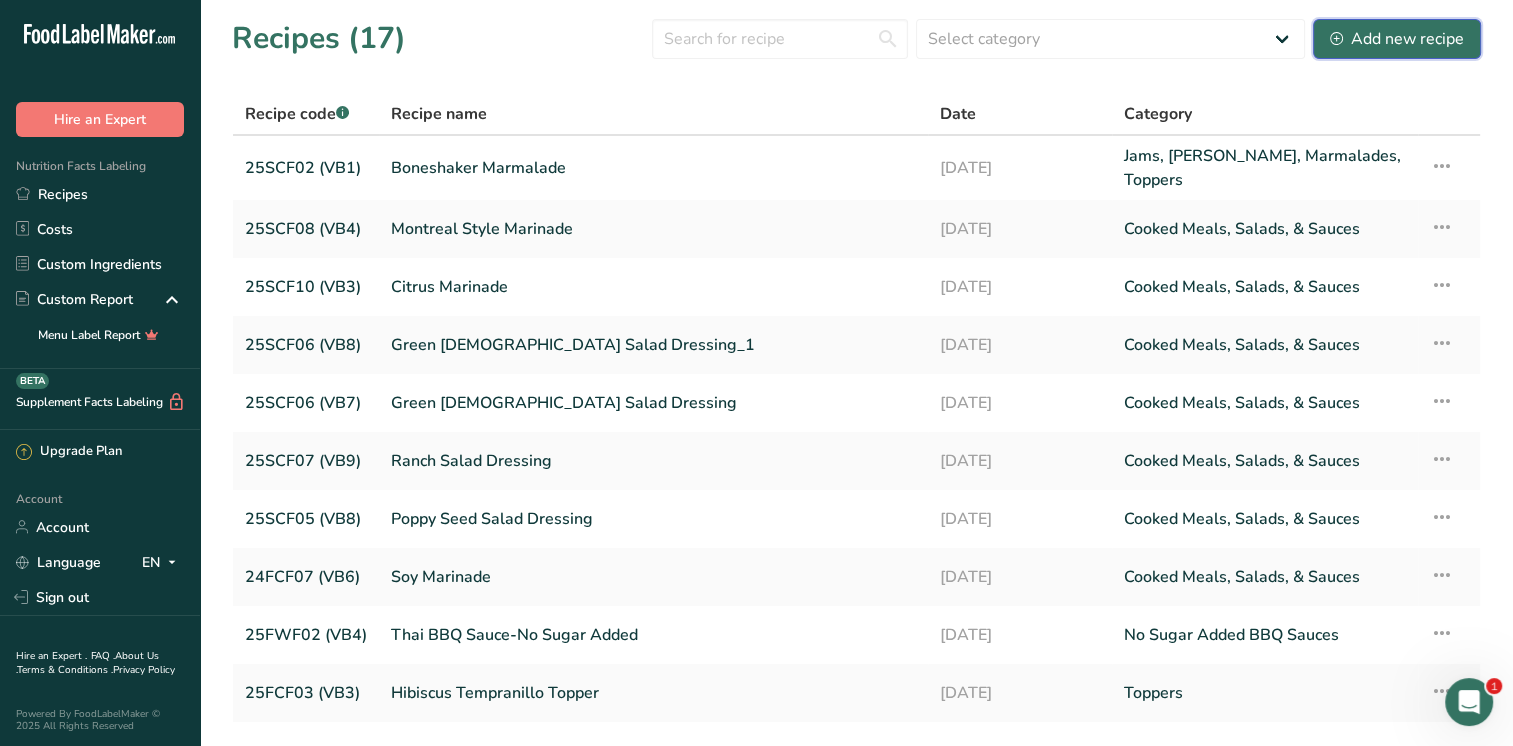 click on "Add new recipe" at bounding box center (1397, 39) 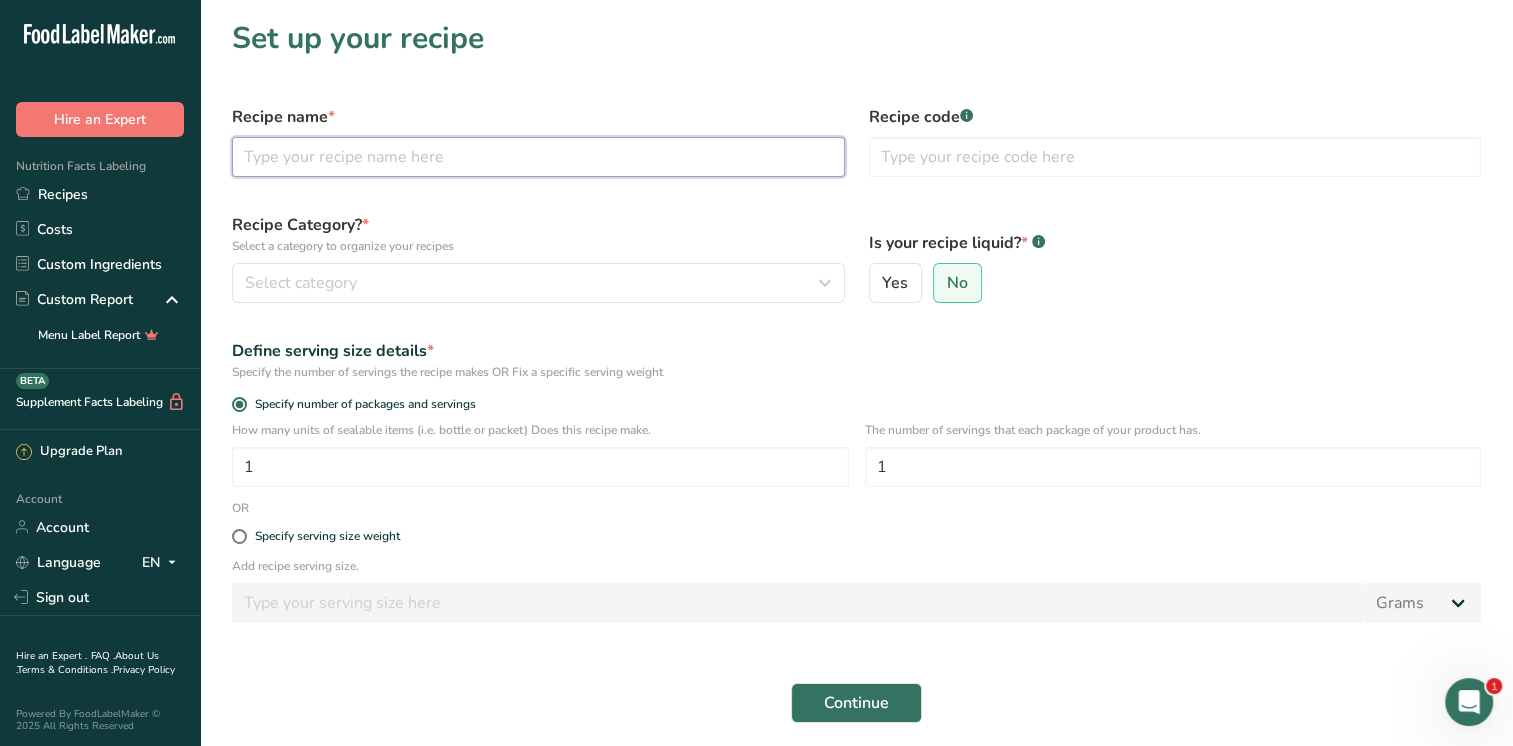 click at bounding box center [538, 157] 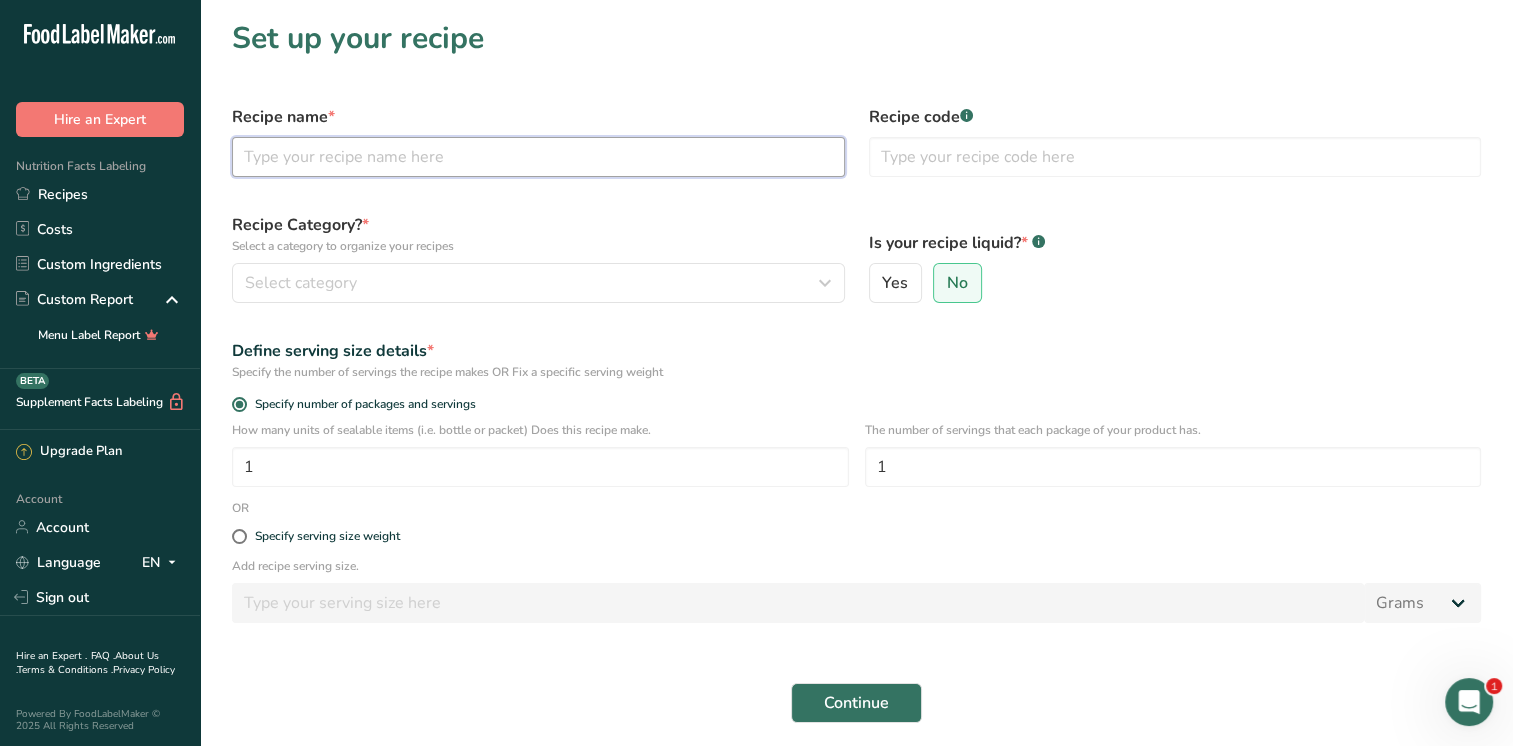 click at bounding box center [538, 157] 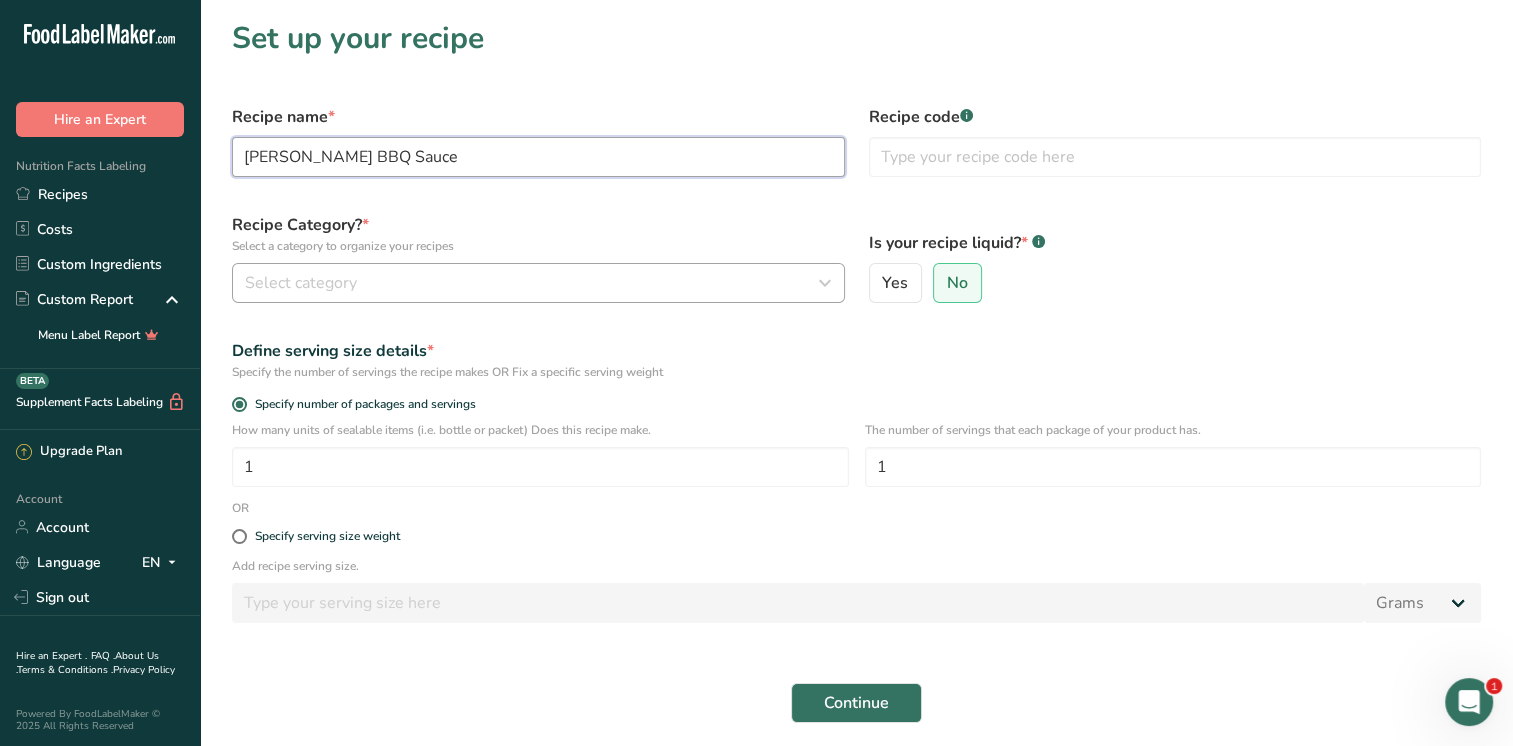 type on "[PERSON_NAME] BBQ Sauce" 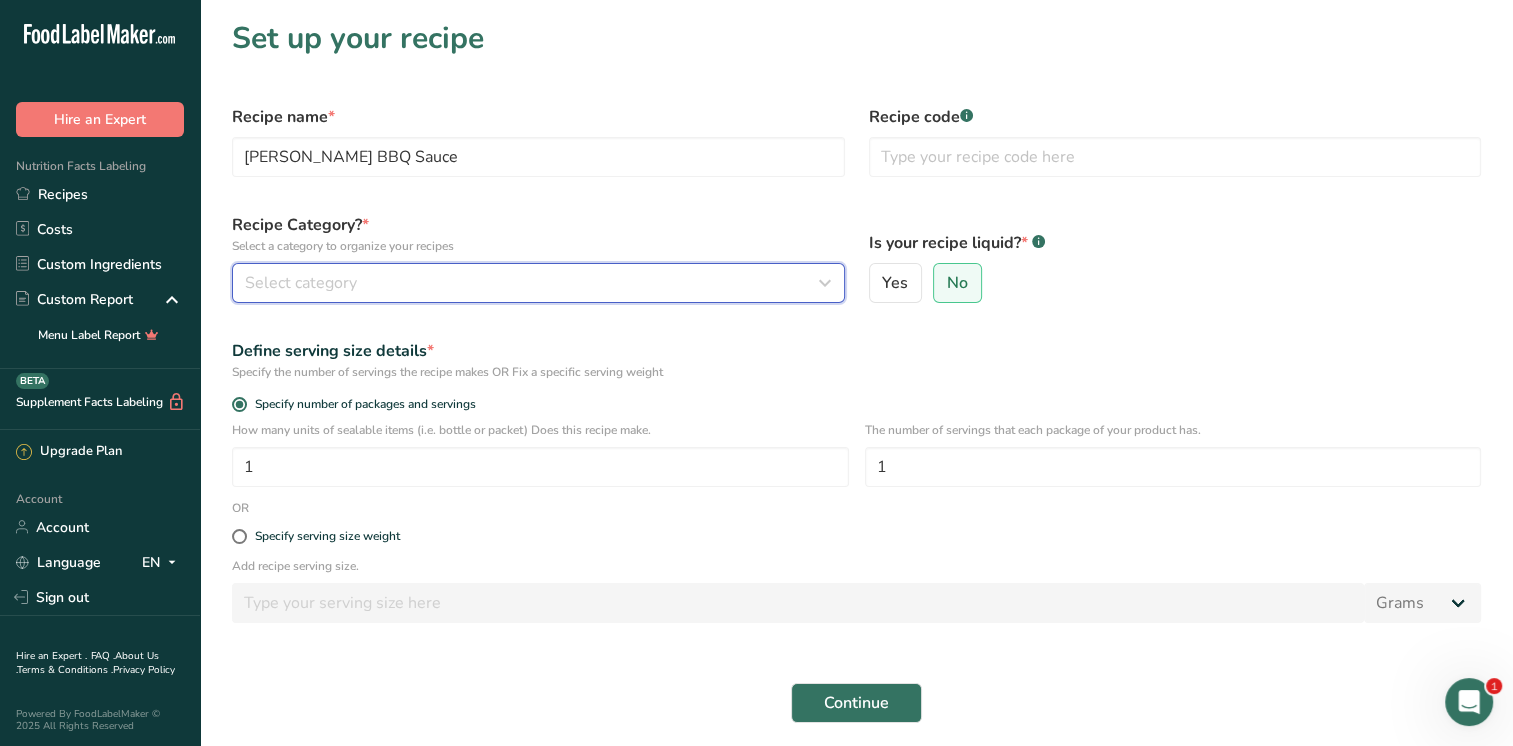click on "Select category" at bounding box center (301, 283) 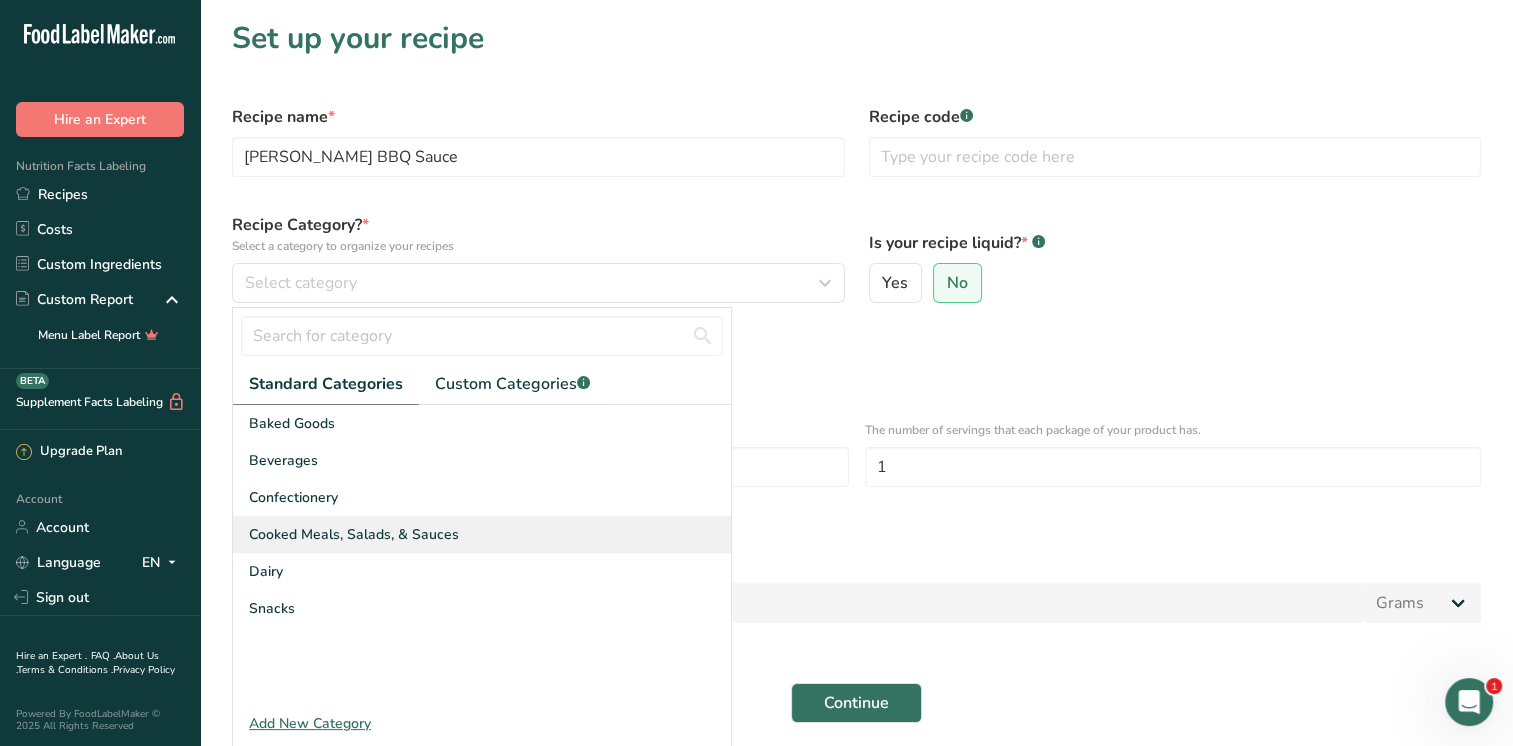 click on "Cooked Meals, Salads, & Sauces" at bounding box center (354, 534) 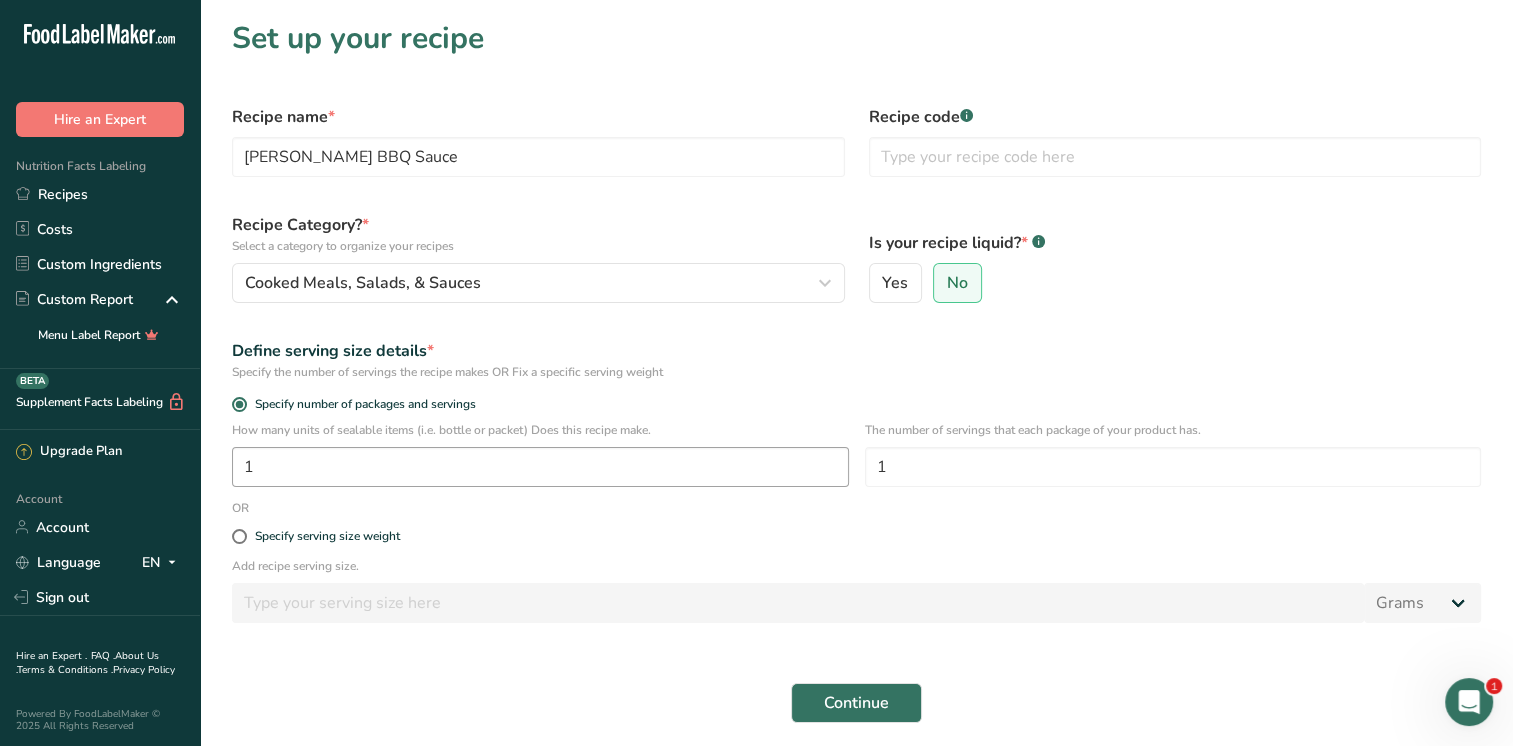 drag, startPoint x: 236, startPoint y: 523, endPoint x: 496, endPoint y: 485, distance: 262.76224 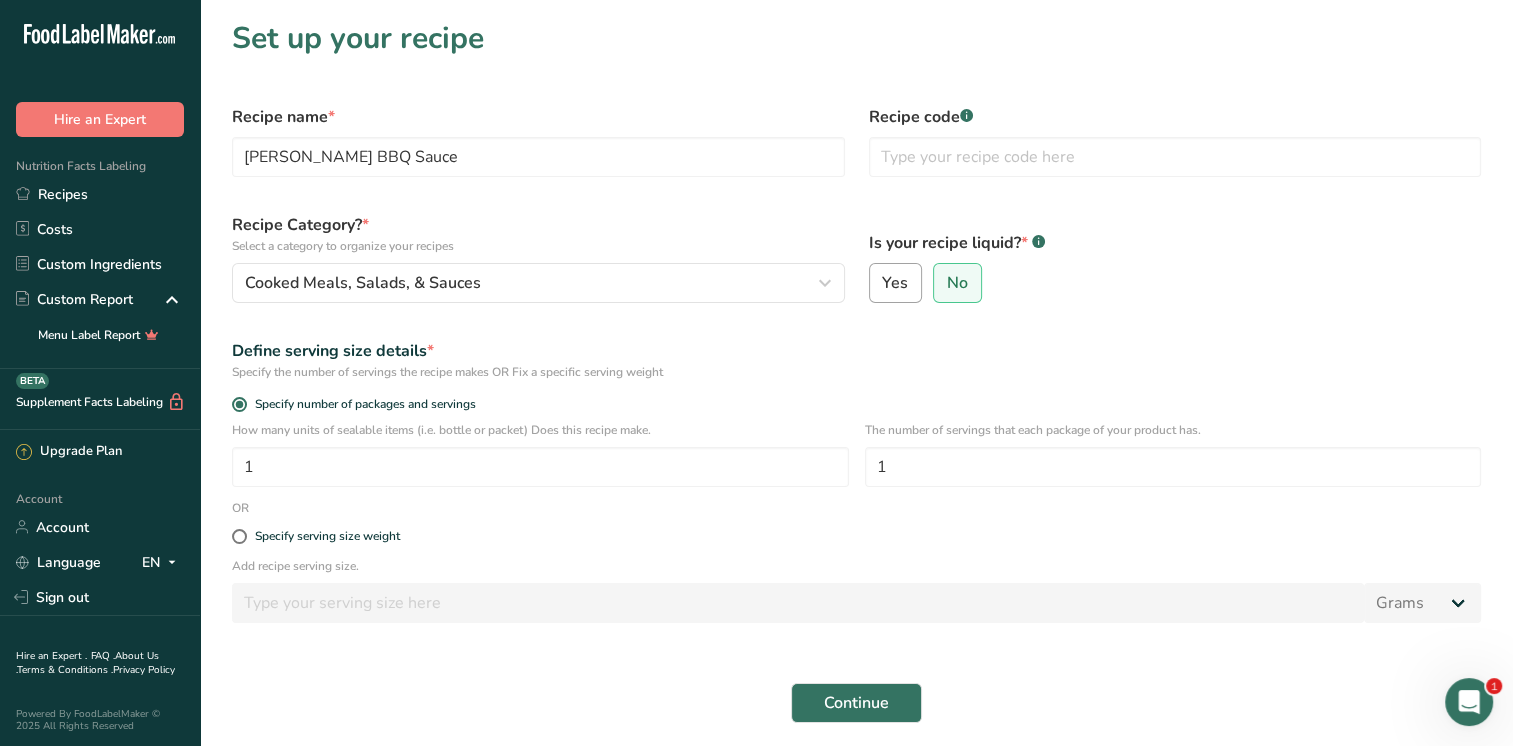 click on "Yes" at bounding box center (895, 283) 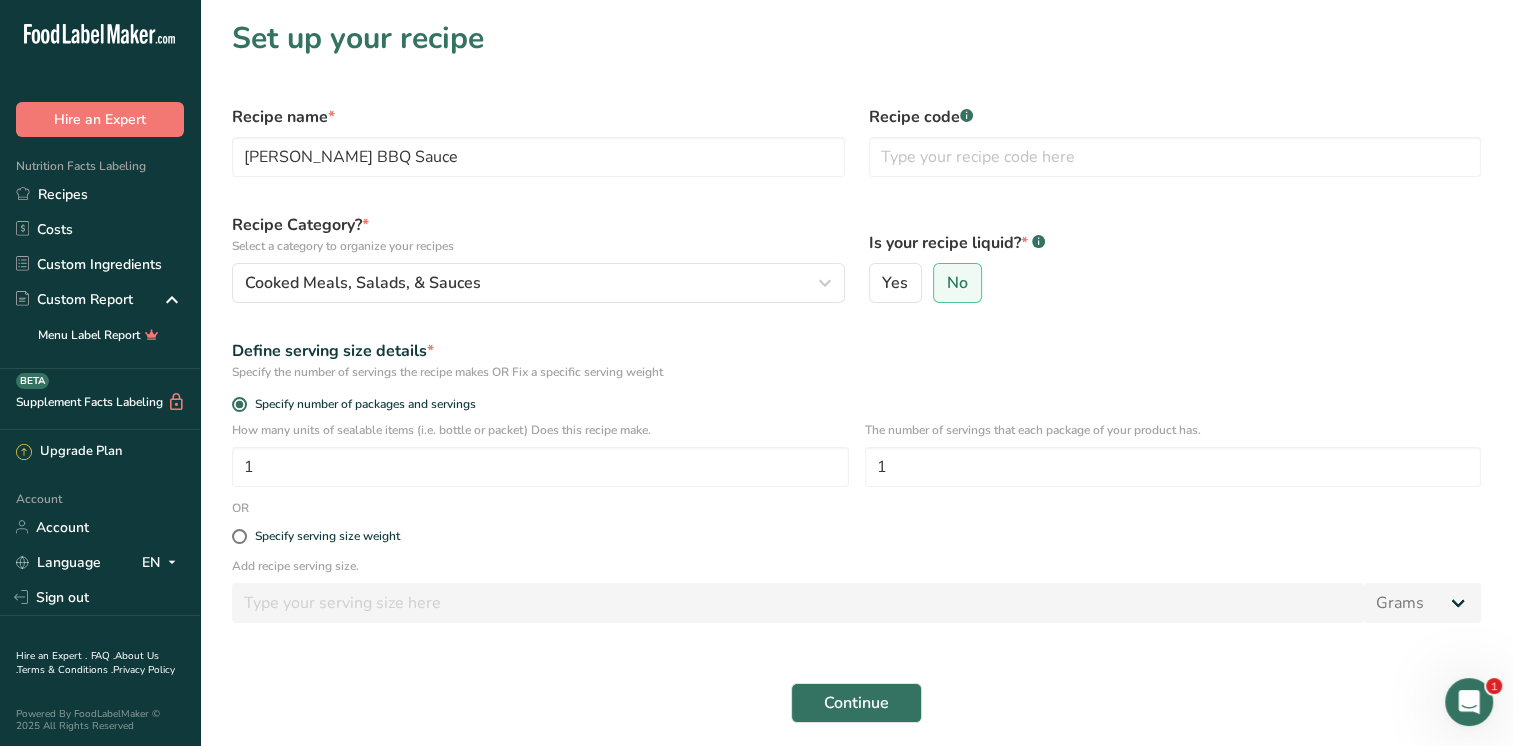 radio on "false" 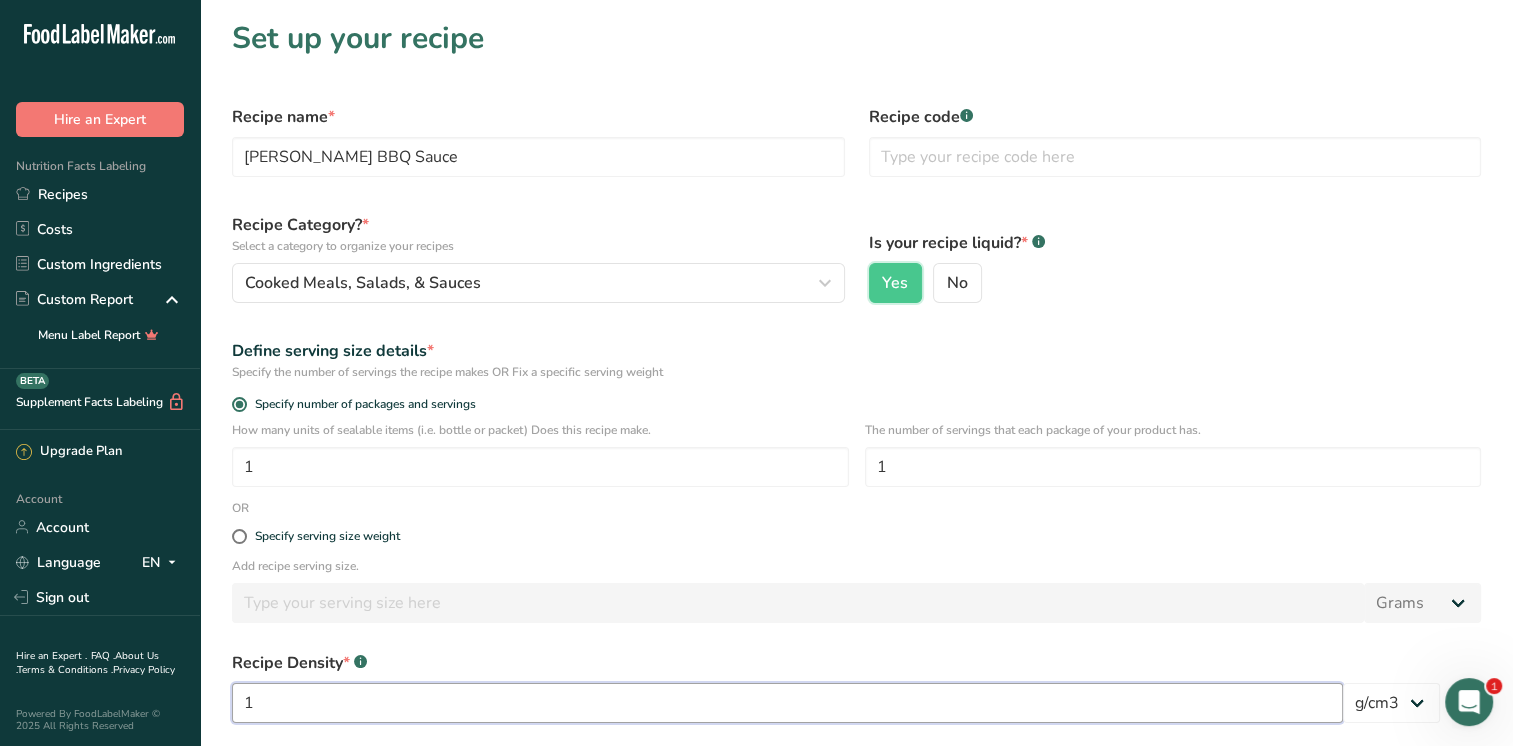 click on "1" at bounding box center [787, 703] 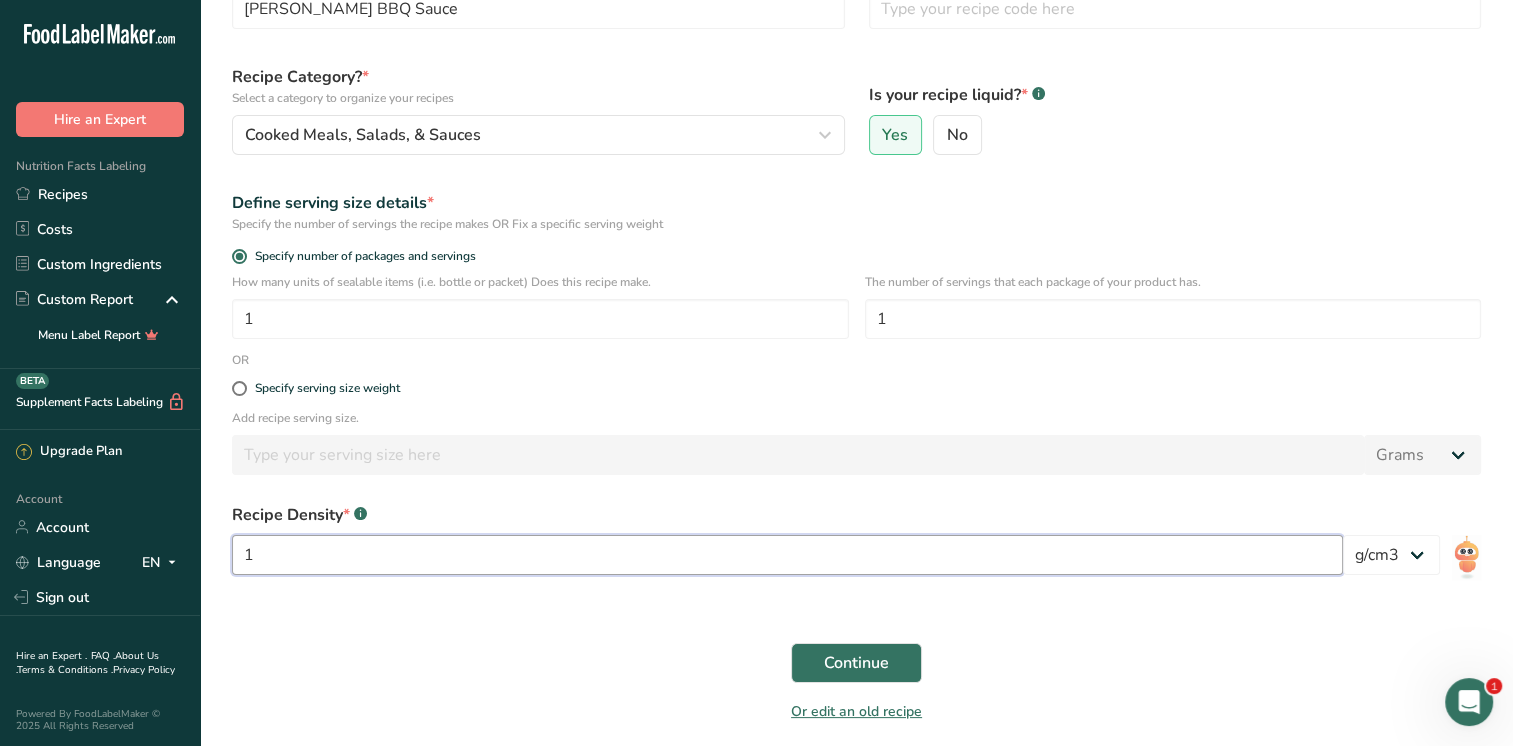 scroll, scrollTop: 221, scrollLeft: 0, axis: vertical 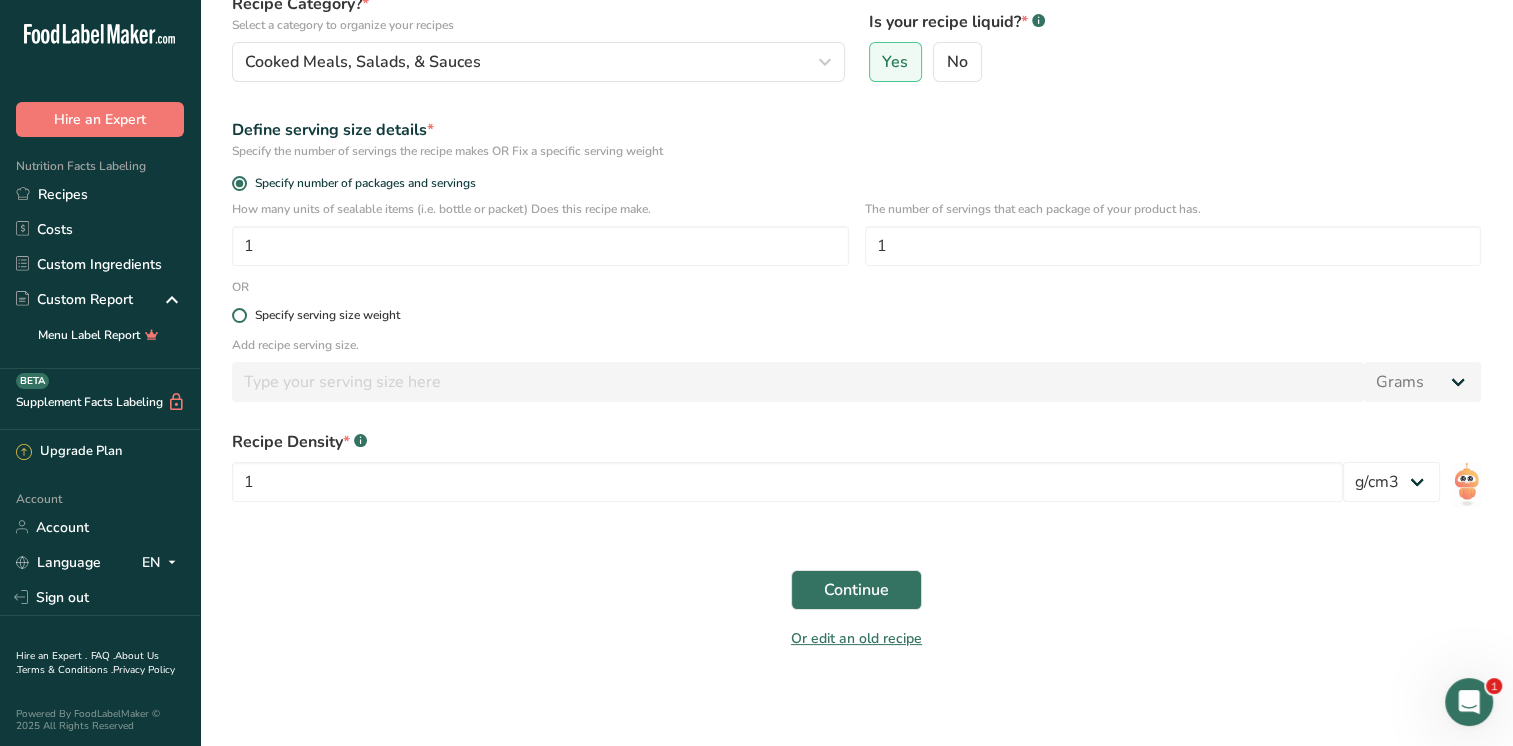 click on "Specify serving size weight" at bounding box center (856, 315) 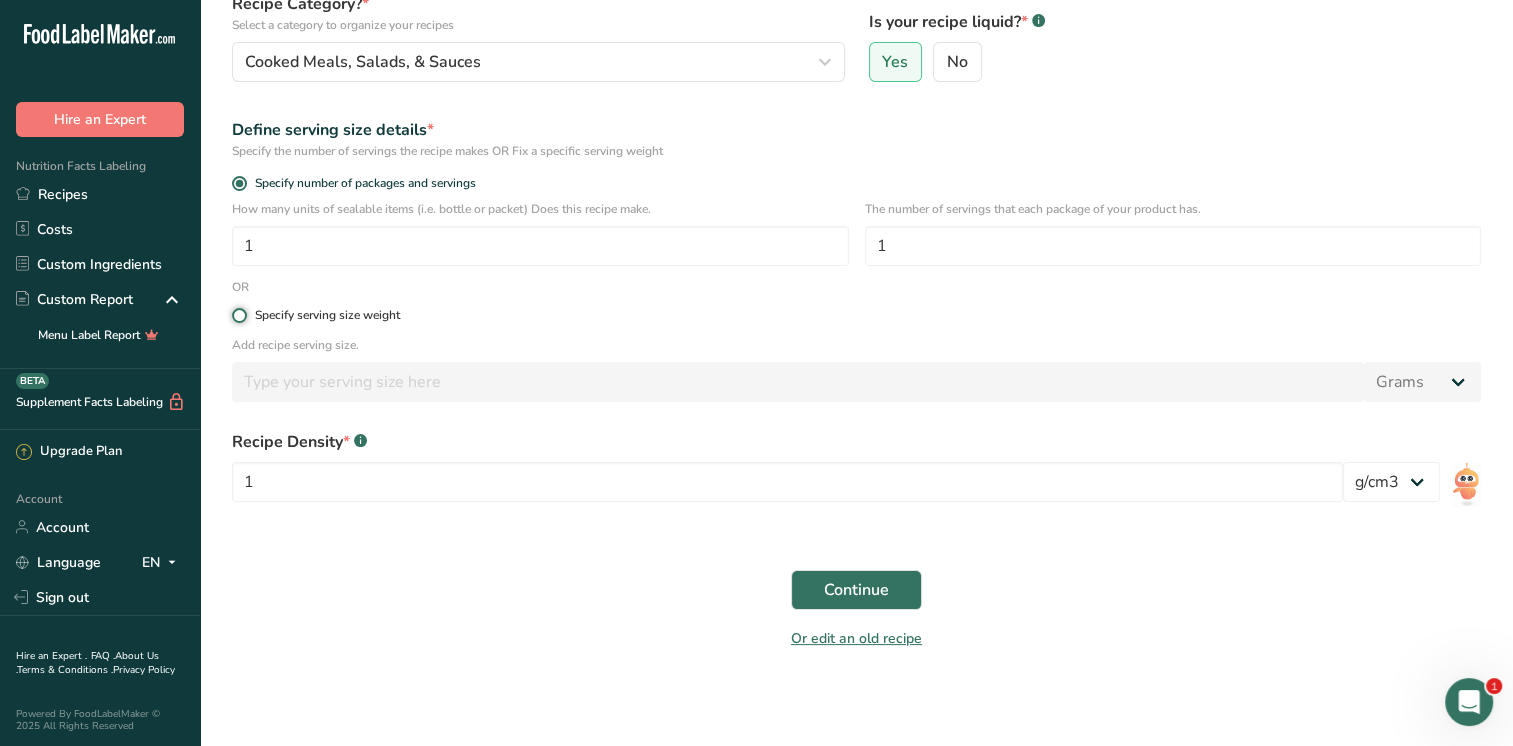 click on "Specify serving size weight" at bounding box center [238, 315] 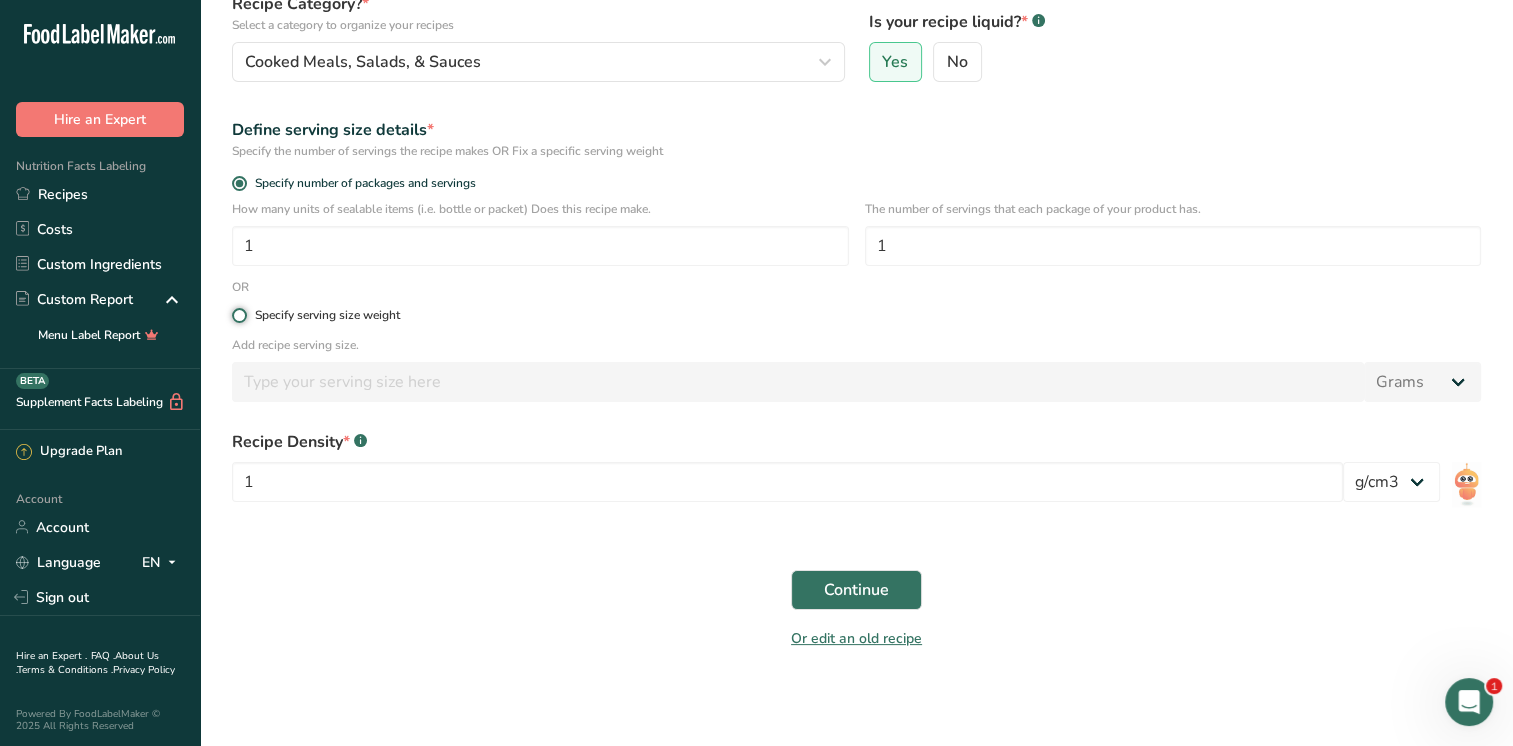 radio on "true" 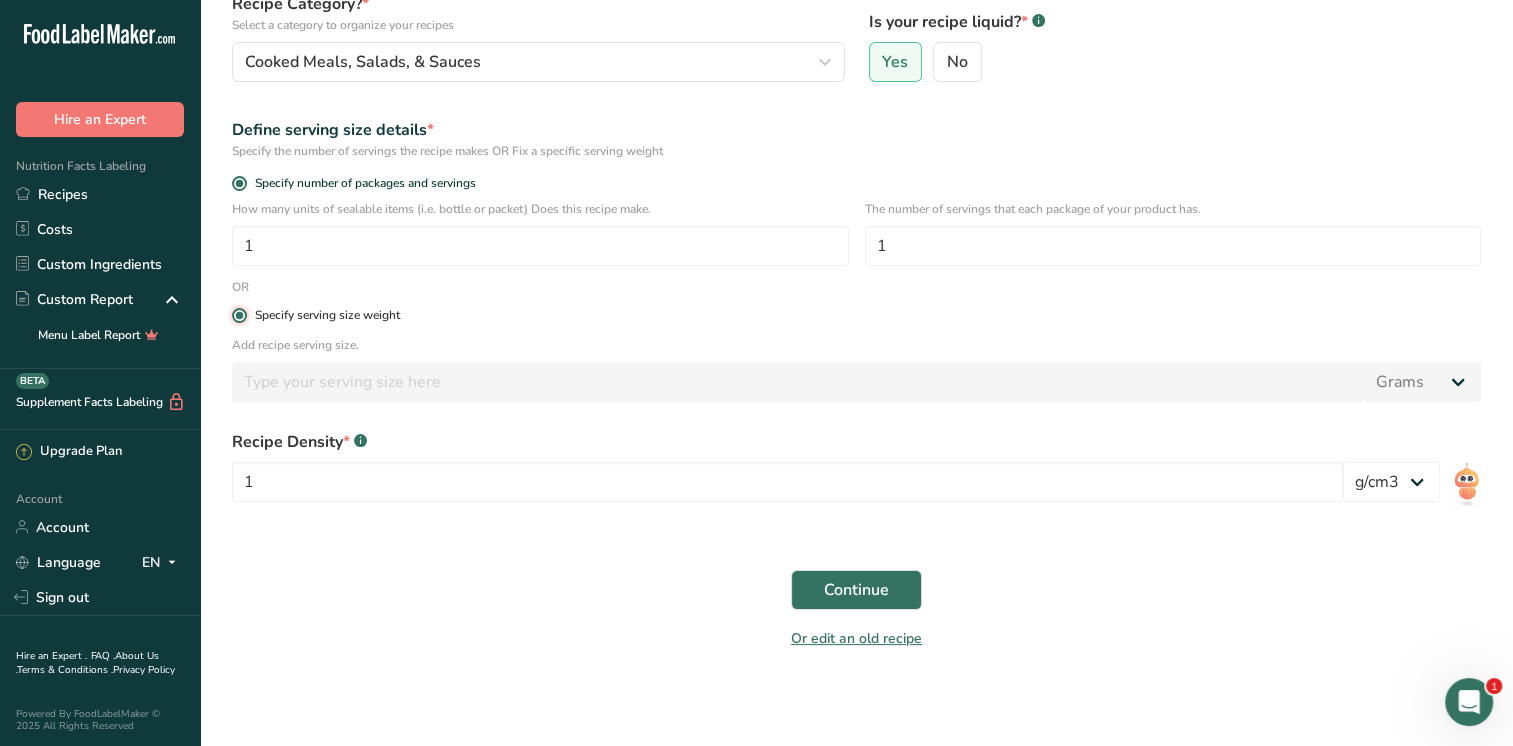 radio on "false" 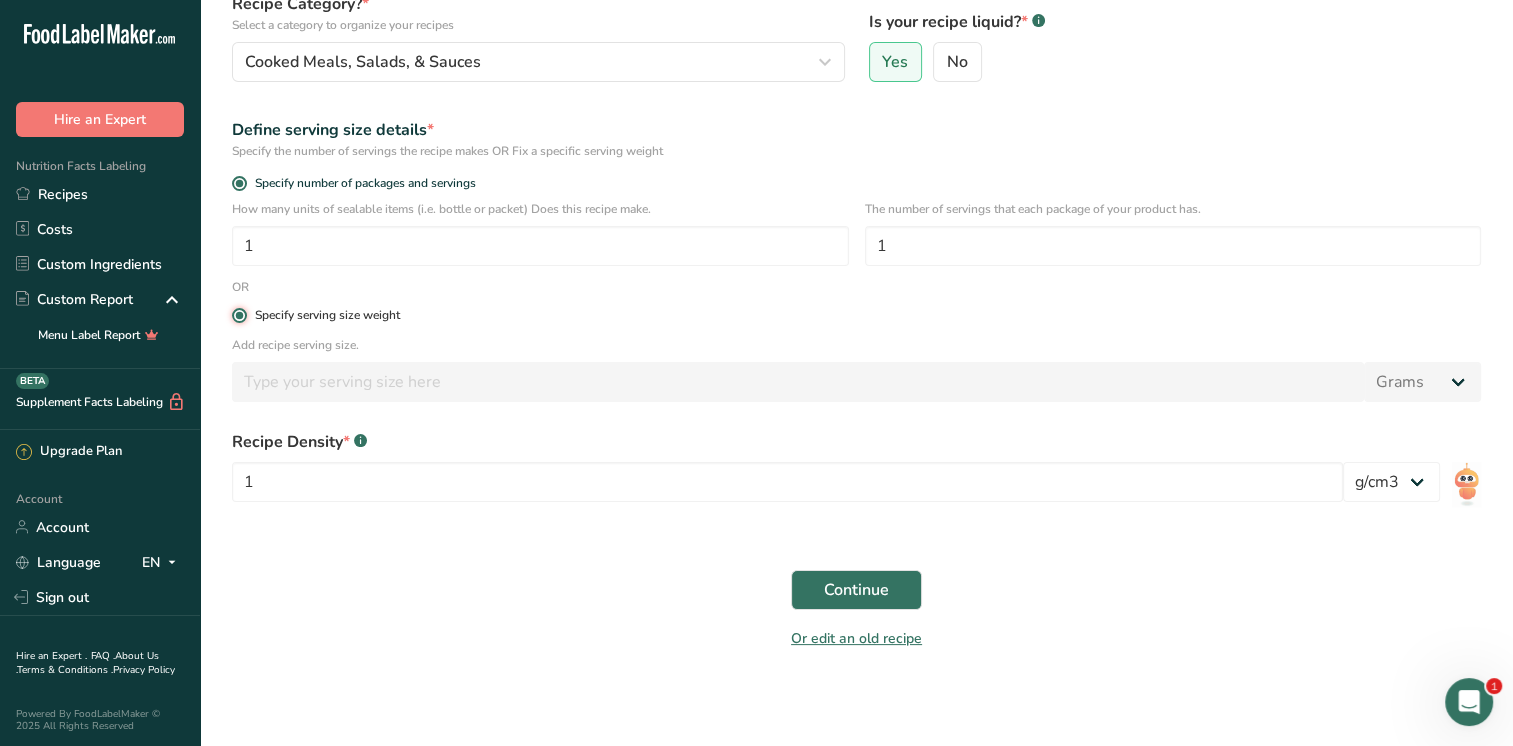 type 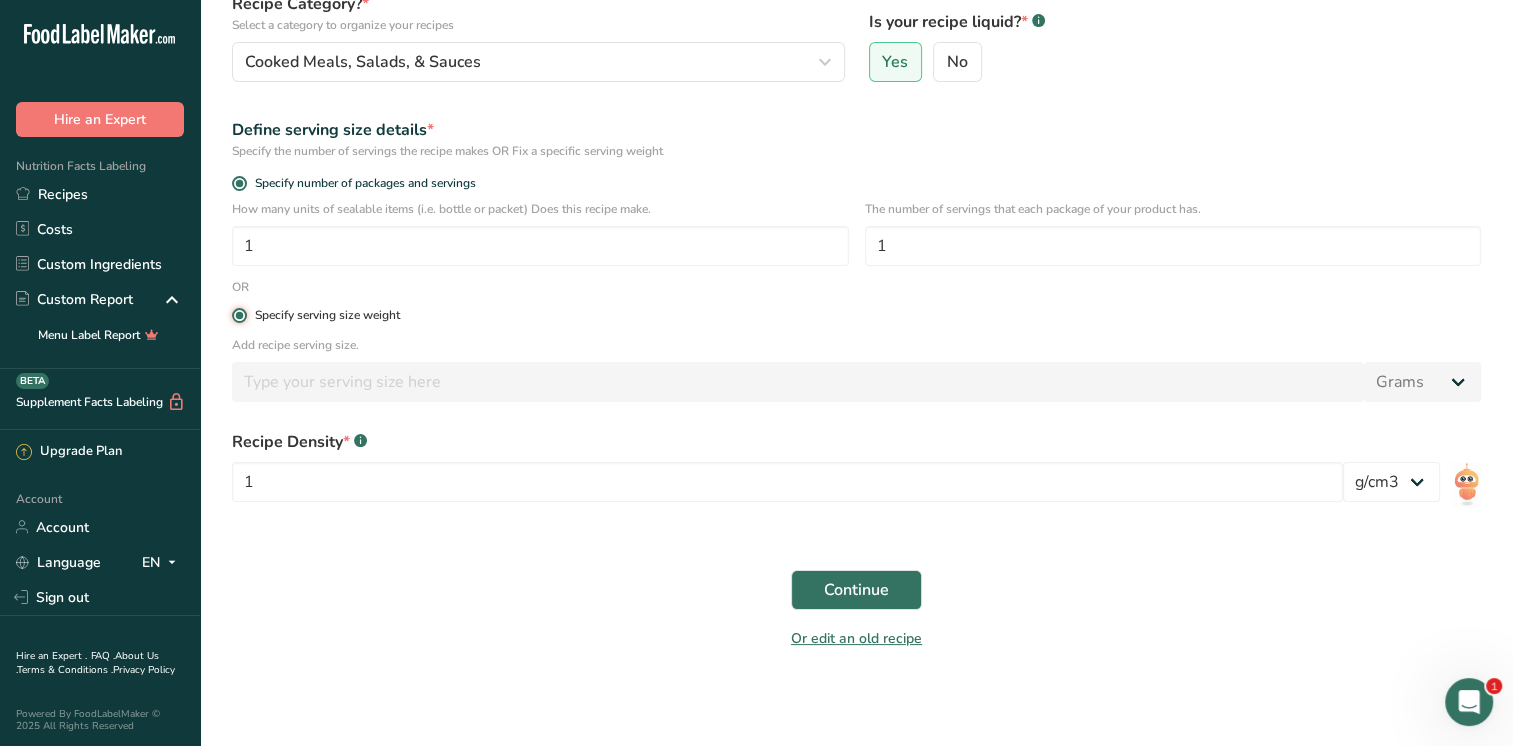 type 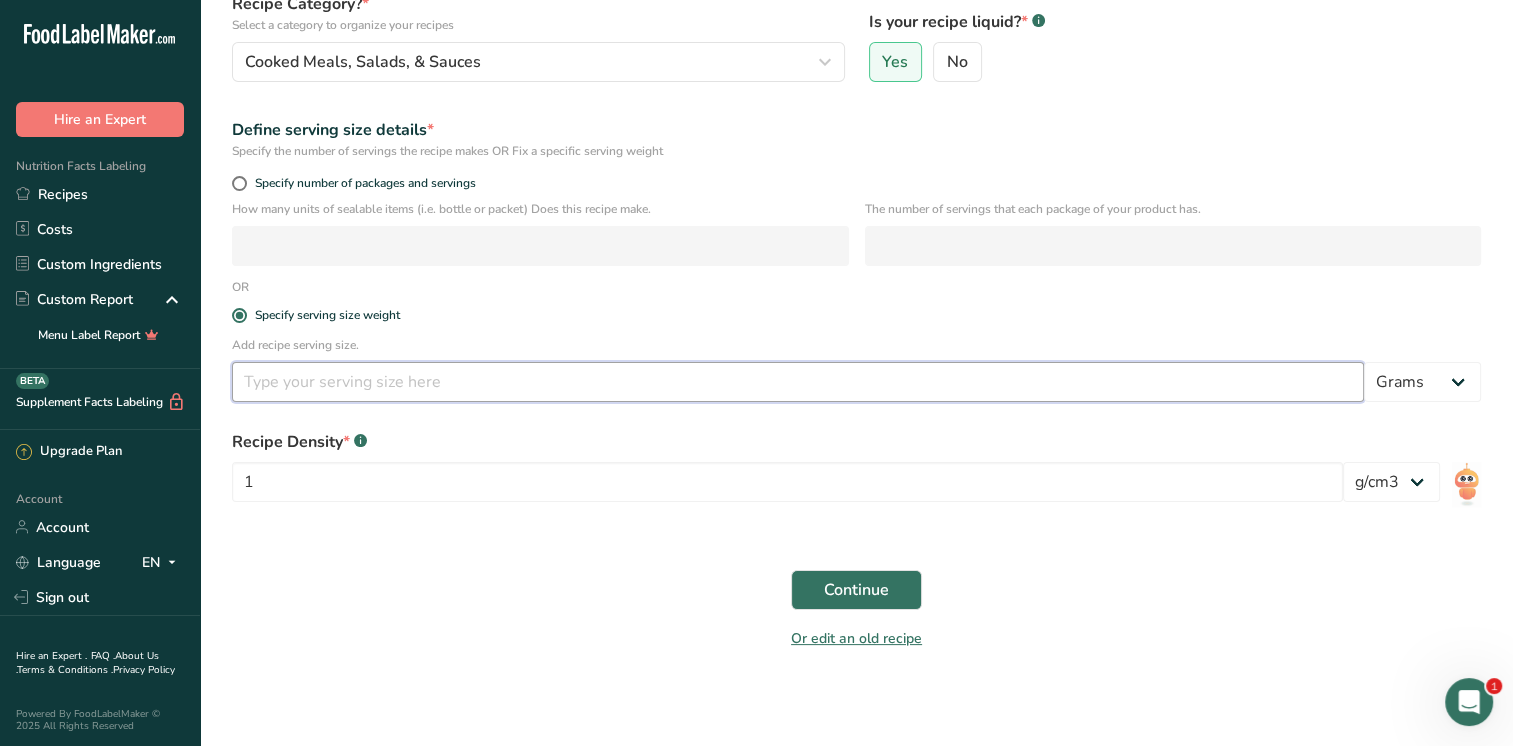 click at bounding box center [798, 382] 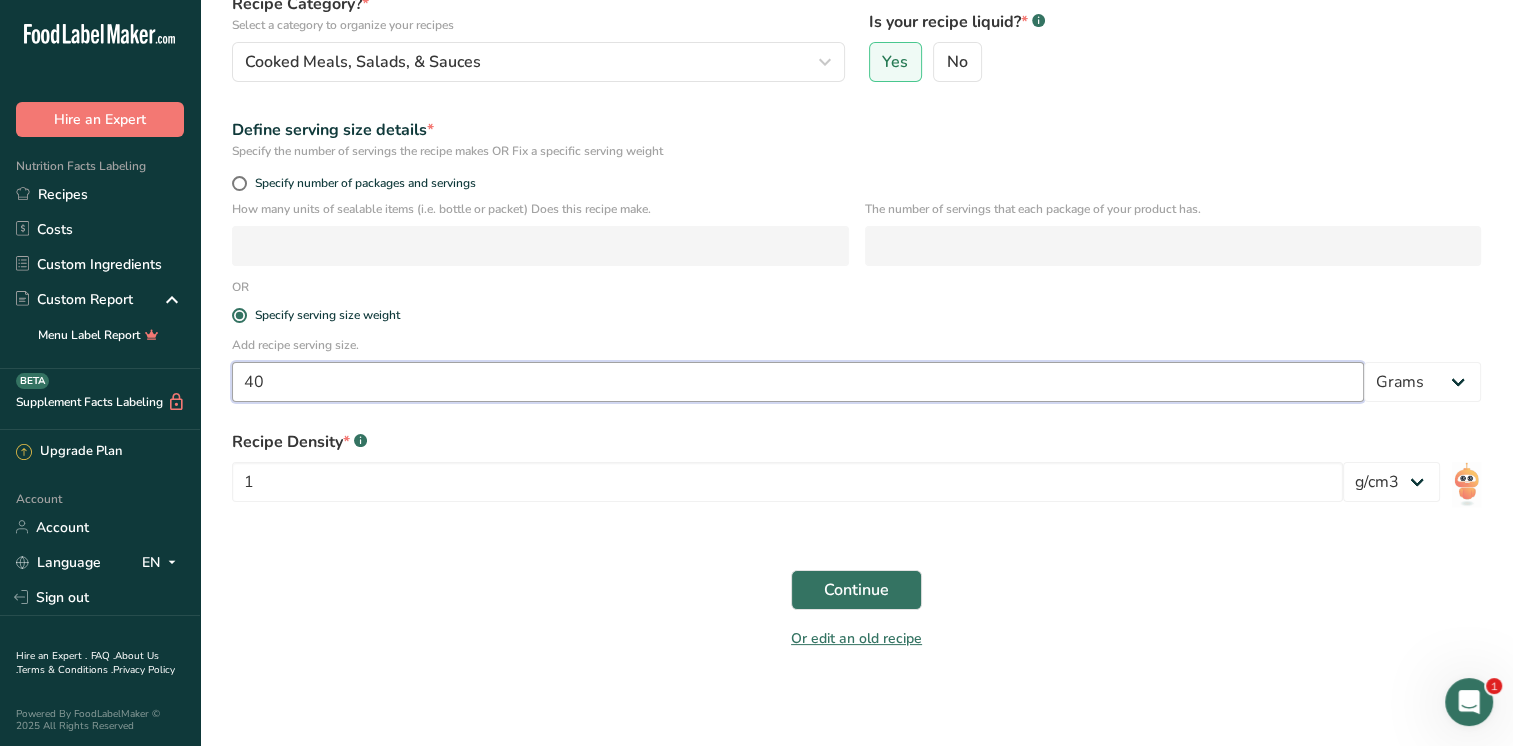type on "40" 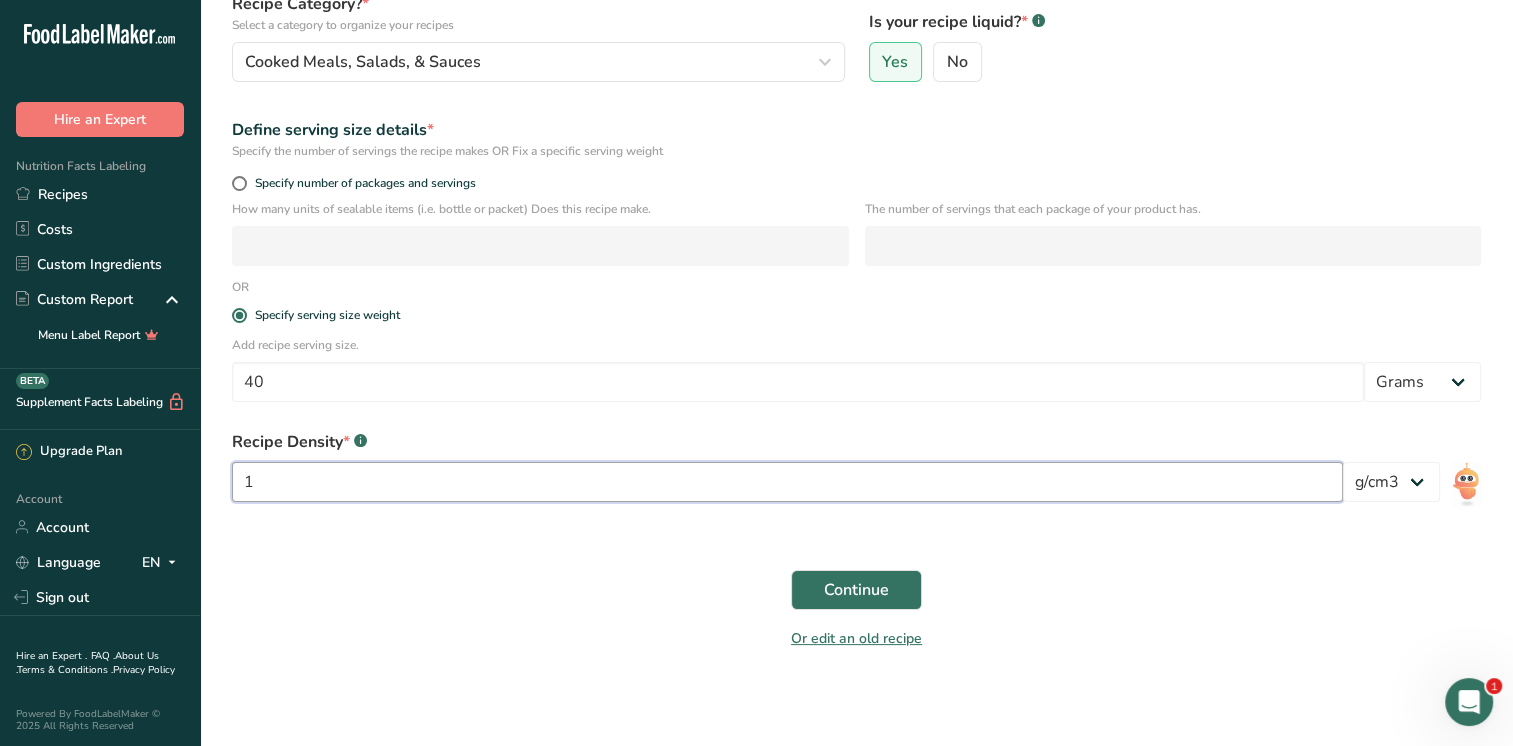 click on "1" at bounding box center (787, 482) 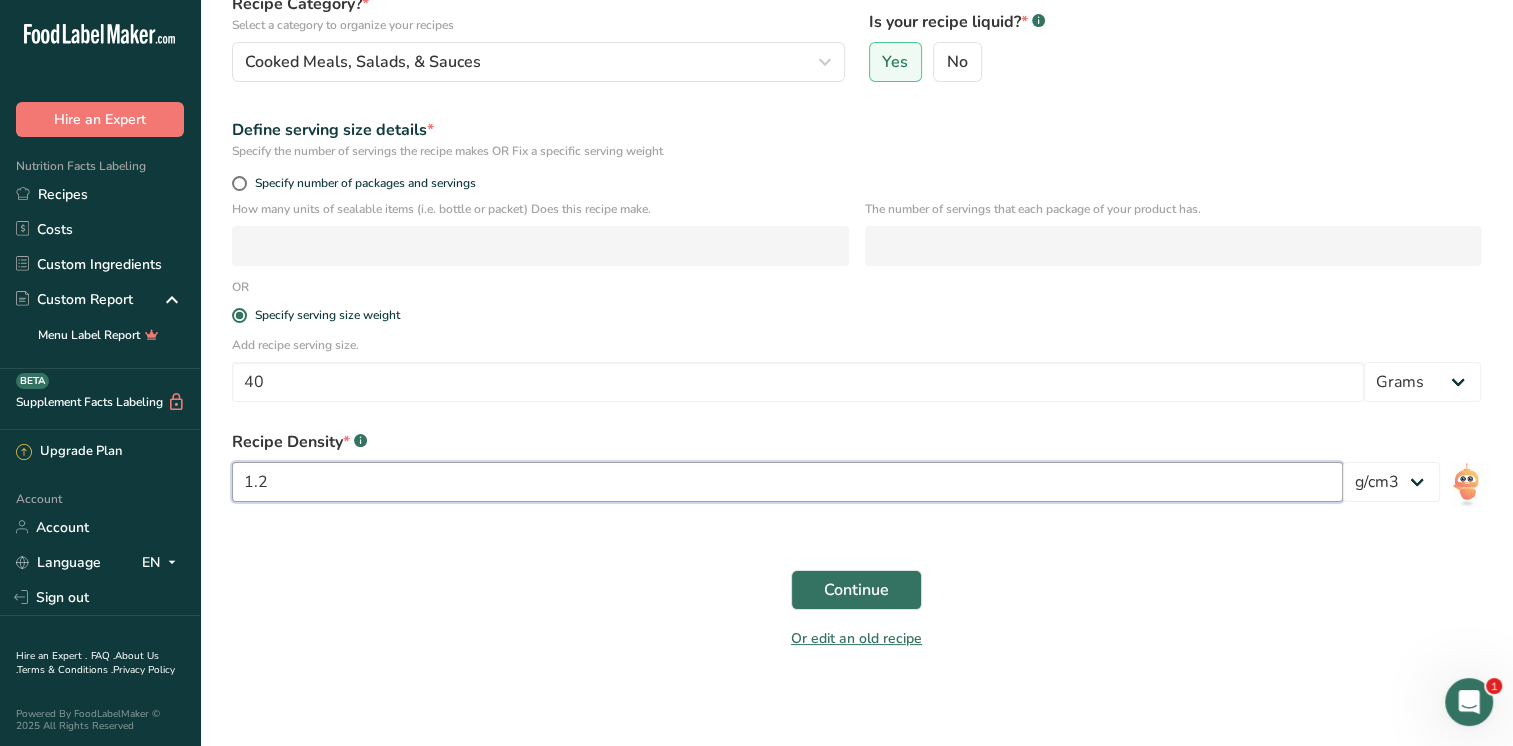 type on "1.2" 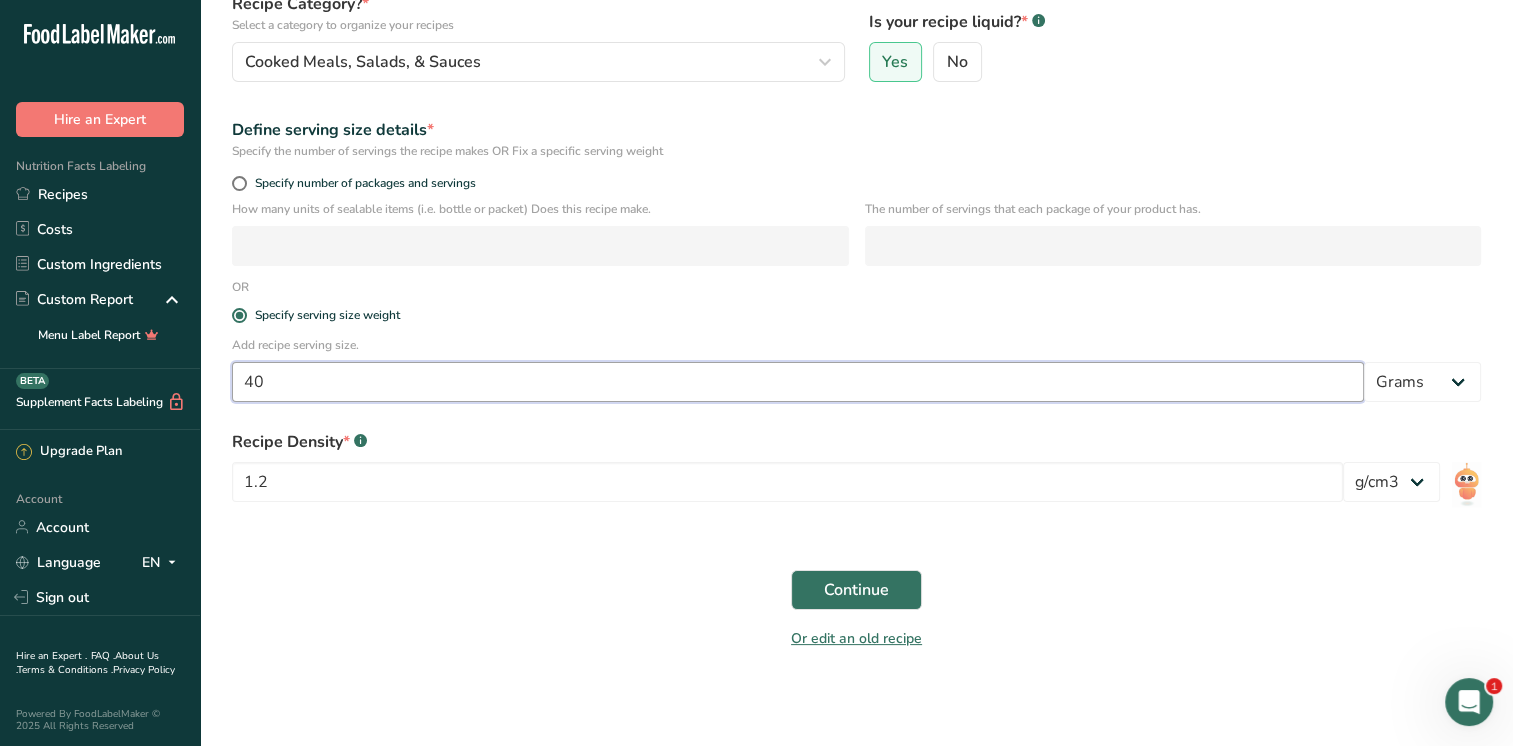 drag, startPoint x: 284, startPoint y: 393, endPoint x: 183, endPoint y: 389, distance: 101.07918 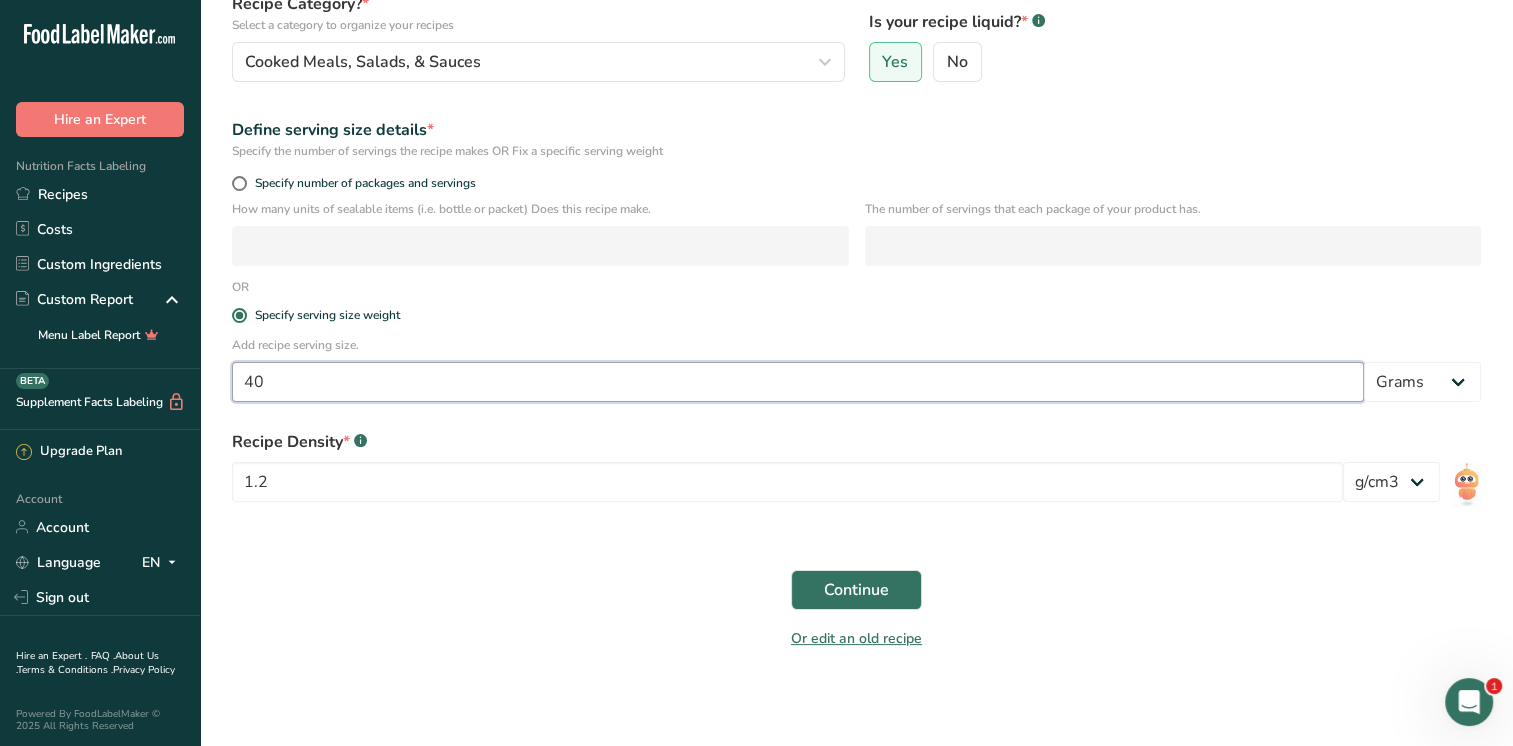 click on ".a-20{fill:#fff;}
Hire an Expert
Nutrition Facts Labeling
Recipes
Costs
Custom Ingredients
Custom Report
Menu Label Report
Supplement Facts Labeling
BETA
Upgrade Plan
Account
Account
Language
EN
English
Spanish
Sign out
Hire an Expert .
FAQ .
About Us .
Terms & Conditions .
Privacy Policy
Powered By FoodLabelMaker ©   2025 All Rights Reserved
Set up your recipe
*" at bounding box center (756, 262) 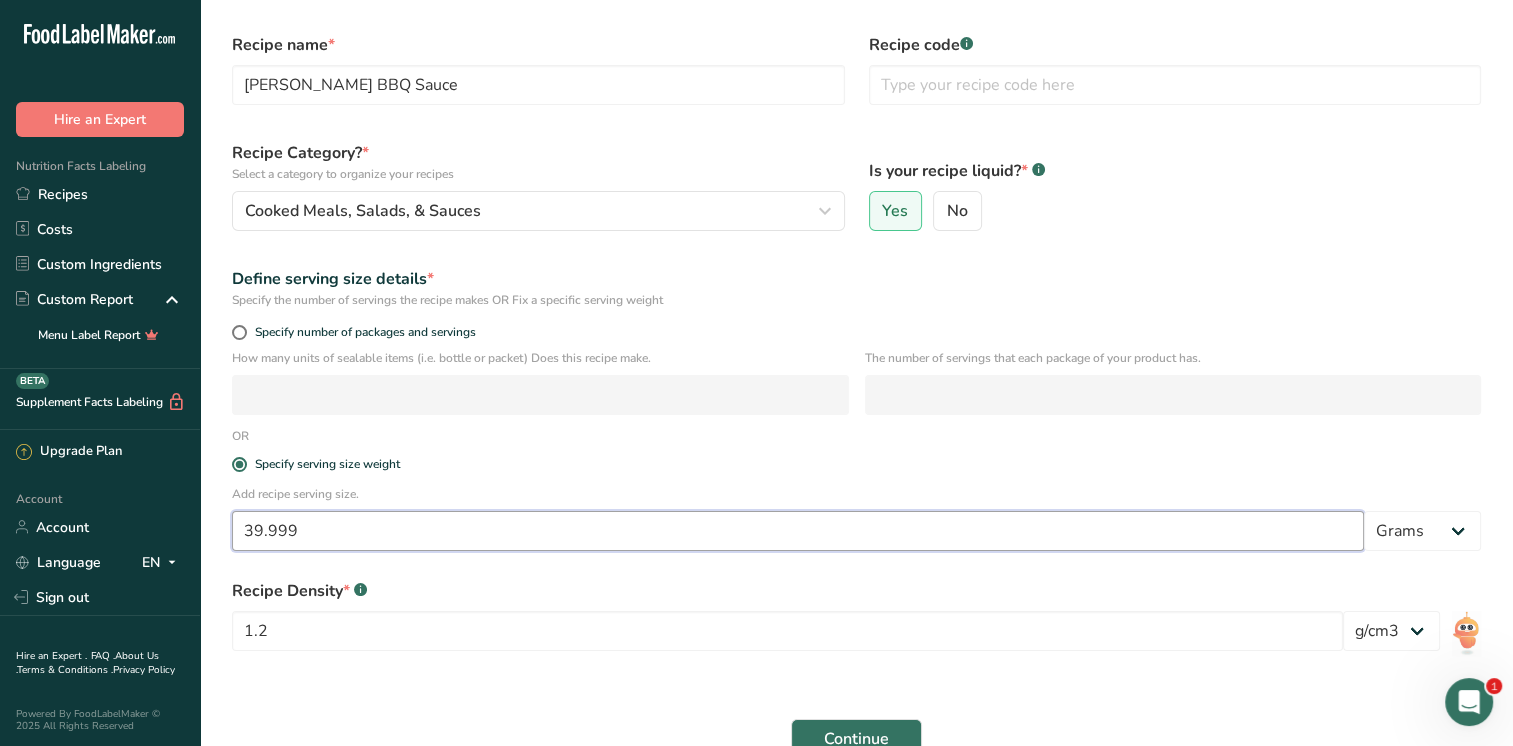 scroll, scrollTop: 0, scrollLeft: 0, axis: both 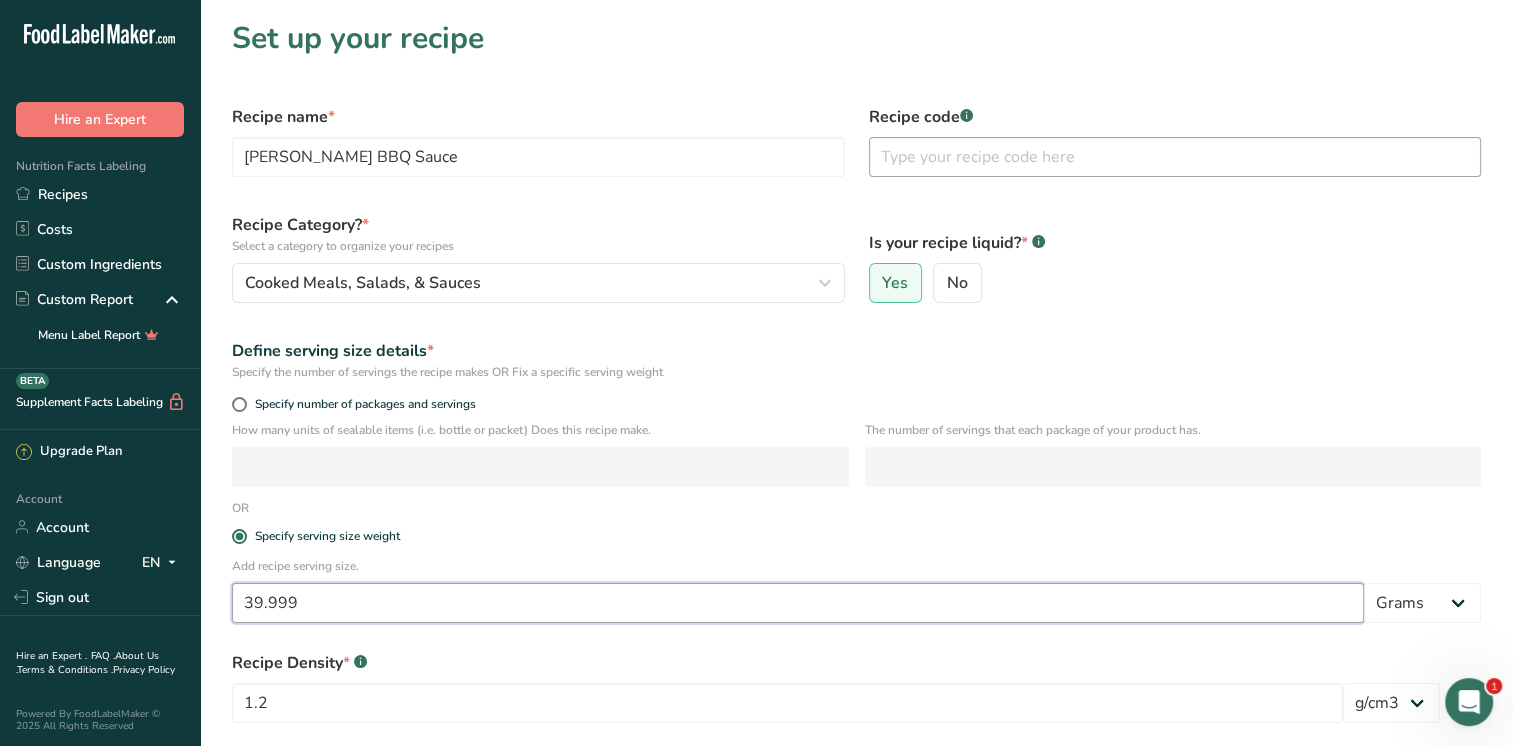 type on "39.999" 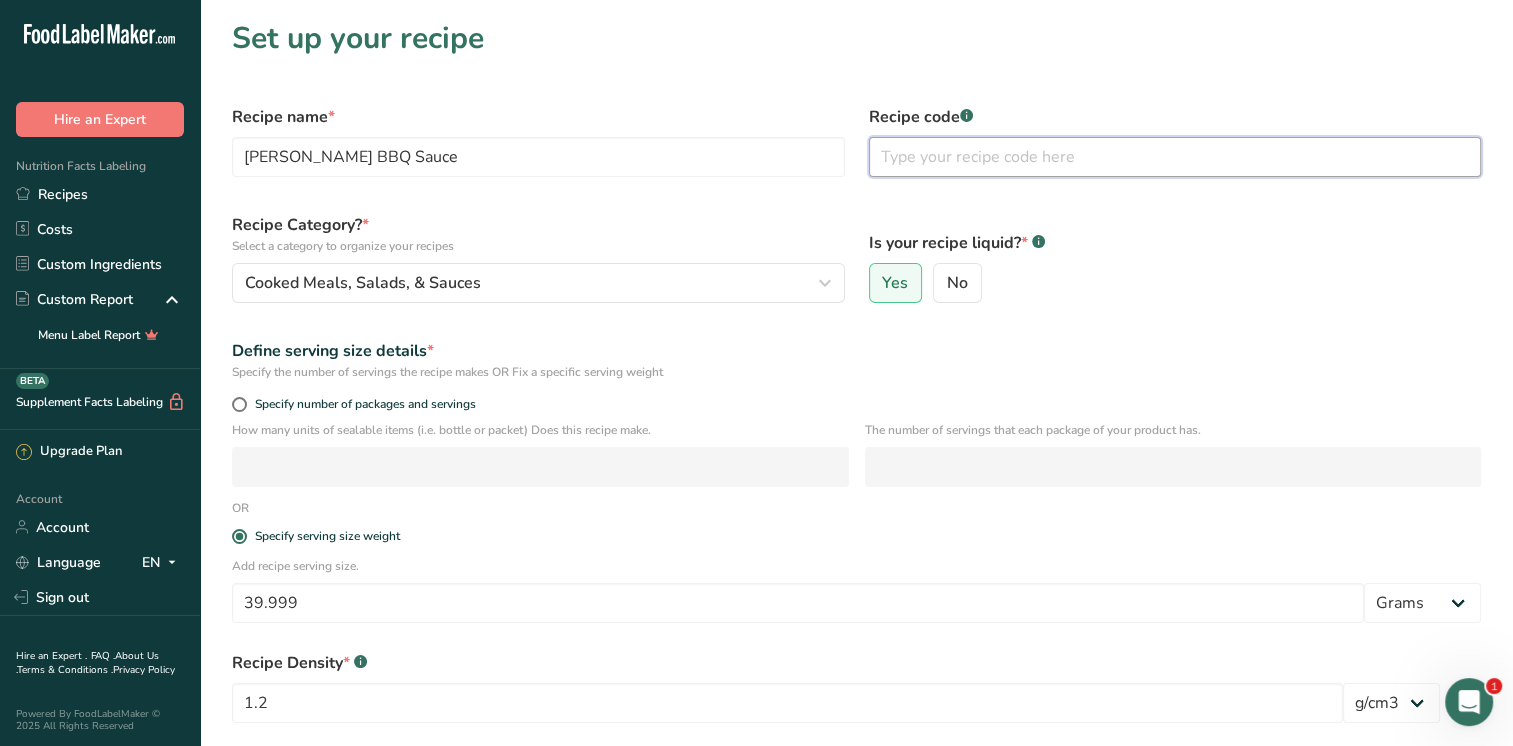 click at bounding box center [1175, 157] 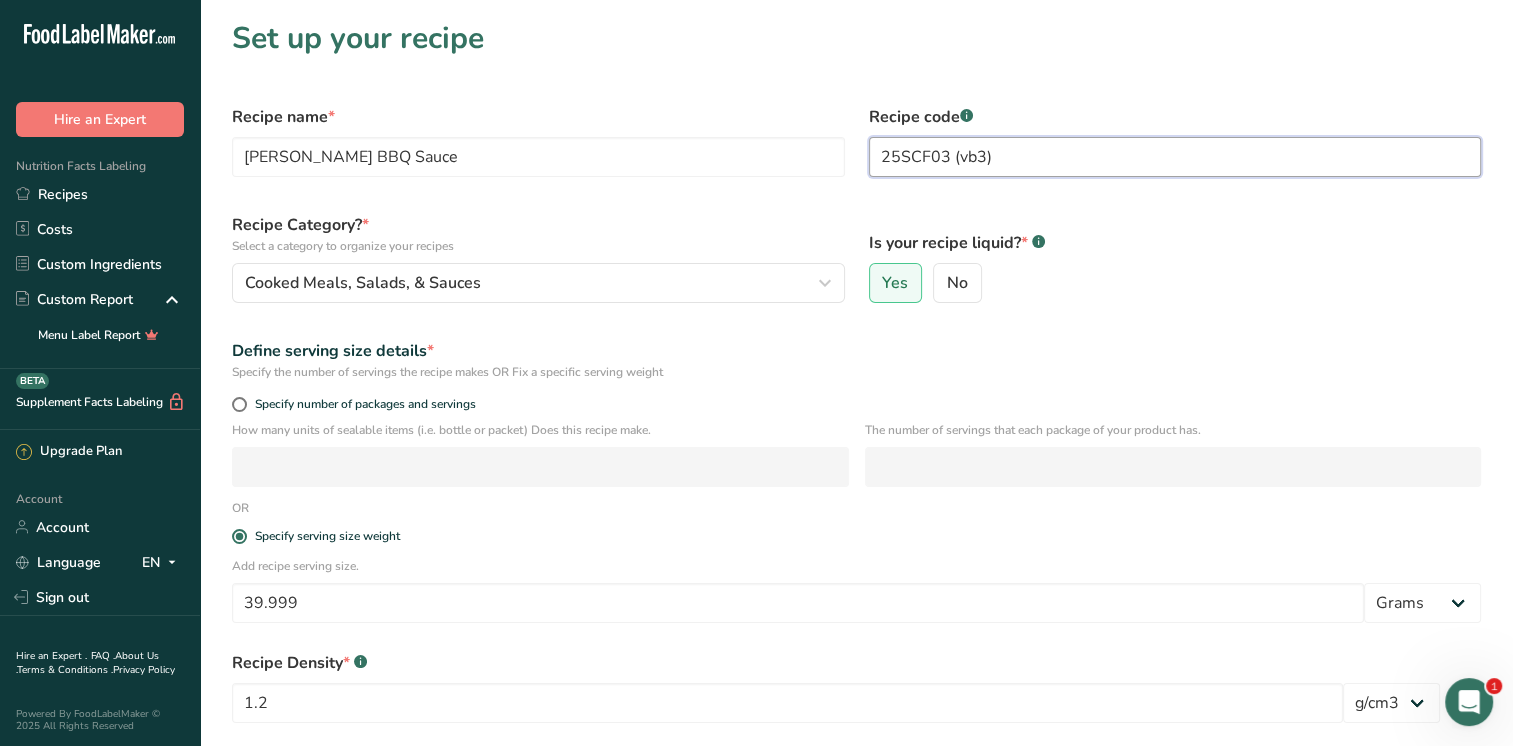 drag, startPoint x: 962, startPoint y: 158, endPoint x: 979, endPoint y: 158, distance: 17 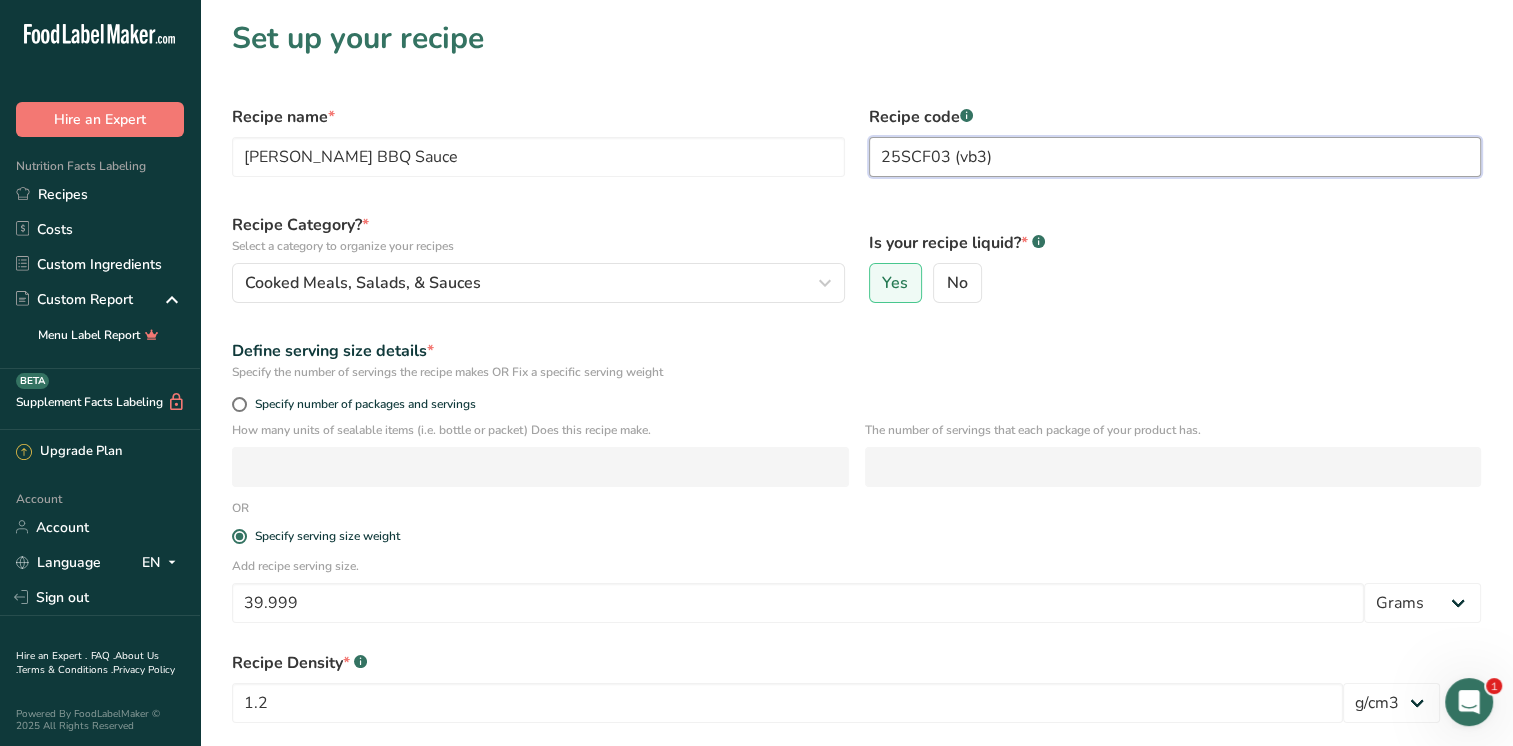 click on "25SCF03 (vb3)" at bounding box center (1175, 157) 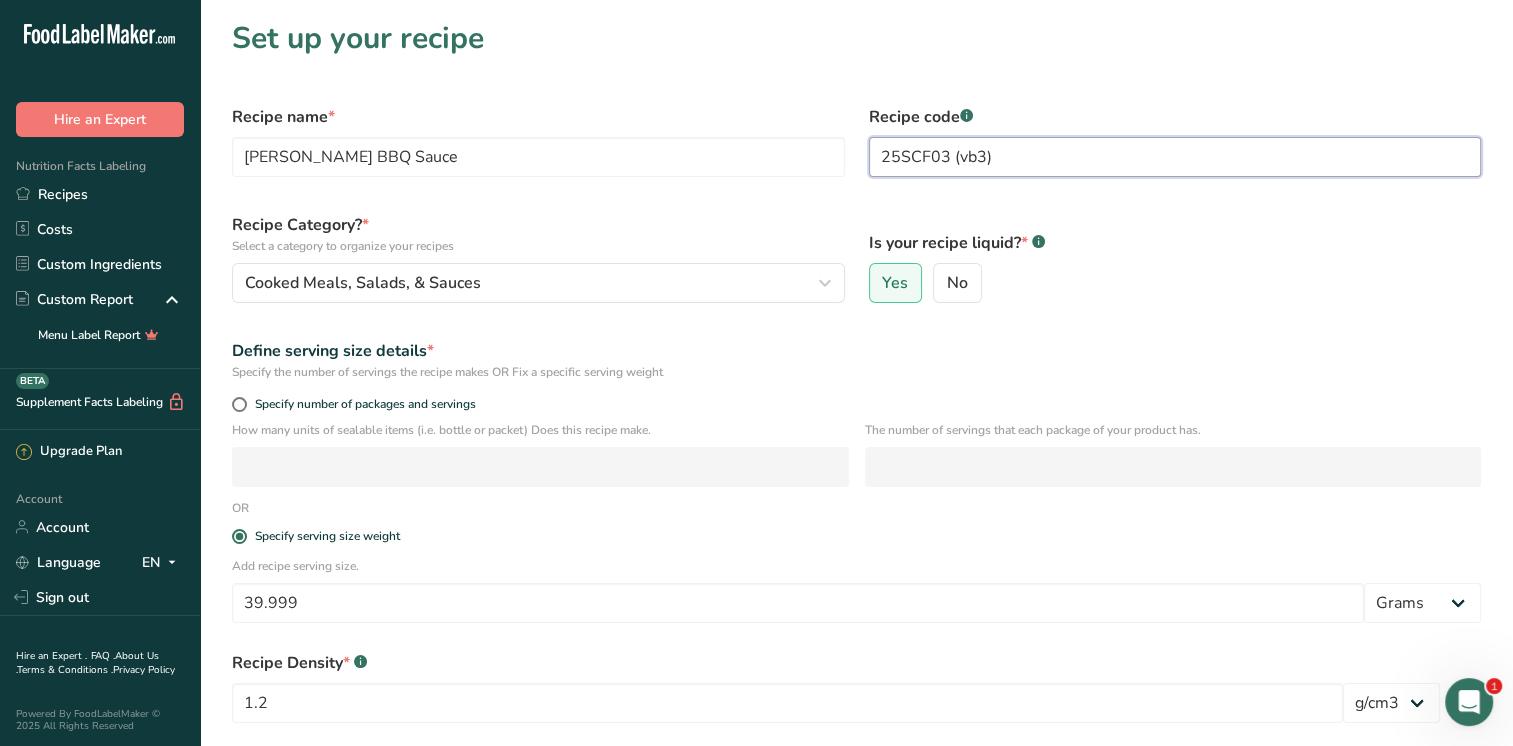 click on "25SCF03 (vb3)" at bounding box center [1175, 157] 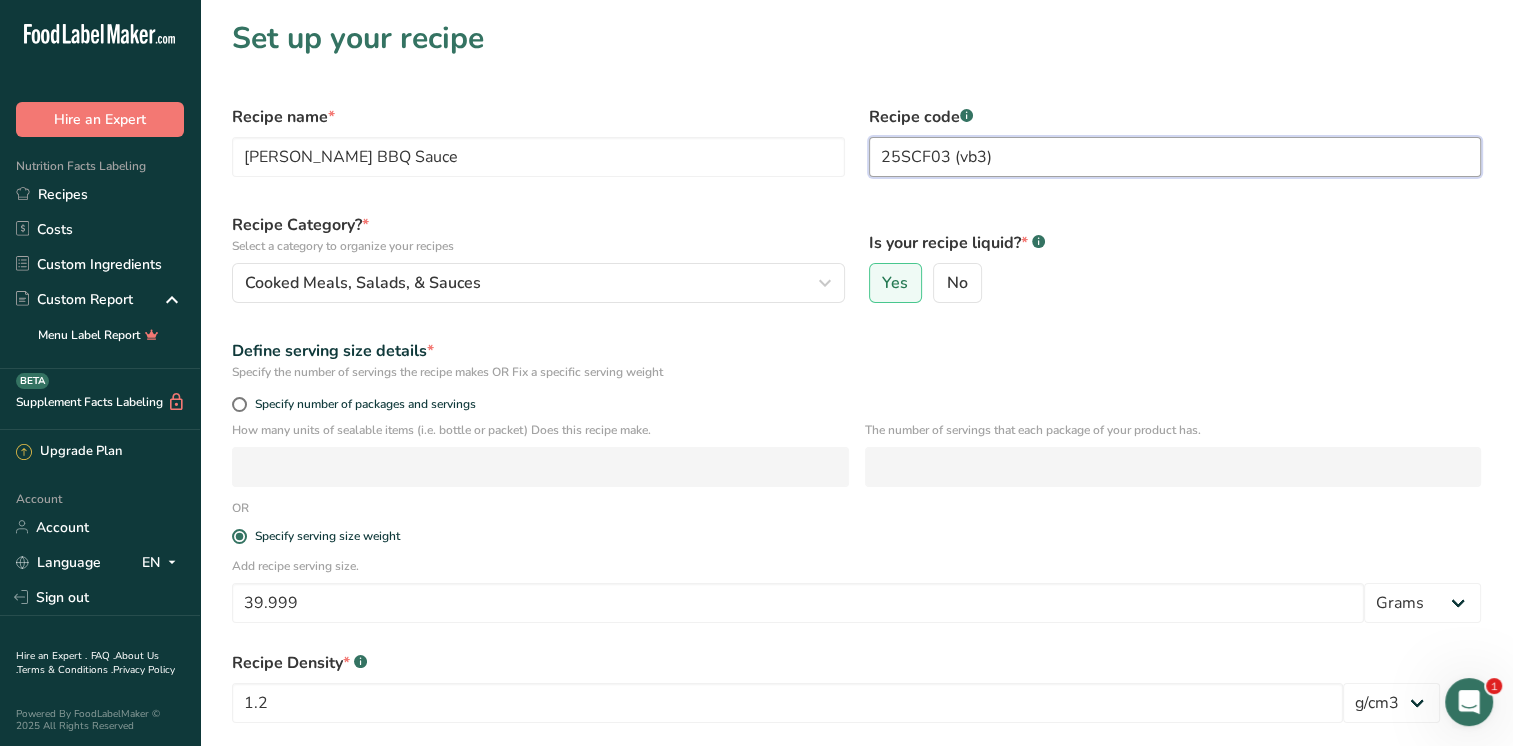 drag, startPoint x: 974, startPoint y: 156, endPoint x: 960, endPoint y: 154, distance: 14.142136 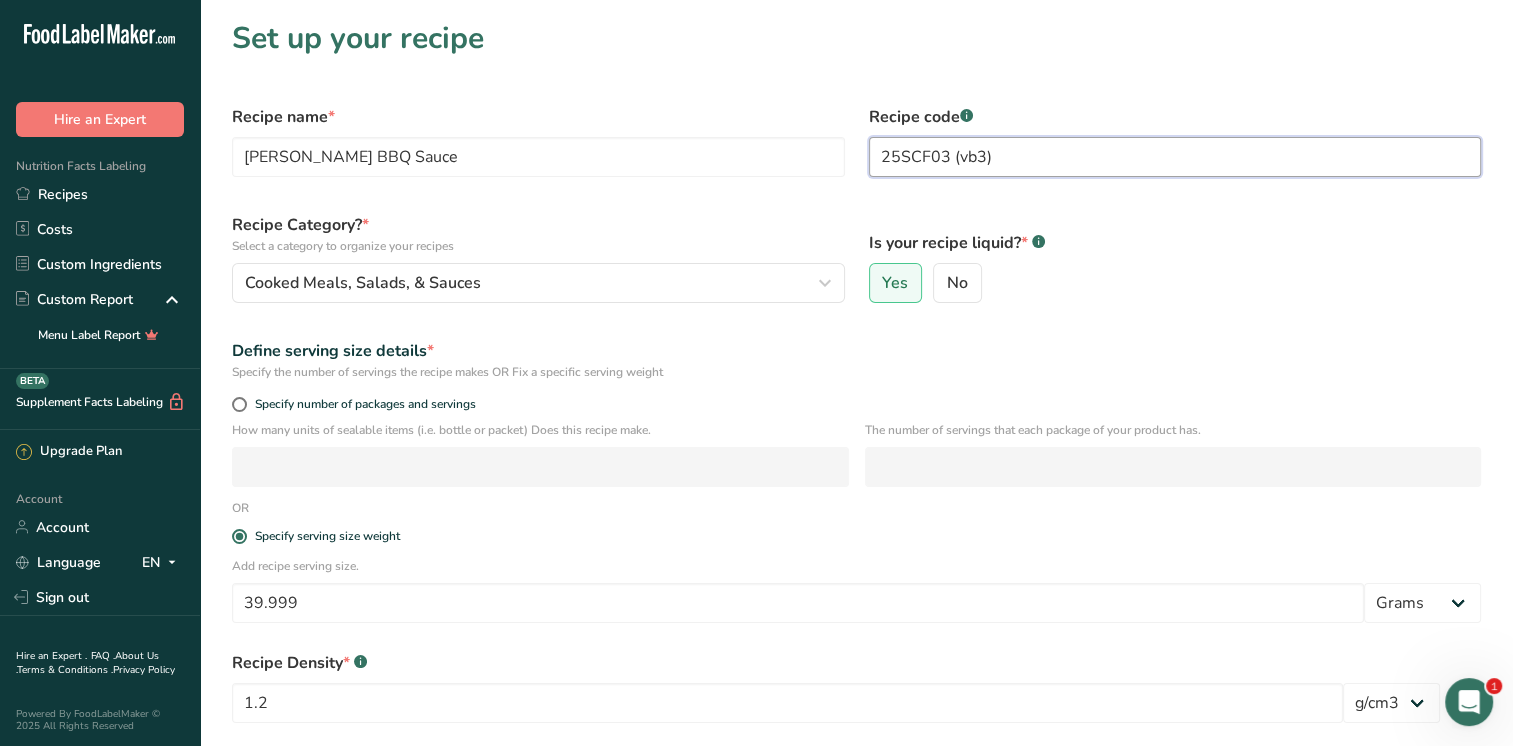 click on "25SCF03 (vb3)" at bounding box center [1175, 157] 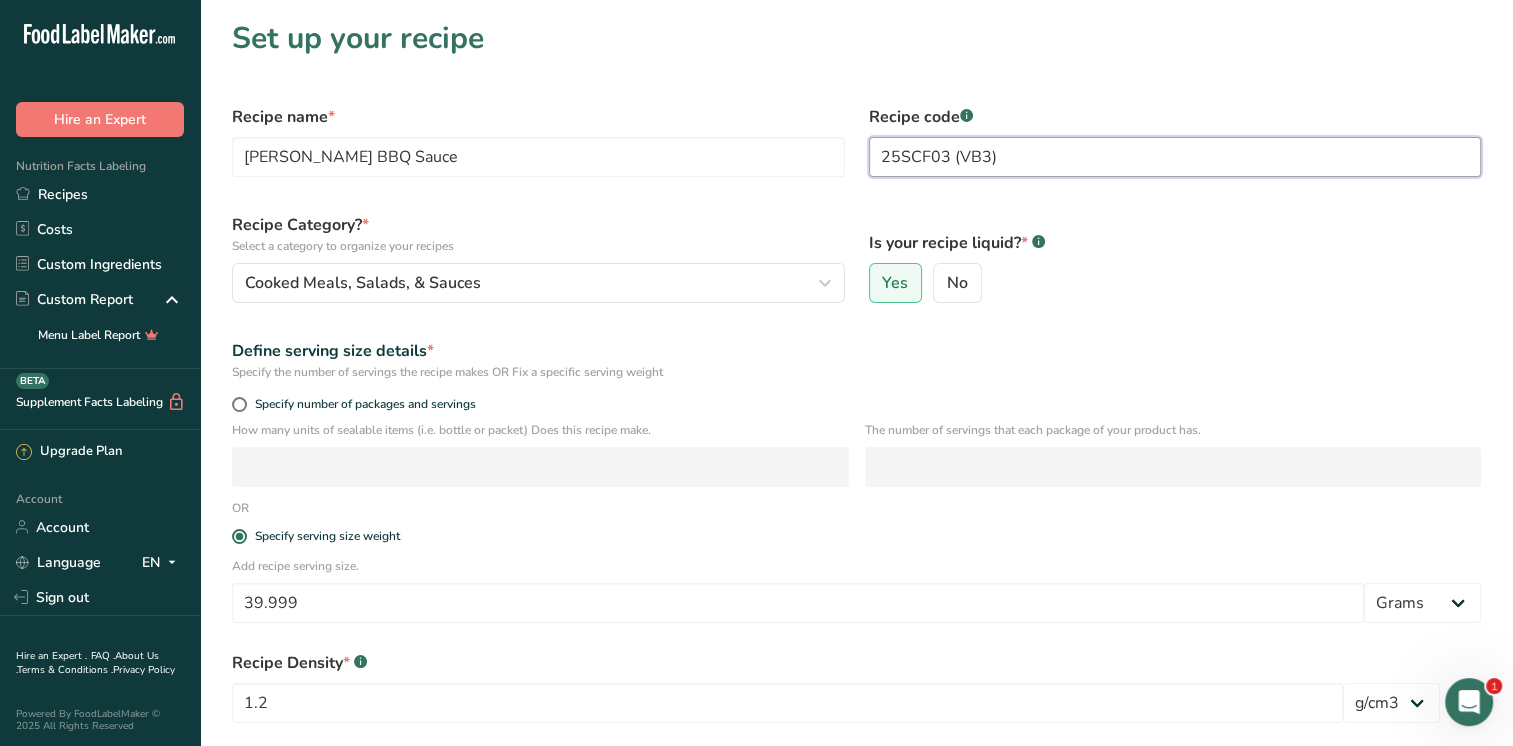click on "25SCF03 (VB3)" at bounding box center (1175, 157) 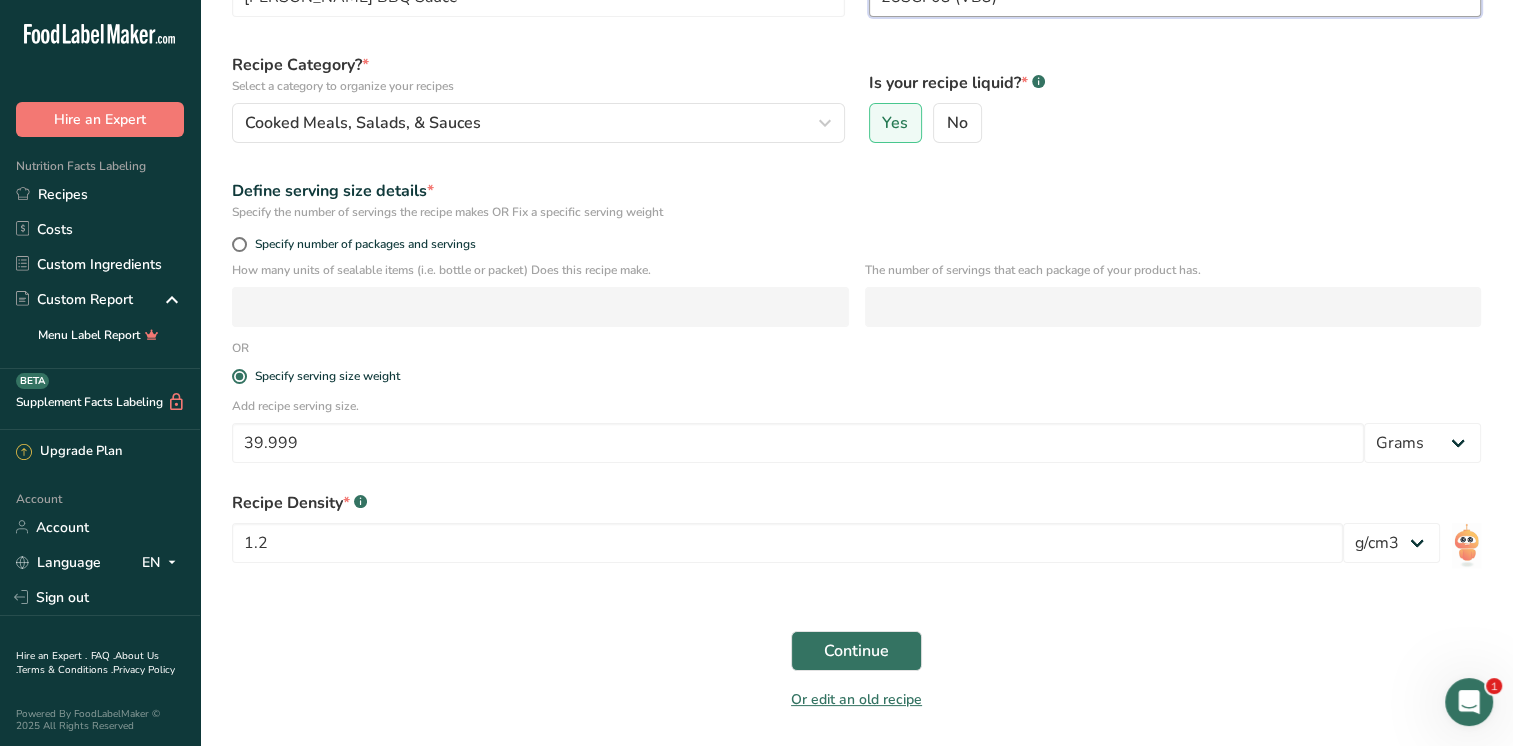 scroll, scrollTop: 221, scrollLeft: 0, axis: vertical 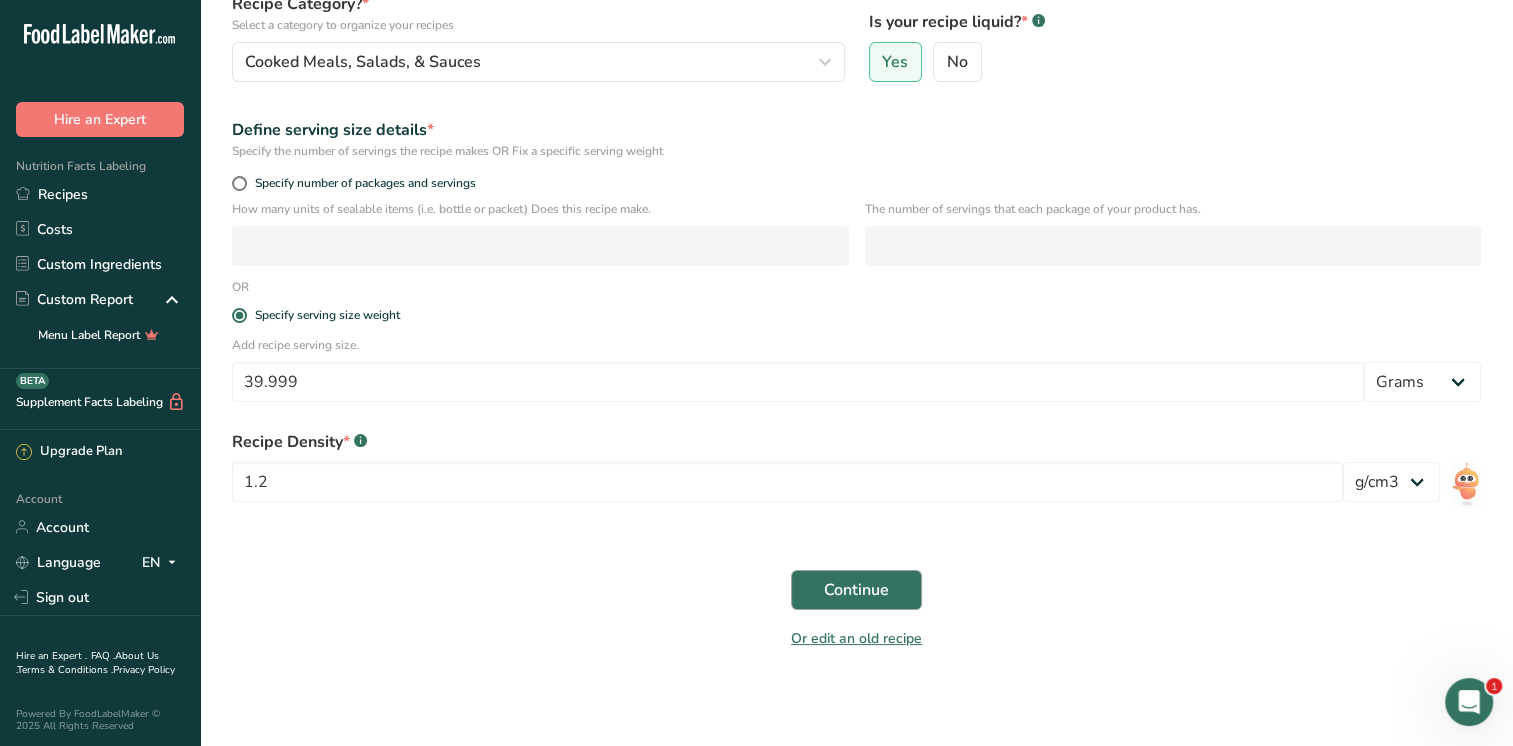 type on "25SCF03 (VB3)" 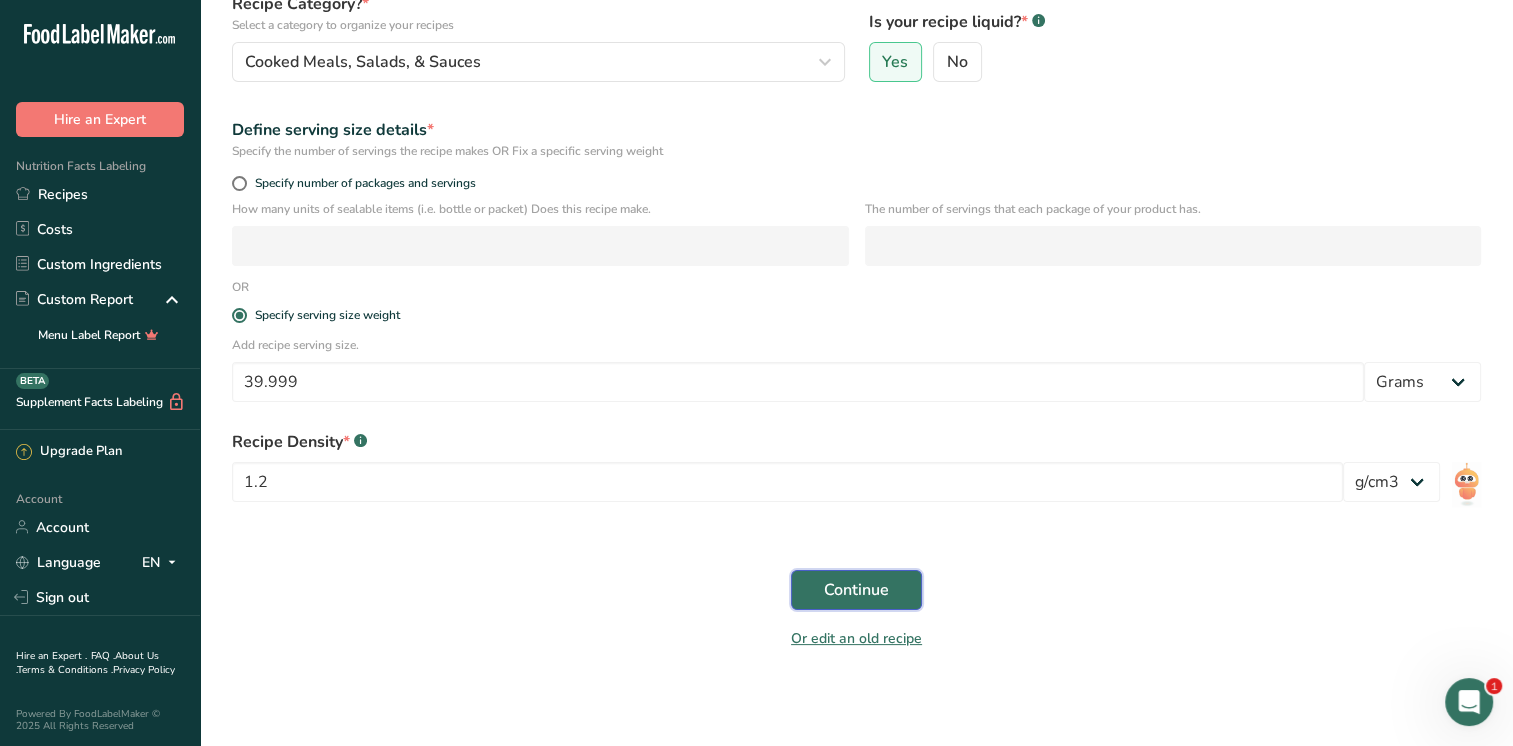 click on "Continue" at bounding box center [856, 590] 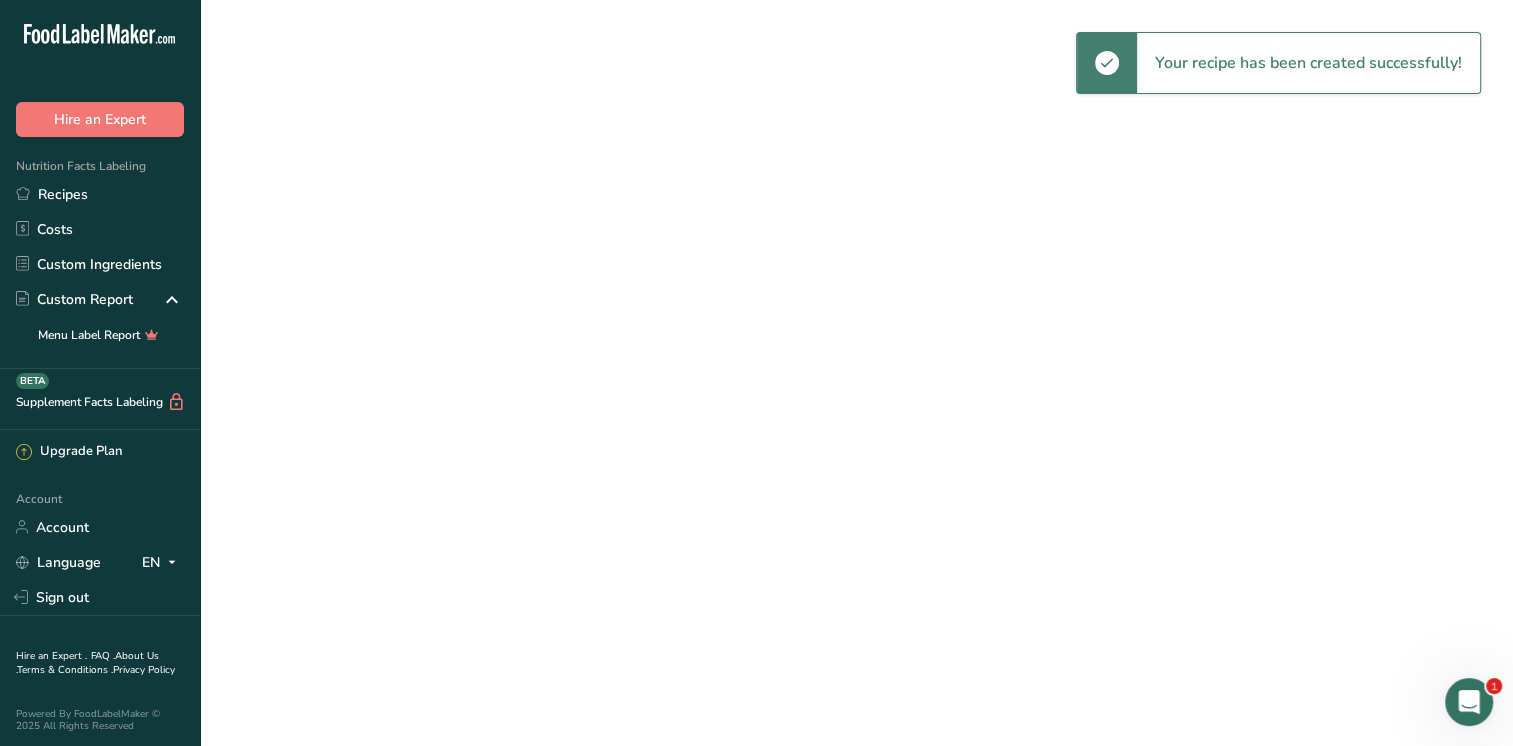 scroll, scrollTop: 0, scrollLeft: 0, axis: both 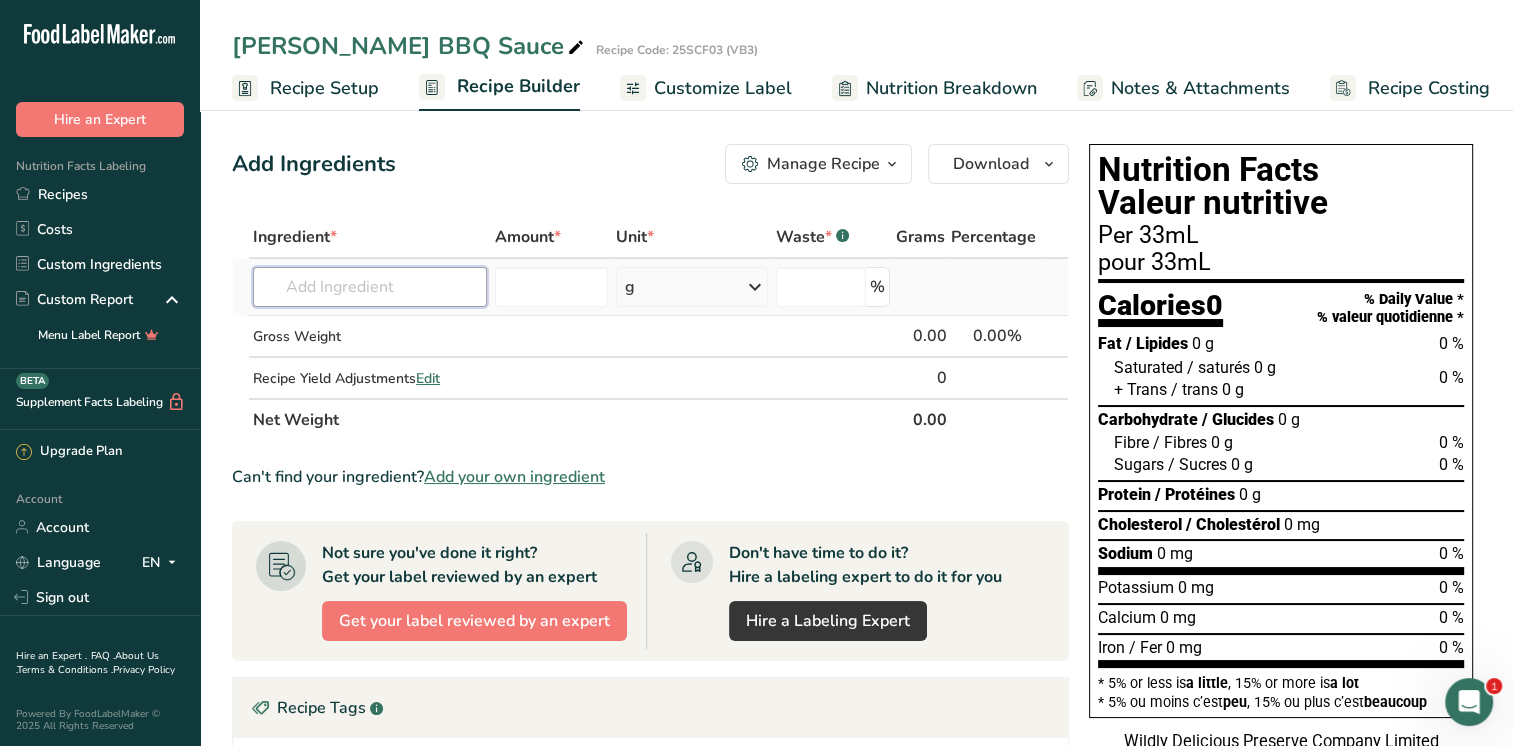click at bounding box center (369, 287) 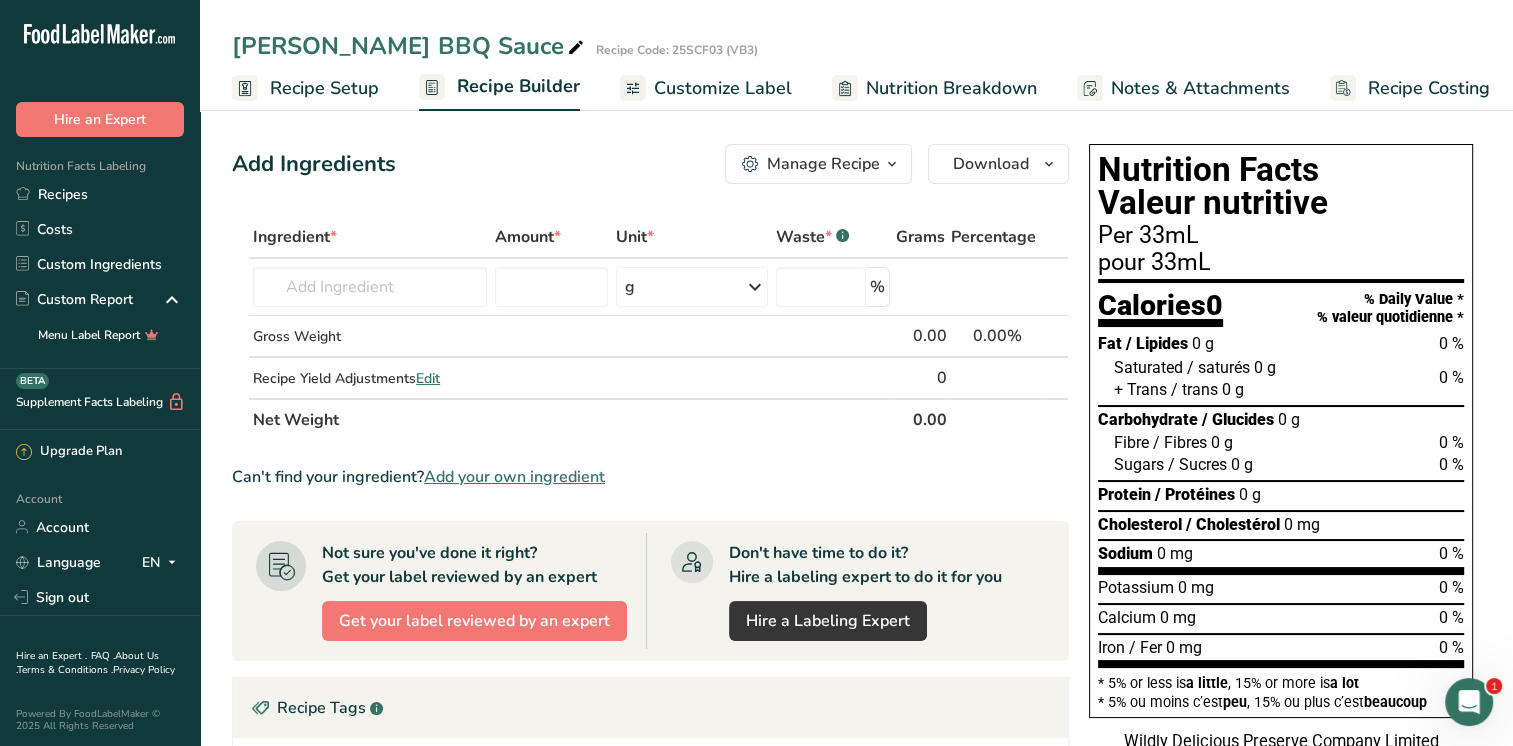 click on "Recipe Tags
.a-a{fill:#347362;}.b-a{fill:#fff;}" at bounding box center (650, 708) 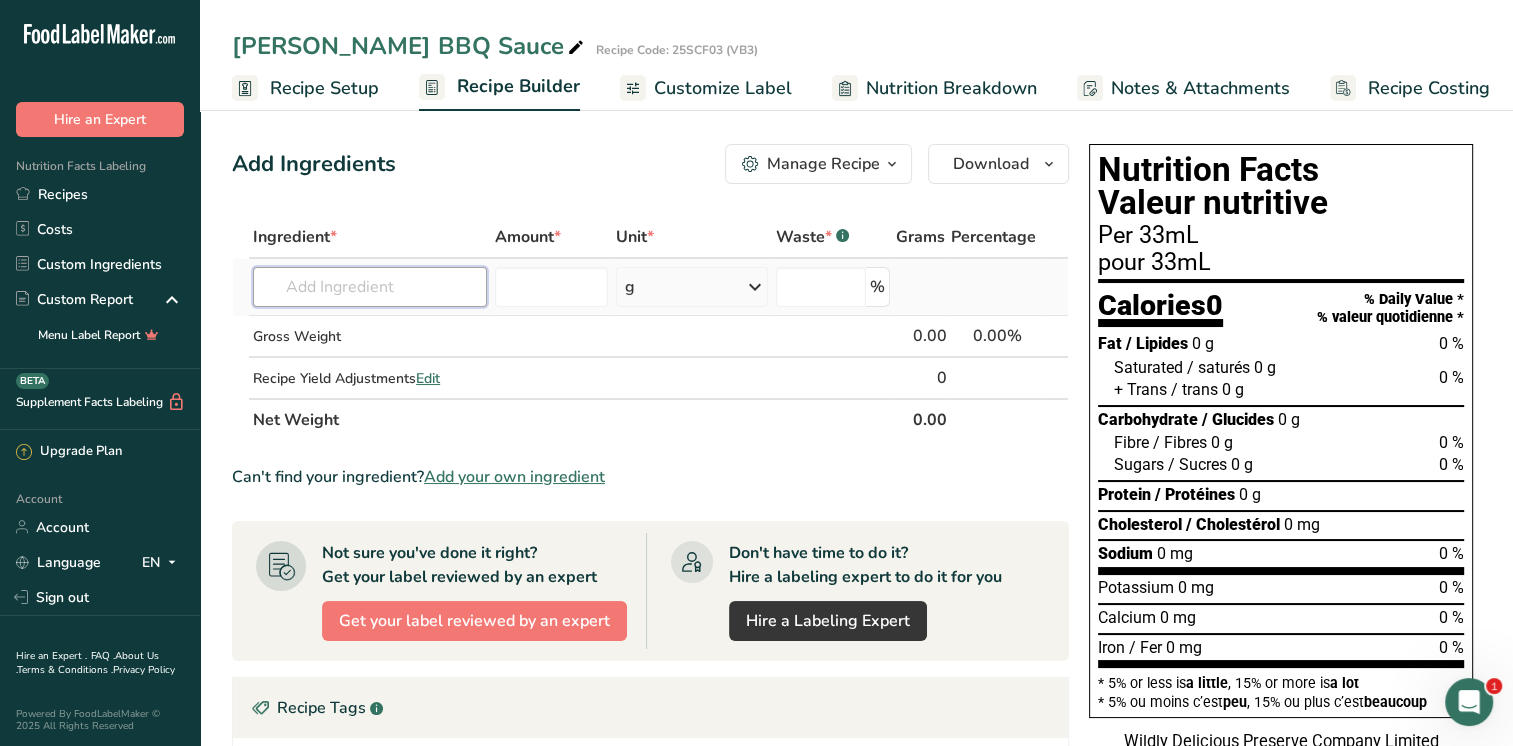click at bounding box center (369, 287) 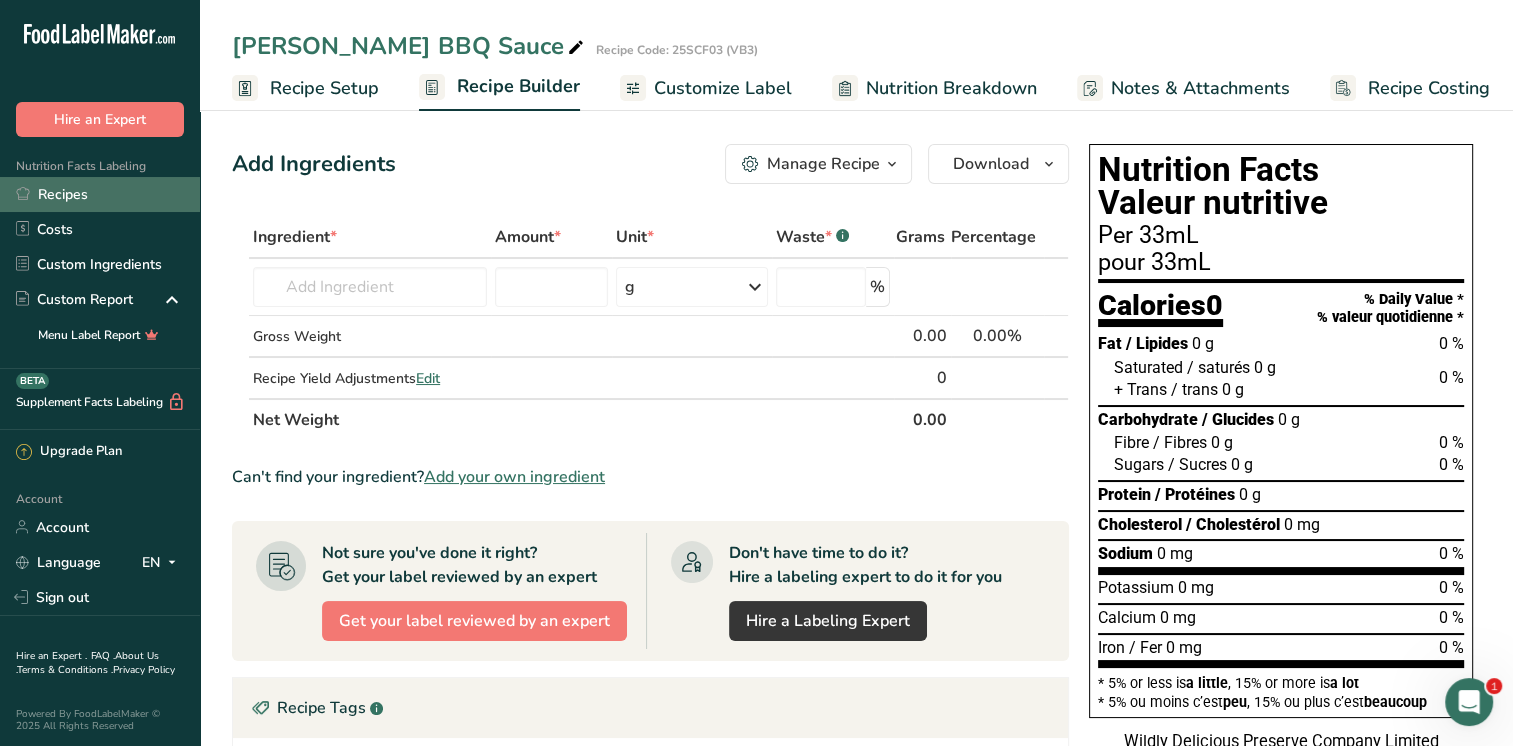 click on "Recipes" at bounding box center (100, 194) 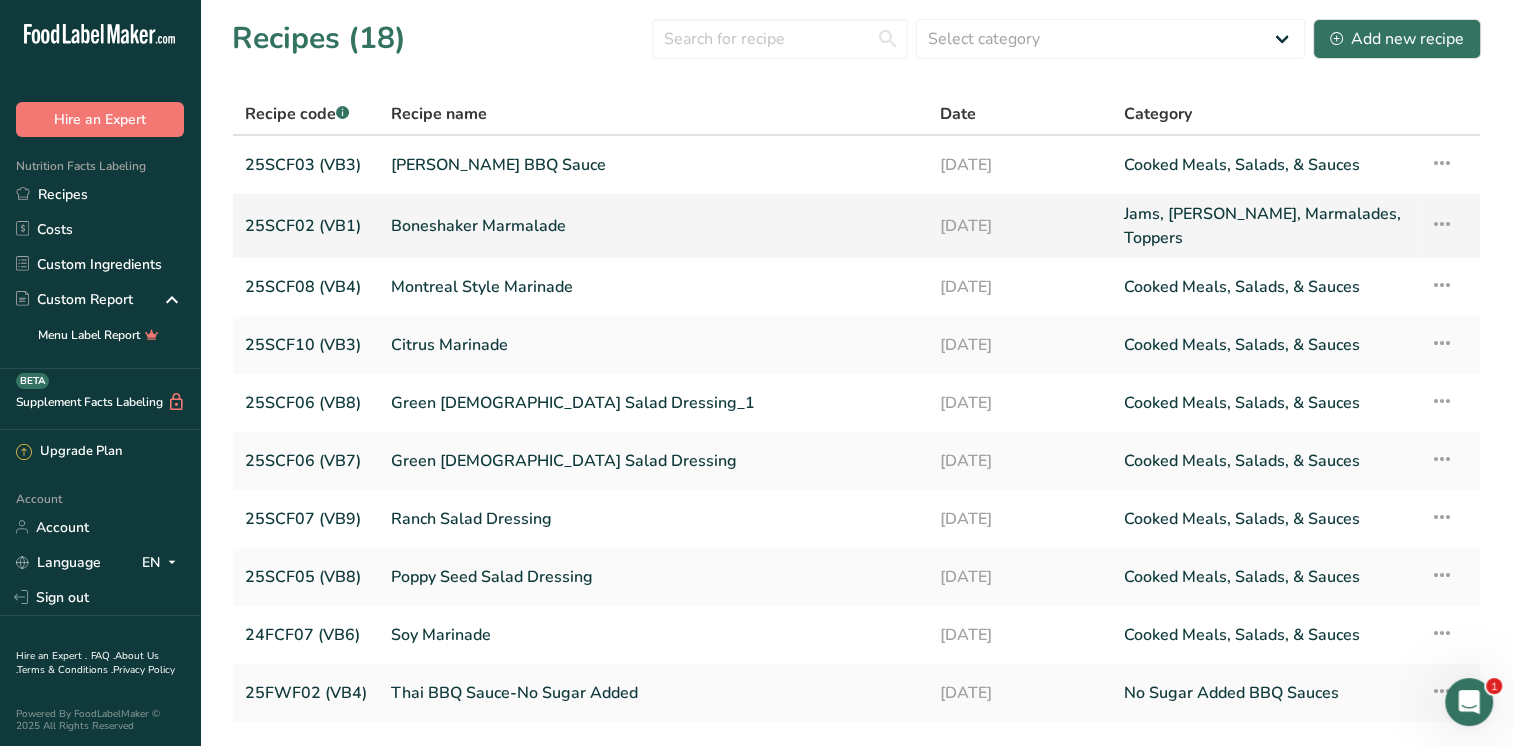 click on "25SCF02 (VB1)" at bounding box center [306, 226] 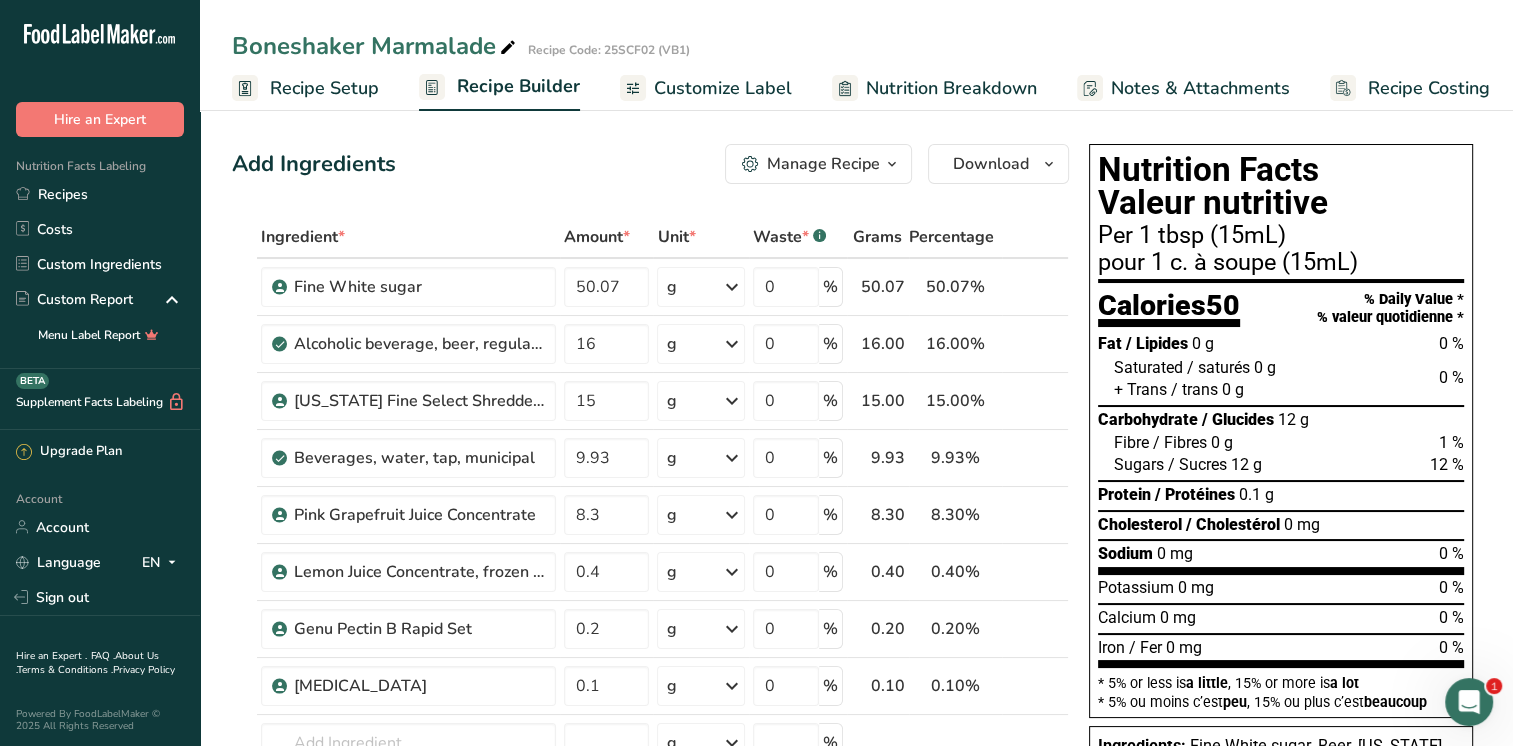 click on "Customize Label" at bounding box center (723, 88) 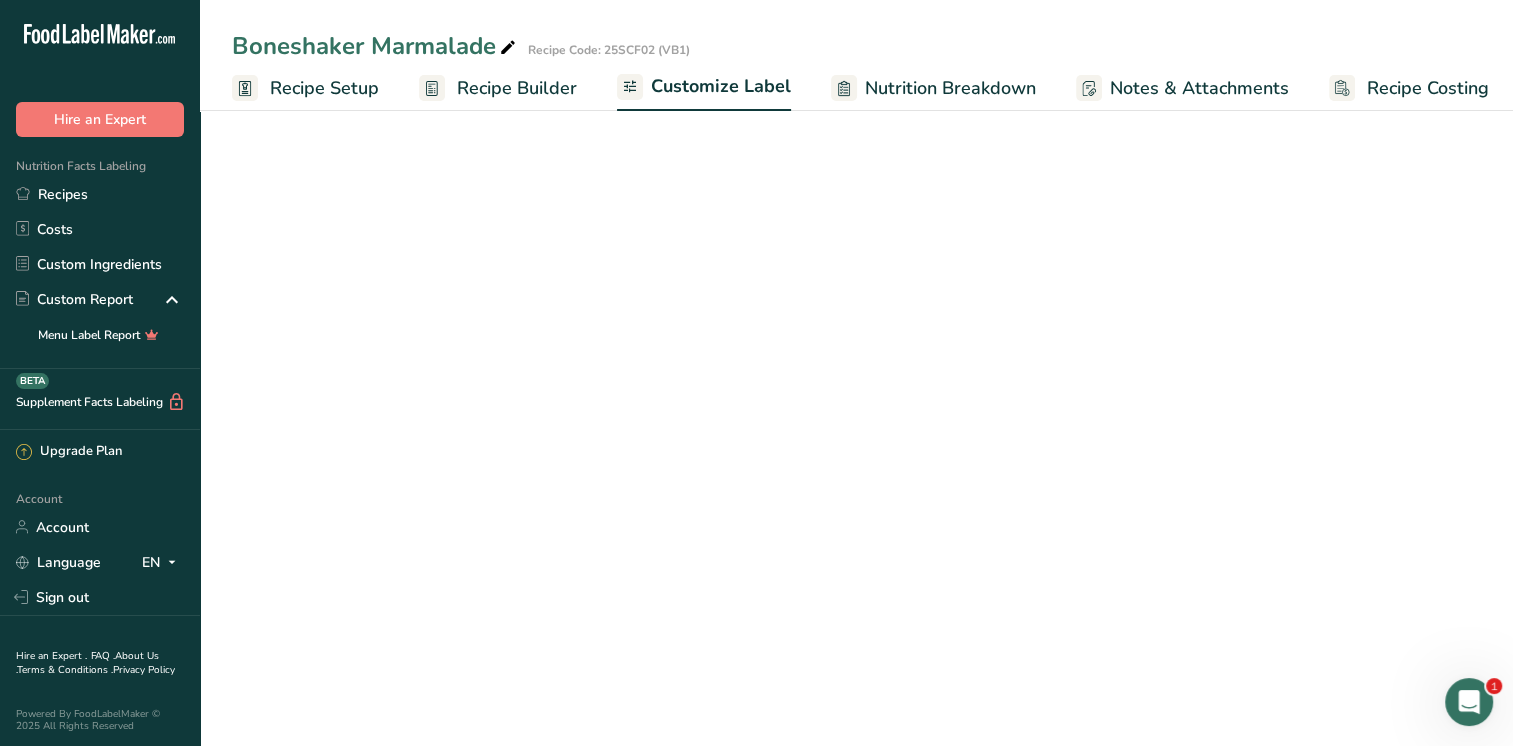 scroll, scrollTop: 0, scrollLeft: 8, axis: horizontal 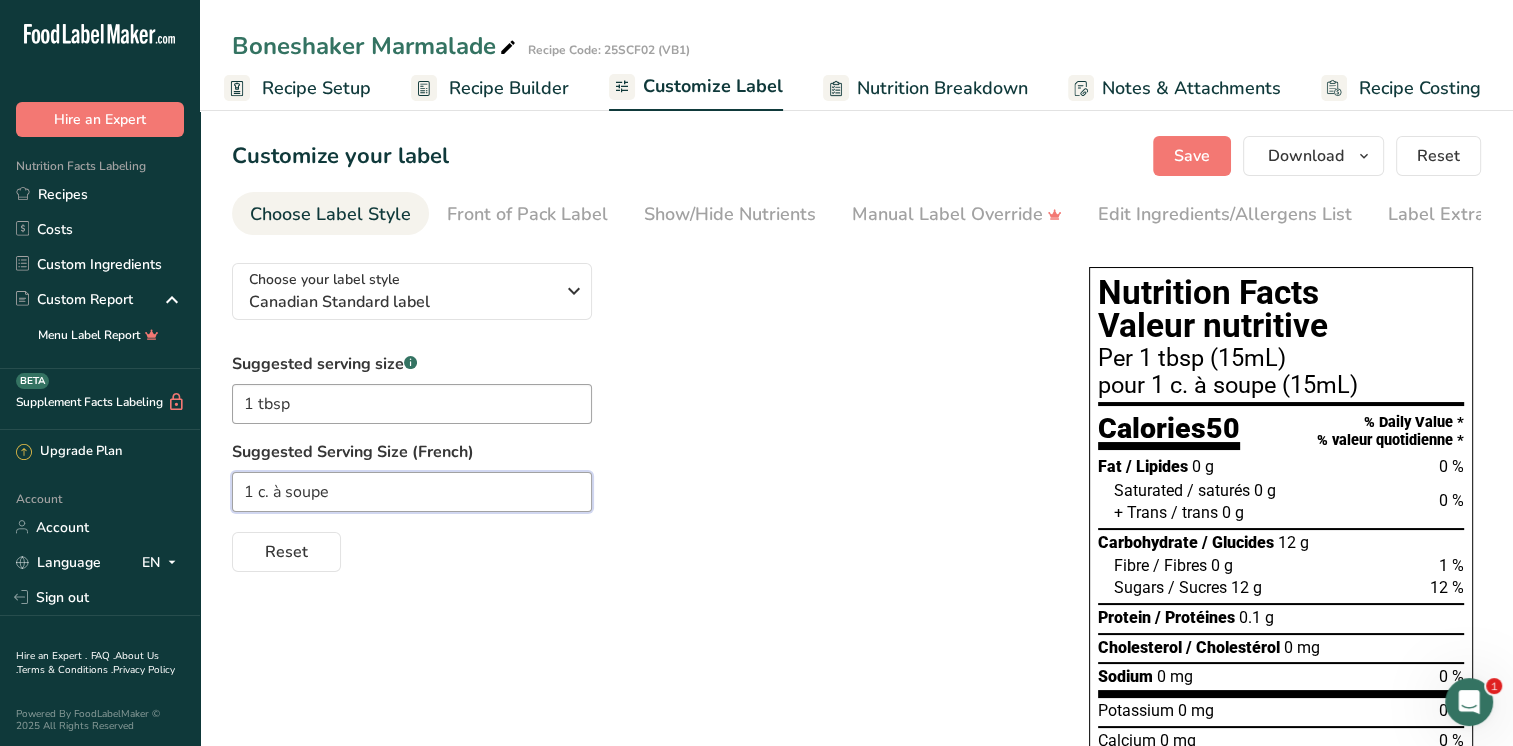 drag, startPoint x: 347, startPoint y: 510, endPoint x: 224, endPoint y: 499, distance: 123.49089 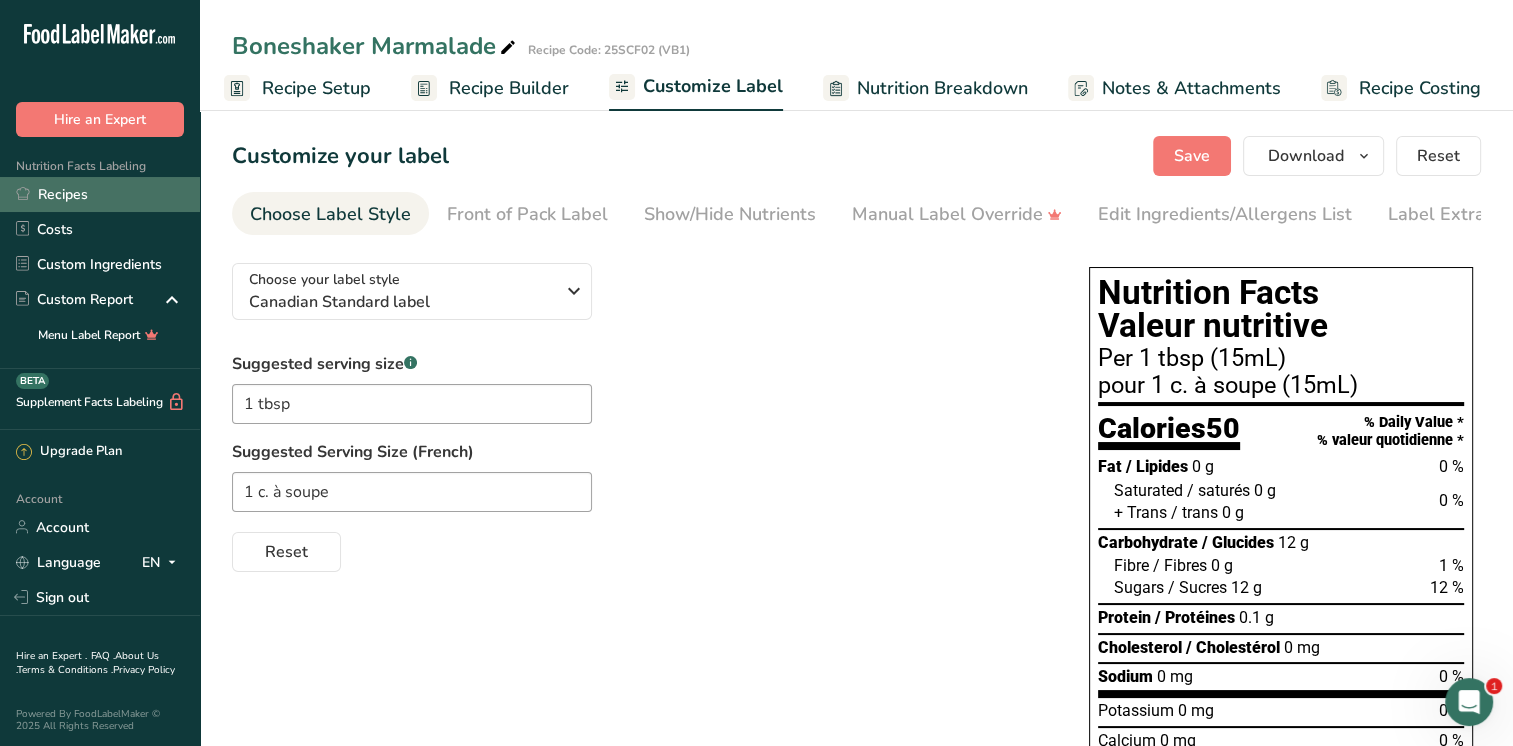 click on "Recipes" at bounding box center (100, 194) 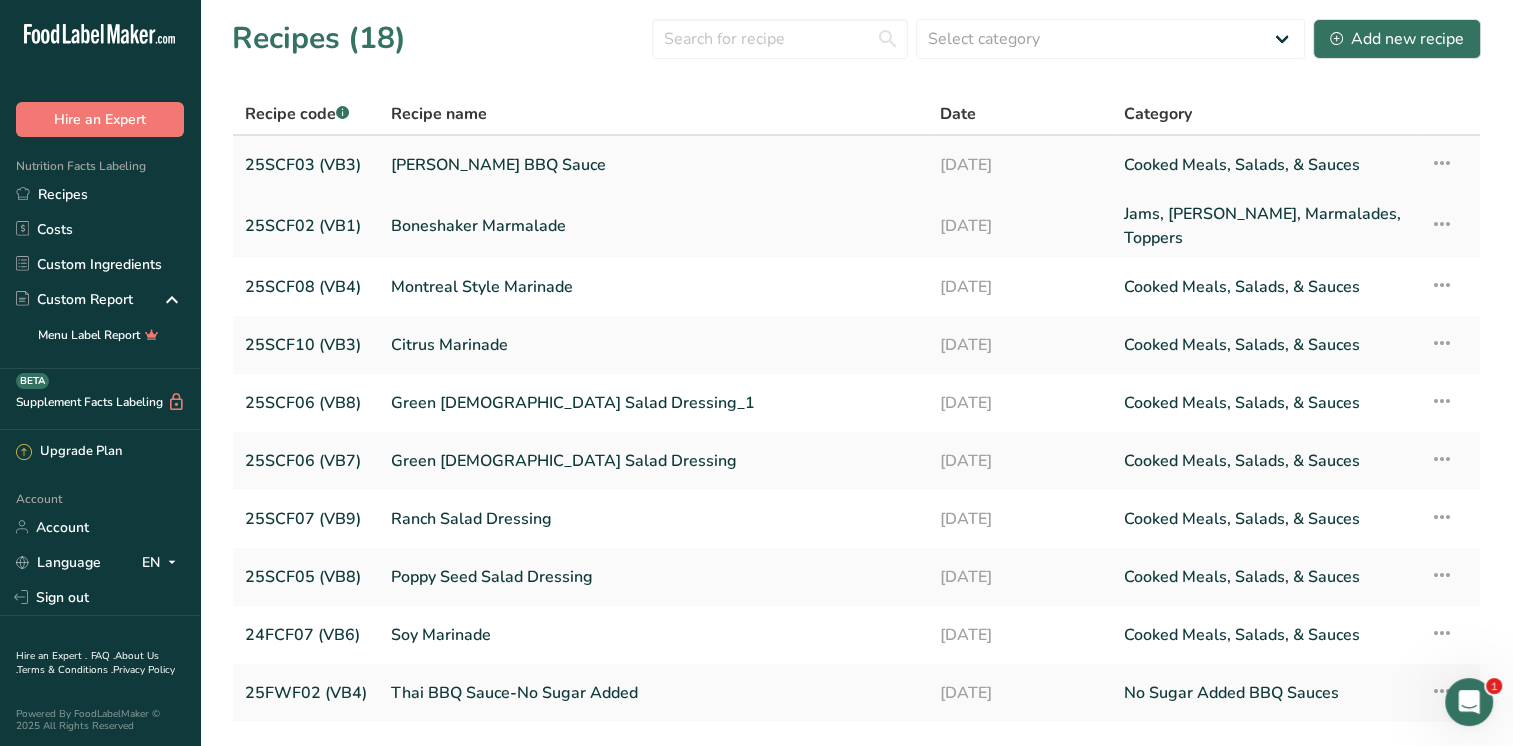 click on "[PERSON_NAME] BBQ Sauce" at bounding box center (653, 165) 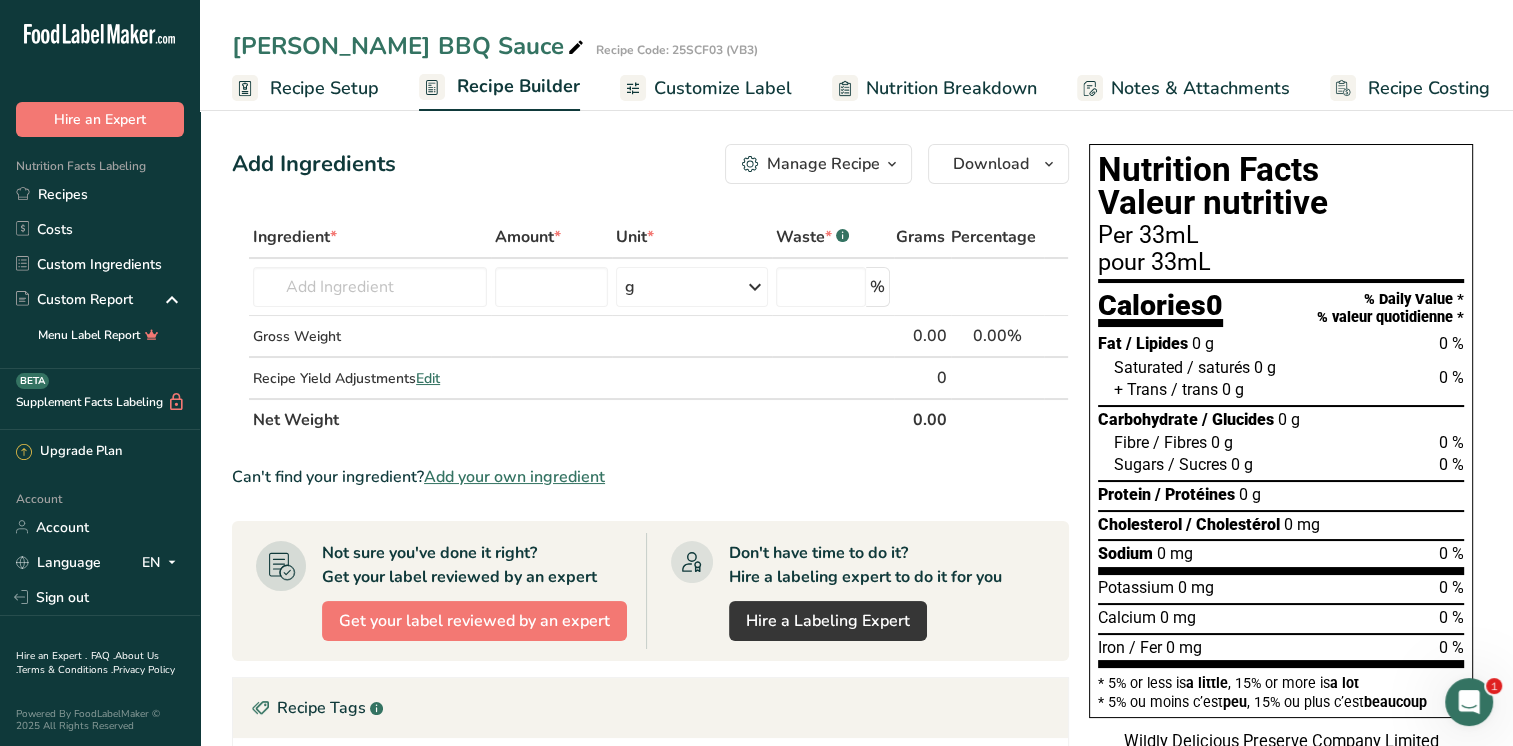 click on "Customize Label" at bounding box center [723, 88] 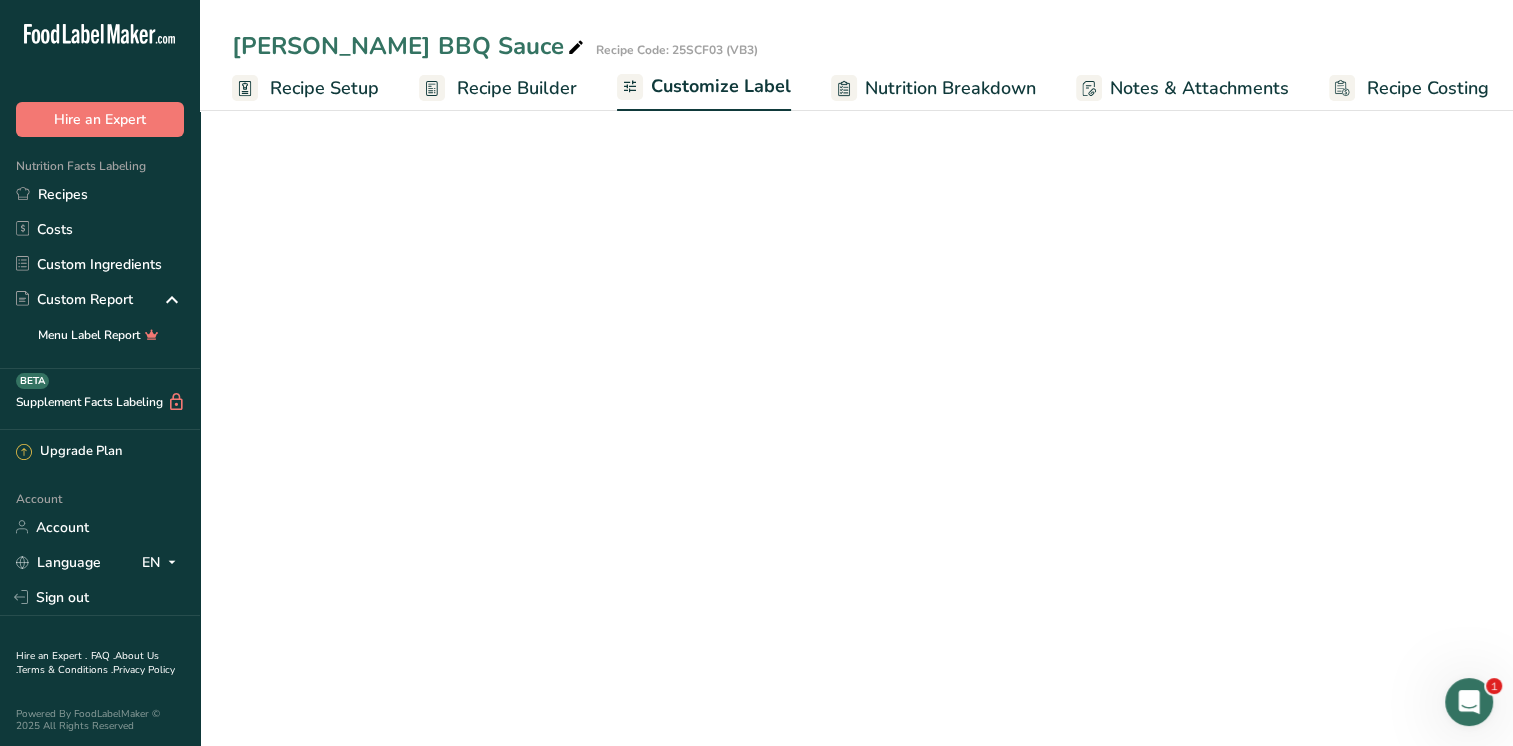 scroll, scrollTop: 0, scrollLeft: 8, axis: horizontal 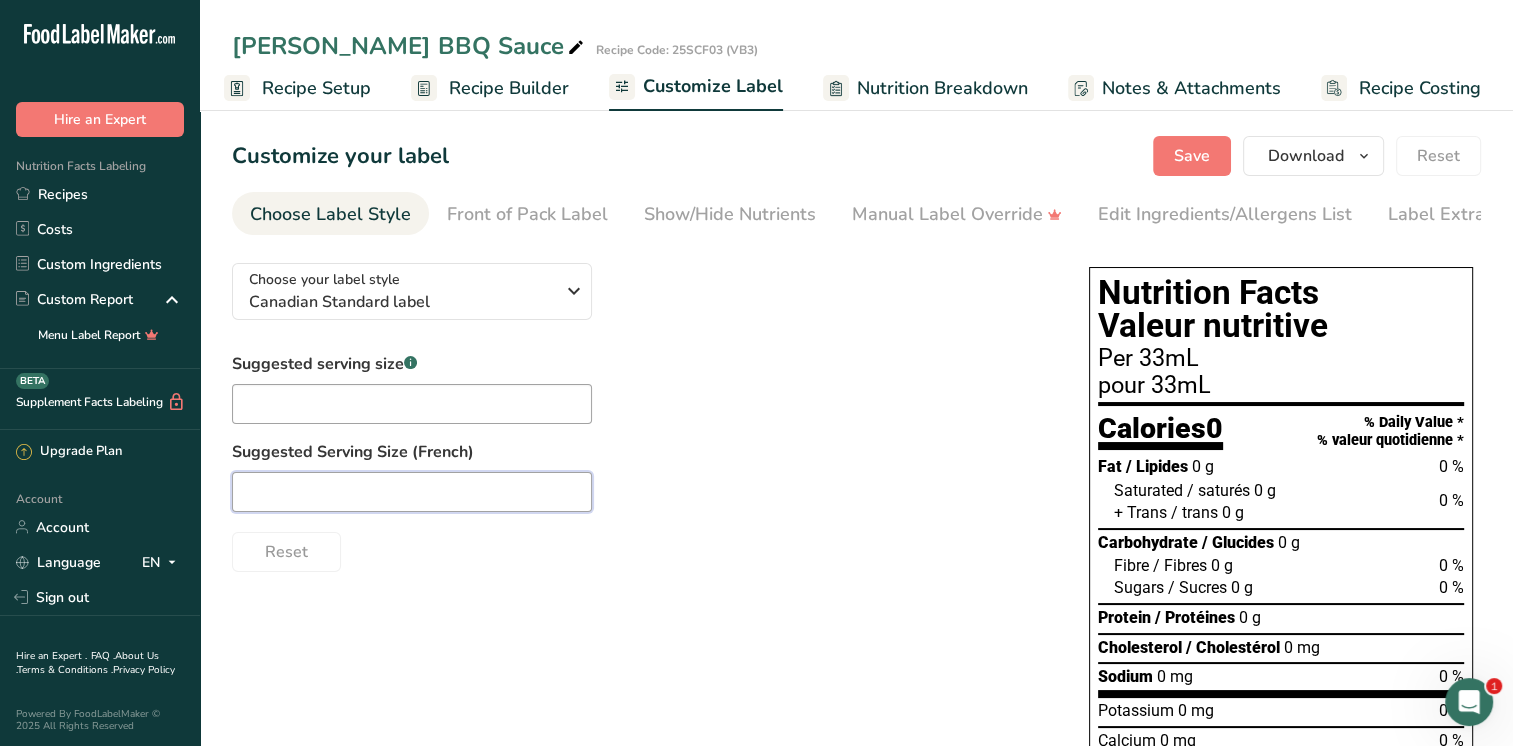 click at bounding box center (412, 492) 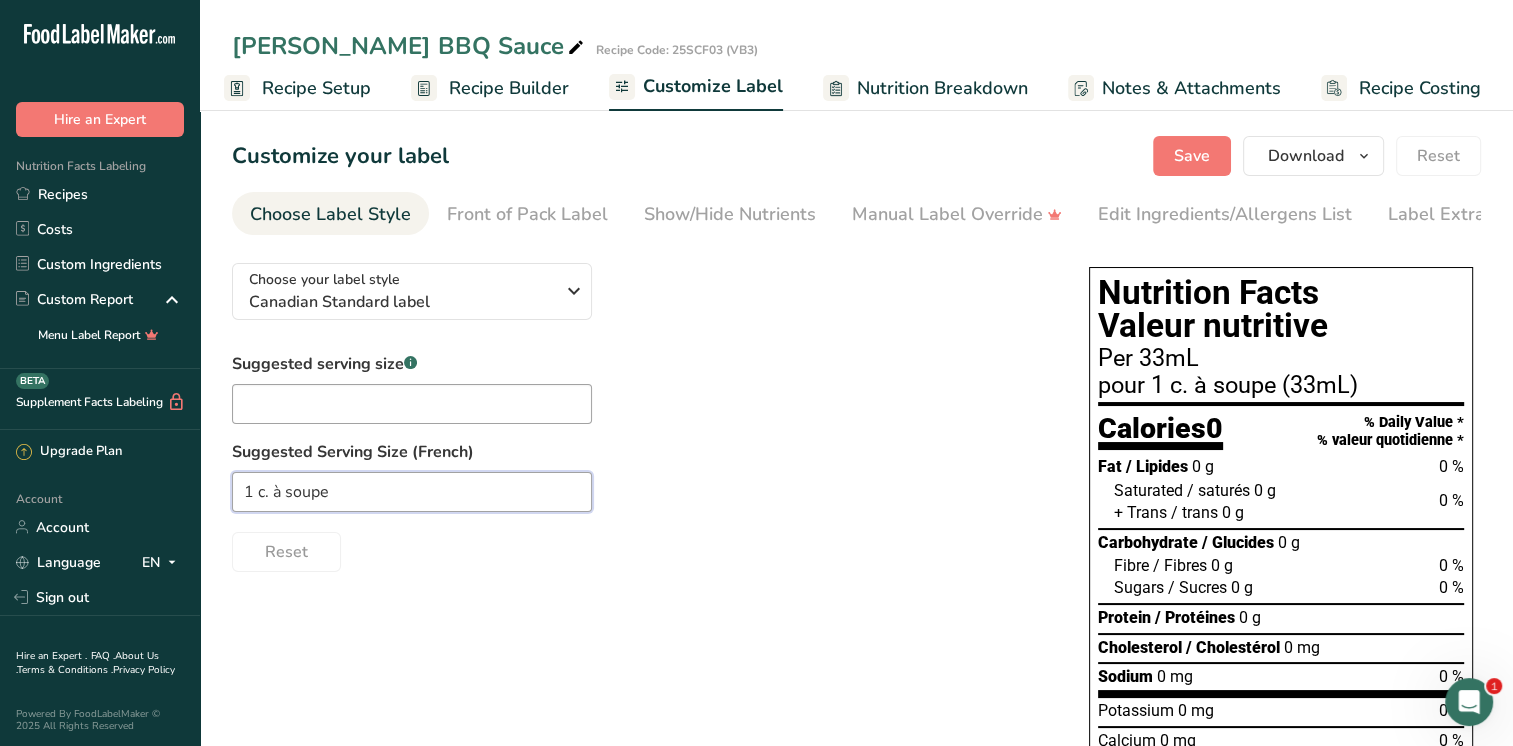 drag, startPoint x: 241, startPoint y: 506, endPoint x: 252, endPoint y: 506, distance: 11 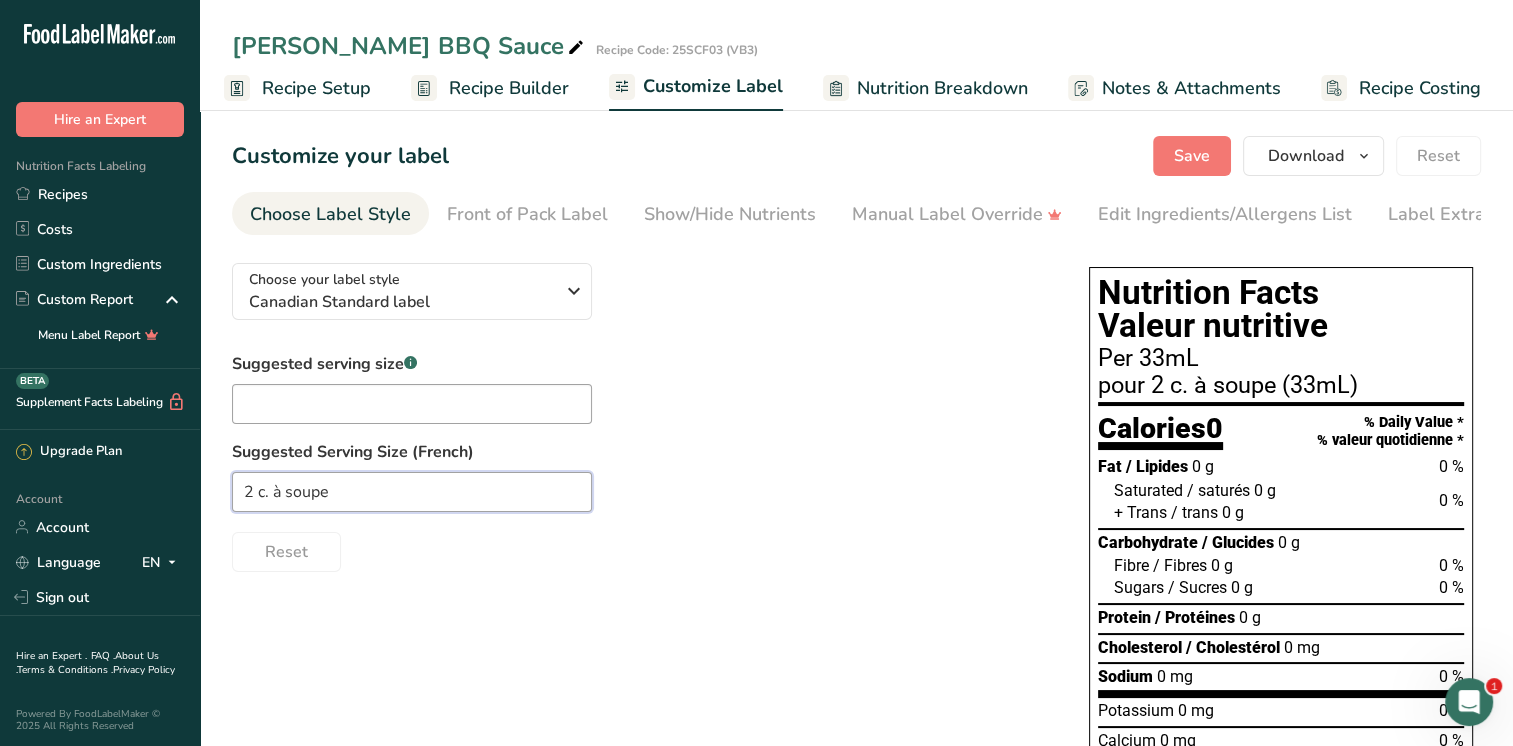 type on "2 c. à soupe" 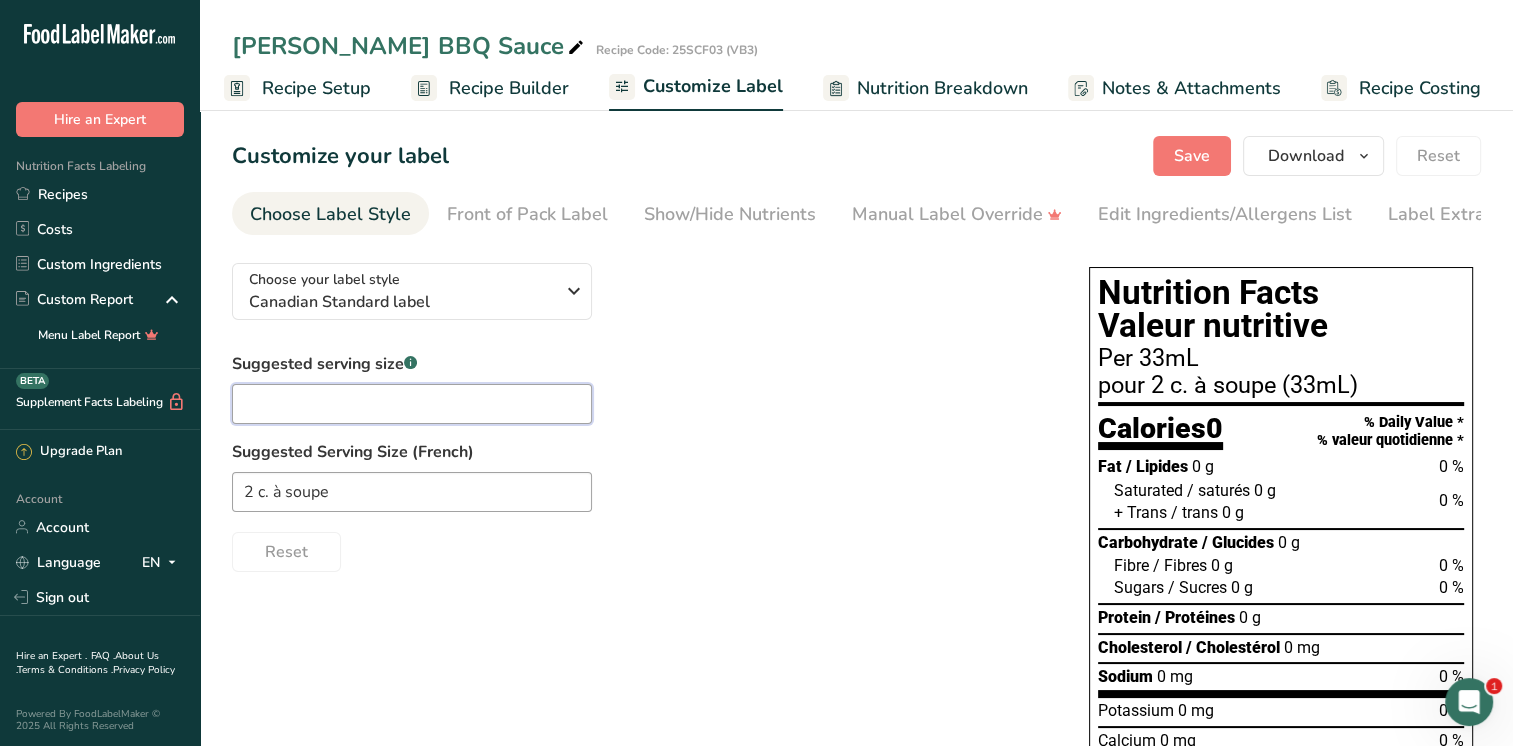 click at bounding box center [412, 404] 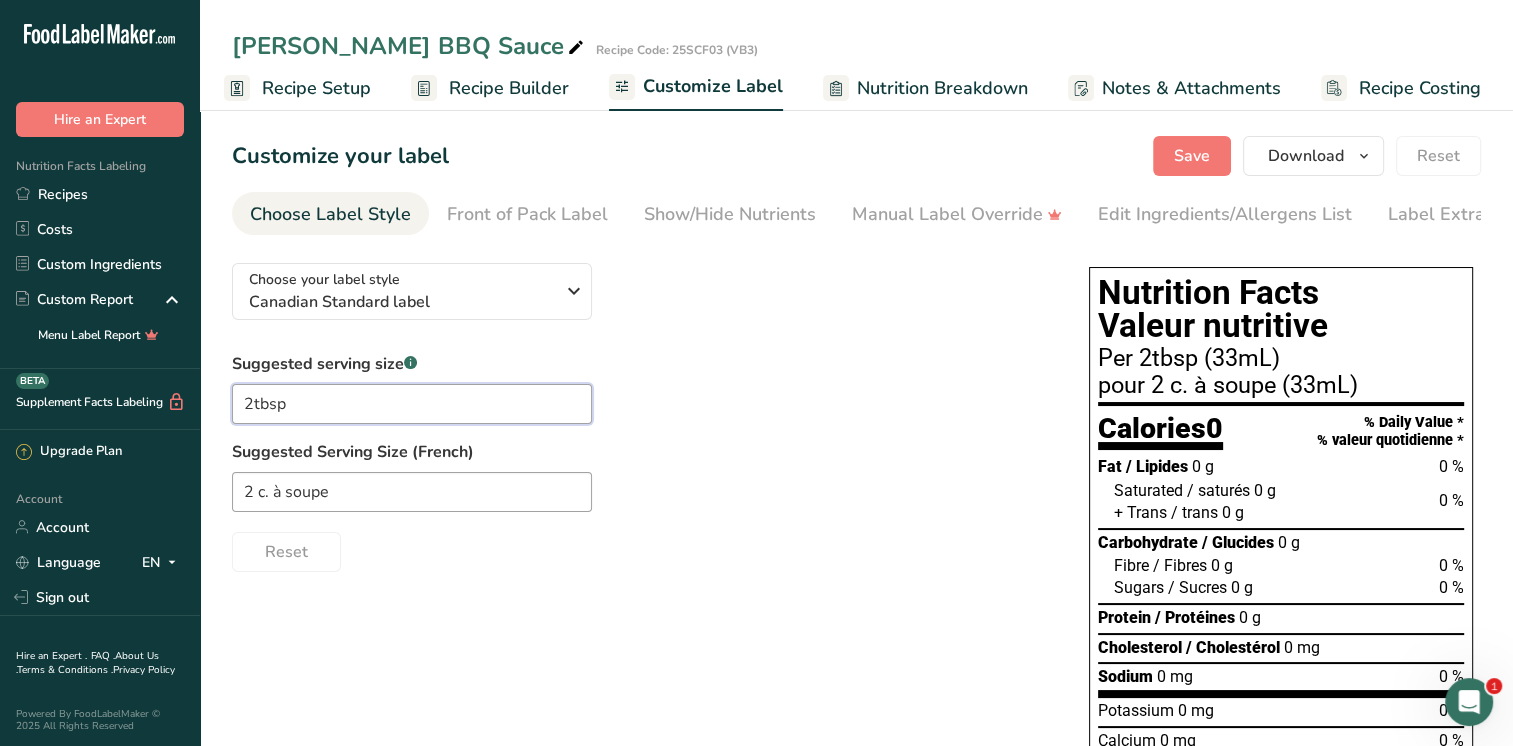 click on "2tbsp" at bounding box center [412, 404] 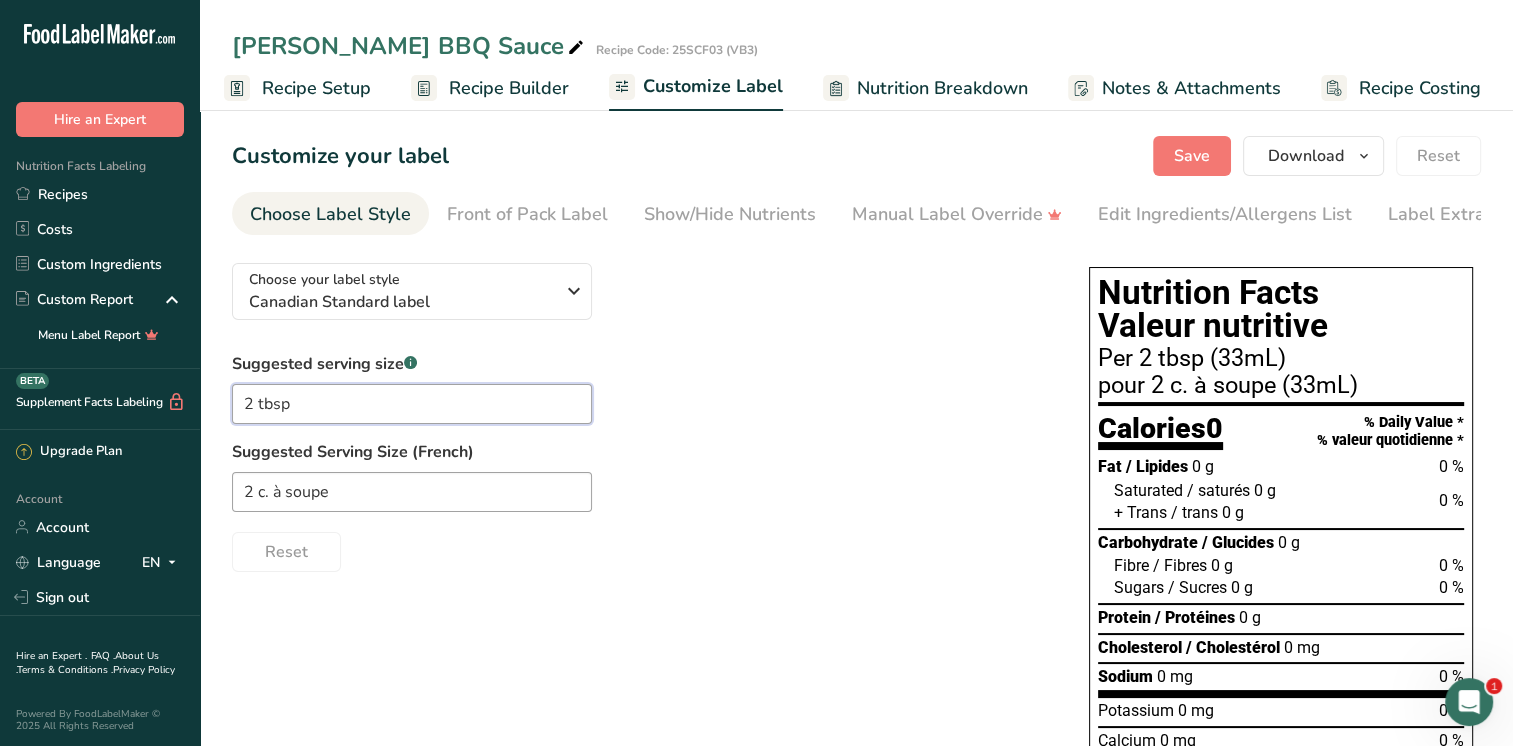 type on "2 tbsp" 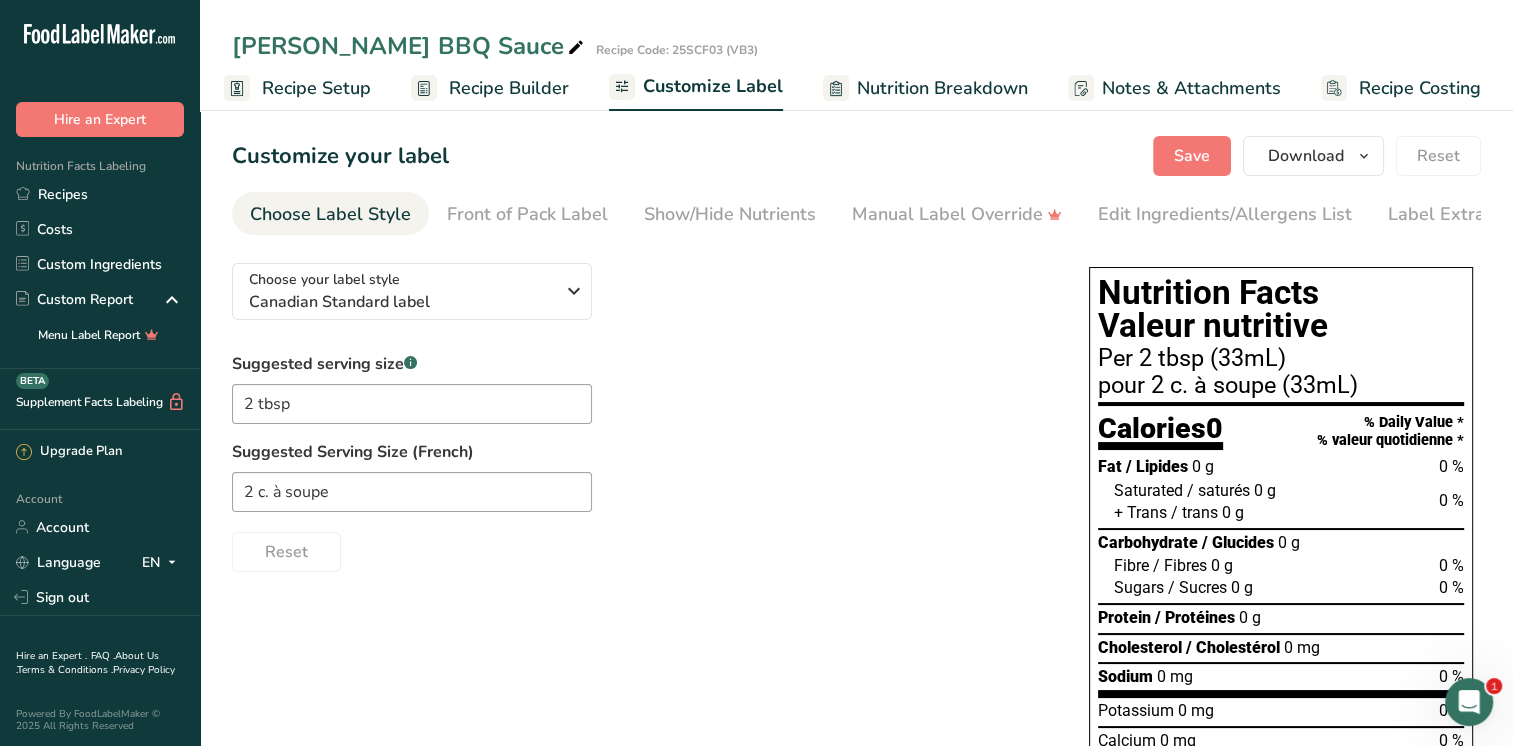 click on "Suggested Serving Size (French) 2 c. à soupe" at bounding box center [640, 476] 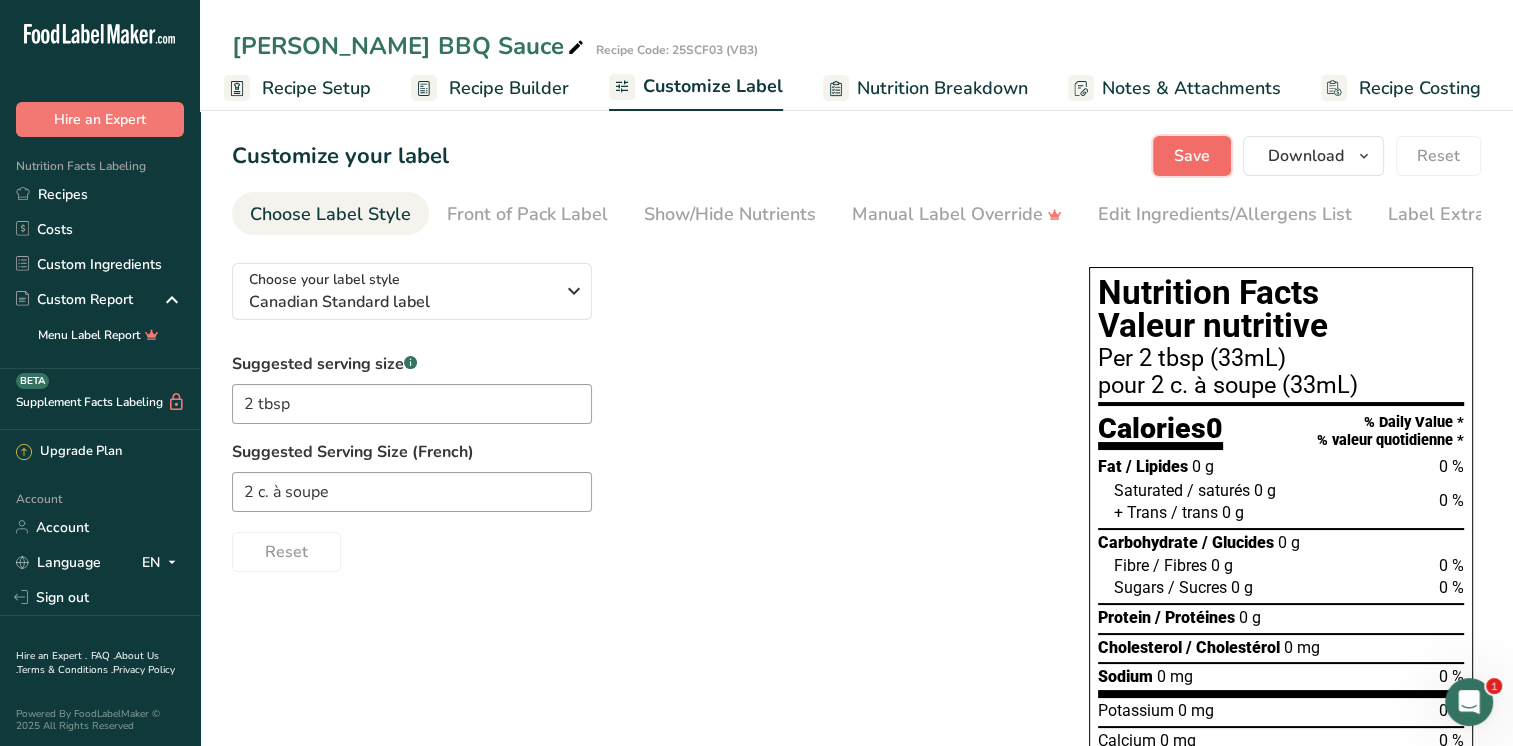 click on "Save" at bounding box center (1192, 156) 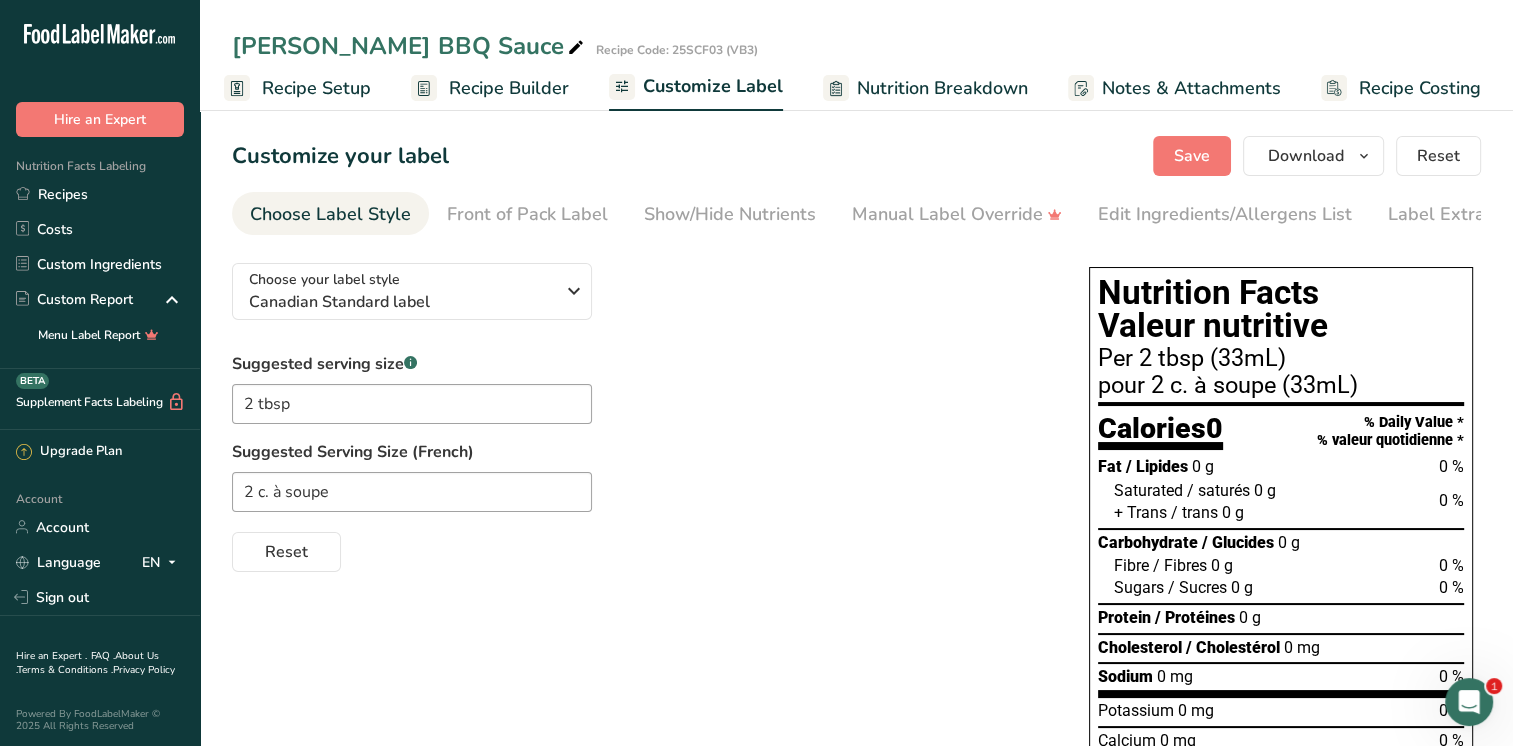 click on "Recipe Setup" at bounding box center (316, 88) 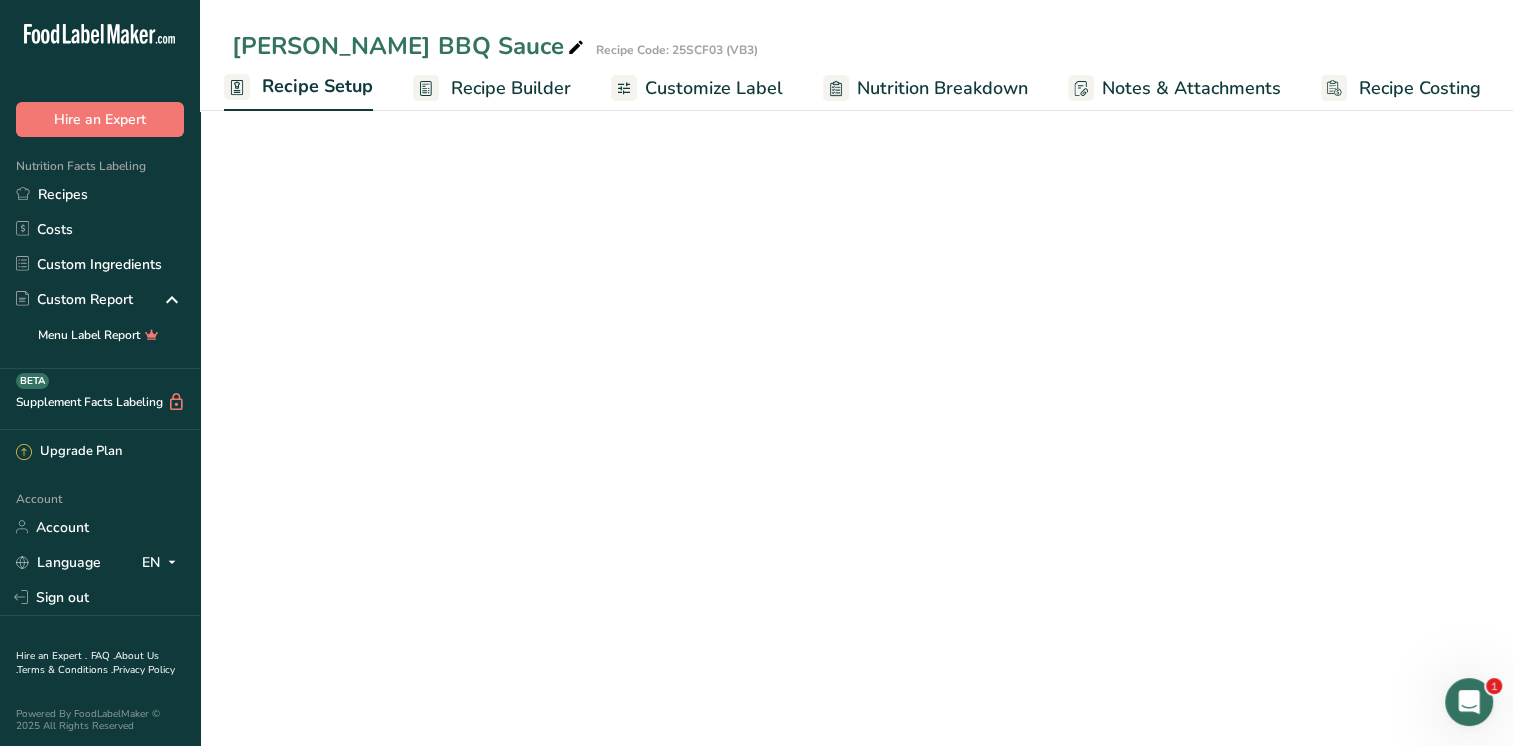 scroll, scrollTop: 0, scrollLeft: 7, axis: horizontal 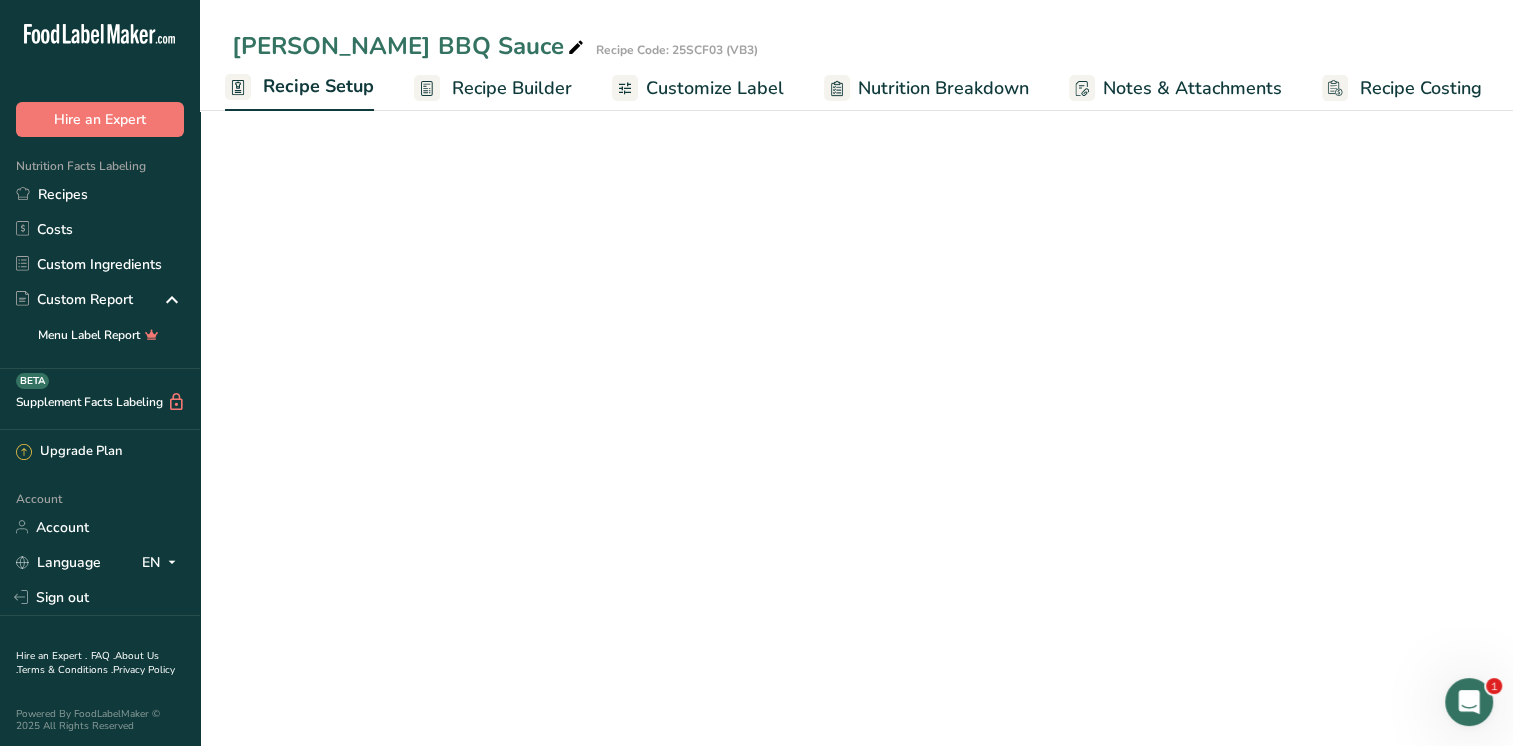 select on "22" 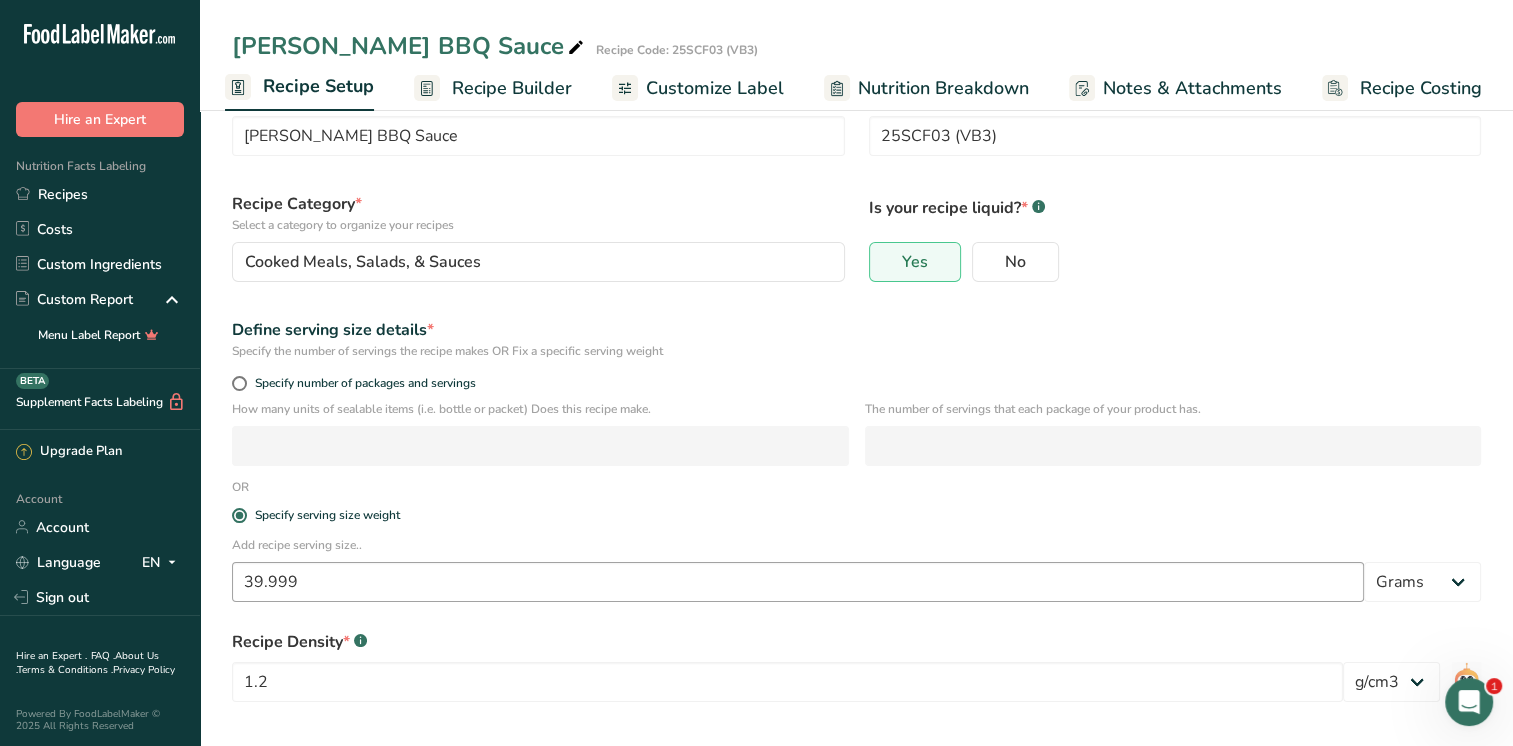 scroll, scrollTop: 100, scrollLeft: 0, axis: vertical 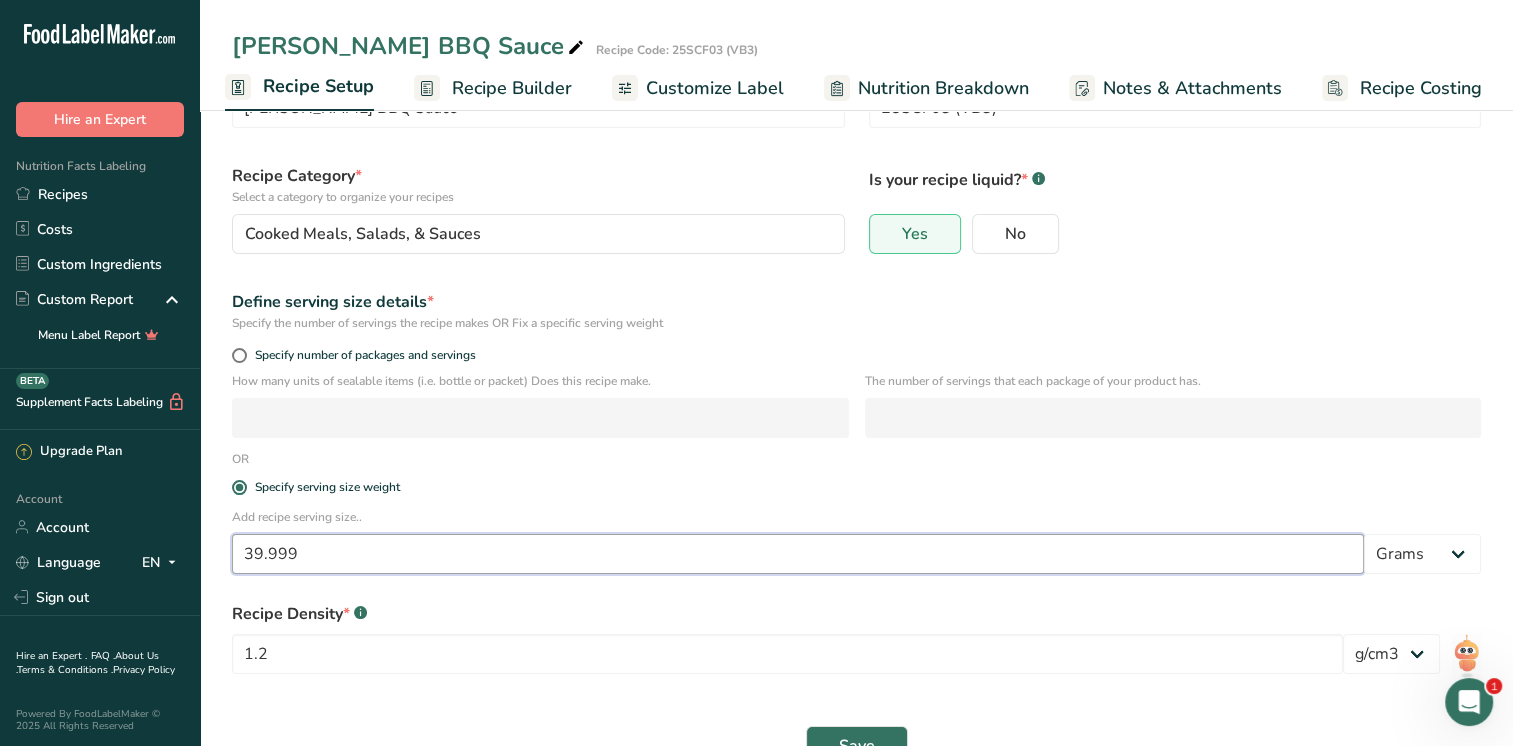 drag, startPoint x: 293, startPoint y: 550, endPoint x: 252, endPoint y: 554, distance: 41.19466 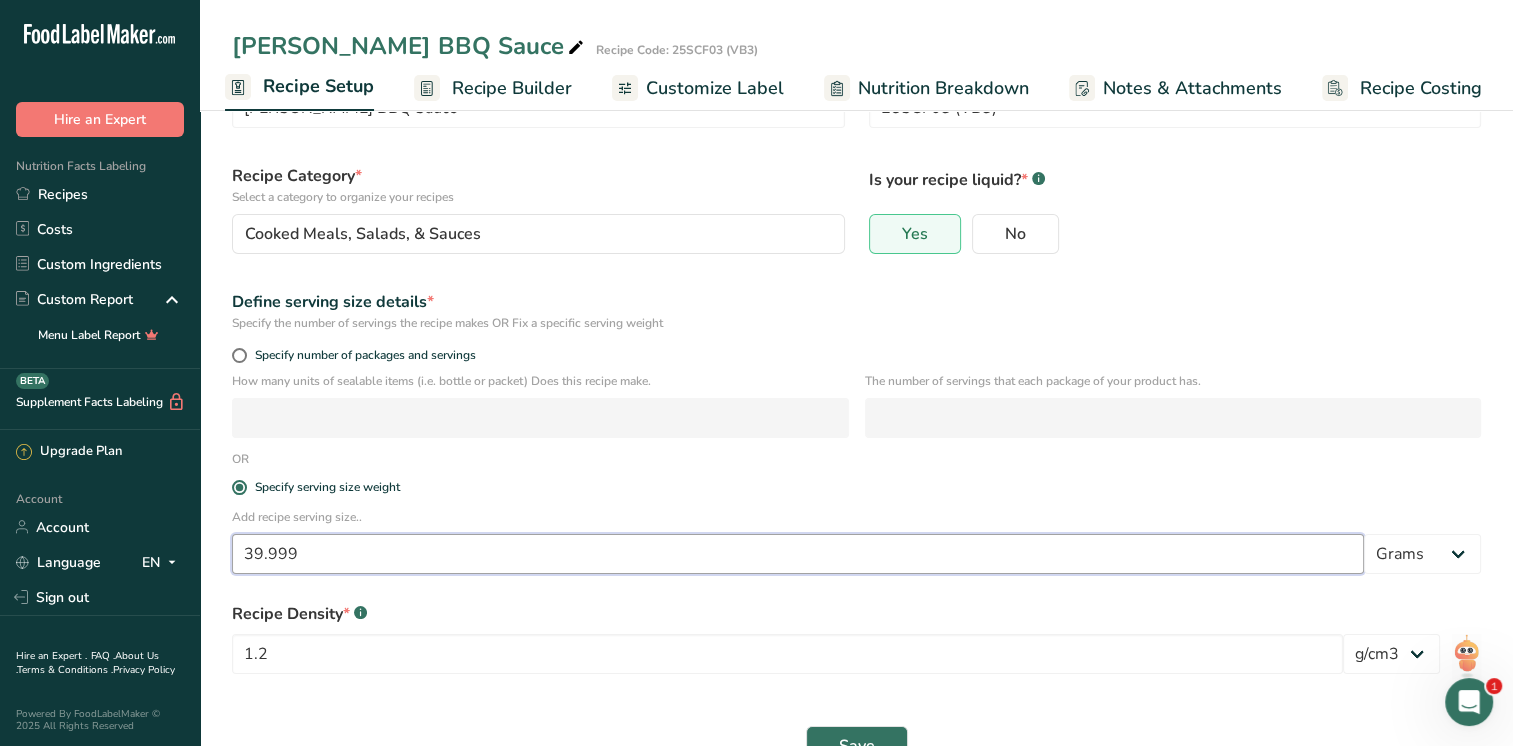 click on "39.999" at bounding box center [798, 554] 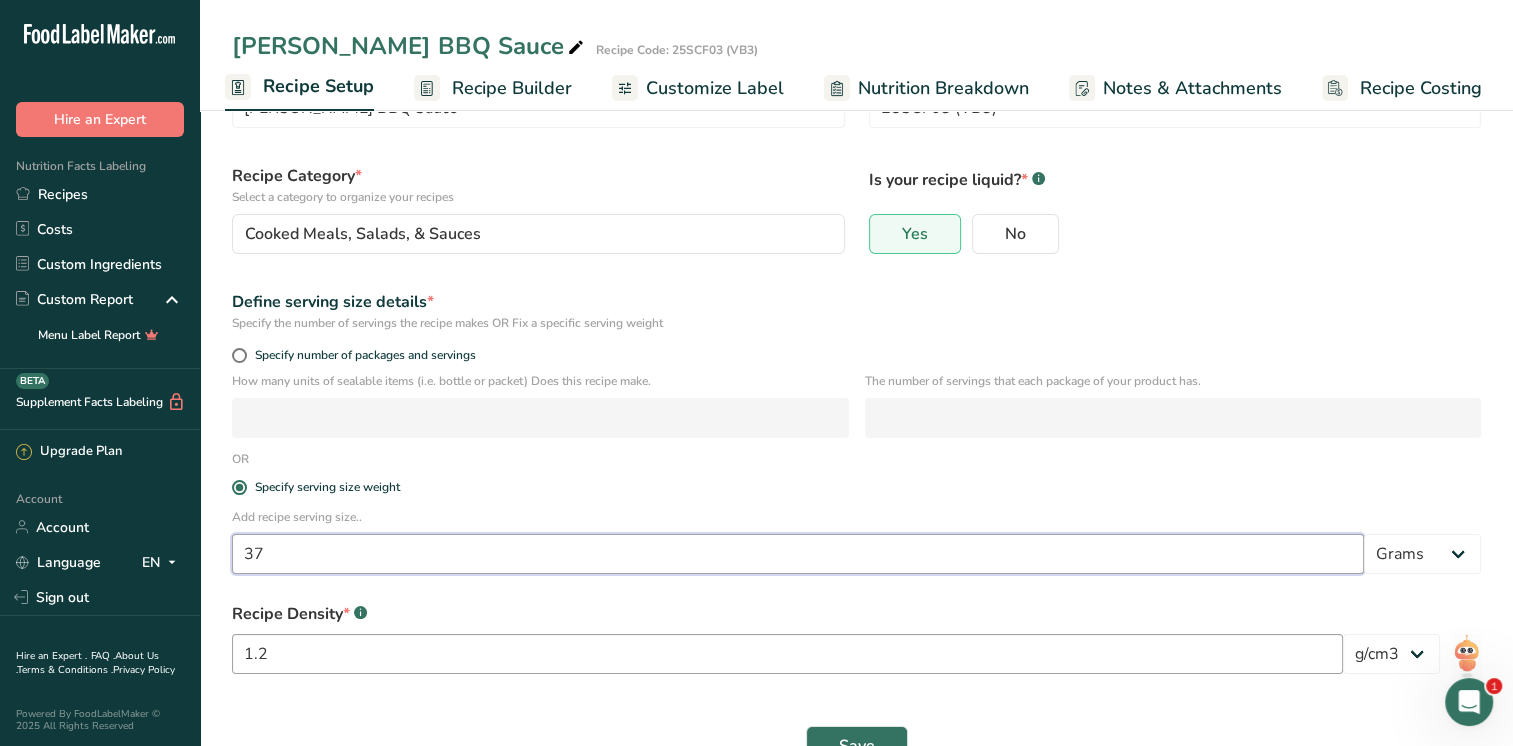 type on "37" 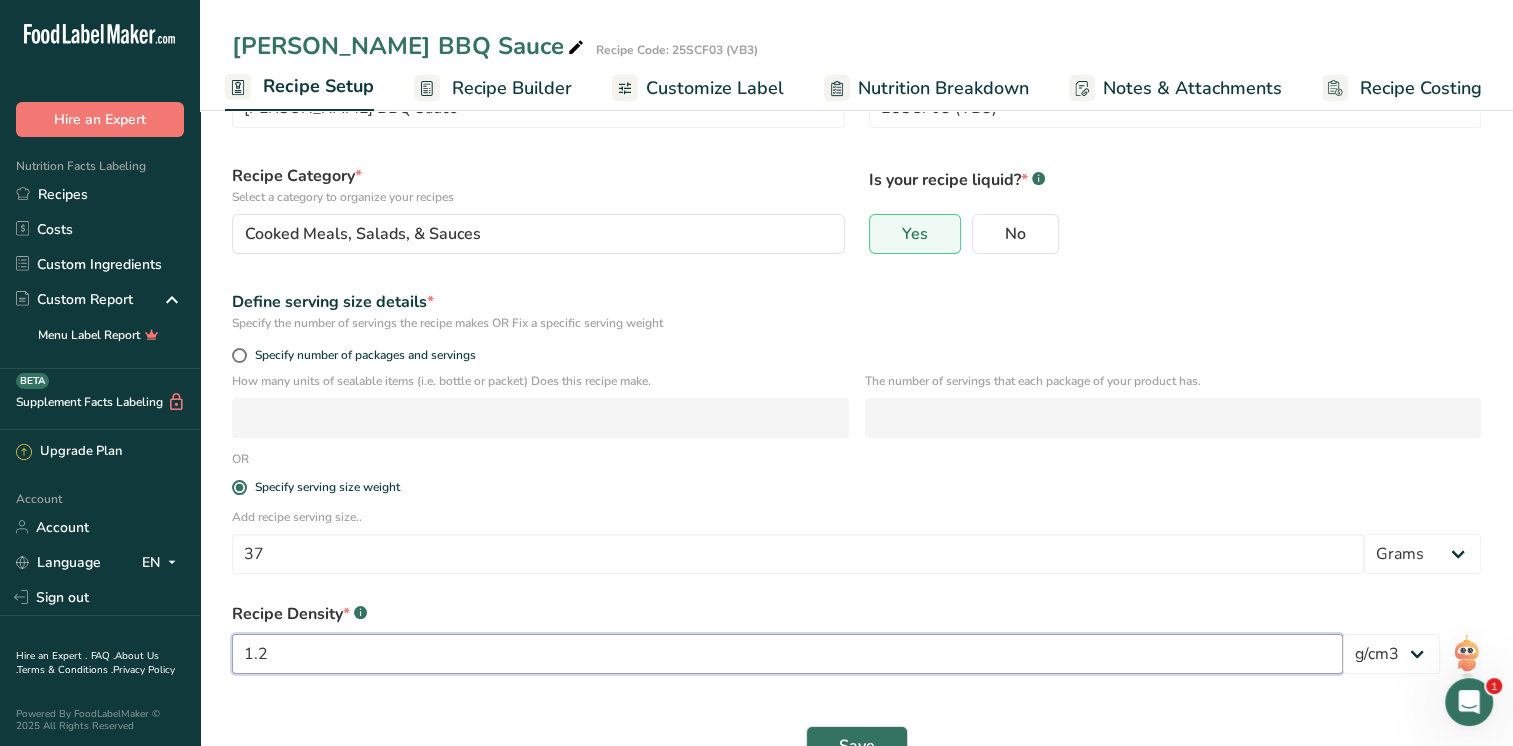 click on "1.2" at bounding box center (787, 654) 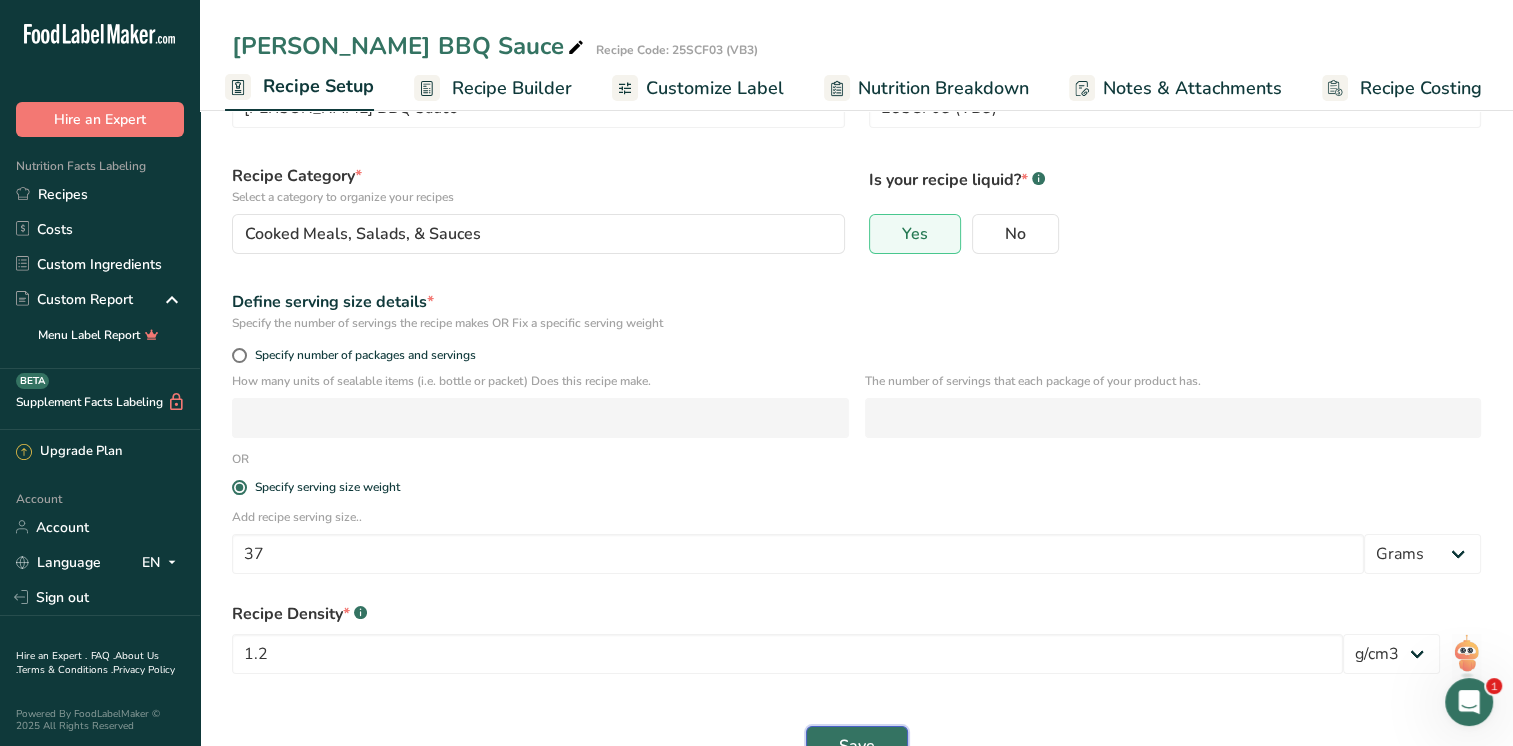 click on "Save" at bounding box center (857, 746) 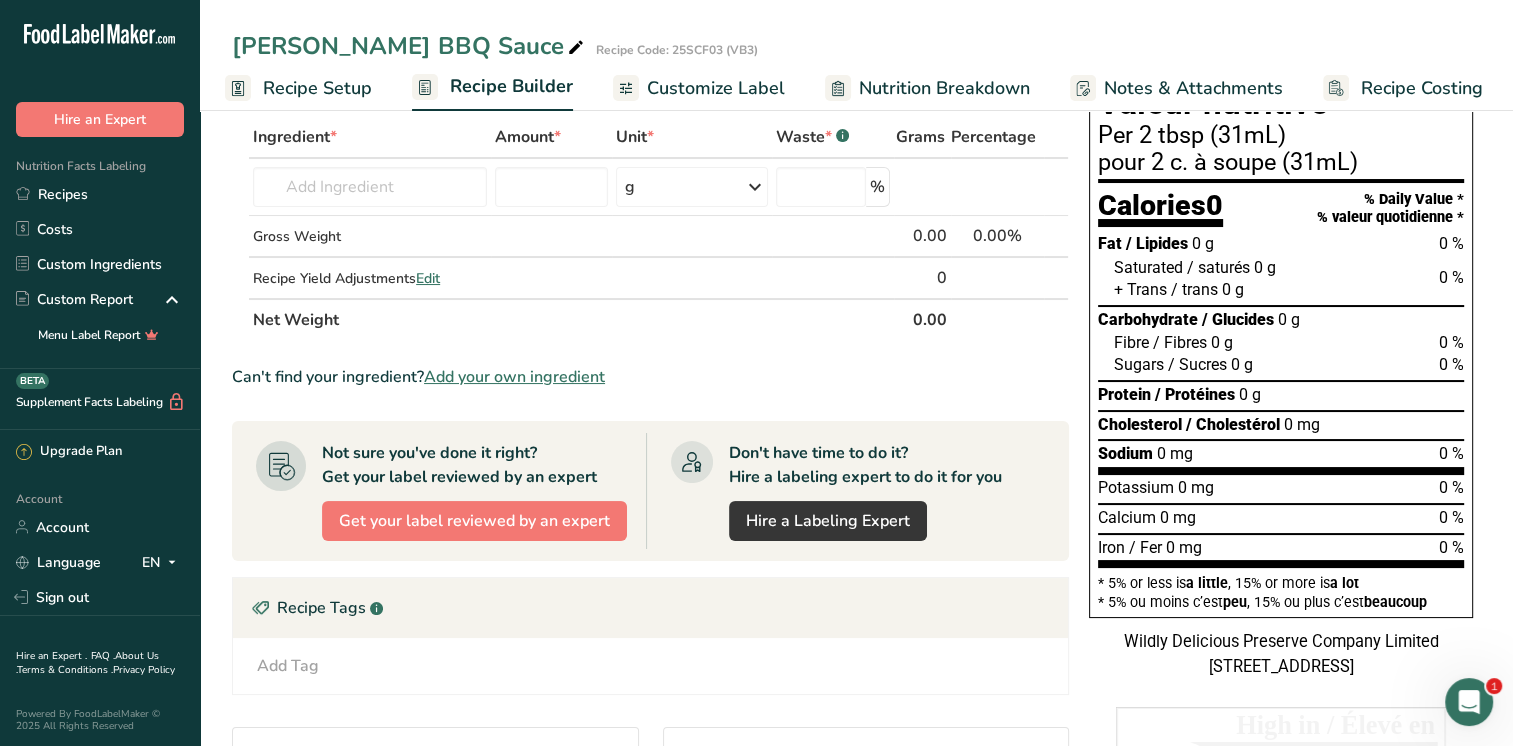 click on "Recipe Setup" at bounding box center (317, 88) 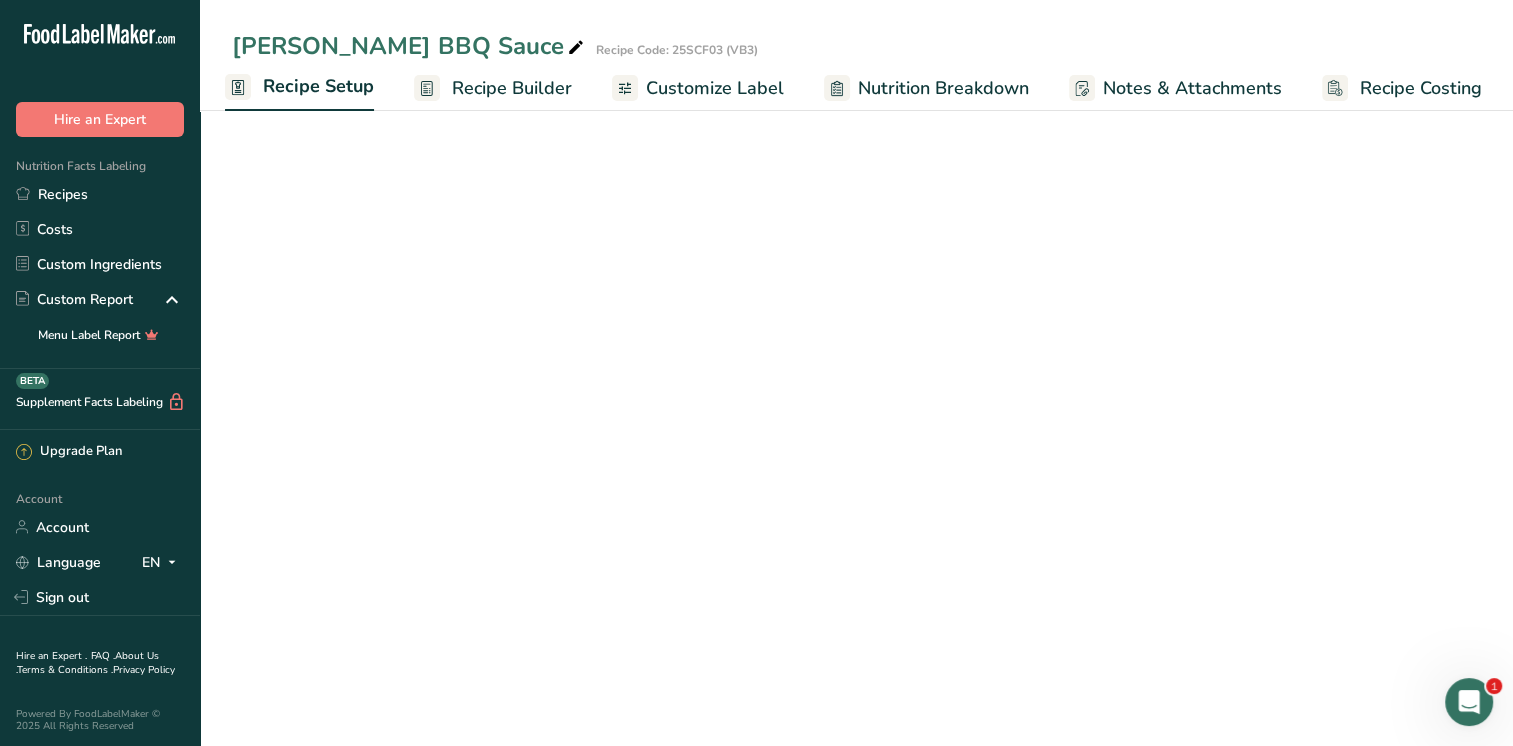 select on "22" 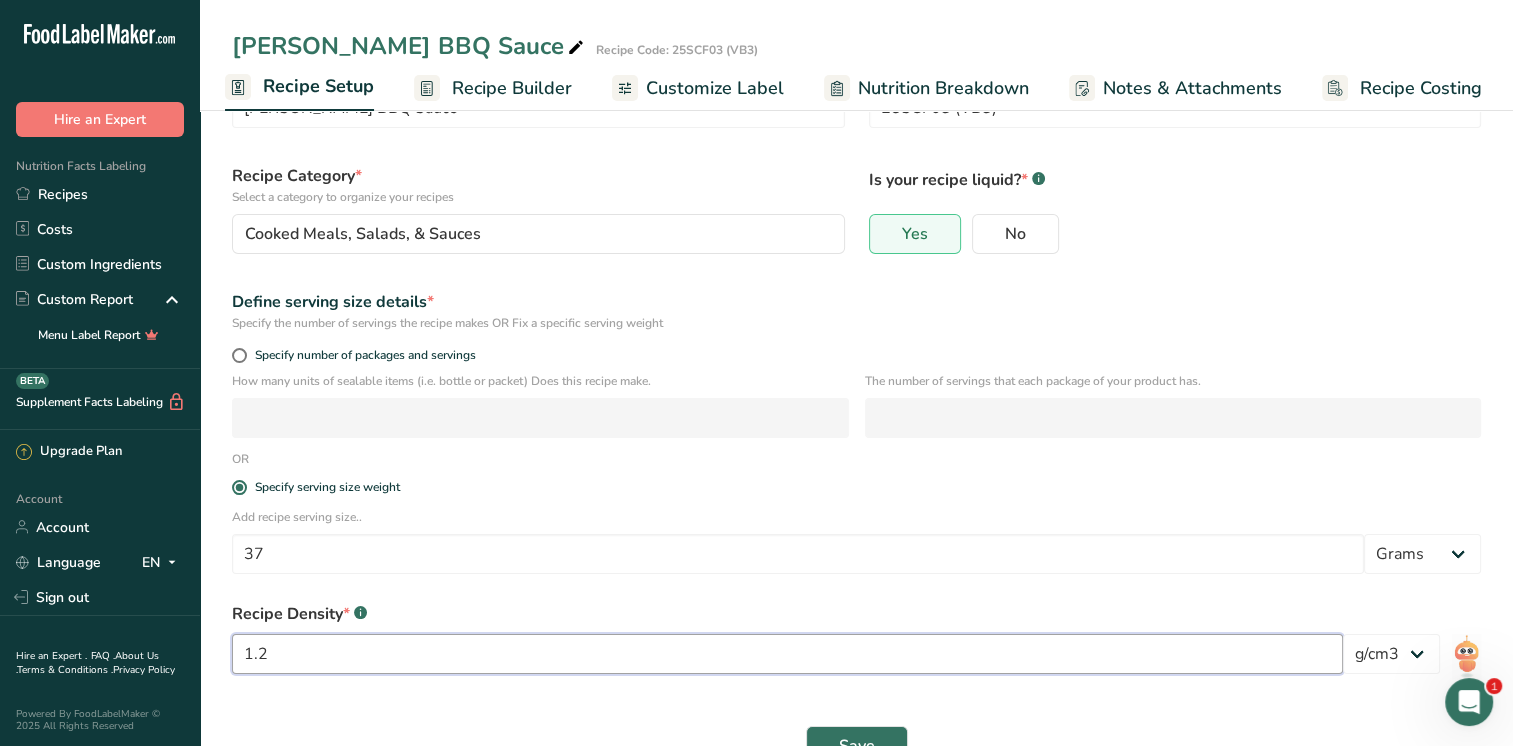 click on "1.2" at bounding box center (787, 654) 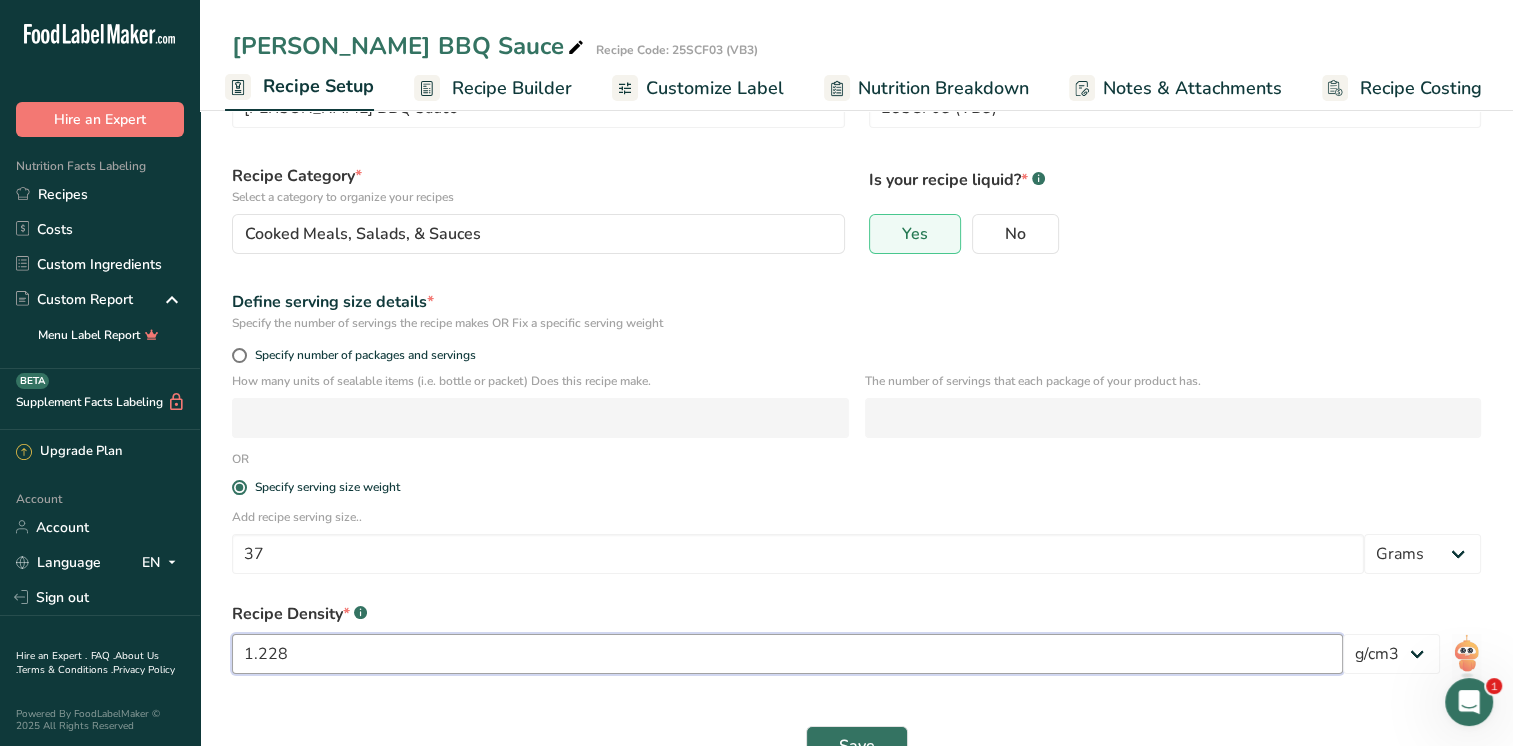 scroll, scrollTop: 152, scrollLeft: 0, axis: vertical 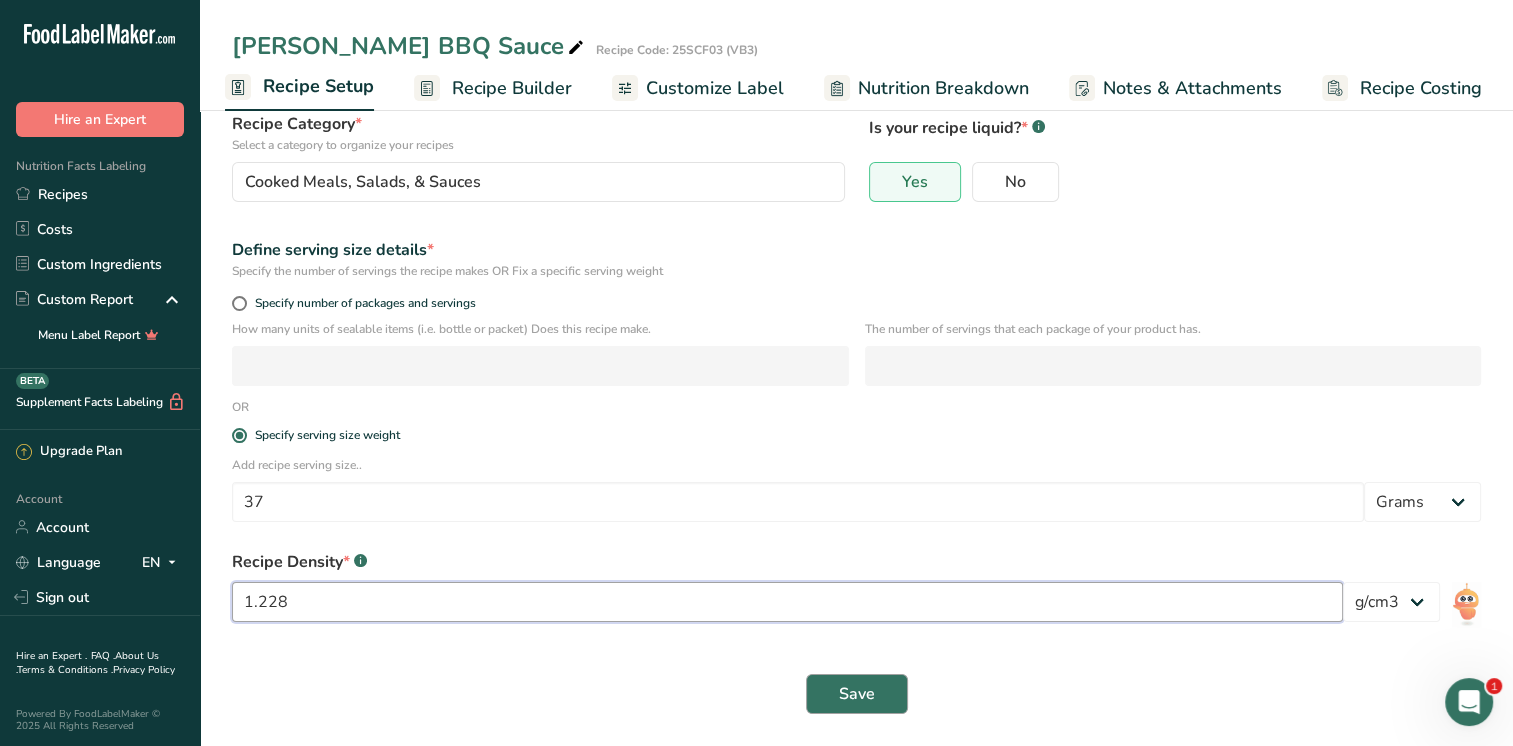 type on "1.228" 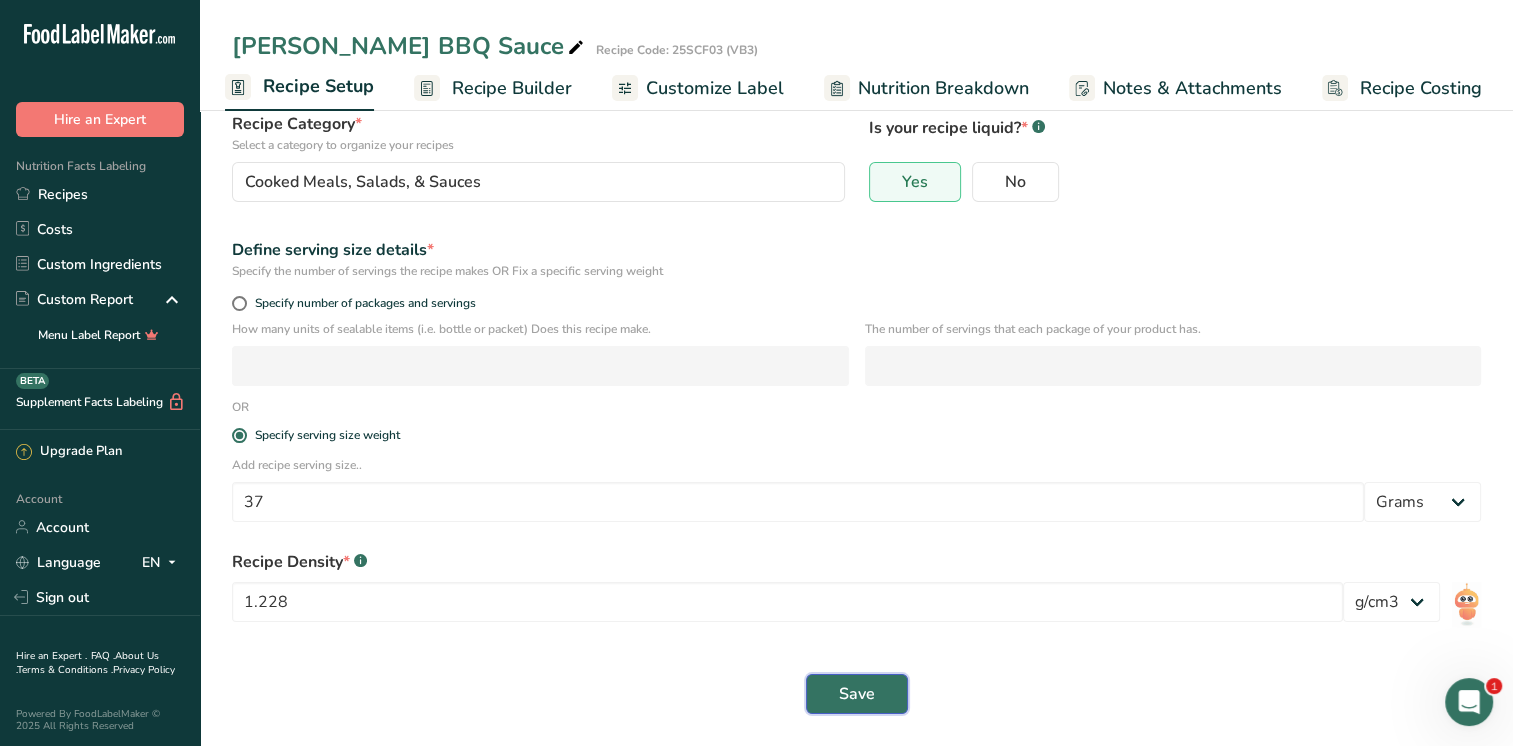 click on "Save" at bounding box center (857, 694) 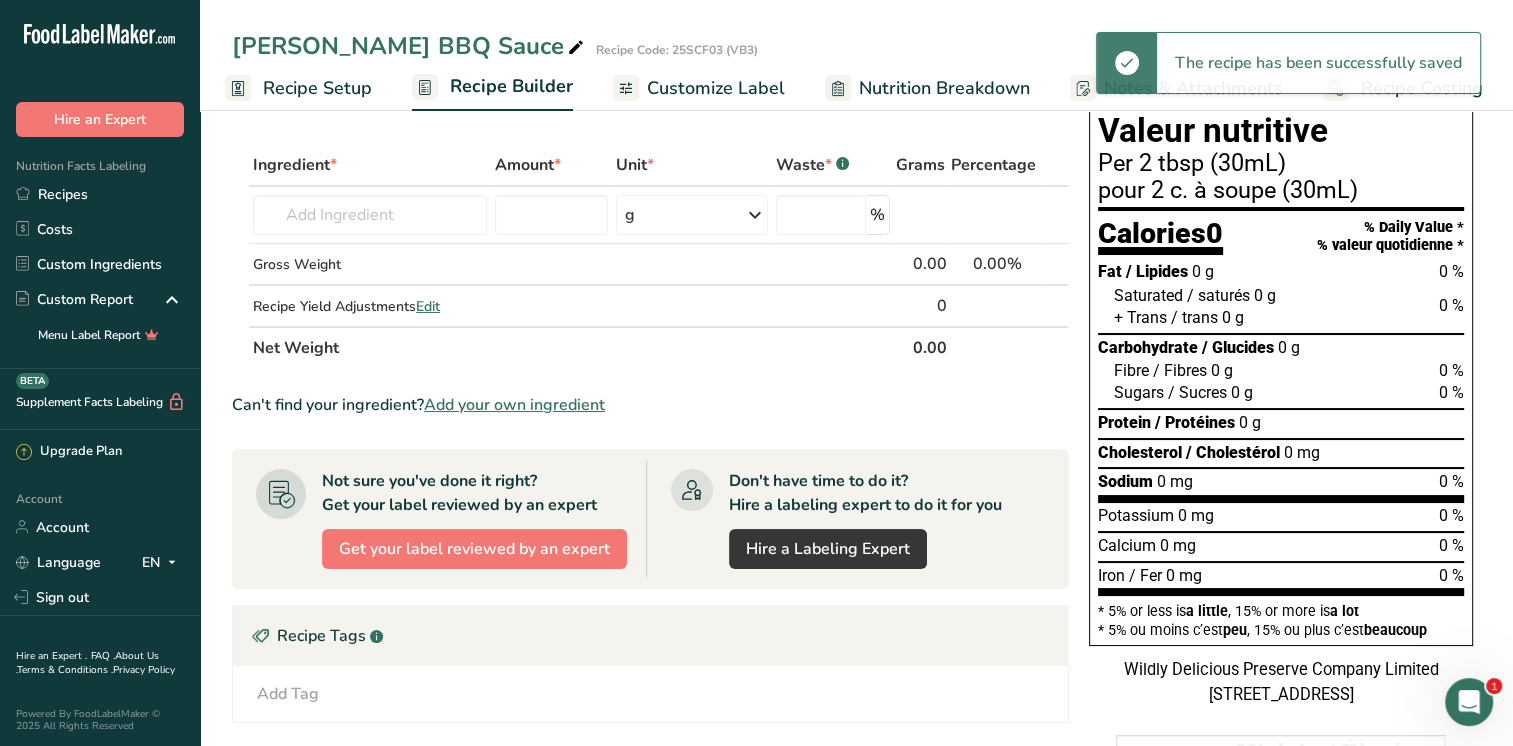 scroll, scrollTop: 0, scrollLeft: 0, axis: both 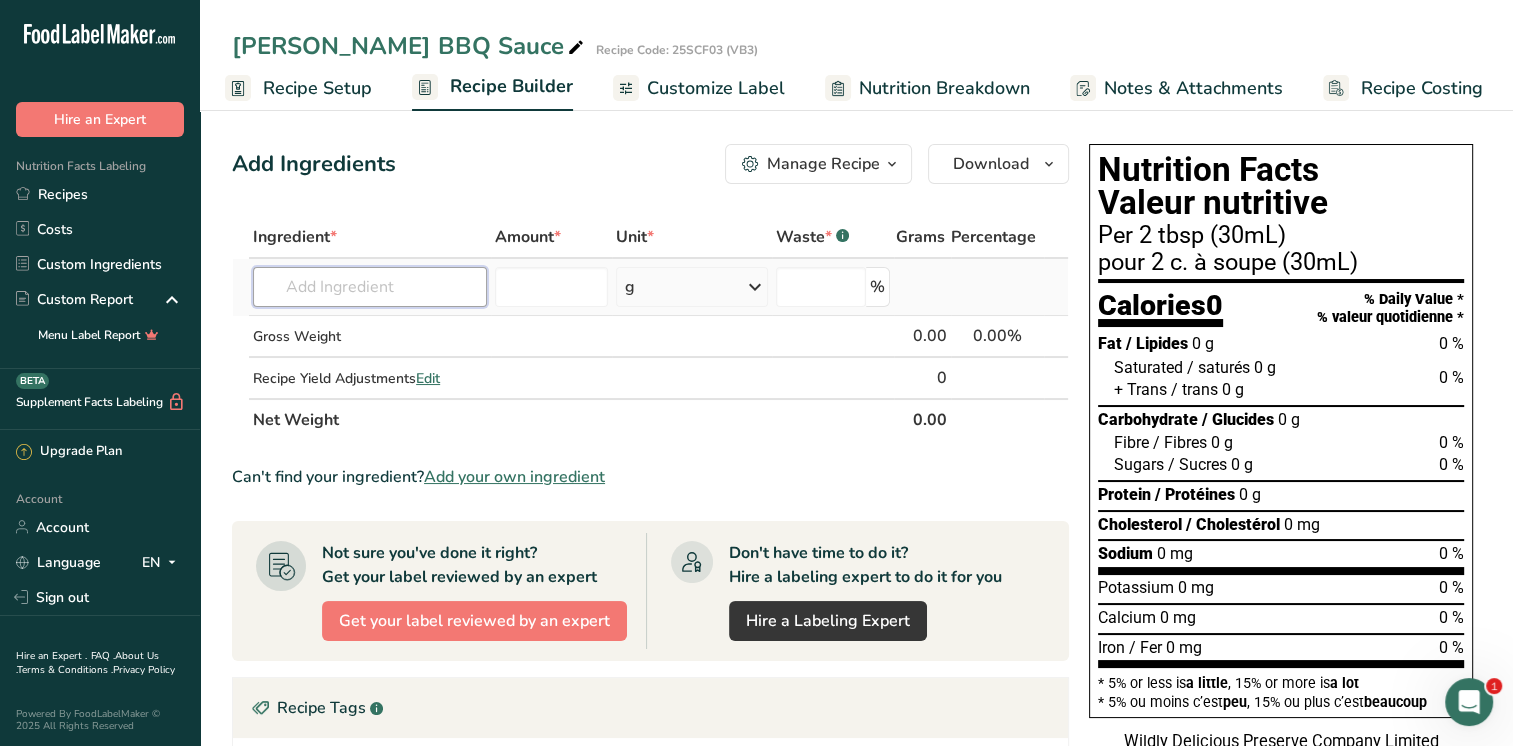 click at bounding box center (369, 287) 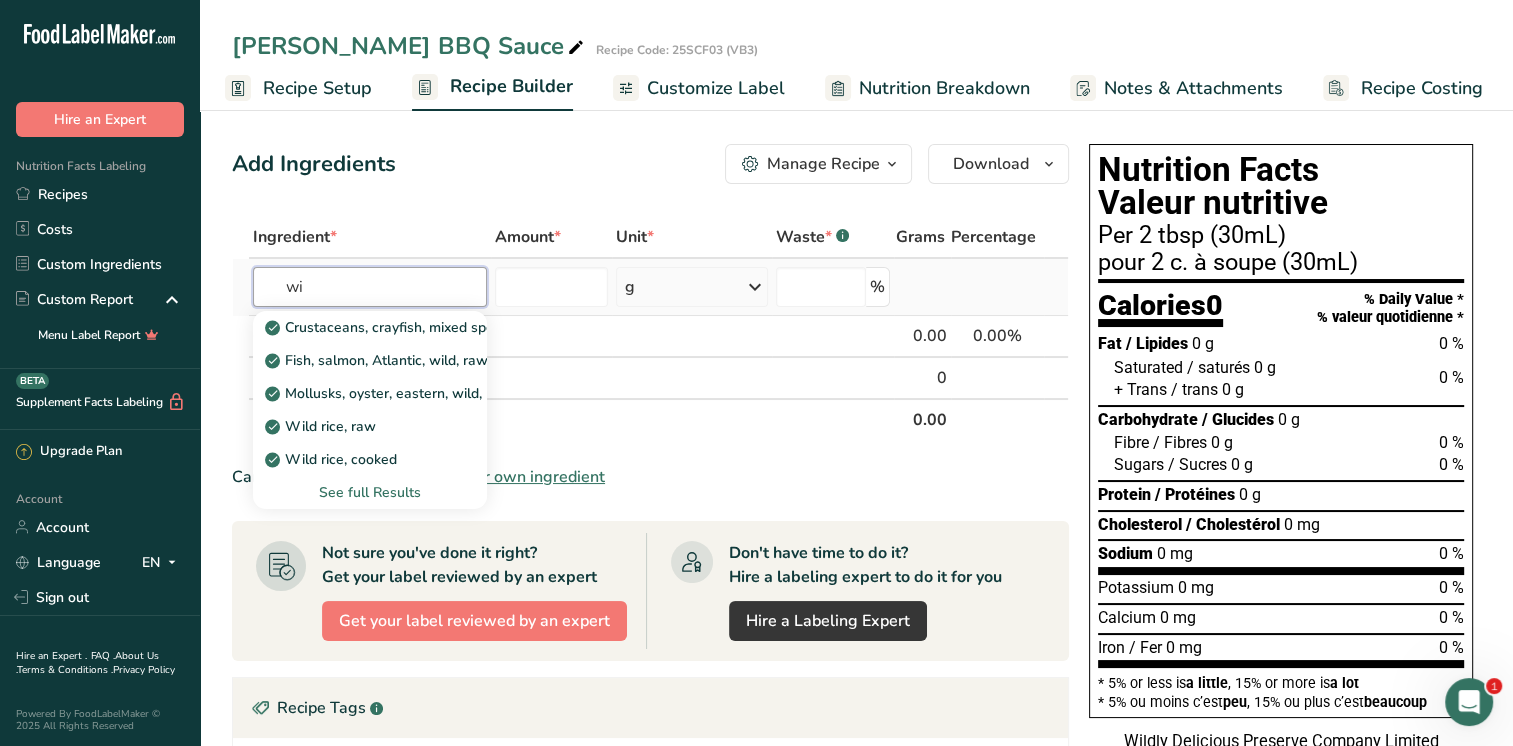type on "w" 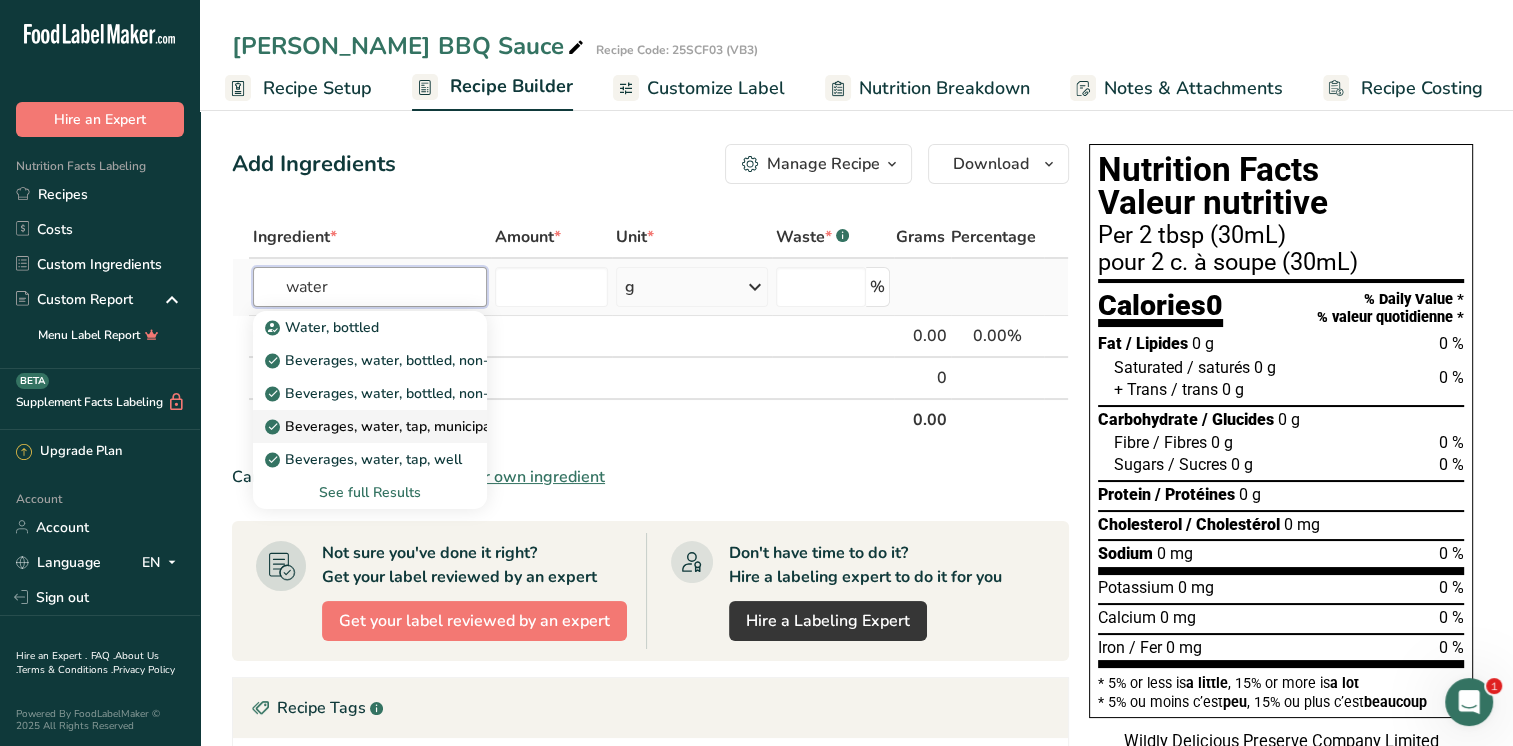 type on "water" 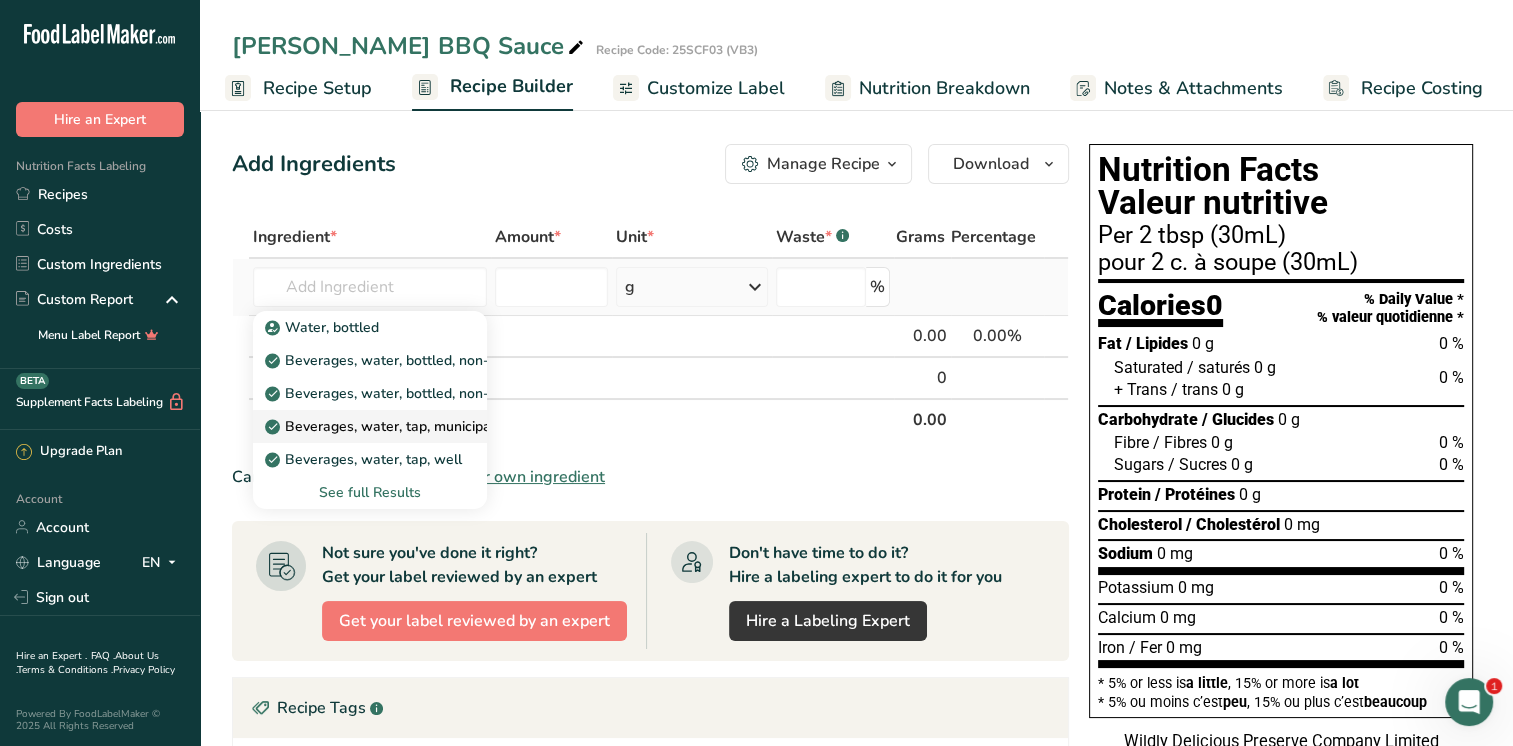 click on "Beverages, water, tap, municipal" at bounding box center (382, 426) 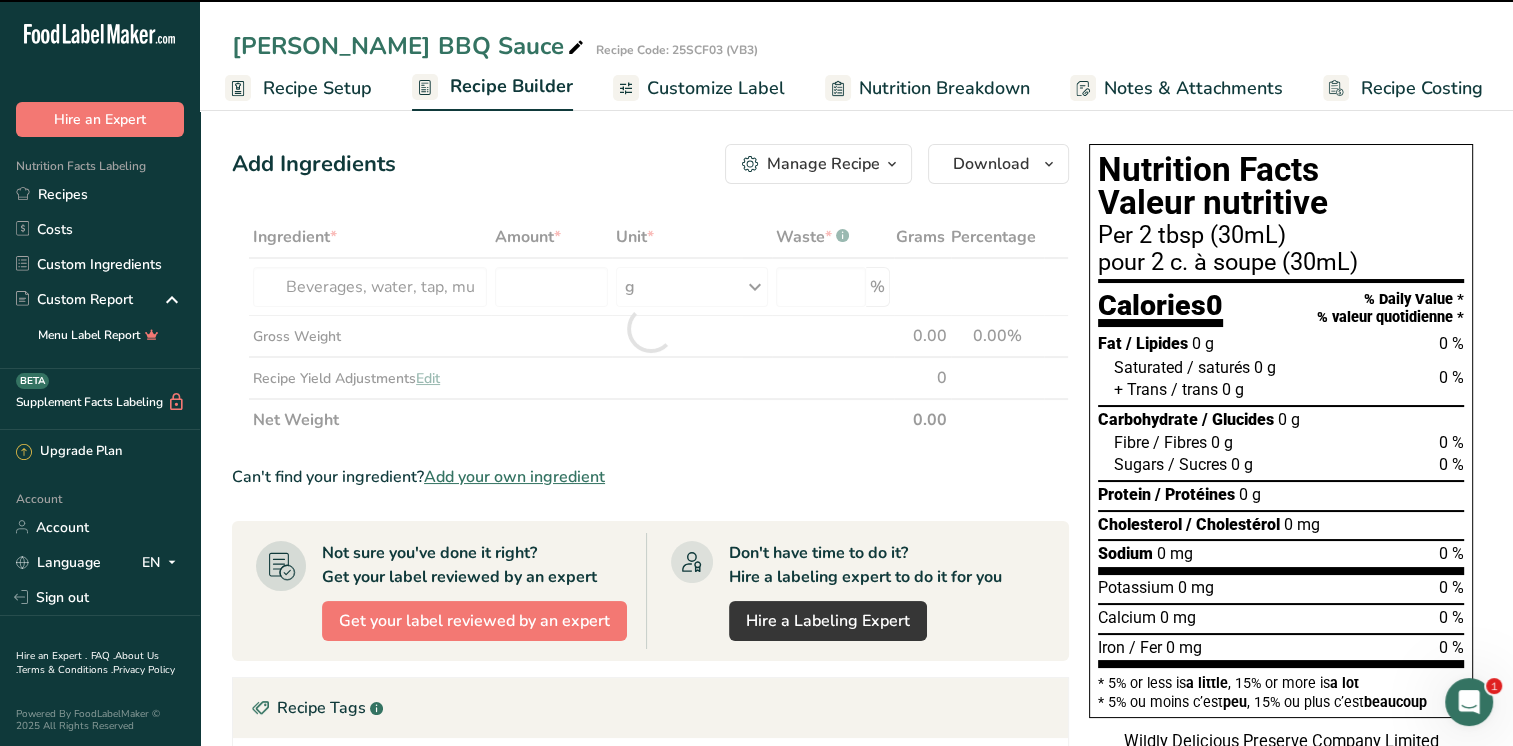 type on "0" 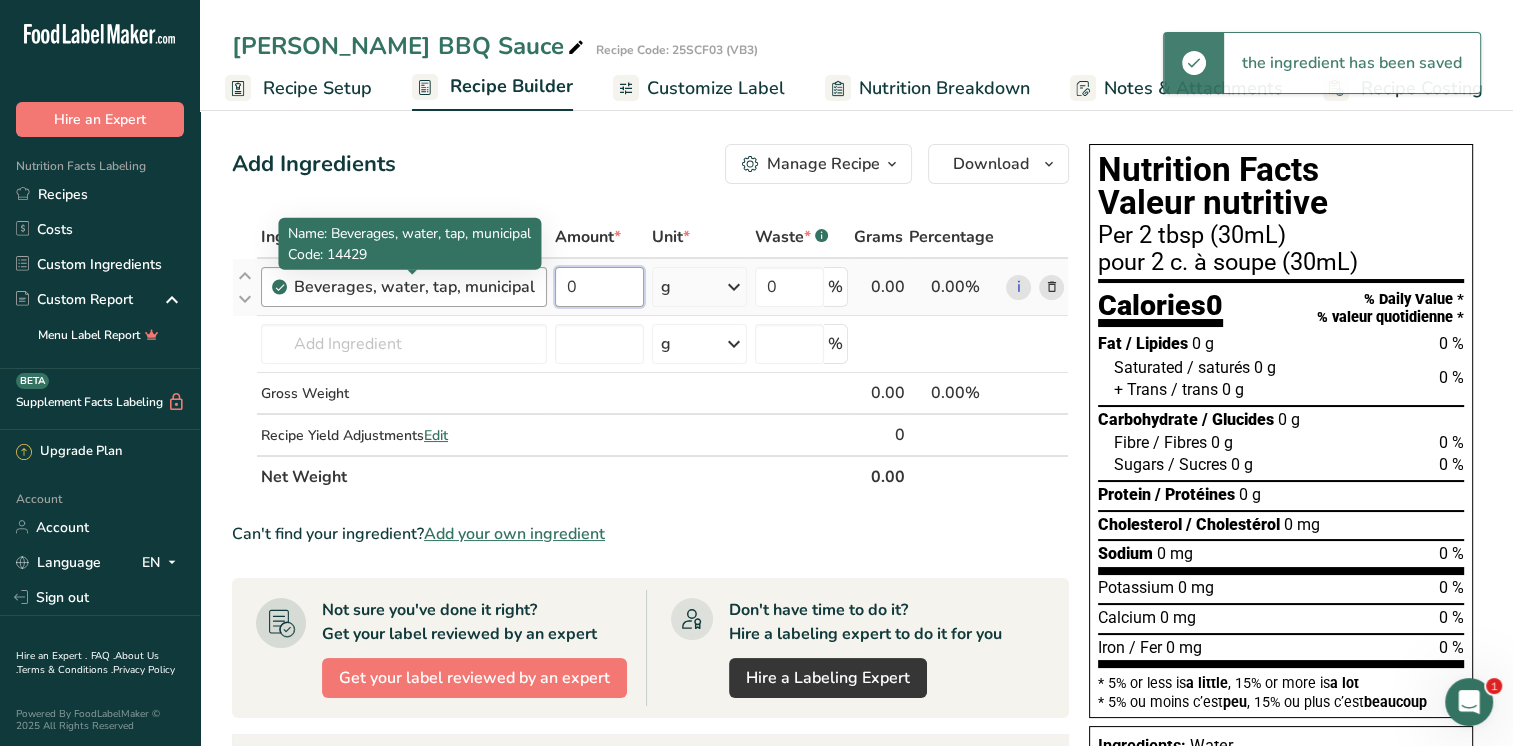 drag, startPoint x: 588, startPoint y: 292, endPoint x: 517, endPoint y: 282, distance: 71.70077 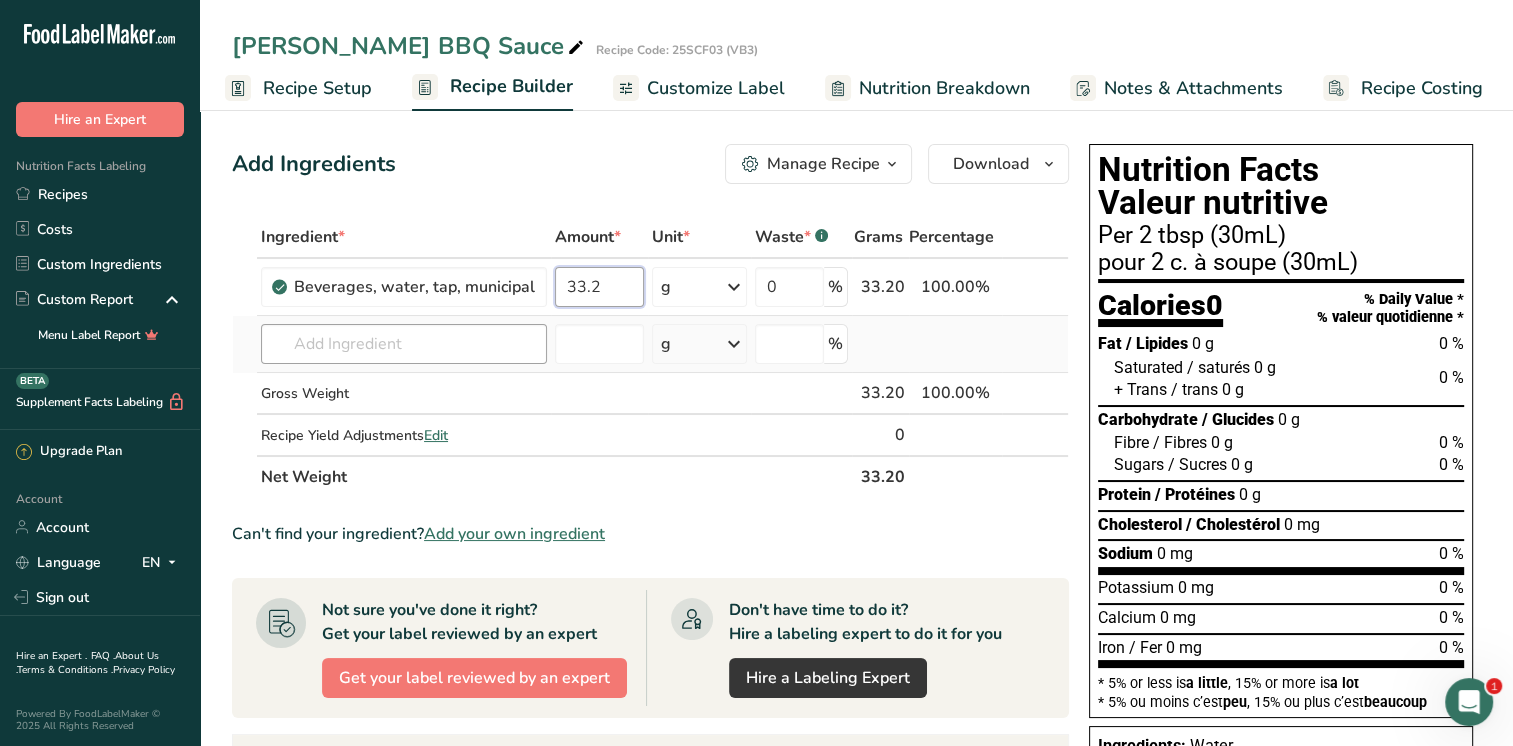 type on "33.2" 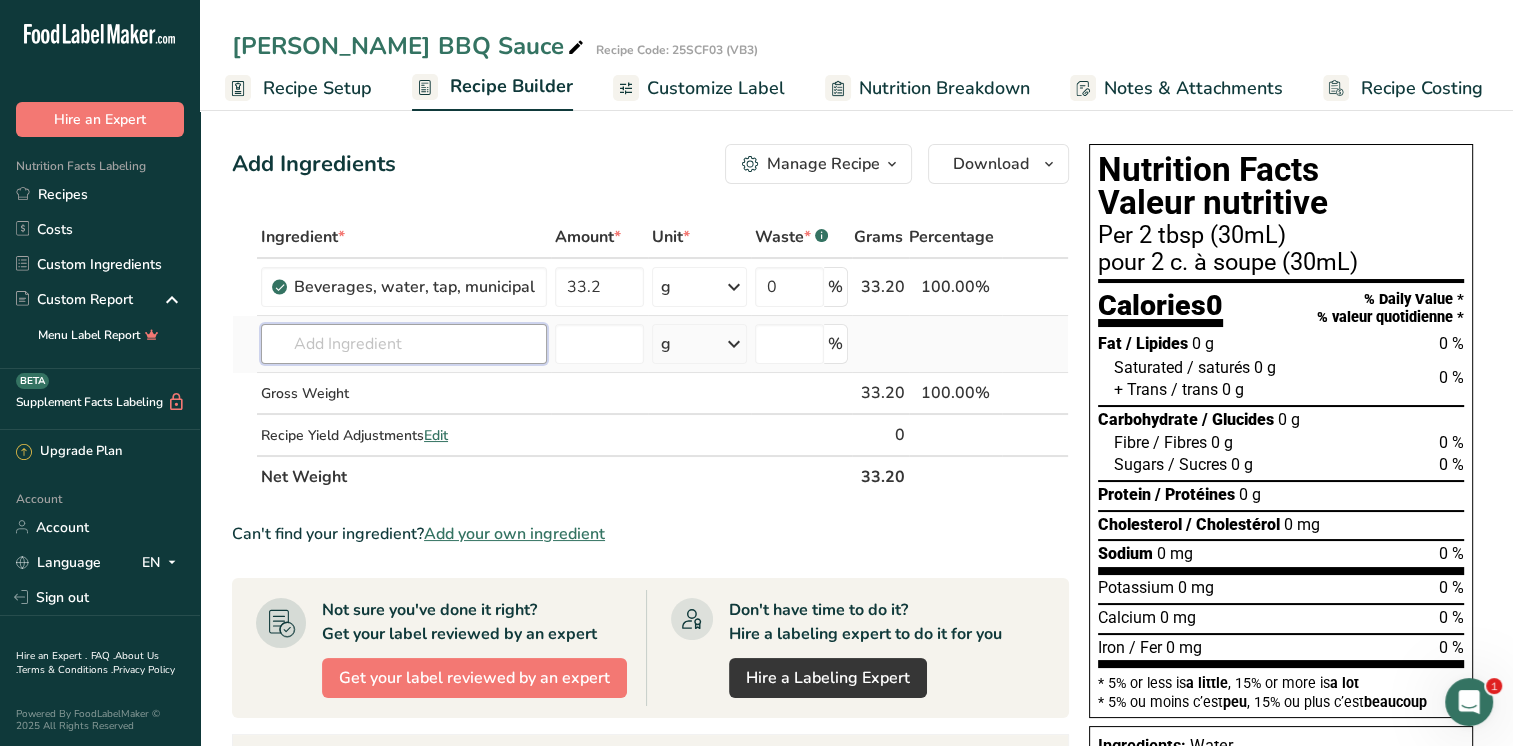 click on "Ingredient *
Amount *
Unit *
Waste *   .a-a{fill:#347362;}.b-a{fill:#fff;}          Grams
Percentage
Beverages, water, tap, municipal
33.2
g
Portions
1 fl oz
1 bottle 8 fl oz
1 liter
See more
Weight Units
g
kg
mg
See more
Volume Units
l
Volume units require a density conversion. If you know your ingredient's density enter it below. Otherwise, click on "RIA" our AI Regulatory bot - she will be able to help you
lb/ft3
g/cm3
Confirm
mL
lb/ft3
g/cm3
Confirm" at bounding box center (650, 357) 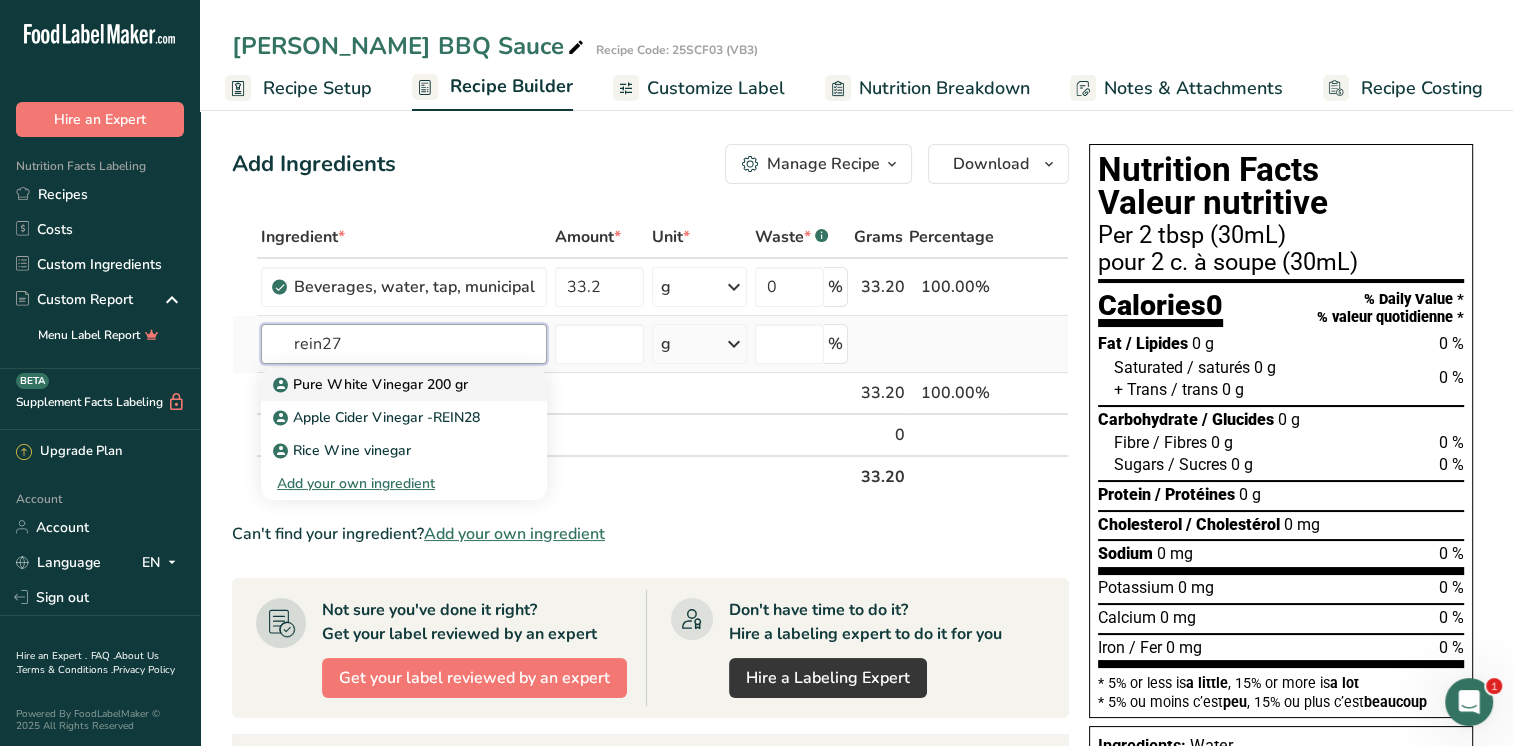 type on "rein27" 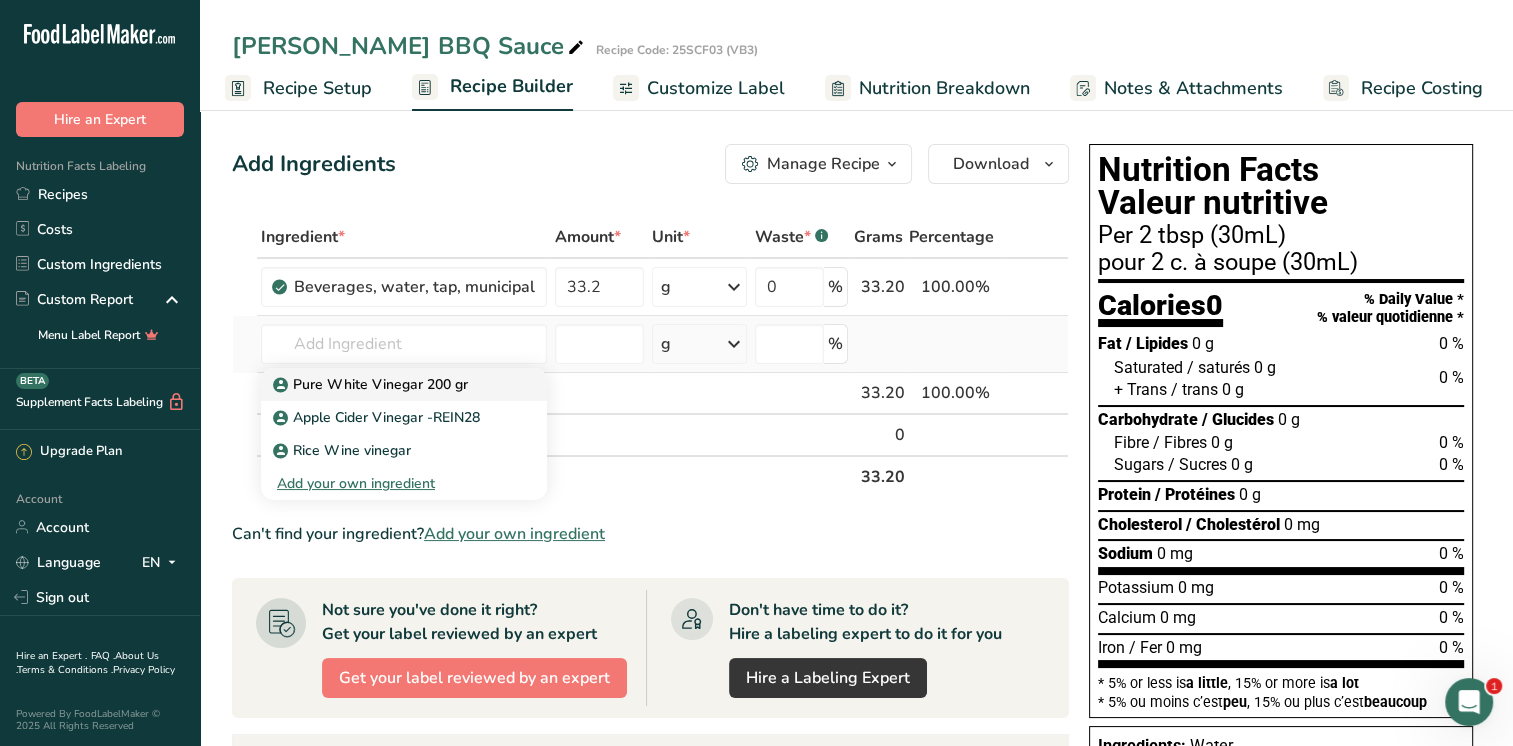 click on "Pure White Vinegar 200 gr" at bounding box center (372, 384) 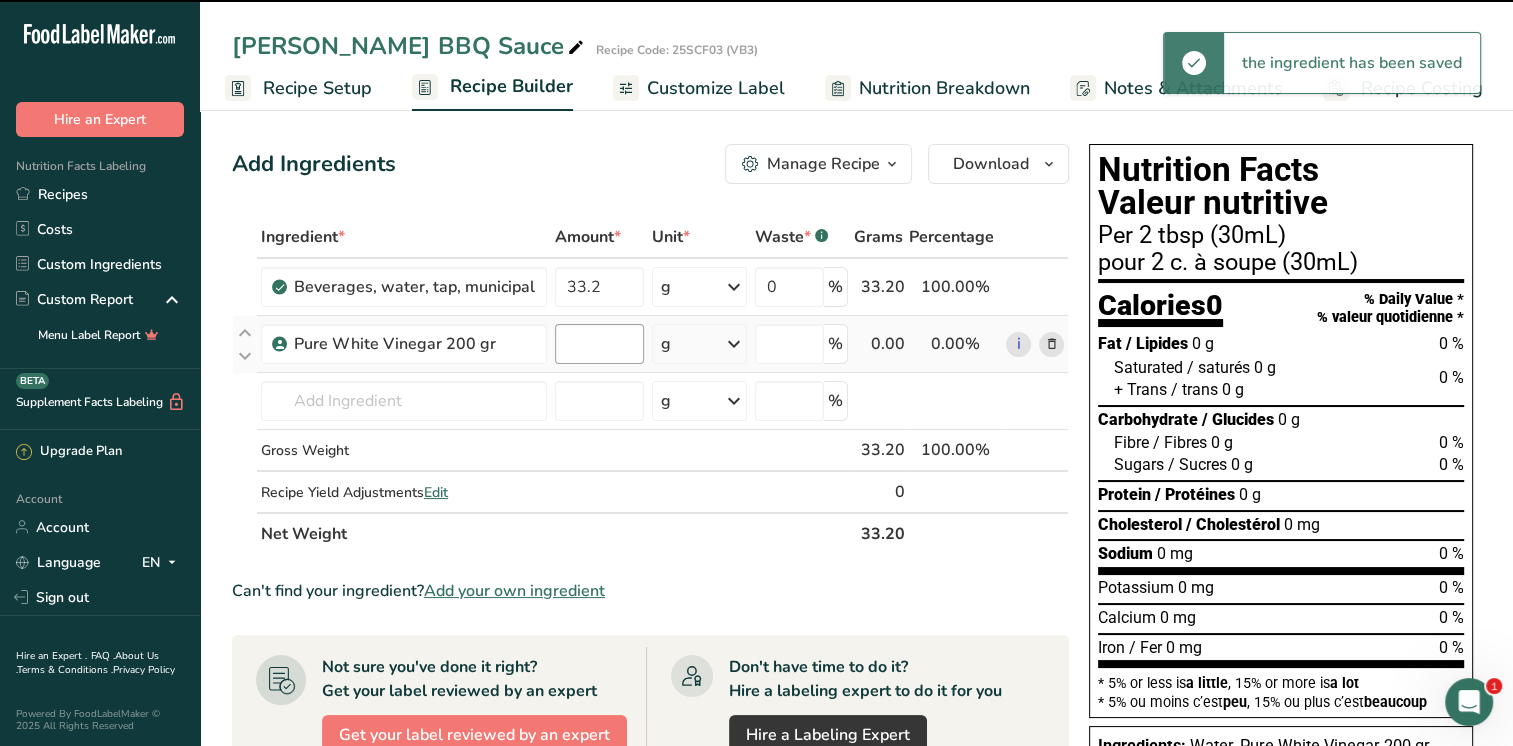 type on "0" 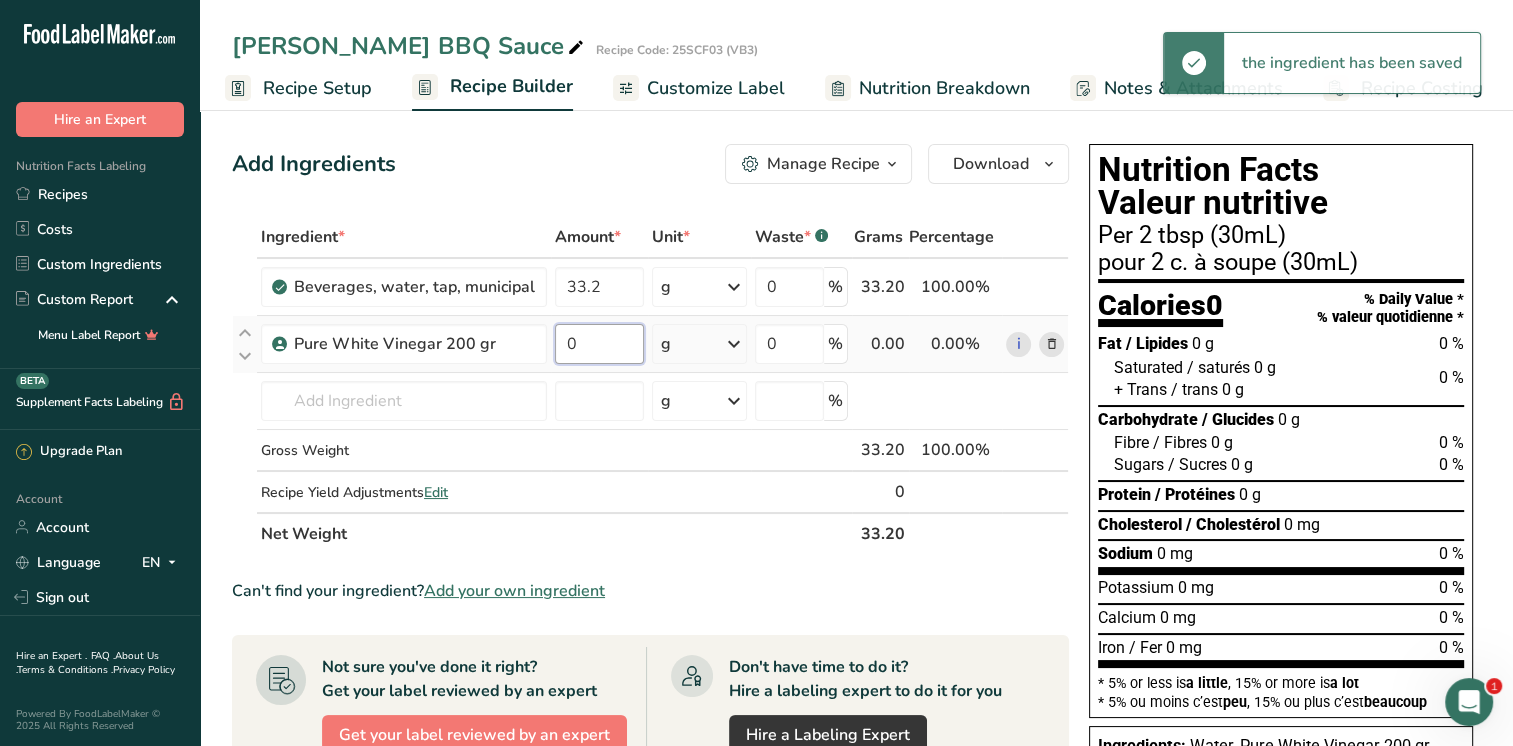 drag, startPoint x: 577, startPoint y: 349, endPoint x: 558, endPoint y: 349, distance: 19 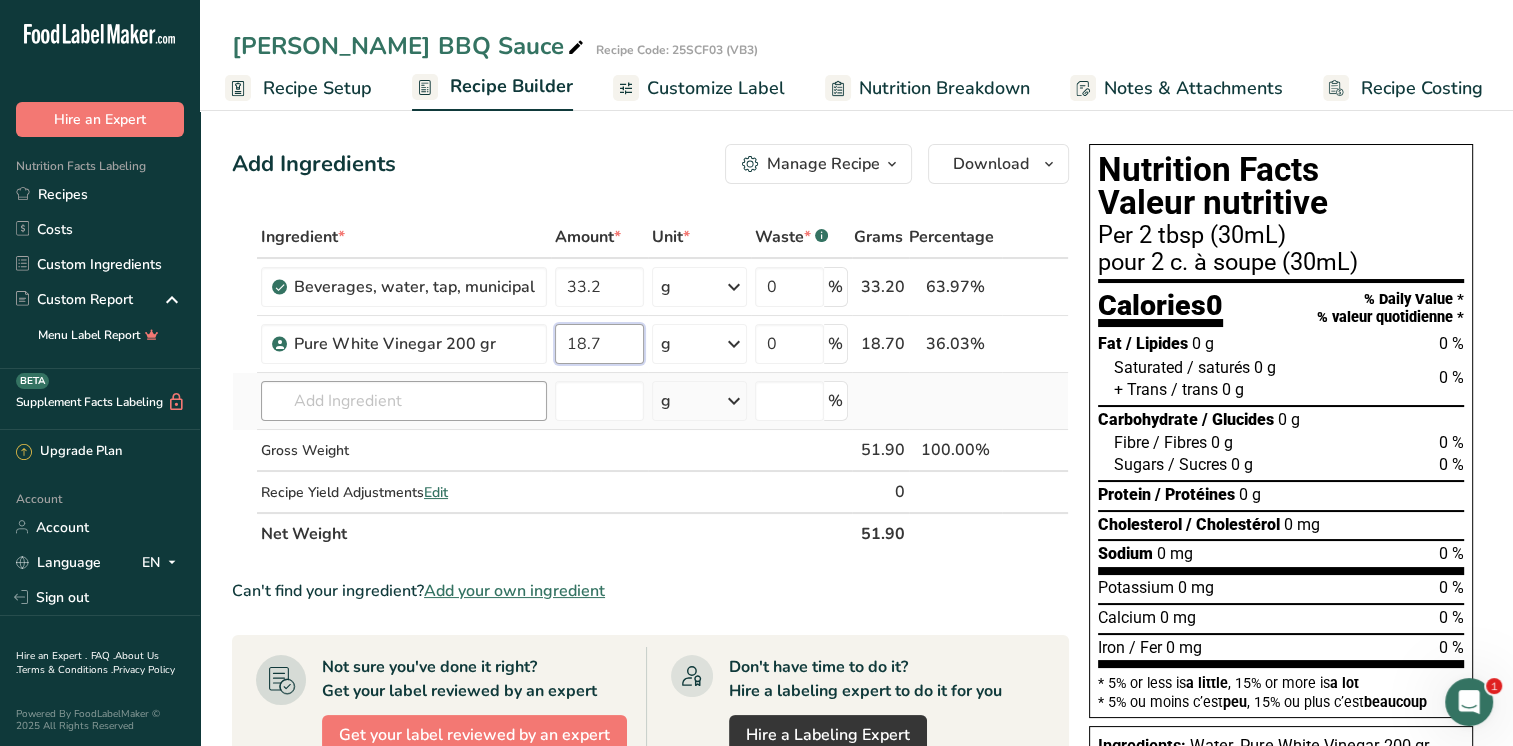 type on "18.7" 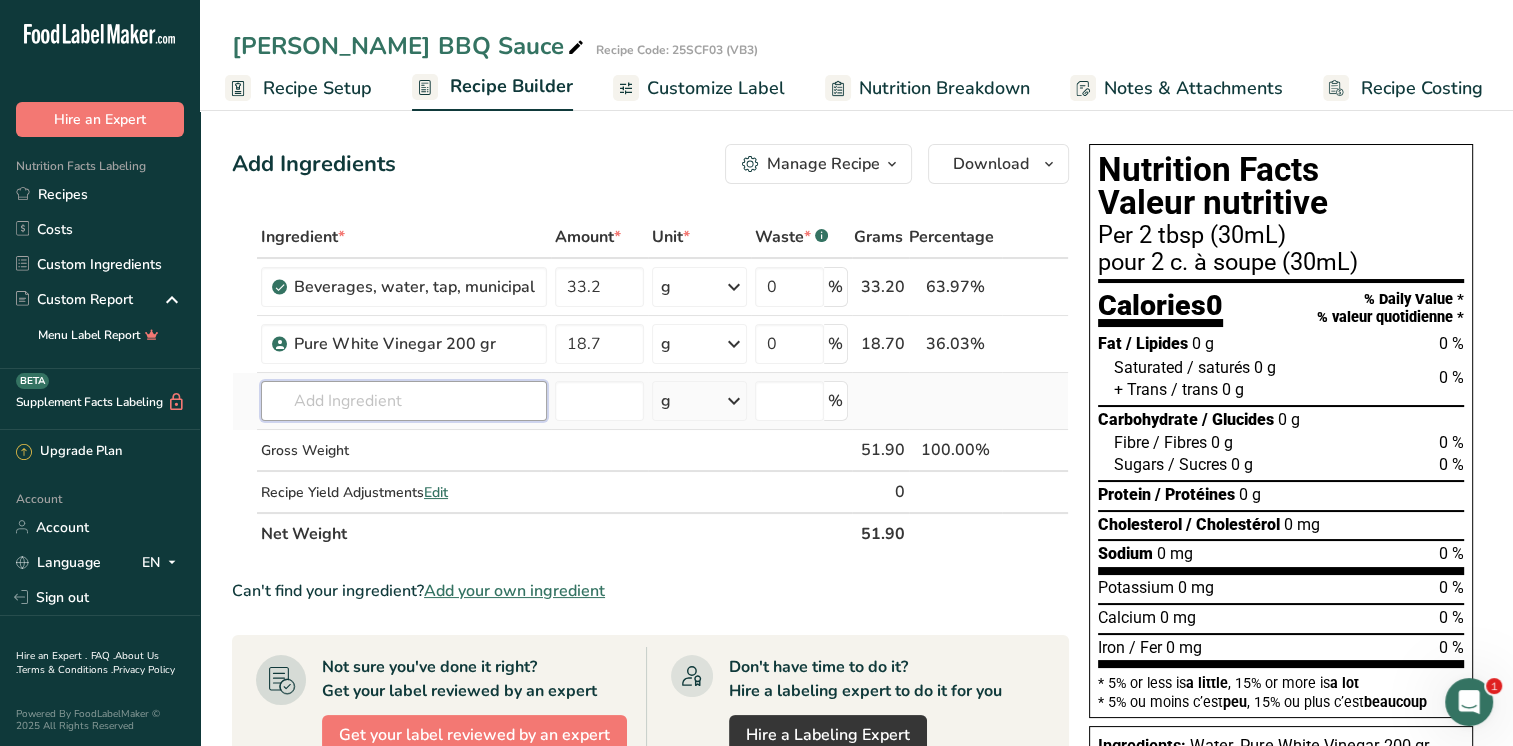 click on "Ingredient *
Amount *
Unit *
Waste *   .a-a{fill:#347362;}.b-a{fill:#fff;}          Grams
Percentage
Beverages, water, tap, municipal
33.2
g
Portions
1 fl oz
1 bottle 8 fl oz
1 liter
See more
Weight Units
g
kg
mg
See more
Volume Units
l
Volume units require a density conversion. If you know your ingredient's density enter it below. Otherwise, click on "RIA" our AI Regulatory bot - she will be able to help you
lb/ft3
g/cm3
Confirm
mL
lb/ft3
g/cm3
Confirm" at bounding box center [650, 385] 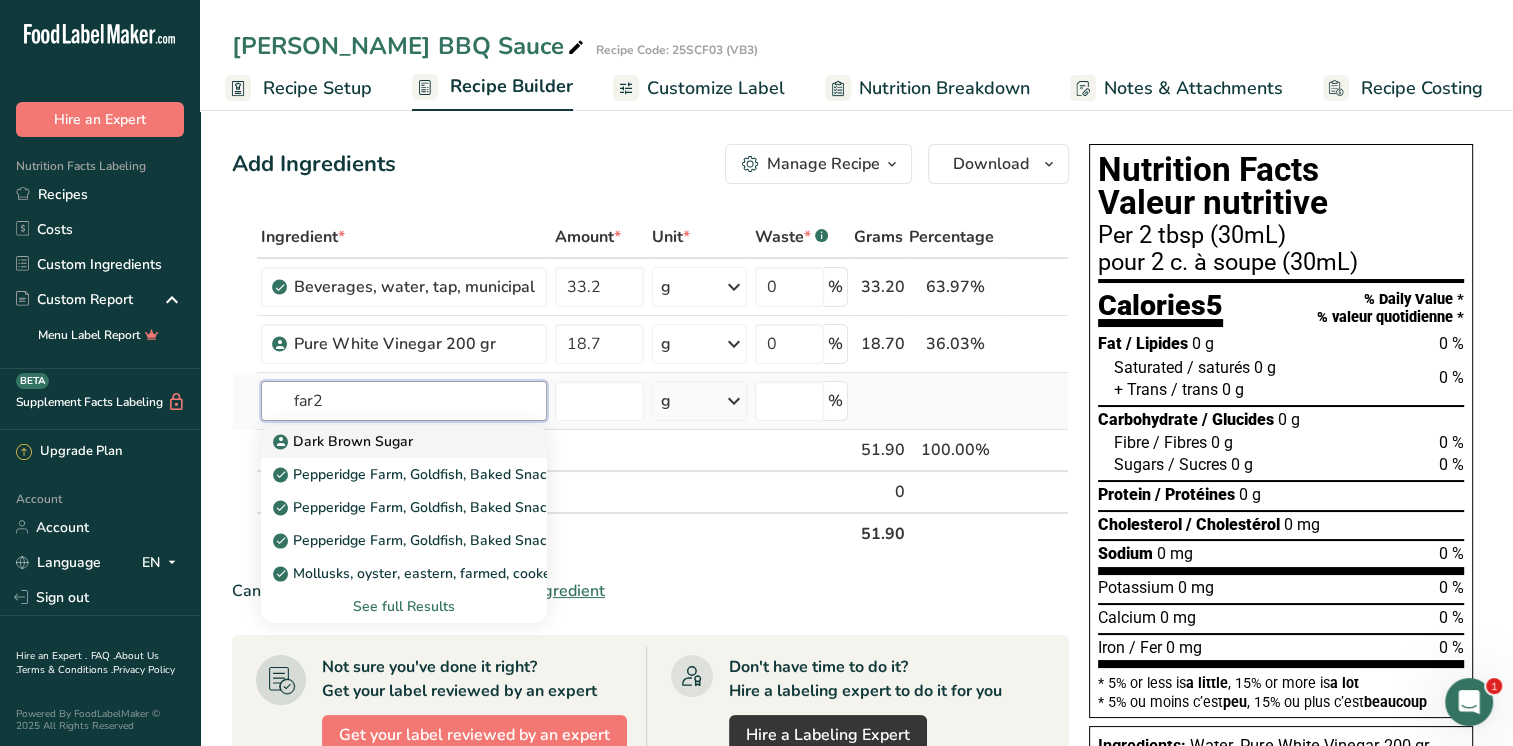 type on "far2" 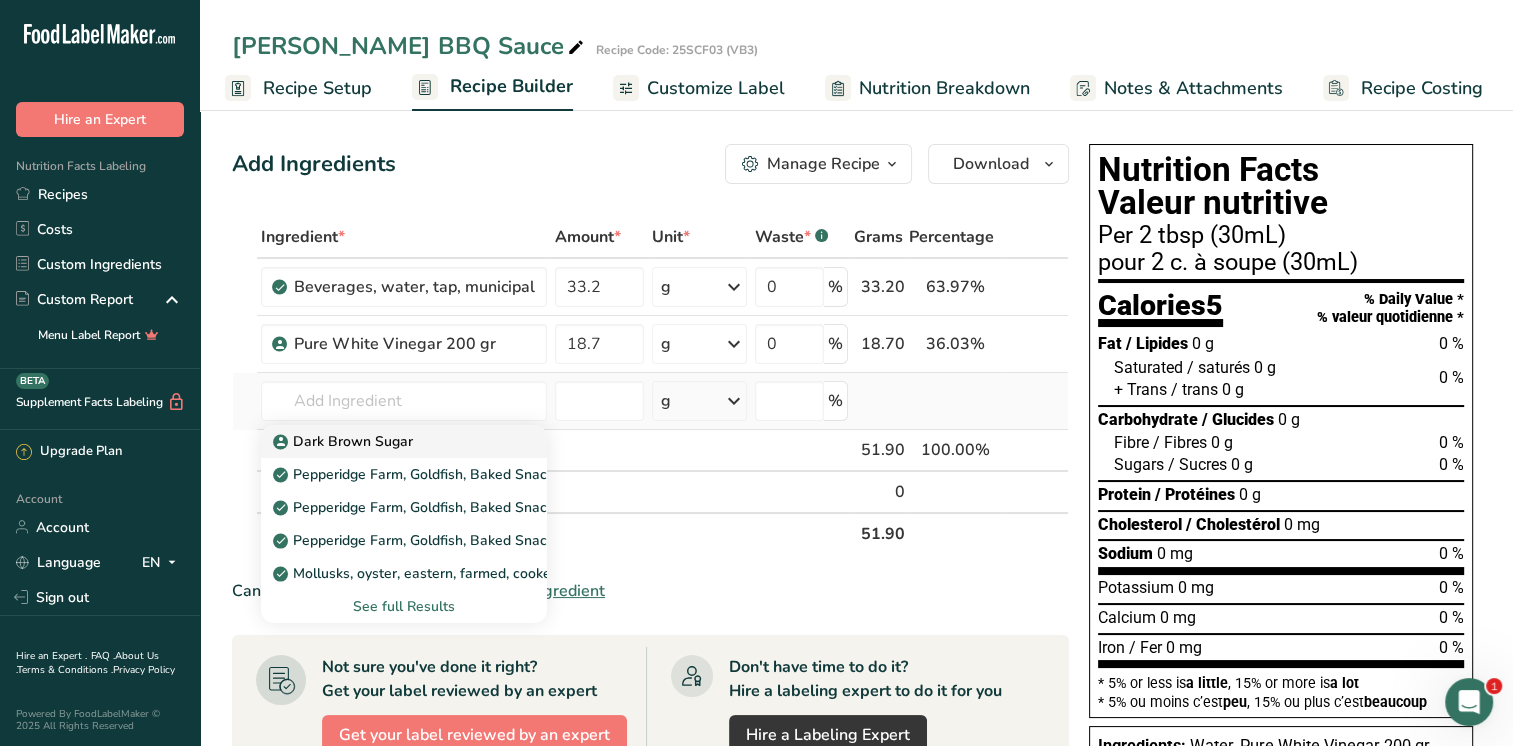 click on "Dark Brown Sugar" at bounding box center [345, 441] 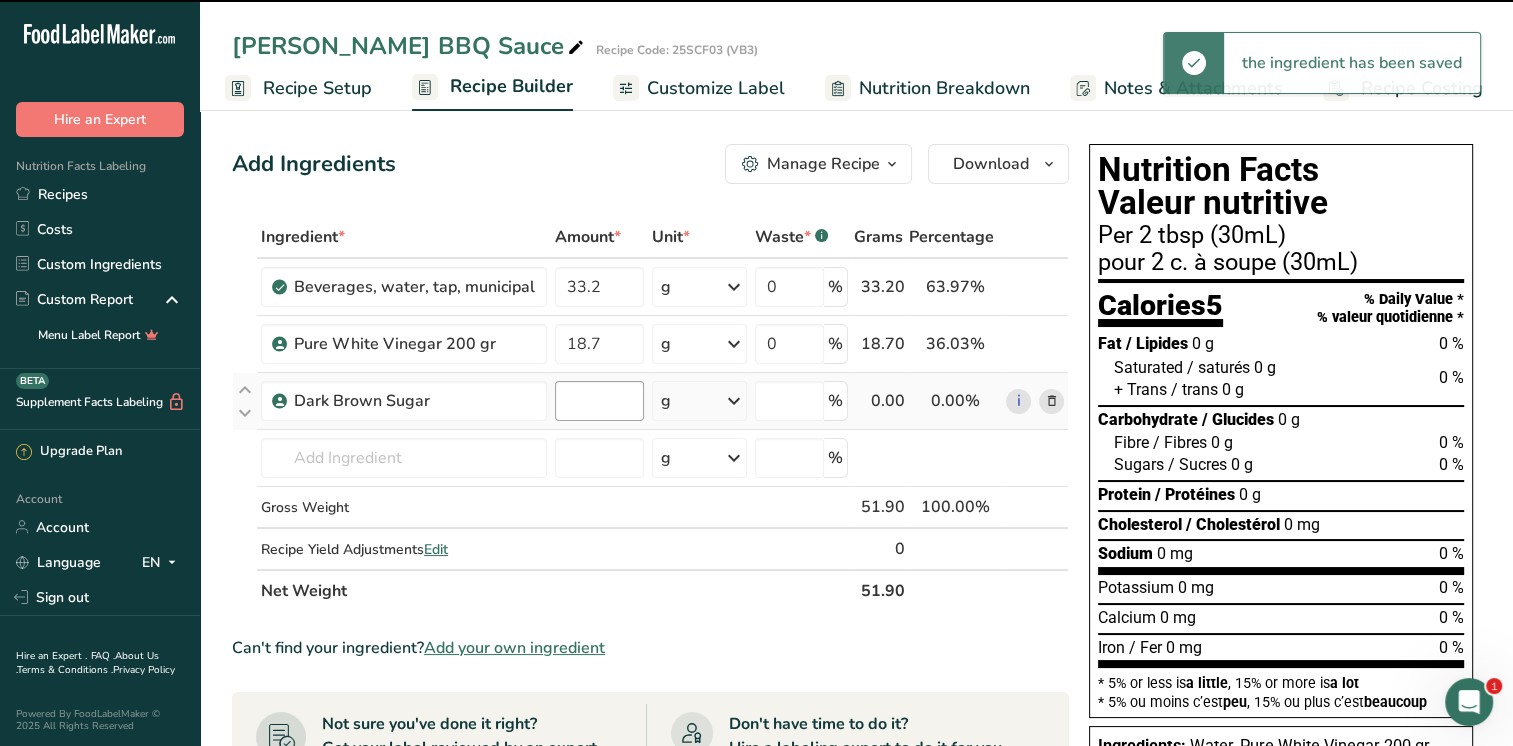 type on "0" 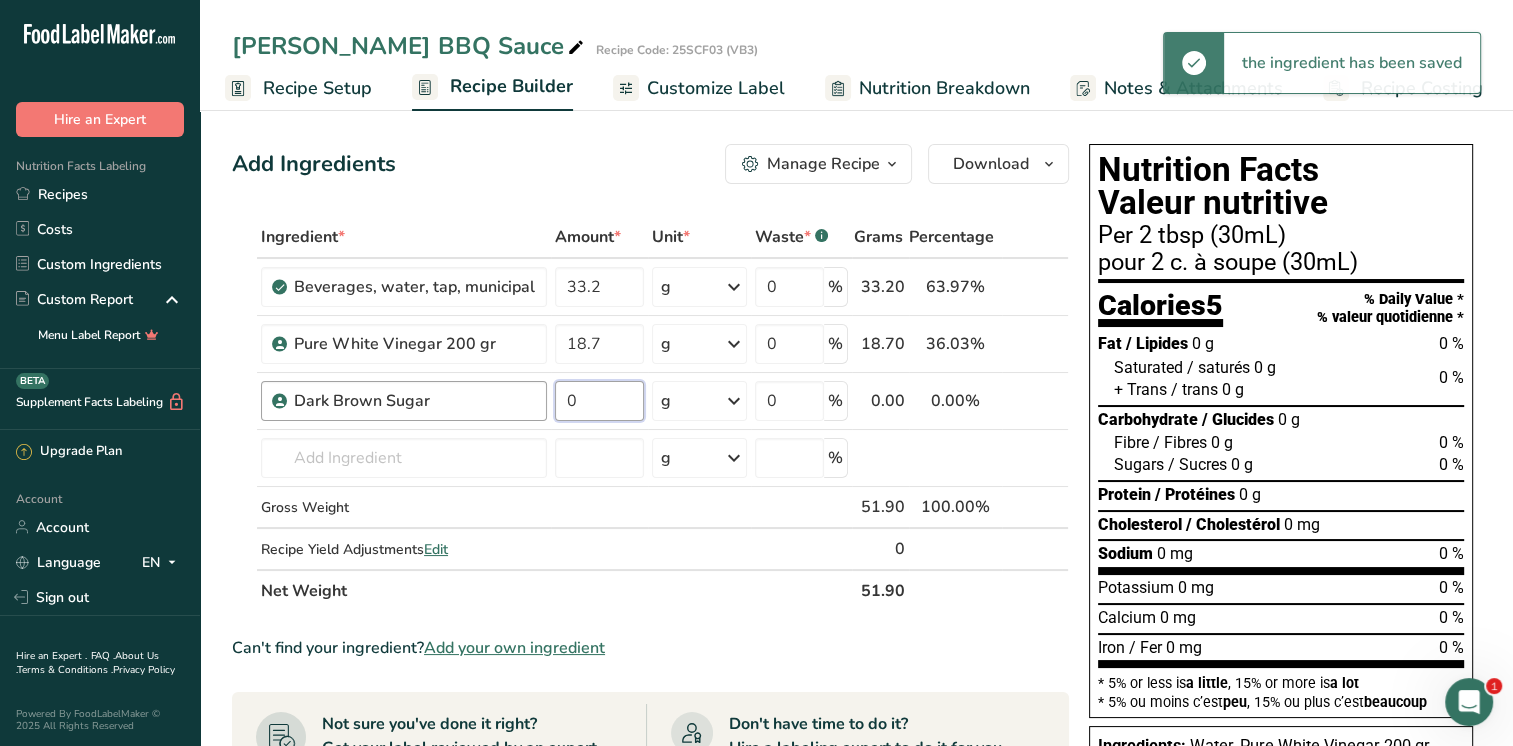 drag, startPoint x: 584, startPoint y: 391, endPoint x: 539, endPoint y: 398, distance: 45.54119 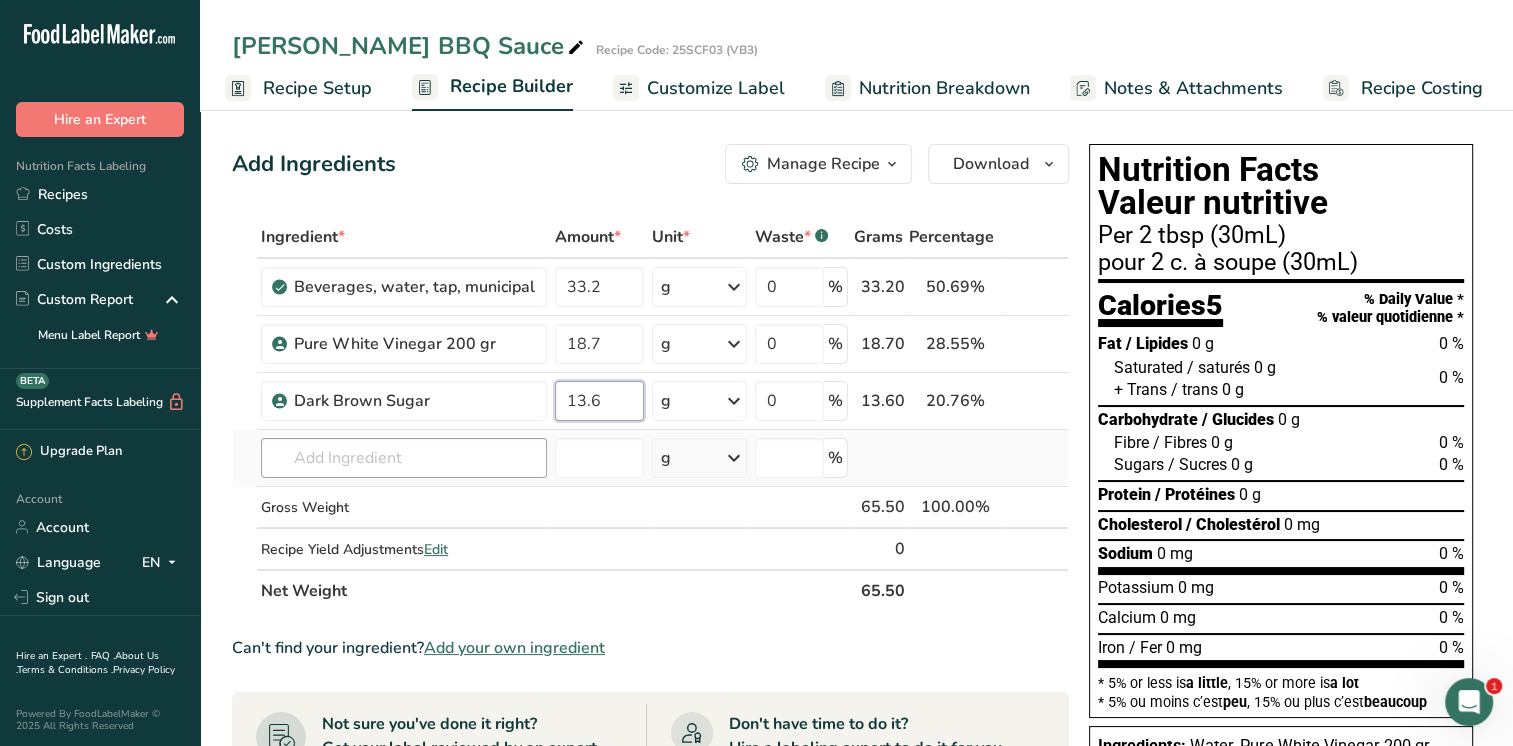 type on "13.6" 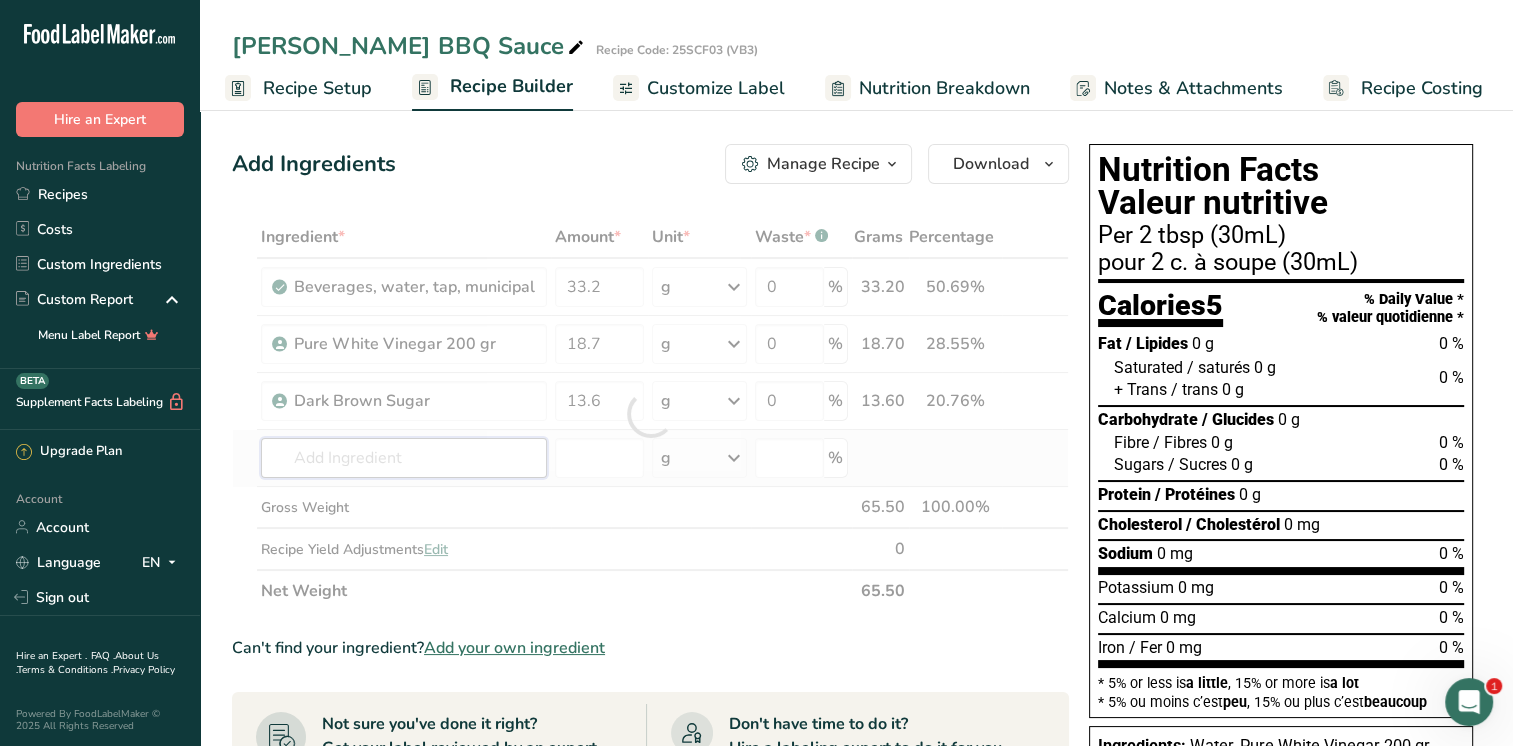 click on "Ingredient *
Amount *
Unit *
Waste *   .a-a{fill:#347362;}.b-a{fill:#fff;}          Grams
Percentage
Beverages, water, tap, municipal
33.2
g
Portions
1 fl oz
1 bottle 8 fl oz
1 liter
See more
Weight Units
g
kg
mg
See more
Volume Units
l
Volume units require a density conversion. If you know your ingredient's density enter it below. Otherwise, click on "RIA" our AI Regulatory bot - she will be able to help you
lb/ft3
g/cm3
Confirm
mL
lb/ft3
g/cm3
Confirm" at bounding box center [650, 414] 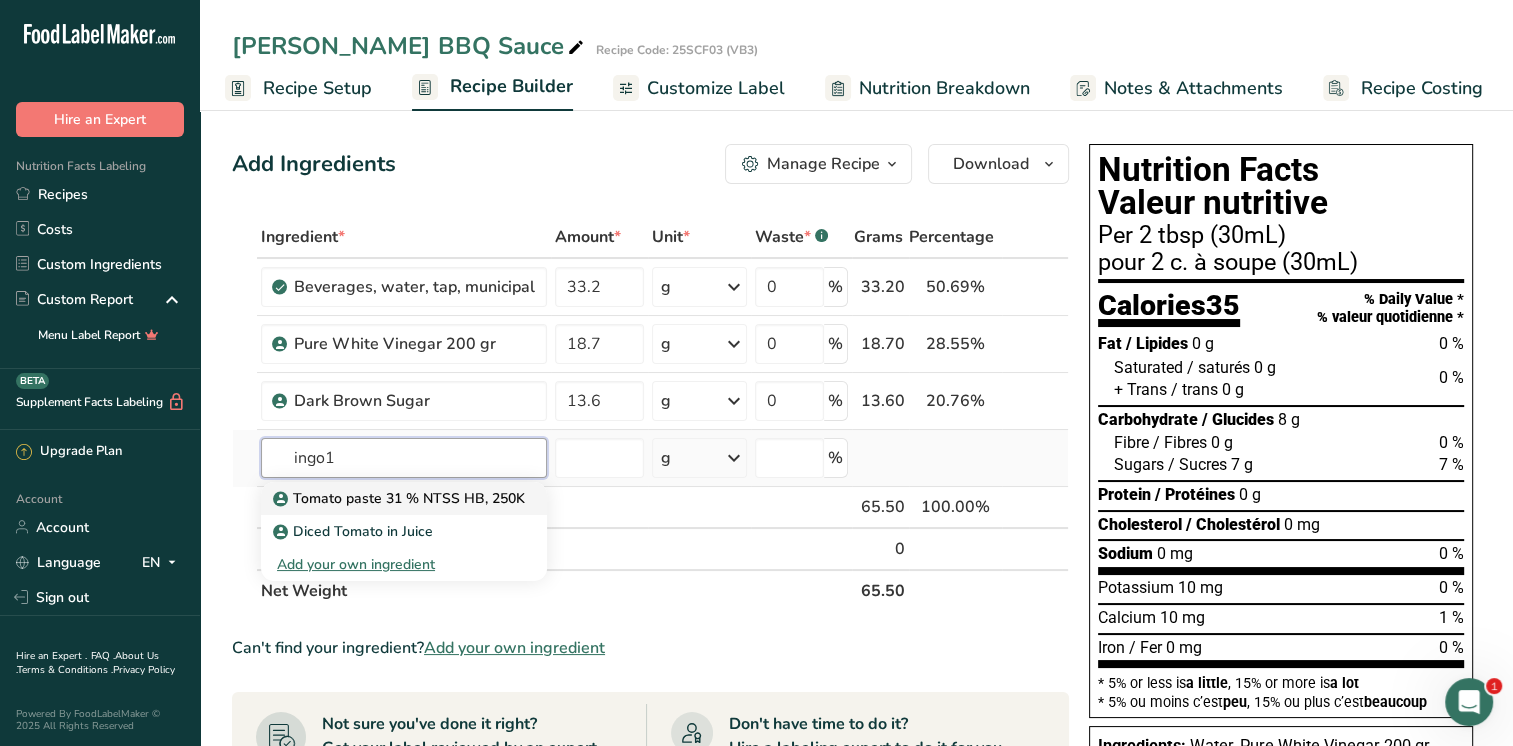 type on "ingo1" 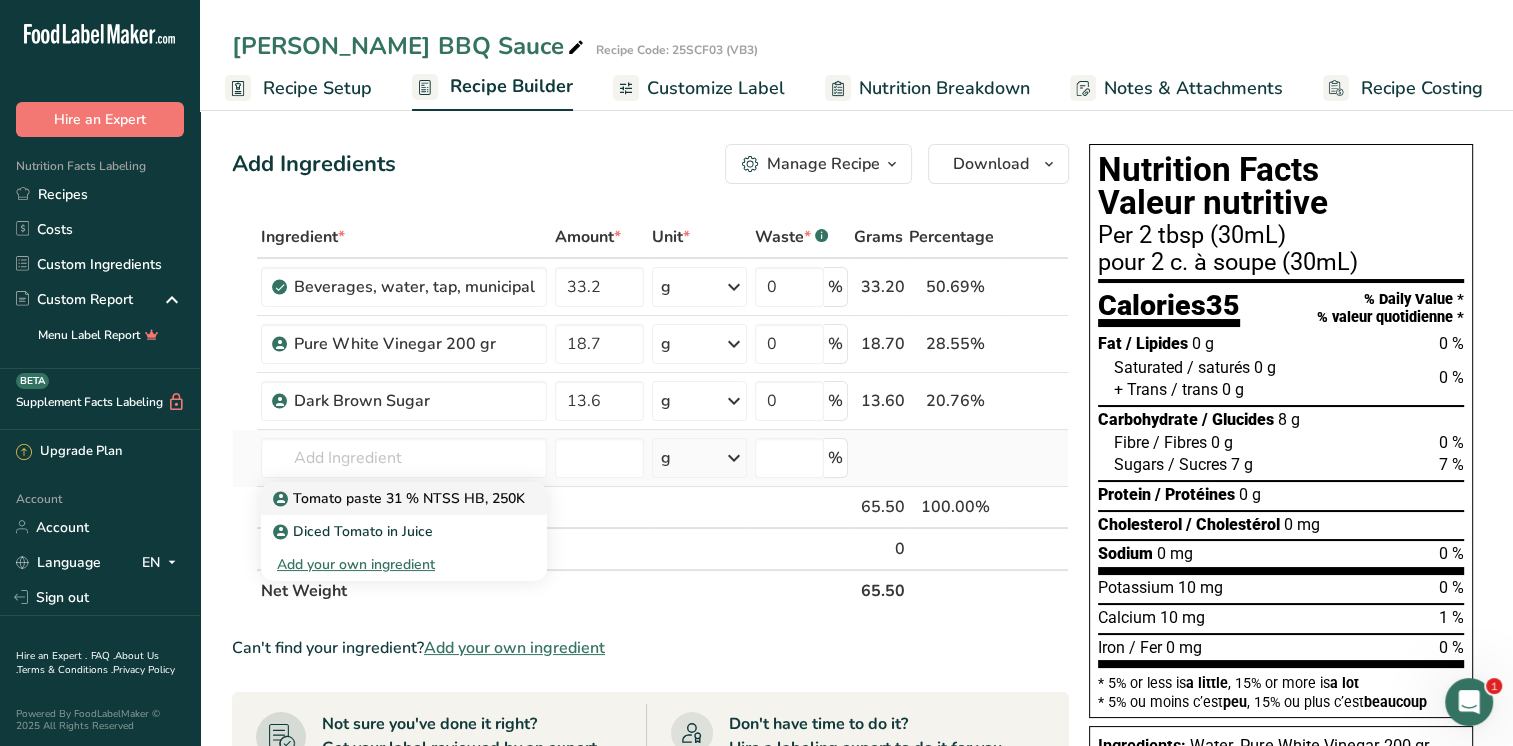 click on "Tomato paste 31 % NTSS HB, 250K" at bounding box center (401, 498) 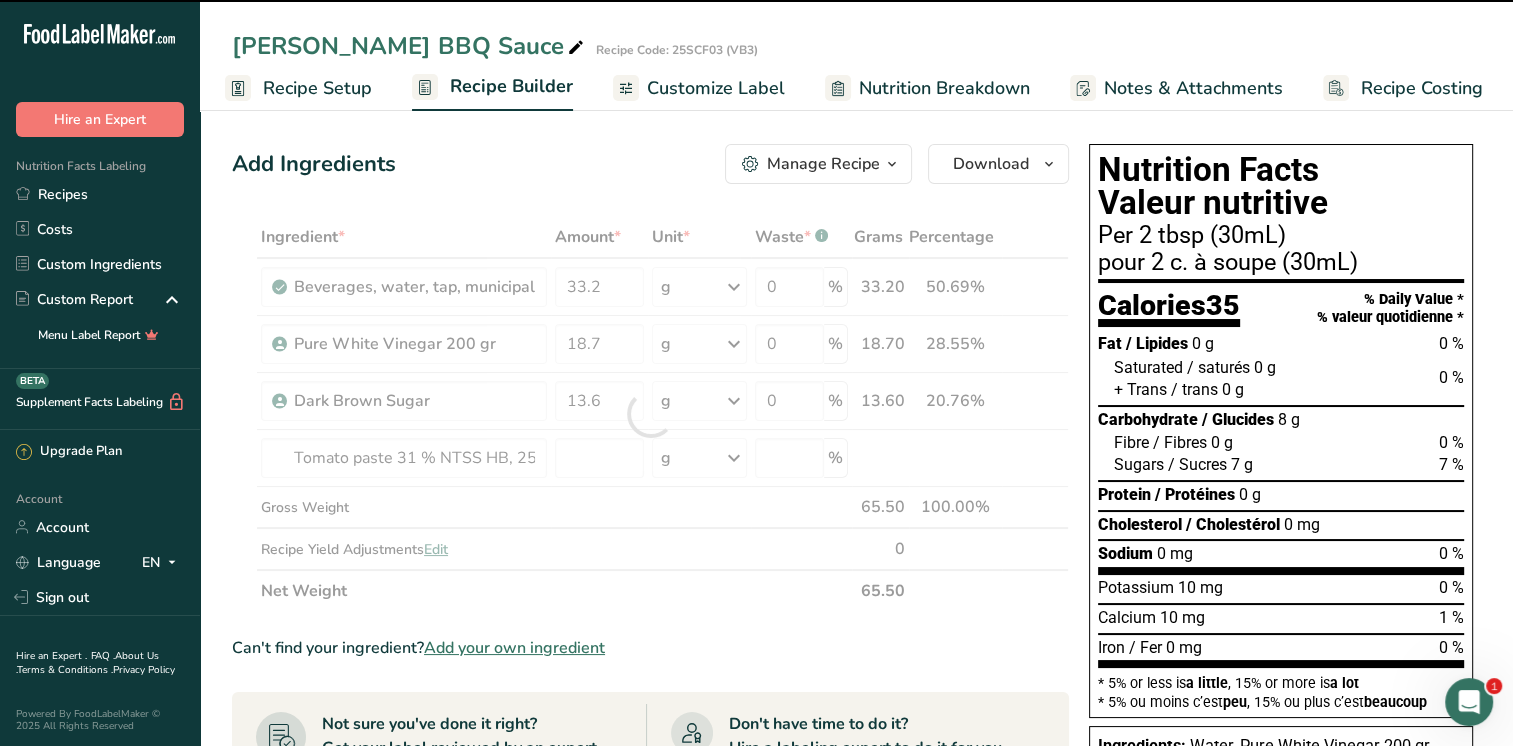 type on "0" 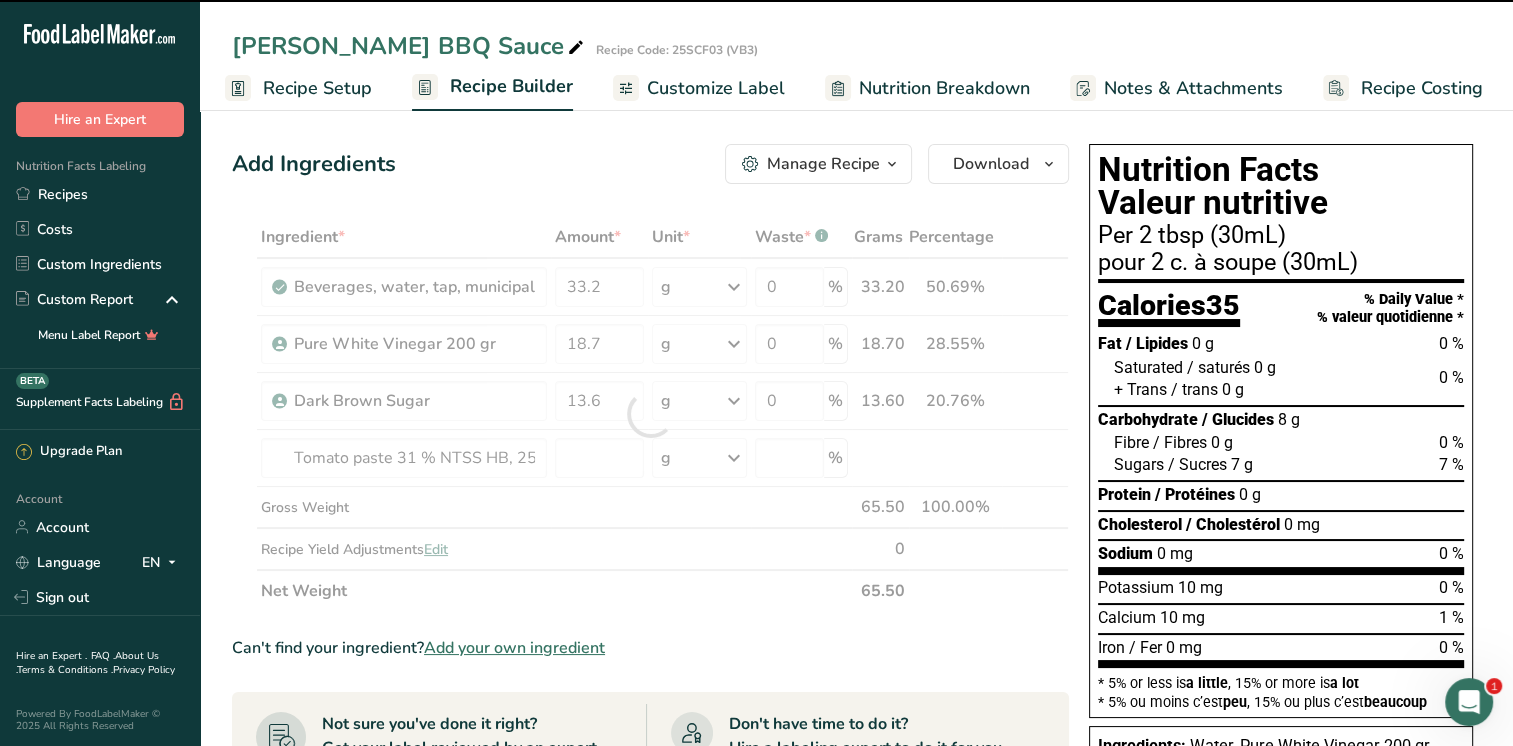 type on "0" 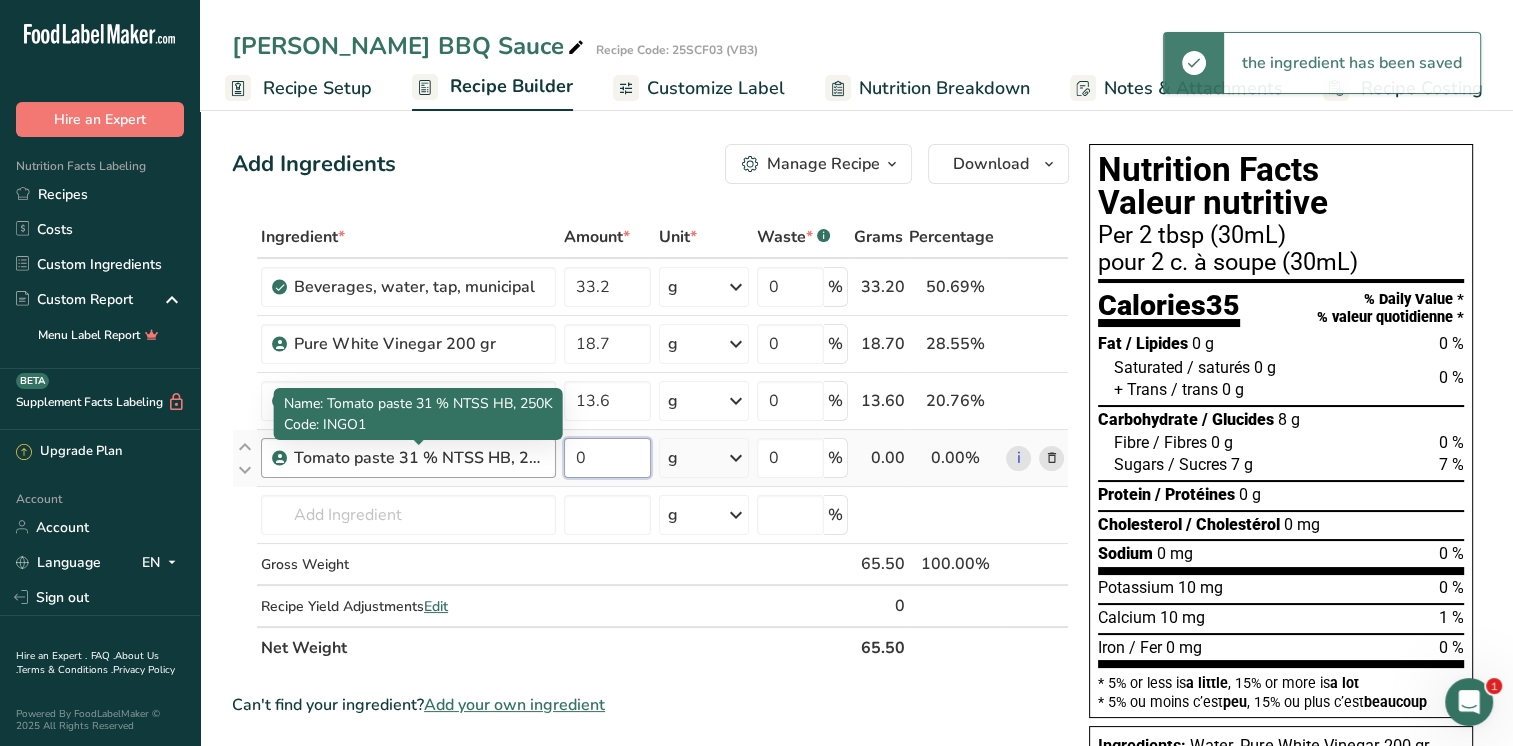 drag, startPoint x: 594, startPoint y: 455, endPoint x: 542, endPoint y: 450, distance: 52.23983 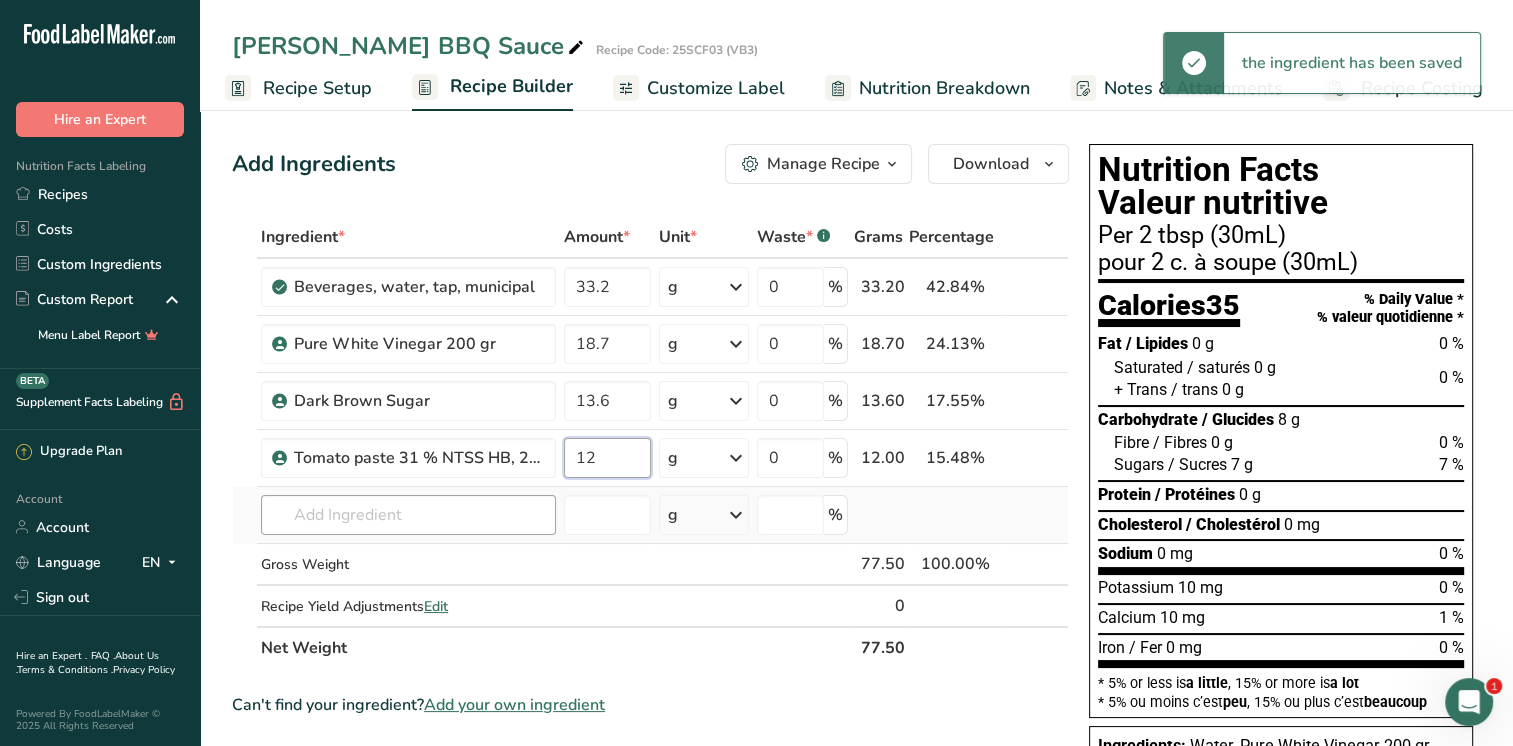 type on "12" 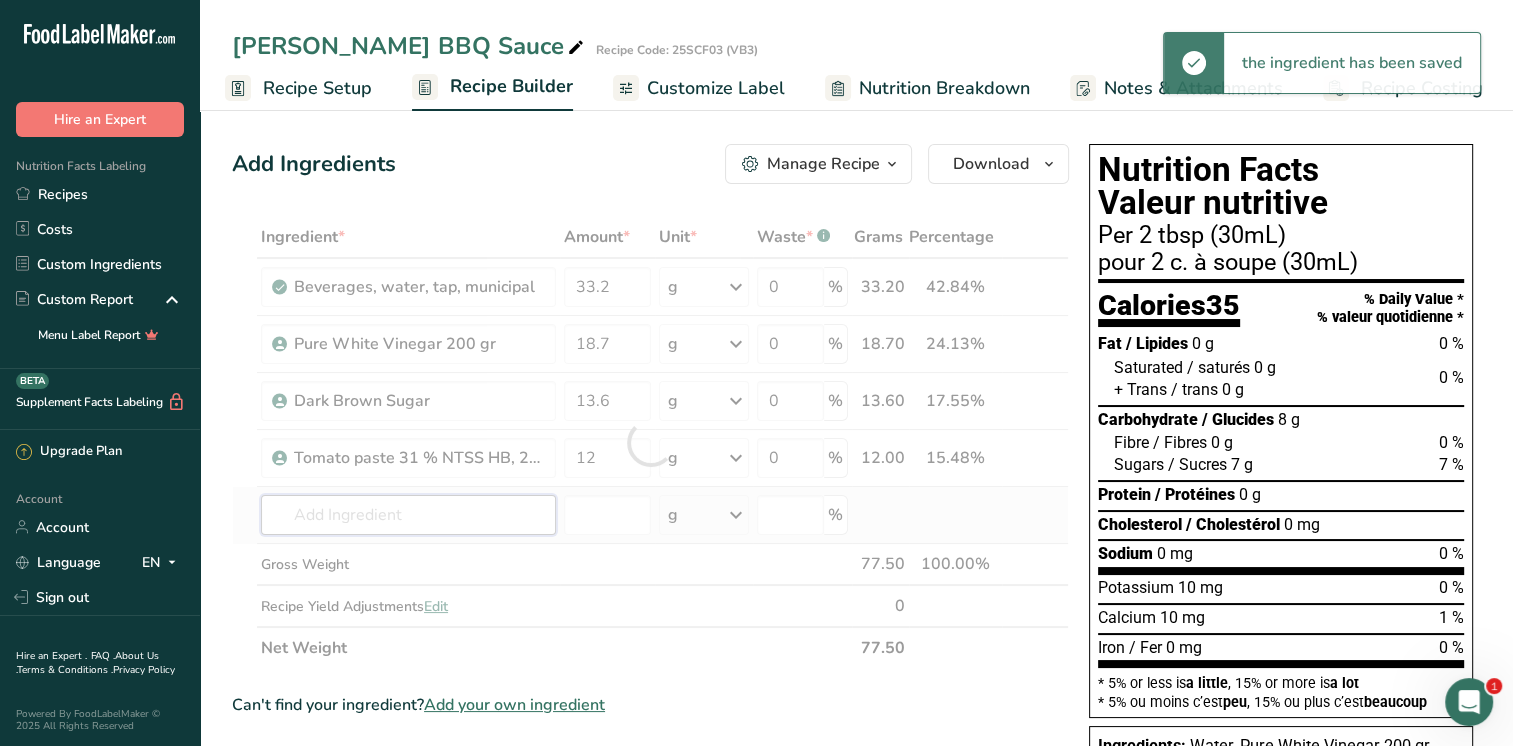 click on "Ingredient *
Amount *
Unit *
Waste *   .a-a{fill:#347362;}.b-a{fill:#fff;}          Grams
Percentage
Beverages, water, tap, municipal
33.2
g
Portions
1 fl oz
1 bottle 8 fl oz
1 liter
See more
Weight Units
g
kg
mg
See more
Volume Units
l
Volume units require a density conversion. If you know your ingredient's density enter it below. Otherwise, click on "RIA" our AI Regulatory bot - she will be able to help you
lb/ft3
g/cm3
Confirm
mL
lb/ft3
g/cm3
Confirm" at bounding box center [650, 442] 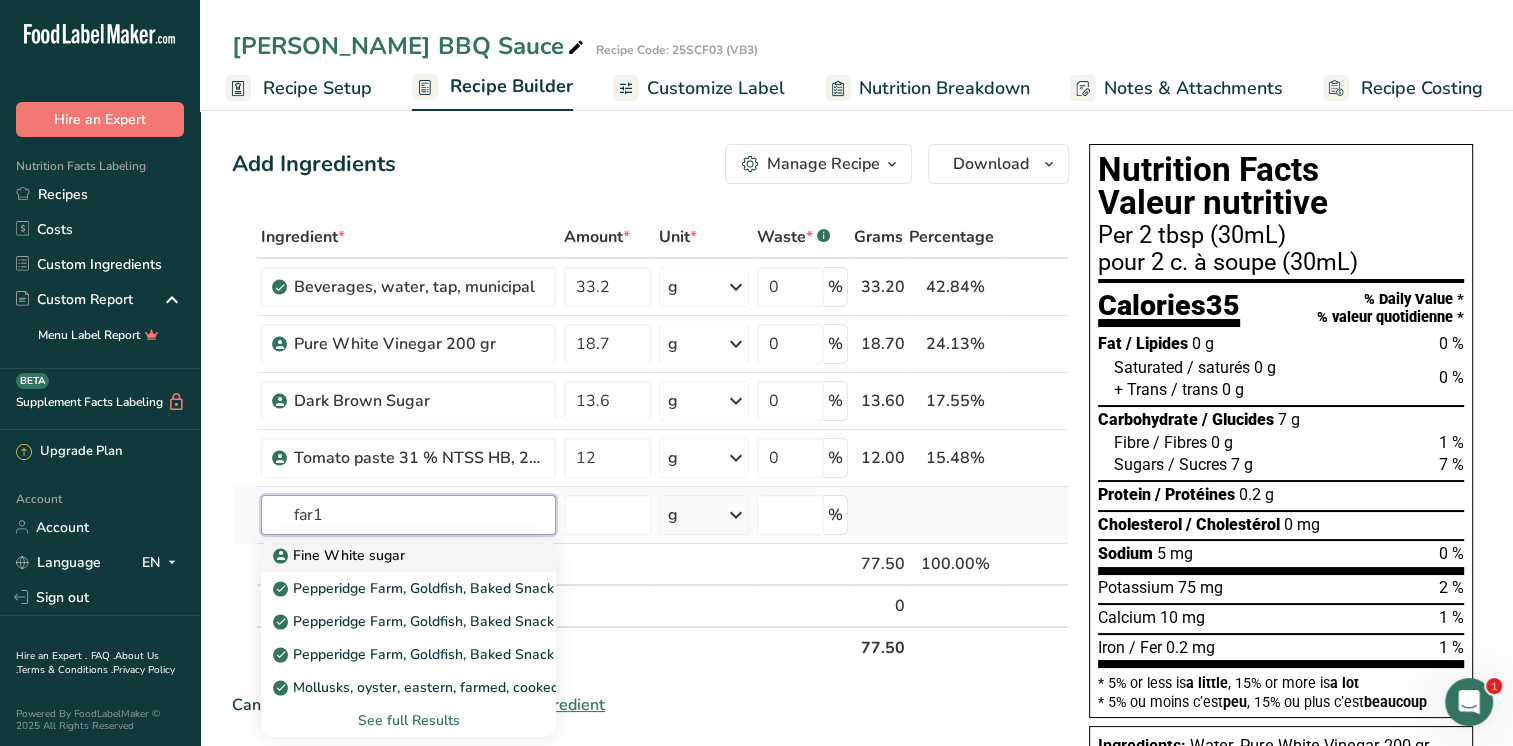 type on "far1" 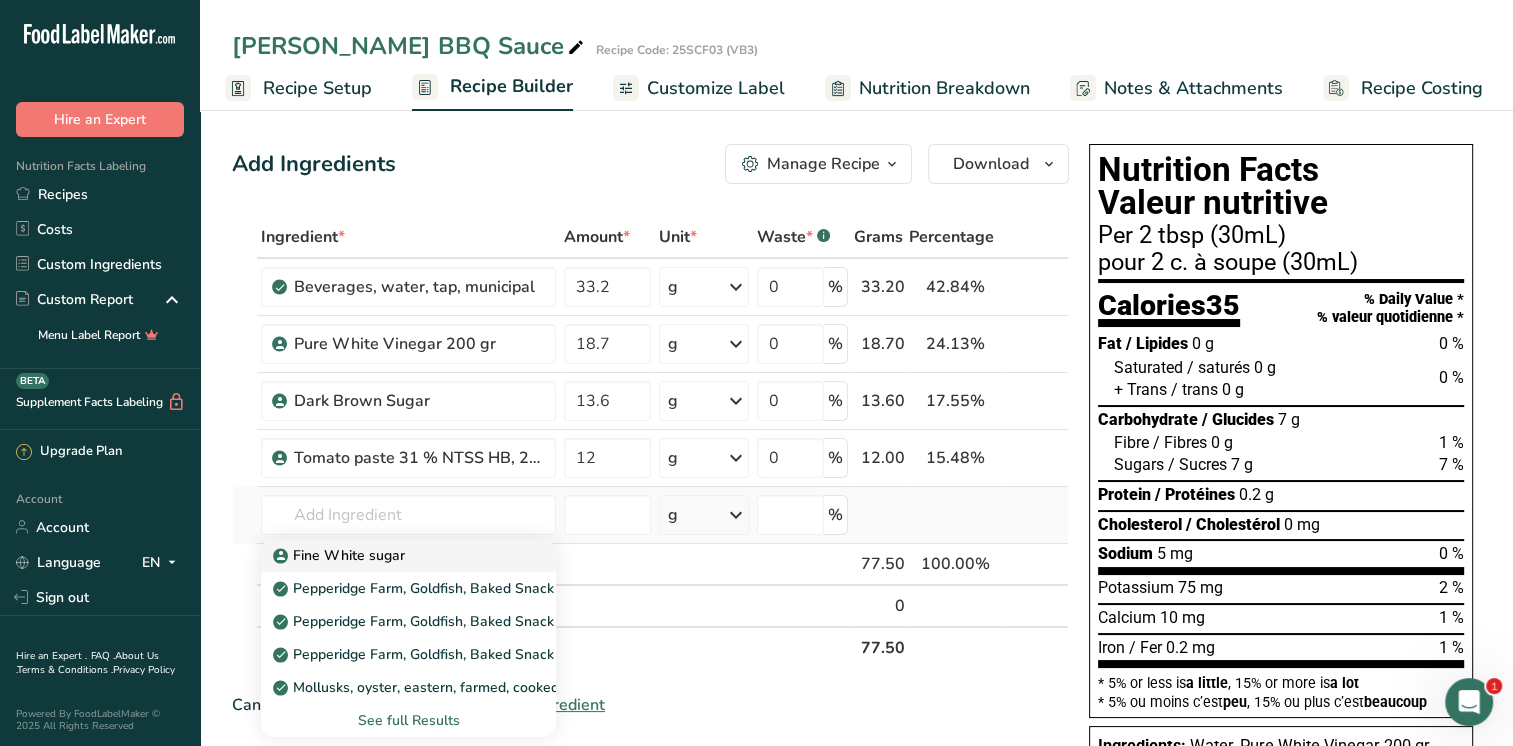 click on "Fine White sugar" at bounding box center (392, 555) 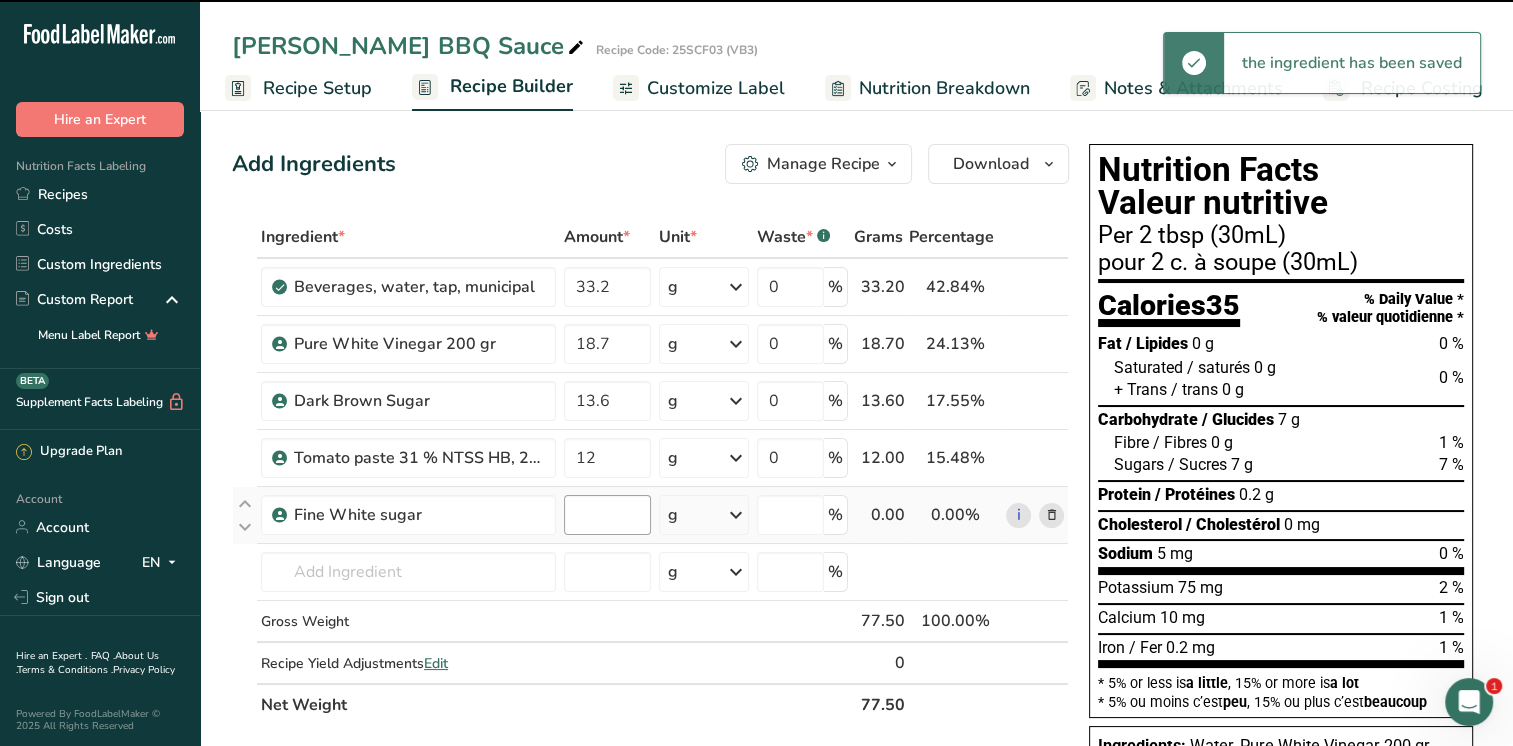 type on "0" 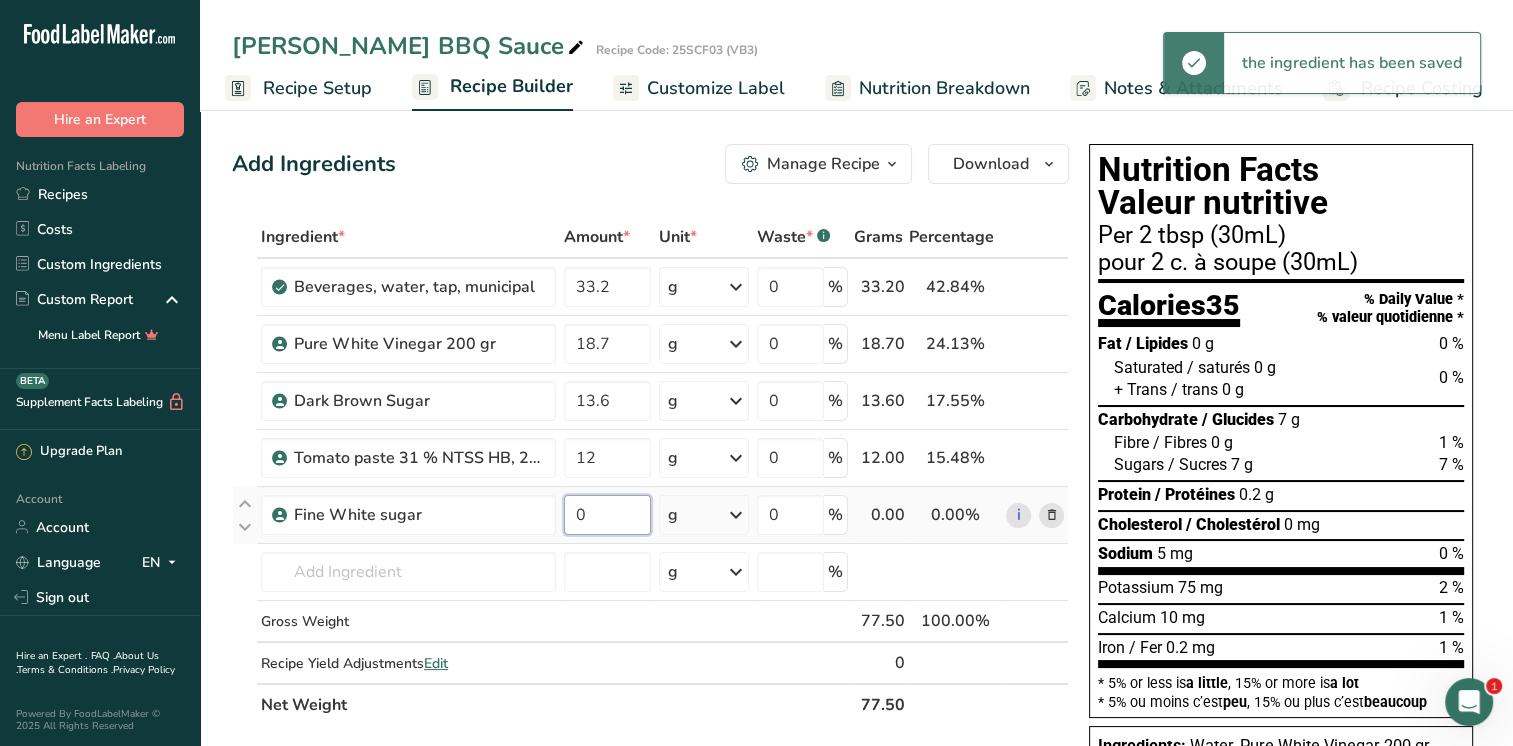 drag, startPoint x: 574, startPoint y: 514, endPoint x: 560, endPoint y: 513, distance: 14.035668 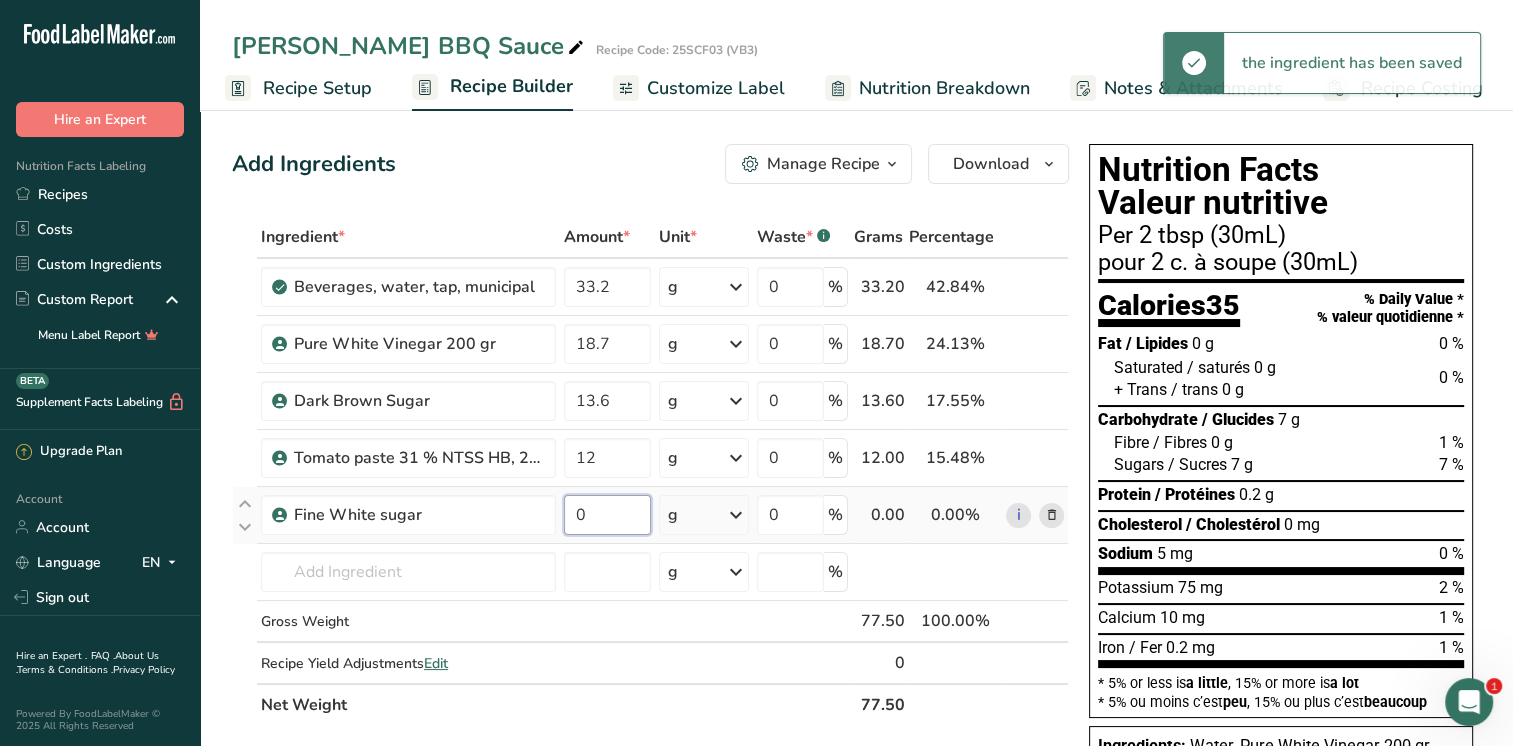 click on "0" at bounding box center [607, 515] 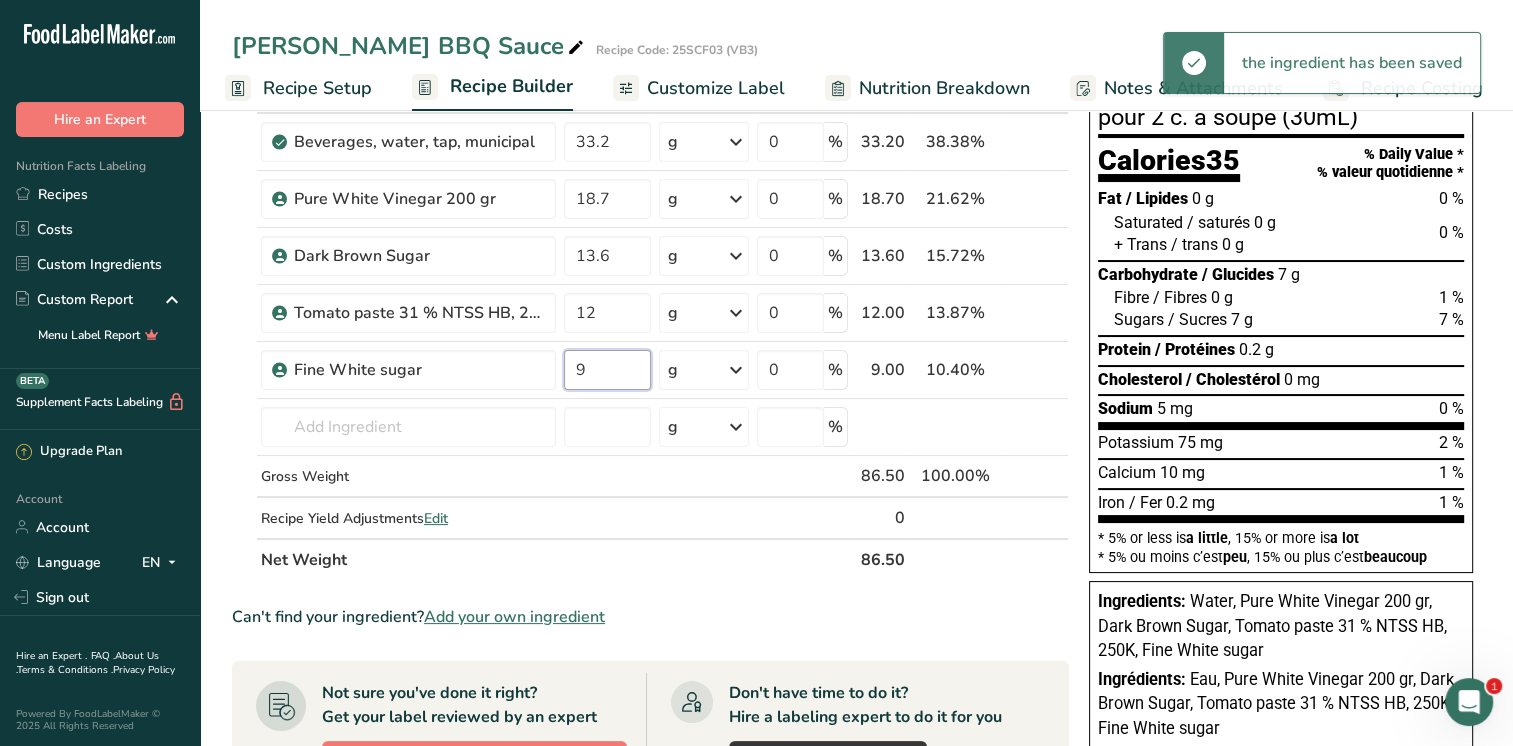 scroll, scrollTop: 200, scrollLeft: 0, axis: vertical 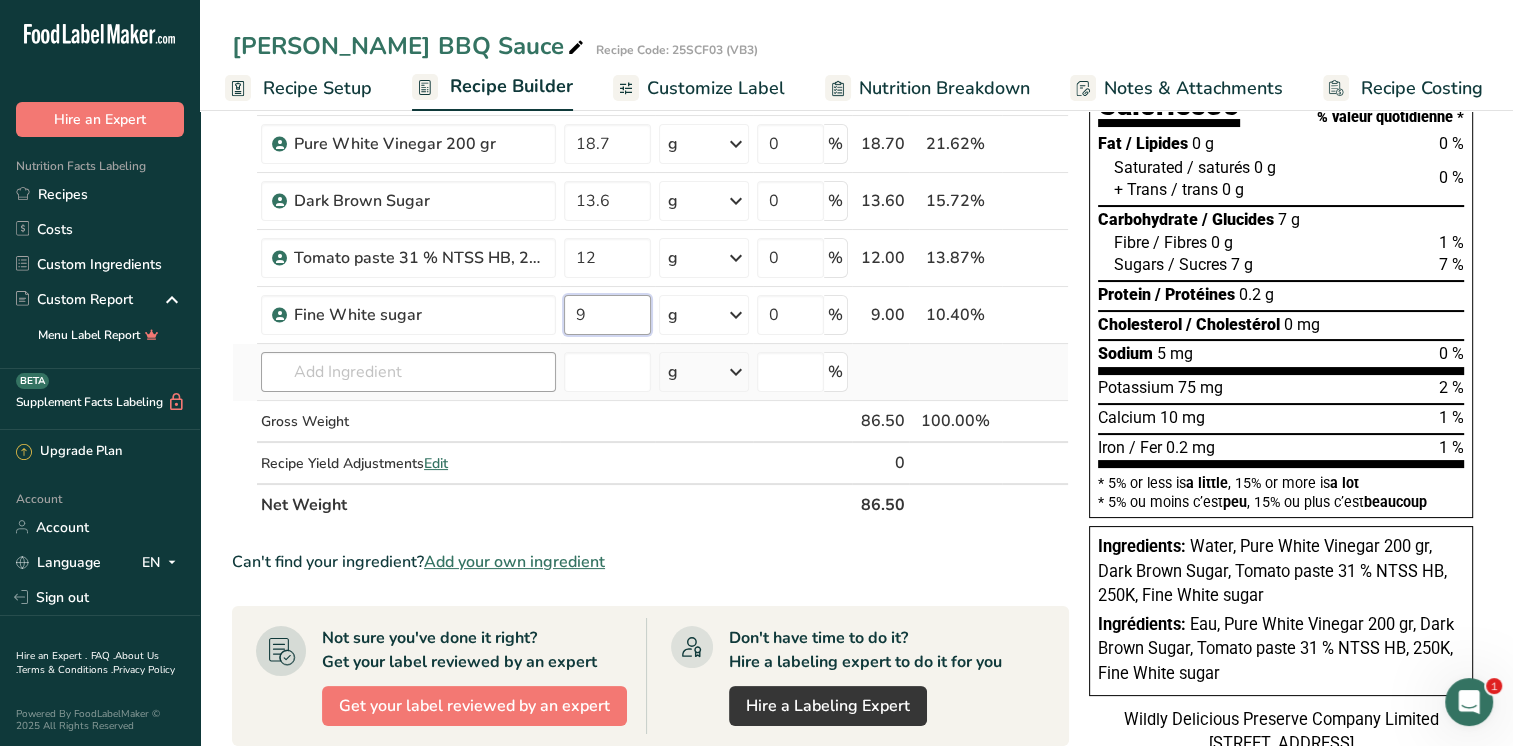 type on "9" 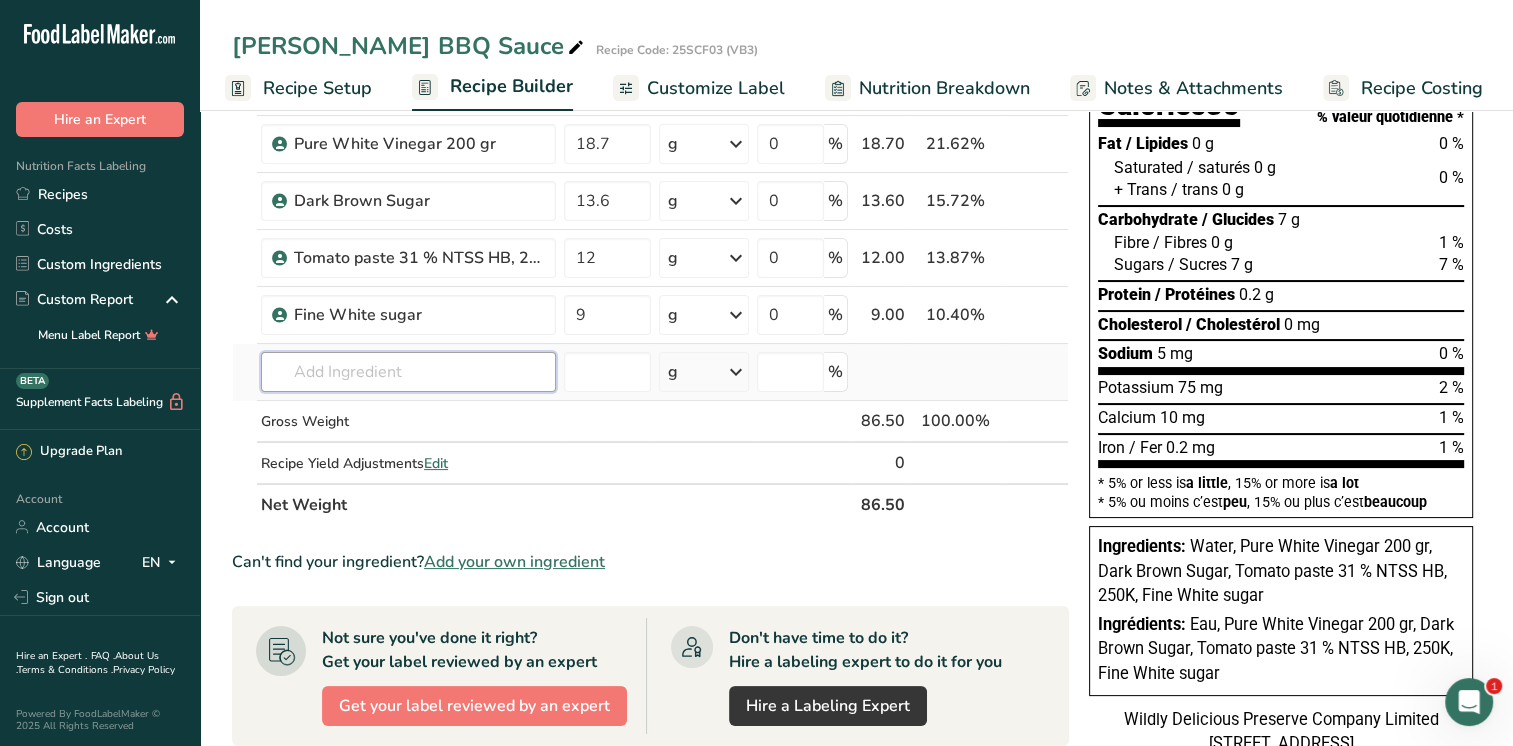 click on "Ingredient *
Amount *
Unit *
Waste *   .a-a{fill:#347362;}.b-a{fill:#fff;}          Grams
Percentage
Beverages, water, tap, municipal
33.2
g
Portions
1 fl oz
1 bottle 8 fl oz
1 liter
See more
Weight Units
g
kg
mg
See more
Volume Units
l
Volume units require a density conversion. If you know your ingredient's density enter it below. Otherwise, click on "RIA" our AI Regulatory bot - she will be able to help you
lb/ft3
g/cm3
Confirm
mL
lb/ft3
g/cm3
Confirm" at bounding box center (650, 271) 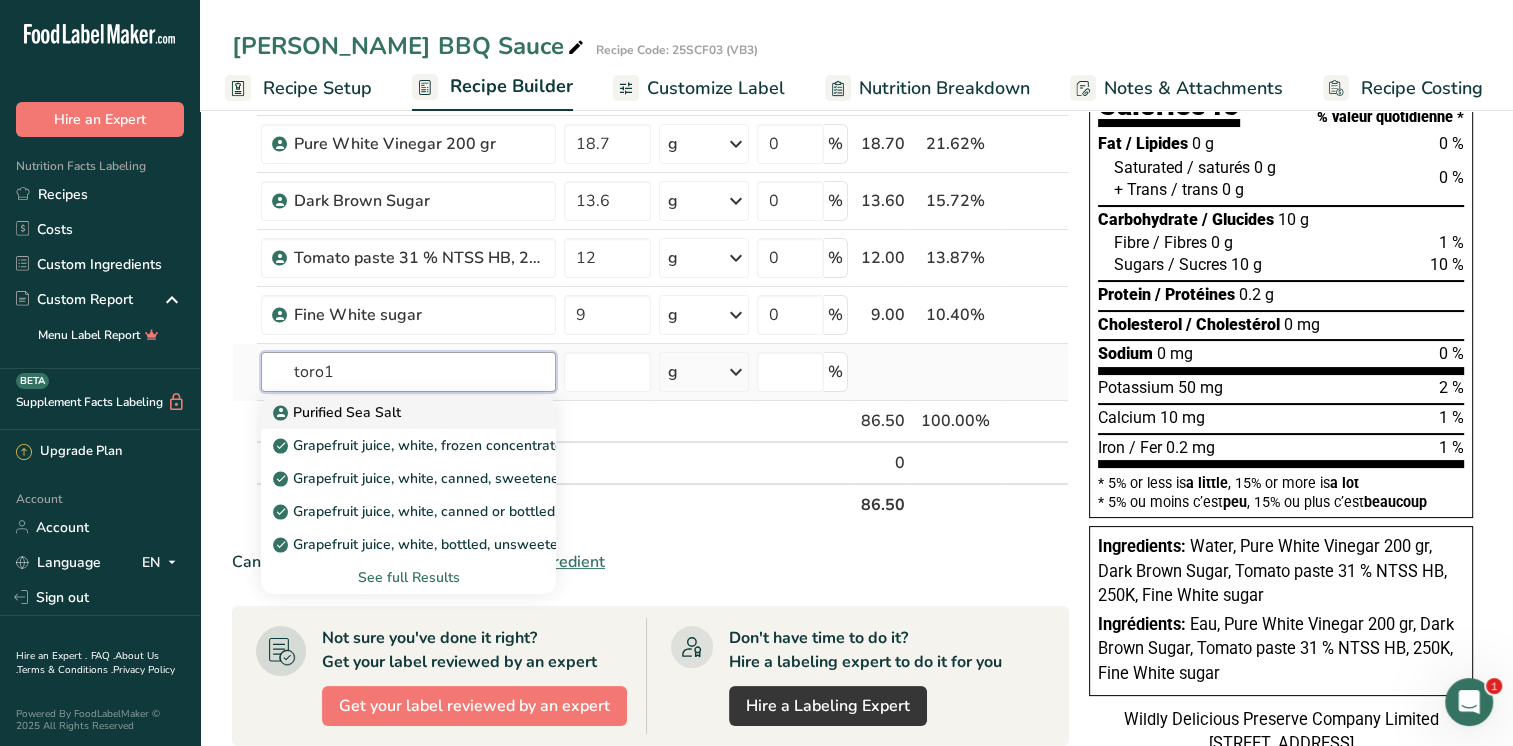 type on "toro1" 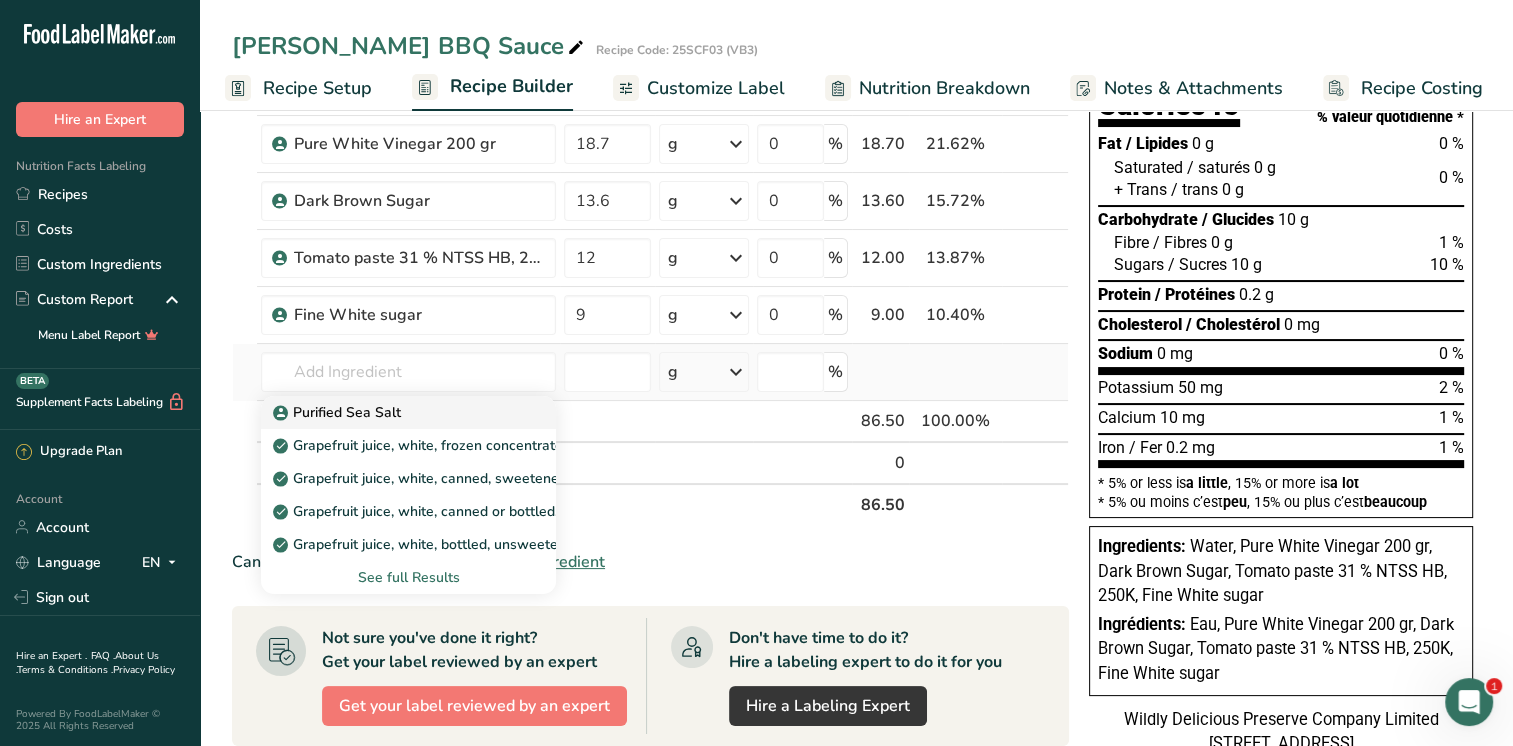 click on "Purified Sea Salt" at bounding box center [339, 412] 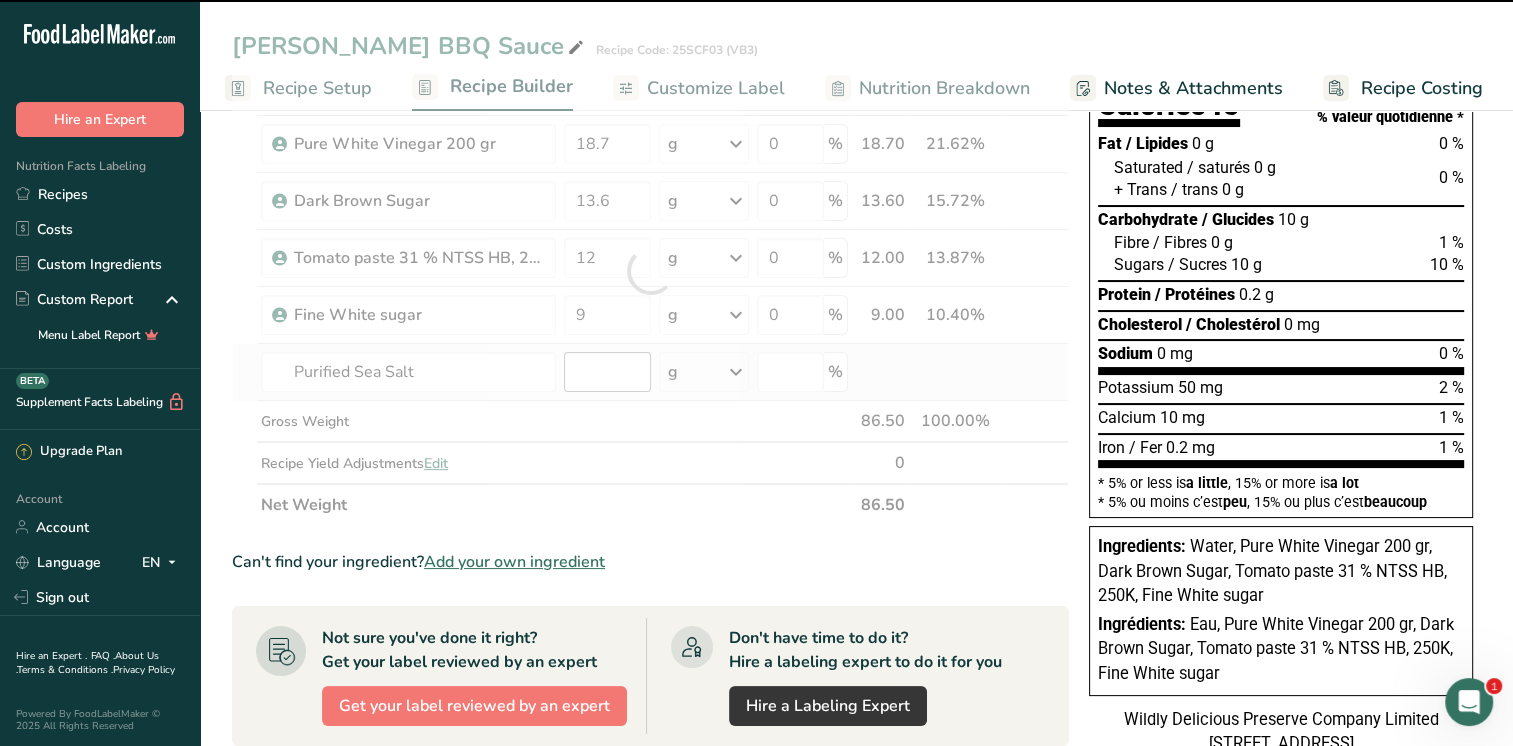 type on "0" 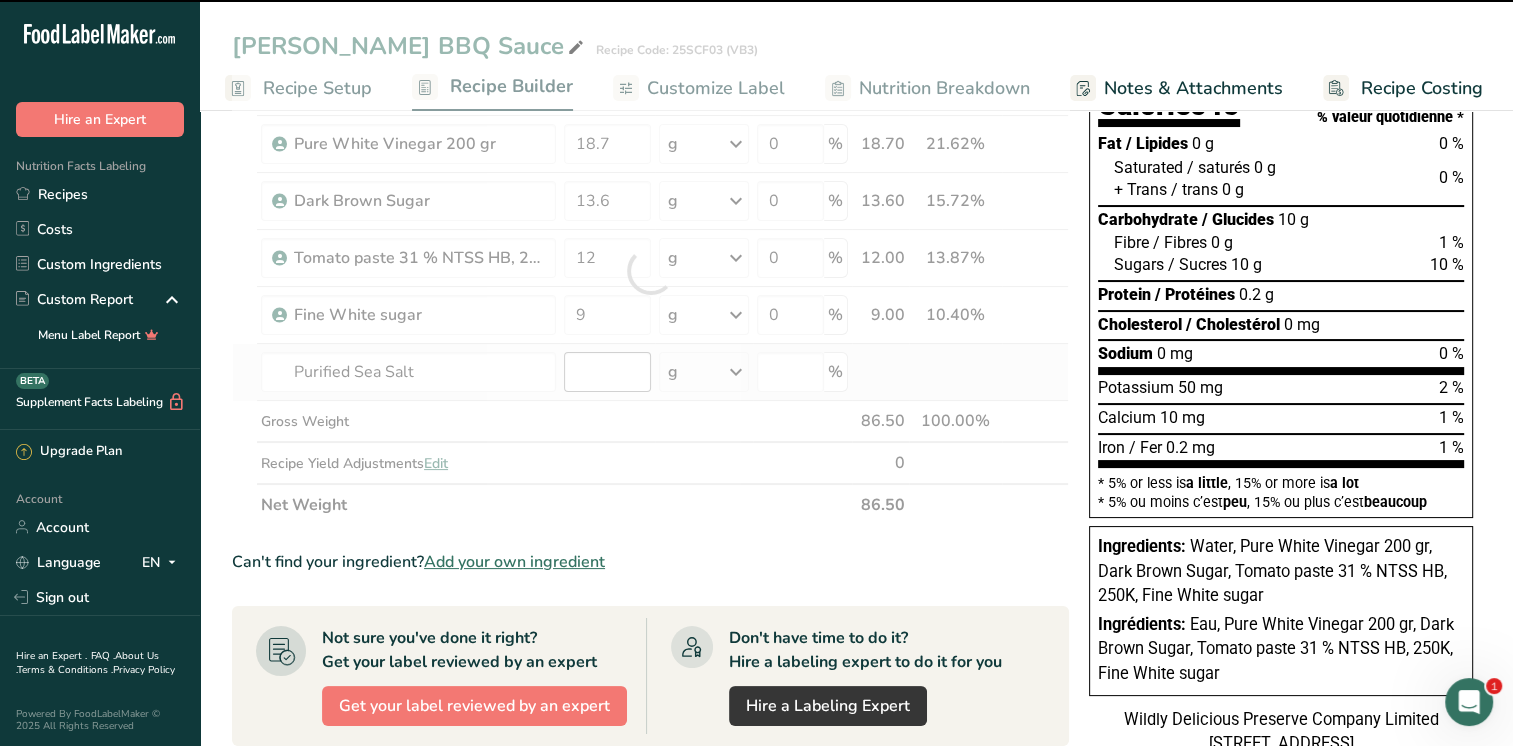 type on "0" 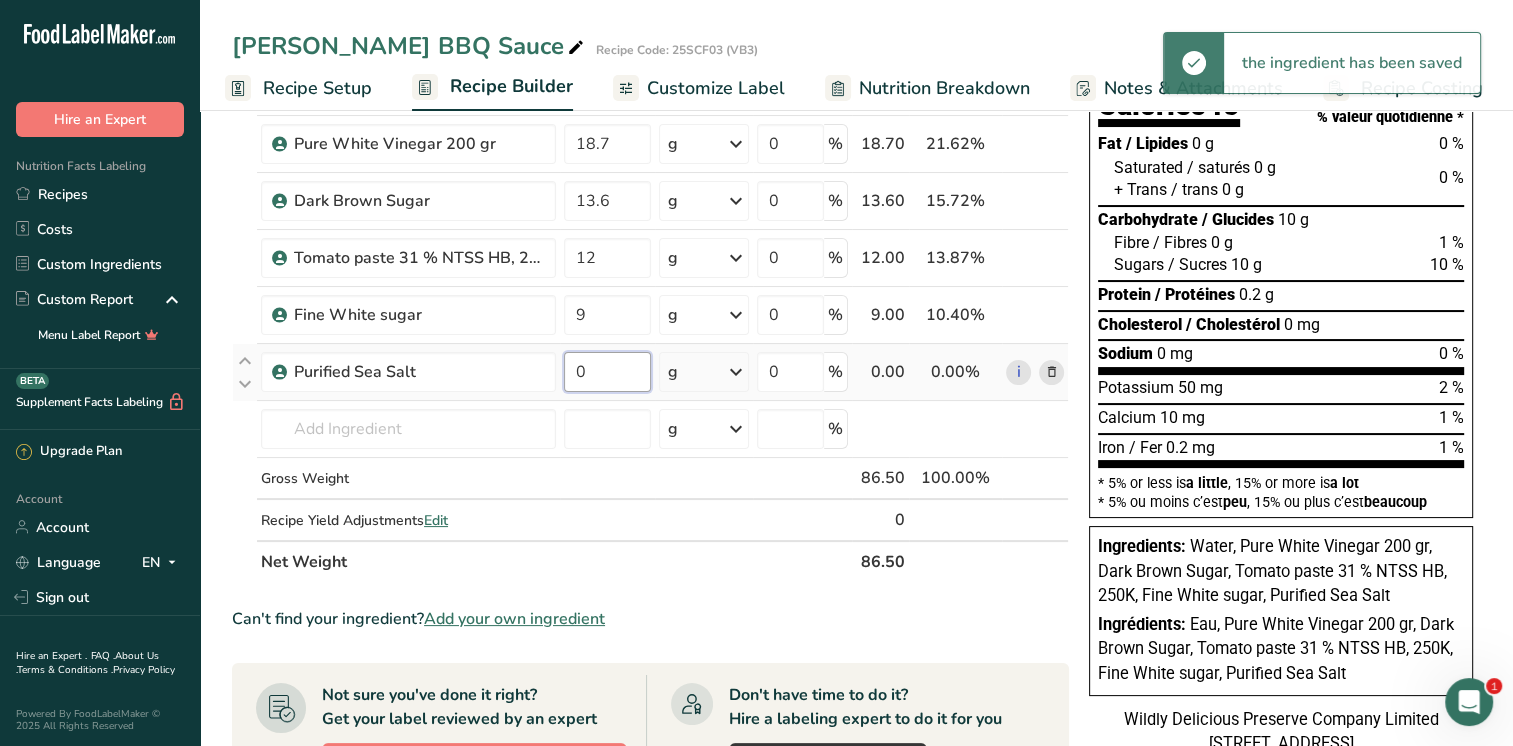 drag, startPoint x: 574, startPoint y: 369, endPoint x: 556, endPoint y: 375, distance: 18.973665 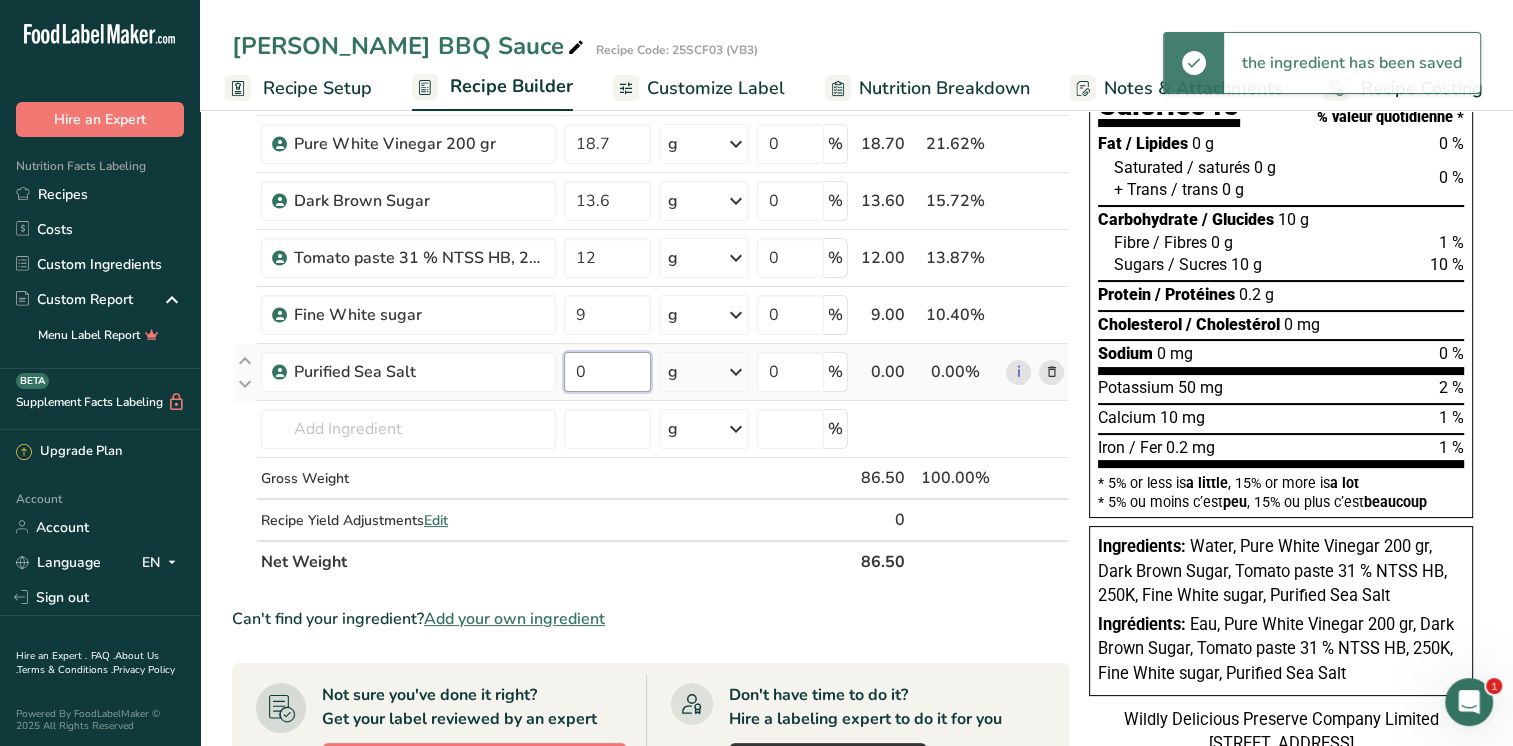 click on "Purified Sea Salt
0
g
Weight Units
g
kg
mg
See more
Volume Units
l
mL
fl oz
See more
0
%
0.00
0.00%
i" at bounding box center (650, 372) 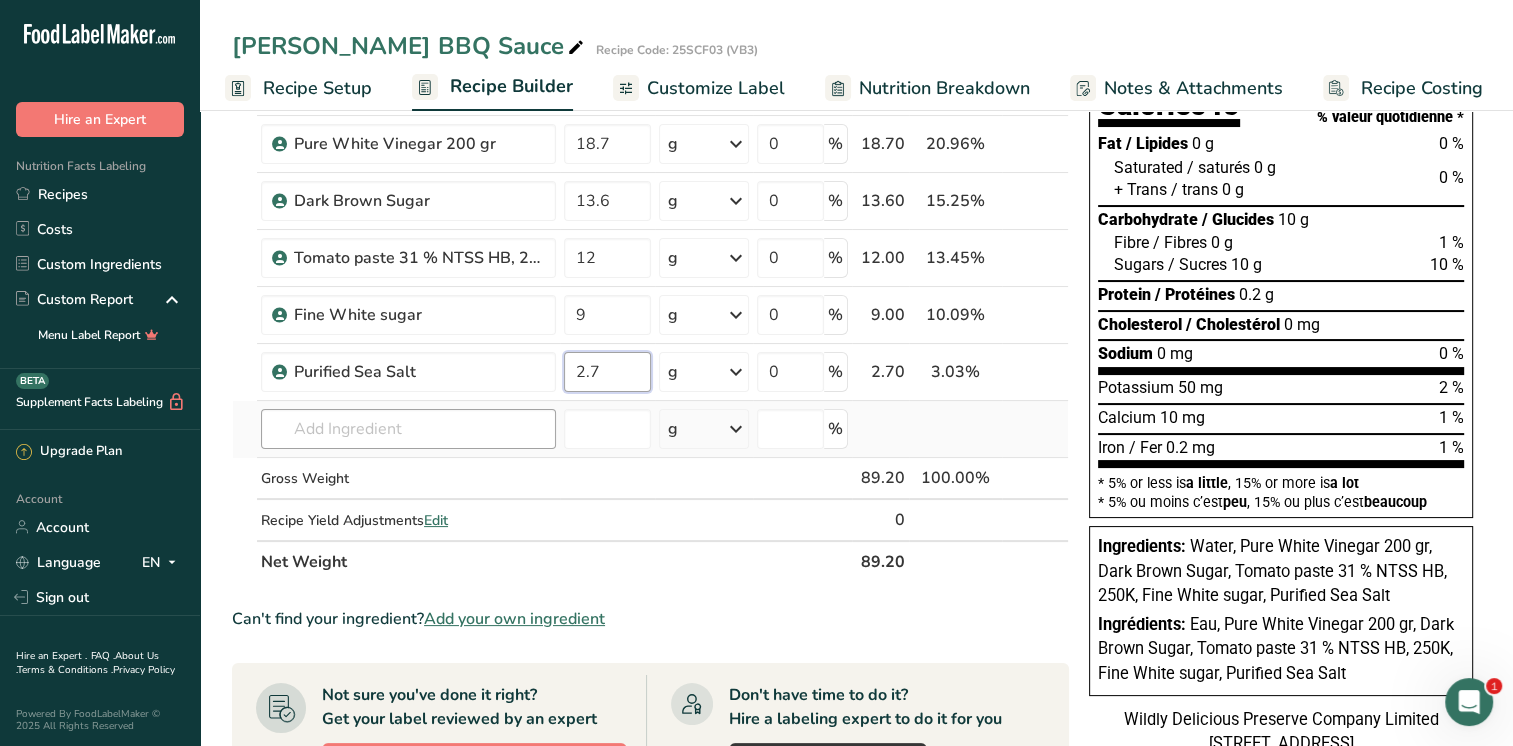 type on "2.7" 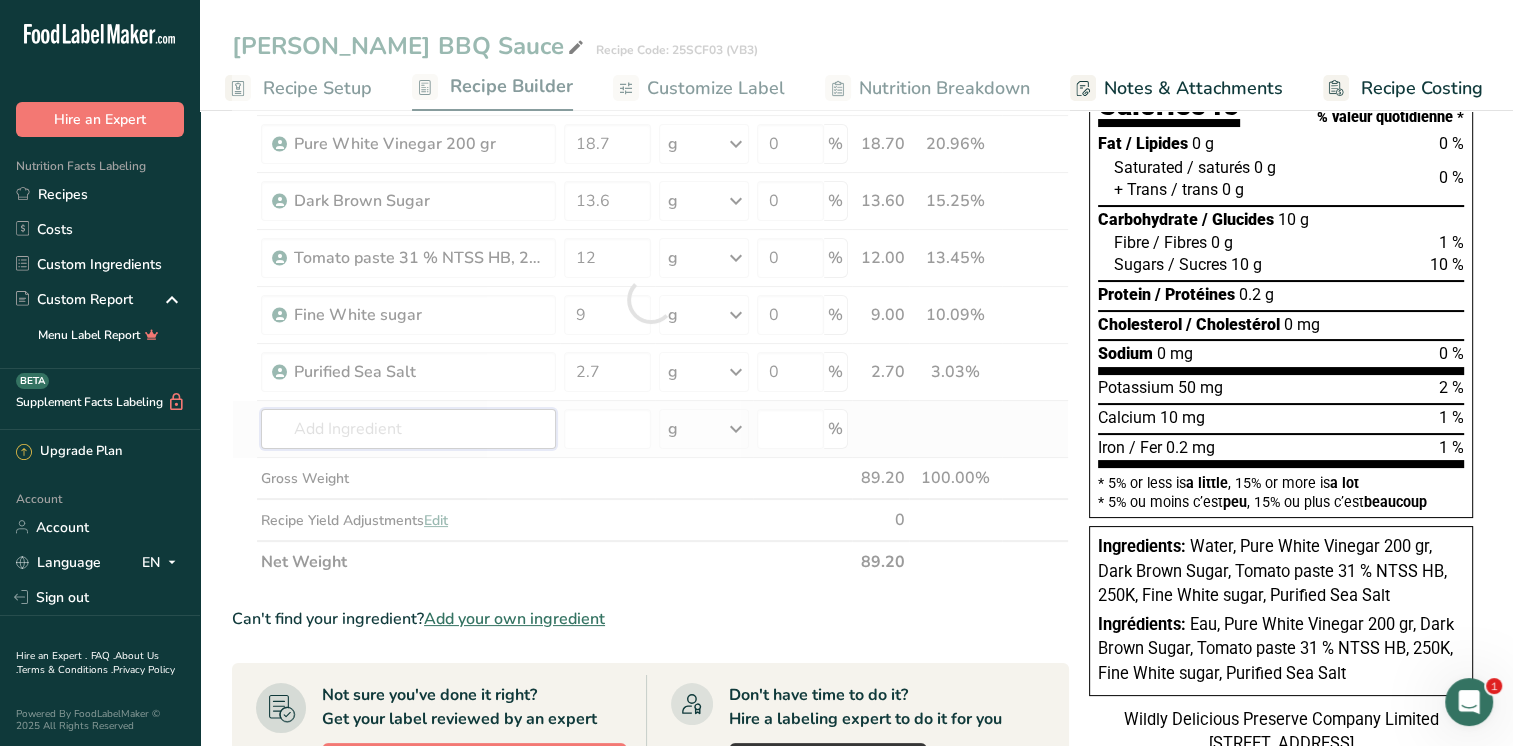 click on "Ingredient *
Amount *
Unit *
Waste *   .a-a{fill:#347362;}.b-a{fill:#fff;}          Grams
Percentage
Beverages, water, tap, municipal
33.2
g
Portions
1 fl oz
1 bottle 8 fl oz
1 liter
See more
Weight Units
g
kg
mg
See more
Volume Units
l
Volume units require a density conversion. If you know your ingredient's density enter it below. Otherwise, click on "RIA" our AI Regulatory bot - she will be able to help you
lb/ft3
g/cm3
Confirm
mL
lb/ft3
g/cm3
Confirm" at bounding box center [650, 299] 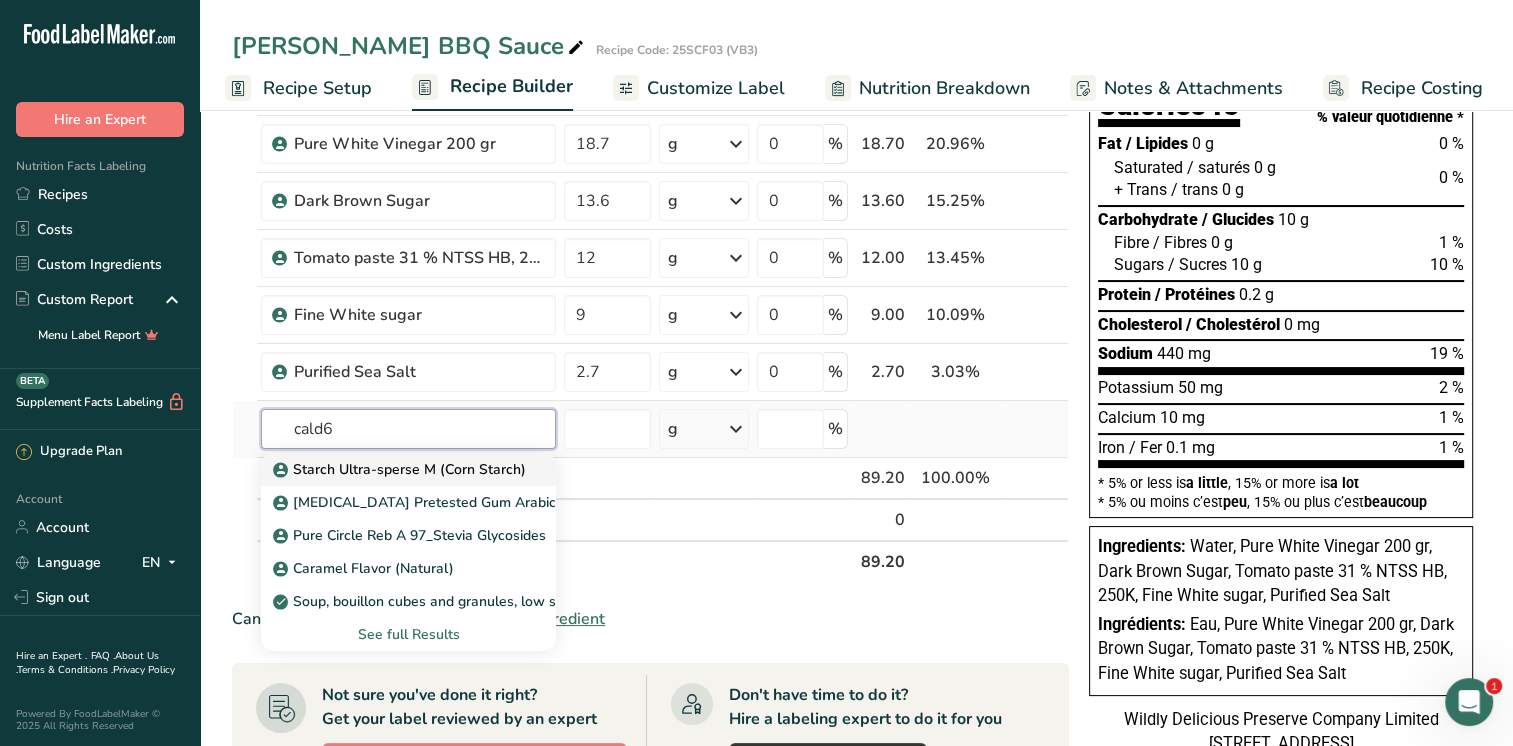 type on "cald6" 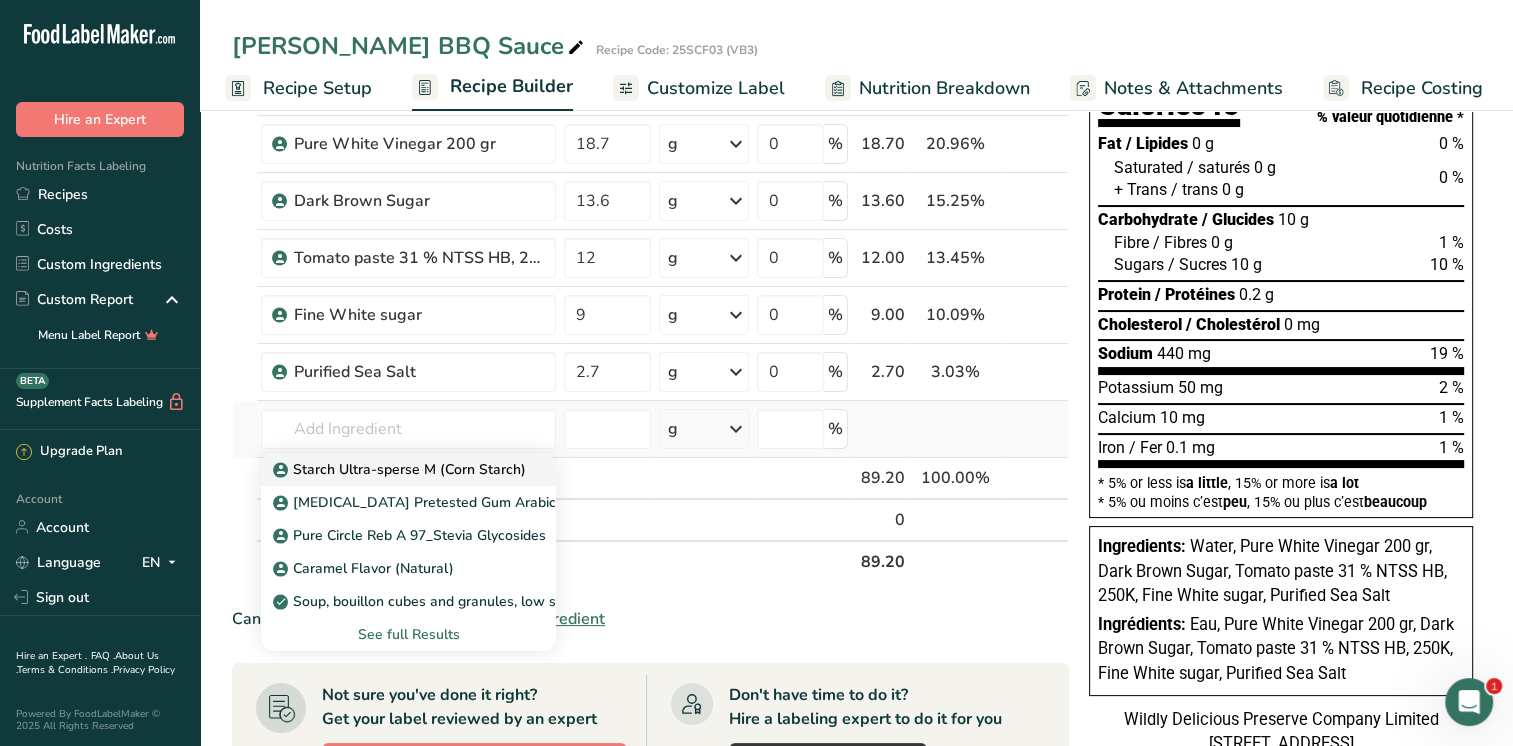 click on "Starch Ultra-sperse M (Corn Starch)" at bounding box center (401, 469) 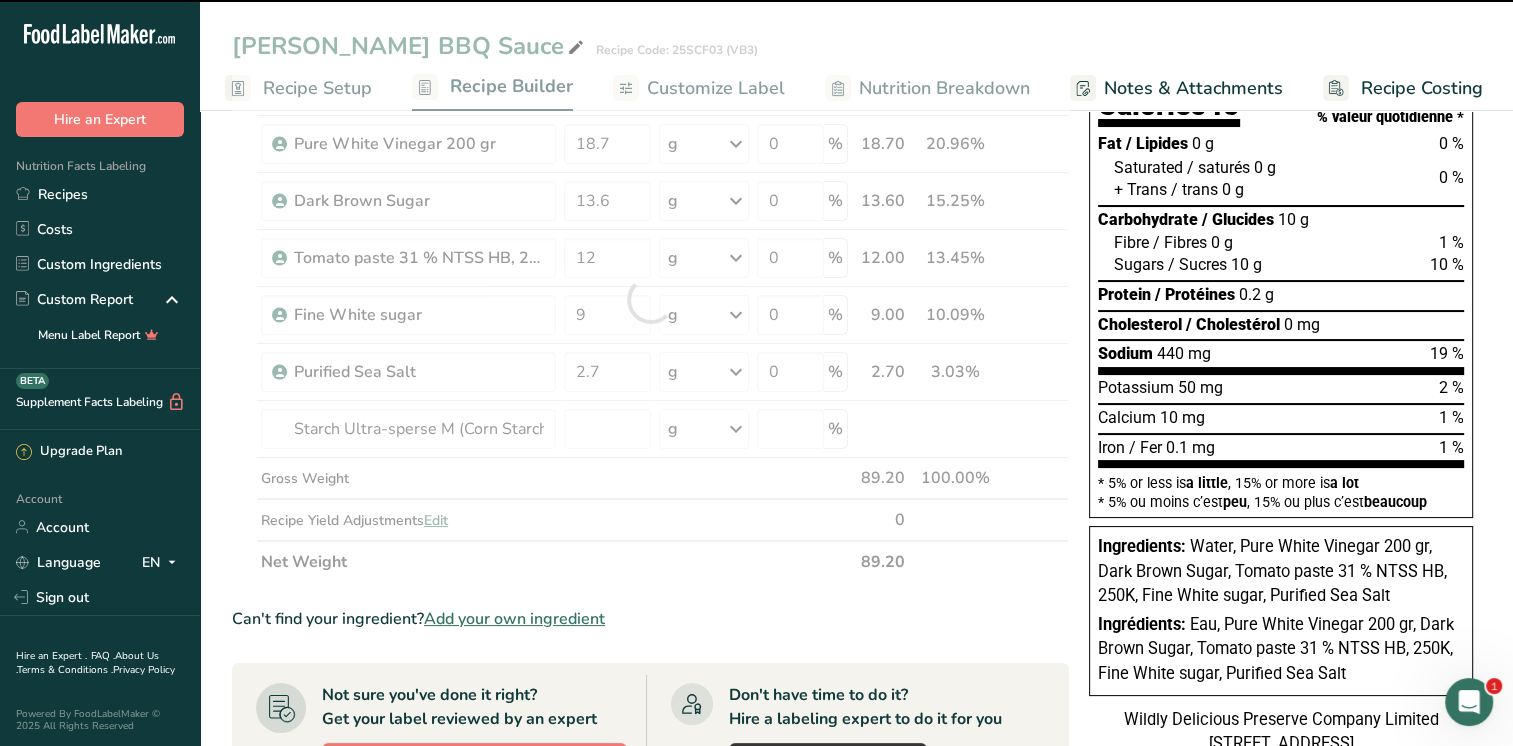 type on "0" 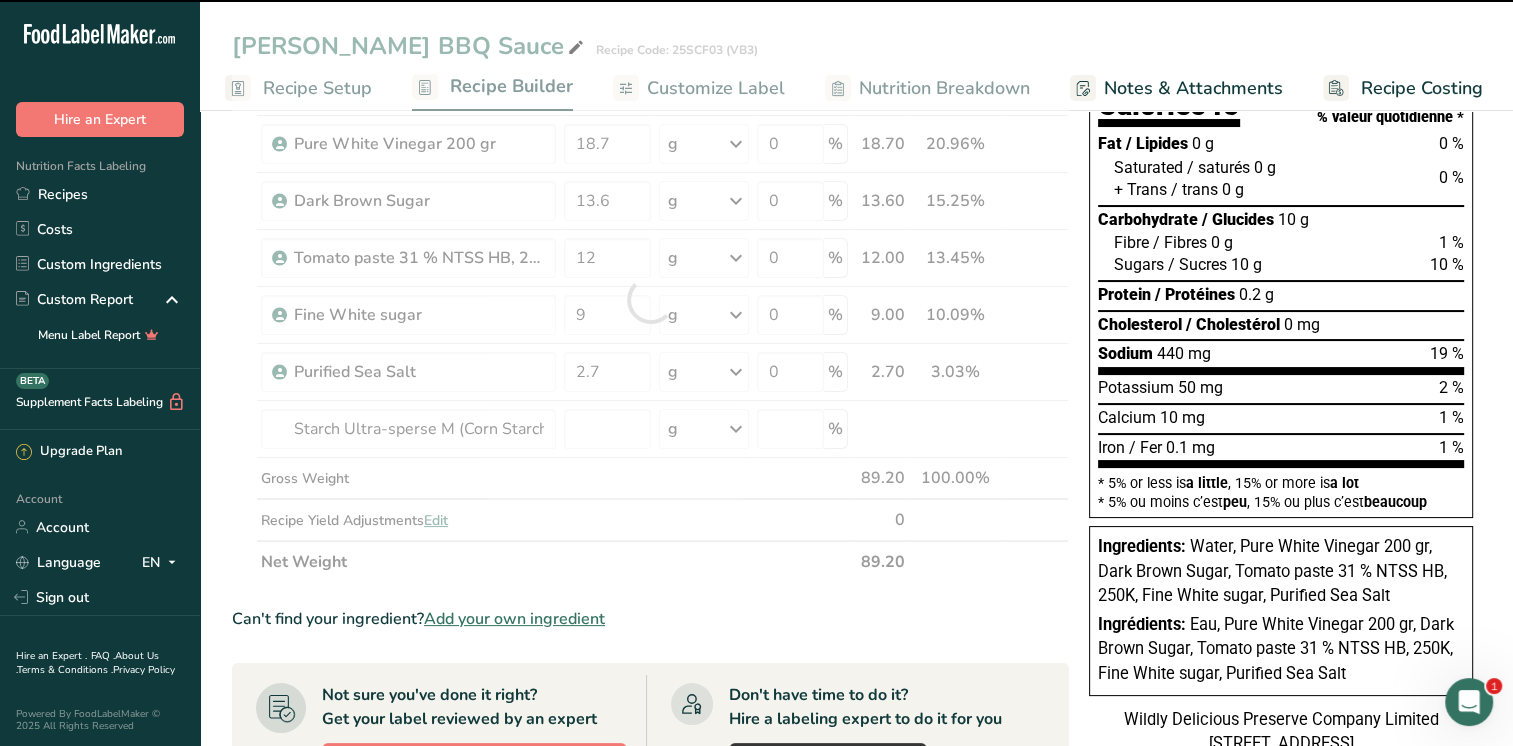 type on "0" 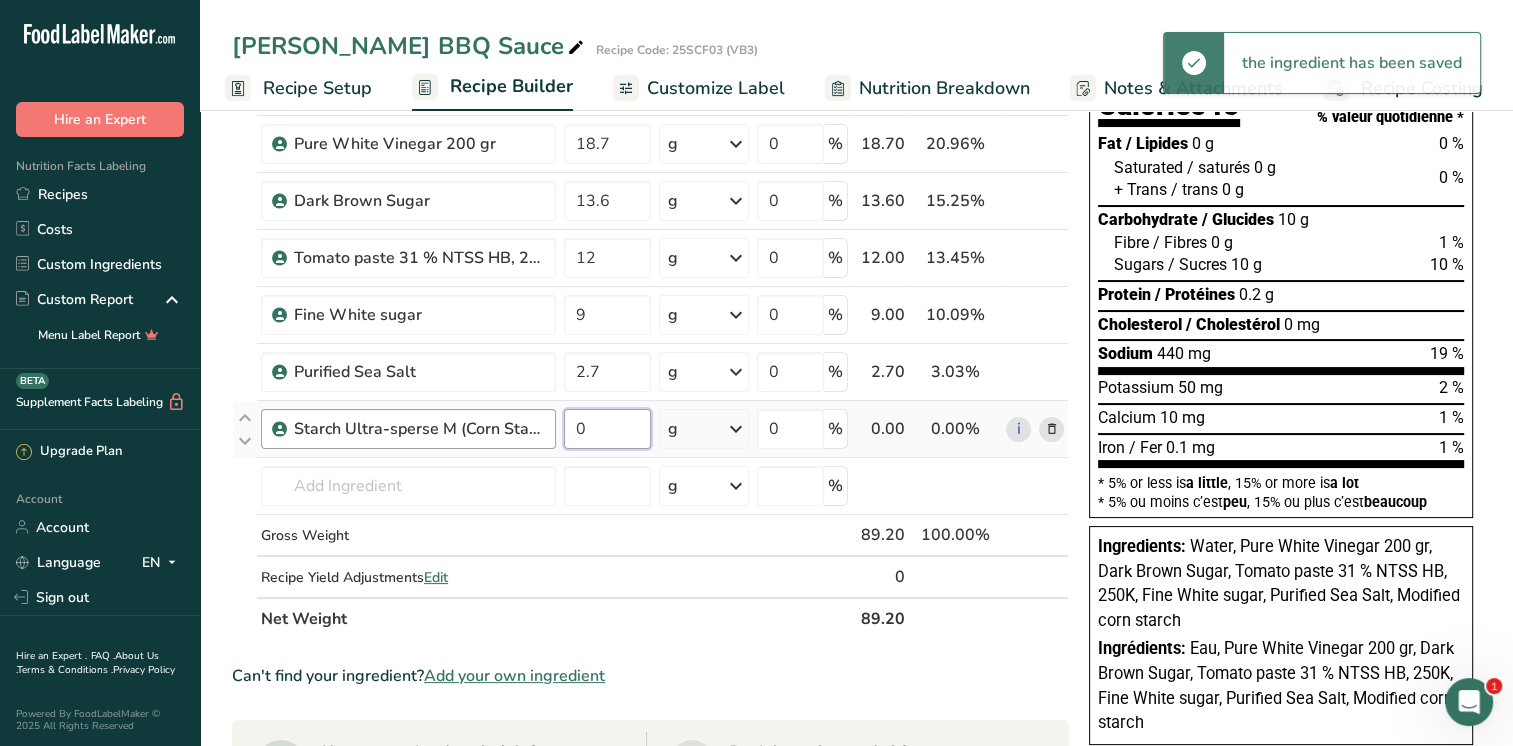 drag, startPoint x: 600, startPoint y: 426, endPoint x: 544, endPoint y: 440, distance: 57.72348 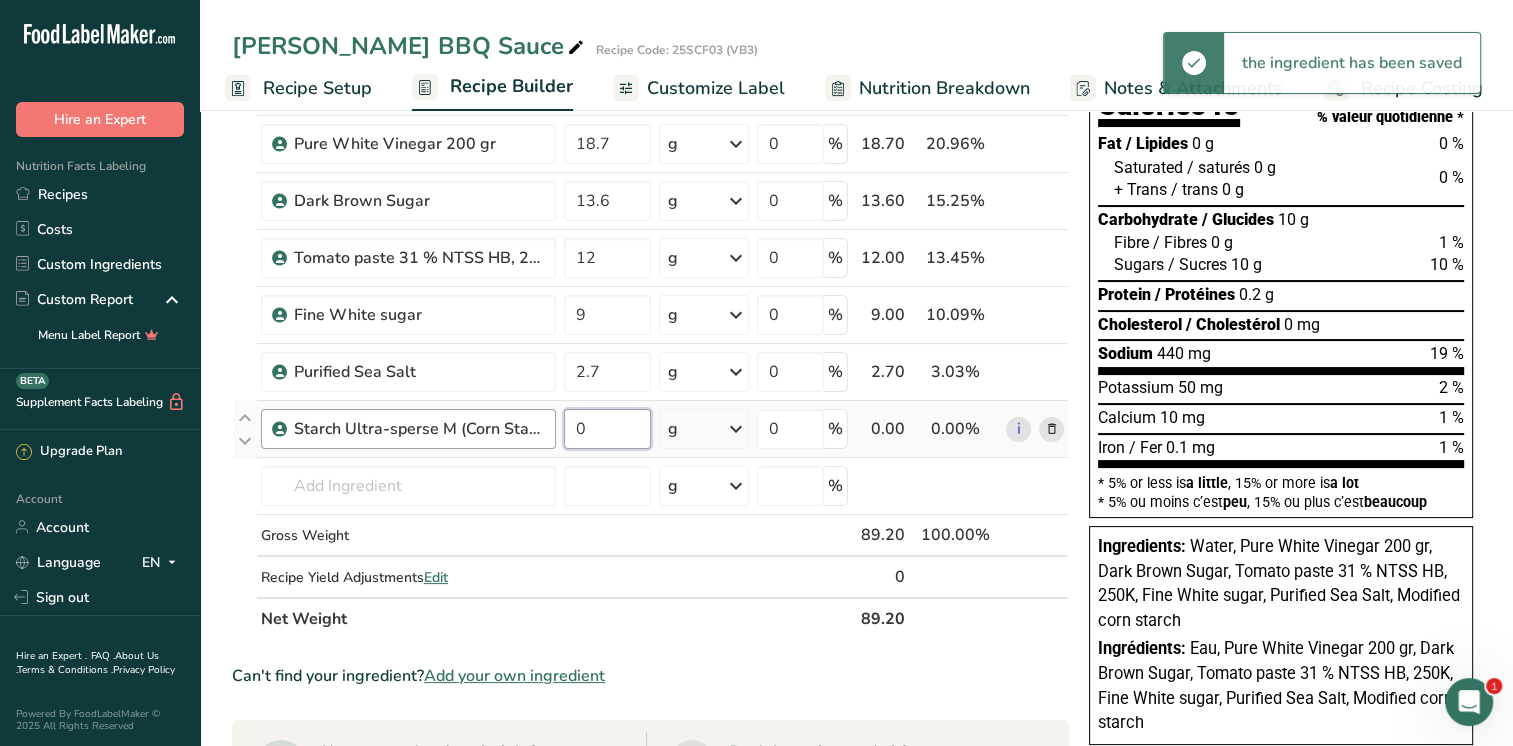 click on "Starch Ultra-sperse M (Corn Starch)
0
g
Weight Units
g
kg
mg
See more
Volume Units
l
mL
fl oz
See more
0
%
0.00
0.00%
i" at bounding box center (650, 429) 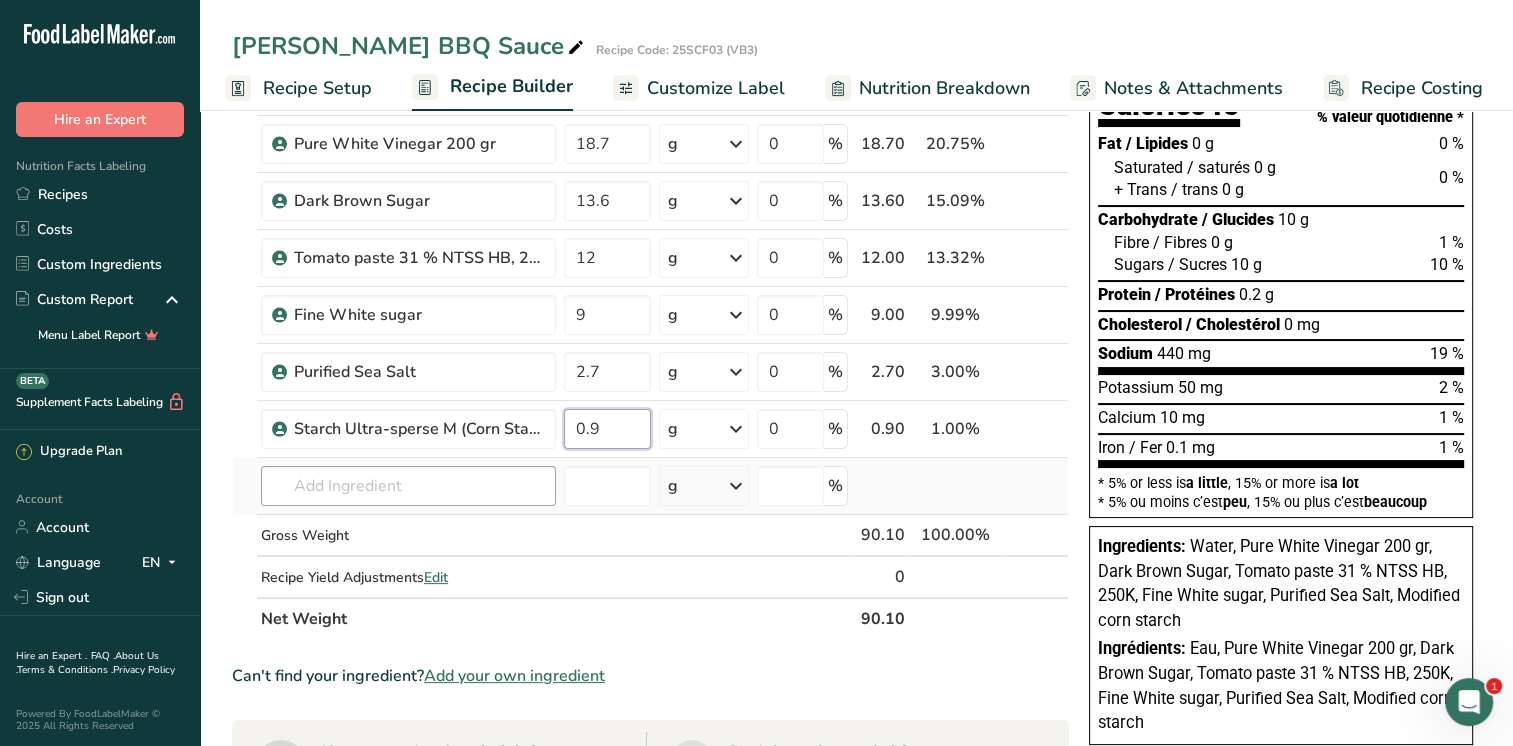 type on "0.9" 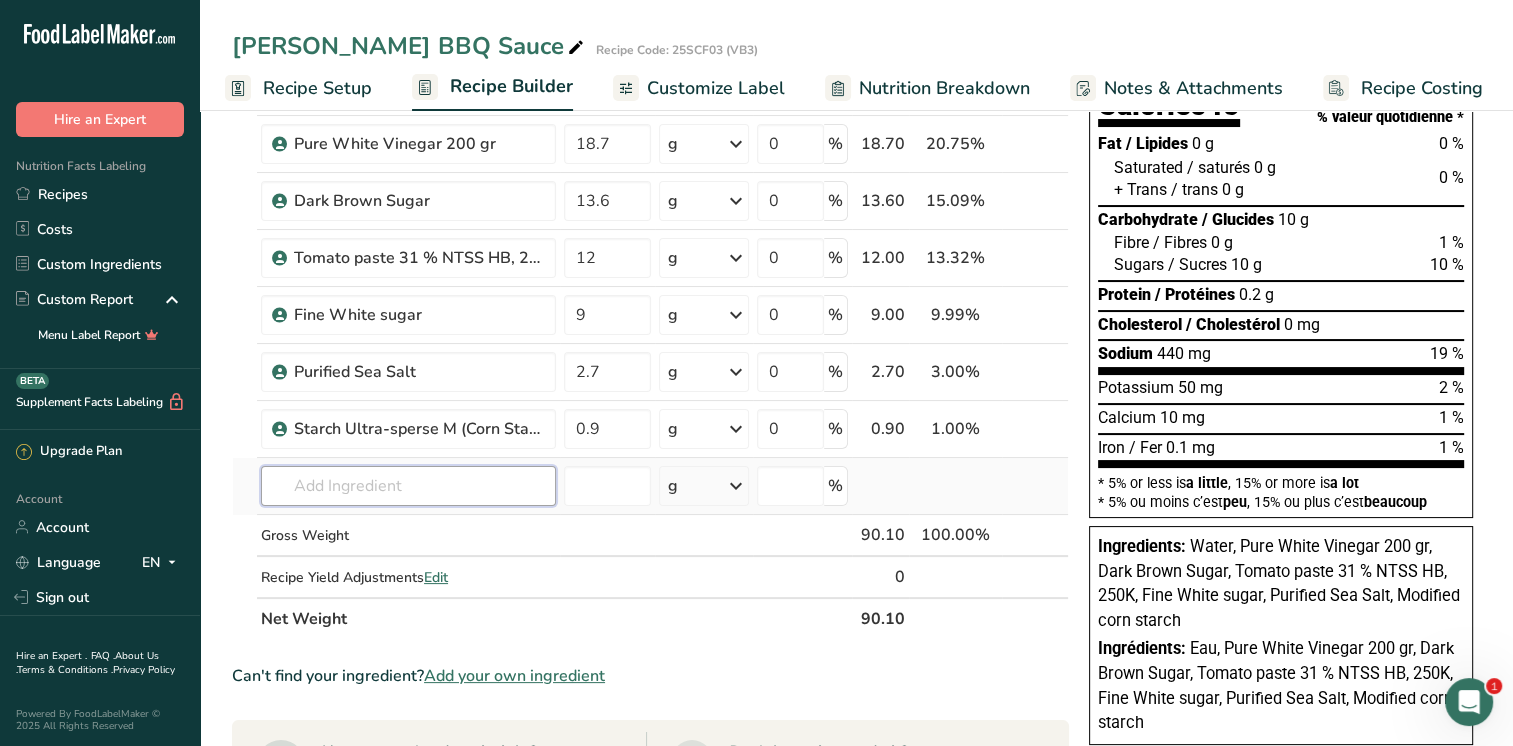 click on "Ingredient *
Amount *
Unit *
Waste *   .a-a{fill:#347362;}.b-a{fill:#fff;}          Grams
Percentage
Beverages, water, tap, municipal
33.2
g
Portions
1 fl oz
1 bottle 8 fl oz
1 liter
See more
Weight Units
g
kg
mg
See more
Volume Units
l
Volume units require a density conversion. If you know your ingredient's density enter it below. Otherwise, click on "RIA" our AI Regulatory bot - she will be able to help you
lb/ft3
g/cm3
Confirm
mL
lb/ft3
g/cm3
Confirm" at bounding box center (650, 328) 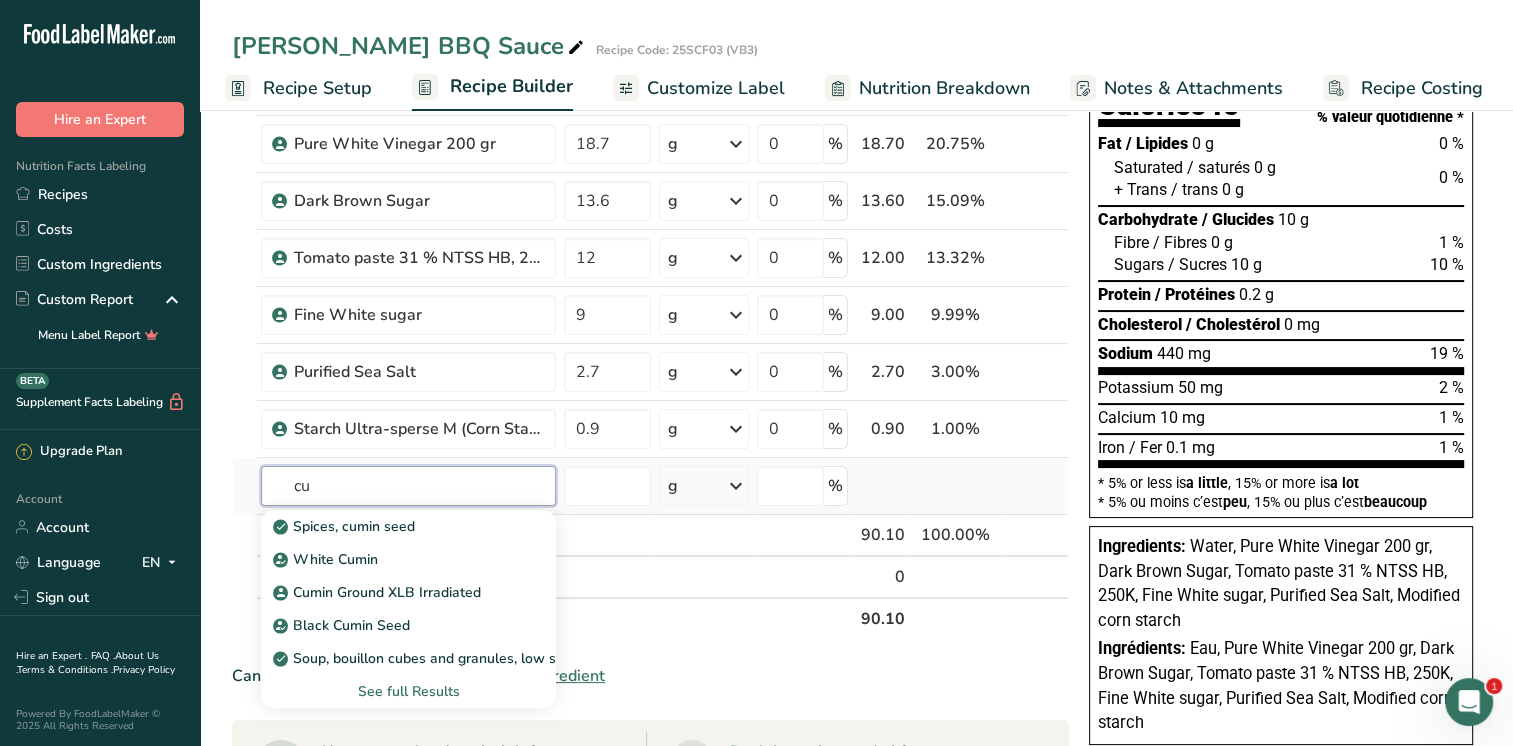 type on "c" 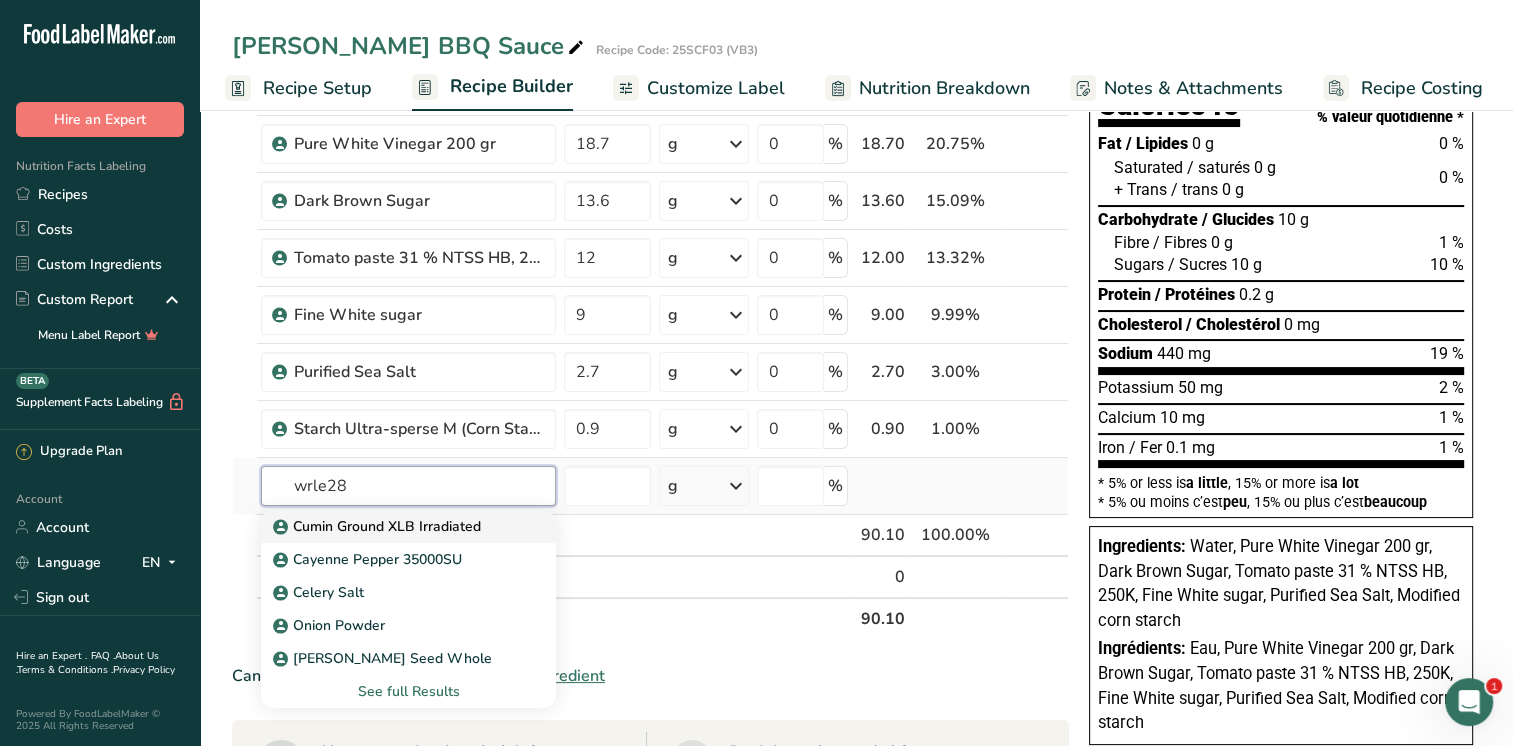 type on "wrle28" 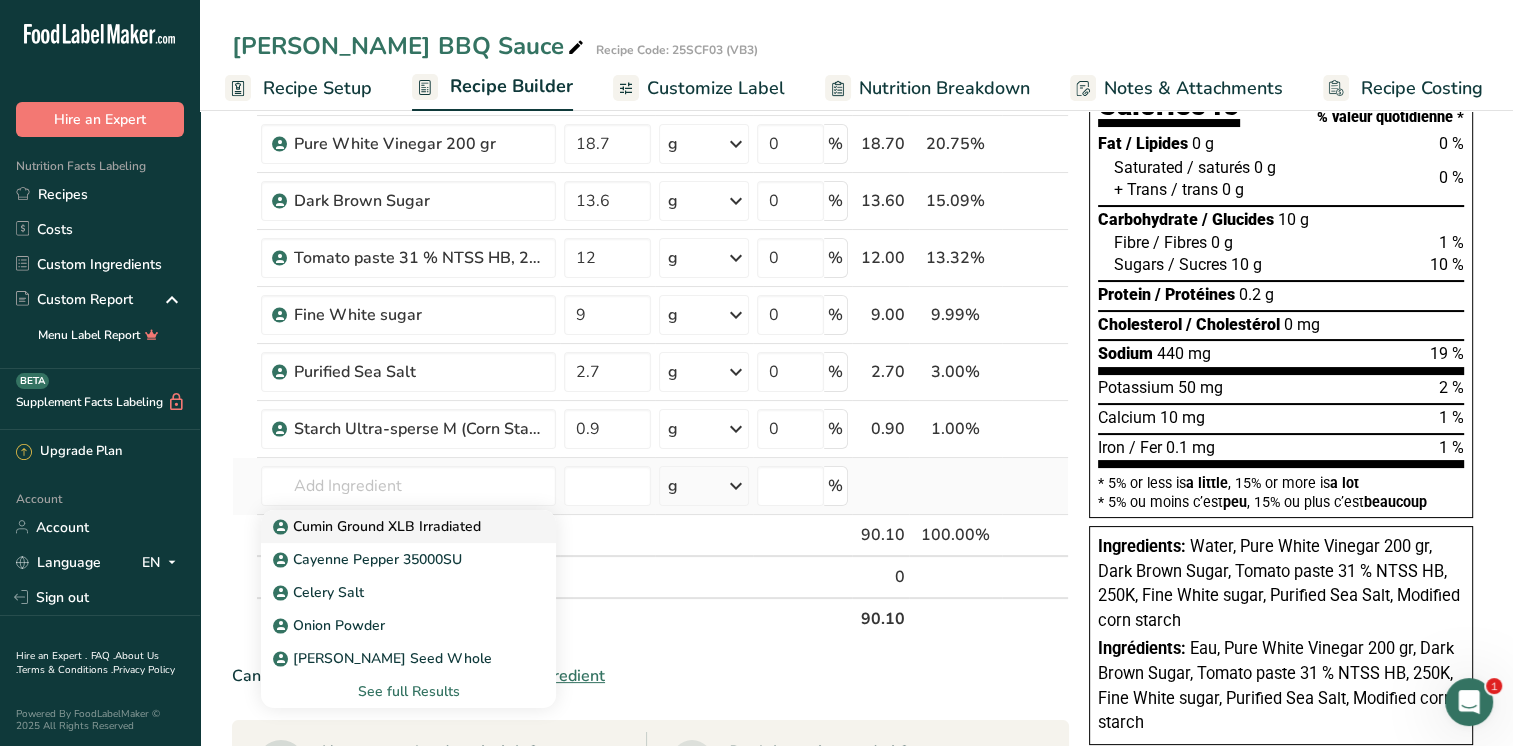 click on "Cumin Ground XLB Irradiated" at bounding box center (379, 526) 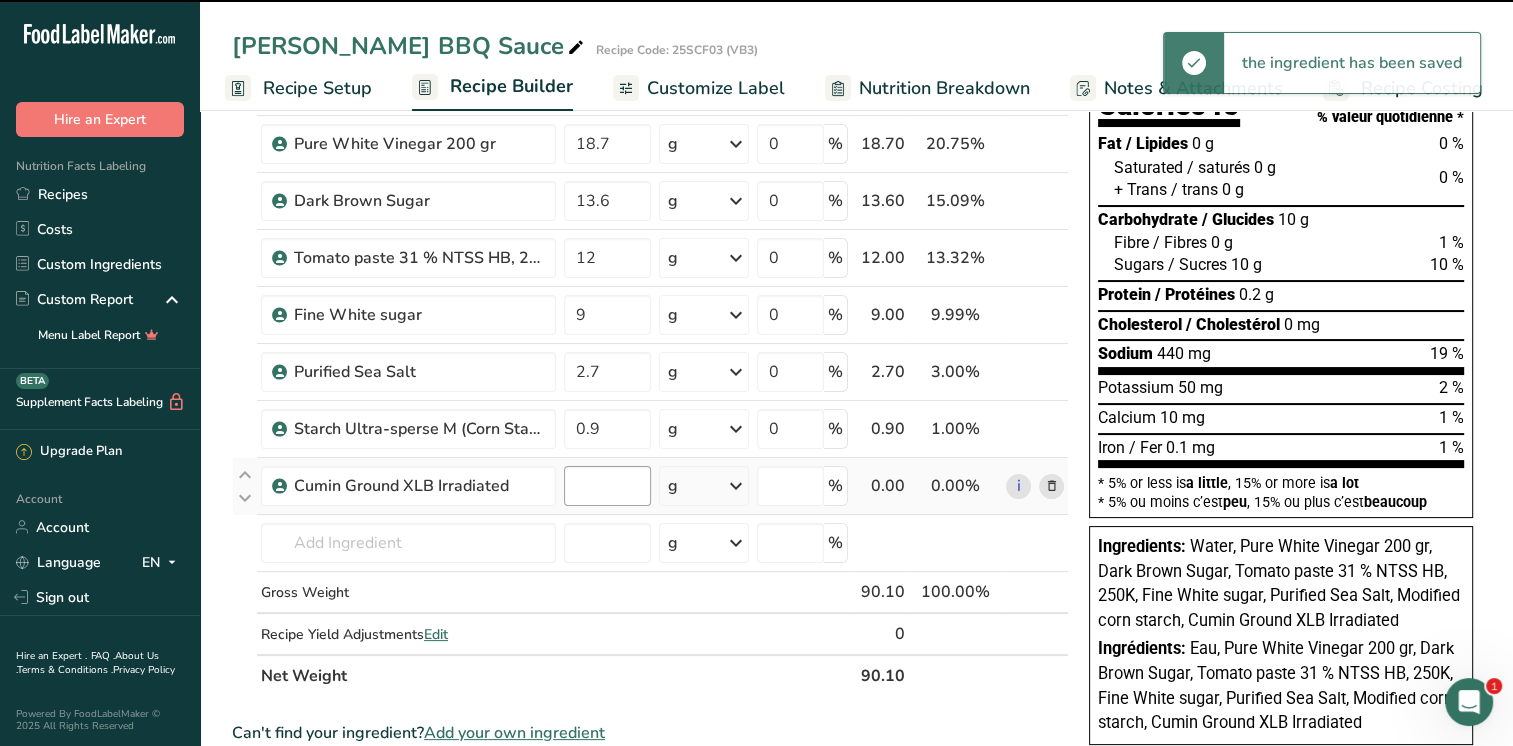 type on "0" 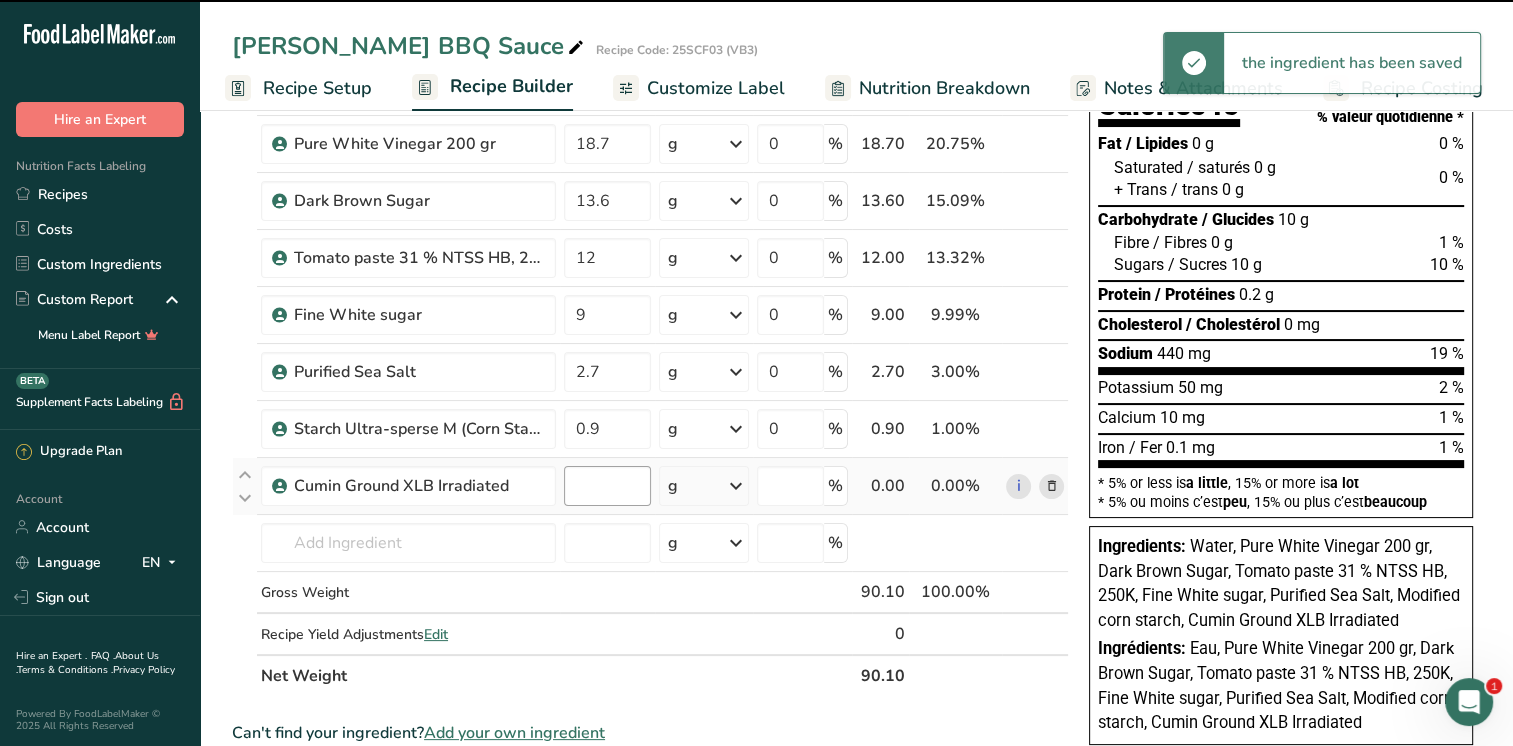 type on "0" 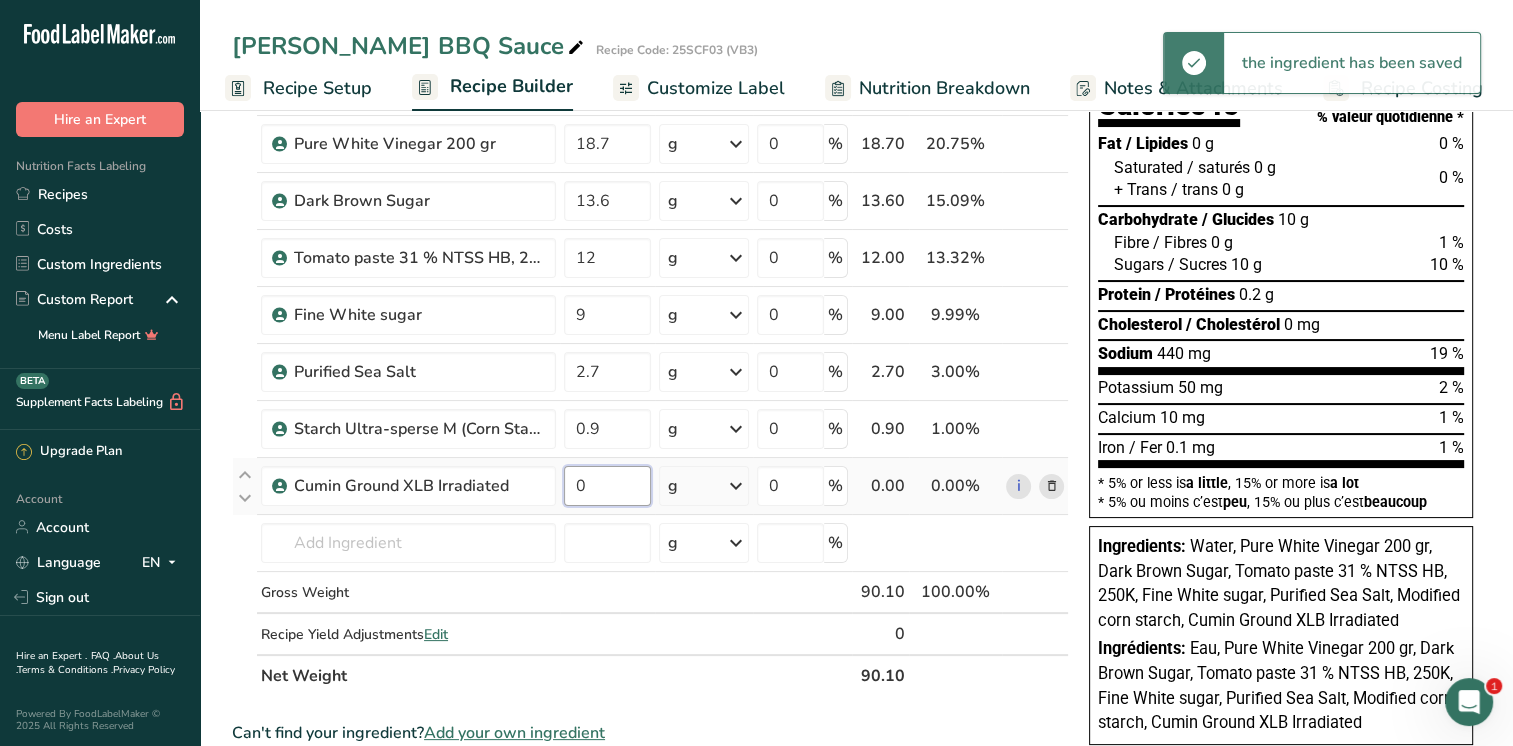 drag, startPoint x: 623, startPoint y: 495, endPoint x: 566, endPoint y: 484, distance: 58.0517 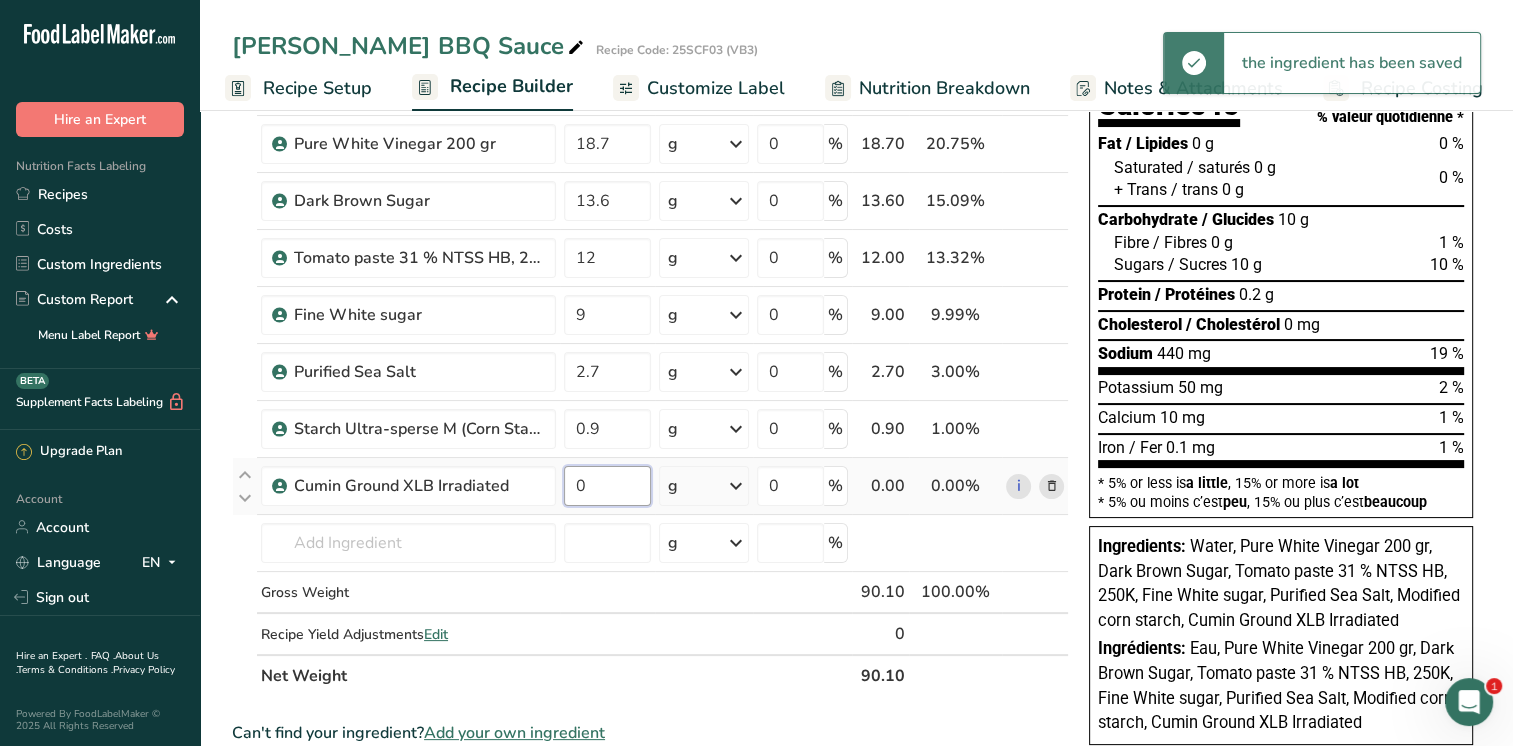click on "0" at bounding box center [607, 486] 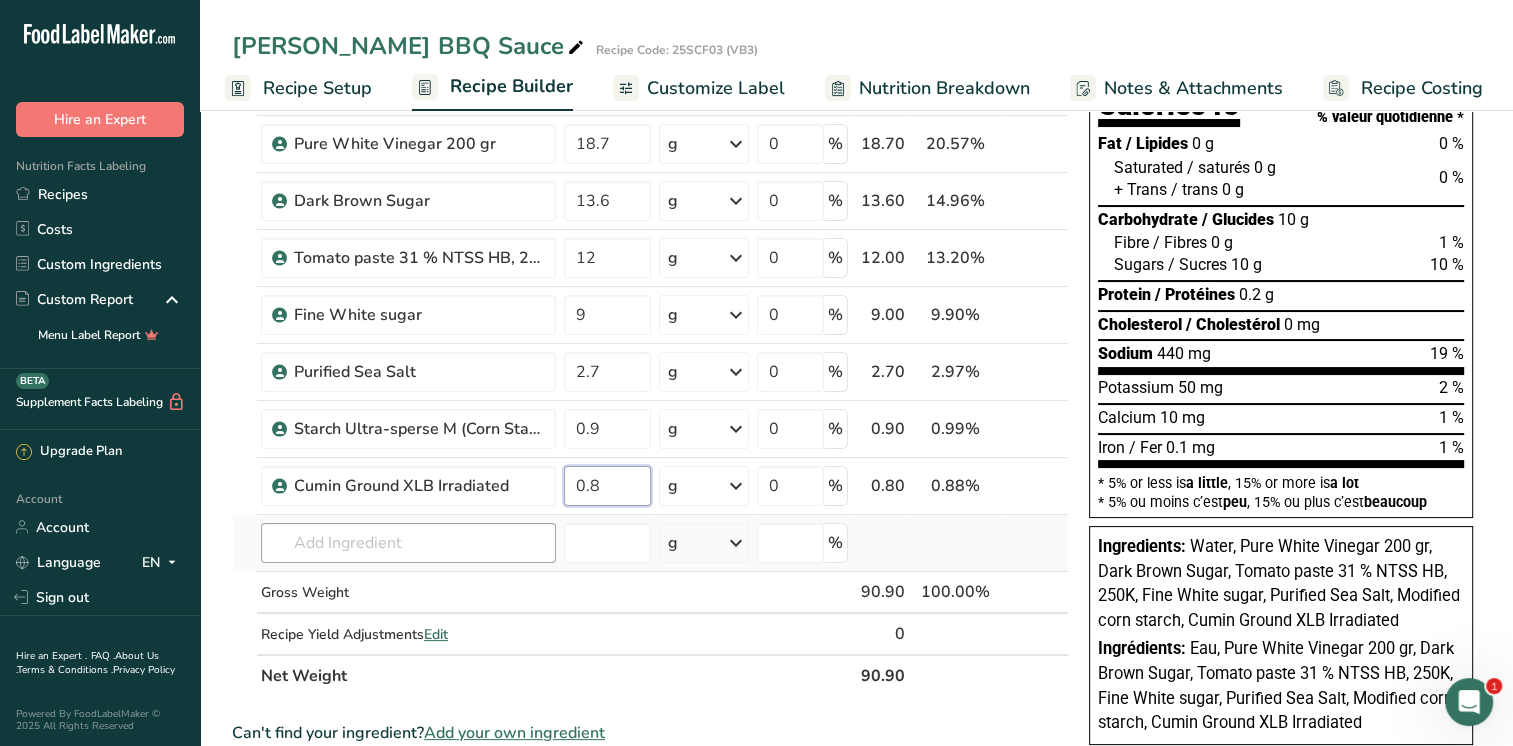 type on "0.8" 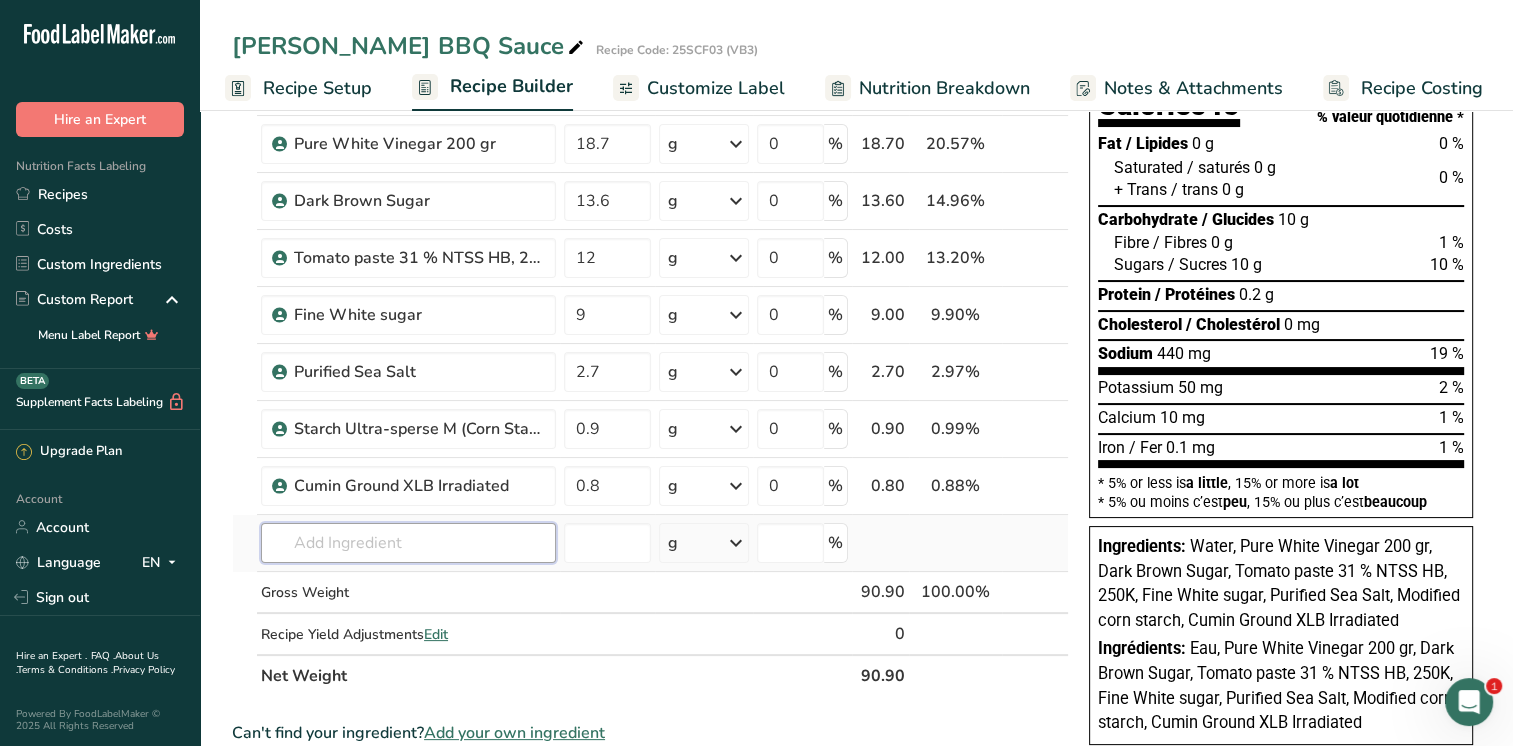 click on "Ingredient *
Amount *
Unit *
Waste *   .a-a{fill:#347362;}.b-a{fill:#fff;}          Grams
Percentage
Beverages, water, tap, municipal
33.2
g
Portions
1 fl oz
1 bottle 8 fl oz
1 liter
See more
Weight Units
g
kg
mg
See more
Volume Units
l
Volume units require a density conversion. If you know your ingredient's density enter it below. Otherwise, click on "RIA" our AI Regulatory bot - she will be able to help you
lb/ft3
g/cm3
Confirm
mL
lb/ft3
g/cm3
Confirm" at bounding box center [650, 356] 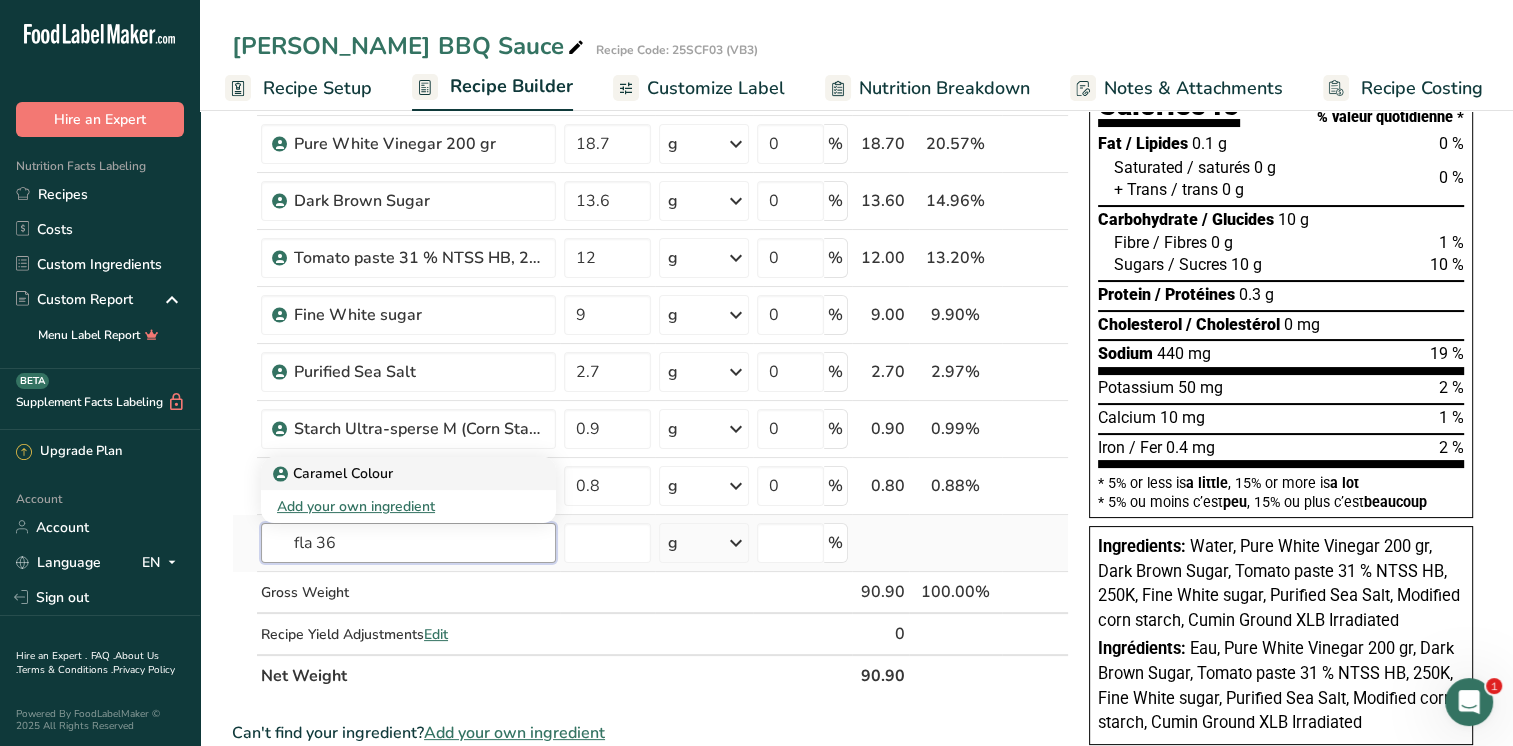 type on "fla 36" 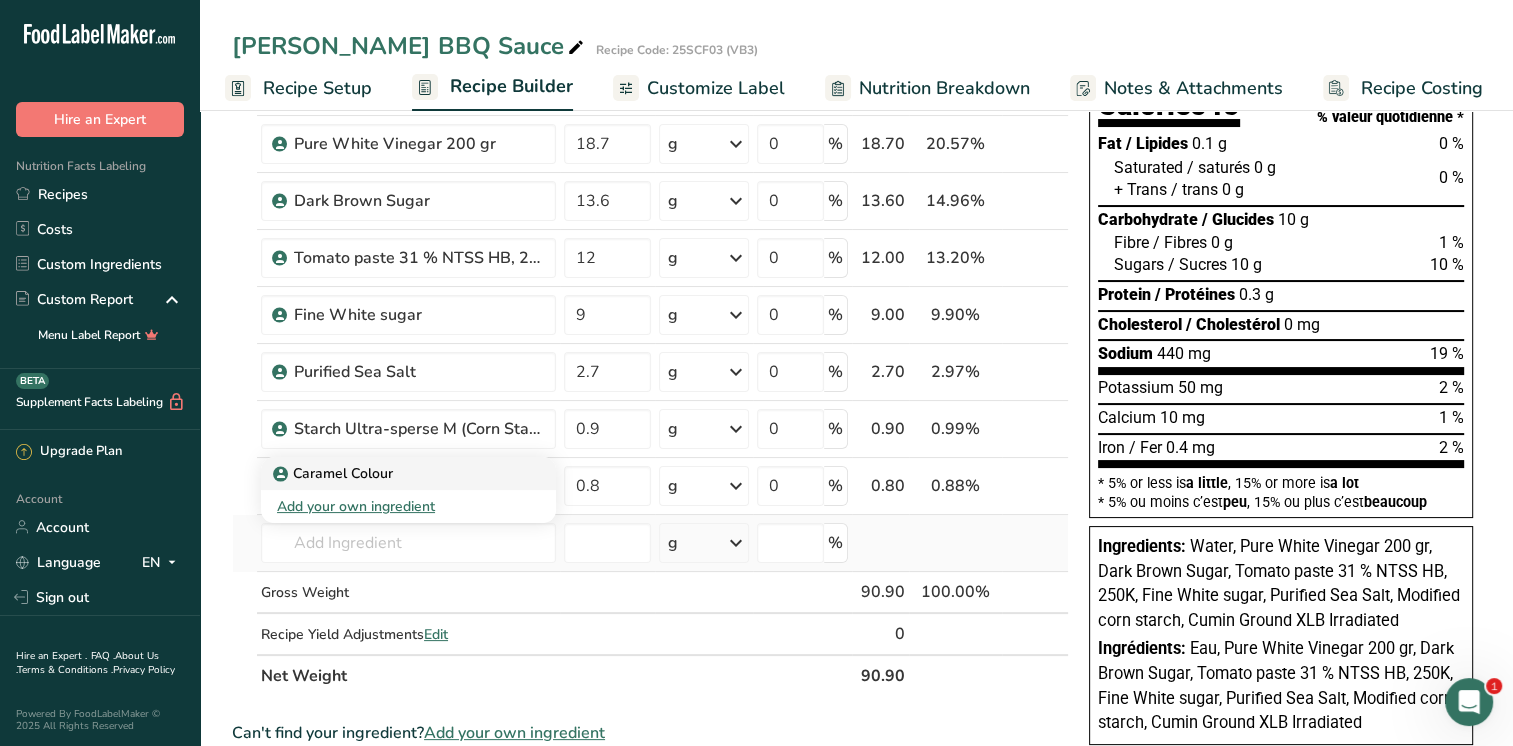 click on "Caramel Colour" at bounding box center [392, 473] 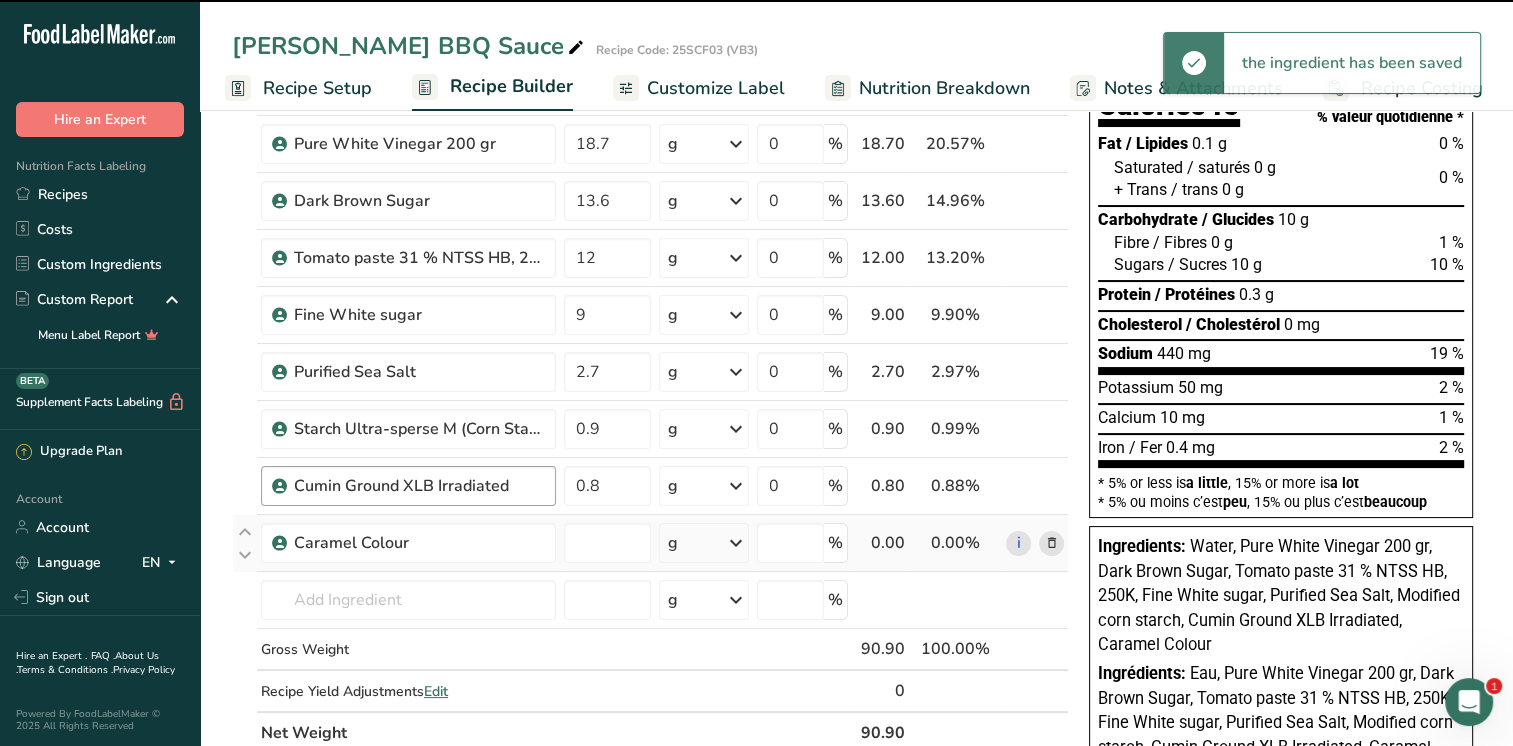 type on "0" 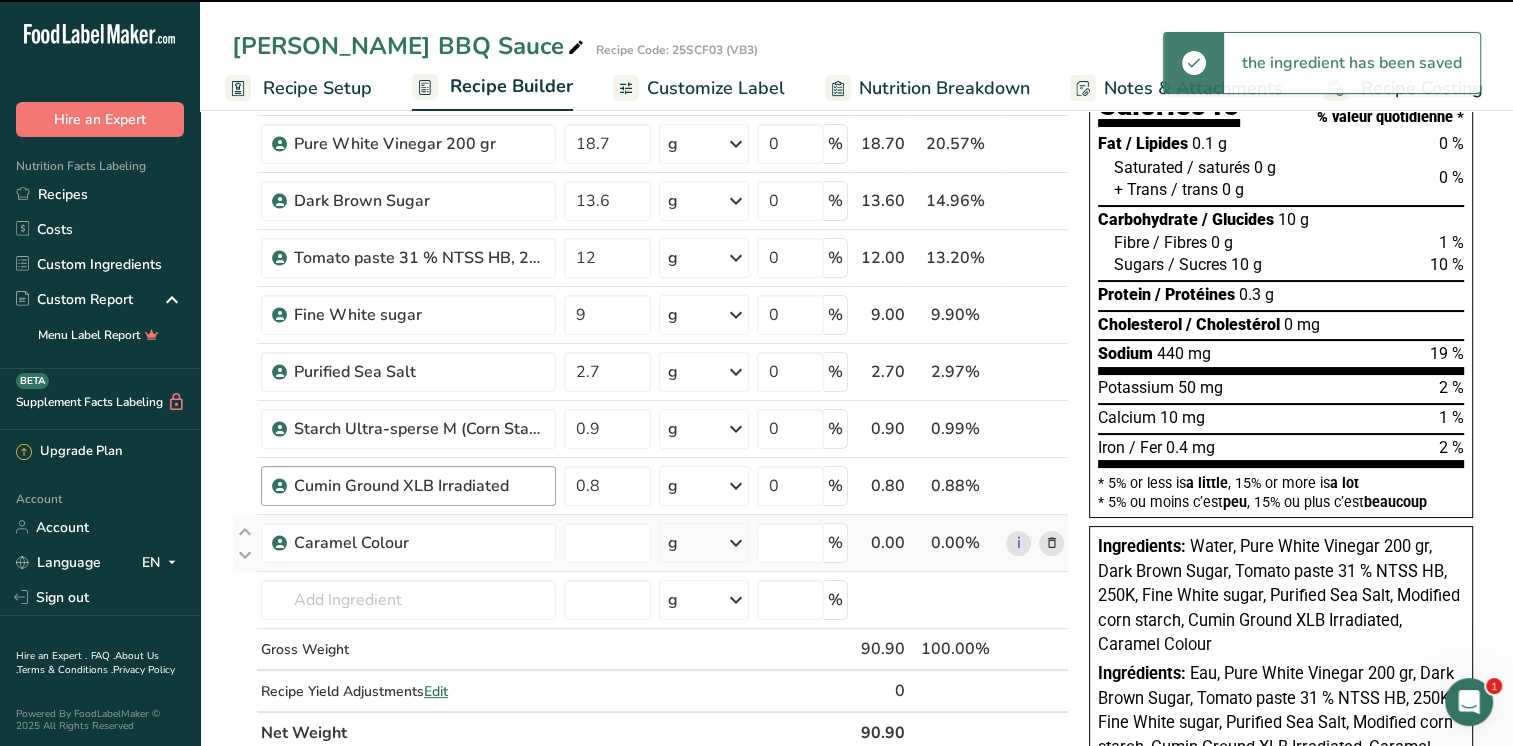 type on "0" 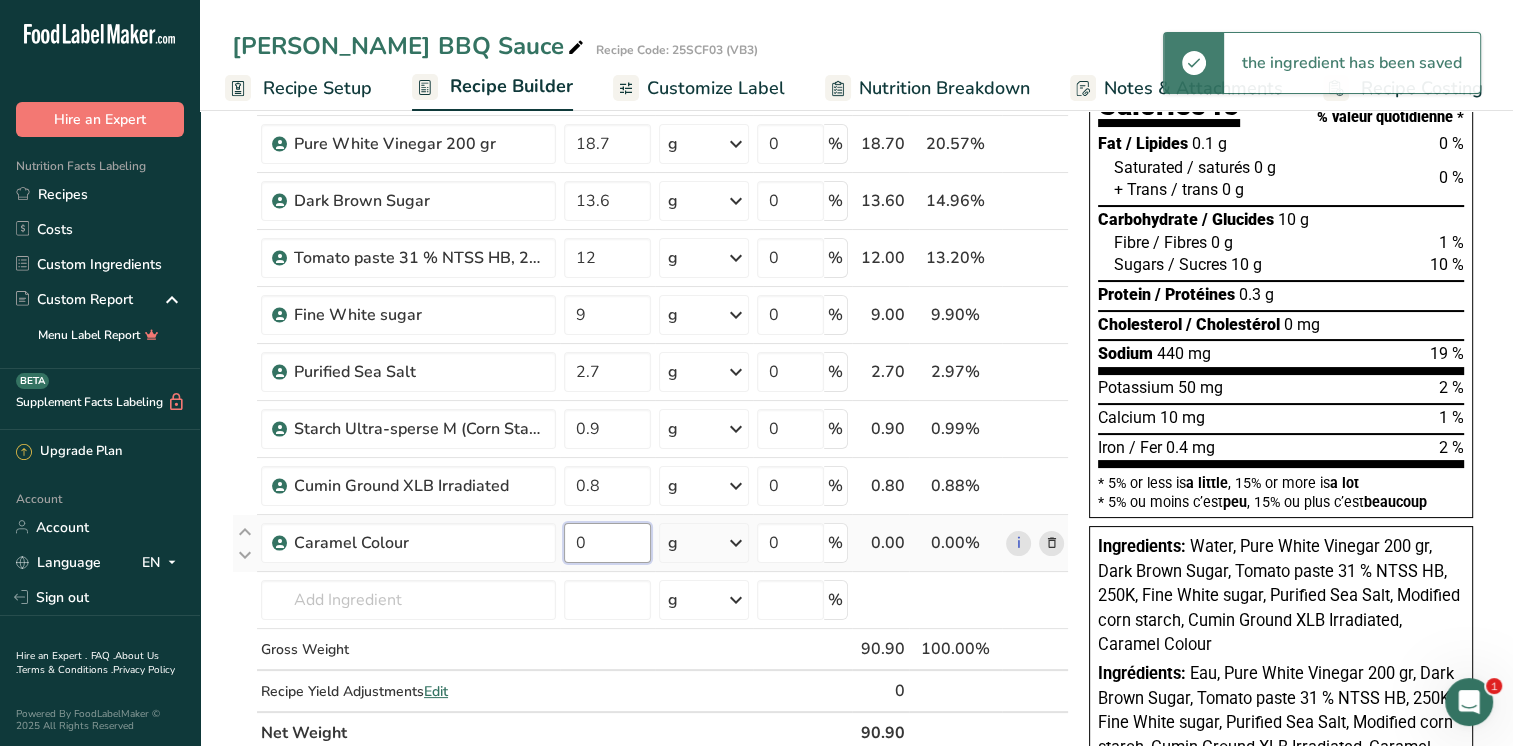 drag, startPoint x: 612, startPoint y: 545, endPoint x: 584, endPoint y: 545, distance: 28 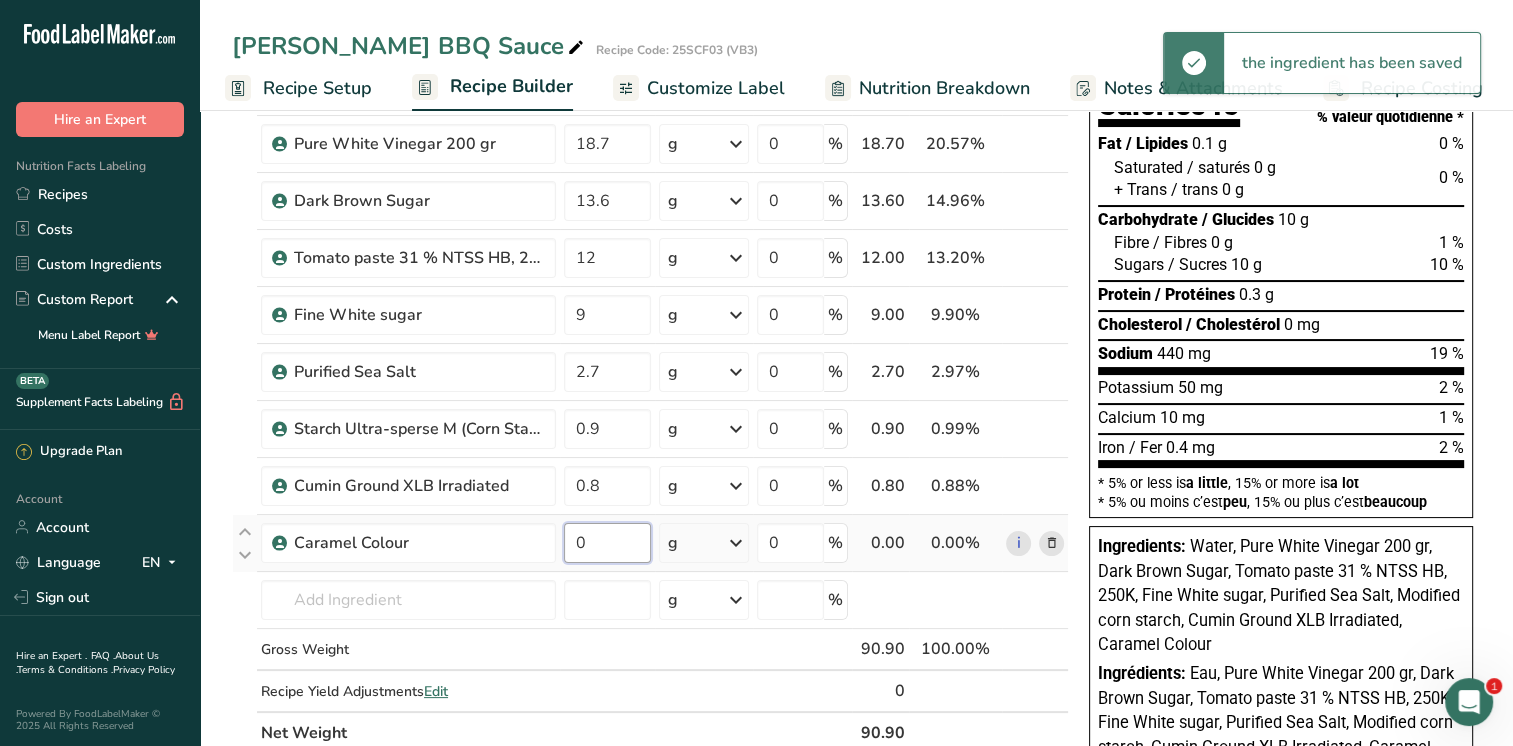 click on "0" at bounding box center [607, 543] 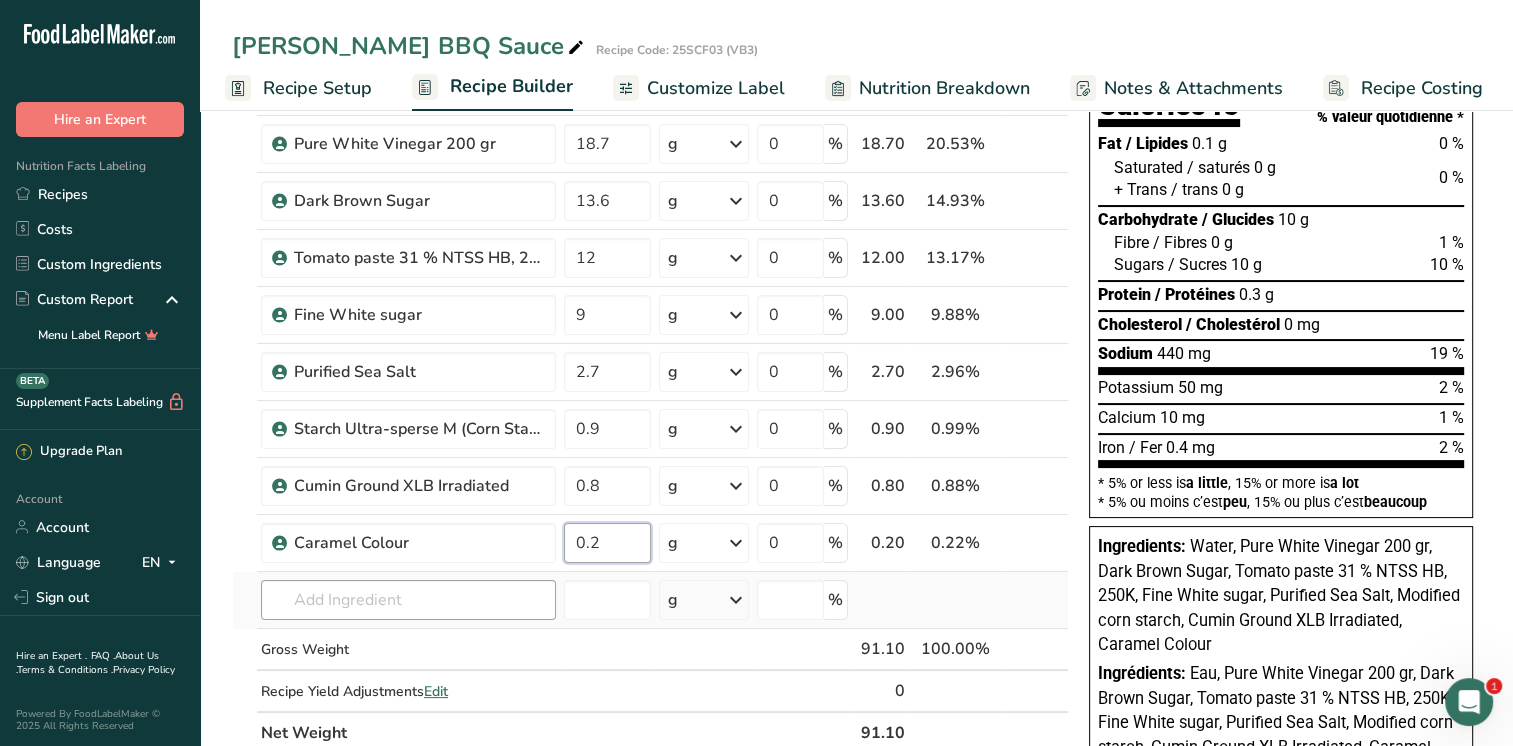 type on "0.2" 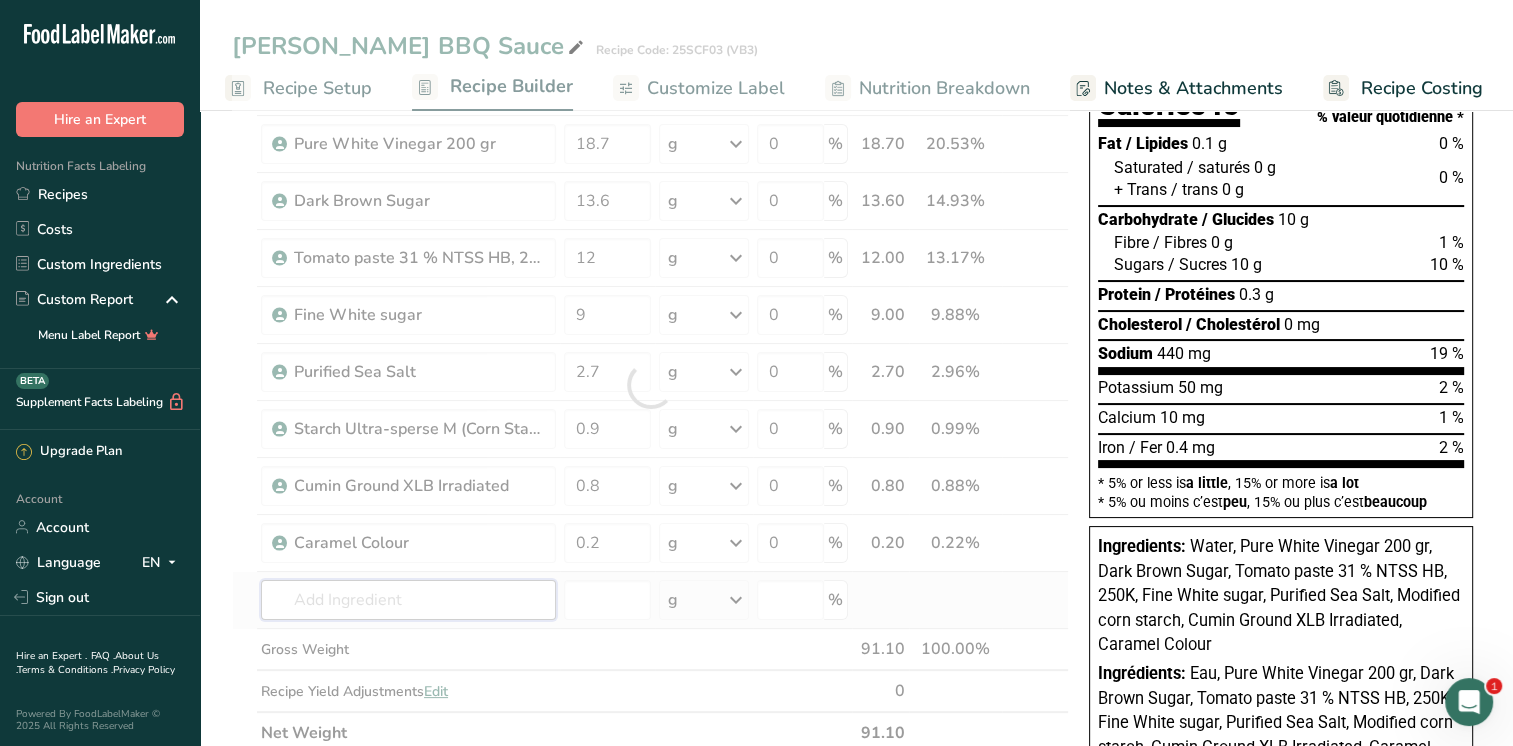 click on "Ingredient *
Amount *
Unit *
Waste *   .a-a{fill:#347362;}.b-a{fill:#fff;}          Grams
Percentage
Beverages, water, tap, municipal
33.2
g
Portions
1 fl oz
1 bottle 8 fl oz
1 liter
See more
Weight Units
g
kg
mg
See more
Volume Units
l
Volume units require a density conversion. If you know your ingredient's density enter it below. Otherwise, click on "RIA" our AI Regulatory bot - she will be able to help you
lb/ft3
g/cm3
Confirm
mL
lb/ft3
g/cm3
Confirm" at bounding box center [650, 385] 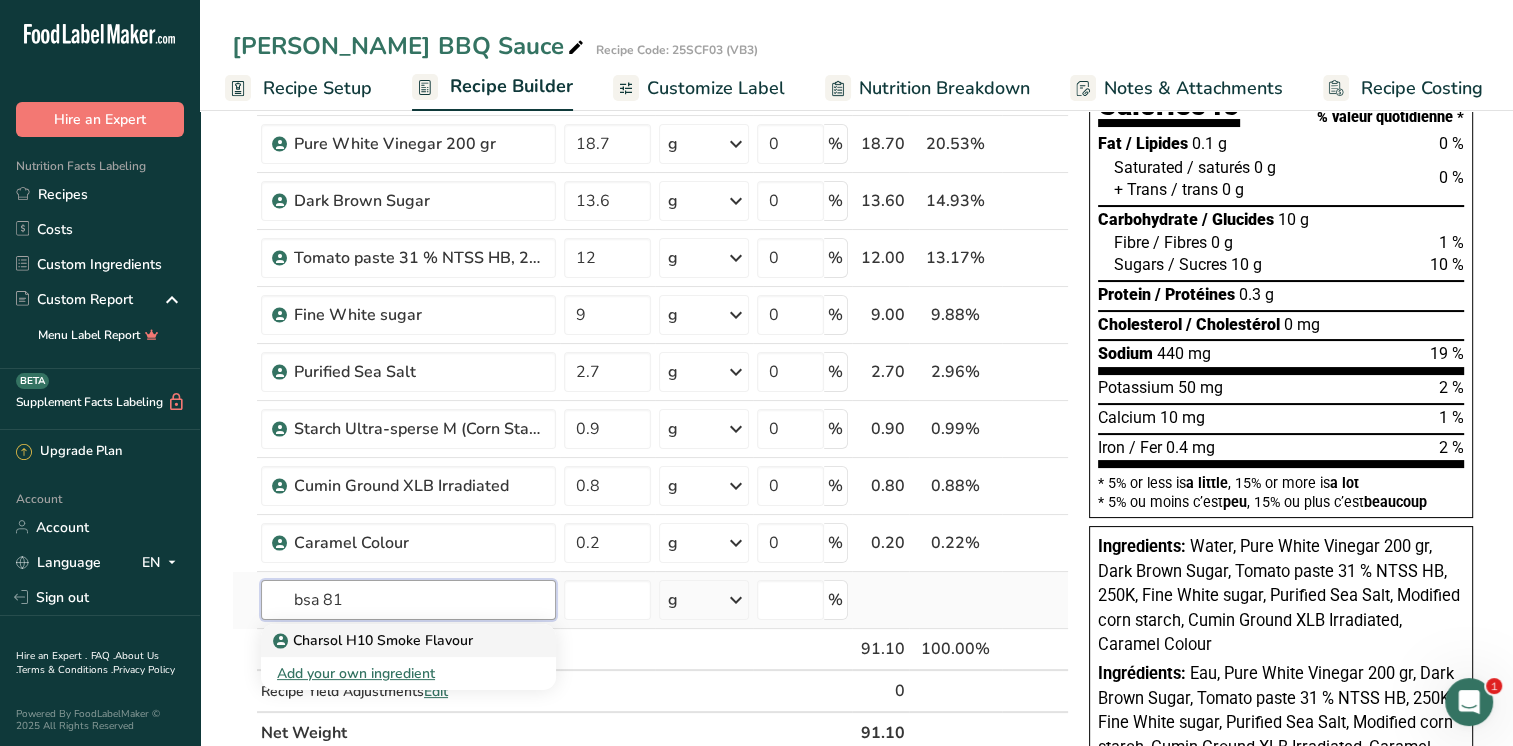type on "bsa 81" 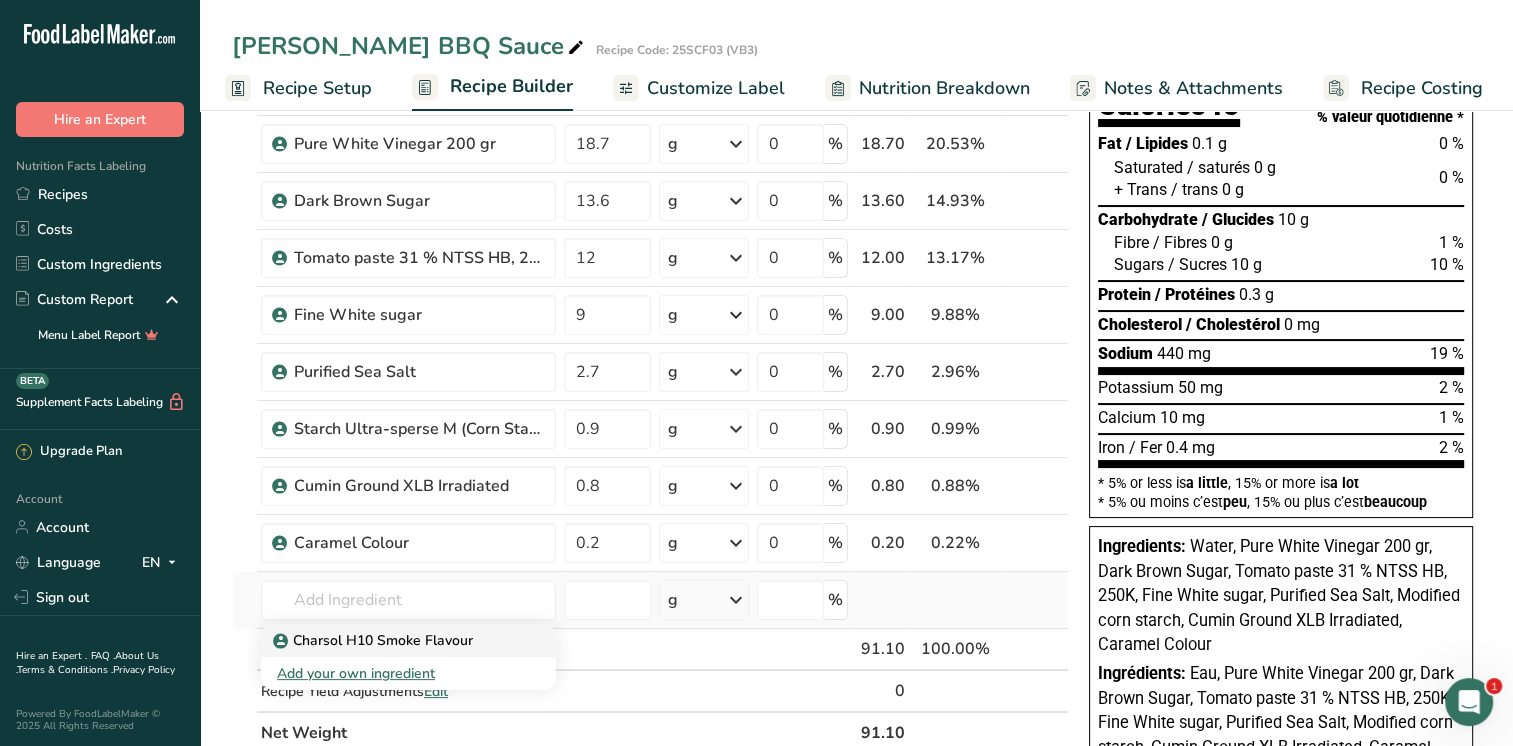 click on "Charsol H10 Smoke Flavour" at bounding box center (375, 640) 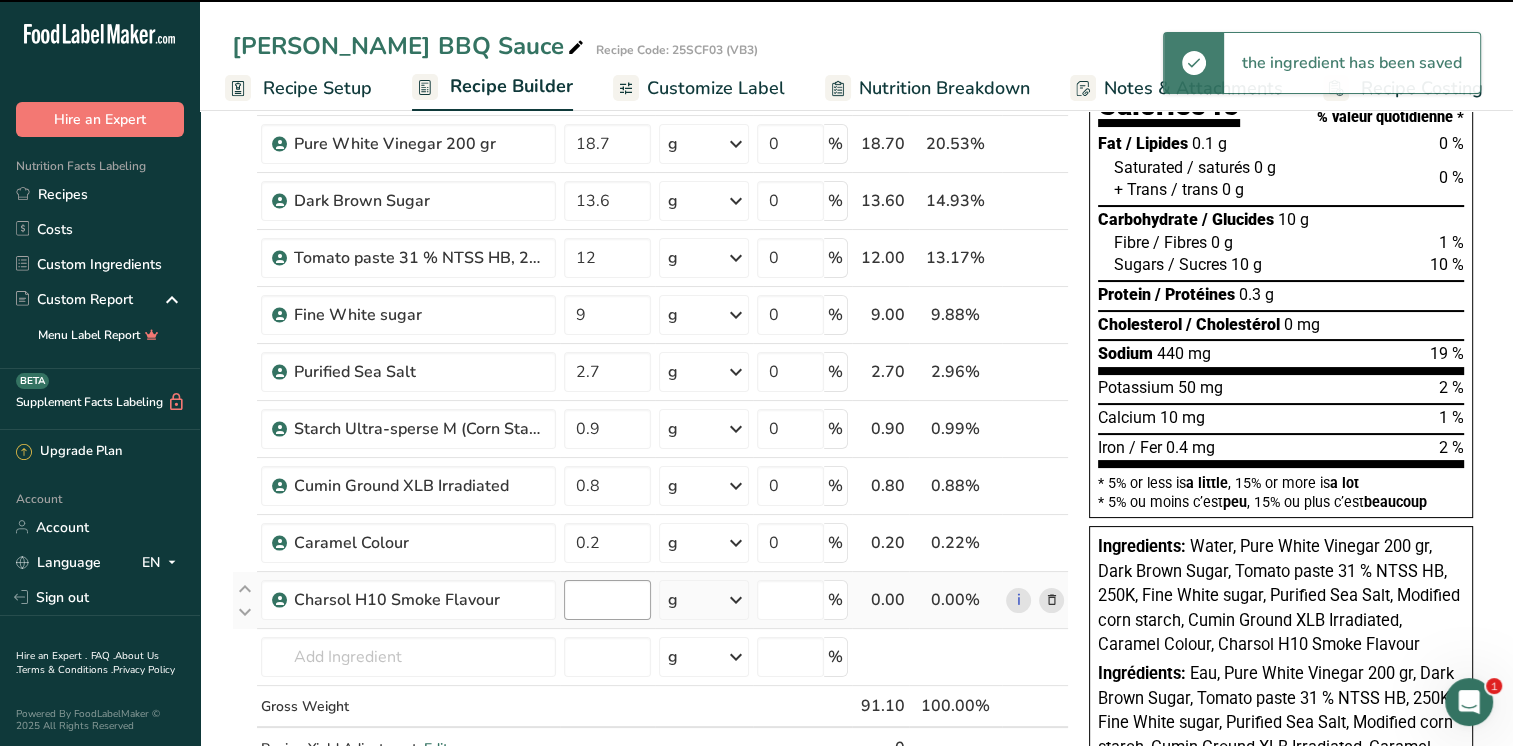 type on "0" 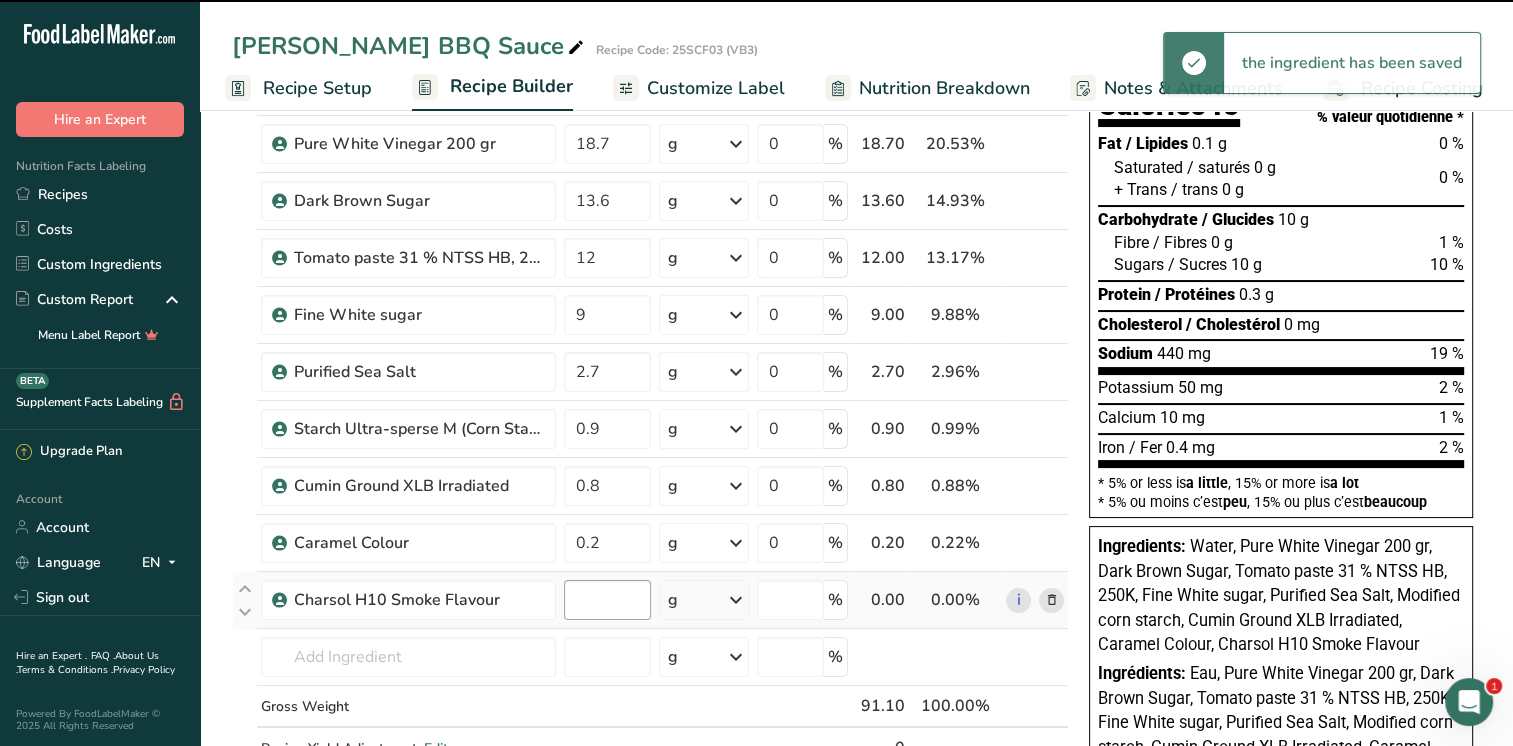 type on "0" 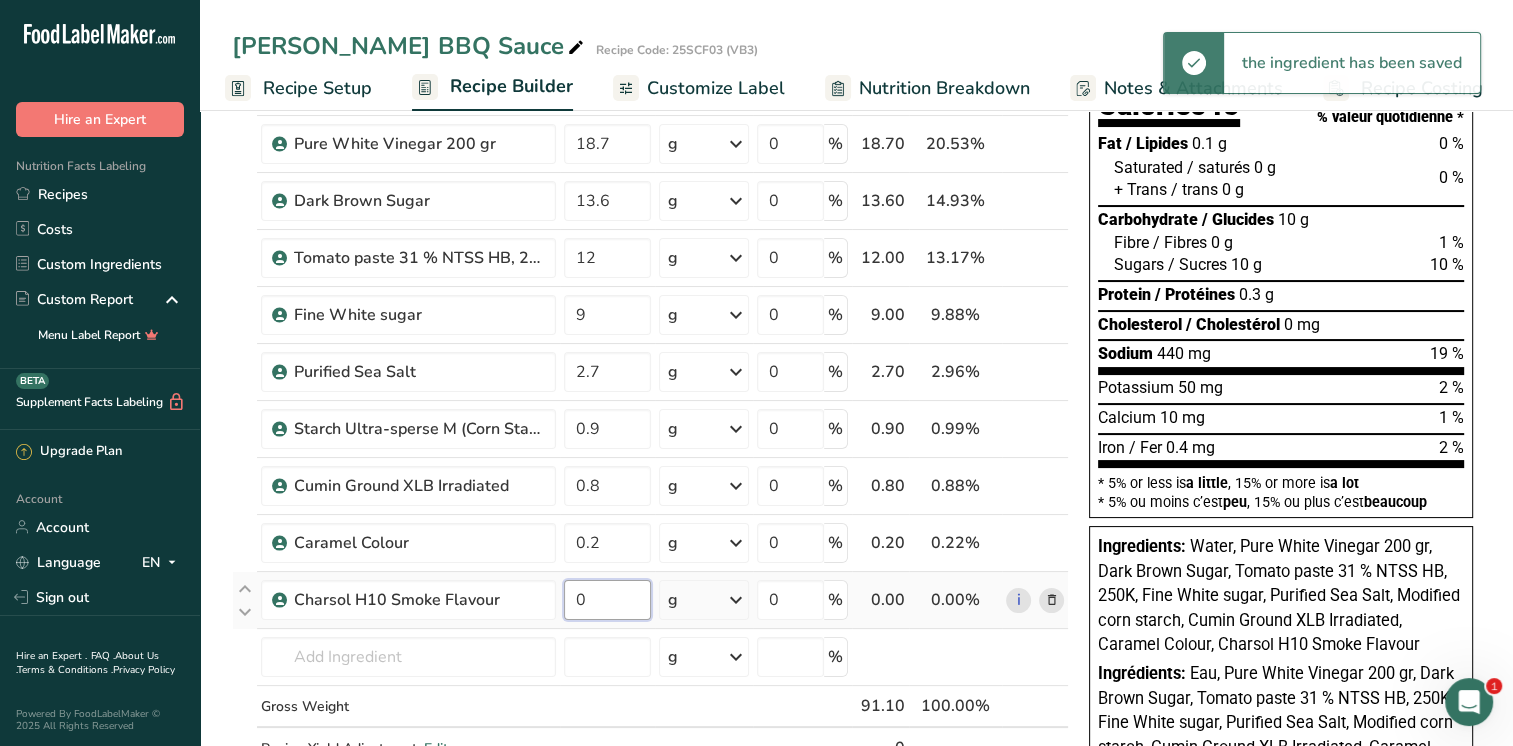 drag, startPoint x: 608, startPoint y: 593, endPoint x: 590, endPoint y: 592, distance: 18.027756 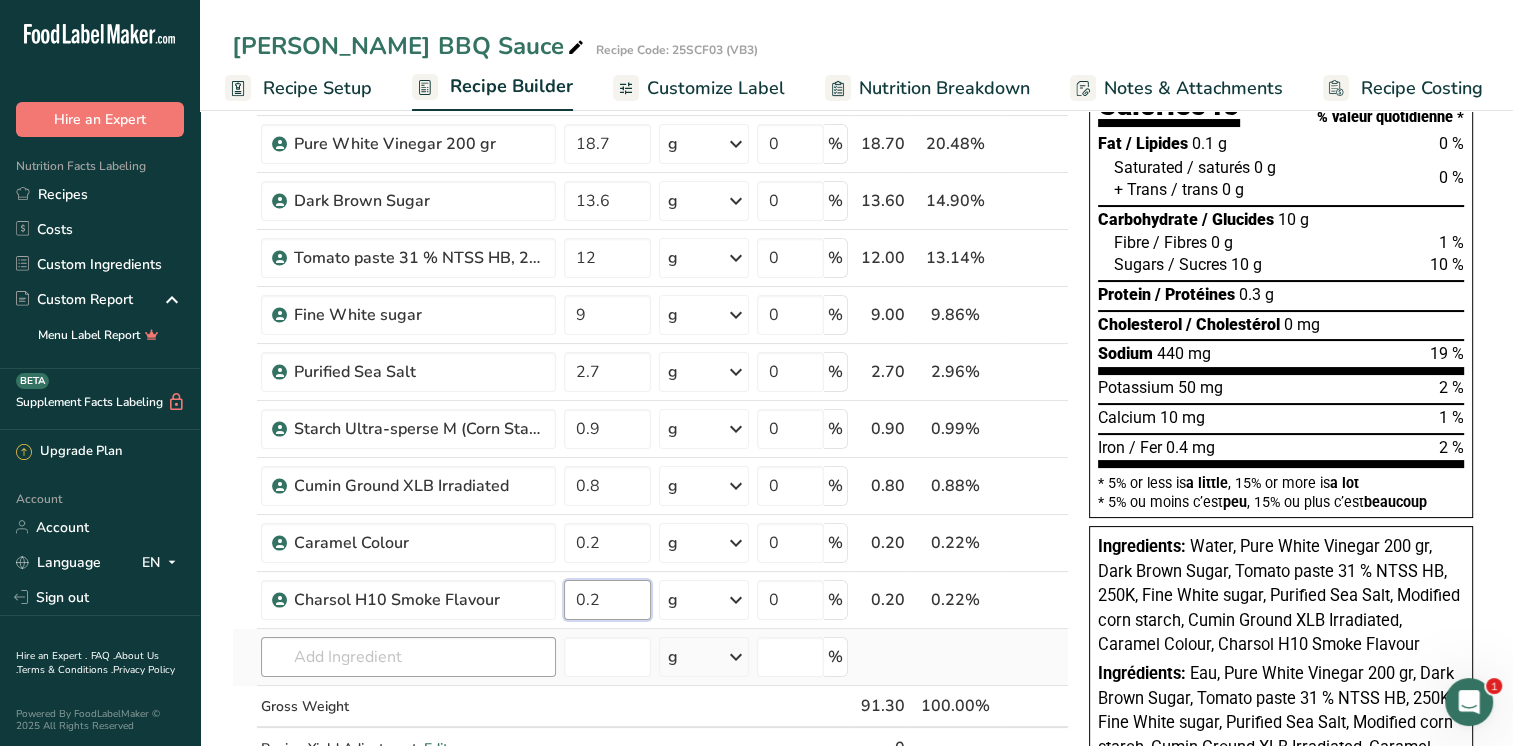 type on "0.2" 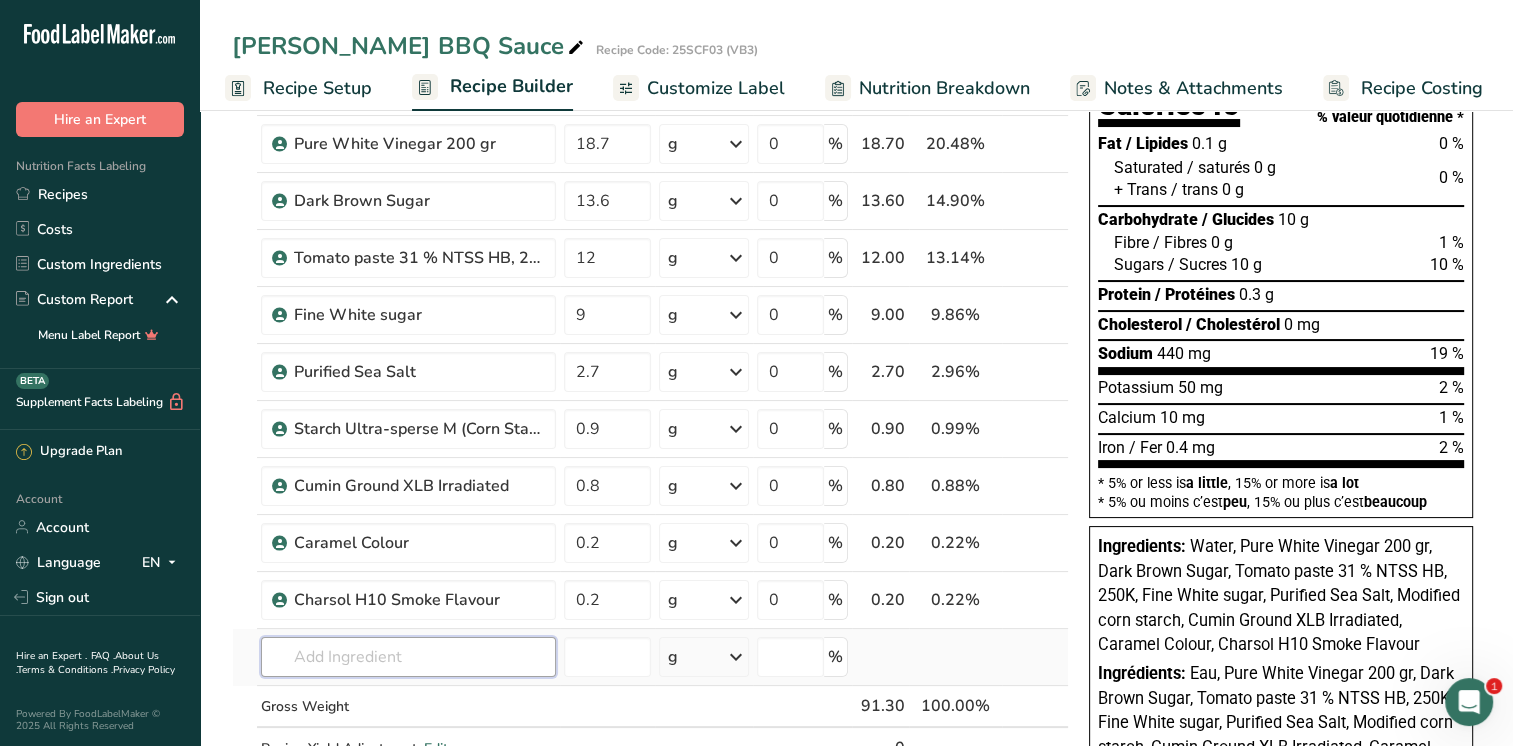 click on "Ingredient *
Amount *
Unit *
Waste *   .a-a{fill:#347362;}.b-a{fill:#fff;}          Grams
Percentage
Beverages, water, tap, municipal
33.2
g
Portions
1 fl oz
1 bottle 8 fl oz
1 liter
See more
Weight Units
g
kg
mg
See more
Volume Units
l
Volume units require a density conversion. If you know your ingredient's density enter it below. Otherwise, click on "RIA" our AI Regulatory bot - she will be able to help you
lb/ft3
g/cm3
Confirm
mL
lb/ft3
g/cm3
Confirm" at bounding box center [650, 413] 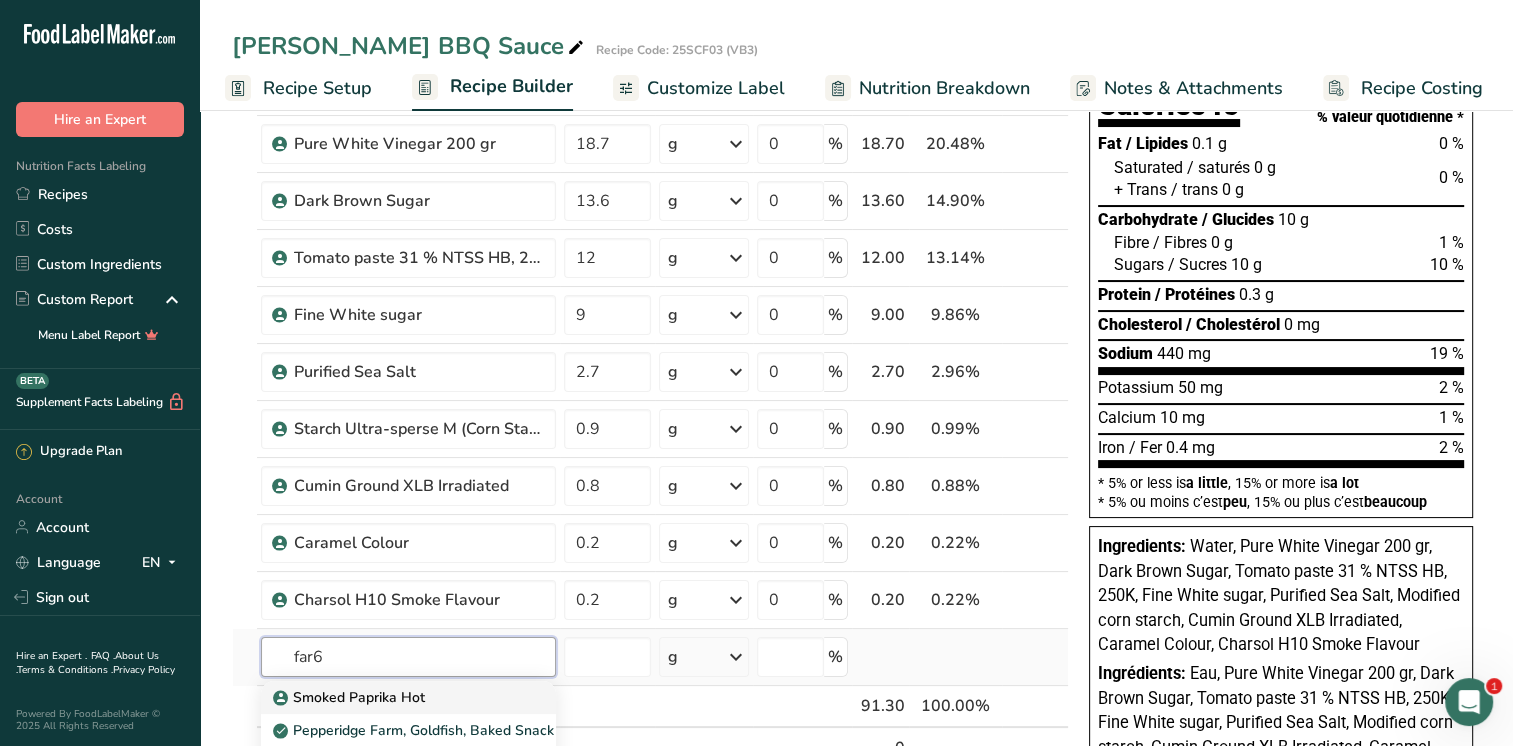 type on "far6" 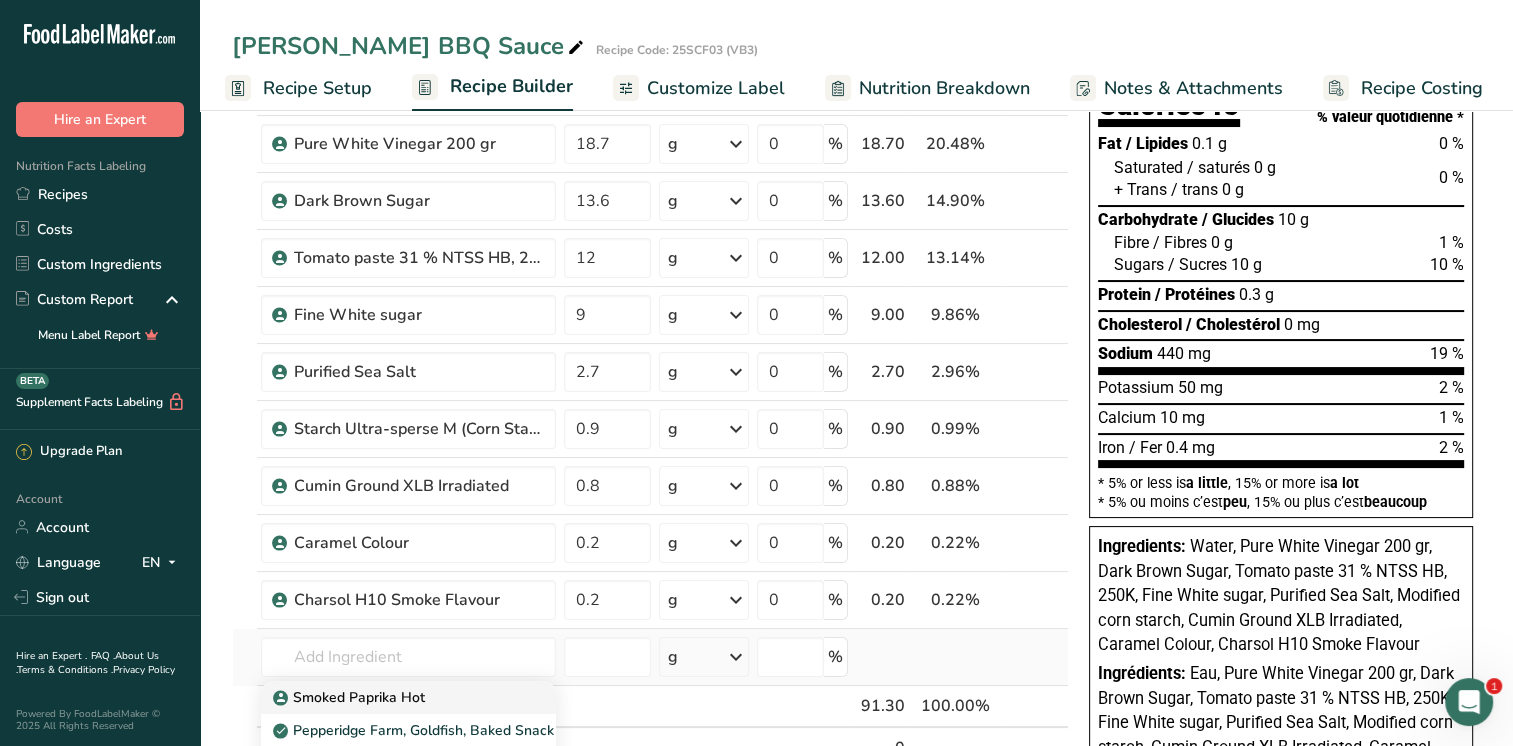 click on "Smoked Paprika Hot" at bounding box center [351, 697] 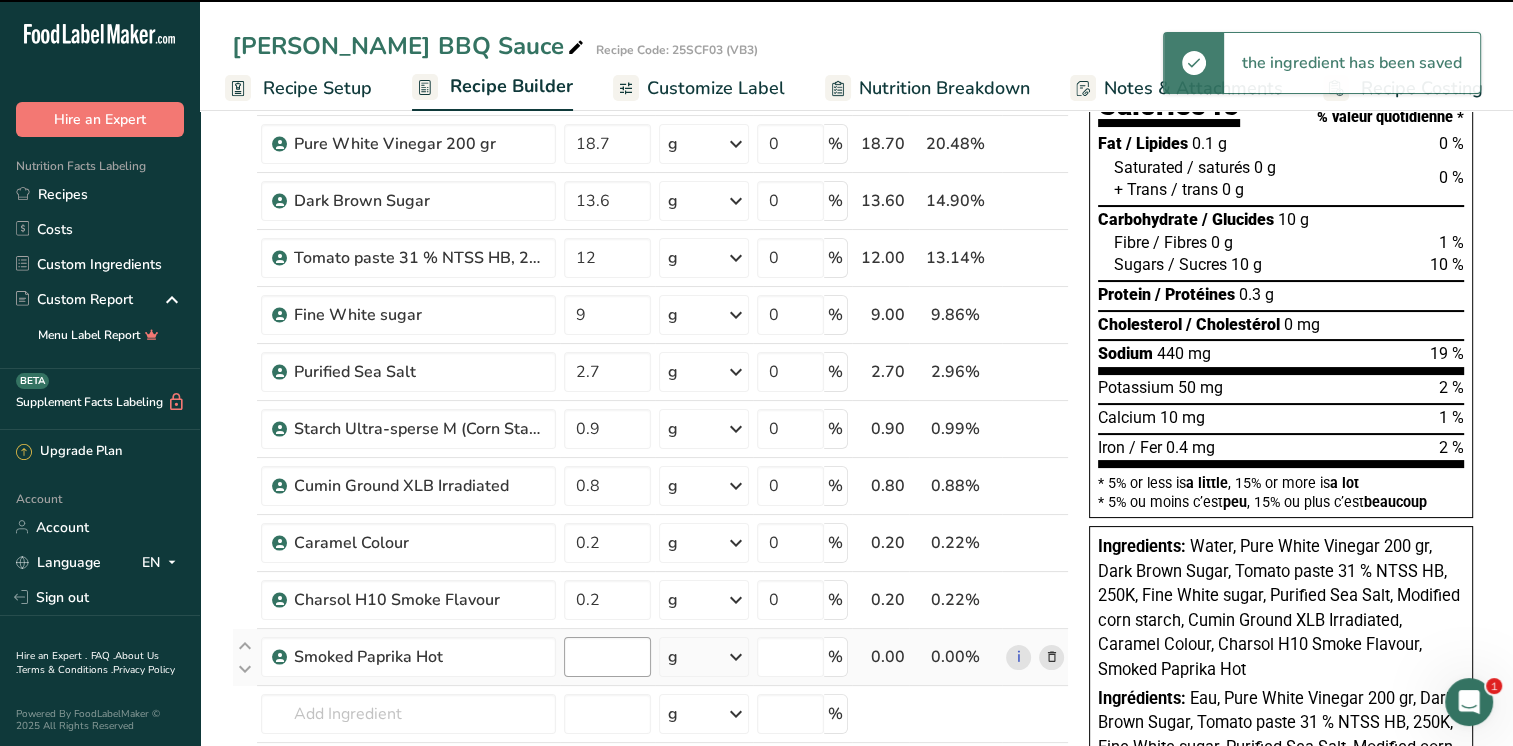 type on "0" 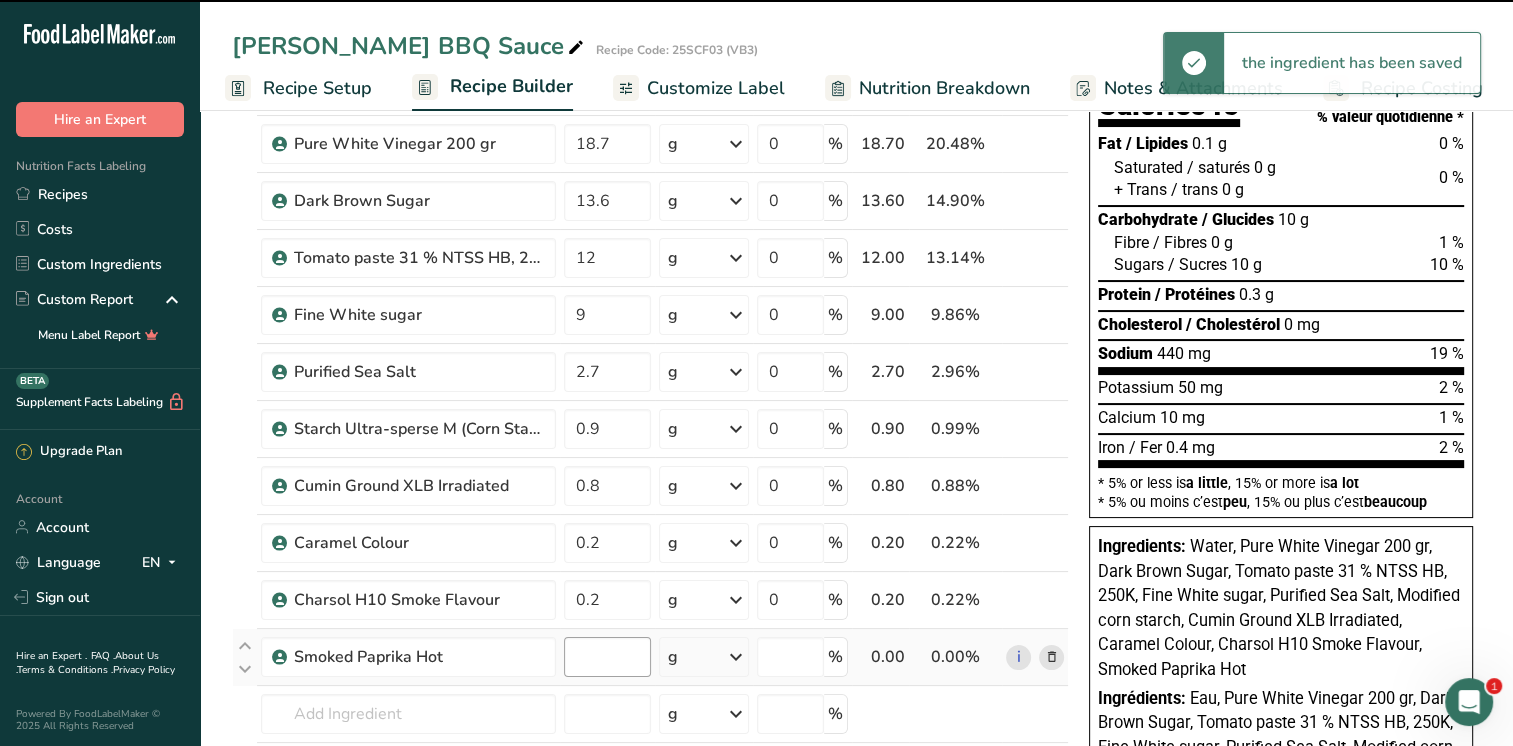 type on "0" 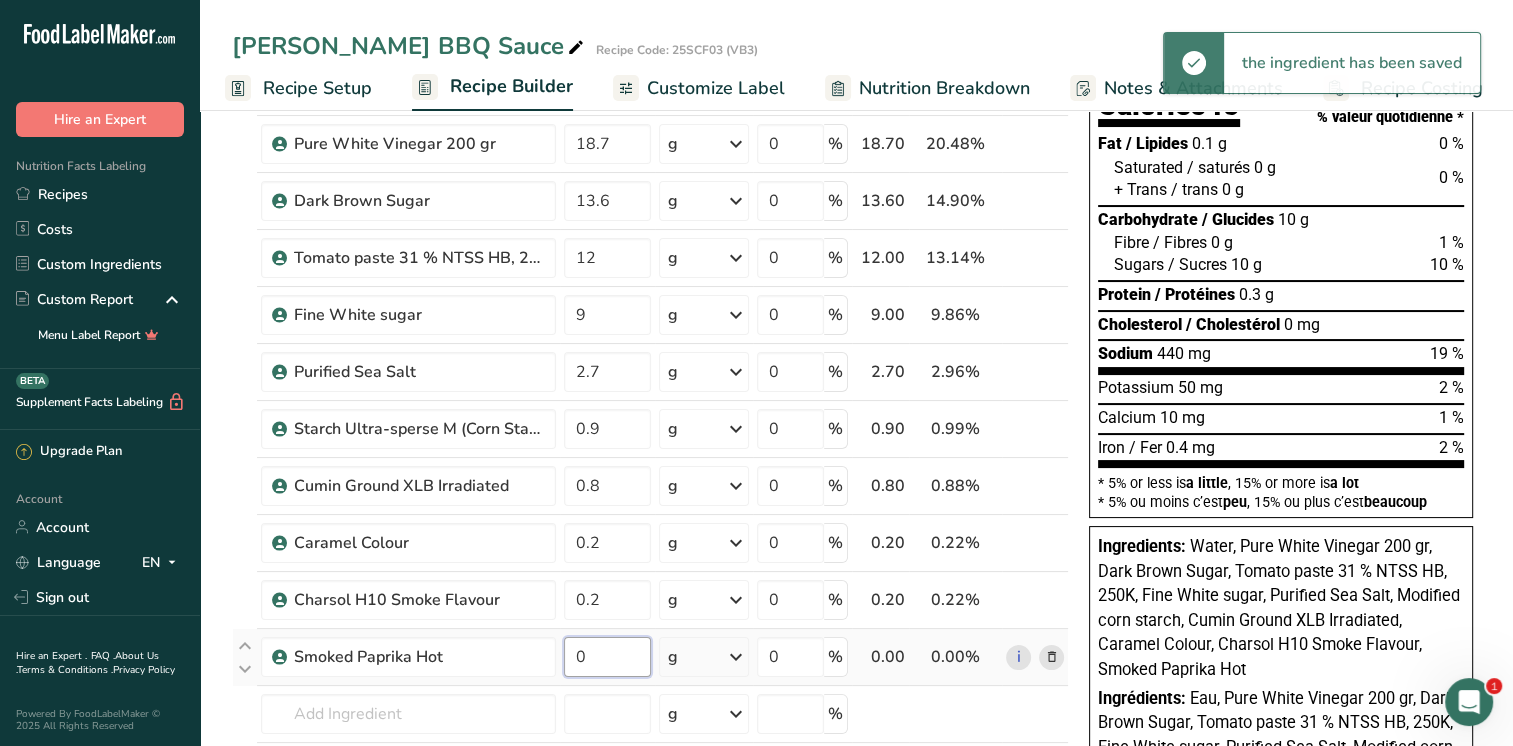 click on "0" at bounding box center (607, 657) 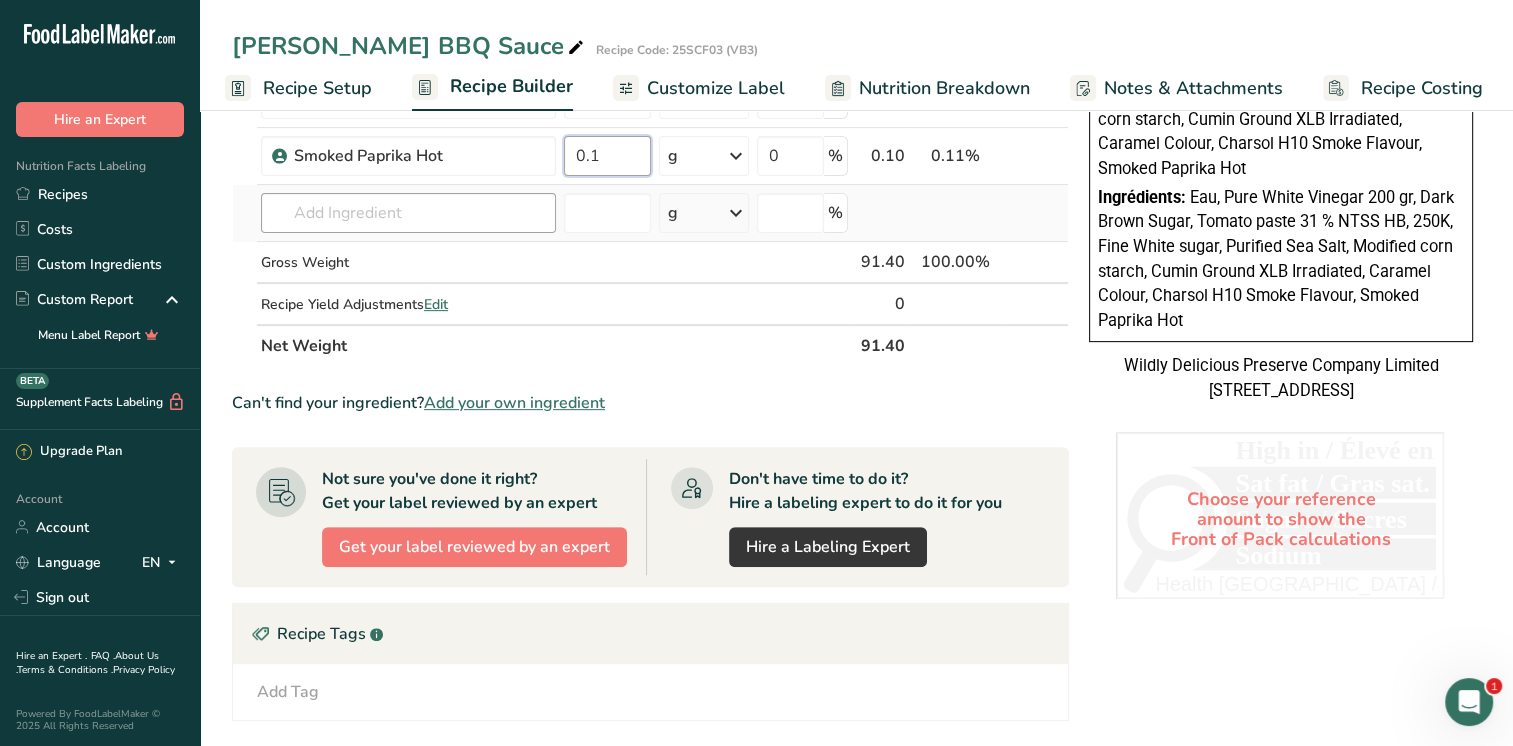 scroll, scrollTop: 600, scrollLeft: 0, axis: vertical 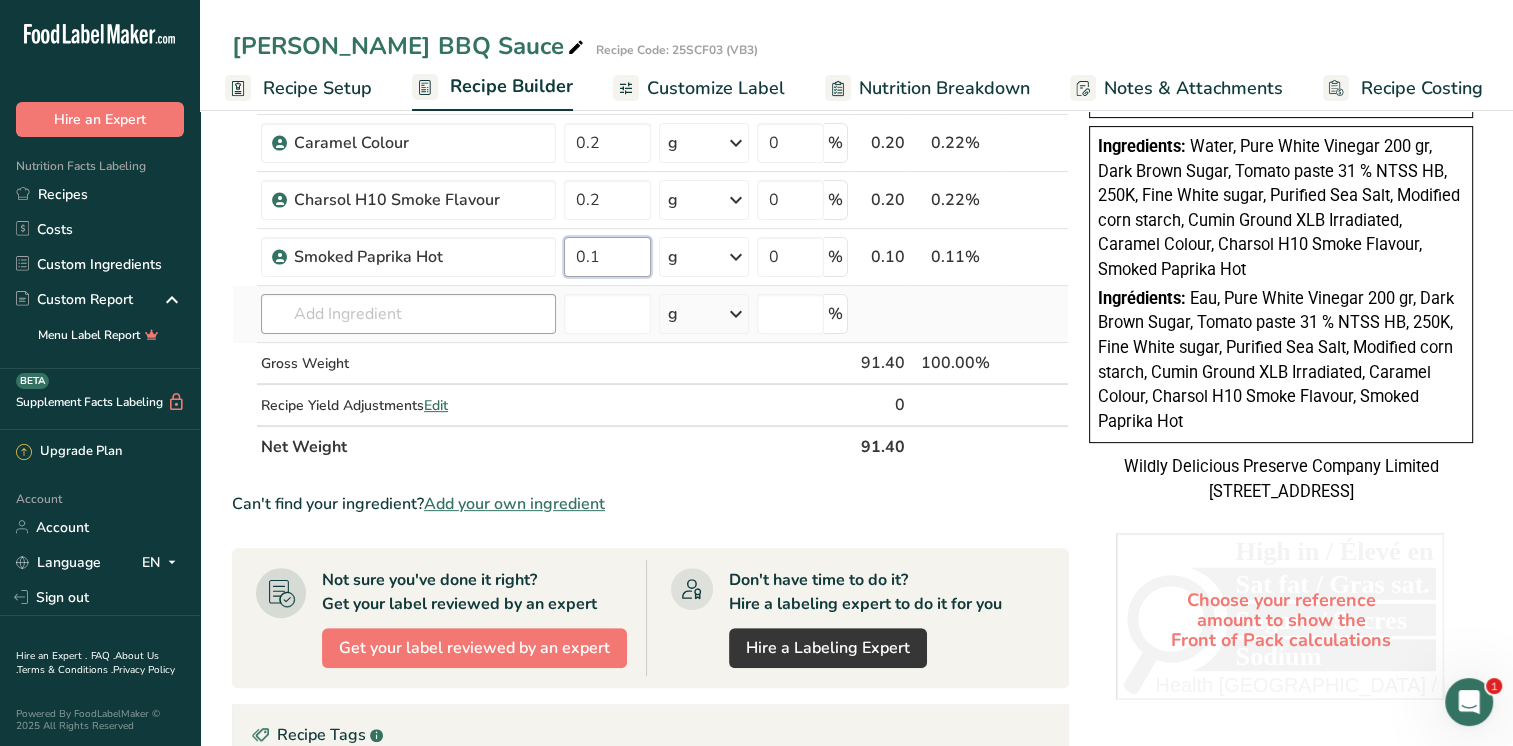 type on "0.1" 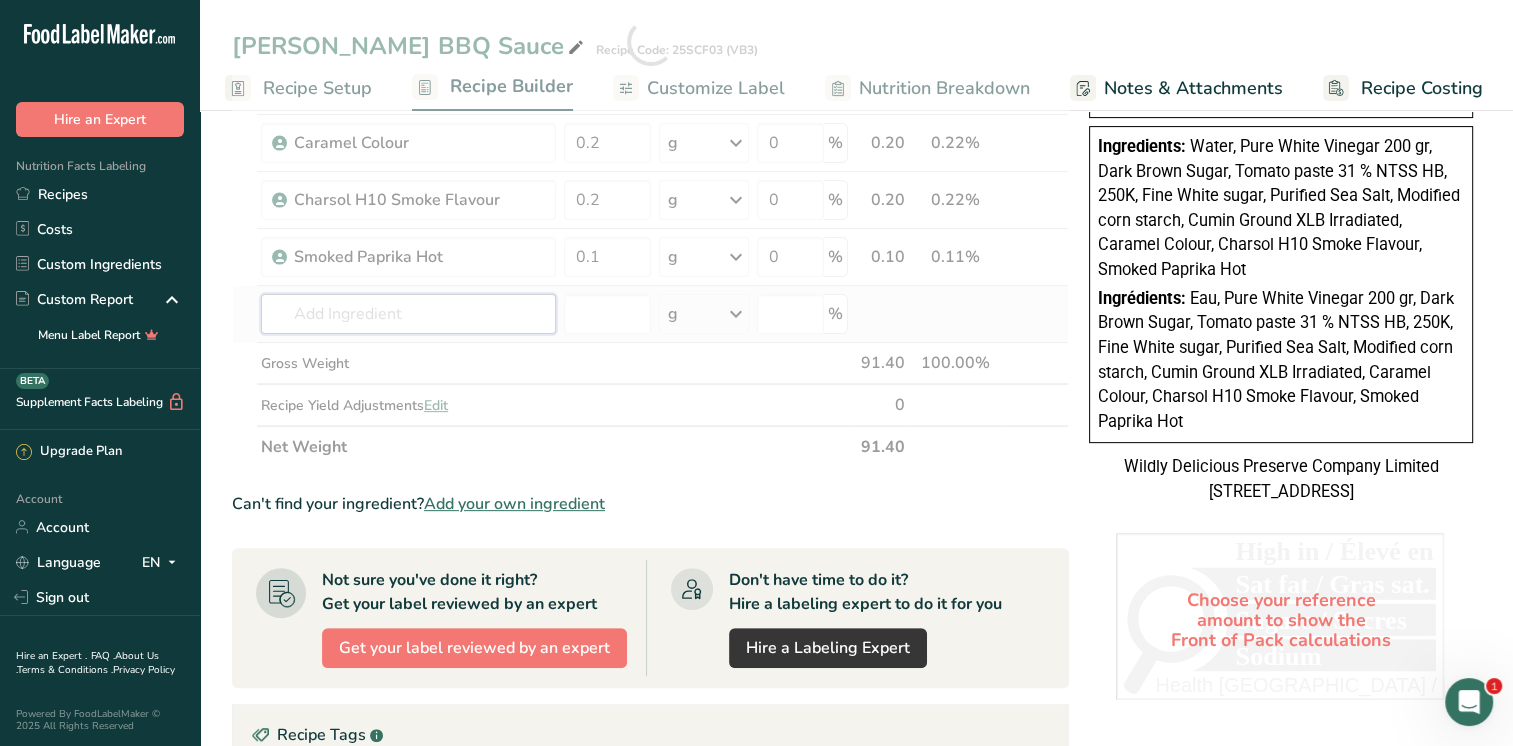click on "Ingredient *
Amount *
Unit *
Waste *   .a-a{fill:#347362;}.b-a{fill:#fff;}          Grams
Percentage
Beverages, water, tap, municipal
33.2
g
Portions
1 fl oz
1 bottle 8 fl oz
1 liter
See more
Weight Units
g
kg
mg
See more
Volume Units
l
Volume units require a density conversion. If you know your ingredient's density enter it below. Otherwise, click on "RIA" our AI Regulatory bot - she will be able to help you
lb/ft3
g/cm3
Confirm
mL
lb/ft3
g/cm3
Confirm" at bounding box center (650, 42) 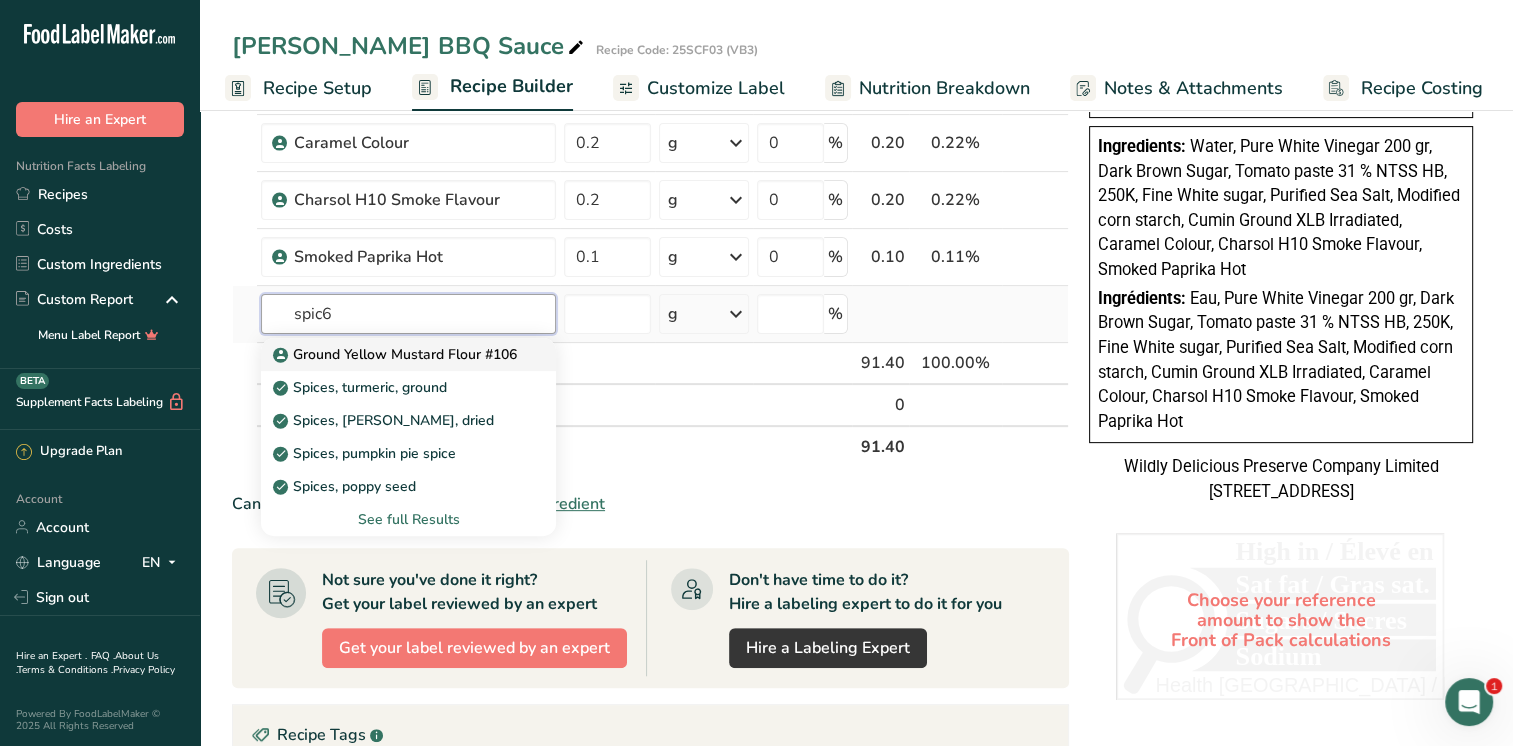 type on "spic6" 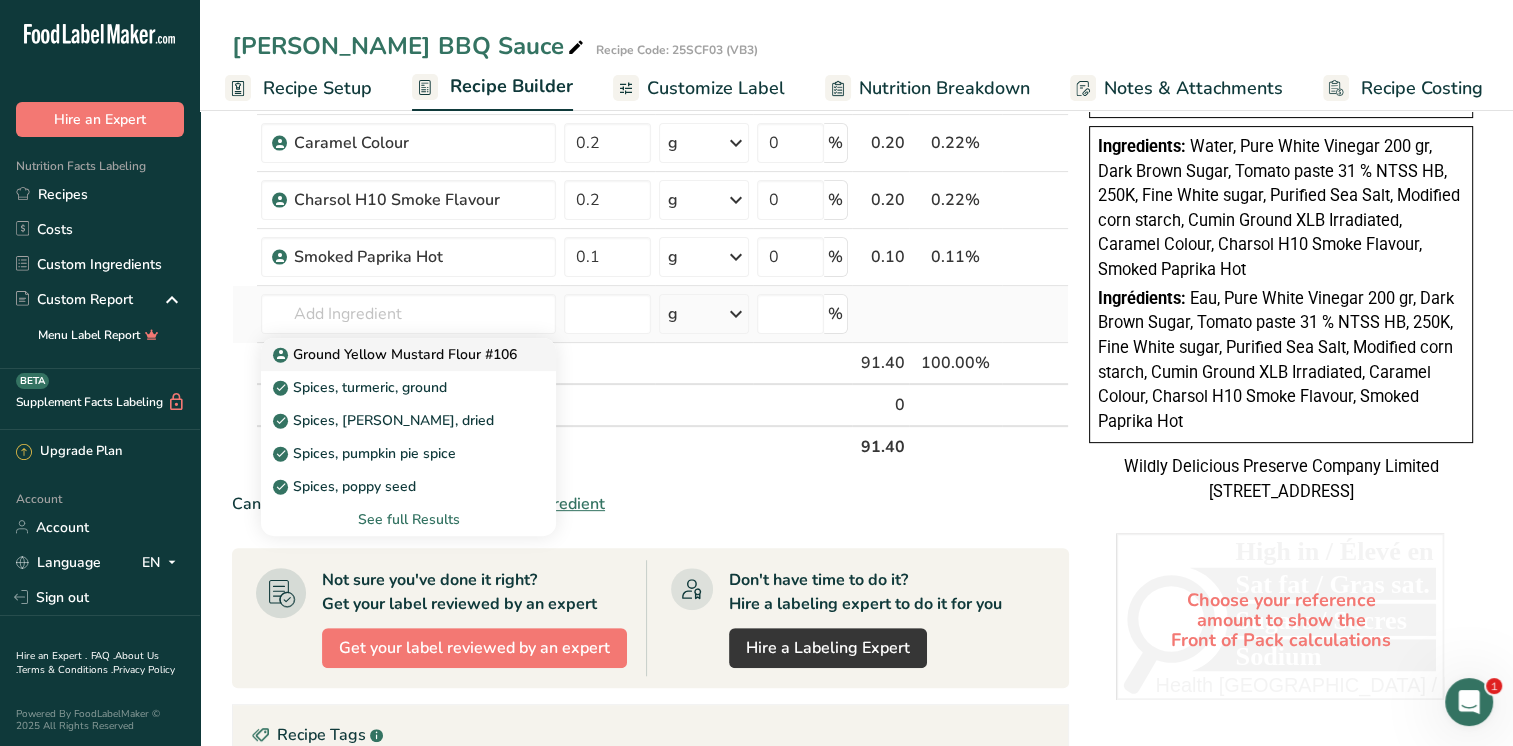 click on "Ground Yellow Mustard Flour #106" at bounding box center (397, 354) 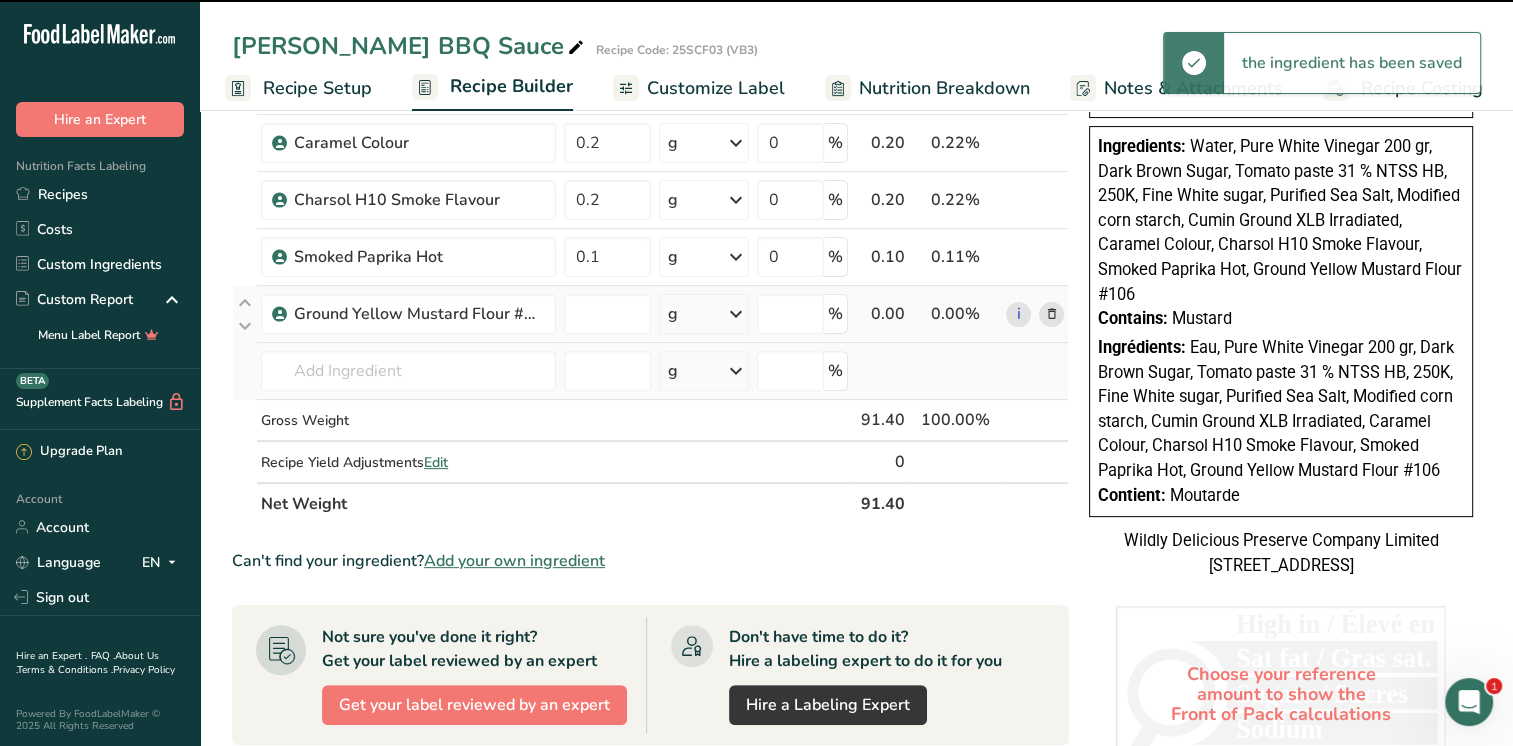 type on "0" 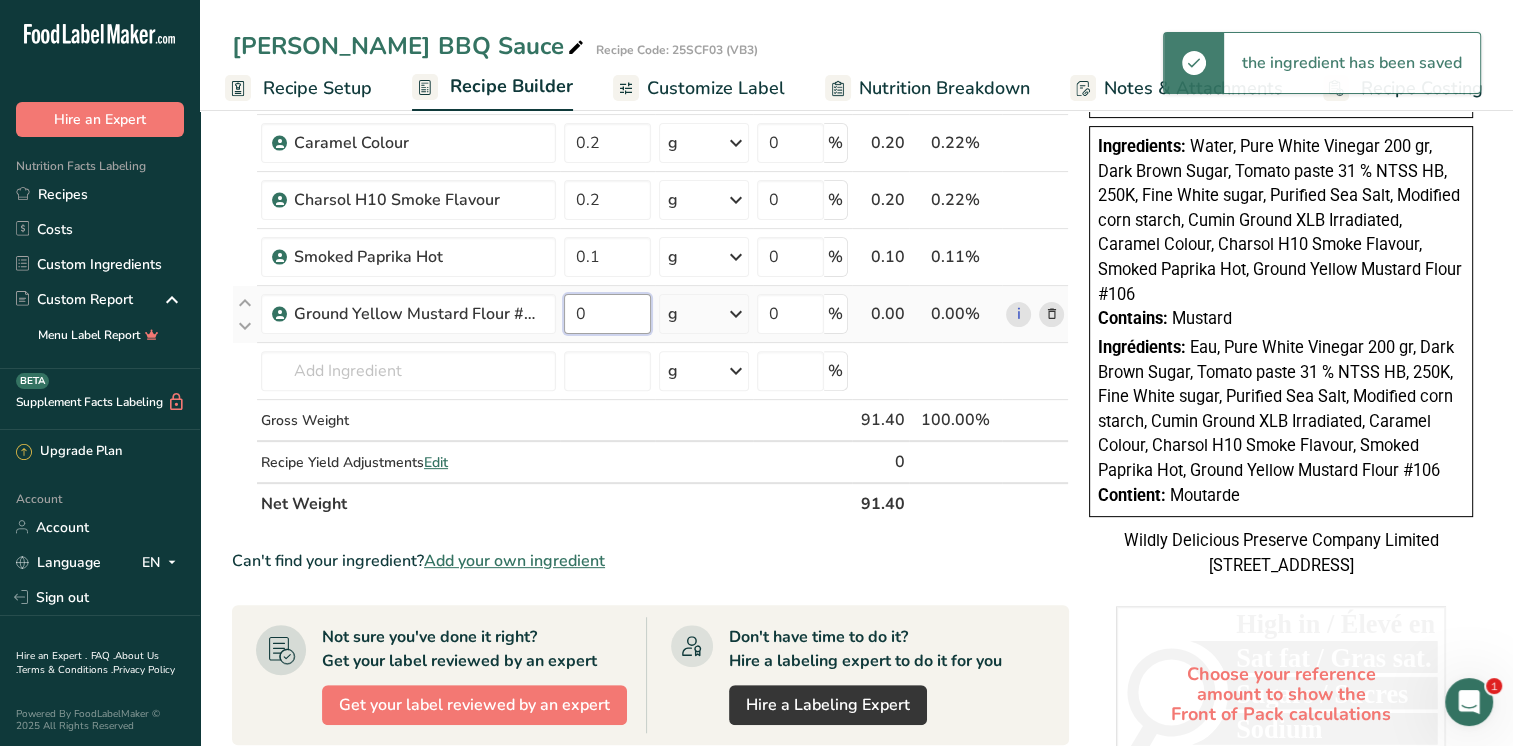 click on "0" at bounding box center (607, 314) 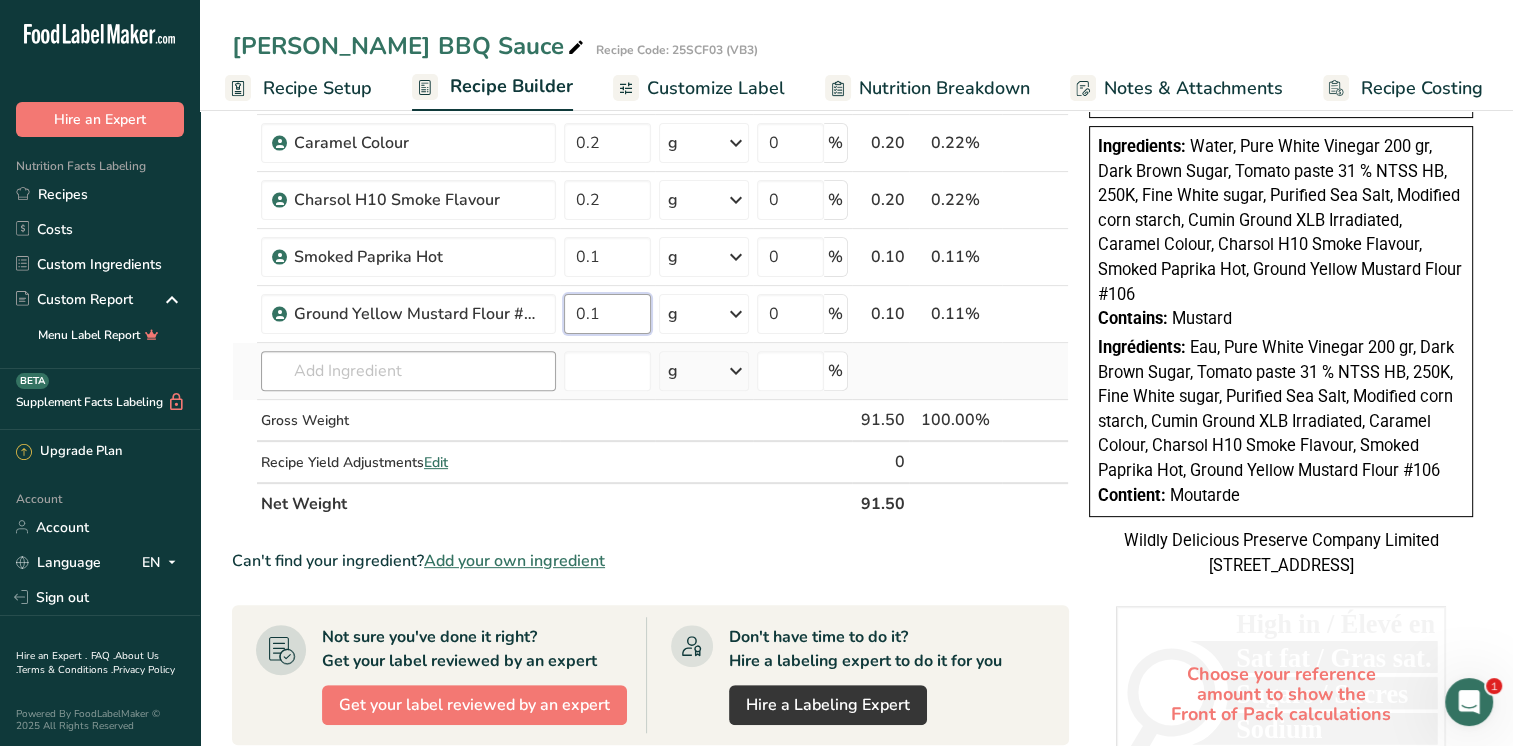type on "0.1" 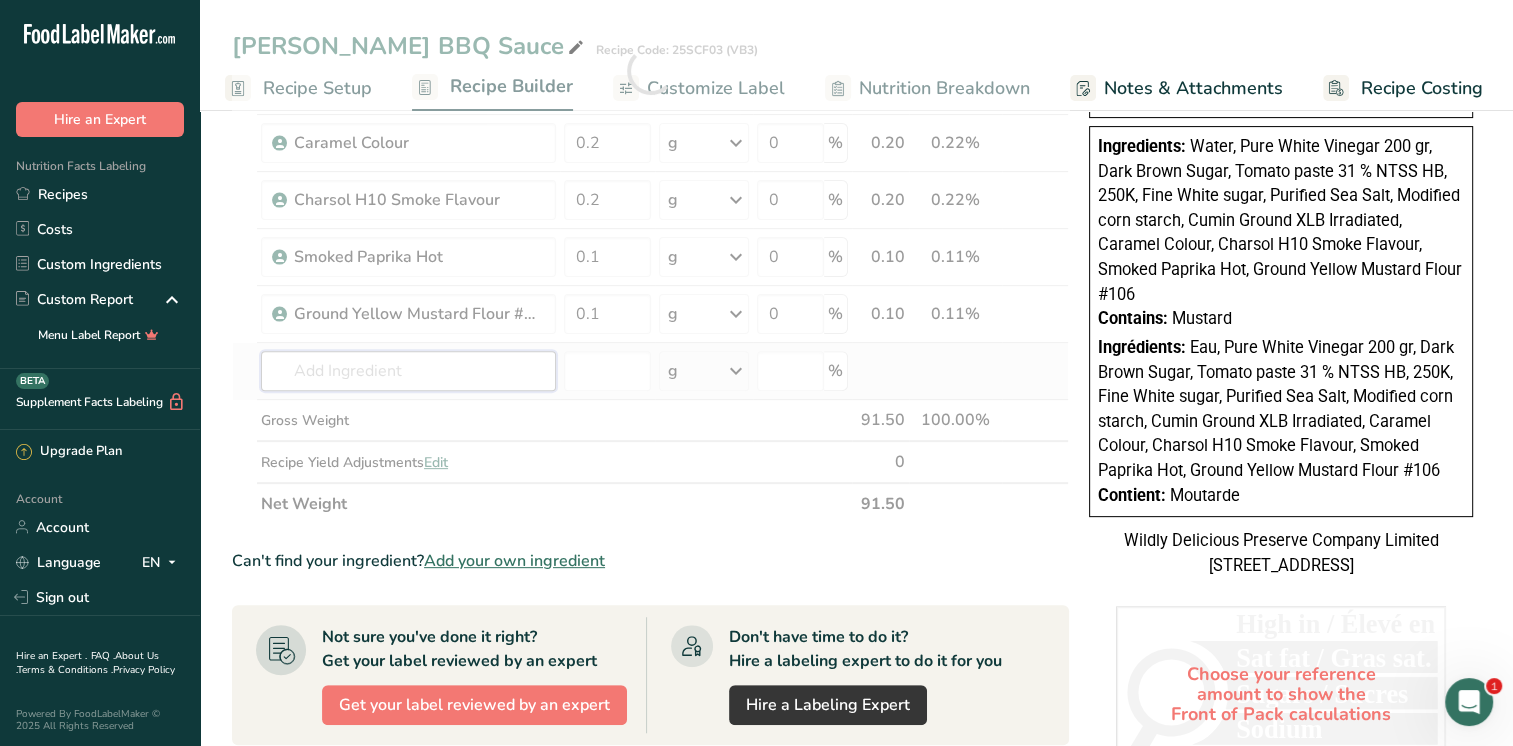 click on "Ingredient *
Amount *
Unit *
Waste *   .a-a{fill:#347362;}.b-a{fill:#fff;}          Grams
Percentage
Beverages, water, tap, municipal
33.2
g
Portions
1 fl oz
1 bottle 8 fl oz
1 liter
See more
Weight Units
g
kg
mg
See more
Volume Units
l
Volume units require a density conversion. If you know your ingredient's density enter it below. Otherwise, click on "RIA" our AI Regulatory bot - she will be able to help you
lb/ft3
g/cm3
Confirm
mL
lb/ft3
g/cm3
Confirm" at bounding box center [650, 70] 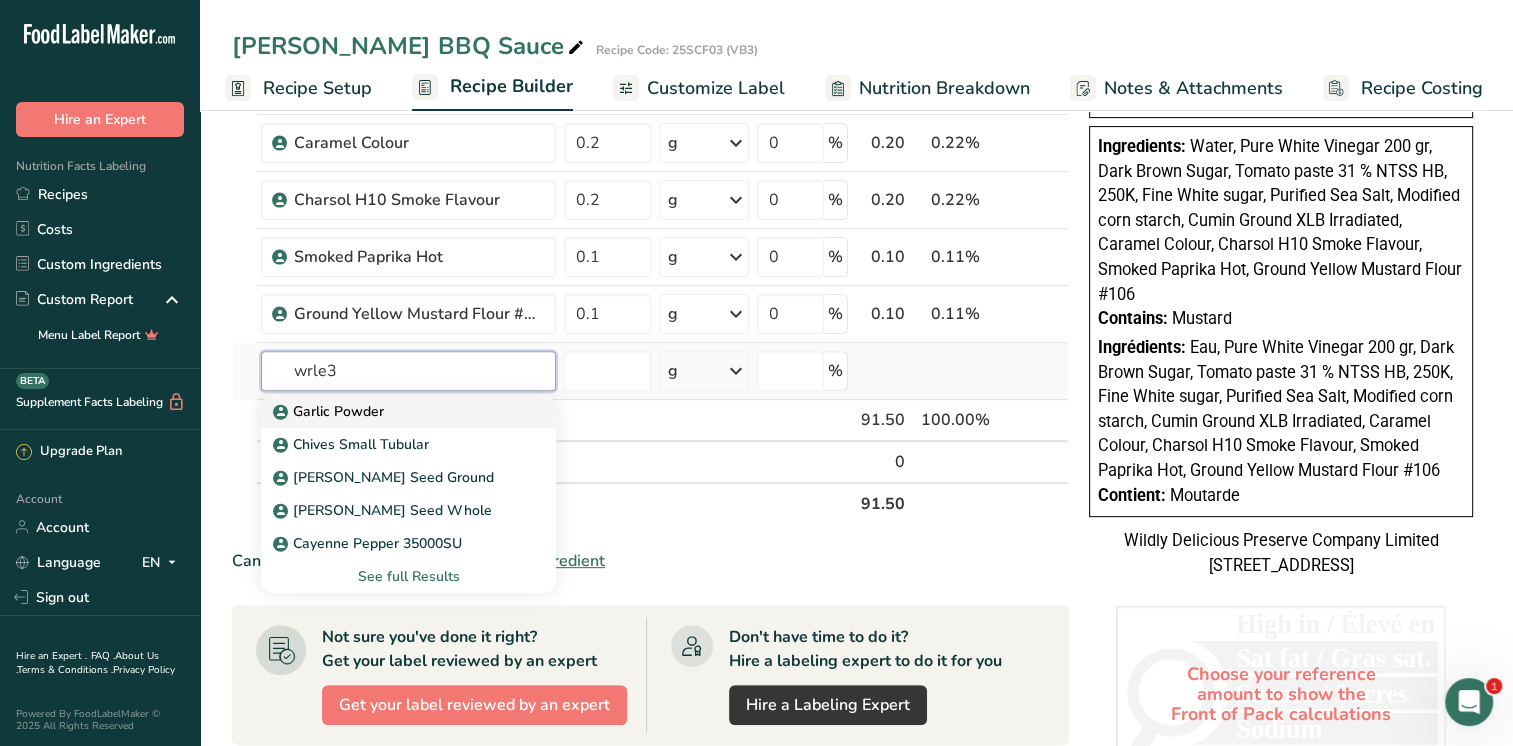 type on "wrle3" 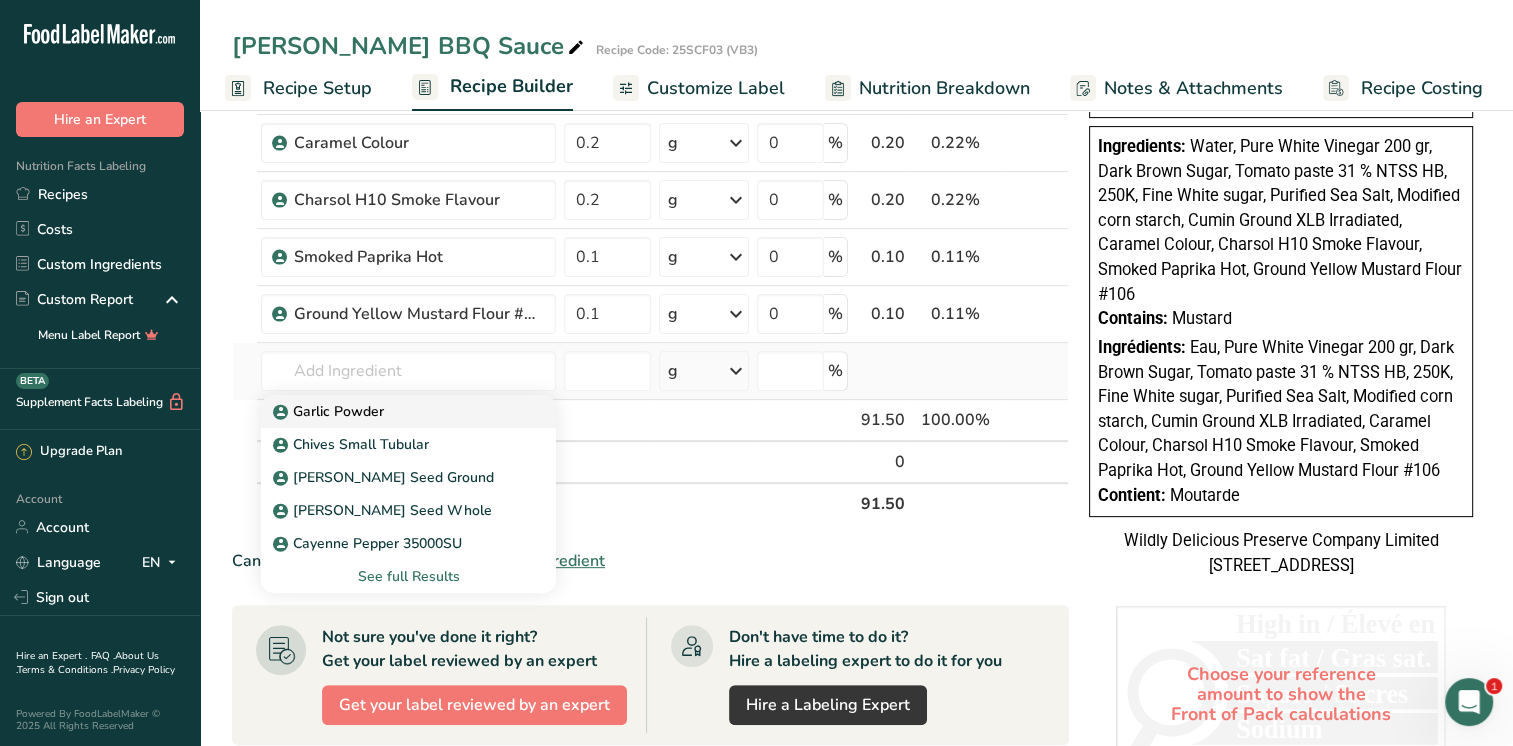 click on "Garlic Powder" at bounding box center (408, 411) 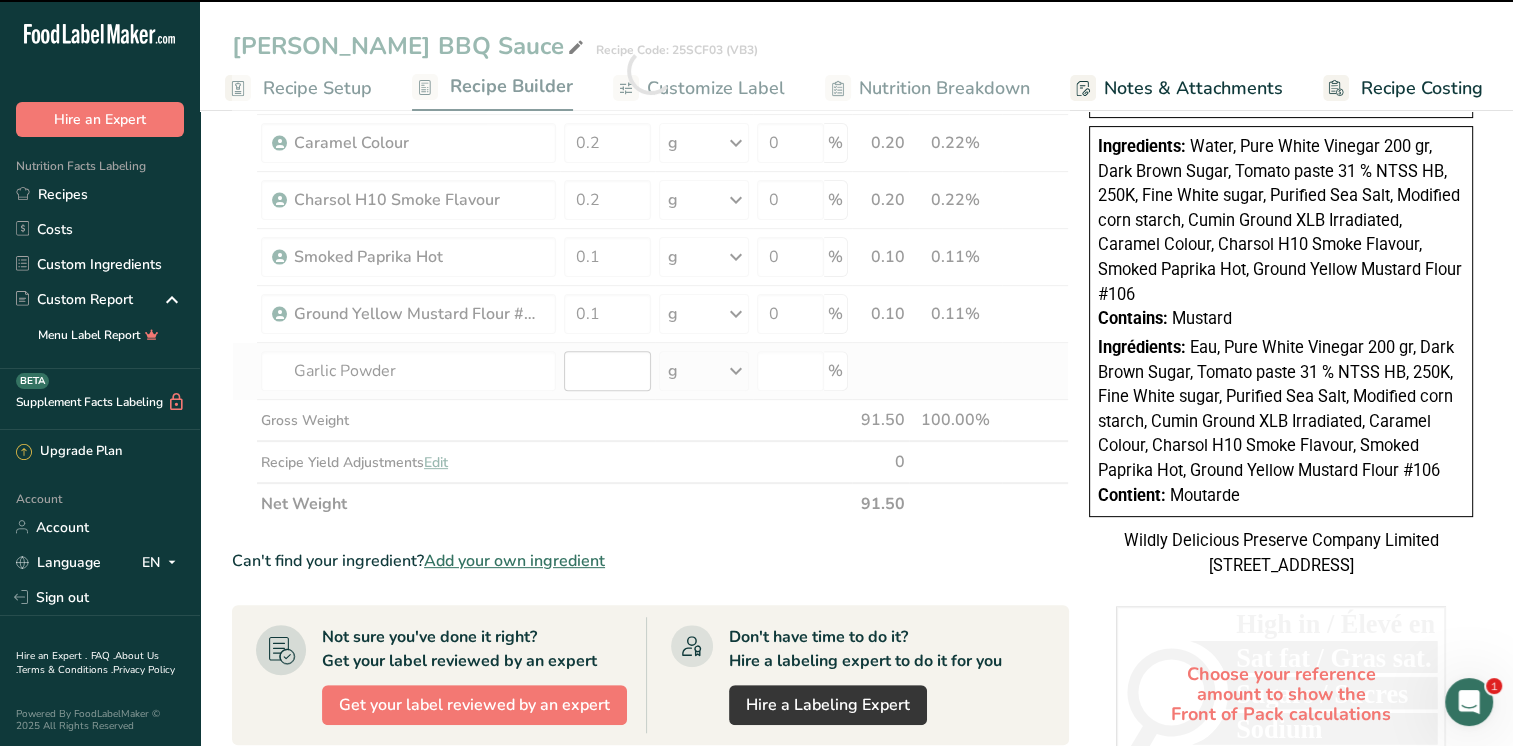 type on "0" 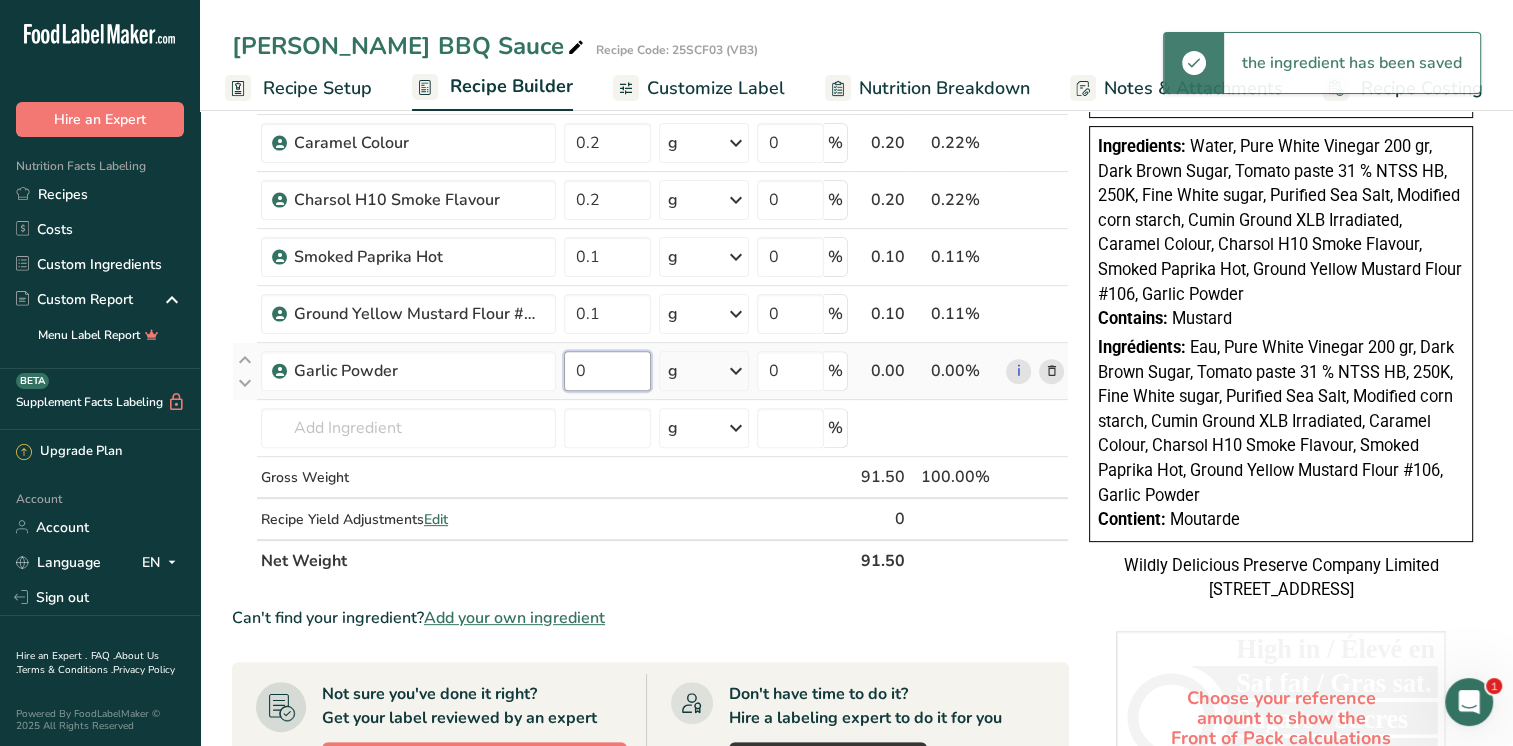 click on "0" at bounding box center [607, 371] 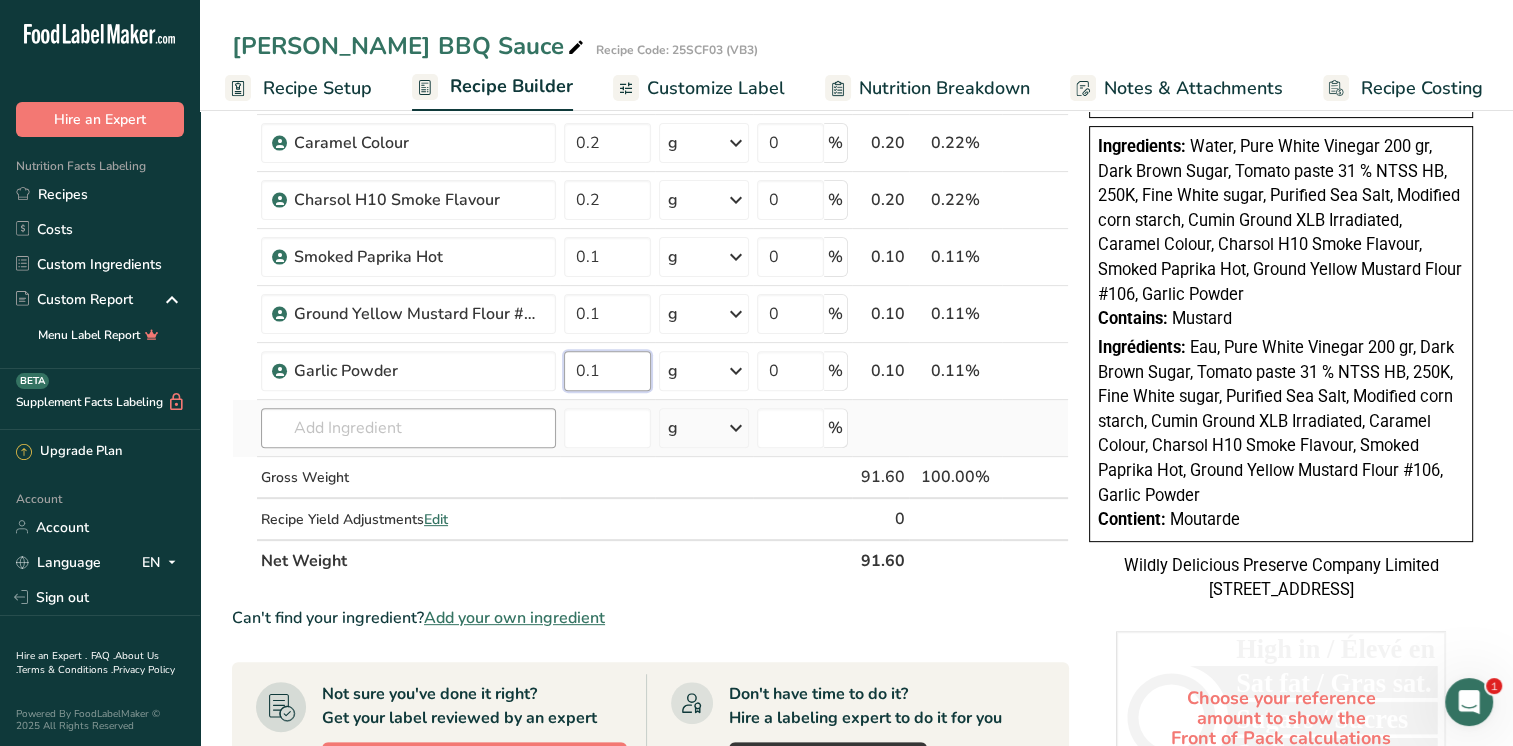type on "0.1" 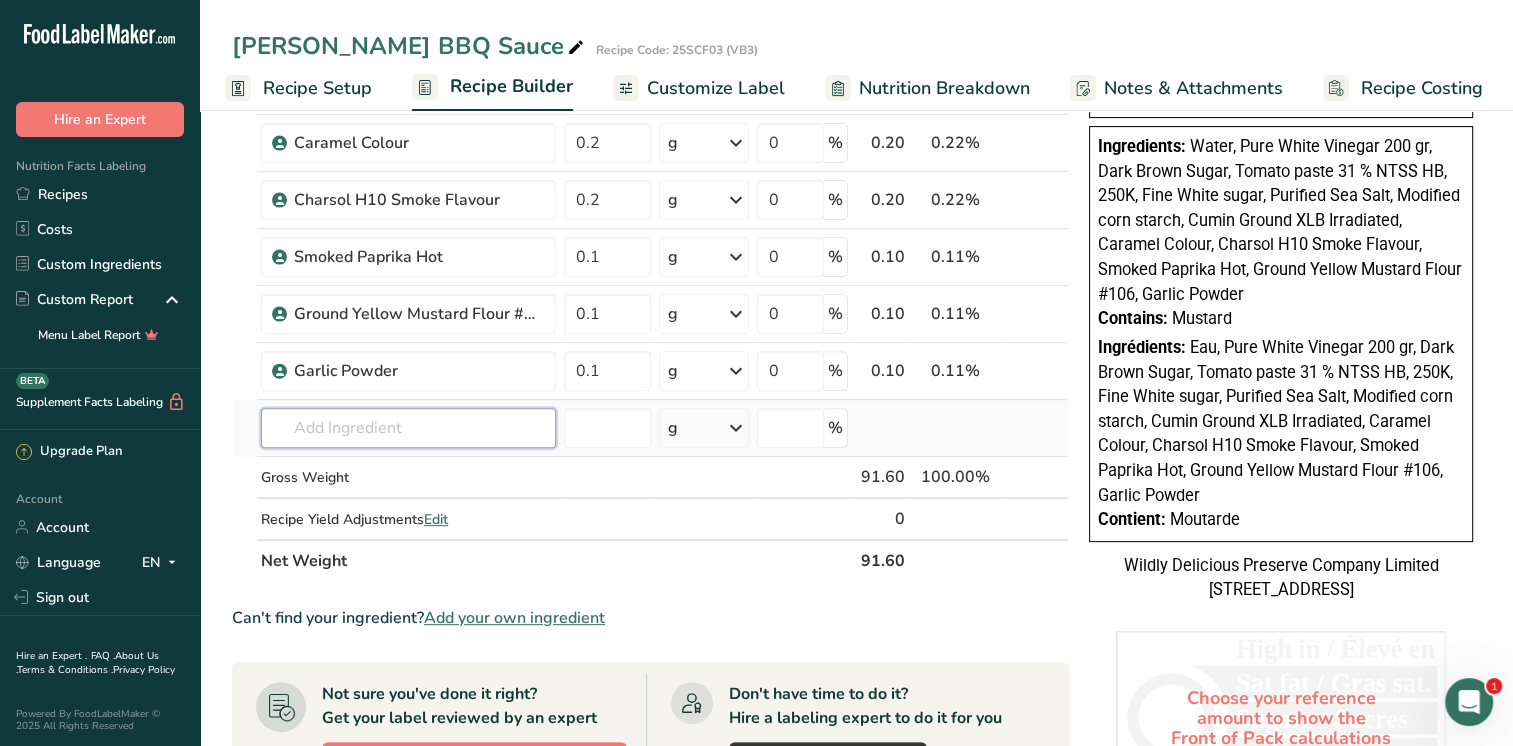 click on "Ingredient *
Amount *
Unit *
Waste *   .a-a{fill:#347362;}.b-a{fill:#fff;}          Grams
Percentage
Beverages, water, tap, municipal
33.2
g
Portions
1 fl oz
1 bottle 8 fl oz
1 liter
See more
Weight Units
g
kg
mg
See more
Volume Units
l
Volume units require a density conversion. If you know your ingredient's density enter it below. Otherwise, click on "RIA" our AI Regulatory bot - she will be able to help you
lb/ft3
g/cm3
Confirm
mL
lb/ft3
g/cm3
Confirm" at bounding box center [650, 99] 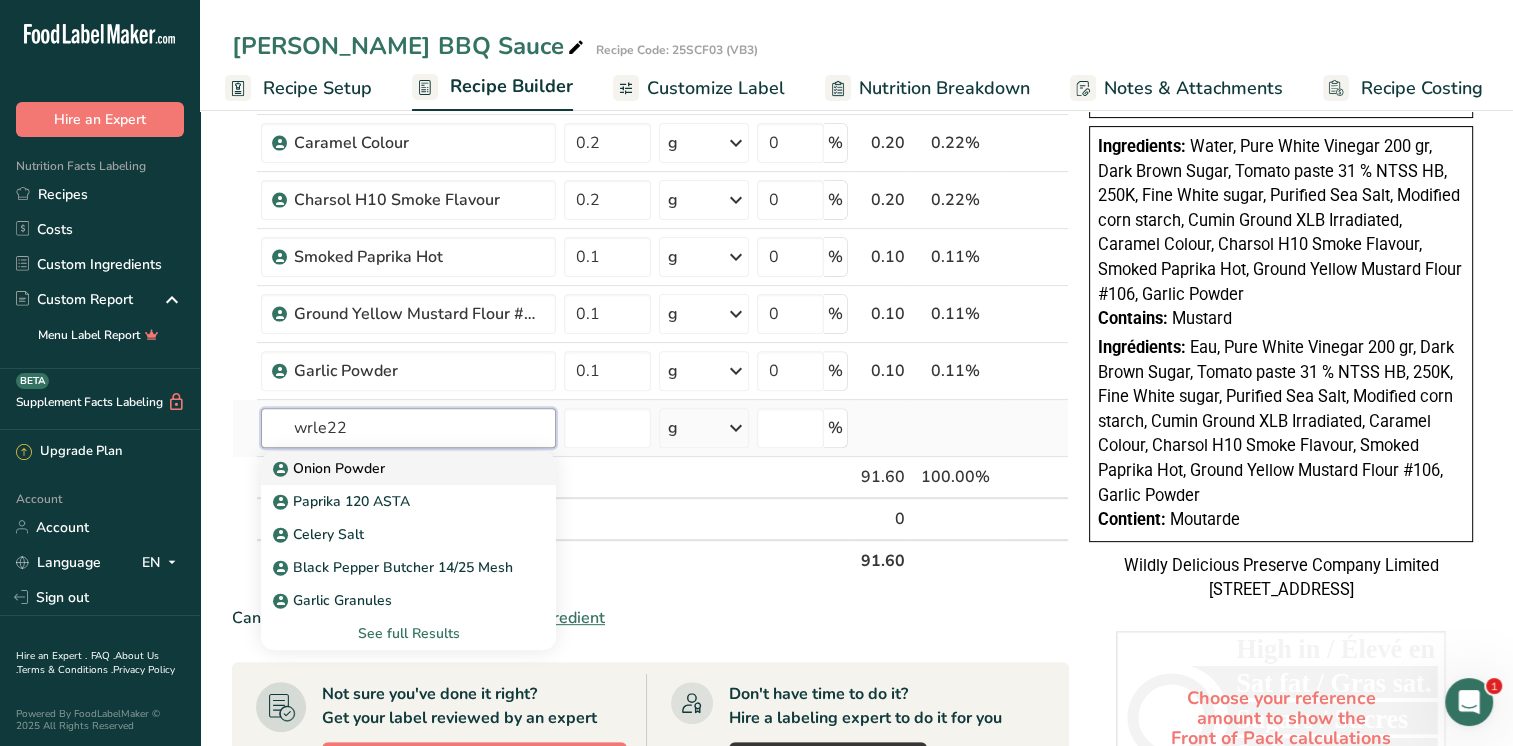 type on "wrle22" 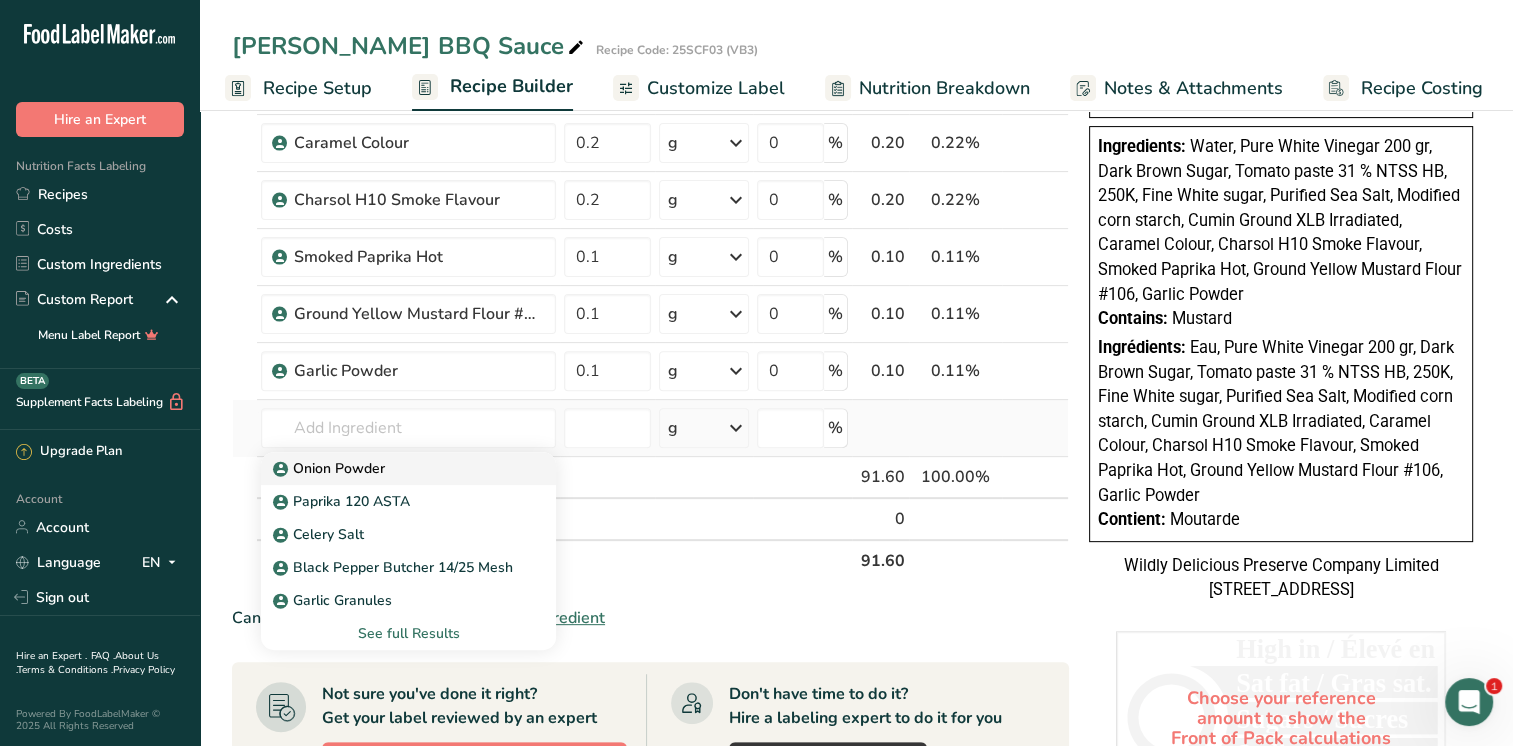 click on "Onion Powder" at bounding box center (408, 468) 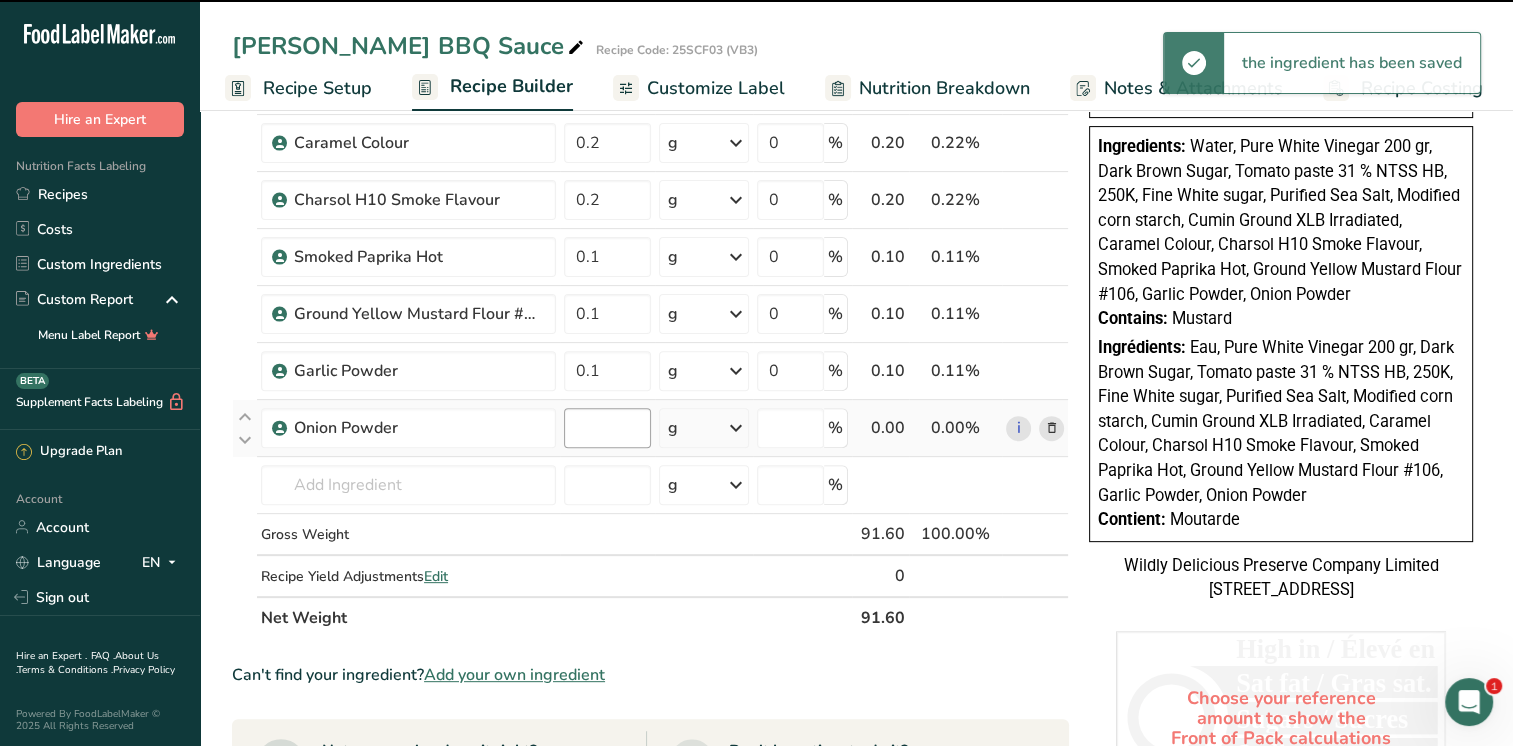 type on "0" 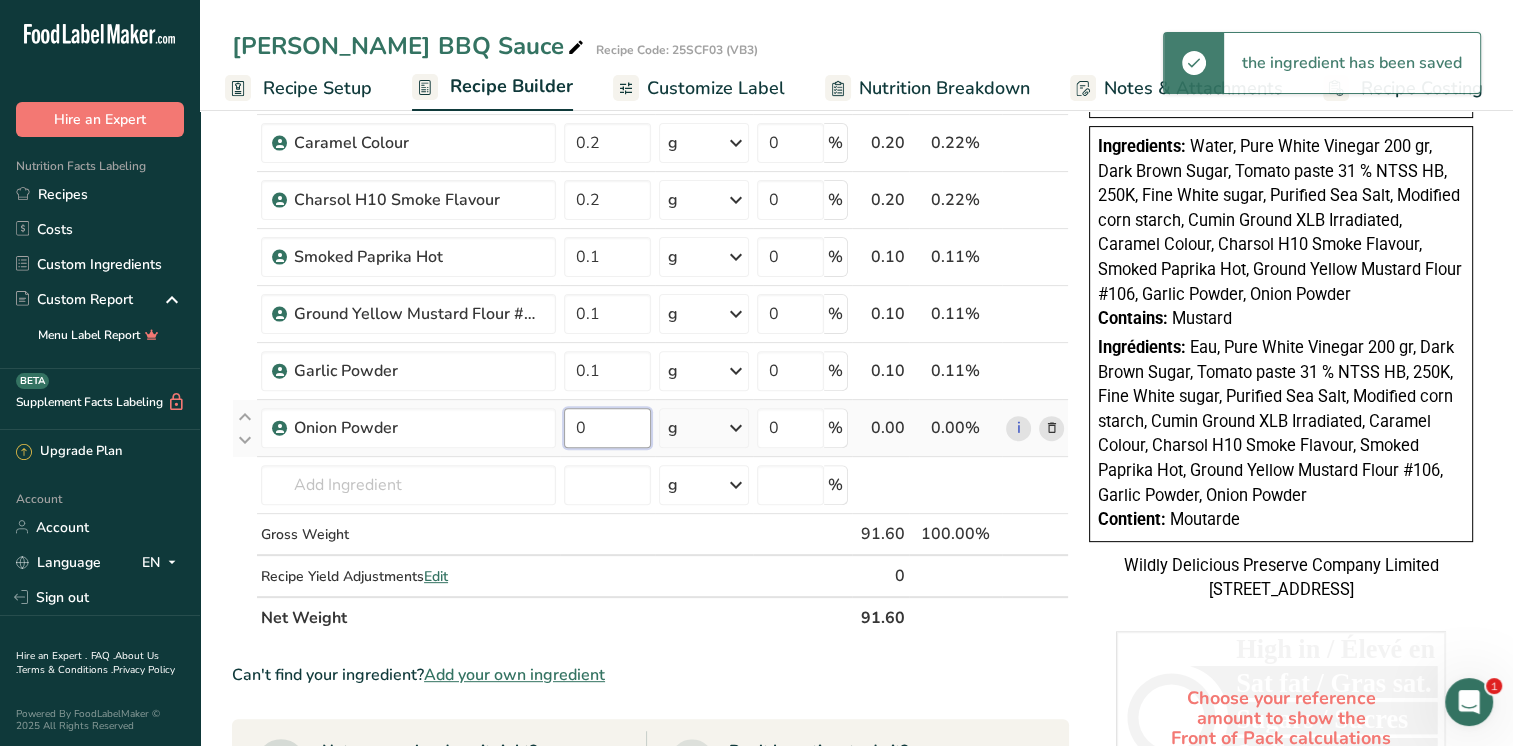 click on "0" at bounding box center [607, 428] 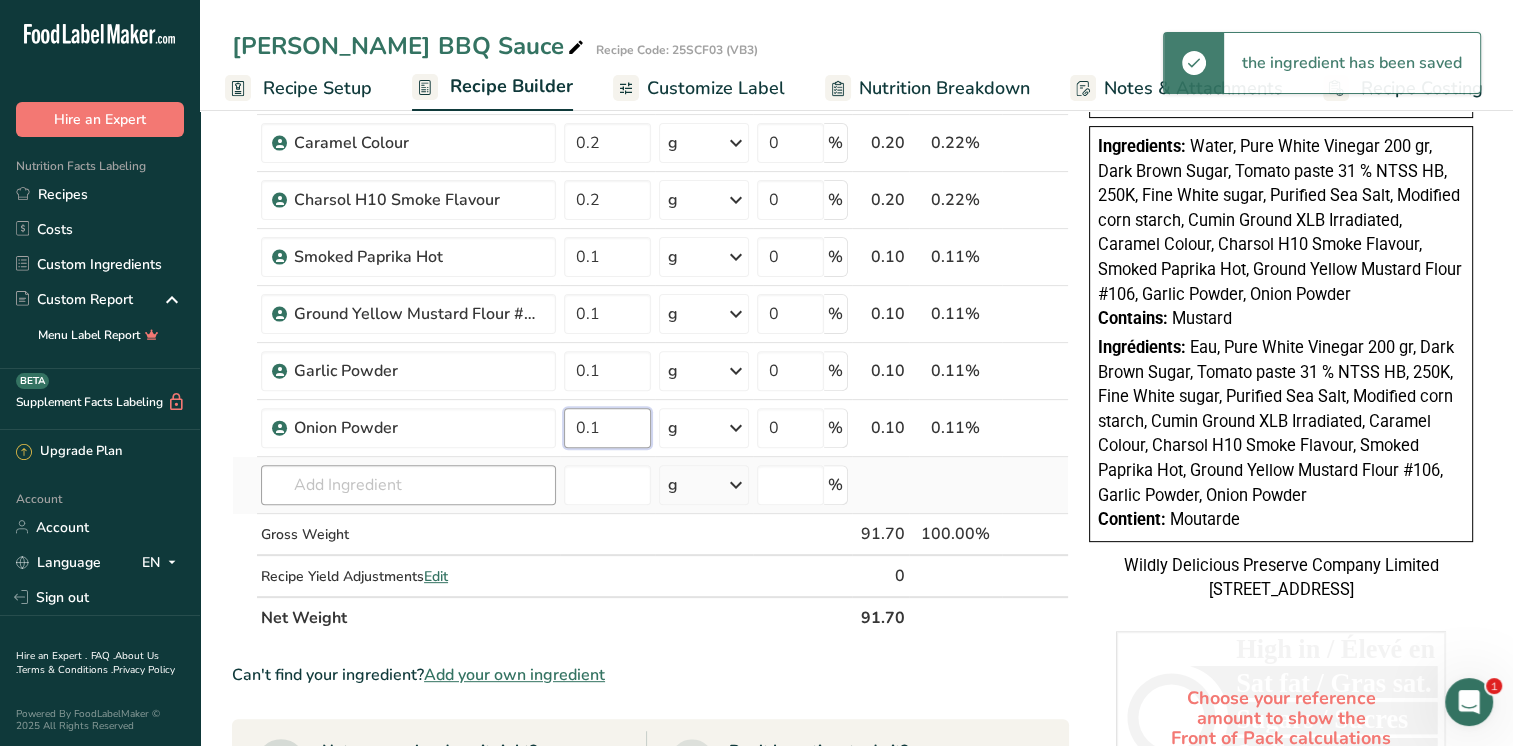 type on "0.1" 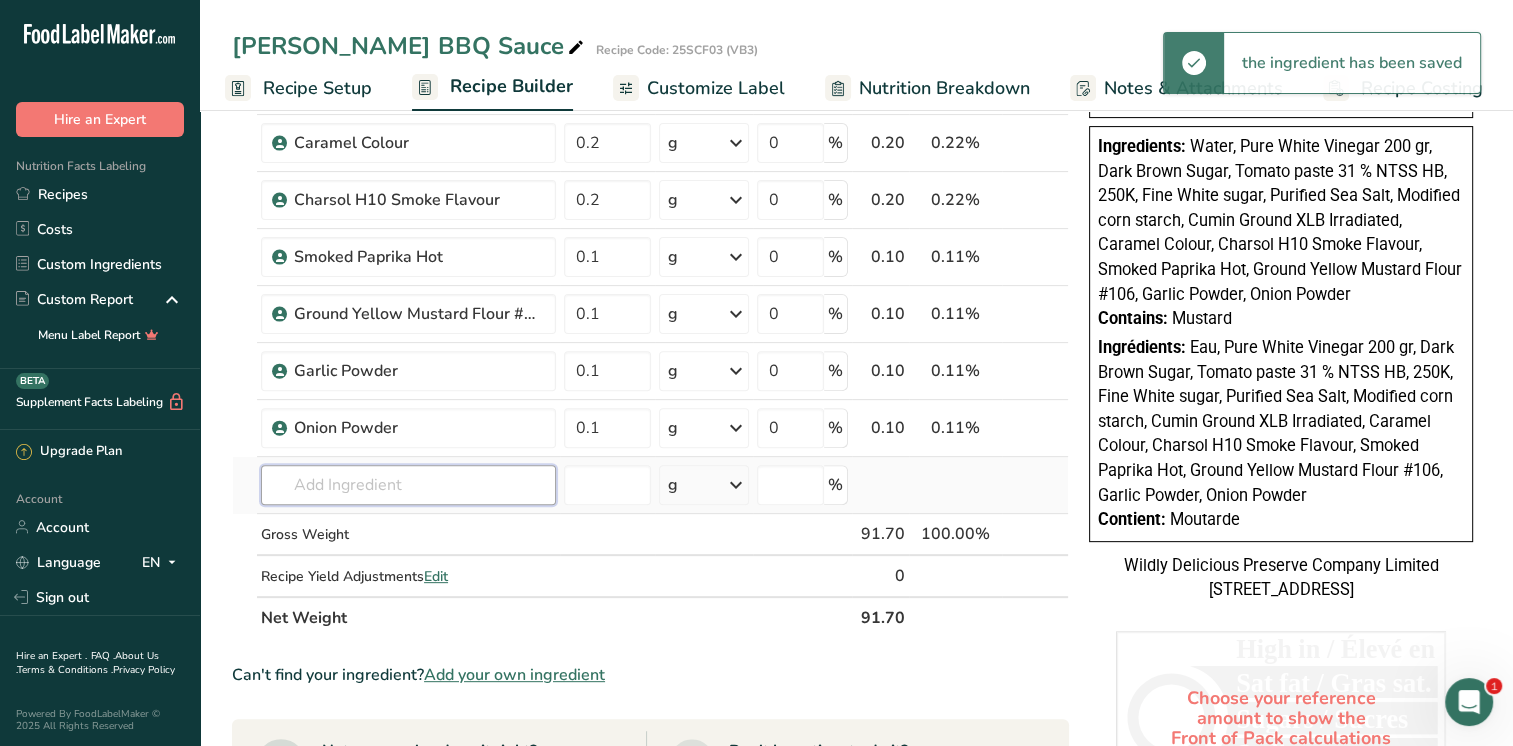 click on "Ingredient *
Amount *
Unit *
Waste *   .a-a{fill:#347362;}.b-a{fill:#fff;}          Grams
Percentage
Beverages, water, tap, municipal
33.2
g
Portions
1 fl oz
1 bottle 8 fl oz
1 liter
See more
Weight Units
g
kg
mg
See more
Volume Units
l
Volume units require a density conversion. If you know your ingredient's density enter it below. Otherwise, click on "RIA" our AI Regulatory bot - she will be able to help you
lb/ft3
g/cm3
Confirm
mL
lb/ft3
g/cm3
Confirm" at bounding box center [650, 127] 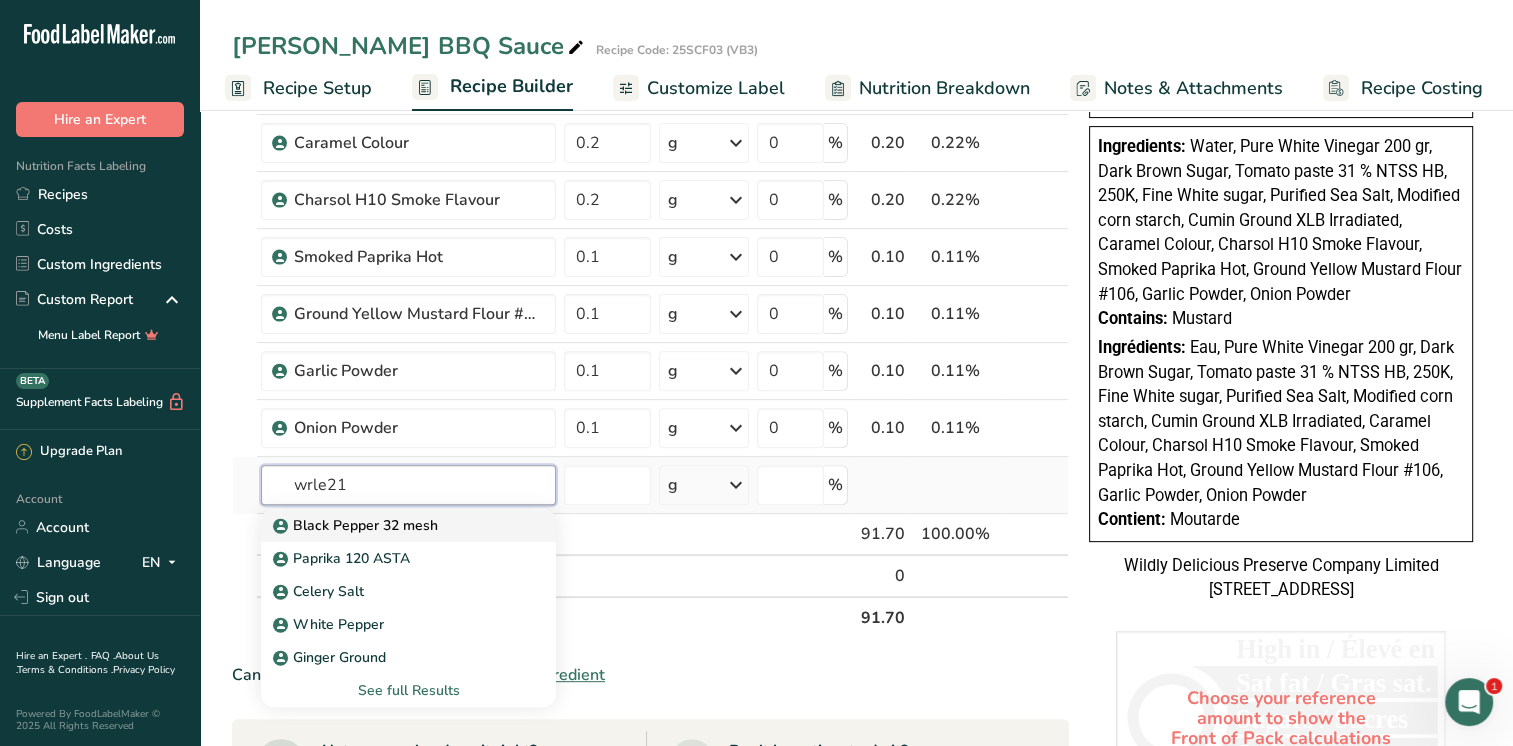 type on "wrle21" 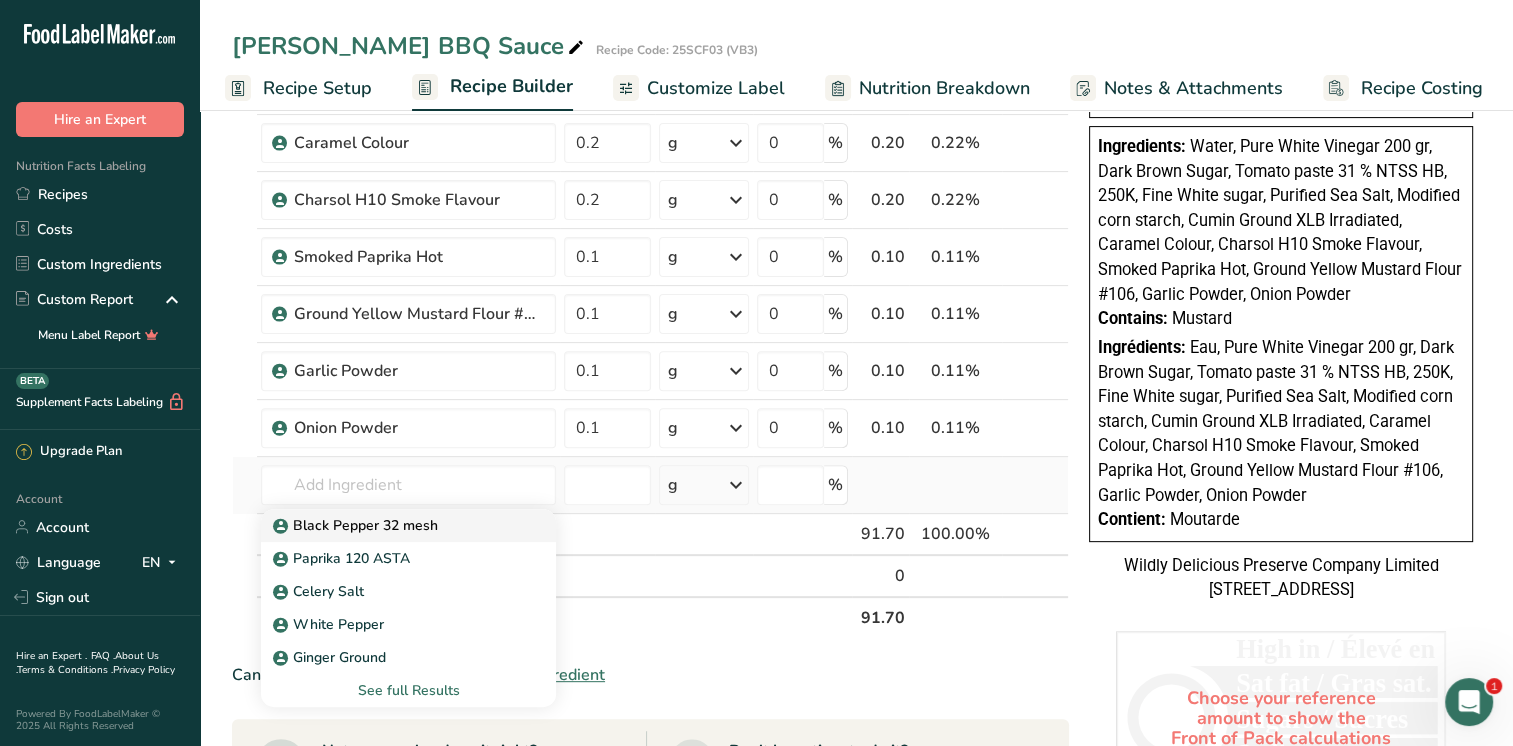 click on "Black Pepper 32 mesh" at bounding box center [357, 525] 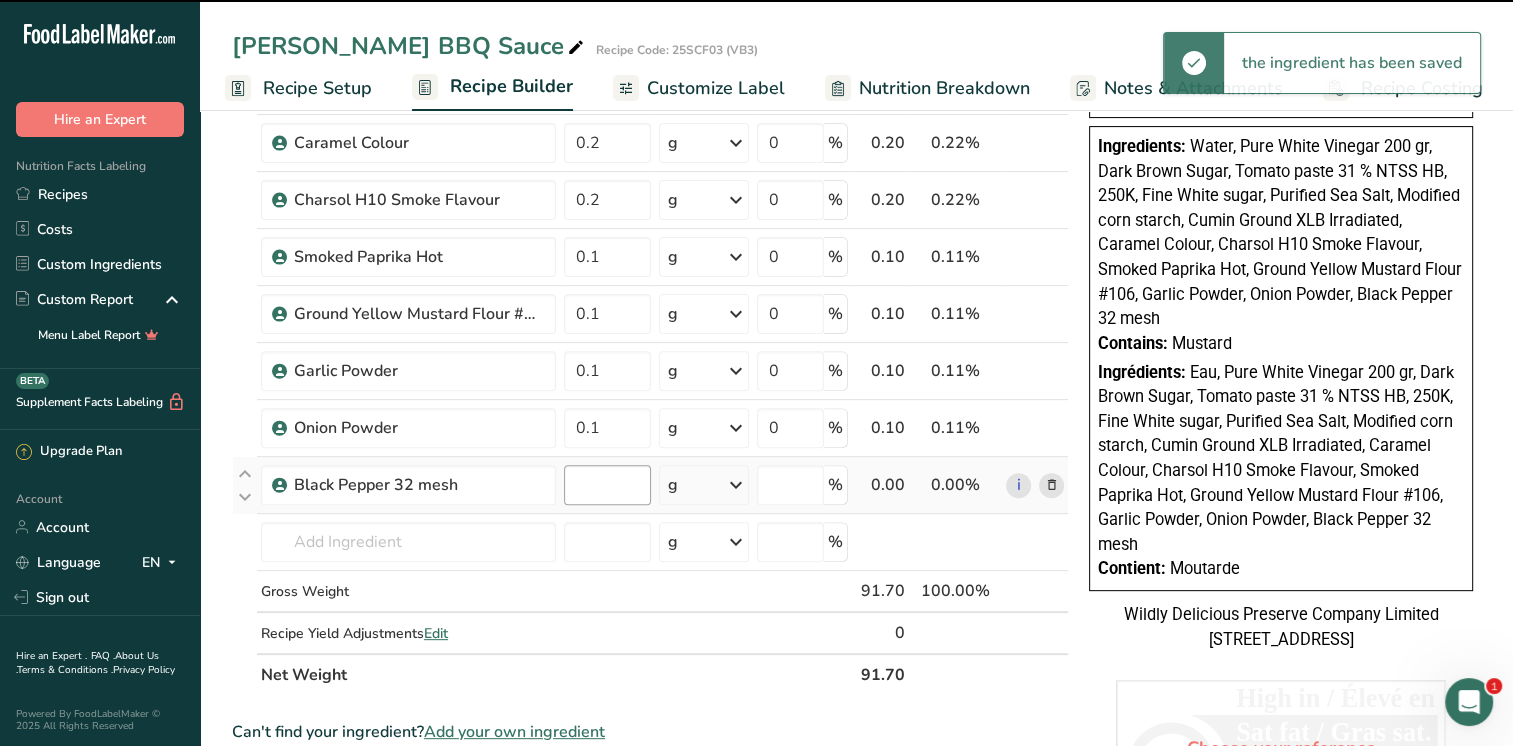 type on "0" 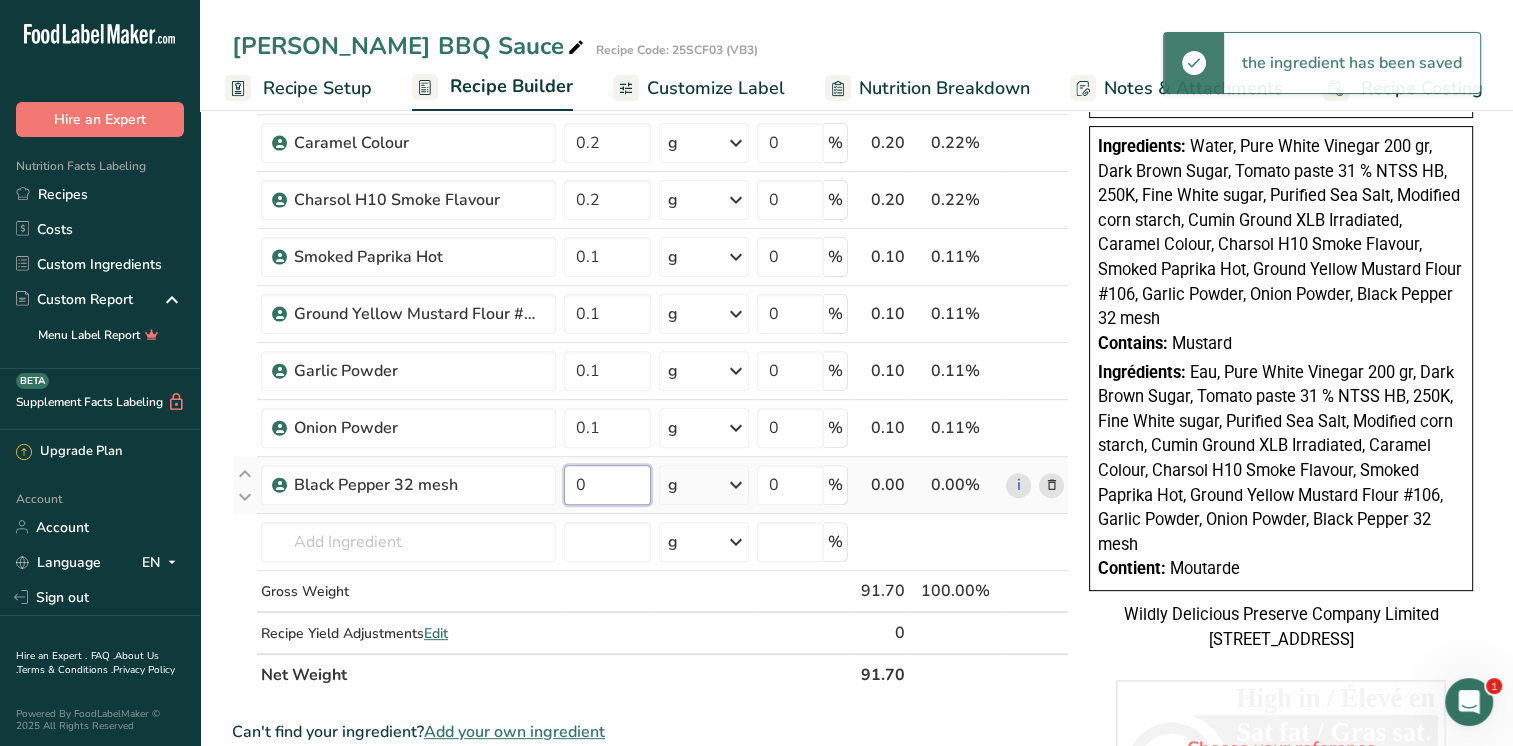 click on "0" at bounding box center (607, 485) 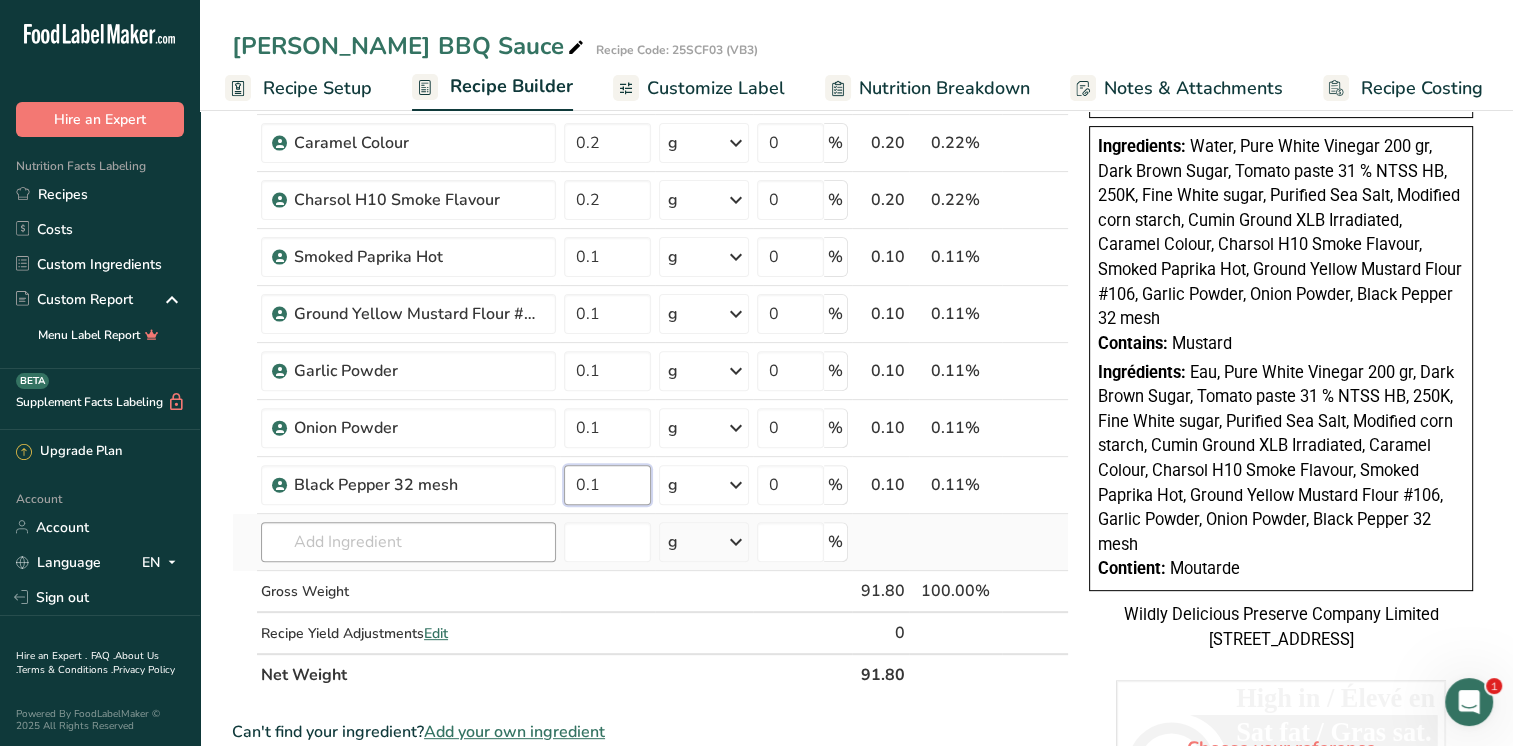 type on "0.1" 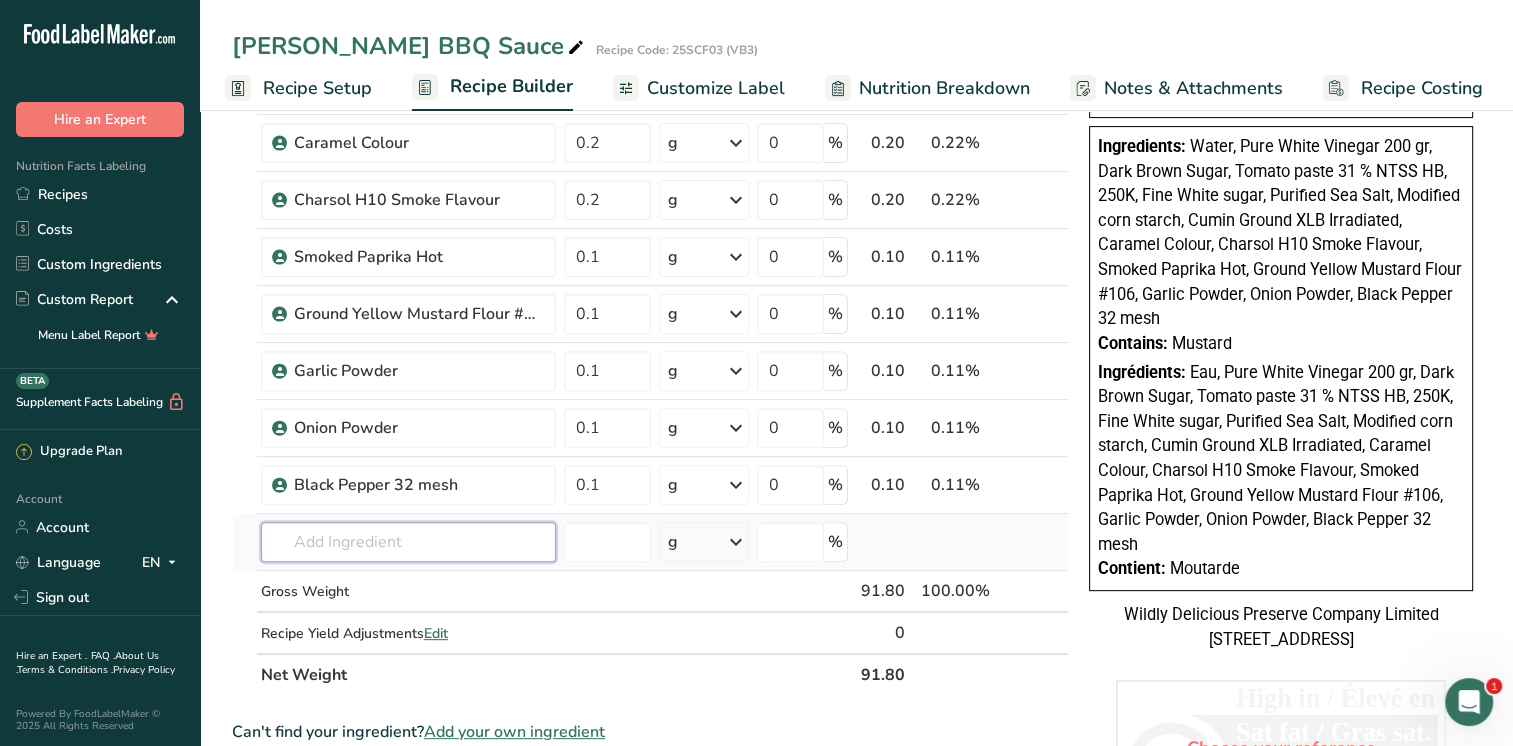 click on "Ingredient *
Amount *
Unit *
Waste *   .a-a{fill:#347362;}.b-a{fill:#fff;}          Grams
Percentage
Beverages, water, tap, municipal
33.2
g
Portions
1 fl oz
1 bottle 8 fl oz
1 liter
See more
Weight Units
g
kg
mg
See more
Volume Units
l
Volume units require a density conversion. If you know your ingredient's density enter it below. Otherwise, click on "RIA" our AI Regulatory bot - she will be able to help you
lb/ft3
g/cm3
Confirm
mL
lb/ft3
g/cm3
Confirm" at bounding box center [650, 156] 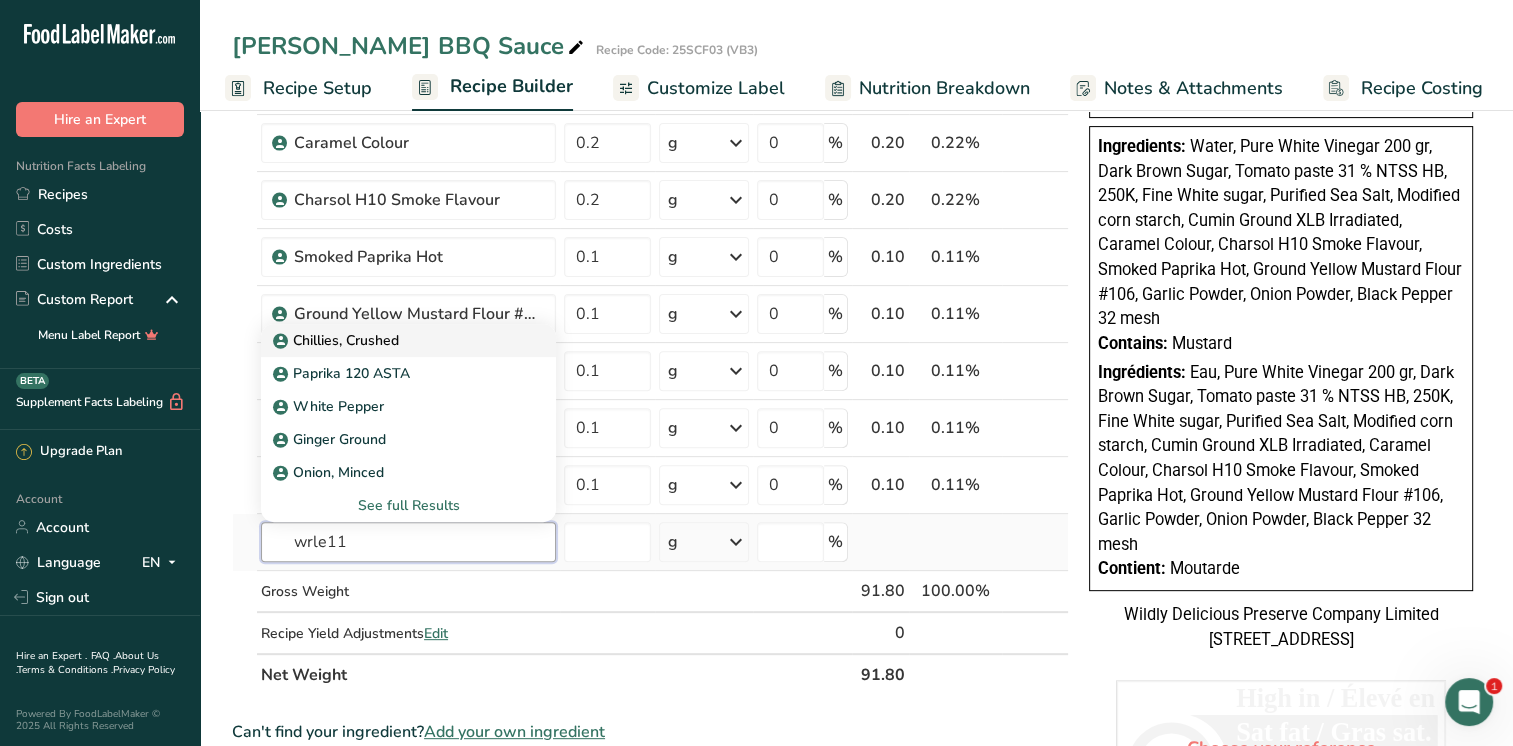 type on "wrle11" 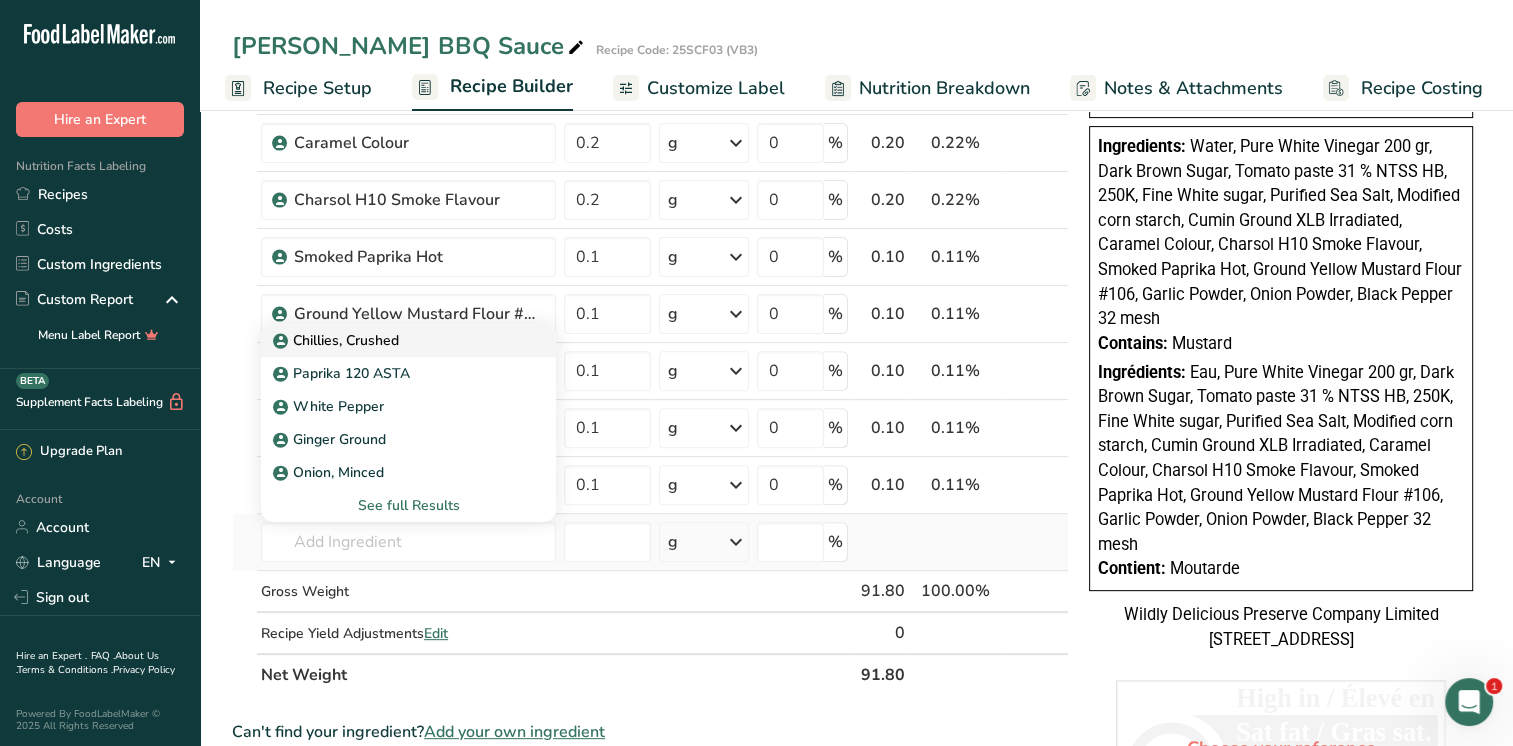 click on "Chillies, Crushed" at bounding box center [392, 340] 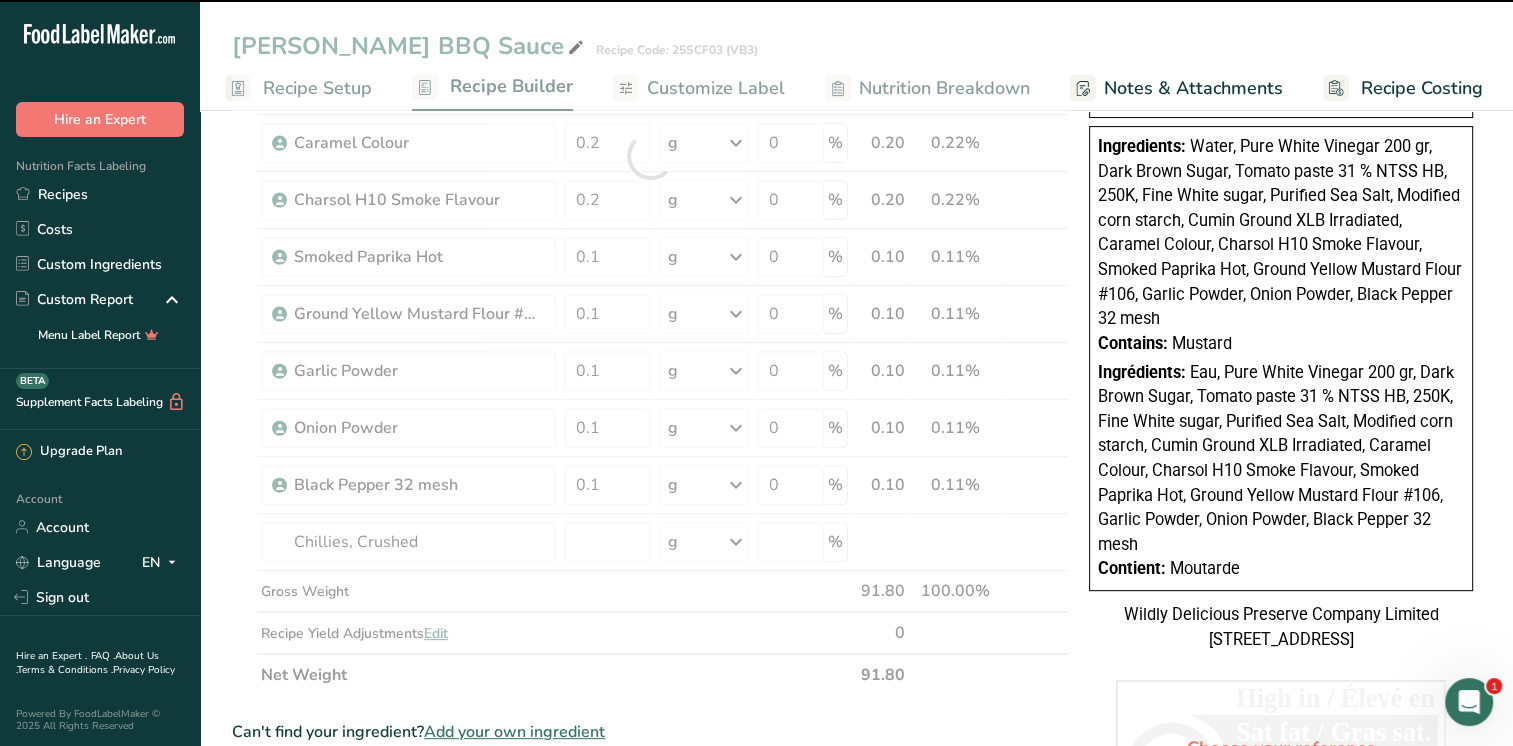 type on "0" 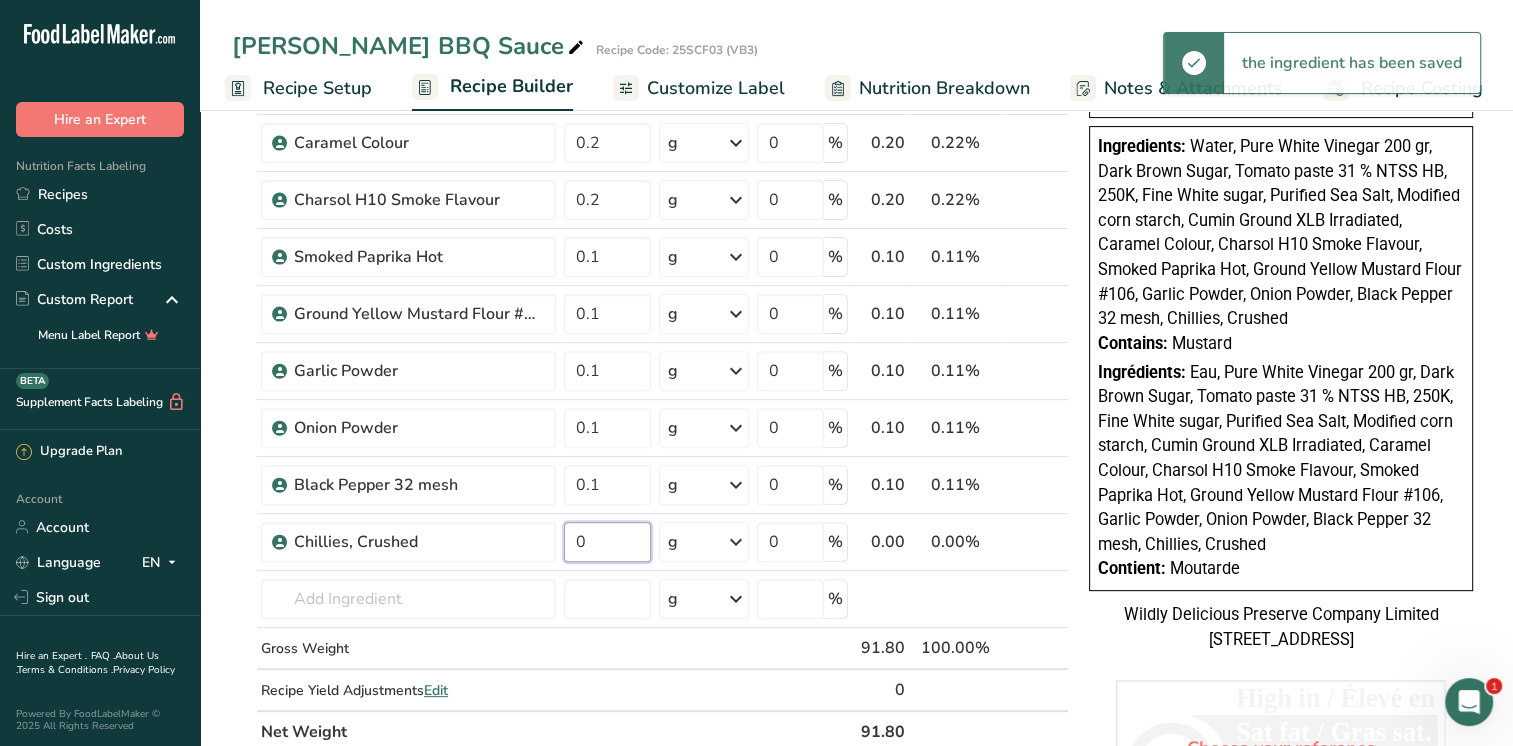 click on "0" at bounding box center (607, 542) 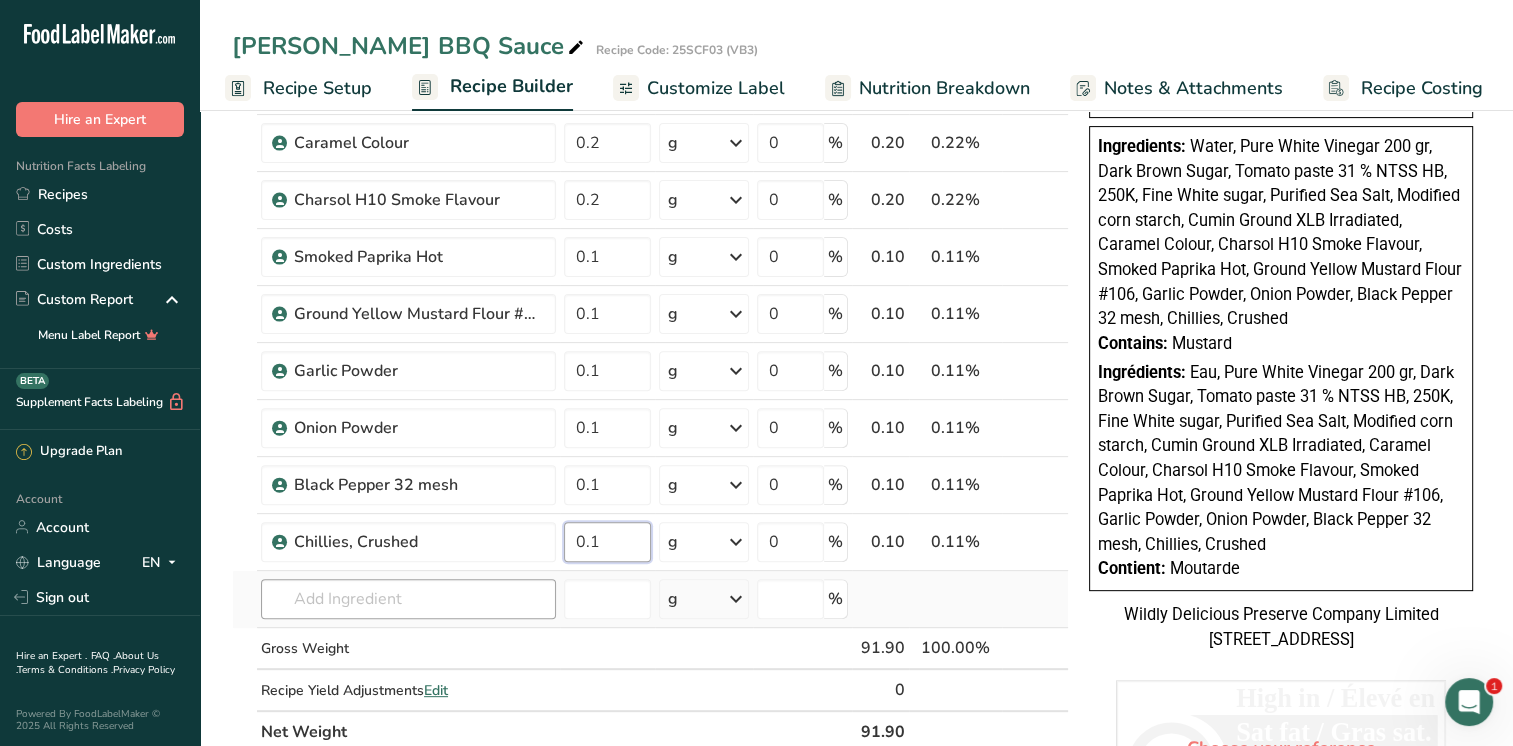 type on "0.1" 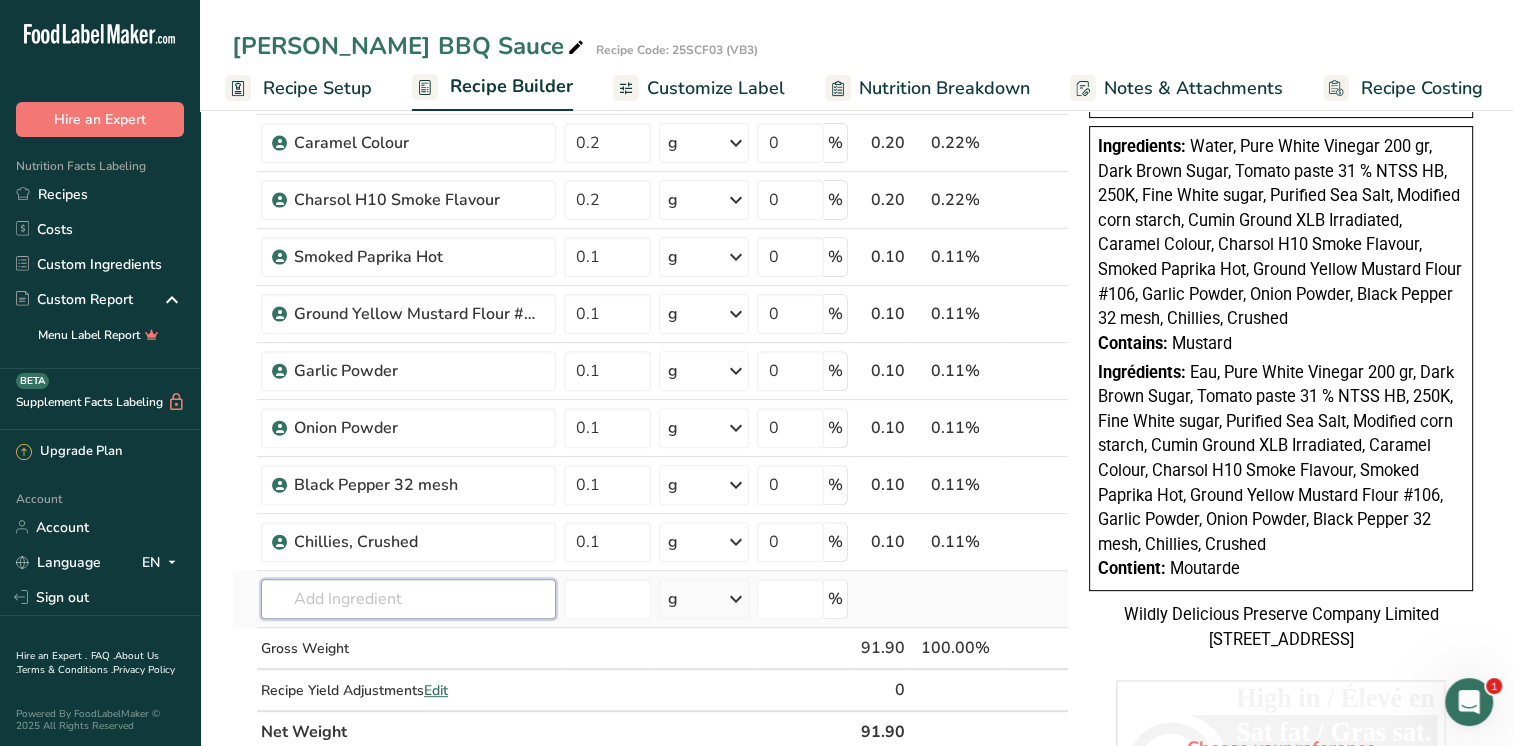 click on "Ingredient *
Amount *
Unit *
Waste *   .a-a{fill:#347362;}.b-a{fill:#fff;}          Grams
Percentage
Beverages, water, tap, municipal
33.2
g
Portions
1 fl oz
1 bottle 8 fl oz
1 liter
See more
Weight Units
g
kg
mg
See more
Volume Units
l
Volume units require a density conversion. If you know your ingredient's density enter it below. Otherwise, click on "RIA" our AI Regulatory bot - she will be able to help you
lb/ft3
g/cm3
Confirm
mL
lb/ft3
g/cm3
Confirm" at bounding box center [650, 184] 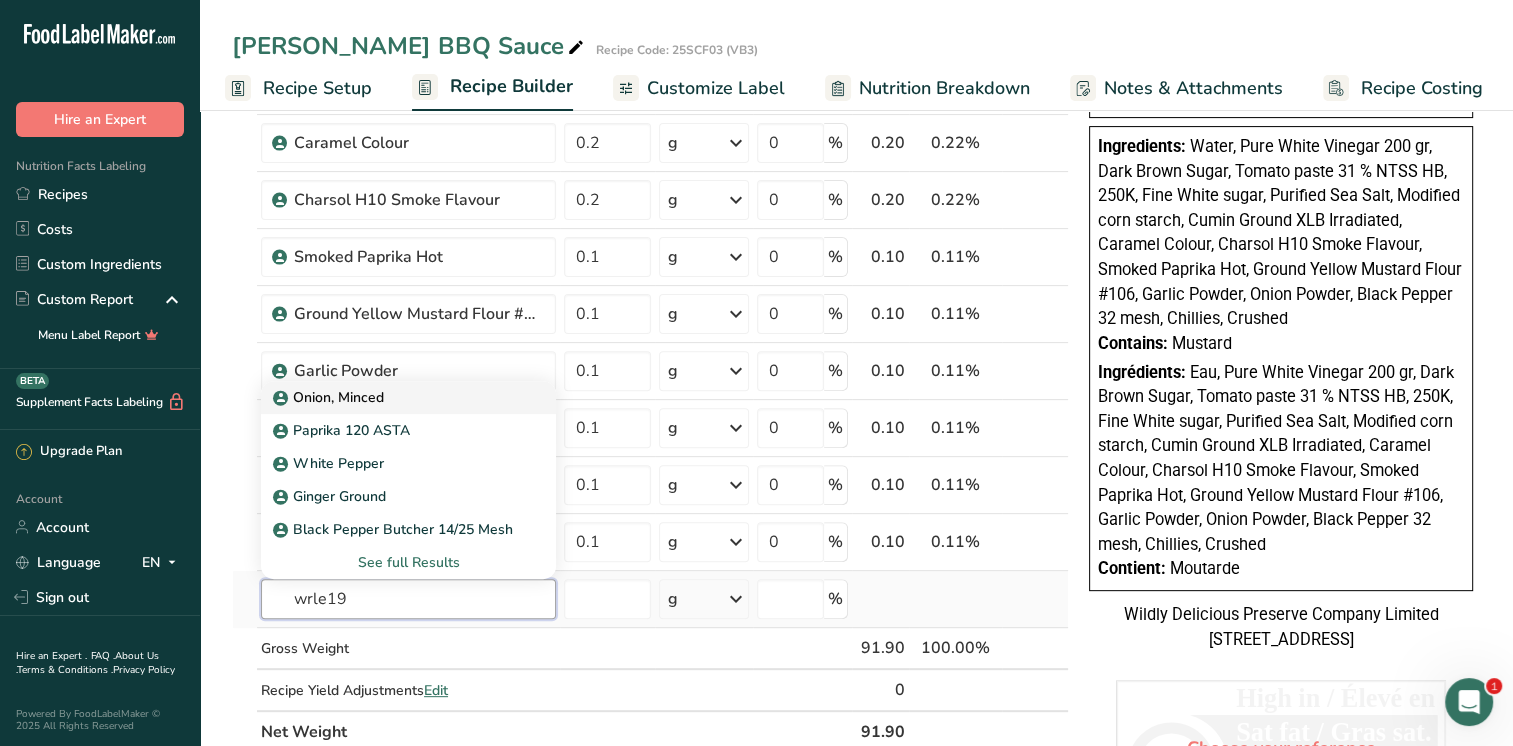 type on "wrle19" 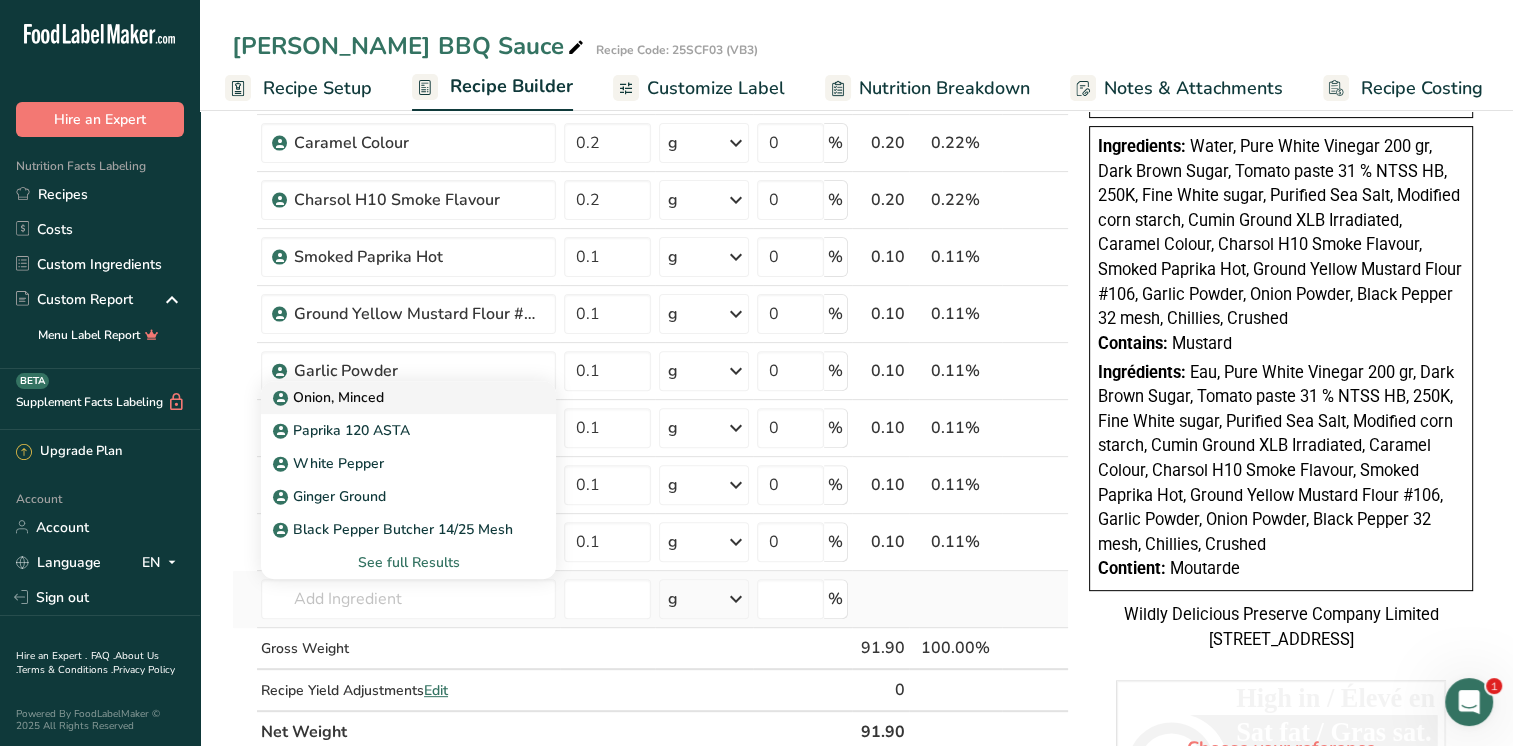click on "Onion, Minced" at bounding box center [392, 397] 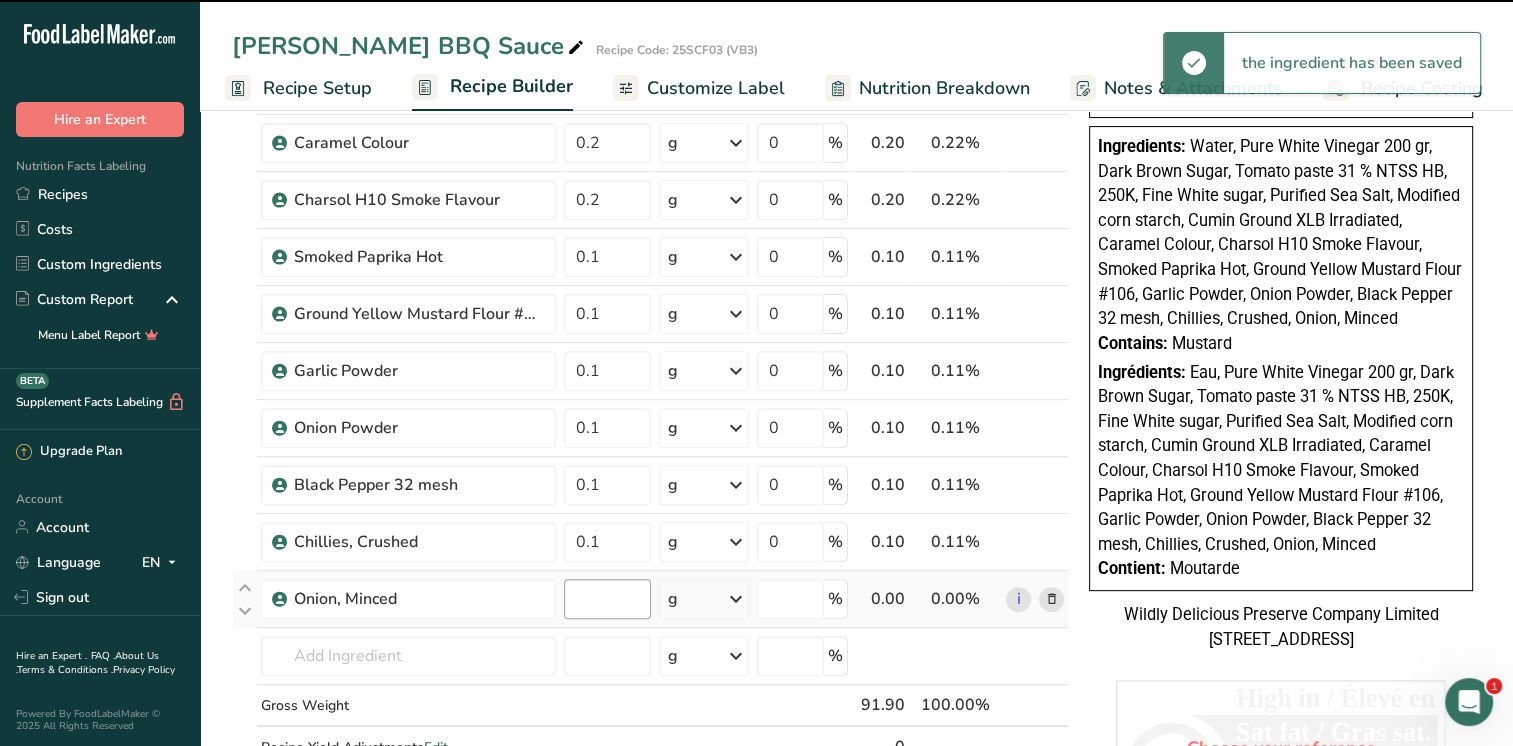 type on "0" 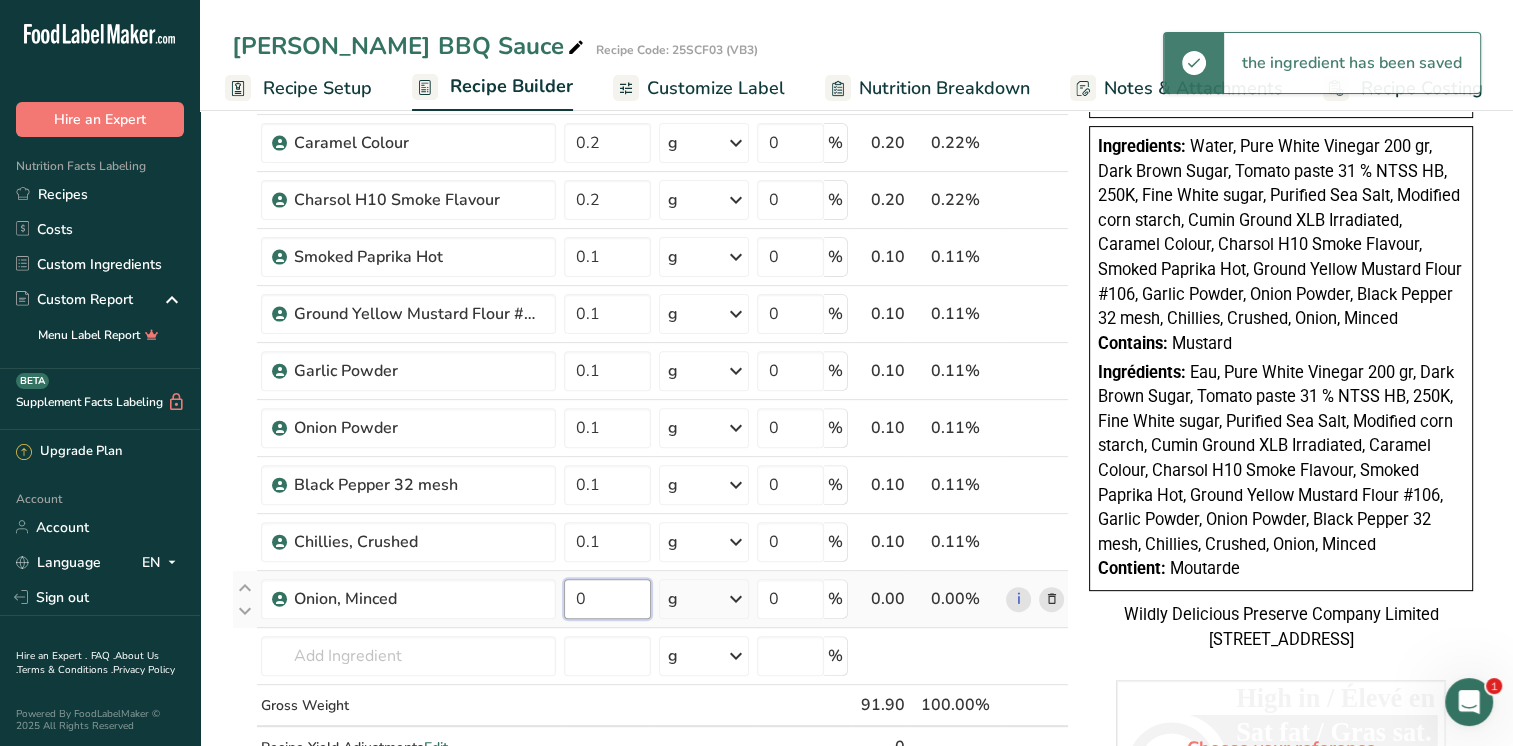 click on "0" at bounding box center [607, 599] 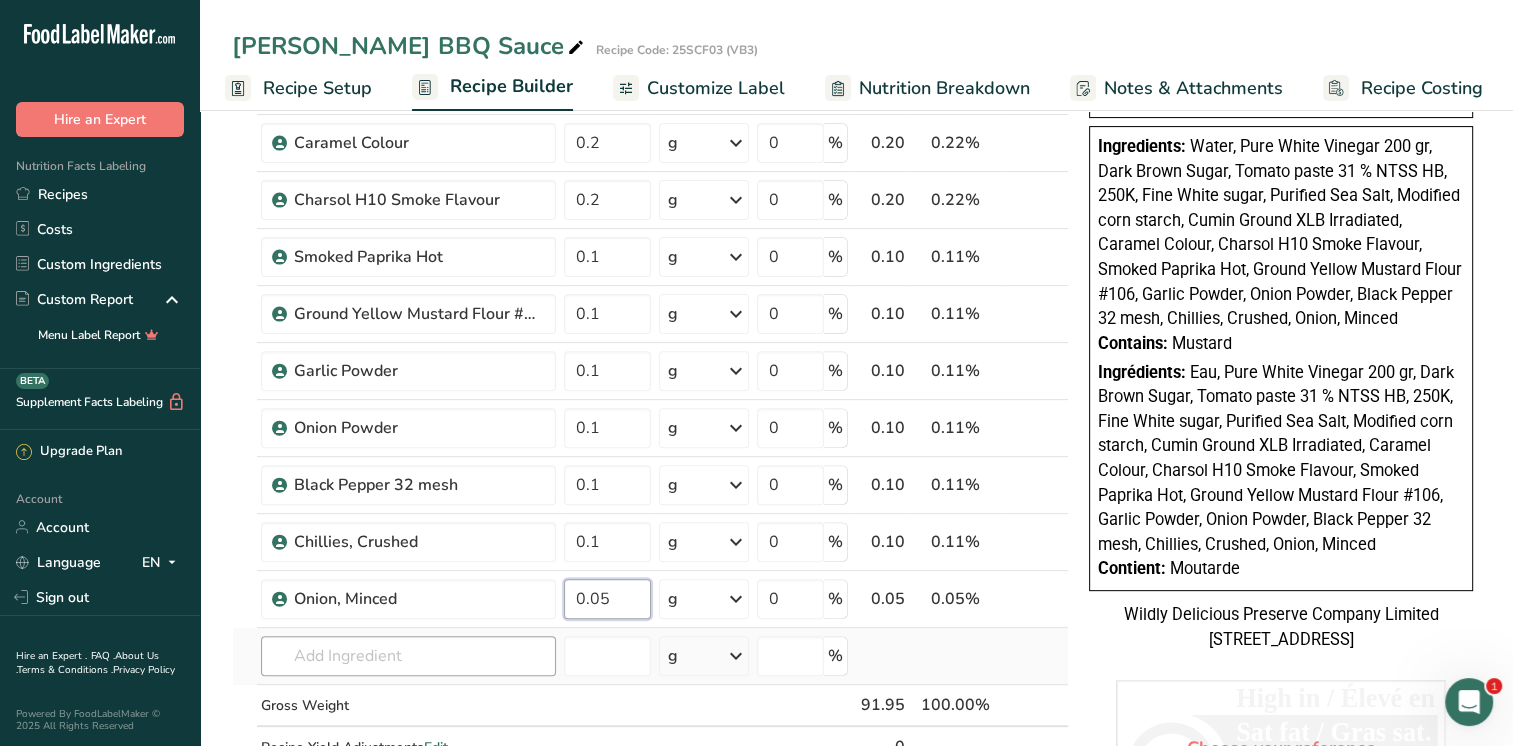 type on "0.05" 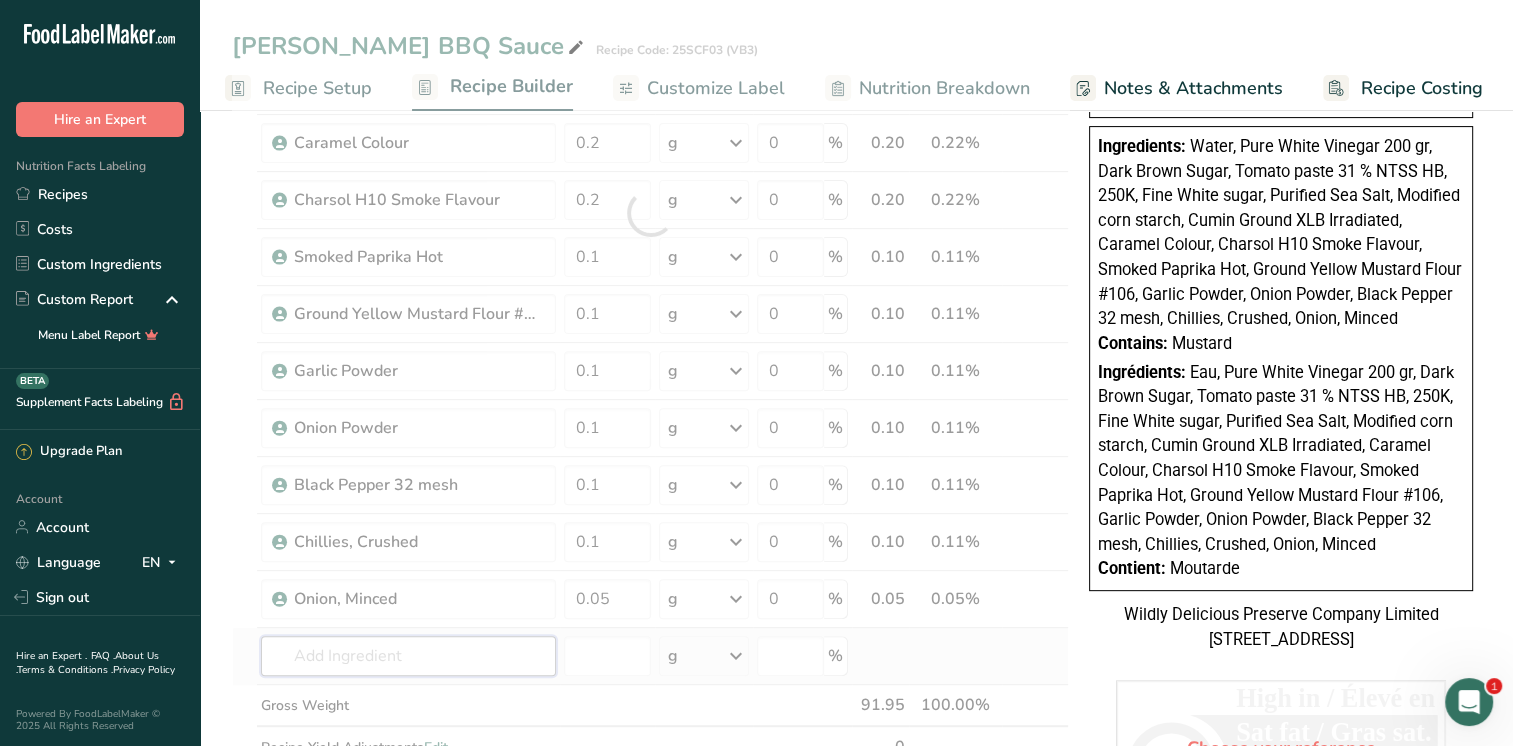 click on "Ingredient *
Amount *
Unit *
Waste *   .a-a{fill:#347362;}.b-a{fill:#fff;}          Grams
Percentage
Beverages, water, tap, municipal
33.2
g
Portions
1 fl oz
1 bottle 8 fl oz
1 liter
See more
Weight Units
g
kg
mg
See more
Volume Units
l
Volume units require a density conversion. If you know your ingredient's density enter it below. Otherwise, click on "RIA" our AI Regulatory bot - she will be able to help you
lb/ft3
g/cm3
Confirm
mL
lb/ft3
g/cm3
Confirm" at bounding box center (650, 213) 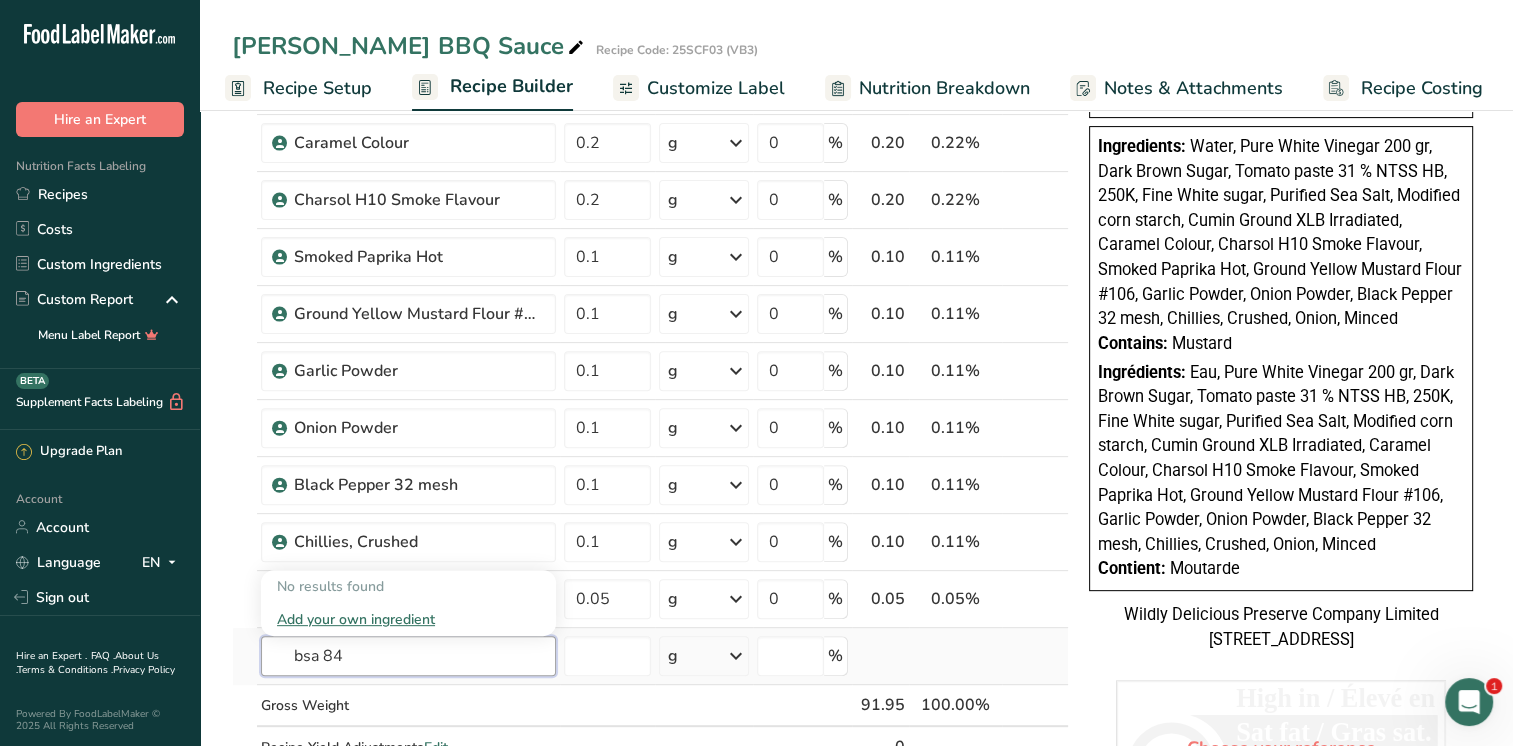drag, startPoint x: 397, startPoint y: 639, endPoint x: 307, endPoint y: 638, distance: 90.005554 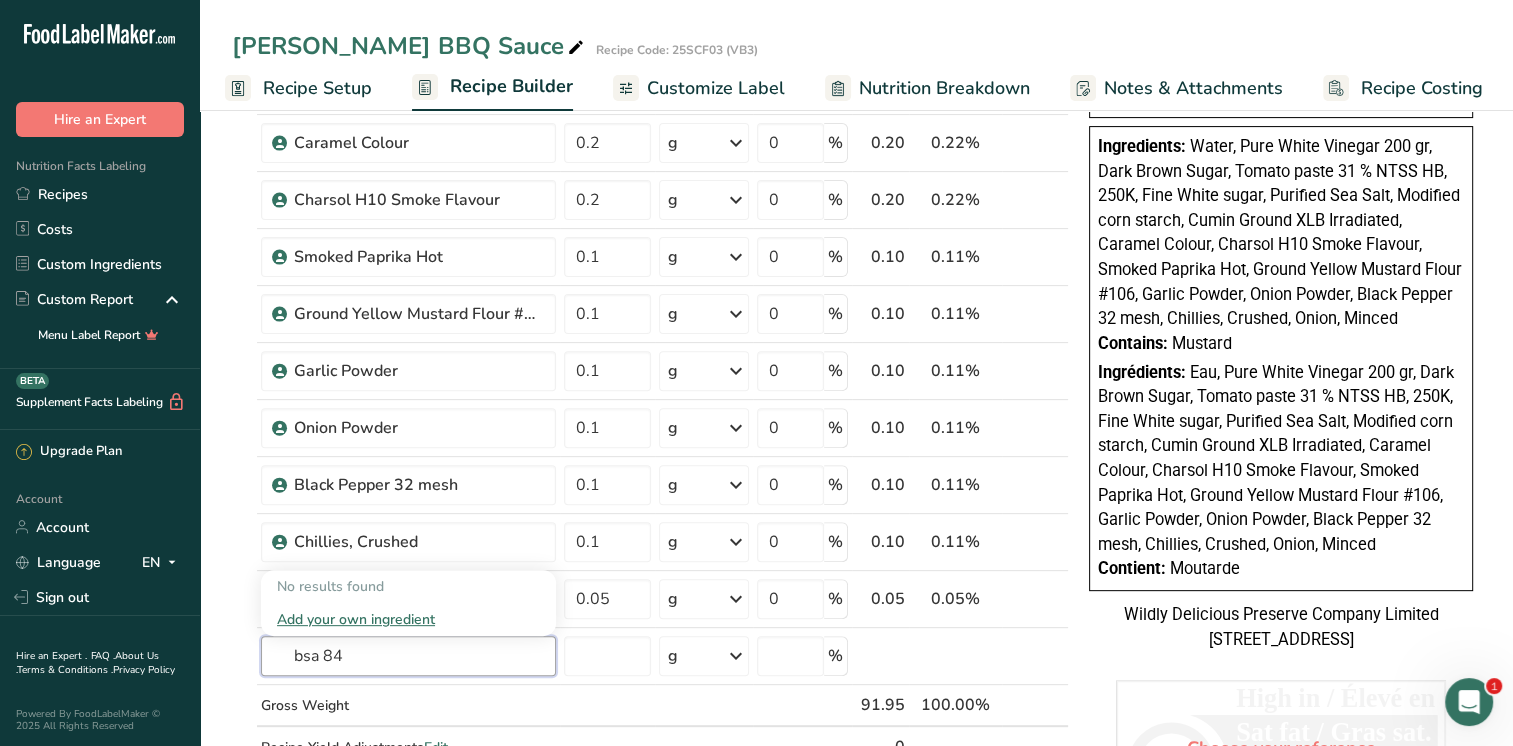 drag, startPoint x: 403, startPoint y: 643, endPoint x: 172, endPoint y: 666, distance: 232.1422 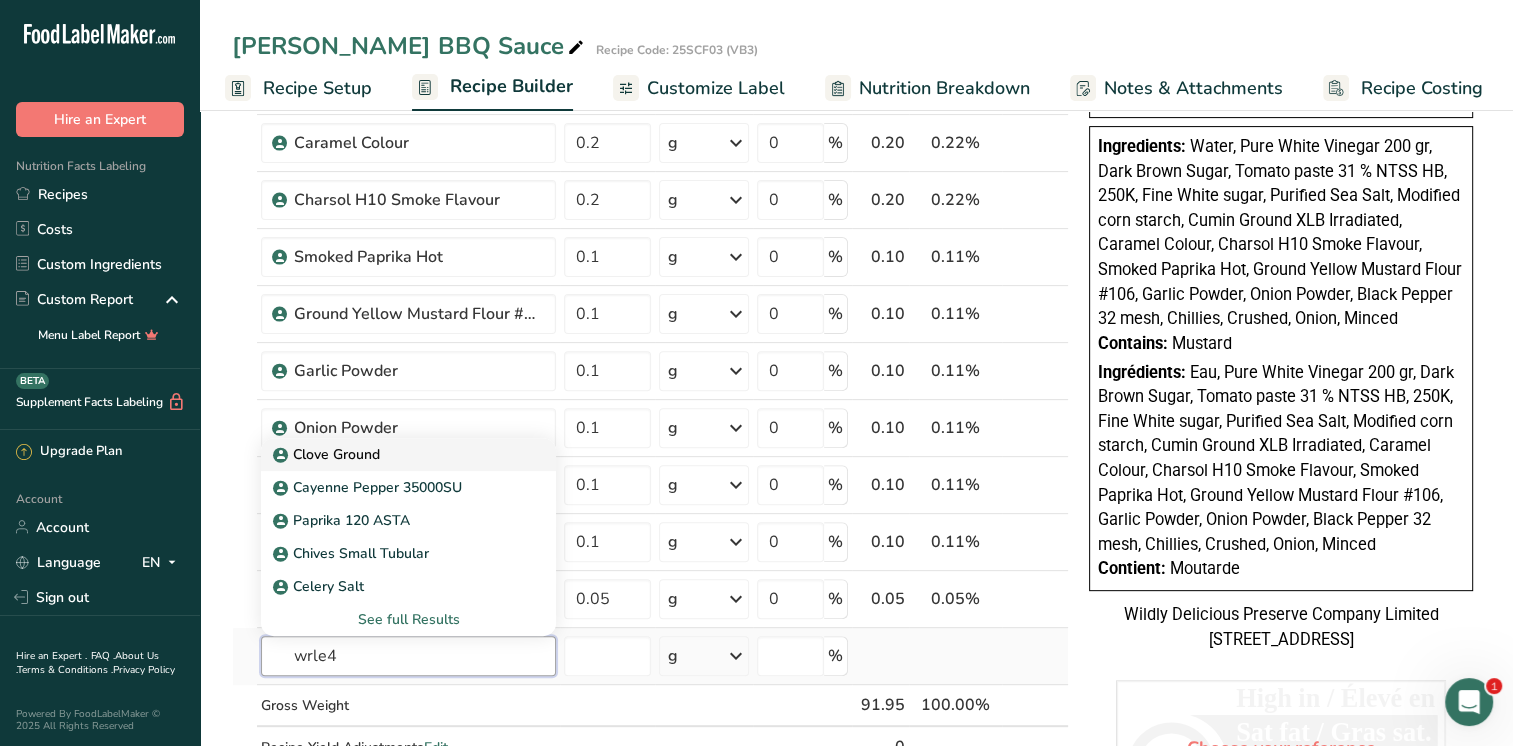 type on "wrle4" 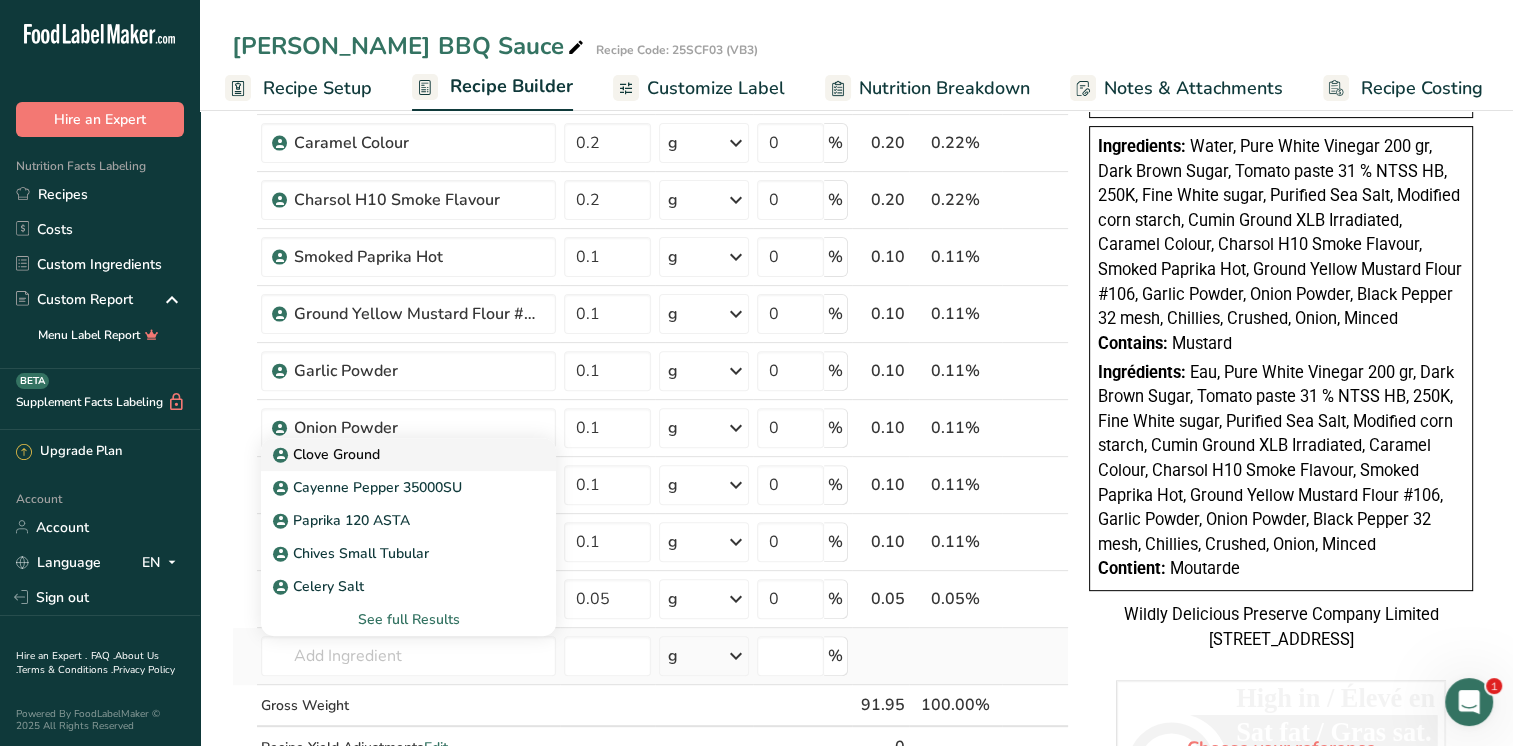 click on "Clove Ground" at bounding box center [328, 454] 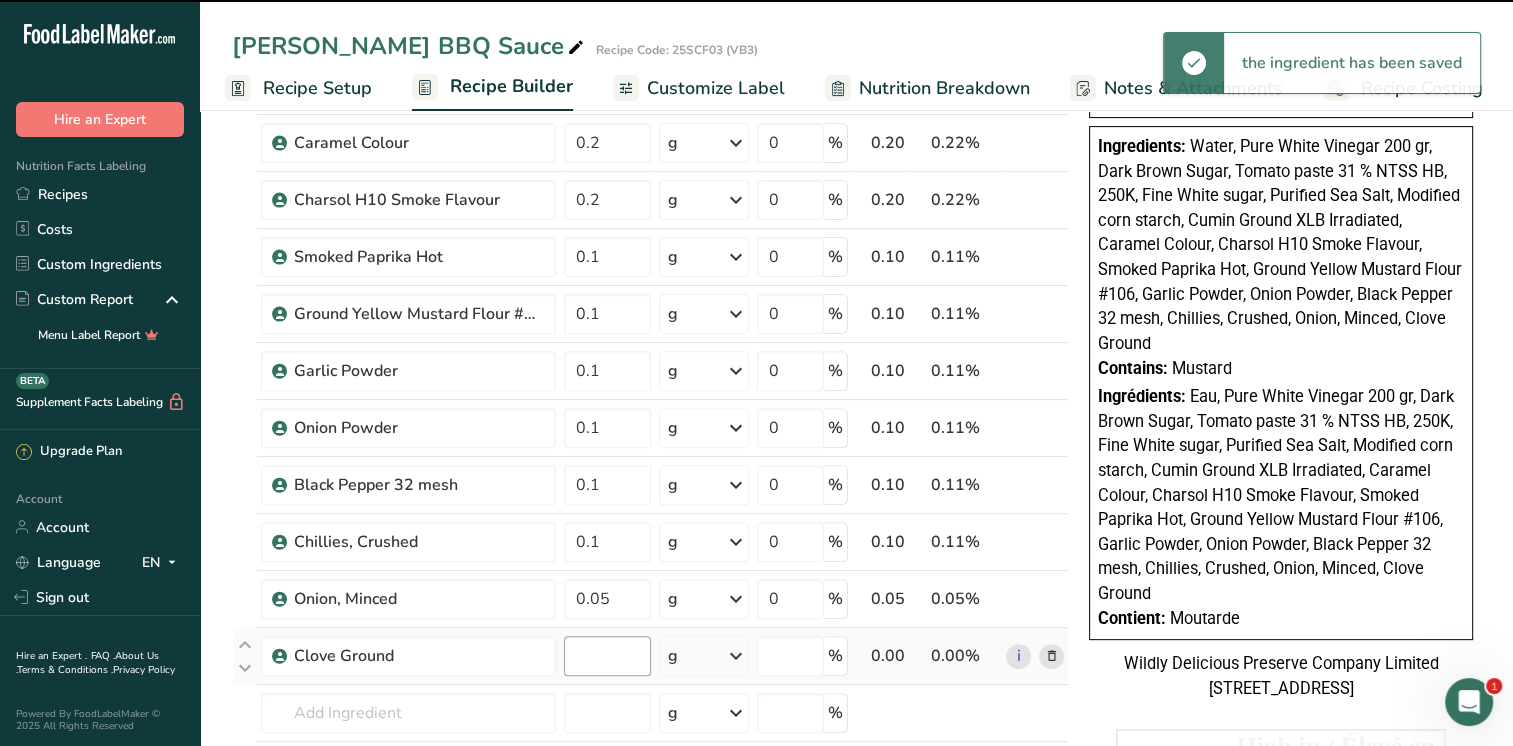 type on "0" 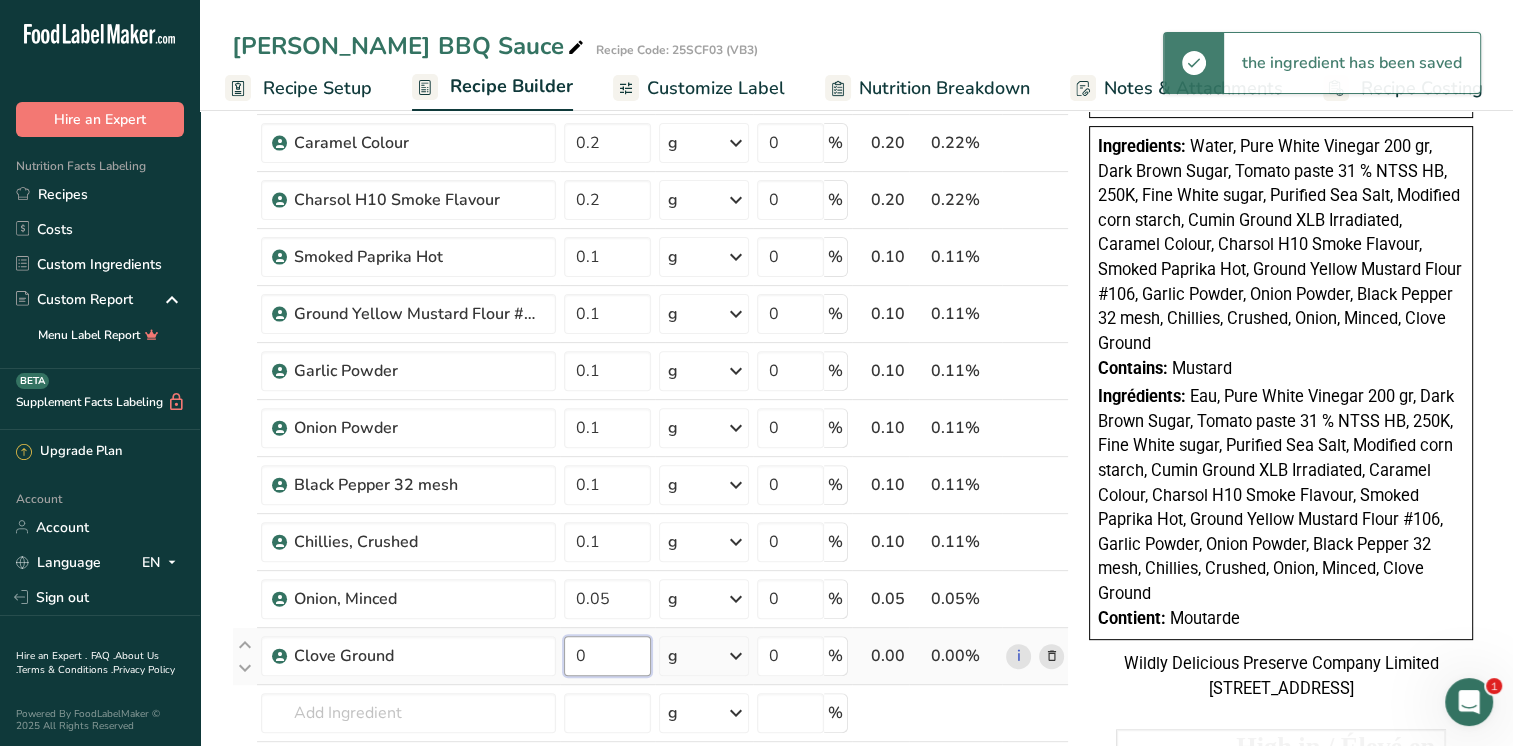 click on "0" at bounding box center (607, 656) 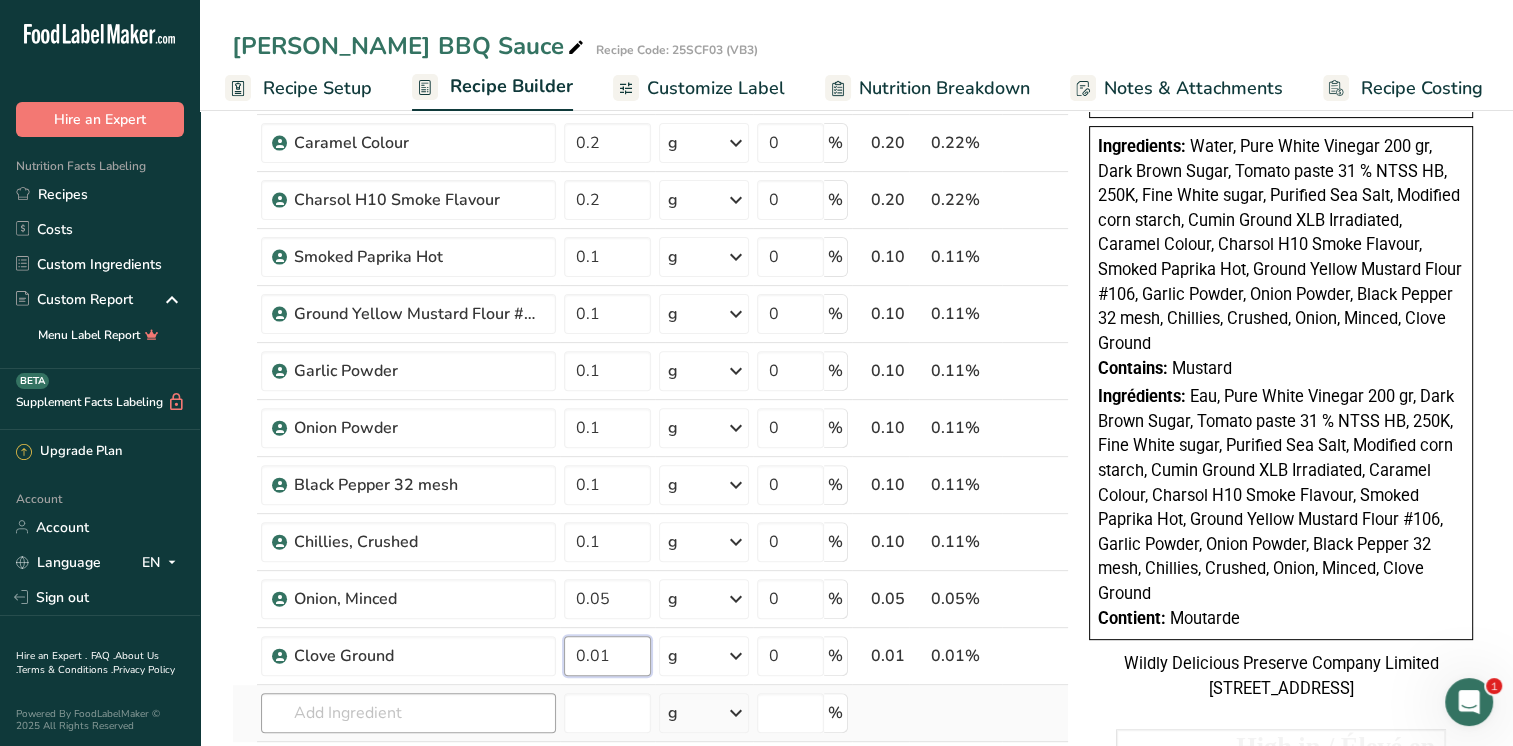 type on "0.01" 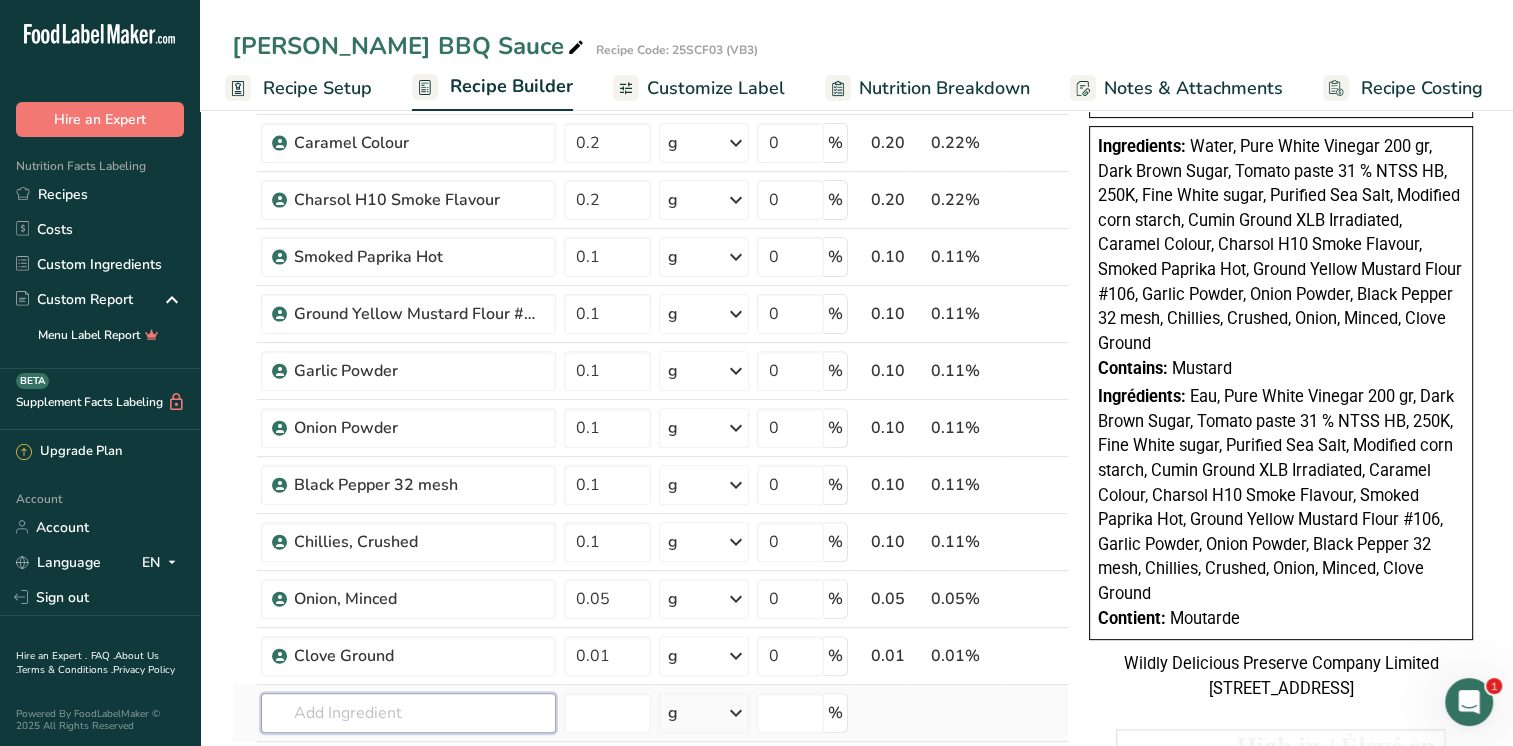 click on "Ingredient *
Amount *
Unit *
Waste *   .a-a{fill:#347362;}.b-a{fill:#fff;}          Grams
Percentage
Beverages, water, tap, municipal
33.2
g
Portions
1 fl oz
1 bottle 8 fl oz
1 liter
See more
Weight Units
g
kg
mg
See more
Volume Units
l
Volume units require a density conversion. If you know your ingredient's density enter it below. Otherwise, click on "RIA" our AI Regulatory bot - she will be able to help you
lb/ft3
g/cm3
Confirm
mL
lb/ft3
g/cm3
Confirm" at bounding box center [650, 241] 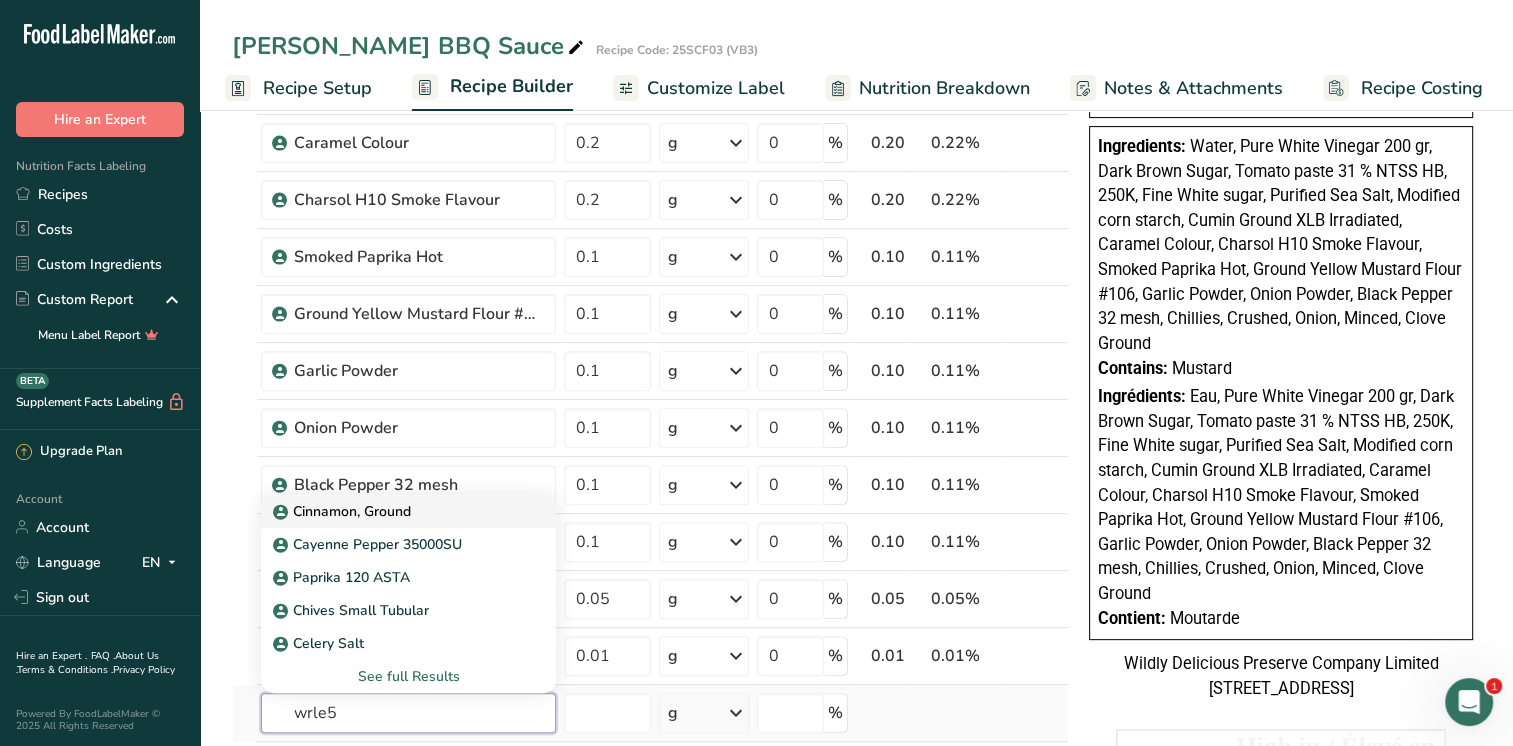 type on "wrle5" 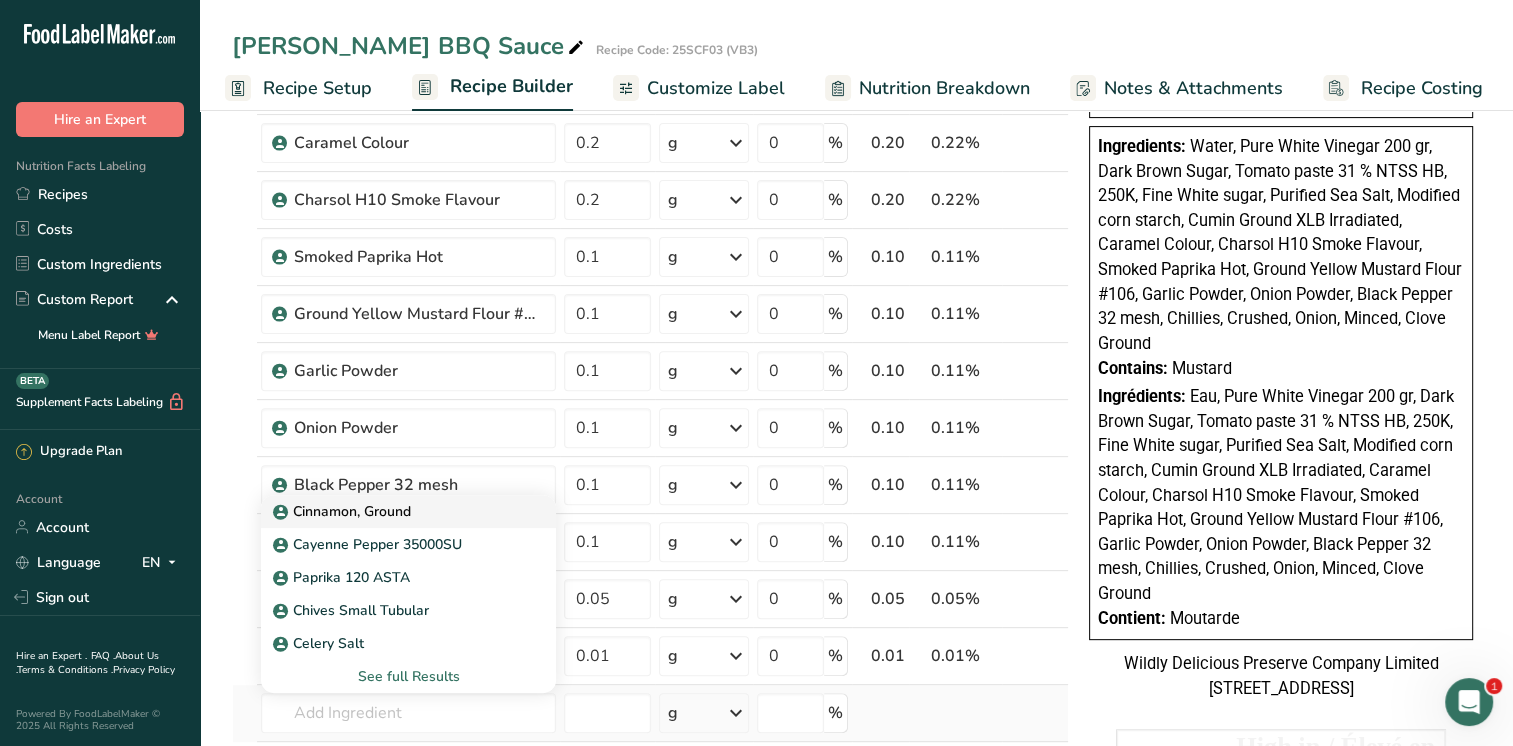 click on "Cinnamon, Ground" at bounding box center [344, 511] 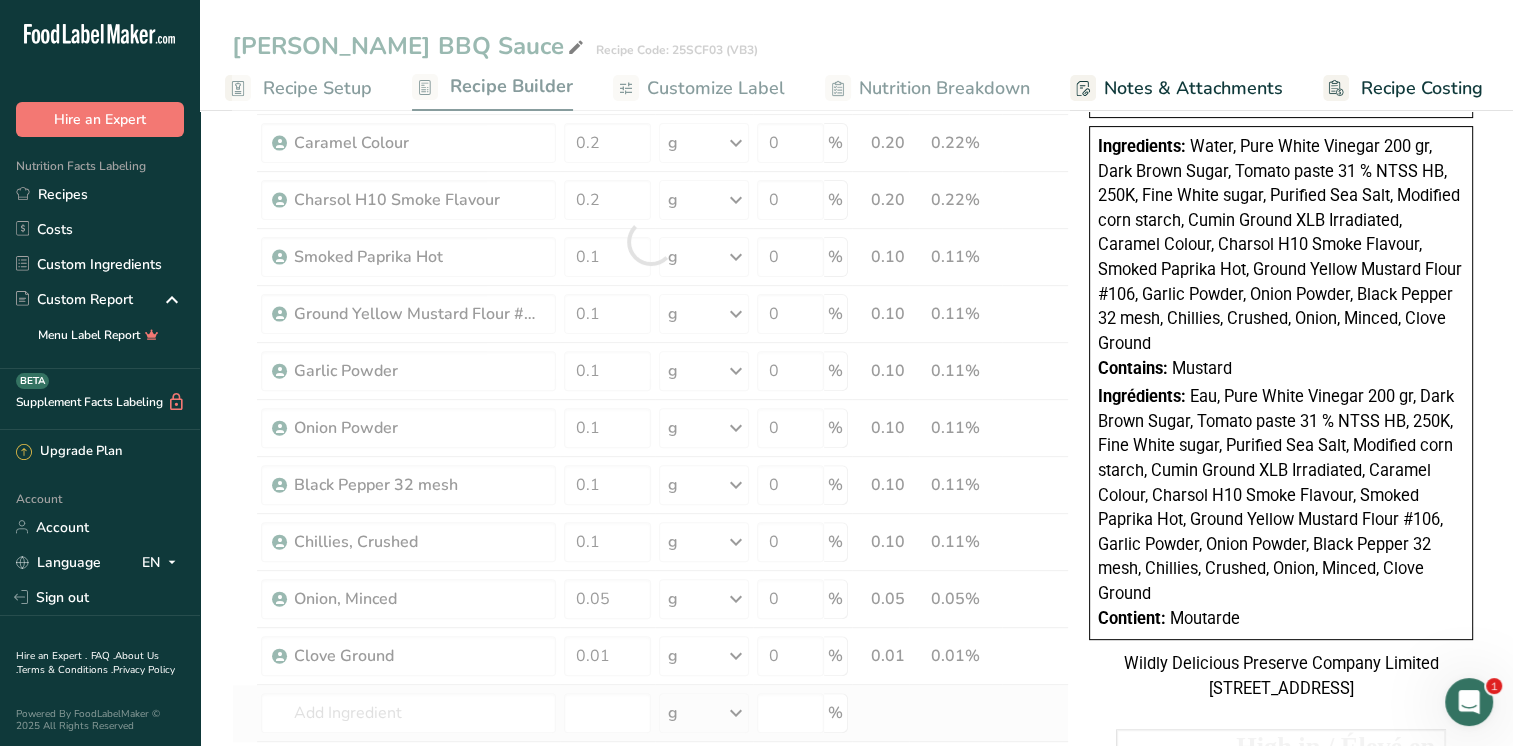 type on "Cinnamon, Ground" 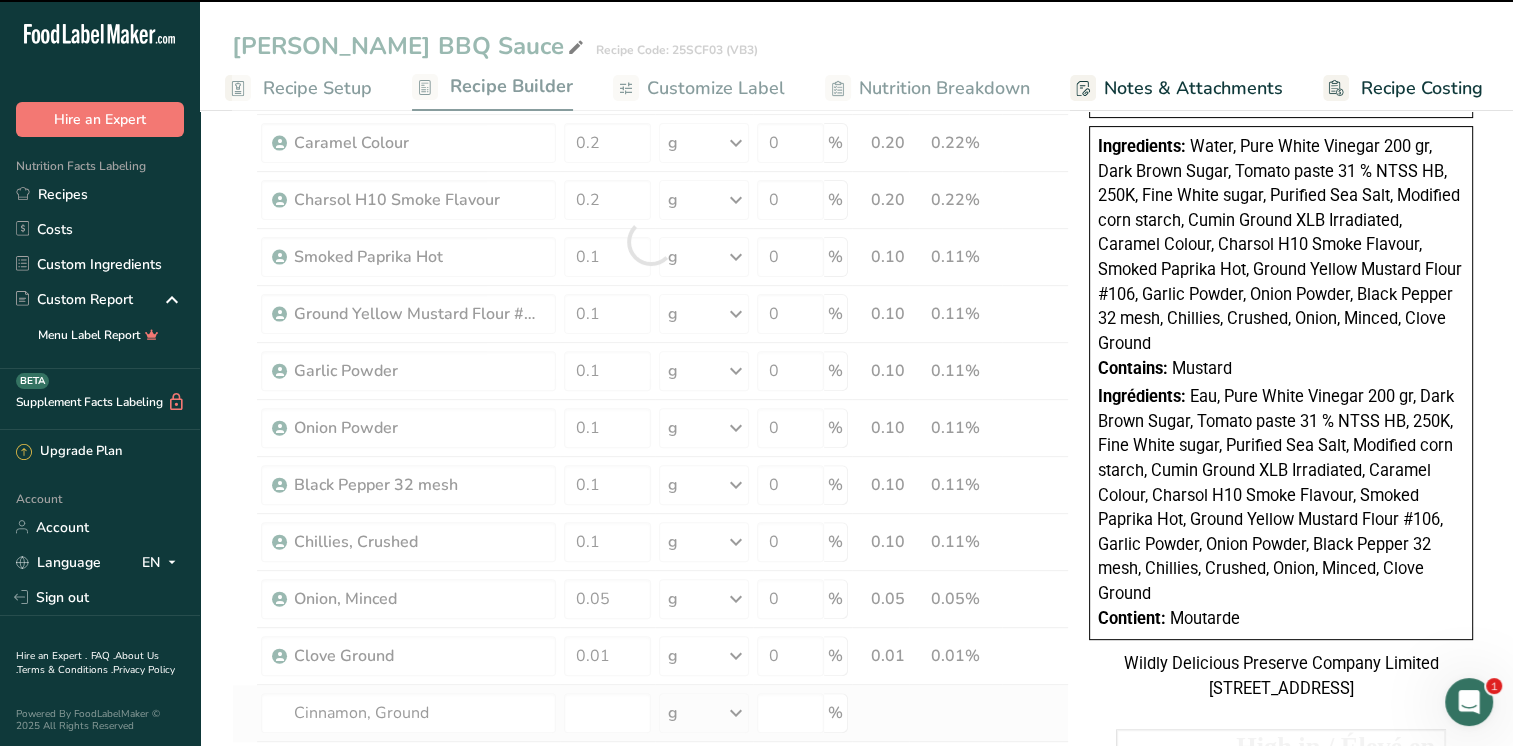 type on "0" 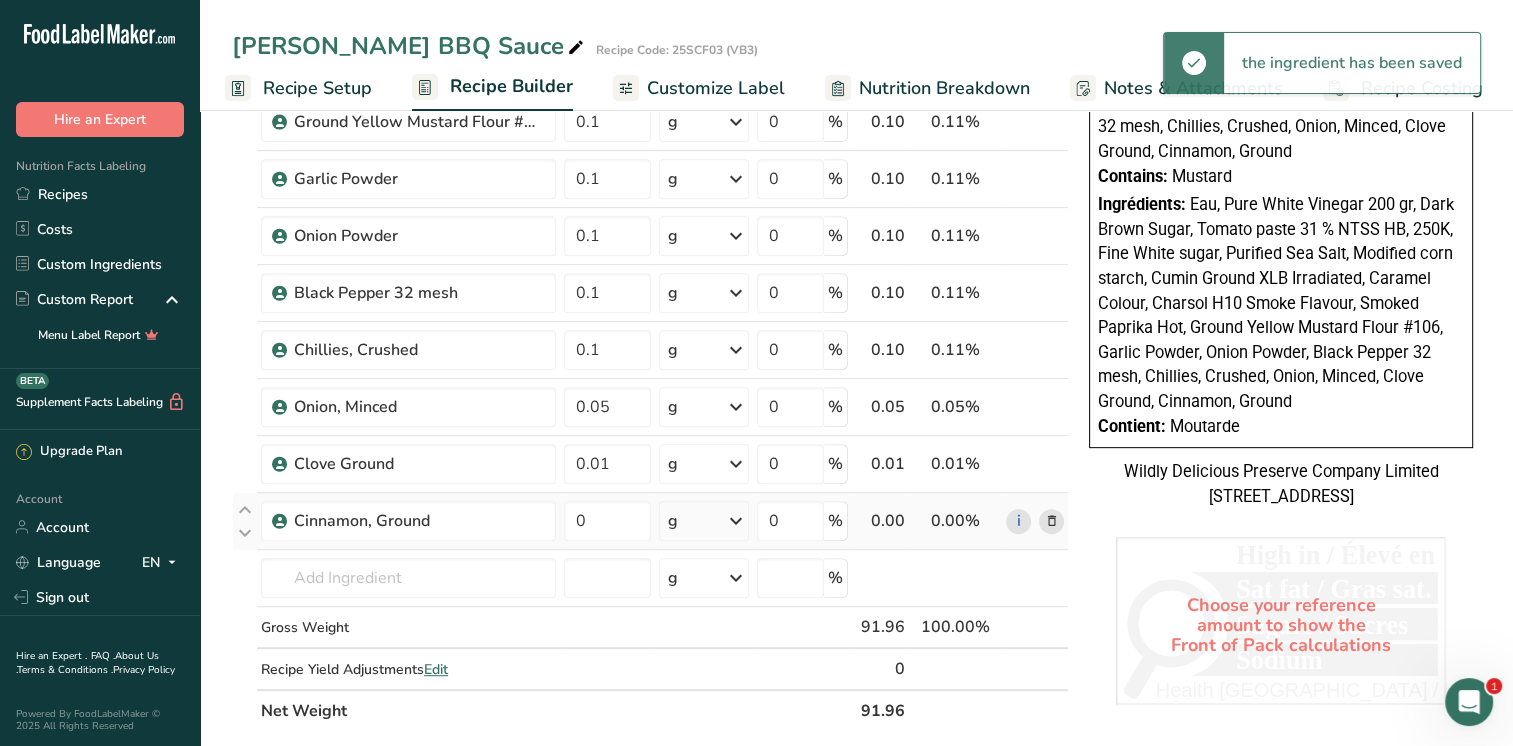 scroll, scrollTop: 900, scrollLeft: 0, axis: vertical 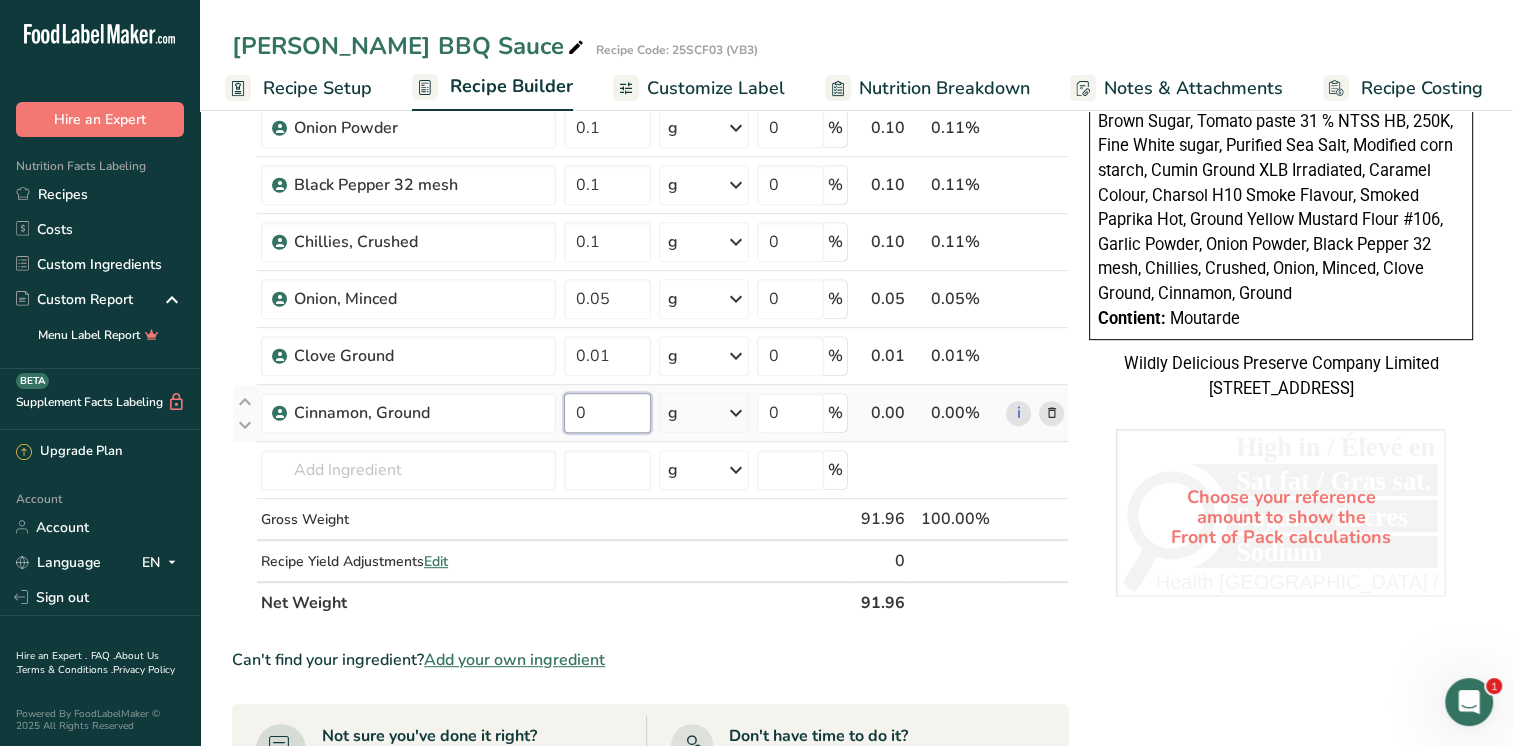 click on "0" at bounding box center [607, 413] 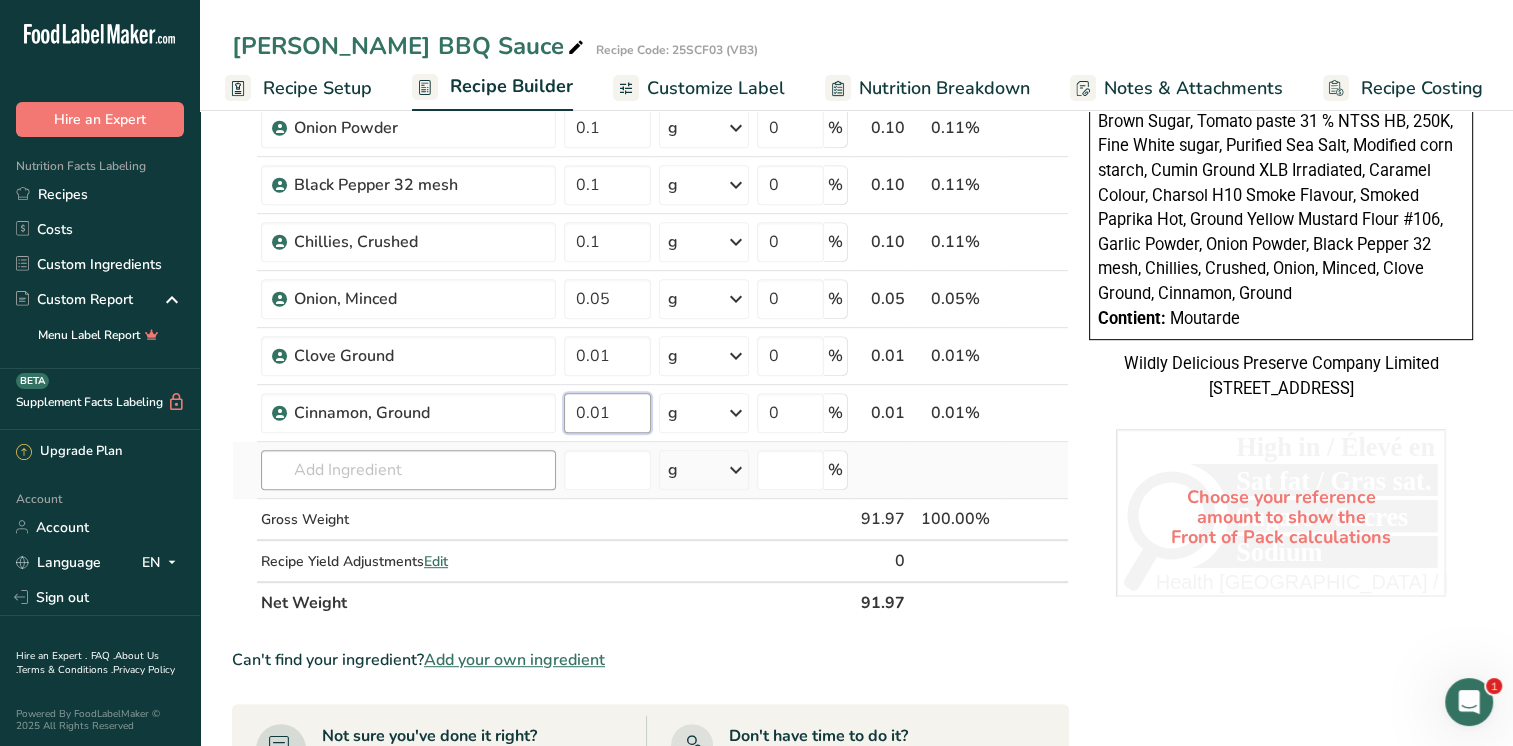 type on "0.01" 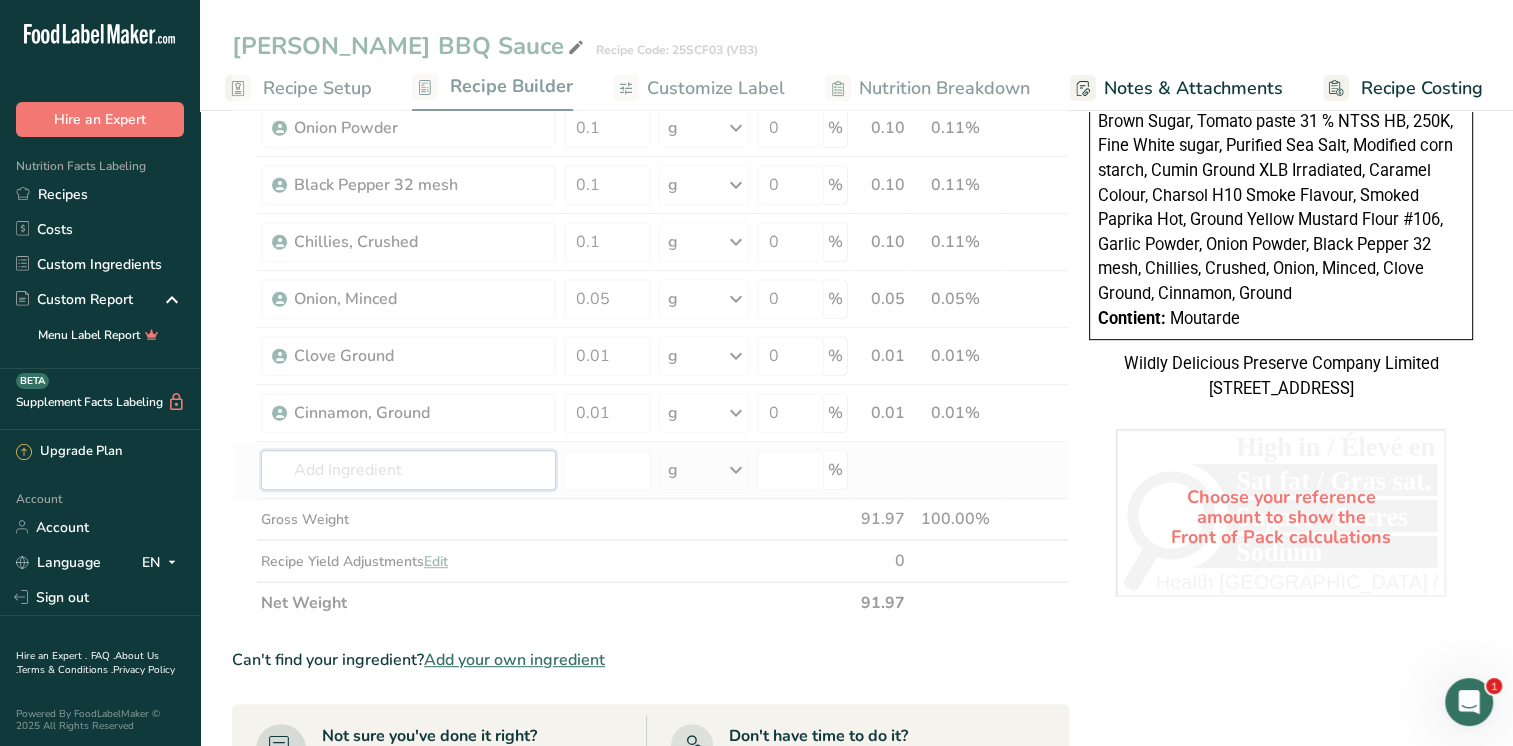 click on "Ingredient *
Amount *
Unit *
Waste *   .a-a{fill:#347362;}.b-a{fill:#fff;}          Grams
Percentage
Beverages, water, tap, municipal
33.2
g
Portions
1 fl oz
1 bottle 8 fl oz
1 liter
See more
Weight Units
g
kg
mg
See more
Volume Units
l
Volume units require a density conversion. If you know your ingredient's density enter it below. Otherwise, click on "RIA" our AI Regulatory bot - she will be able to help you
lb/ft3
g/cm3
Confirm
mL
lb/ft3
g/cm3
Confirm" at bounding box center (650, -30) 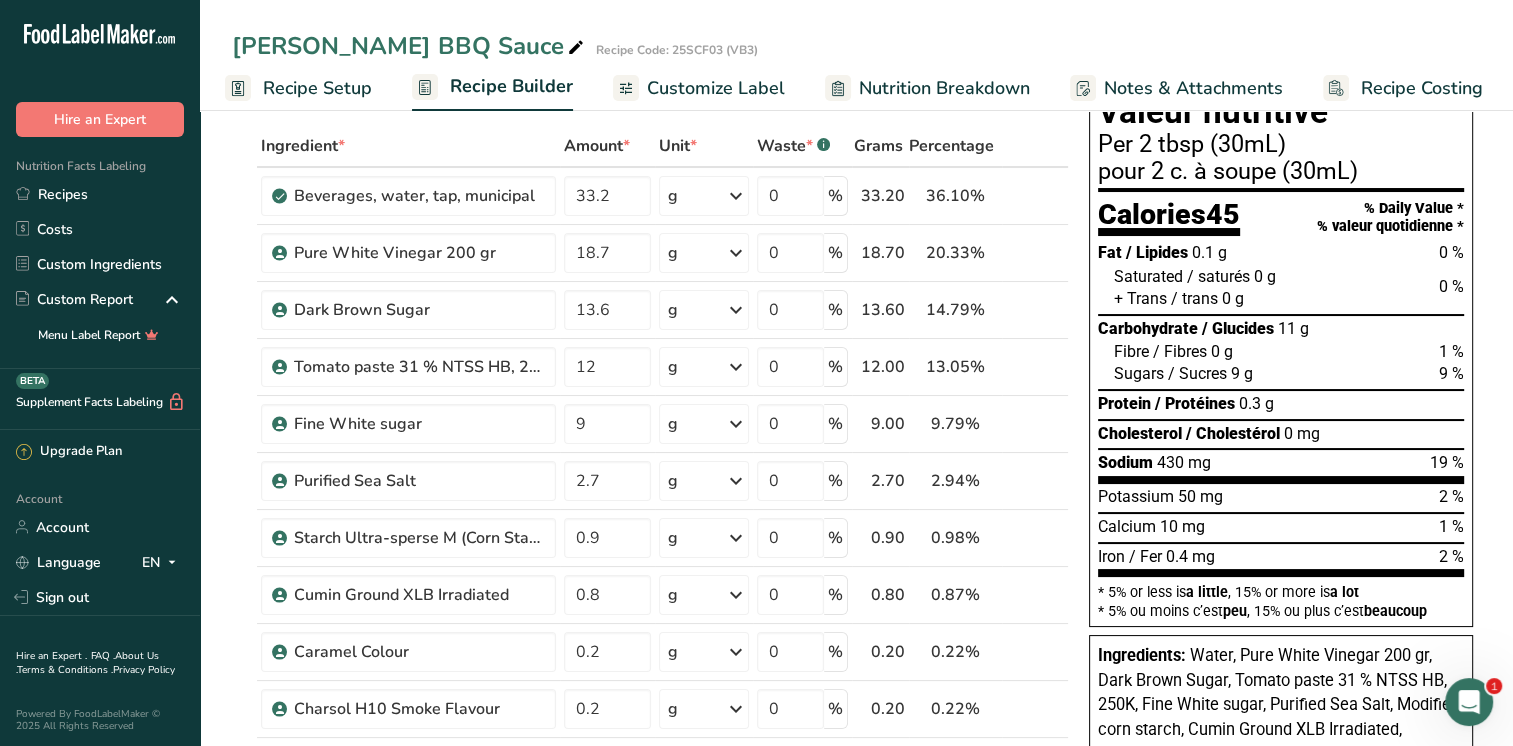 scroll, scrollTop: 0, scrollLeft: 0, axis: both 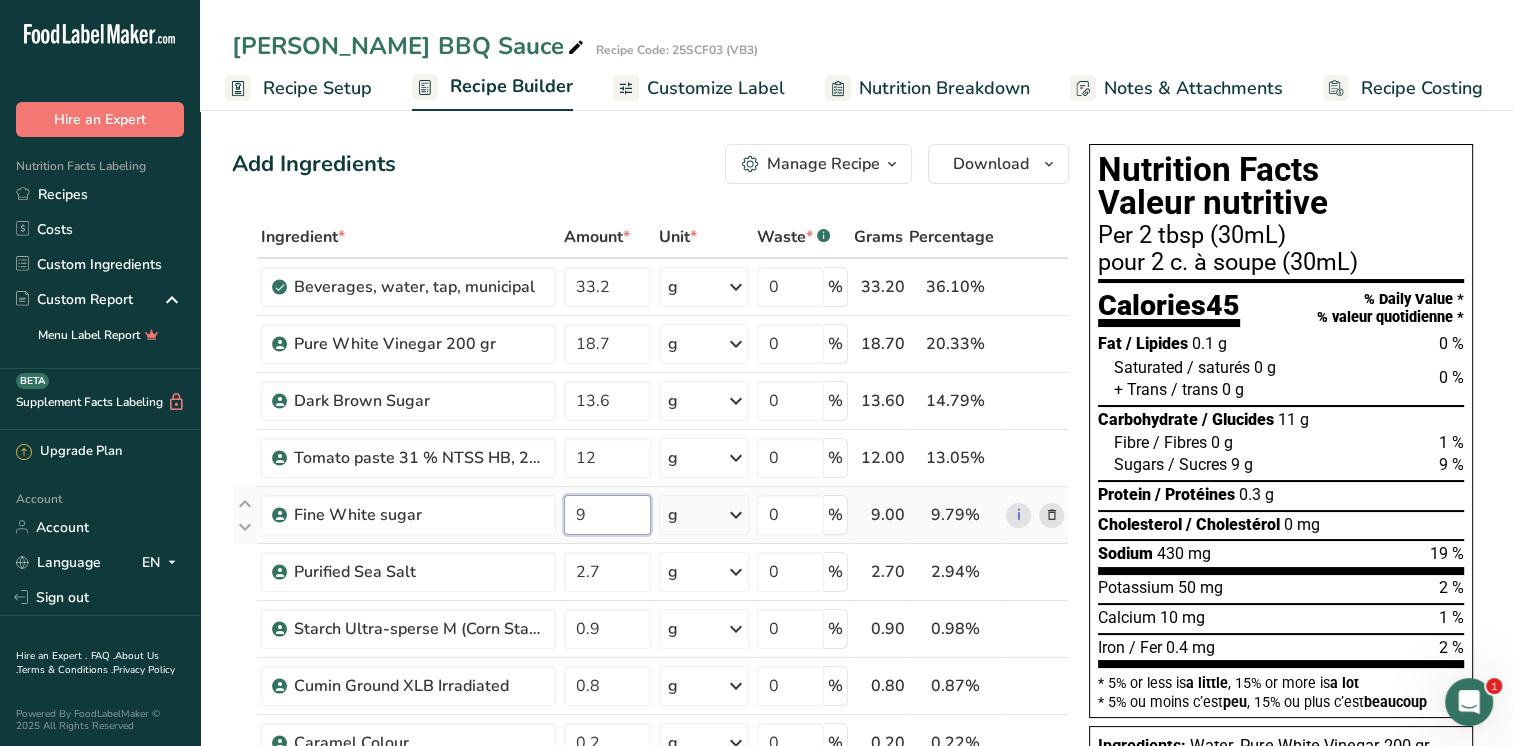 click on "9" at bounding box center (607, 515) 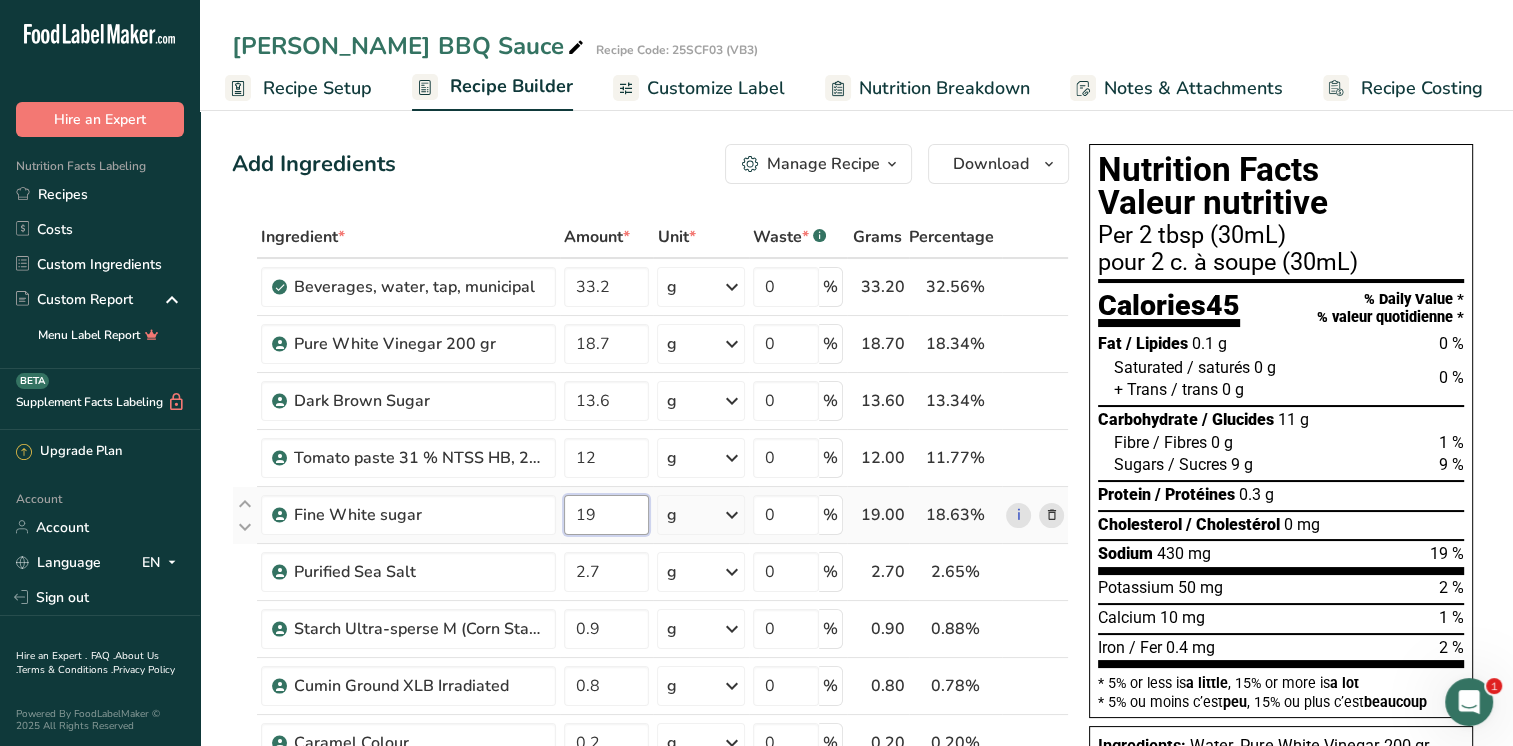 click on "19" at bounding box center [606, 515] 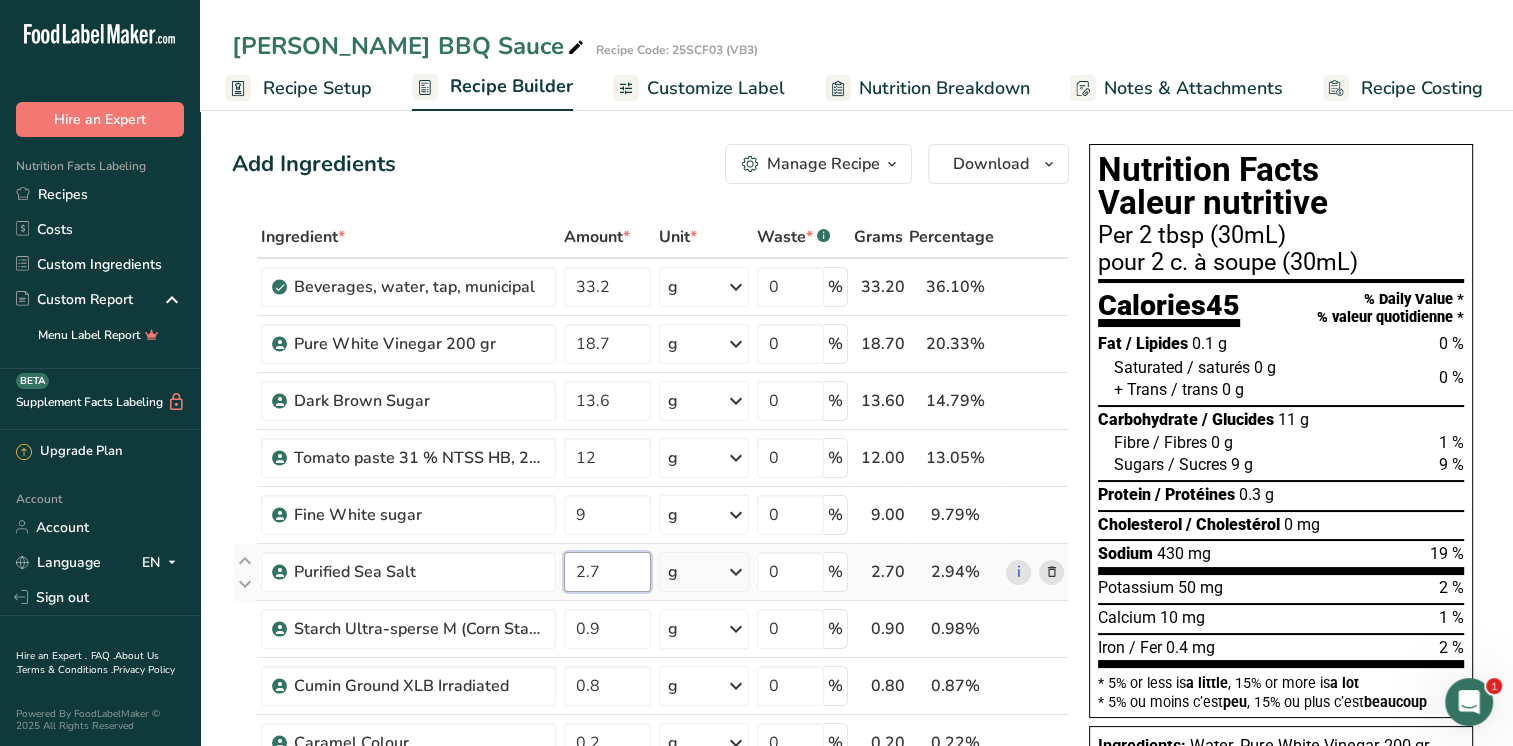 click on "Ingredient *
Amount *
Unit *
Waste *   .a-a{fill:#347362;}.b-a{fill:#fff;}          Grams
Percentage
Beverages, water, tap, municipal
33.2
g
Portions
1 fl oz
1 bottle 8 fl oz
1 liter
See more
Weight Units
g
kg
mg
See more
Volume Units
l
Volume units require a density conversion. If you know your ingredient's density enter it below. Otherwise, click on "RIA" our AI Regulatory bot - she will be able to help you
lb/ft3
g/cm3
Confirm
mL
lb/ft3
g/cm3
Confirm" at bounding box center (650, 870) 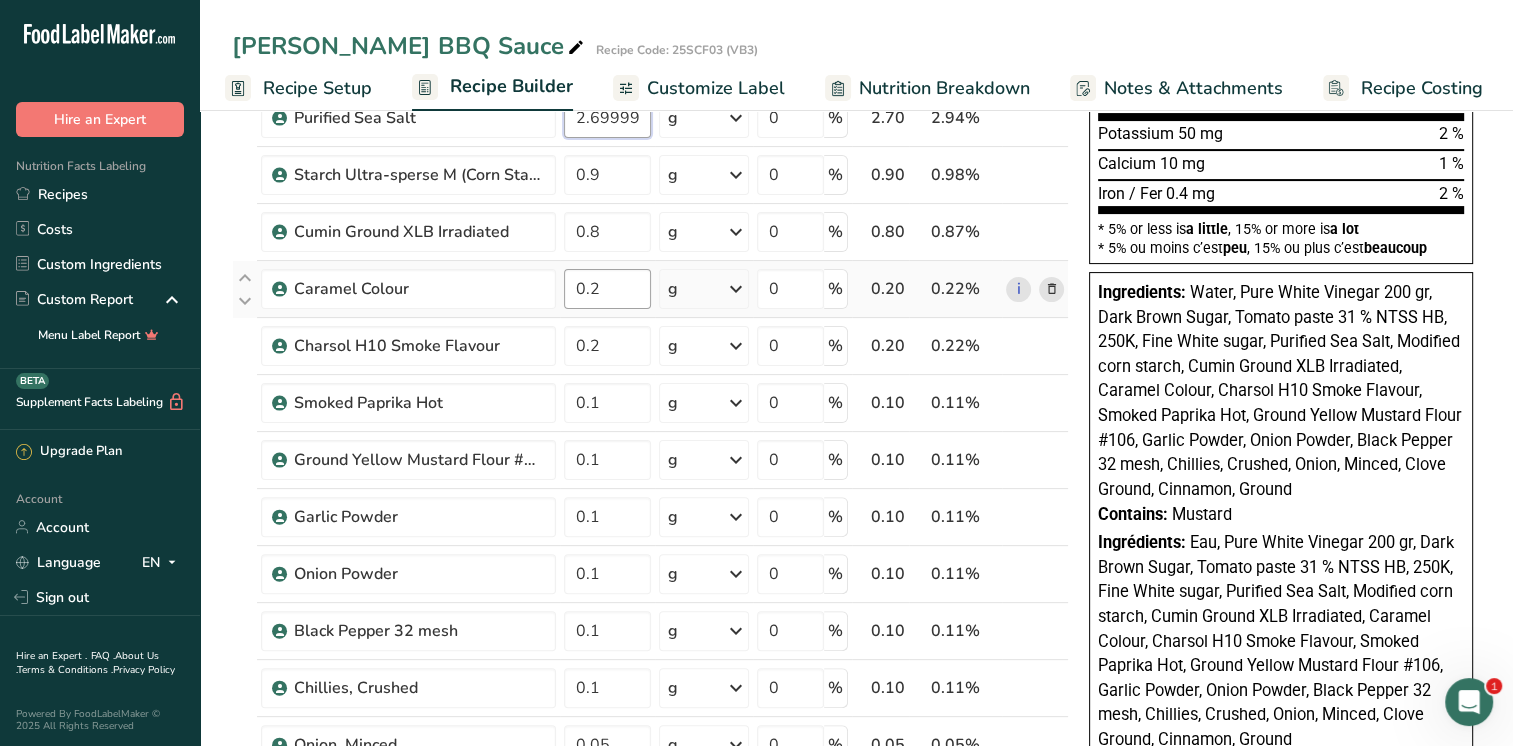 scroll, scrollTop: 200, scrollLeft: 0, axis: vertical 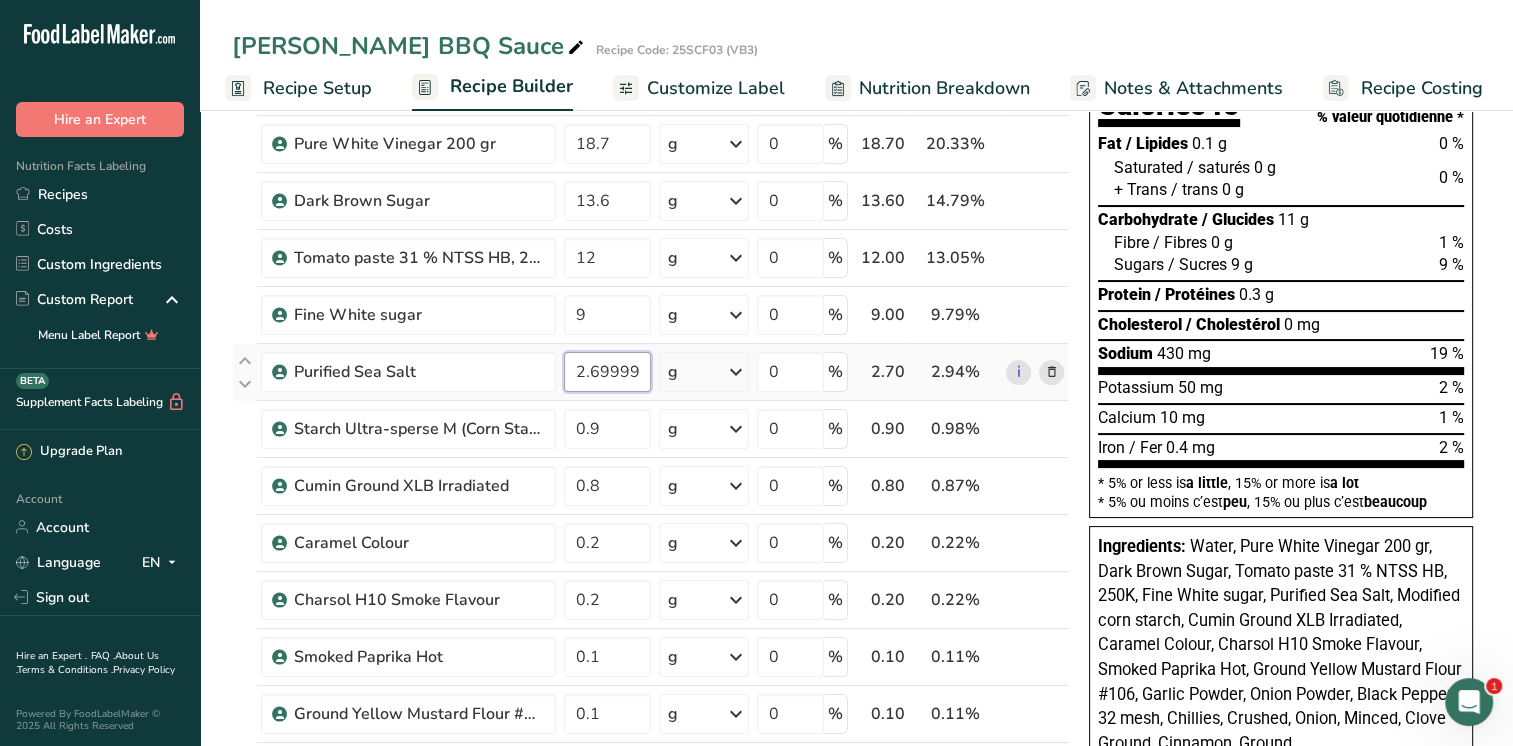 click on "2.699999" at bounding box center [607, 372] 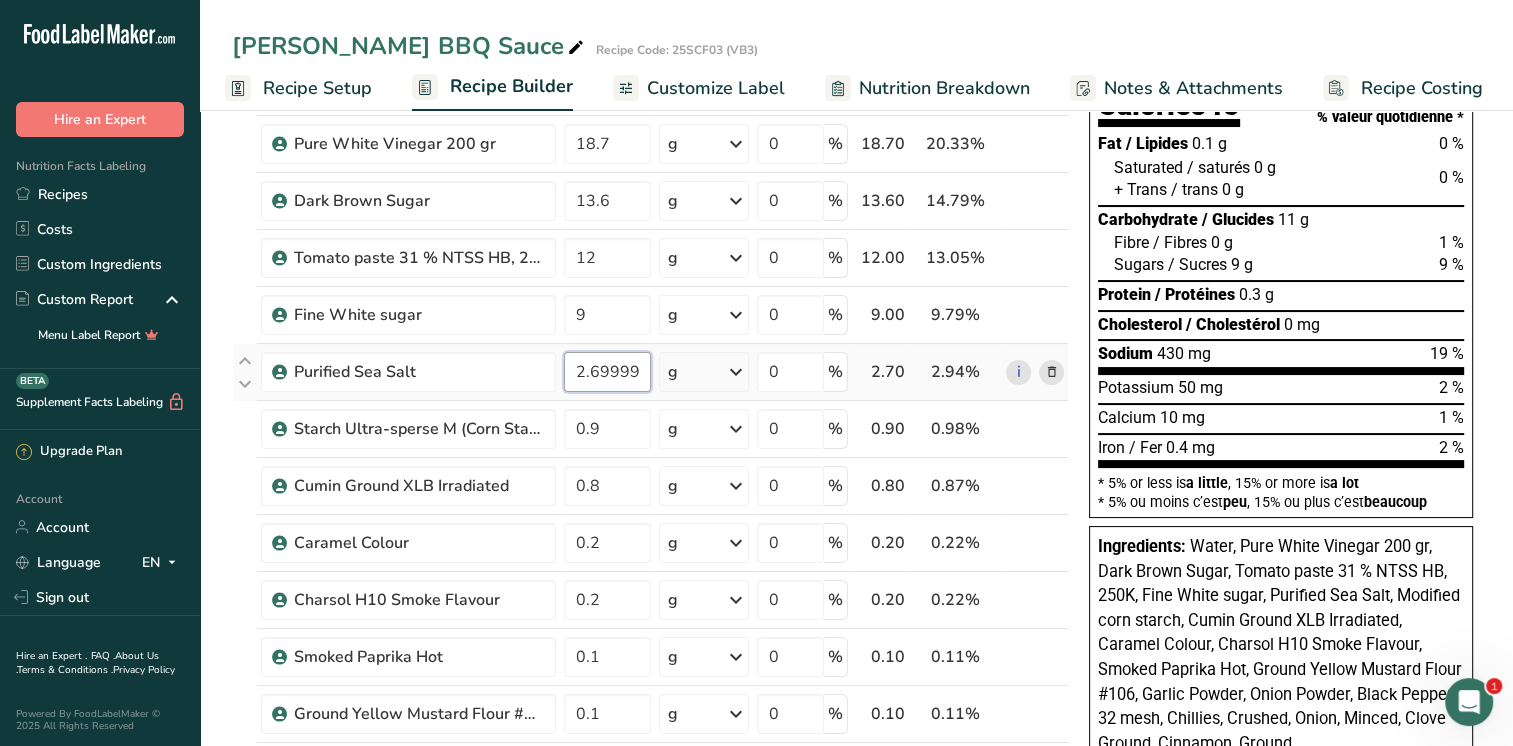 scroll, scrollTop: 0, scrollLeft: 6, axis: horizontal 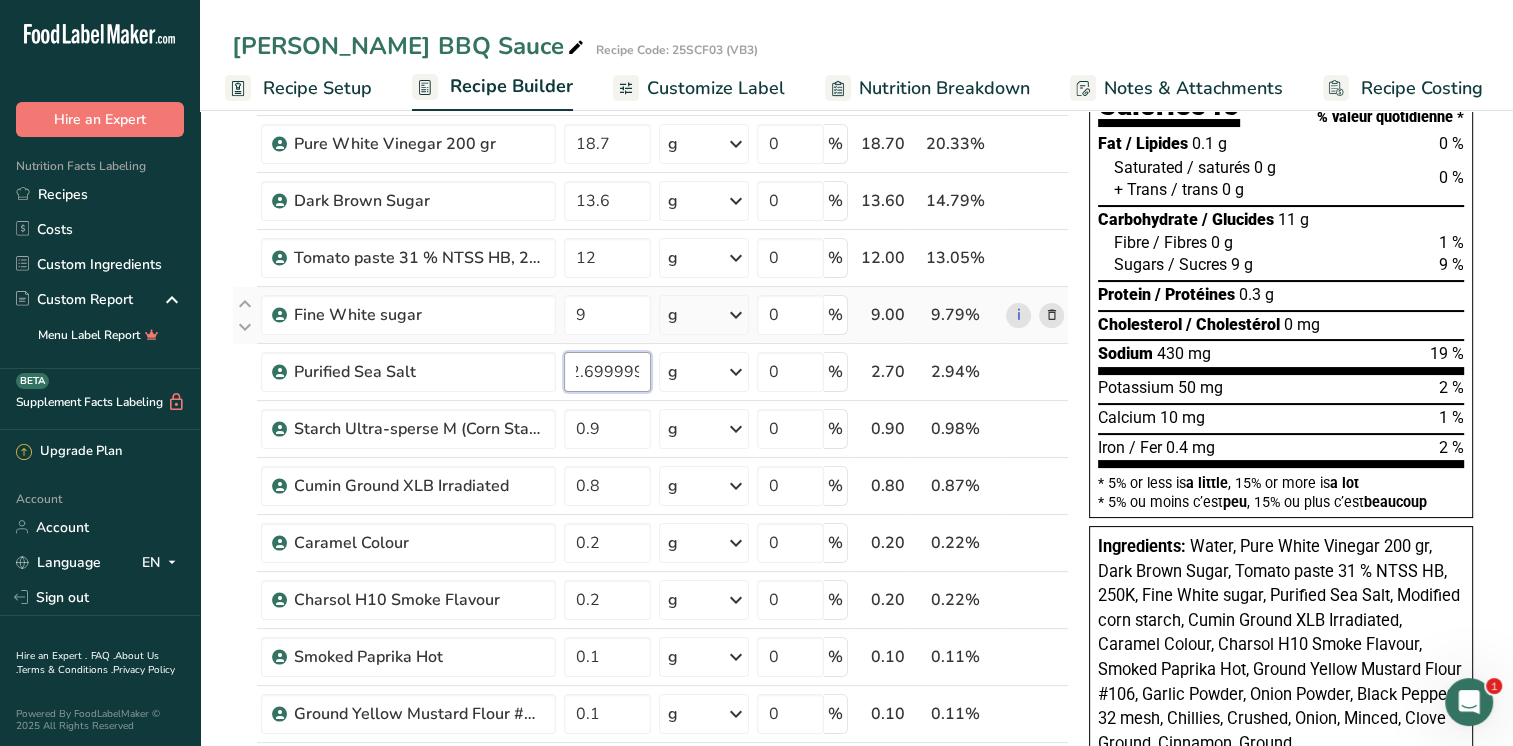 drag, startPoint x: 591, startPoint y: 370, endPoint x: 889, endPoint y: 341, distance: 299.40775 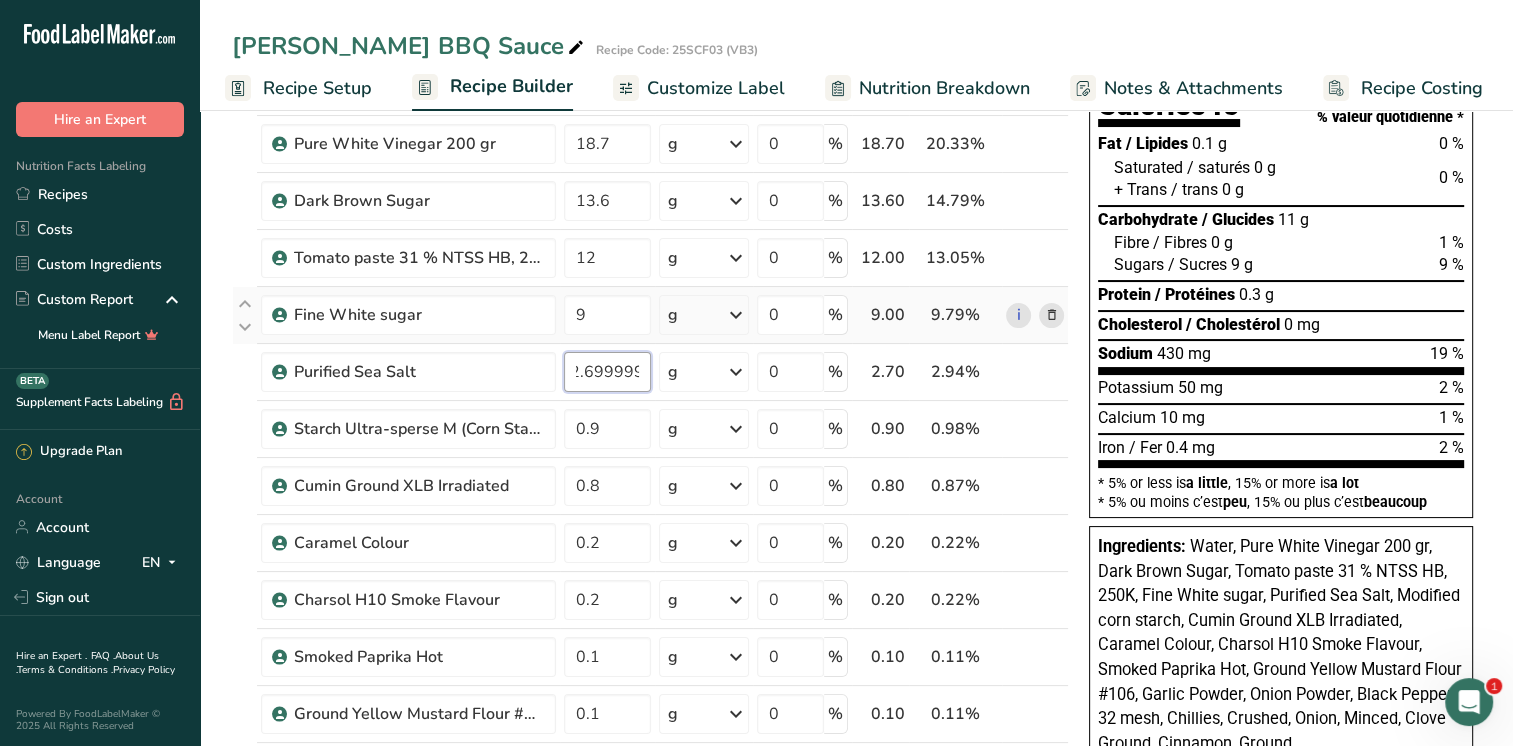 click on "Beverages, water, tap, municipal
33.2
g
Portions
1 fl oz
1 bottle 8 fl oz
1 liter
See more
Weight Units
g
kg
mg
See more
Volume Units
l
Volume units require a density conversion. If you know your ingredient's density enter it below. Otherwise, click on "RIA" our AI Regulatory bot - she will be able to help you
lb/ft3
g/cm3
Confirm
mL
Volume units require a density conversion. If you know your ingredient's density enter it below. Otherwise, click on "RIA" our AI Regulatory bot - she will be able to help you
lb/ft3
g/cm3" at bounding box center (650, 670) 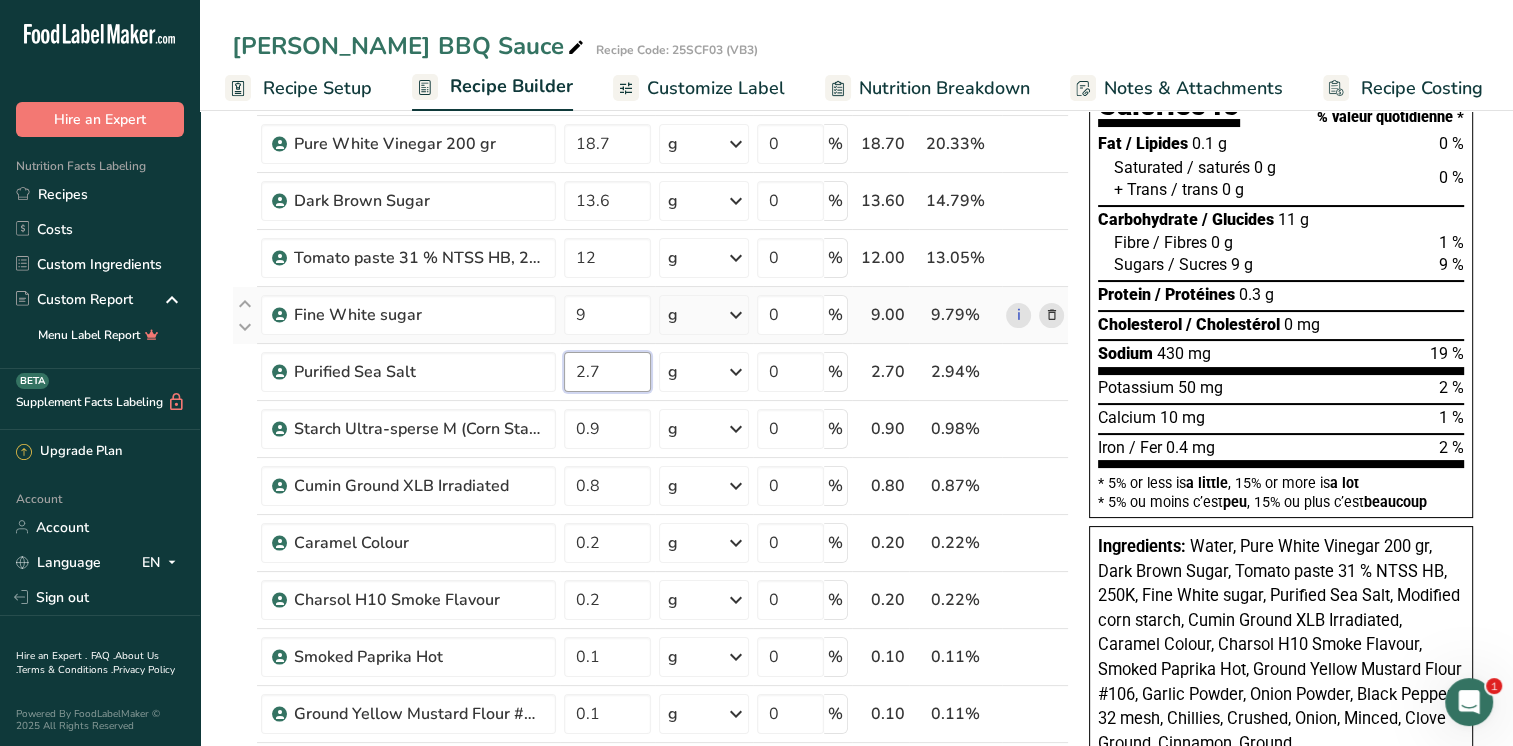 scroll, scrollTop: 0, scrollLeft: 0, axis: both 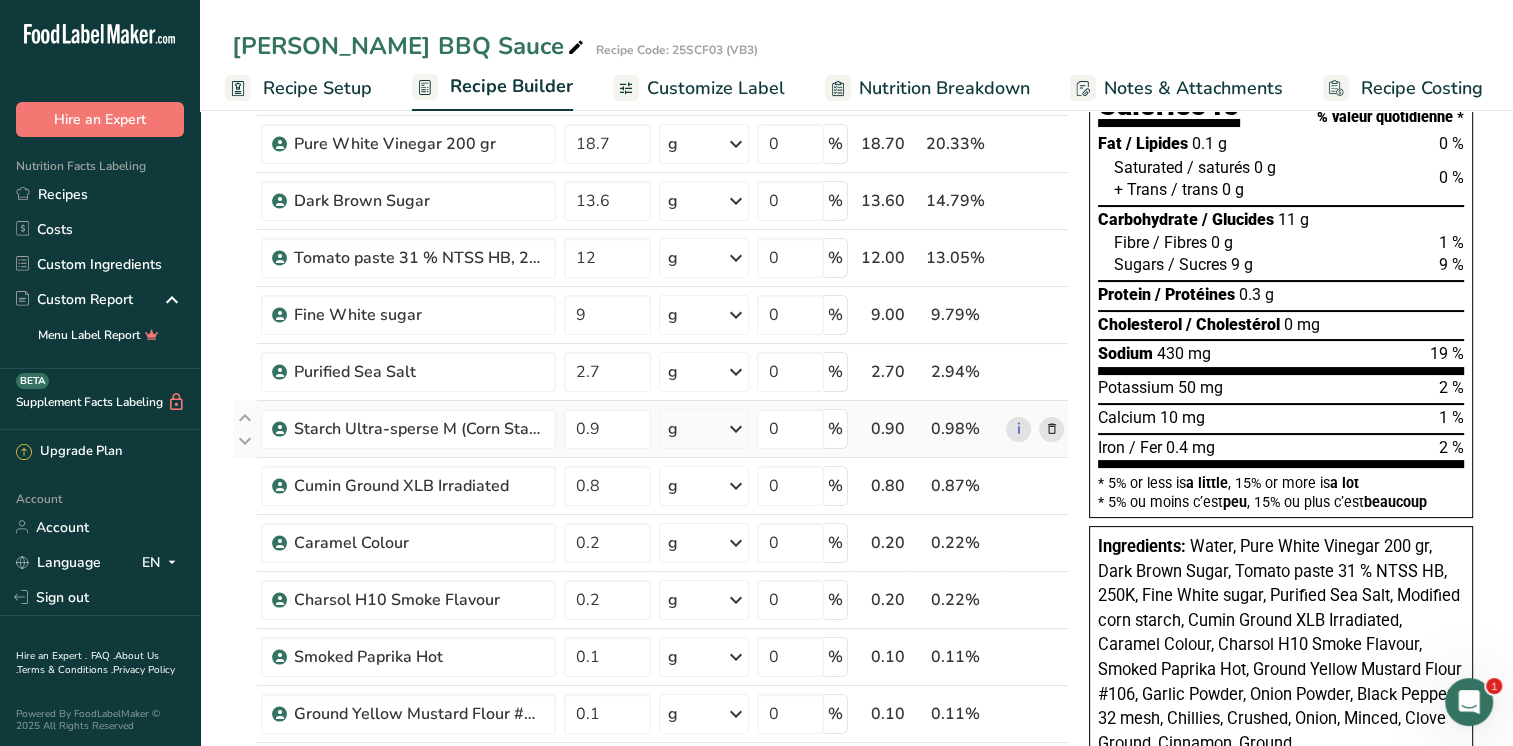 click on "Ingredient *
Amount *
Unit *
Waste *   .a-a{fill:#347362;}.b-a{fill:#fff;}          Grams
Percentage
Beverages, water, tap, municipal
33.2
g
Portions
1 fl oz
1 bottle 8 fl oz
1 liter
See more
Weight Units
g
kg
mg
See more
Volume Units
l
Volume units require a density conversion. If you know your ingredient's density enter it below. Otherwise, click on "RIA" our AI Regulatory bot - she will be able to help you
lb/ft3
g/cm3
Confirm
mL
lb/ft3
g/cm3
Confirm" at bounding box center [650, 670] 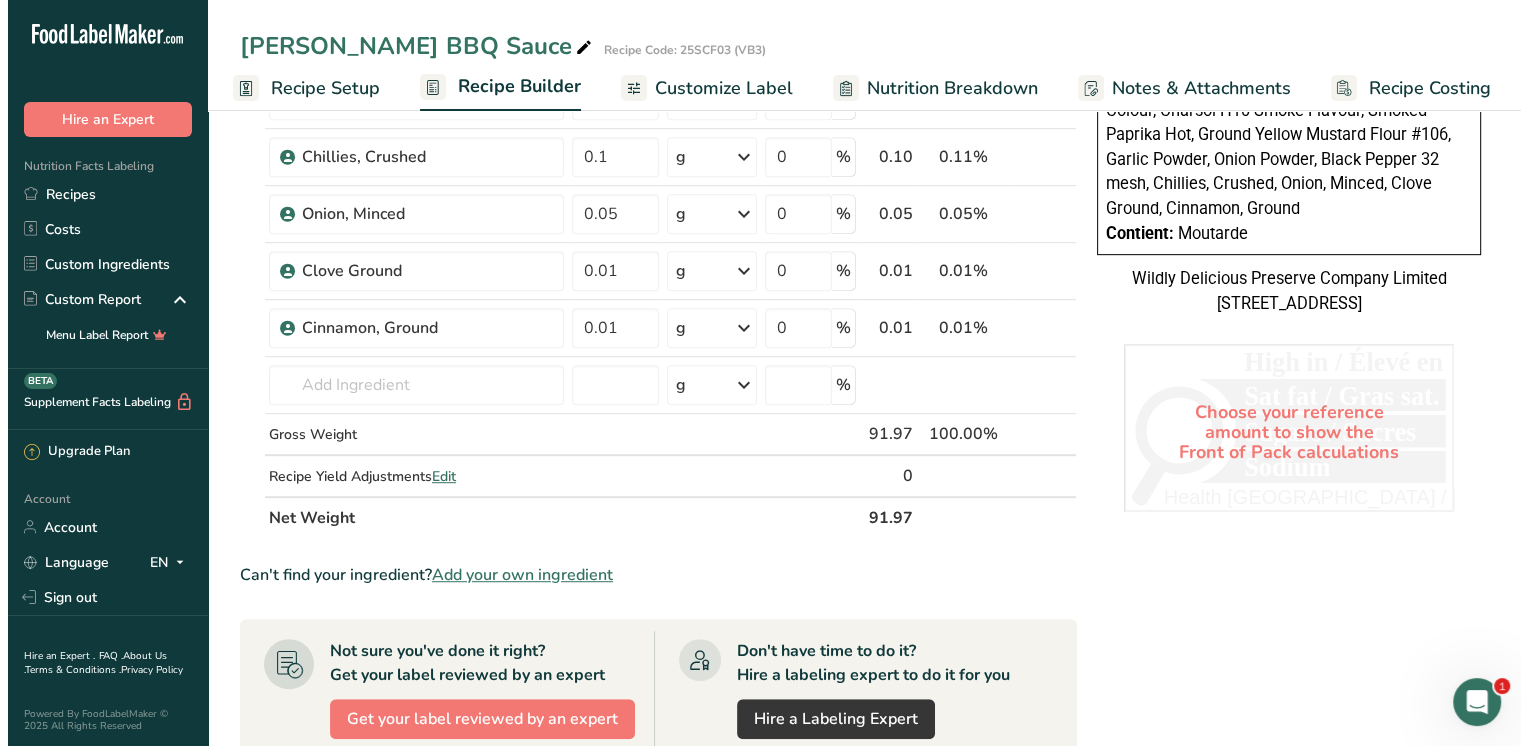 scroll, scrollTop: 1000, scrollLeft: 0, axis: vertical 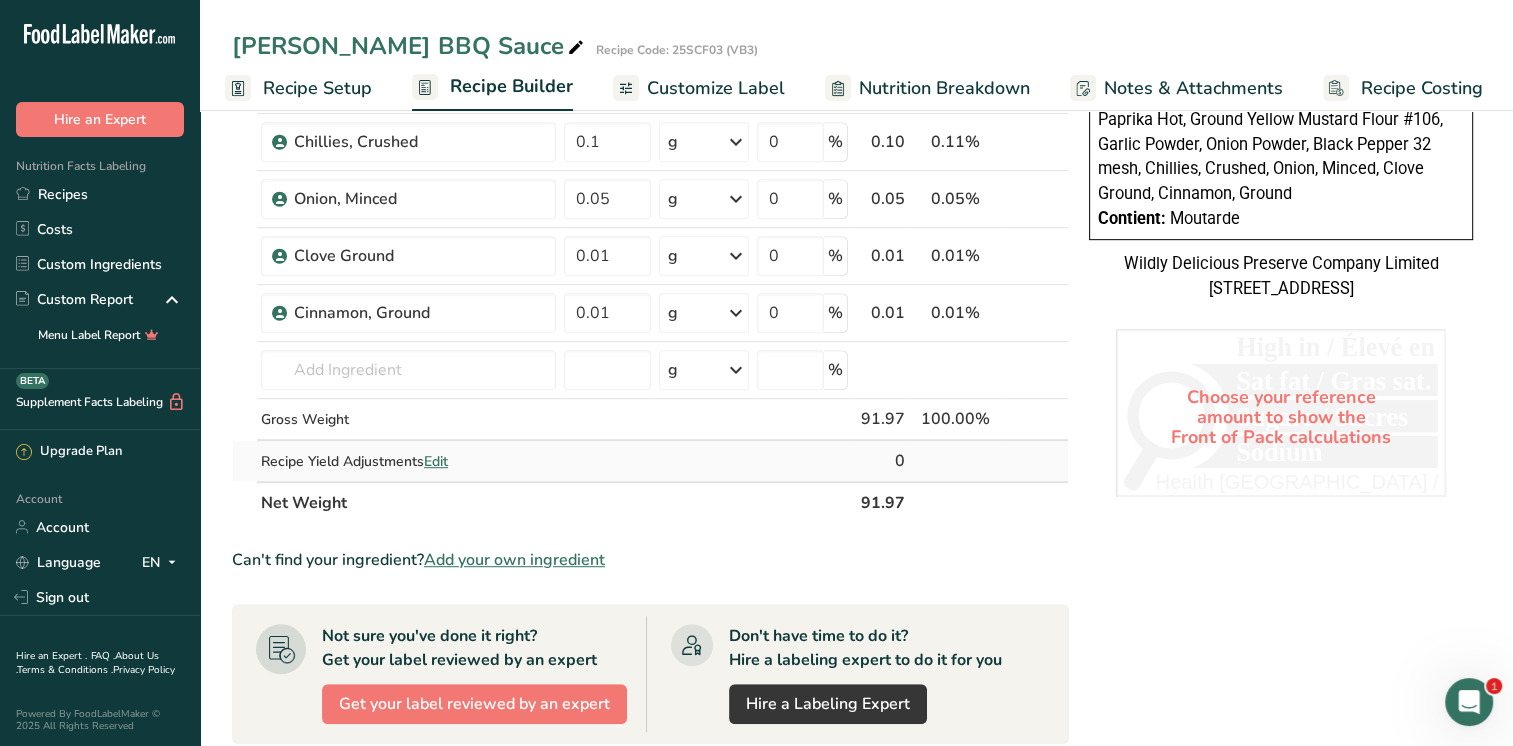 click on "Edit" at bounding box center (436, 461) 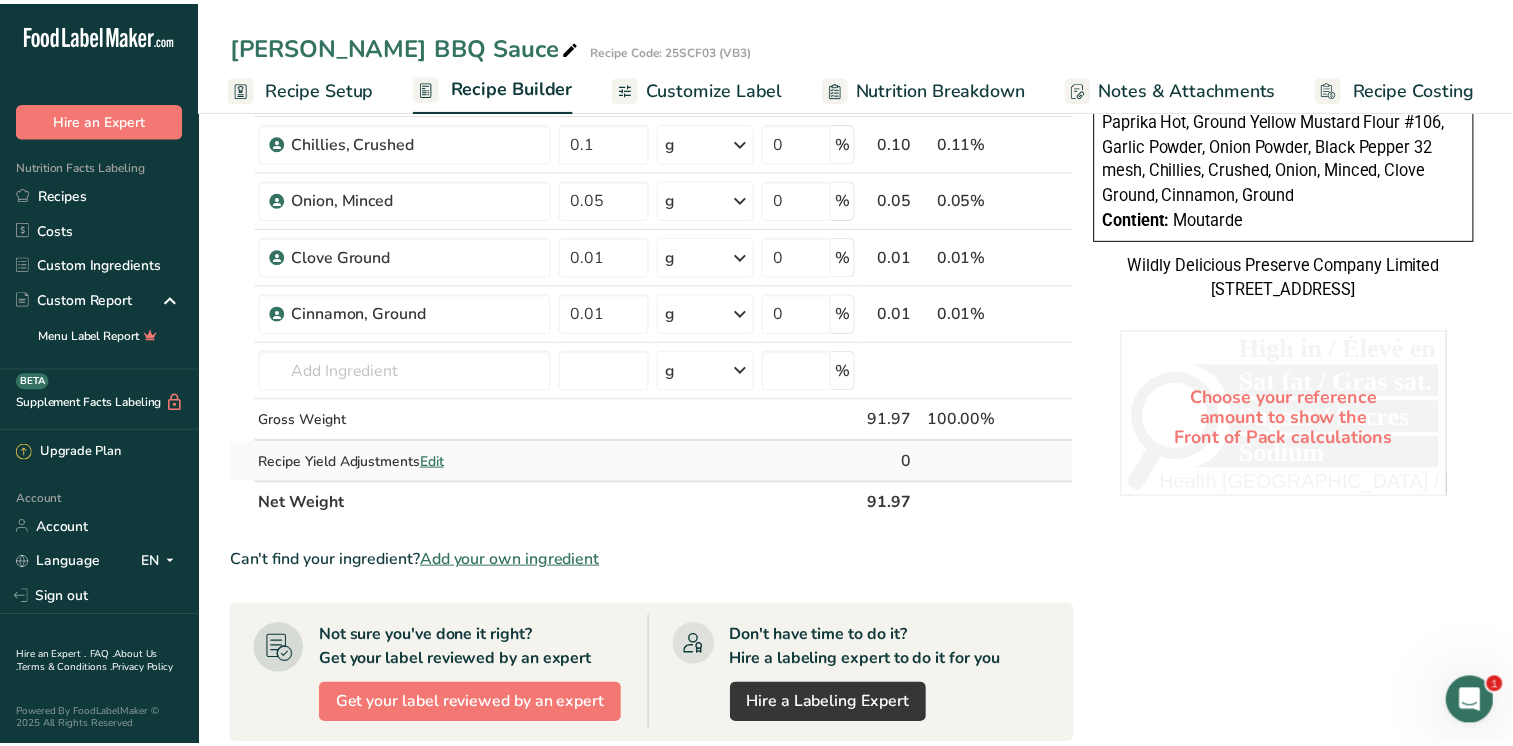 scroll, scrollTop: 0, scrollLeft: 0, axis: both 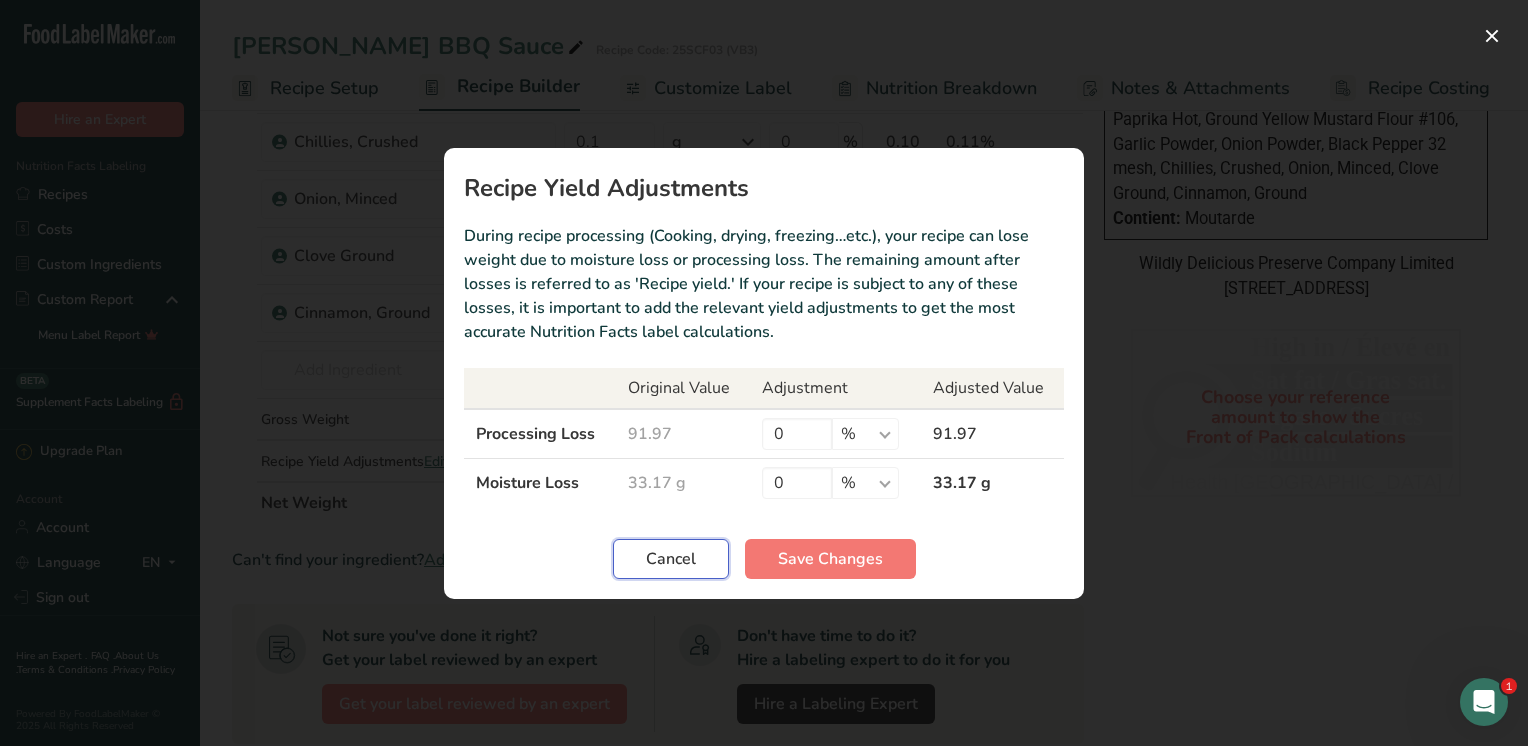 click on "Cancel" at bounding box center (671, 559) 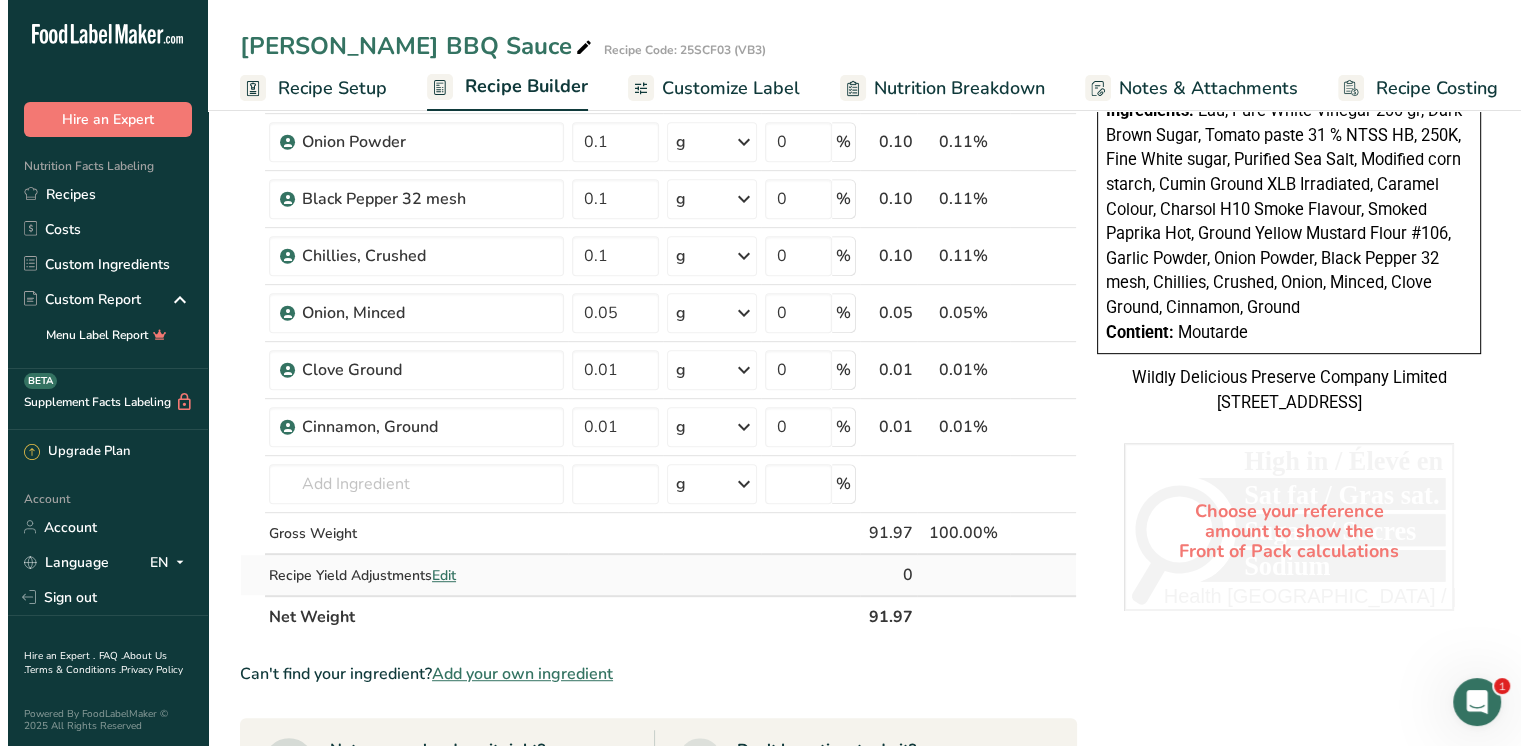 scroll, scrollTop: 900, scrollLeft: 0, axis: vertical 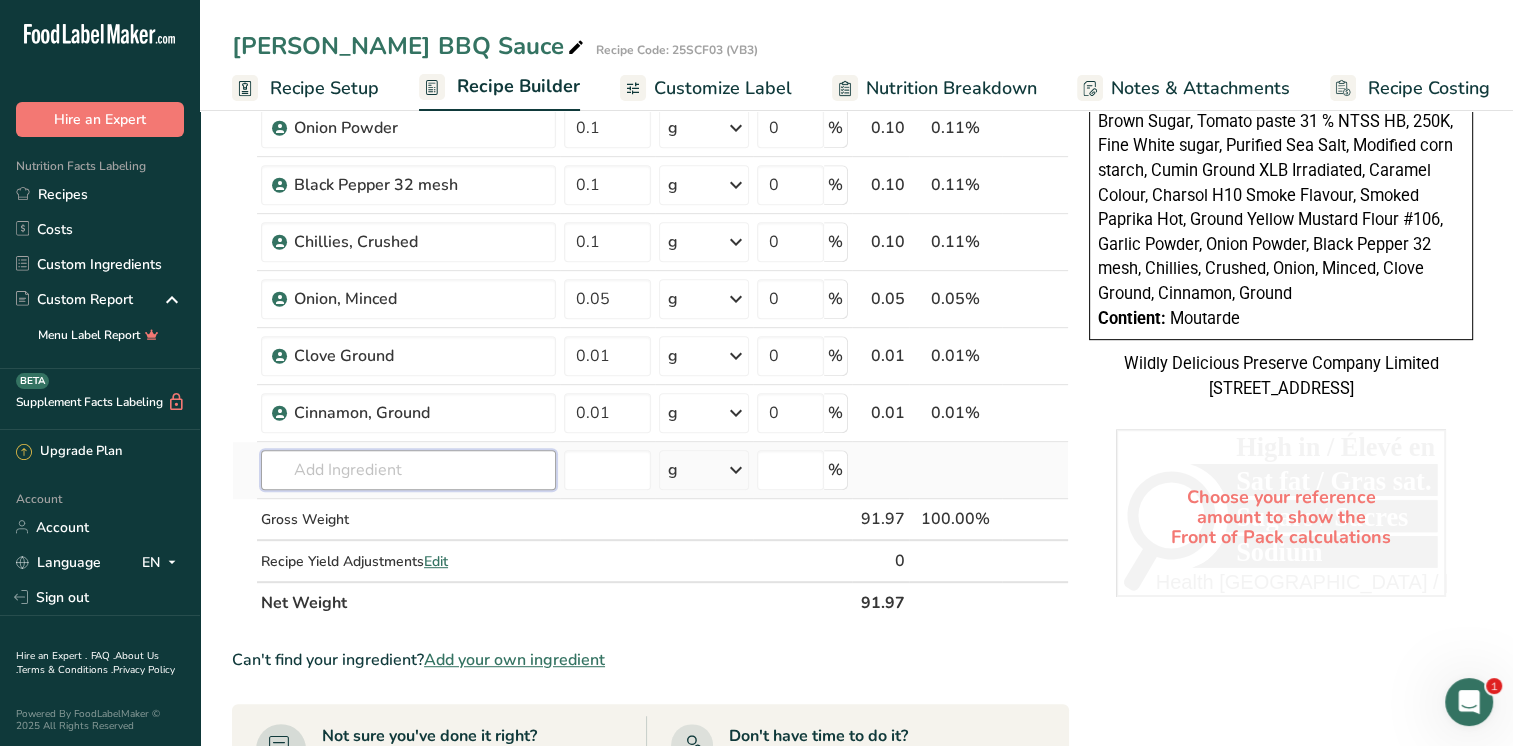 click at bounding box center [408, 470] 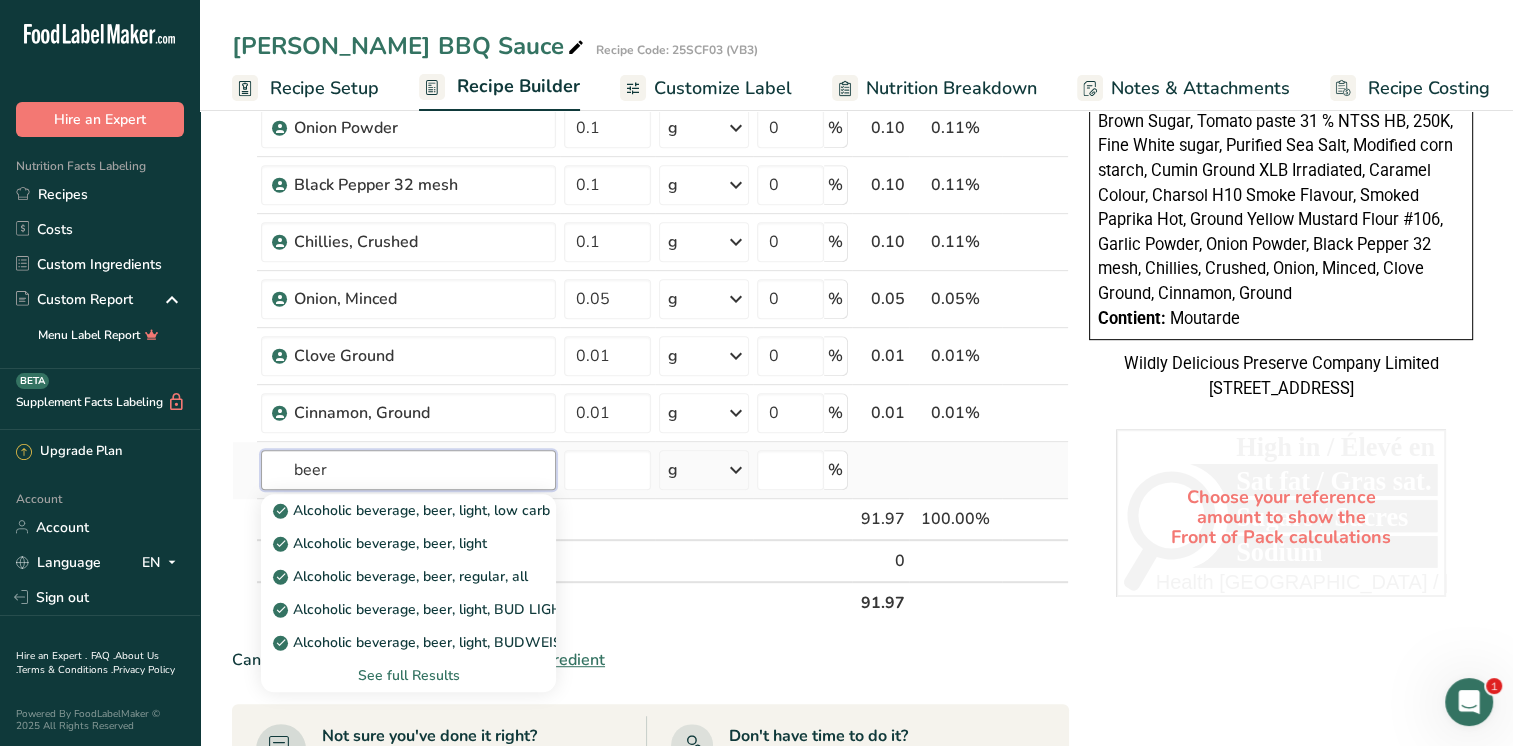 type on "beer" 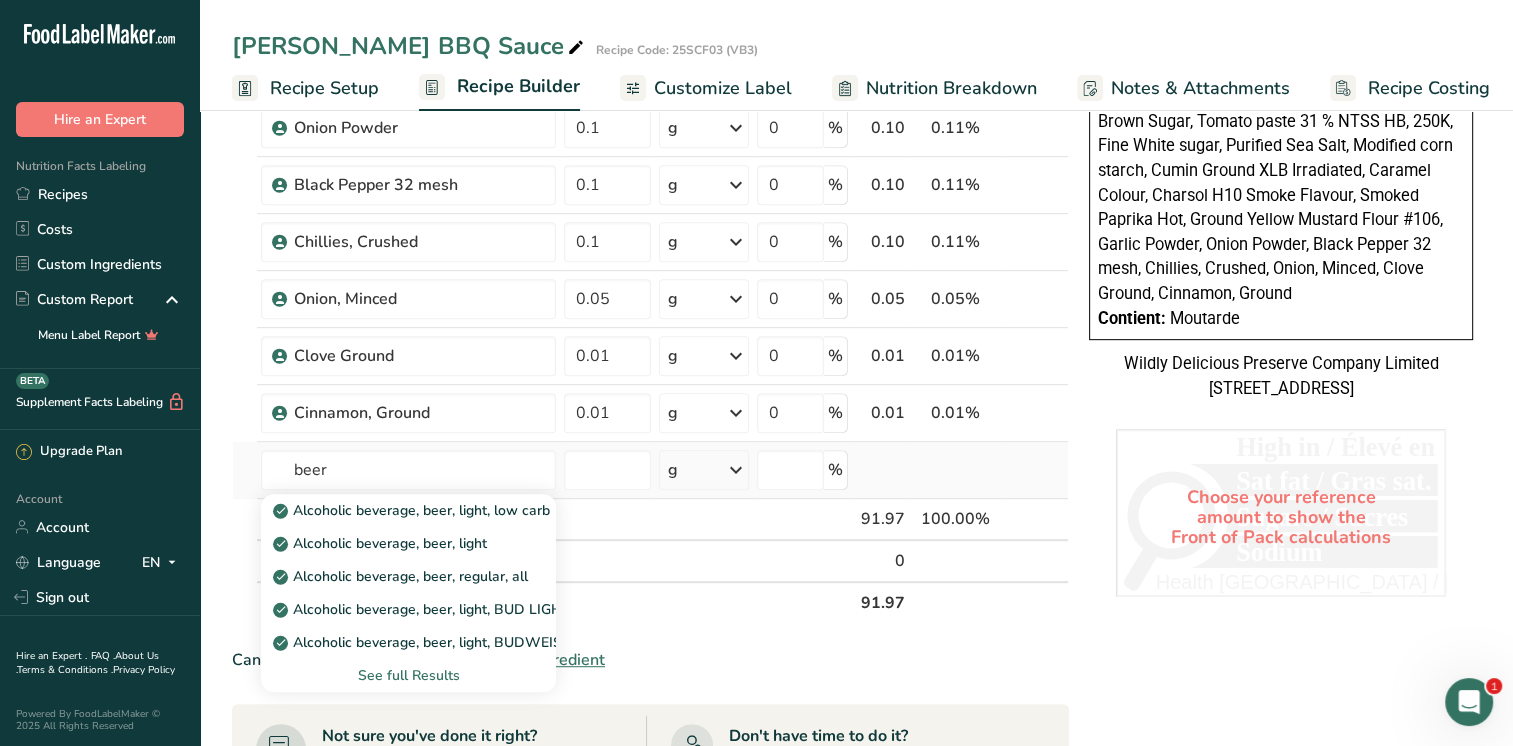 type 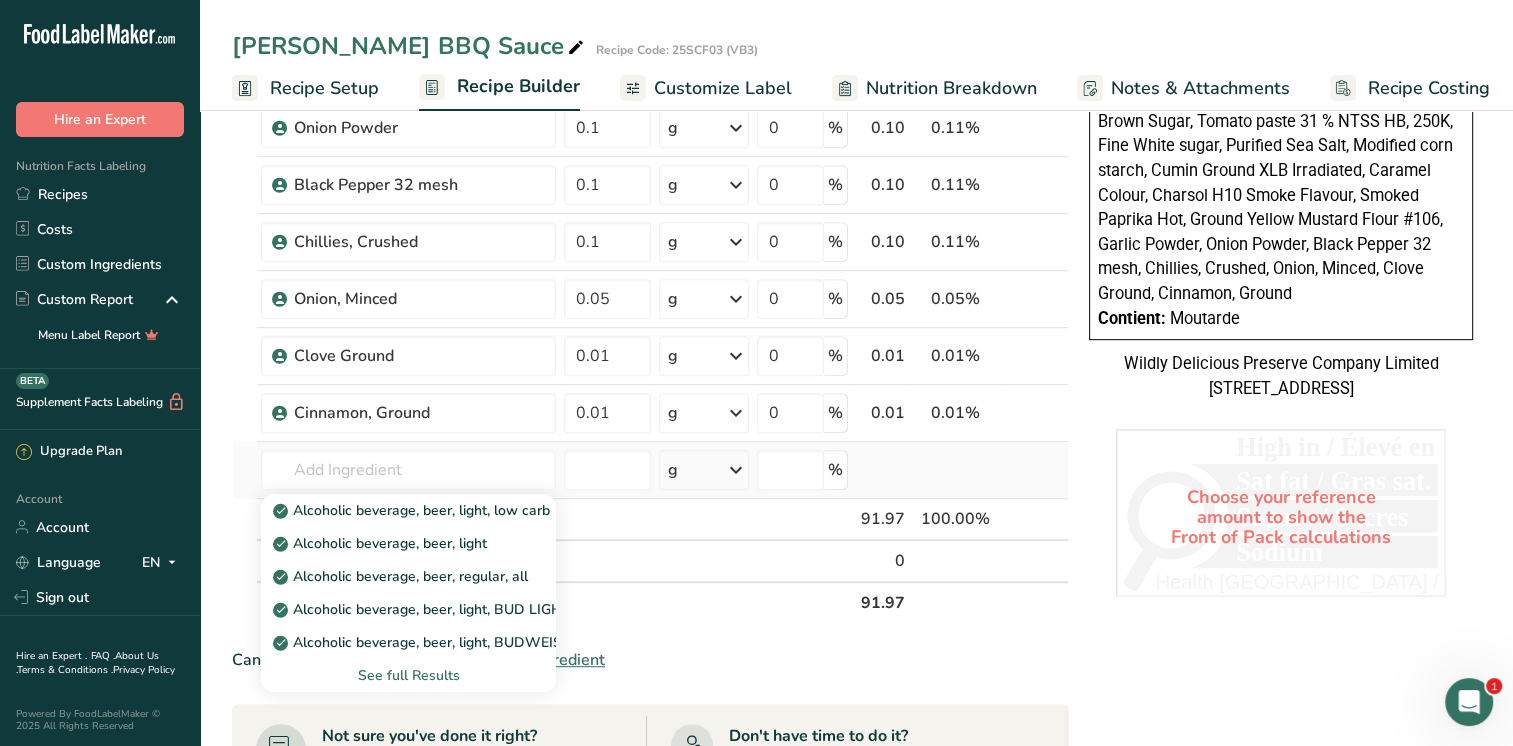 click on "See full Results" at bounding box center [408, 675] 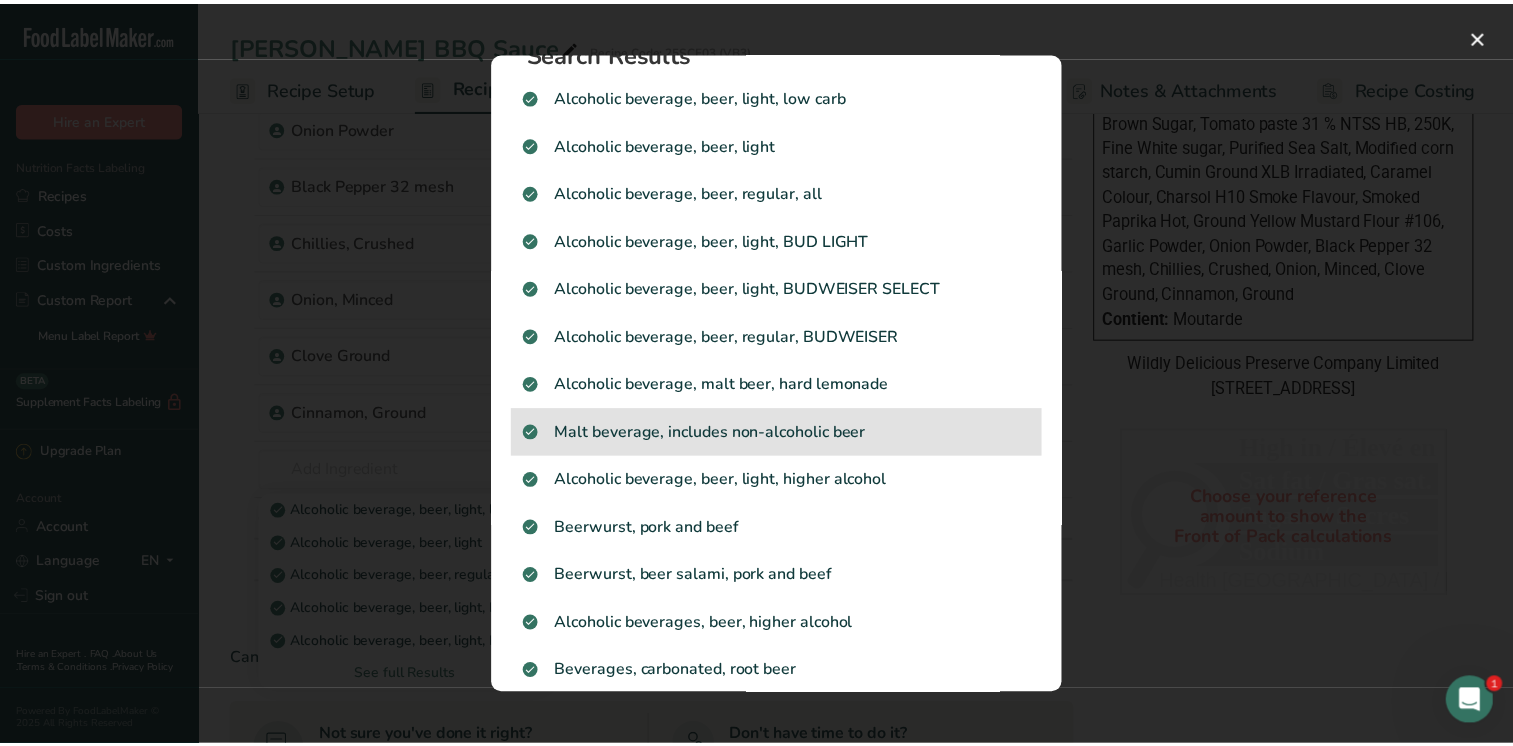 scroll, scrollTop: 0, scrollLeft: 0, axis: both 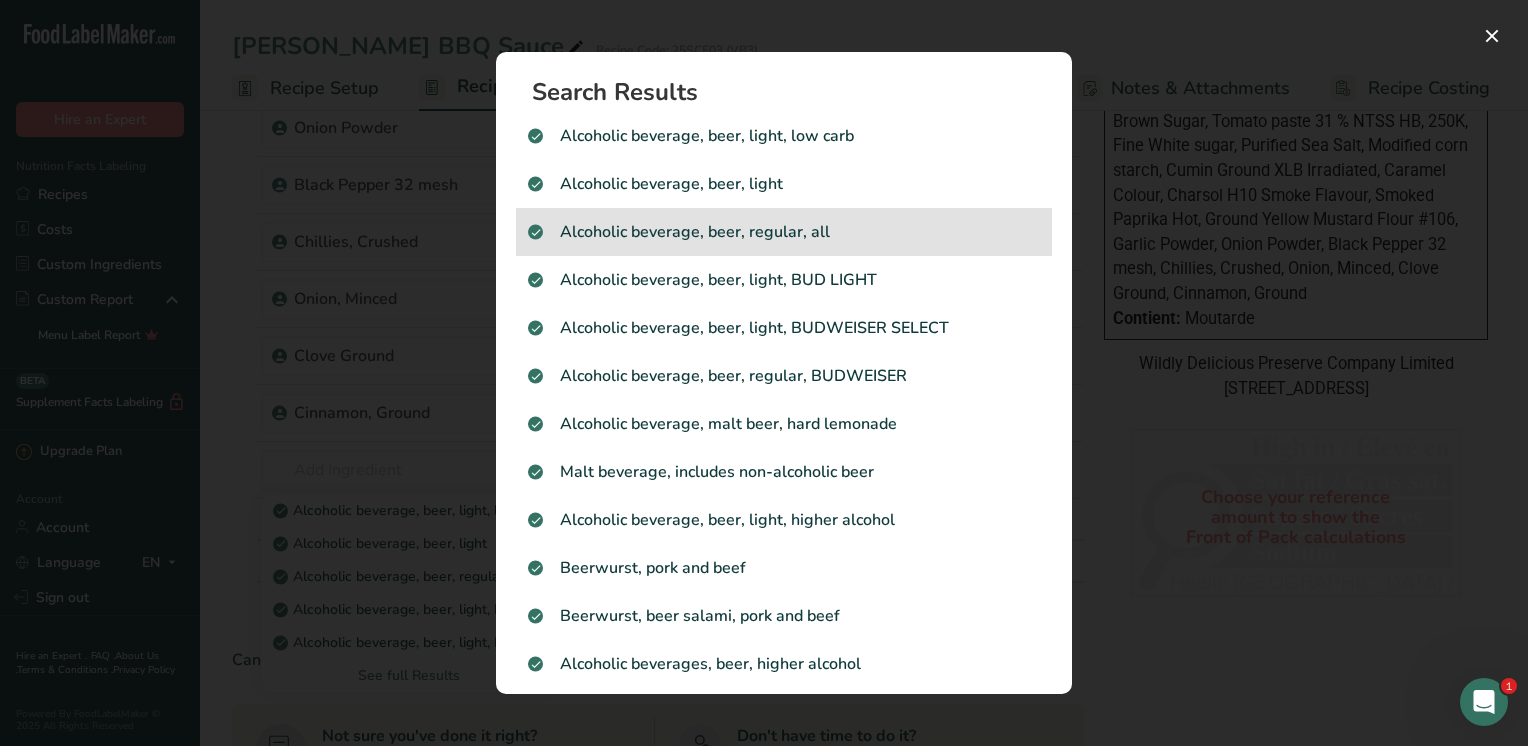 click on "Alcoholic beverage, beer, regular, all" at bounding box center [784, 232] 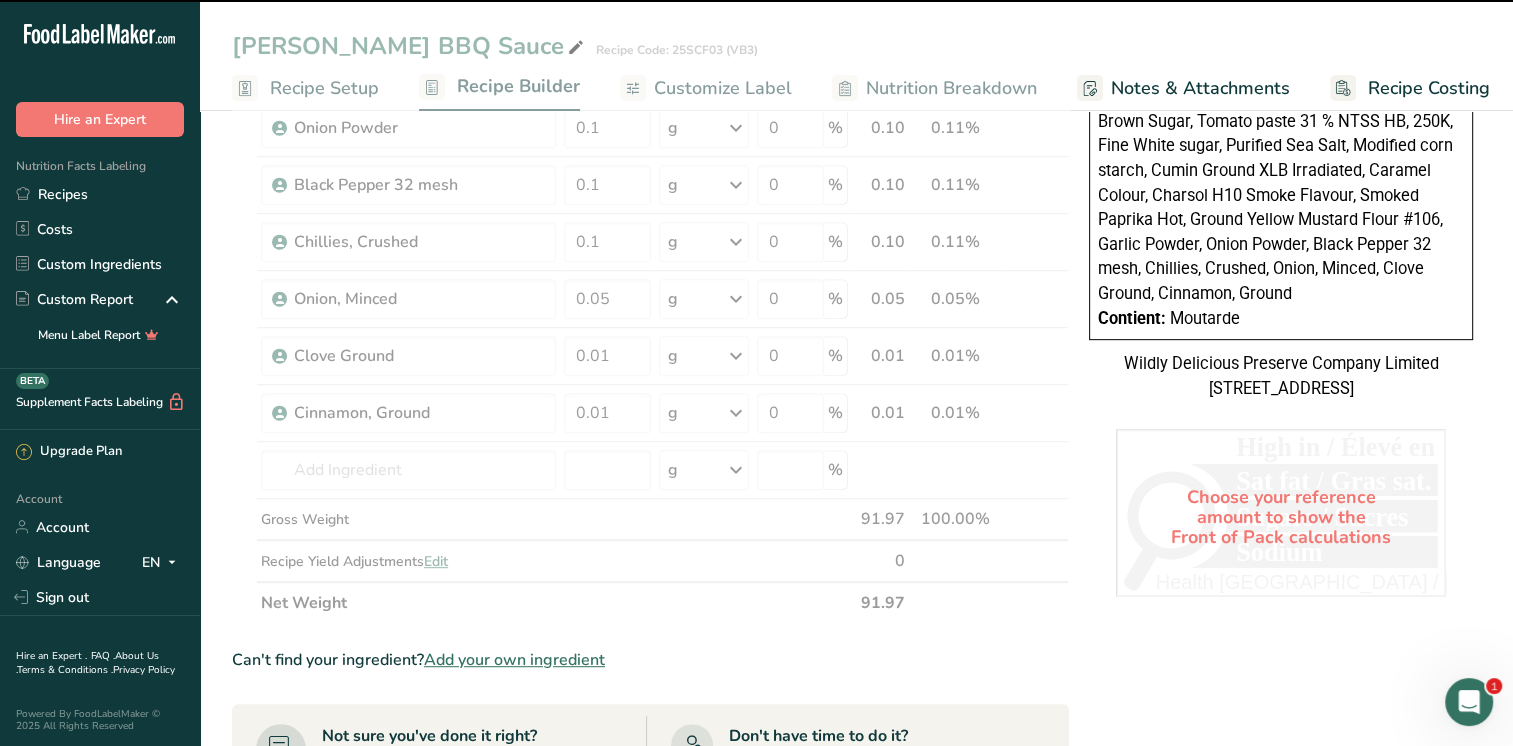 type on "0" 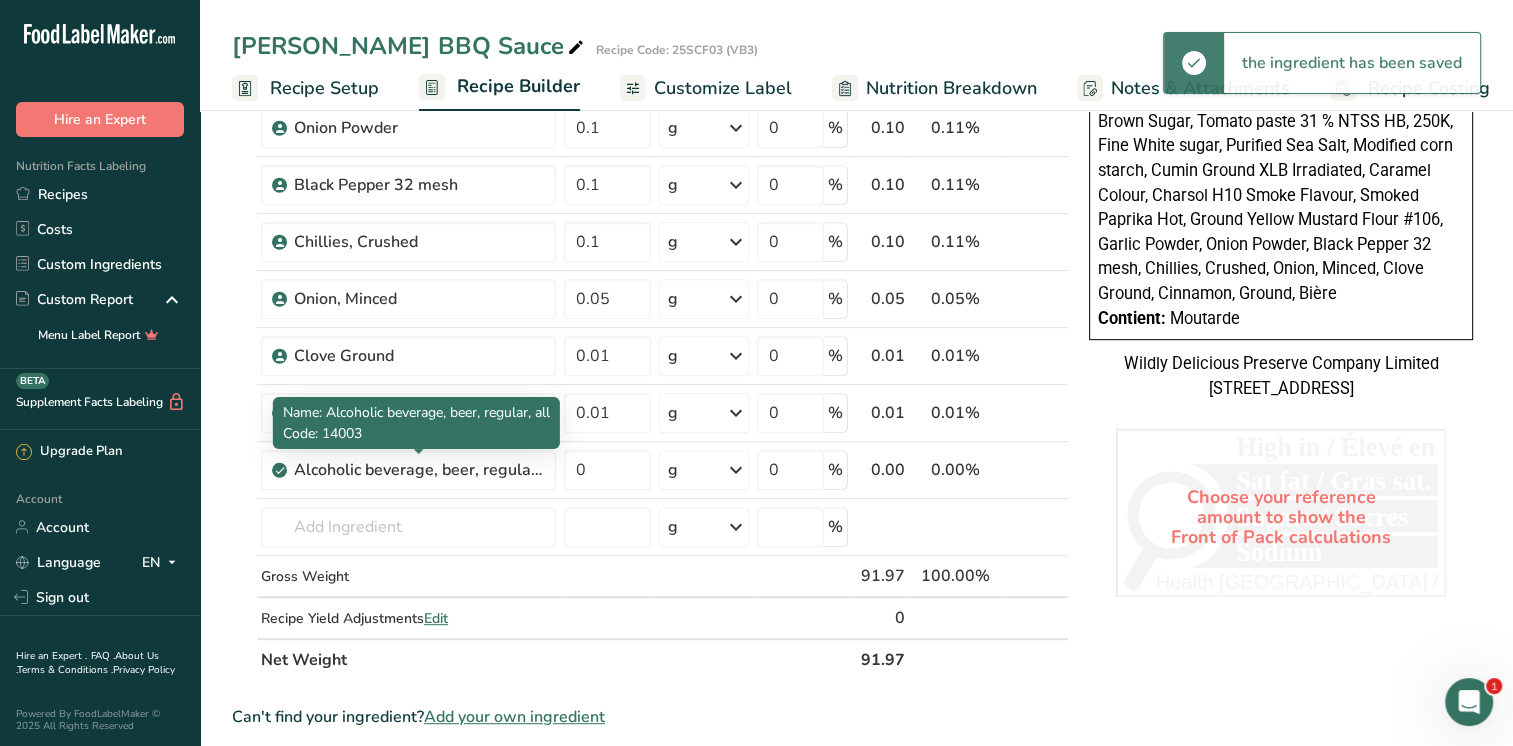 click on "Alcoholic beverage, beer, regular, all" at bounding box center [419, 470] 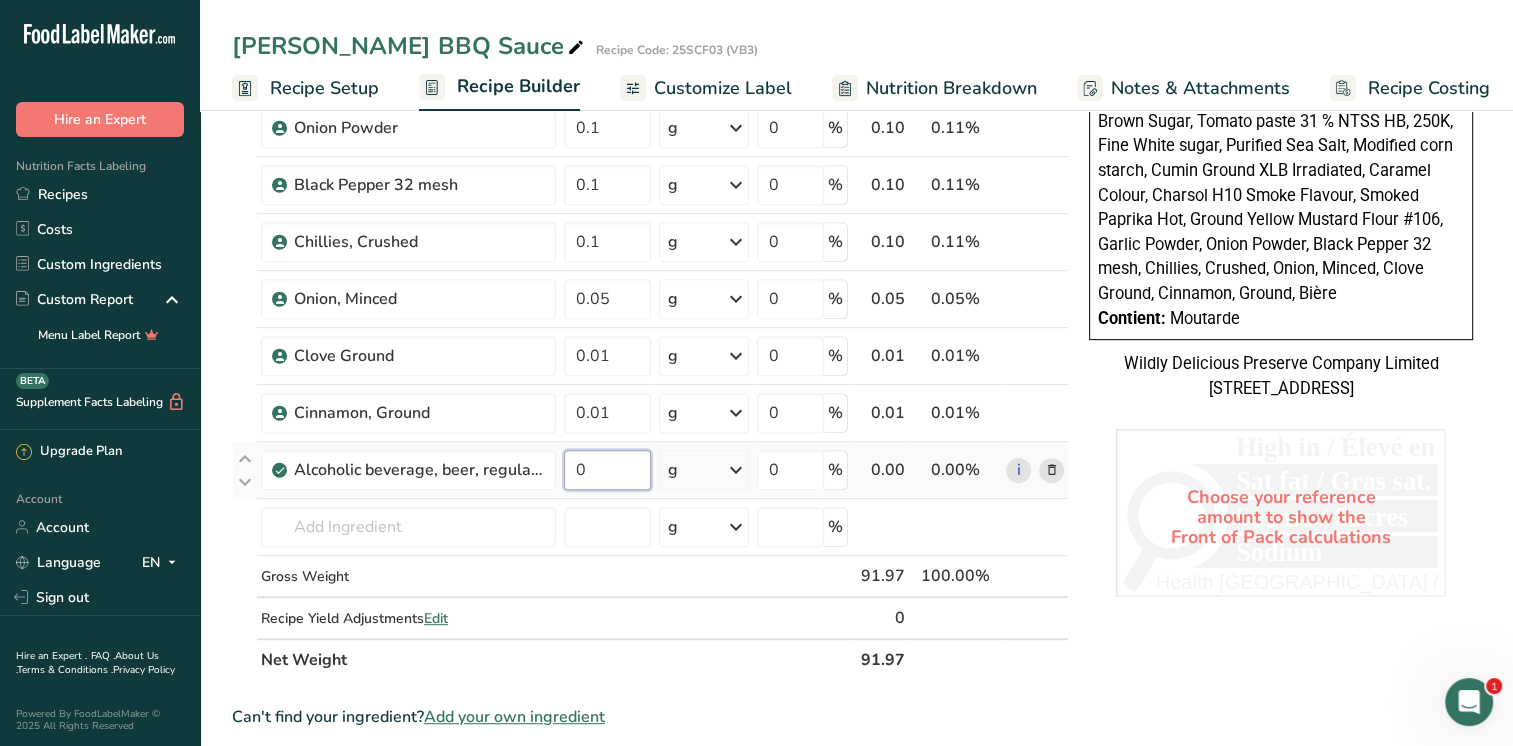 drag, startPoint x: 585, startPoint y: 460, endPoint x: 569, endPoint y: 463, distance: 16.27882 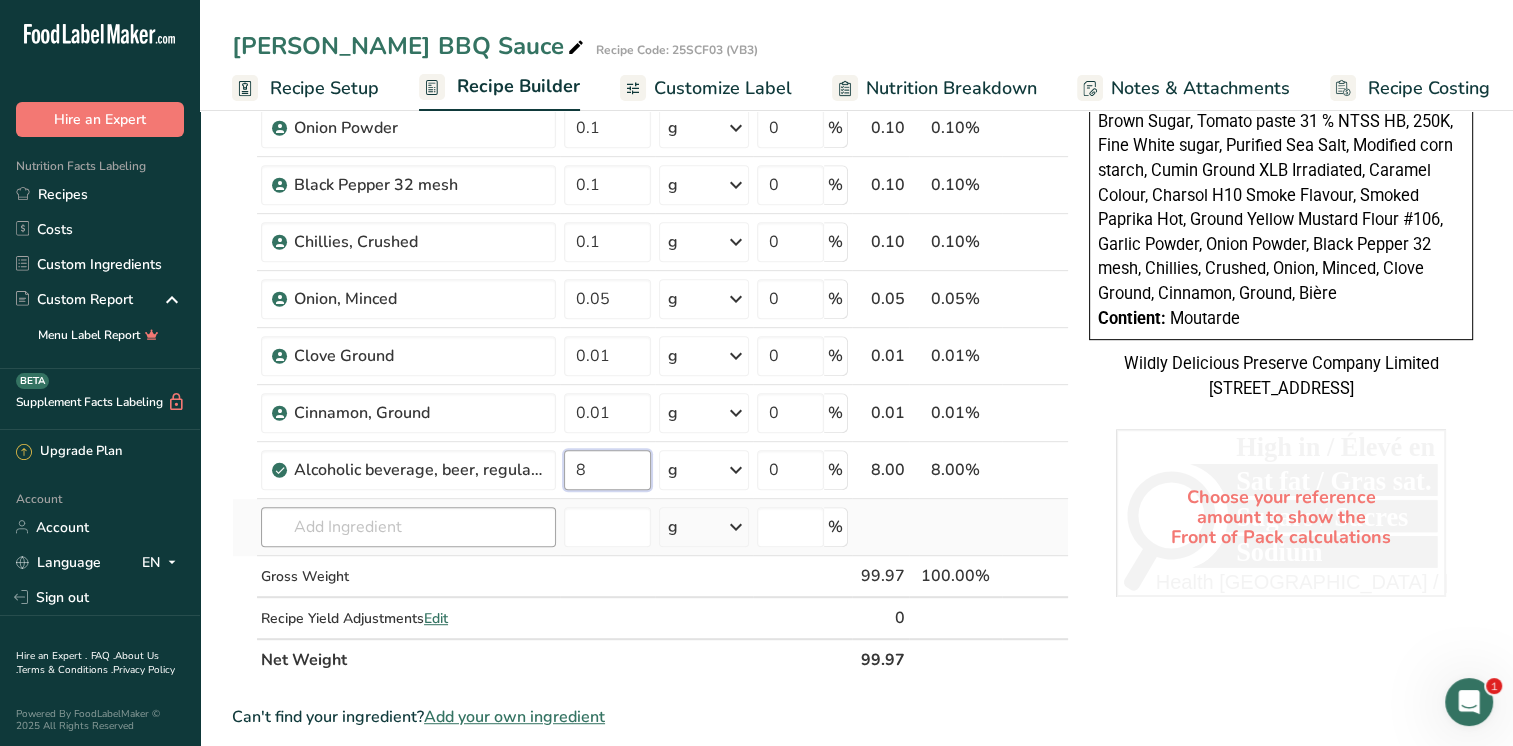 type on "8" 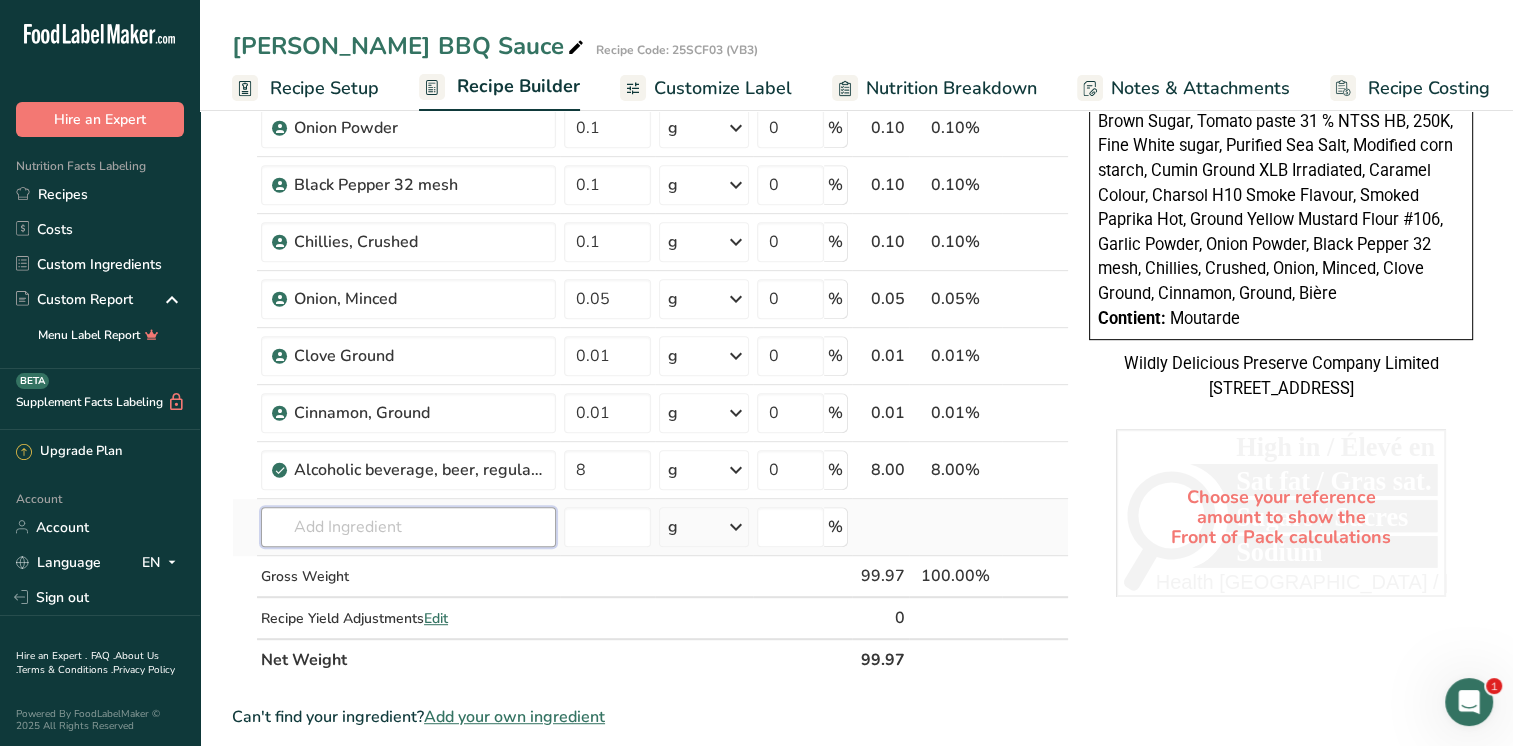 click on "Ingredient *
Amount *
Unit *
Waste *   .a-a{fill:#347362;}.b-a{fill:#fff;}          Grams
Percentage
Beverages, water, tap, municipal
33.2
g
Portions
1 fl oz
1 bottle 8 fl oz
1 liter
See more
Weight Units
g
kg
mg
See more
Volume Units
l
Volume units require a density conversion. If you know your ingredient's density enter it below. Otherwise, click on "RIA" our AI Regulatory bot - she will be able to help you
lb/ft3
g/cm3
Confirm
mL
lb/ft3
g/cm3
Confirm" at bounding box center (650, -2) 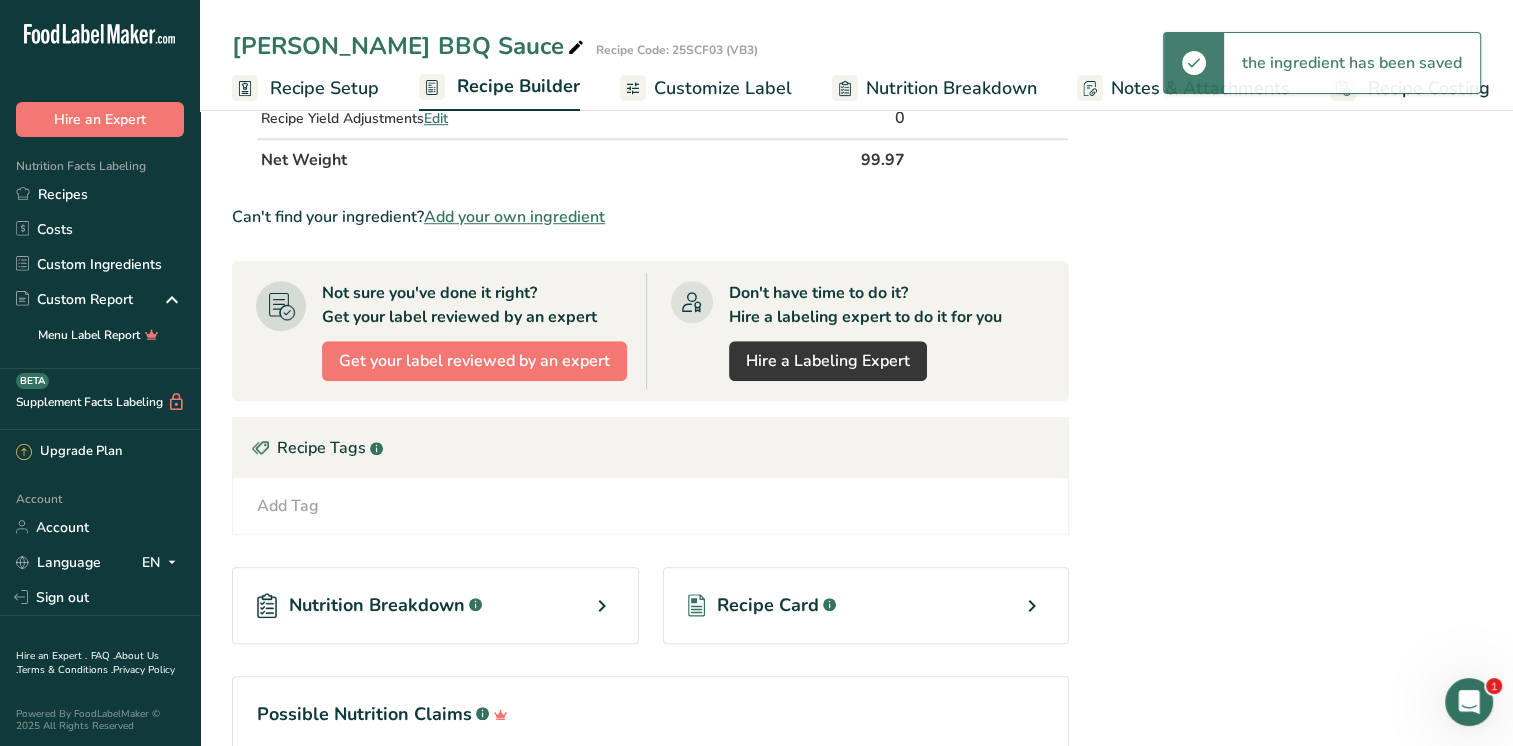 scroll, scrollTop: 1000, scrollLeft: 0, axis: vertical 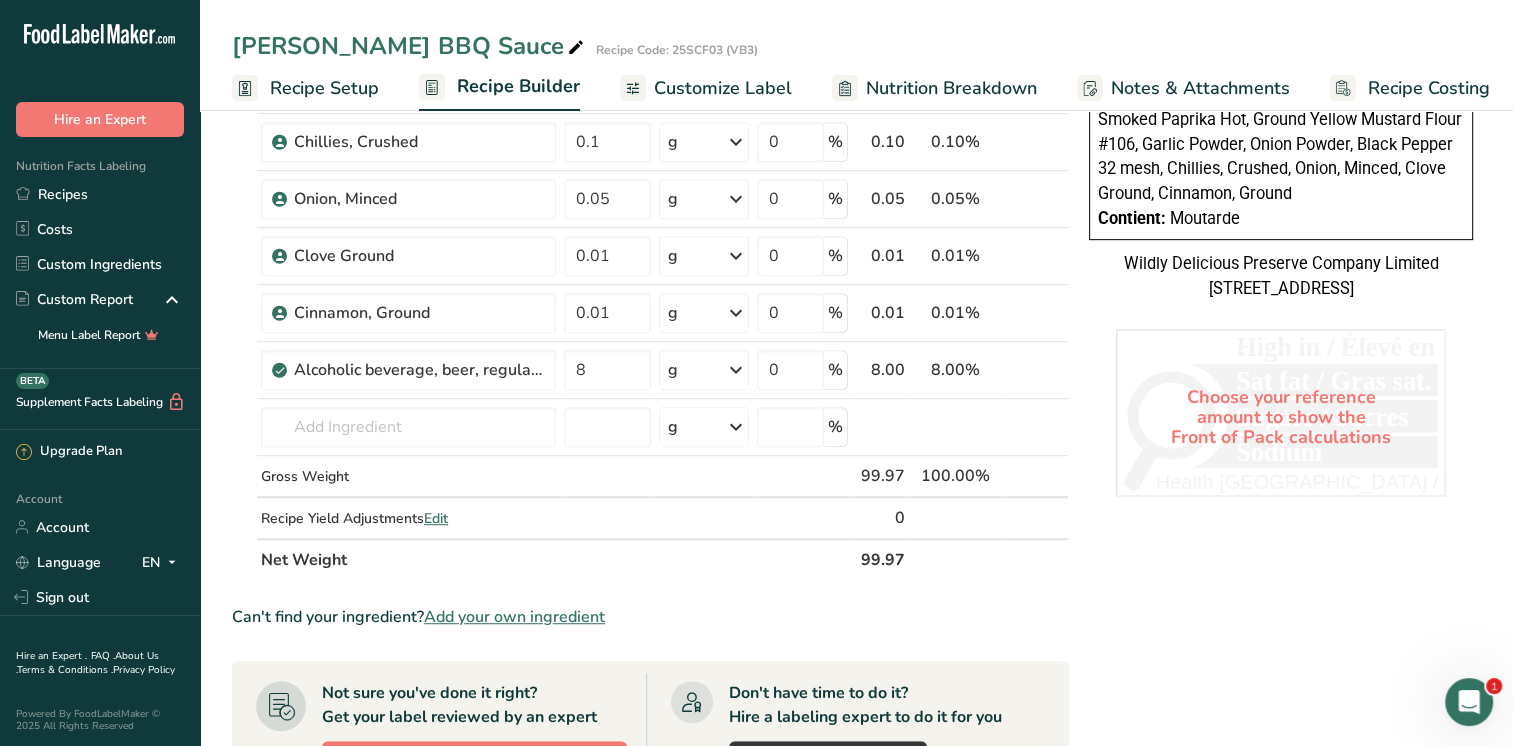 click on "Add your own ingredient" at bounding box center [514, 617] 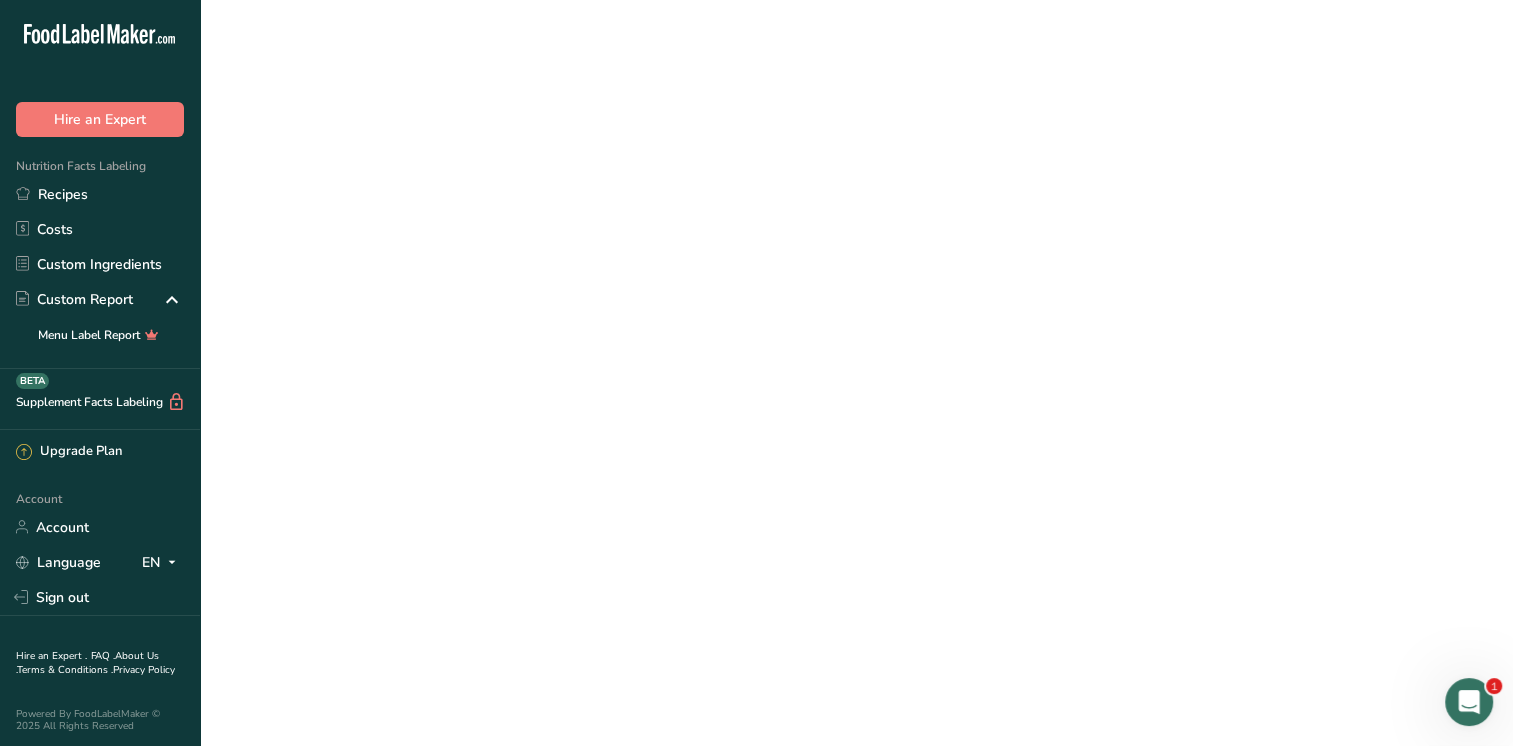 scroll, scrollTop: 0, scrollLeft: 0, axis: both 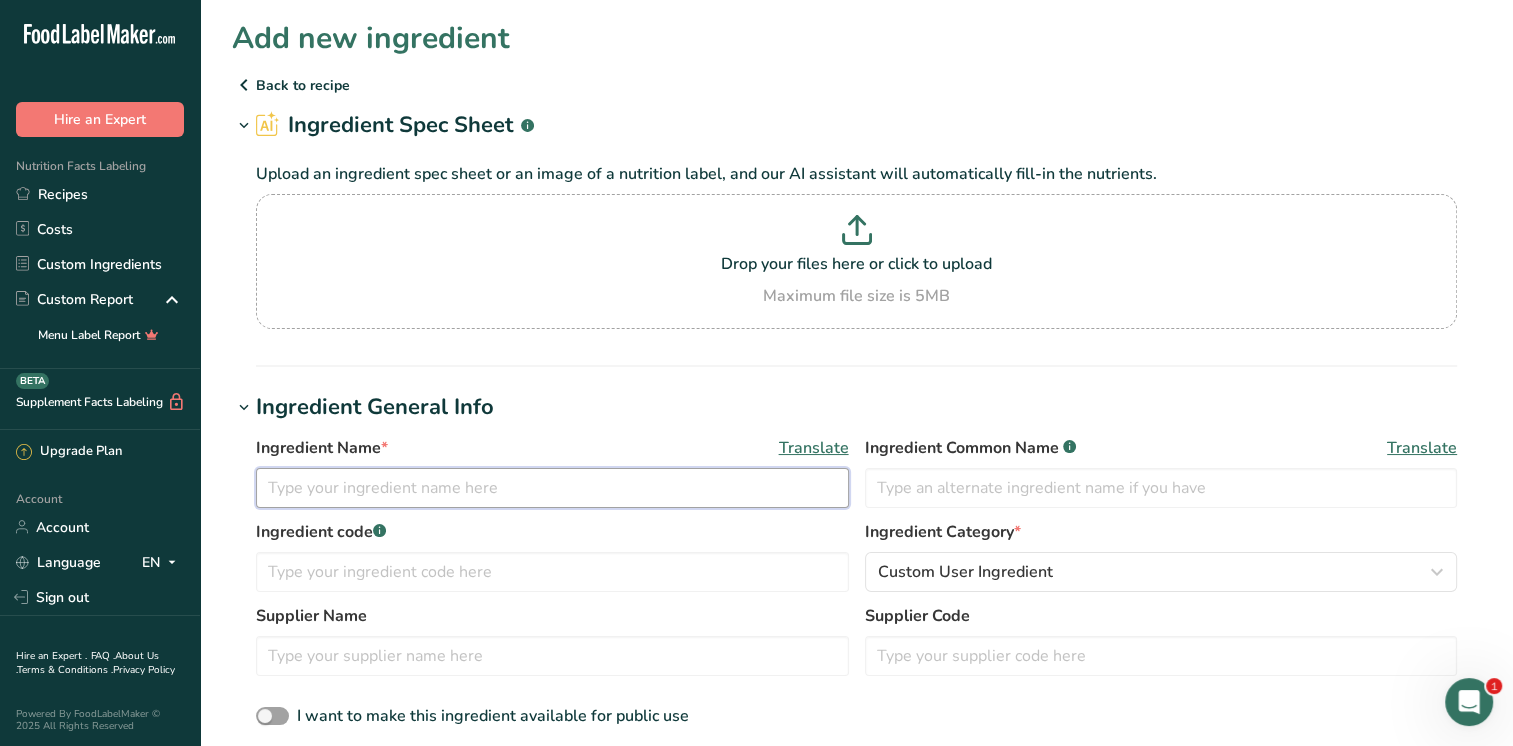 click at bounding box center [552, 488] 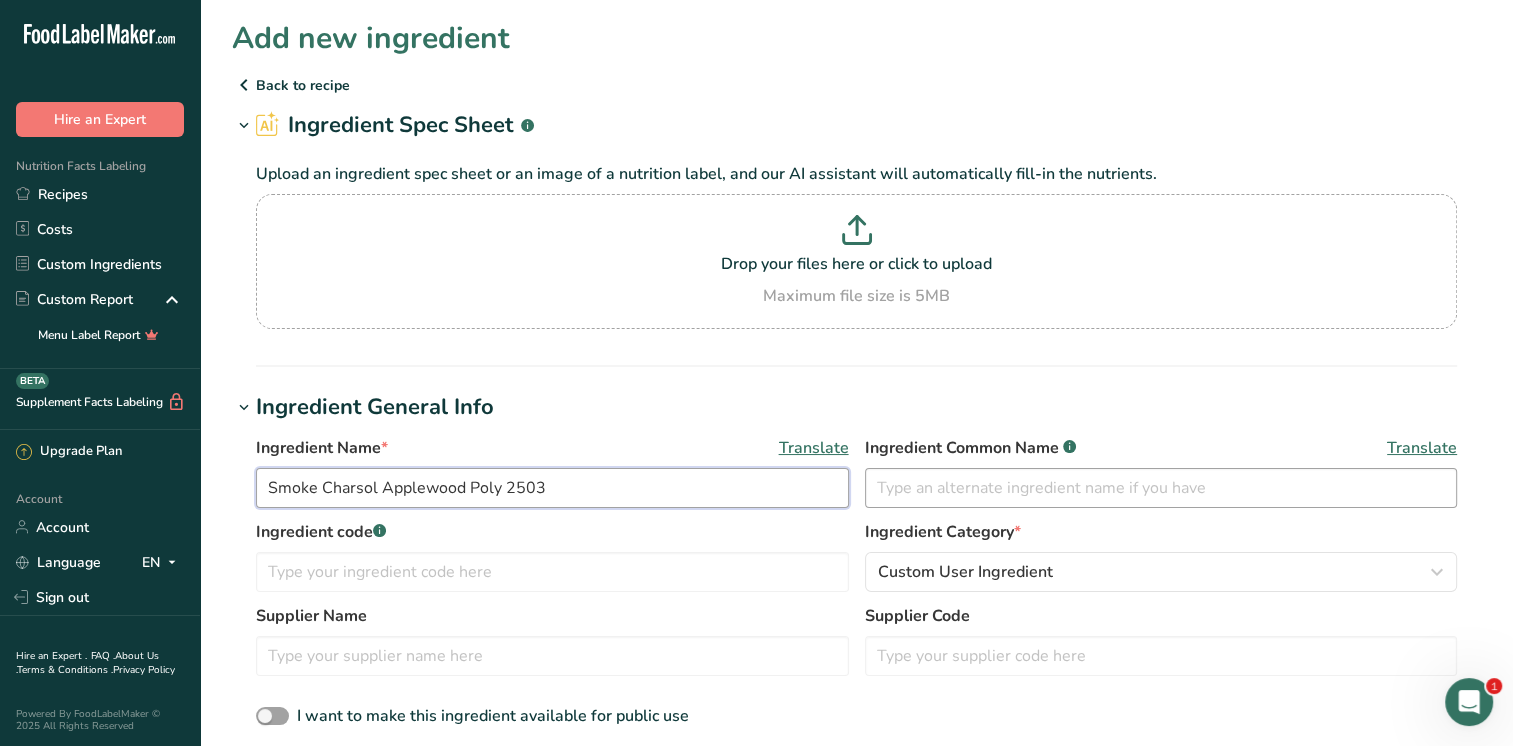 type on "Smoke Charsol Applewood Poly 2503" 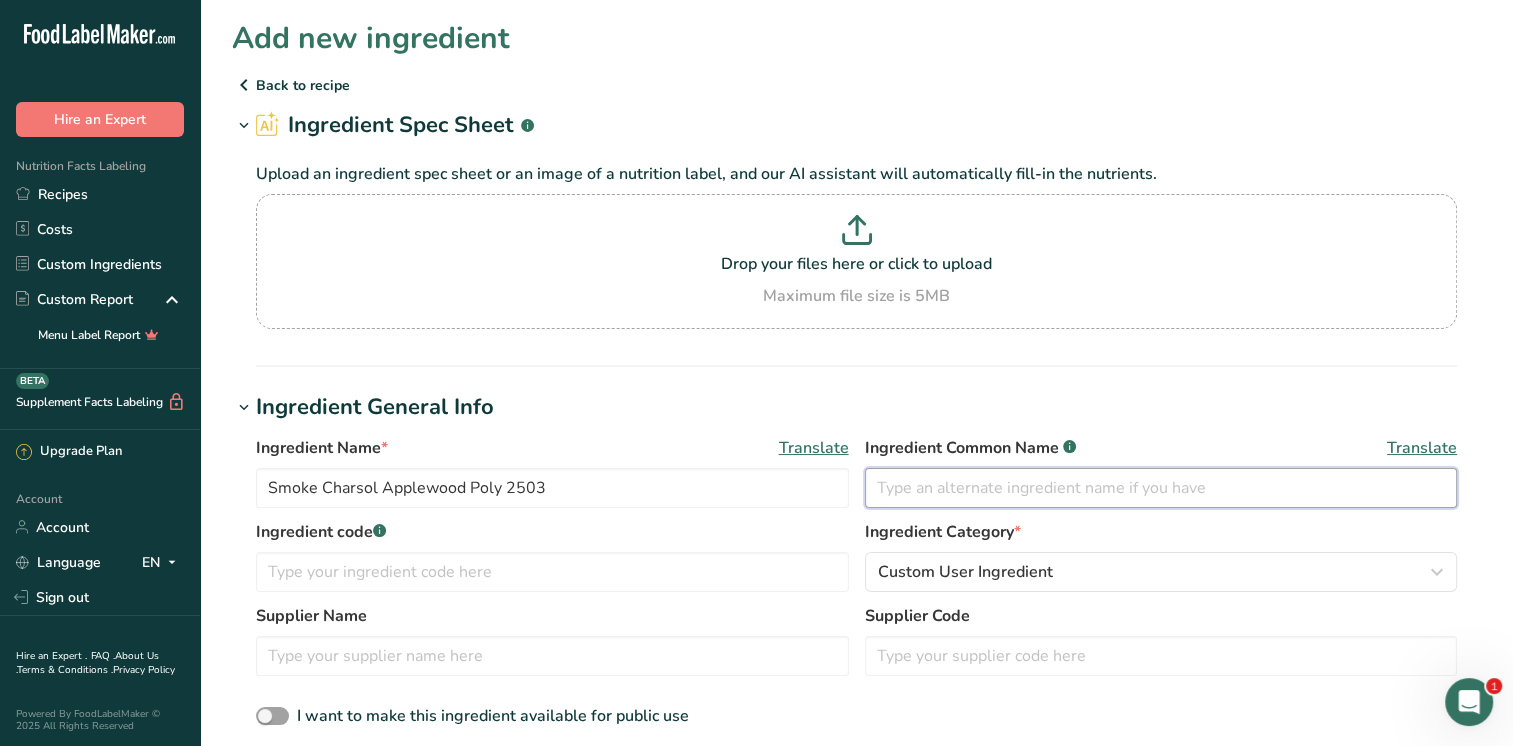 click at bounding box center [1161, 488] 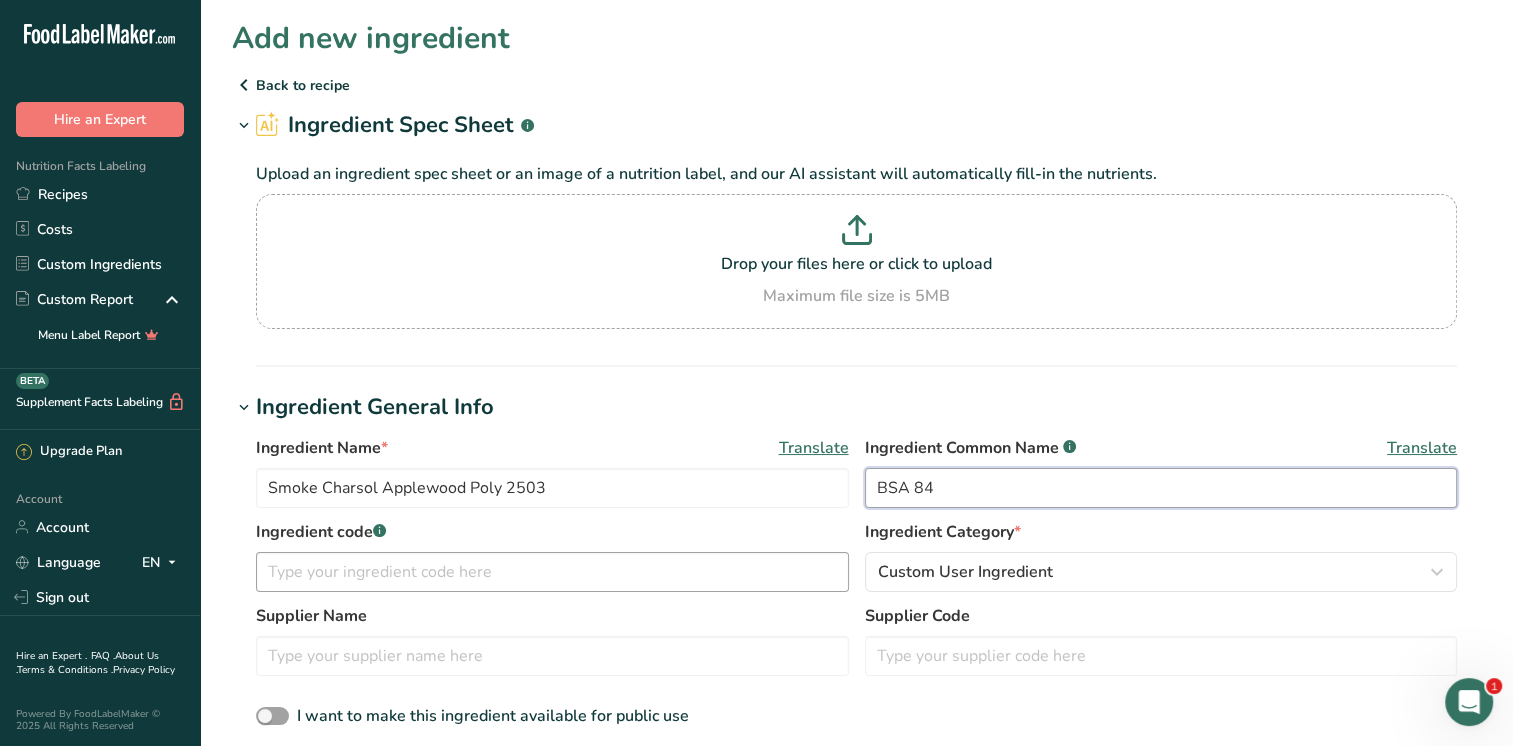 type on "BSA 84" 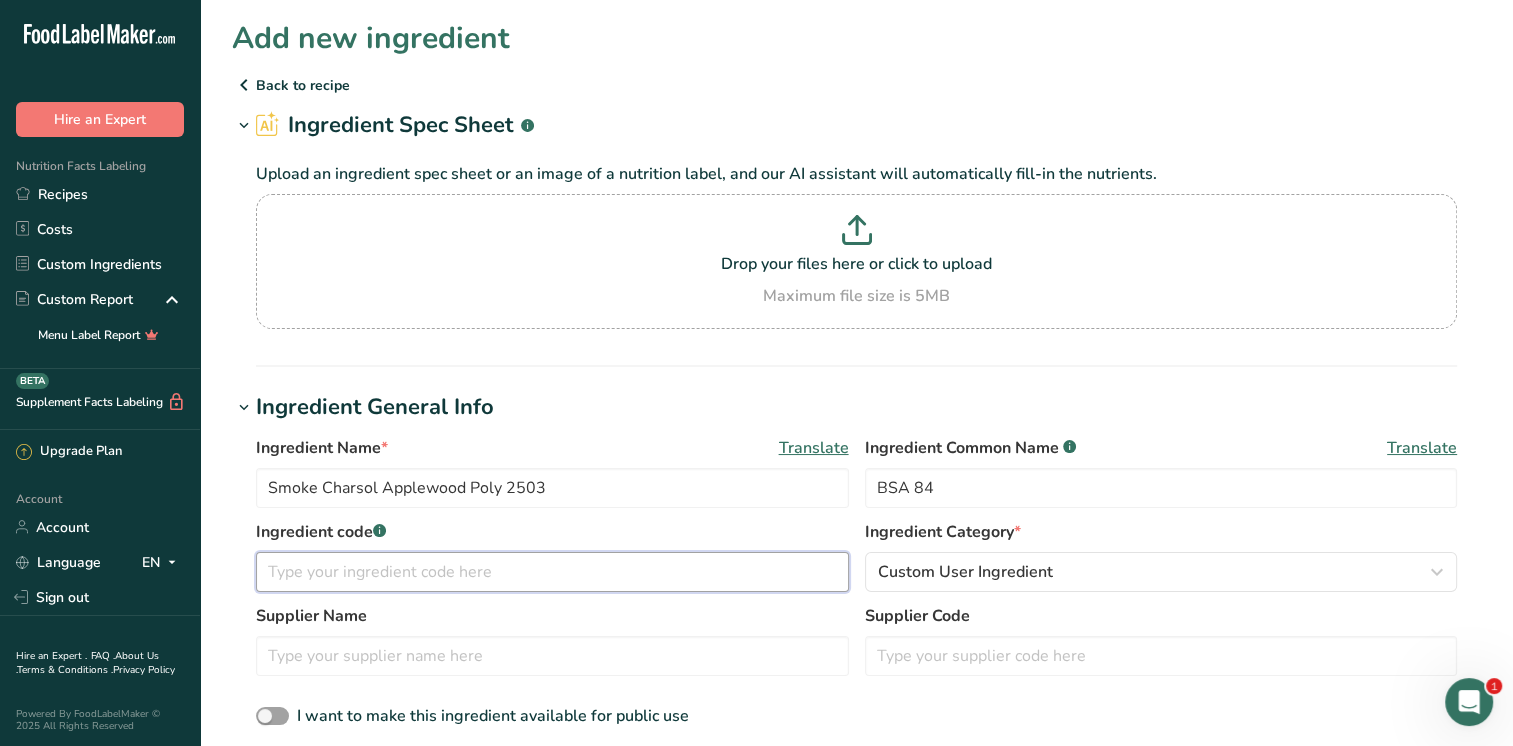 click at bounding box center (552, 572) 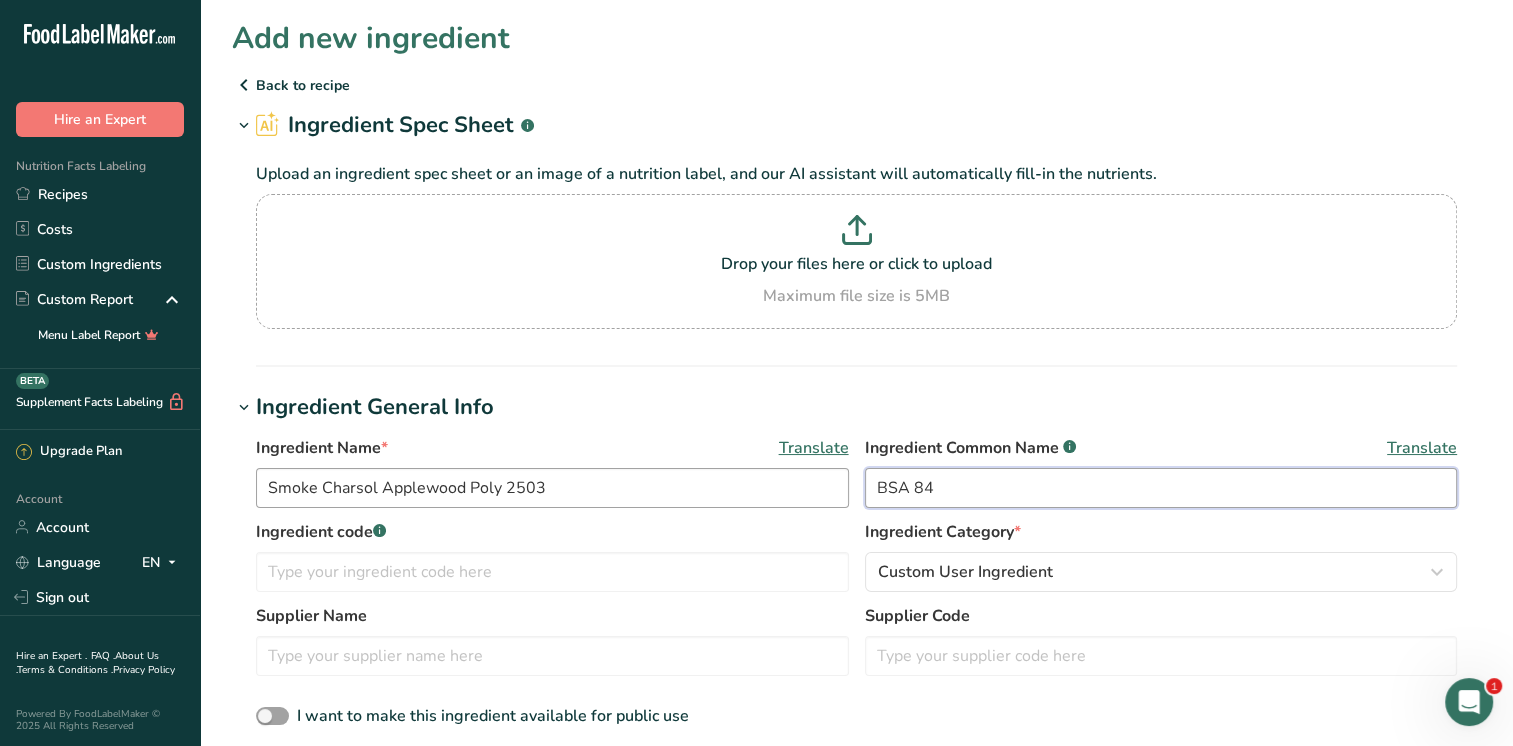 drag, startPoint x: 963, startPoint y: 485, endPoint x: 824, endPoint y: 485, distance: 139 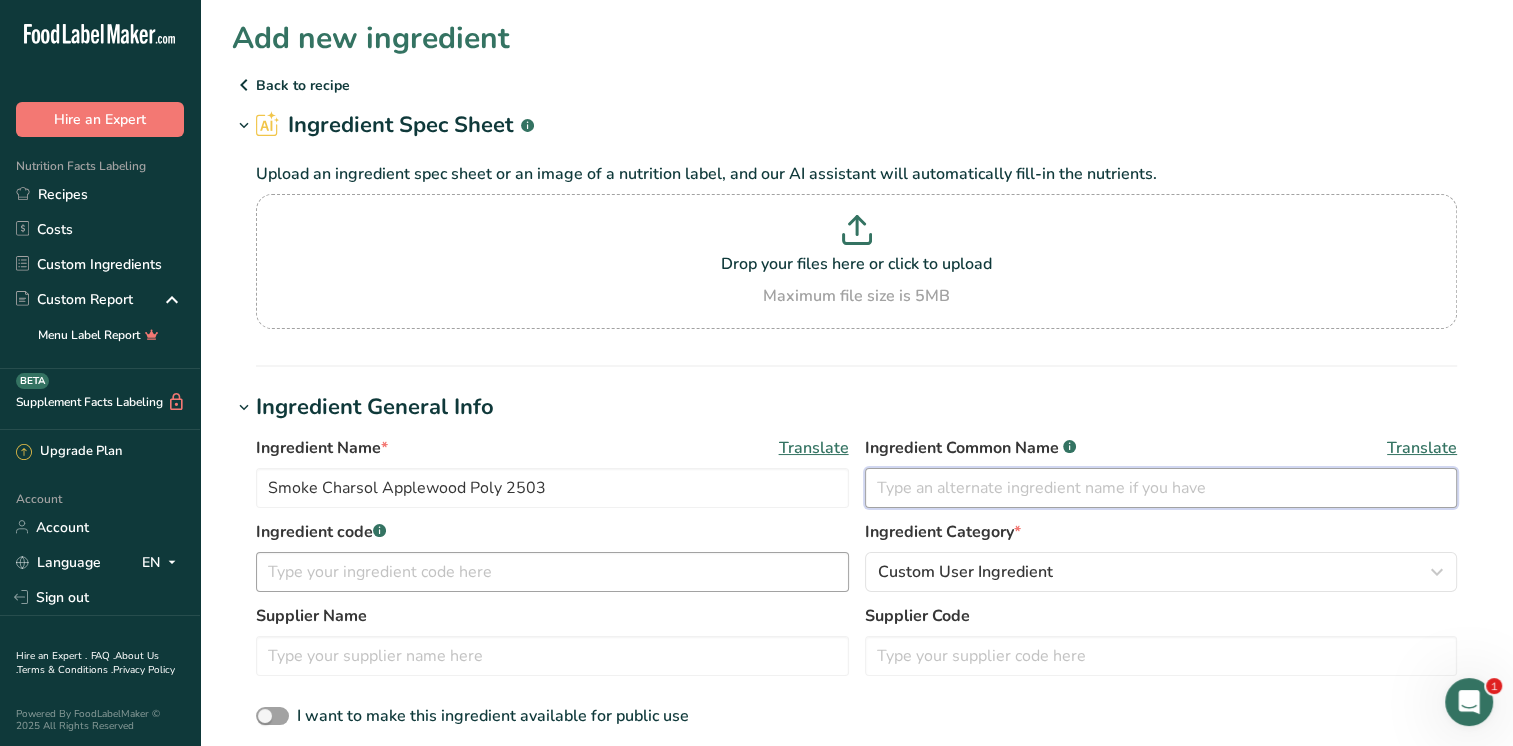 type 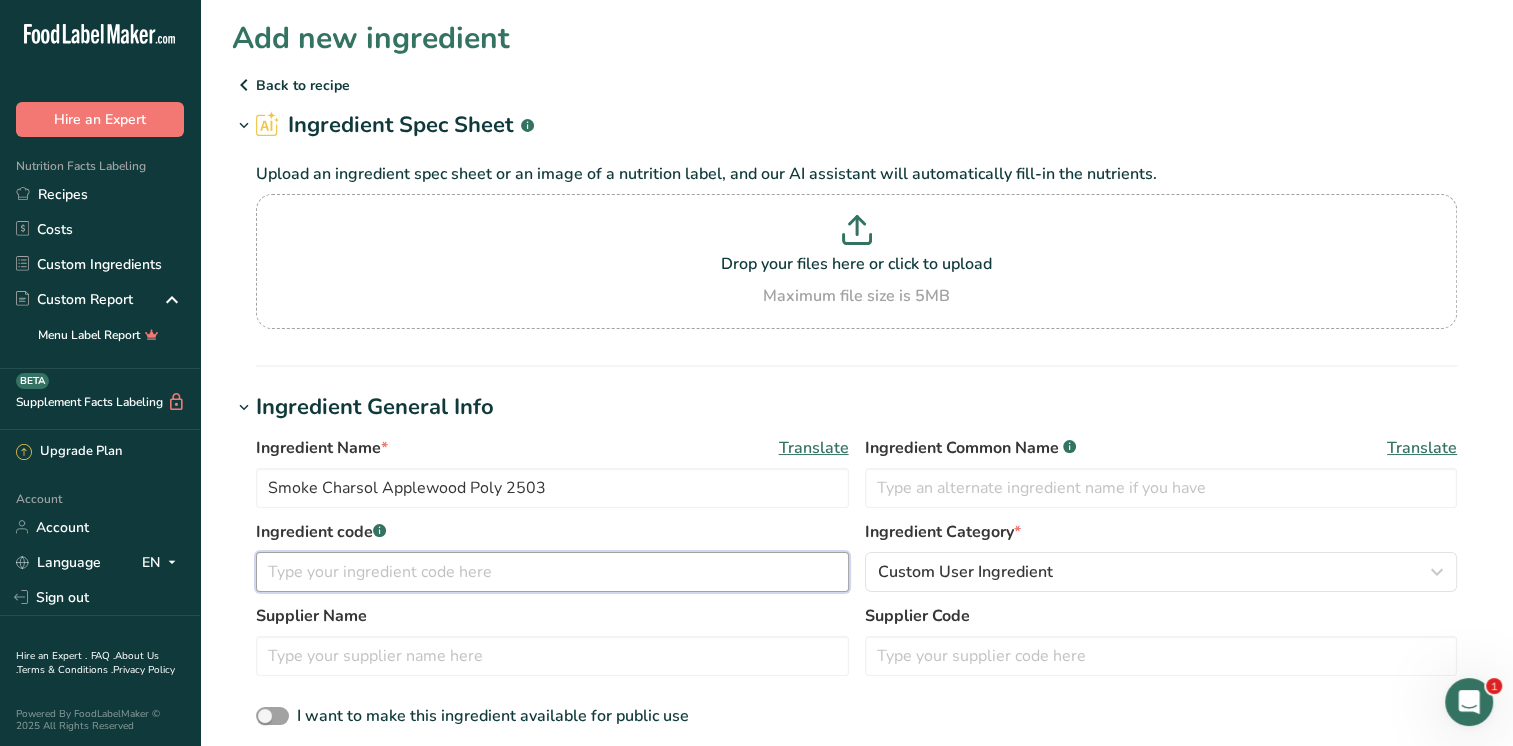 click at bounding box center [552, 572] 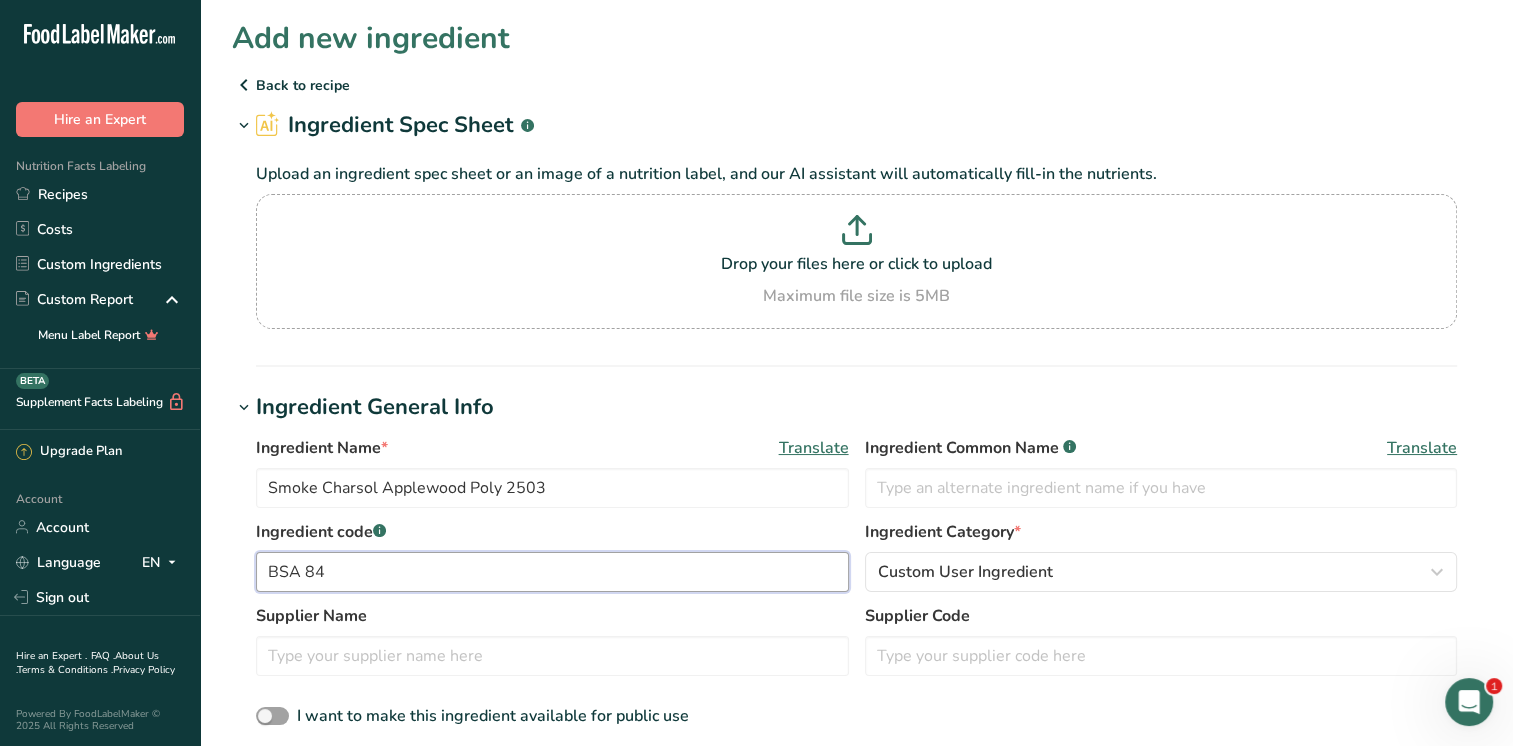 scroll, scrollTop: 200, scrollLeft: 0, axis: vertical 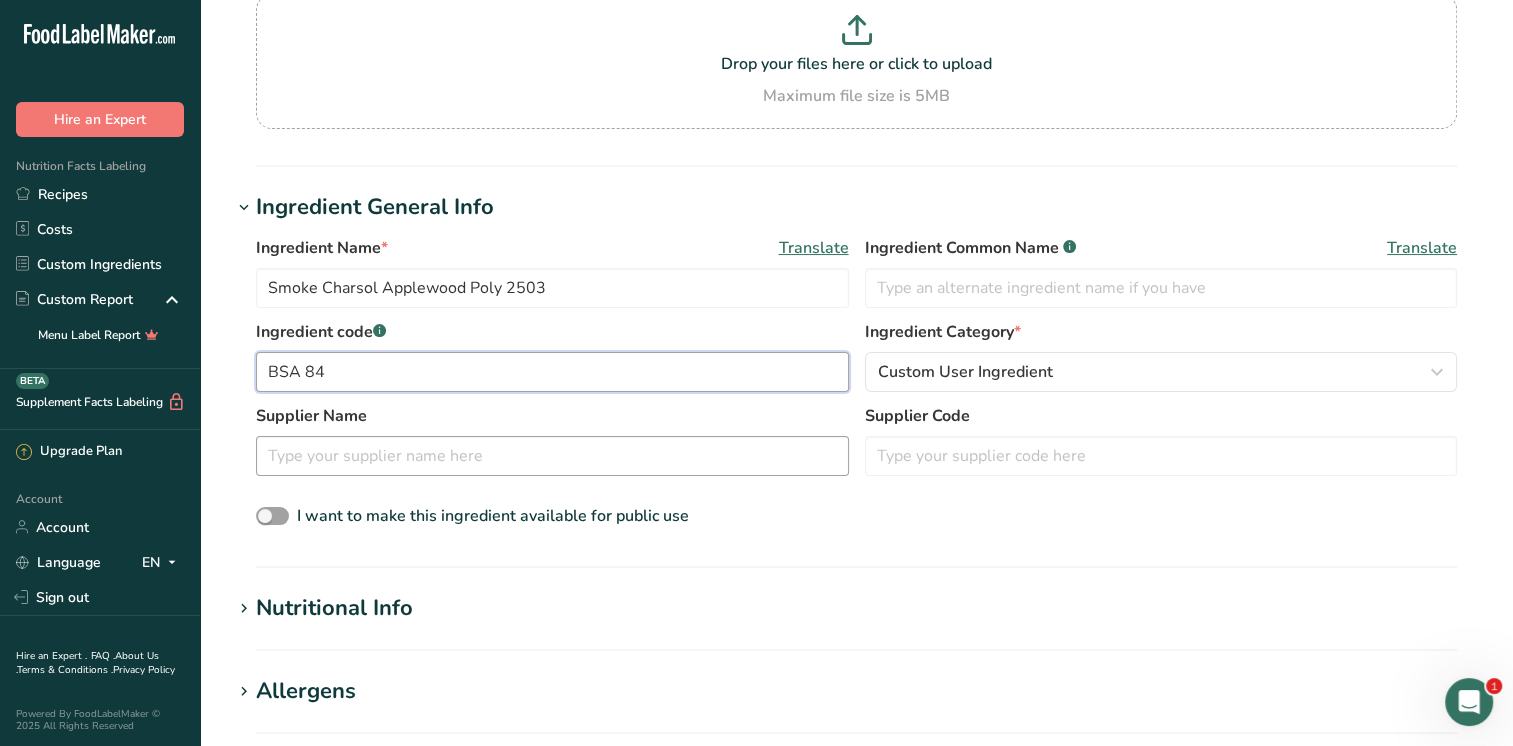 type on "BSA 84" 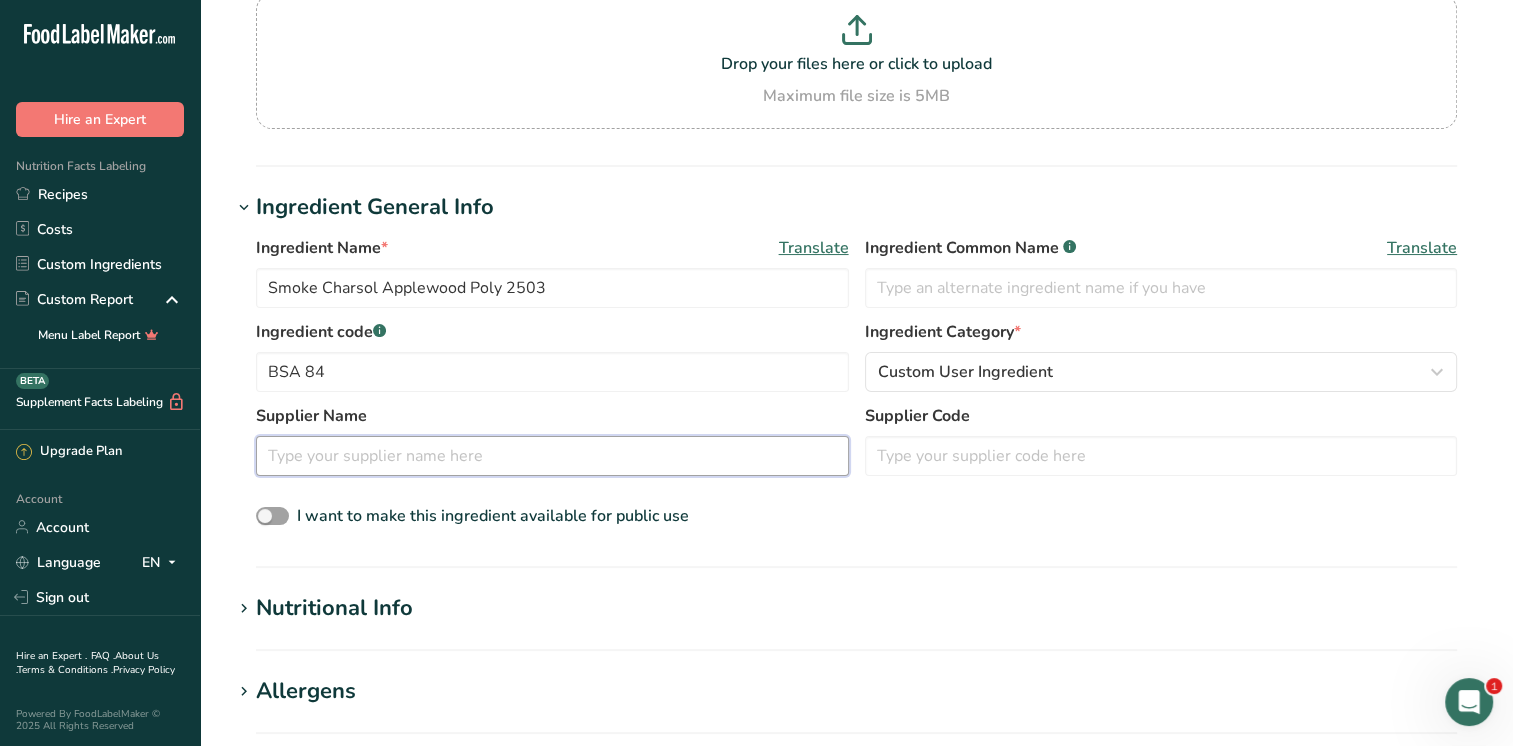 click at bounding box center (552, 456) 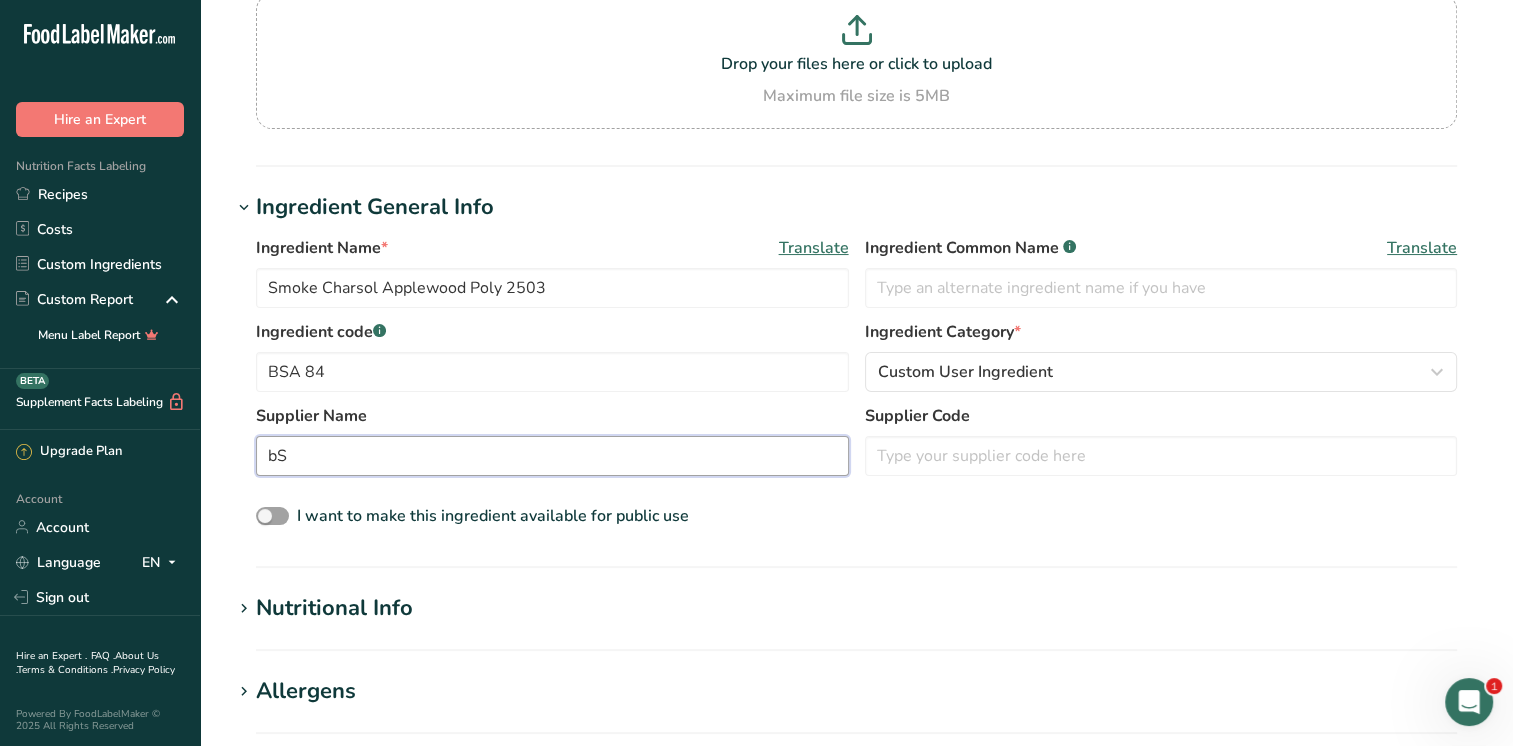 type on "b" 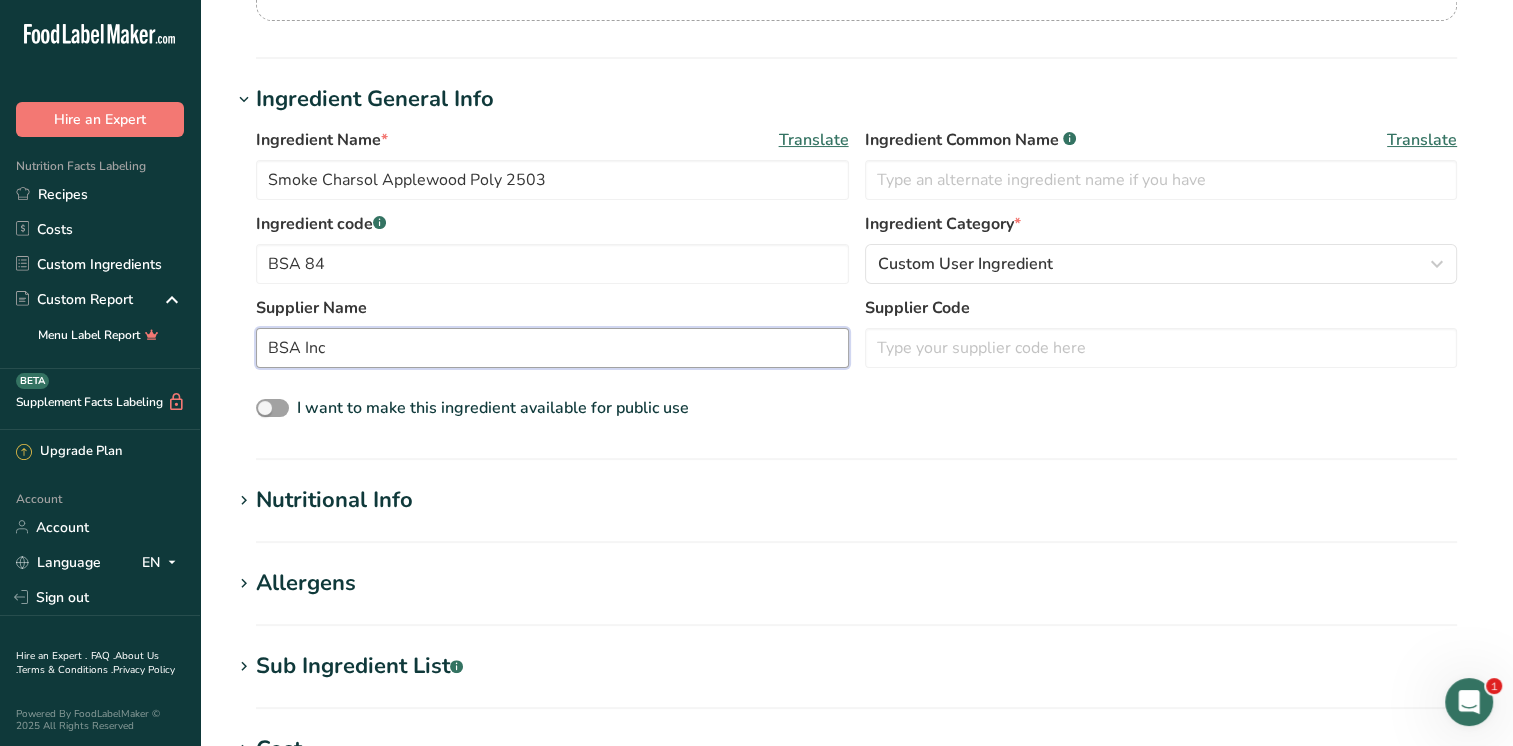 scroll, scrollTop: 400, scrollLeft: 0, axis: vertical 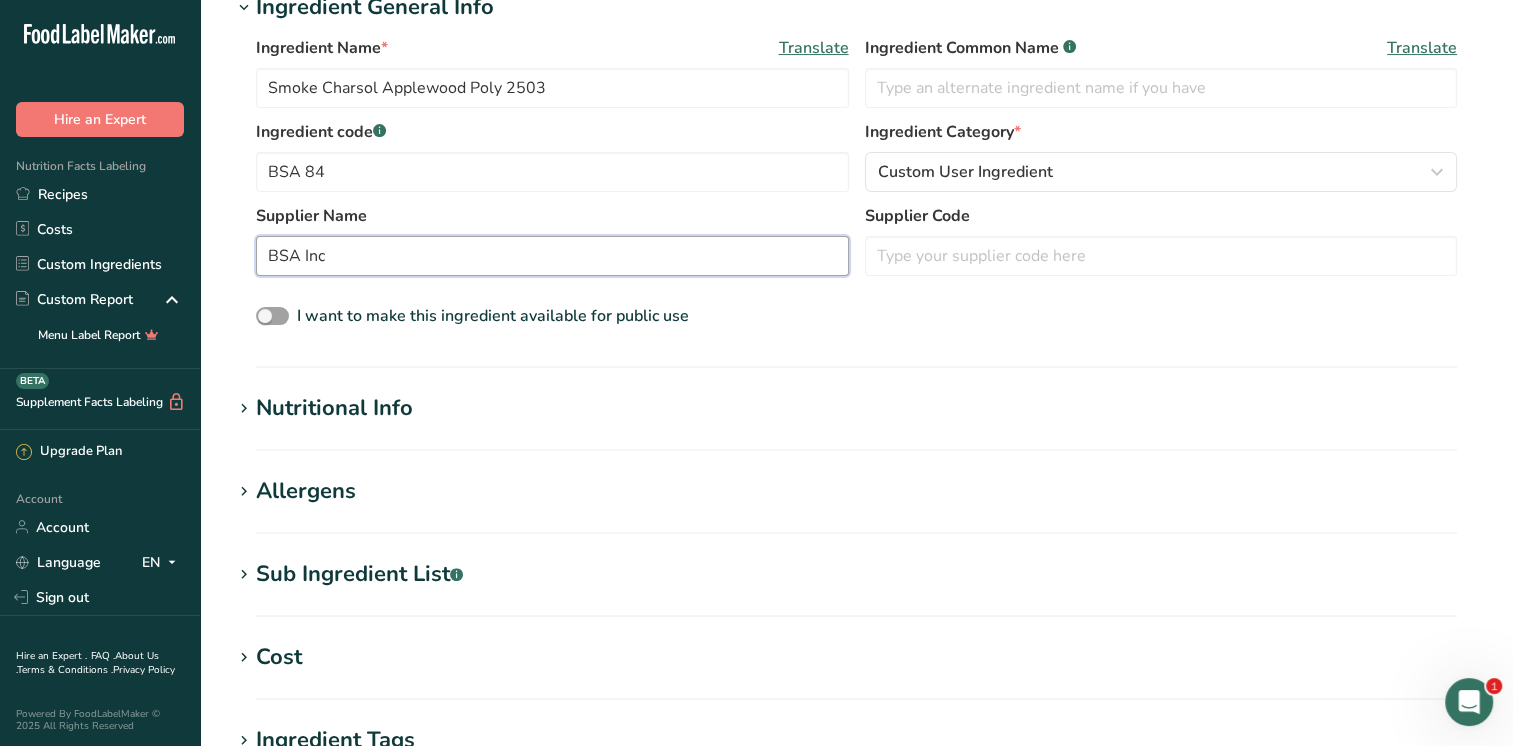 type on "BSA Inc" 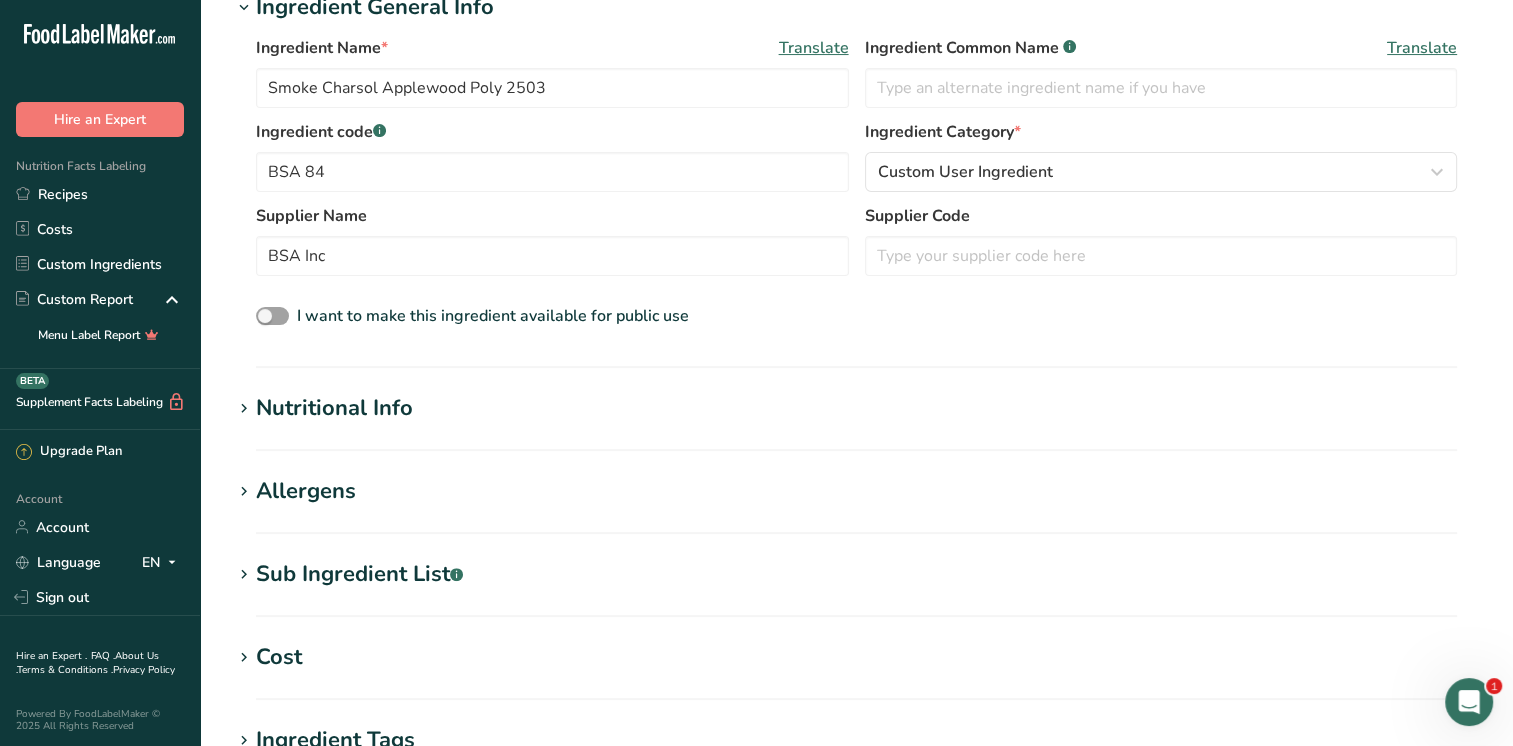 click on "Nutritional Info" at bounding box center (334, 408) 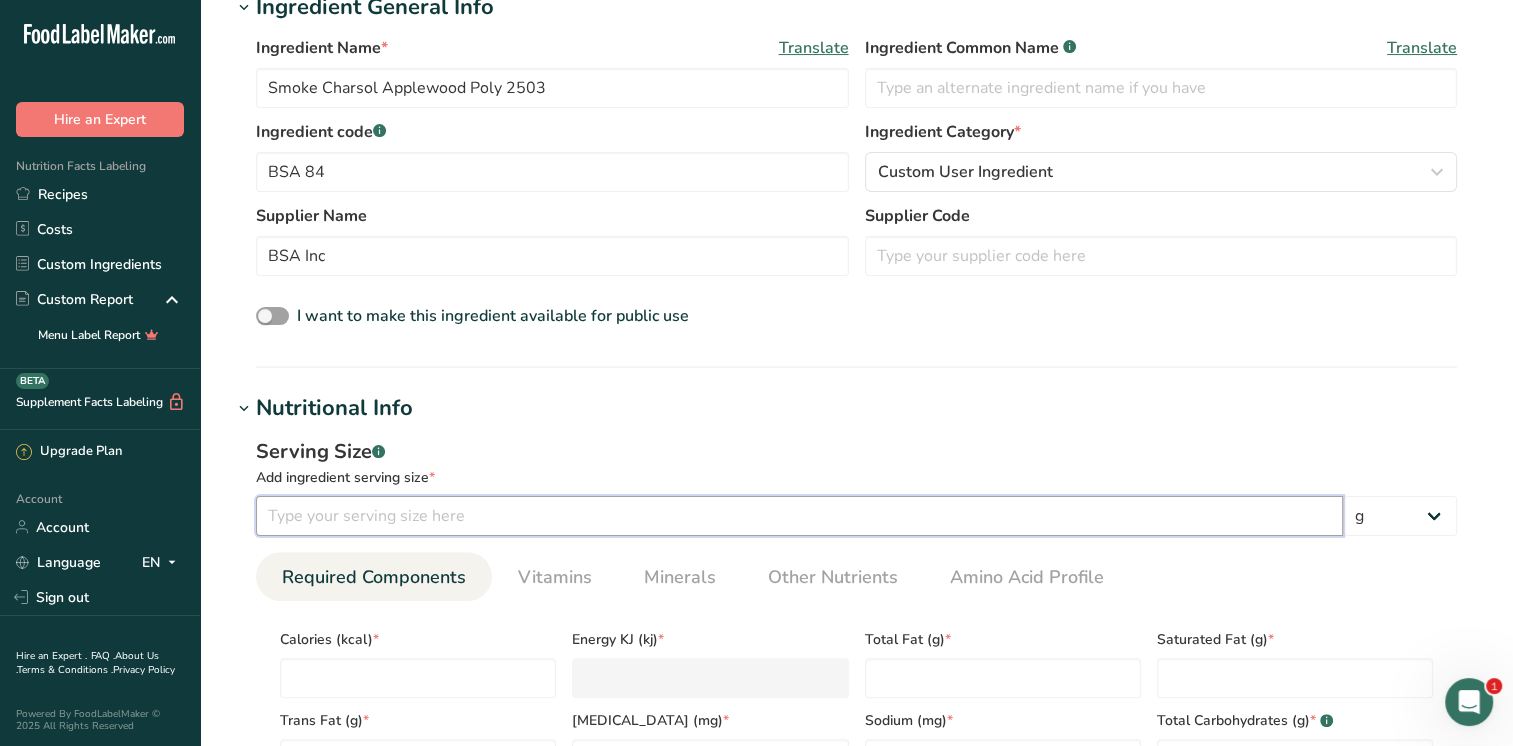 click at bounding box center (799, 516) 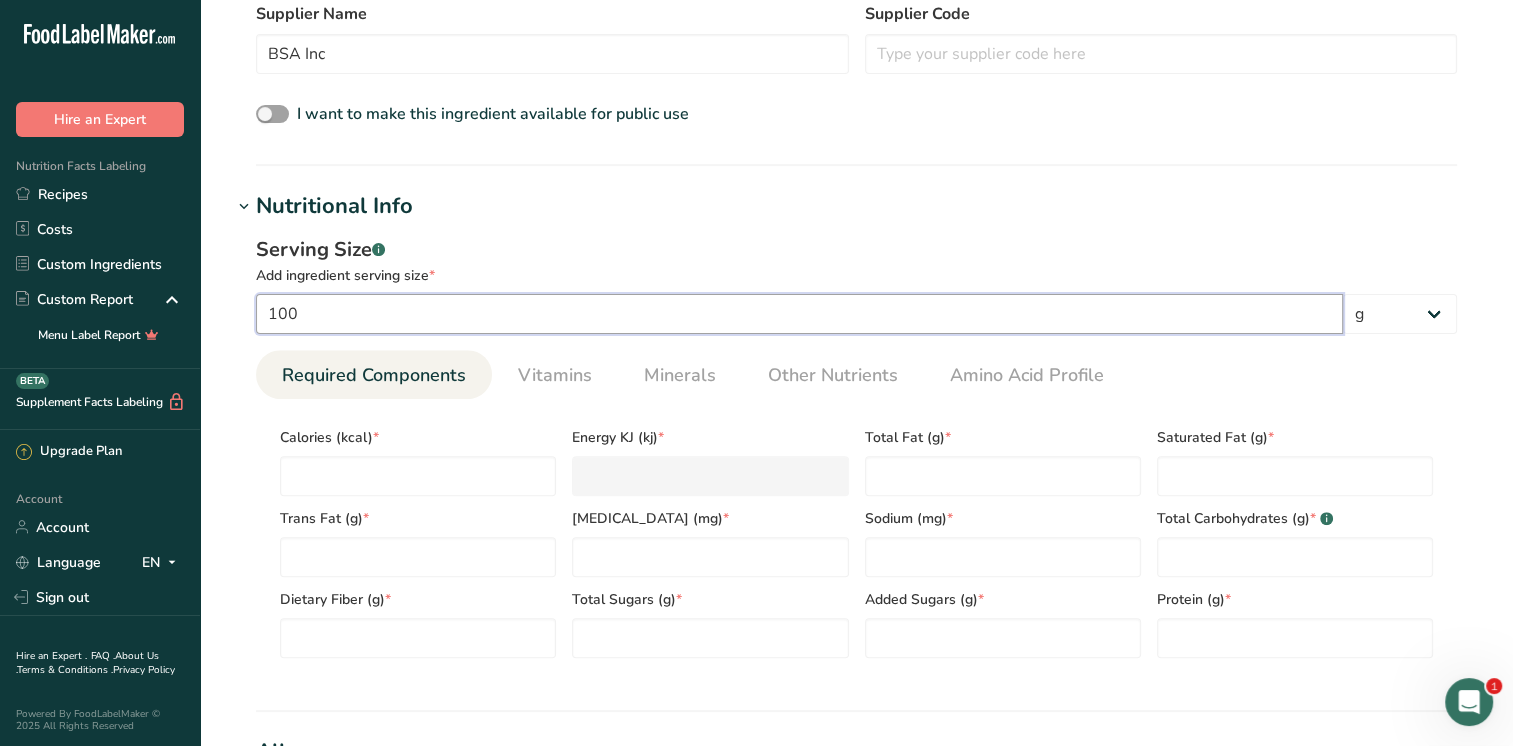 scroll, scrollTop: 700, scrollLeft: 0, axis: vertical 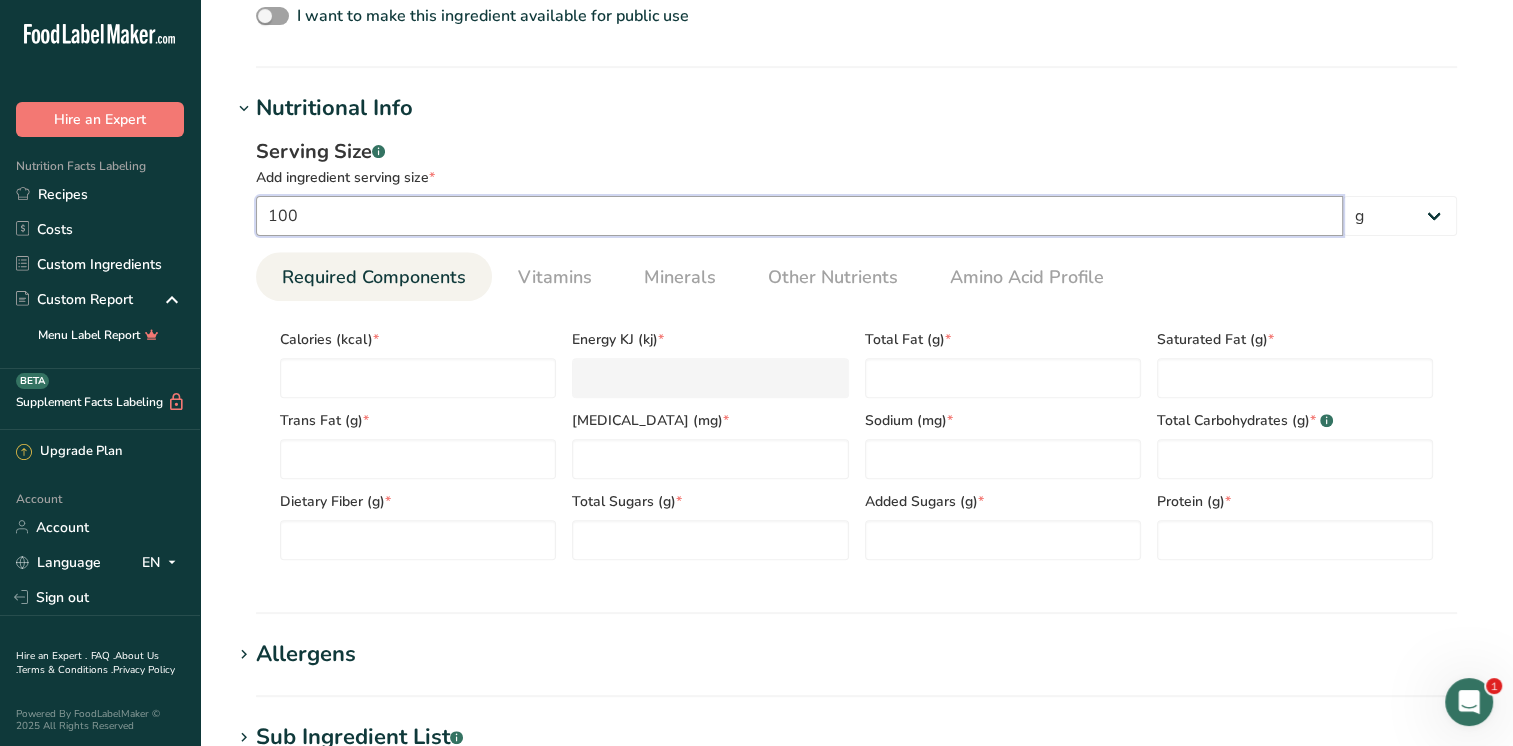 type on "100" 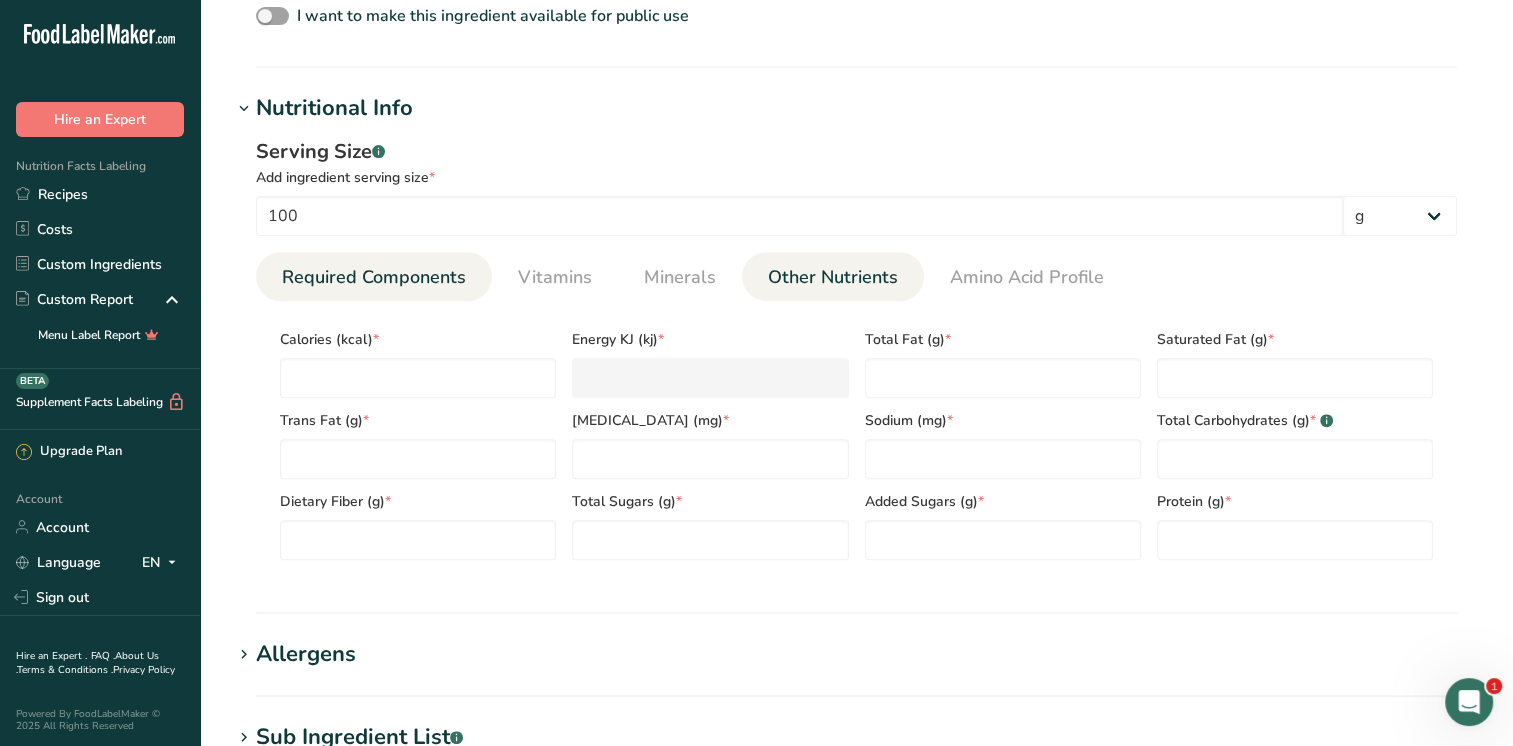 click on "Other Nutrients" at bounding box center (833, 277) 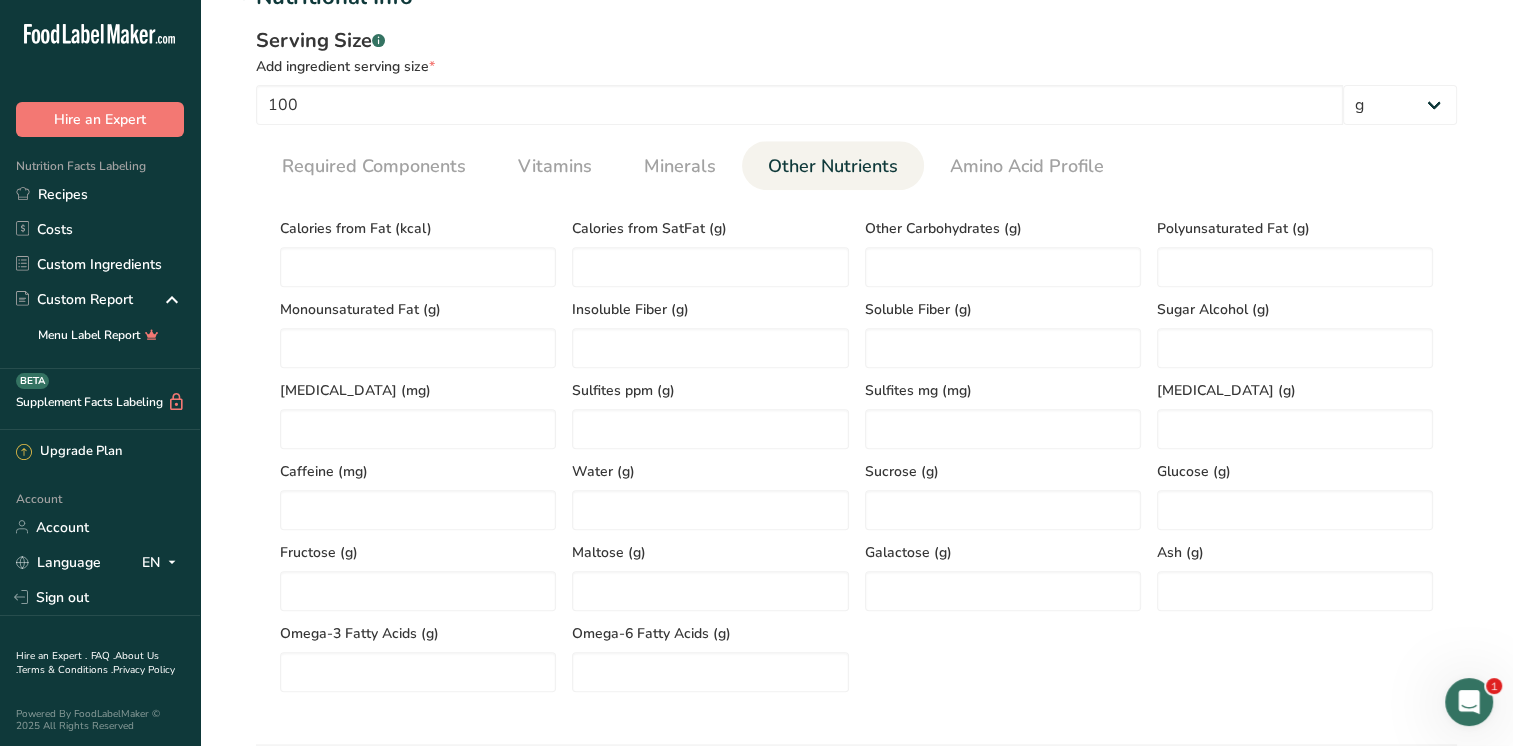 scroll, scrollTop: 1000, scrollLeft: 0, axis: vertical 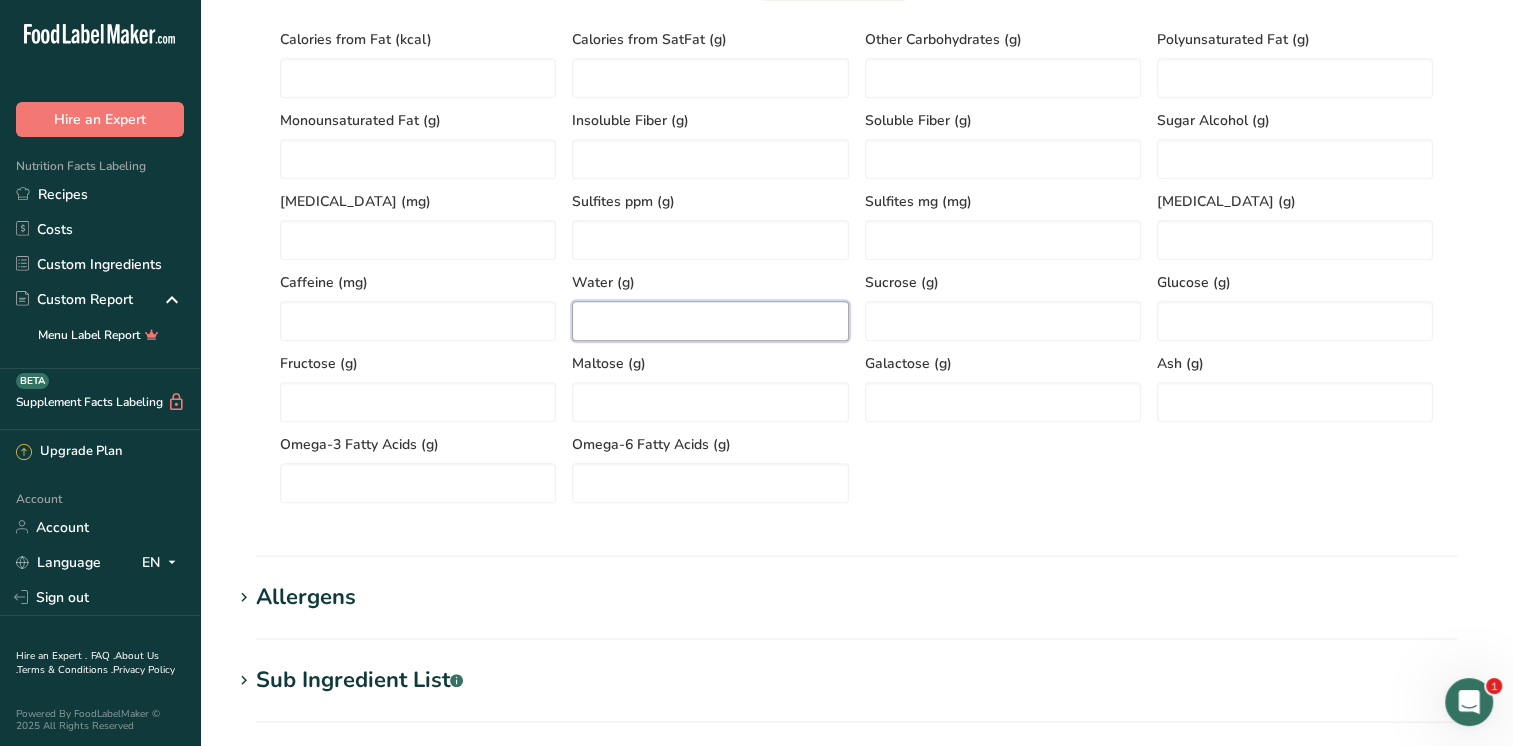 click at bounding box center [710, 321] 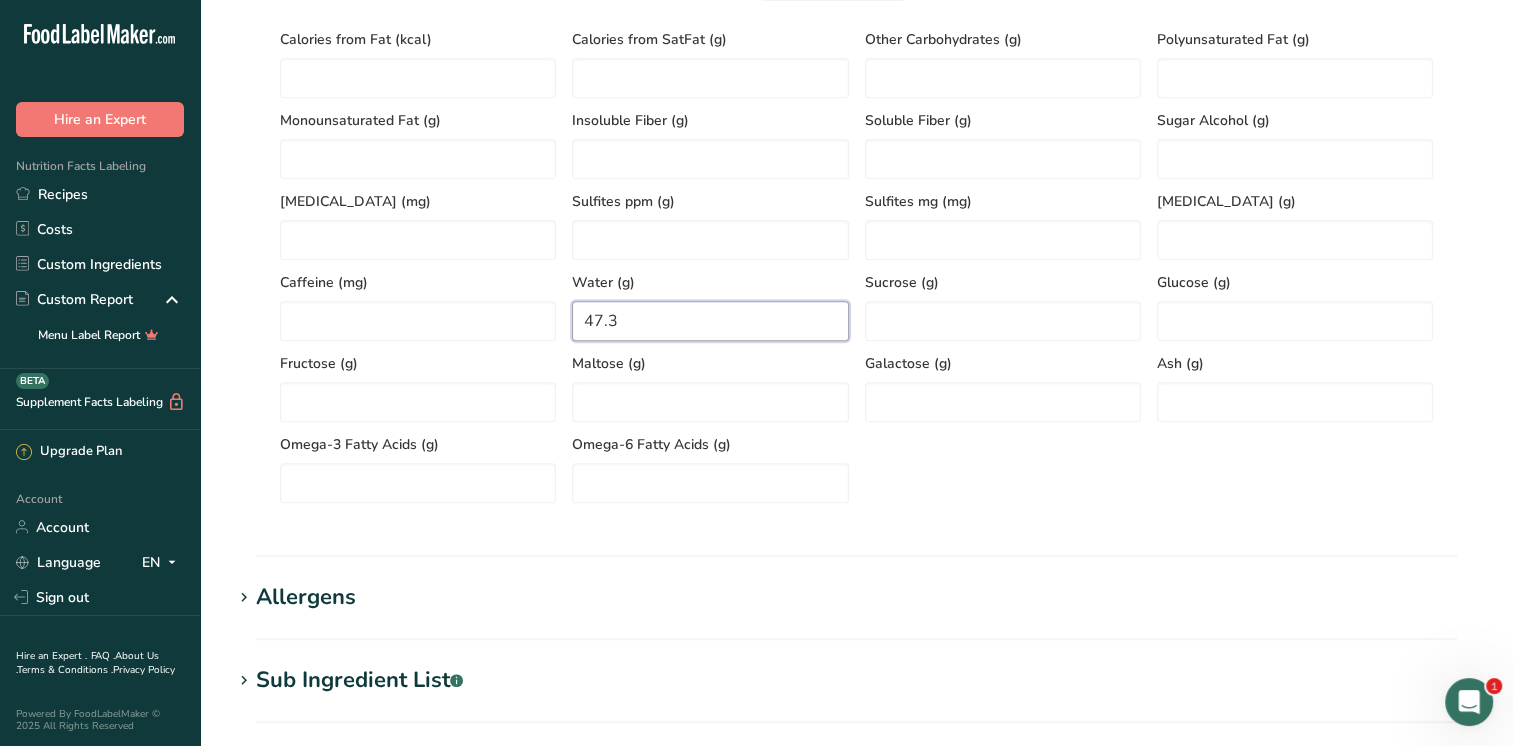 type on "47.3" 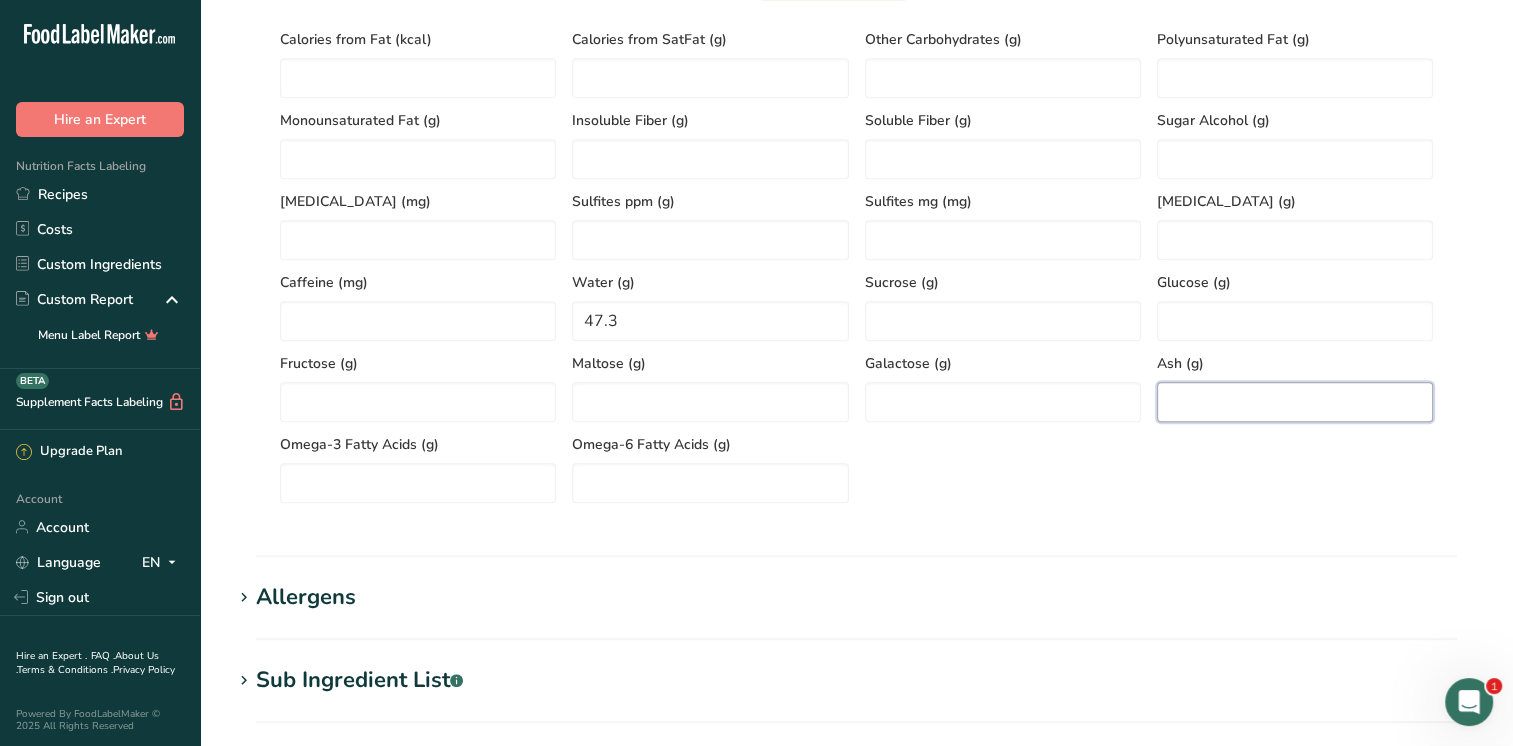 click at bounding box center (1295, 402) 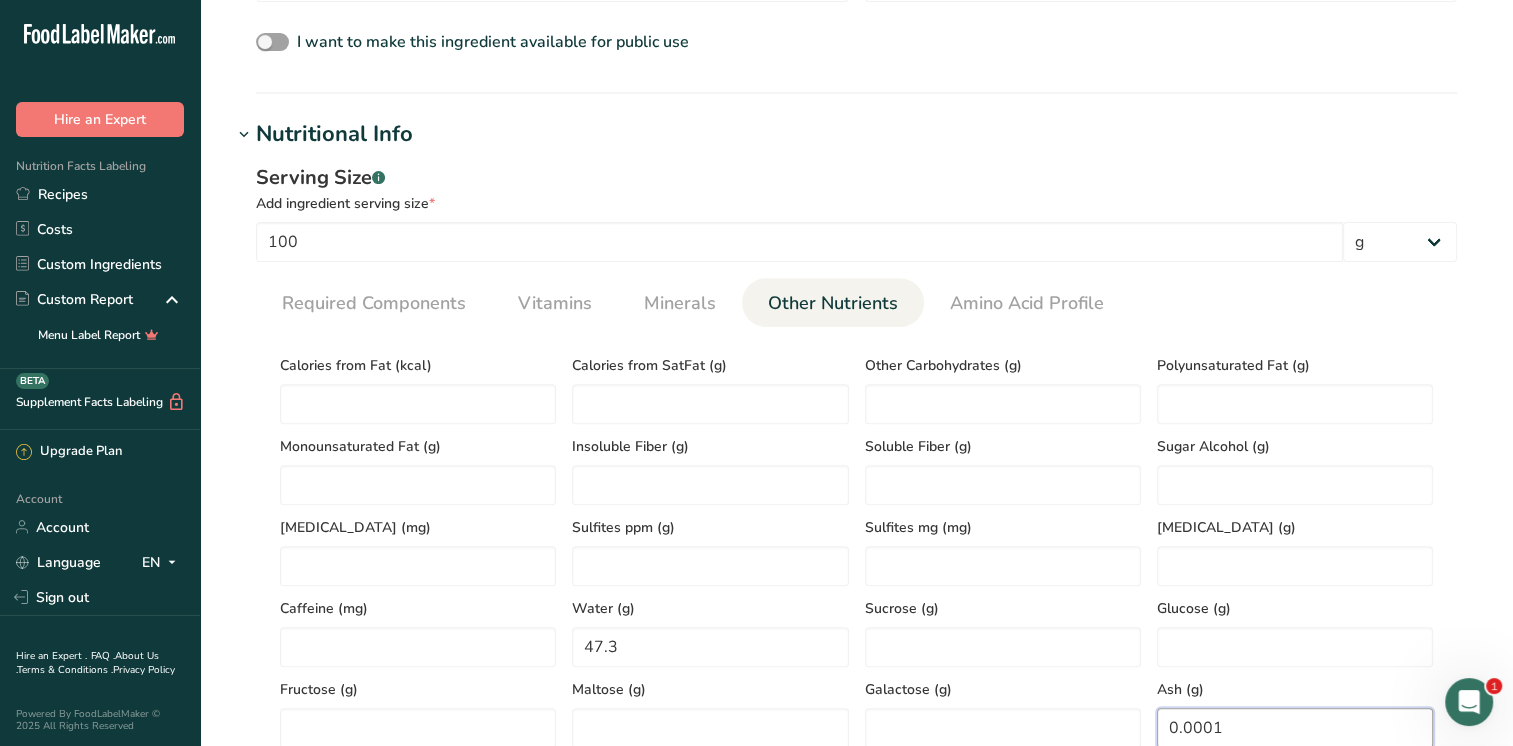 scroll, scrollTop: 600, scrollLeft: 0, axis: vertical 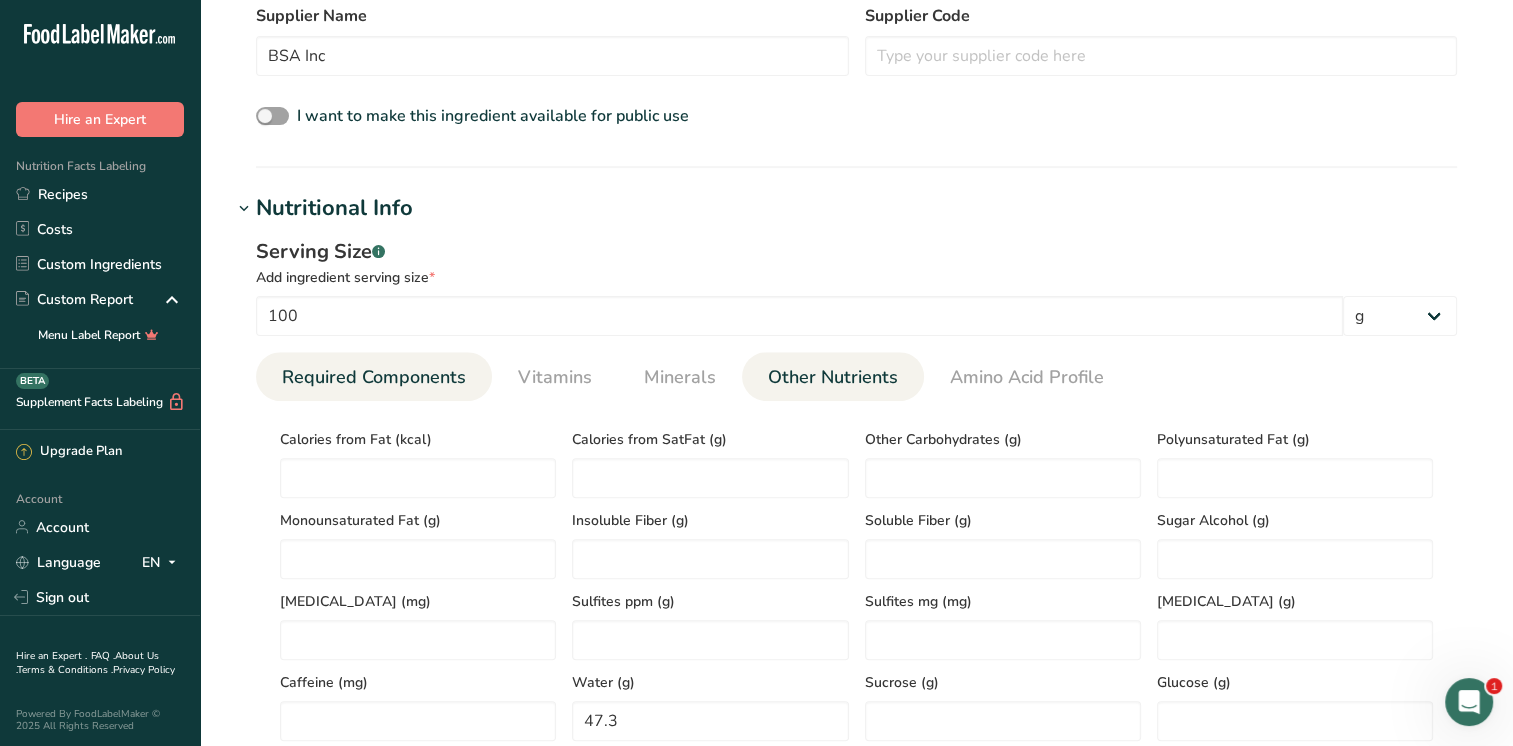 type on "0.0001" 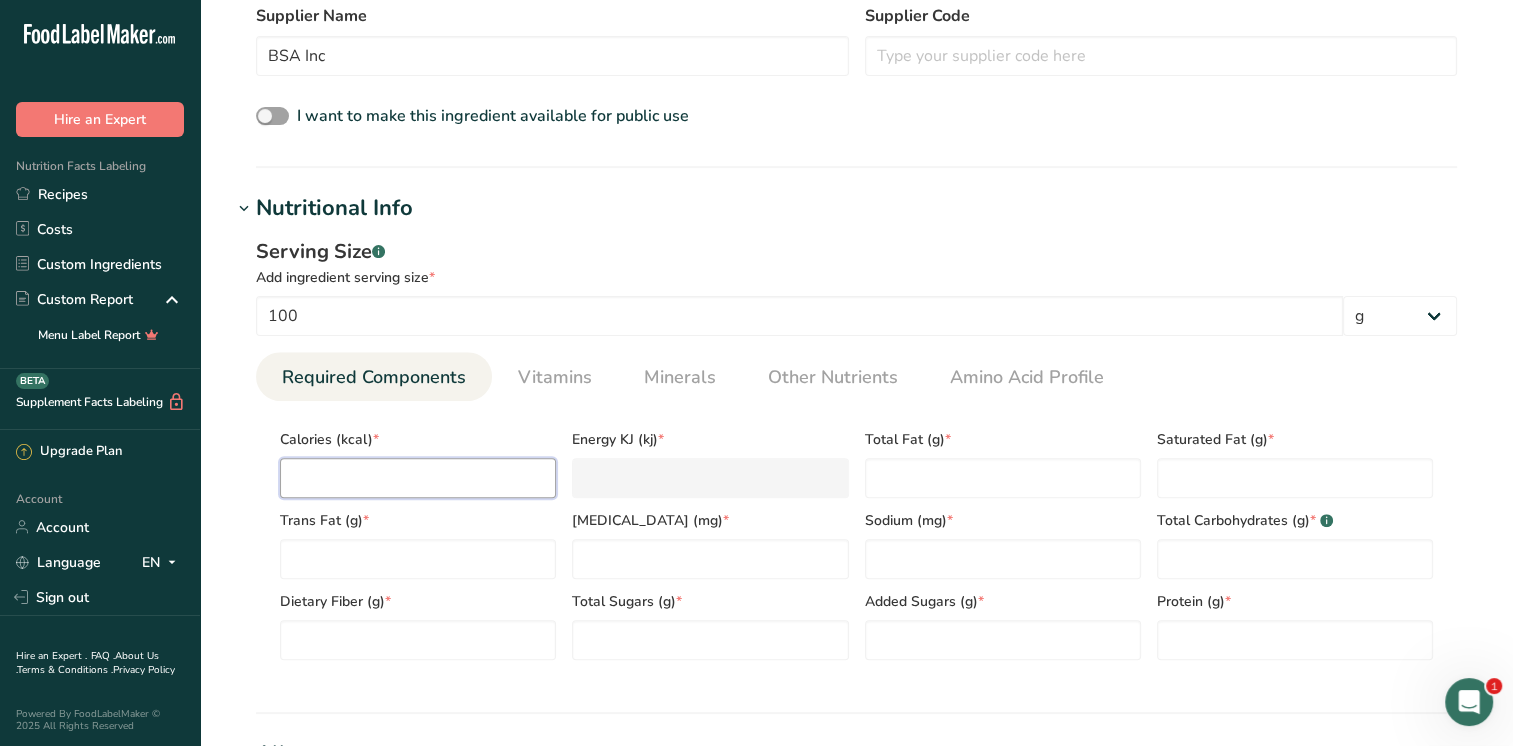 click at bounding box center (418, 478) 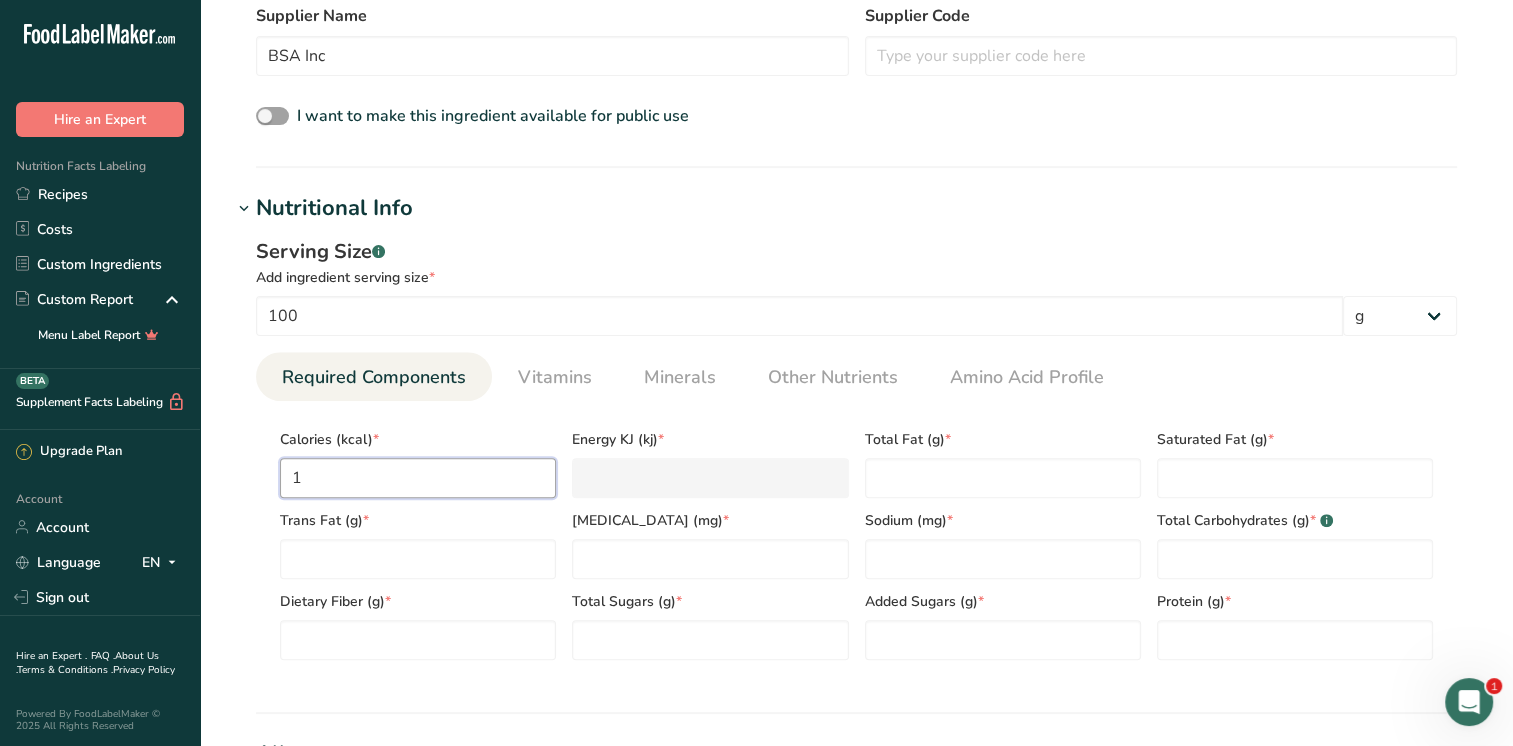 type on "4.2" 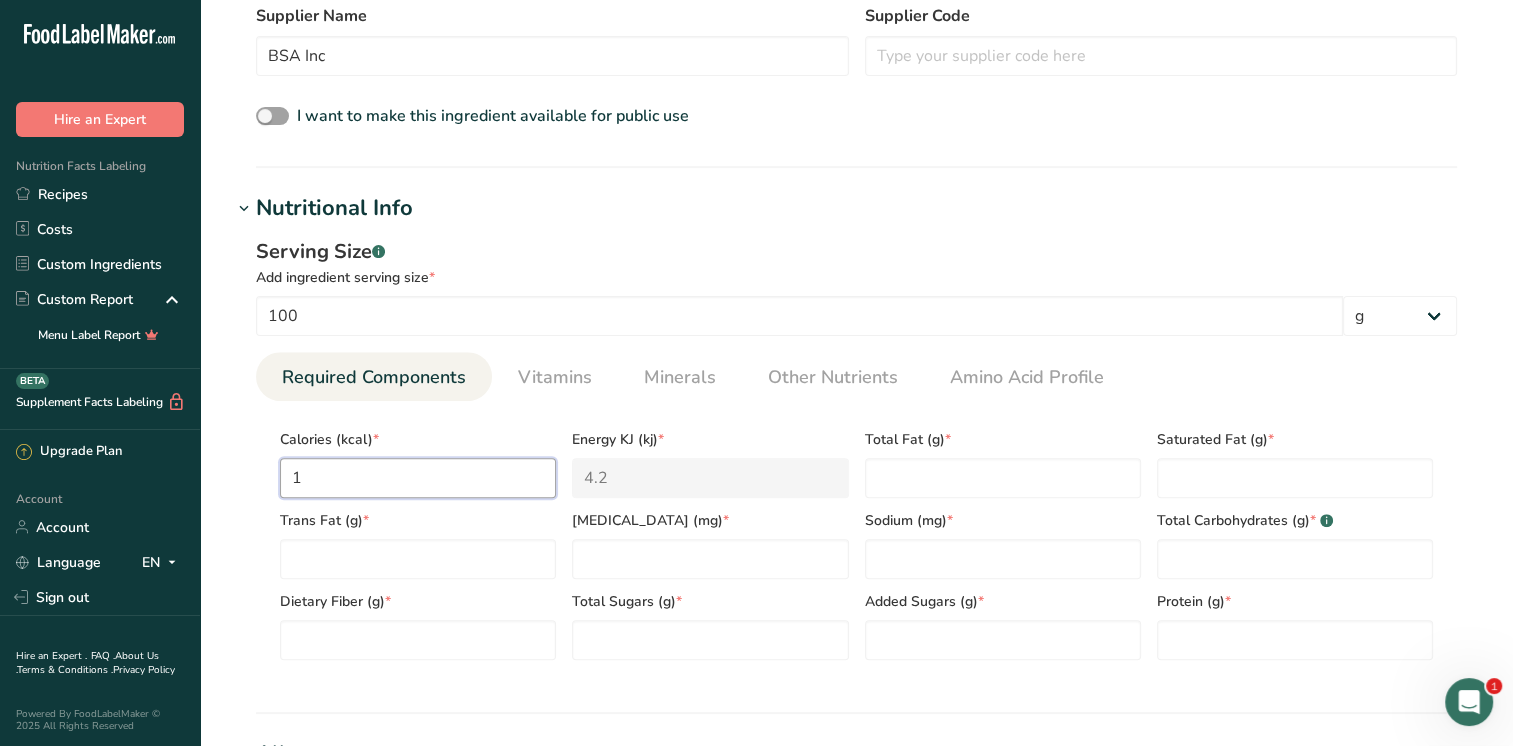 type on "19" 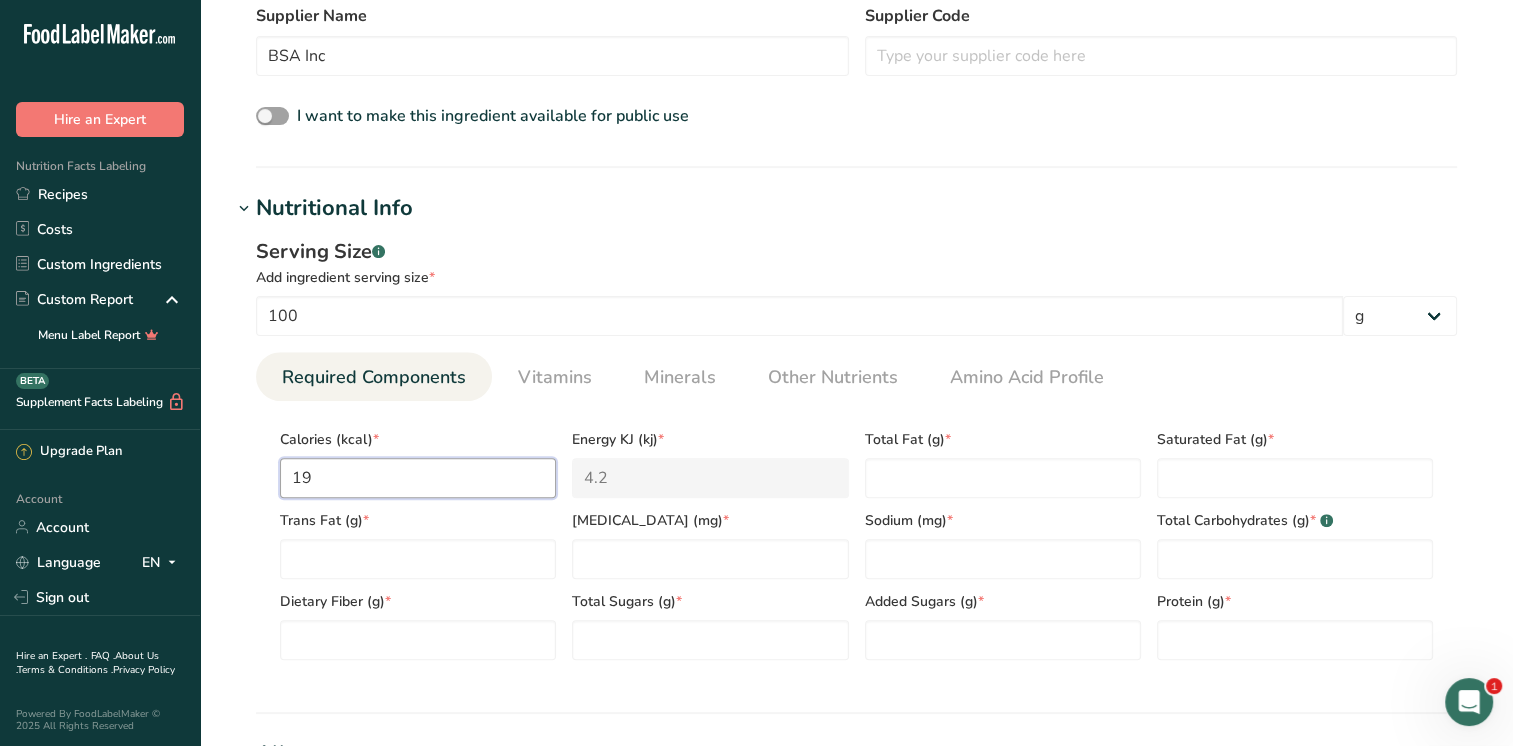 type on "79.5" 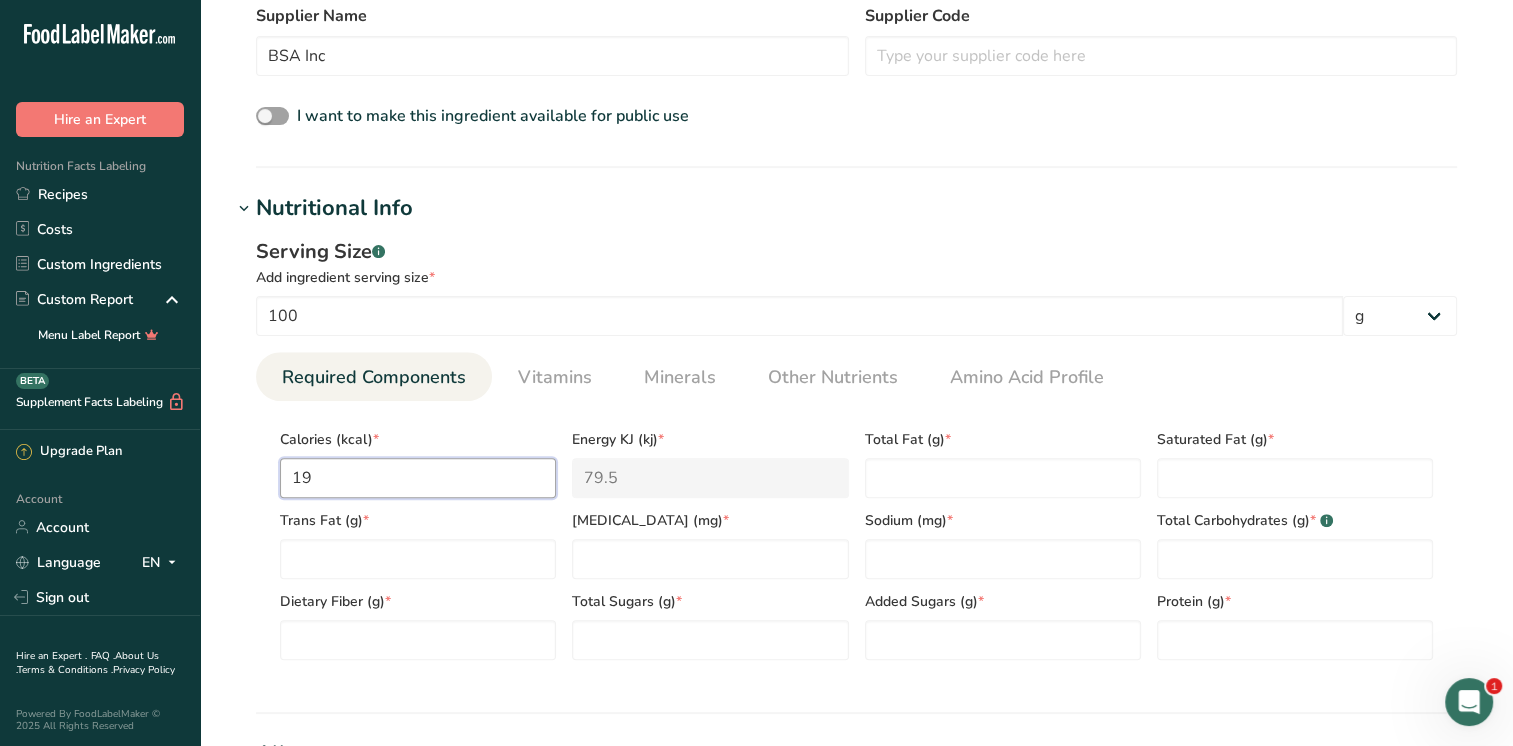 type on "190" 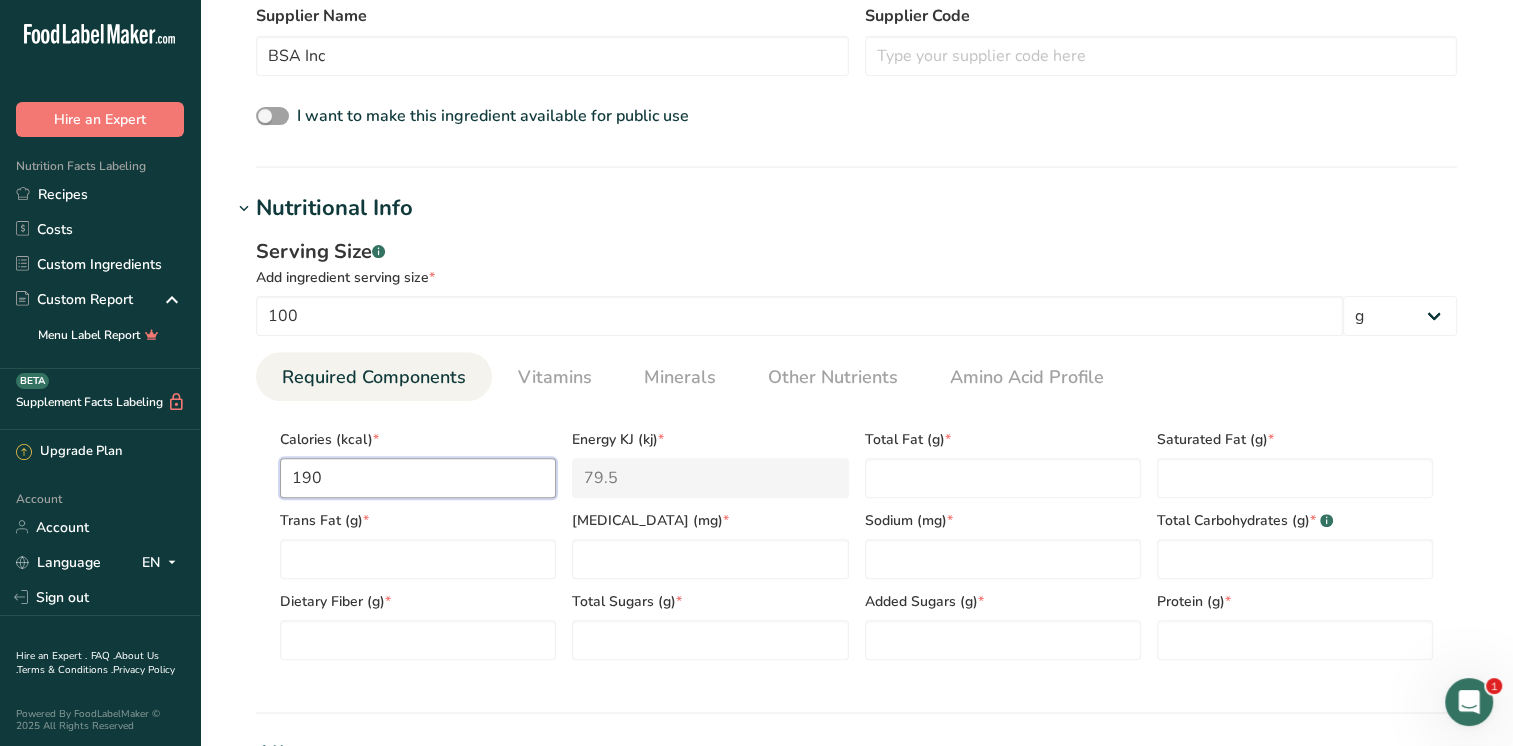 type on "795" 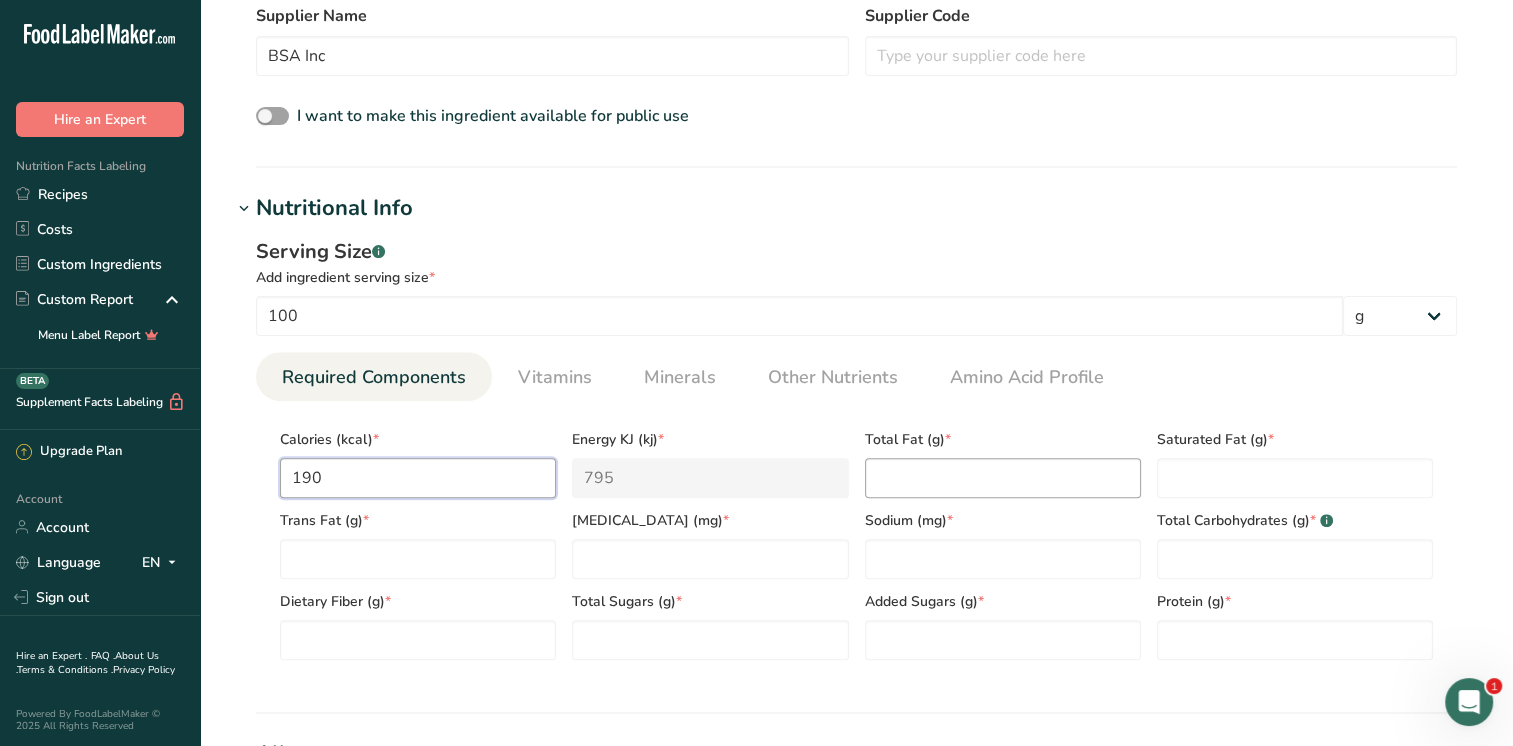 type on "190" 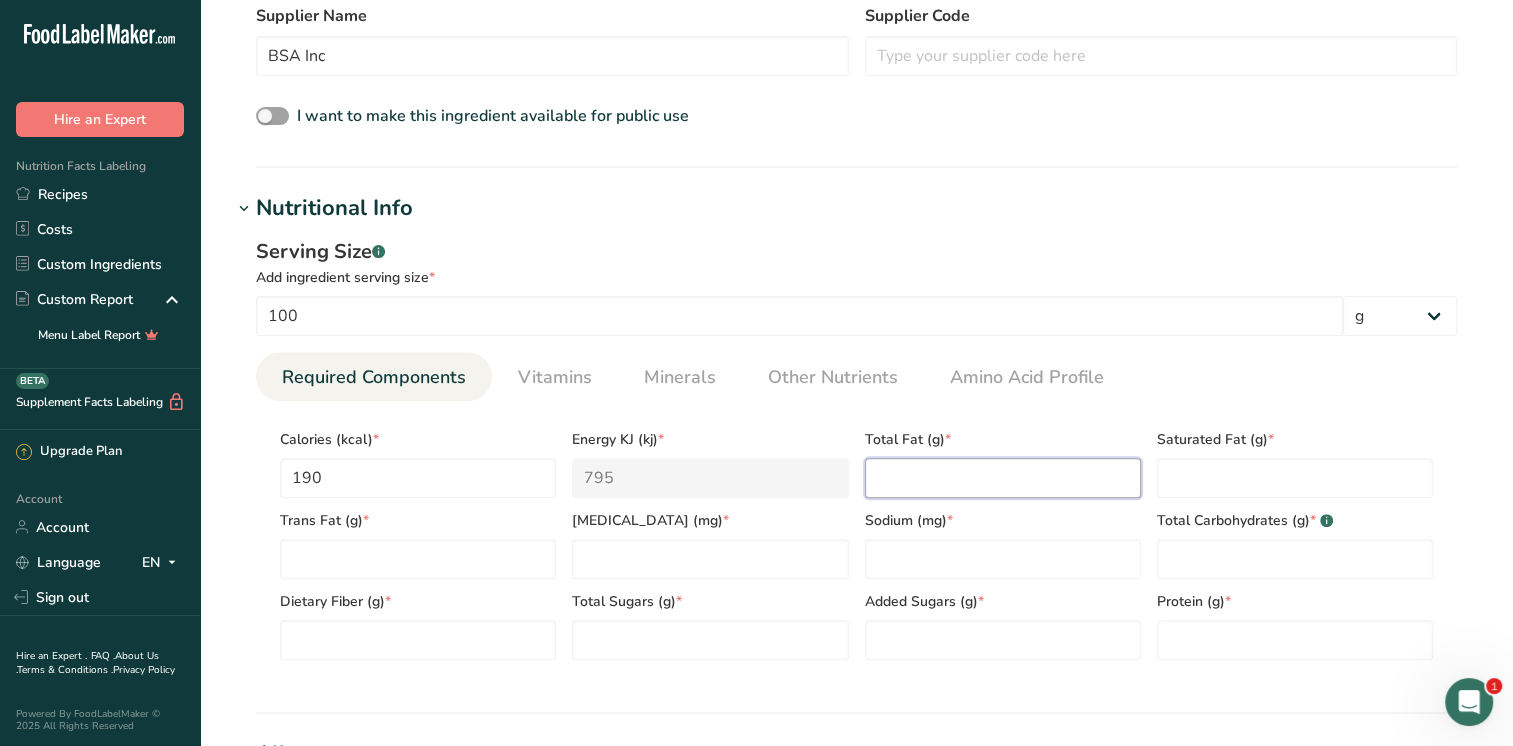 click at bounding box center [1003, 478] 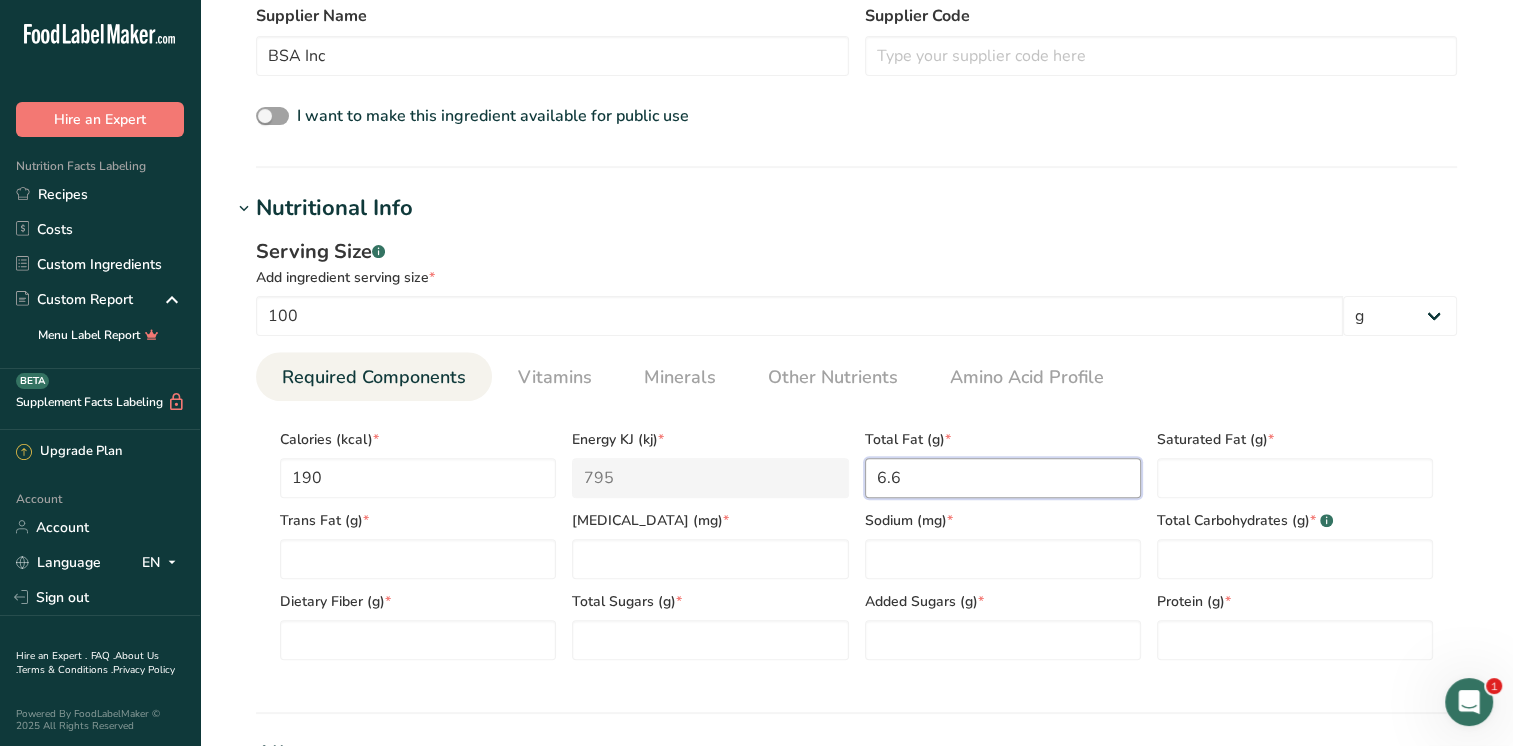 type on "6.6" 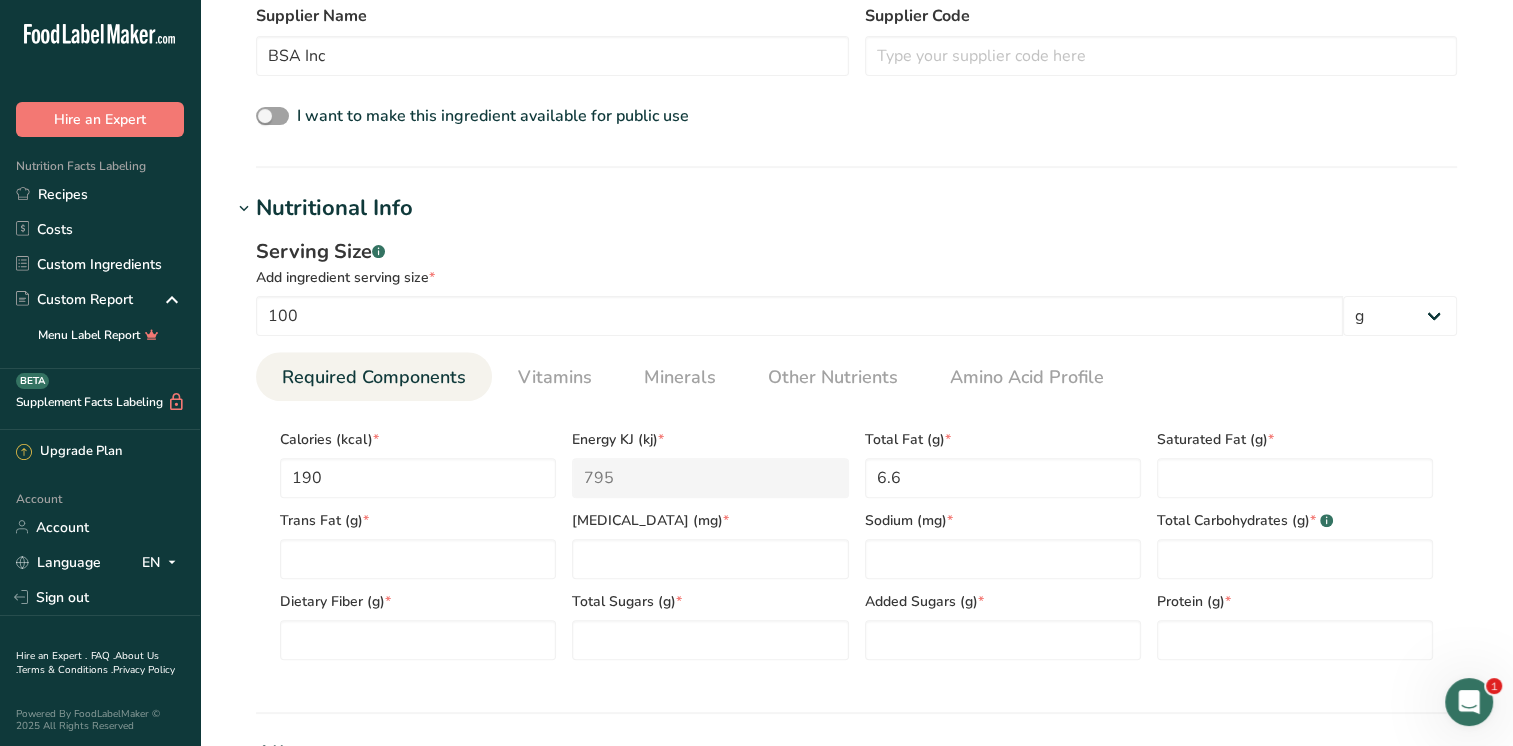 click on "*" at bounding box center (1271, 439) 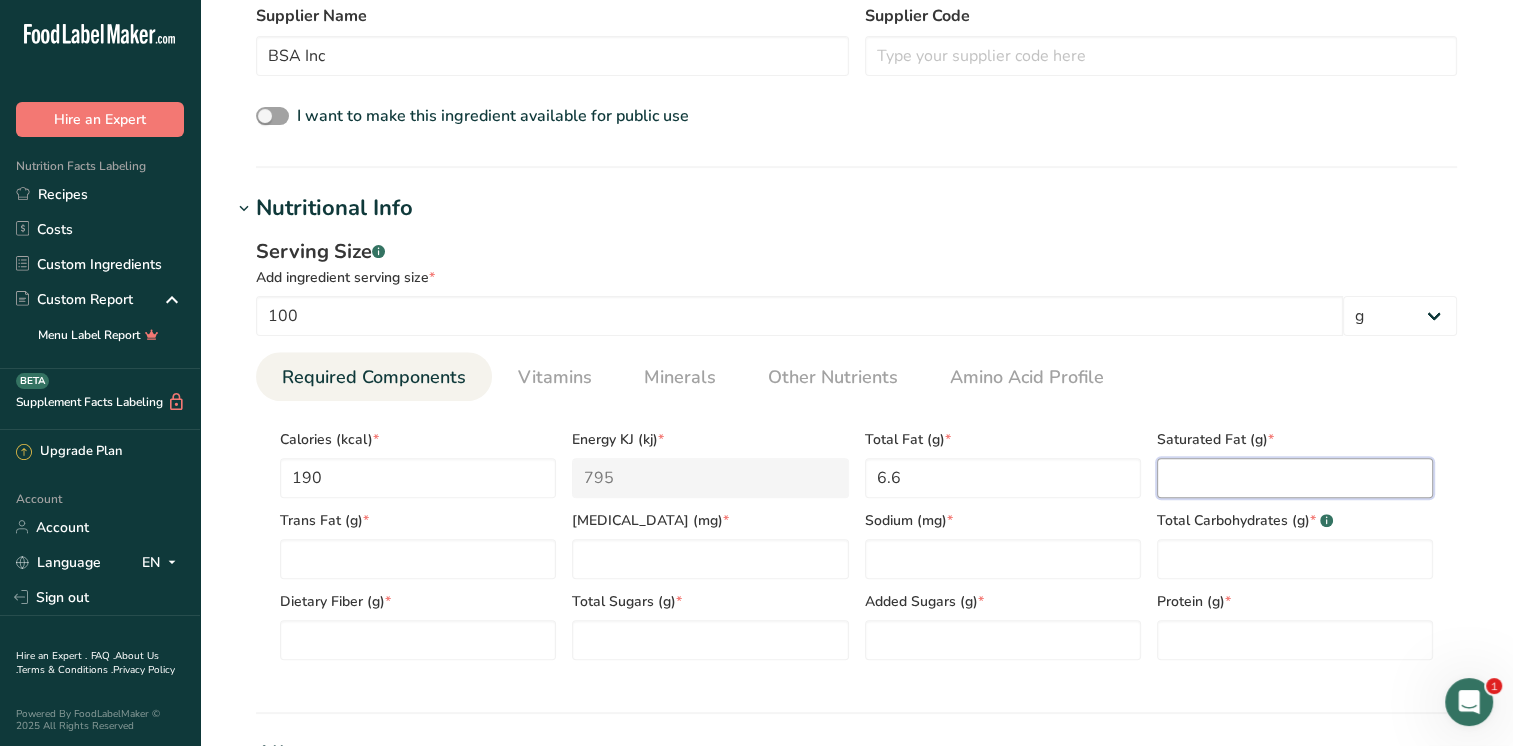 click at bounding box center [1295, 478] 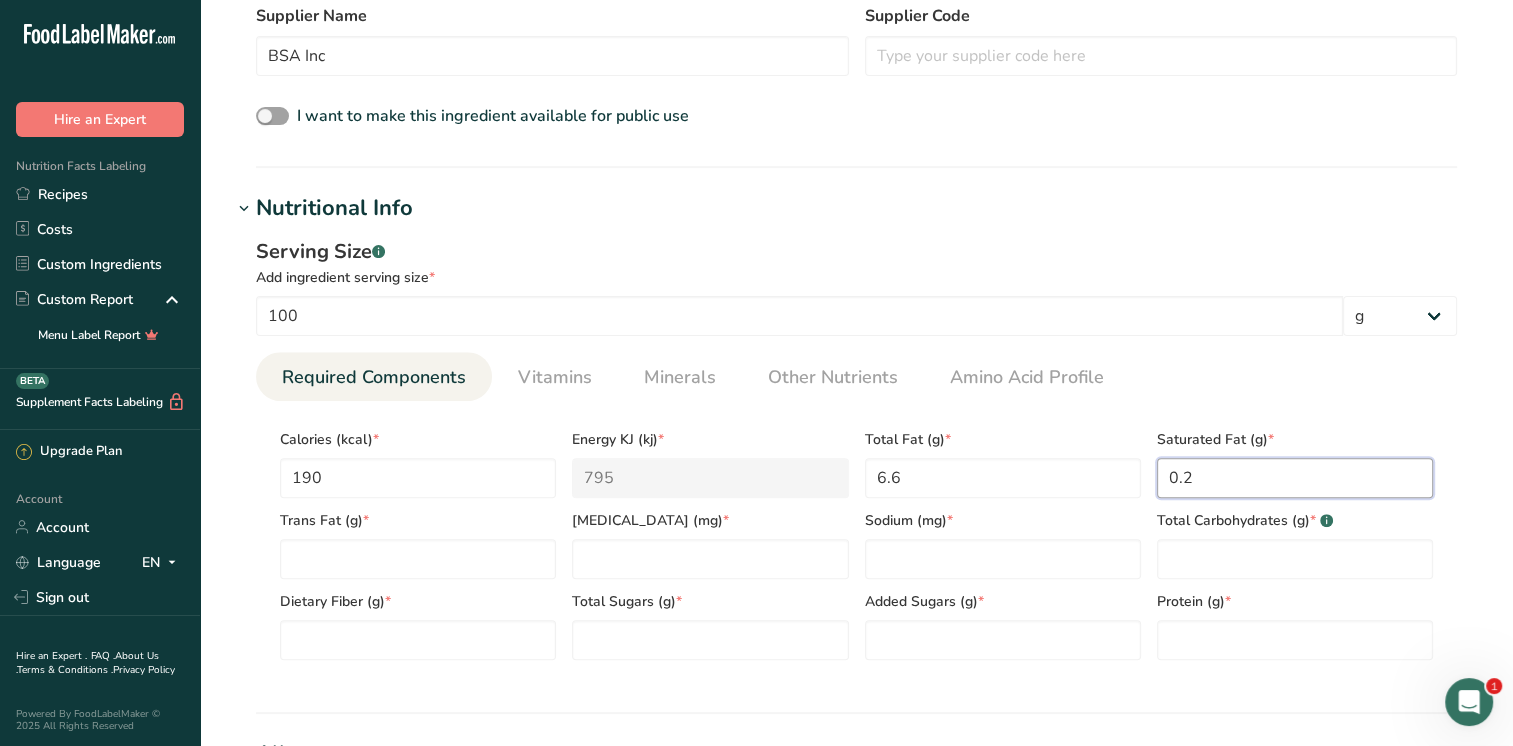 type on "0.2" 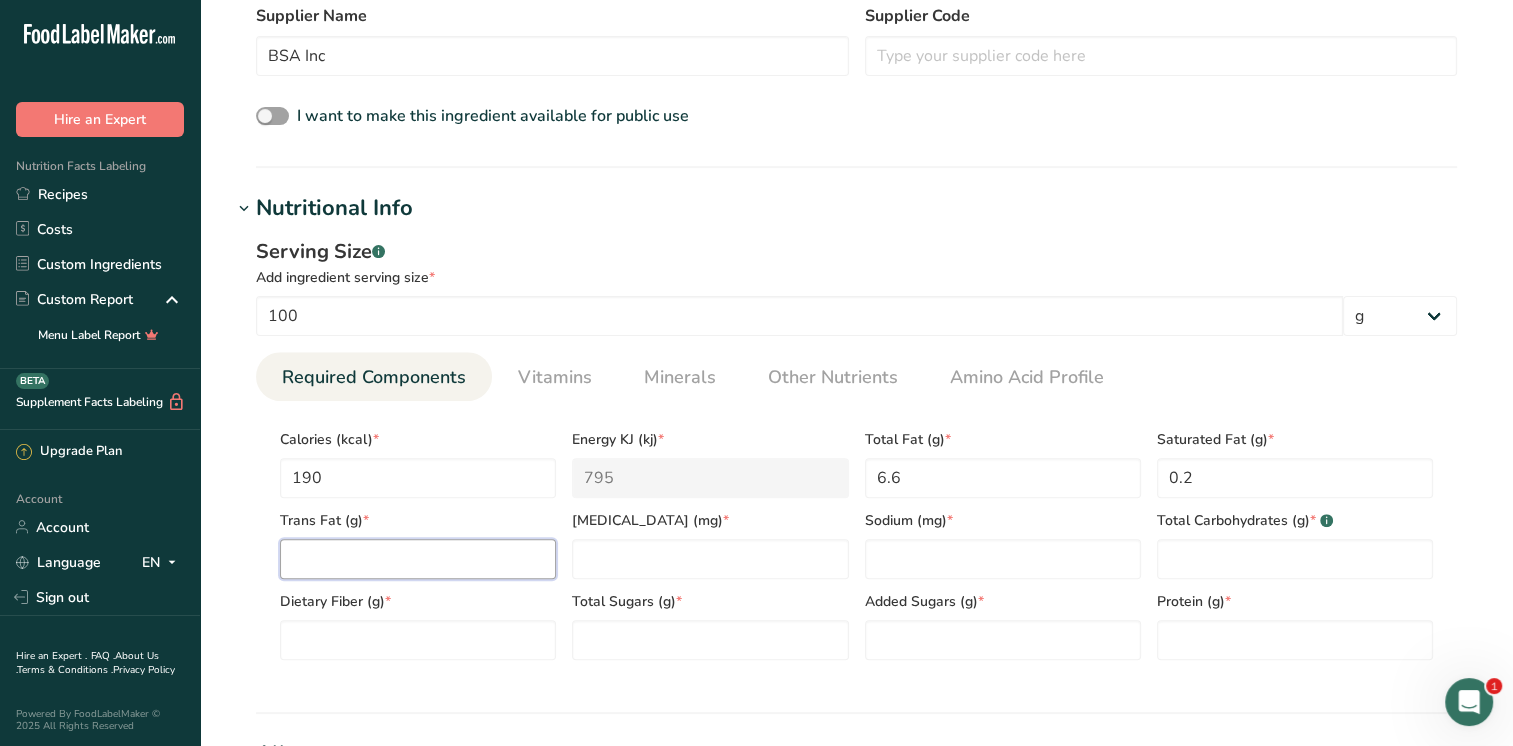 click at bounding box center [418, 559] 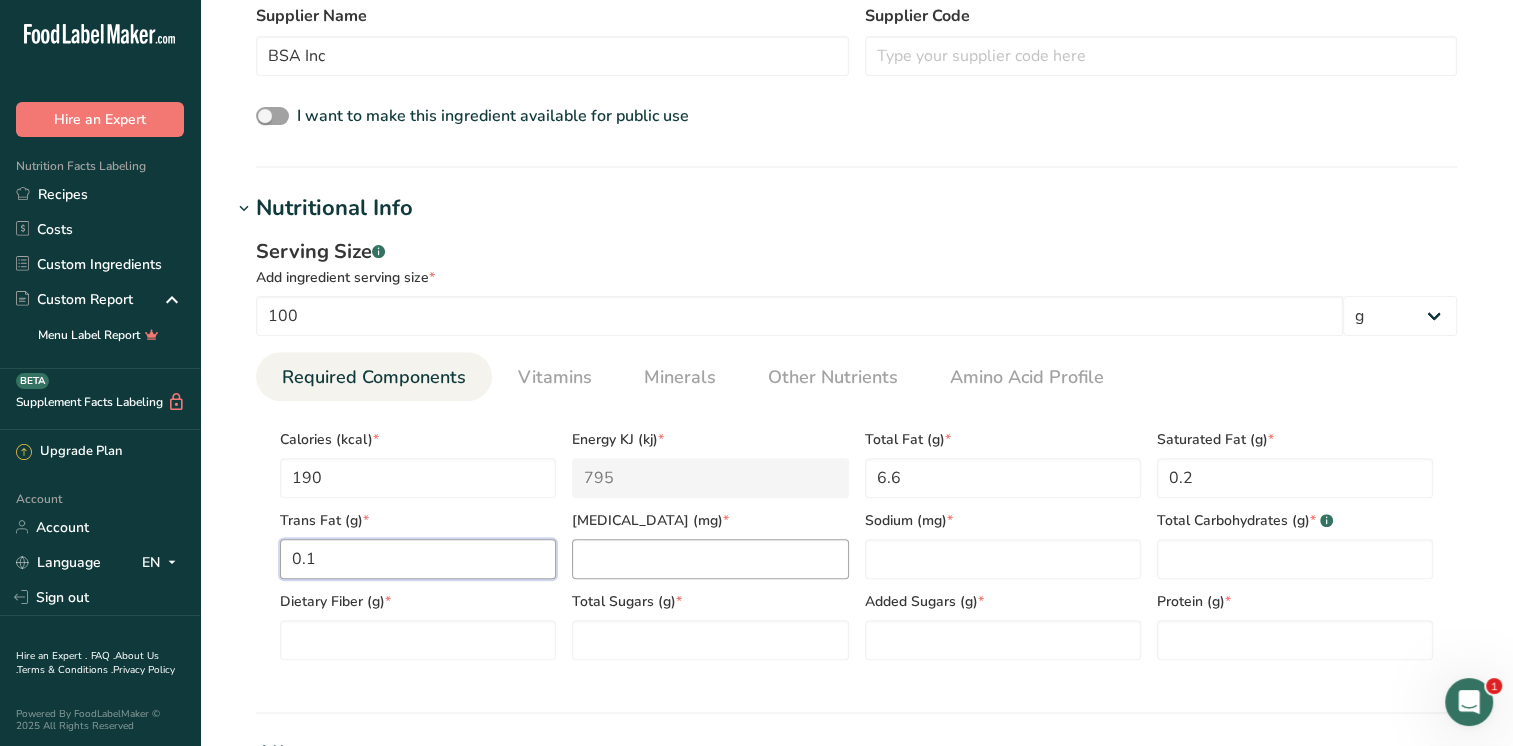 type on "0.1" 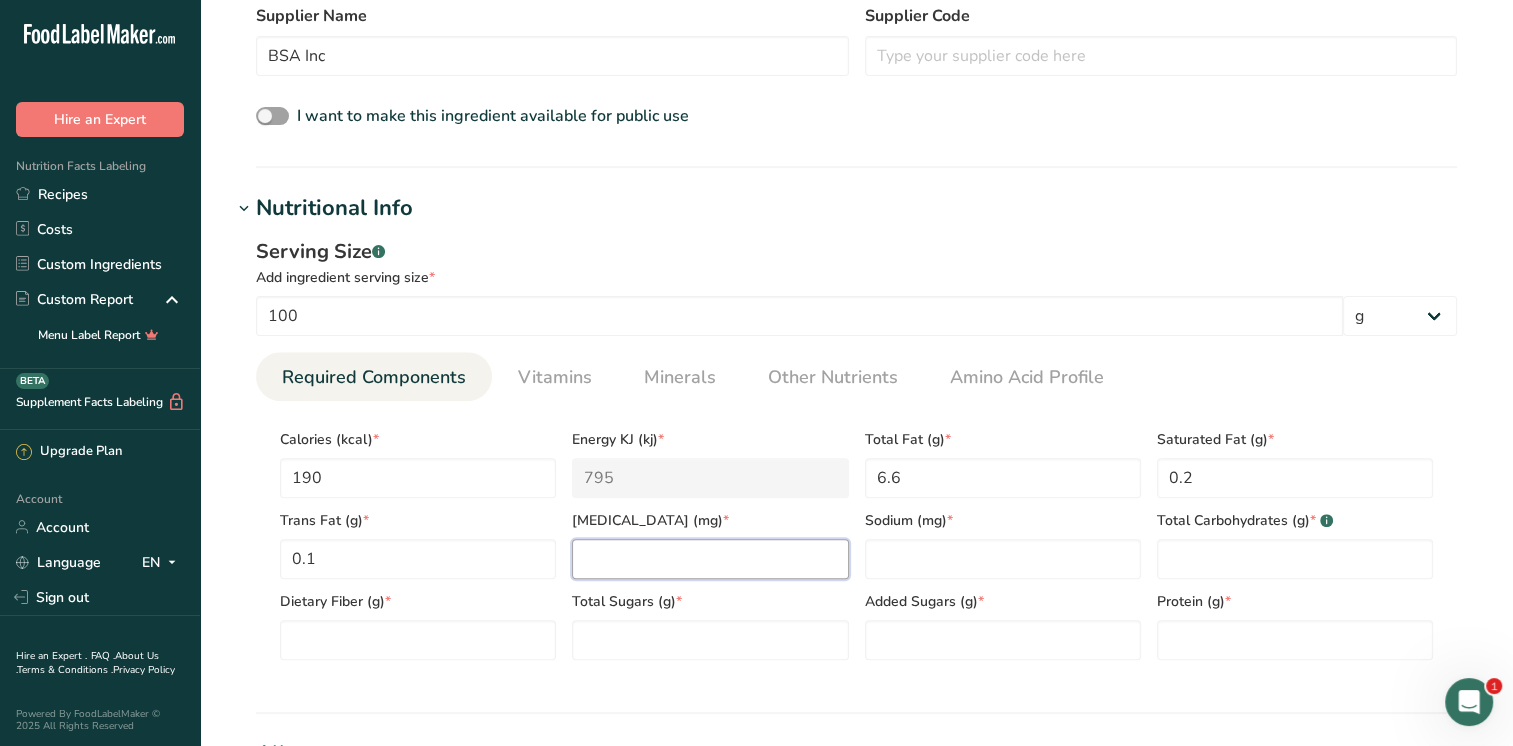 click at bounding box center (710, 559) 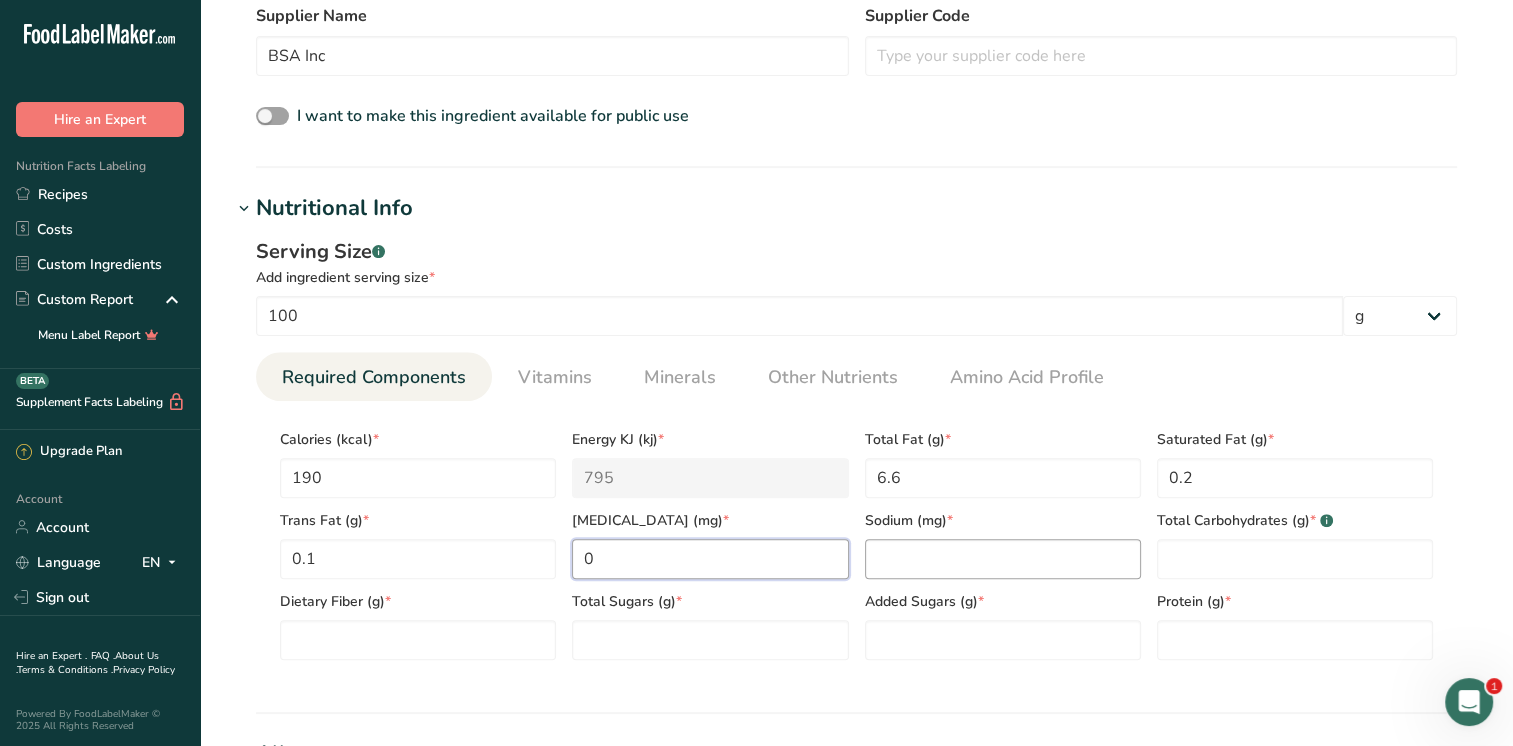 type on "0" 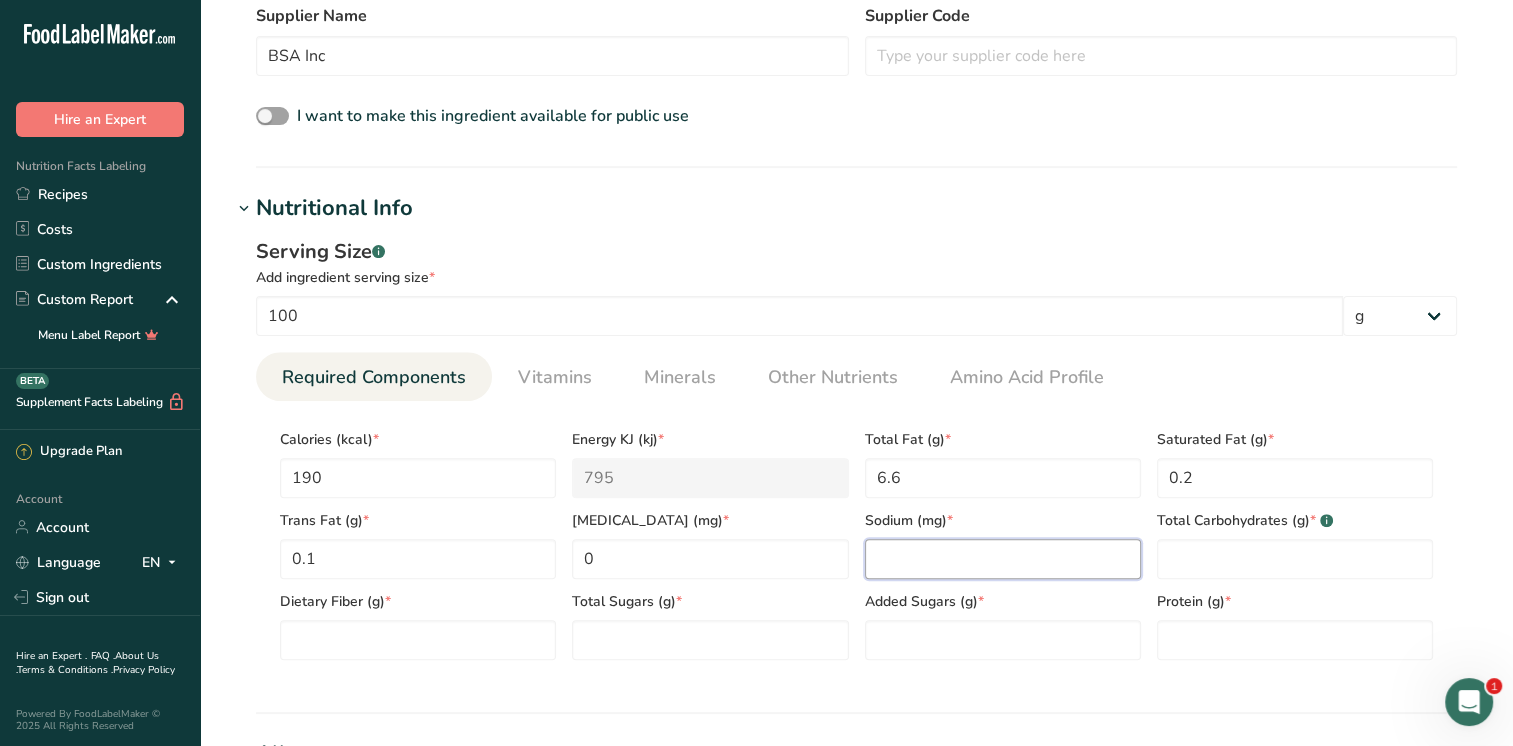 click at bounding box center (1003, 559) 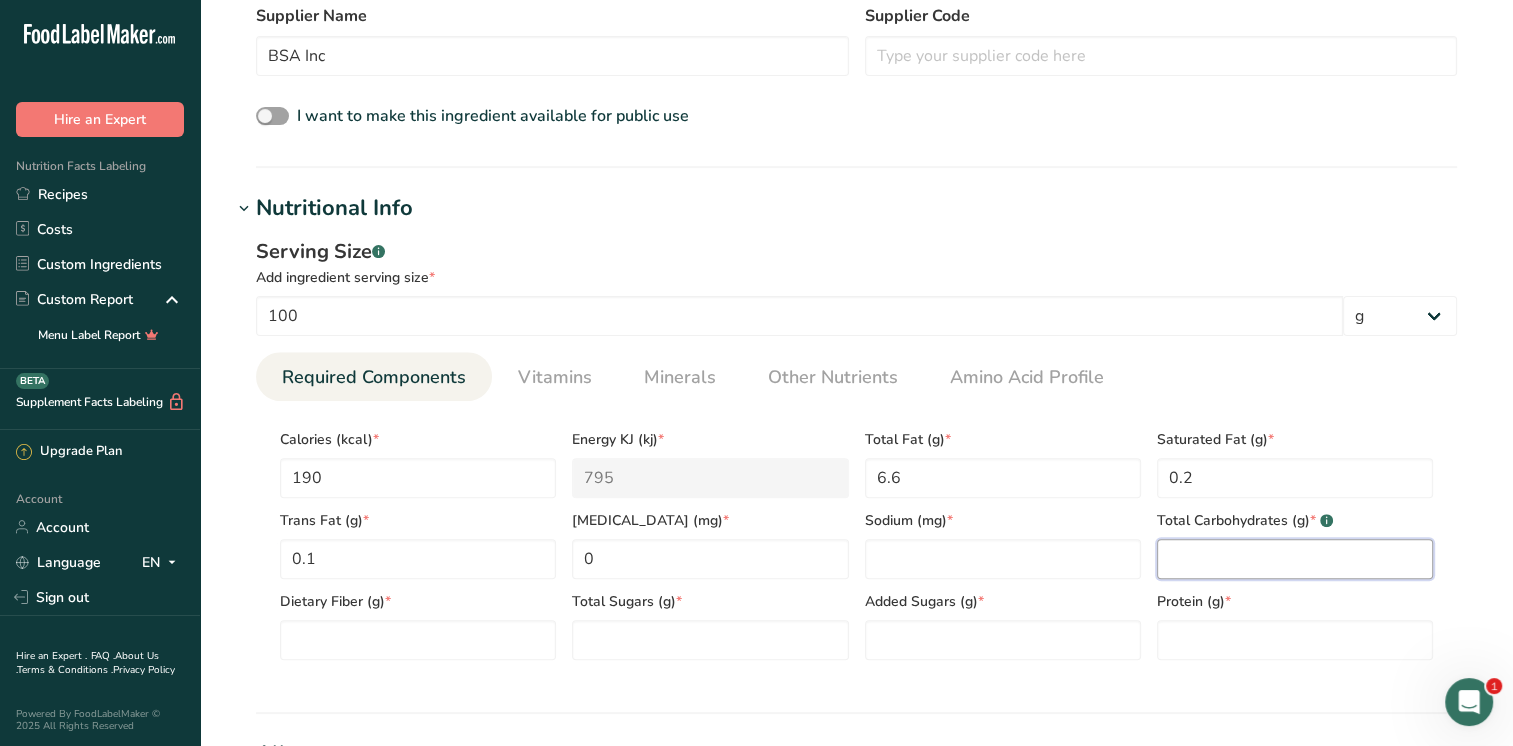 click at bounding box center (1295, 559) 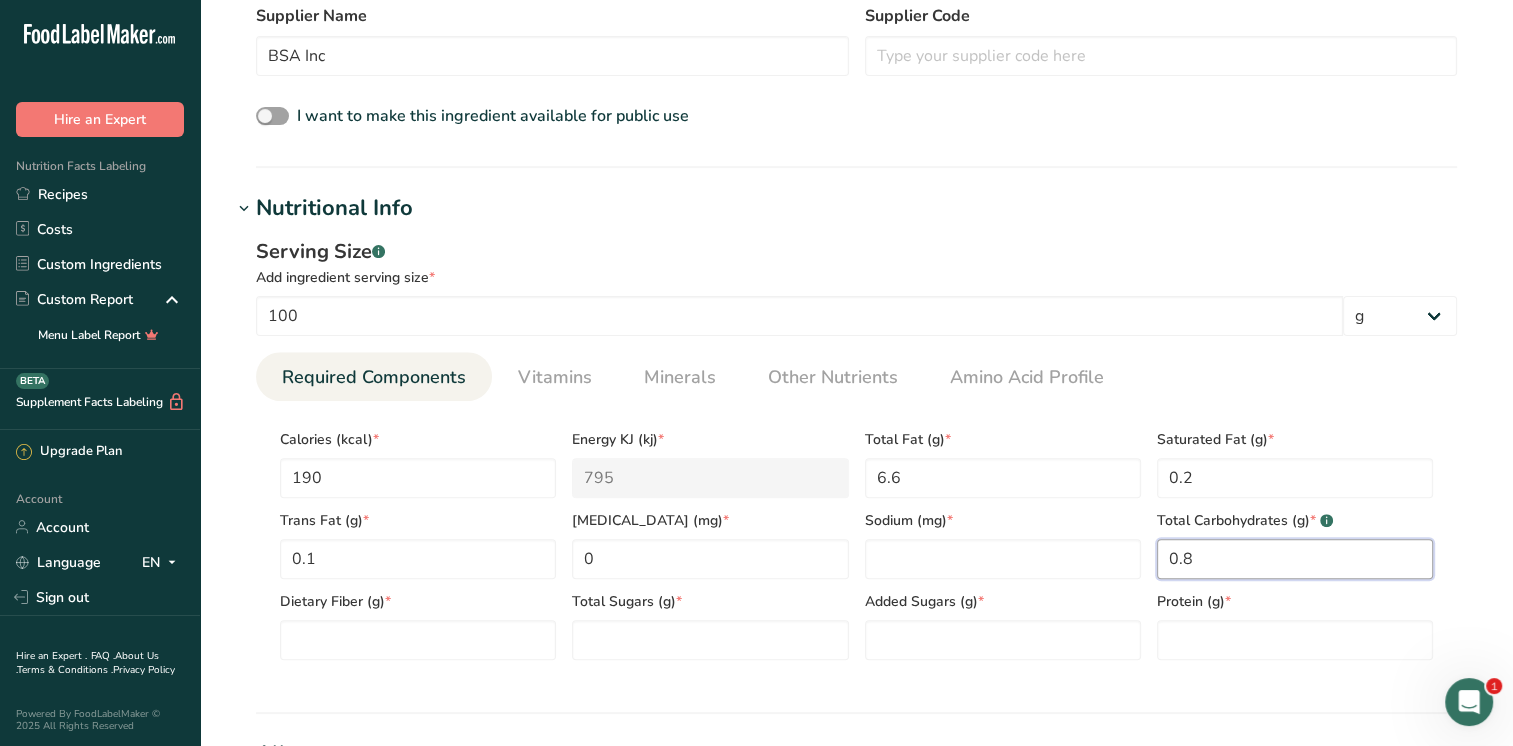 type on "0.8" 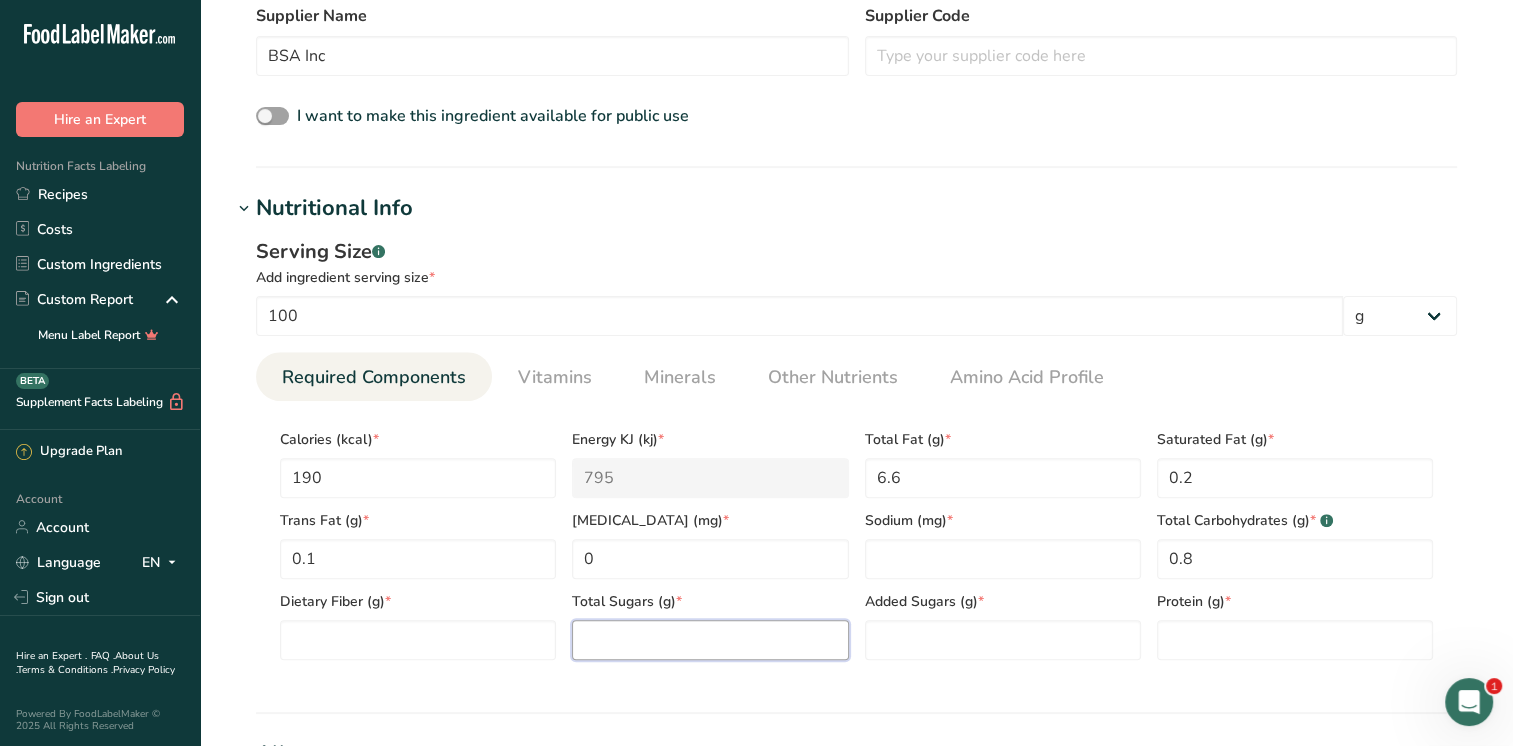 click at bounding box center [710, 640] 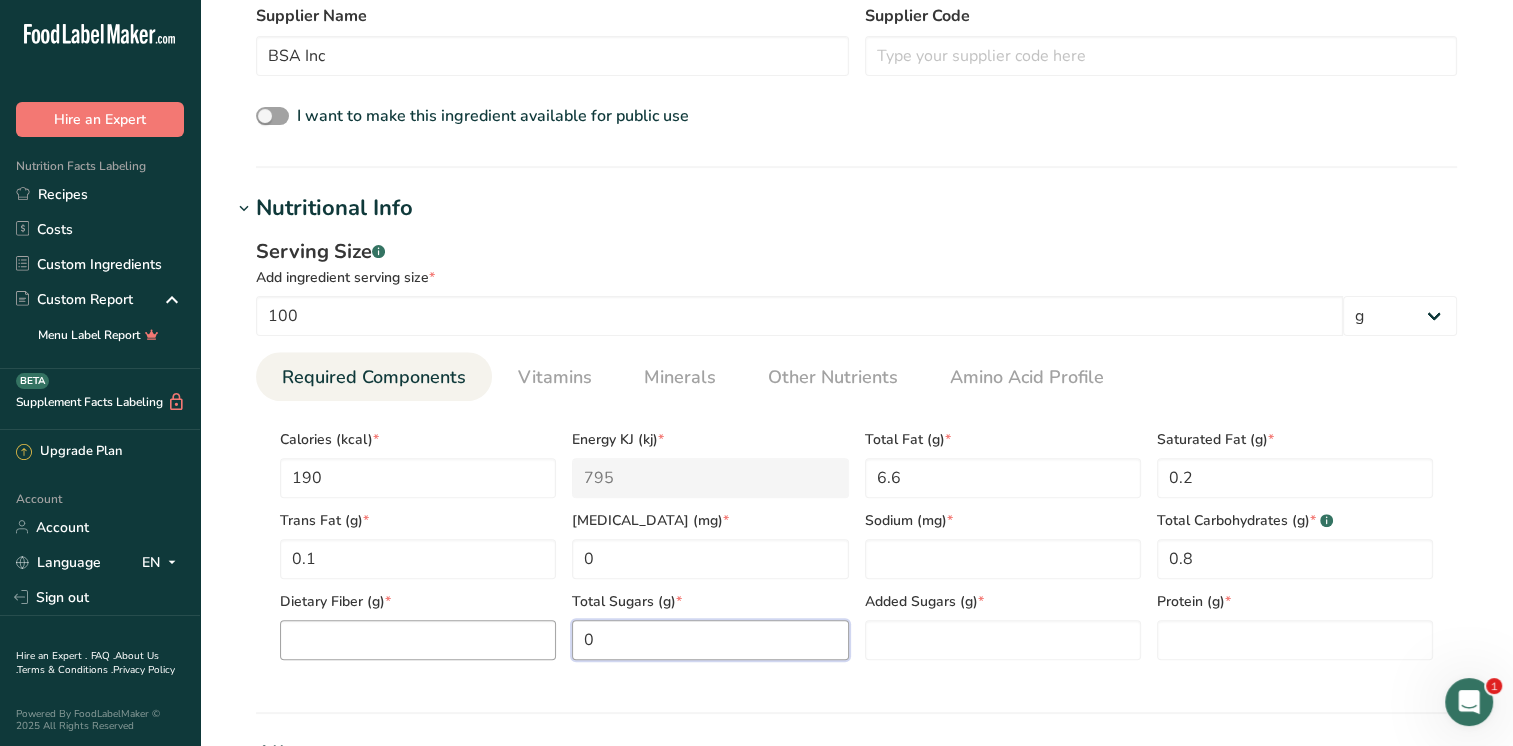 type on "0" 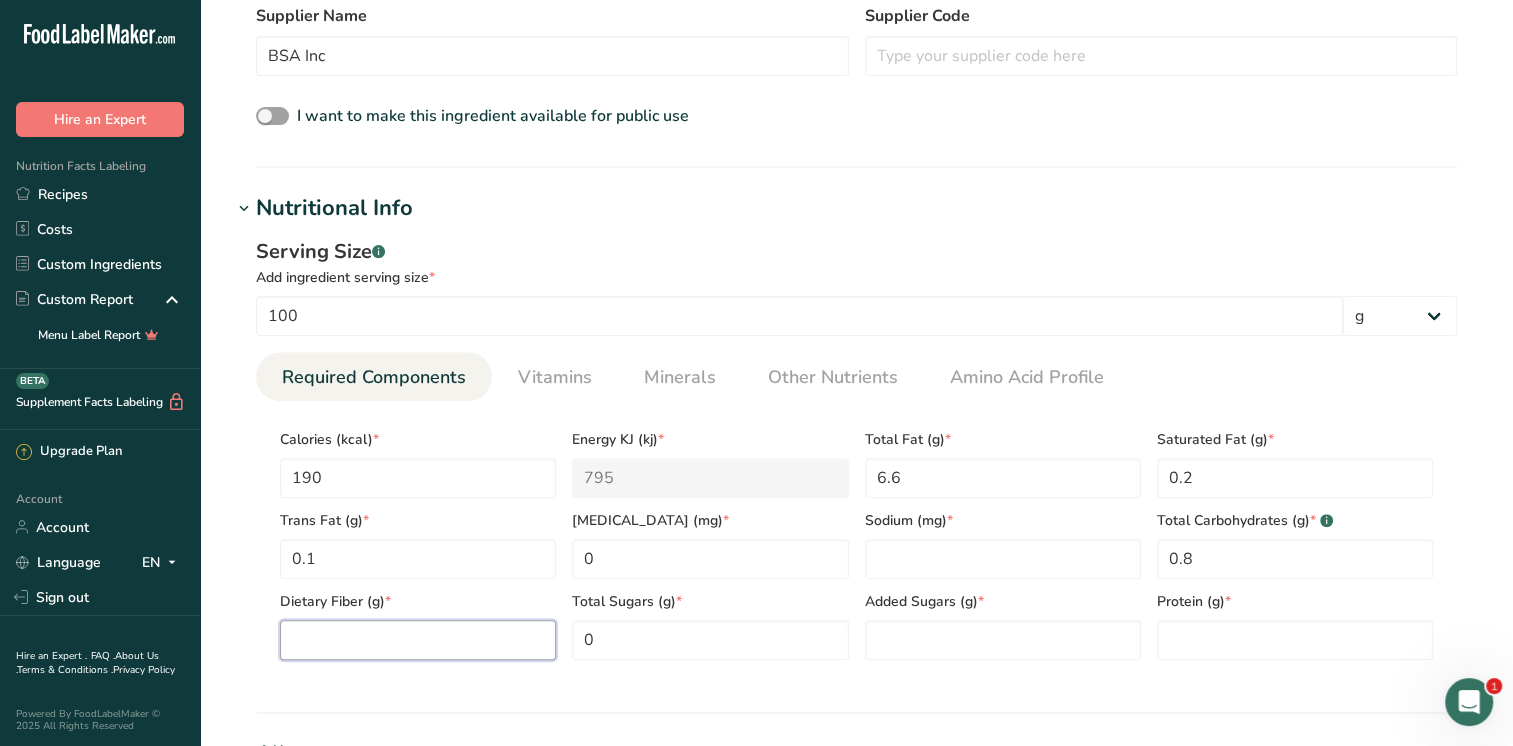 click at bounding box center (418, 640) 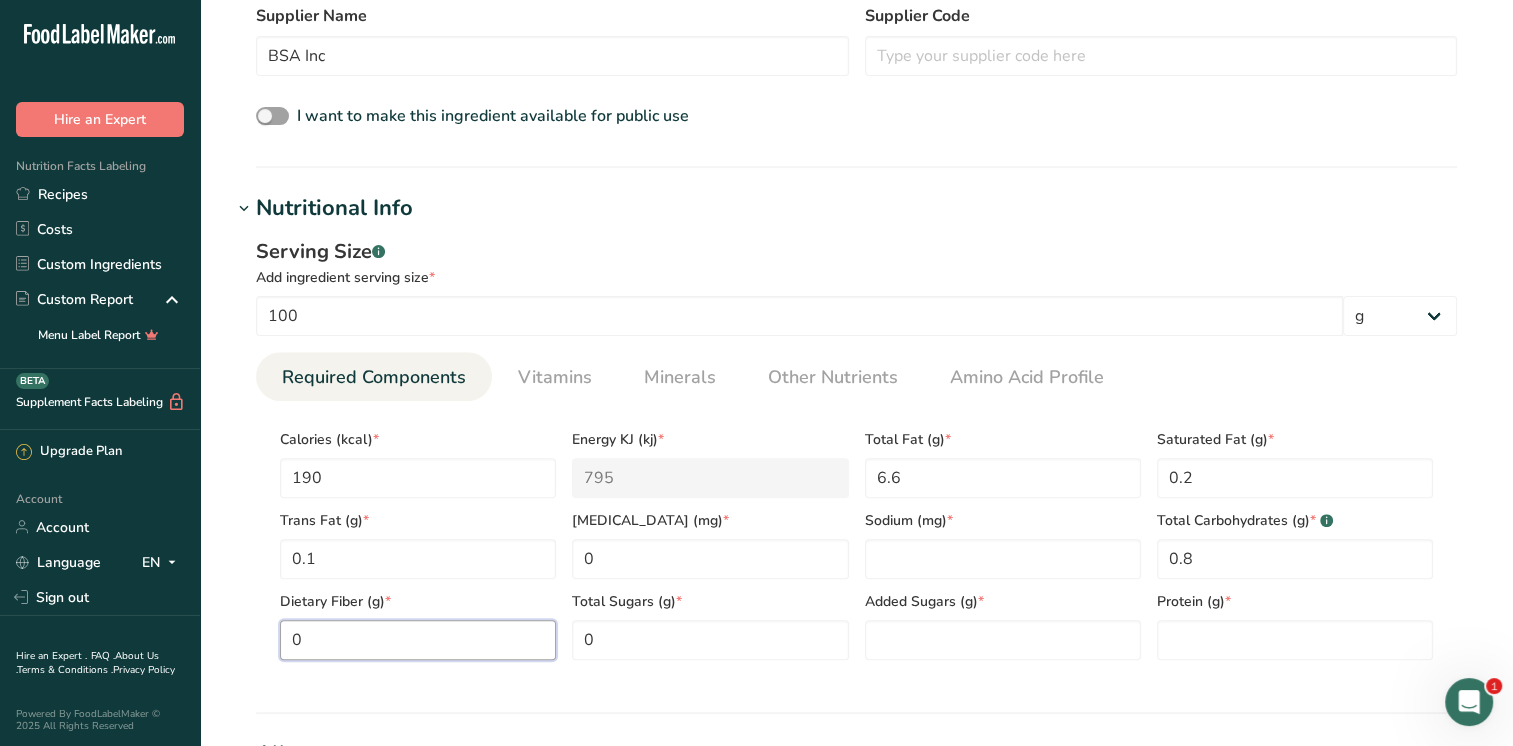 type on "0" 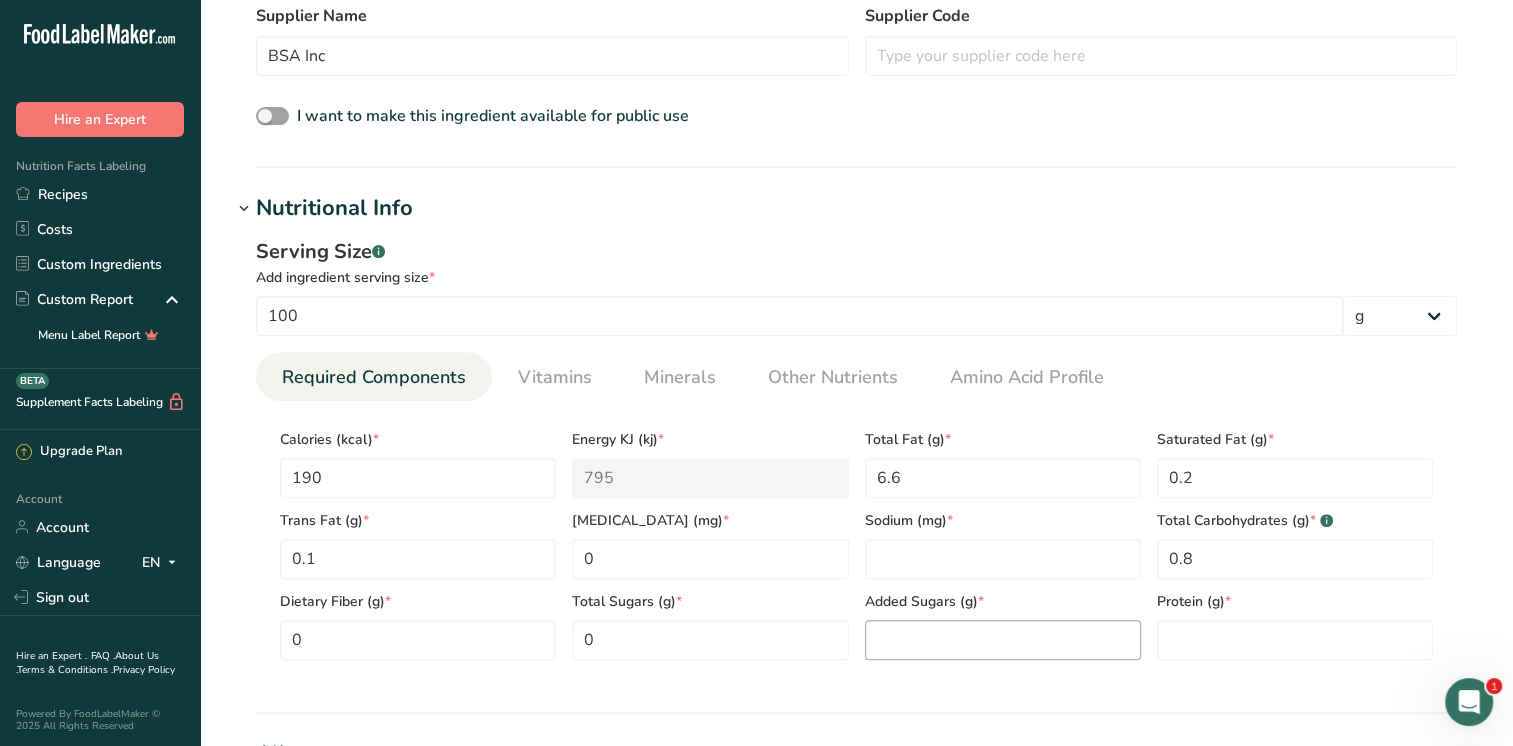 drag, startPoint x: 764, startPoint y: 608, endPoint x: 876, endPoint y: 633, distance: 114.75626 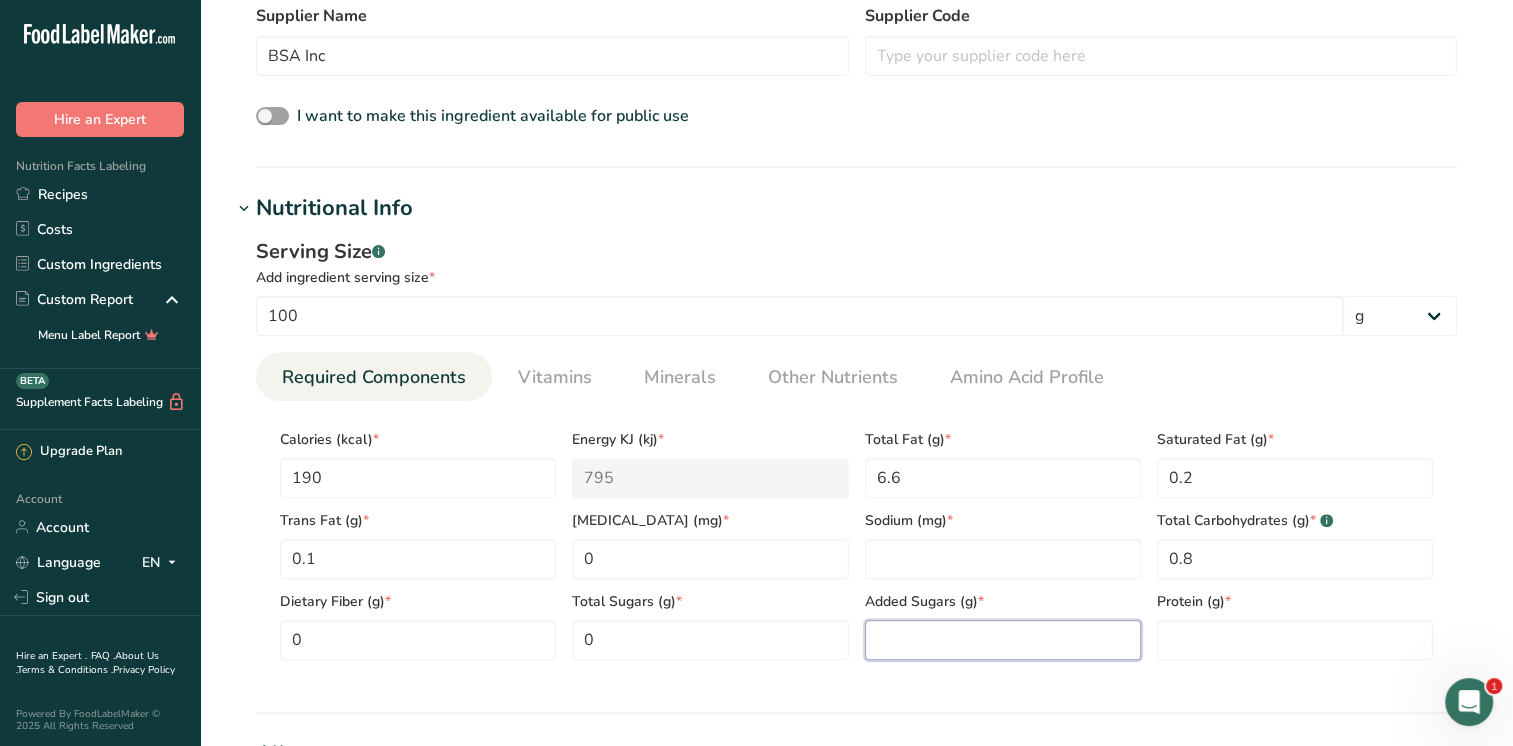 click at bounding box center (1003, 640) 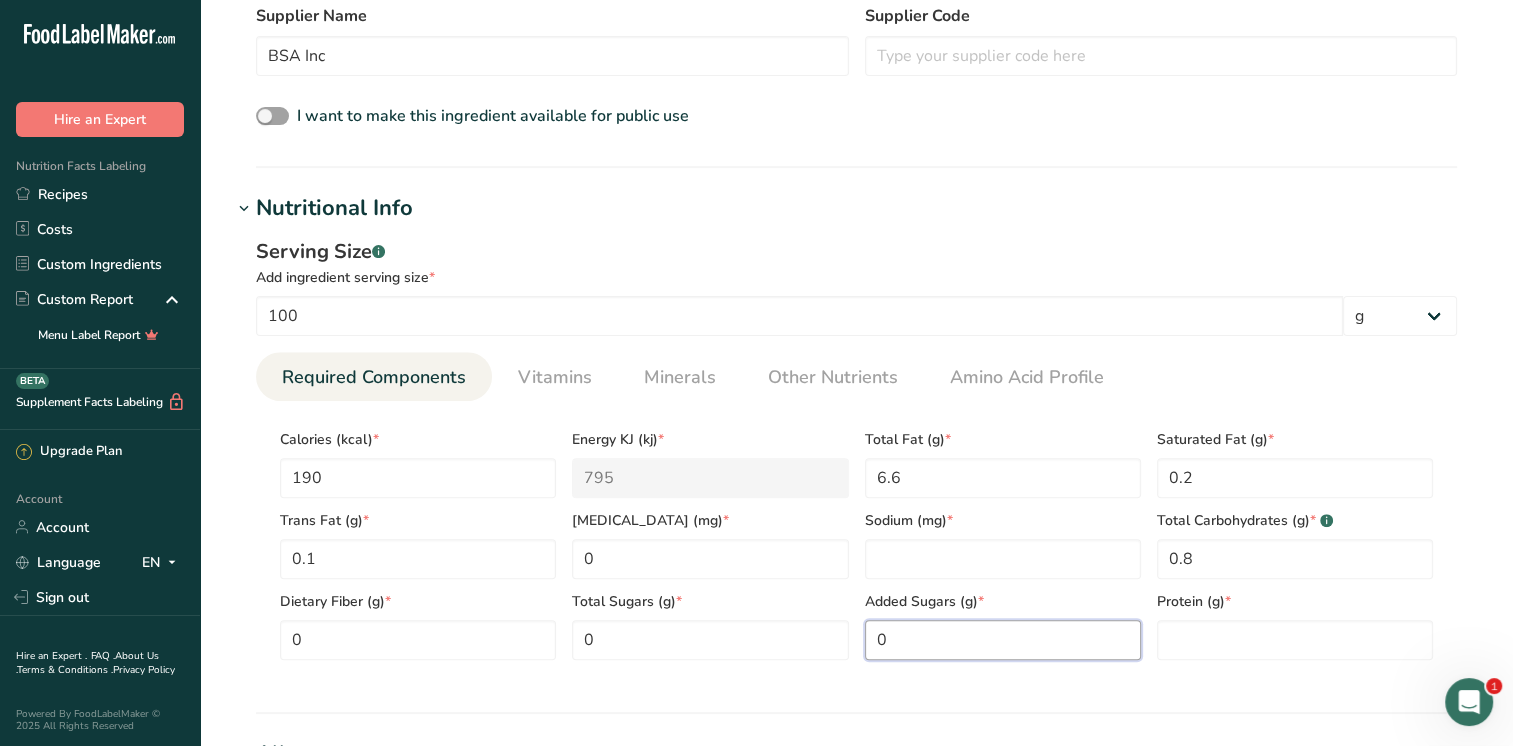 type on "0" 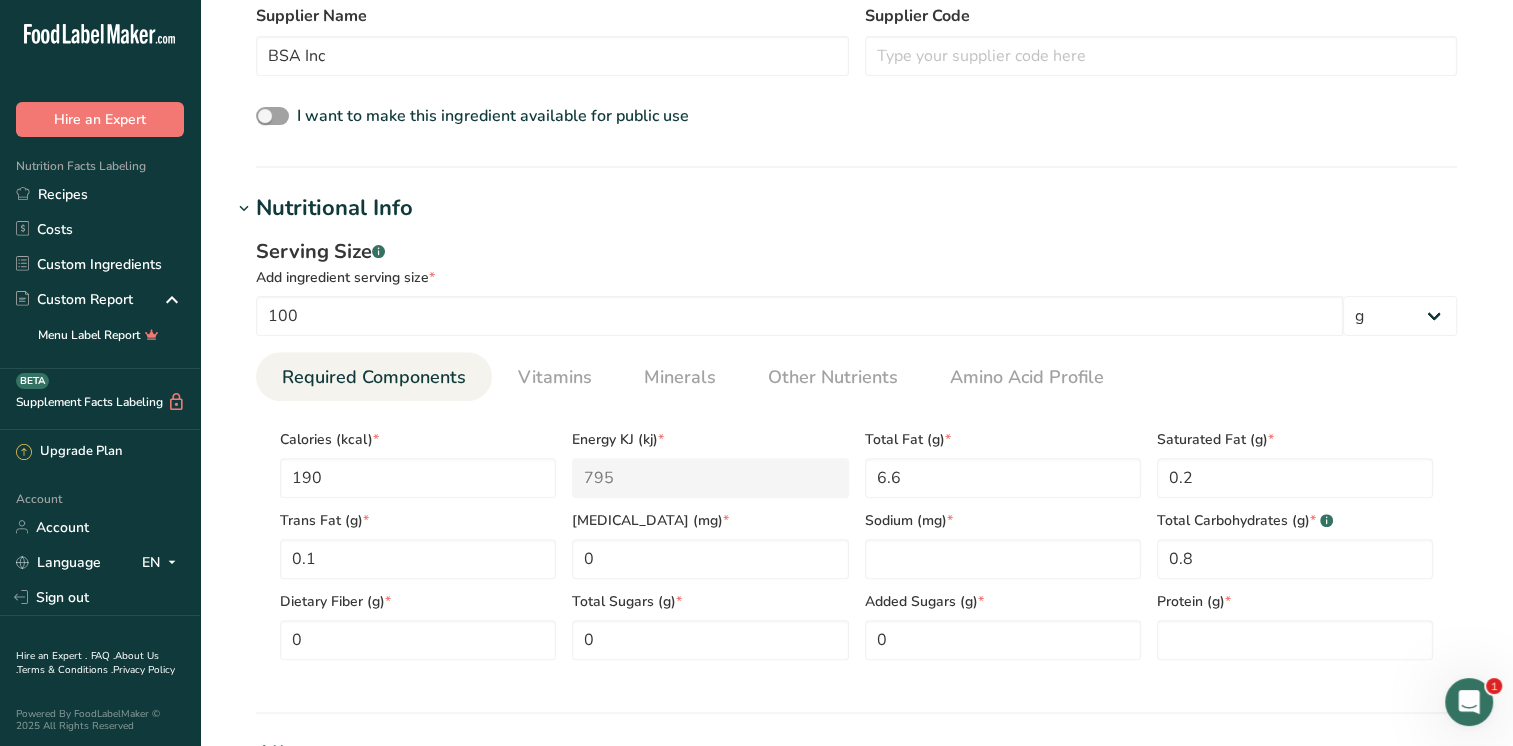 click on "Protein
(g) *" at bounding box center [1295, 601] 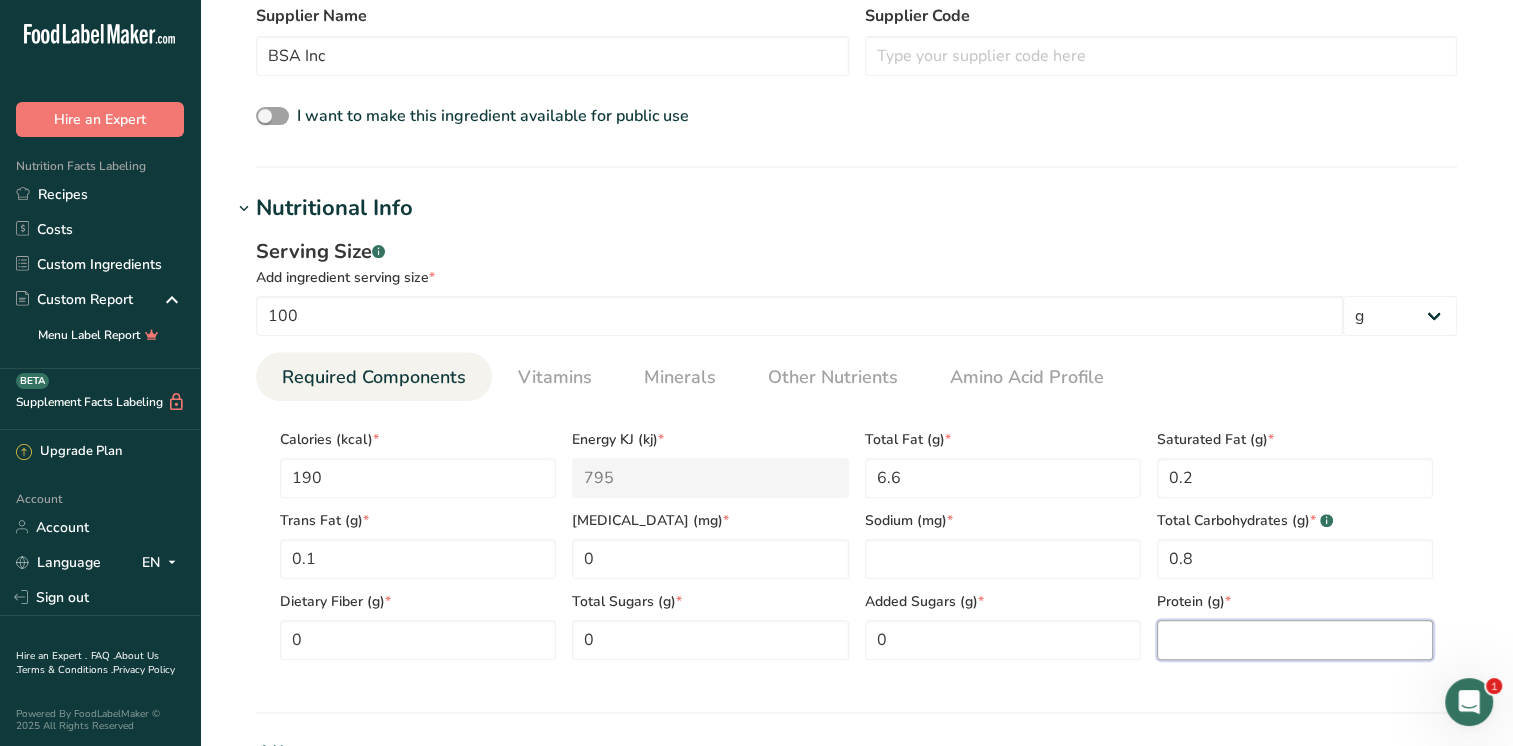 click at bounding box center [1295, 640] 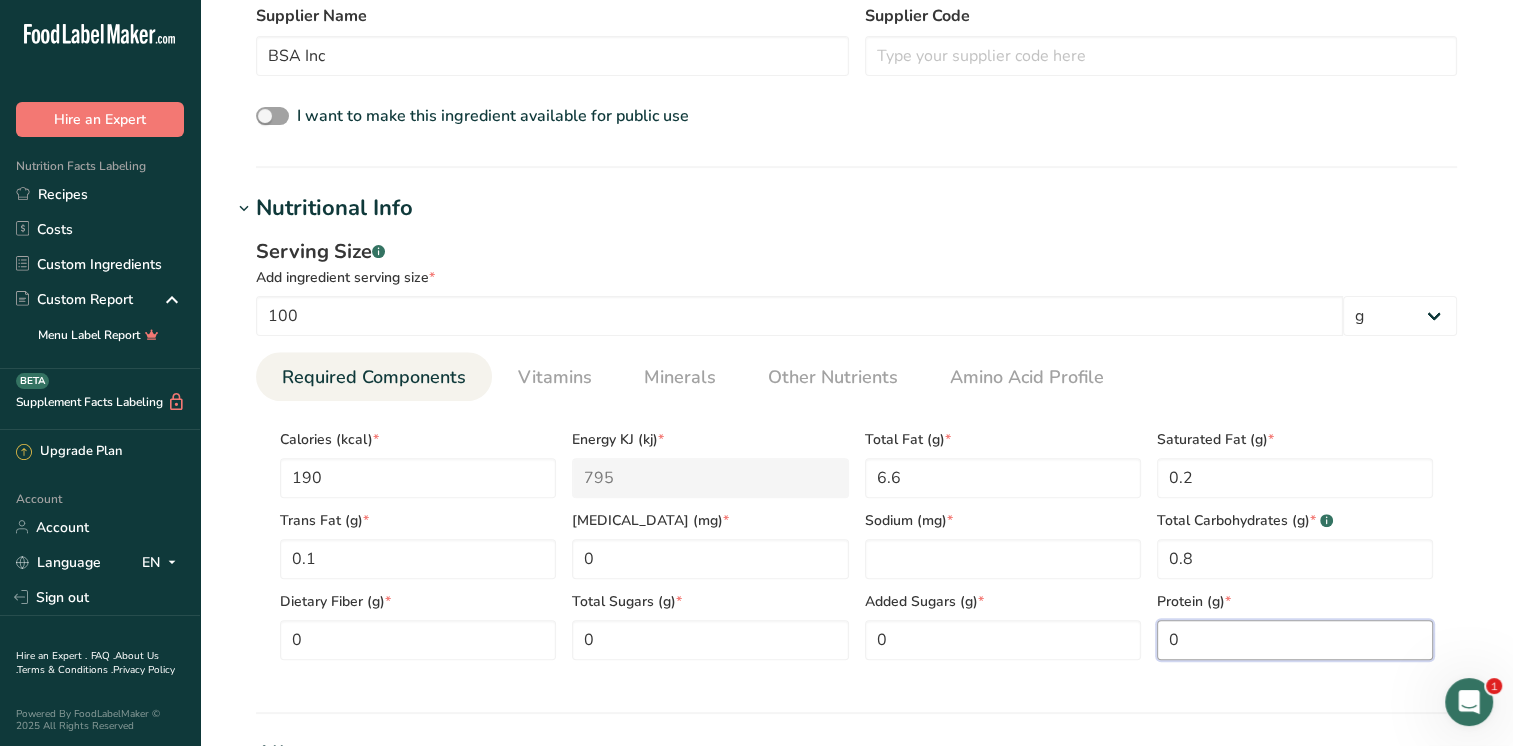 type on "0" 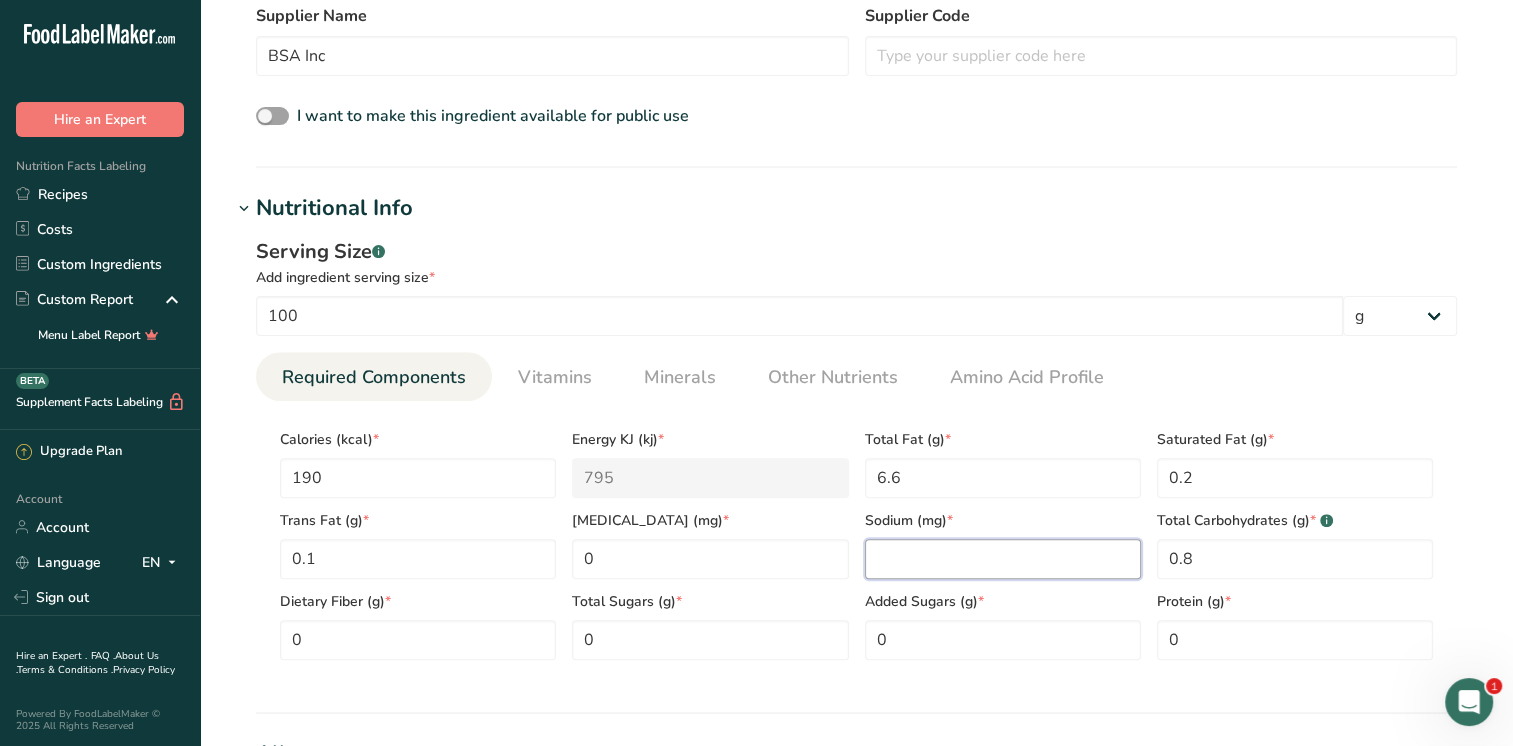 click at bounding box center (1003, 559) 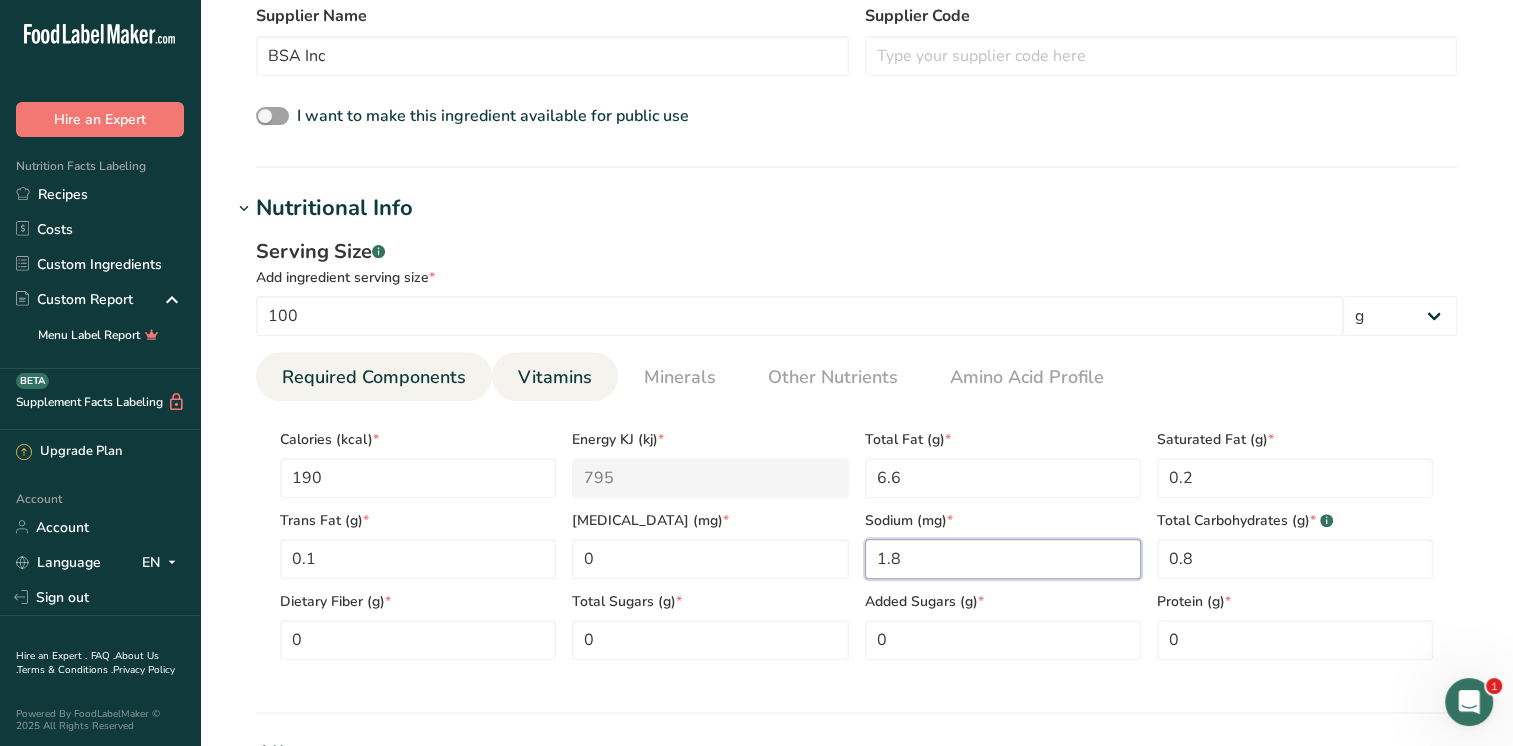 type on "1.8" 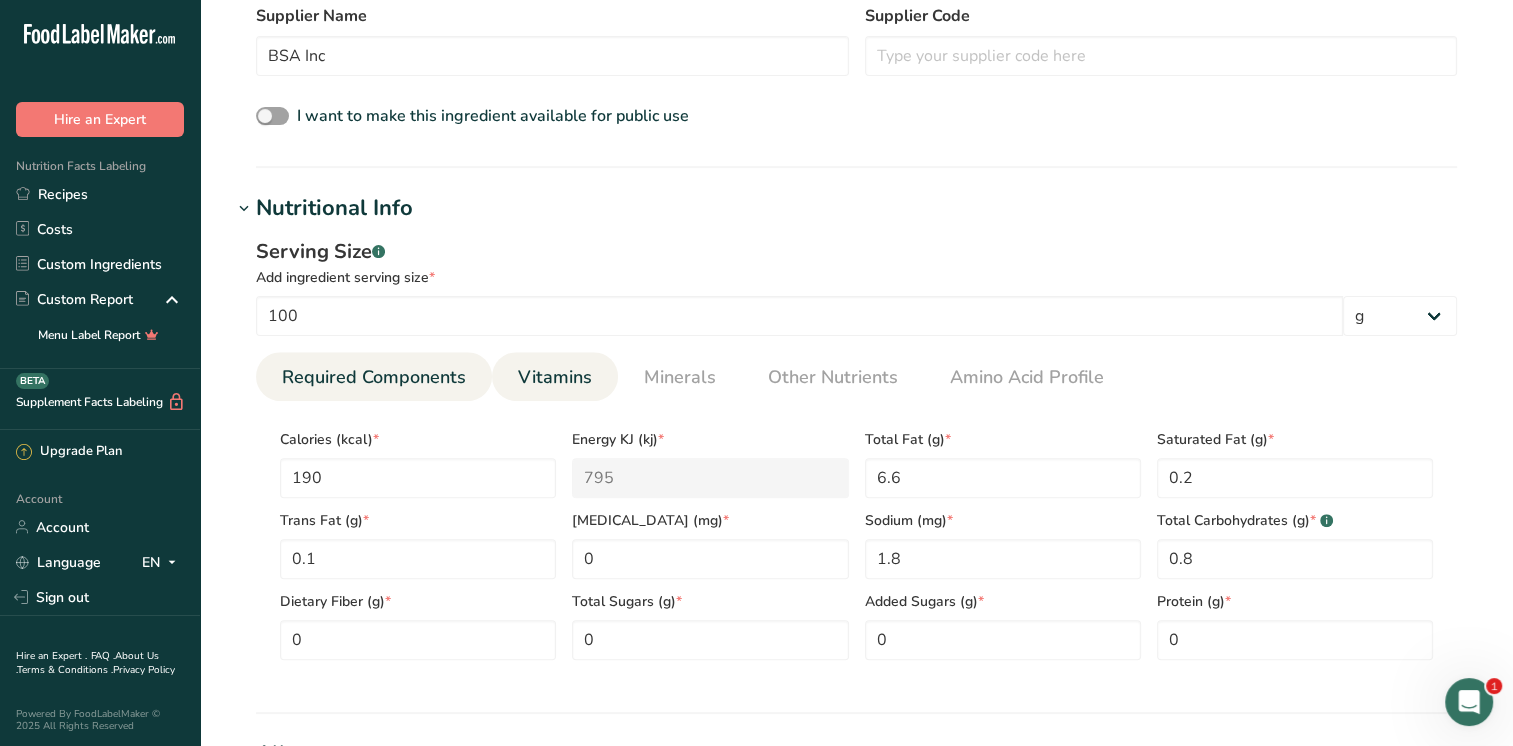 click on "Vitamins" at bounding box center [555, 377] 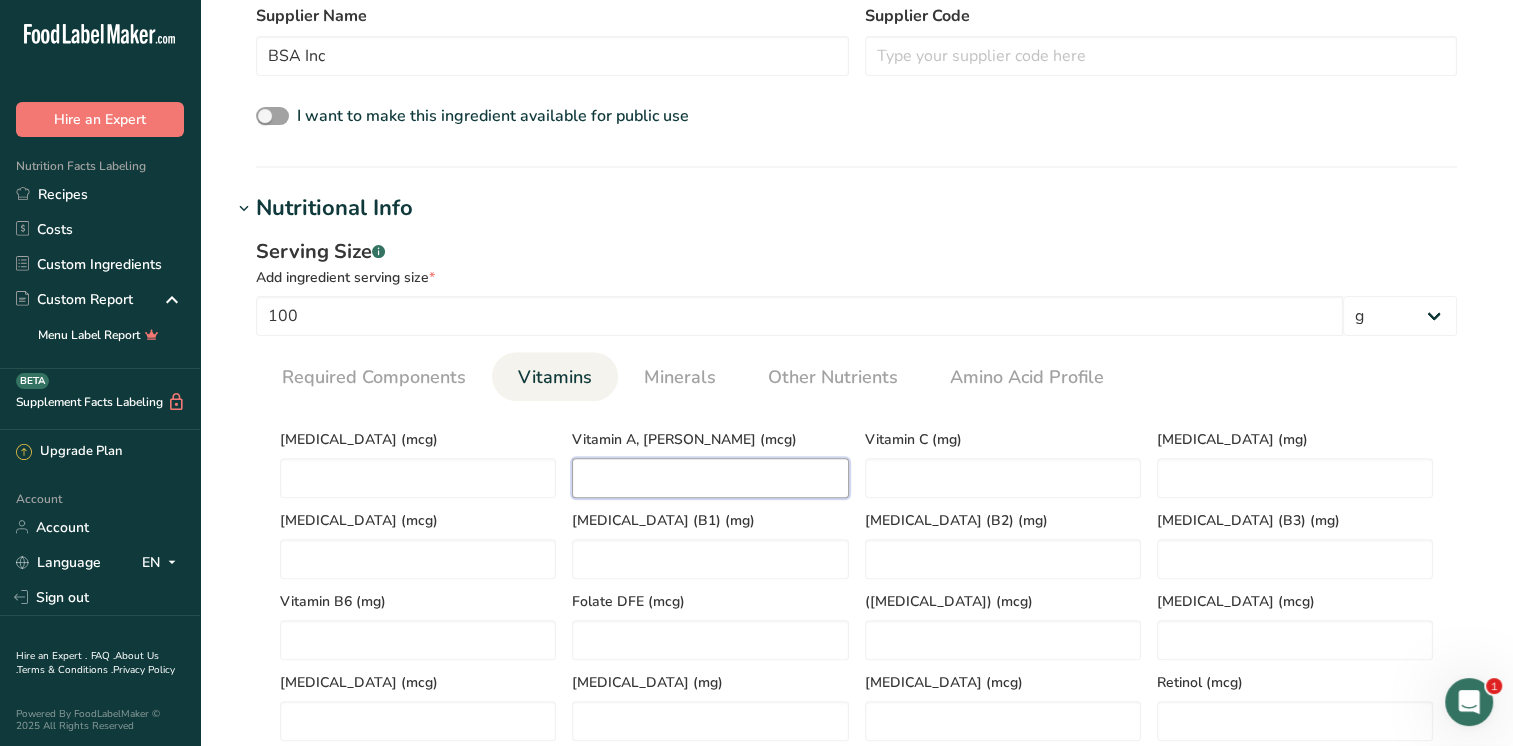 click at bounding box center [710, 478] 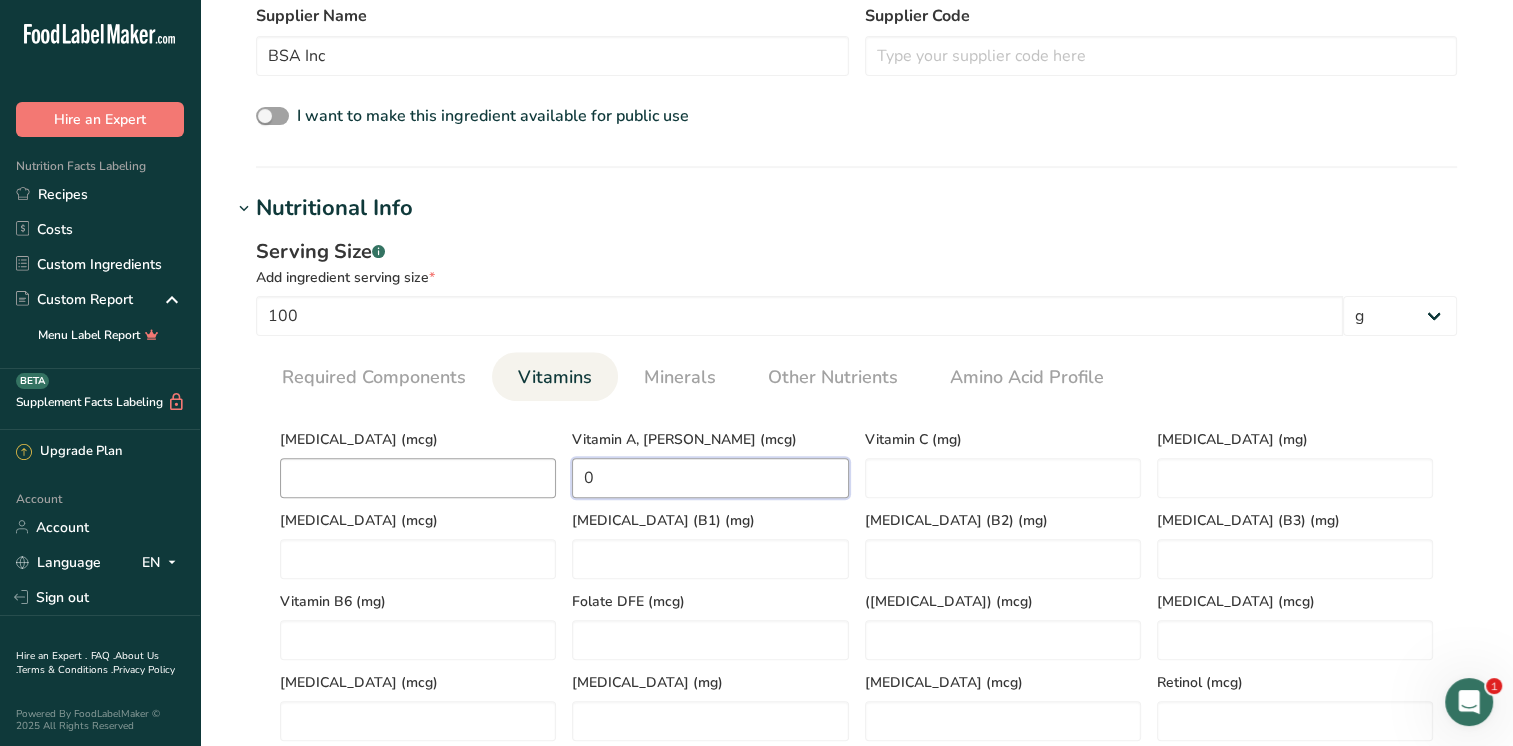 type on "0" 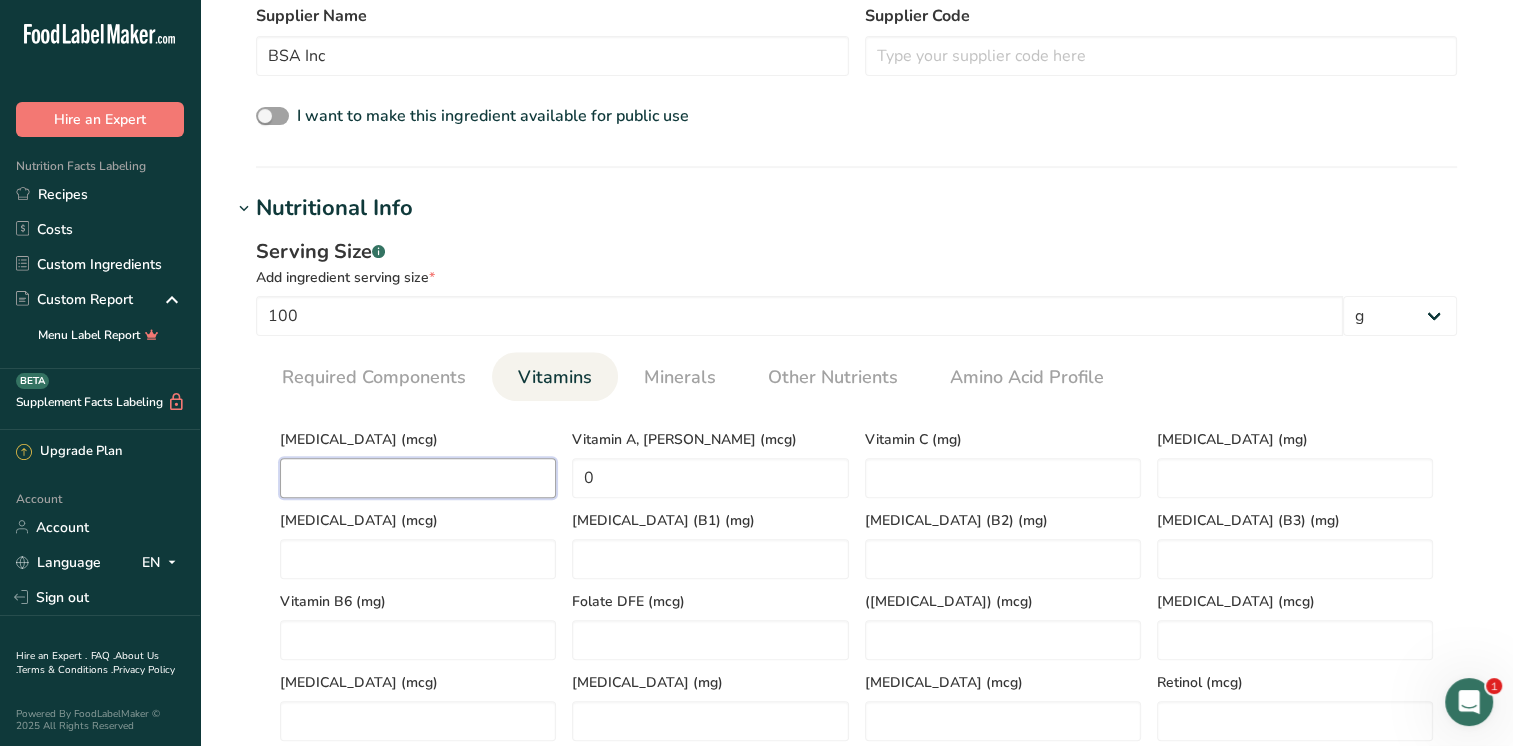 click at bounding box center [418, 478] 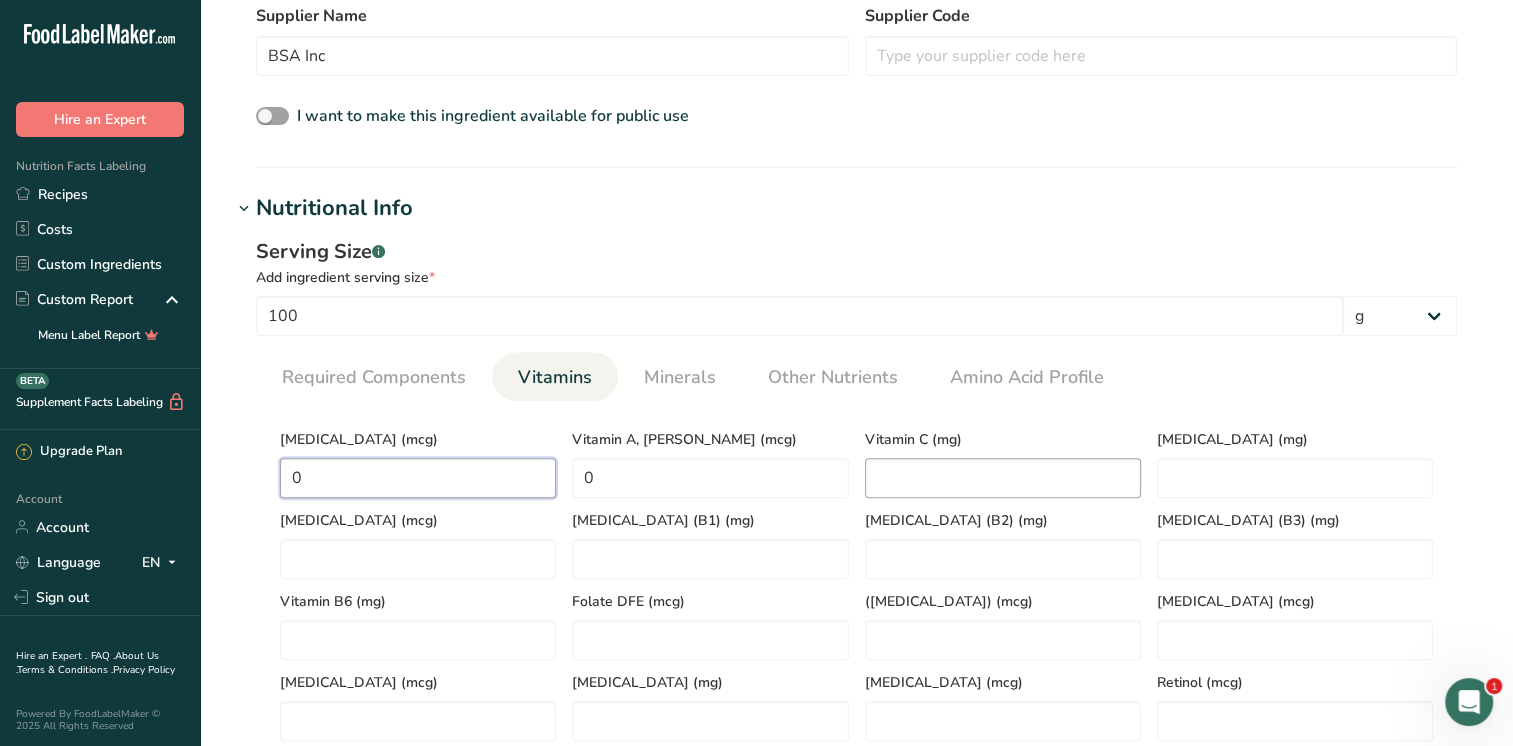 type on "0" 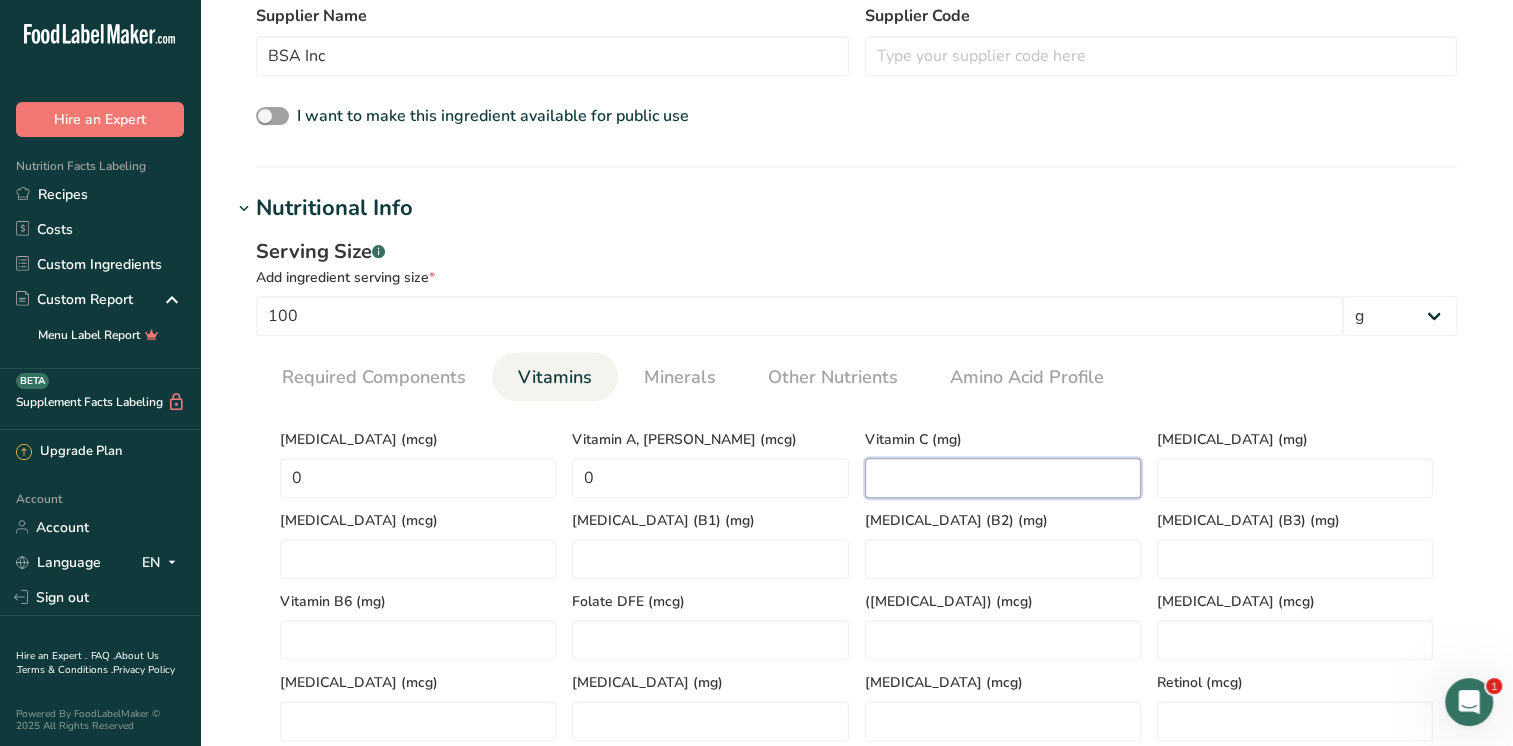 click at bounding box center [1003, 478] 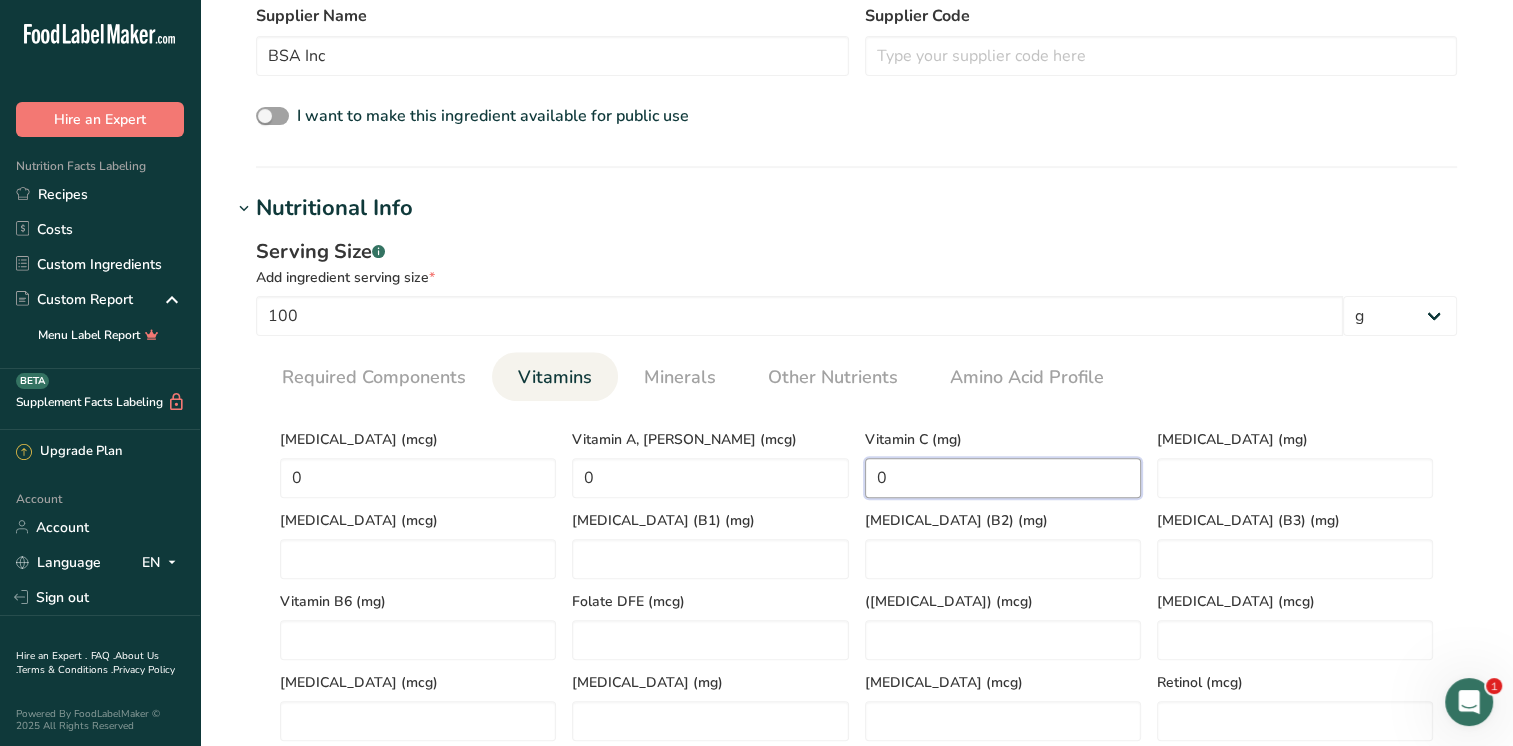 type on "0" 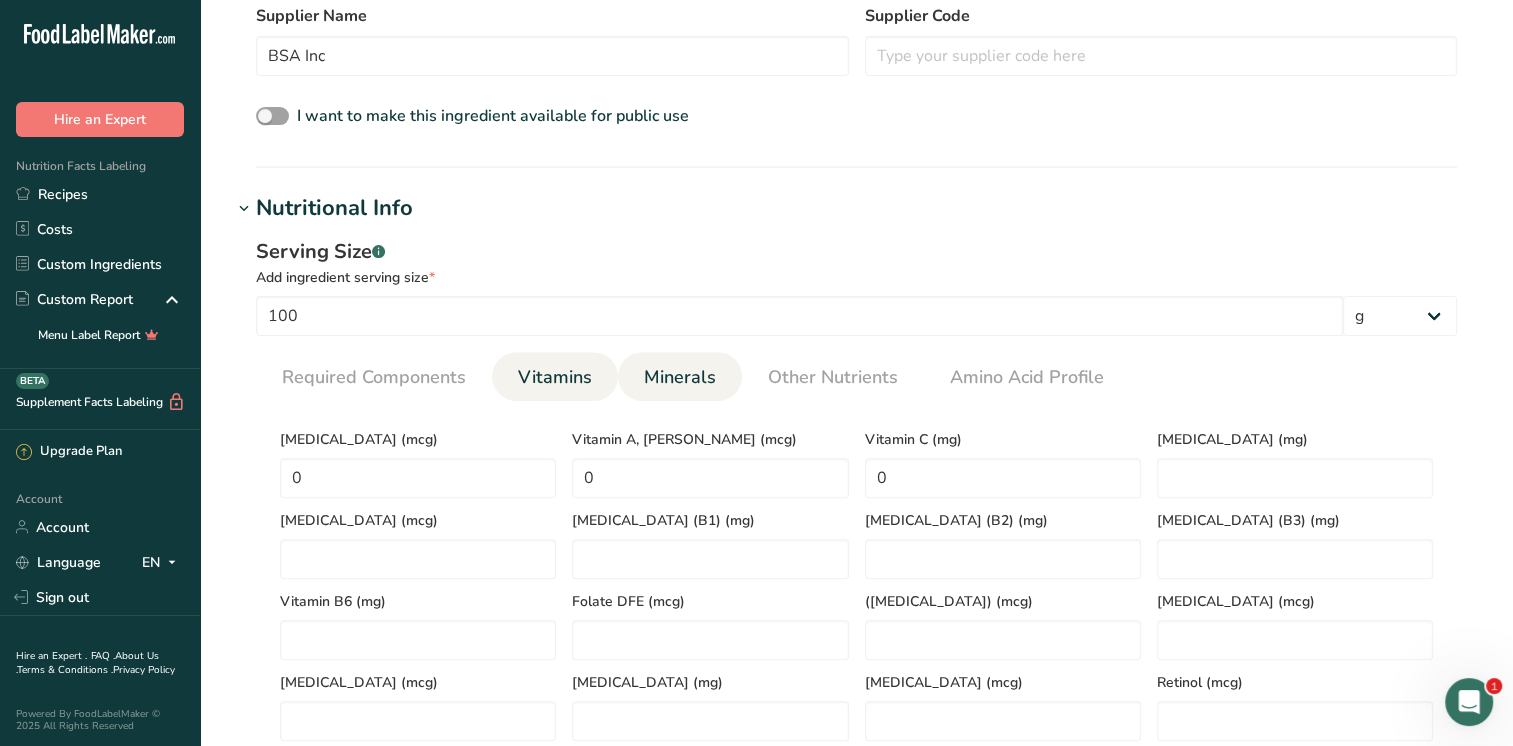 click on "Minerals" at bounding box center [680, 377] 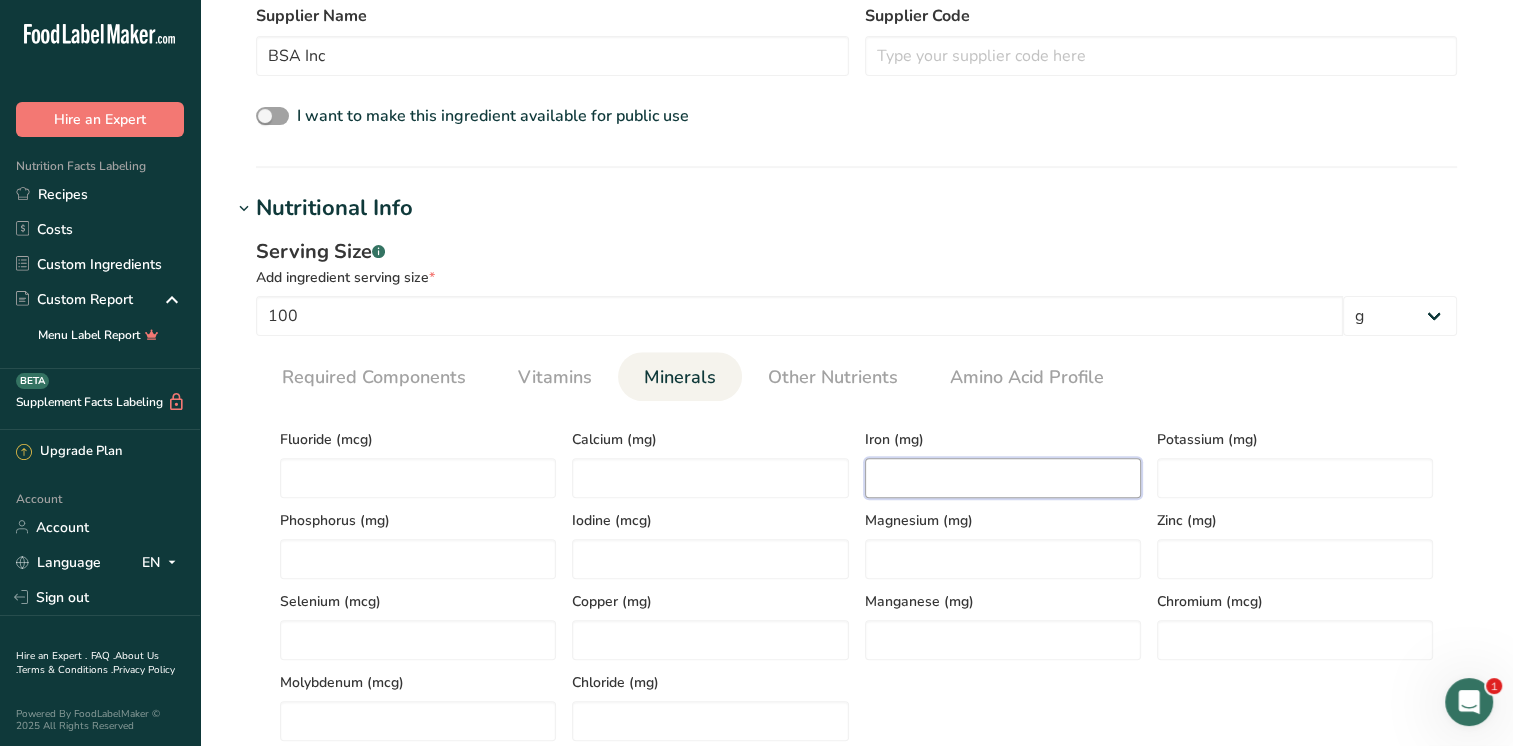 click at bounding box center (1003, 478) 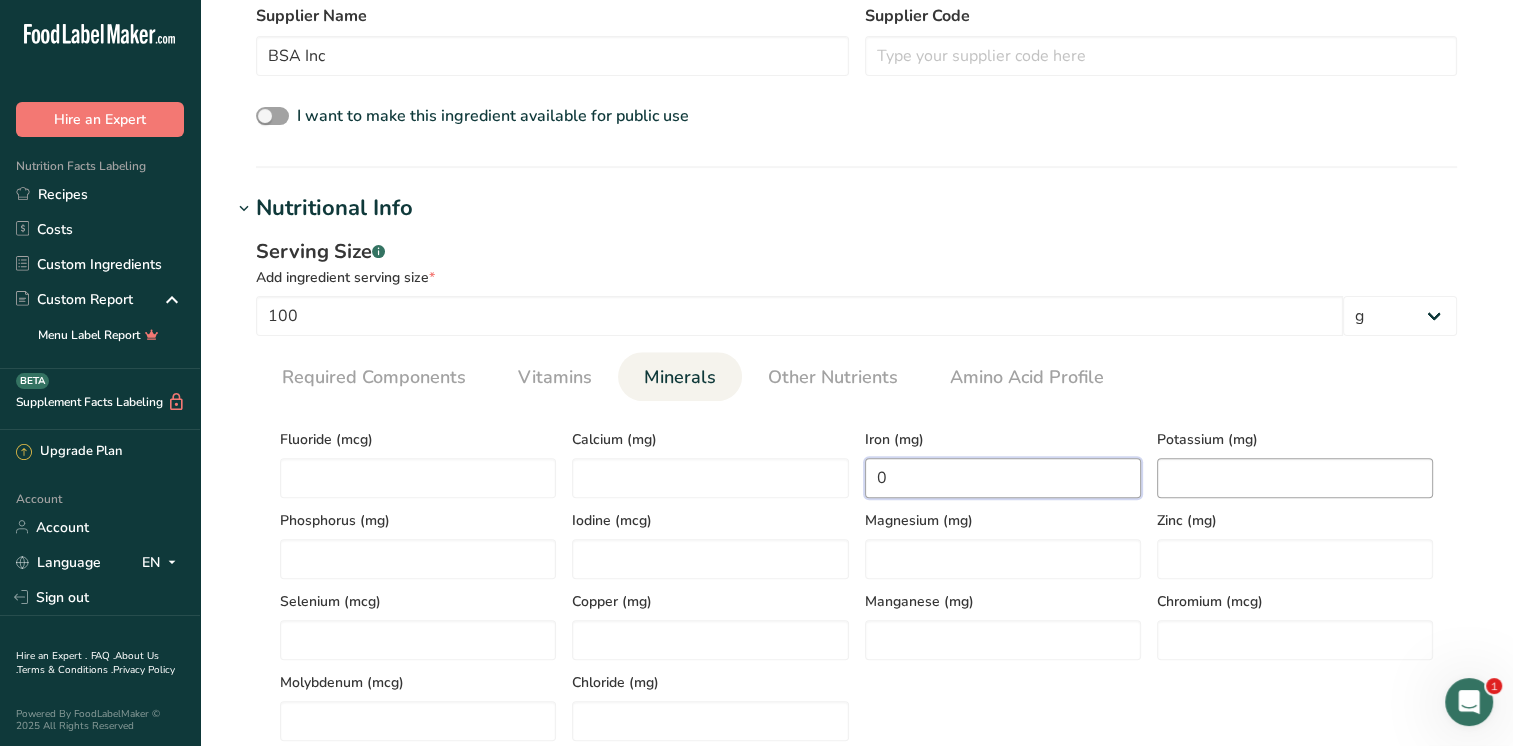 type on "0" 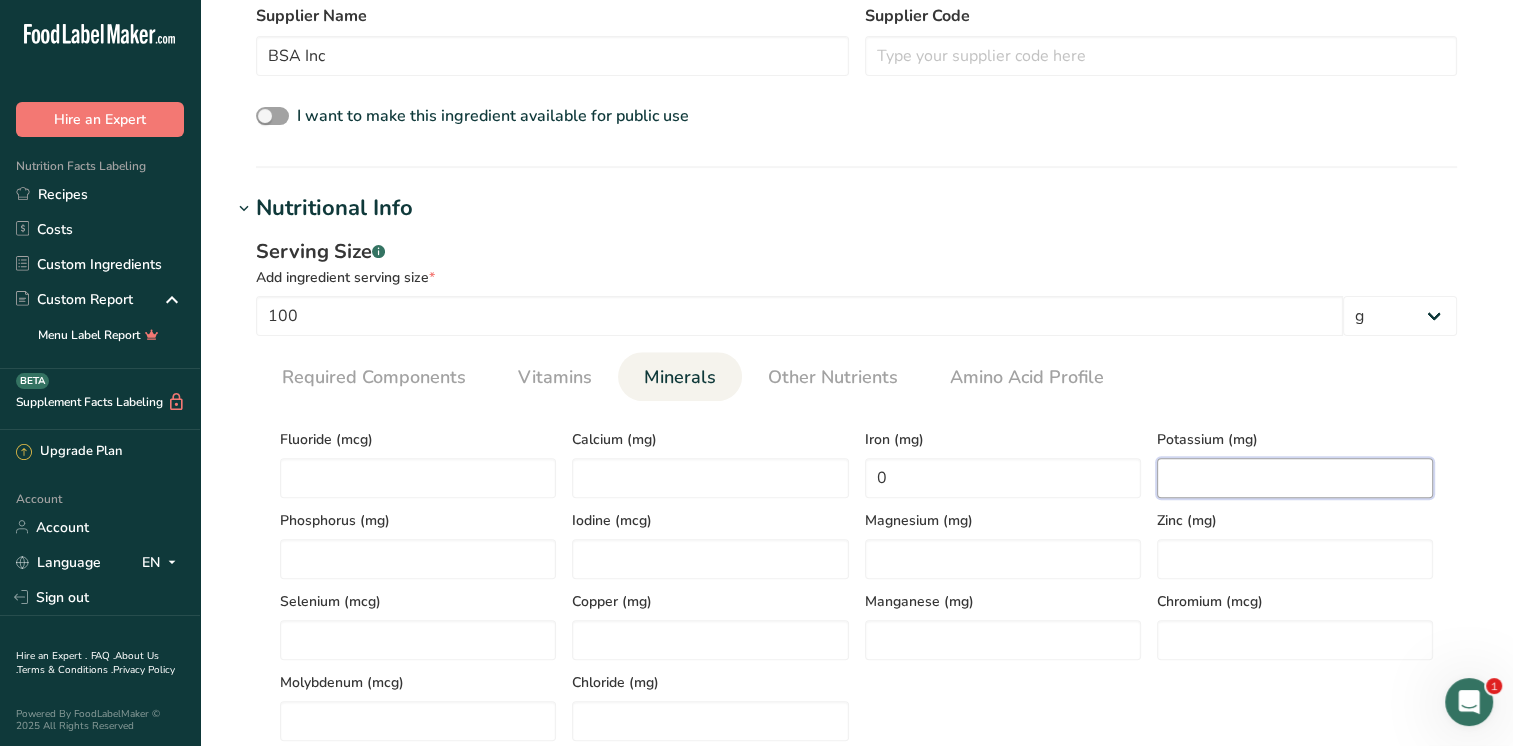 click at bounding box center (1295, 478) 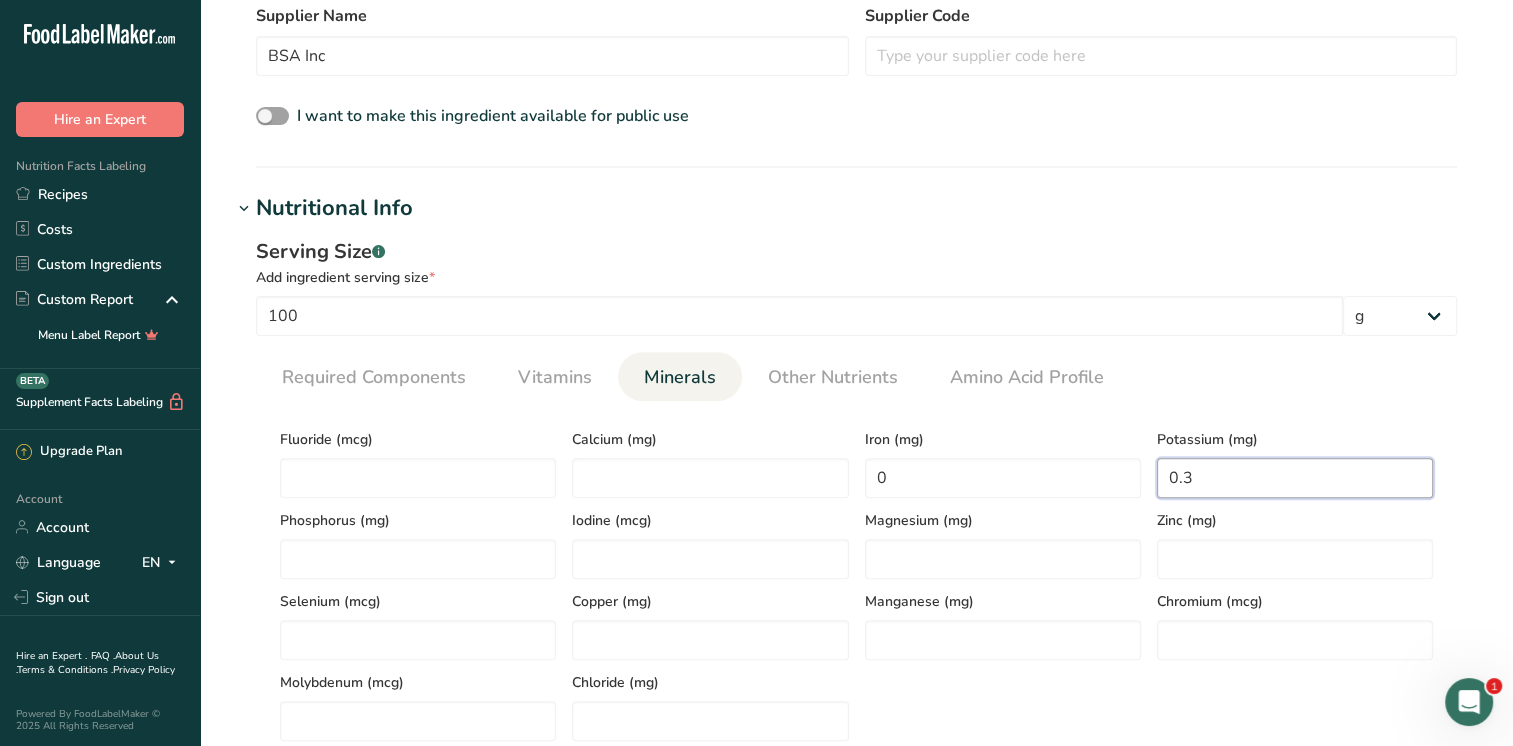 type on "0.3" 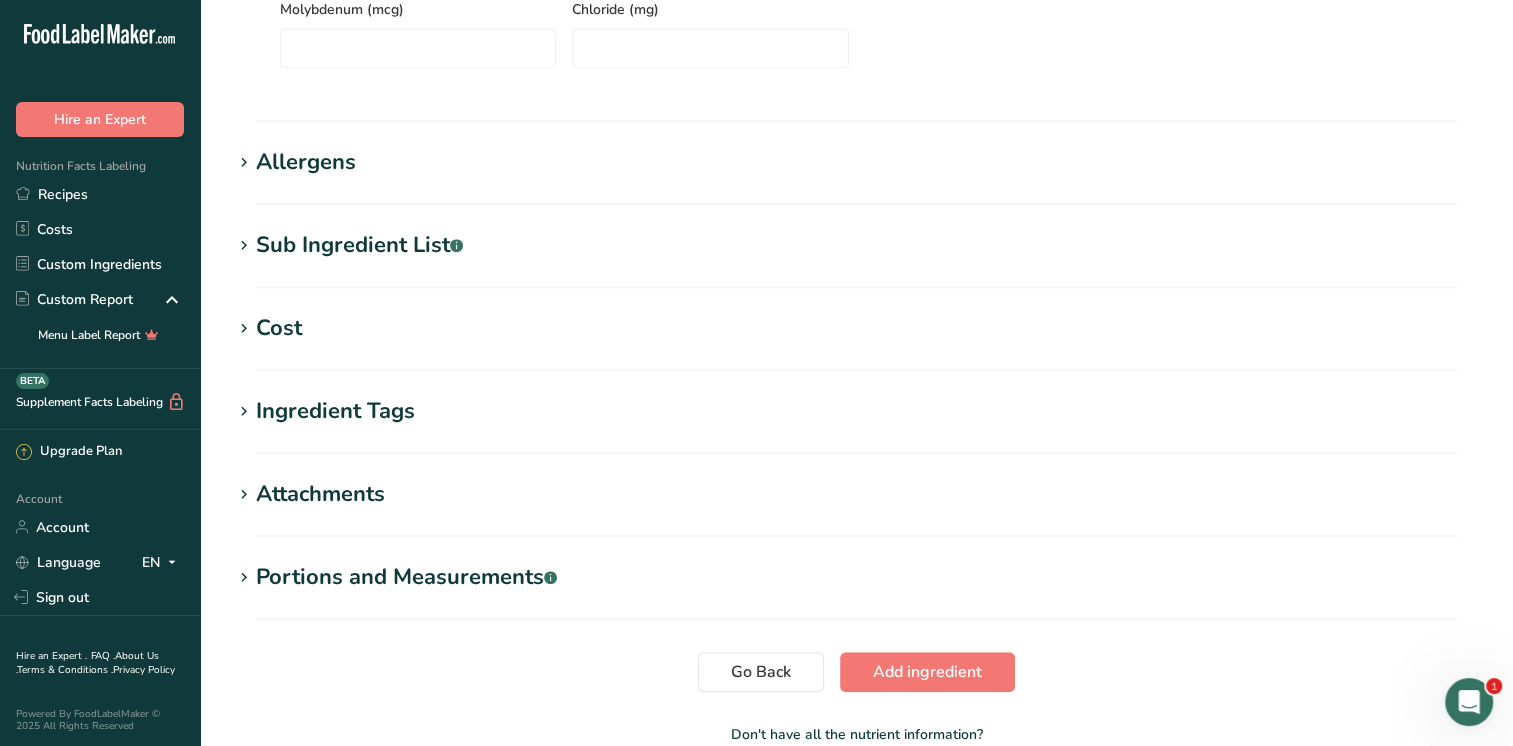 scroll, scrollTop: 1388, scrollLeft: 0, axis: vertical 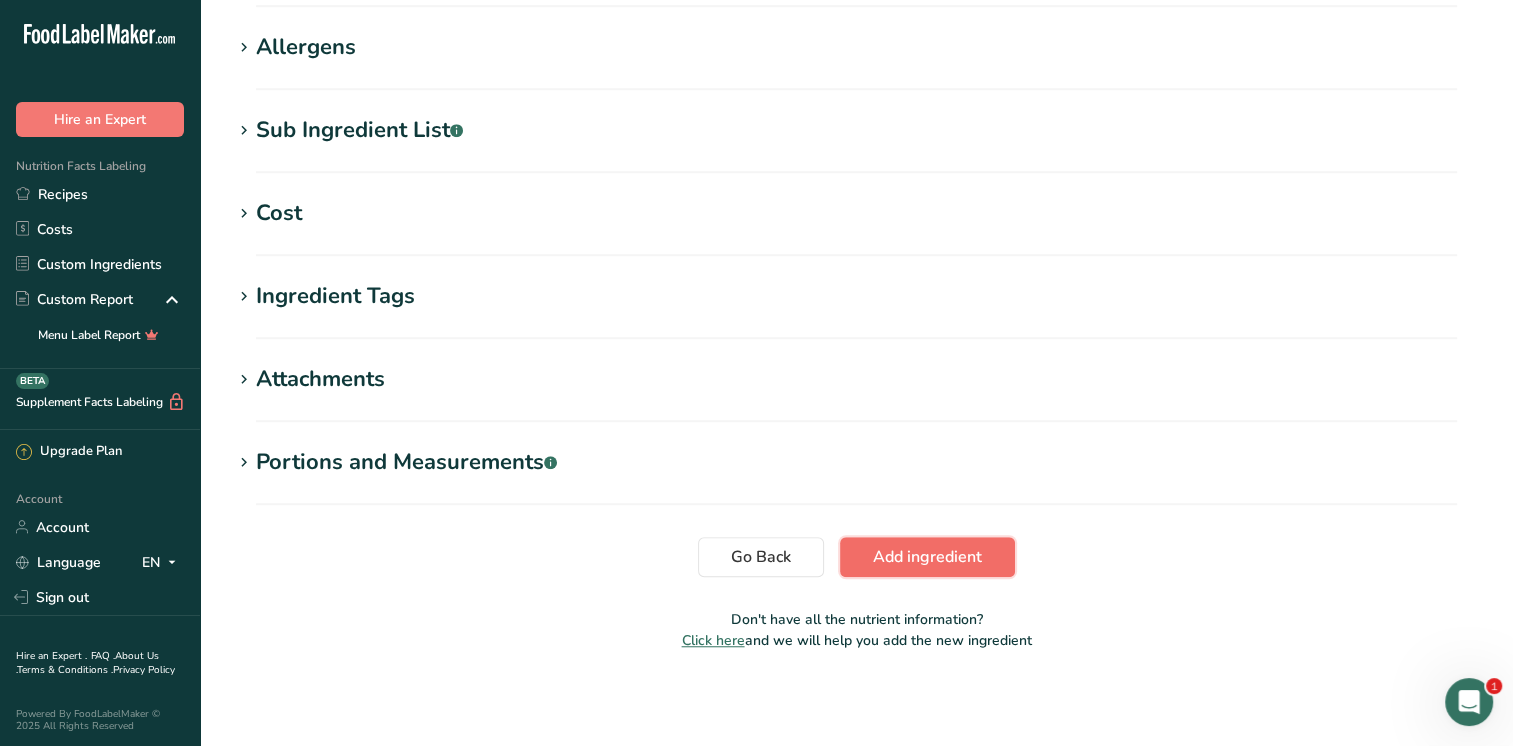 click on "Add ingredient" at bounding box center (927, 557) 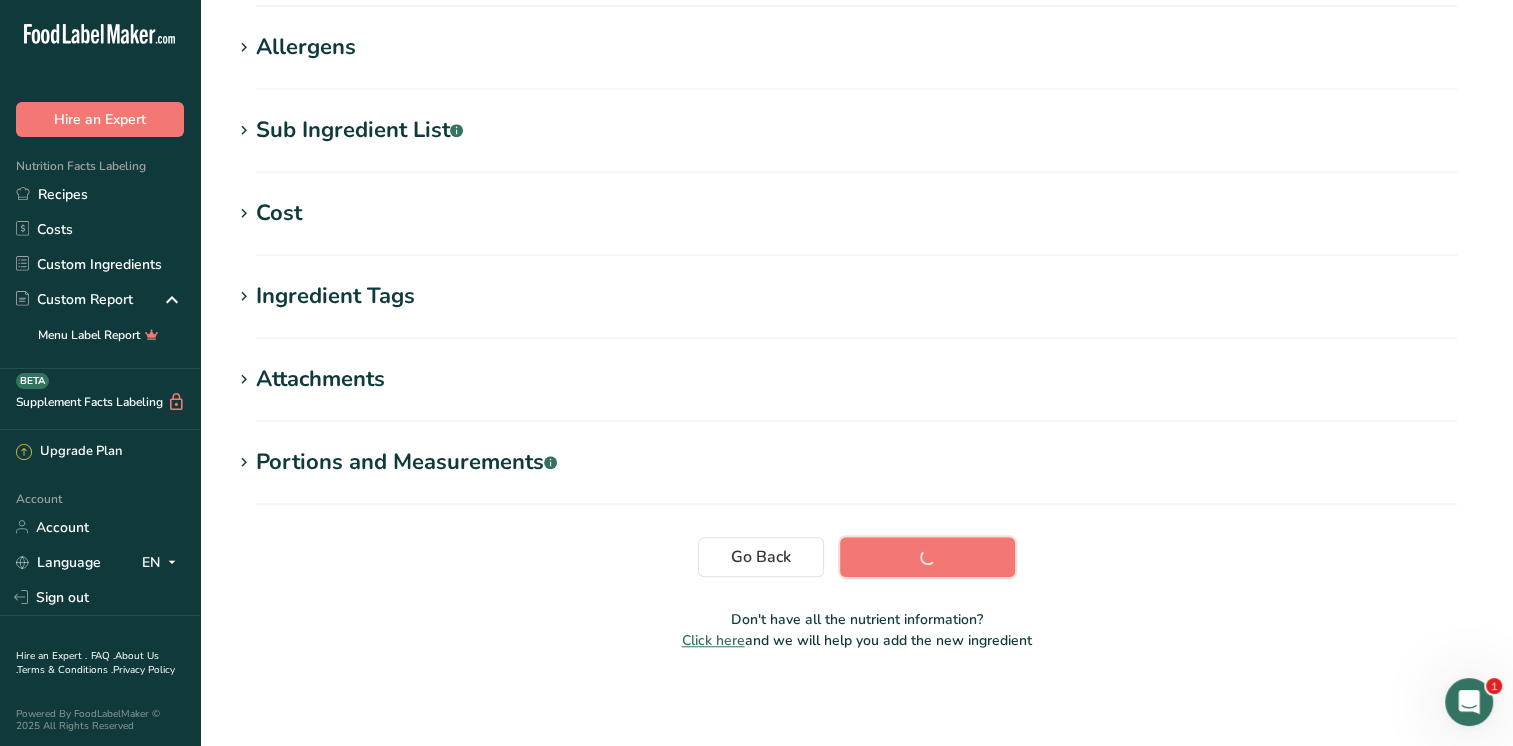 scroll, scrollTop: 328, scrollLeft: 0, axis: vertical 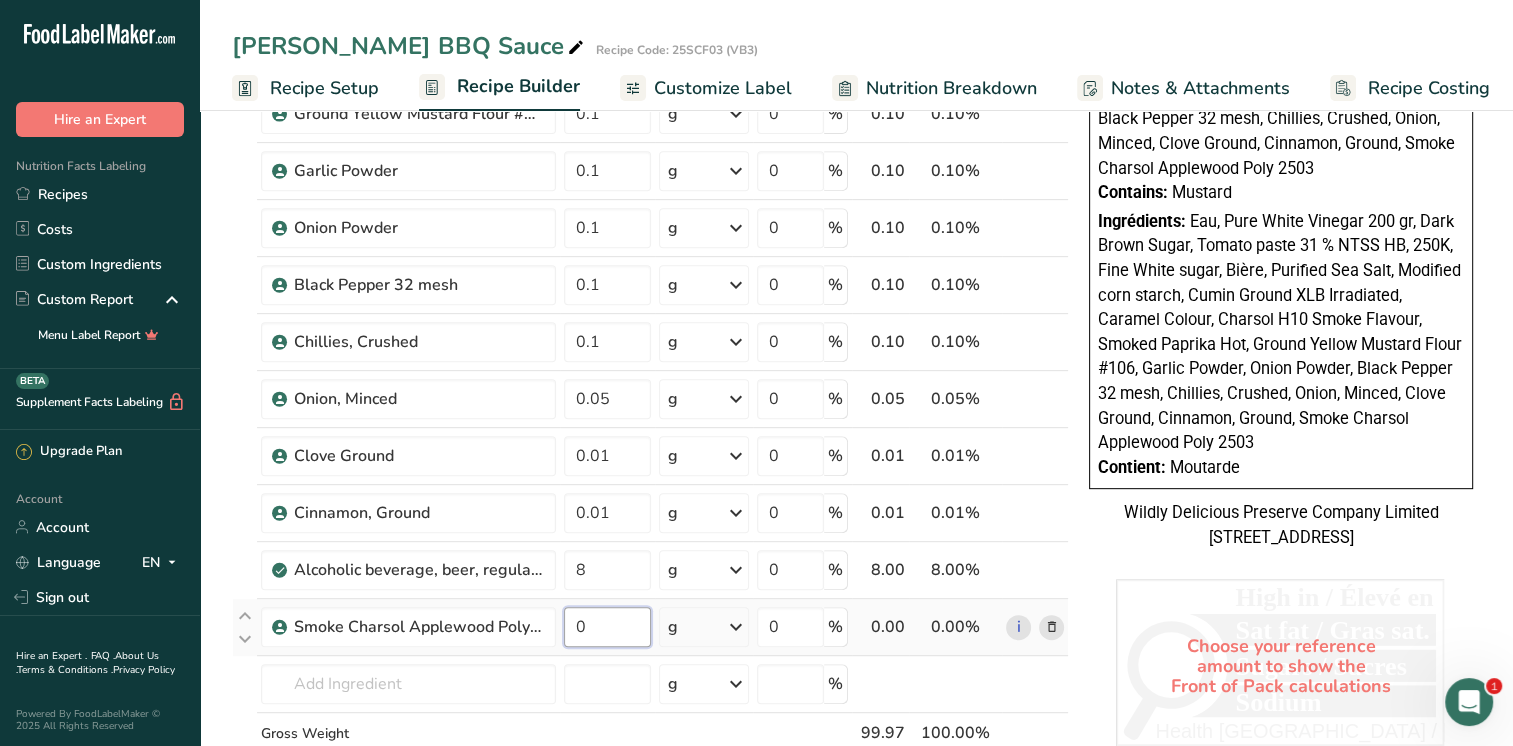 drag, startPoint x: 588, startPoint y: 624, endPoint x: 573, endPoint y: 626, distance: 15.132746 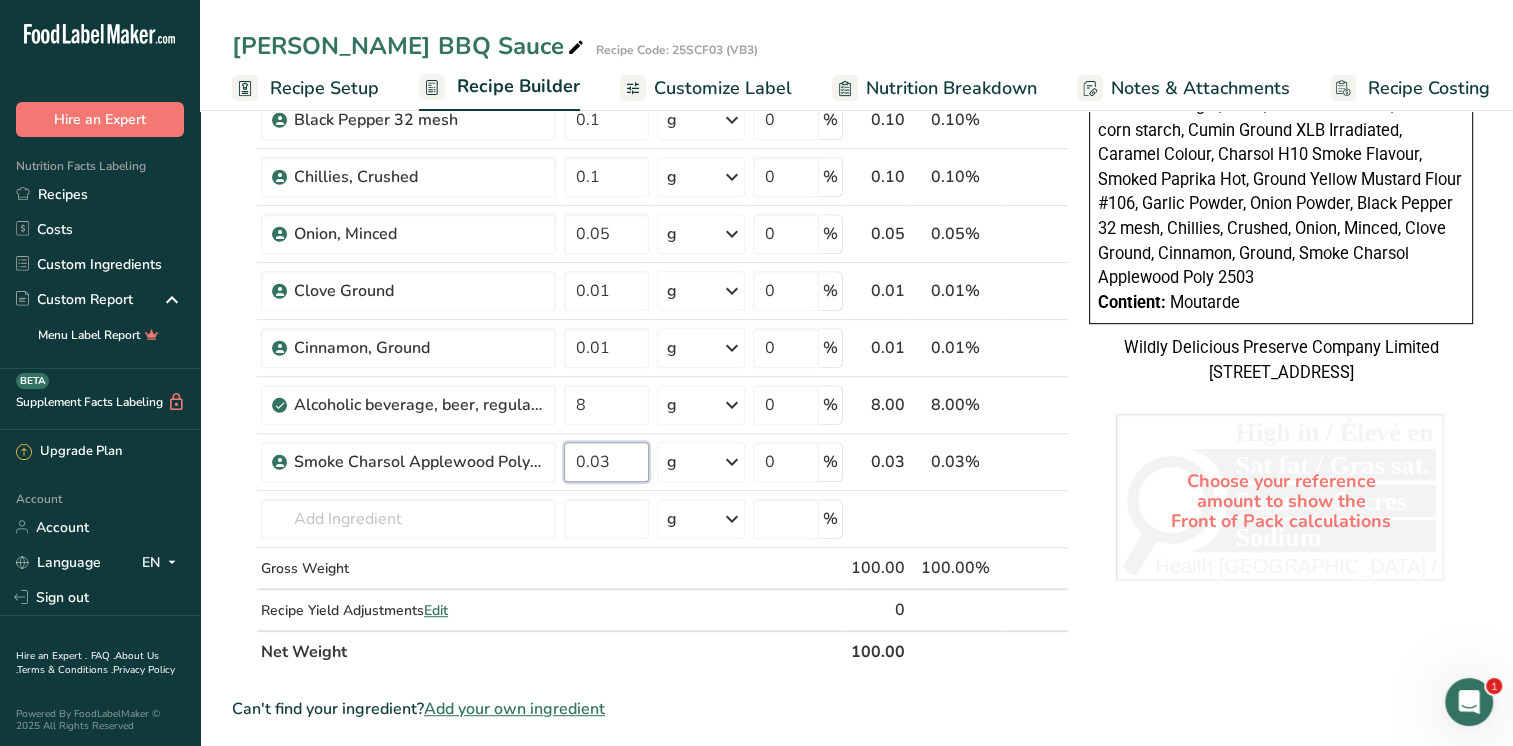 scroll, scrollTop: 1200, scrollLeft: 0, axis: vertical 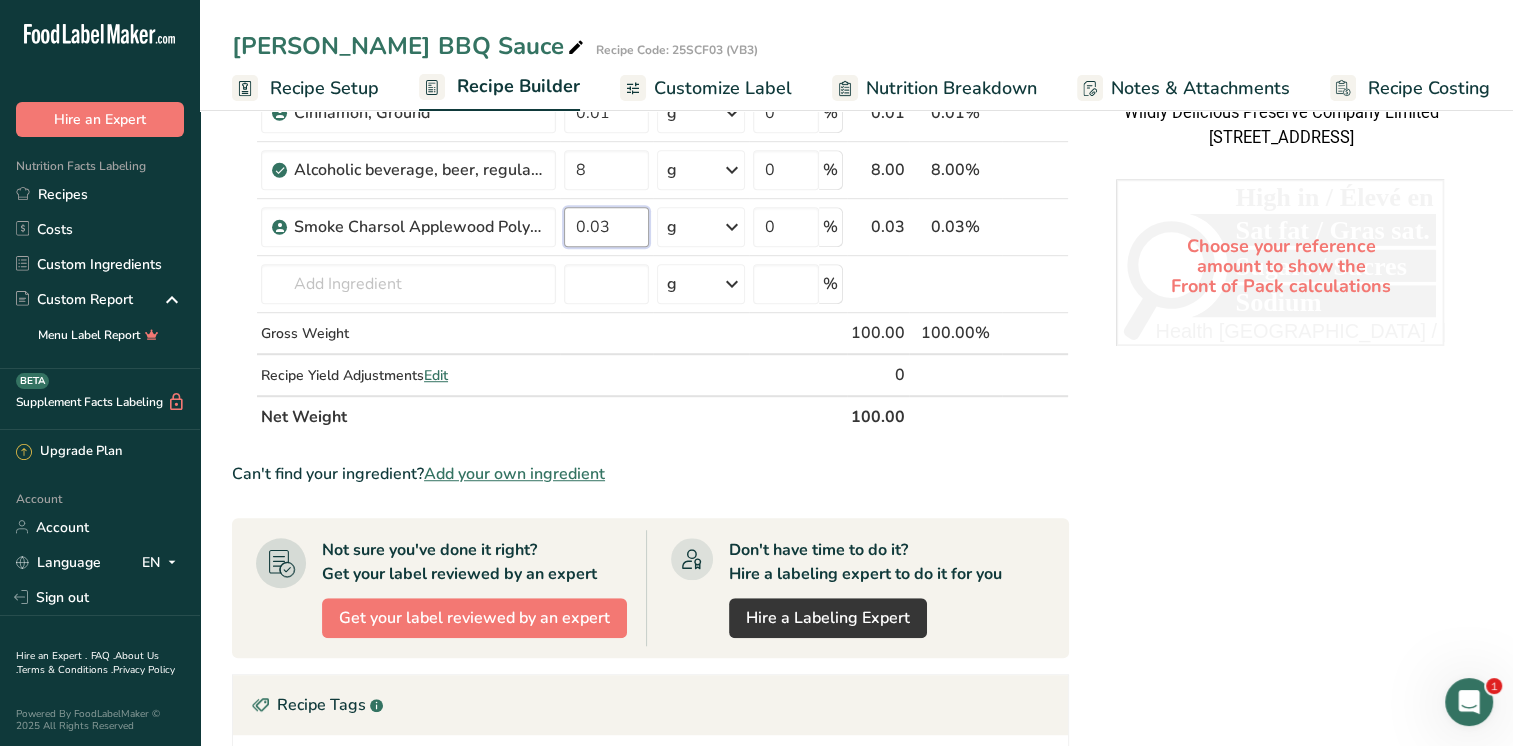 type on "0.03" 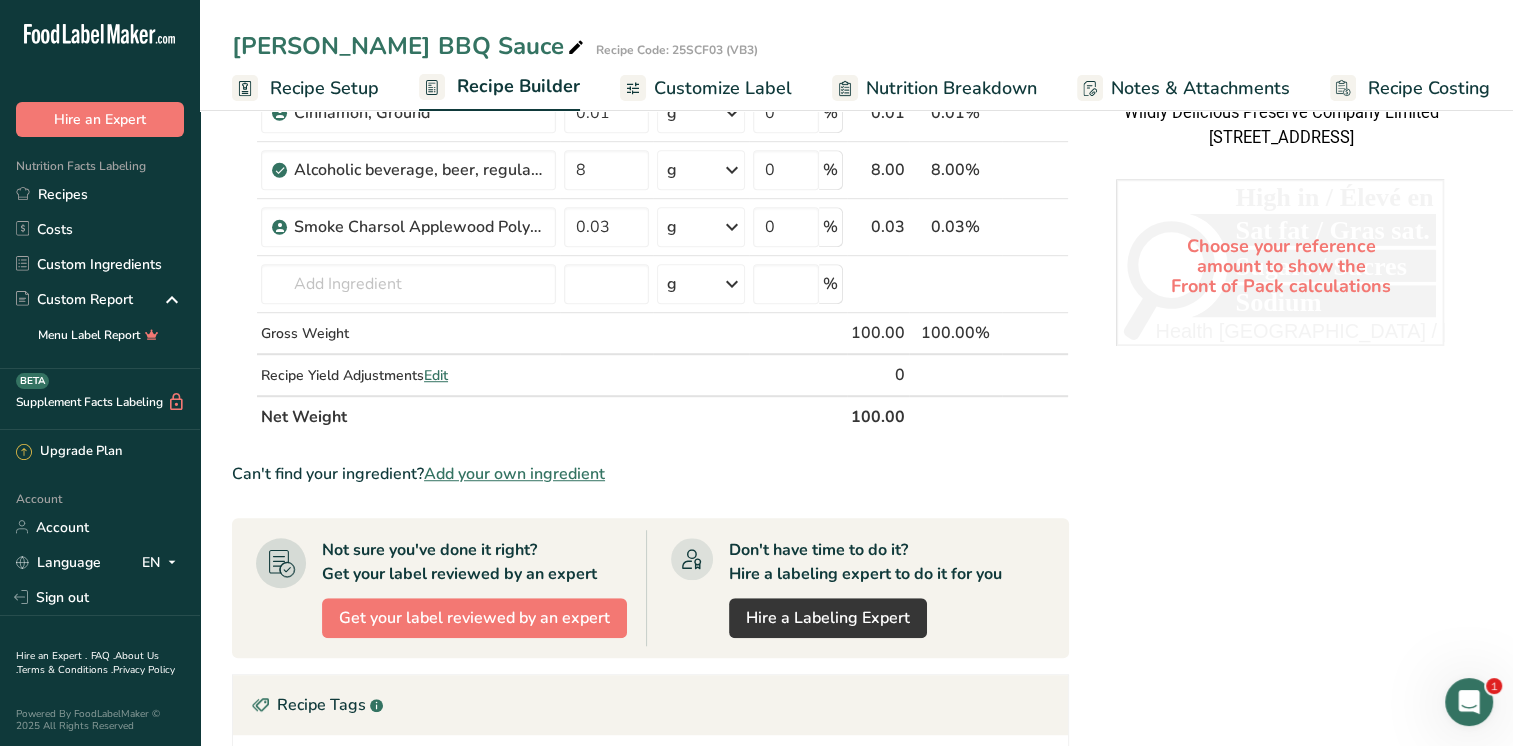 click on "Ingredient *
Amount *
Unit *
Waste *   .a-a{fill:#347362;}.b-a{fill:#fff;}          Grams
Percentage
Beverages, water, tap, municipal
33.2
g
Portions
1 fl oz
1 bottle 8 fl oz
1 liter
See more
Weight Units
g
kg
mg
See more
Volume Units
l
Volume units require a density conversion. If you know your ingredient's density enter it below. Otherwise, click on "RIA" our AI Regulatory bot - she will be able to help you
lb/ft3
g/cm3
Confirm
mL
lb/ft3
g/cm3
Confirm" at bounding box center [650, -273] 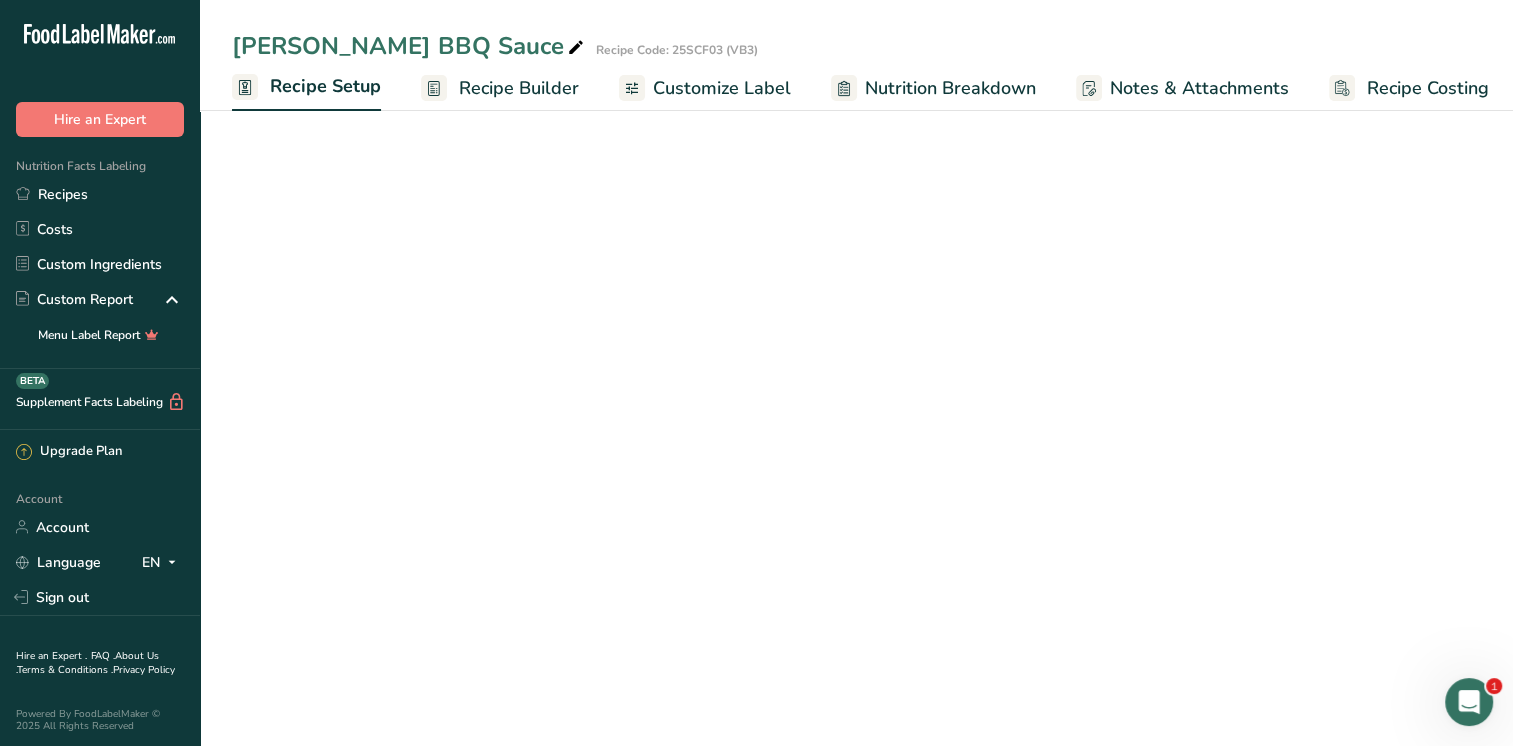 select on "22" 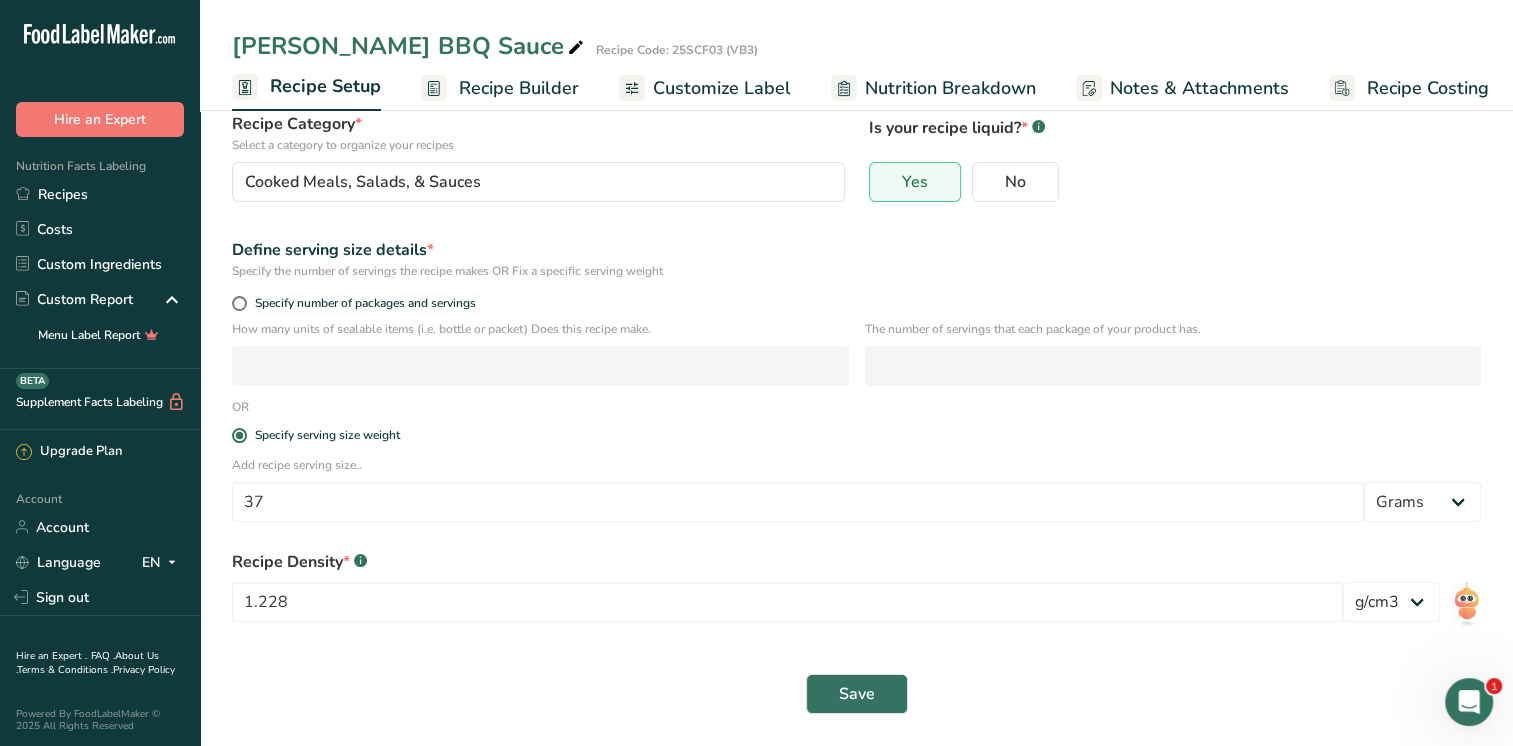 scroll, scrollTop: 0, scrollLeft: 7, axis: horizontal 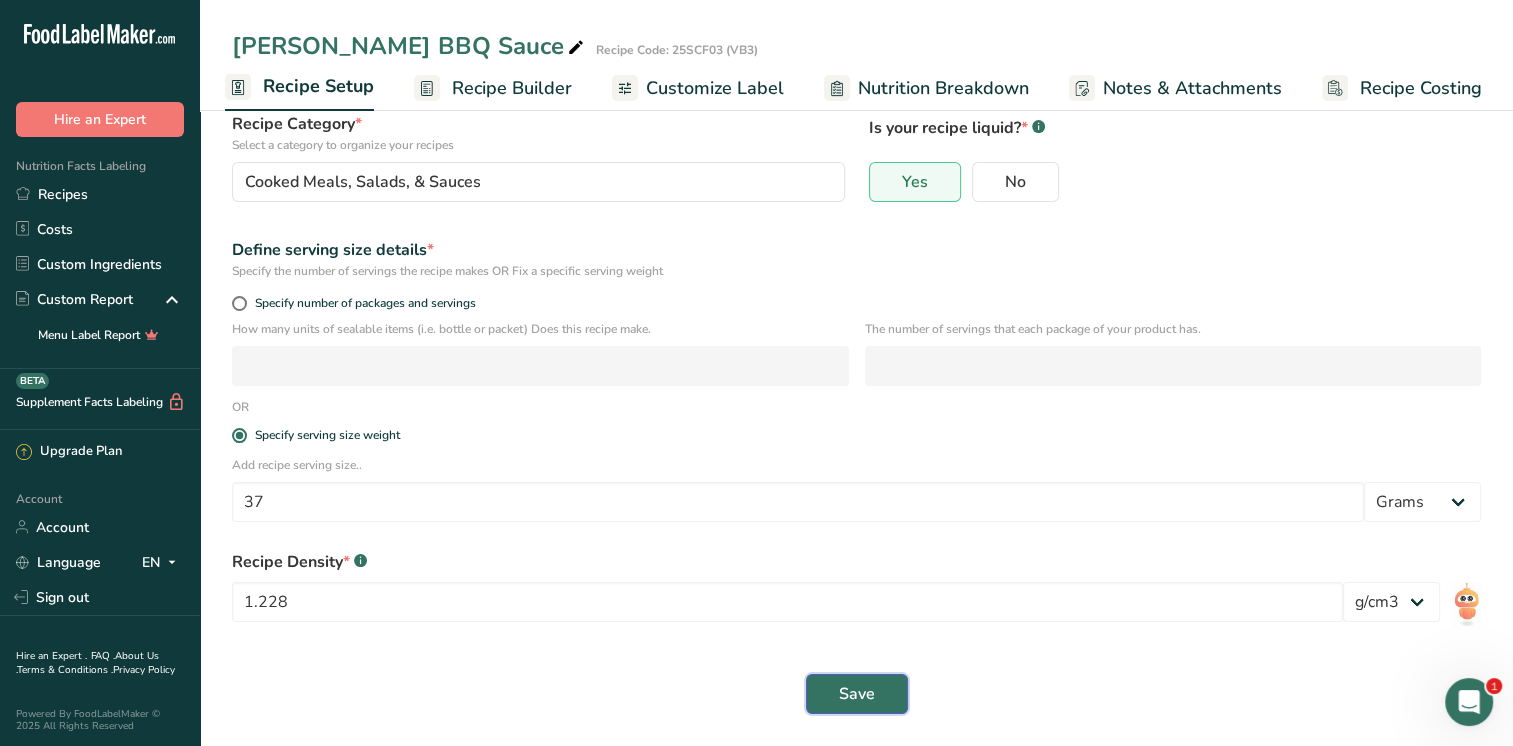 click on "Save" at bounding box center (857, 694) 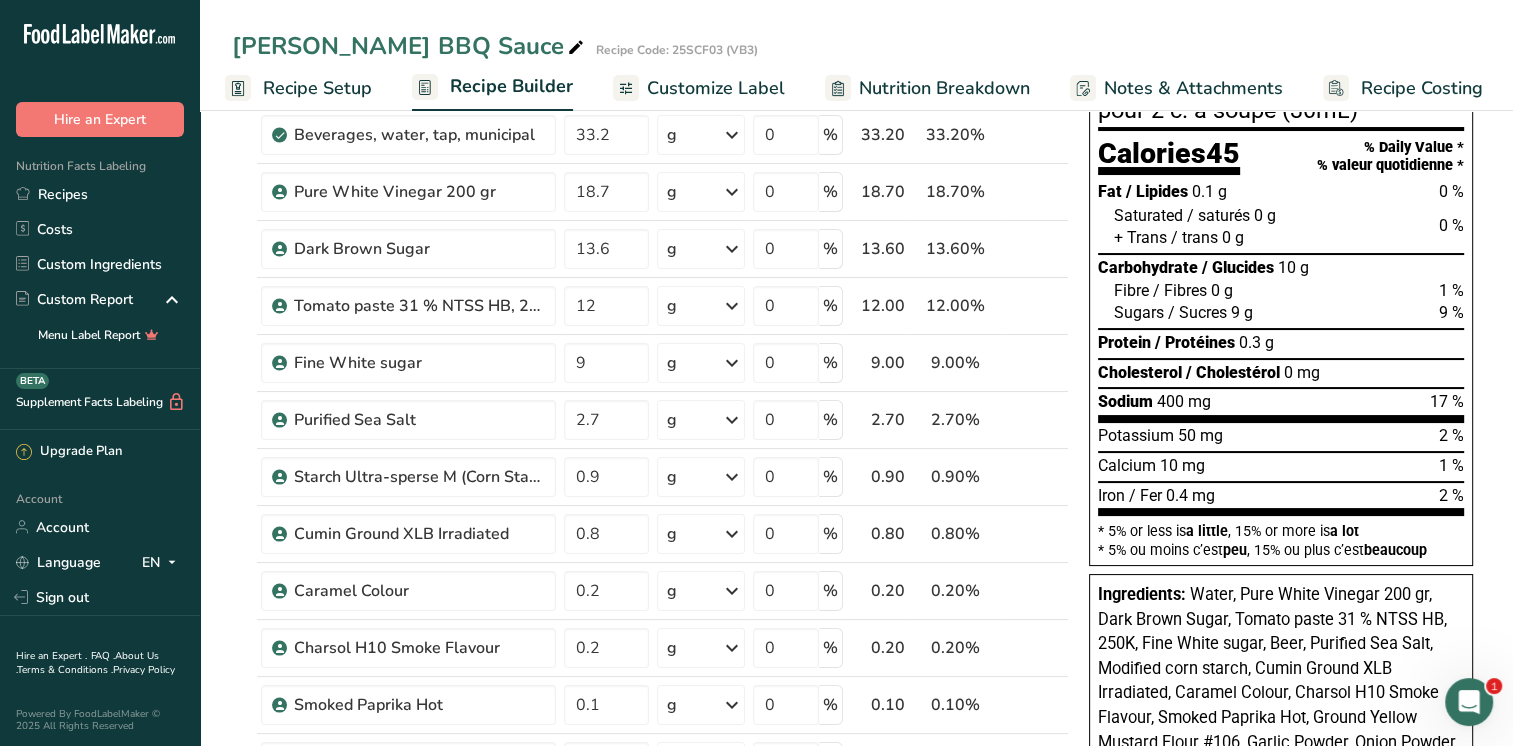 click on "Recipe Setup" at bounding box center [317, 88] 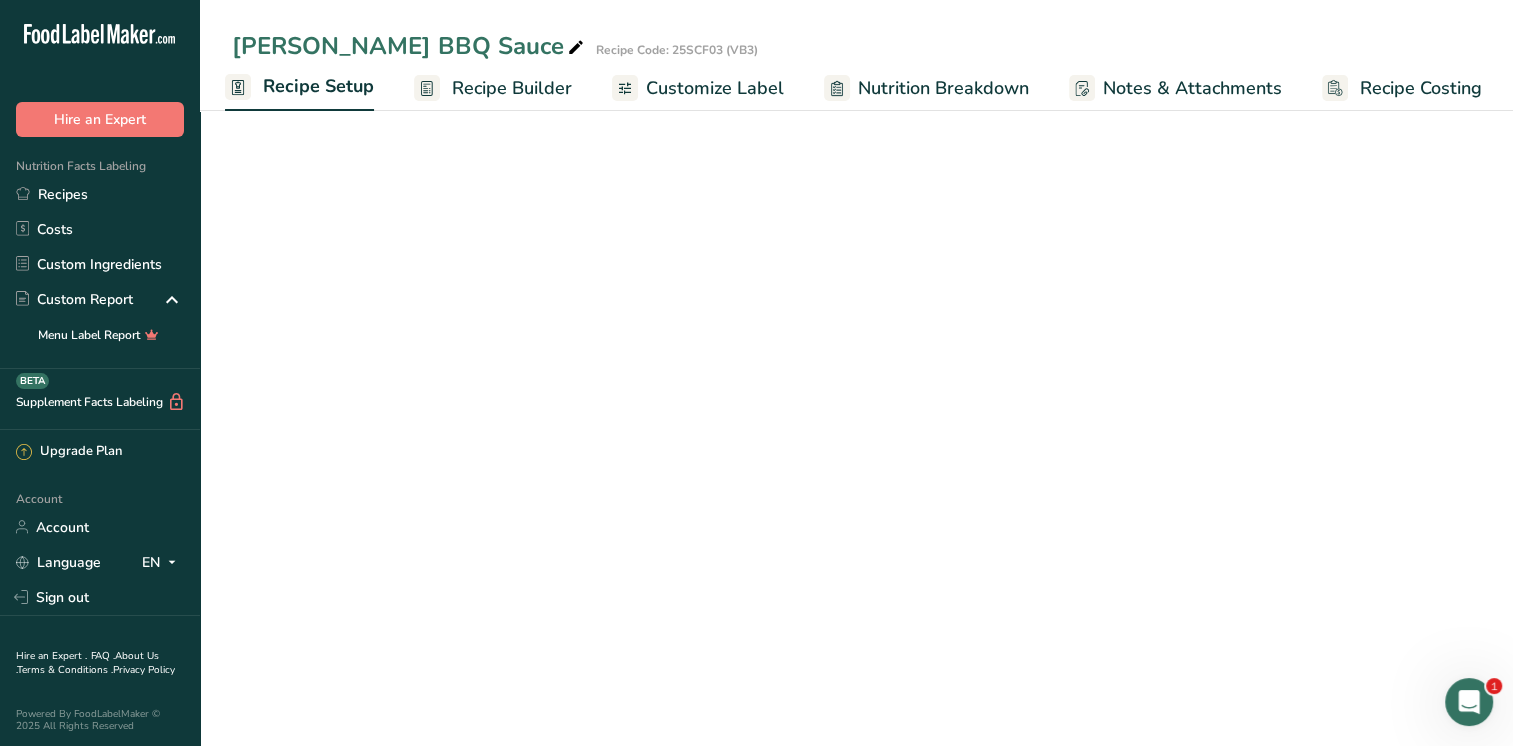 select on "22" 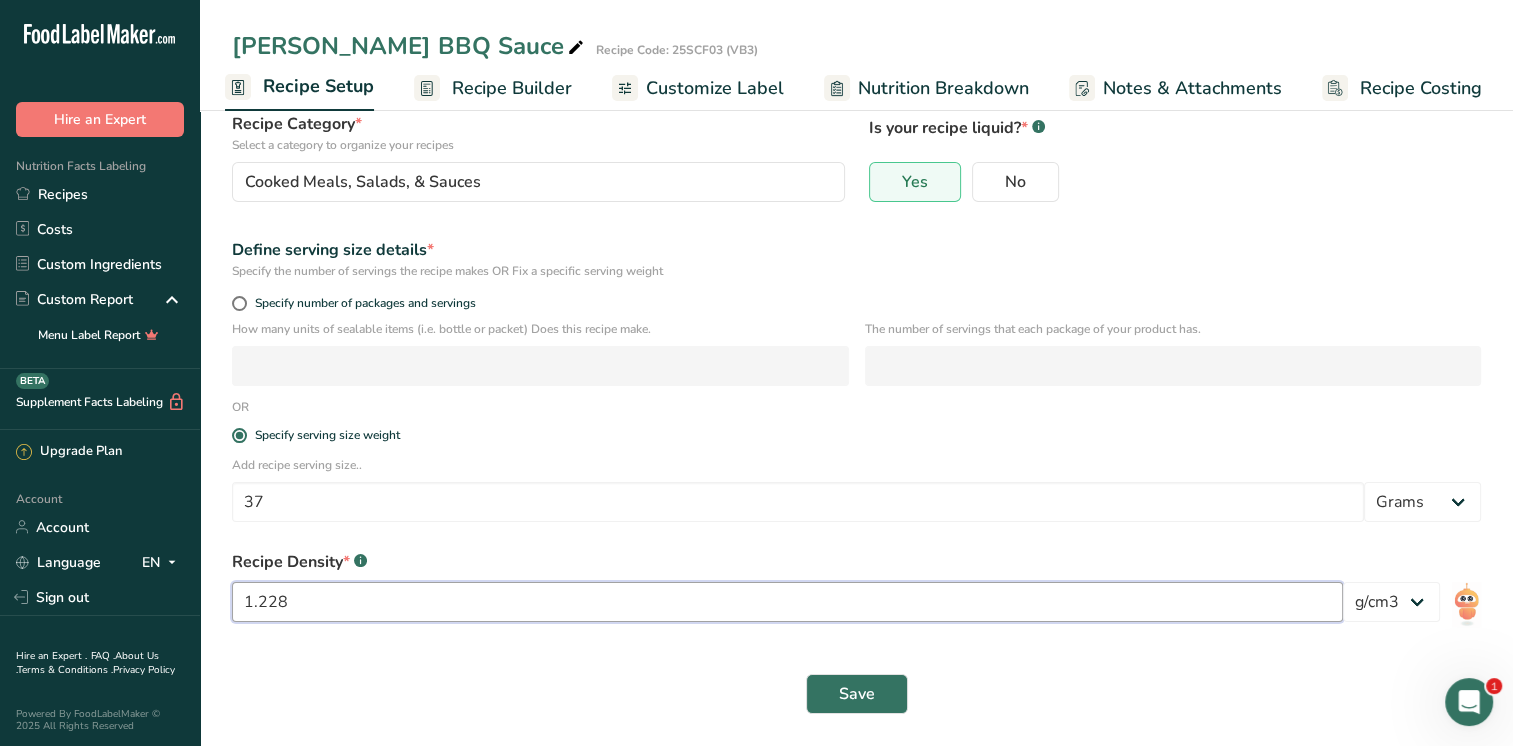 drag, startPoint x: 312, startPoint y: 605, endPoint x: 258, endPoint y: 603, distance: 54.037025 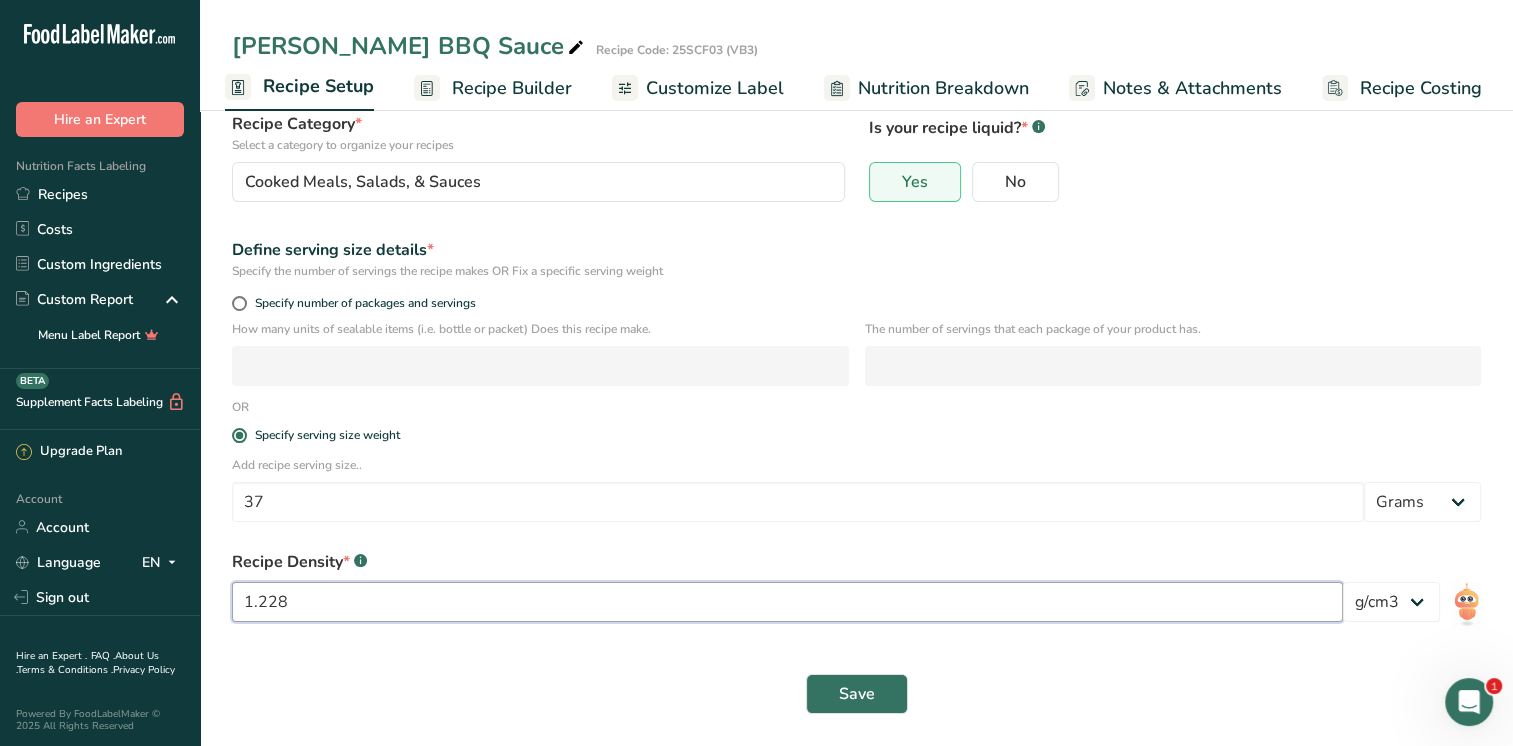 click on "1.228" at bounding box center (787, 602) 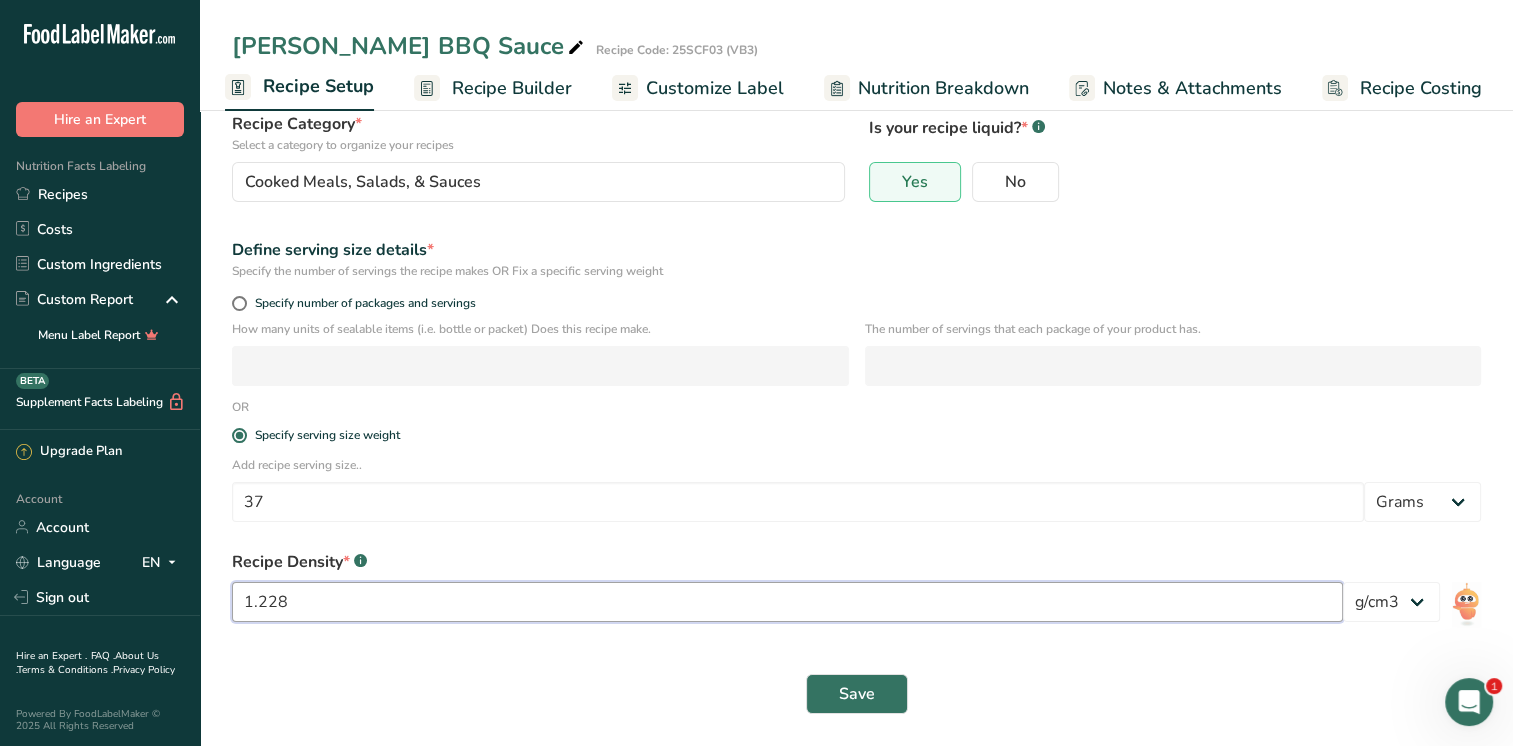 click on "1.228" at bounding box center [787, 602] 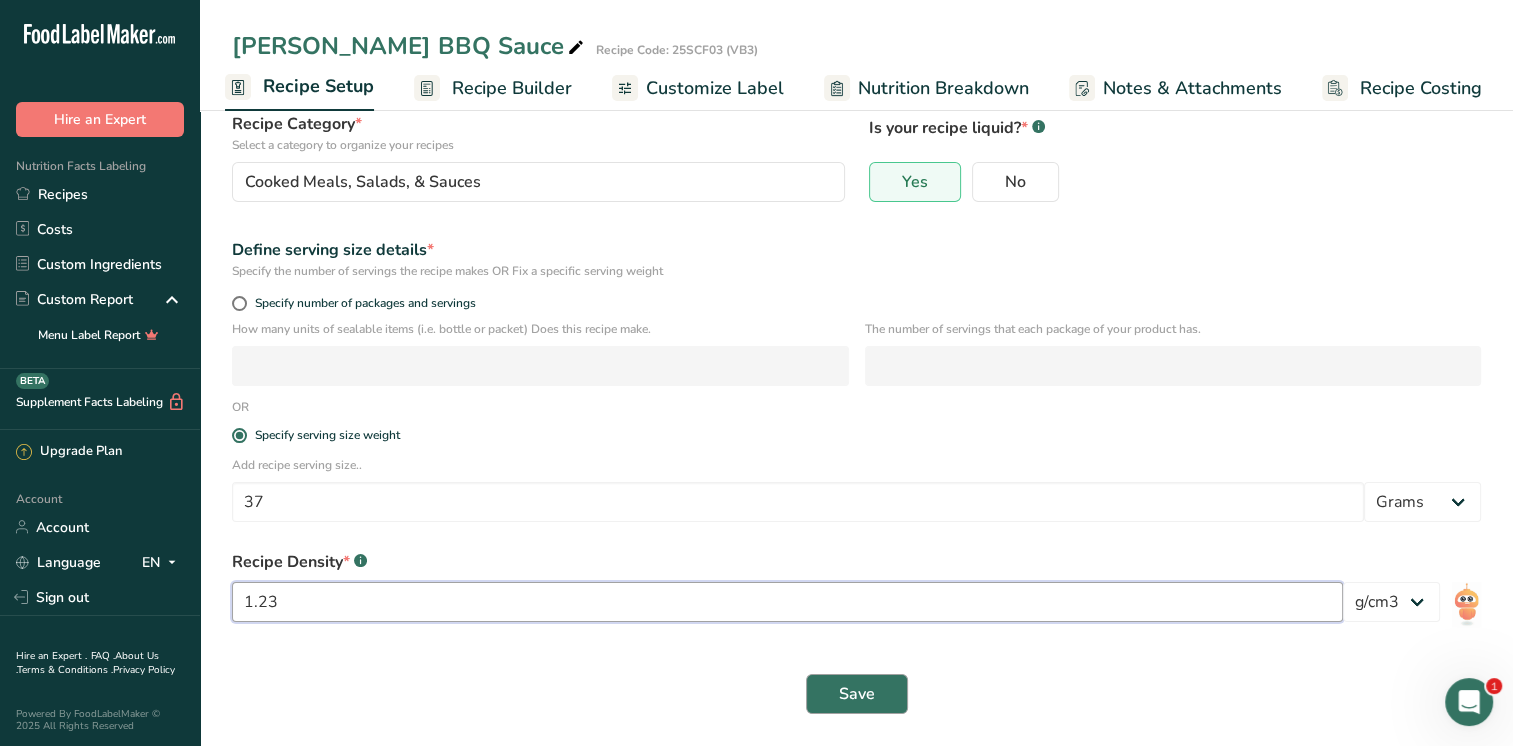 type on "1.23" 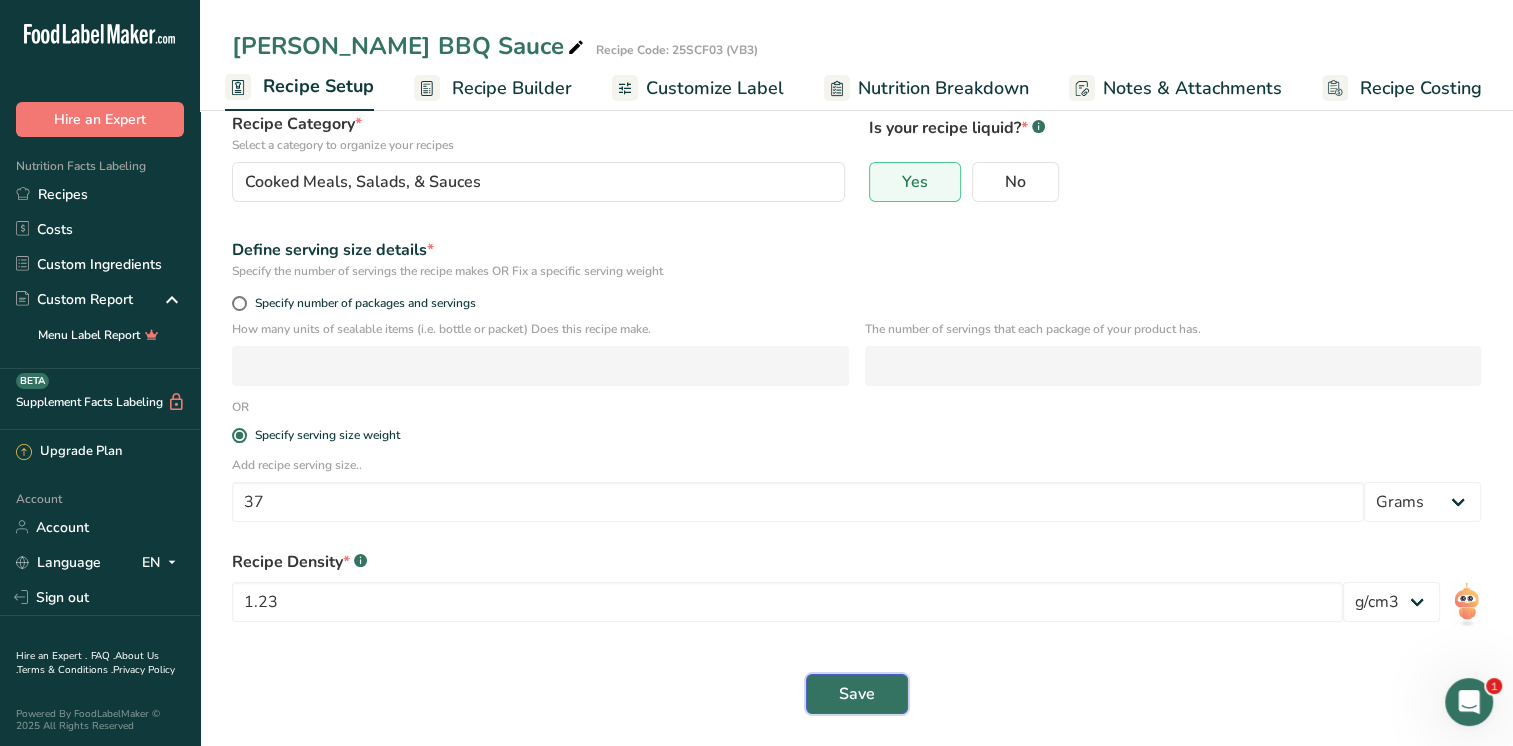 click on "Save" at bounding box center (857, 694) 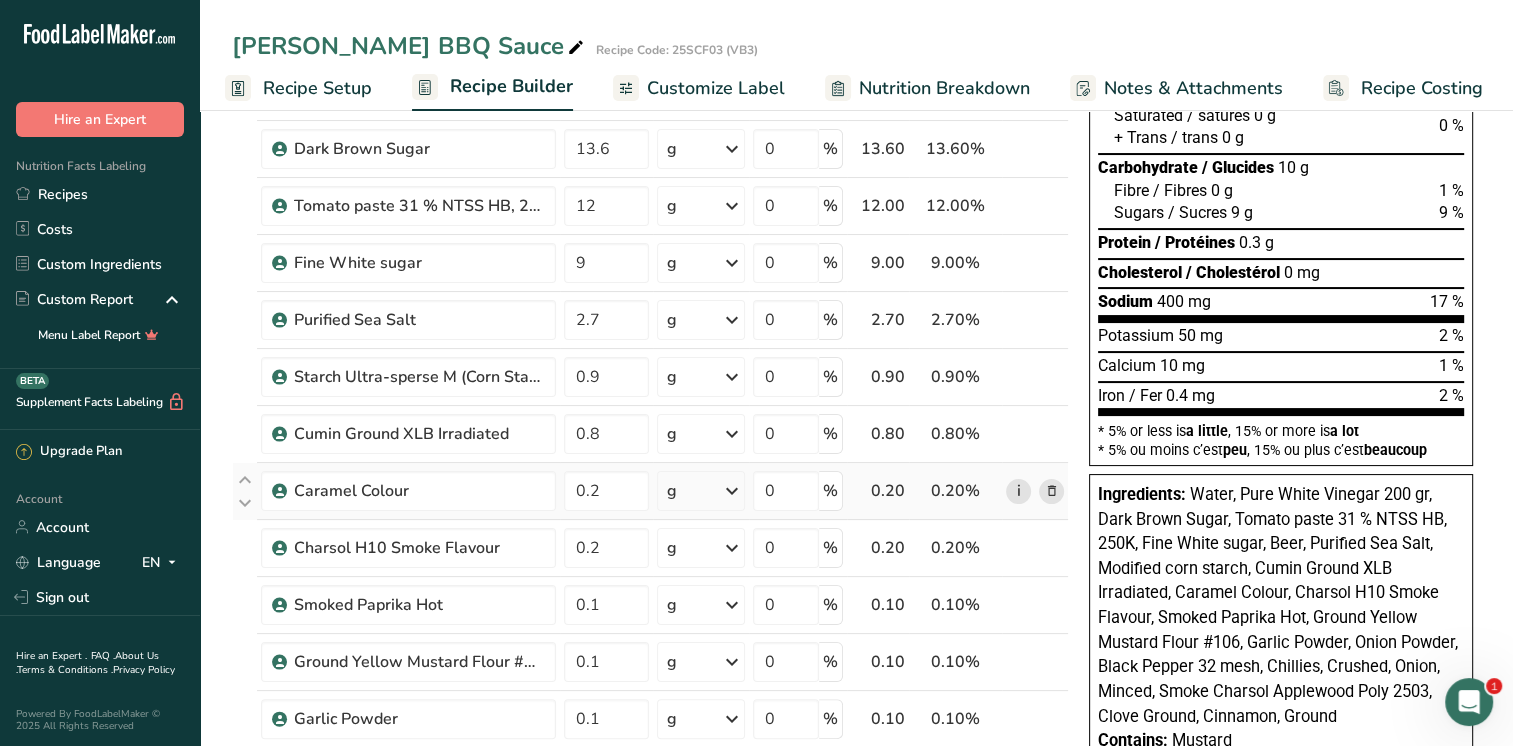 scroll, scrollTop: 0, scrollLeft: 0, axis: both 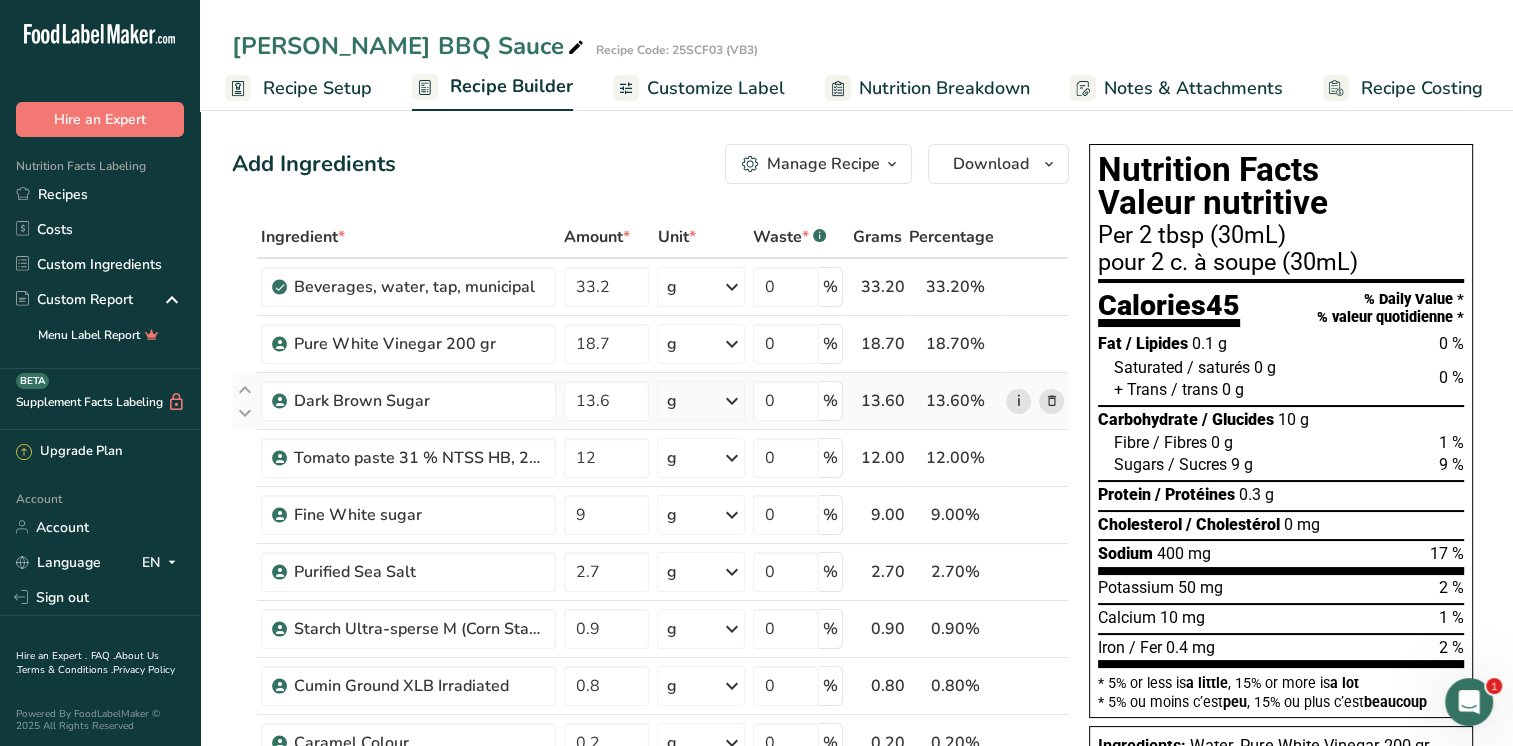 click on "i" at bounding box center [1018, 401] 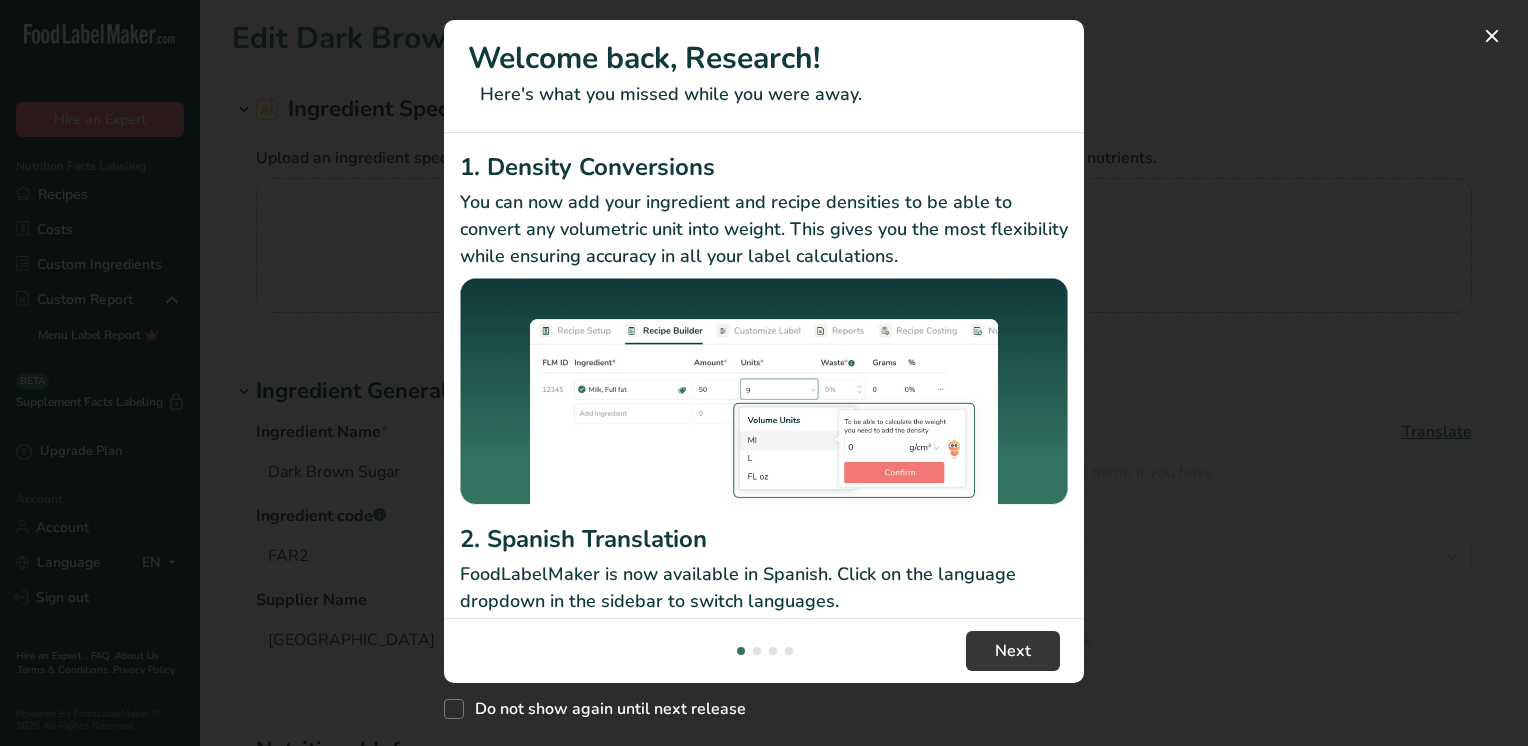 scroll, scrollTop: 0, scrollLeft: 0, axis: both 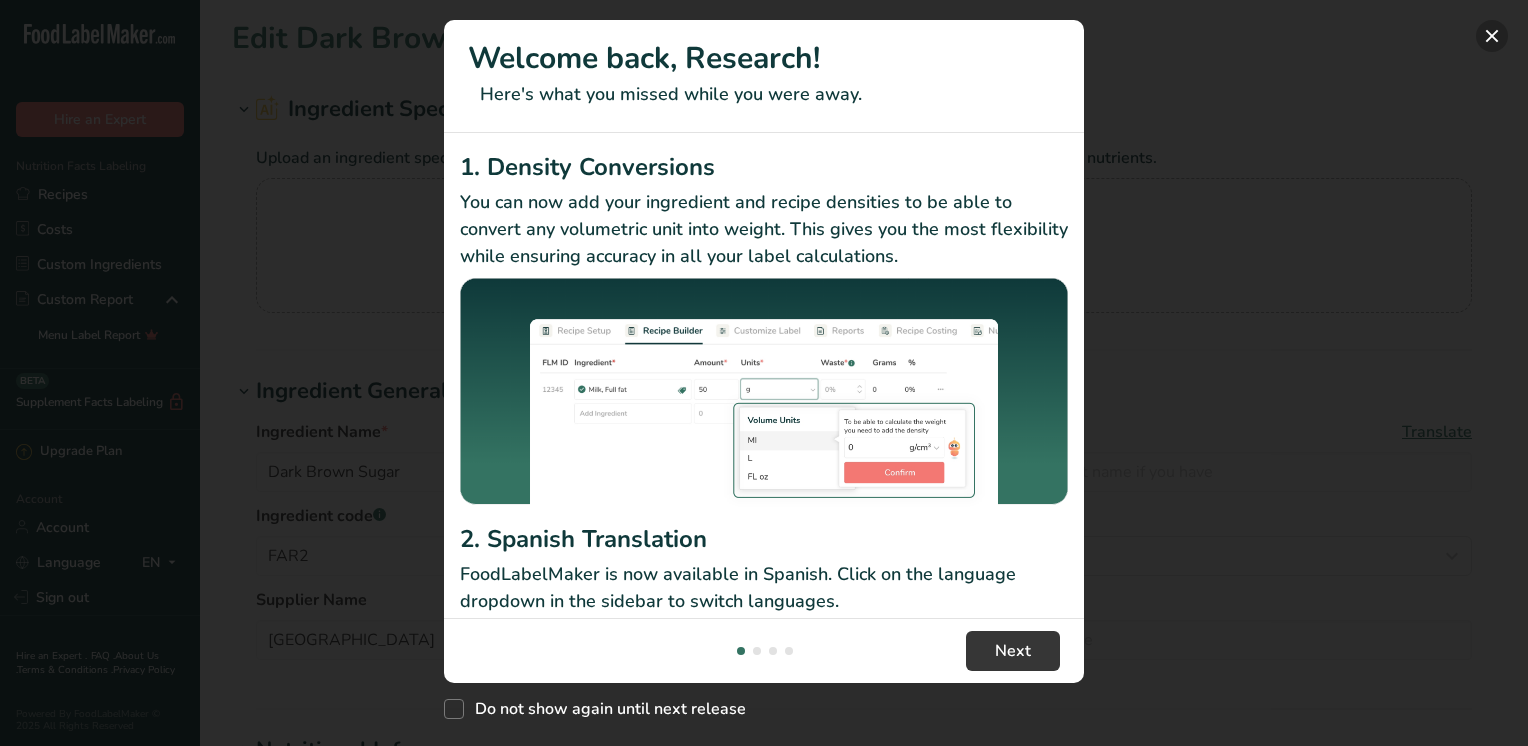 drag, startPoint x: 1488, startPoint y: 35, endPoint x: 1291, endPoint y: 263, distance: 301.31876 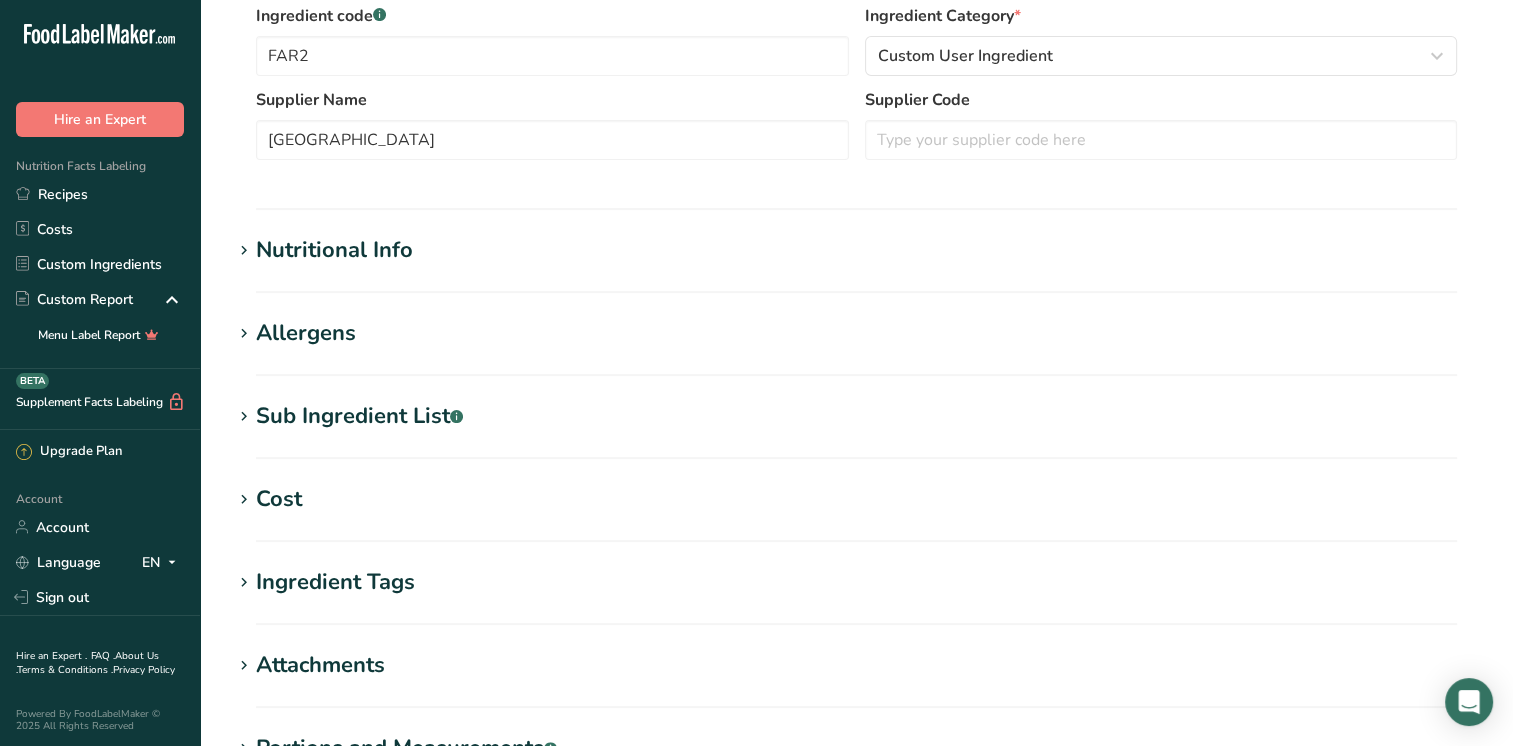 scroll, scrollTop: 700, scrollLeft: 0, axis: vertical 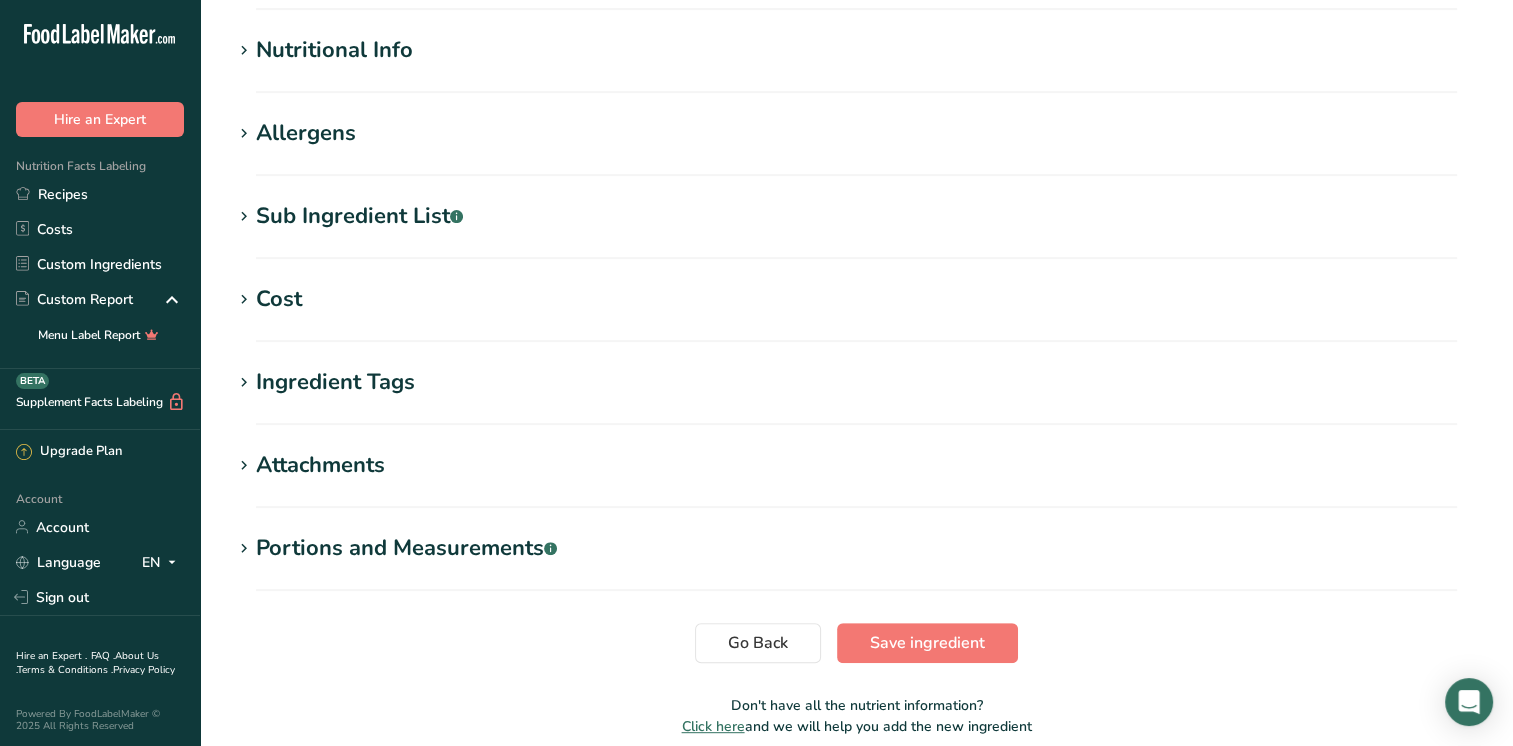 click on "Ingredient Tags" at bounding box center [335, 382] 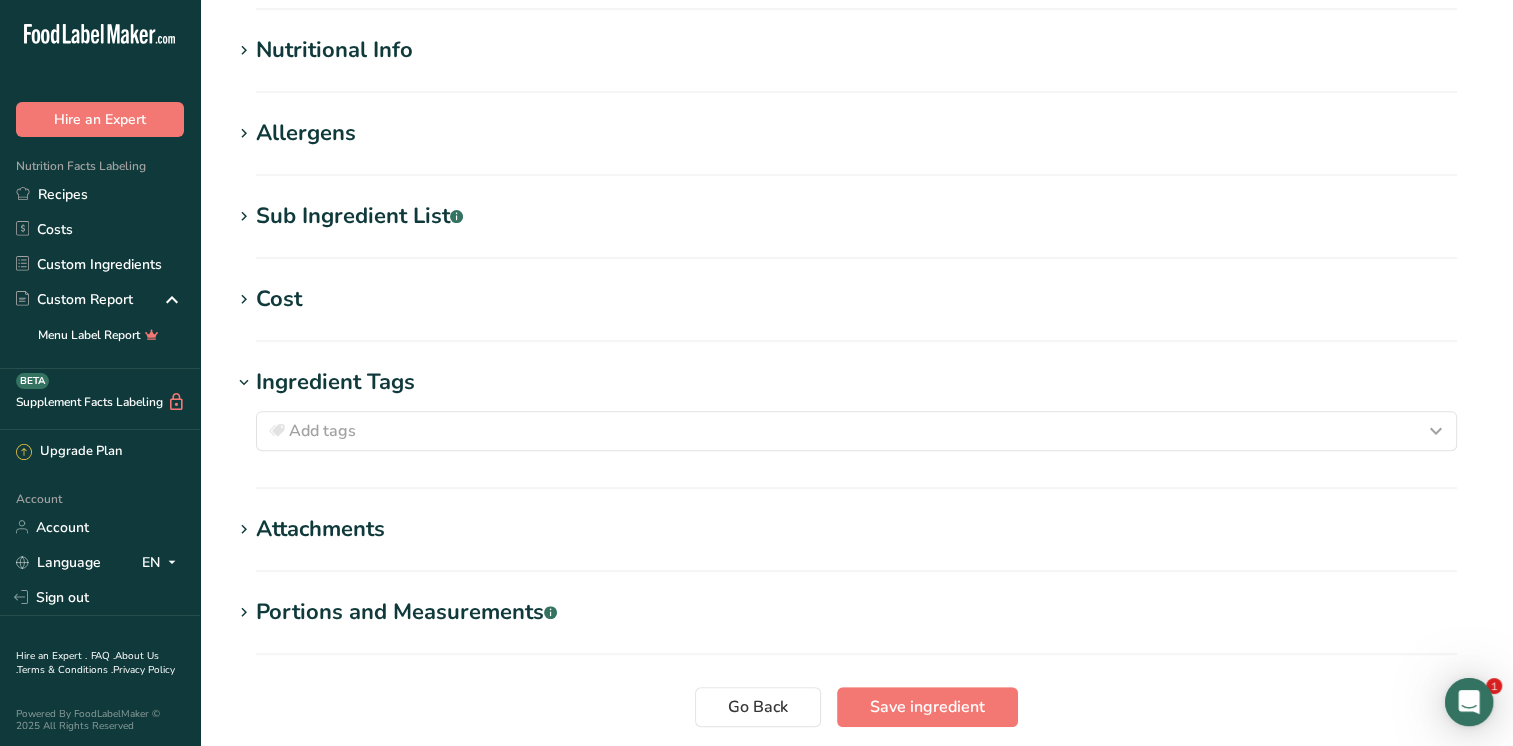 scroll, scrollTop: 0, scrollLeft: 0, axis: both 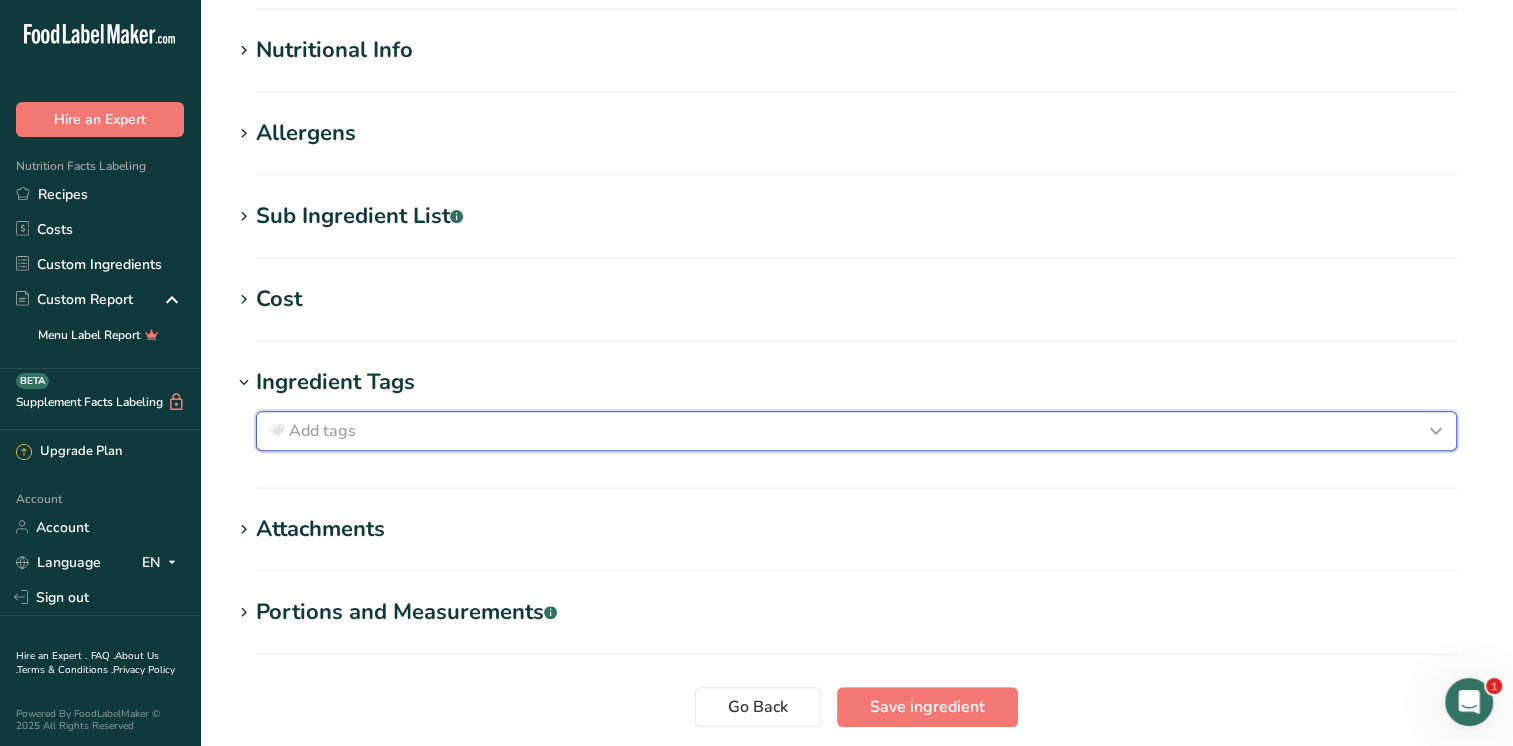 click on "Add tags" at bounding box center (856, 431) 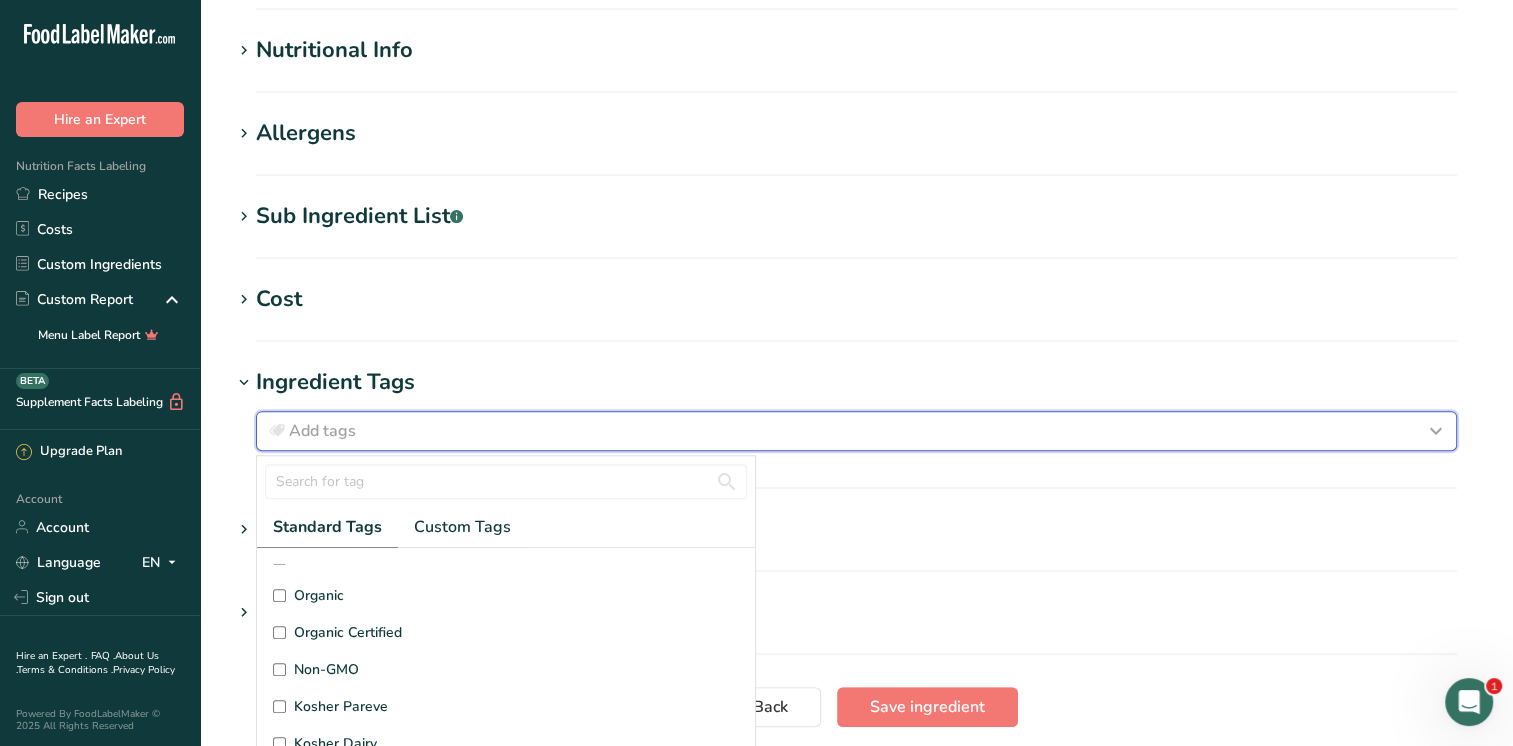 scroll, scrollTop: 476, scrollLeft: 0, axis: vertical 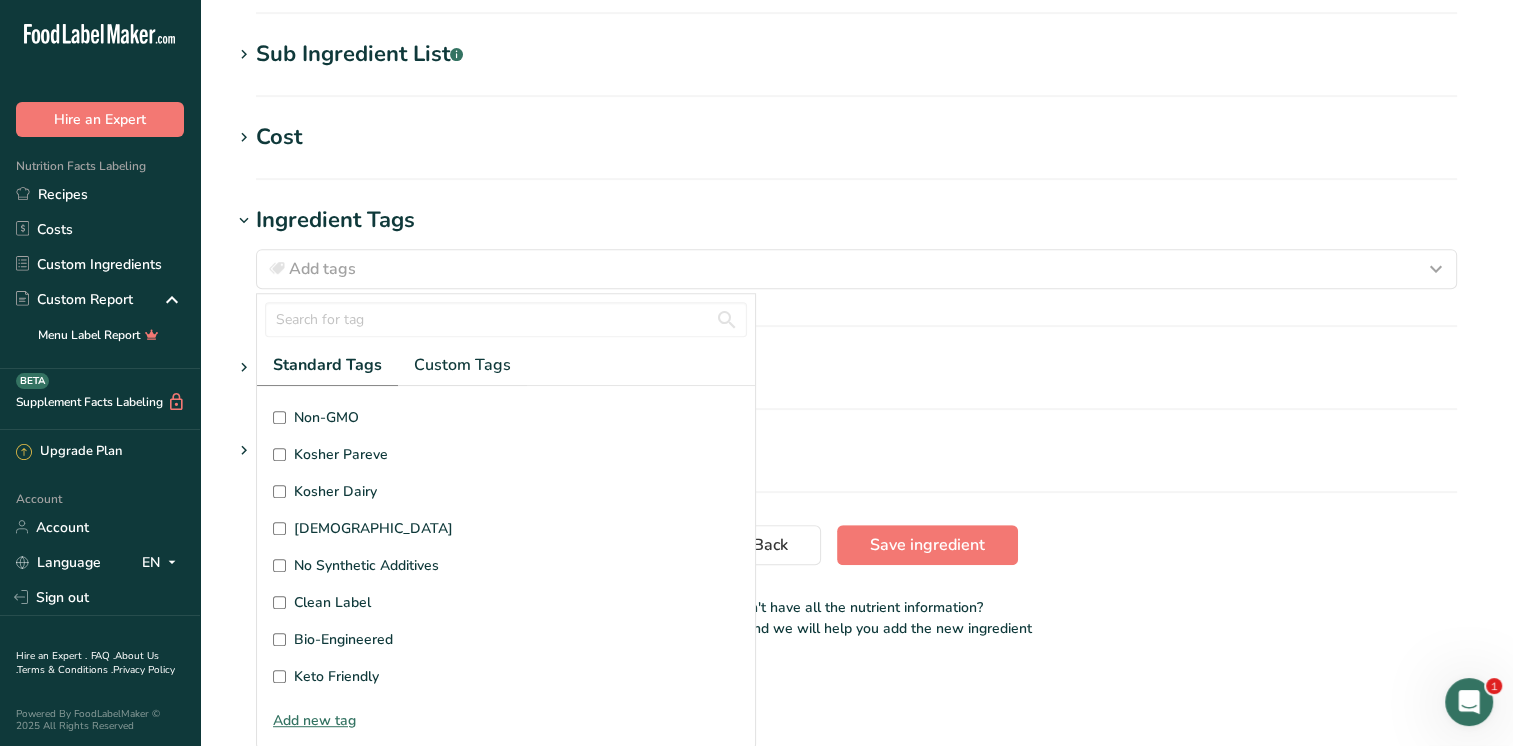 click on "Attachments
Drop your files here or click to upload
Maximum file size is 5MB" at bounding box center [856, 380] 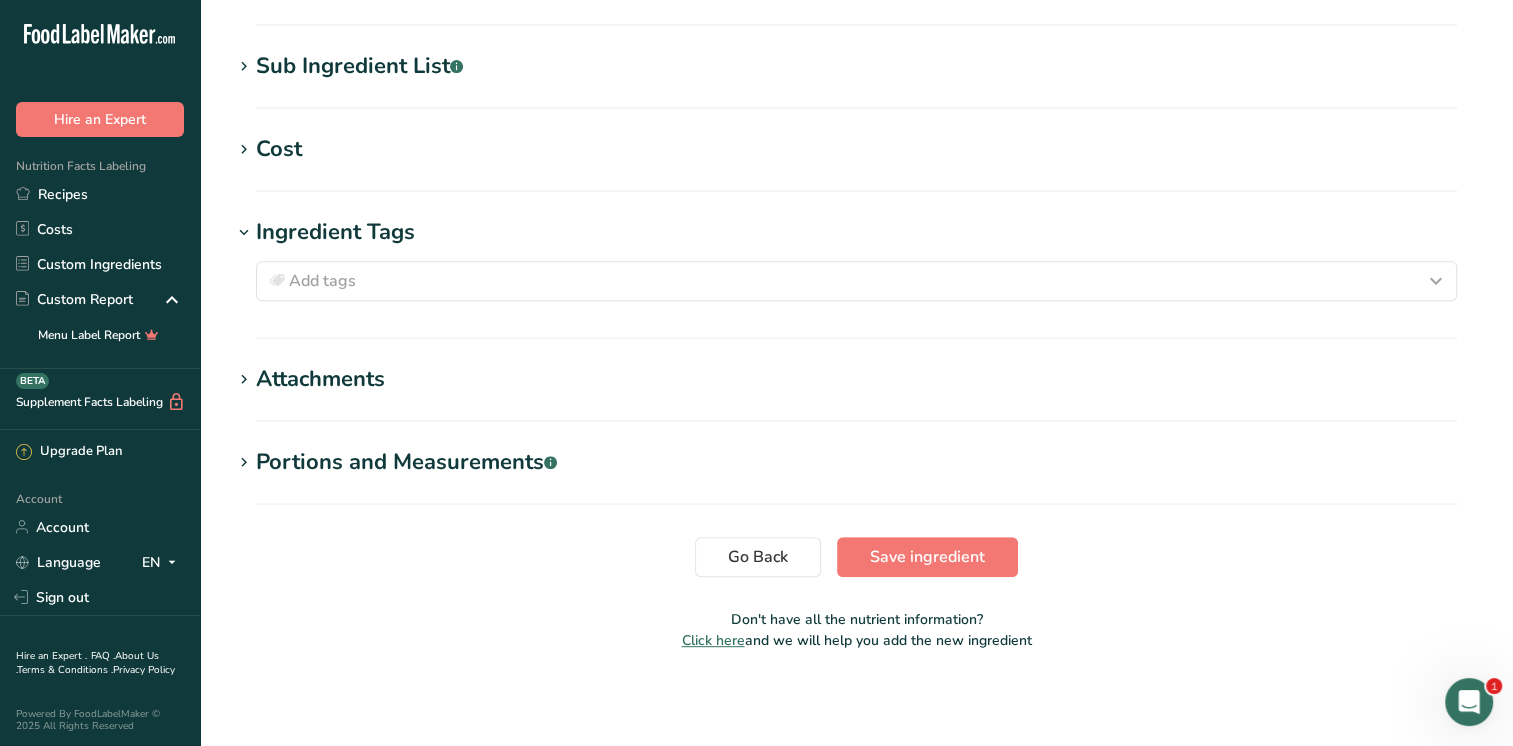scroll, scrollTop: 0, scrollLeft: 0, axis: both 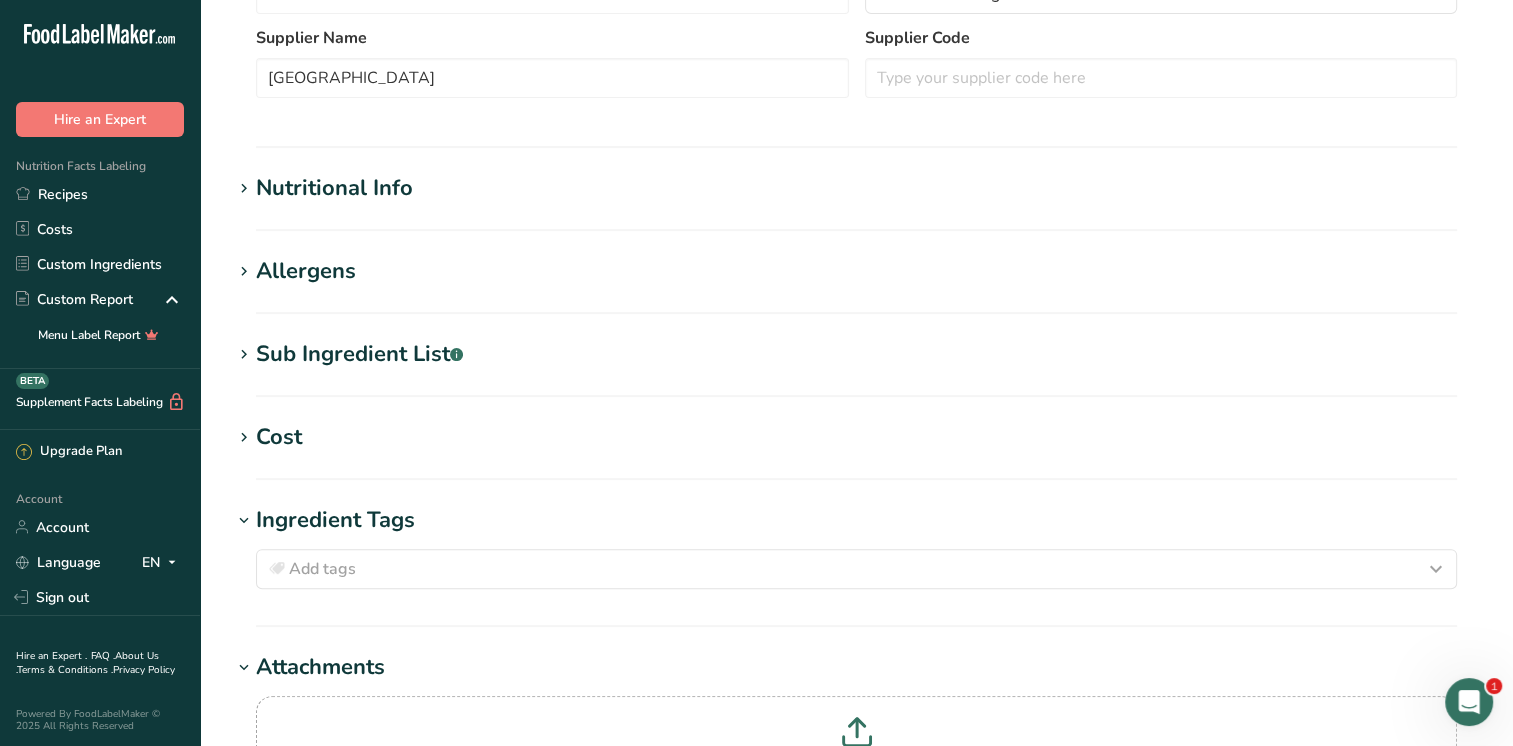 click on "Sub Ingredient List
.a-a{fill:#347362;}.b-a{fill:#fff;}" at bounding box center [359, 354] 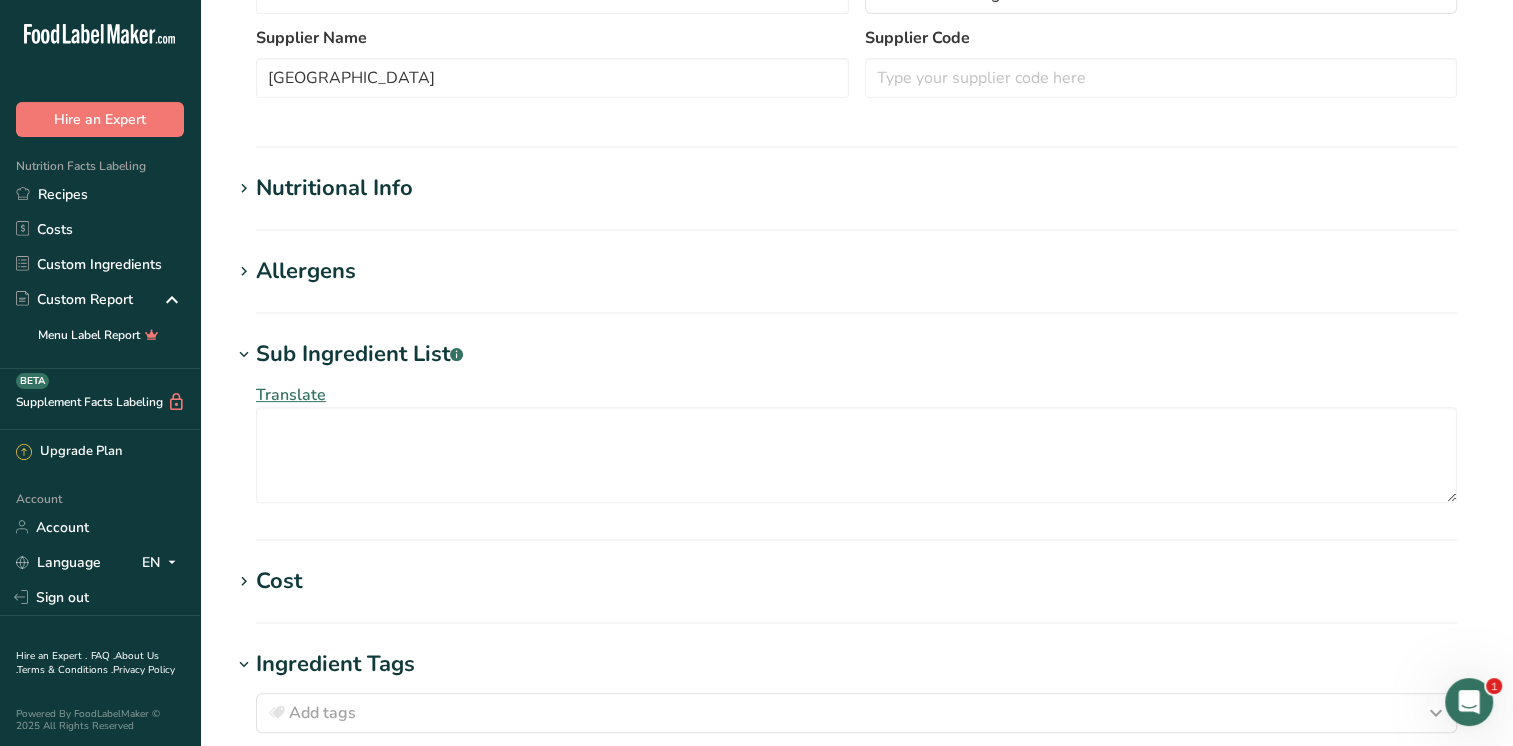 click on "Nutritional Info" at bounding box center [334, 188] 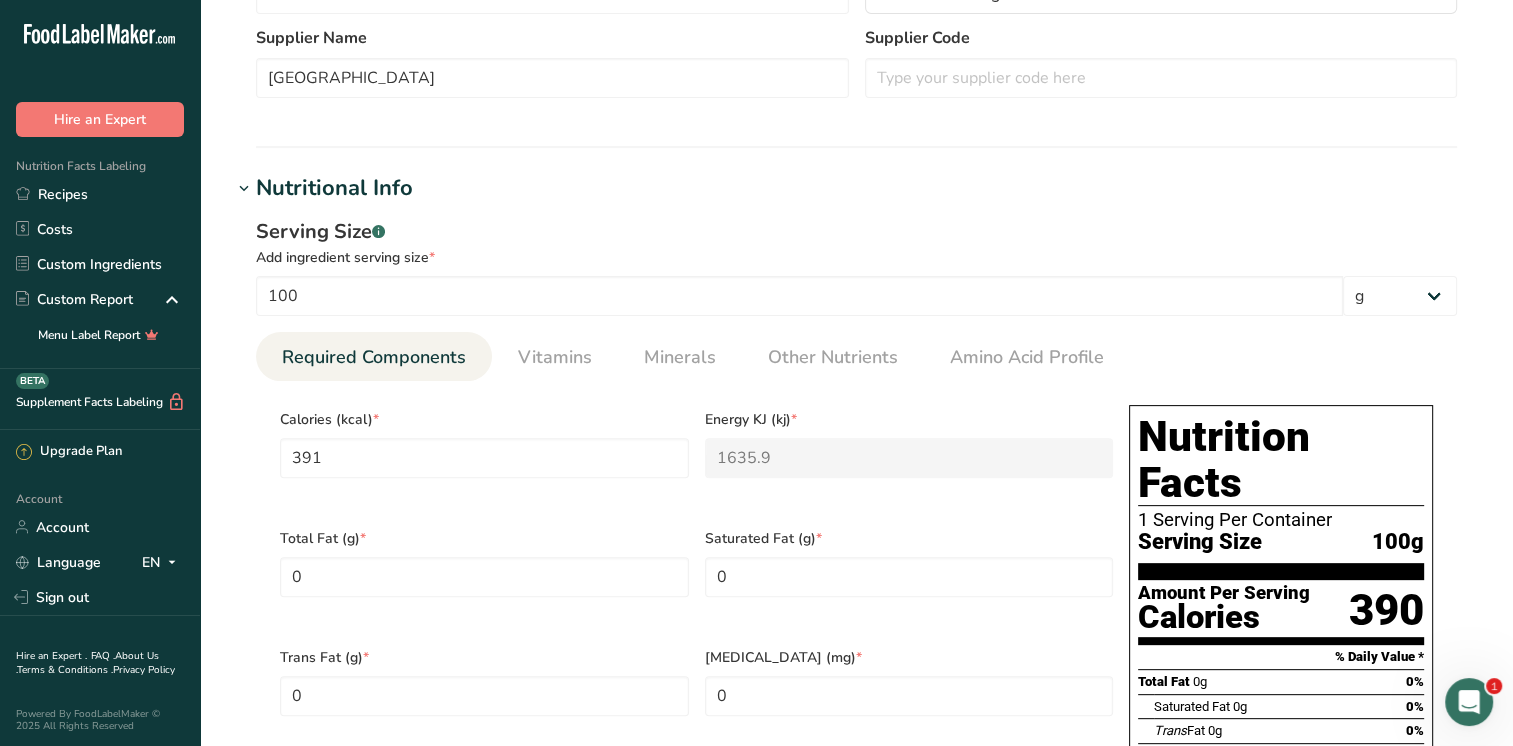 click on "Nutritional Info" at bounding box center [334, 188] 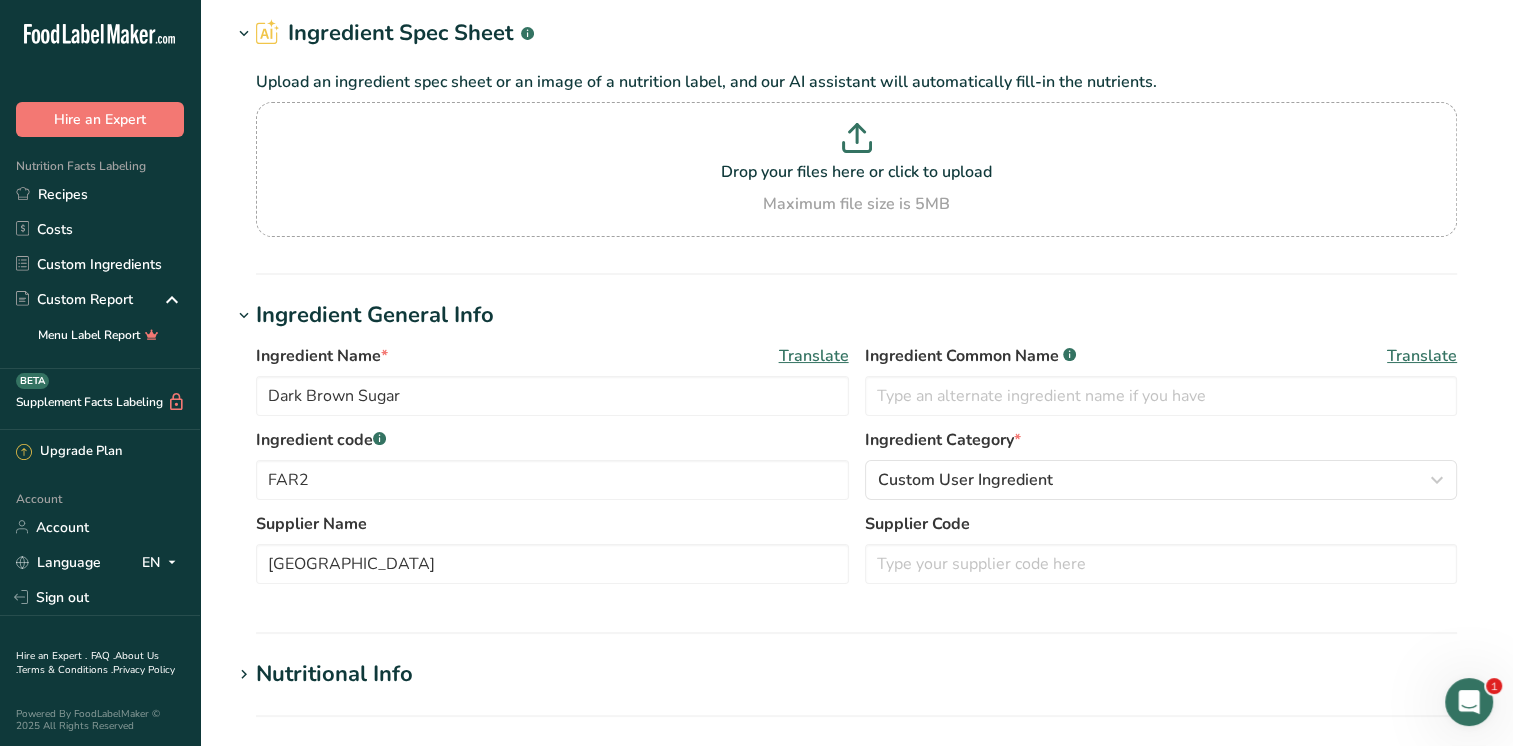 scroll, scrollTop: 0, scrollLeft: 0, axis: both 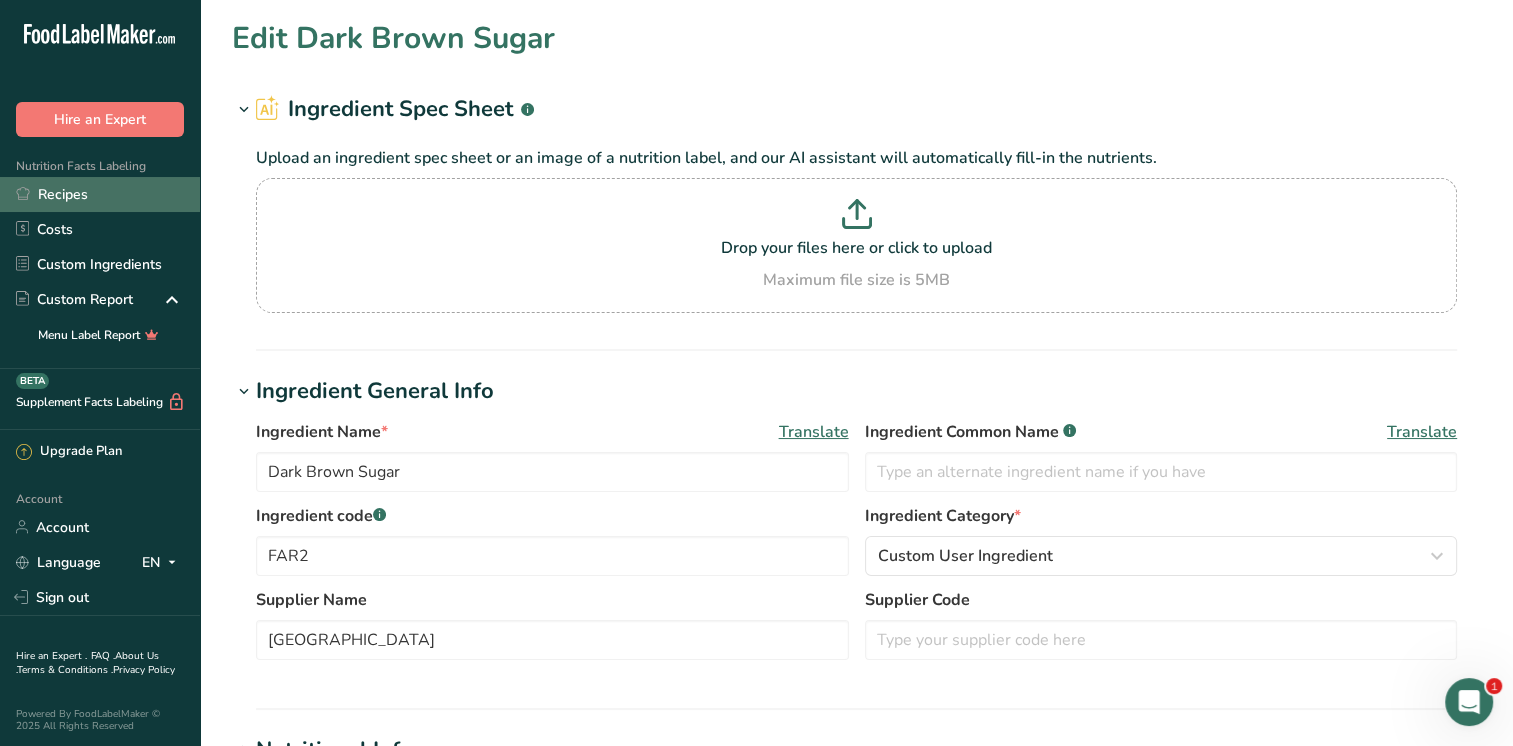 click on "Recipes" at bounding box center [100, 194] 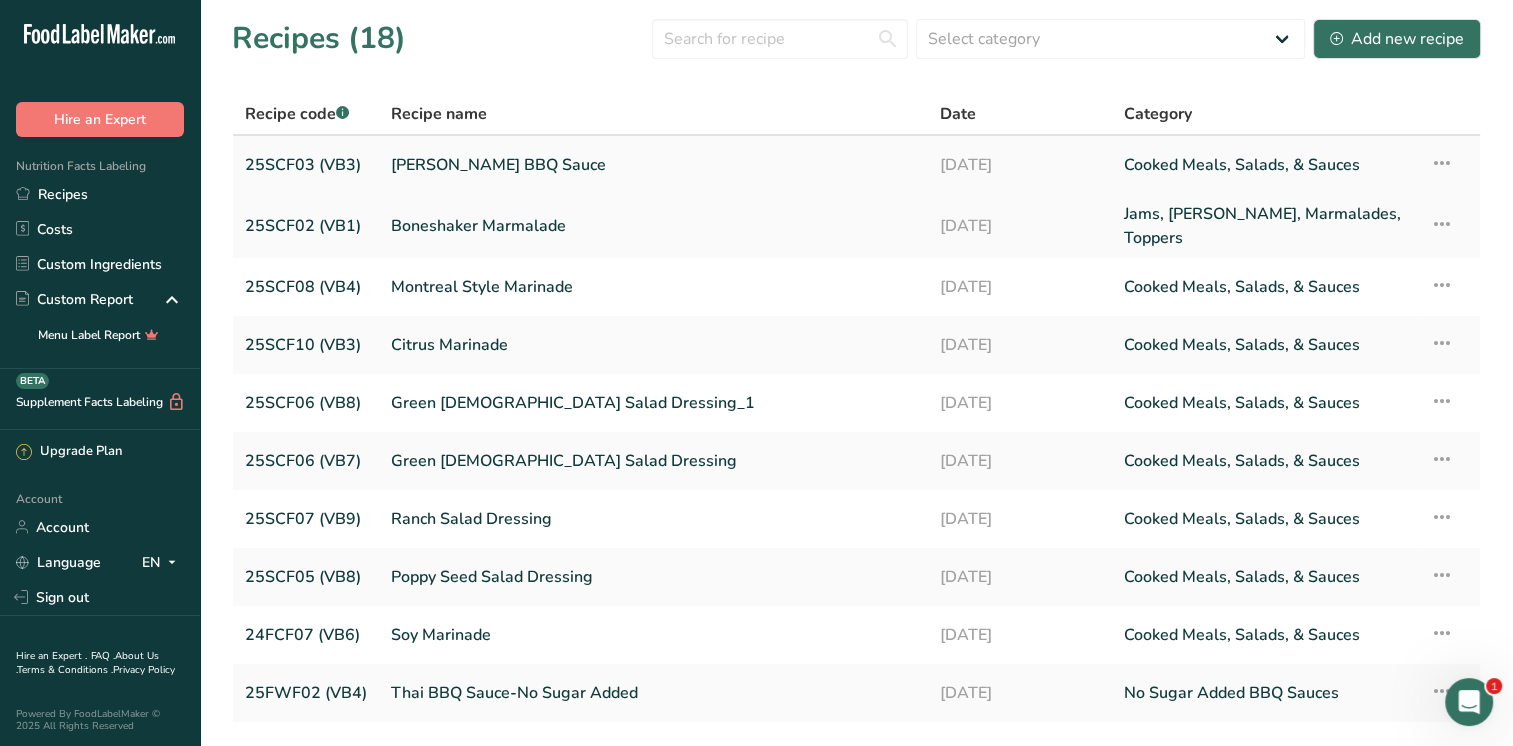 click on "[PERSON_NAME] BBQ Sauce" at bounding box center (653, 165) 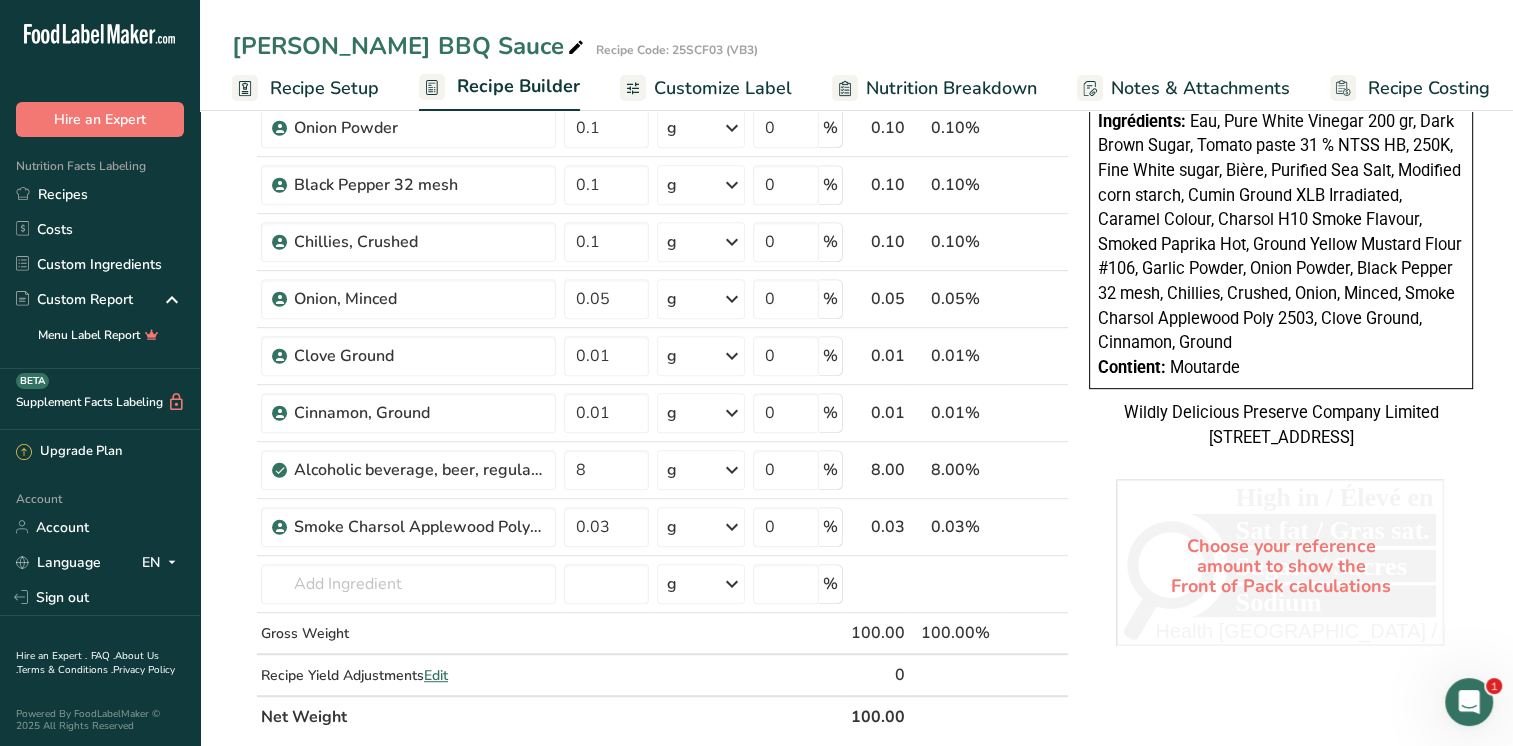 scroll, scrollTop: 1200, scrollLeft: 0, axis: vertical 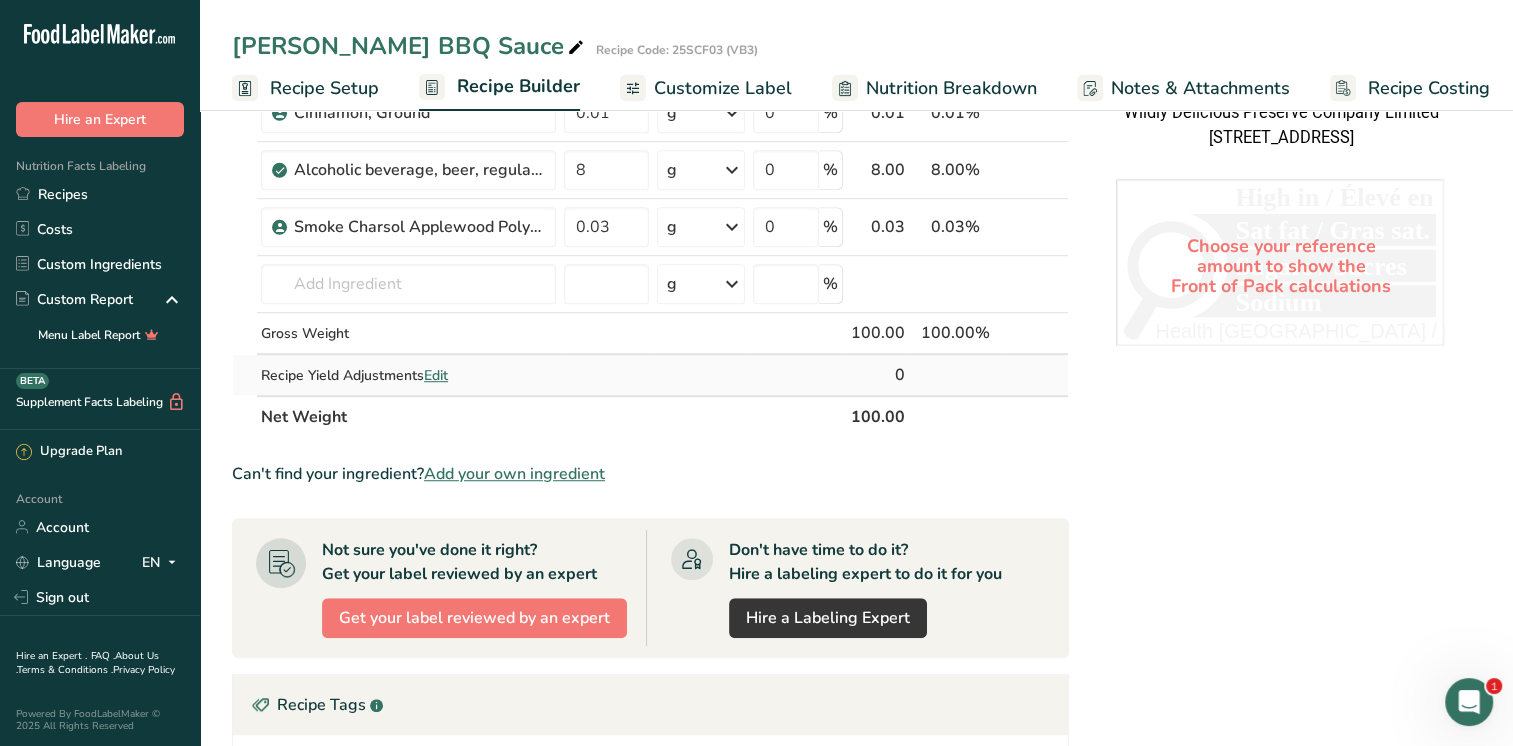 click on "Edit" at bounding box center (436, 375) 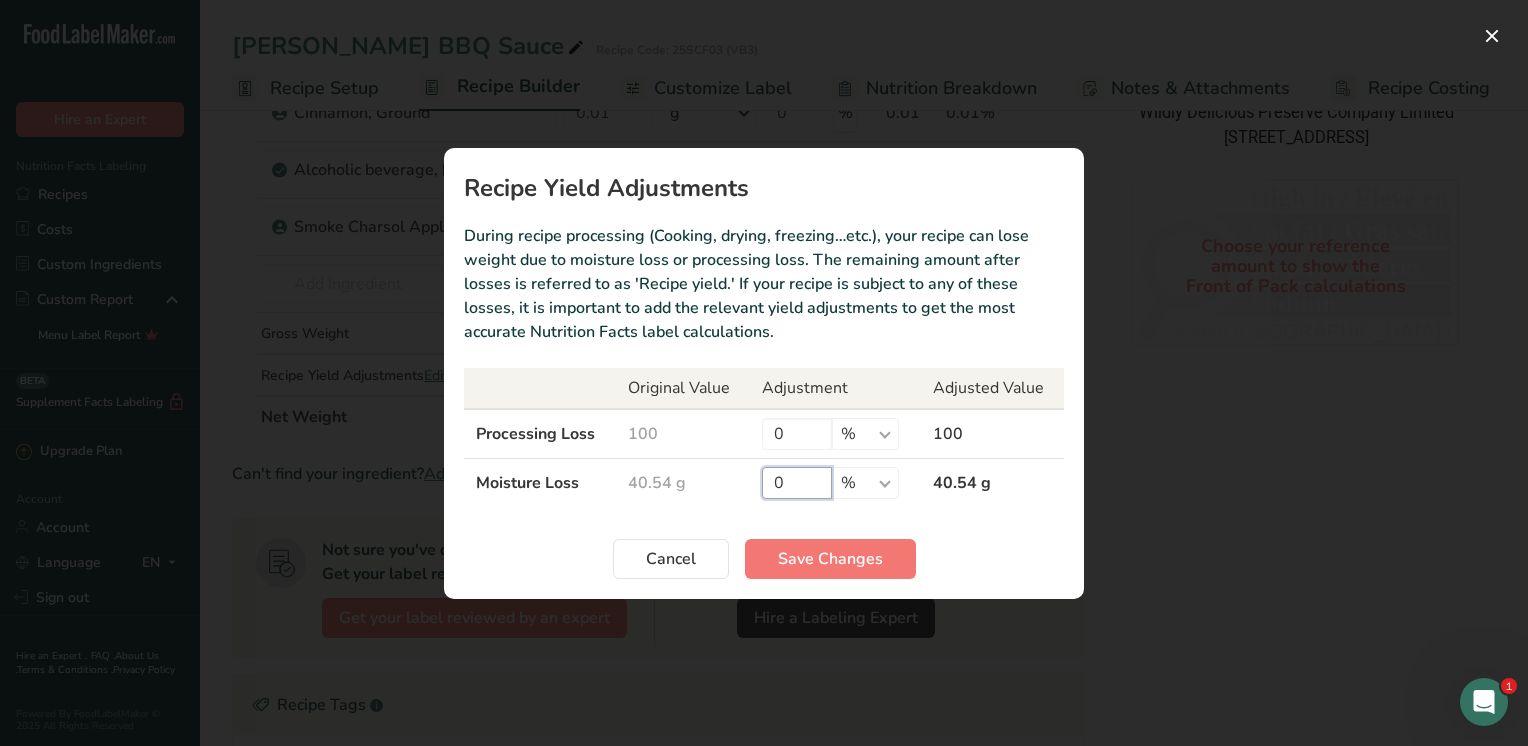 drag, startPoint x: 786, startPoint y: 482, endPoint x: 750, endPoint y: 482, distance: 36 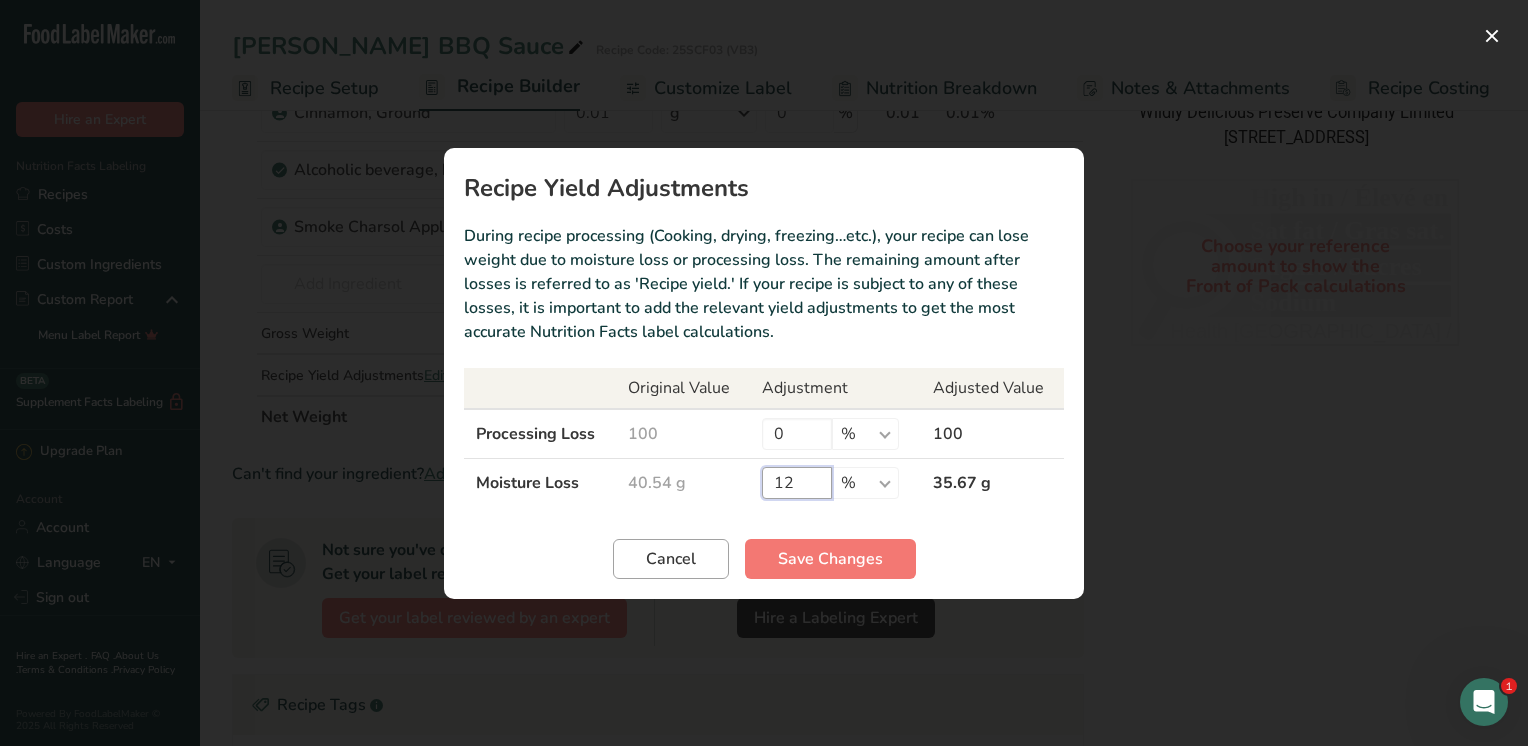 type on "12" 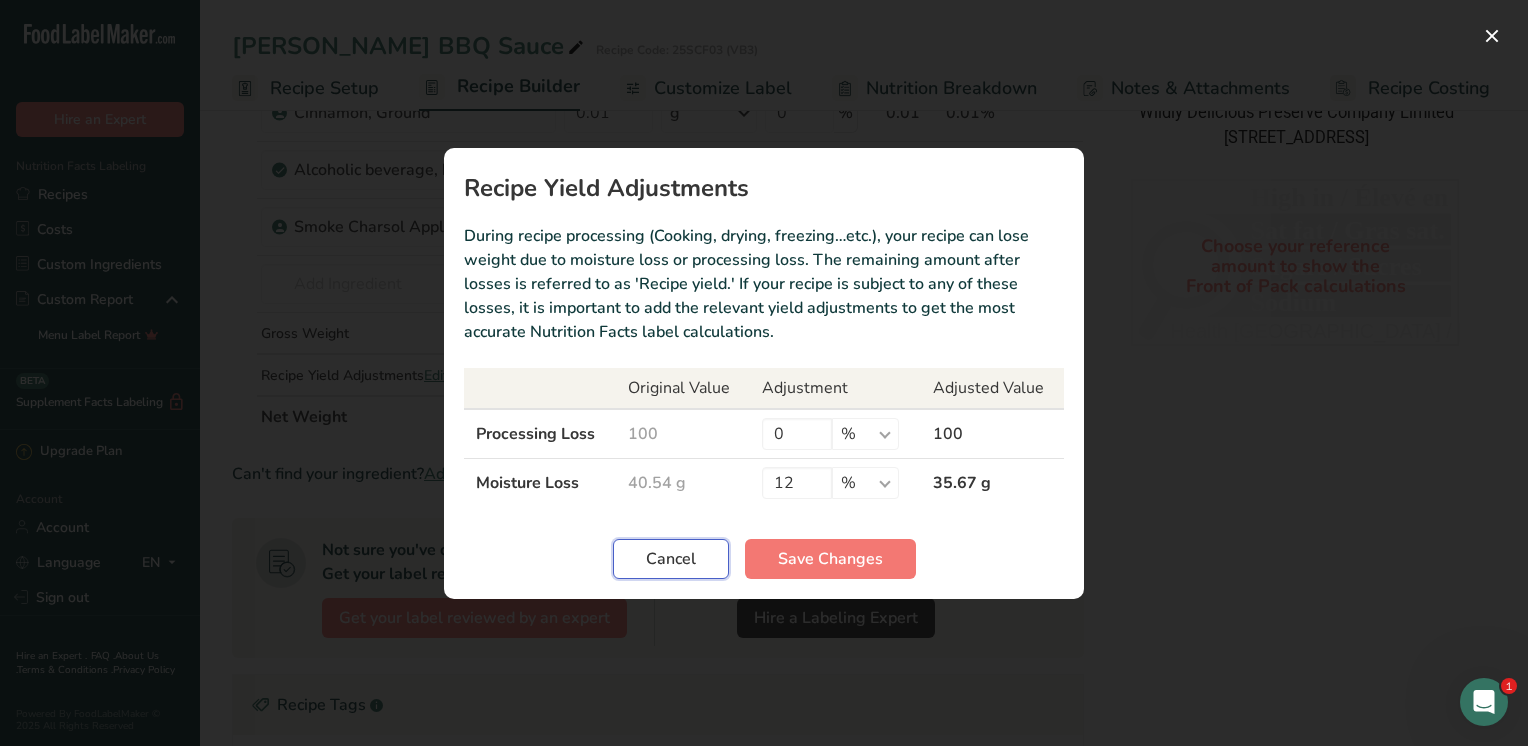 click on "Cancel" at bounding box center [671, 559] 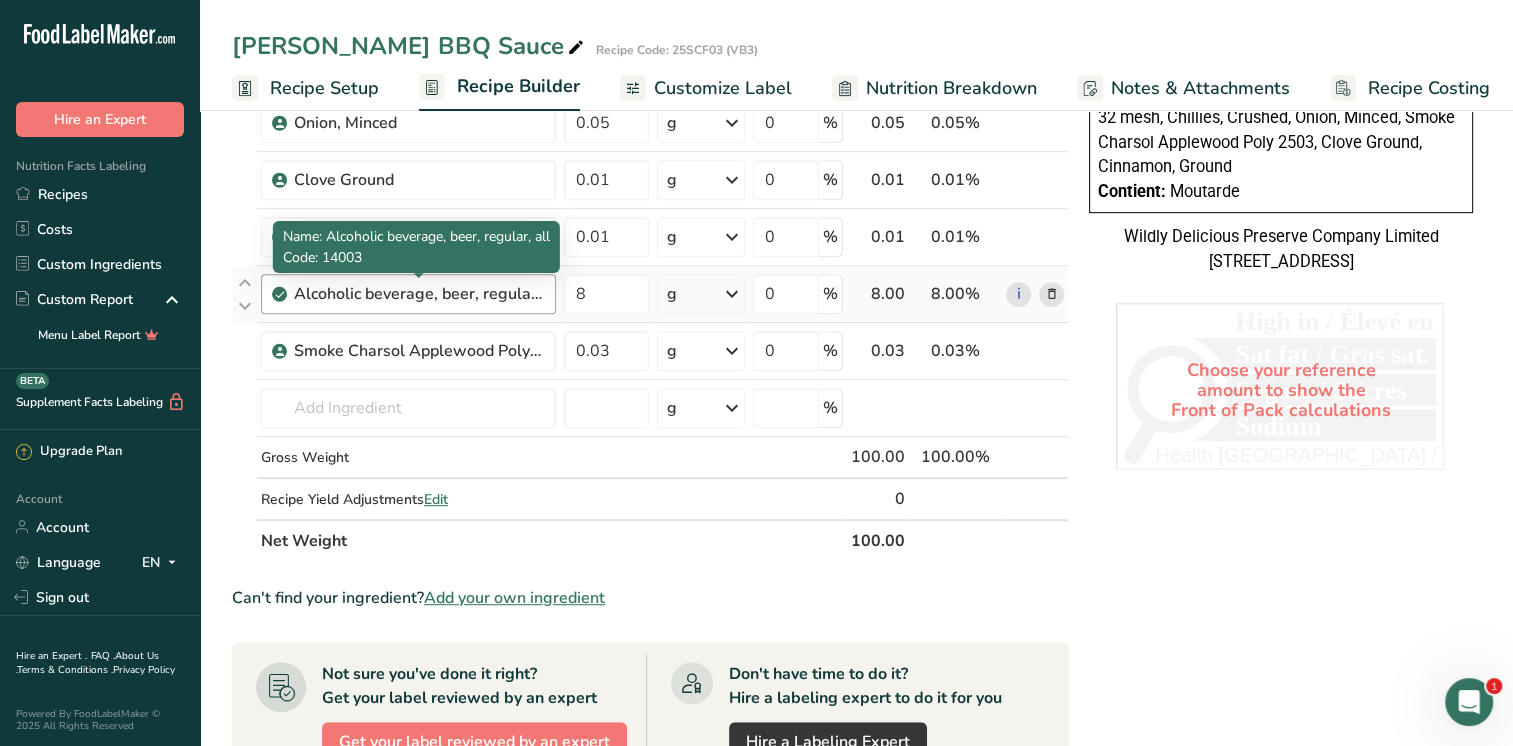 scroll, scrollTop: 1200, scrollLeft: 0, axis: vertical 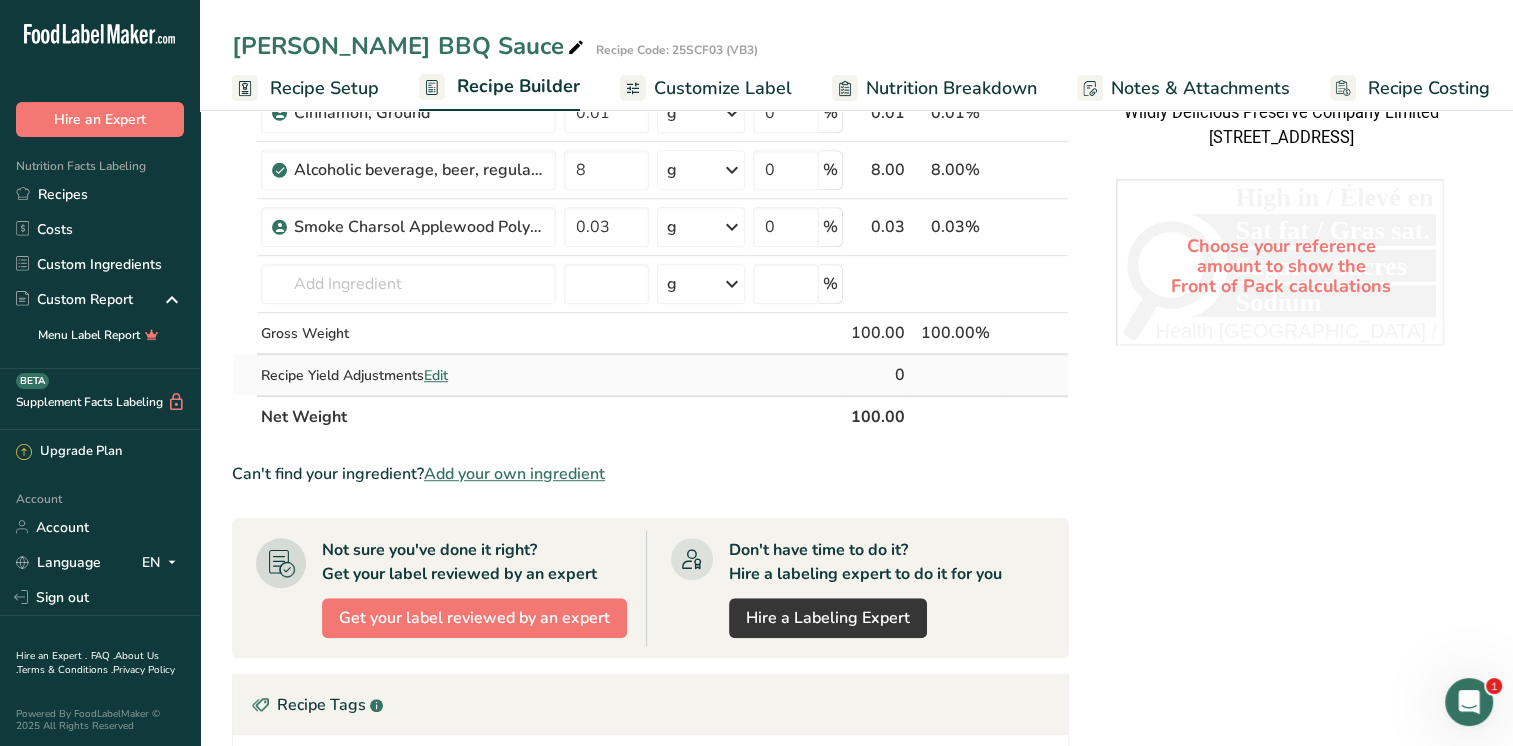 click on "Edit" at bounding box center [436, 375] 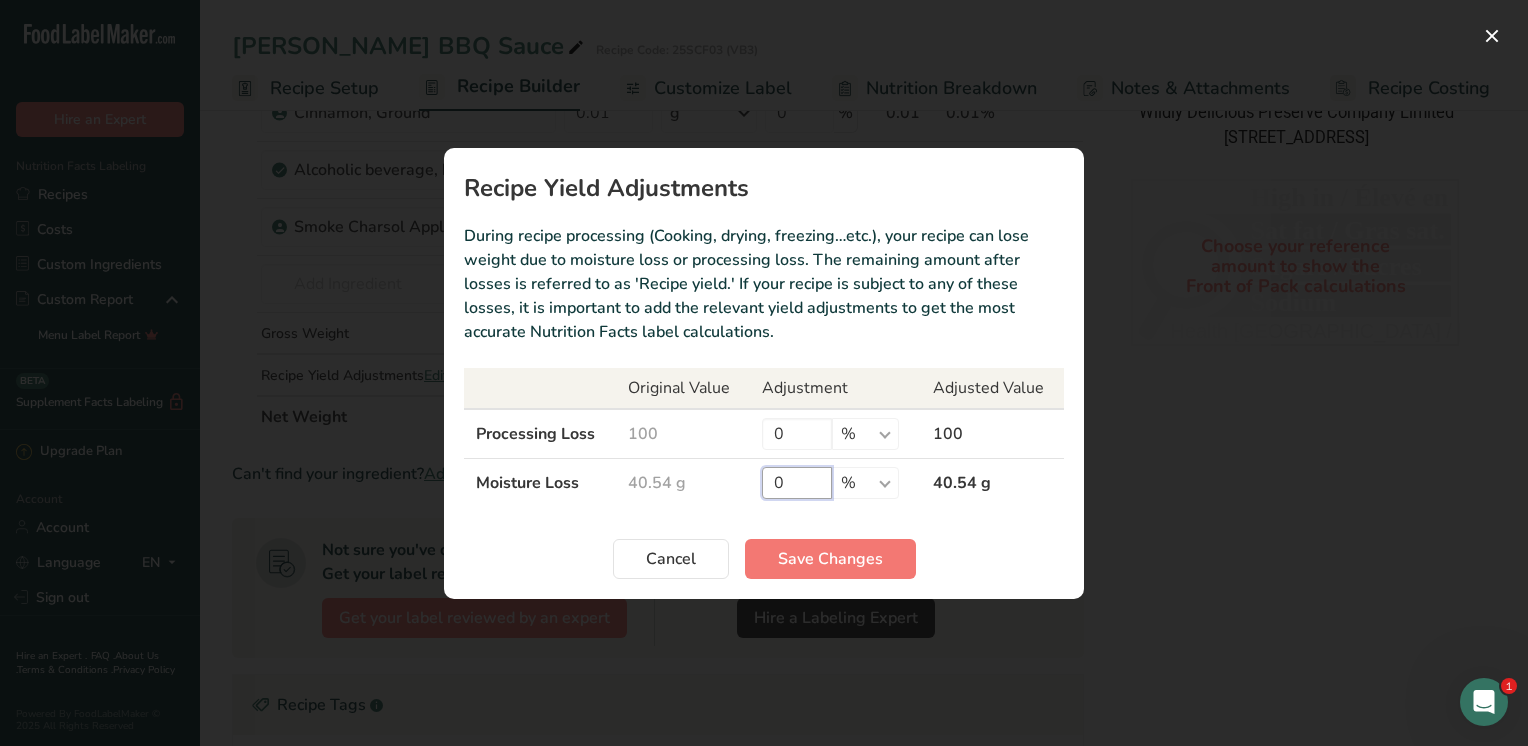 drag, startPoint x: 804, startPoint y: 482, endPoint x: 739, endPoint y: 474, distance: 65.490456 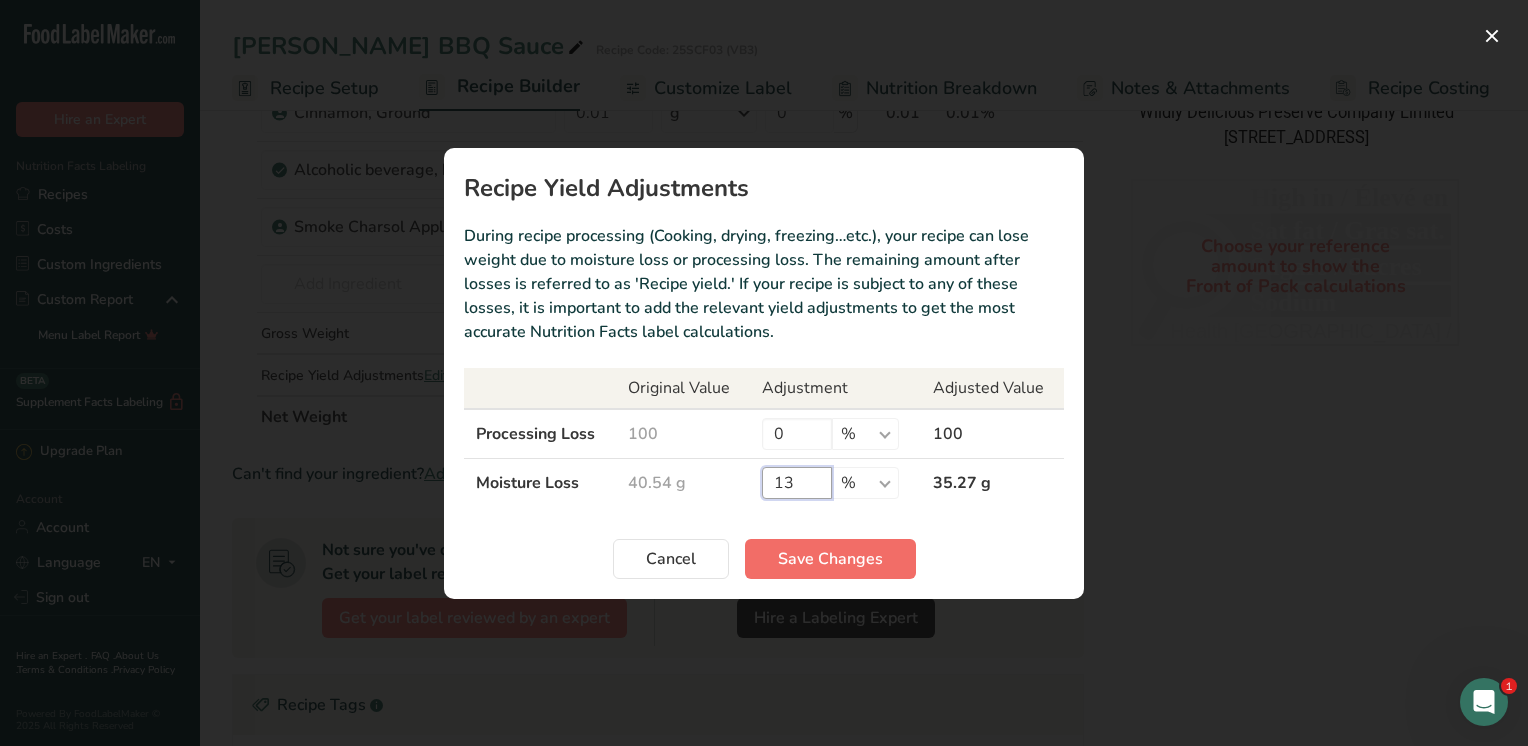 type on "13" 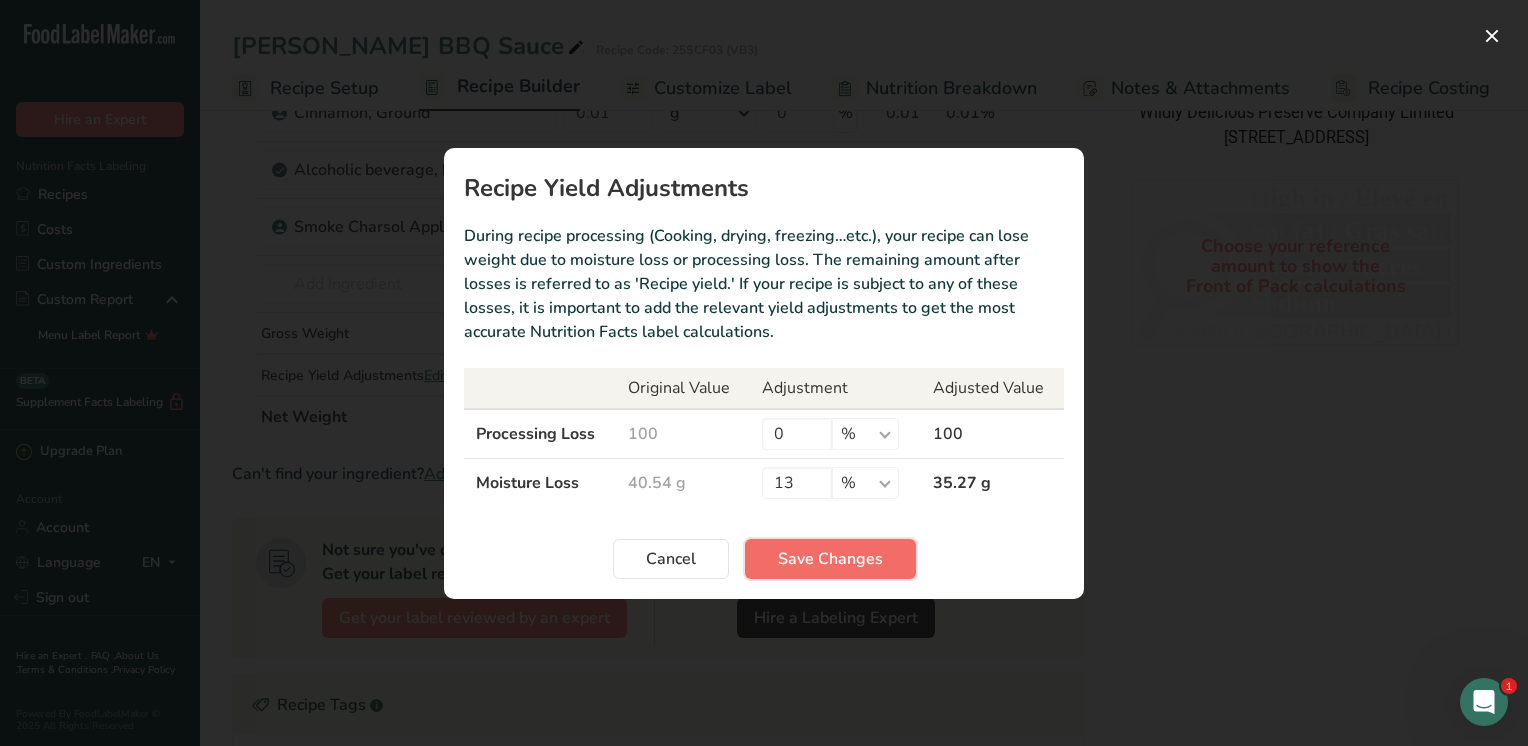 click on "Save Changes" at bounding box center (830, 559) 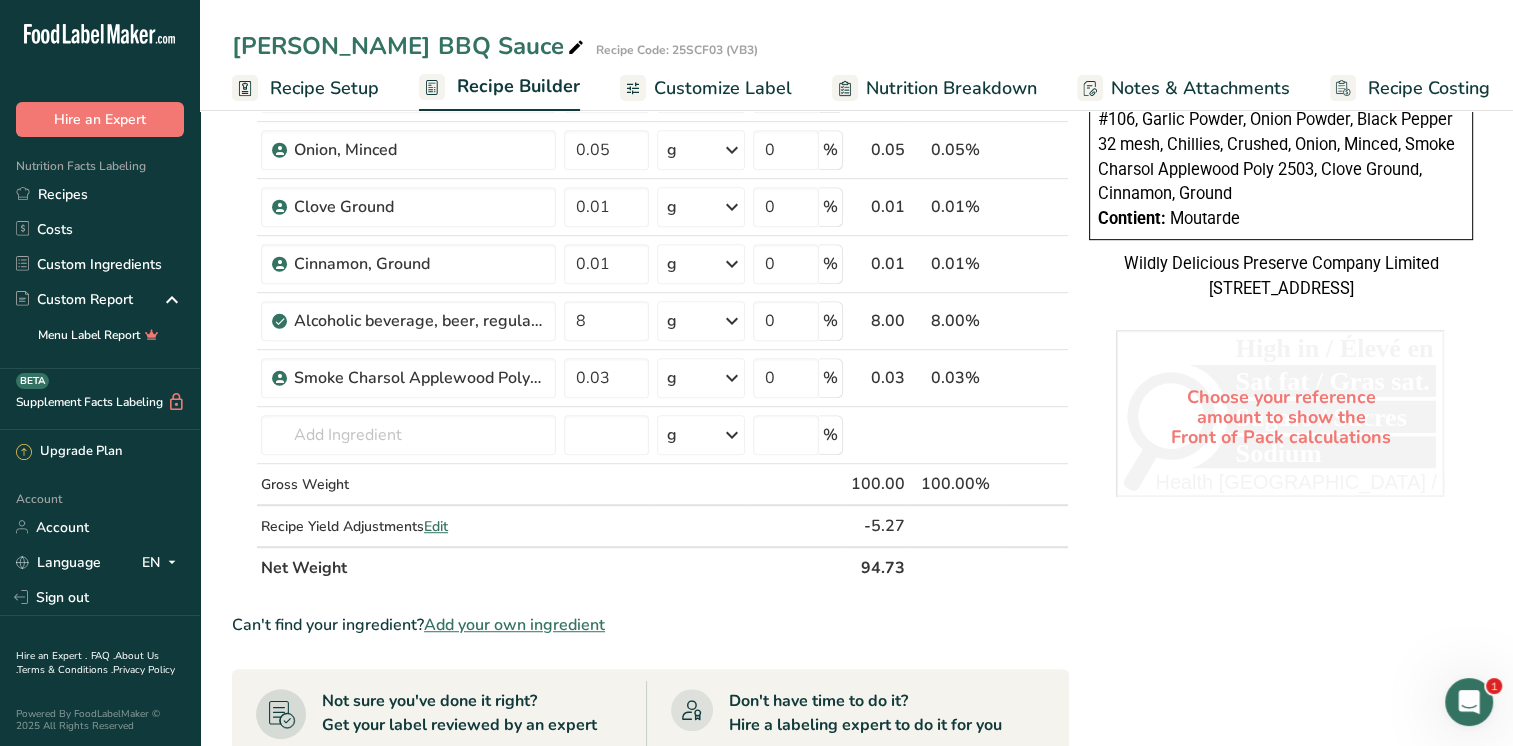 scroll, scrollTop: 1300, scrollLeft: 0, axis: vertical 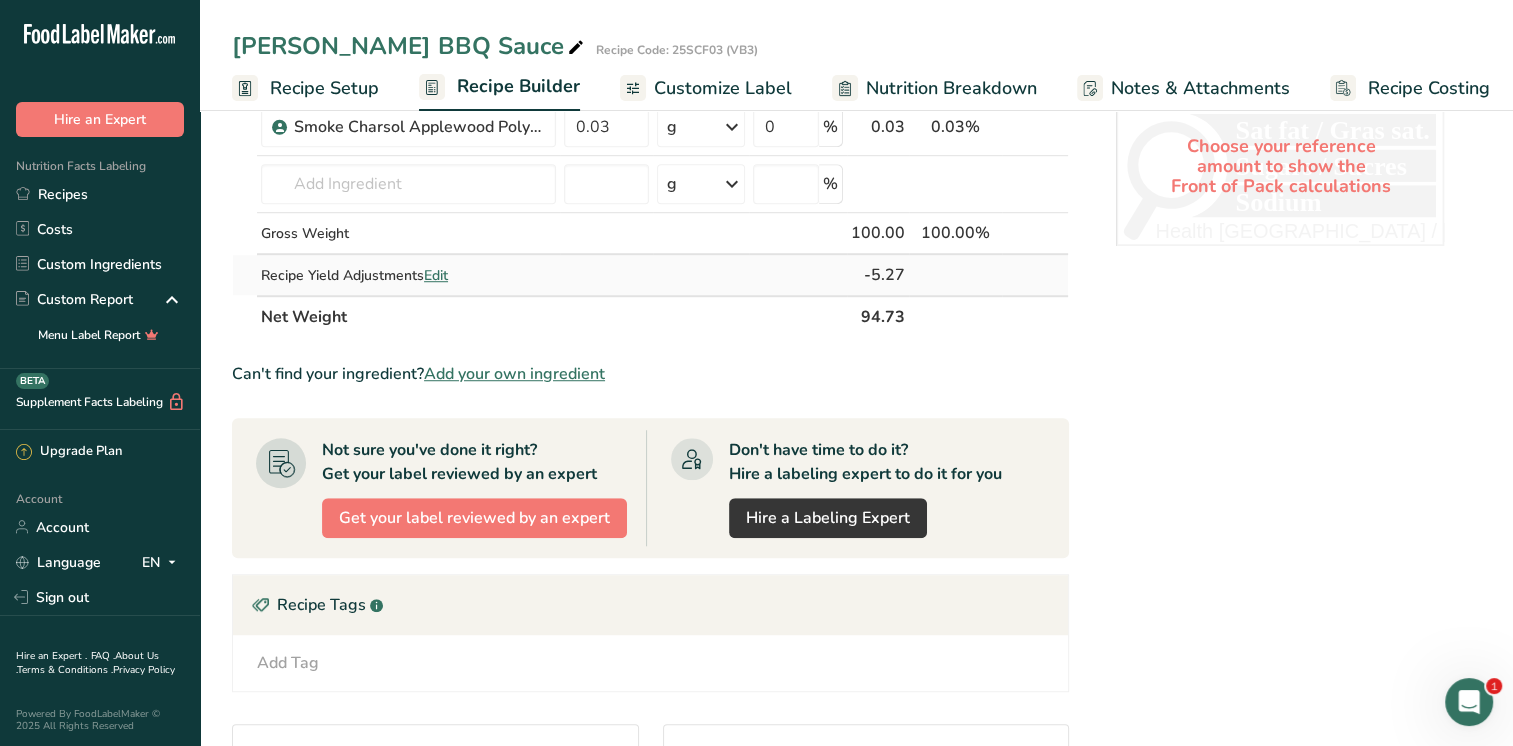 click on "Edit" at bounding box center [436, 275] 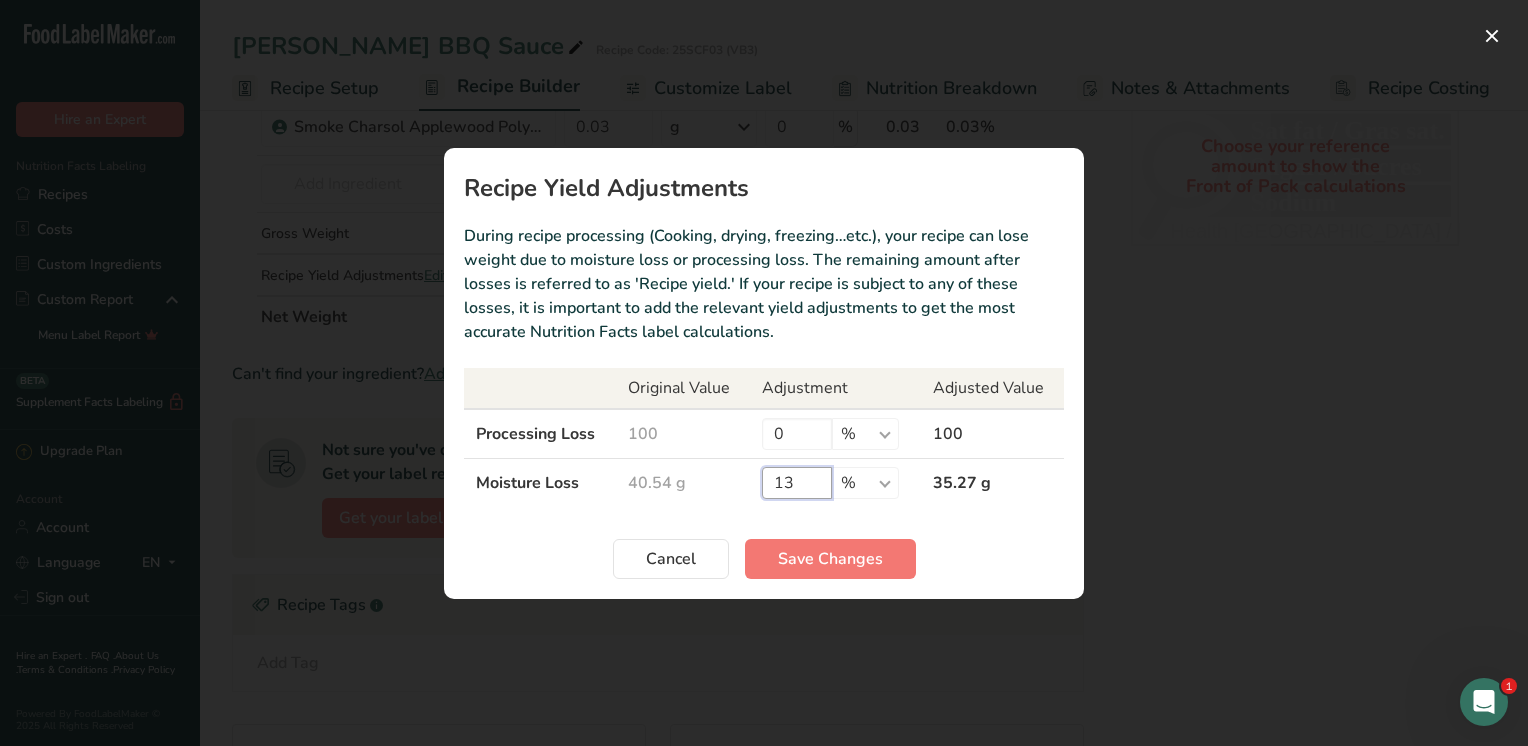 click on "13" at bounding box center [797, 483] 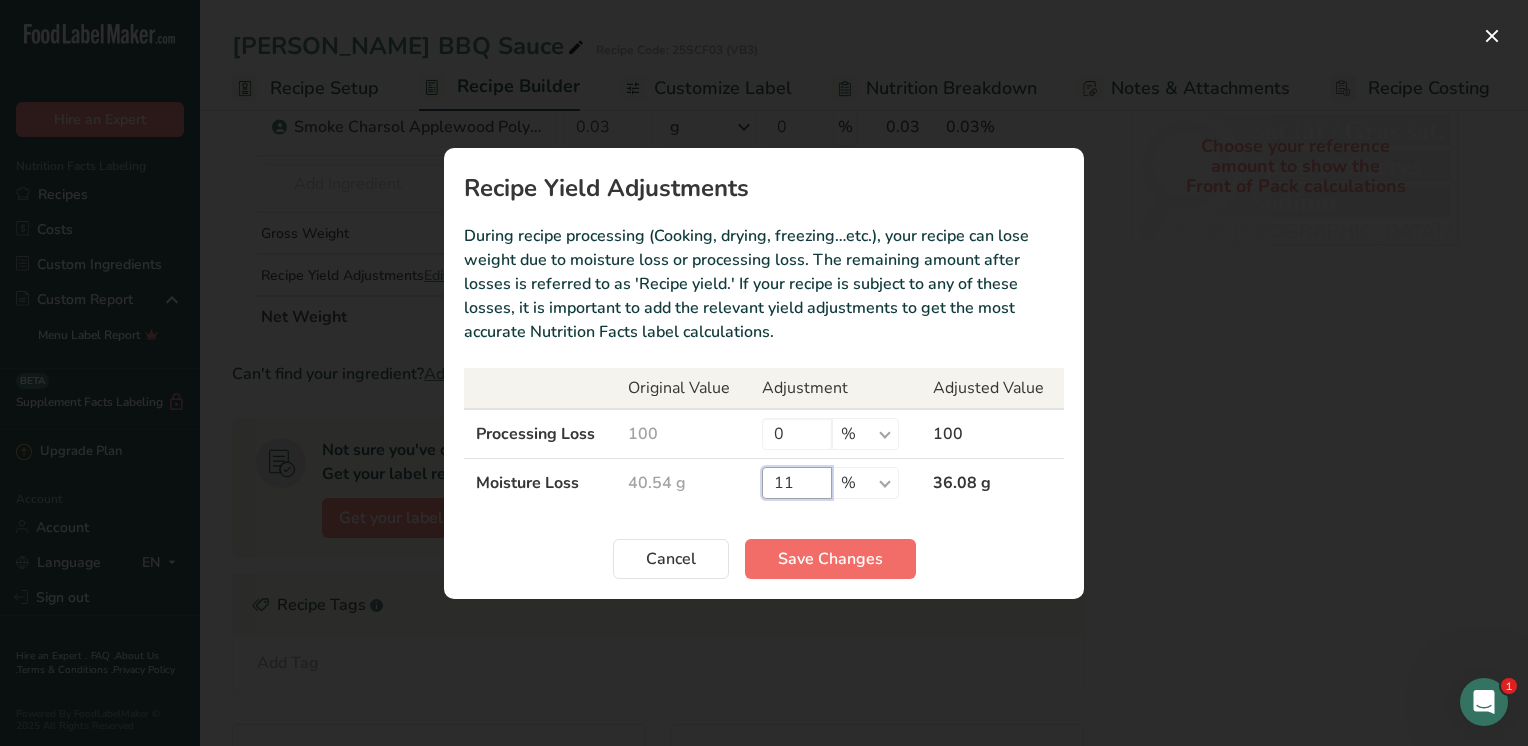type on "11" 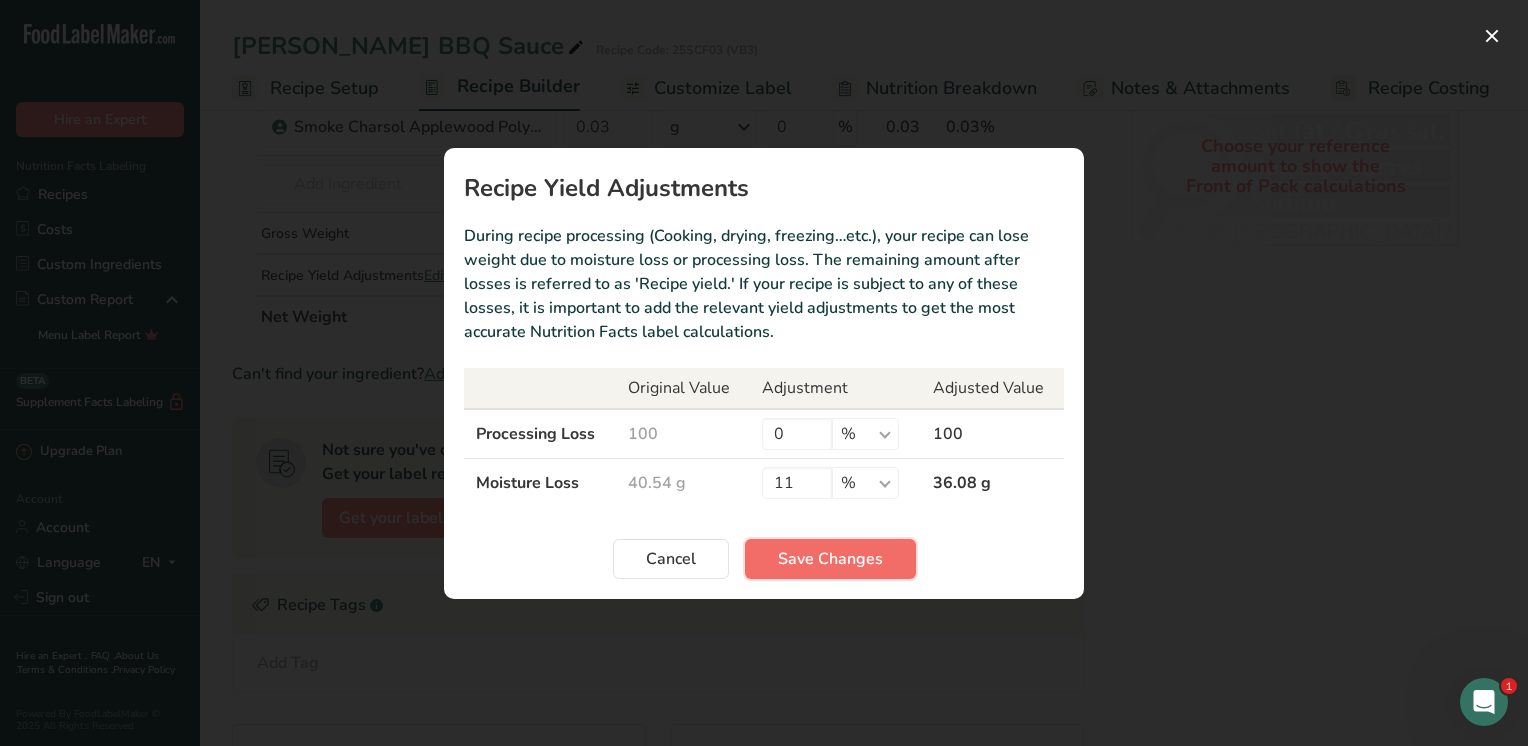click on "Save Changes" at bounding box center [830, 559] 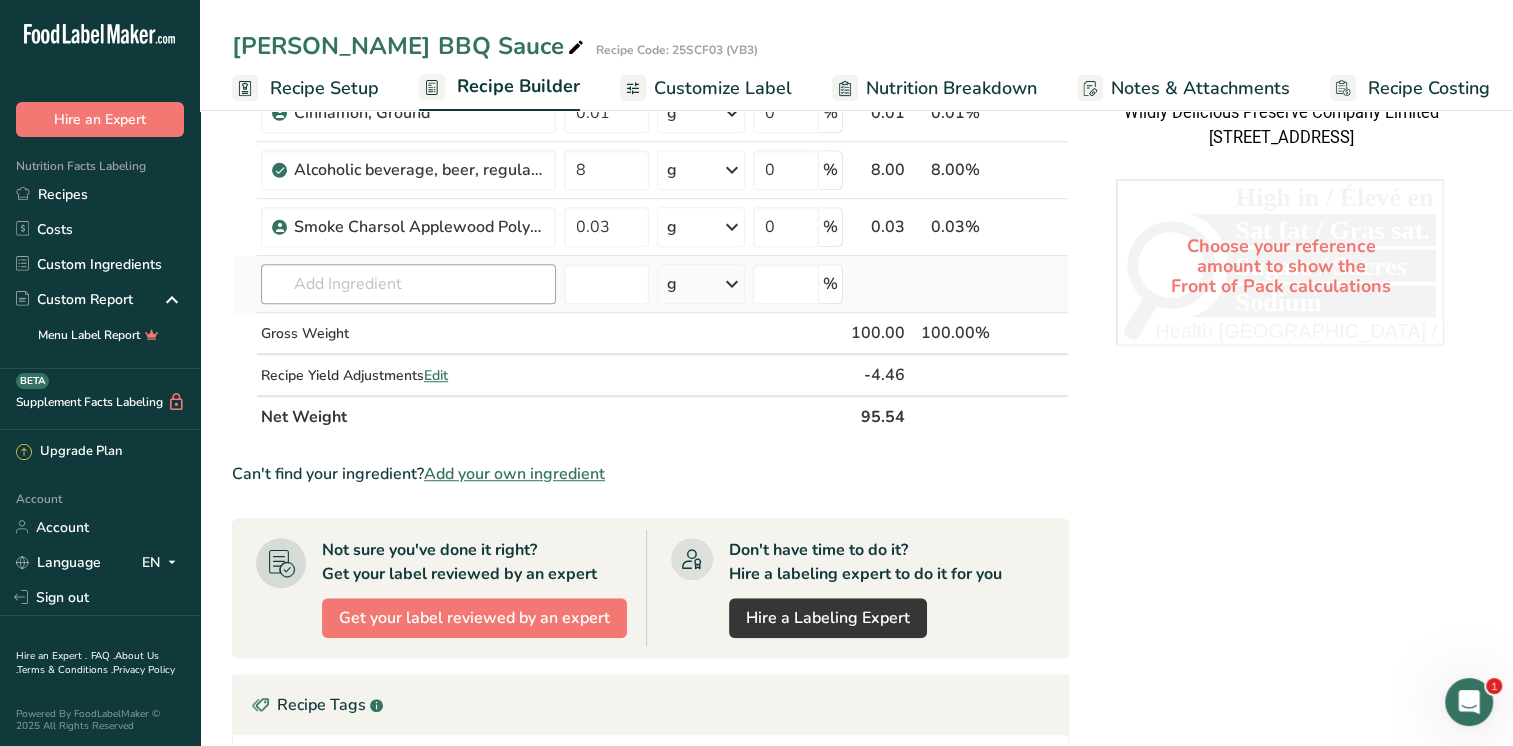 scroll, scrollTop: 1100, scrollLeft: 0, axis: vertical 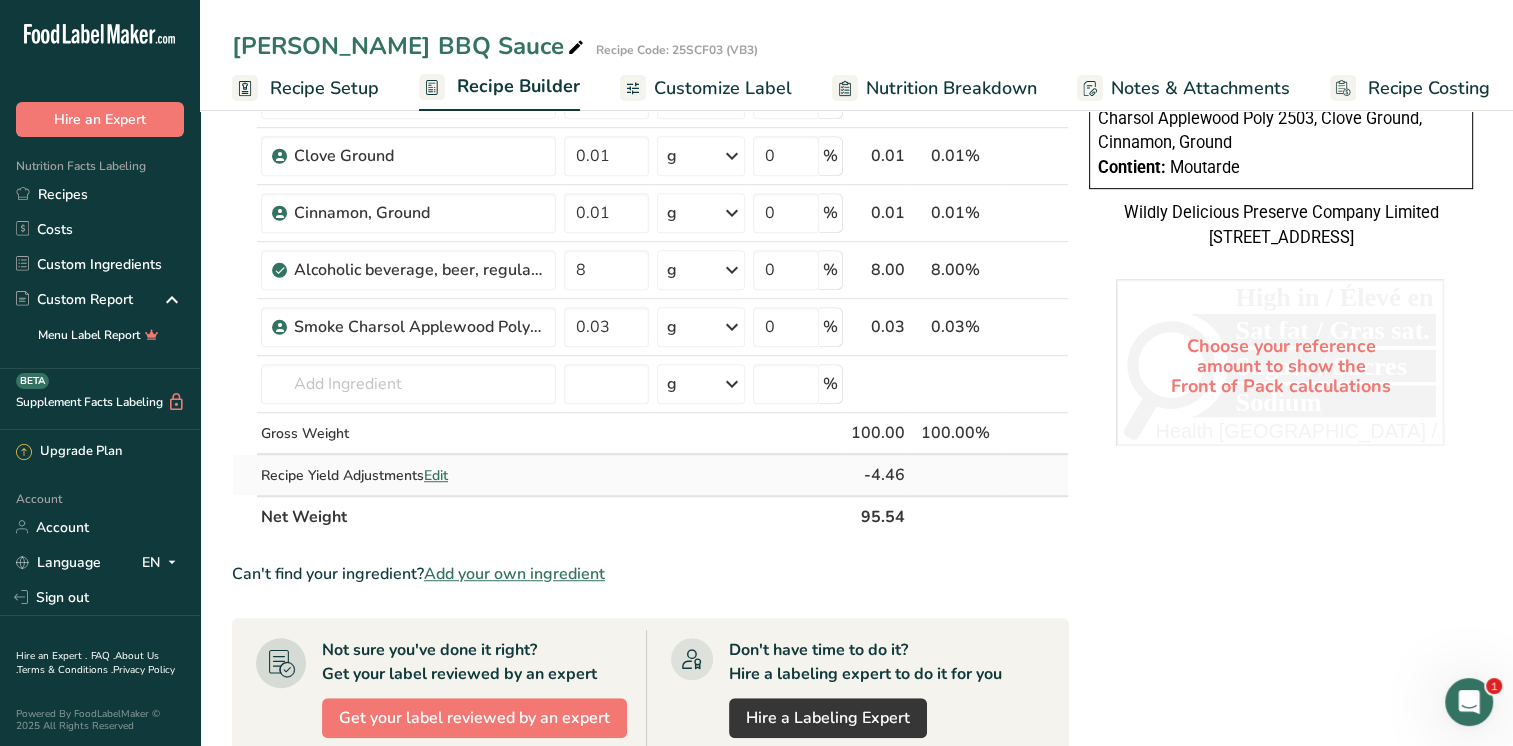 click on "Edit" at bounding box center (436, 475) 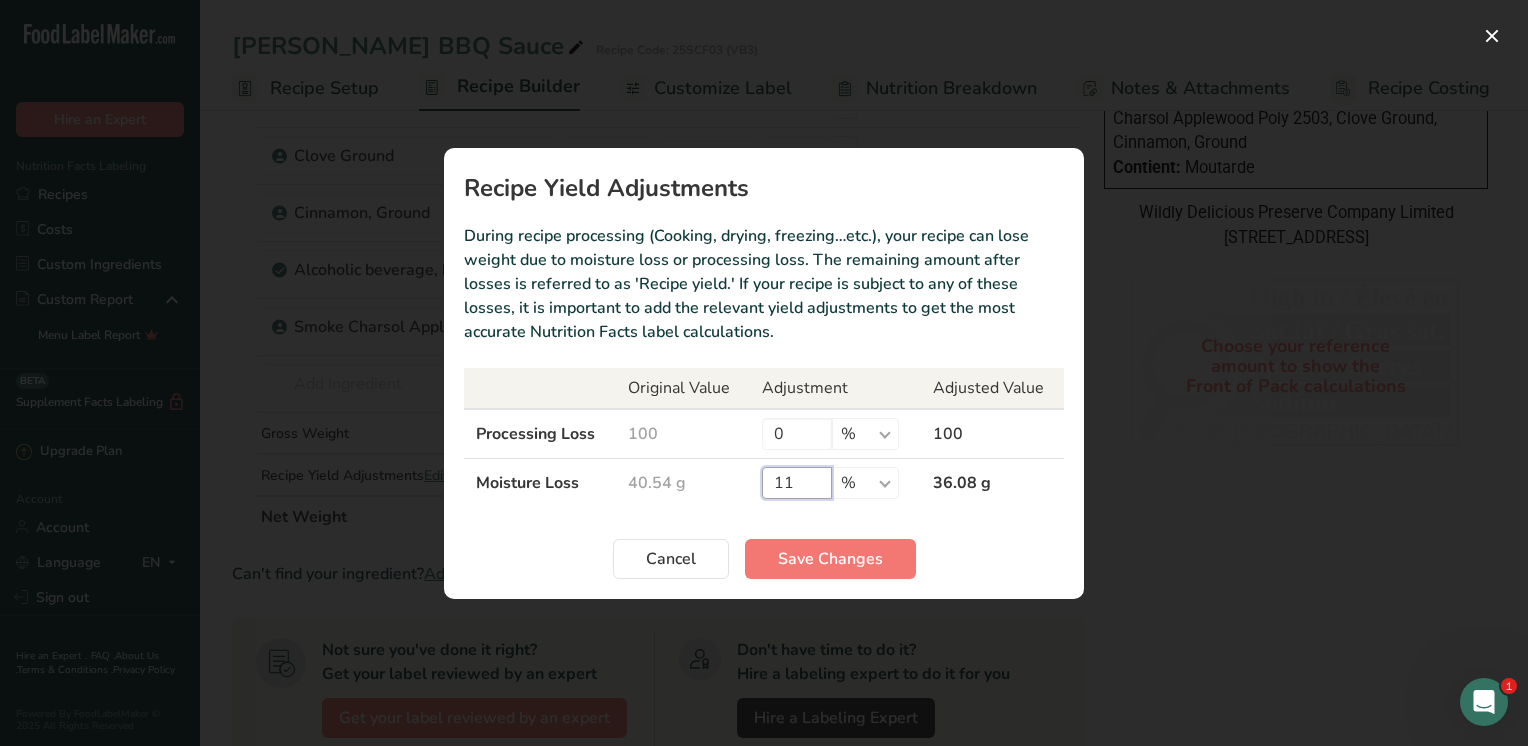 click on "11" at bounding box center [797, 483] 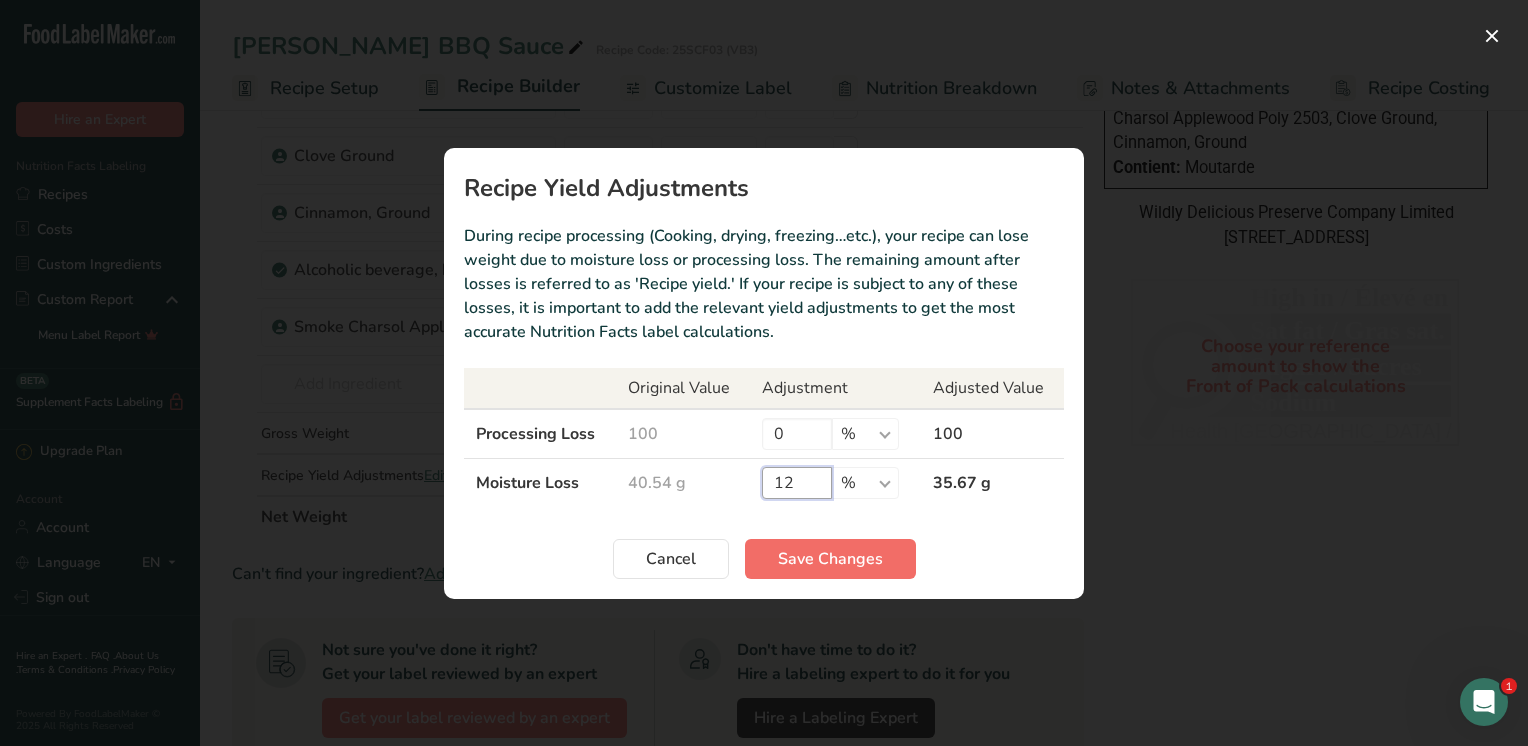 type on "12" 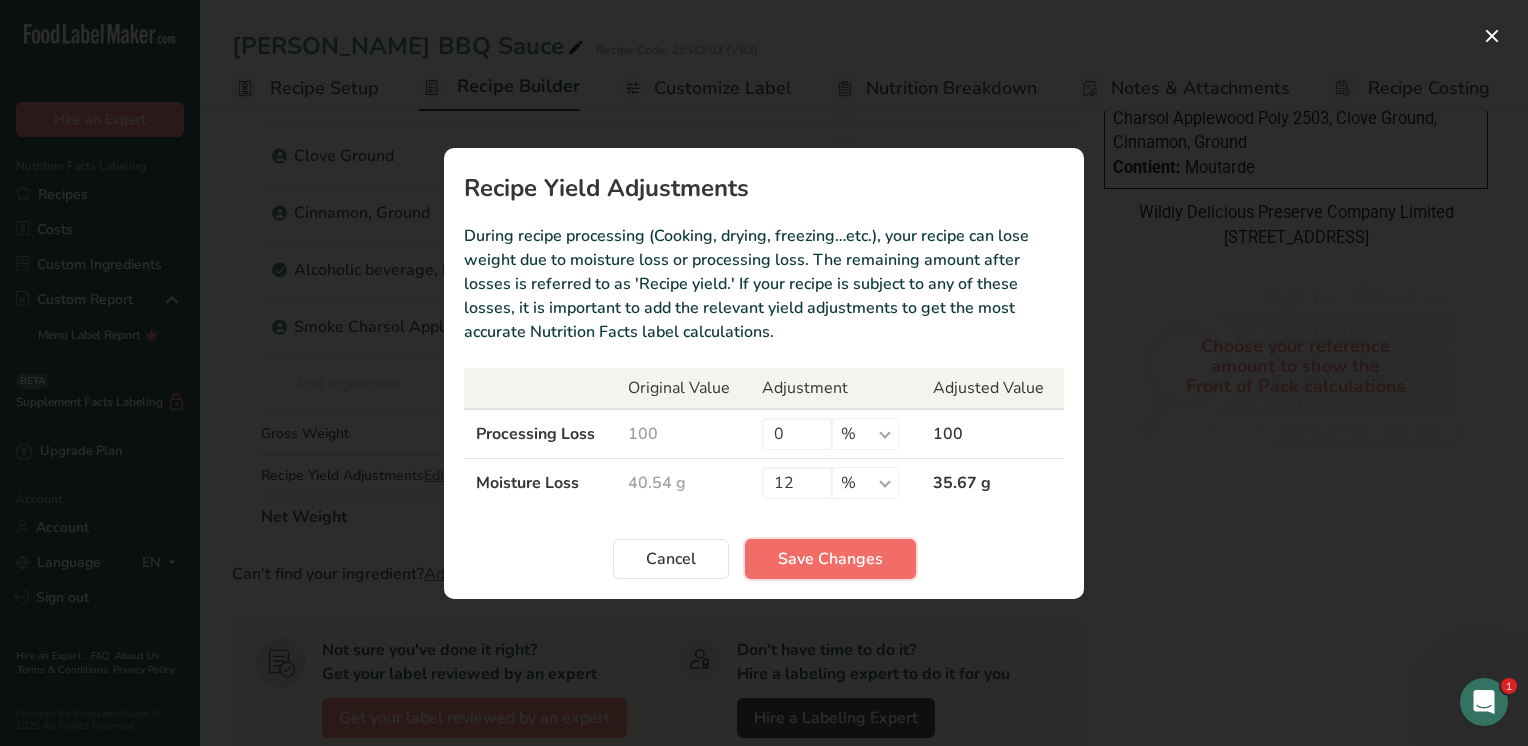 click on "Save Changes" at bounding box center (830, 559) 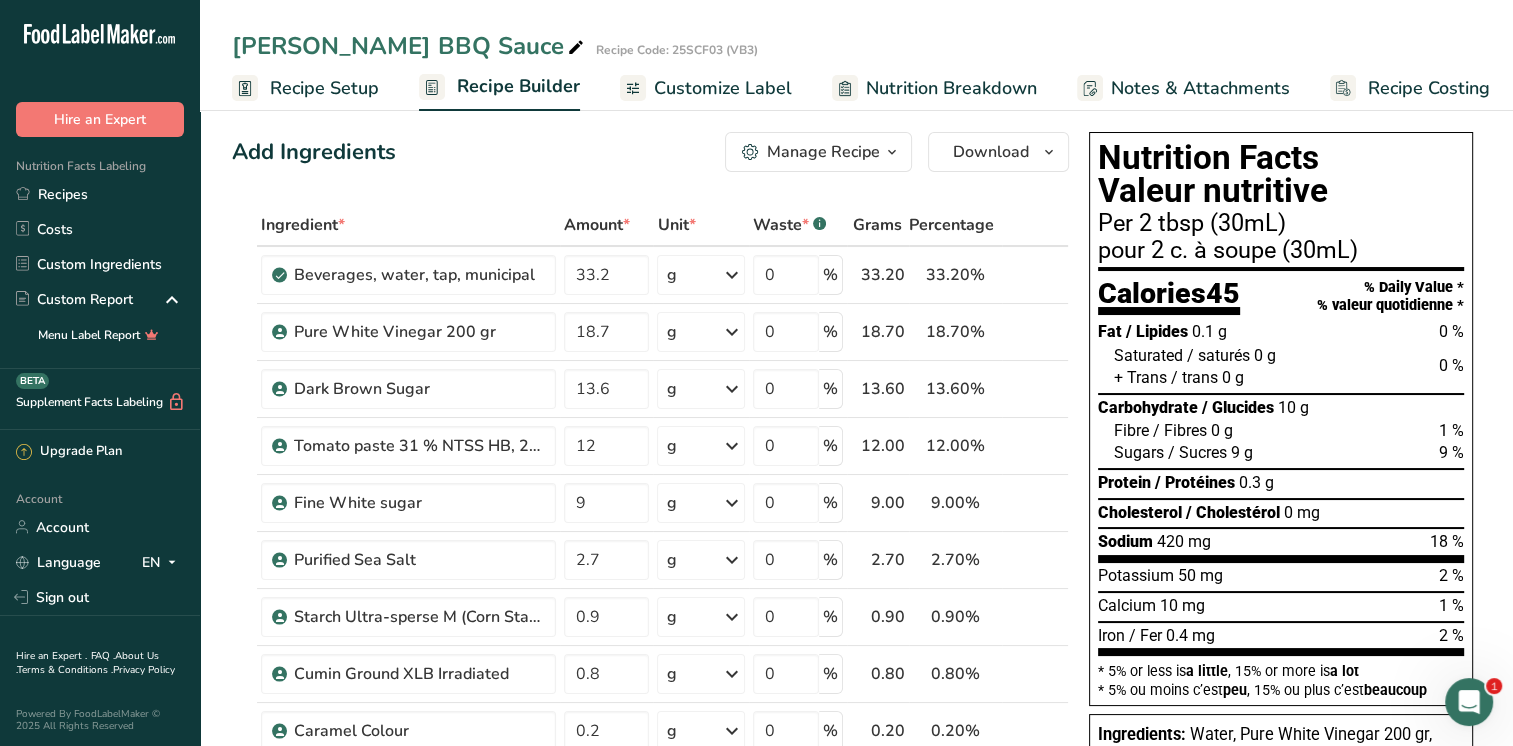 scroll, scrollTop: 0, scrollLeft: 0, axis: both 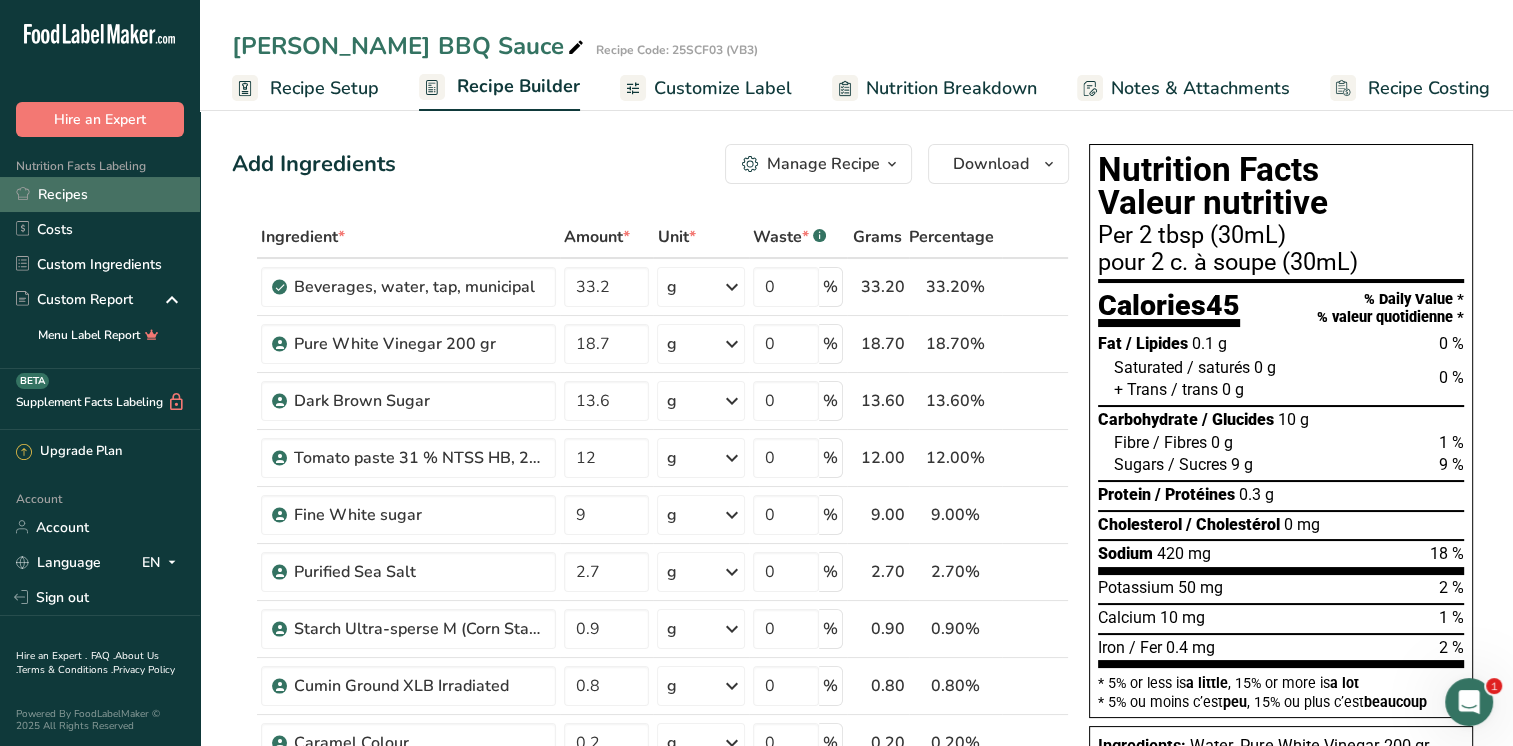 click on "Recipes" at bounding box center (100, 194) 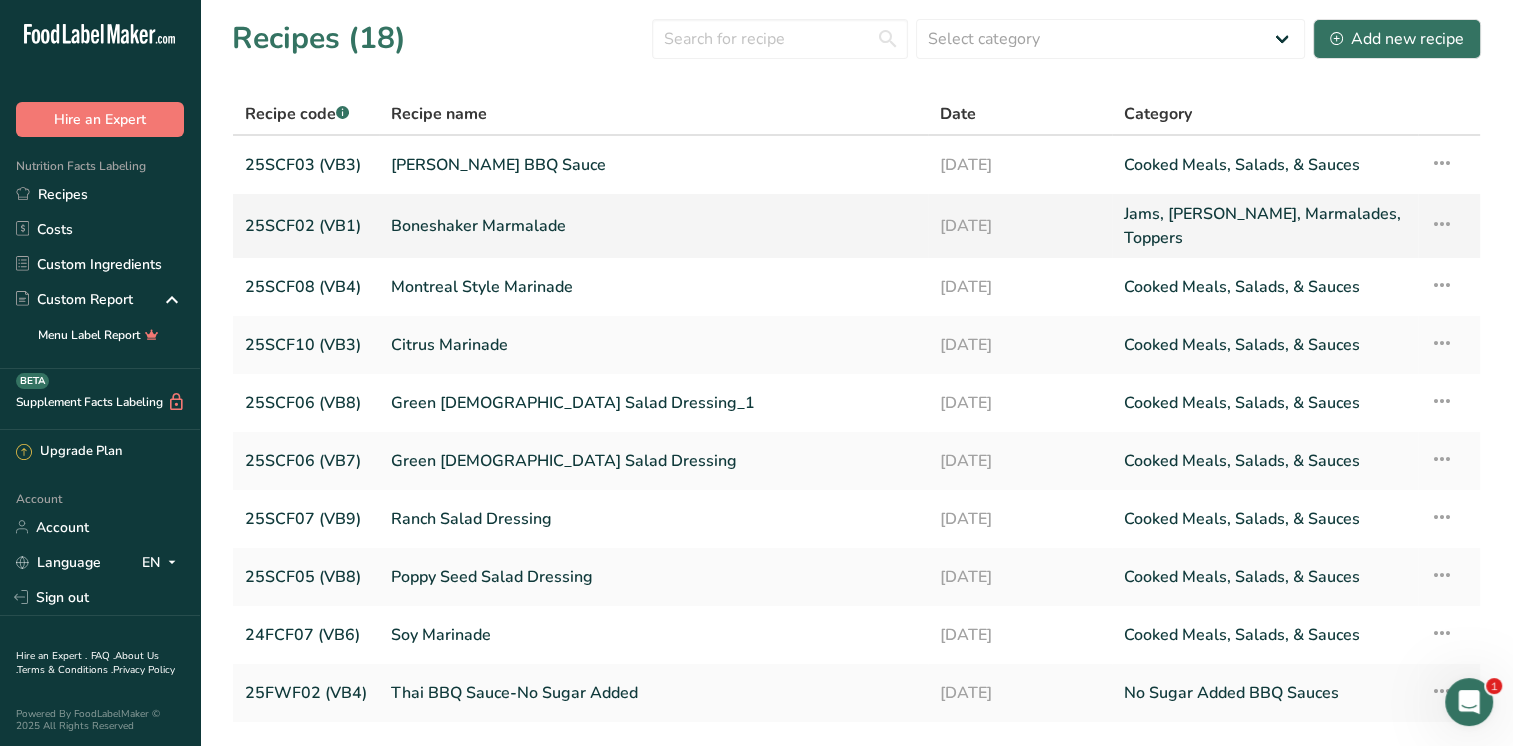 click on "Boneshaker Marmalade" at bounding box center [653, 226] 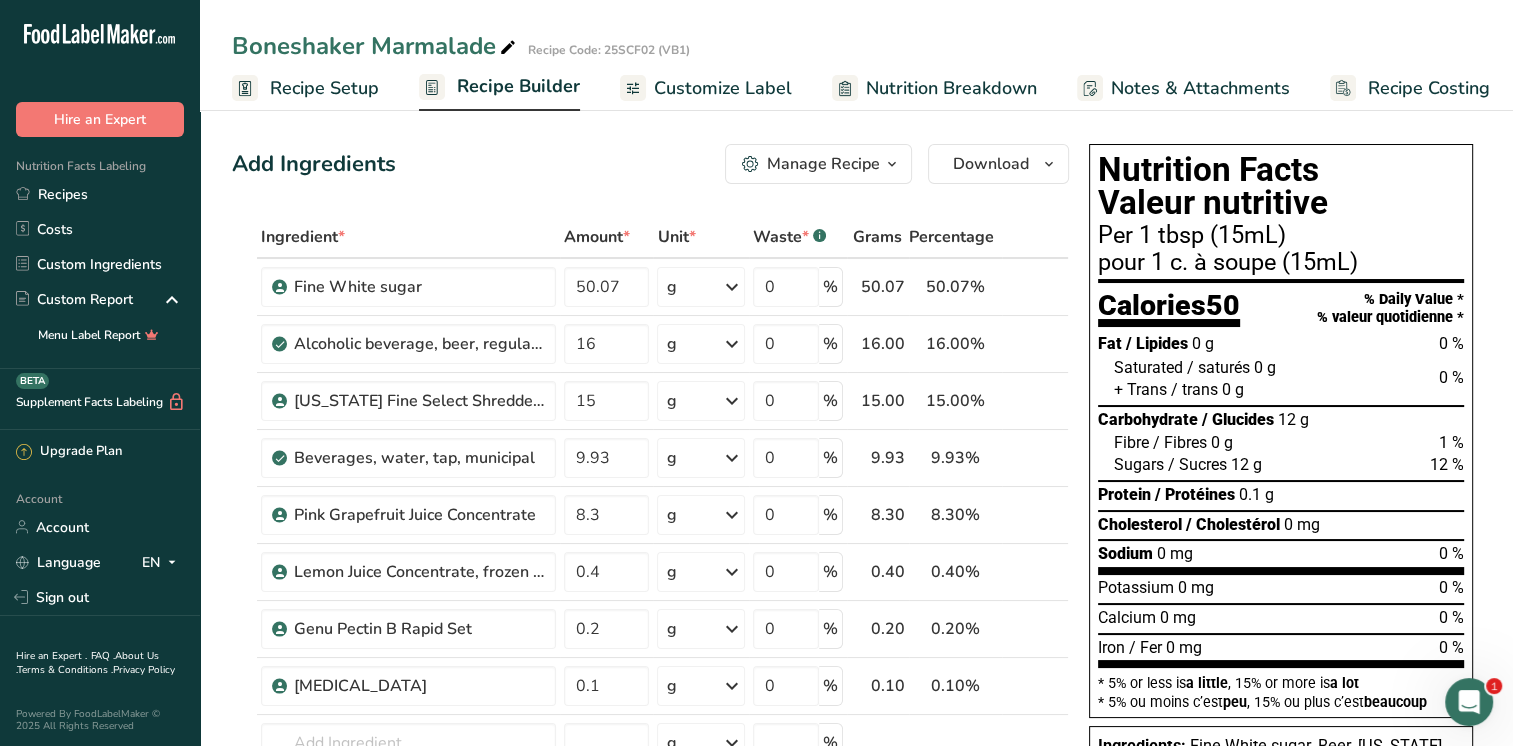 click on "Recipe Builder" at bounding box center [518, 86] 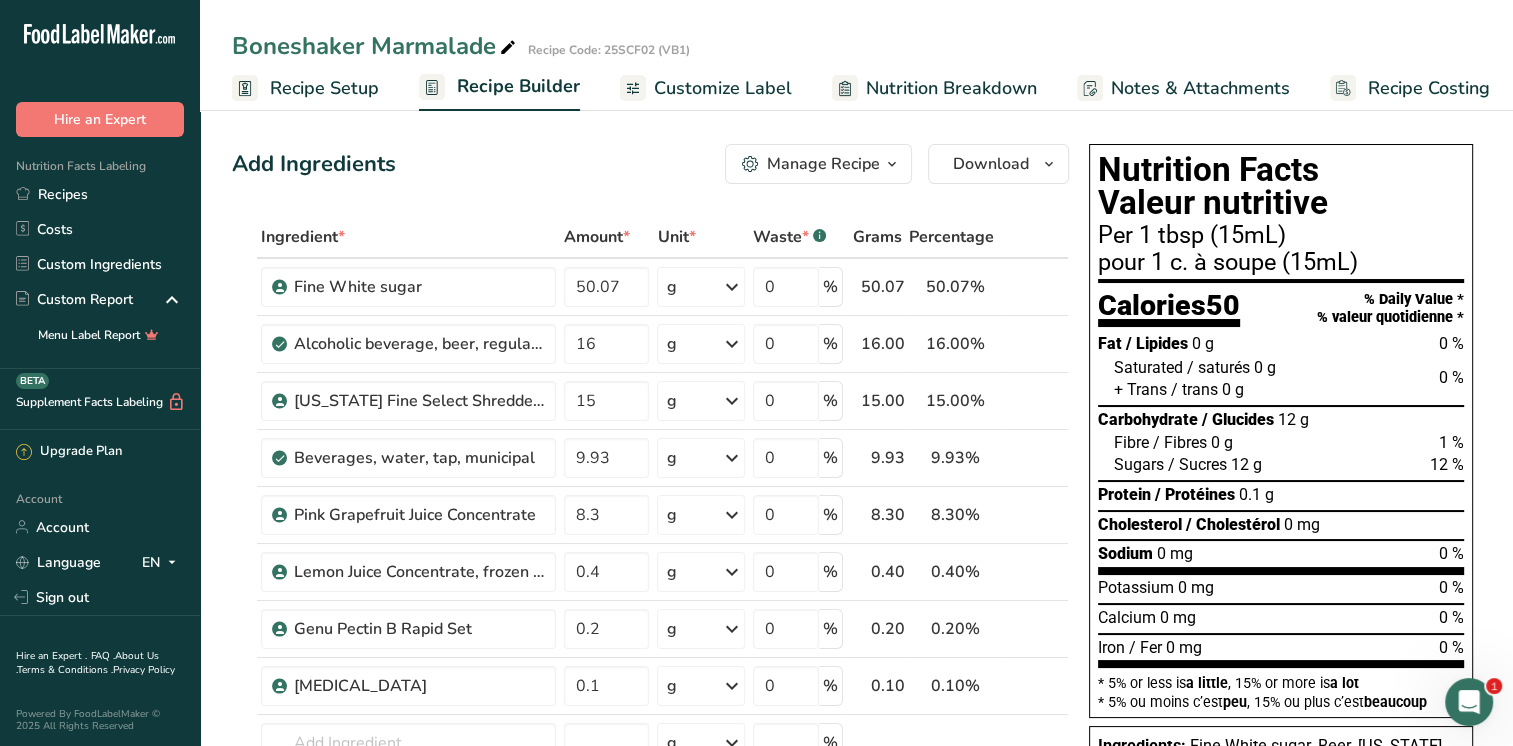 scroll, scrollTop: 0, scrollLeft: 8, axis: horizontal 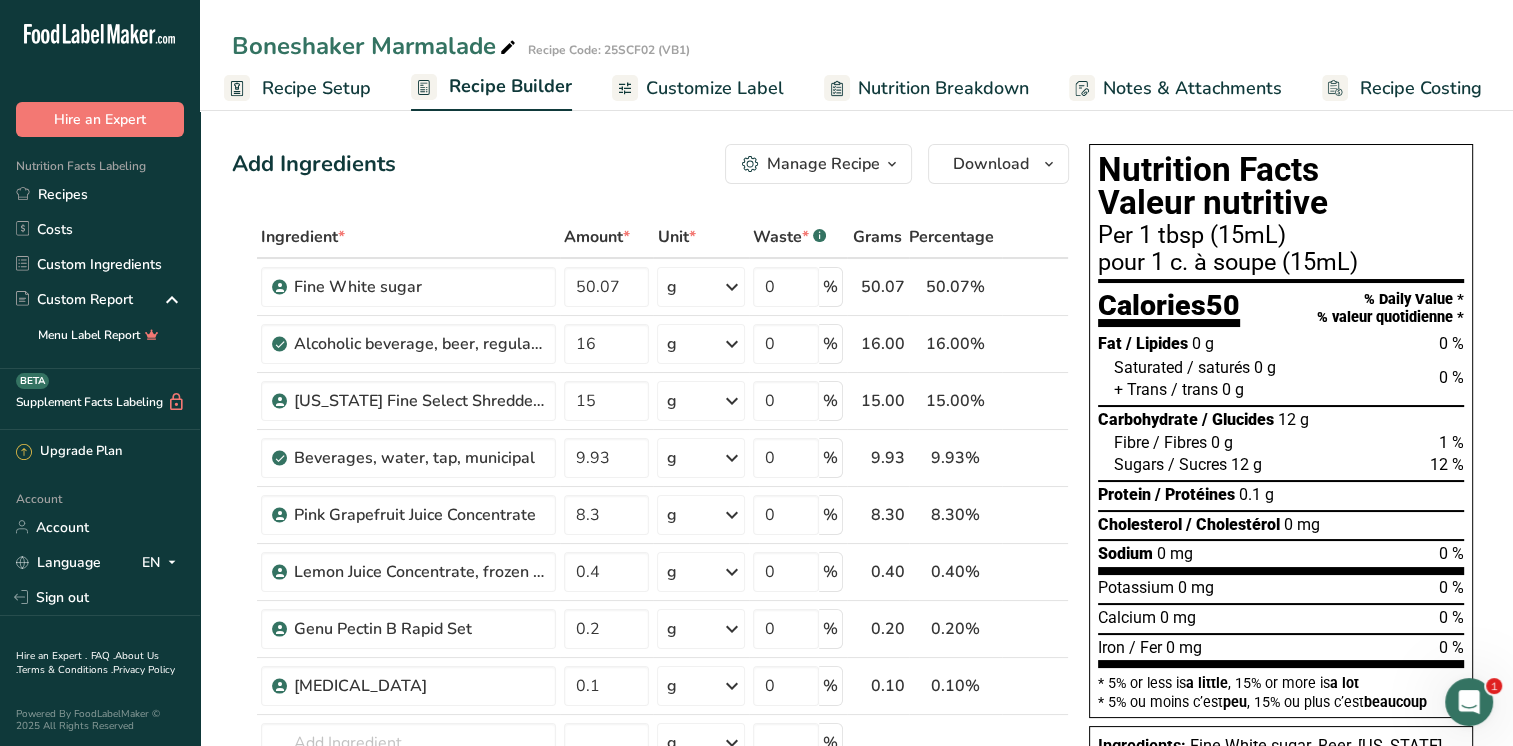 click on "Recipe Setup" at bounding box center (316, 88) 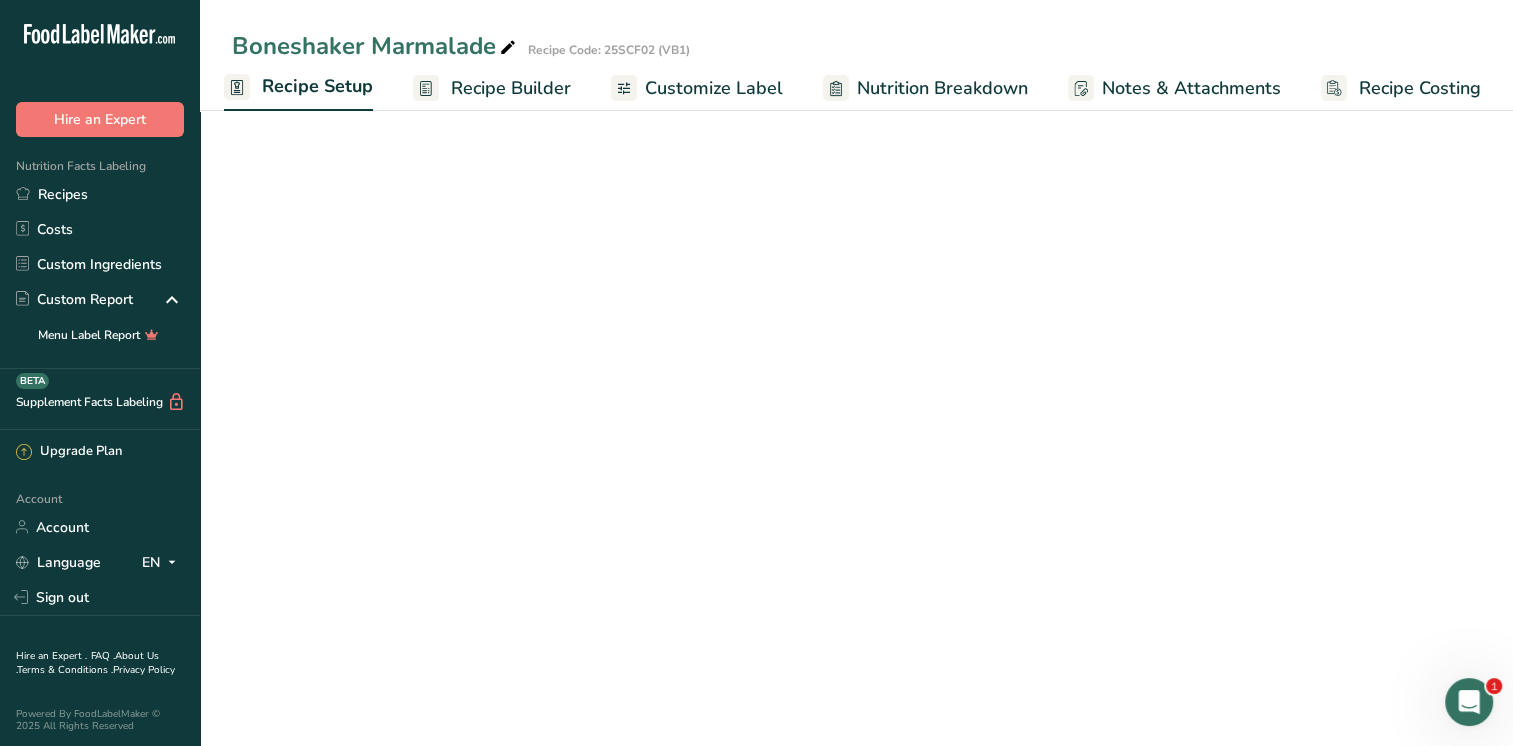 scroll, scrollTop: 0, scrollLeft: 7, axis: horizontal 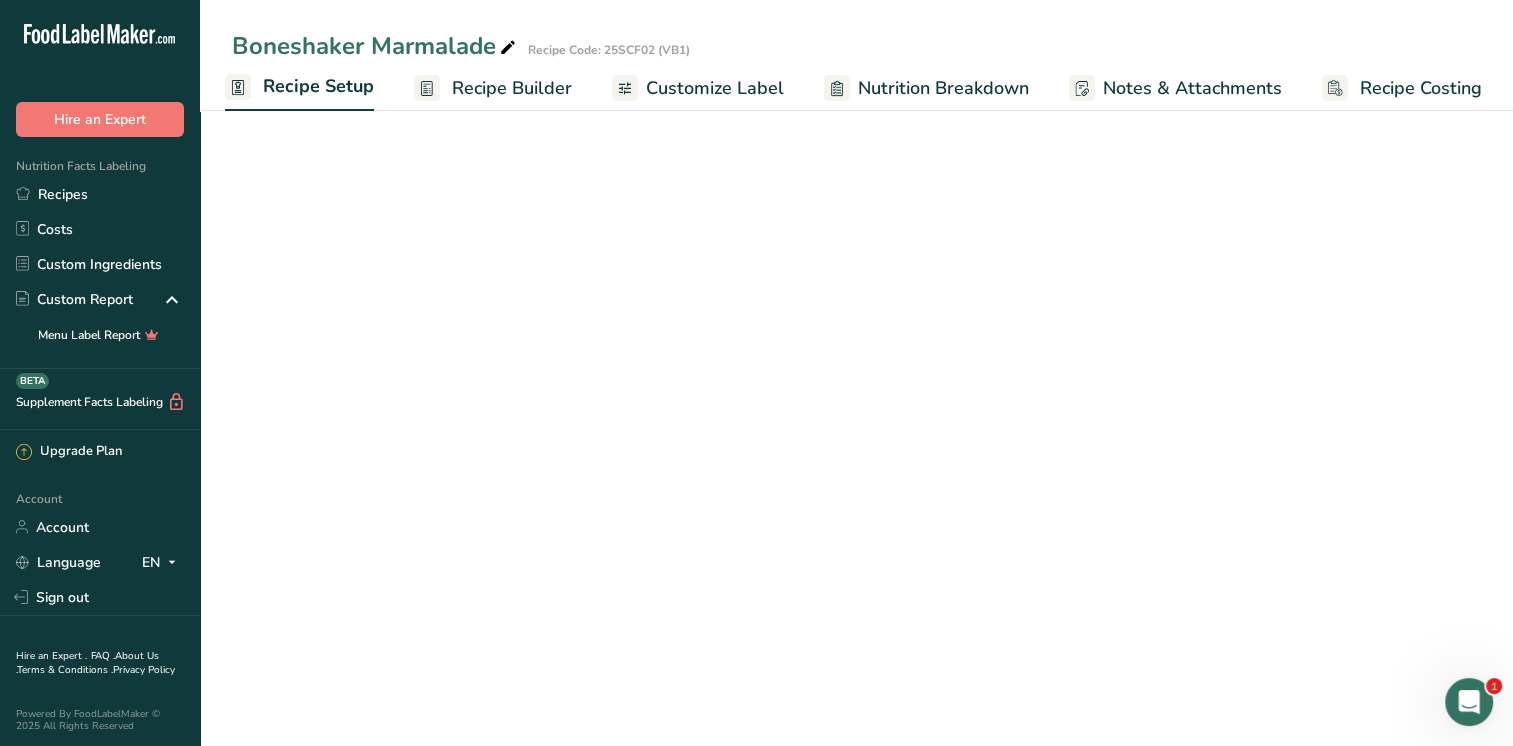 select on "22" 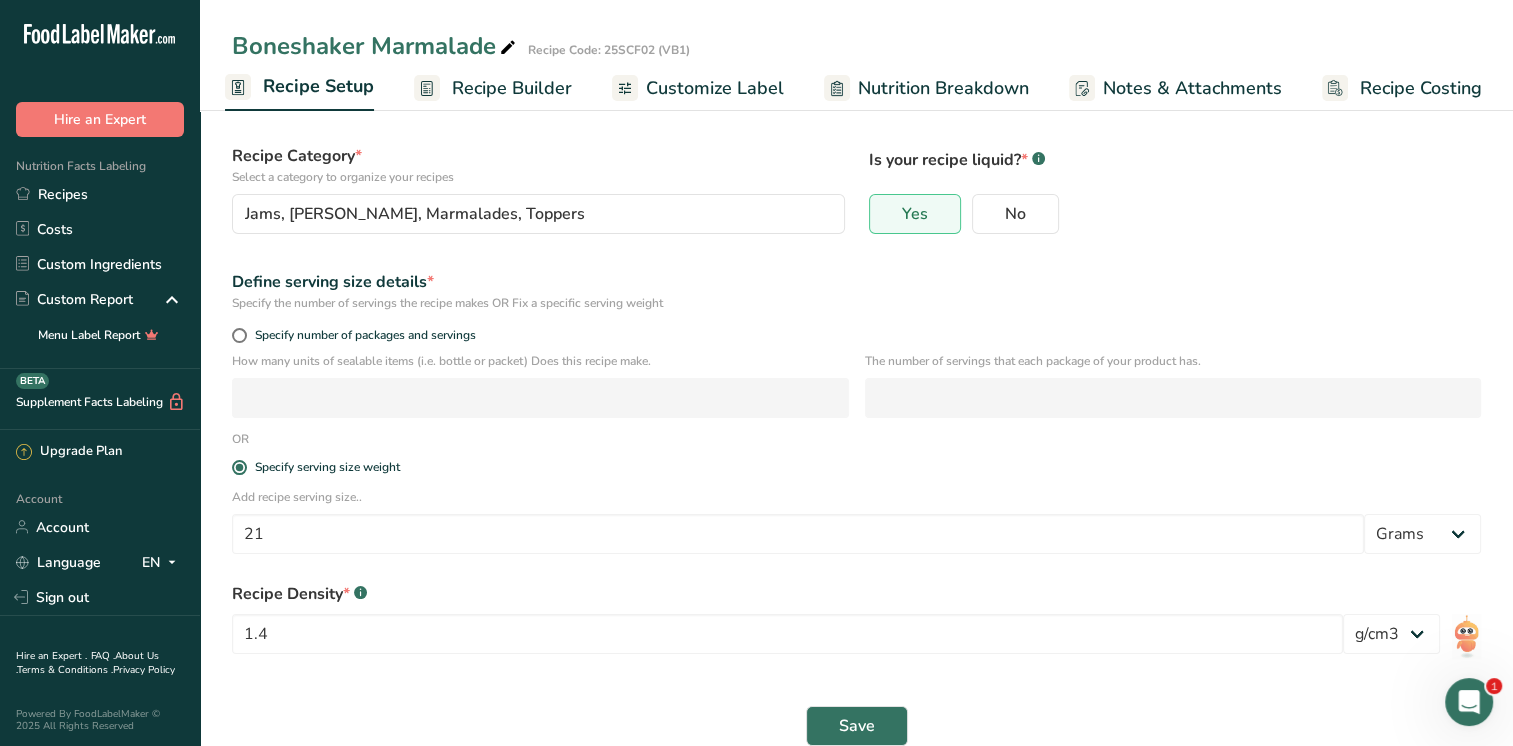 scroll, scrollTop: 152, scrollLeft: 0, axis: vertical 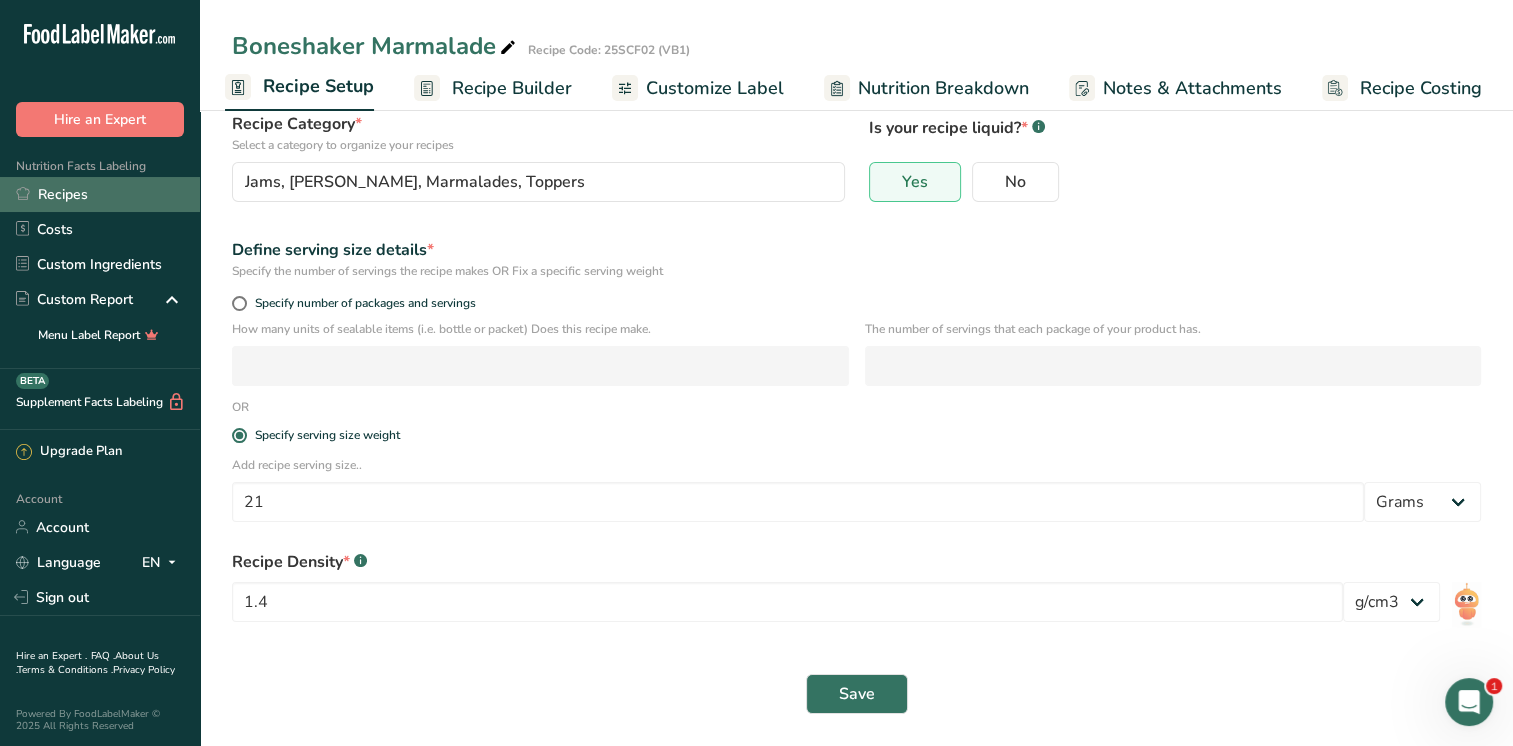 click on "Recipes" at bounding box center [100, 194] 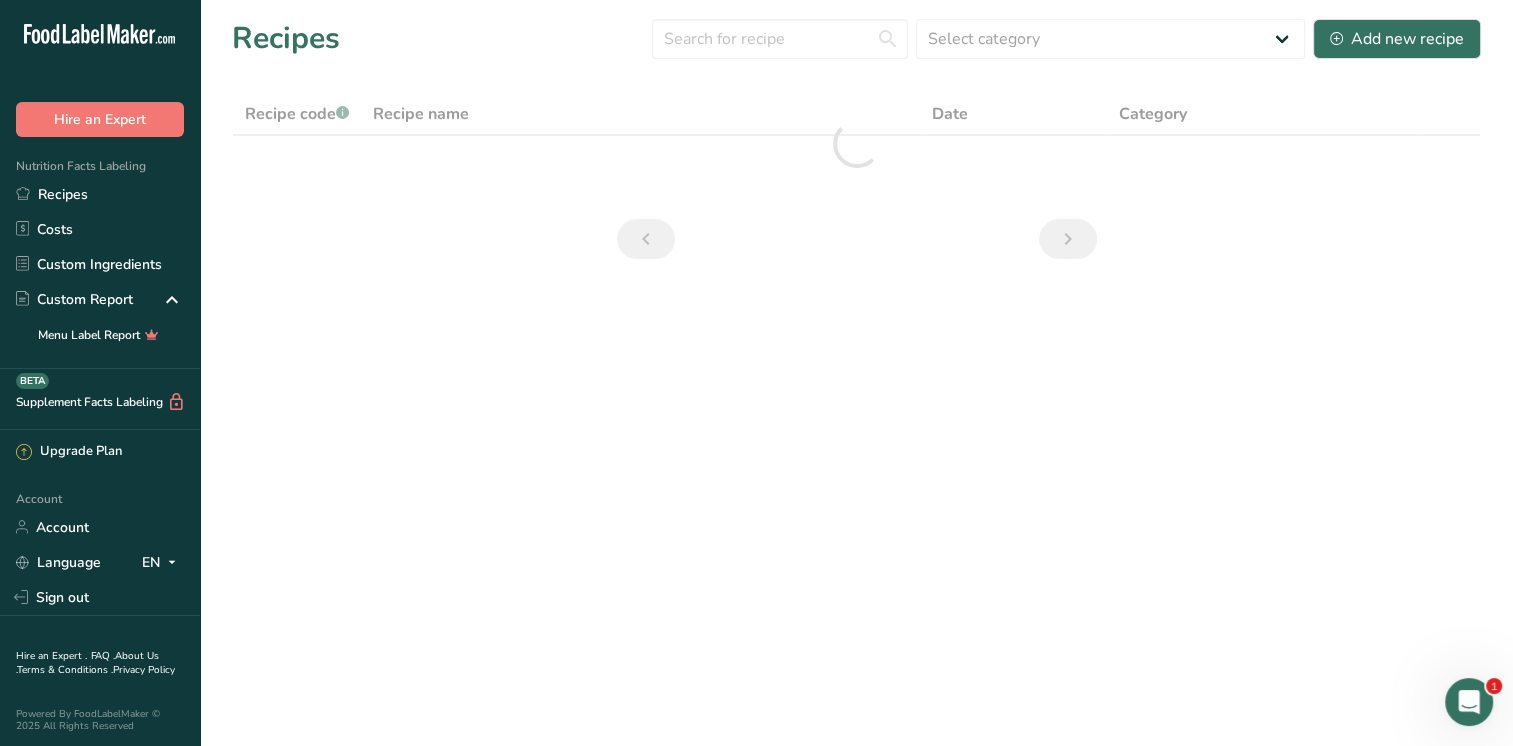 scroll, scrollTop: 0, scrollLeft: 0, axis: both 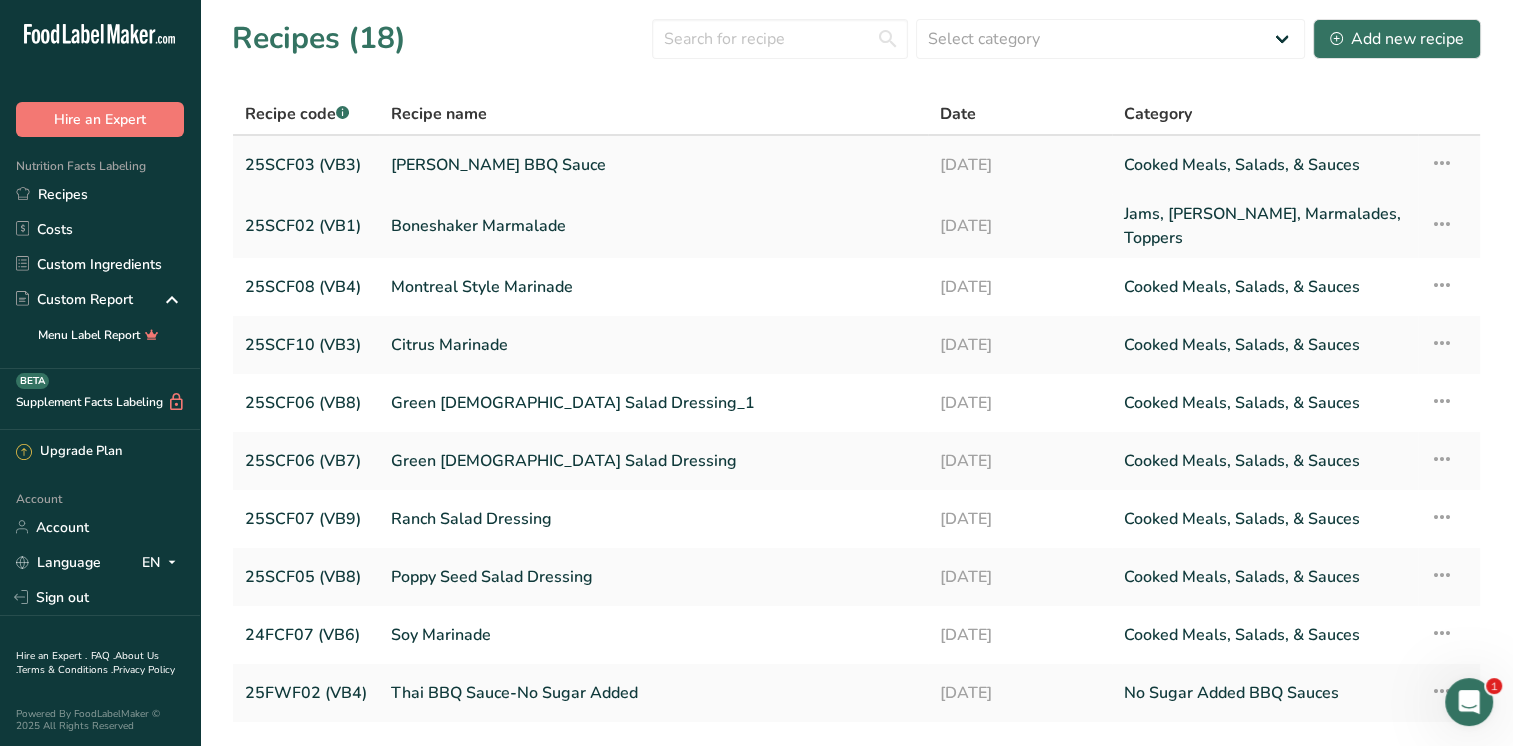 click on "[PERSON_NAME] BBQ Sauce" at bounding box center [653, 165] 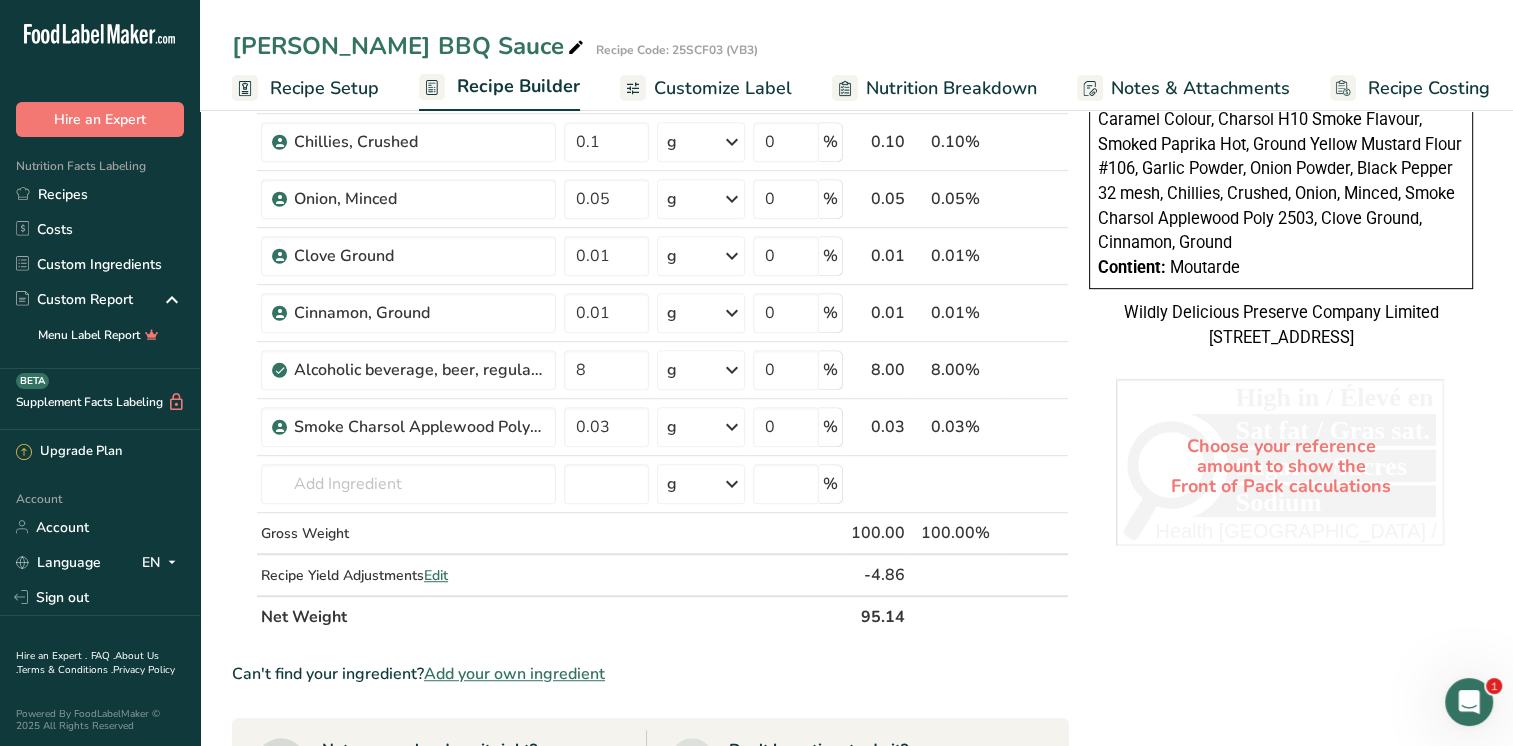 scroll, scrollTop: 500, scrollLeft: 0, axis: vertical 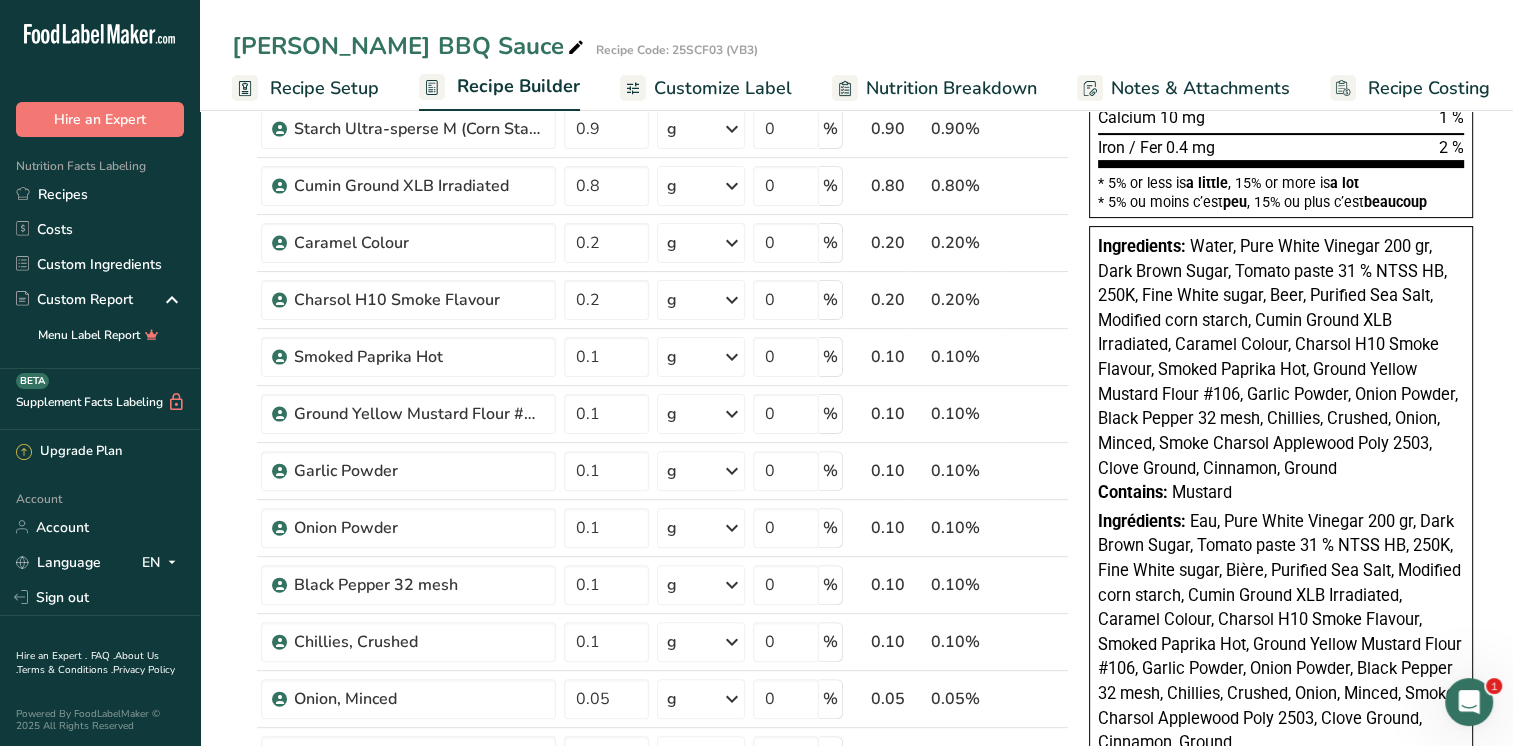 click on "Water, Pure White Vinegar 200 gr, Dark Brown Sugar, Tomato paste 31 % NTSS HB, 250K, Fine White sugar, Beer, Purified Sea Salt, Modified corn starch, Cumin Ground XLB Irradiated, Caramel Colour, Charsol H10 Smoke Flavour, Smoked Paprika Hot, Ground Yellow Mustard Flour #106, Garlic Powder, Onion Powder, Black Pepper 32 mesh, Chillies, Crushed, Onion, Minced, Smoke Charsol Applewood Poly 2503, Clove Ground, Cinnamon, Ground" at bounding box center [1278, 357] 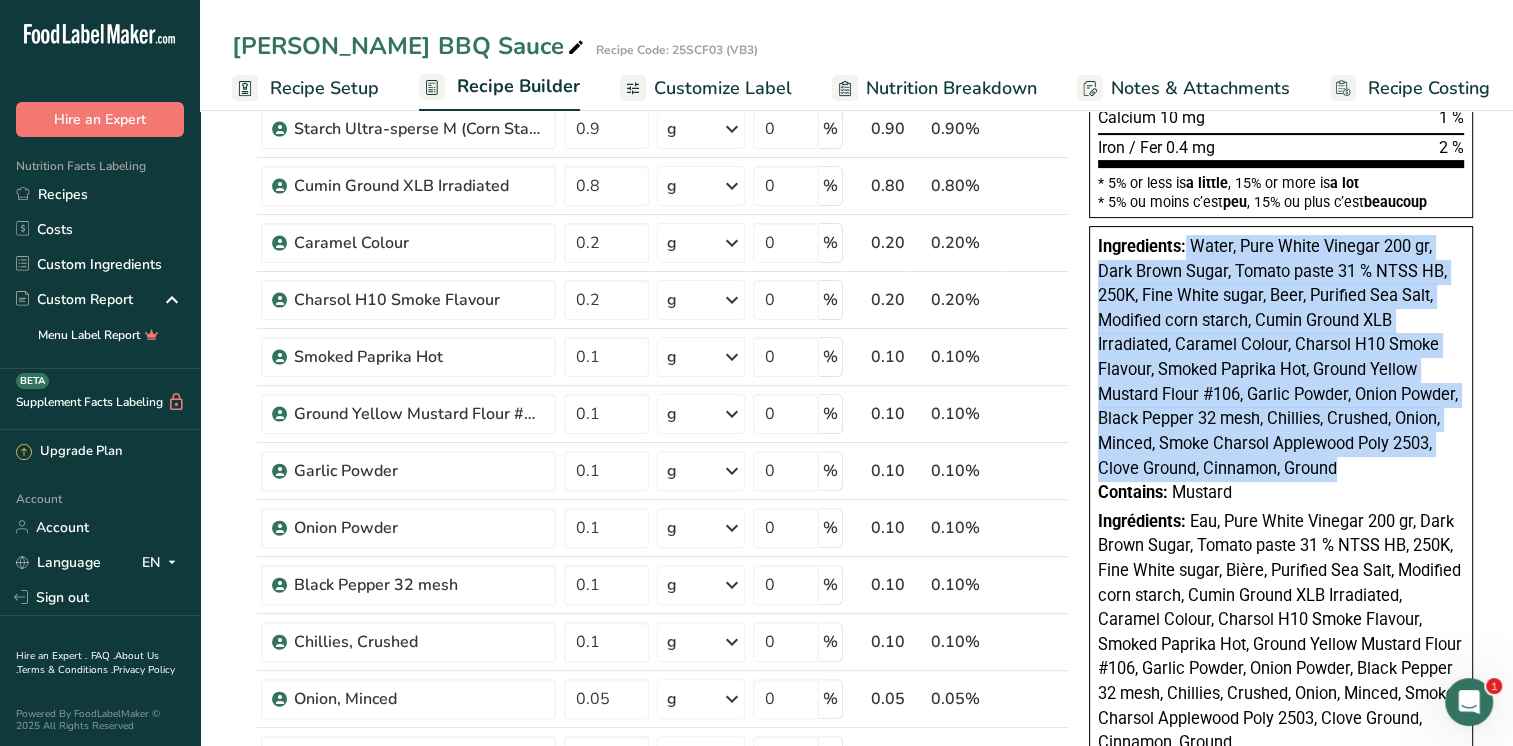 drag, startPoint x: 1345, startPoint y: 466, endPoint x: 1187, endPoint y: 232, distance: 282.3473 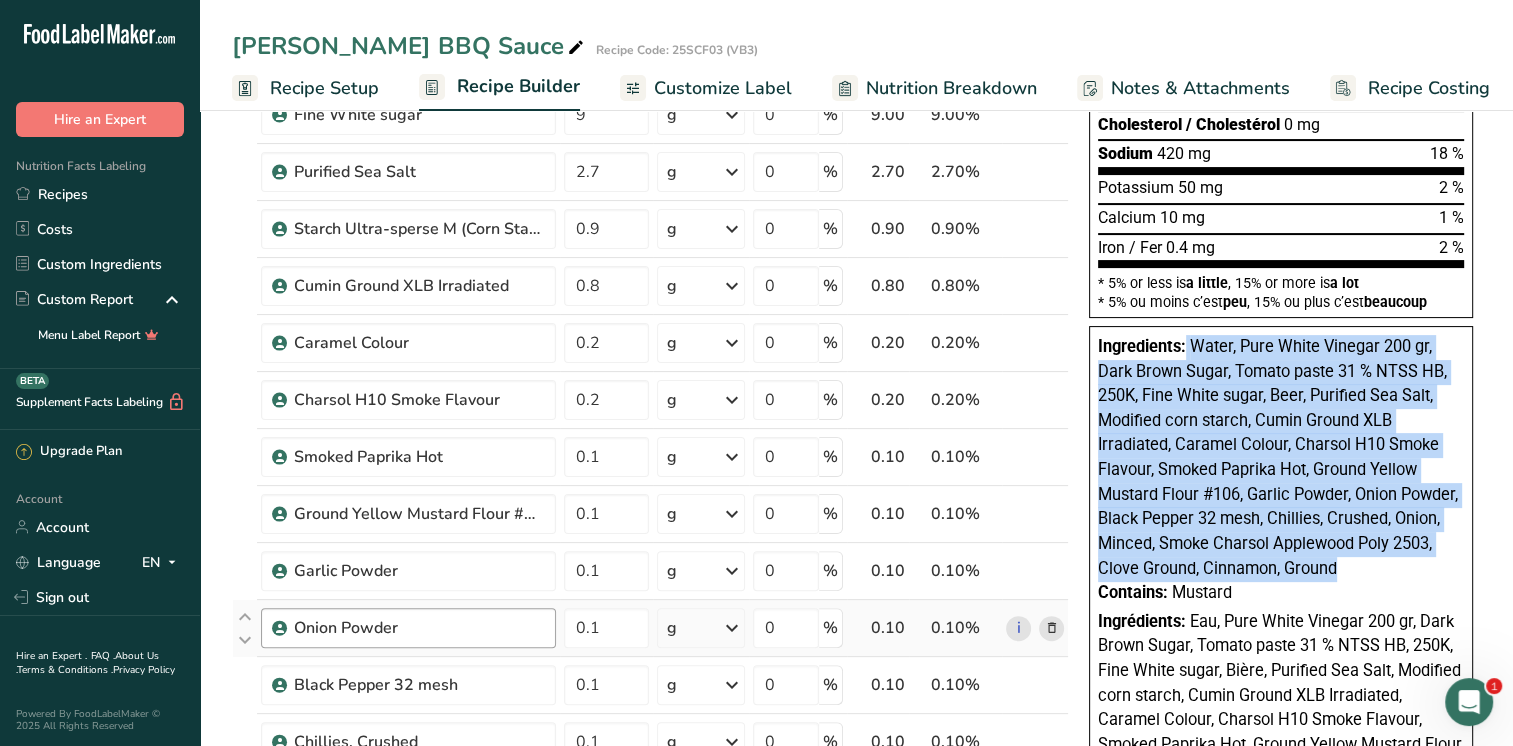 scroll, scrollTop: 0, scrollLeft: 0, axis: both 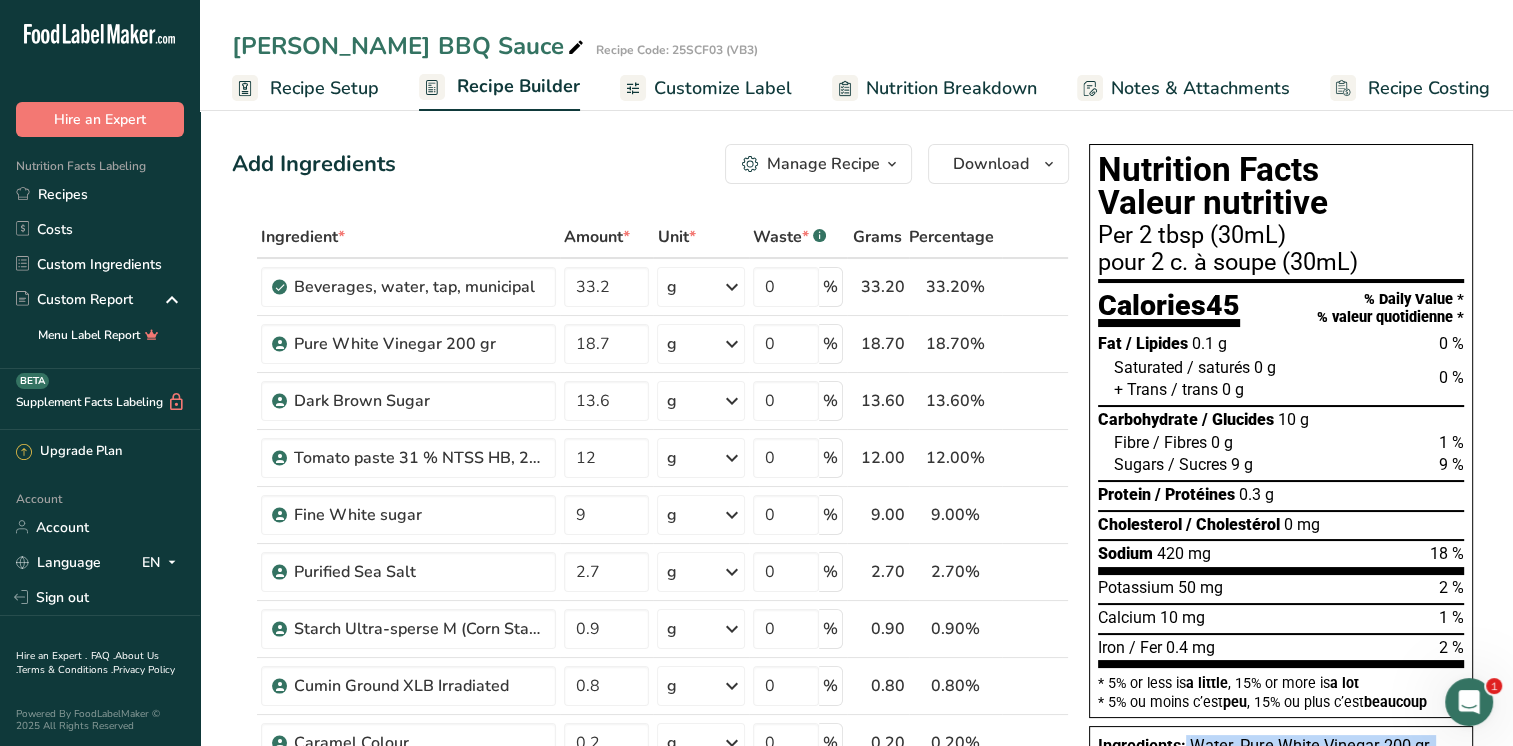 click on "Customize Label" at bounding box center [706, 88] 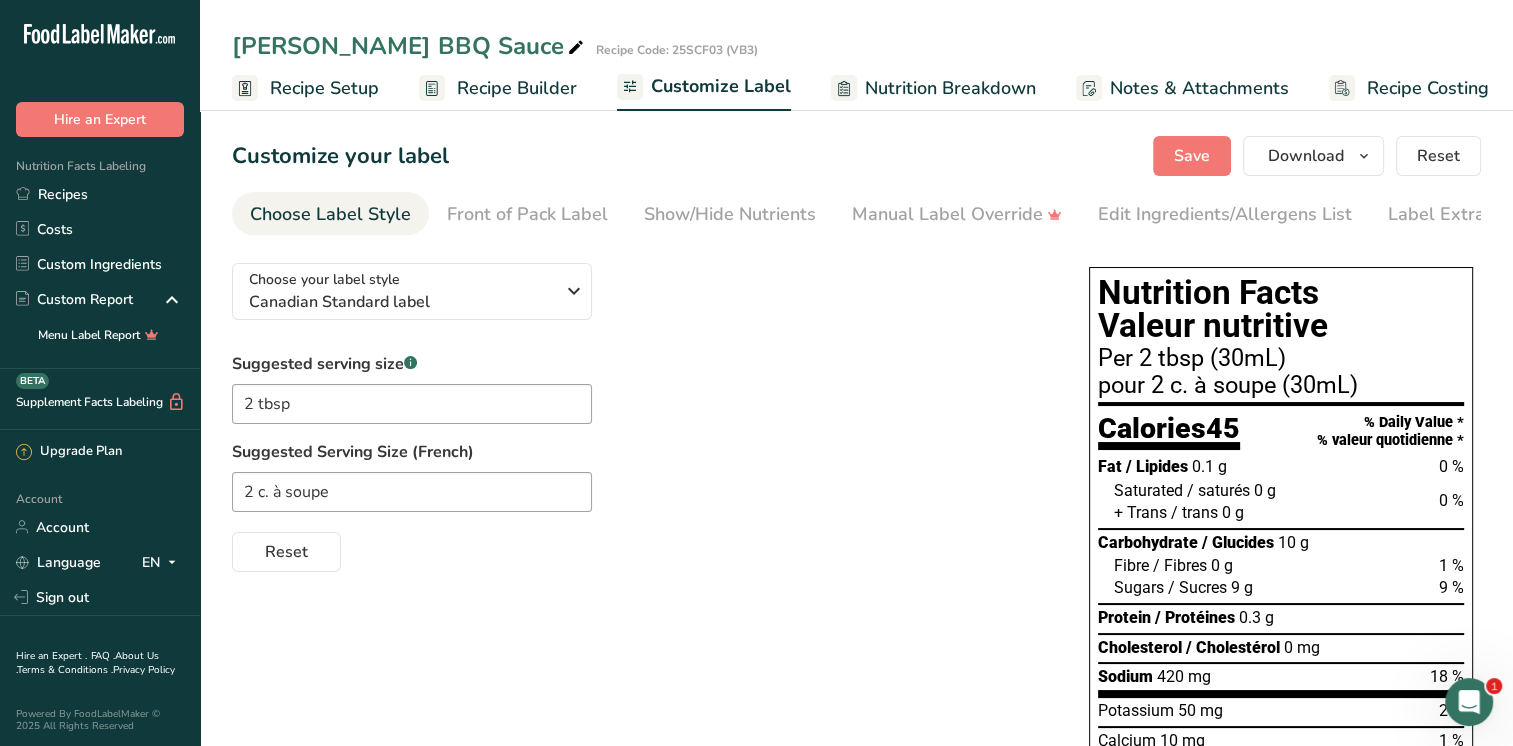 scroll, scrollTop: 0, scrollLeft: 8, axis: horizontal 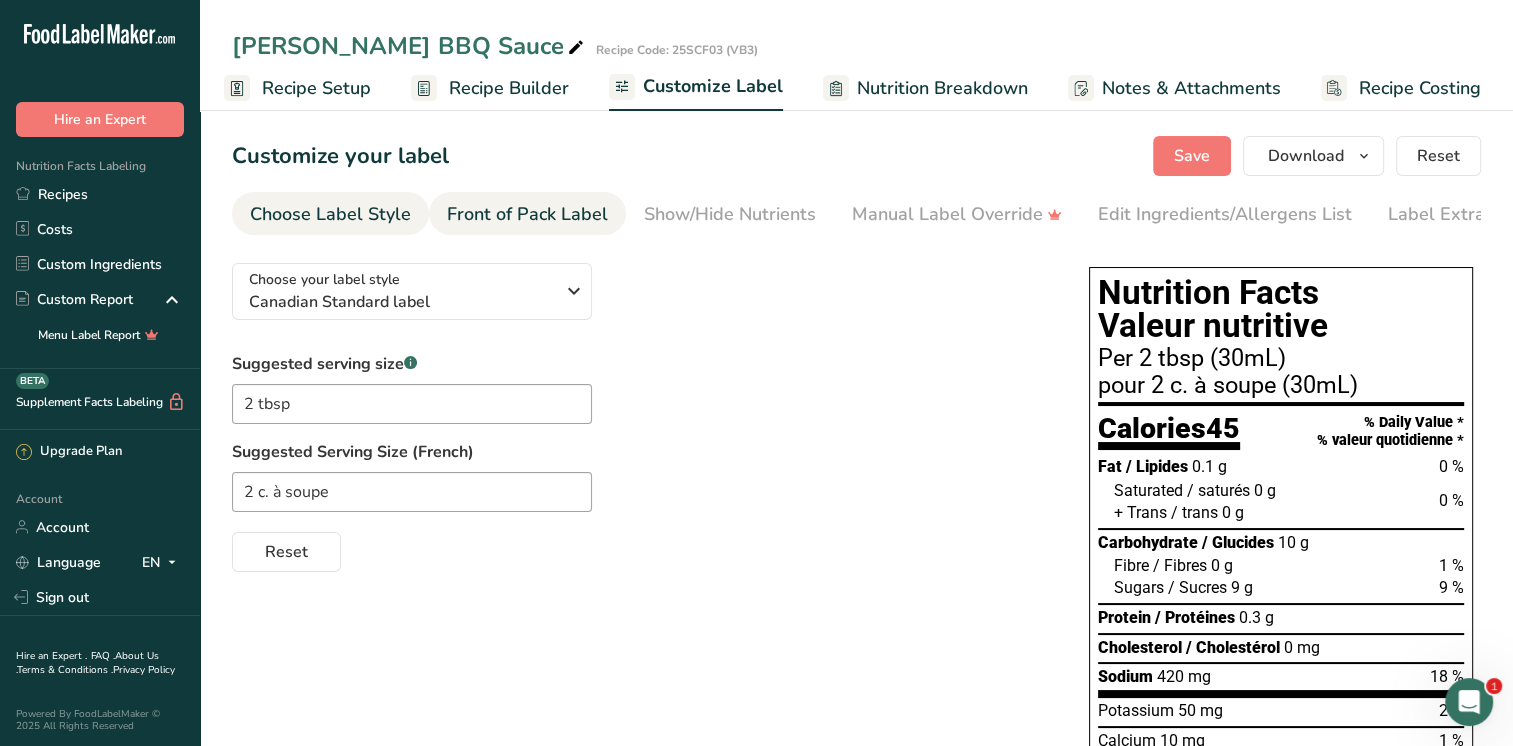 click on "Front of Pack Label" at bounding box center (527, 214) 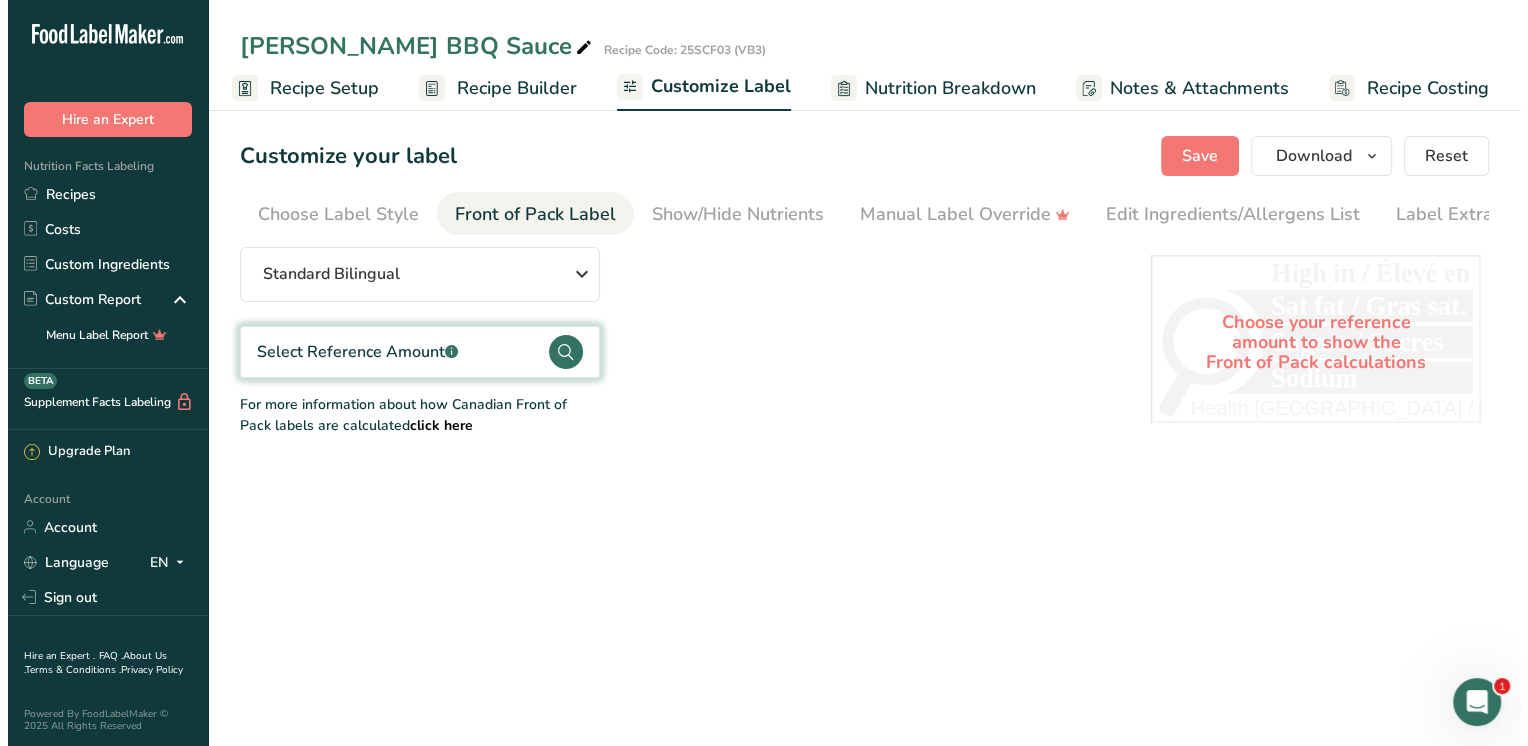 scroll, scrollTop: 0, scrollLeft: 43, axis: horizontal 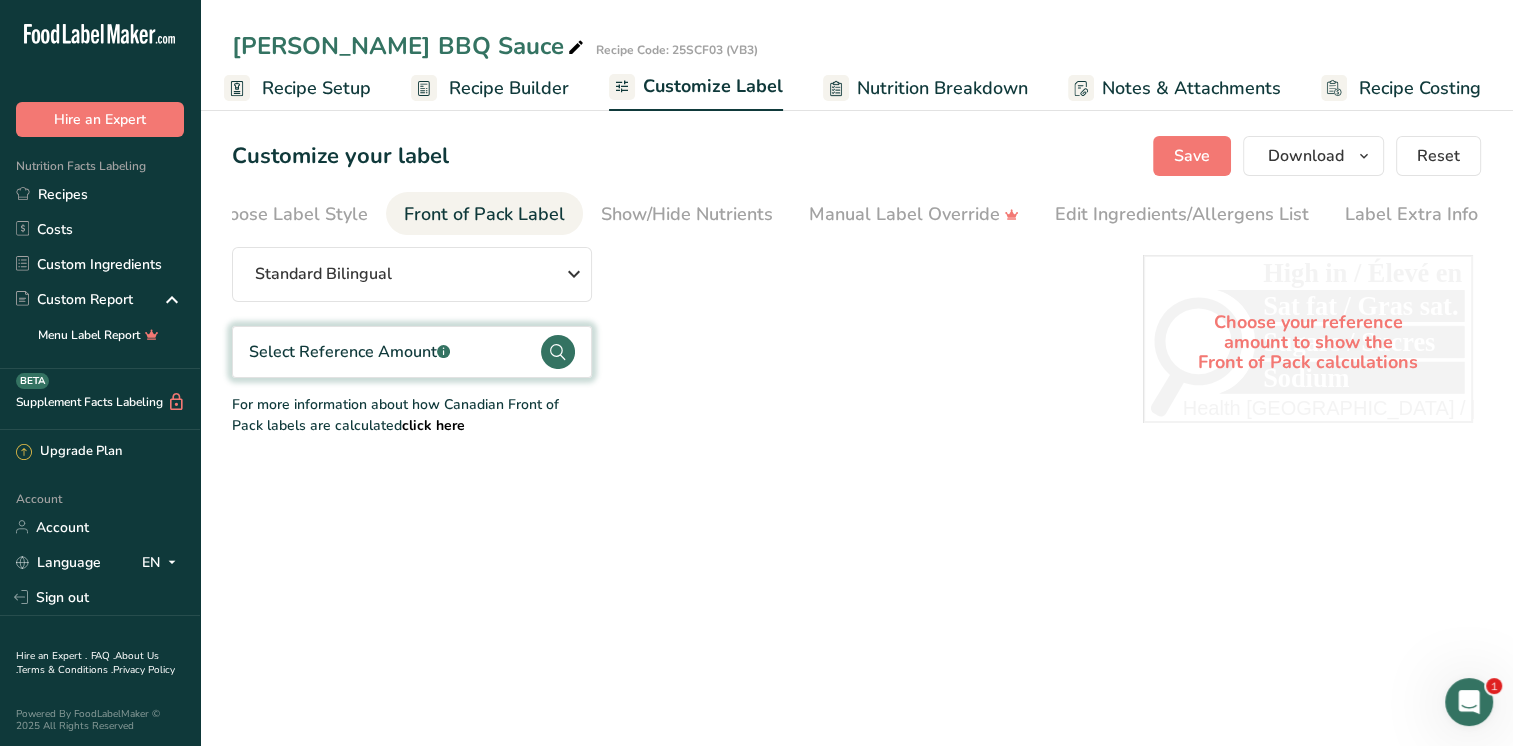 click 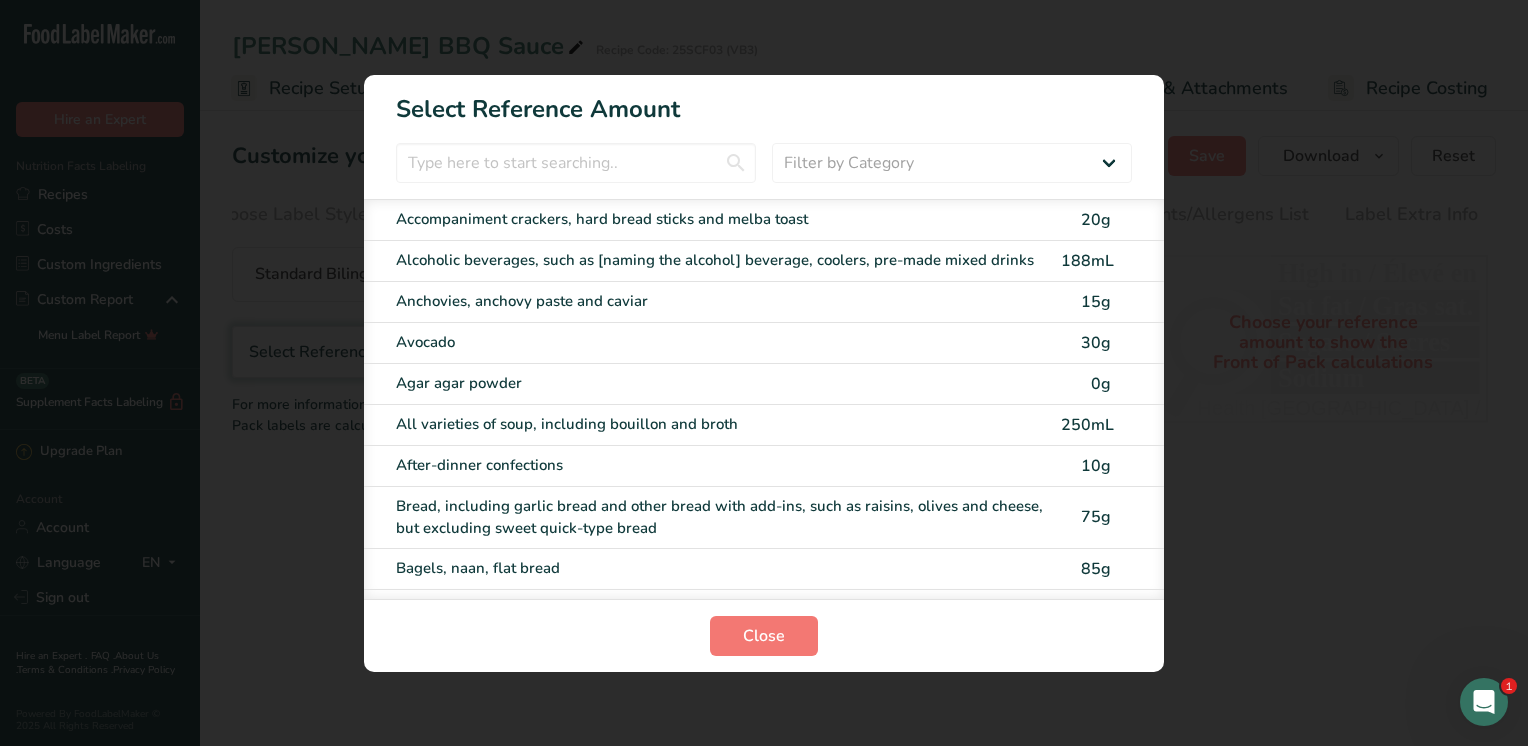 scroll, scrollTop: 0, scrollLeft: 28, axis: horizontal 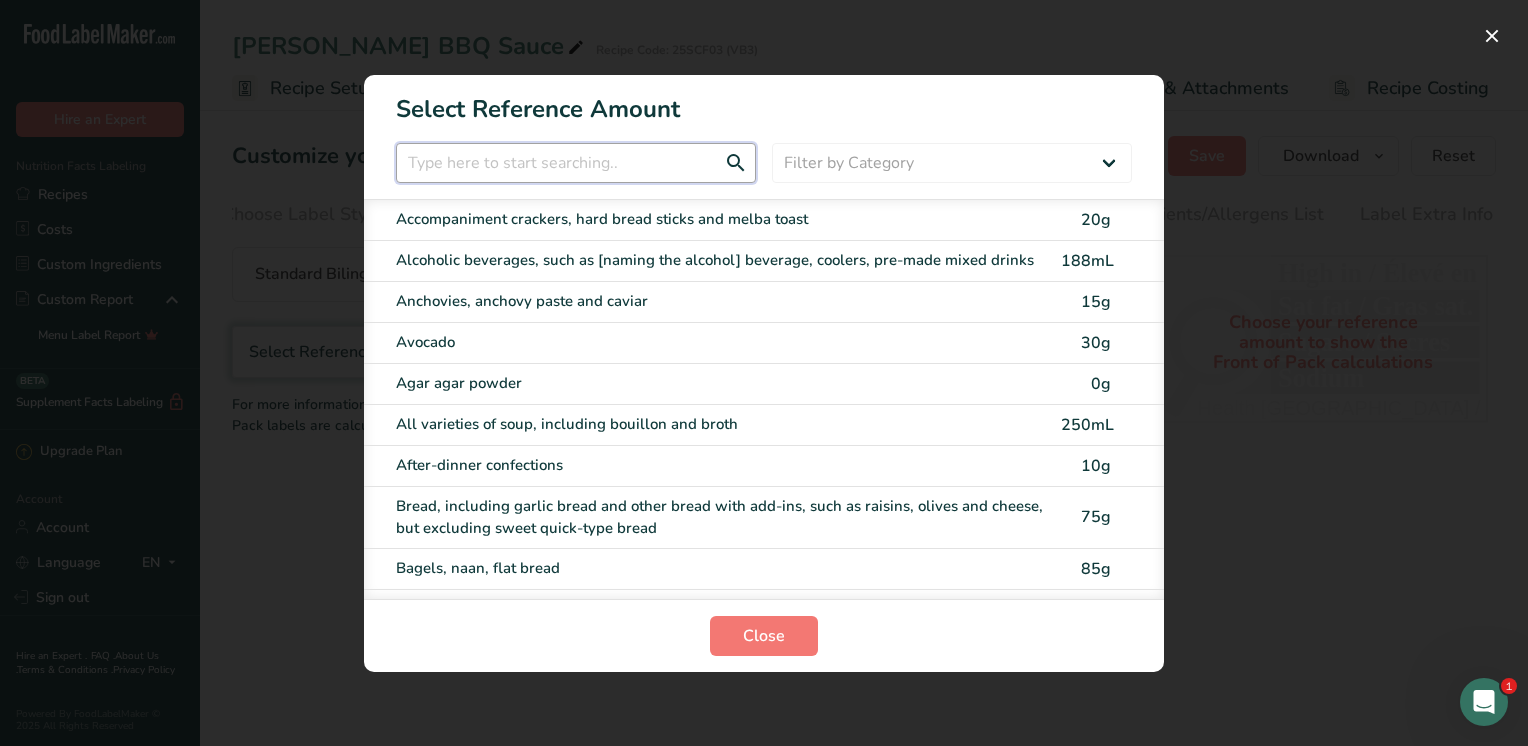 click at bounding box center (576, 163) 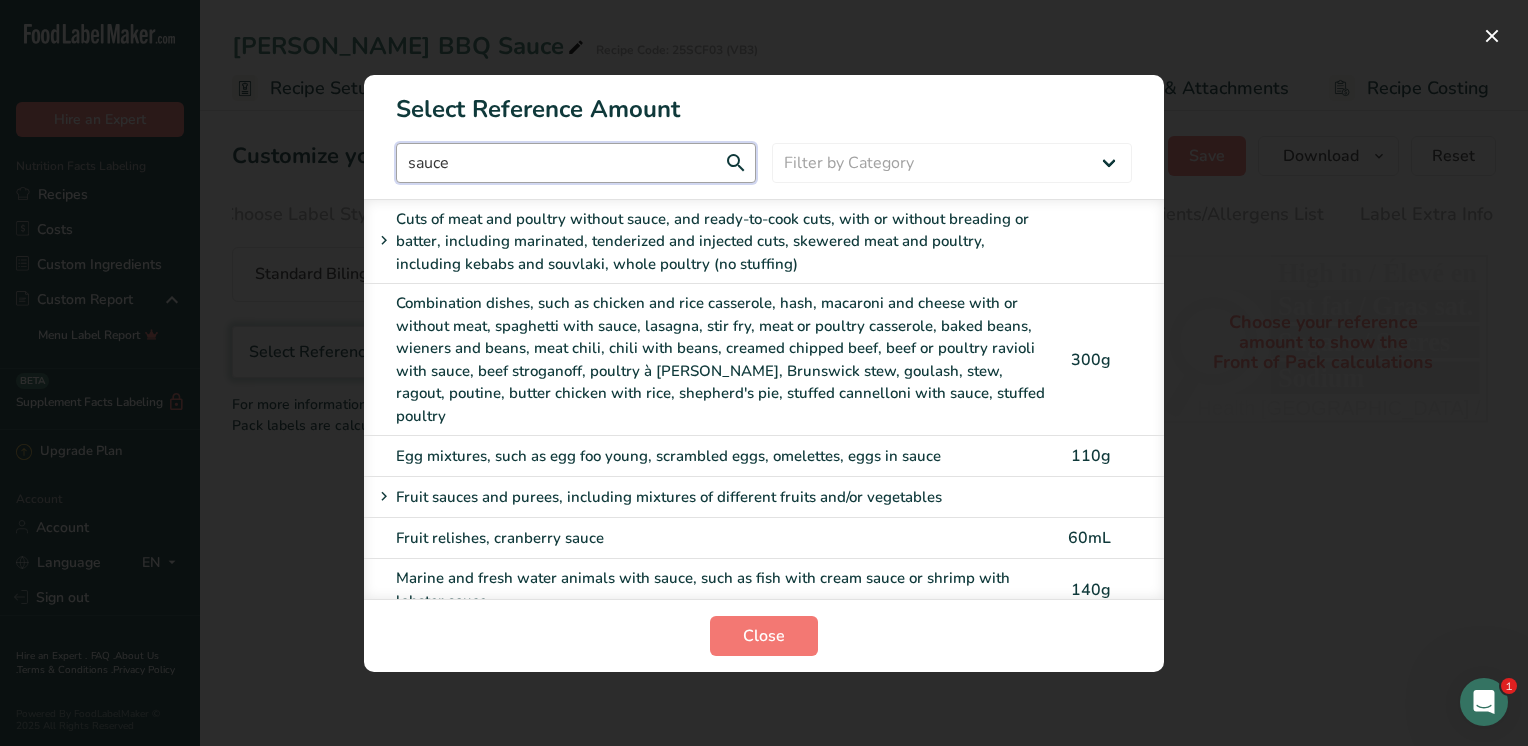 click on "sauce" at bounding box center [576, 163] 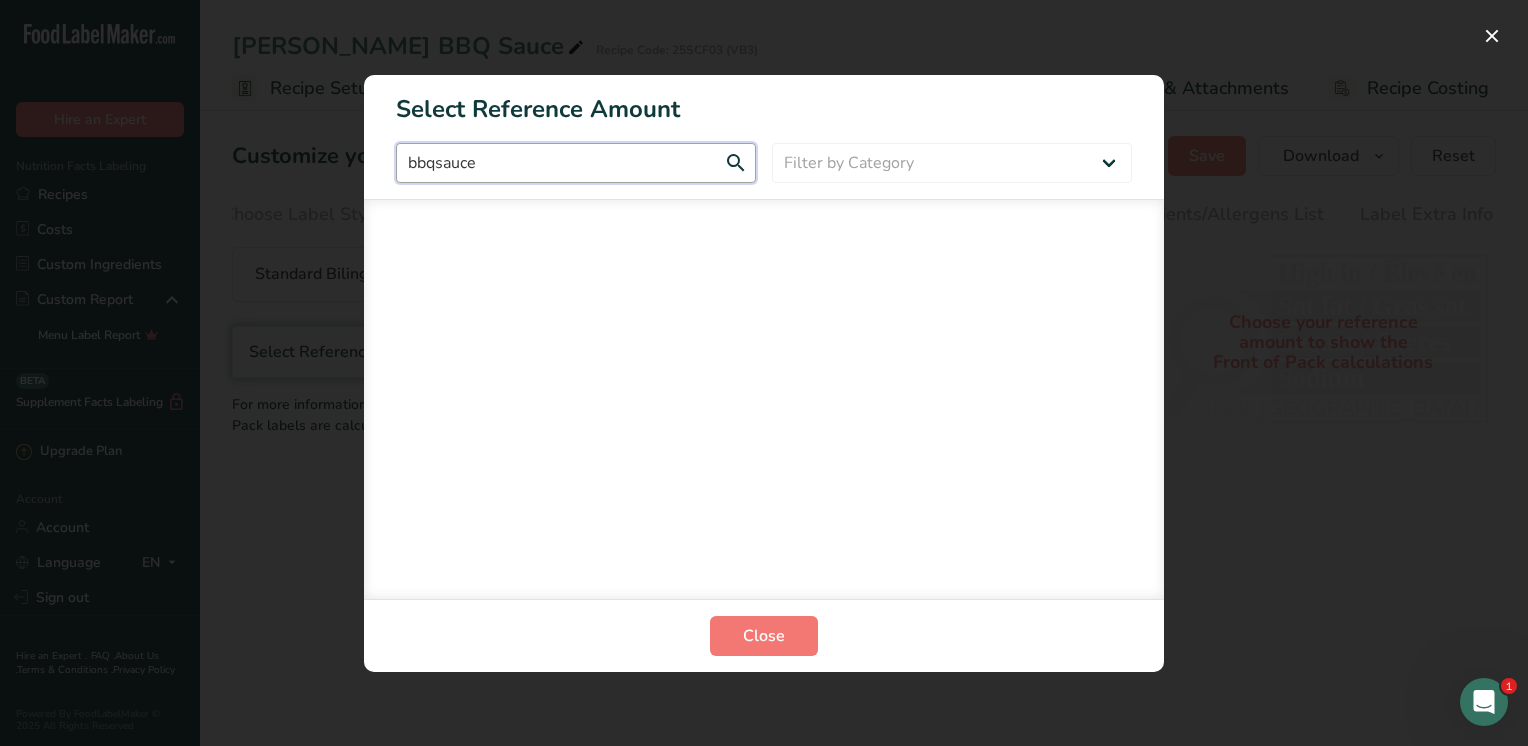 type on "bbq sauce" 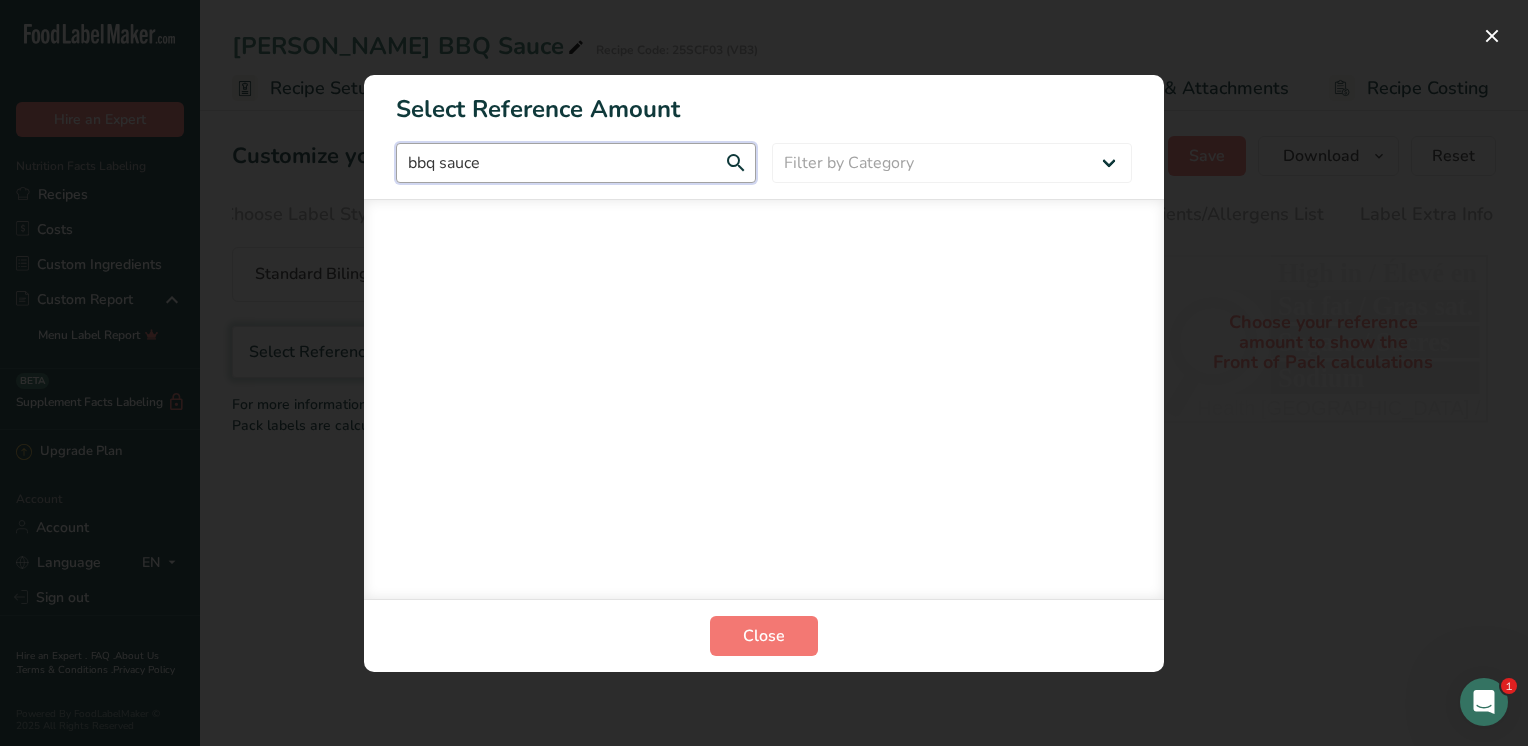 click on "bbq sauce" at bounding box center [576, 163] 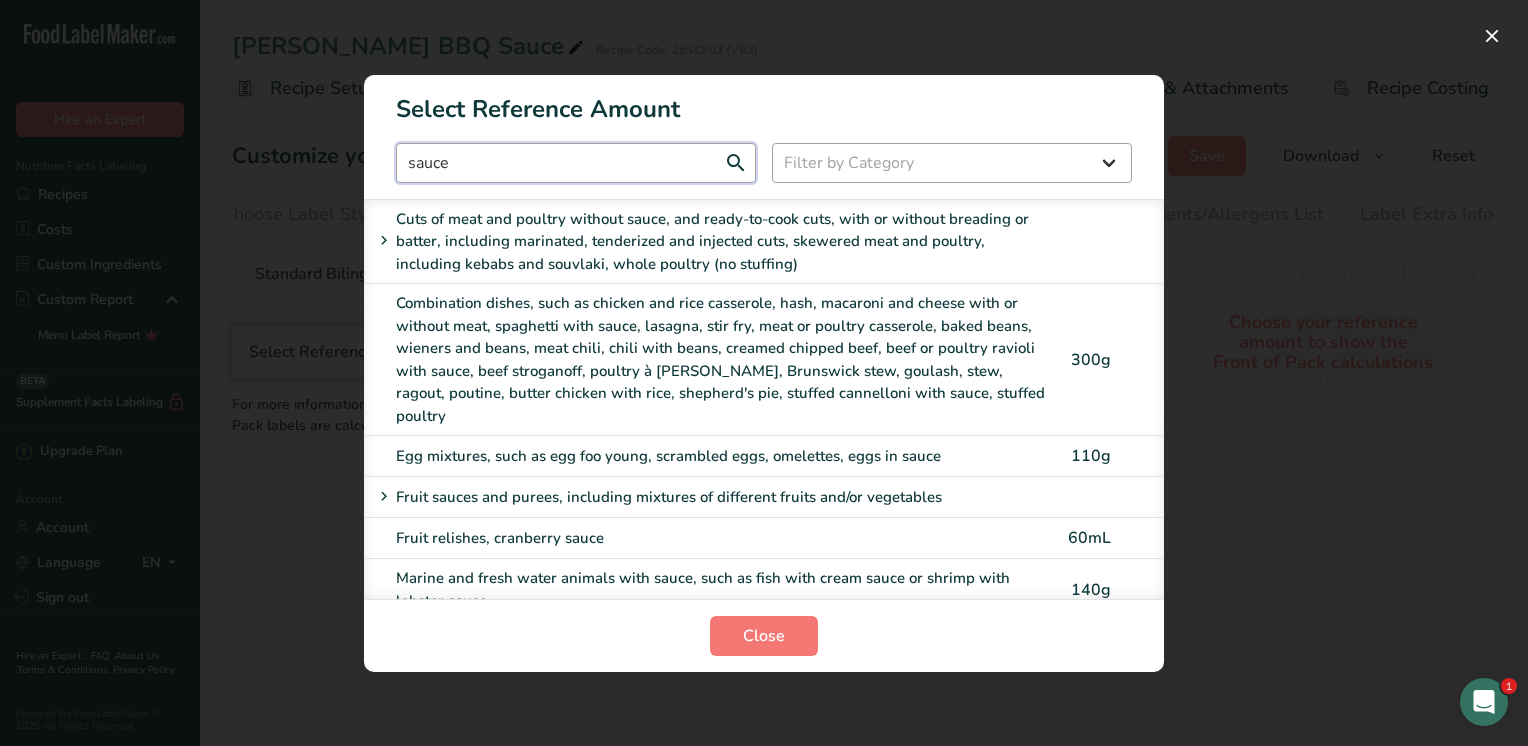 type on "sauce" 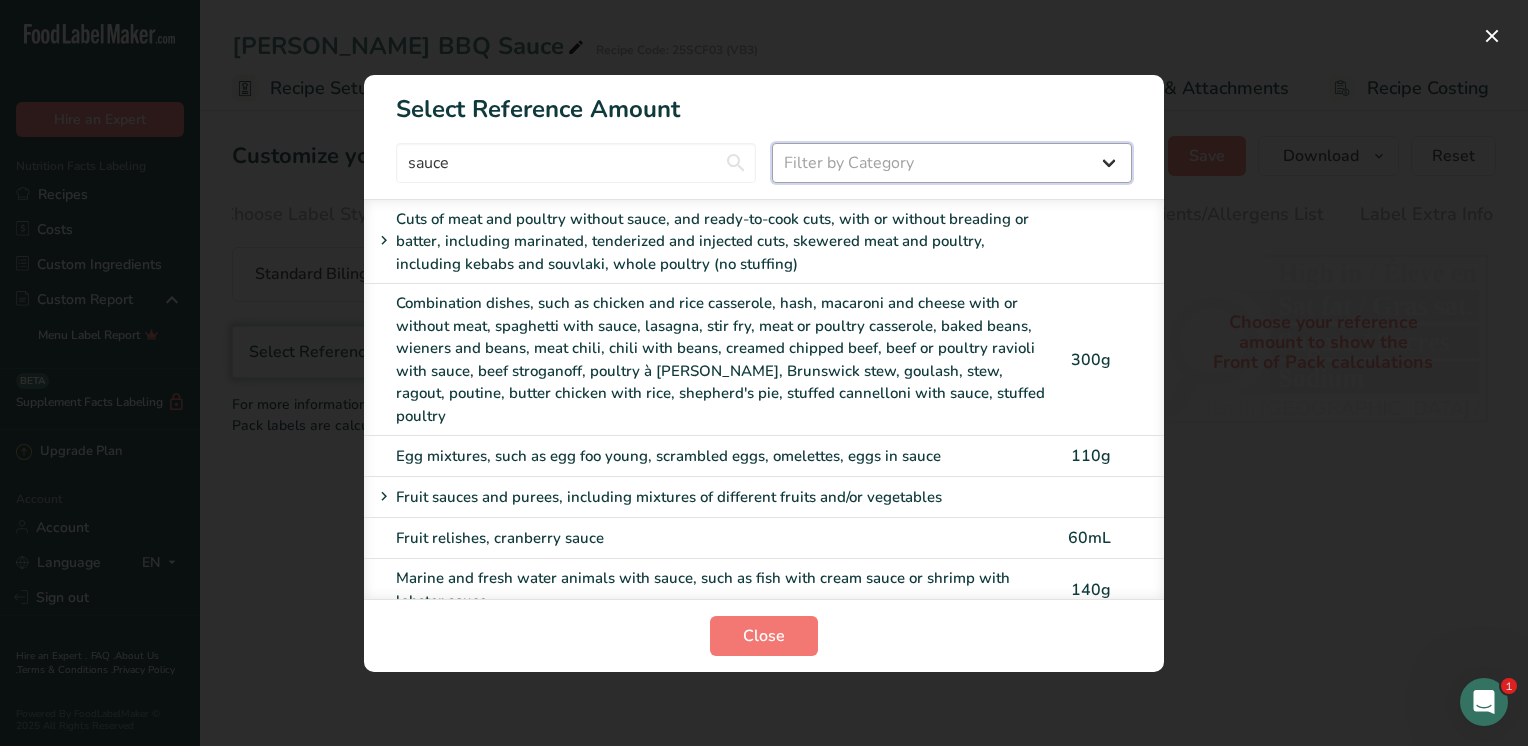 click on "Filter by Category
All
Bakery products and substitutes
Beverages
Cereals, other grain products and substitutes
Dairy products and substitutes
Desserts
Dessert toppings and fillings
Eggs and egg substitutes
Fats and oils
Marine and fresh water animals and substitutes
Fruit and fruit juices
Legumes
Meat, poultry, their products and substitutes
Miscellaneous category
Combination dishes including main dishes
Nuts and seeds
Potatoes, sweet potatoes and yams
Salads
Sauces, dips, gravies and condiments
Snacks
Soups" at bounding box center (952, 163) 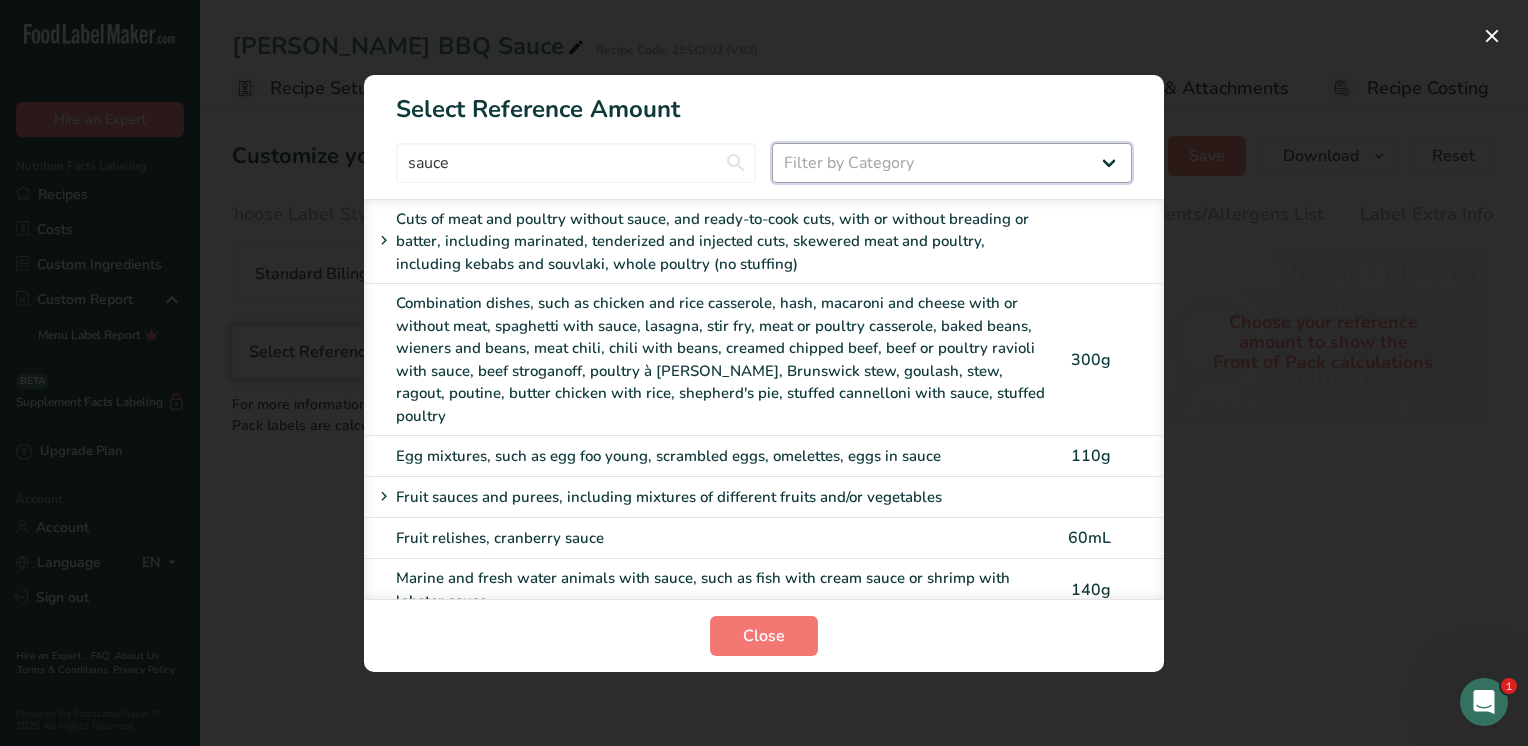 select on "18" 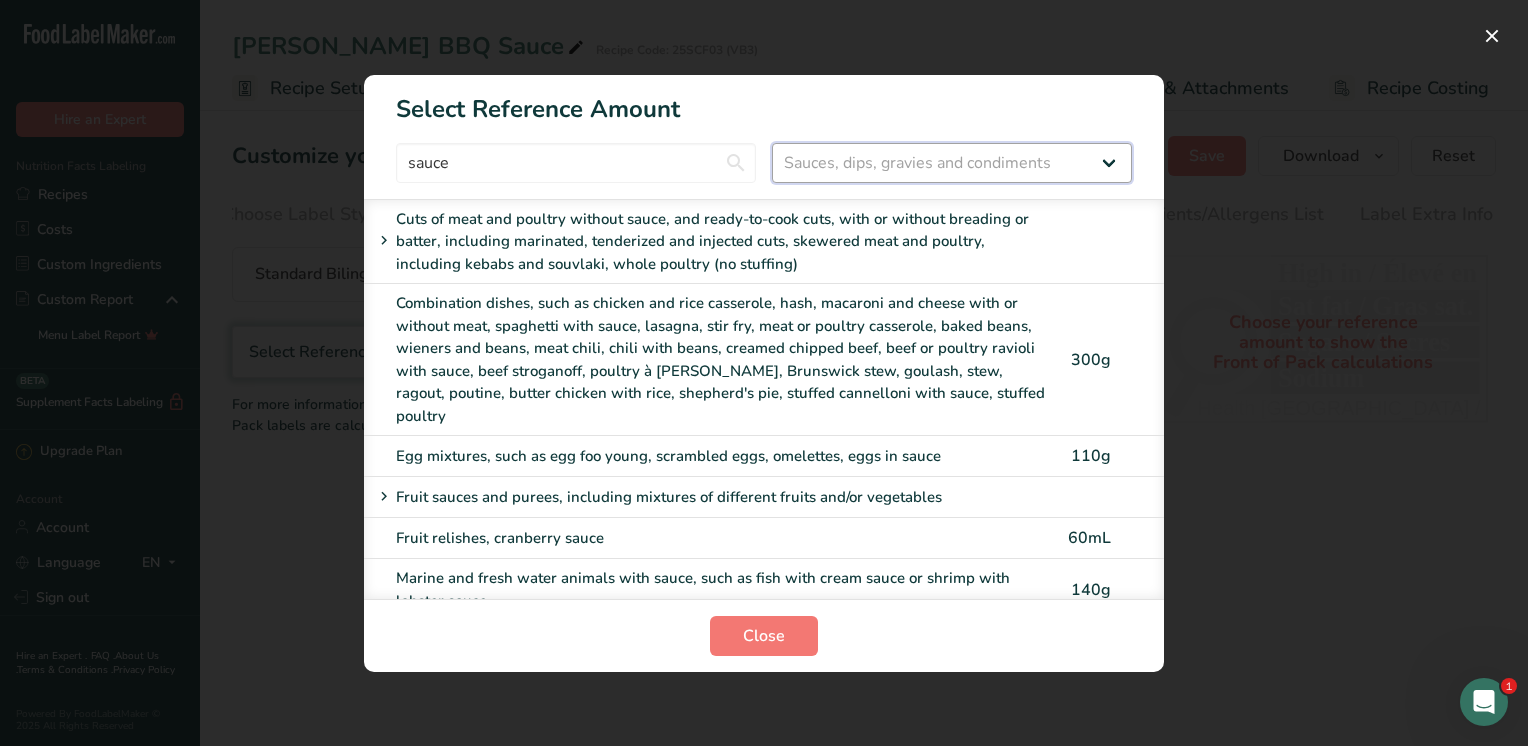 click on "Filter by Category
All
Bakery products and substitutes
Beverages
Cereals, other grain products and substitutes
Dairy products and substitutes
Desserts
Dessert toppings and fillings
Eggs and egg substitutes
Fats and oils
Marine and fresh water animals and substitutes
Fruit and fruit juices
Legumes
Meat, poultry, their products and substitutes
Miscellaneous category
Combination dishes including main dishes
Nuts and seeds
Potatoes, sweet potatoes and yams
Salads
Sauces, dips, gravies and condiments
Snacks
Soups" at bounding box center [952, 163] 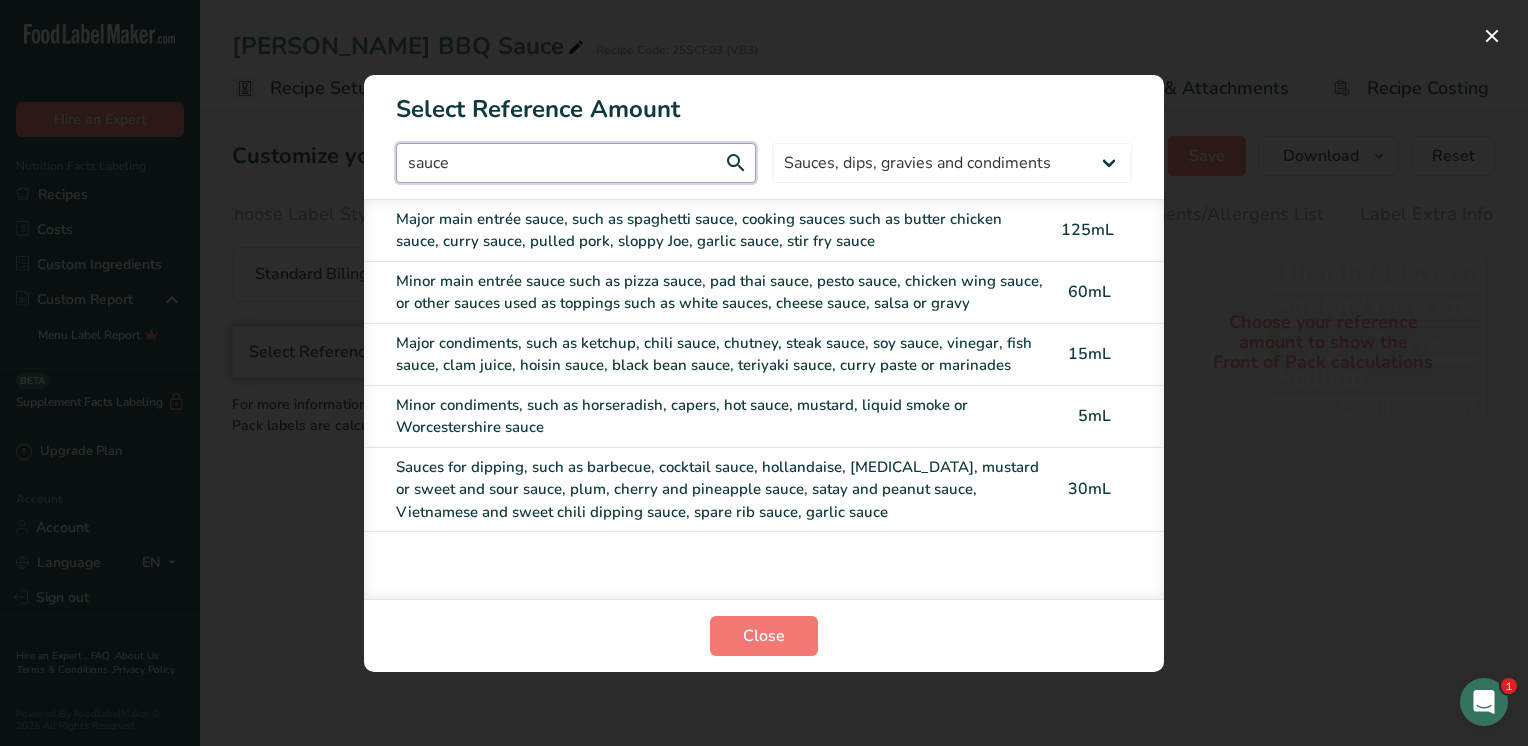 click on "sauce" at bounding box center [576, 163] 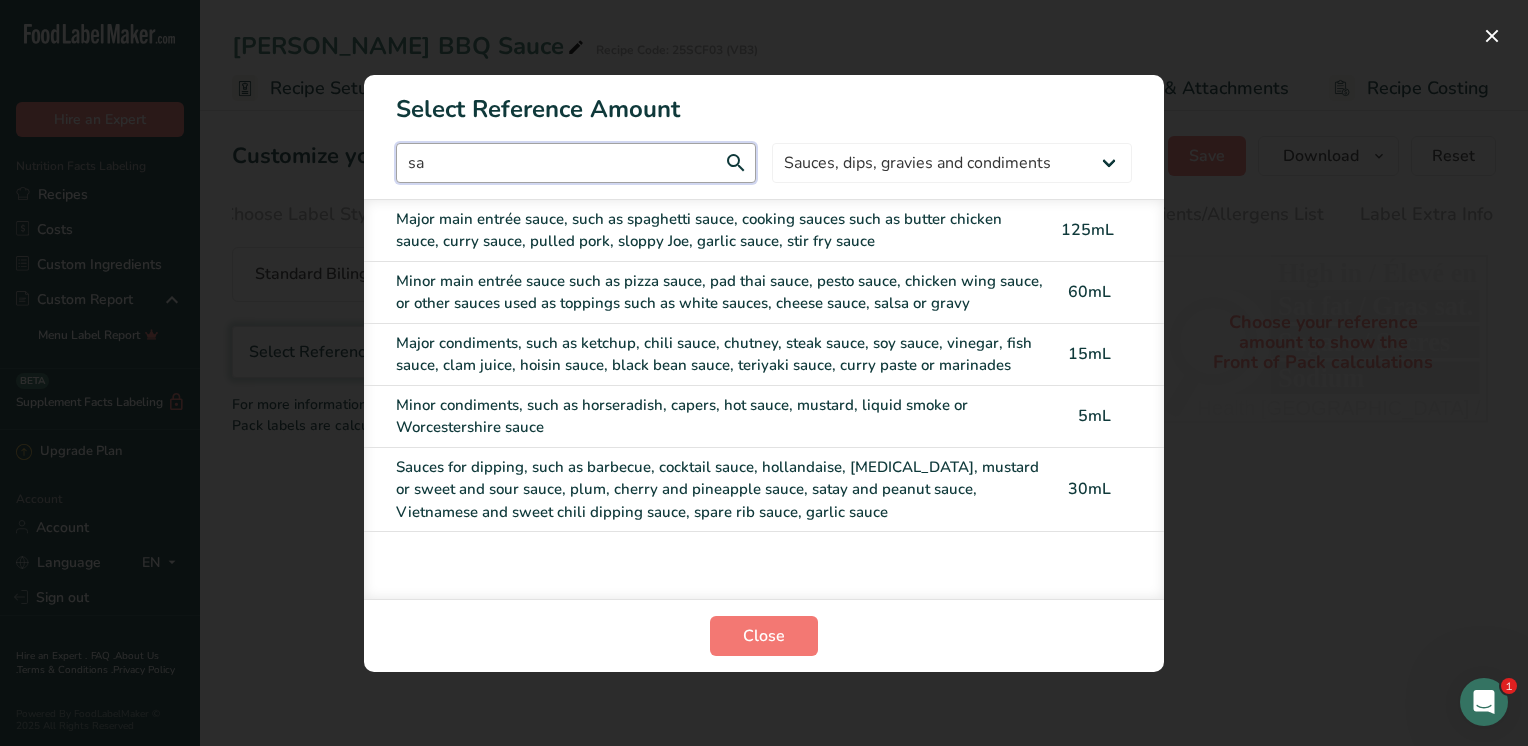type on "s" 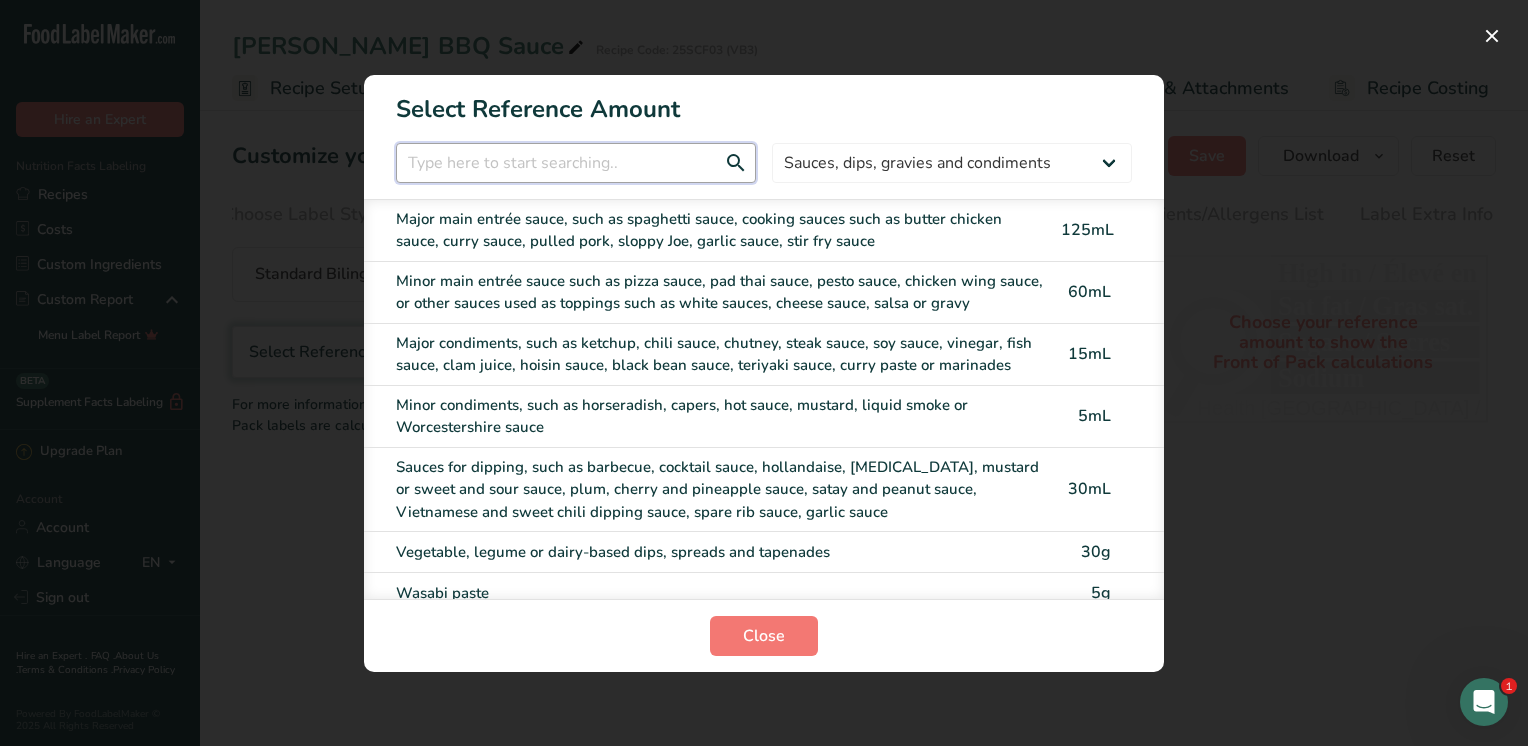 type 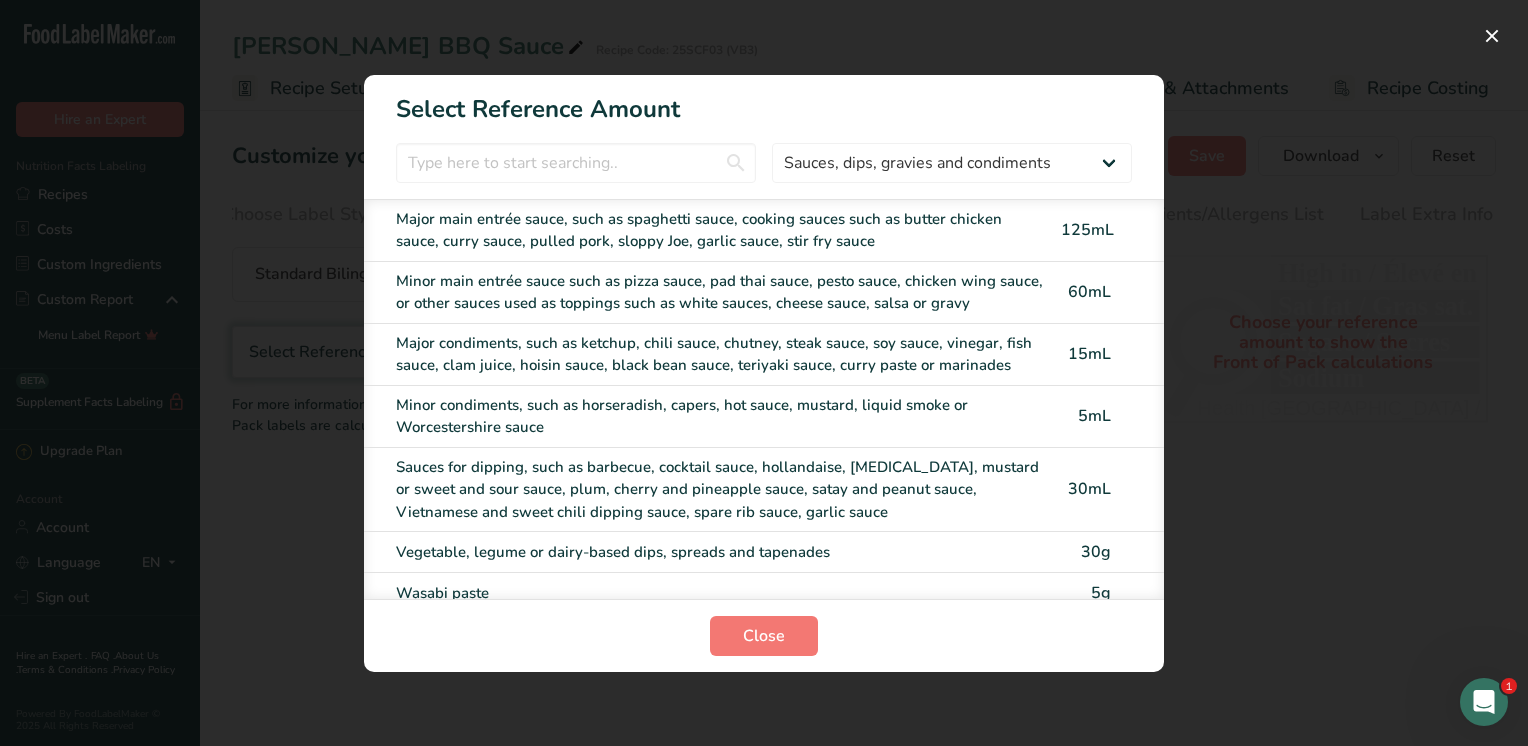 click on "Sauces for dipping, such as barbecue, cocktail sauce, hollandaise, tartar, mustard or sweet and sour sauce, plum, cherry and pineapple sauce, satay and peanut sauce, Vietnamese and sweet chili dipping sauce, spare rib sauce, garlic sauce" at bounding box center (722, 490) 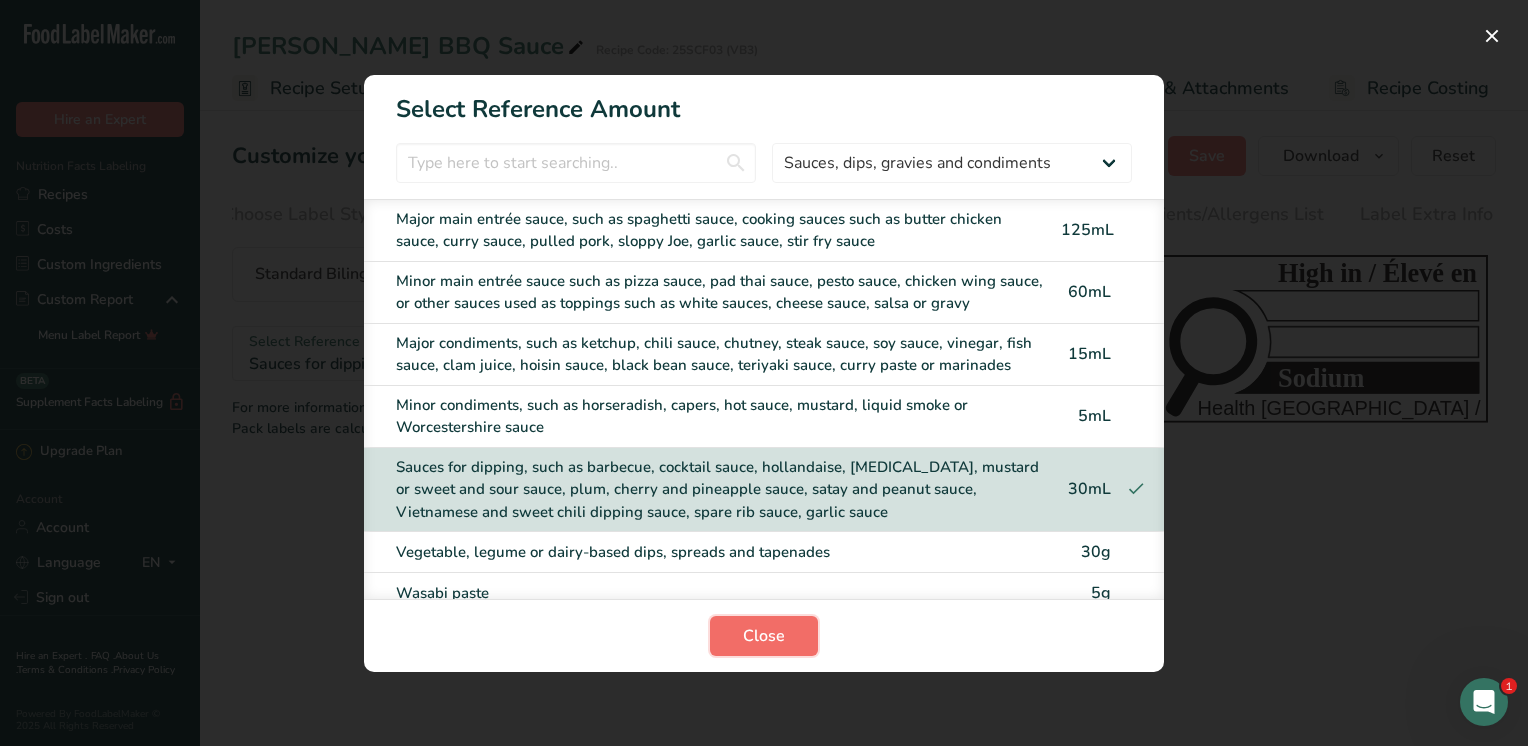 click on "Close" at bounding box center [764, 636] 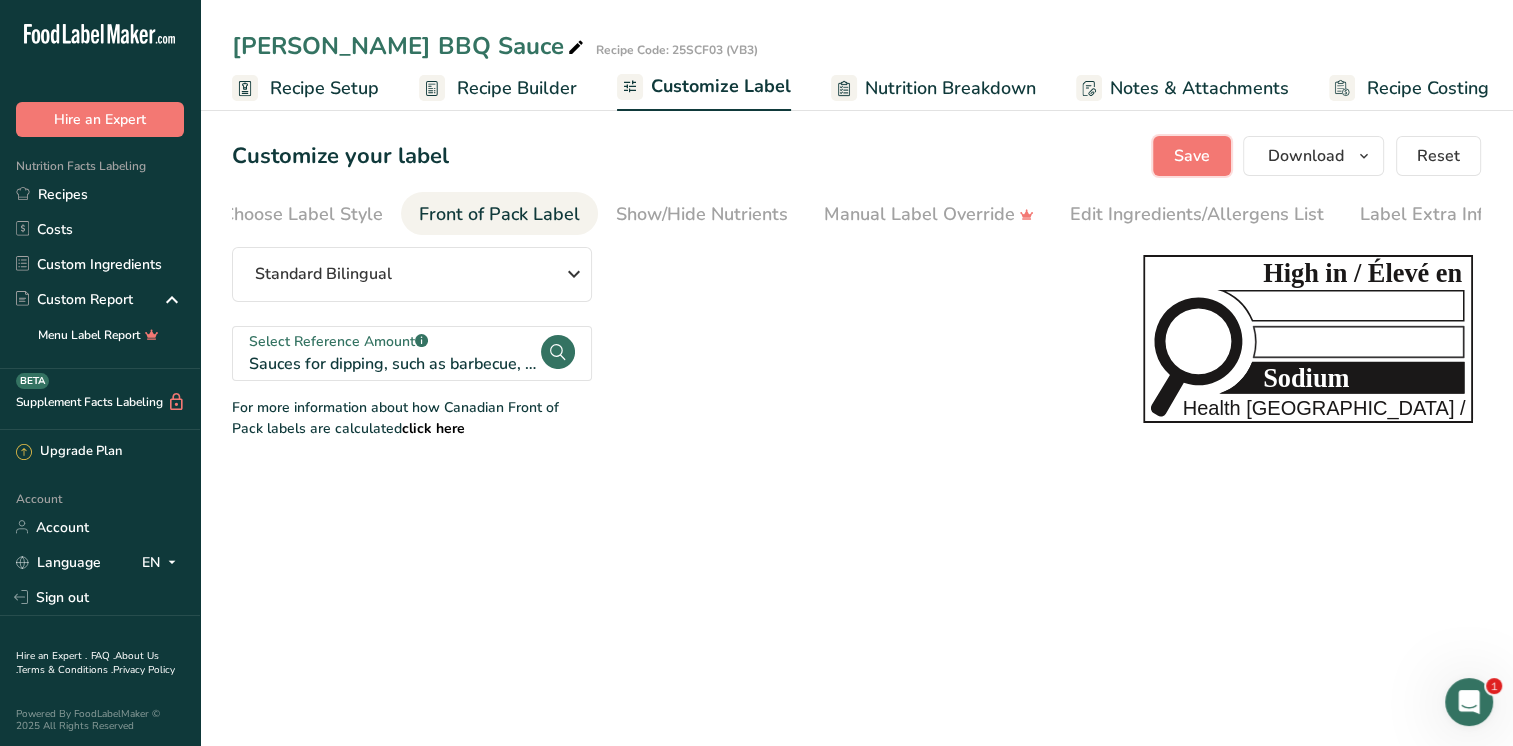 drag, startPoint x: 1185, startPoint y: 148, endPoint x: 1064, endPoint y: 318, distance: 208.66481 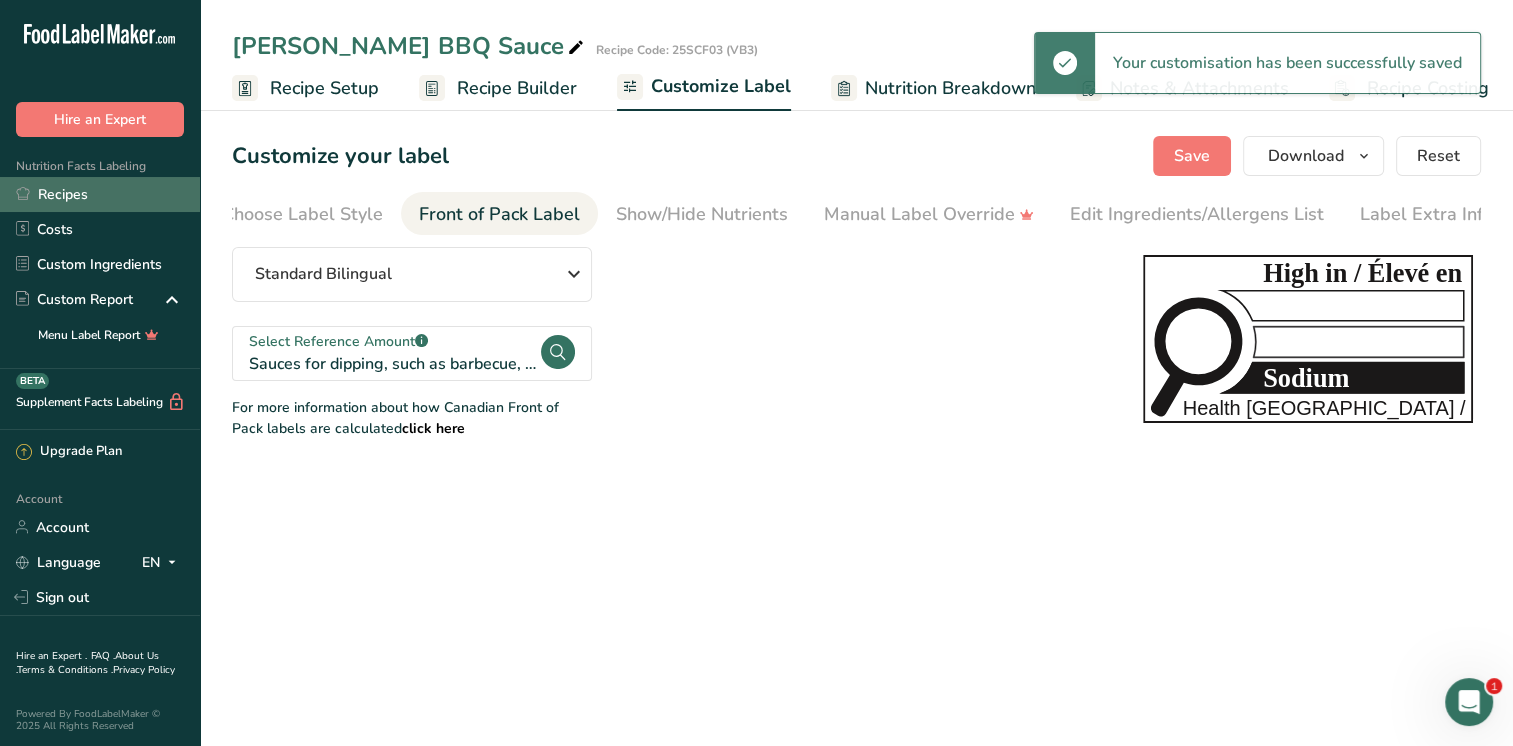 click on "Recipes" at bounding box center (100, 194) 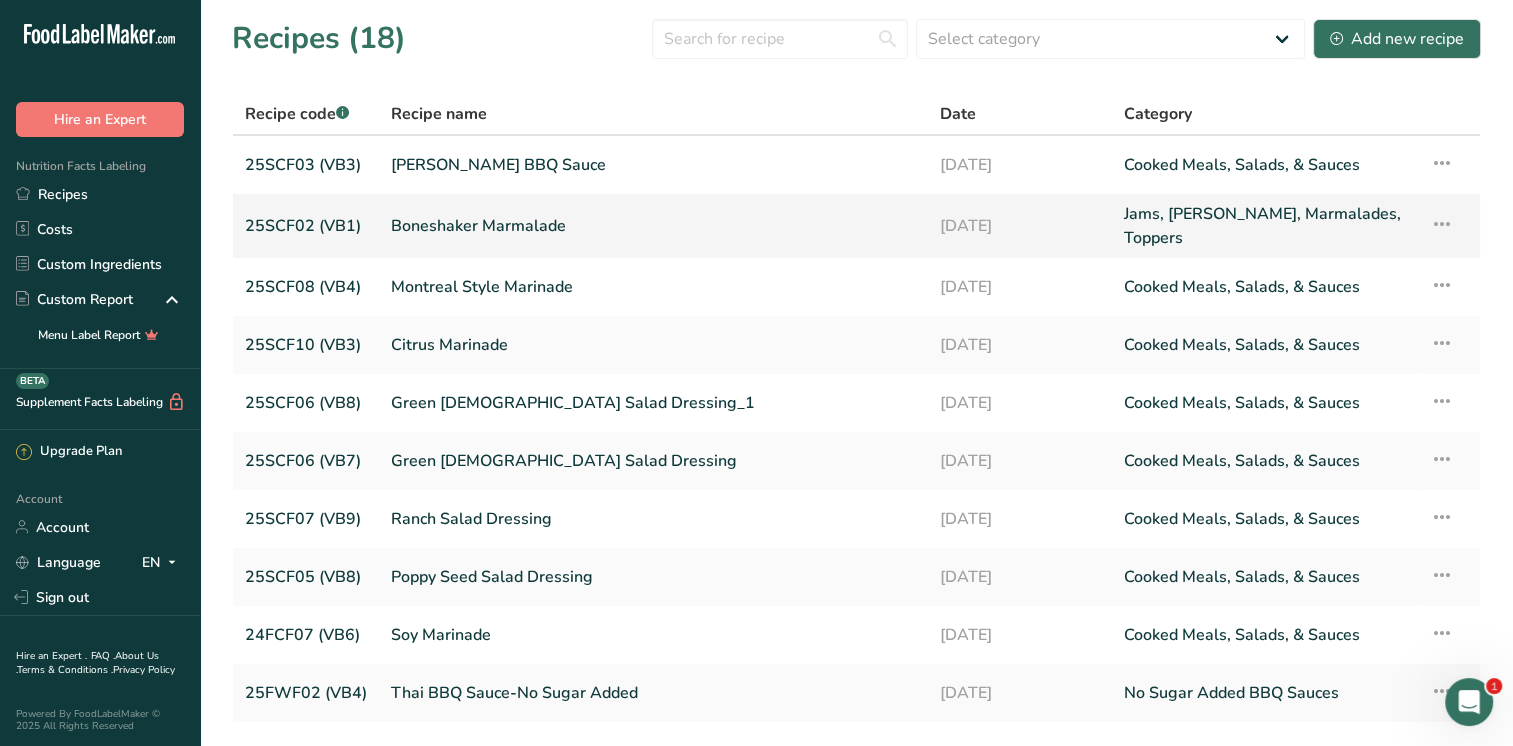 click on "Boneshaker Marmalade" at bounding box center (653, 226) 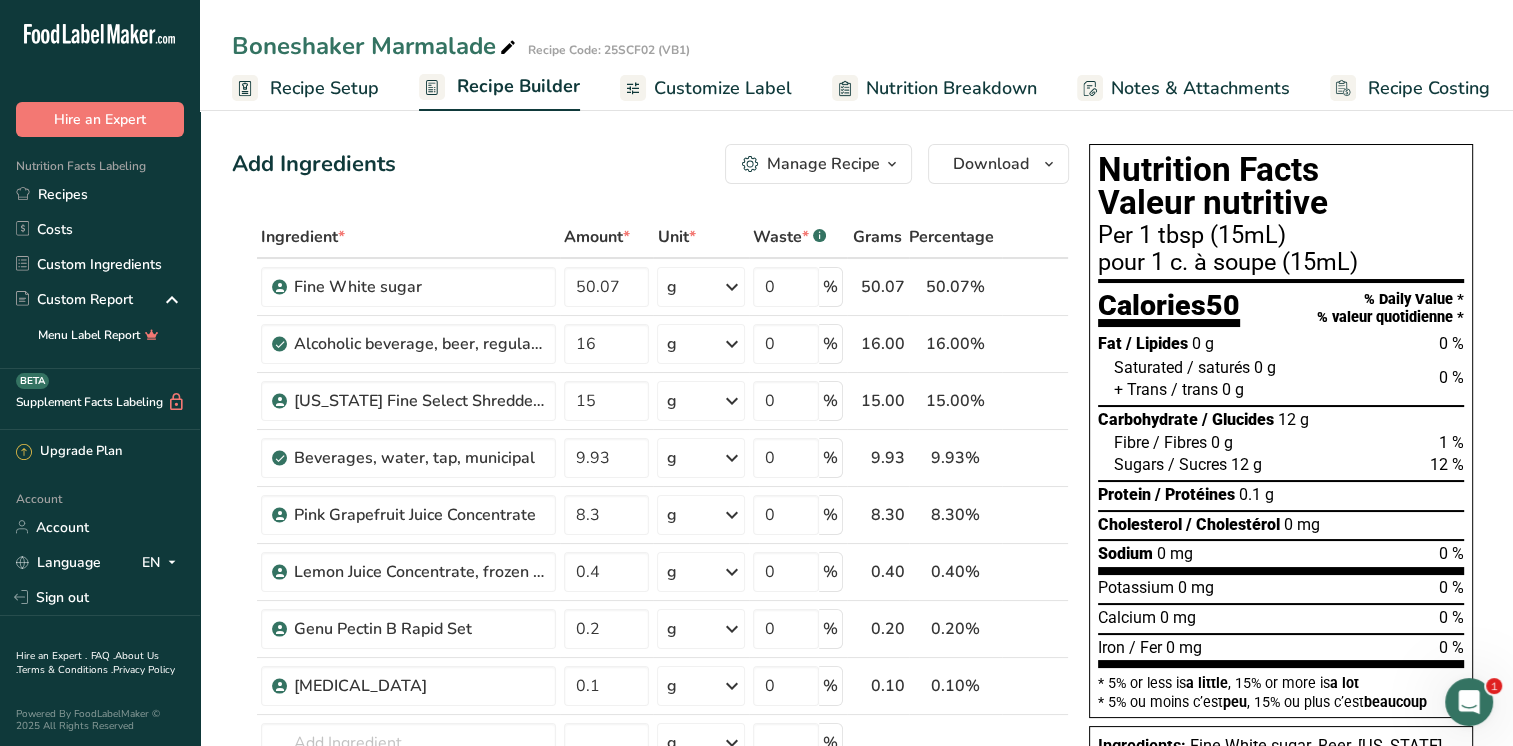 click on "Customize Label" at bounding box center (723, 88) 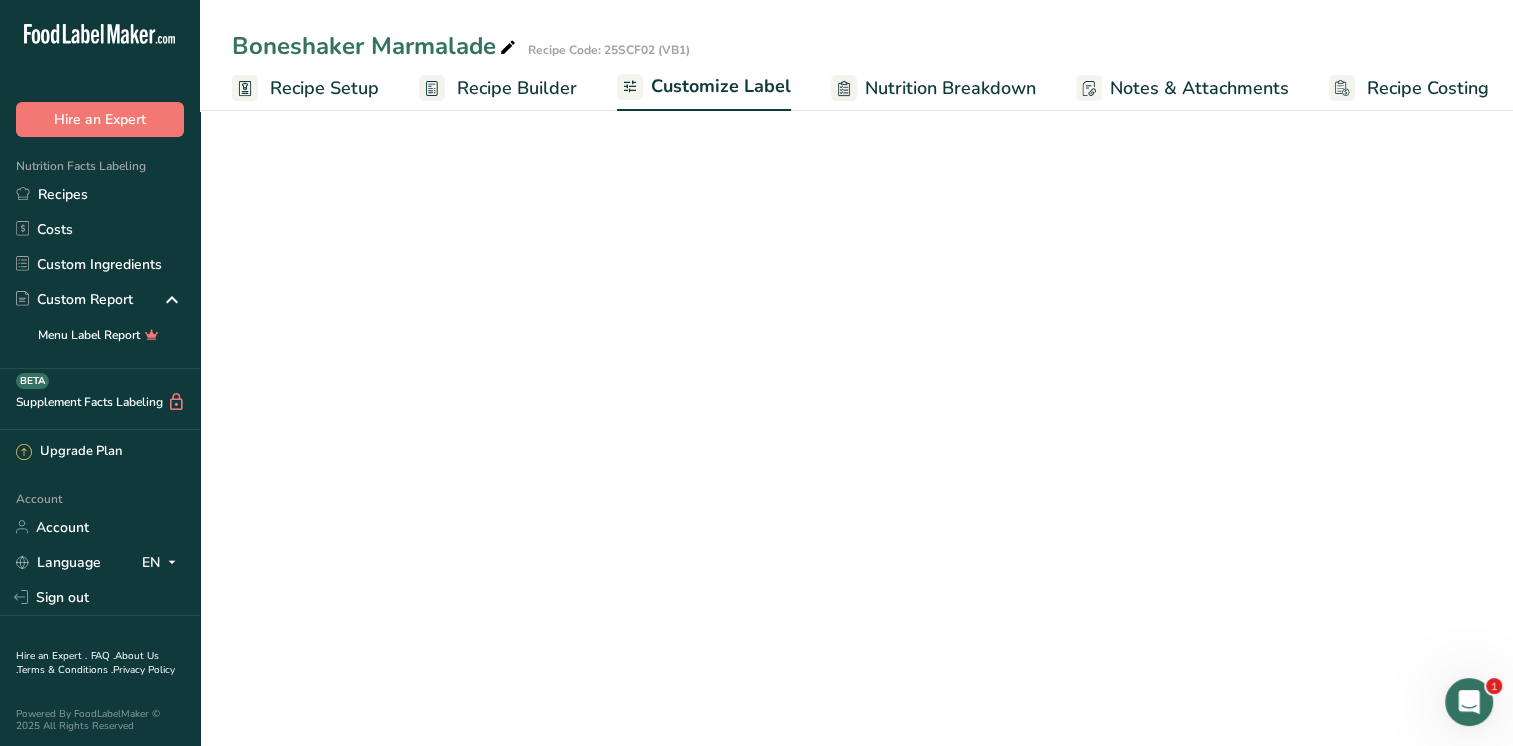 scroll, scrollTop: 0, scrollLeft: 8, axis: horizontal 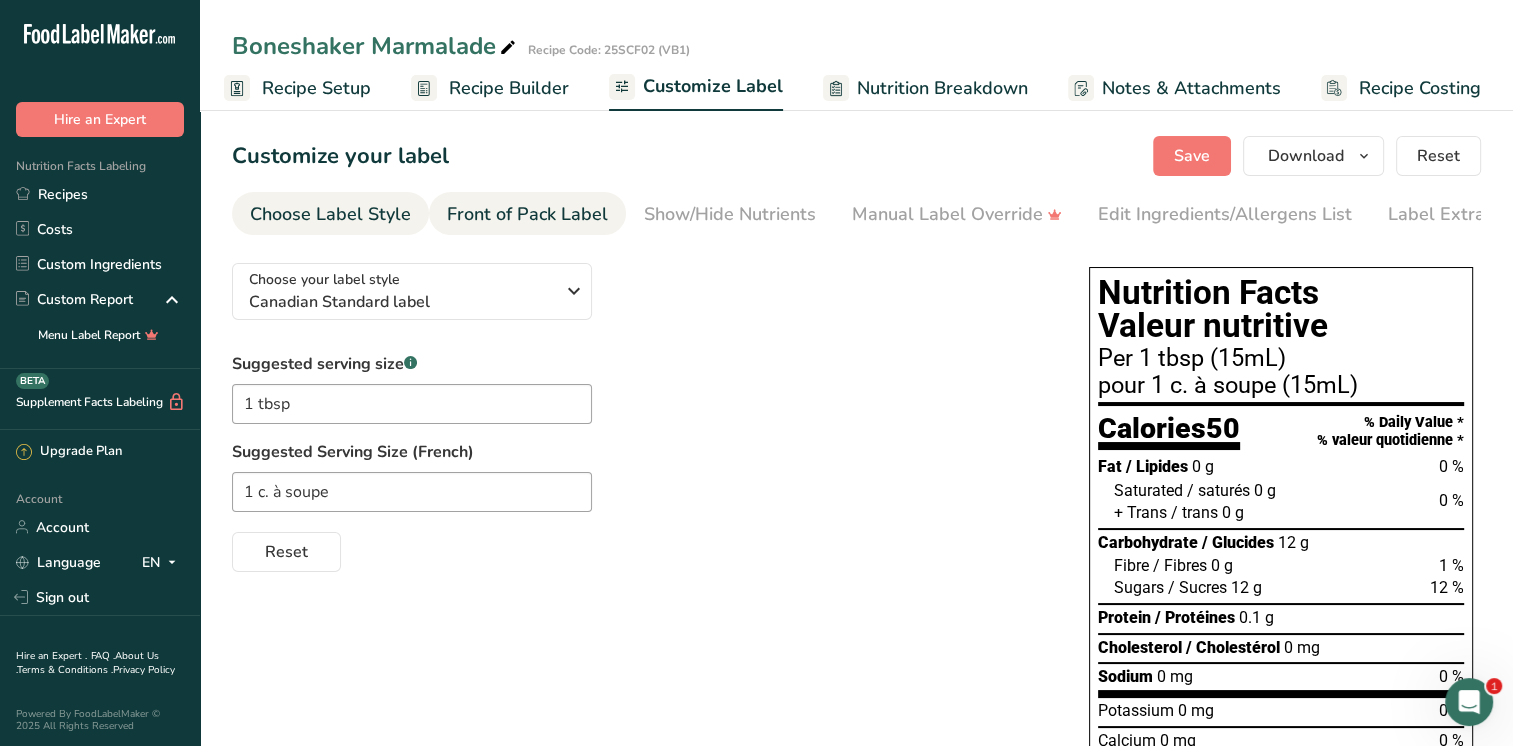click on "Front of Pack Label" at bounding box center (527, 214) 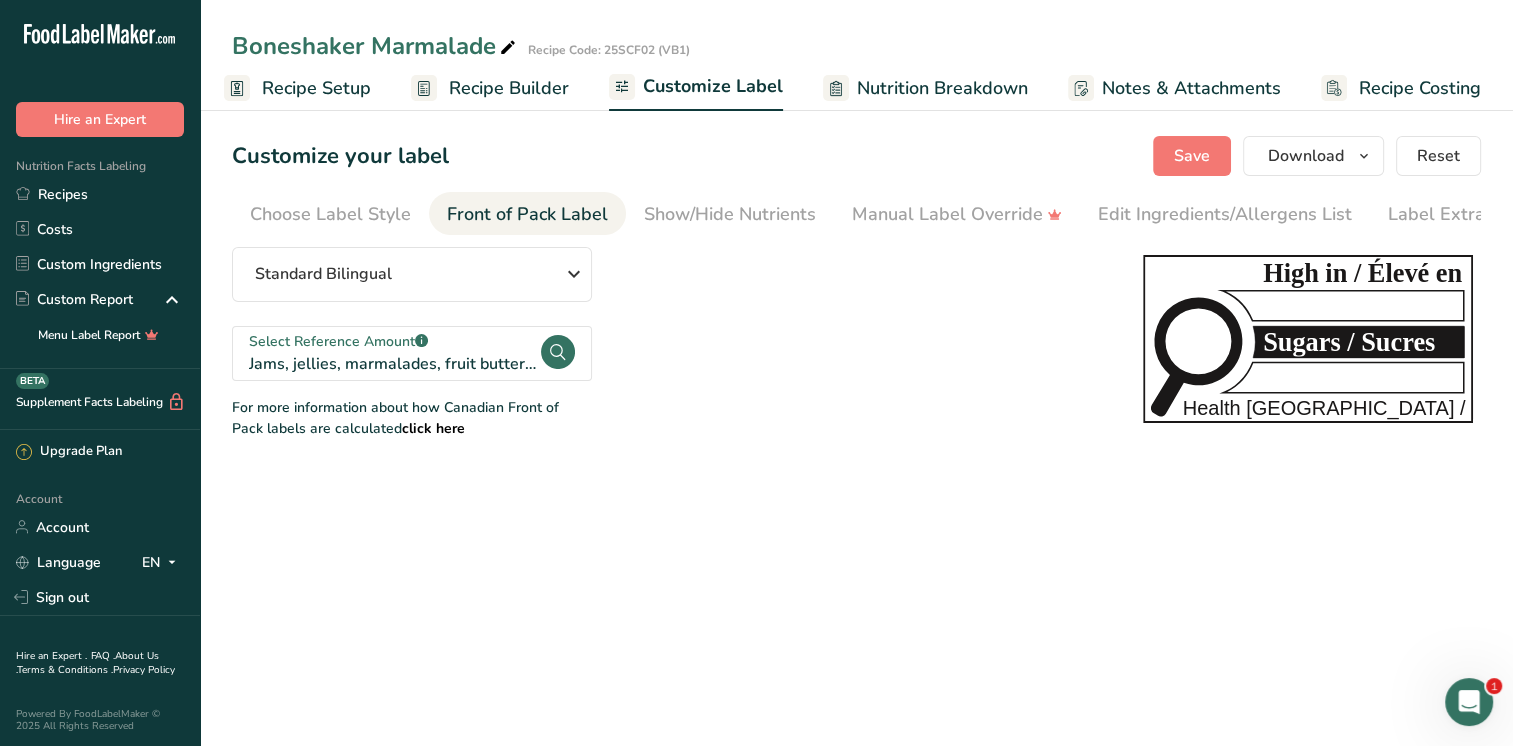 scroll, scrollTop: 0, scrollLeft: 43, axis: horizontal 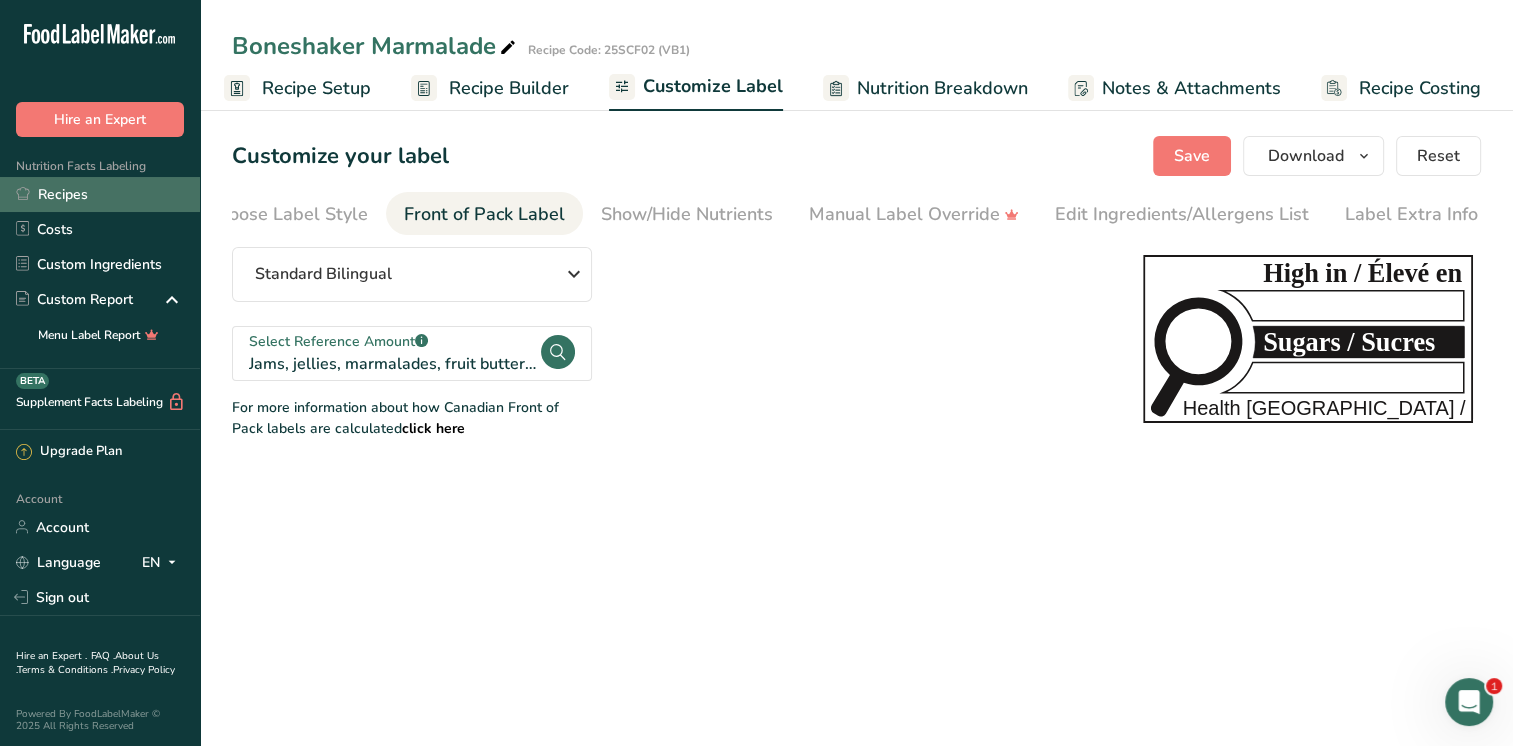 click on "Recipes" at bounding box center (100, 194) 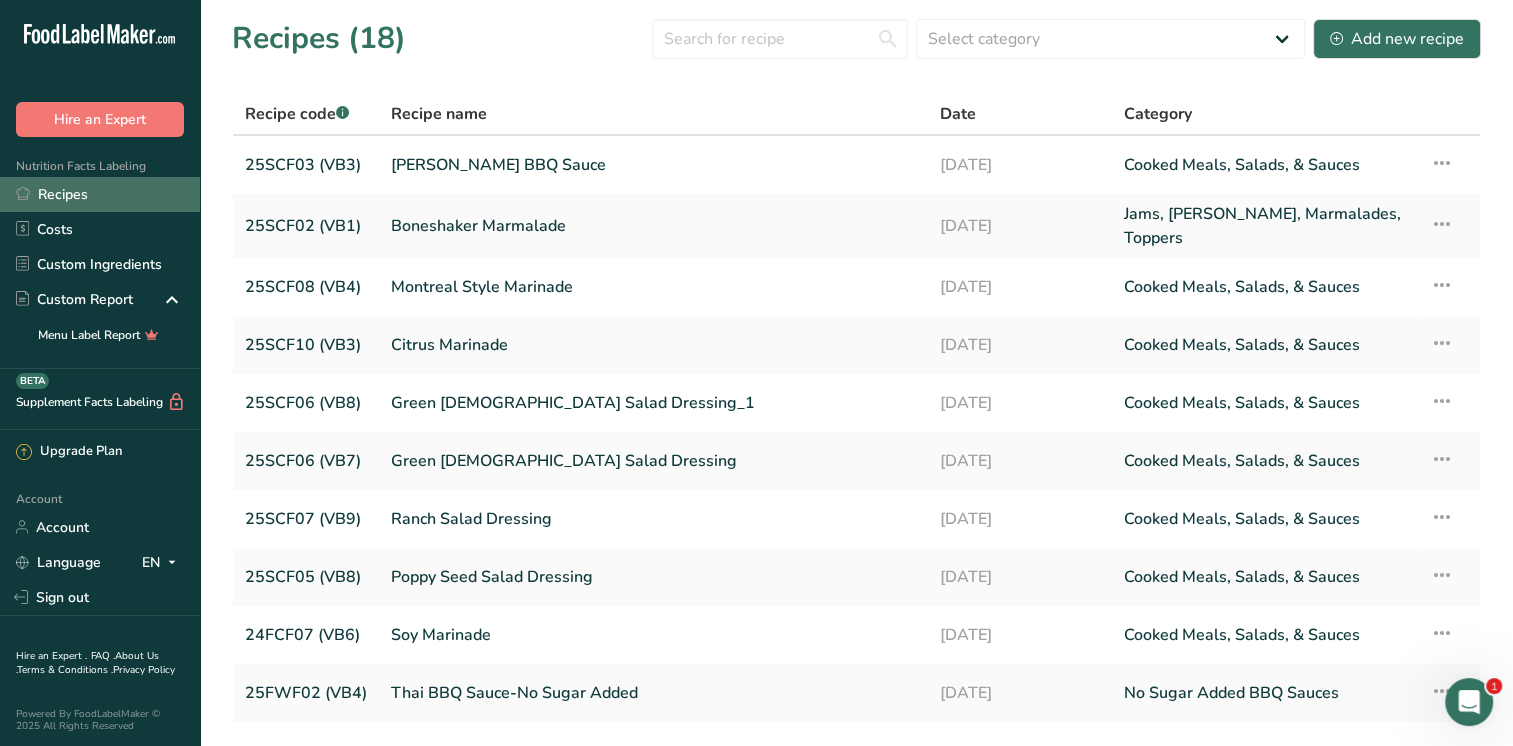 click on "Recipes" at bounding box center (100, 194) 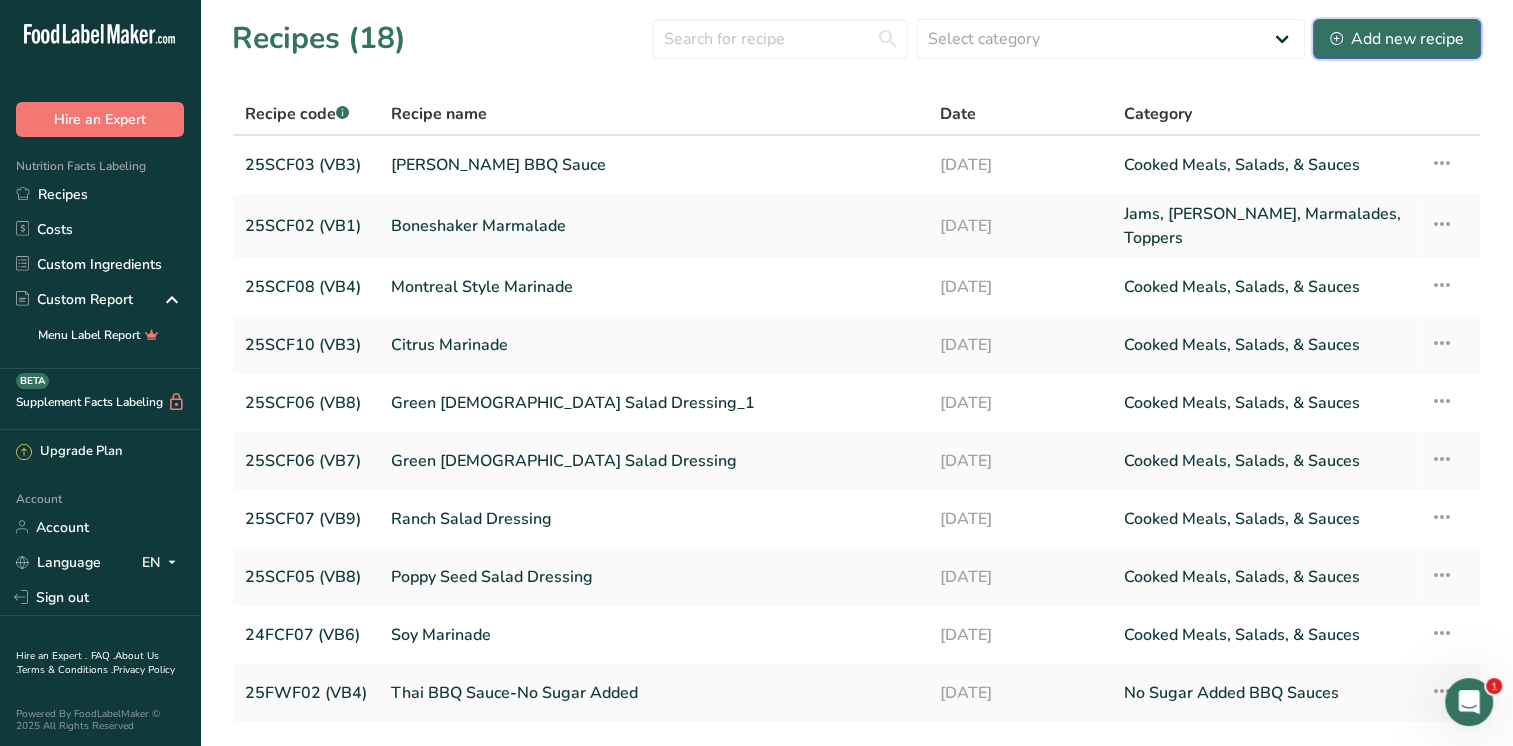 drag, startPoint x: 1412, startPoint y: 36, endPoint x: 1337, endPoint y: 94, distance: 94.81033 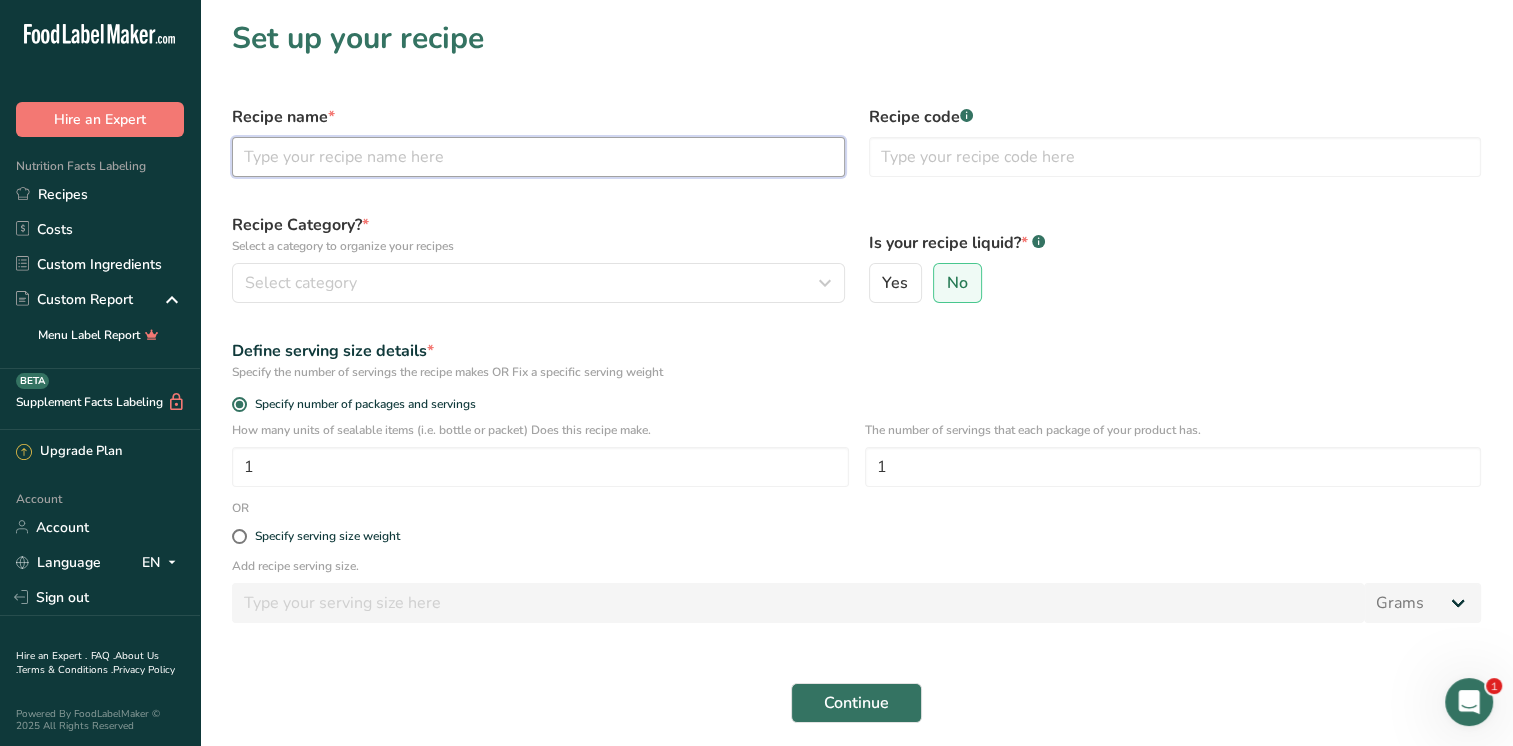 click at bounding box center (538, 157) 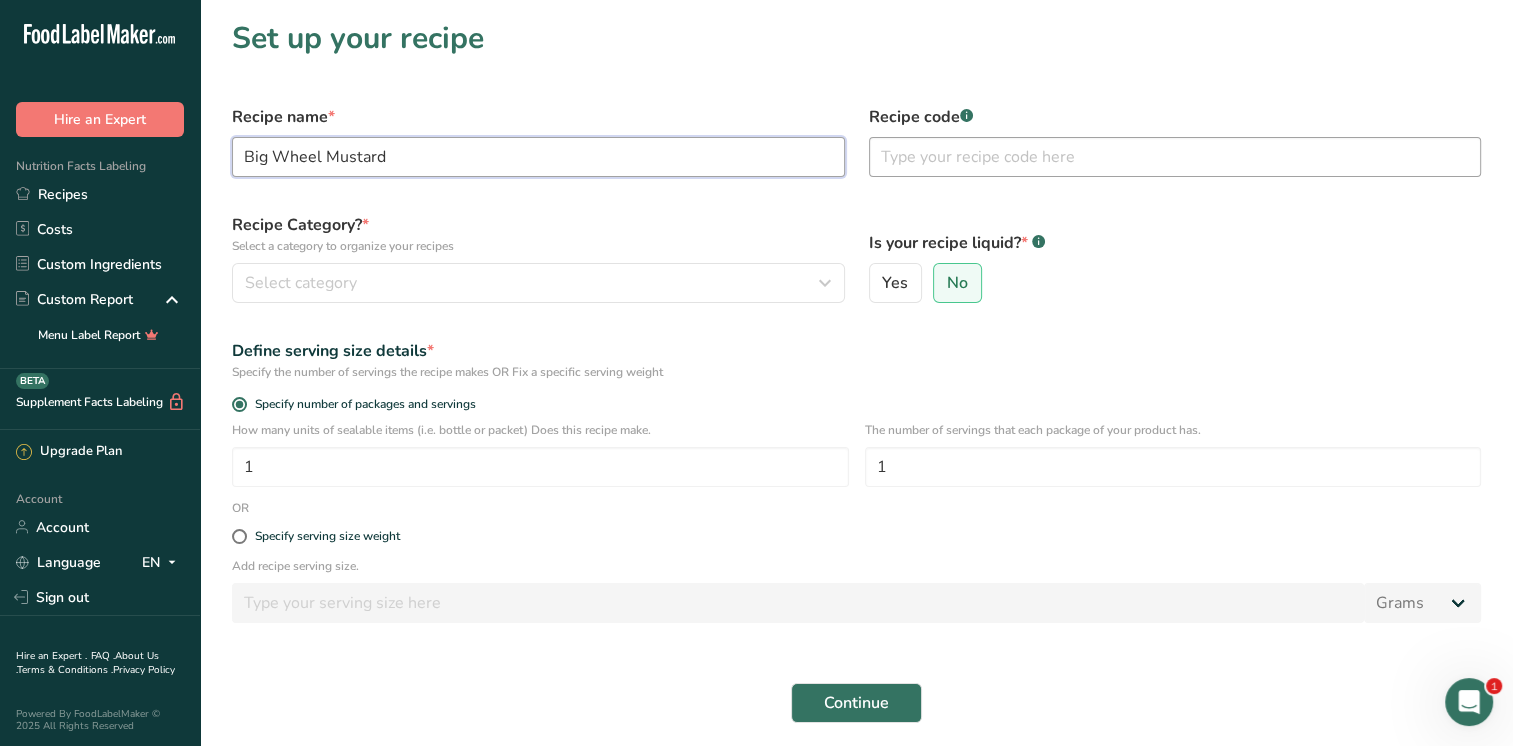 type on "Big Wheel Mustard" 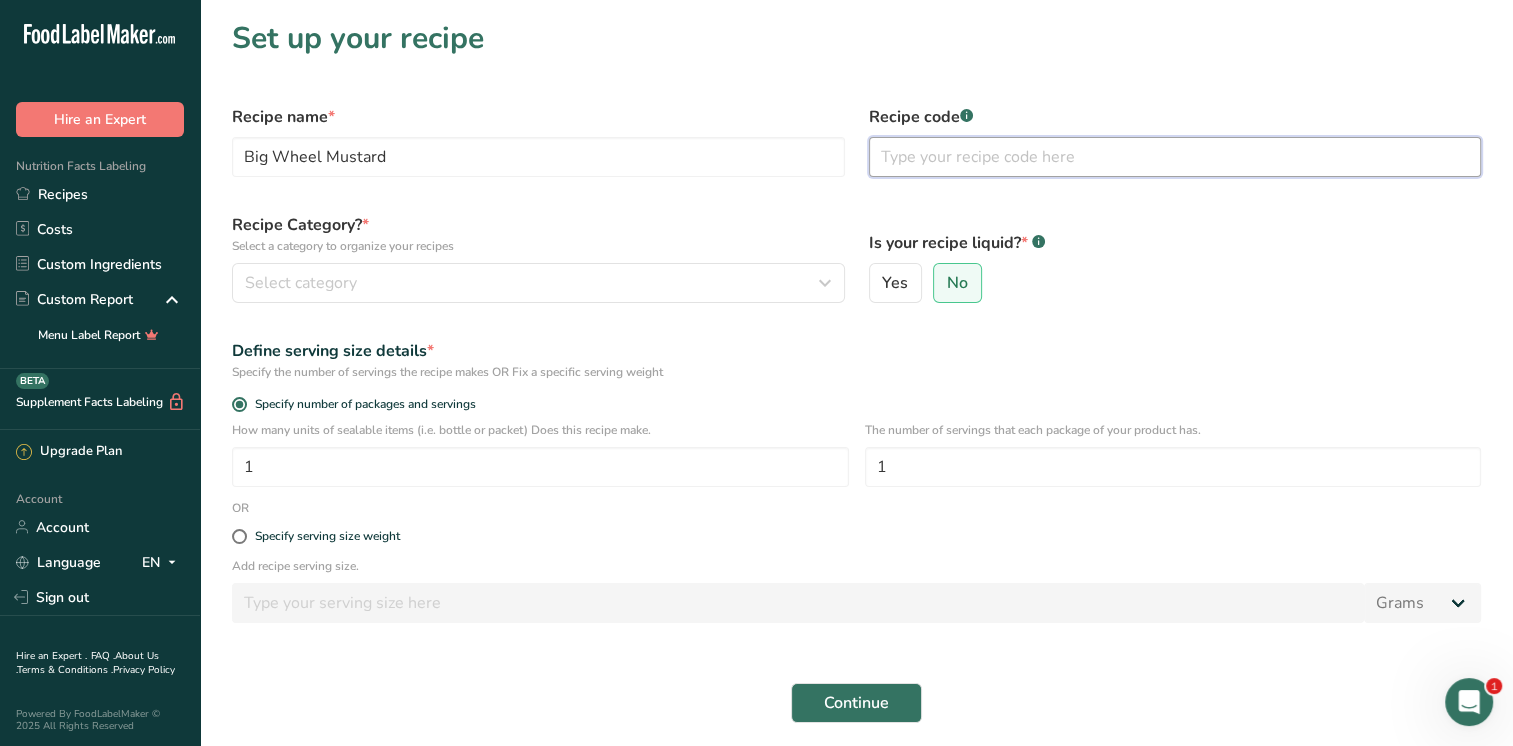 click at bounding box center (1175, 157) 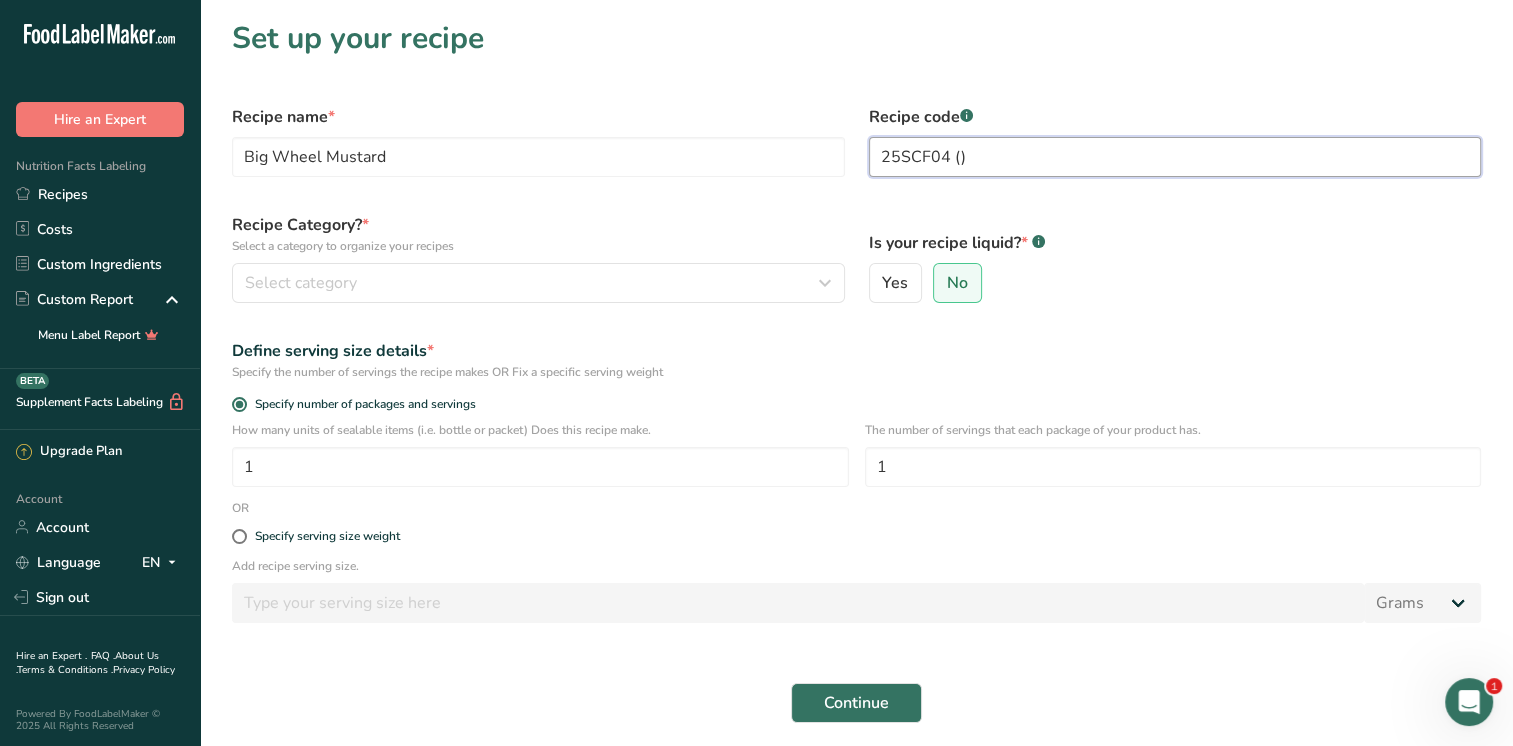 click on "25SCF04 ()" at bounding box center (1175, 157) 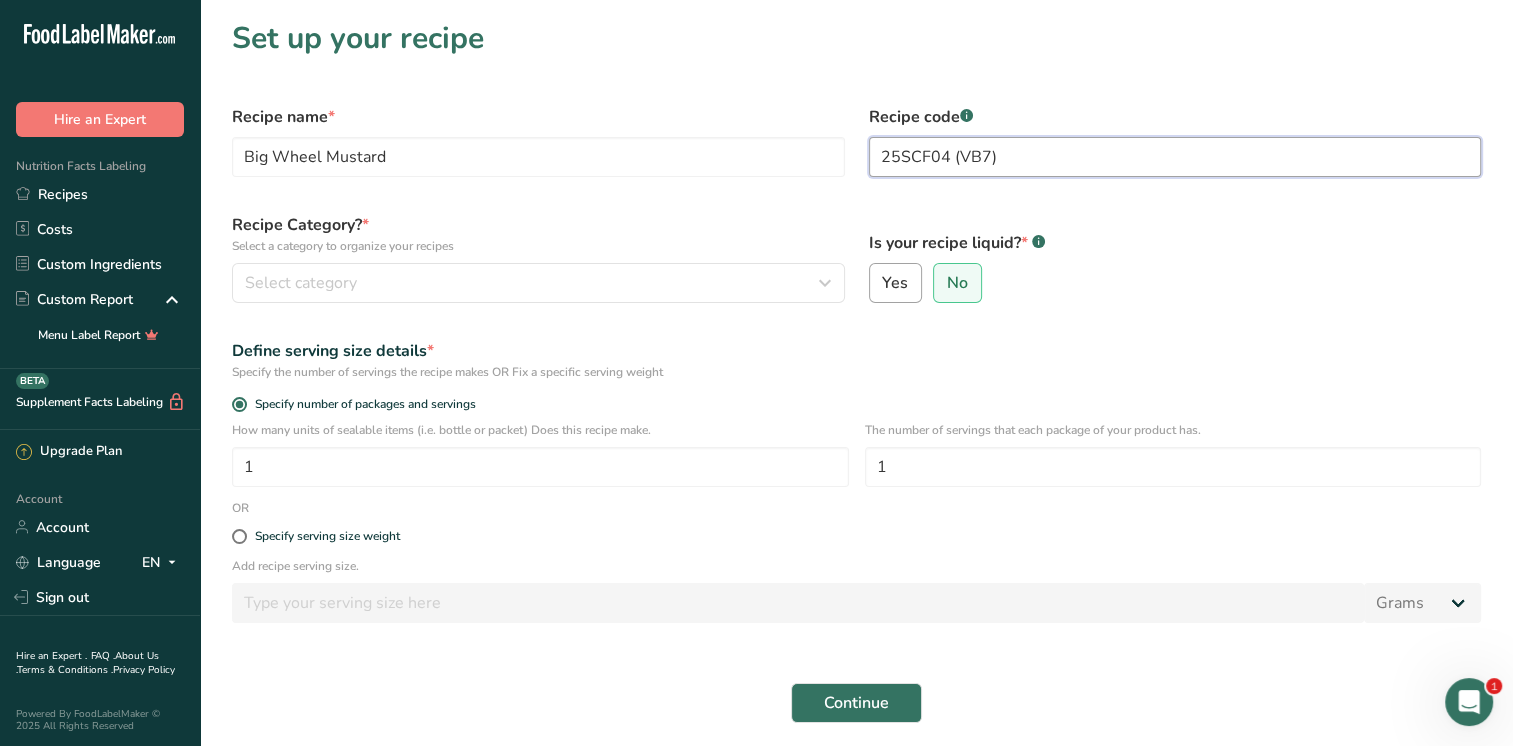 type on "25SCF04 (VB7)" 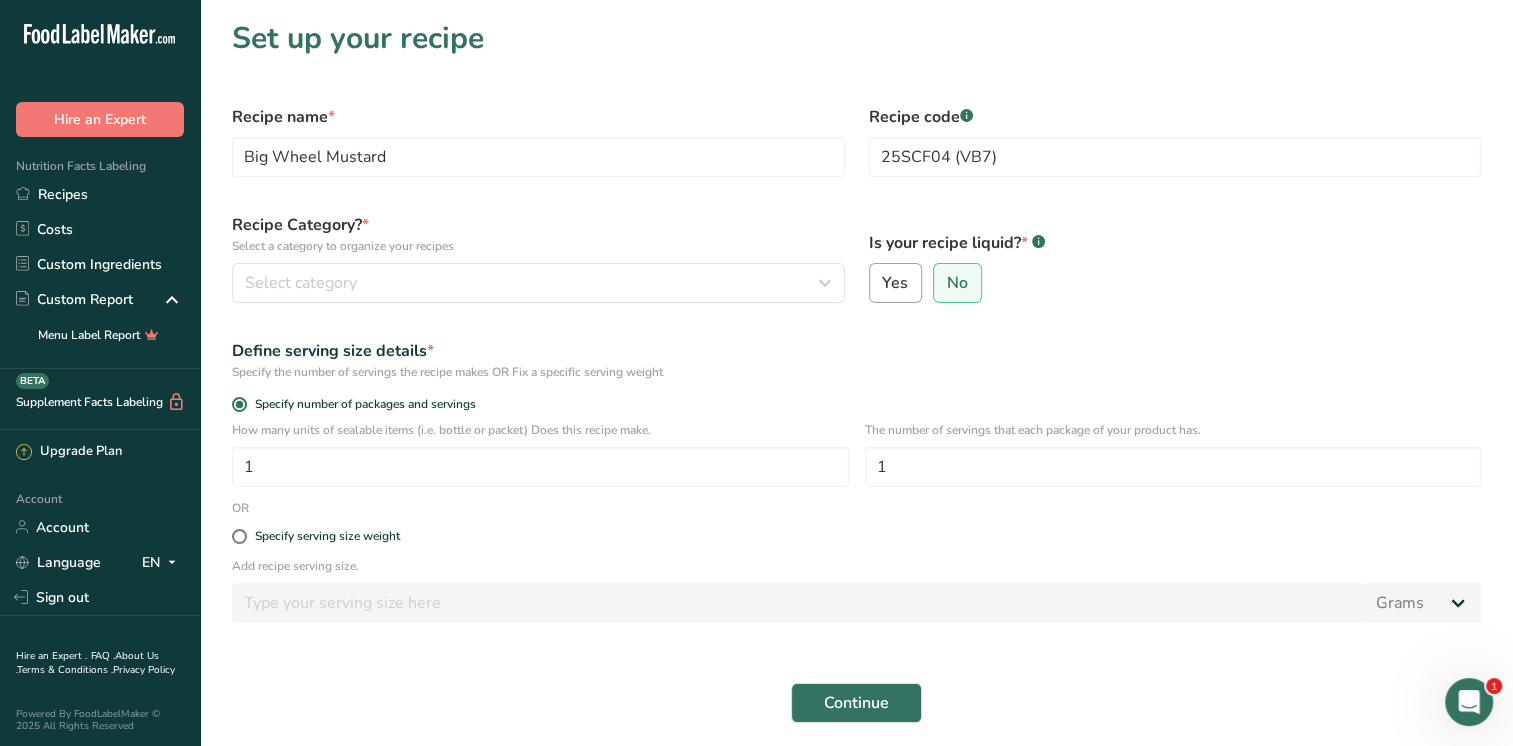 click on "Yes" at bounding box center [895, 283] 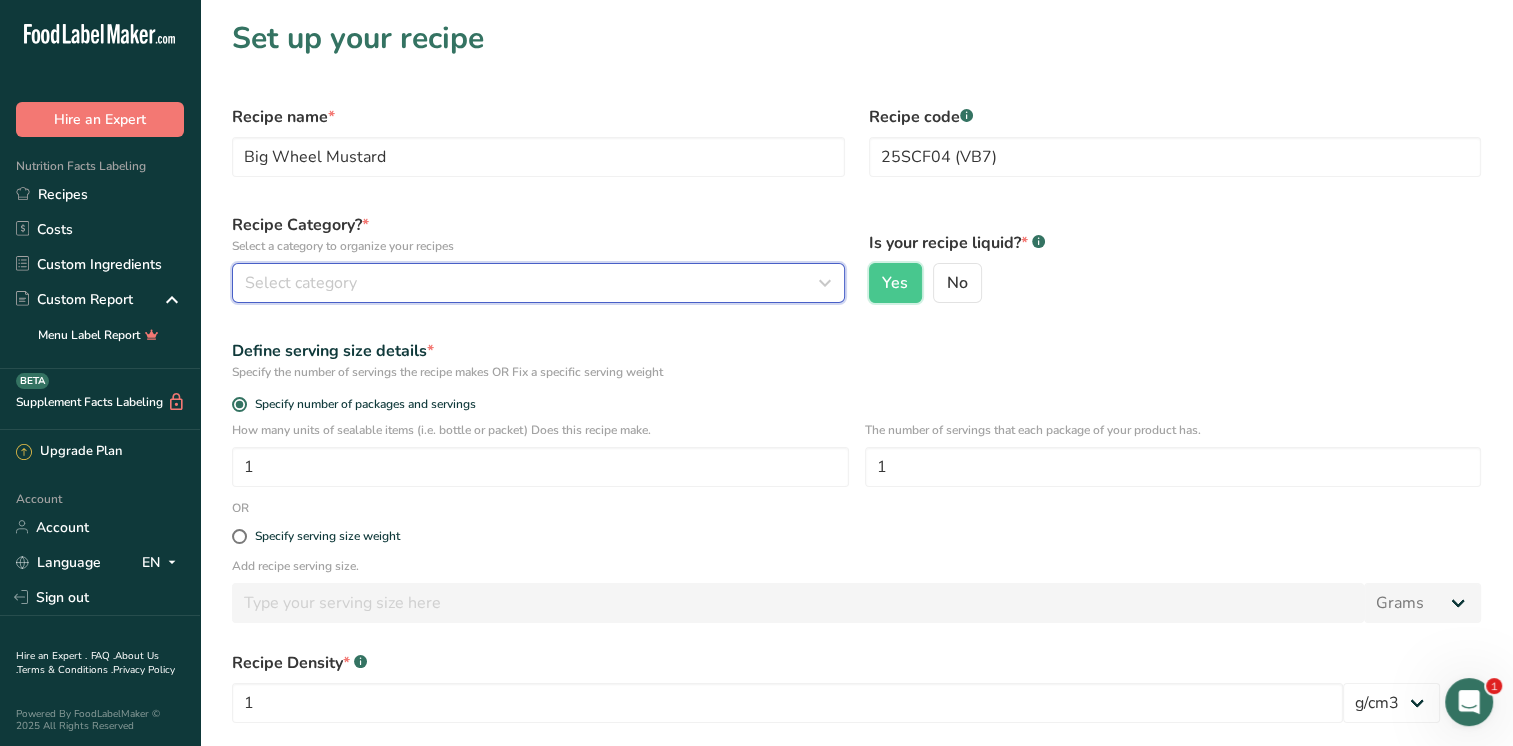 click on "Select category" at bounding box center (301, 283) 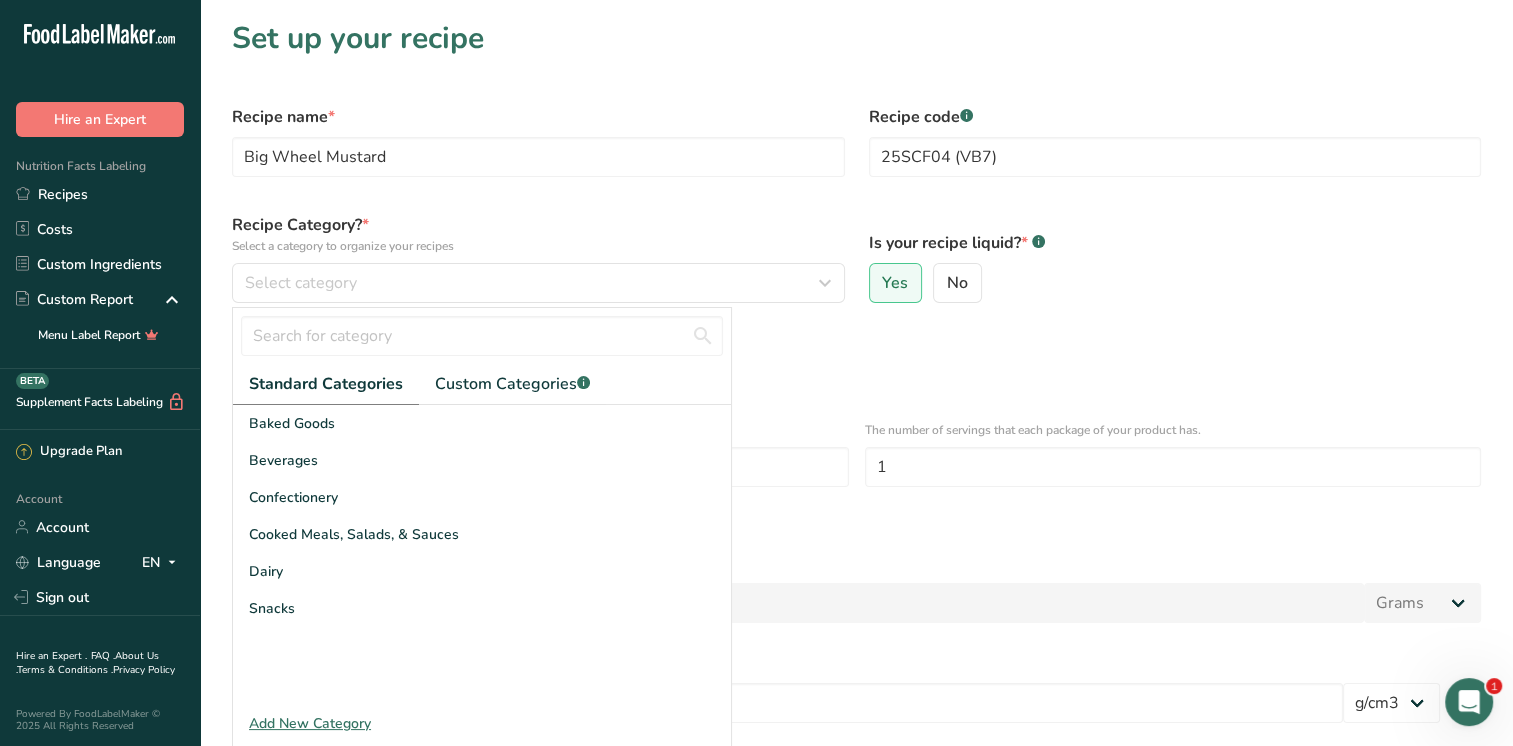 click on "Recipe name *   Big Wheel Mustard
Recipe code
.a-a{fill:#347362;}.b-a{fill:#fff;}           25SCF04 (VB7)
Recipe Category? *
Select a category to organize your recipes
Select category
Standard Categories
Custom Categories
.a-a{fill:#347362;}.b-a{fill:#fff;}
Baked Goods
Beverages
Confectionery
Cooked Meals, Salads, & Sauces
Dairy
Snacks
Add New Category
Is your recipe liquid? *   .a-a{fill:#347362;}.b-a{fill:#fff;}           Yes   No
Define serving size details *
Specify the number of servings the recipe makes OR Fix a specific serving weight
Specify number of packages and servings
1     1
OR
*             1" at bounding box center (856, 488) 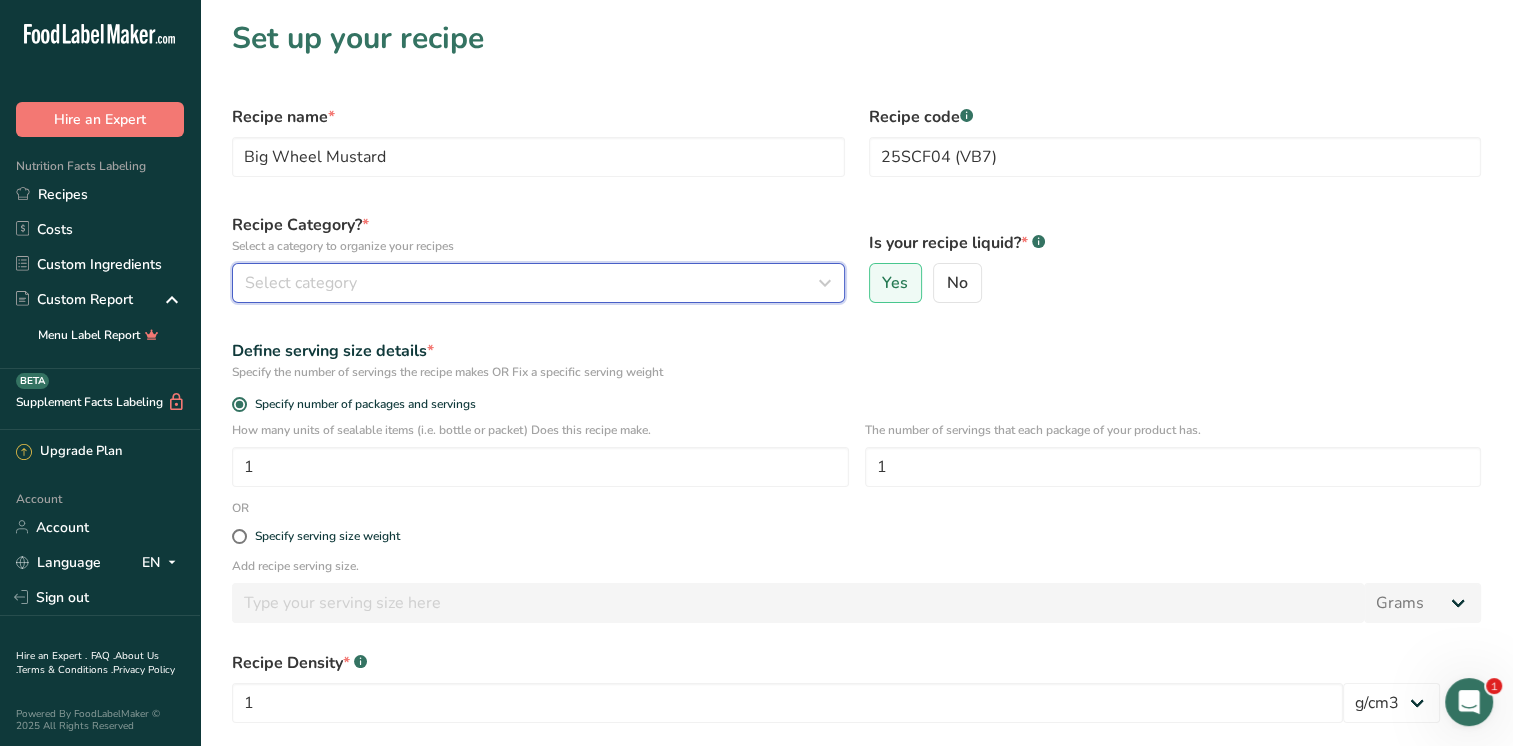 click on "Select category" at bounding box center [538, 283] 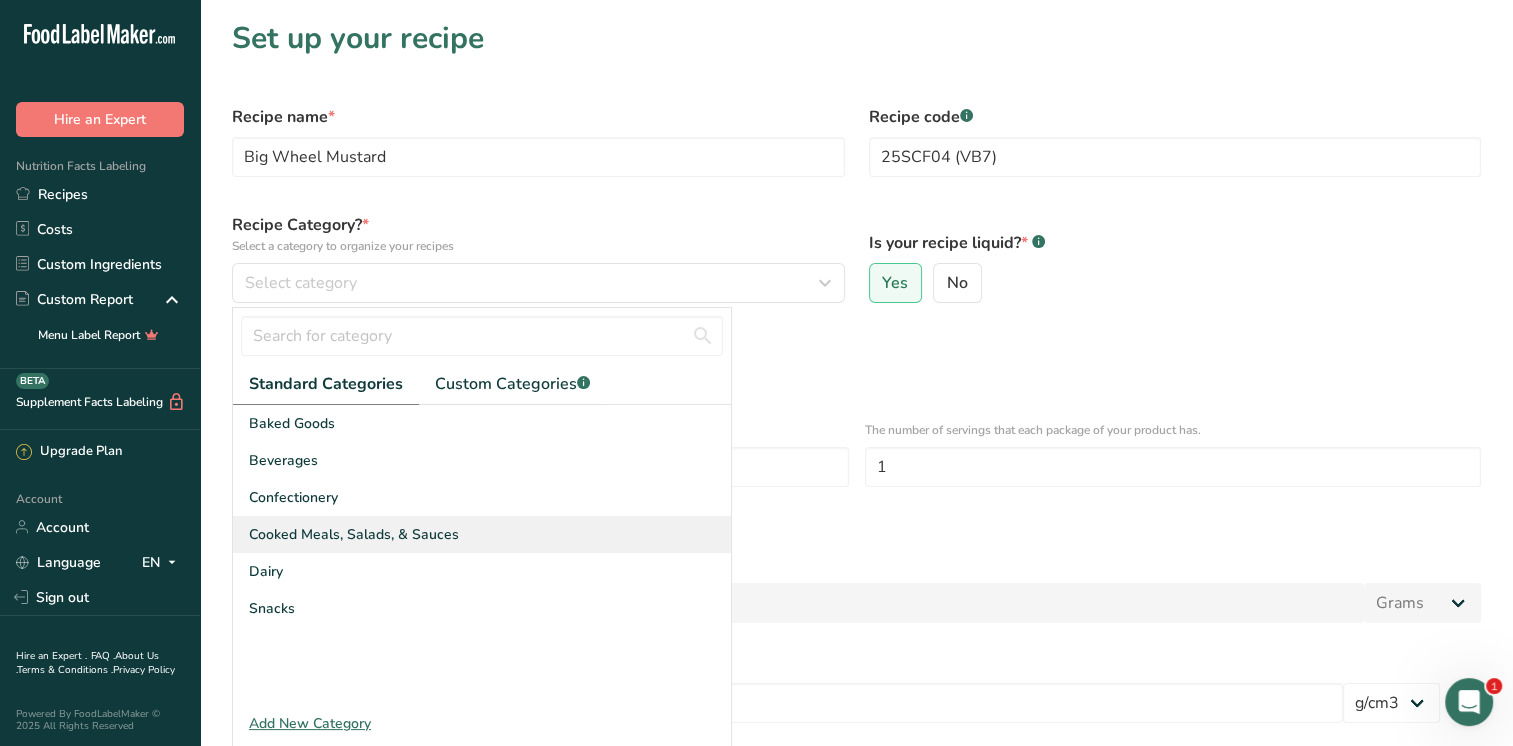 click on "Cooked Meals, Salads, & Sauces" at bounding box center [354, 534] 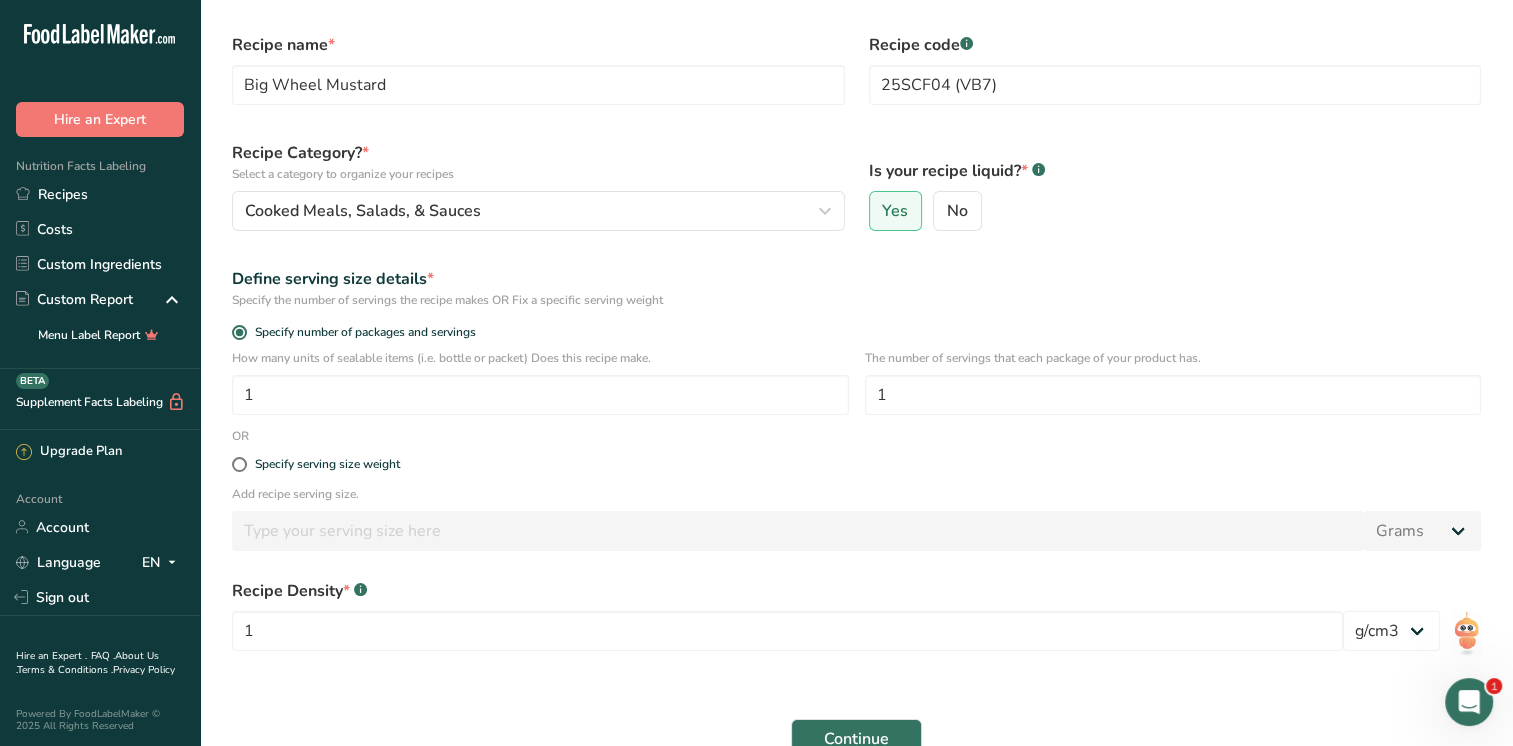 scroll, scrollTop: 100, scrollLeft: 0, axis: vertical 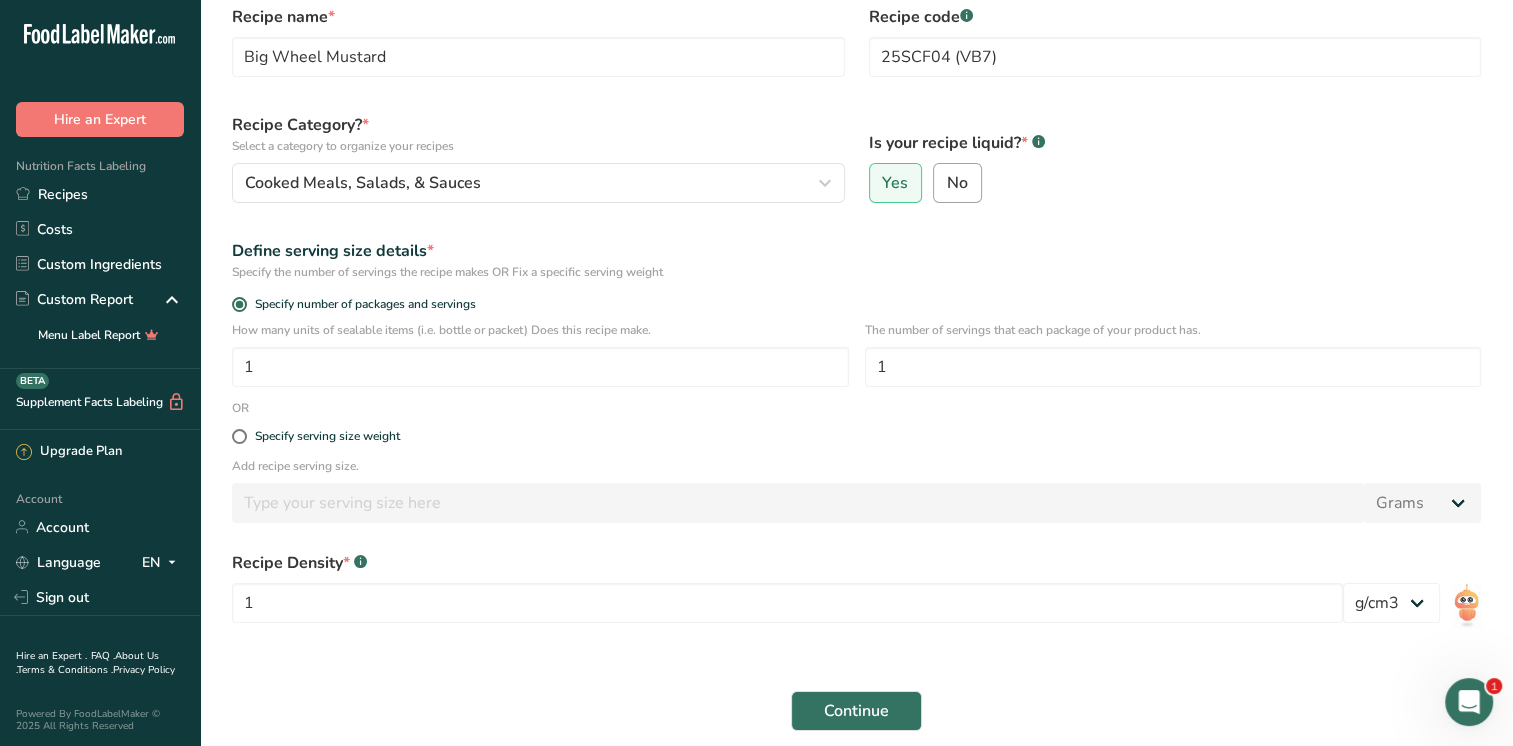click on "No" at bounding box center (957, 183) 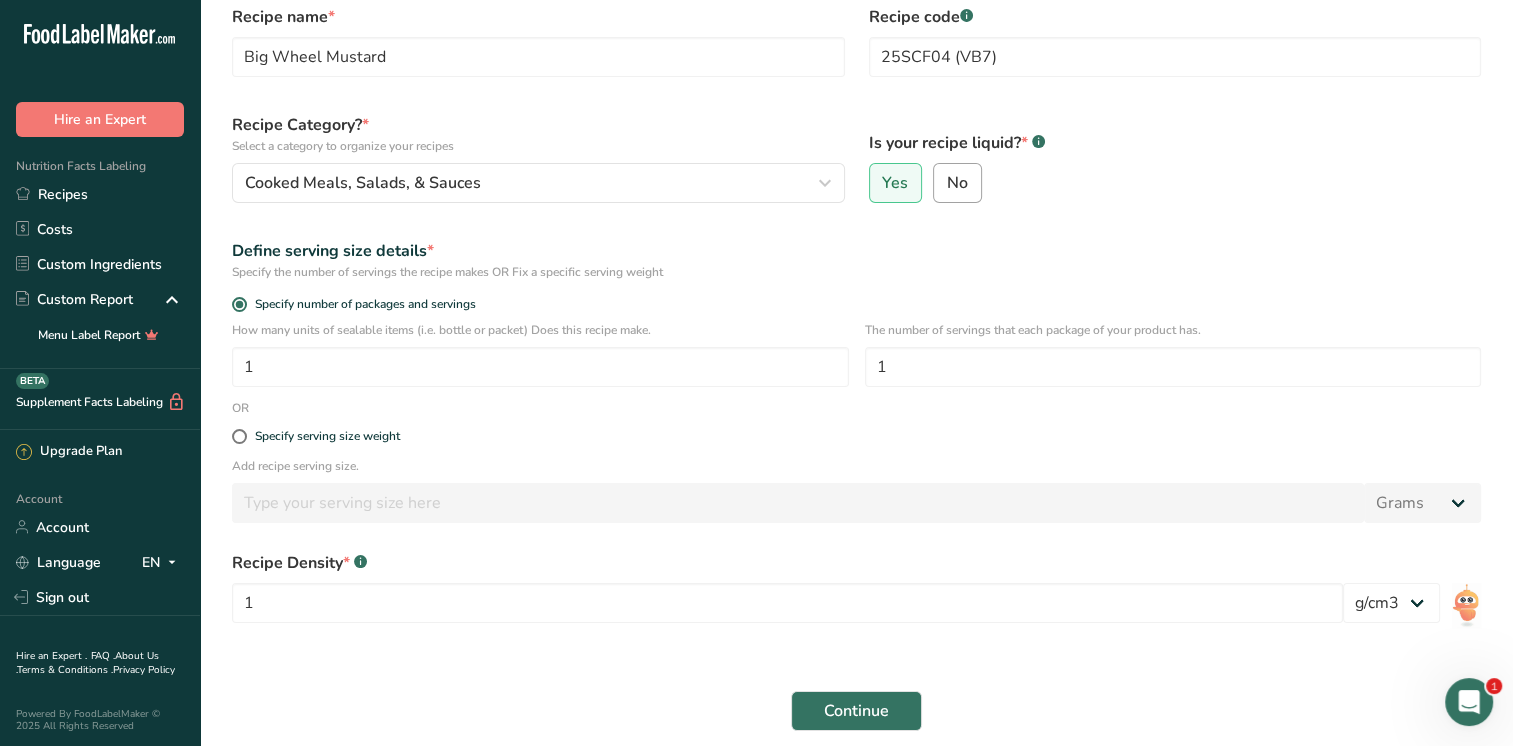click on "No" at bounding box center (940, 183) 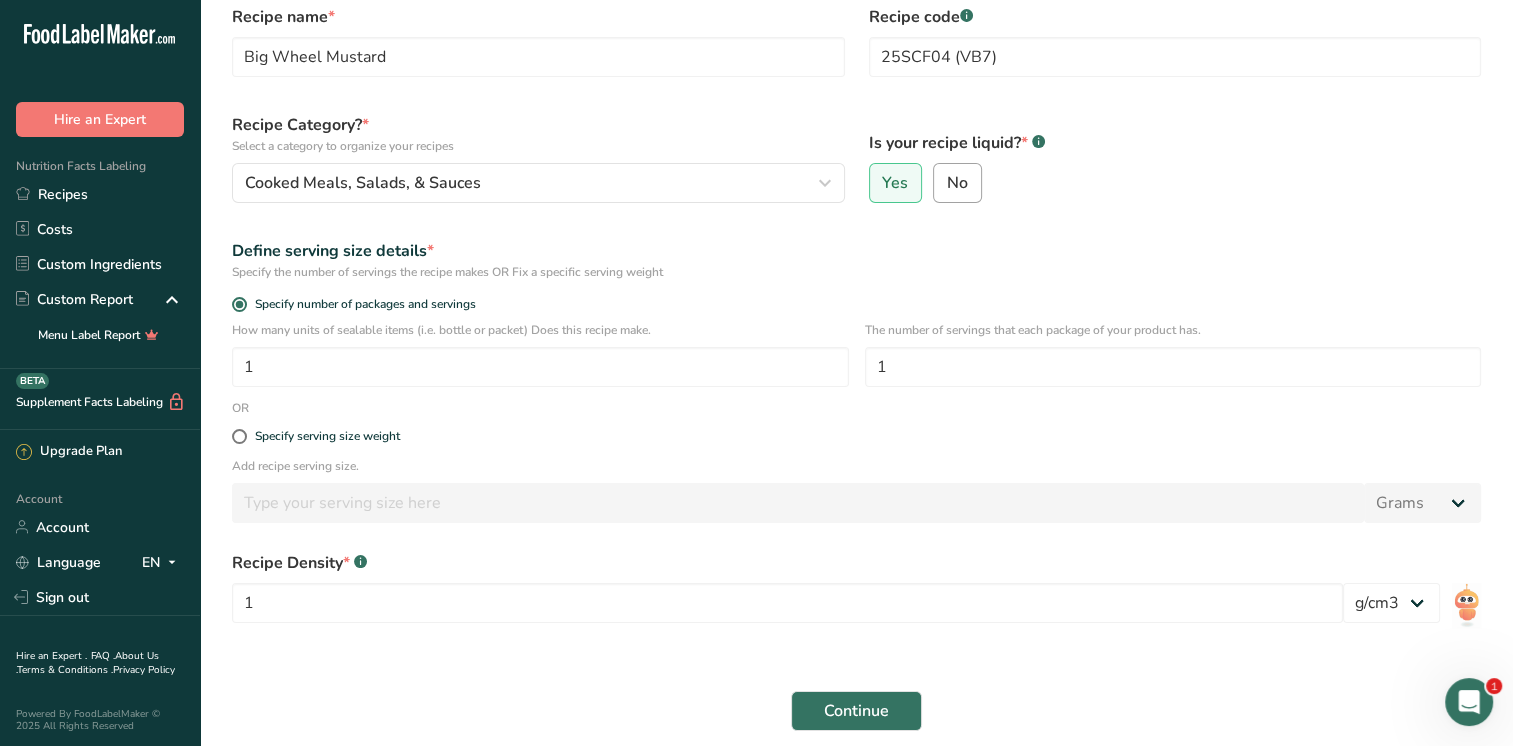 radio on "true" 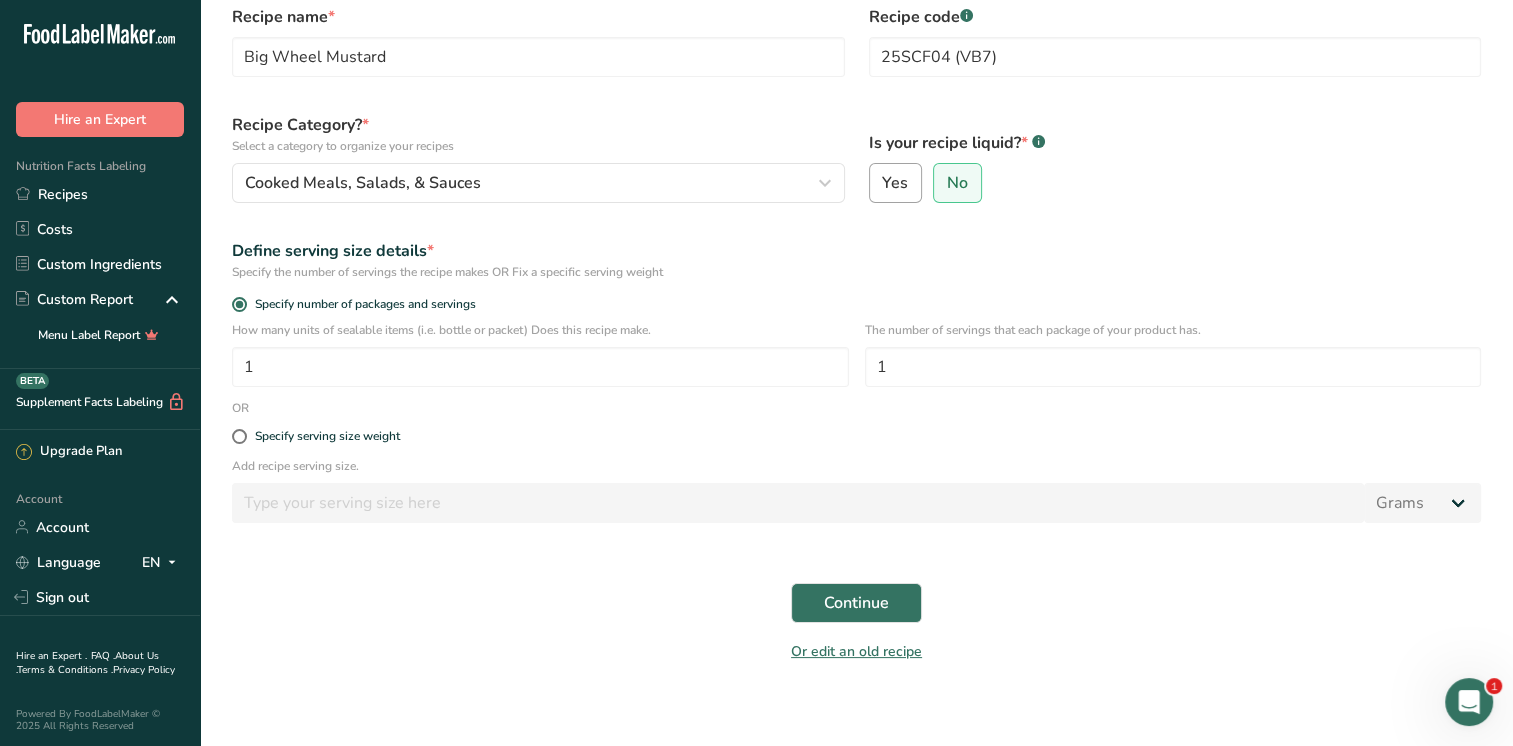 click on "Yes" at bounding box center [895, 183] 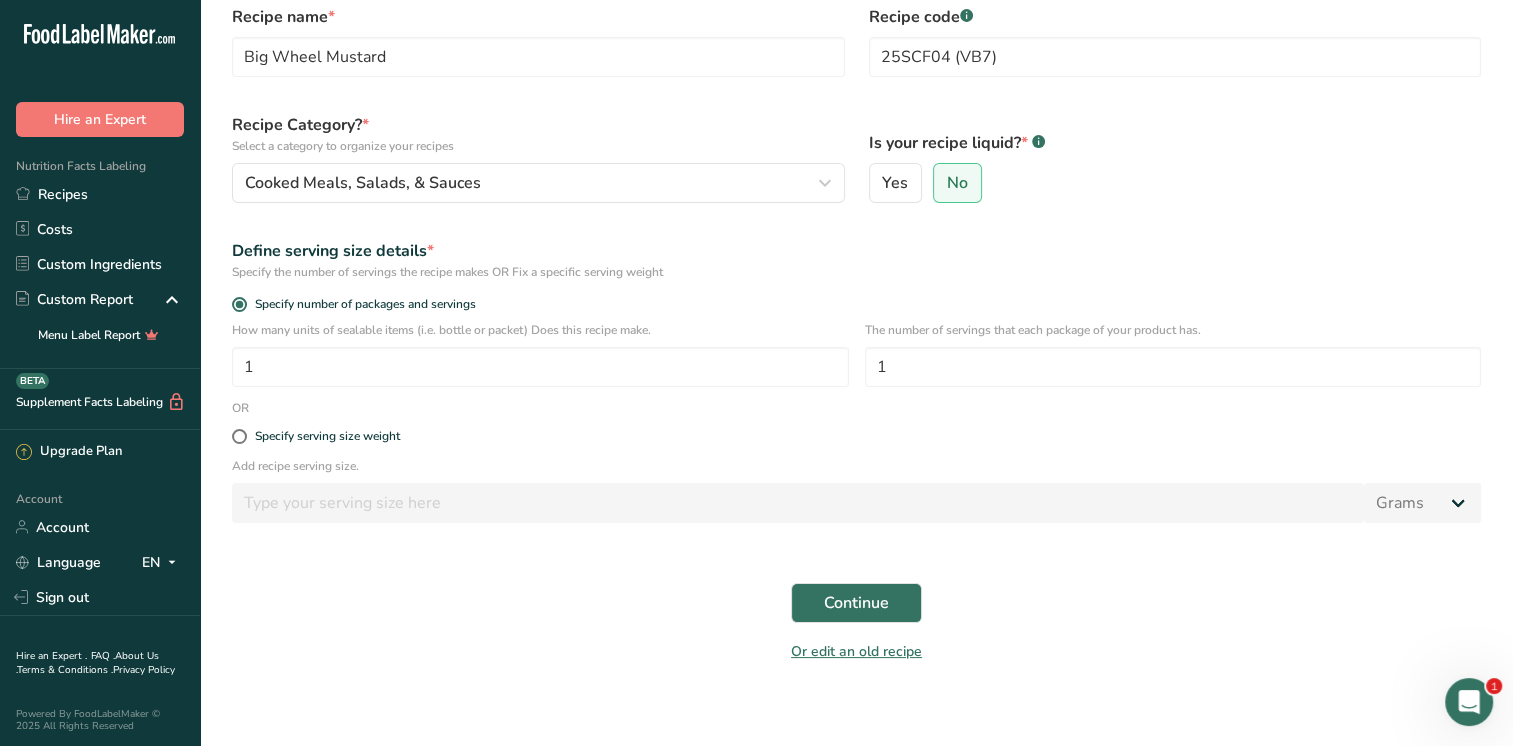 select on "22" 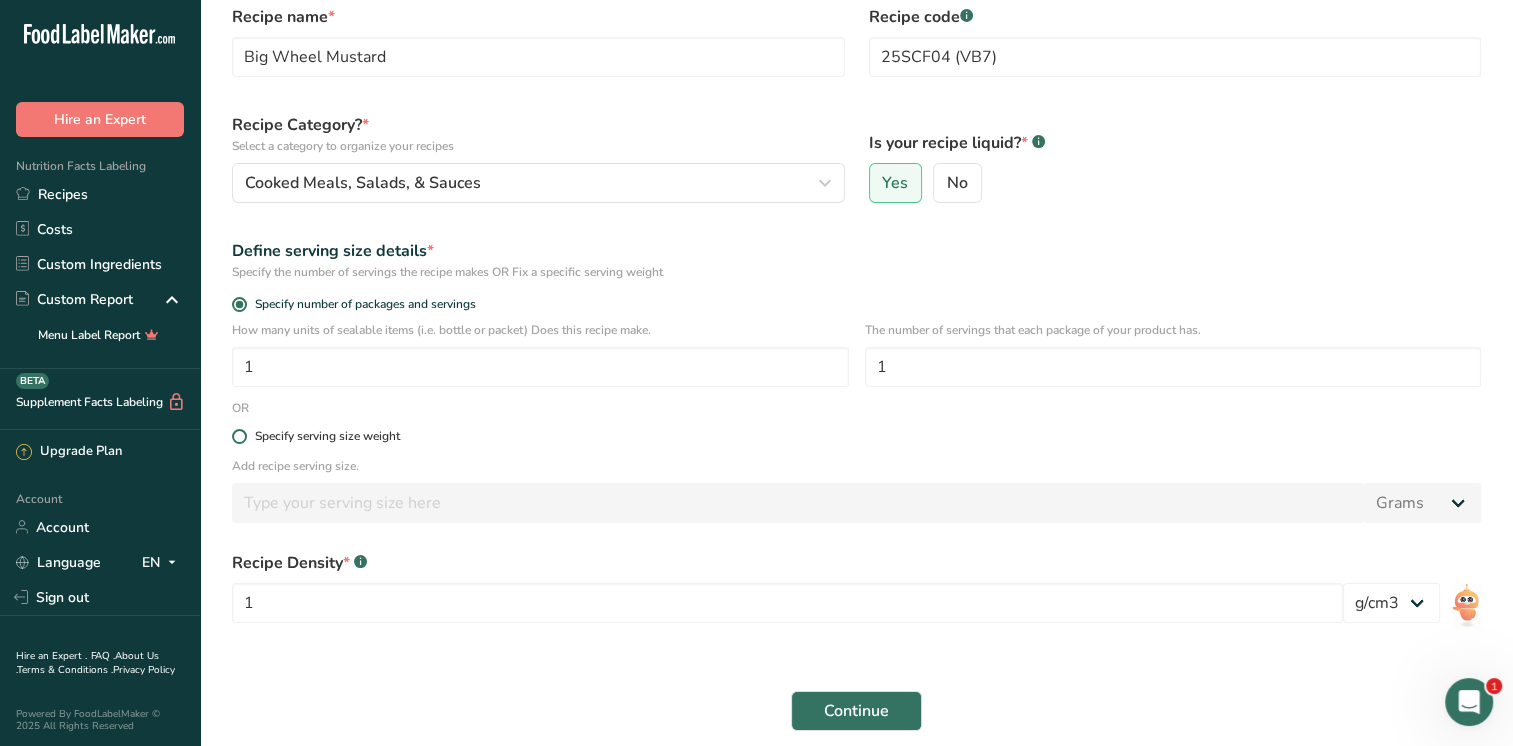 click at bounding box center [239, 436] 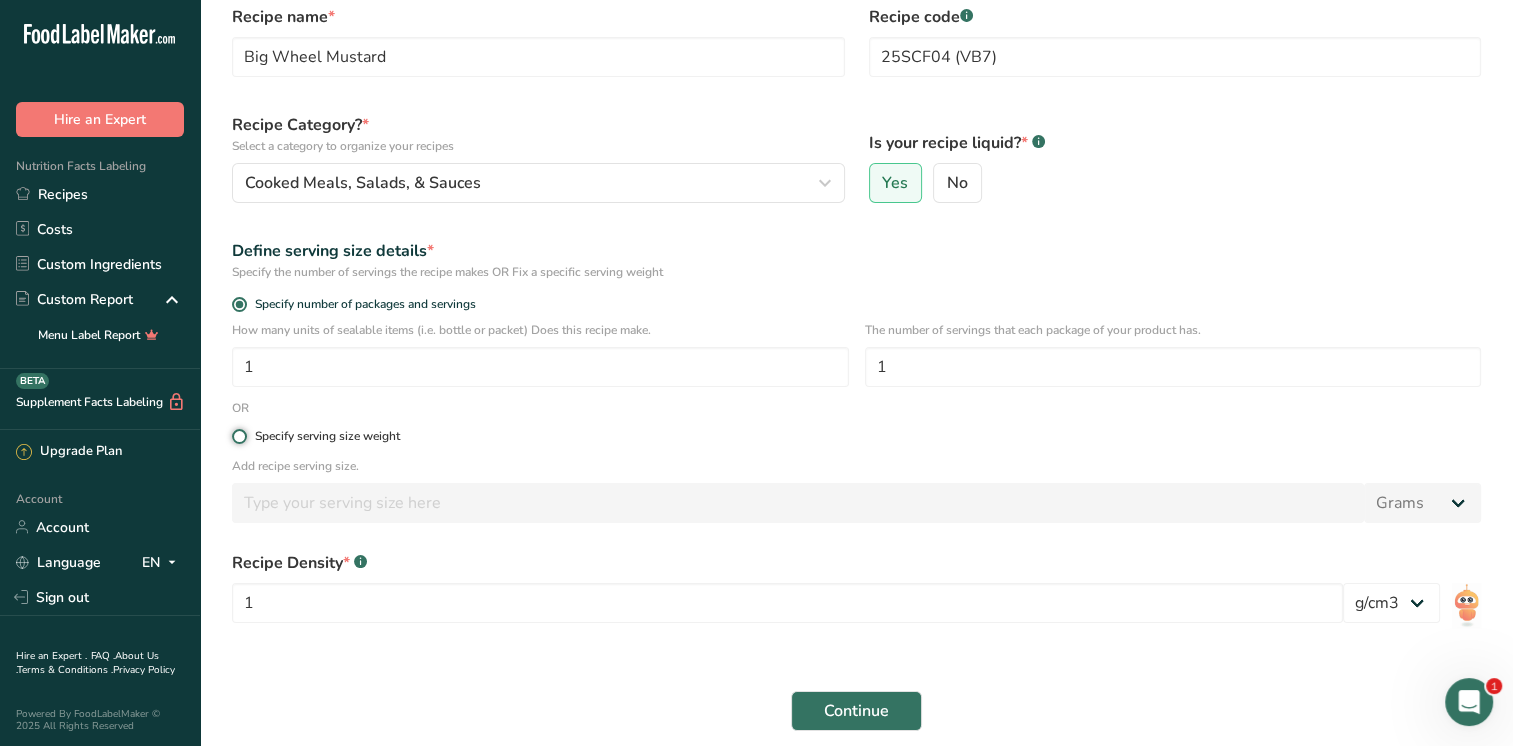click on "Specify serving size weight" at bounding box center (238, 436) 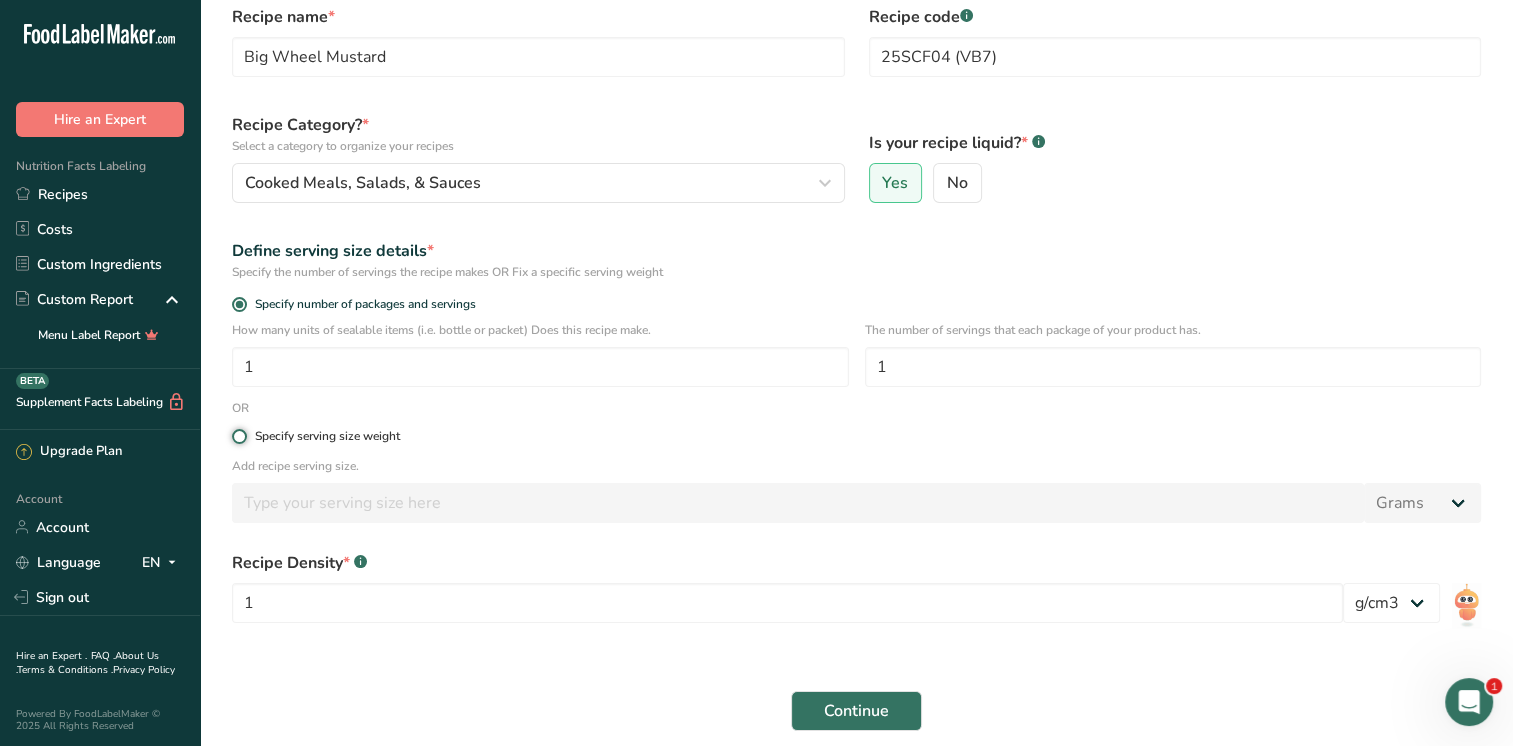 radio on "true" 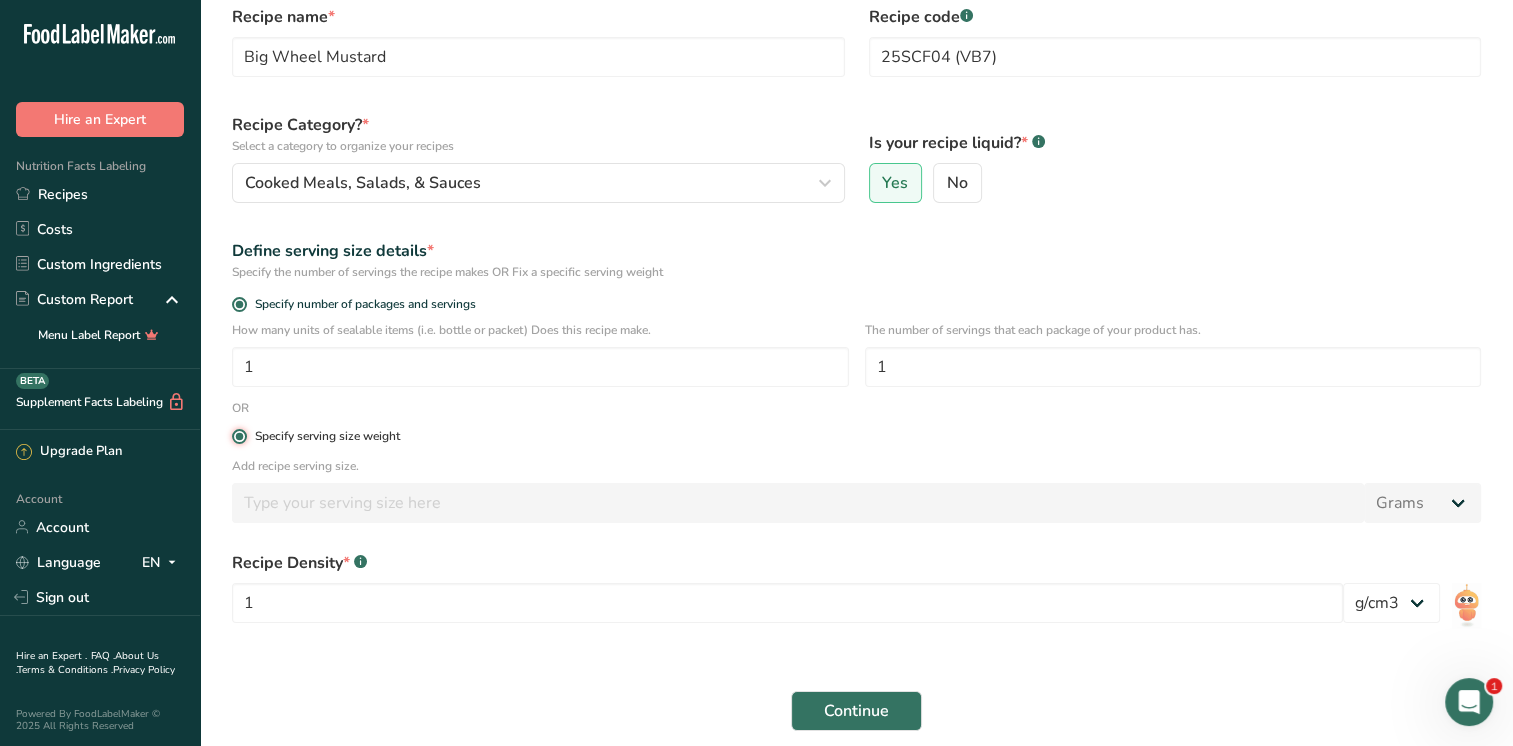 radio on "false" 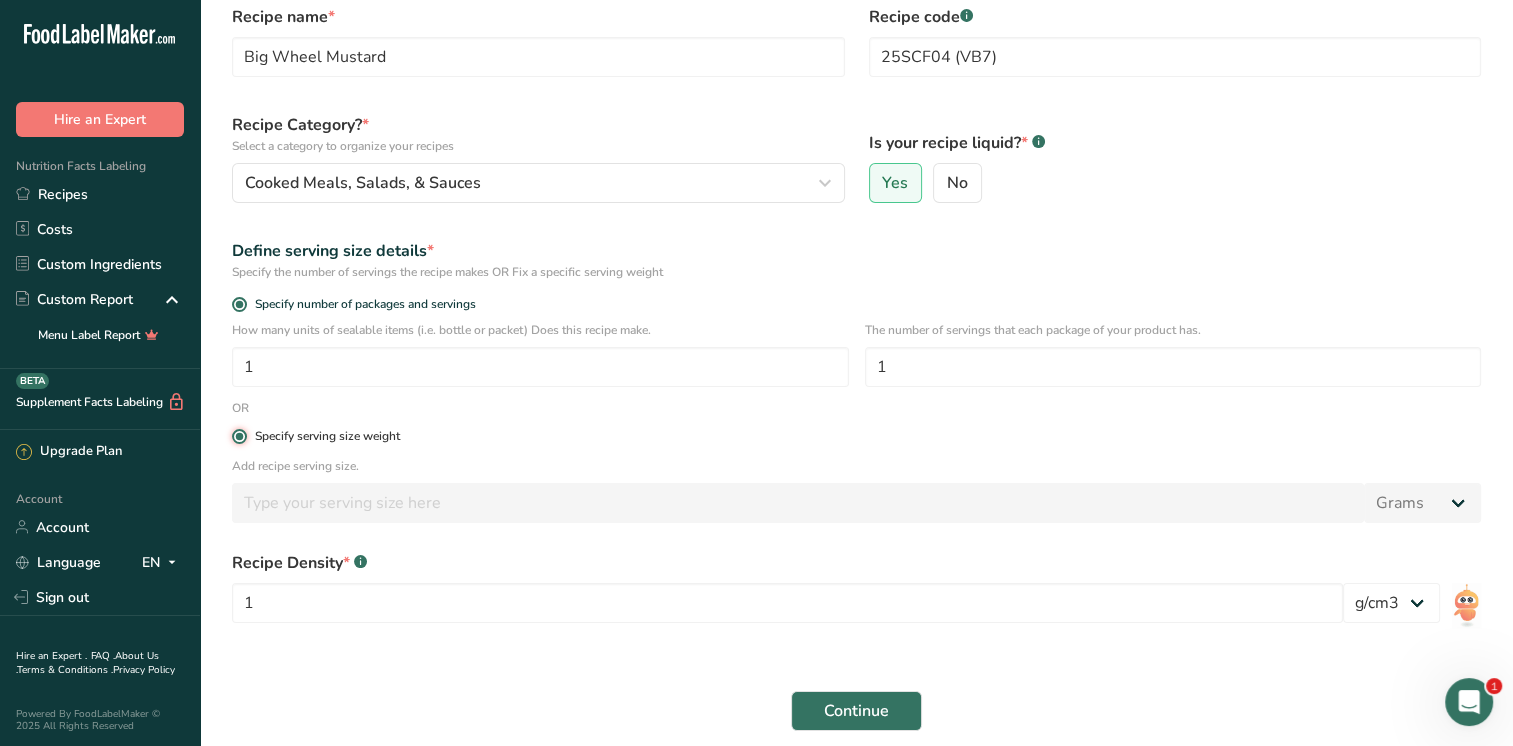 type 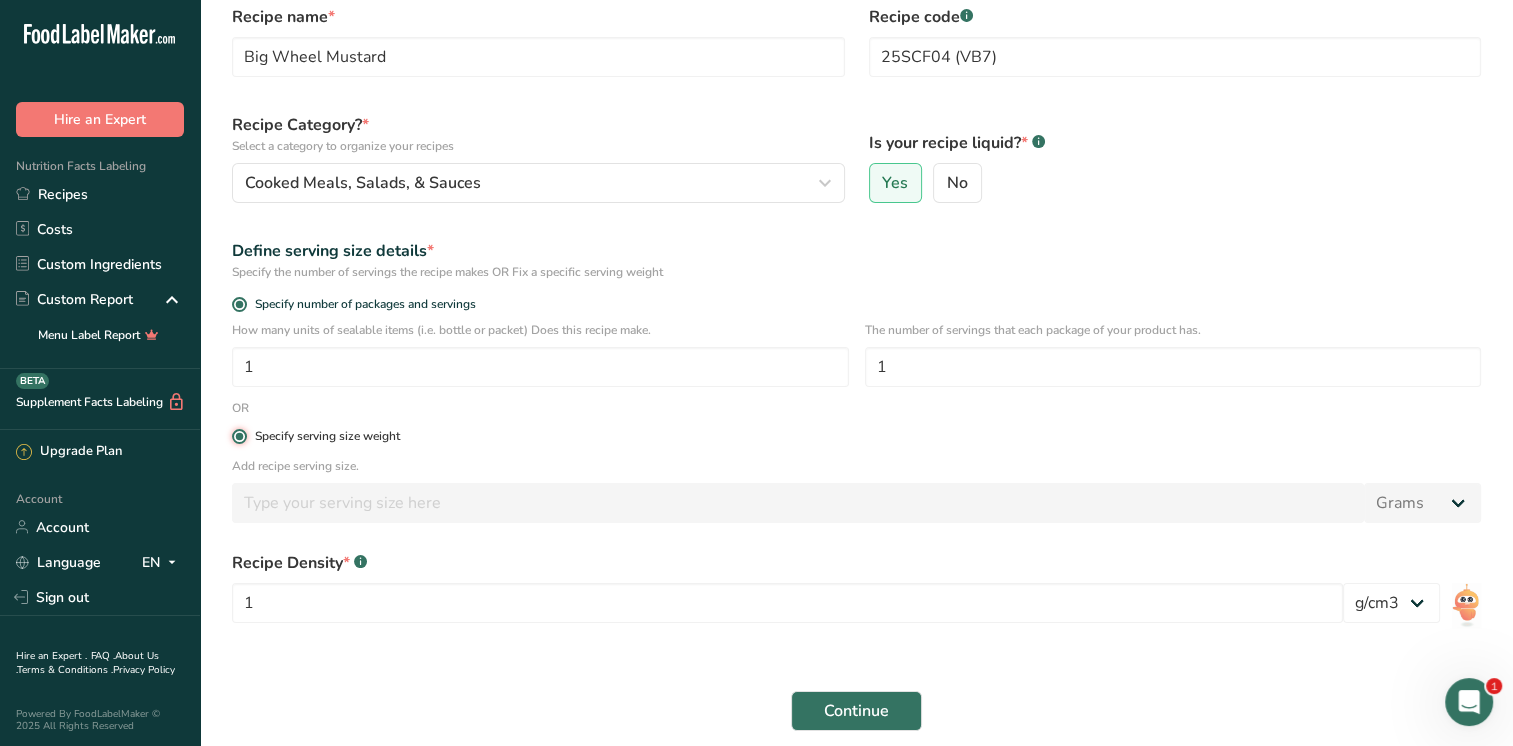type 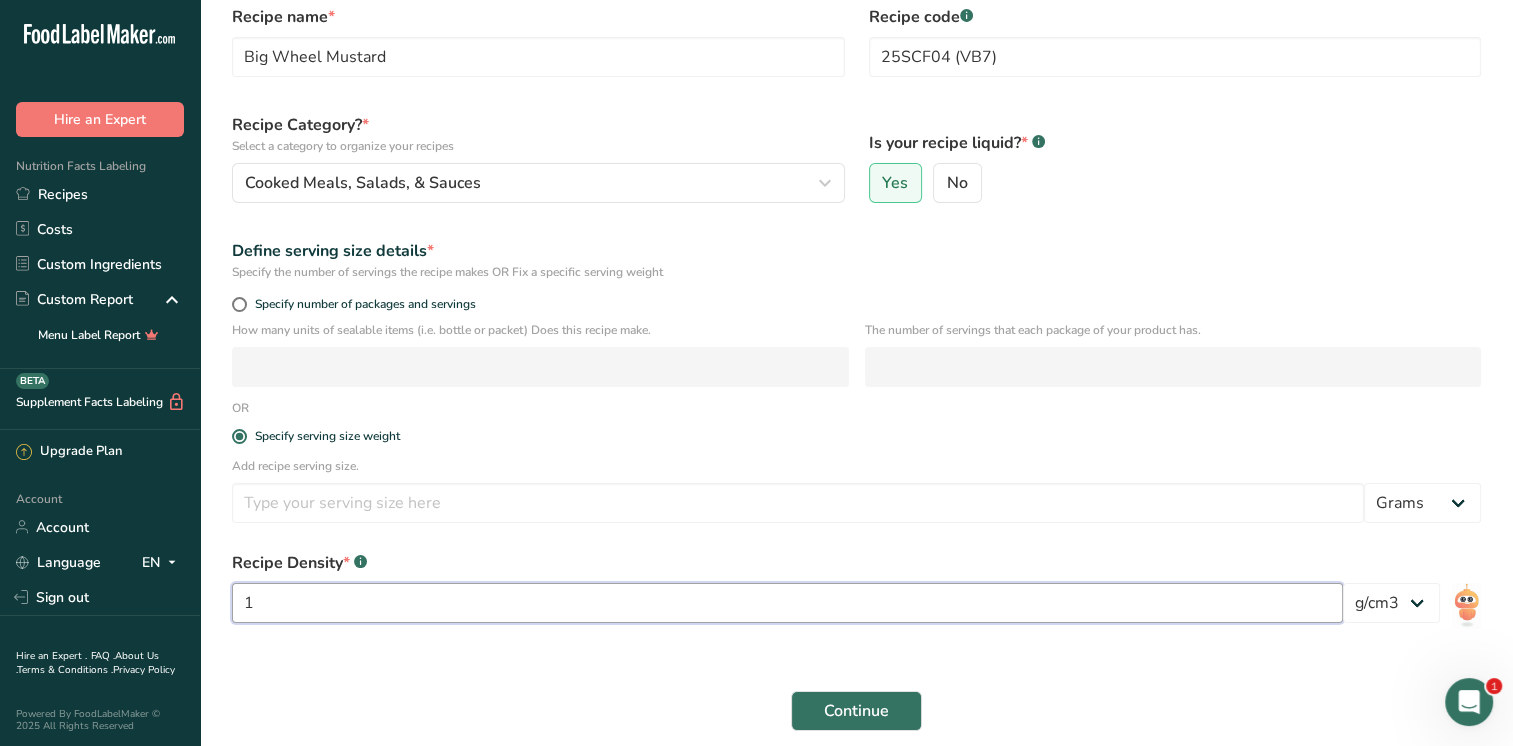 click on "1" at bounding box center (787, 603) 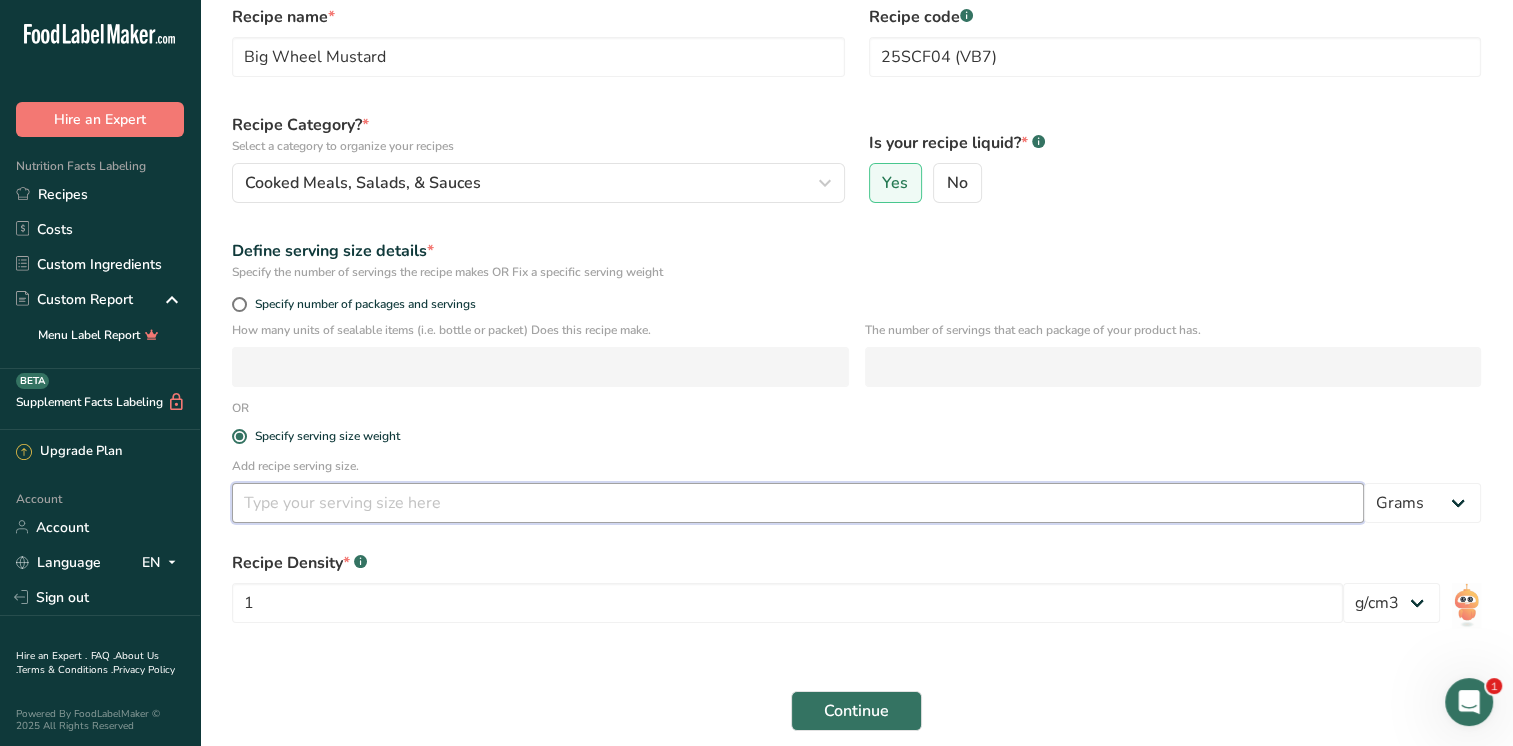 click at bounding box center [798, 503] 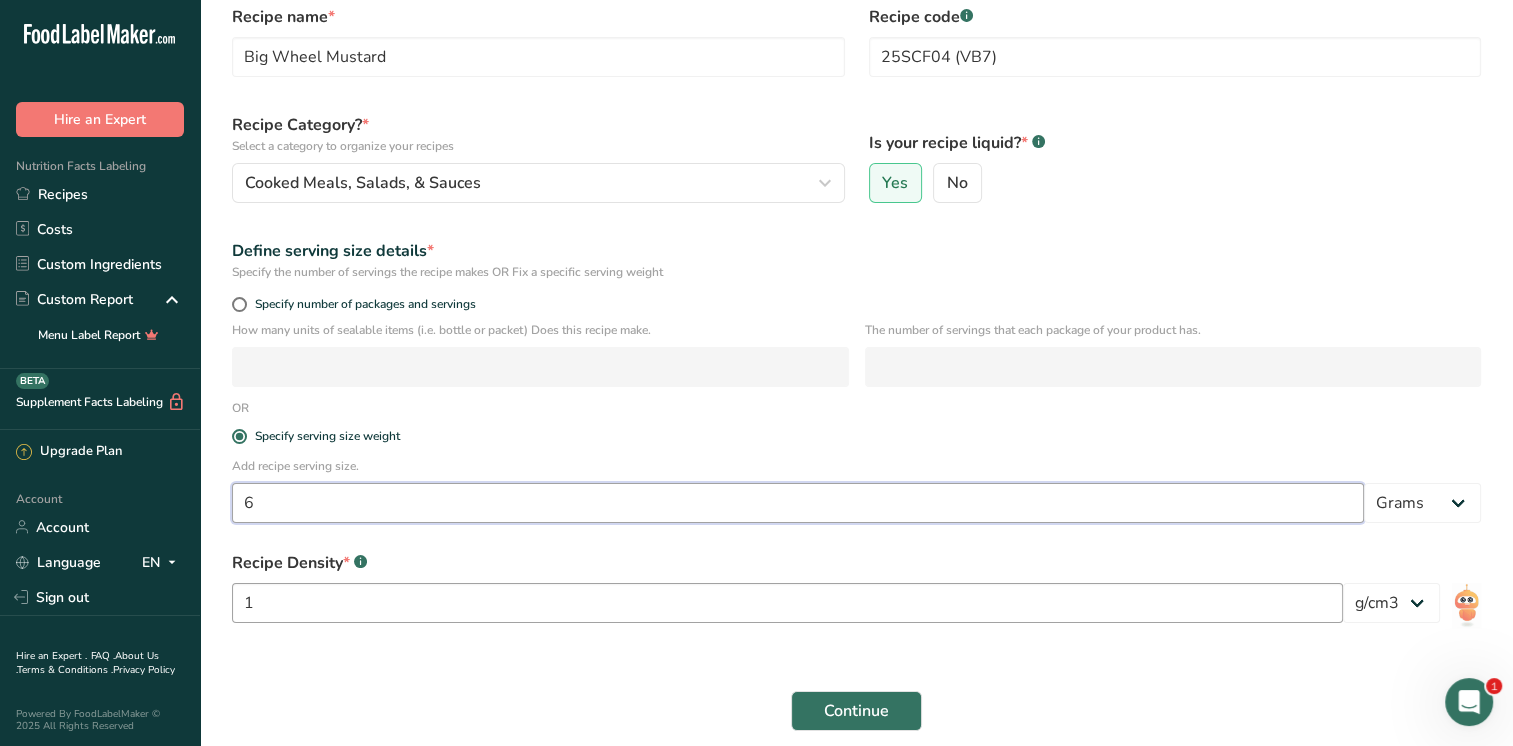type on "6" 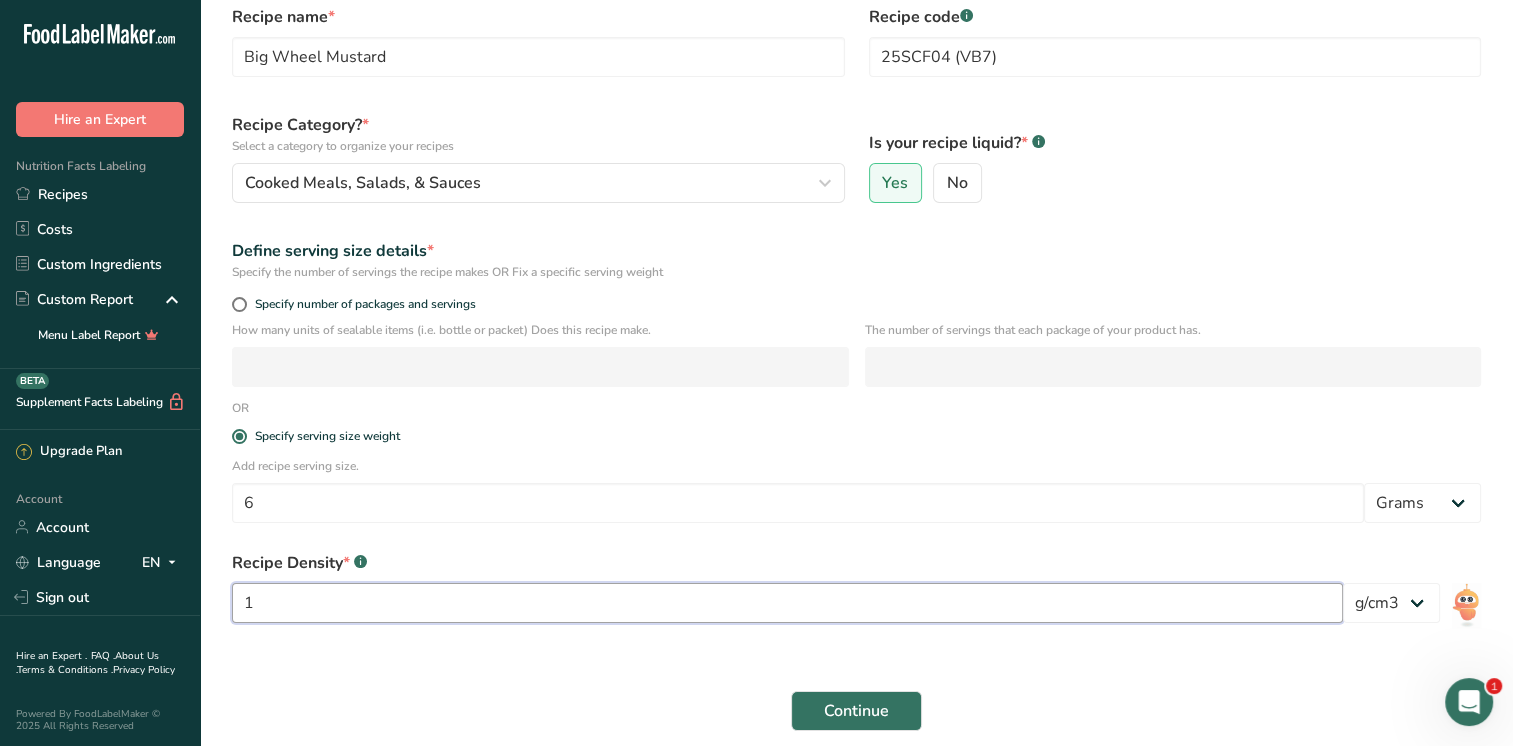 click on "1" at bounding box center [787, 603] 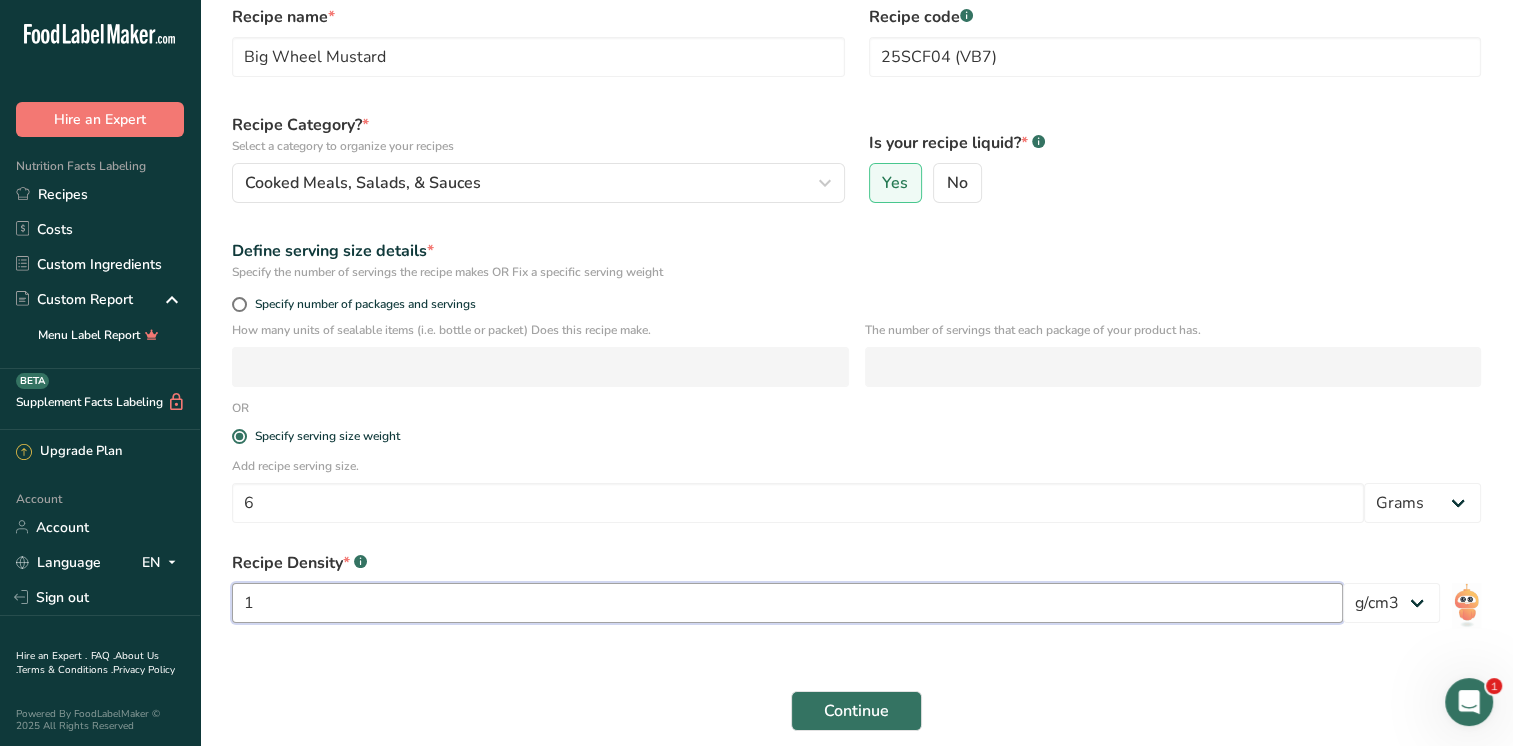 click on "1" at bounding box center [787, 603] 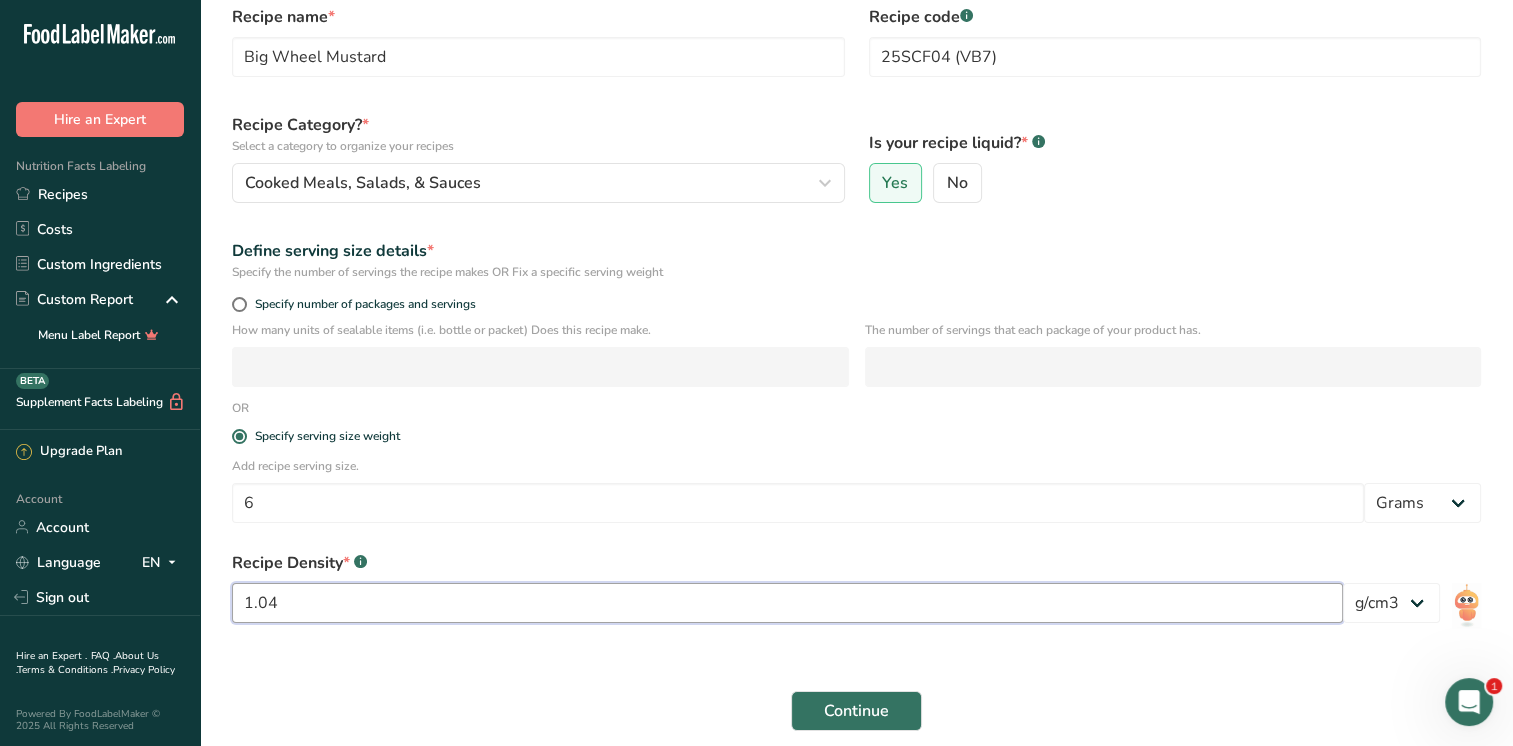 type on "1.04" 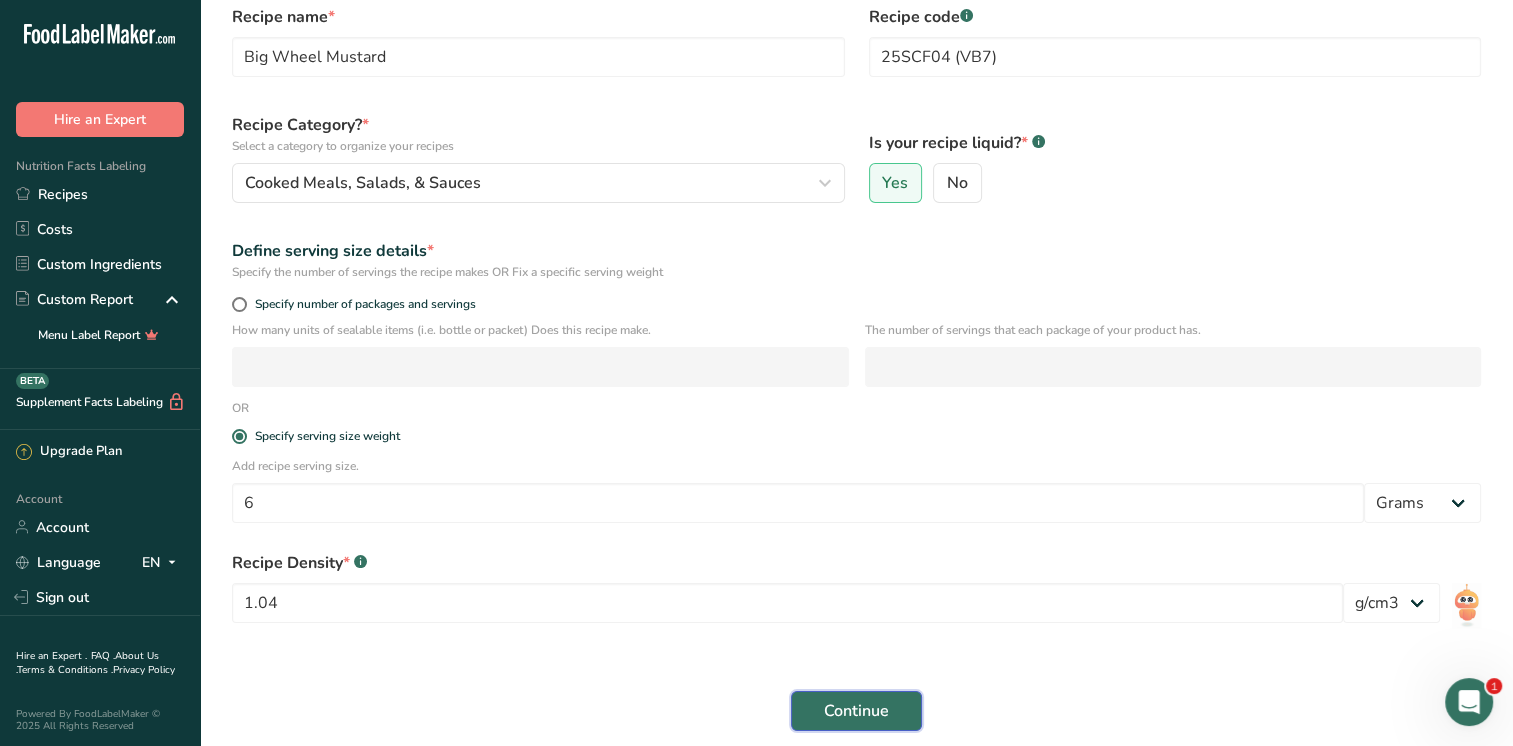 click on "Continue" at bounding box center [856, 711] 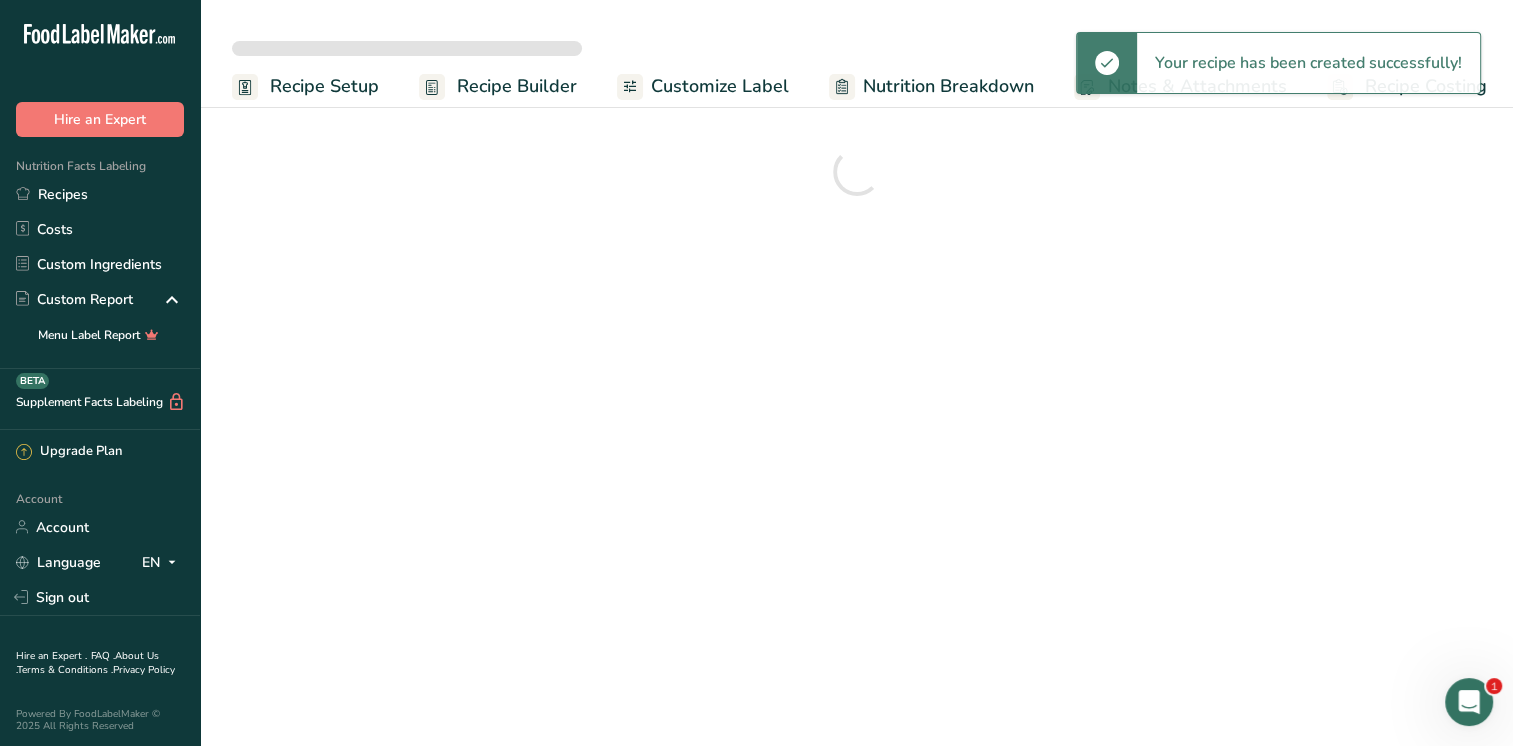 scroll, scrollTop: 0, scrollLeft: 0, axis: both 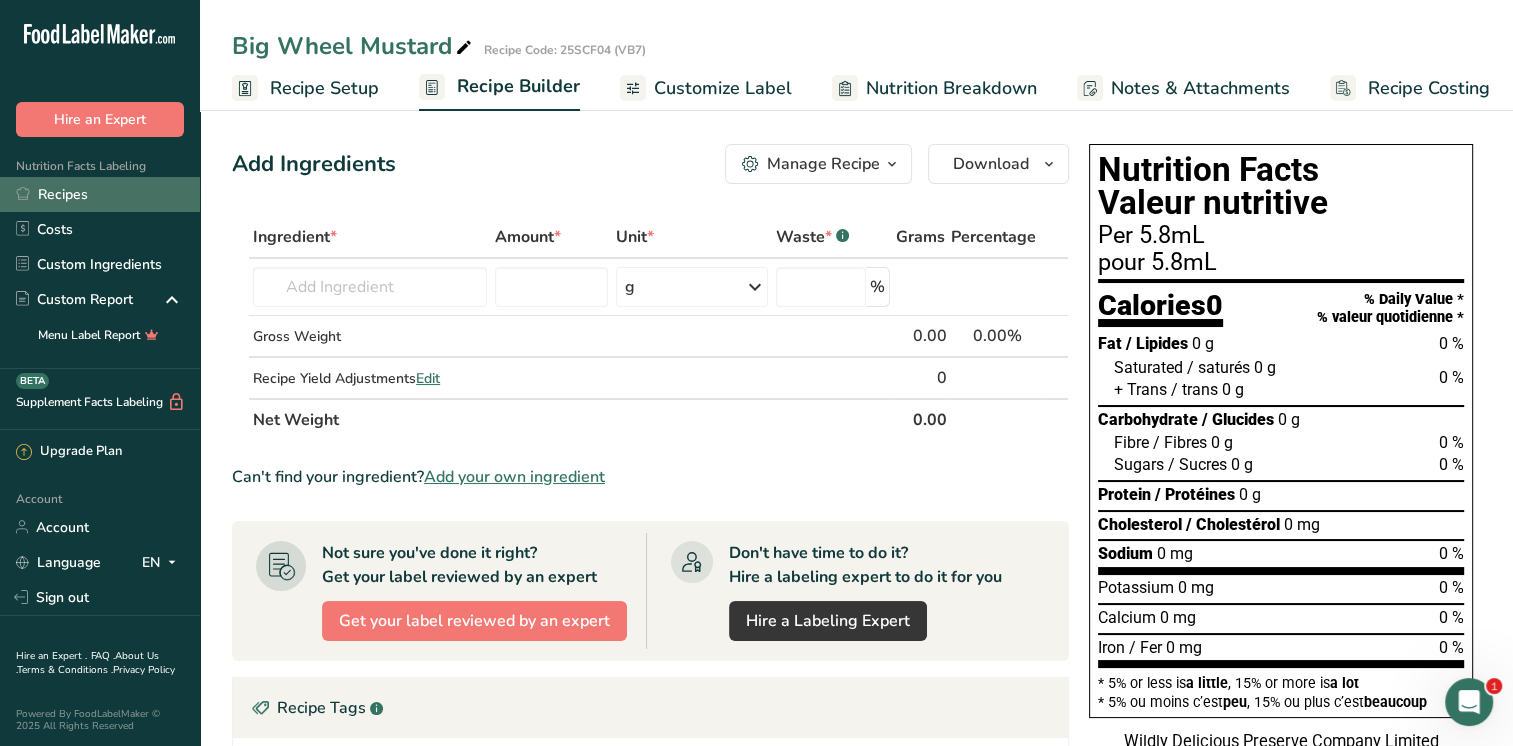 click on "Recipes" at bounding box center [100, 194] 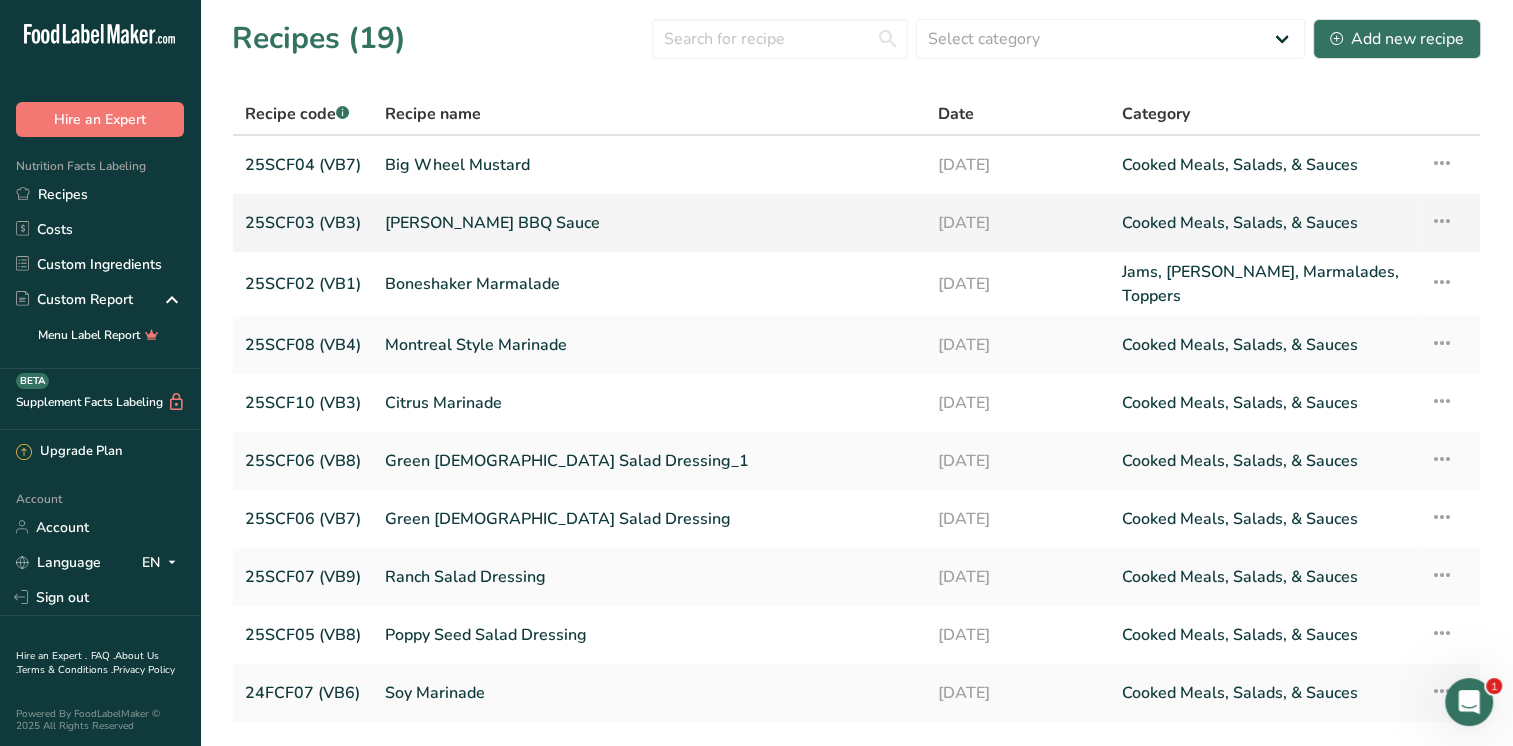 click on "Downtown Brown BBQ Sauce" at bounding box center (649, 223) 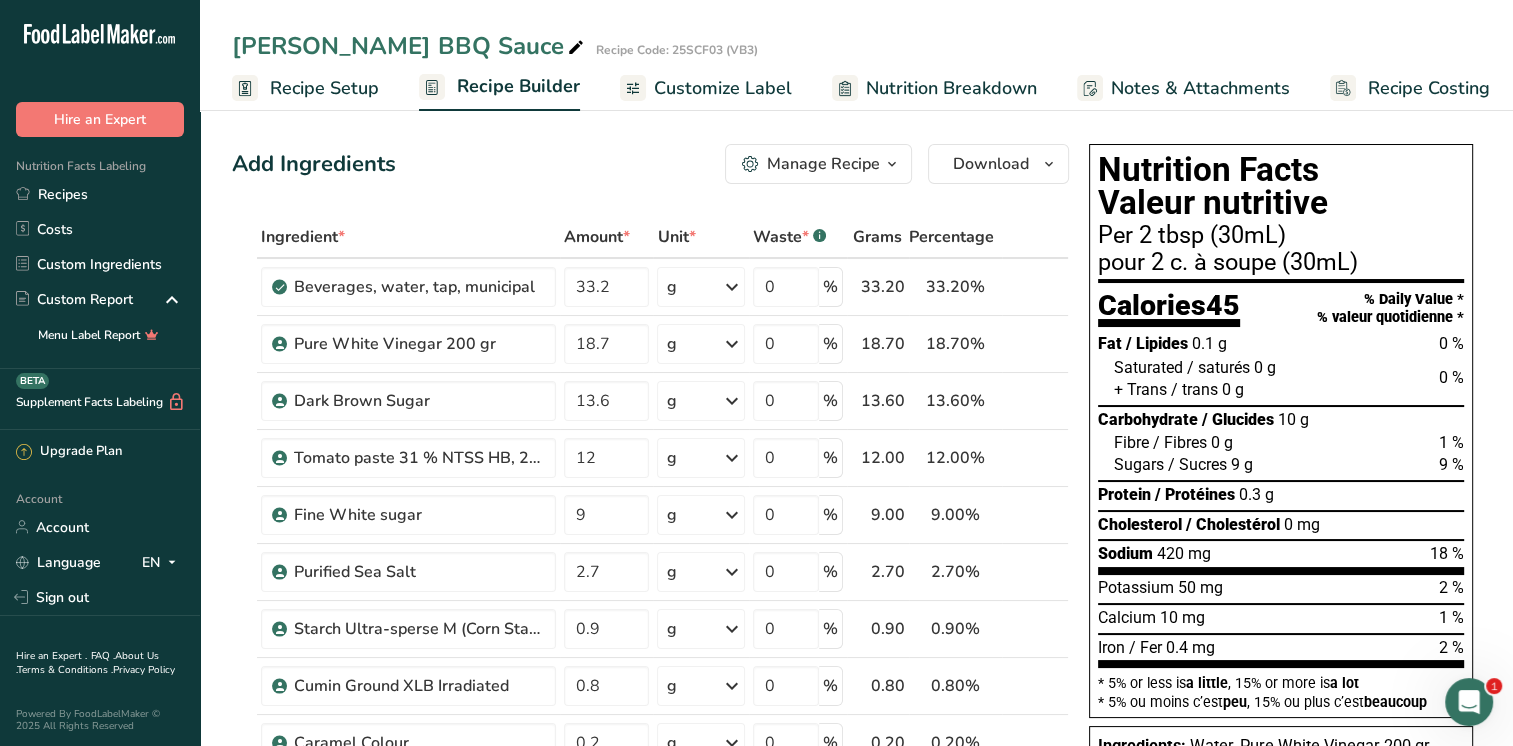 click on "Customize Label" at bounding box center (723, 88) 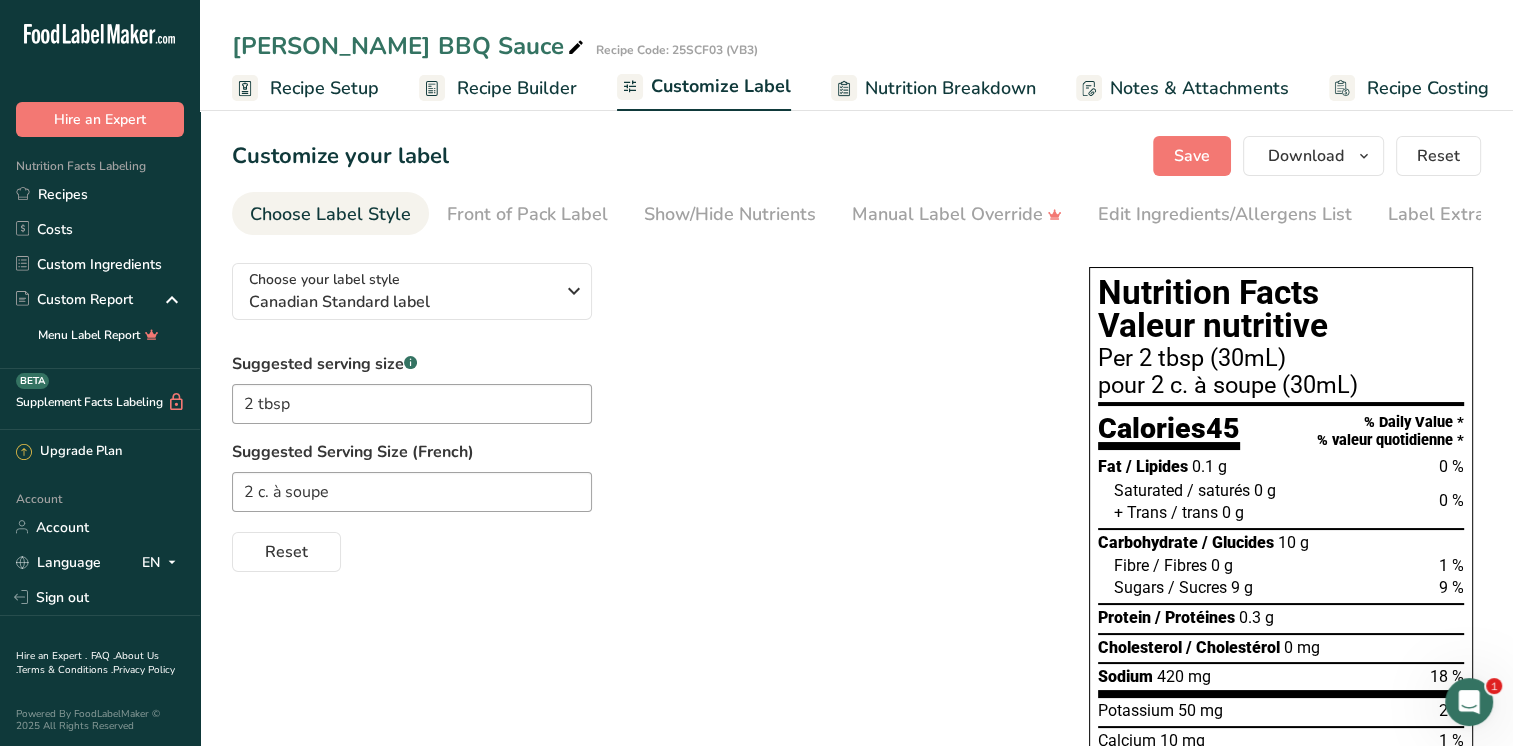 scroll, scrollTop: 0, scrollLeft: 8, axis: horizontal 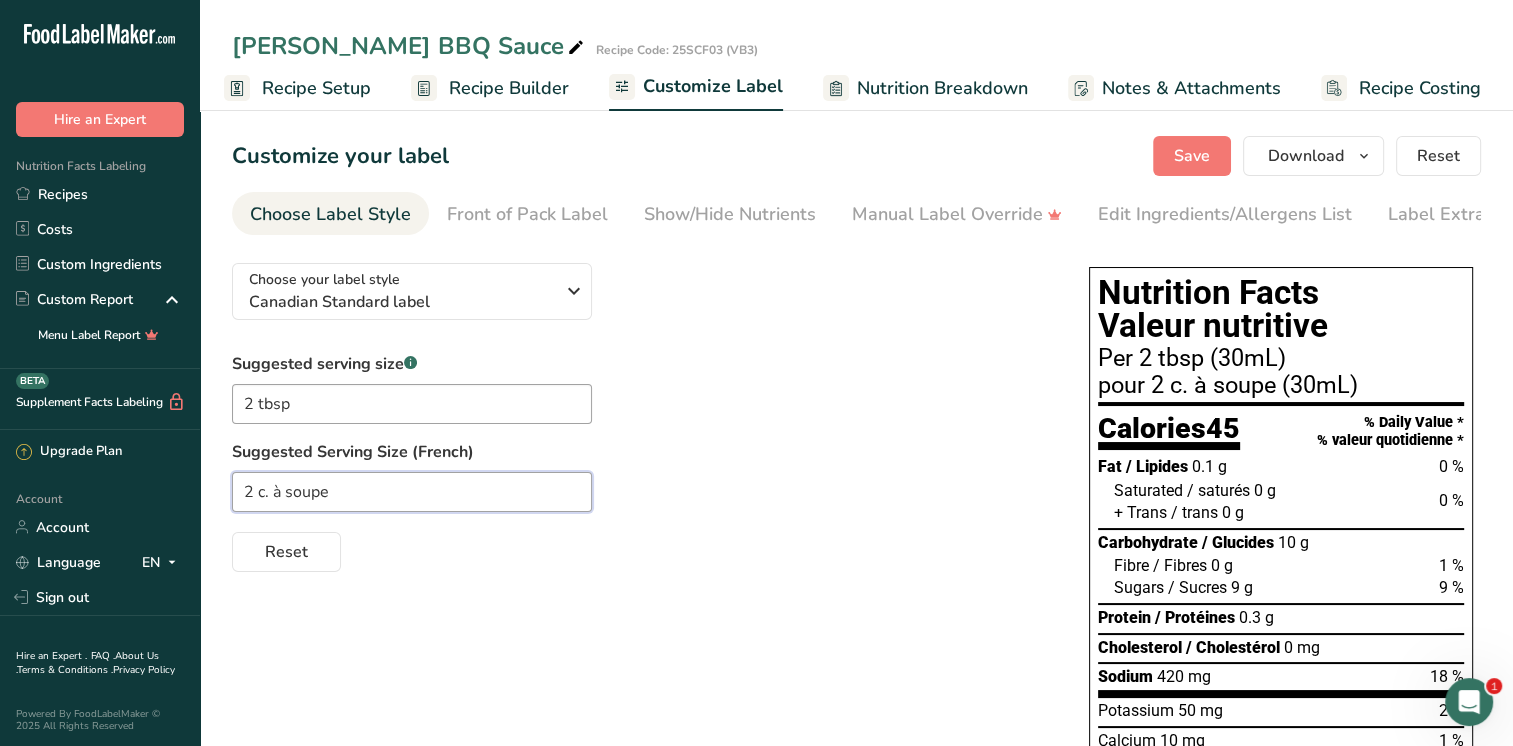 drag, startPoint x: 349, startPoint y: 495, endPoint x: 224, endPoint y: 505, distance: 125.39936 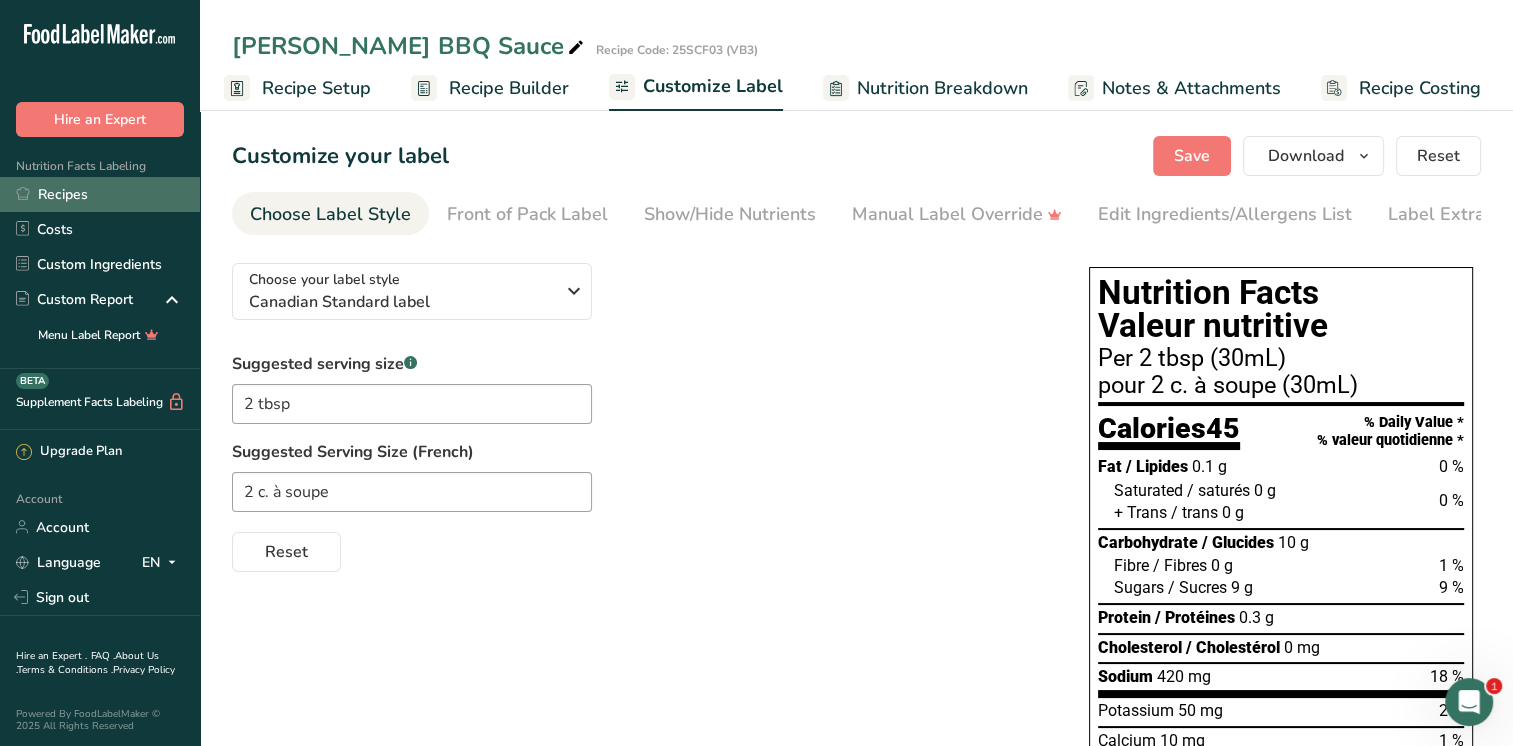 click on "Recipes" at bounding box center [100, 194] 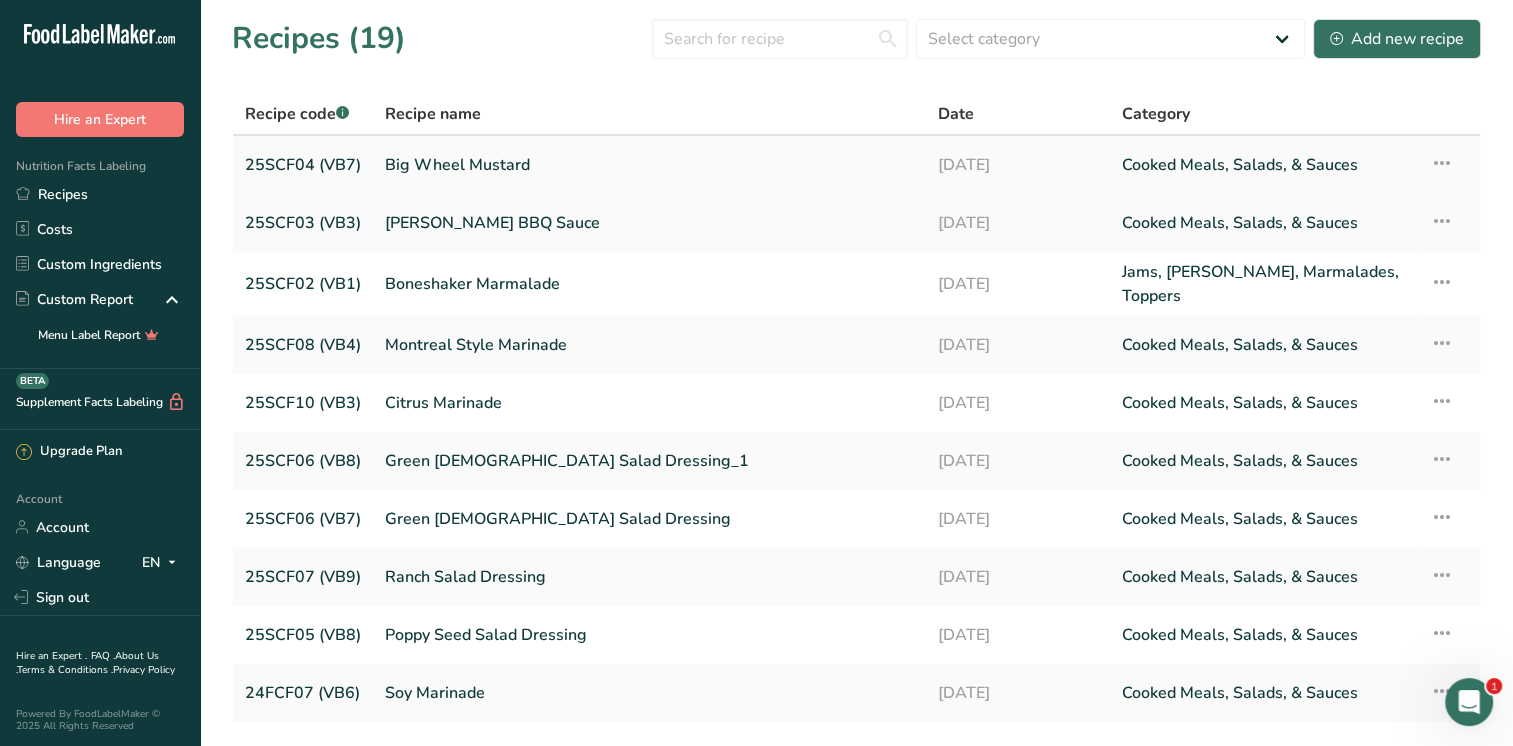 click on "Big Wheel Mustard" at bounding box center [649, 165] 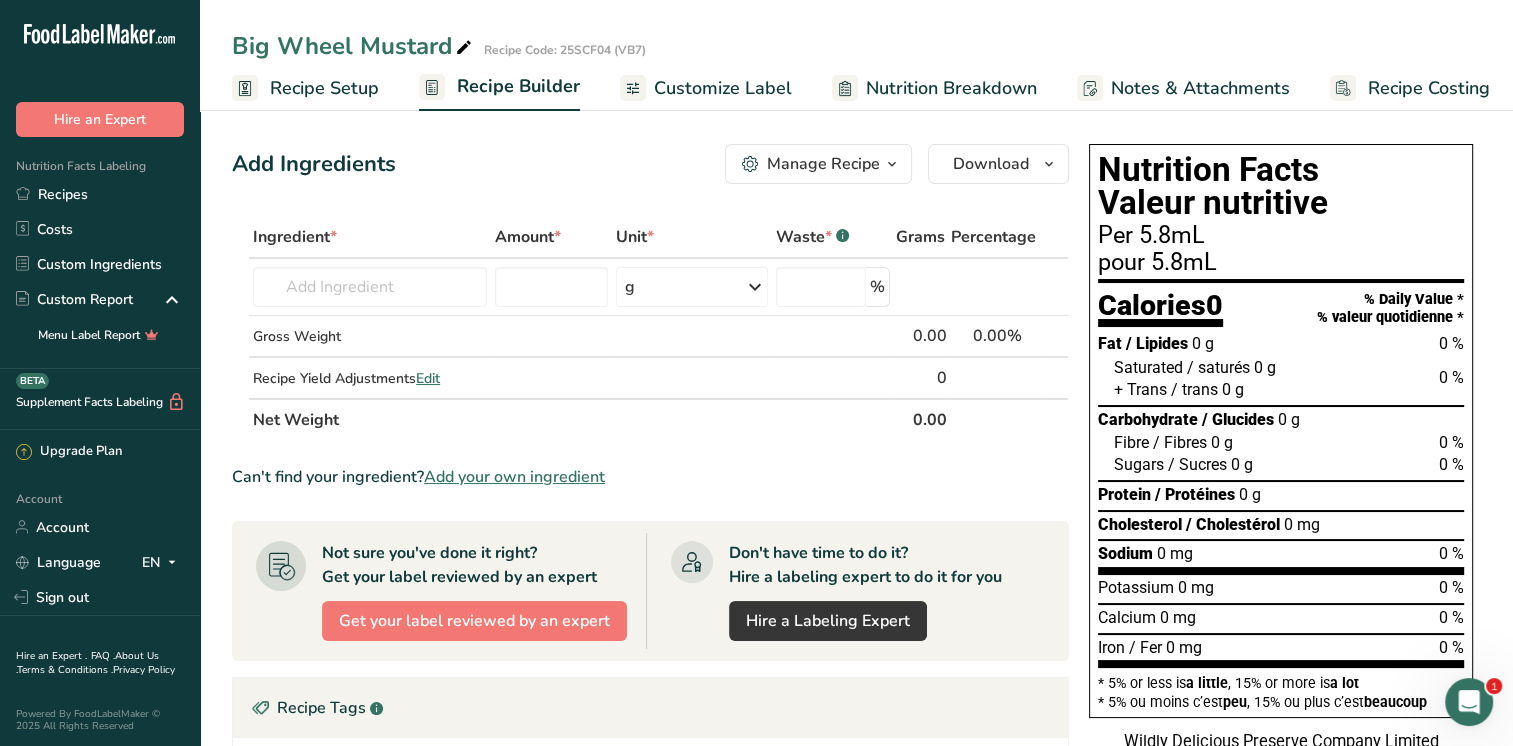 click on "Customize Label" at bounding box center [723, 88] 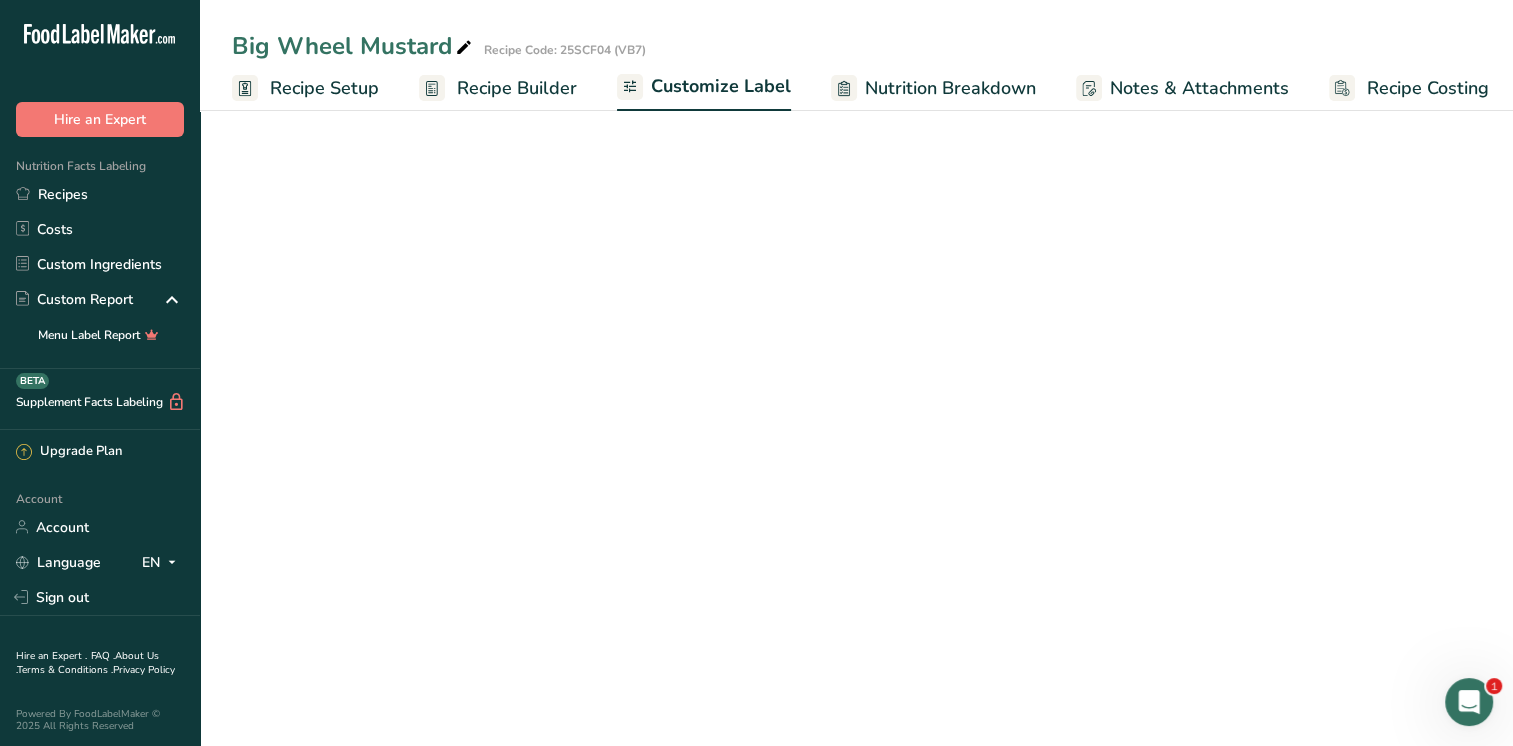 scroll, scrollTop: 0, scrollLeft: 8, axis: horizontal 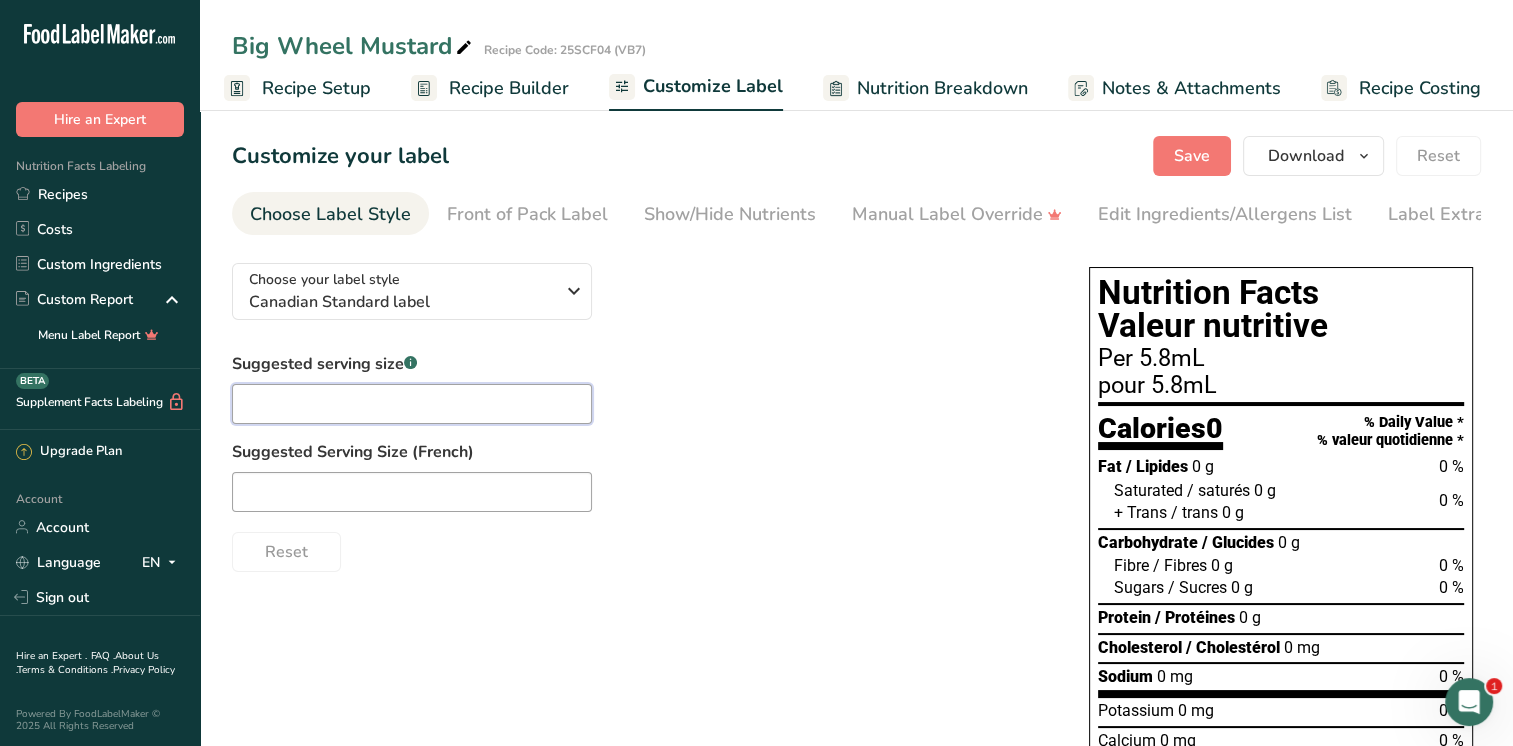 click at bounding box center (412, 404) 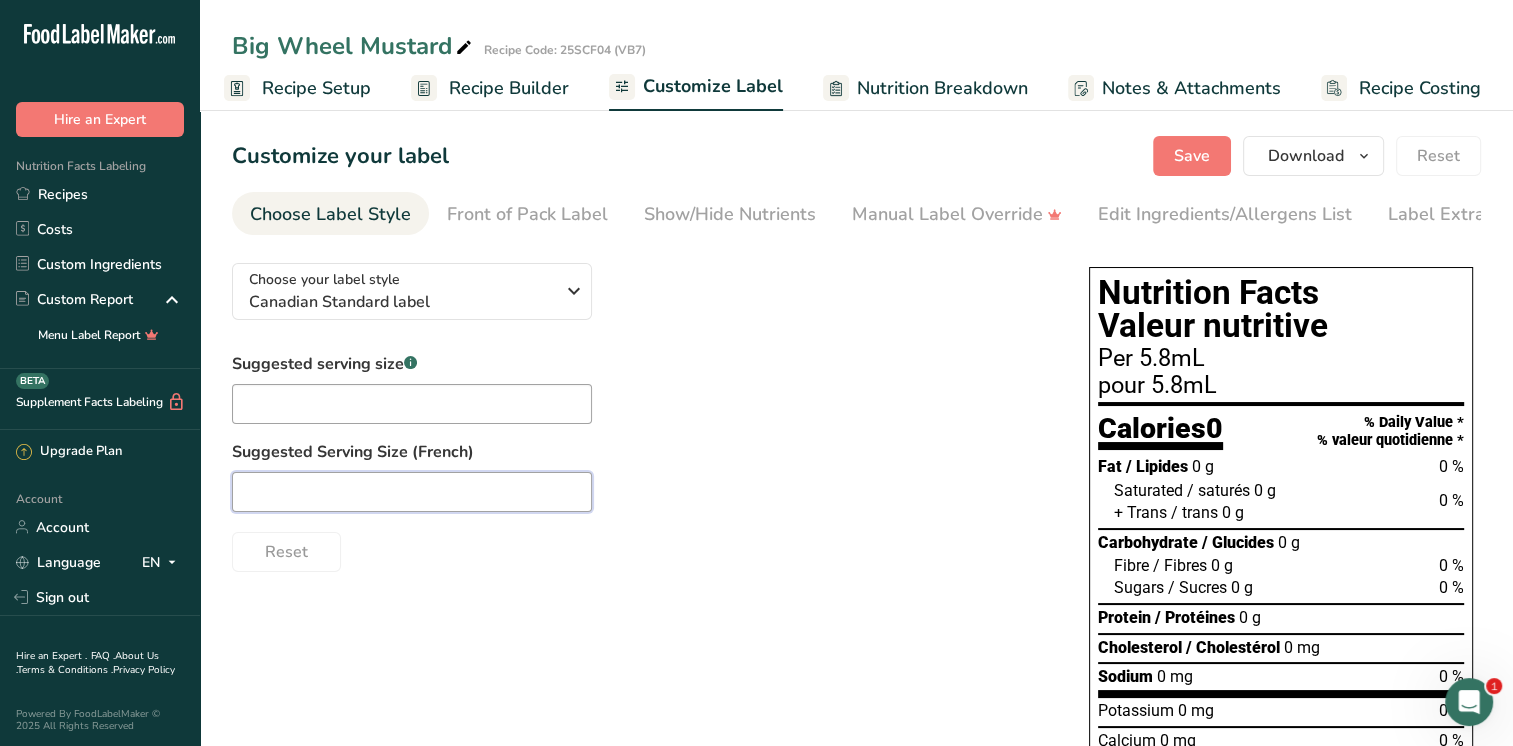 drag, startPoint x: 337, startPoint y: 412, endPoint x: 301, endPoint y: 501, distance: 96.00521 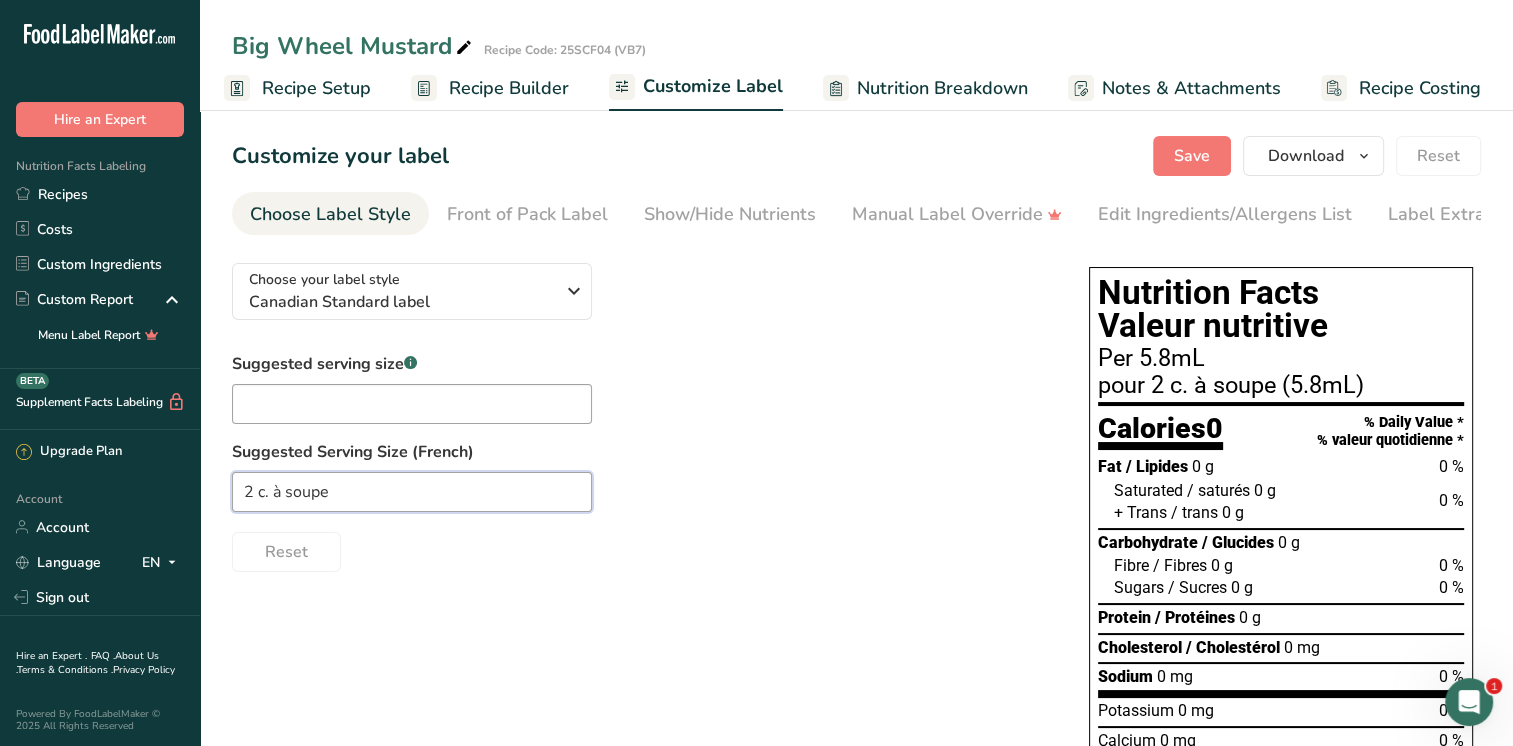 drag, startPoint x: 251, startPoint y: 490, endPoint x: 233, endPoint y: 494, distance: 18.439089 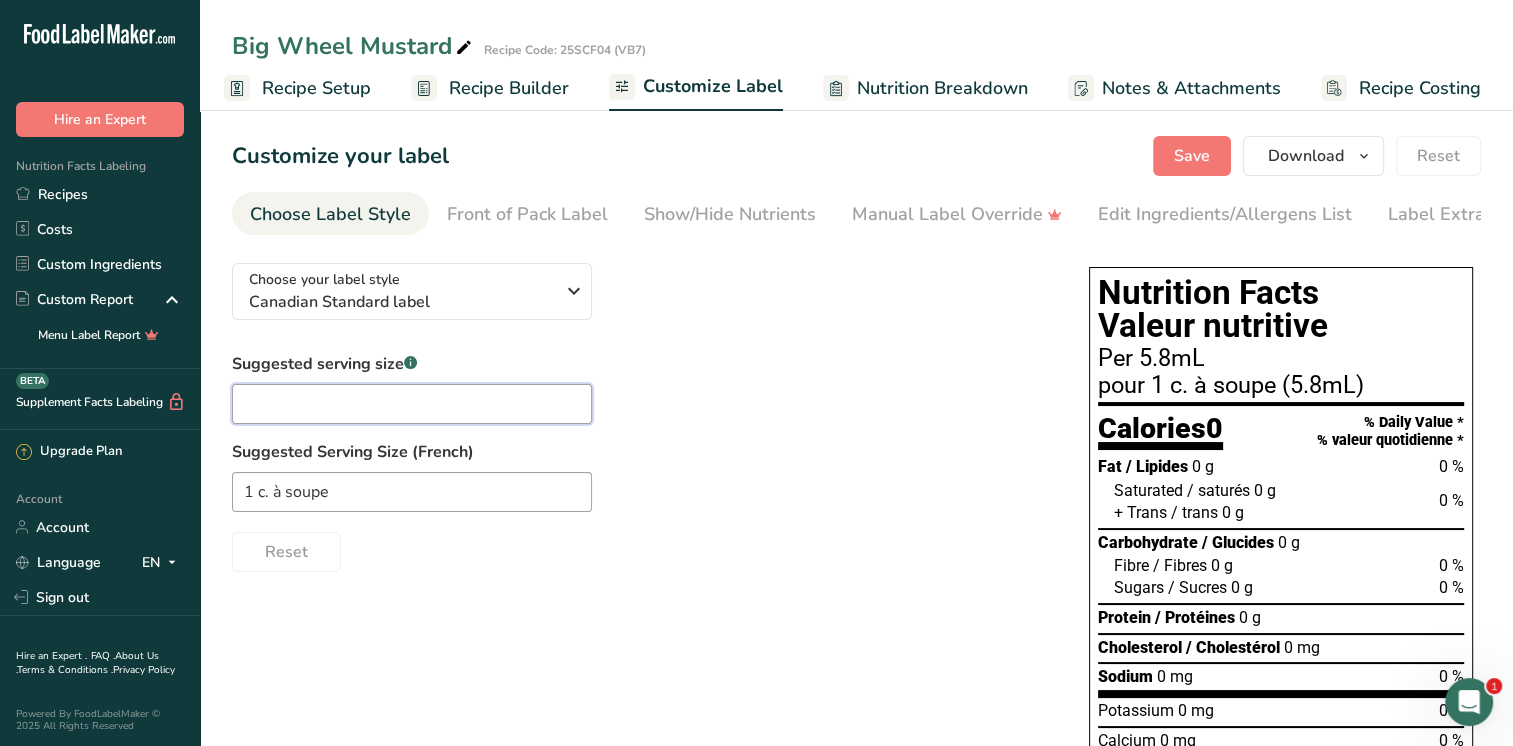 click at bounding box center (412, 404) 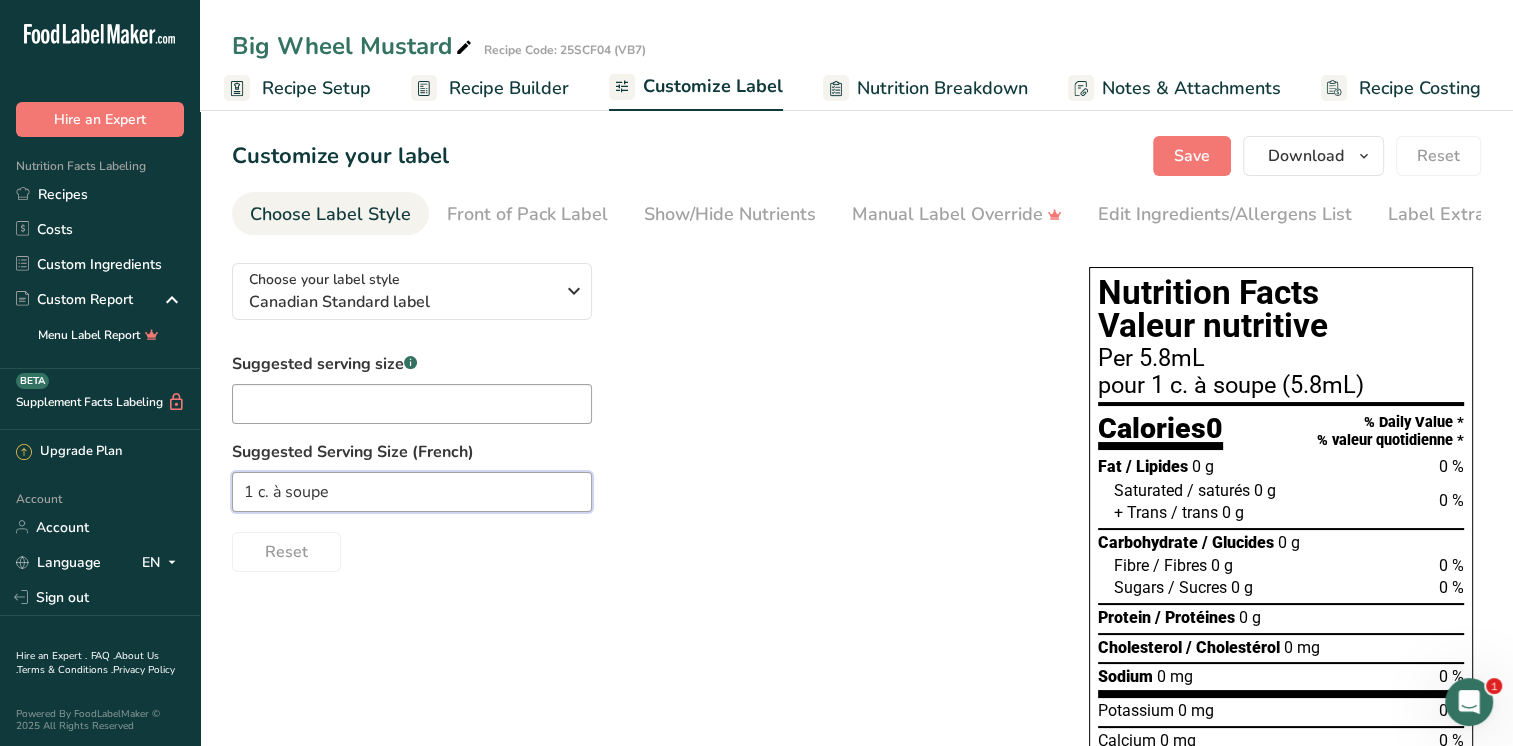 drag, startPoint x: 255, startPoint y: 407, endPoint x: 327, endPoint y: 491, distance: 110.63454 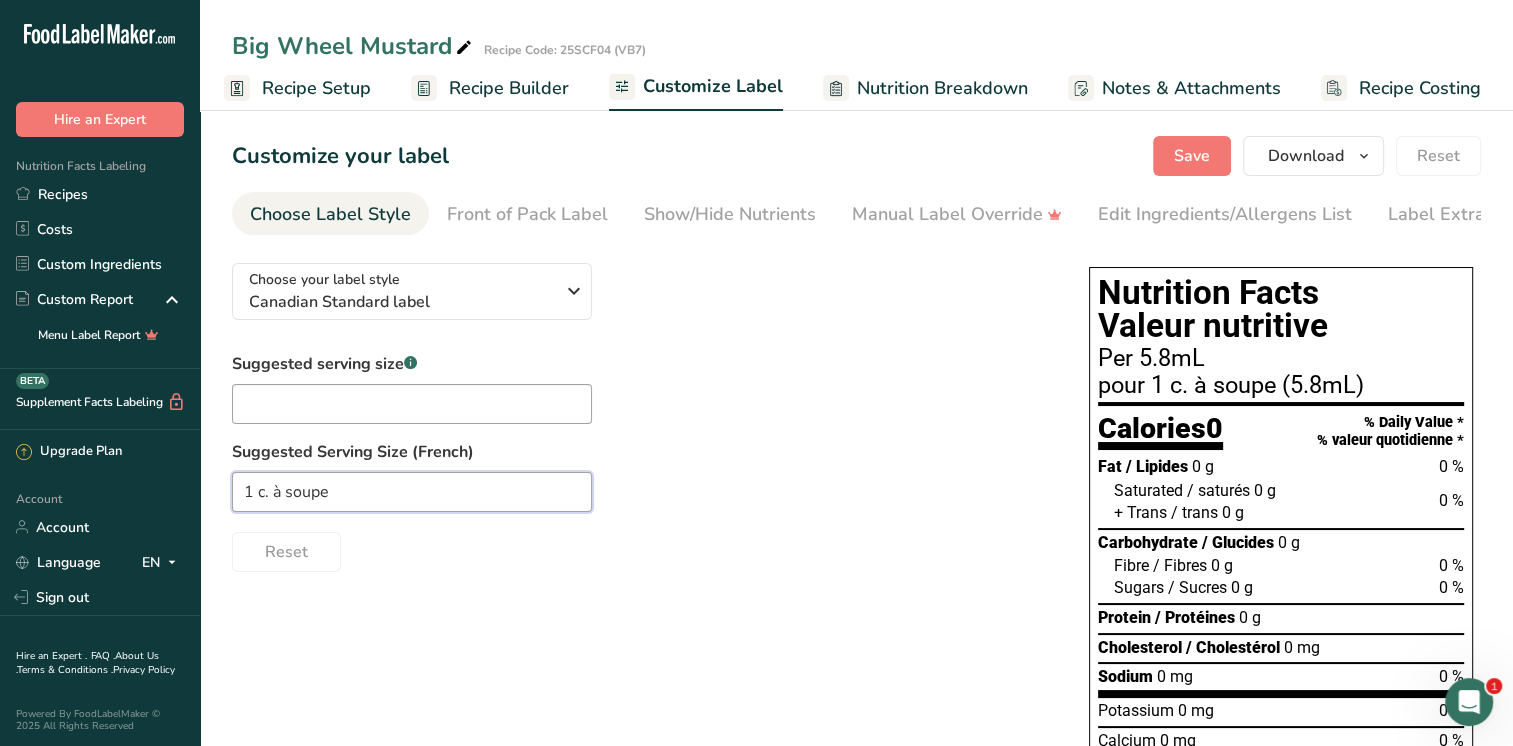 drag, startPoint x: 358, startPoint y: 501, endPoint x: 232, endPoint y: 487, distance: 126.77539 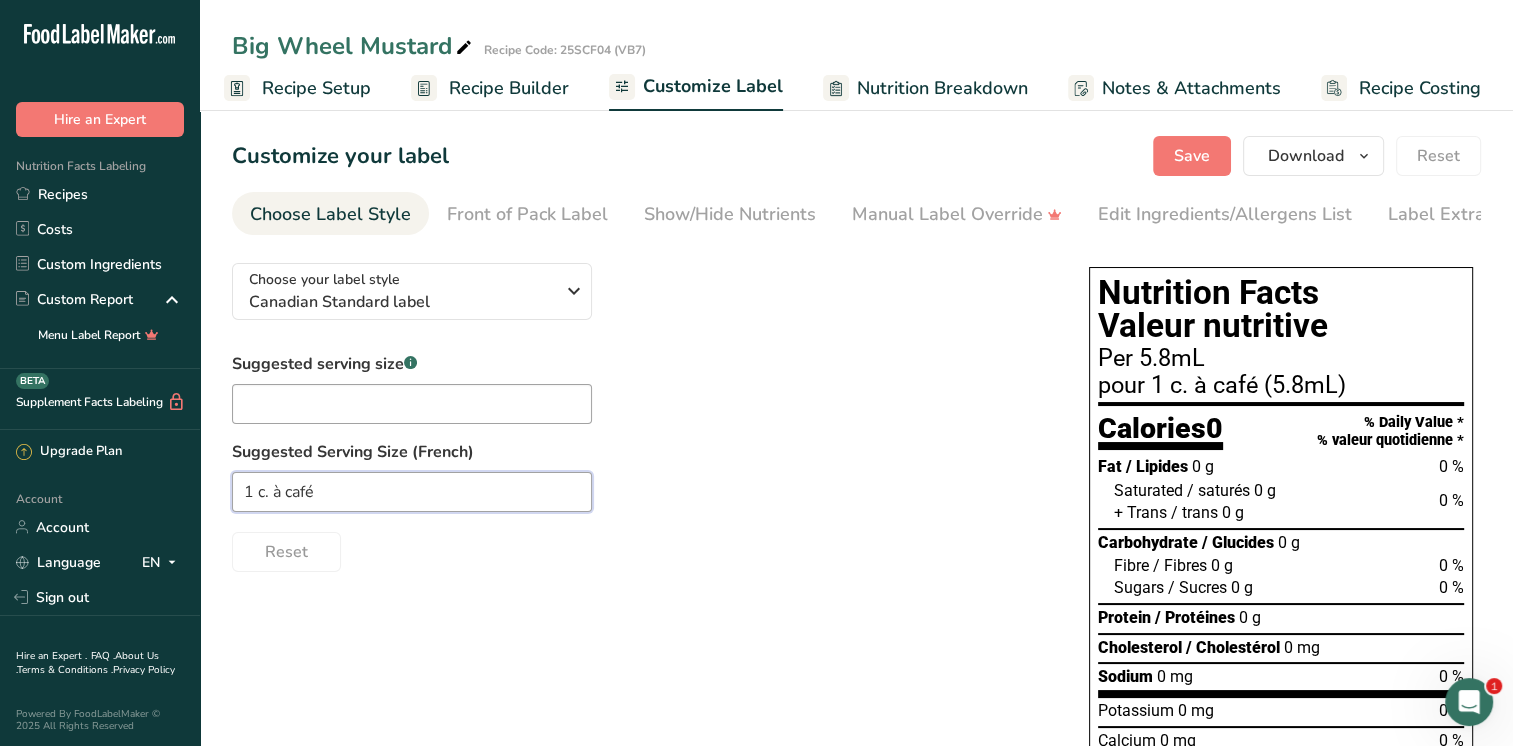 type on "1 c. à café" 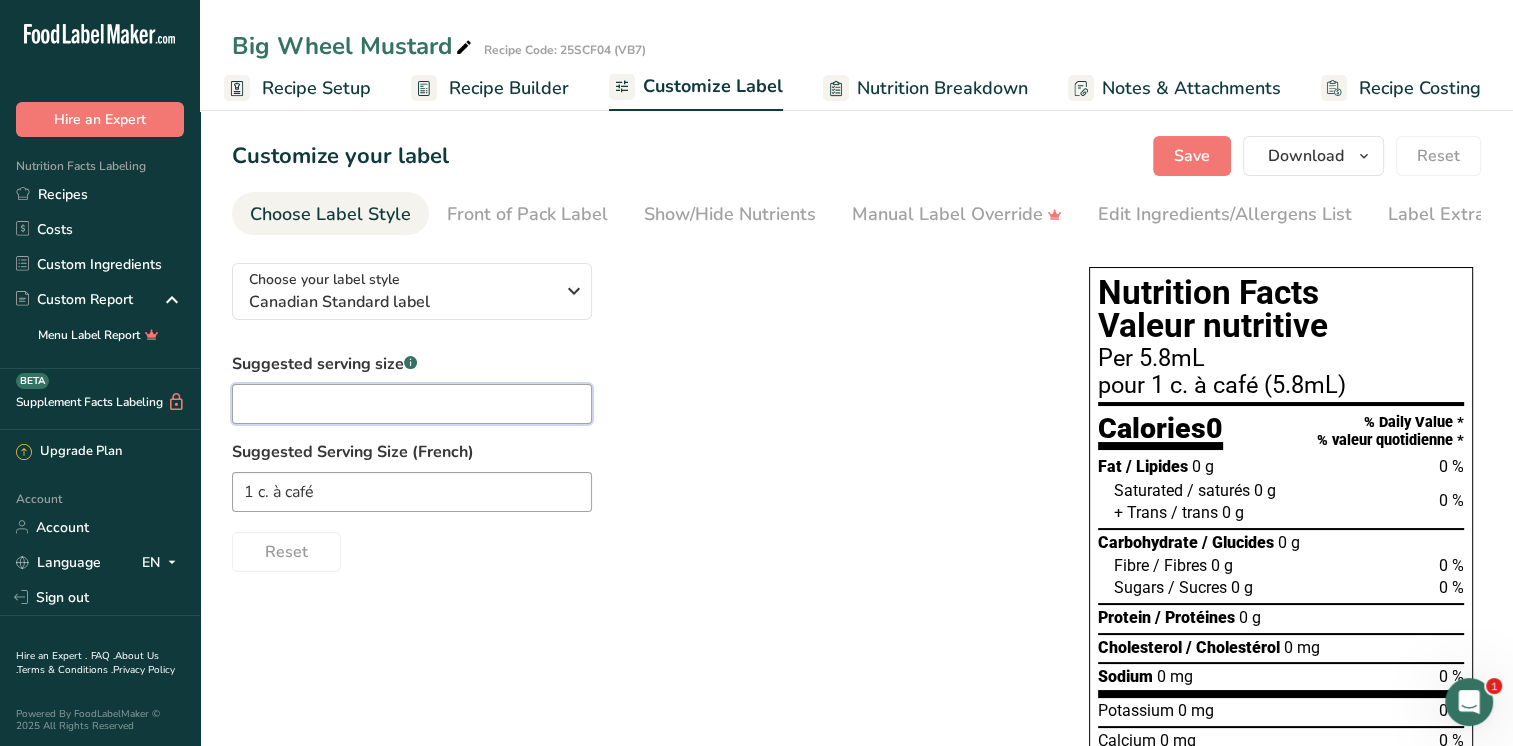 click at bounding box center (412, 404) 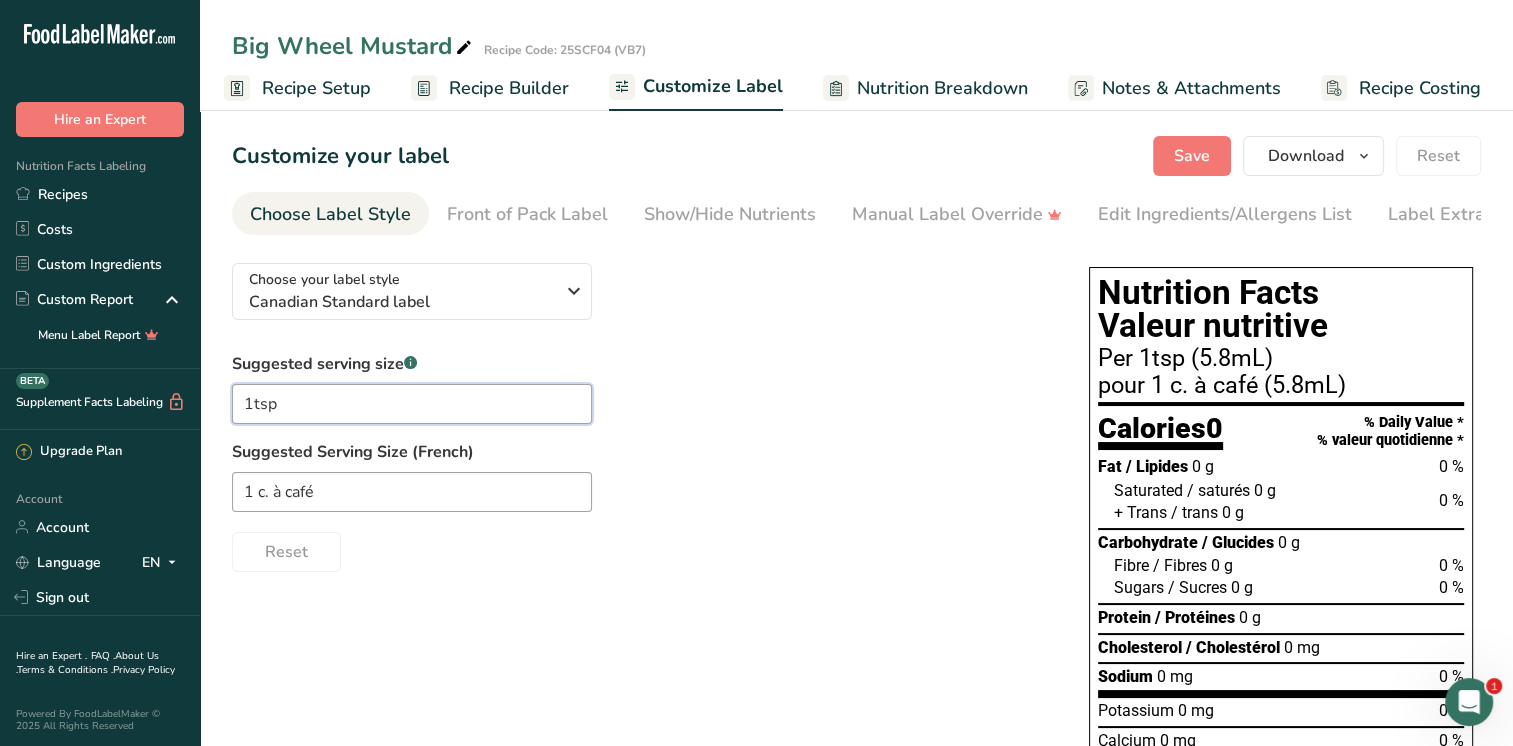 type on "1tsp" 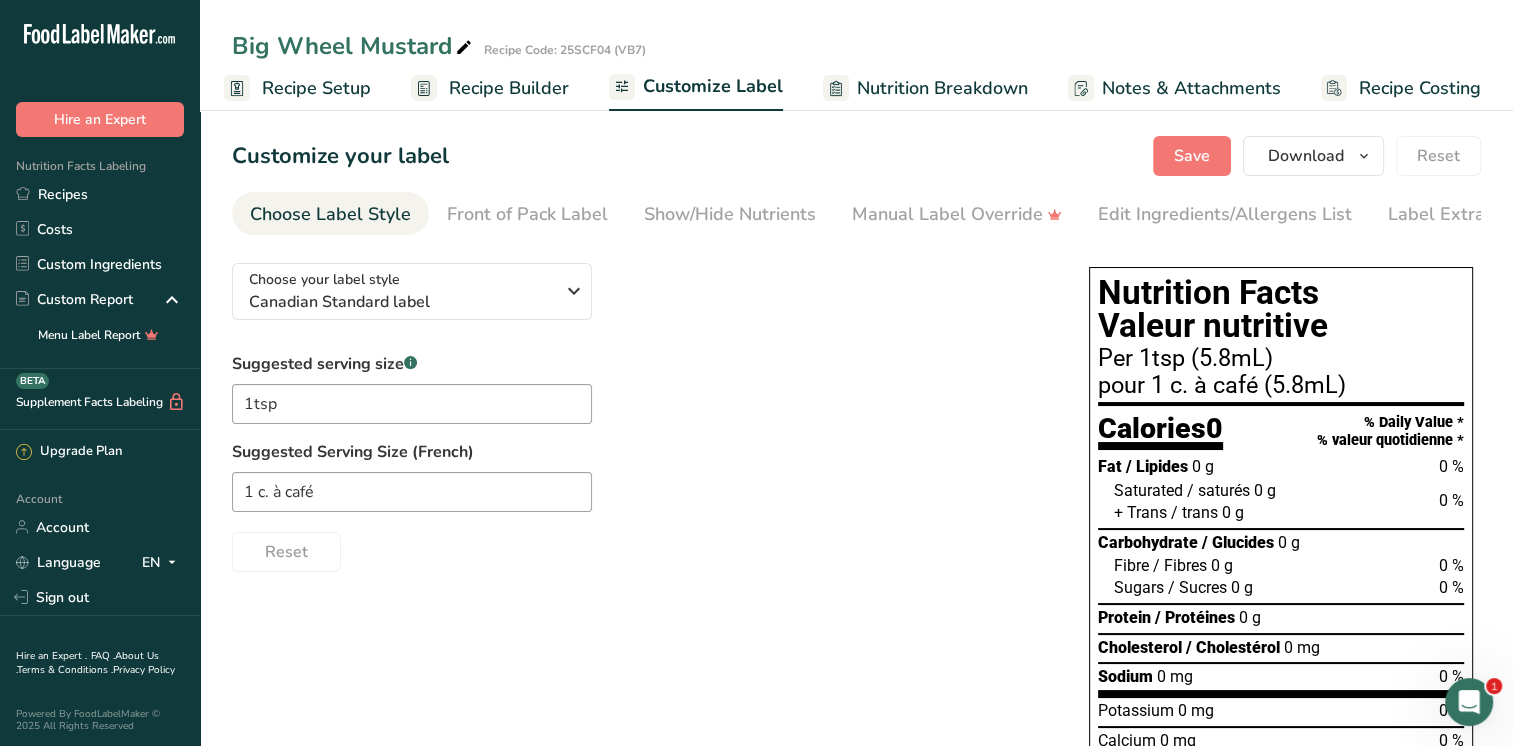 click on "Choose your label style
Canadian Standard label
USA (FDA)
Standard FDA label
Tabular FDA label
Linear FDA label
Simplified FDA label
Dual Column FDA label (Per Serving/Per Container)
Dual Column FDA label (As Sold/As Prepared)
Aggregate Standard FDA label
Standard FDA label with Micronutrients listed side-by-side
UK (FSA)
UK Mandatory Label "Back of Pack"
UK Traffic Light Label  "Front of Pack"
Canadian (CFIA)
Canadian Standard label
Canadian Dual Column label" at bounding box center (856, 584) 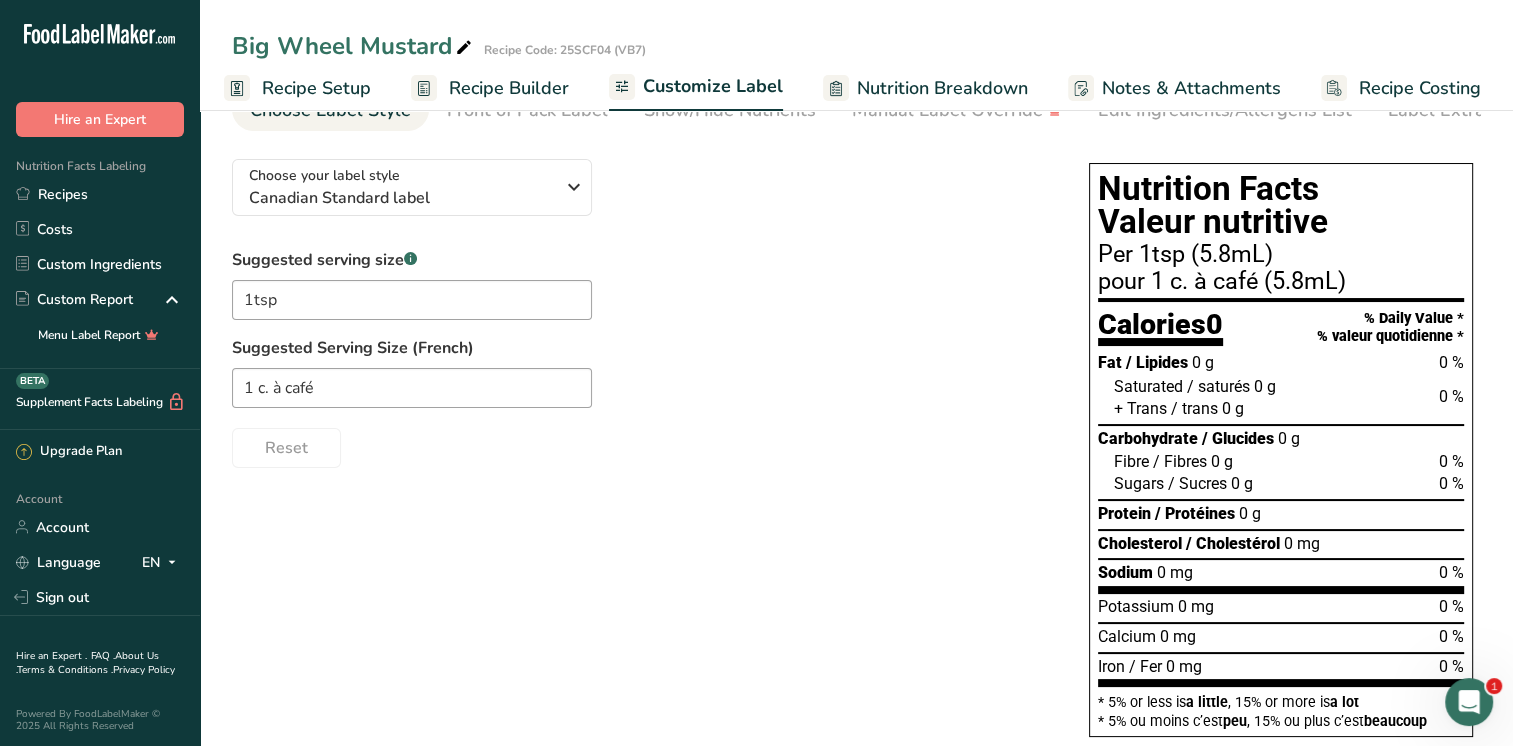 scroll, scrollTop: 0, scrollLeft: 0, axis: both 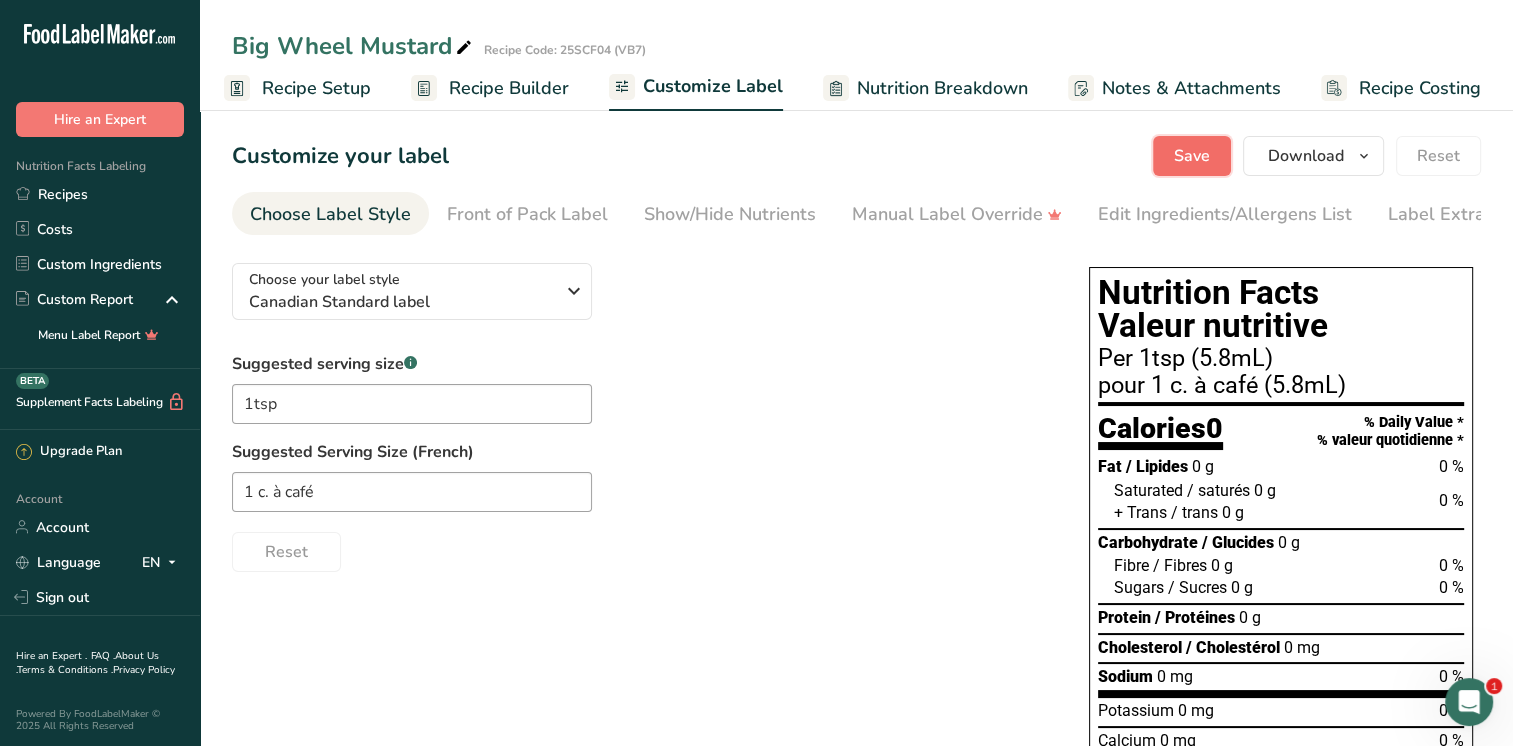 click on "Save" at bounding box center [1192, 156] 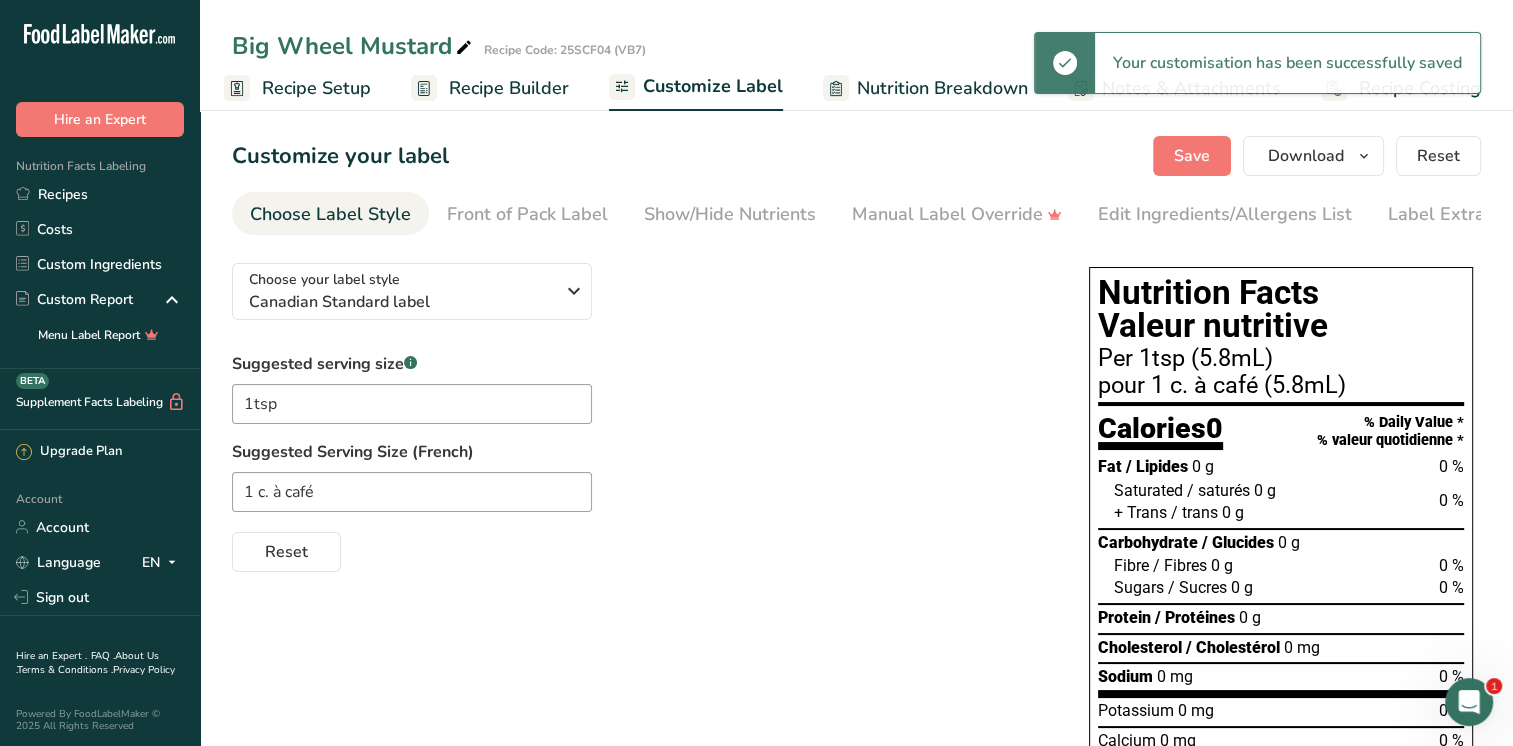 click on "Recipe Setup" at bounding box center [316, 88] 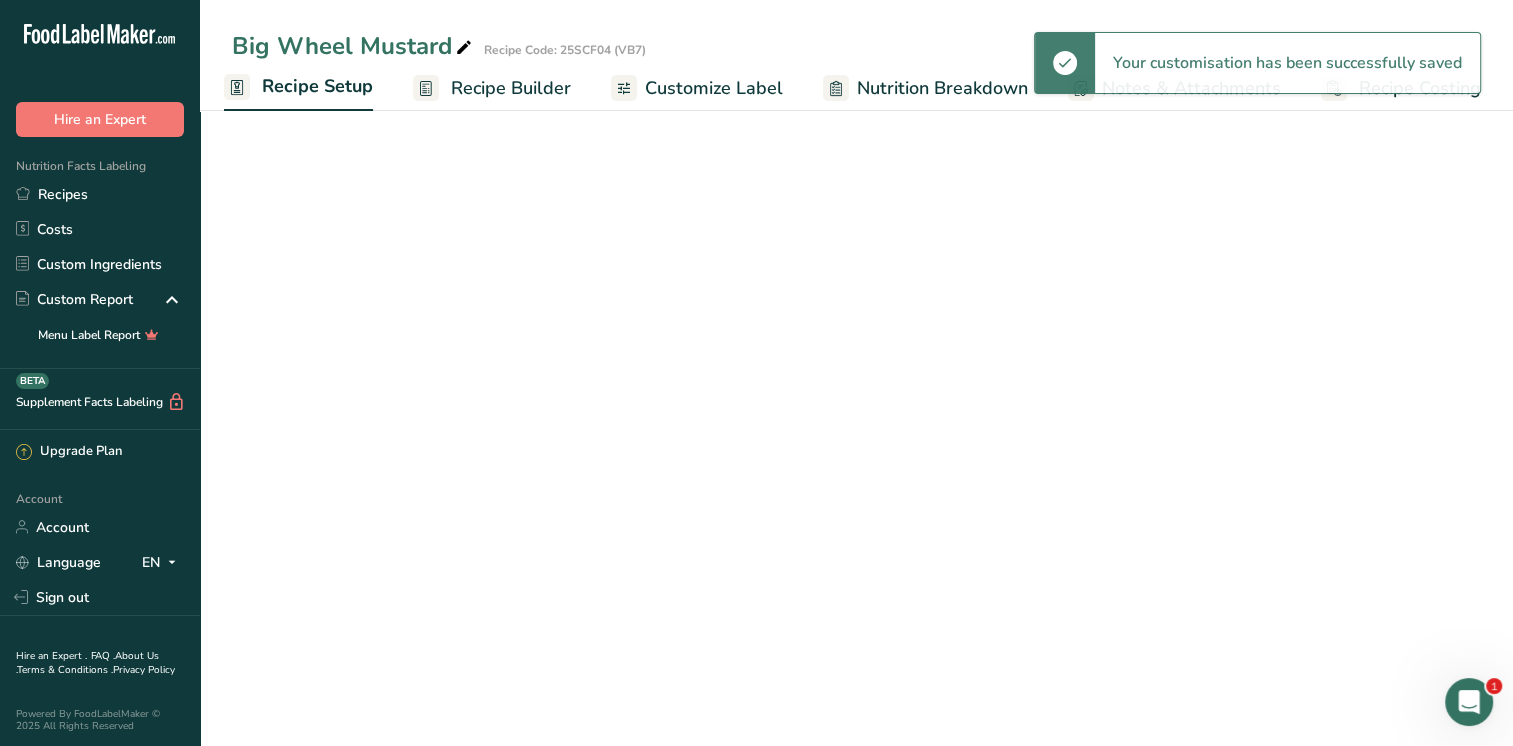 scroll, scrollTop: 0, scrollLeft: 7, axis: horizontal 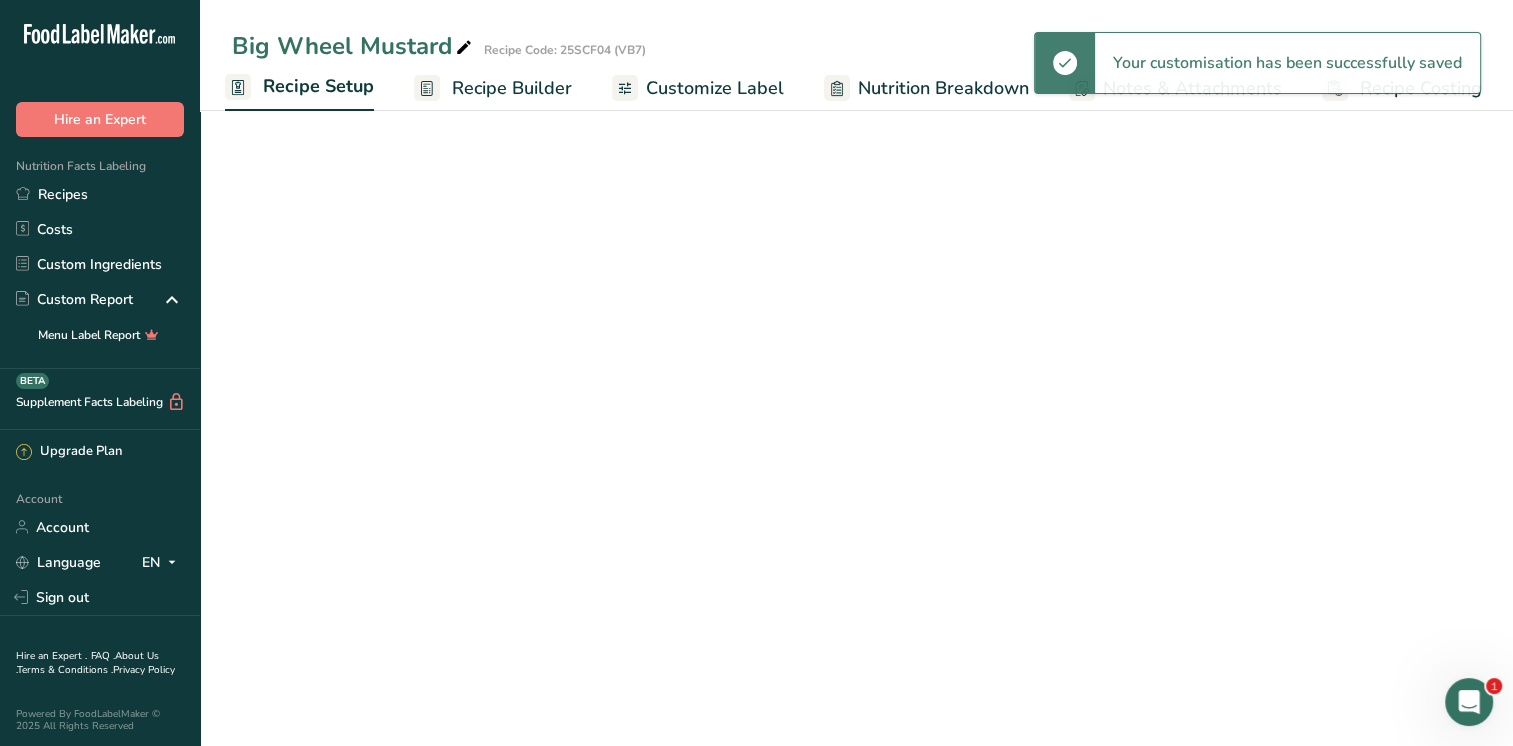 select on "22" 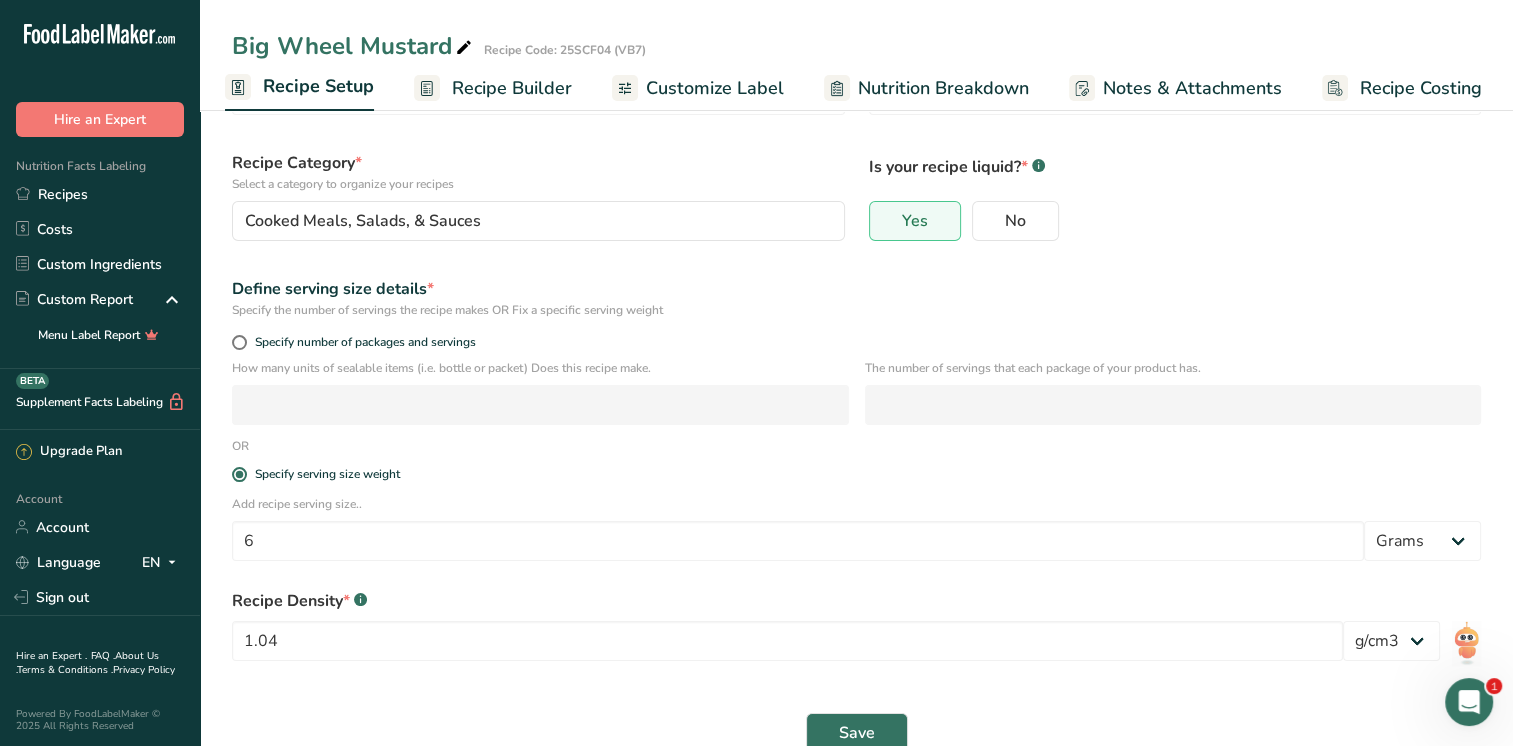 scroll, scrollTop: 152, scrollLeft: 0, axis: vertical 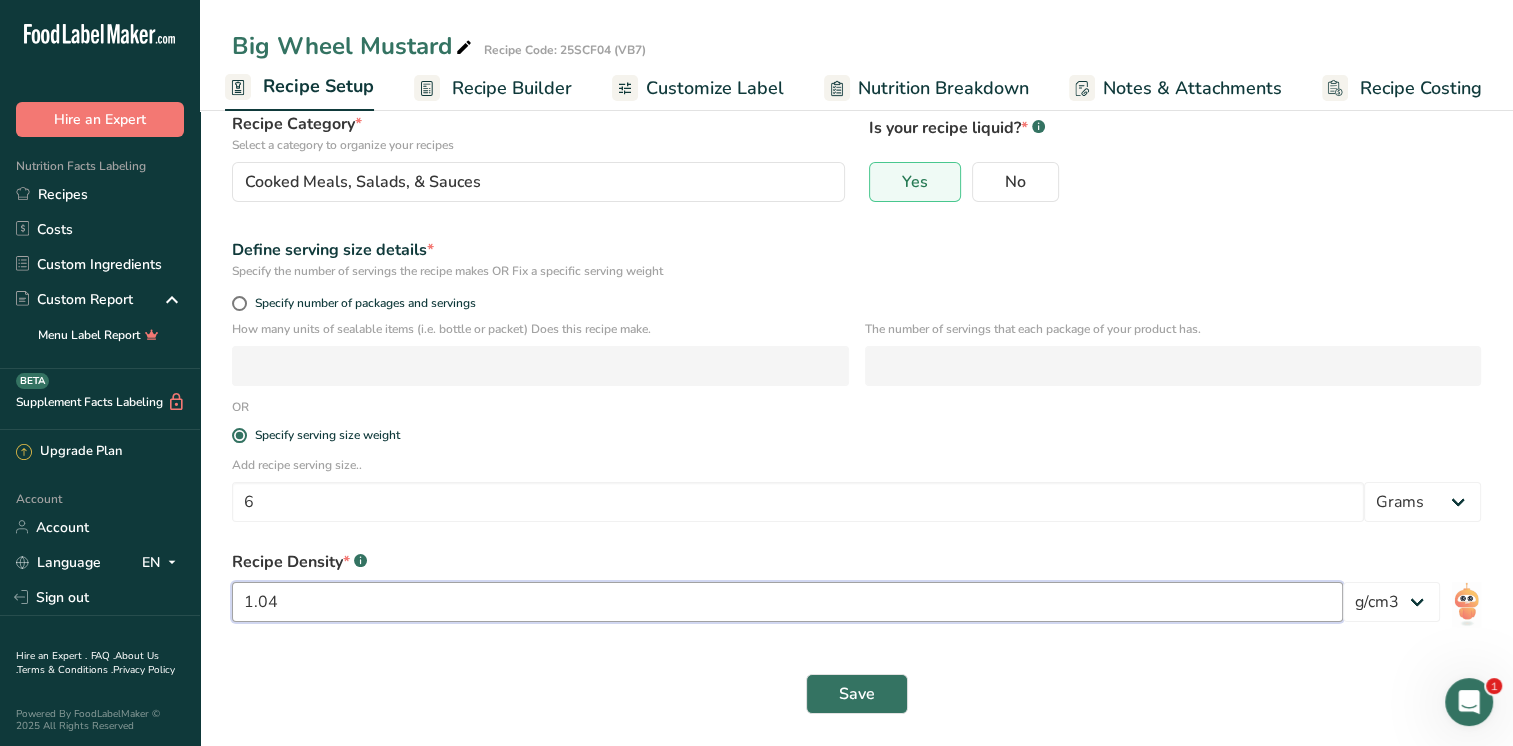 drag, startPoint x: 284, startPoint y: 609, endPoint x: 253, endPoint y: 603, distance: 31.575306 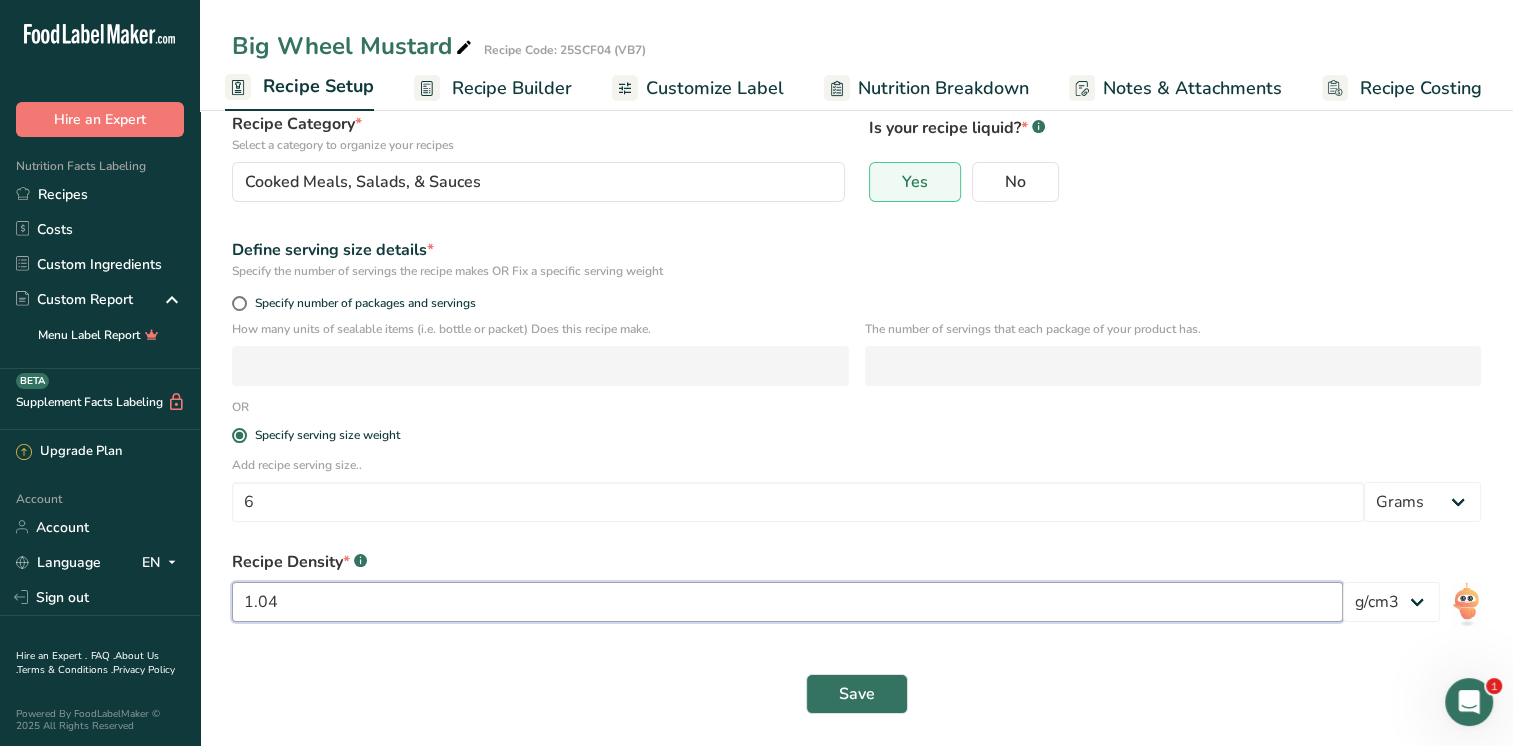 click on "1.04" at bounding box center (787, 602) 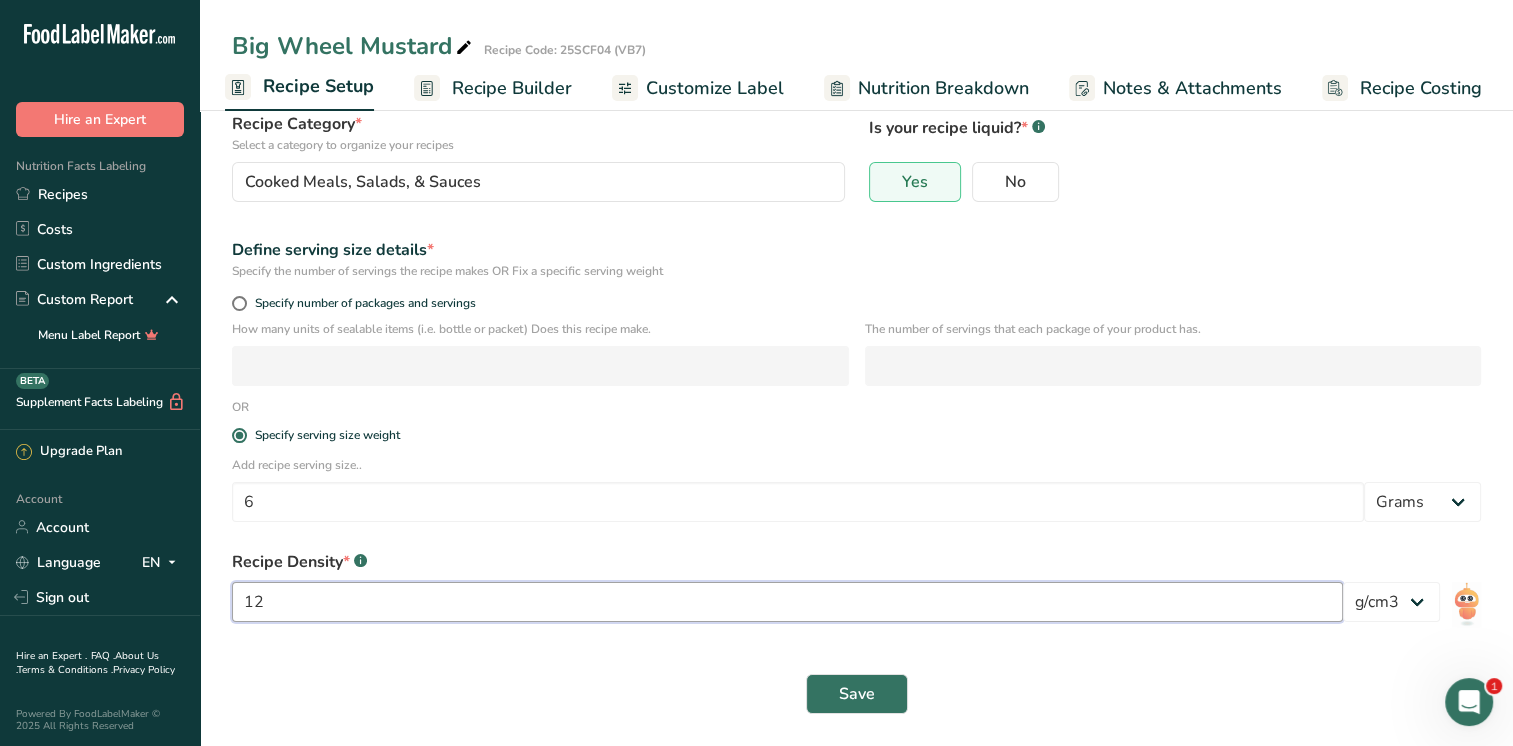 click on "12" at bounding box center [787, 602] 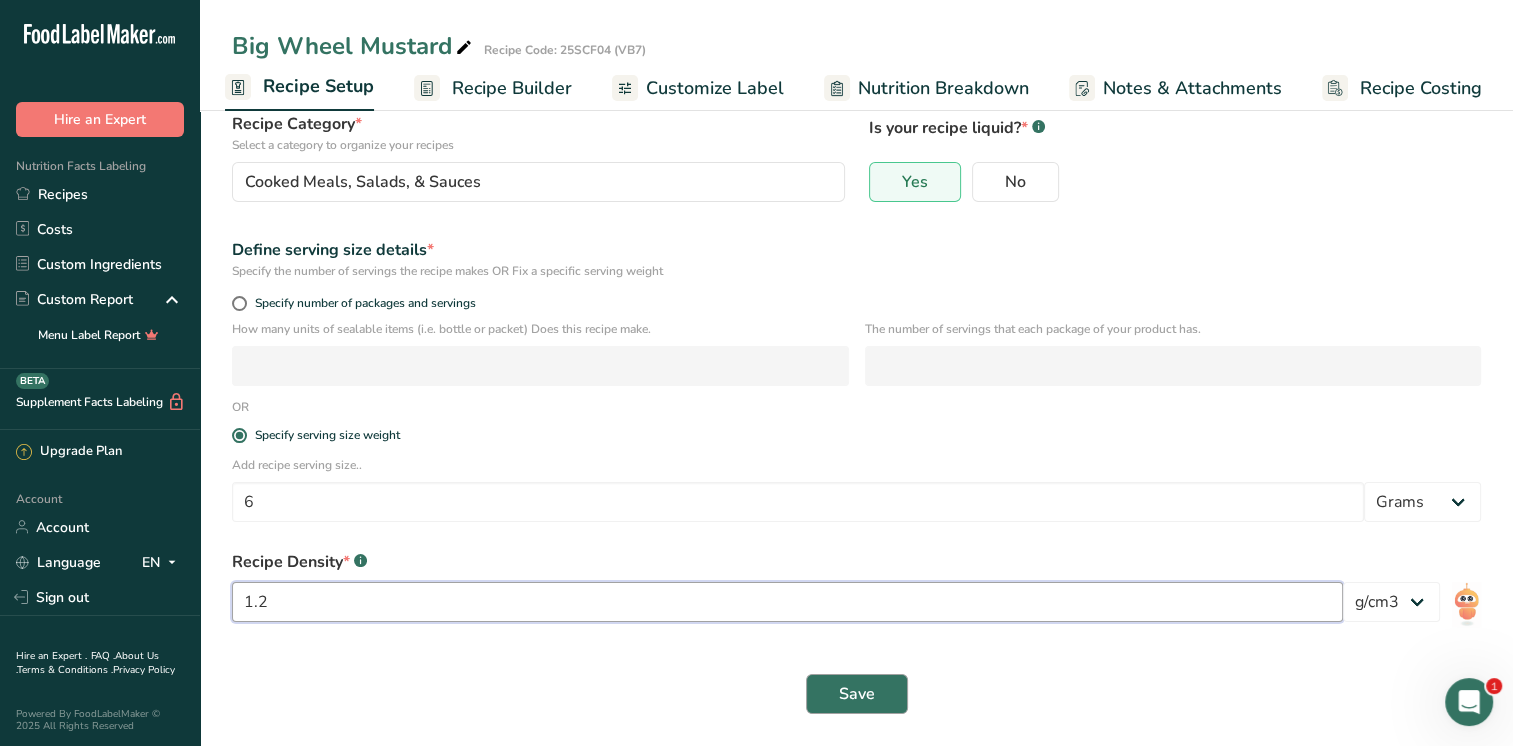 type on "1.2" 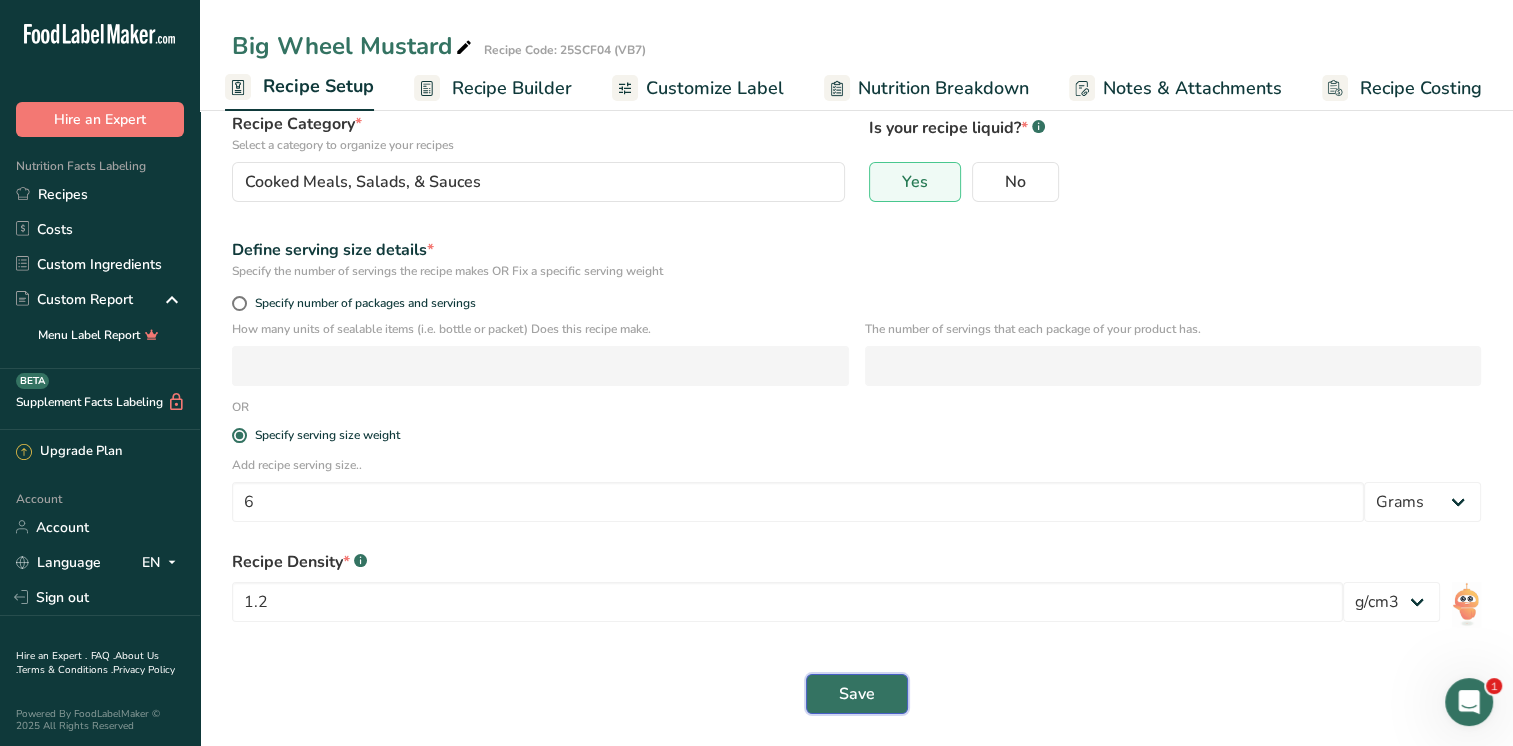 click on "Save" at bounding box center (857, 694) 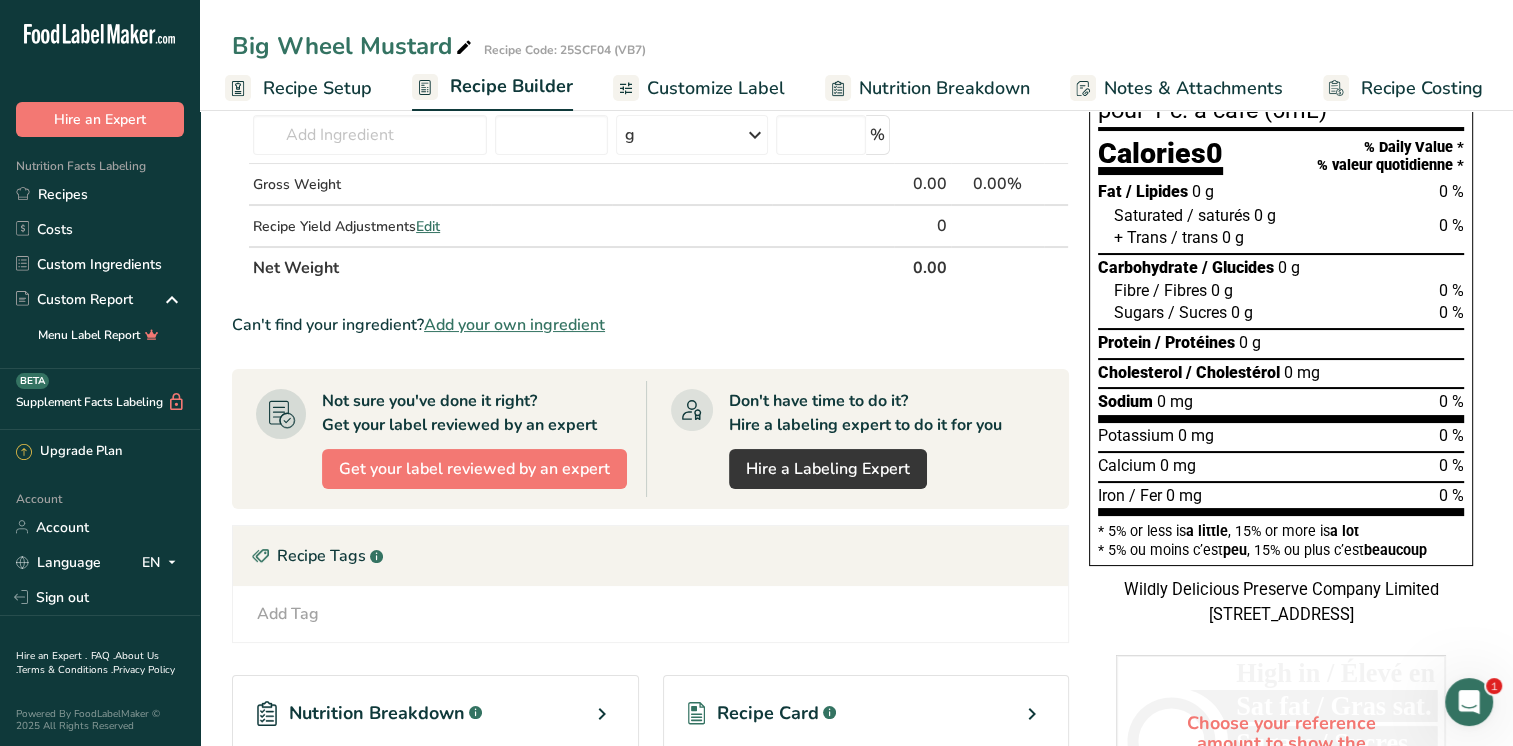 scroll, scrollTop: 0, scrollLeft: 0, axis: both 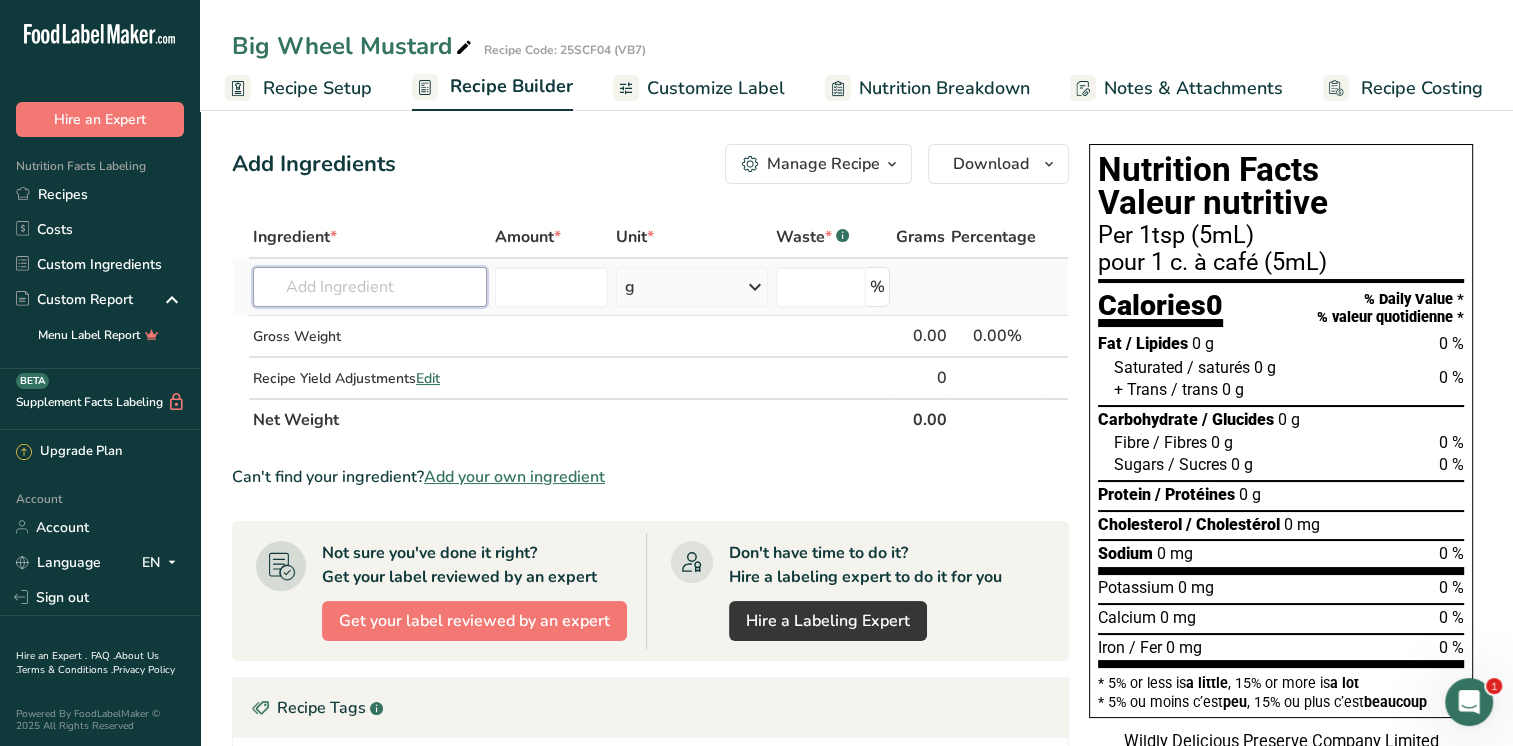 click at bounding box center (369, 287) 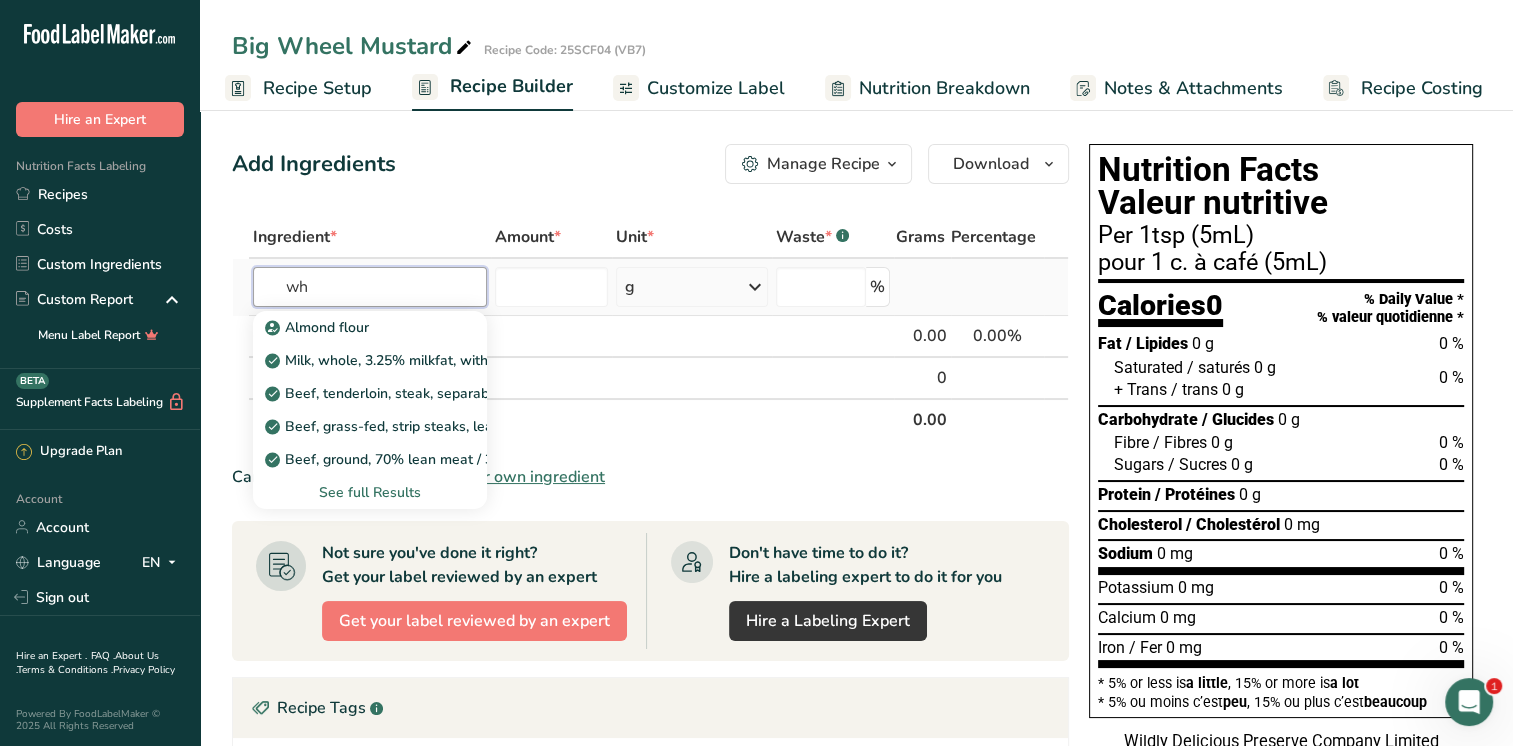 type on "w" 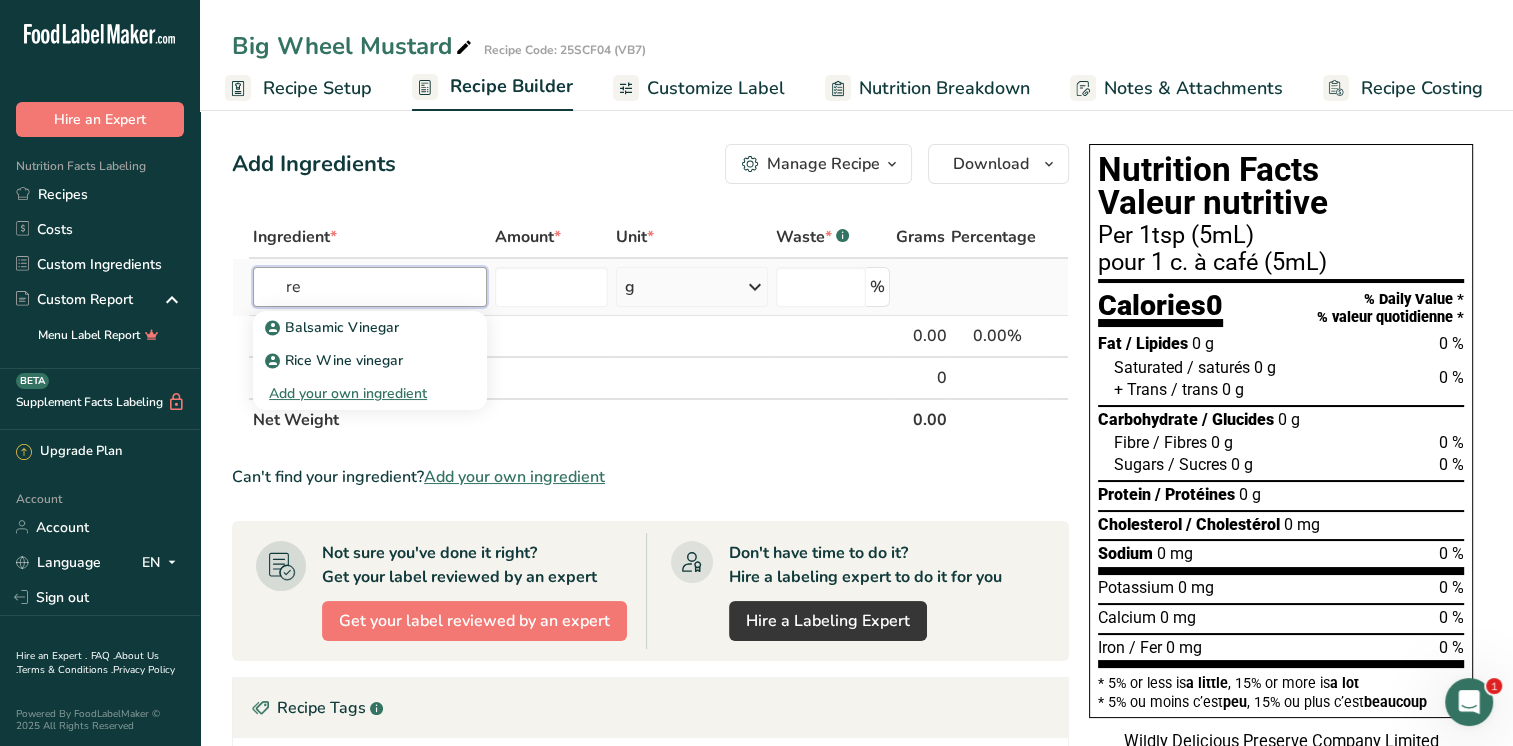 type on "r" 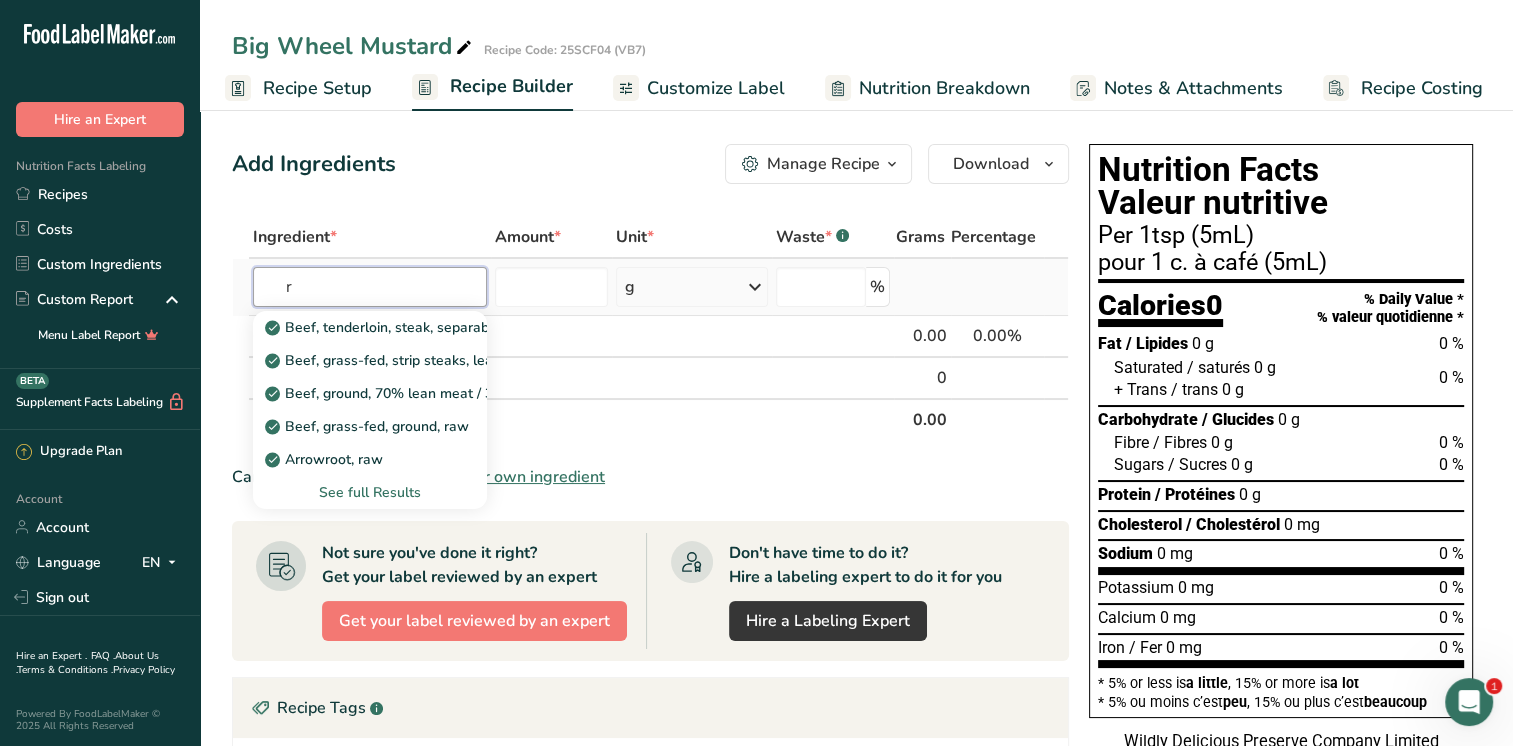type 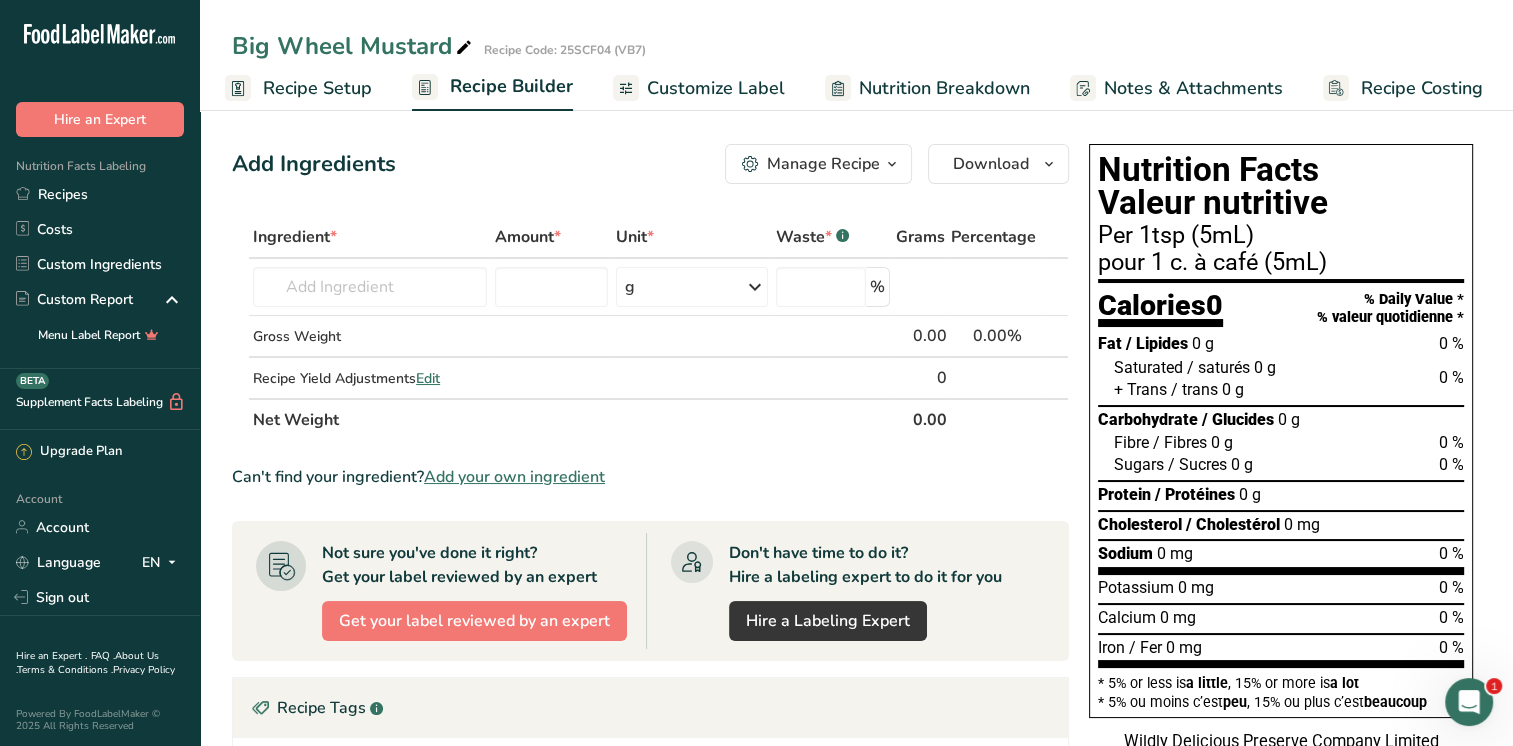 click on "Add your own ingredient" at bounding box center (514, 477) 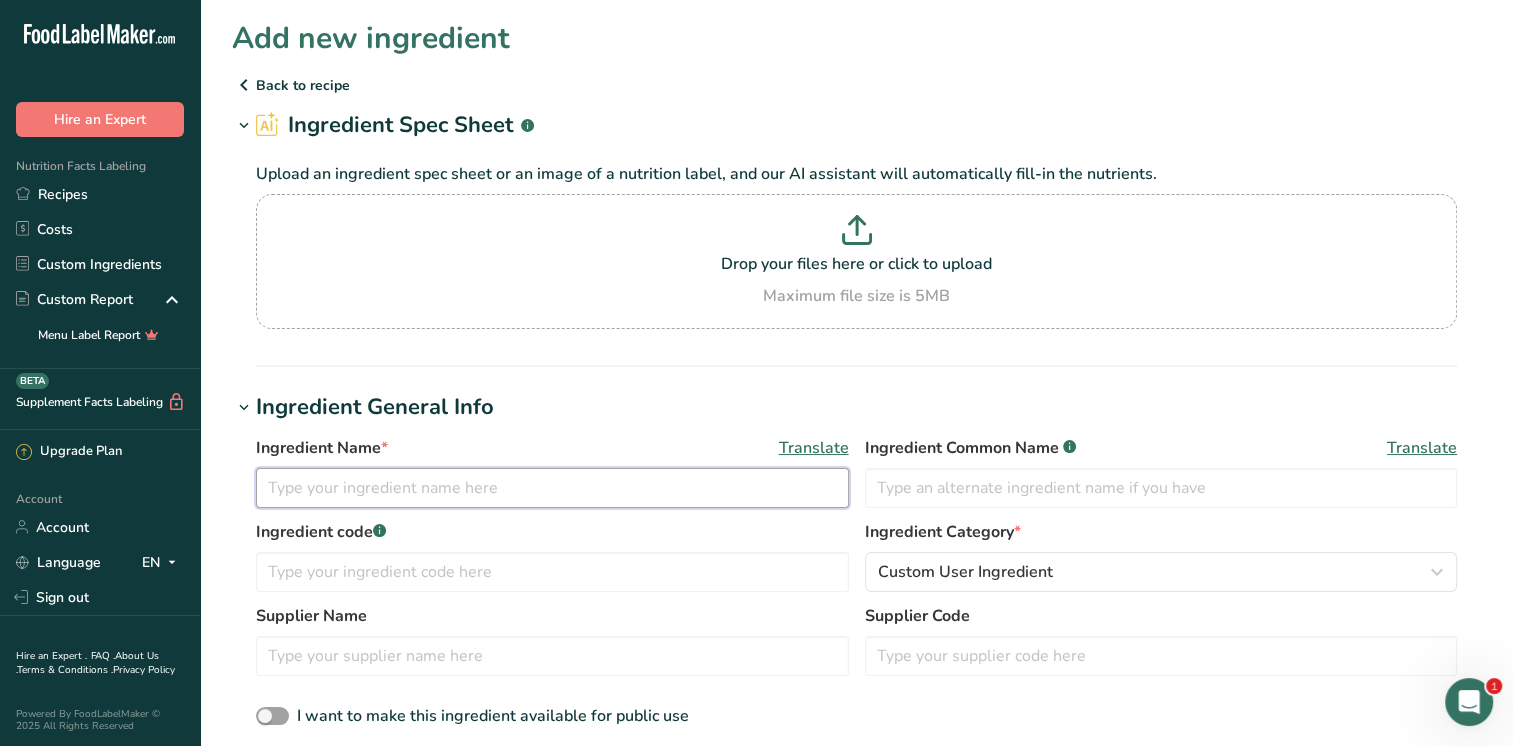 click at bounding box center [552, 488] 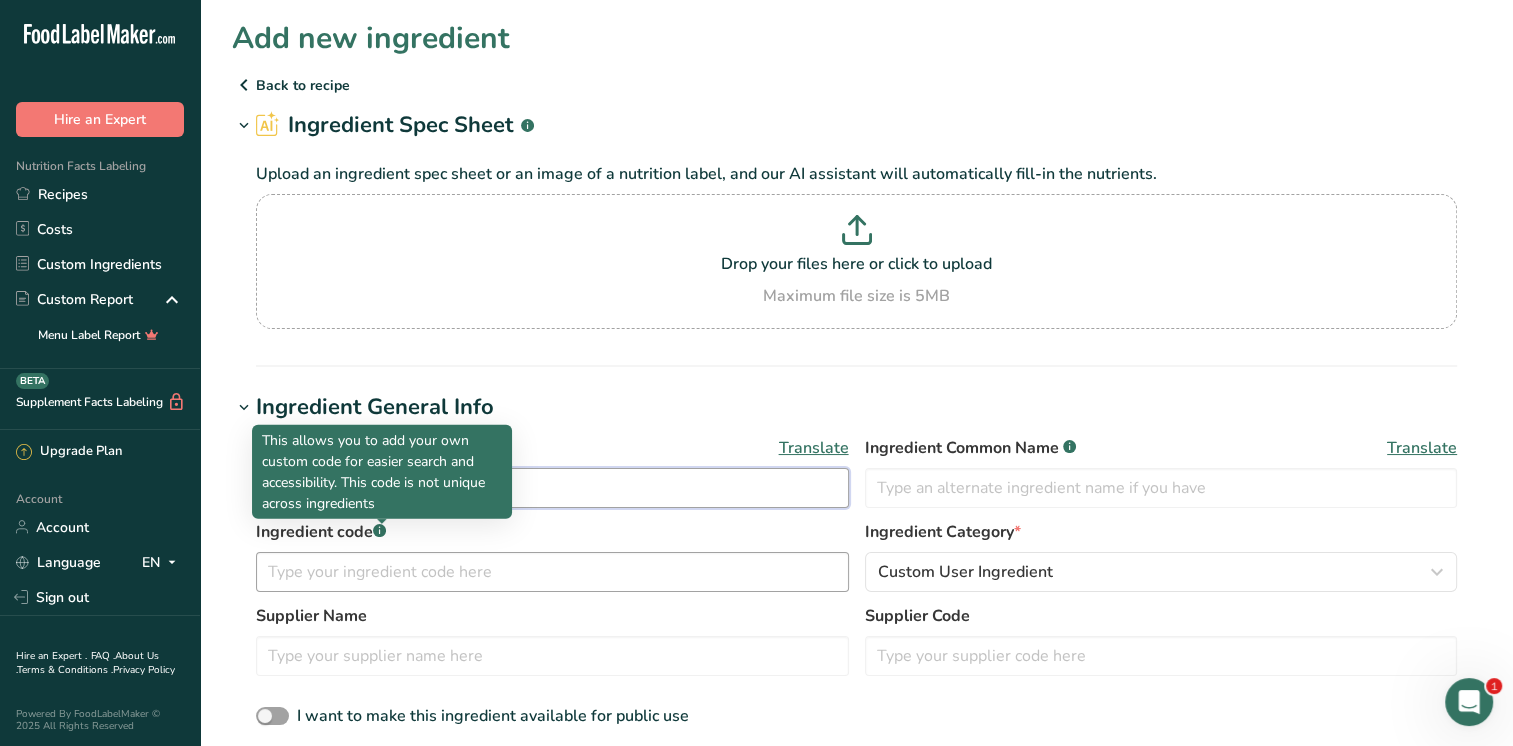 type on "White Wine Vinegar 5%" 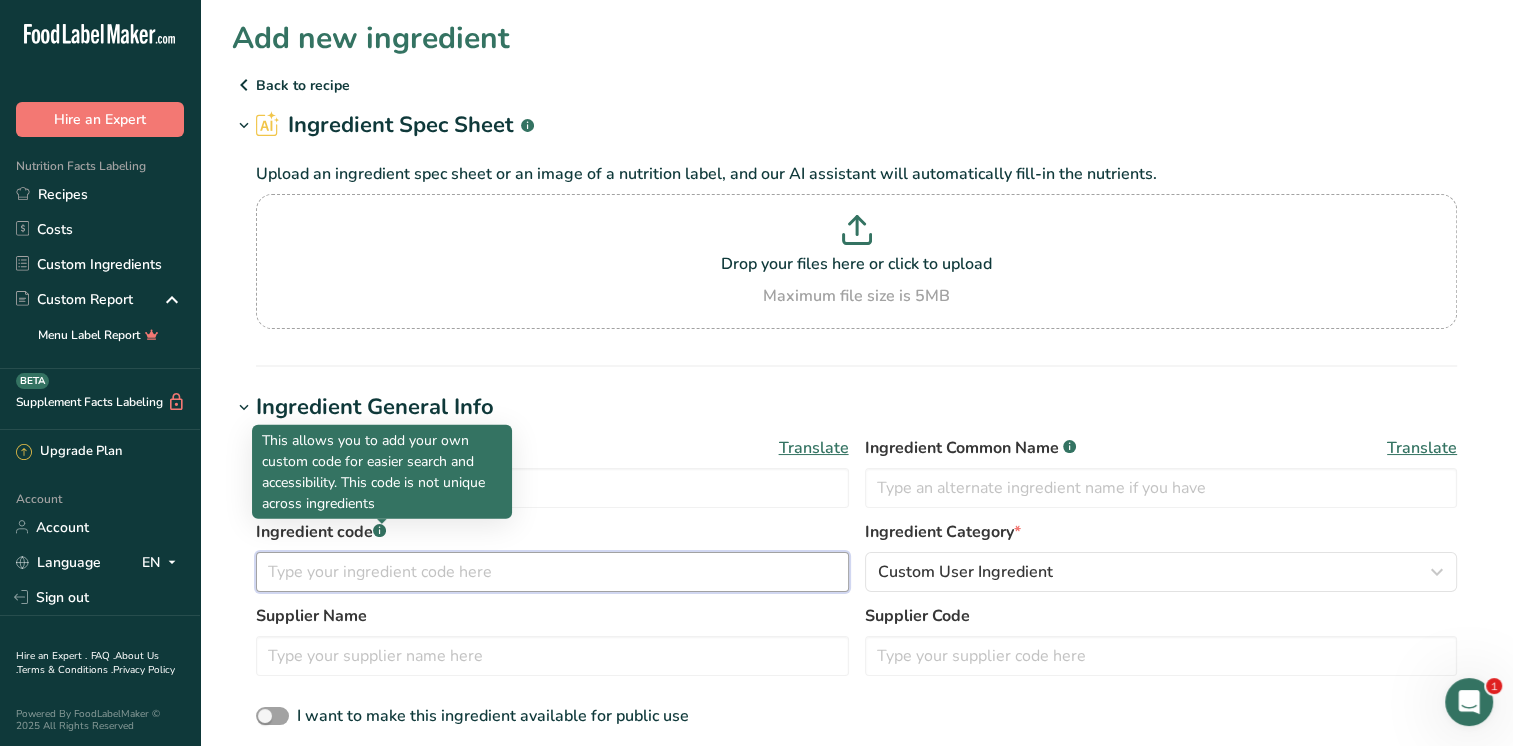 click at bounding box center [552, 572] 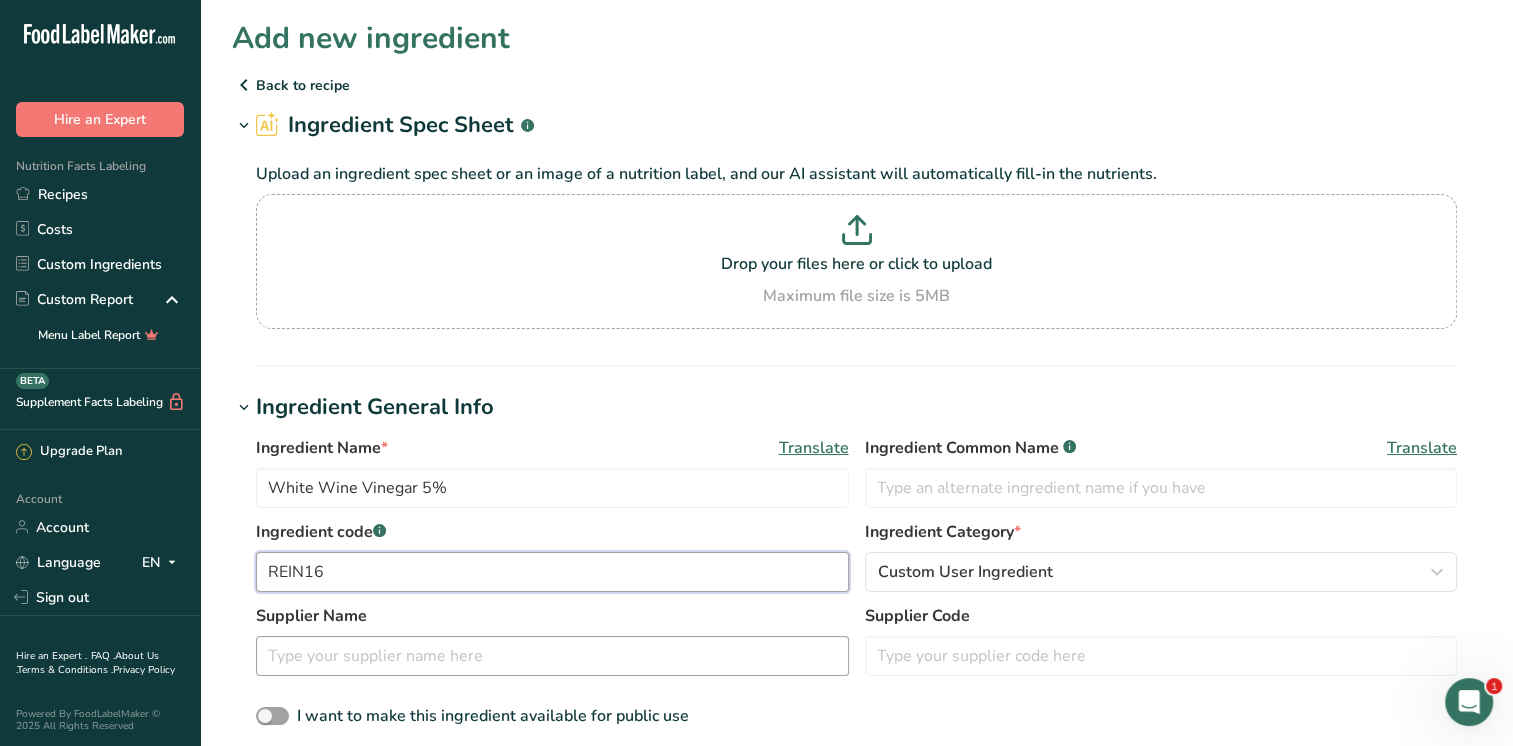 type on "REIN16" 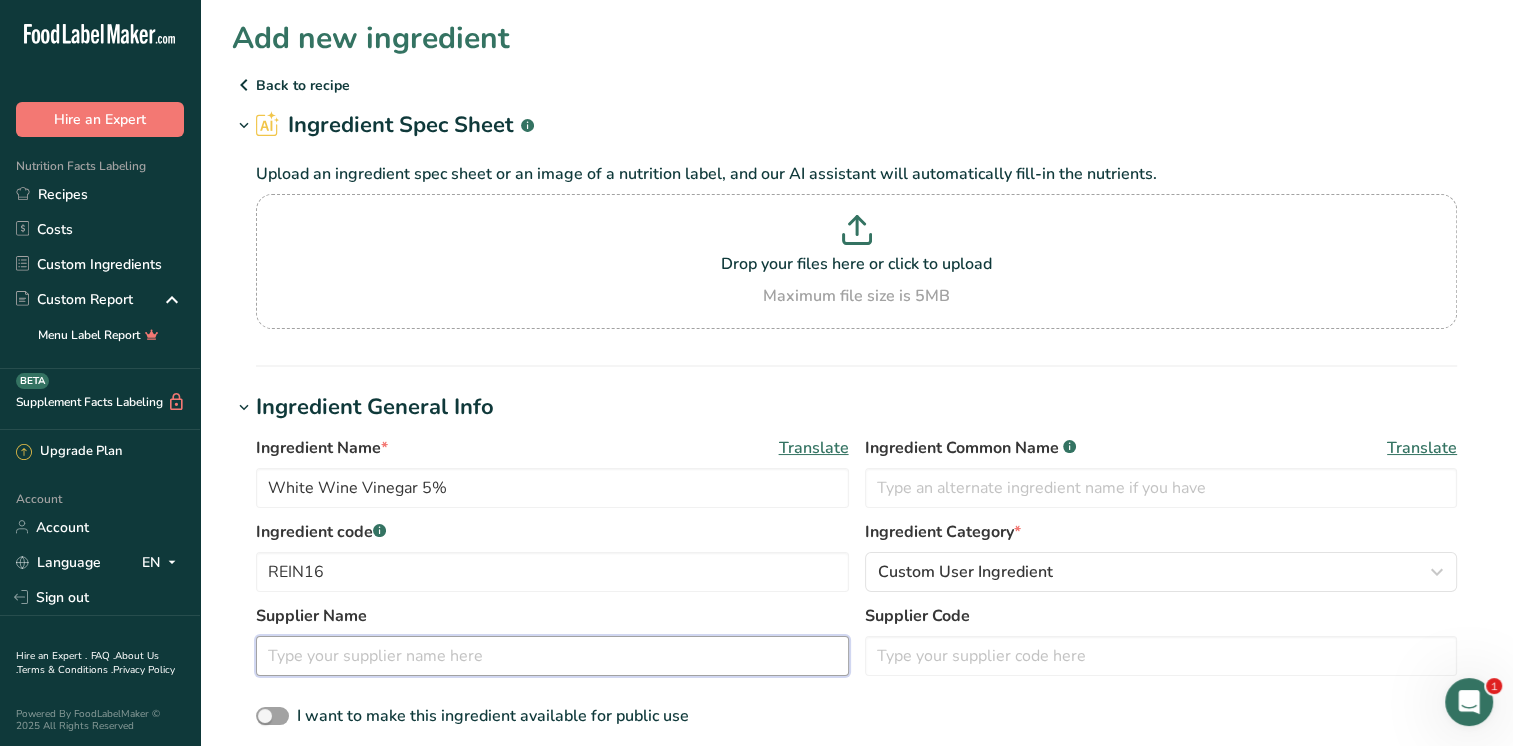 click at bounding box center (552, 656) 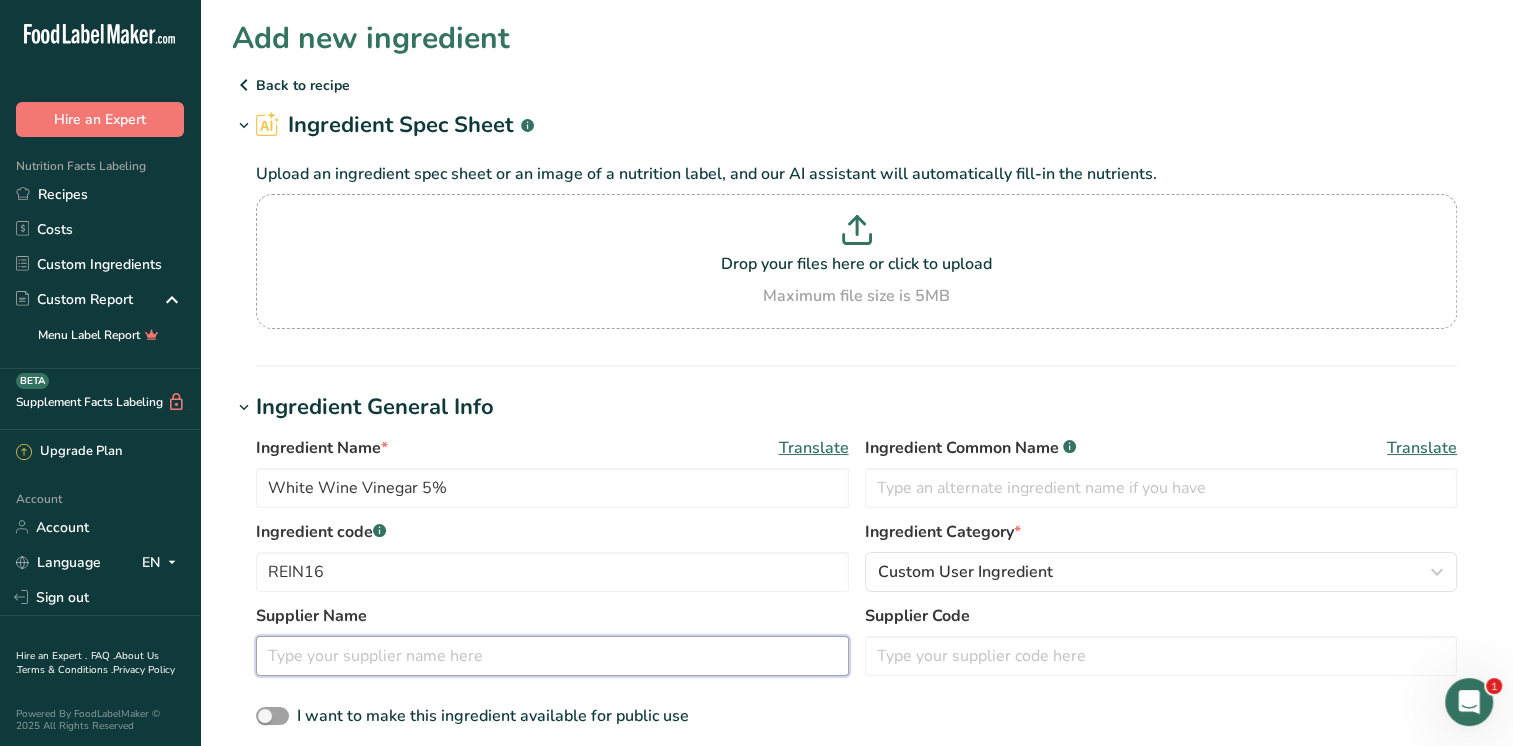 type on "r" 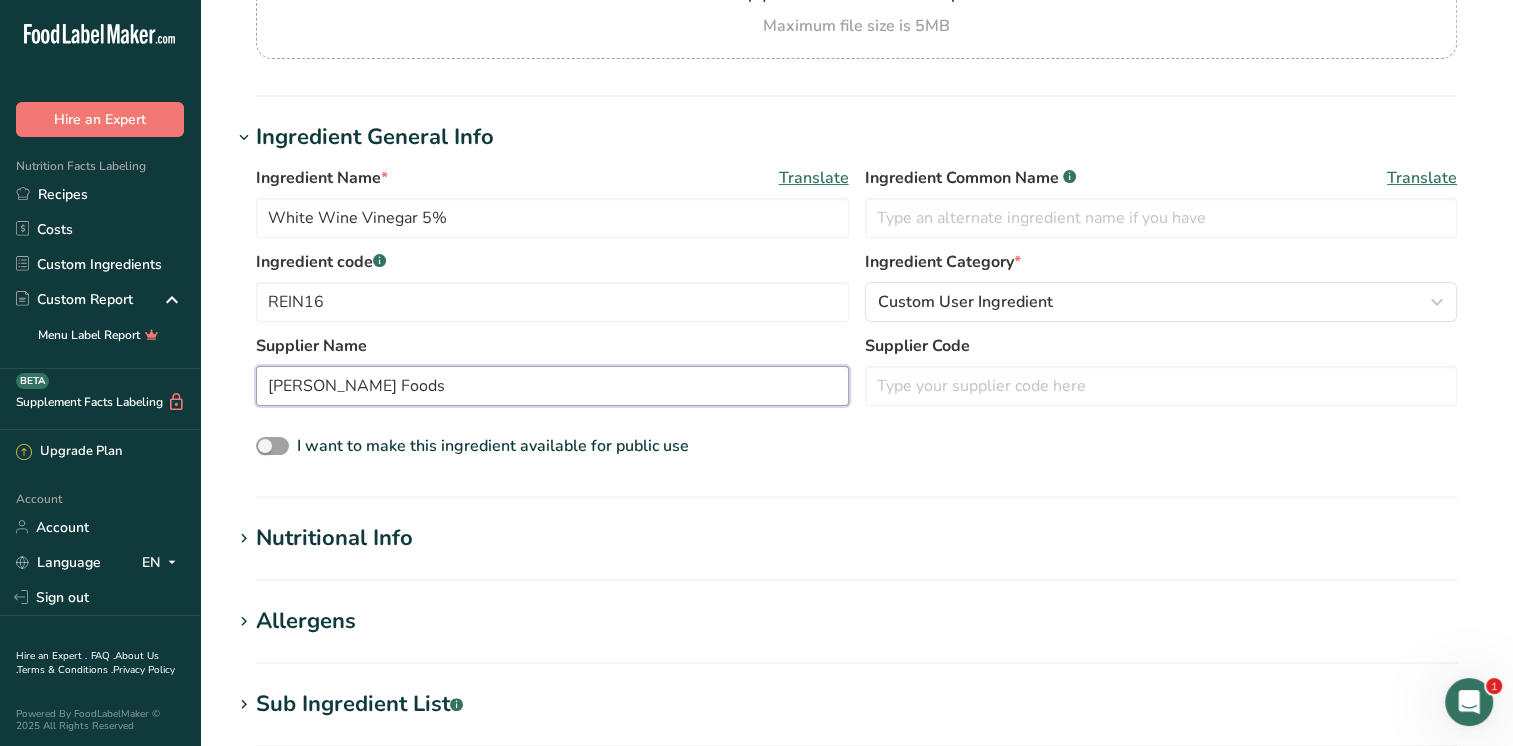 scroll, scrollTop: 300, scrollLeft: 0, axis: vertical 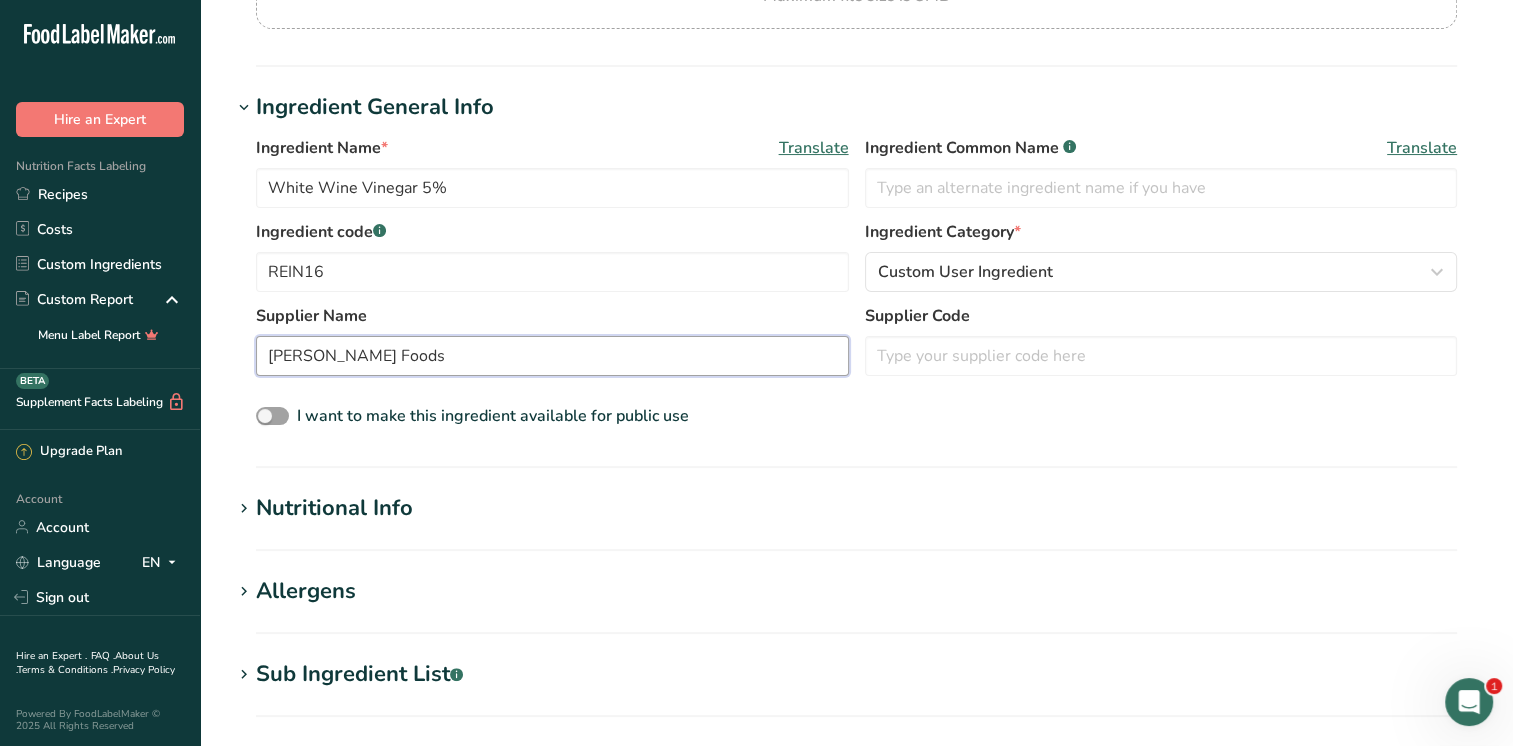 type on "Reinhart Foods" 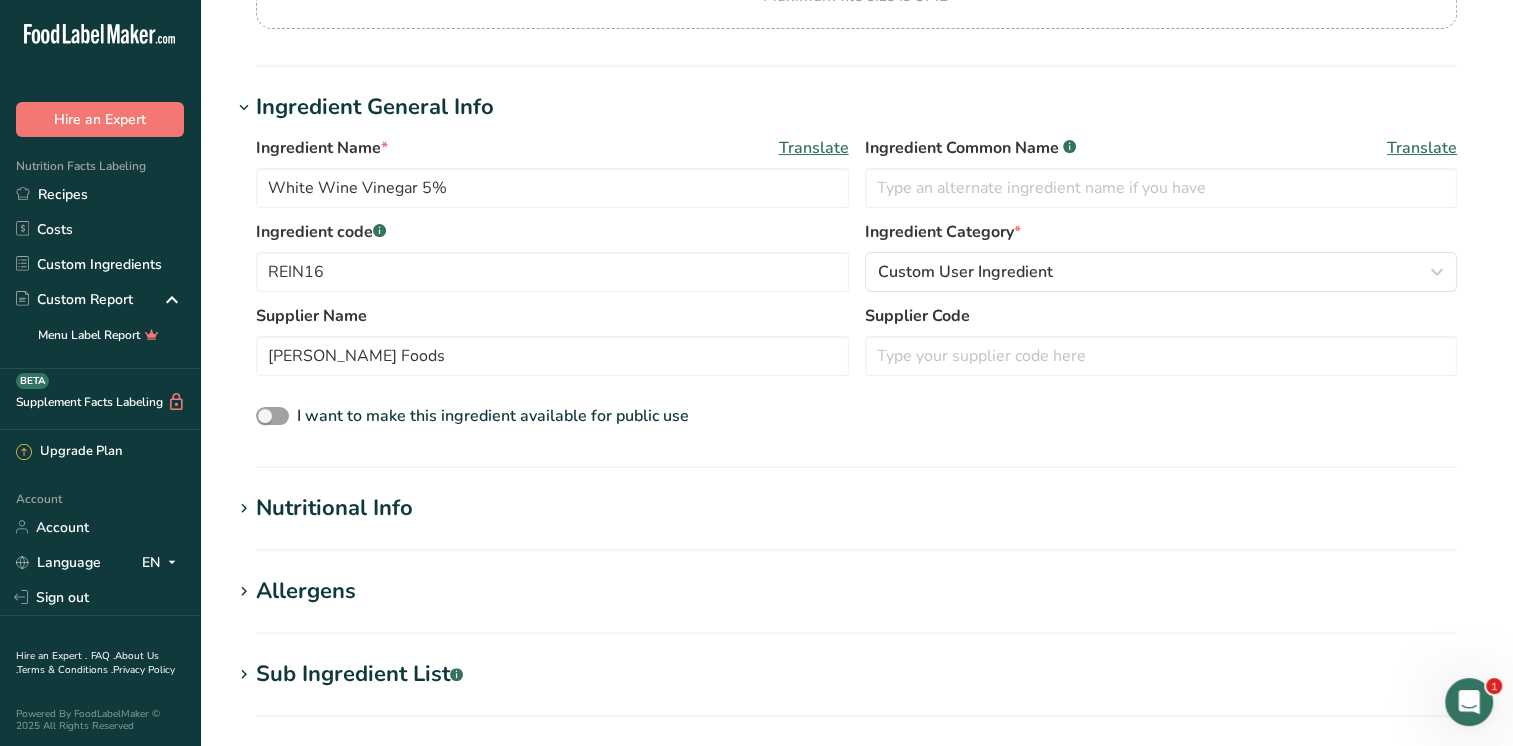 click on "Nutritional Info" at bounding box center [334, 508] 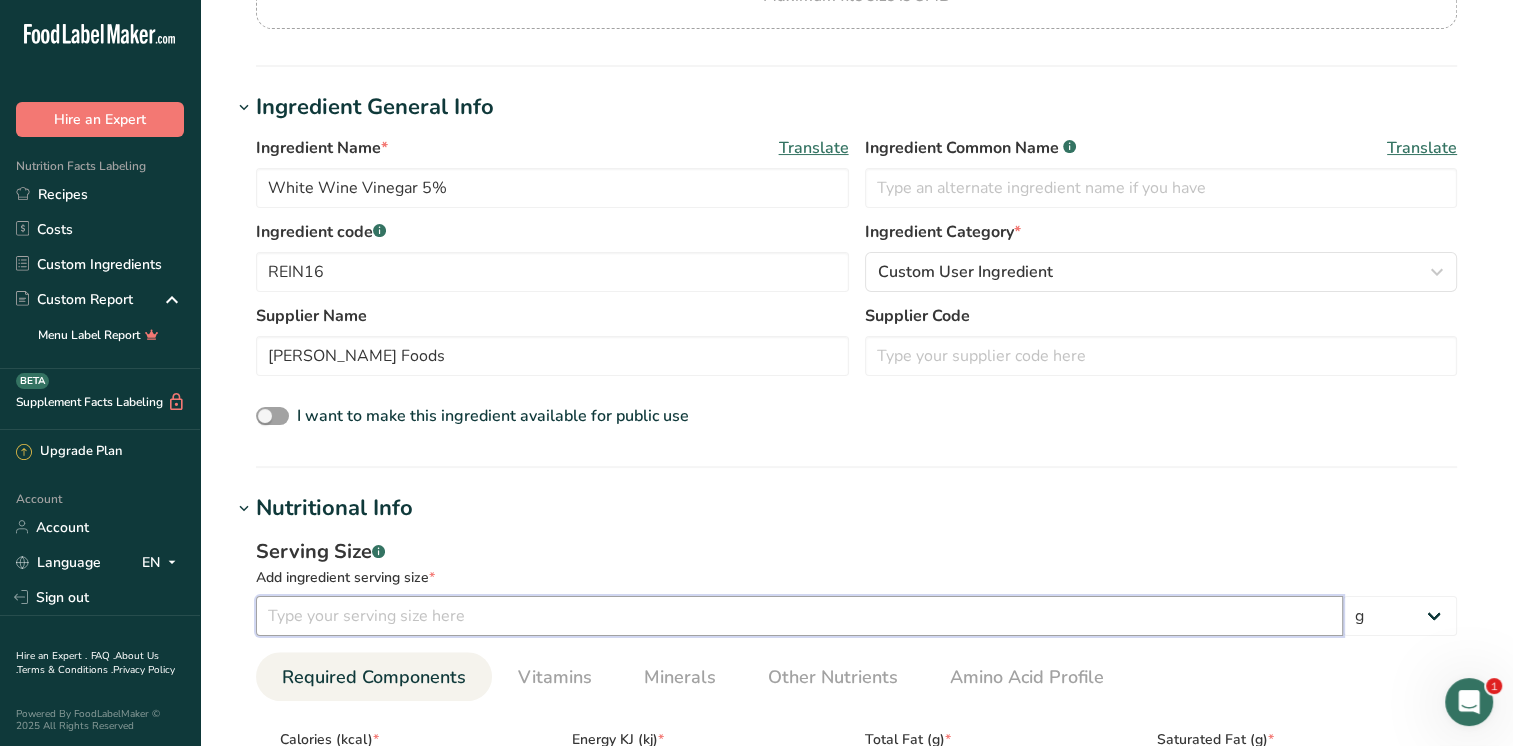 click at bounding box center [799, 616] 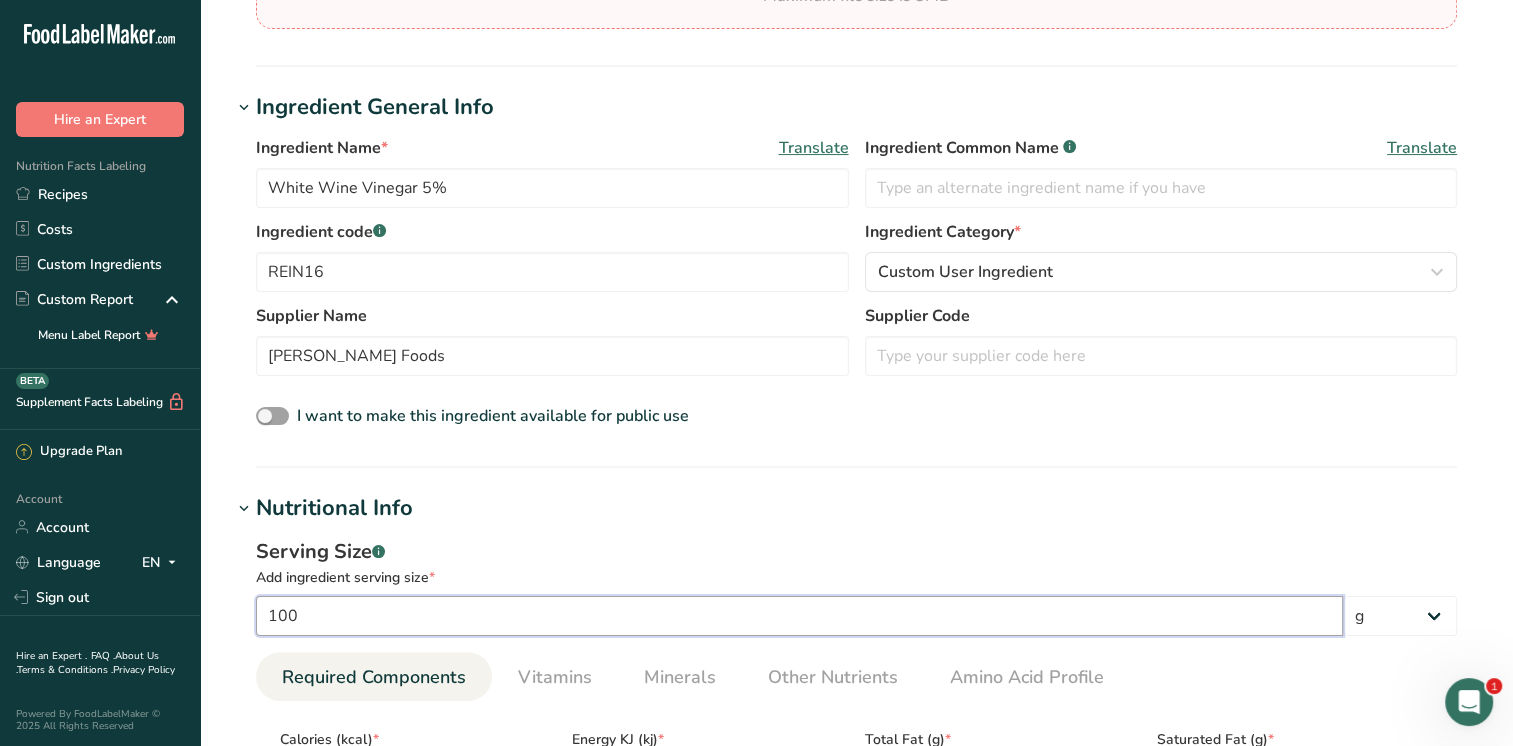 type on "100" 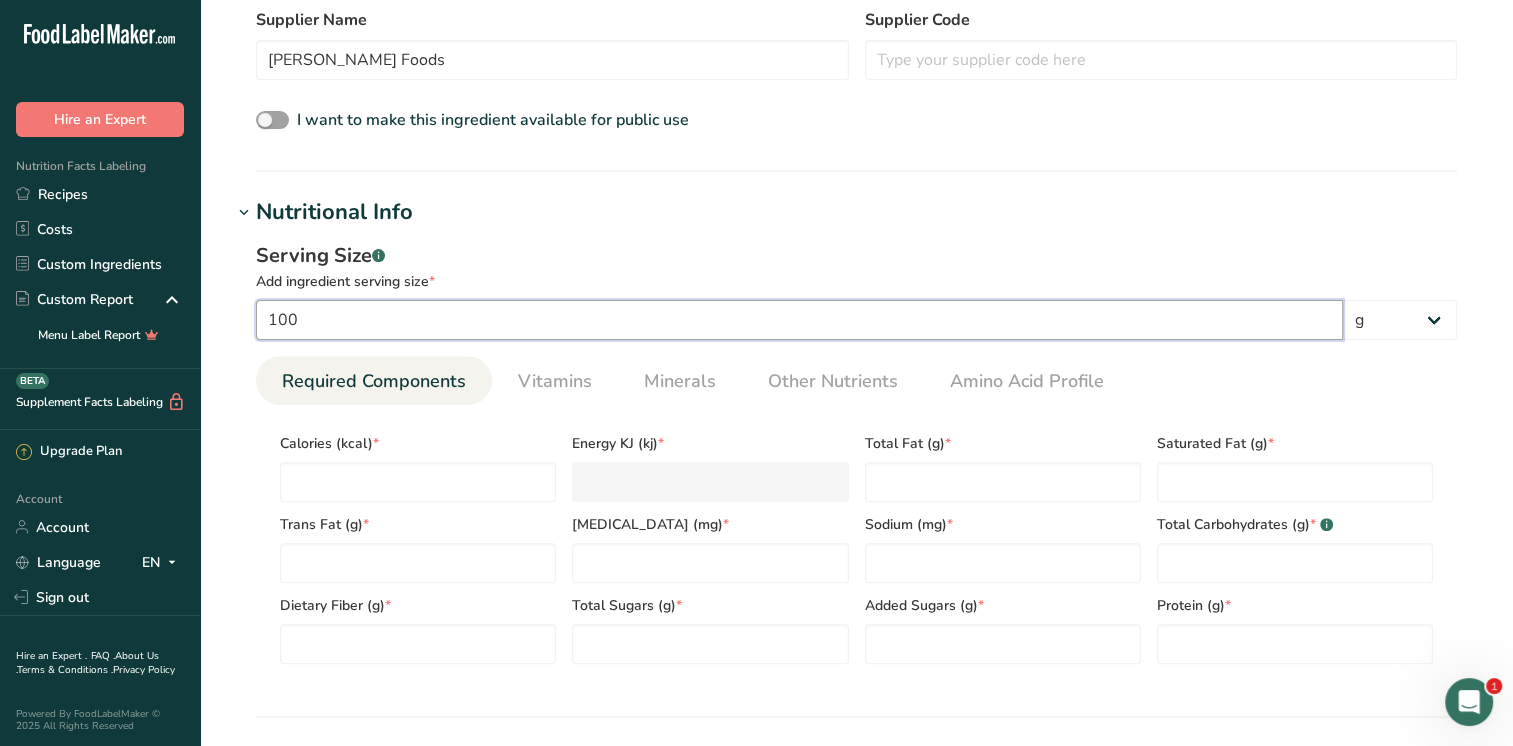 scroll, scrollTop: 600, scrollLeft: 0, axis: vertical 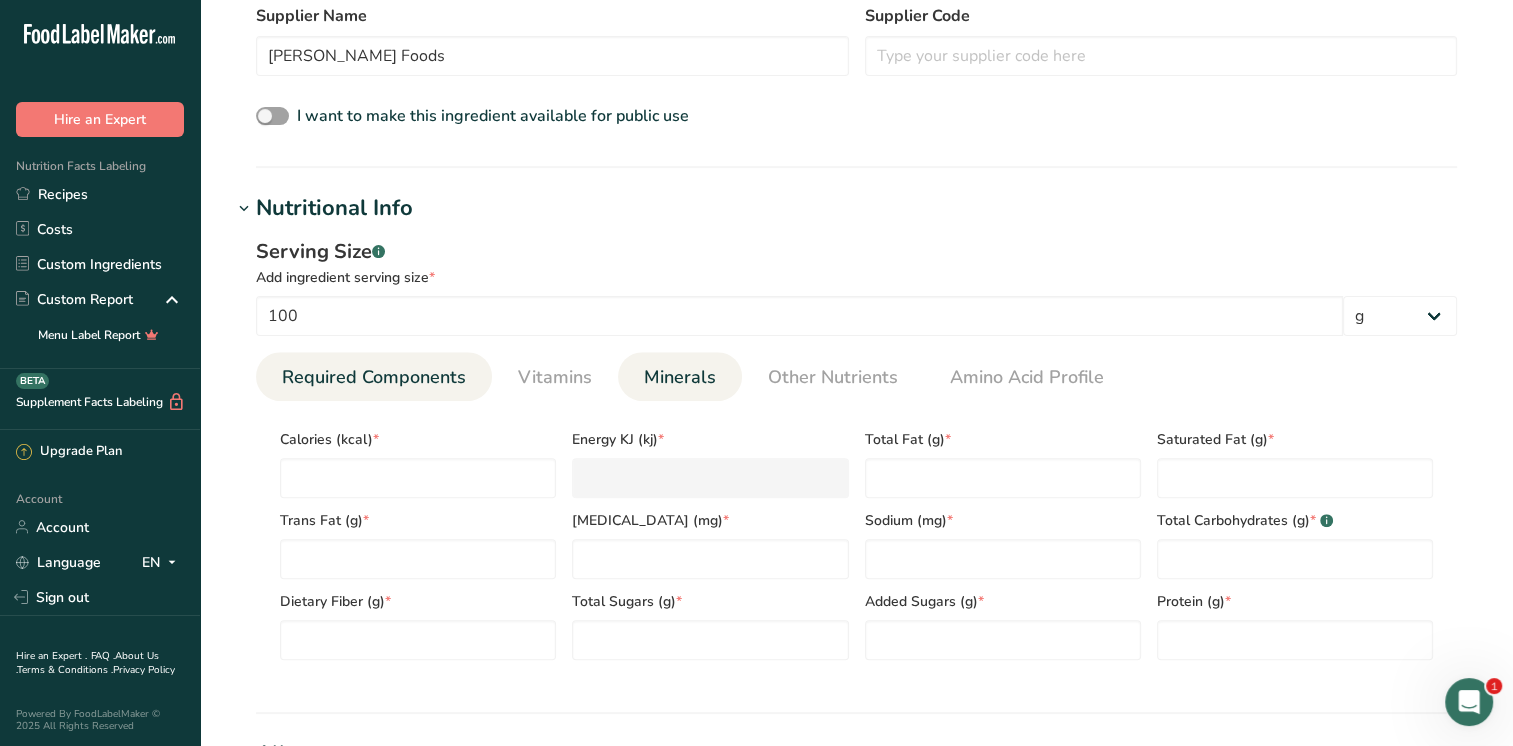 click on "Minerals" at bounding box center (680, 377) 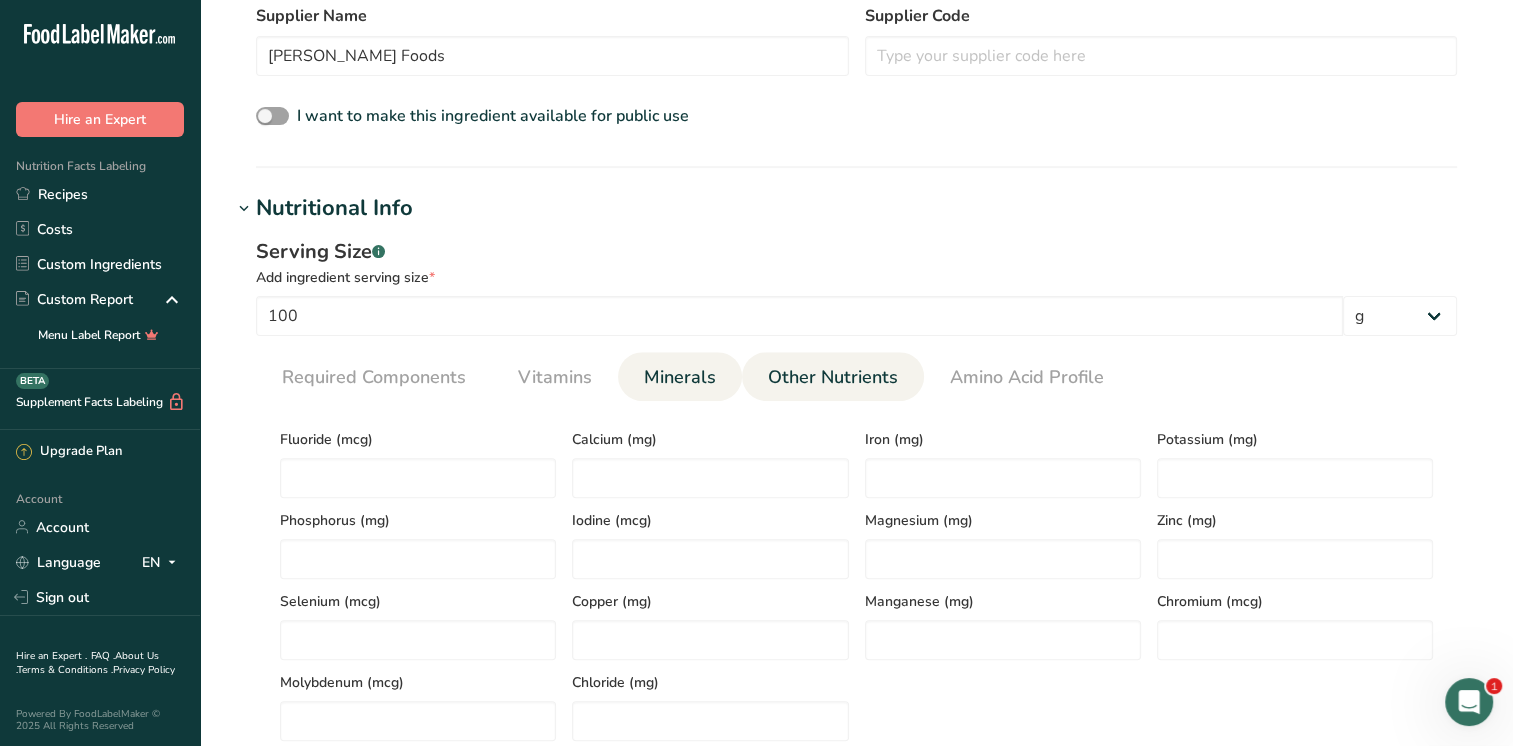 click on "Other Nutrients" at bounding box center [833, 377] 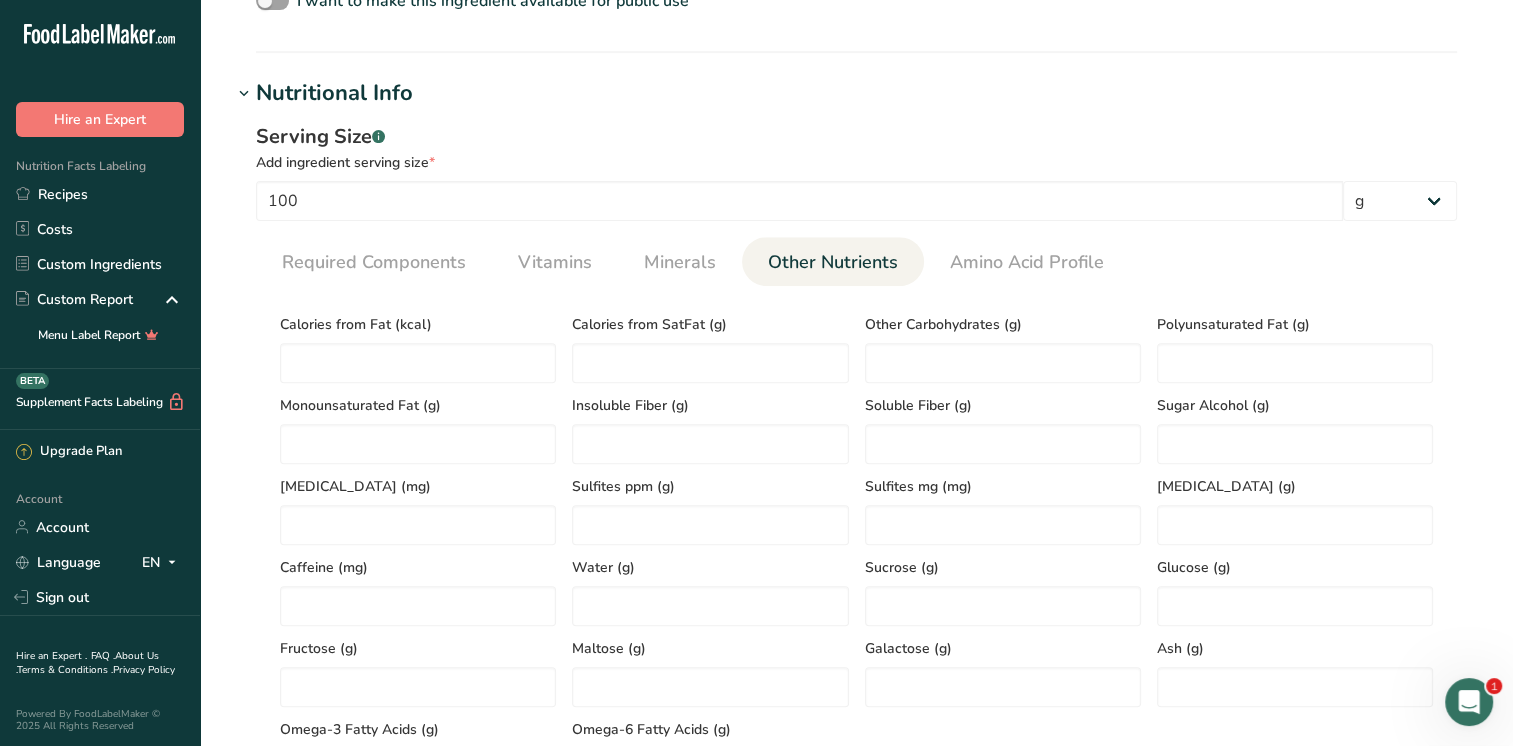 scroll, scrollTop: 900, scrollLeft: 0, axis: vertical 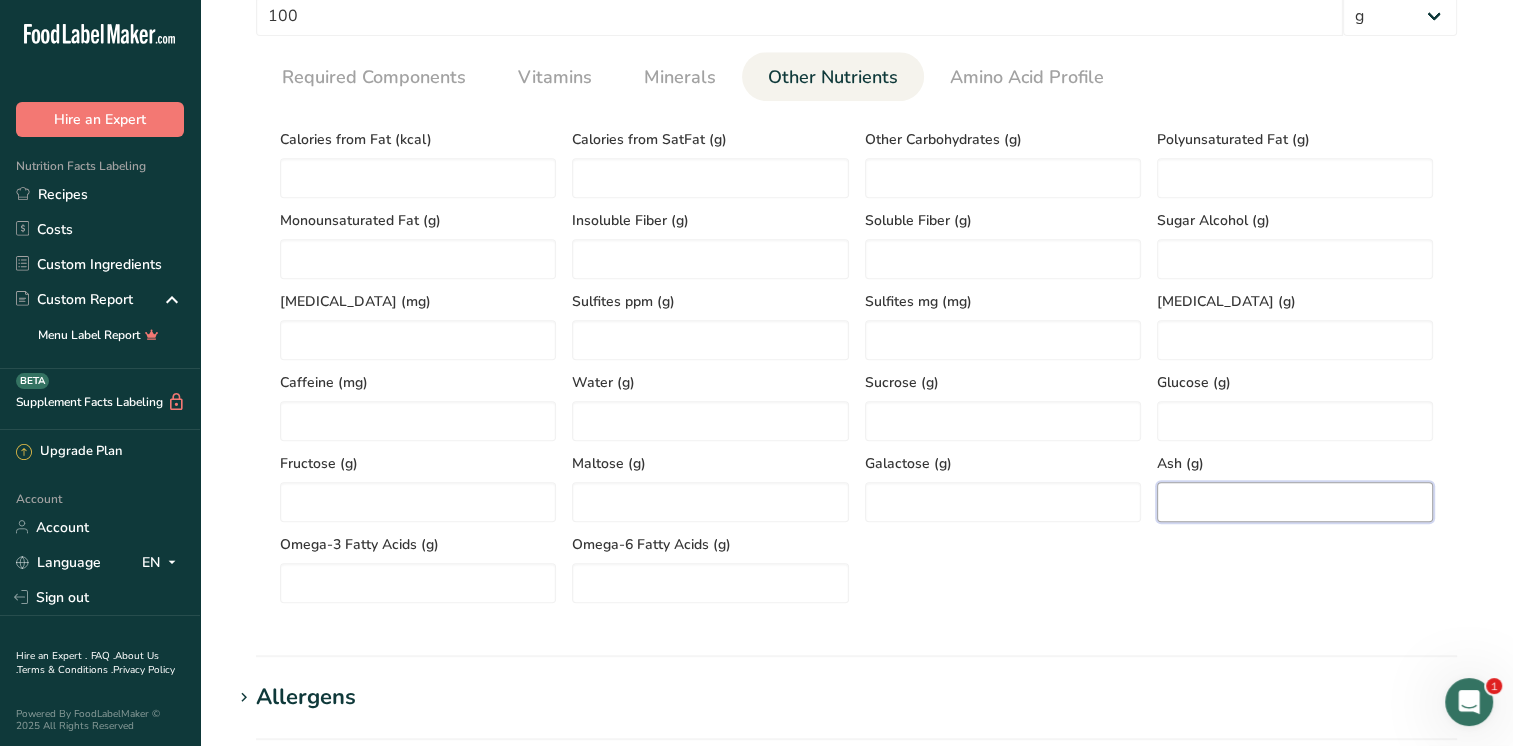 click at bounding box center [1295, 502] 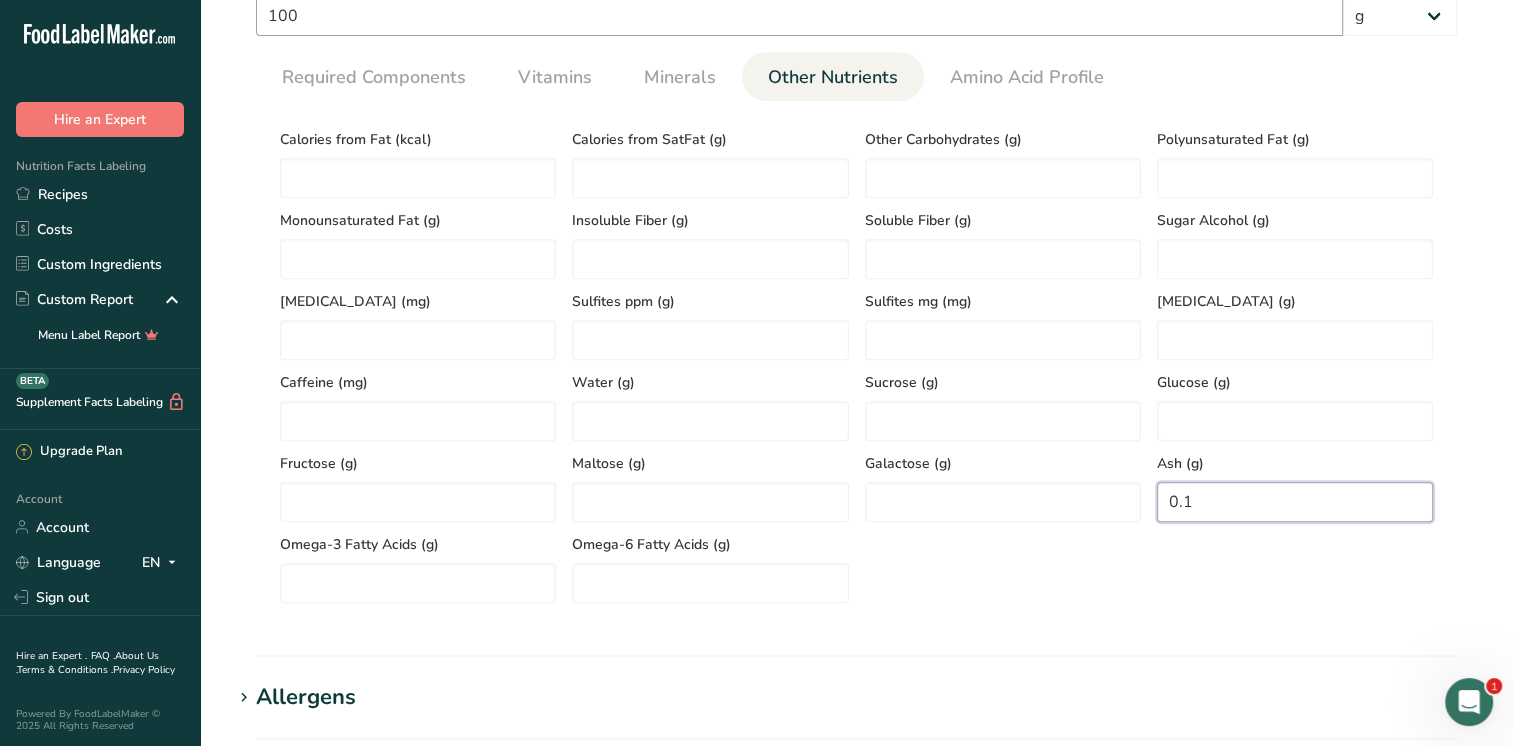 type on "0.1" 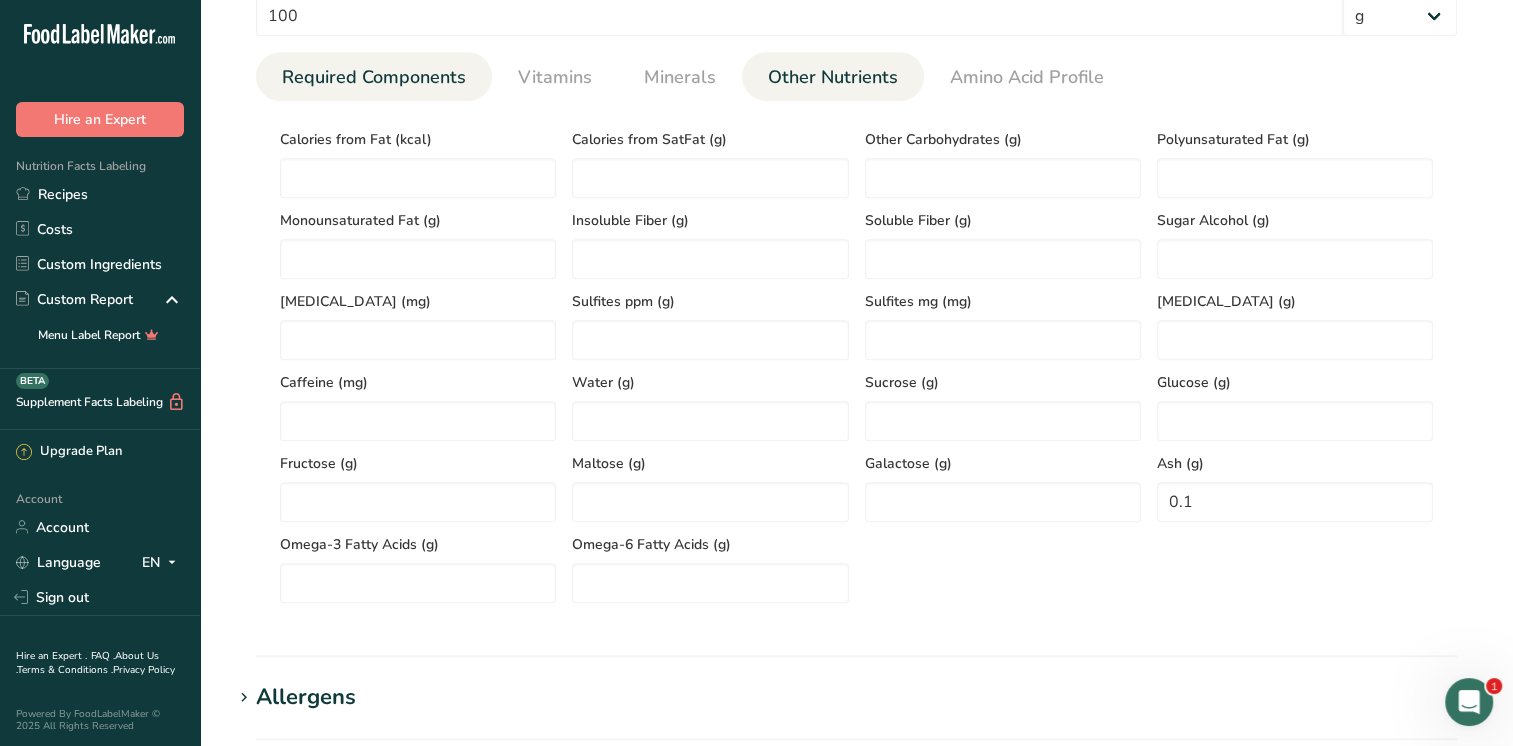 click on "Required Components" at bounding box center [374, 77] 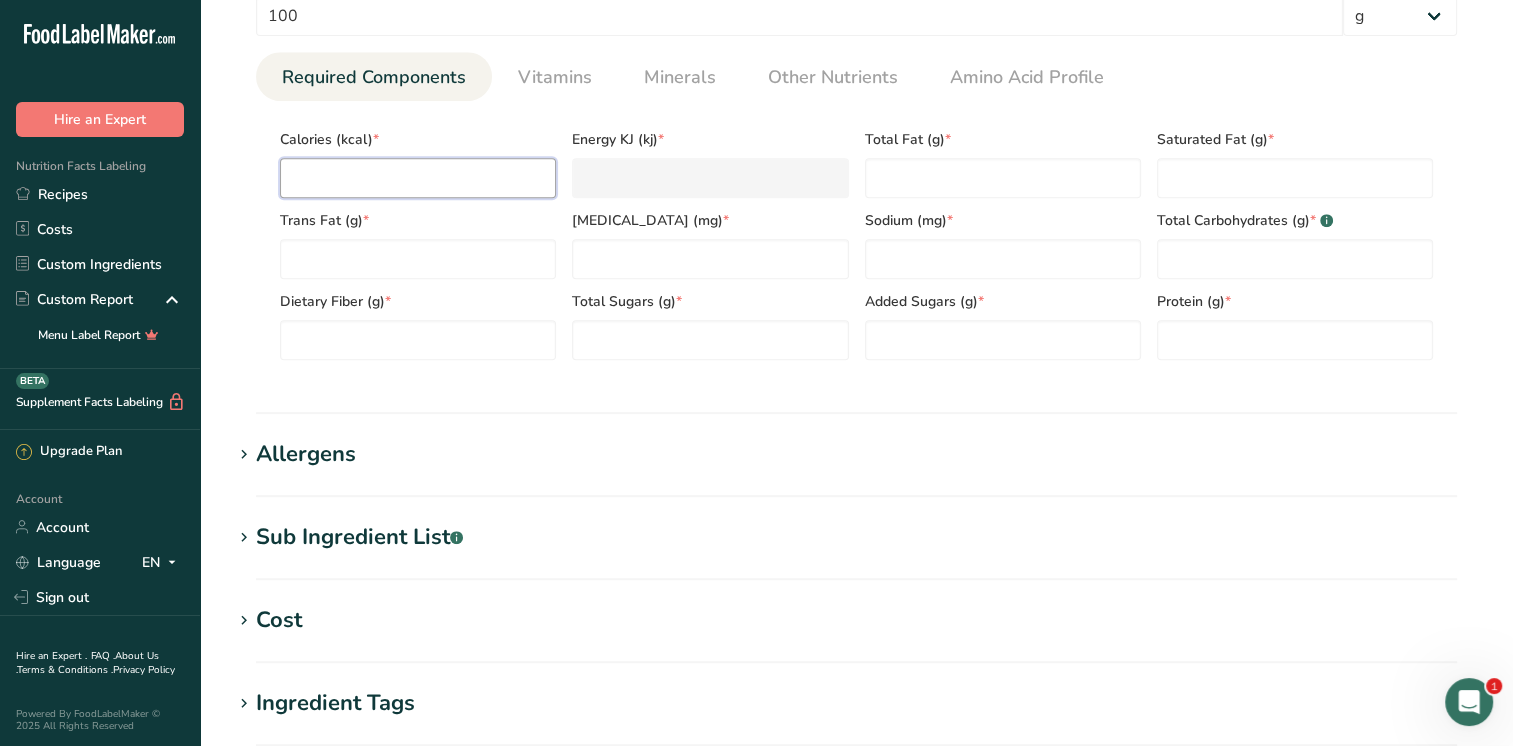 click at bounding box center (418, 178) 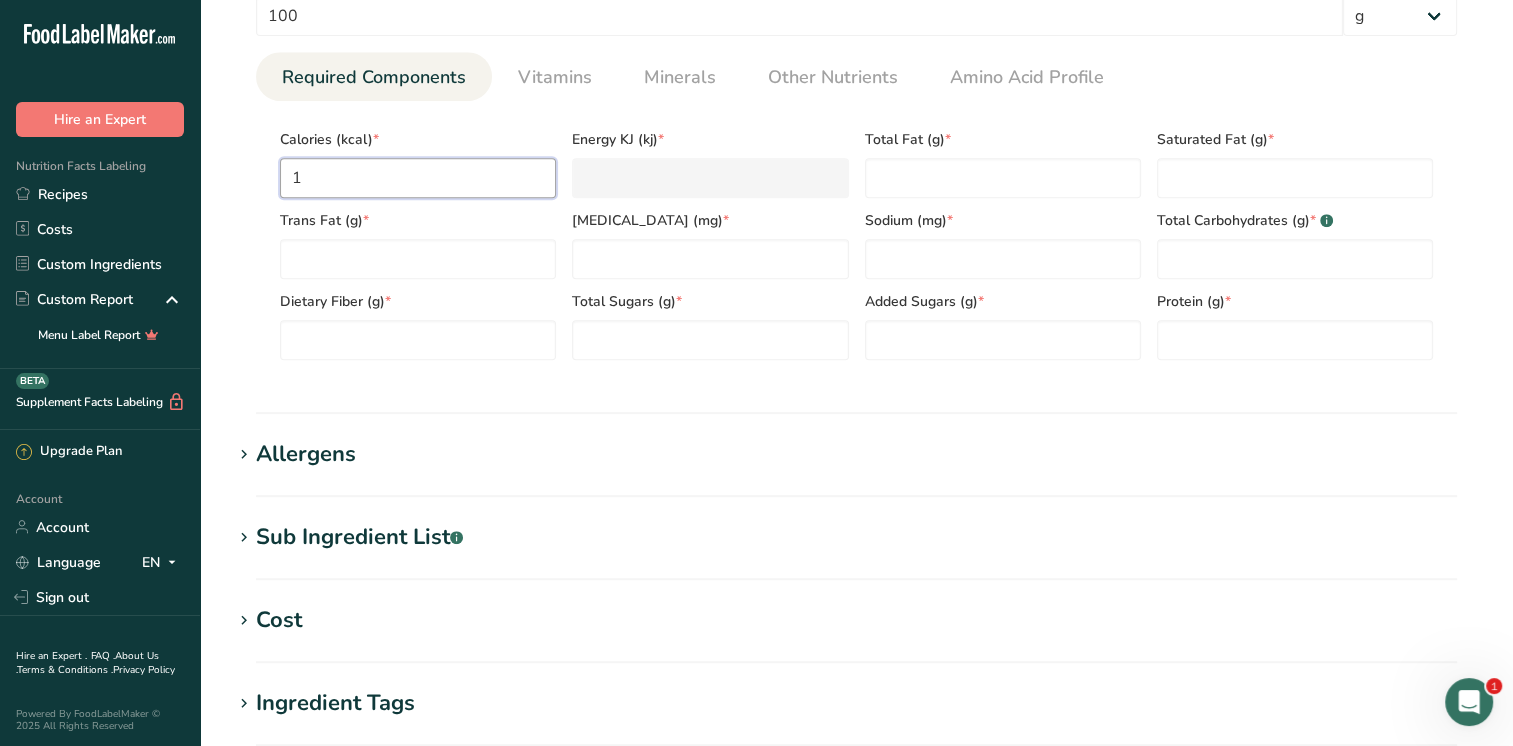 type on "4.2" 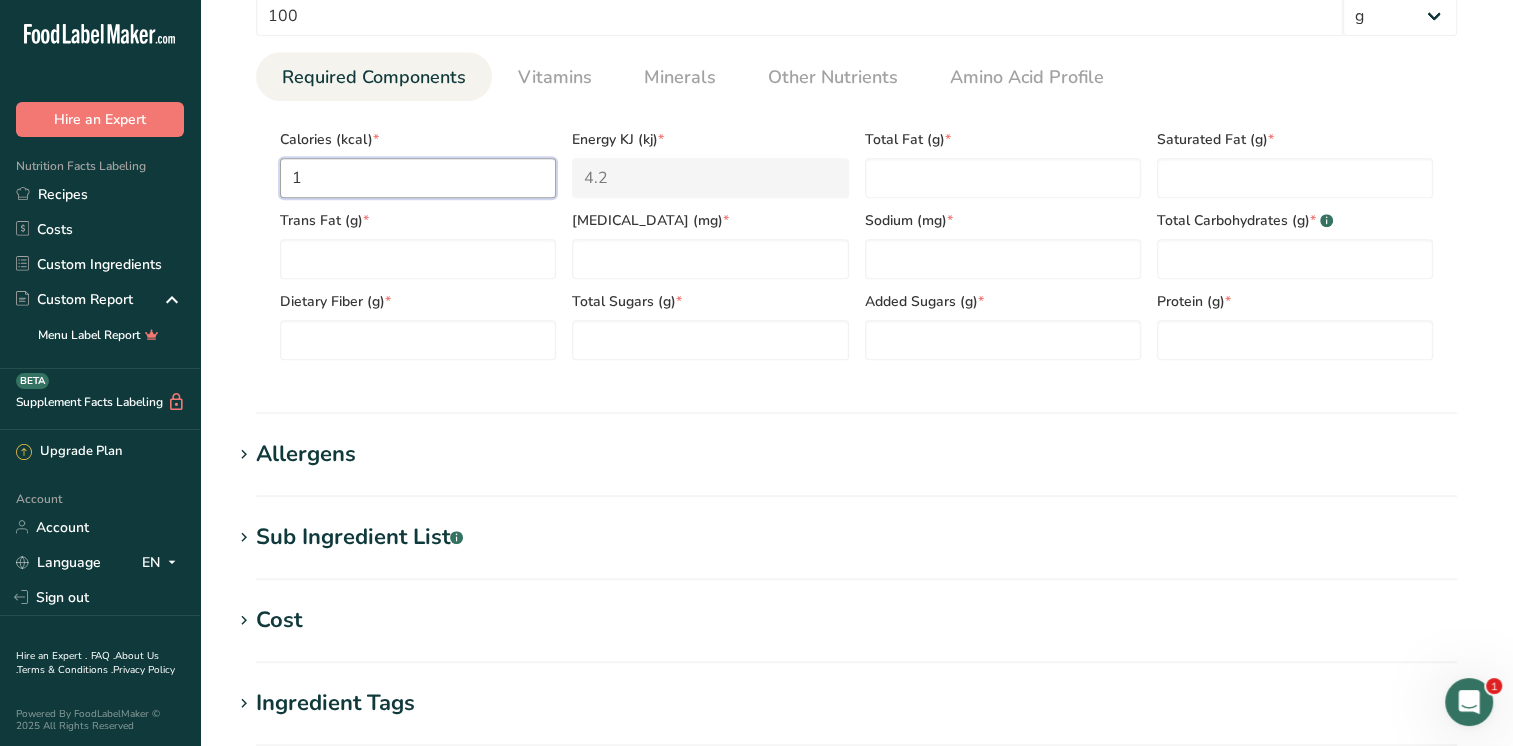 type on "19" 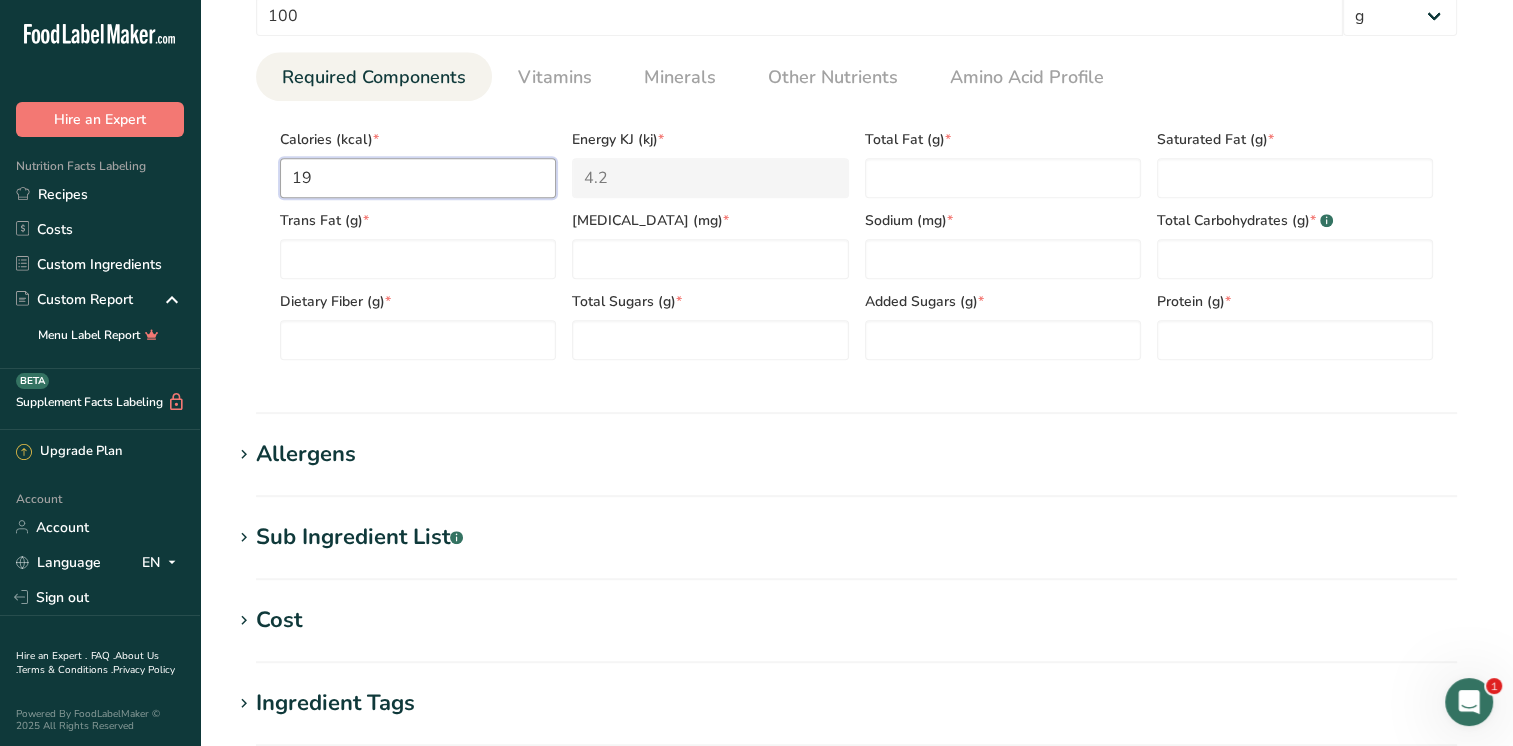 type on "79.5" 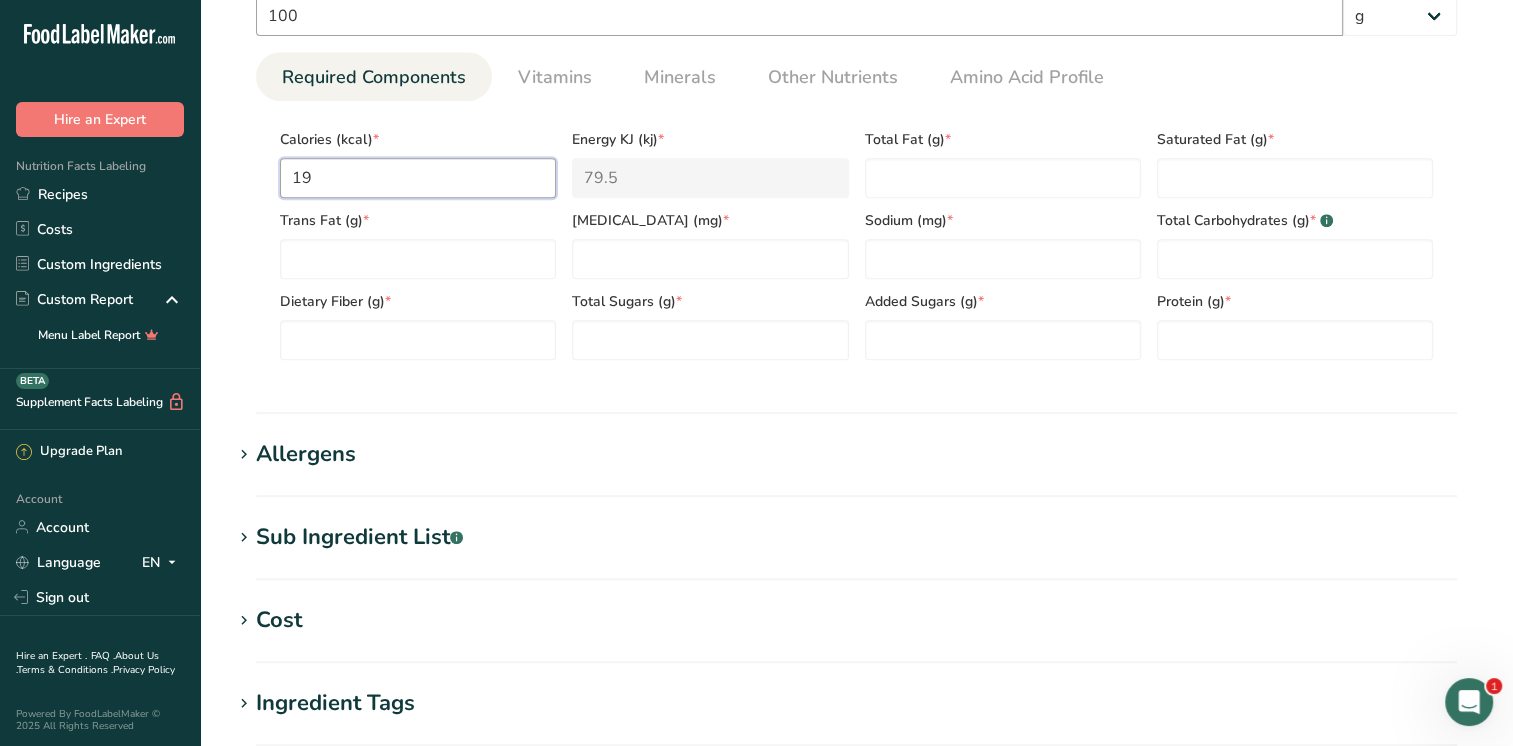 type on "19" 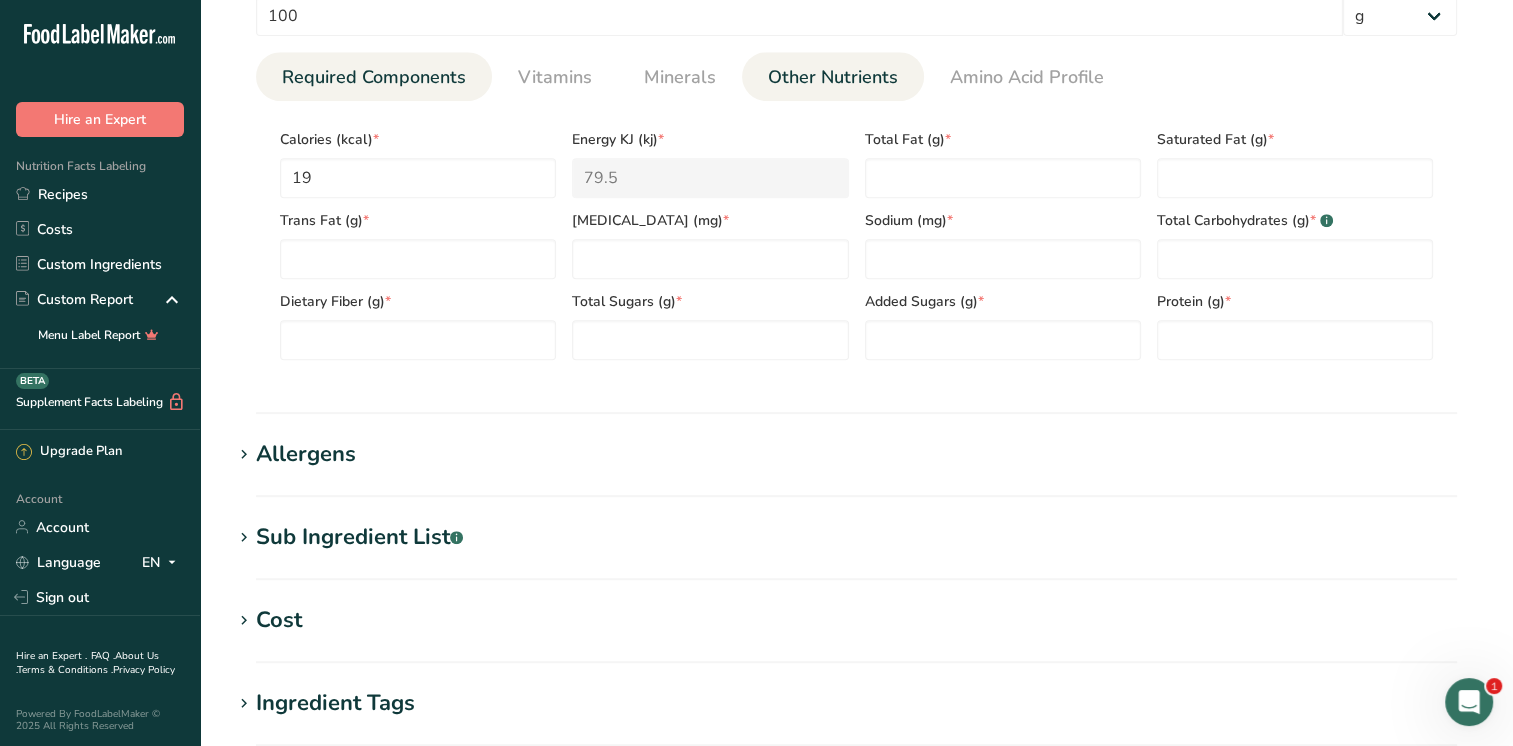 click on "Other Nutrients" at bounding box center (833, 77) 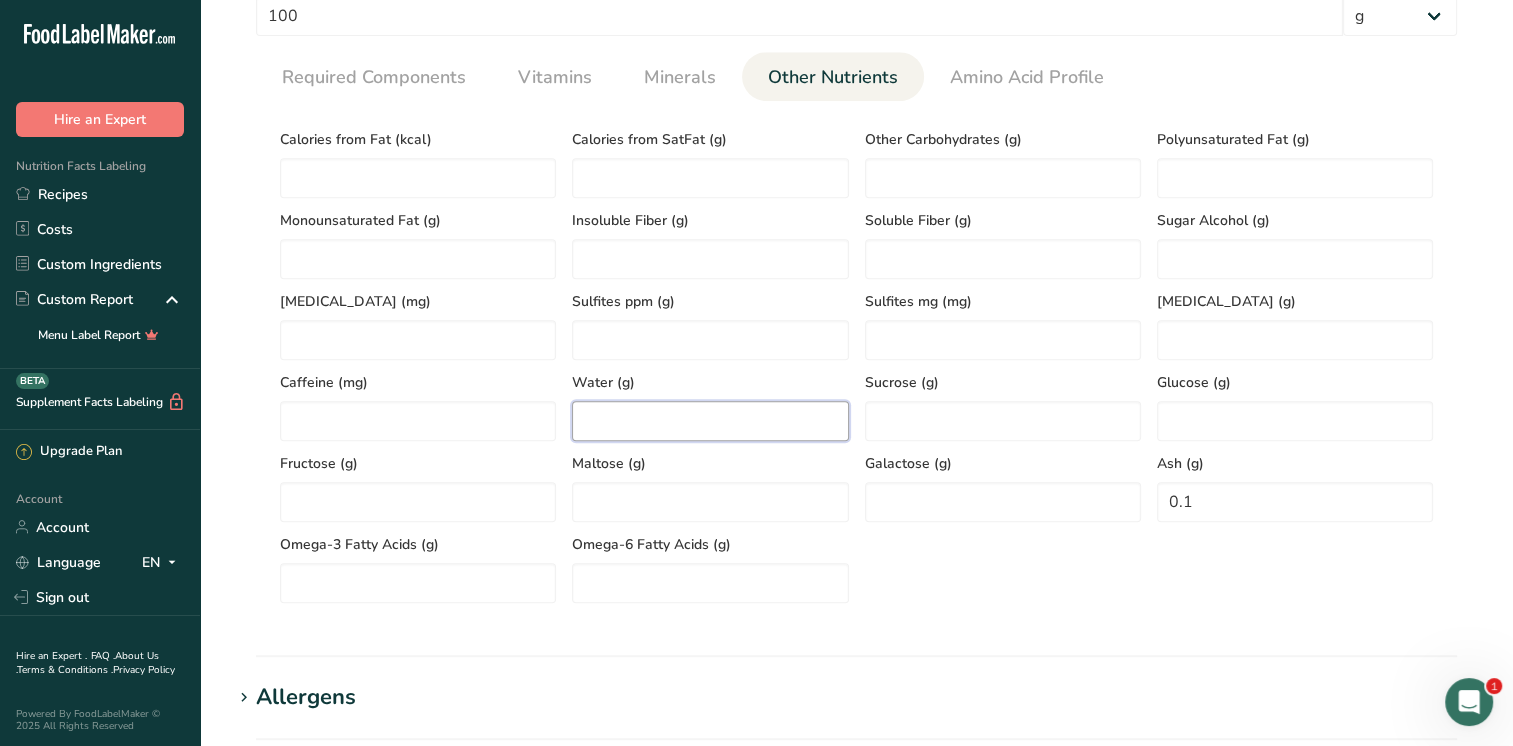 click at bounding box center (710, 421) 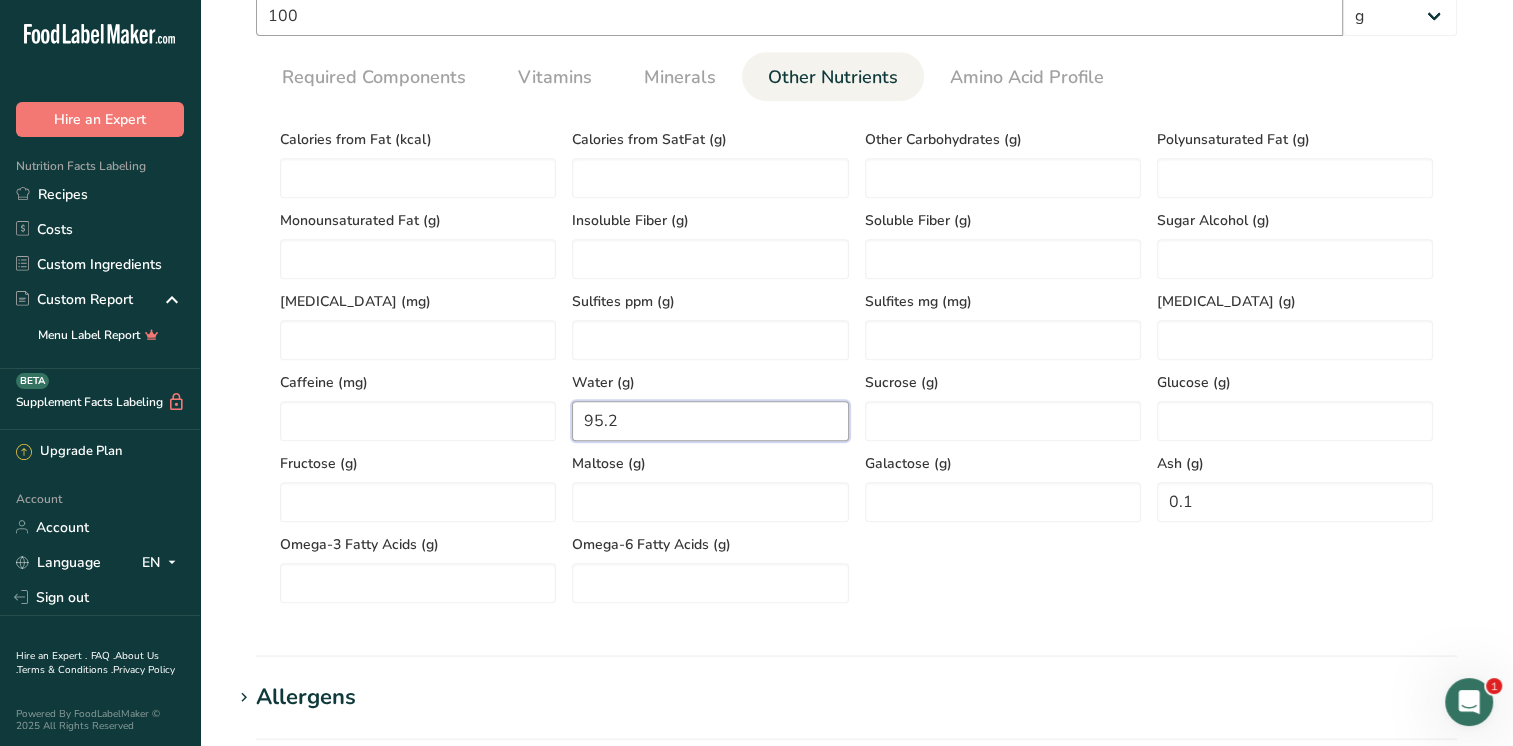 type on "95.2" 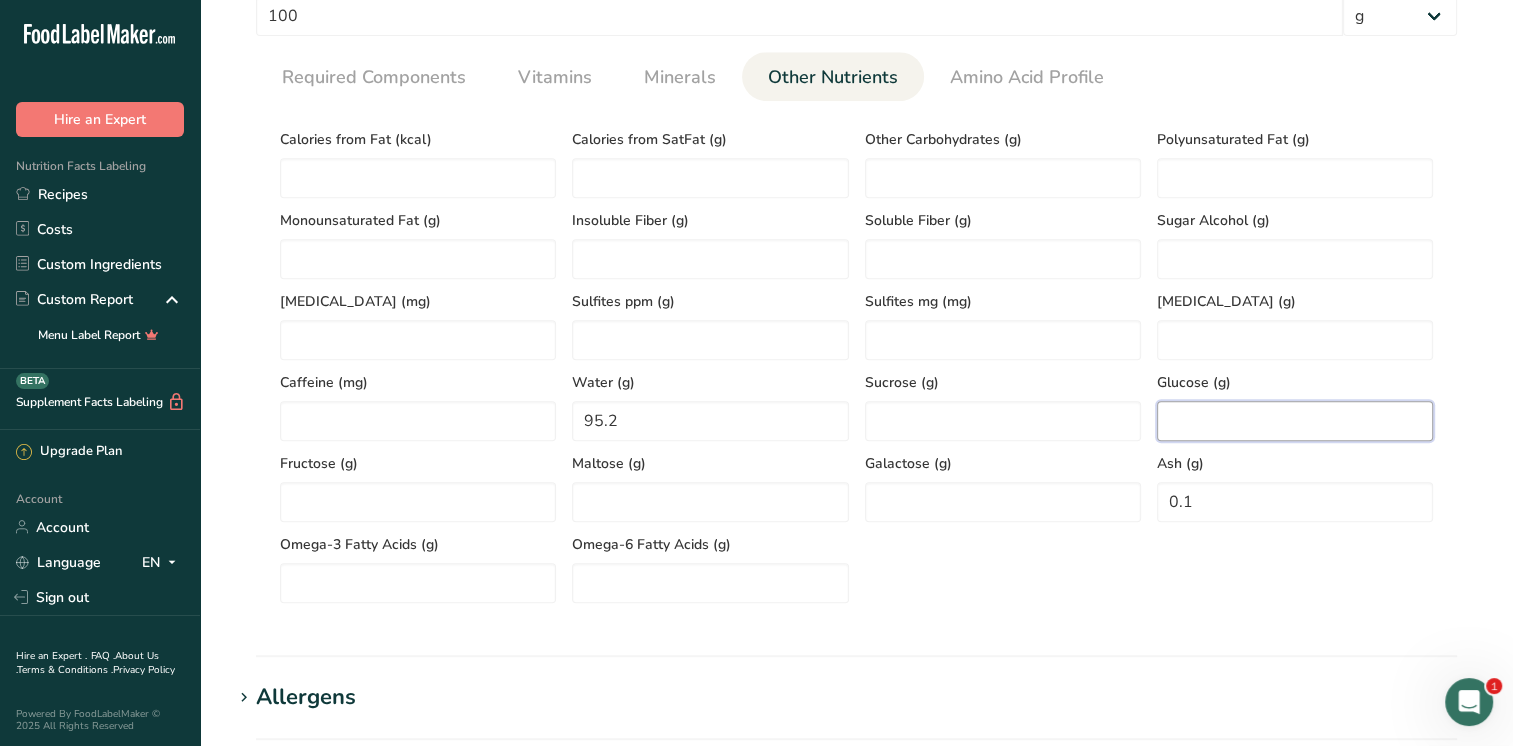 click at bounding box center [1295, 421] 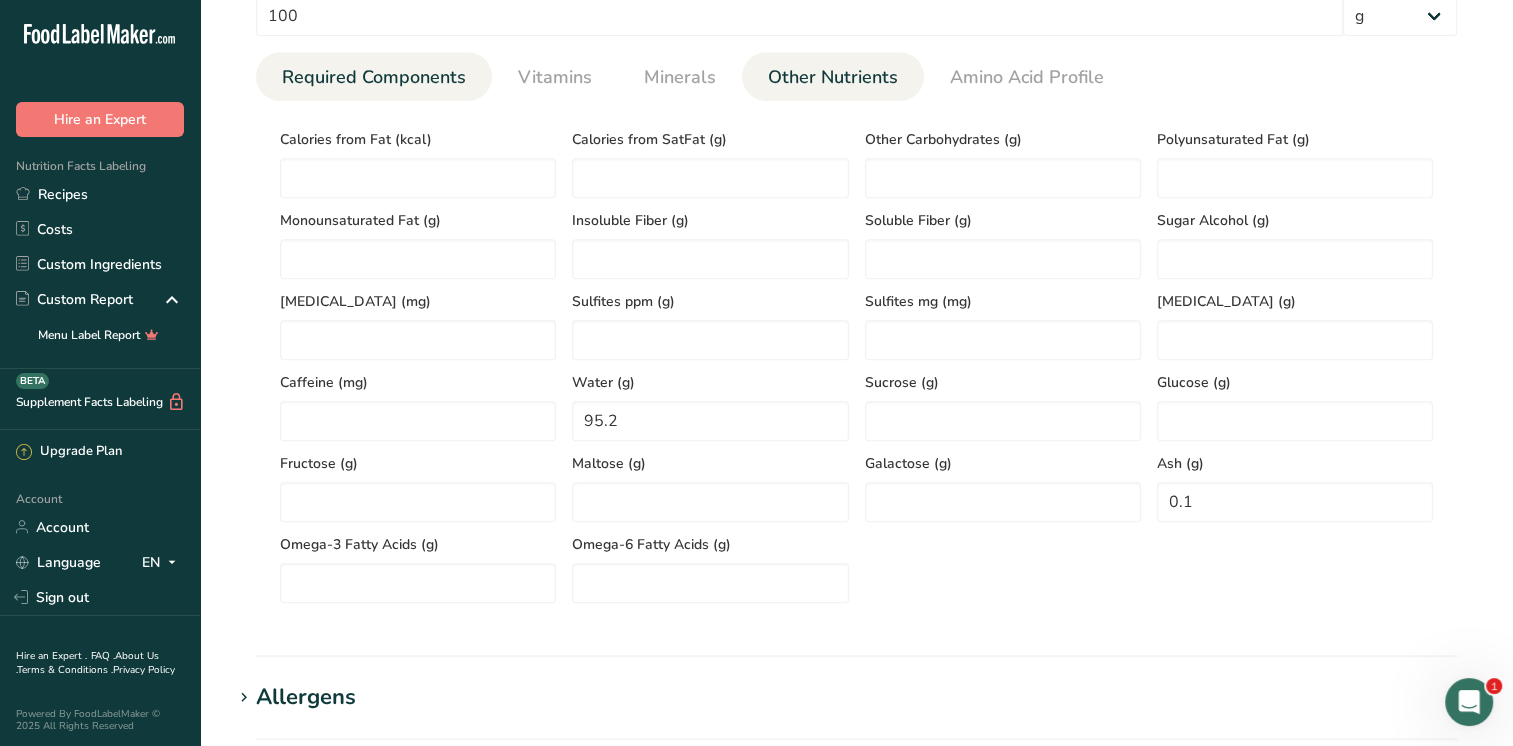 click on "Required Components" at bounding box center (374, 77) 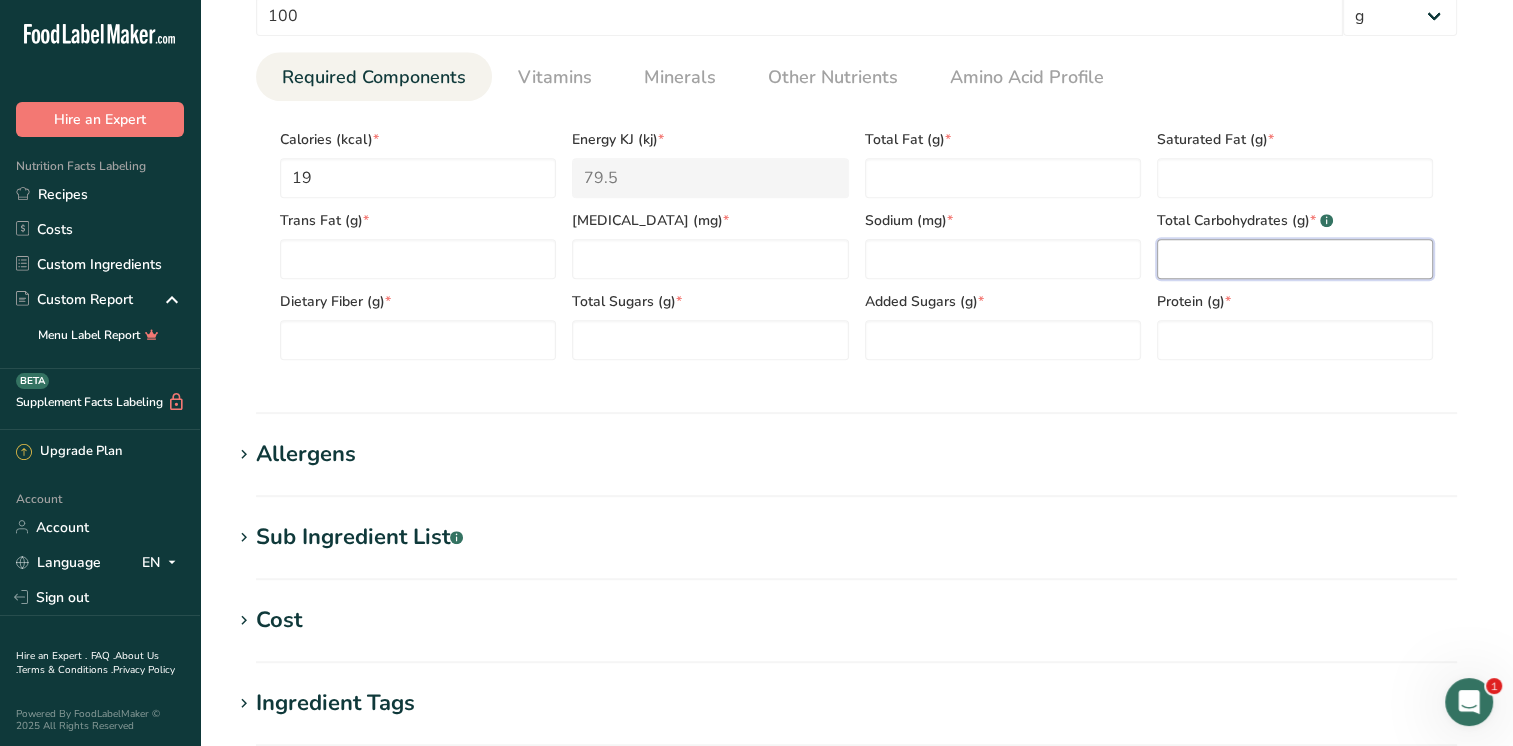 click at bounding box center [1295, 259] 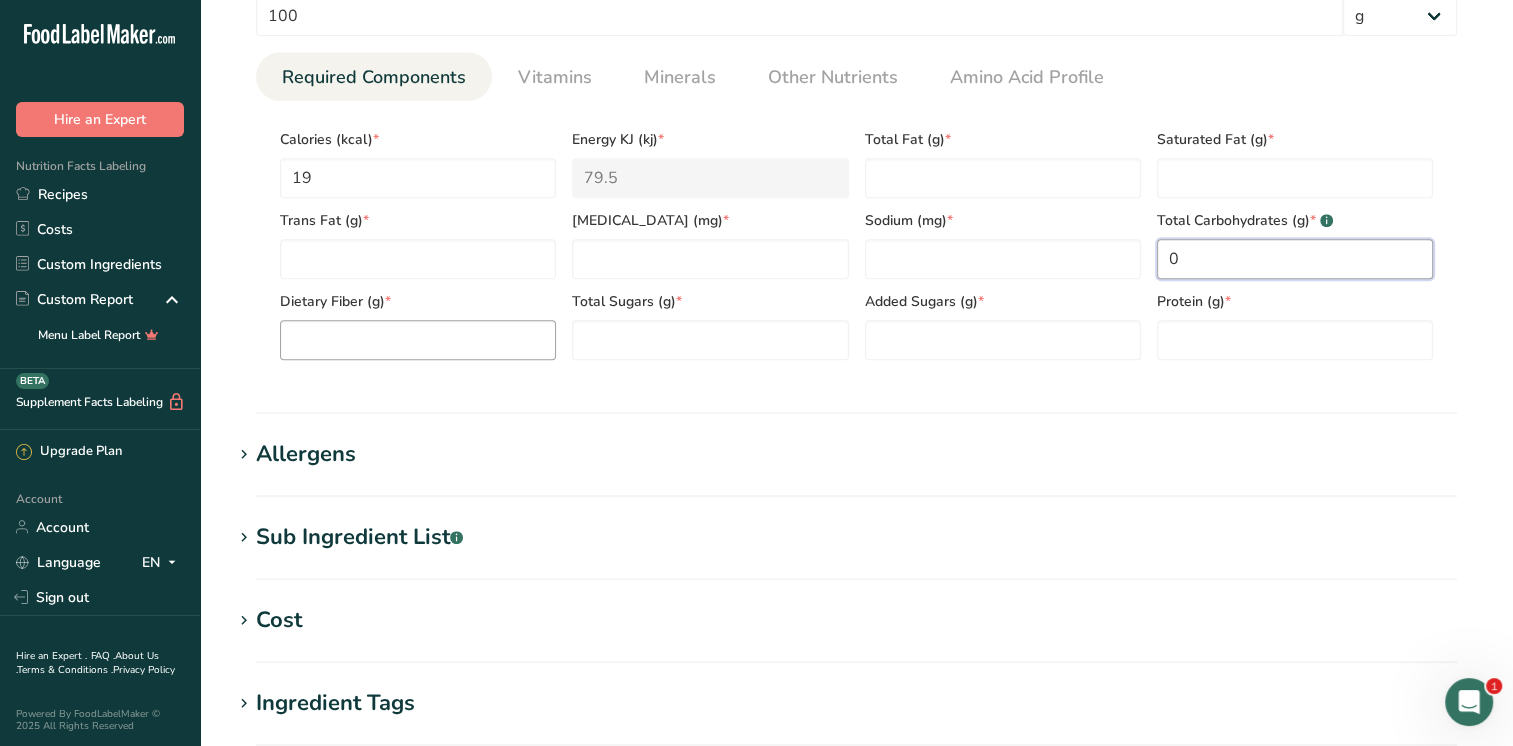 type on "0" 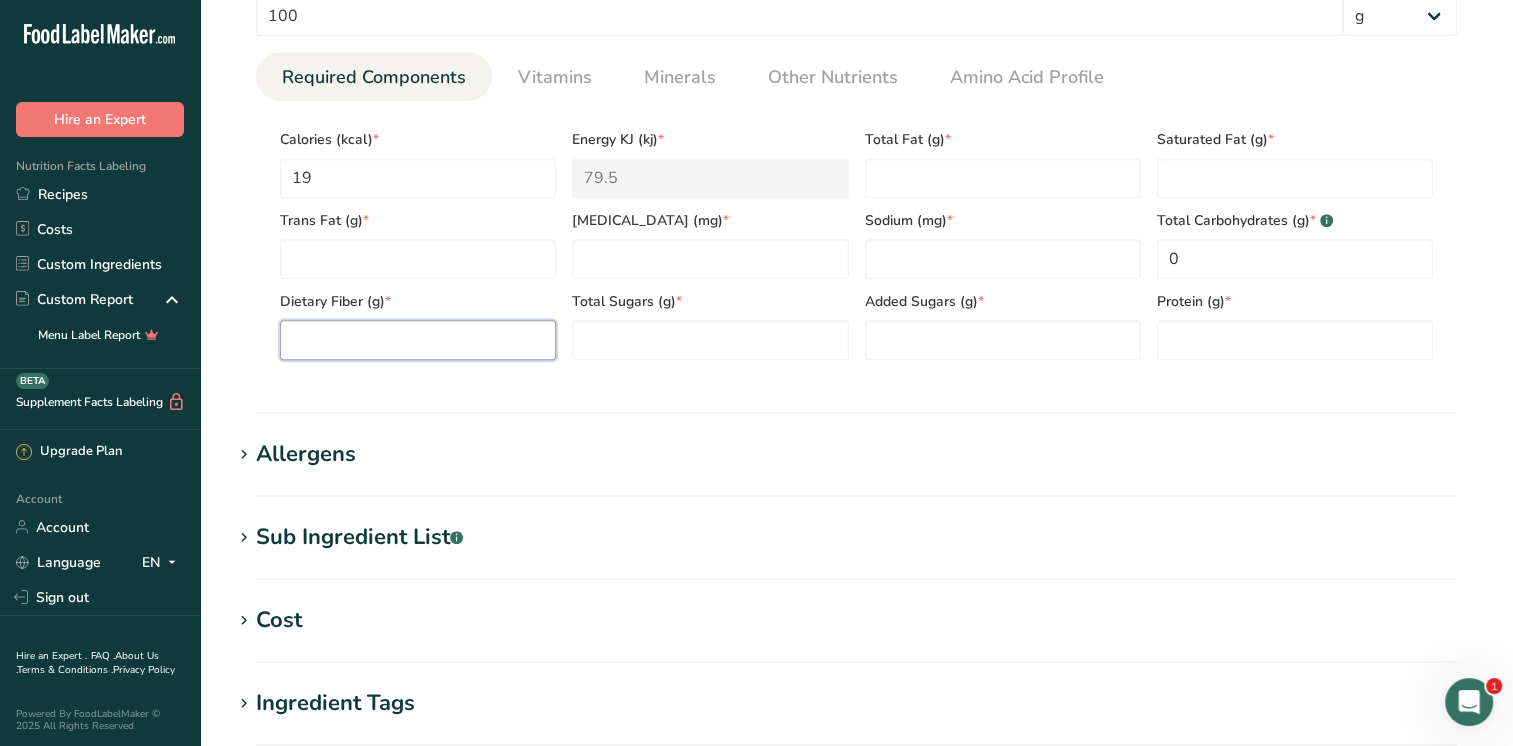 click at bounding box center (418, 340) 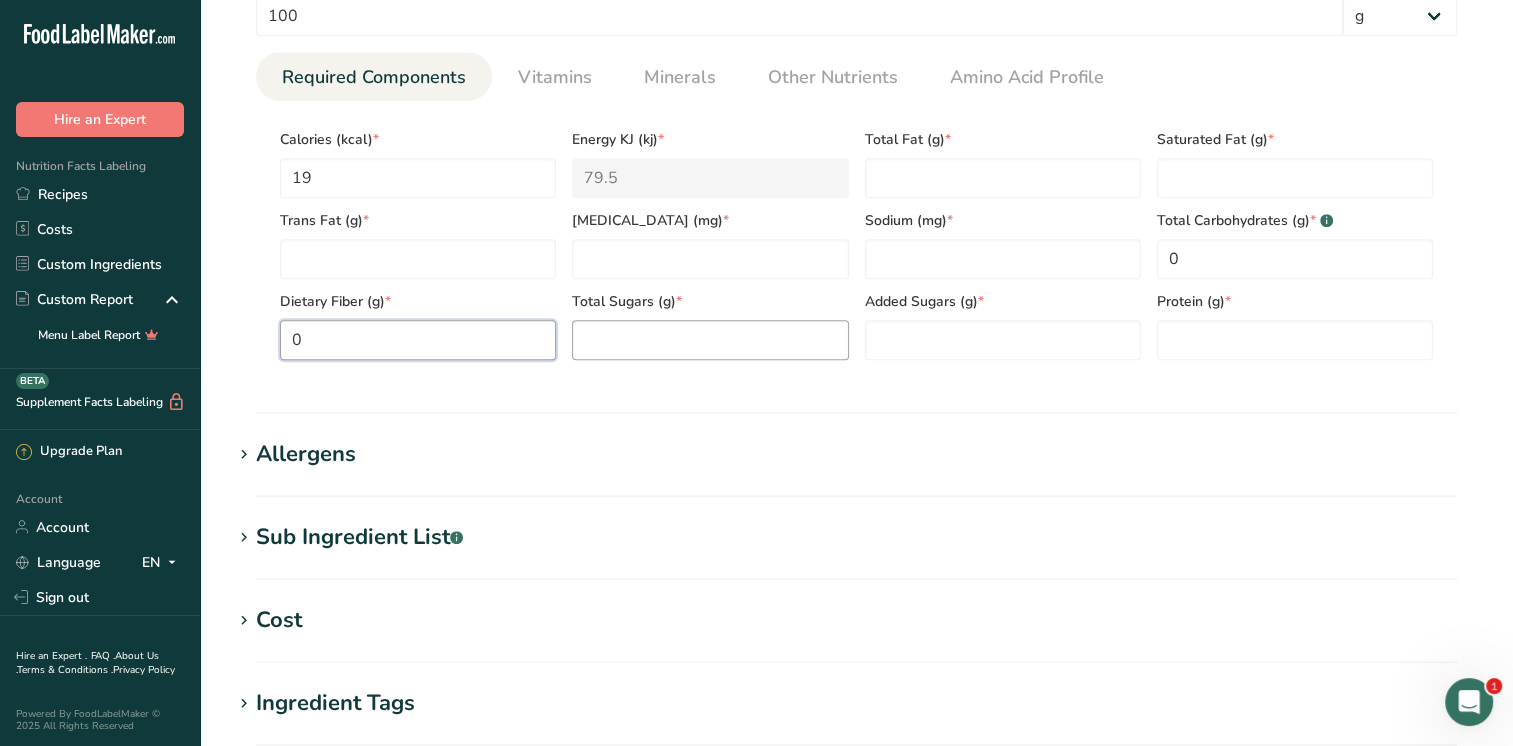 type on "0" 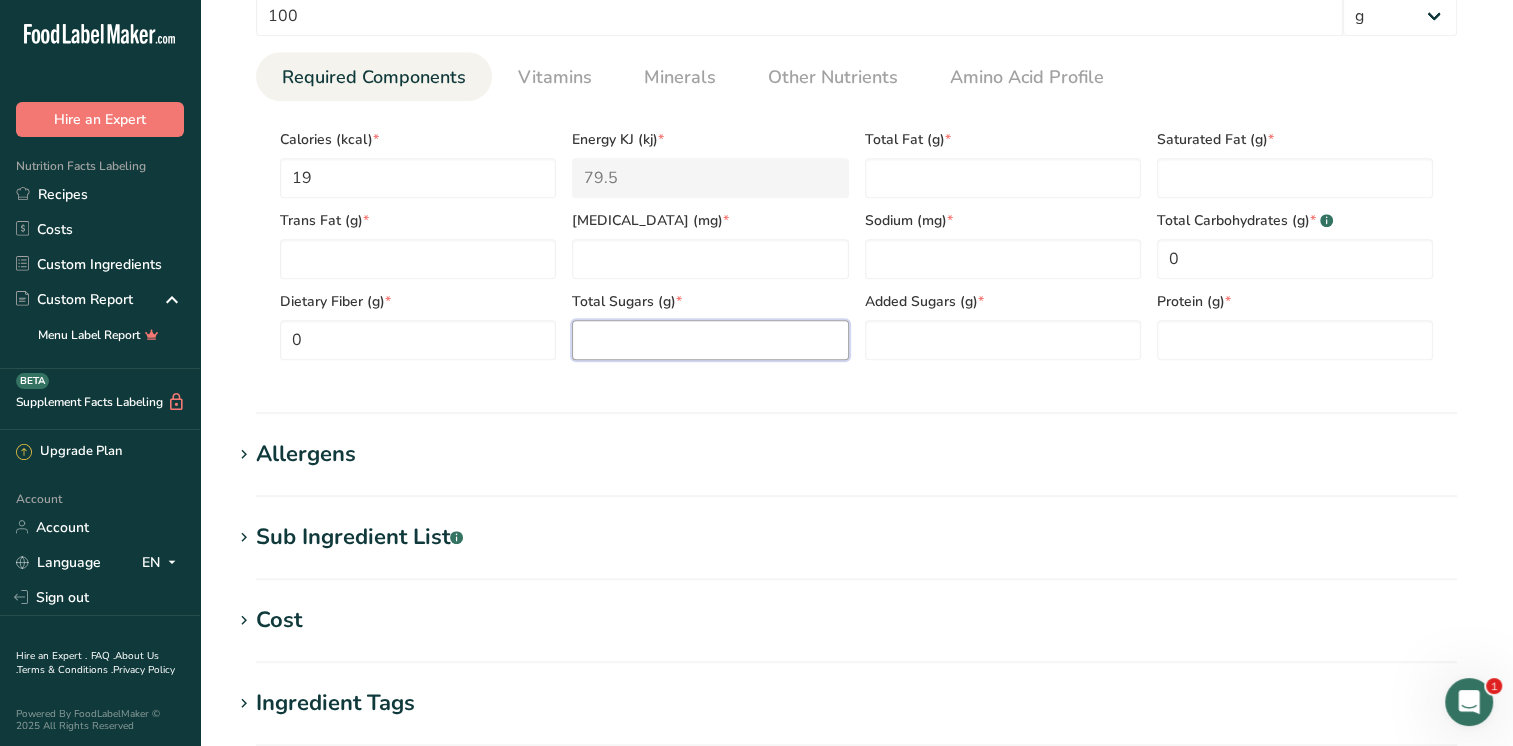 click at bounding box center [710, 340] 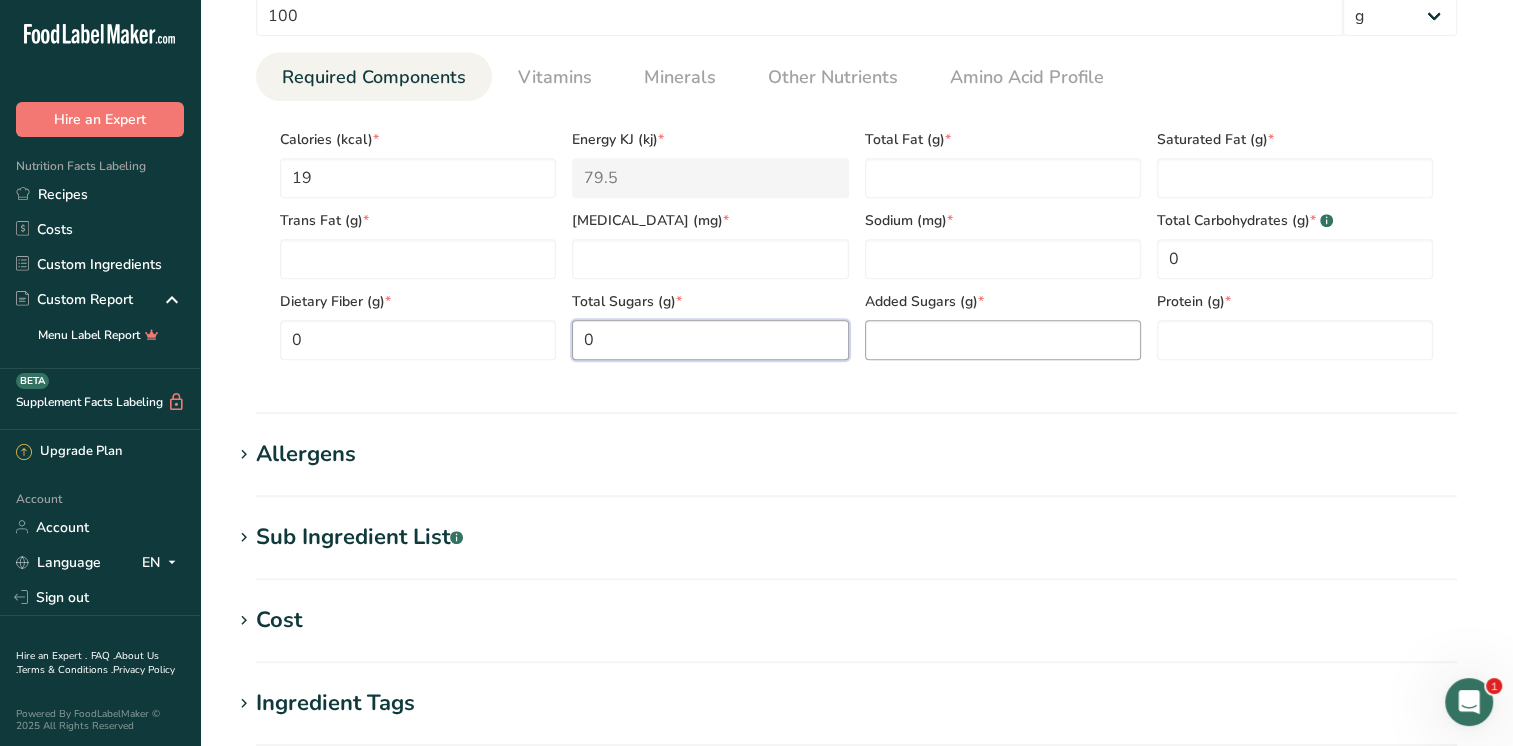 type on "0" 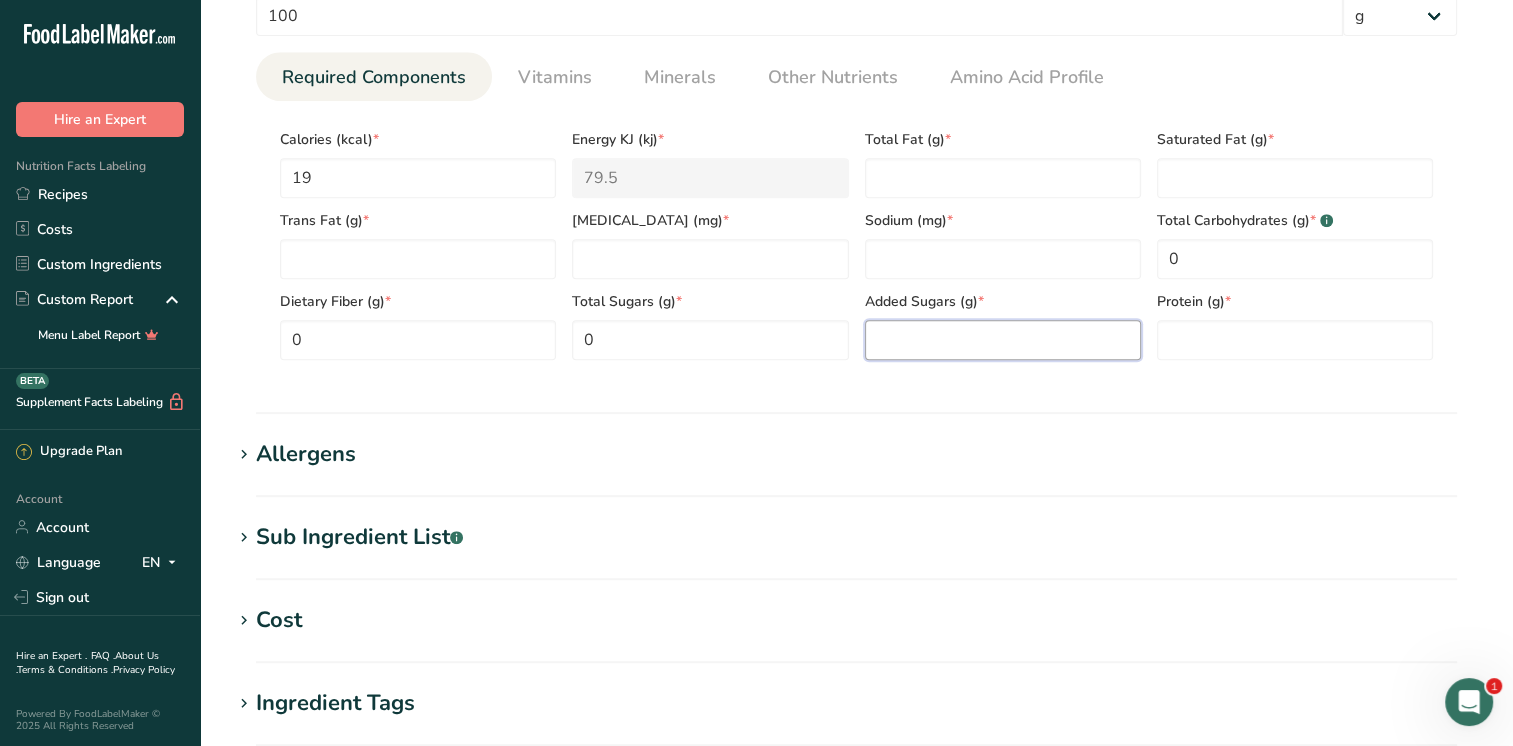 click at bounding box center (1003, 340) 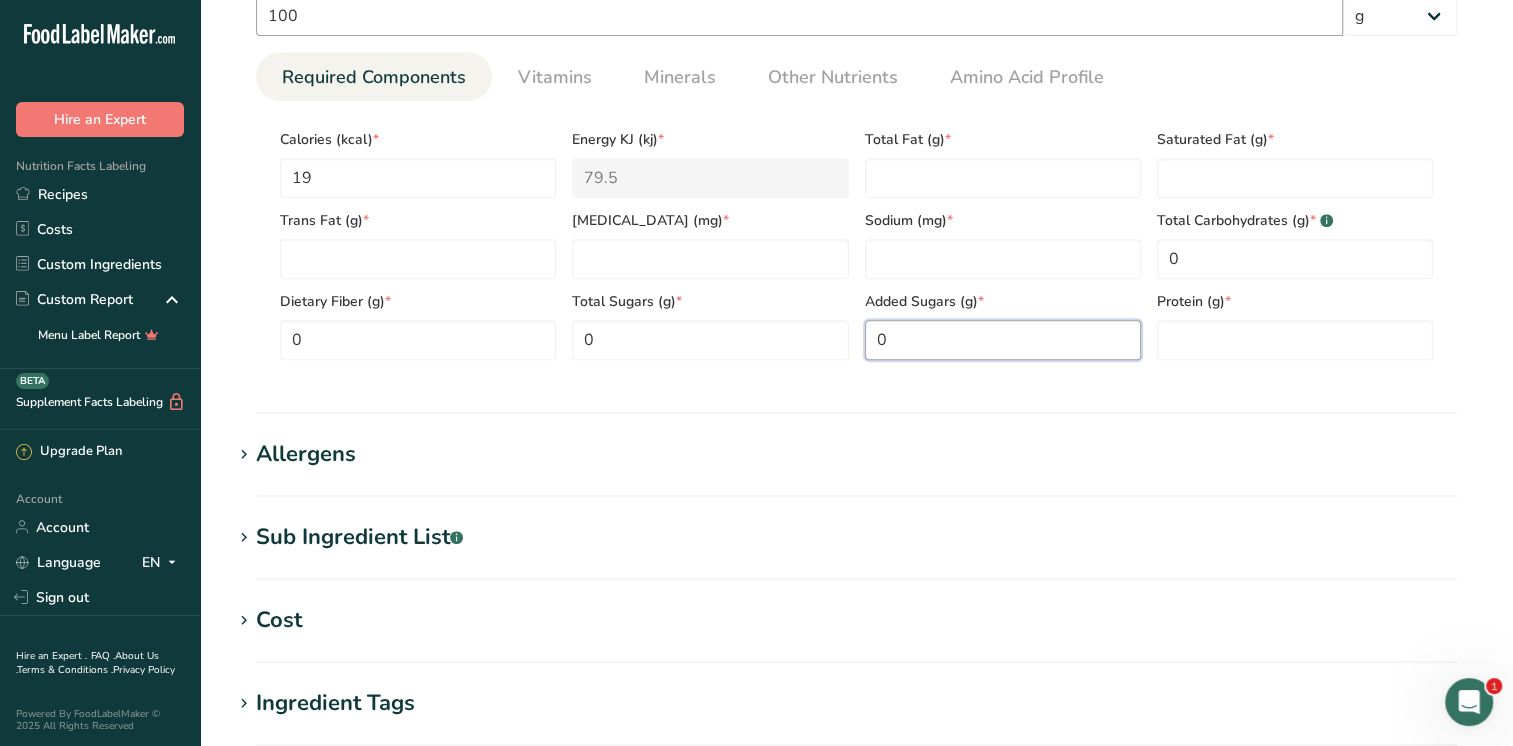 type on "0" 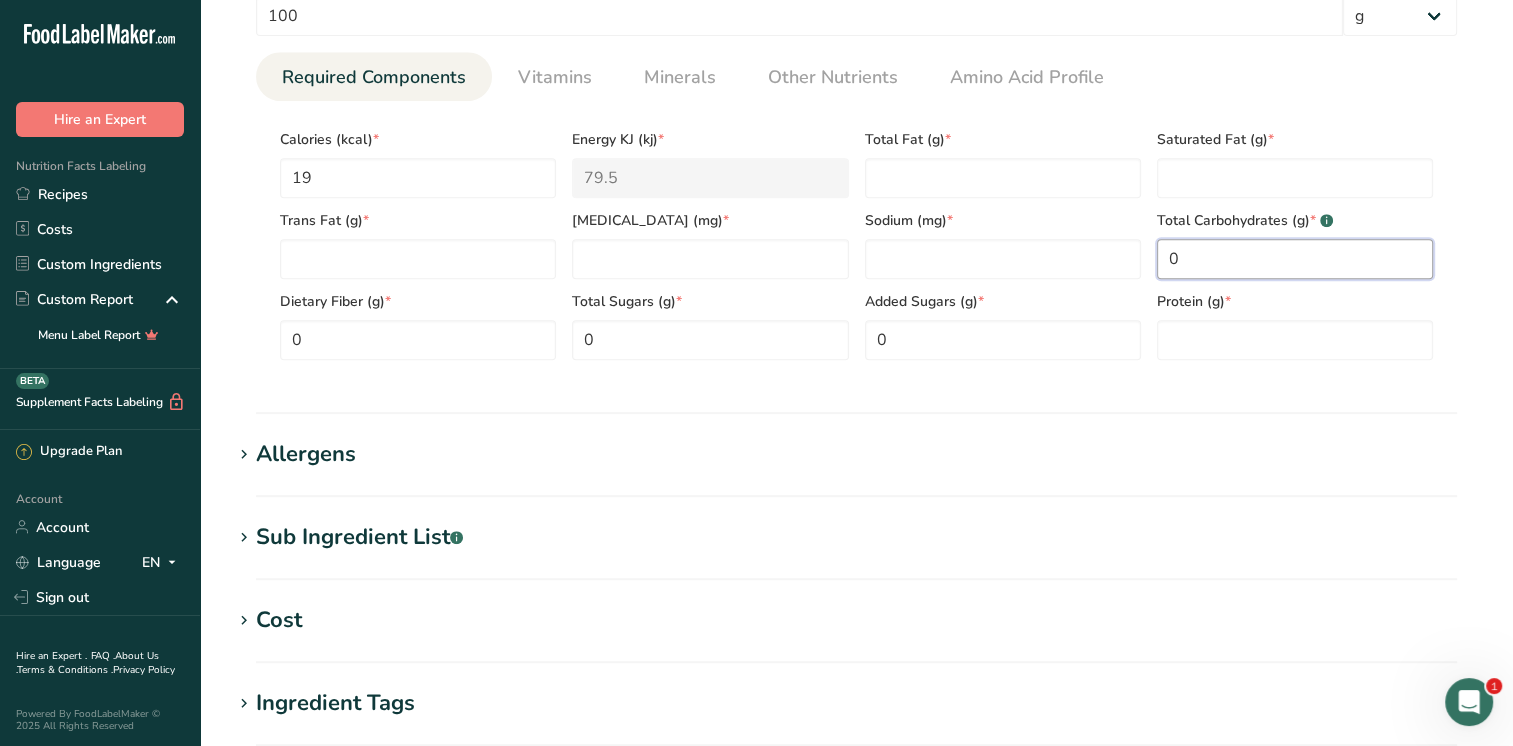 drag, startPoint x: 1182, startPoint y: 255, endPoint x: 1155, endPoint y: 255, distance: 27 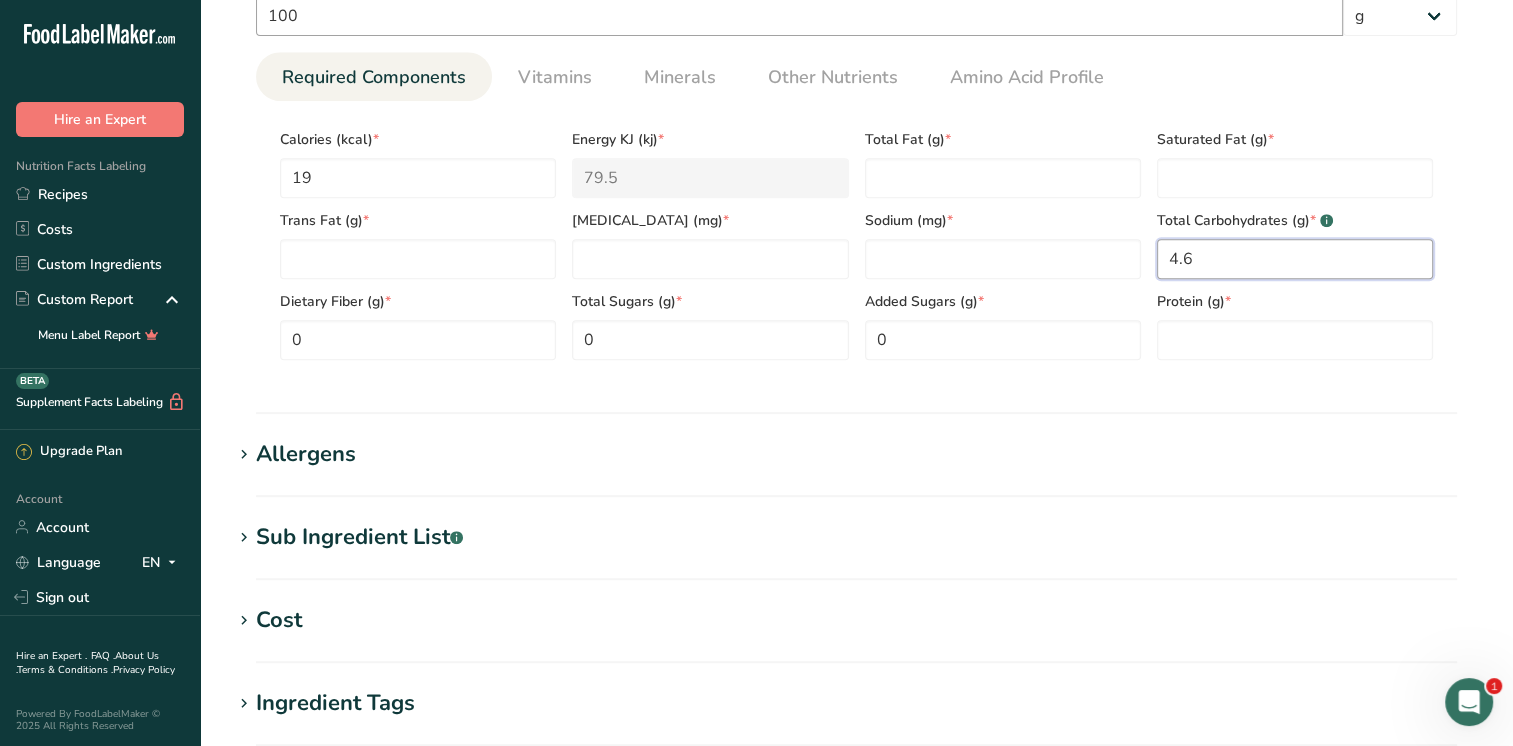 type on "4.6" 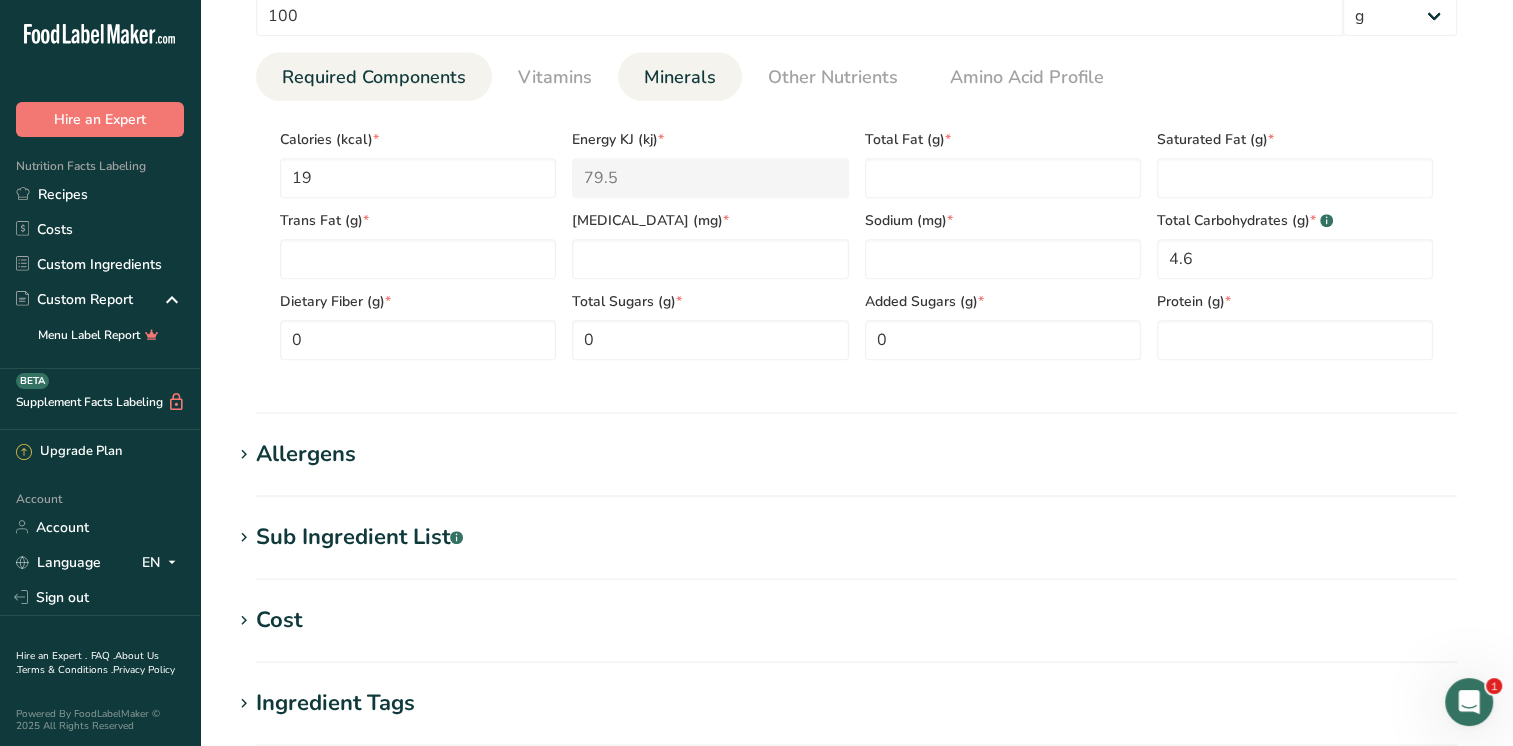 click on "Minerals" at bounding box center [680, 77] 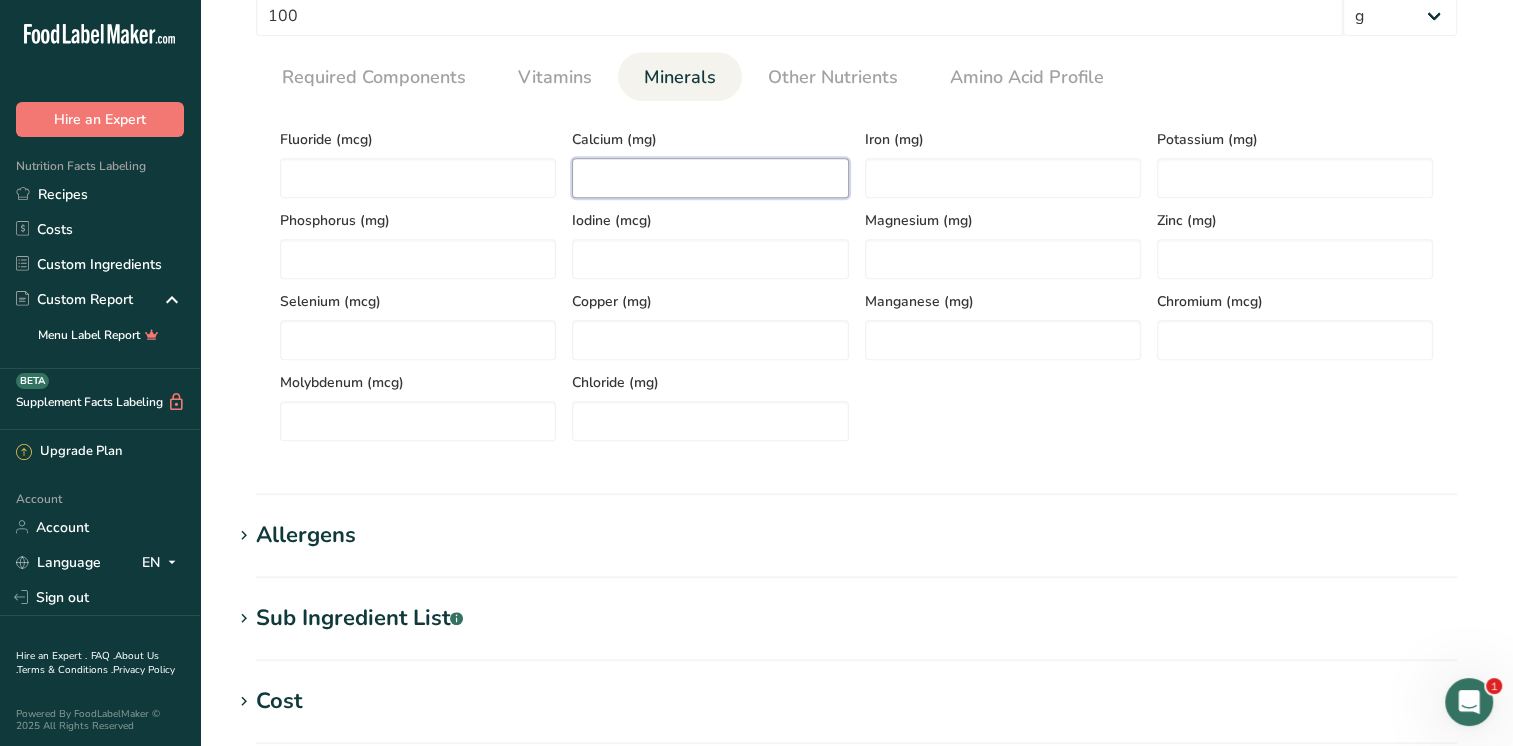 click at bounding box center [710, 178] 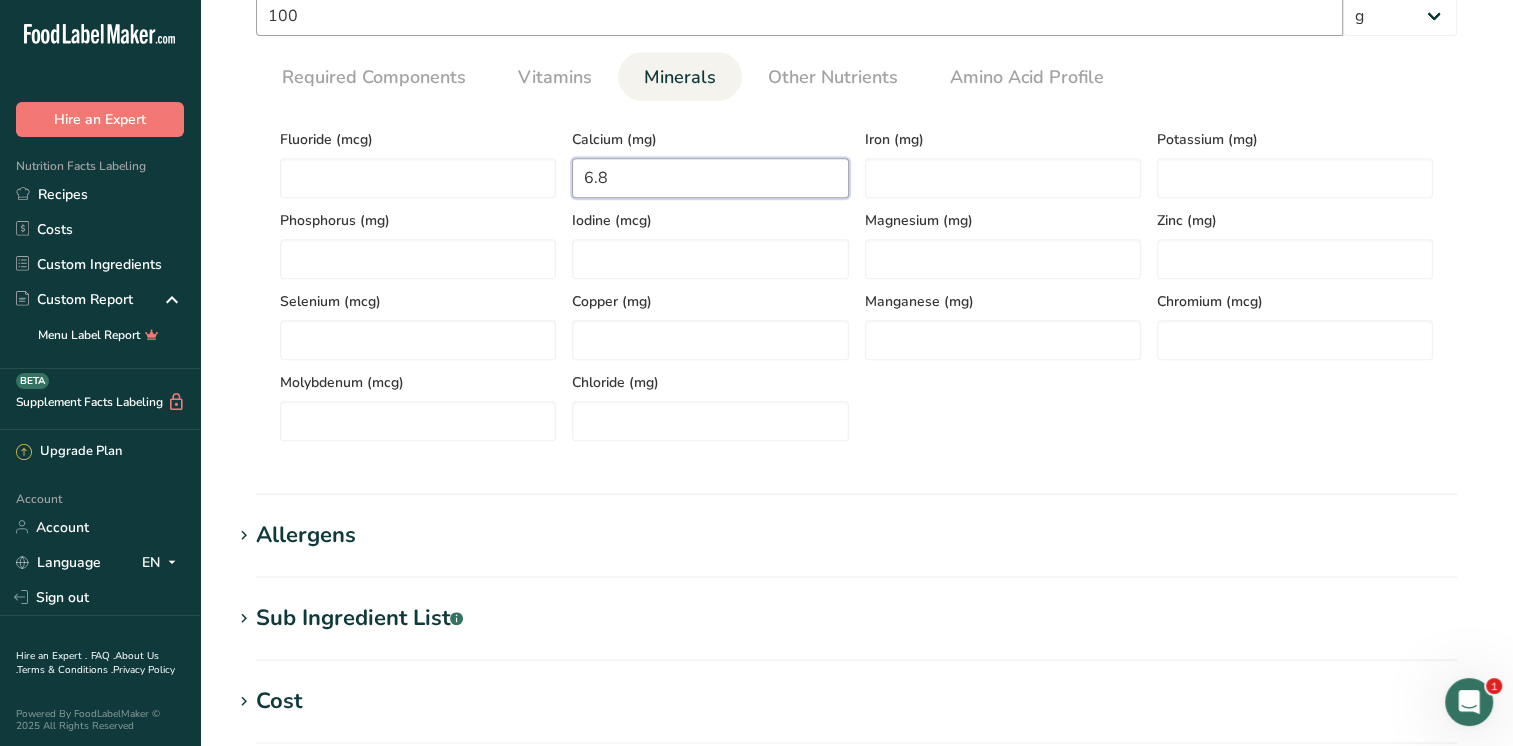 type on "6.8" 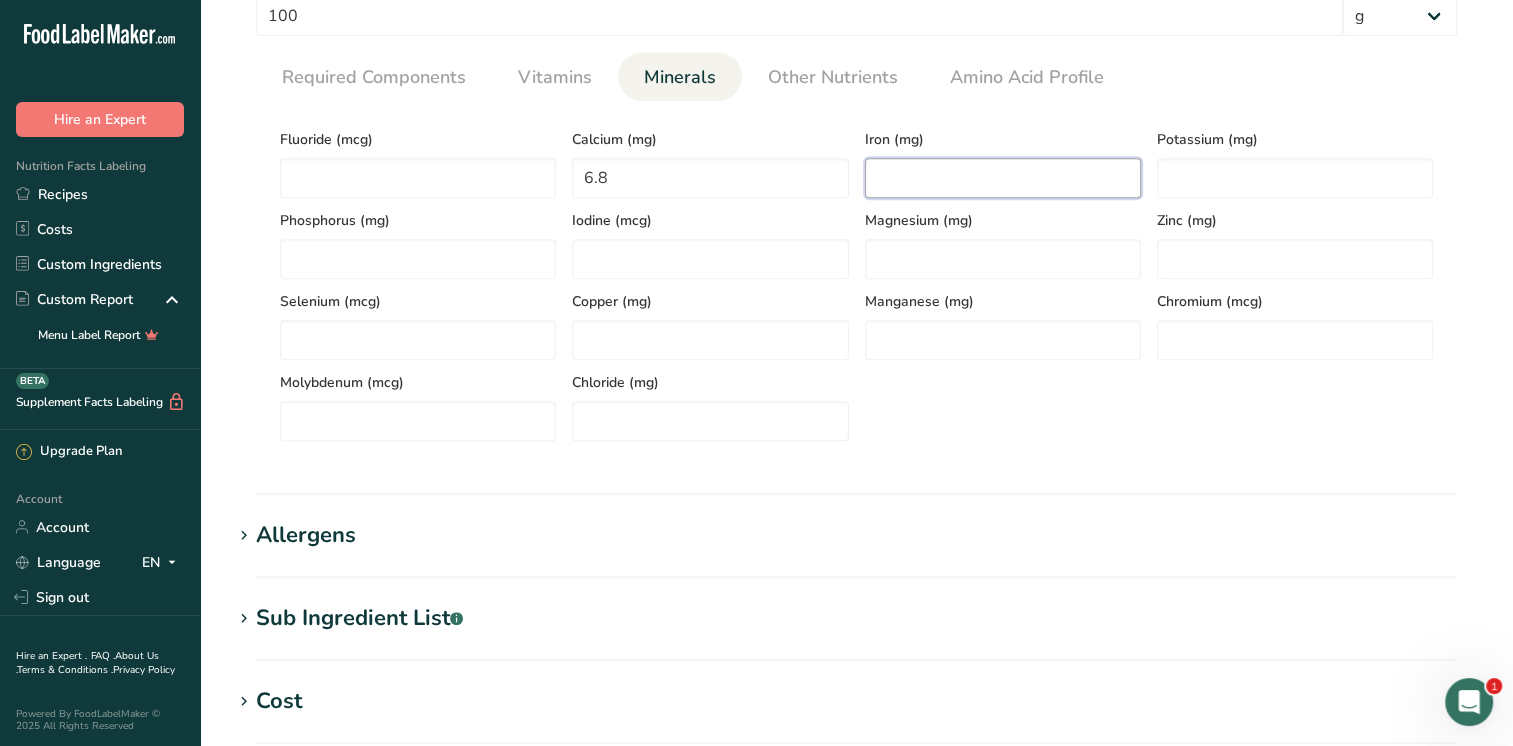 click at bounding box center [1003, 178] 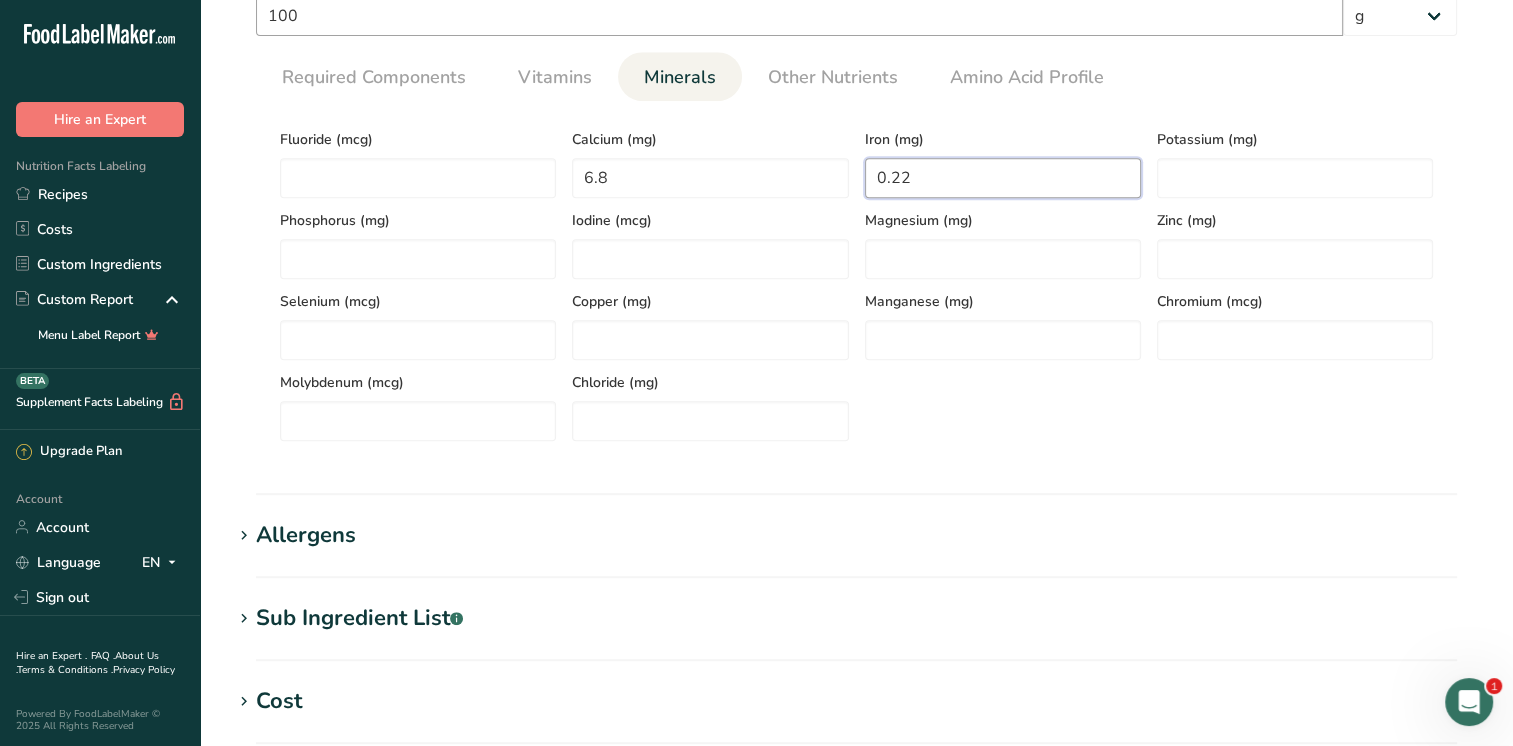 type on "0.22" 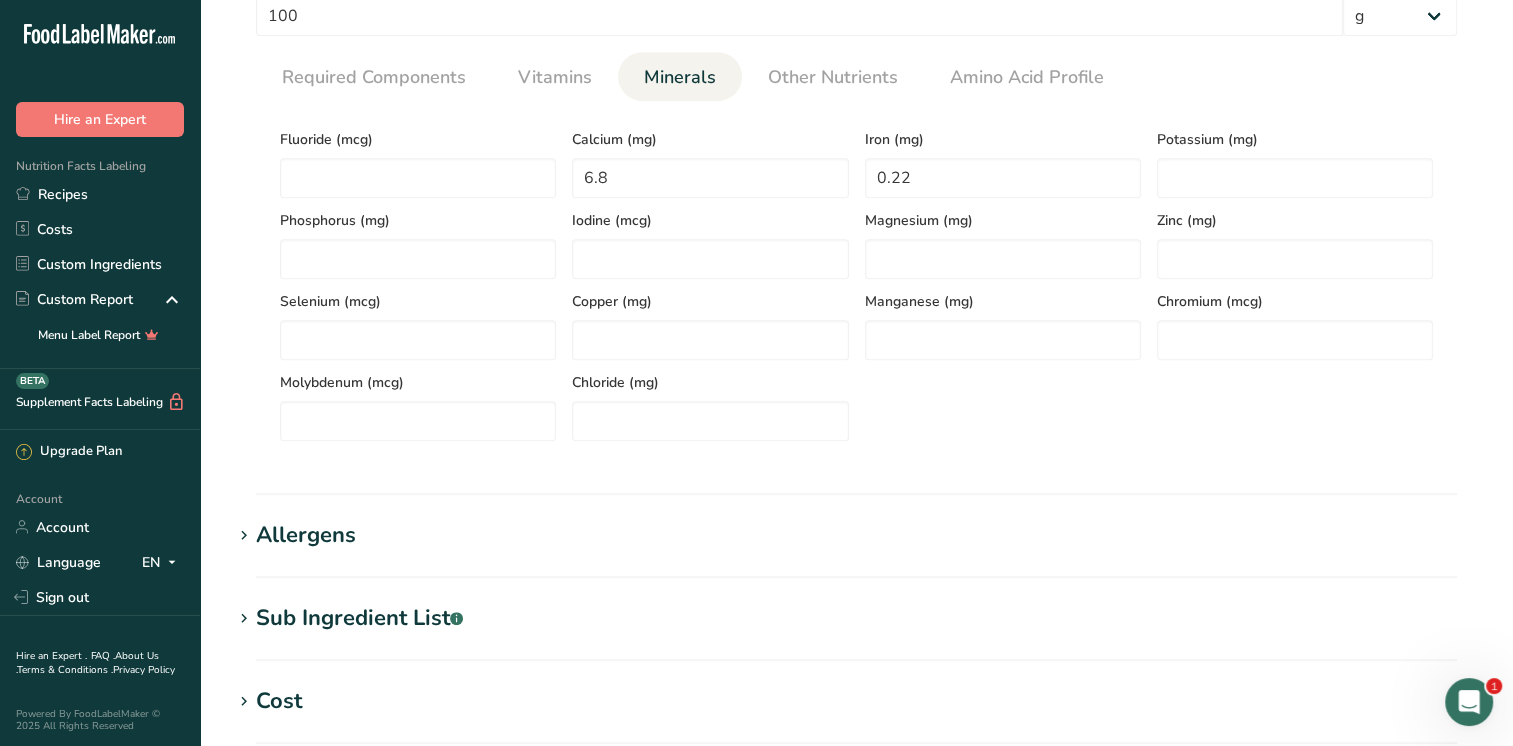 click on "Calories
(kcal) *     19
Energy KJ
(kj) *     79.5
Total Fat
(g) *
Saturated Fat
(g) *
Trans Fat
(g) *
Cholesterol
(mg) *
Sodium
(mg) *
Total Carbohydrates
(g) *   .a-a{fill:#347362;}.b-a{fill:#fff;}           4.6
Dietary Fiber
(g) *     0
Total Sugars
(g) *     0
Added Sugars
(g) *     0
Protein
(g) *
Vitamin D
(mcg)
Vitamin A, RAE
(mcg)
Vitamin C
(mg)
Vitamin E
(mg)" at bounding box center [856, 279] 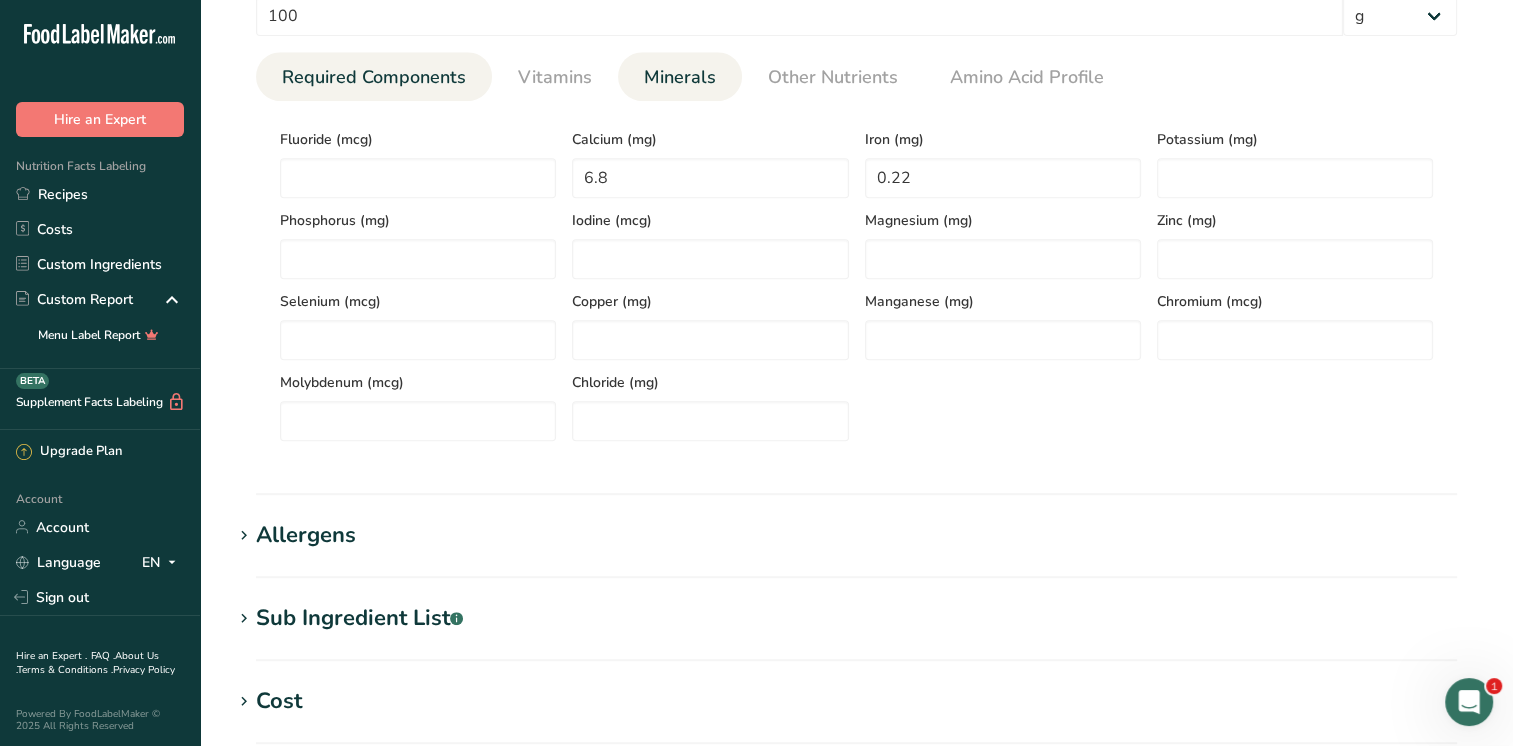 click on "Required Components" at bounding box center (374, 77) 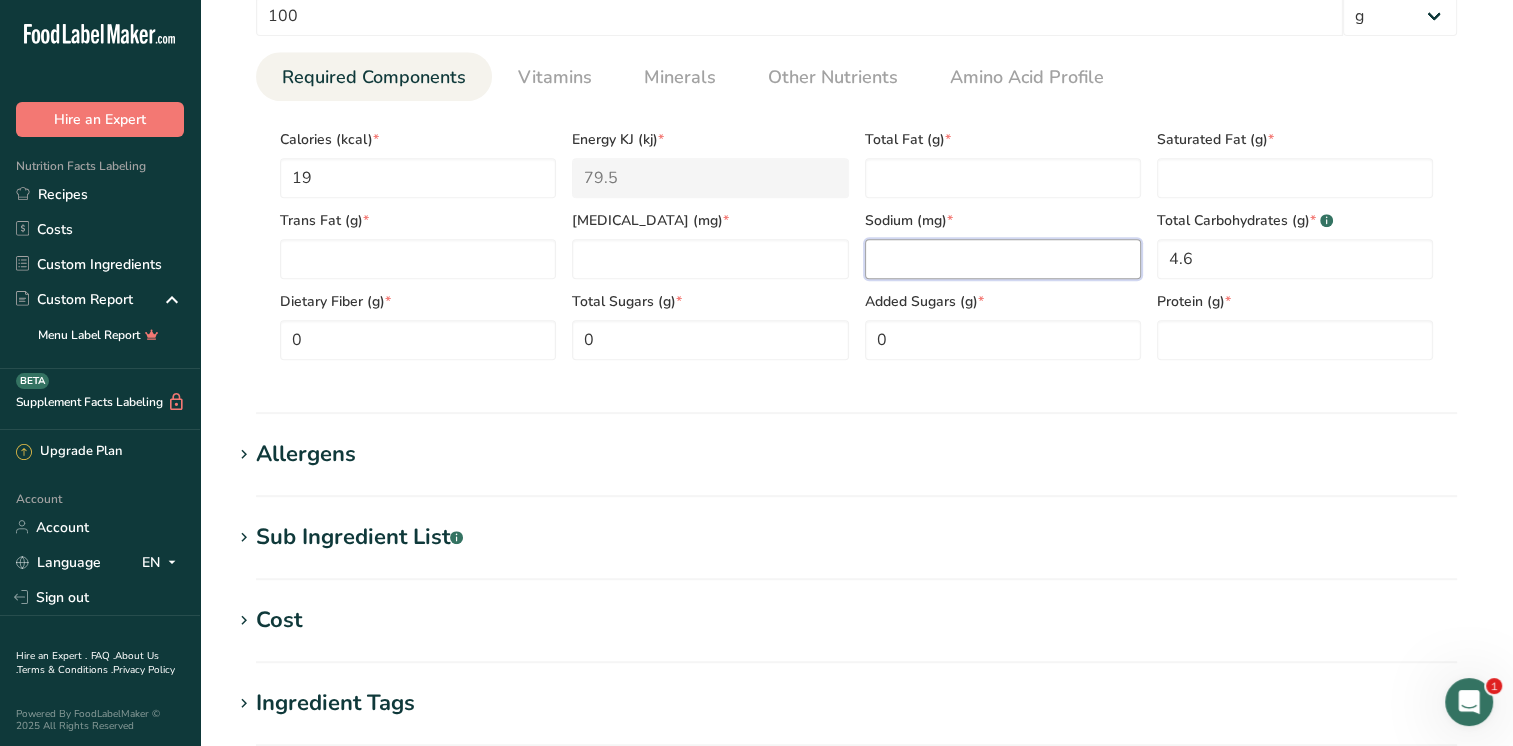 click at bounding box center (1003, 259) 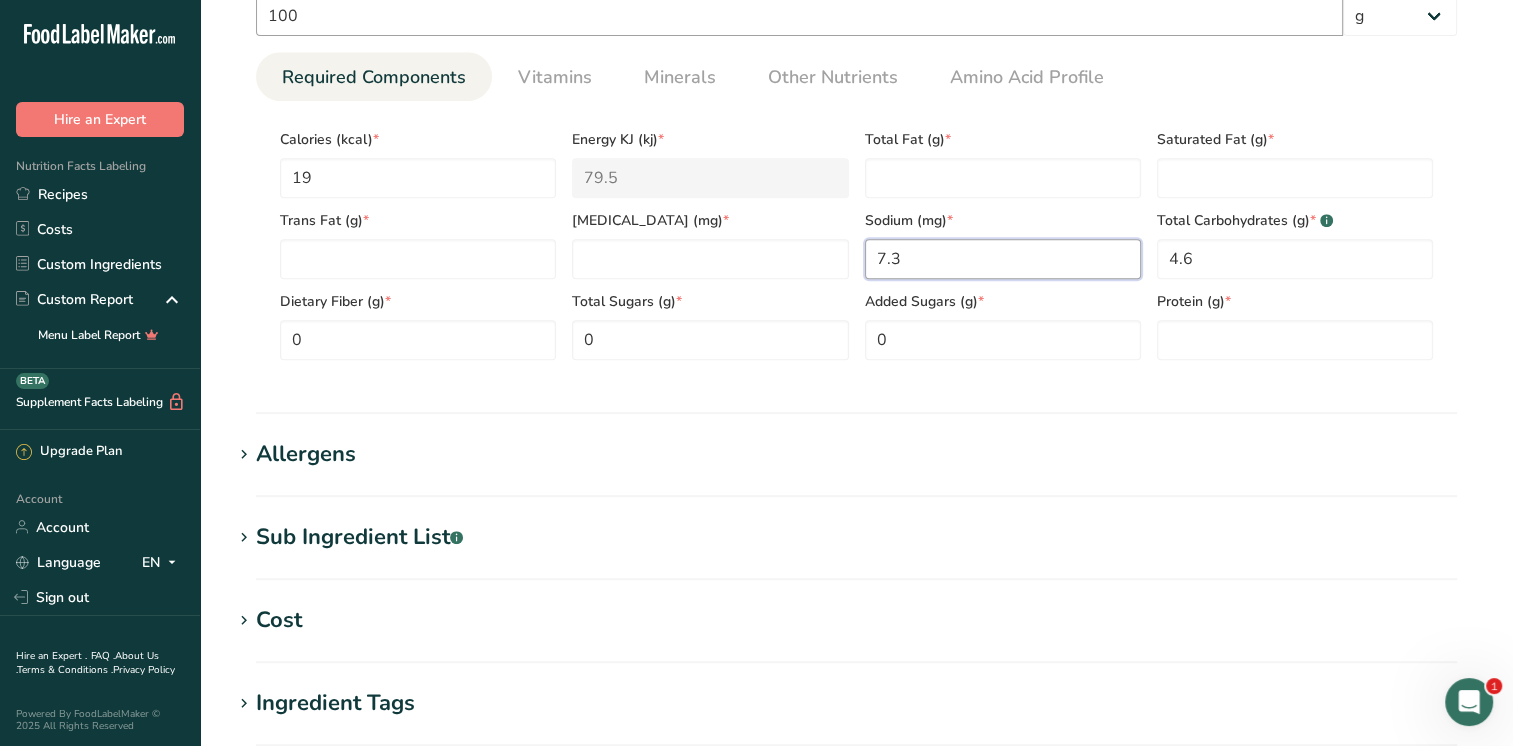 type on "7.3" 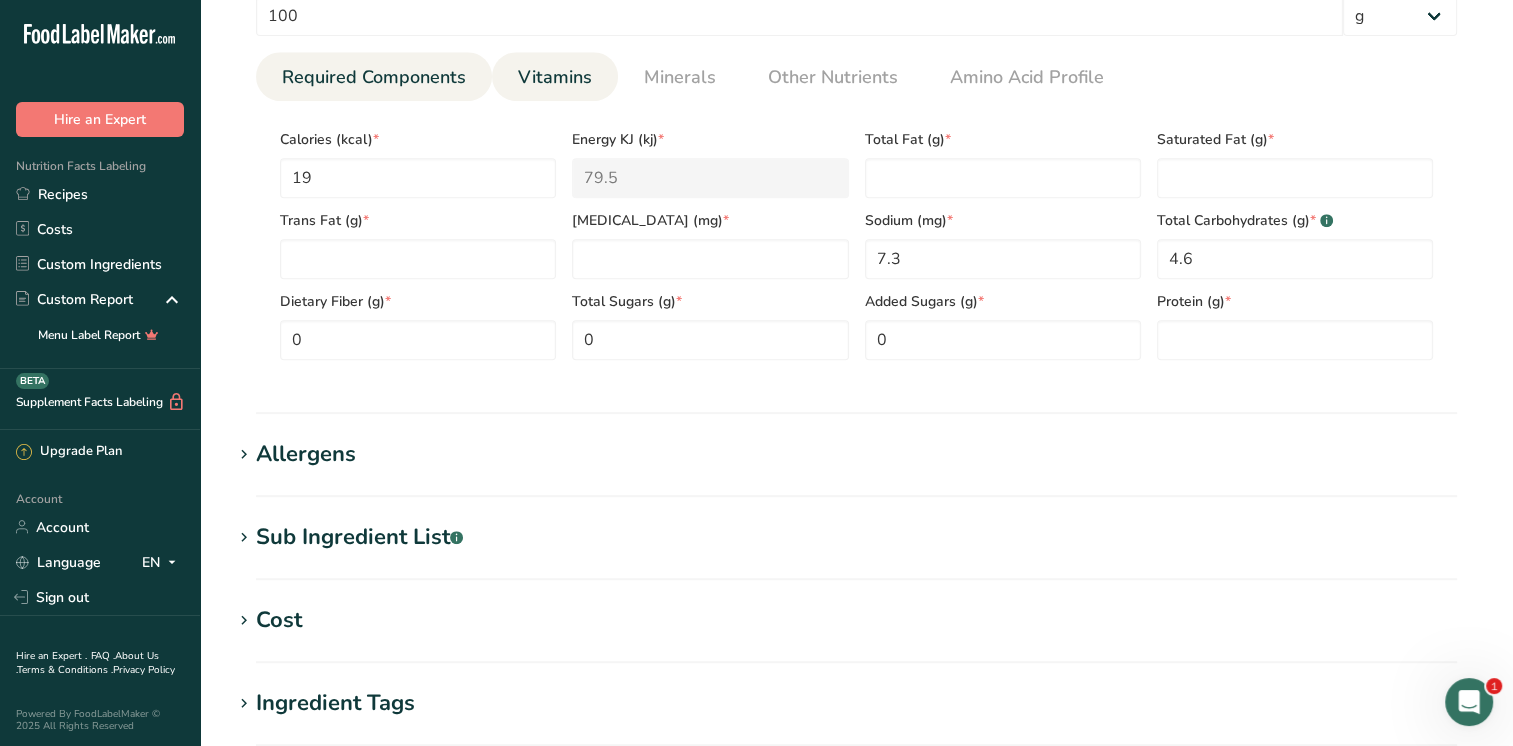 click on "Vitamins" at bounding box center [555, 77] 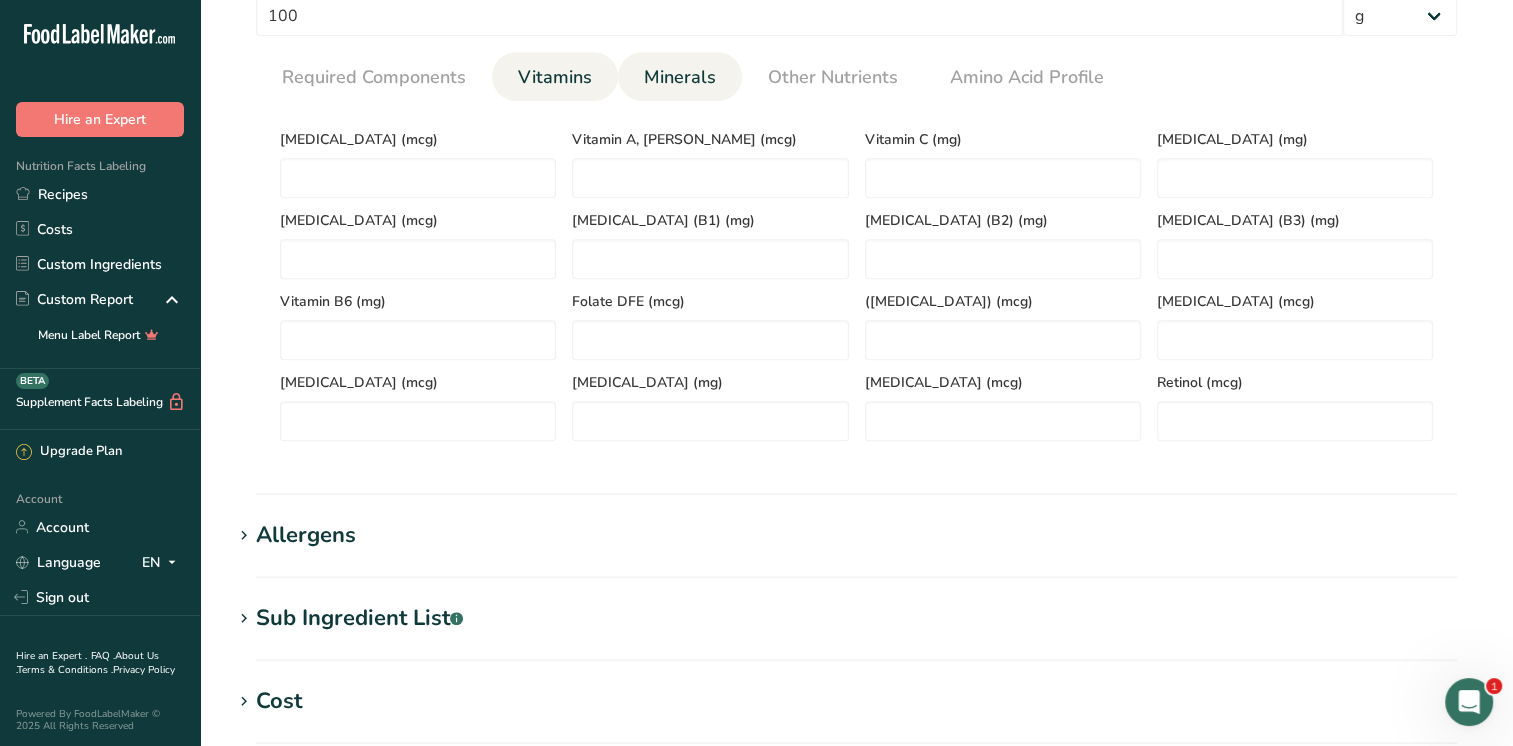 click on "Minerals" at bounding box center [680, 77] 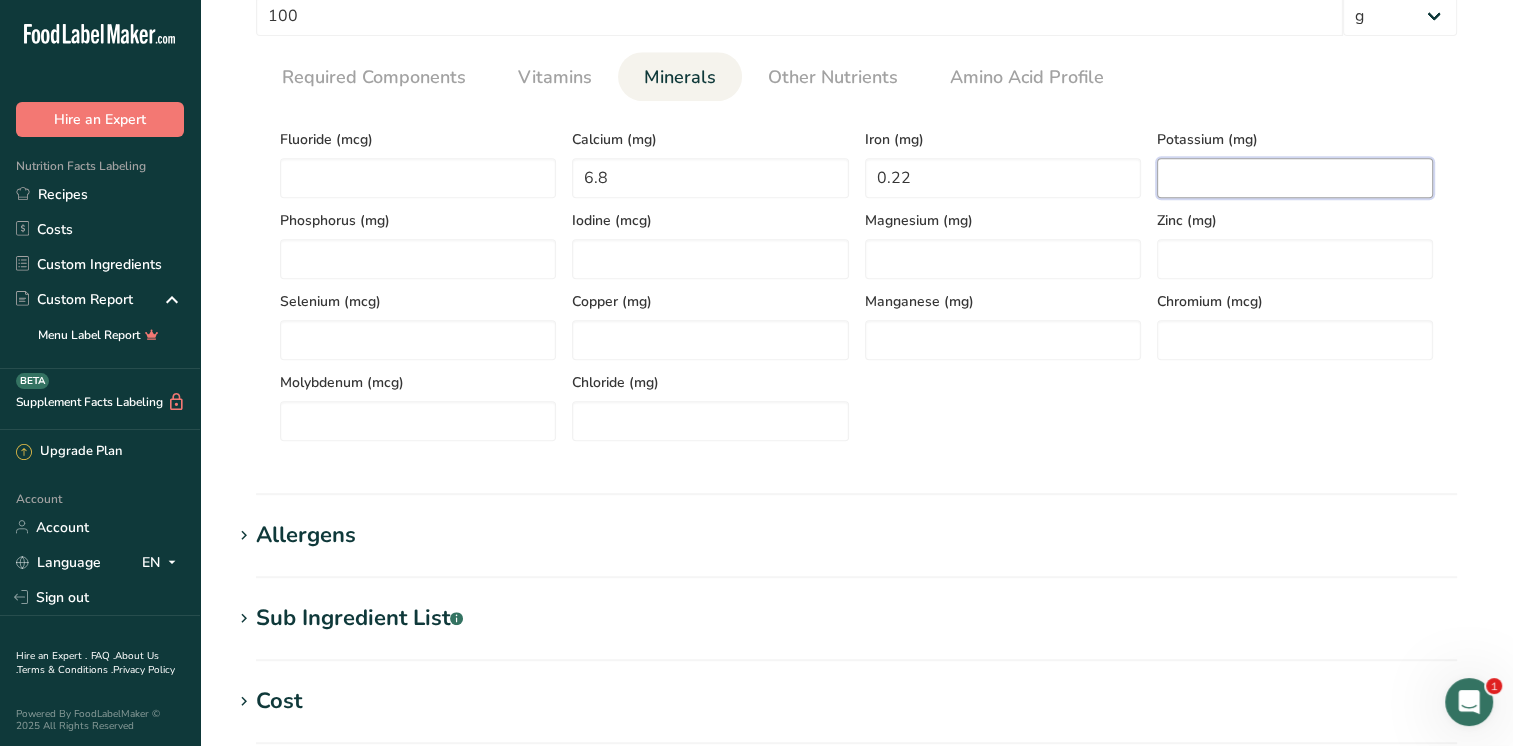 click at bounding box center (1295, 178) 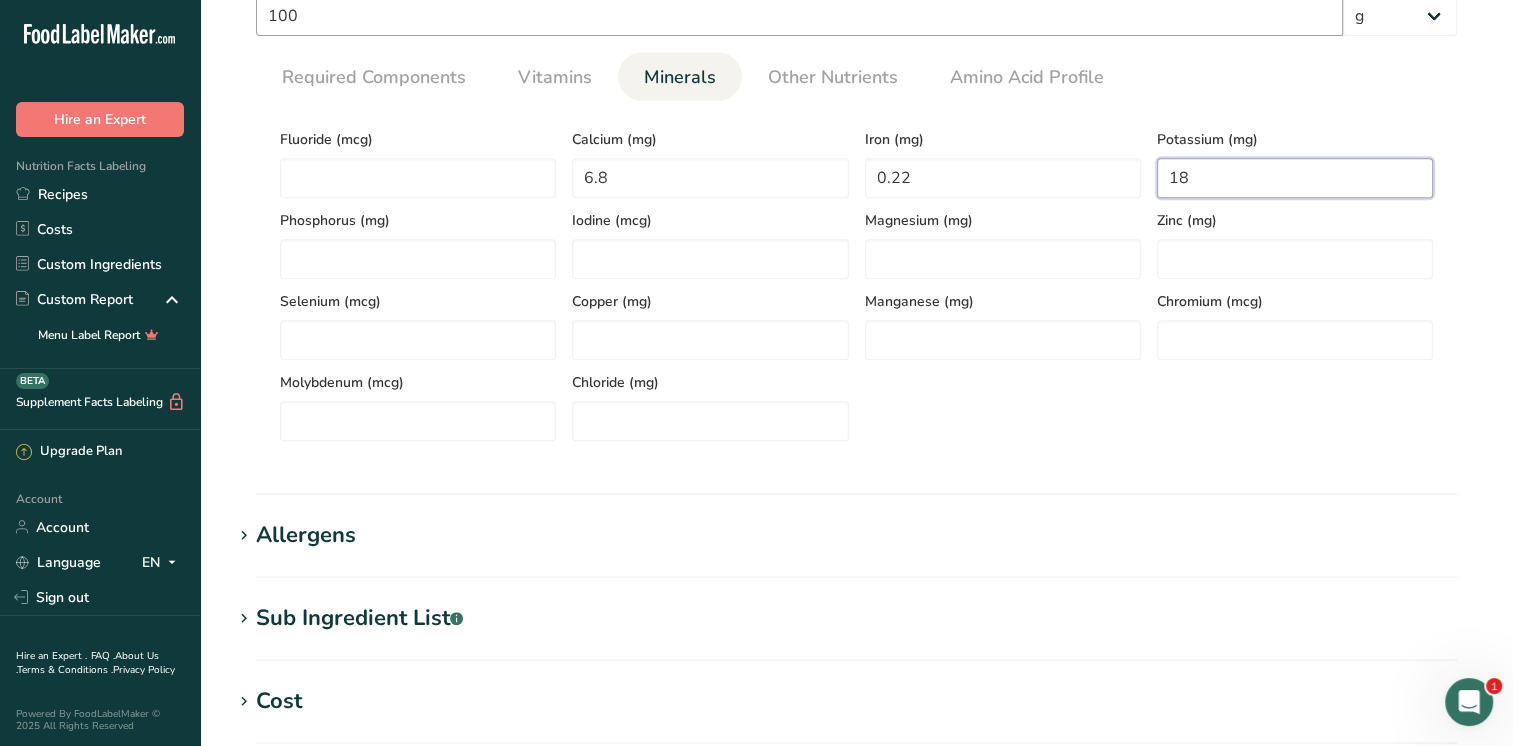 type on "18" 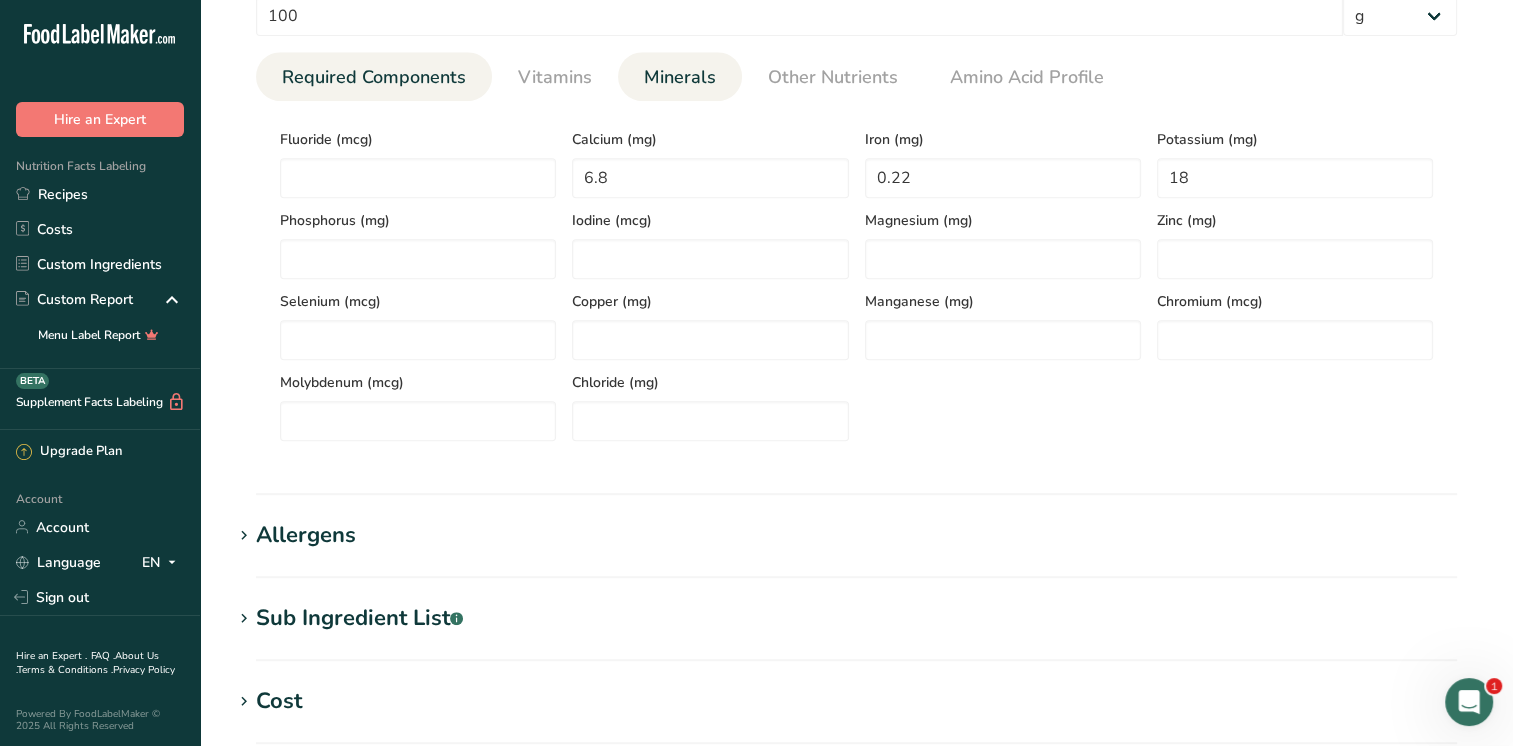 click on "Required Components" at bounding box center [374, 77] 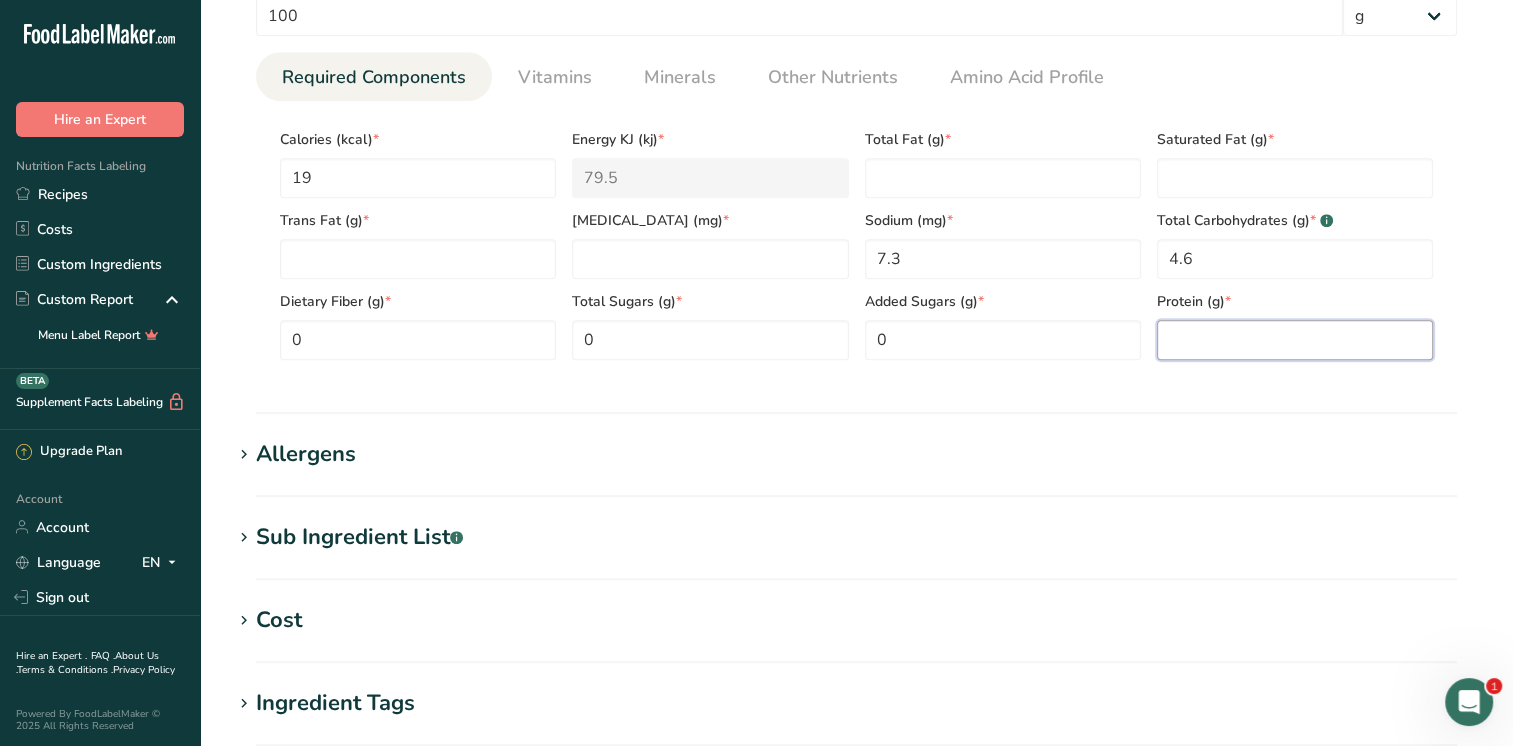 click at bounding box center (1295, 340) 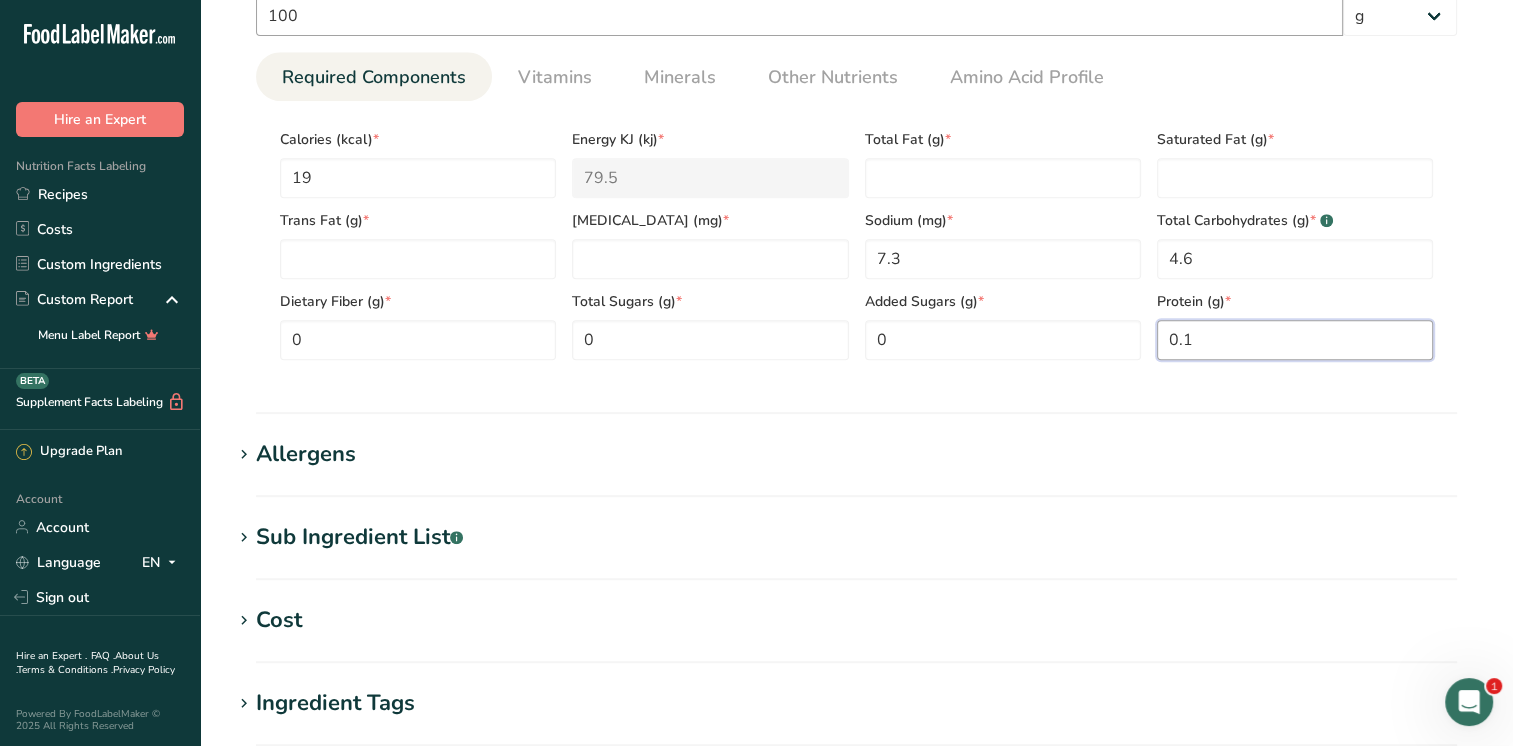 type on "0.1" 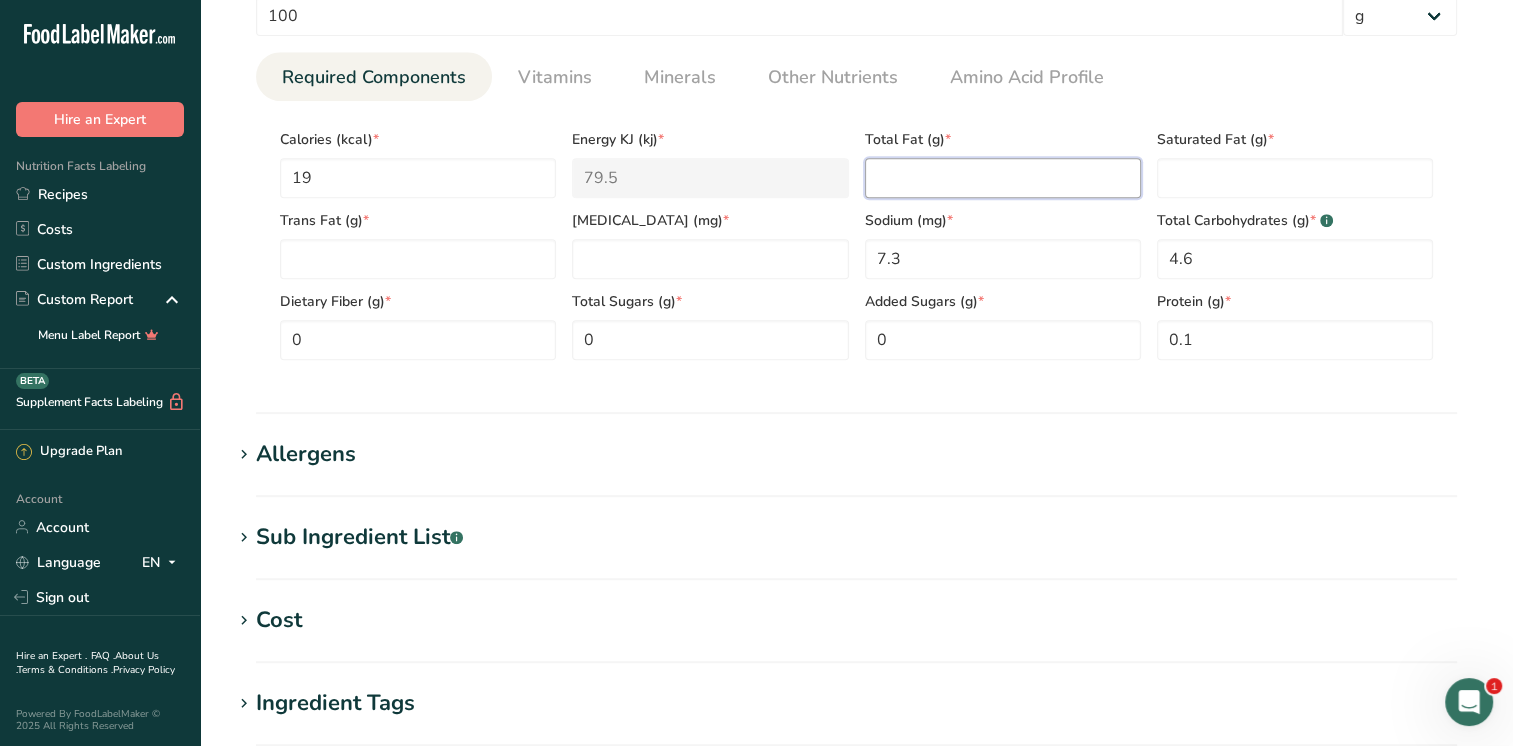 click at bounding box center [1003, 178] 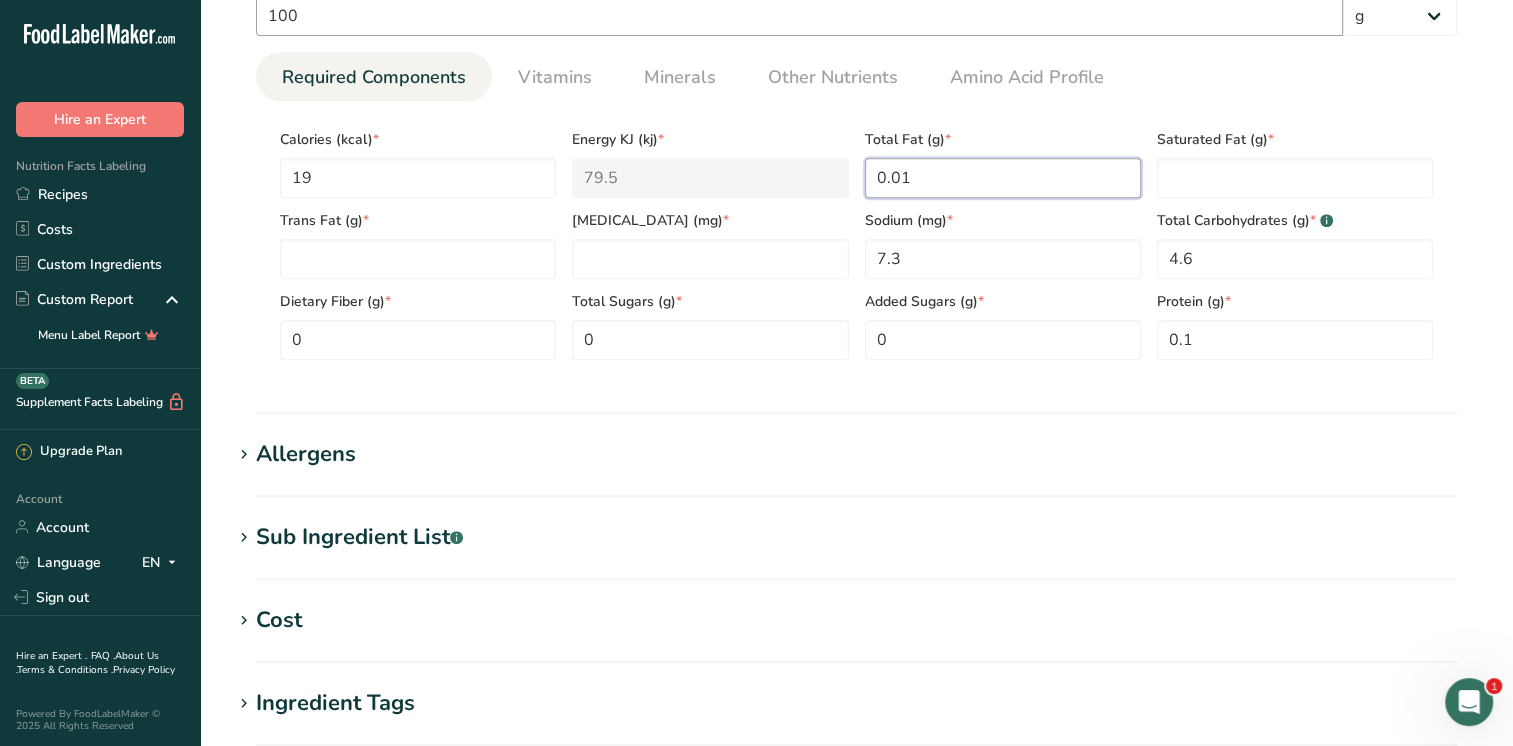 type on "0.01" 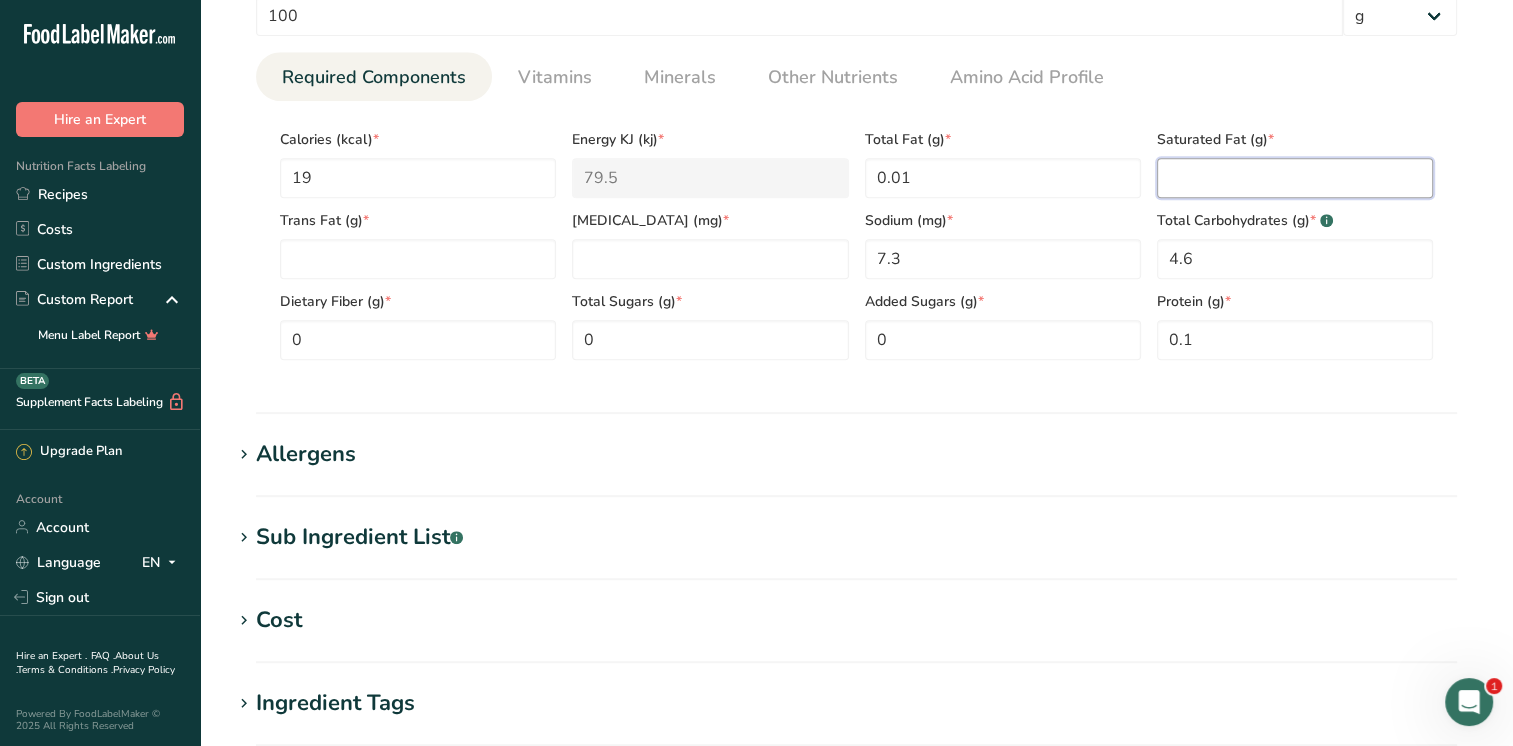 click at bounding box center [1295, 178] 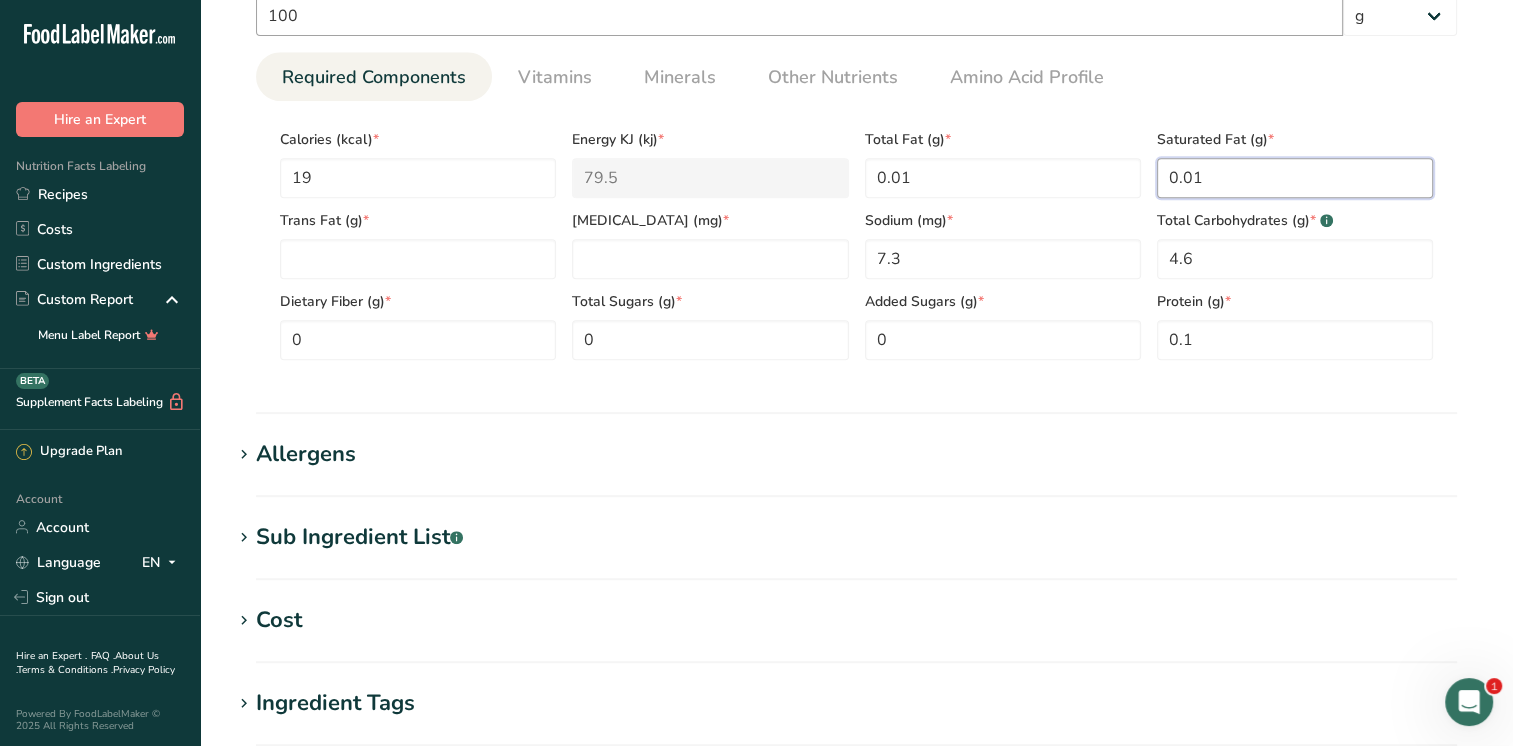 type on "0.01" 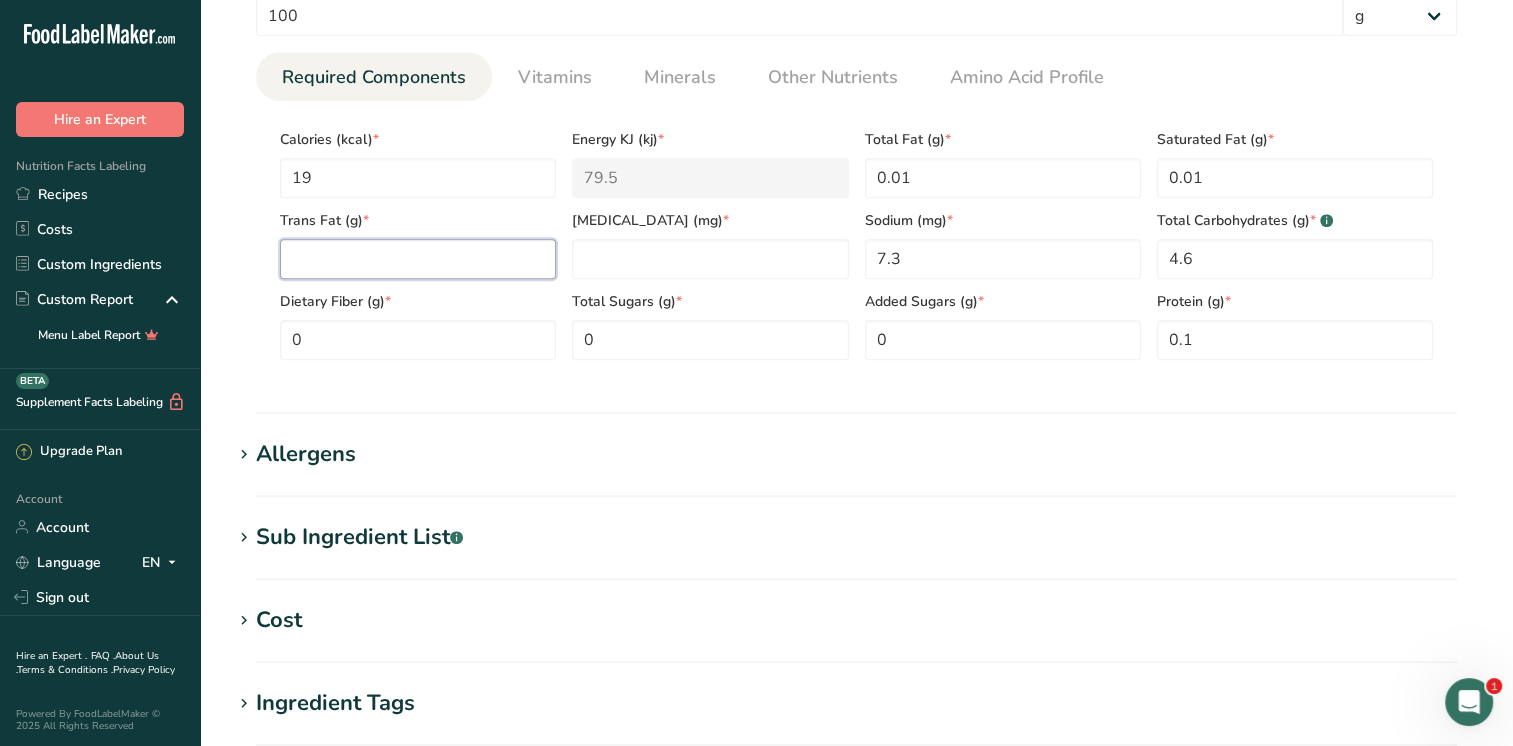 click at bounding box center [418, 259] 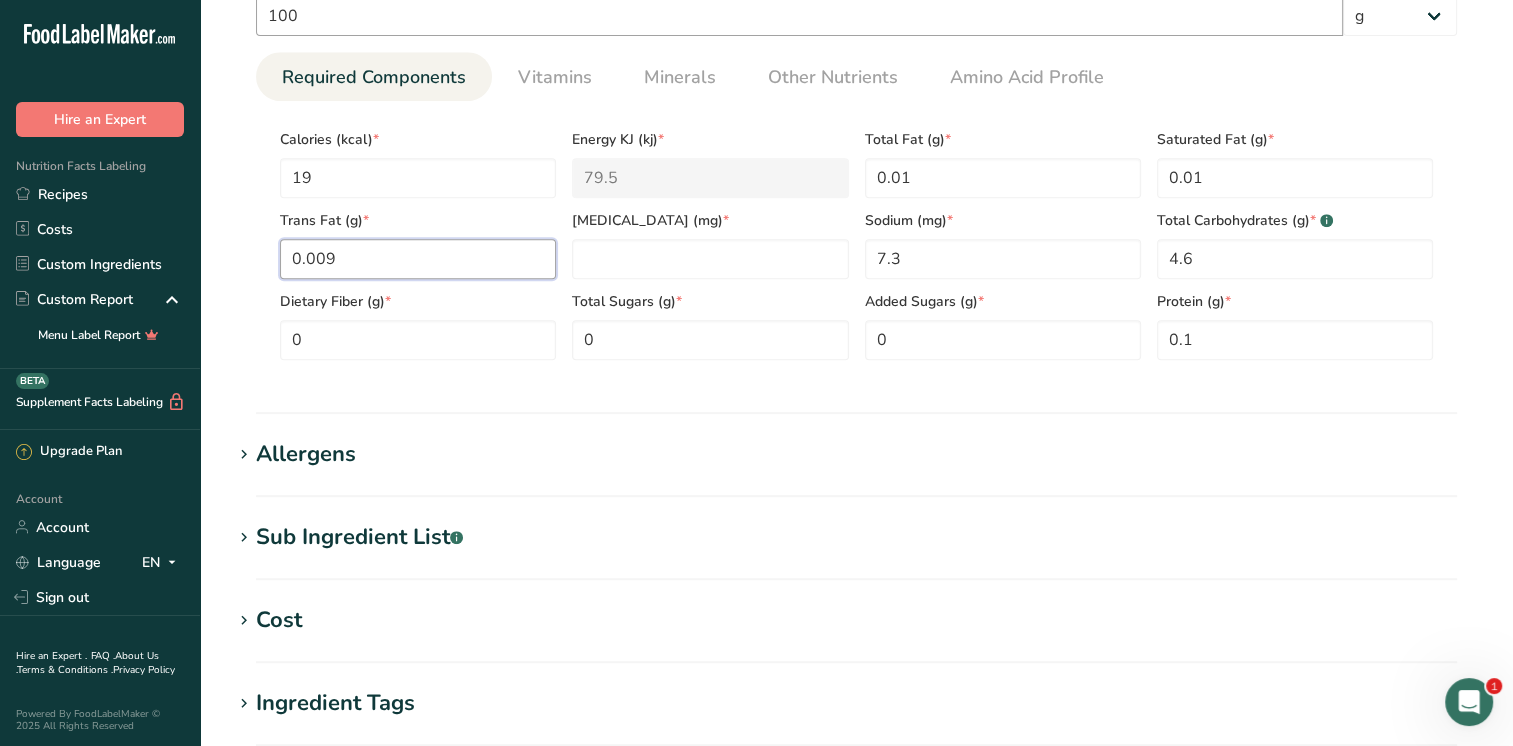 type on "0.009" 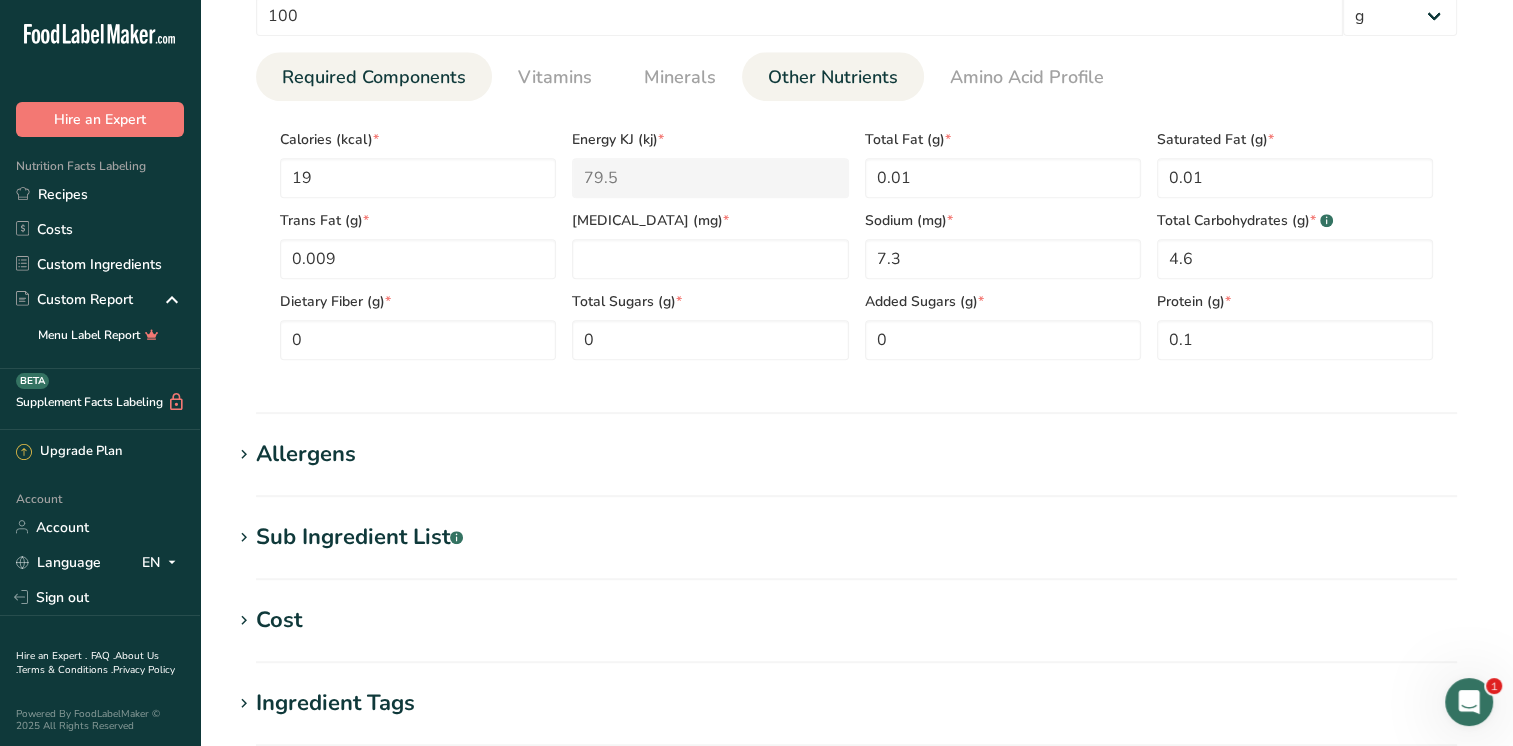 click on "Other Nutrients" at bounding box center (833, 77) 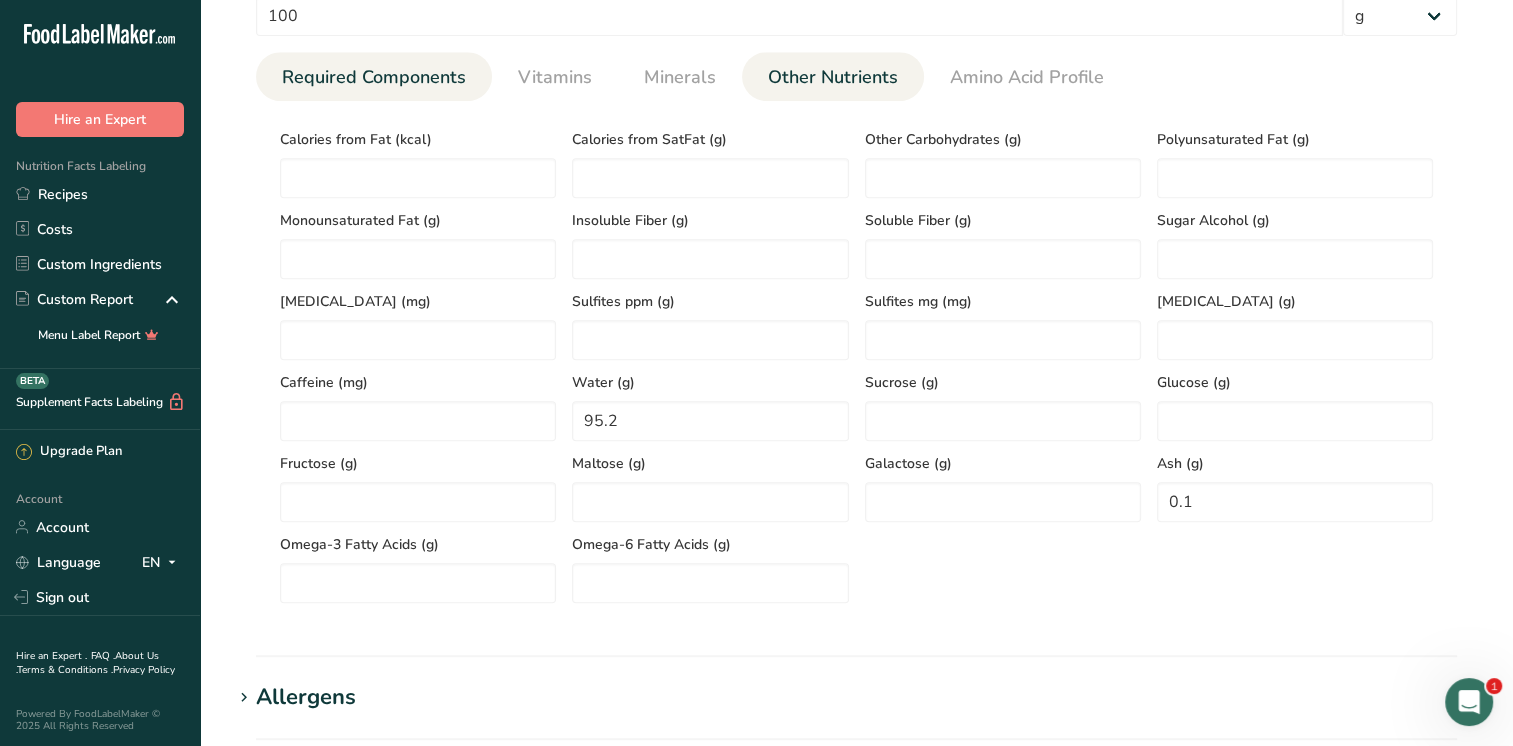 click on "Required Components" at bounding box center (374, 77) 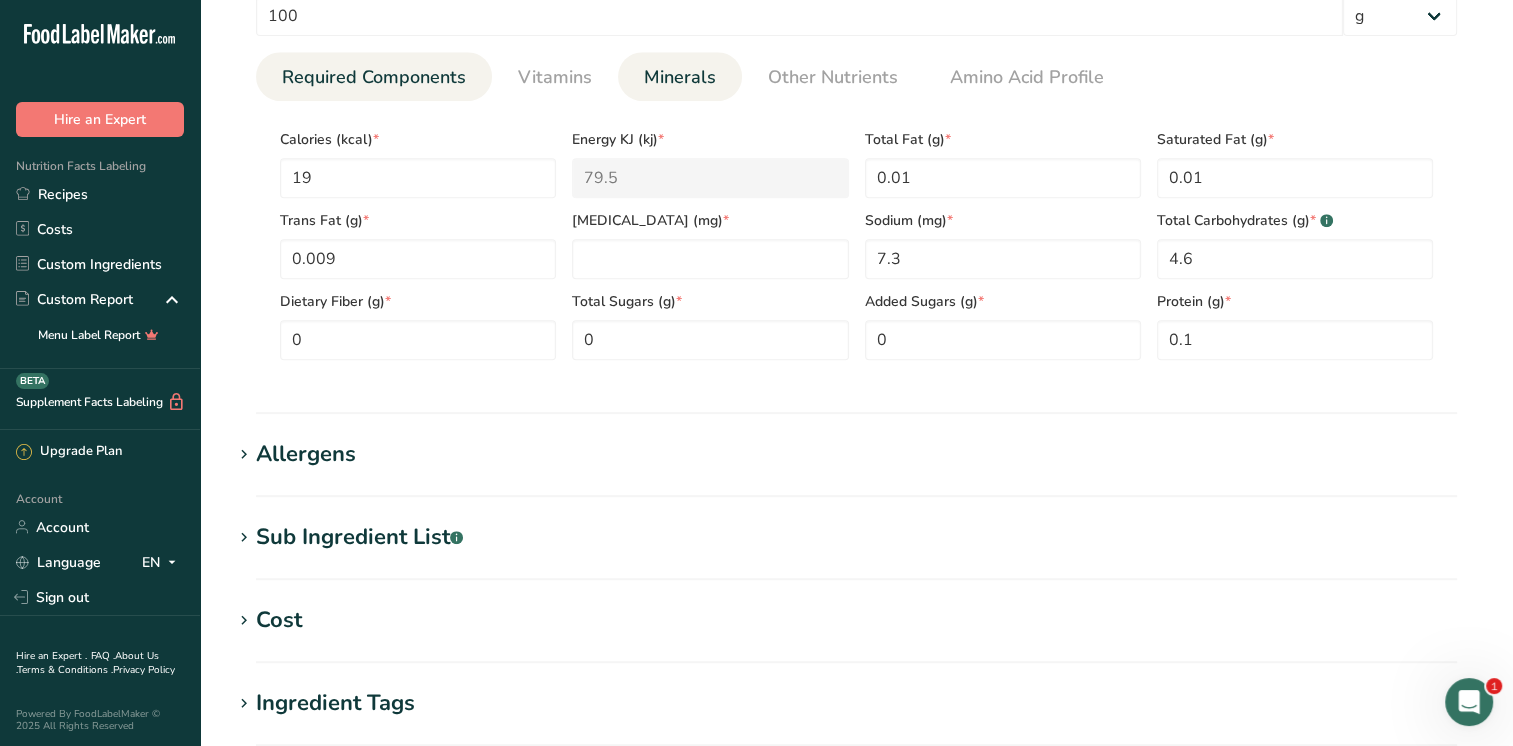 click on "Minerals" at bounding box center (680, 77) 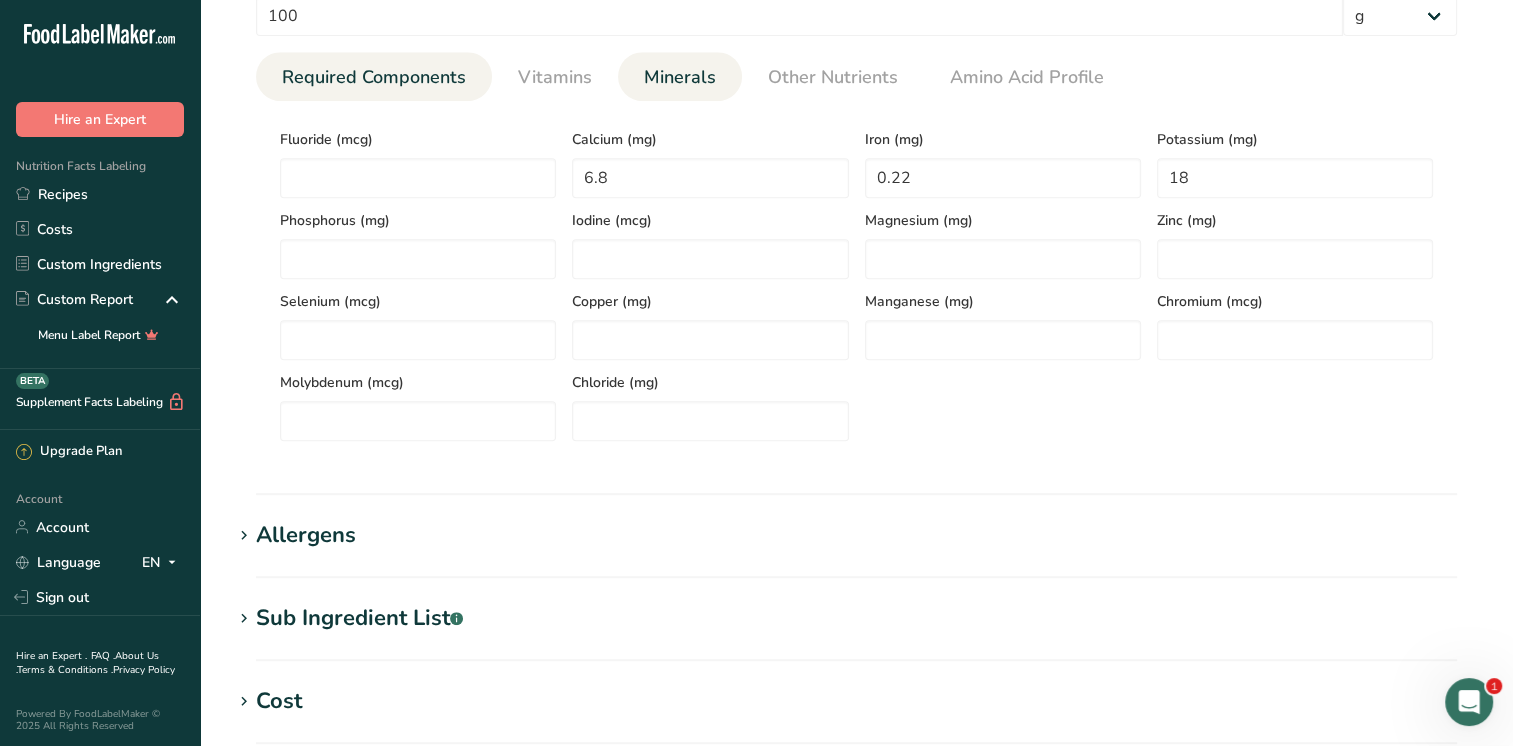 click on "Required Components" at bounding box center [374, 77] 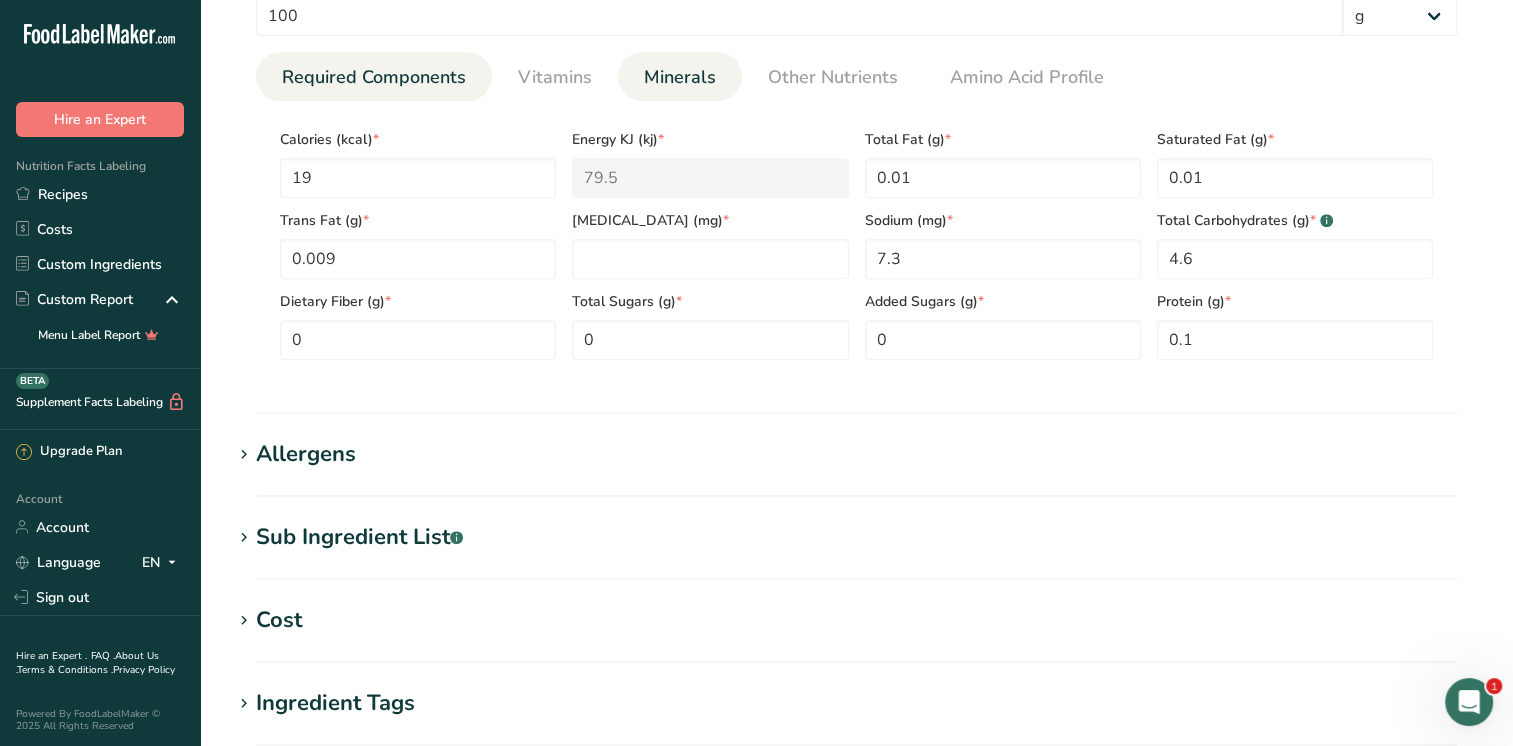 click on "Minerals" at bounding box center (680, 77) 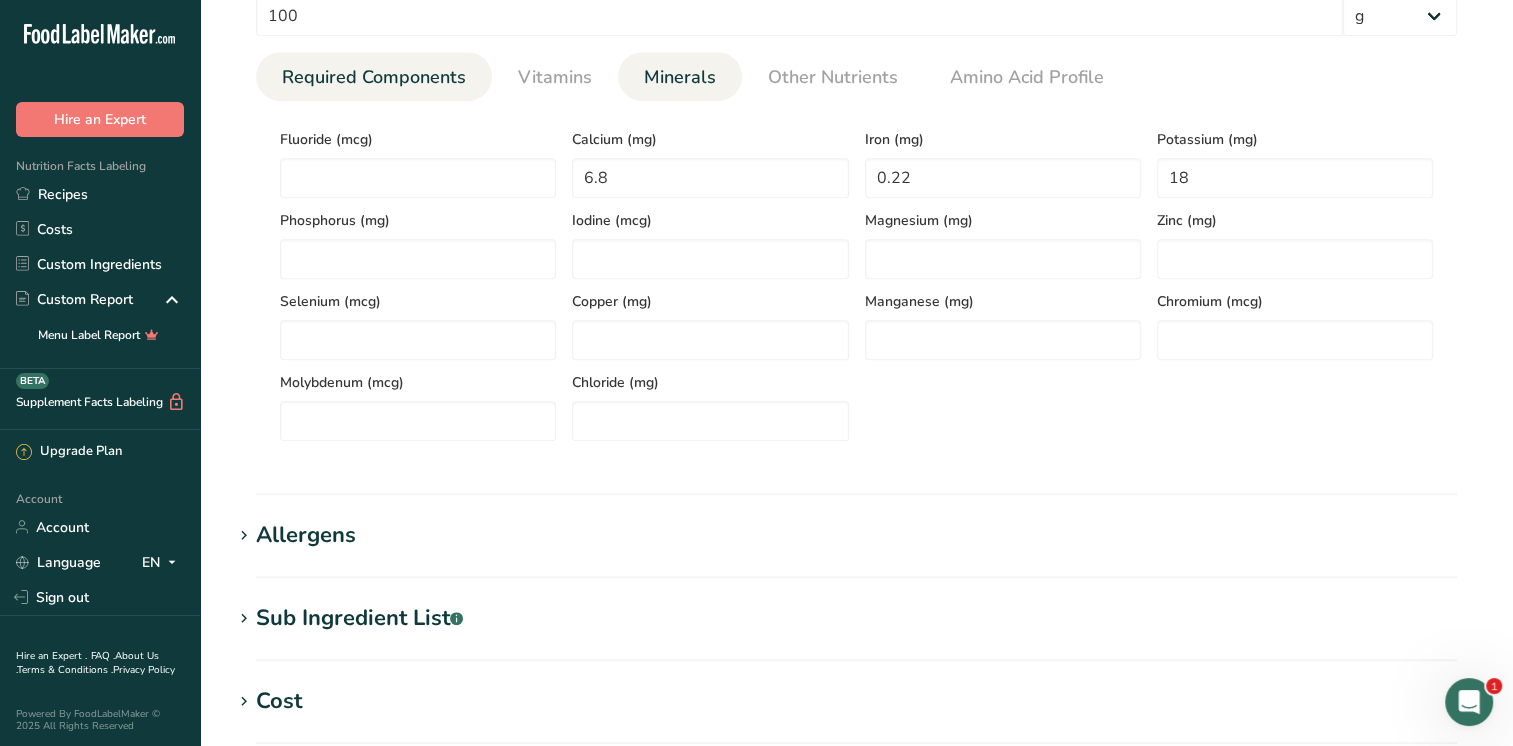 click on "Required Components" at bounding box center [374, 77] 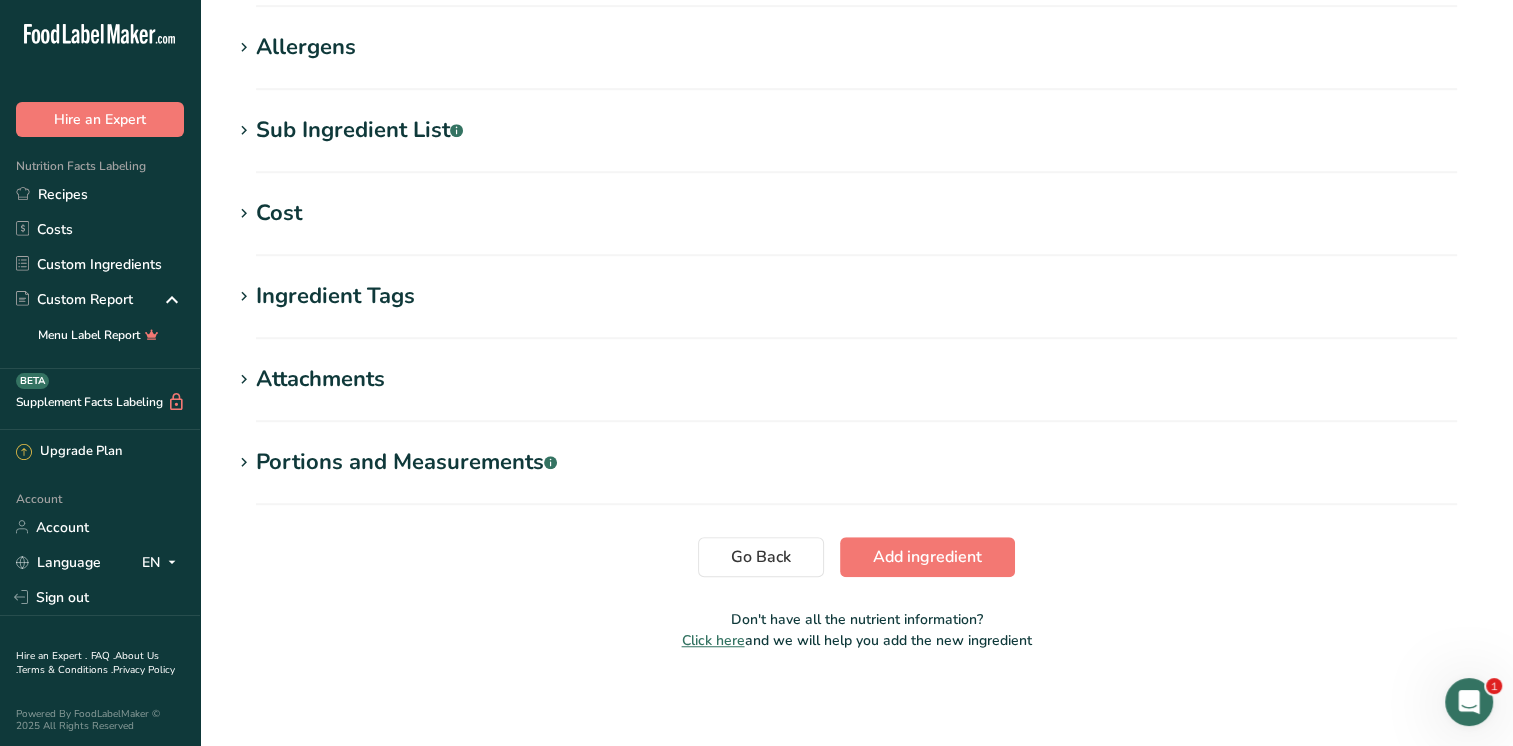 scroll, scrollTop: 1308, scrollLeft: 0, axis: vertical 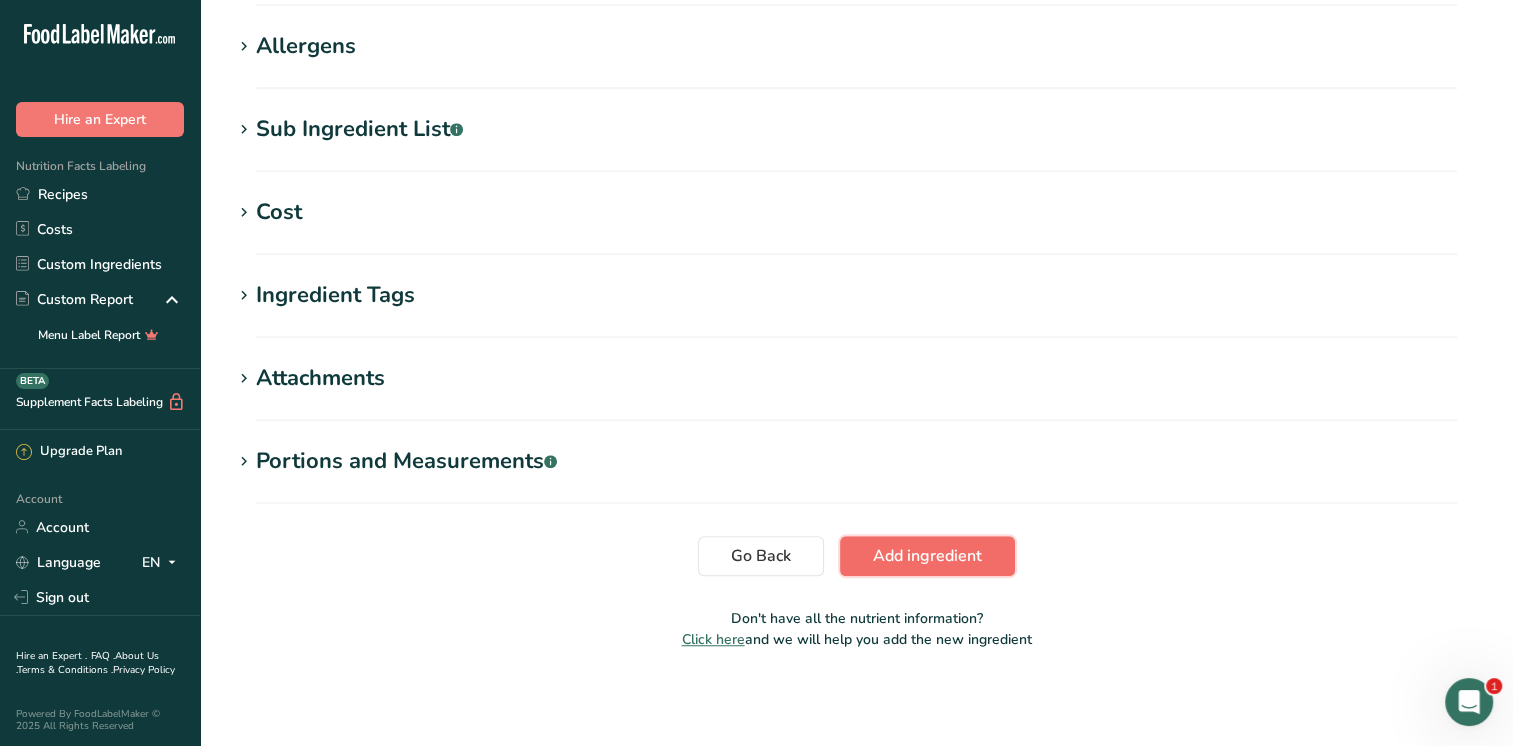 click on "Add ingredient" at bounding box center [927, 556] 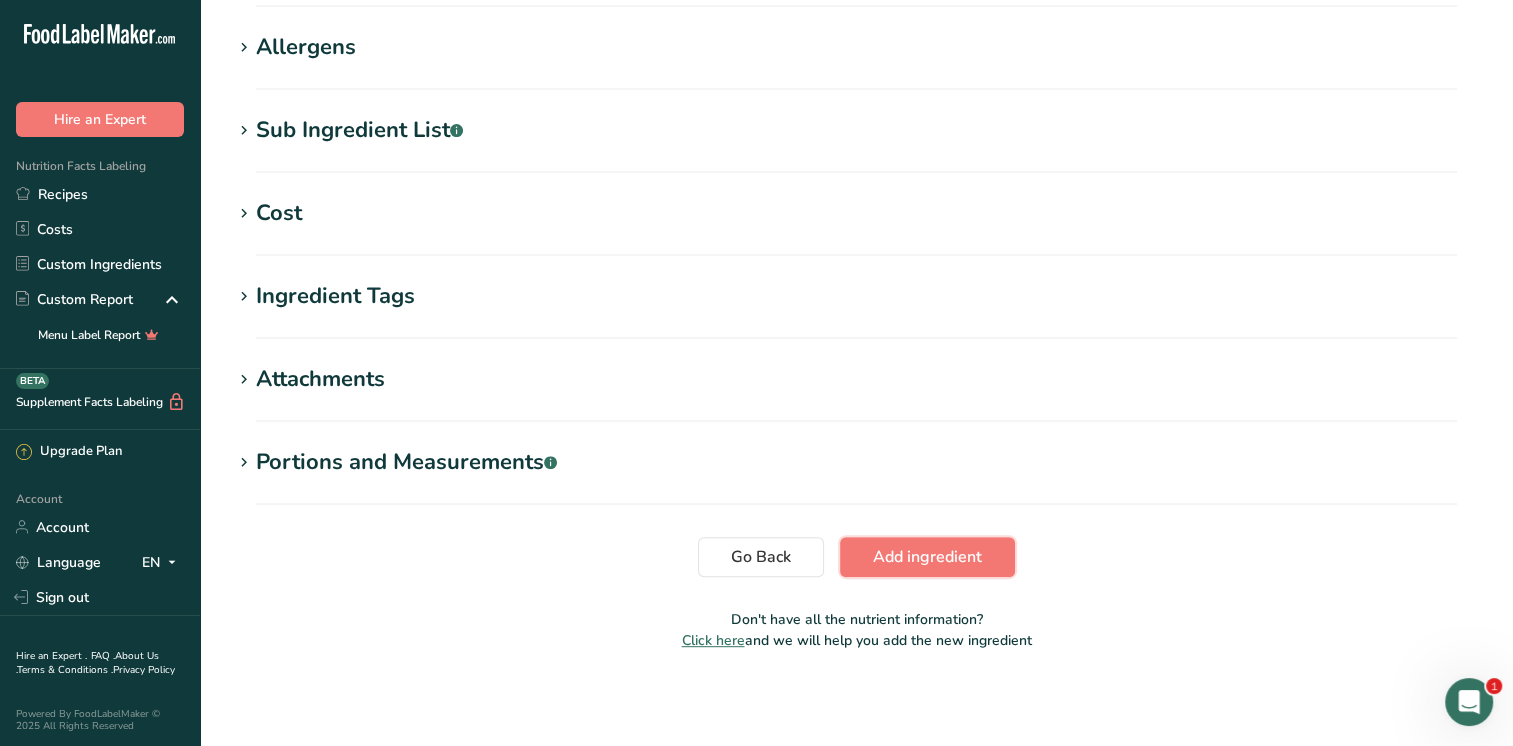 scroll, scrollTop: 390, scrollLeft: 0, axis: vertical 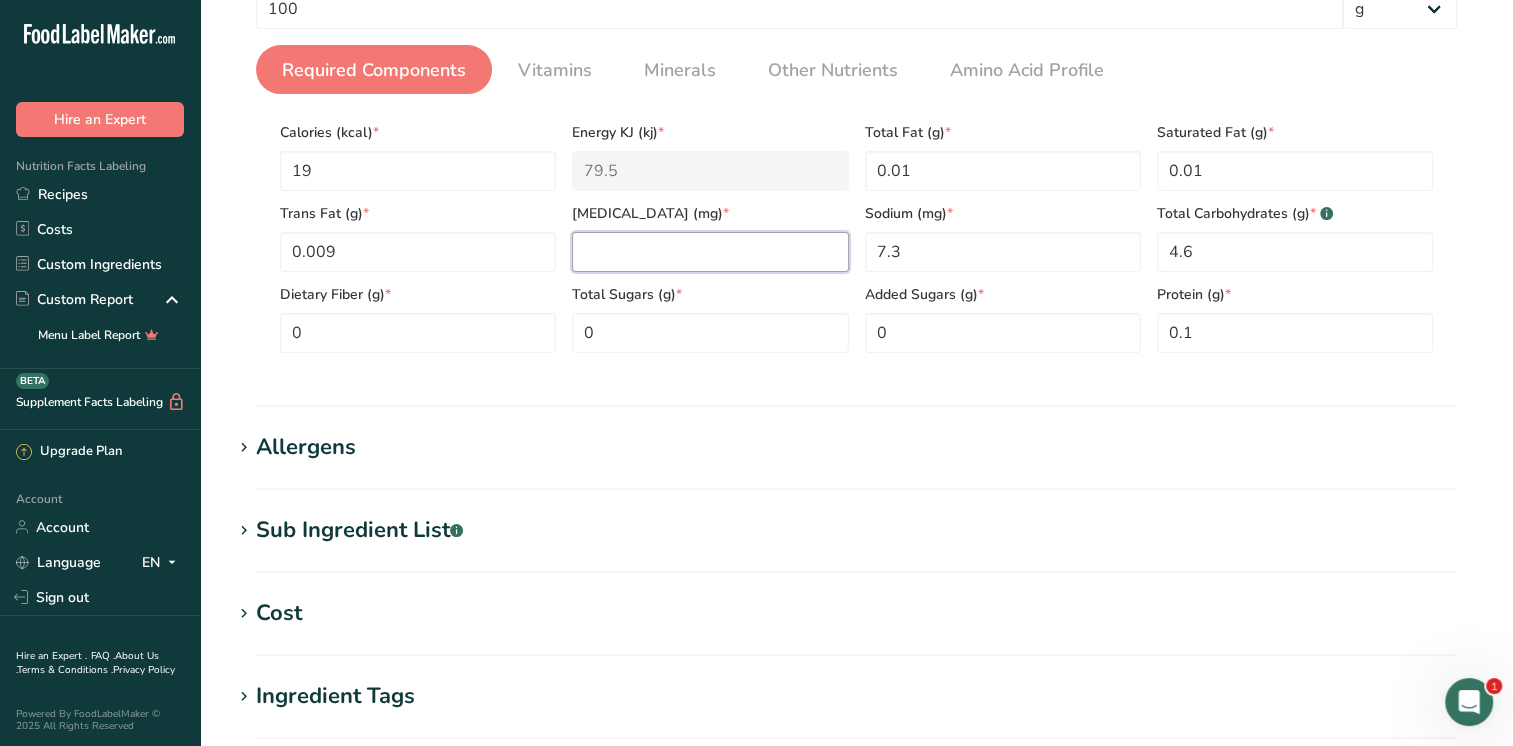 click at bounding box center [710, 252] 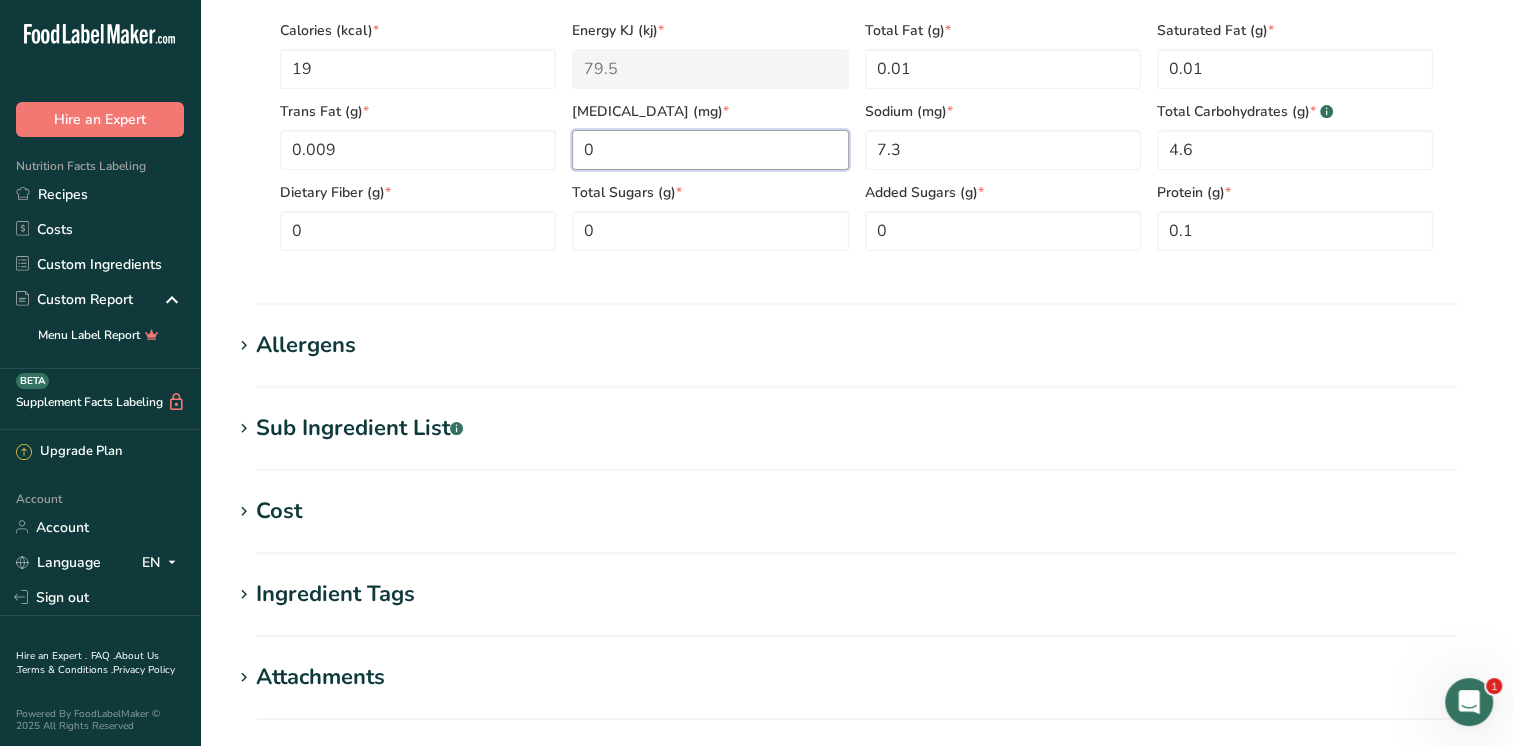 scroll, scrollTop: 790, scrollLeft: 0, axis: vertical 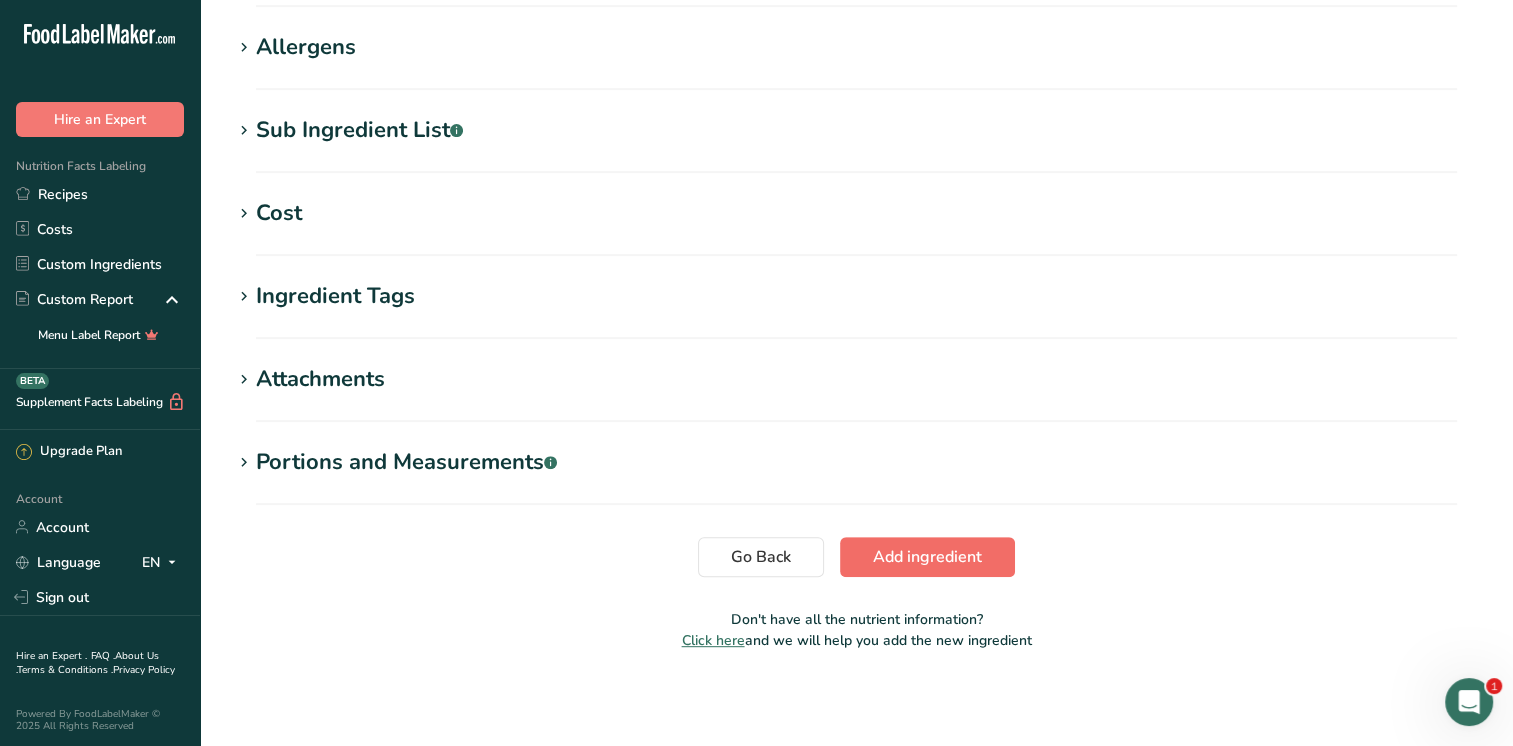 type on "0" 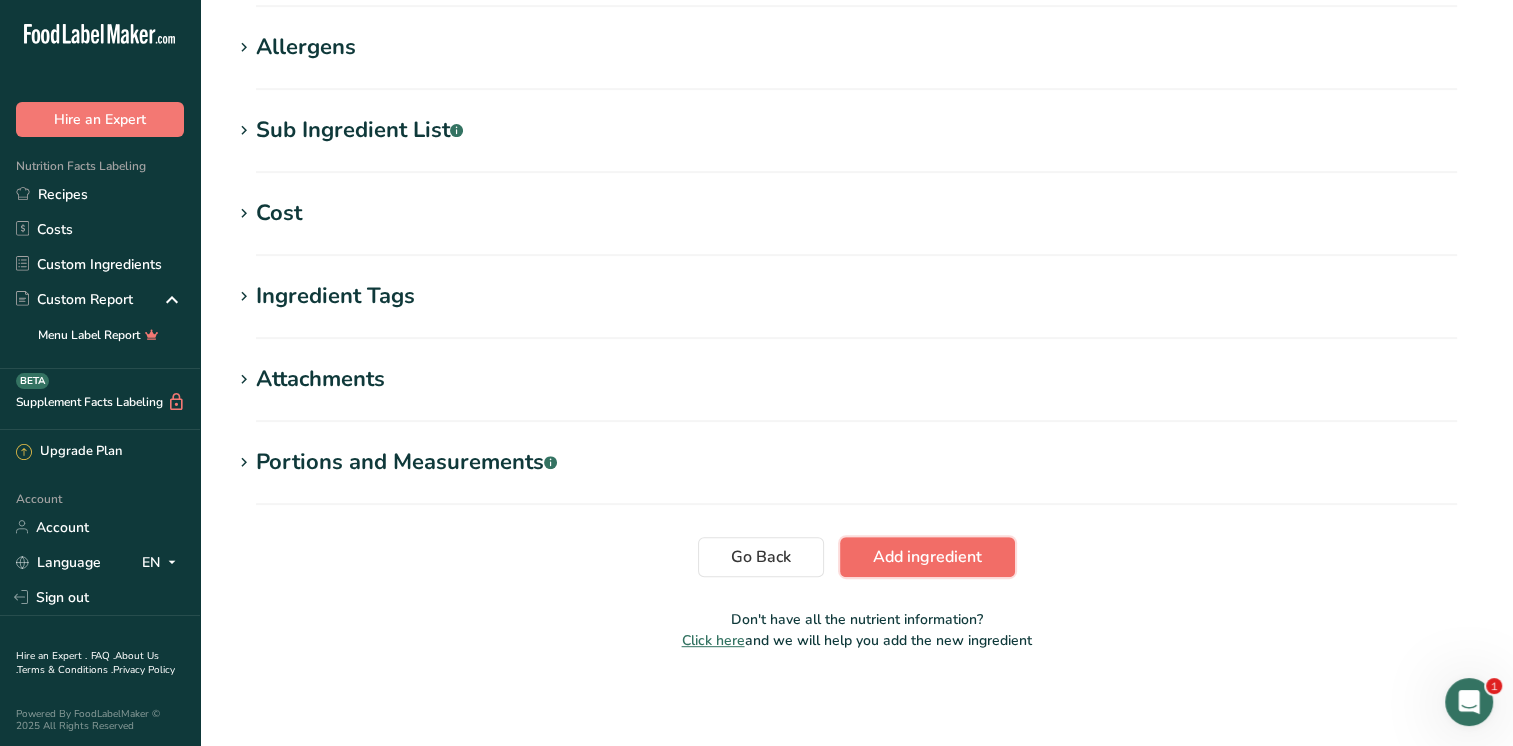click on "Add ingredient" at bounding box center [927, 557] 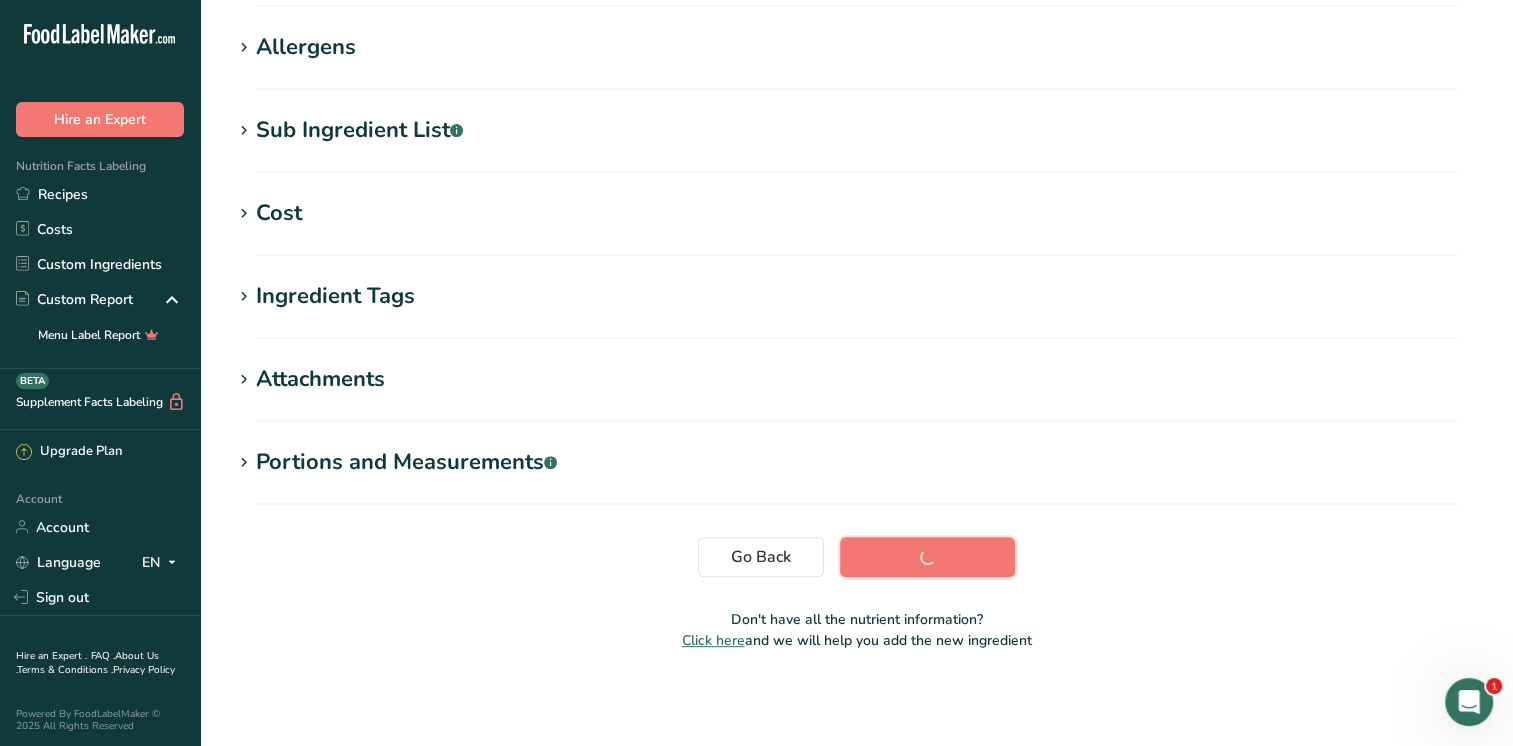 scroll, scrollTop: 327, scrollLeft: 0, axis: vertical 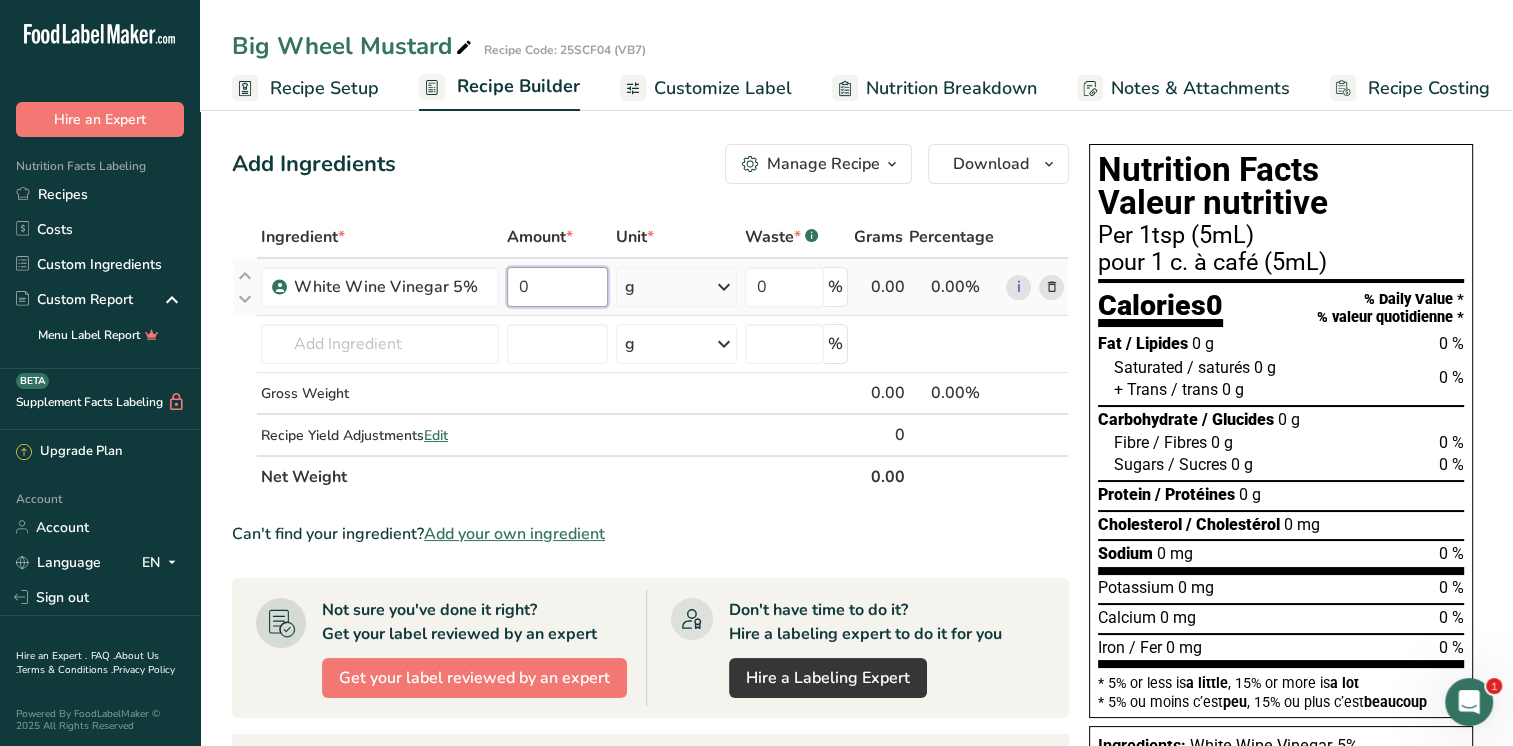 drag, startPoint x: 545, startPoint y: 290, endPoint x: 504, endPoint y: 294, distance: 41.19466 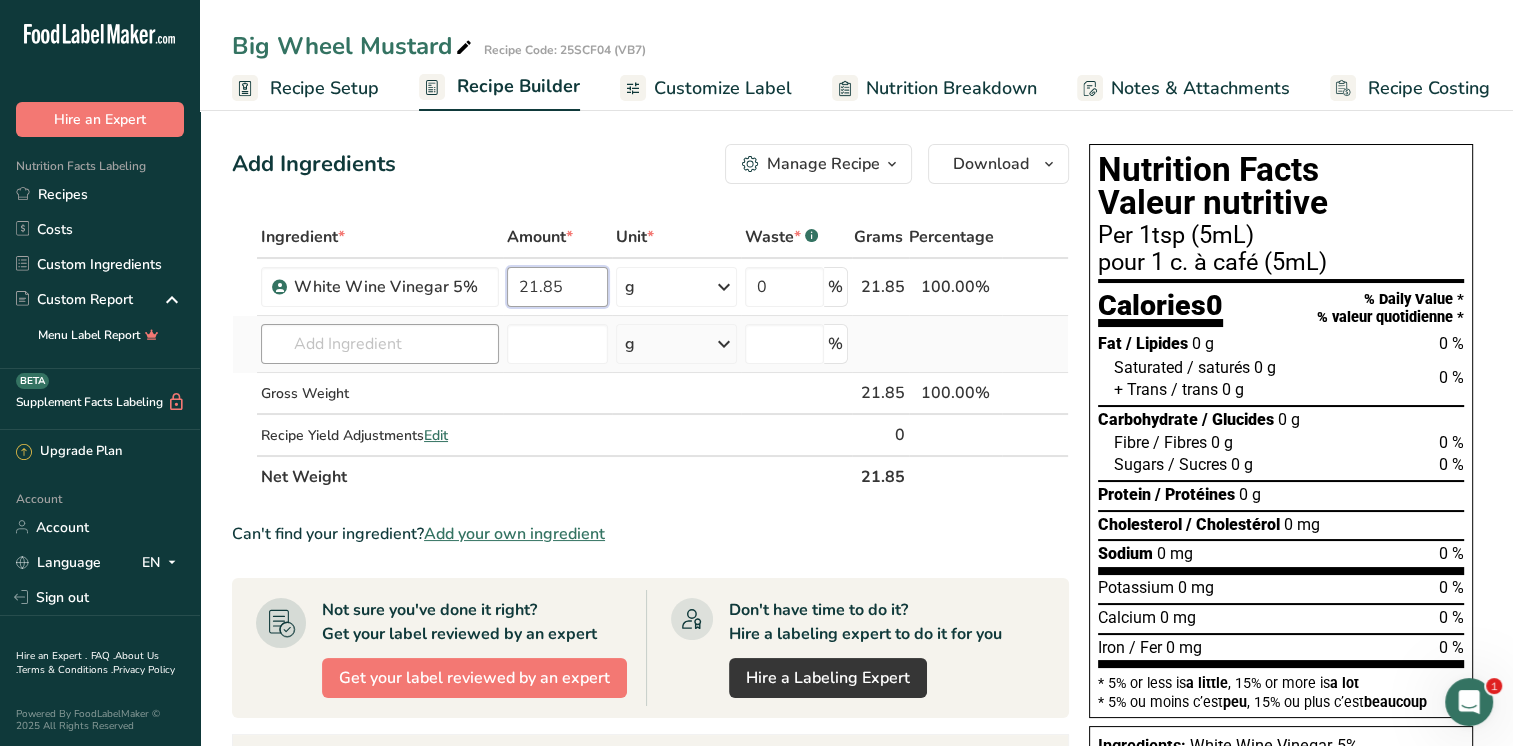 type on "21.85" 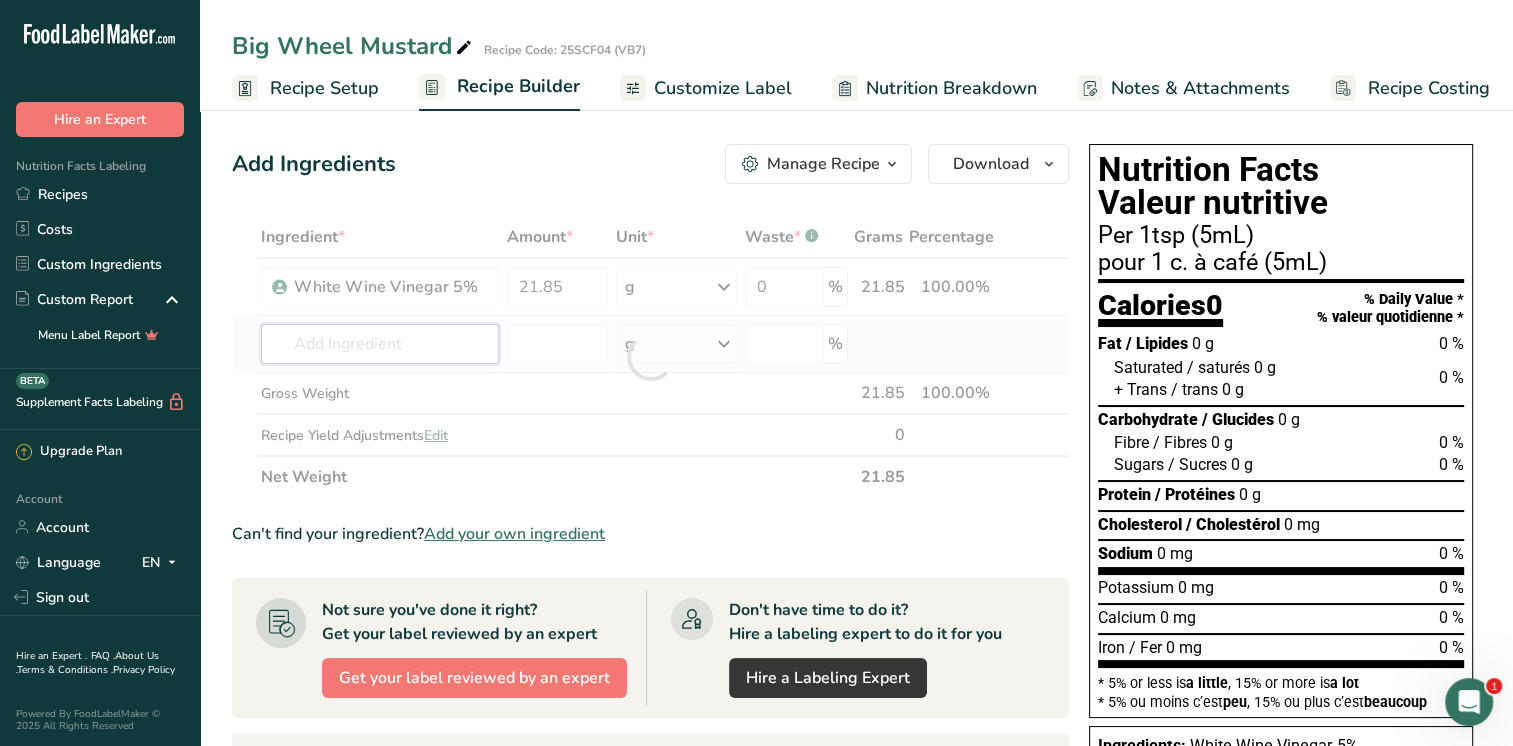 click on "Ingredient *
Amount *
Unit *
Waste *   .a-a{fill:#347362;}.b-a{fill:#fff;}          Grams
Percentage
White Wine Vinegar 5%
21.85
g
Weight Units
g
kg
mg
See more
Volume Units
l
mL
fl oz
See more
0
%
21.85
100.00%
i
Almond flour
Milk, whole, 3.25% milkfat, without added vitamin A and vitamin D
Beef, tenderloin, steak, separable lean only, trimmed to 1/8" fat, all grades, raw
Beef, grass-fed, strip steaks, lean only, raw
See full Results" at bounding box center (650, 357) 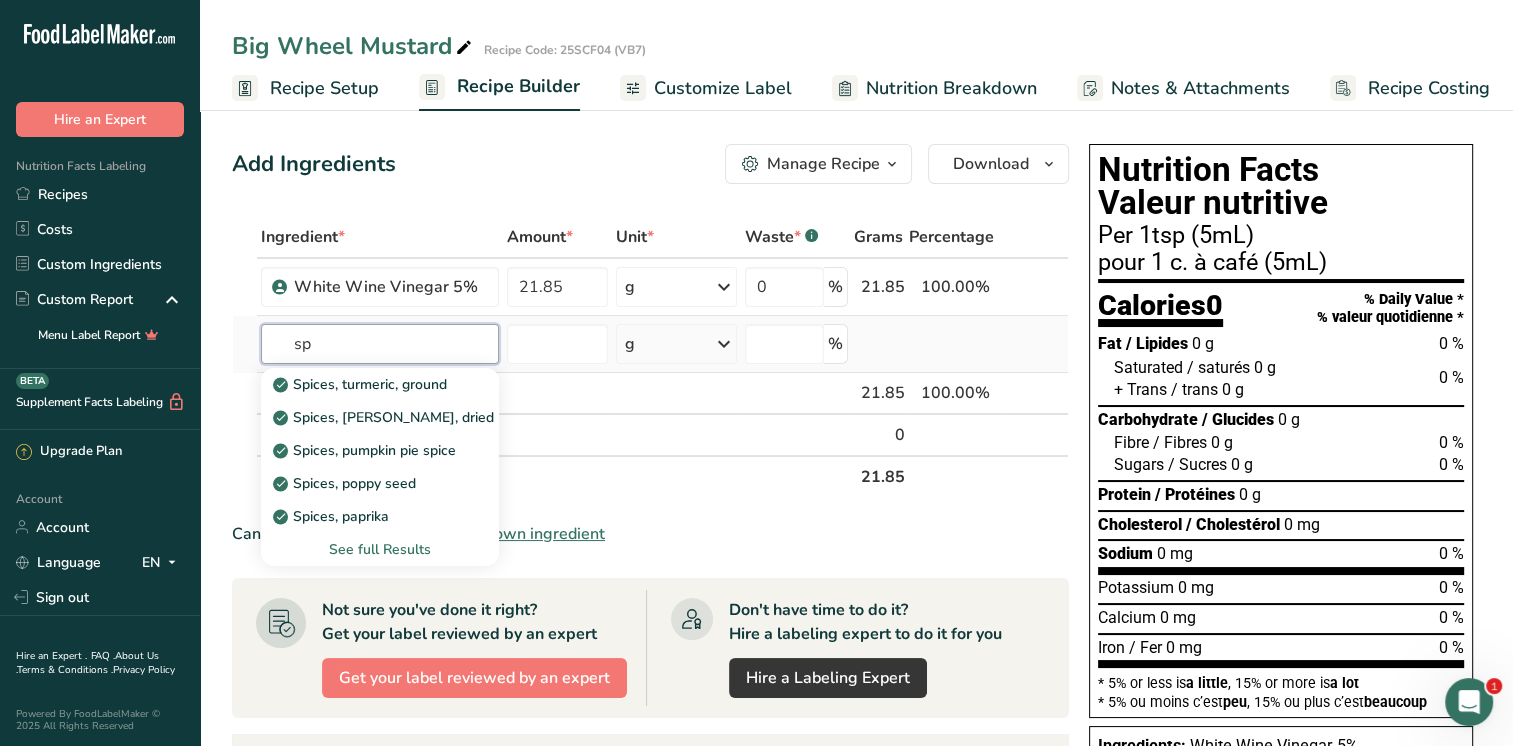 type on "s" 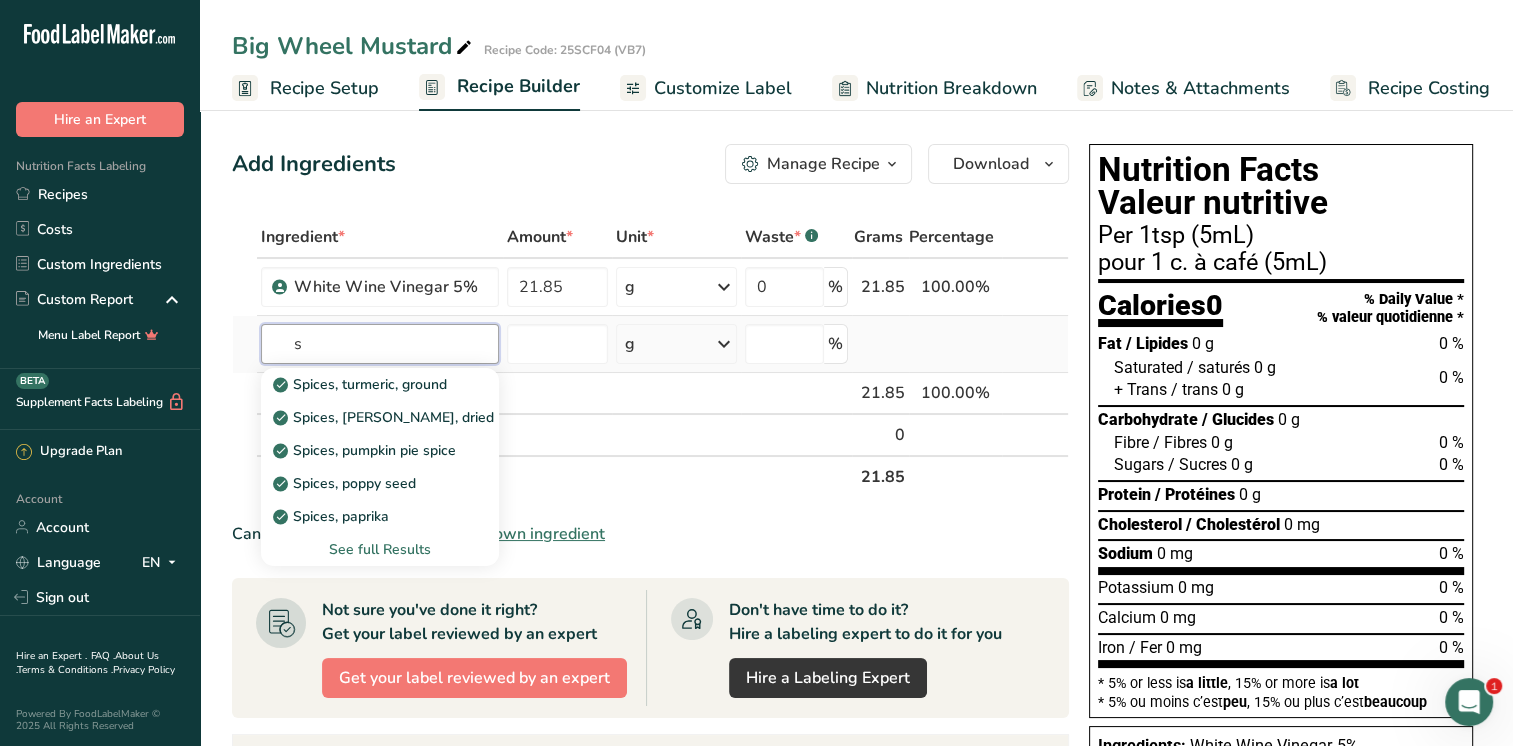 type 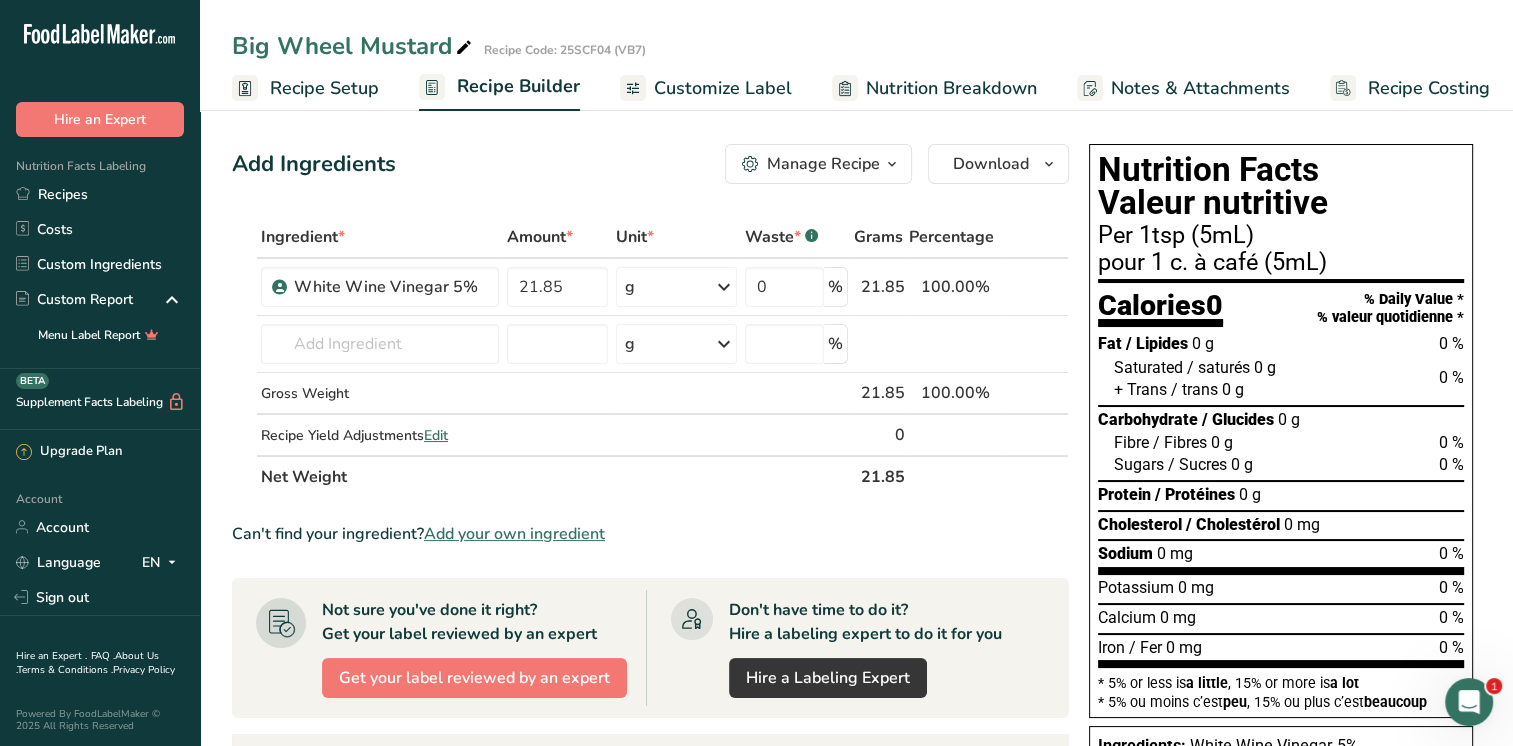 click on "Add your own ingredient" at bounding box center (514, 534) 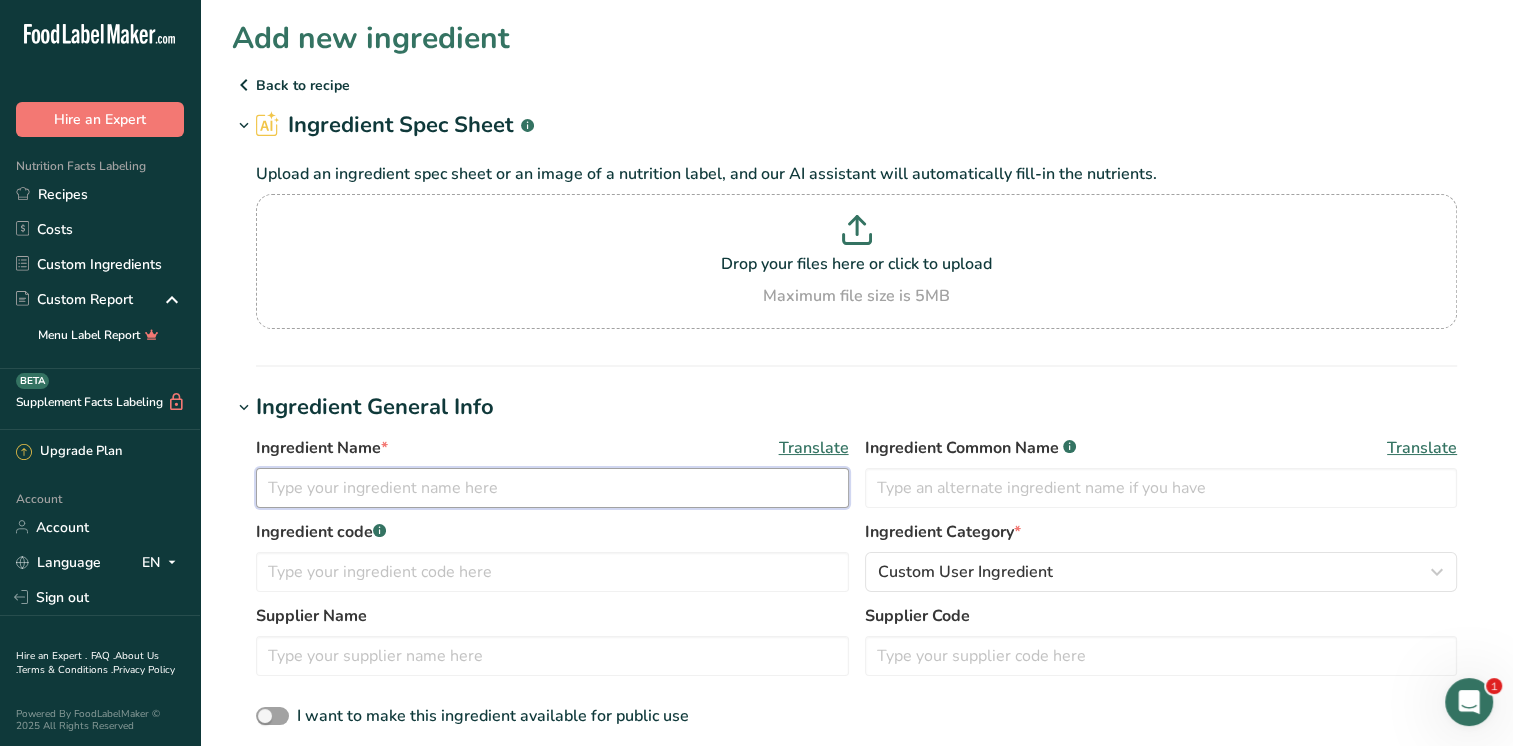 click at bounding box center [552, 488] 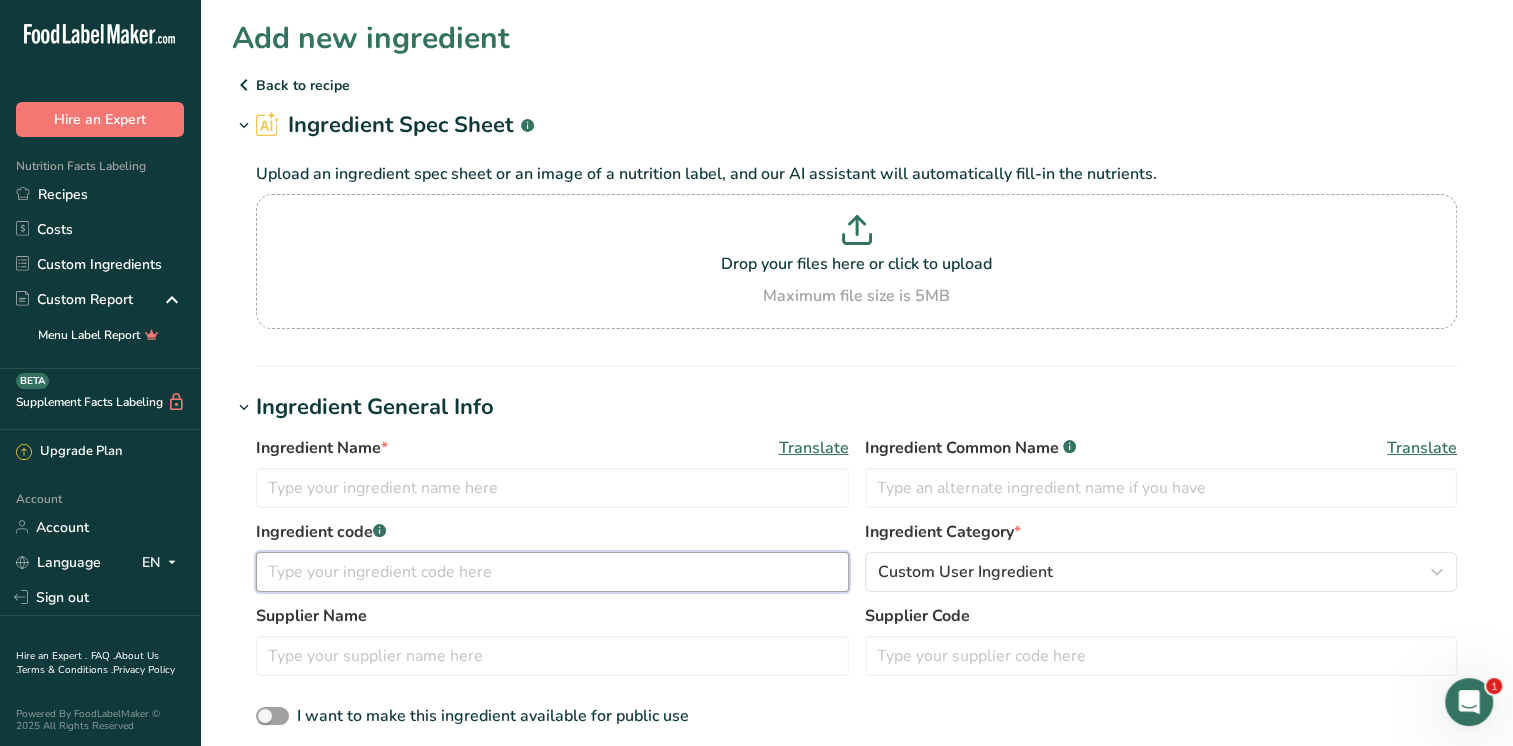 click at bounding box center [552, 572] 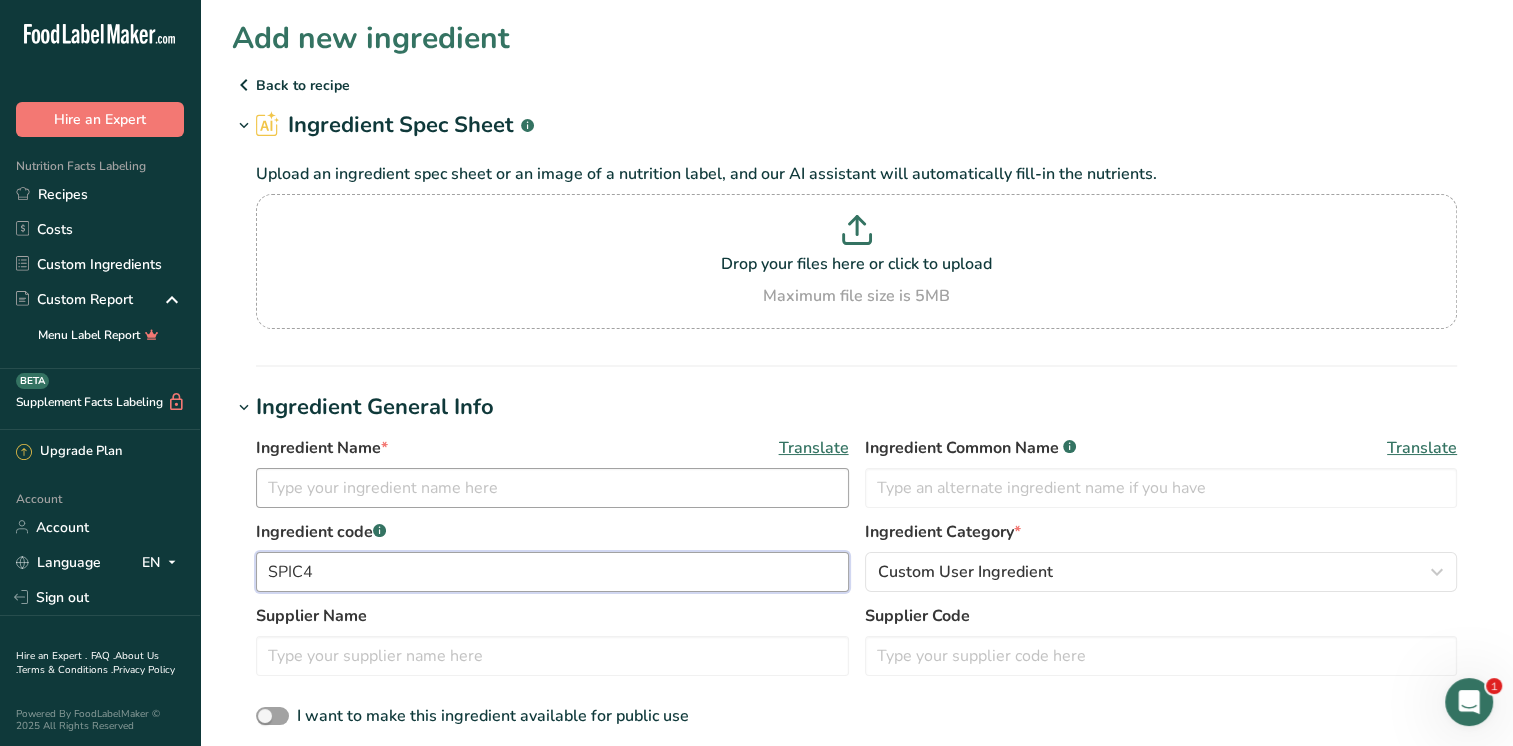 type on "SPIC4" 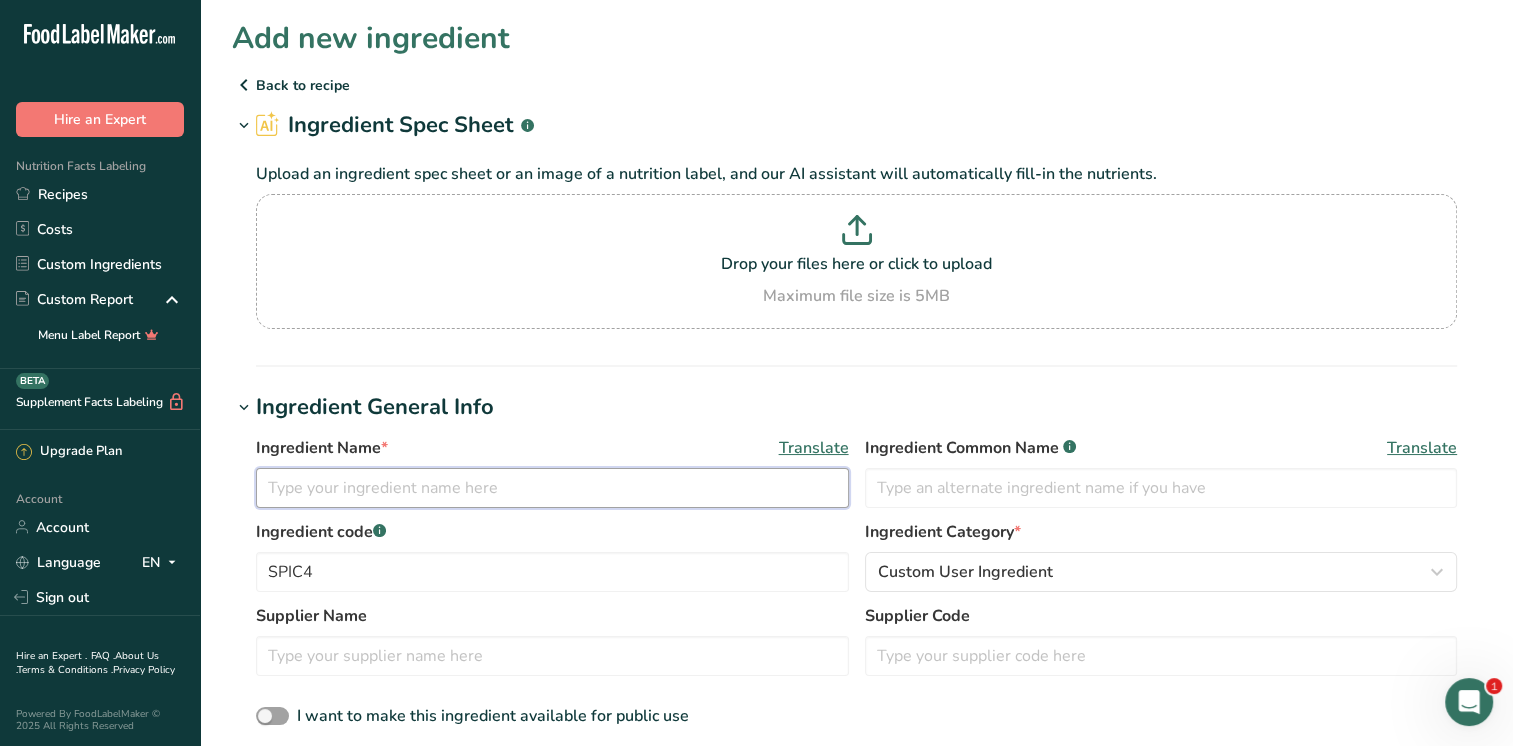click at bounding box center [552, 488] 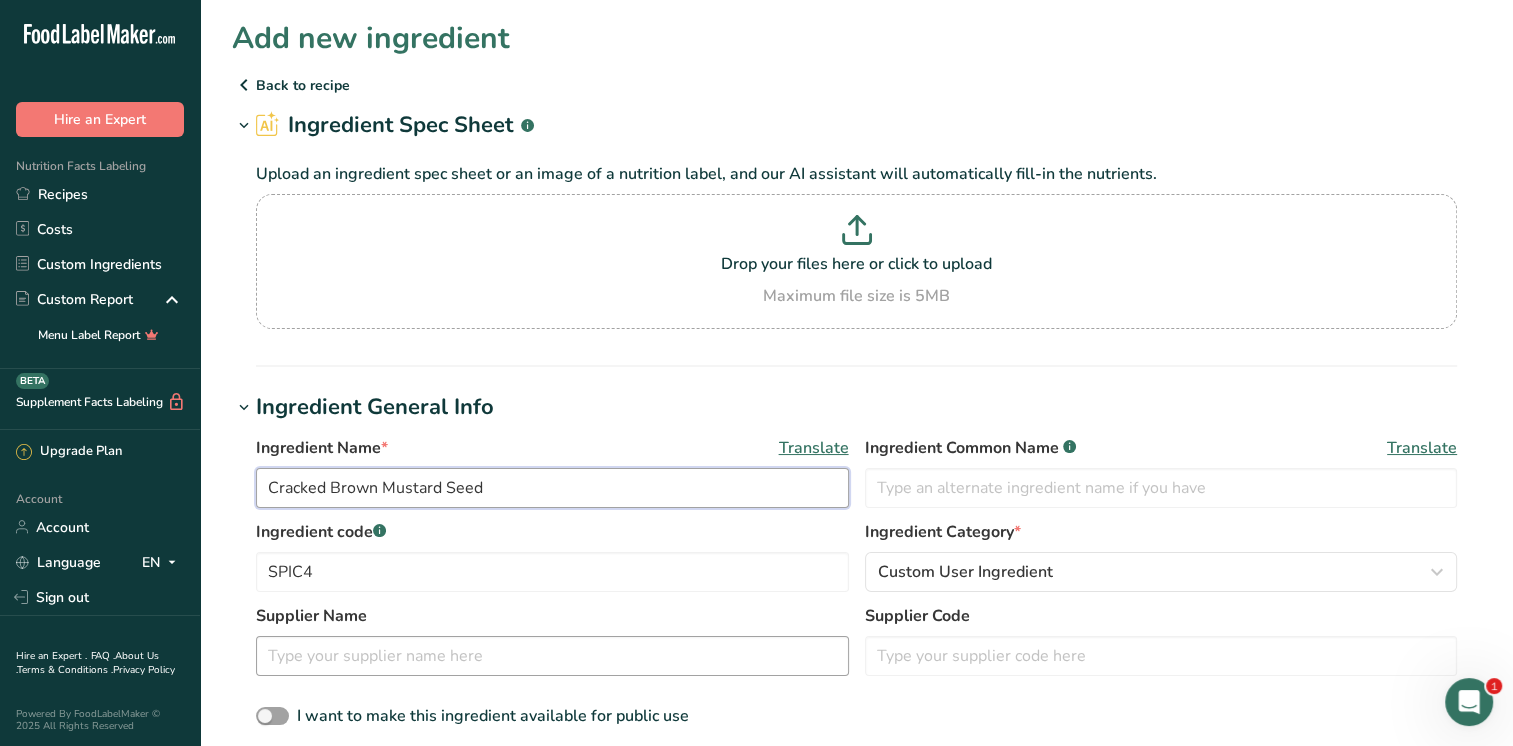 type on "Cracked Brown Mustard Seed" 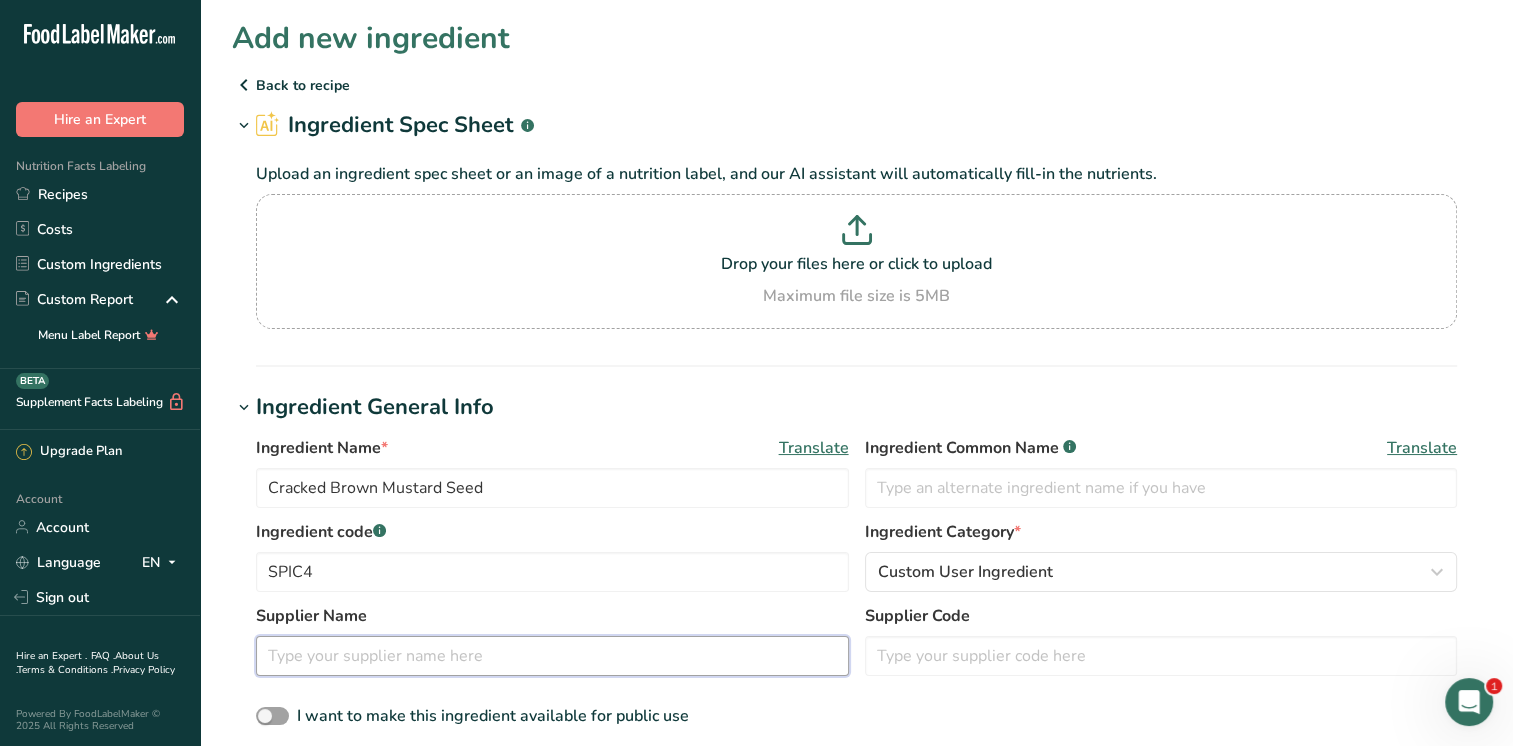 click at bounding box center (552, 656) 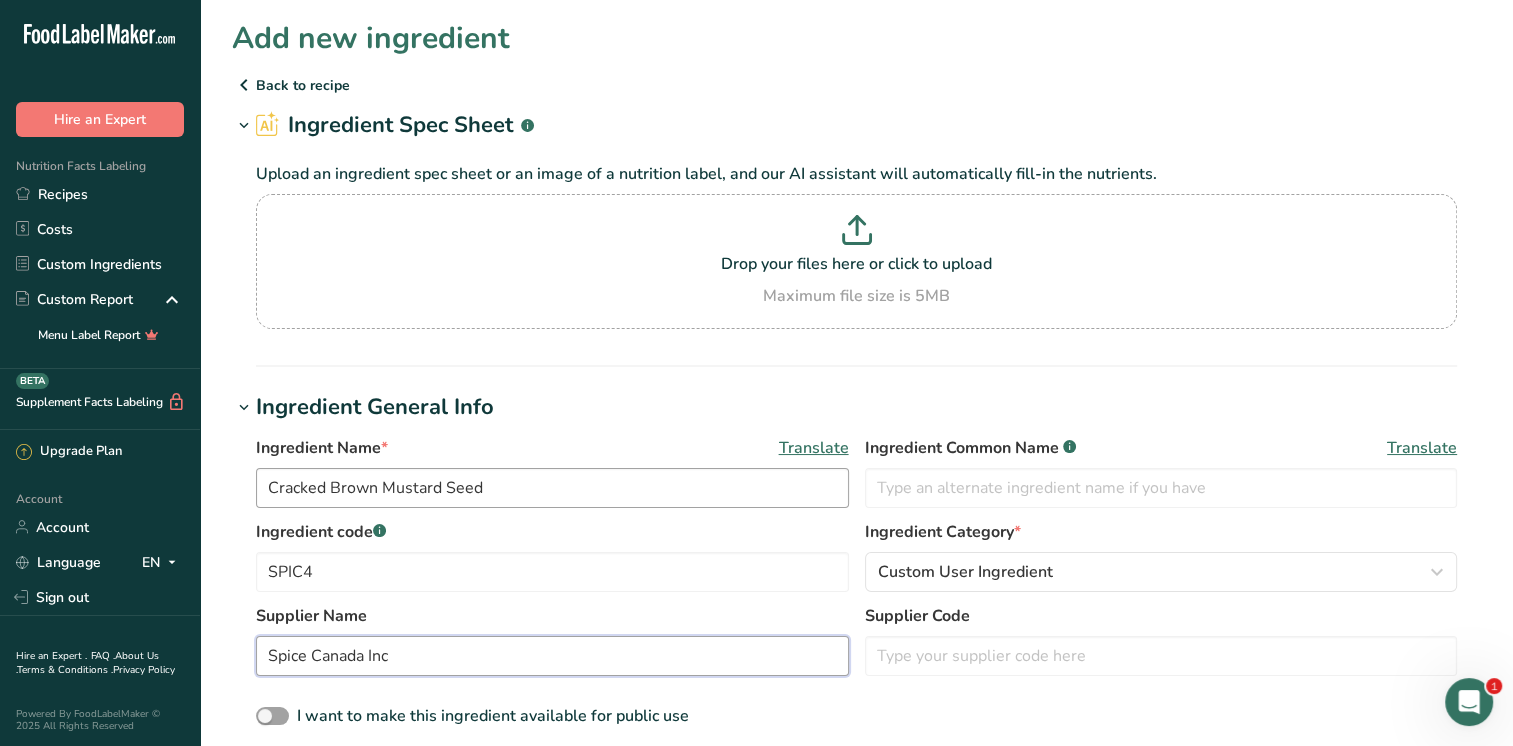 type on "Spice Canada Inc" 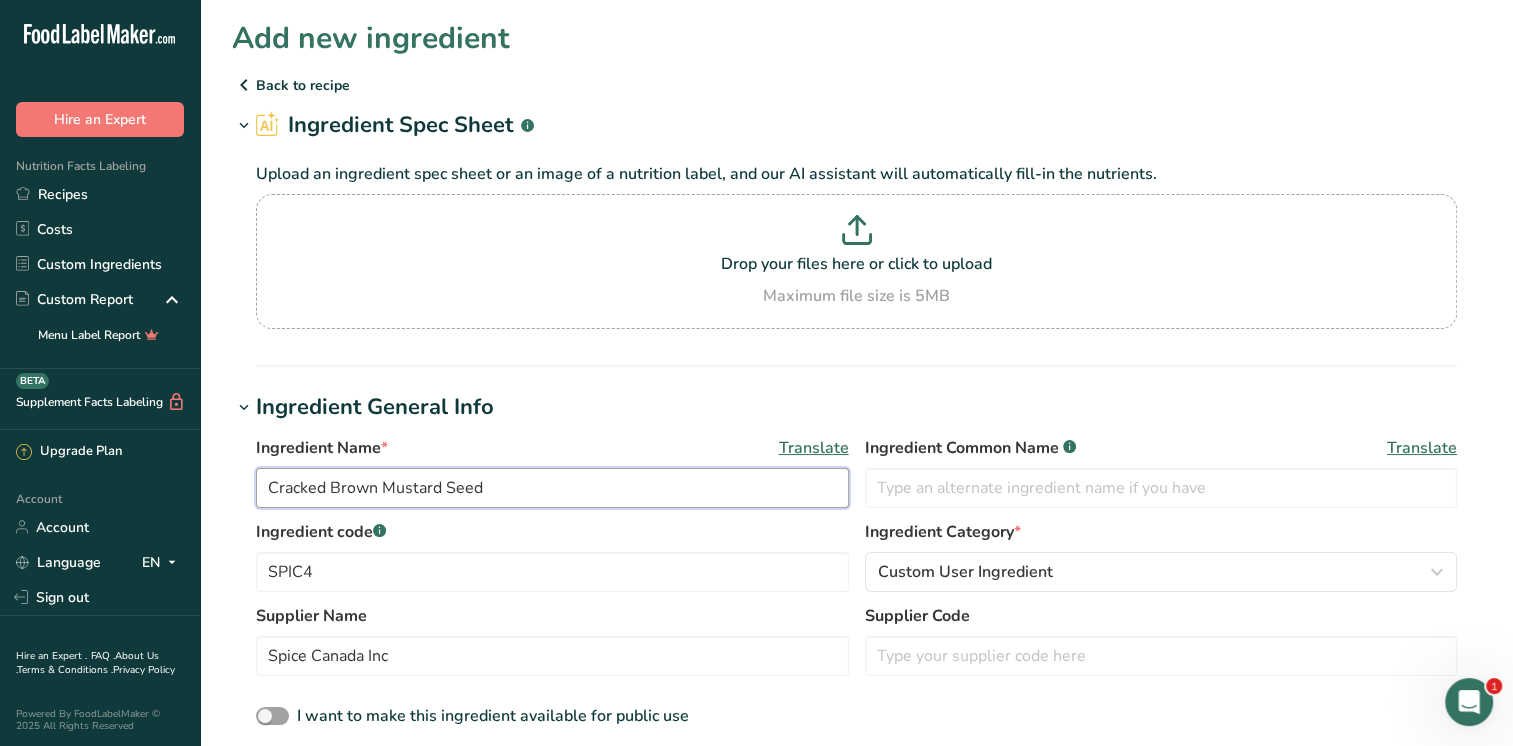 click on "Cracked Brown Mustard Seed" at bounding box center (552, 488) 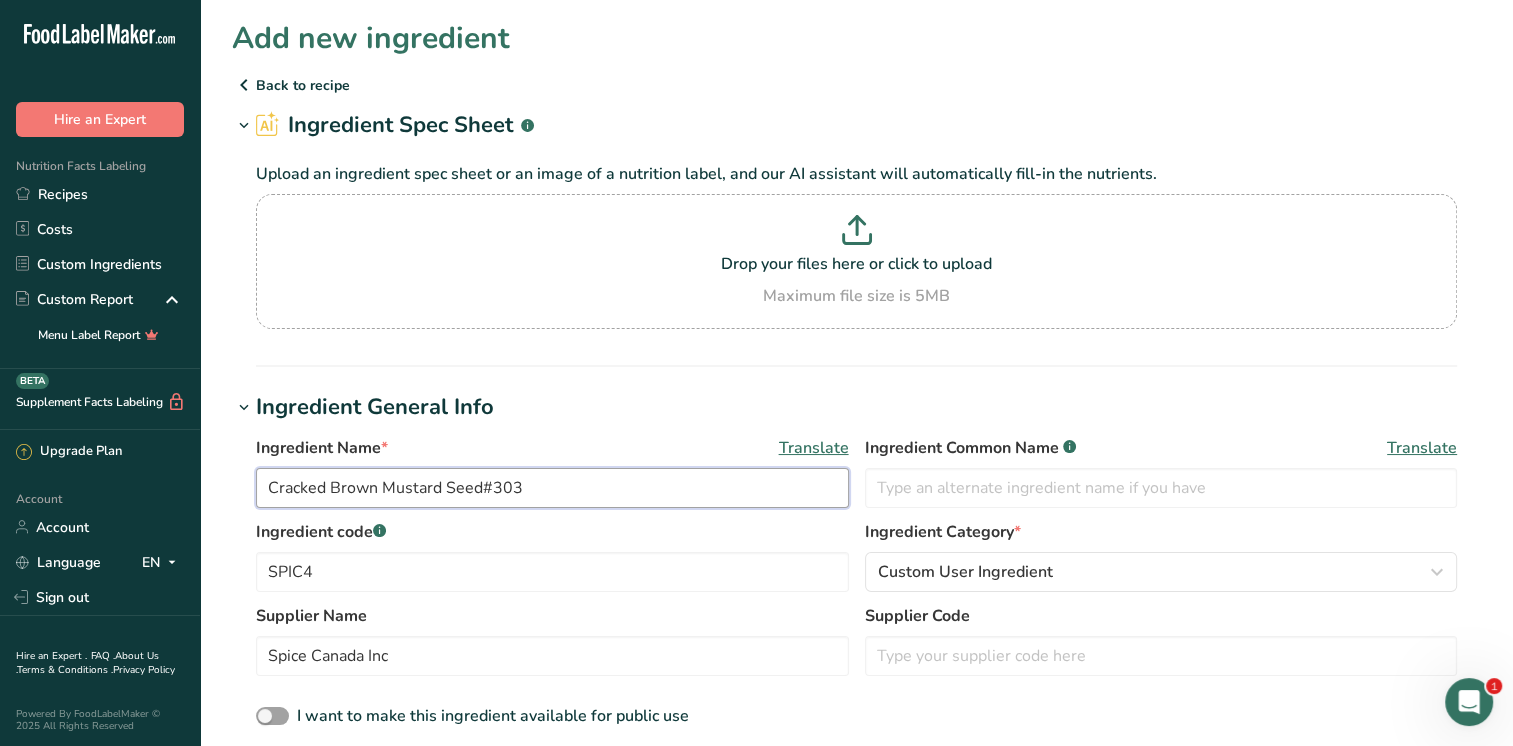 click on "Cracked Brown Mustard Seed#303" at bounding box center (552, 488) 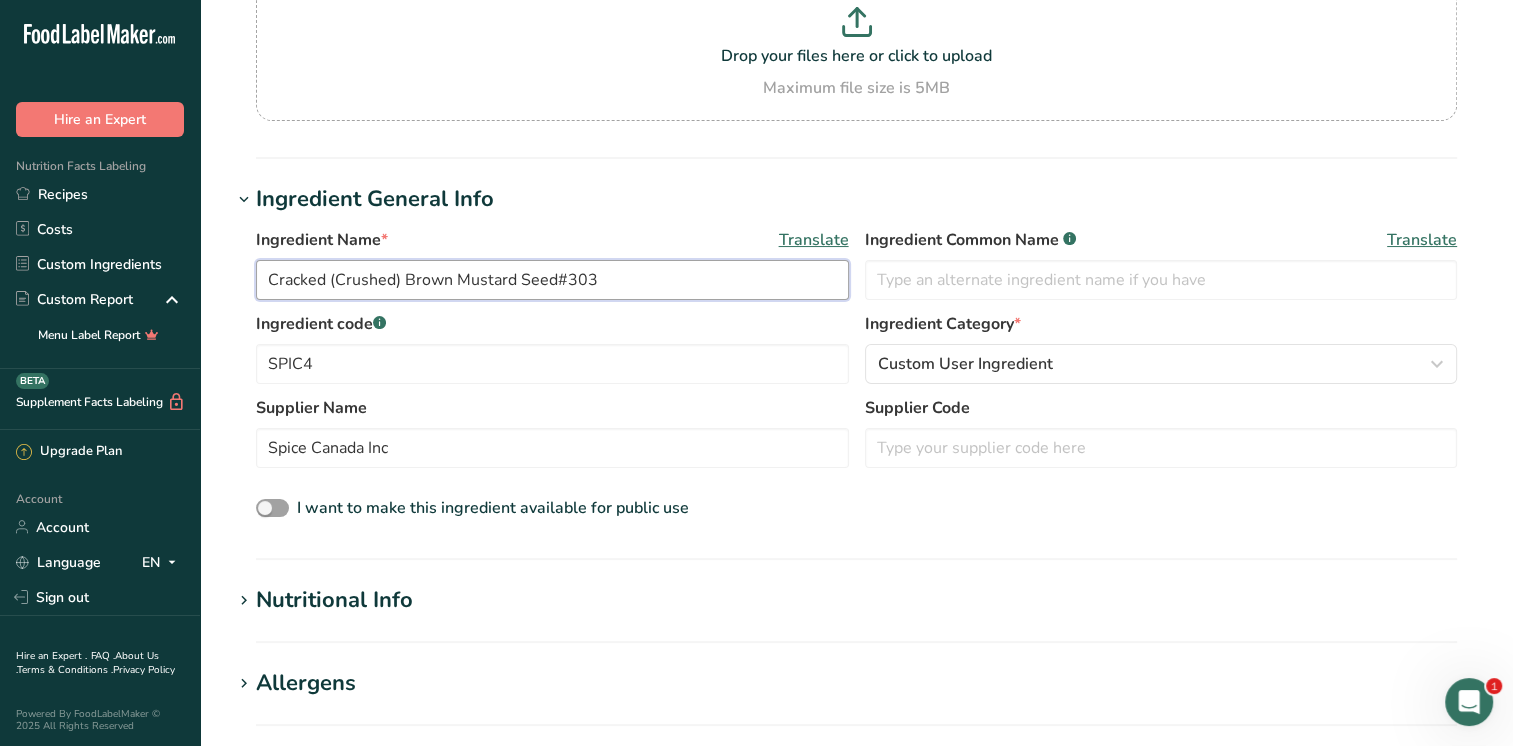 scroll, scrollTop: 300, scrollLeft: 0, axis: vertical 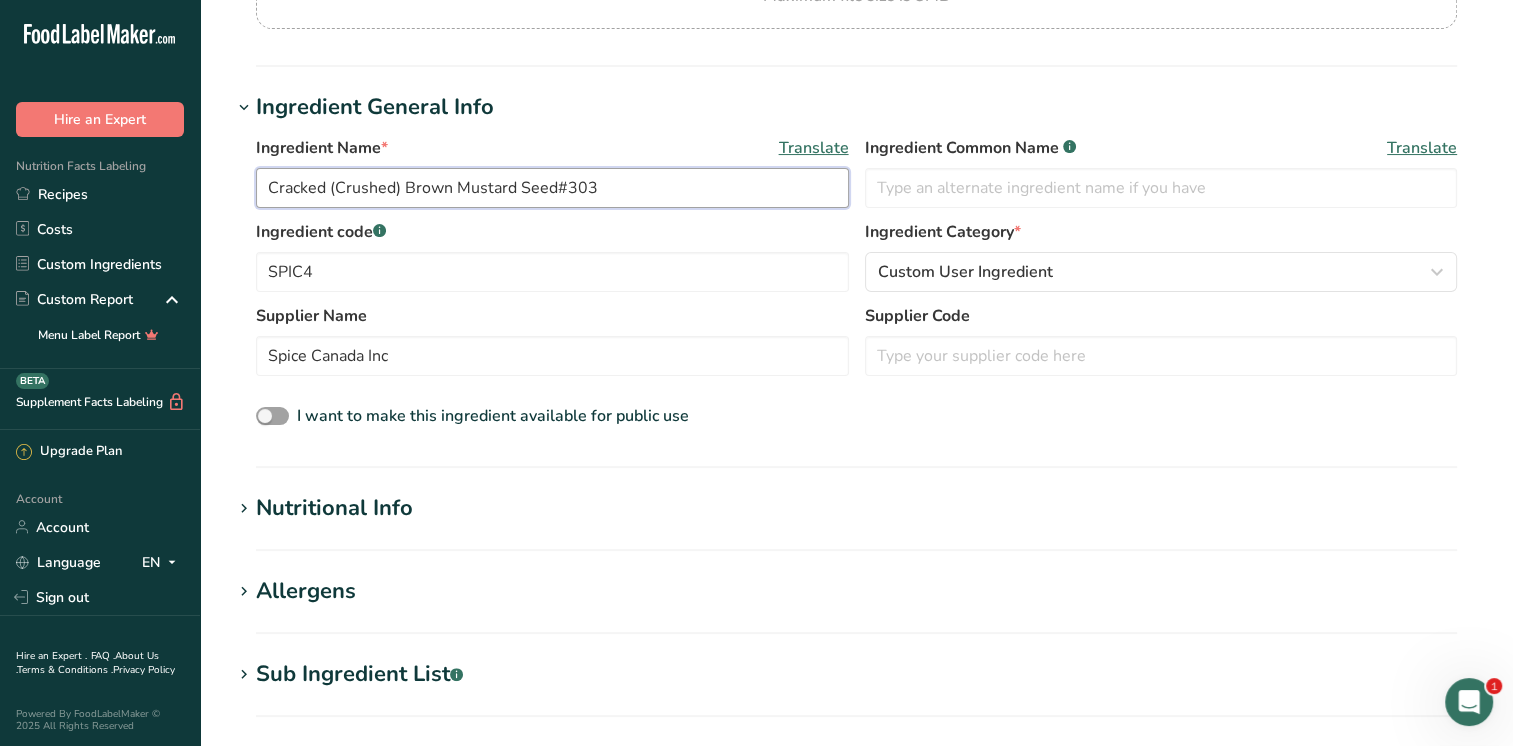 type on "Cracked (Crushed) Brown Mustard Seed#303" 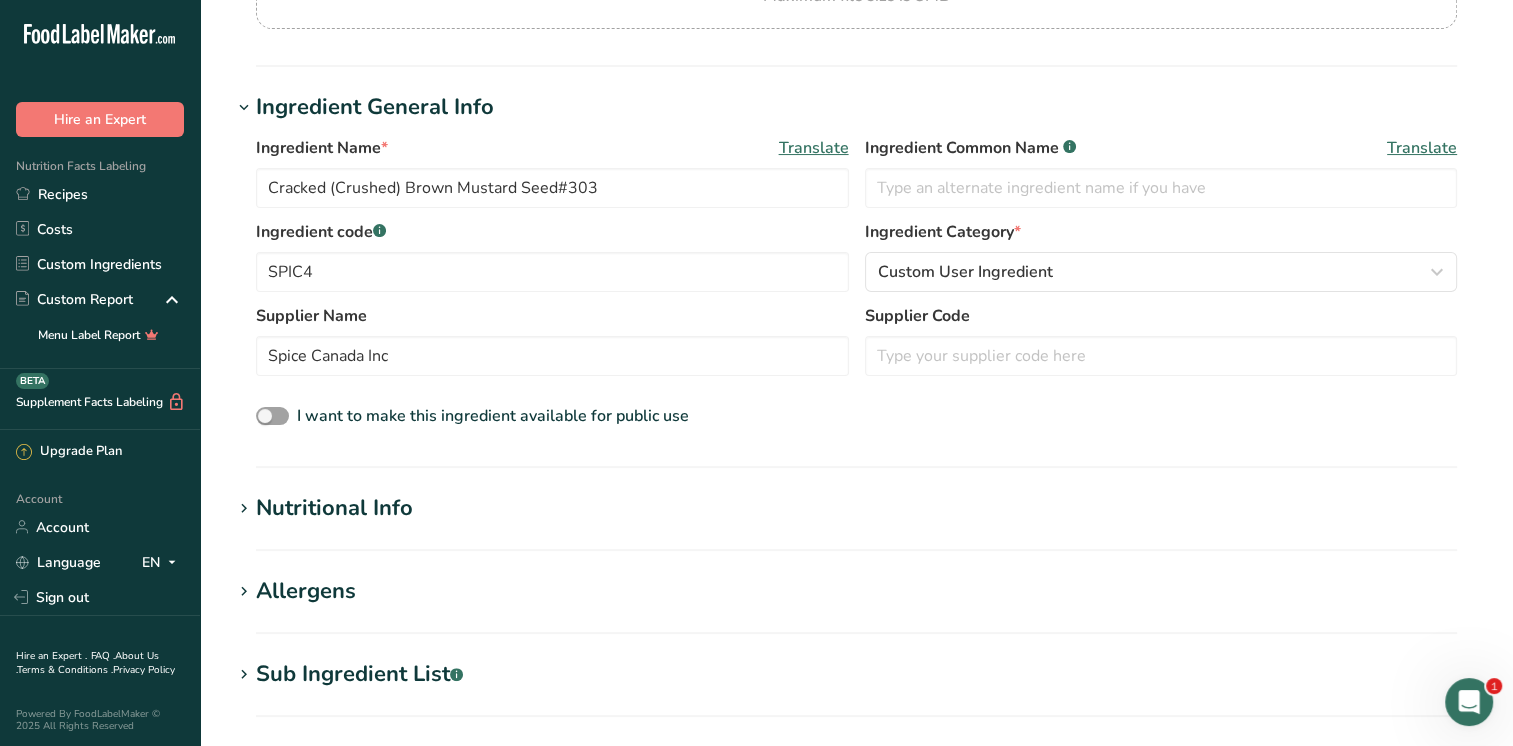 click on "Nutritional Info" at bounding box center (334, 508) 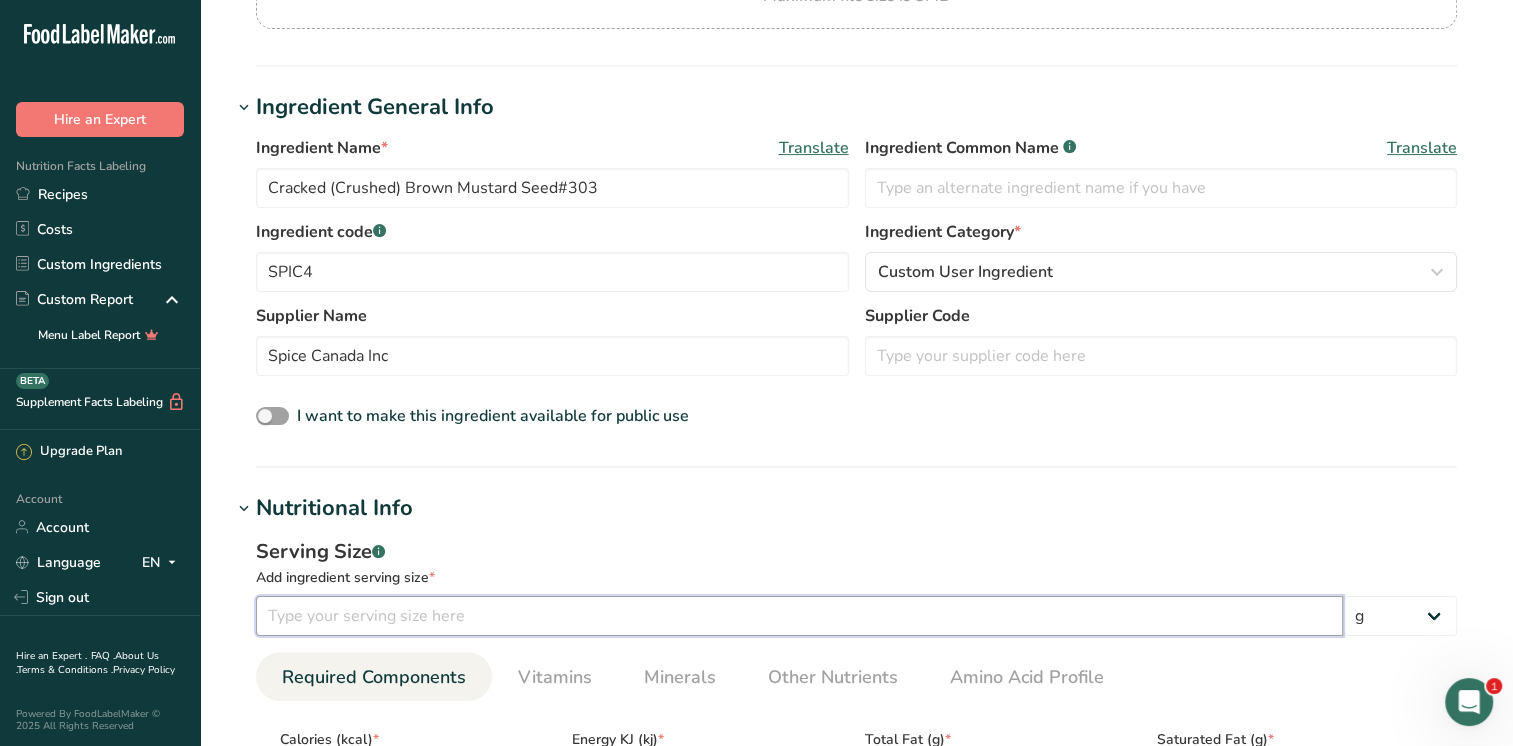 click at bounding box center (799, 616) 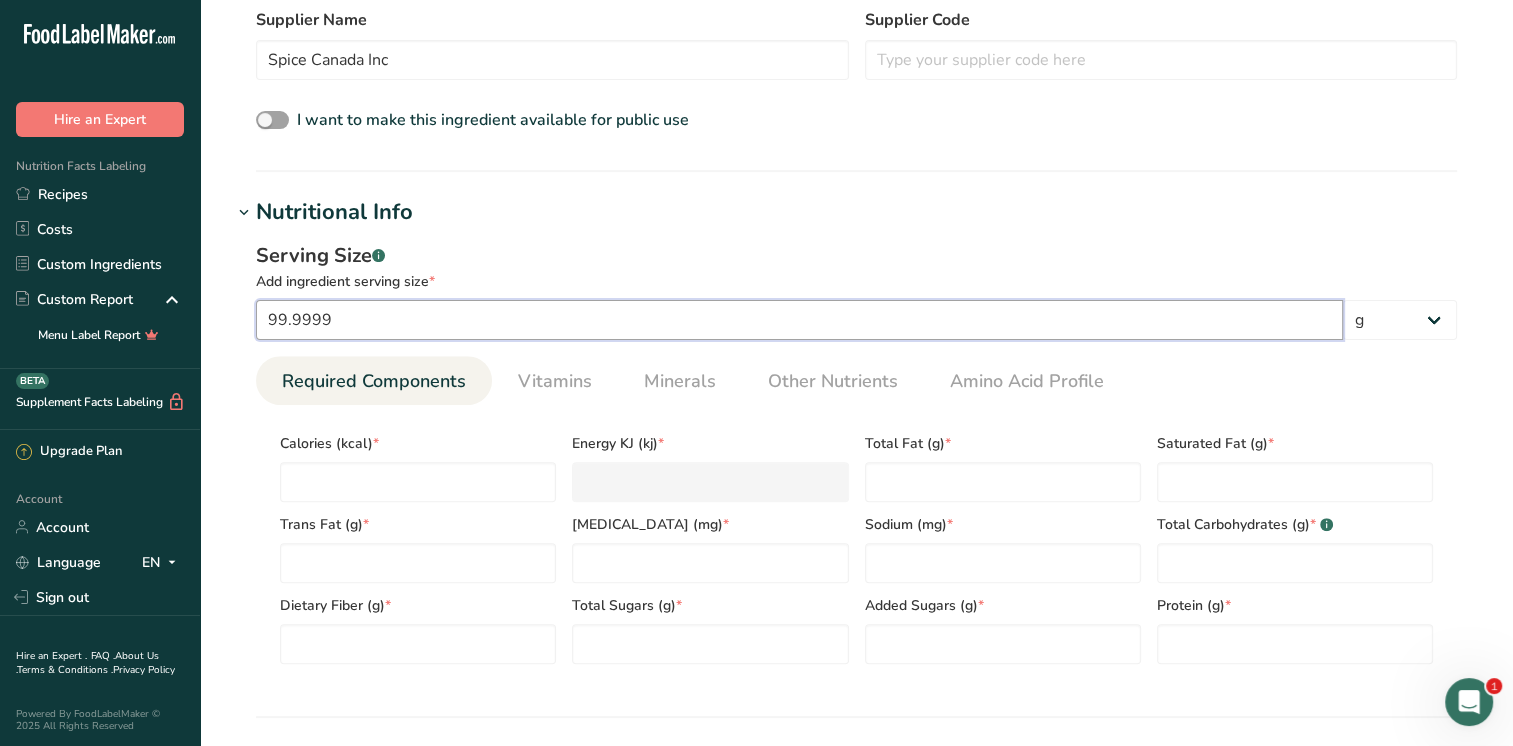 scroll, scrollTop: 600, scrollLeft: 0, axis: vertical 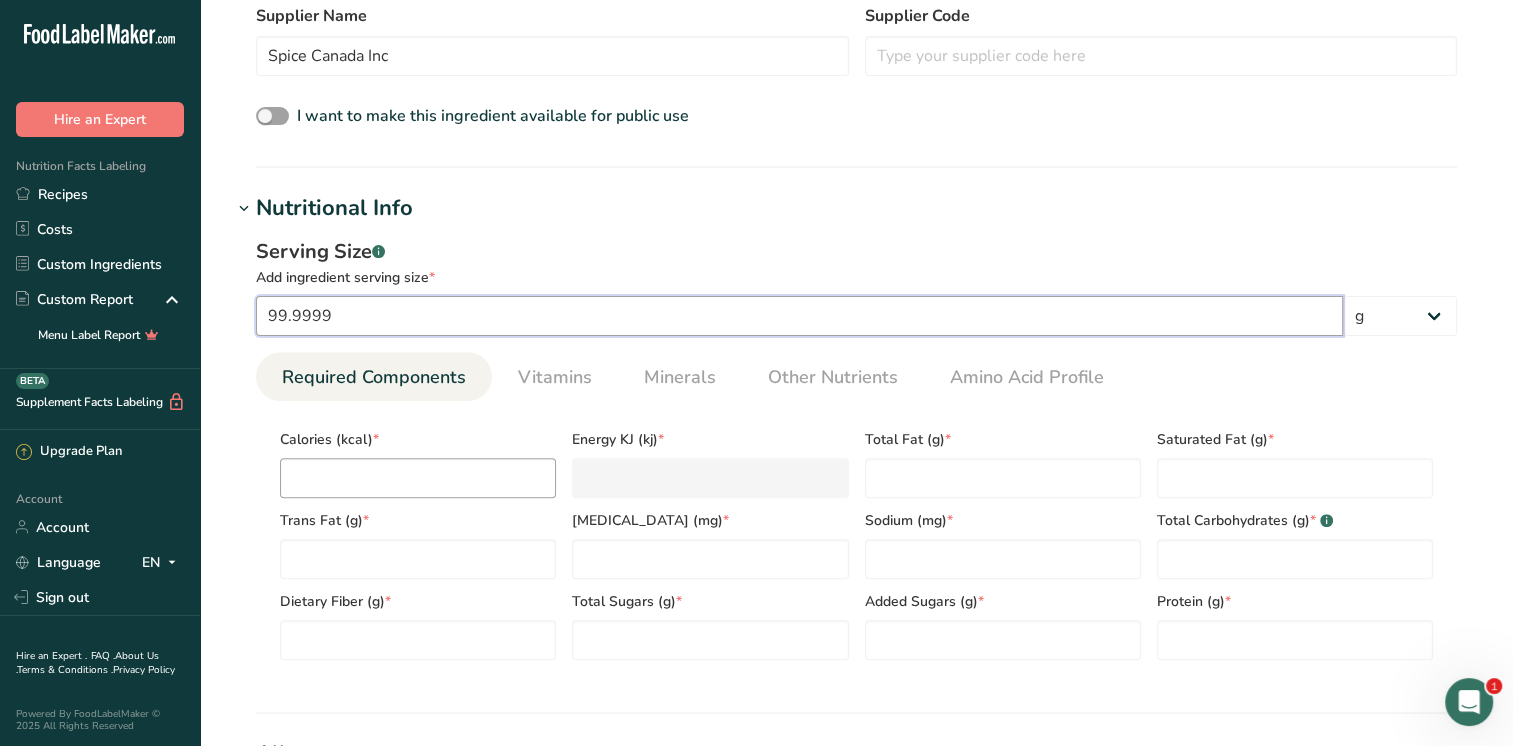 type on "99.9999" 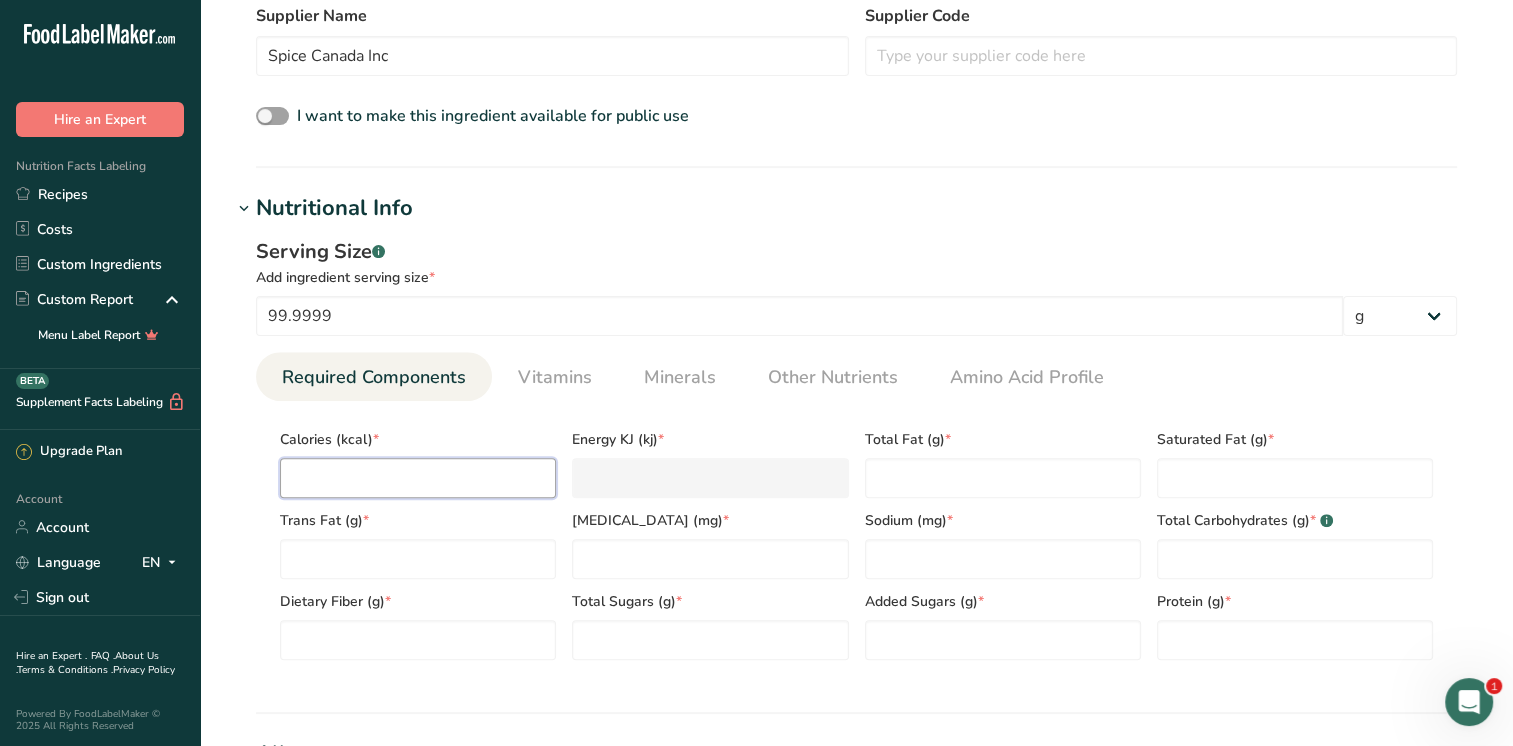 click at bounding box center (418, 478) 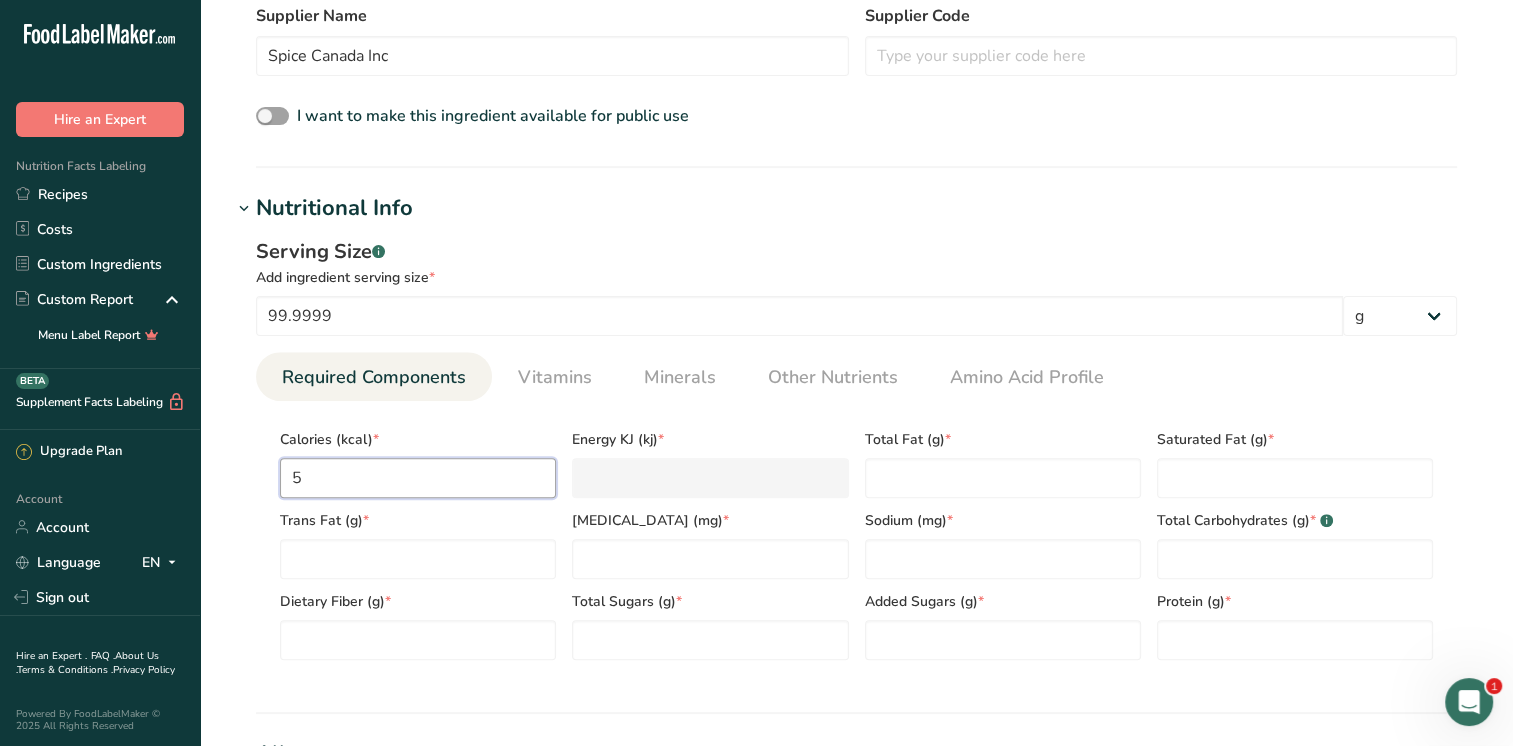 type on "20.9" 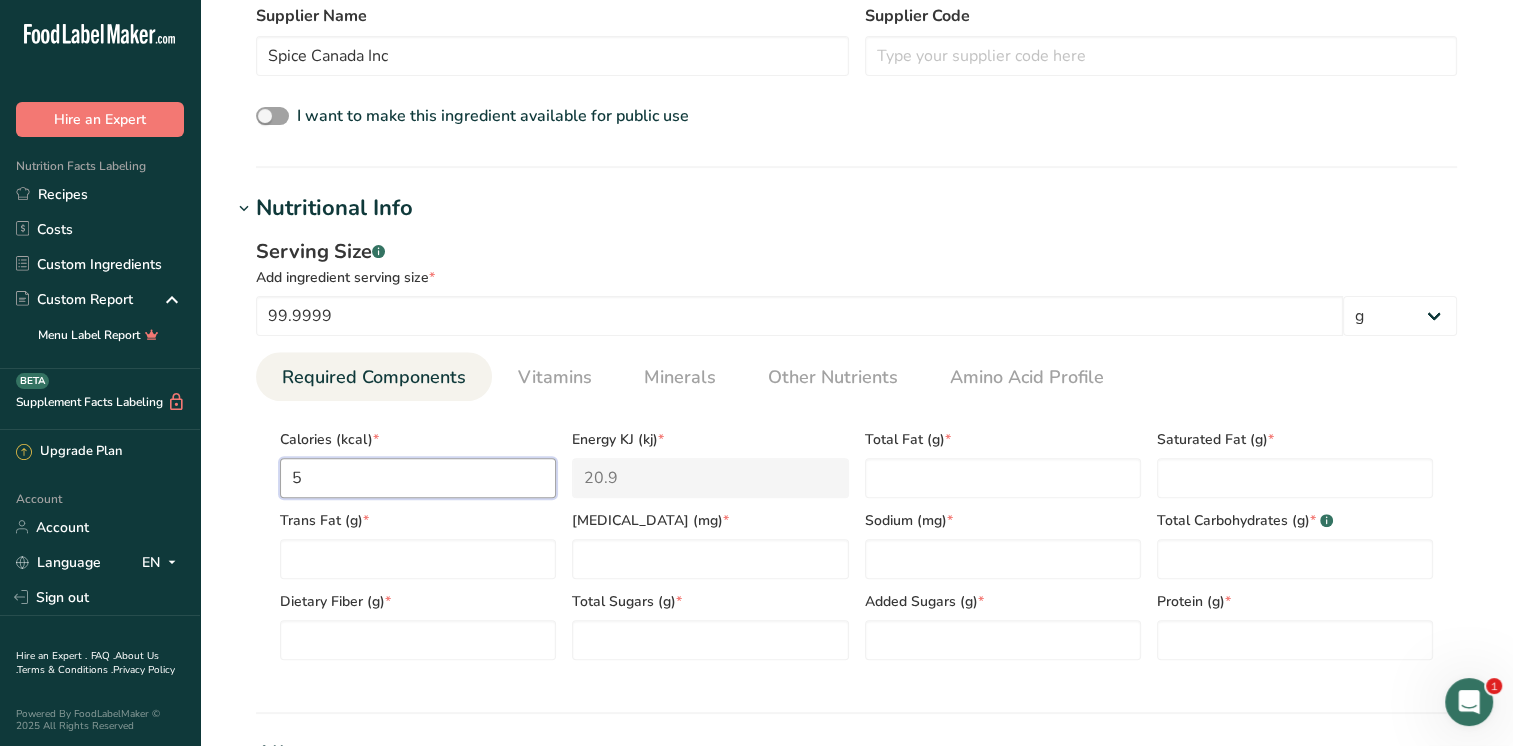 type on "53" 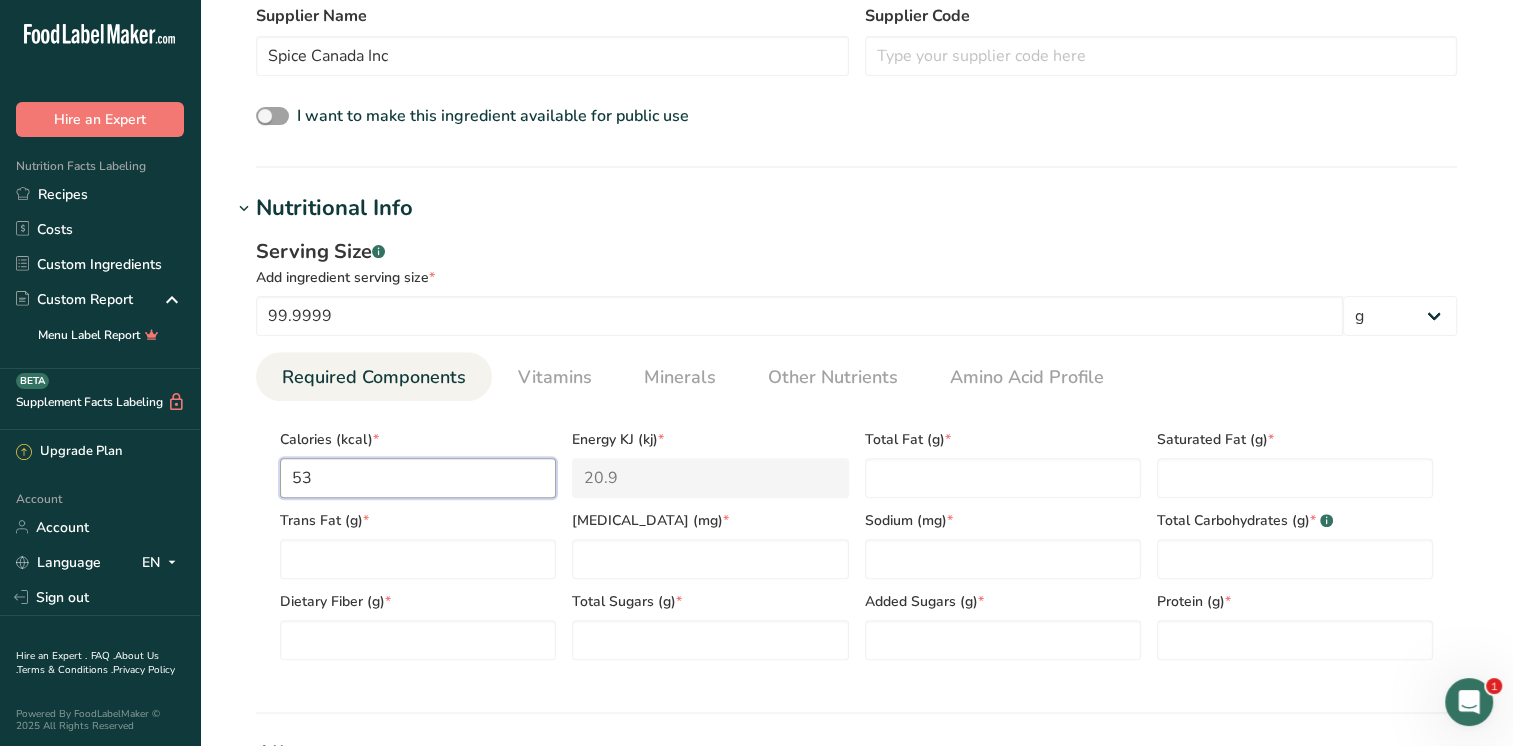 type on "221.8" 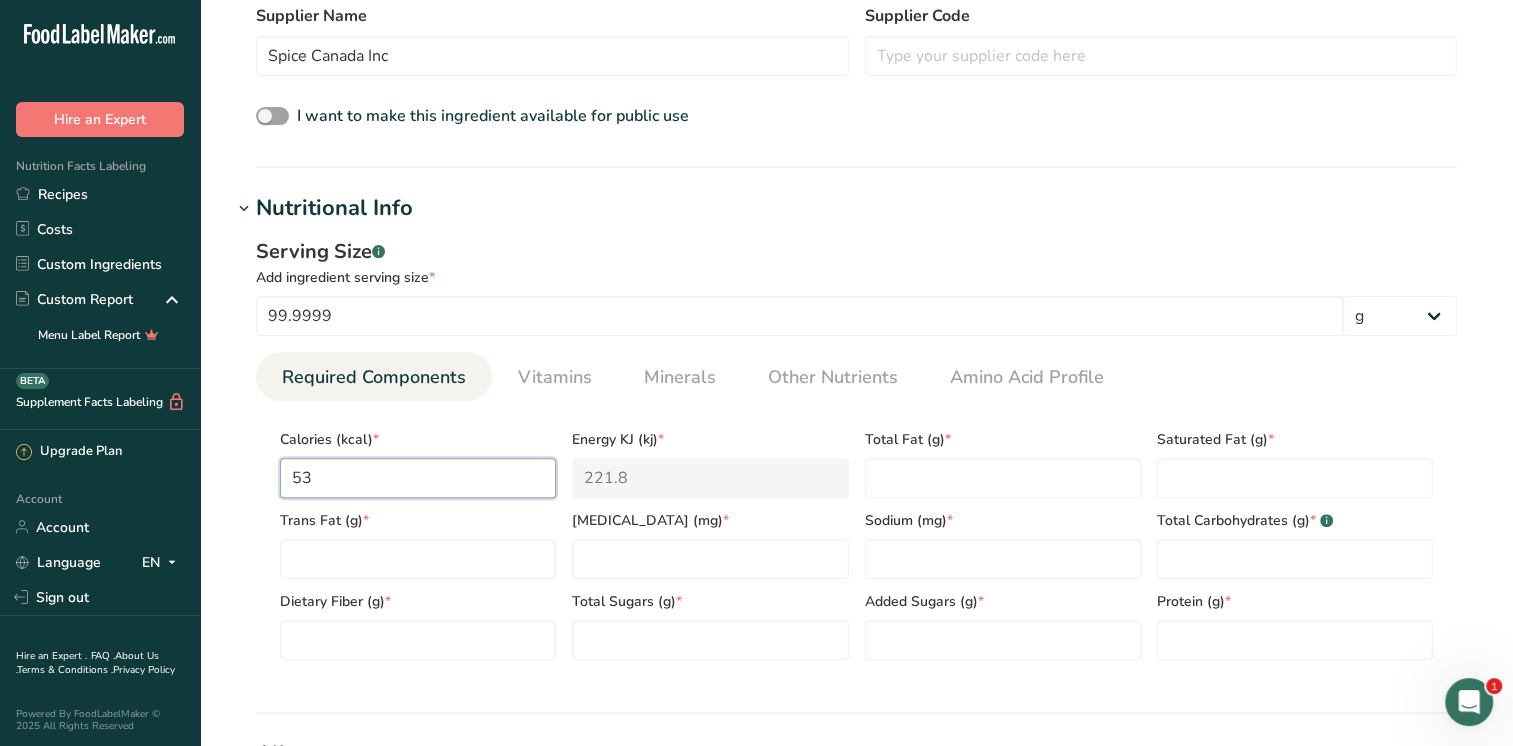 type on "530" 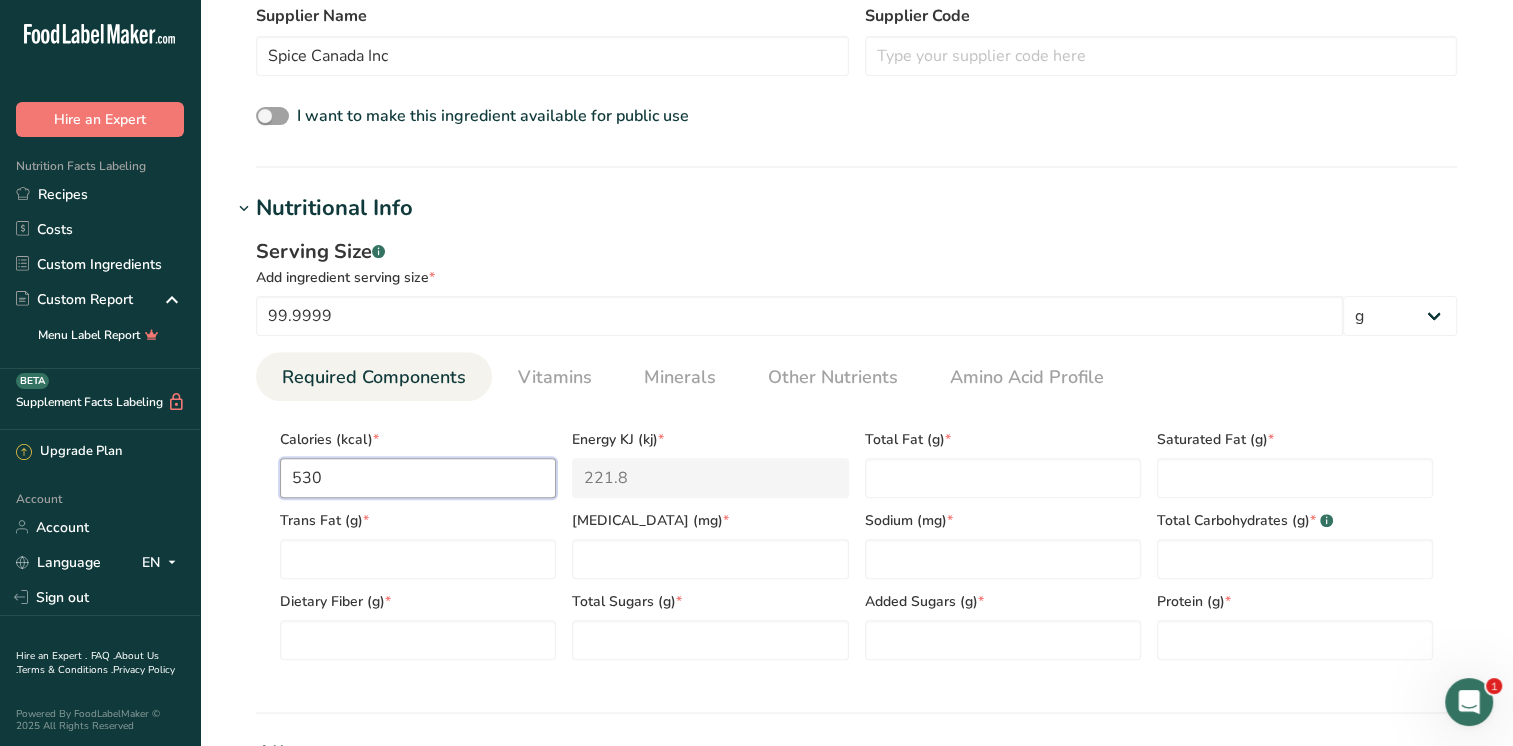 type on "2217.5" 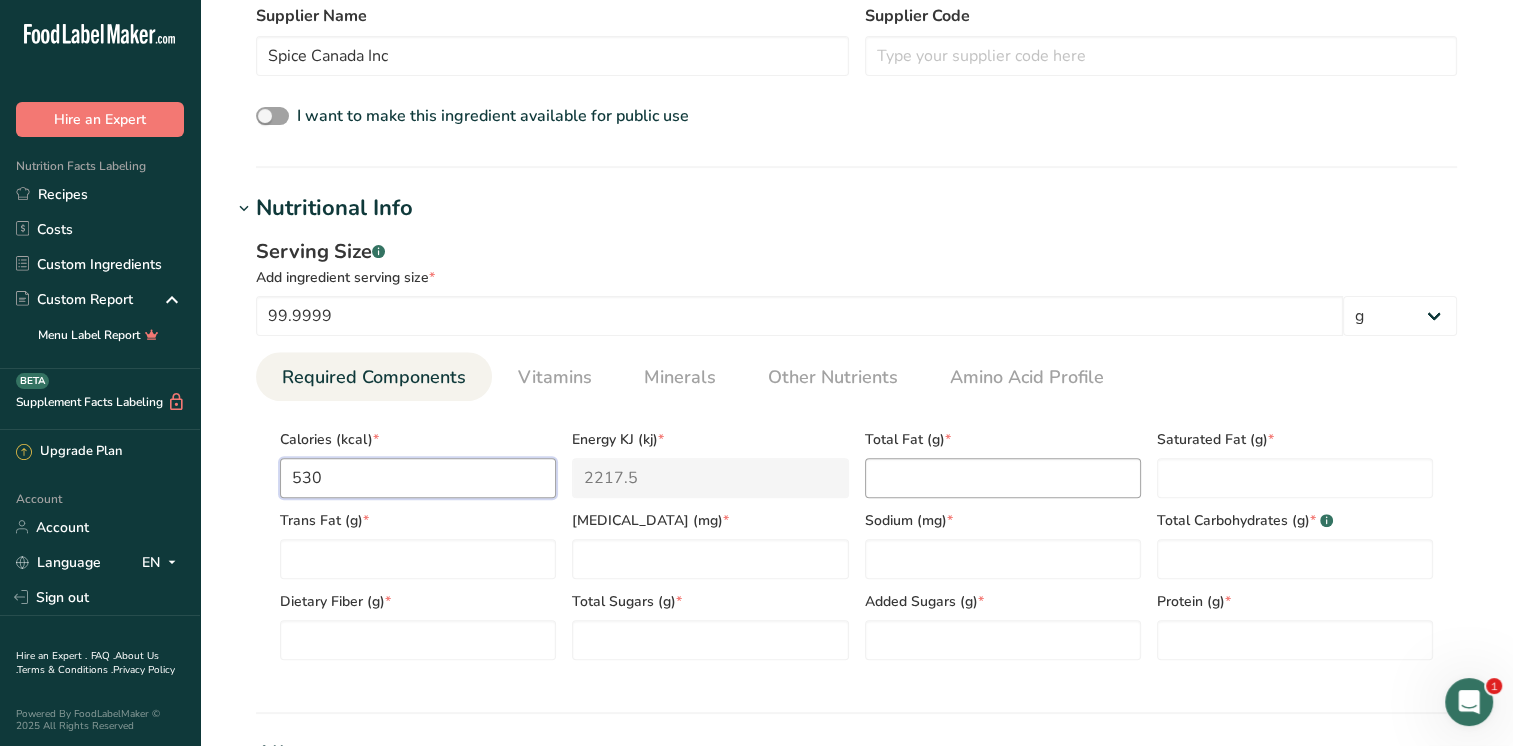 type on "530" 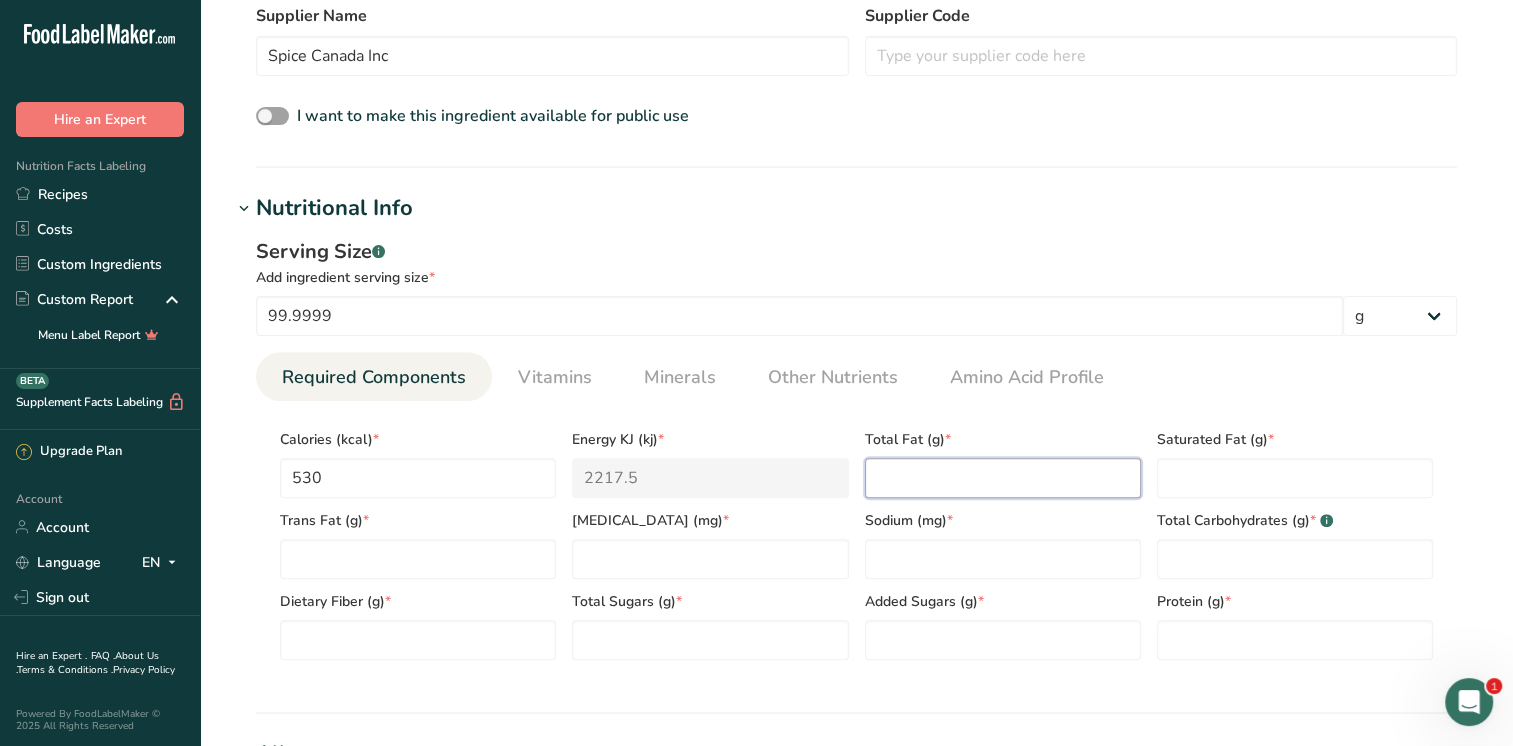 click at bounding box center [1003, 478] 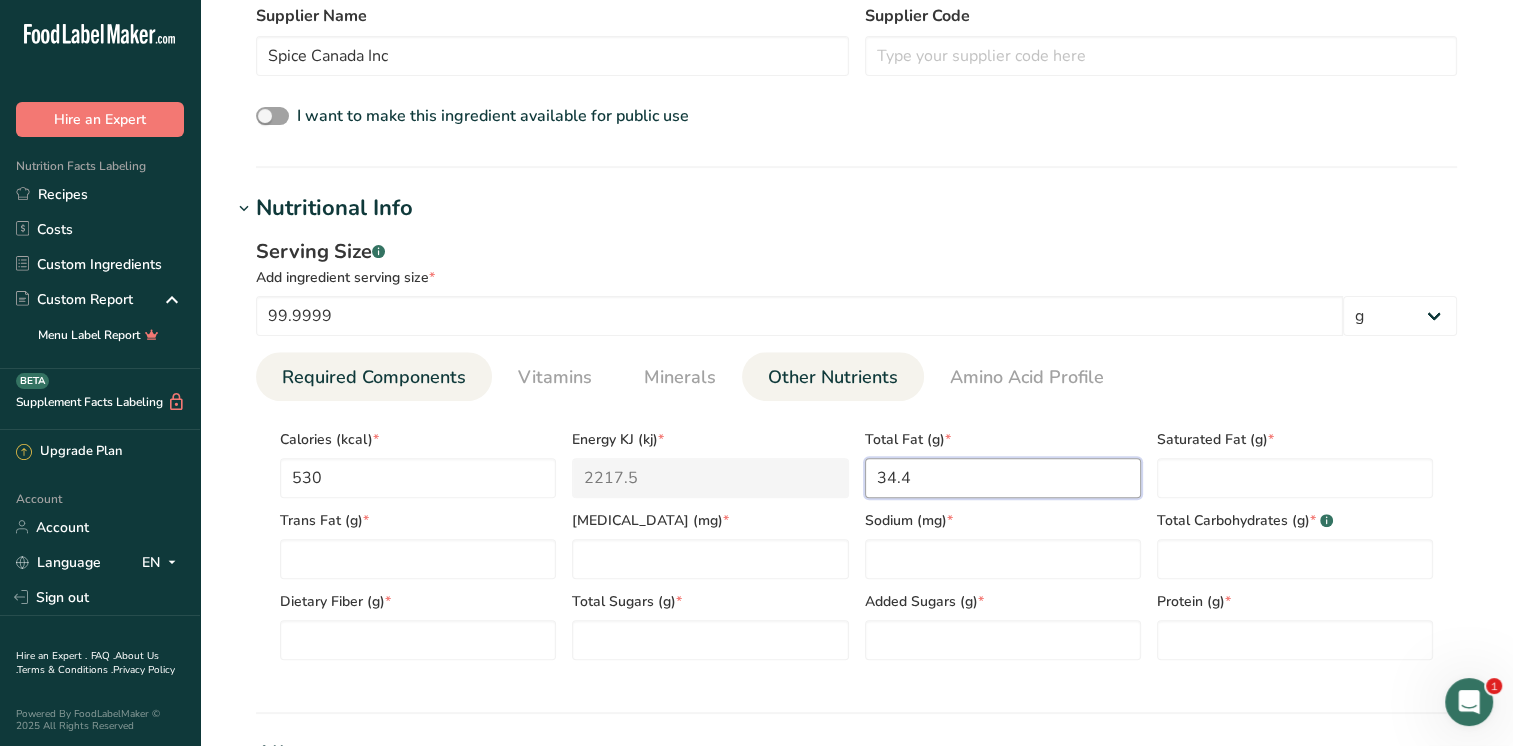 type on "34.4" 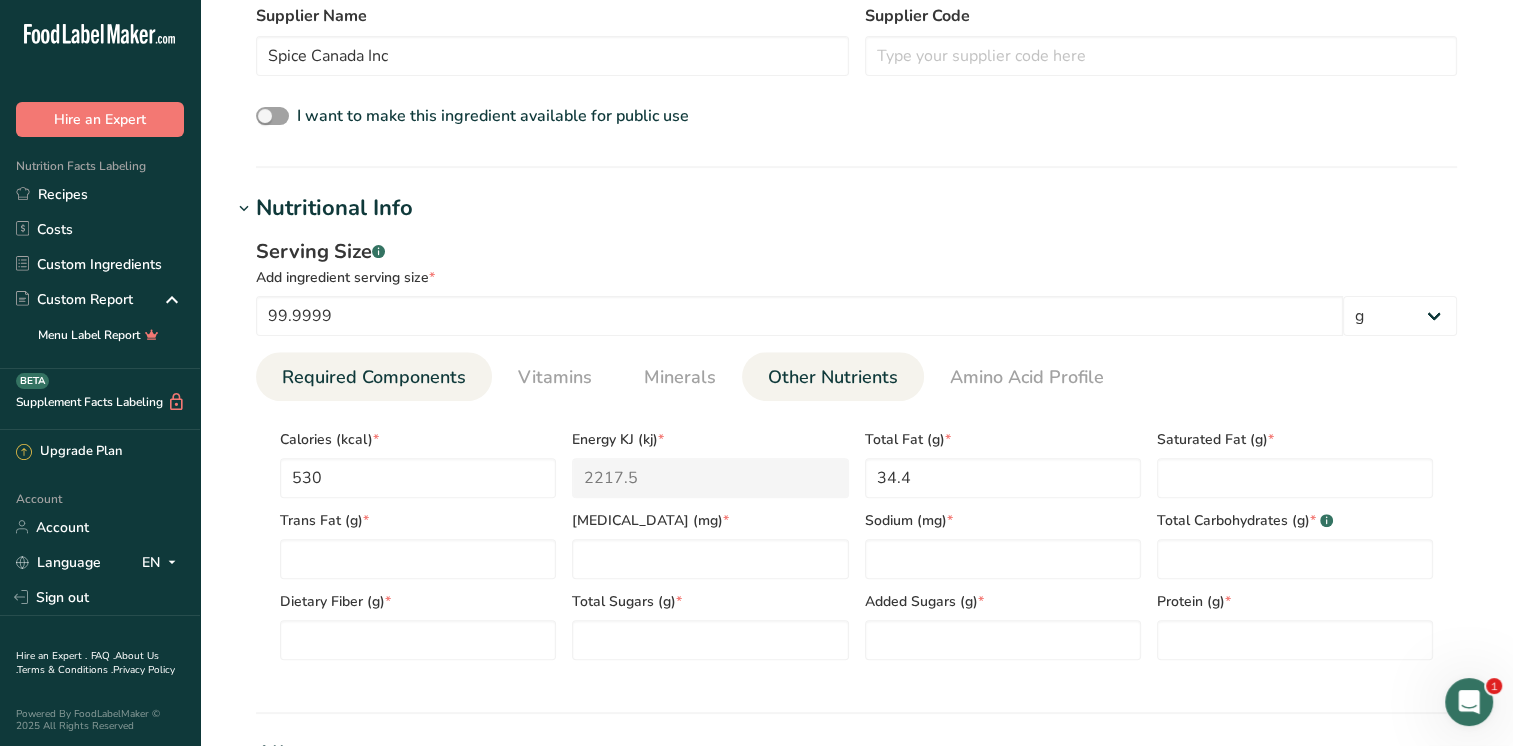 click on "Other Nutrients" at bounding box center (833, 377) 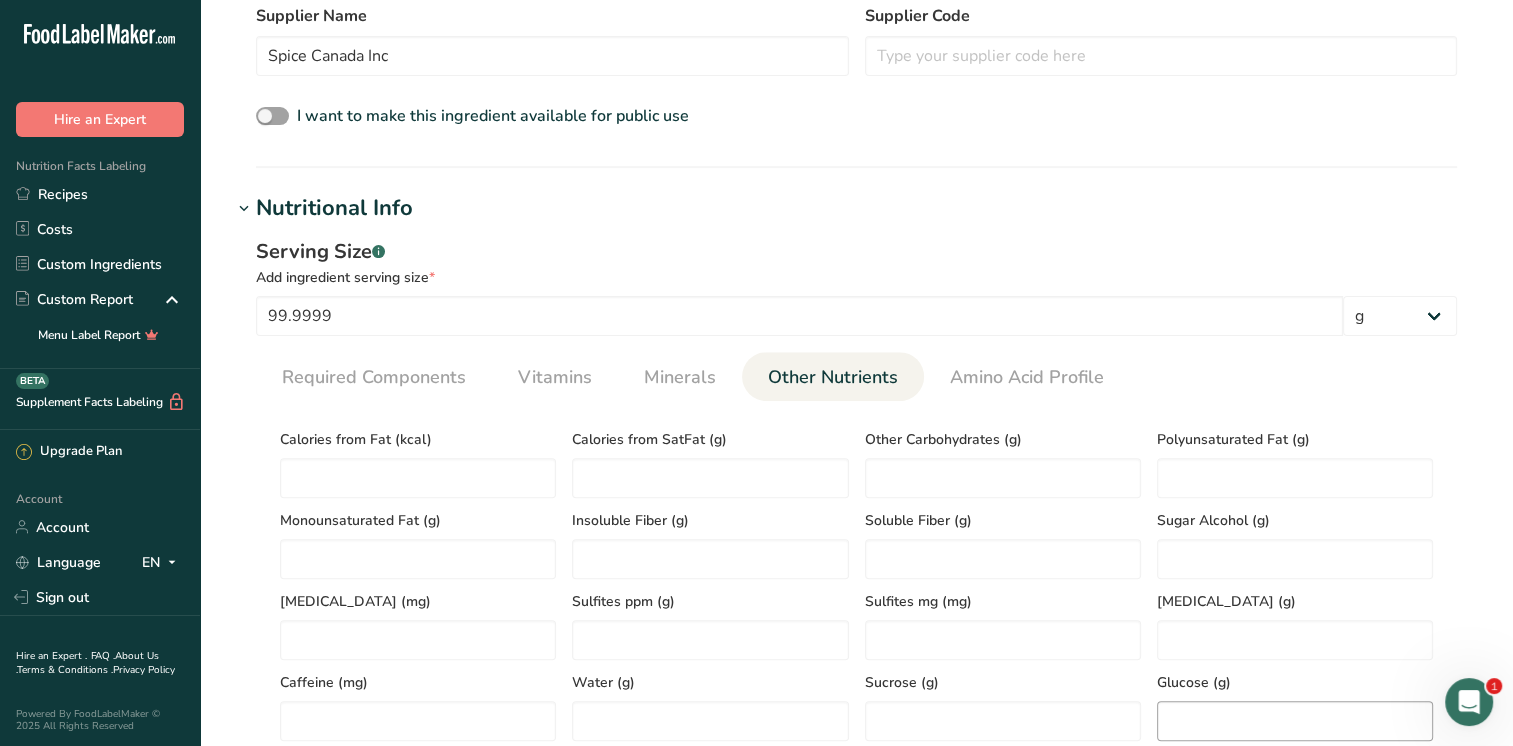 scroll, scrollTop: 1000, scrollLeft: 0, axis: vertical 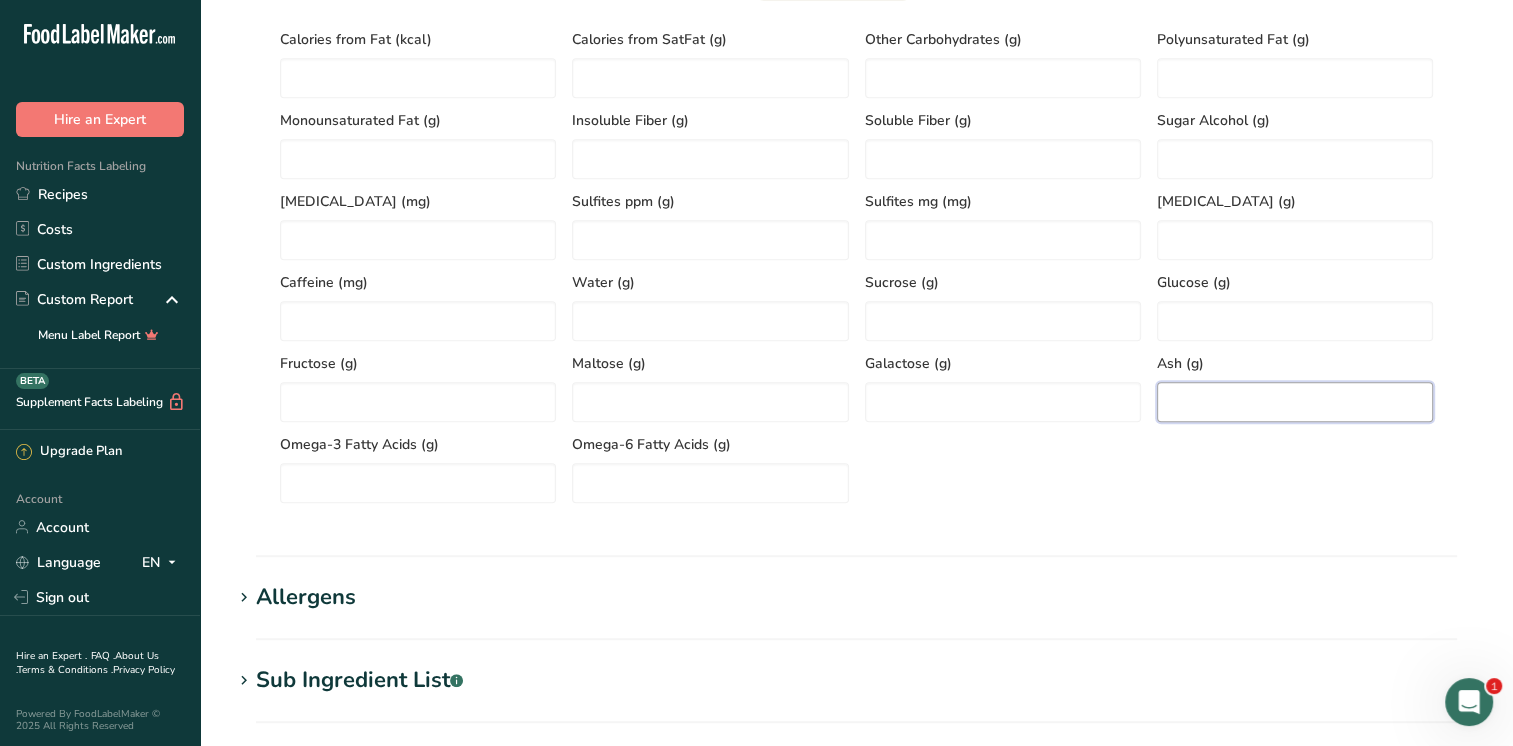 click at bounding box center [1295, 402] 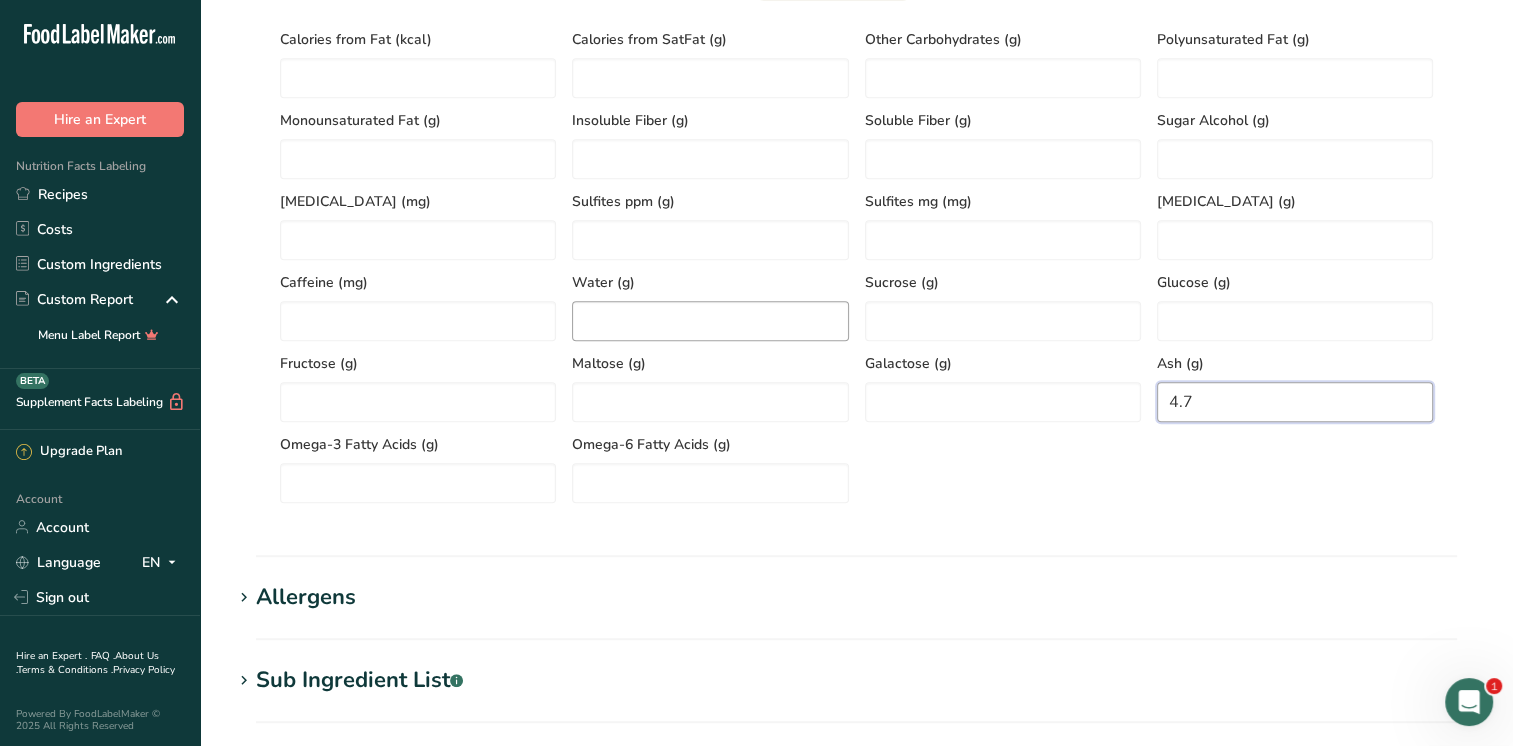 type on "4.7" 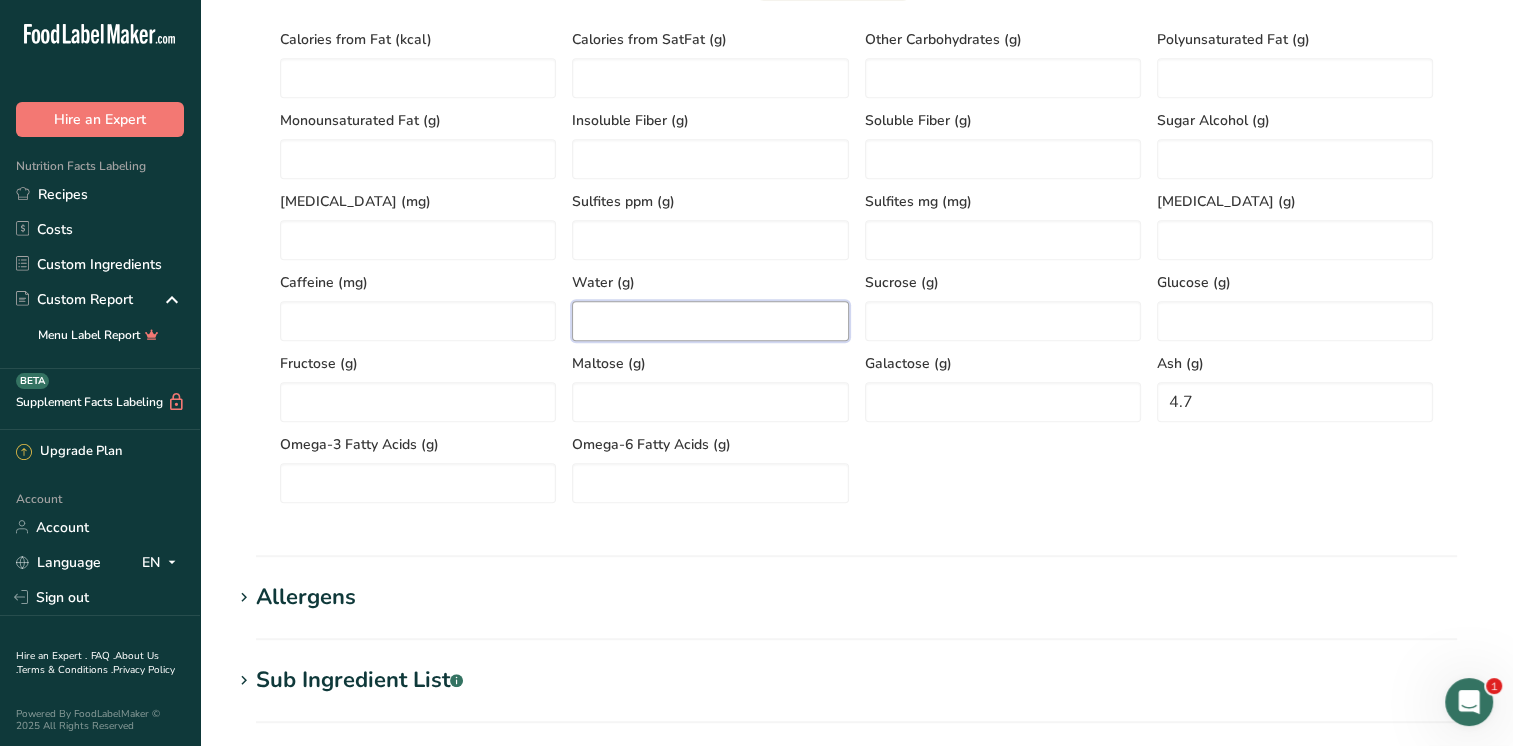 click at bounding box center (710, 321) 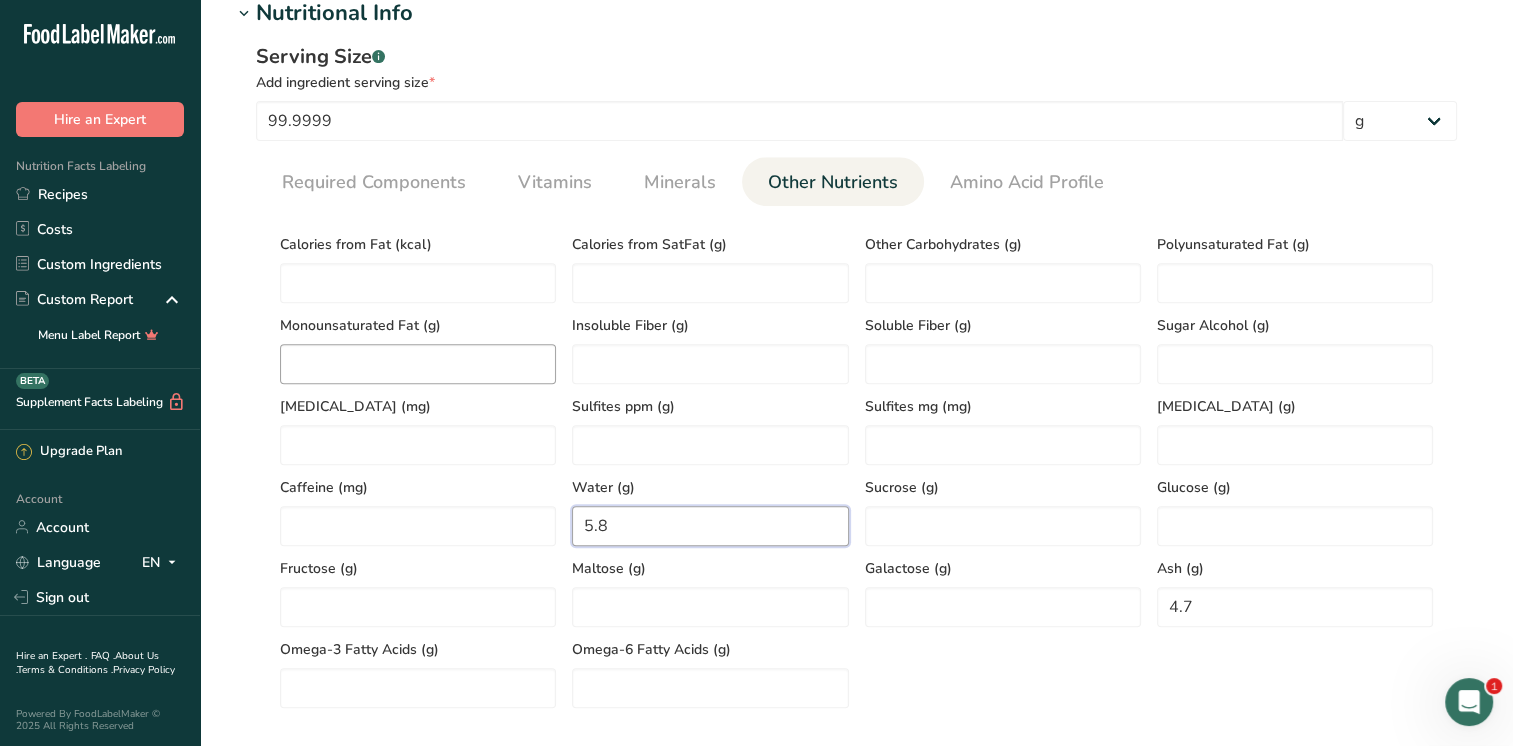 scroll, scrollTop: 600, scrollLeft: 0, axis: vertical 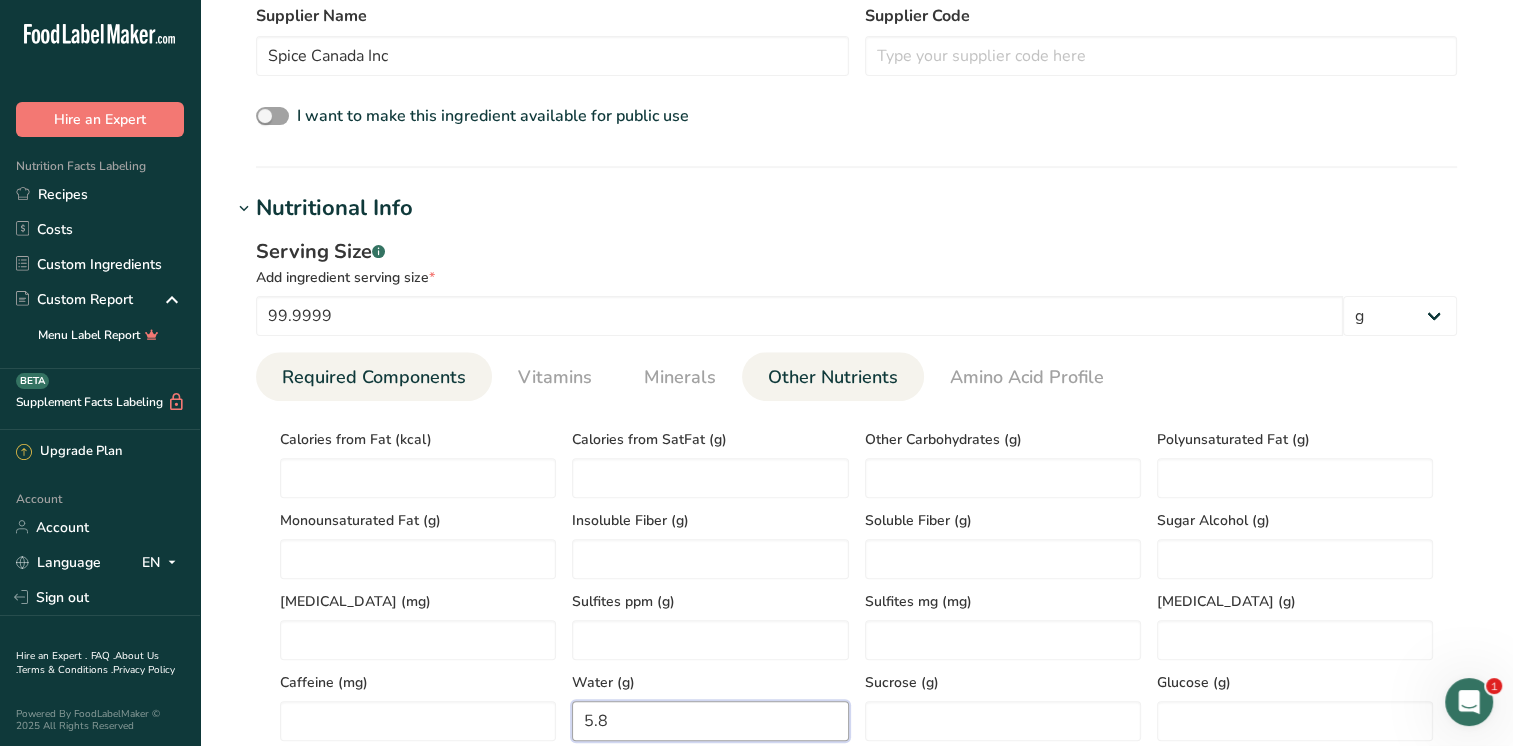 type on "5.8" 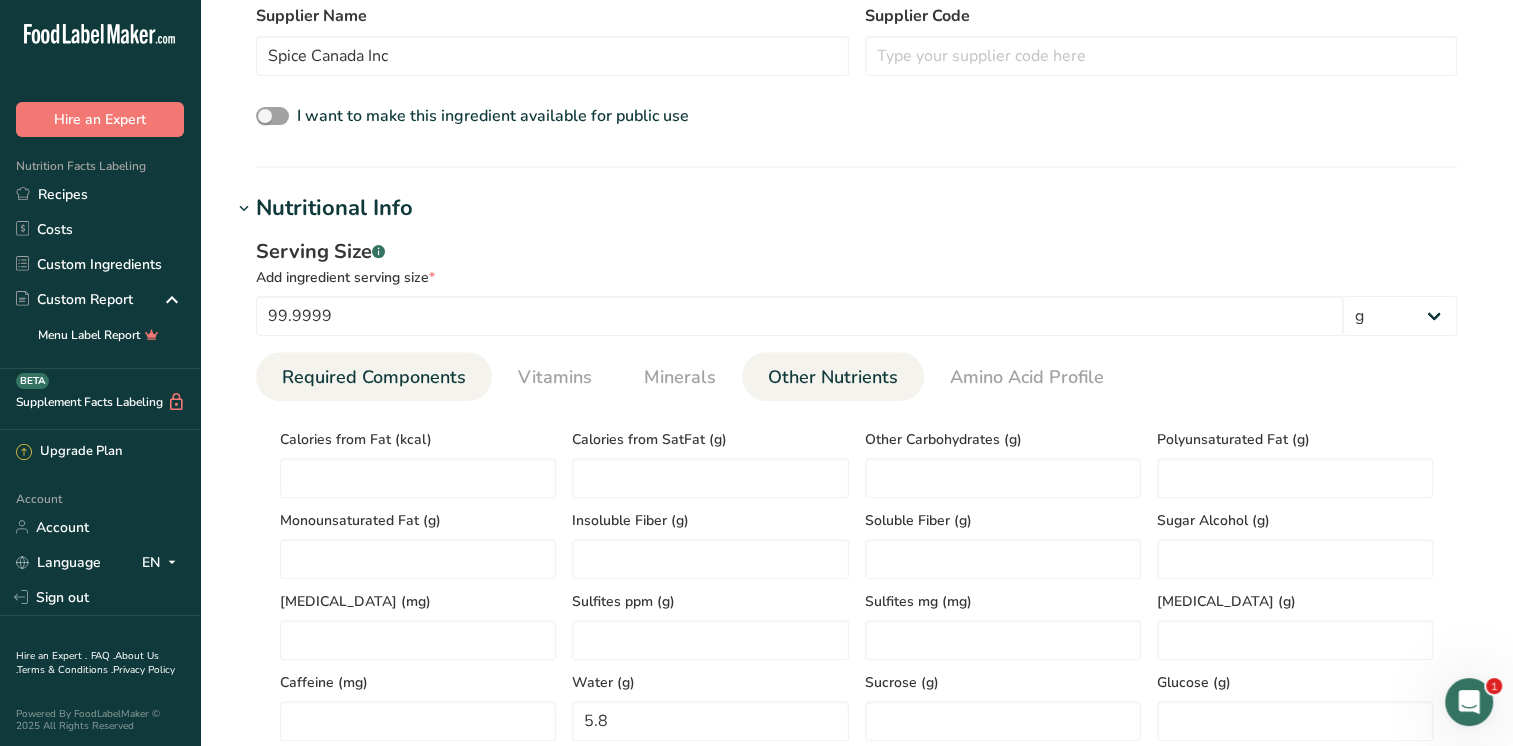 click on "Required Components" at bounding box center [374, 377] 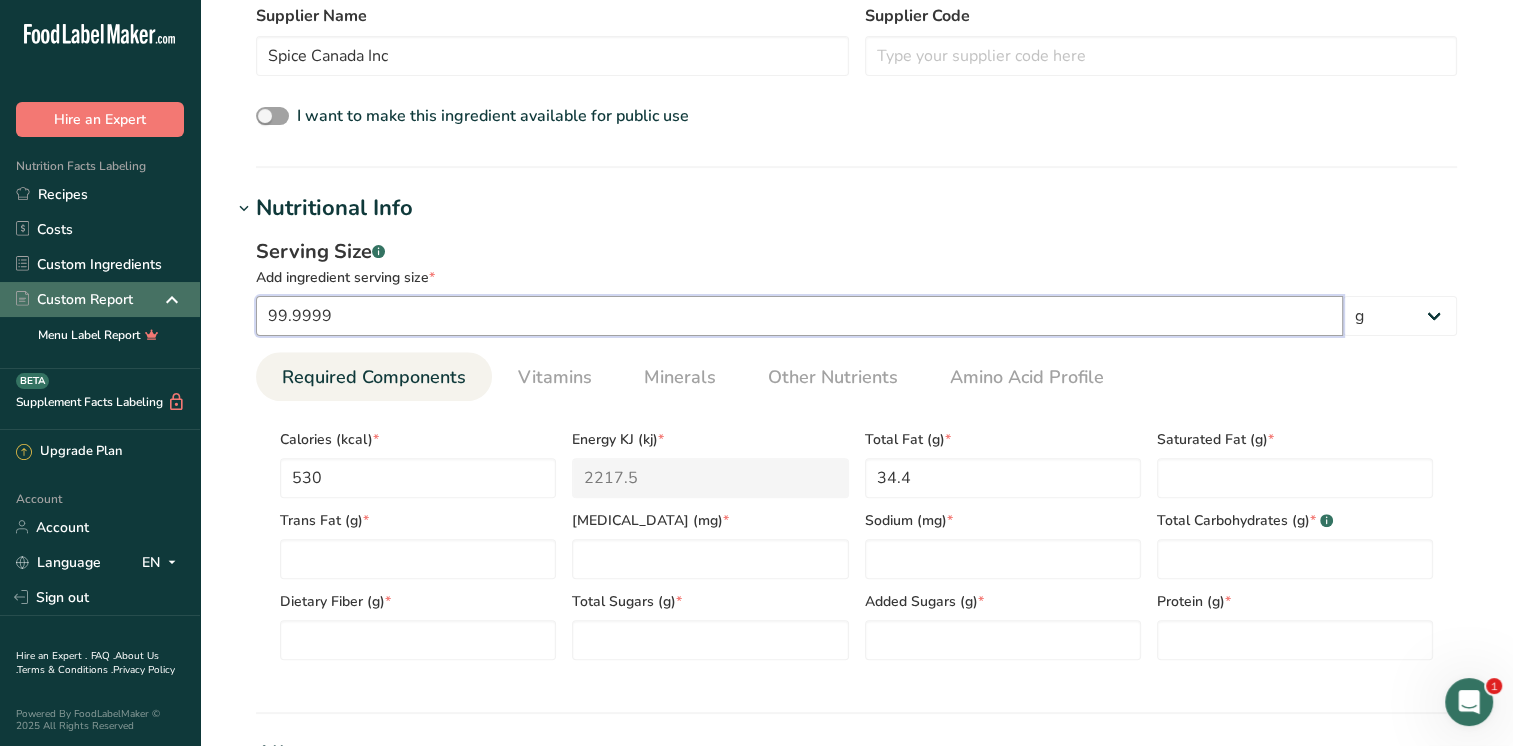 drag, startPoint x: 352, startPoint y: 318, endPoint x: 43, endPoint y: 313, distance: 309.04044 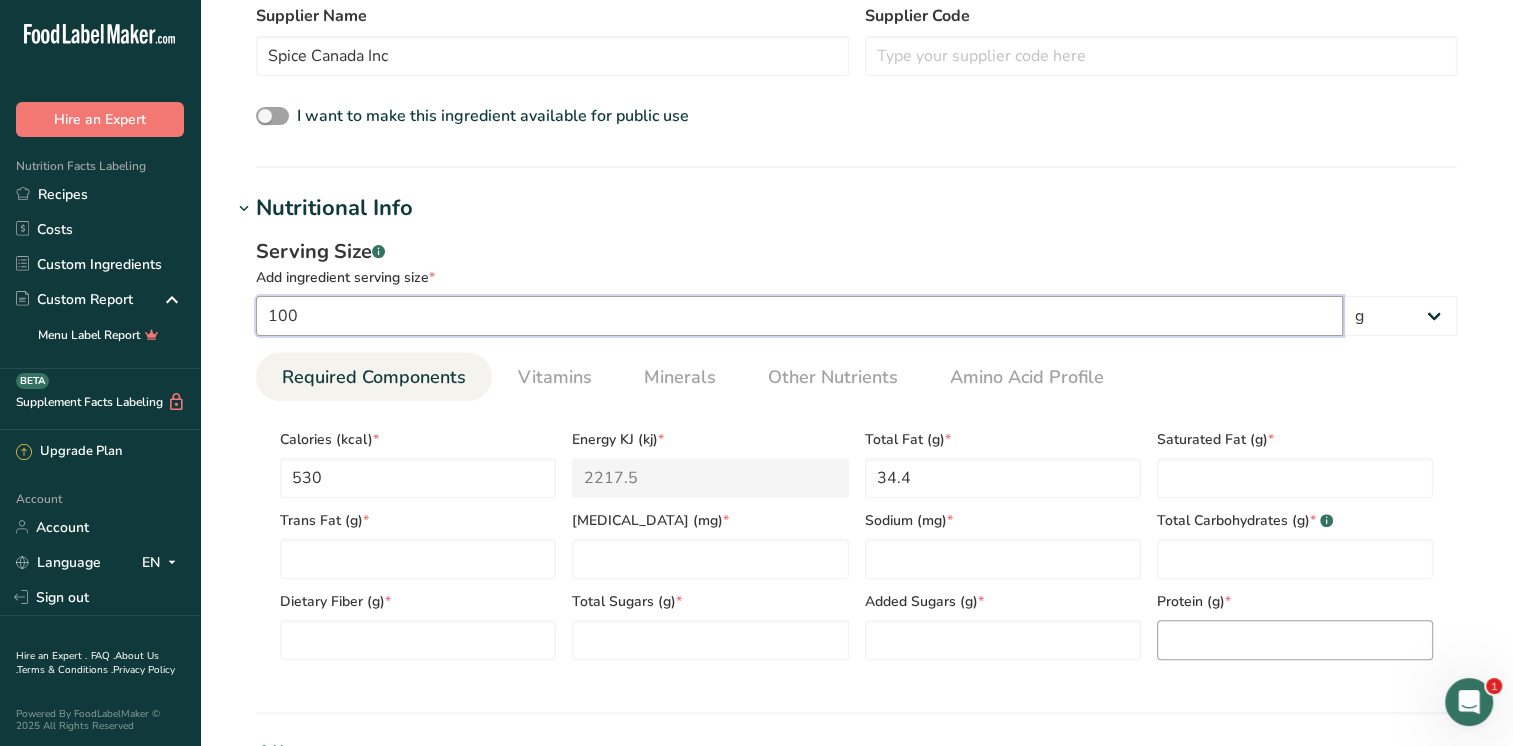 type on "100" 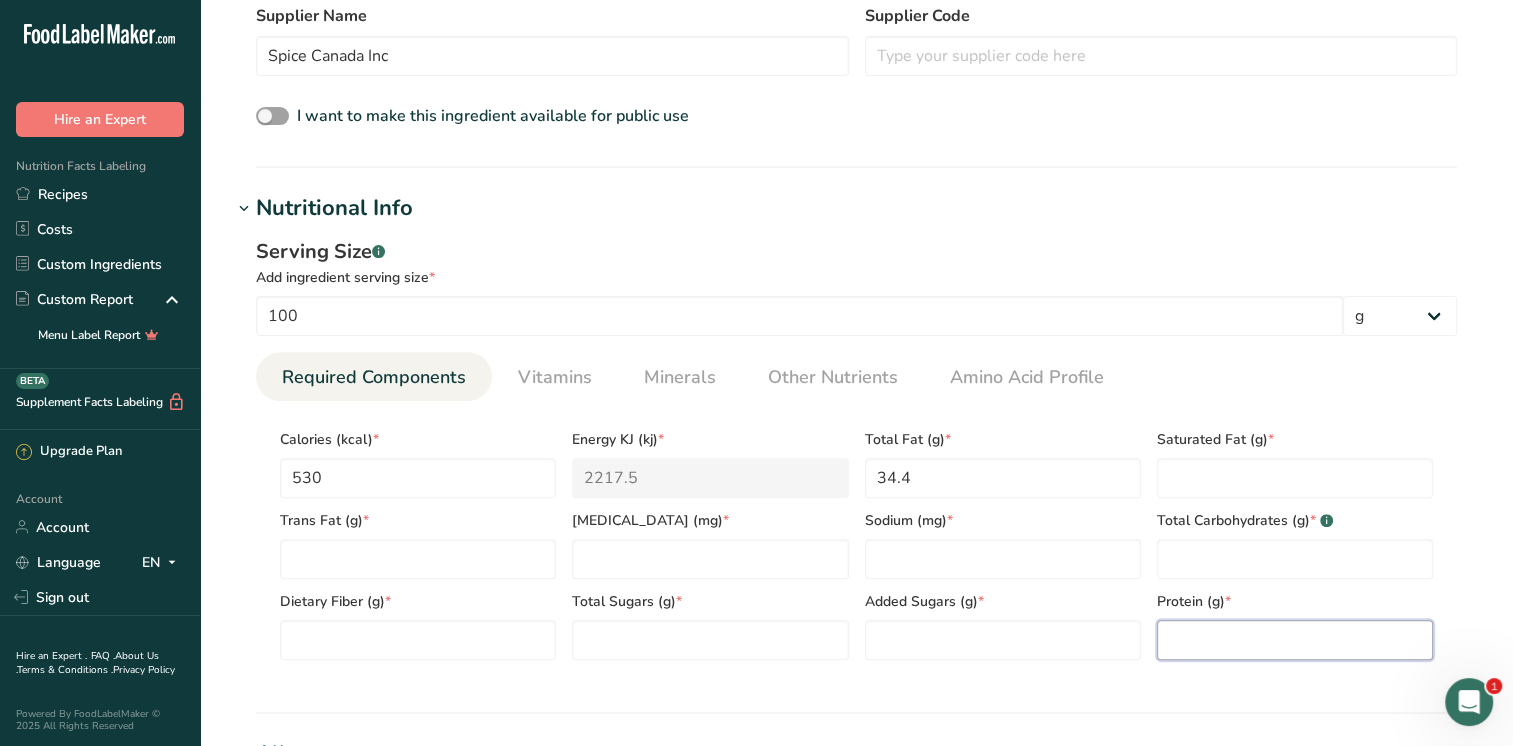 click at bounding box center [1295, 640] 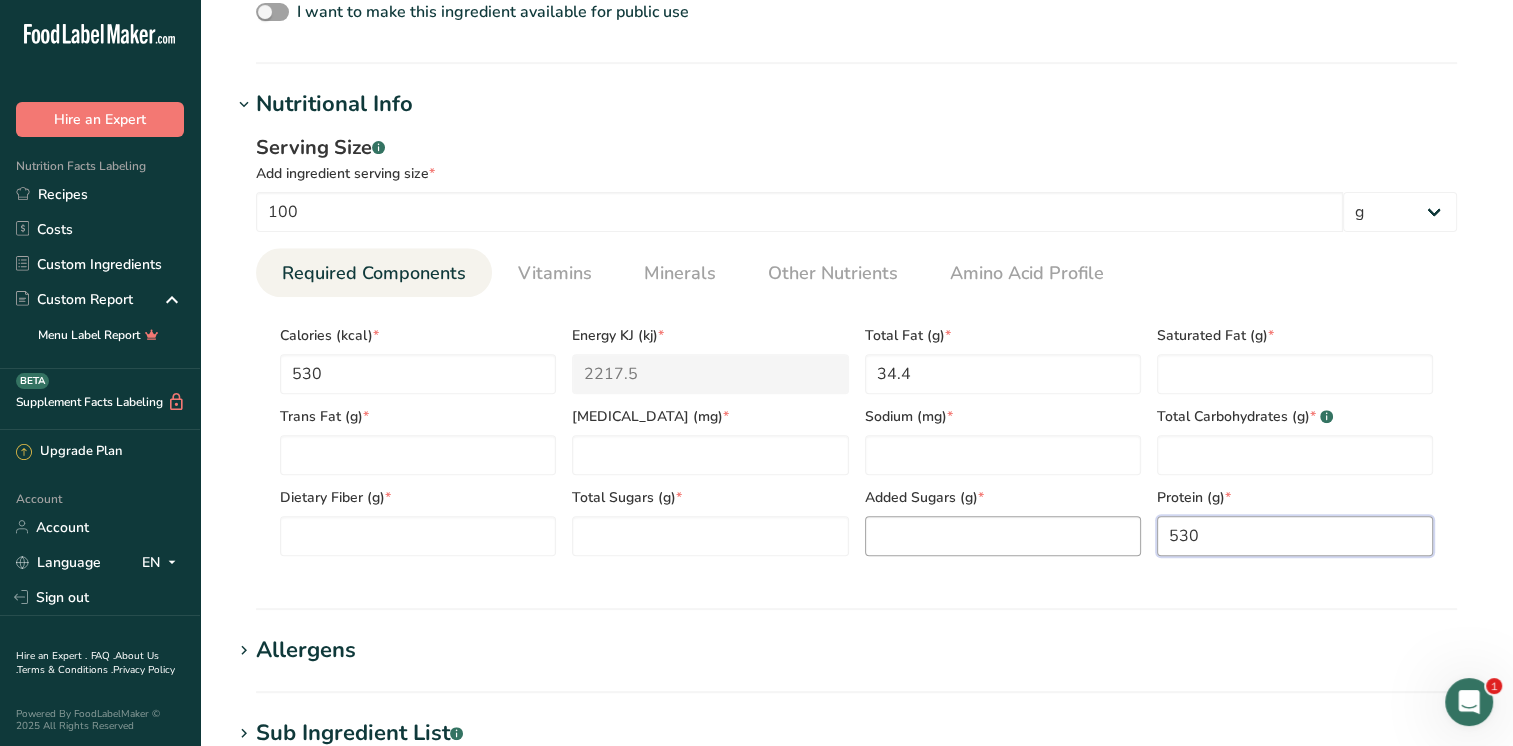 scroll, scrollTop: 800, scrollLeft: 0, axis: vertical 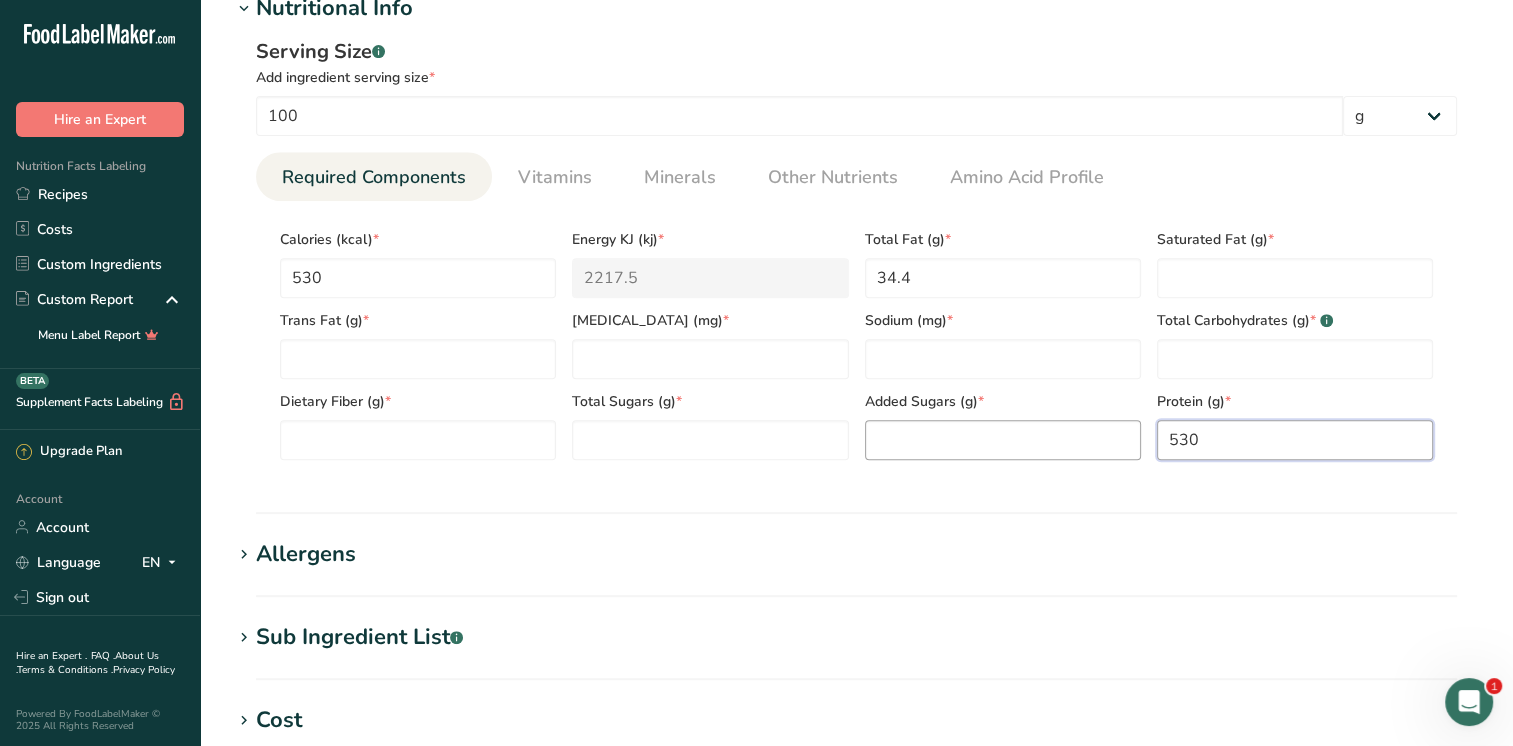 drag, startPoint x: 1241, startPoint y: 425, endPoint x: 1127, endPoint y: 450, distance: 116.70904 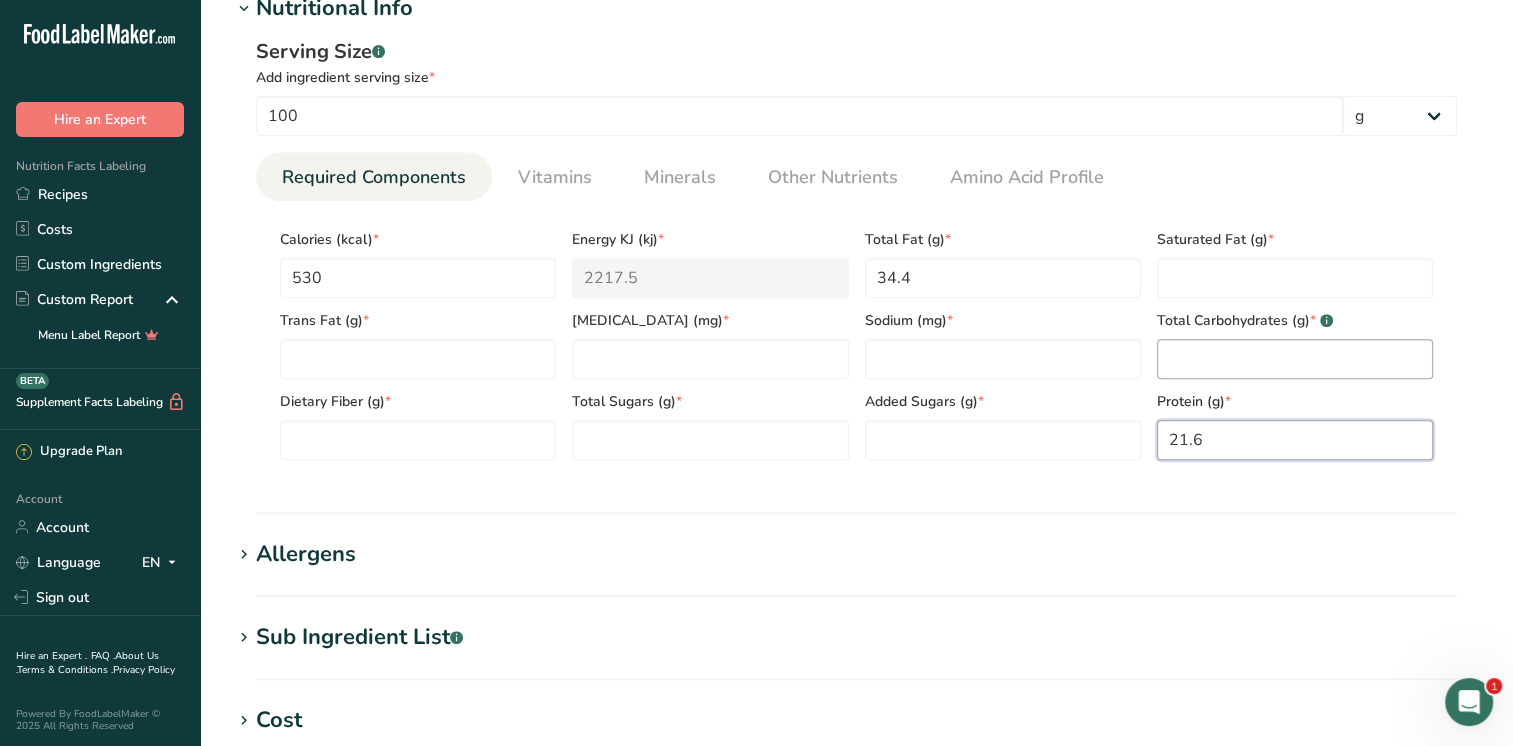 type on "21.6" 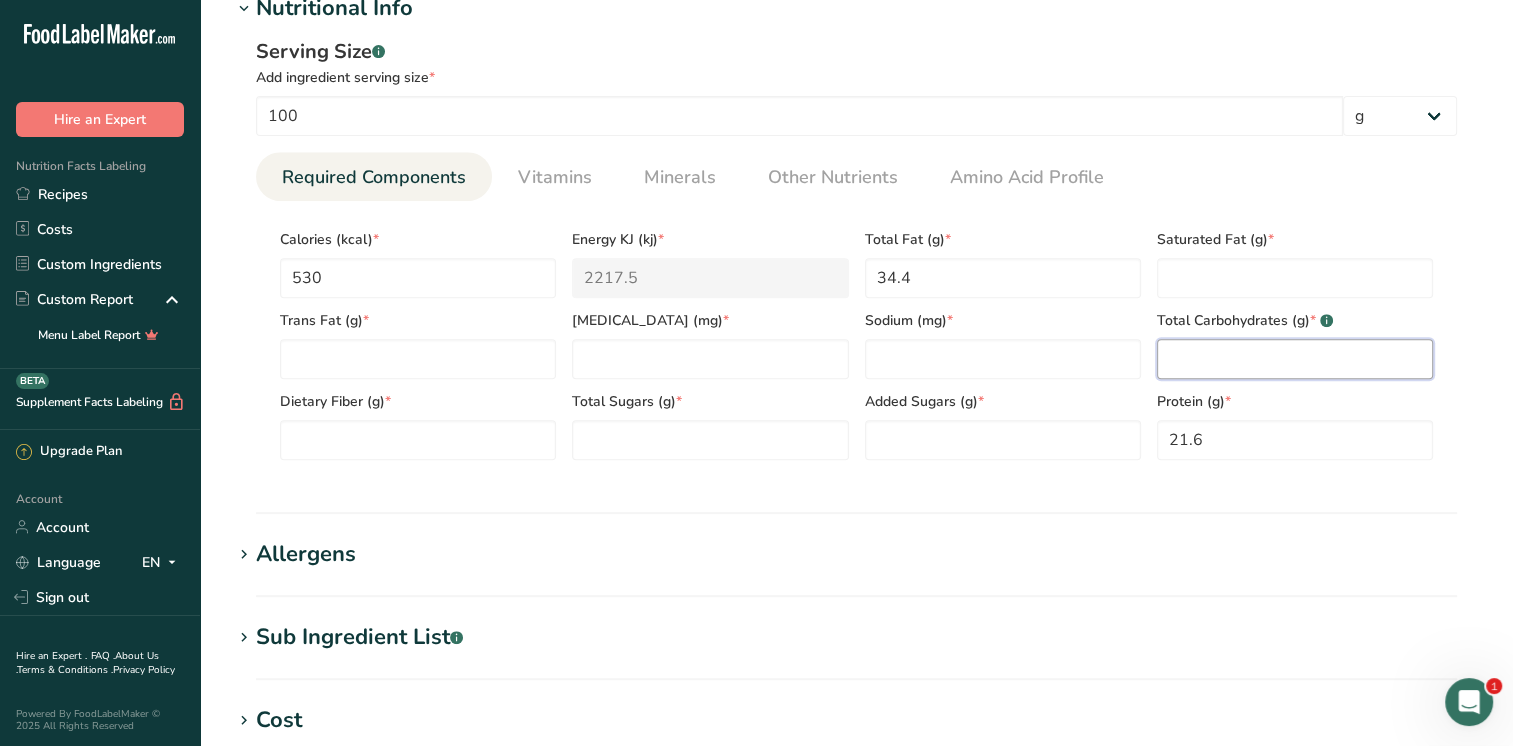 click at bounding box center (1295, 359) 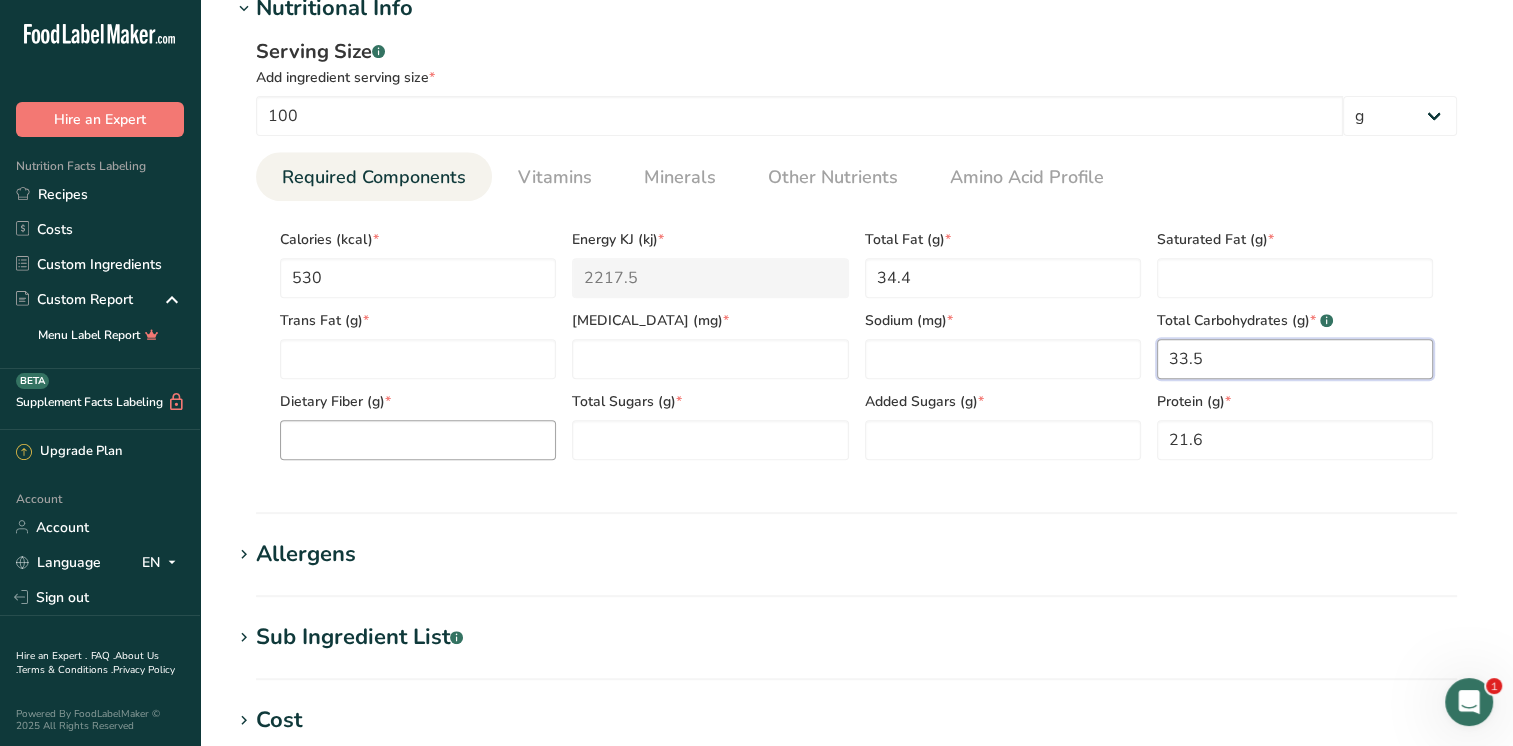 type on "33.5" 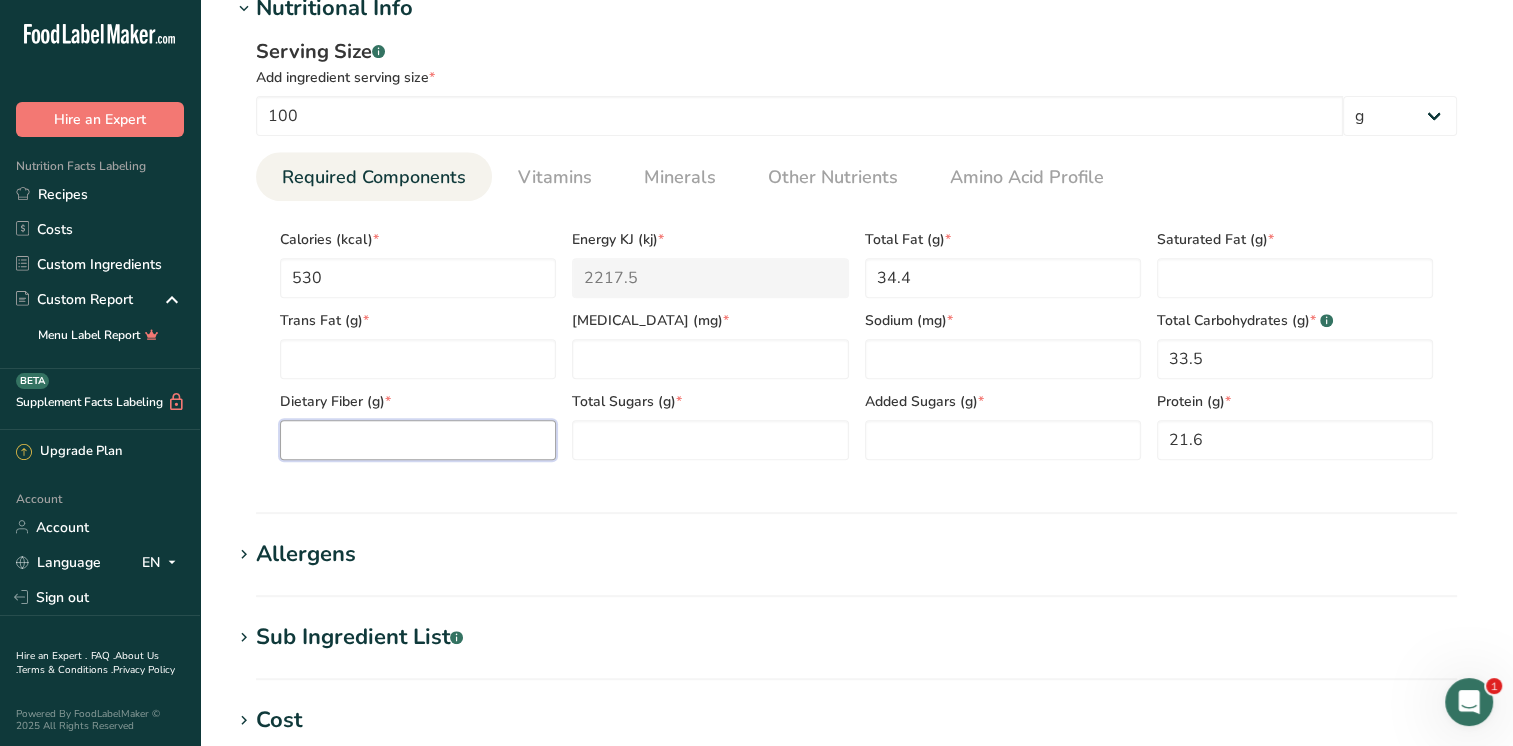 click at bounding box center [418, 440] 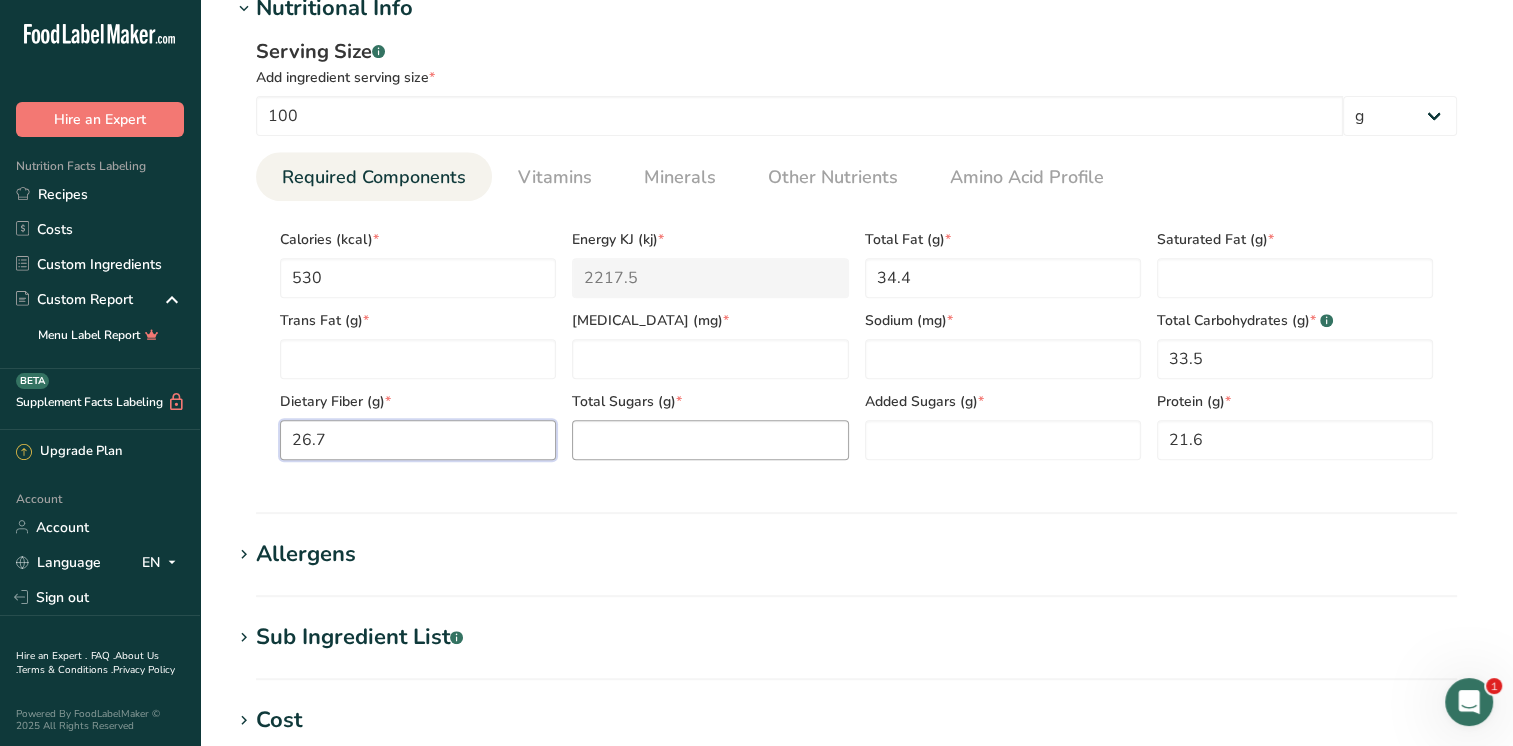 type on "26.7" 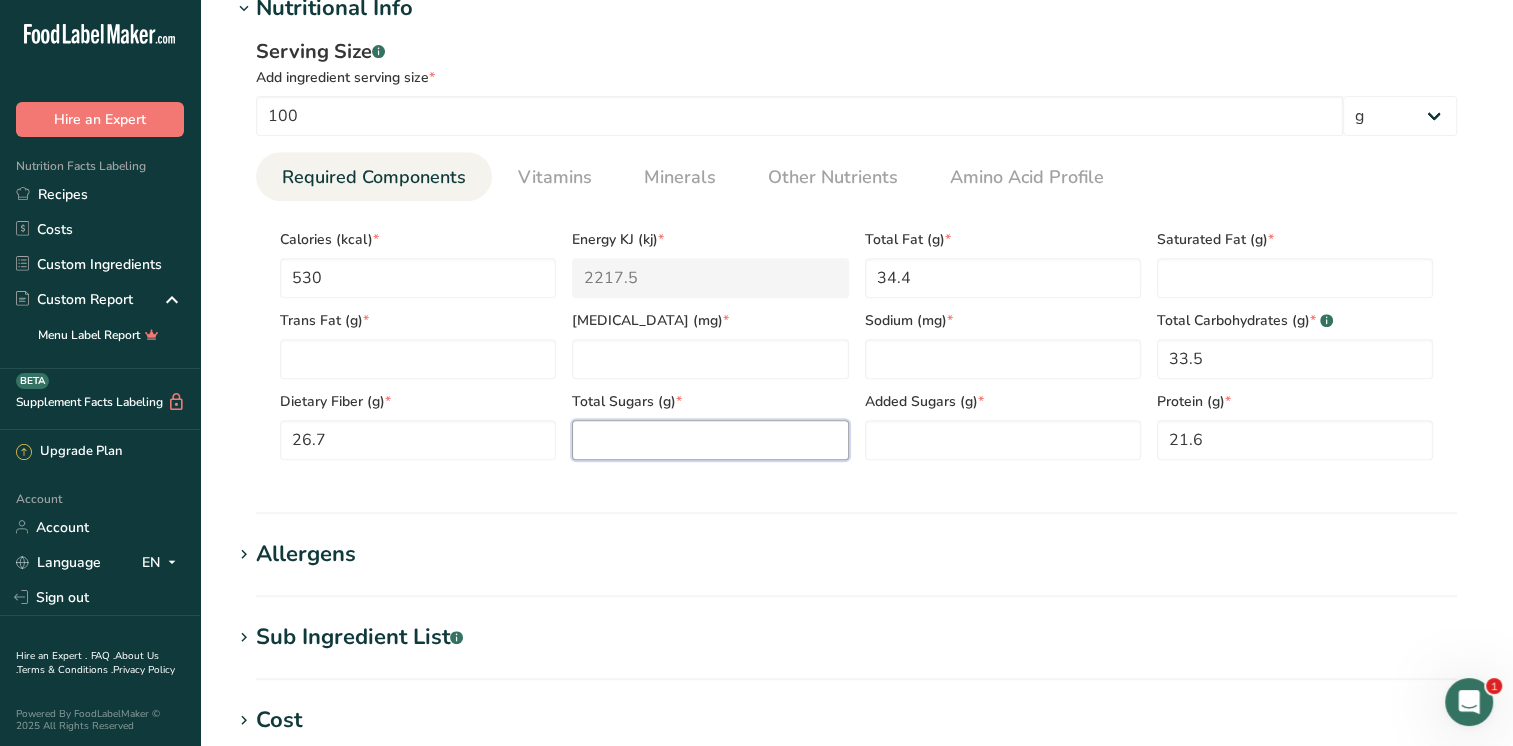 click at bounding box center (710, 440) 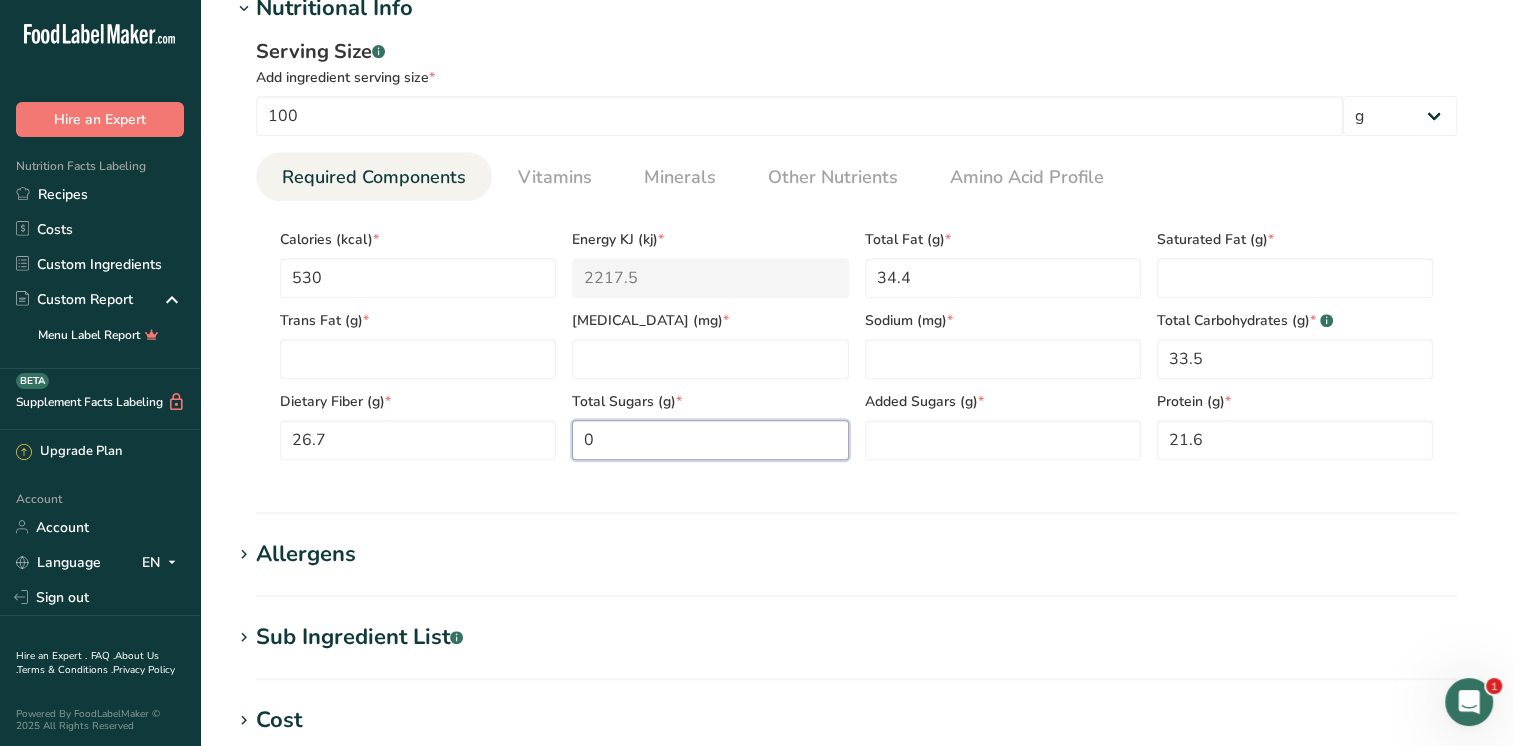 drag, startPoint x: 612, startPoint y: 449, endPoint x: 525, endPoint y: 461, distance: 87.823685 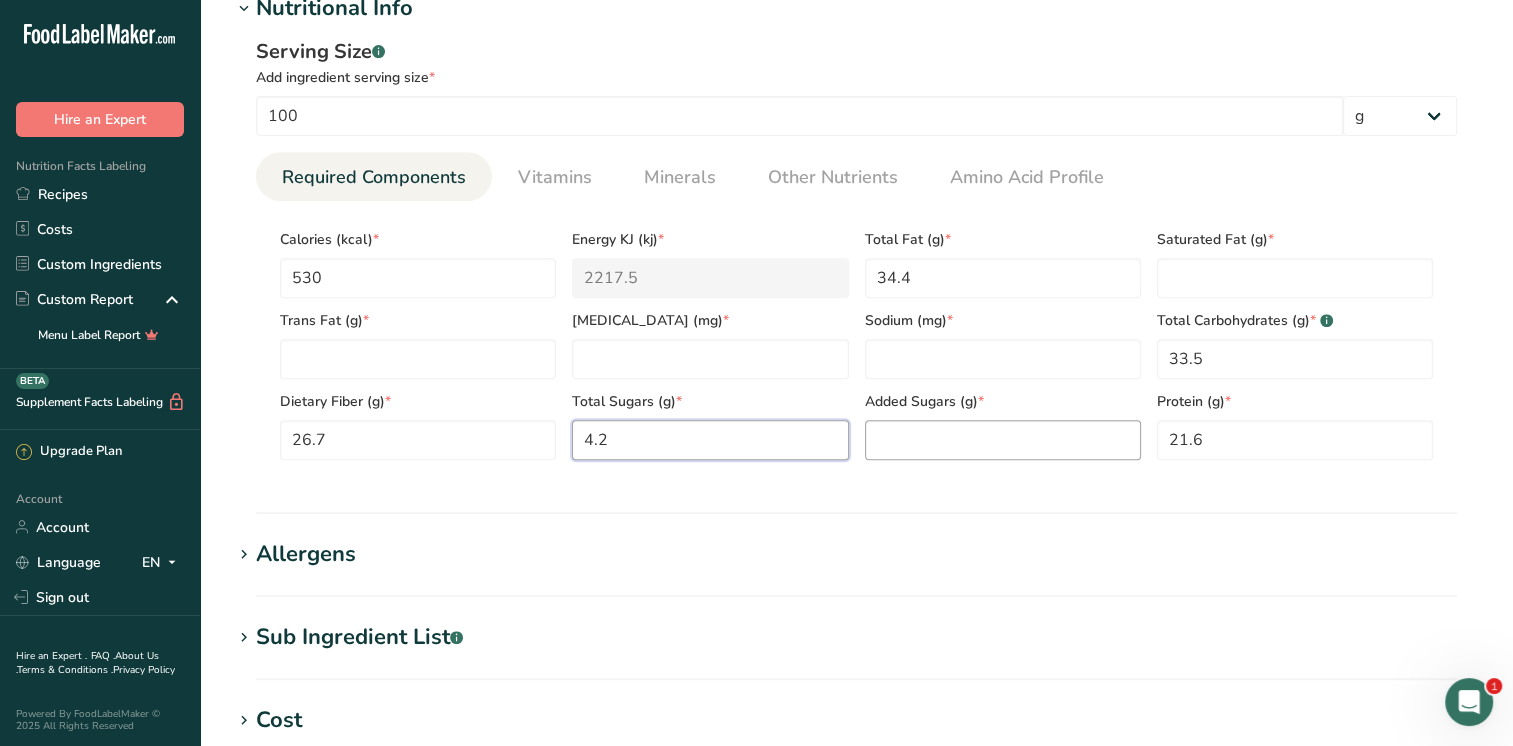 type on "4.2" 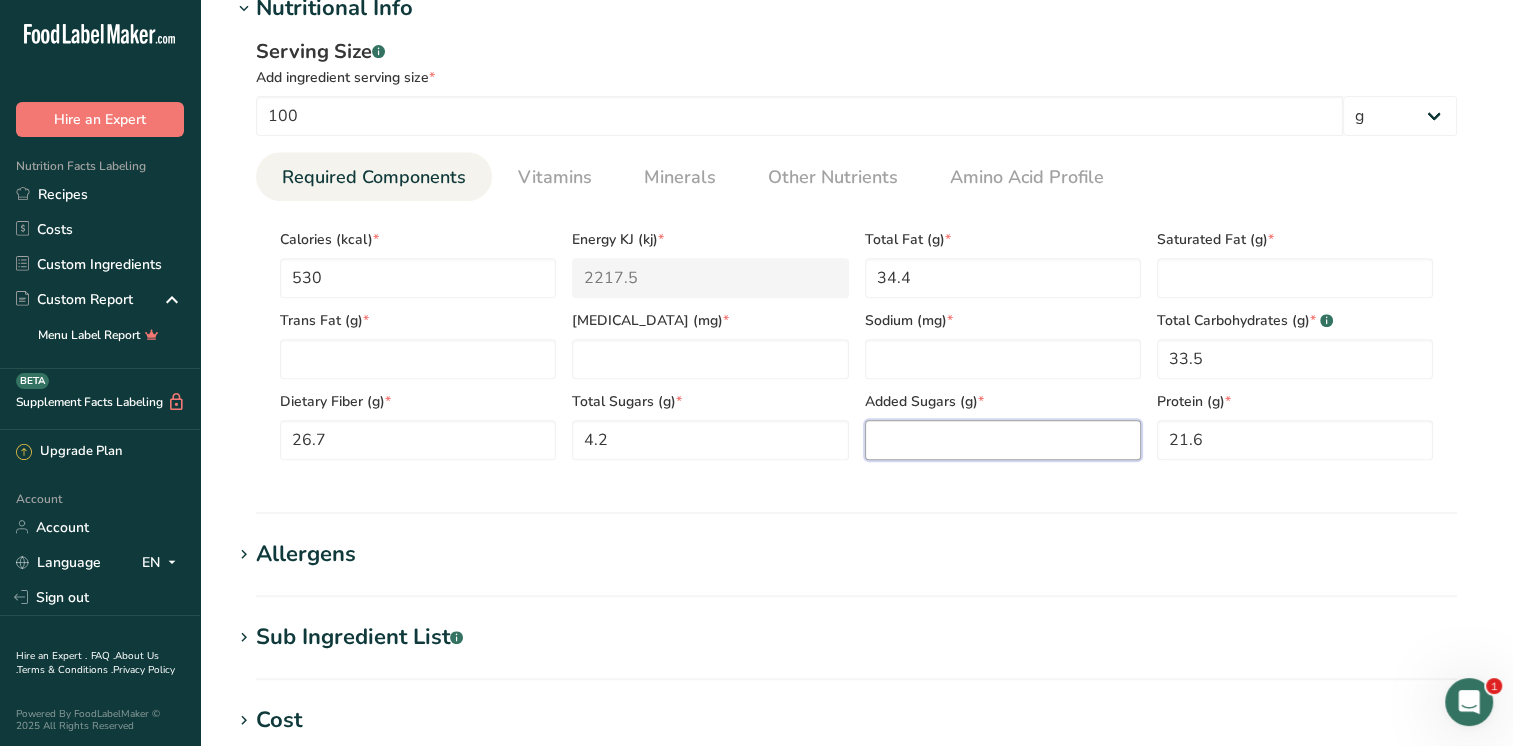 click at bounding box center [1003, 440] 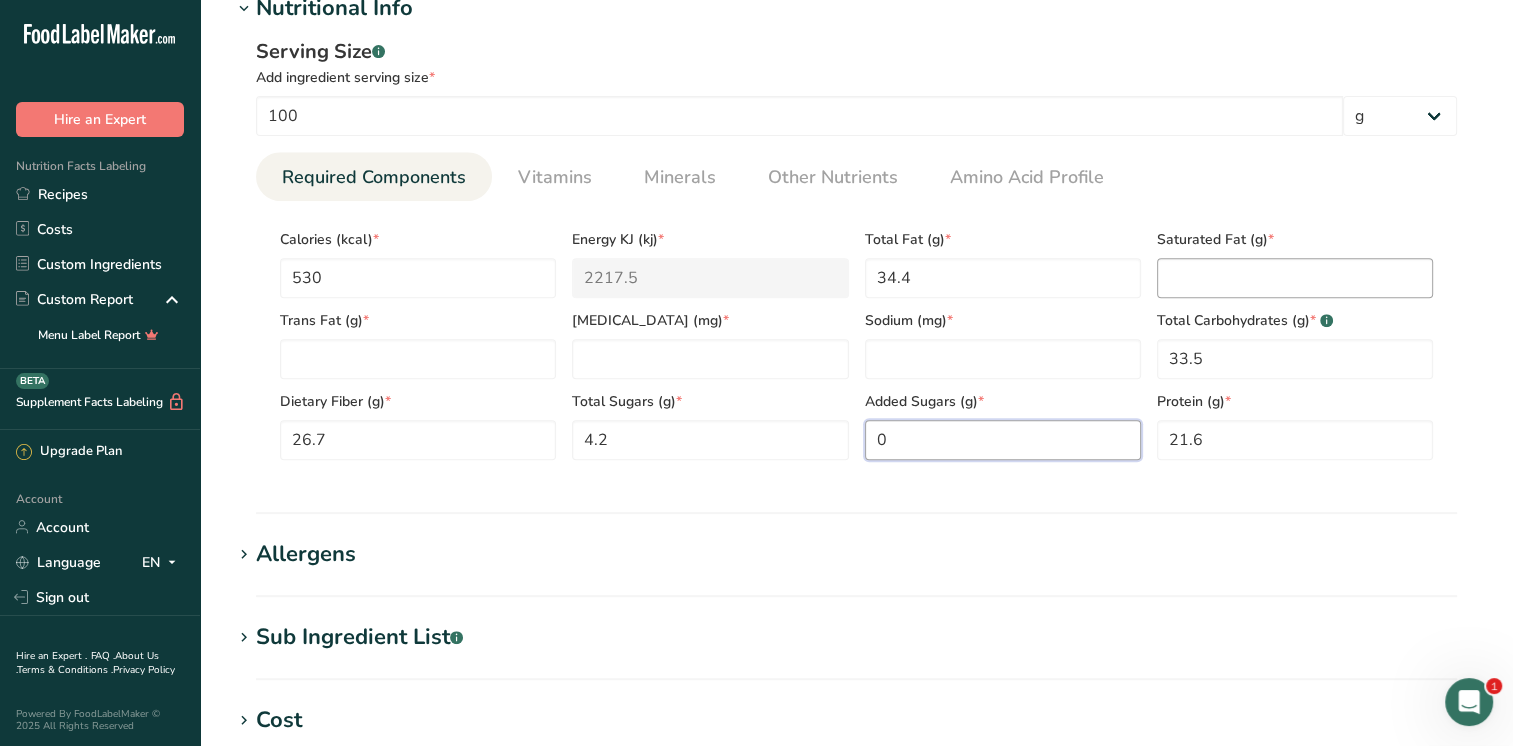 type on "0" 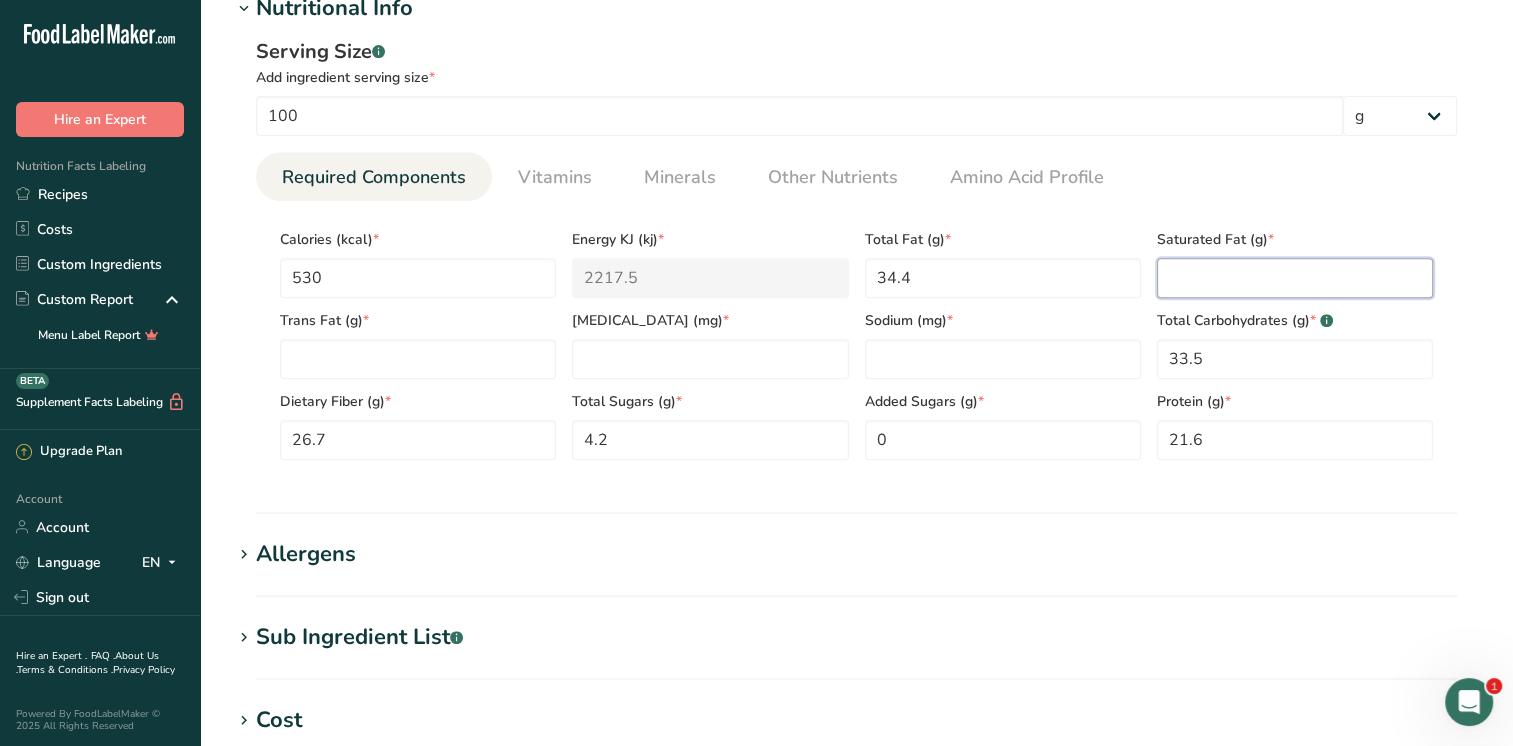click at bounding box center (1295, 278) 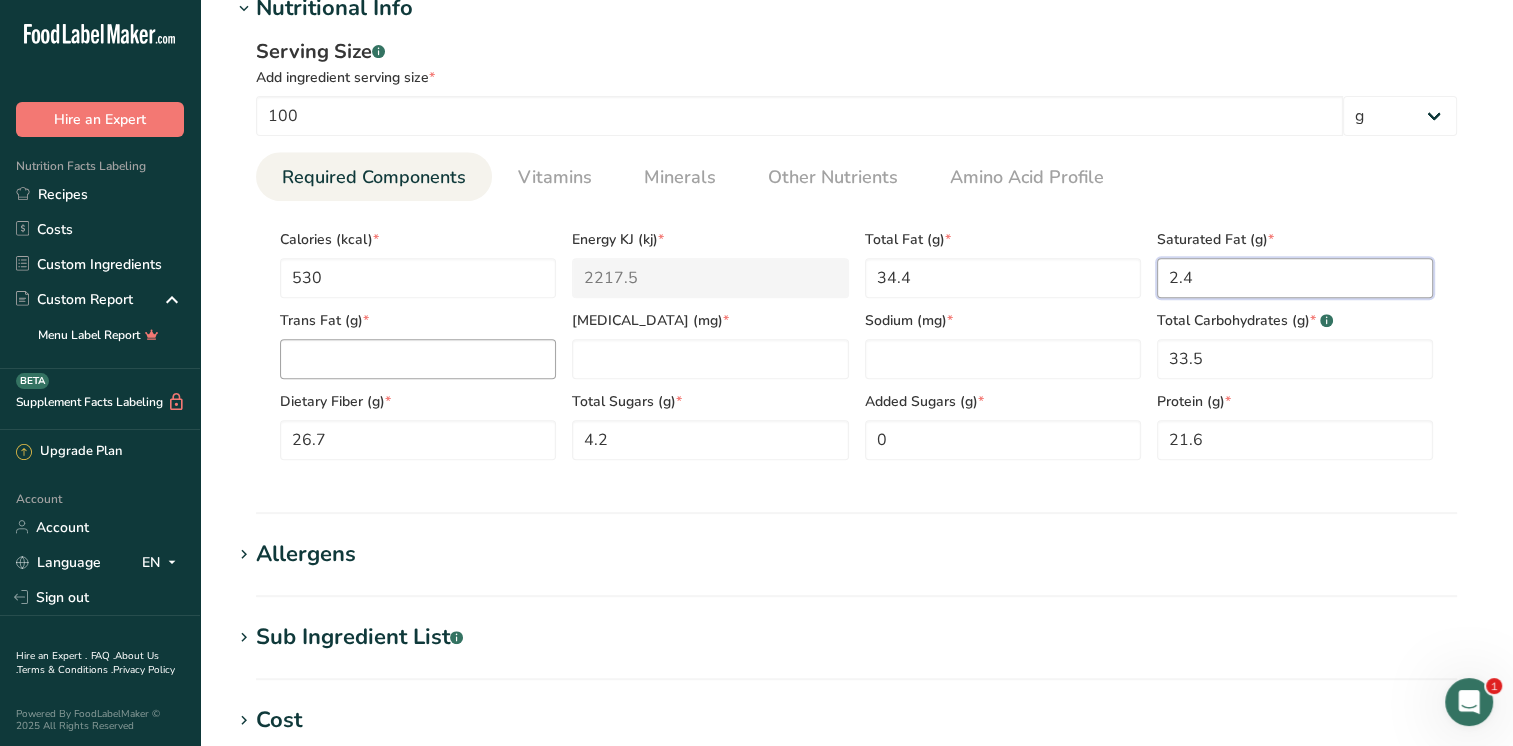 type on "2.4" 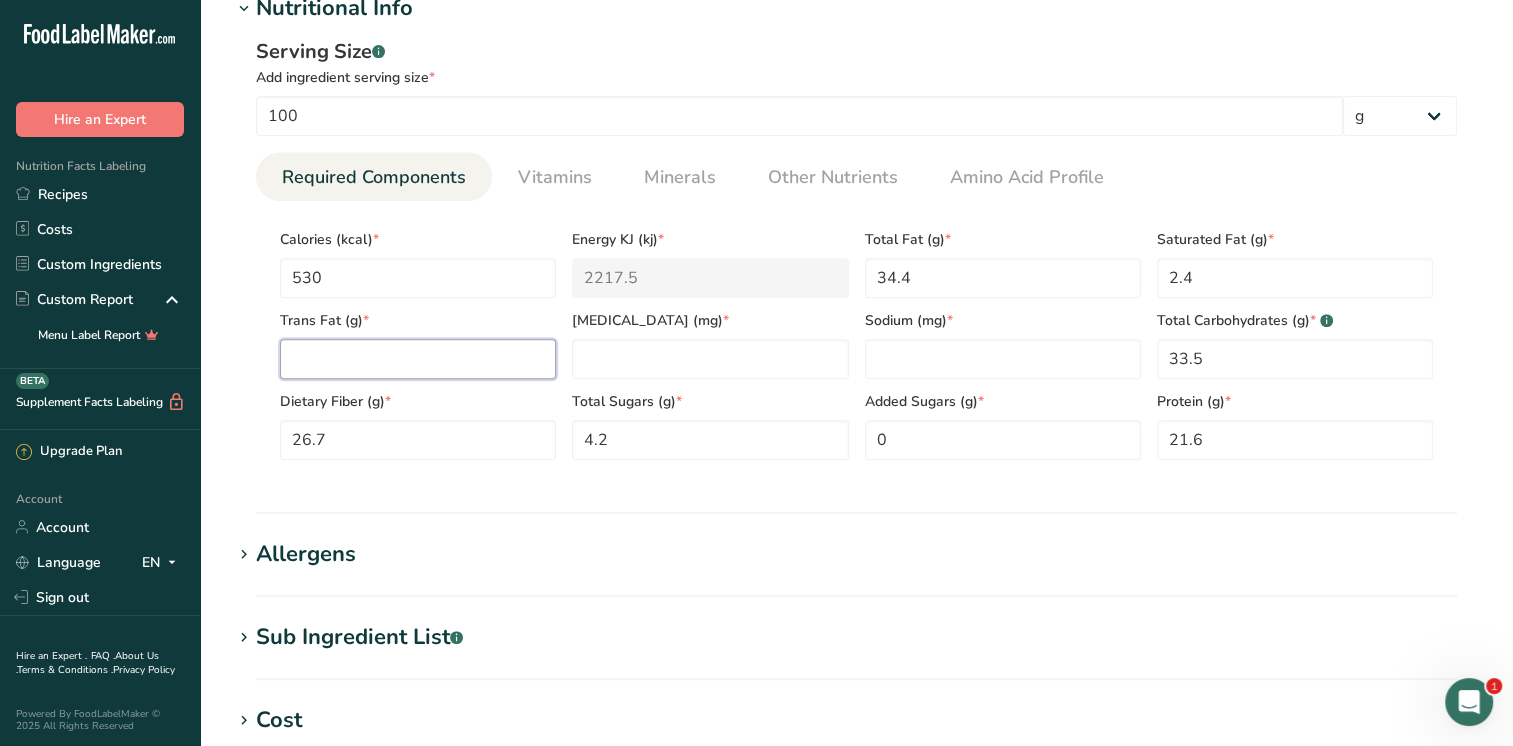 click at bounding box center [418, 359] 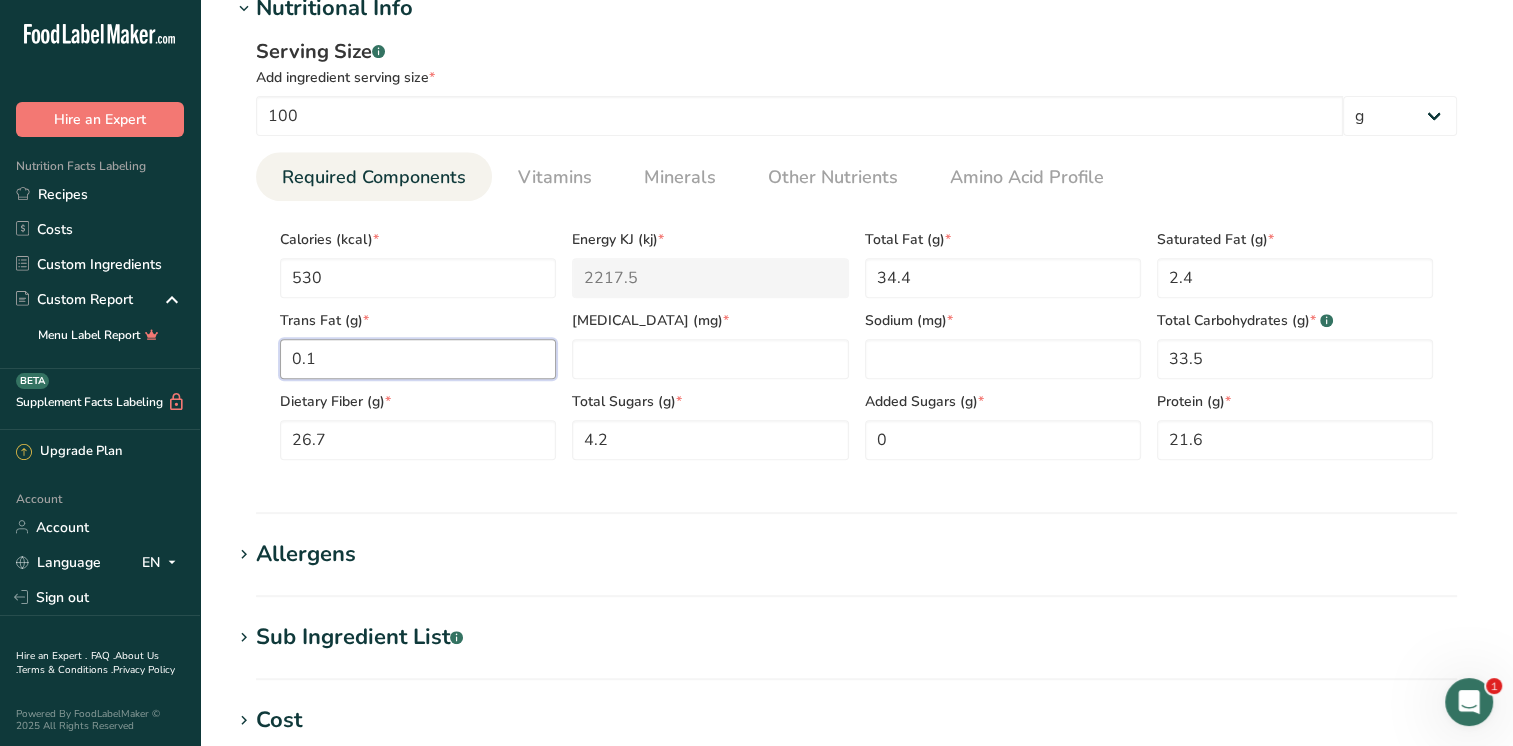 type on "0.1" 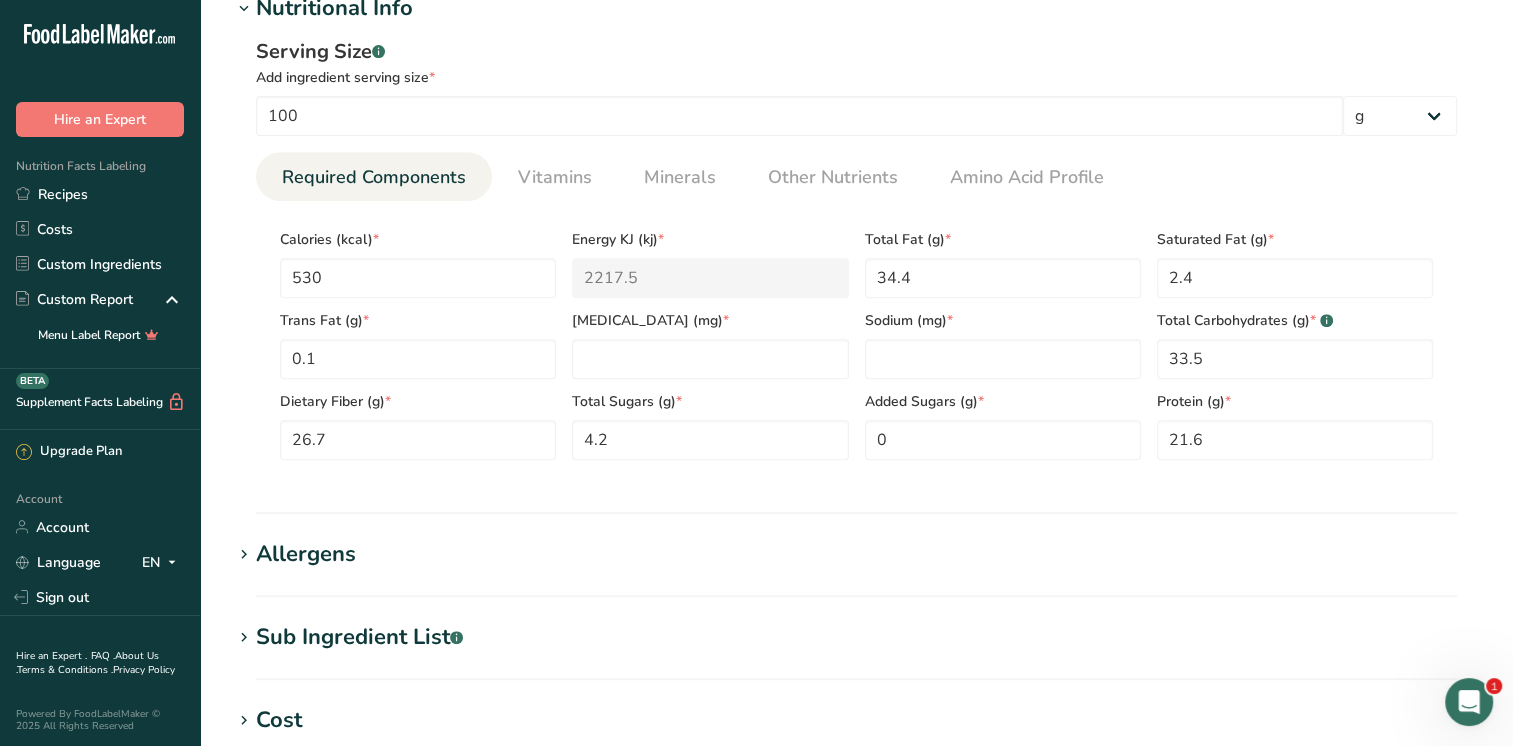 click on "Cholesterol
(mg) *" at bounding box center (710, 320) 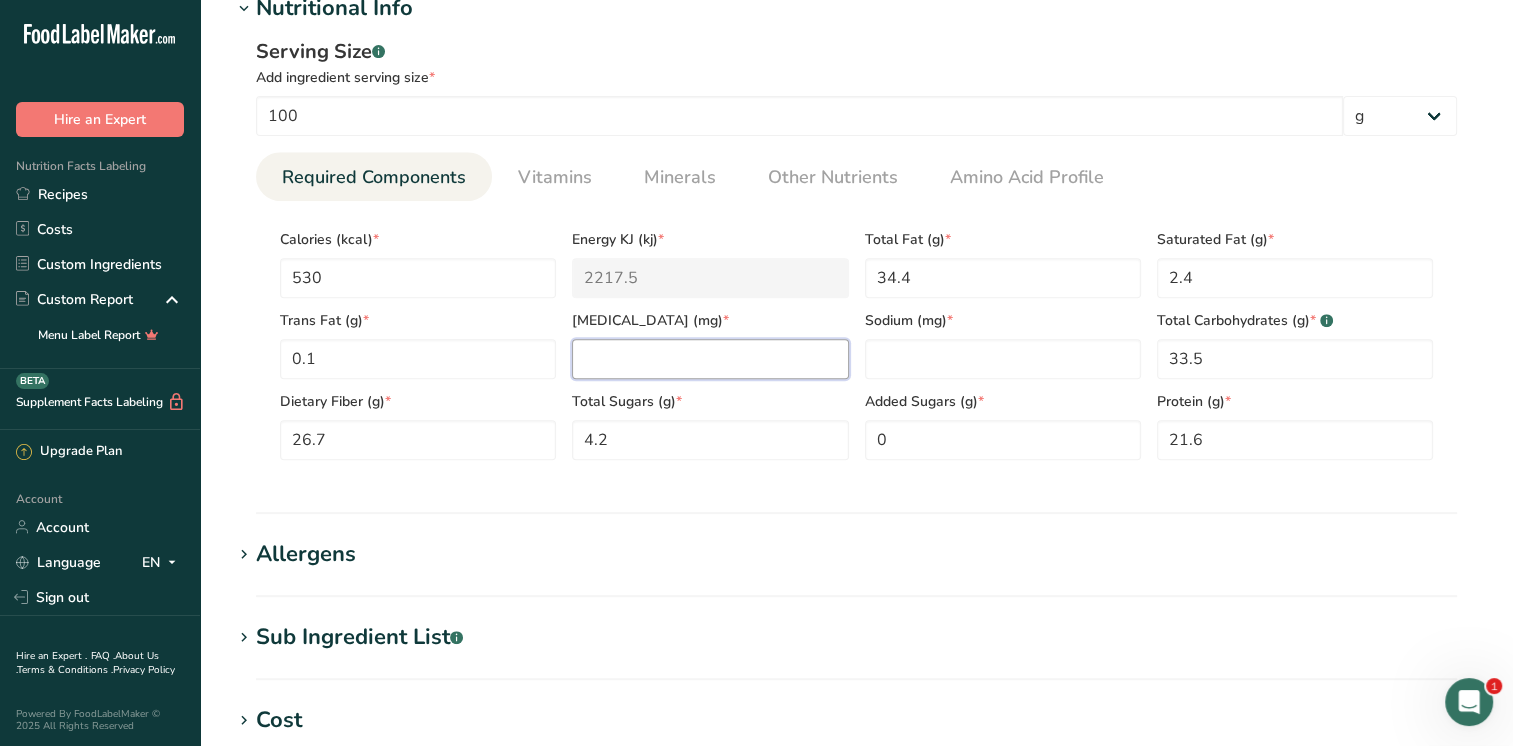 click at bounding box center (710, 359) 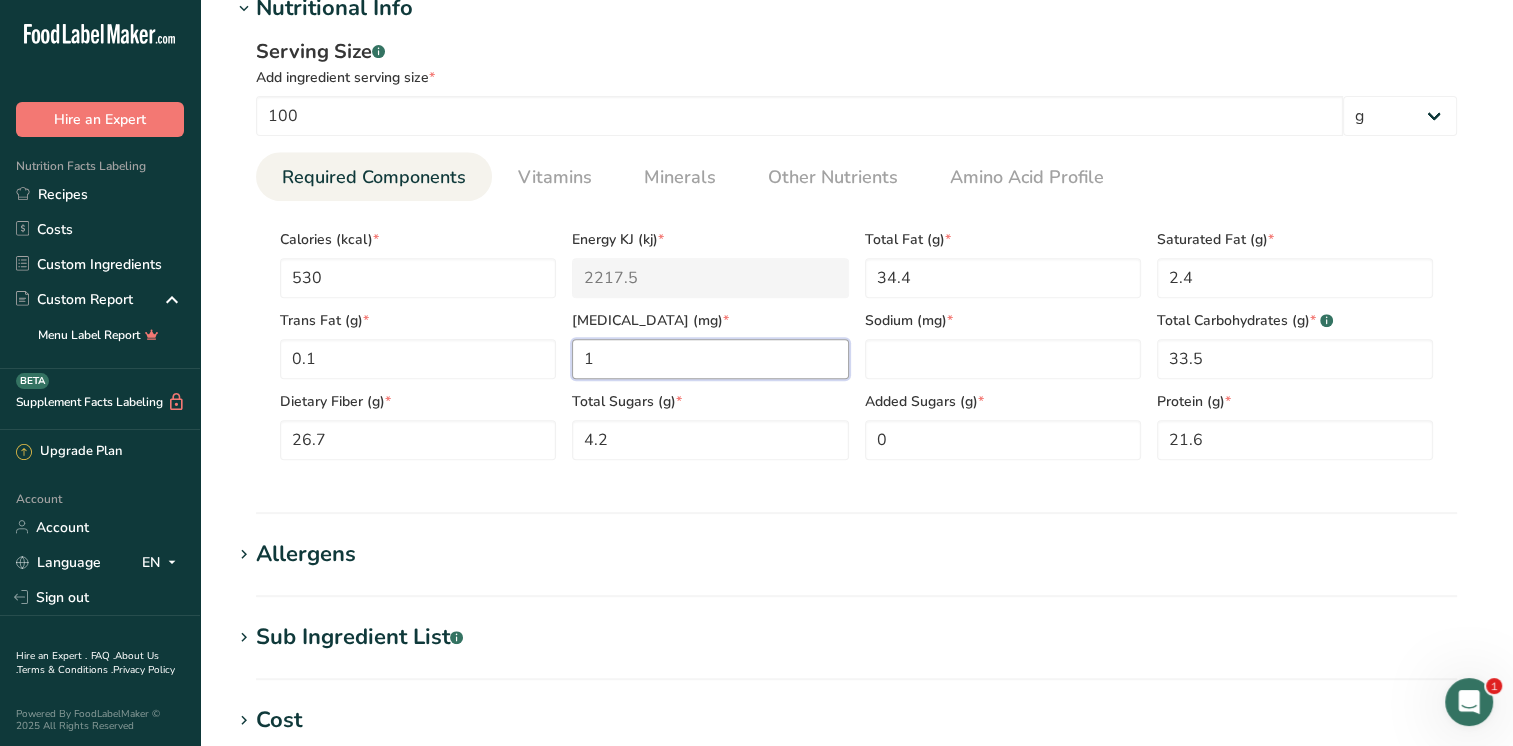 click on "1" at bounding box center (710, 359) 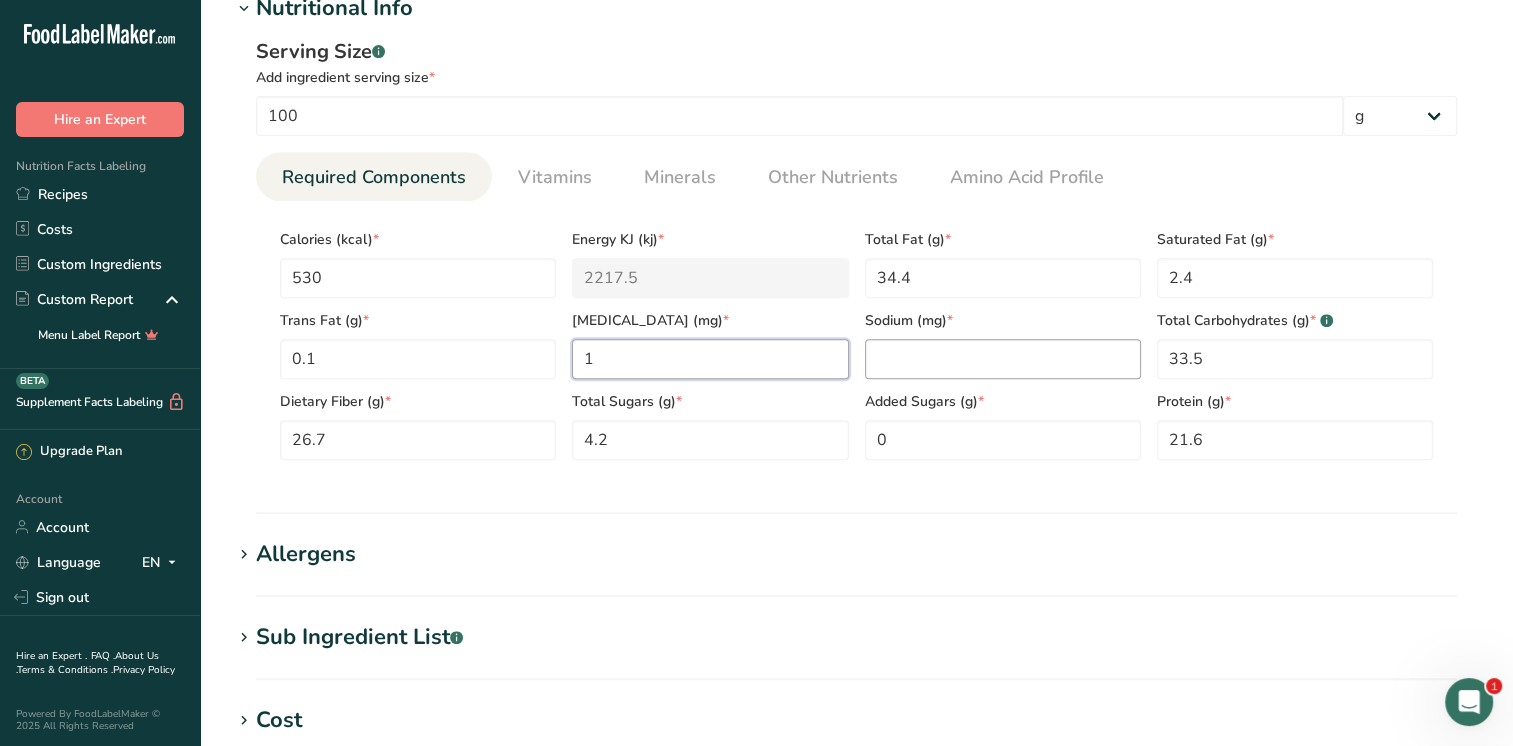 type on "1" 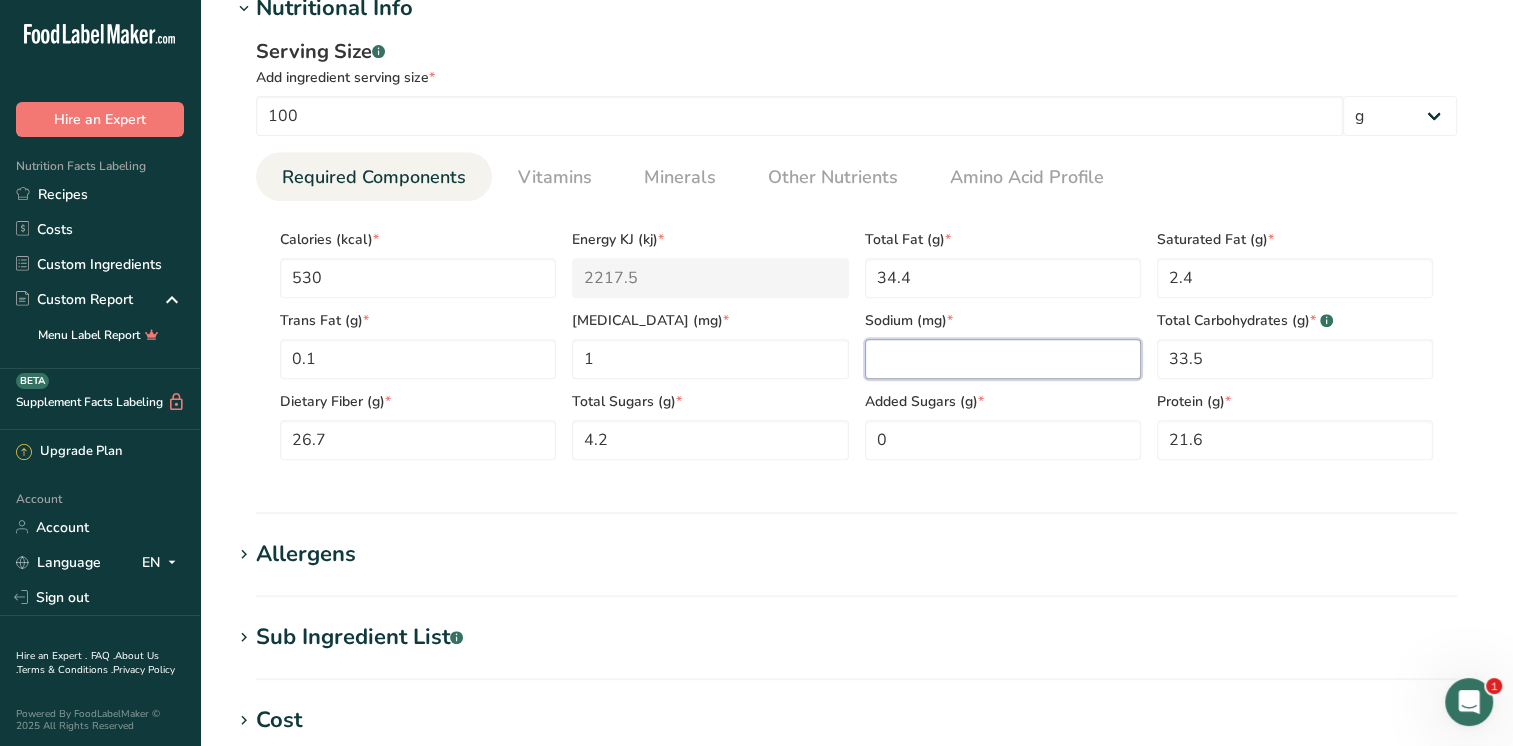 click at bounding box center (1003, 359) 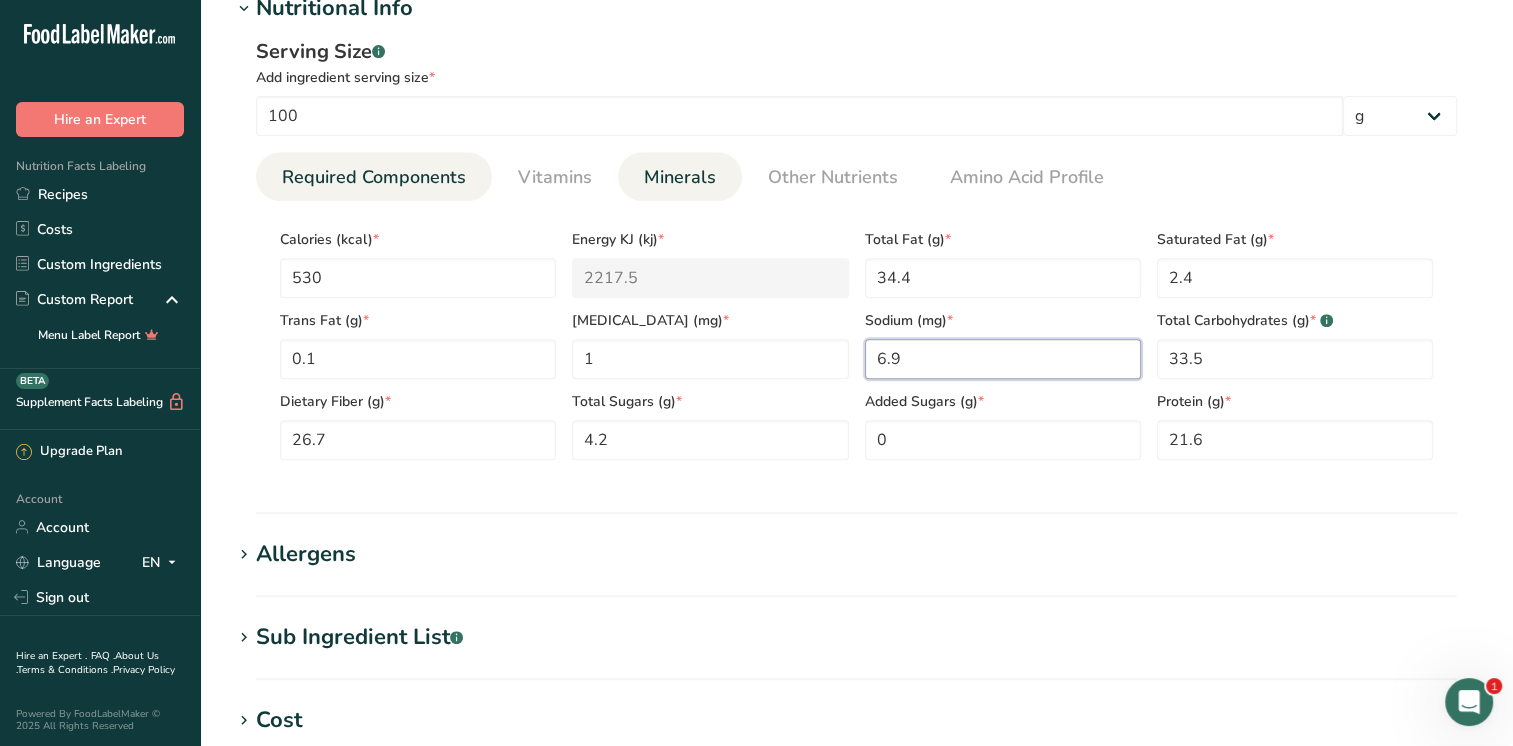 type on "6.9" 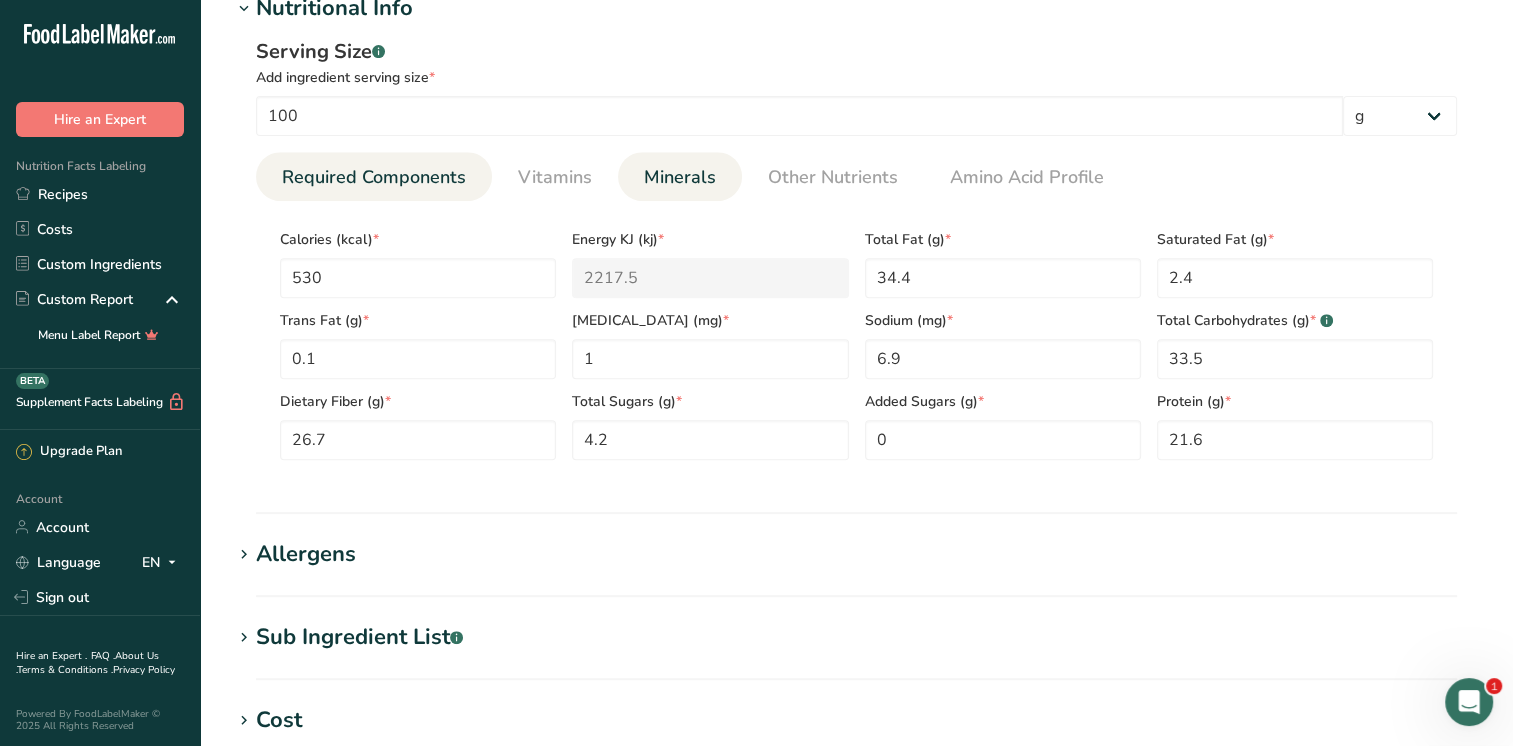 click on "Minerals" at bounding box center (680, 177) 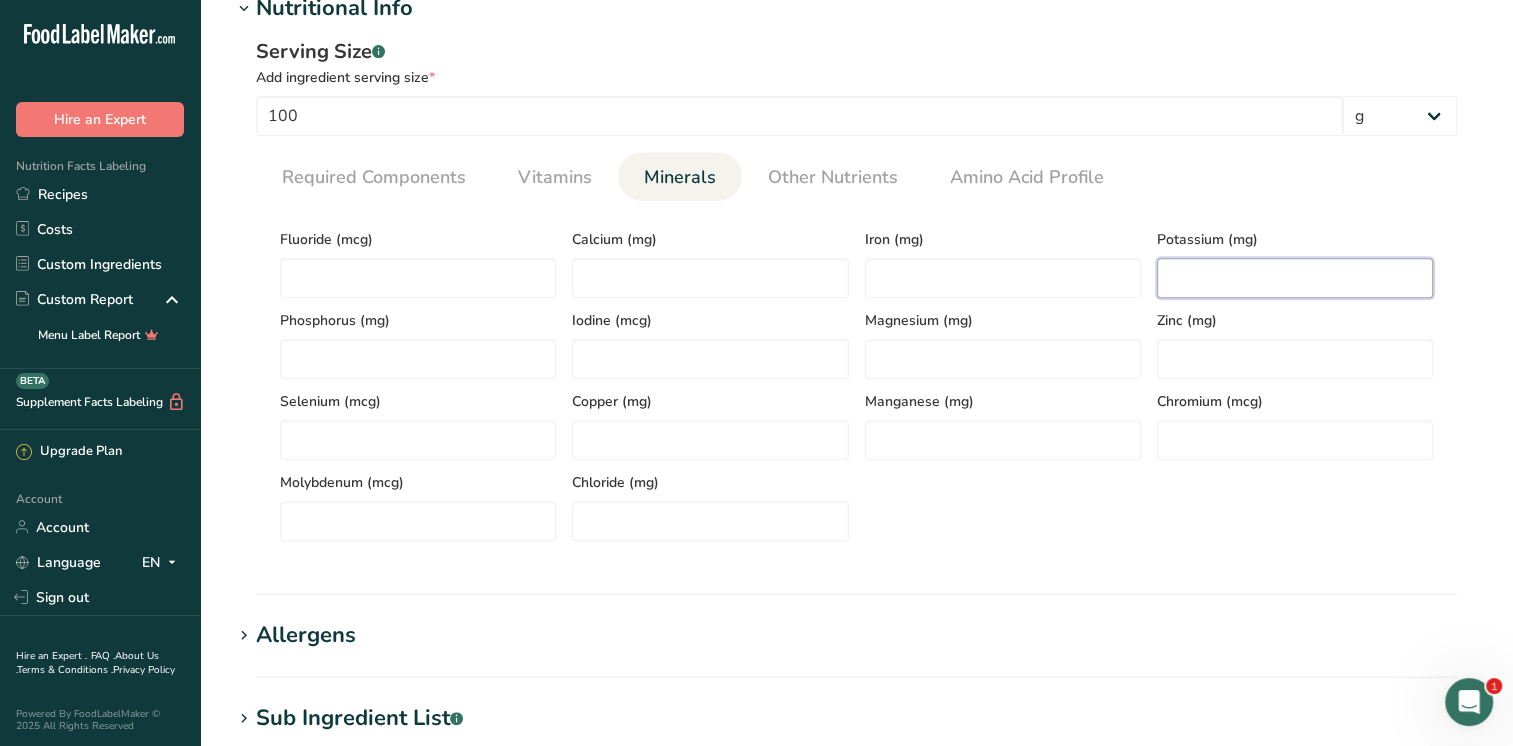 click at bounding box center (1295, 278) 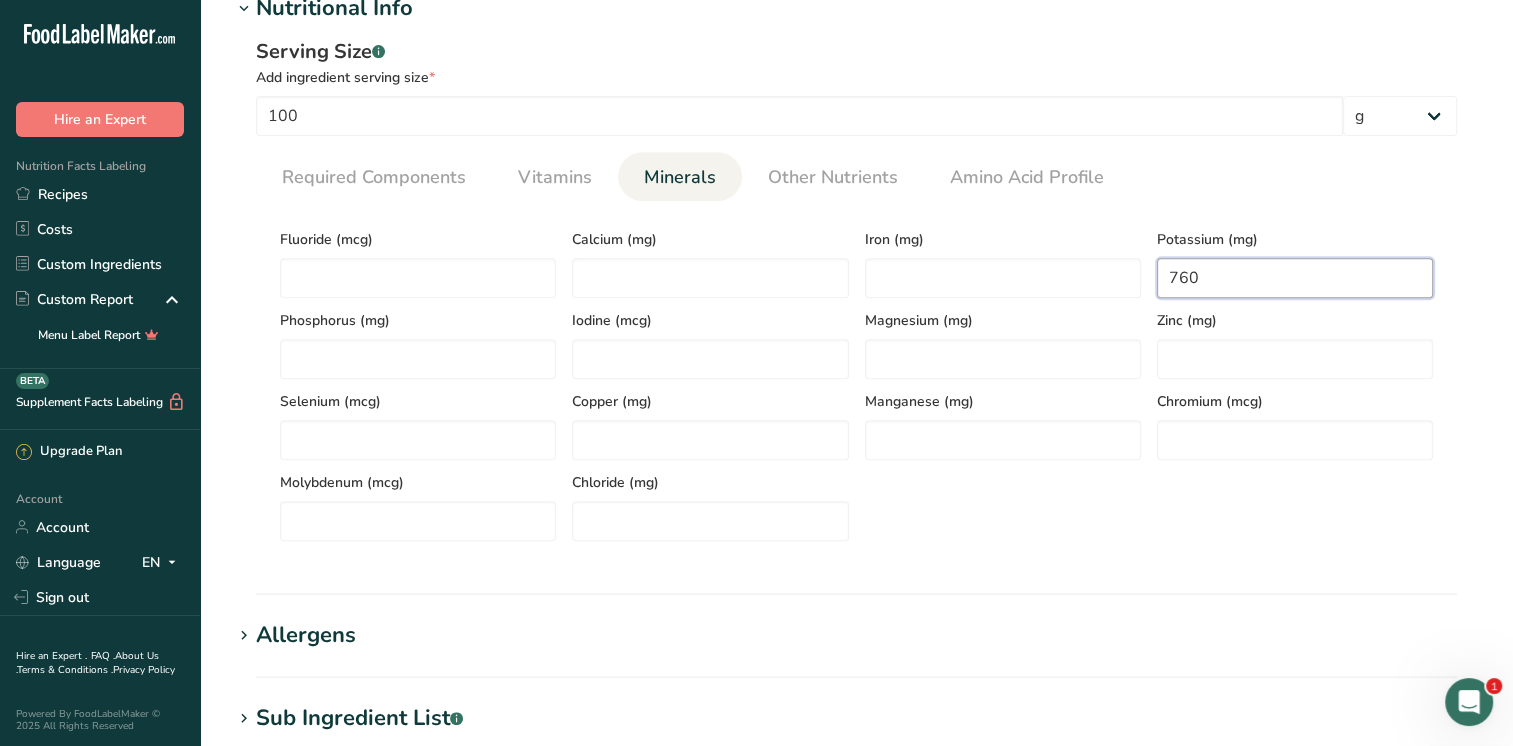 type on "760" 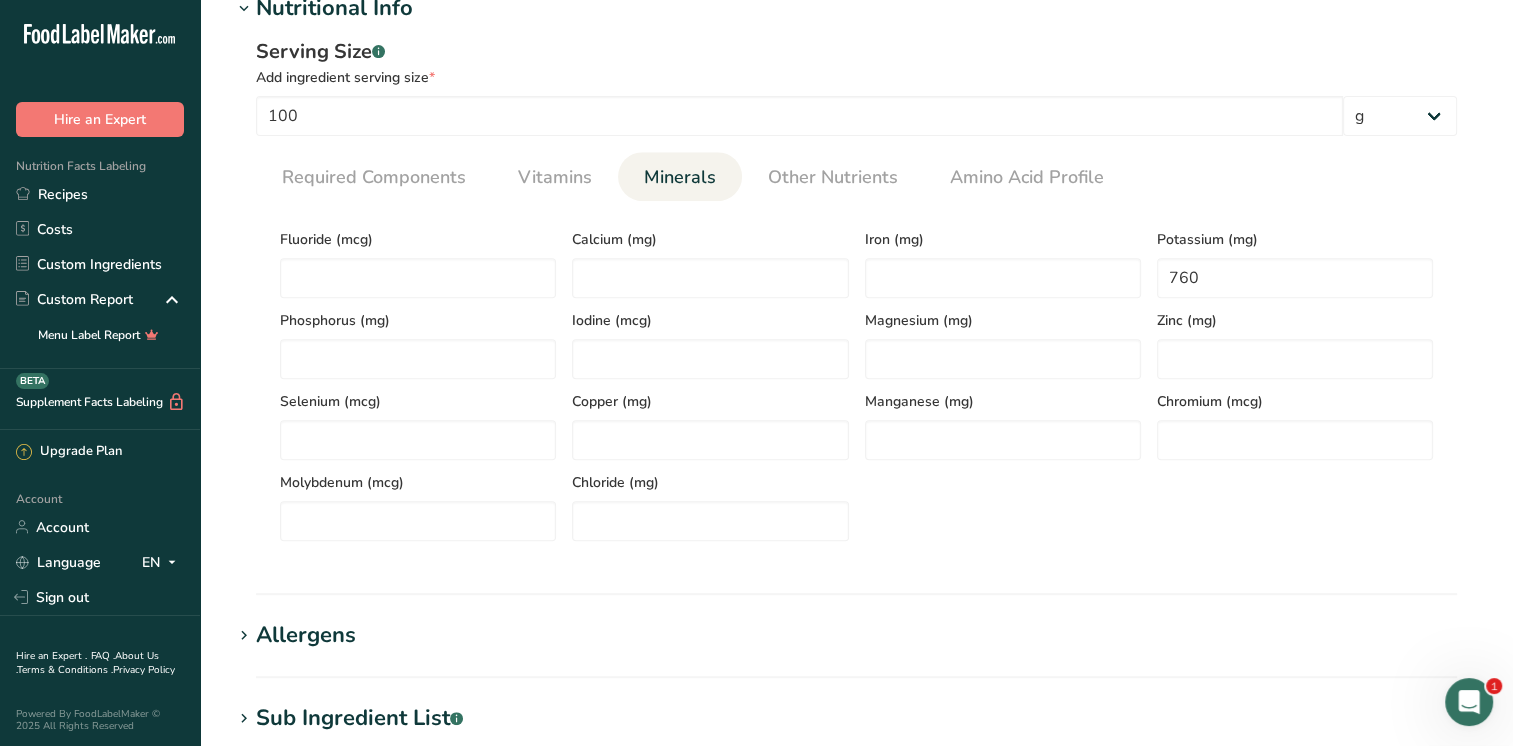 click on "Iodine
(mcg)" at bounding box center [710, 338] 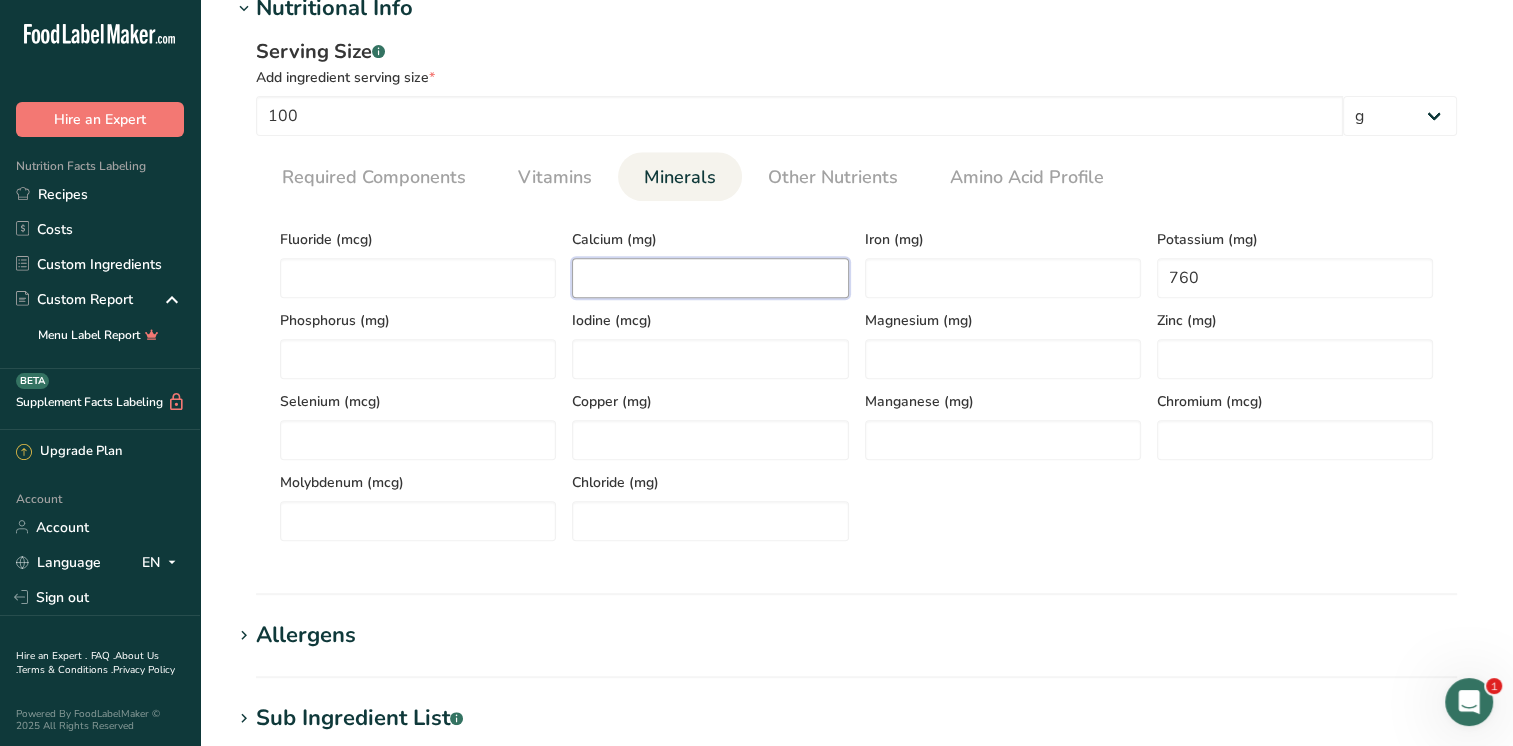click at bounding box center [710, 278] 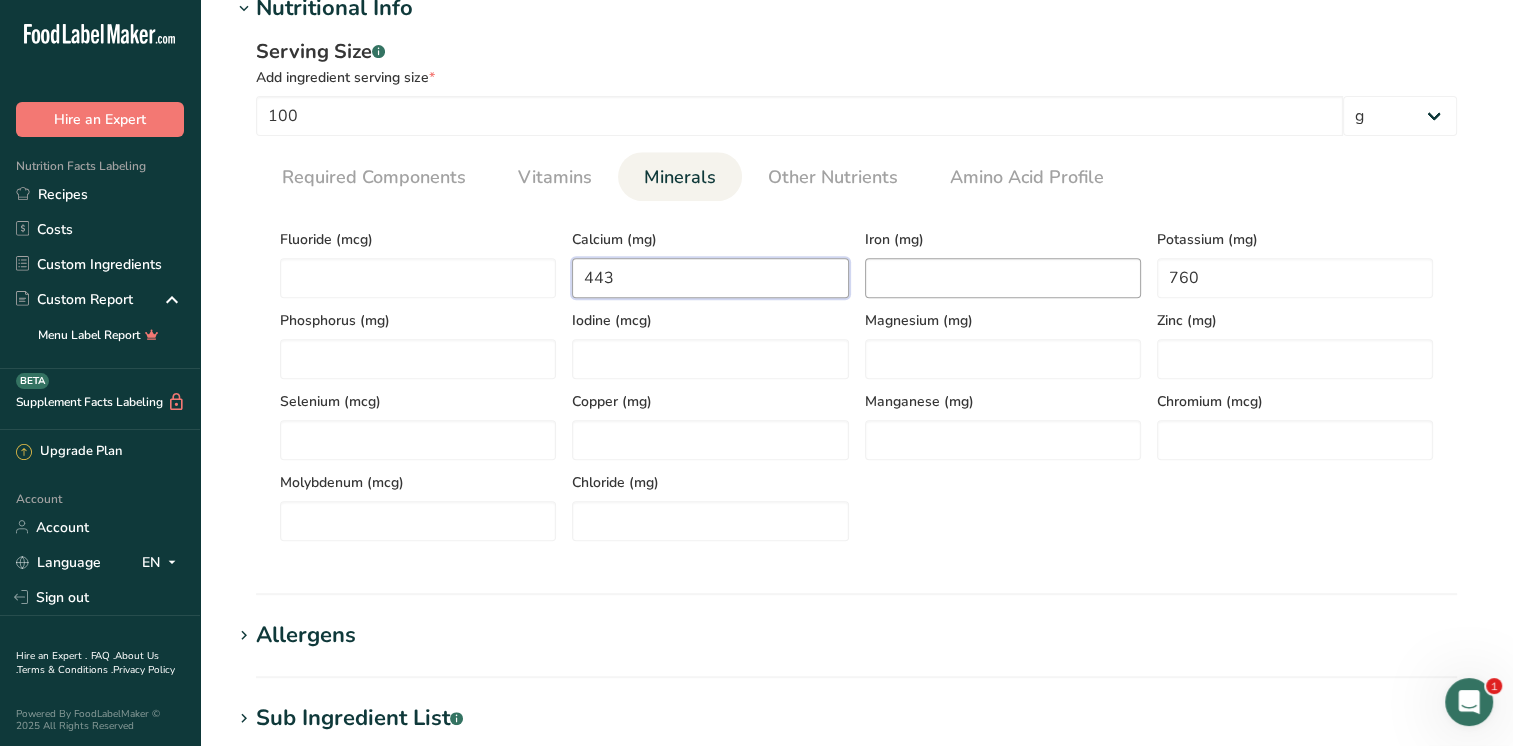 type on "443" 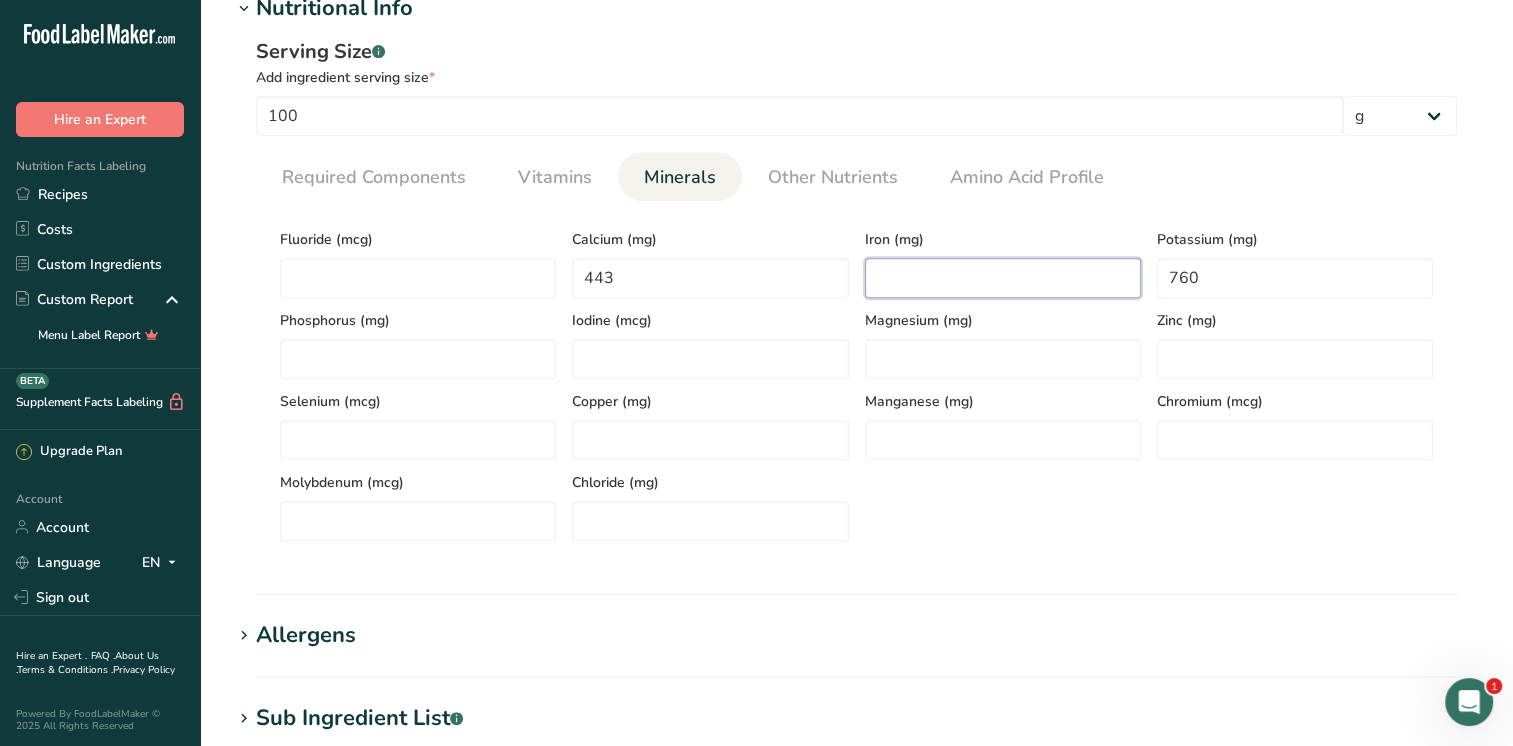 click at bounding box center [1003, 278] 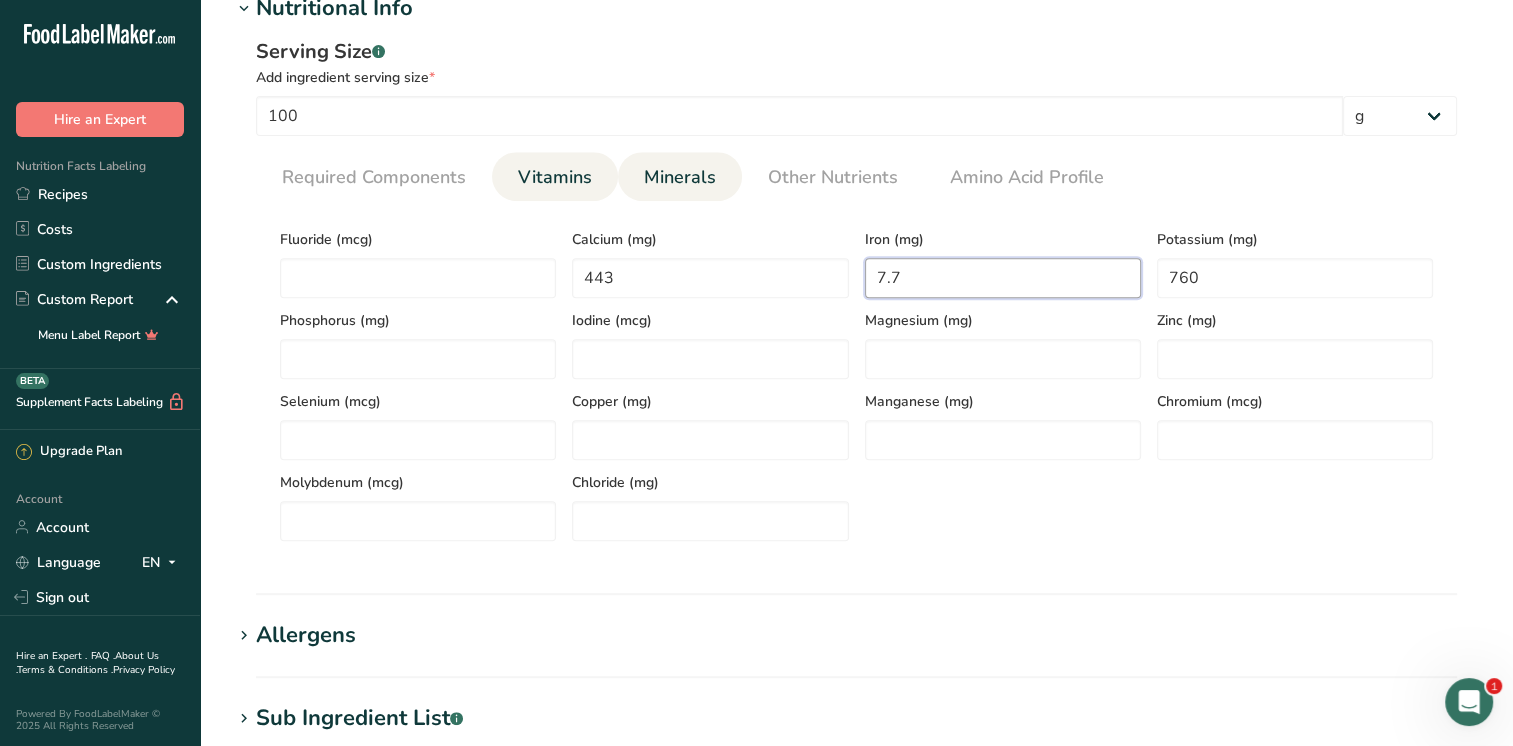 type on "7.7" 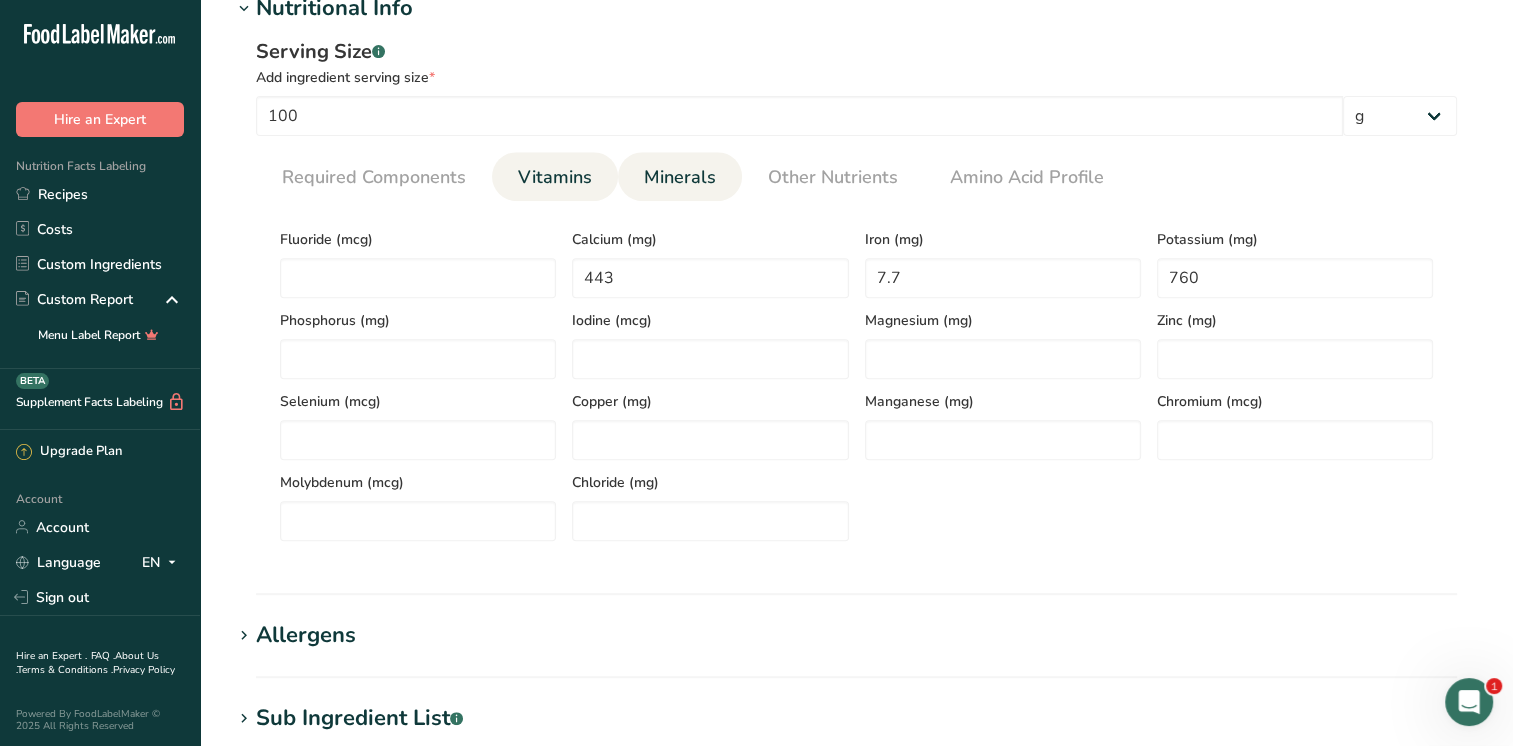 click on "Vitamins" at bounding box center (555, 177) 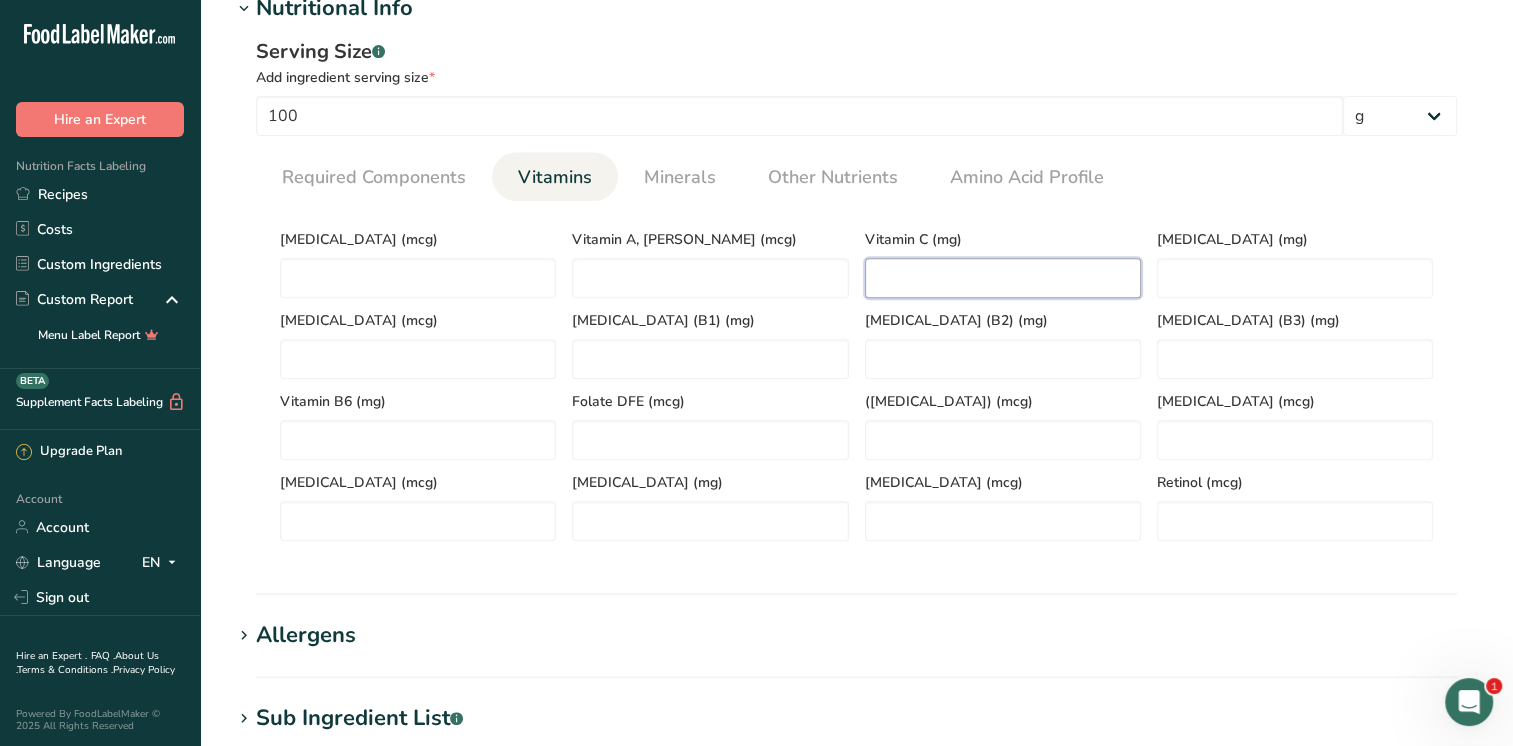 click at bounding box center [1003, 278] 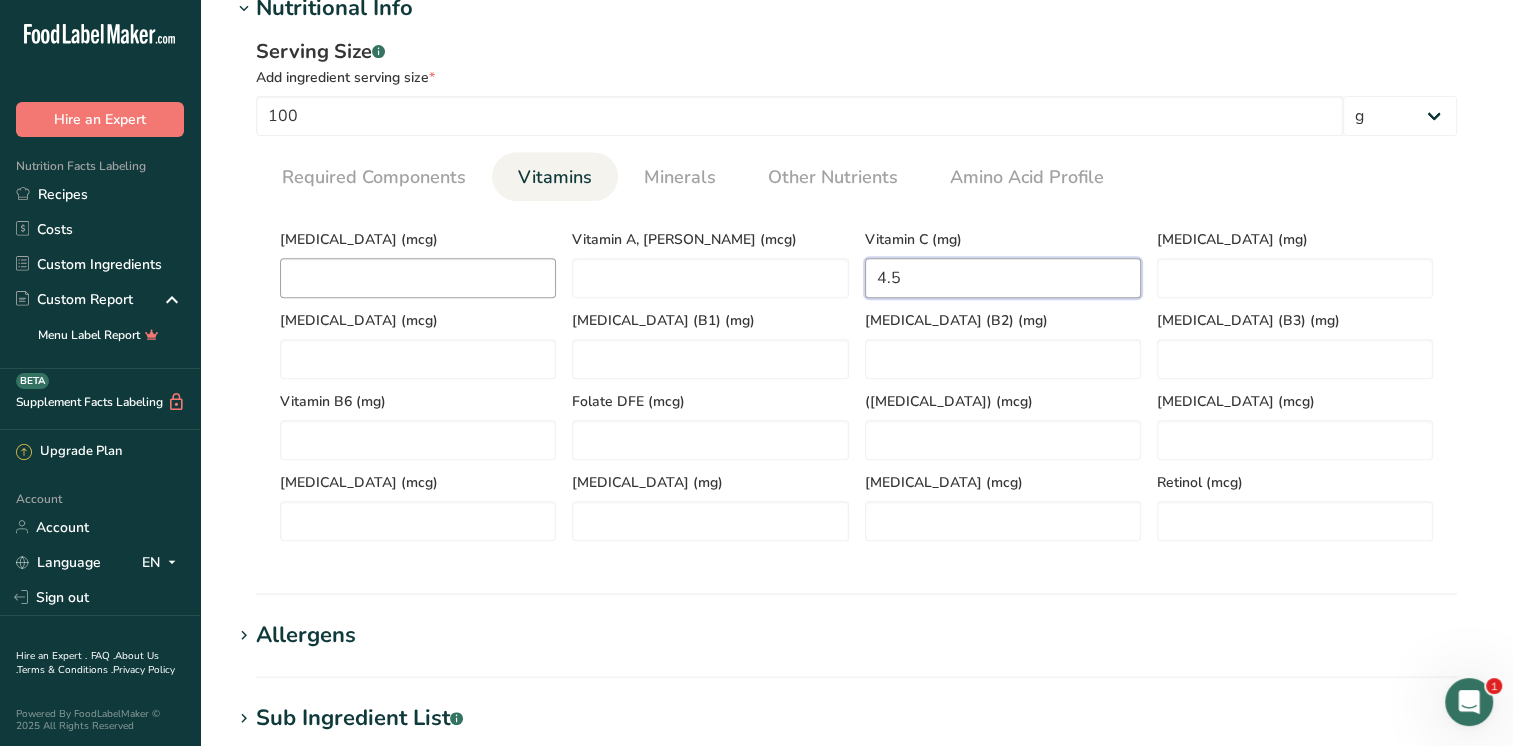 type on "4.5" 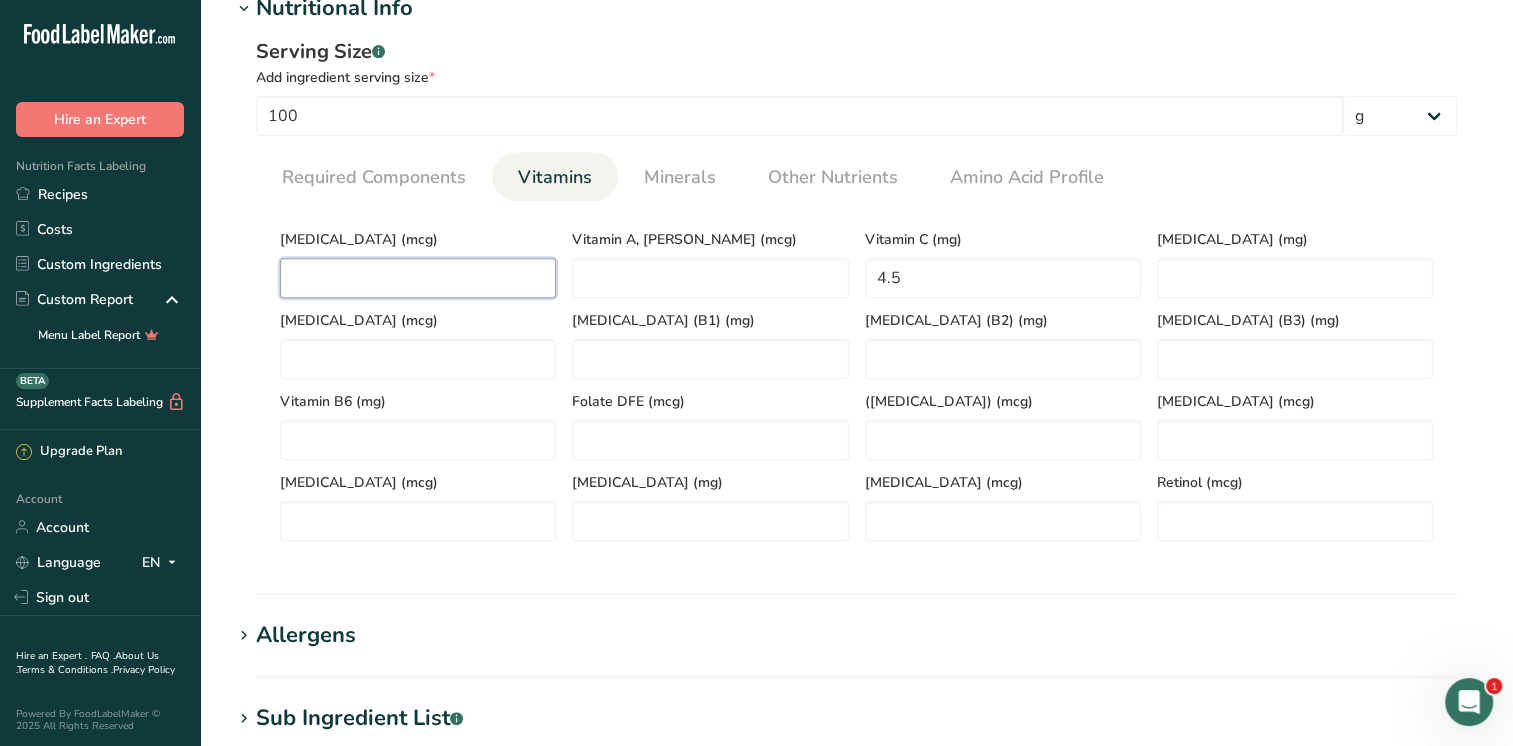 click at bounding box center [418, 278] 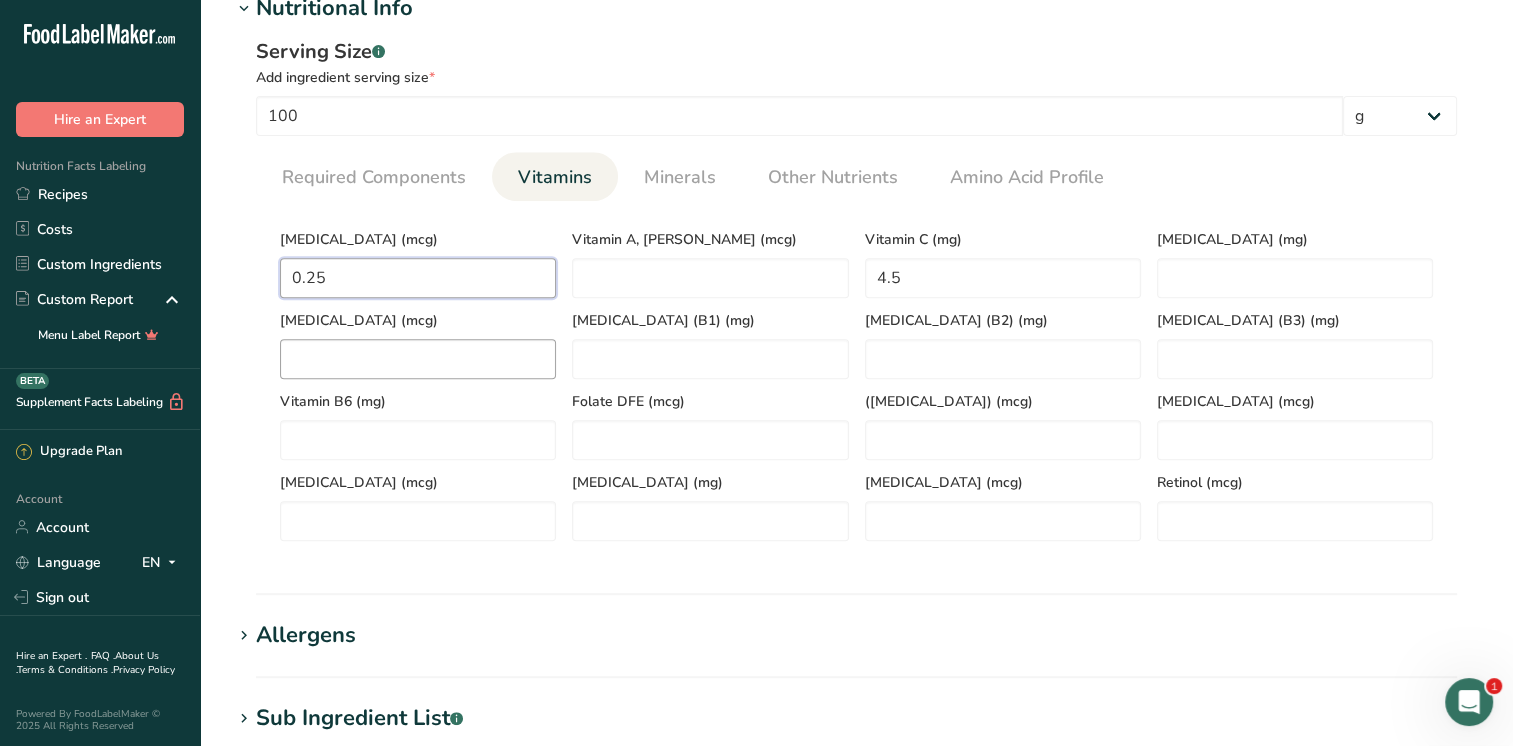 type on "0.25" 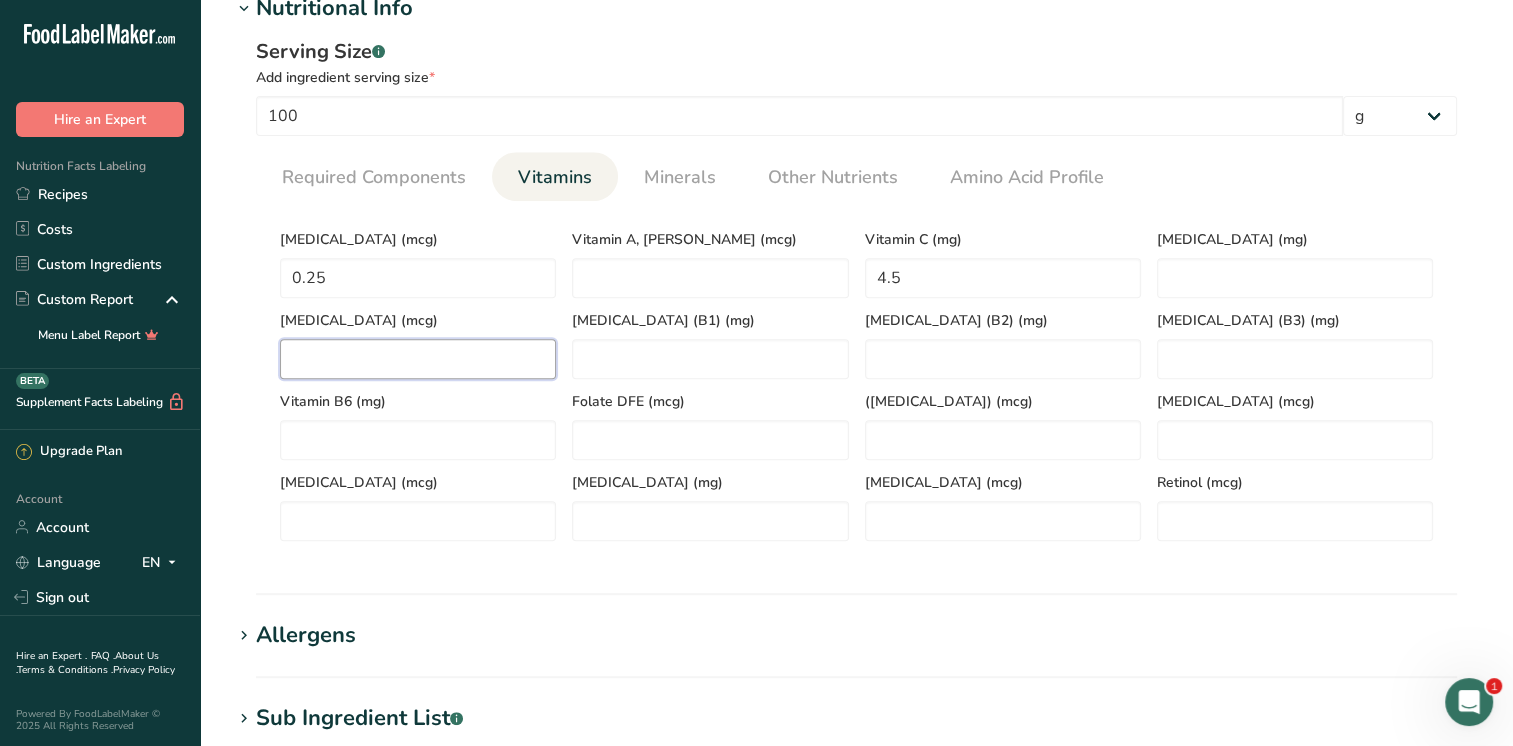 click at bounding box center [418, 359] 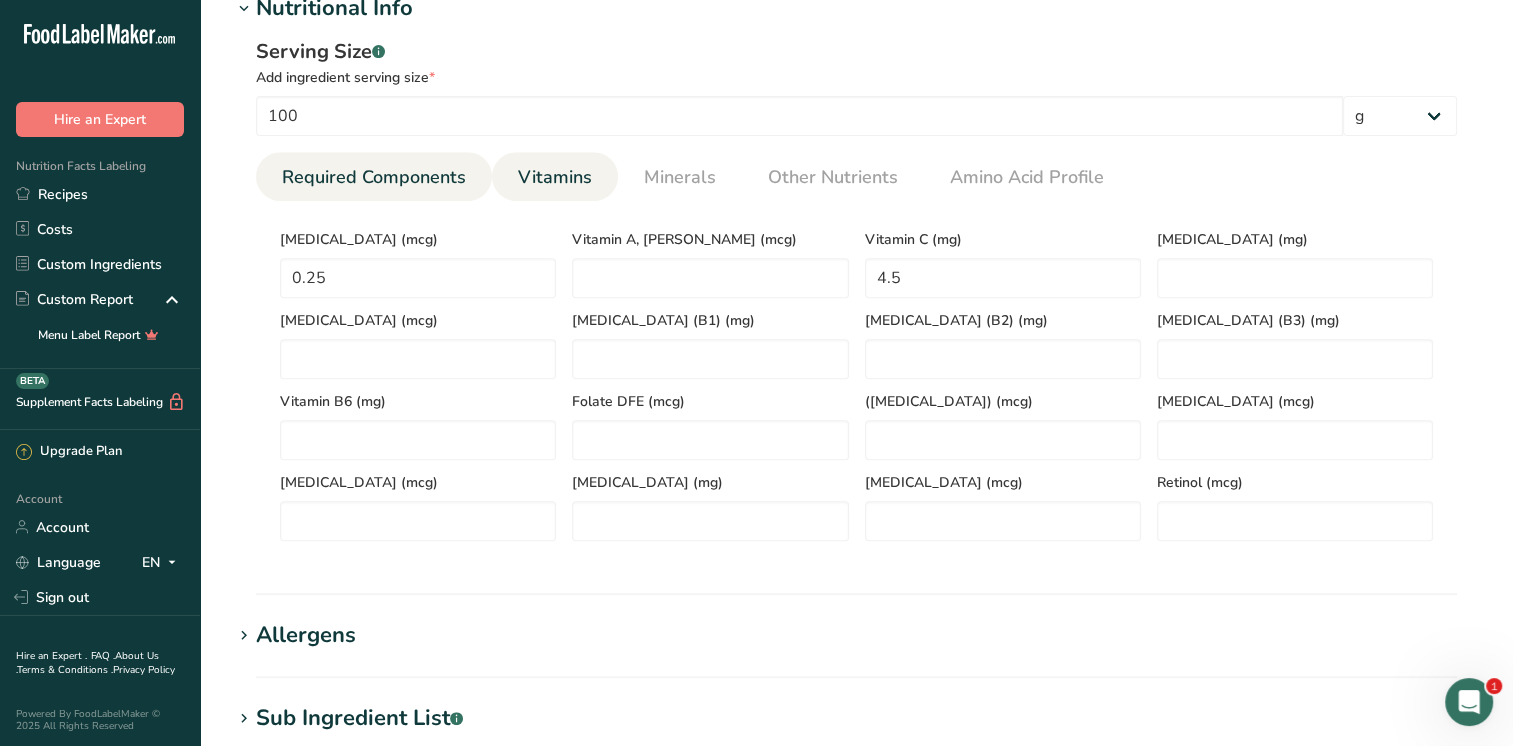 click on "Required Components" at bounding box center [374, 177] 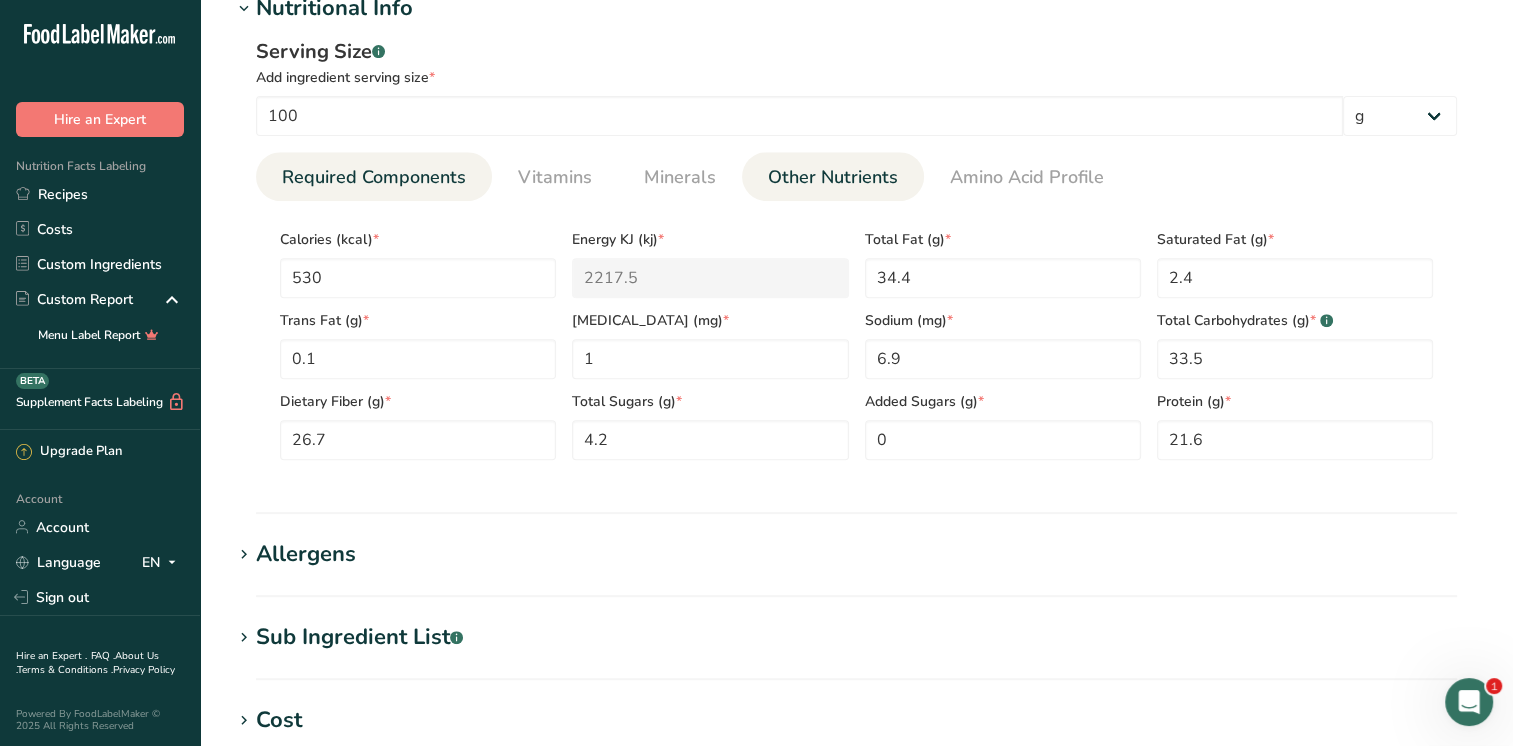 click on "Other Nutrients" at bounding box center (833, 177) 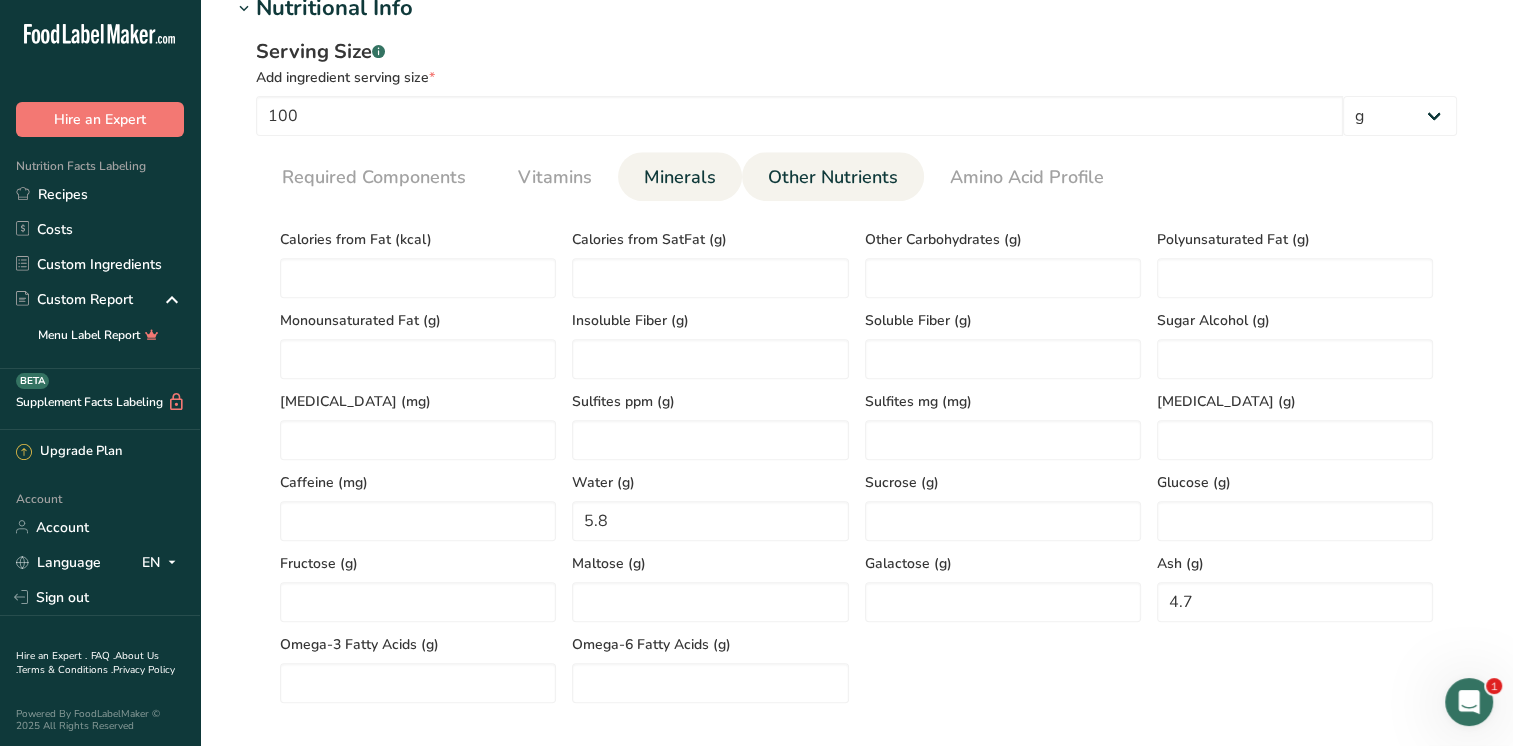 click on "Minerals" at bounding box center (680, 177) 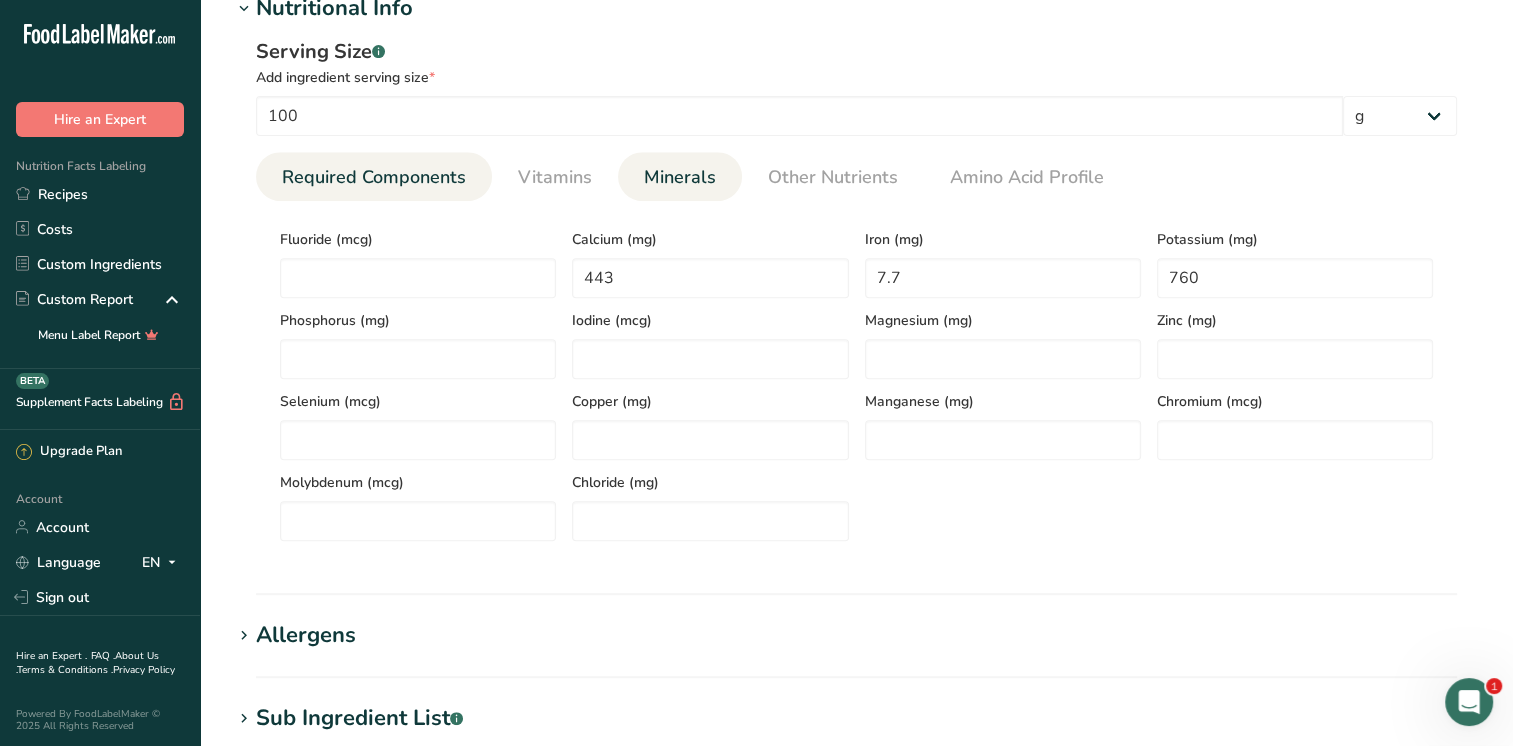 click on "Required Components" at bounding box center [374, 177] 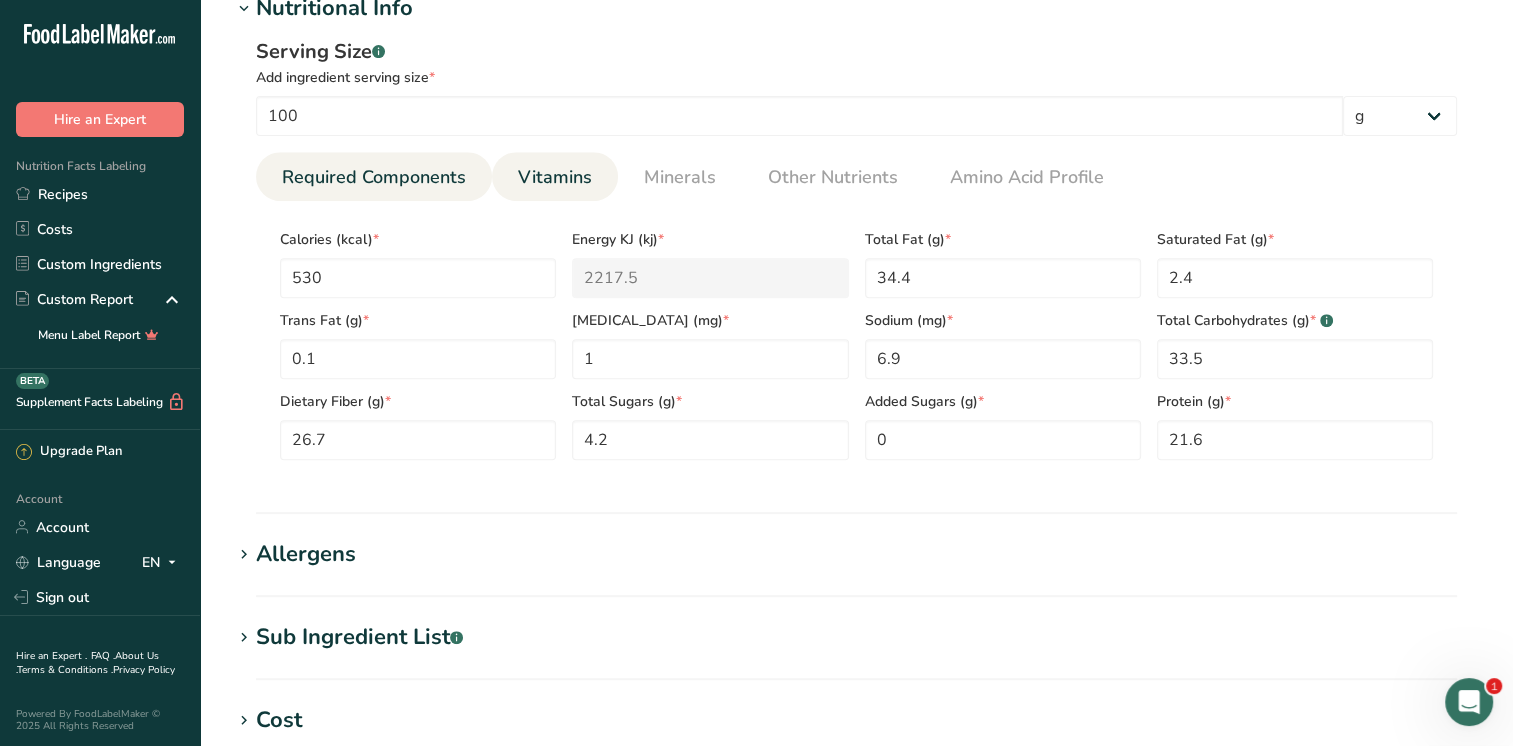 click on "Vitamins" at bounding box center [555, 177] 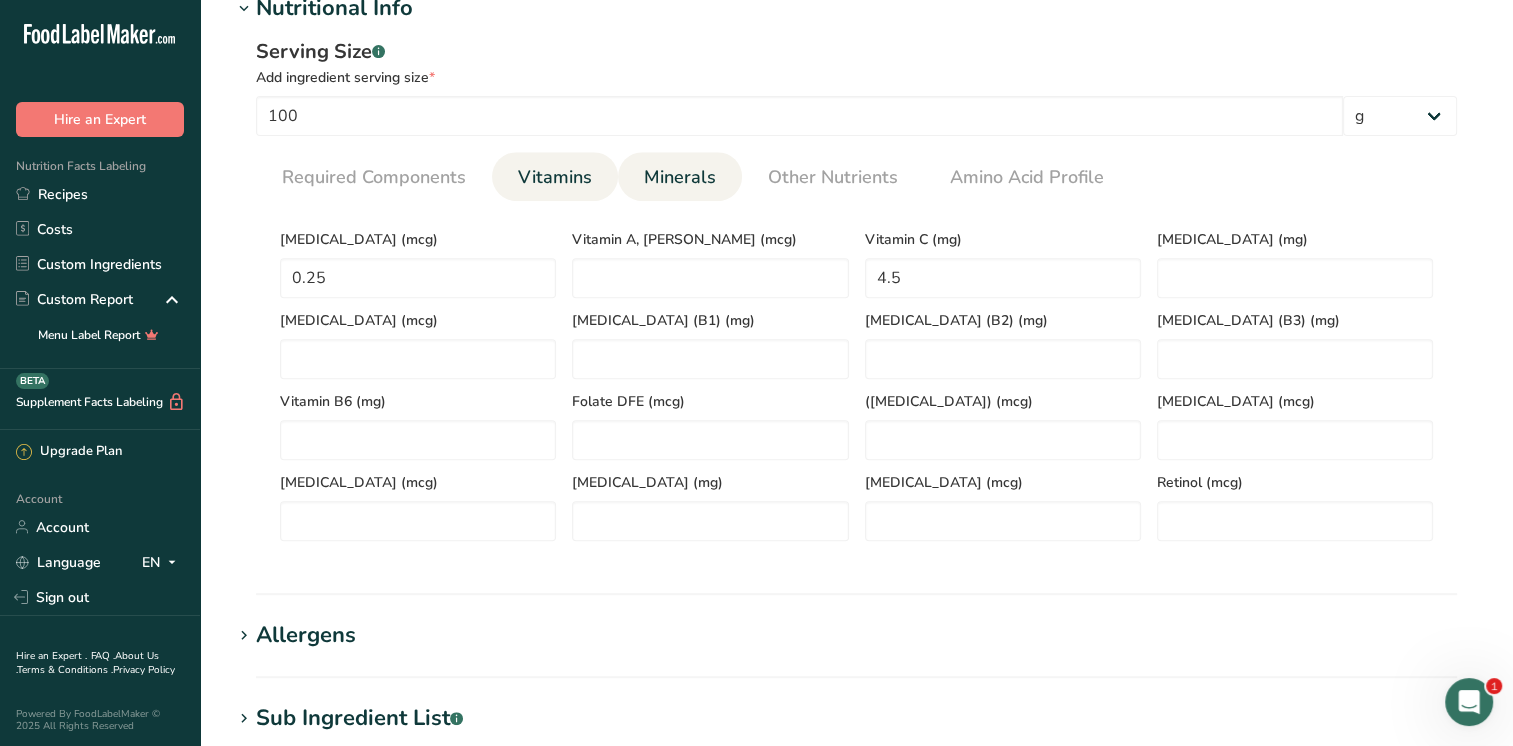 click on "Minerals" at bounding box center [680, 177] 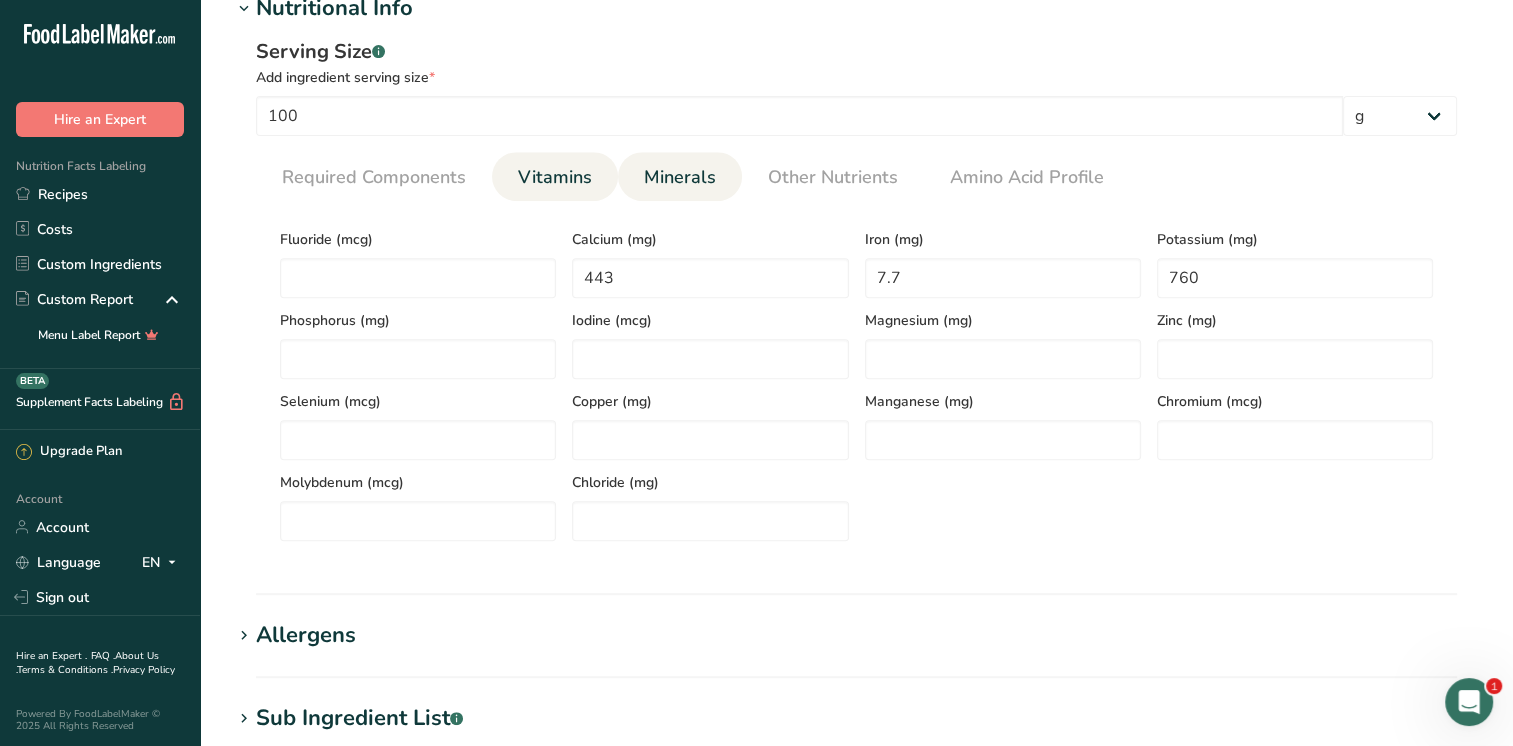 click on "Vitamins" at bounding box center [555, 177] 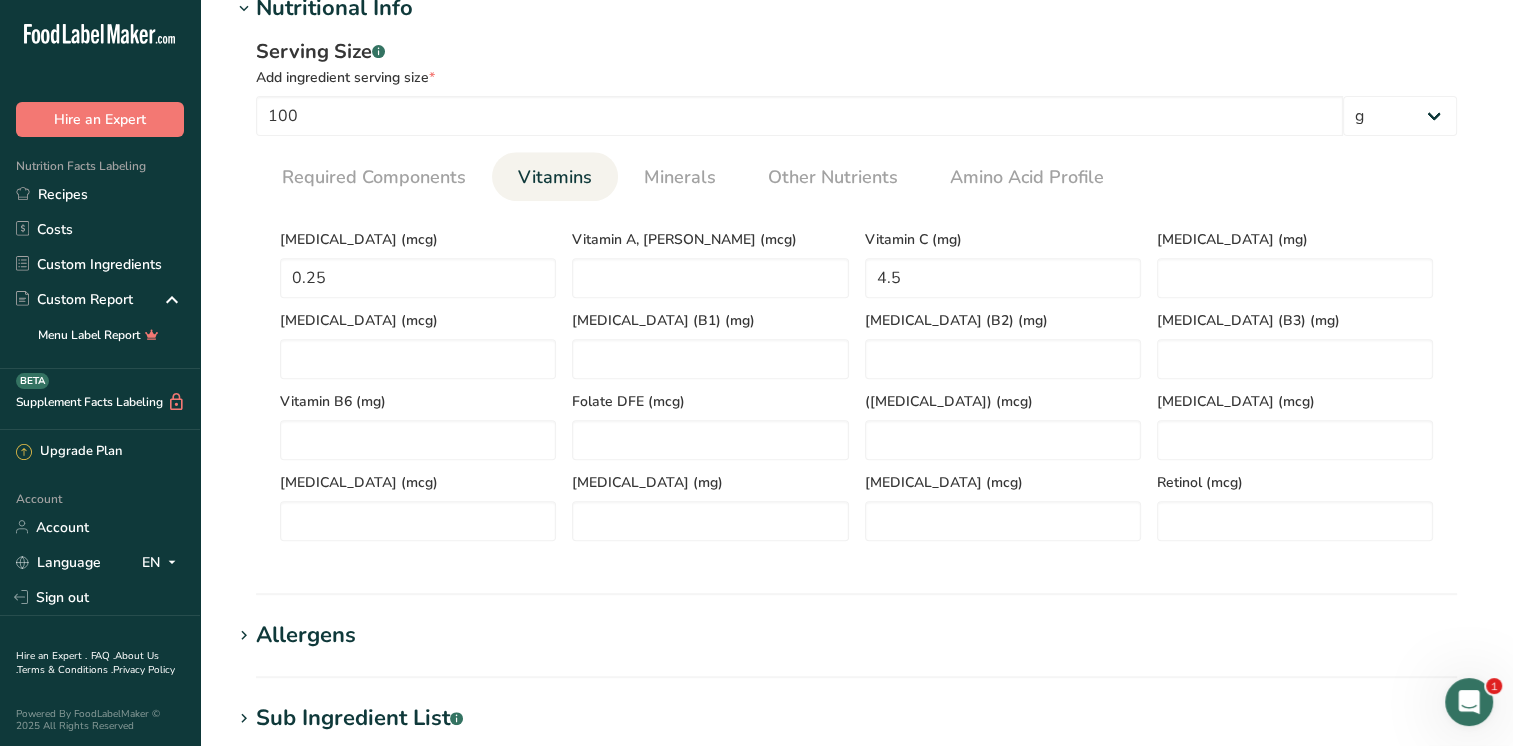 click on "Allergens" at bounding box center [856, 635] 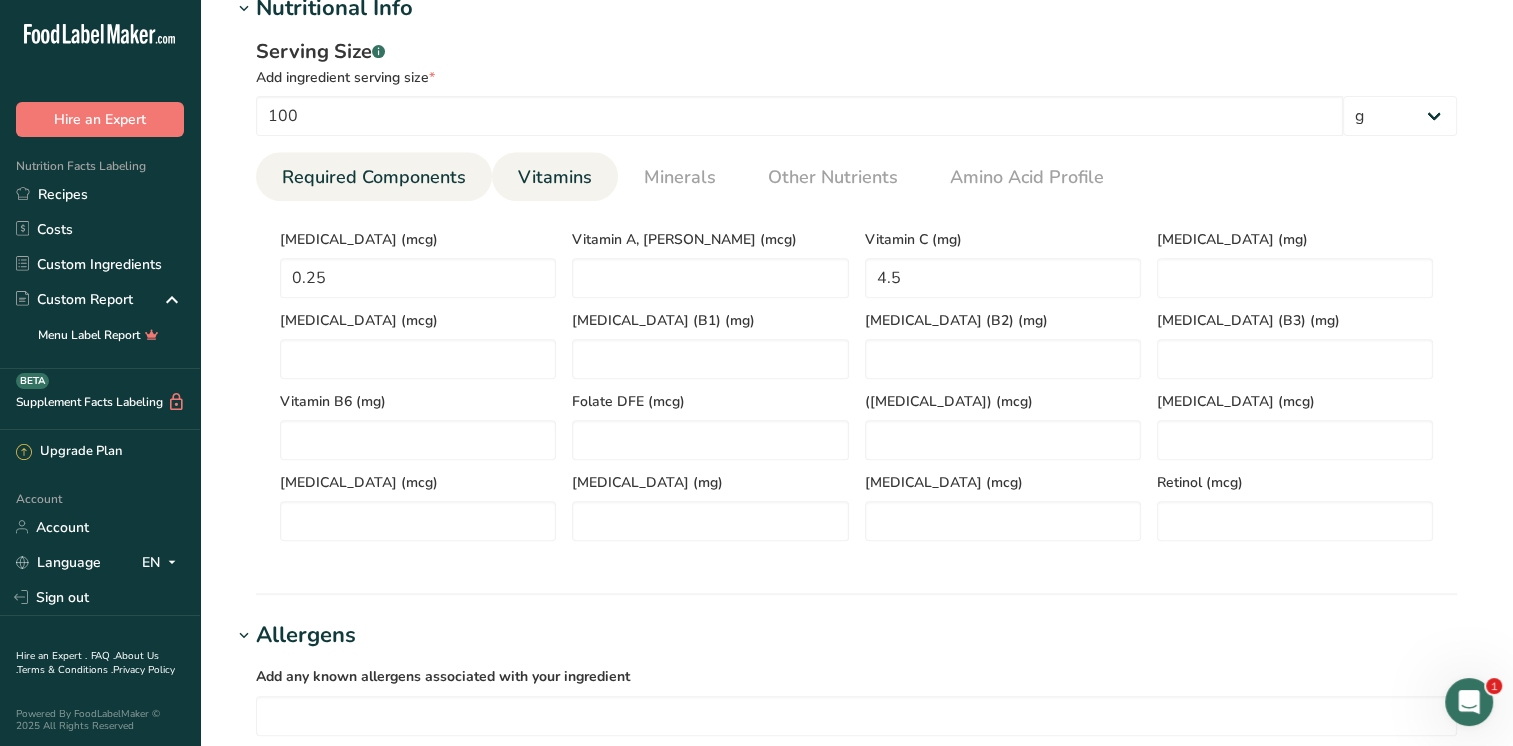 click on "Required Components" at bounding box center (374, 177) 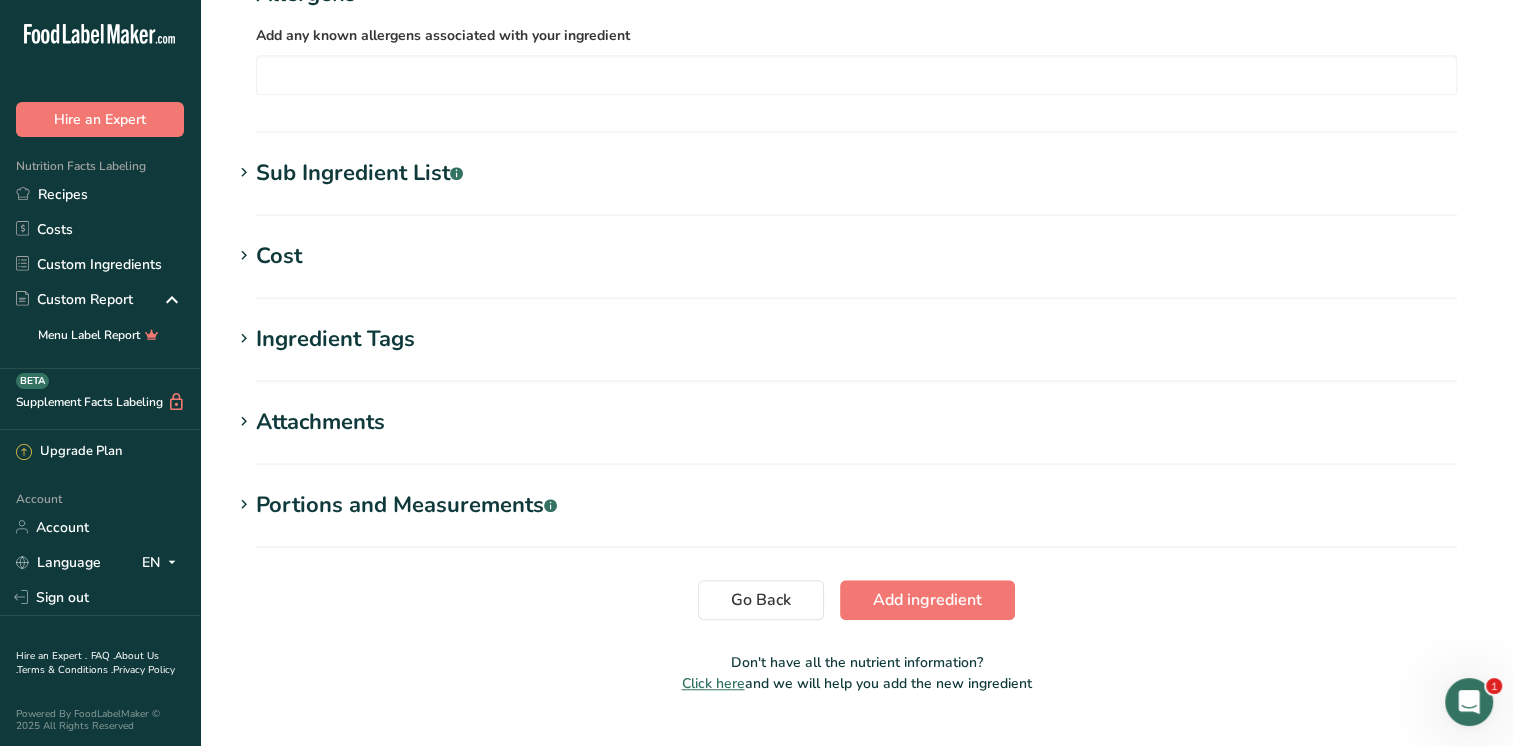 scroll, scrollTop: 1403, scrollLeft: 0, axis: vertical 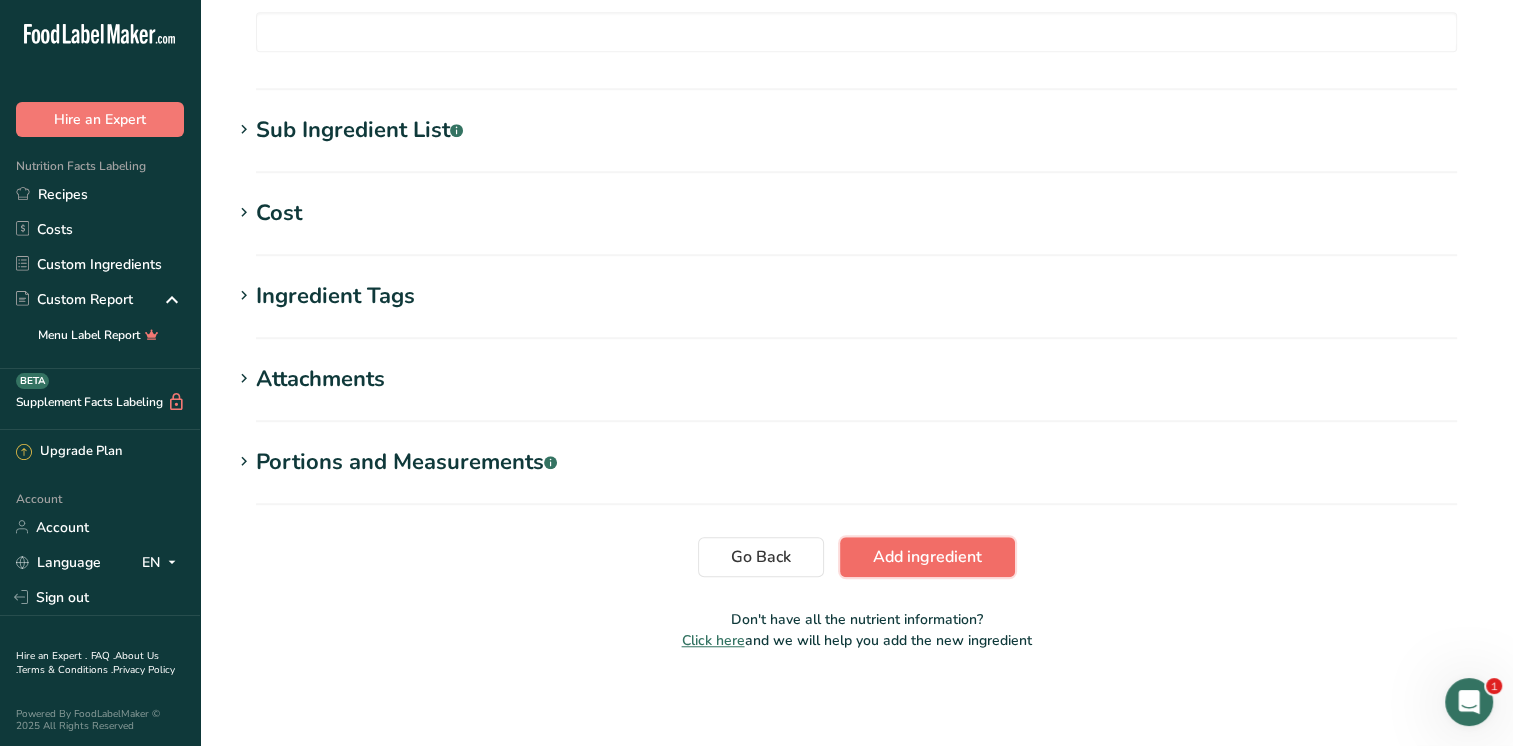 click on "Add ingredient" at bounding box center [927, 557] 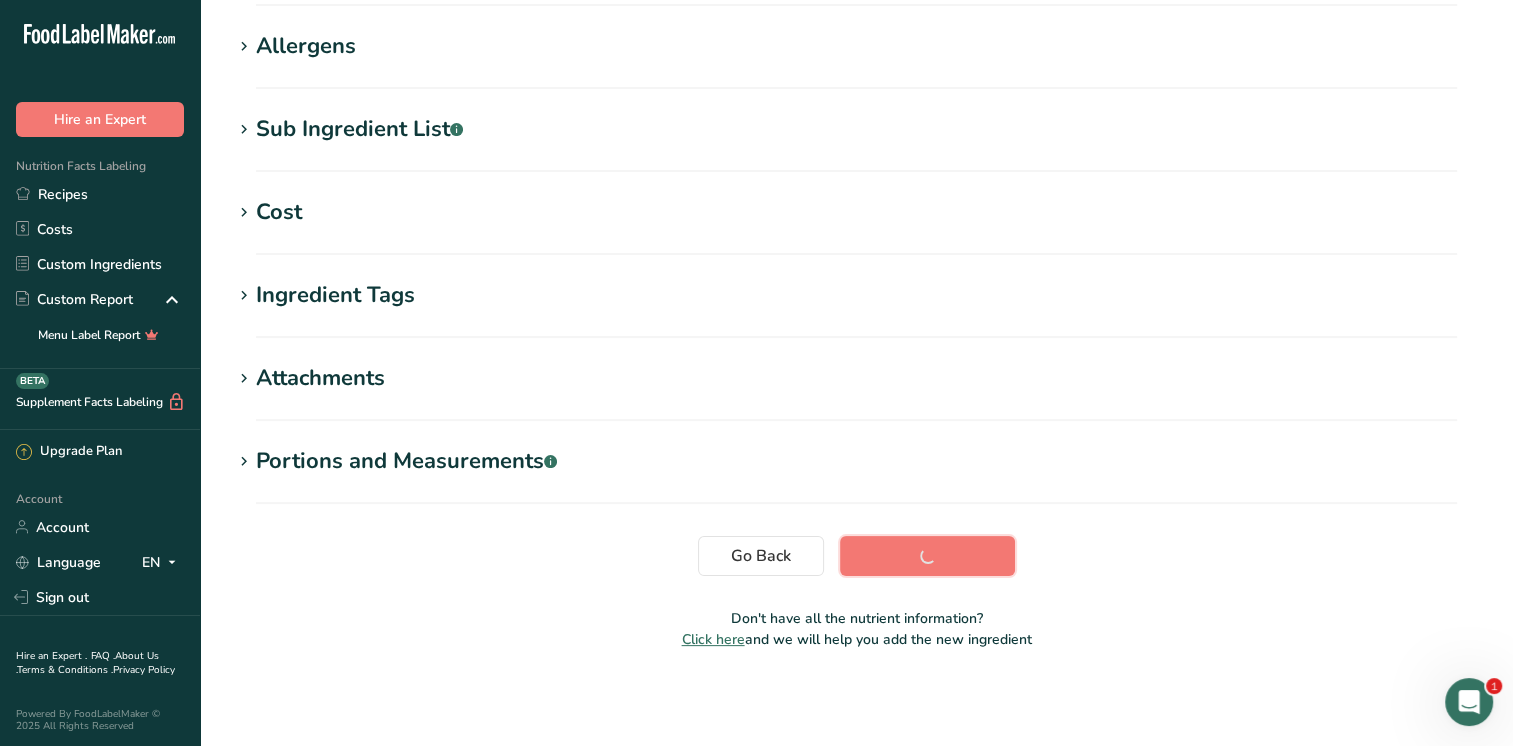 scroll, scrollTop: 328, scrollLeft: 0, axis: vertical 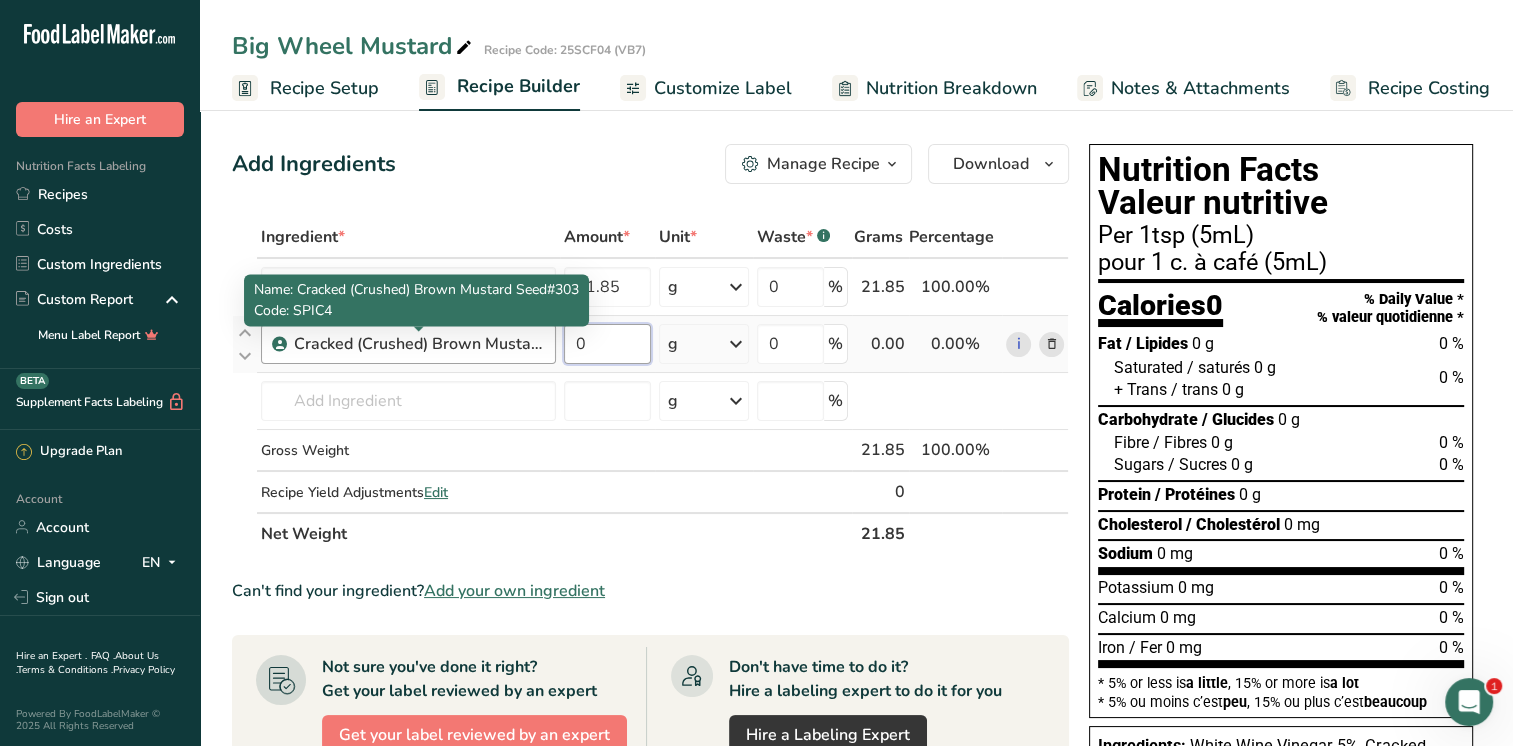 drag, startPoint x: 594, startPoint y: 353, endPoint x: 539, endPoint y: 351, distance: 55.03635 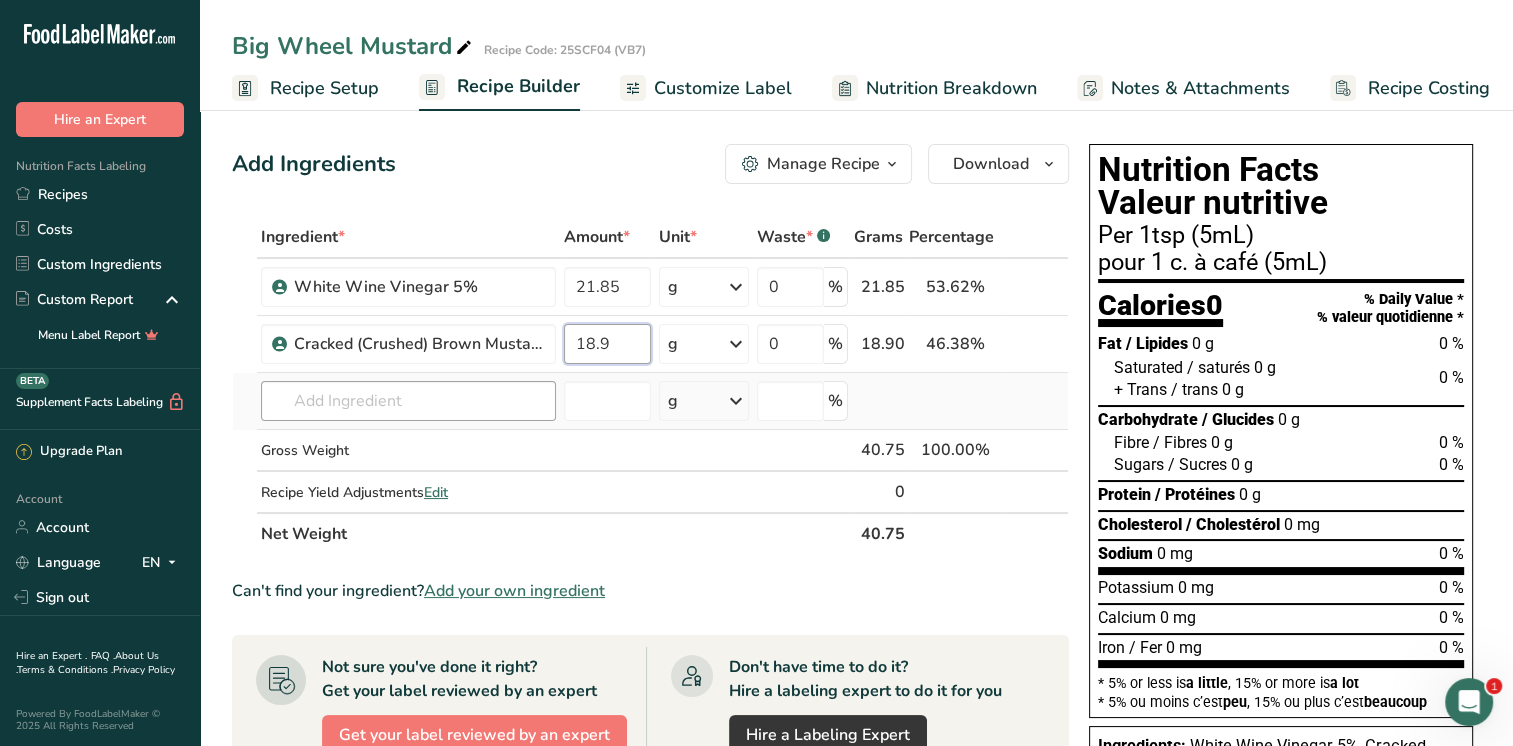 type on "18.9" 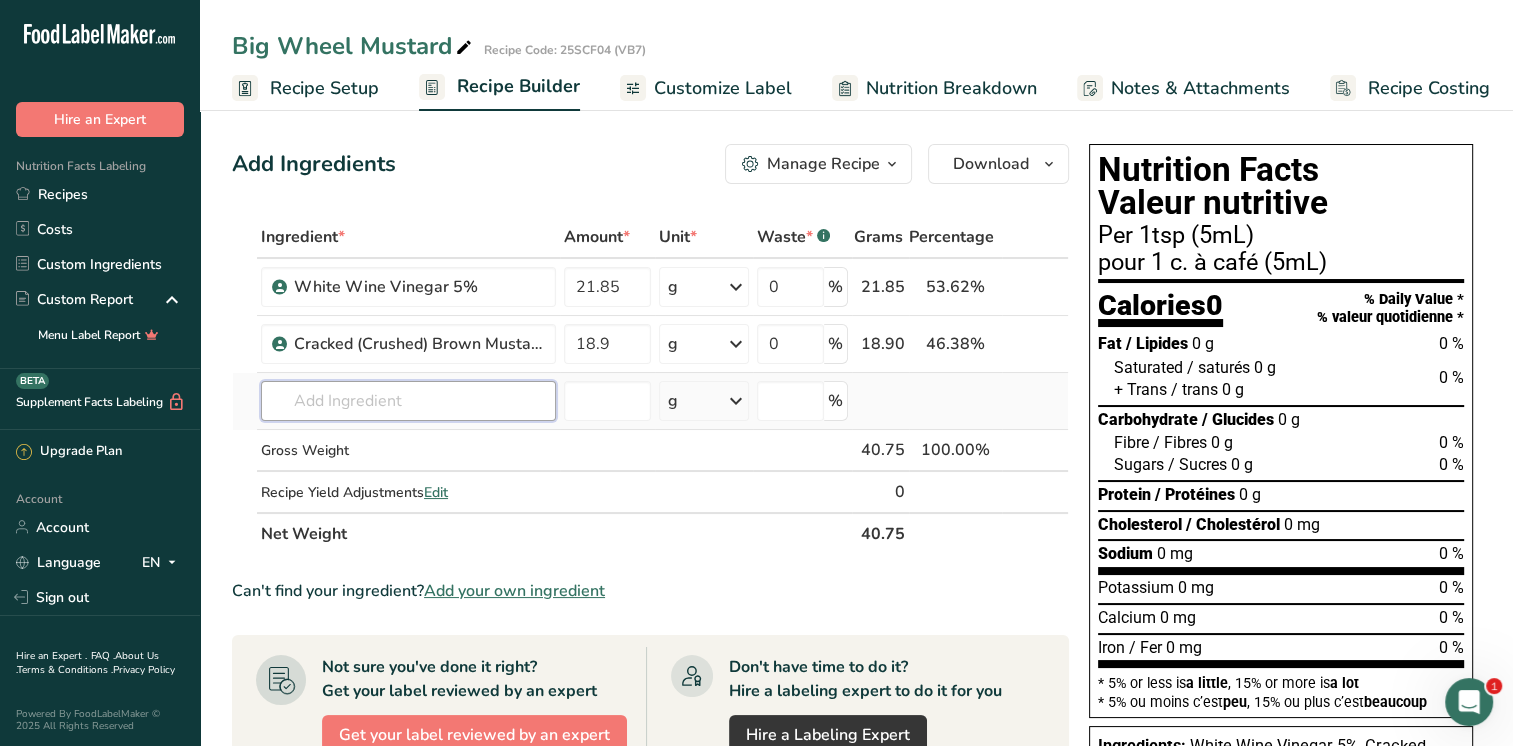 click on "Ingredient *
Amount *
Unit *
Waste *   .a-a{fill:#347362;}.b-a{fill:#fff;}          Grams
Percentage
White Wine Vinegar 5%
21.85
g
Weight Units
g
kg
mg
See more
Volume Units
l
mL
fl oz
See more
0
%
21.85
53.62%
i
Cracked (Crushed) Brown Mustard Seed#303
18.9
g
Weight Units
g
kg
mg
See more
Volume Units
l
mL
fl oz
See more
0
%
18.90
46.38%
i" at bounding box center (650, 385) 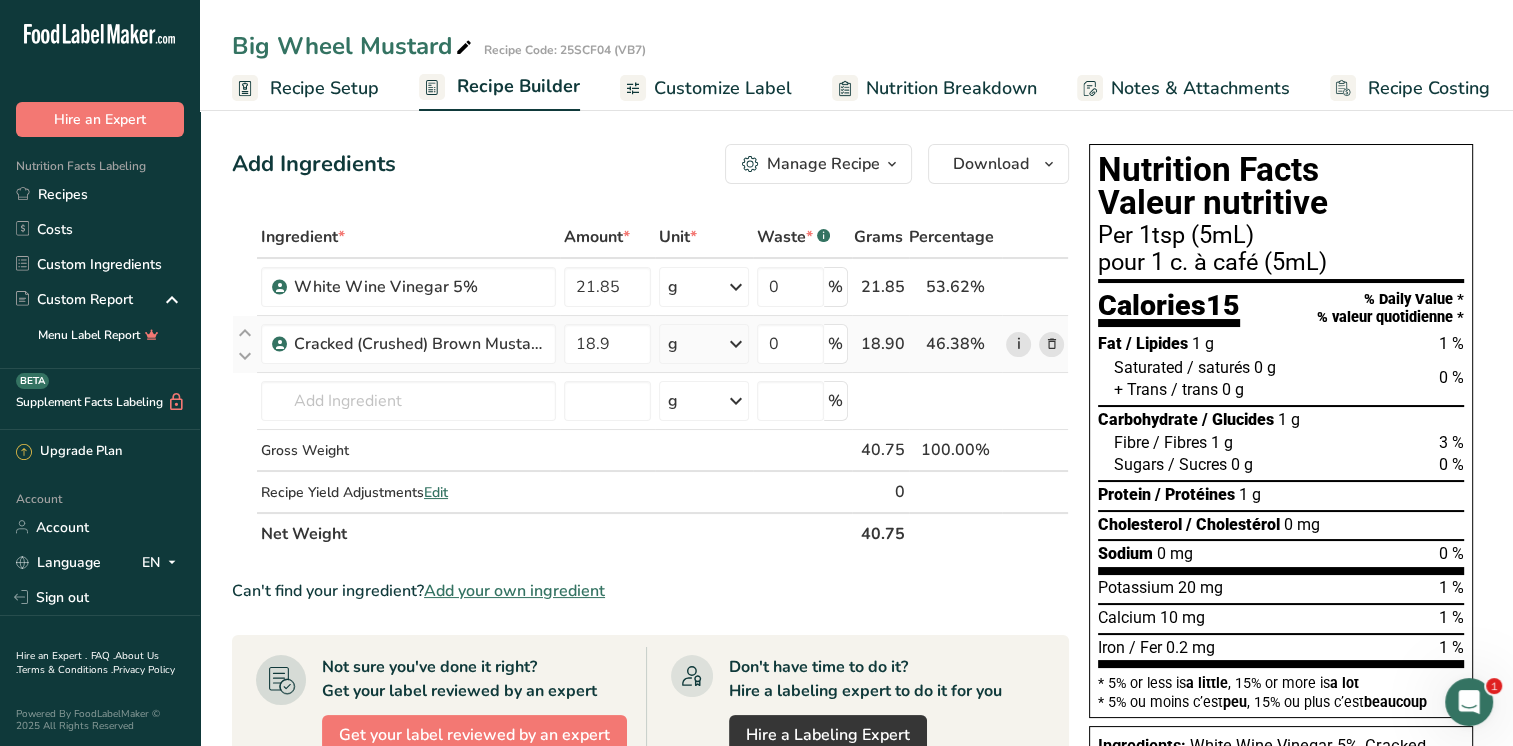 click on "i" at bounding box center [1018, 344] 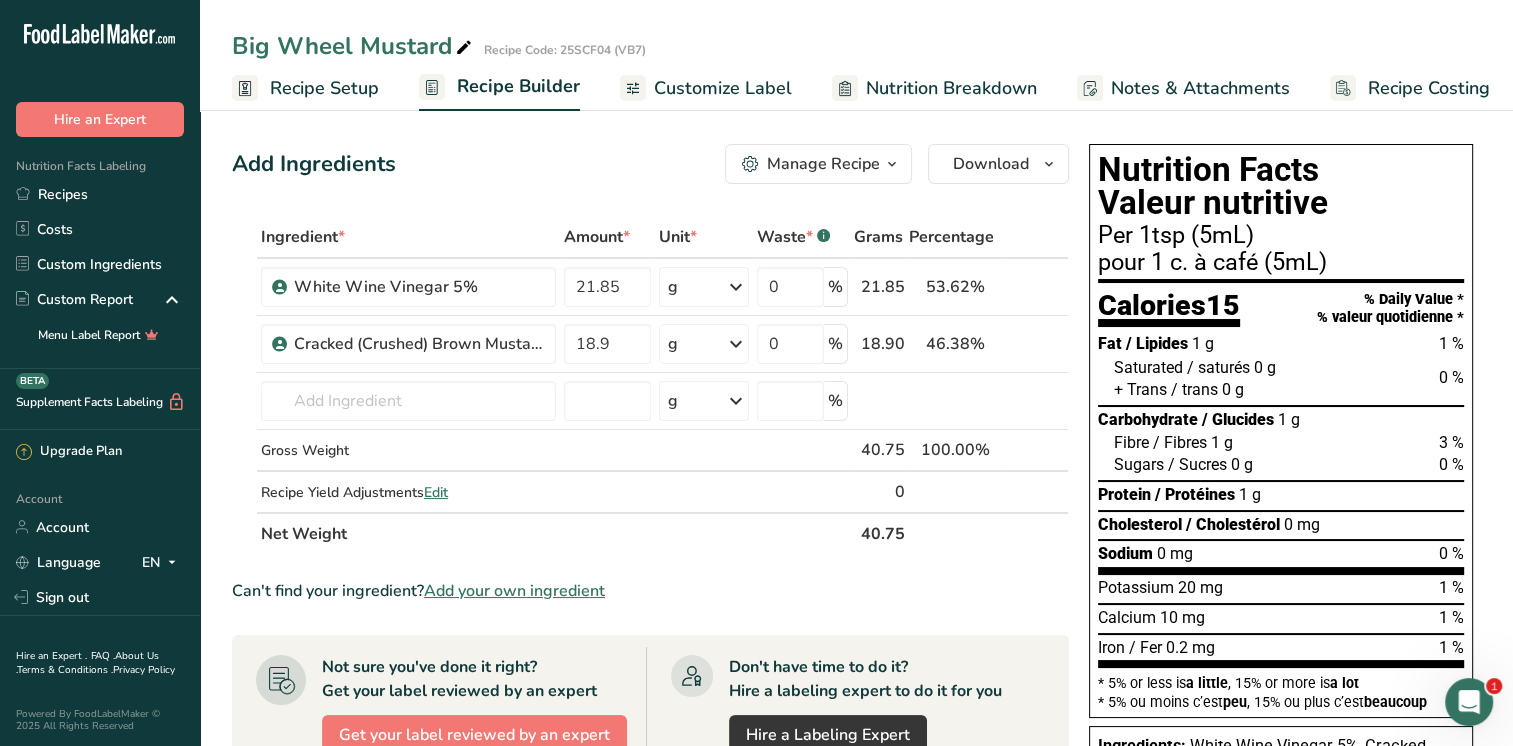 click on "Add your own ingredient" at bounding box center (514, 591) 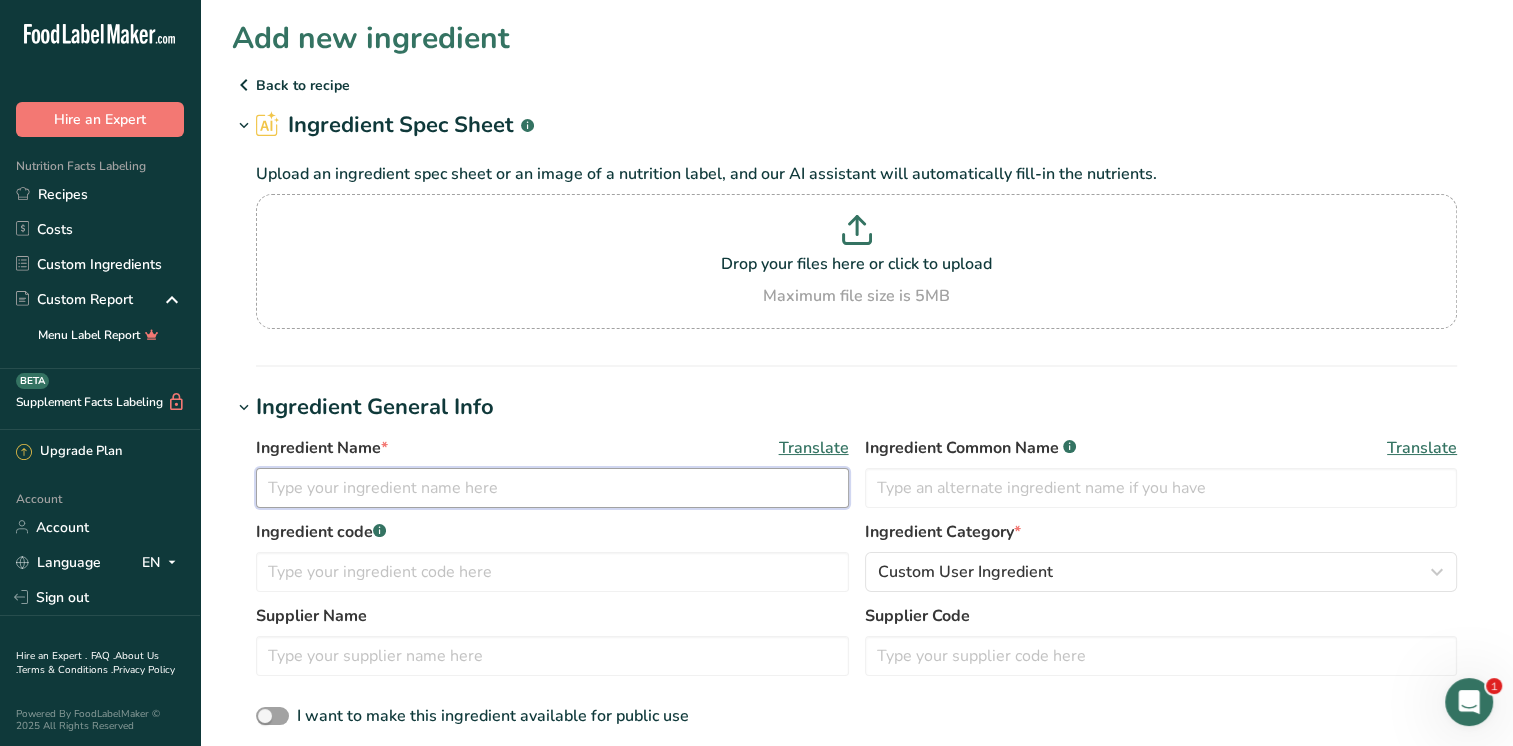 click at bounding box center (552, 488) 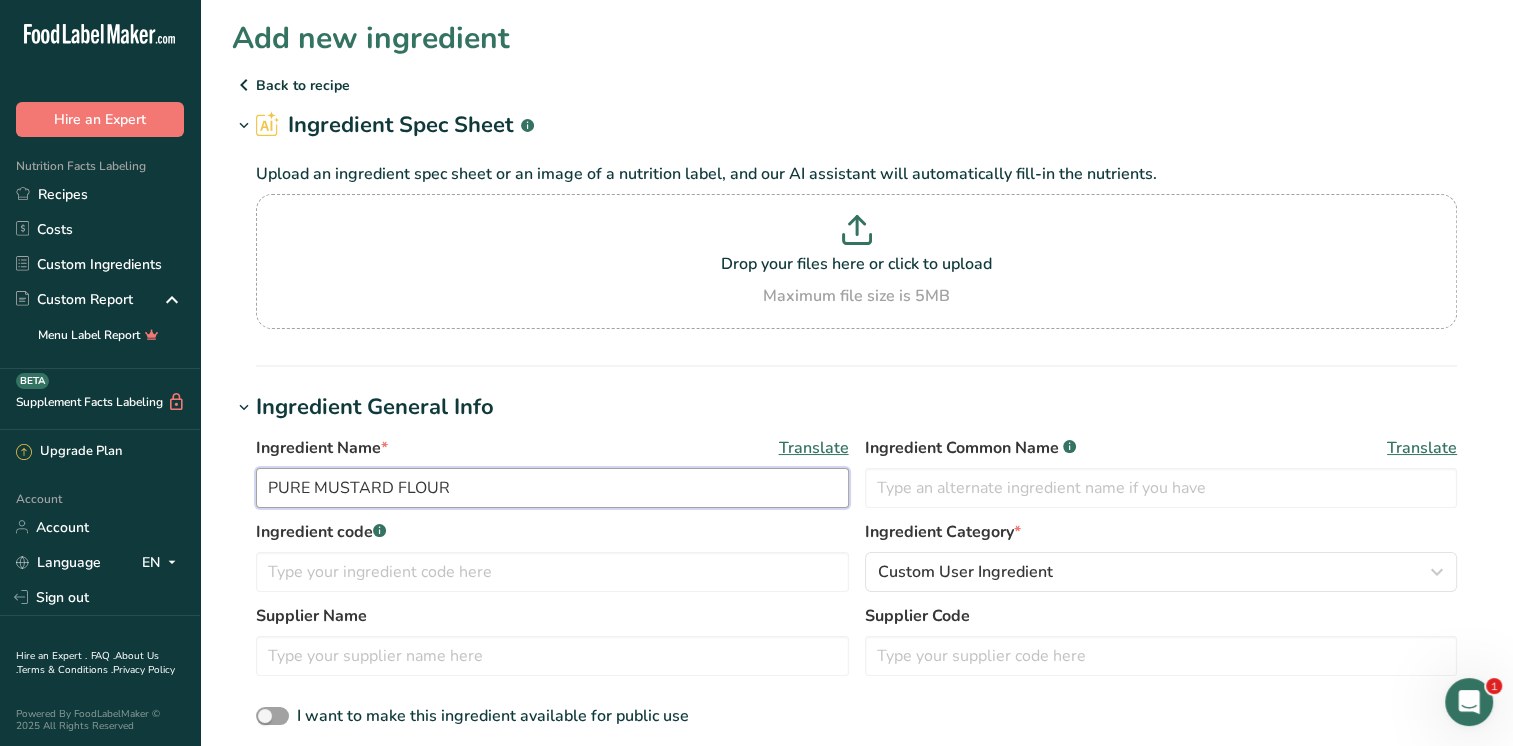 drag, startPoint x: 279, startPoint y: 482, endPoint x: 311, endPoint y: 490, distance: 32.984844 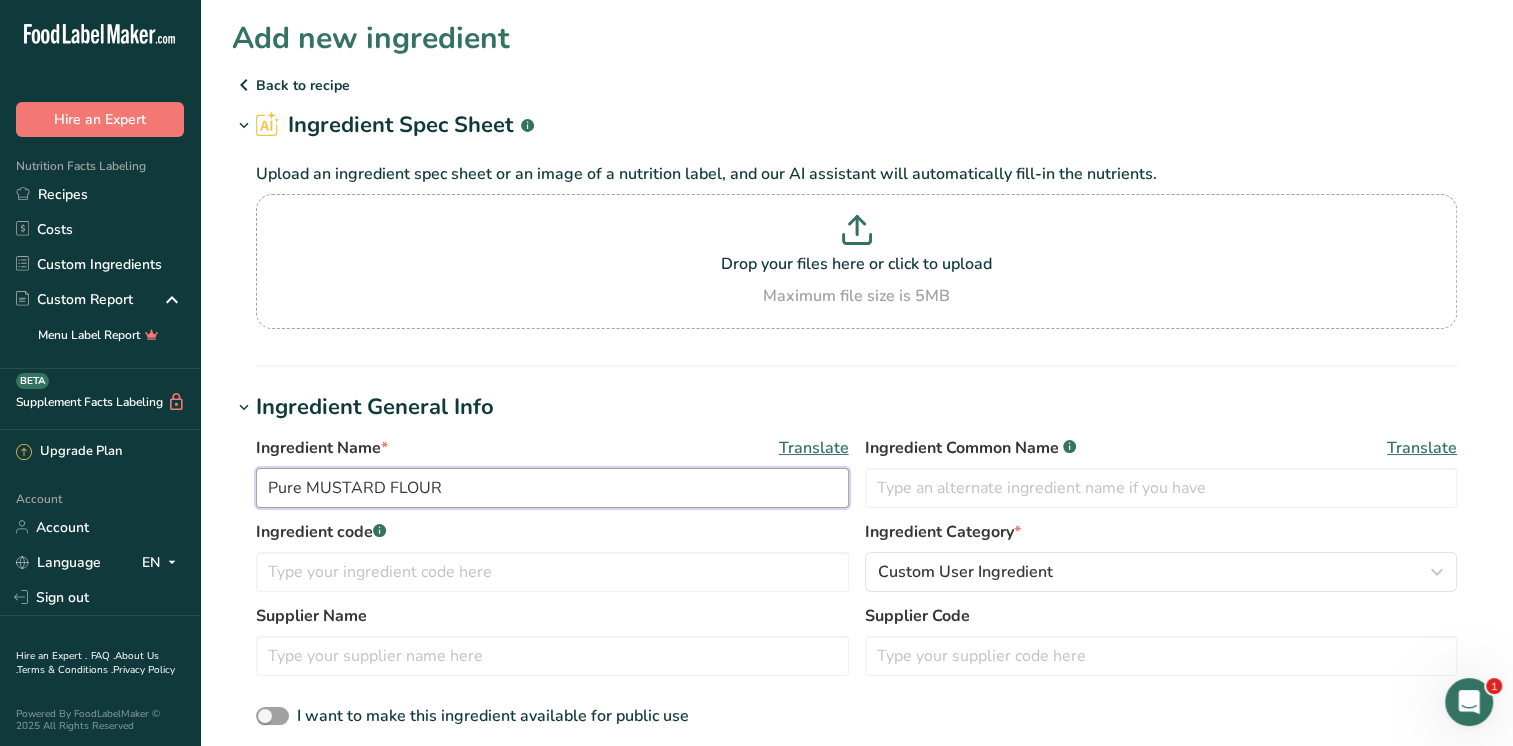 drag, startPoint x: 325, startPoint y: 493, endPoint x: 353, endPoint y: 493, distance: 28 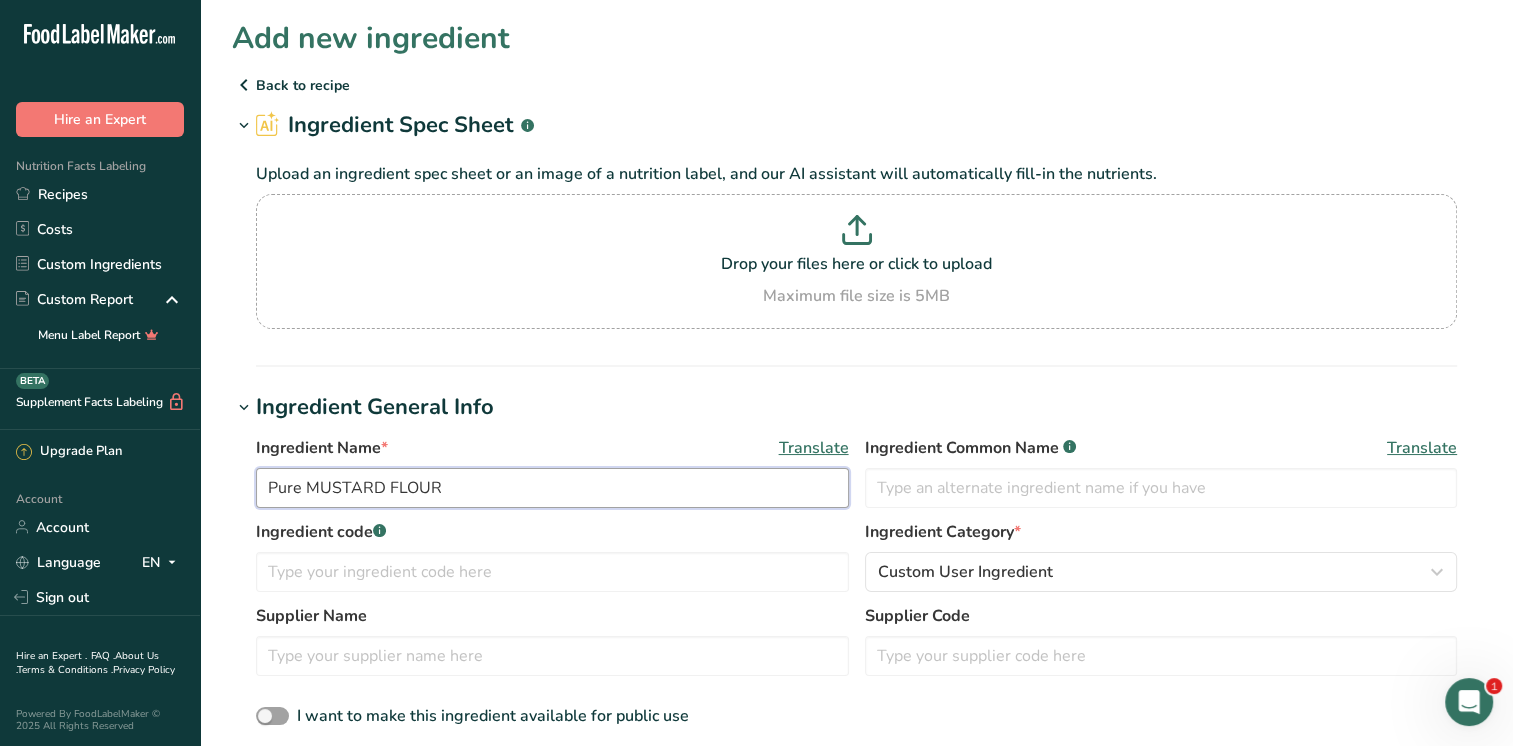 drag, startPoint x: 320, startPoint y: 490, endPoint x: 377, endPoint y: 492, distance: 57.035076 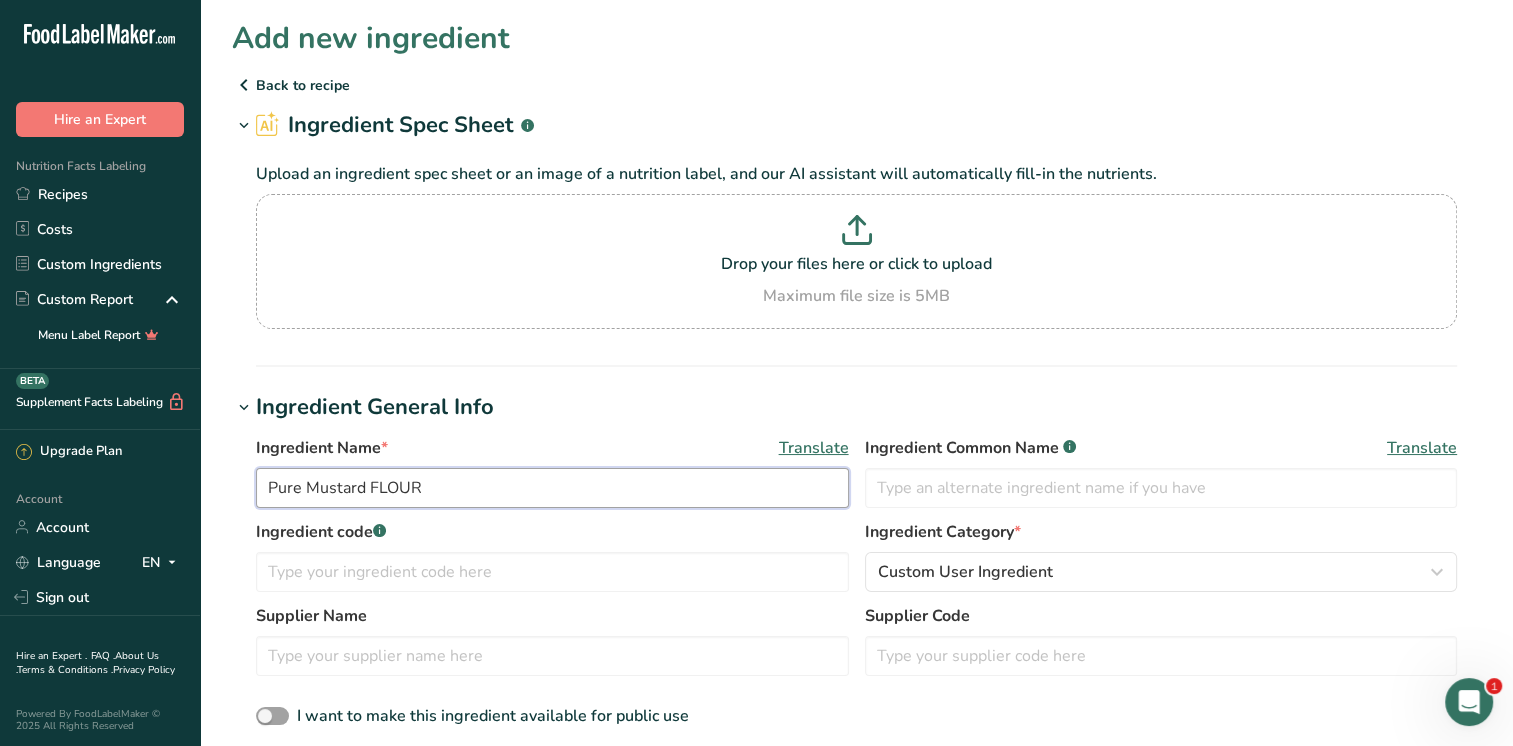 drag, startPoint x: 375, startPoint y: 489, endPoint x: 516, endPoint y: 494, distance: 141.08862 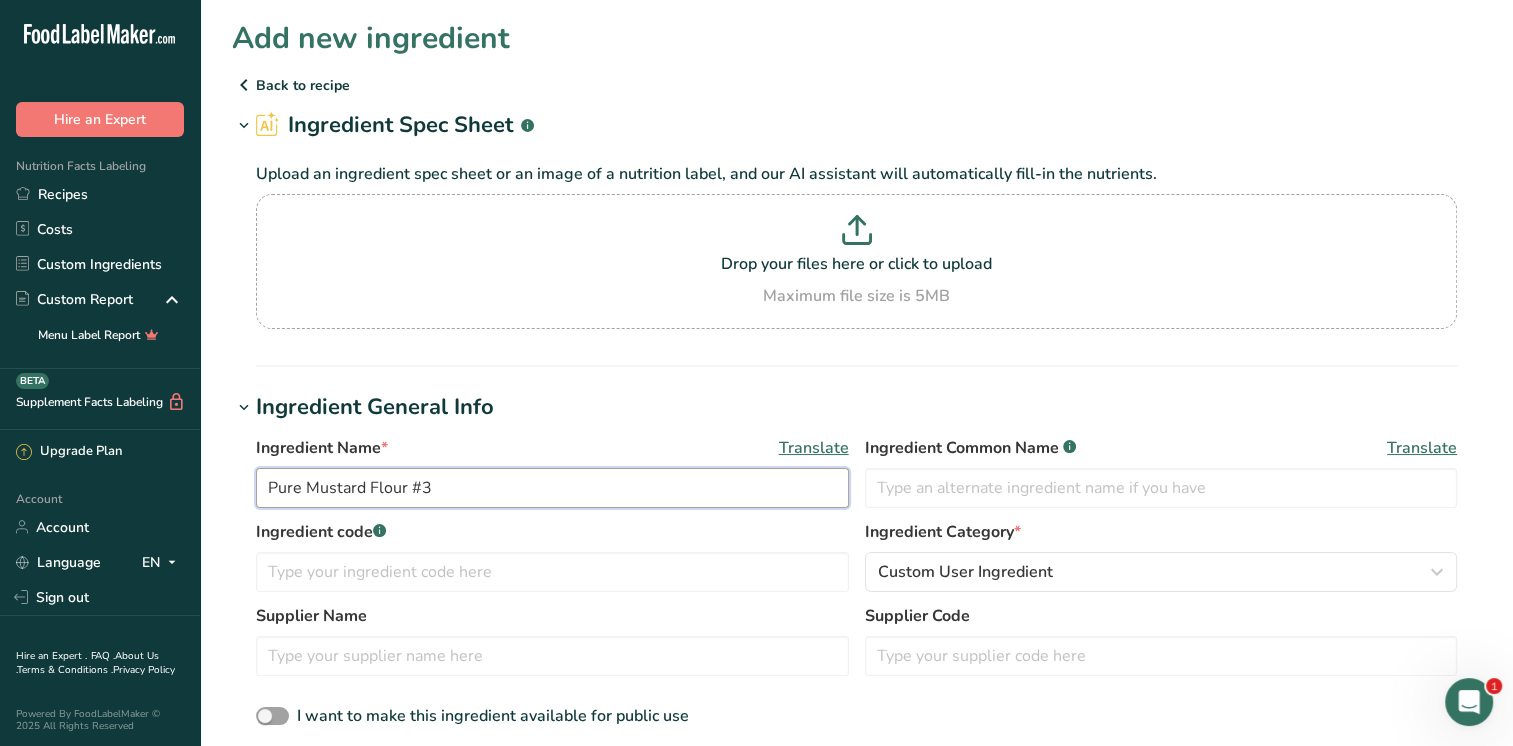type on "Pure Mustard Flour #3" 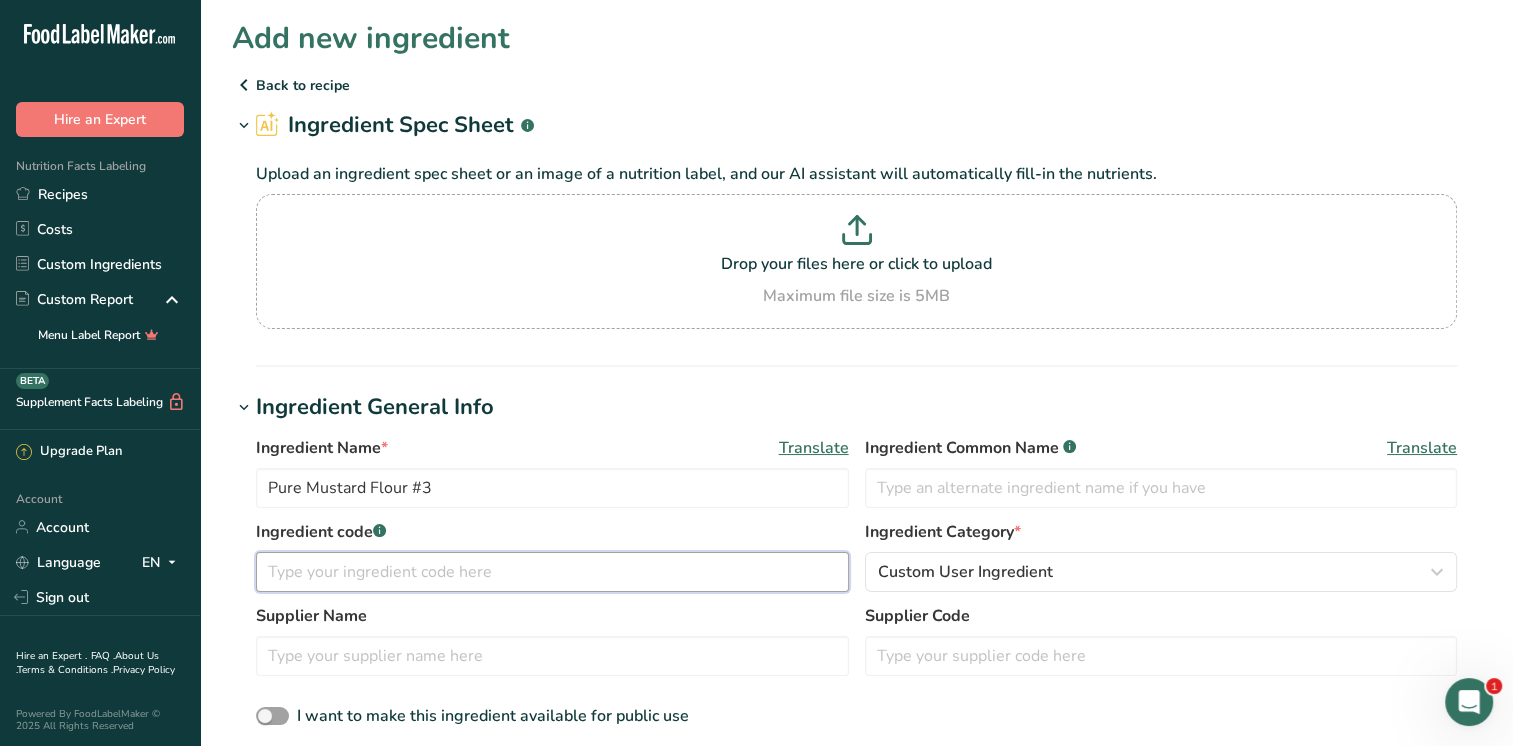 click at bounding box center [552, 572] 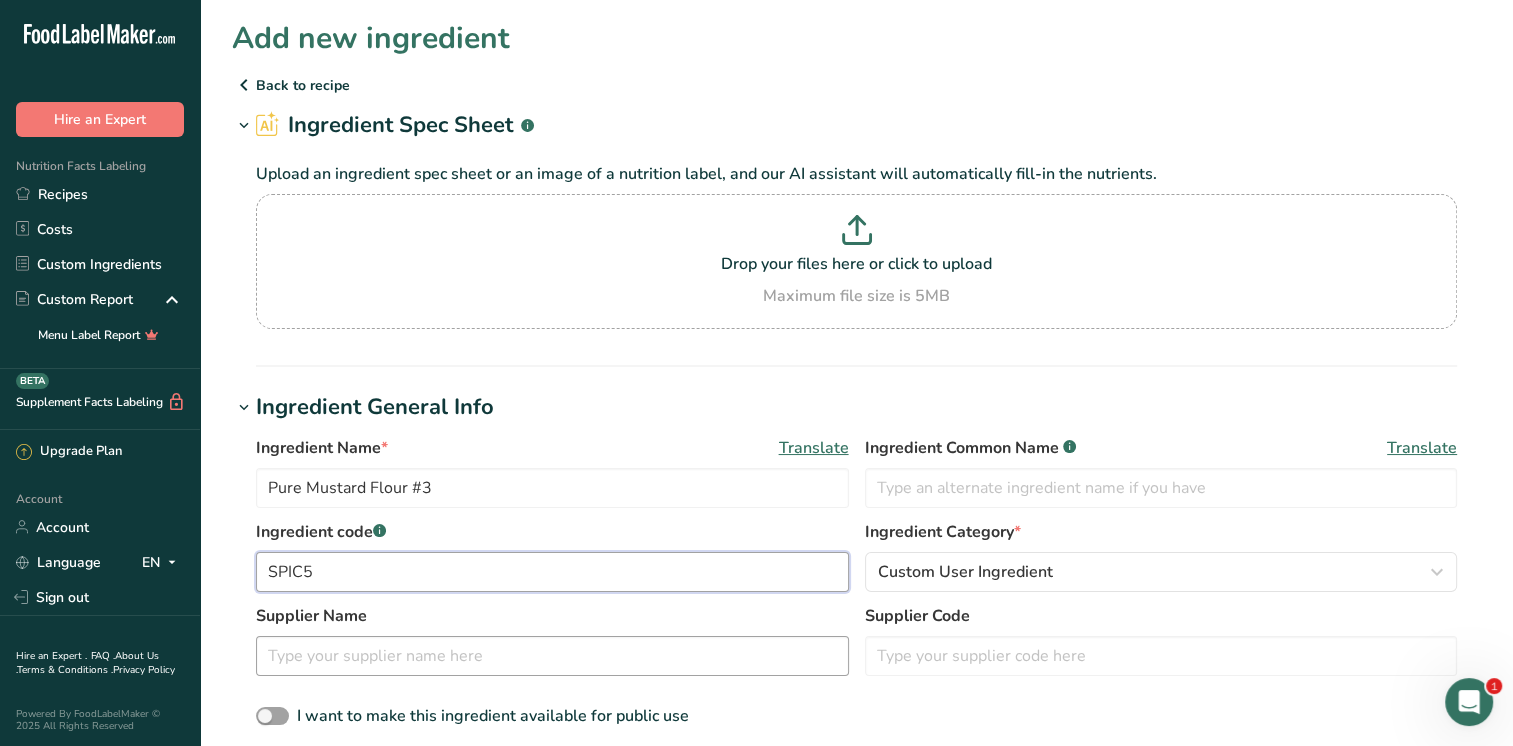 type on "SPIC5" 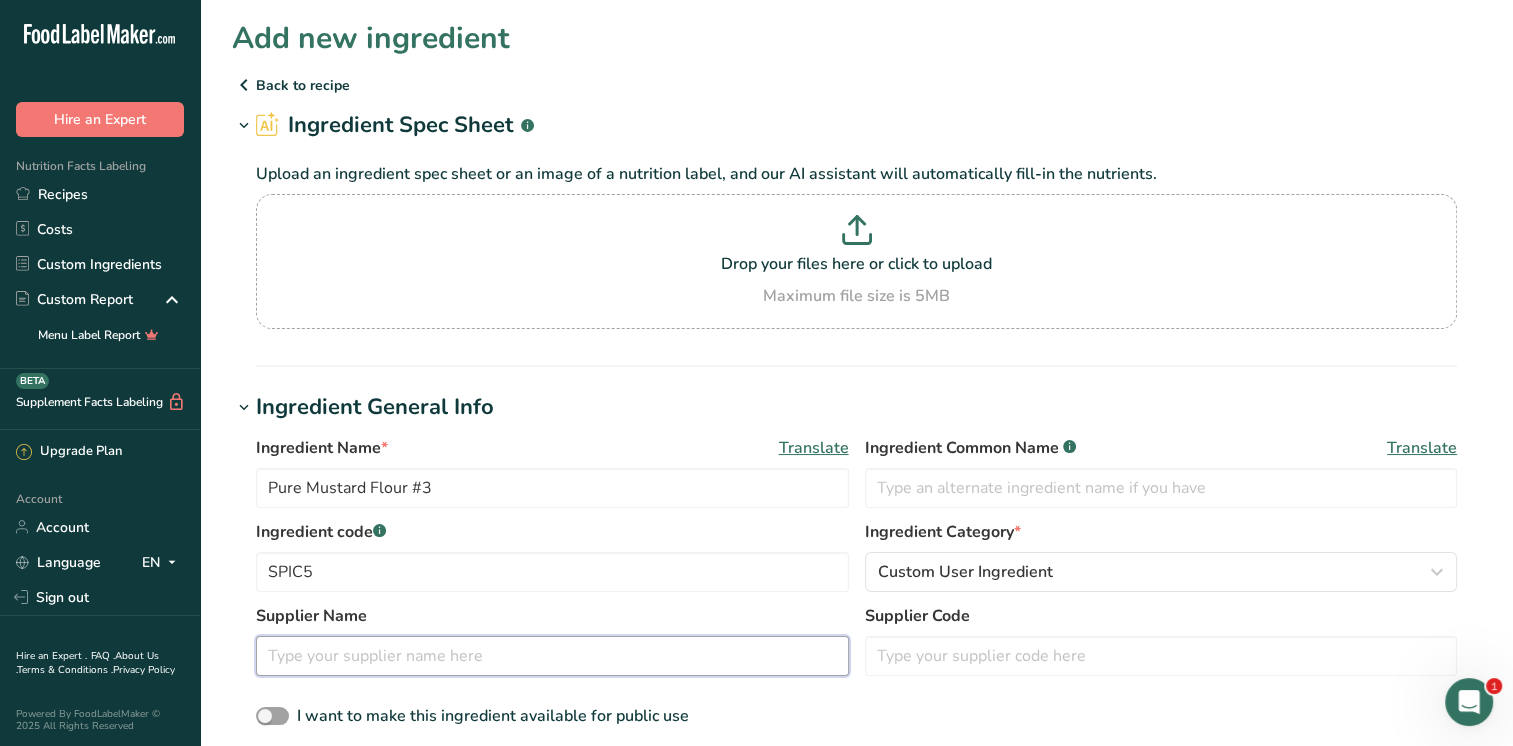click at bounding box center (552, 656) 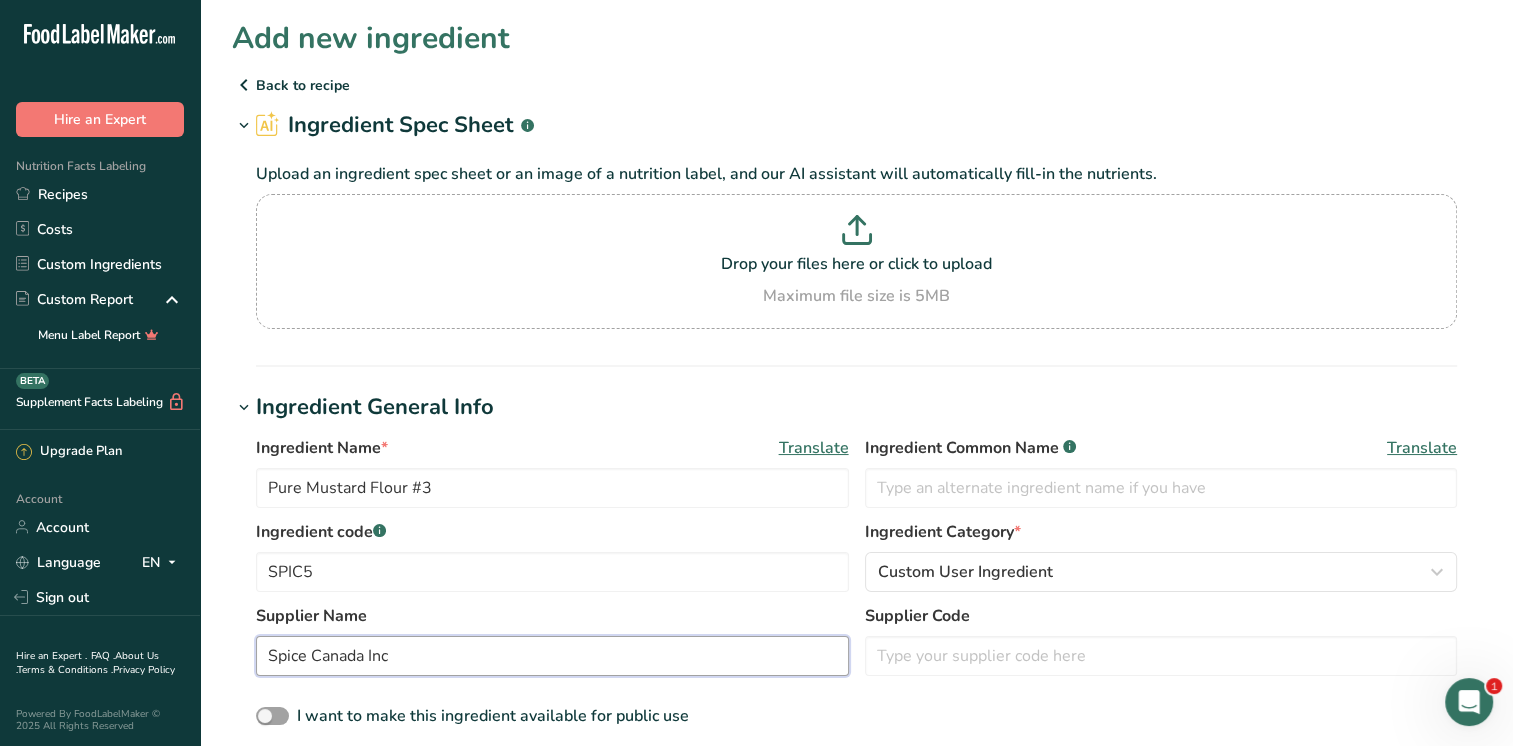 type on "Spice Canada Inc" 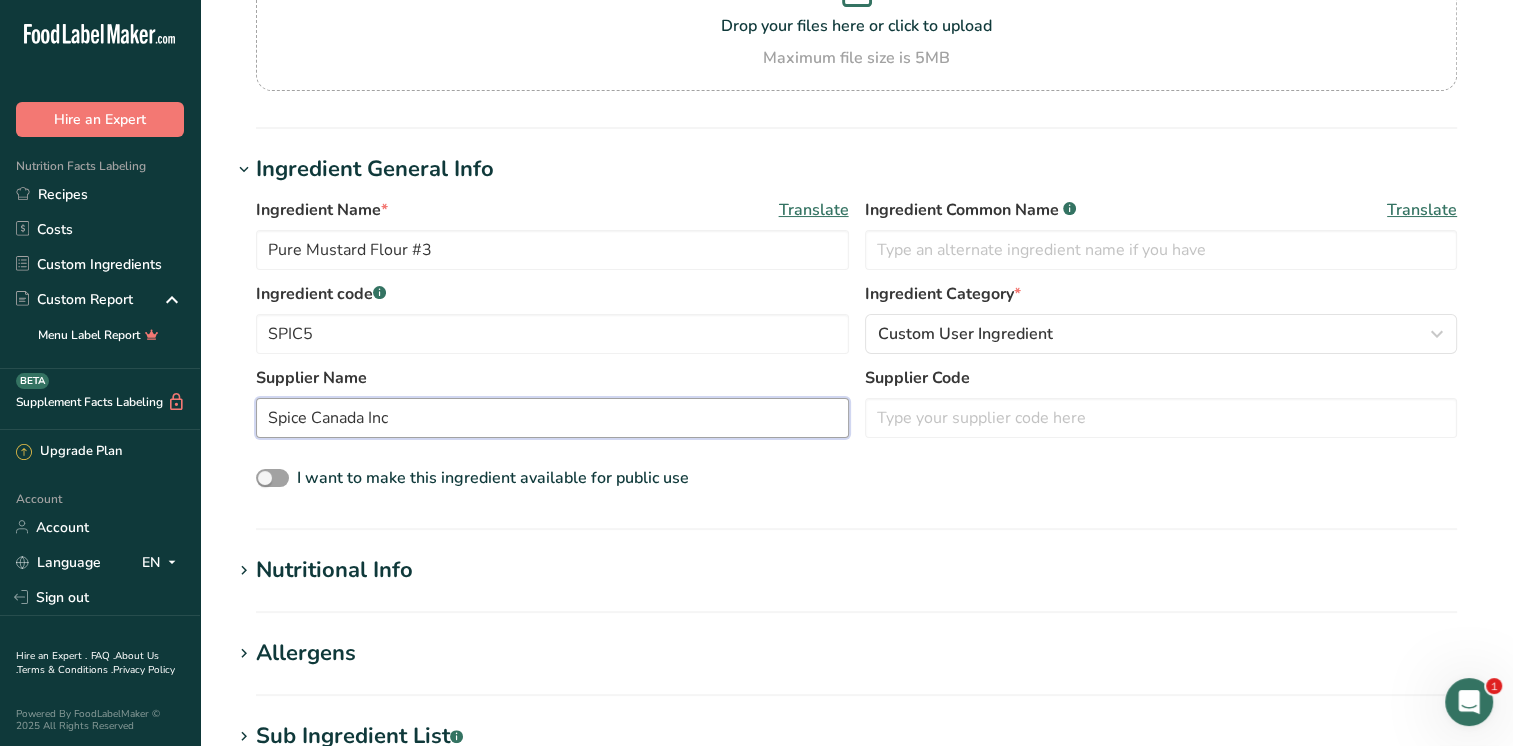 scroll, scrollTop: 400, scrollLeft: 0, axis: vertical 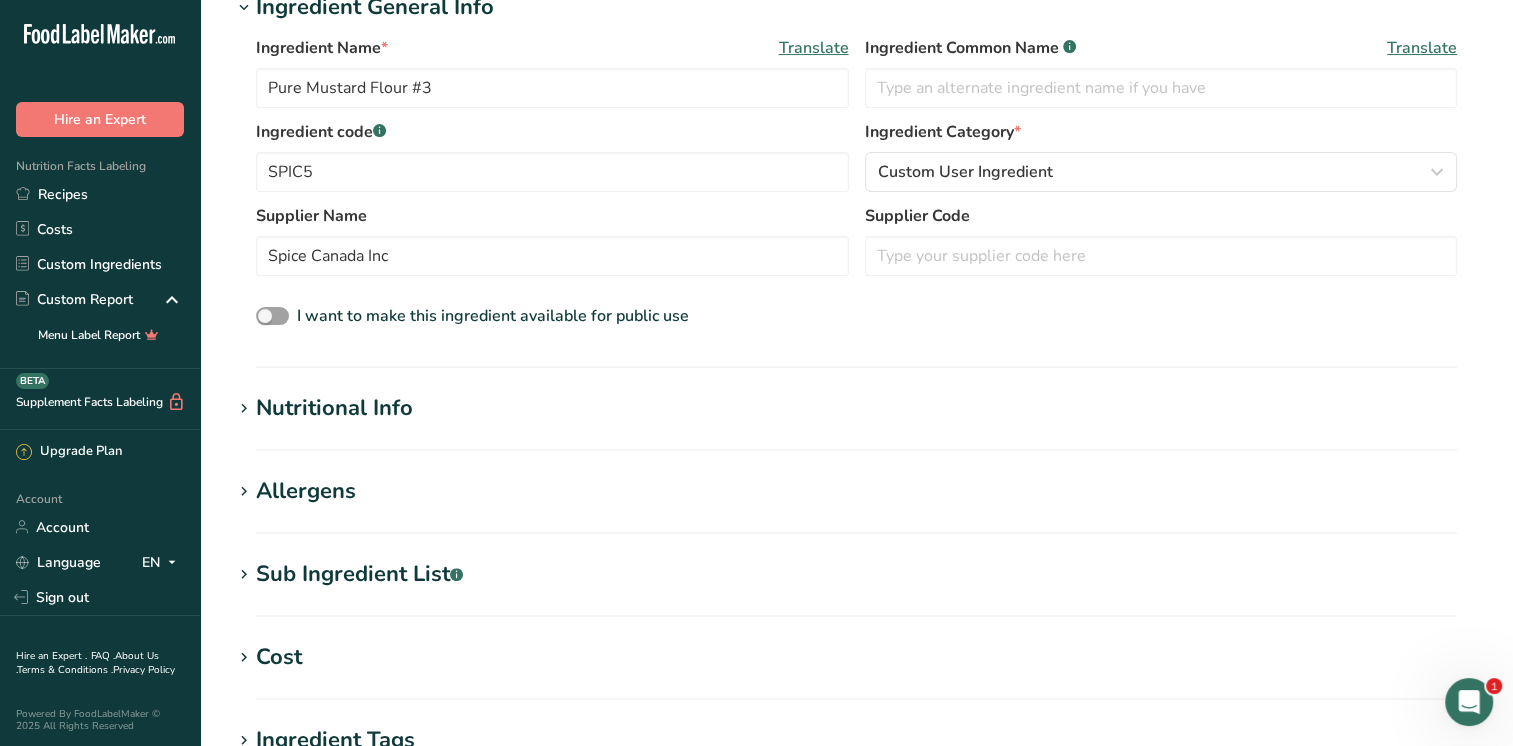 click at bounding box center [244, 409] 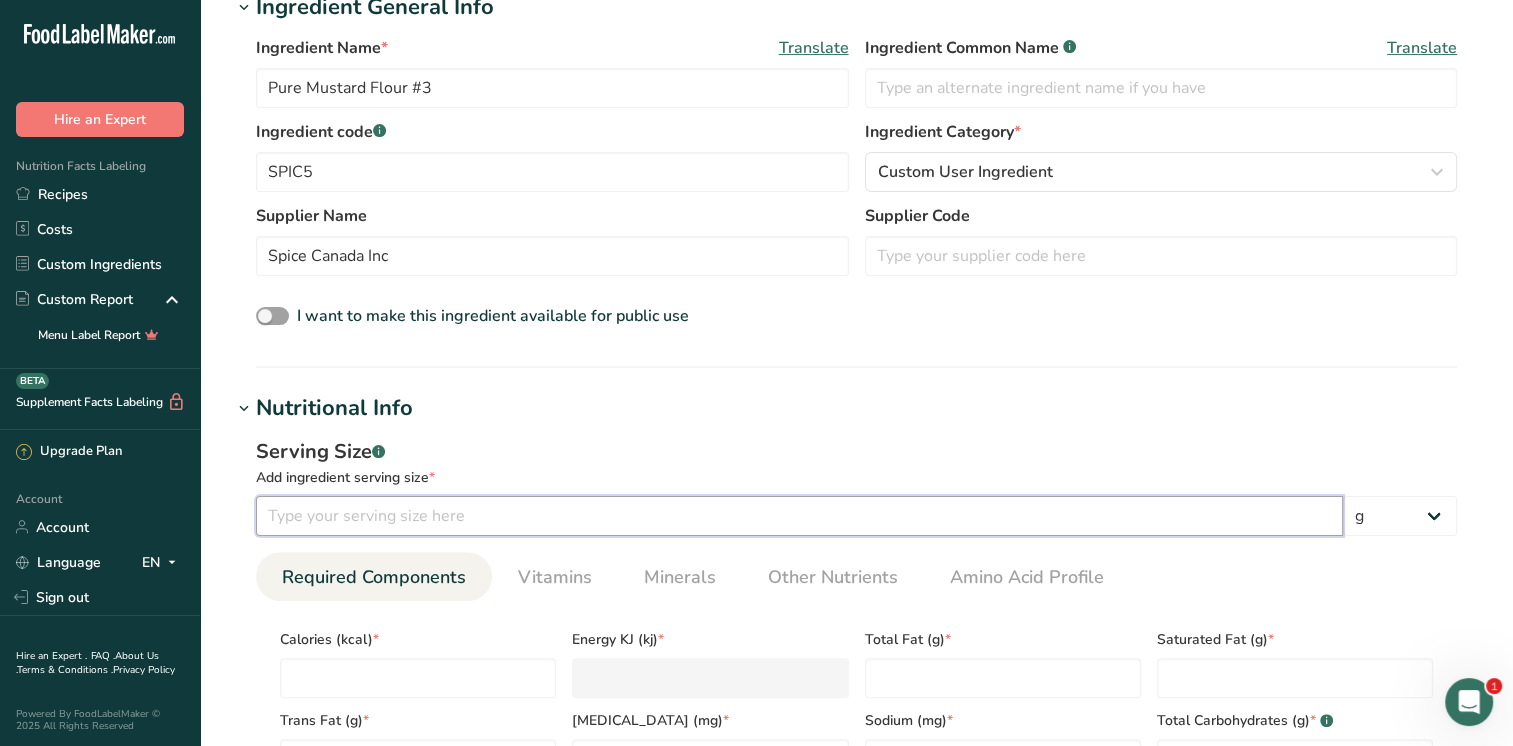 click at bounding box center [799, 516] 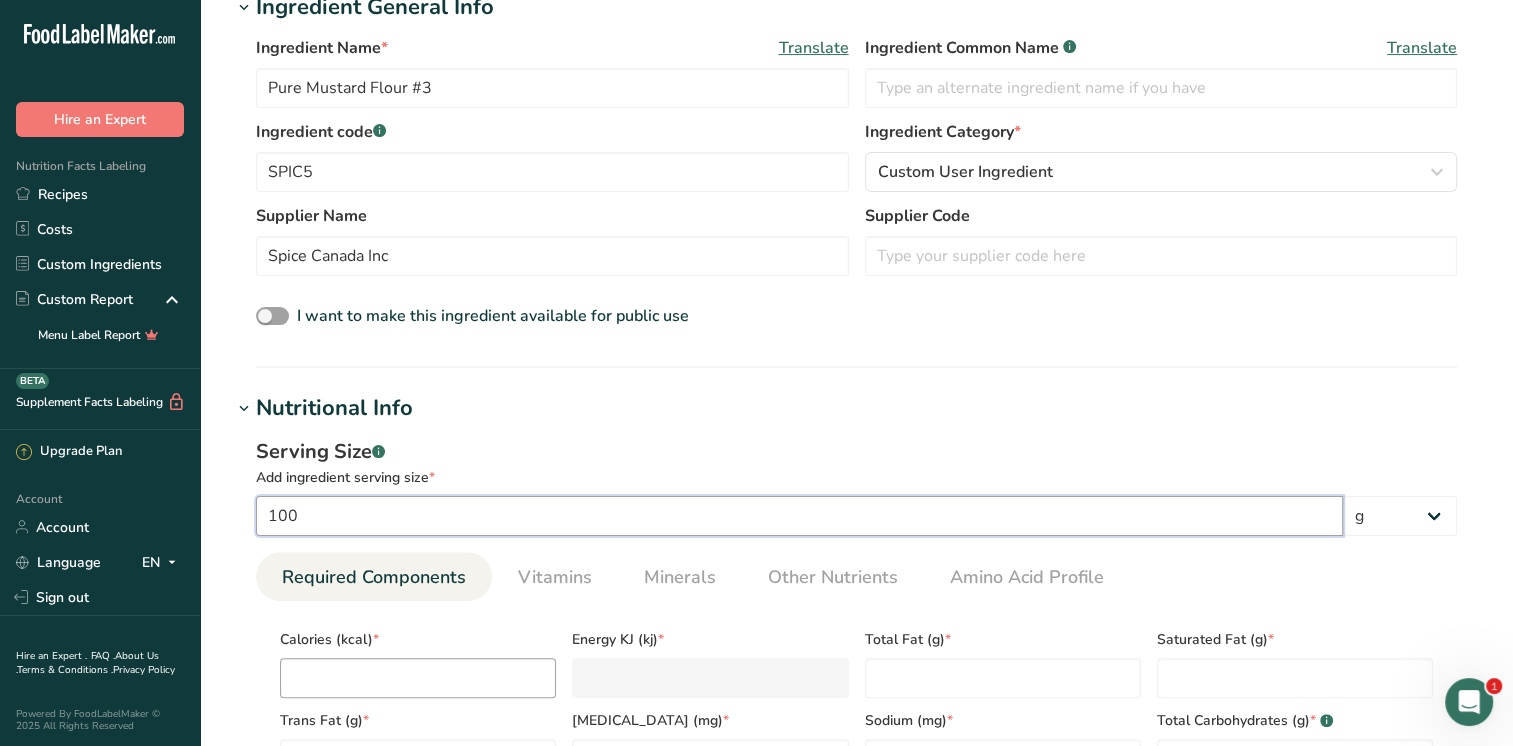 type on "100" 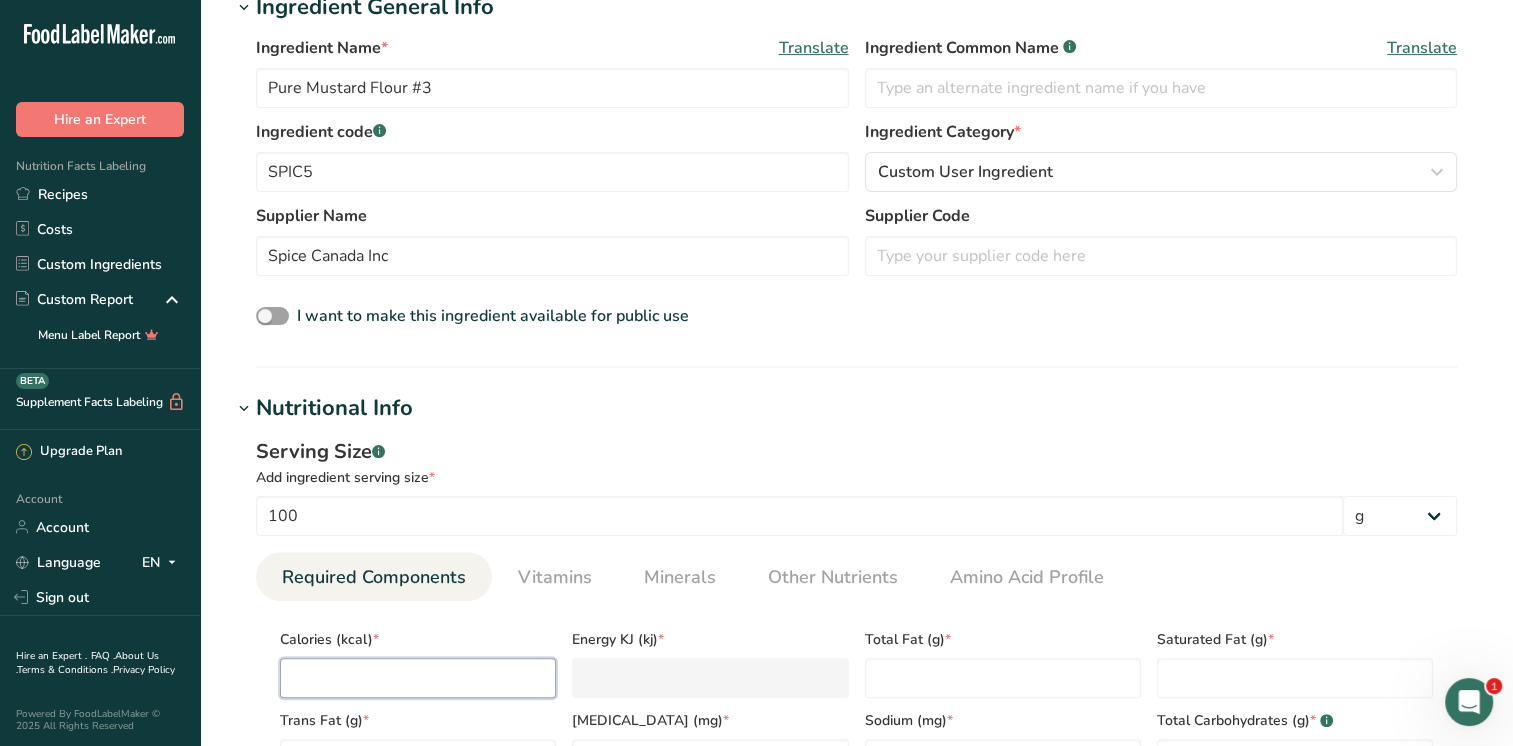 click at bounding box center [418, 678] 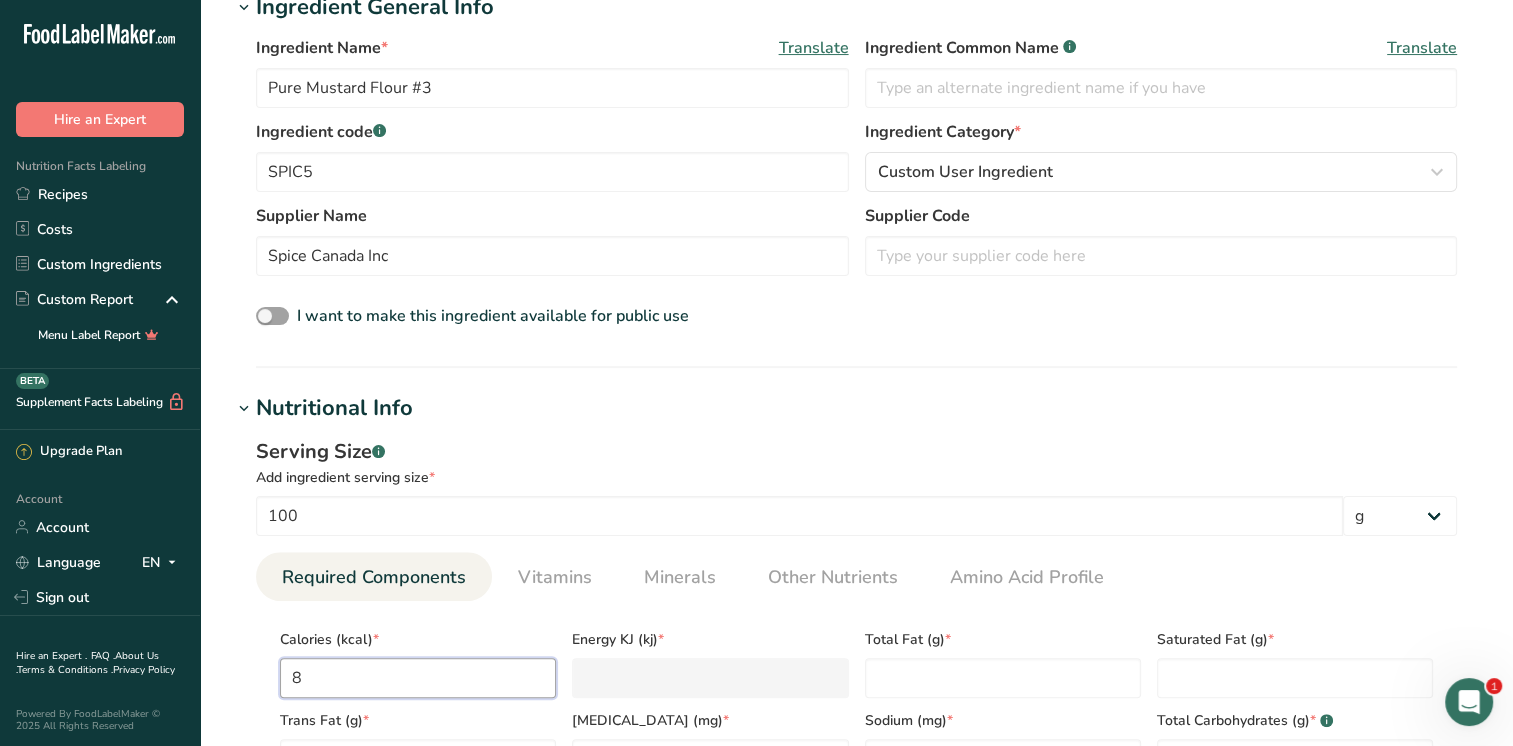 type on "33.5" 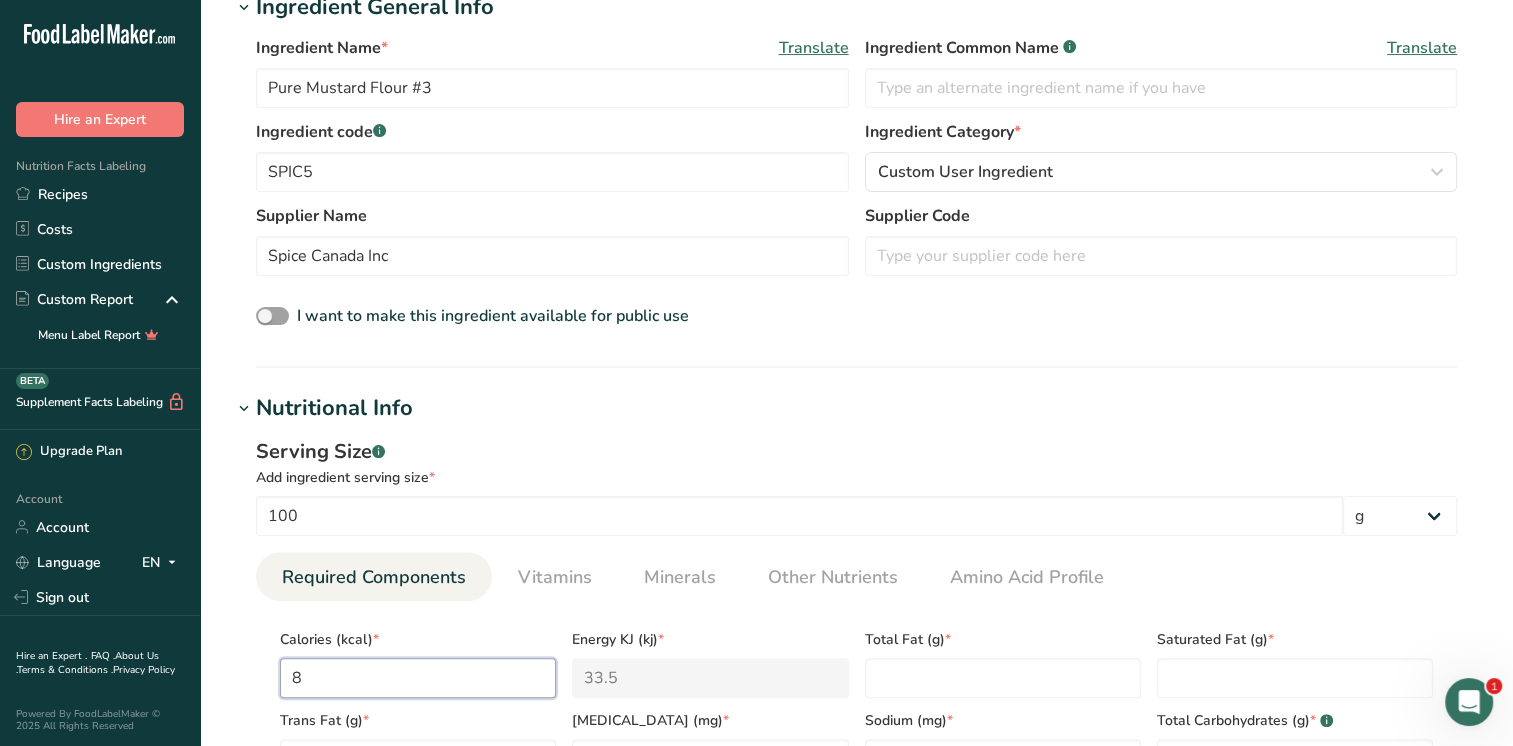 type on "83" 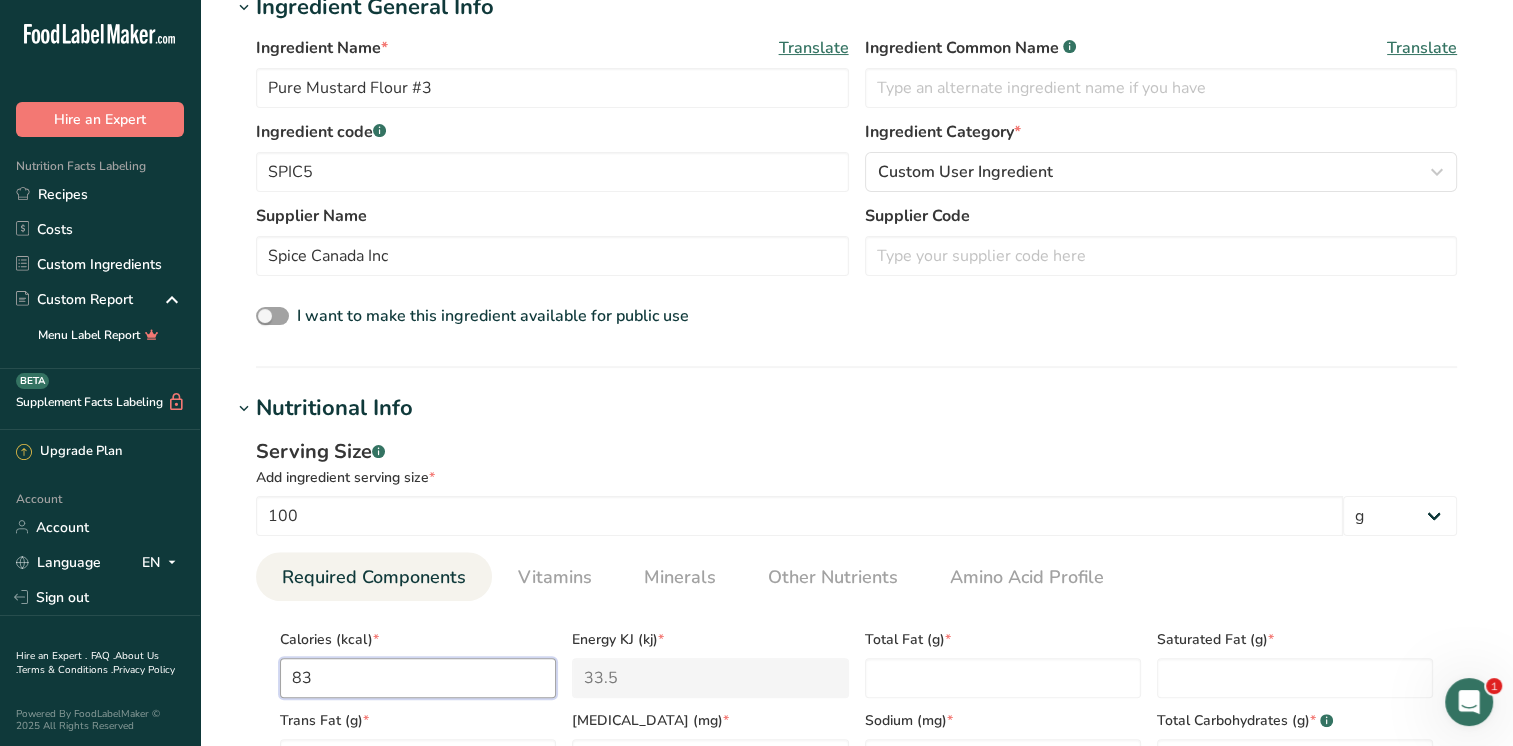 type on "347.3" 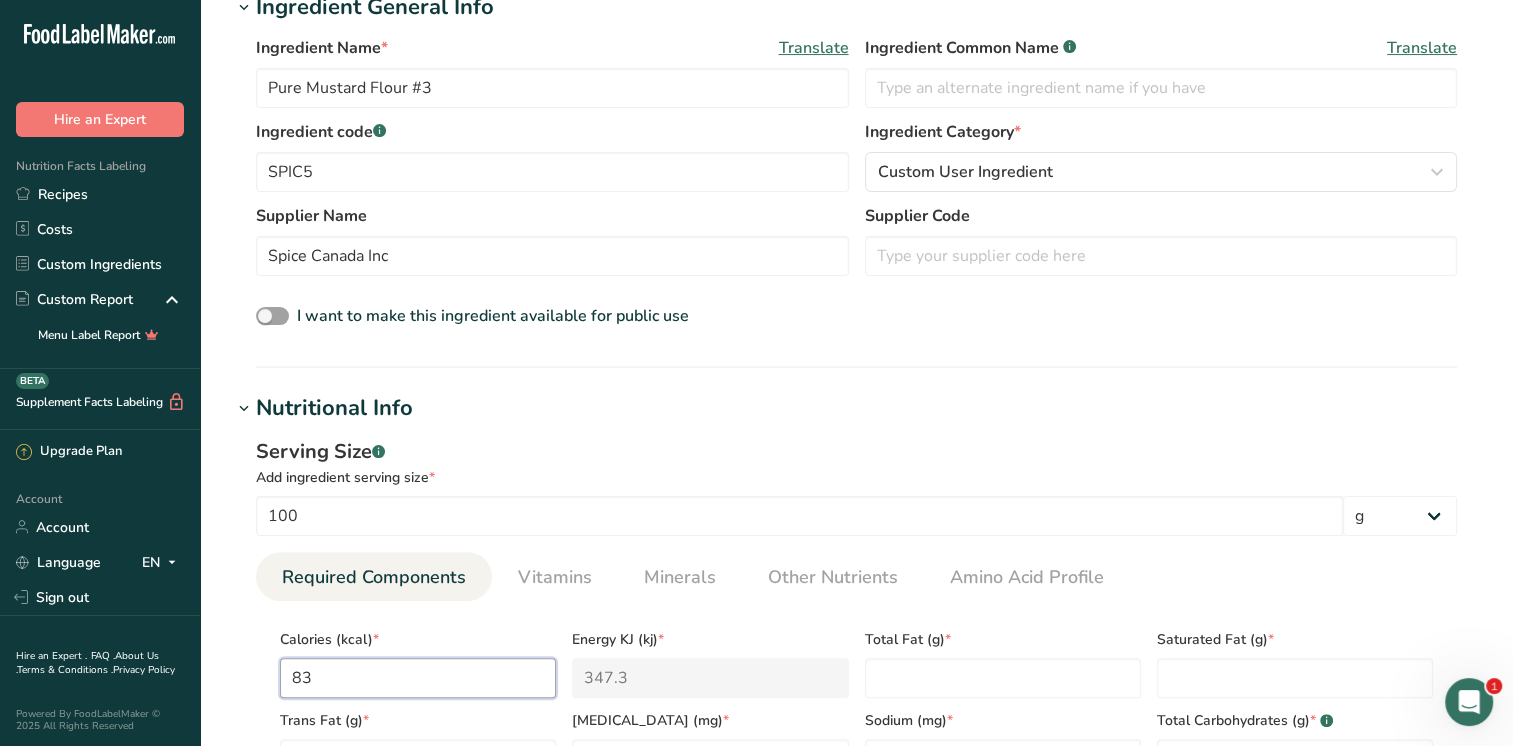type on "835" 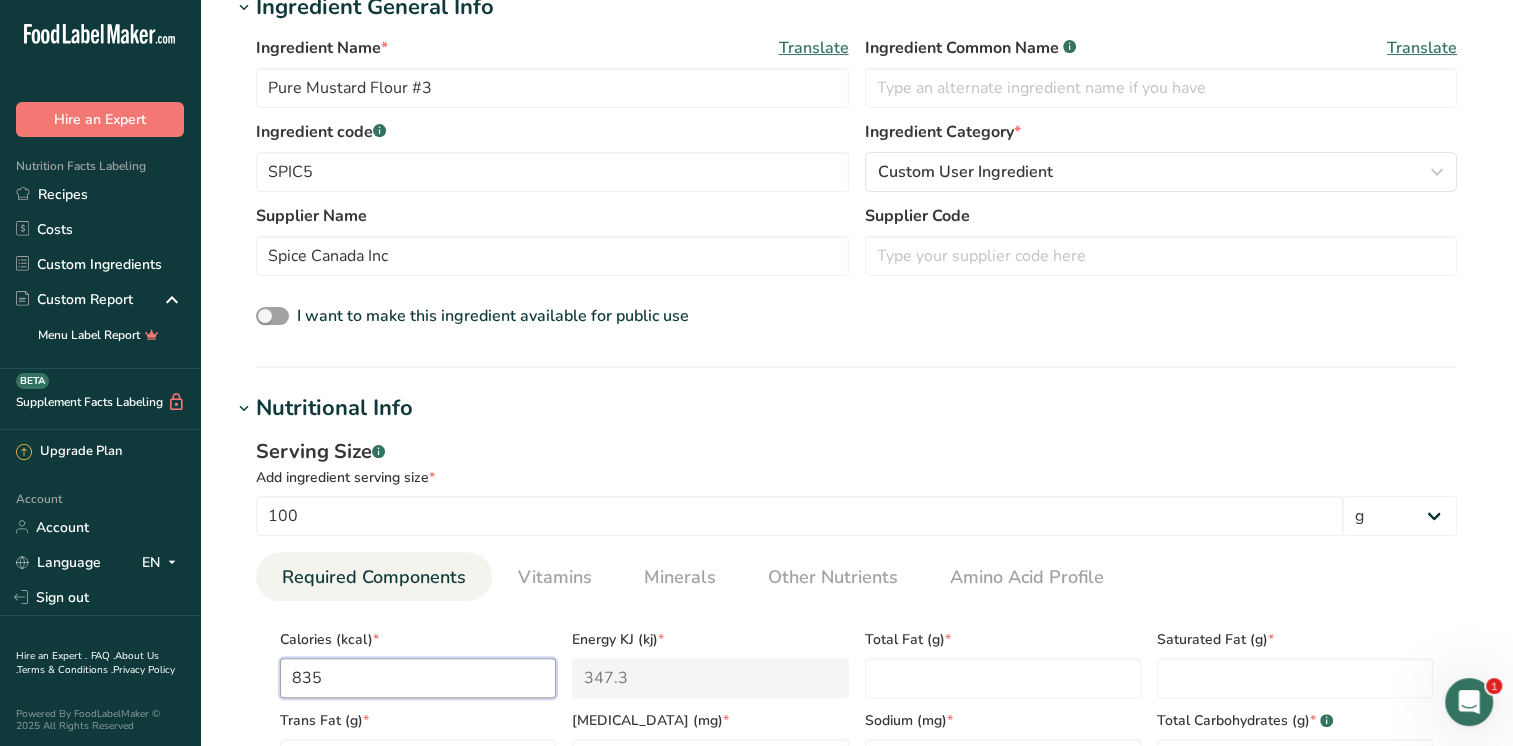 type on "3493.6" 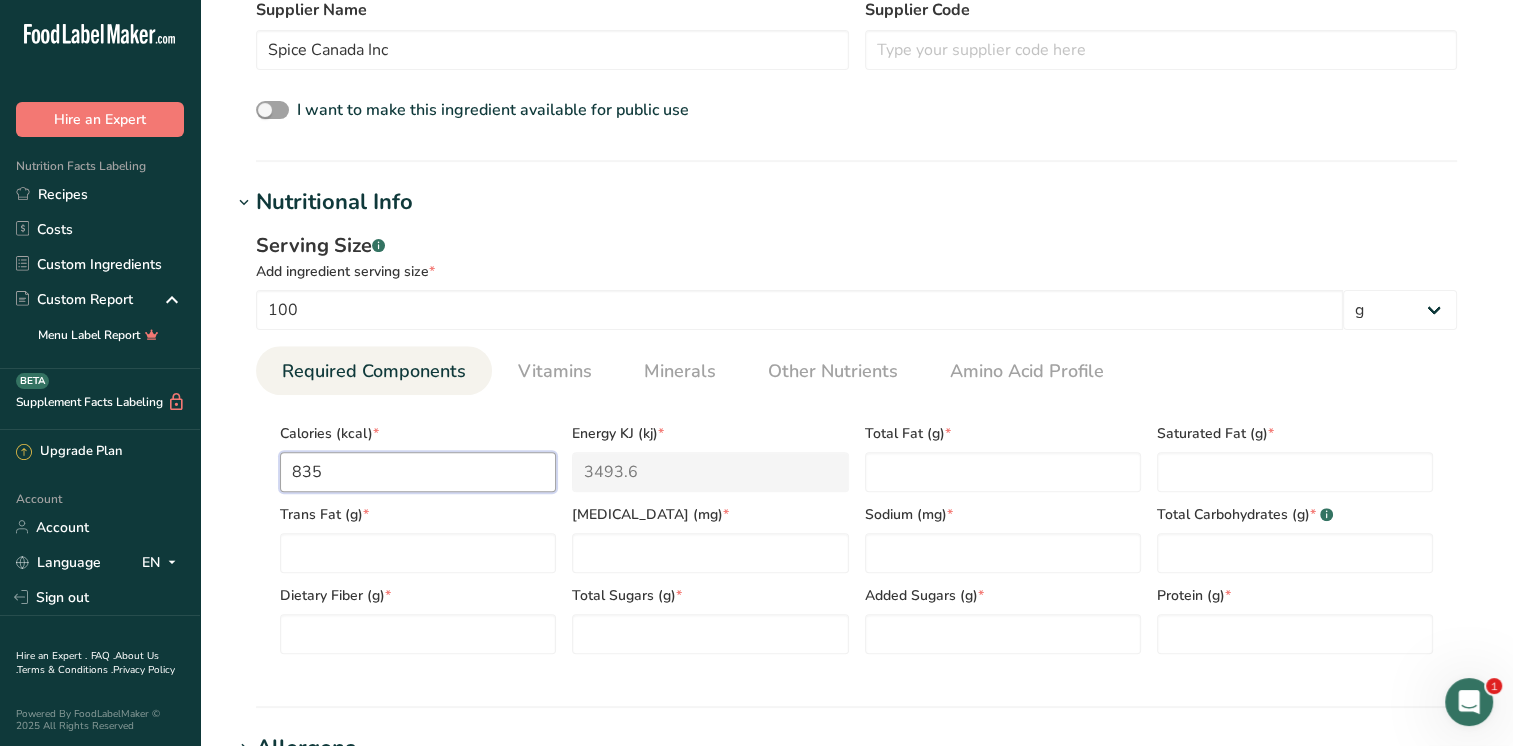scroll, scrollTop: 800, scrollLeft: 0, axis: vertical 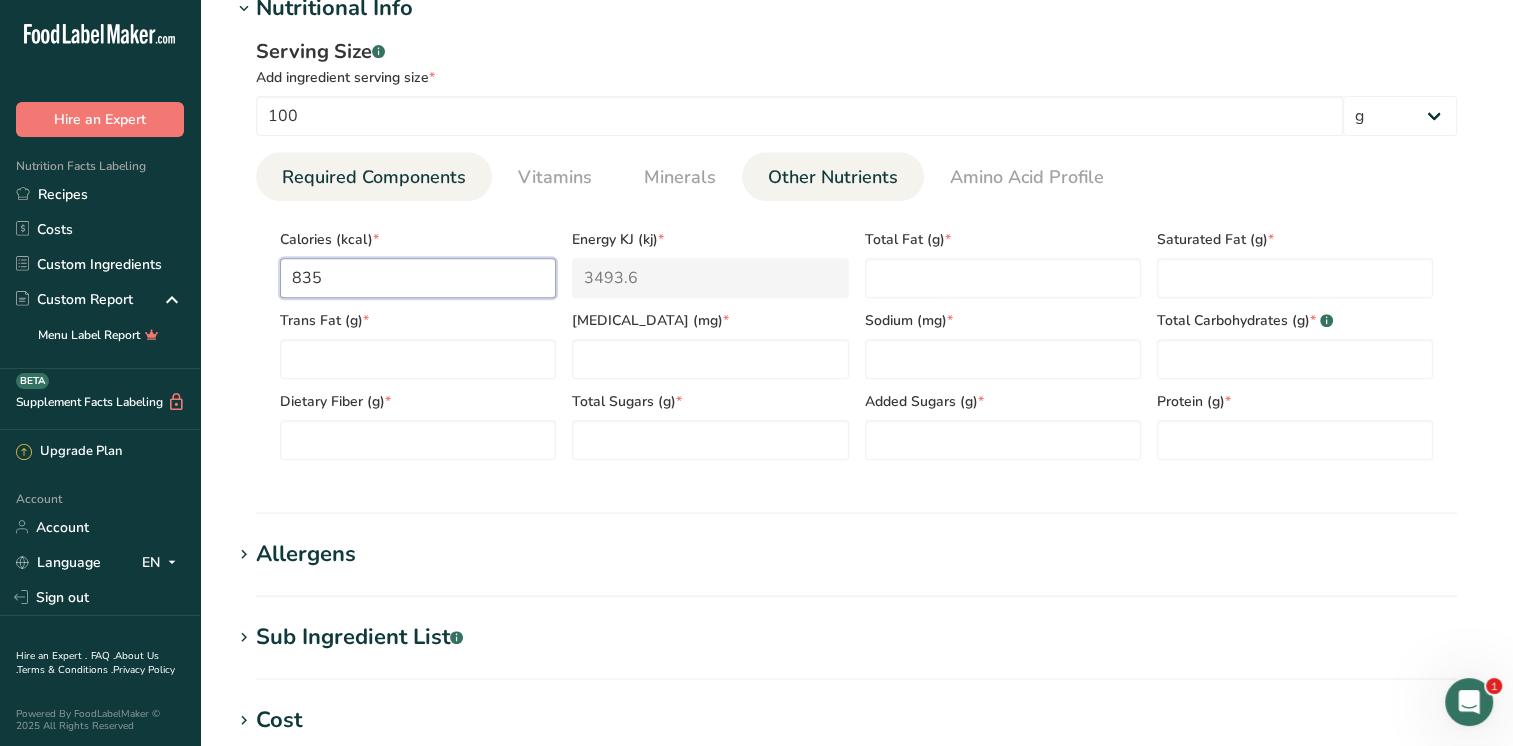 type on "835" 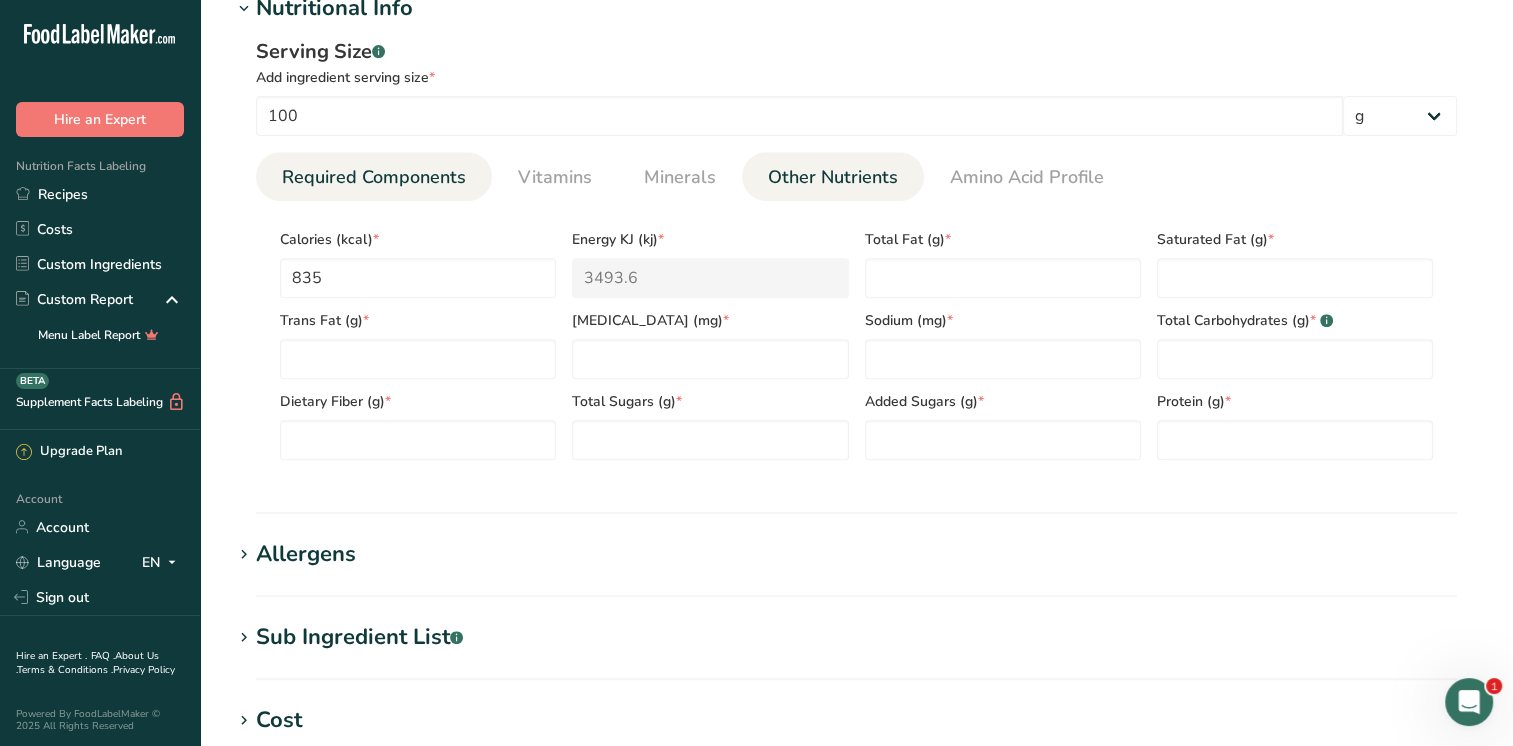 click on "Other Nutrients" at bounding box center (833, 177) 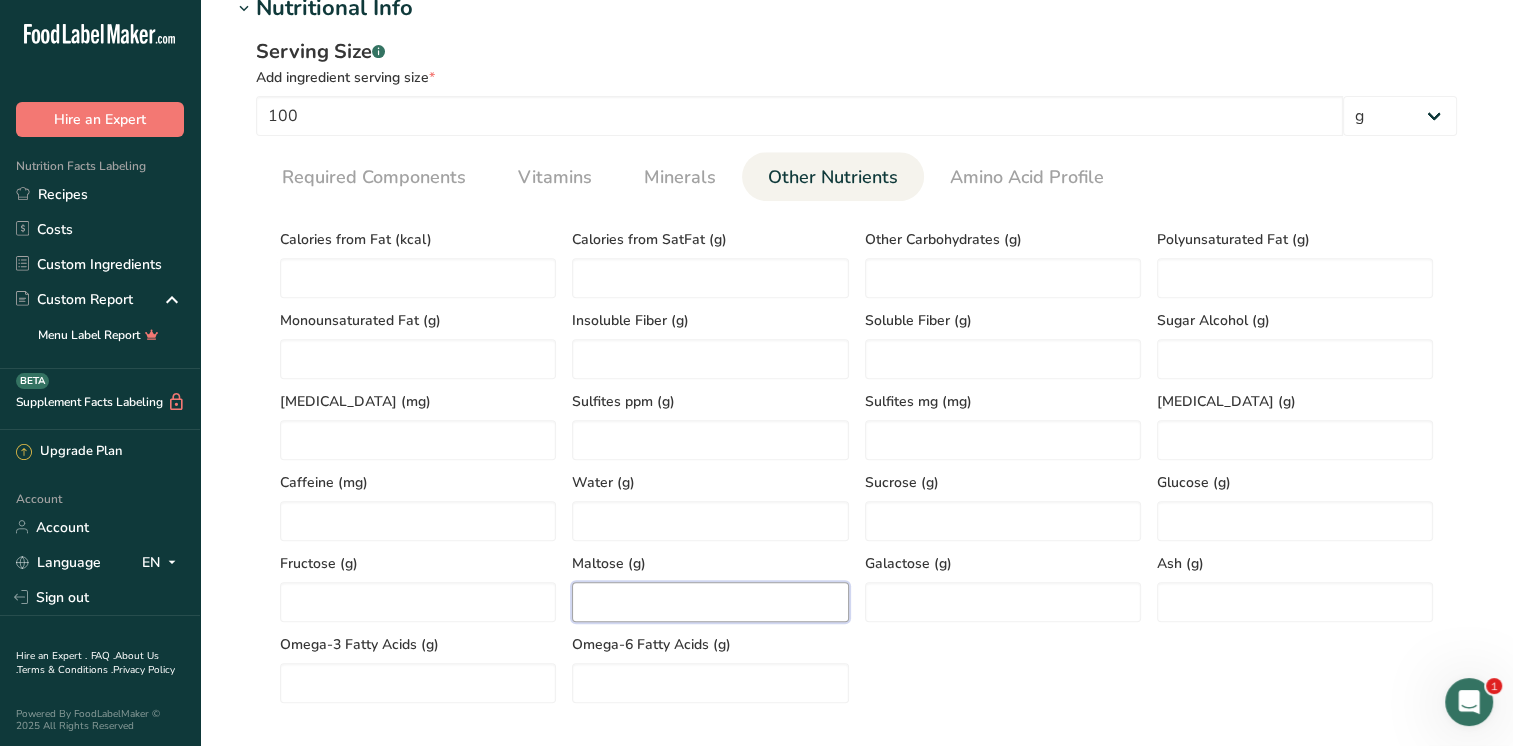 click at bounding box center (710, 602) 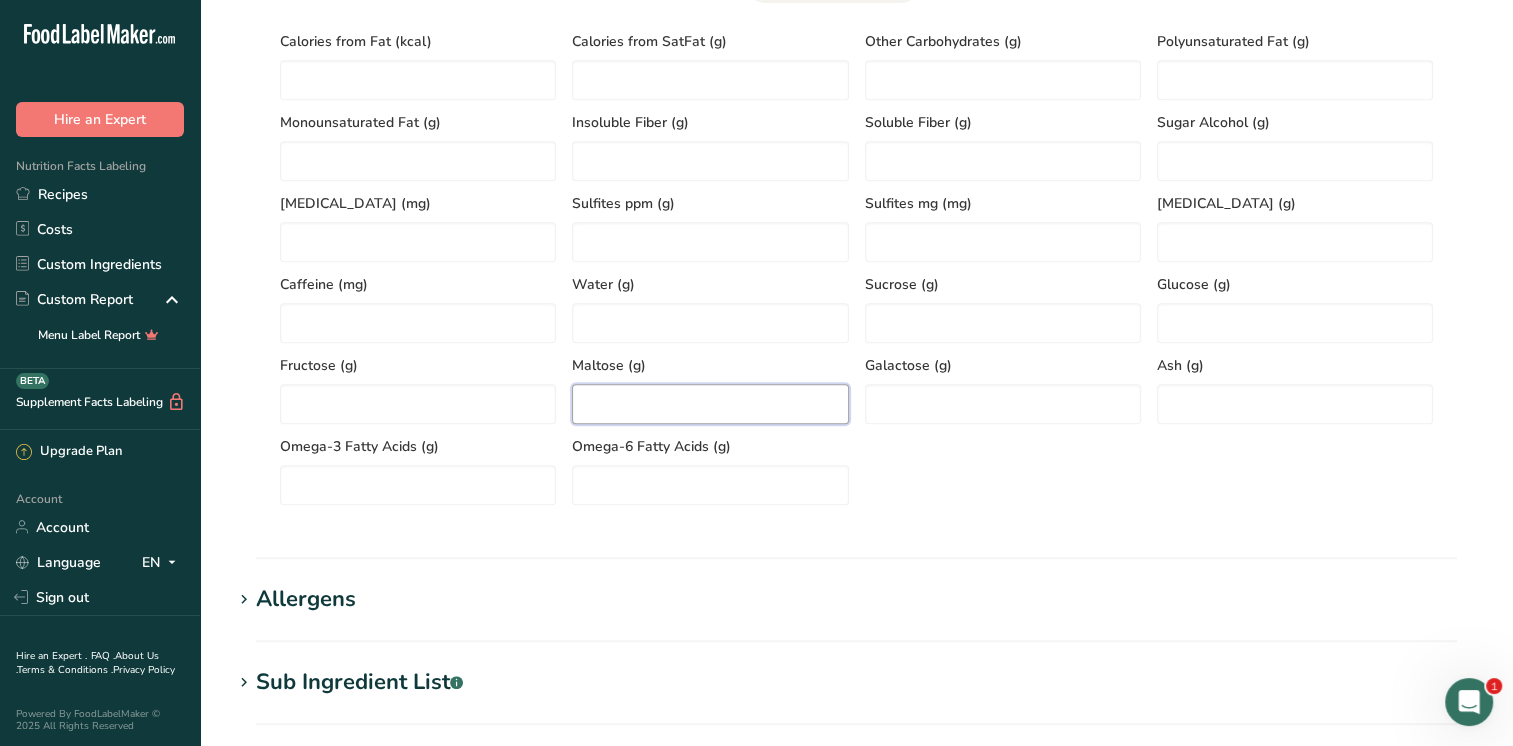 scroll, scrollTop: 1200, scrollLeft: 0, axis: vertical 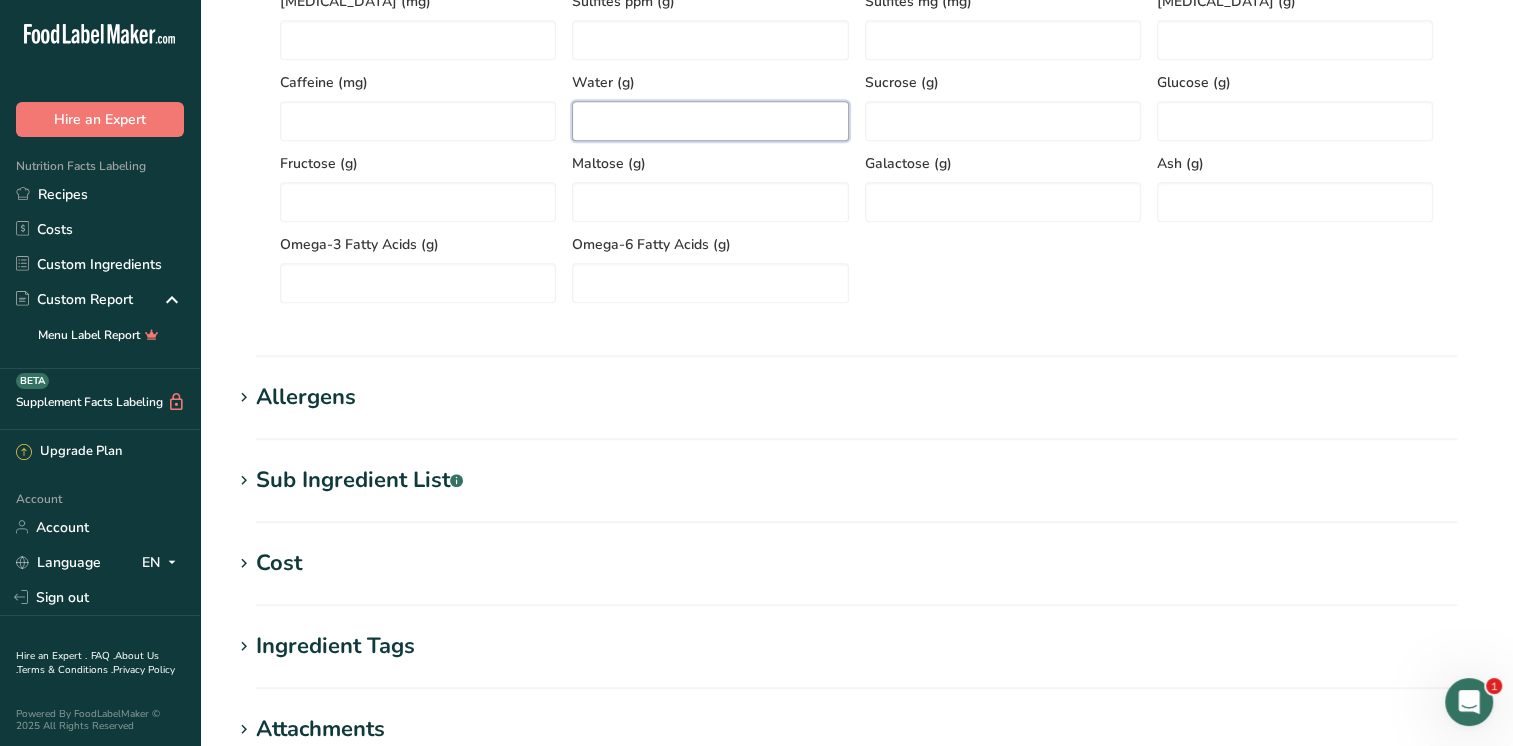 click at bounding box center [710, 121] 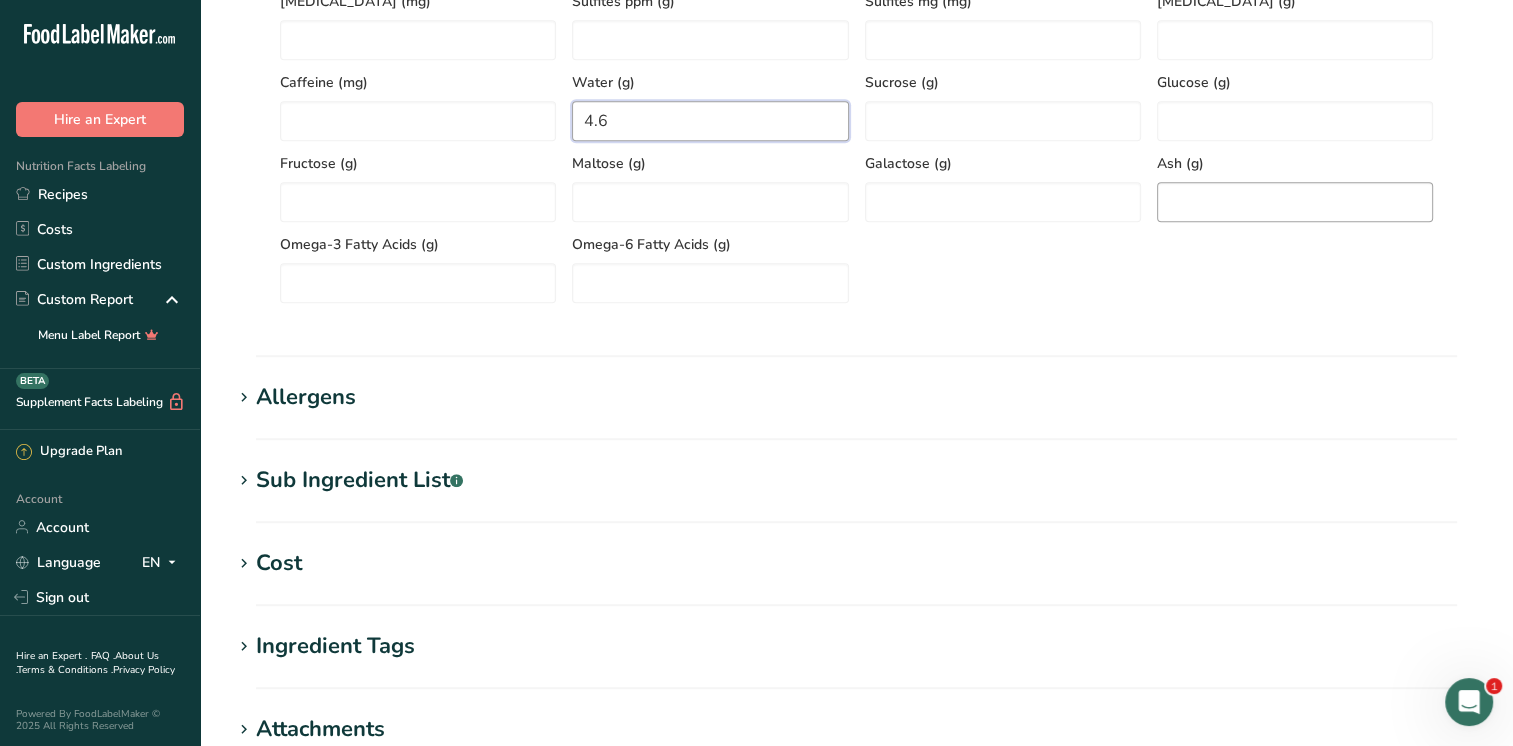 type on "4.6" 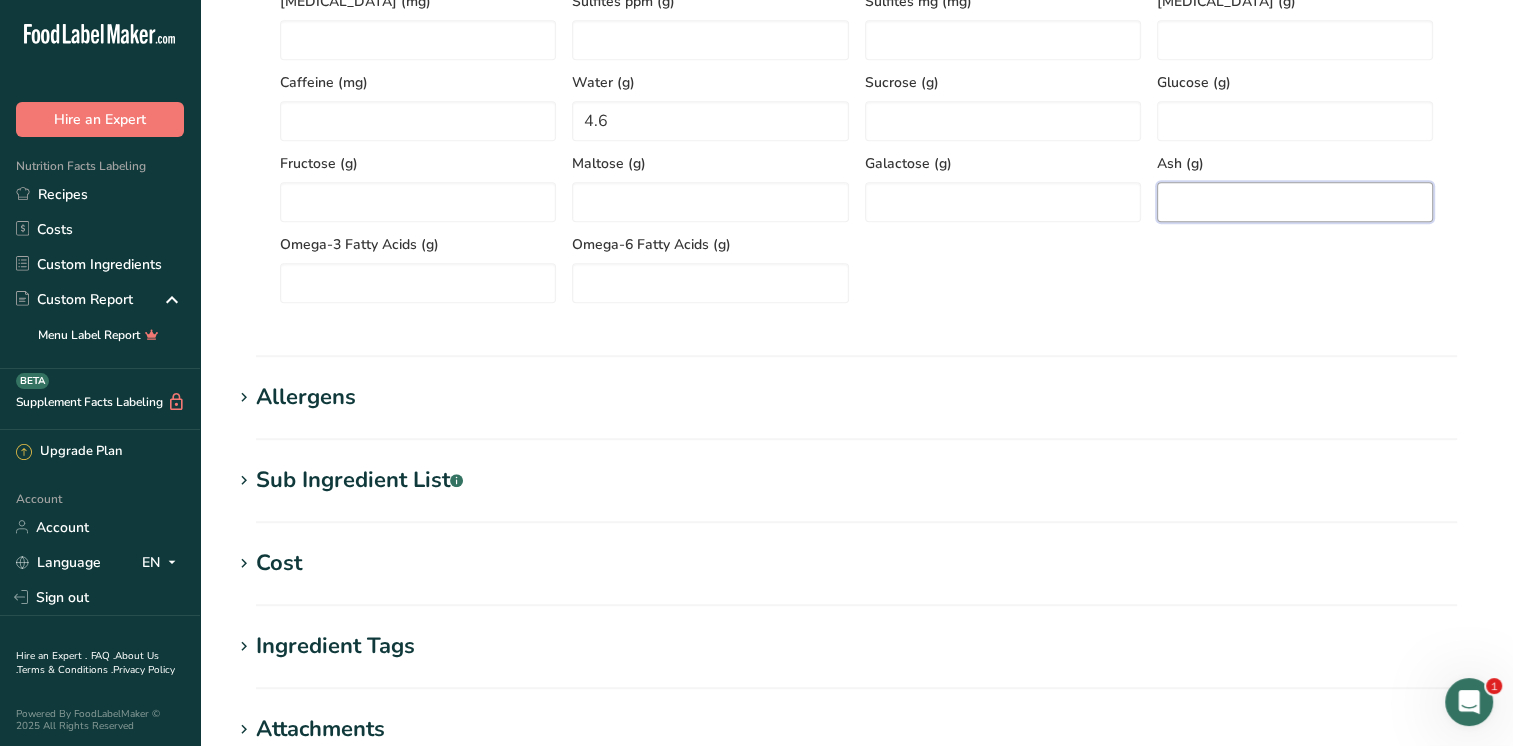click at bounding box center (1295, 202) 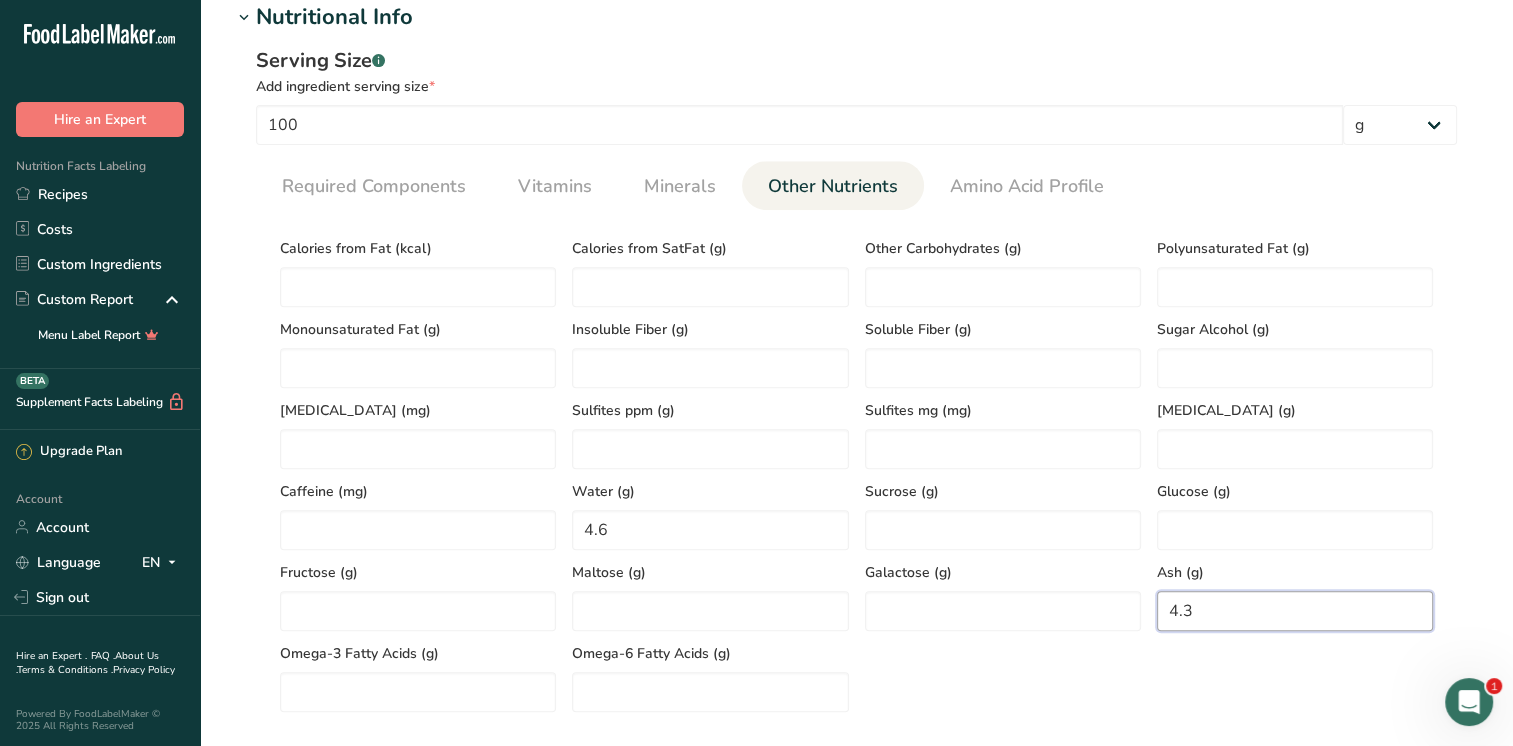scroll, scrollTop: 600, scrollLeft: 0, axis: vertical 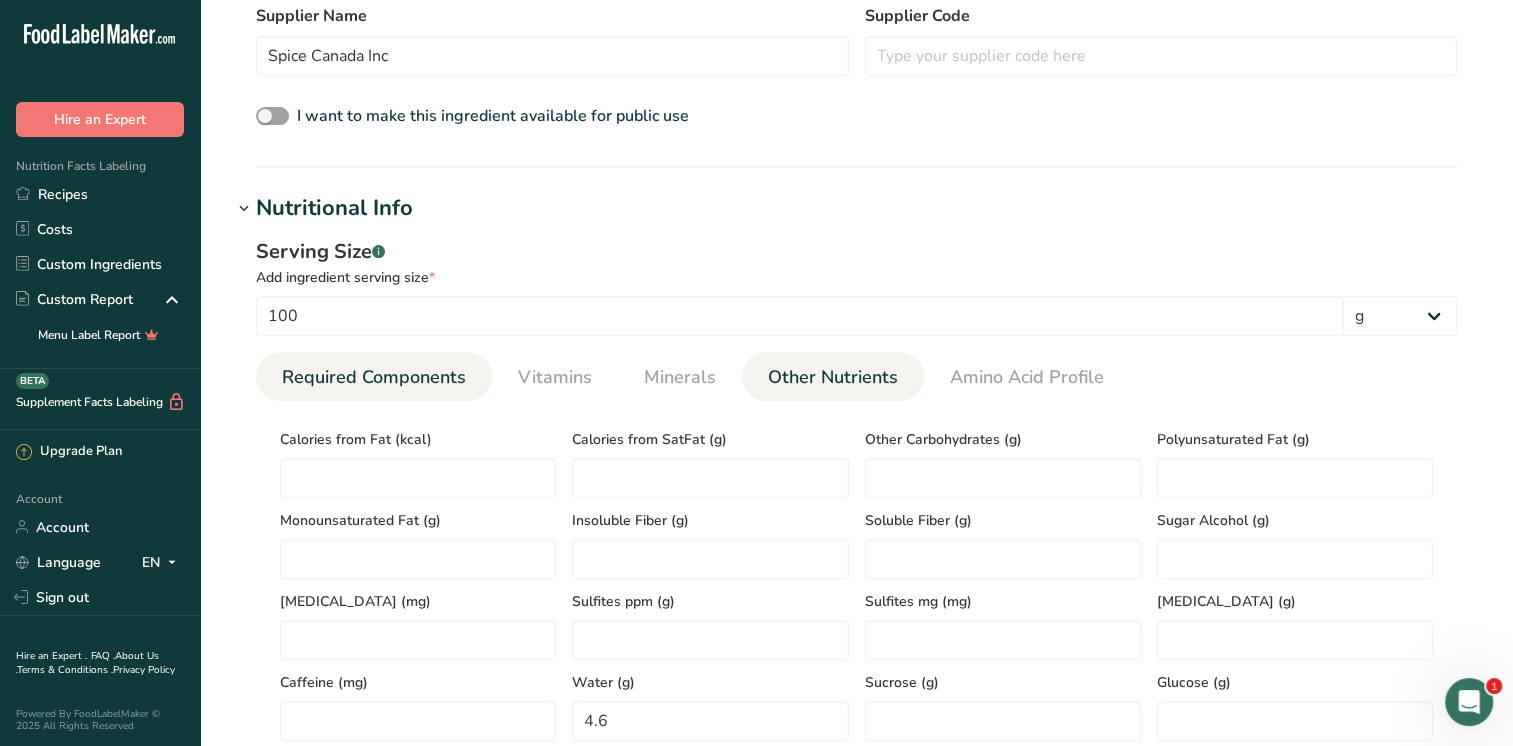 type on "4.3" 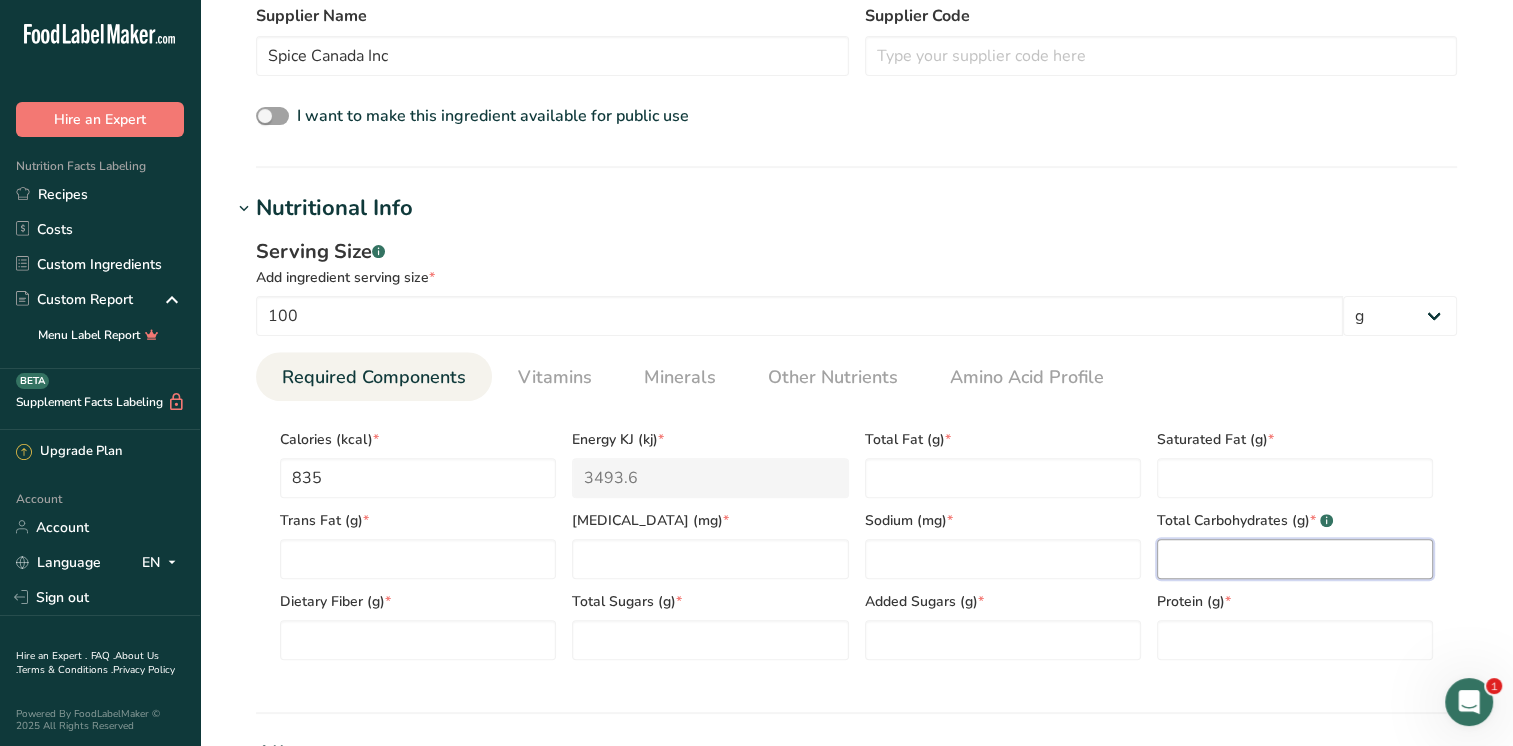 click at bounding box center [1295, 559] 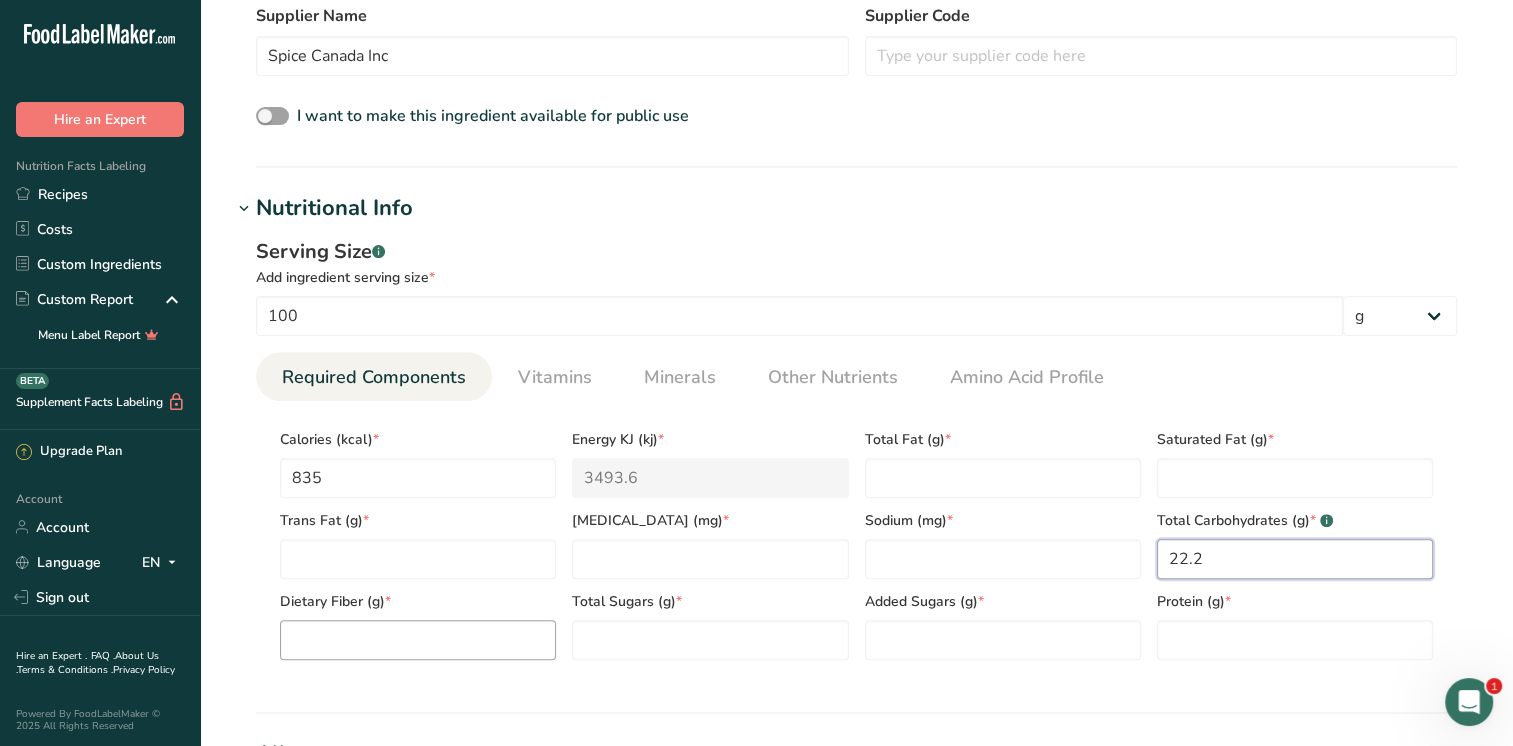type on "22.2" 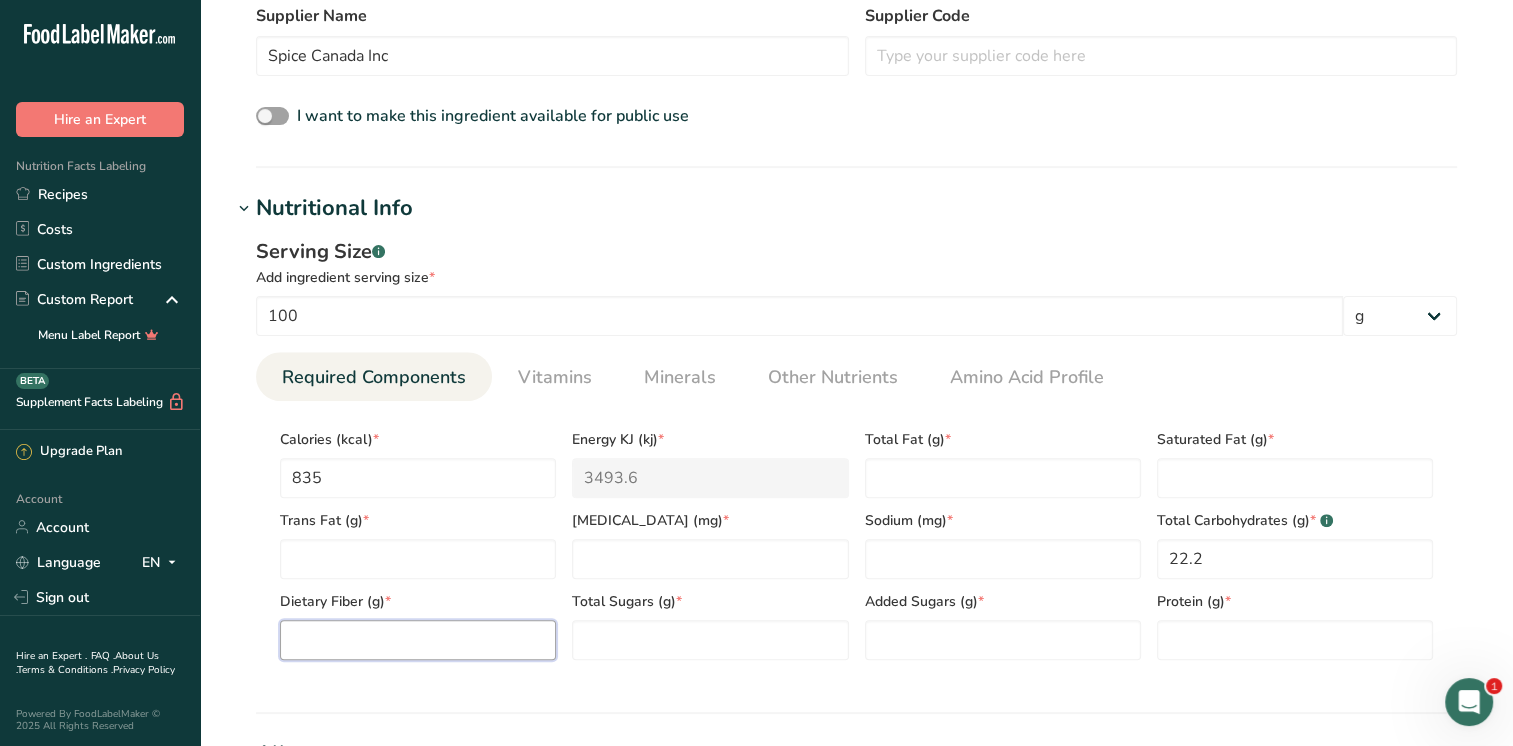 click at bounding box center (418, 640) 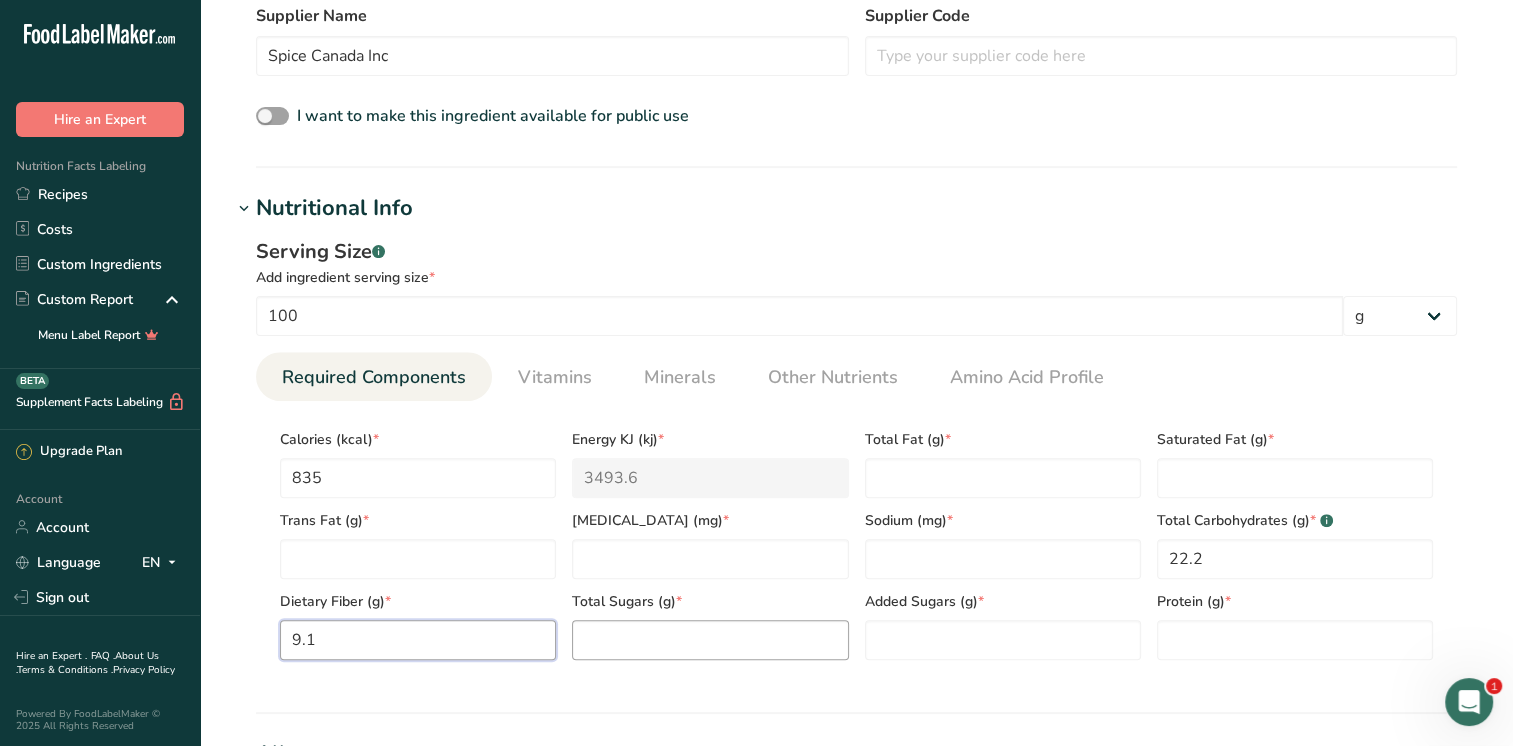 type on "9.1" 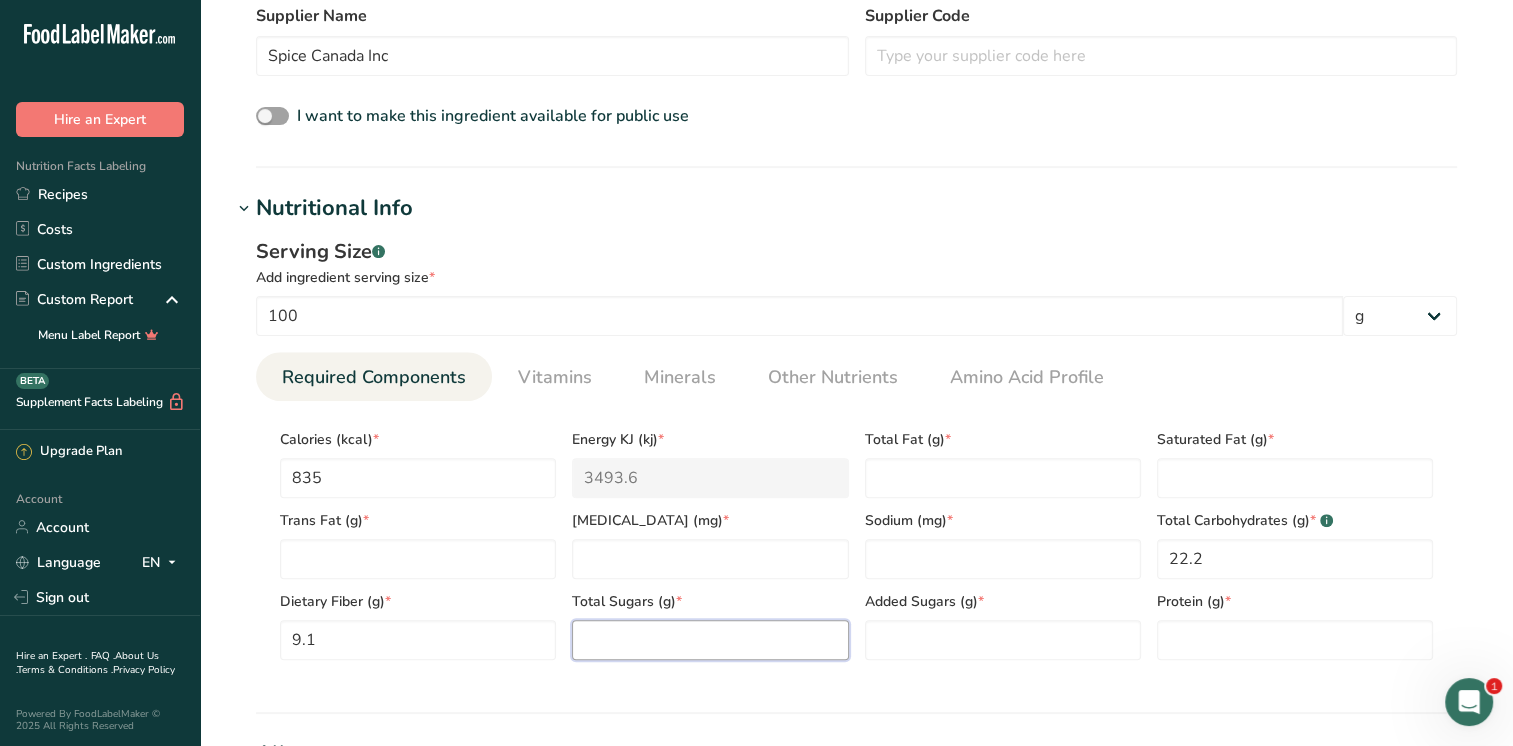 click at bounding box center [710, 640] 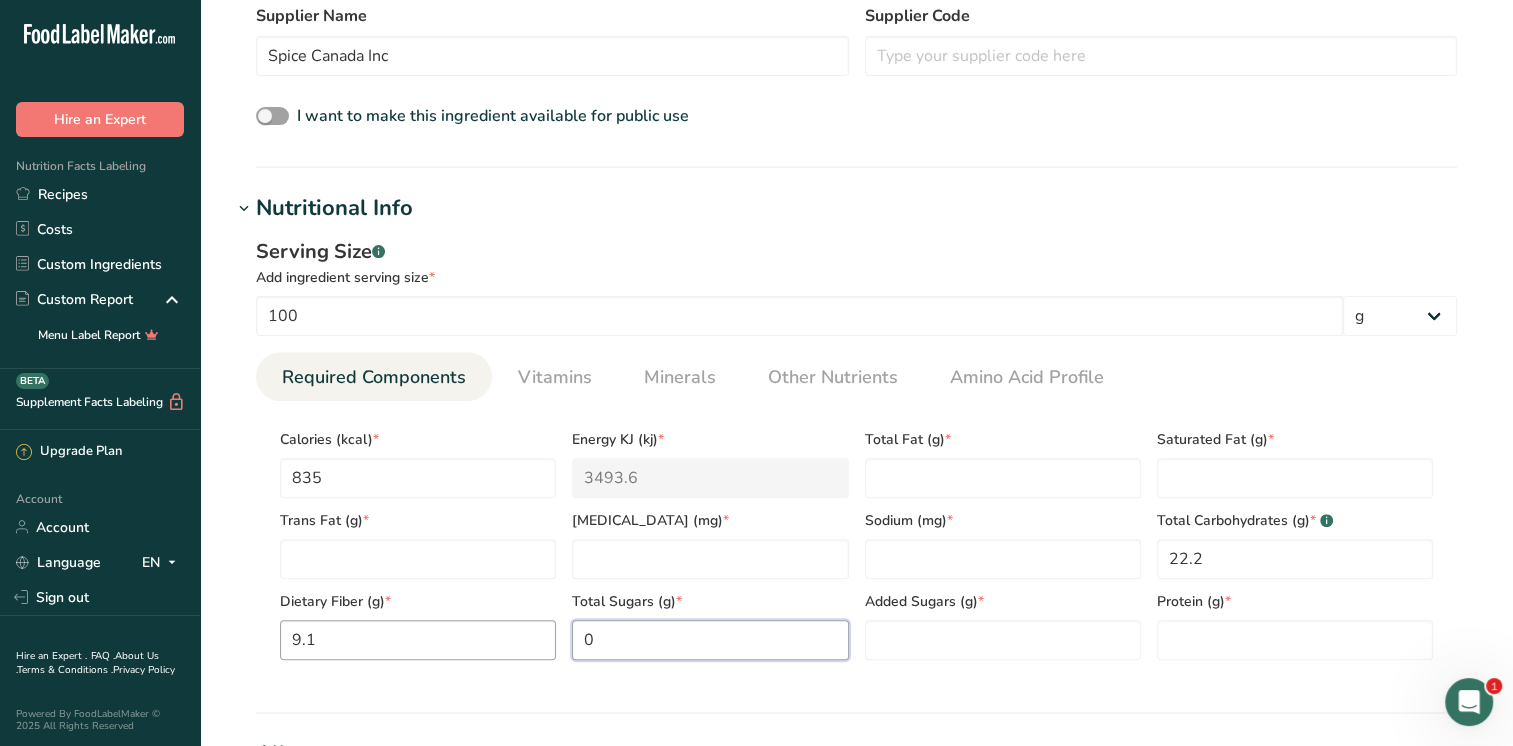 drag, startPoint x: 677, startPoint y: 633, endPoint x: 534, endPoint y: 647, distance: 143.68369 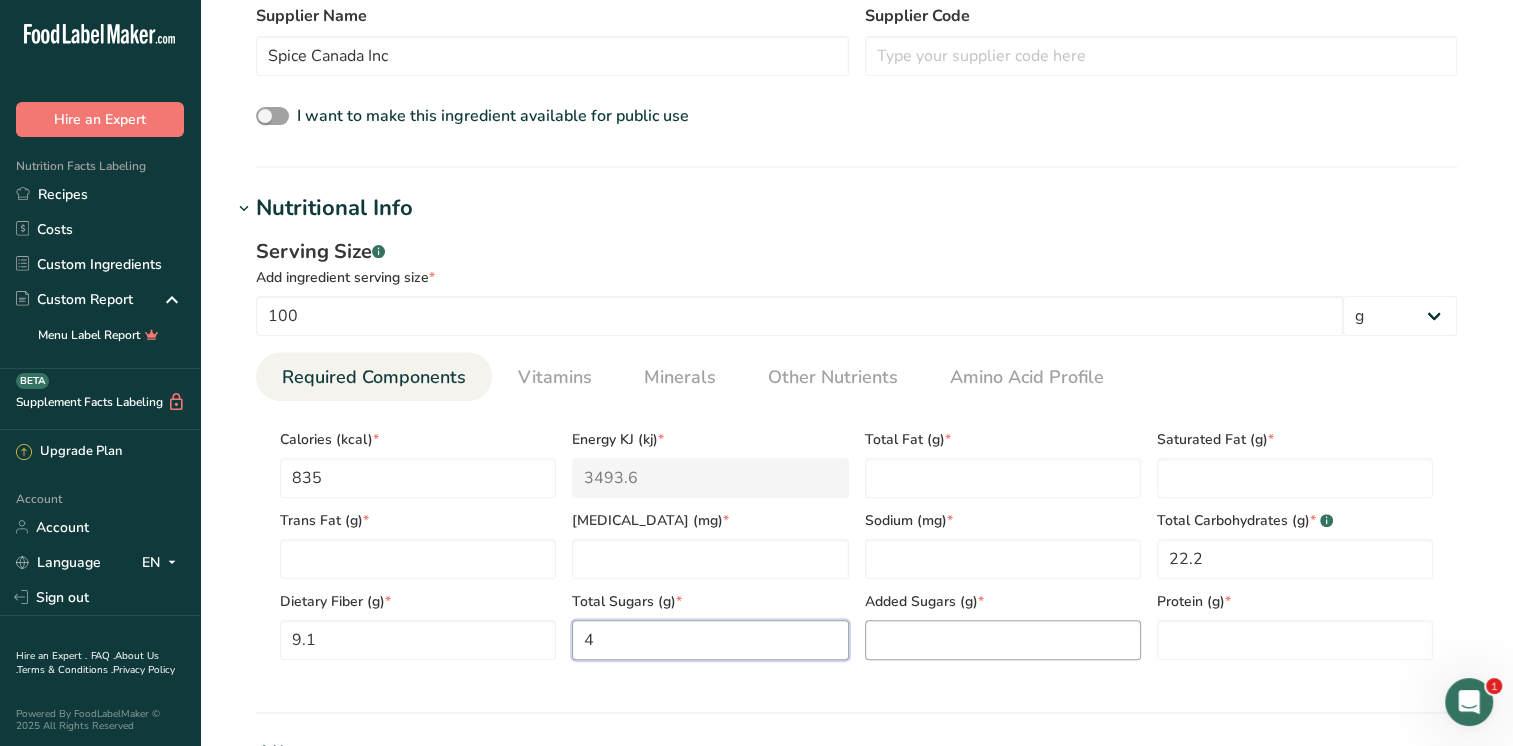type on "4" 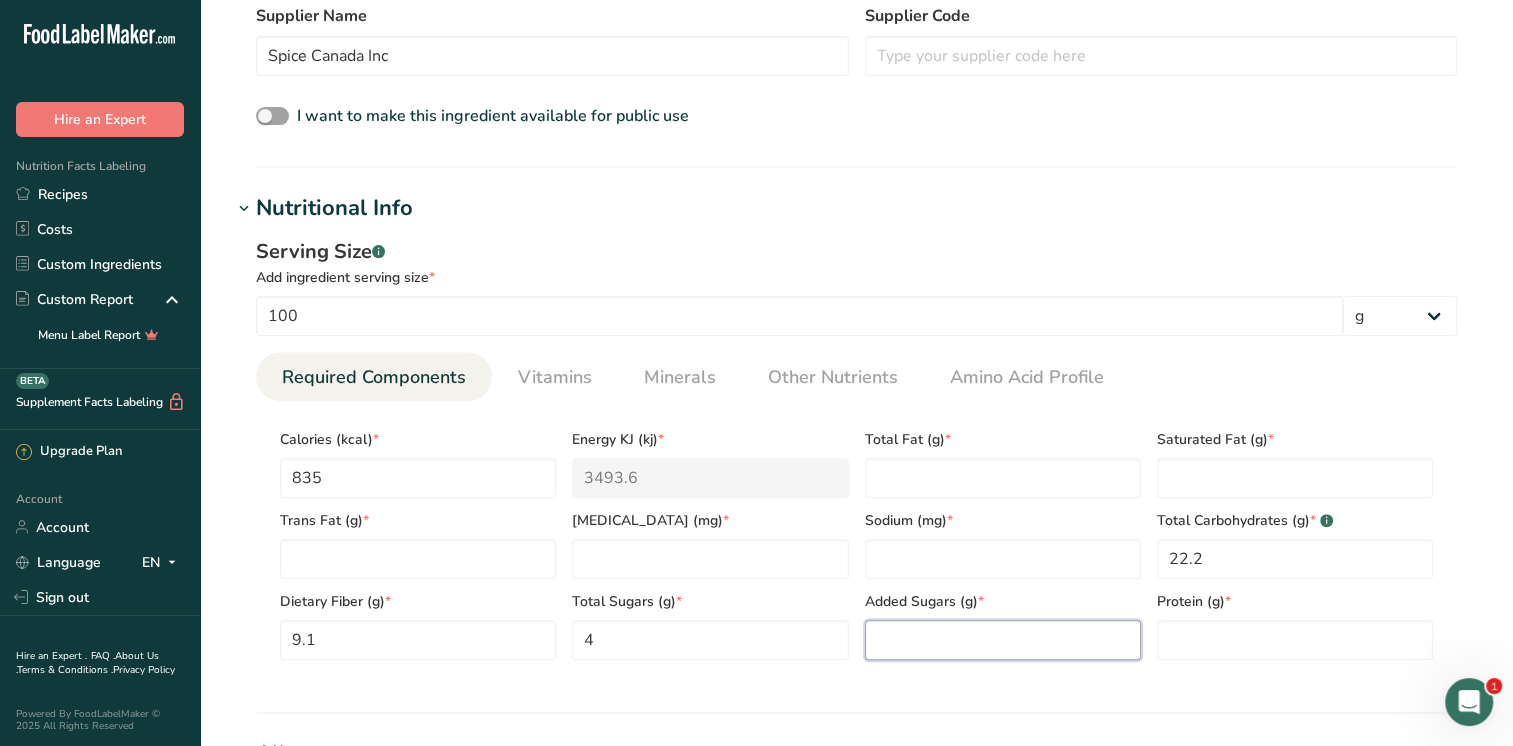 click at bounding box center [1003, 640] 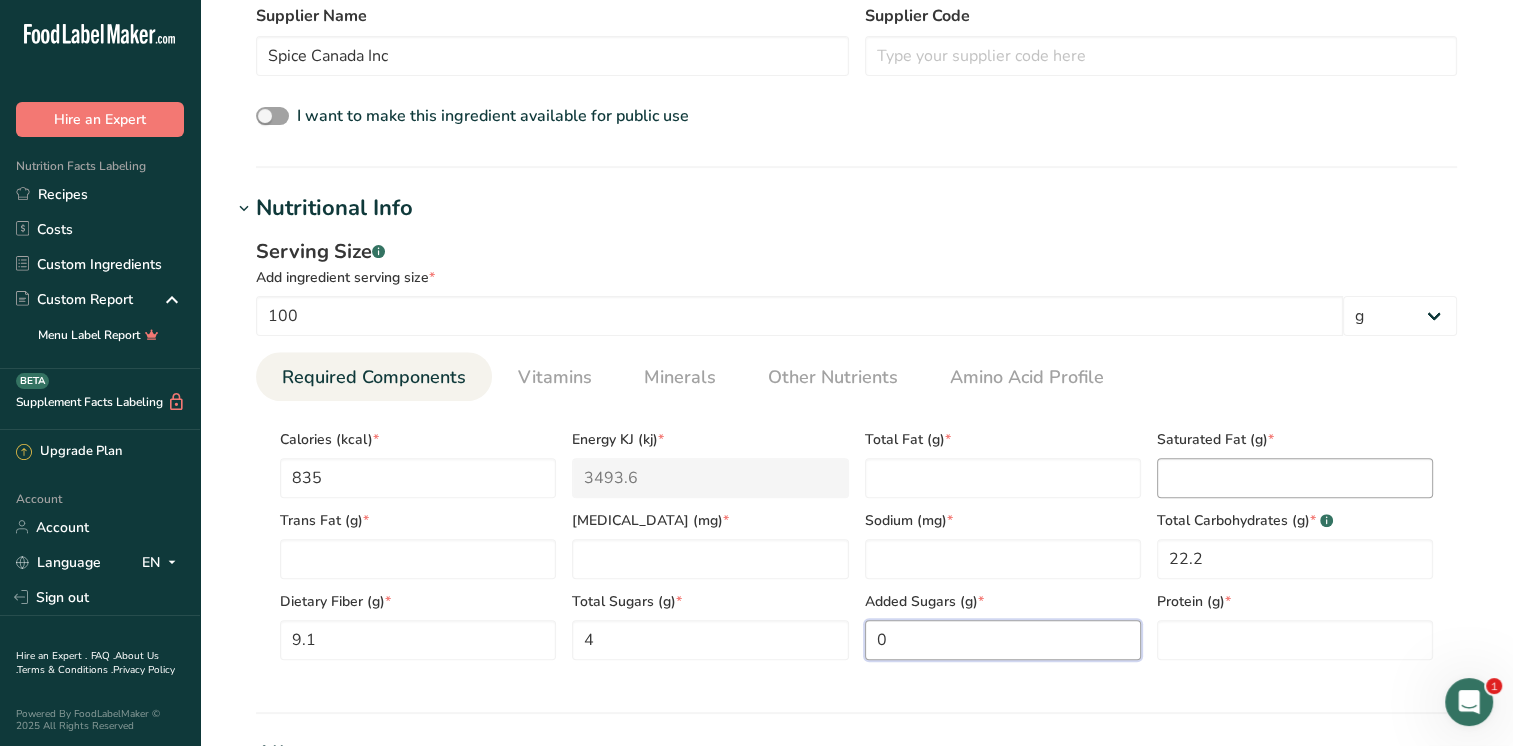 type on "0" 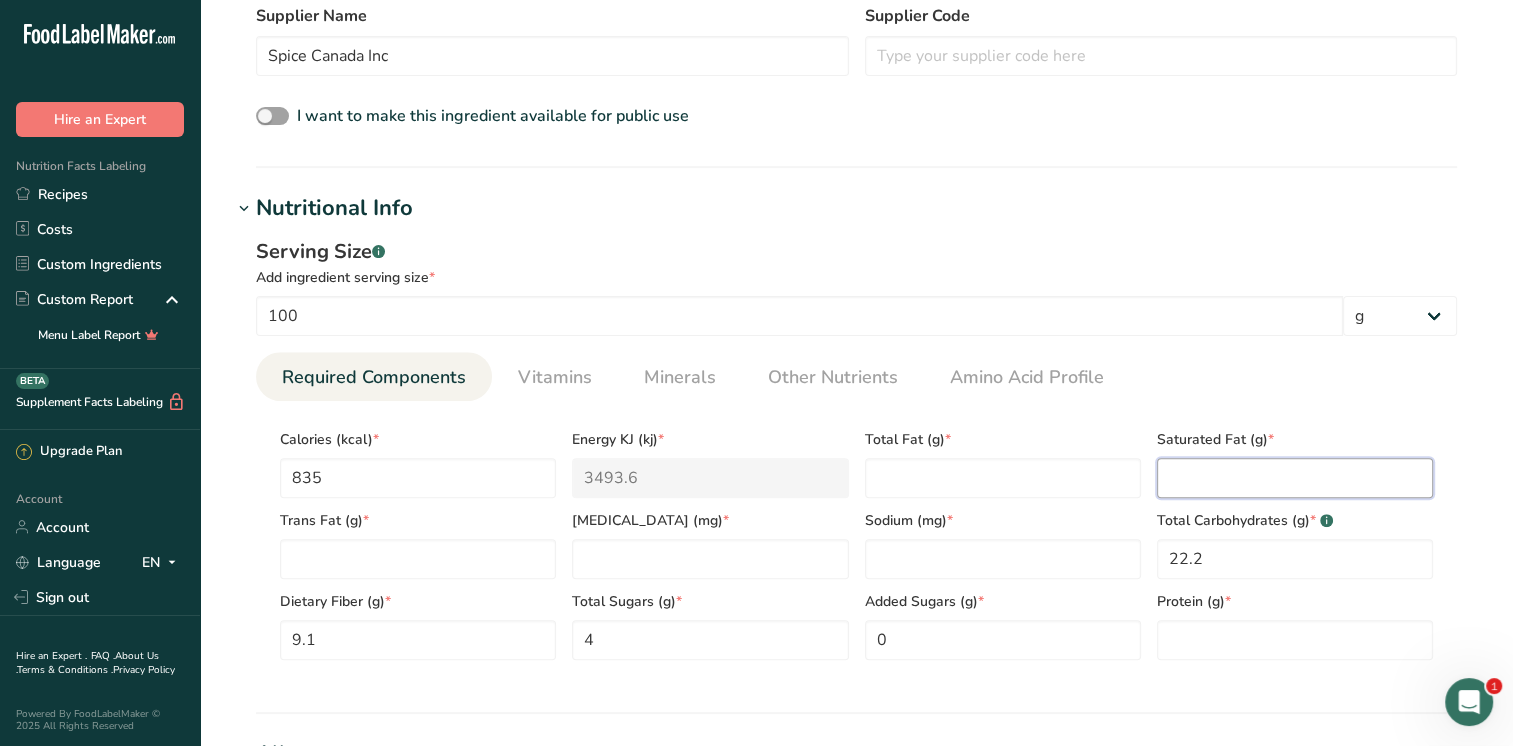 click at bounding box center (1295, 478) 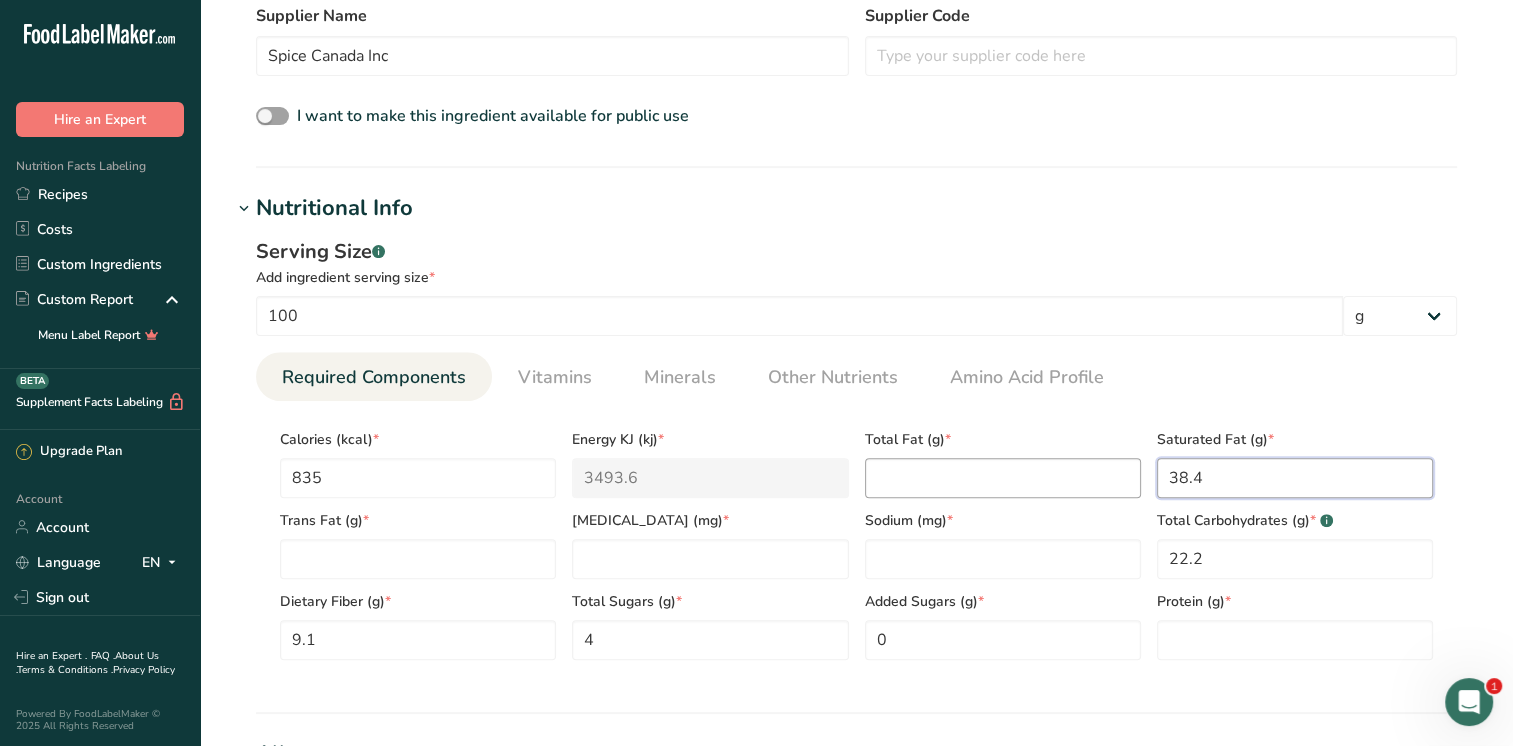 drag, startPoint x: 1196, startPoint y: 480, endPoint x: 1065, endPoint y: 474, distance: 131.13733 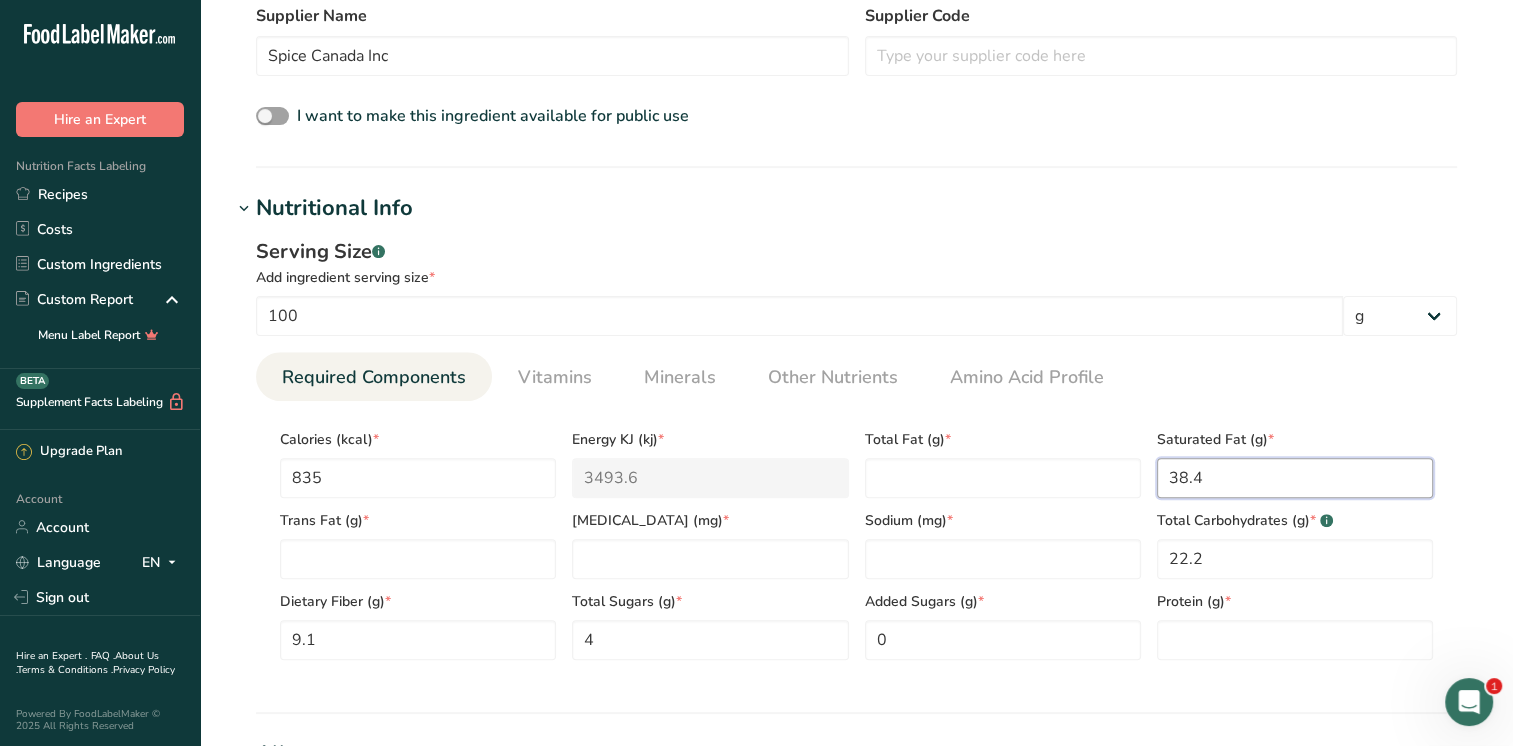 type on "0" 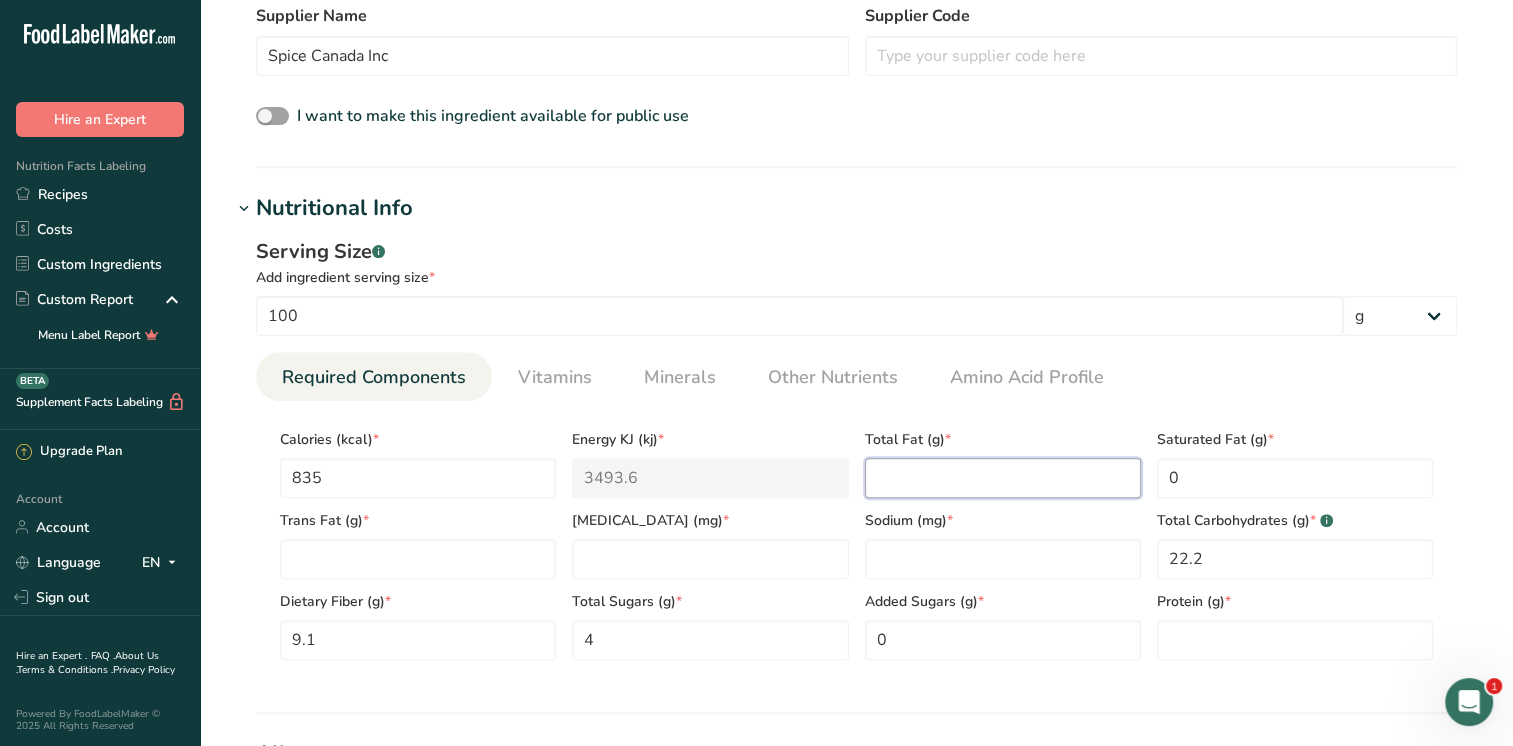 click at bounding box center [1003, 478] 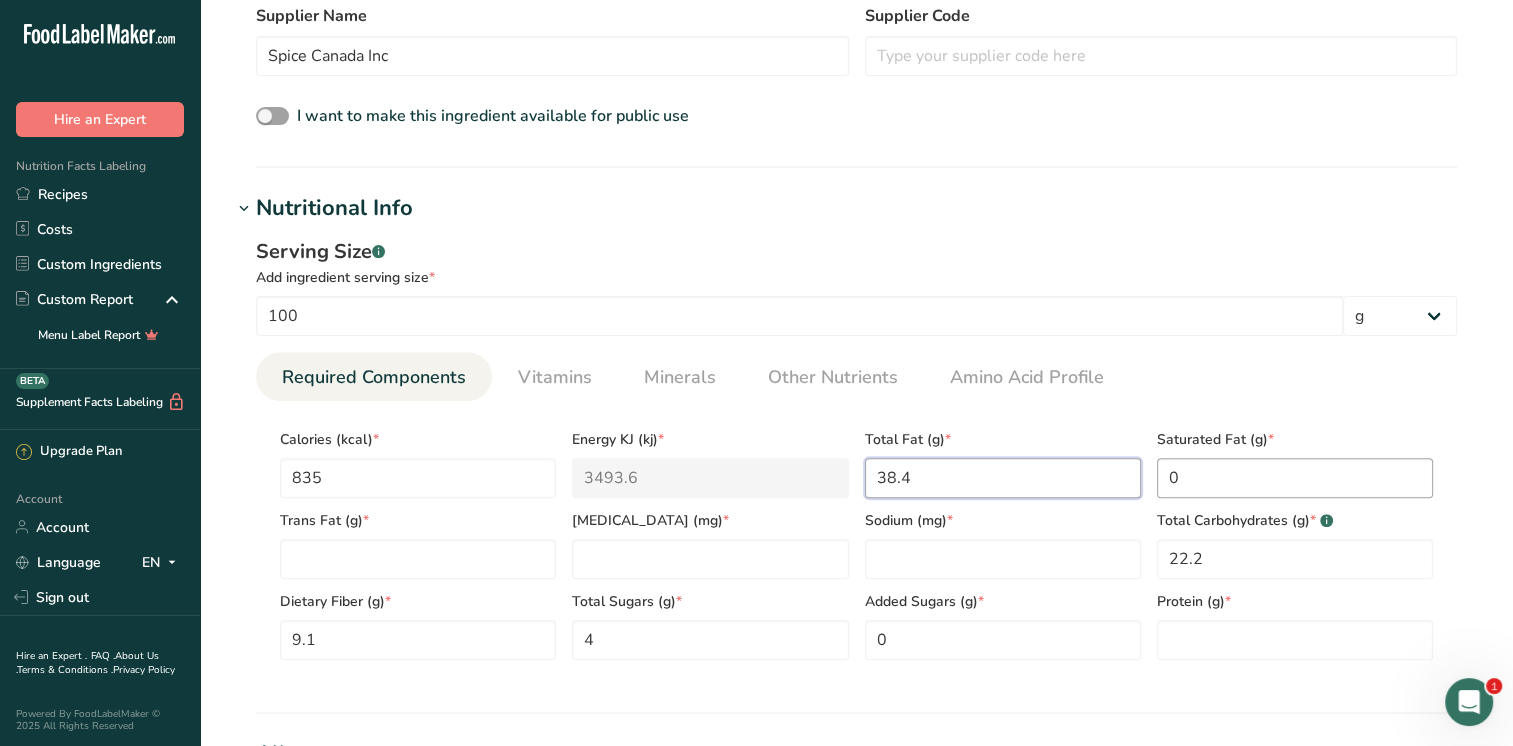 type on "38.4" 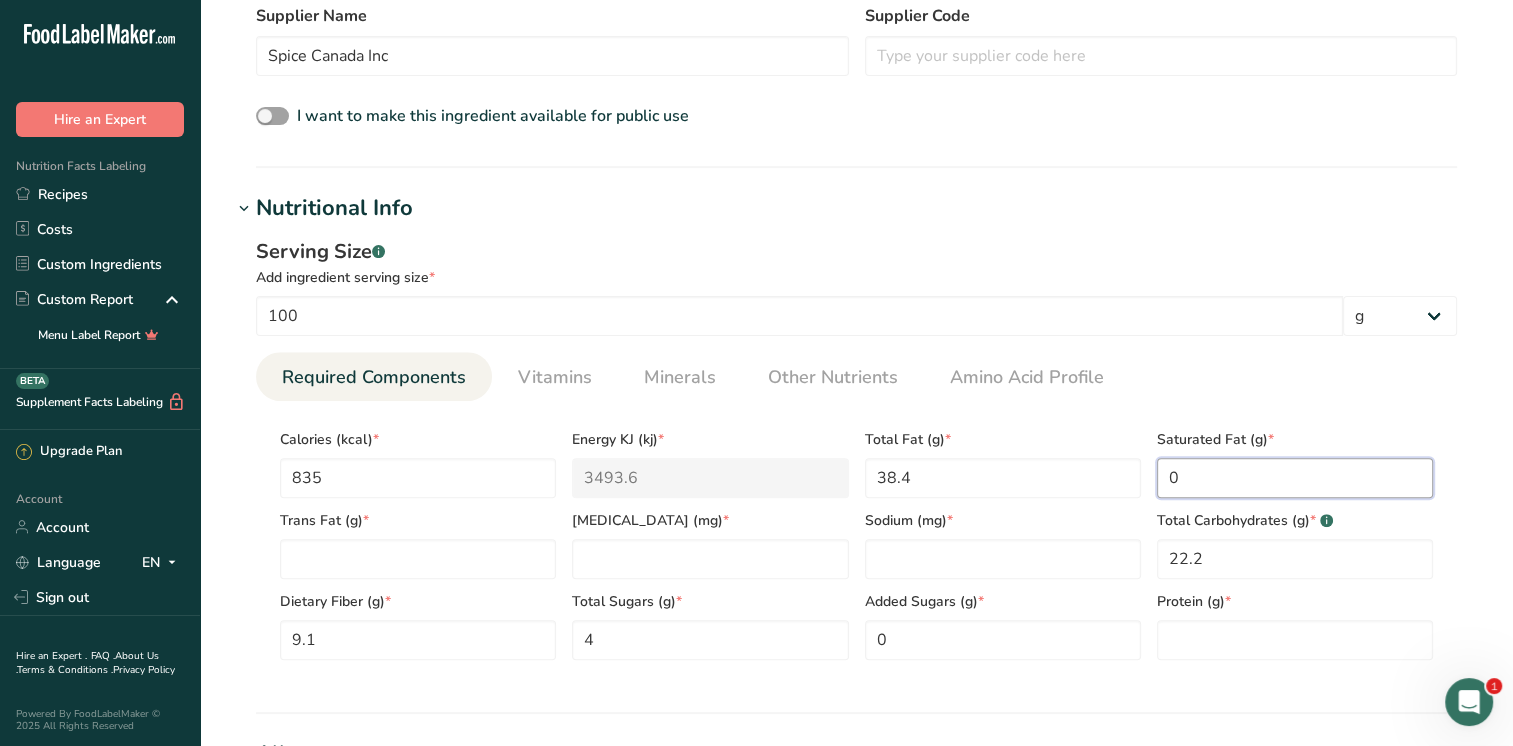 drag, startPoint x: 1191, startPoint y: 484, endPoint x: 1152, endPoint y: 472, distance: 40.804413 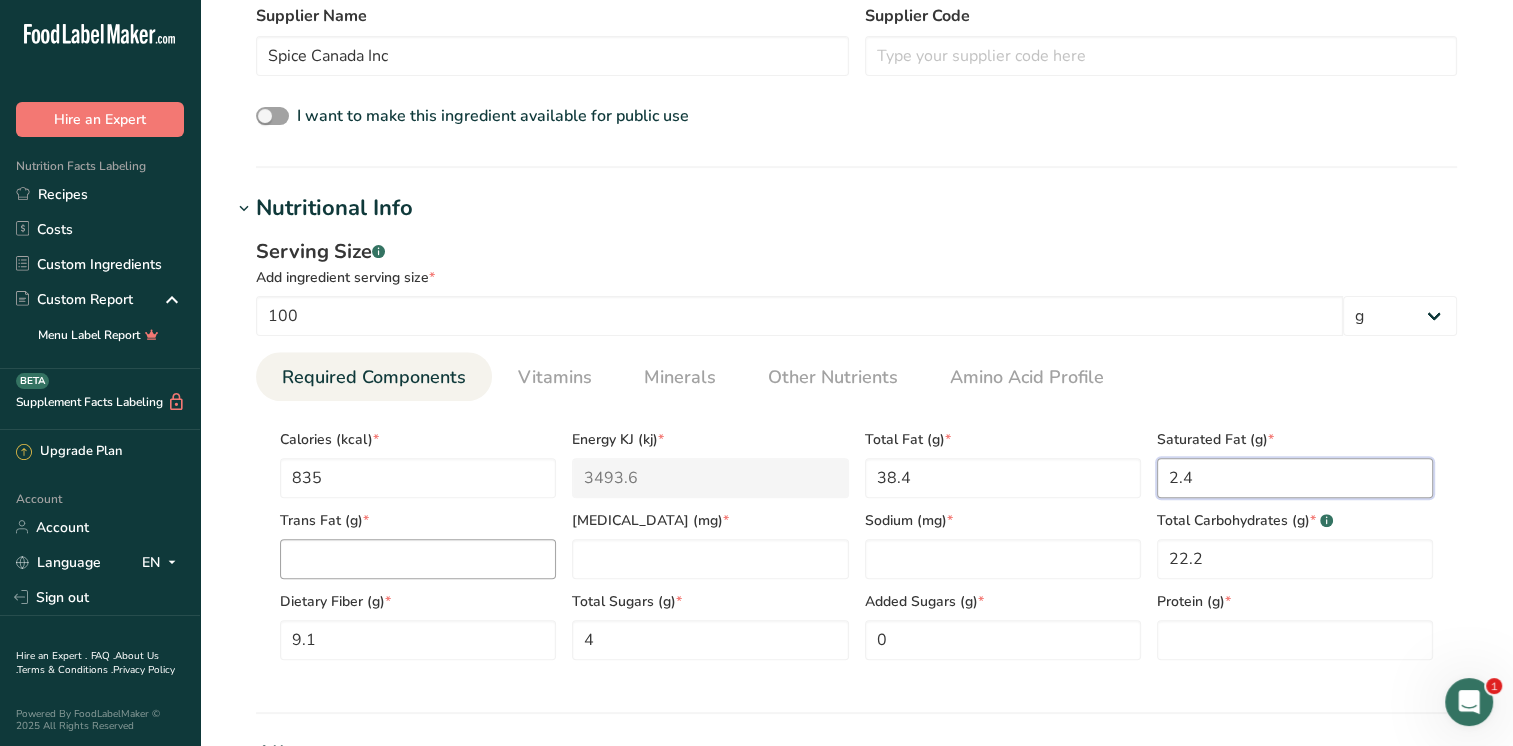 type on "2.4" 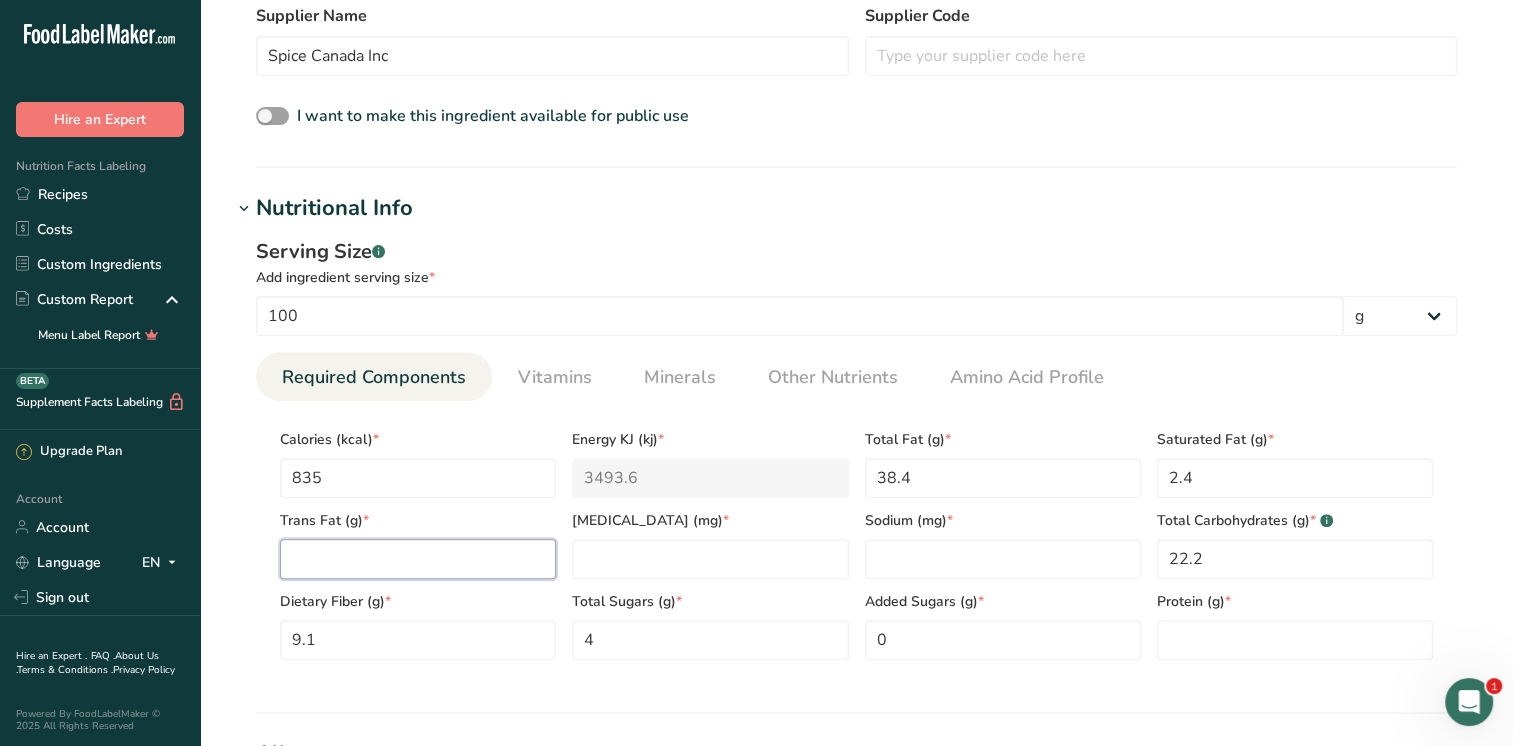 click at bounding box center [418, 559] 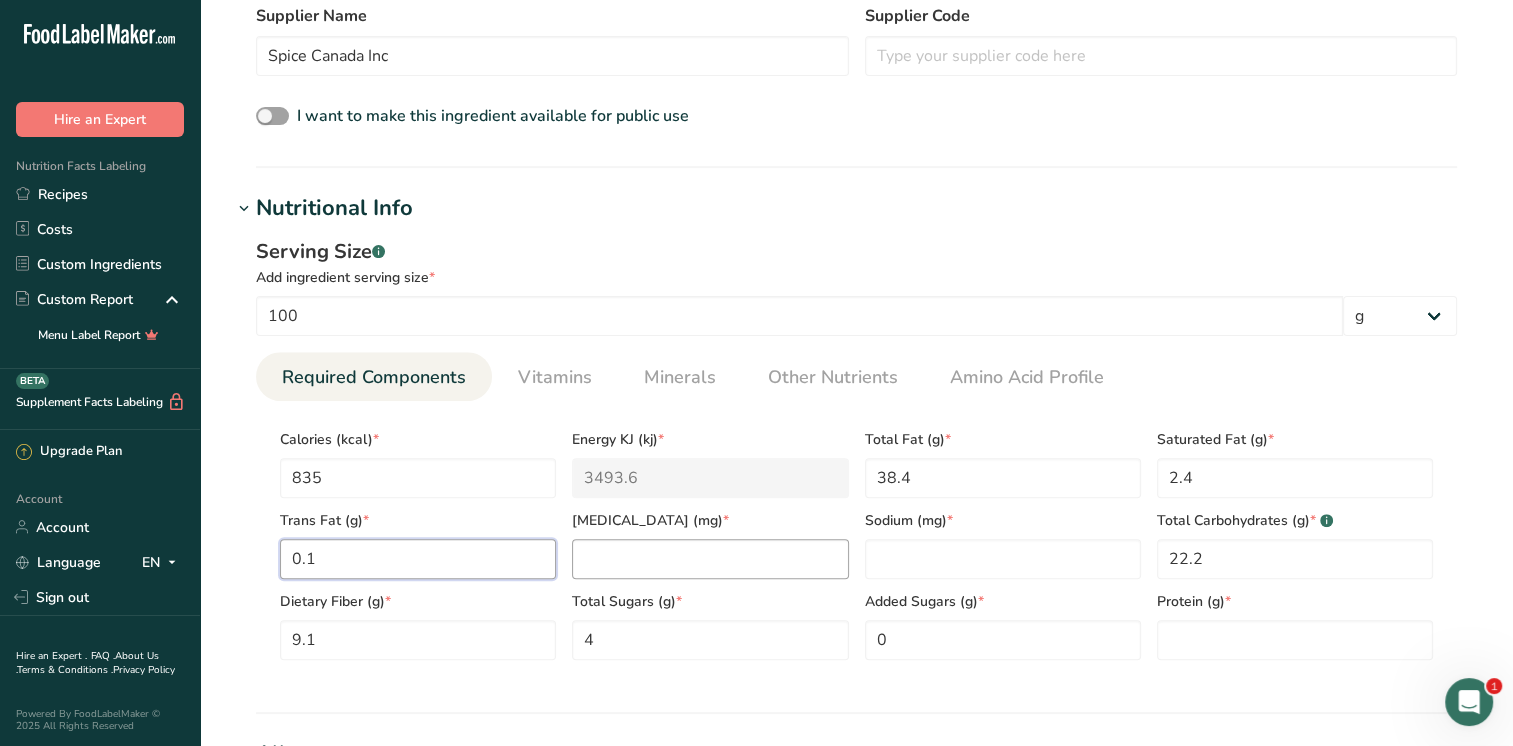 type on "0.1" 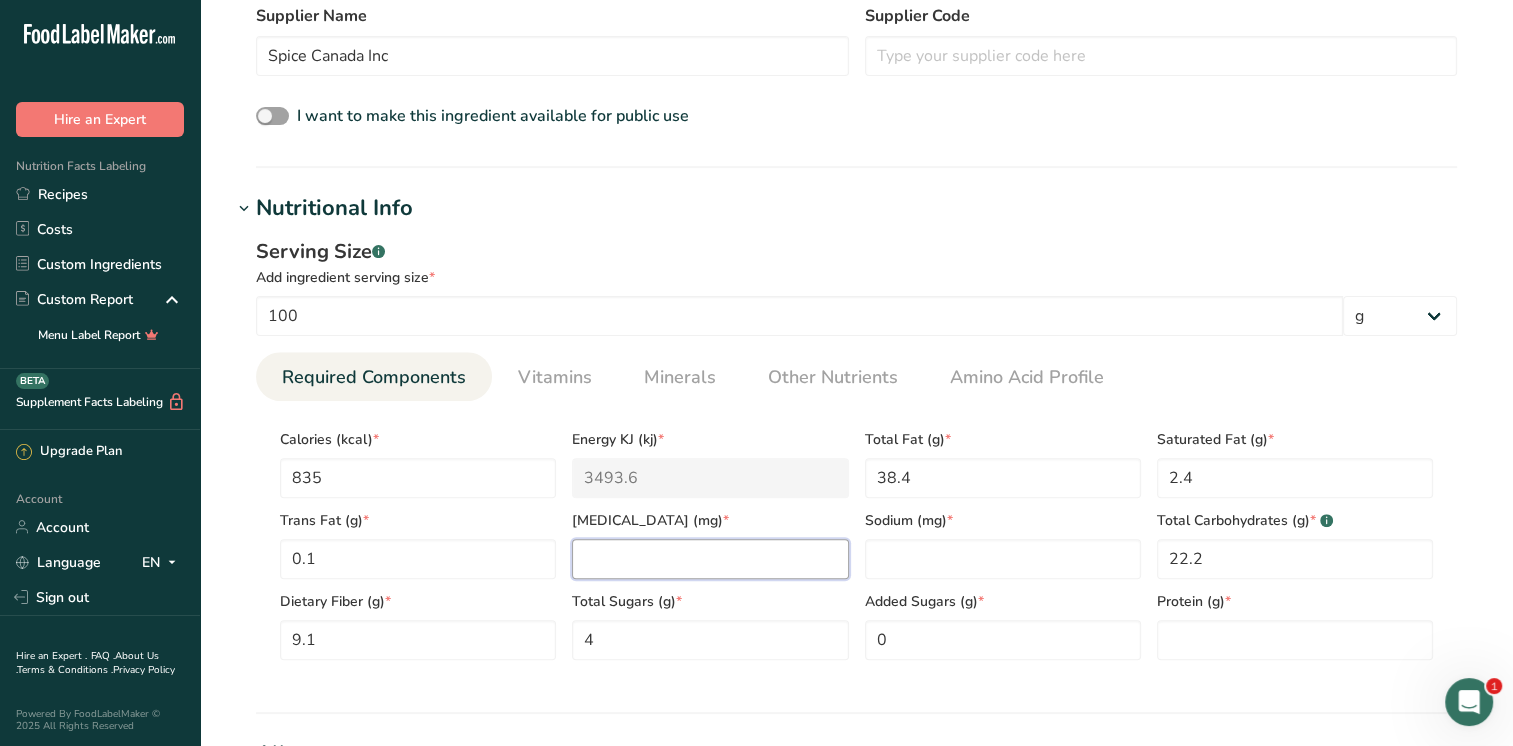 click at bounding box center (710, 559) 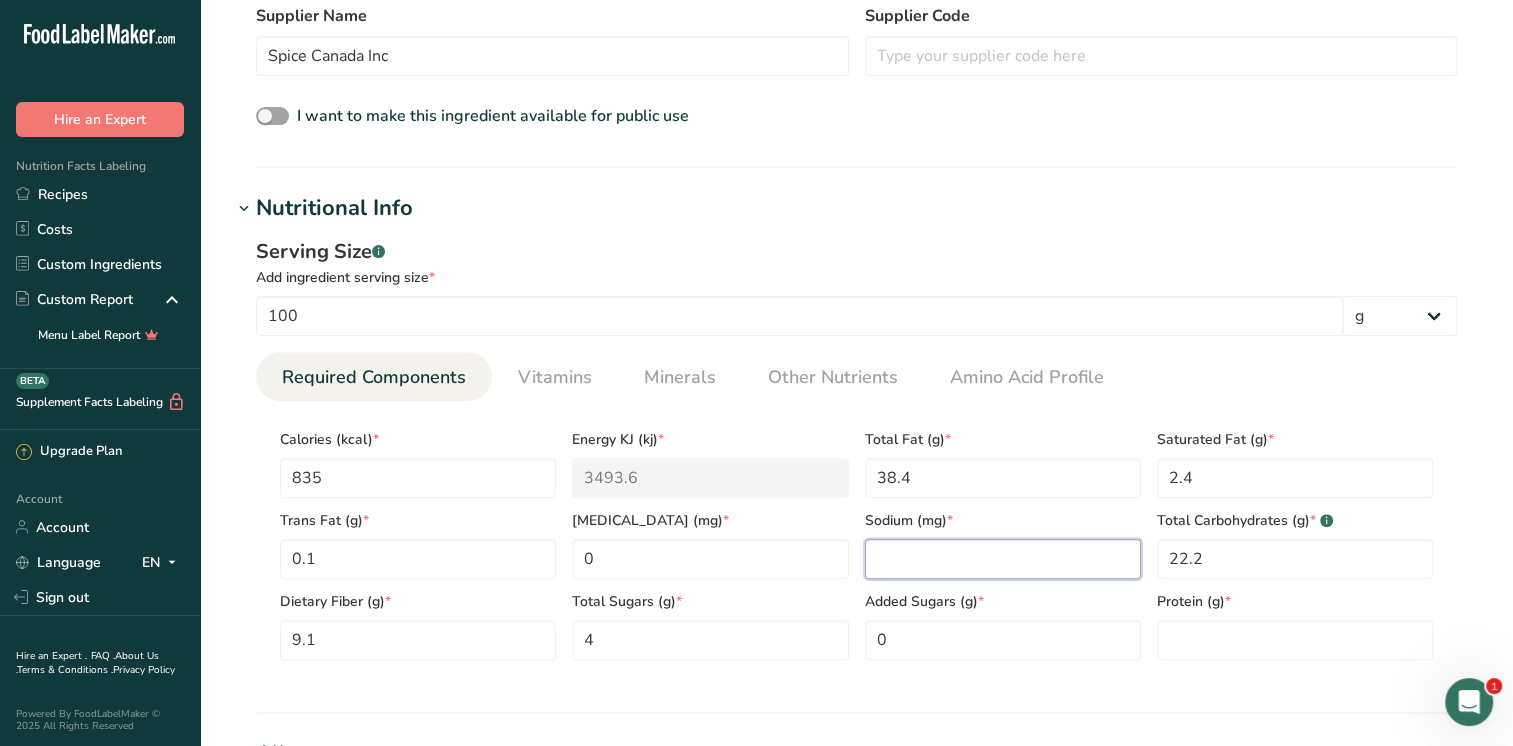 click at bounding box center (1003, 559) 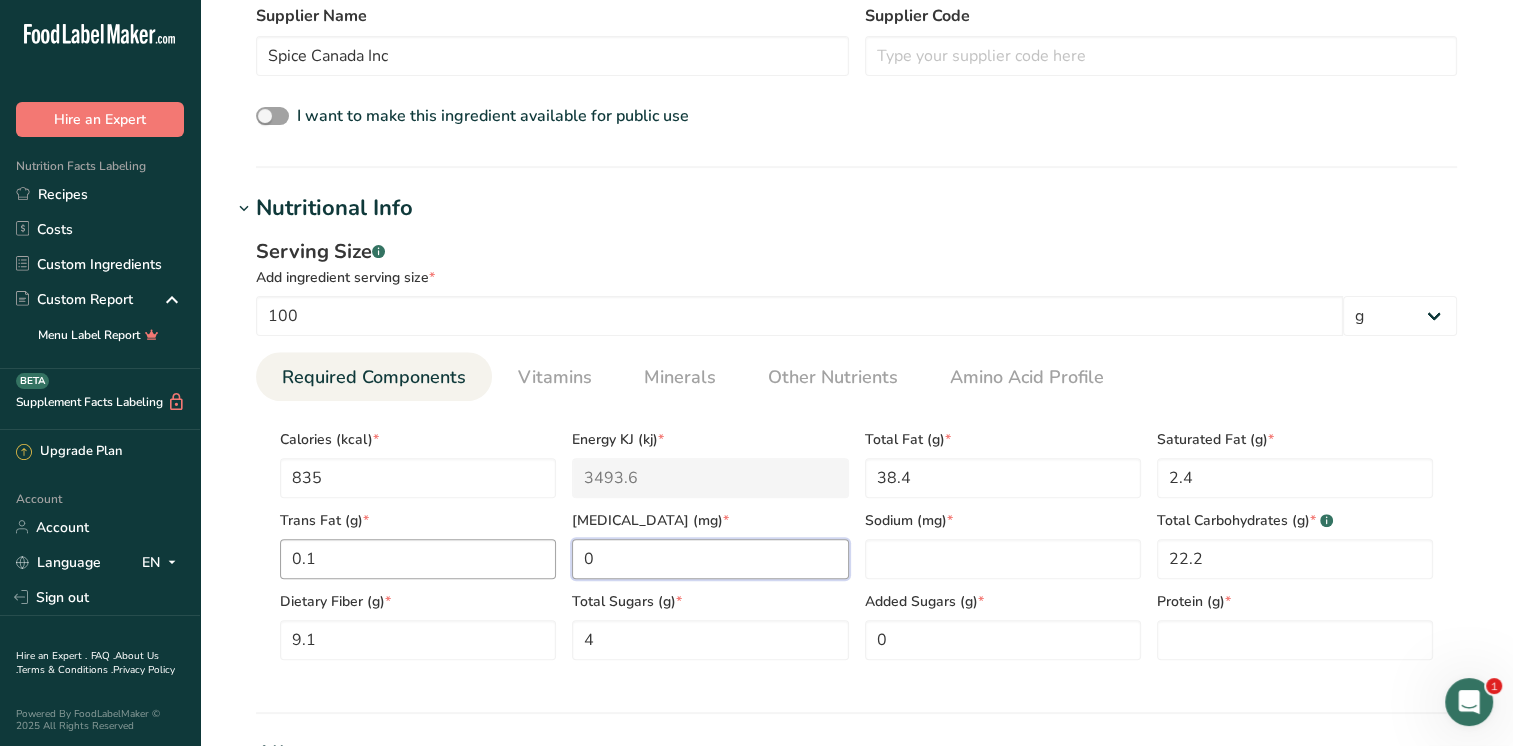 drag, startPoint x: 673, startPoint y: 567, endPoint x: 548, endPoint y: 538, distance: 128.31992 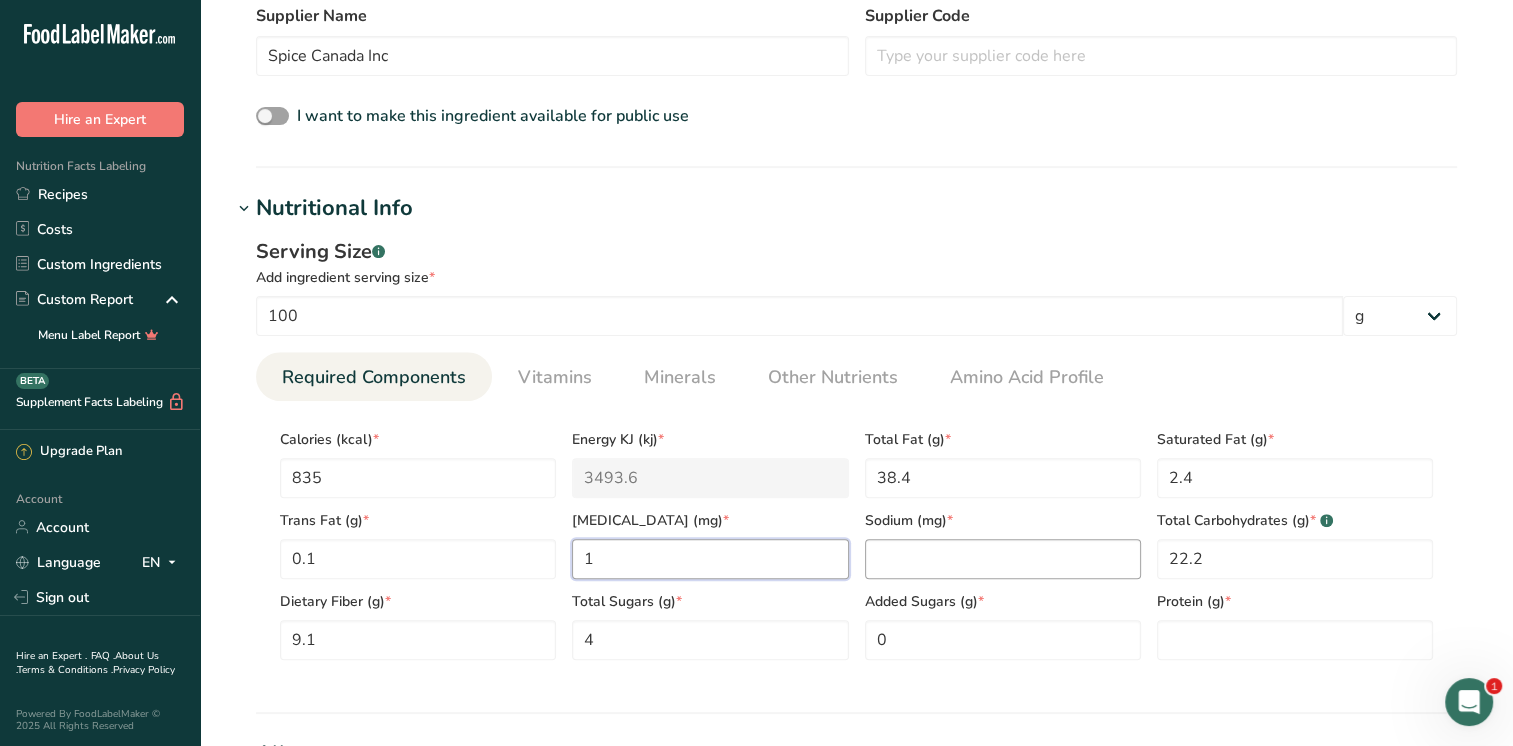 type on "1" 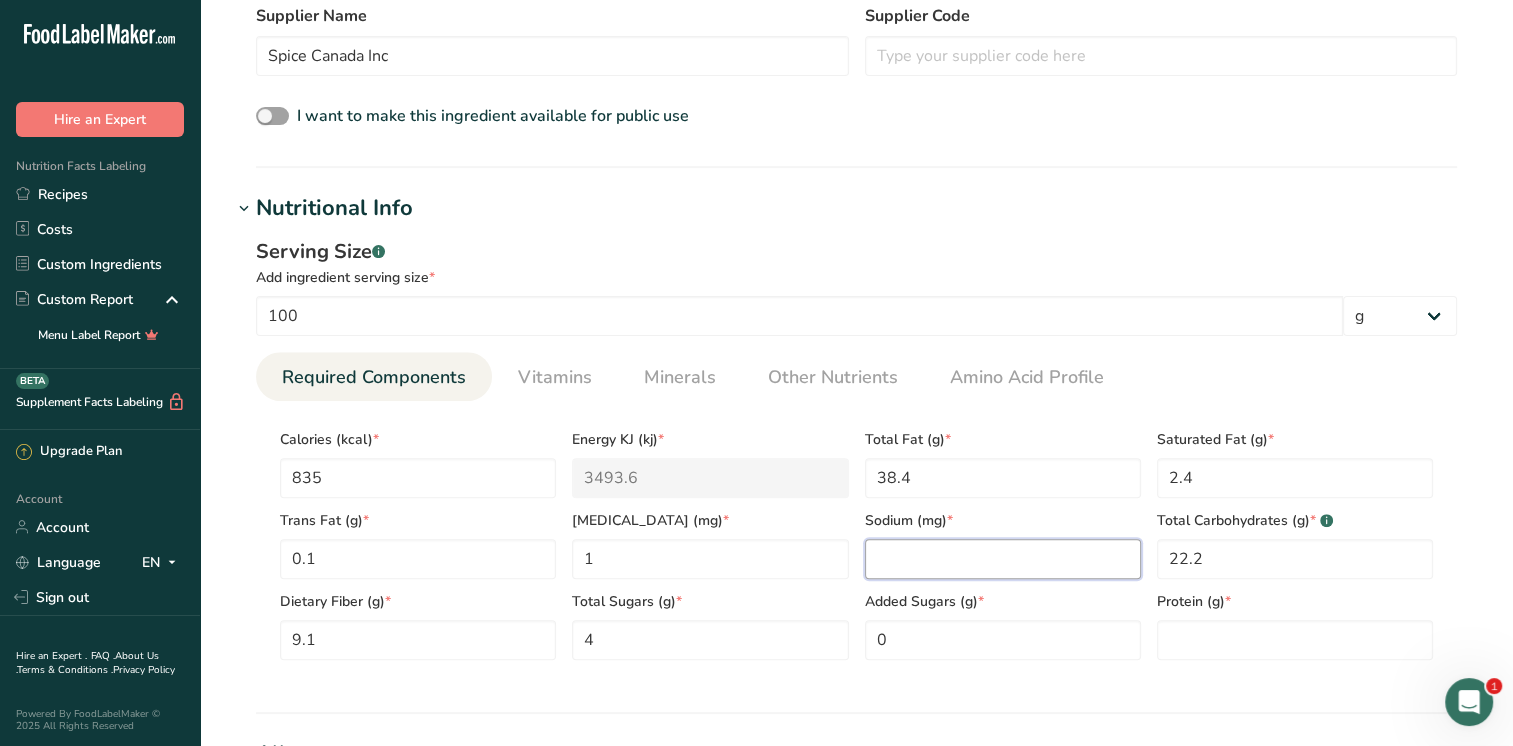 click at bounding box center [1003, 559] 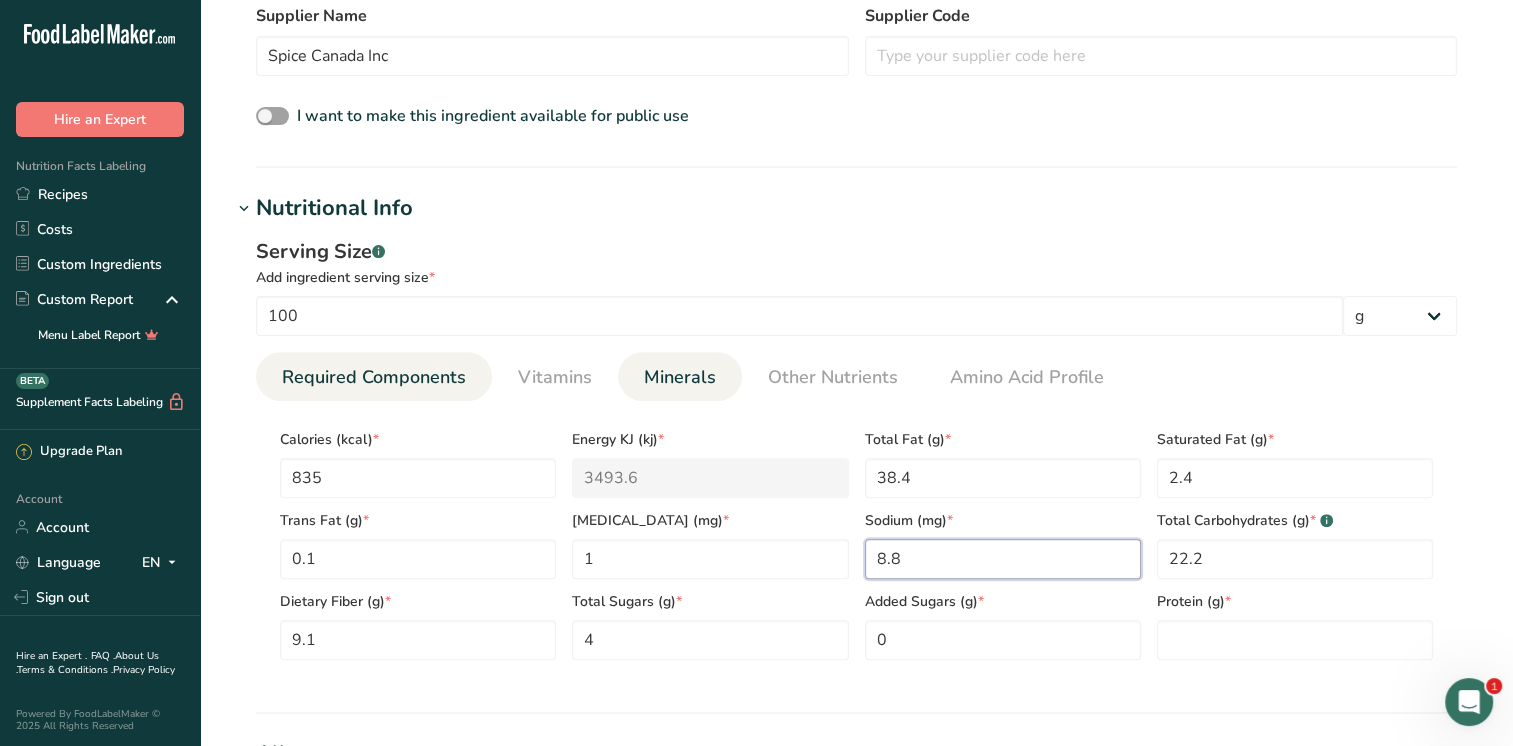 type on "8.8" 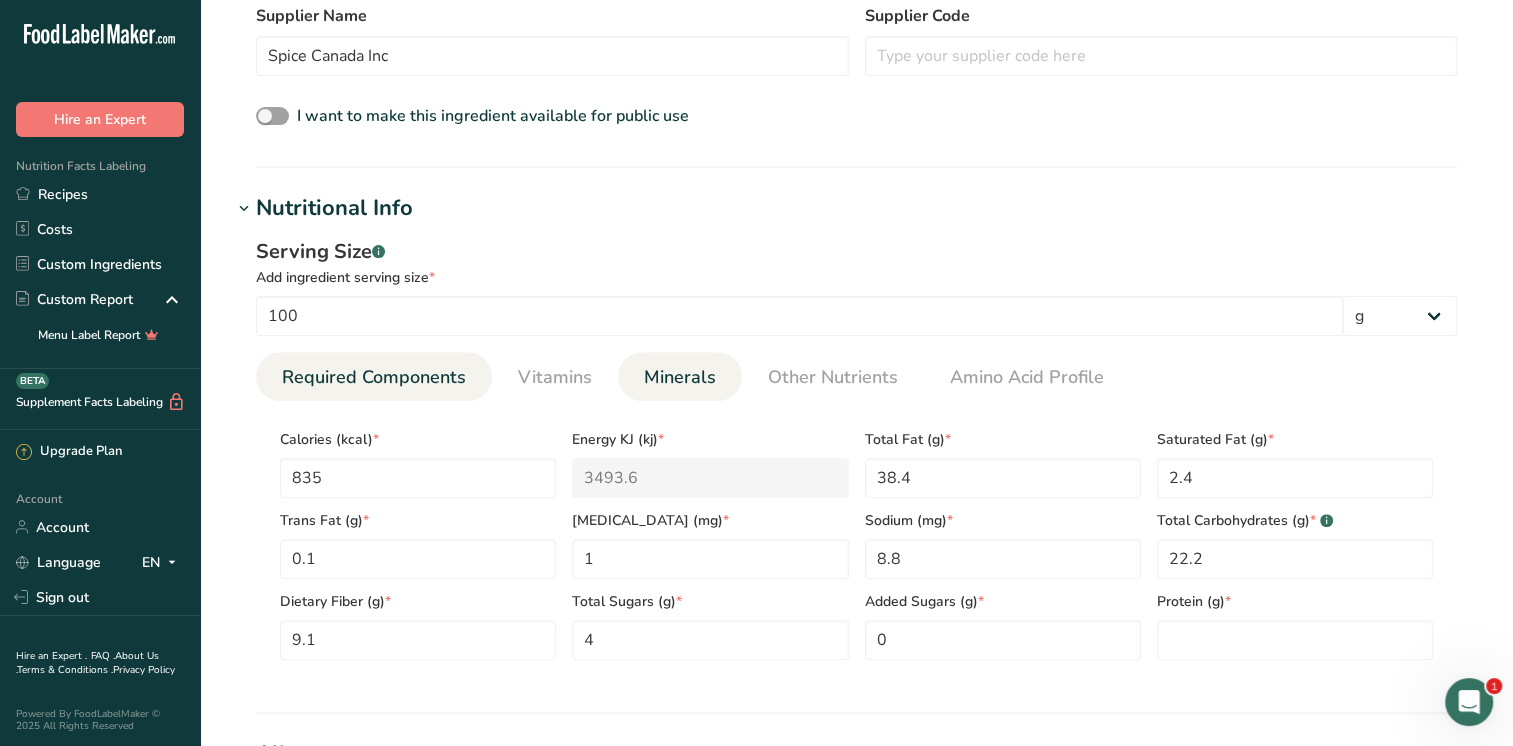 click on "Minerals" at bounding box center [680, 377] 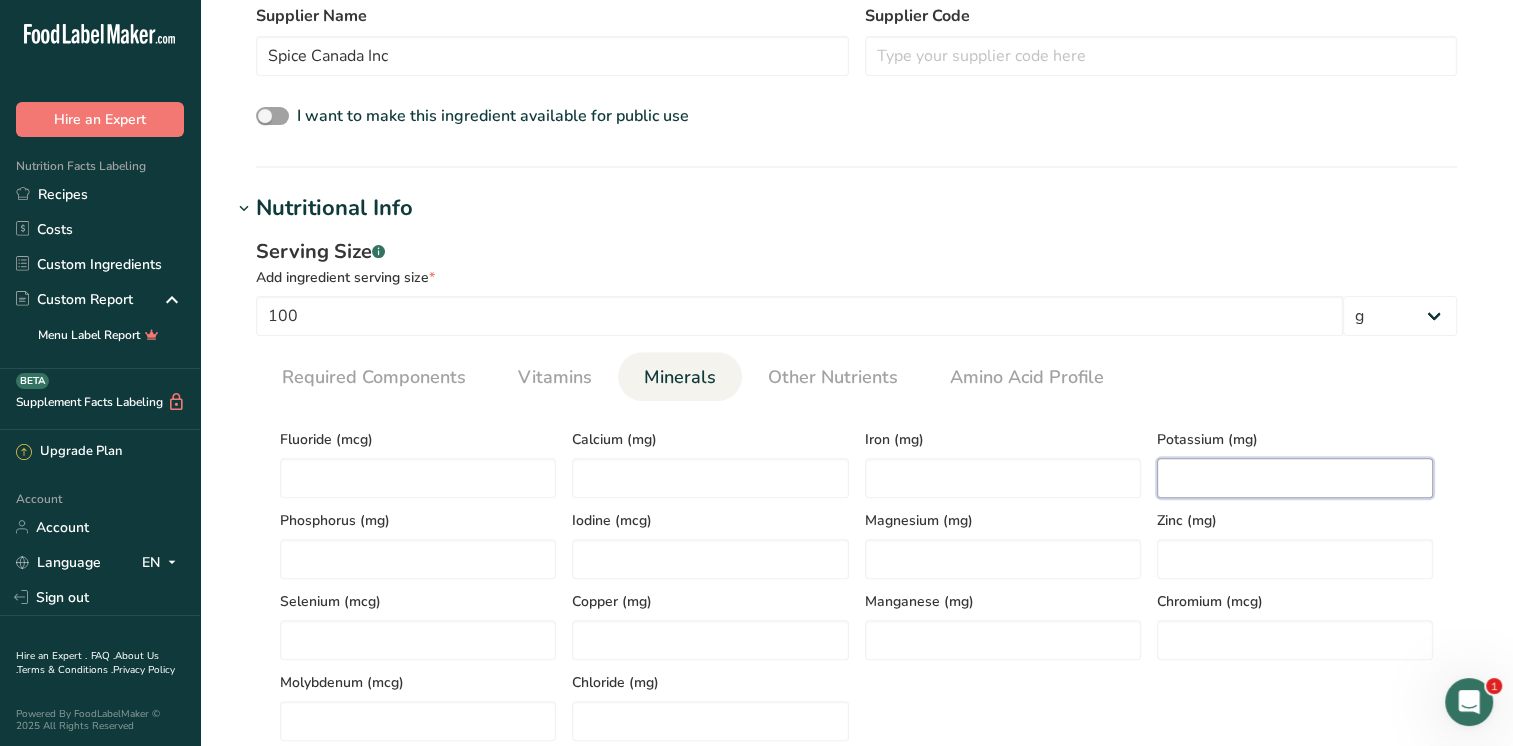 click at bounding box center [1295, 478] 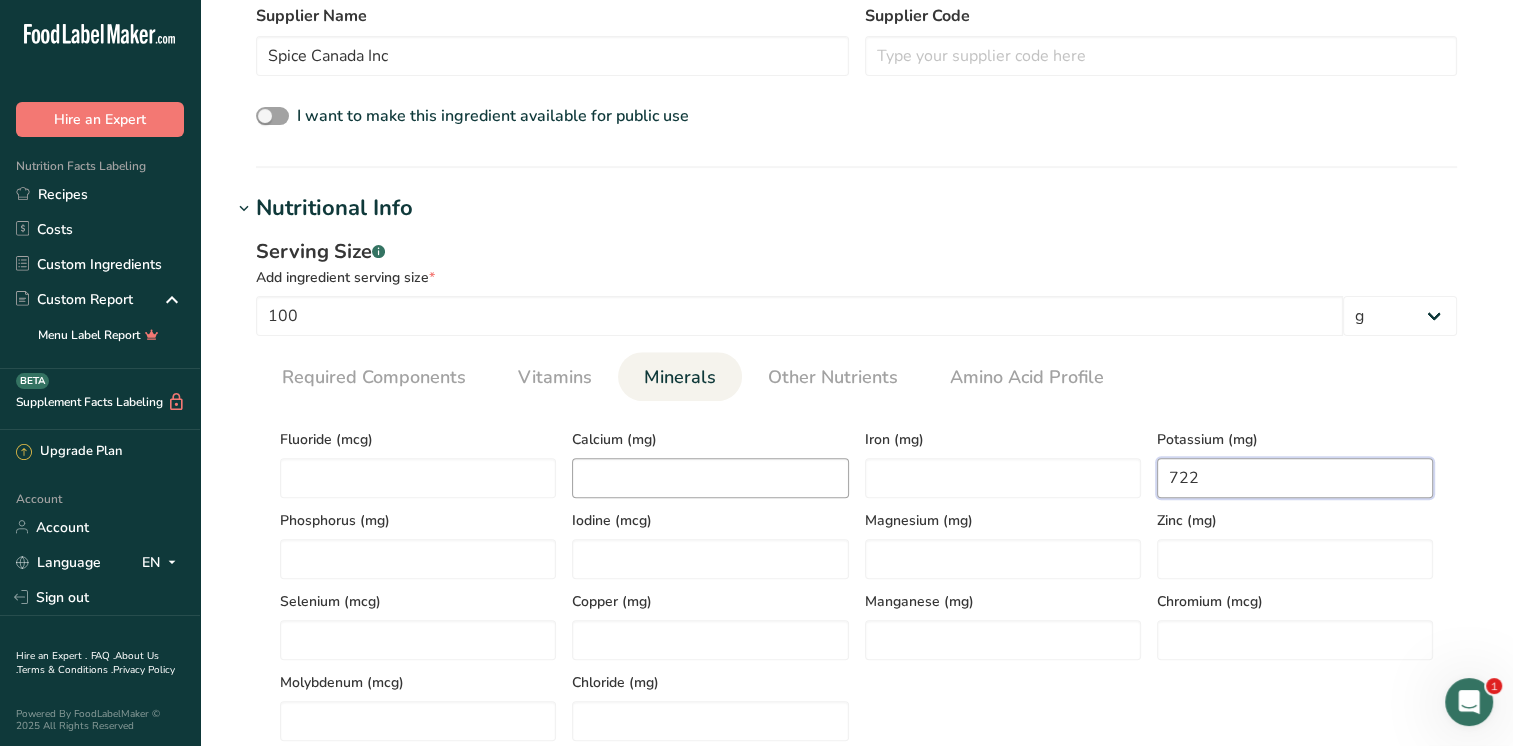 type on "722" 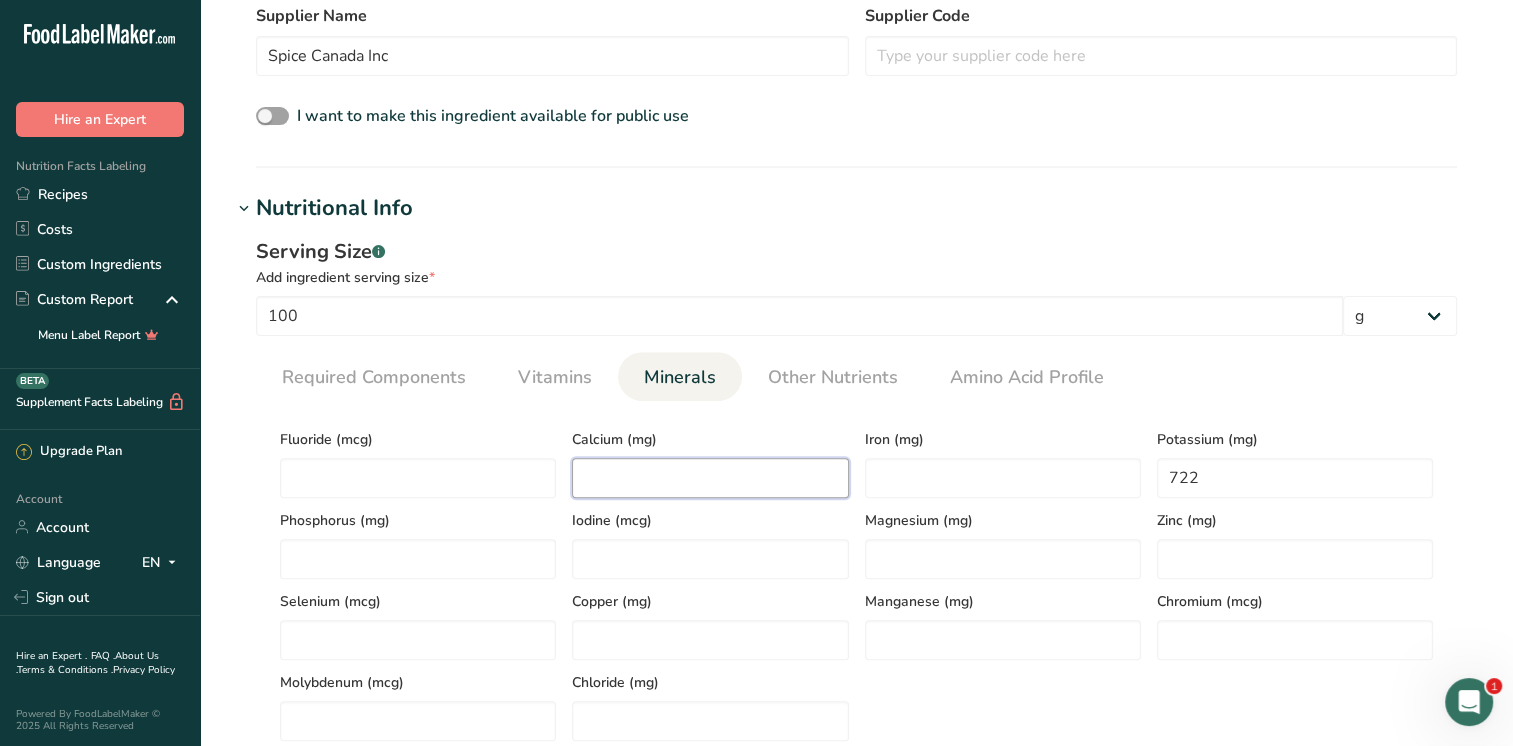click at bounding box center [710, 478] 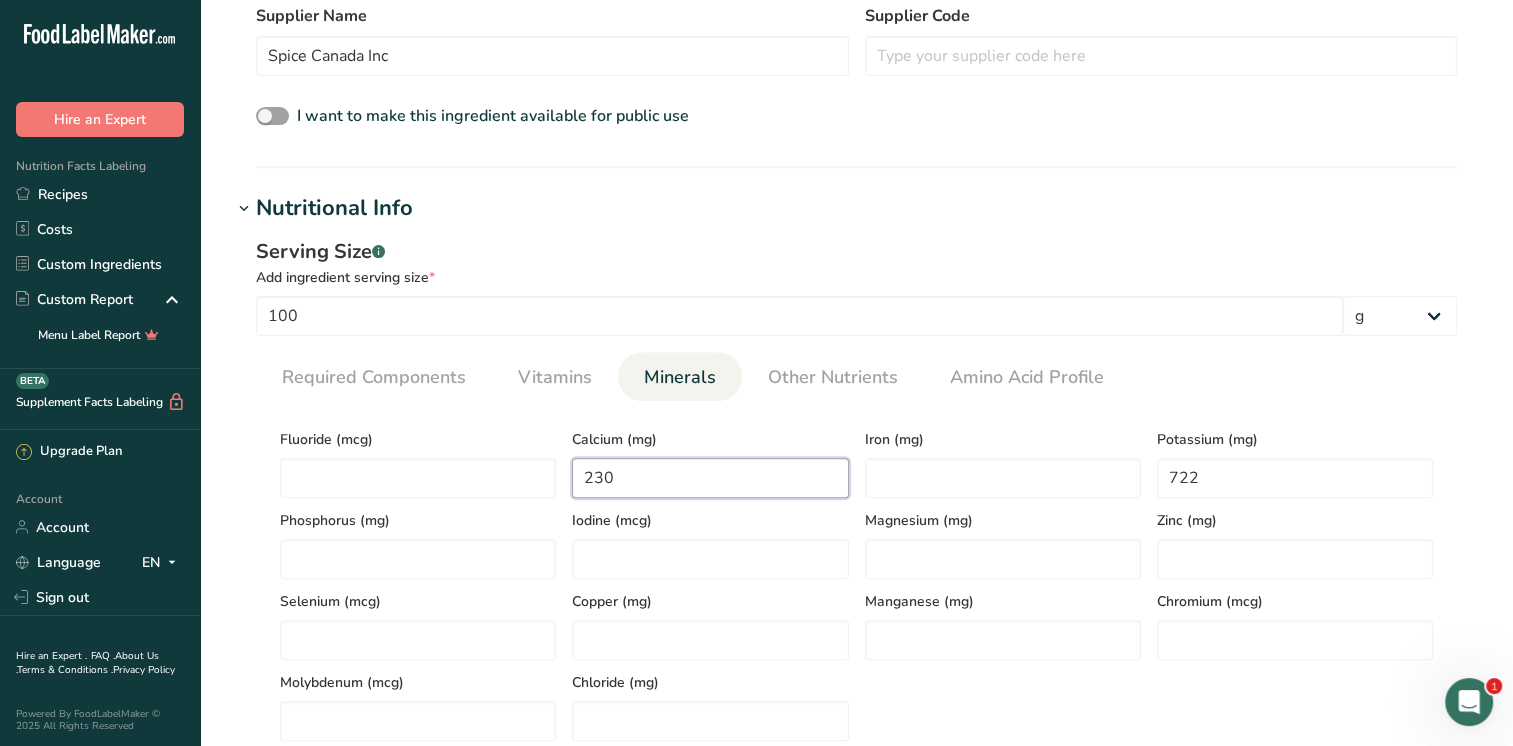 type on "230" 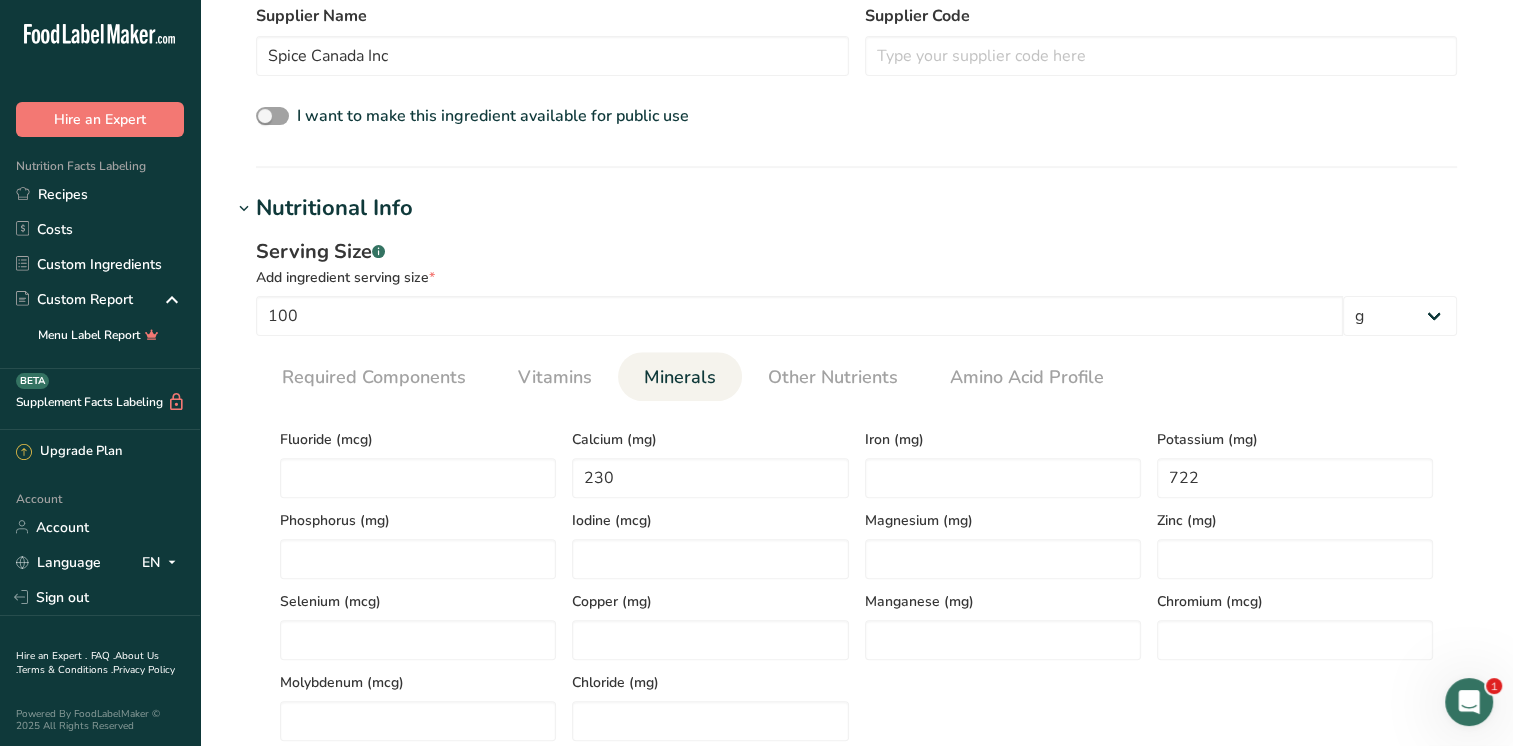click on "Magnesium
(mg)" at bounding box center (1003, 538) 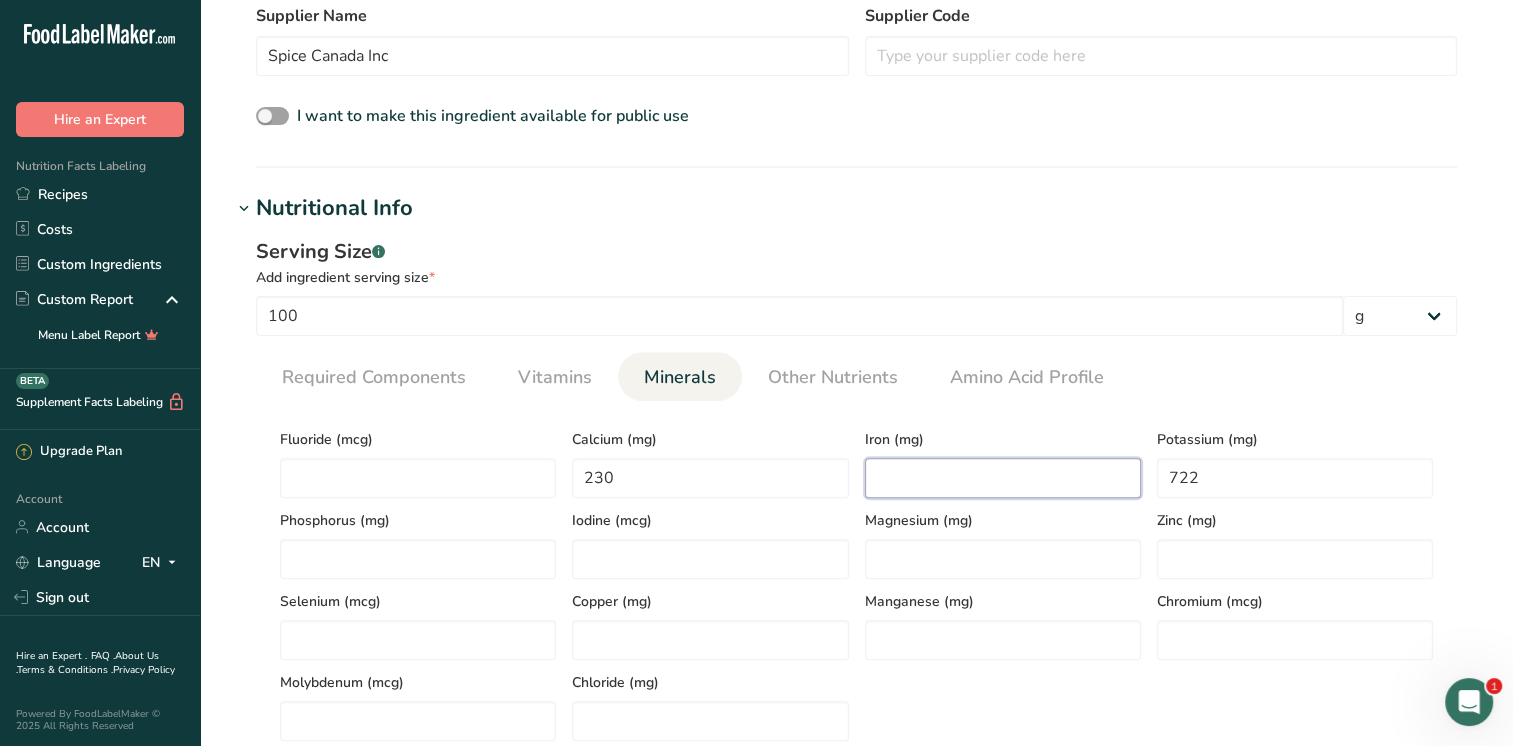 click at bounding box center (1003, 478) 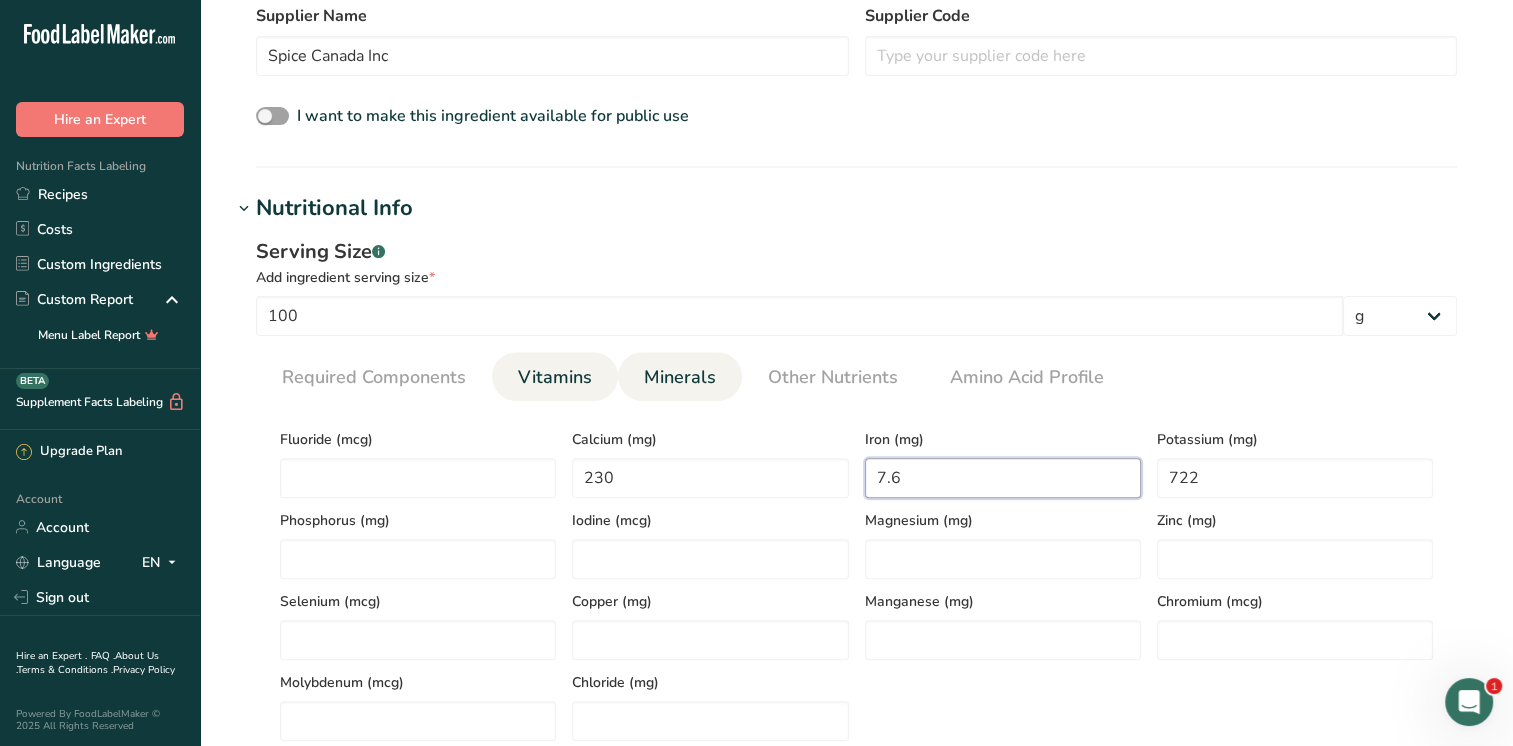 type on "7.6" 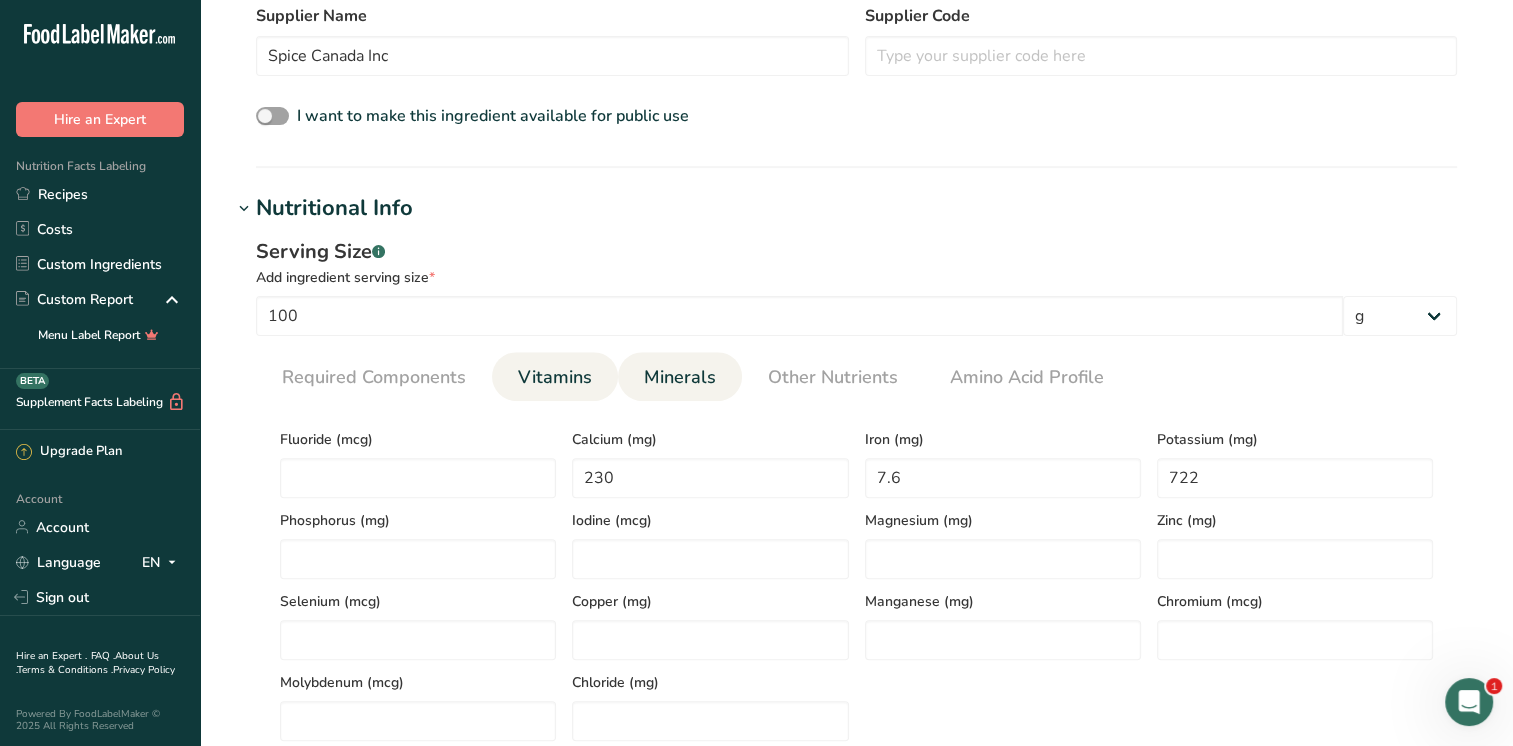 click on "Vitamins" at bounding box center [555, 376] 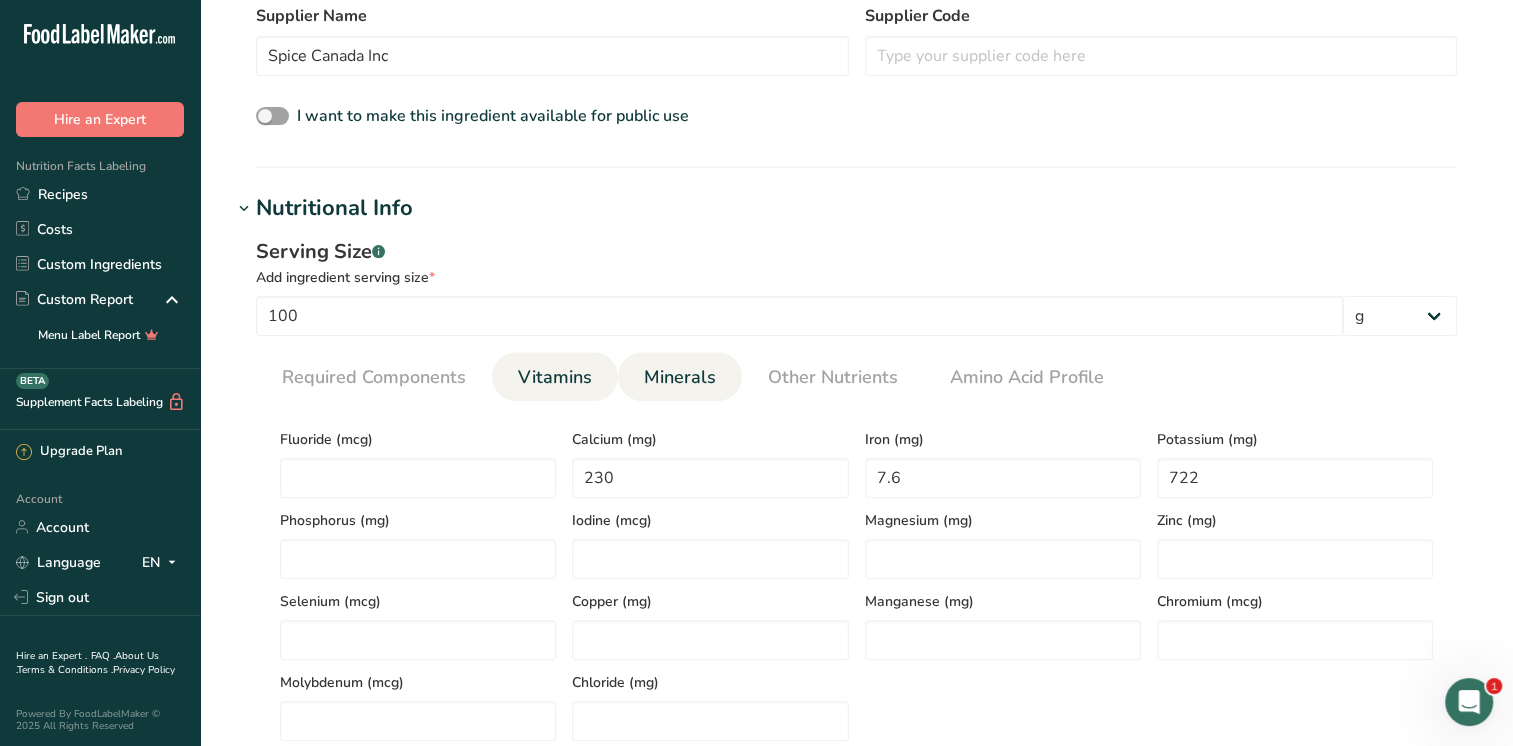 click on "Vitamins" at bounding box center [555, 377] 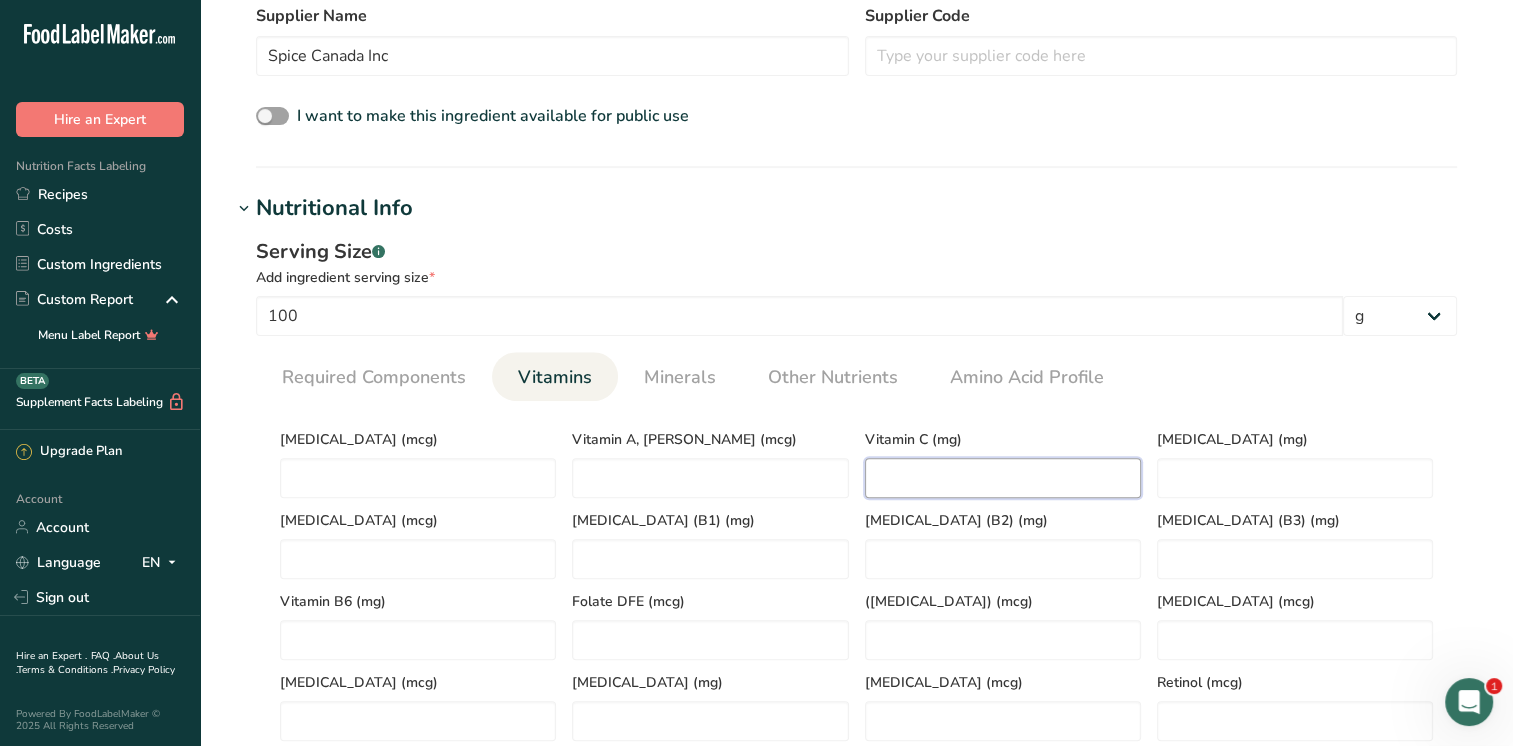 click at bounding box center (1003, 478) 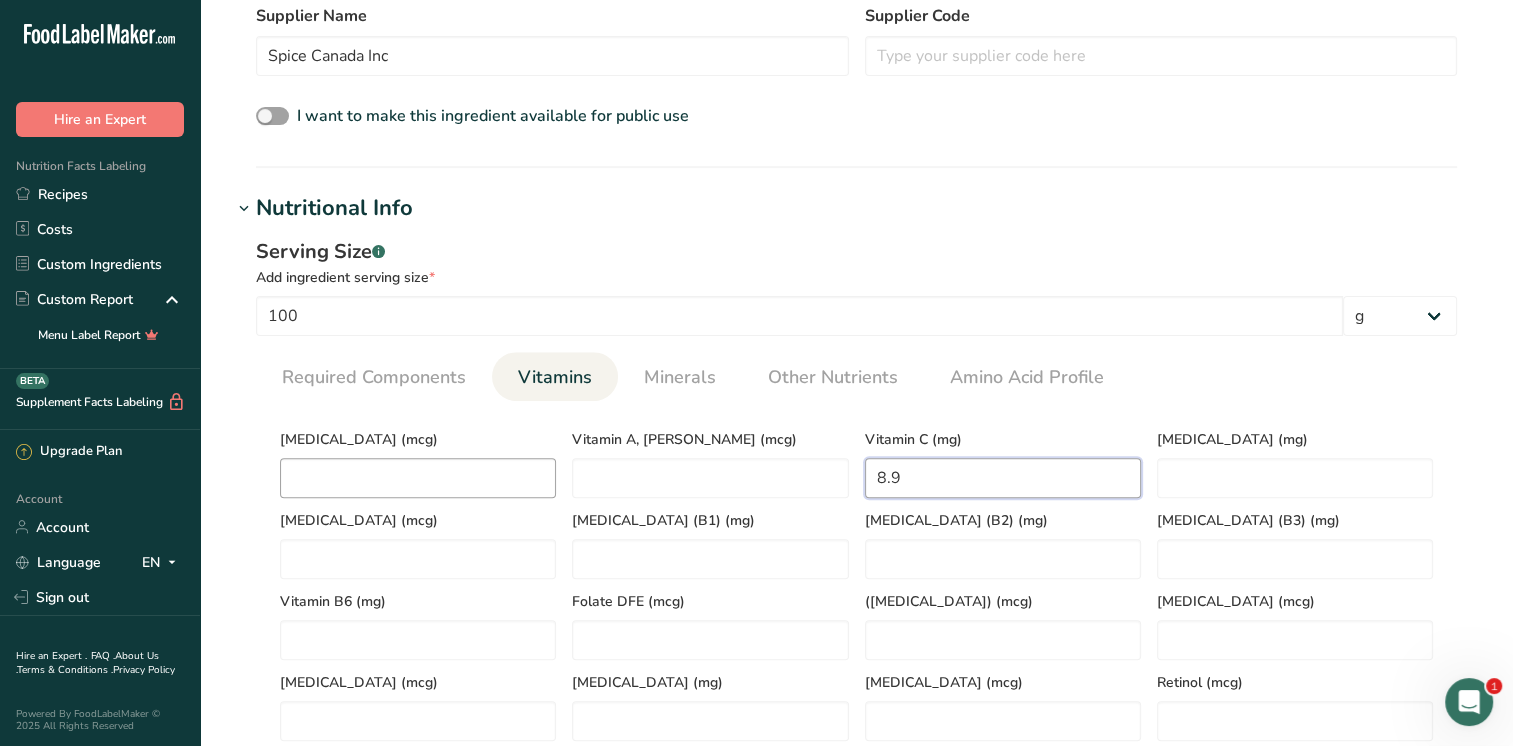 type on "8.9" 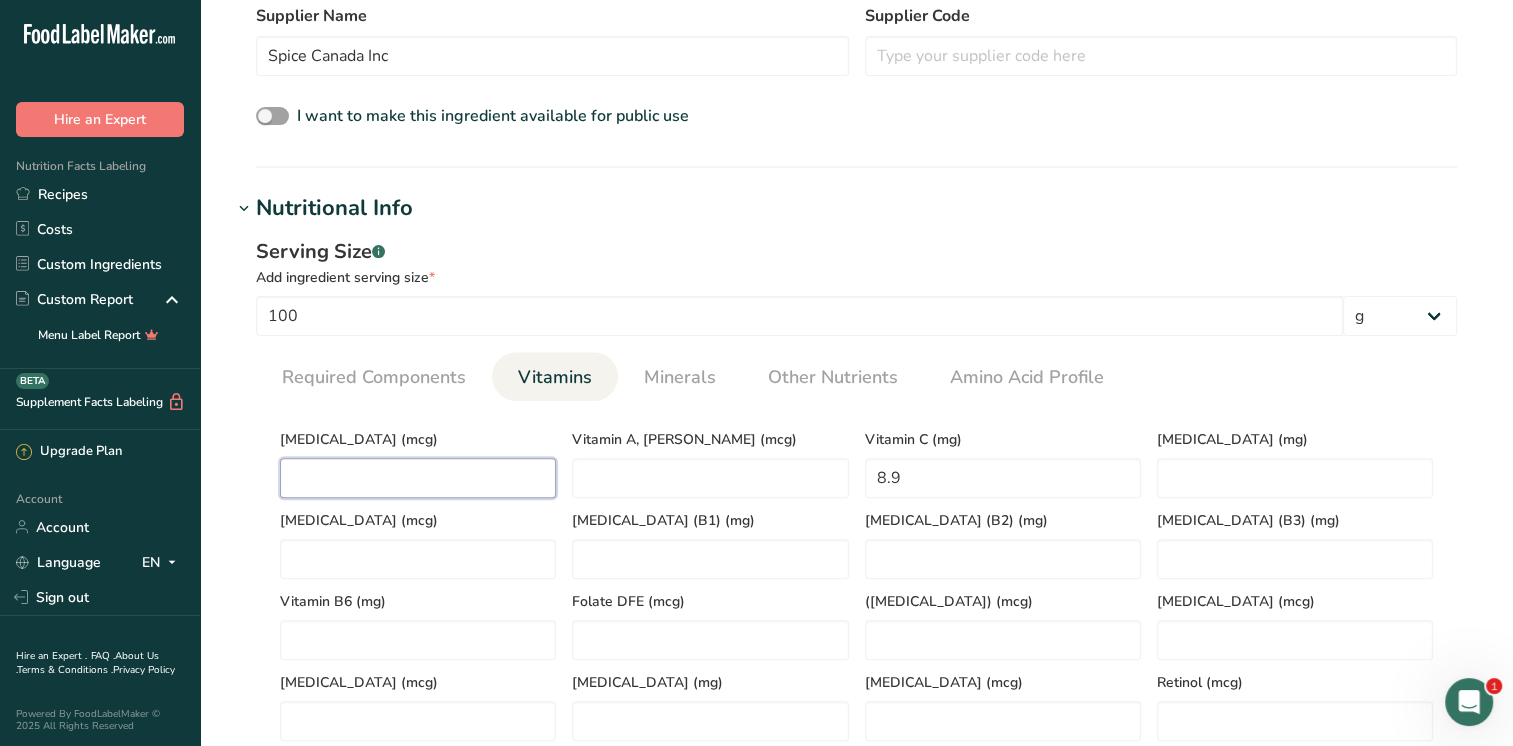 click at bounding box center (418, 478) 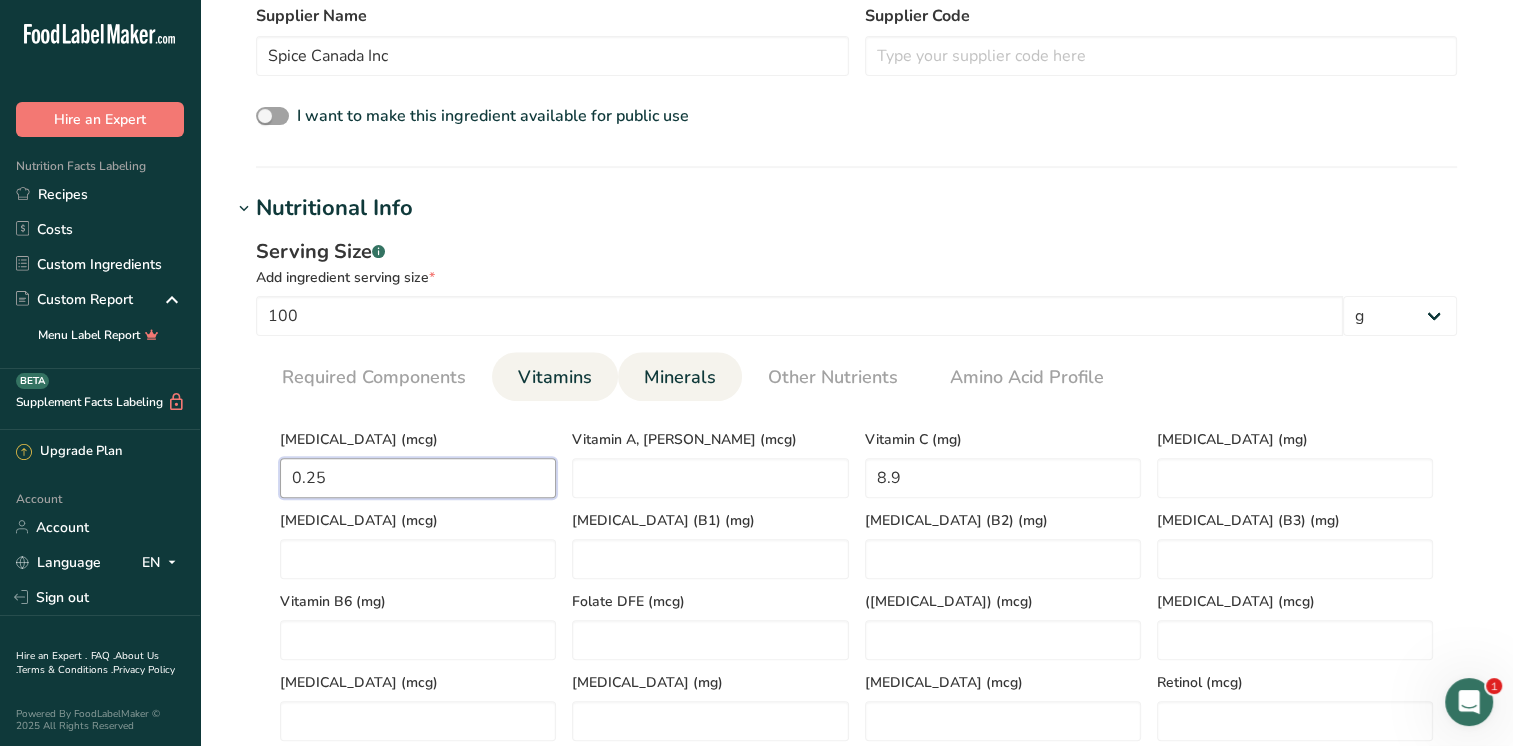 type on "0.25" 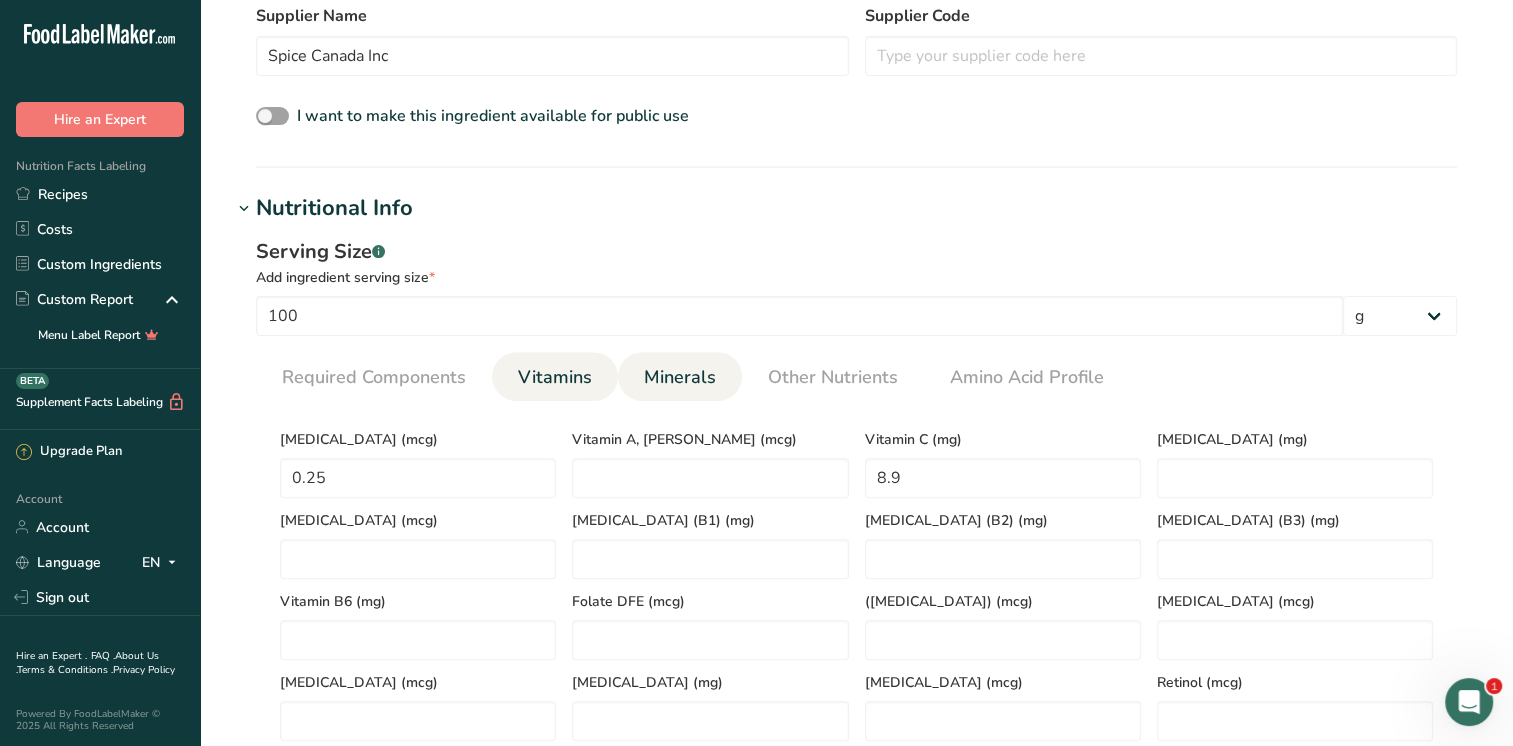 click on "Minerals" at bounding box center (680, 377) 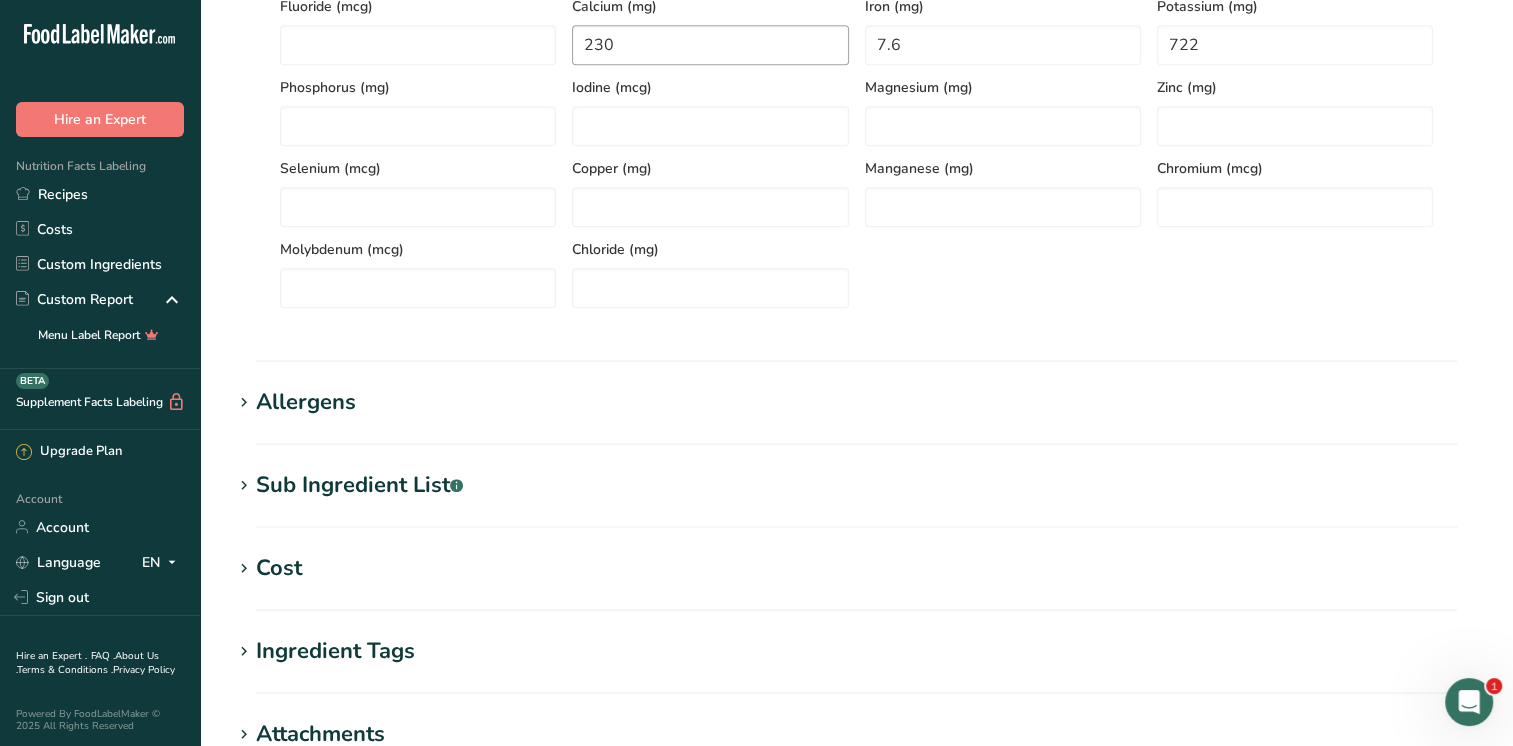 scroll, scrollTop: 1300, scrollLeft: 0, axis: vertical 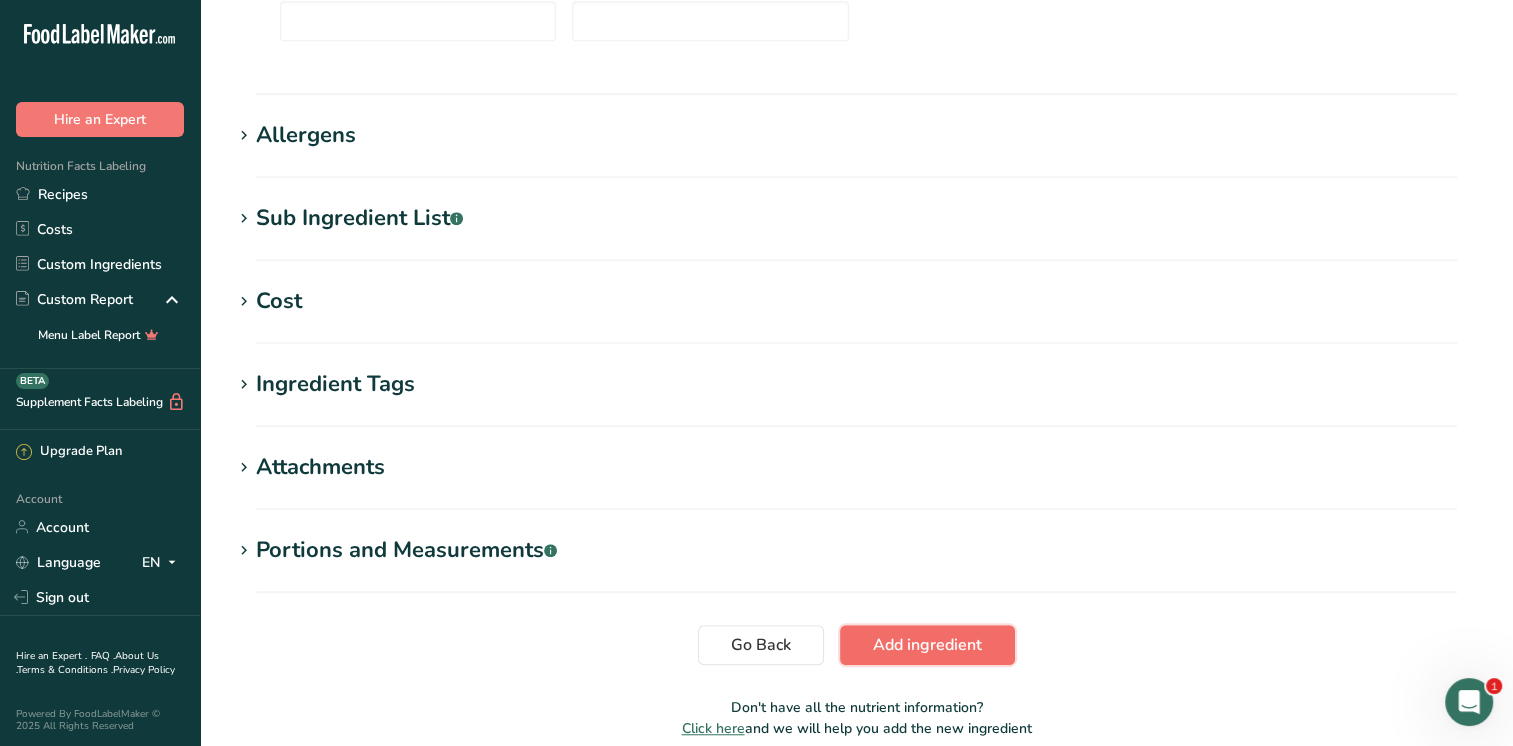 click on "Add ingredient" at bounding box center [927, 645] 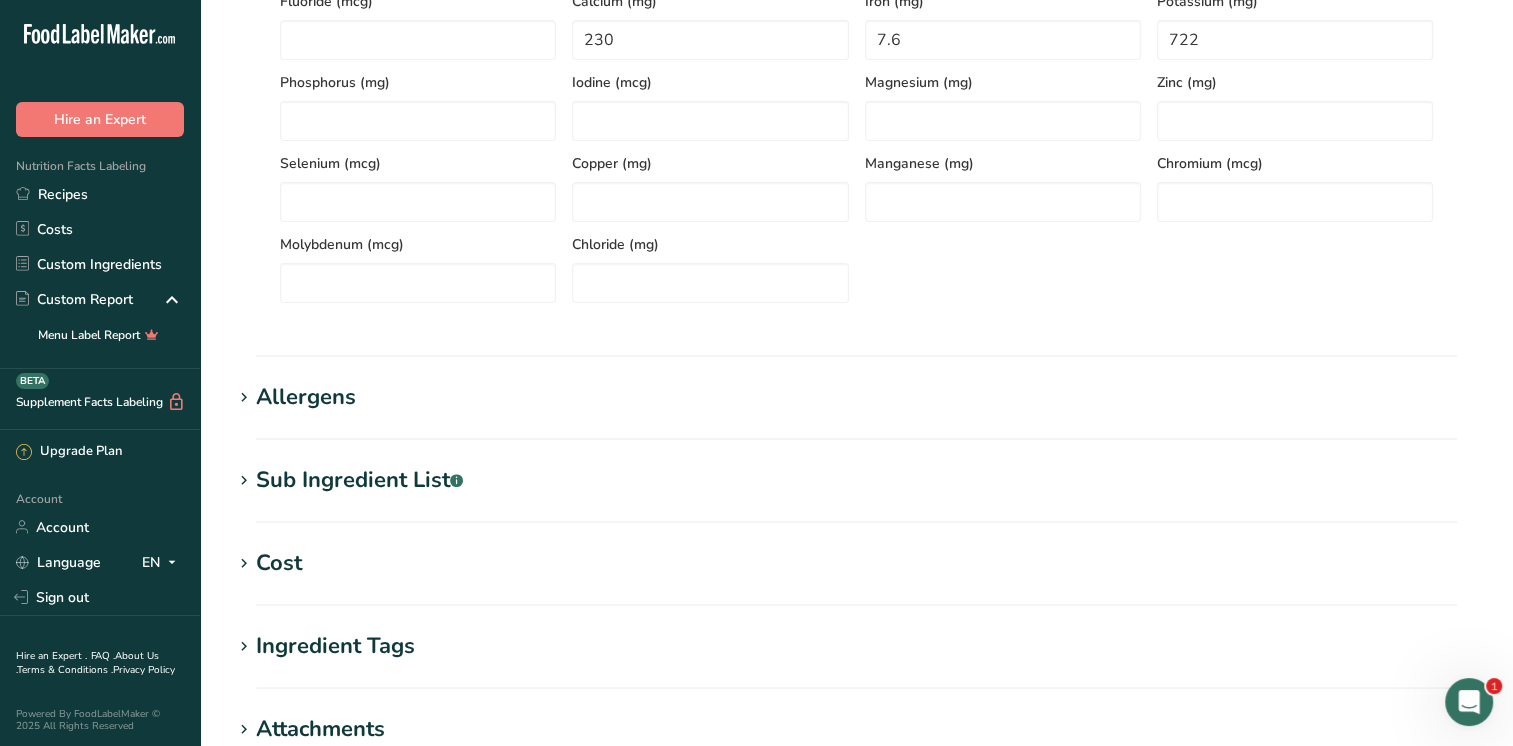 scroll, scrollTop: 292, scrollLeft: 0, axis: vertical 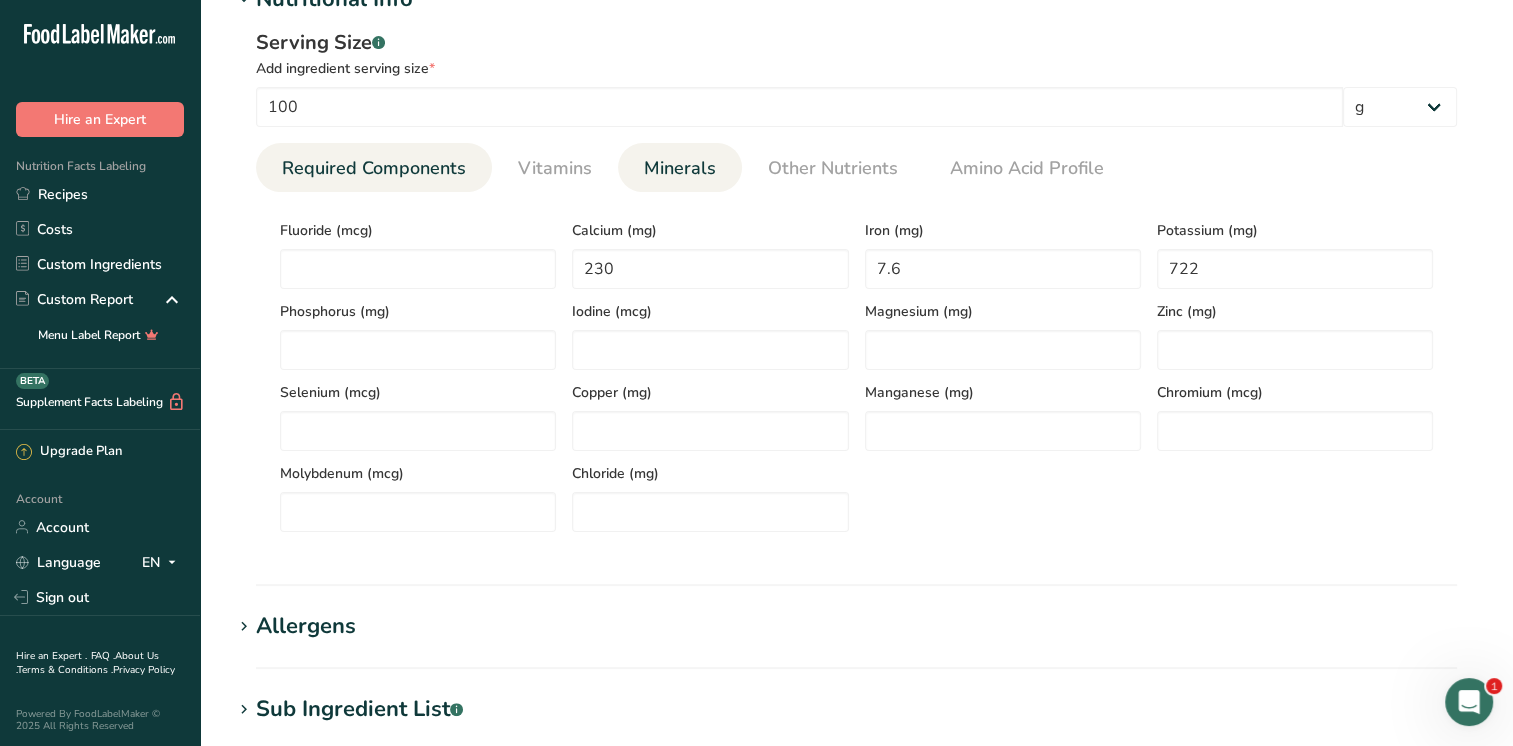 click on "Required Components" at bounding box center (374, 168) 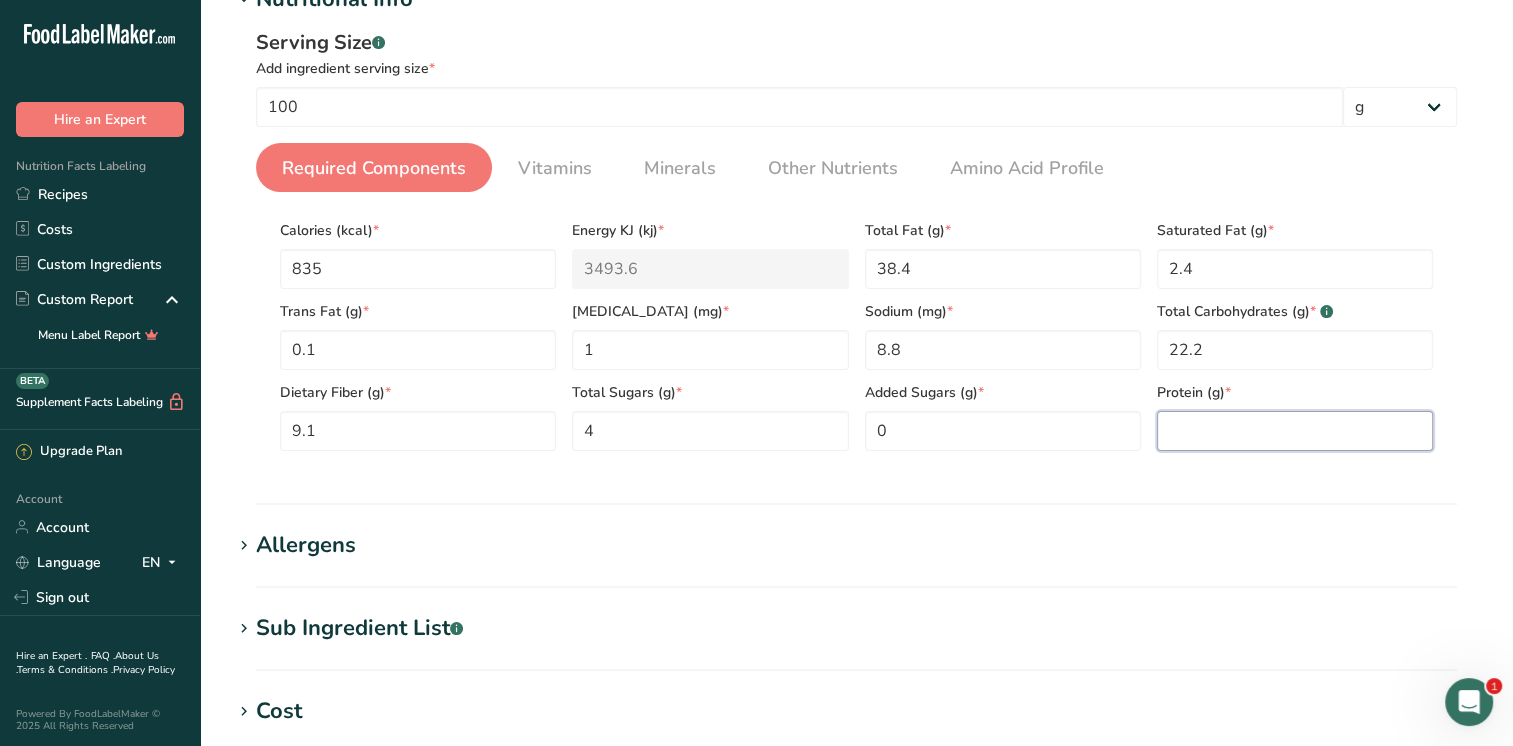 click at bounding box center (1295, 431) 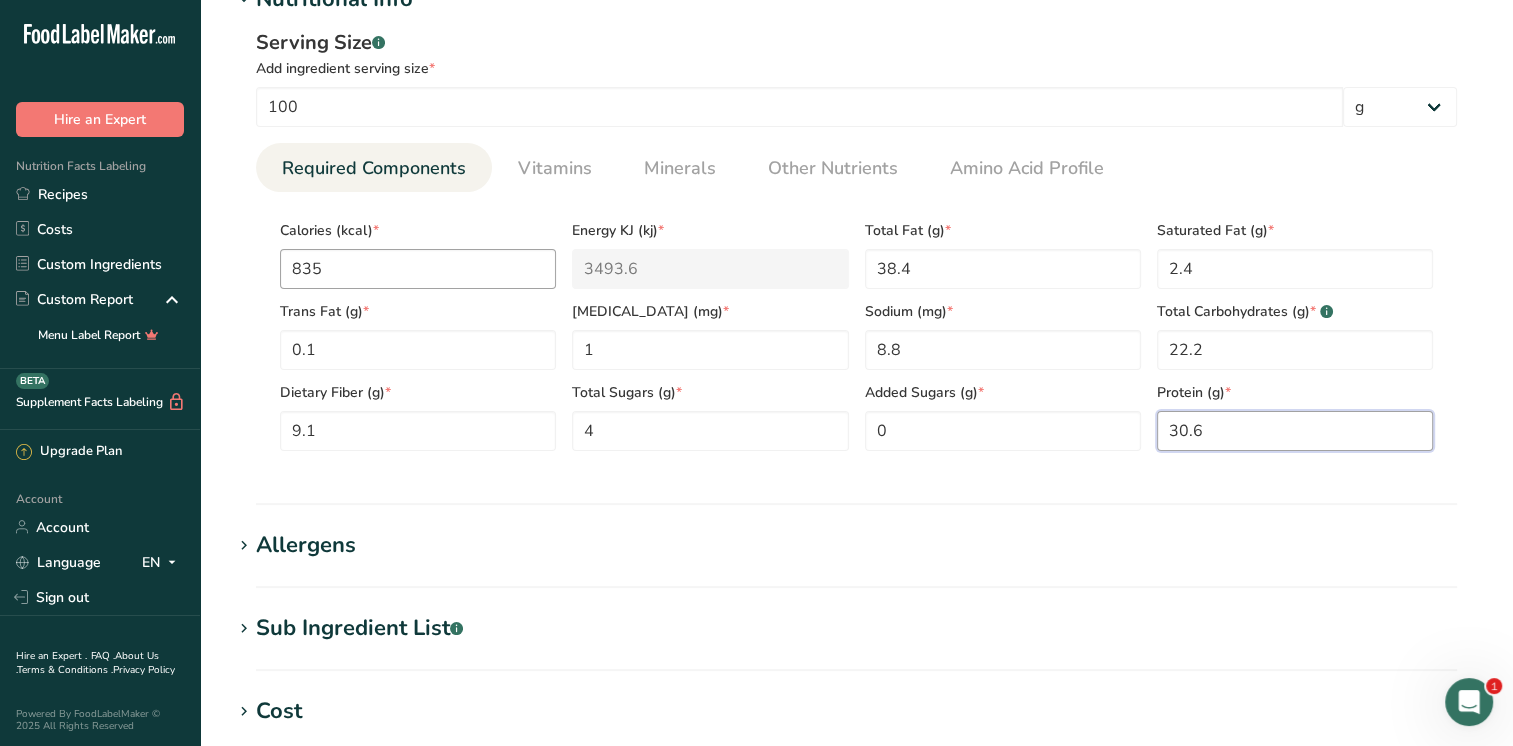 type on "30.6" 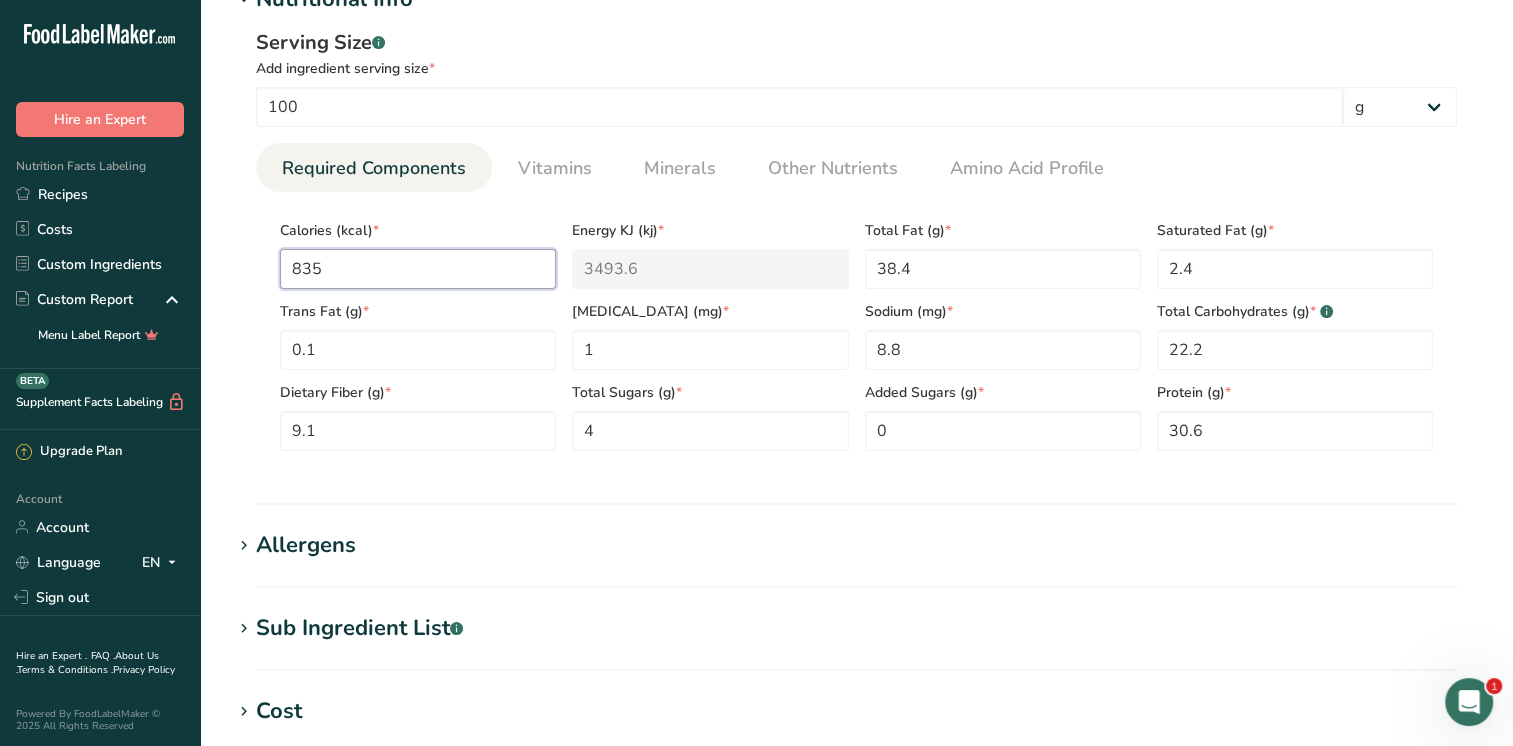 click on "835" at bounding box center (418, 269) 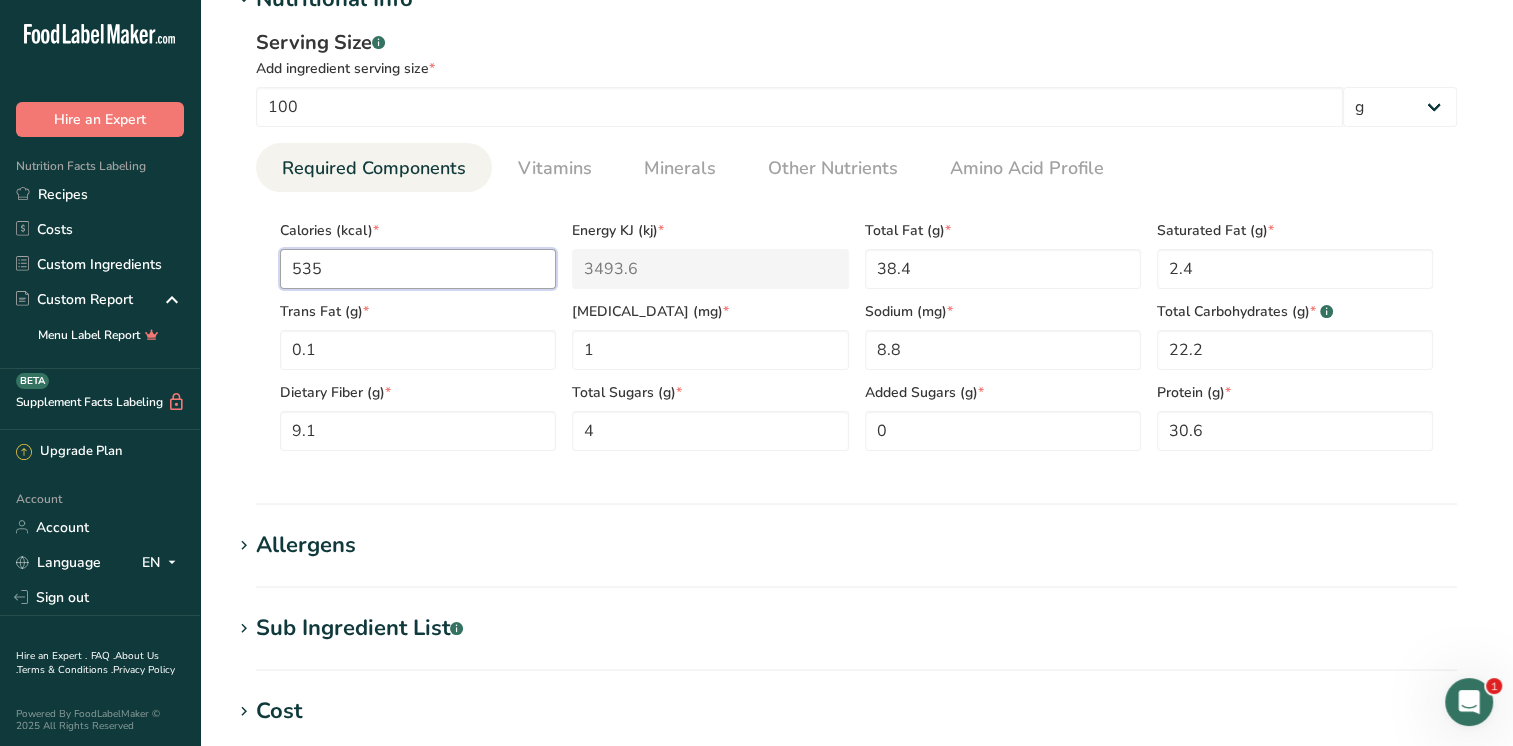 type on "2238.4" 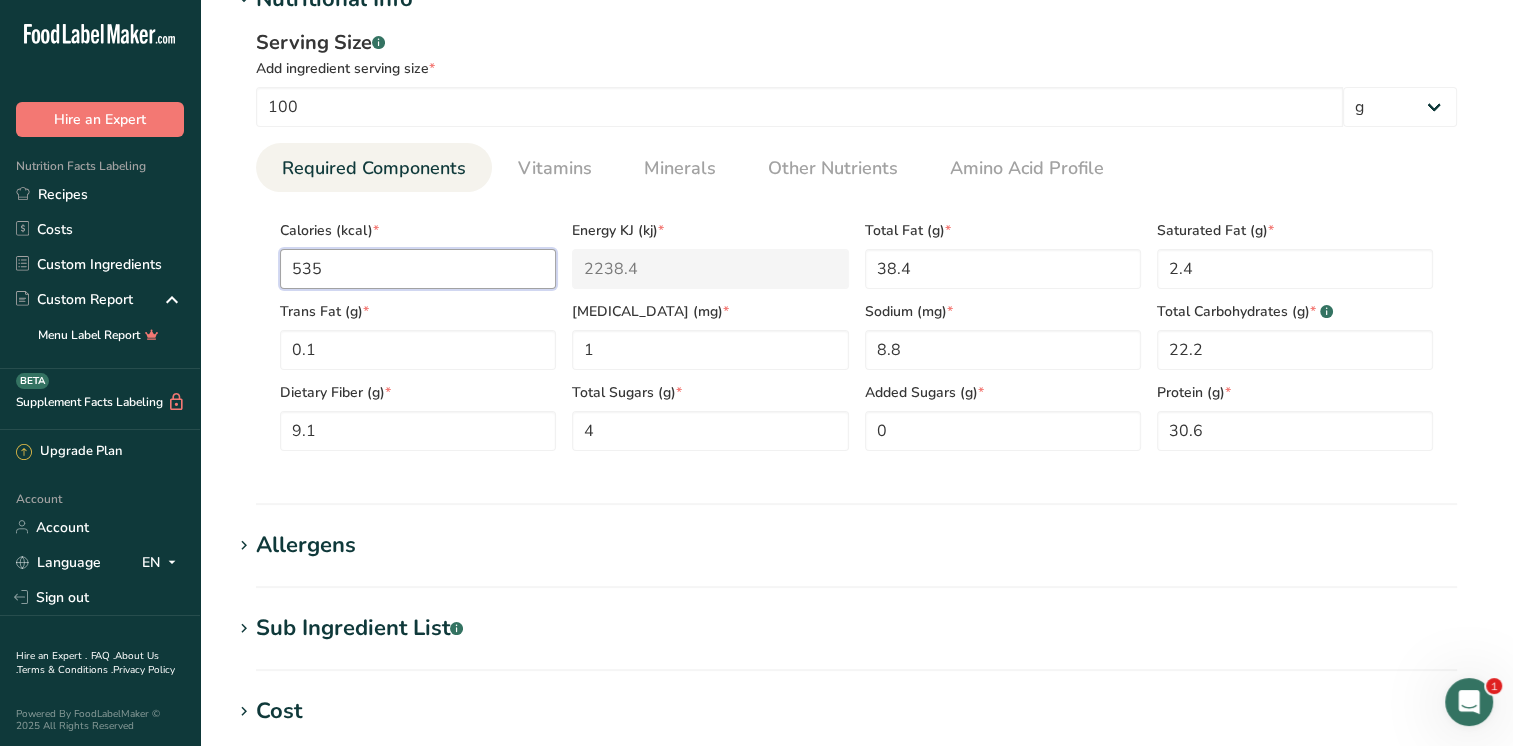 drag, startPoint x: 311, startPoint y: 273, endPoint x: 324, endPoint y: 273, distance: 13 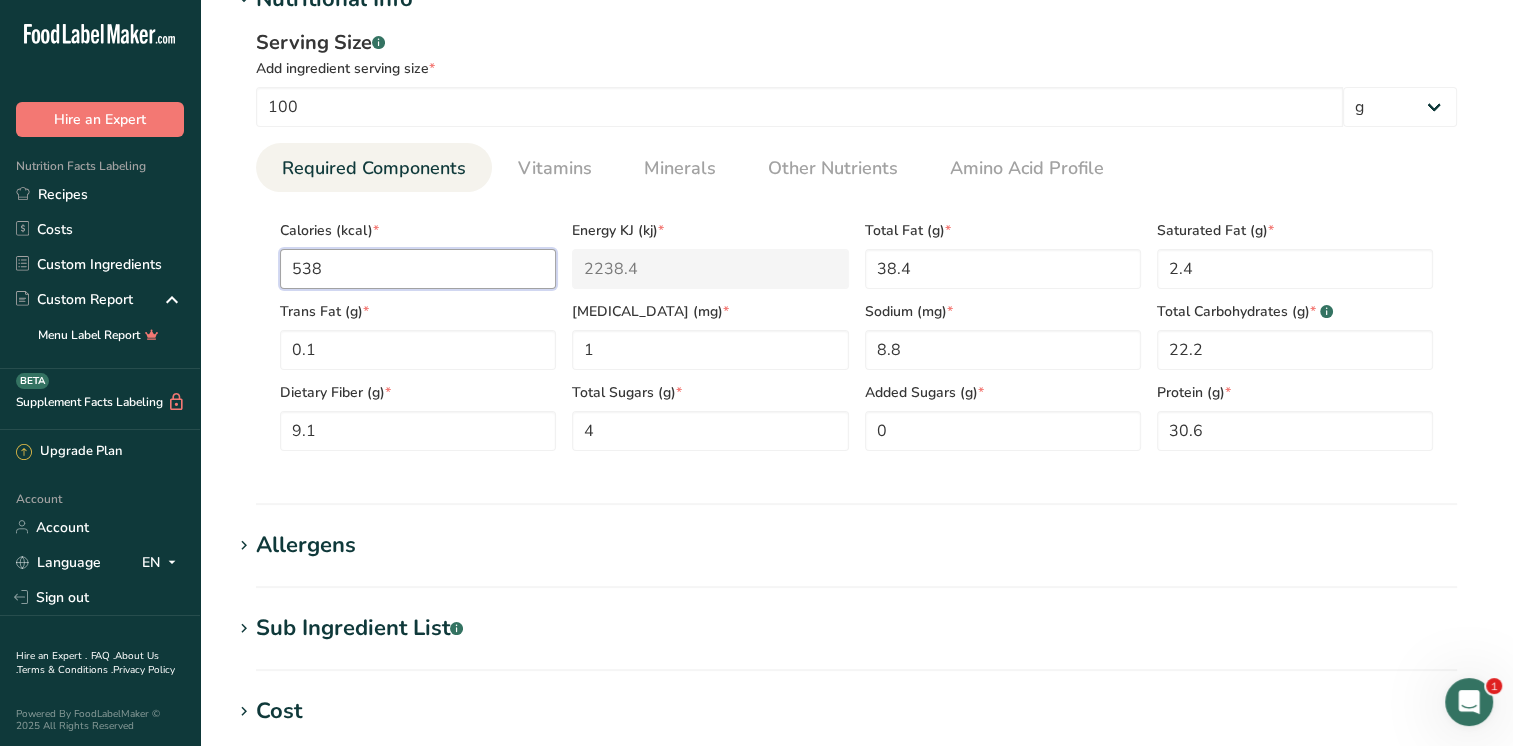 type on "2251" 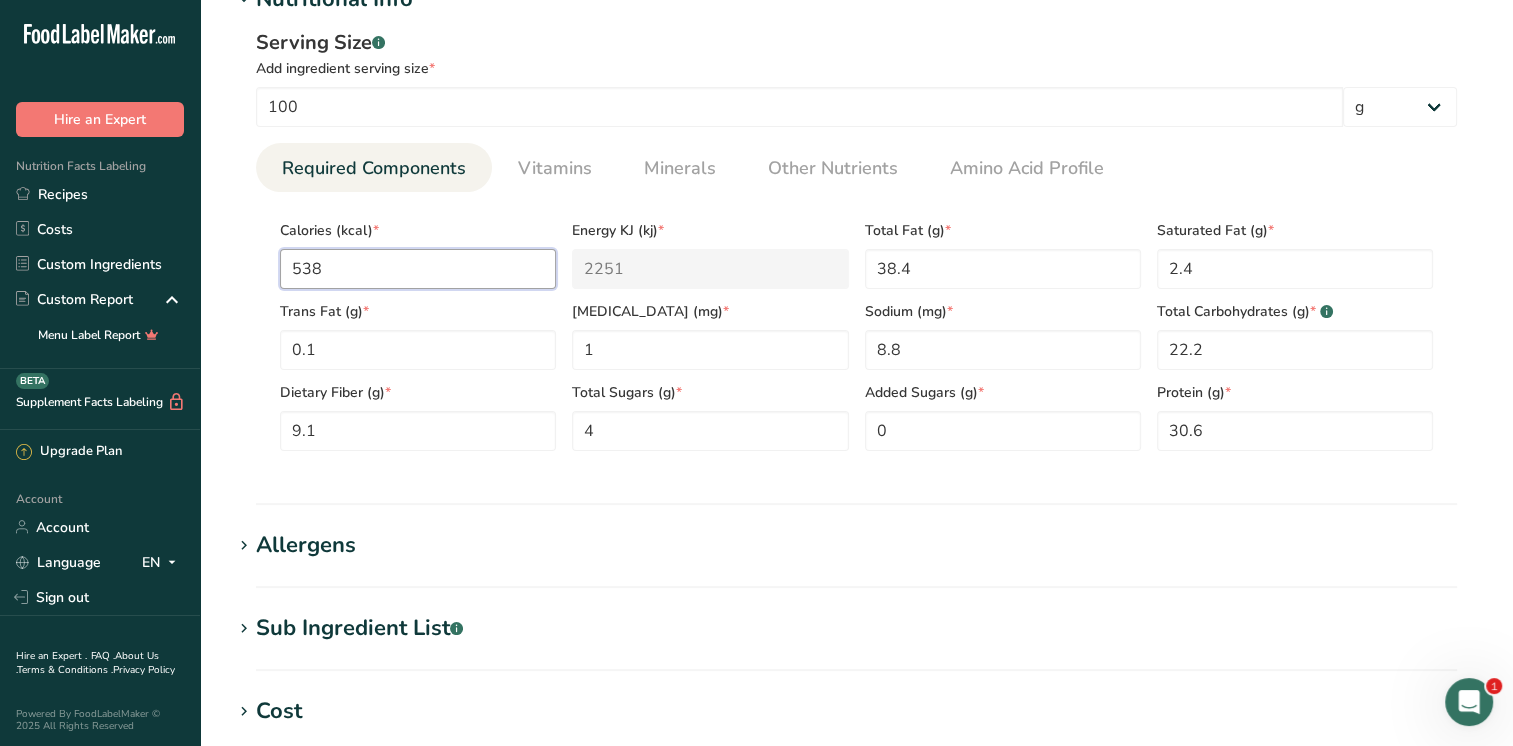 type on "538" 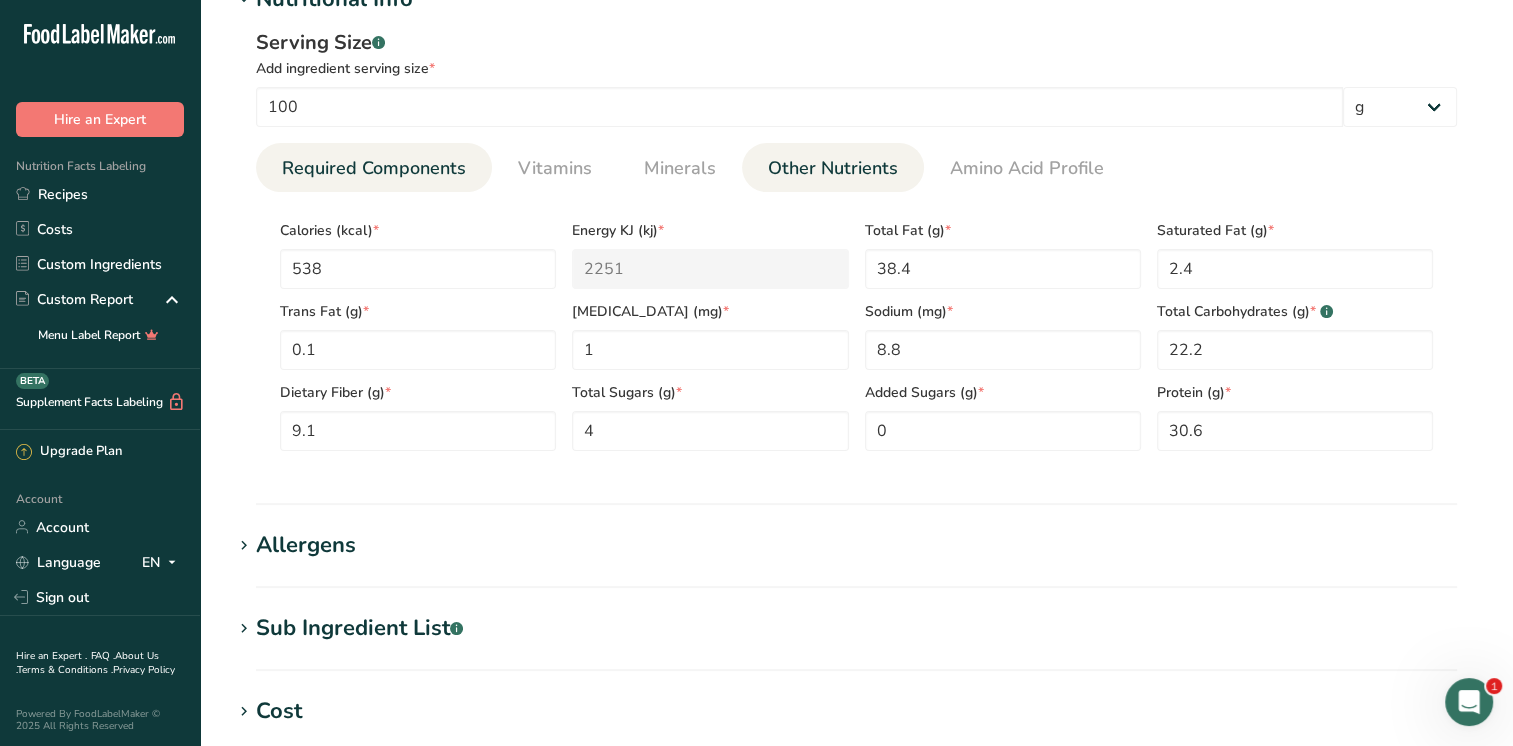 click on "Other Nutrients" at bounding box center (833, 168) 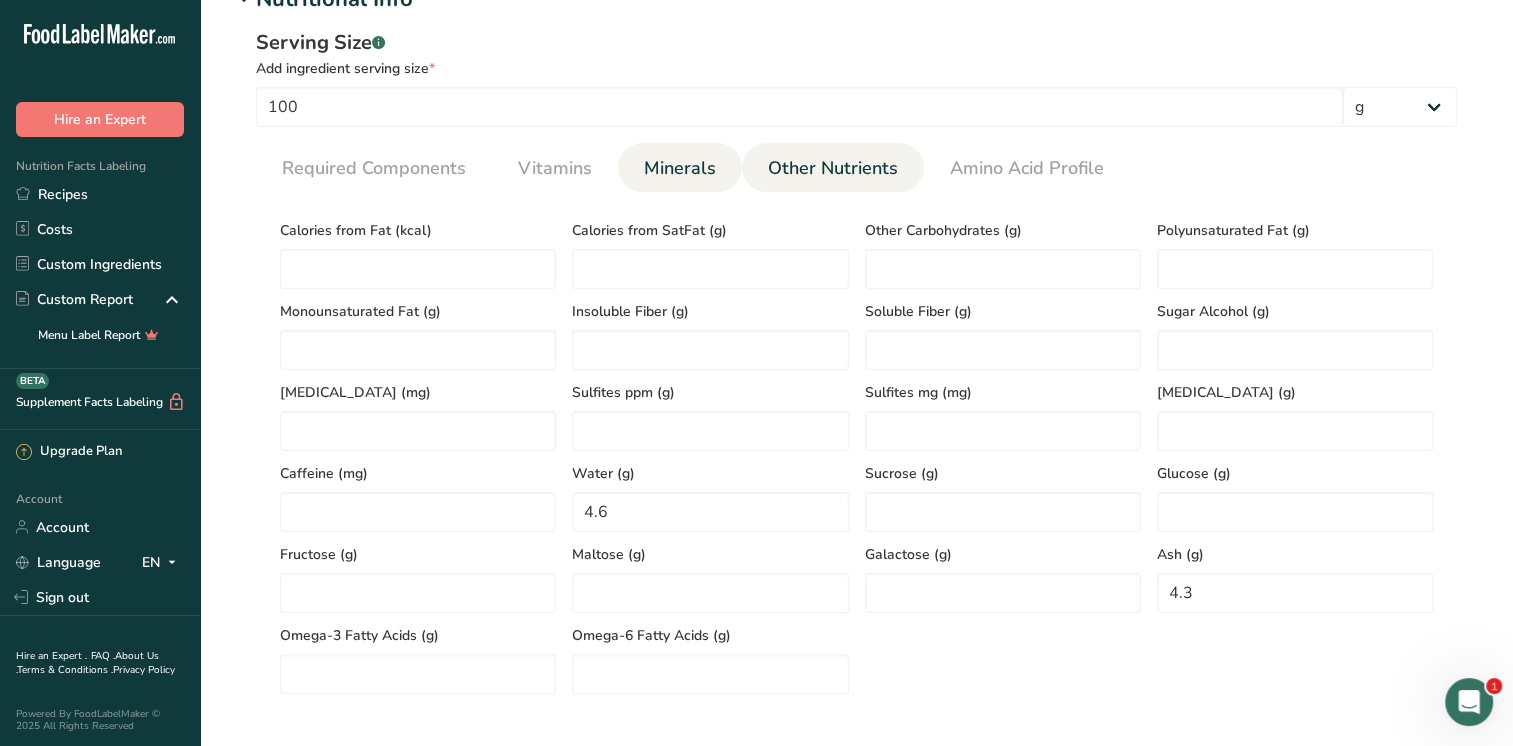 click on "Minerals" at bounding box center [680, 168] 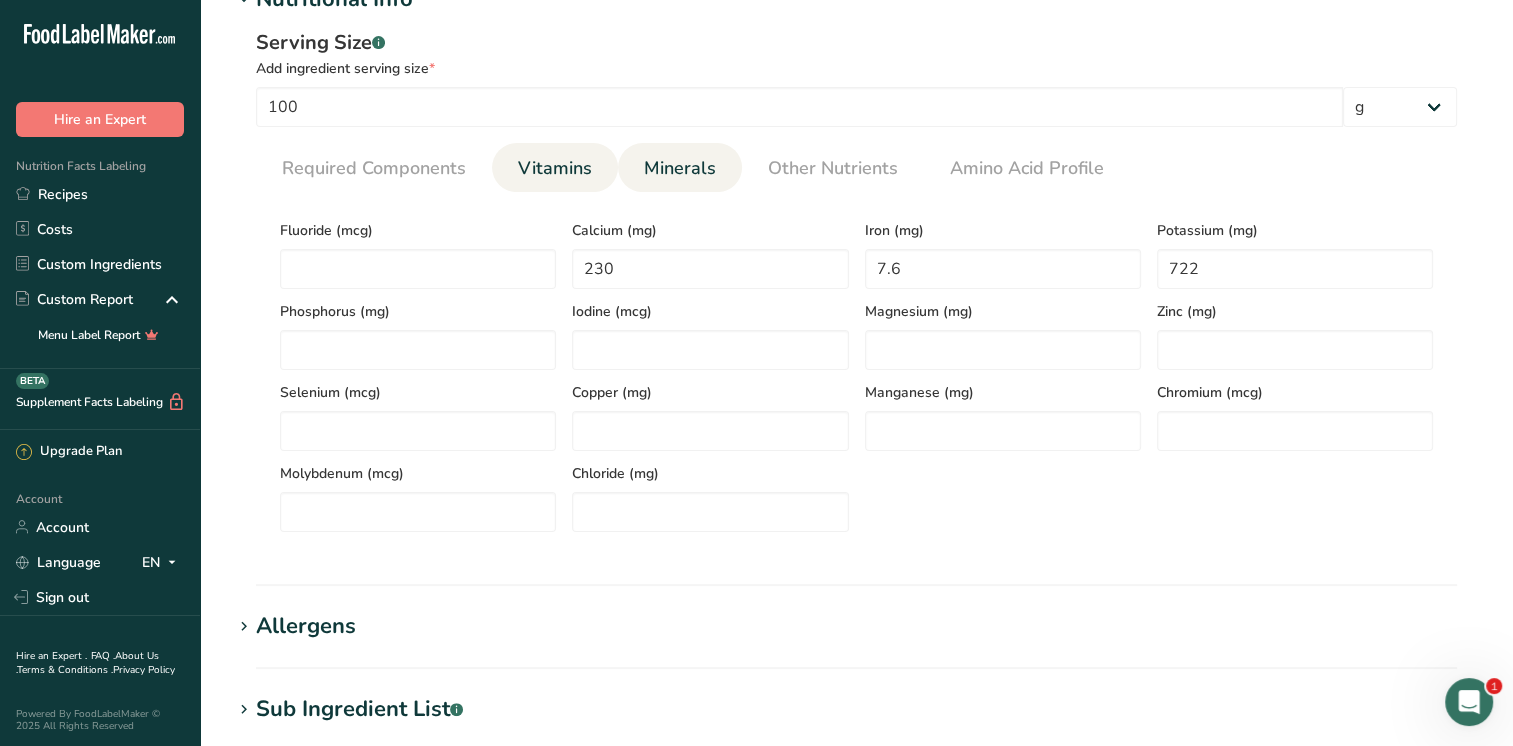 click on "Vitamins" at bounding box center (555, 168) 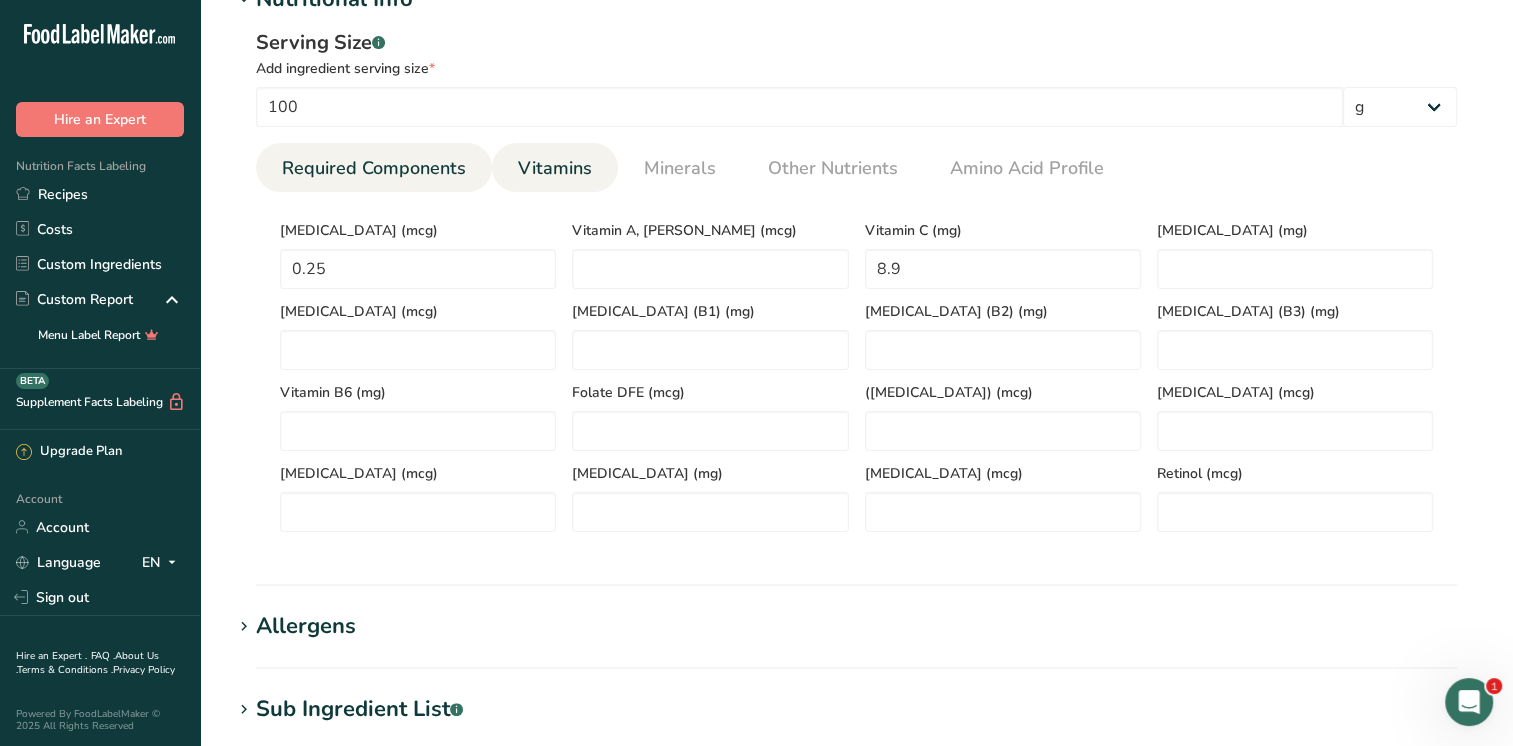 click on "Required Components" at bounding box center [374, 168] 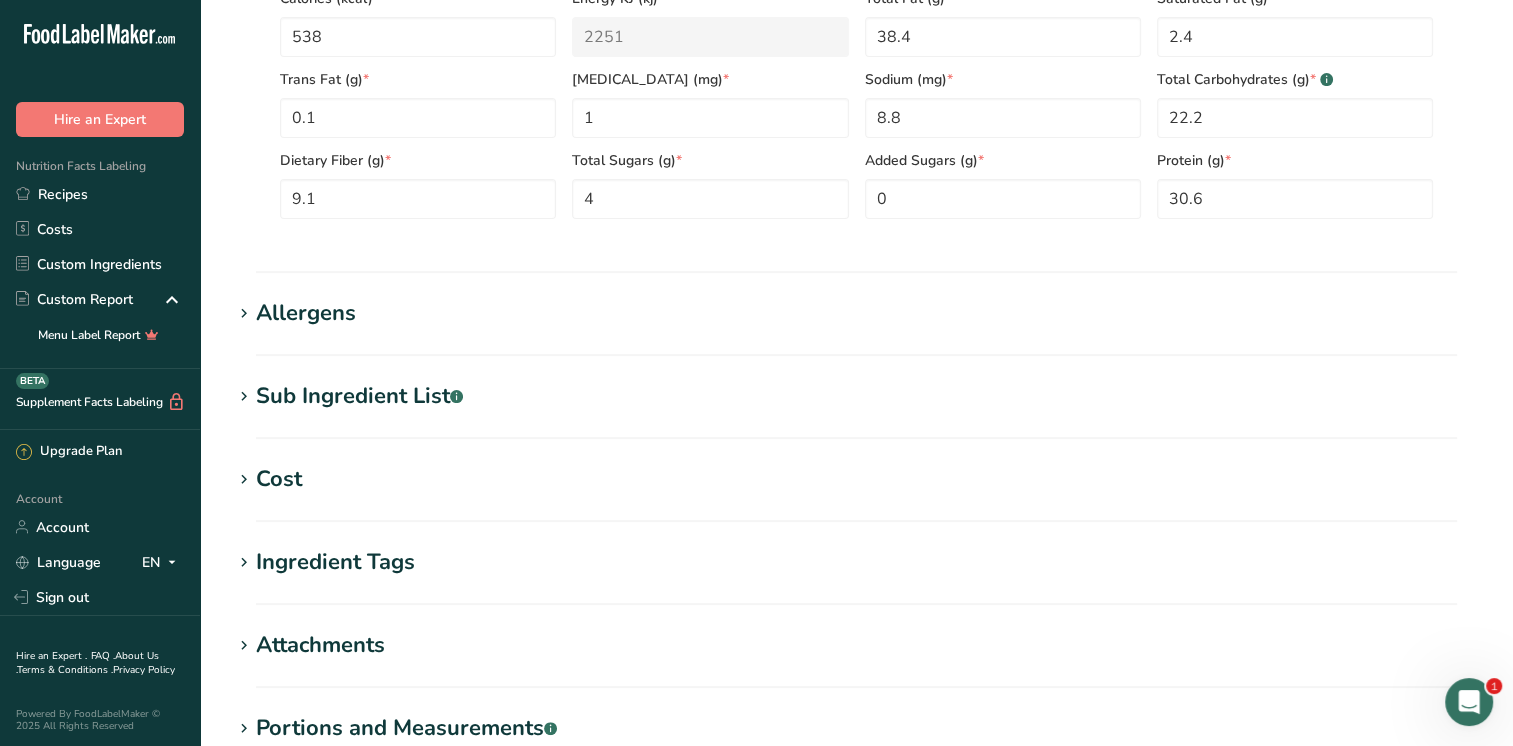 scroll, scrollTop: 790, scrollLeft: 0, axis: vertical 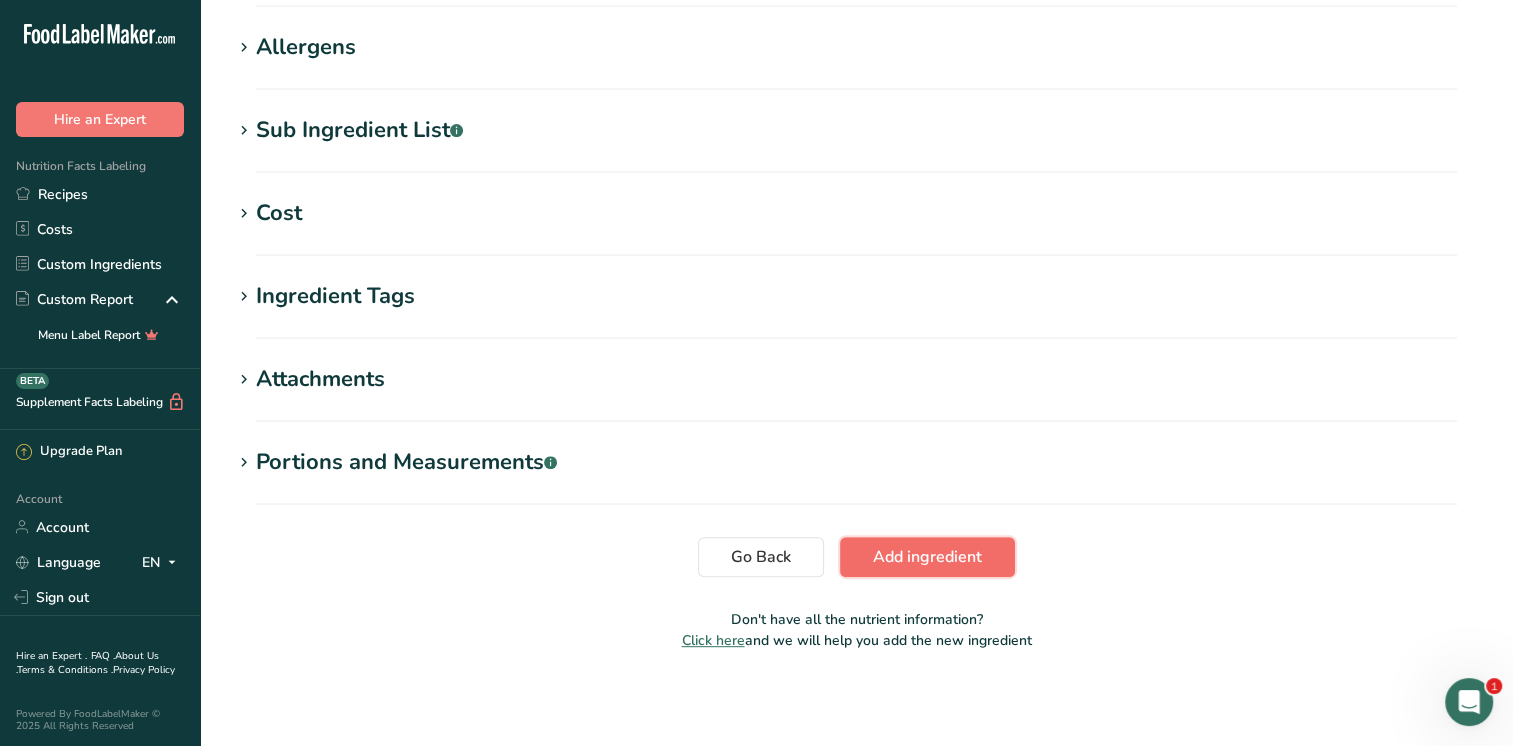 click on "Add ingredient" at bounding box center (927, 557) 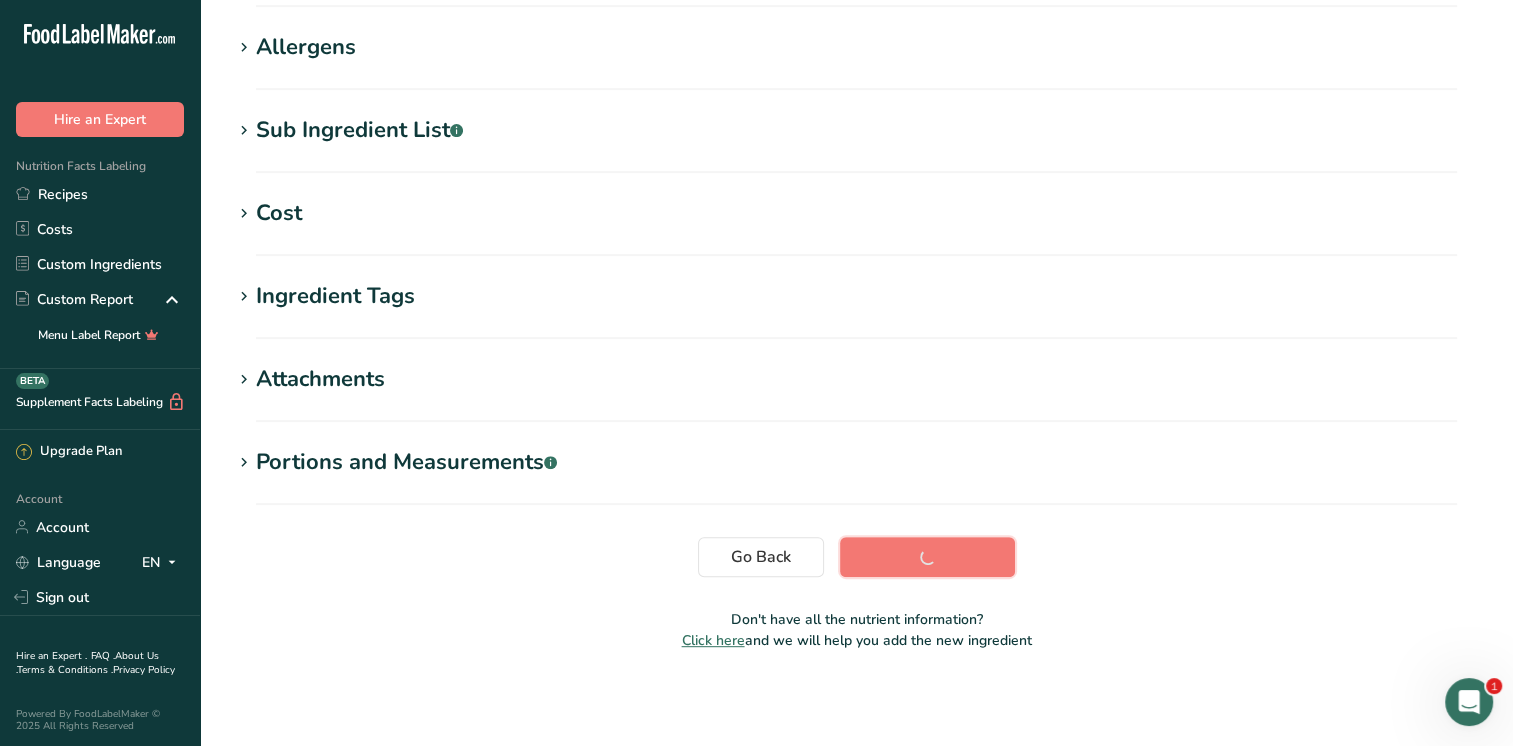 scroll, scrollTop: 327, scrollLeft: 0, axis: vertical 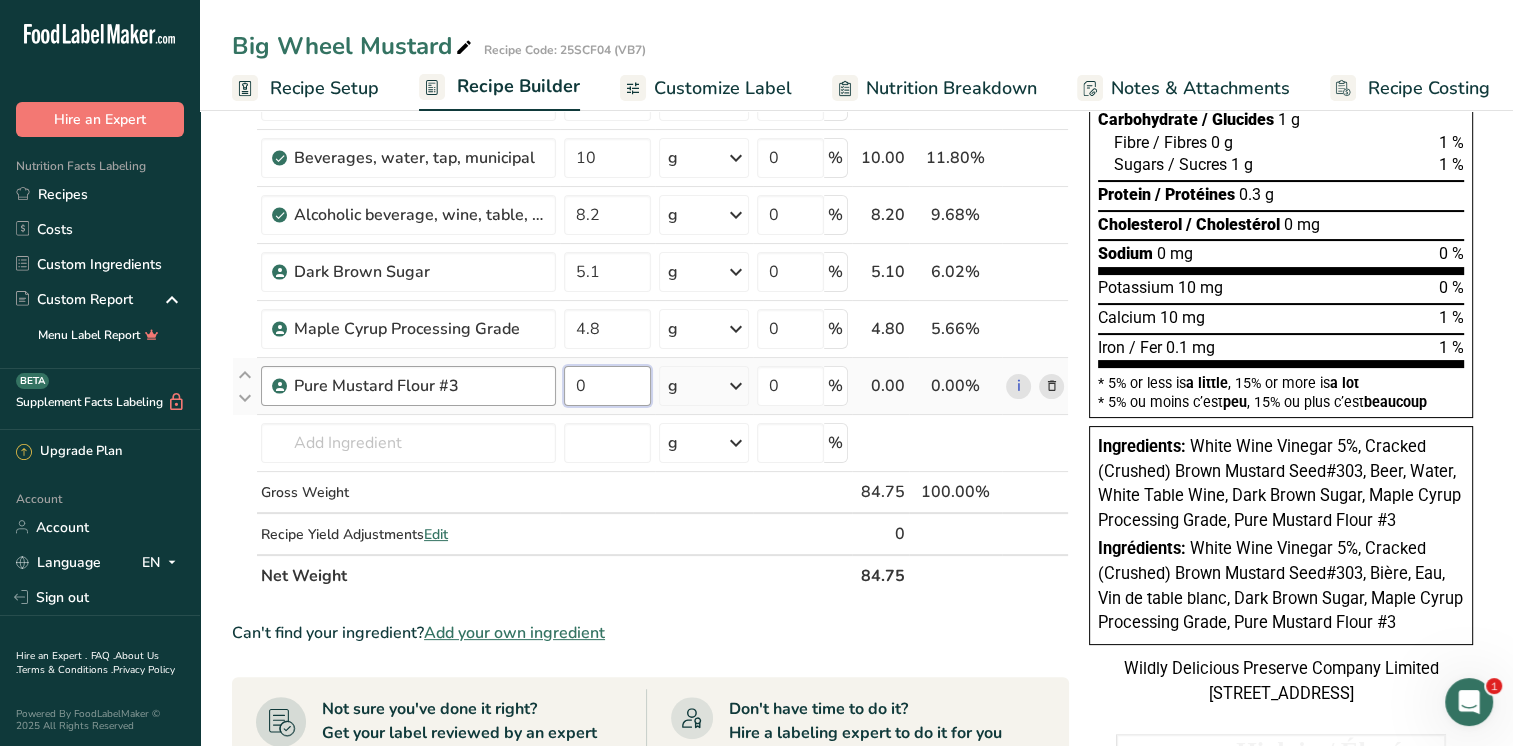 drag, startPoint x: 589, startPoint y: 378, endPoint x: 552, endPoint y: 375, distance: 37.12142 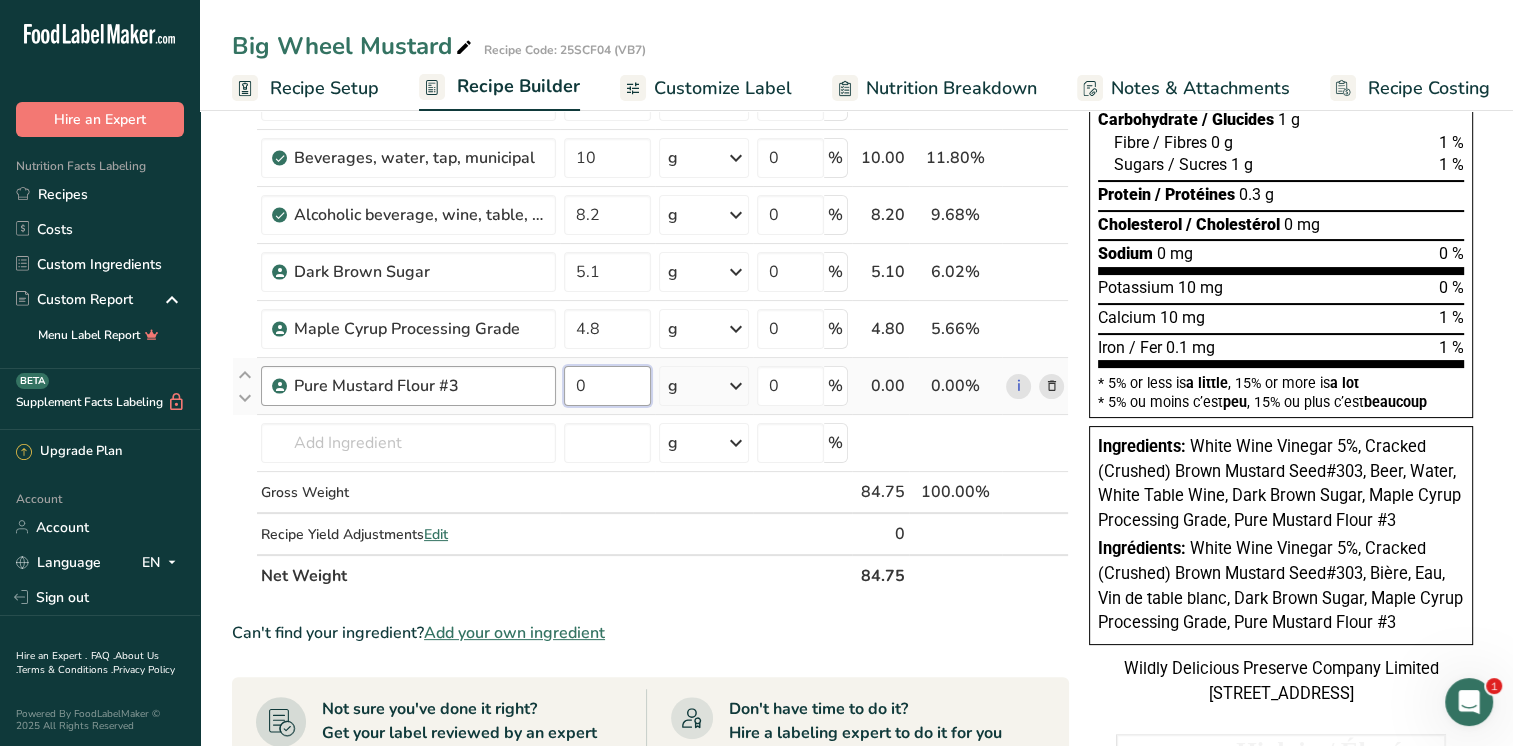 click on "Pure Mustard Flour #3
0
g
Weight Units
g
kg
mg
See more
Volume Units
l
mL
fl oz
See more
0
%
0.00
0.00%
i" at bounding box center (650, 386) 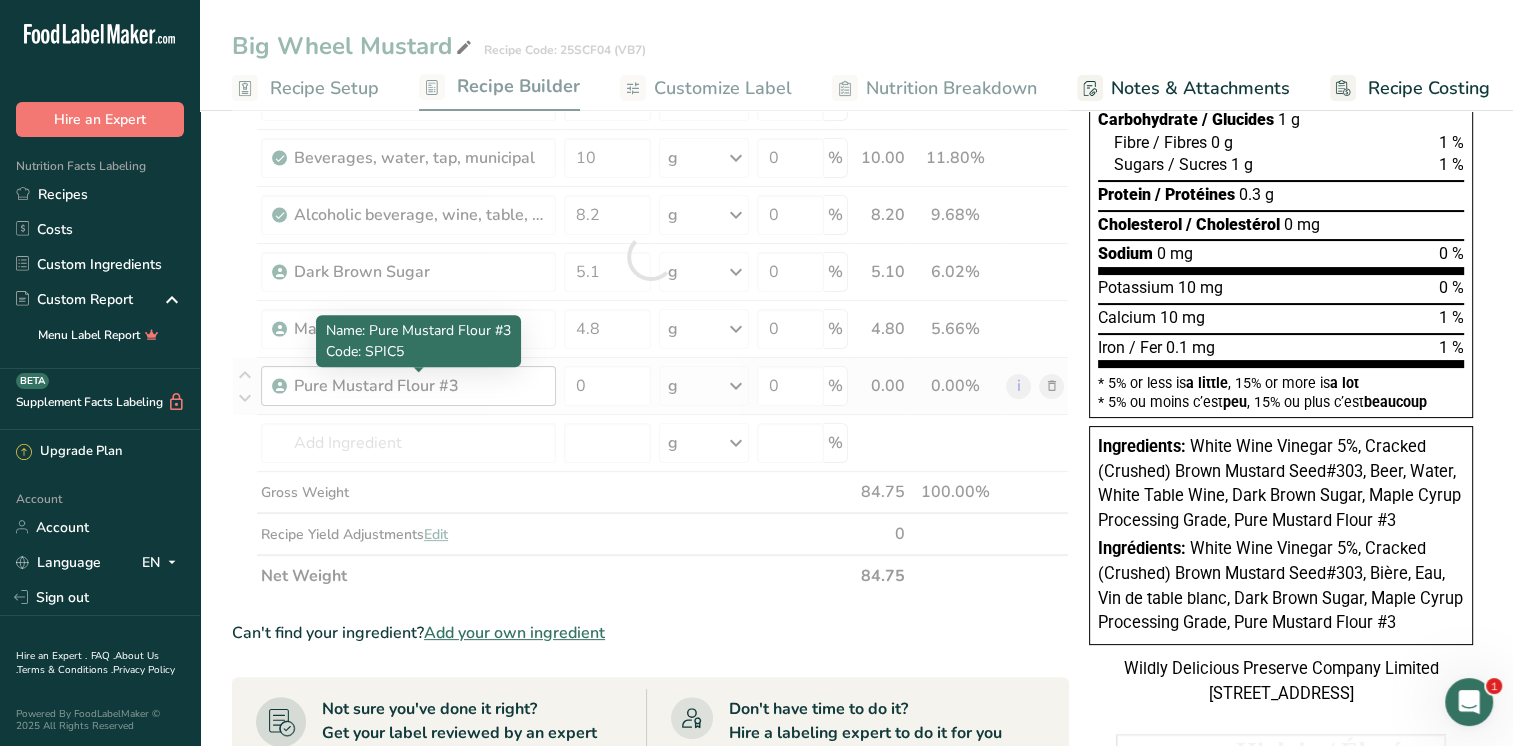 click on "Ingredient *
Amount *
Unit *
Waste *   .a-a{fill:#347362;}.b-a{fill:#fff;}          Grams
Percentage
White Wine Vinegar 5%
21.85
g
Weight Units
g
kg
mg
See more
Volume Units
l
mL
fl oz
See more
0
%
21.85
25.78%
i
Cracked (Crushed) Brown Mustard Seed#303
18.9
g
Weight Units
g
kg
mg
See more
Volume Units
l
mL
fl oz
See more
0
%
18.90
22.30%
i" at bounding box center [650, 256] 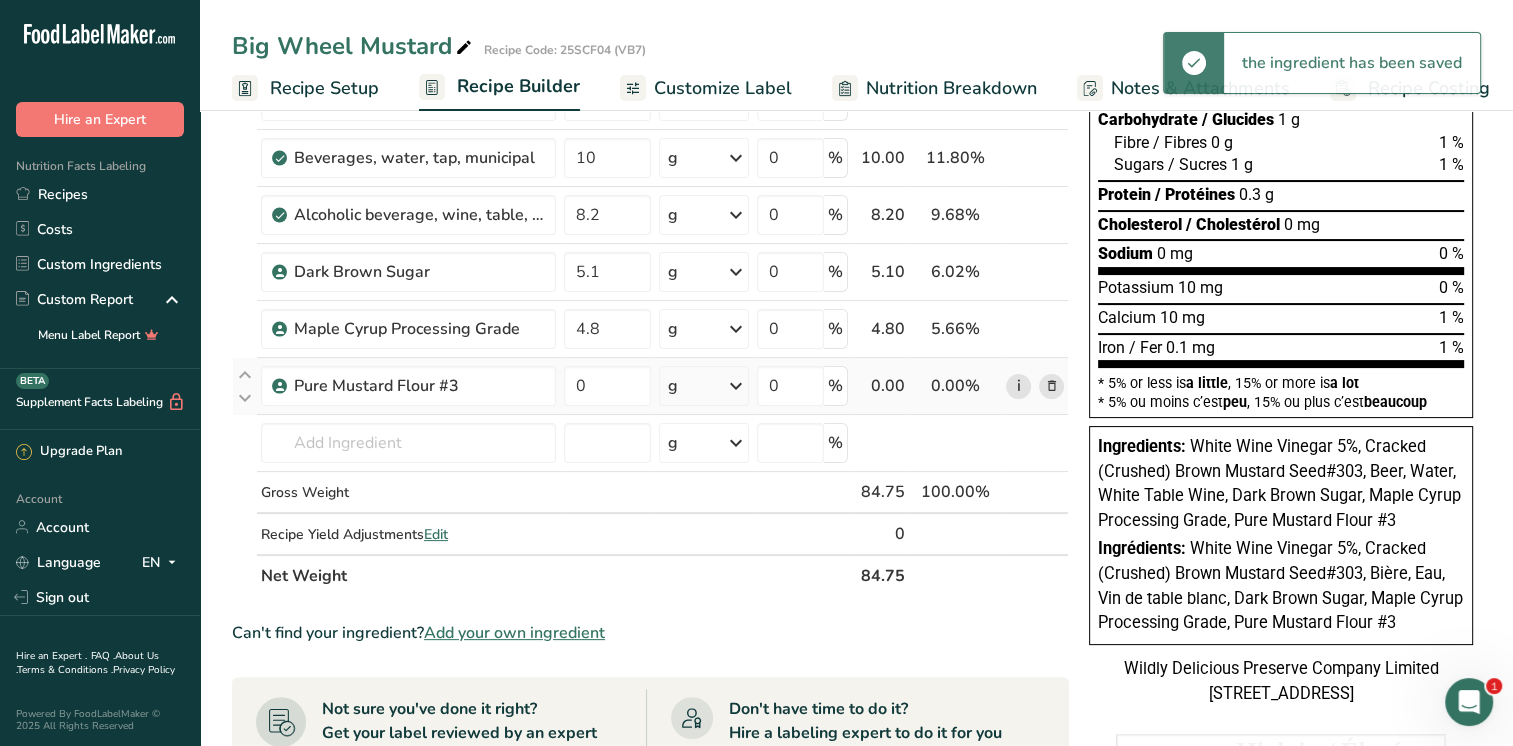 click on "i" at bounding box center (1018, 386) 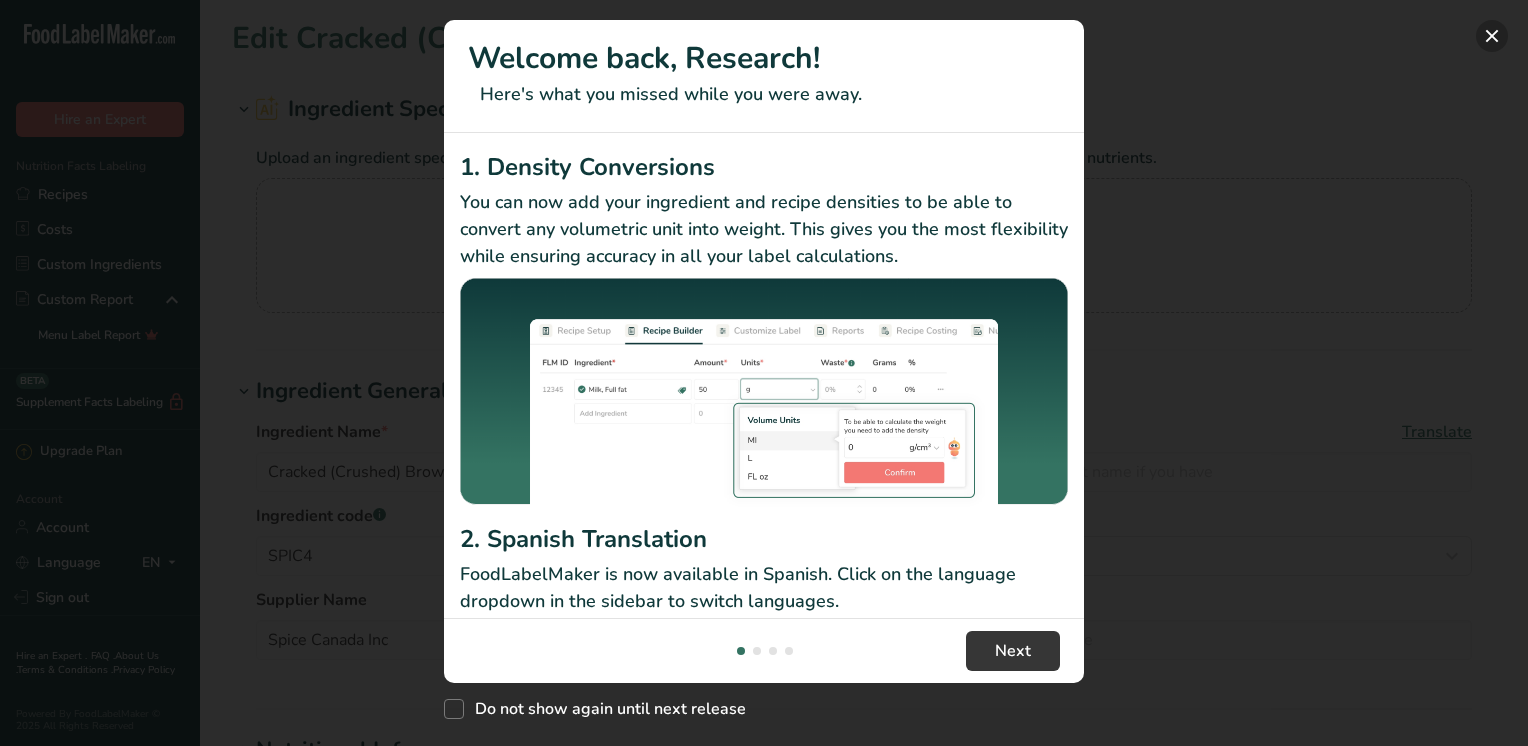 scroll, scrollTop: 0, scrollLeft: 0, axis: both 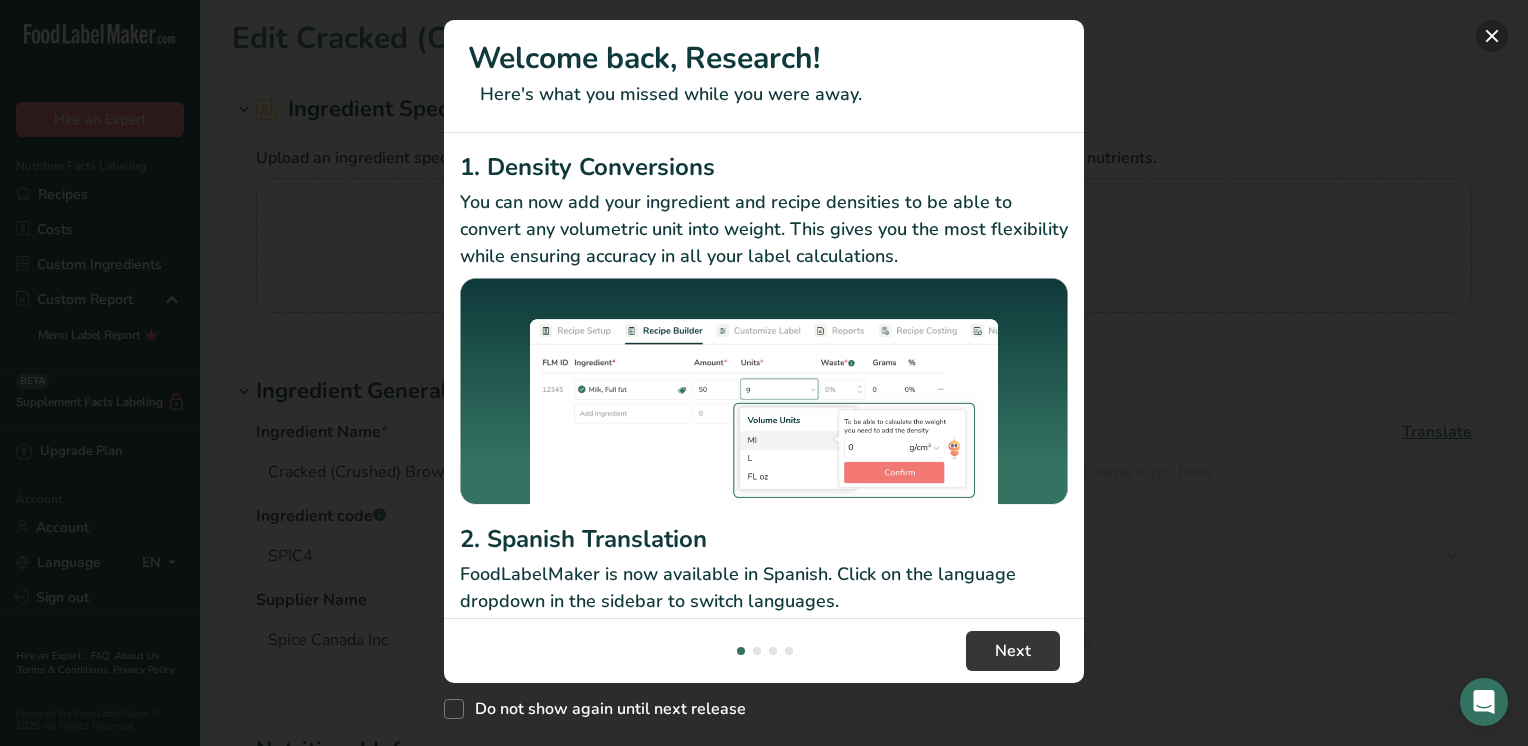 click at bounding box center [1492, 36] 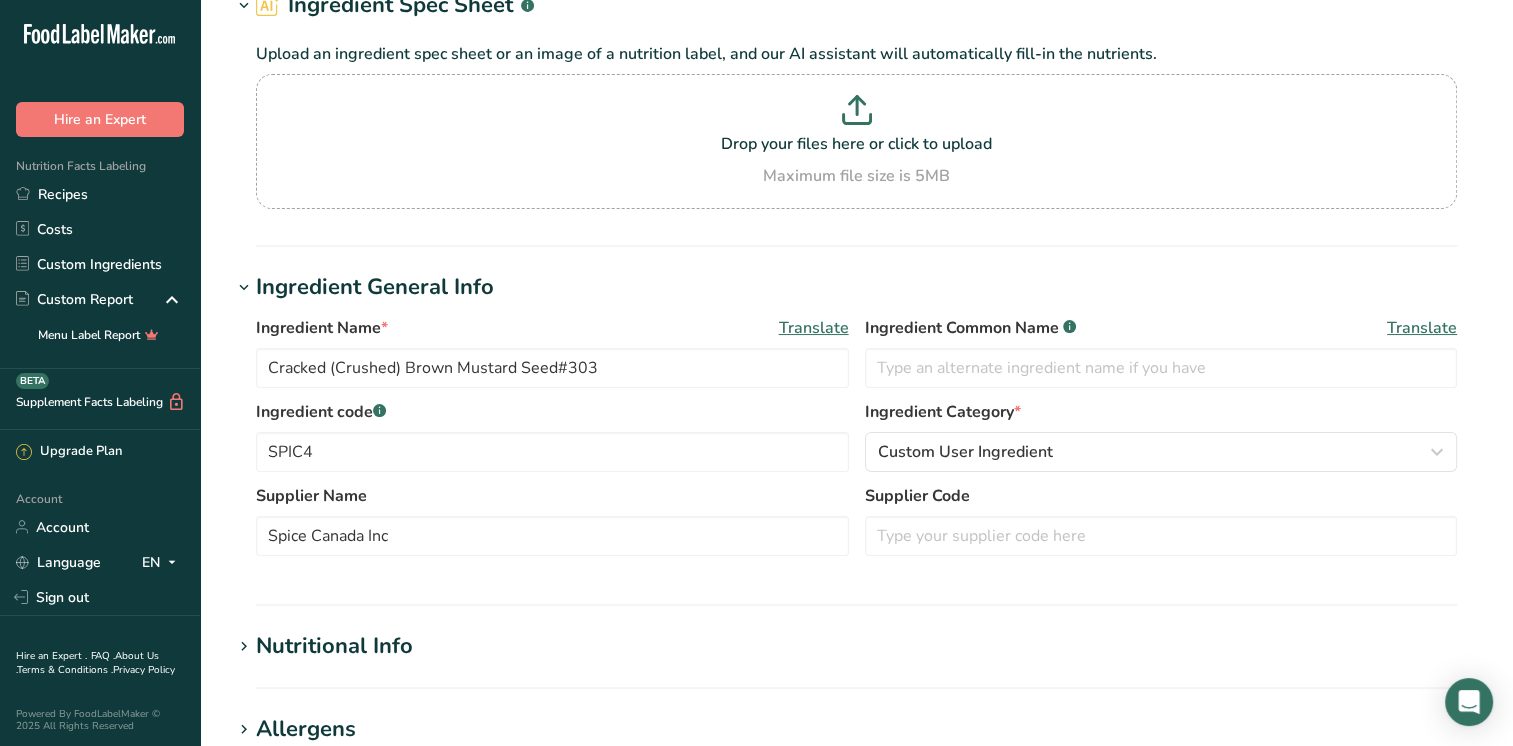 scroll, scrollTop: 300, scrollLeft: 0, axis: vertical 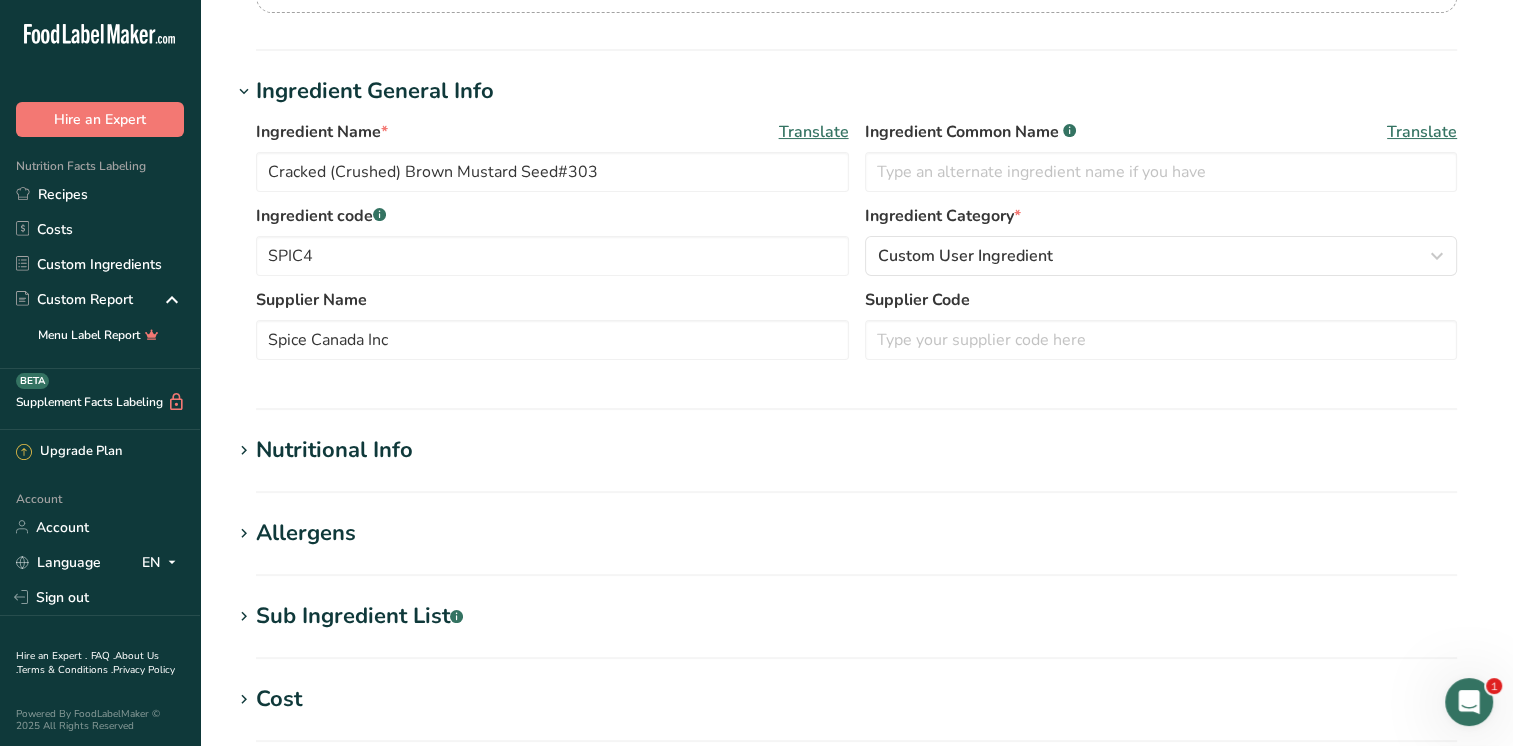 click on "Nutritional Info
Serving Size
.a-a{fill:#347362;}.b-a{fill:#fff;}
Add ingredient serving size *   100
g
kg
mg
mcg
lb
oz
l
mL
fl oz
tbsp
tsp
cup
qt
gallon
Required Components Vitamins Minerals Other Nutrients Amino Acid Profile
Calories
(kcal) *     530
Energy KJ
(kj) *     2217.5
Total Fat
(g) *     34.4 *     2.4 *" at bounding box center [856, 463] 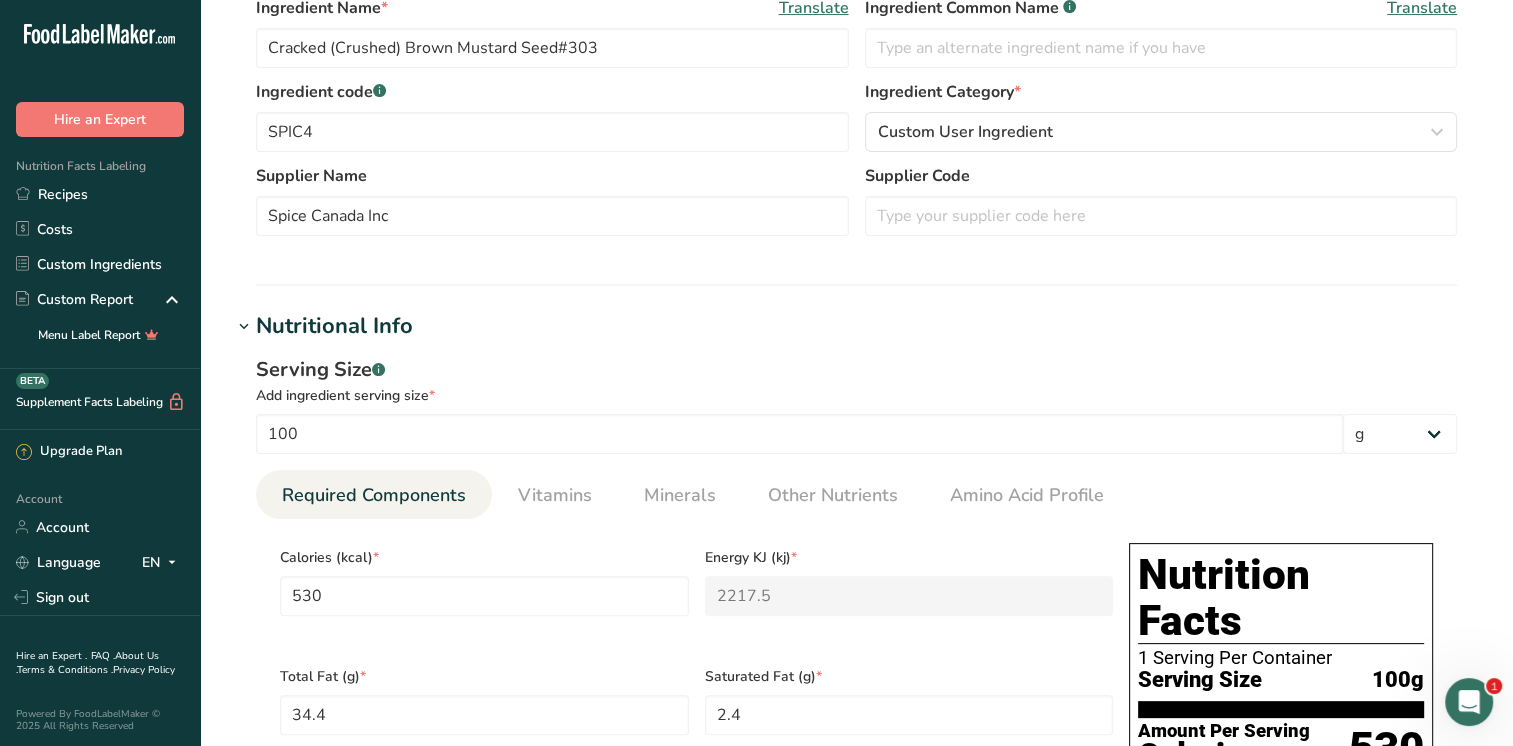scroll, scrollTop: 600, scrollLeft: 0, axis: vertical 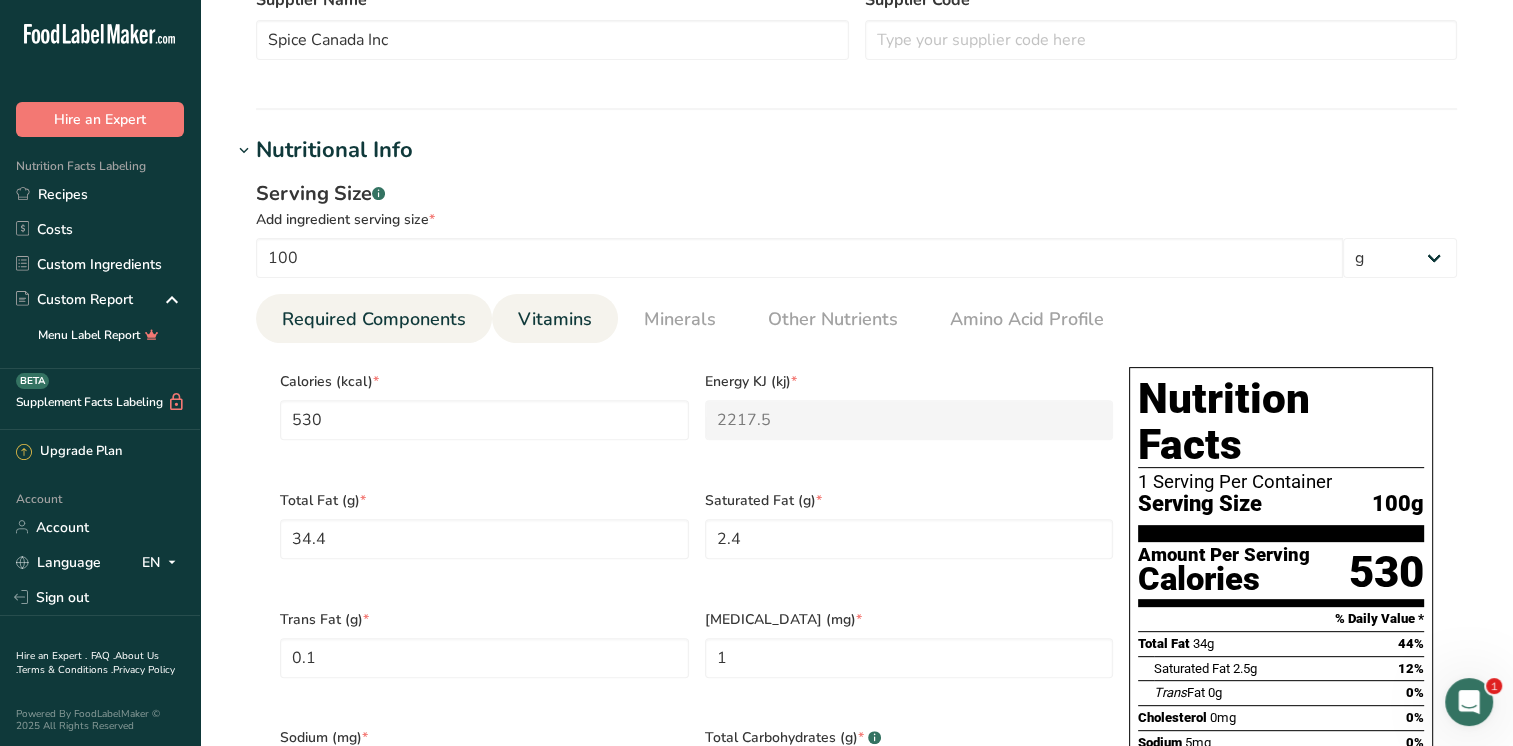 click on "Vitamins" at bounding box center (555, 319) 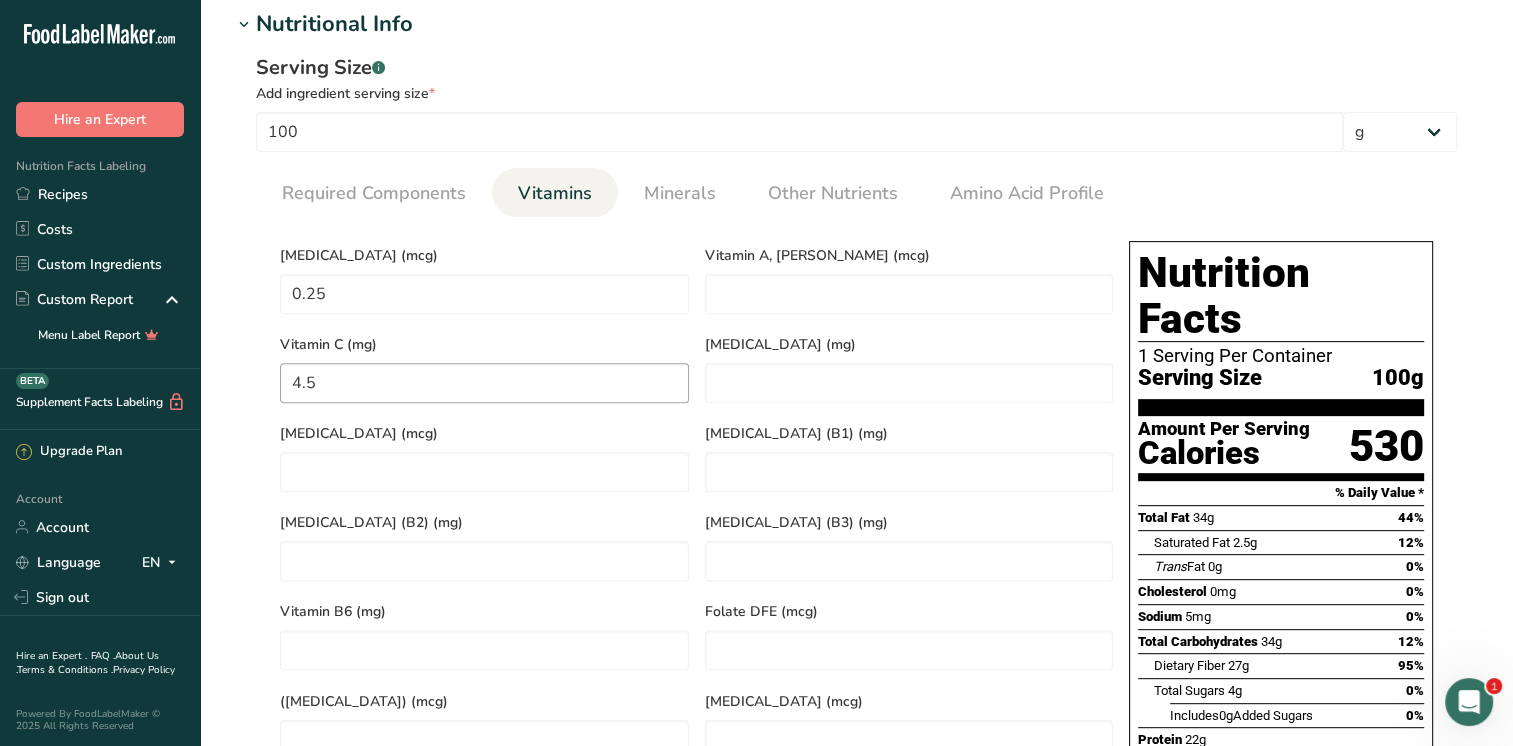 scroll, scrollTop: 800, scrollLeft: 0, axis: vertical 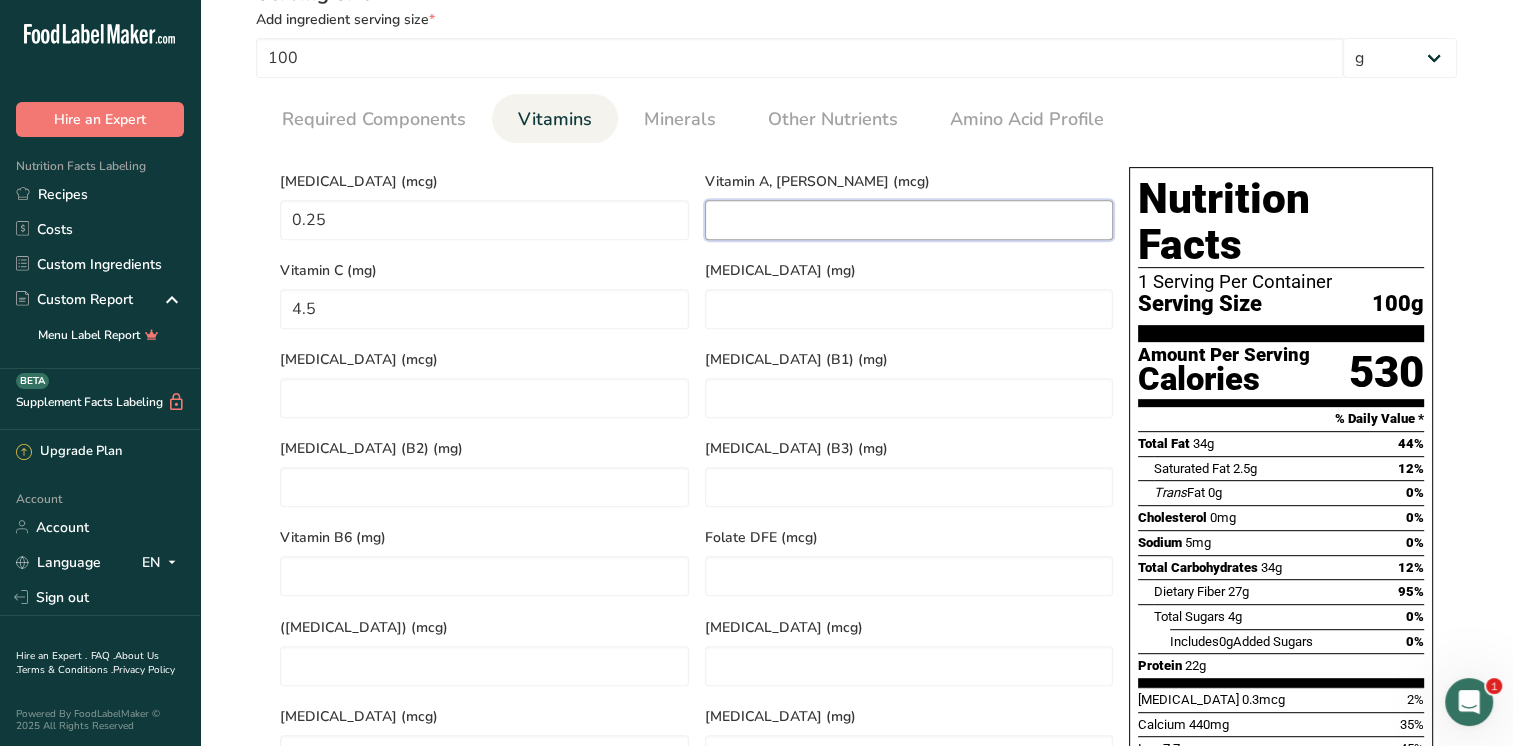 click at bounding box center [909, 220] 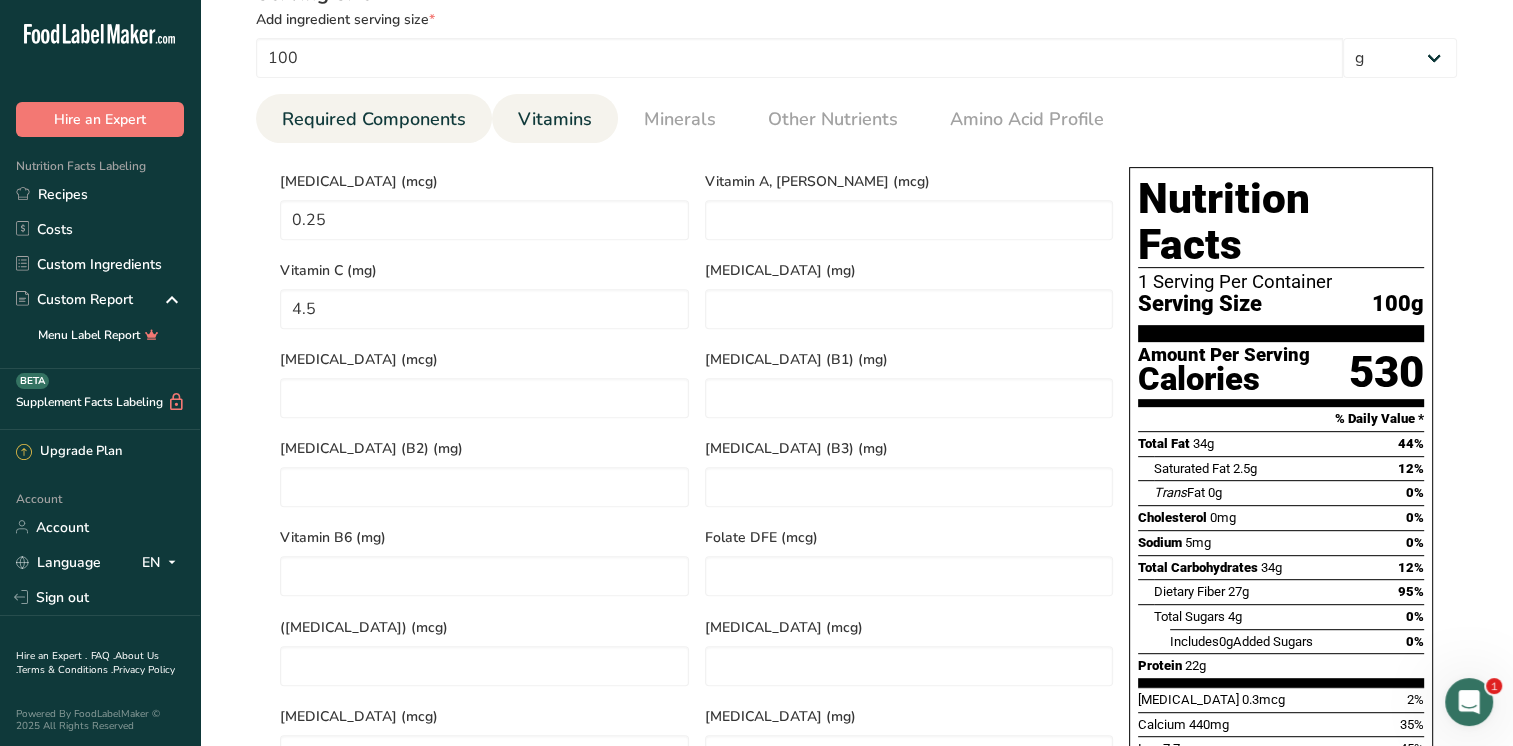 click on "Required Components" at bounding box center [374, 119] 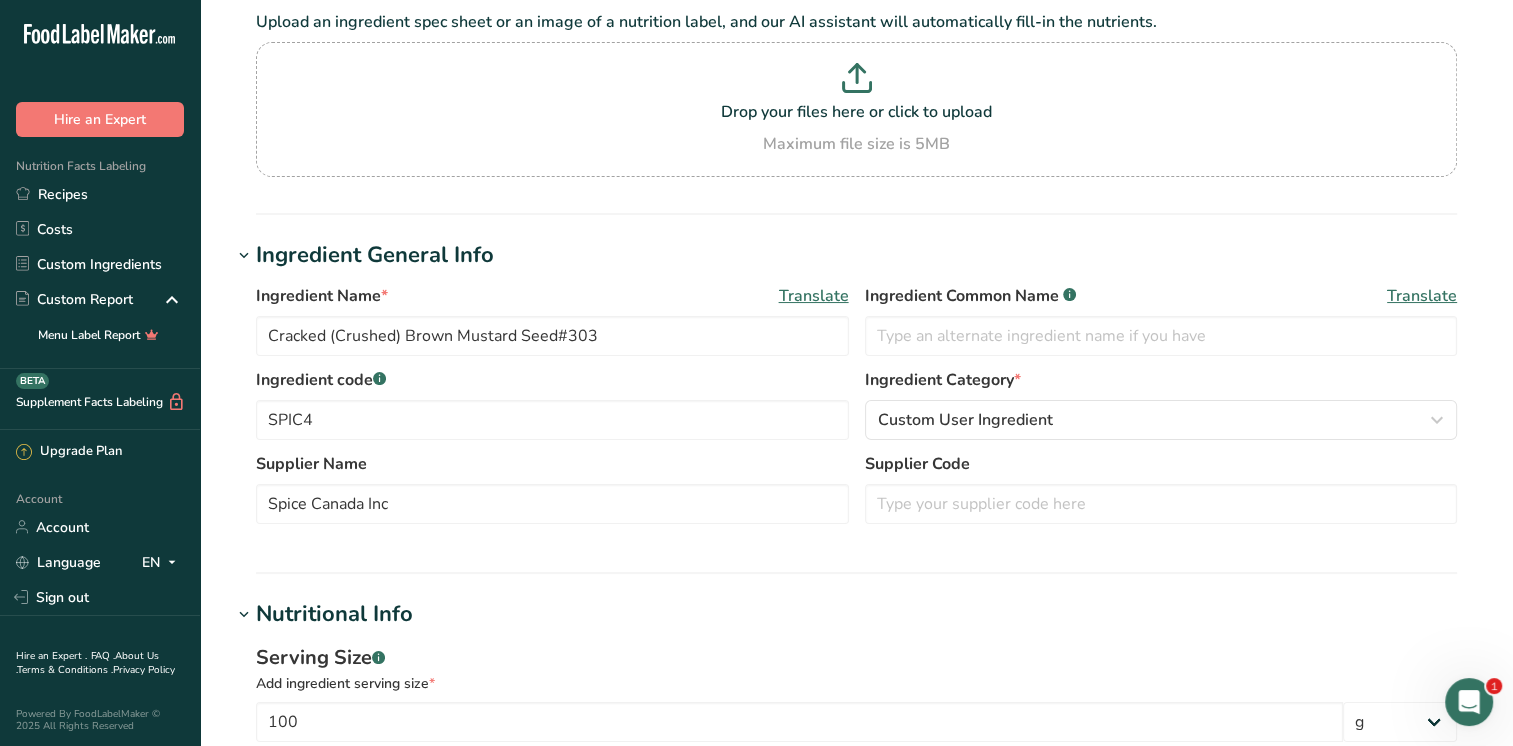 scroll, scrollTop: 0, scrollLeft: 0, axis: both 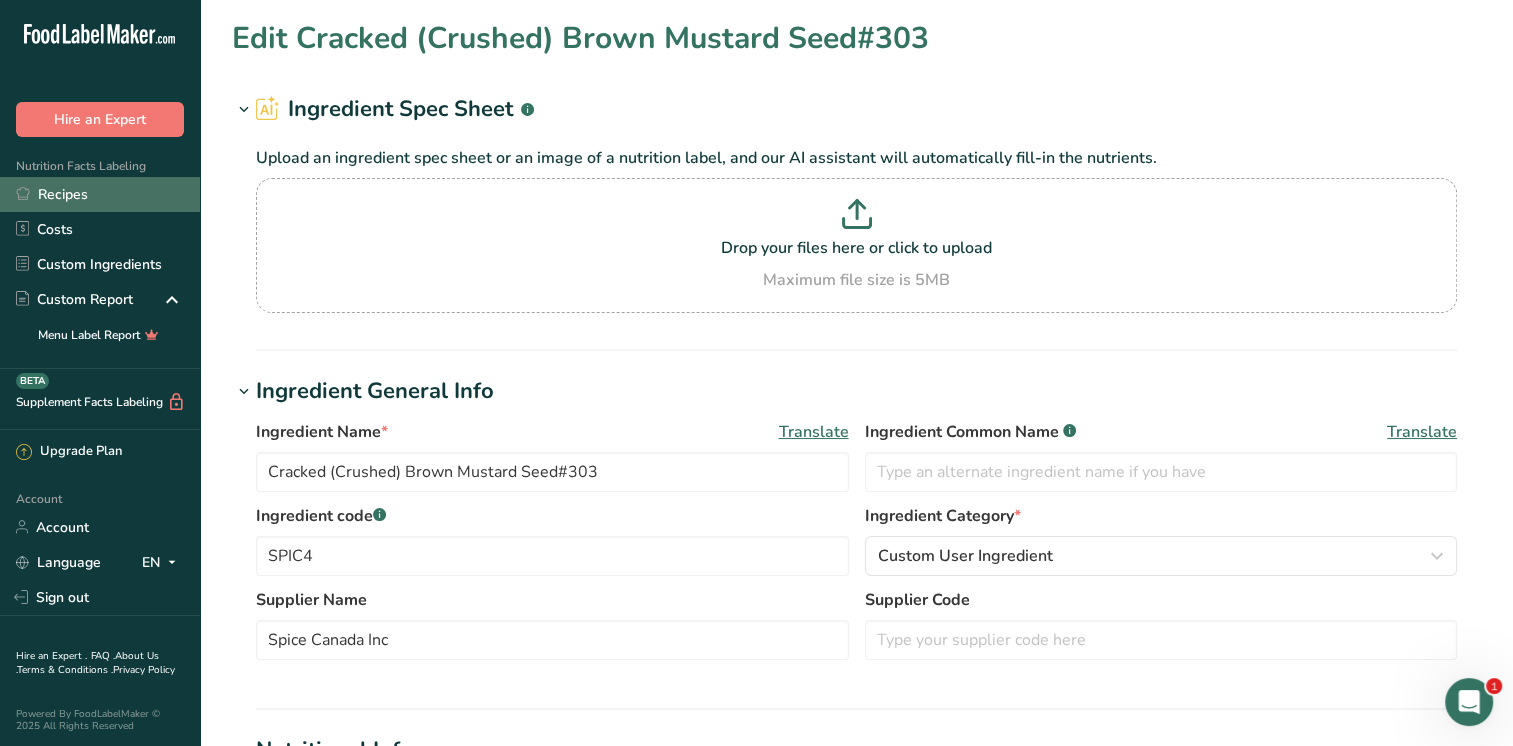 click on "Recipes" at bounding box center [100, 194] 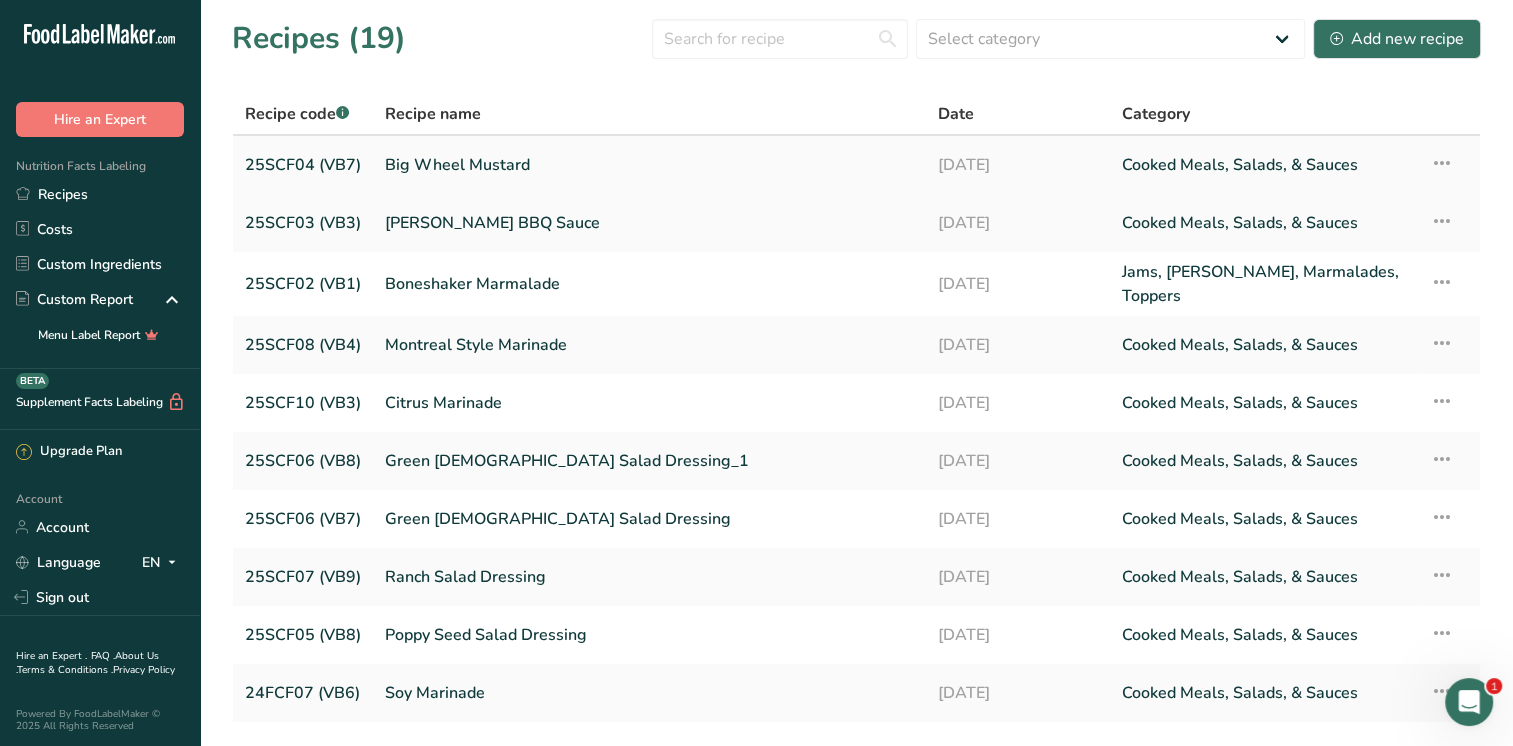 click on "Big Wheel Mustard" at bounding box center (649, 165) 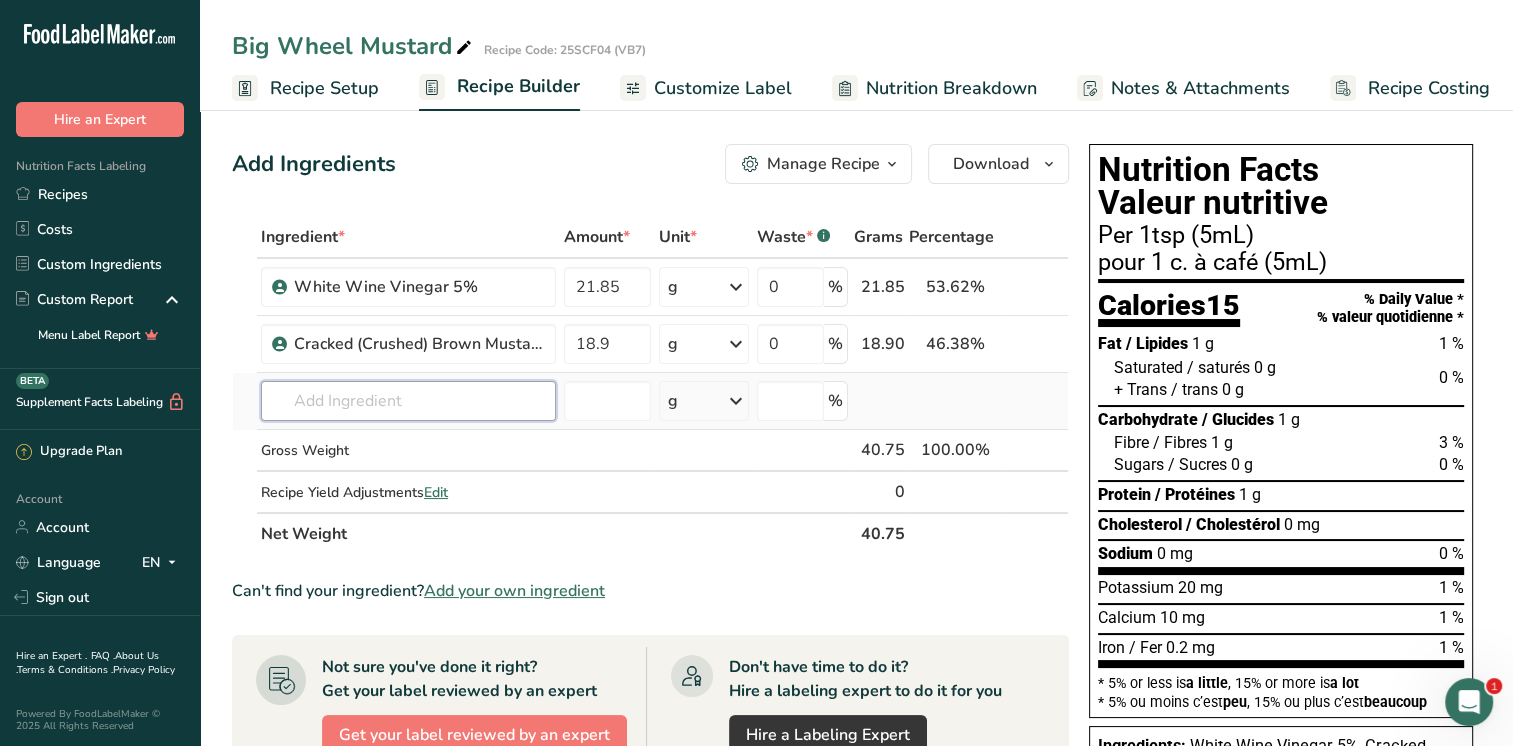 click at bounding box center [408, 401] 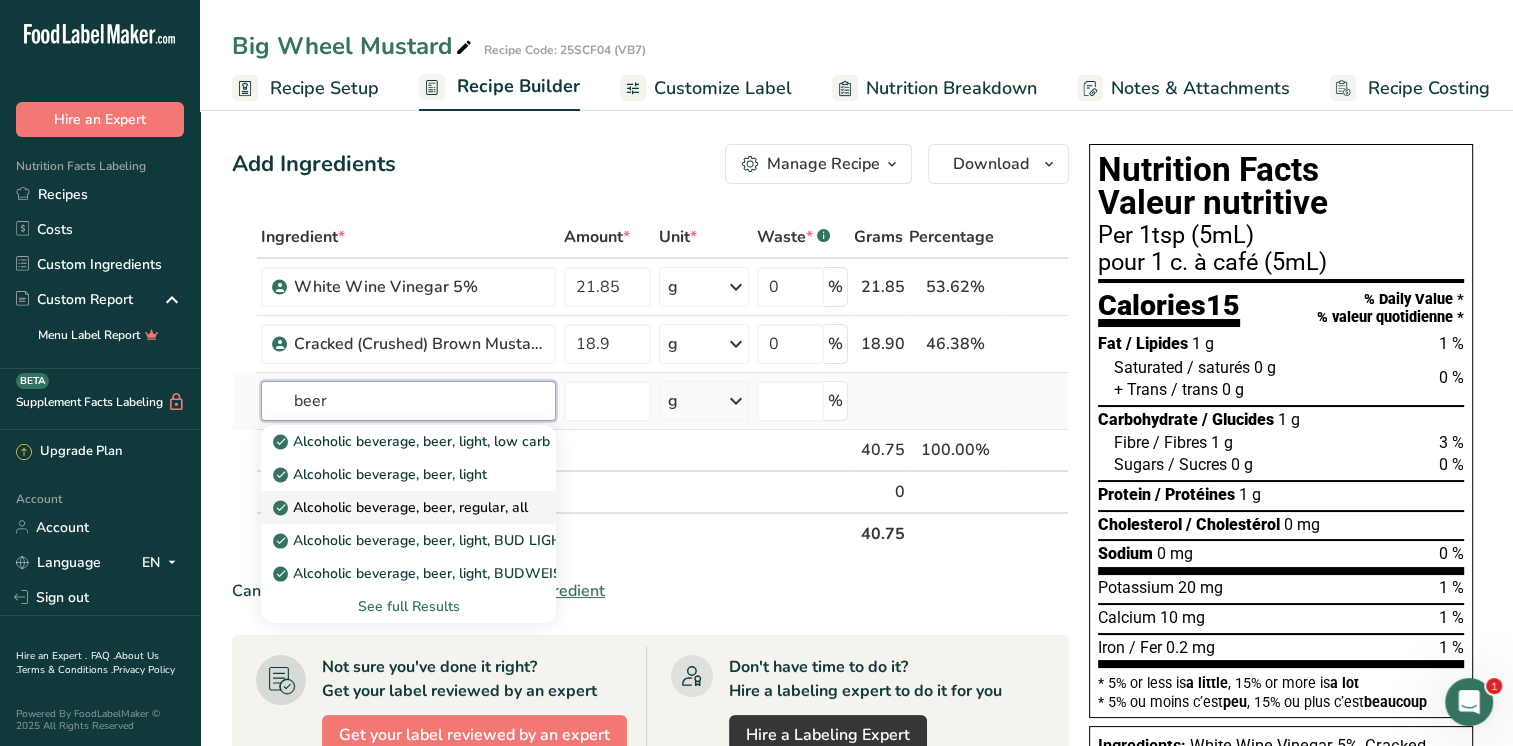 type on "beer" 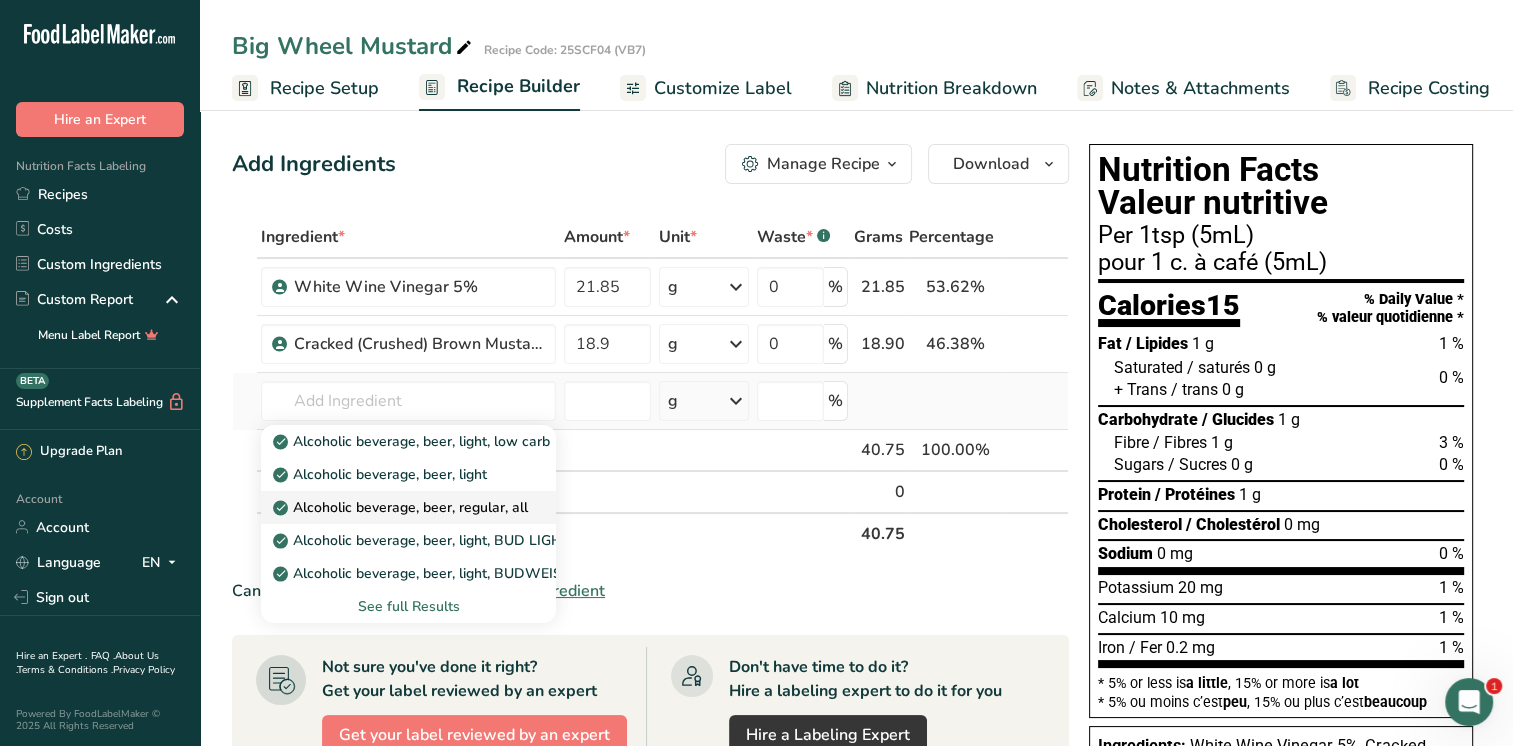 click on "Alcoholic beverage, beer, regular, all" at bounding box center (402, 507) 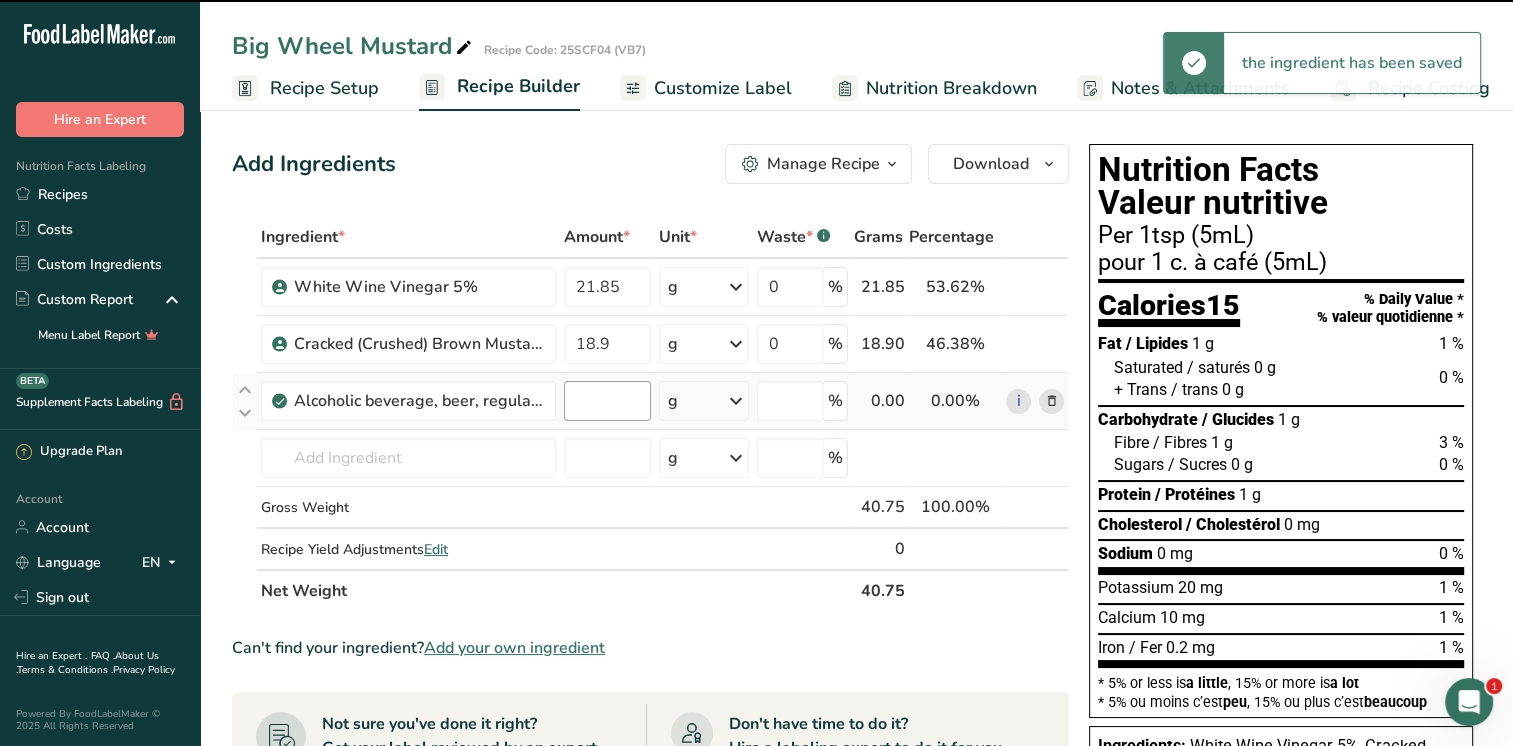 type on "0" 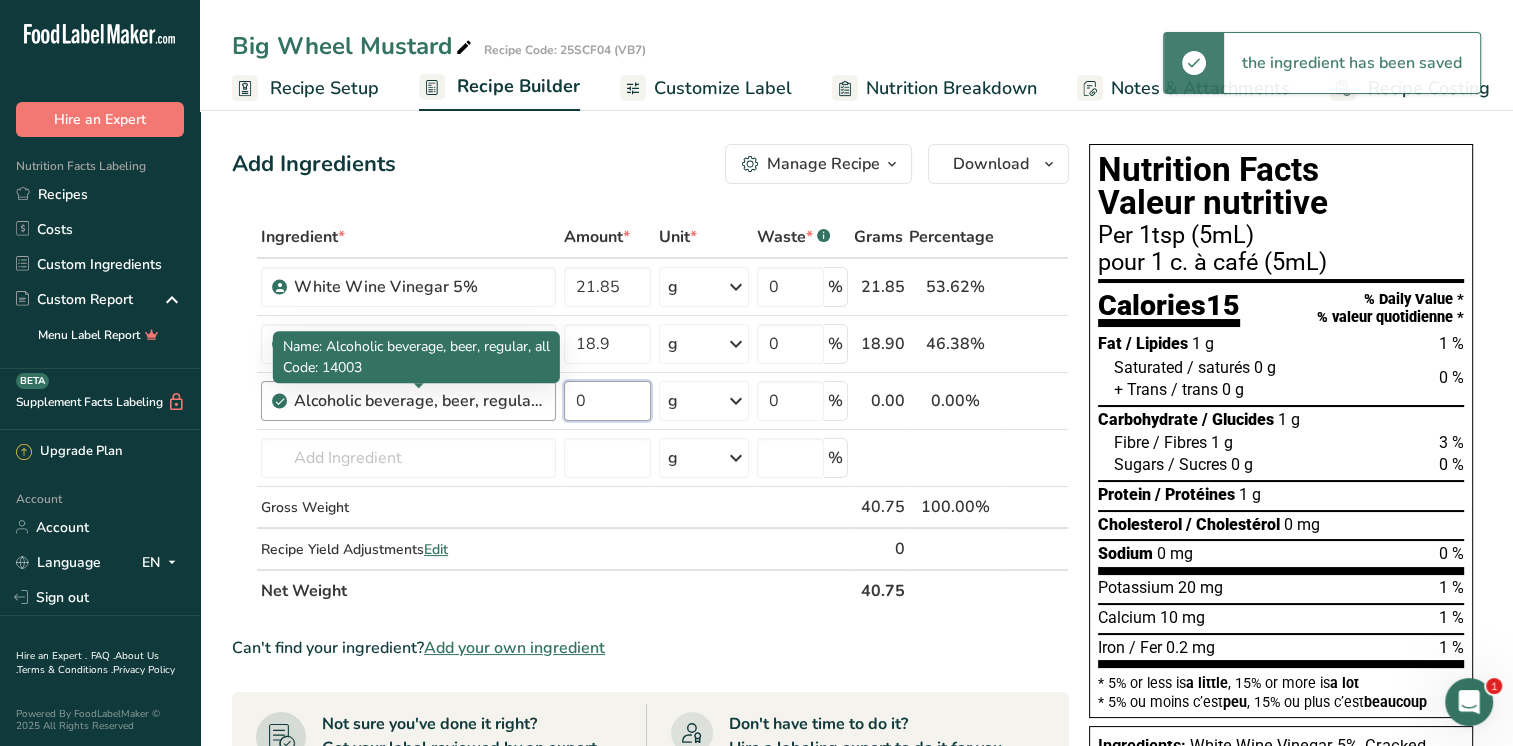 drag, startPoint x: 602, startPoint y: 400, endPoint x: 536, endPoint y: 395, distance: 66.189125 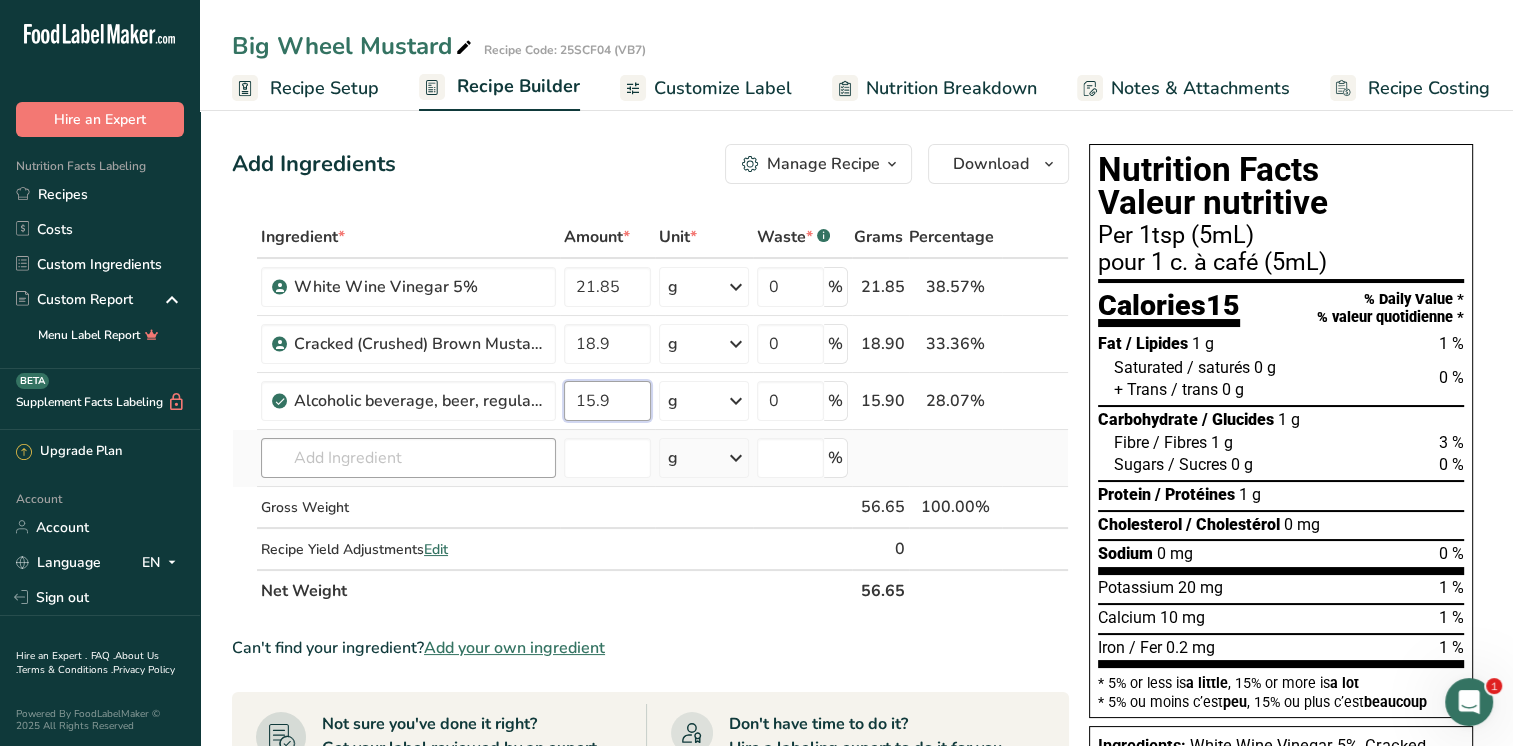 type on "15.9" 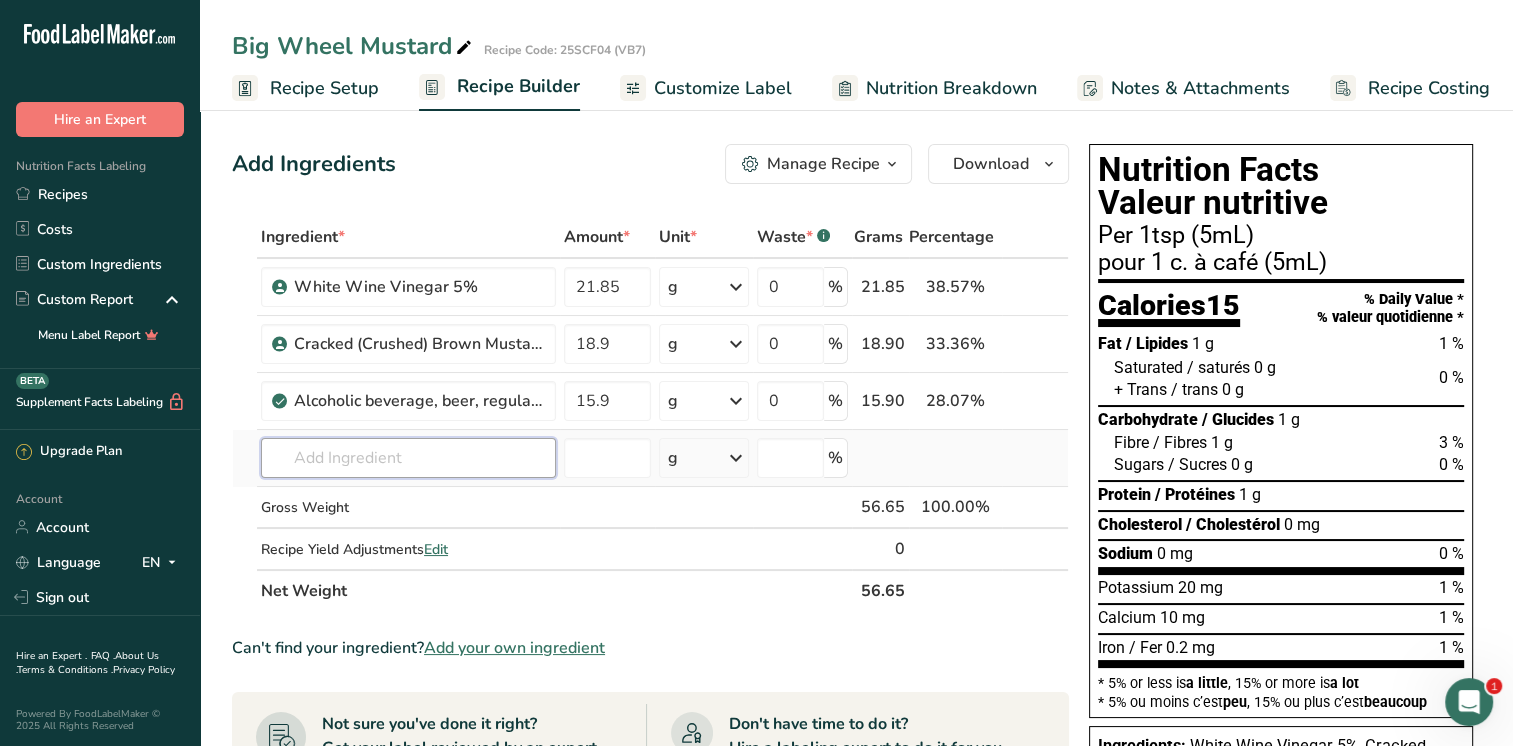click on "Ingredient *
Amount *
Unit *
Waste *   .a-a{fill:#347362;}.b-a{fill:#fff;}          Grams
Percentage
White Wine Vinegar 5%
21.85
g
Weight Units
g
kg
mg
See more
Volume Units
l
mL
fl oz
See more
0
%
21.85
38.57%
i
Cracked (Crushed) Brown Mustard Seed#303
18.9
g
Weight Units
g
kg
mg
See more
Volume Units
l
mL
fl oz
See more
0
%
18.90
33.36%
i" at bounding box center [650, 414] 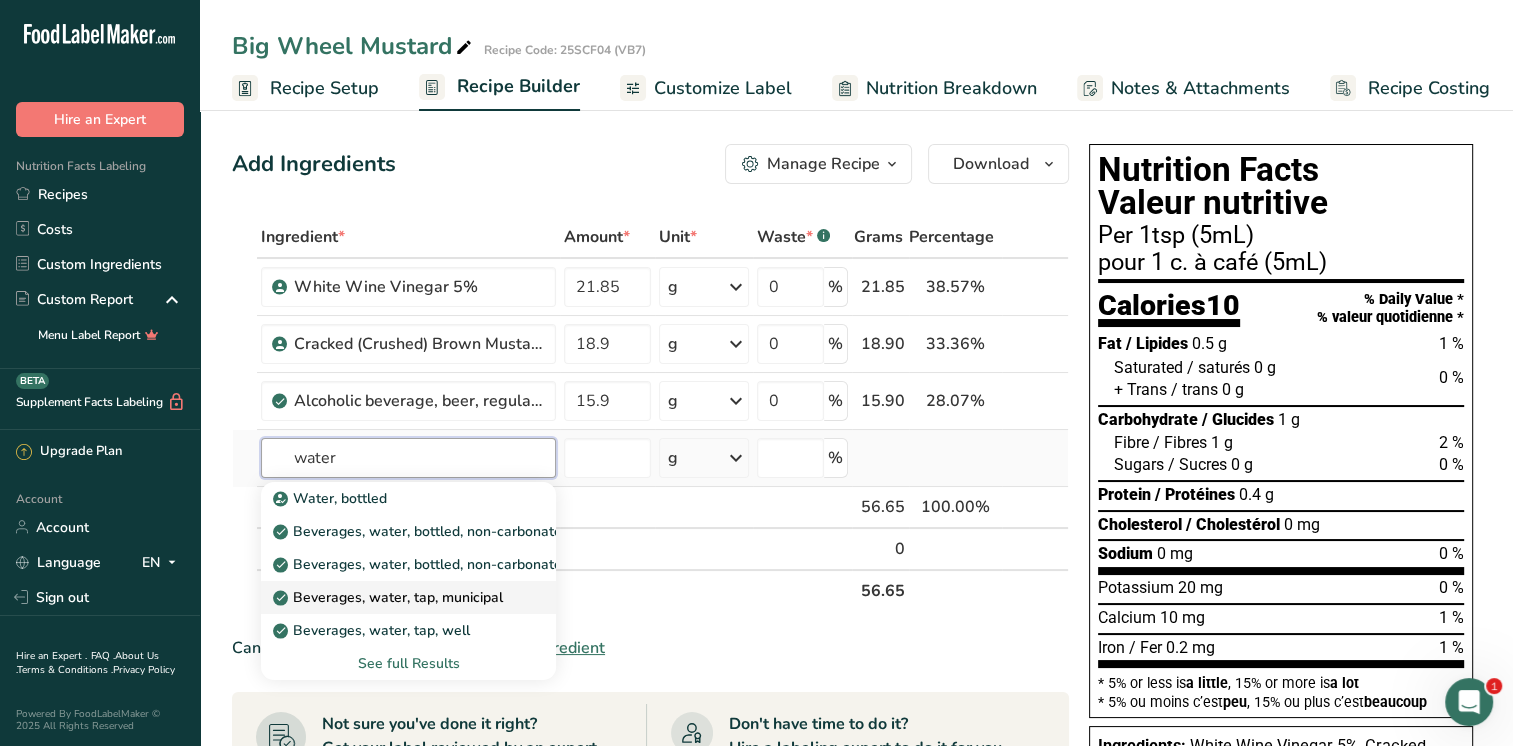 type on "water" 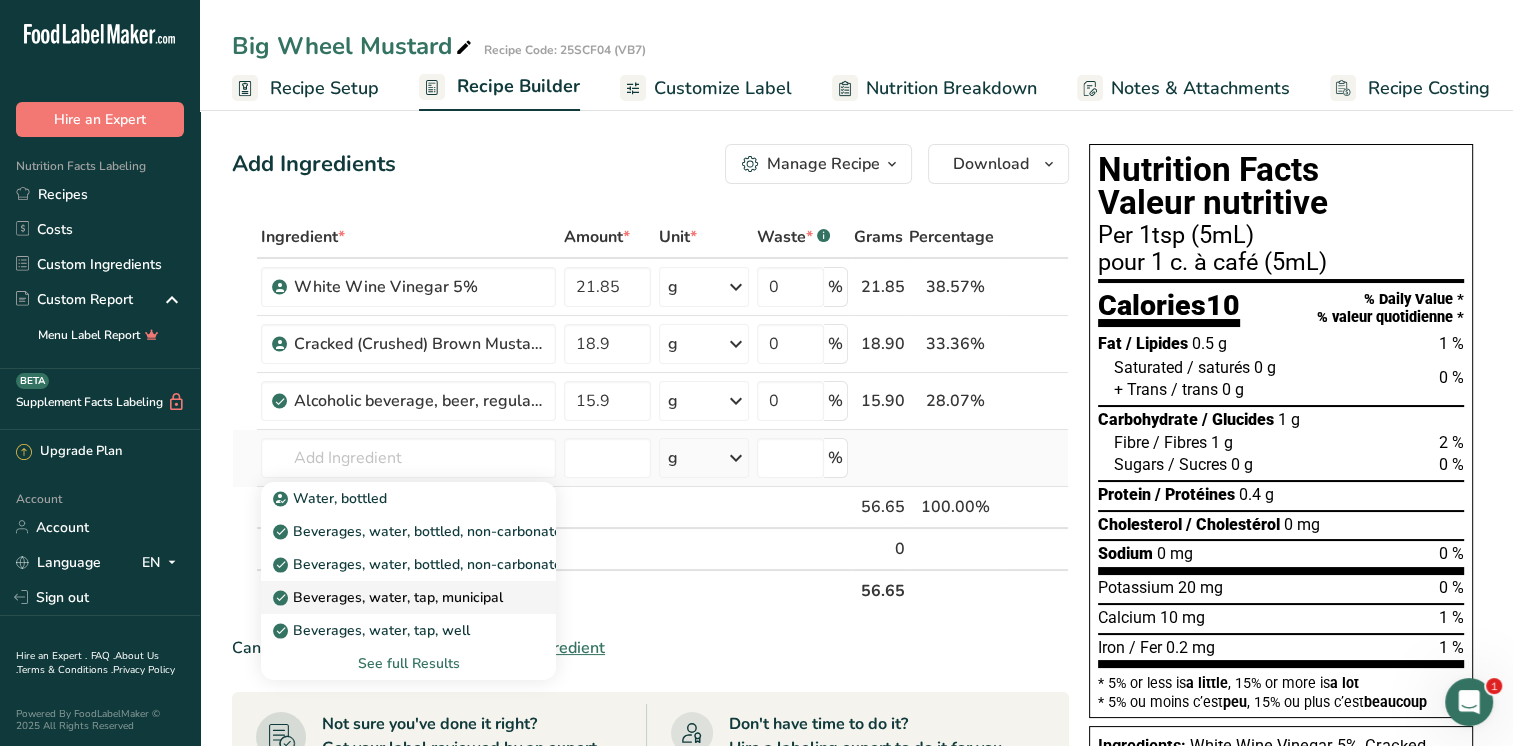 click on "Beverages, water, tap, municipal" at bounding box center (390, 597) 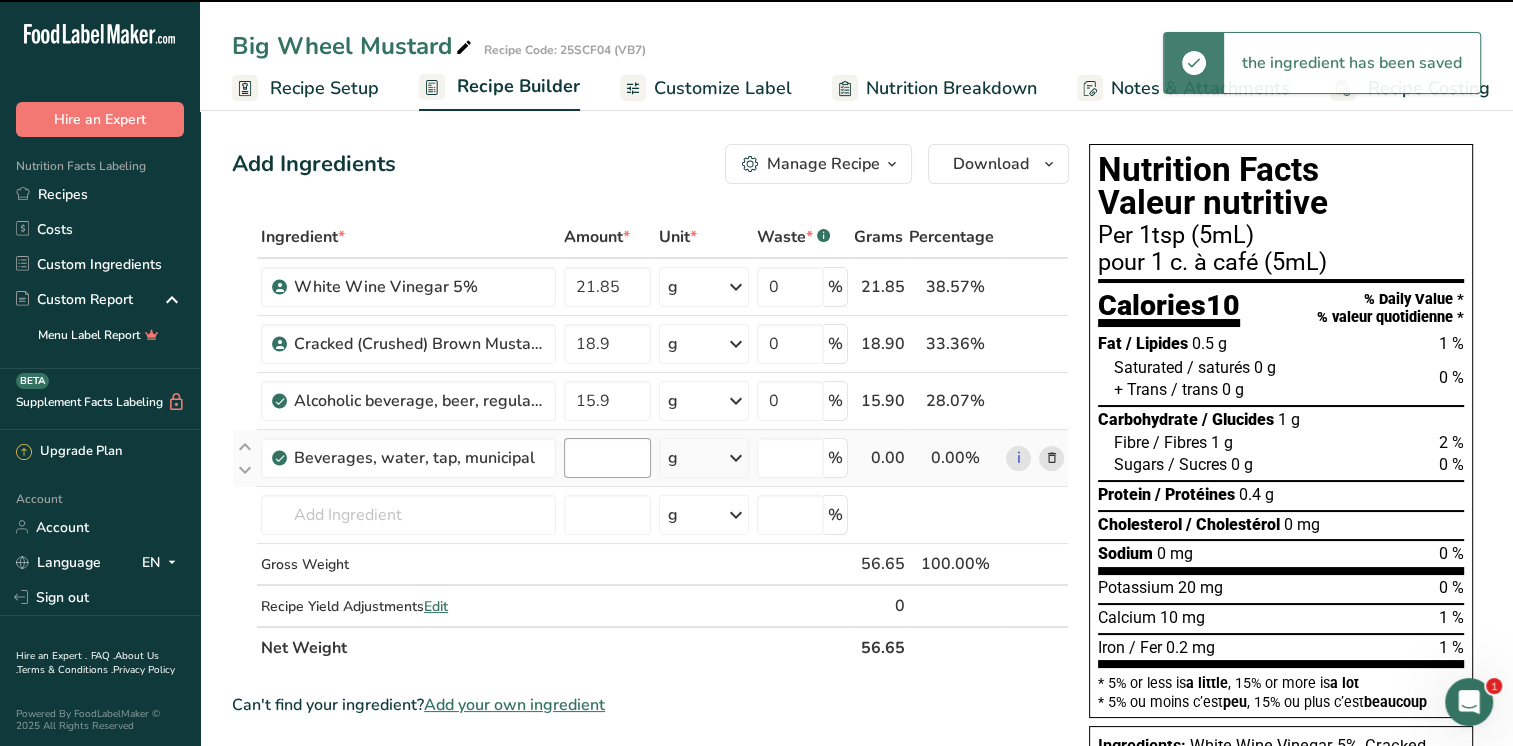 type on "0" 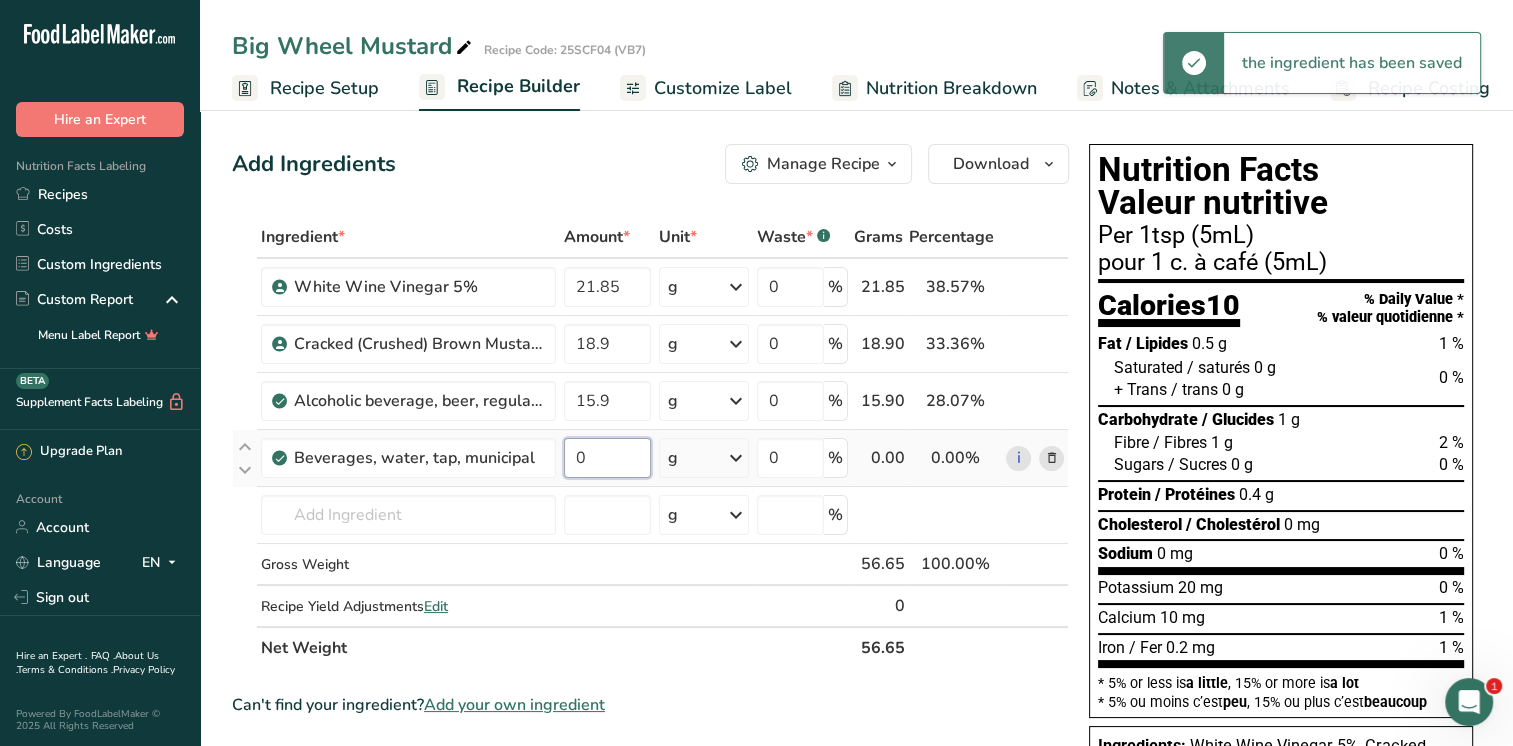 drag, startPoint x: 612, startPoint y: 465, endPoint x: 565, endPoint y: 454, distance: 48.270073 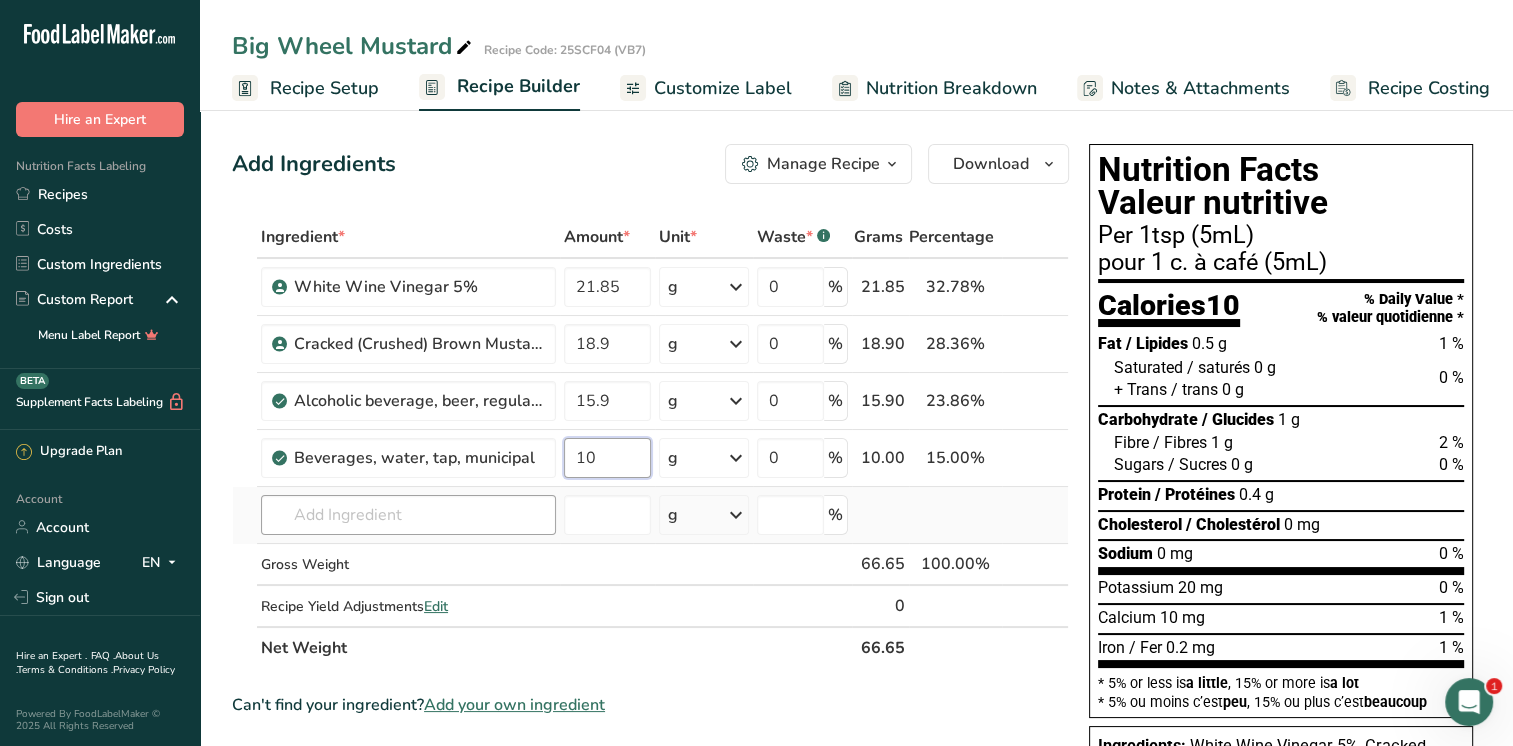 type on "10" 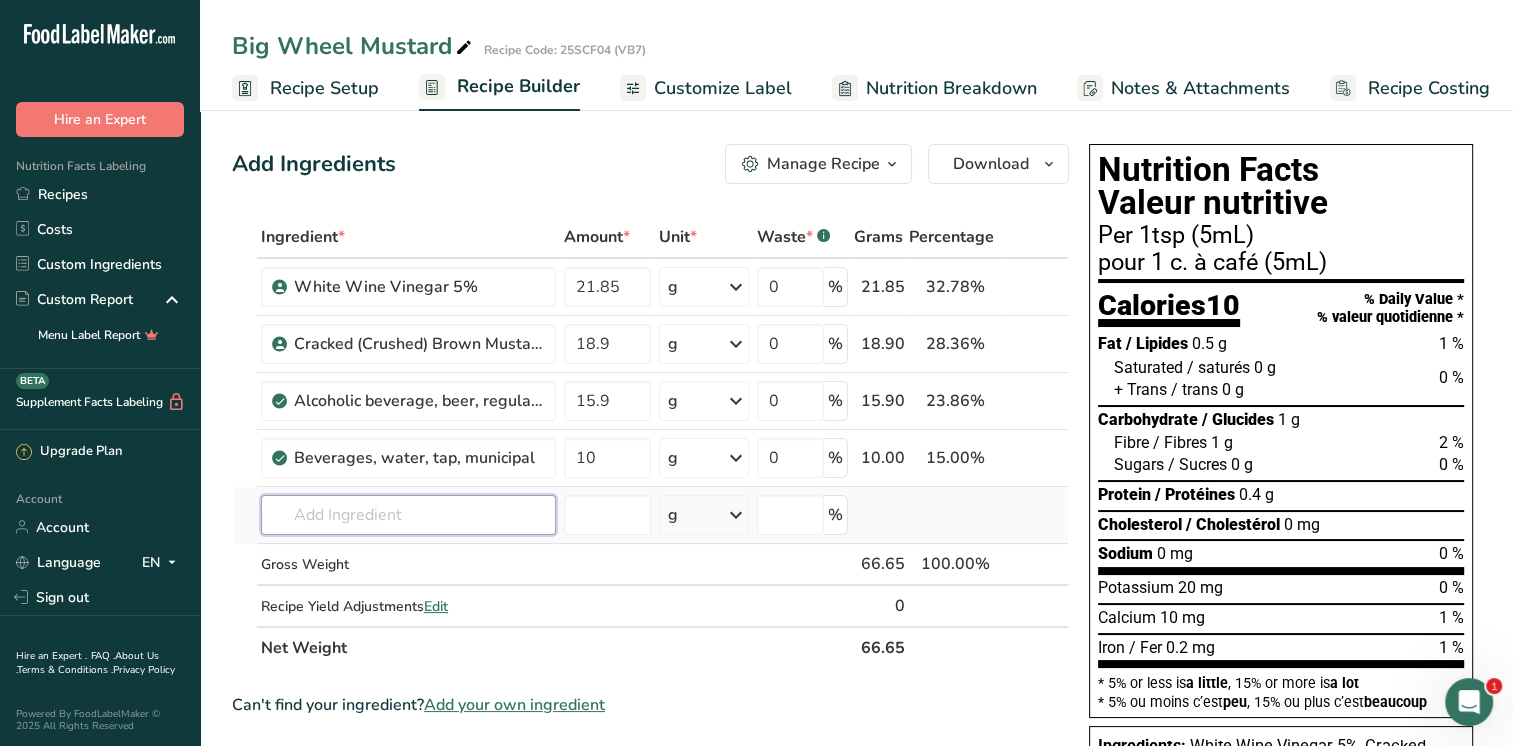 click on "Ingredient *
Amount *
Unit *
Waste *   .a-a{fill:#347362;}.b-a{fill:#fff;}          Grams
Percentage
White Wine Vinegar 5%
21.85
g
Weight Units
g
kg
mg
See more
Volume Units
l
mL
fl oz
See more
0
%
21.85
32.78%
i
Cracked (Crushed) Brown Mustard Seed#303
18.9
g
Weight Units
g
kg
mg
See more
Volume Units
l
mL
fl oz
See more
0
%
18.90
28.36%
i" at bounding box center [650, 442] 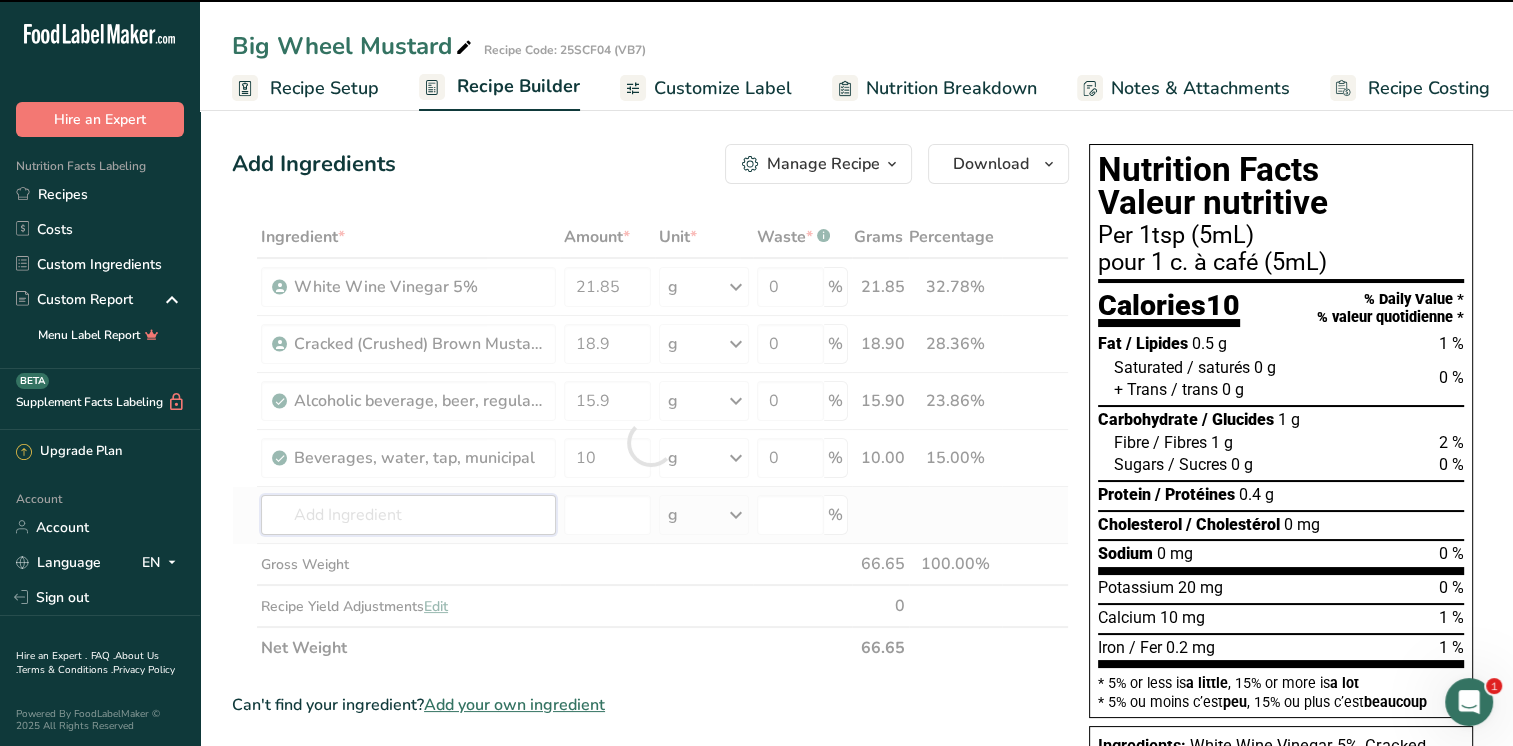 type on "c" 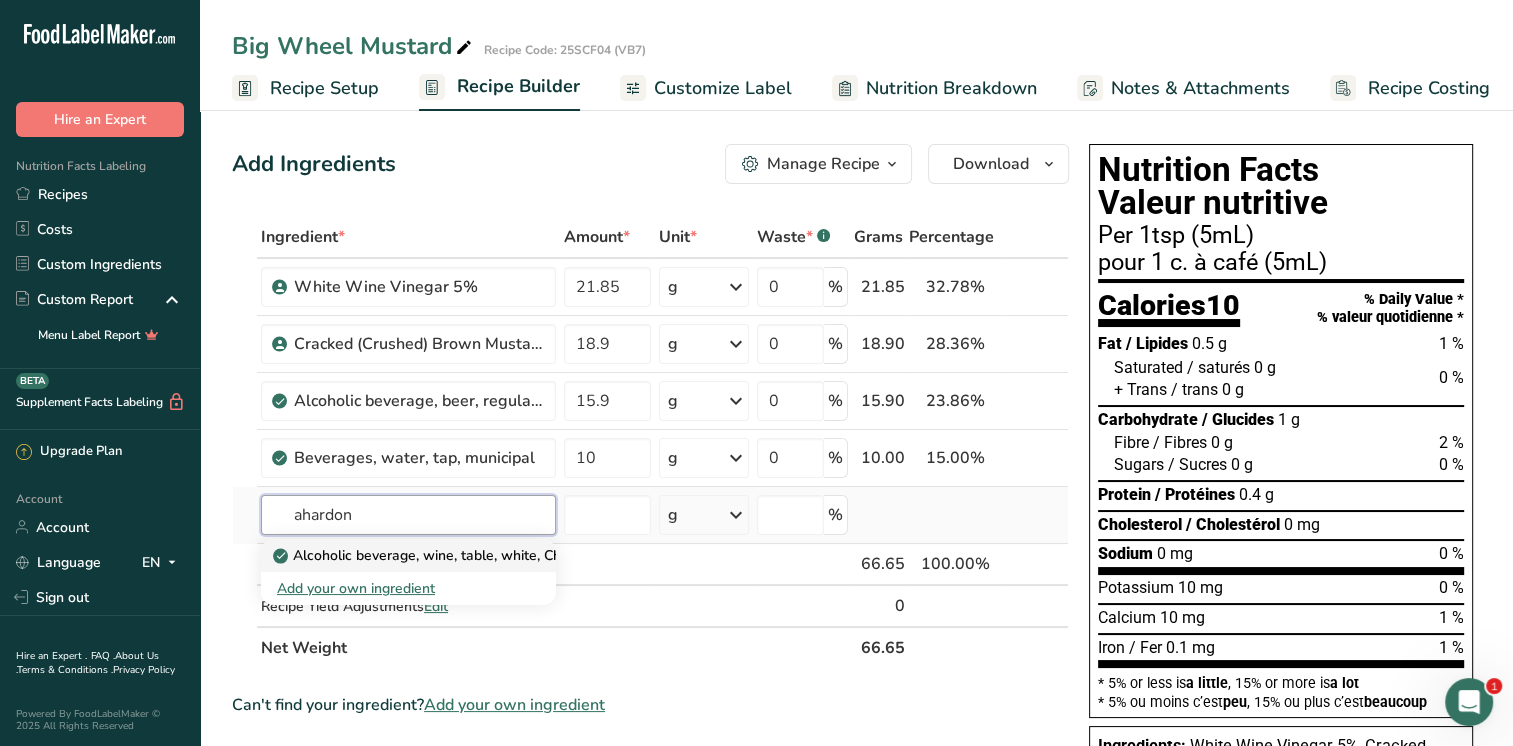 type on "ahardon" 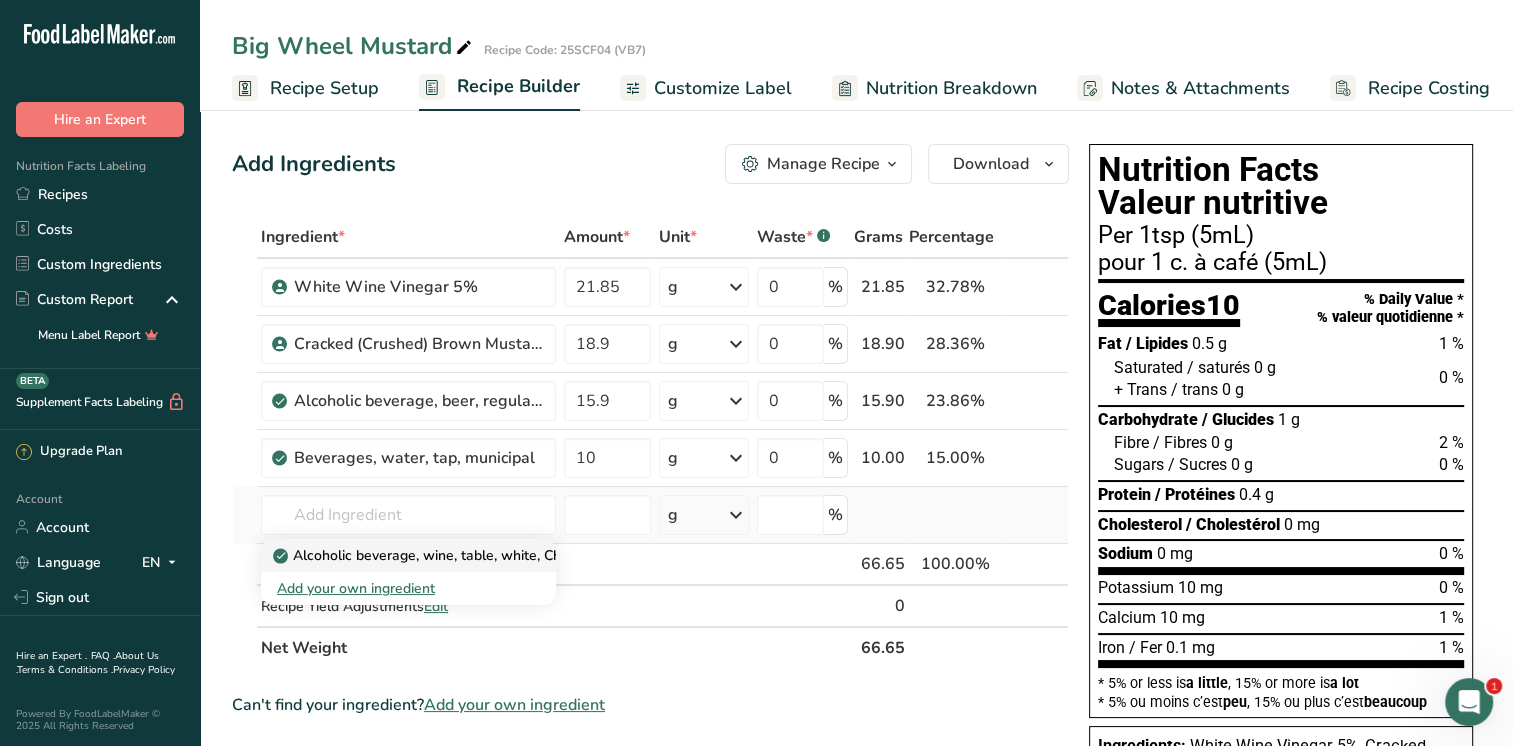 click on "Alcoholic beverage, wine, table, white, Chardonnay" at bounding box center [449, 555] 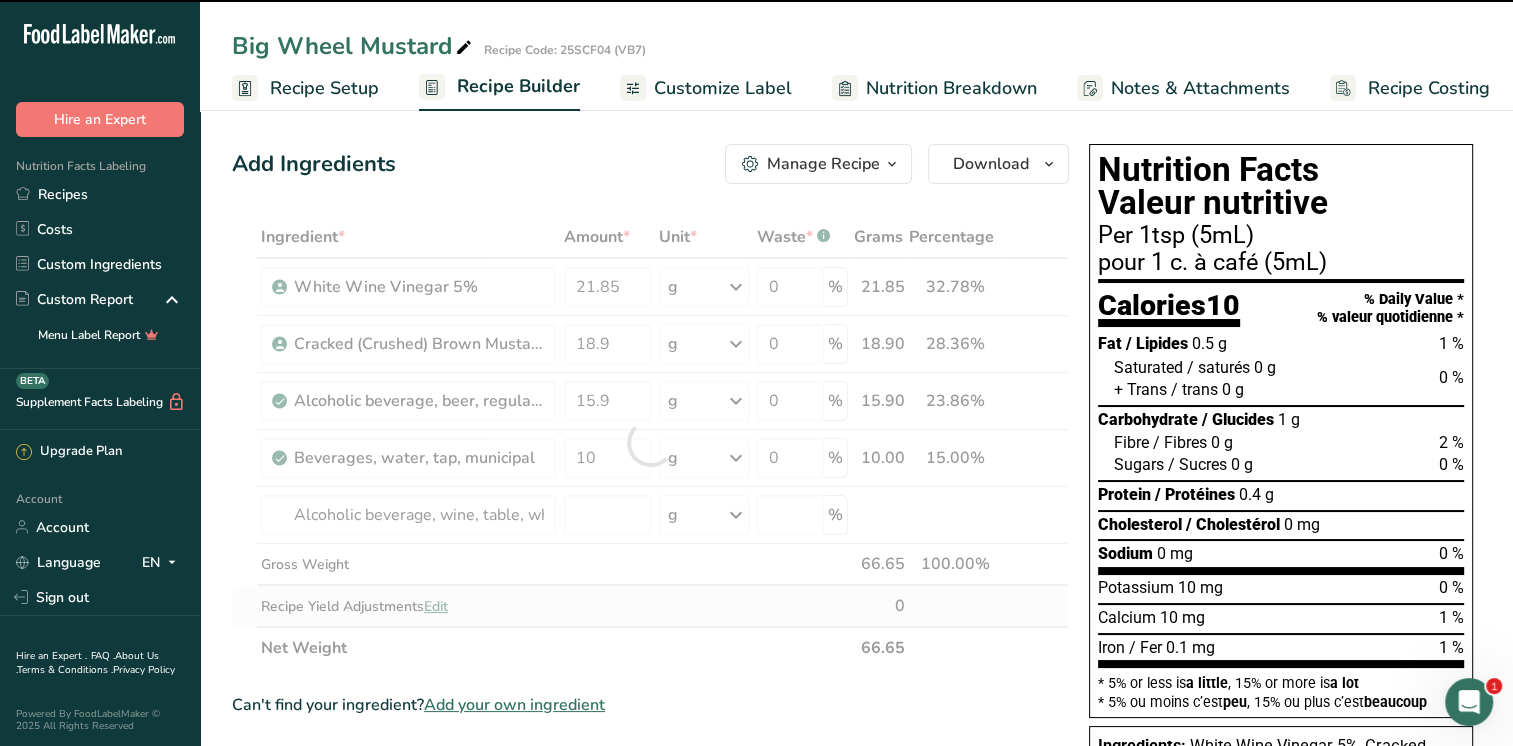 type on "0" 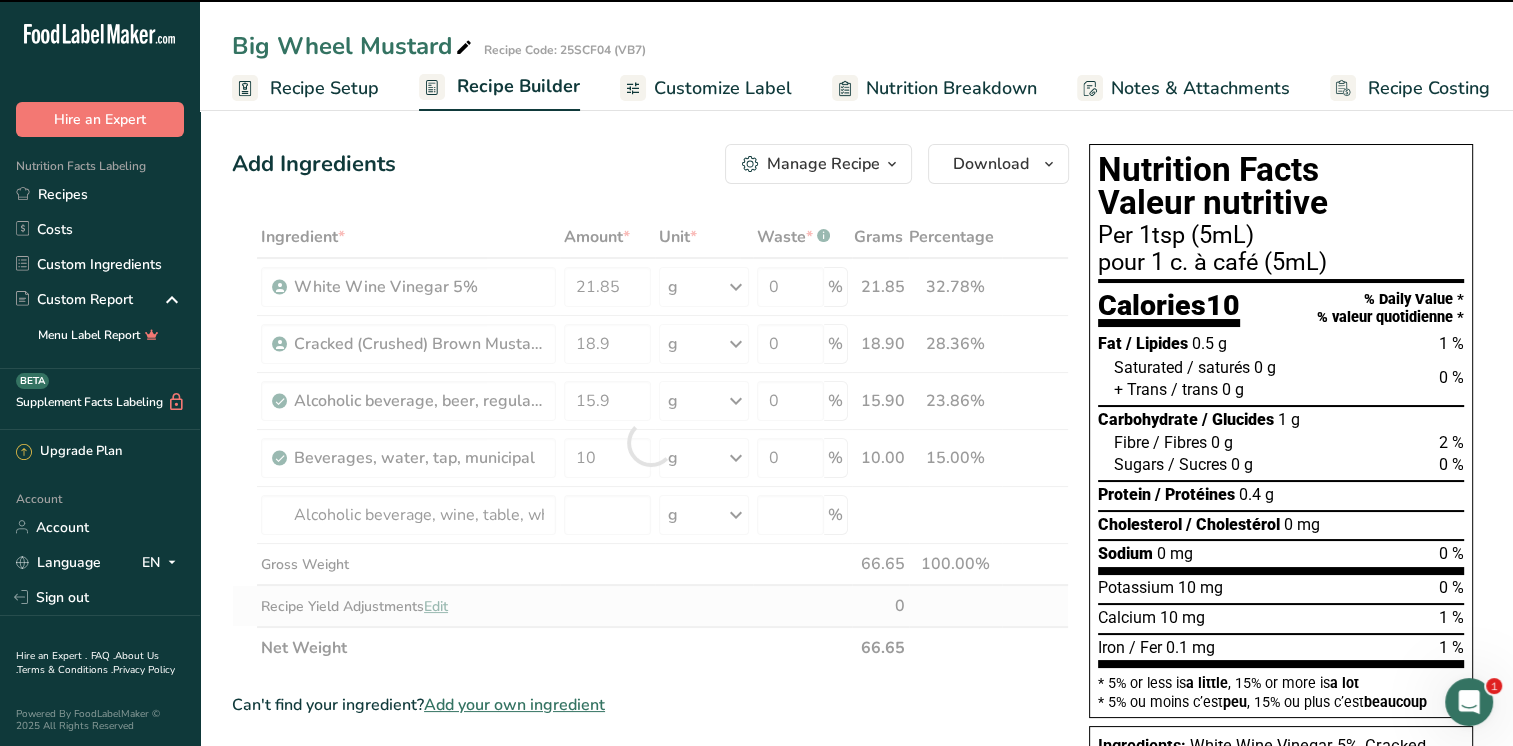 type on "0" 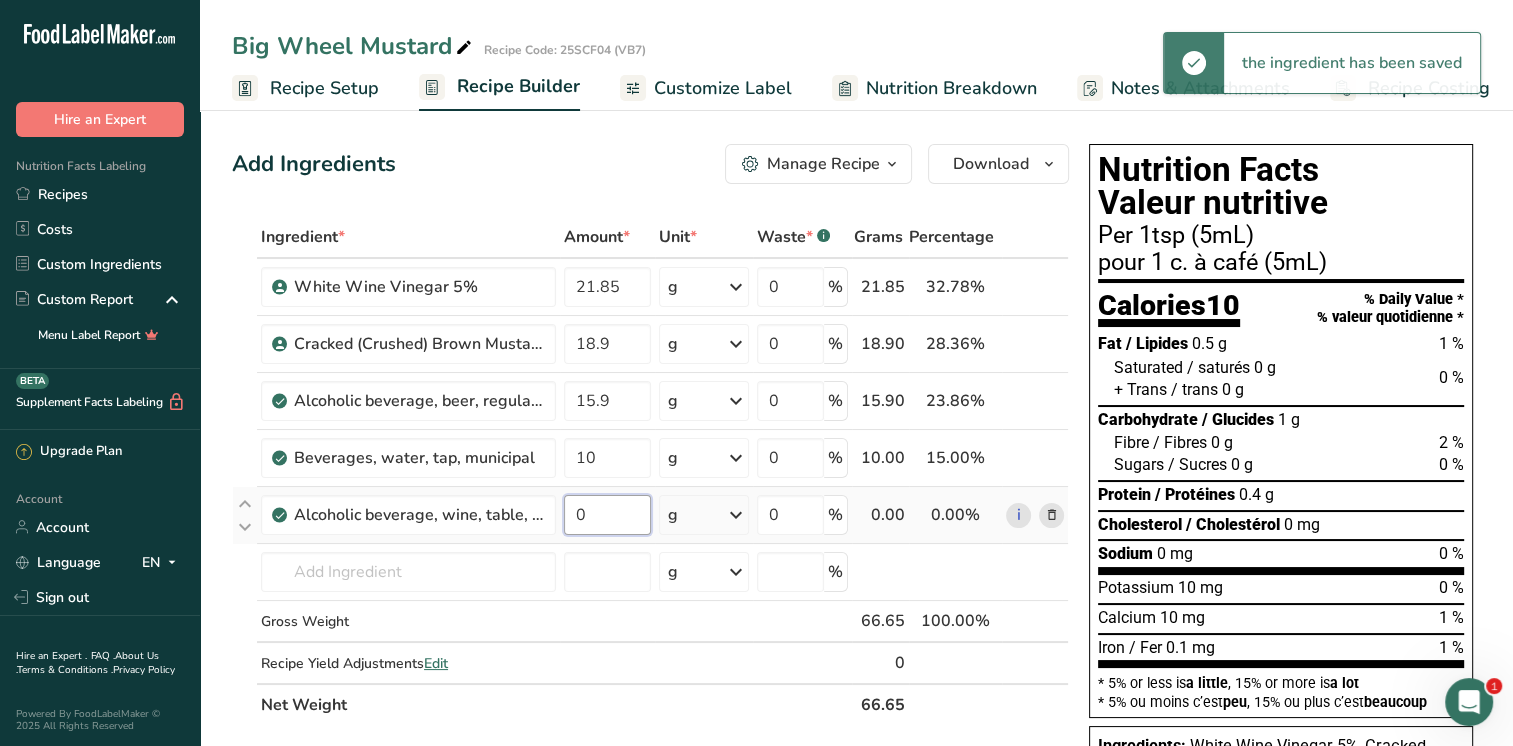 drag, startPoint x: 600, startPoint y: 522, endPoint x: 582, endPoint y: 516, distance: 18.973665 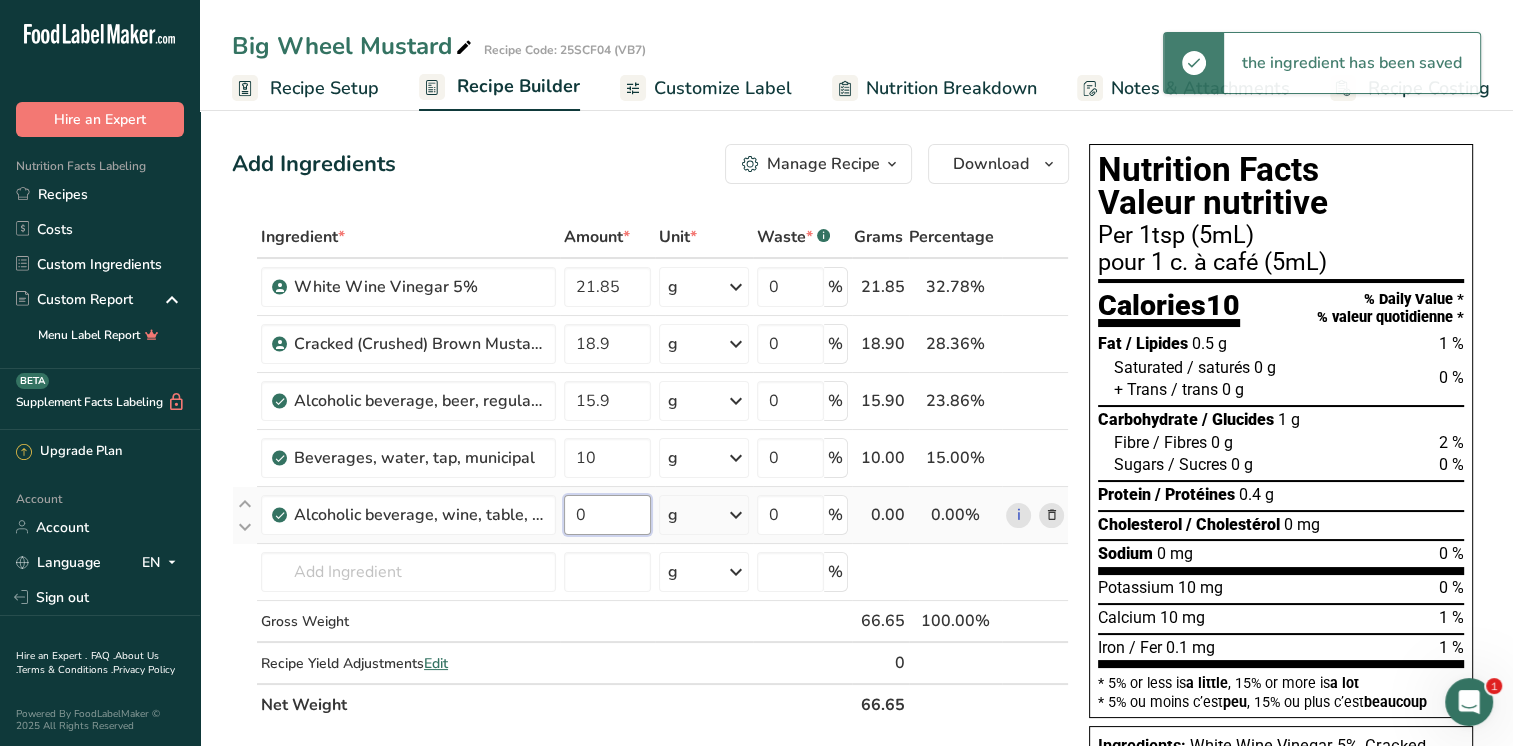 click on "0" at bounding box center [607, 515] 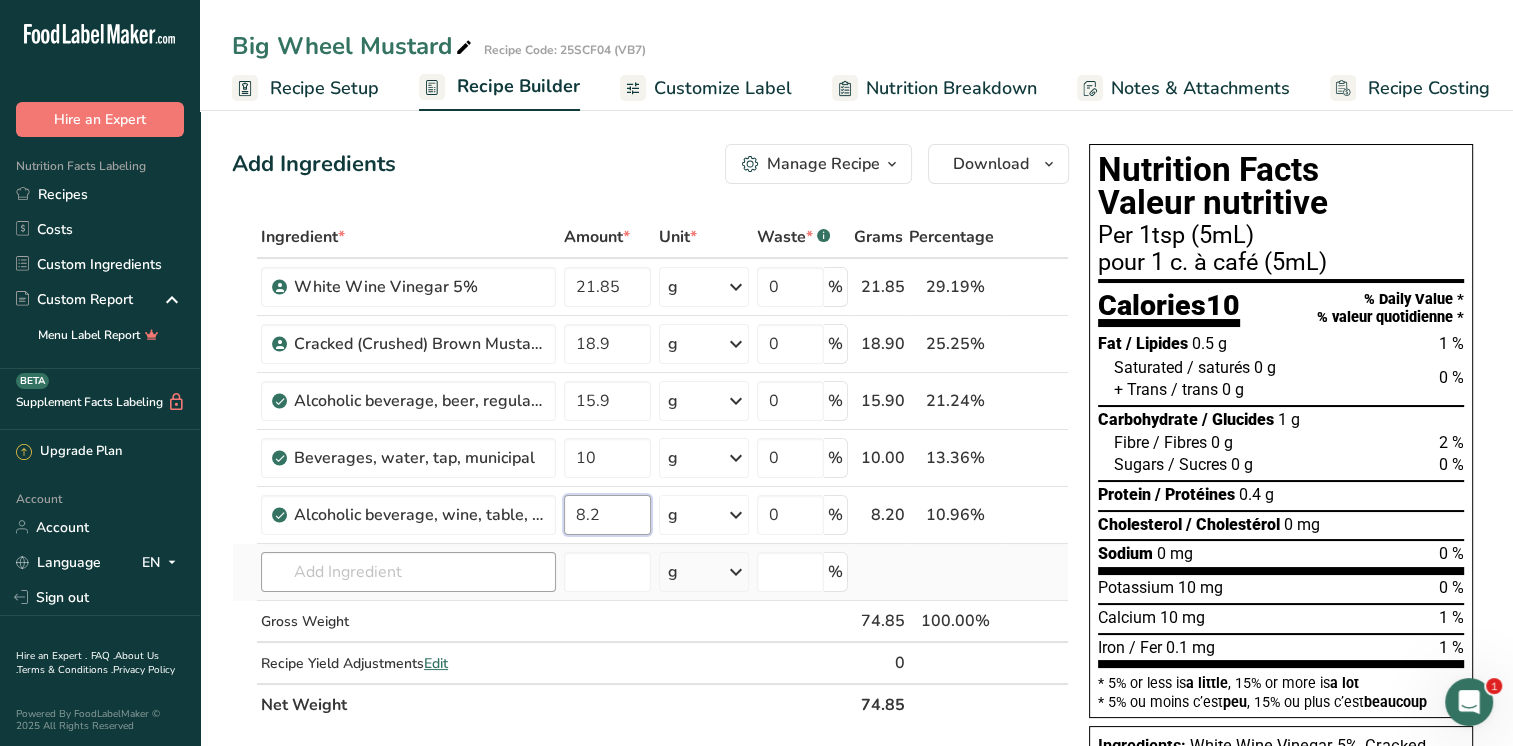 type on "8.2" 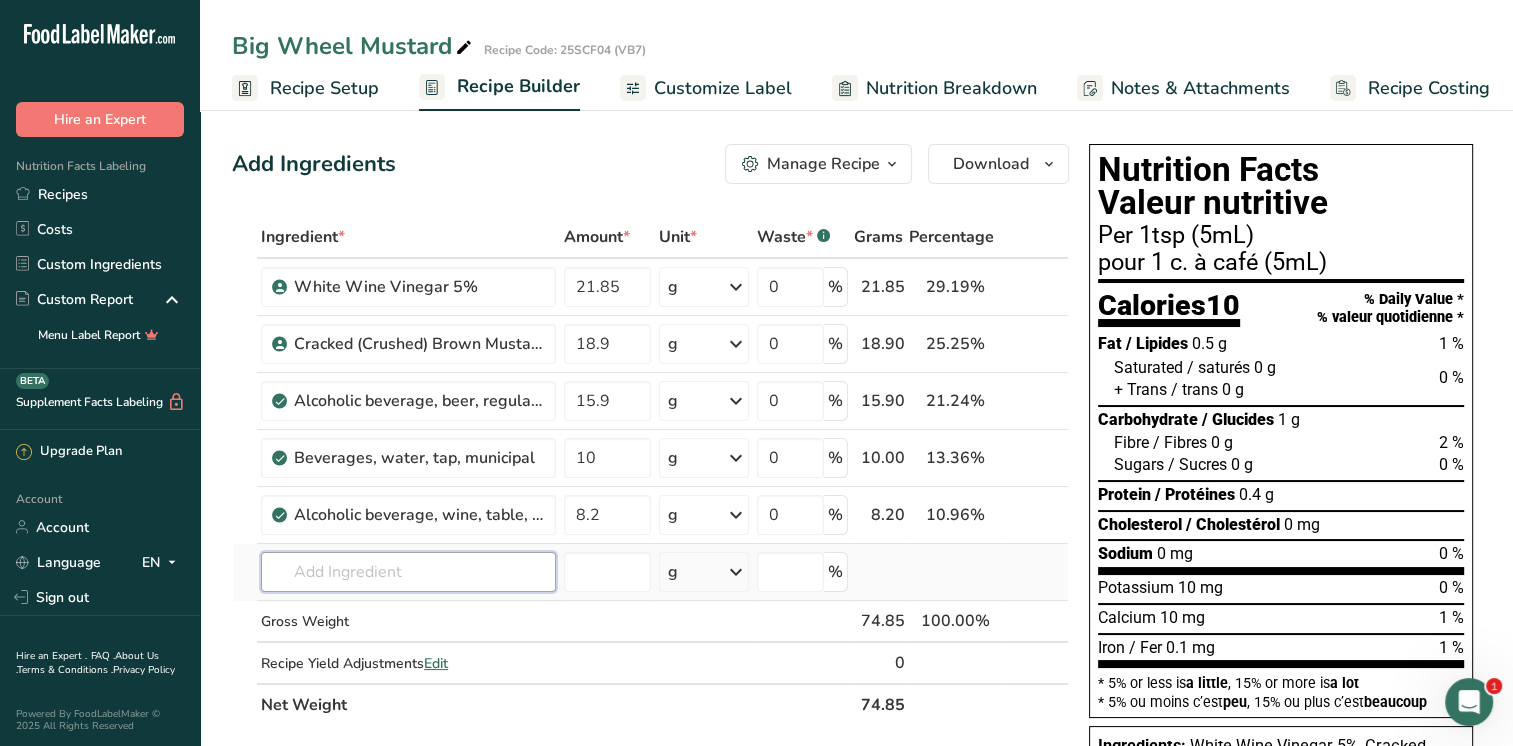 click on "Ingredient *
Amount *
Unit *
Waste *   .a-a{fill:#347362;}.b-a{fill:#fff;}          Grams
Percentage
White Wine Vinegar 5%
21.85
g
Weight Units
g
kg
mg
See more
Volume Units
l
mL
fl oz
See more
0
%
21.85
29.19%
i
Cracked (Crushed) Brown Mustard Seed#303
18.9
g
Weight Units
g
kg
mg
See more
Volume Units
l
mL
fl oz
See more
0
%
18.90
25.25%
i" at bounding box center (650, 471) 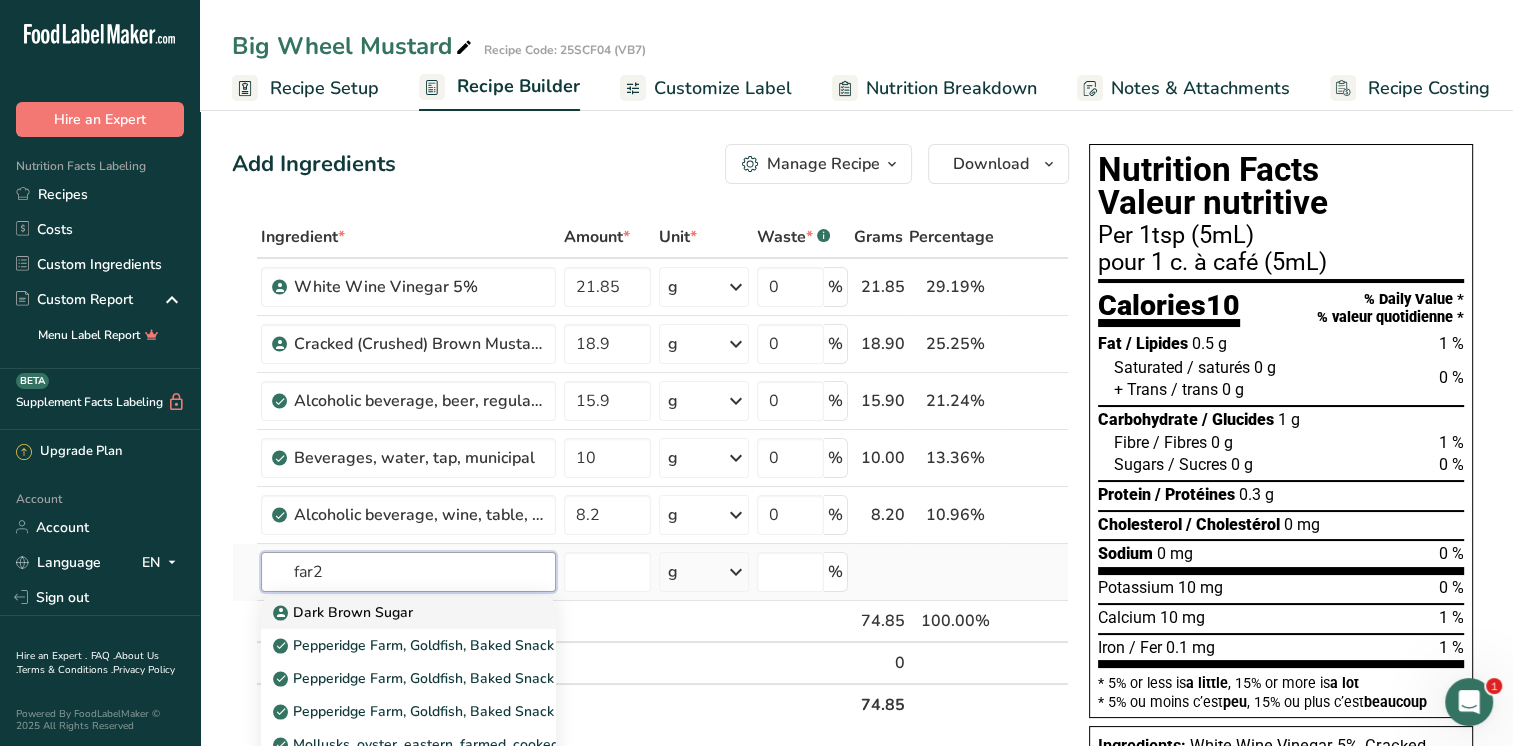 type on "far2" 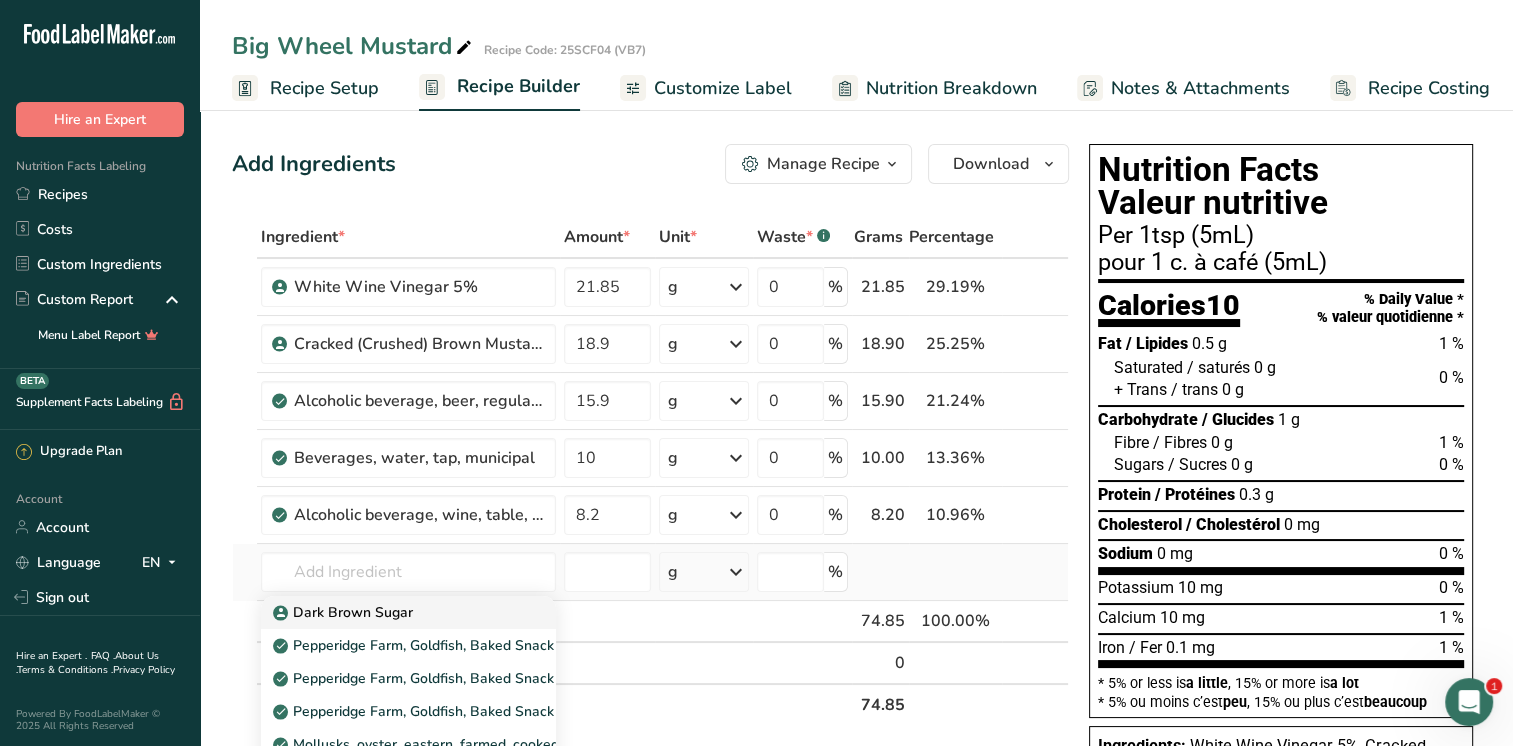 click on "Dark Brown Sugar" at bounding box center [345, 612] 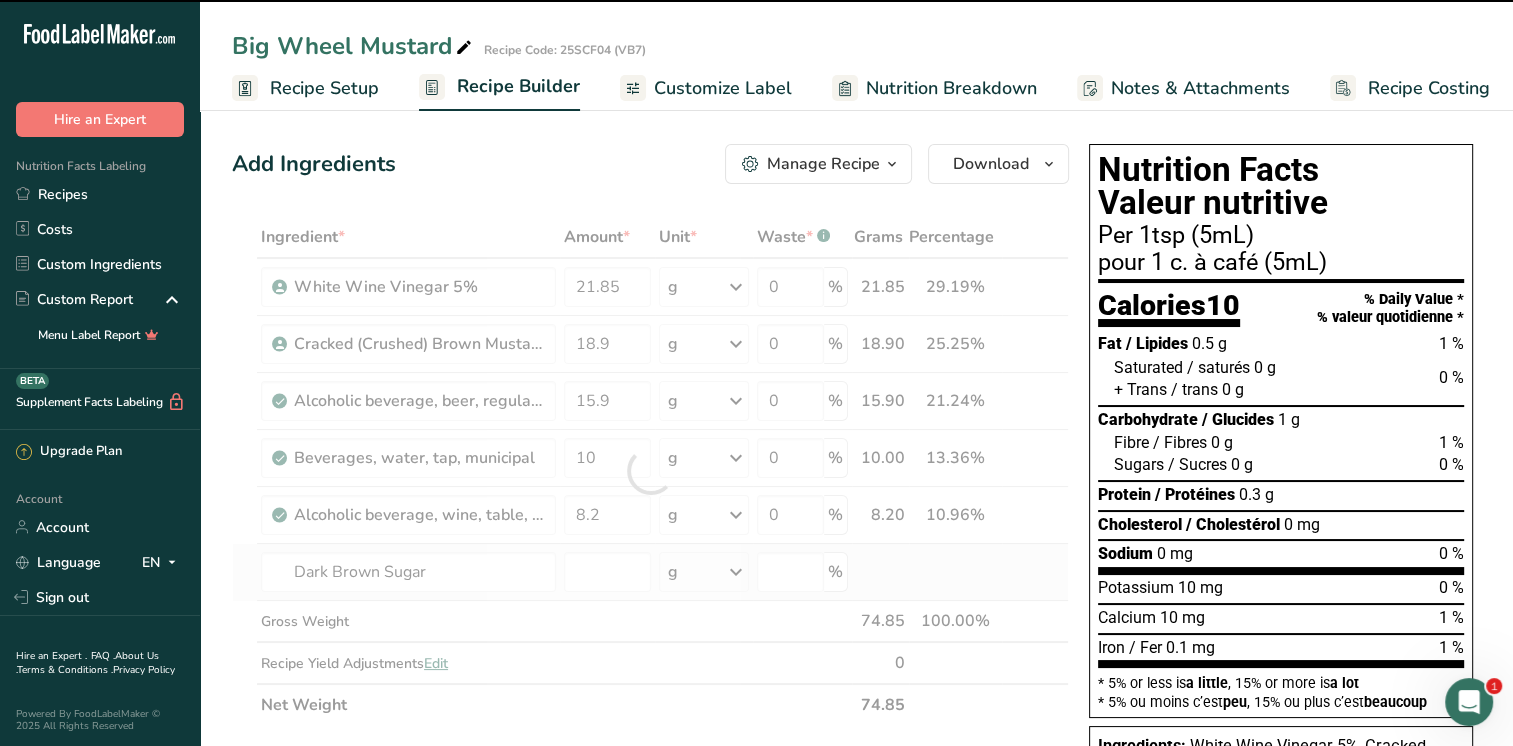 type on "0" 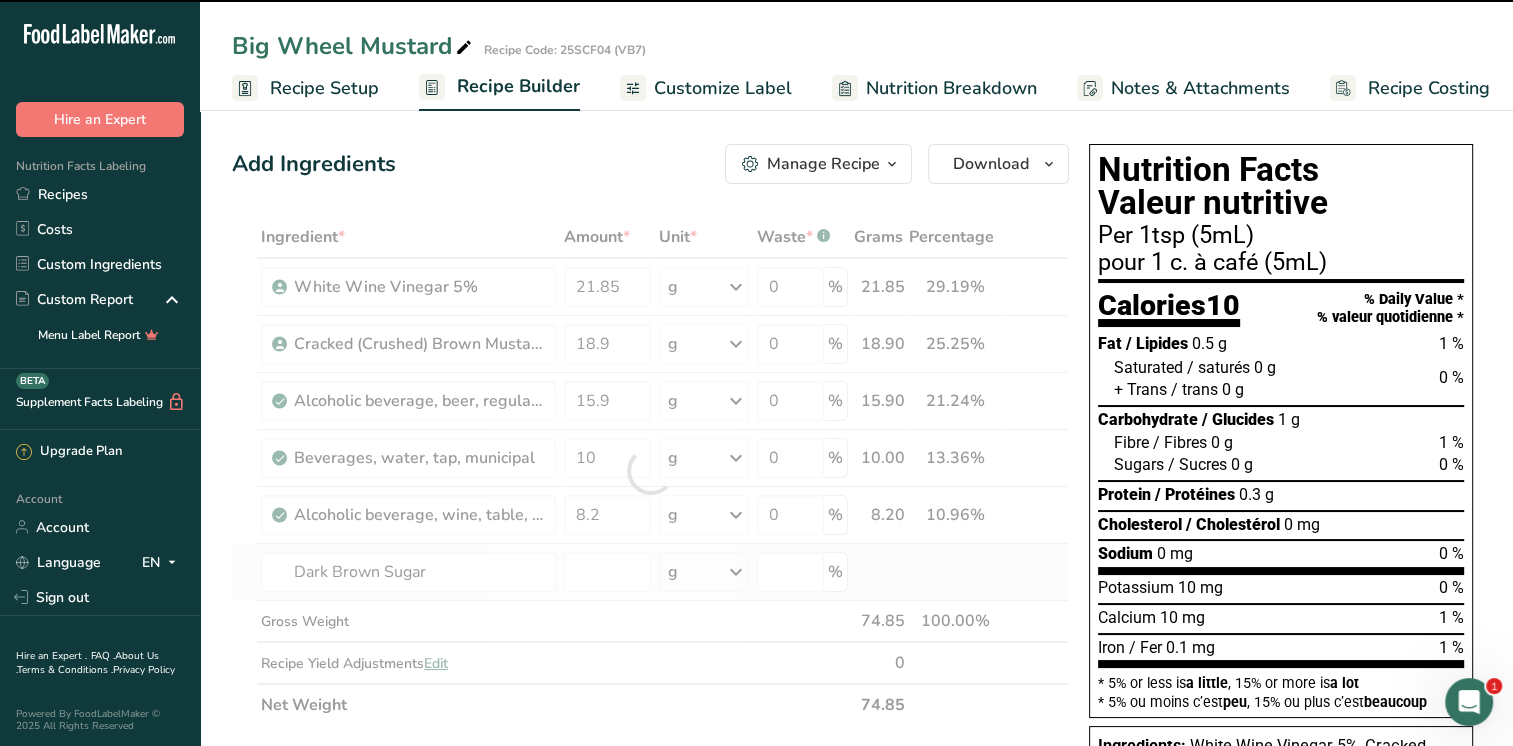 type on "0" 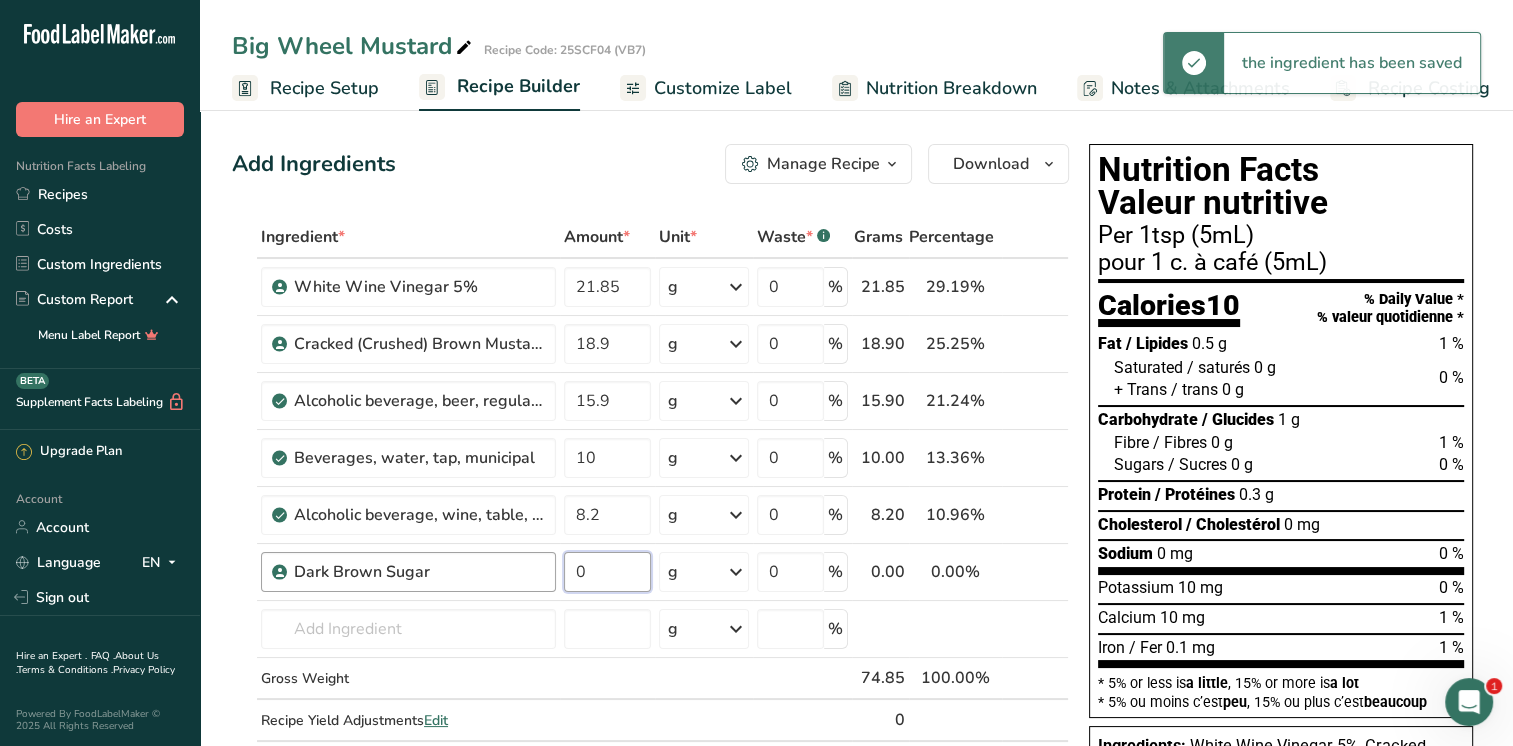 drag, startPoint x: 612, startPoint y: 575, endPoint x: 554, endPoint y: 578, distance: 58.077534 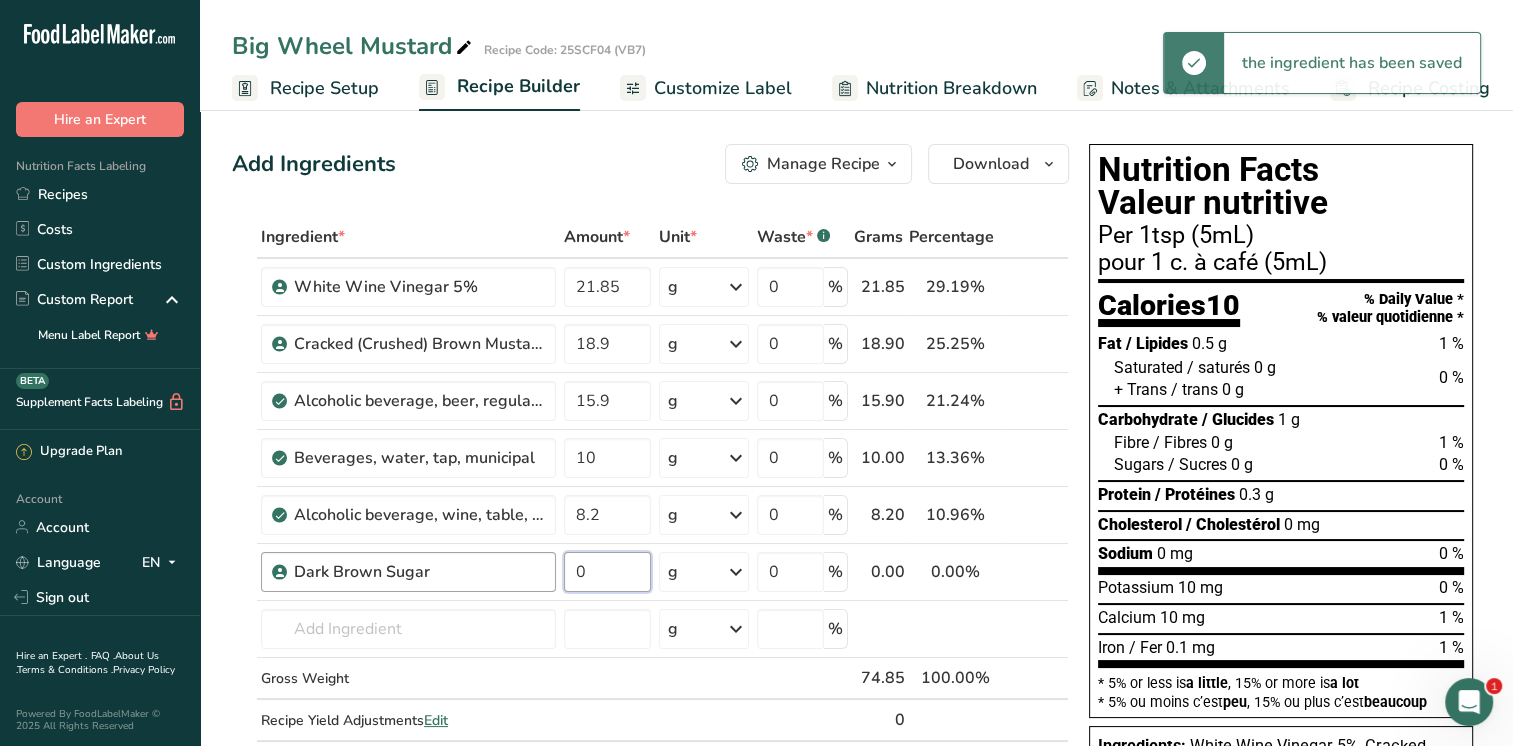 click on "Dark Brown Sugar
0
g
Weight Units
g
kg
mg
See more
Volume Units
l
mL
fl oz
See more
0
%
0.00
0.00%
i" at bounding box center [650, 572] 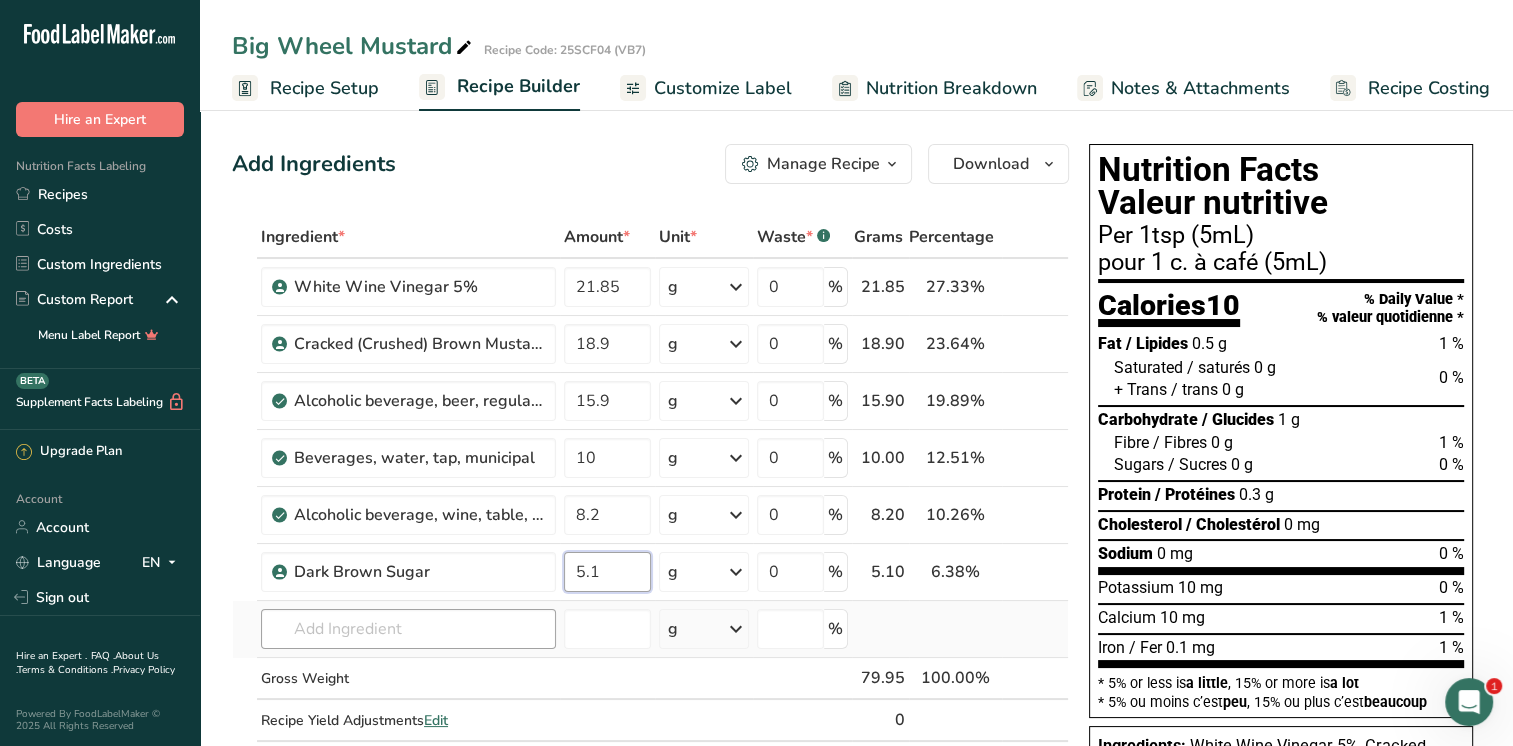 type on "5.1" 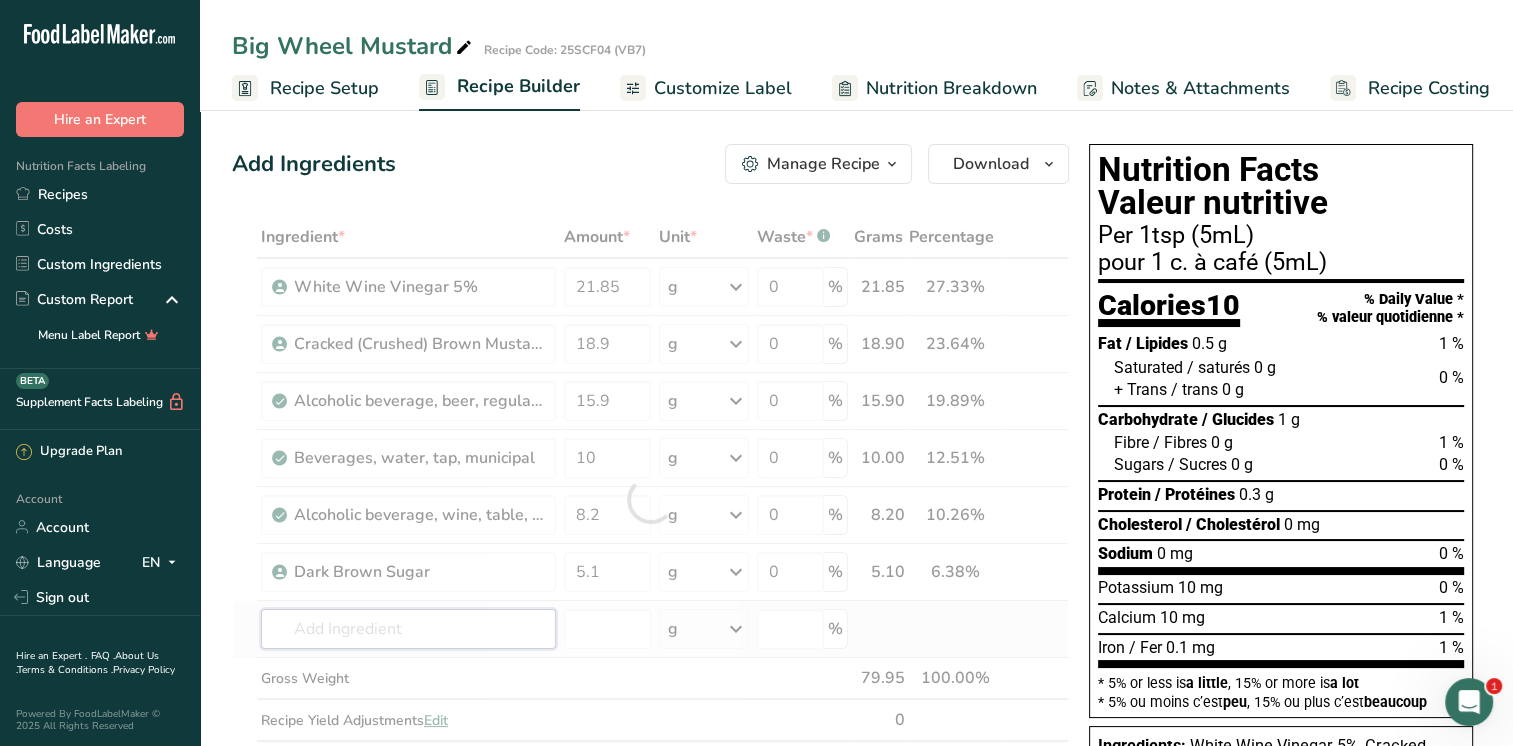 click on "Ingredient *
Amount *
Unit *
Waste *   .a-a{fill:#347362;}.b-a{fill:#fff;}          Grams
Percentage
White Wine Vinegar 5%
21.85
g
Weight Units
g
kg
mg
See more
Volume Units
l
mL
fl oz
See more
0
%
21.85
27.33%
i
Cracked (Crushed) Brown Mustard Seed#303
18.9
g
Weight Units
g
kg
mg
See more
Volume Units
l
mL
fl oz
See more
0
%
18.90
23.64%
i" at bounding box center (650, 499) 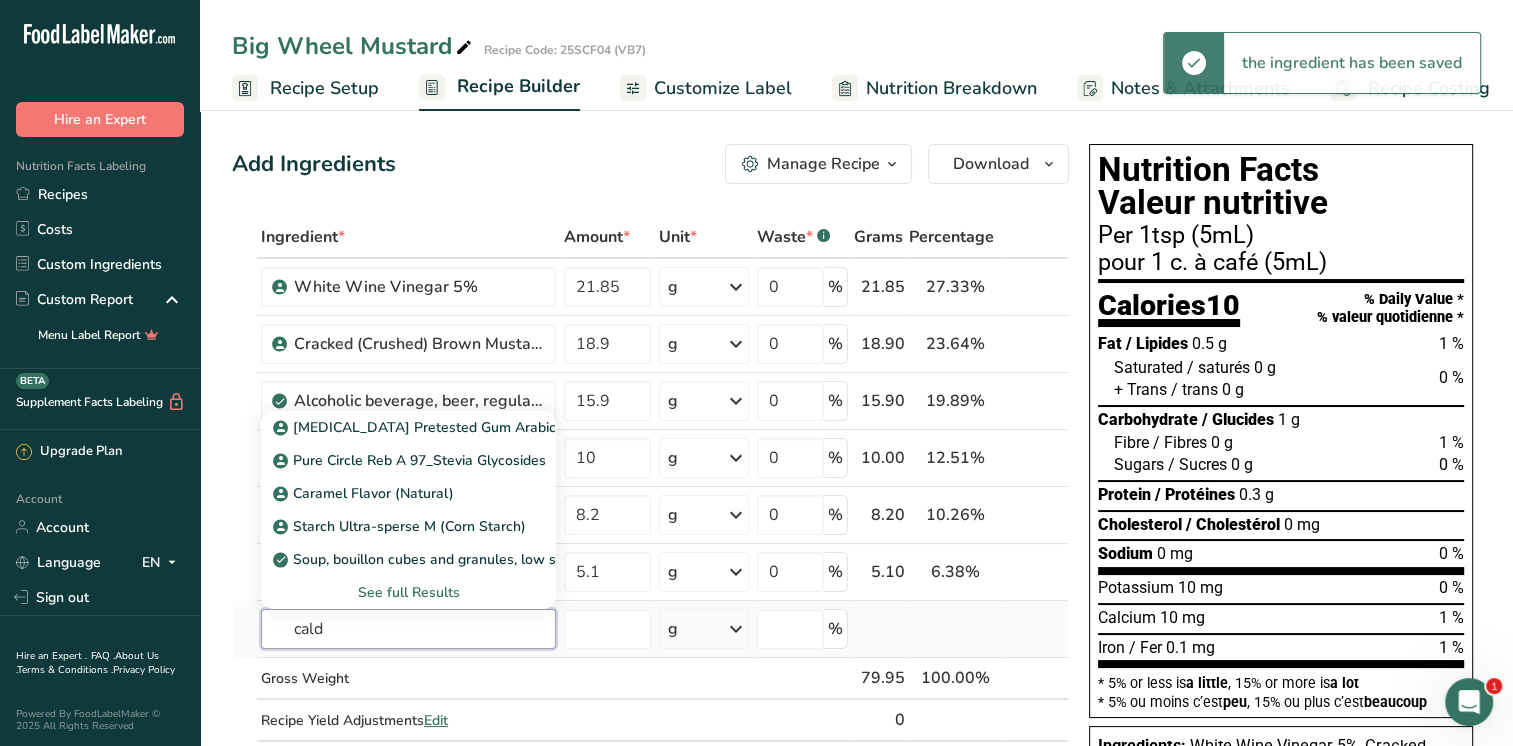 type on "cald1" 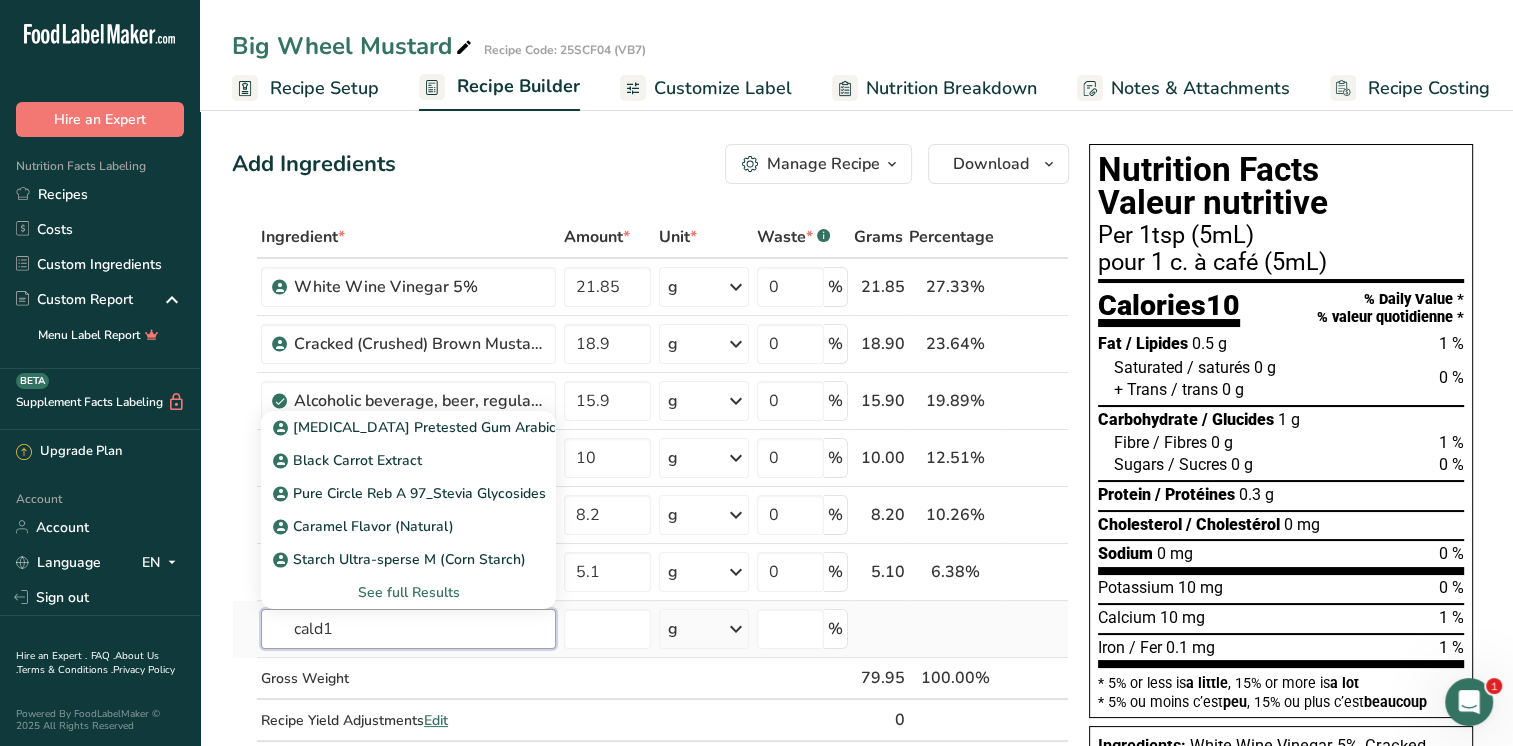 drag, startPoint x: 453, startPoint y: 621, endPoint x: 268, endPoint y: 642, distance: 186.18808 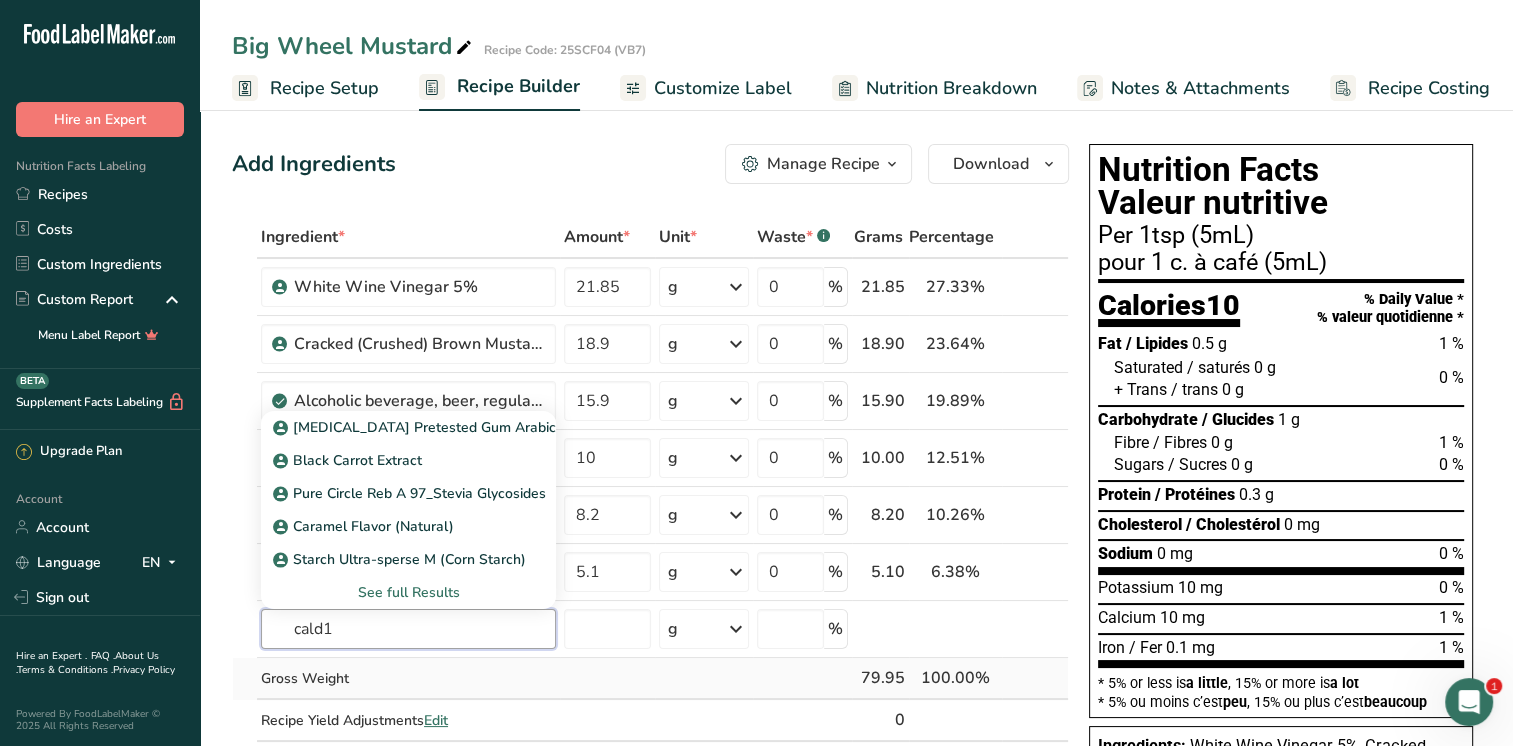 type 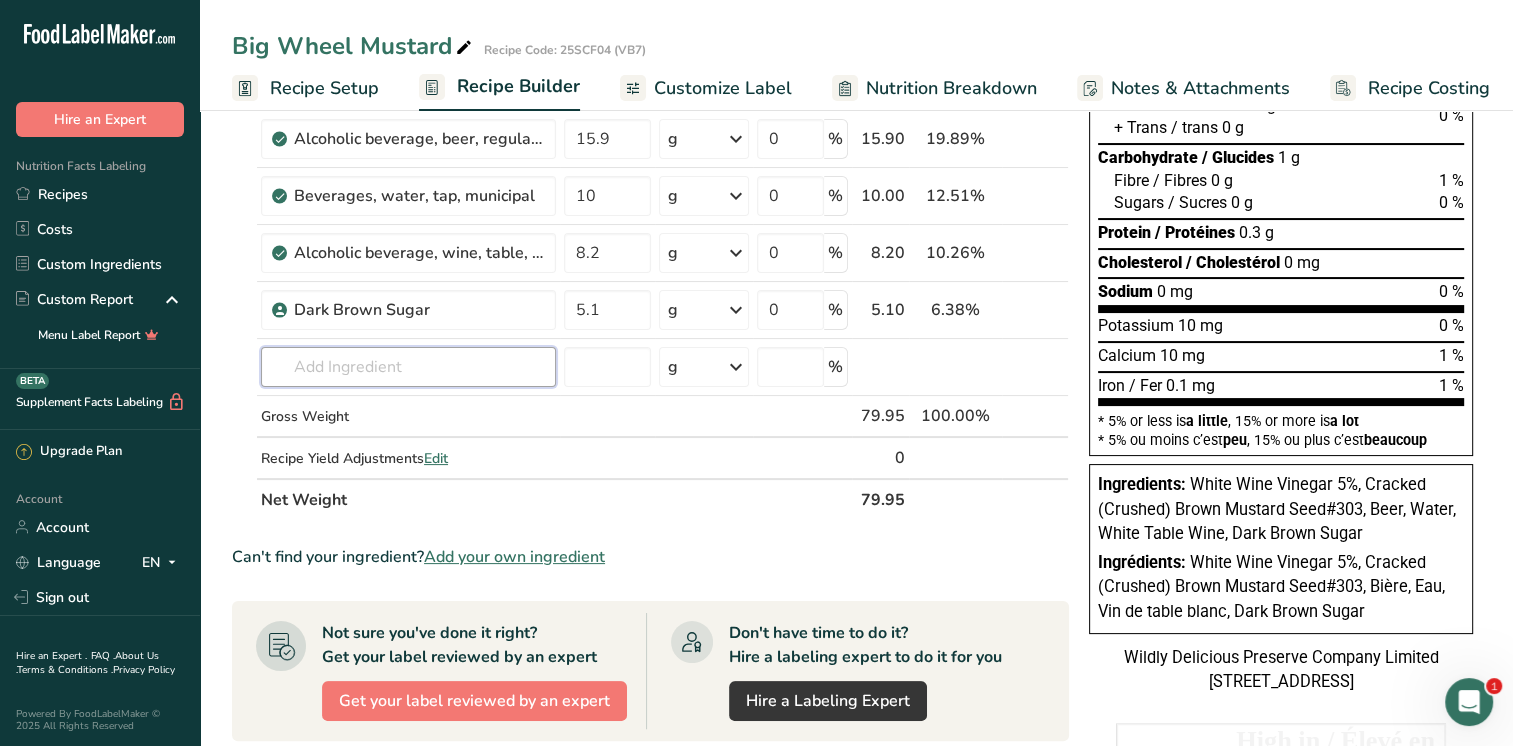 scroll, scrollTop: 500, scrollLeft: 0, axis: vertical 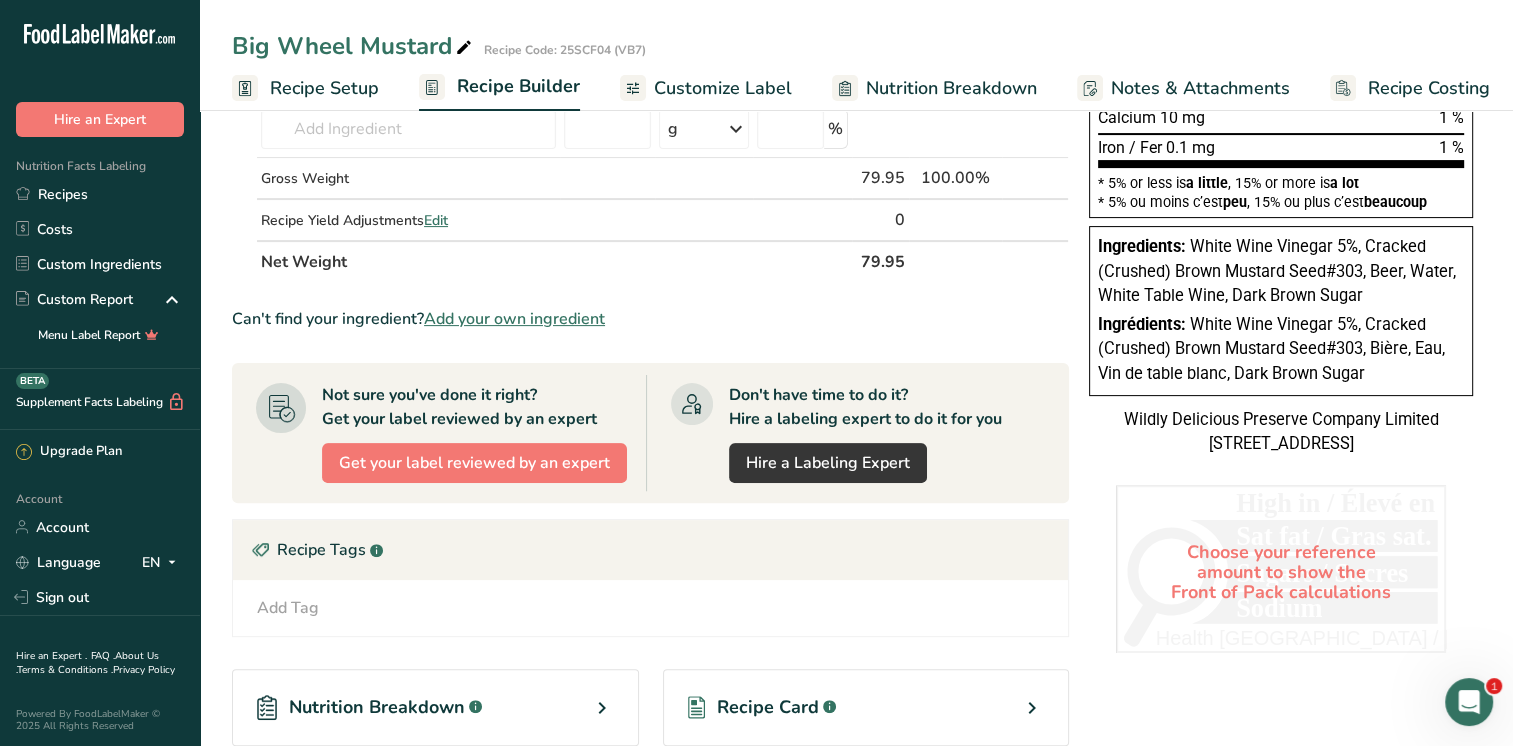 click on "Add your own ingredient" at bounding box center (514, 319) 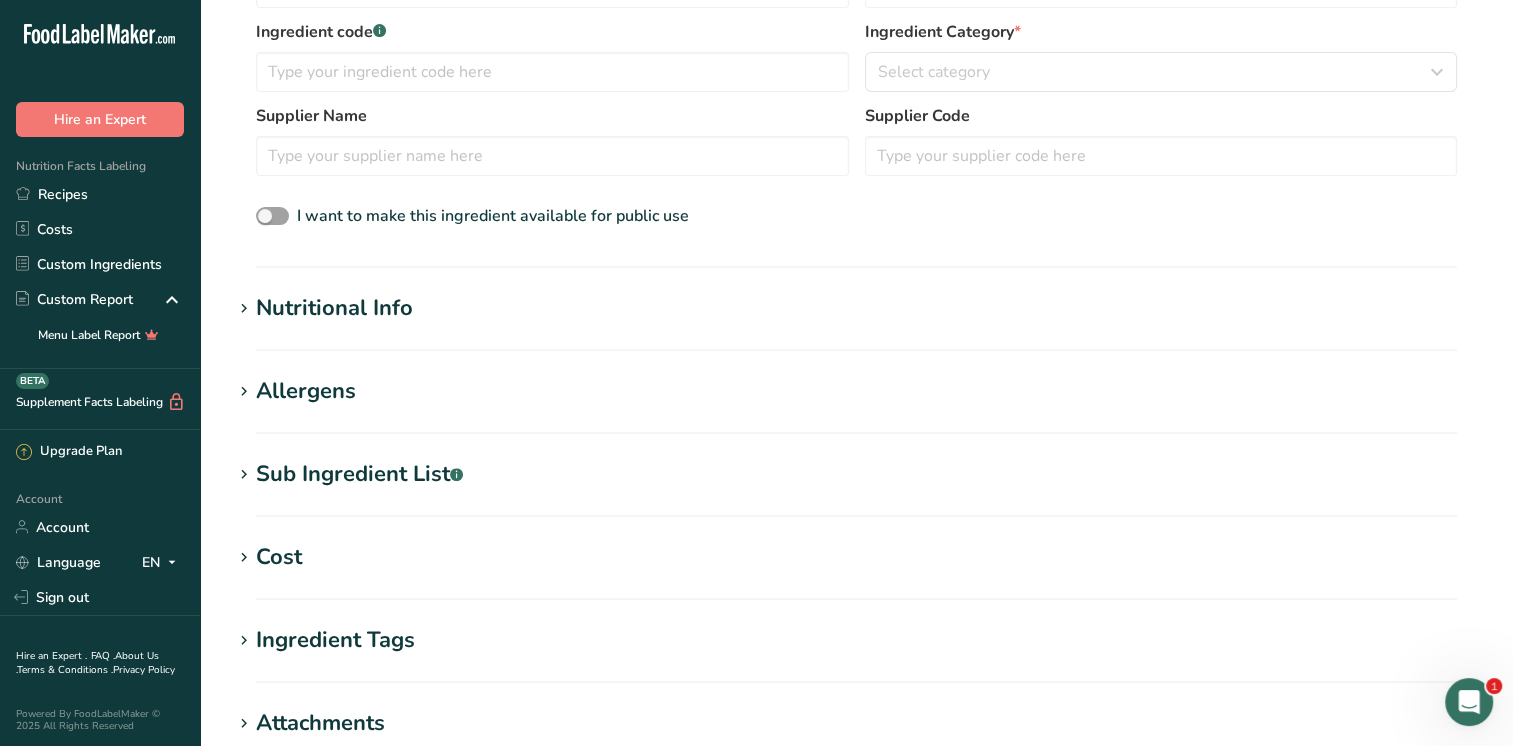 scroll, scrollTop: 0, scrollLeft: 0, axis: both 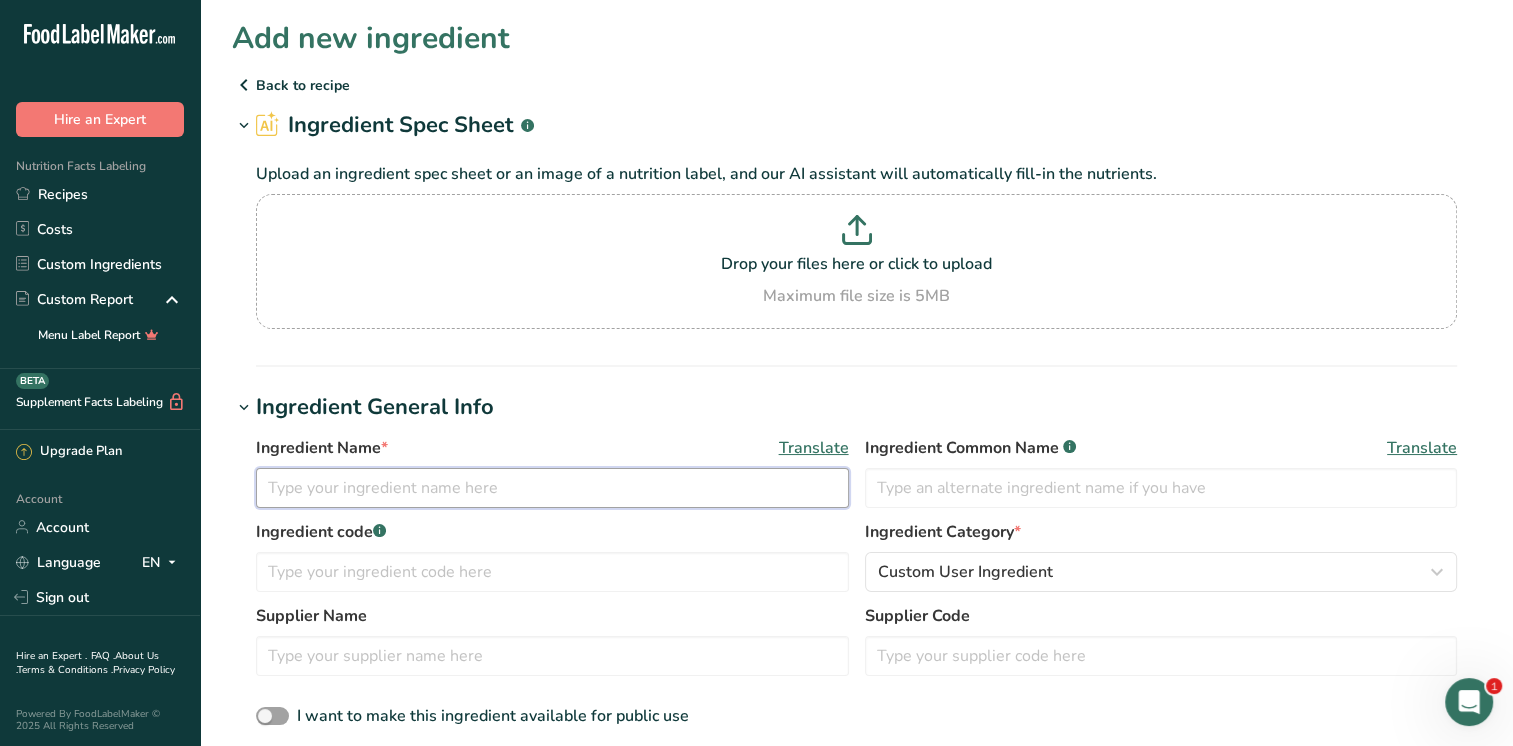 click at bounding box center [552, 488] 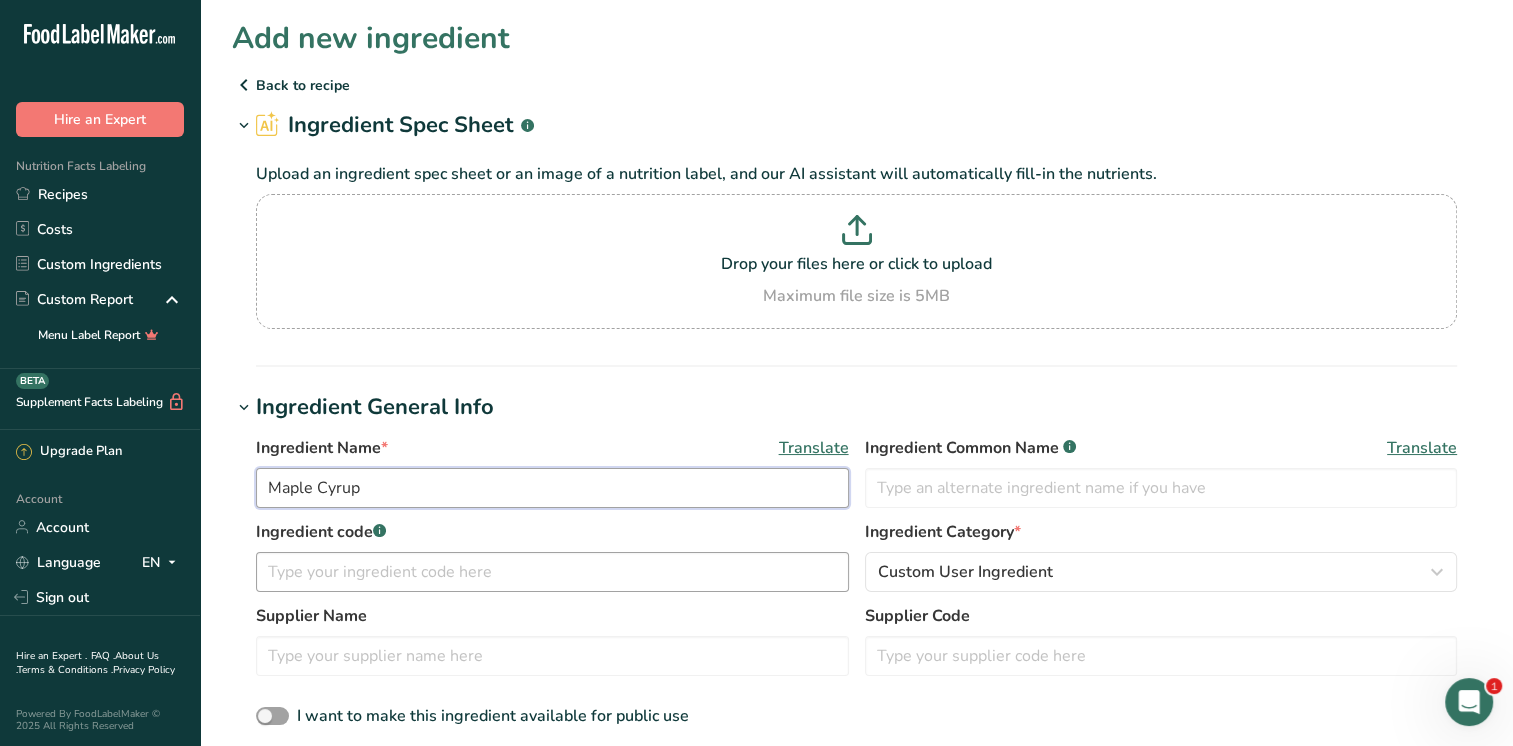 type on "Maple Cyrup" 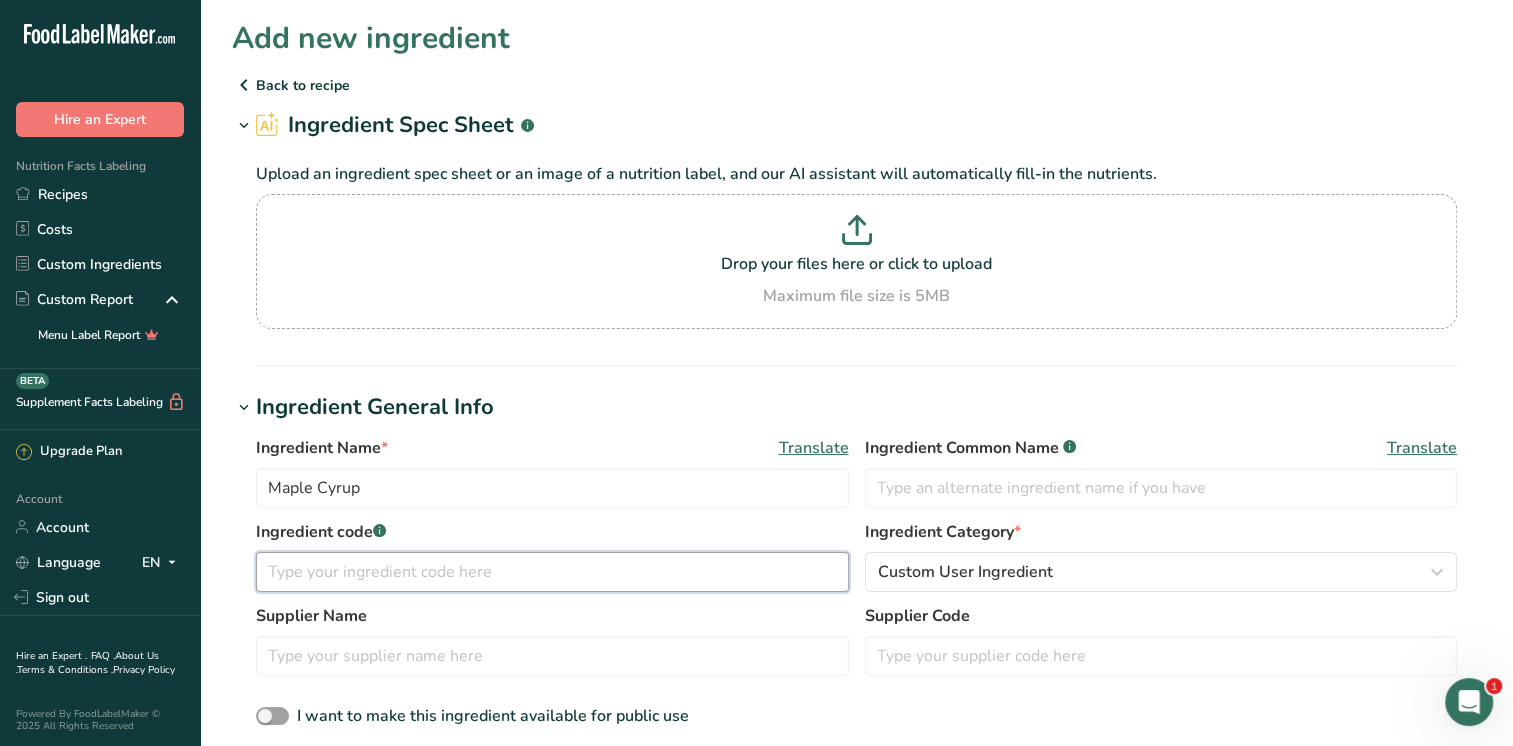 click at bounding box center (552, 572) 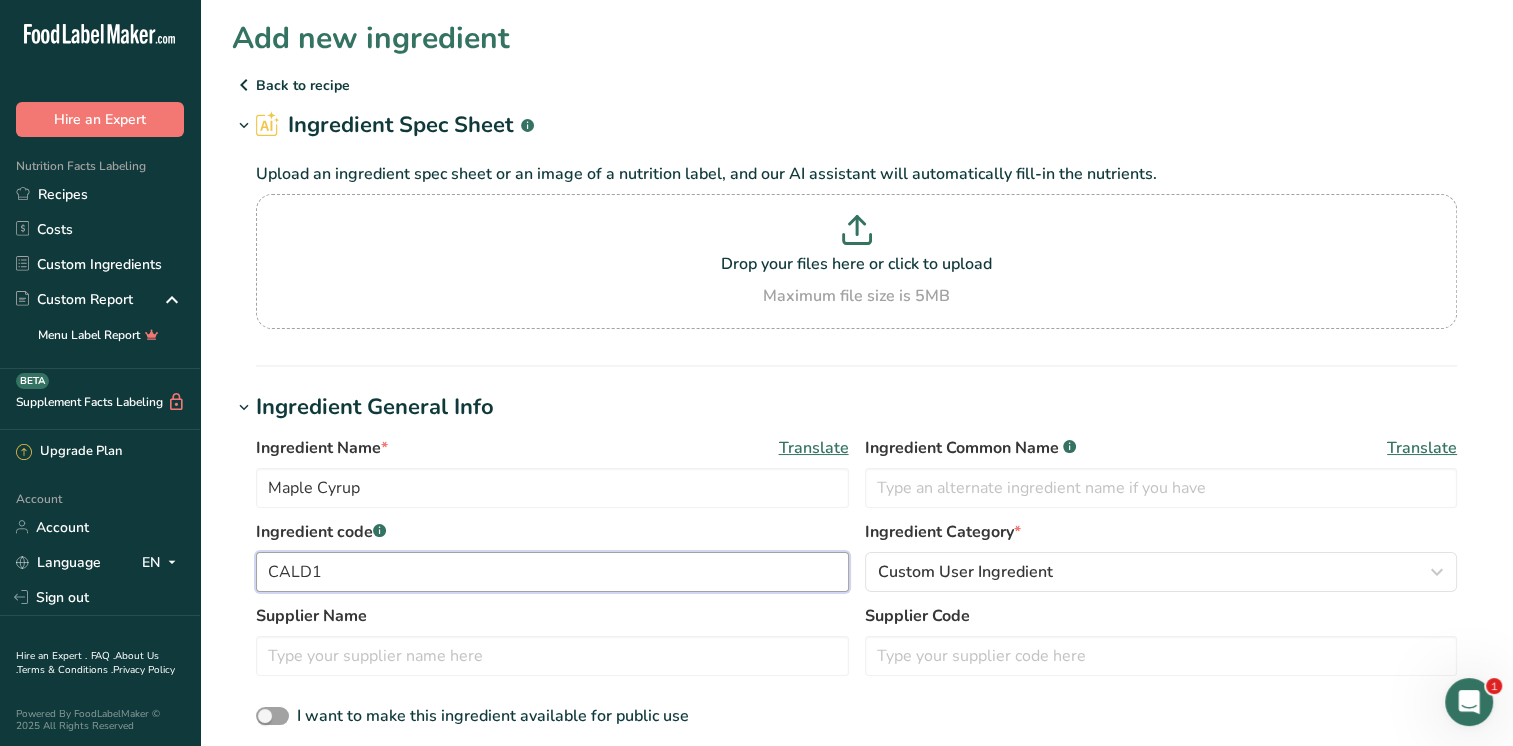 type on "CALD1" 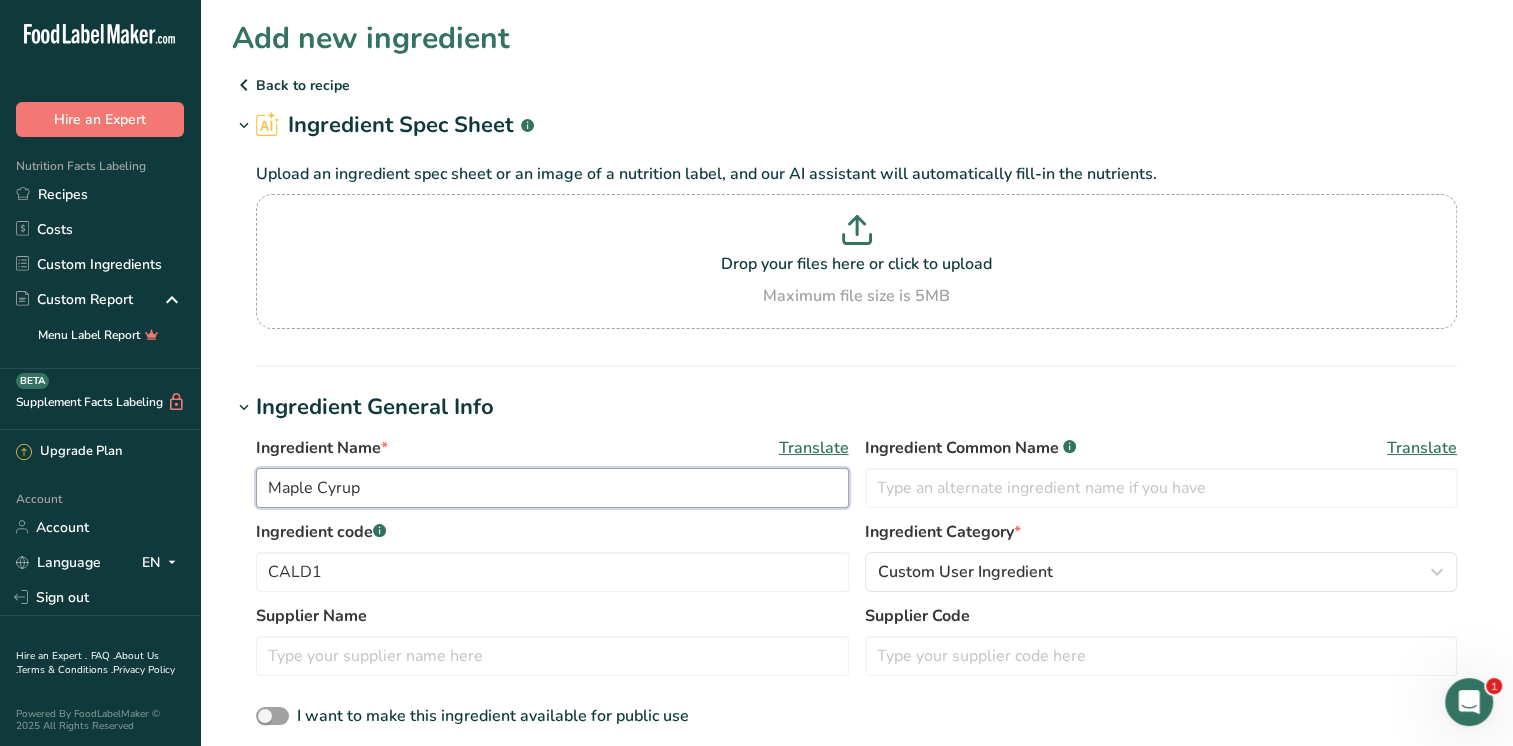 click on "Maple Cyrup" at bounding box center [552, 488] 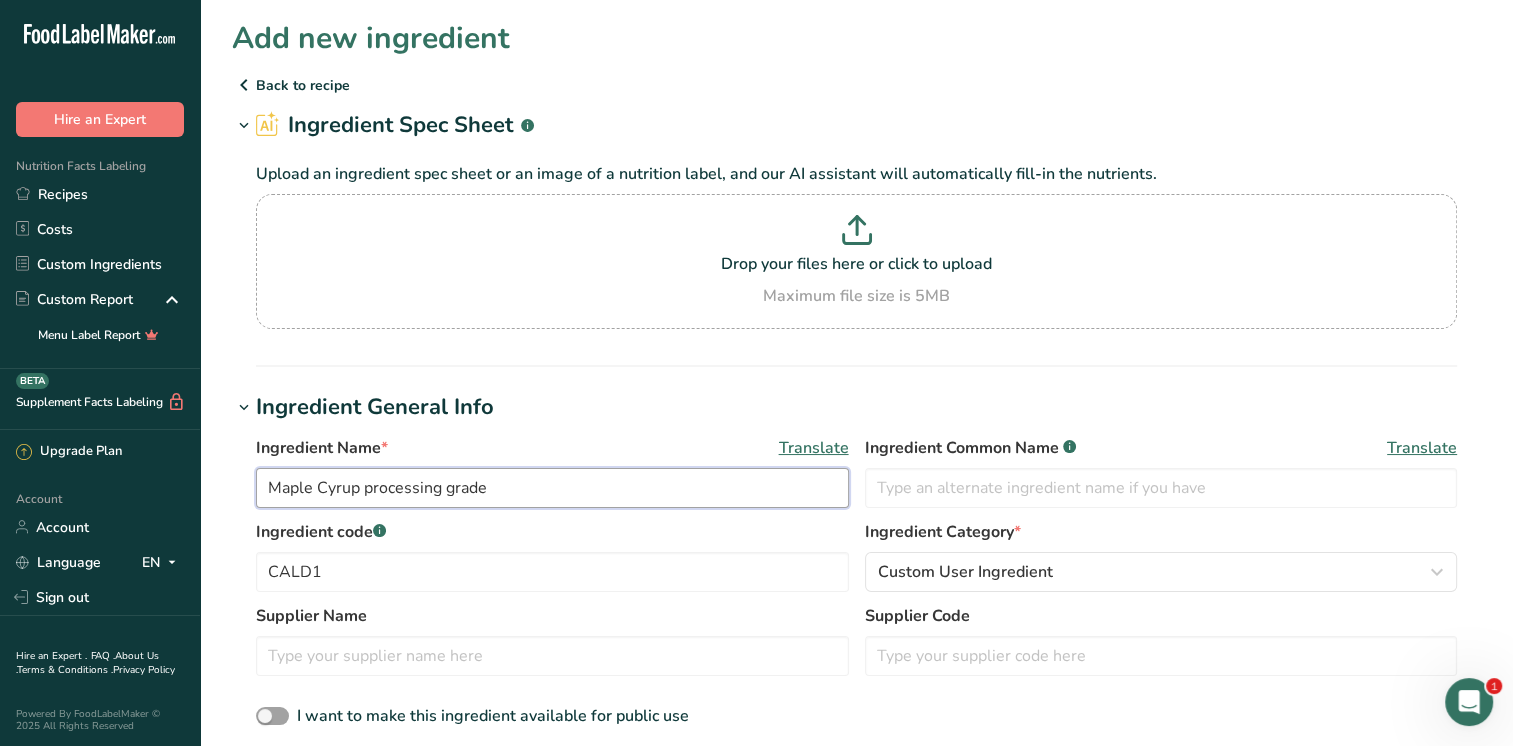 click on "Maple Cyrup processing grade" at bounding box center (552, 488) 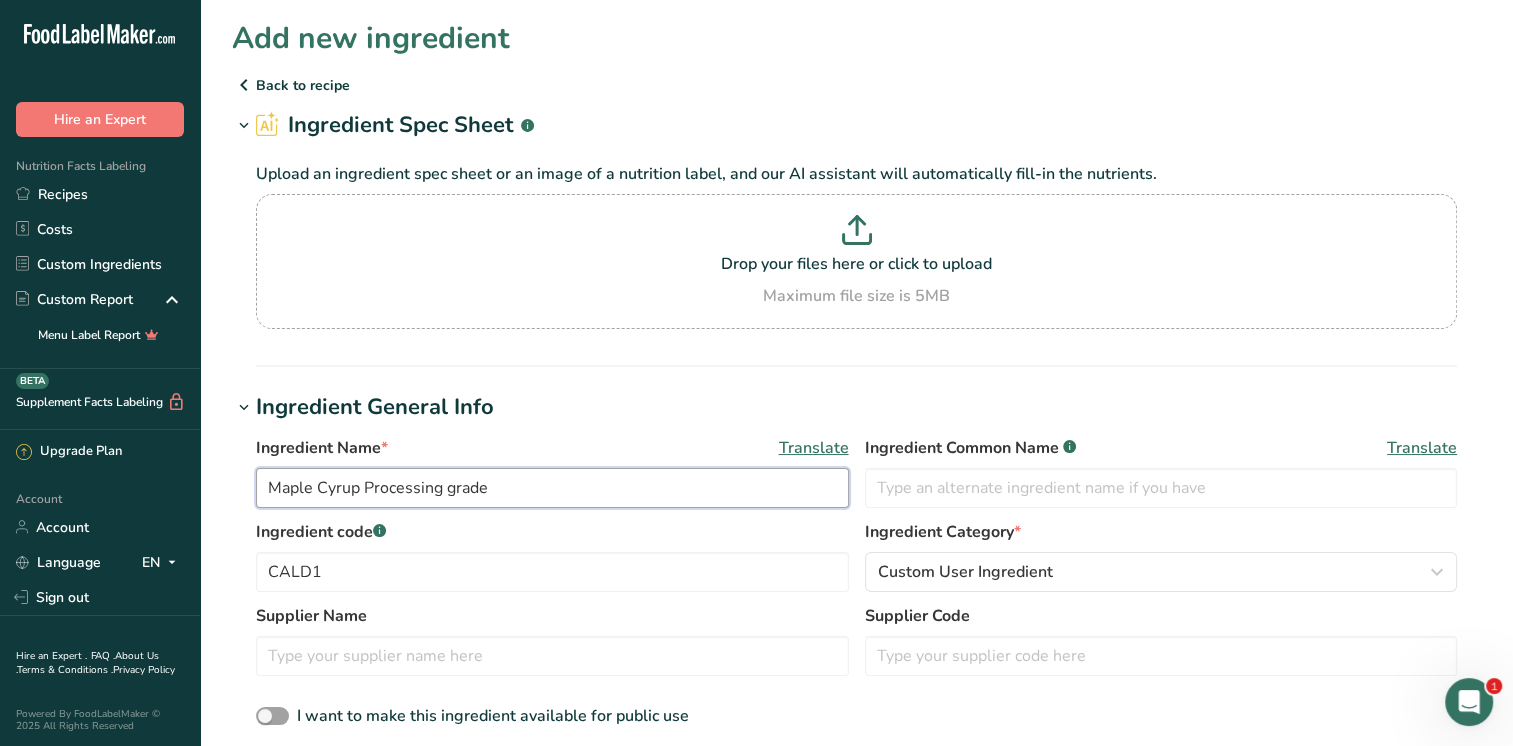 click on "Maple Cyrup Processing grade" at bounding box center [552, 488] 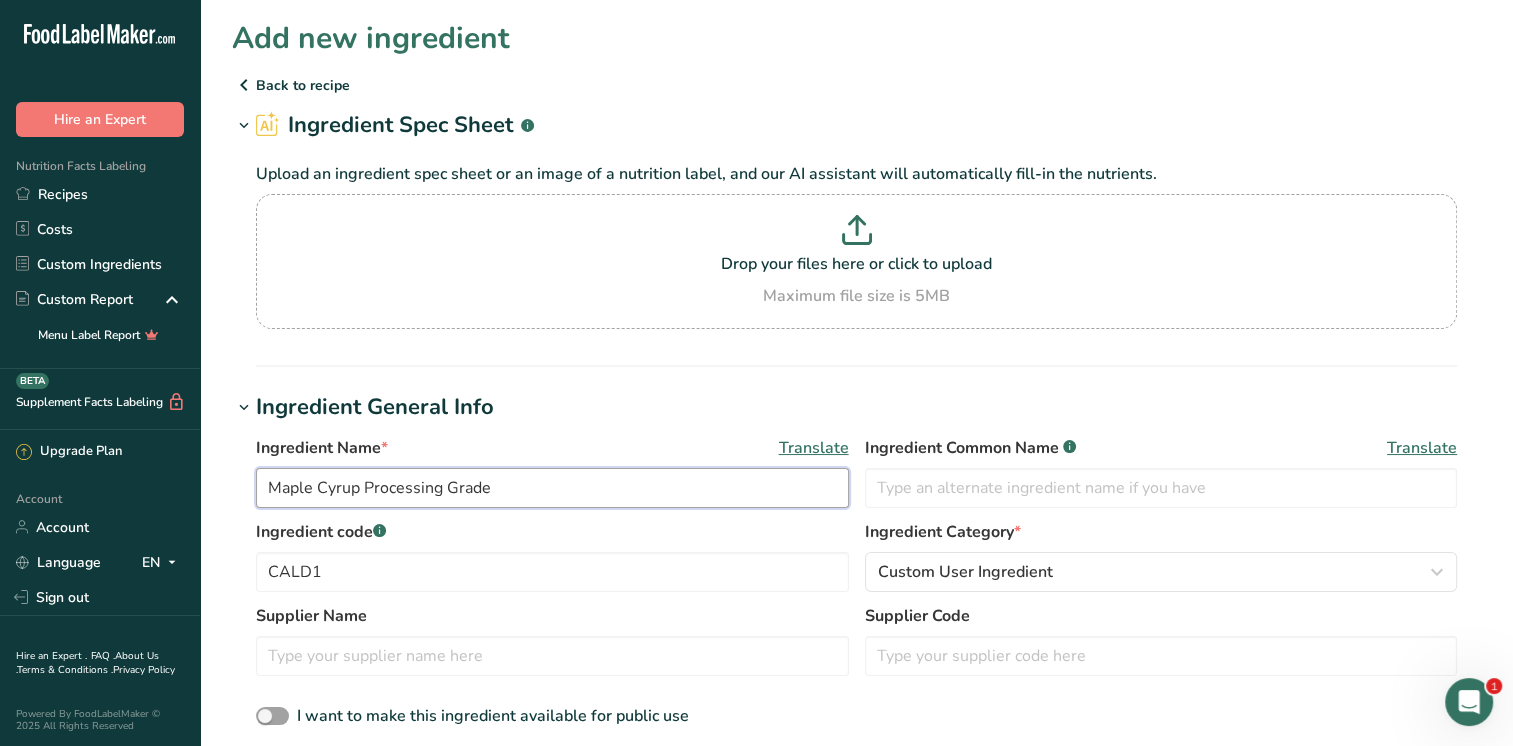 scroll, scrollTop: 200, scrollLeft: 0, axis: vertical 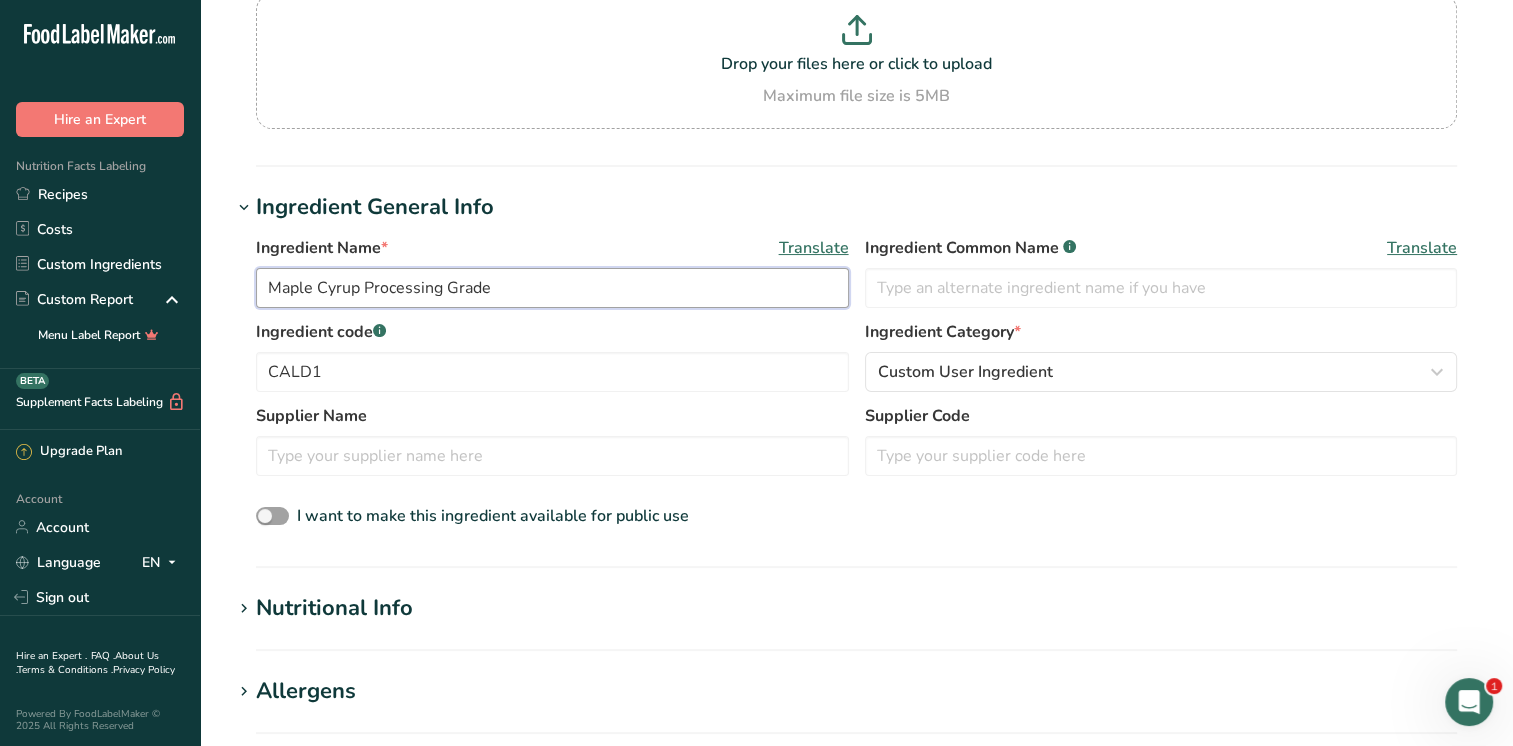 type on "Maple Cyrup Processing Grade" 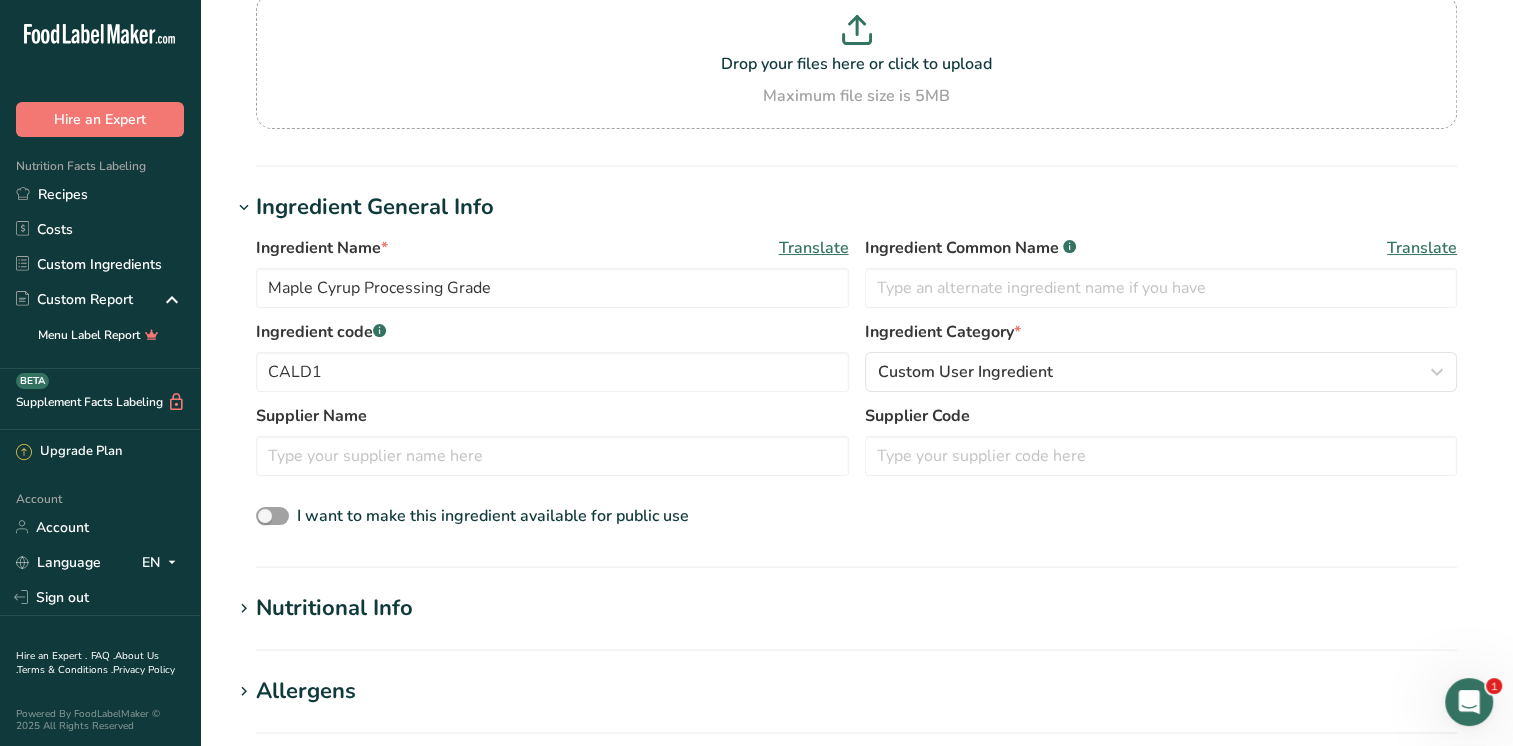 click on "Supplier Name   Supplier Code" at bounding box center [856, 446] 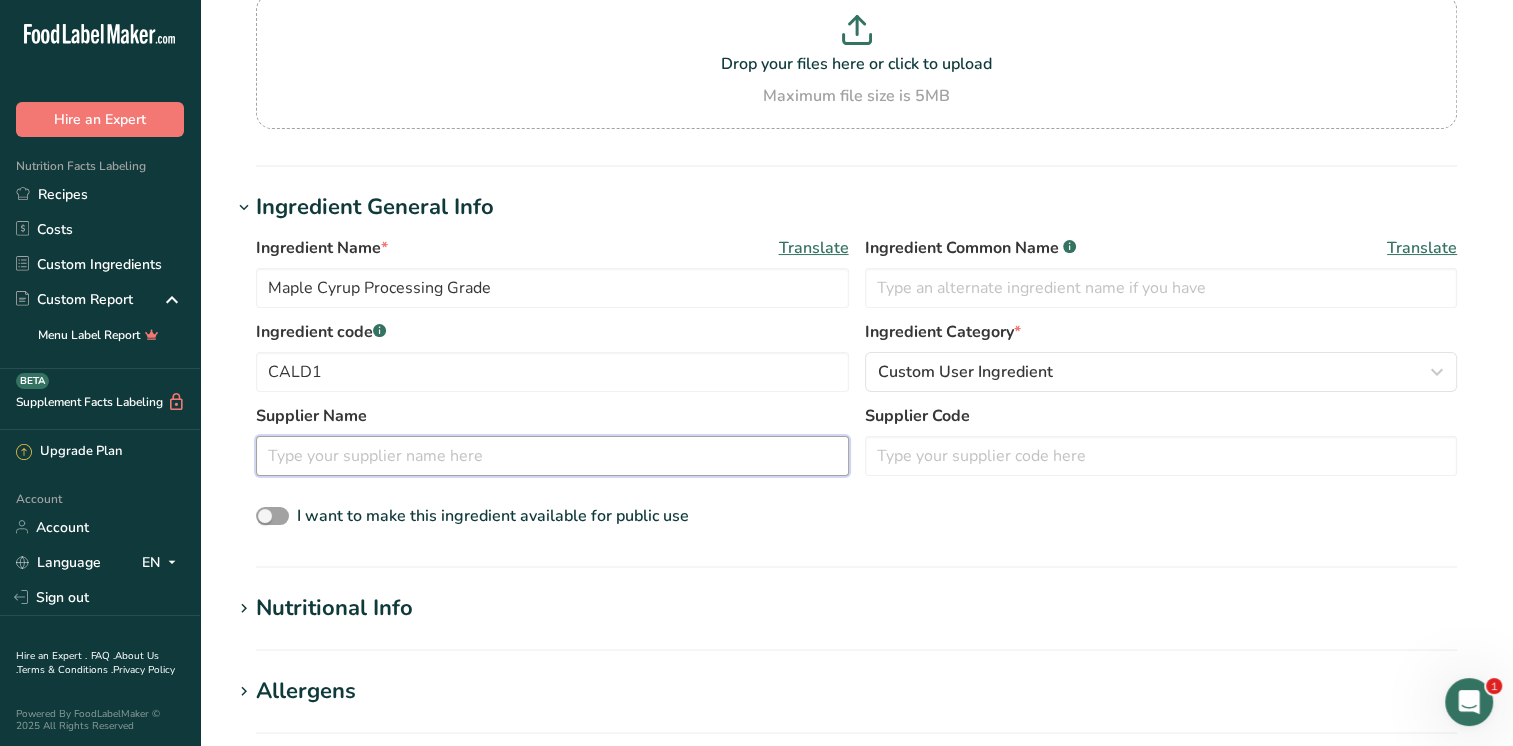 click at bounding box center [552, 456] 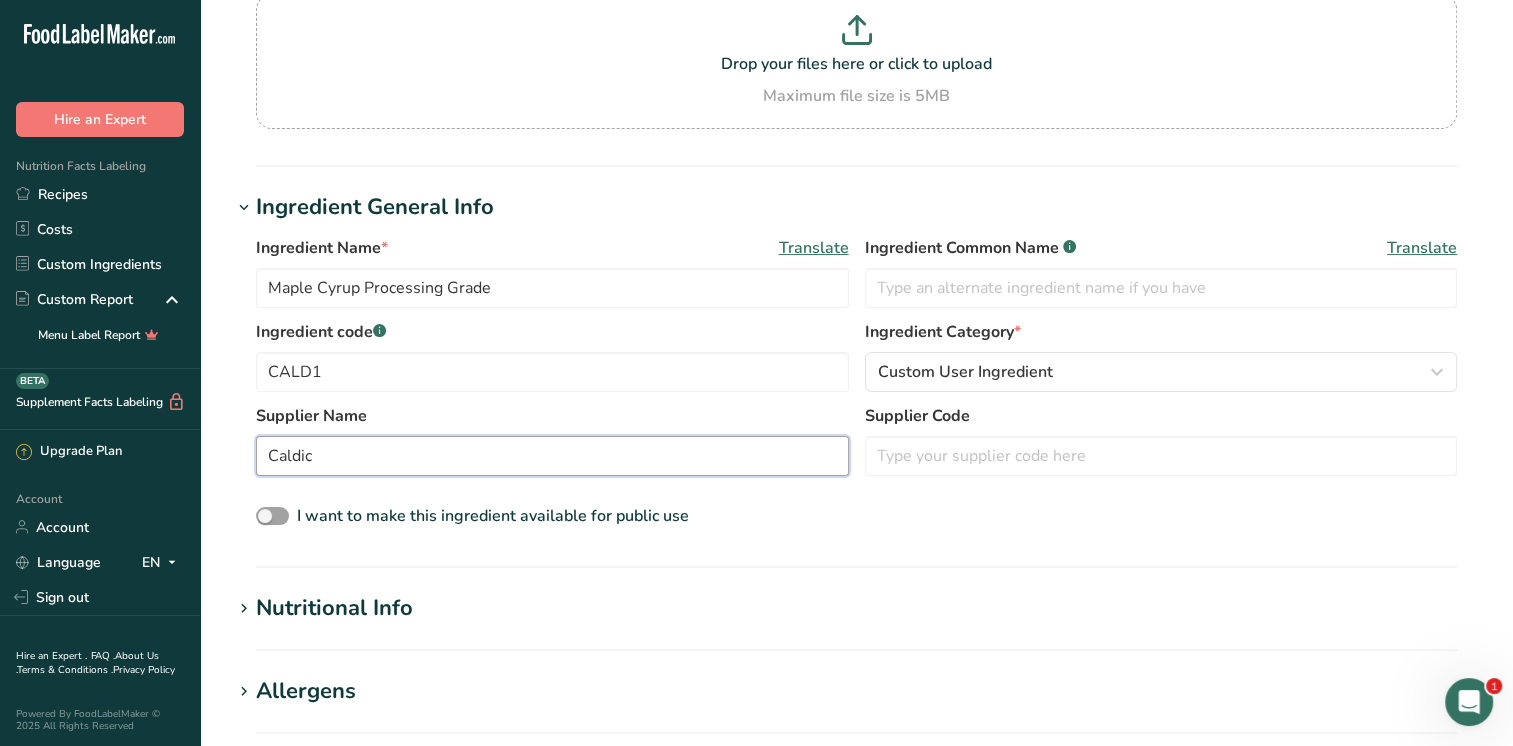 type on "Caldic" 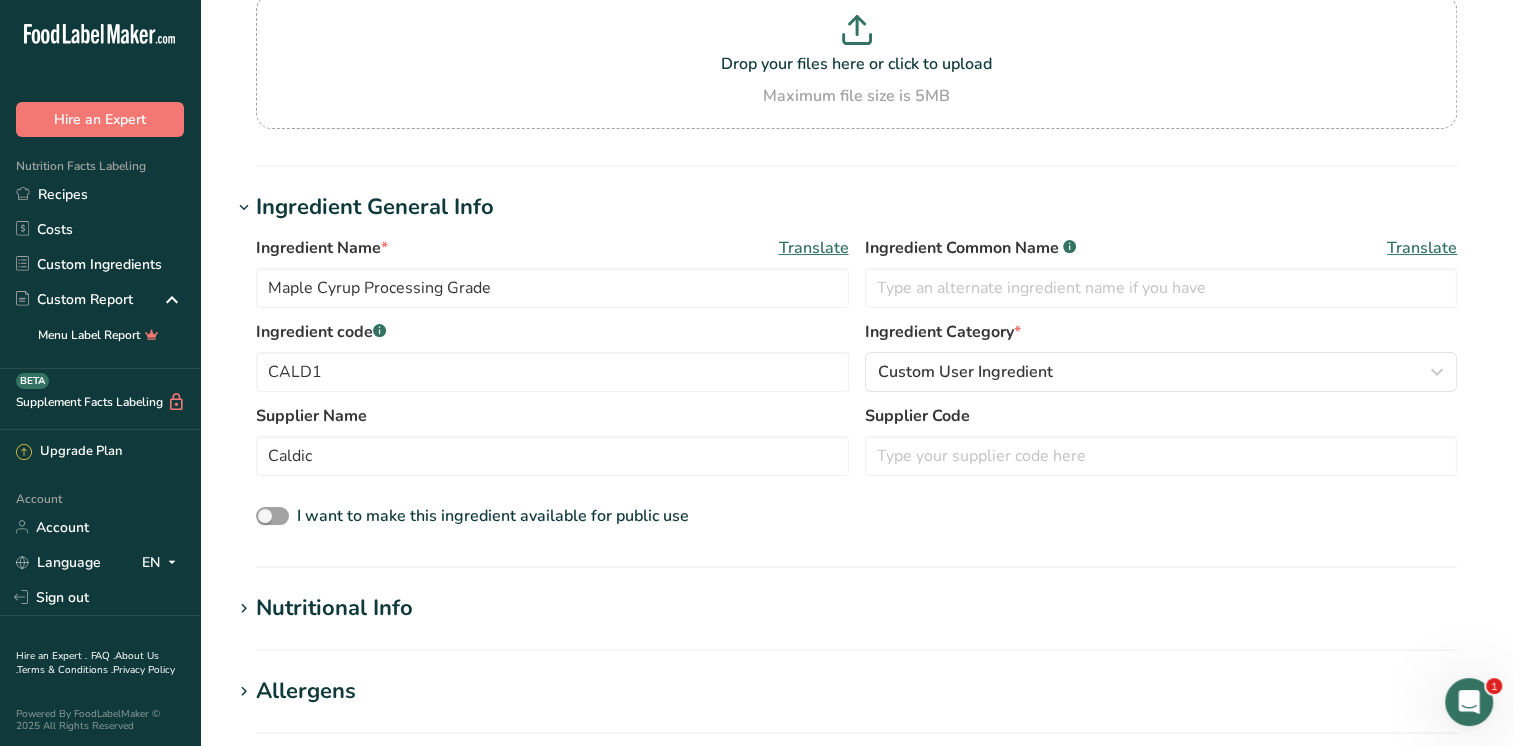 click on "Nutritional Info" at bounding box center [334, 608] 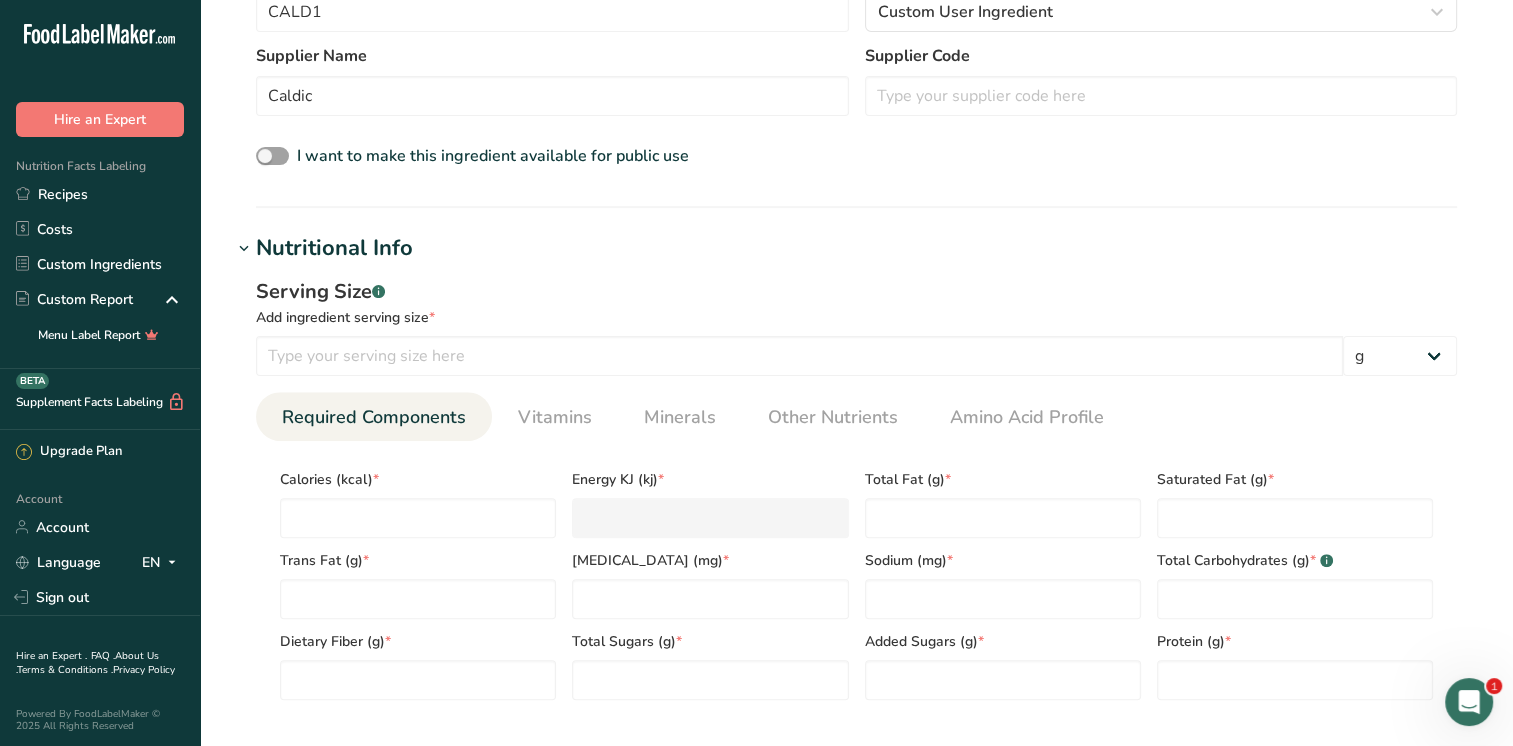 scroll, scrollTop: 700, scrollLeft: 0, axis: vertical 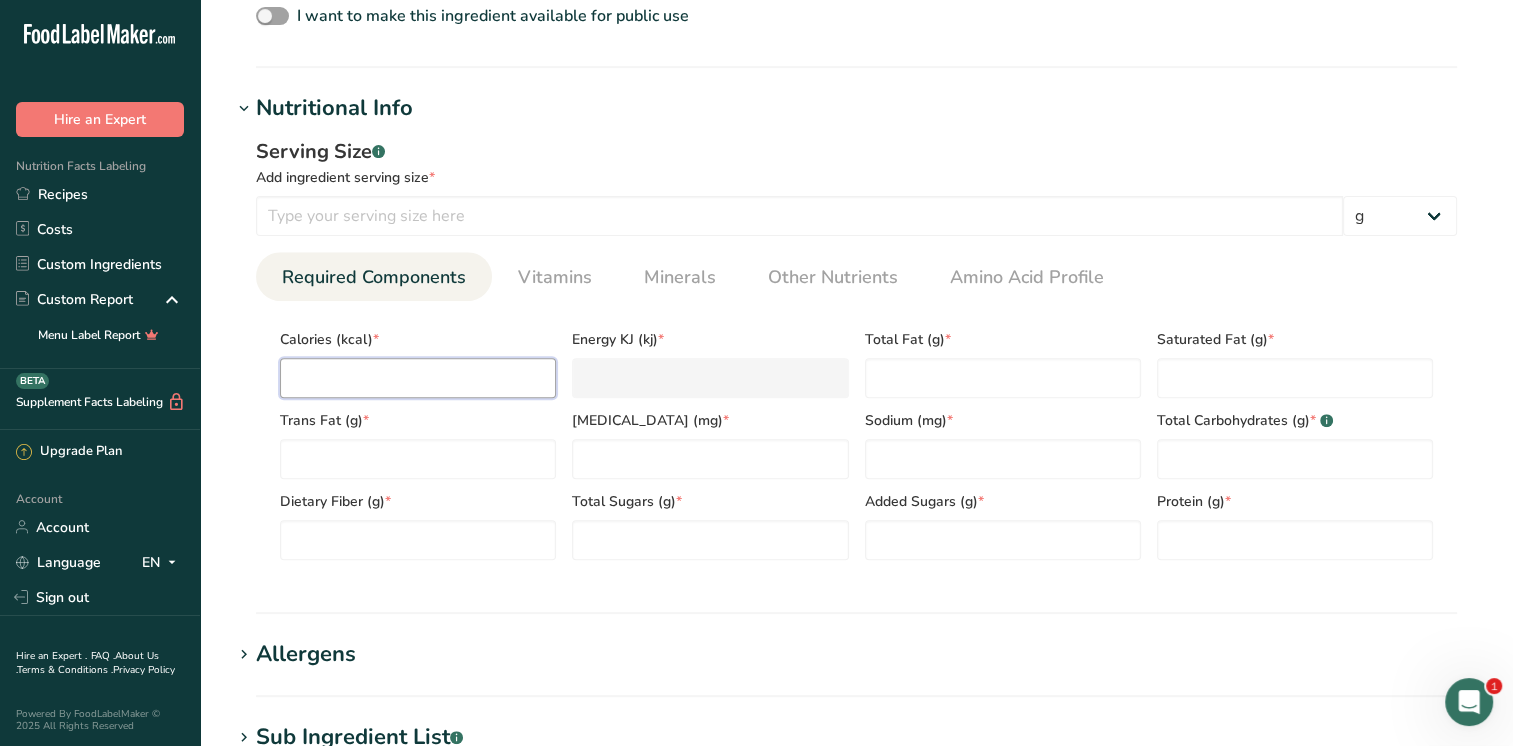 click at bounding box center (418, 378) 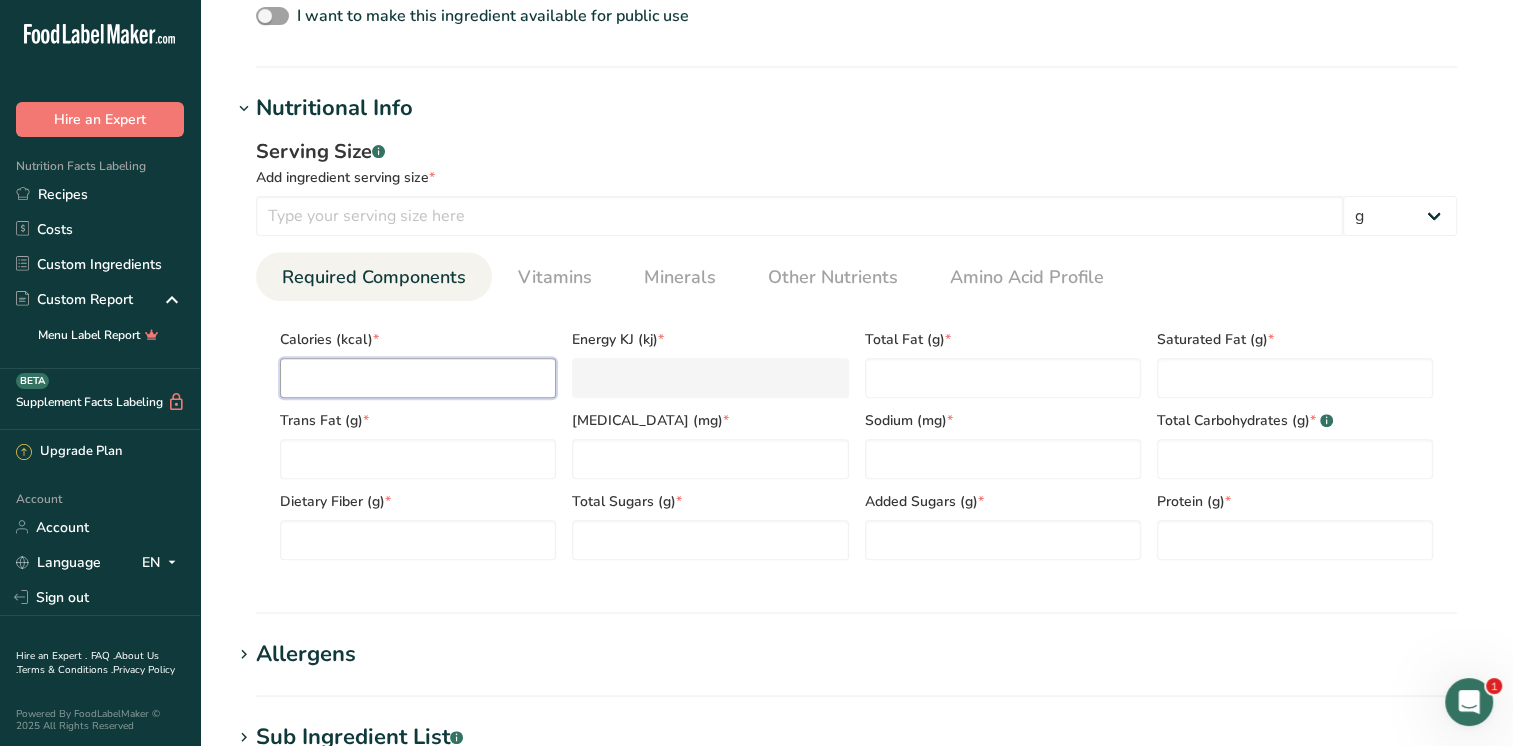 click at bounding box center (418, 378) 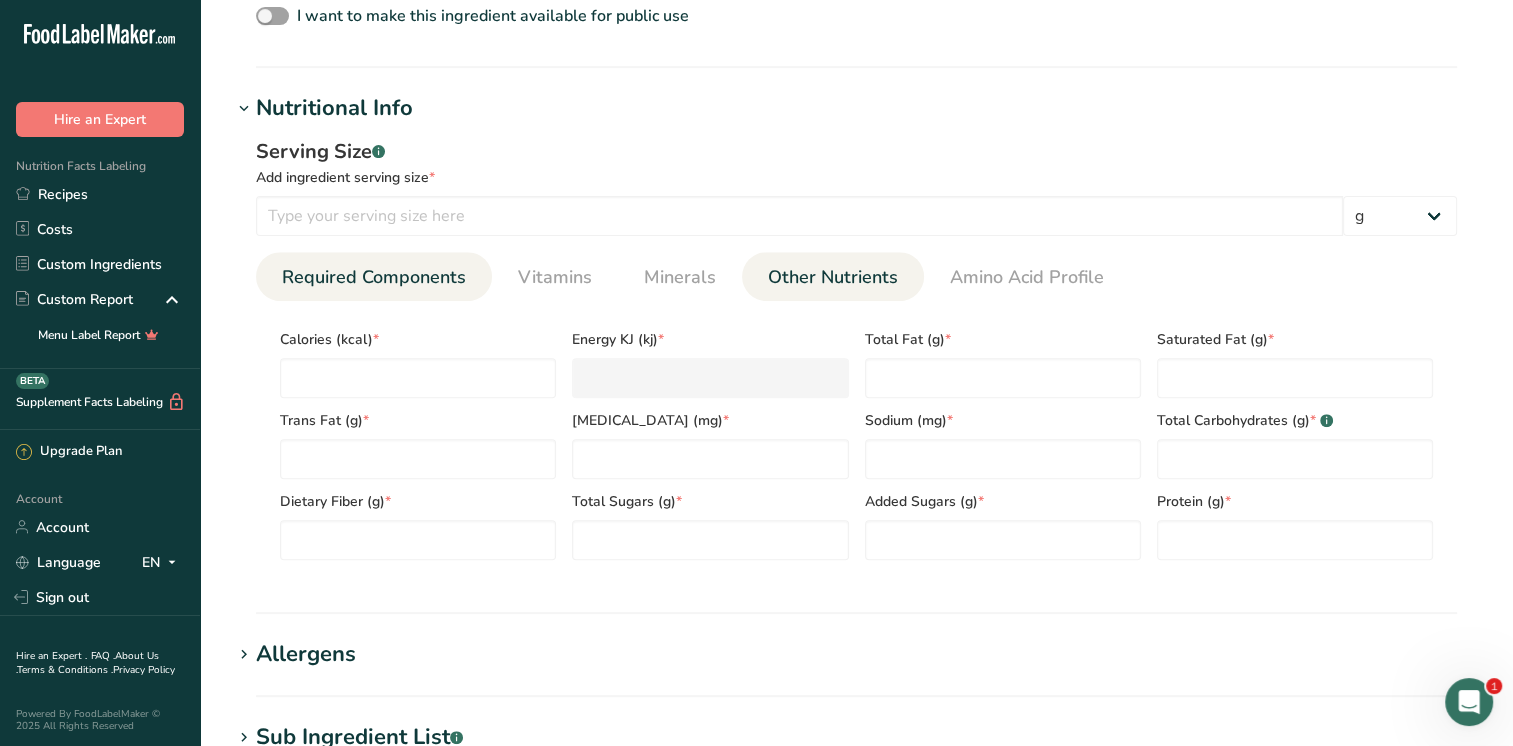 click on "Other Nutrients" at bounding box center [833, 277] 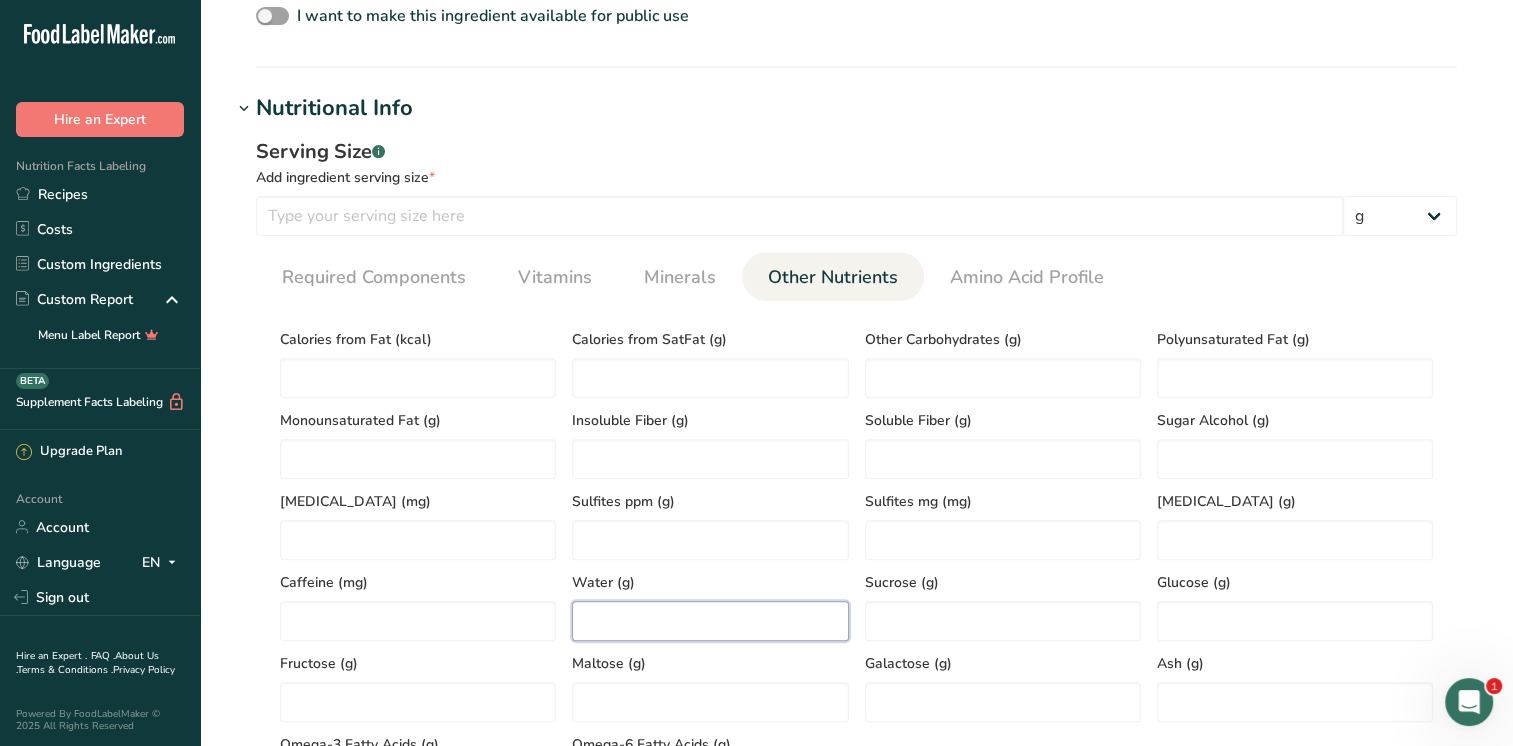 click at bounding box center [710, 621] 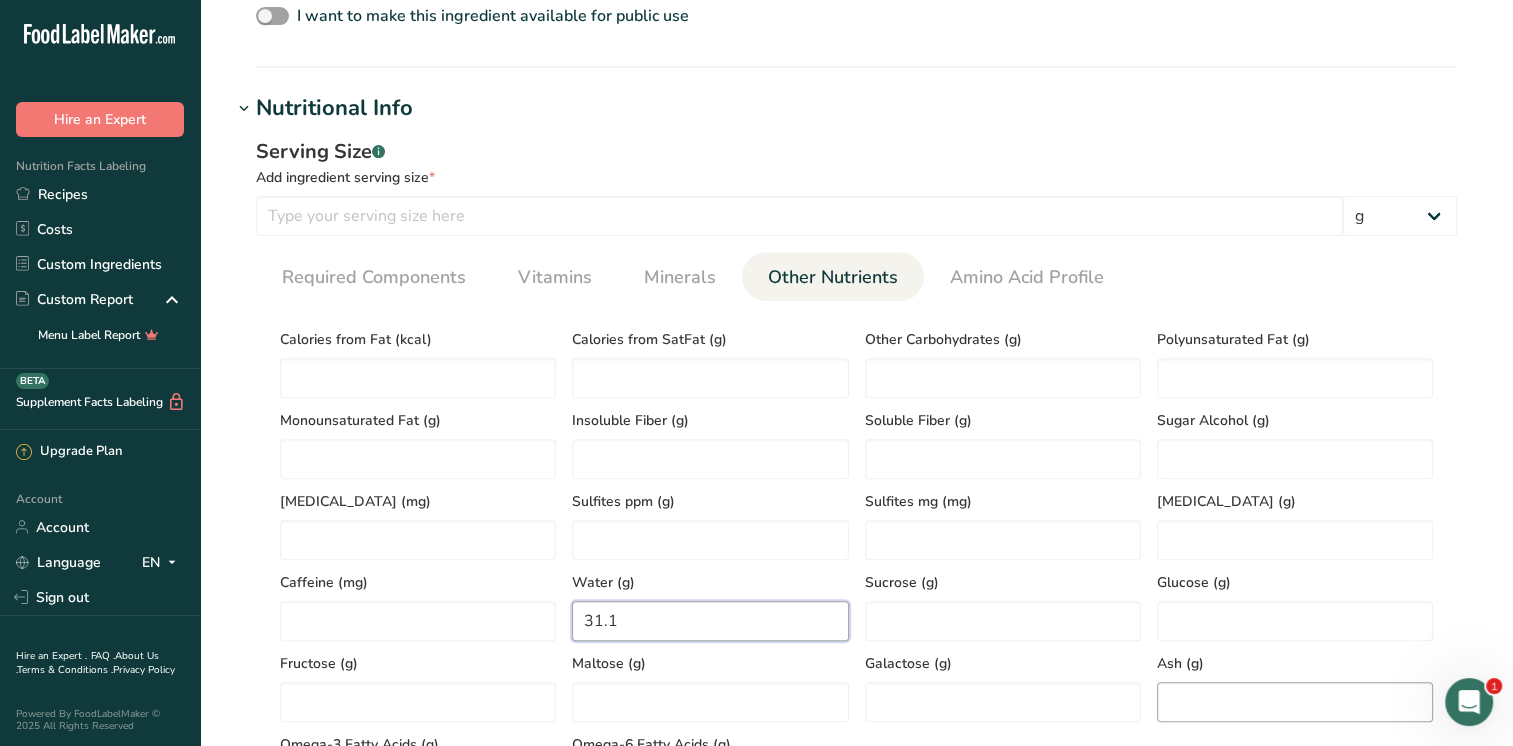 type on "31.1" 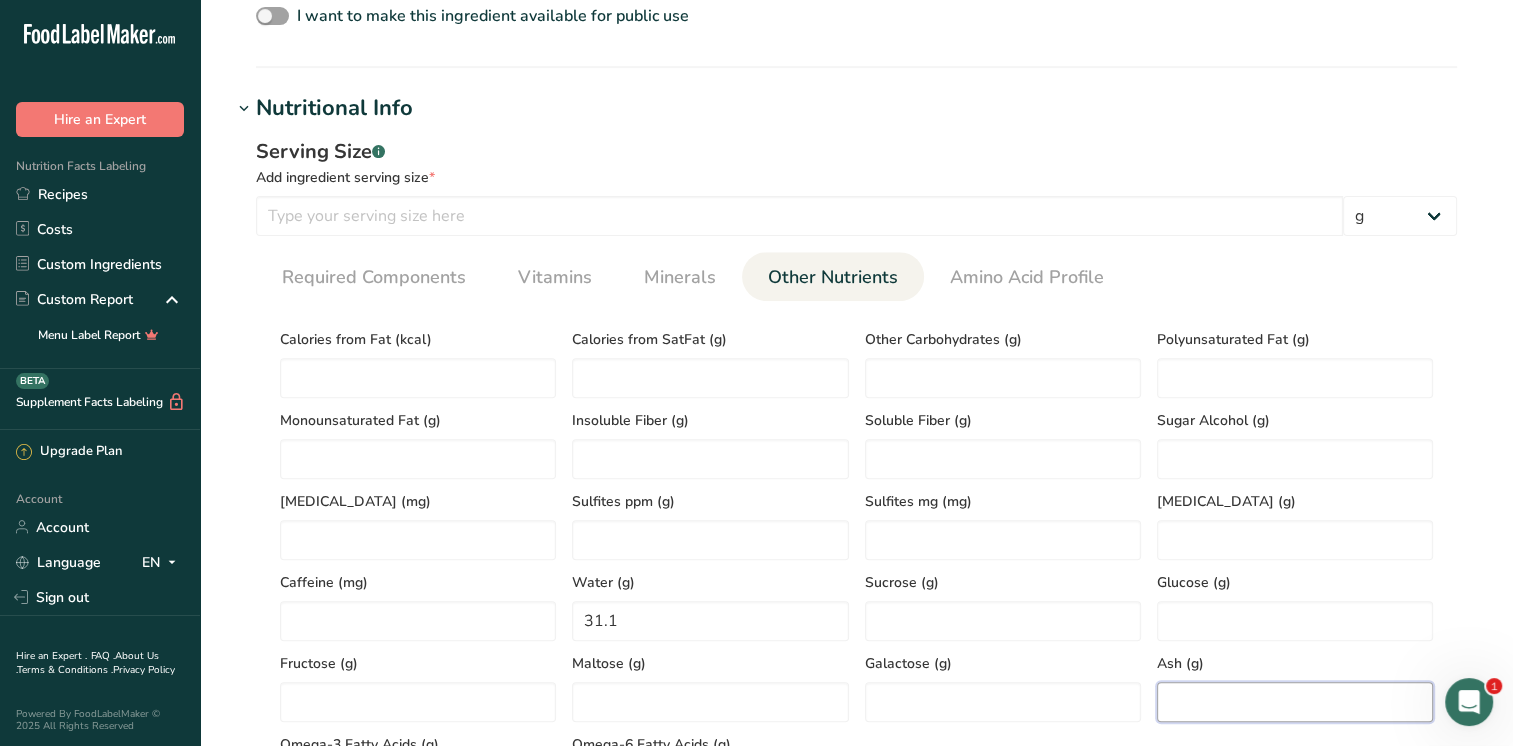 click at bounding box center (1295, 702) 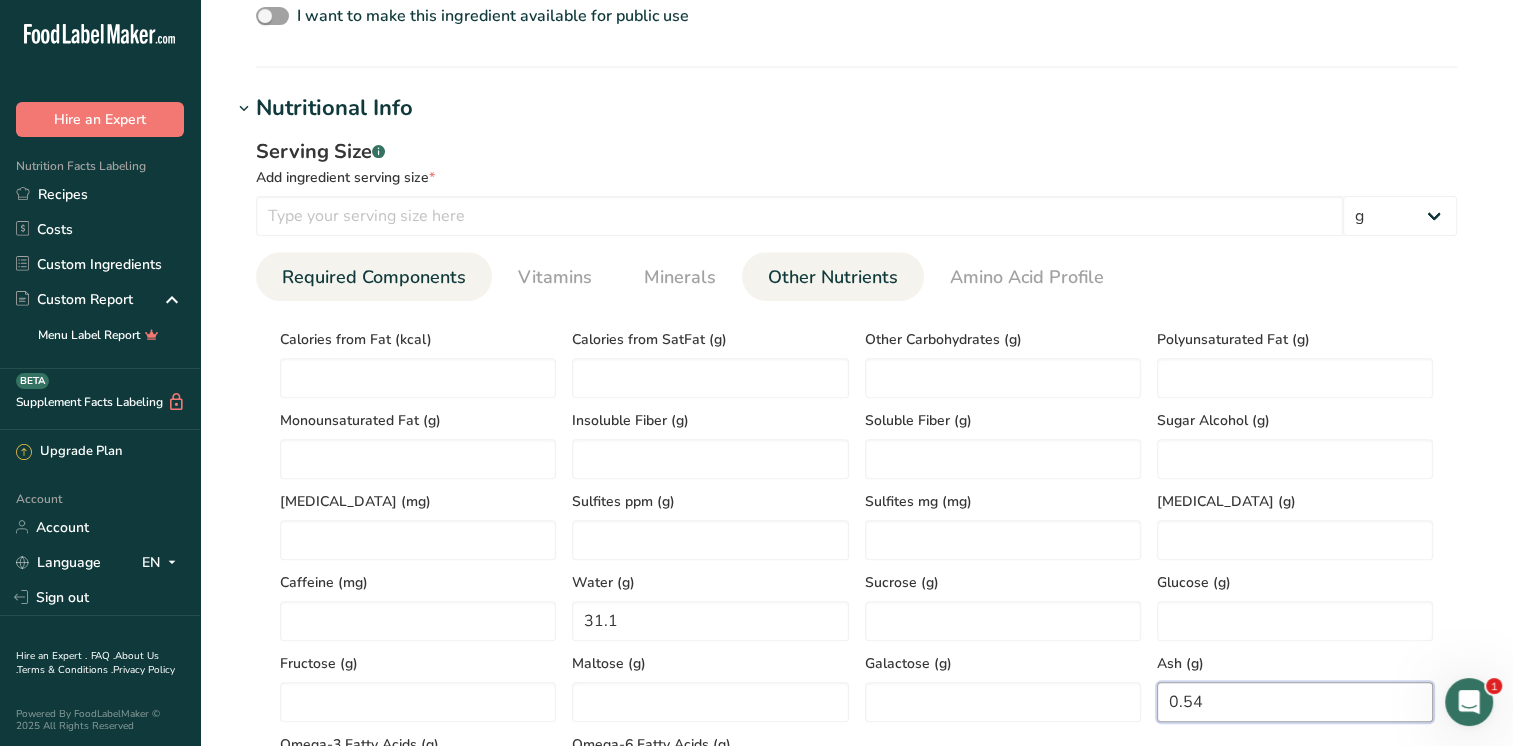 type on "0.54" 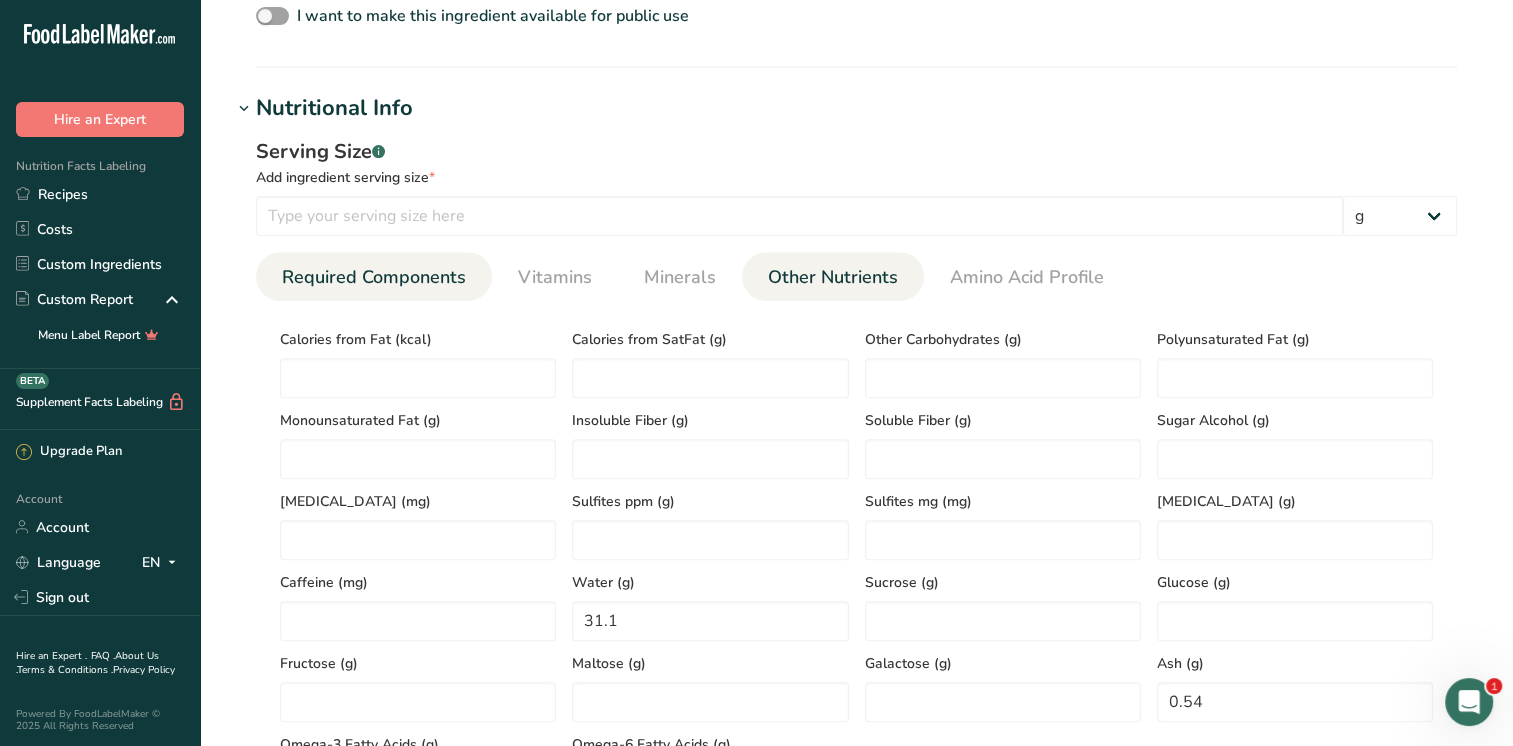 click on "Required Components" at bounding box center [374, 277] 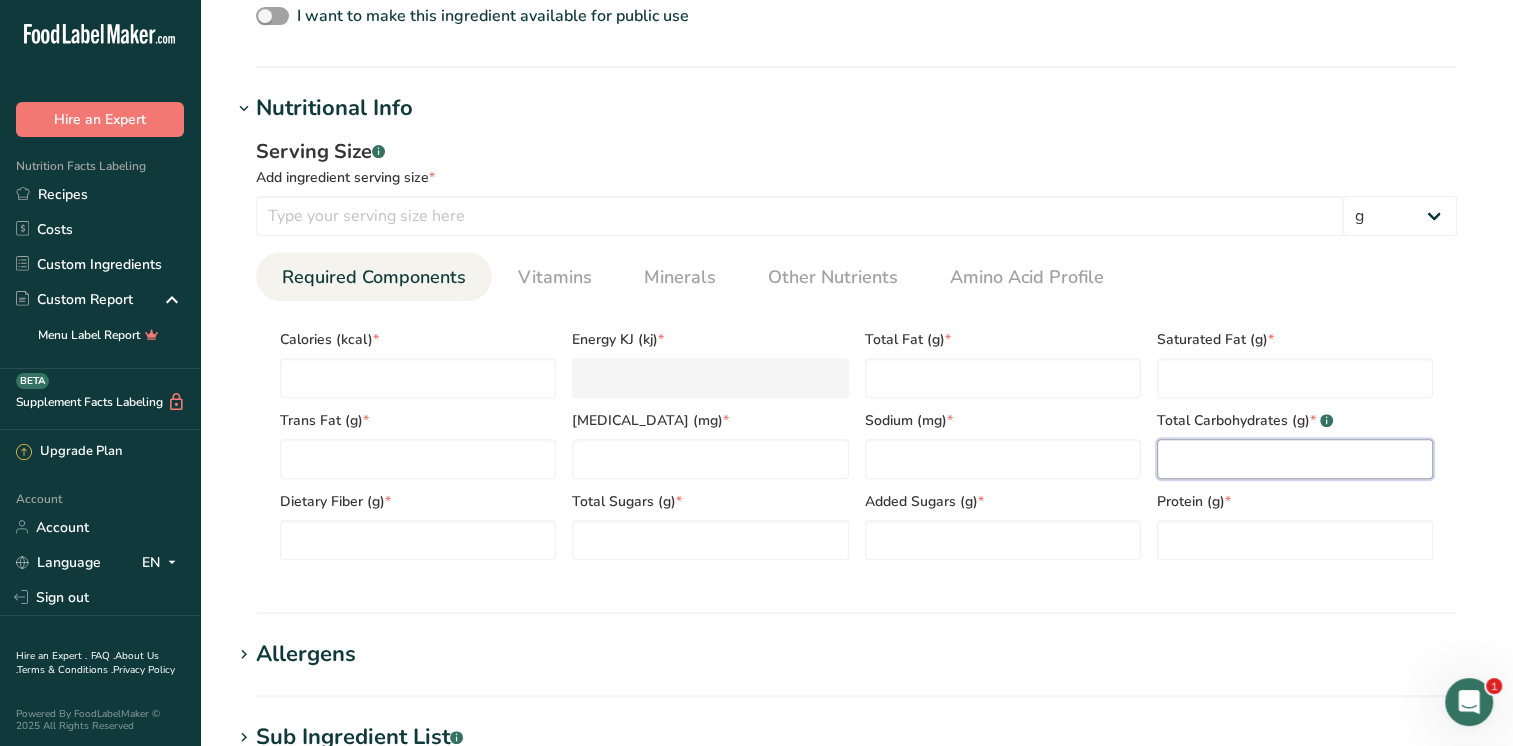 click at bounding box center (1295, 459) 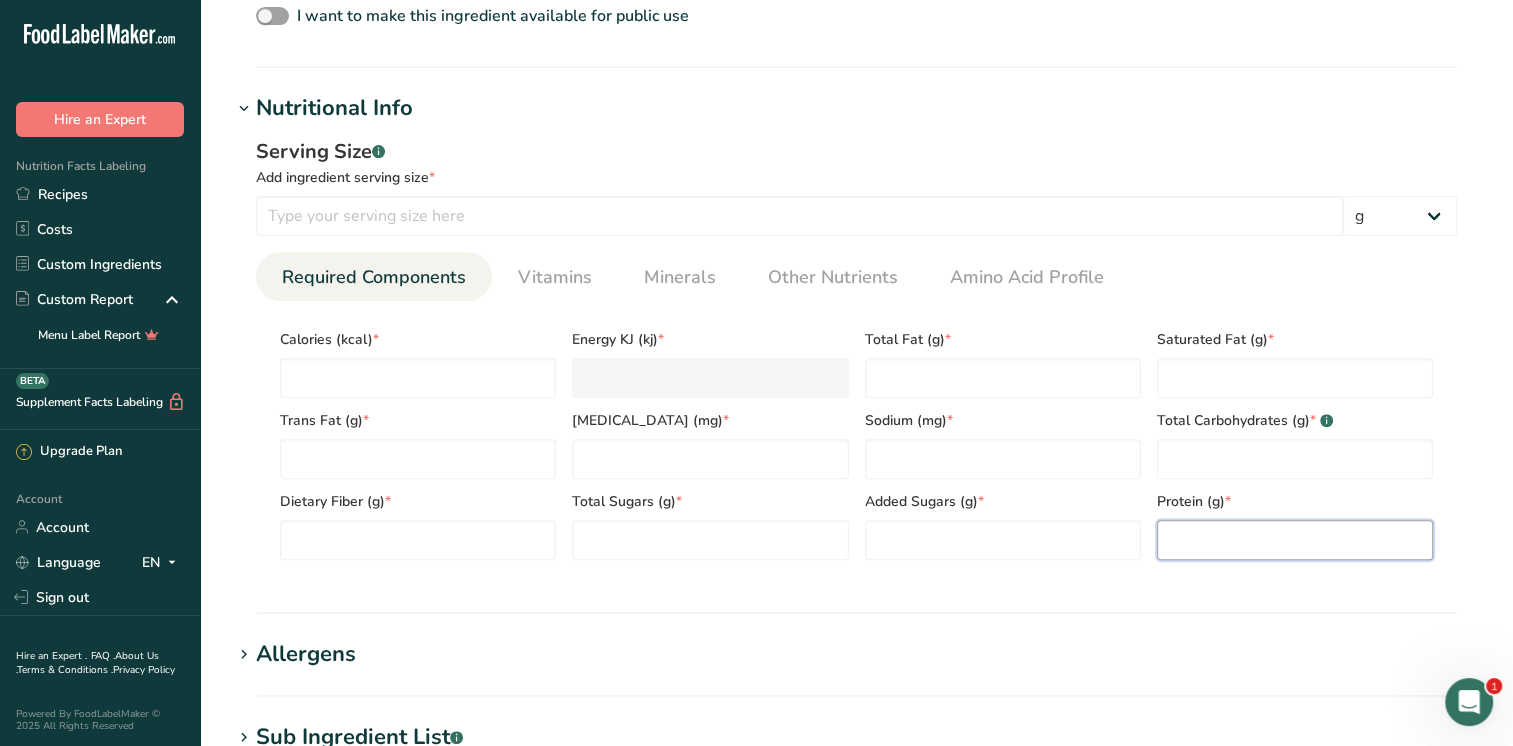 click at bounding box center (1295, 540) 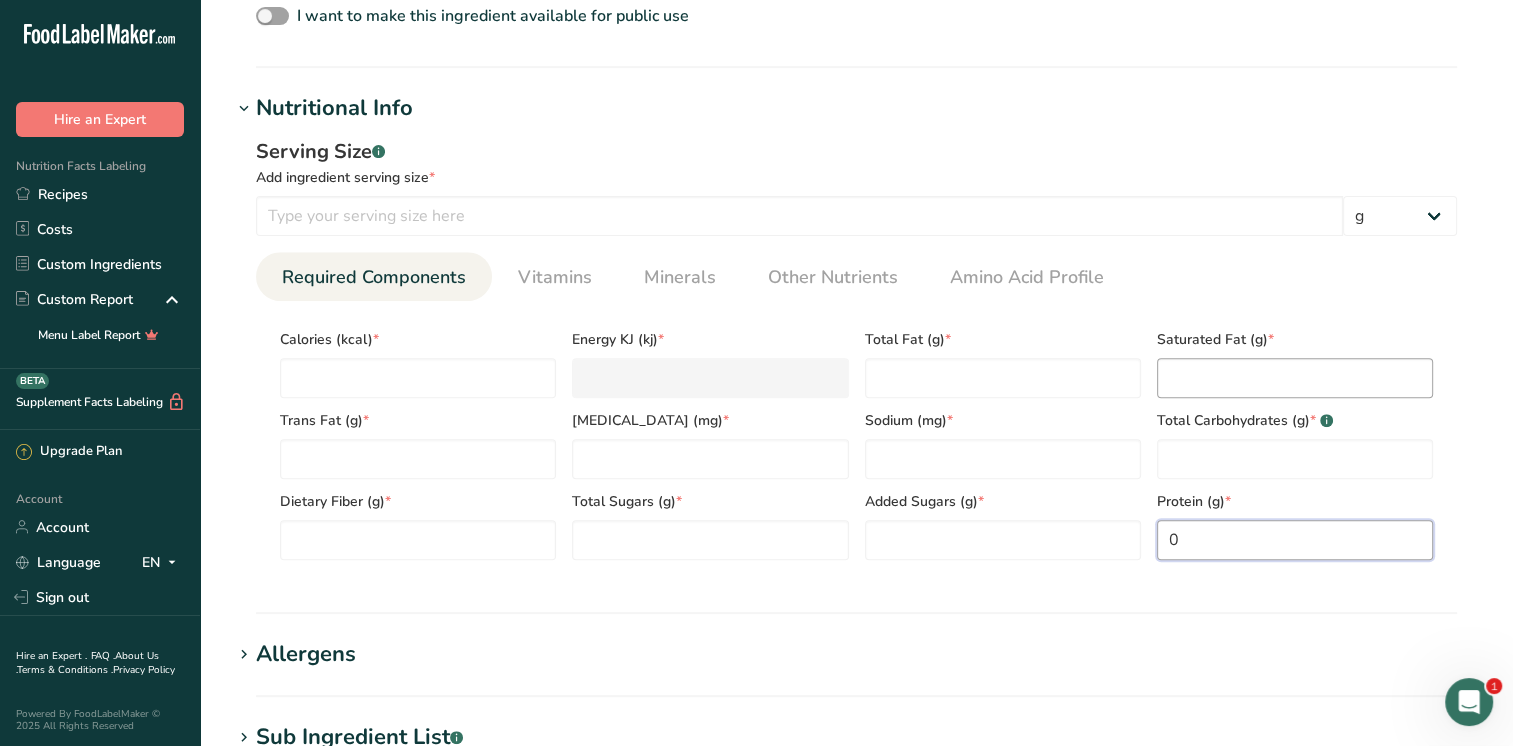 type on "0" 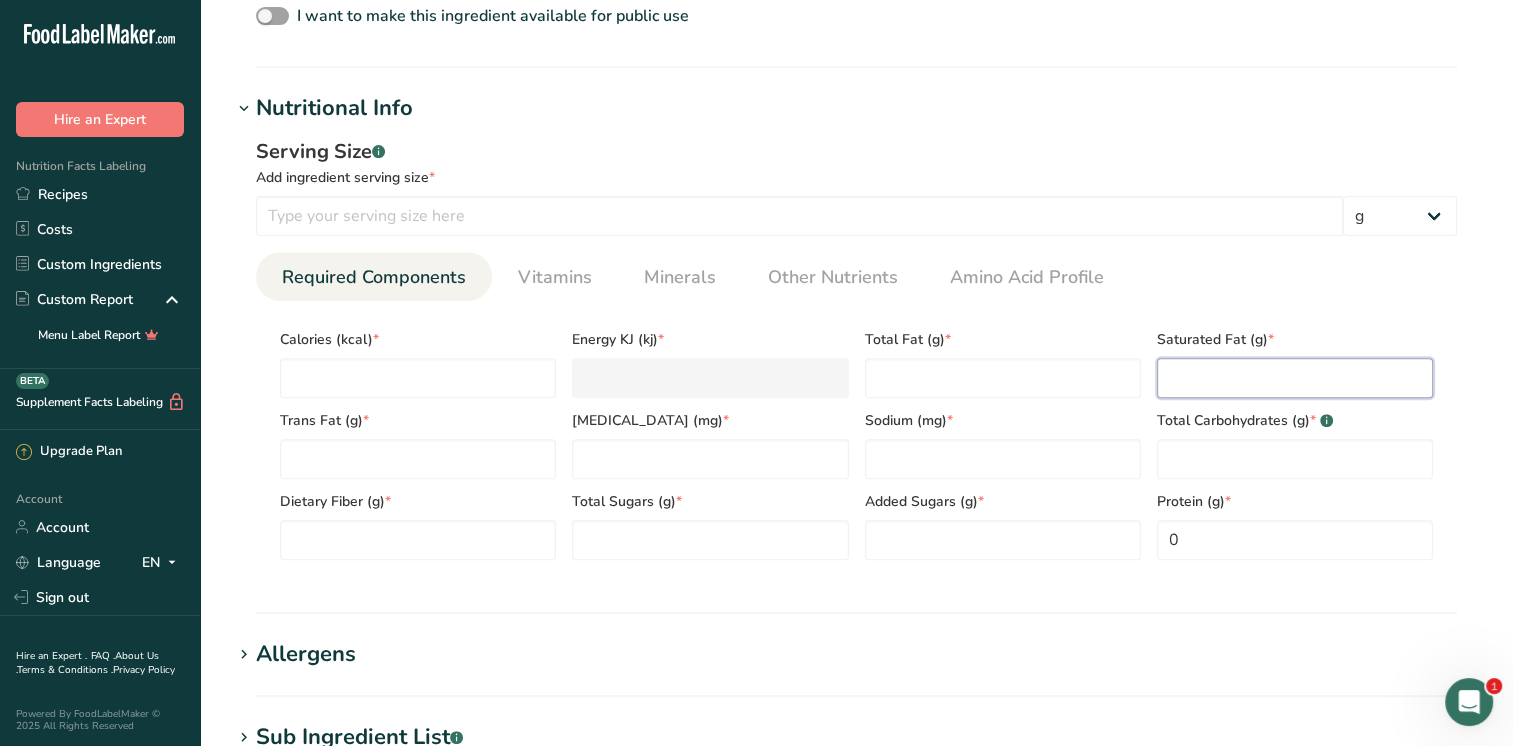 click at bounding box center [1295, 378] 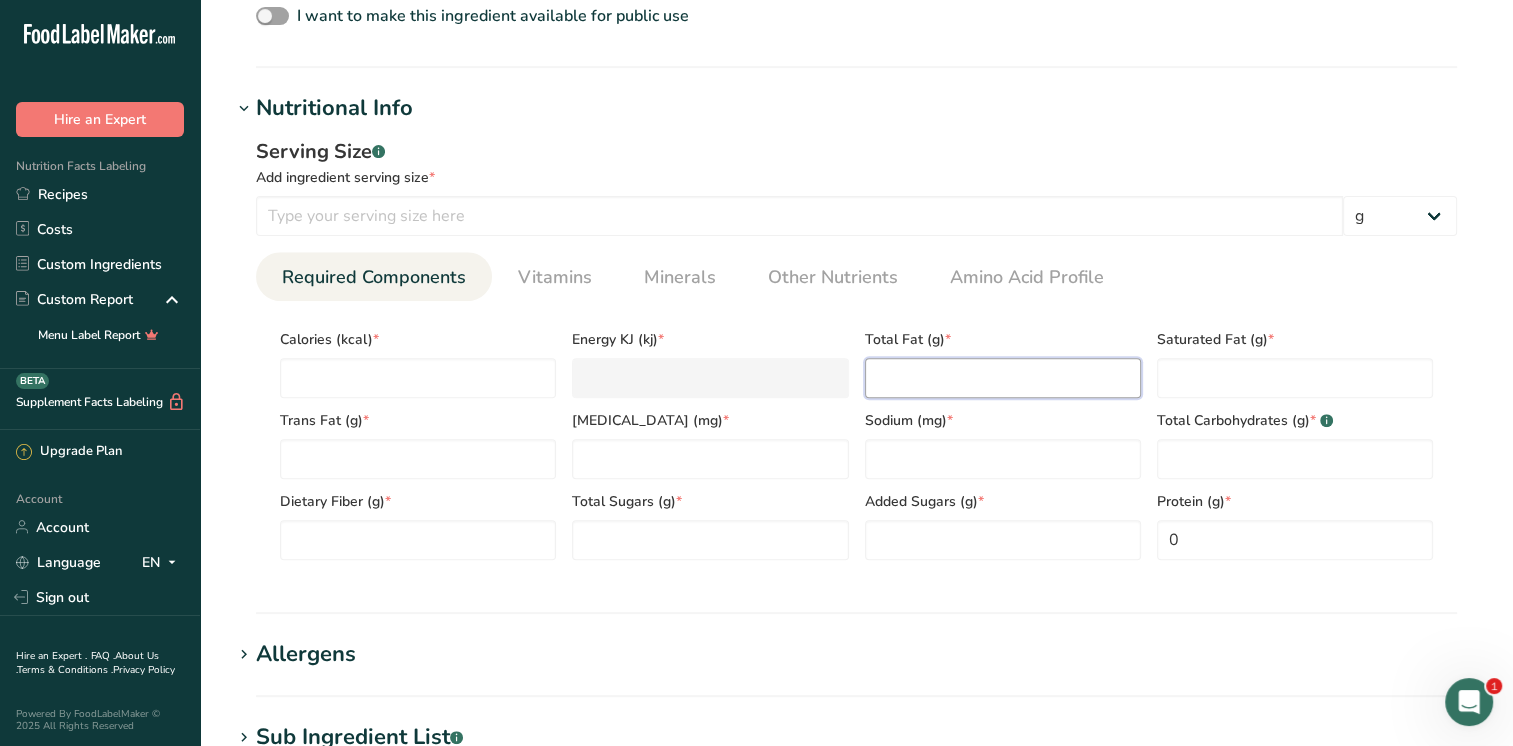 click at bounding box center (1003, 378) 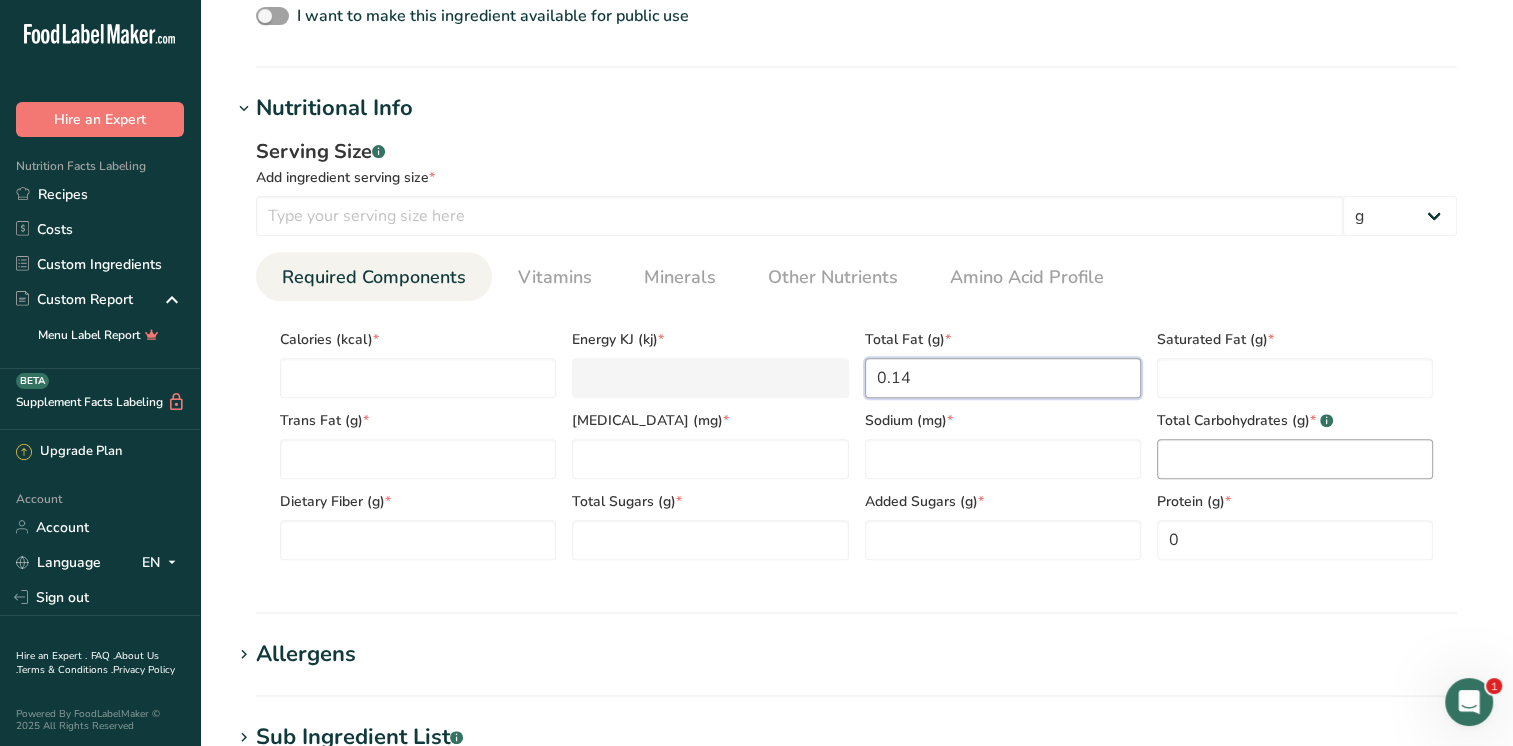 type on "0.14" 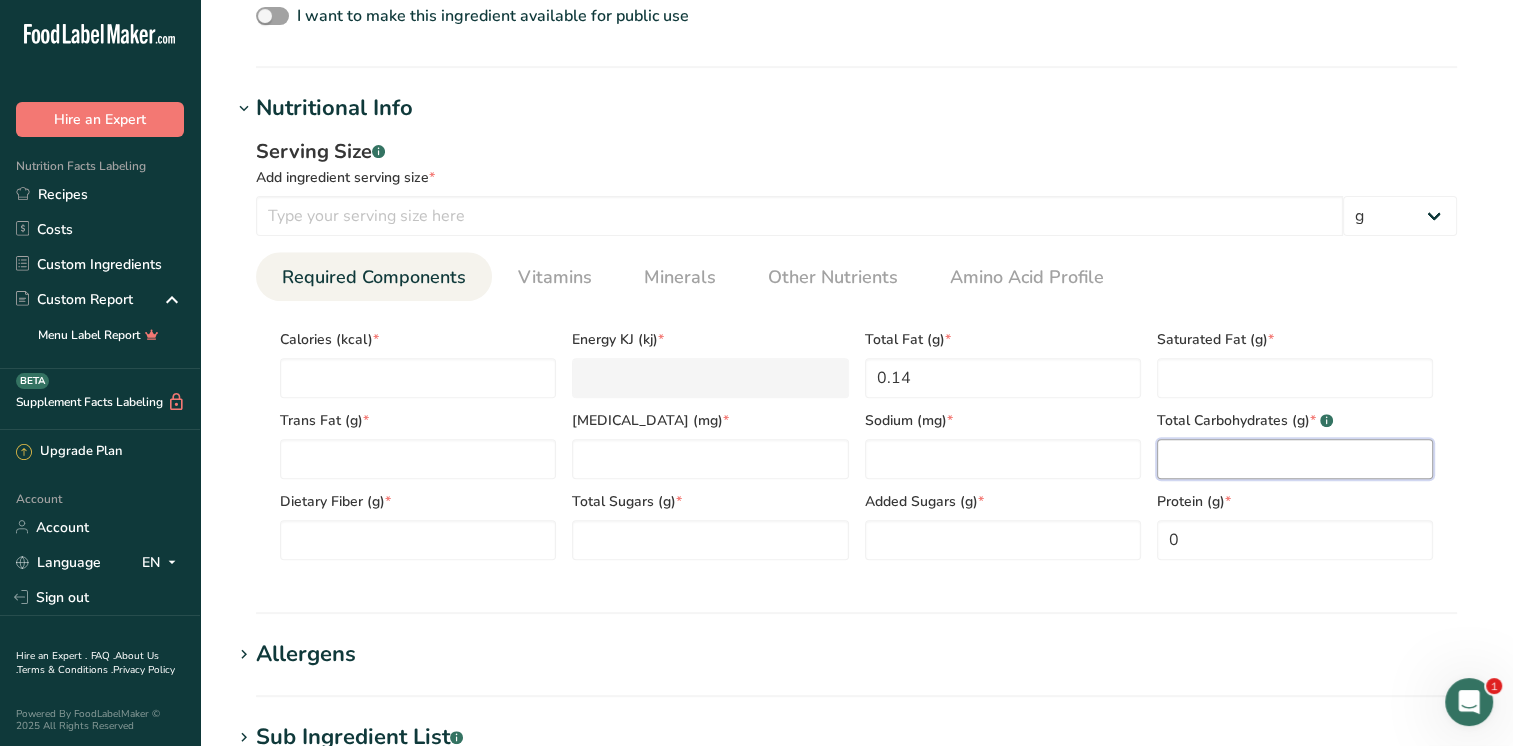 click at bounding box center (1295, 459) 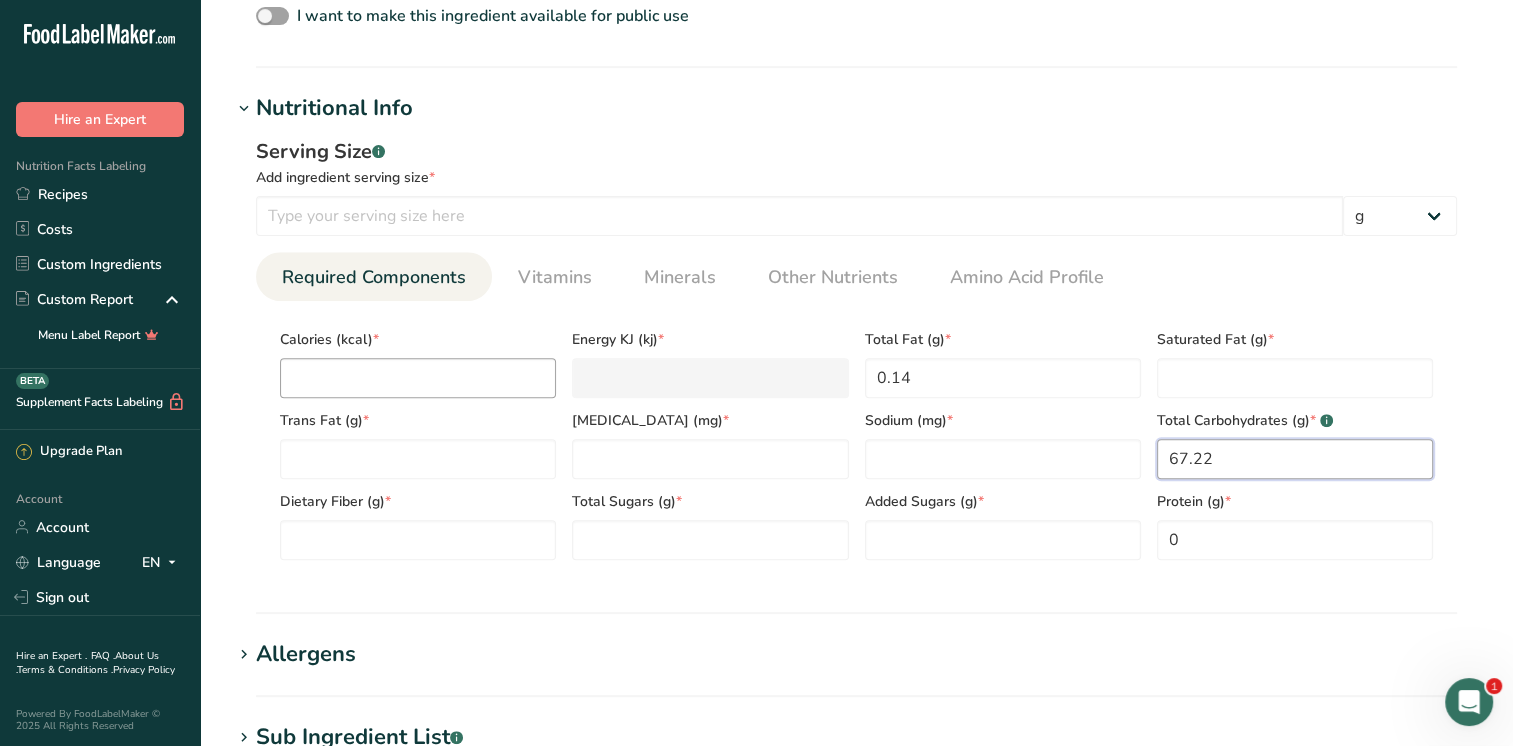 type on "67.22" 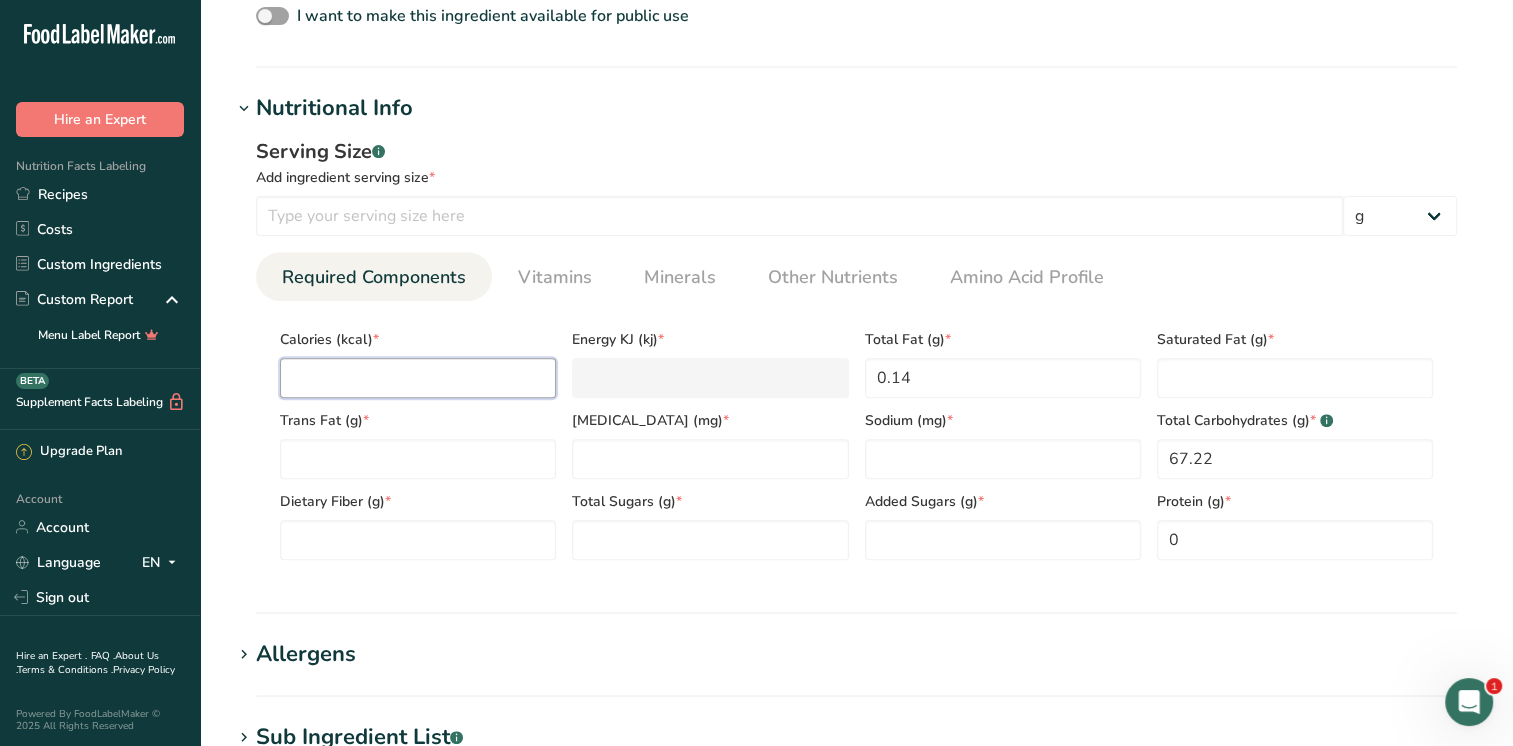 click at bounding box center [418, 378] 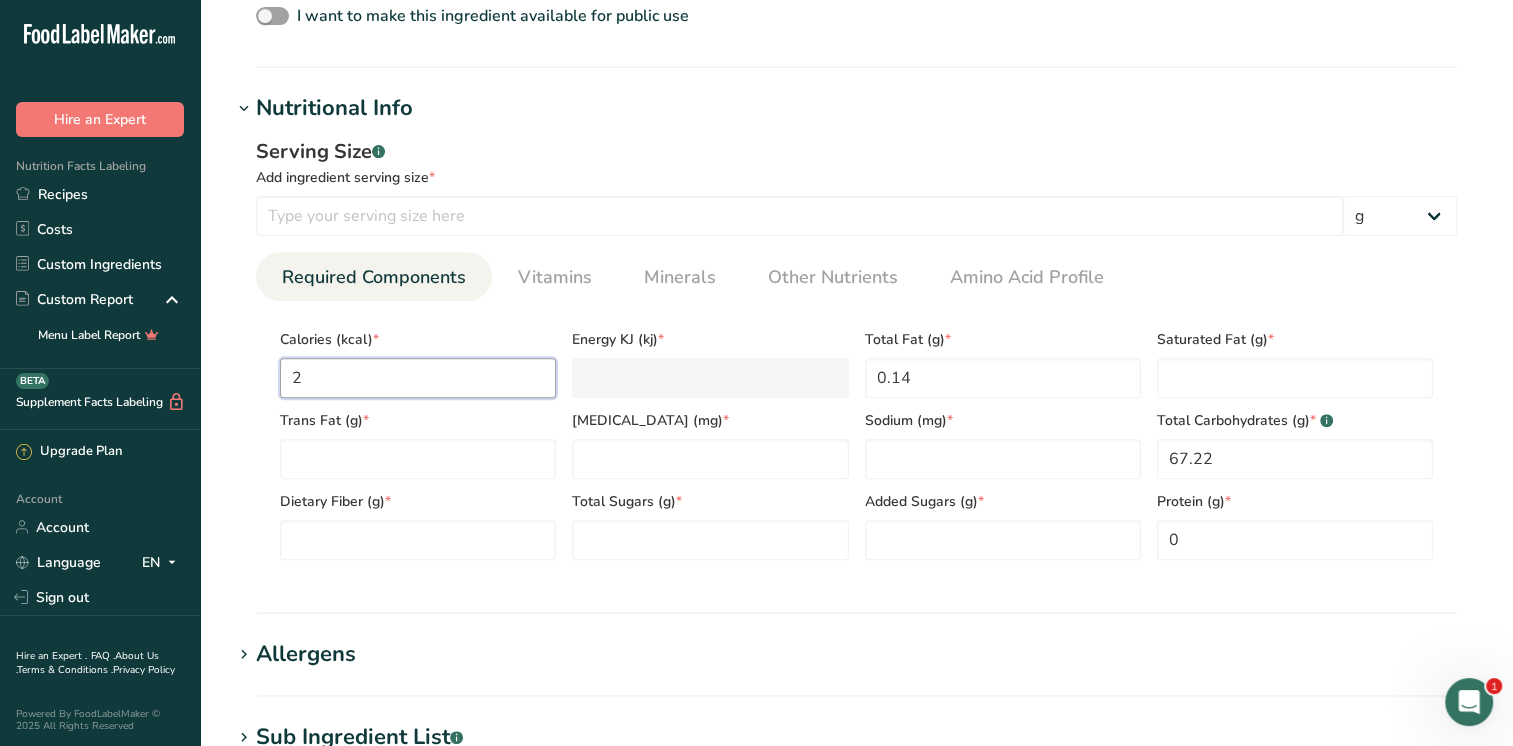type on "8.4" 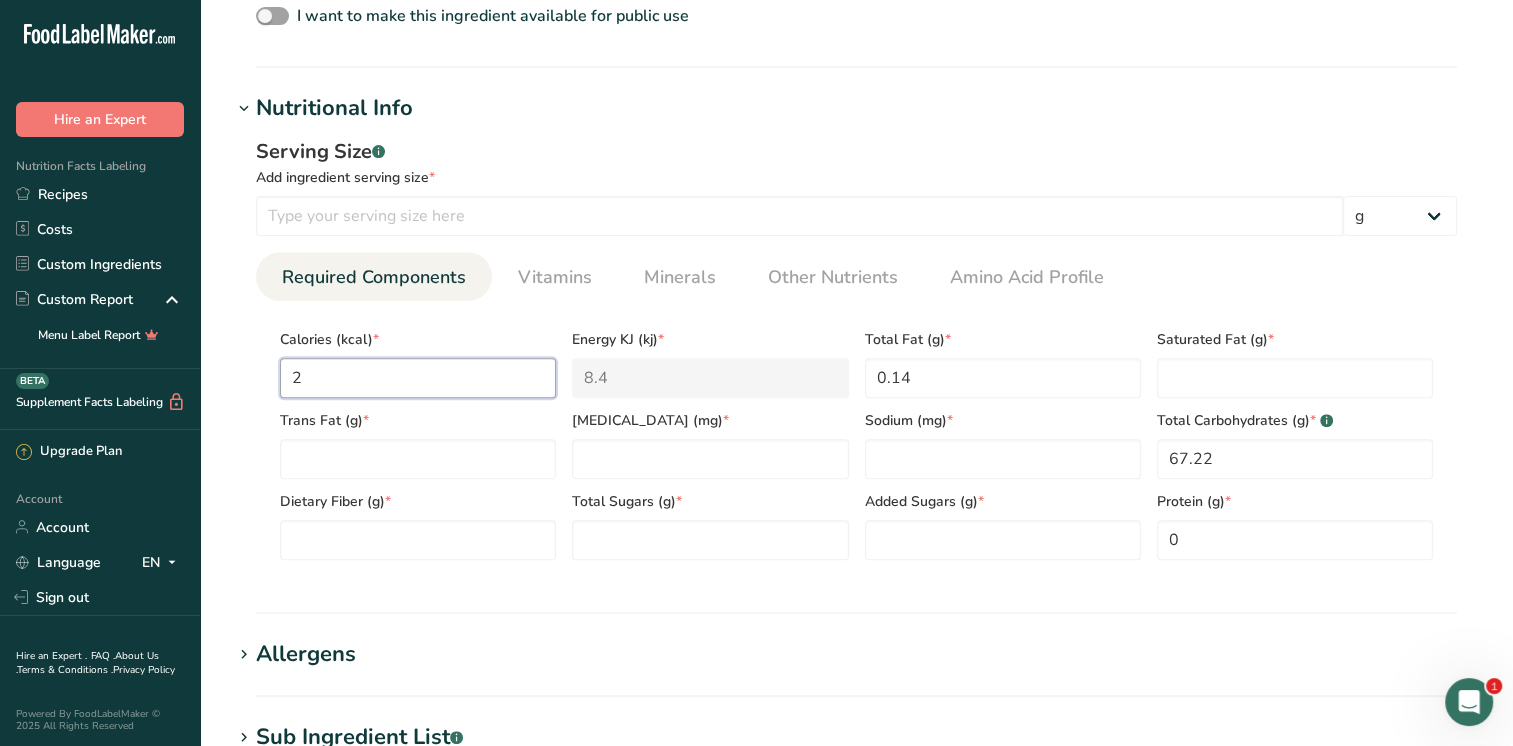 type on "27" 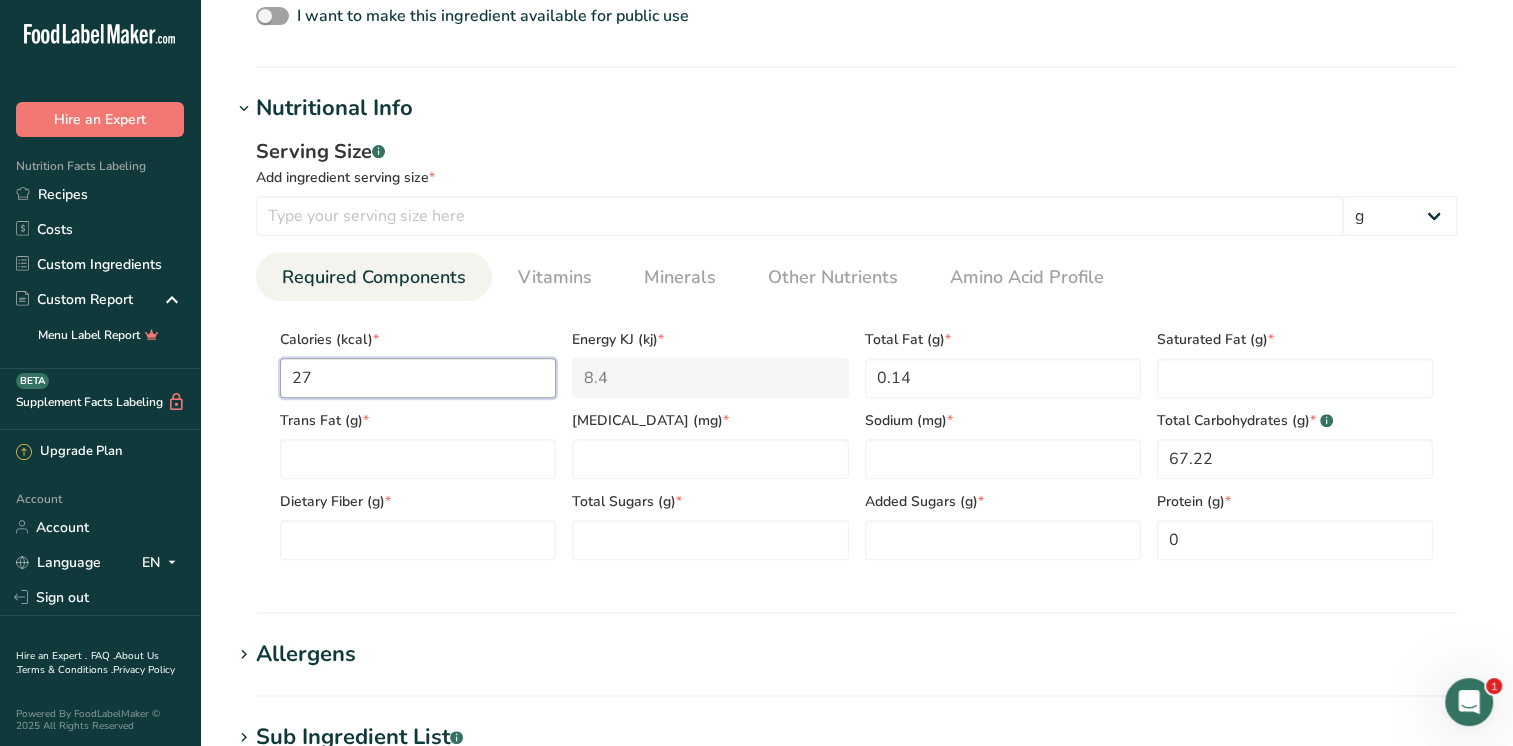 type on "113" 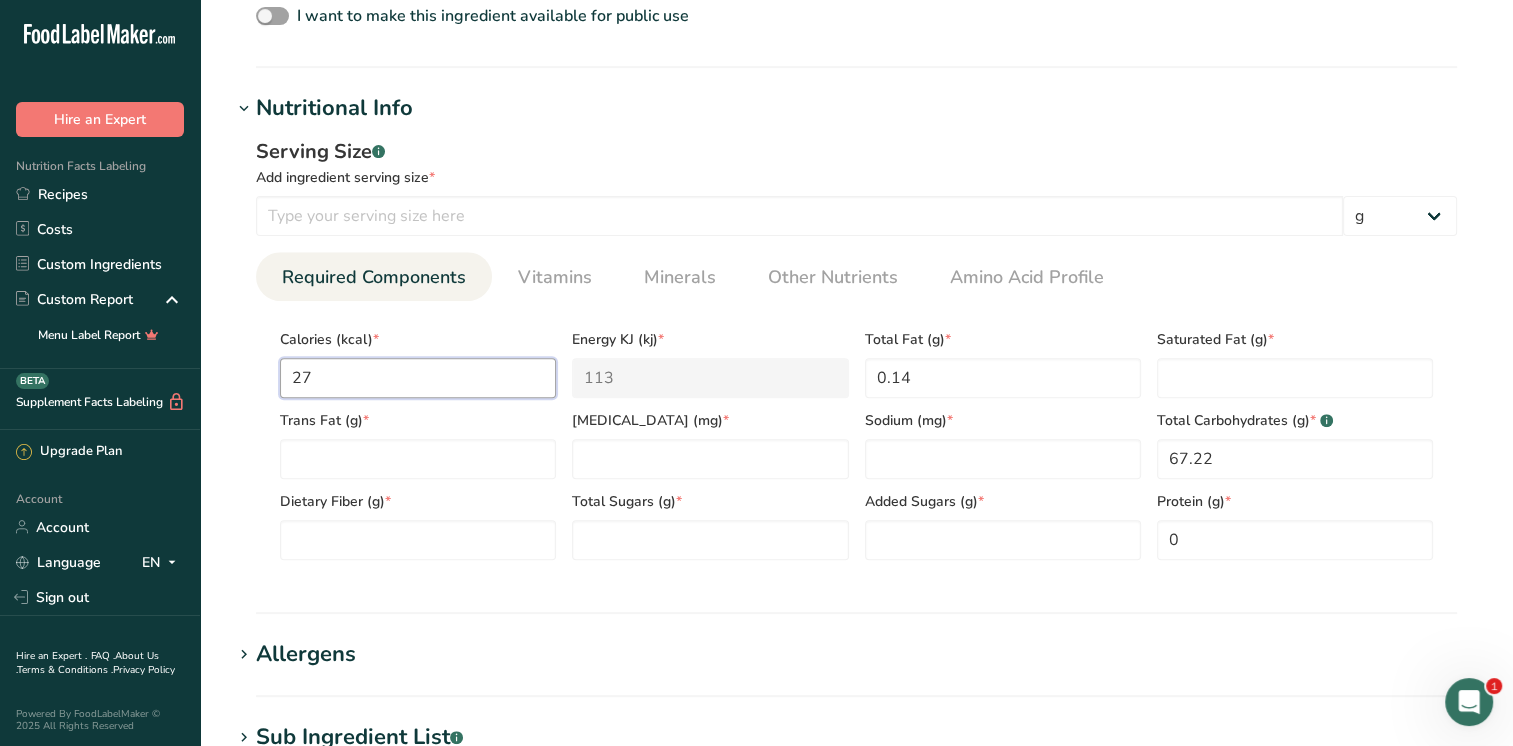 type on "270" 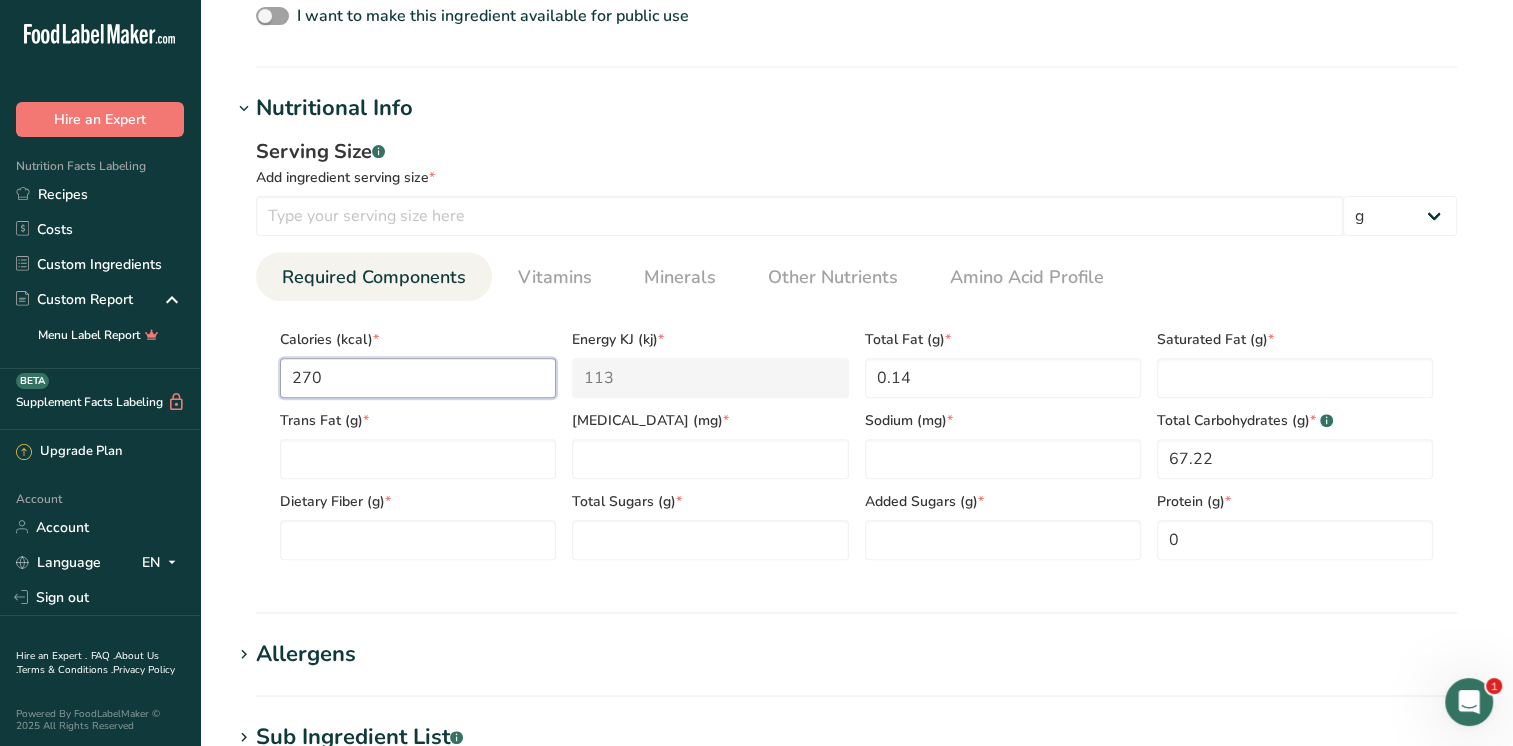 type on "1129.7" 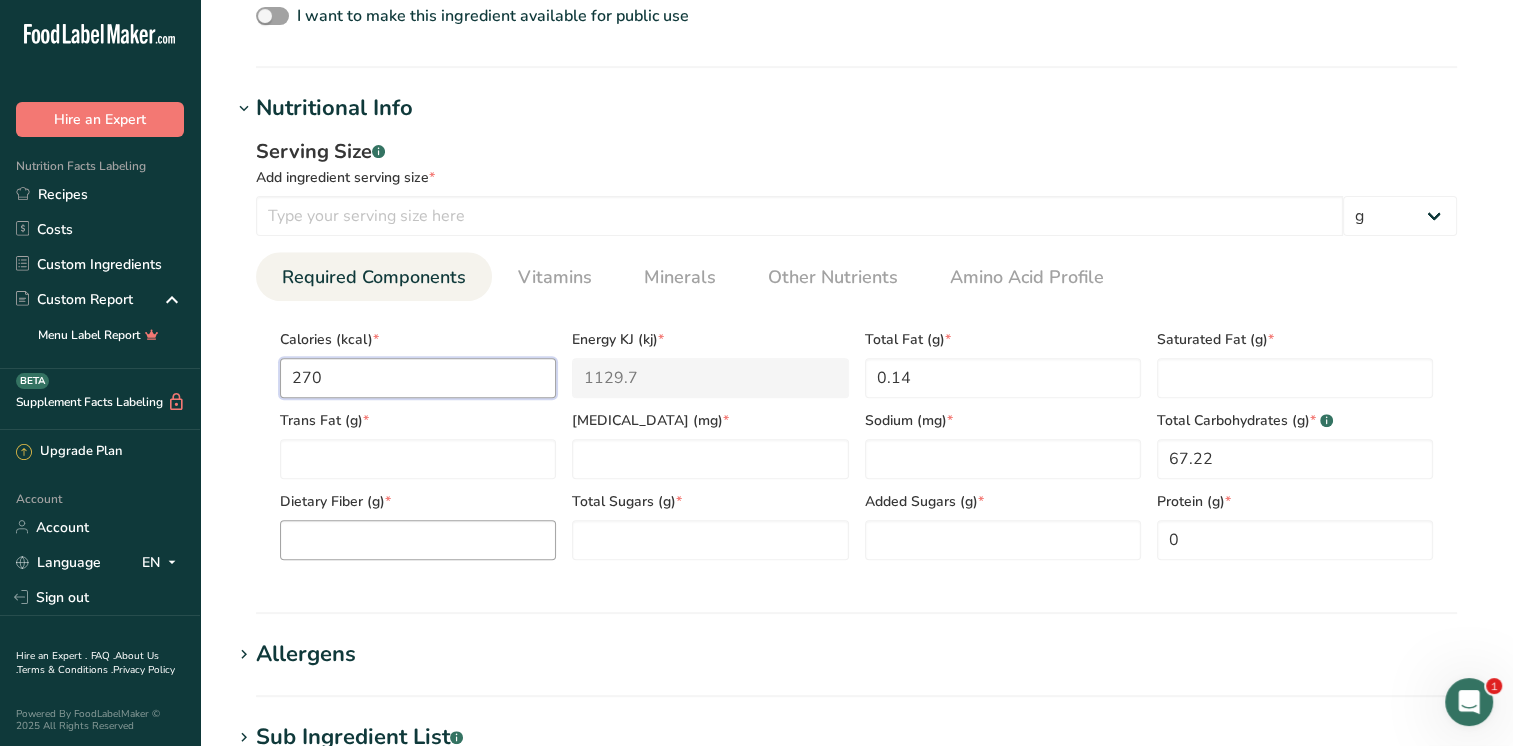 type on "270" 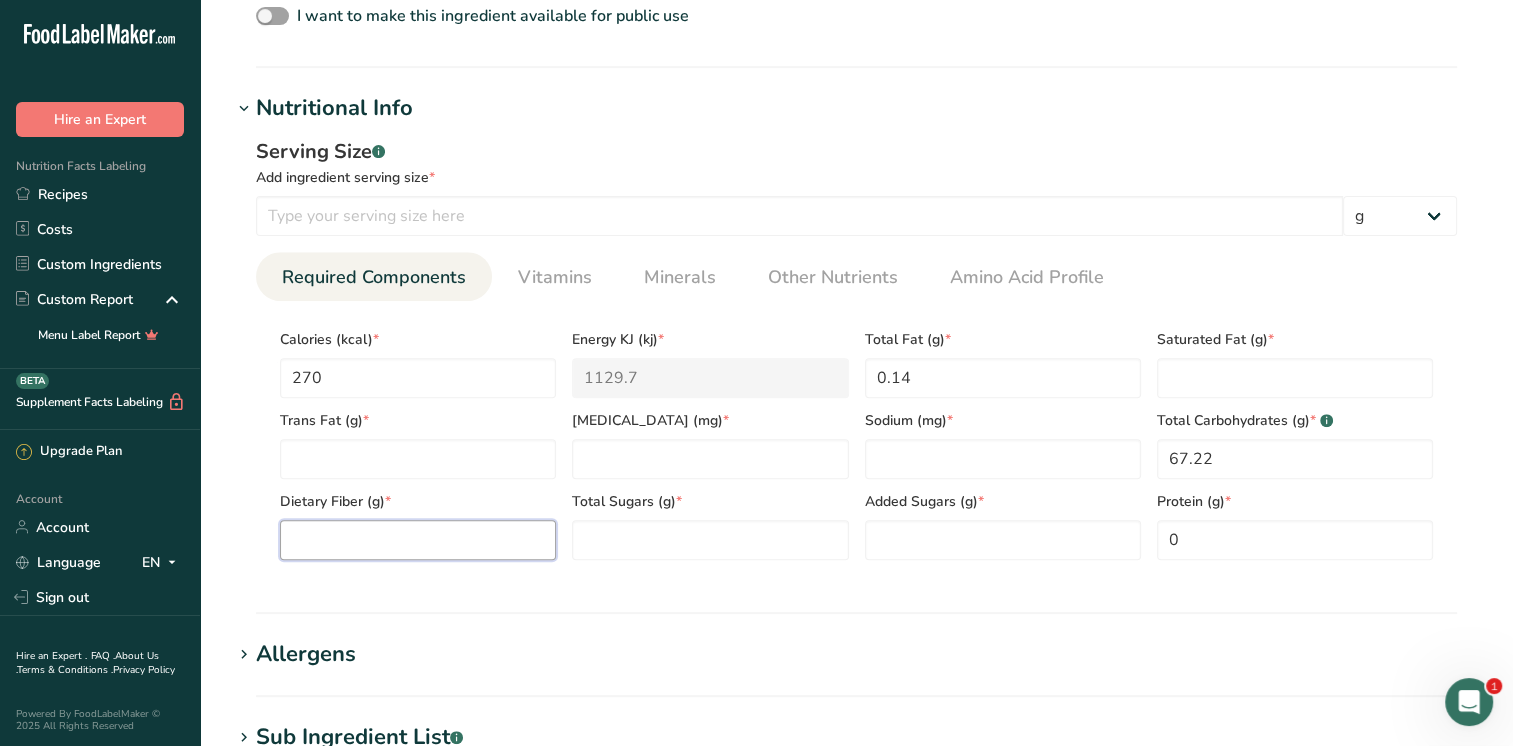 click at bounding box center (418, 540) 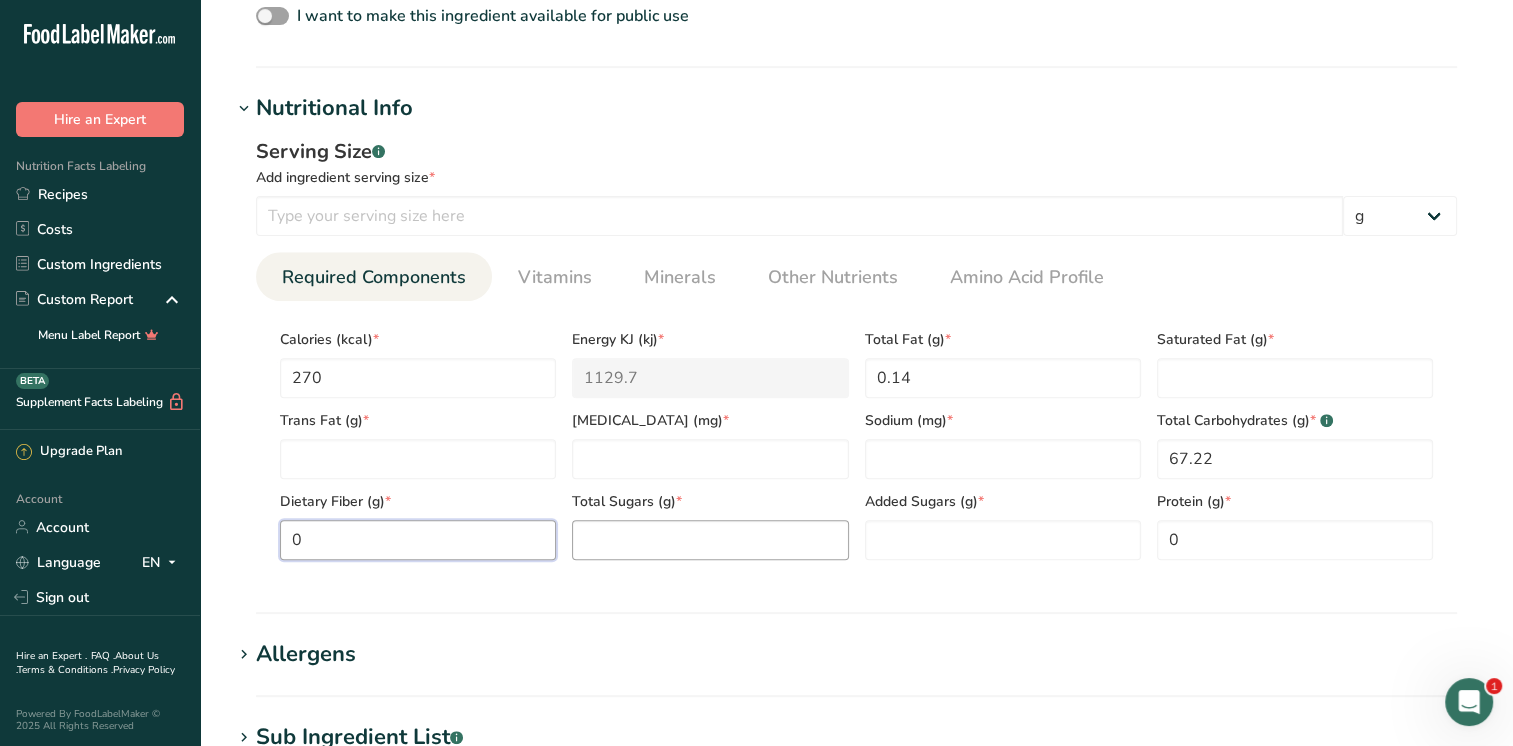 type on "0" 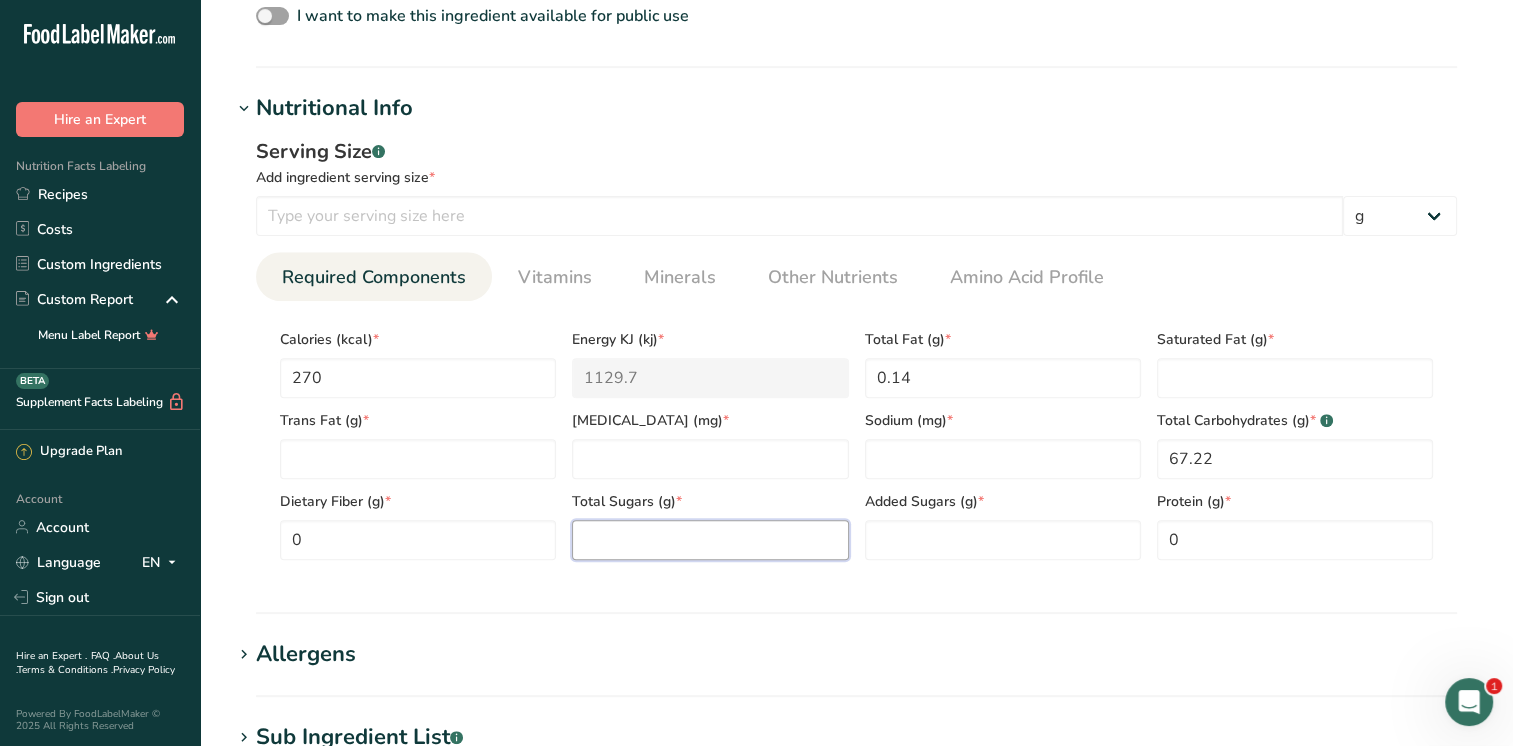click at bounding box center [710, 540] 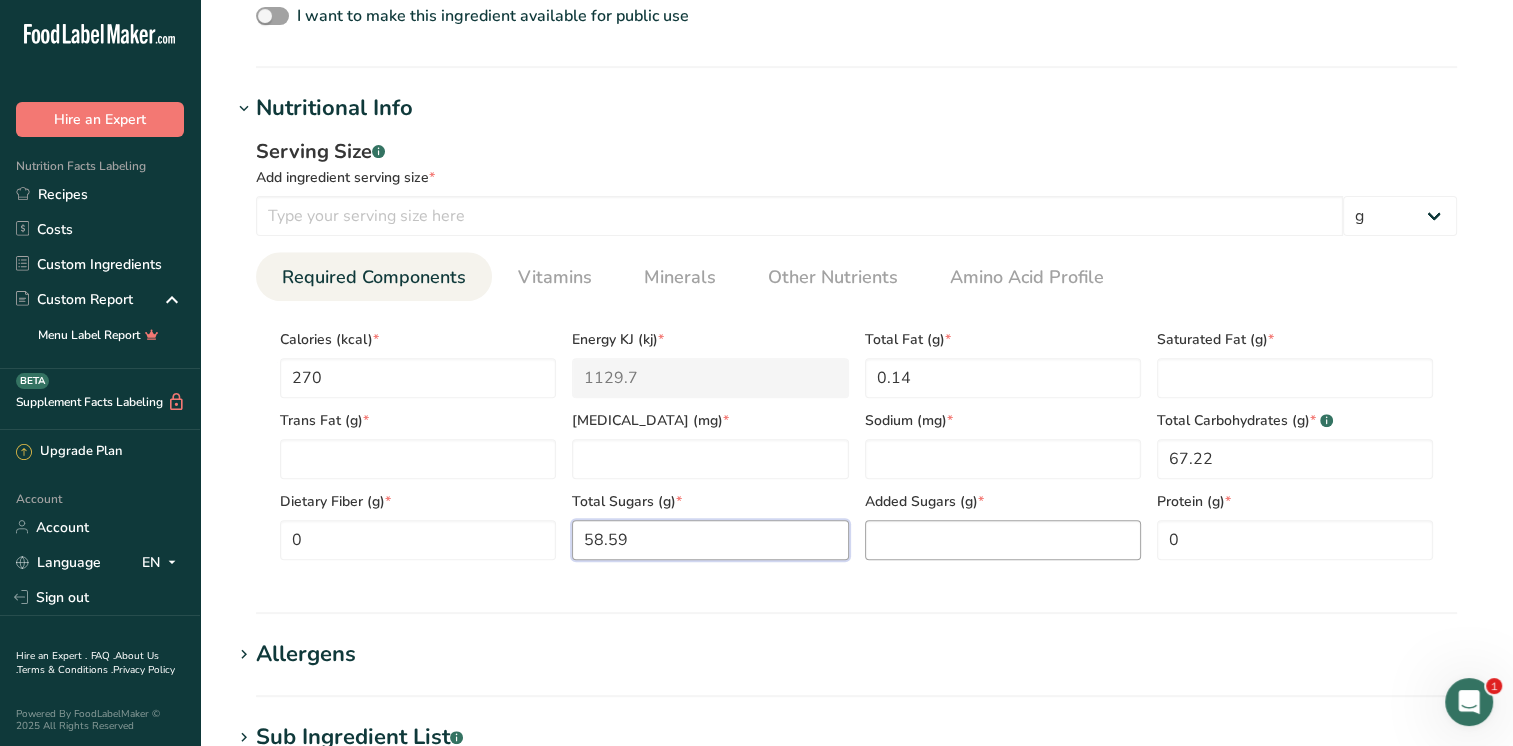 type on "58.59" 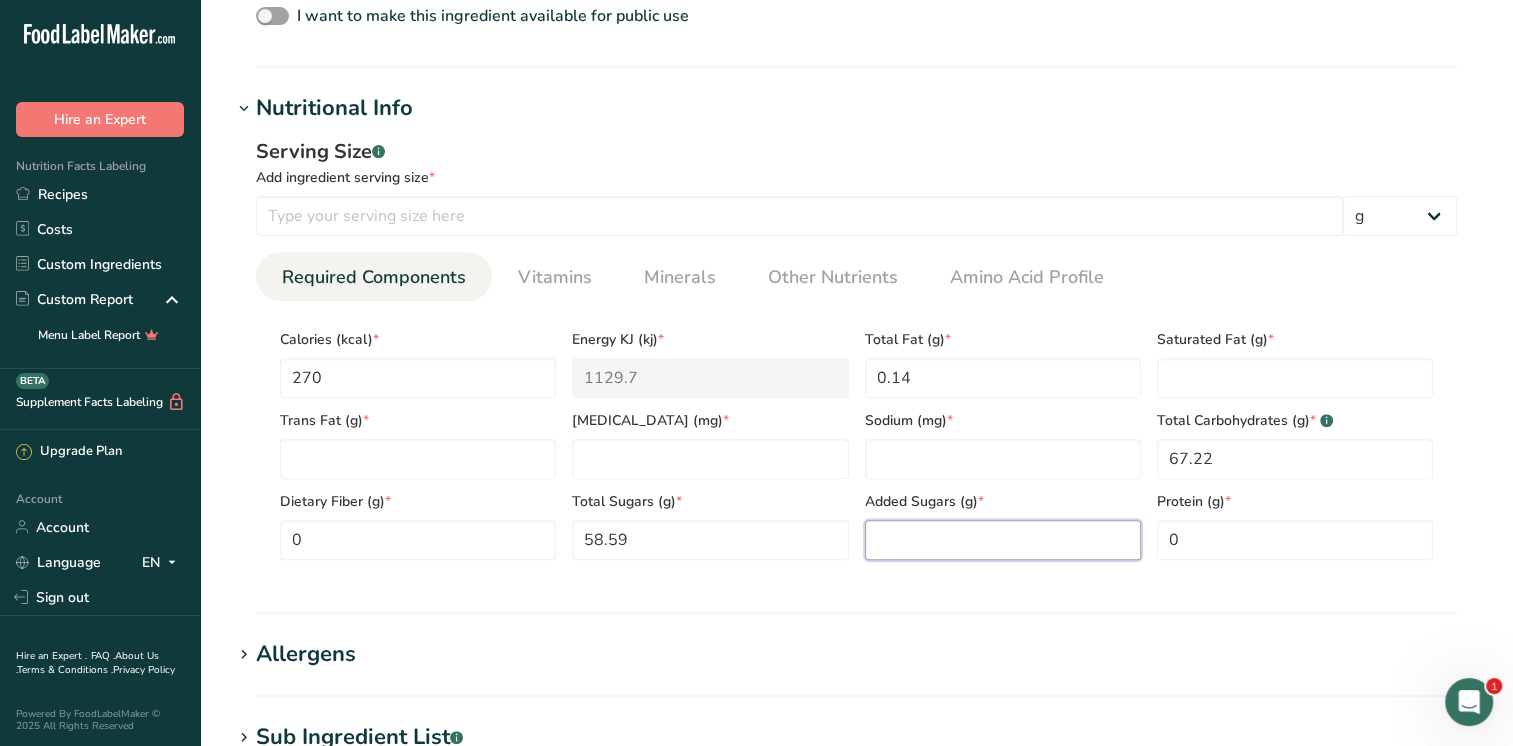 click at bounding box center (1003, 540) 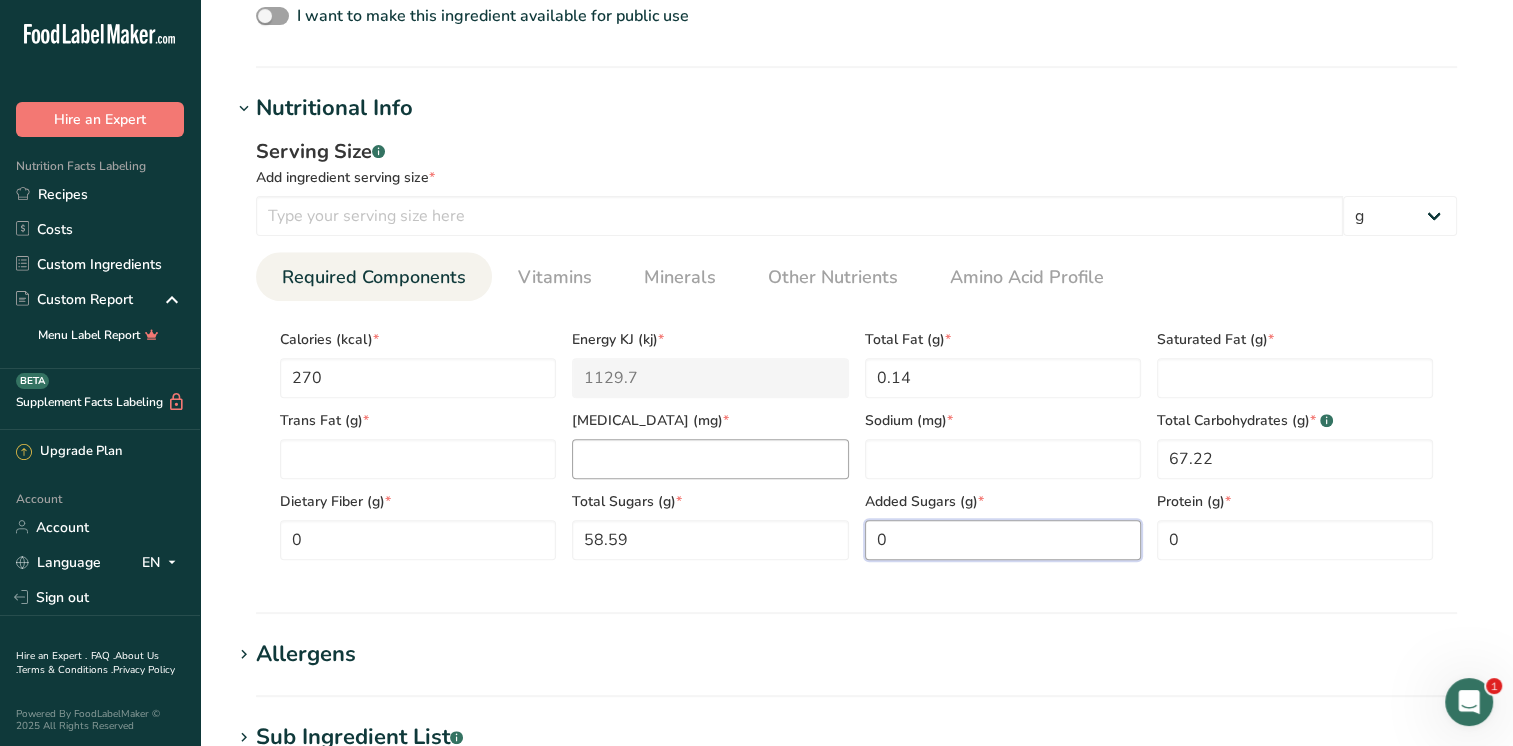 type on "0" 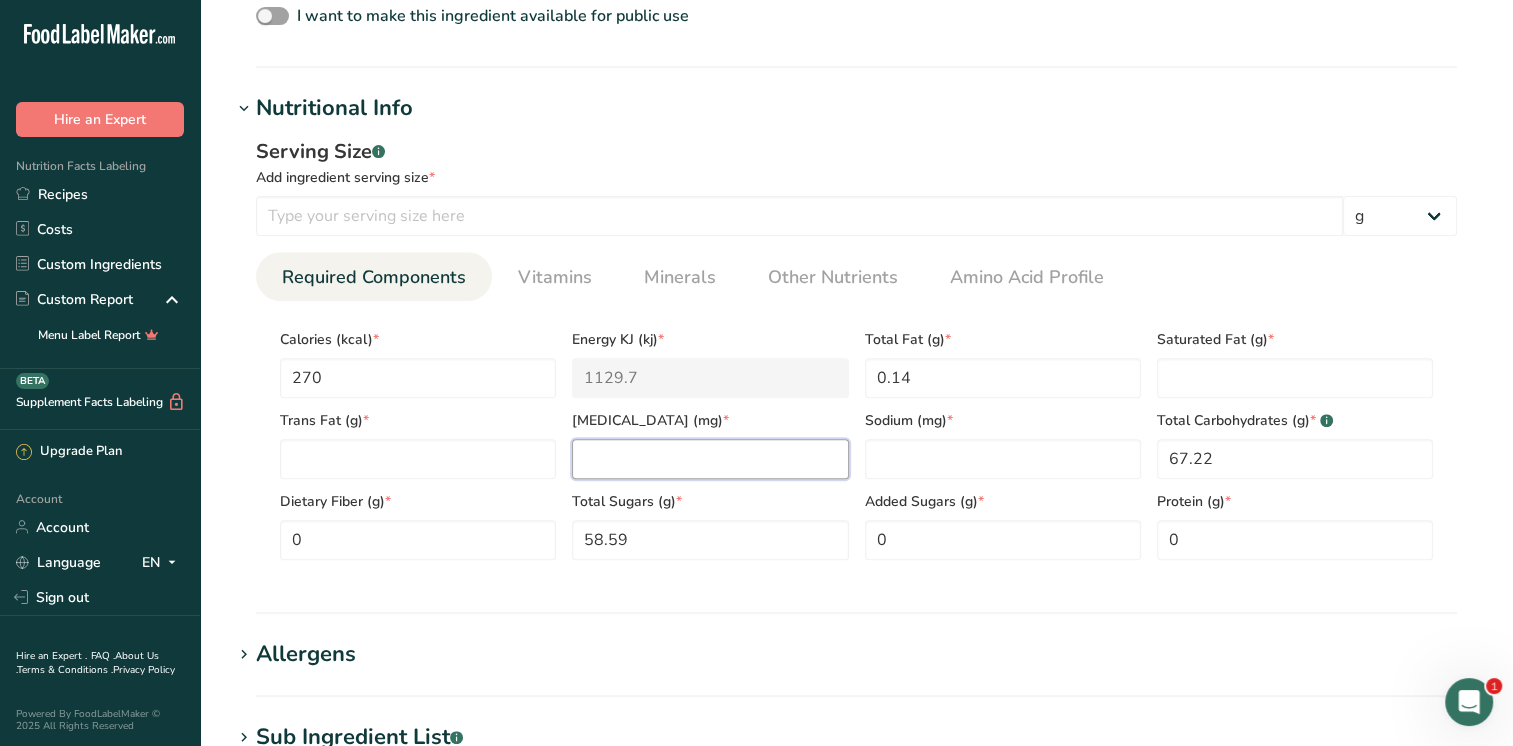 click at bounding box center [710, 459] 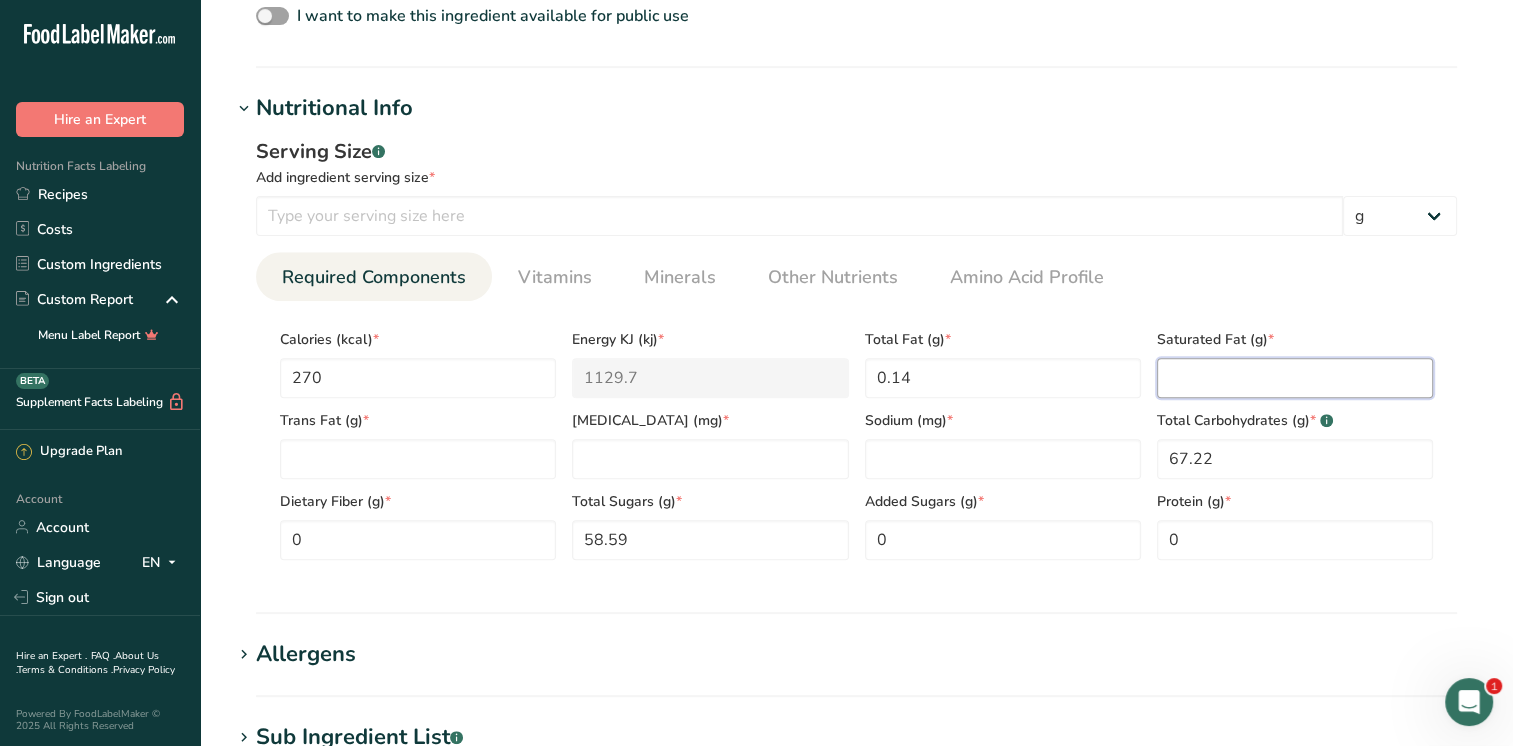 click at bounding box center [1295, 378] 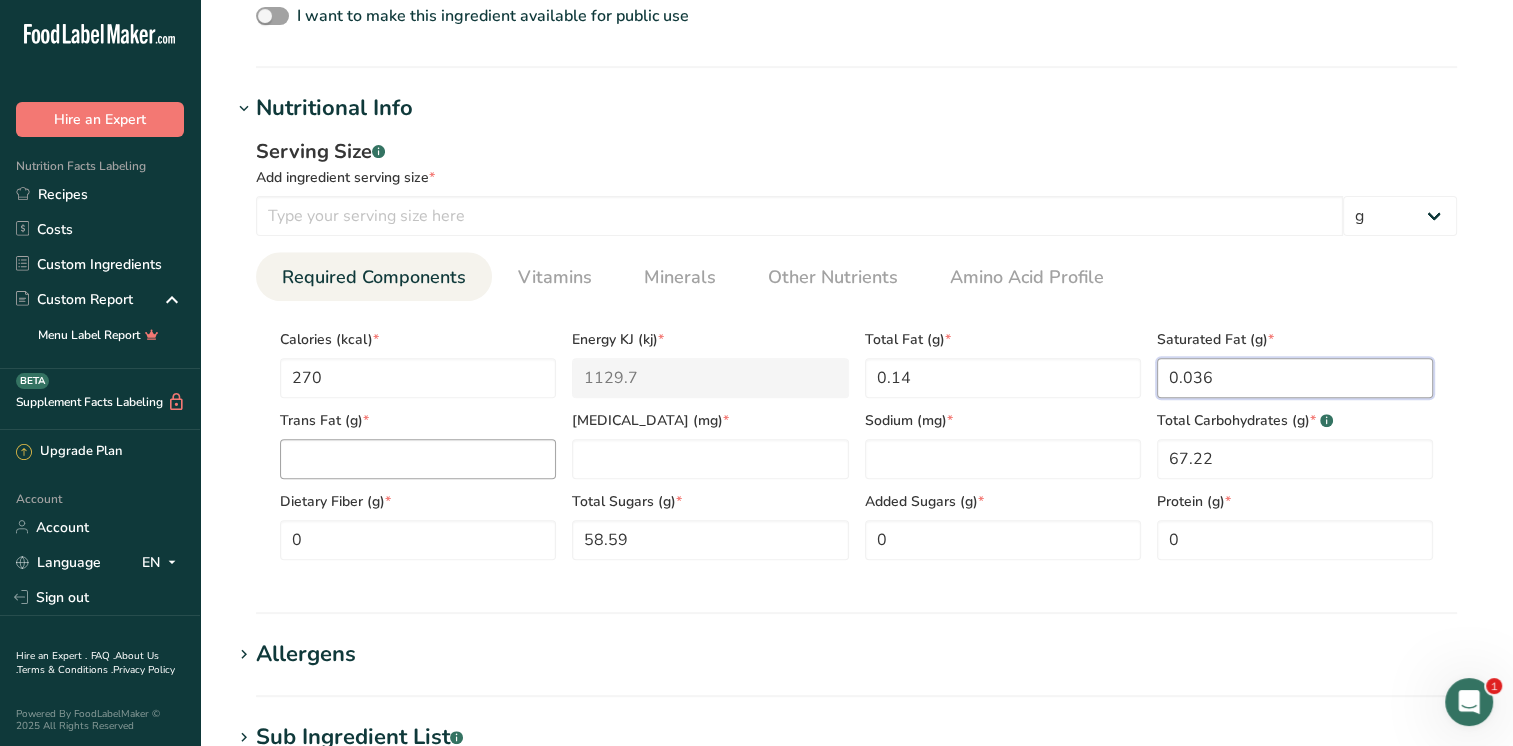 type on "0.036" 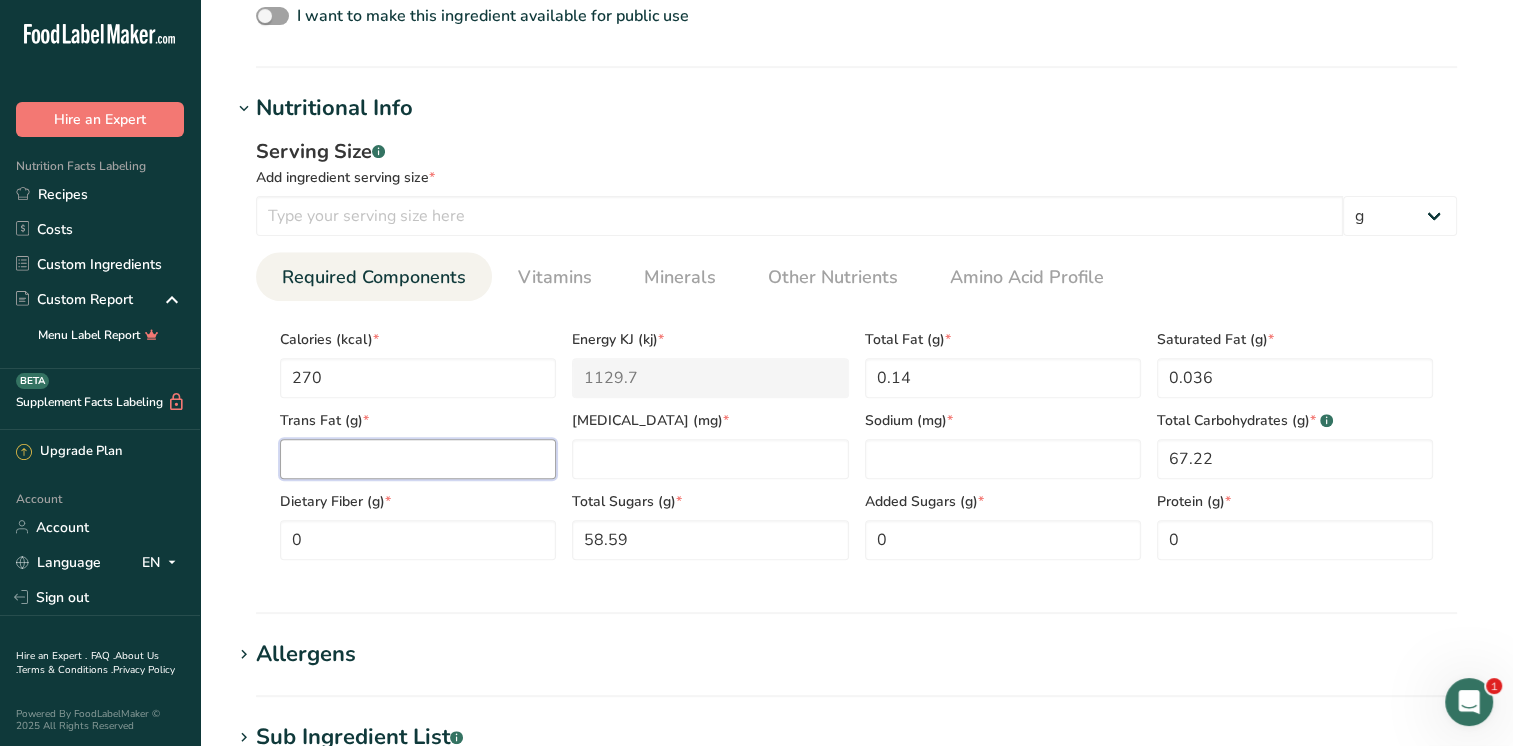 click at bounding box center [418, 459] 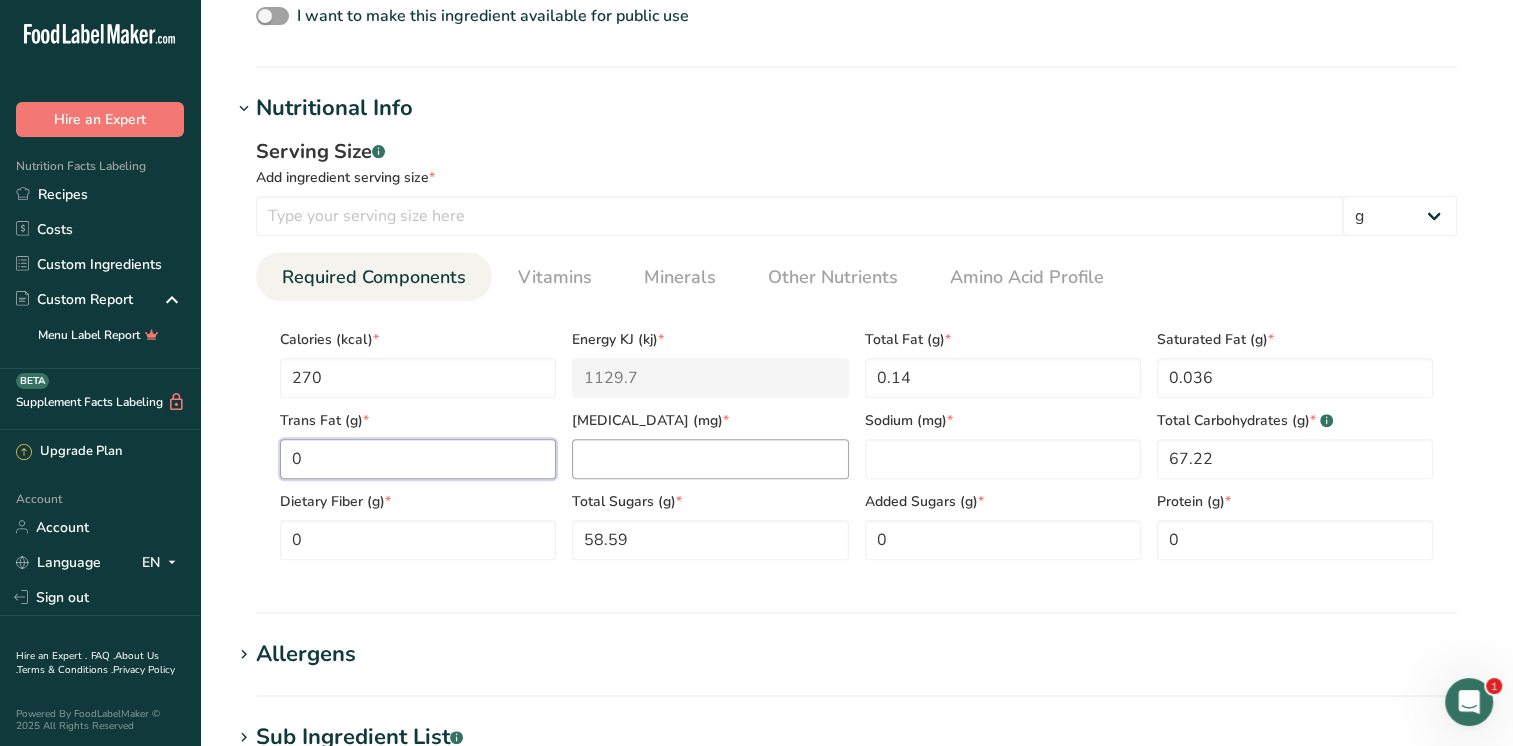 type on "0" 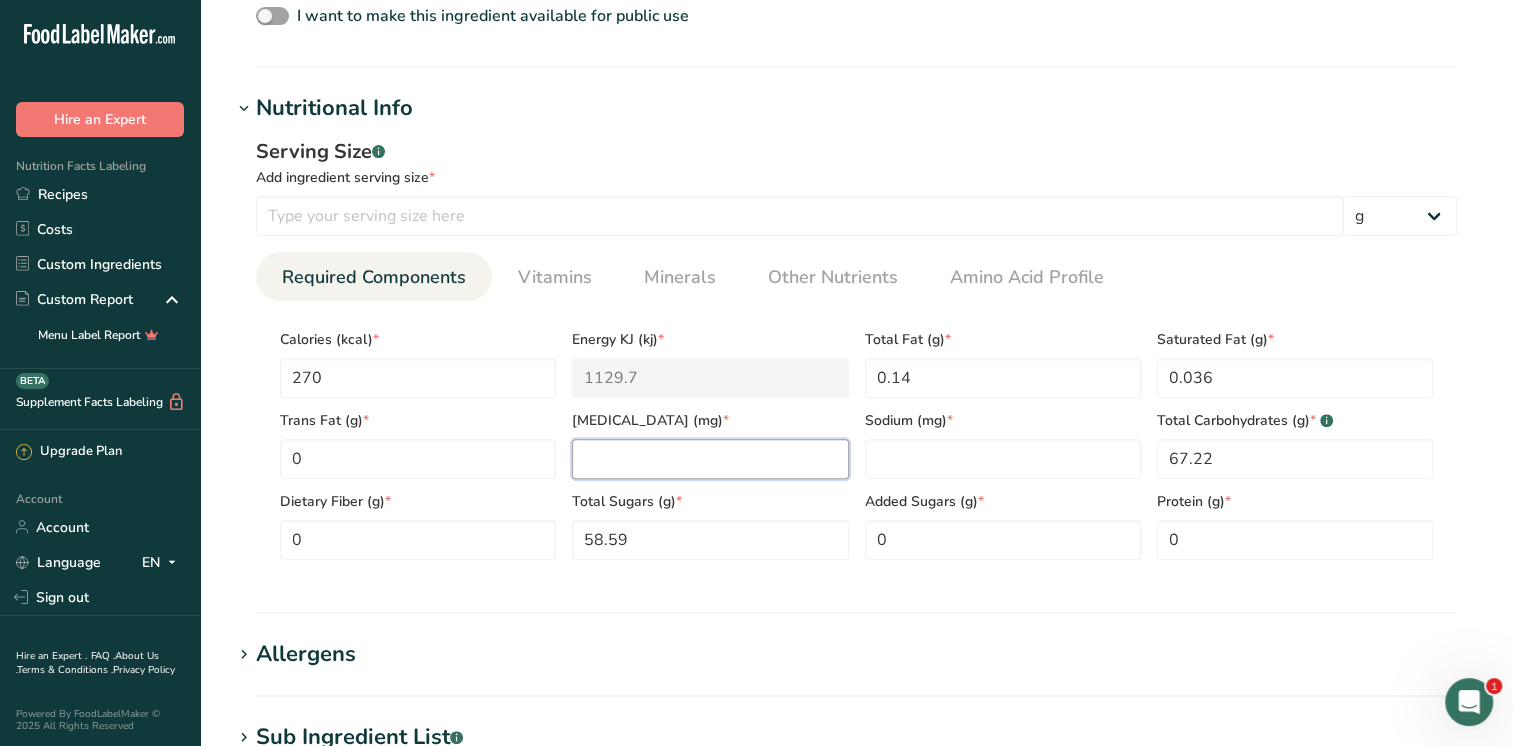 click at bounding box center (710, 459) 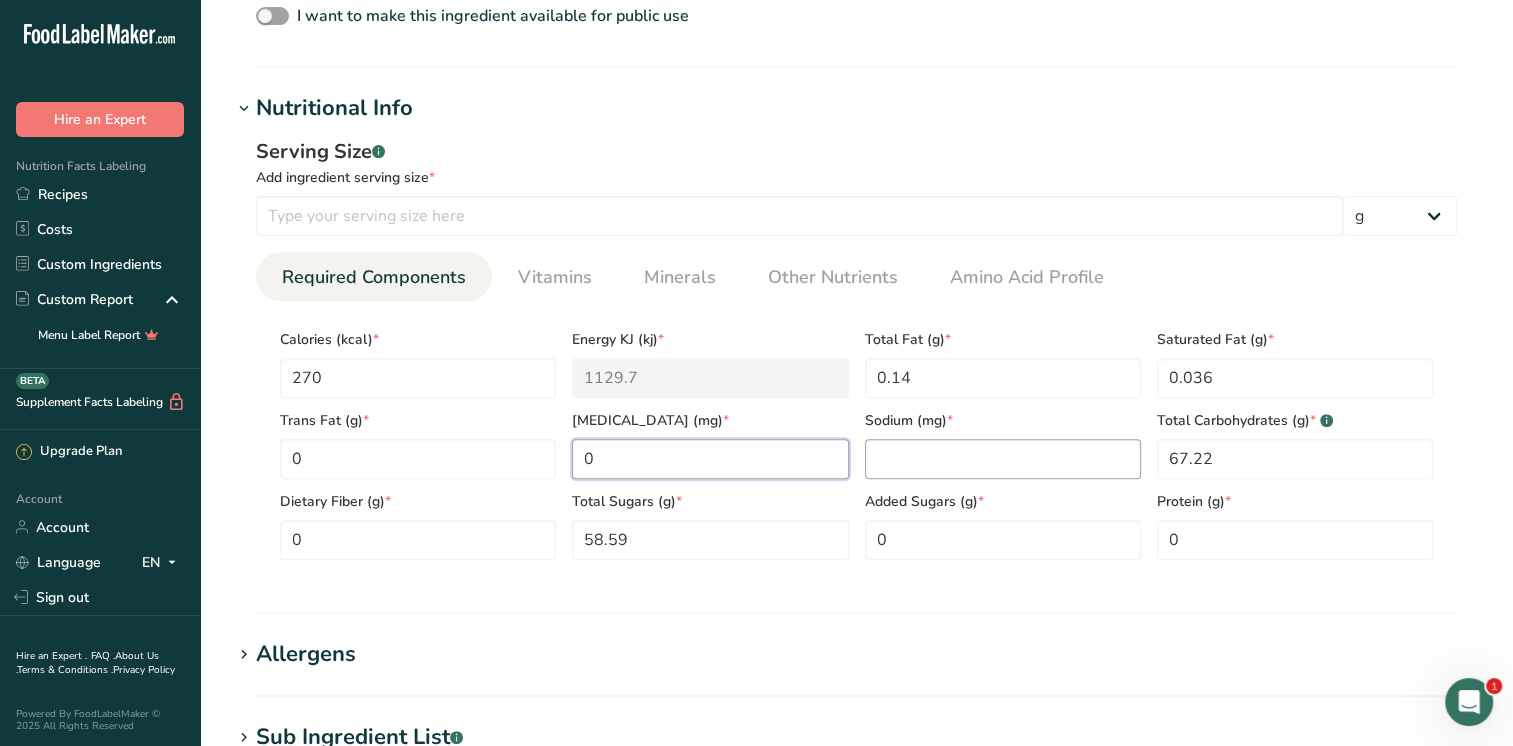 type on "0" 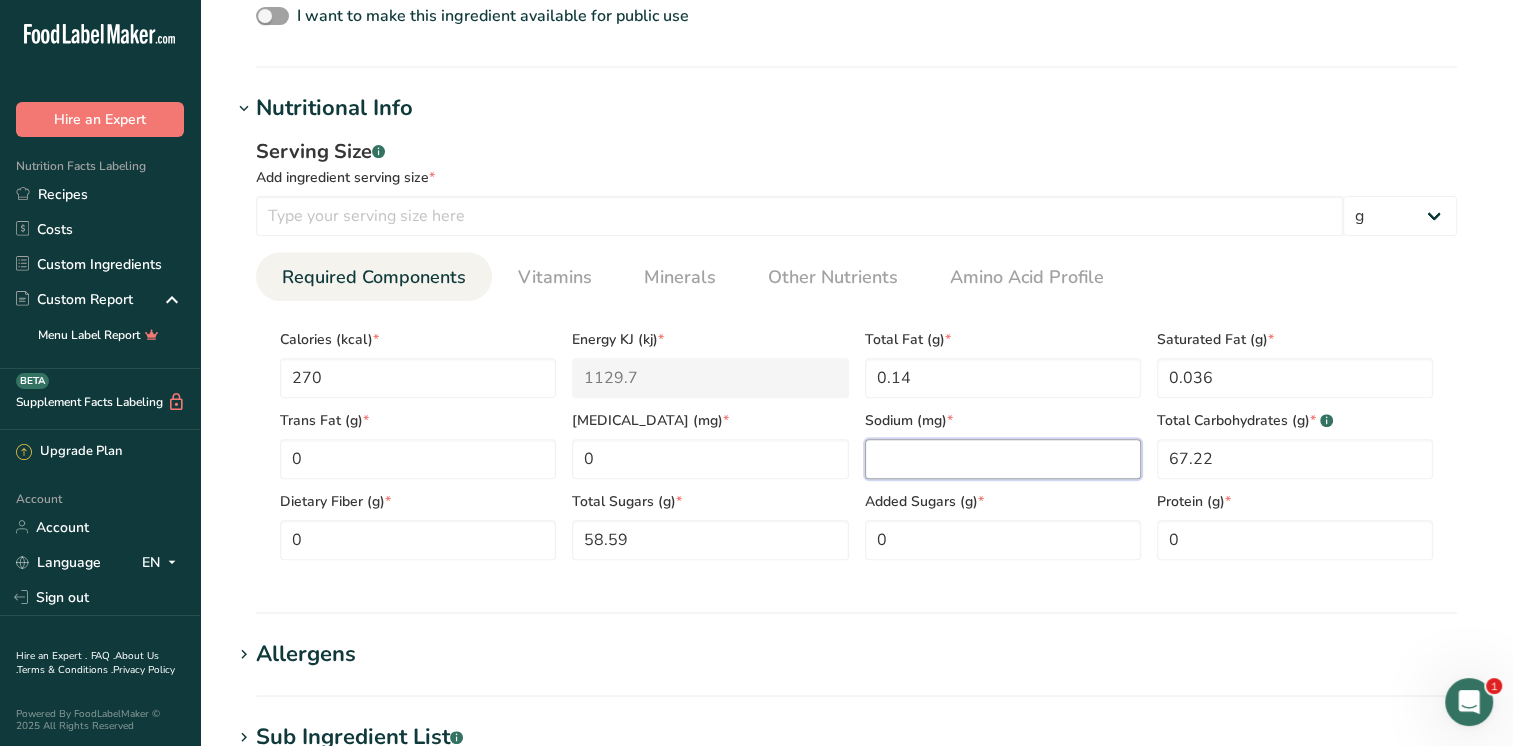 click at bounding box center [1003, 459] 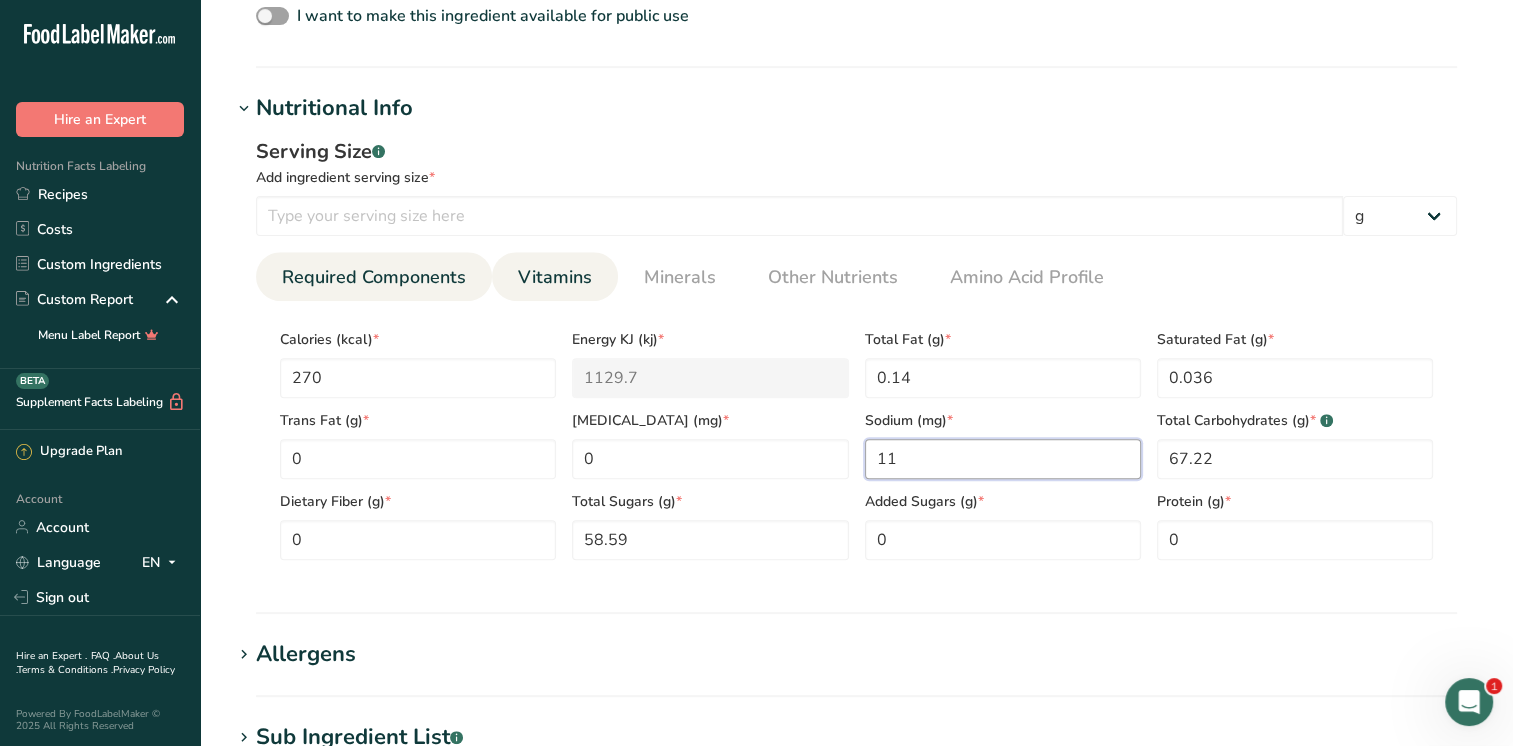 type on "11" 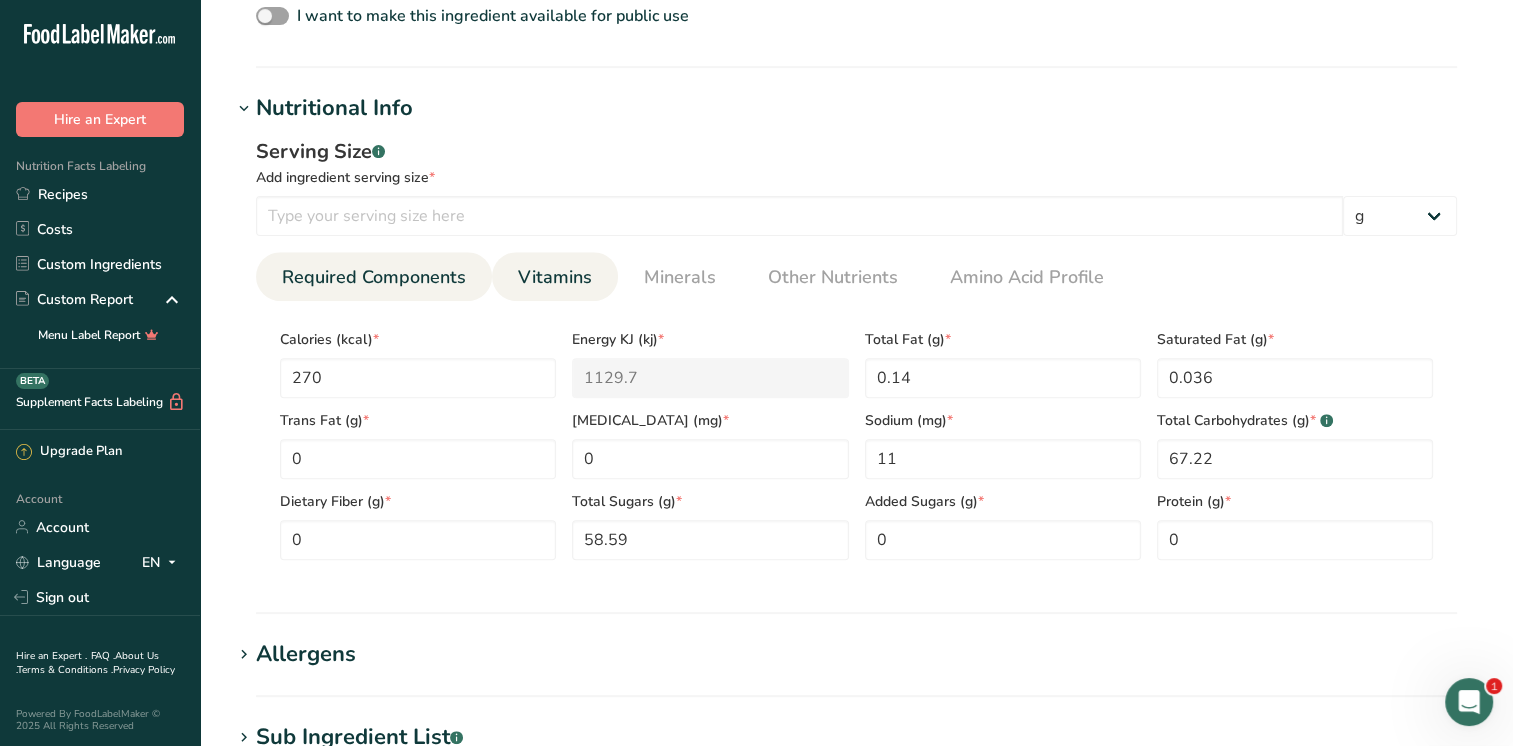 click on "Vitamins" at bounding box center (555, 277) 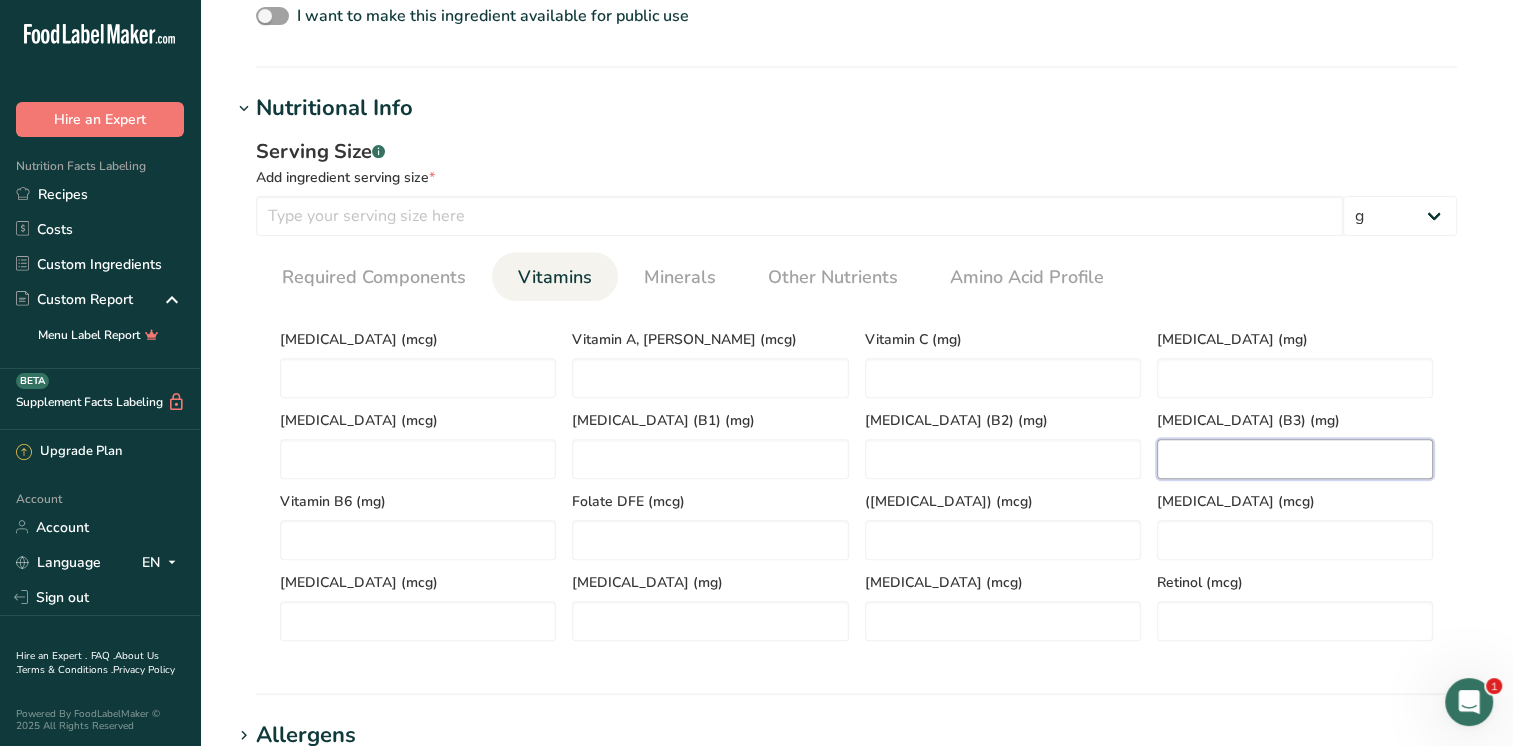 click at bounding box center (1295, 459) 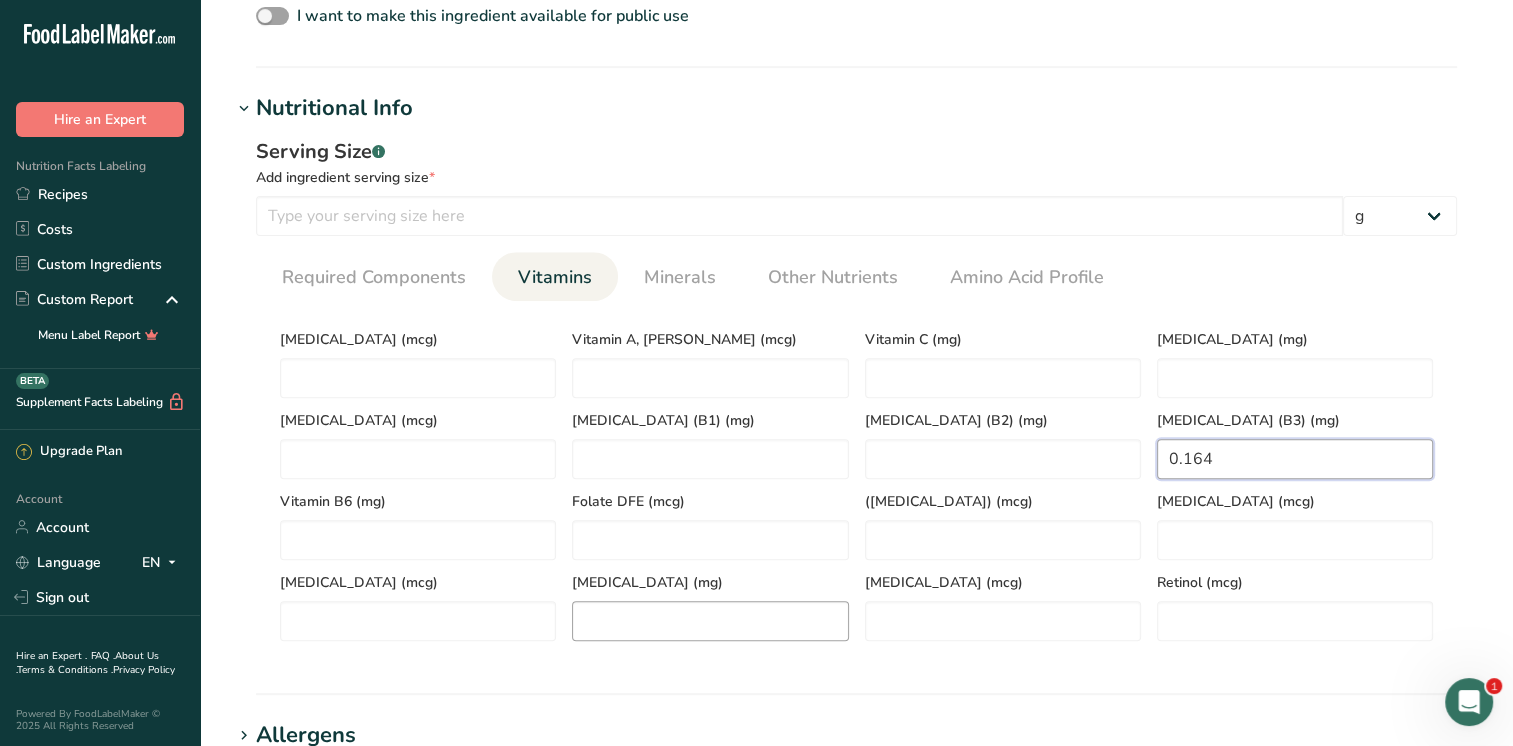 type on "0.164" 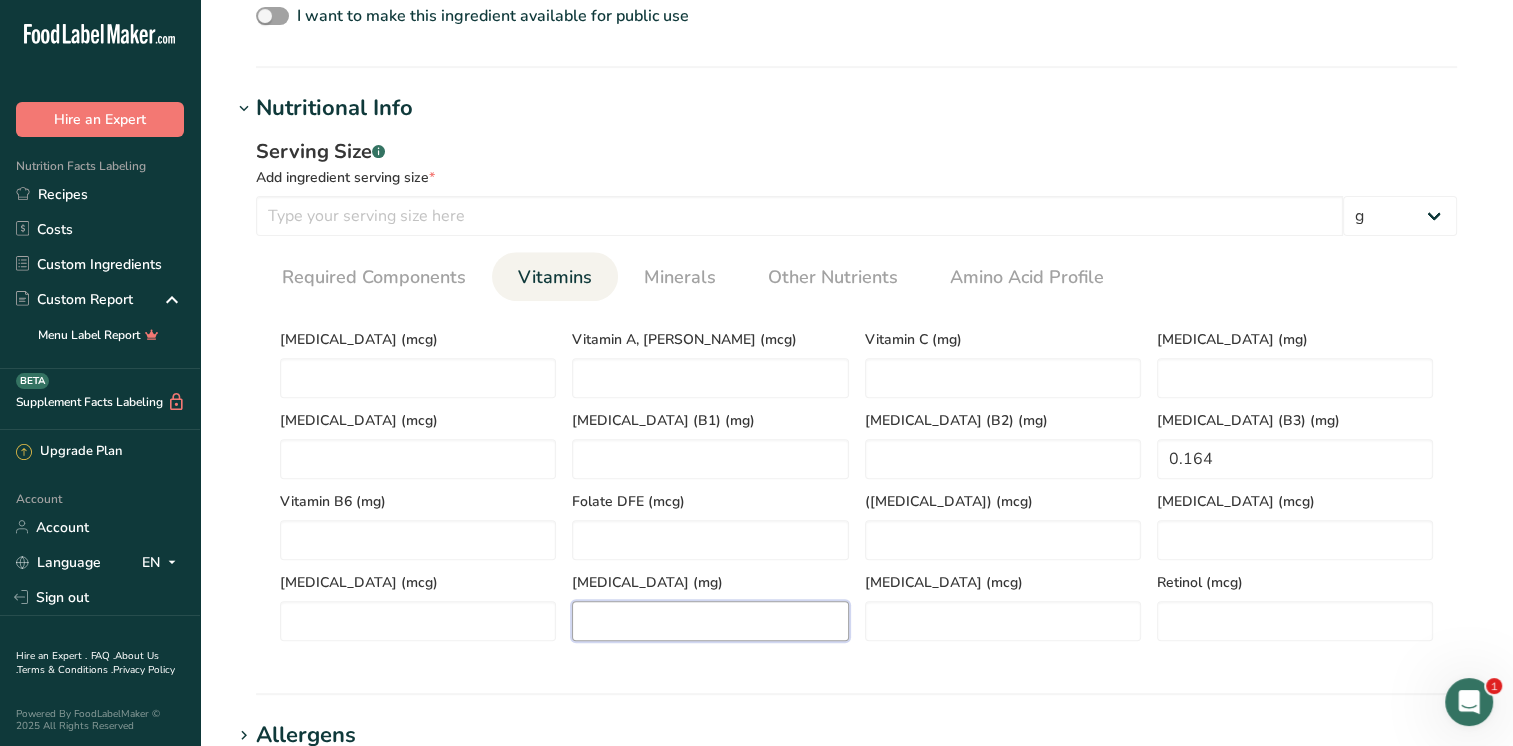 click at bounding box center (710, 621) 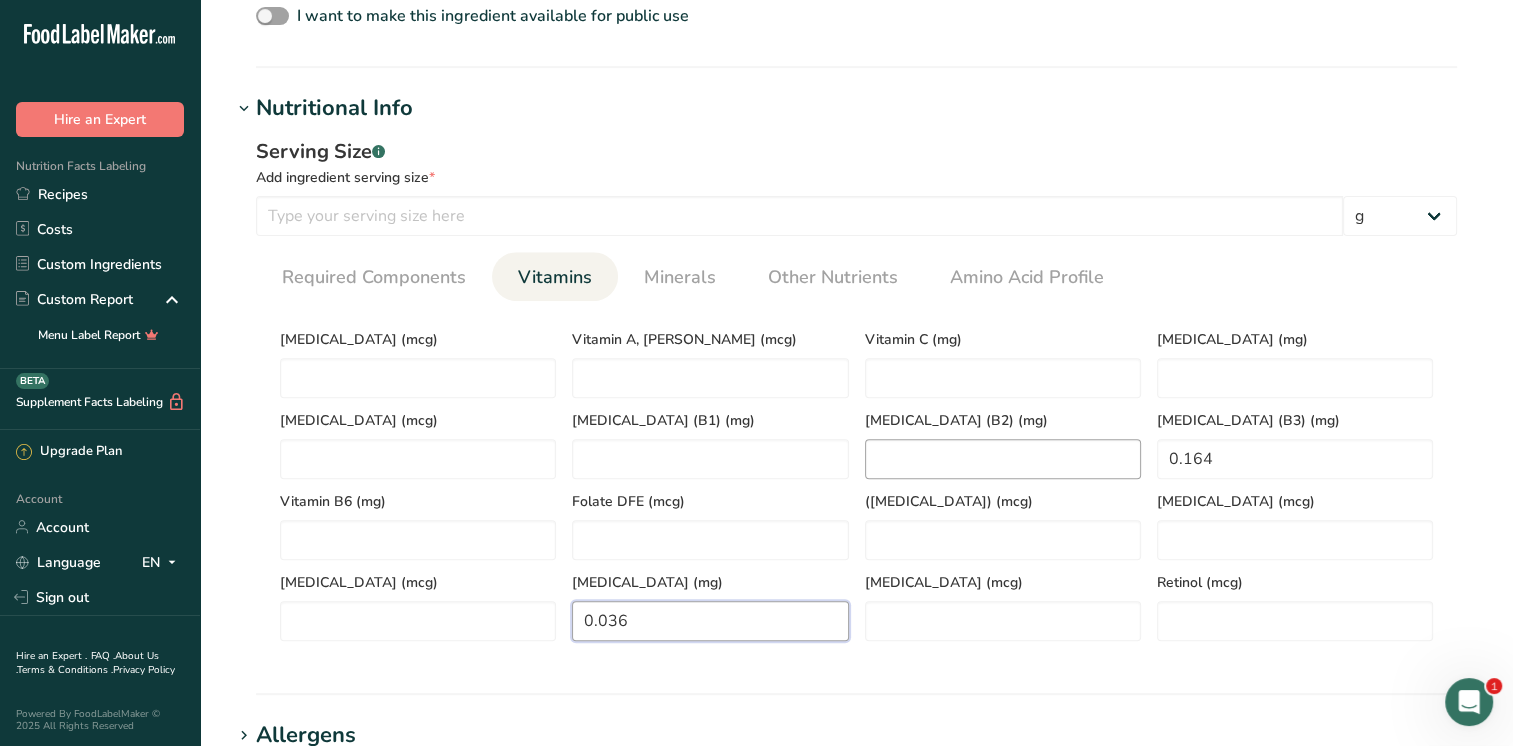 type on "0.036" 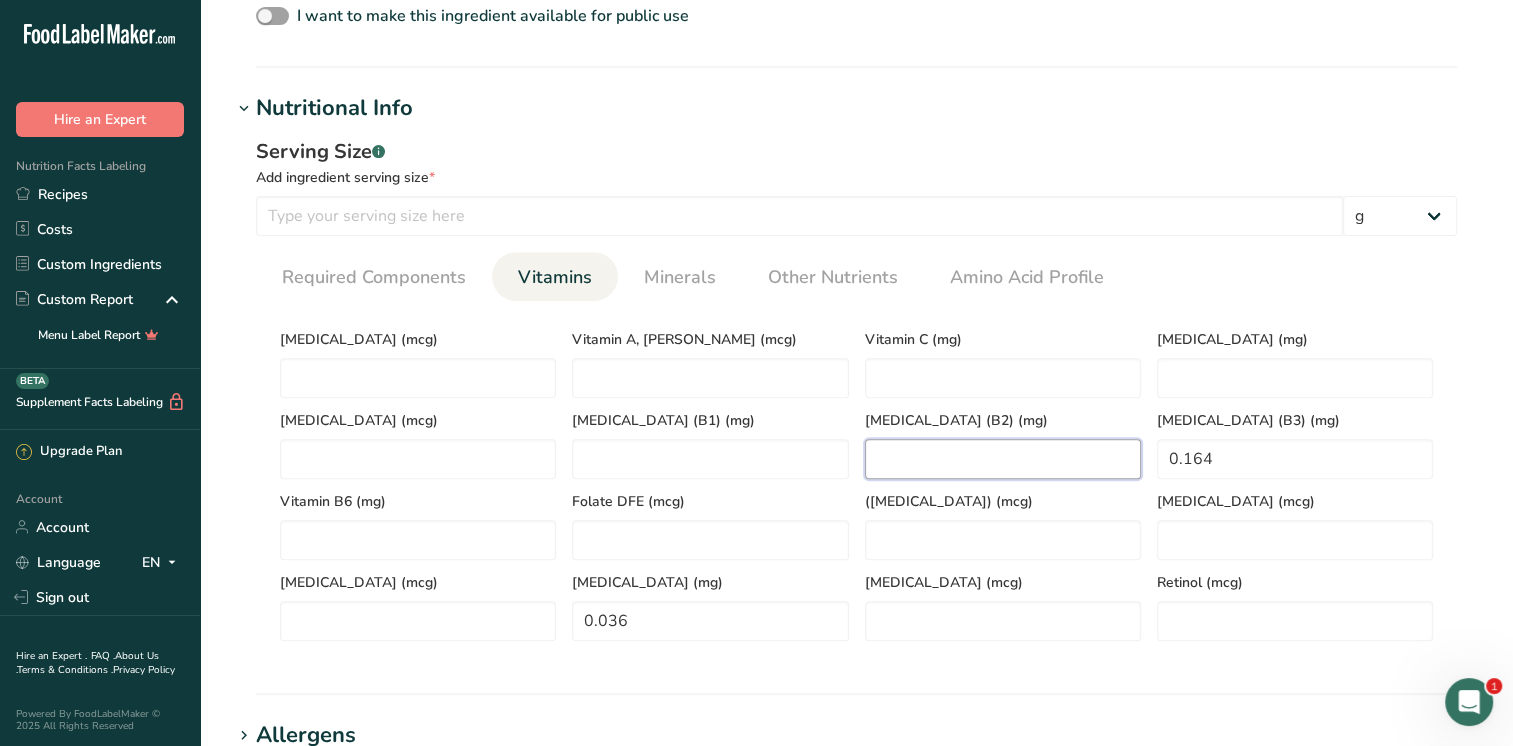 click at bounding box center [1003, 459] 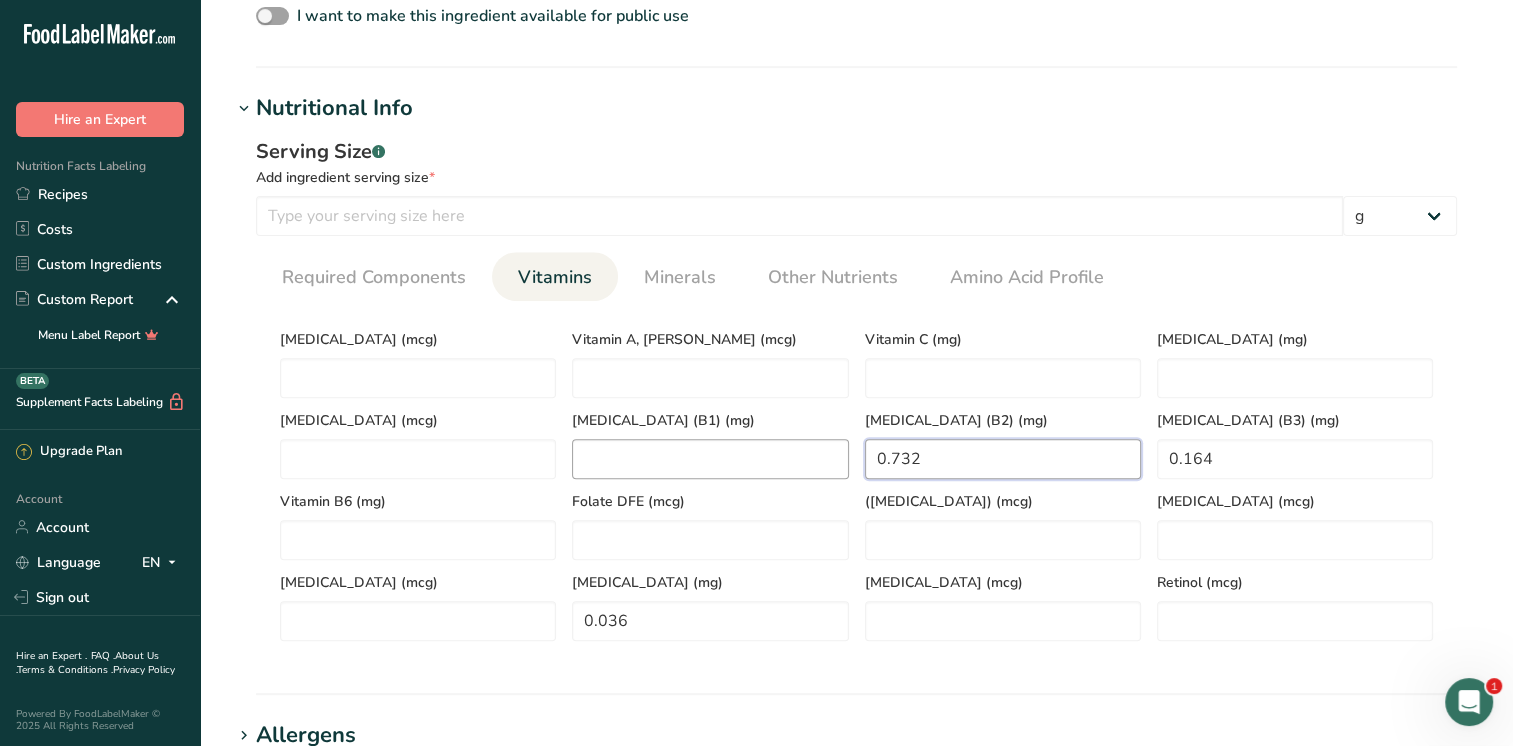 type on "0.732" 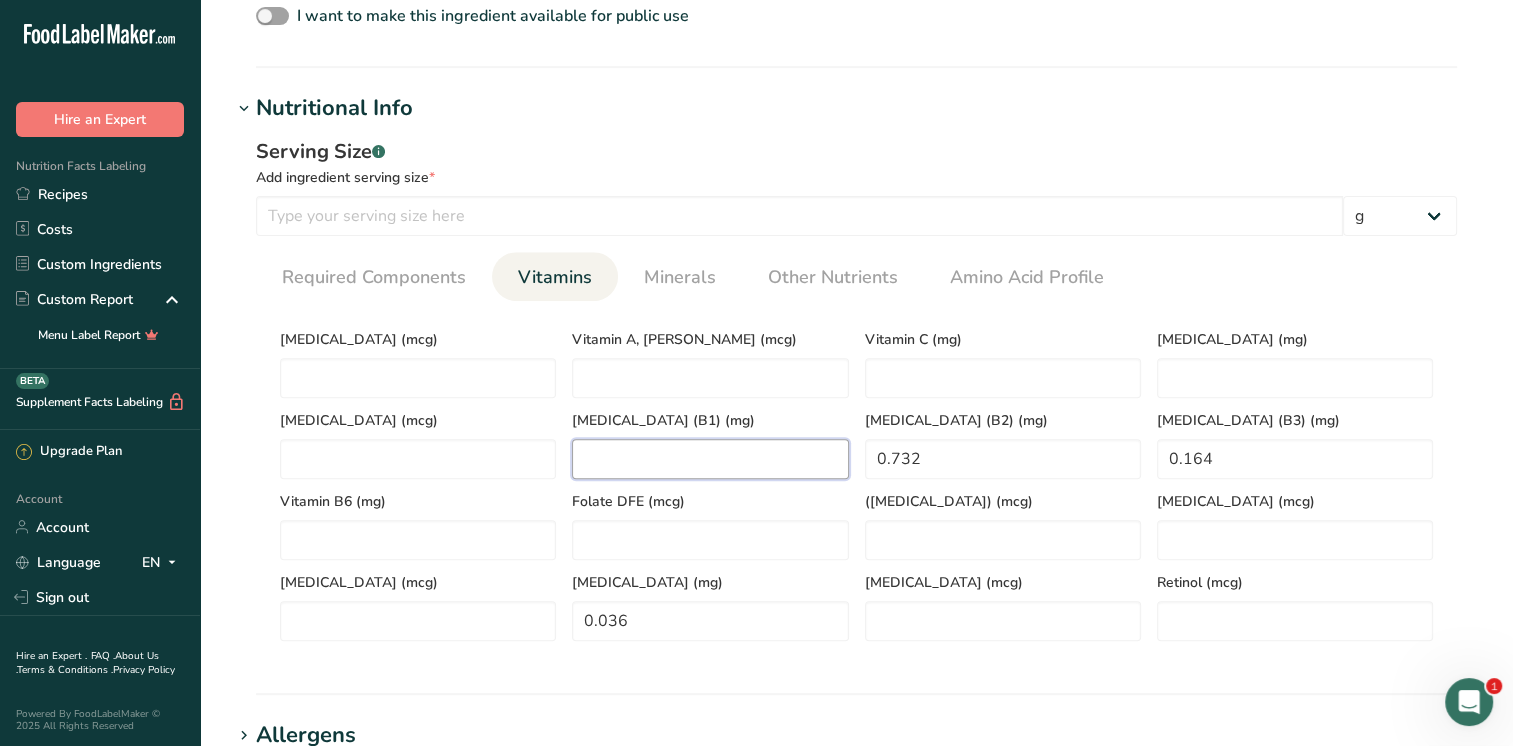click at bounding box center (710, 459) 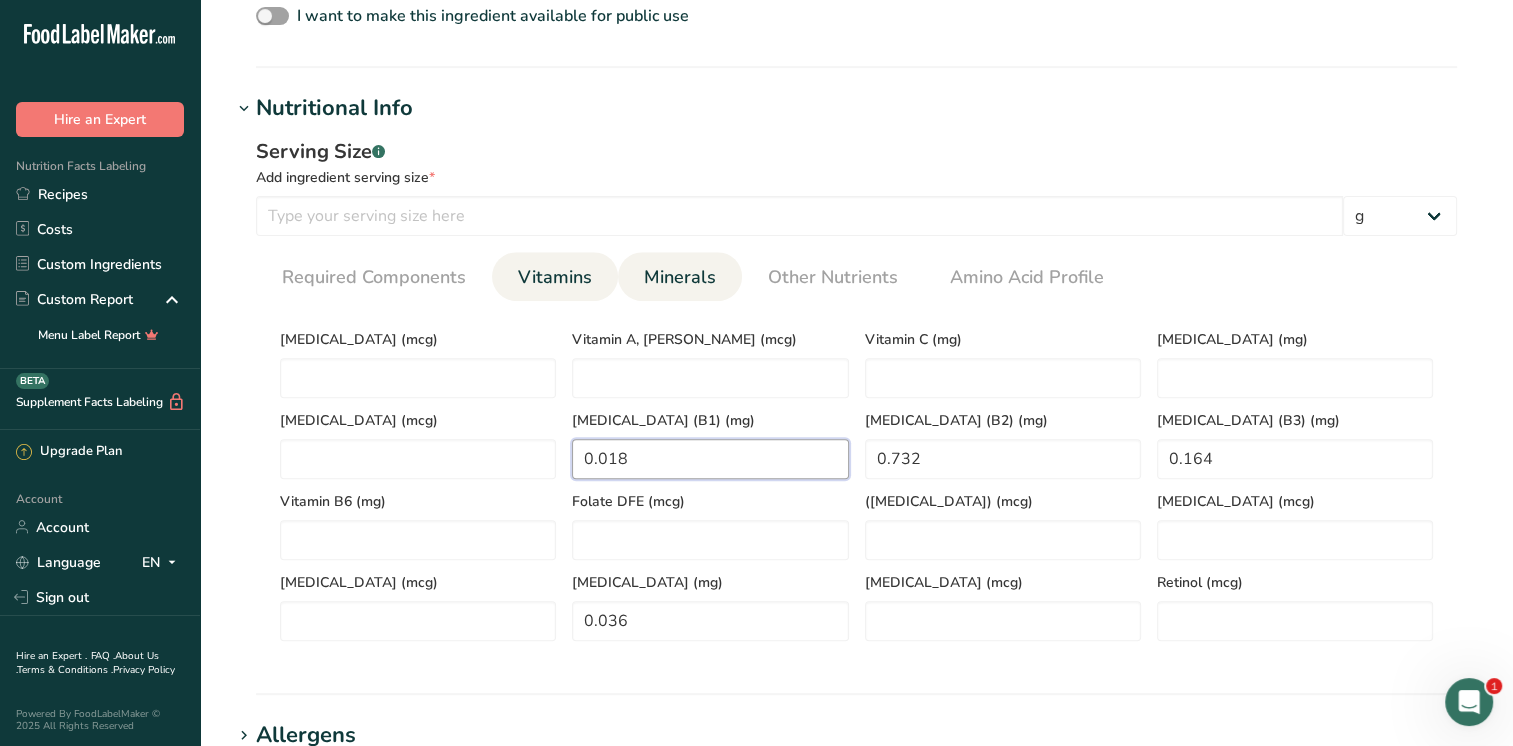 type on "0.018" 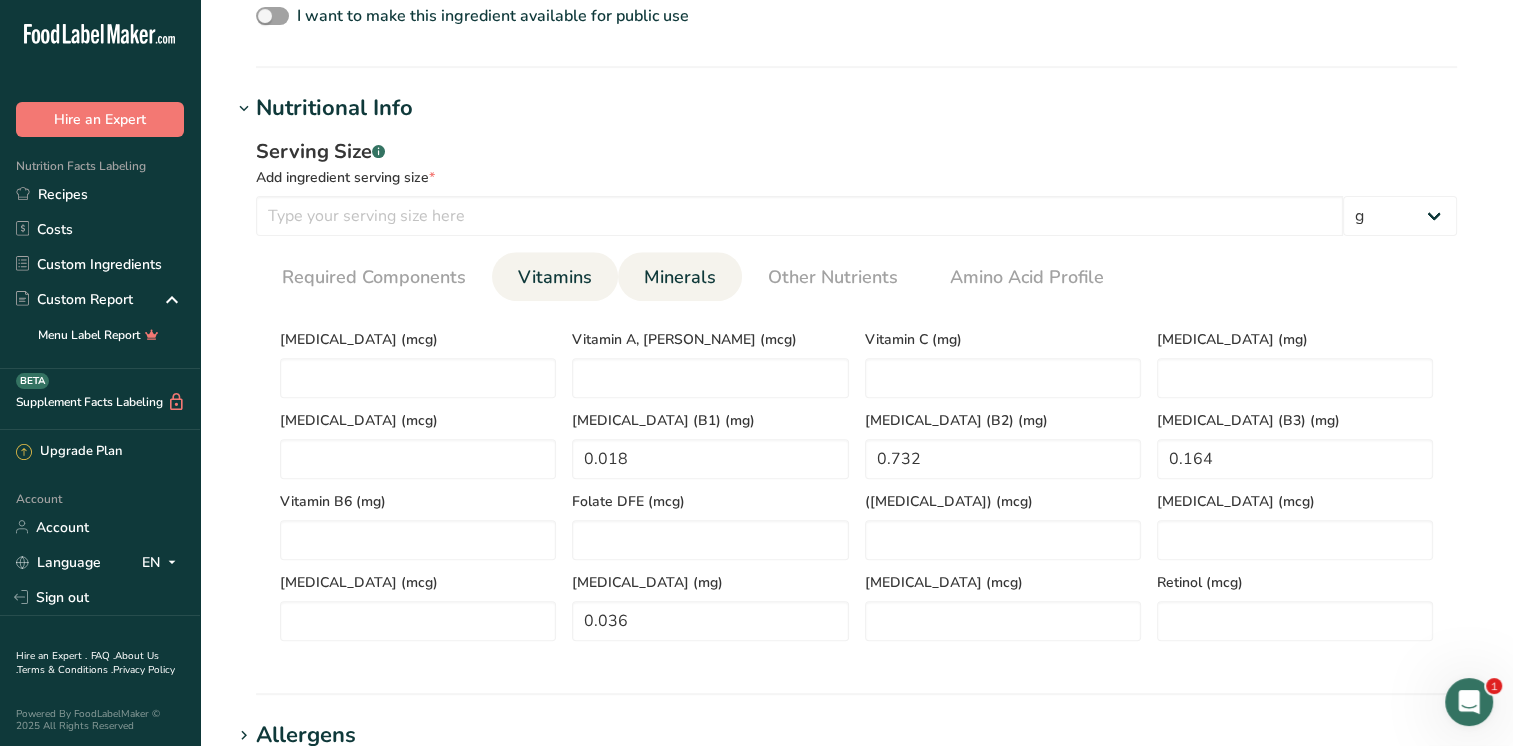 click on "Minerals" at bounding box center [680, 277] 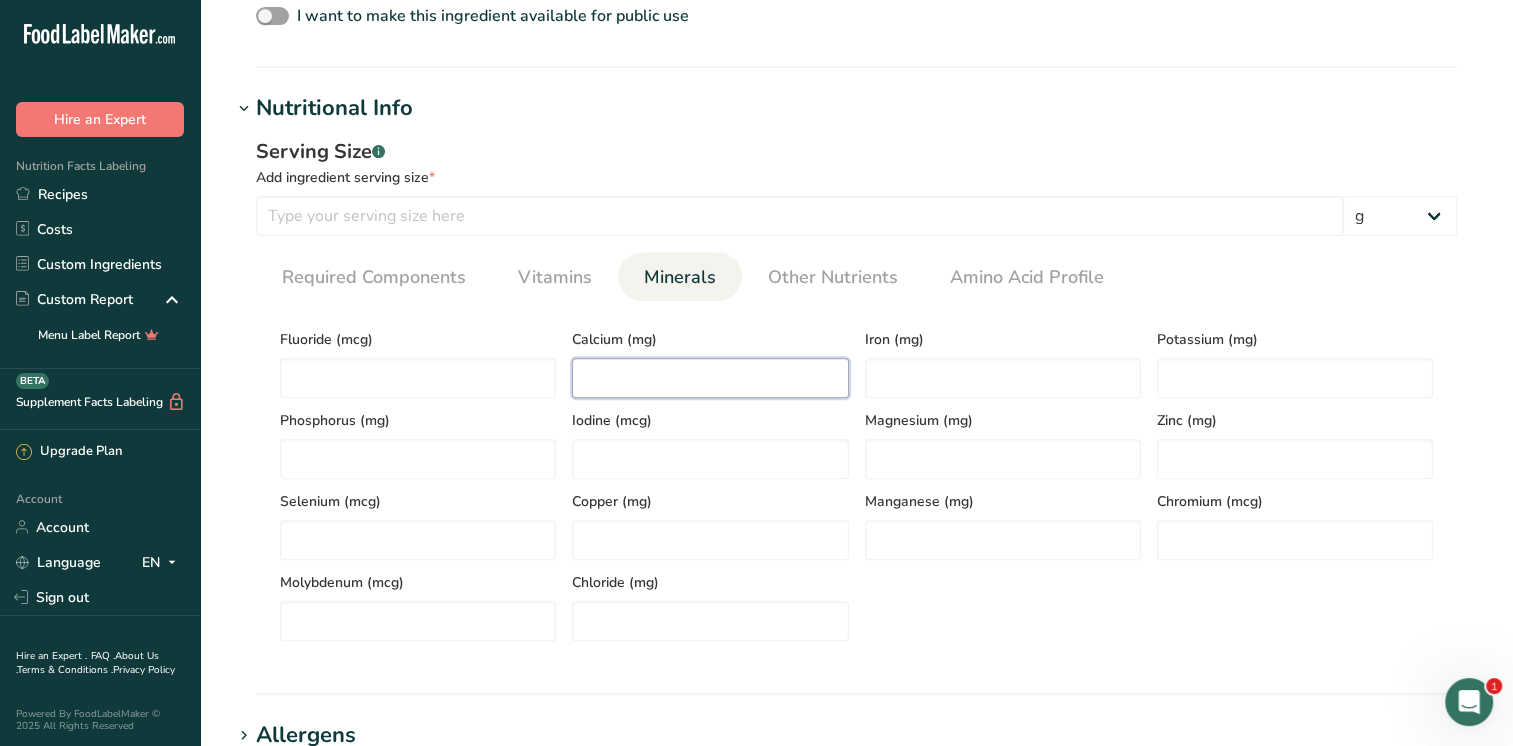 click at bounding box center (710, 378) 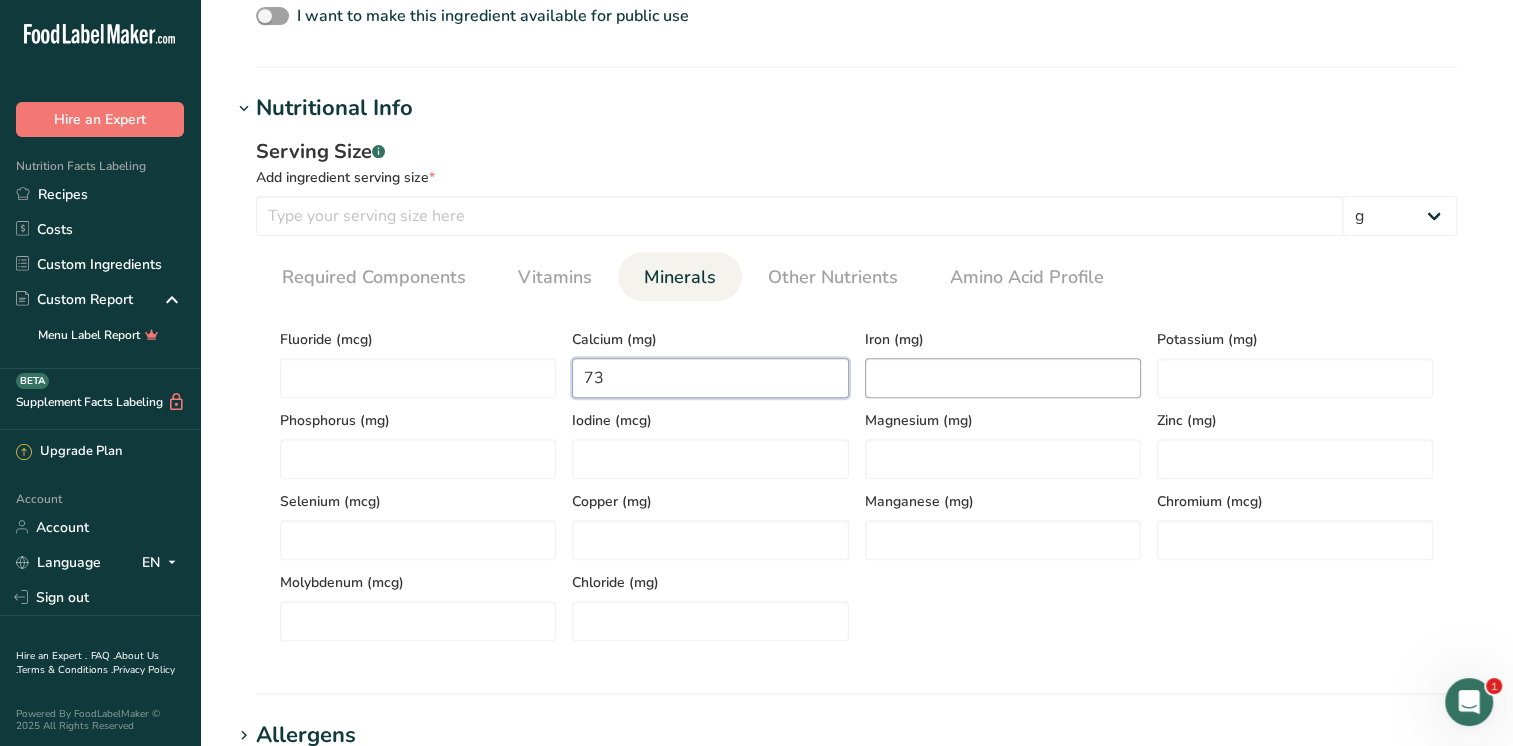 type on "73" 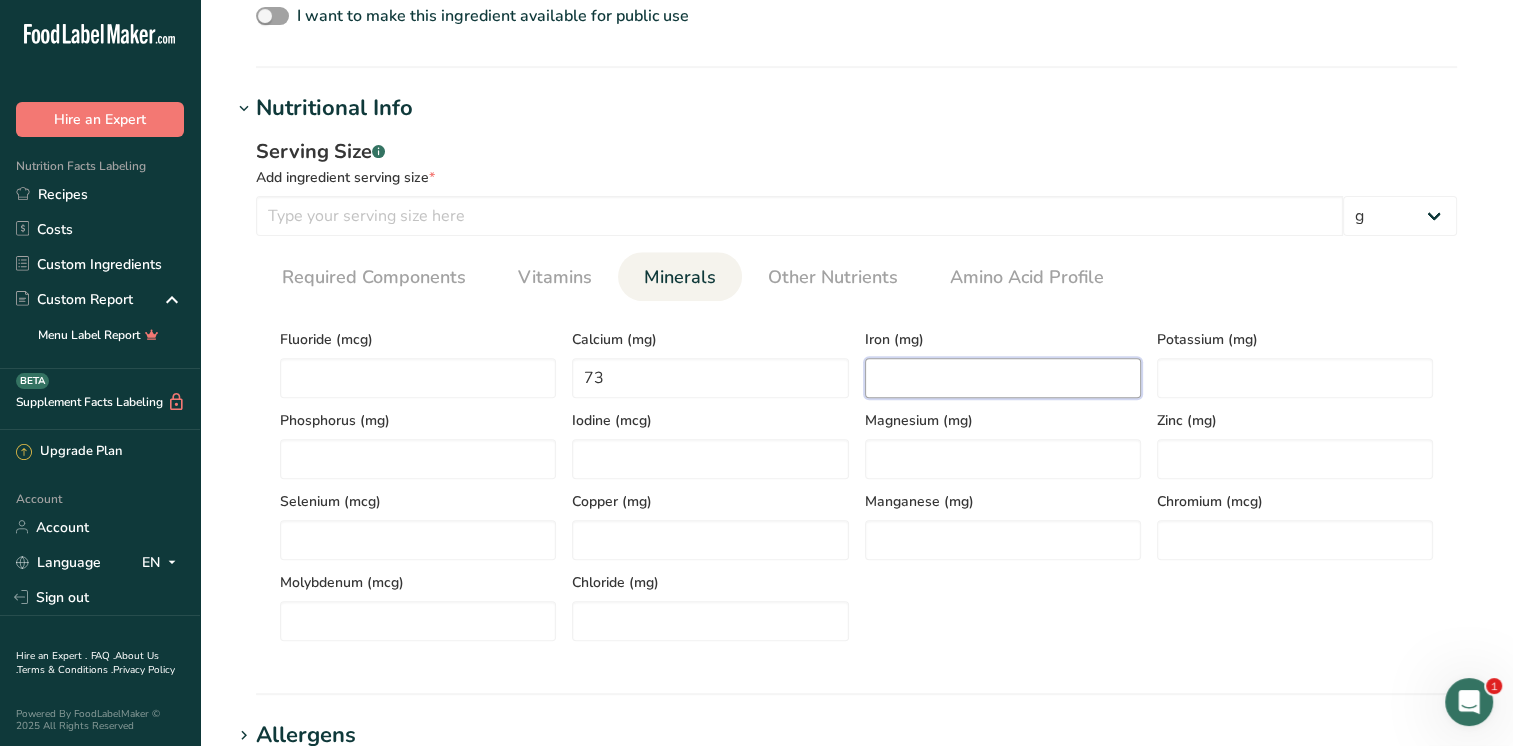 click at bounding box center (1003, 378) 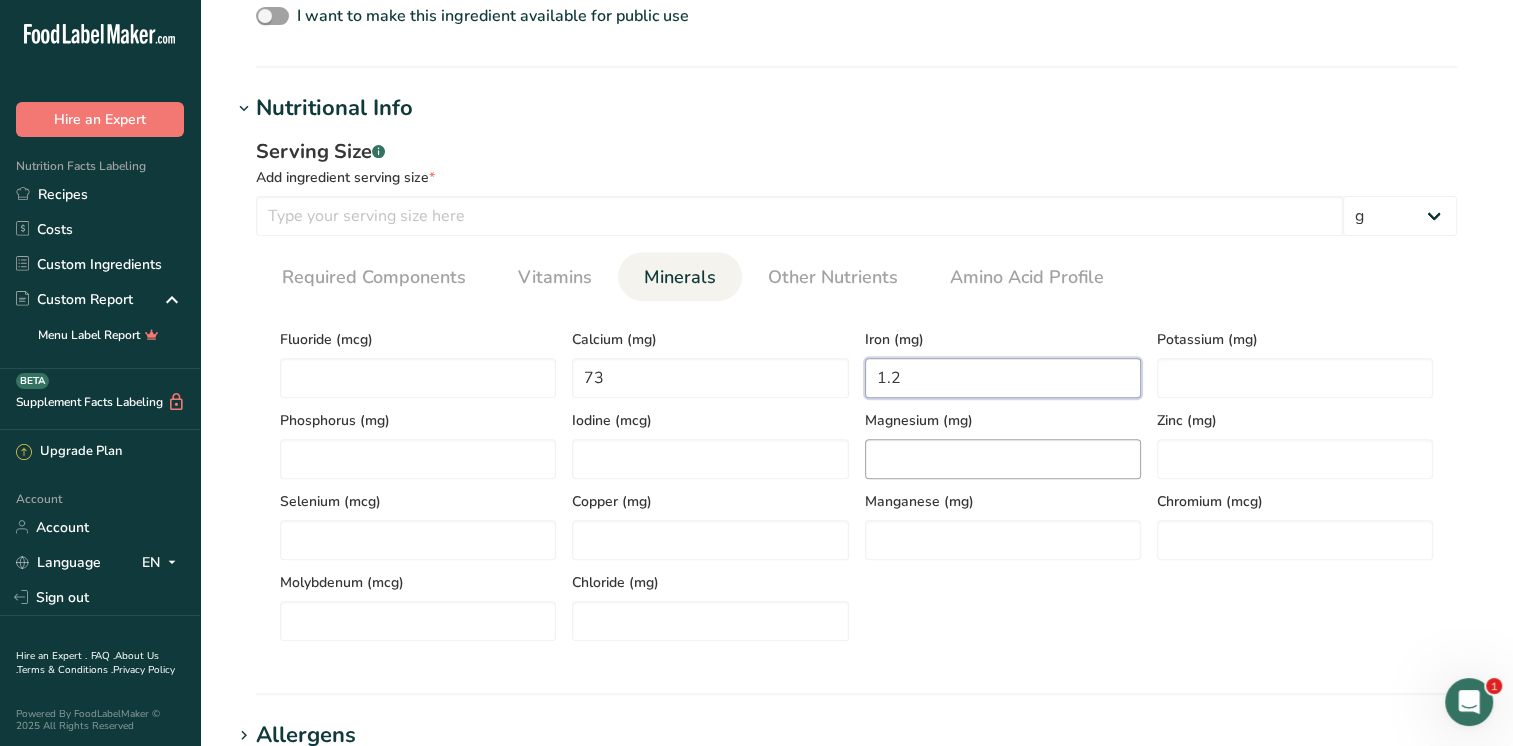 type on "1.2" 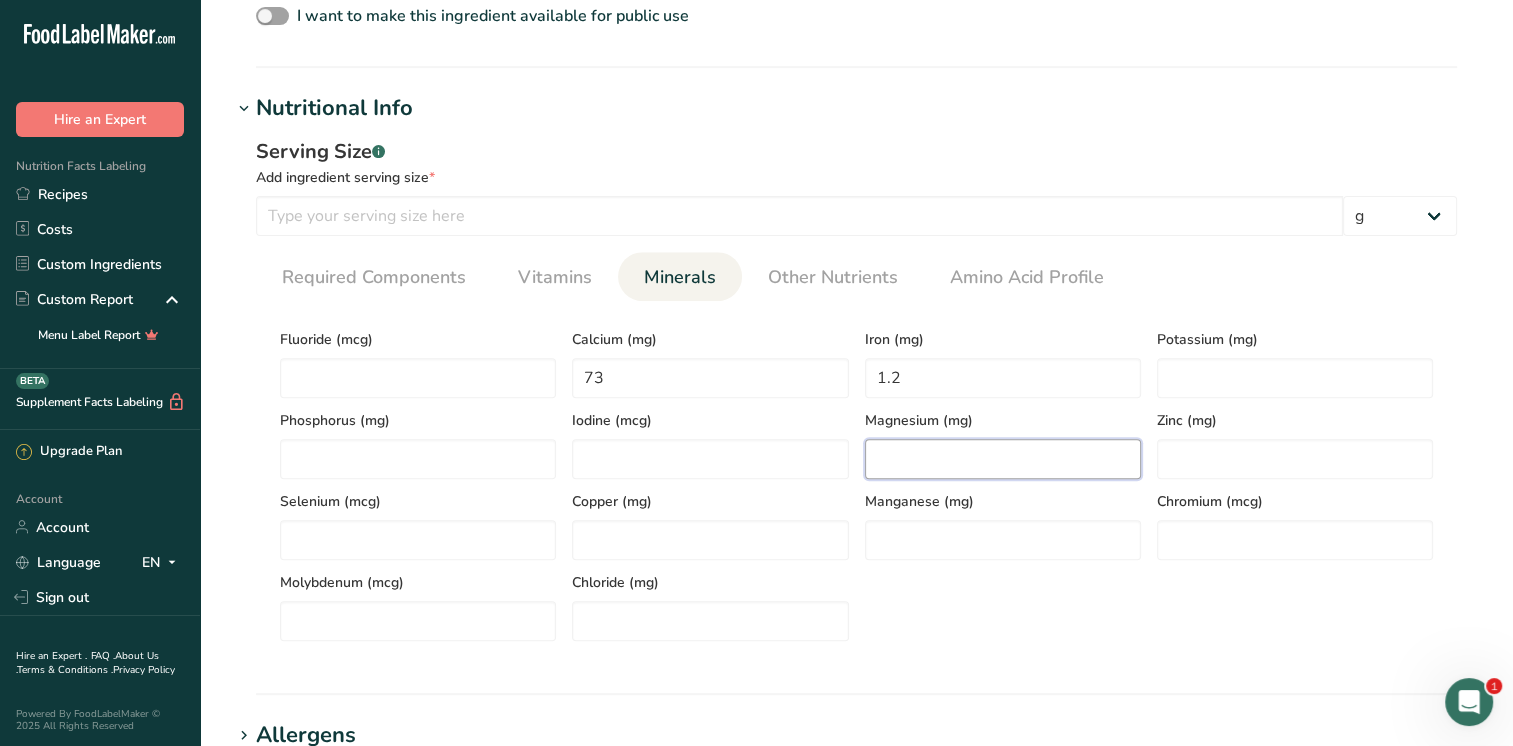click at bounding box center [1003, 459] 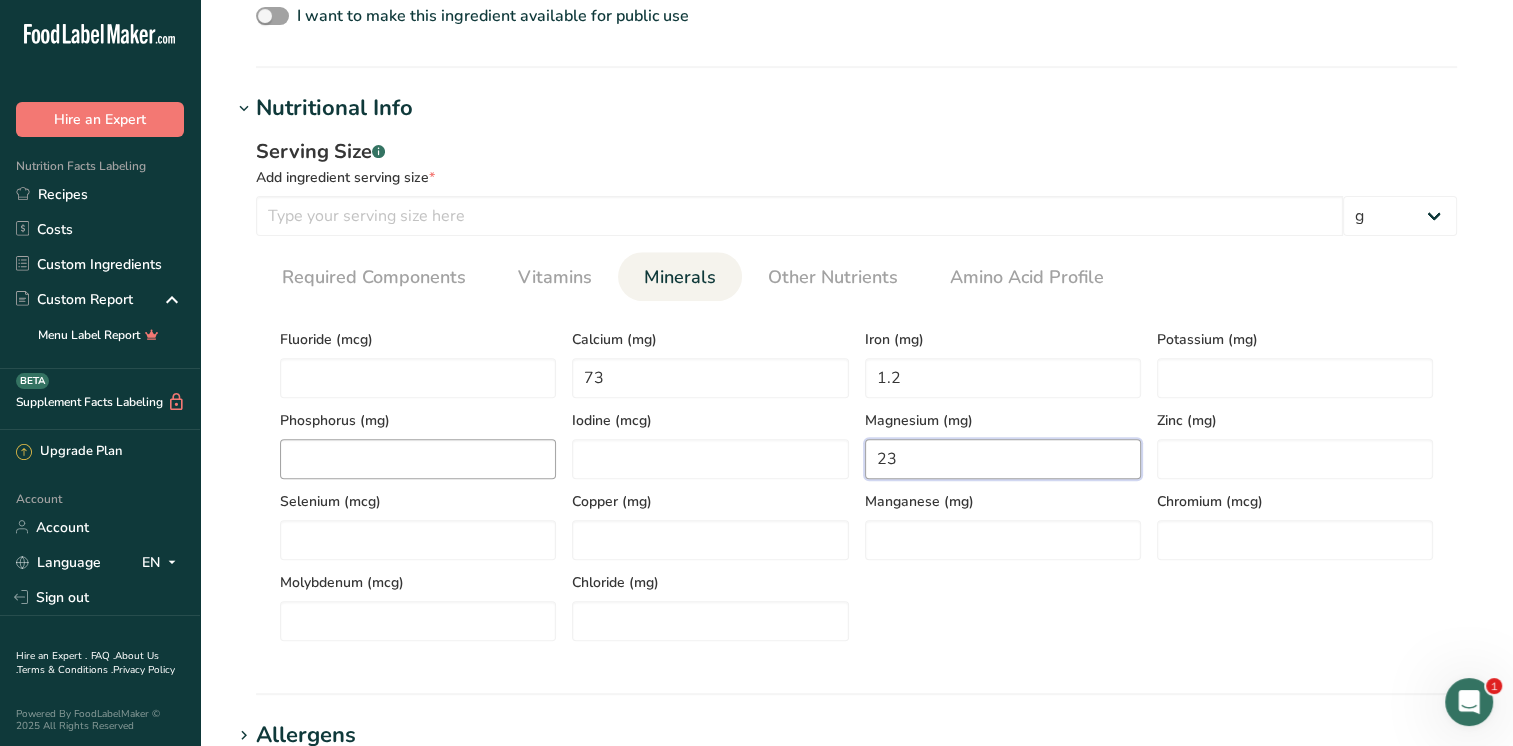 type on "23" 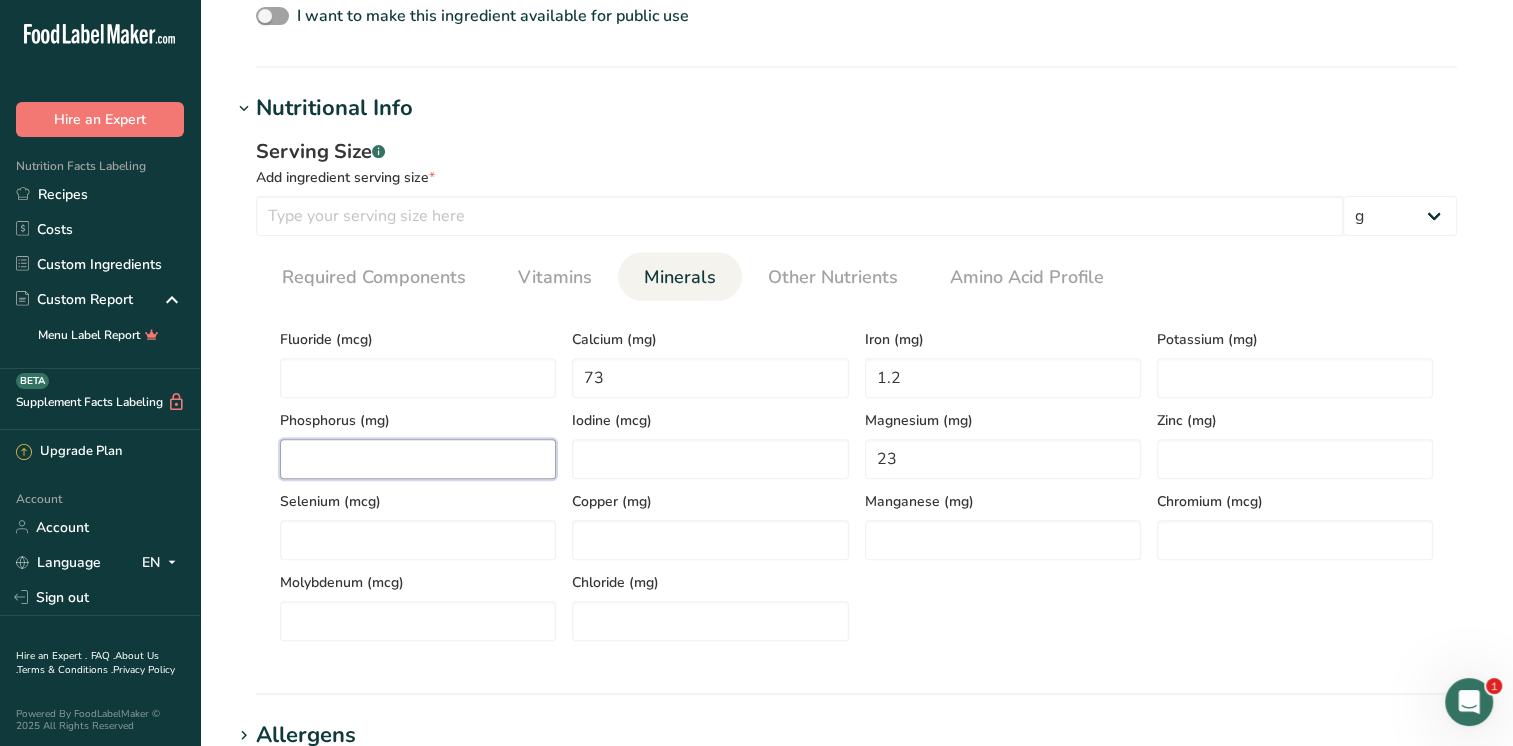 click at bounding box center (418, 459) 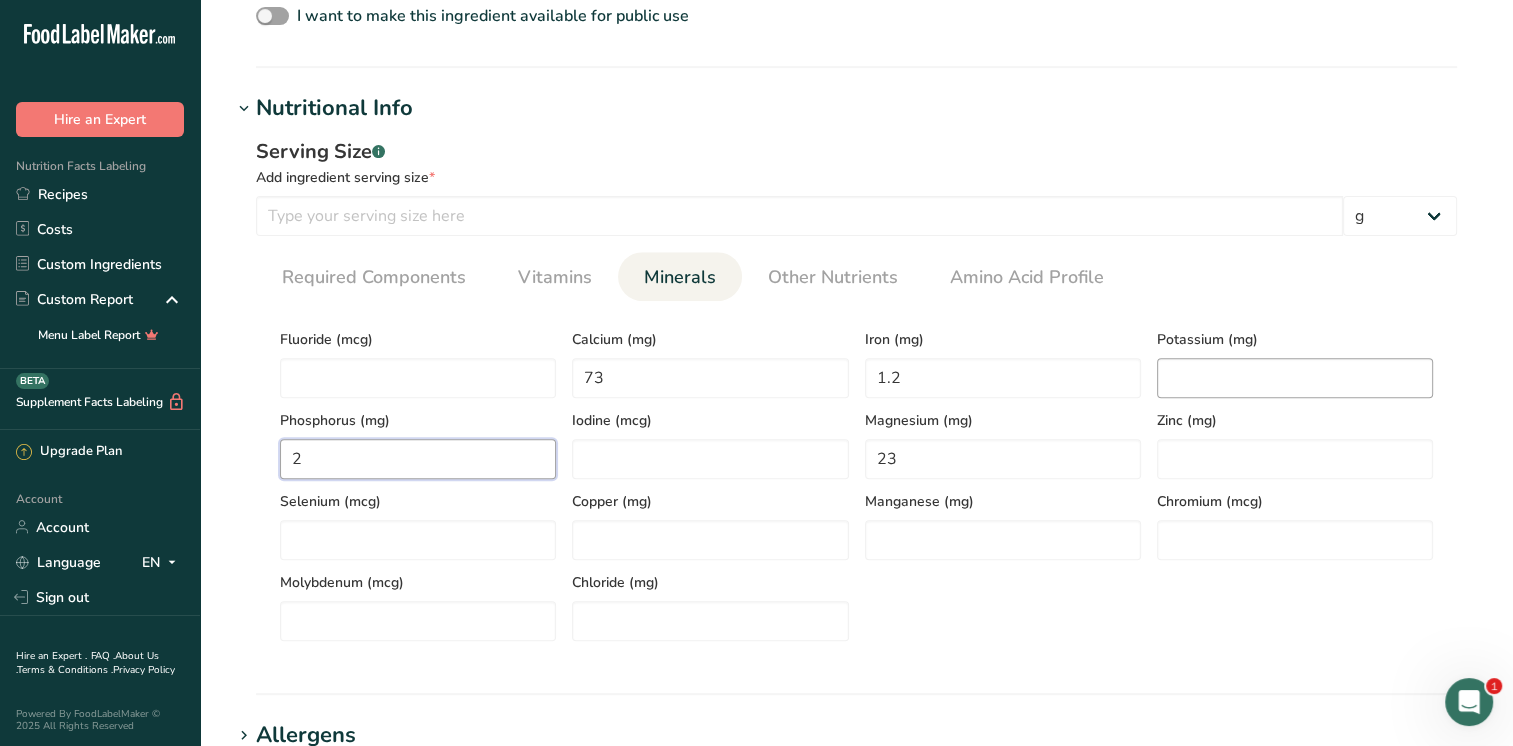 type on "2" 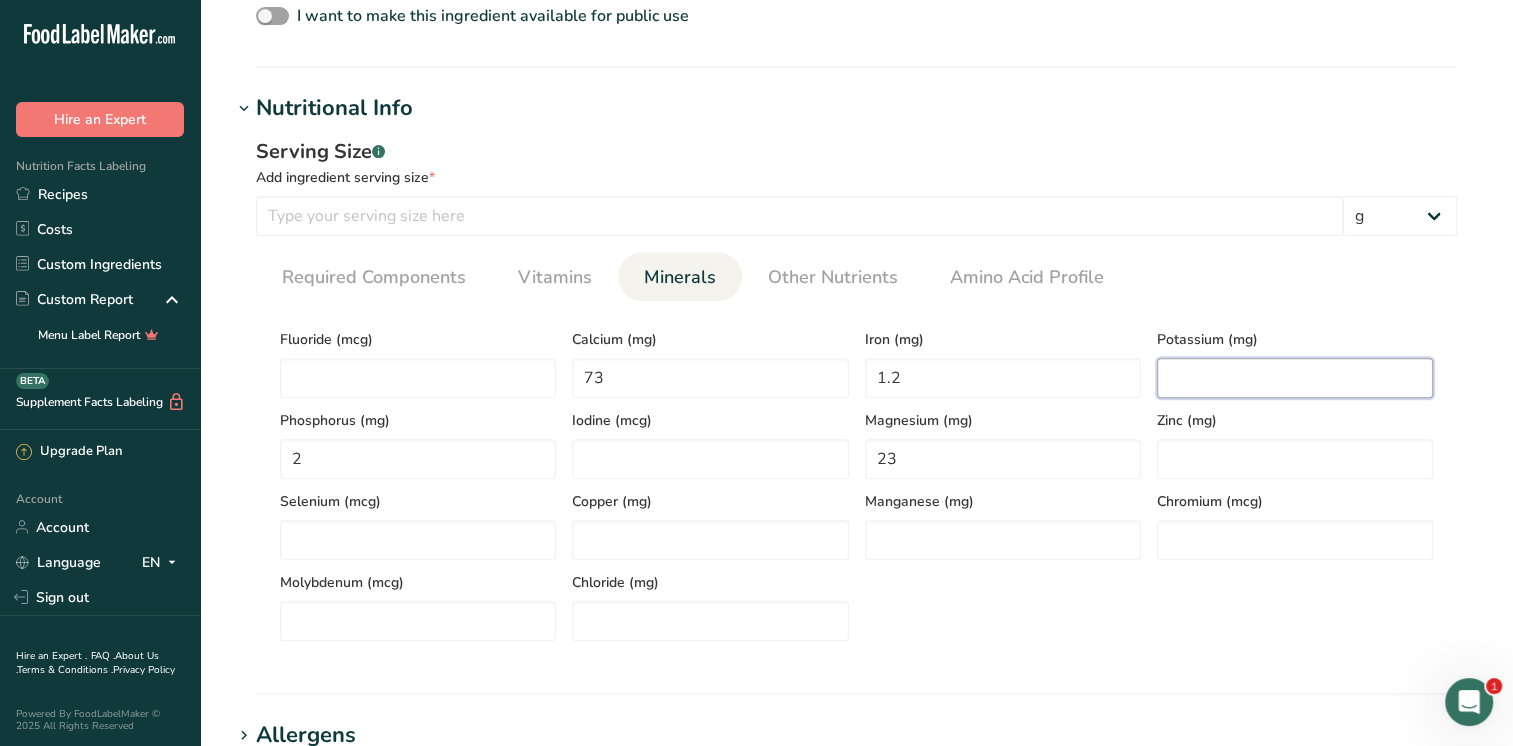click at bounding box center [1295, 378] 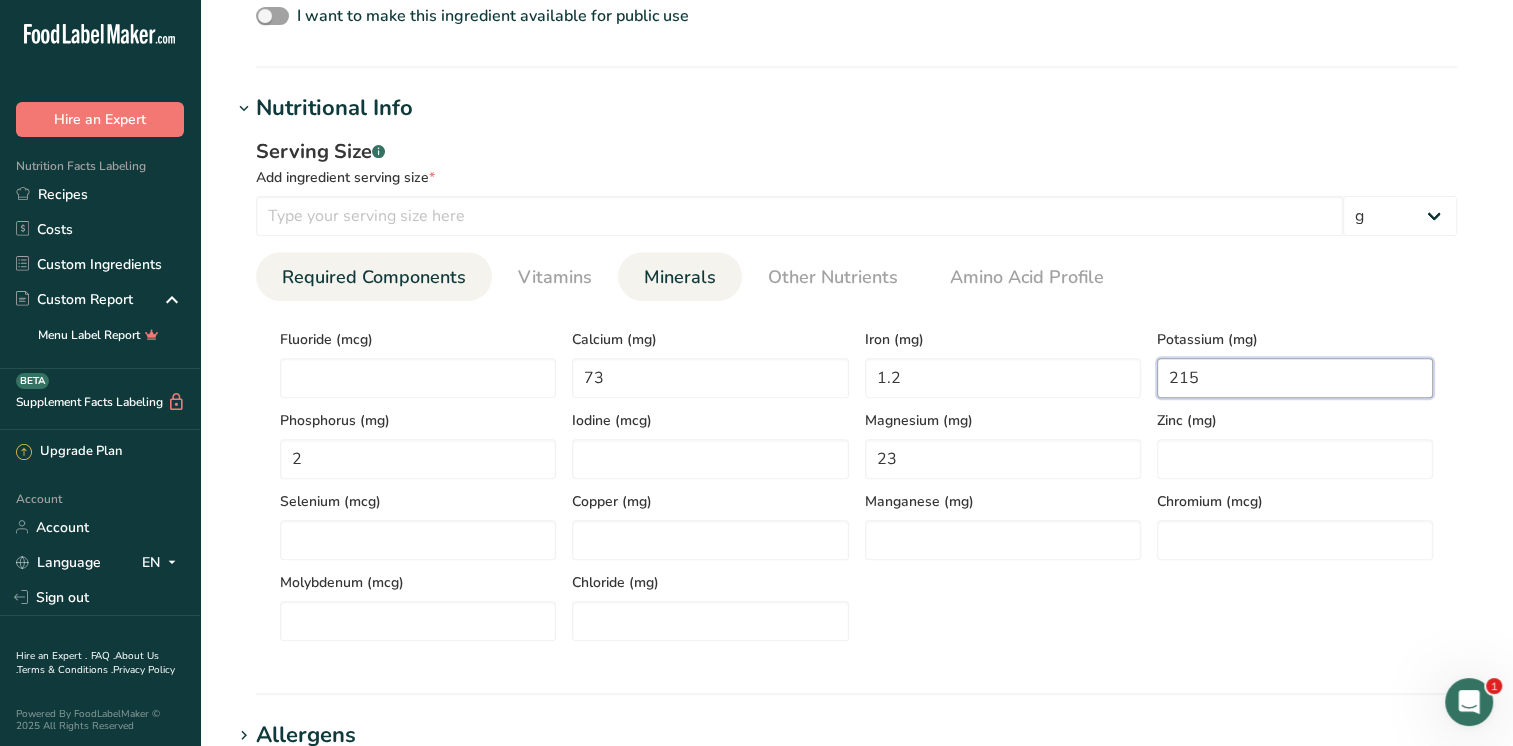 type on "215" 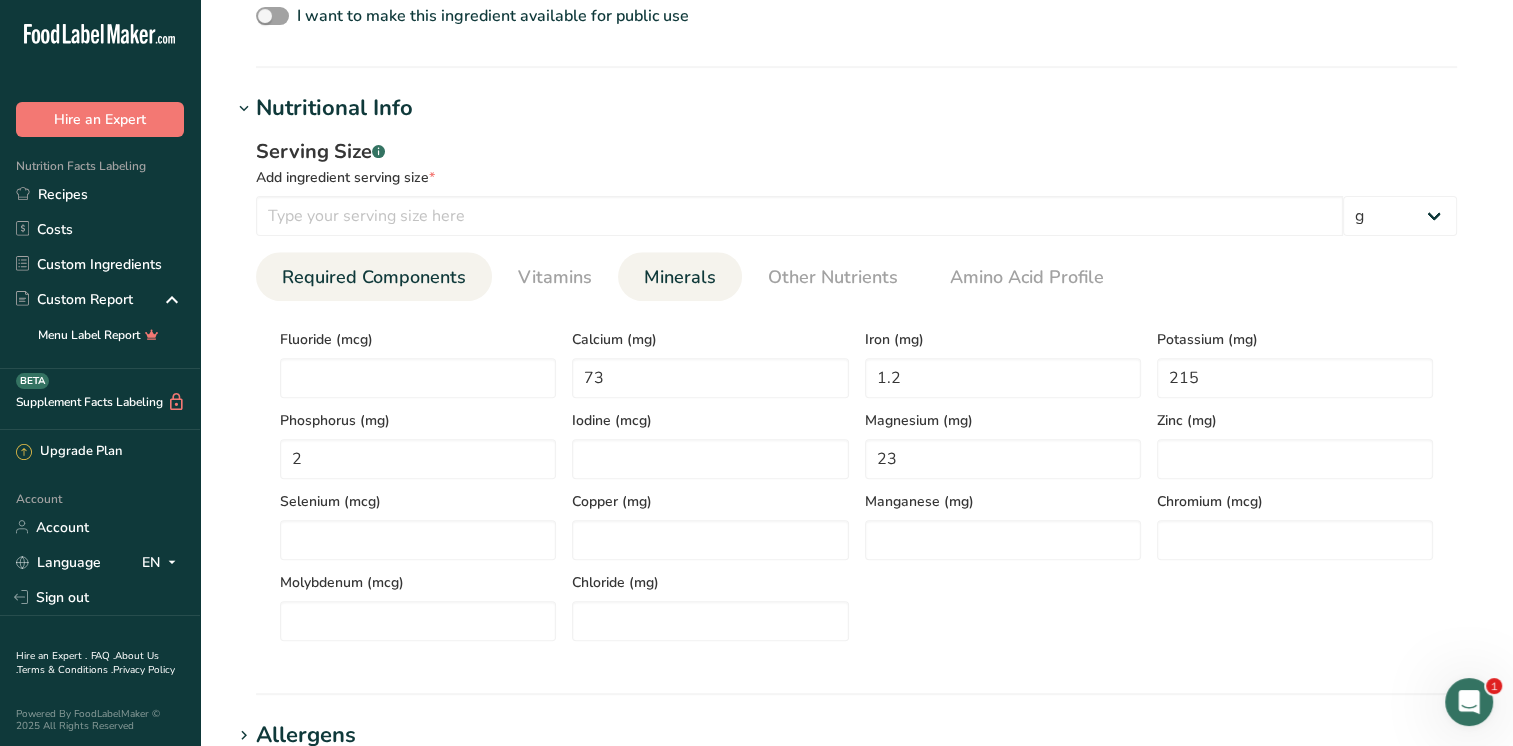 click on "Required Components" at bounding box center (374, 277) 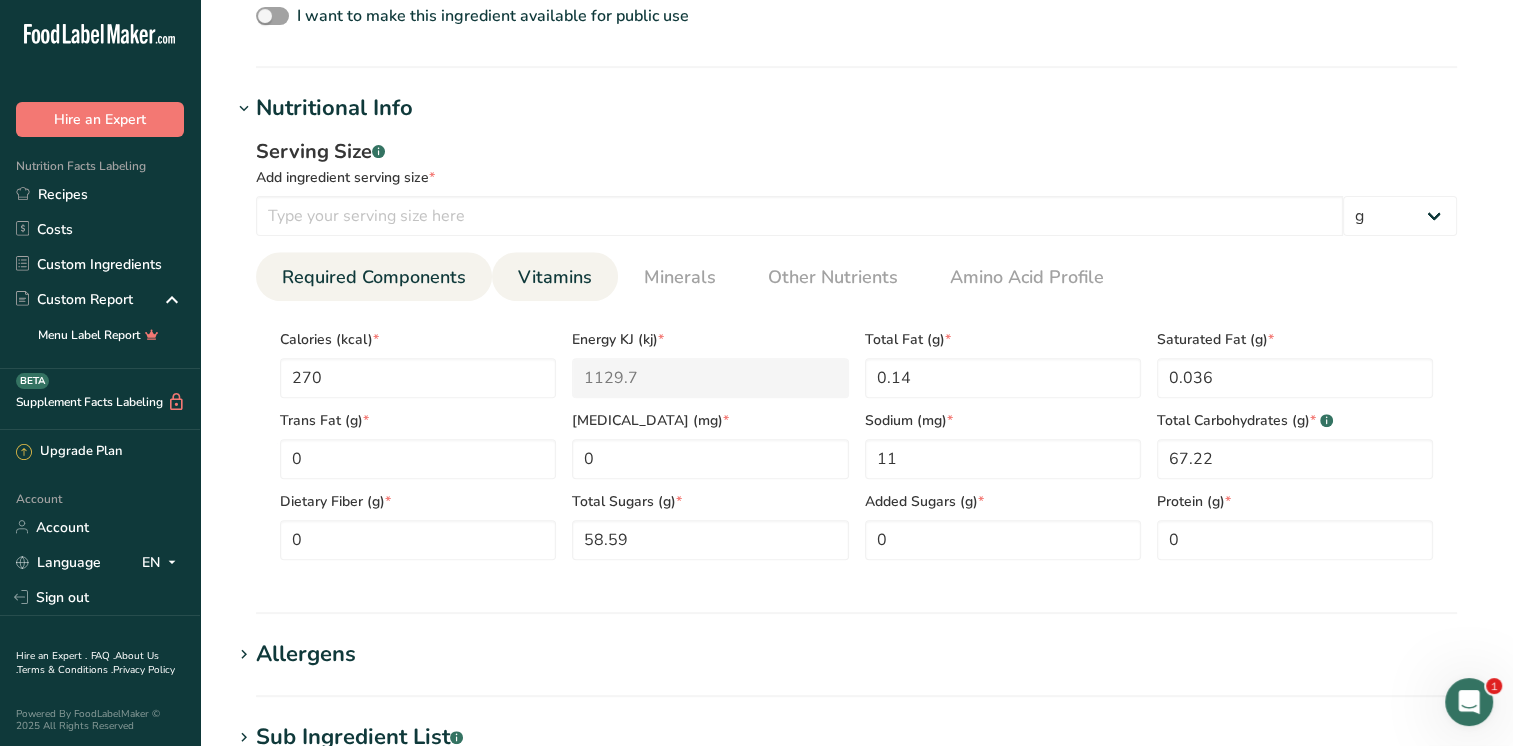 click on "Vitamins" at bounding box center [555, 277] 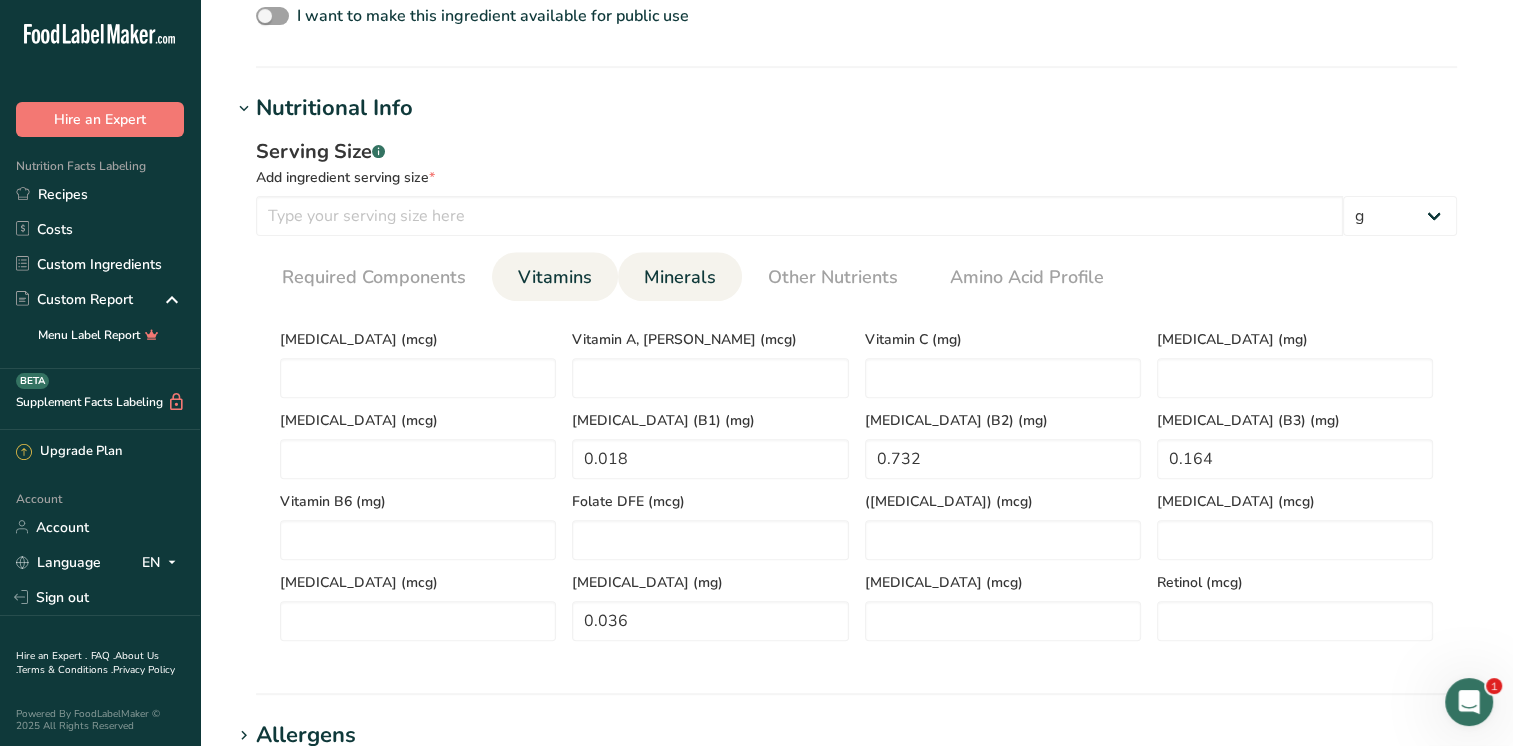 click on "Minerals" at bounding box center (680, 277) 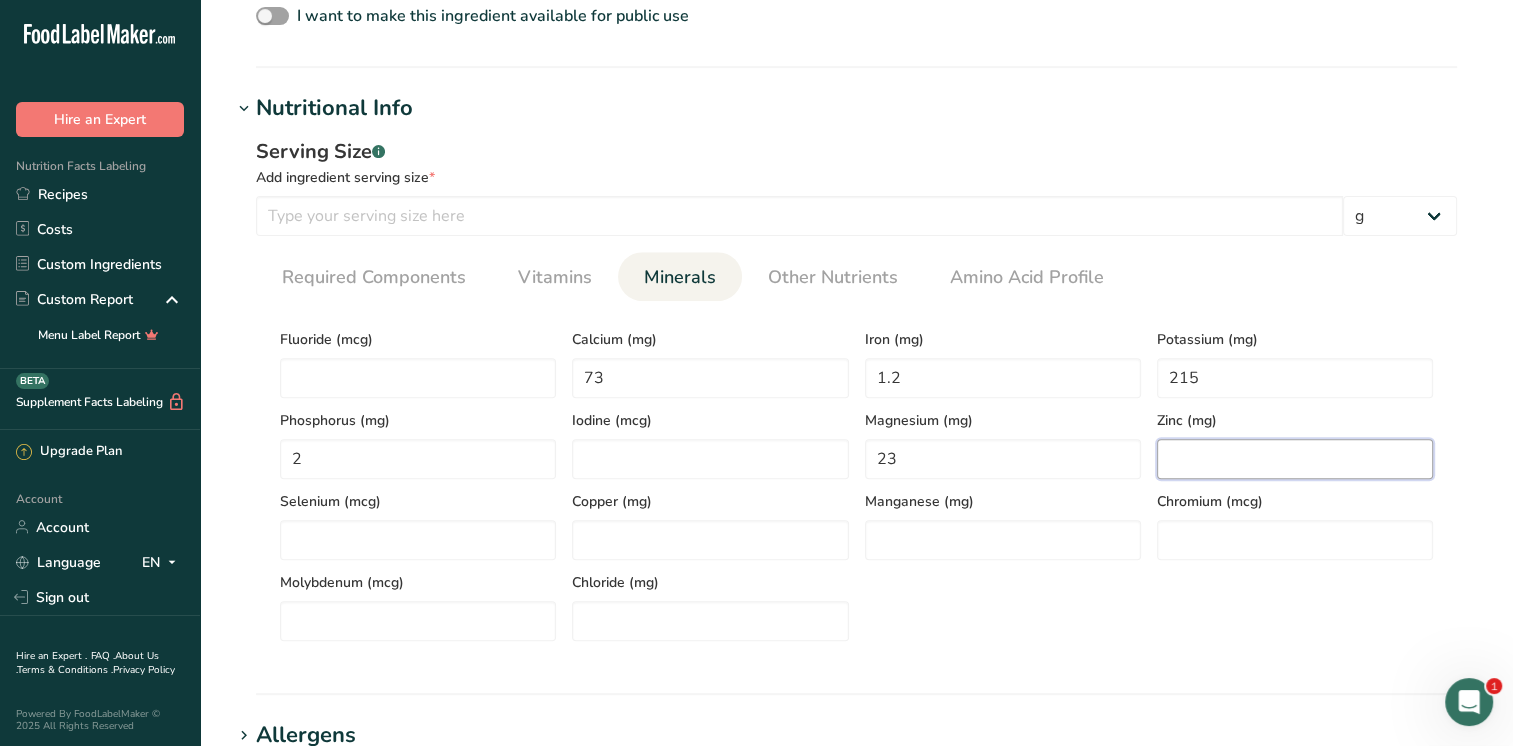 click at bounding box center (1295, 459) 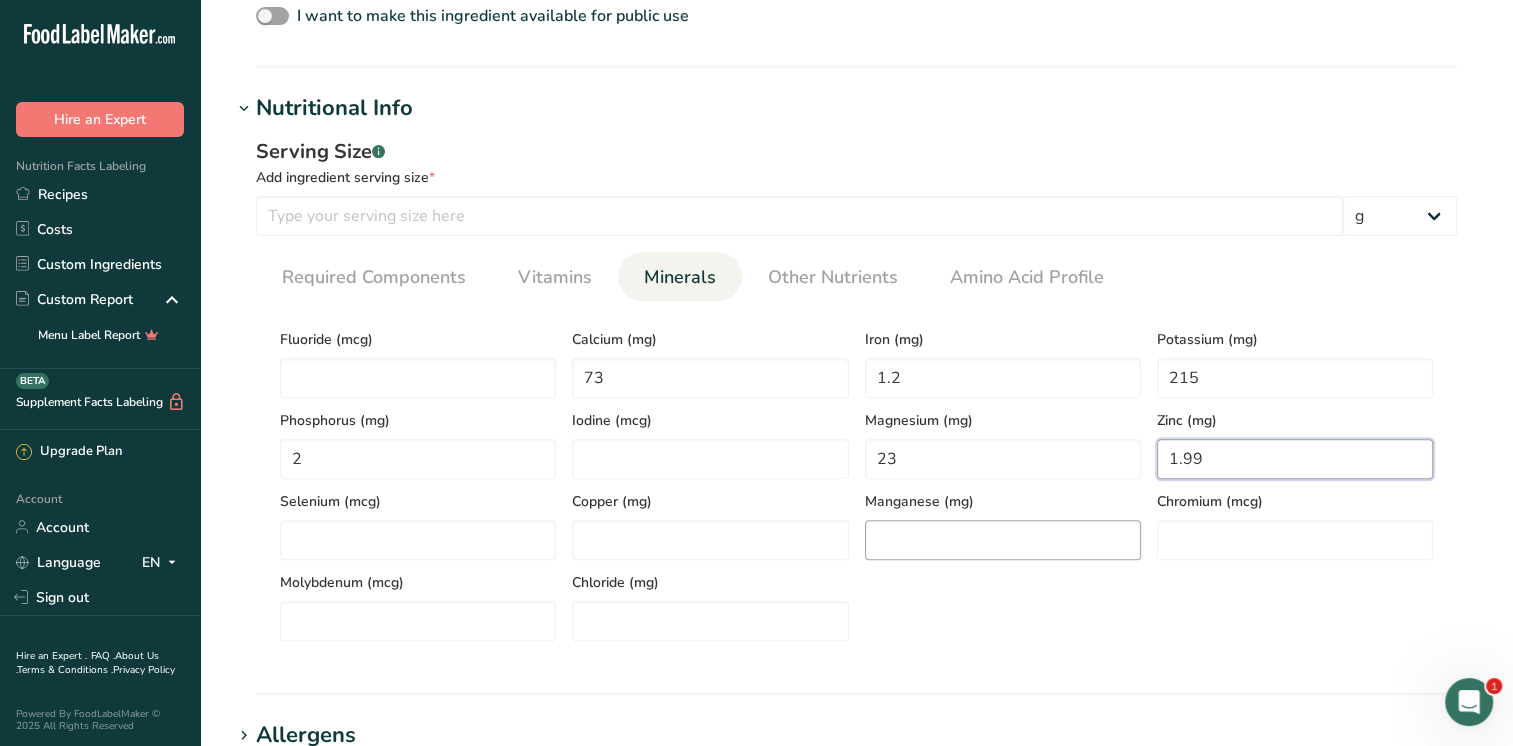type on "1.99" 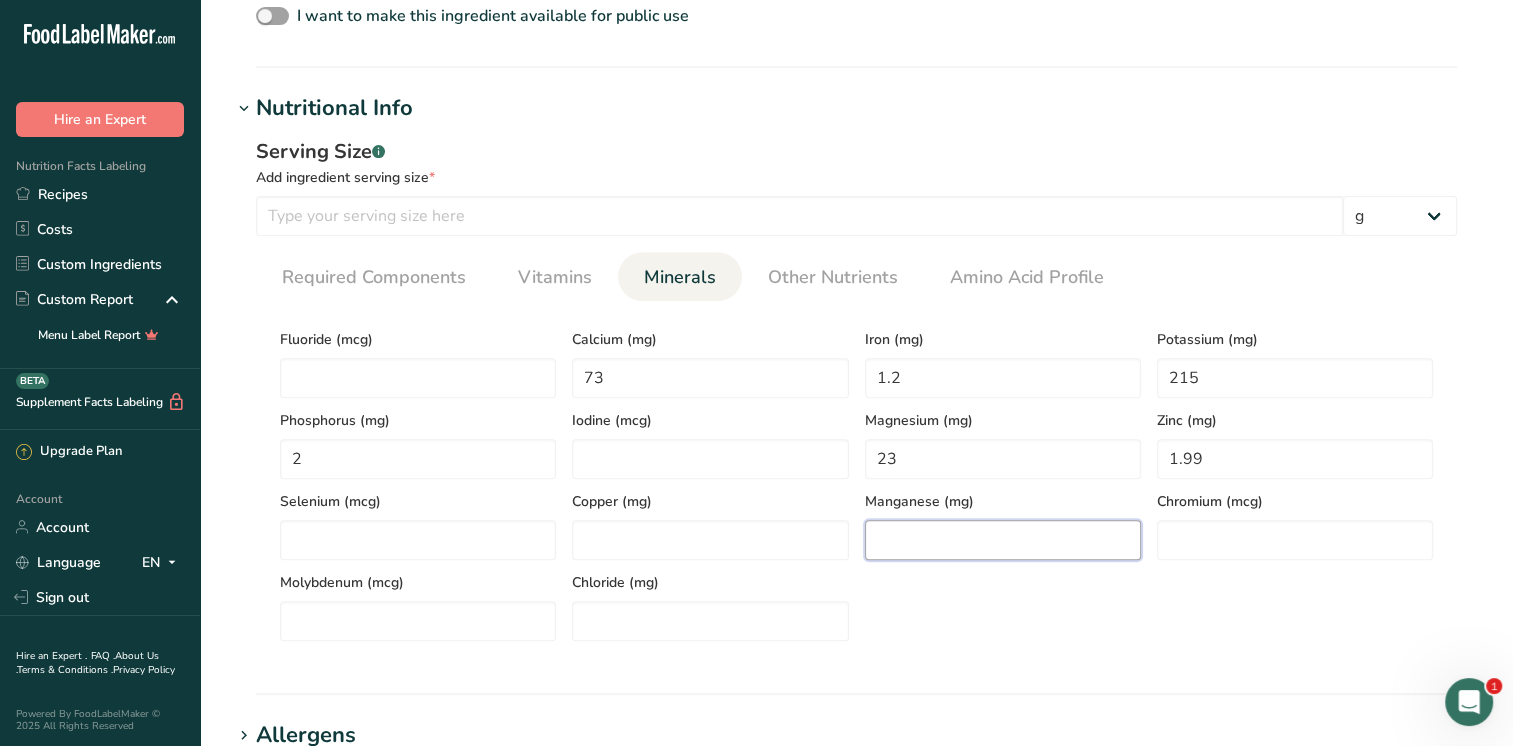 click at bounding box center (1003, 540) 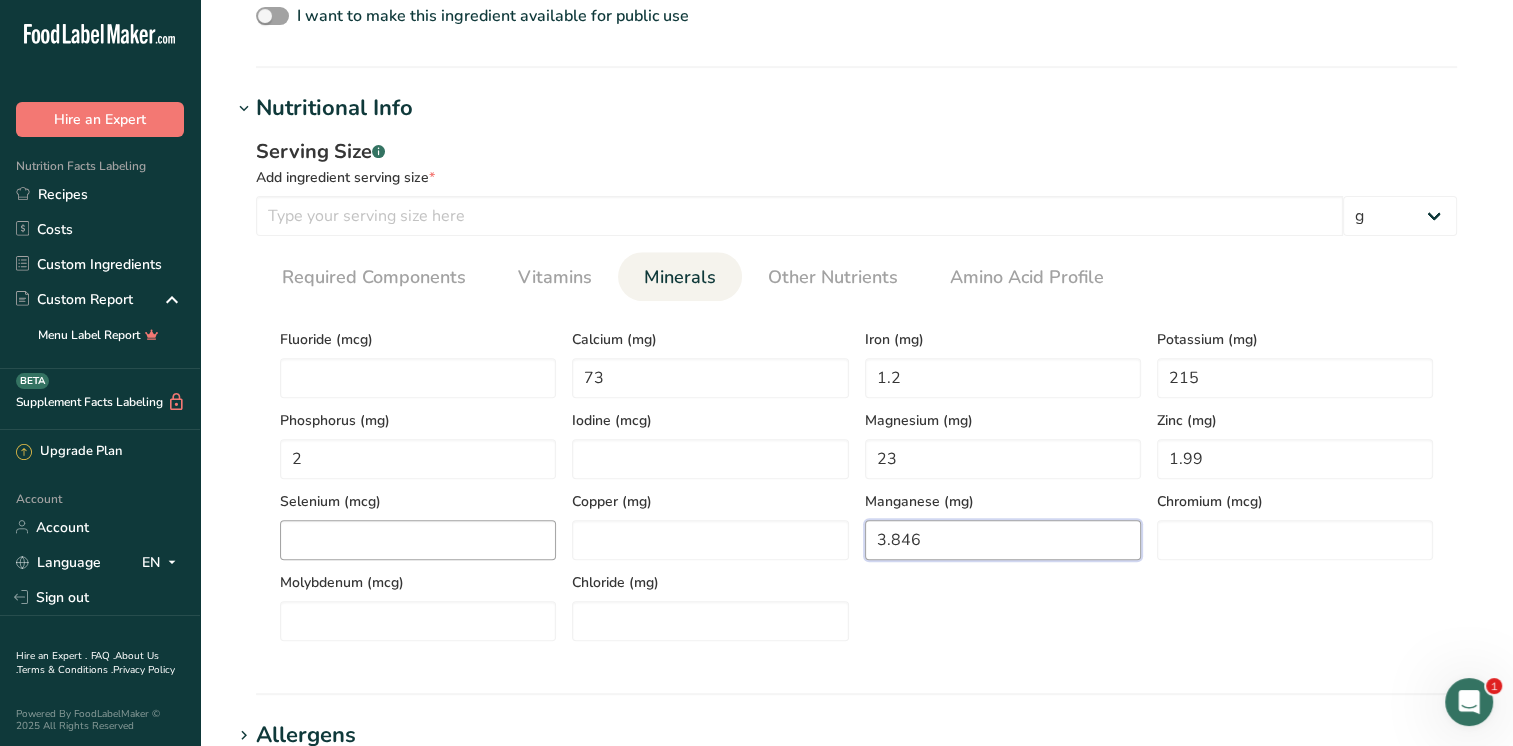 type on "3.846" 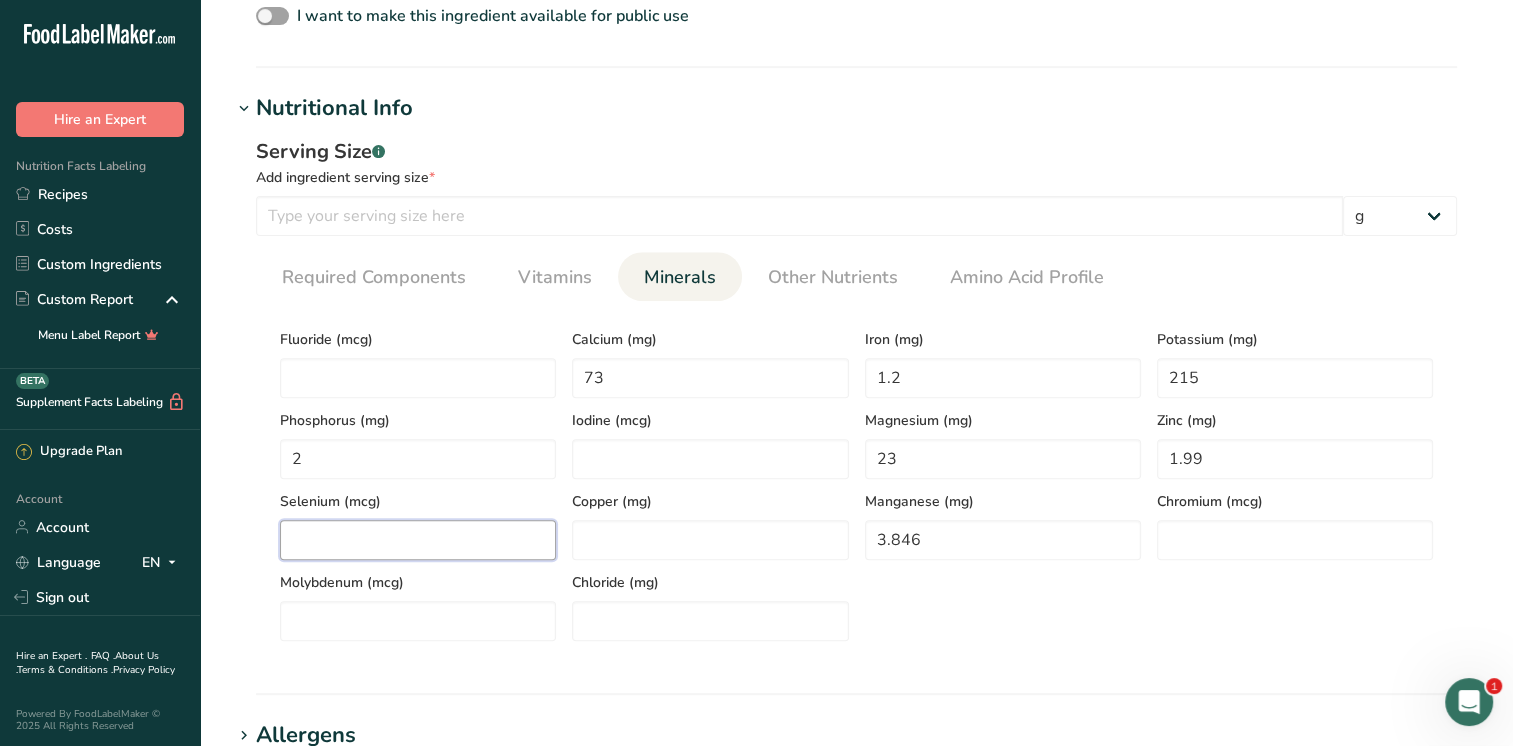 click at bounding box center [418, 540] 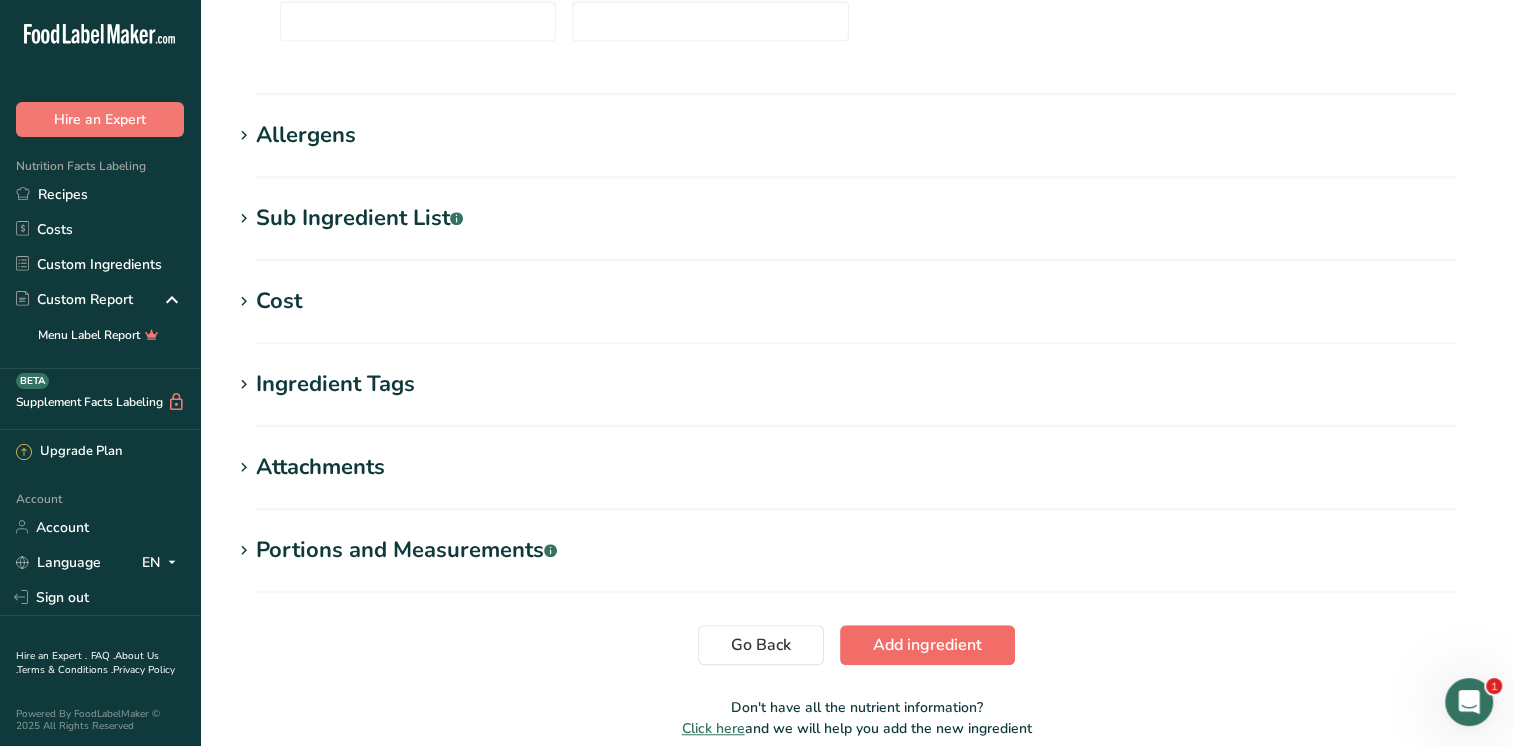 type on "0.6" 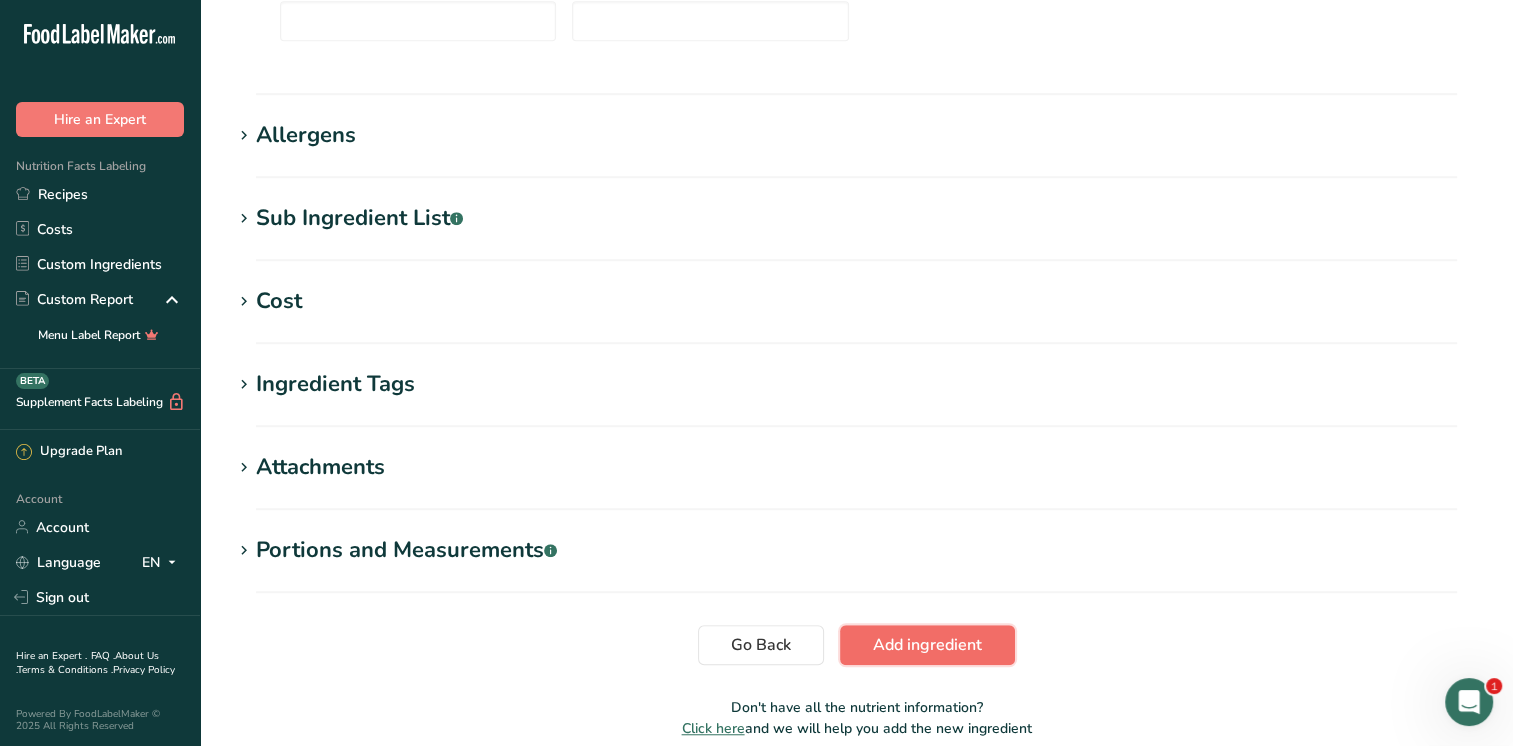 click on "Add ingredient" at bounding box center [927, 645] 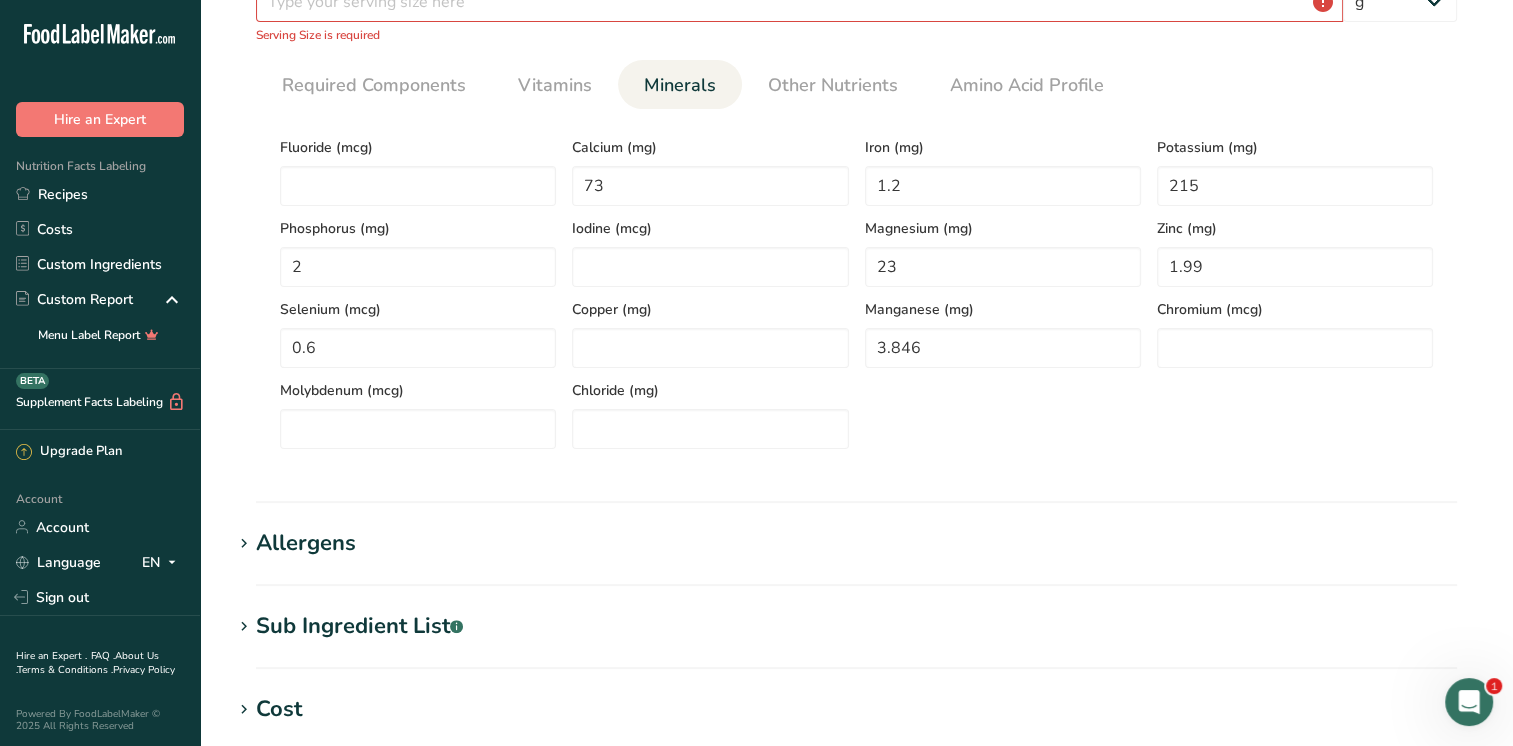 scroll, scrollTop: 192, scrollLeft: 0, axis: vertical 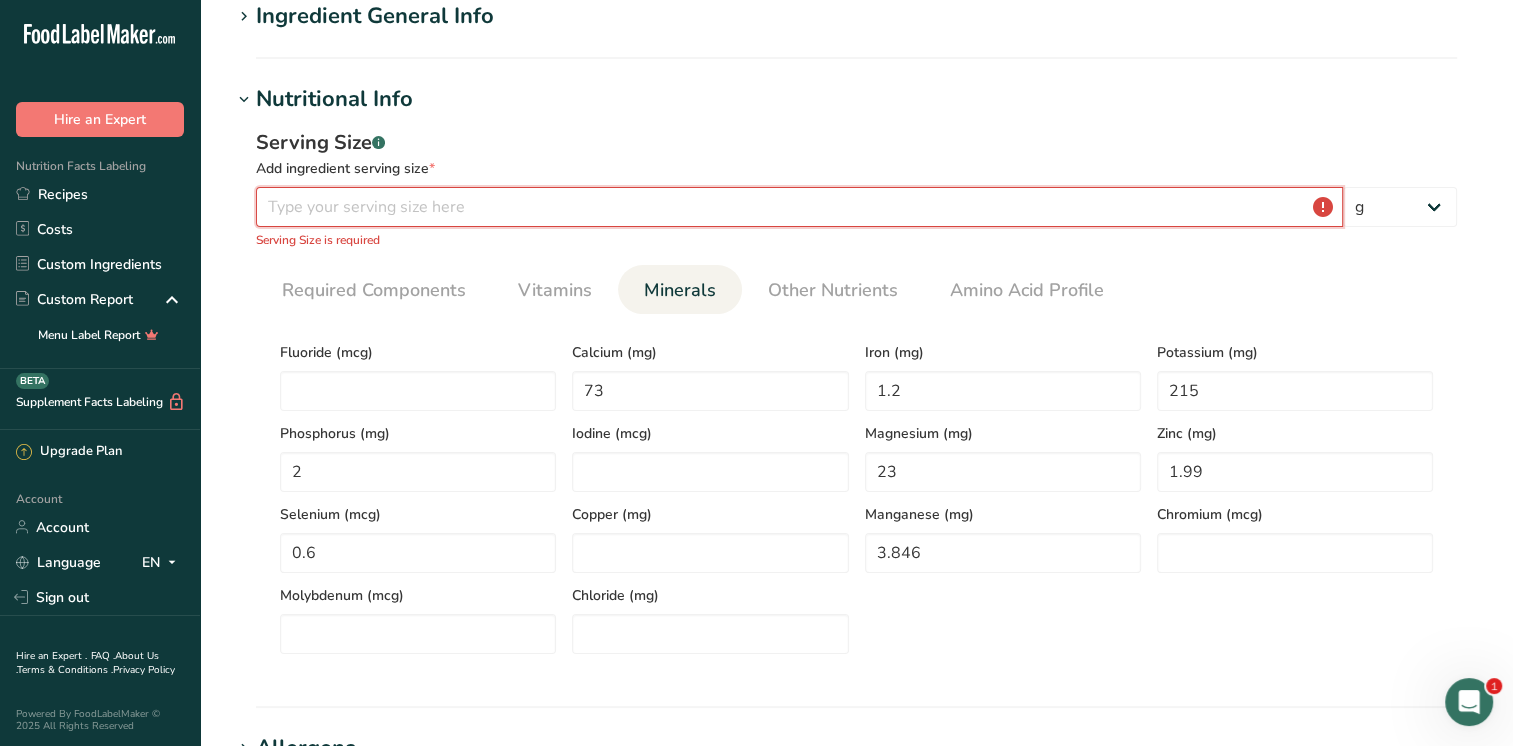 click at bounding box center (799, 207) 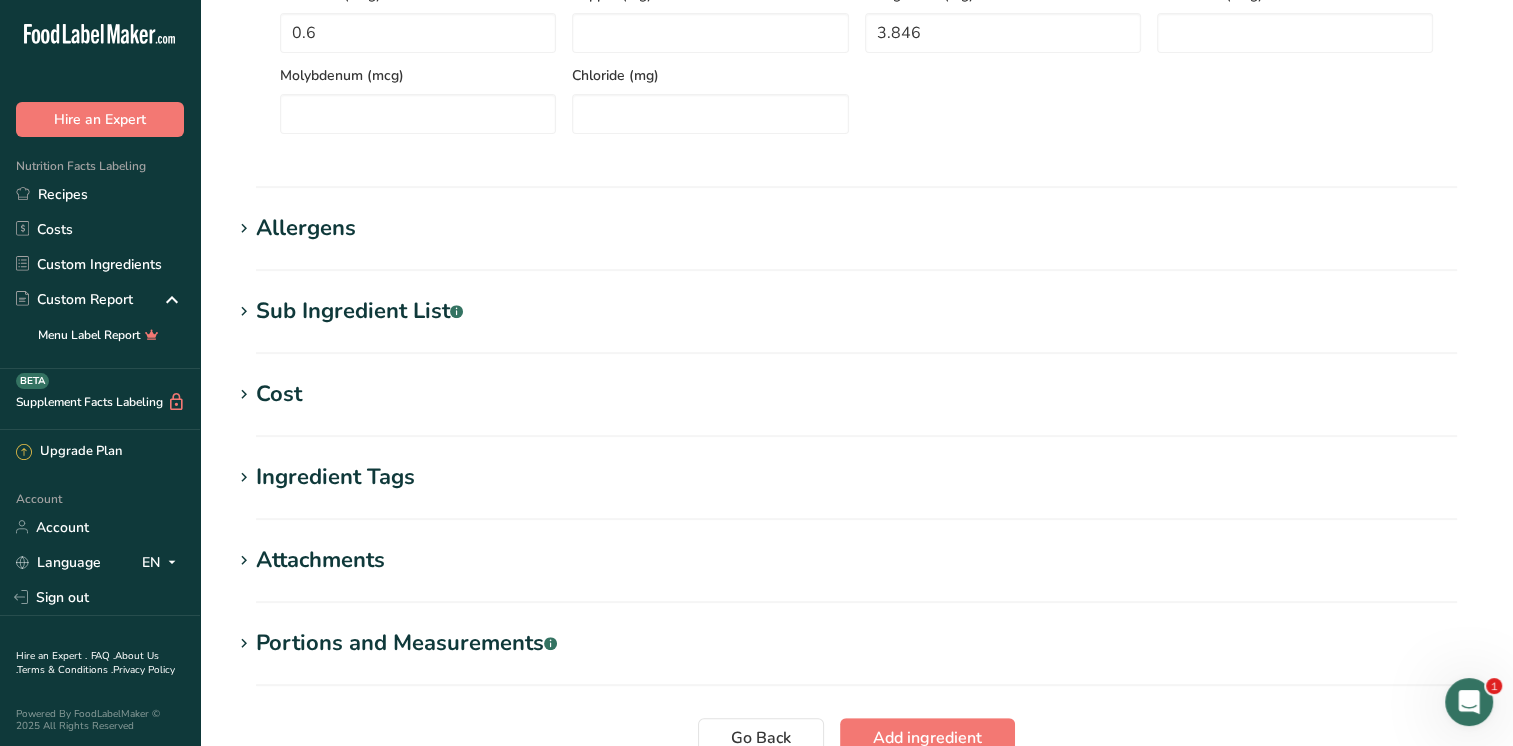 scroll, scrollTop: 692, scrollLeft: 0, axis: vertical 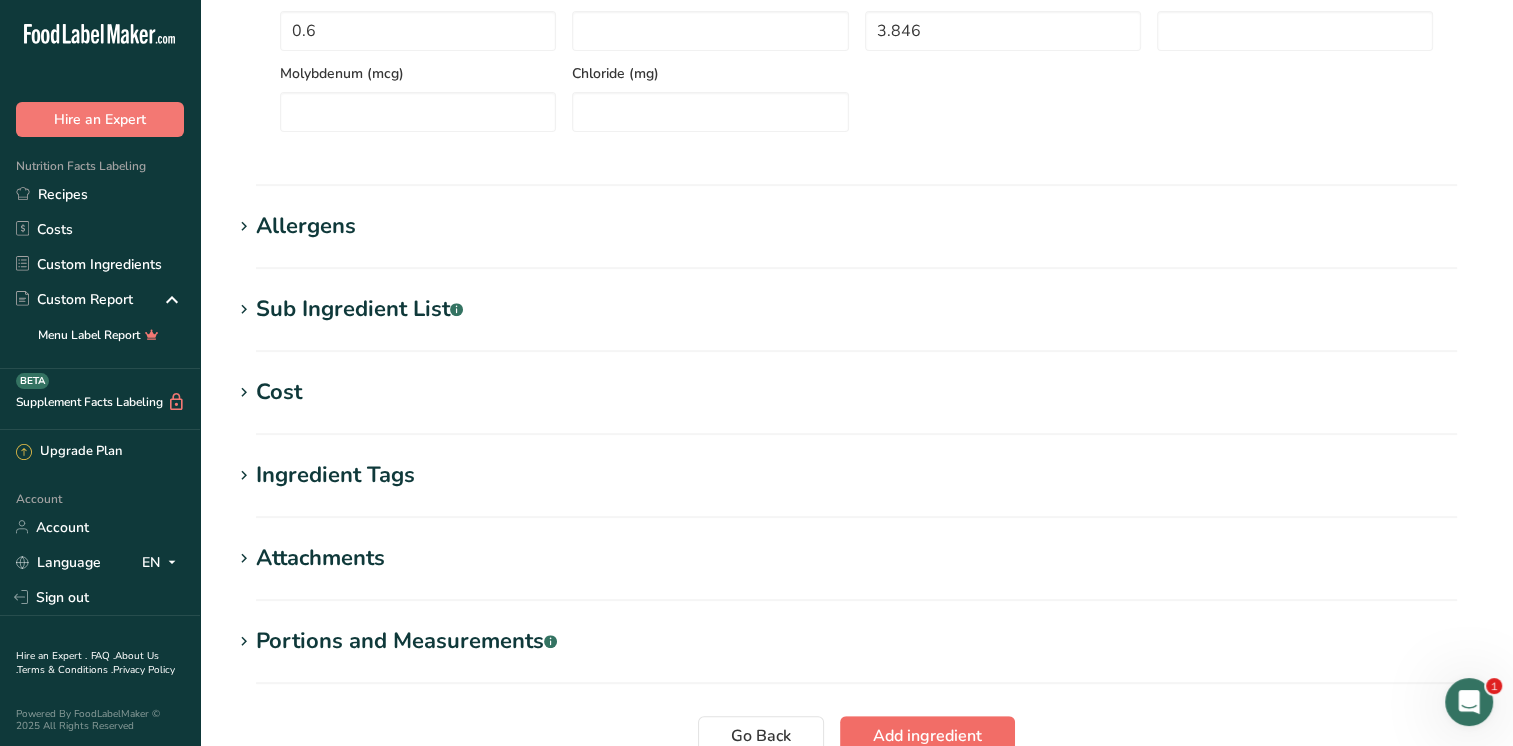 type on "100" 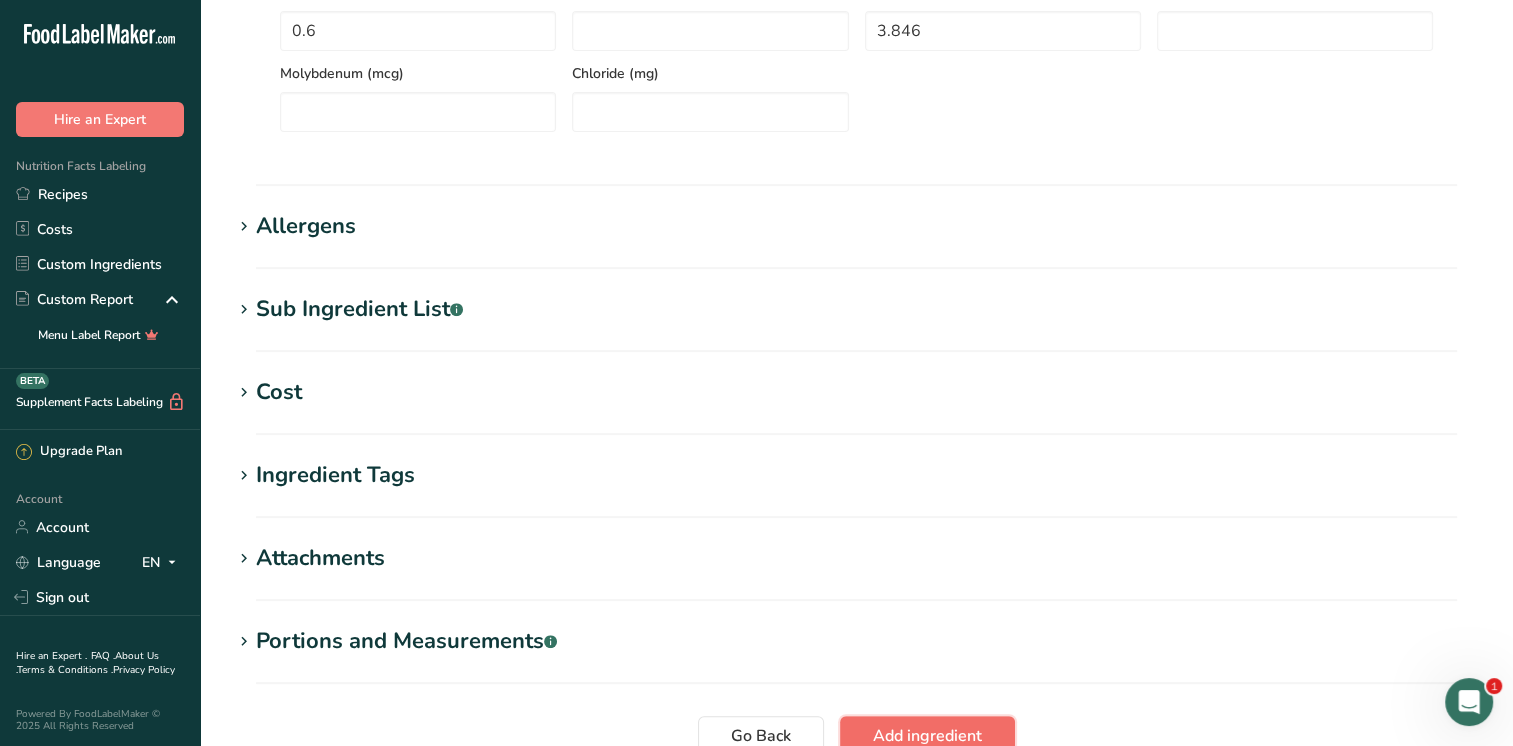 click on ".a-20{fill:#fff;}
Hire an Expert
Nutrition Facts Labeling
Recipes
Costs
Custom Ingredients
Custom Report
Menu Label Report
Supplement Facts Labeling
BETA
Upgrade Plan
Account
Account
Language
EN
English
Spanish
Sign out
Hire an Expert .
FAQ .
About Us .
Terms & Conditions .
Privacy Policy
Powered By FoodLabelMaker ©   2025 All Rights Reserved" at bounding box center [756, 117] 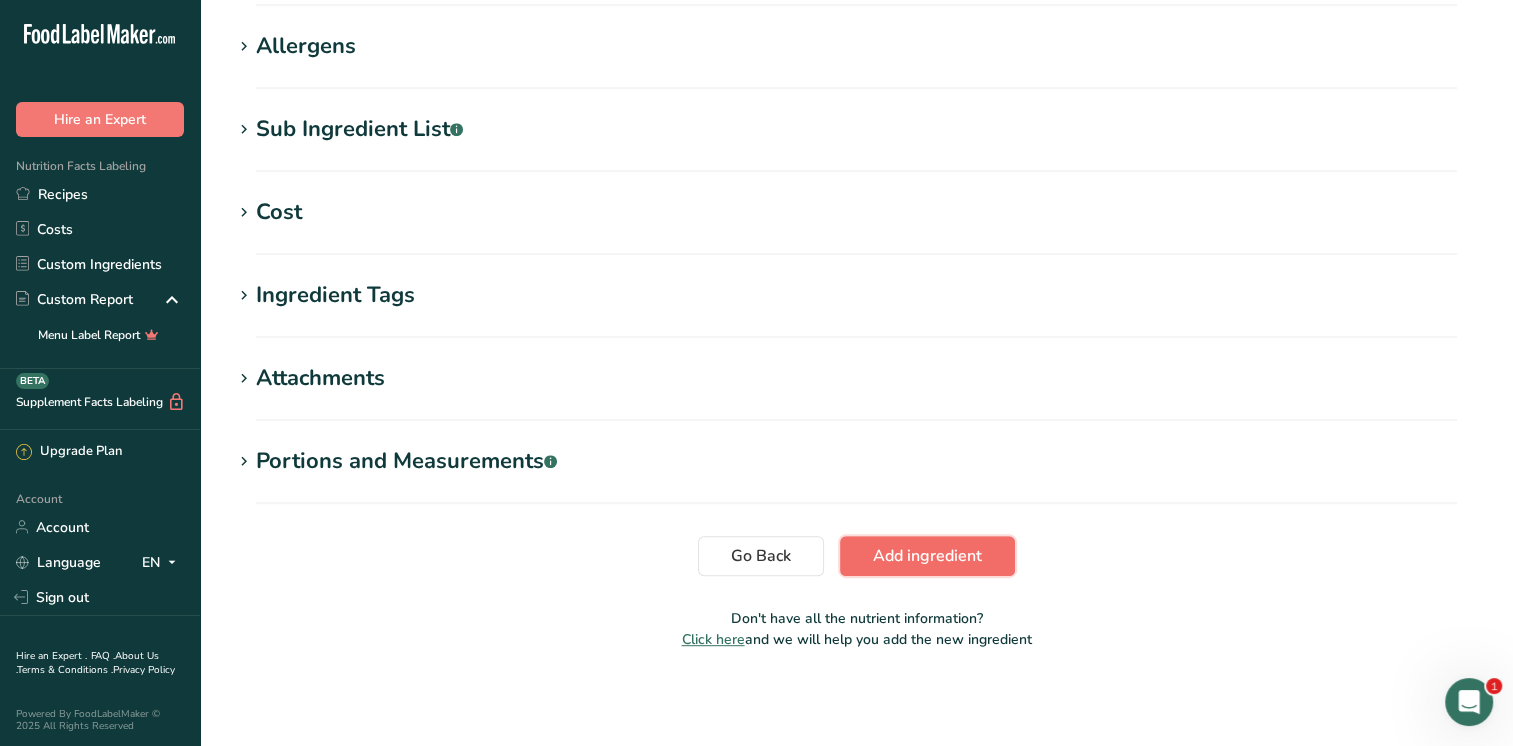click on "Add ingredient" at bounding box center [927, 556] 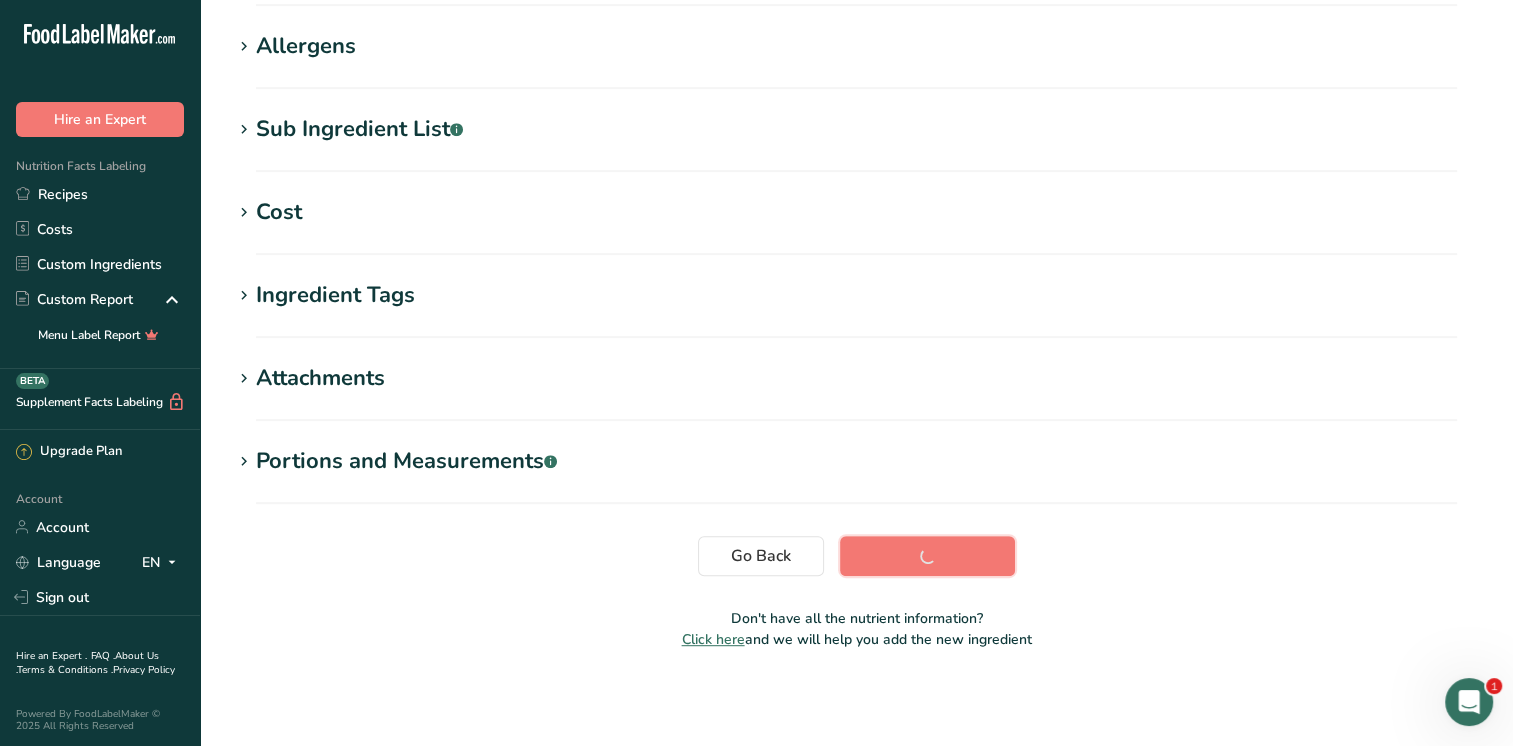 scroll, scrollTop: 328, scrollLeft: 0, axis: vertical 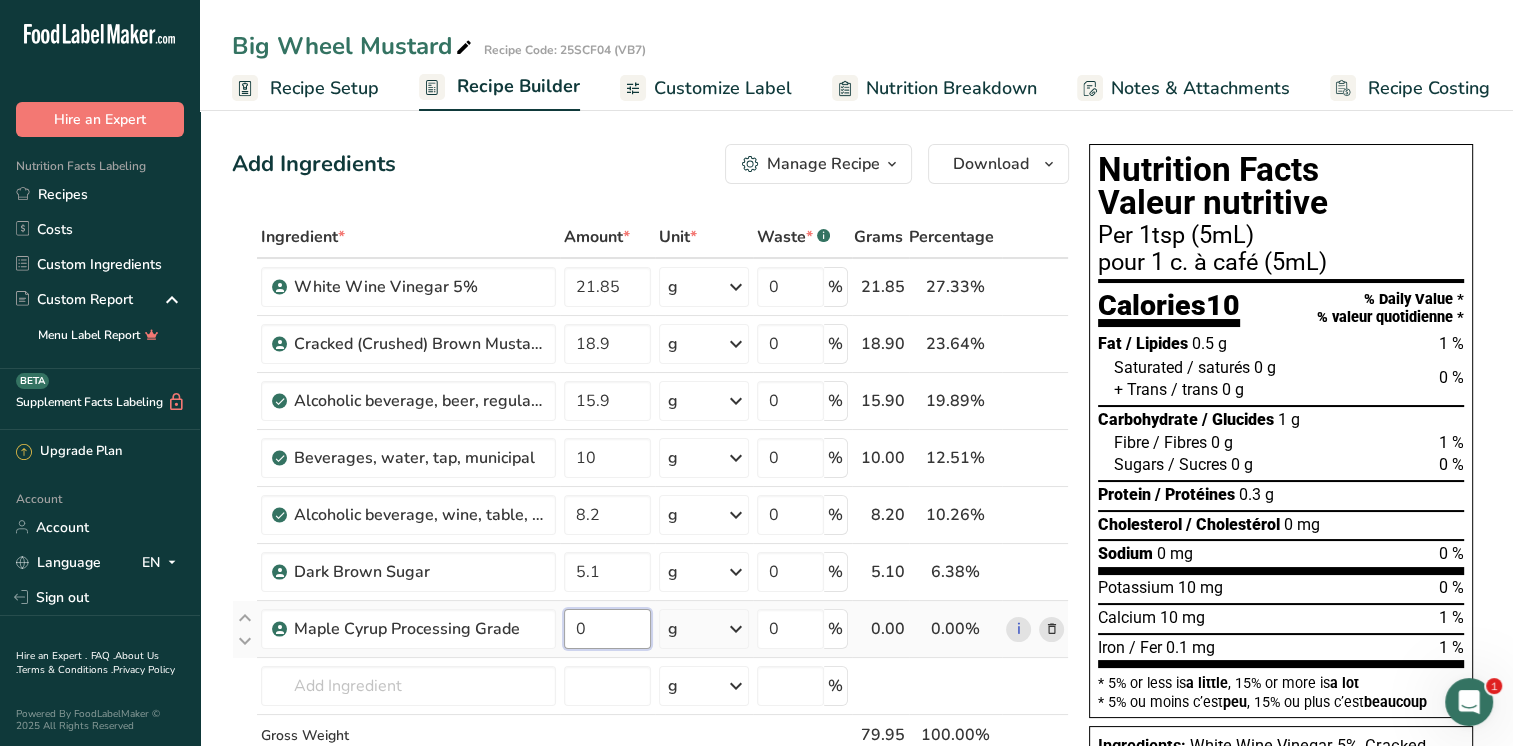 drag, startPoint x: 599, startPoint y: 638, endPoint x: 567, endPoint y: 626, distance: 34.176014 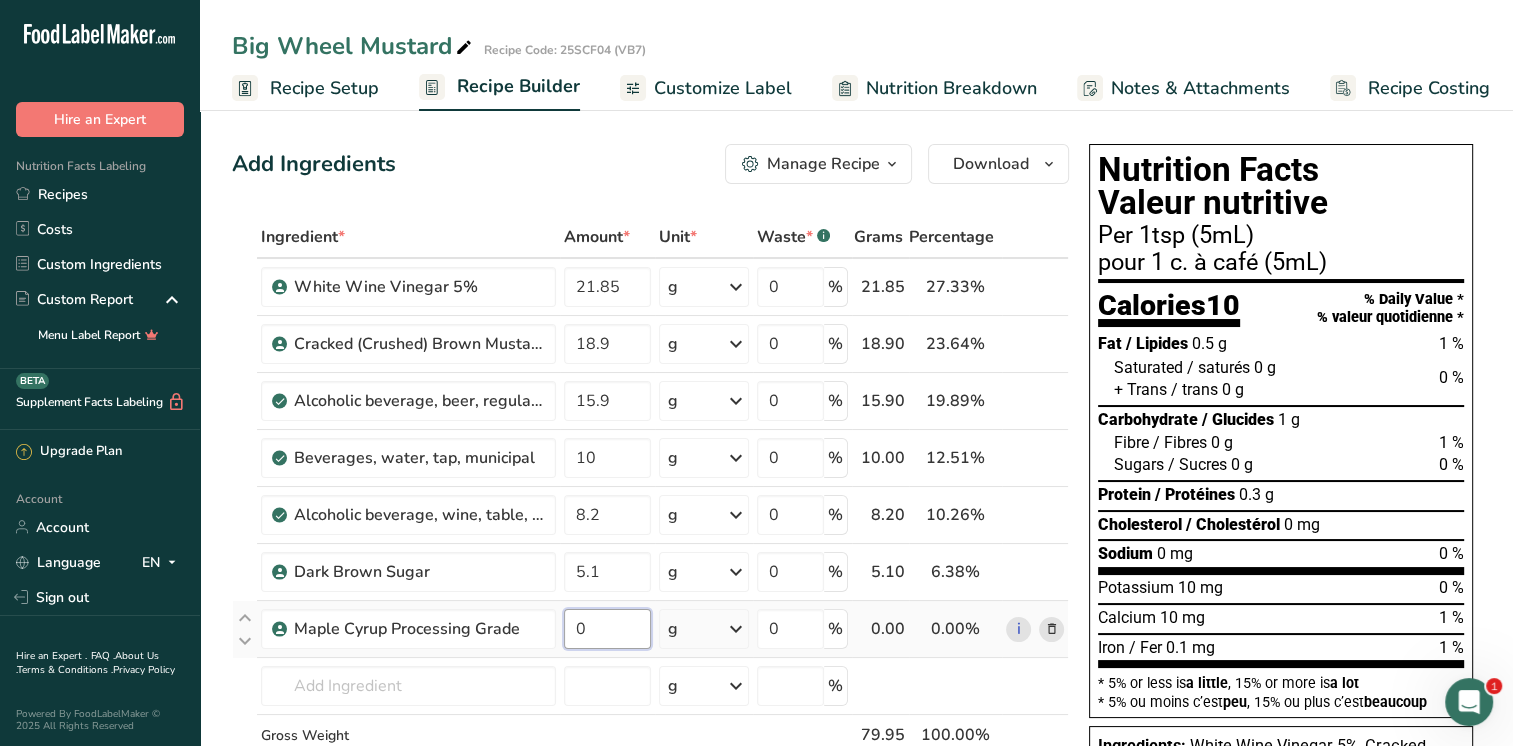 click on "0" at bounding box center [607, 629] 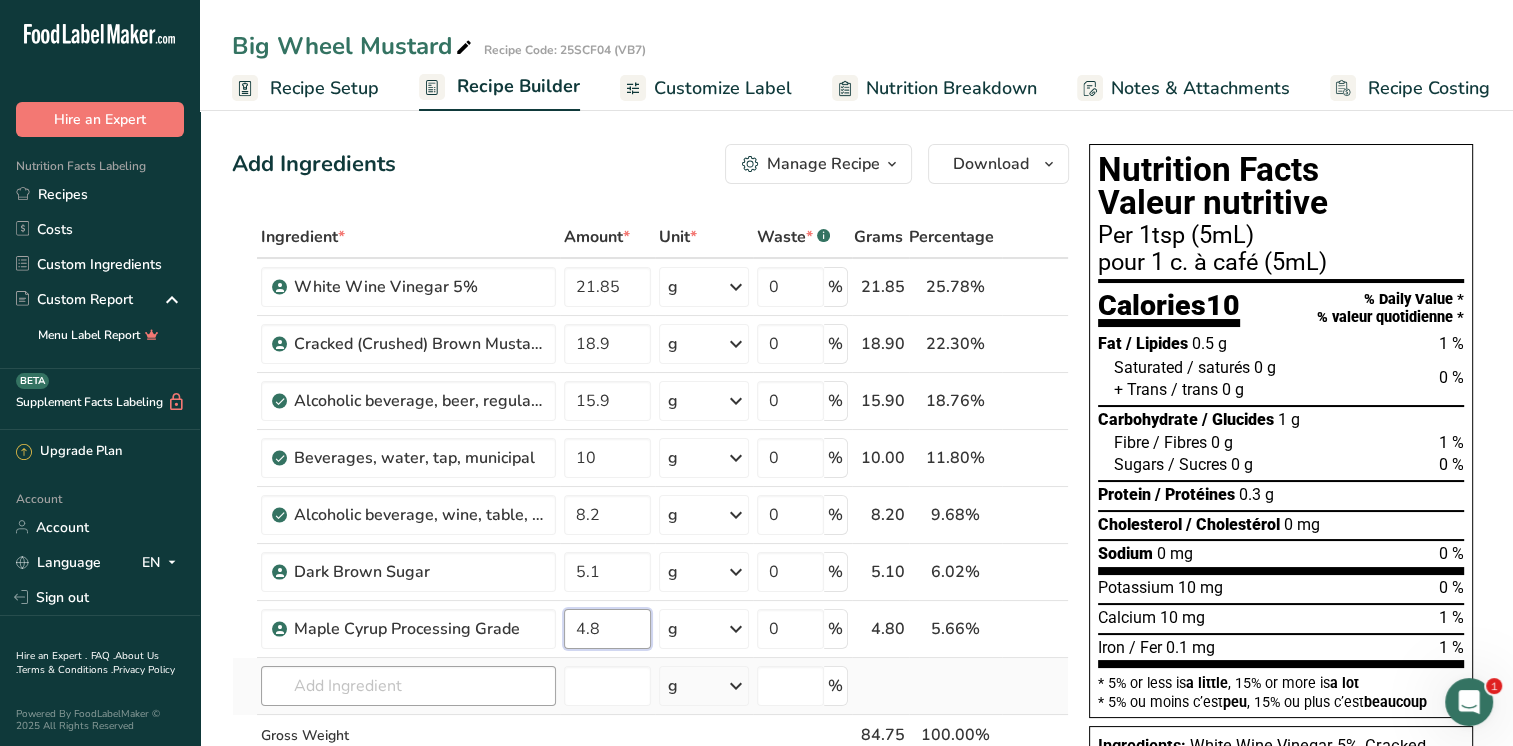 type on "4.8" 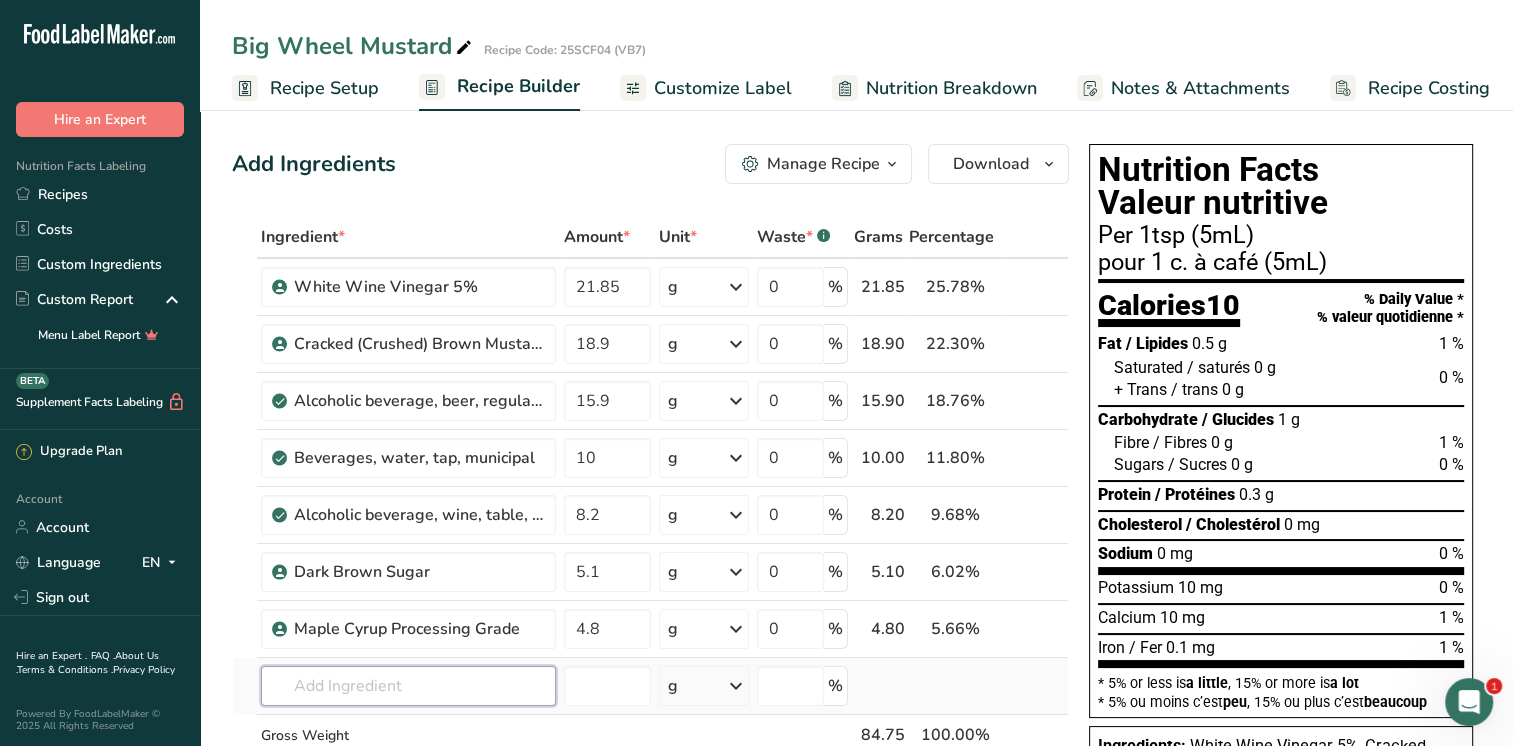 click on "Ingredient *
Amount *
Unit *
Waste *   .a-a{fill:#347362;}.b-a{fill:#fff;}          Grams
Percentage
White Wine Vinegar 5%
21.85
g
Weight Units
g
kg
mg
See more
Volume Units
l
mL
fl oz
See more
0
%
21.85
25.78%
i
Cracked (Crushed) Brown Mustard Seed#303
18.9
g
Weight Units
g
kg
mg
See more
Volume Units
l
mL
fl oz
See more
0
%
18.90
22.30%
i" at bounding box center [650, 528] 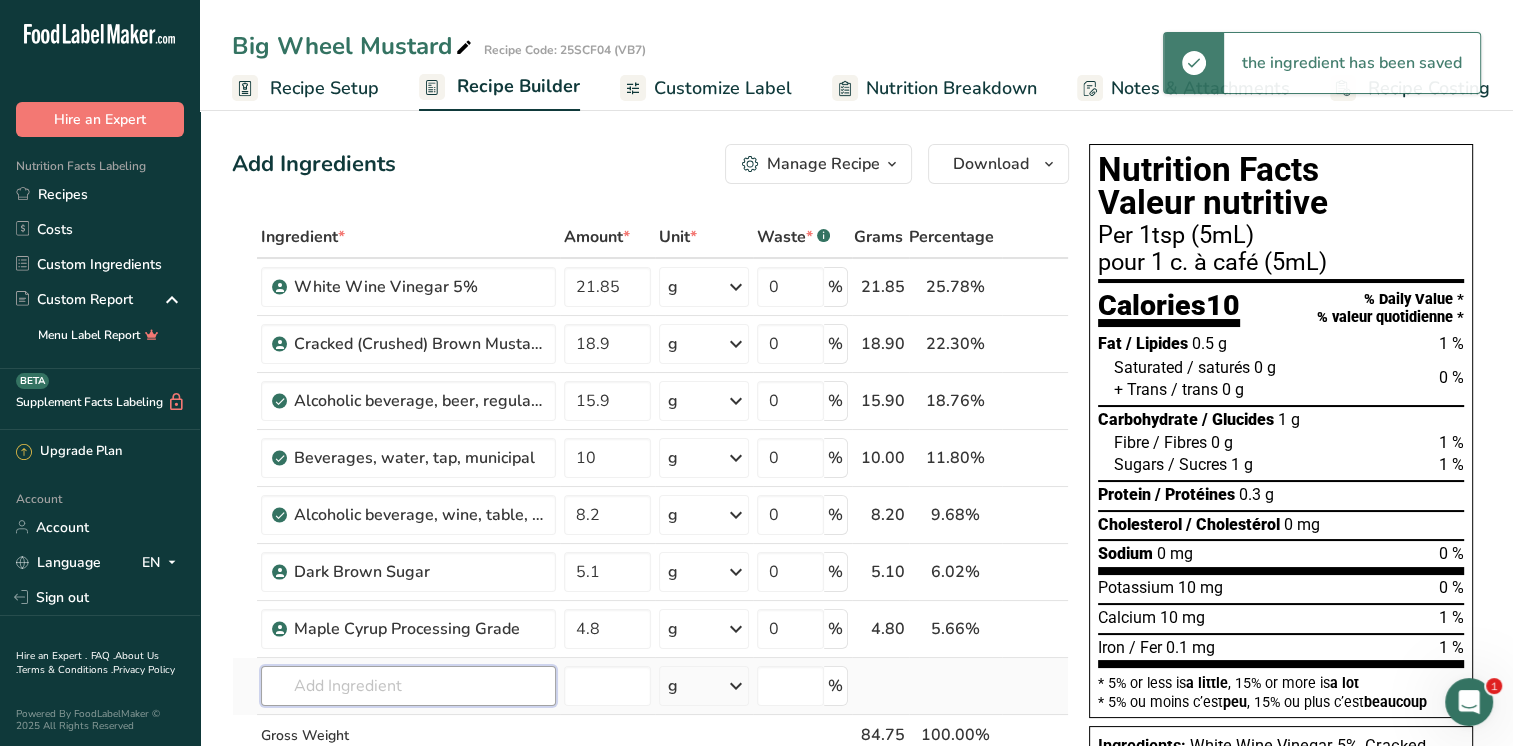 click at bounding box center (408, 686) 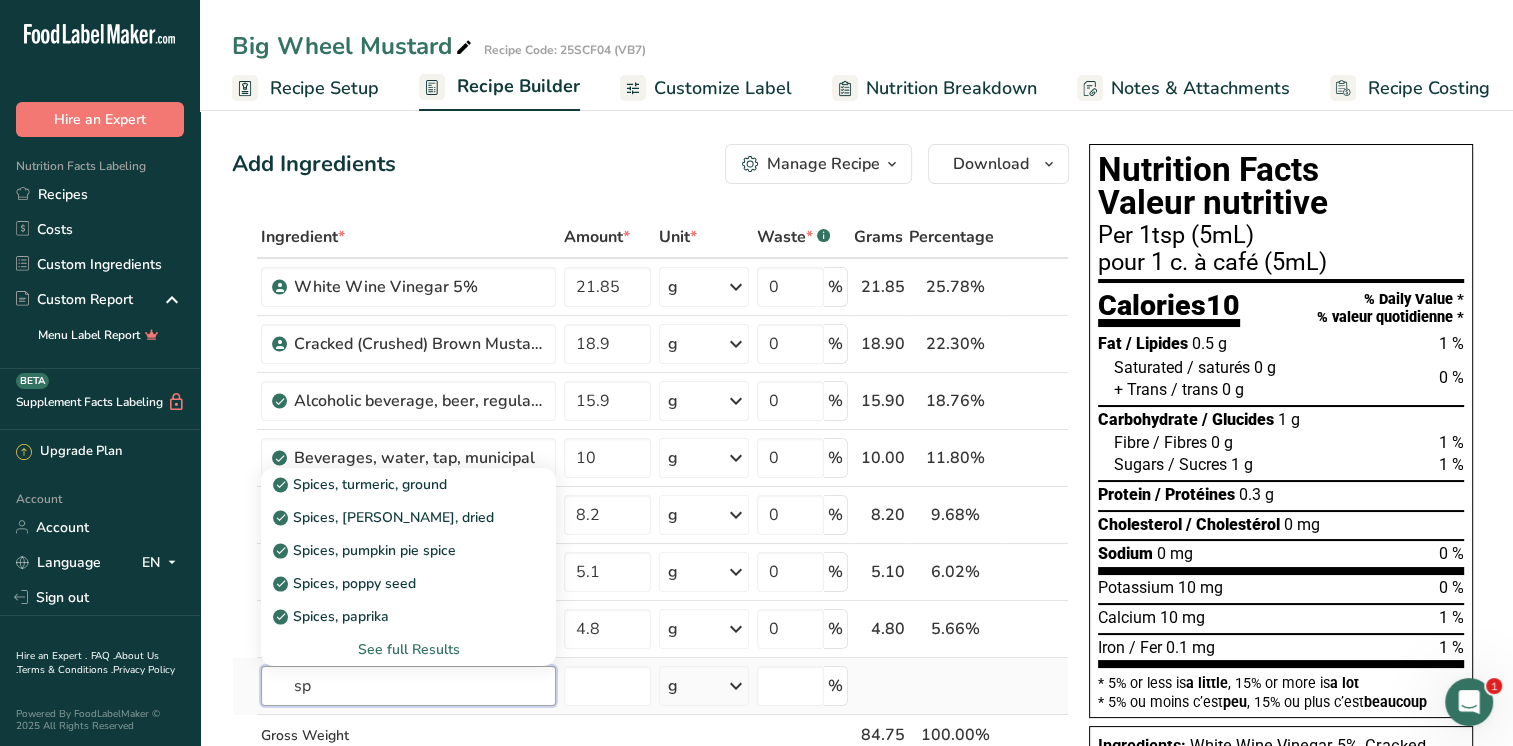 type on "s" 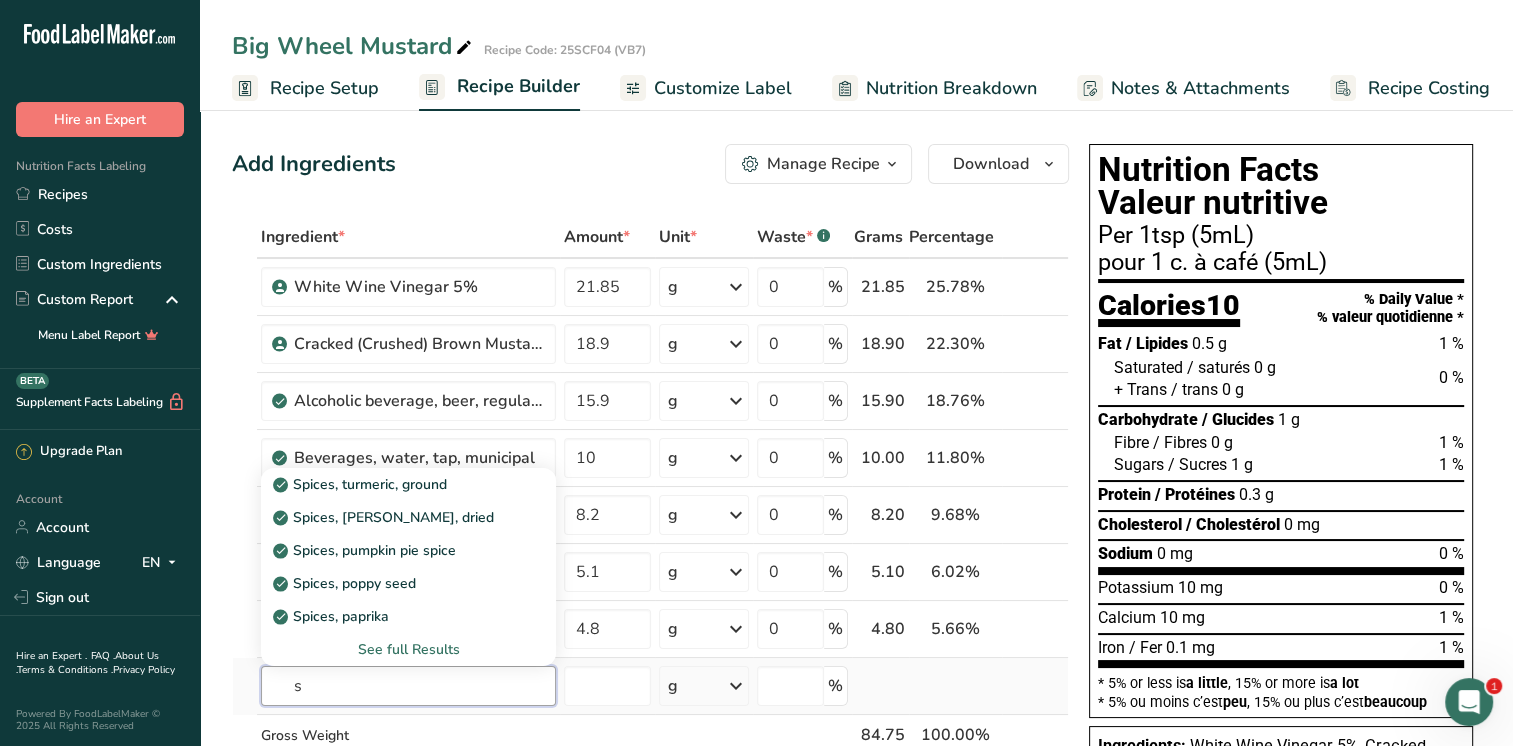 type 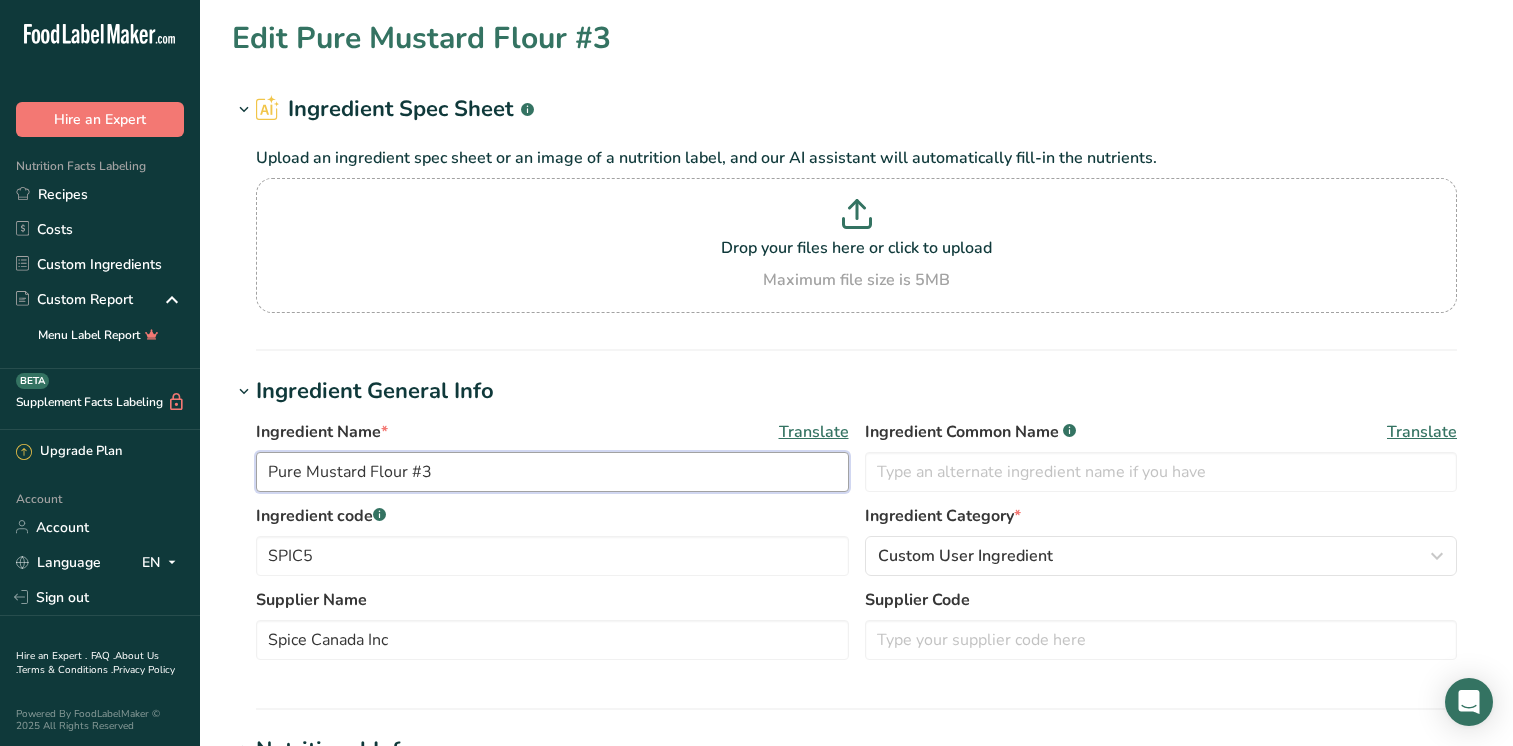 click on "Pure Mustard Flour #3" at bounding box center (552, 472) 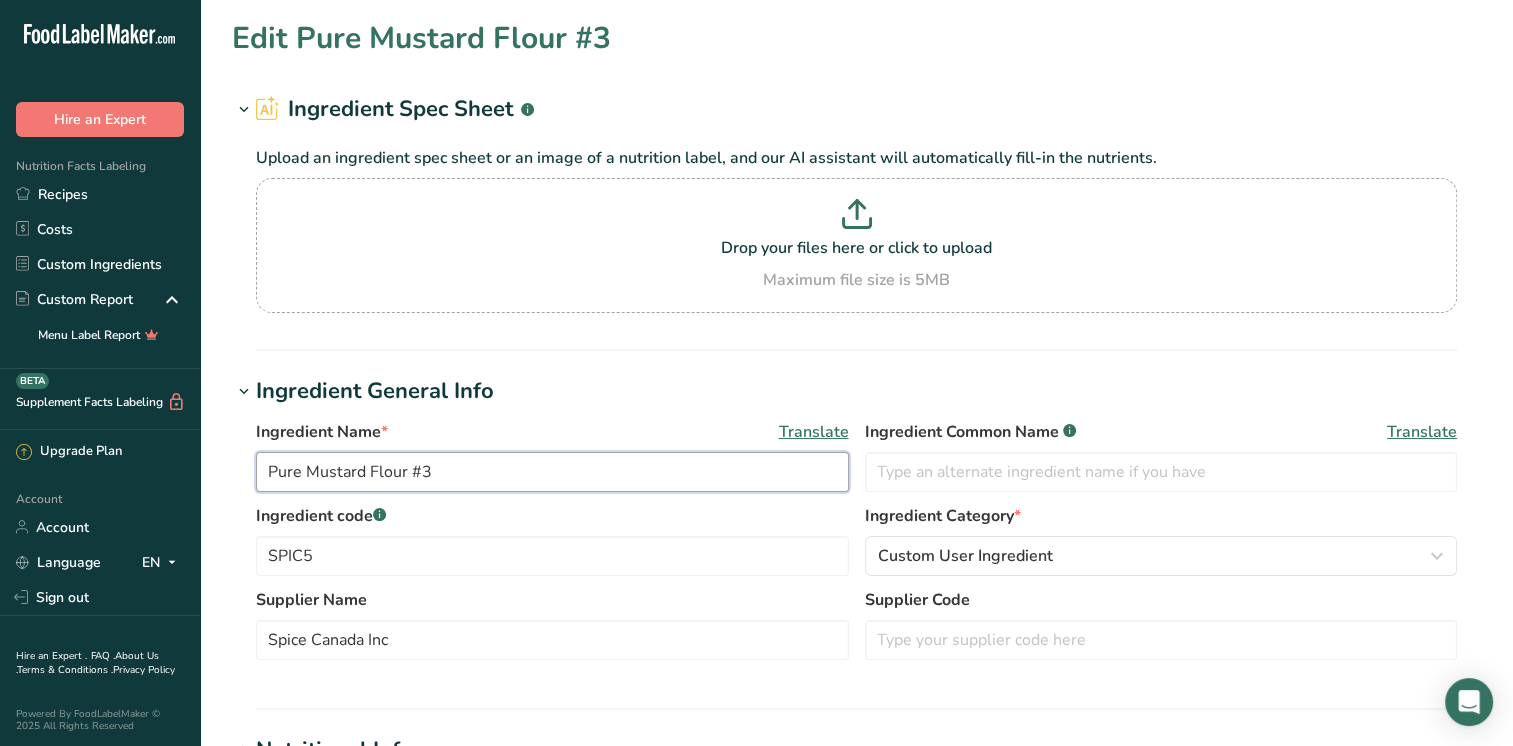 scroll, scrollTop: 0, scrollLeft: 0, axis: both 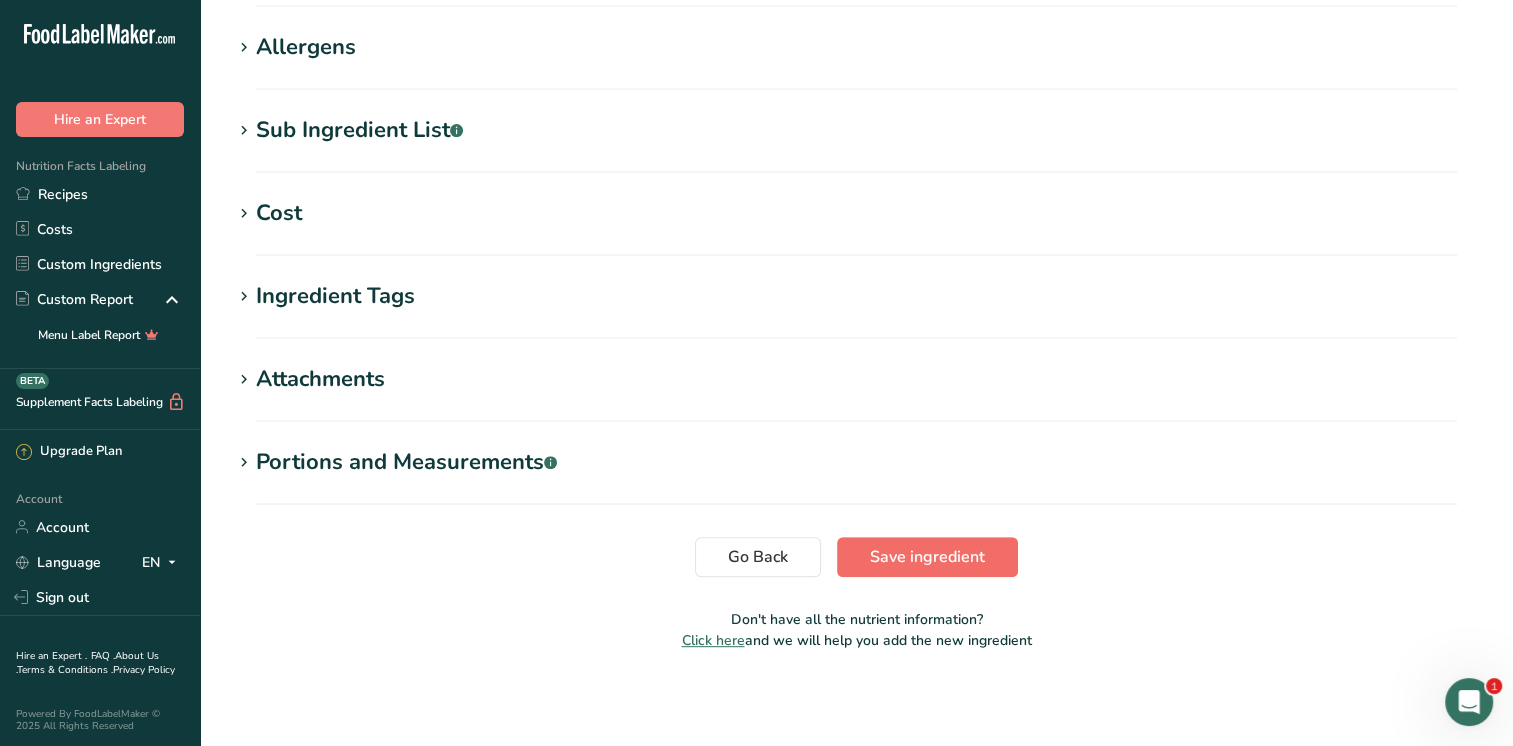 type on "Pure Mustard Flour #103" 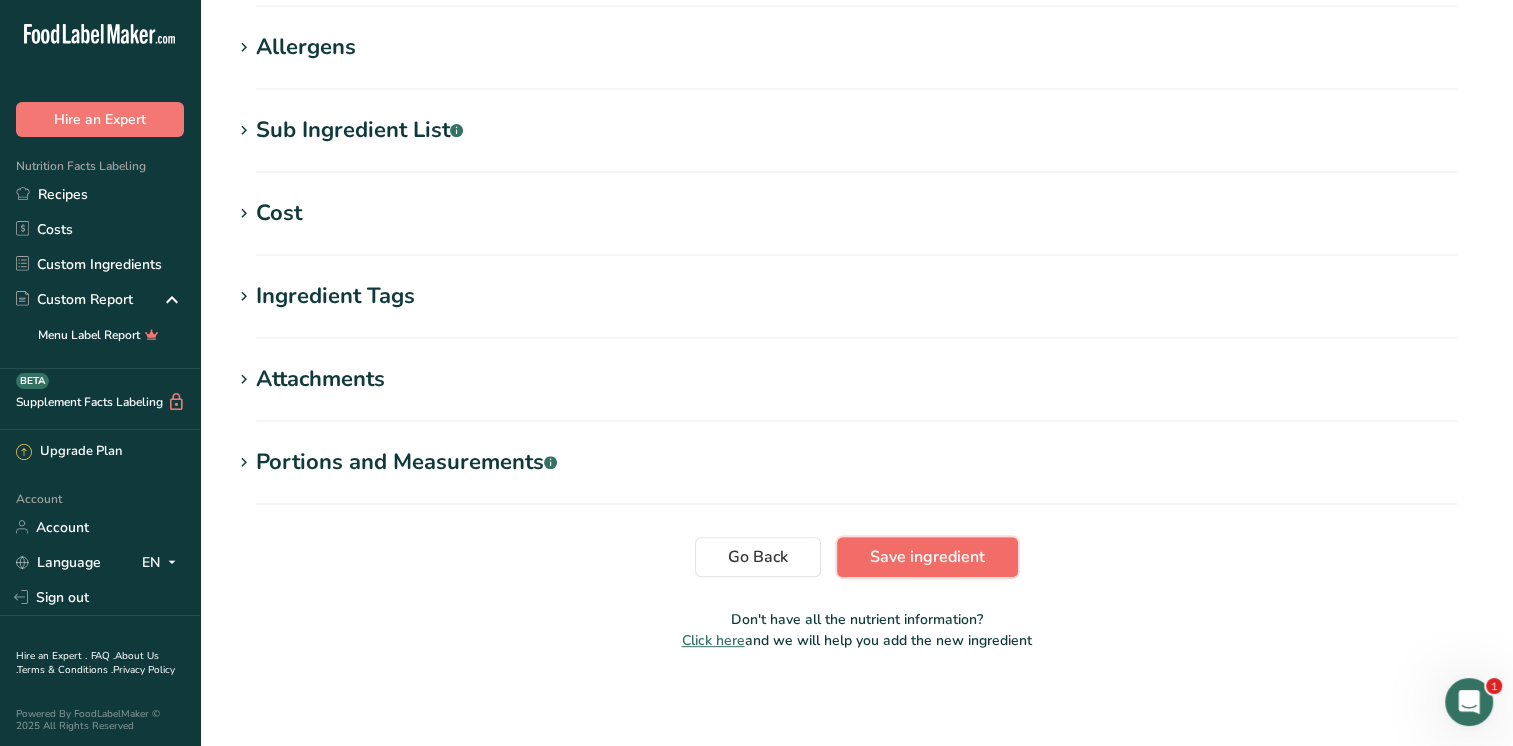 click on "Save ingredient" at bounding box center [927, 557] 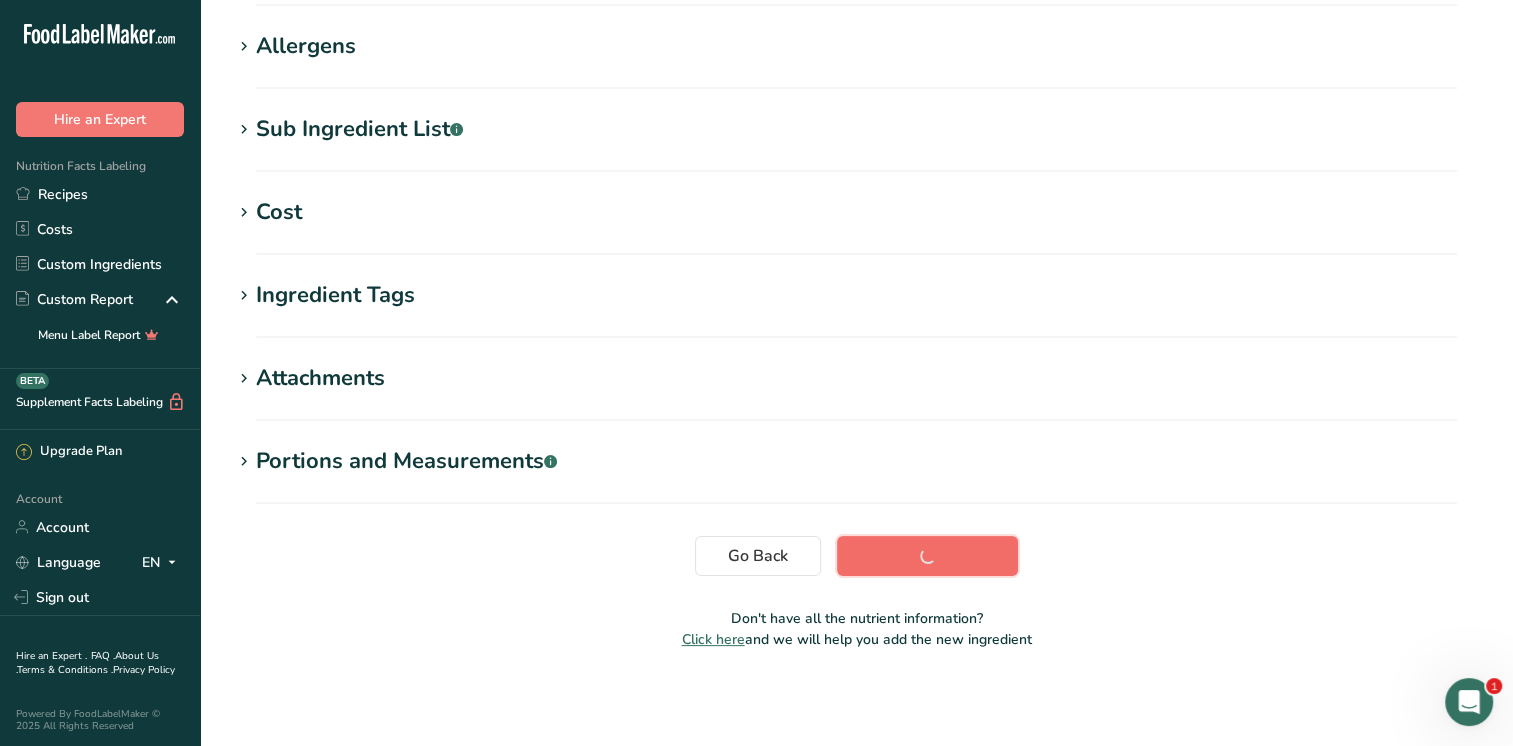 scroll, scrollTop: 311, scrollLeft: 0, axis: vertical 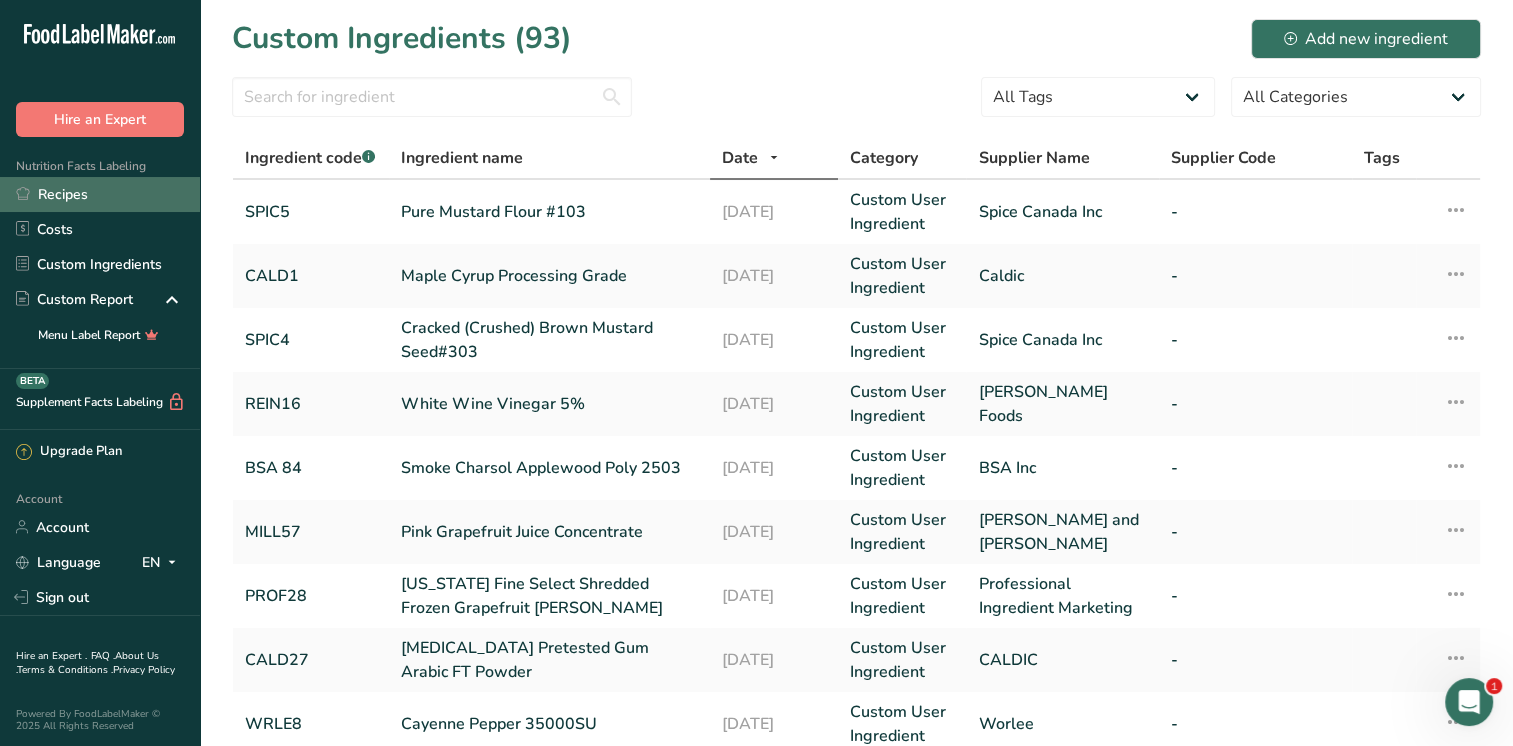 click on "Recipes" at bounding box center (100, 194) 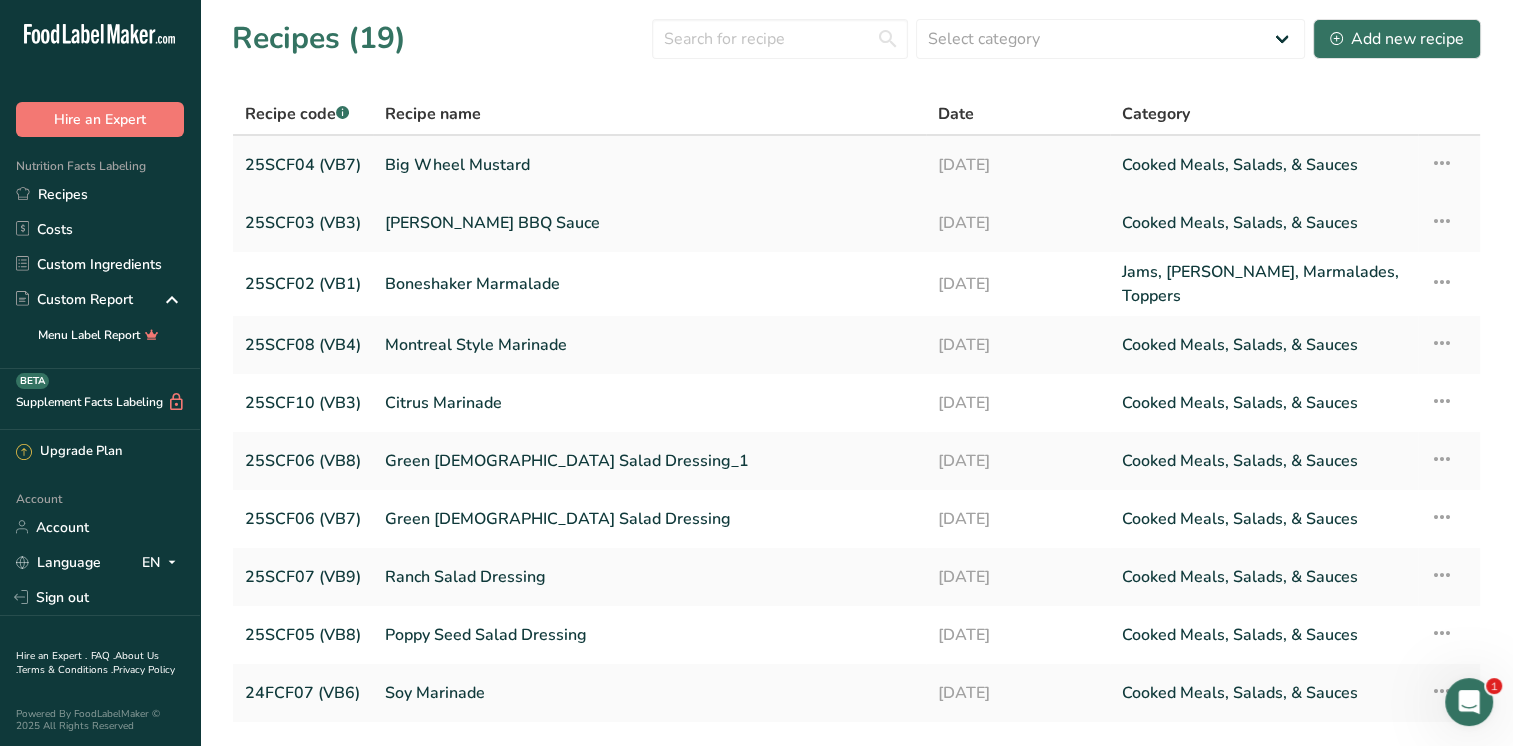 click on "Big Wheel Mustard" at bounding box center [649, 165] 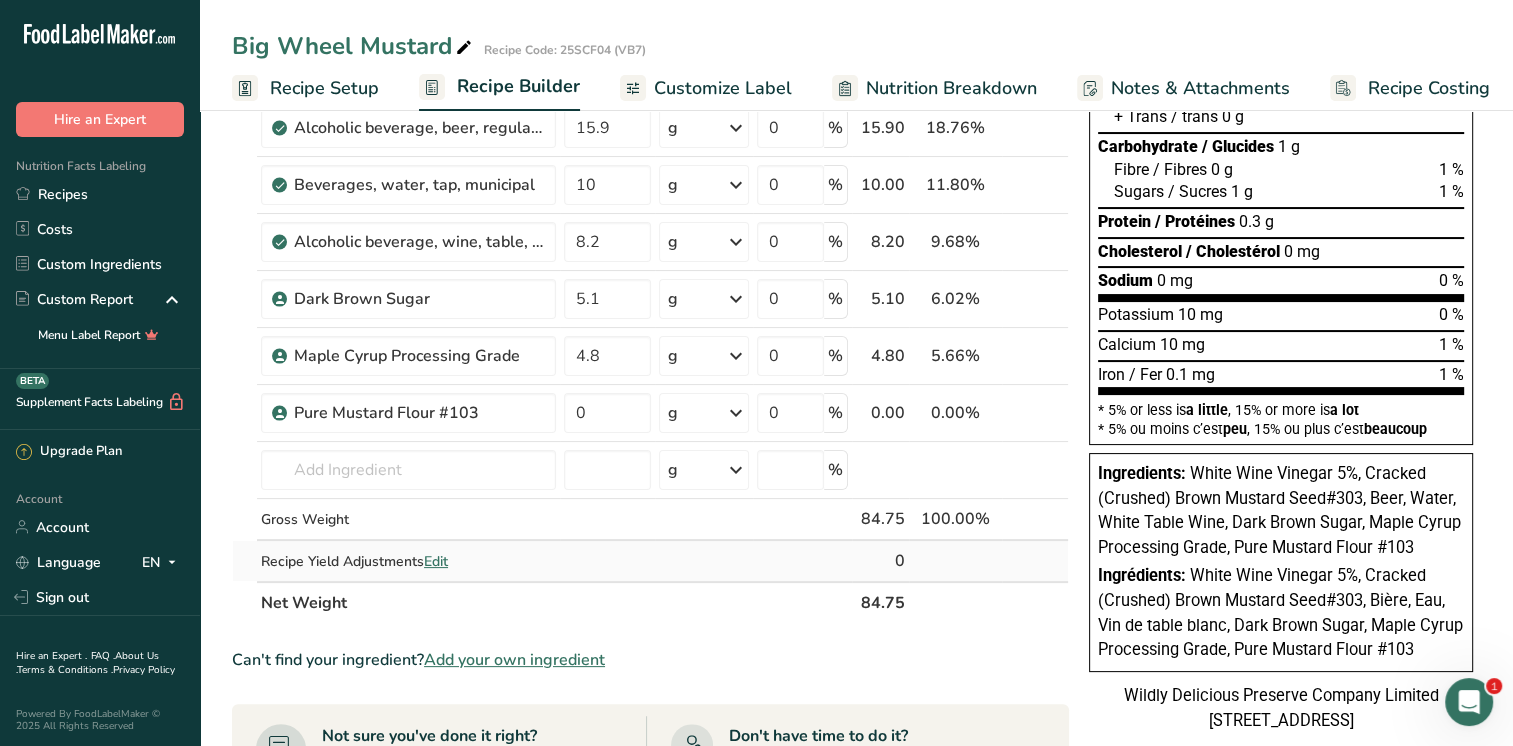 scroll, scrollTop: 300, scrollLeft: 0, axis: vertical 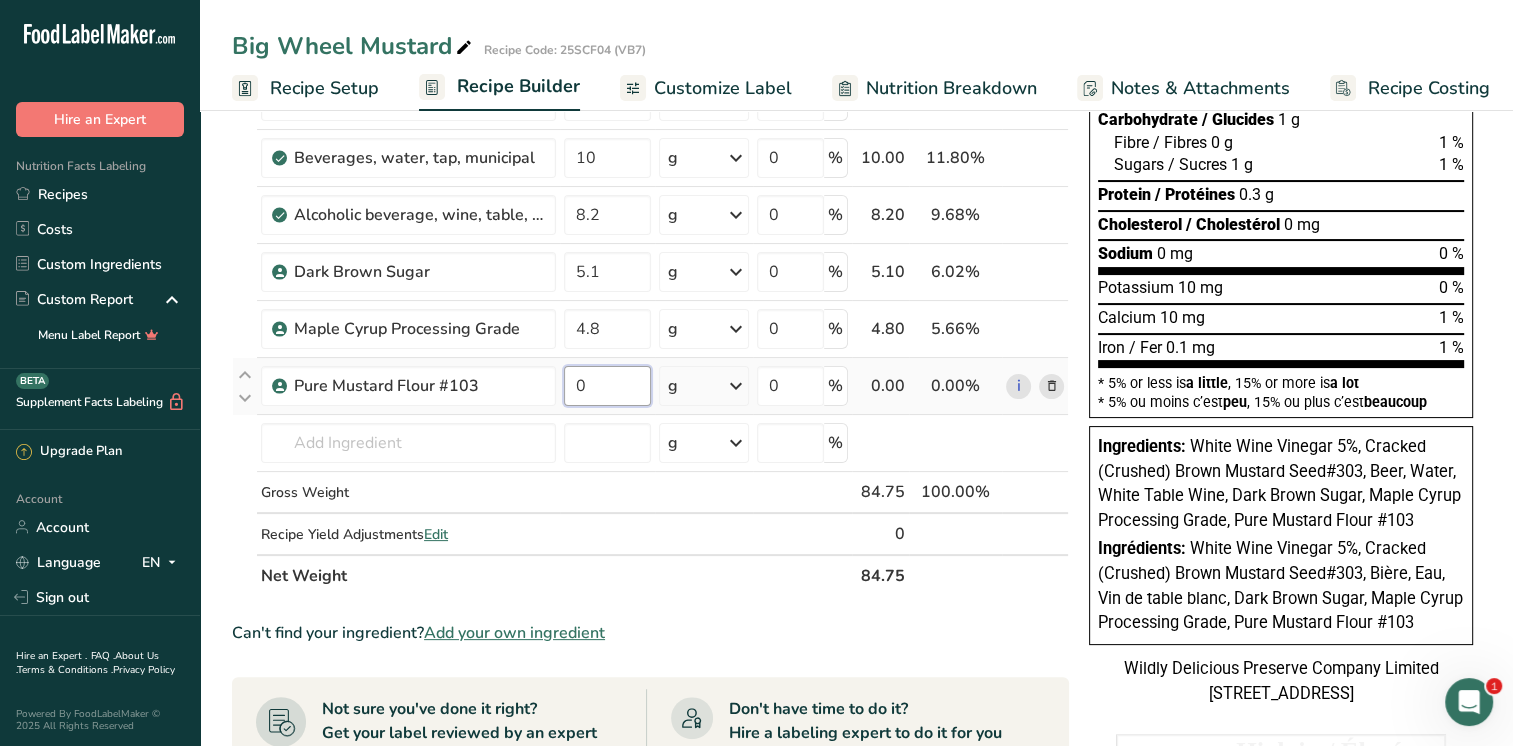 drag, startPoint x: 583, startPoint y: 387, endPoint x: 608, endPoint y: 386, distance: 25.019993 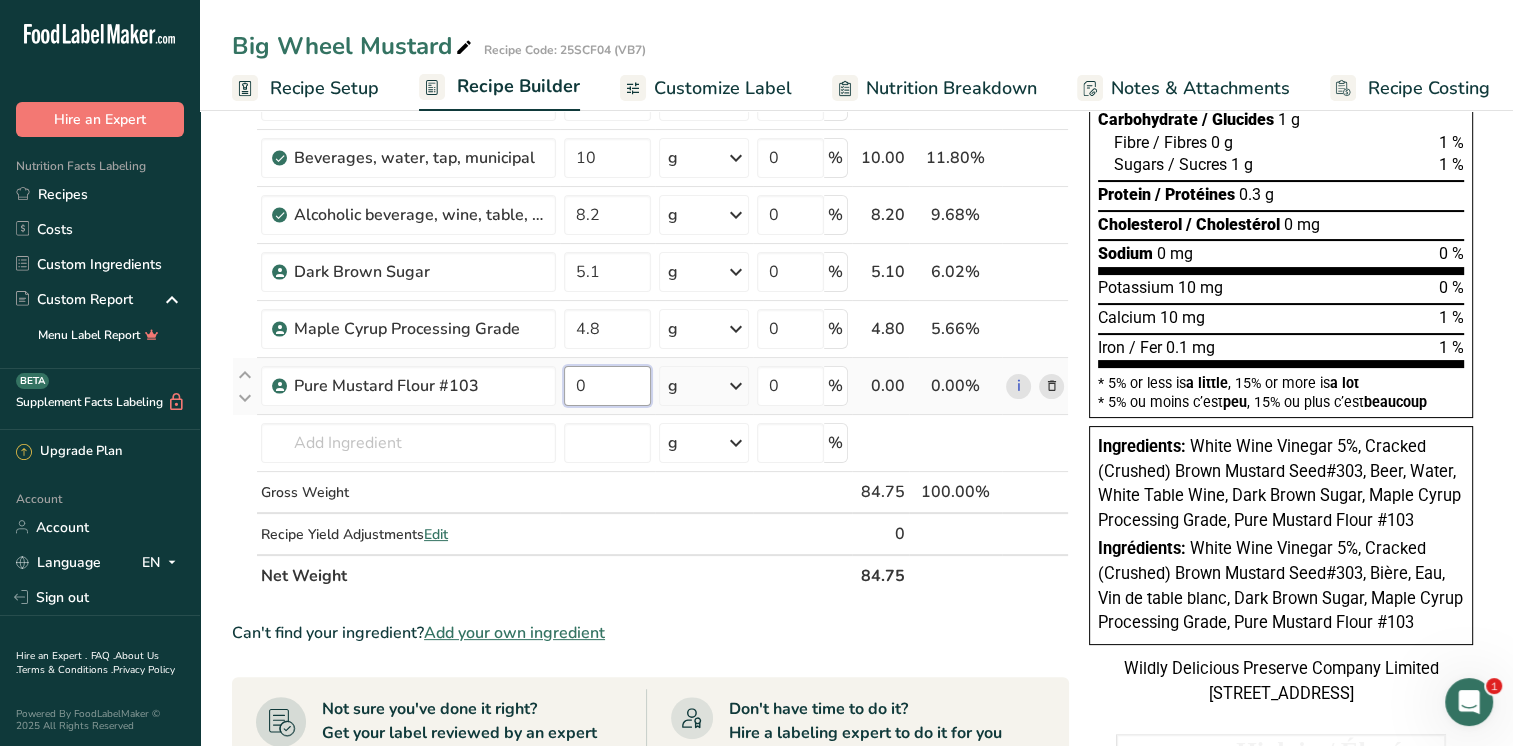 click on "0" at bounding box center (607, 386) 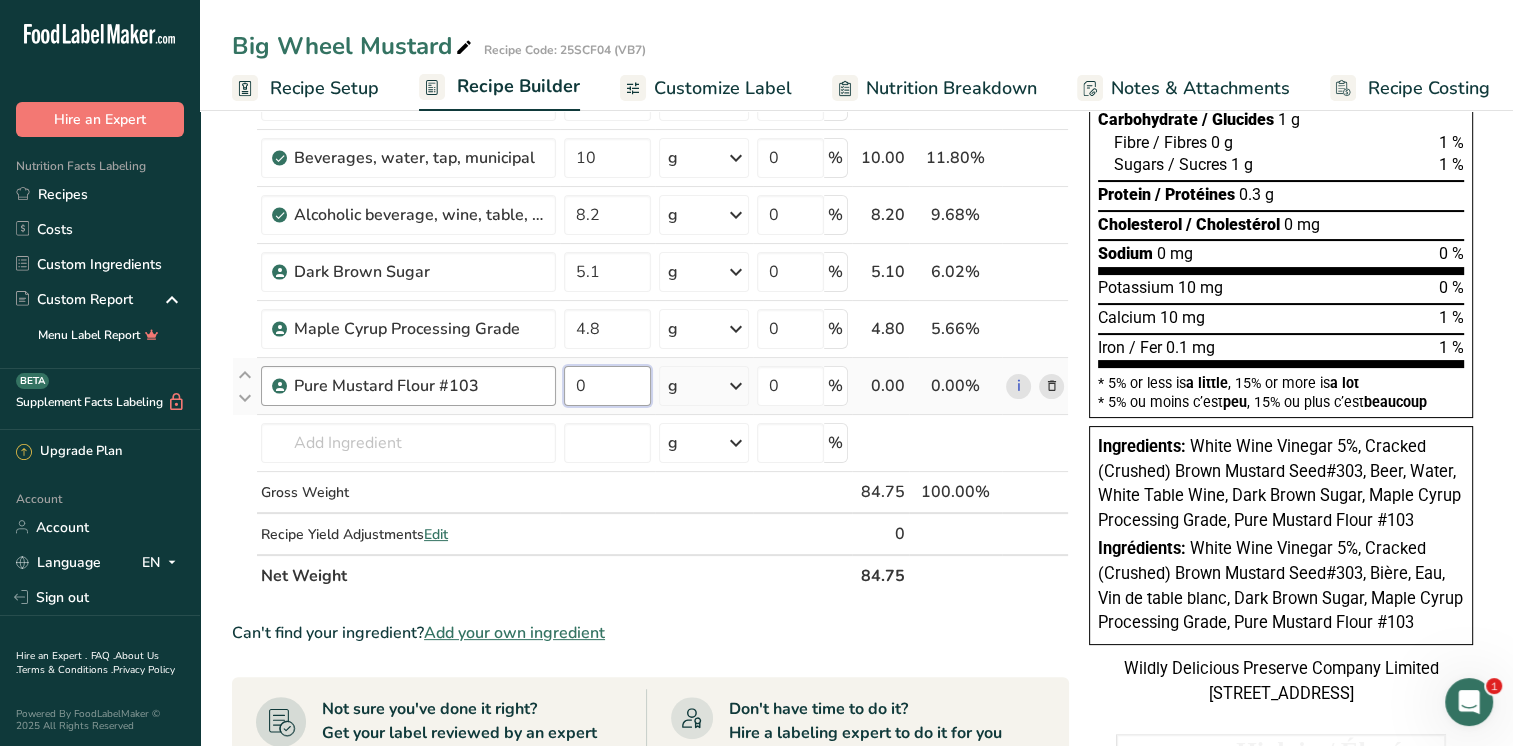 drag, startPoint x: 593, startPoint y: 387, endPoint x: 548, endPoint y: 386, distance: 45.01111 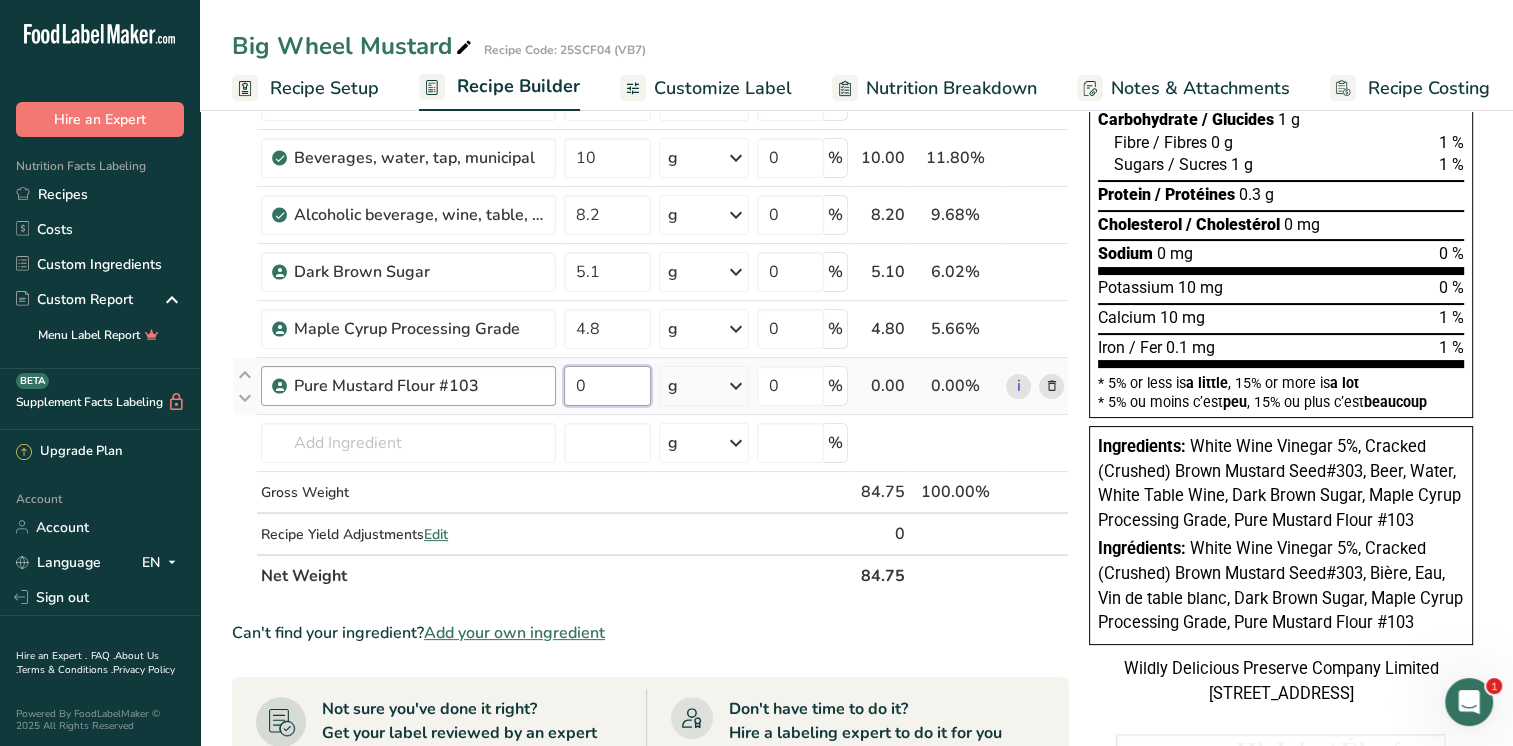 click on "Pure Mustard Flour #103
0
g
Weight Units
g
kg
mg
See more
Volume Units
l
mL
fl oz
See more
0
%
0.00
0.00%
i" at bounding box center [650, 386] 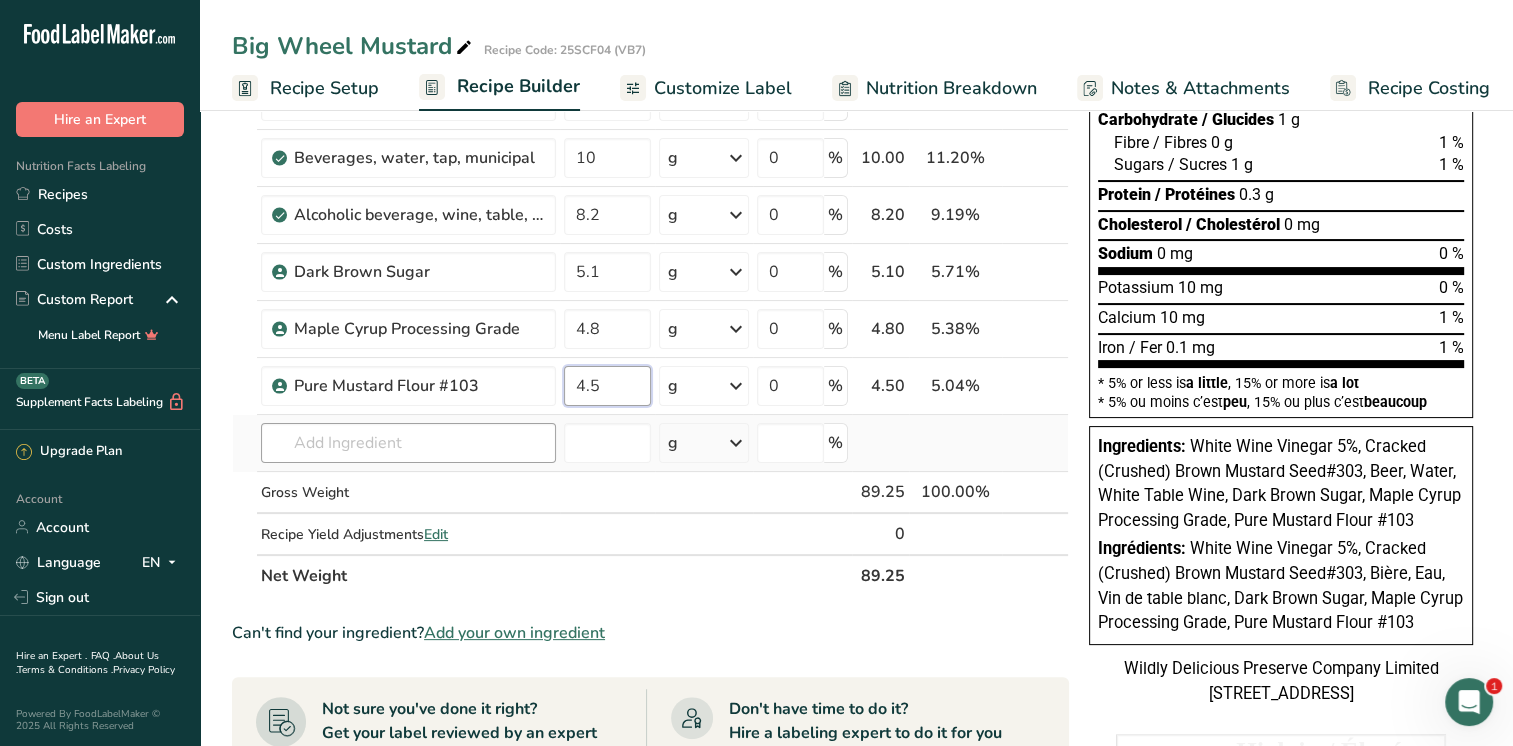 type on "4.5" 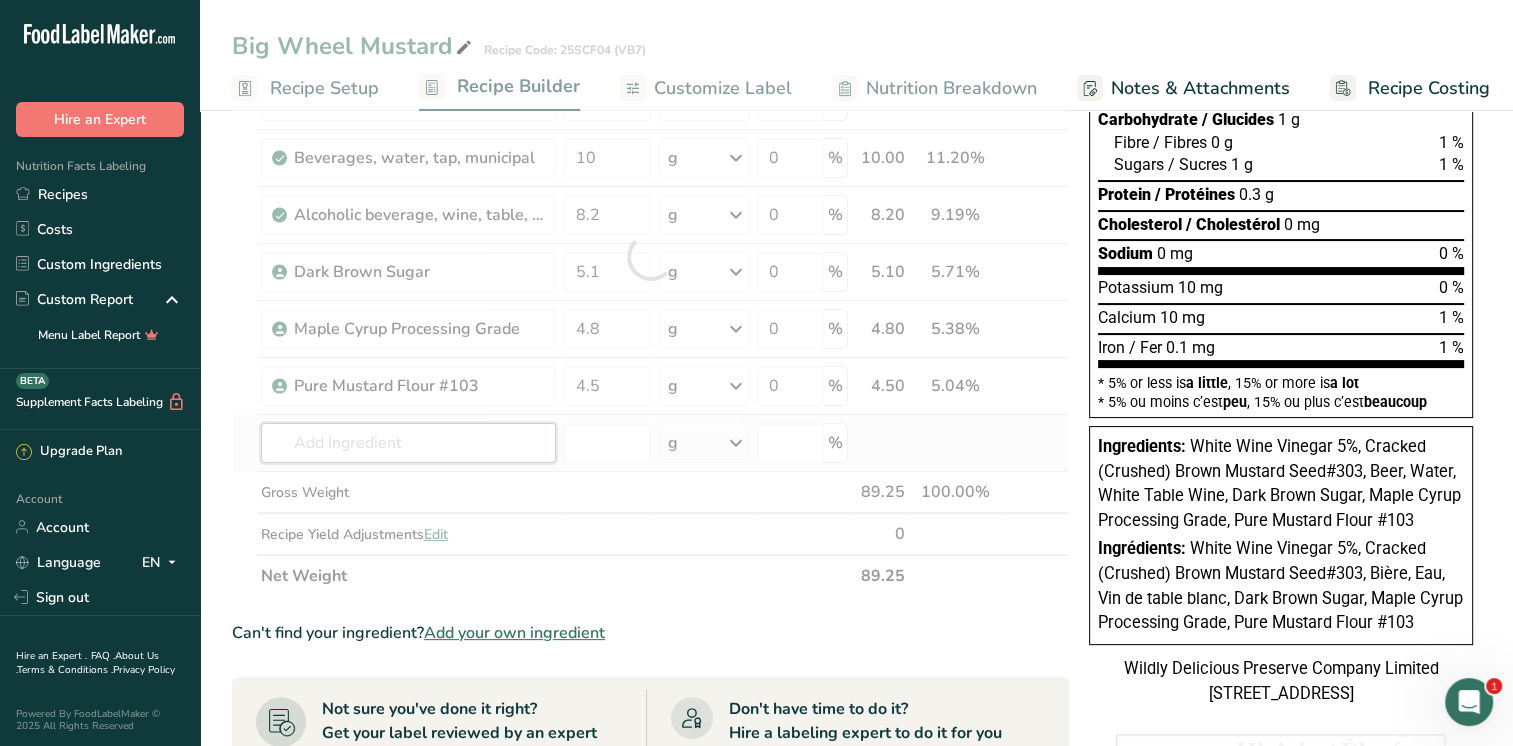 click on "Ingredient *
Amount *
Unit *
Waste *   .a-a{fill:#347362;}.b-a{fill:#fff;}          Grams
Percentage
White Wine Vinegar 5%
21.85
g
Weight Units
g
kg
mg
See more
Volume Units
l
mL
fl oz
See more
0
%
21.85
24.48%
i
Cracked (Crushed) Brown Mustard Seed#303
18.9
g
Weight Units
g
kg
mg
See more
Volume Units
l
mL
fl oz
See more
0
%
18.90
21.18%
i" at bounding box center [650, 256] 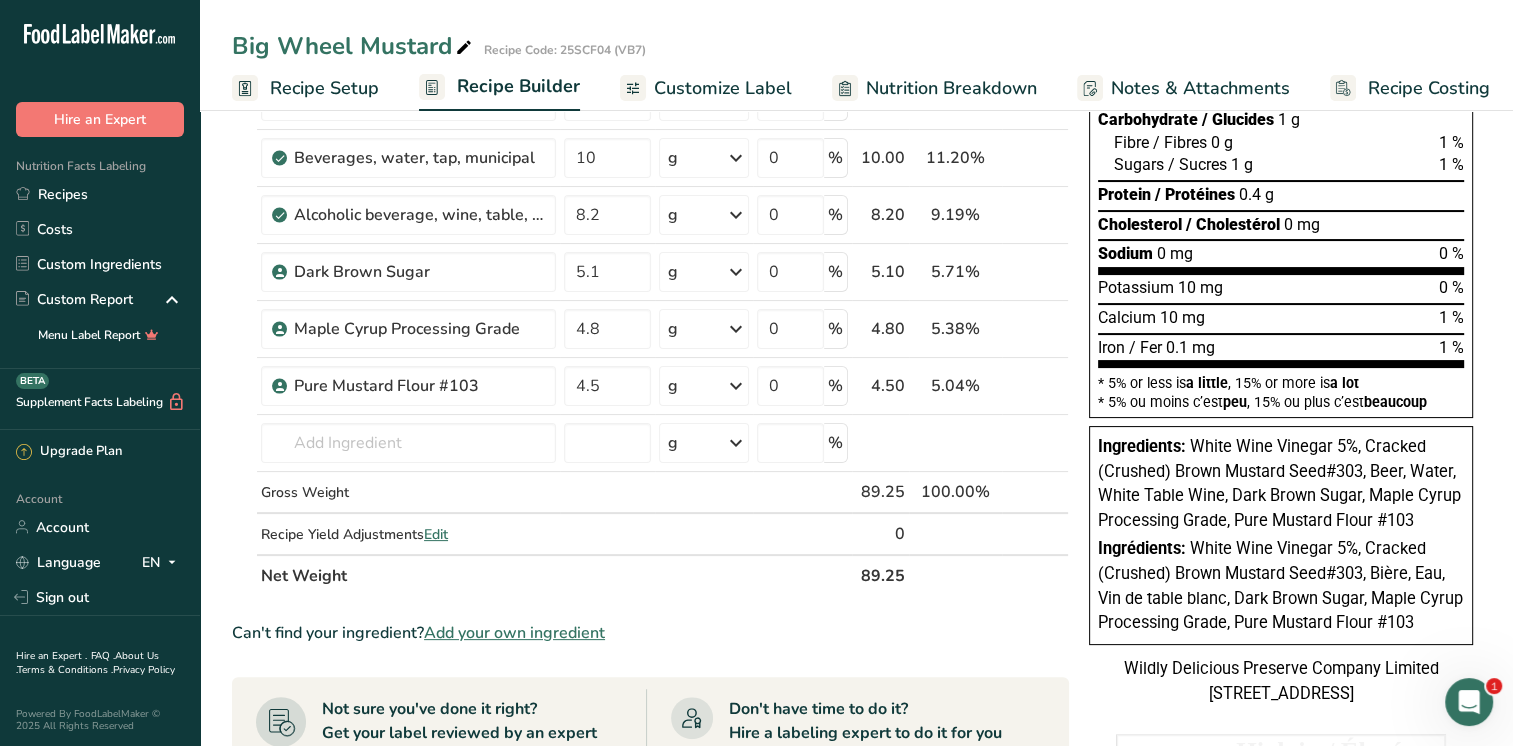 click on "Add your own ingredient" at bounding box center (514, 633) 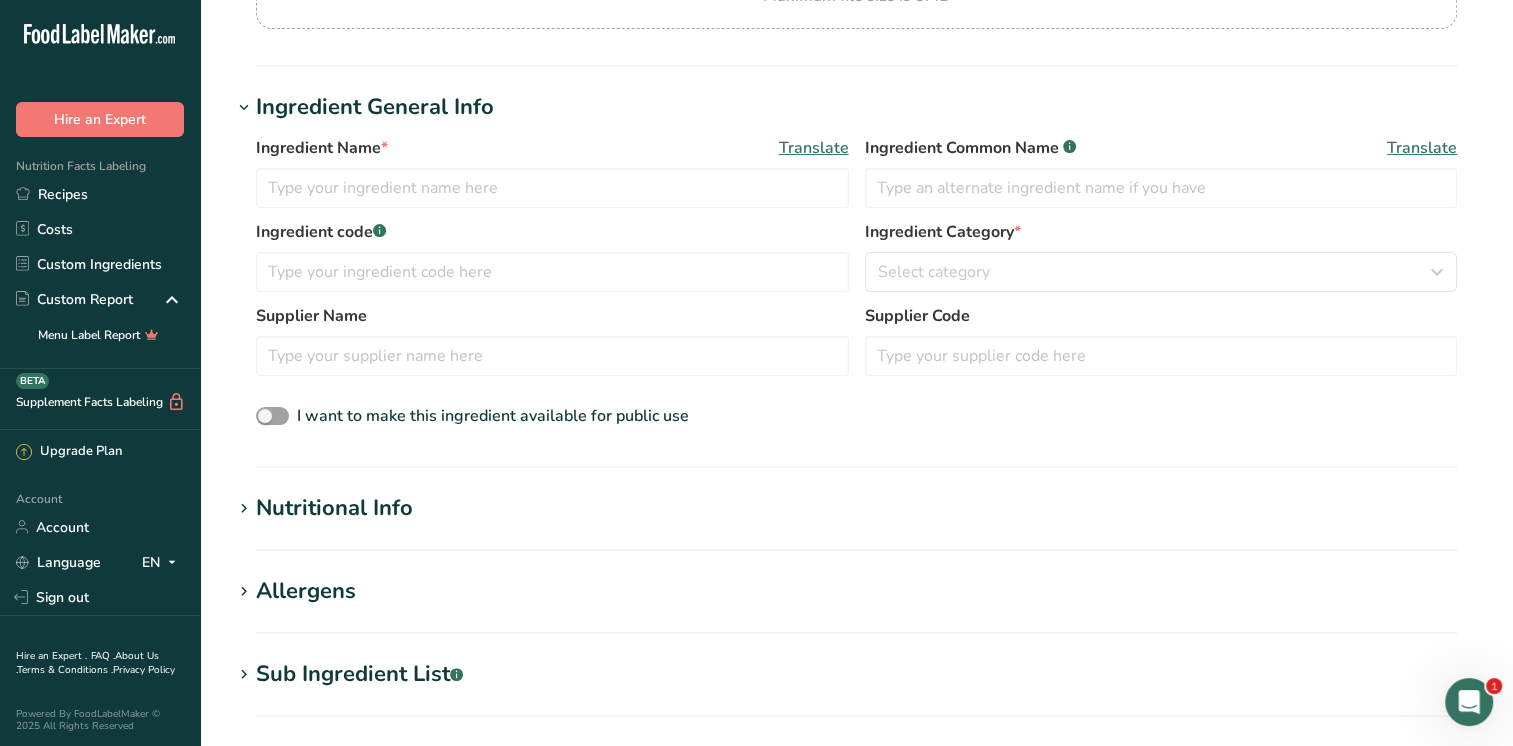 scroll, scrollTop: 0, scrollLeft: 0, axis: both 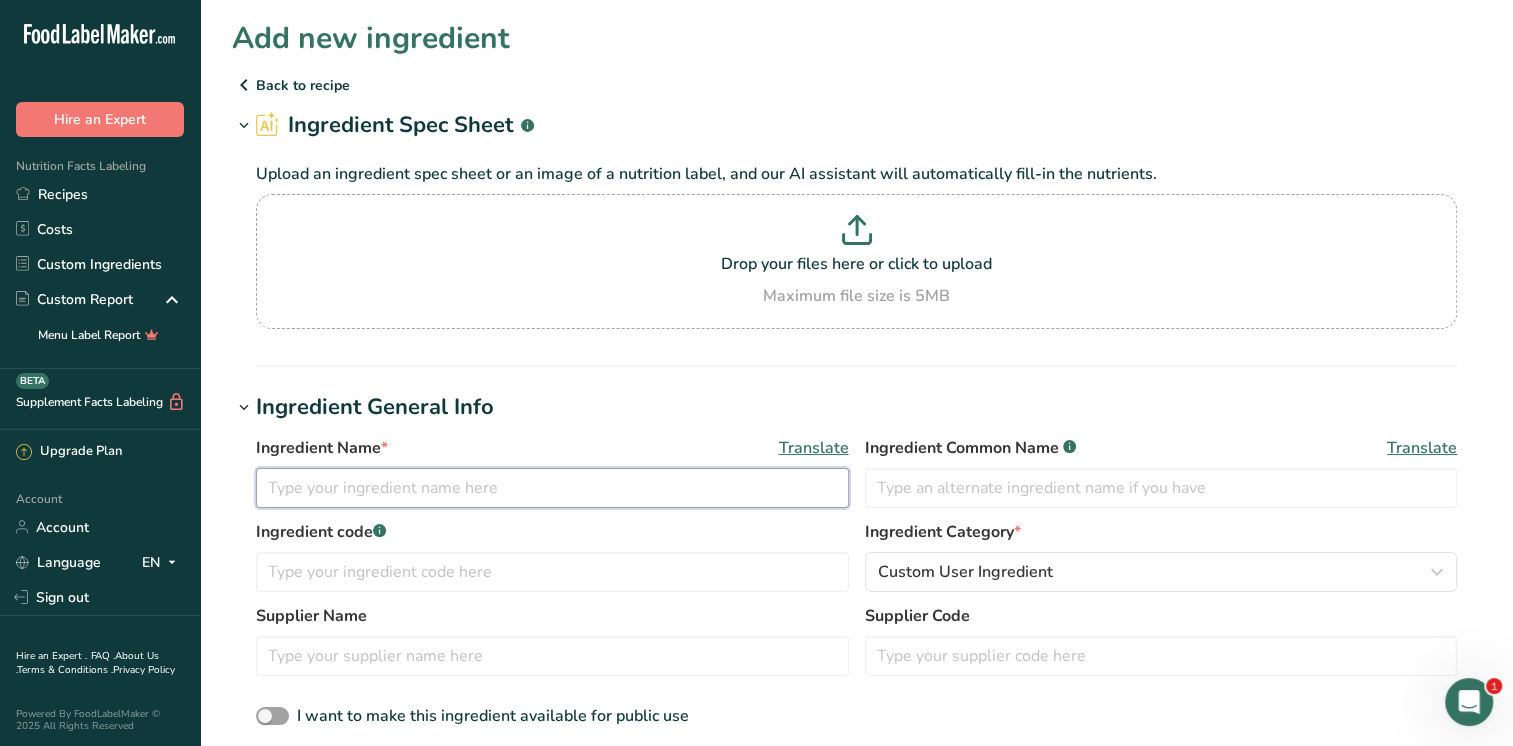 click at bounding box center [552, 488] 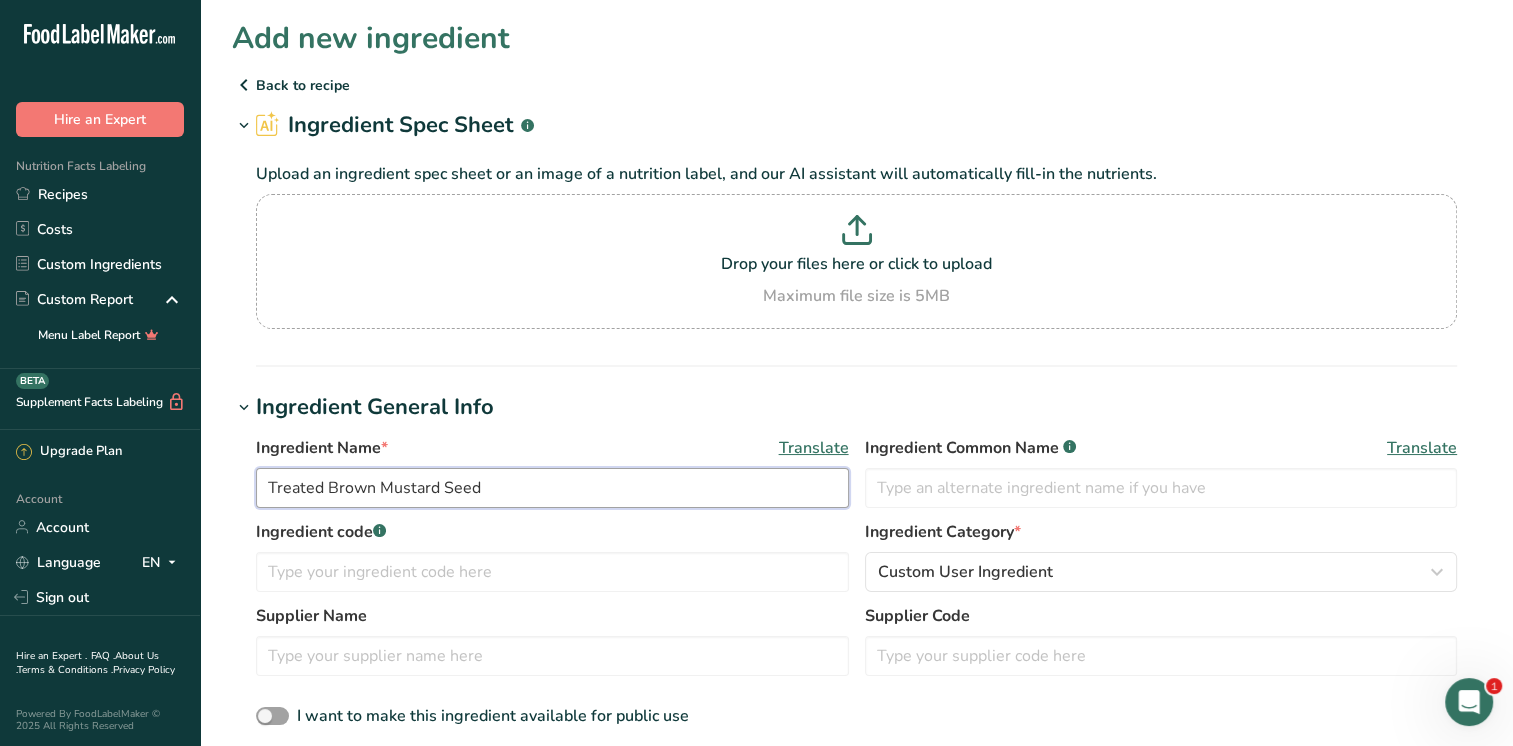 click on "Treated Brown Mustard Seed" at bounding box center (552, 488) 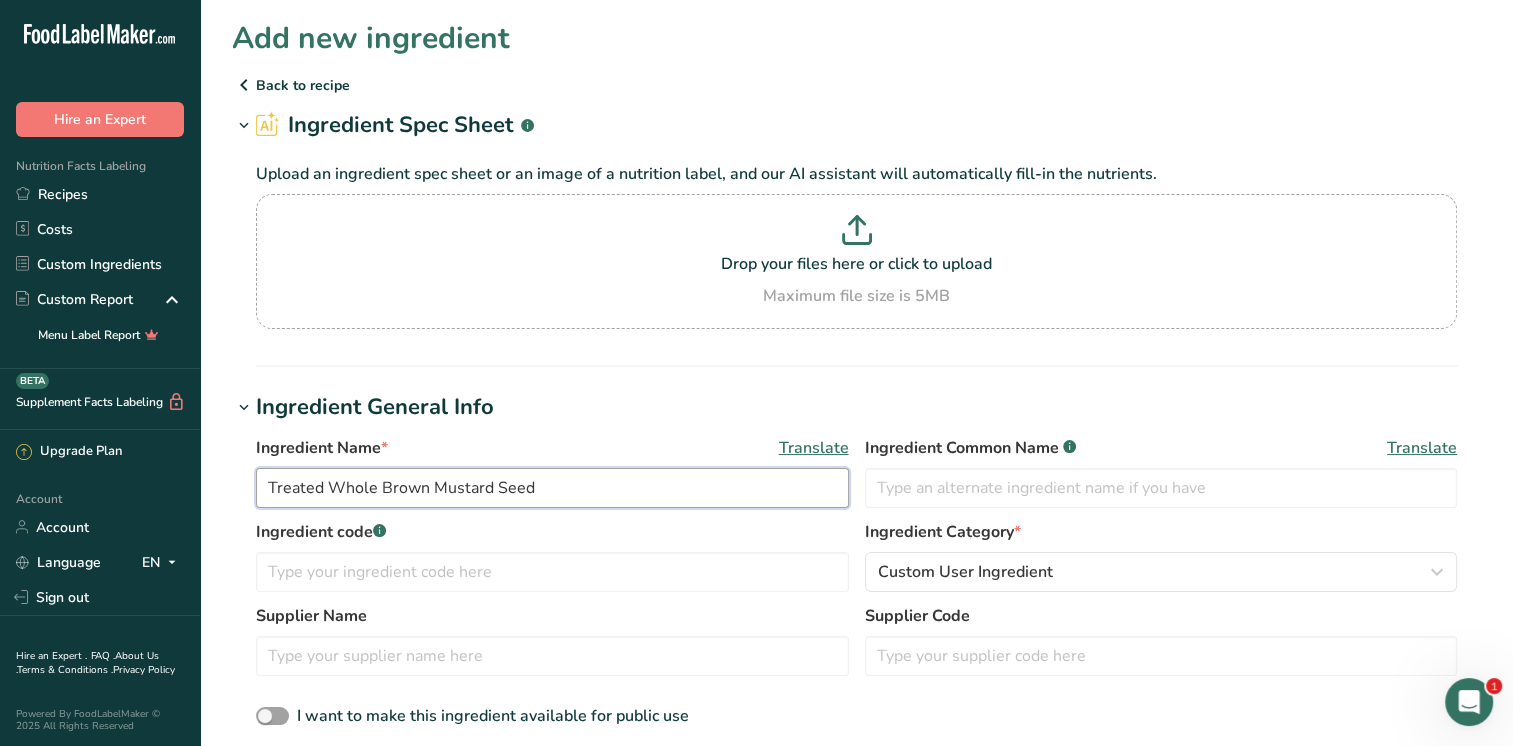 click on "Treated Whole Brown Mustard Seed" at bounding box center [552, 488] 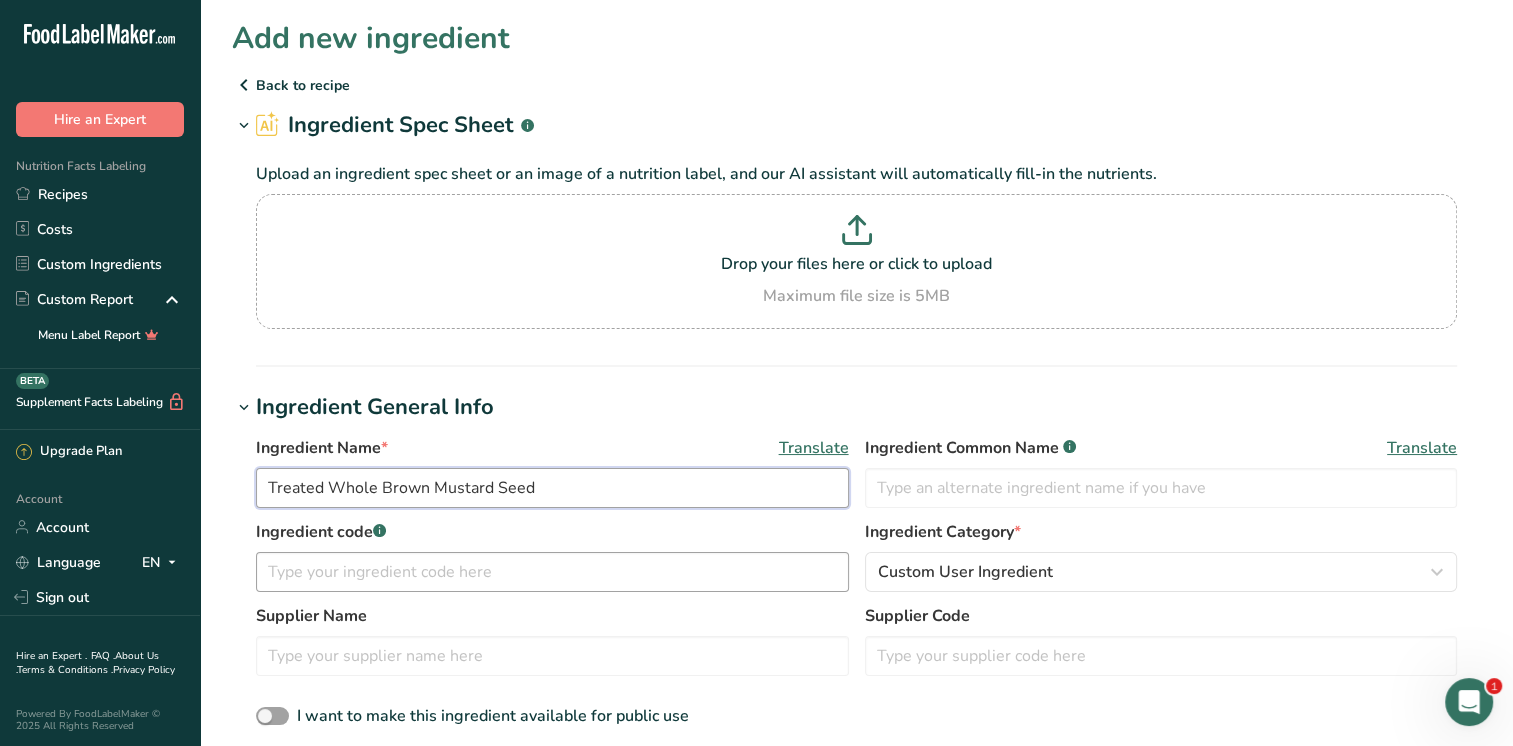 type on "Treated Whole Brown Mustard Seed" 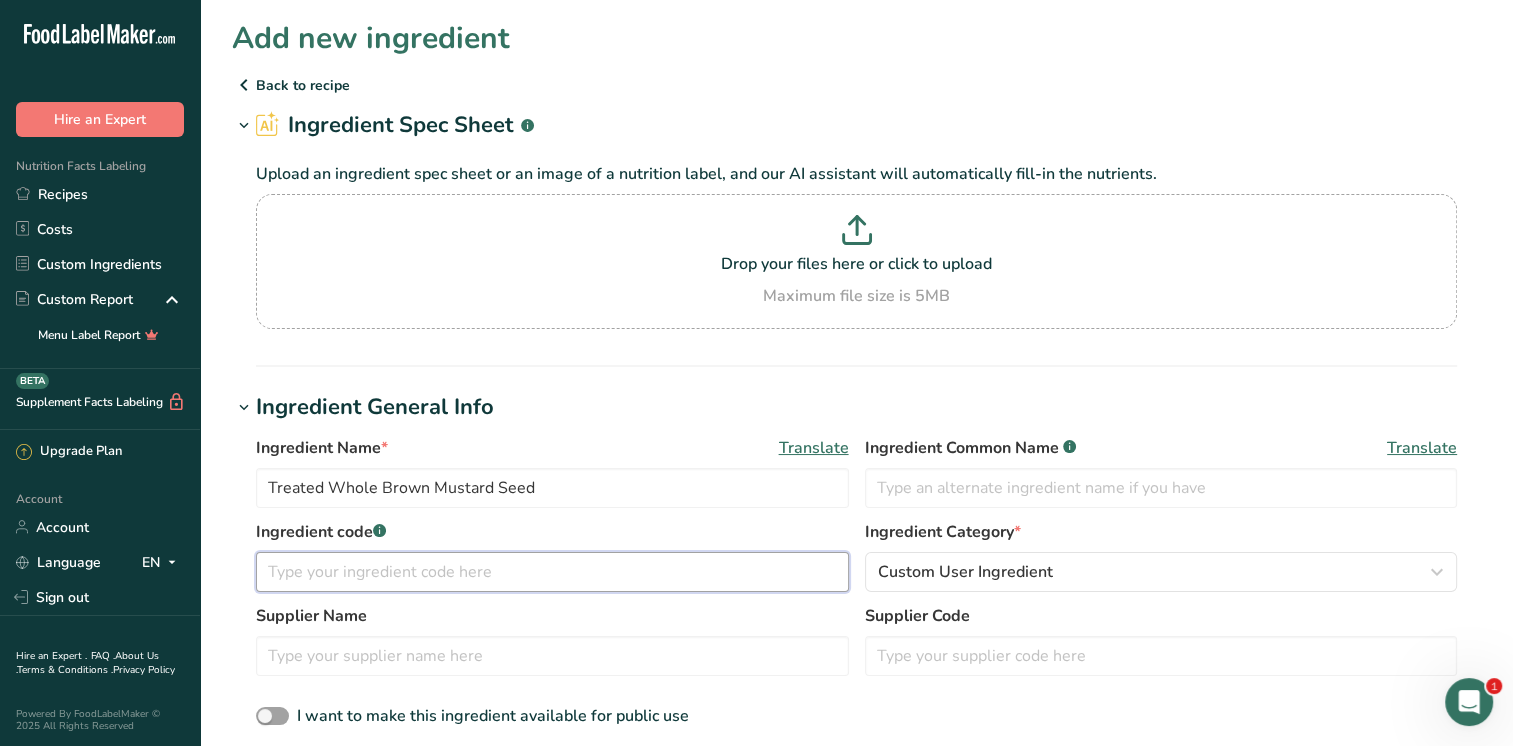 click at bounding box center (552, 572) 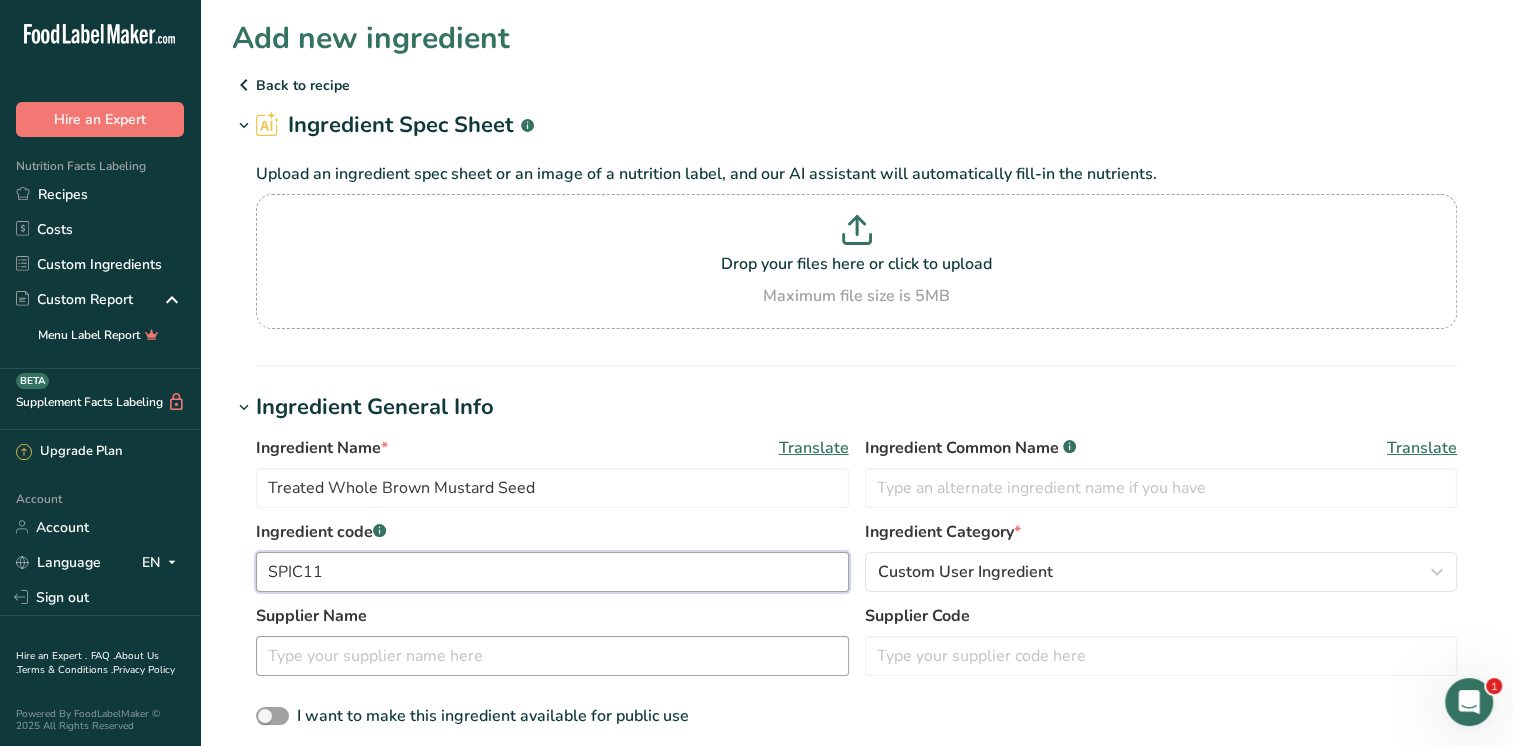 type on "SPIC11" 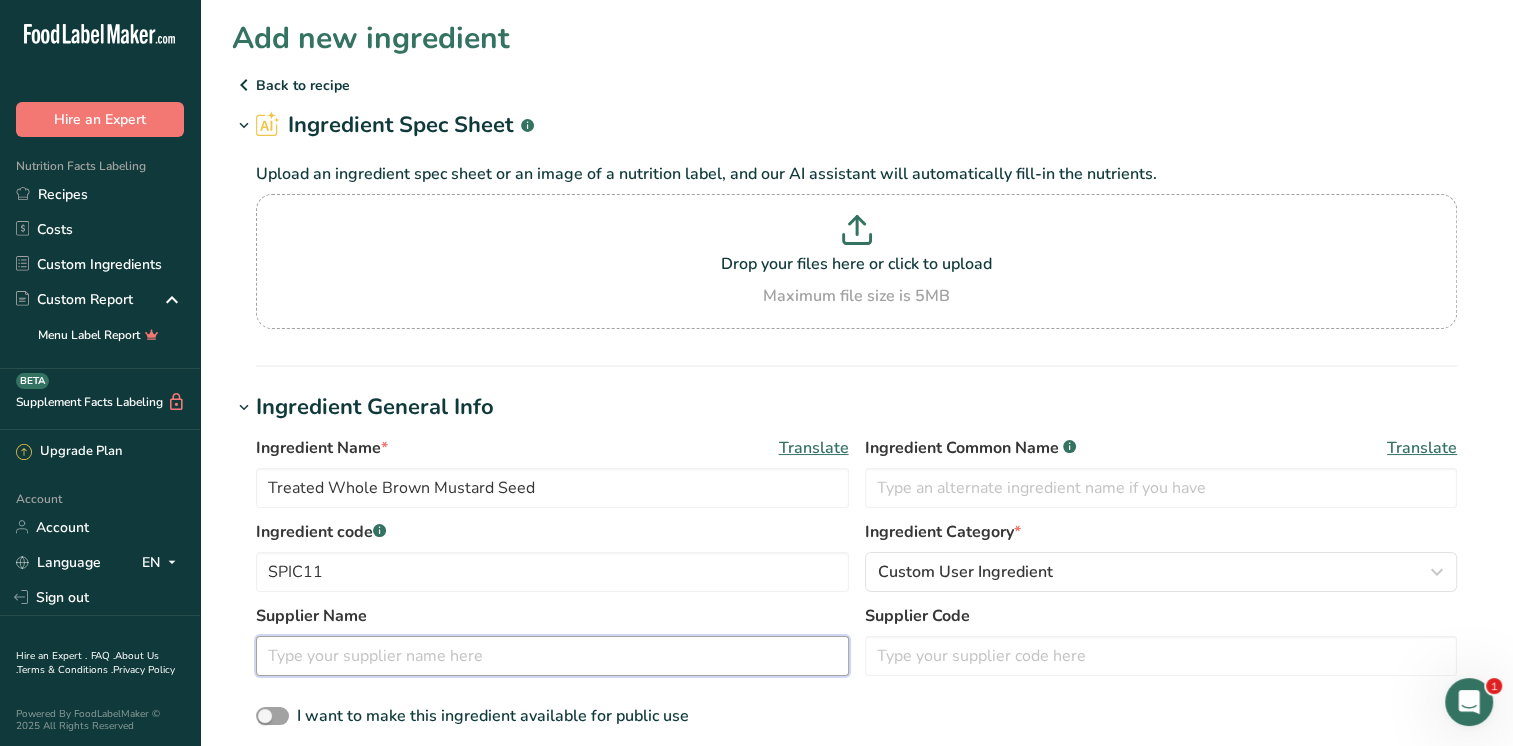 click at bounding box center [552, 656] 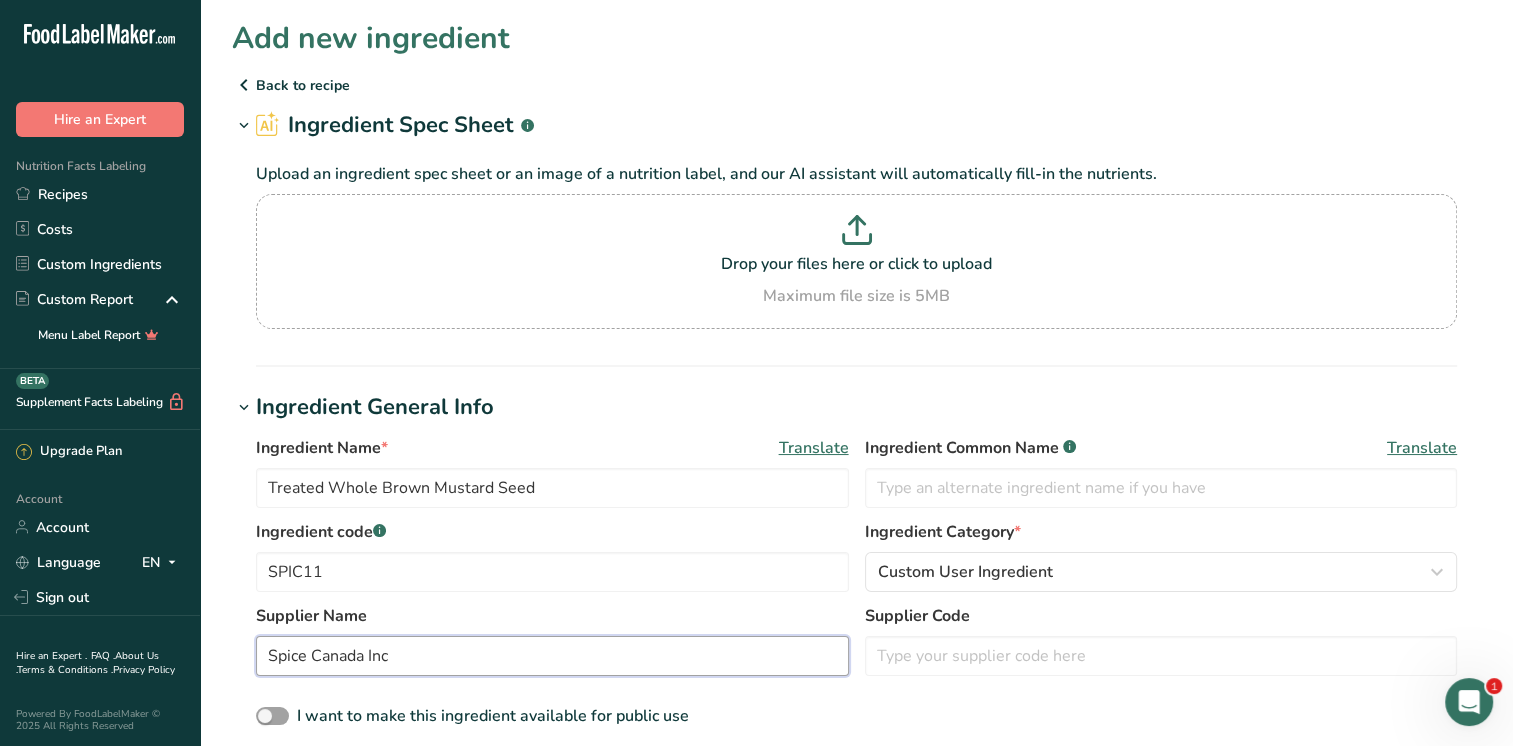 type on "Spice Canada Inc" 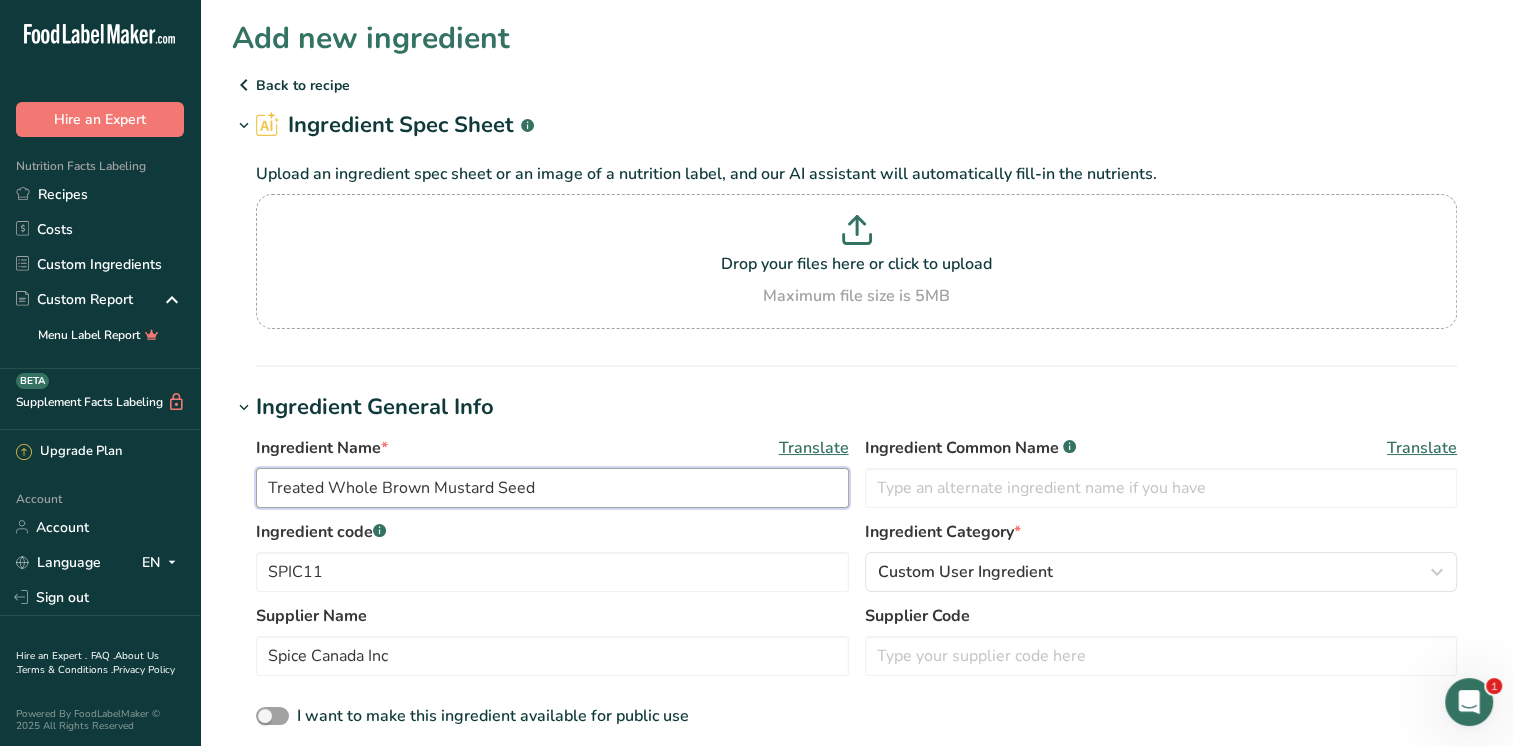 click on "Treated Whole Brown Mustard Seed" at bounding box center [552, 488] 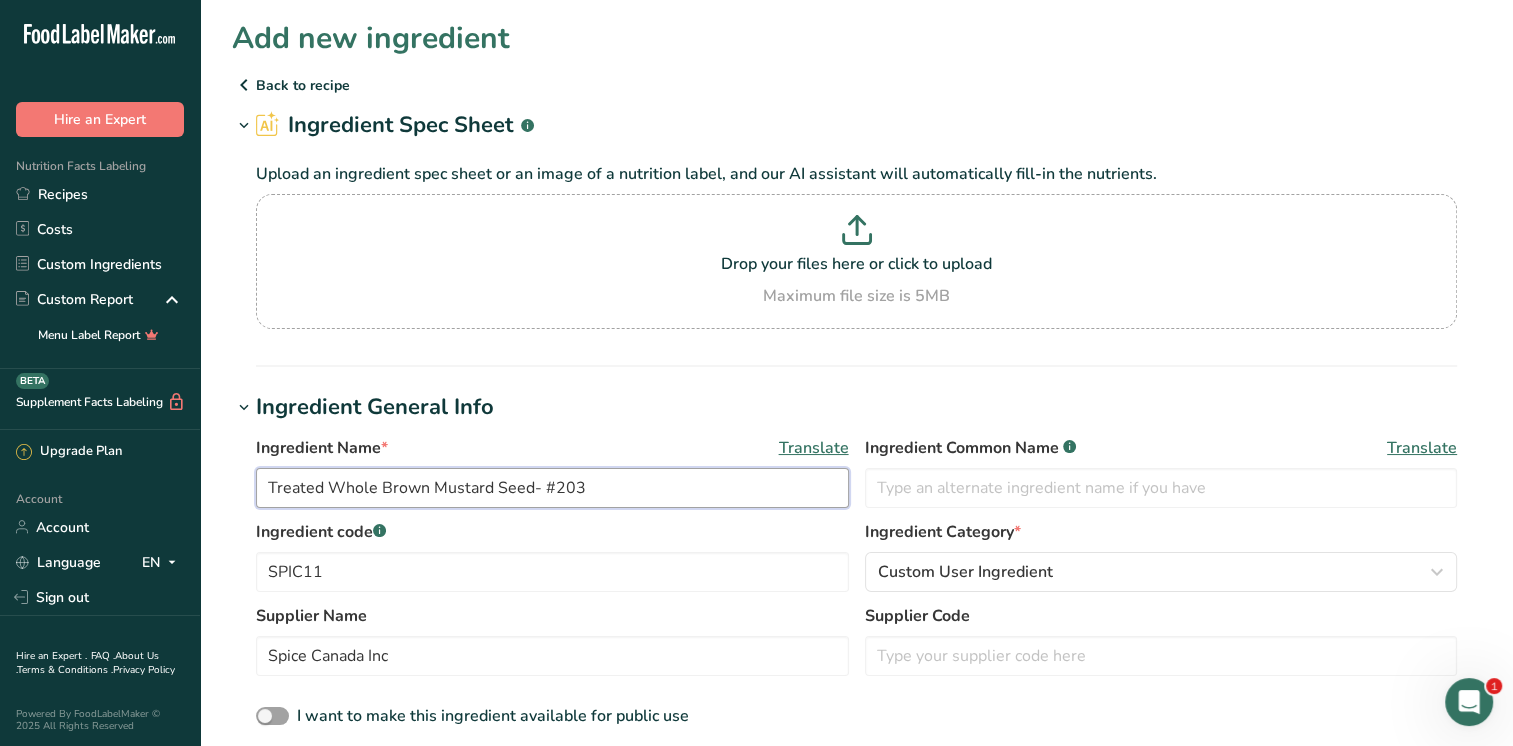 drag, startPoint x: 533, startPoint y: 495, endPoint x: 538, endPoint y: 506, distance: 12.083046 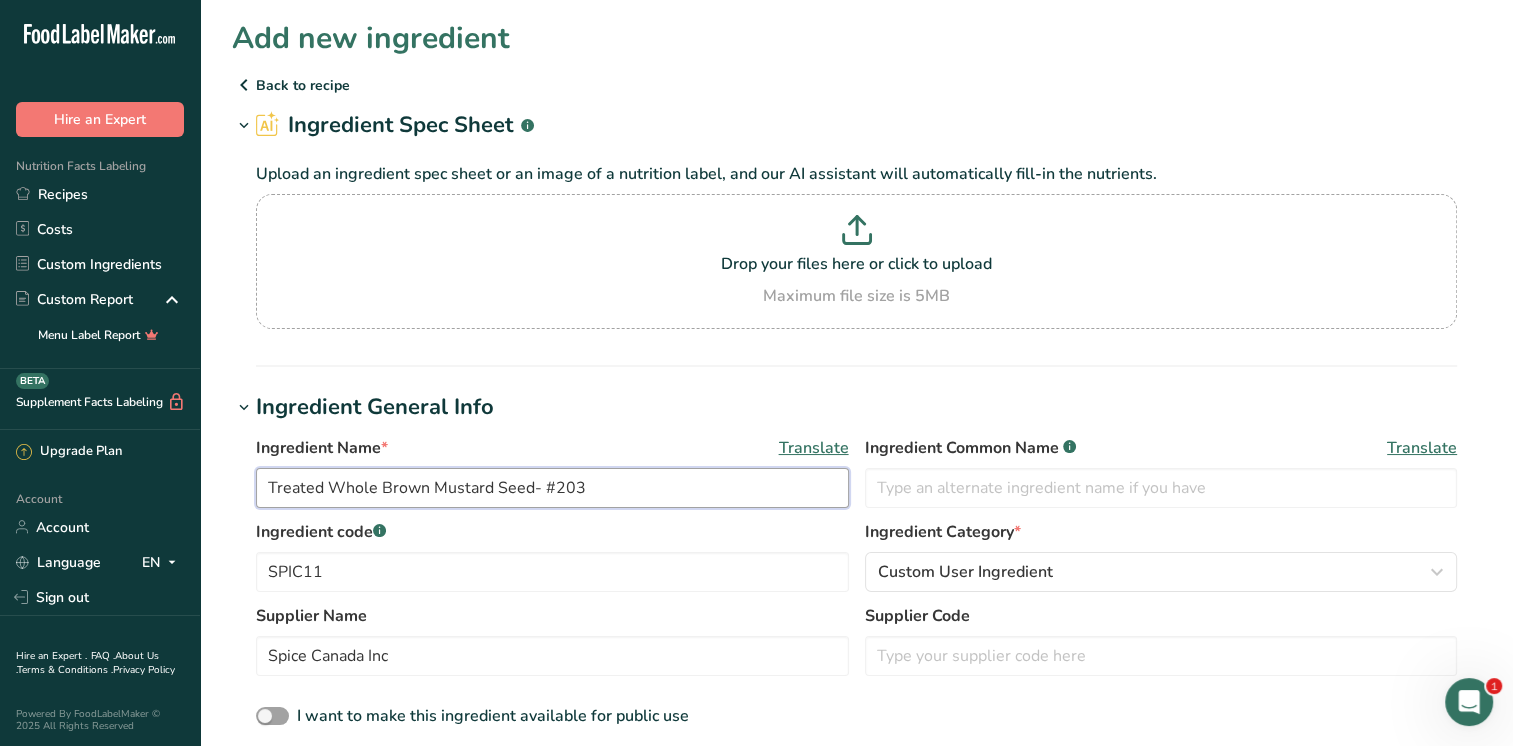 click on "Treated Whole Brown Mustard Seed- #203" at bounding box center (552, 488) 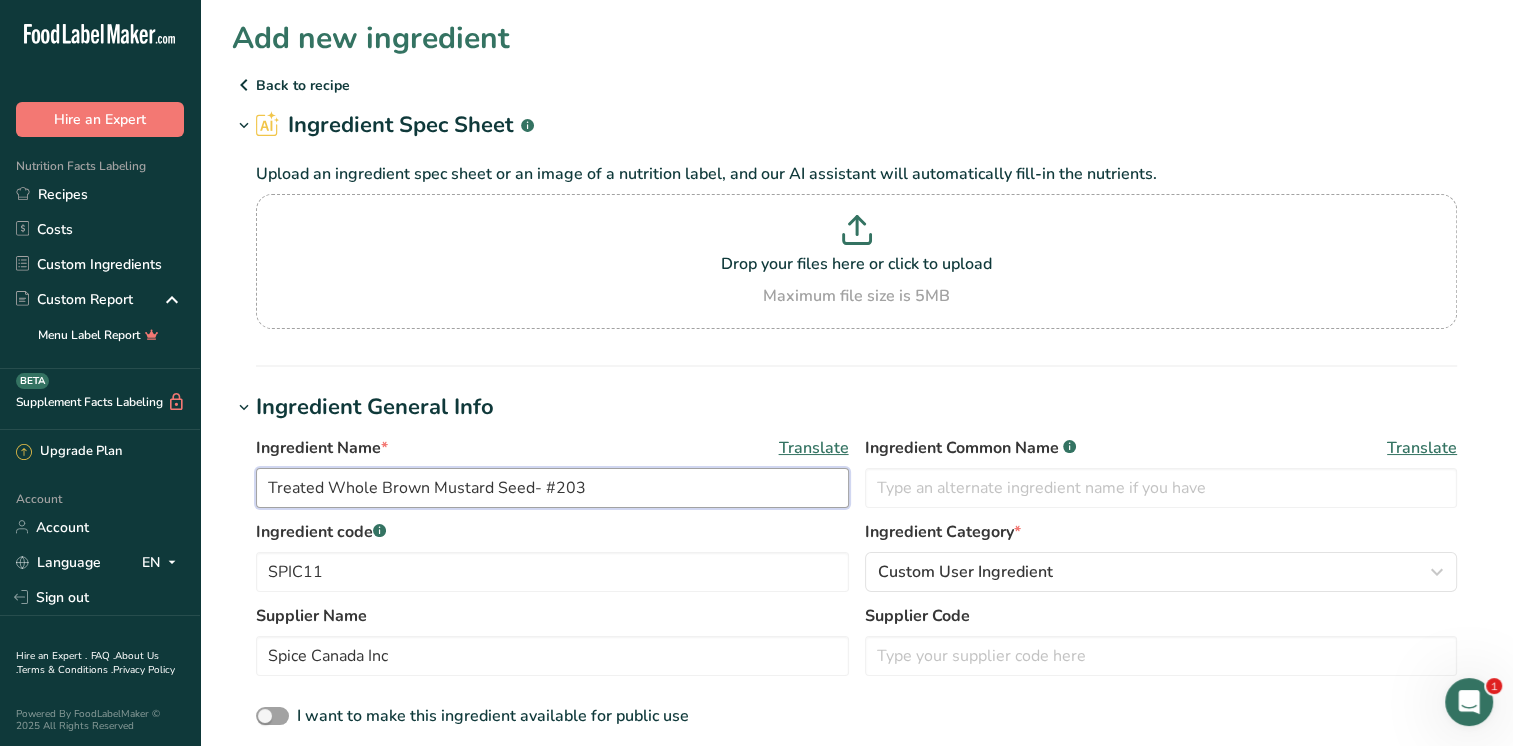 click on "Treated Whole Brown Mustard Seed- #203" at bounding box center (552, 488) 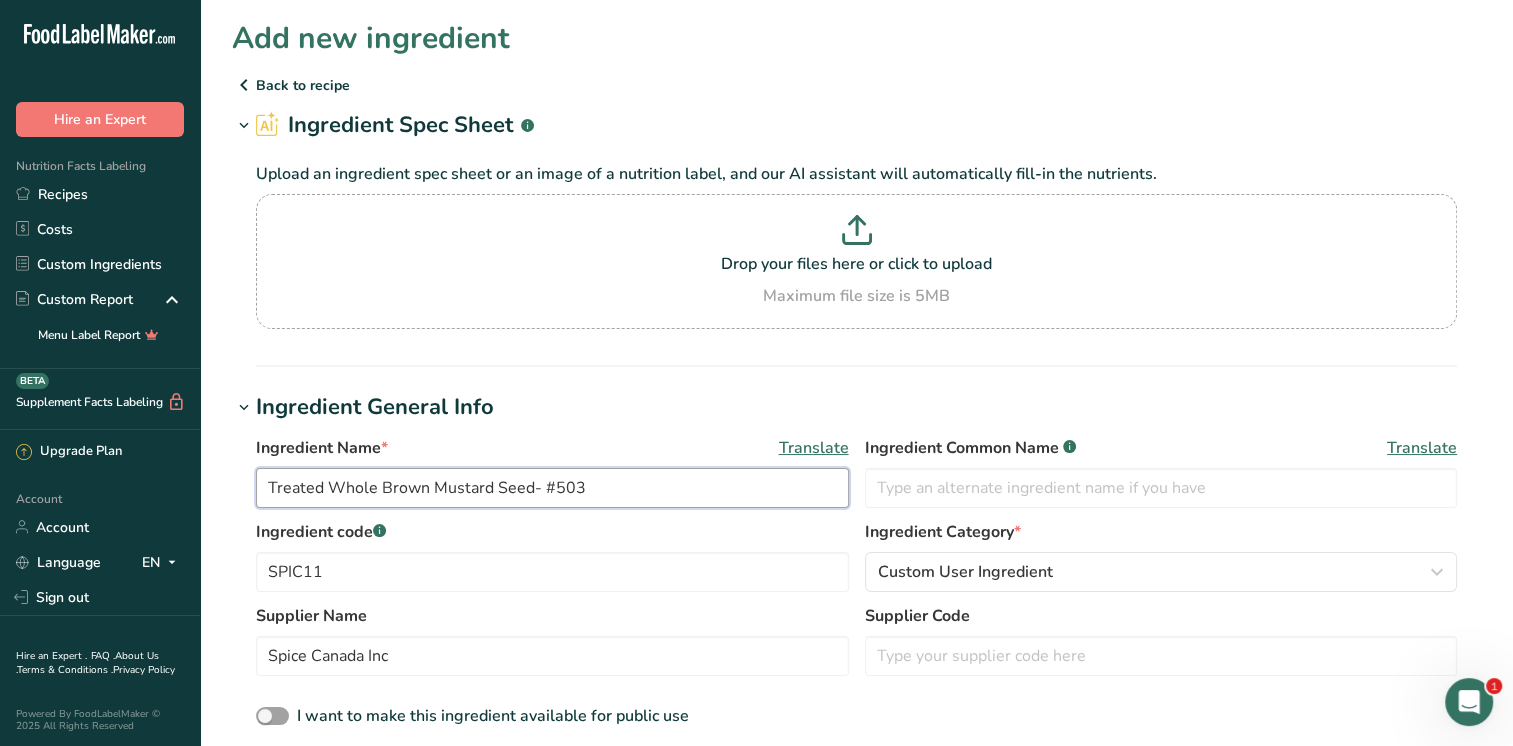 click on "Treated Whole Brown Mustard Seed- #503" at bounding box center [552, 488] 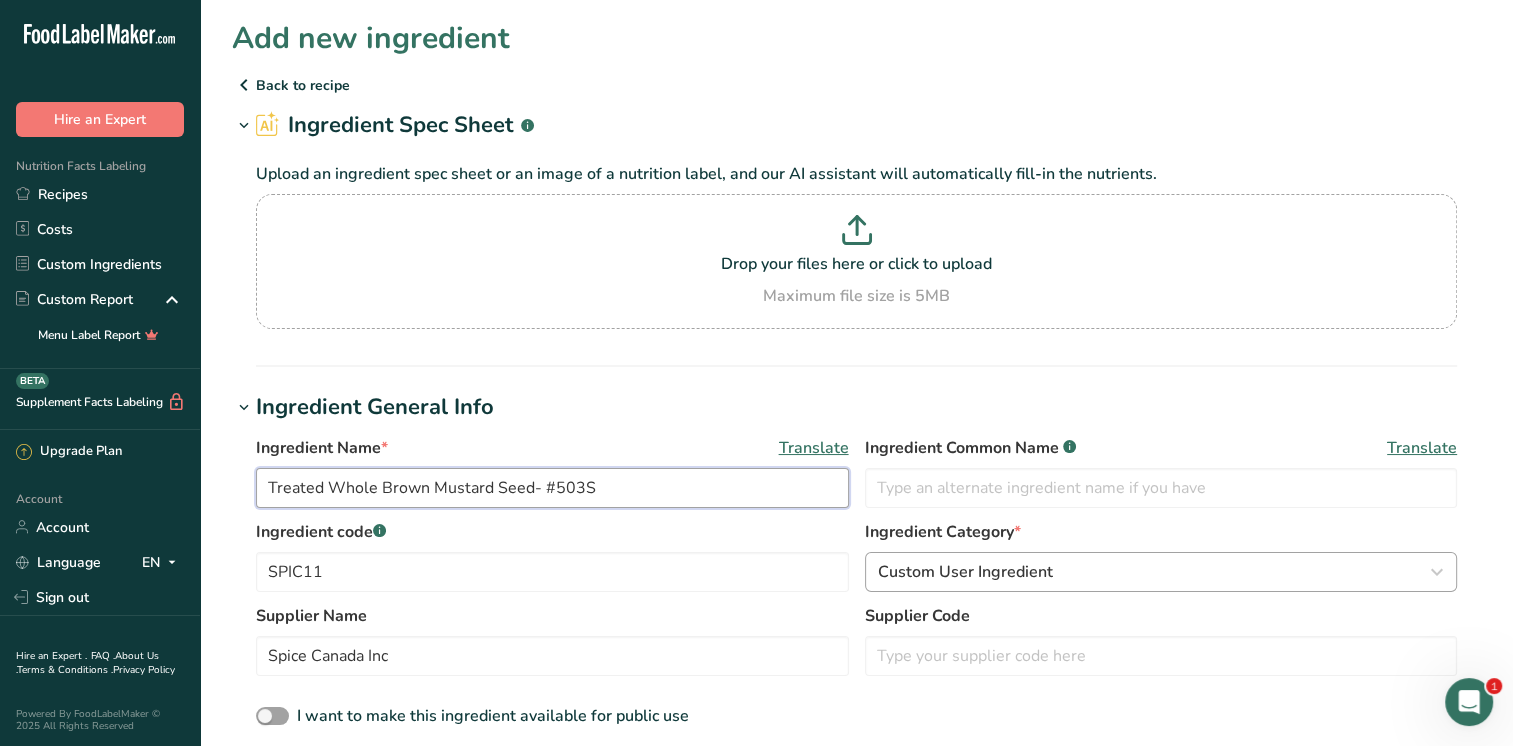 type on "Treated Whole Brown Mustard Seed- #503S" 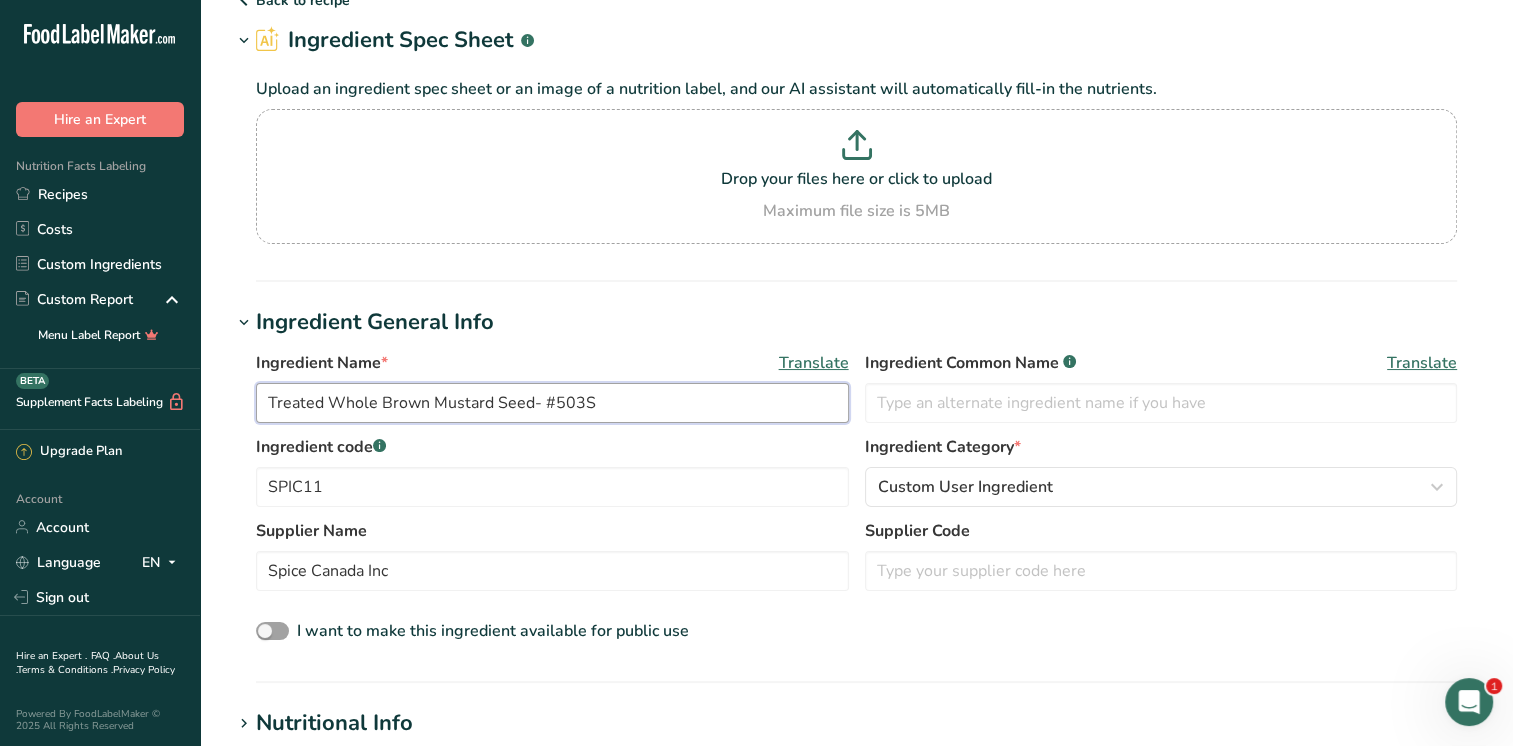 scroll, scrollTop: 300, scrollLeft: 0, axis: vertical 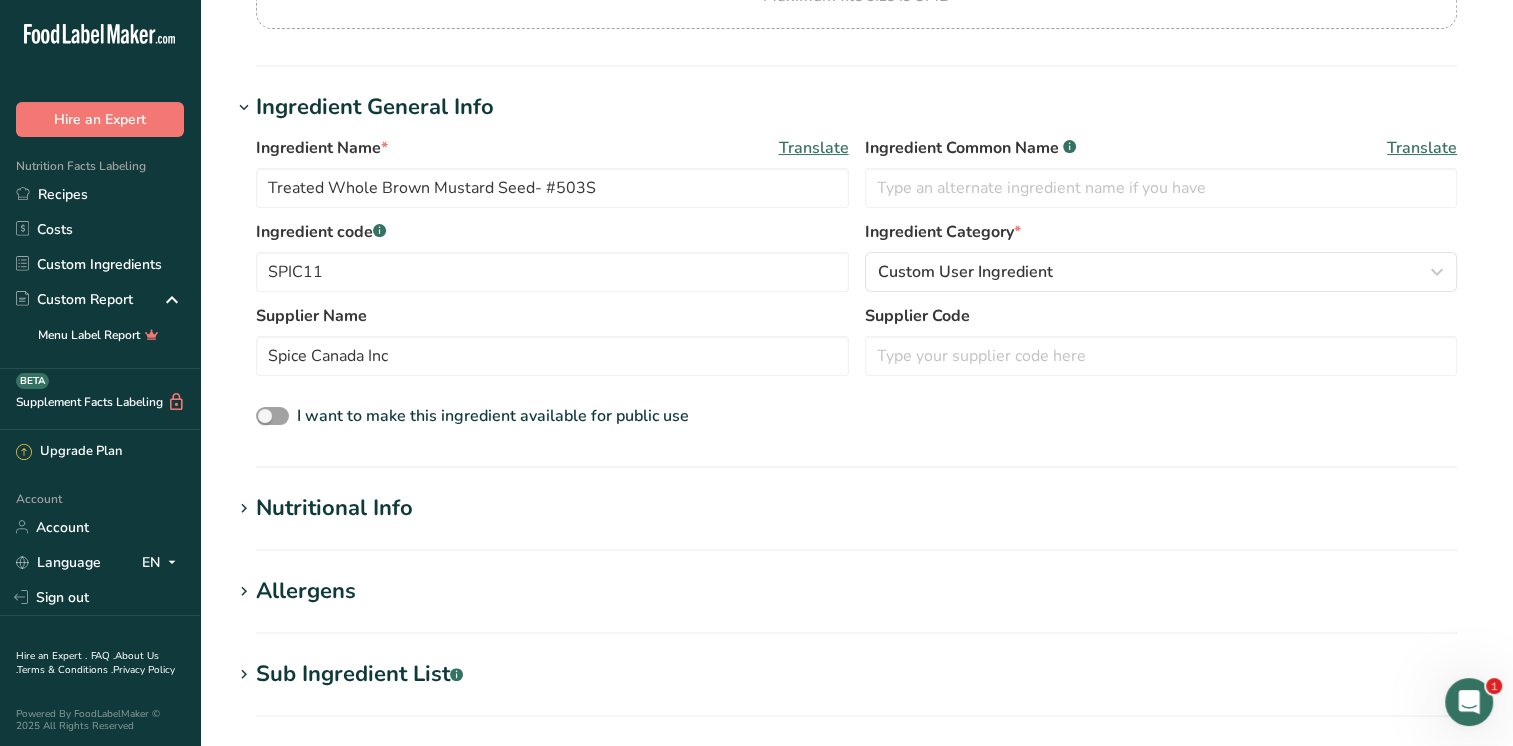 click on "Nutritional Info" at bounding box center [334, 508] 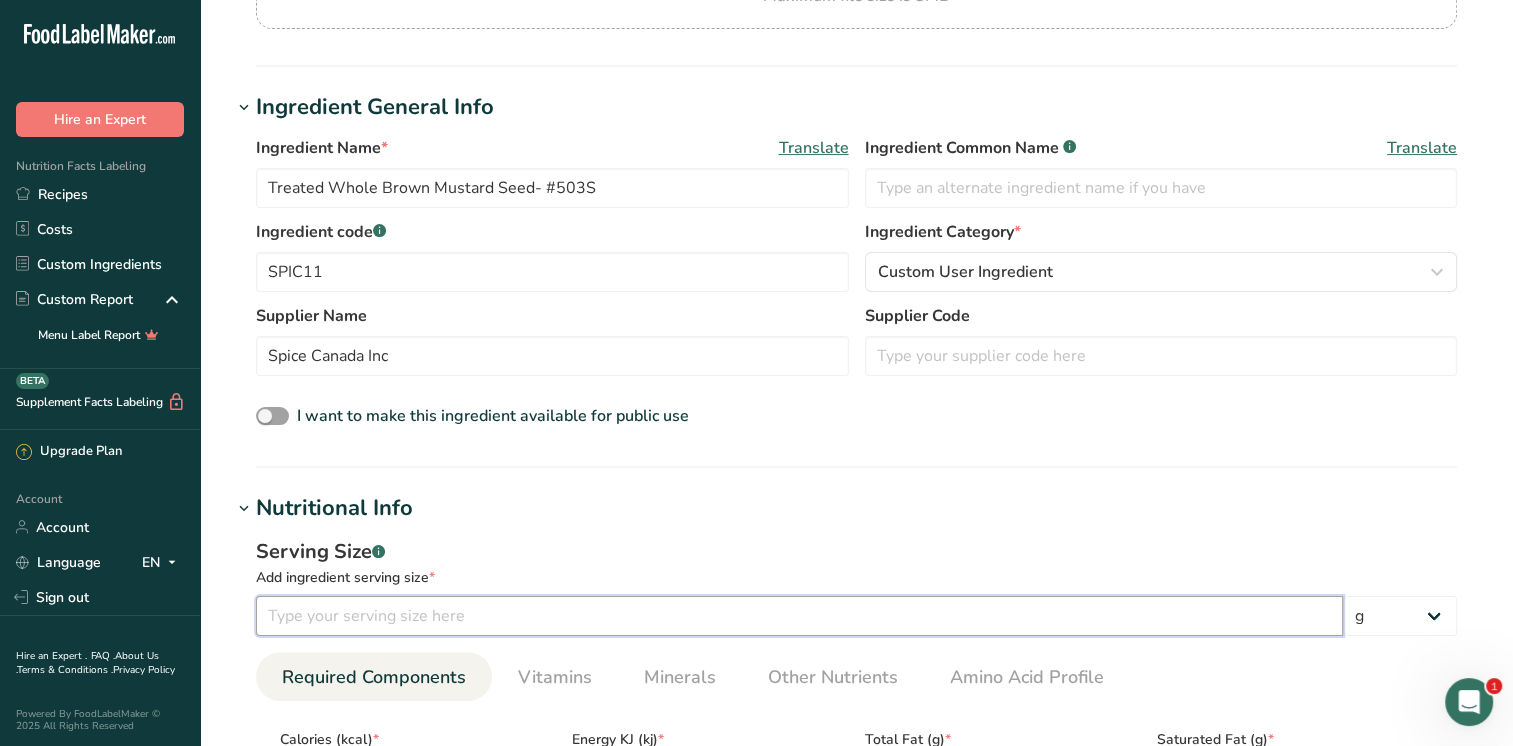 click at bounding box center (799, 616) 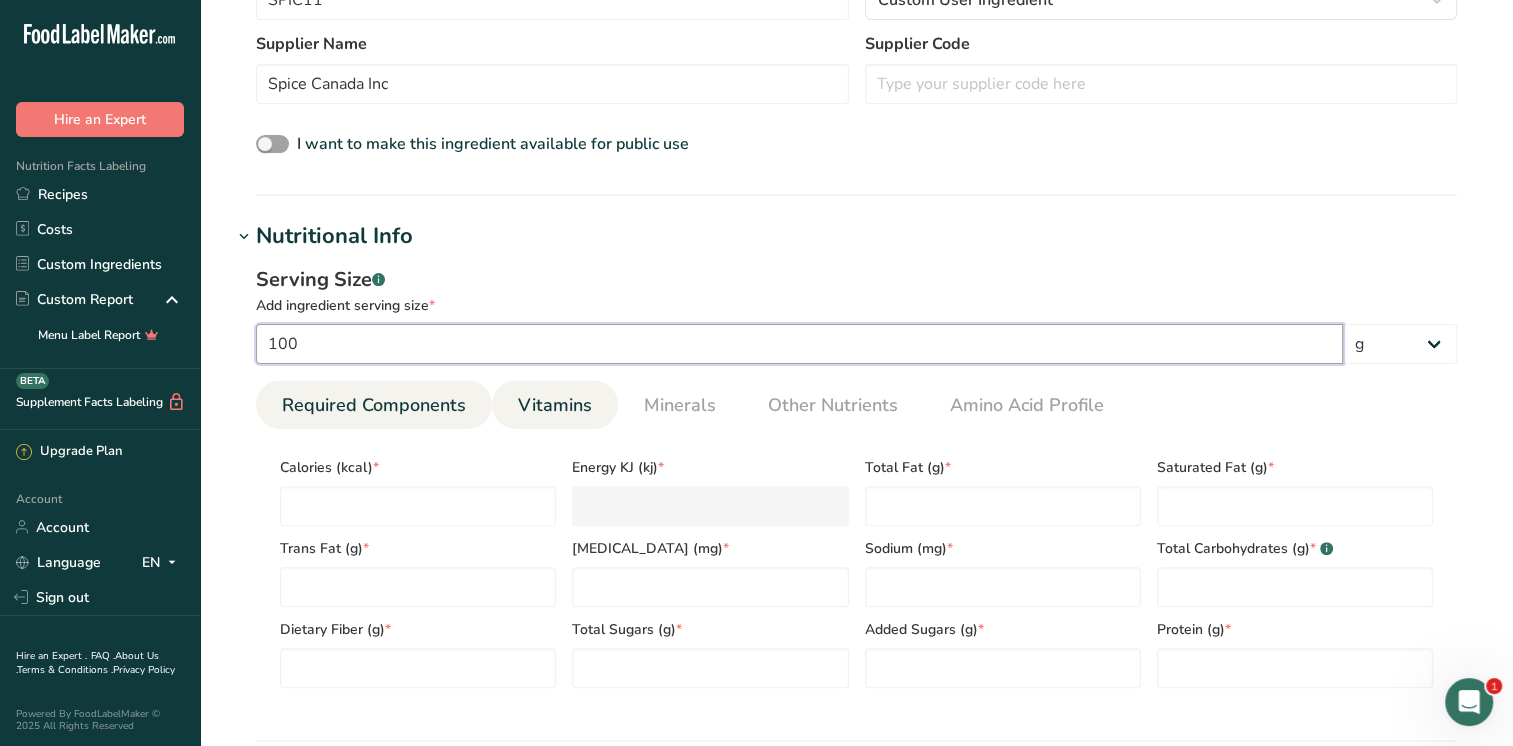 scroll, scrollTop: 800, scrollLeft: 0, axis: vertical 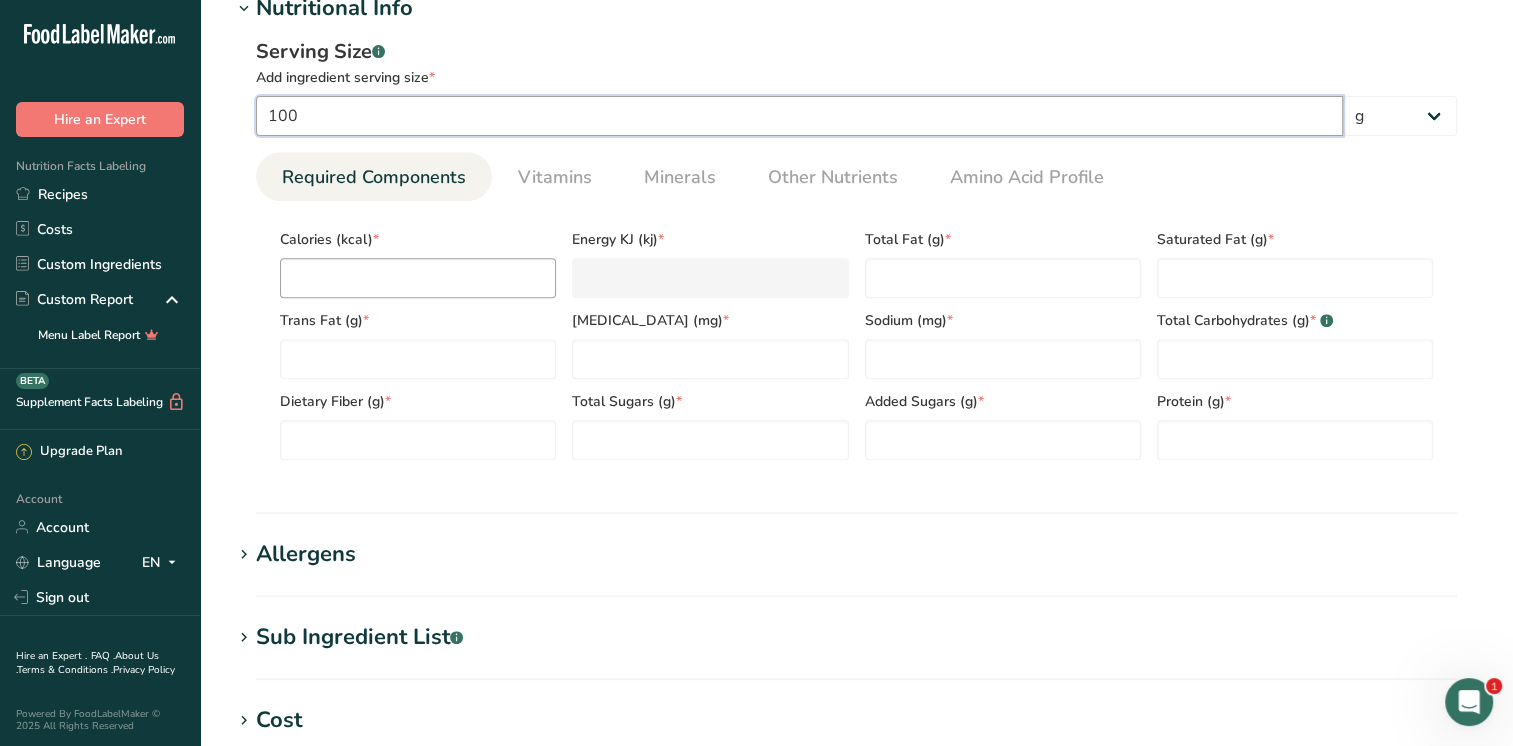 type on "100" 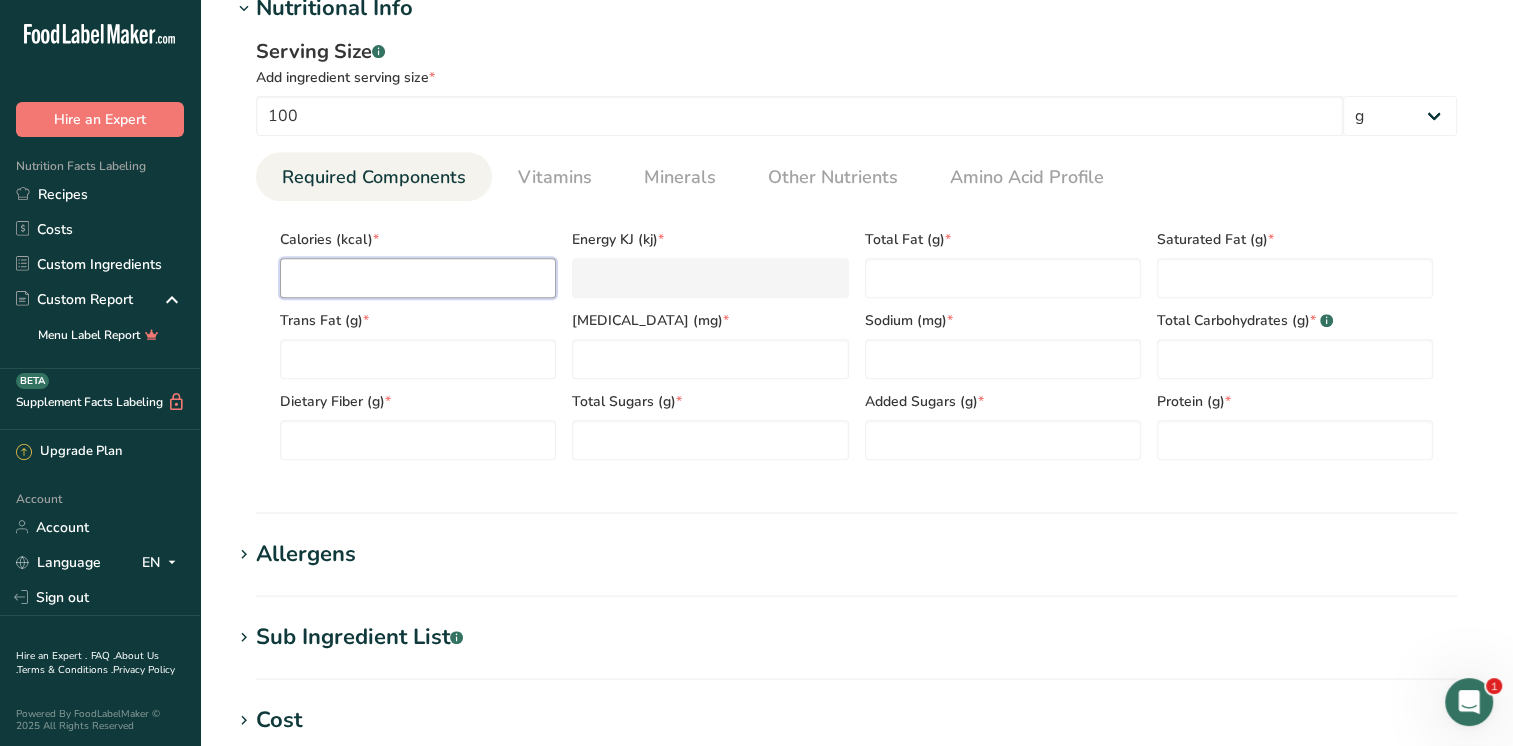 click at bounding box center (418, 278) 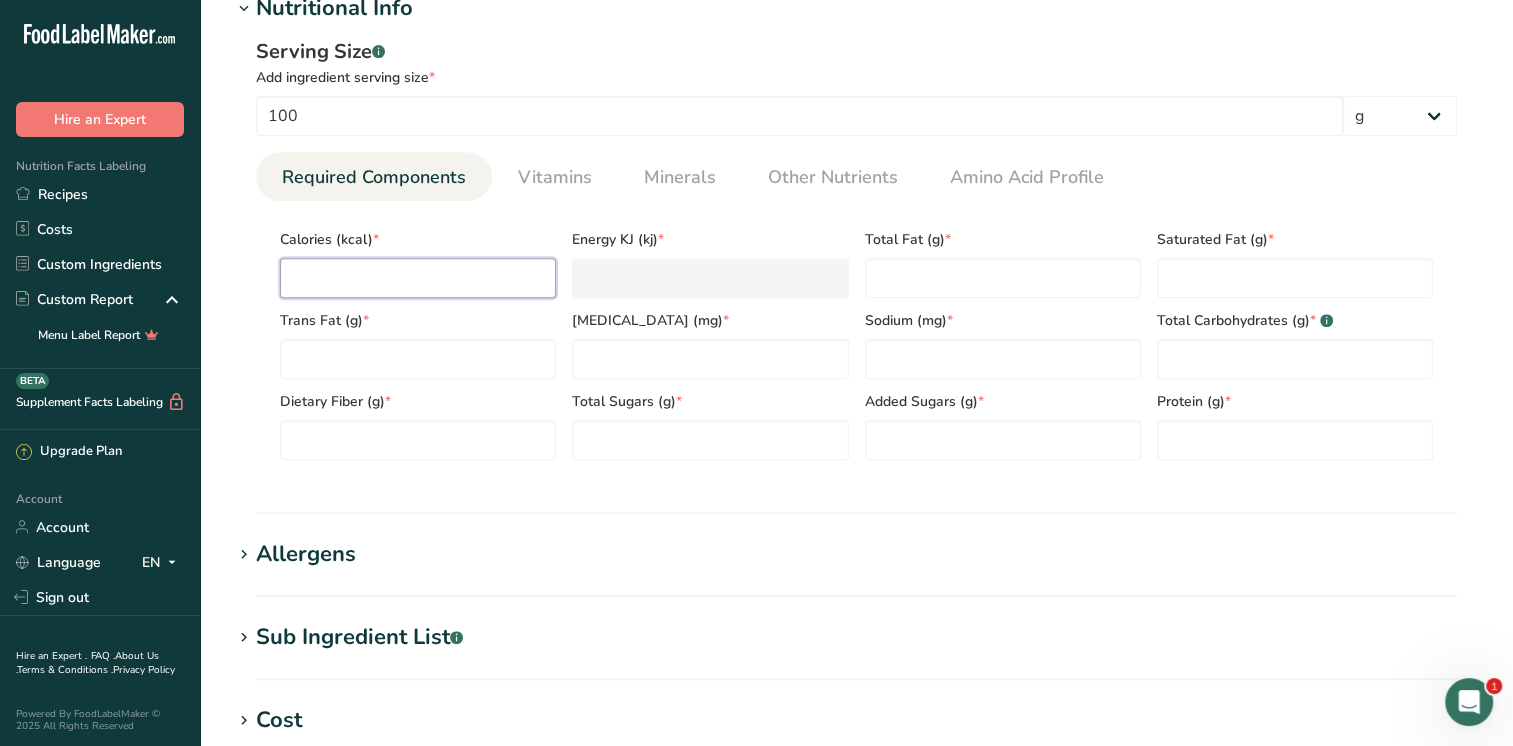 type on "8" 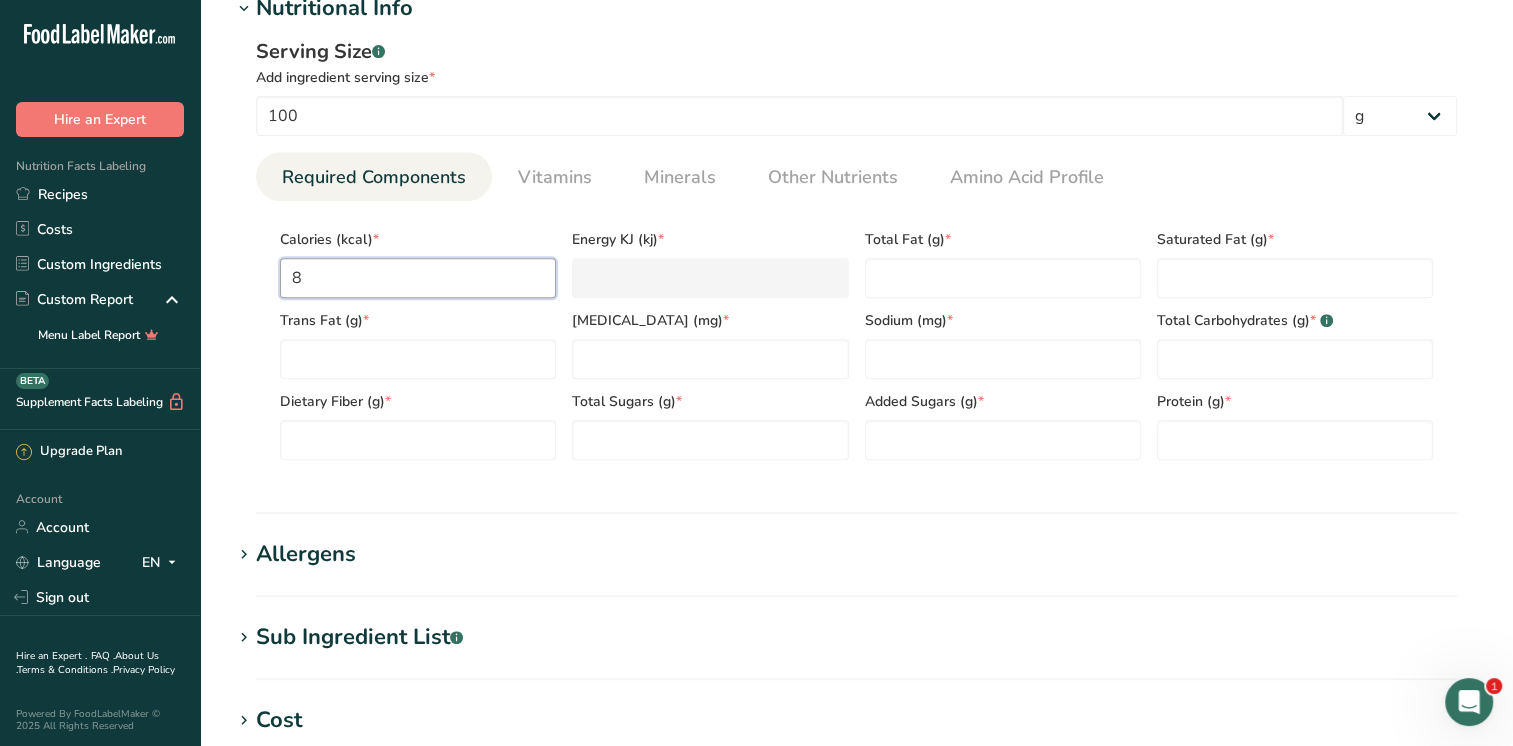 type on "33.5" 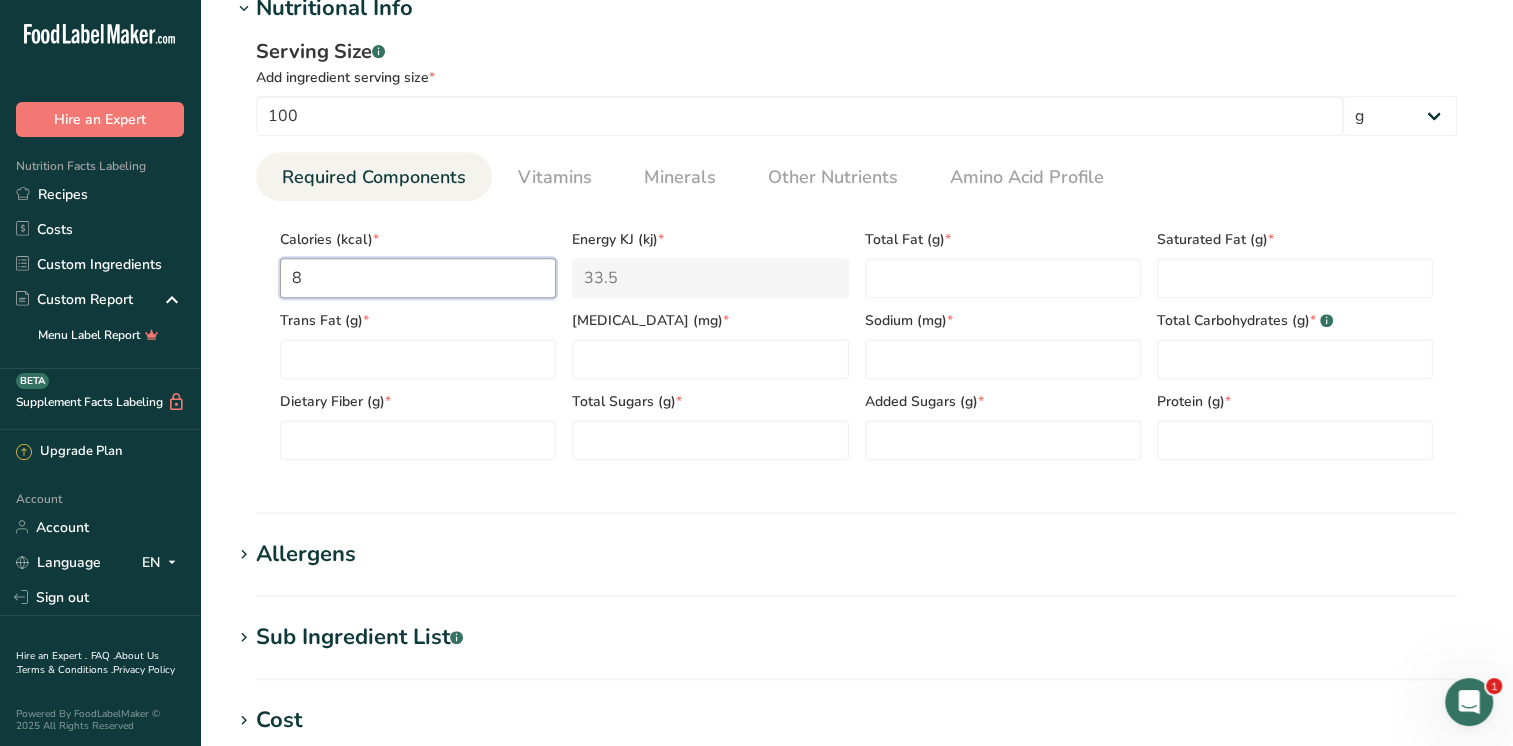 type on "83" 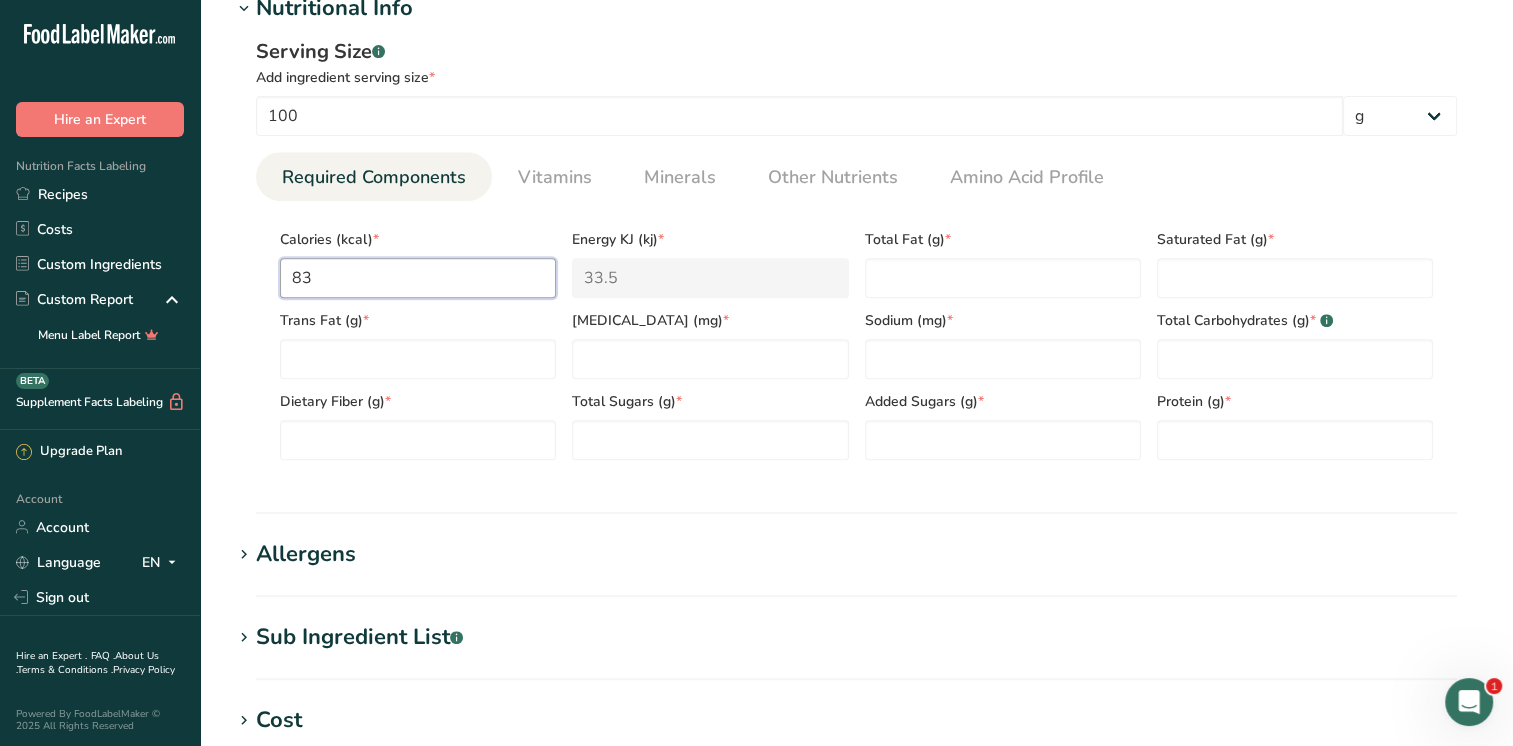 type on "347.3" 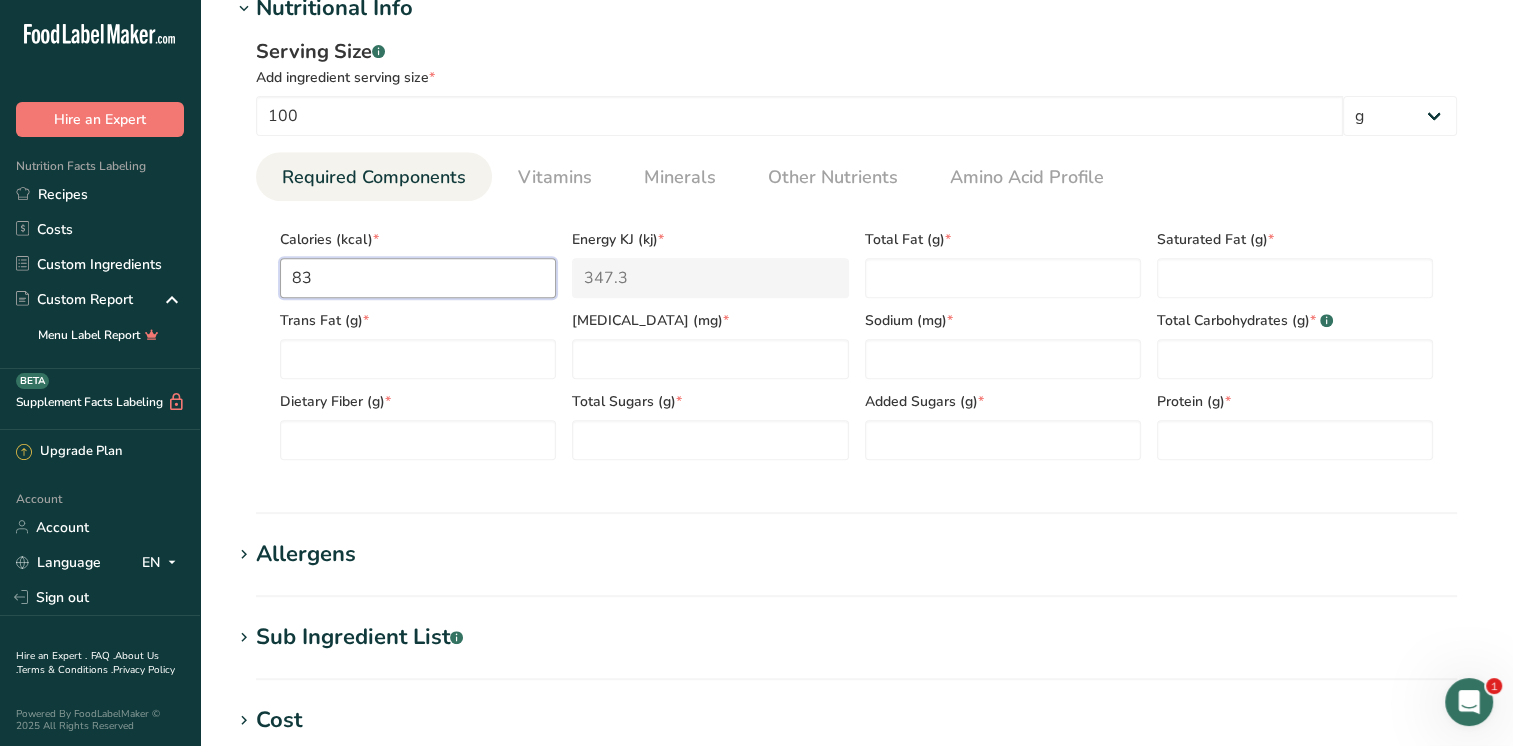 type on "830" 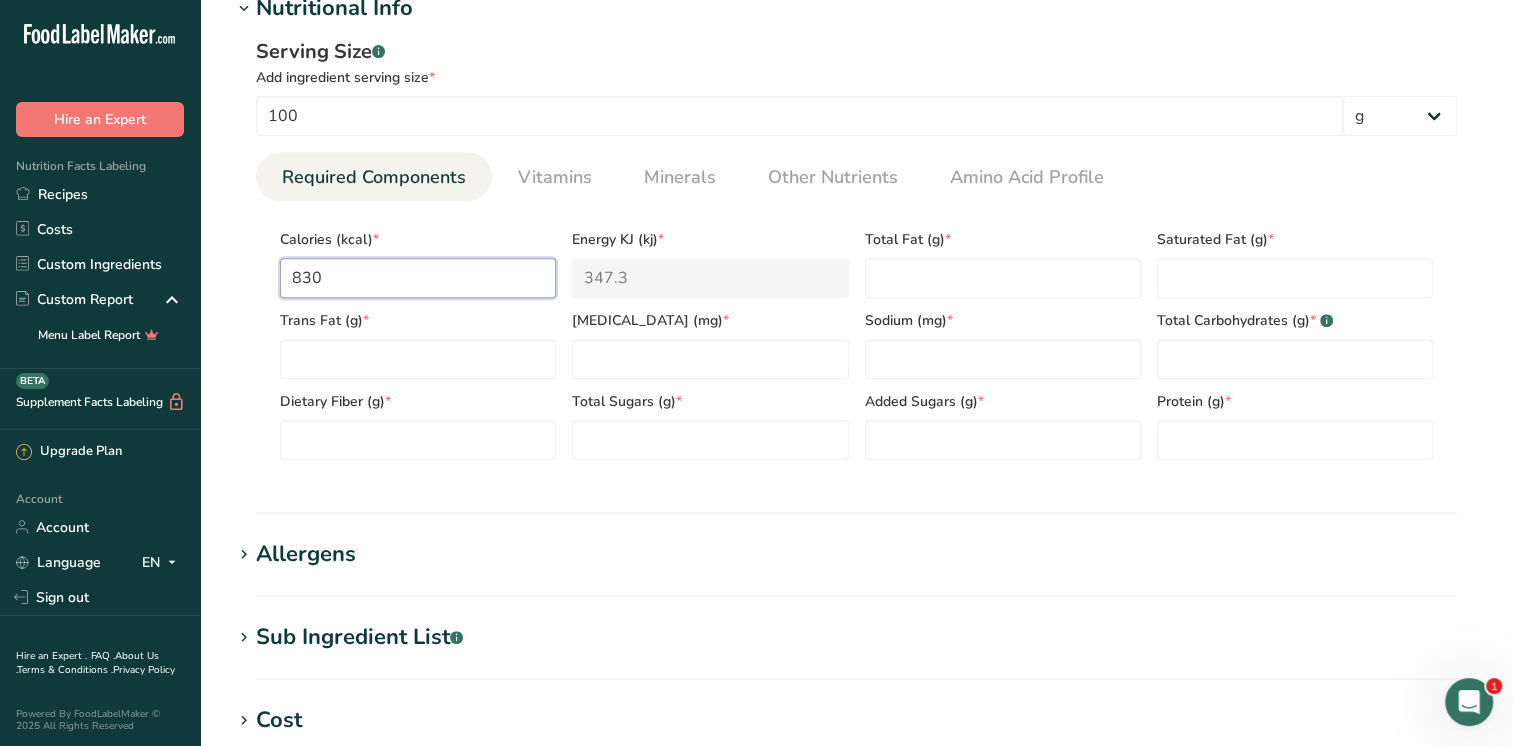 type on "3472.7" 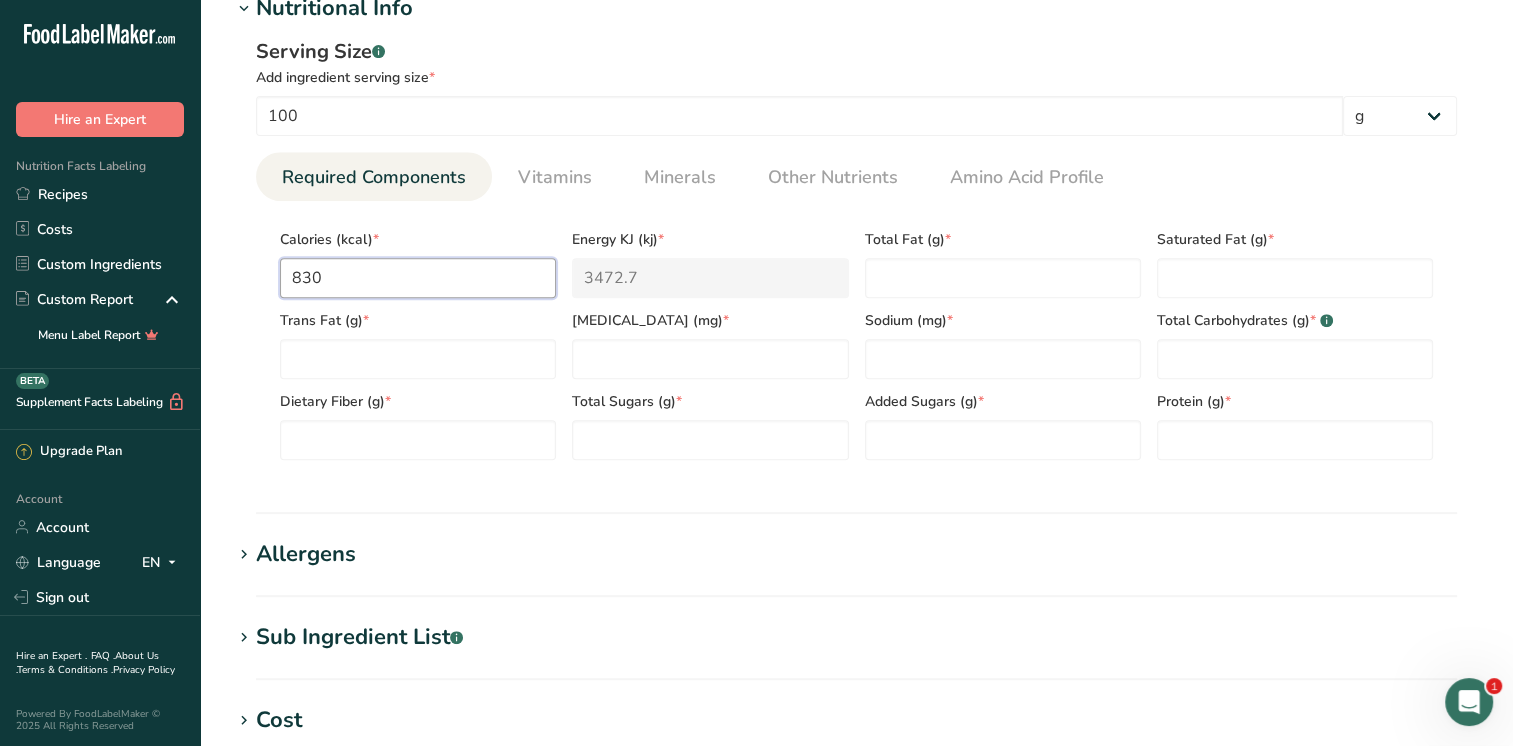 drag, startPoint x: 283, startPoint y: 278, endPoint x: 302, endPoint y: 278, distance: 19 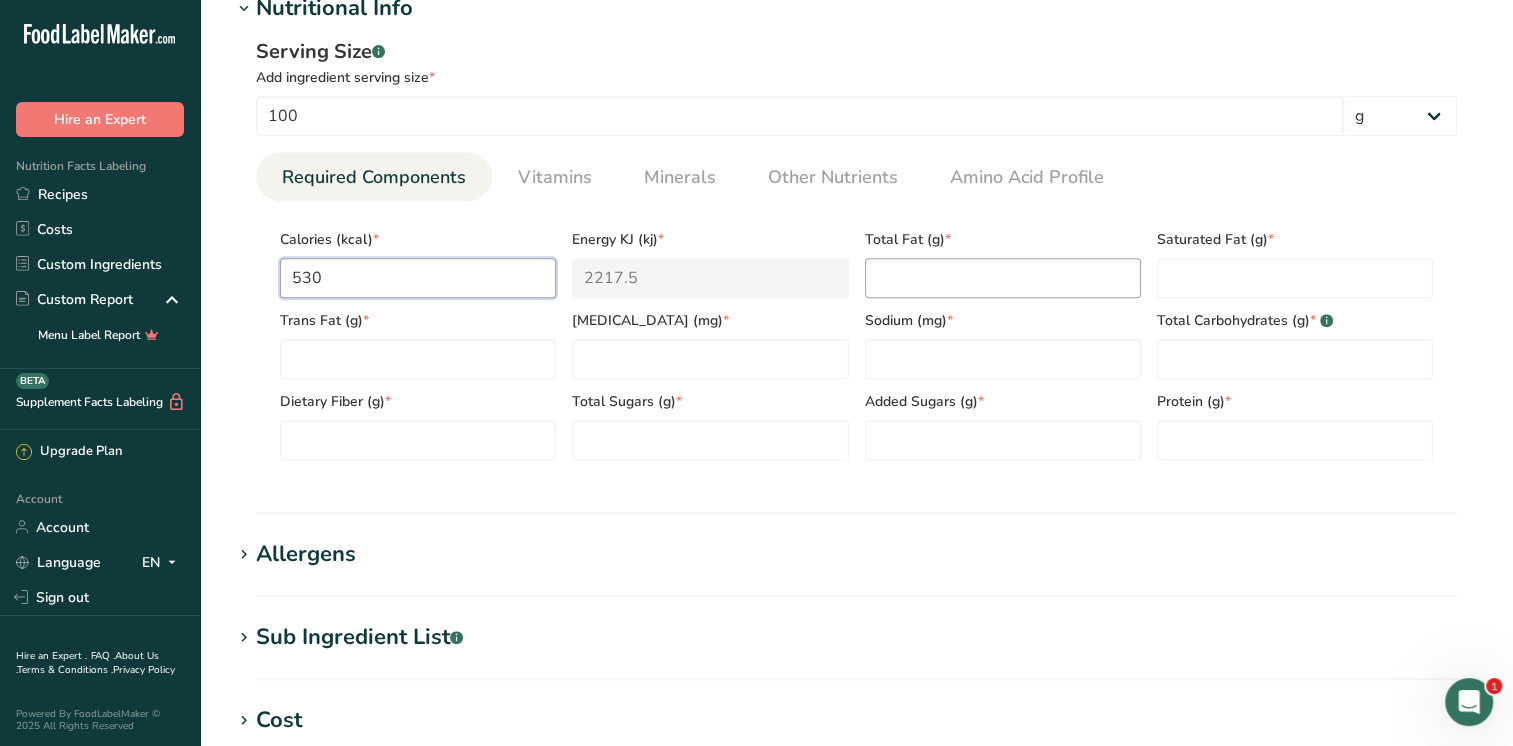 type on "530" 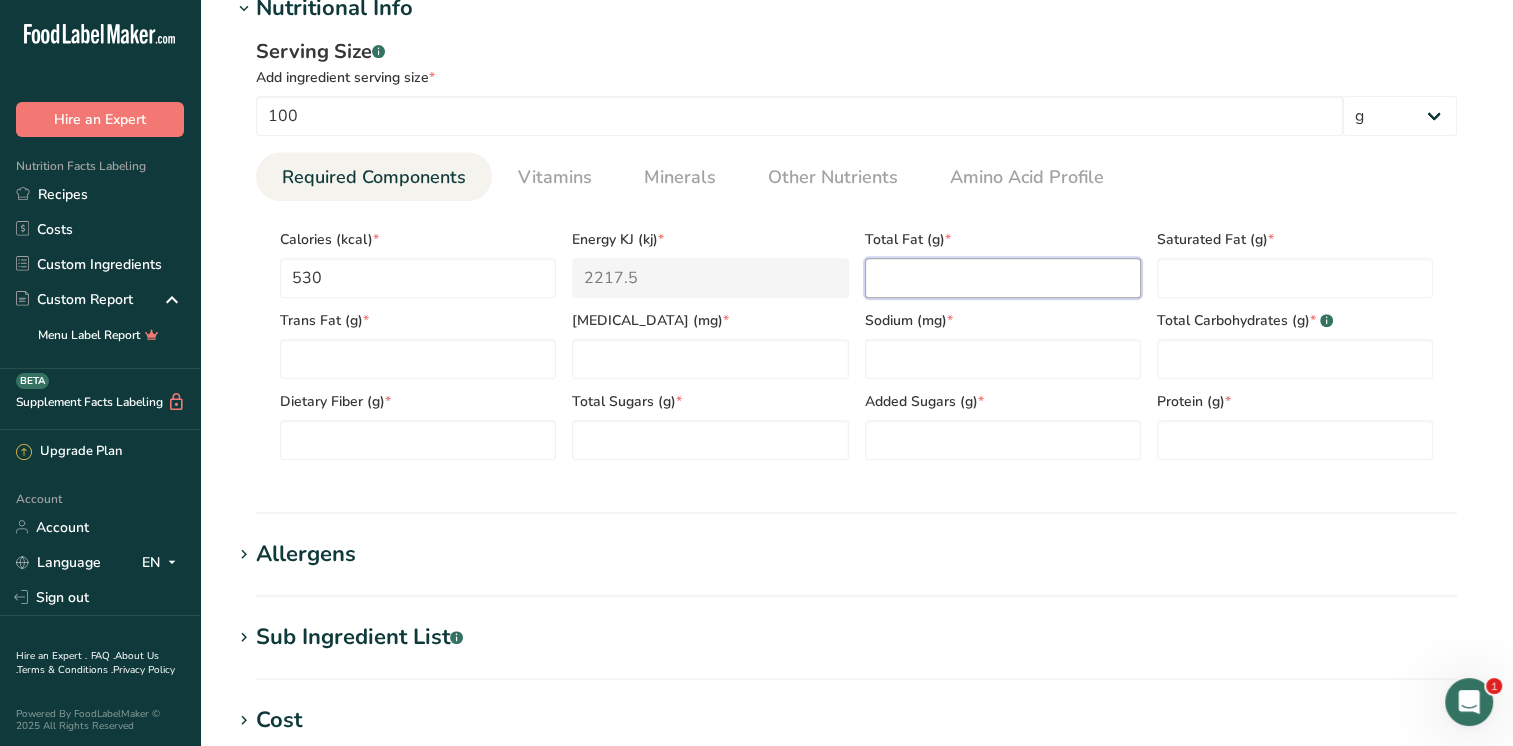 click at bounding box center [1003, 278] 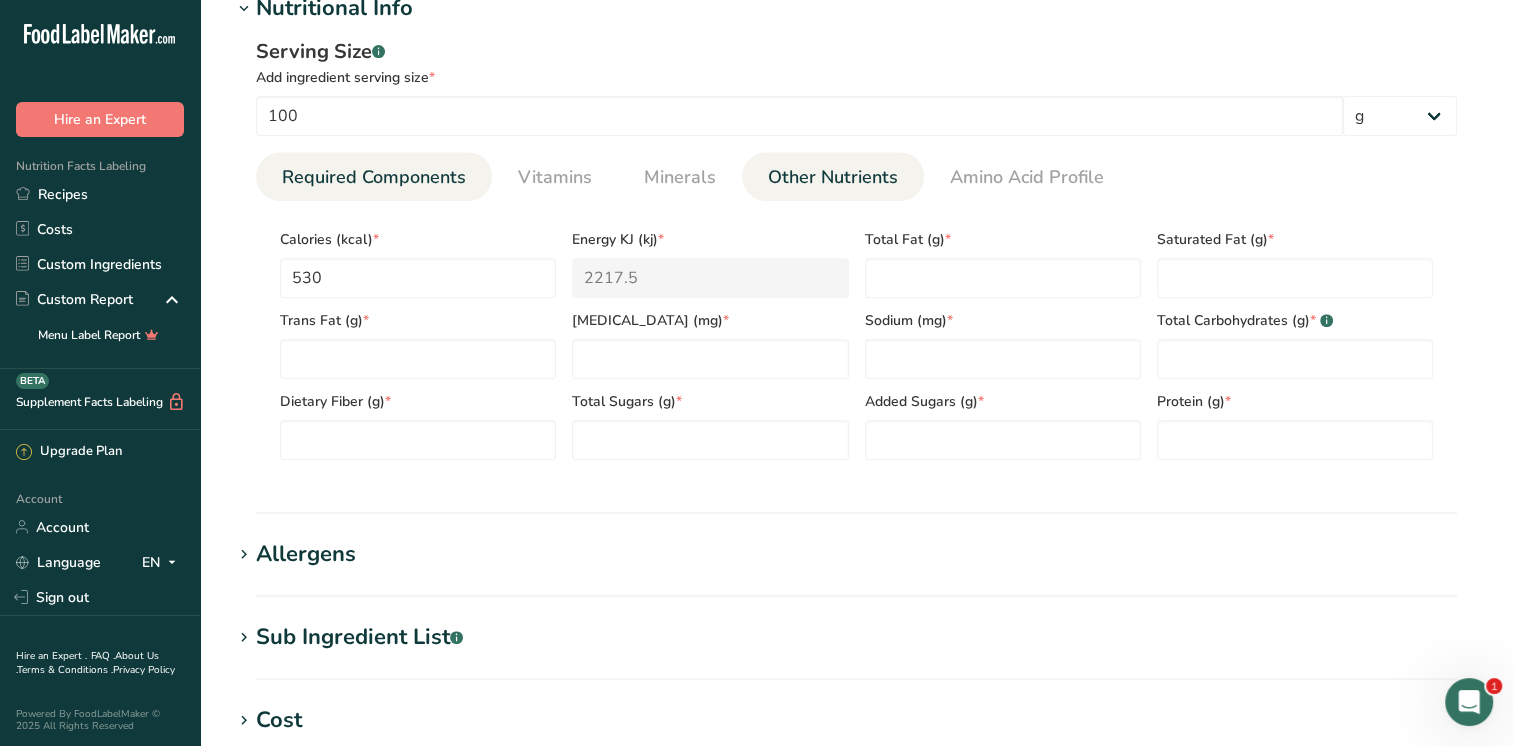 click on "Other Nutrients" at bounding box center (833, 177) 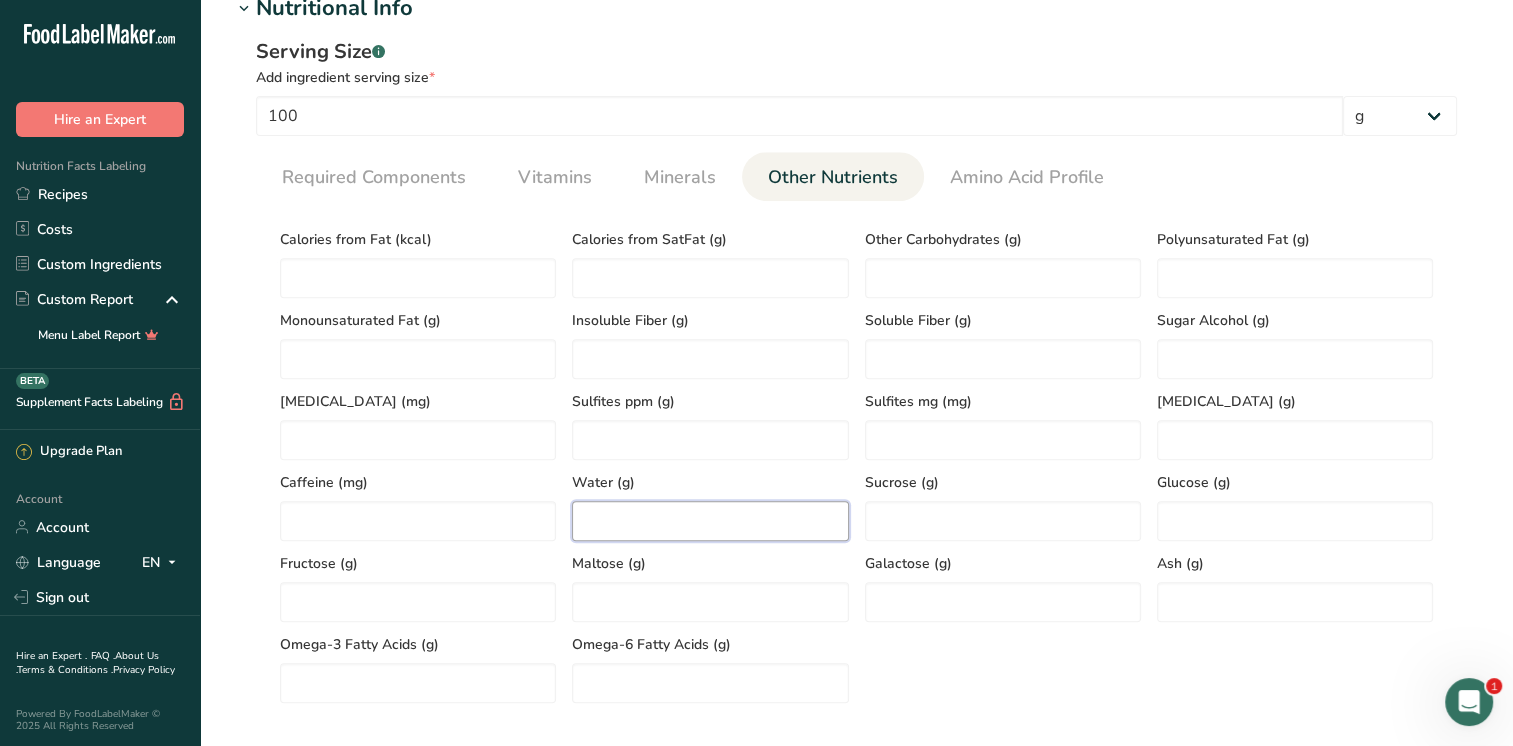 click at bounding box center [710, 521] 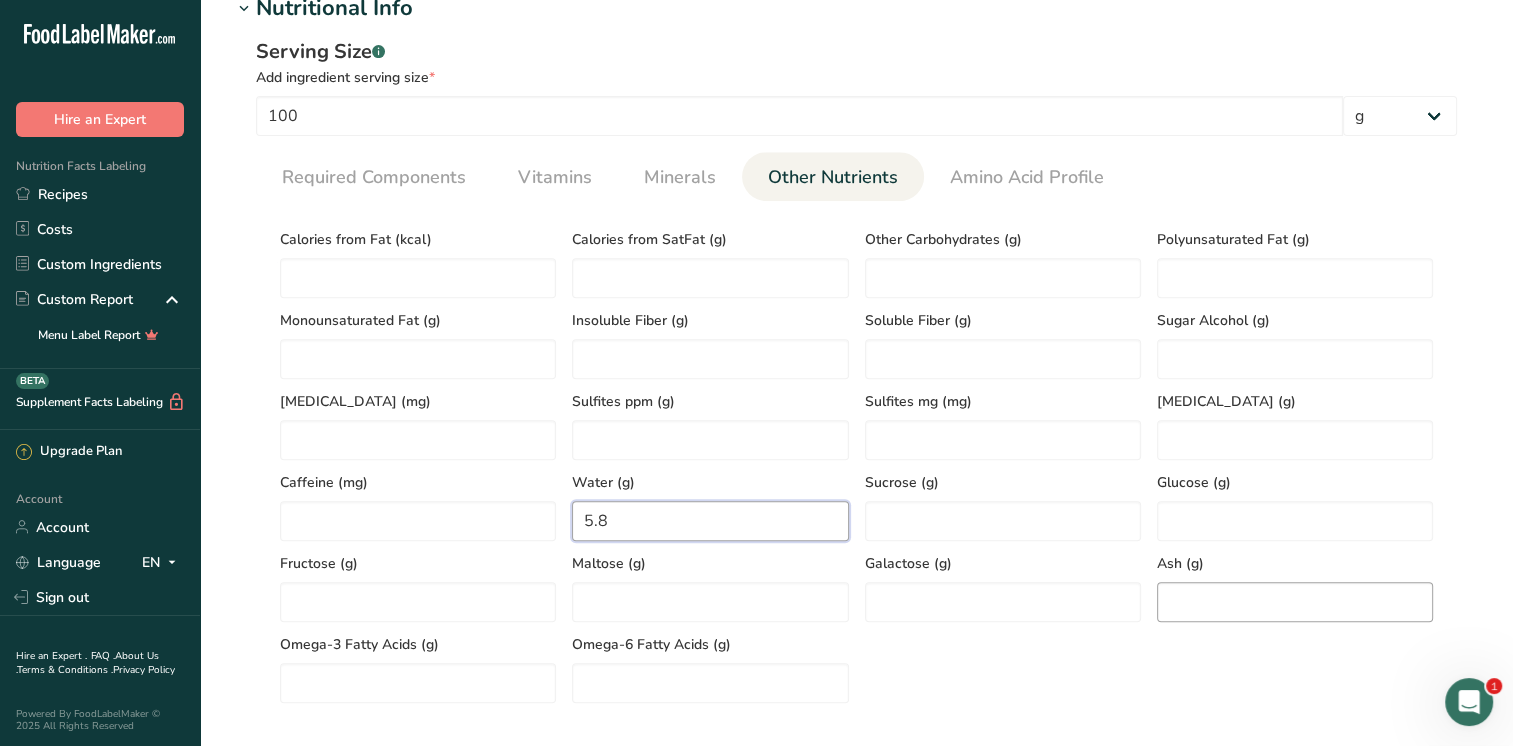 type on "5.8" 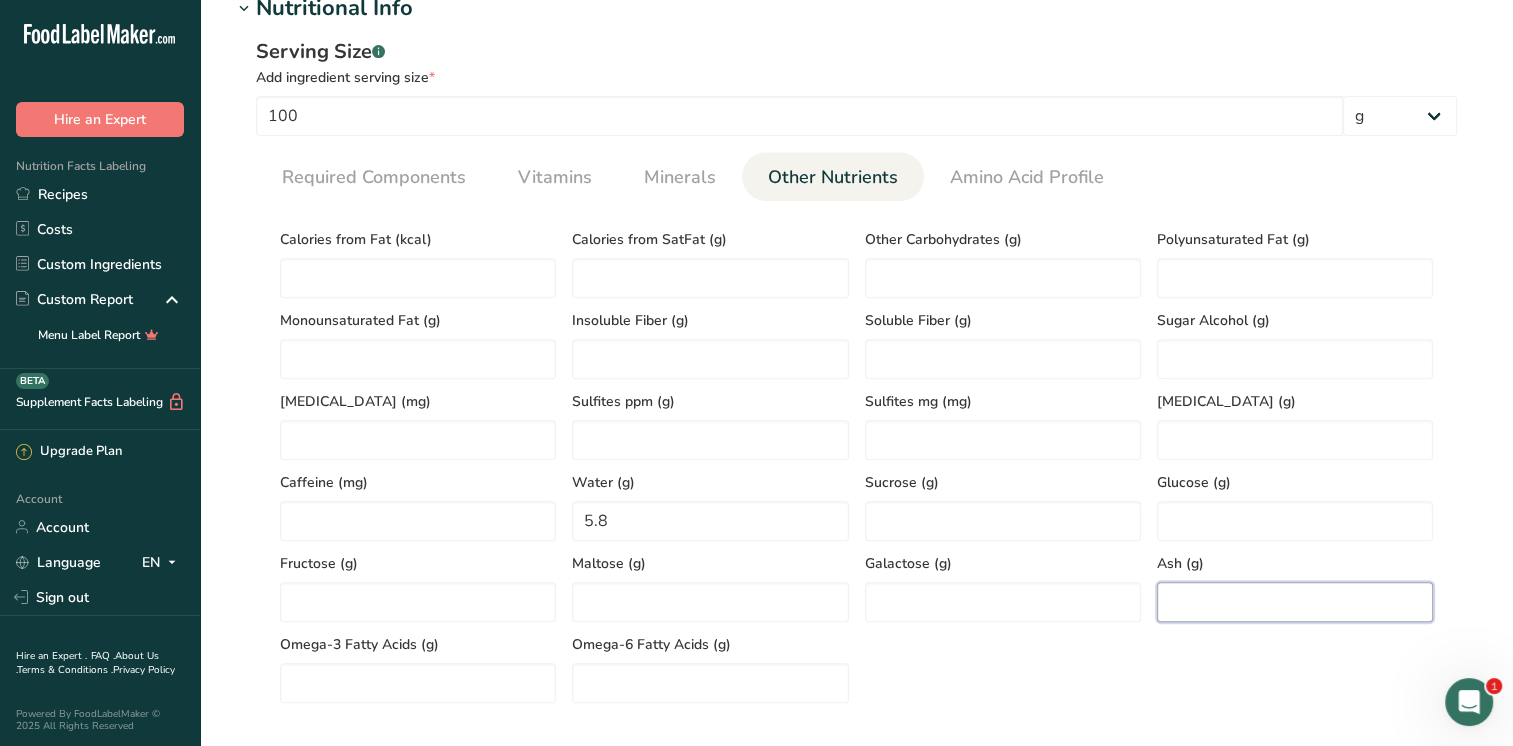 click at bounding box center [1295, 602] 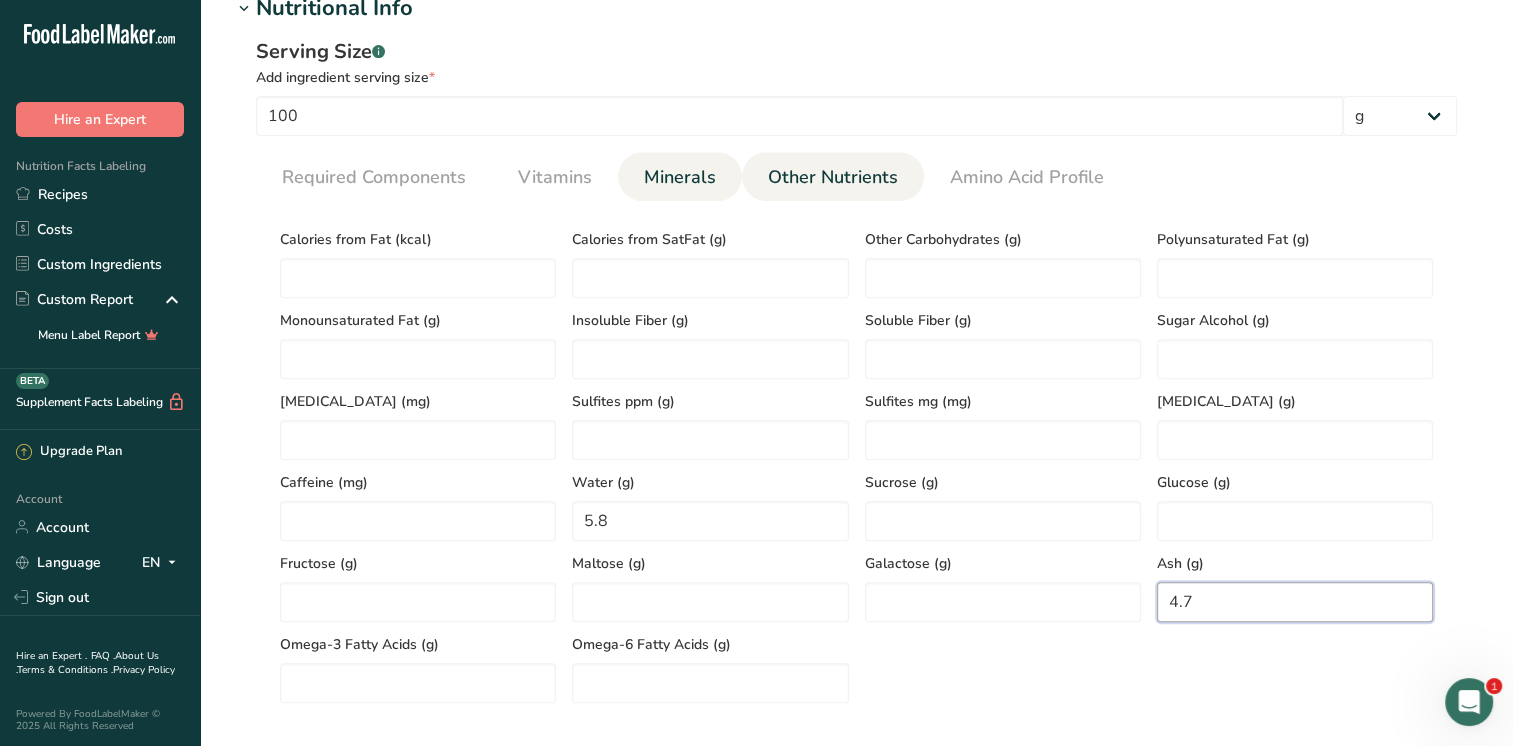 type on "4.7" 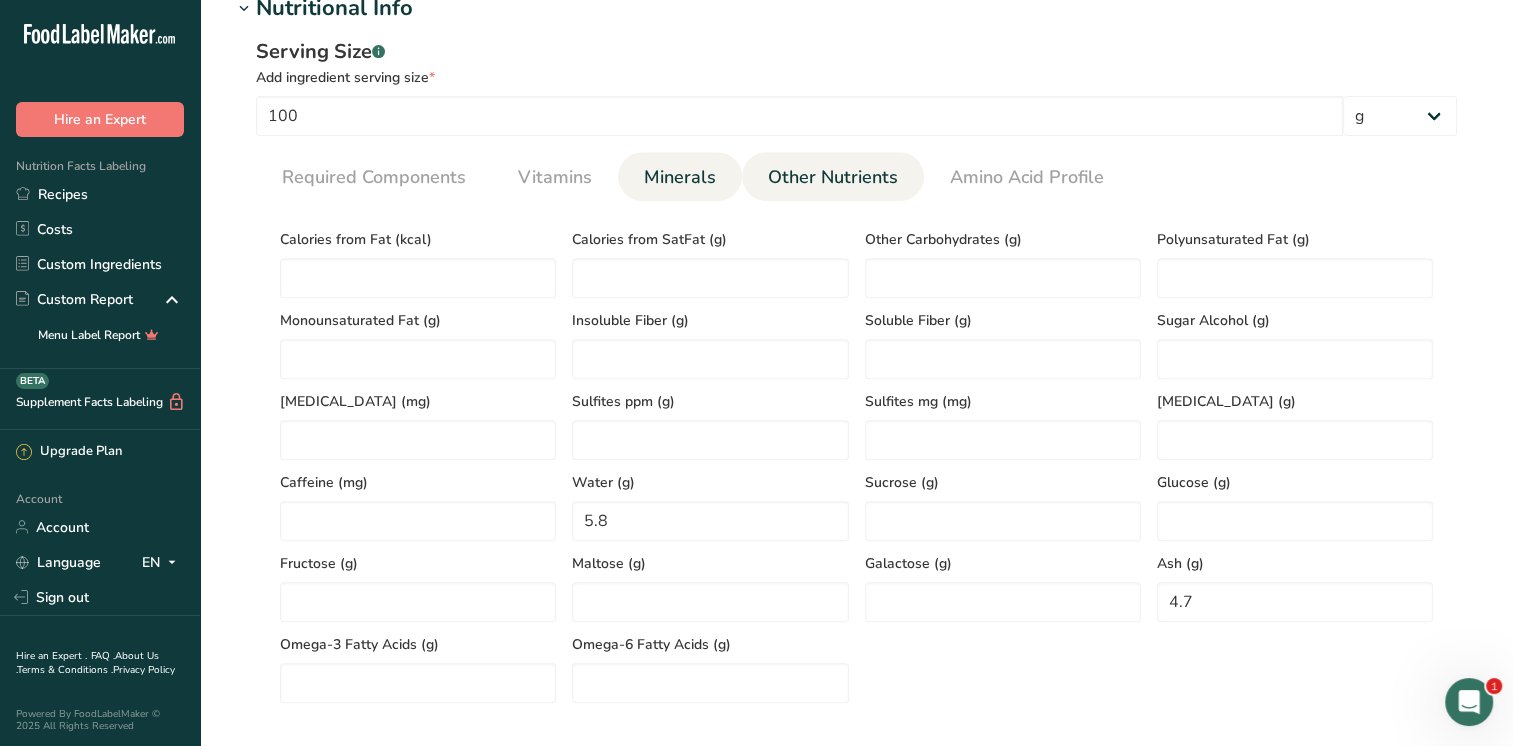 click on "Minerals" at bounding box center [680, 177] 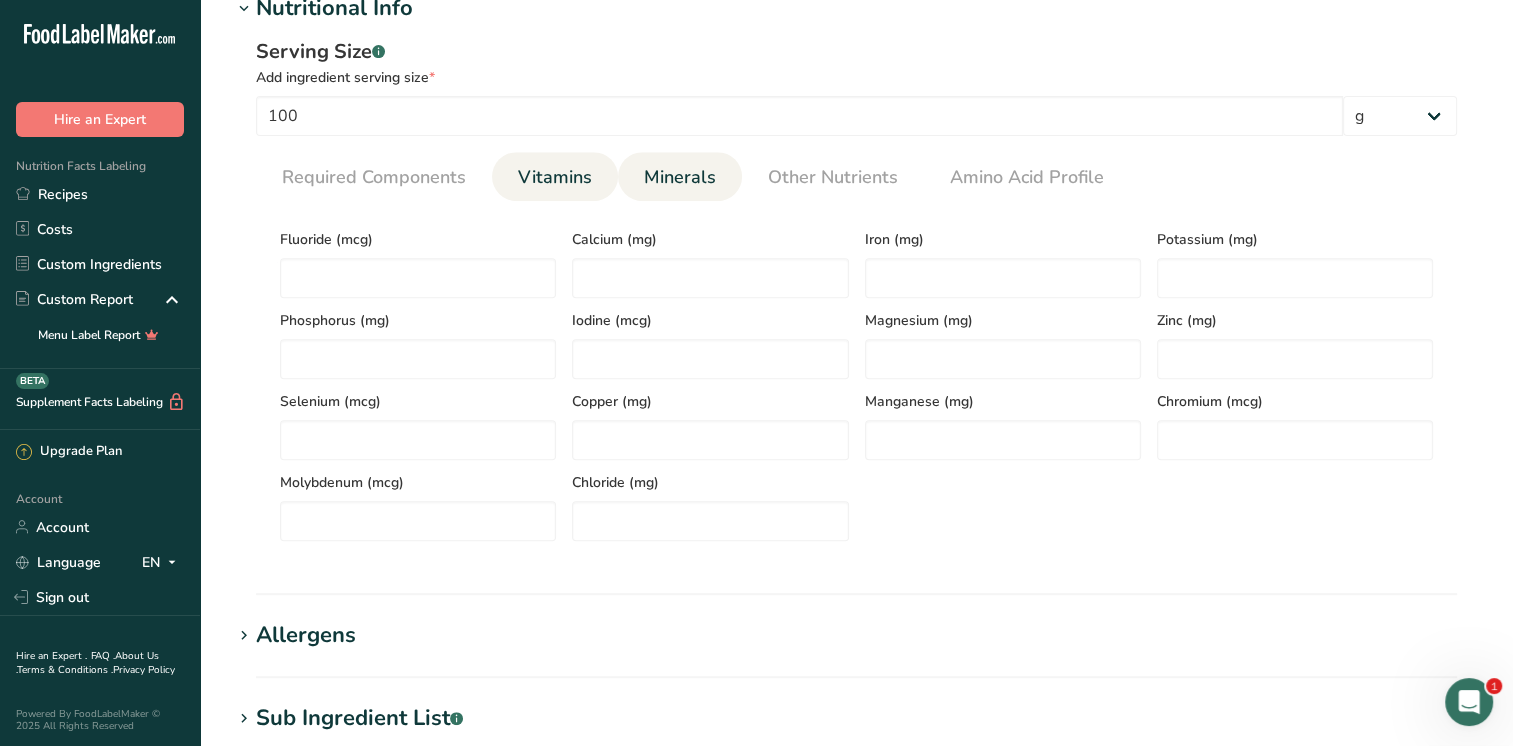 click on "Vitamins" at bounding box center [555, 177] 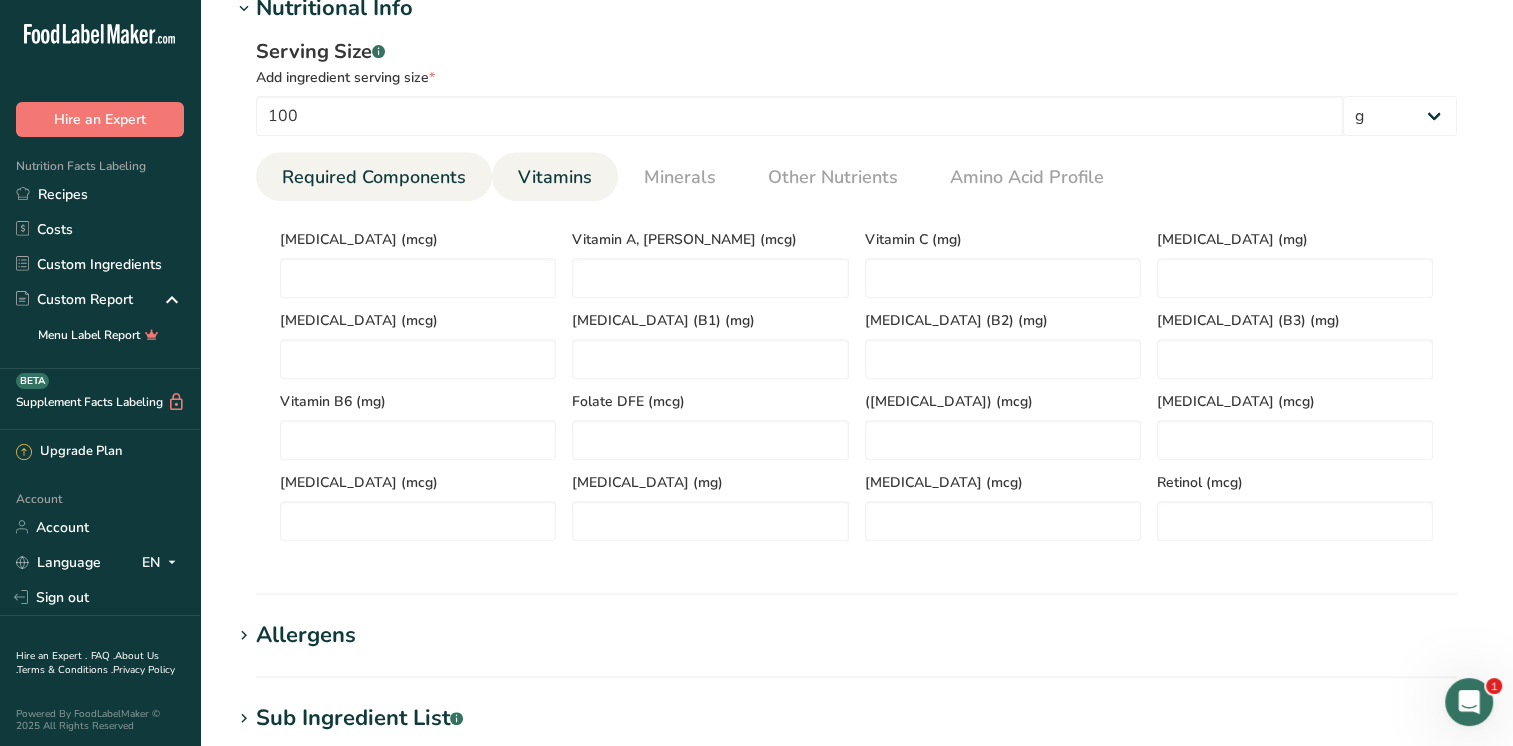 click on "Required Components" at bounding box center [374, 177] 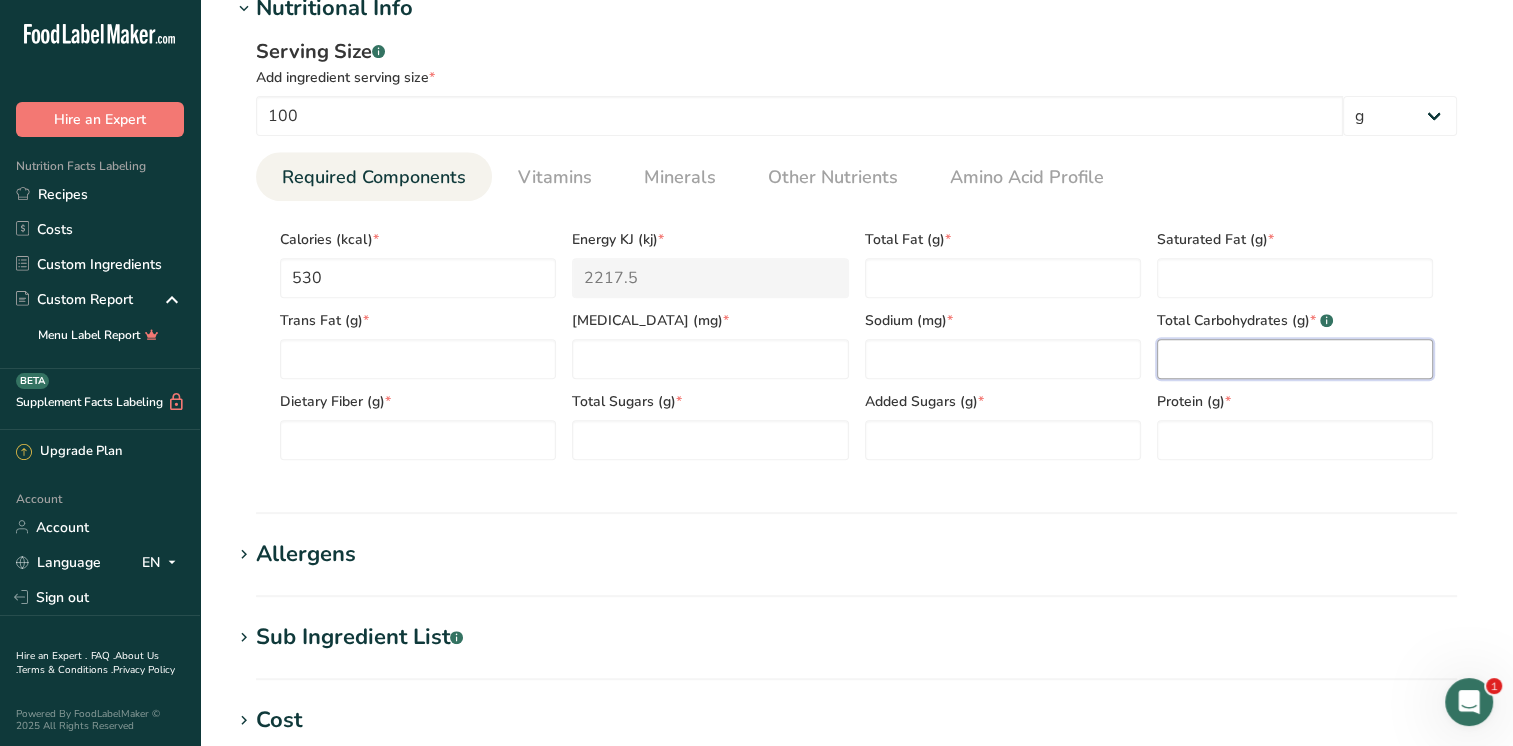 click at bounding box center [1295, 359] 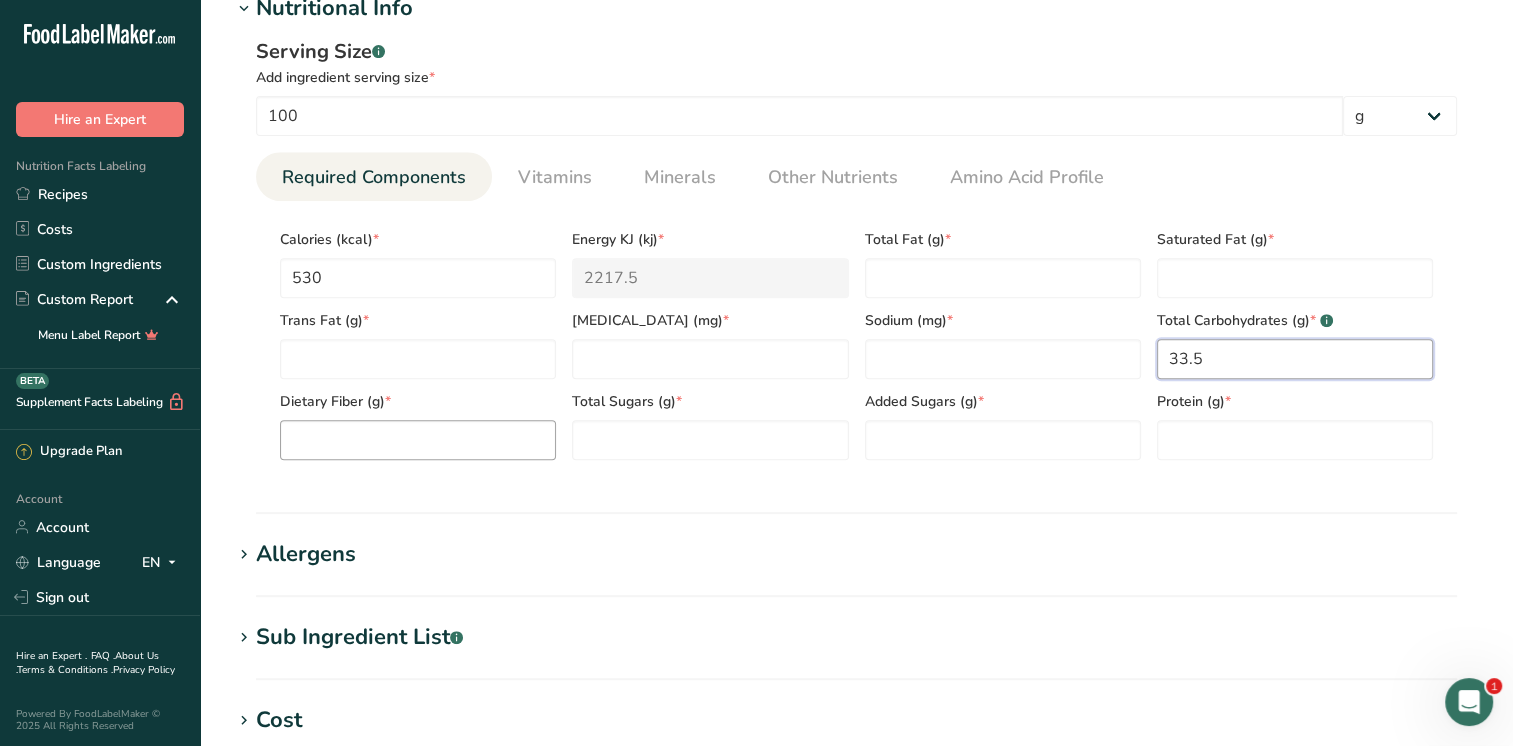 type on "33.5" 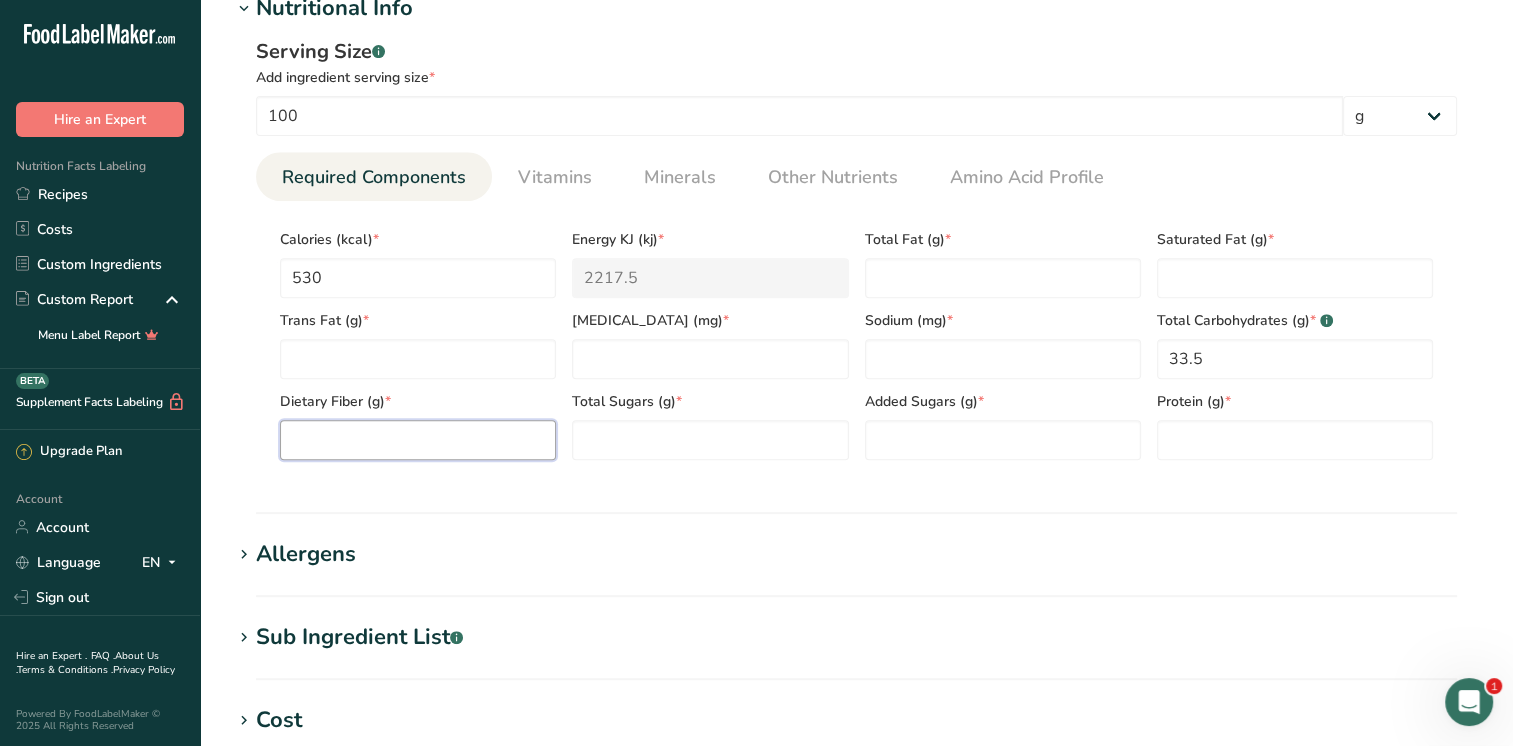 click at bounding box center [418, 440] 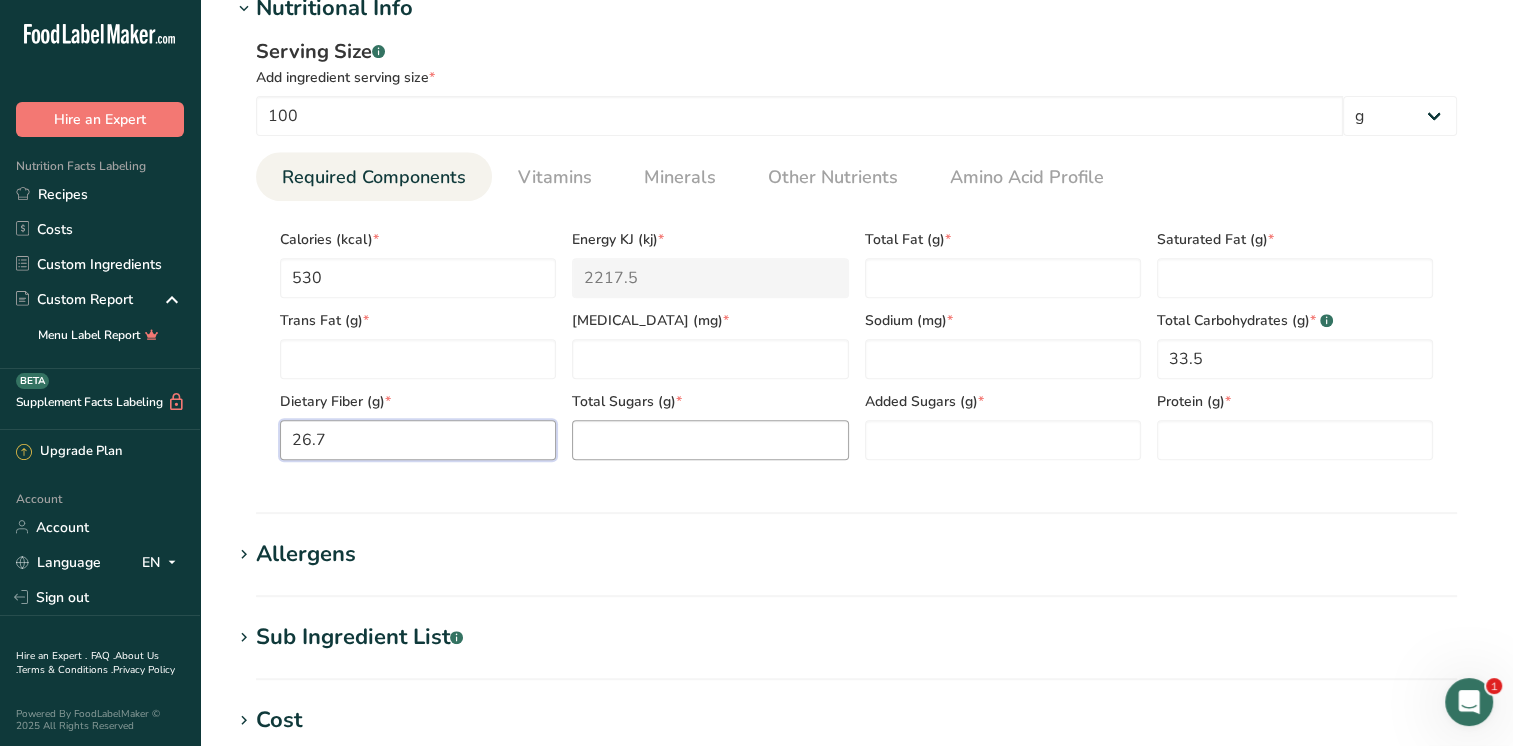 type on "26.7" 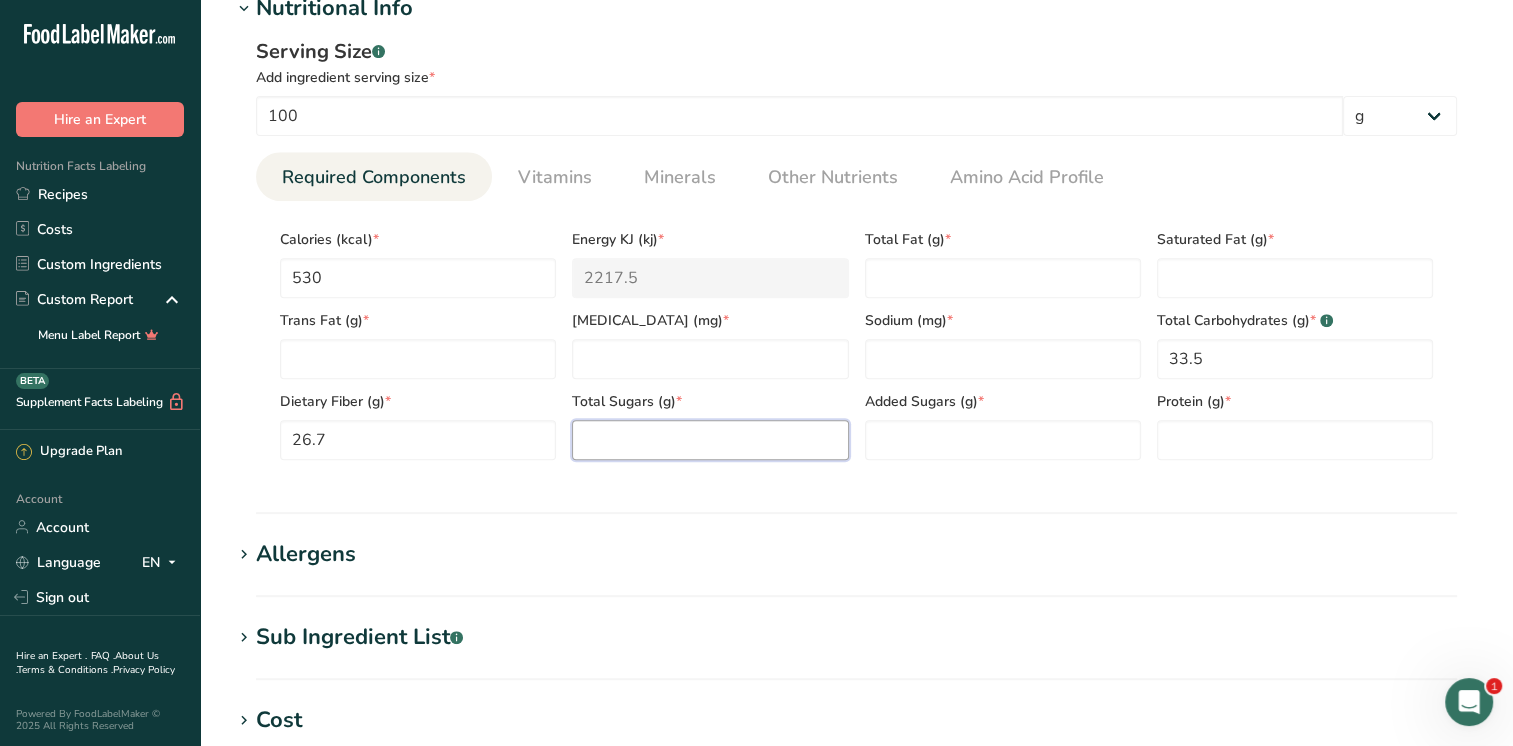 click at bounding box center [710, 440] 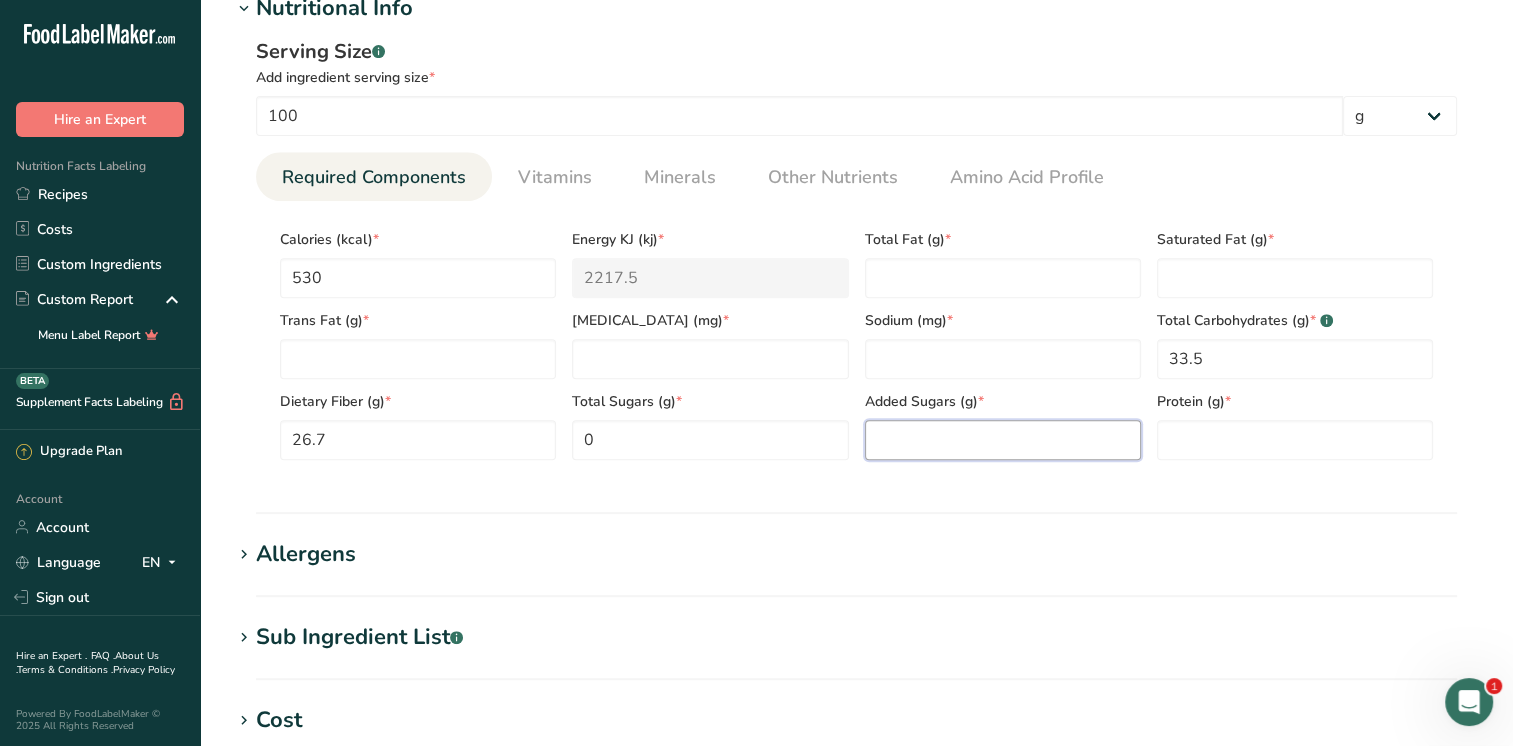 click at bounding box center [1003, 440] 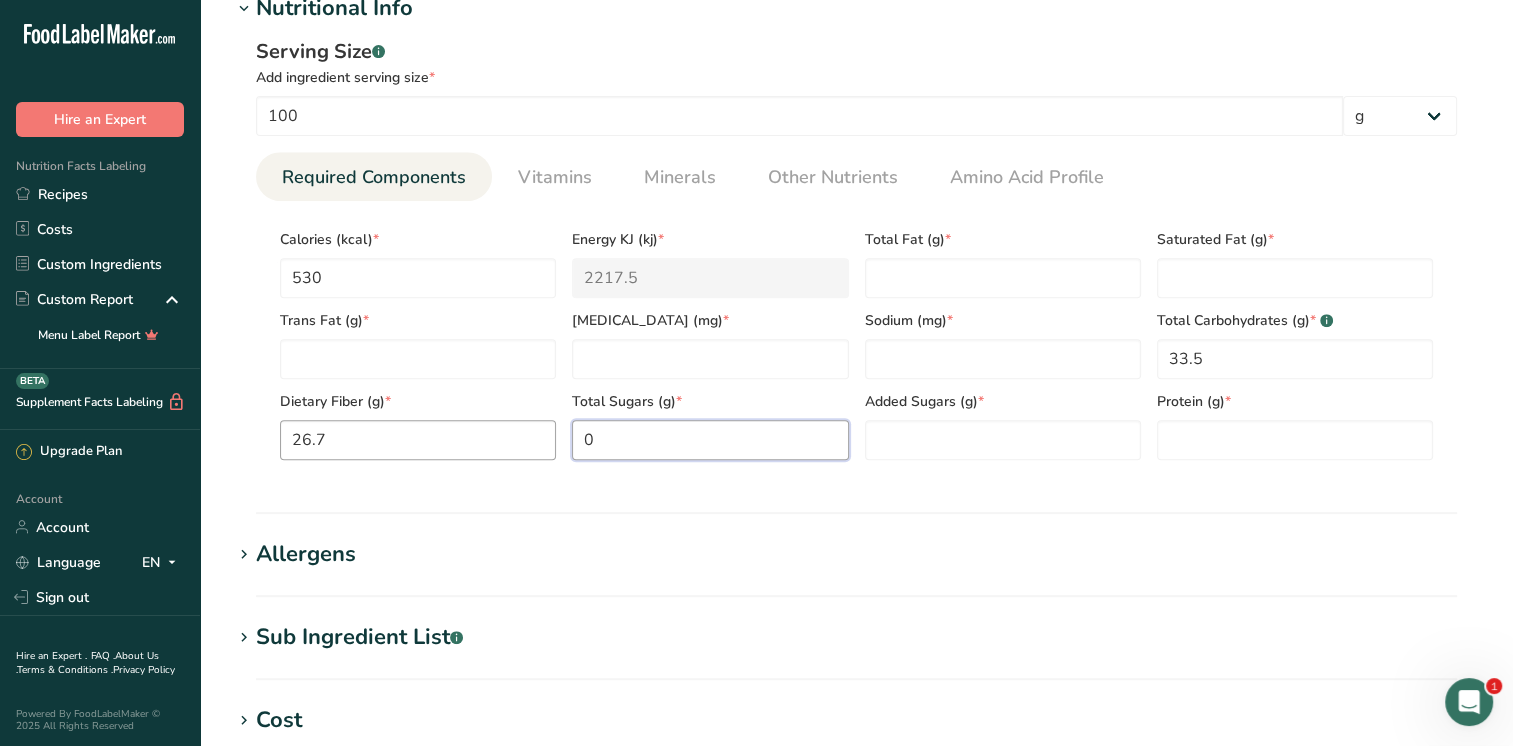 drag, startPoint x: 709, startPoint y: 451, endPoint x: 452, endPoint y: 447, distance: 257.03113 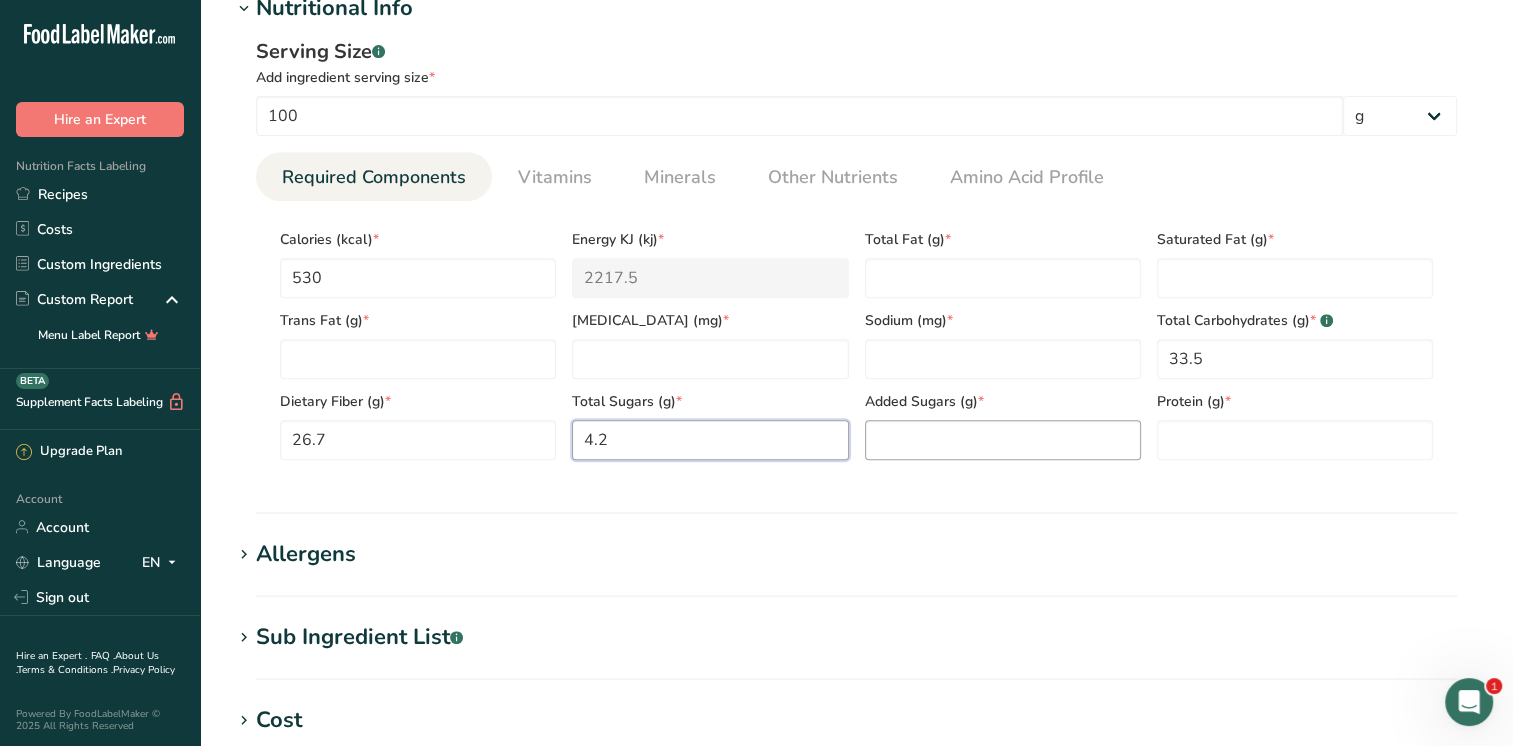 type on "4.2" 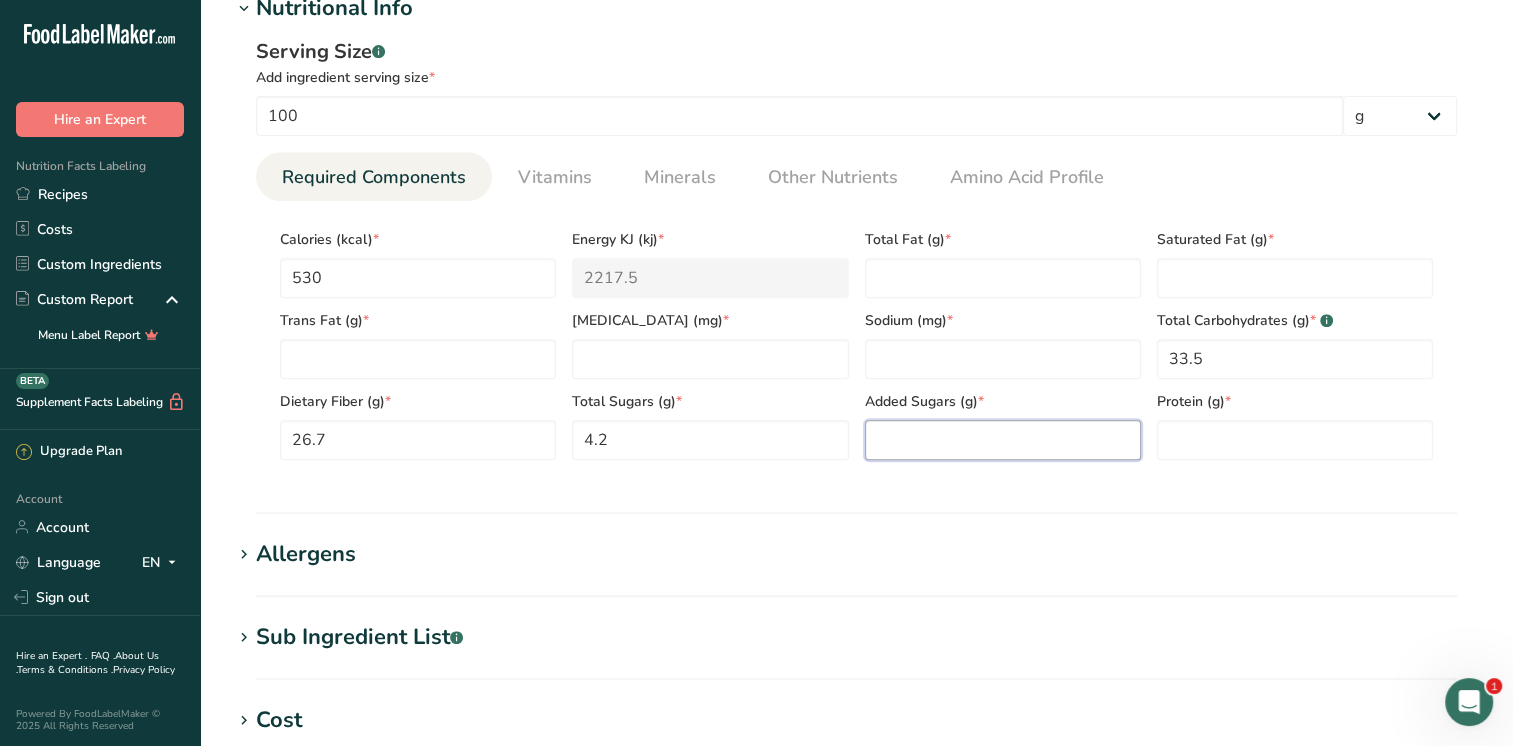 click at bounding box center (1003, 440) 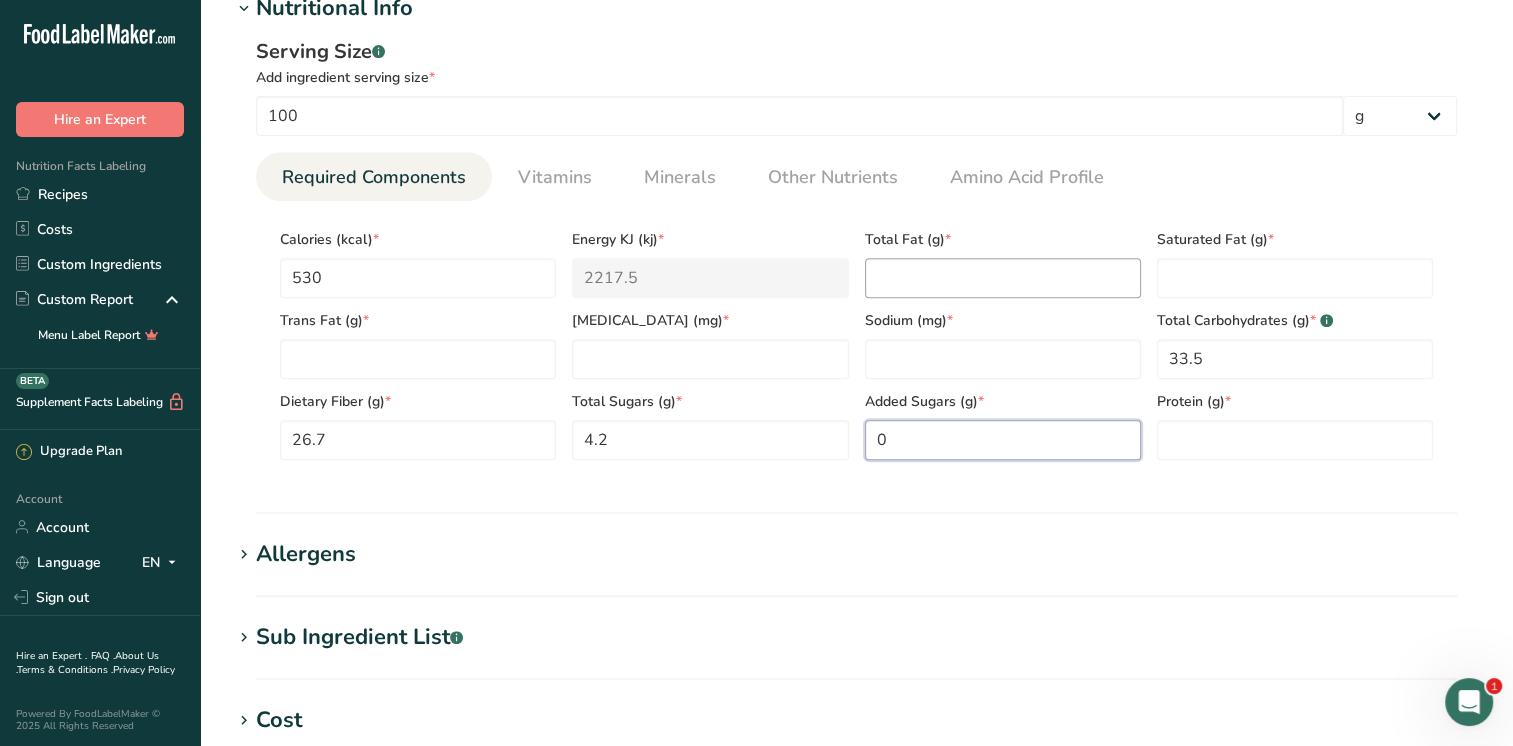 type on "0" 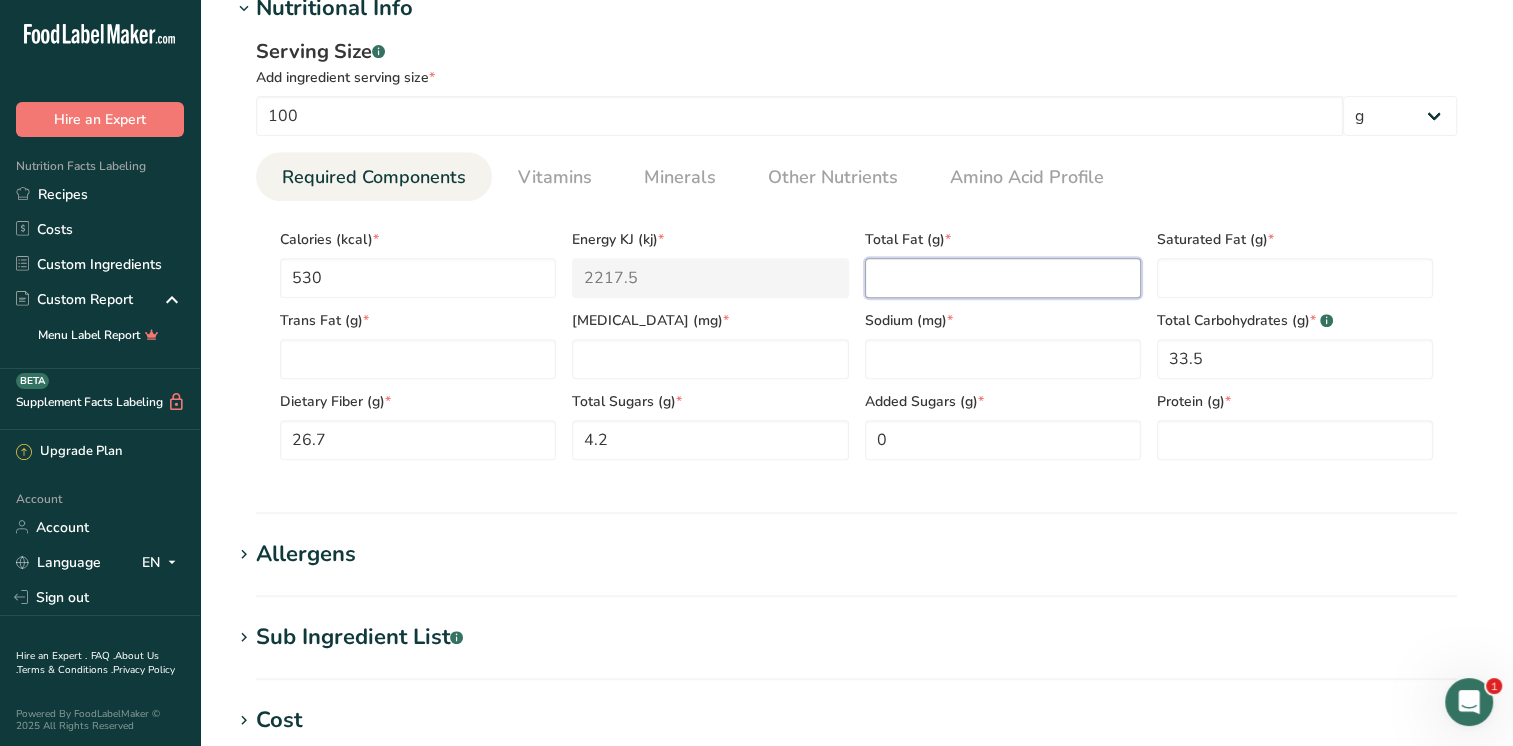 click at bounding box center [1003, 278] 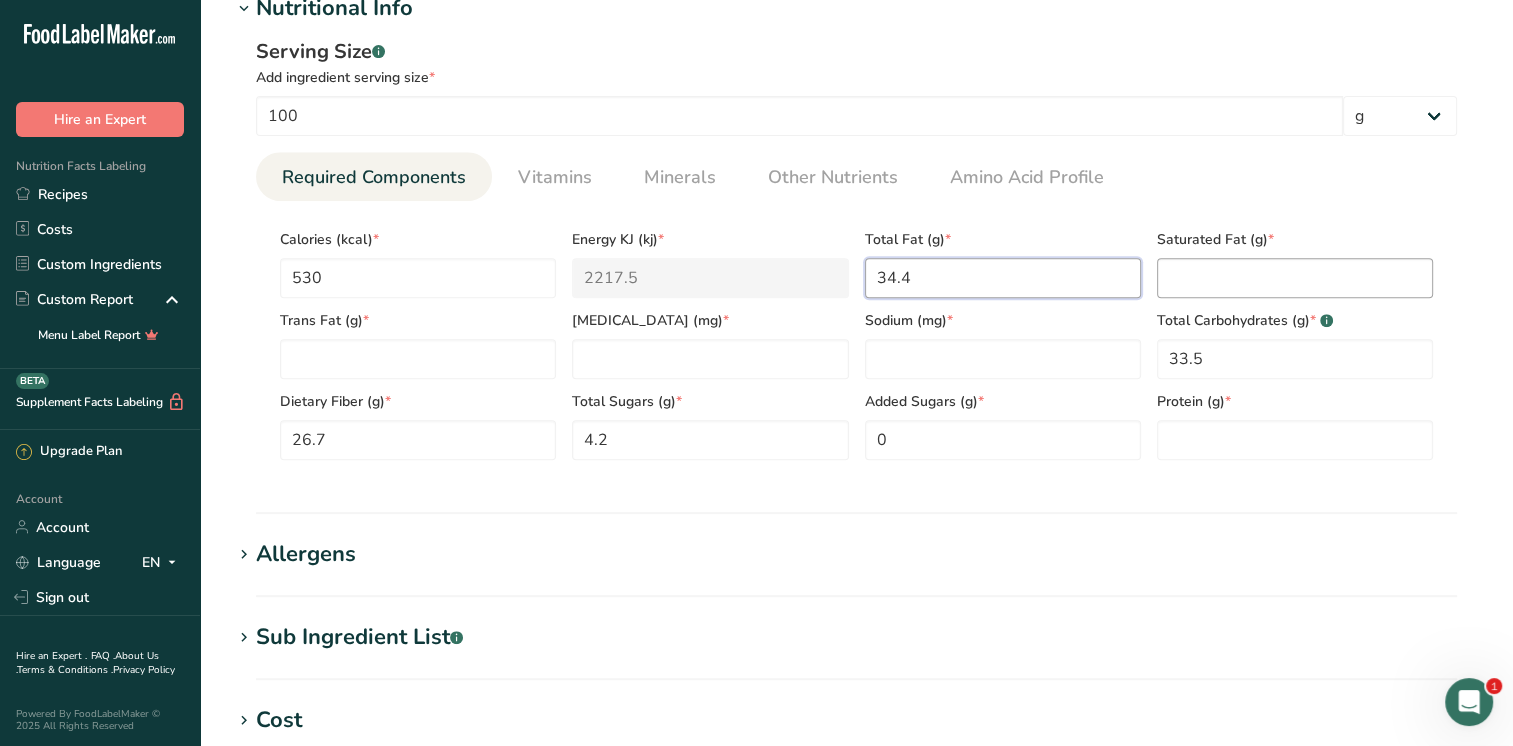 type on "34.4" 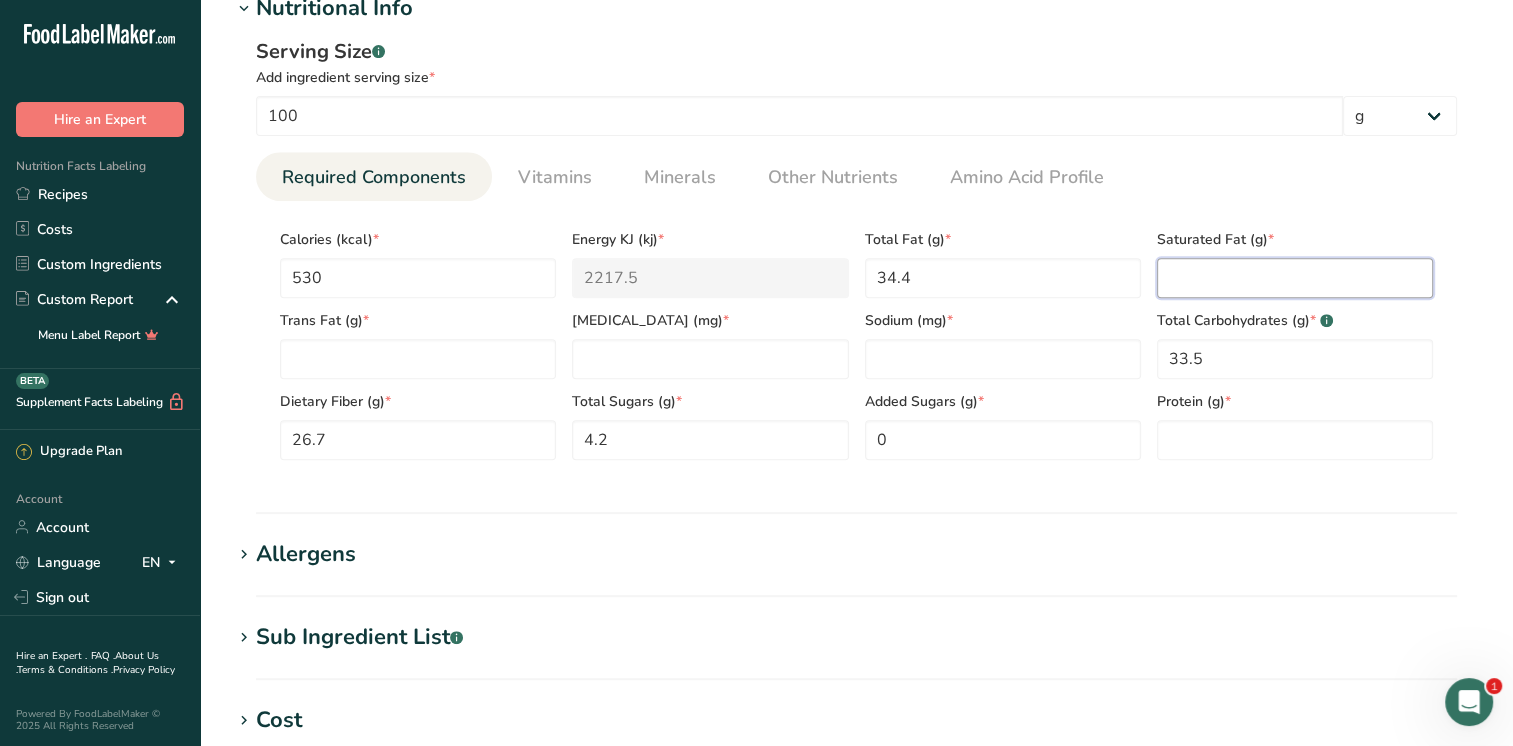click at bounding box center [1295, 278] 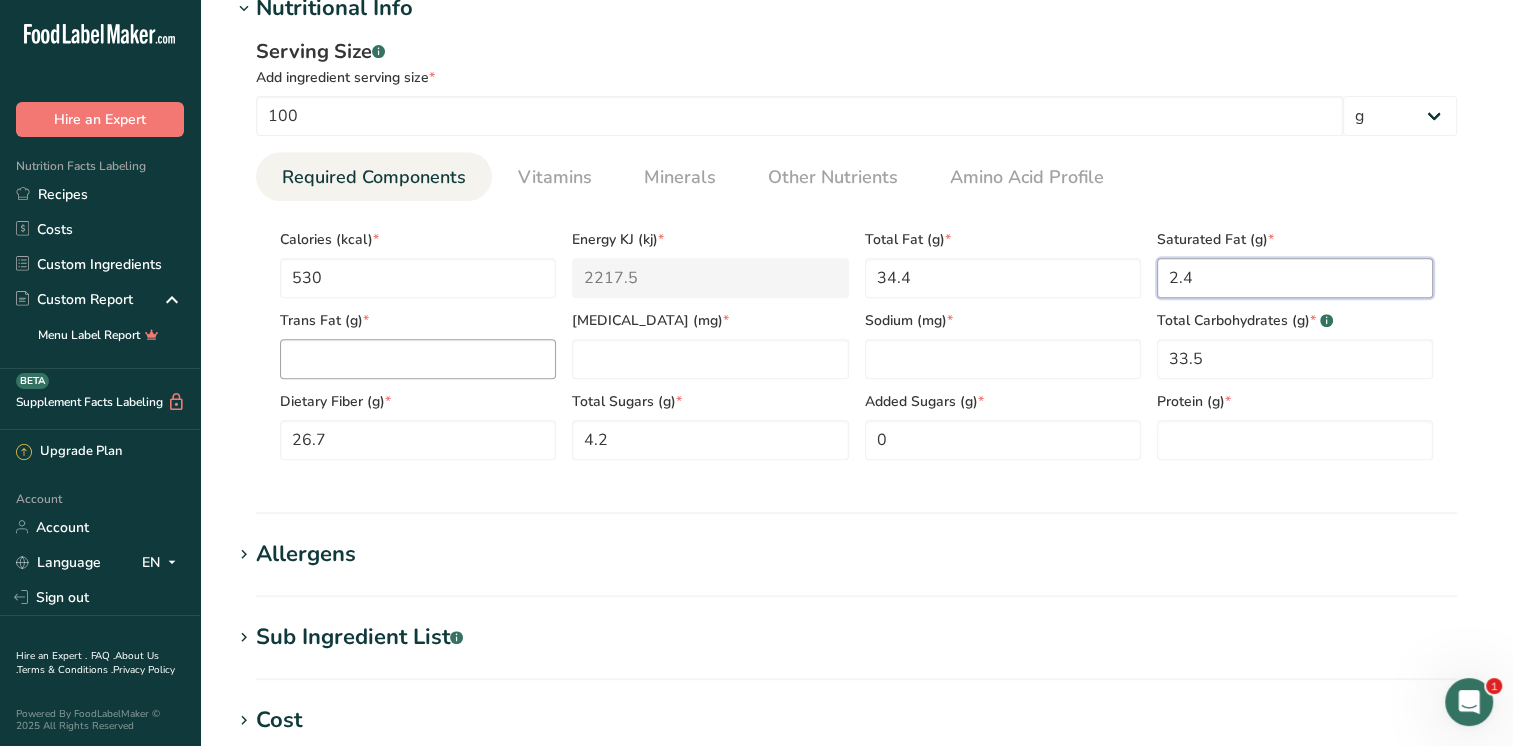type on "2.4" 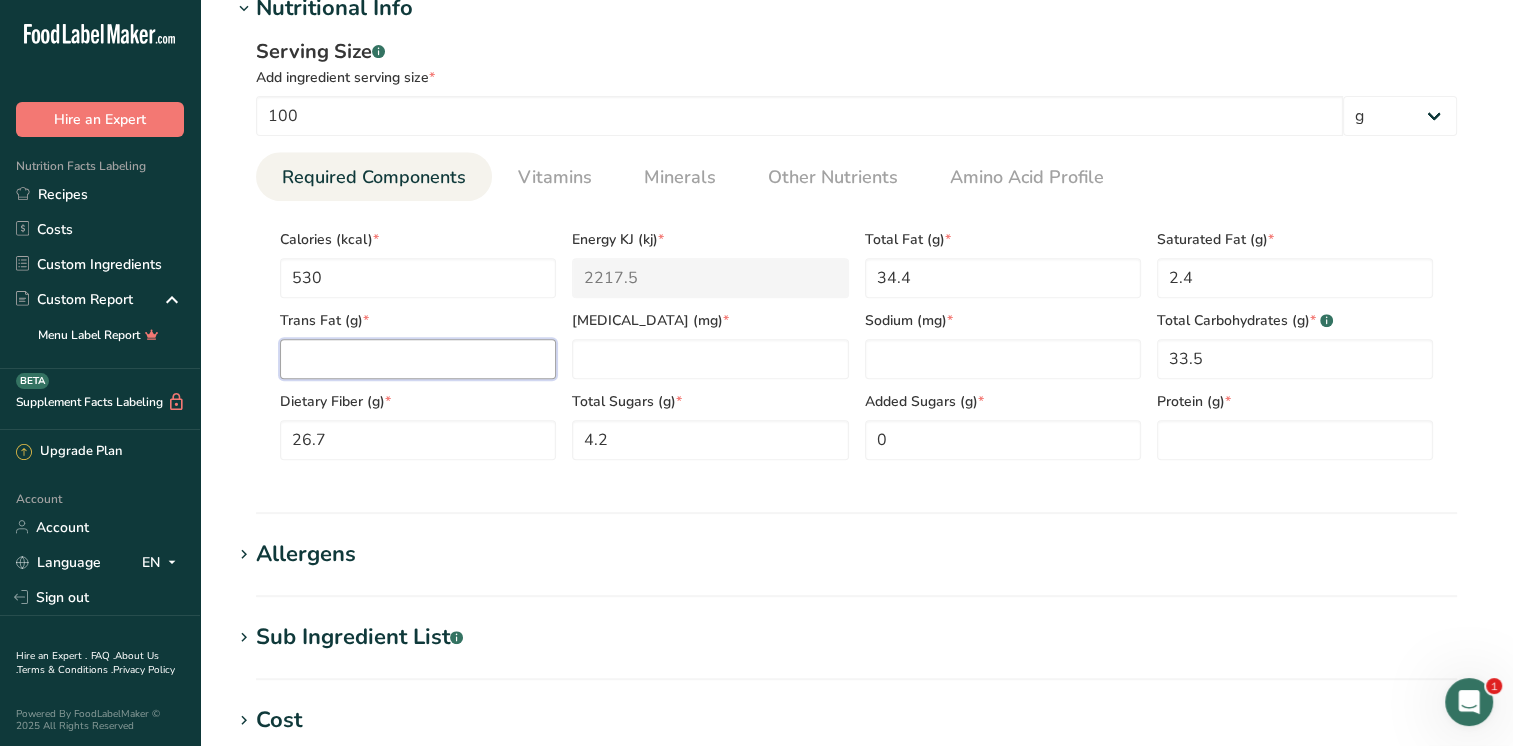 click at bounding box center (418, 359) 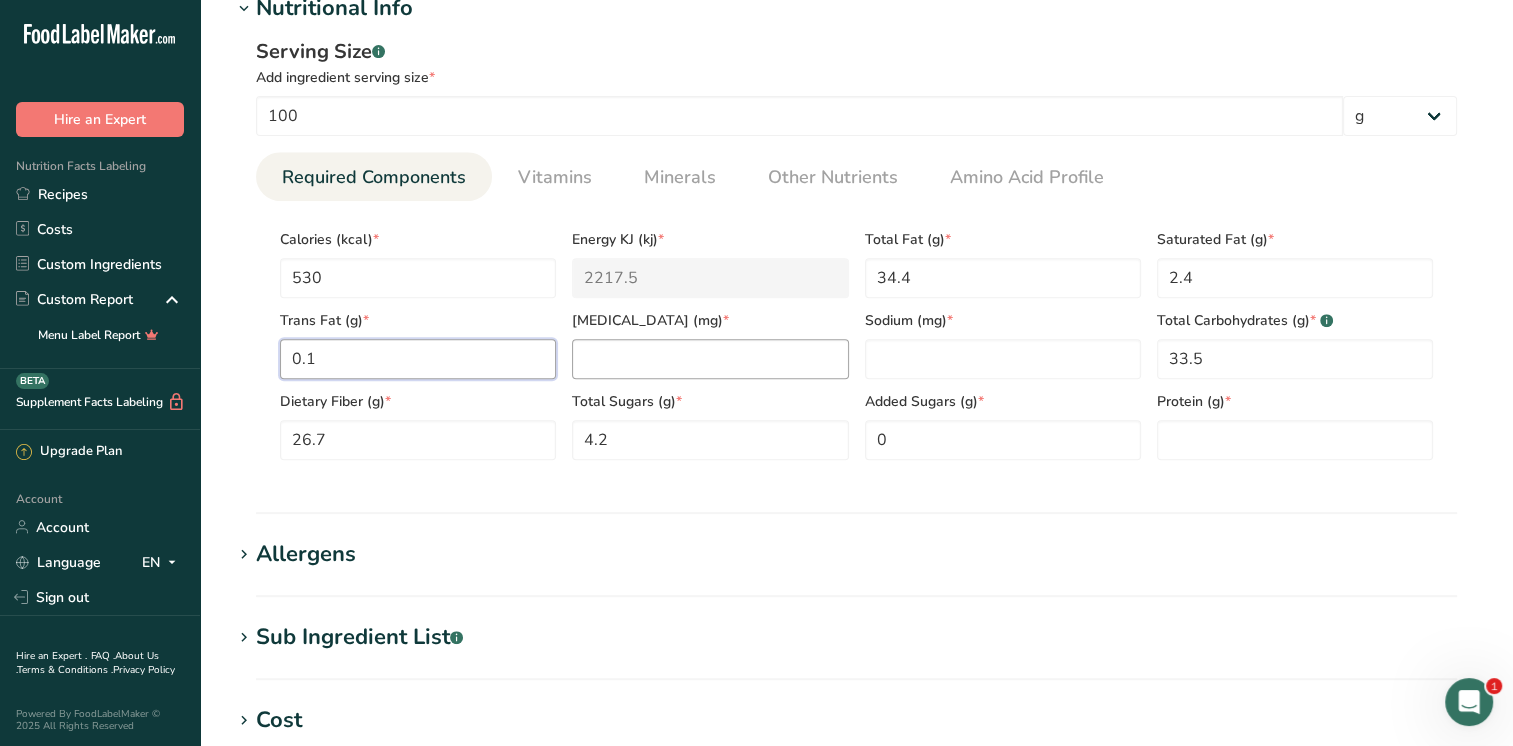 type on "0.1" 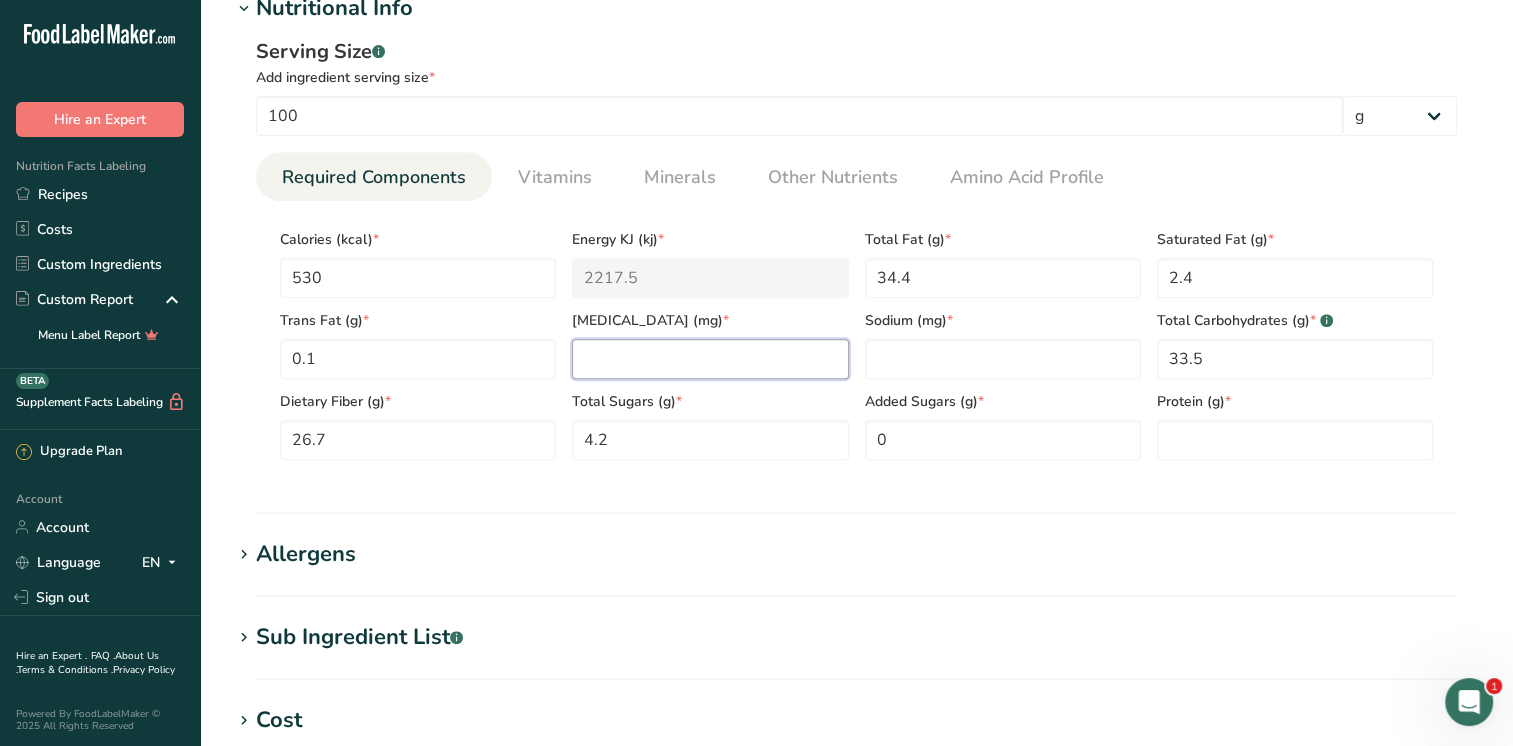 click at bounding box center (710, 359) 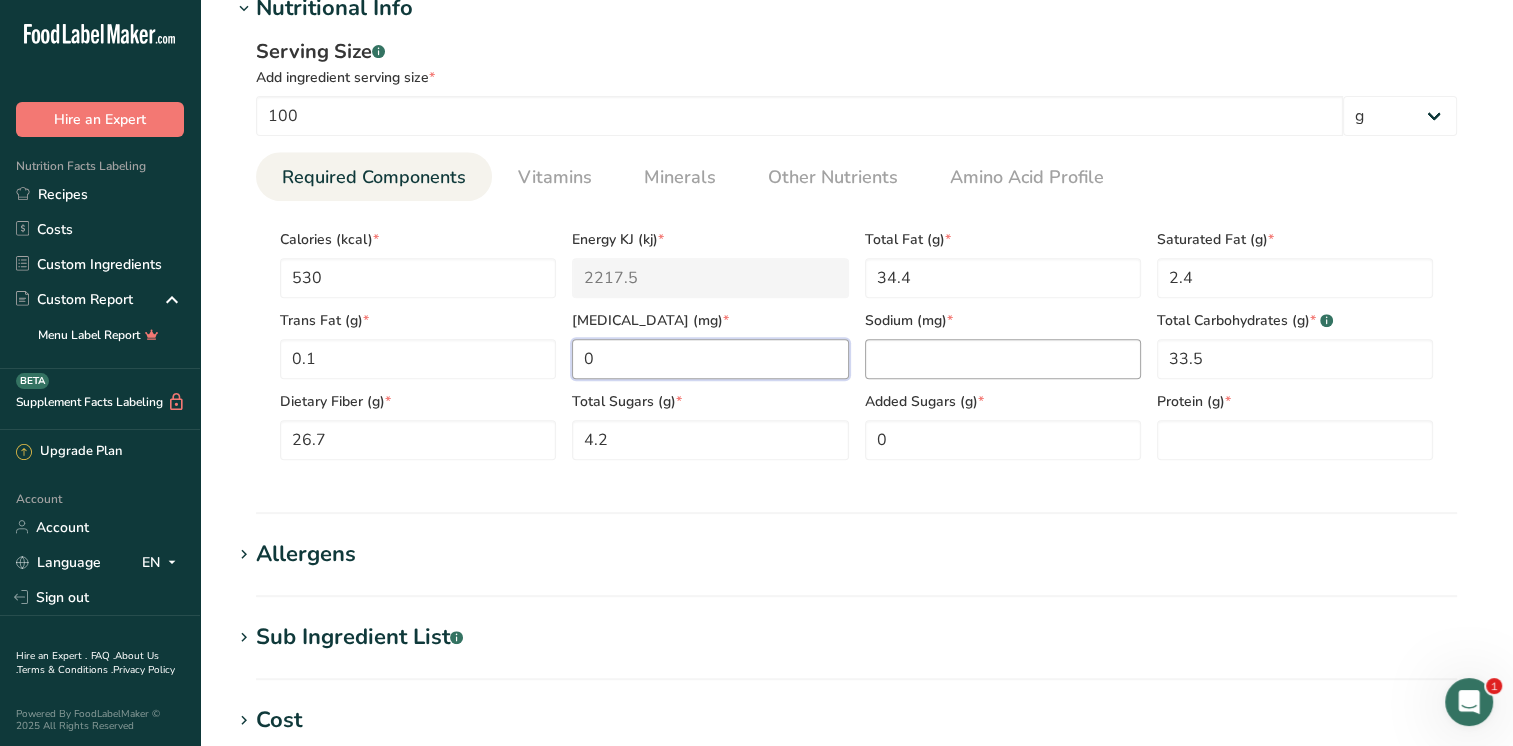 type on "0" 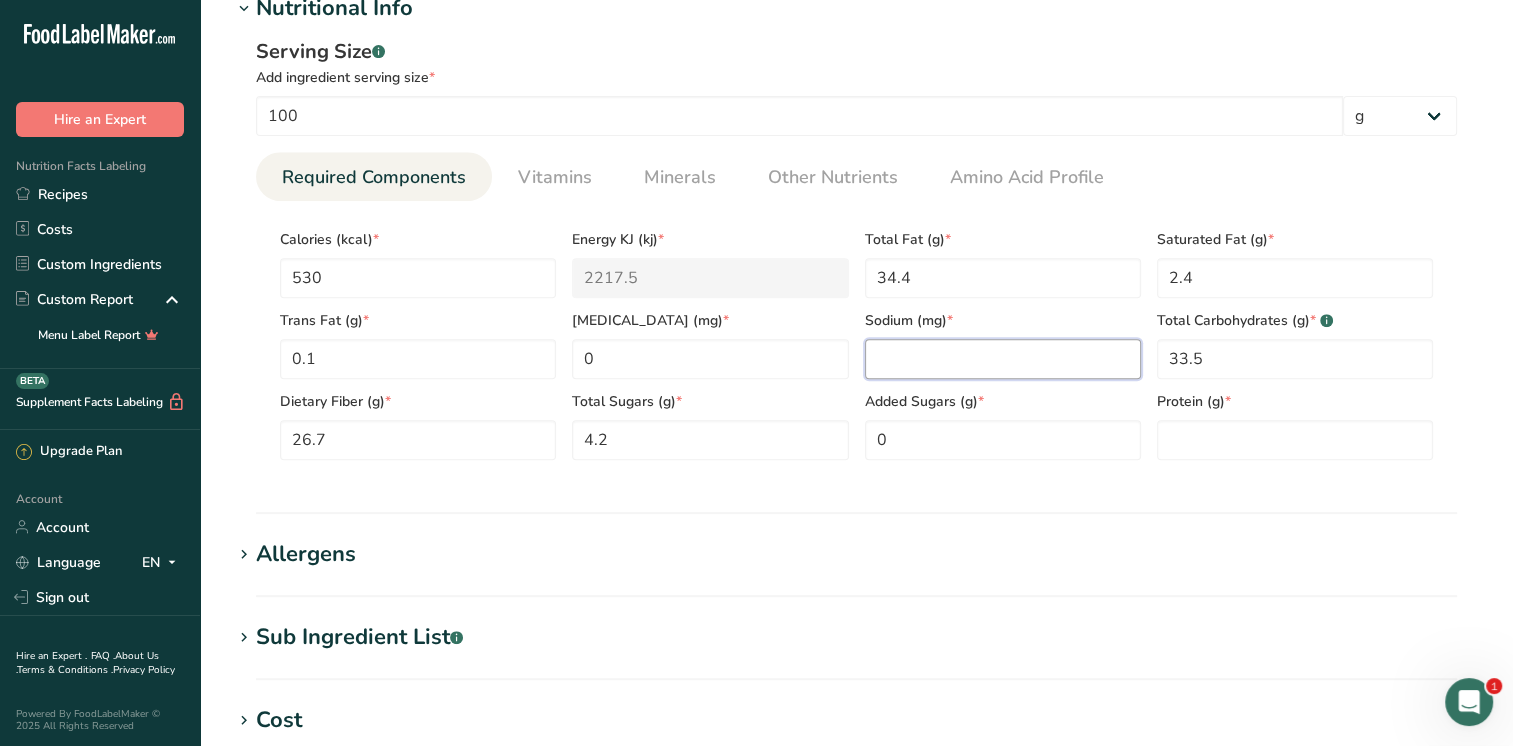 click at bounding box center (1003, 359) 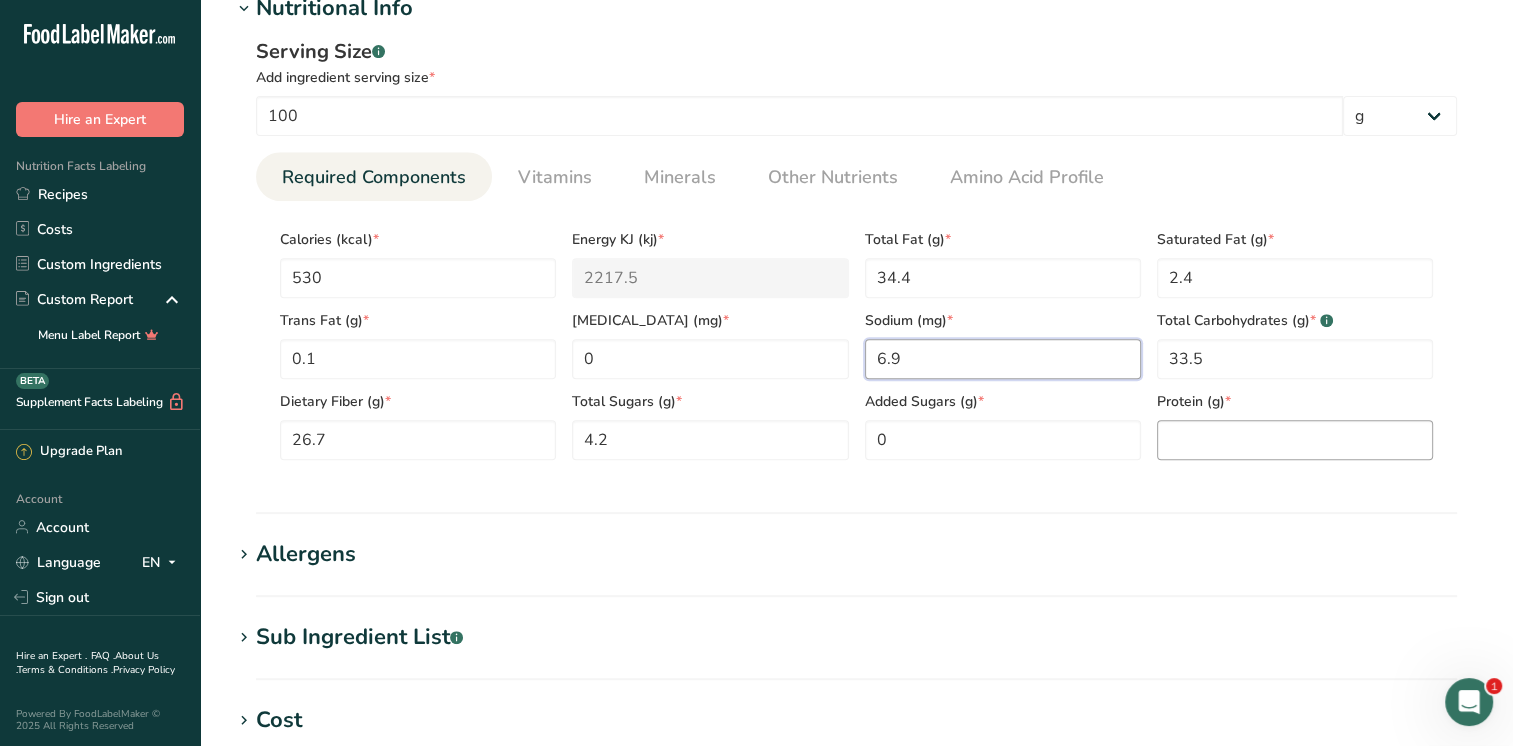 type on "6.9" 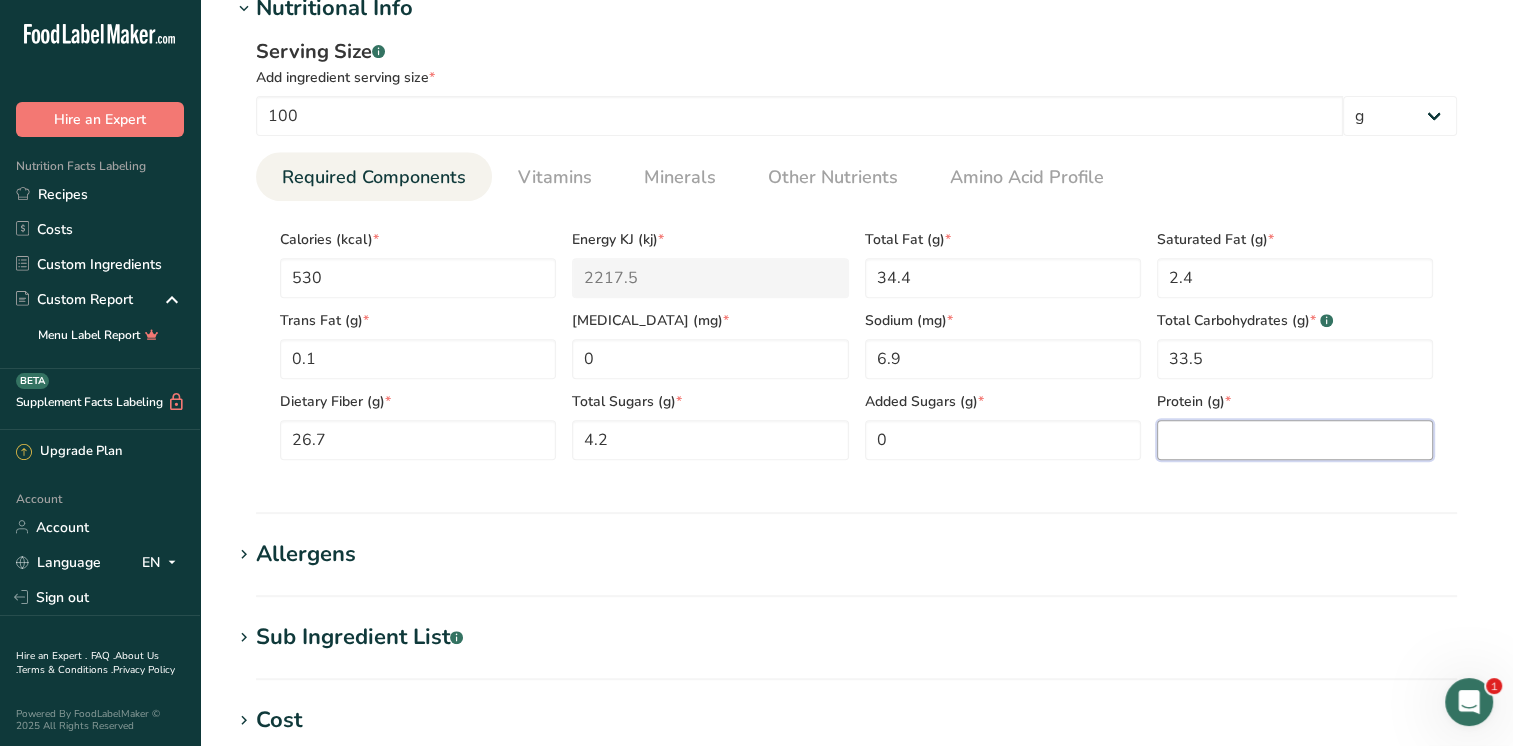 click at bounding box center (1295, 440) 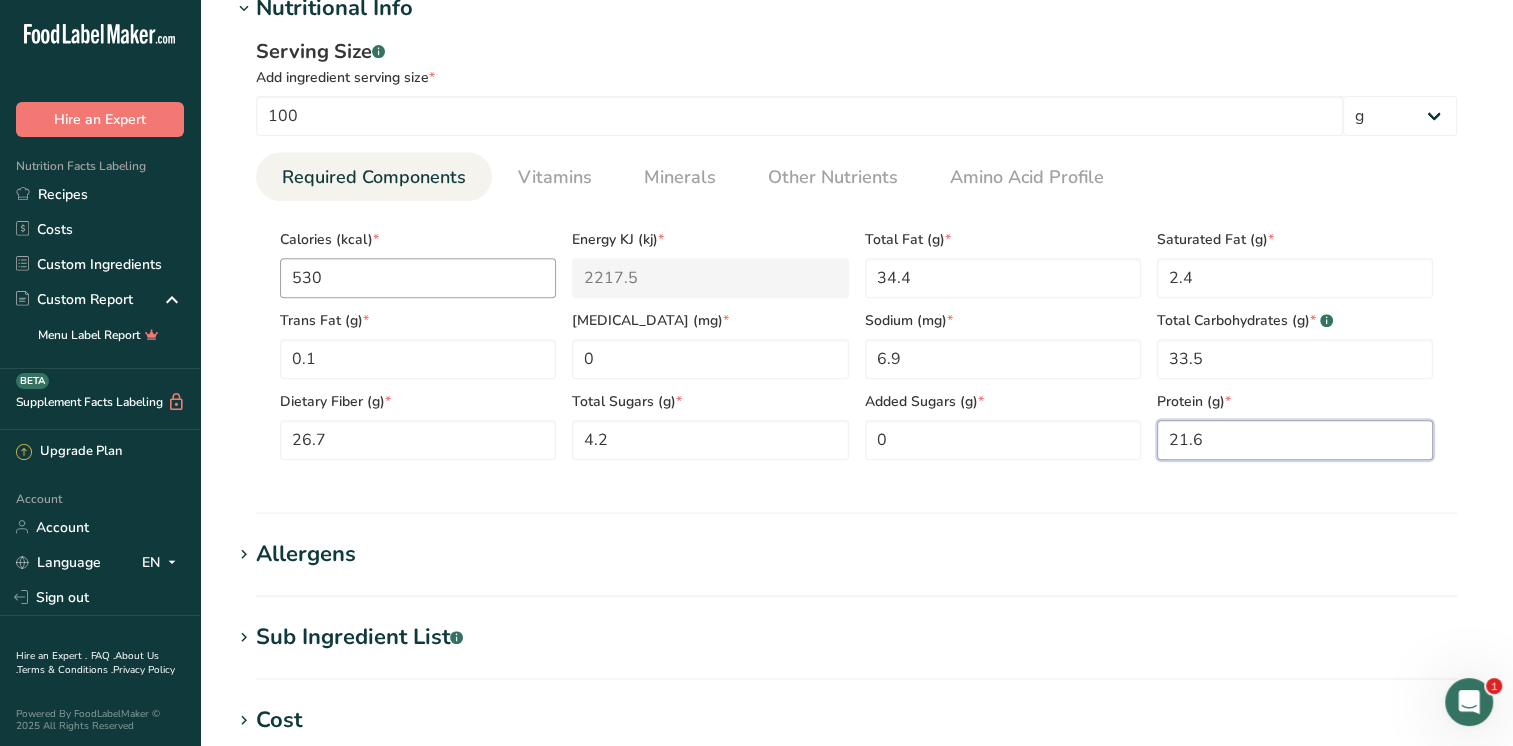 type on "21.6" 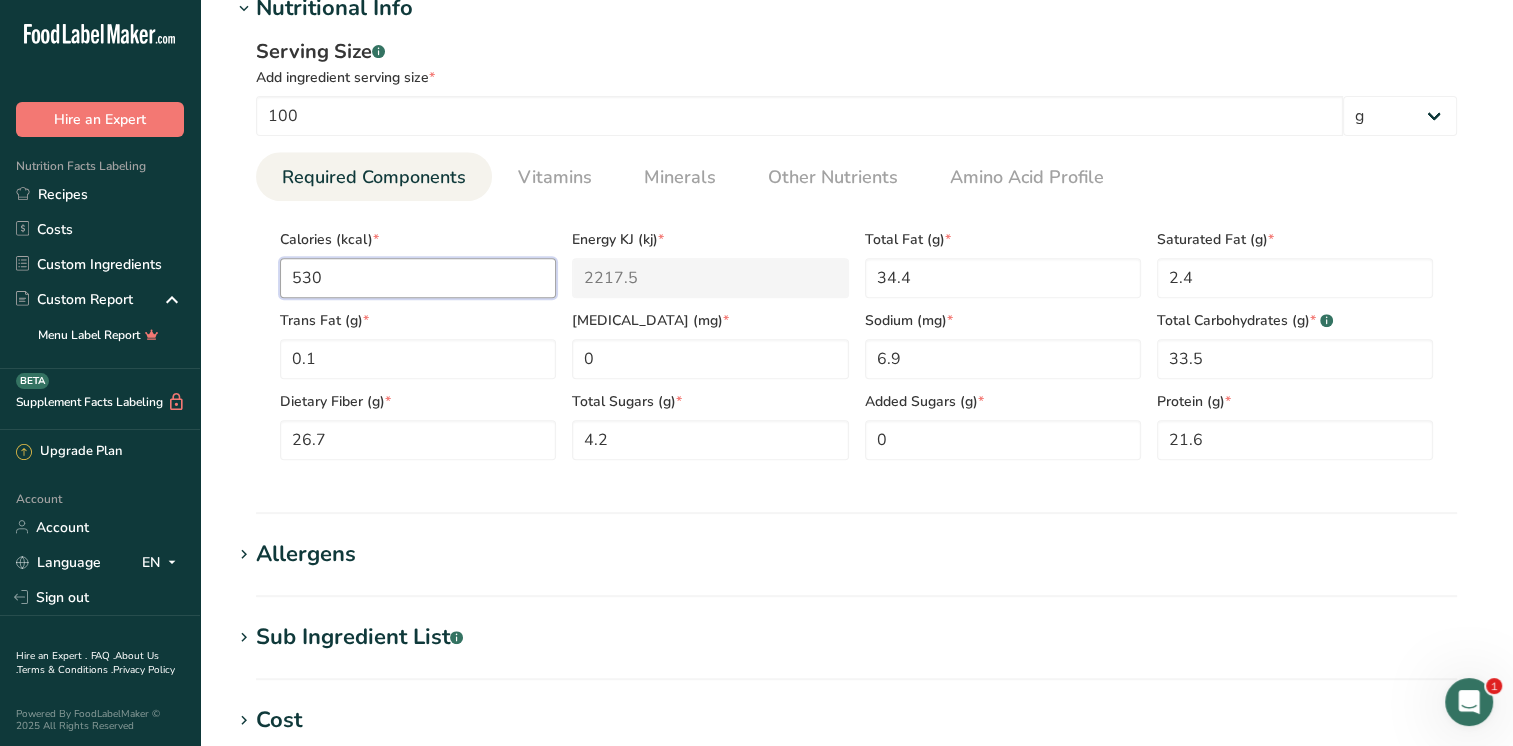click on "530" at bounding box center [418, 278] 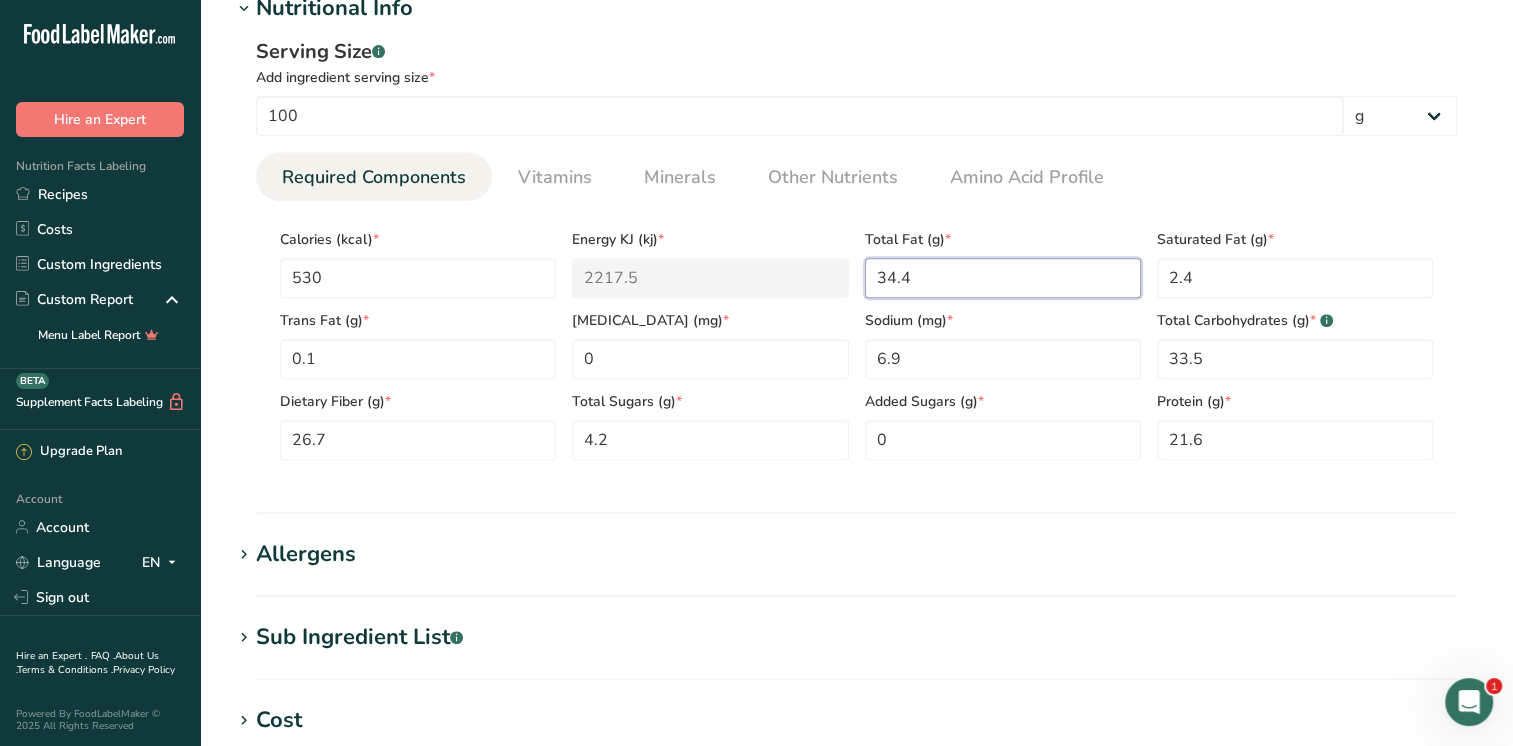 click on "34.4" at bounding box center (1003, 278) 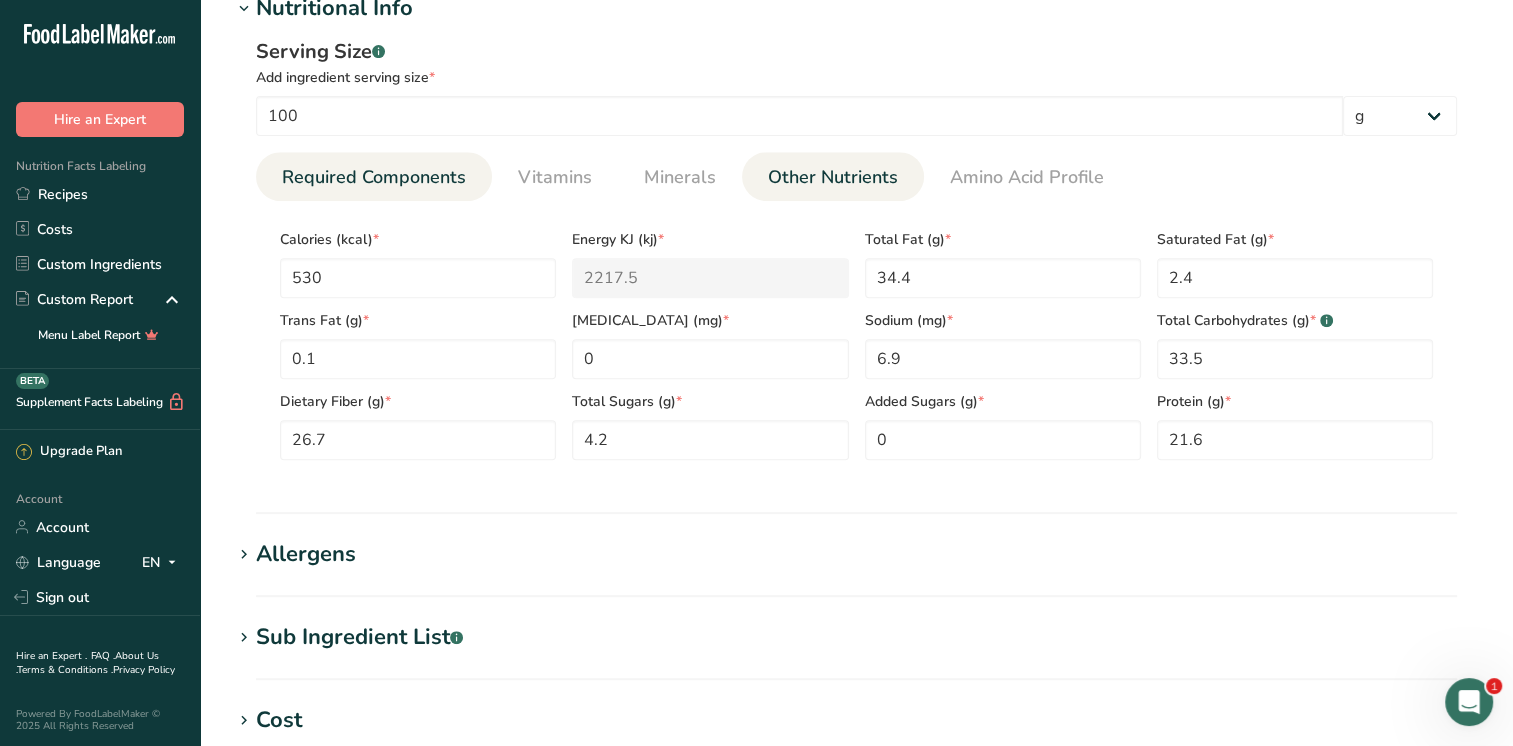 click on "Other Nutrients" at bounding box center (833, 177) 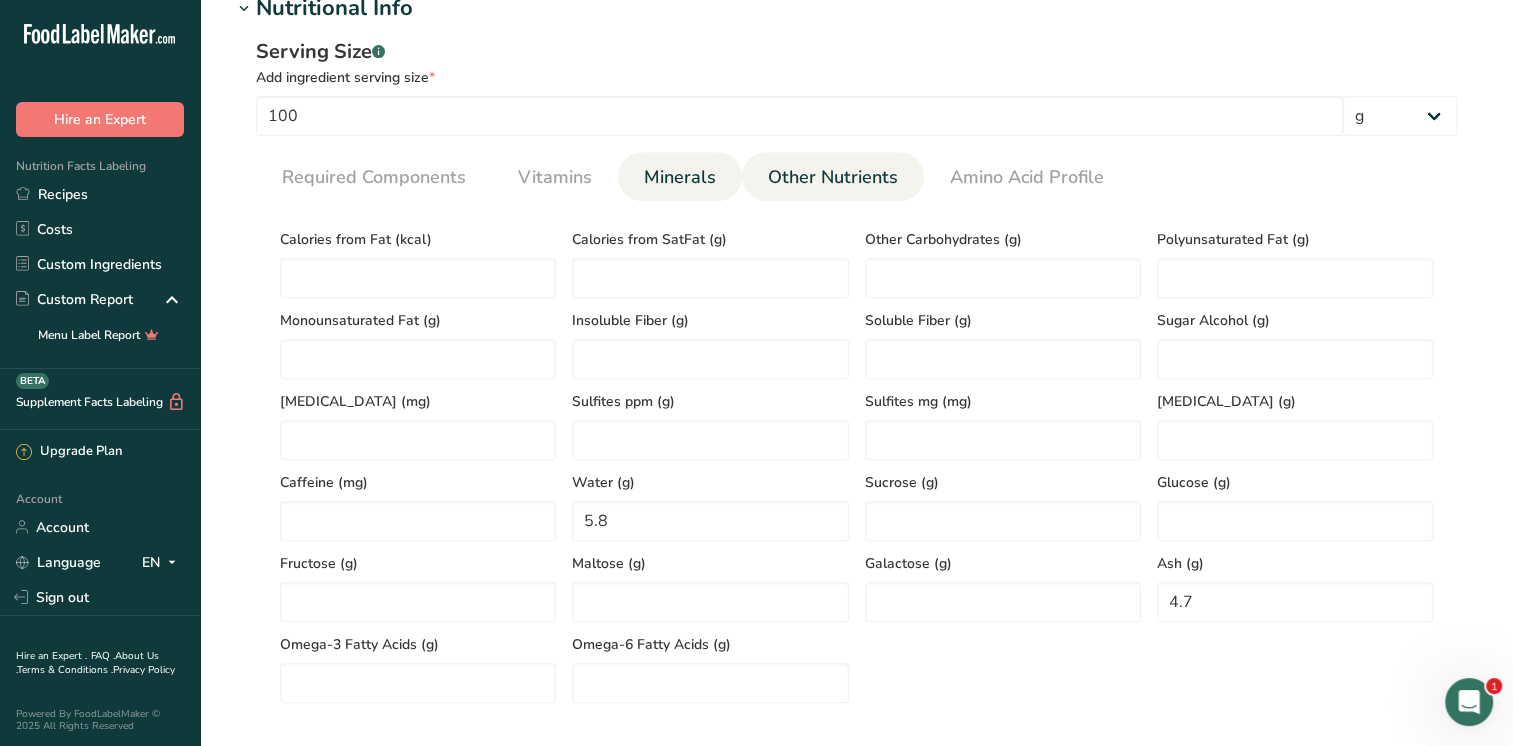 click on "Minerals" at bounding box center [680, 177] 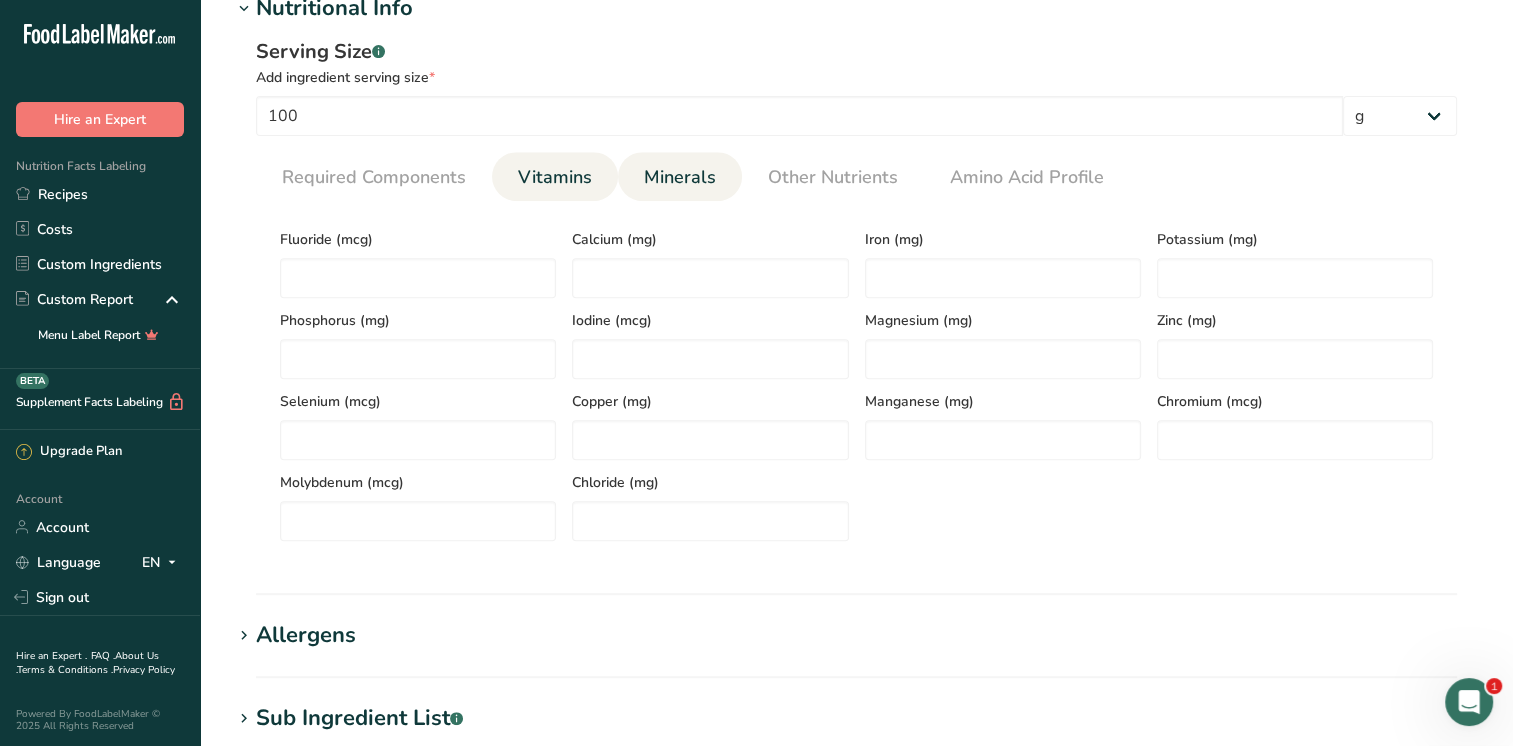 click on "Vitamins" at bounding box center (555, 177) 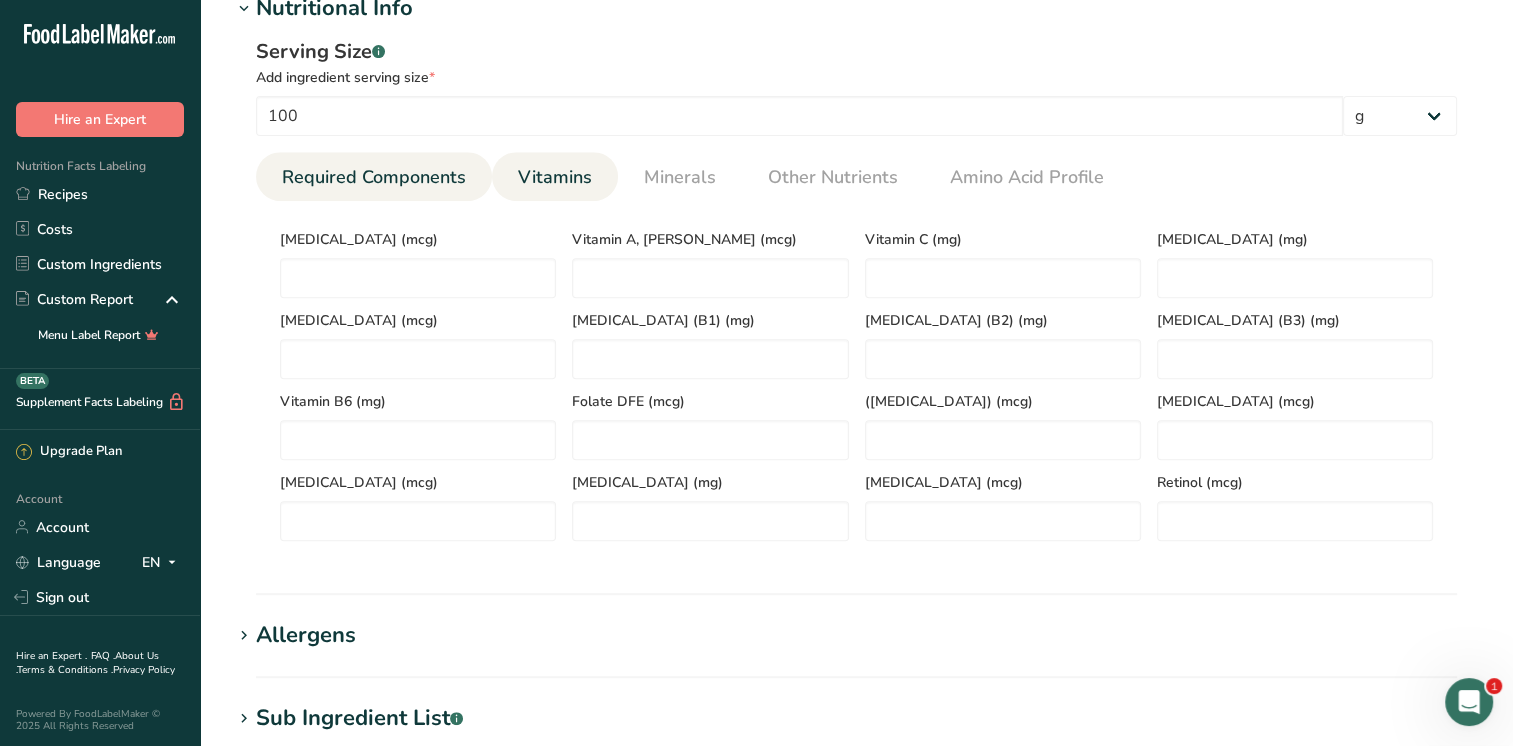 click on "Required Components" at bounding box center (374, 177) 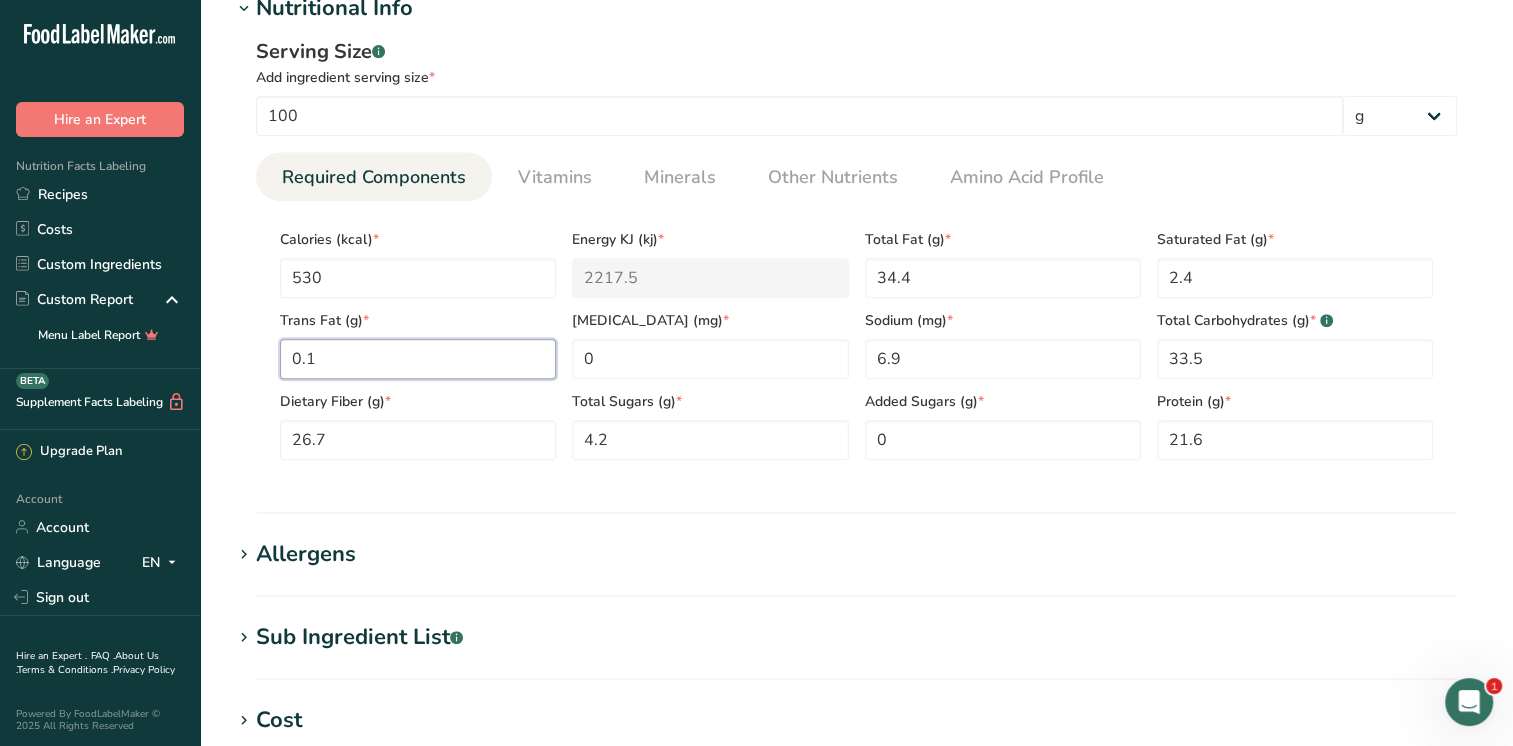 drag, startPoint x: 366, startPoint y: 358, endPoint x: 241, endPoint y: 355, distance: 125.035995 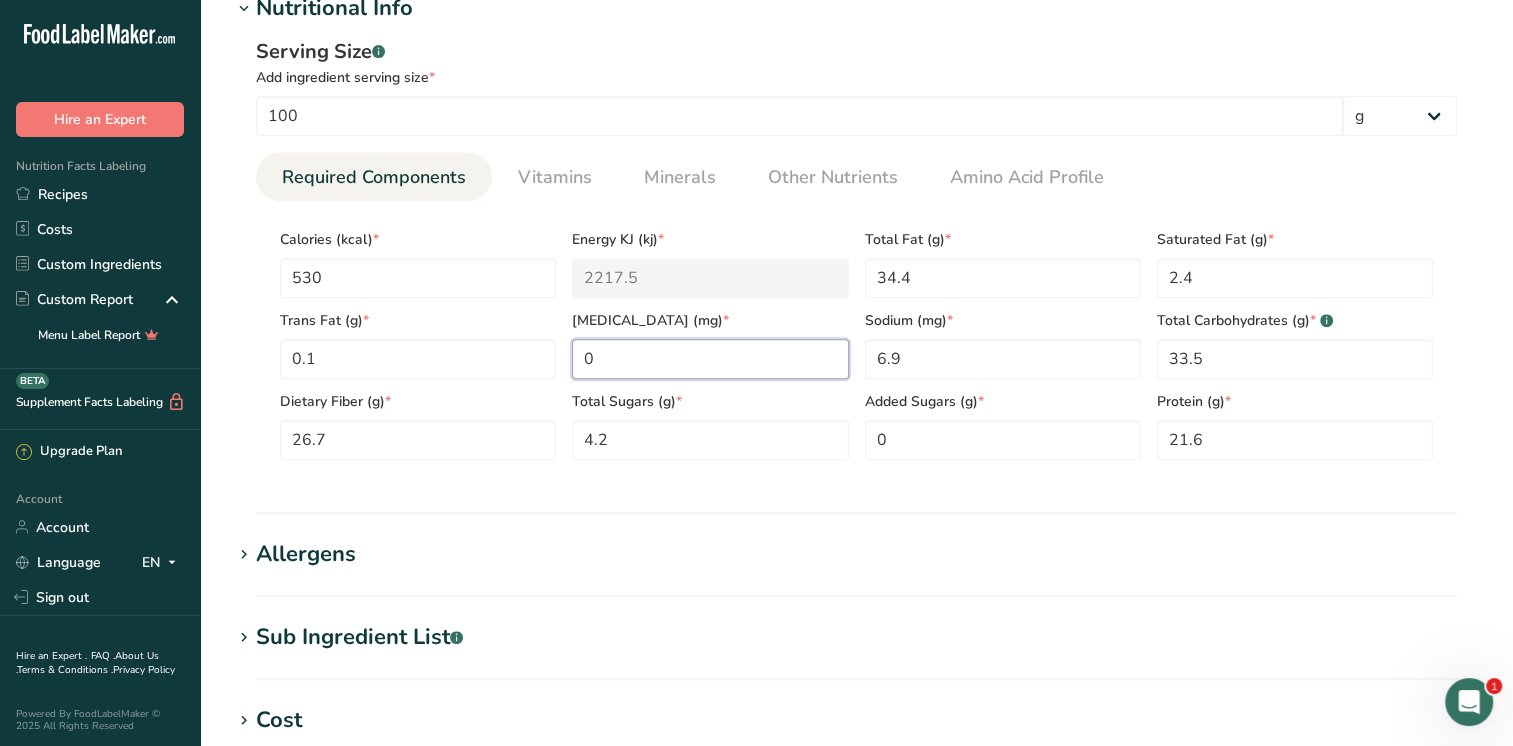 drag, startPoint x: 612, startPoint y: 365, endPoint x: 570, endPoint y: 370, distance: 42.296574 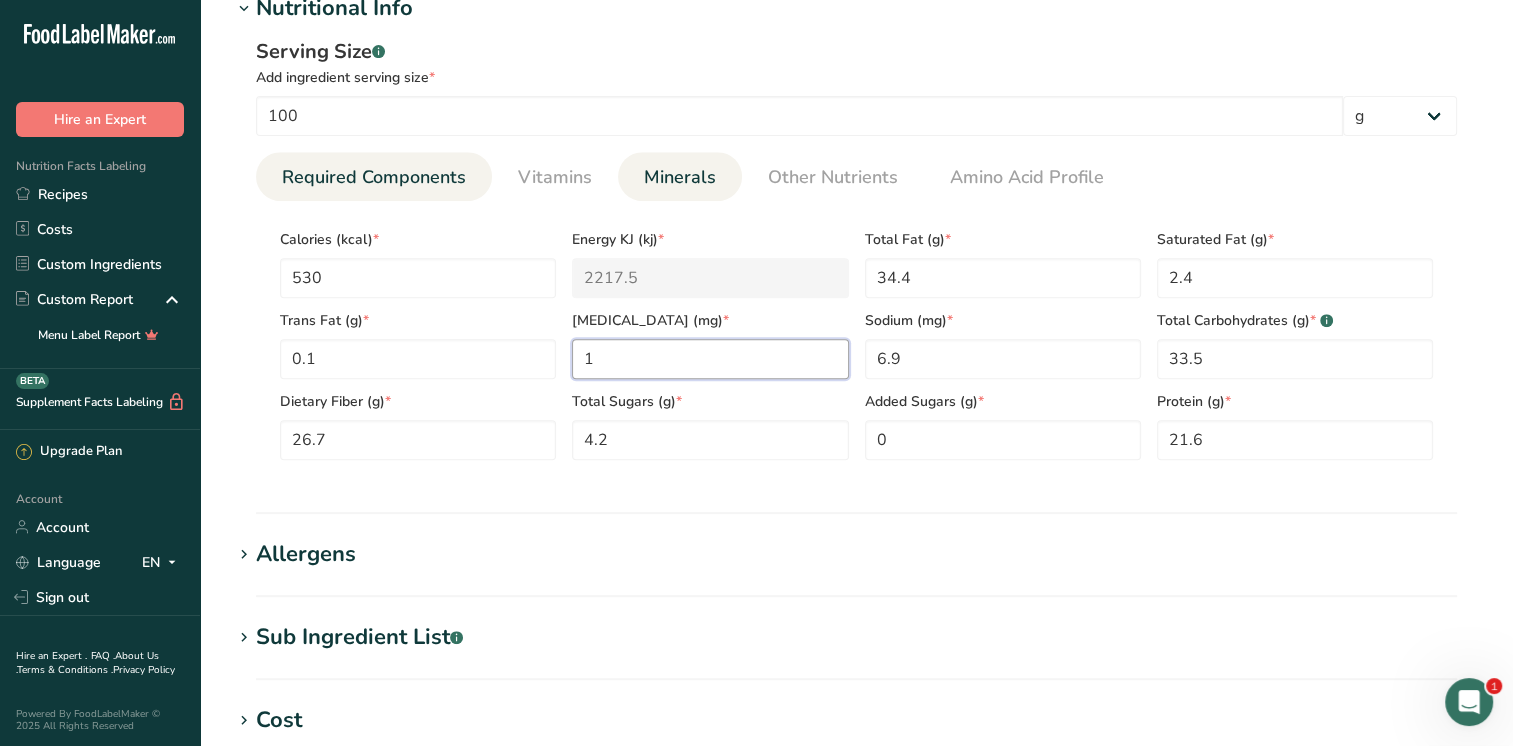 type on "1" 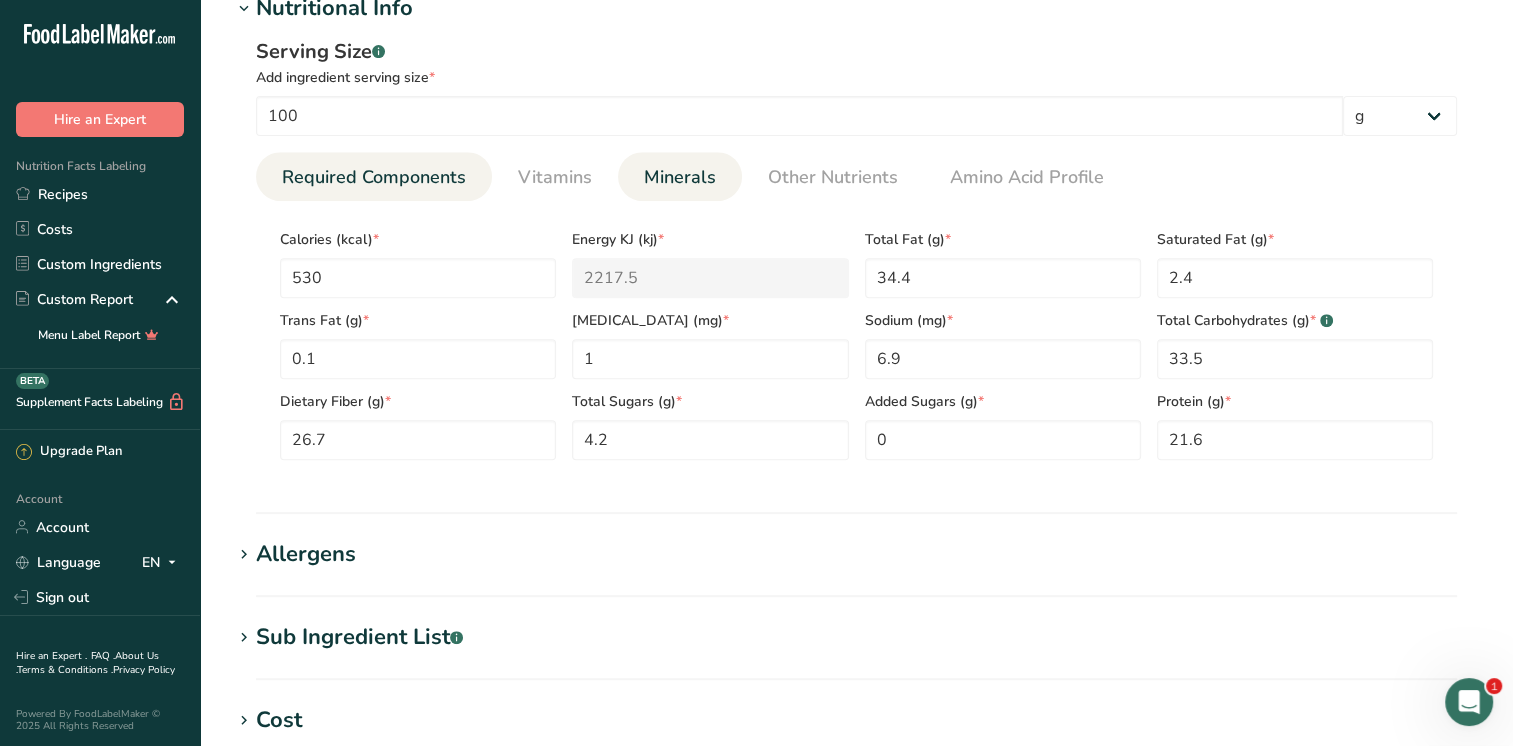 click on "Minerals" at bounding box center [680, 177] 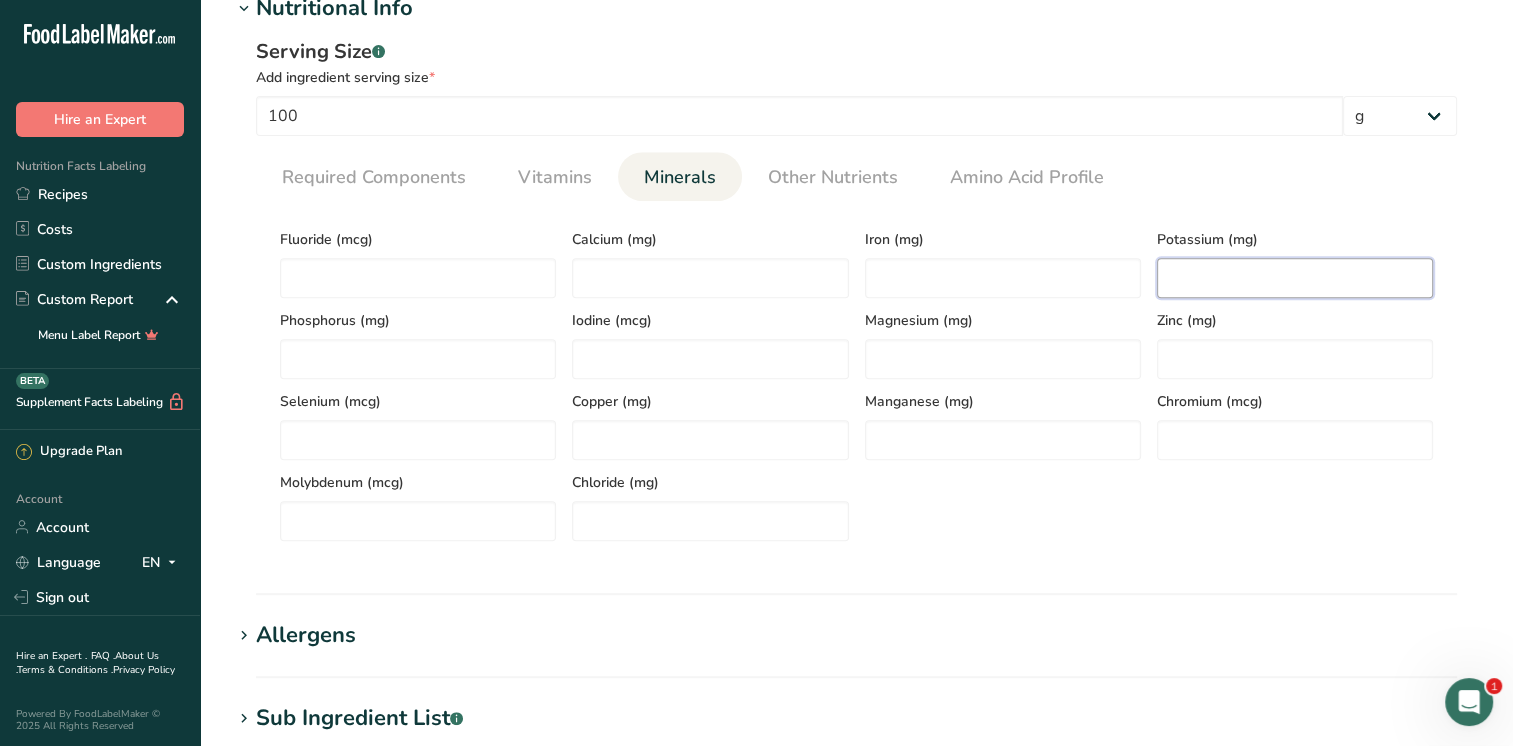 click at bounding box center [1295, 278] 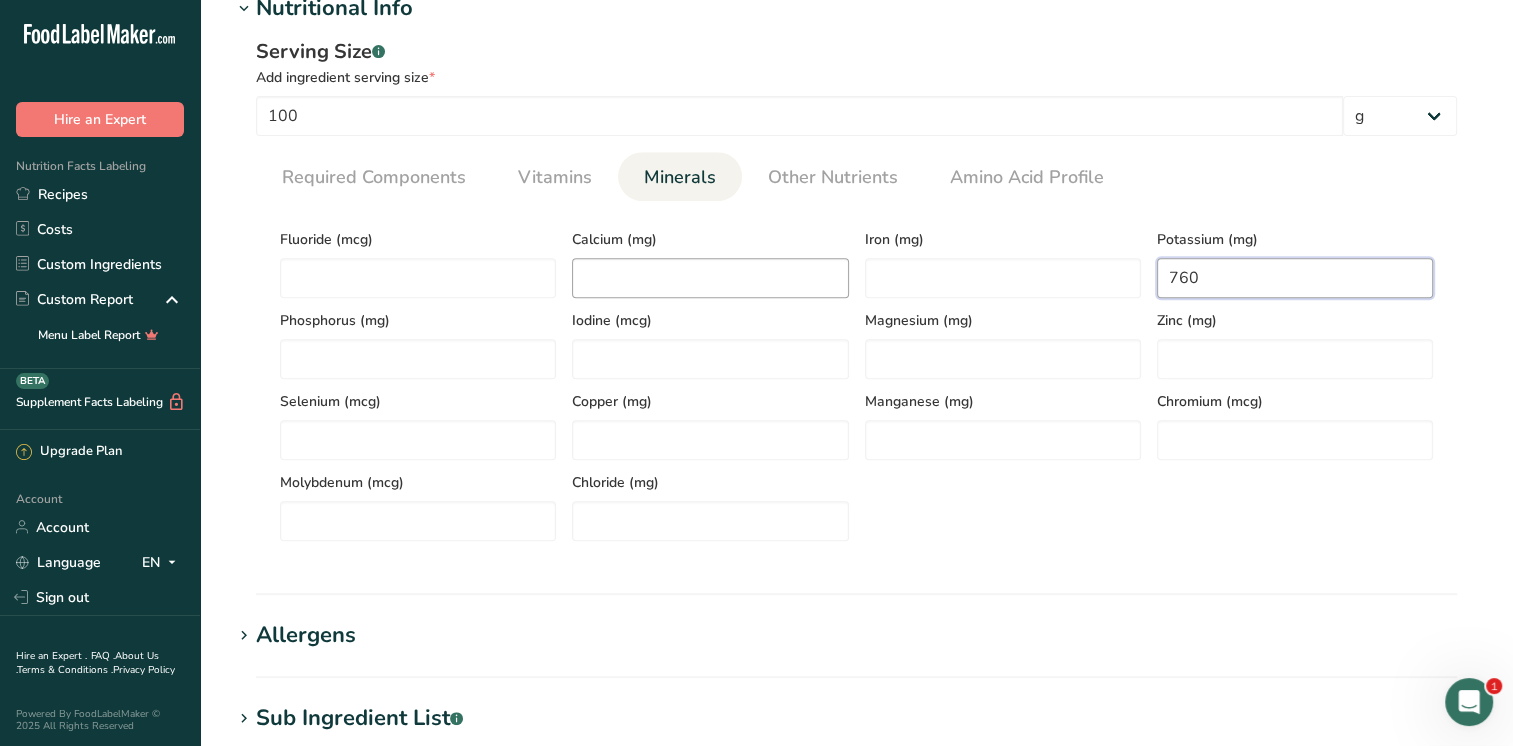 type on "760" 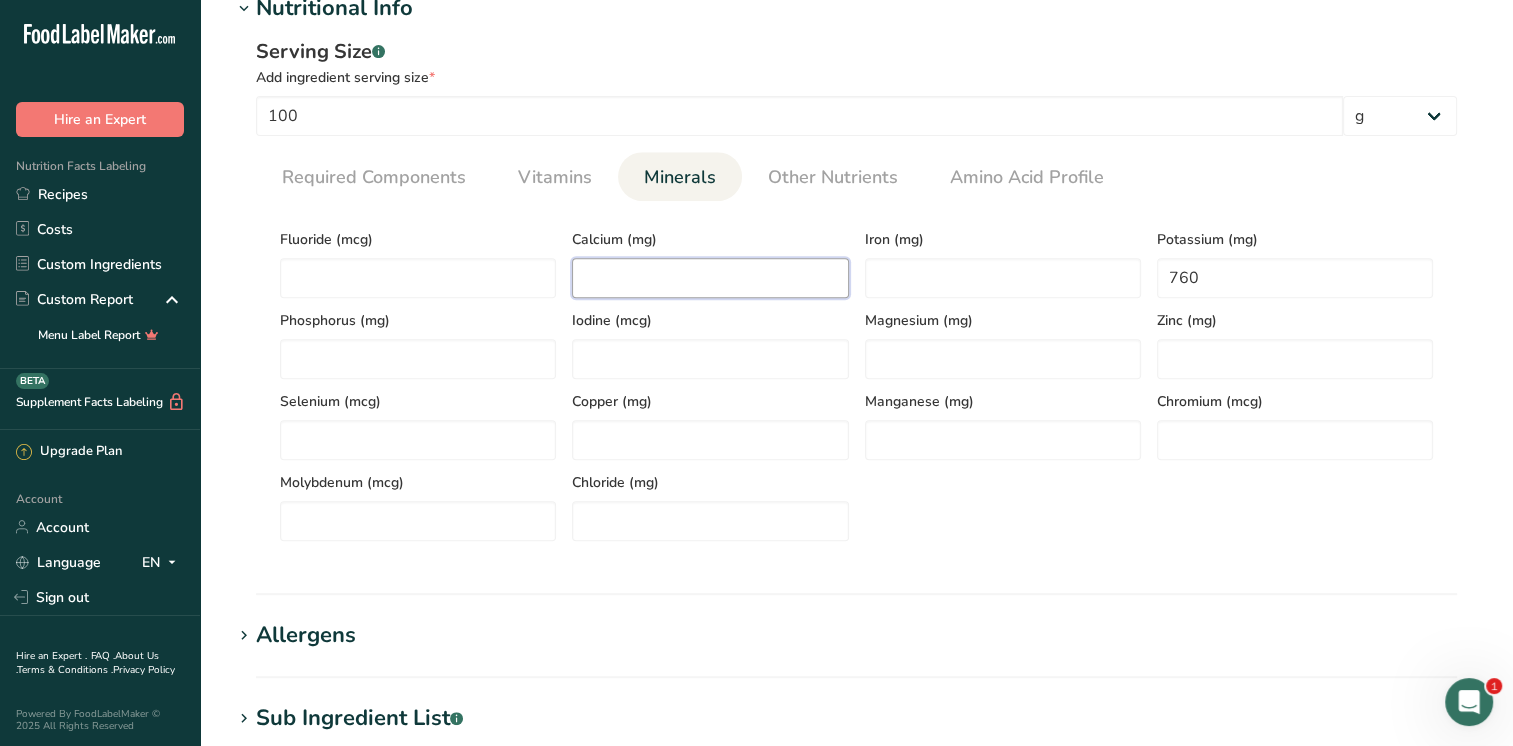click at bounding box center (710, 278) 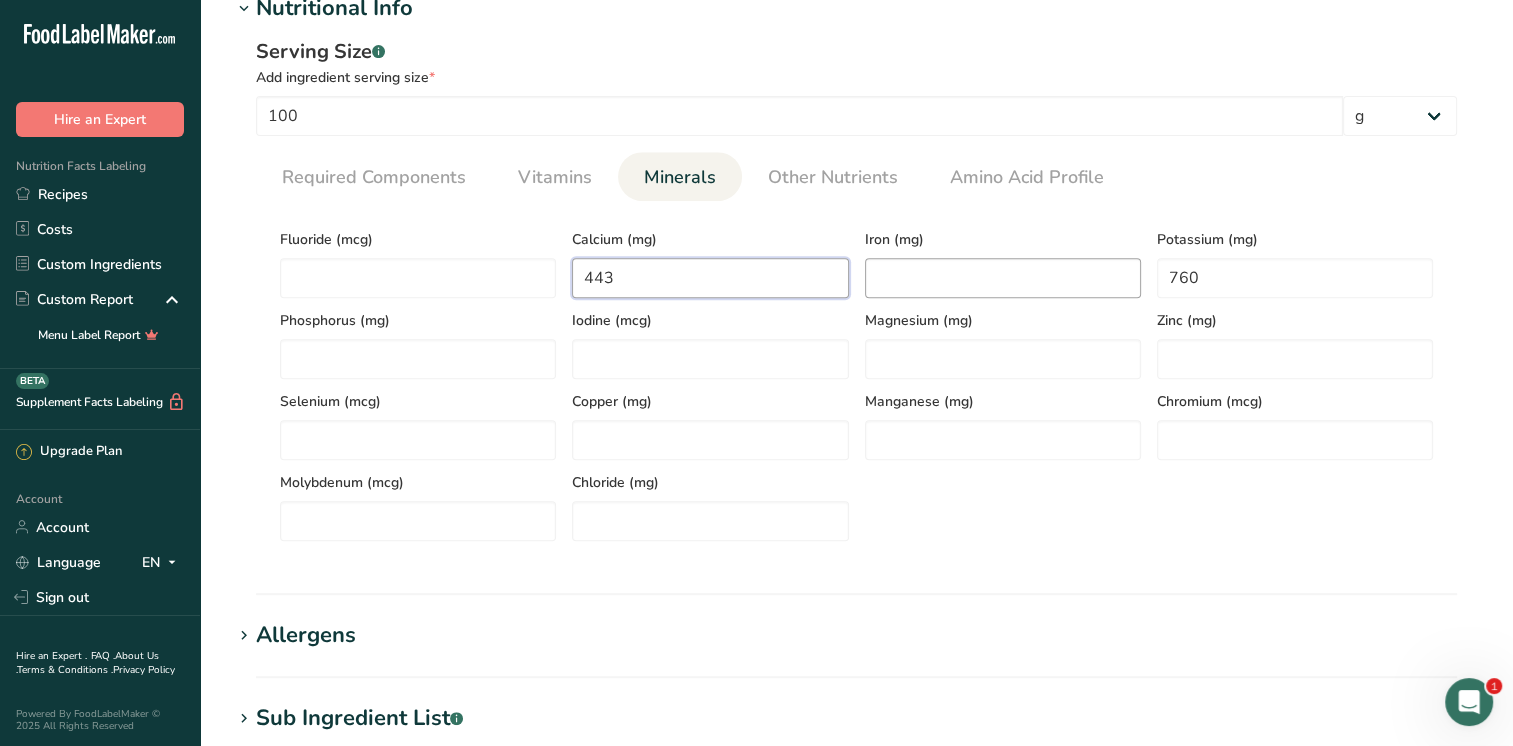type on "443" 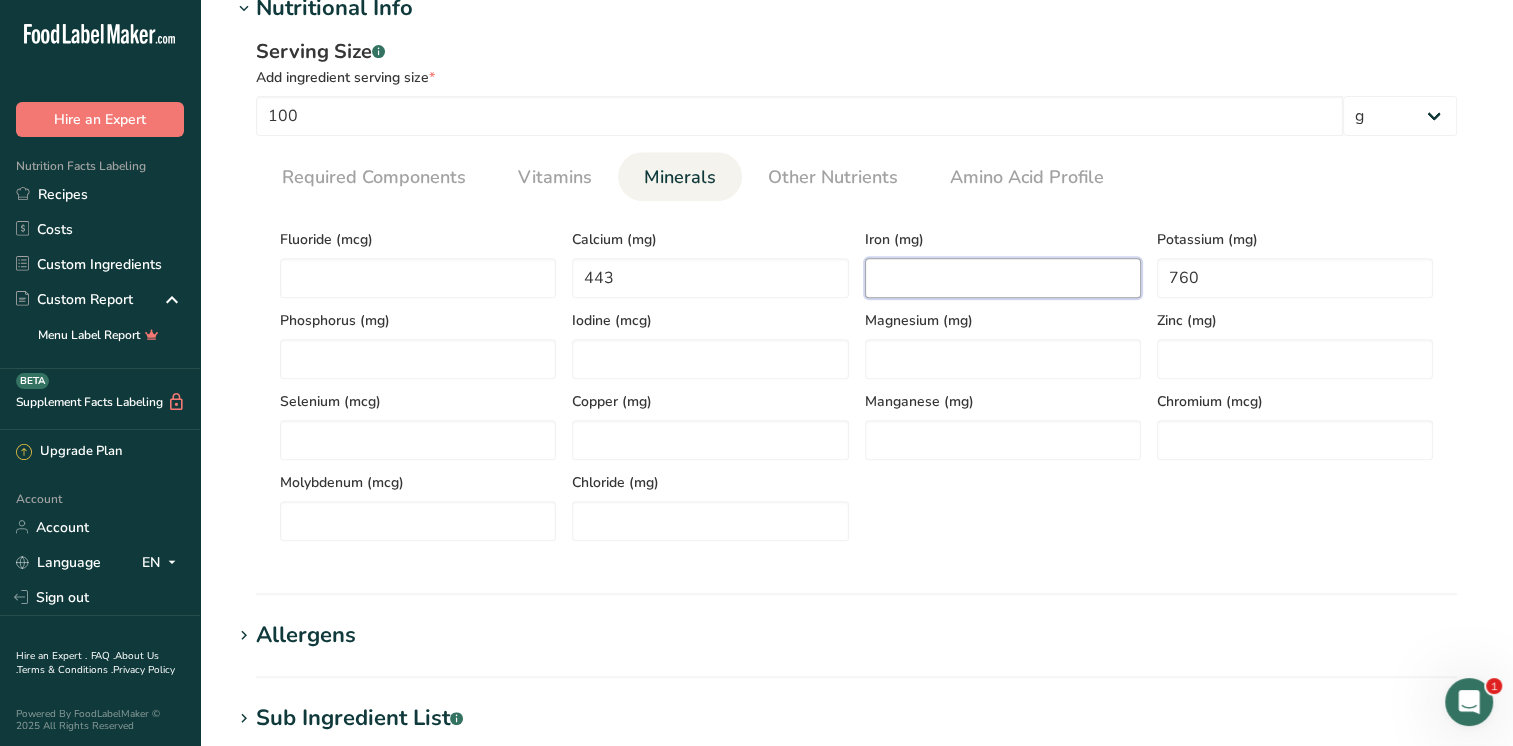 click at bounding box center [1003, 278] 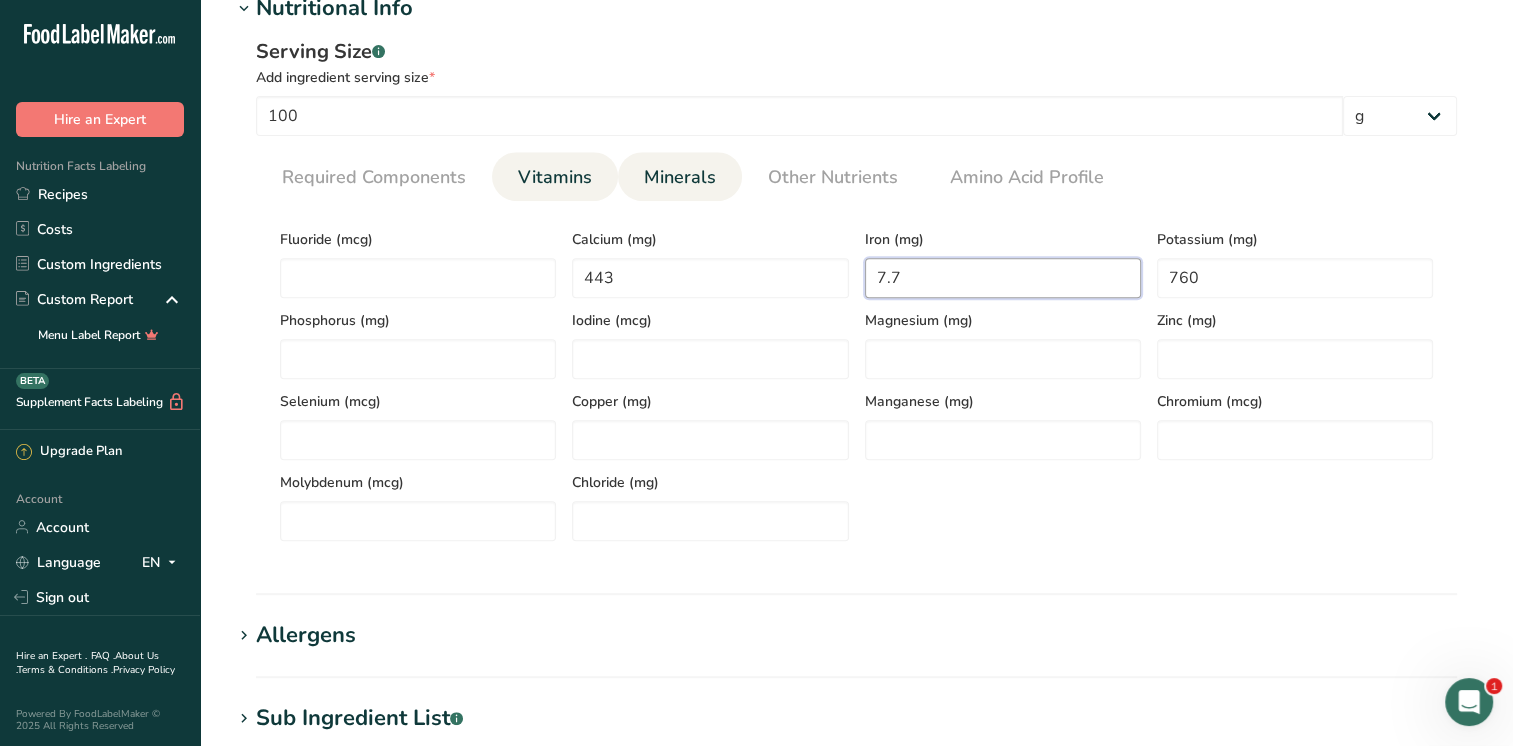 type on "7.7" 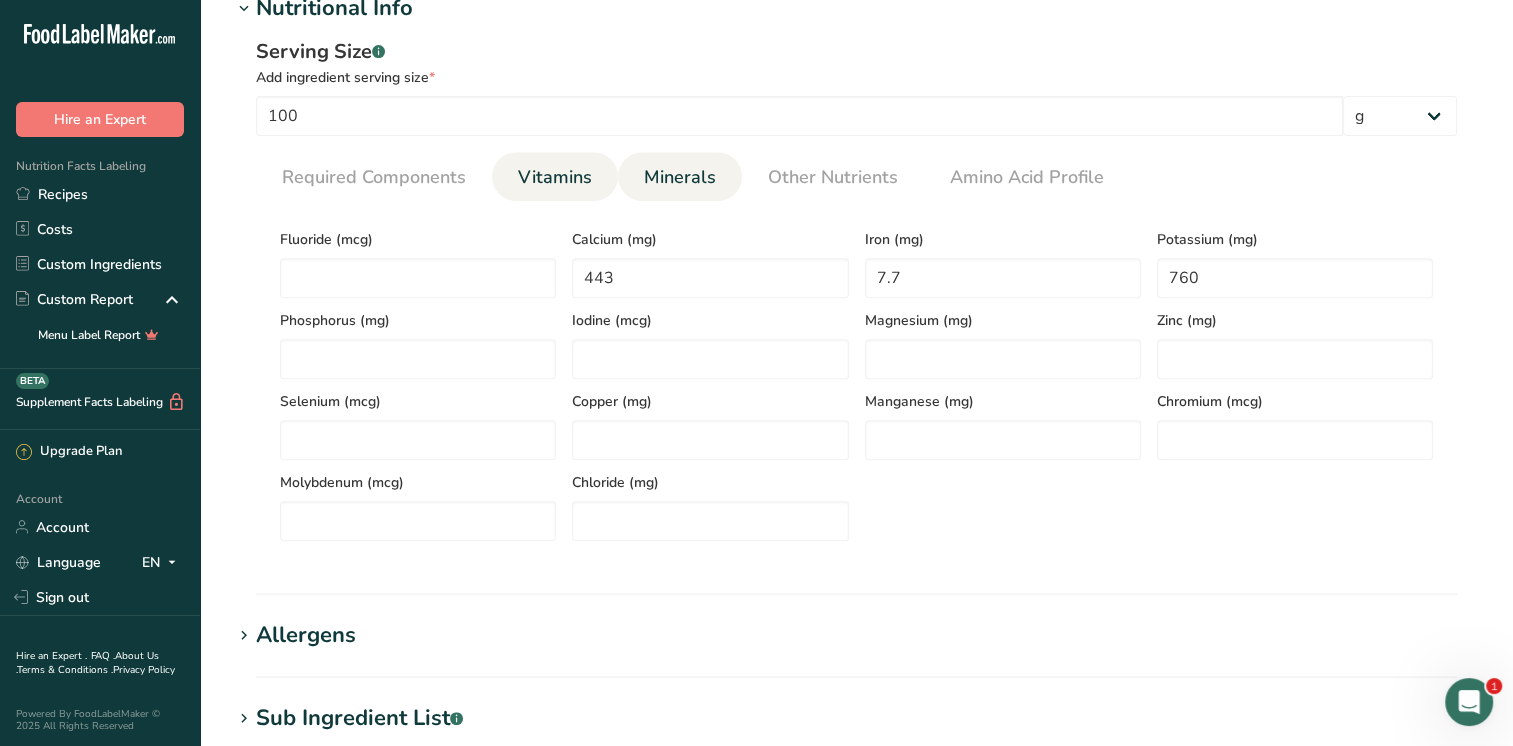 click on "Vitamins" at bounding box center (555, 177) 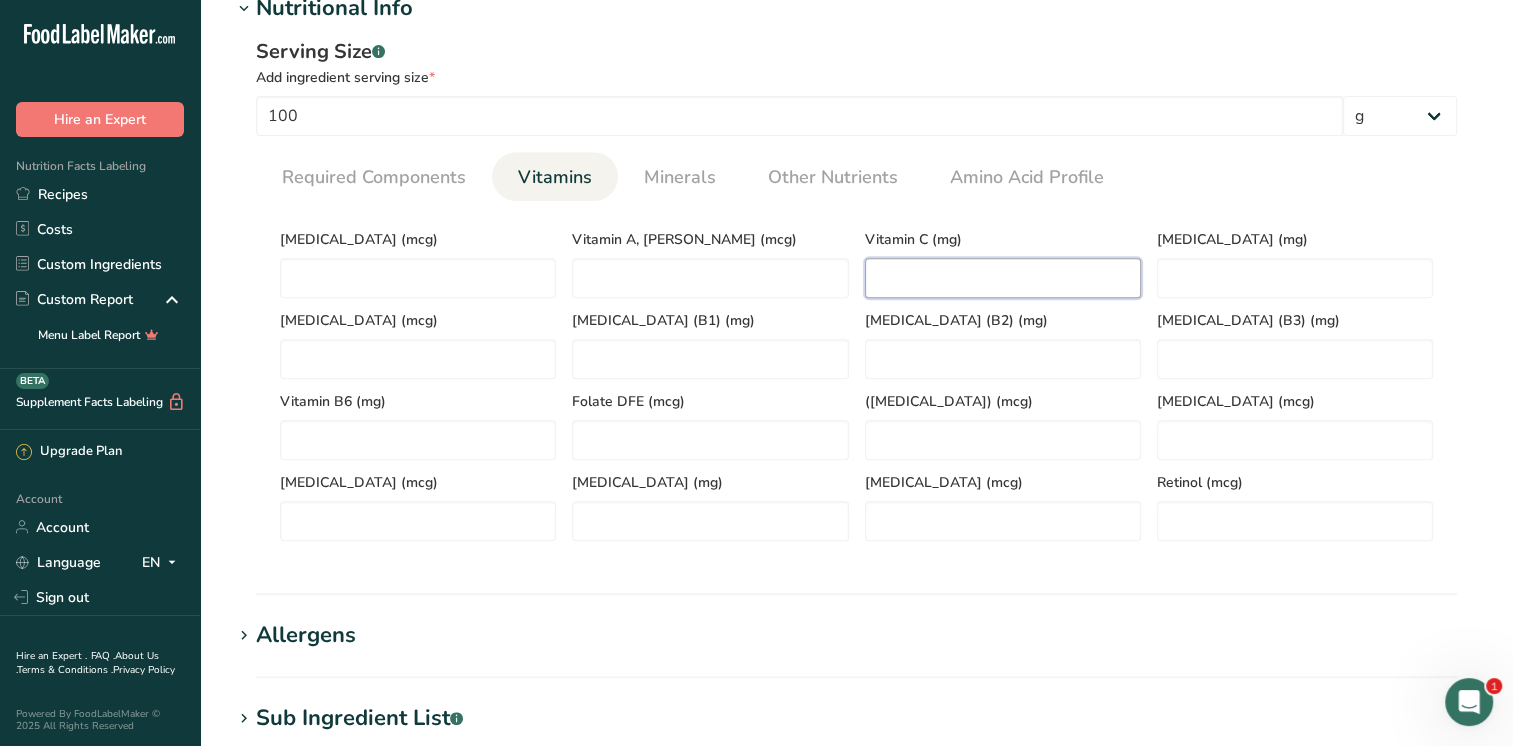 click at bounding box center [1003, 278] 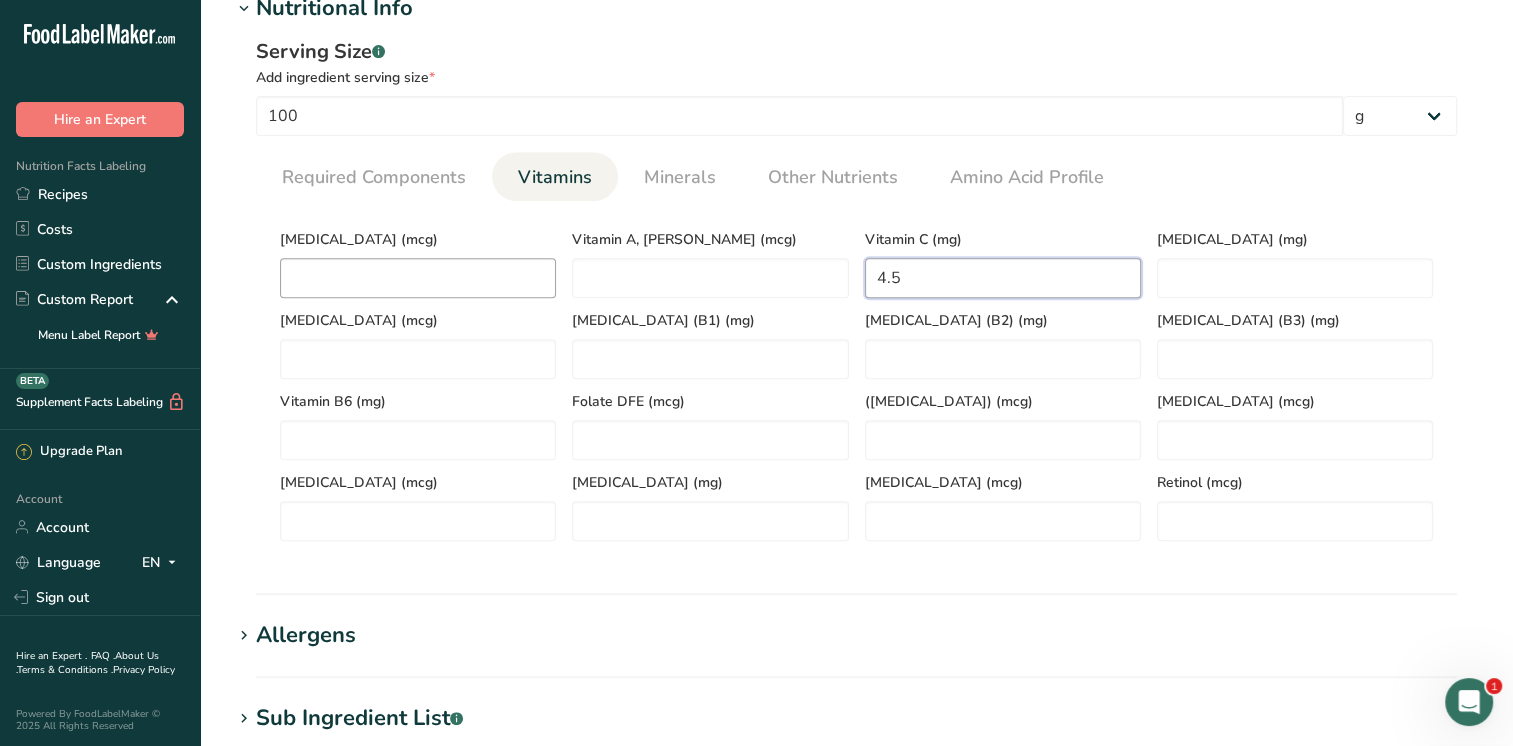 type on "4.5" 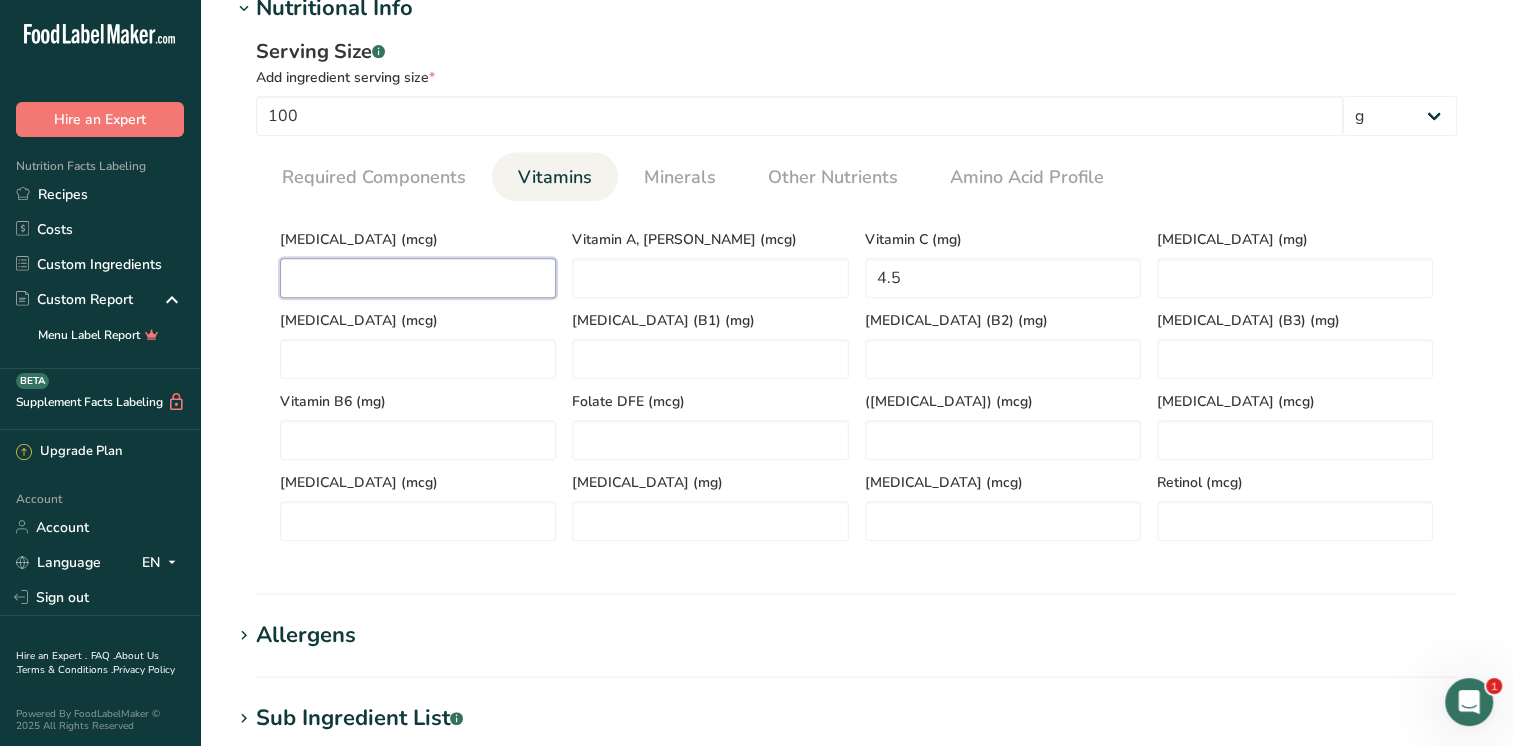 click at bounding box center (418, 278) 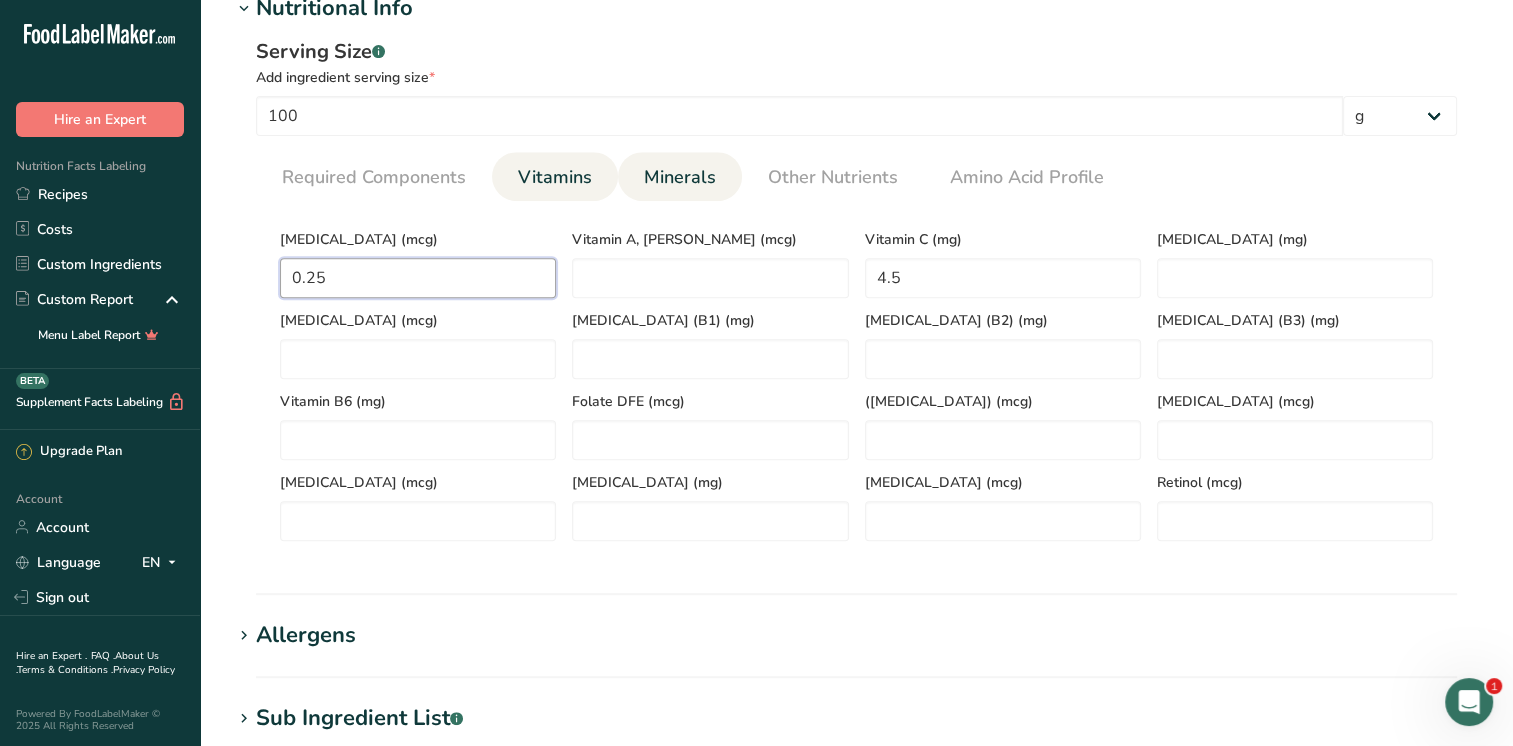 type on "0.25" 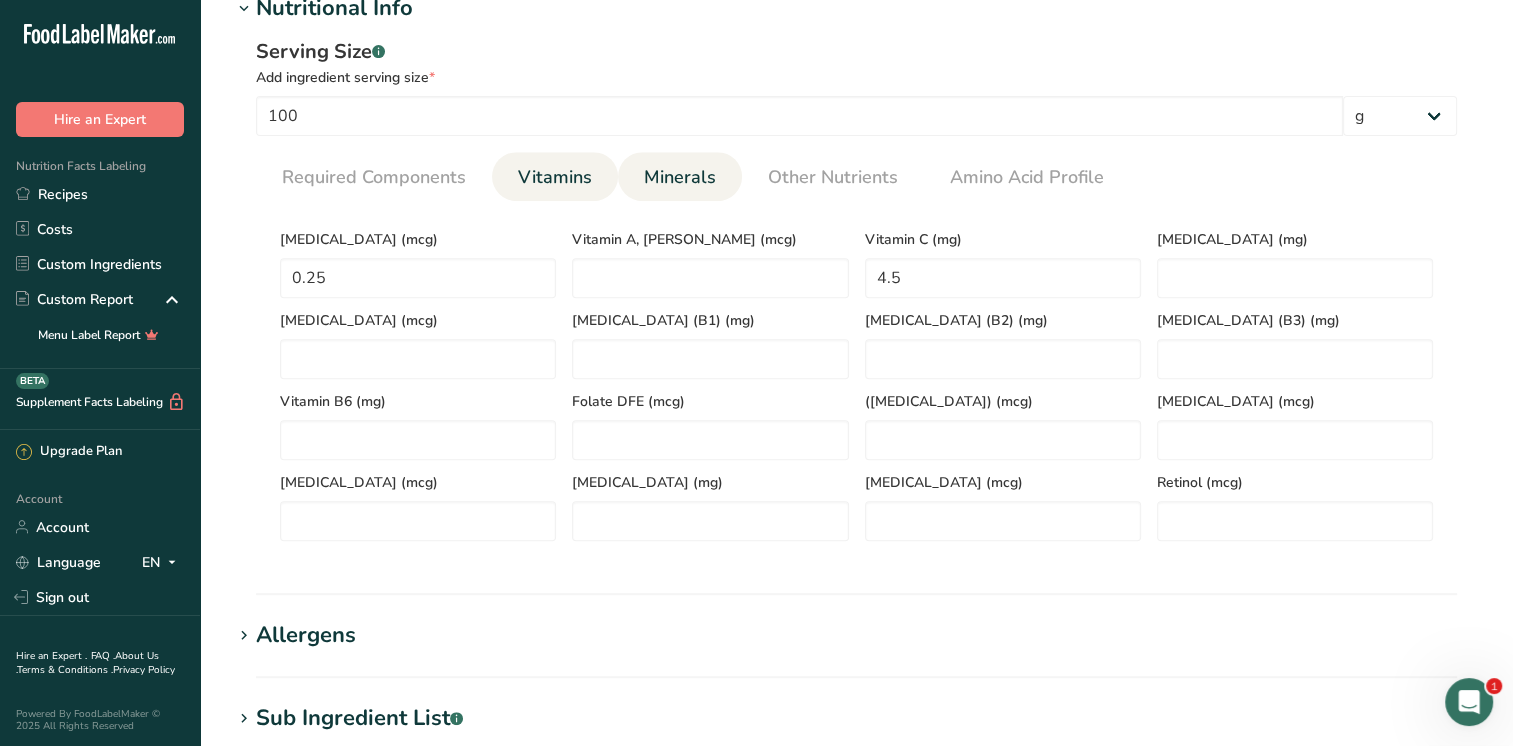 click on "Minerals" at bounding box center (680, 177) 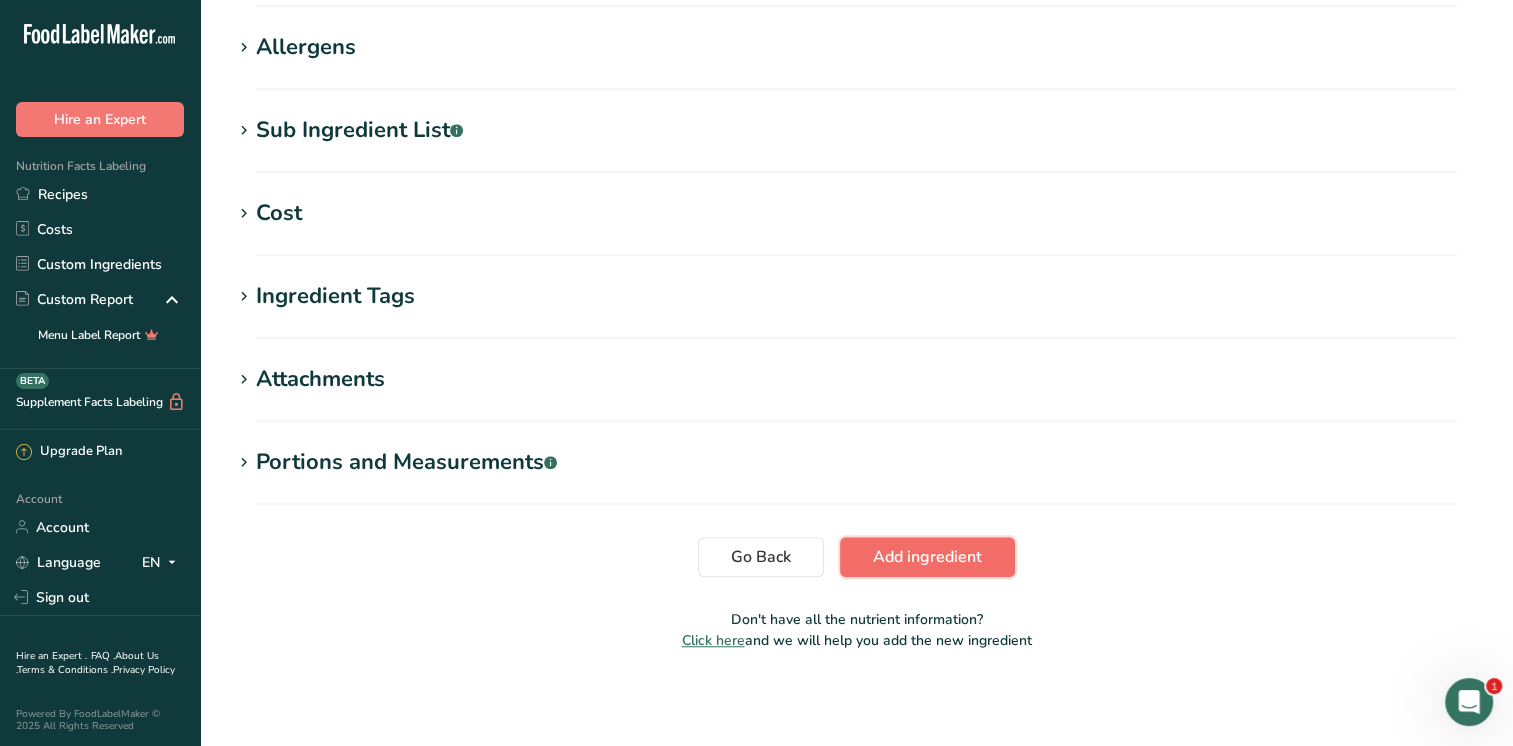 click on "Add ingredient" at bounding box center [927, 557] 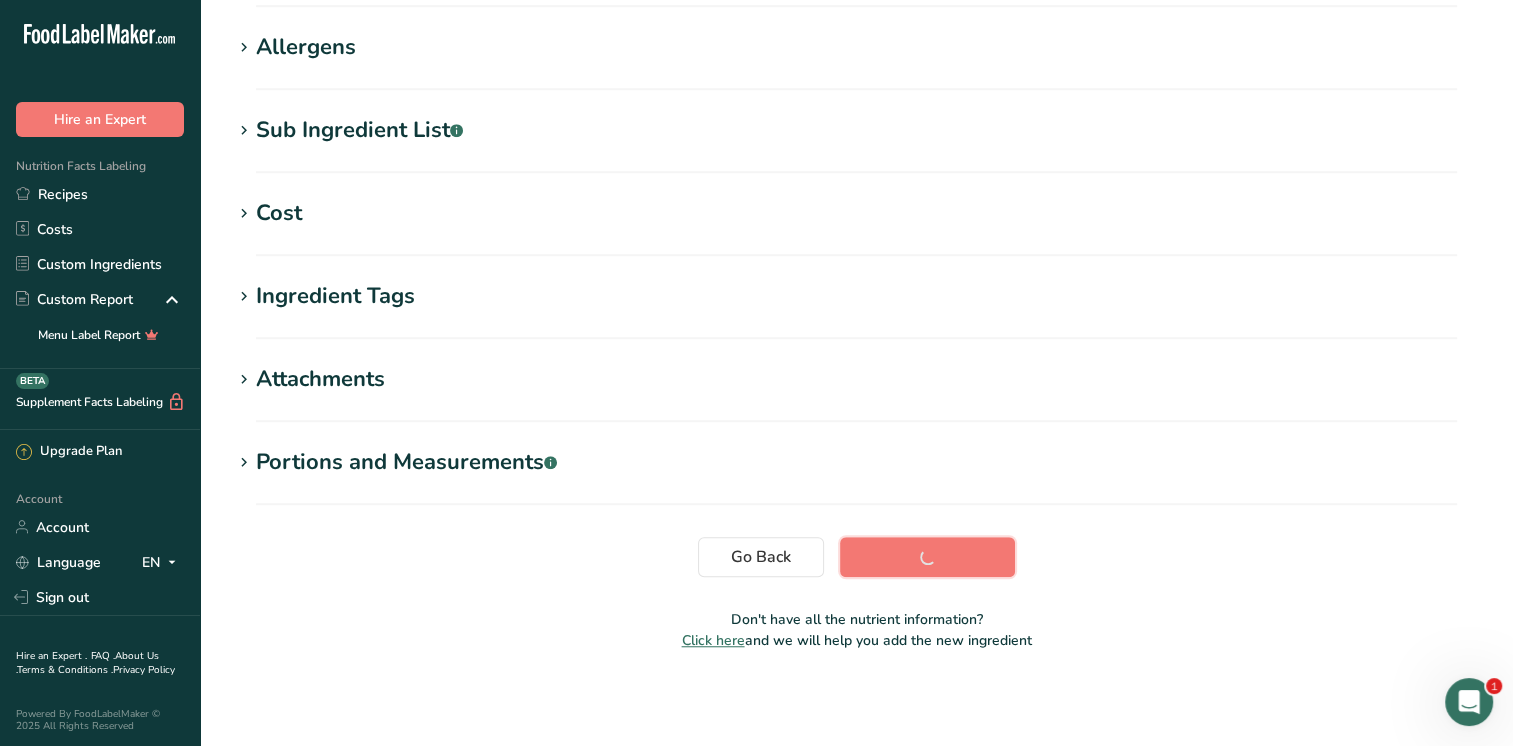 scroll, scrollTop: 328, scrollLeft: 0, axis: vertical 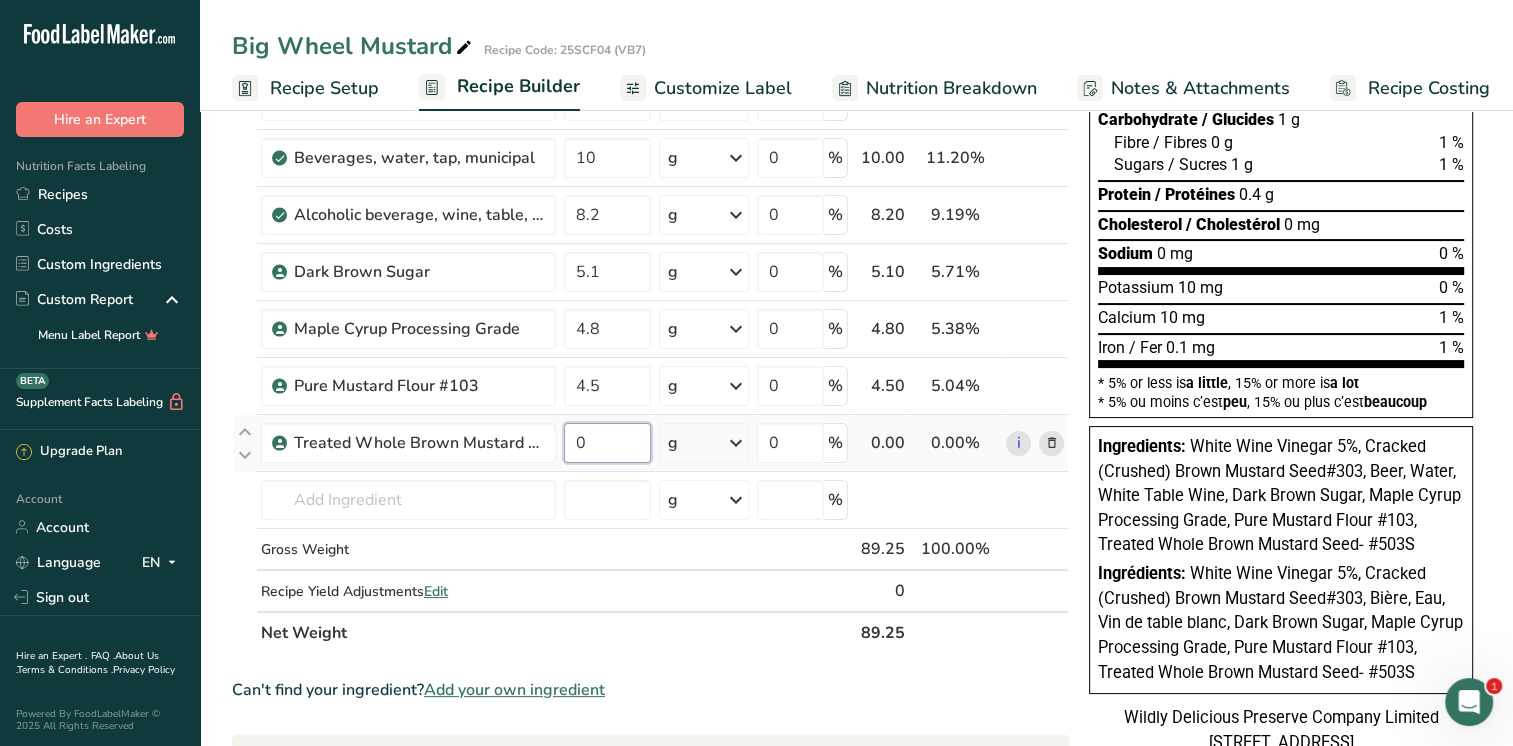 drag, startPoint x: 587, startPoint y: 446, endPoint x: 568, endPoint y: 444, distance: 19.104973 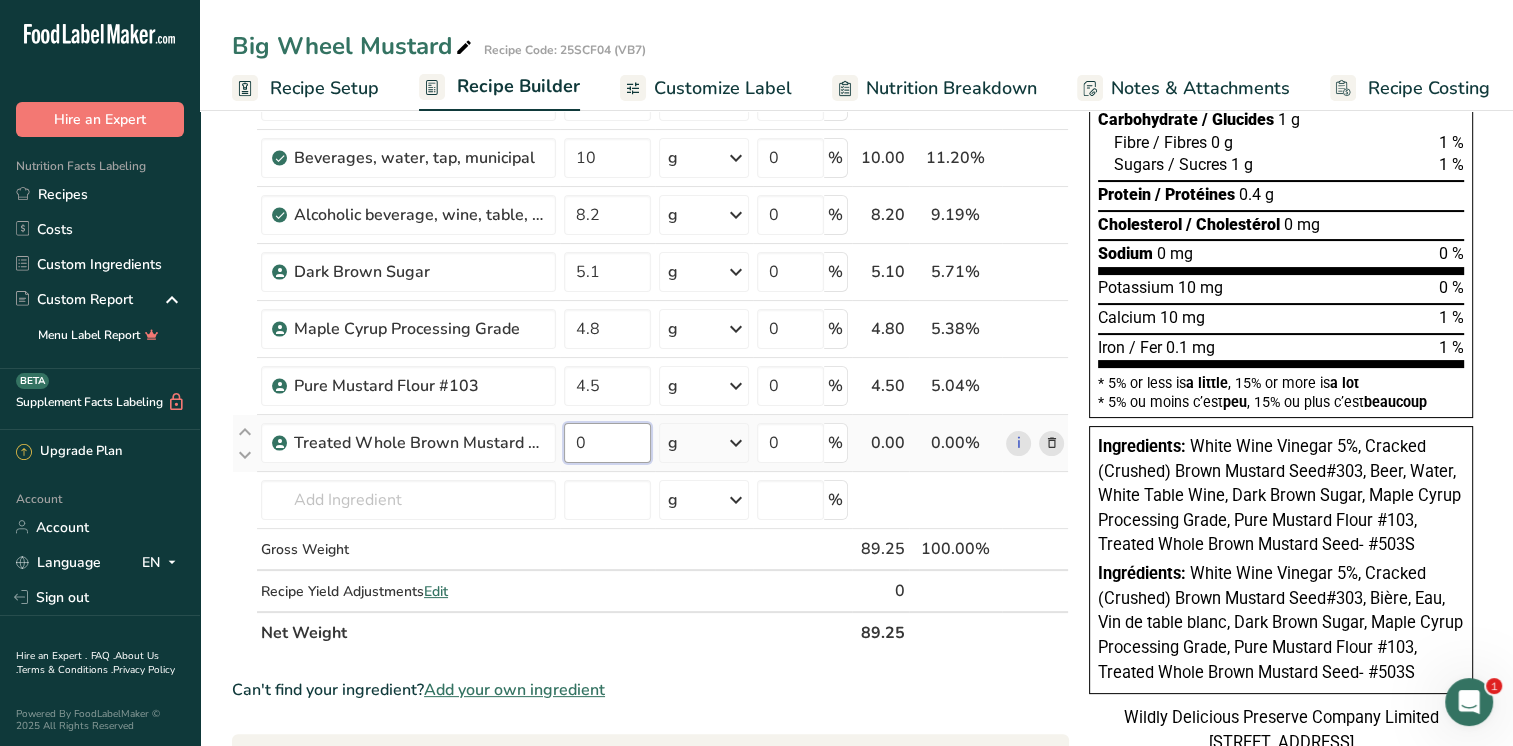 click on "0" at bounding box center [607, 443] 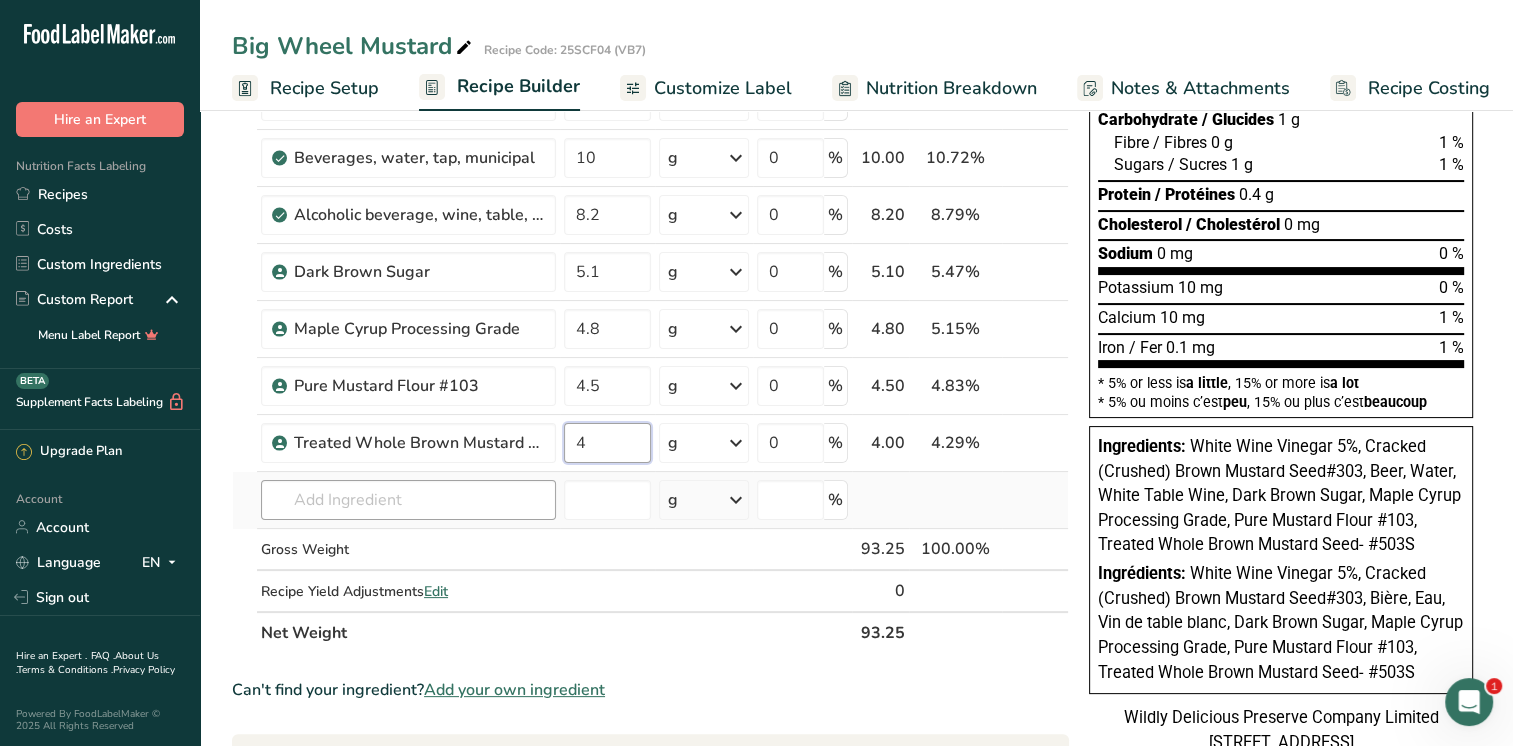 type on "4" 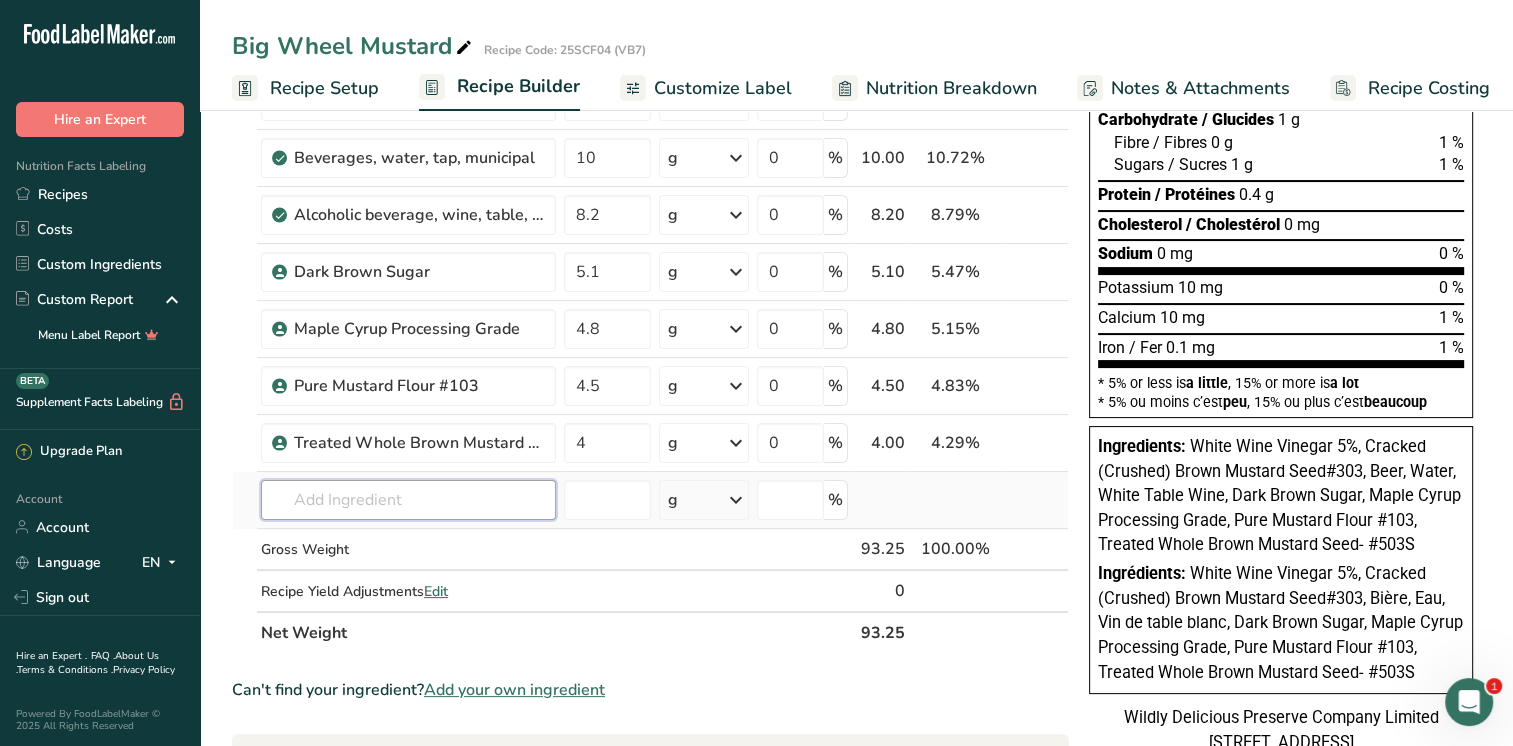 click on "Ingredient *
Amount *
Unit *
Waste *   .a-a{fill:#347362;}.b-a{fill:#fff;}          Grams
Percentage
White Wine Vinegar 5%
21.85
g
Weight Units
g
kg
mg
See more
Volume Units
l
mL
fl oz
See more
0
%
21.85
23.43%
i
Cracked (Crushed) Brown Mustard Seed#303
18.9
g
Weight Units
g
kg
mg
See more
Volume Units
l
mL
fl oz
See more
0
%
18.90
20.27%
i" at bounding box center (650, 285) 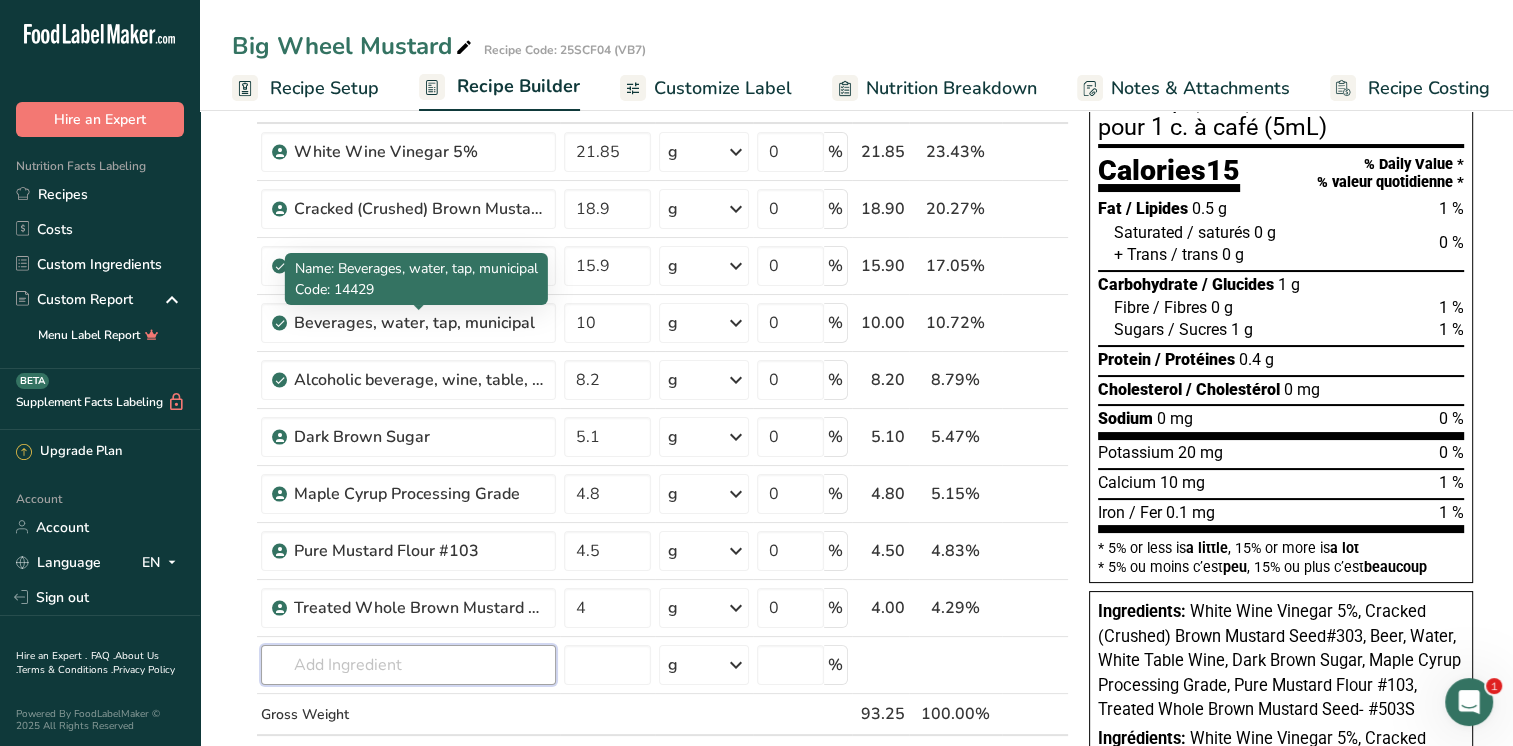 scroll, scrollTop: 100, scrollLeft: 0, axis: vertical 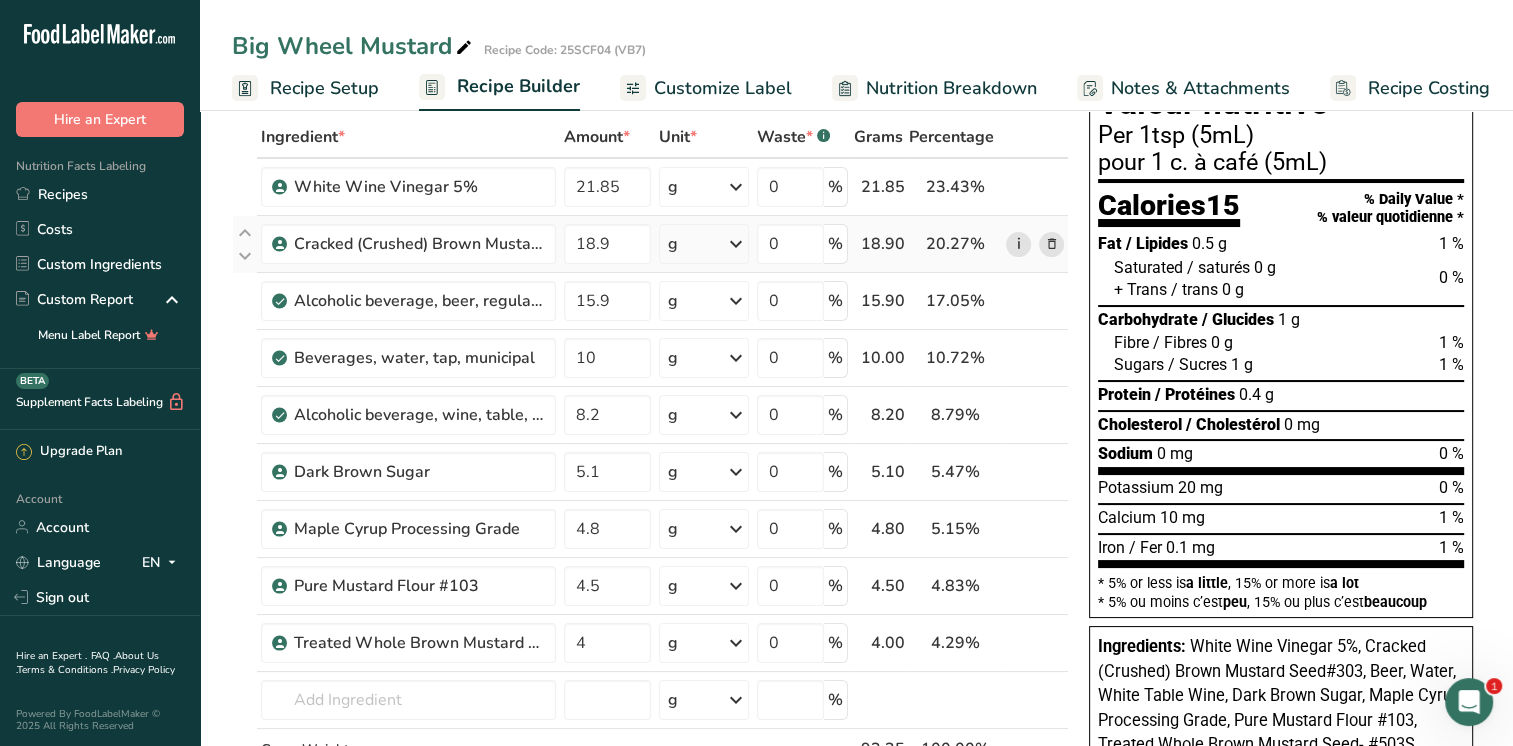 click on "i" at bounding box center [1018, 244] 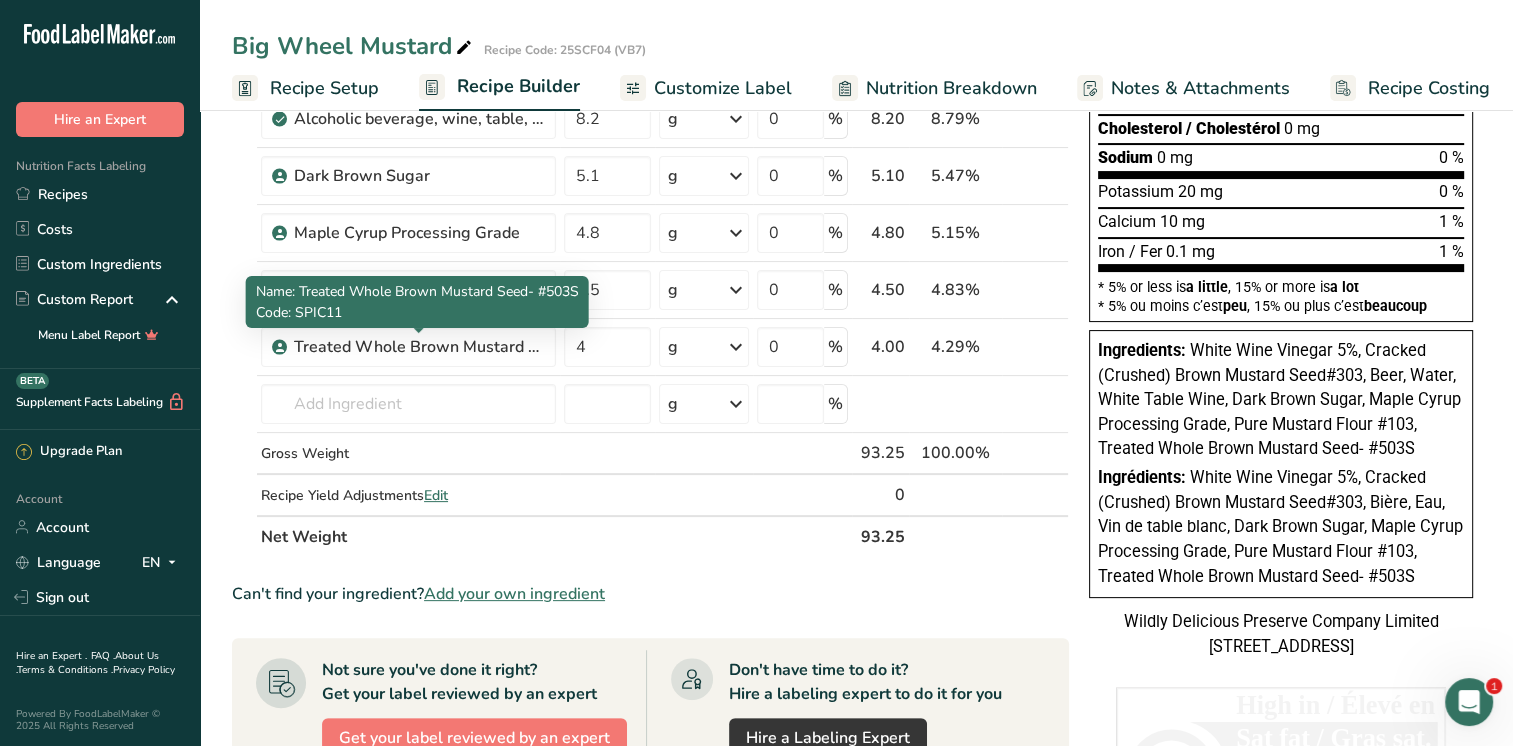 scroll, scrollTop: 400, scrollLeft: 0, axis: vertical 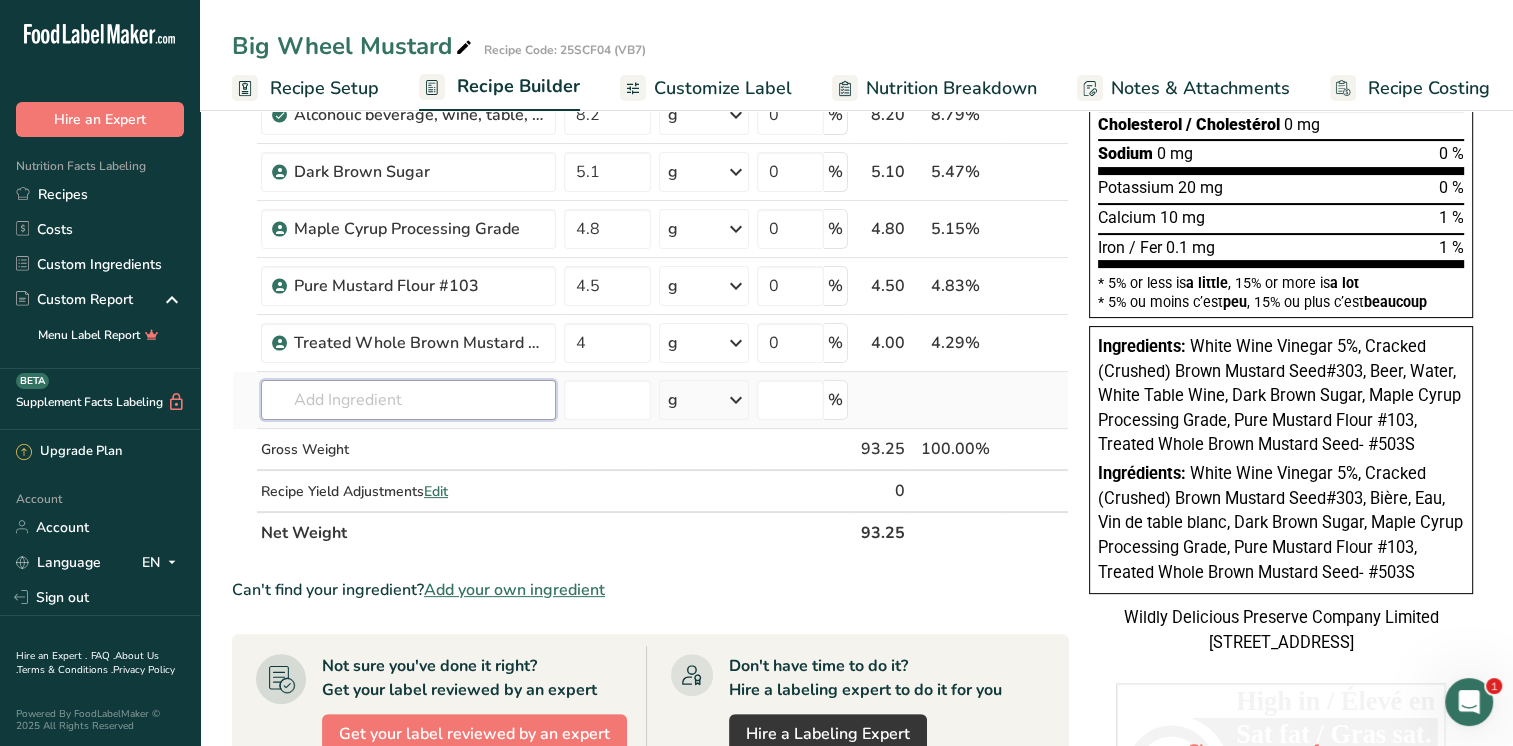 click at bounding box center [408, 400] 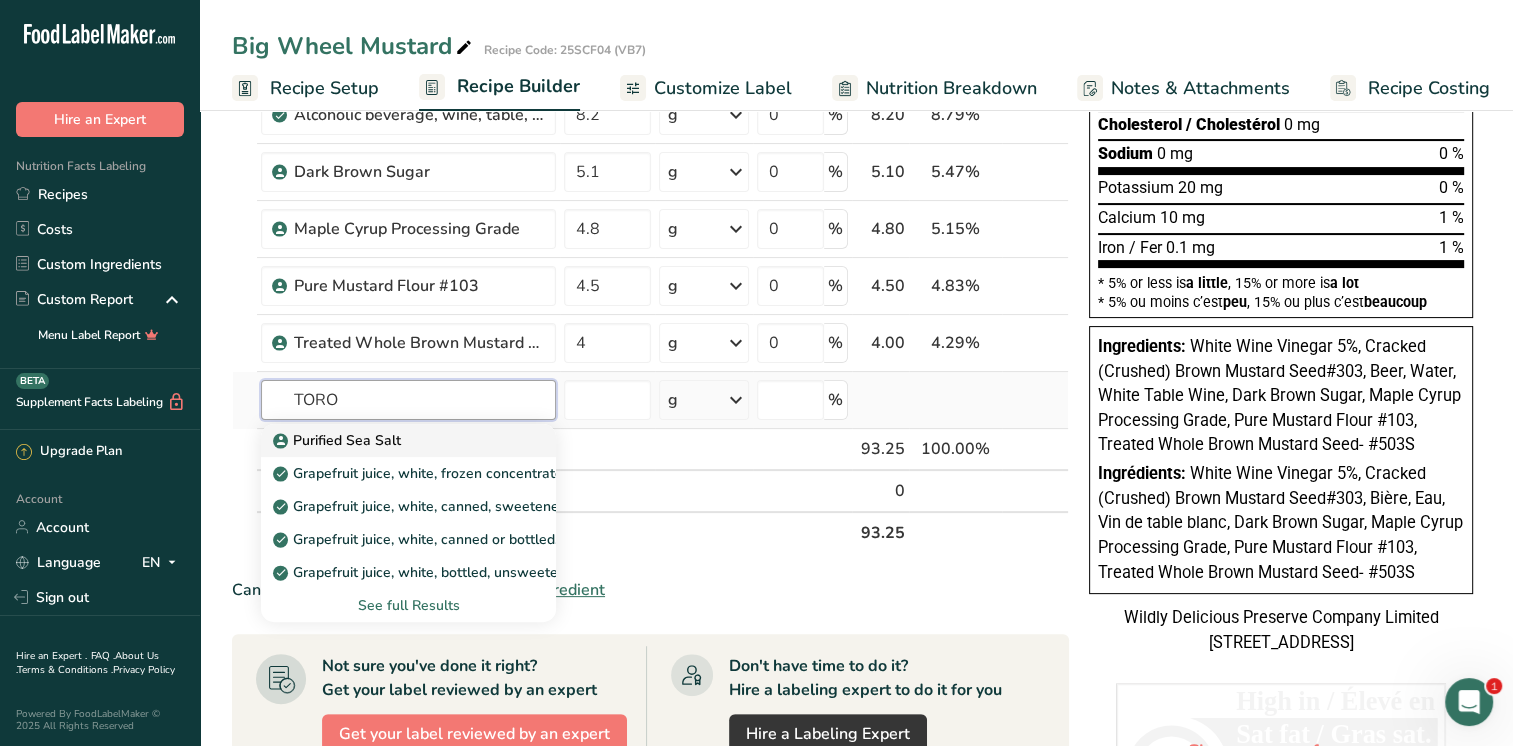 type on "TORO" 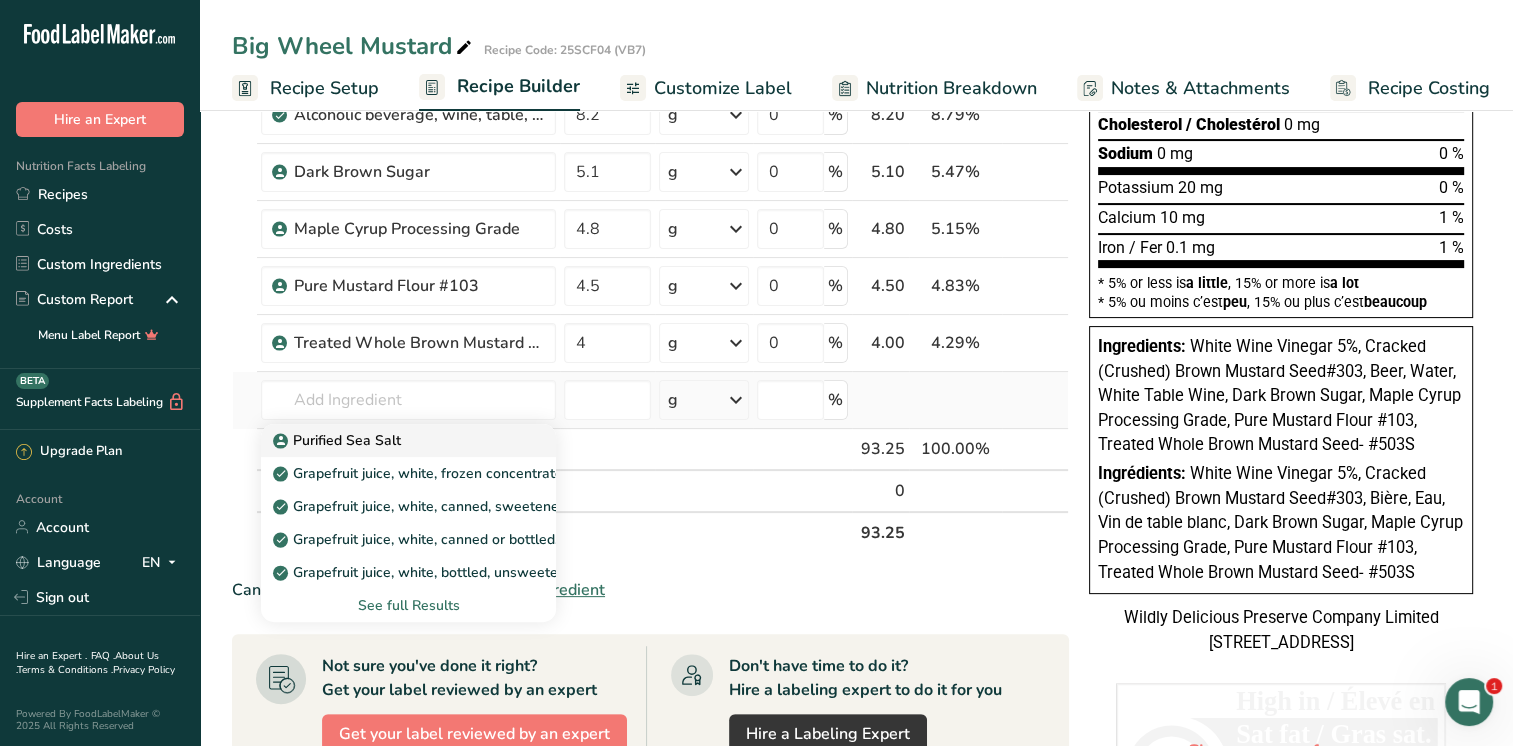 click on "Purified Sea Salt" at bounding box center [339, 440] 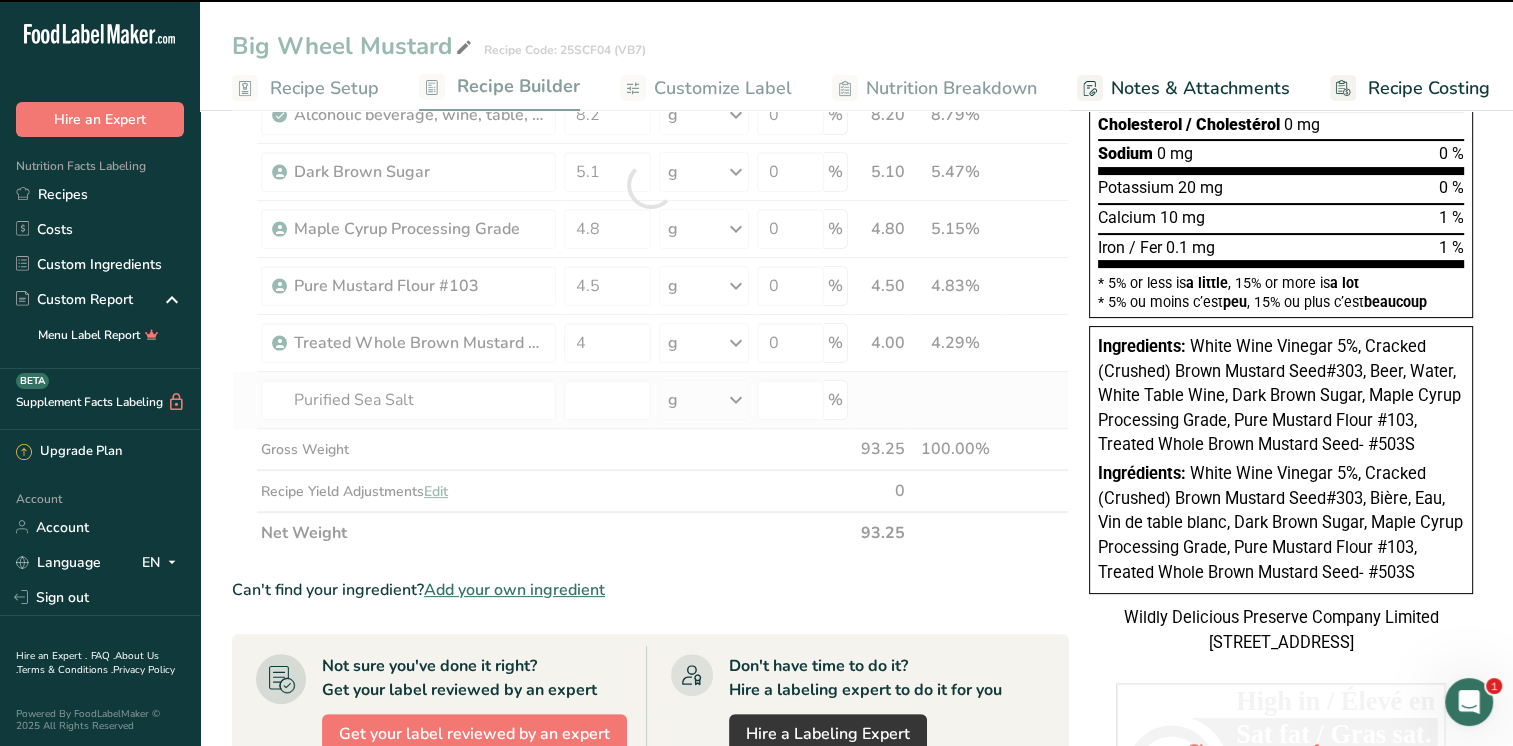 type on "0" 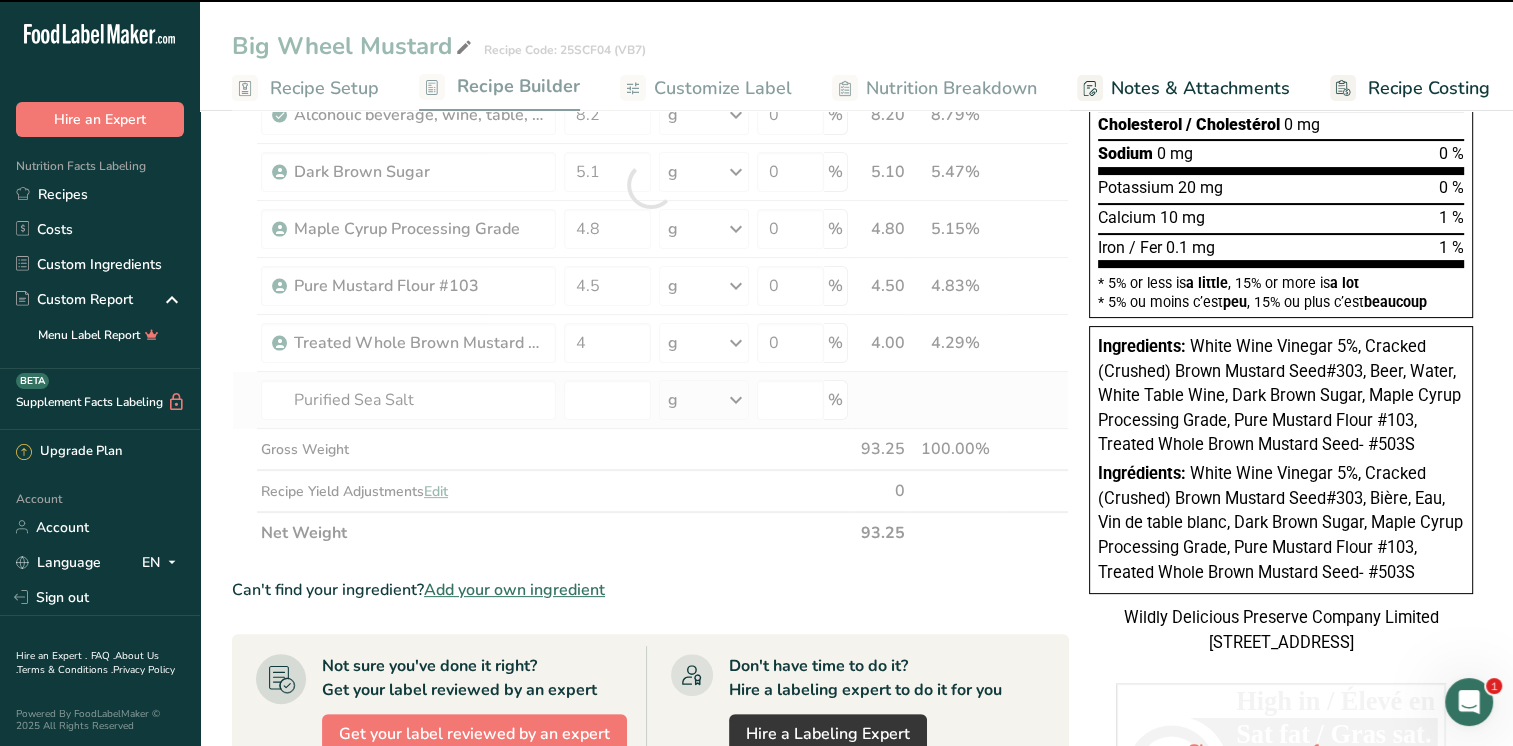 type on "0" 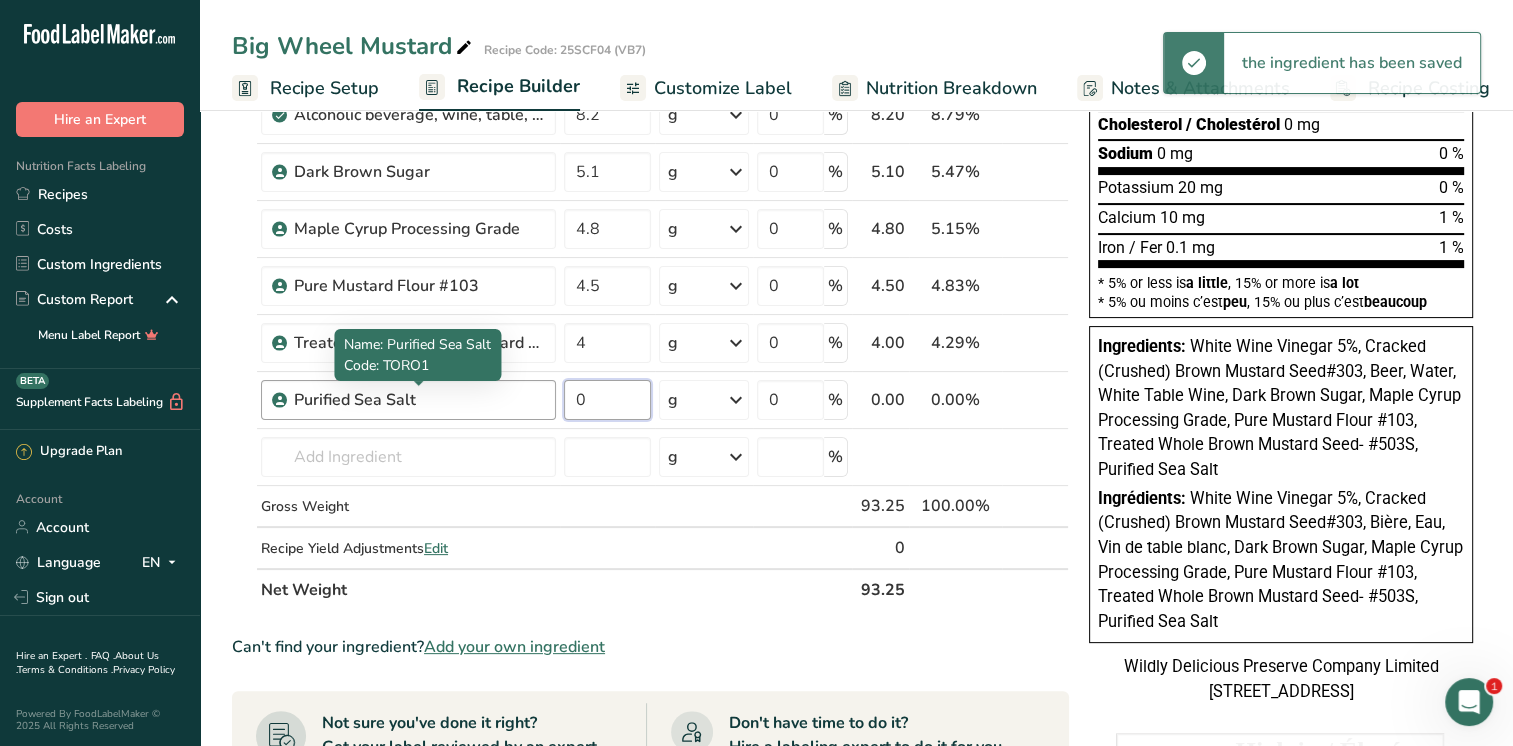 drag, startPoint x: 621, startPoint y: 397, endPoint x: 542, endPoint y: 395, distance: 79.025314 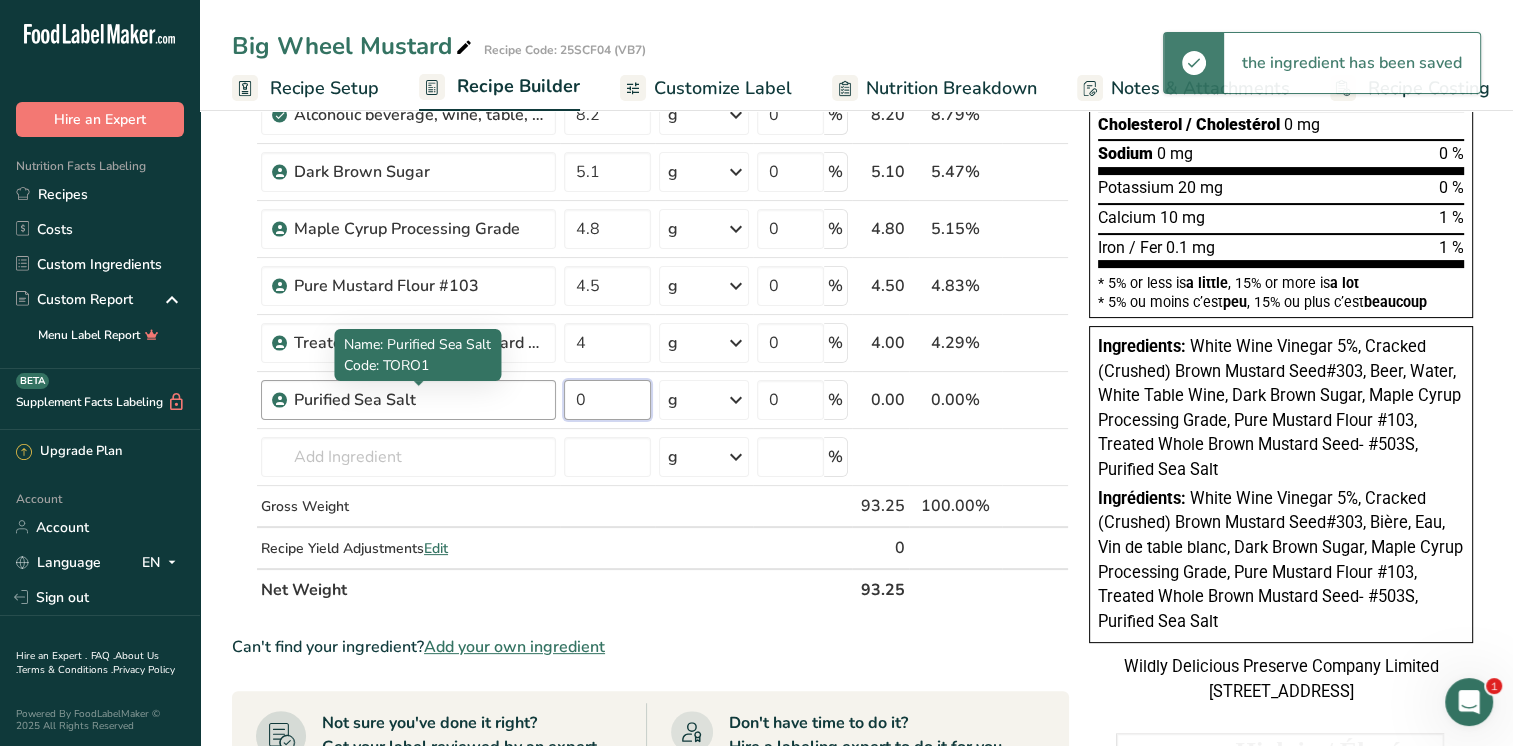 click on "Purified Sea Salt
0
g
Weight Units
g
kg
mg
See more
Volume Units
l
mL
fl oz
See more
0
%
0.00
0.00%
i" at bounding box center (650, 400) 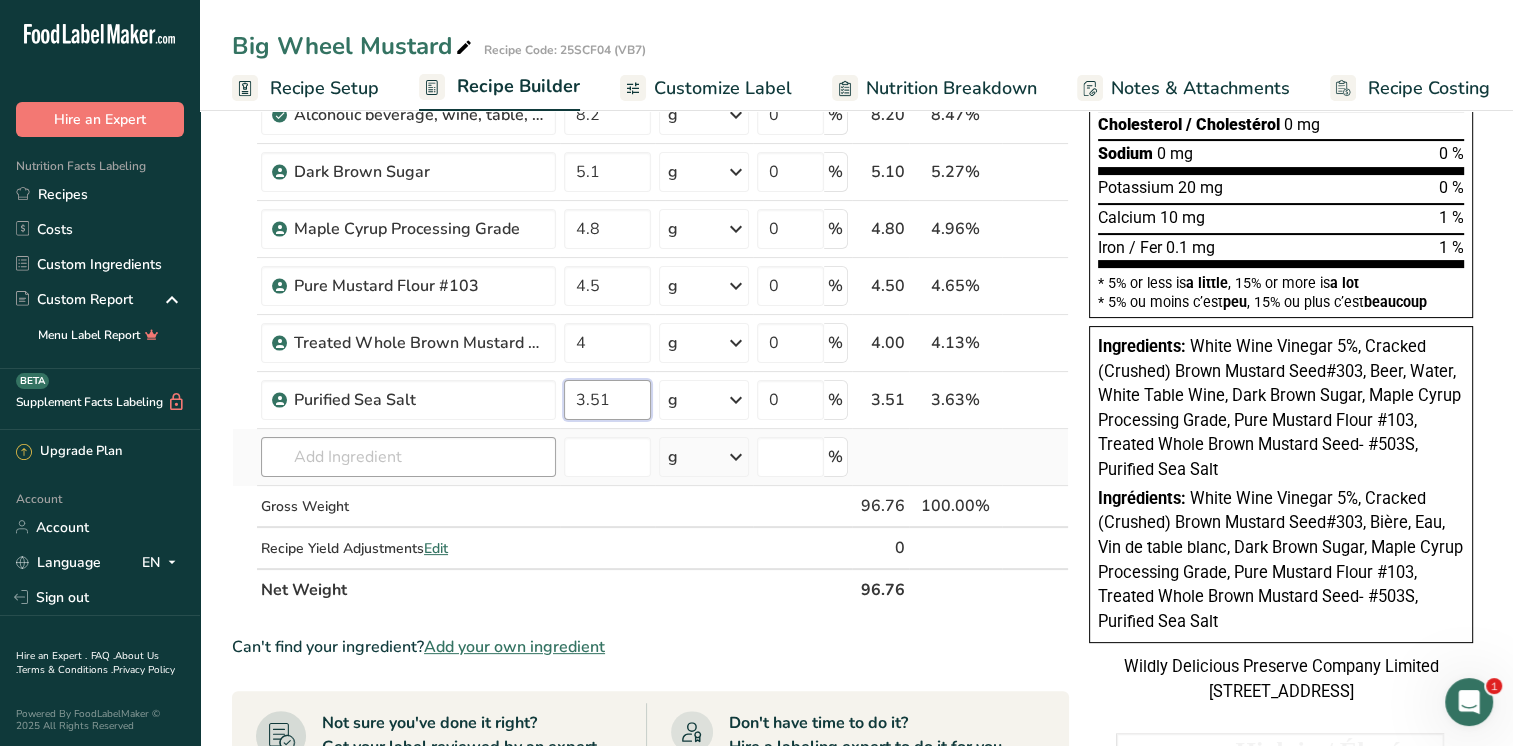 type on "3.51" 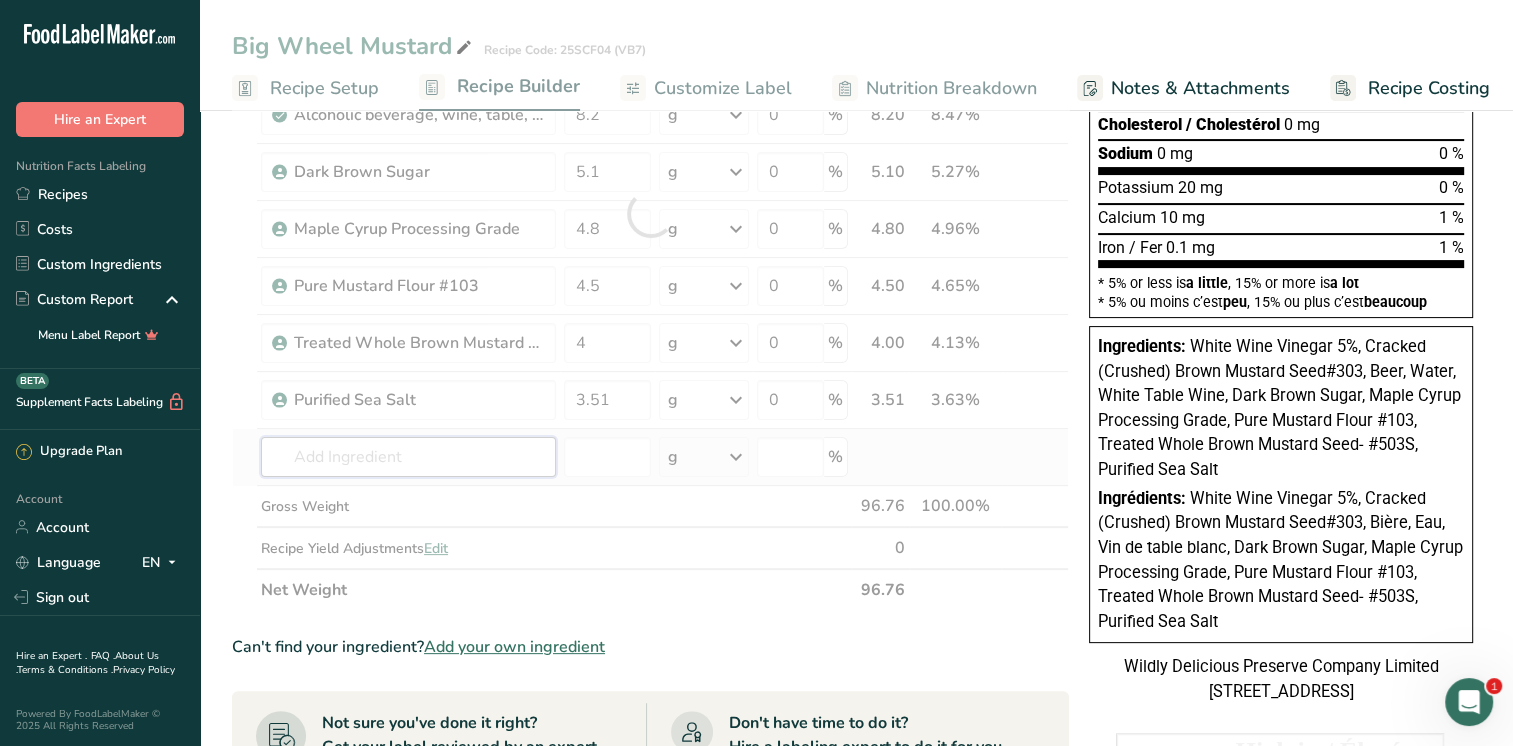 click on "Ingredient *
Amount *
Unit *
Waste *   .a-a{fill:#347362;}.b-a{fill:#fff;}          Grams
Percentage
White Wine Vinegar 5%
21.85
g
Weight Units
g
kg
mg
See more
Volume Units
l
mL
fl oz
See more
0
%
21.85
22.58%
i
Cracked (Crushed) Brown Mustard Seed#303
18.9
g
Weight Units
g
kg
mg
See more
Volume Units
l
mL
fl oz
See more
0
%
18.90
19.53%
i" at bounding box center [650, 213] 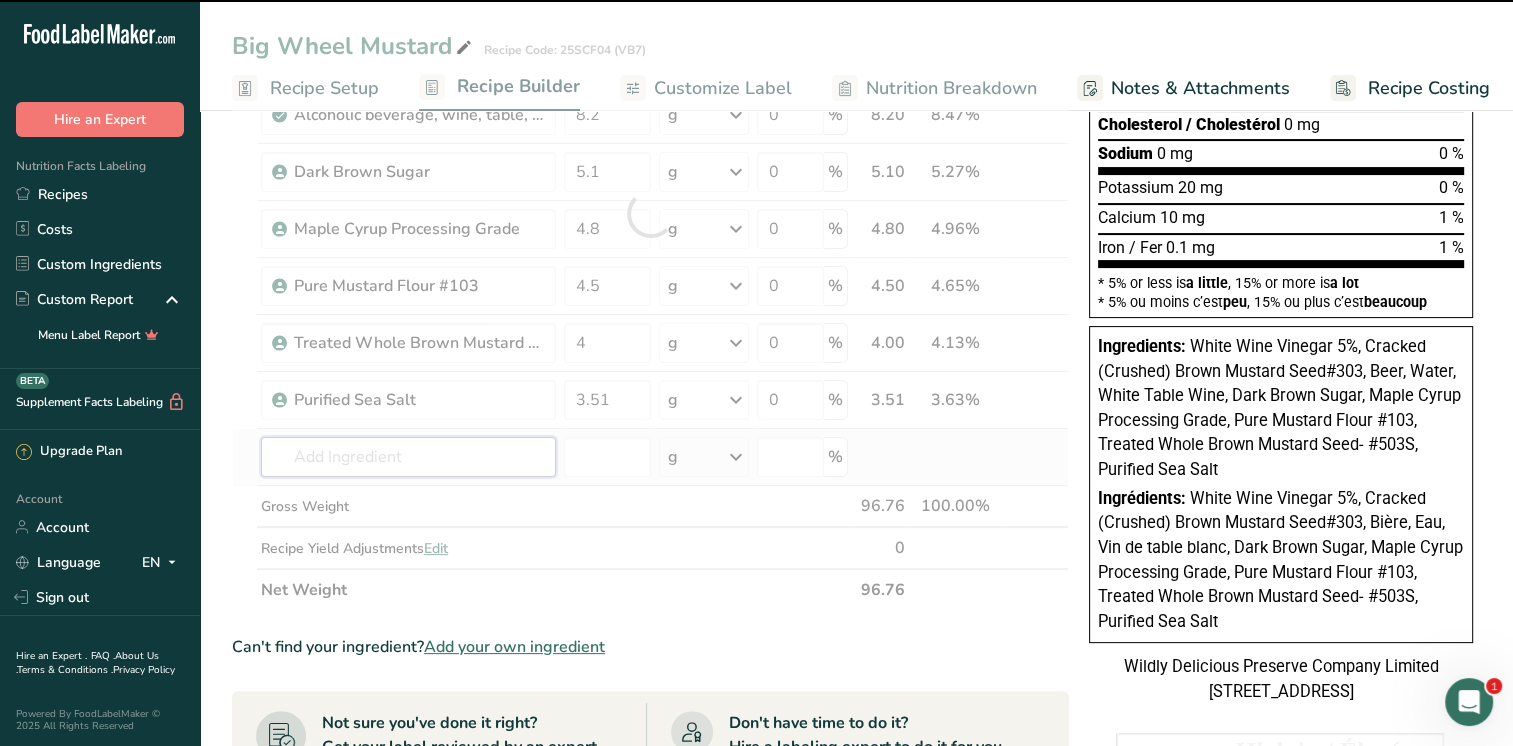 type on "S" 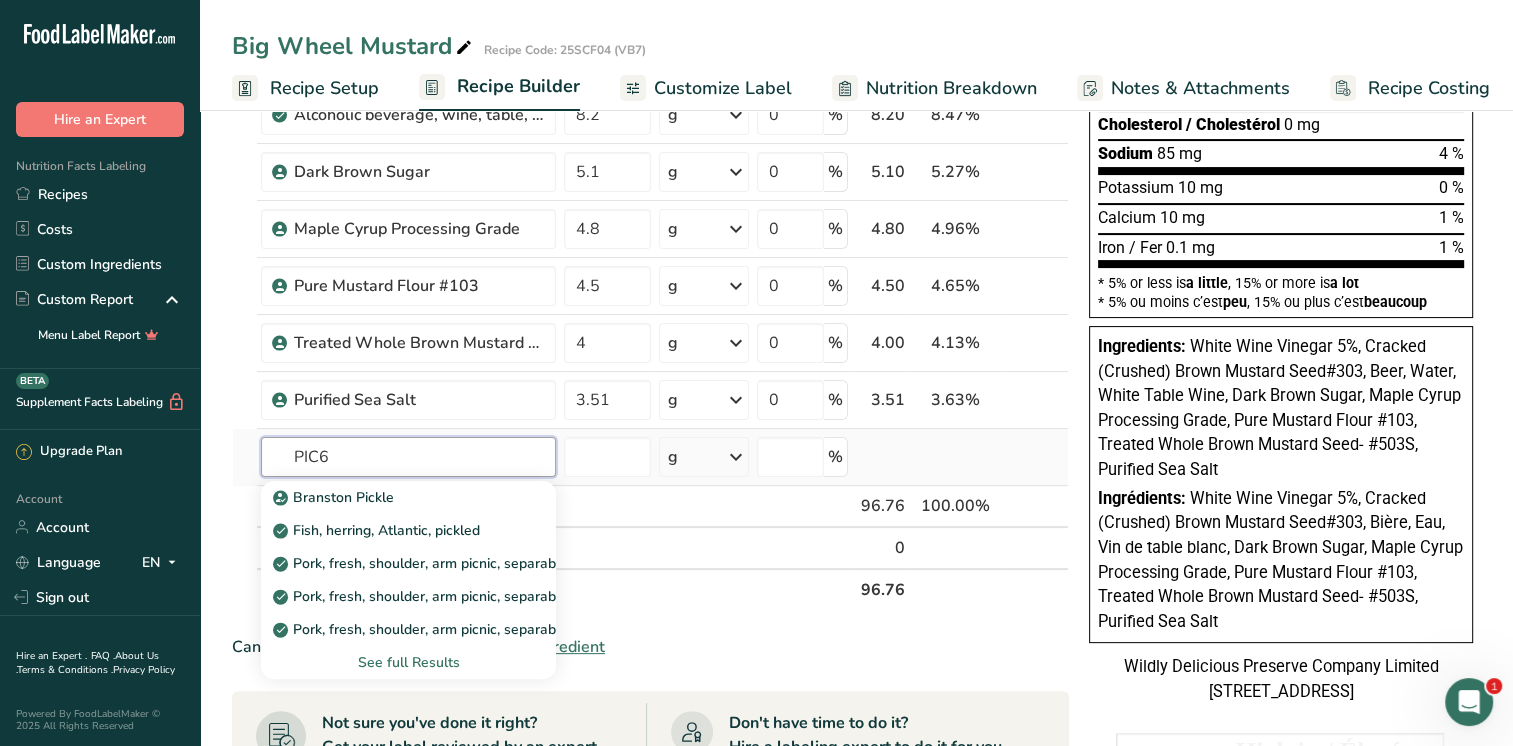click on "PIC6" at bounding box center (408, 457) 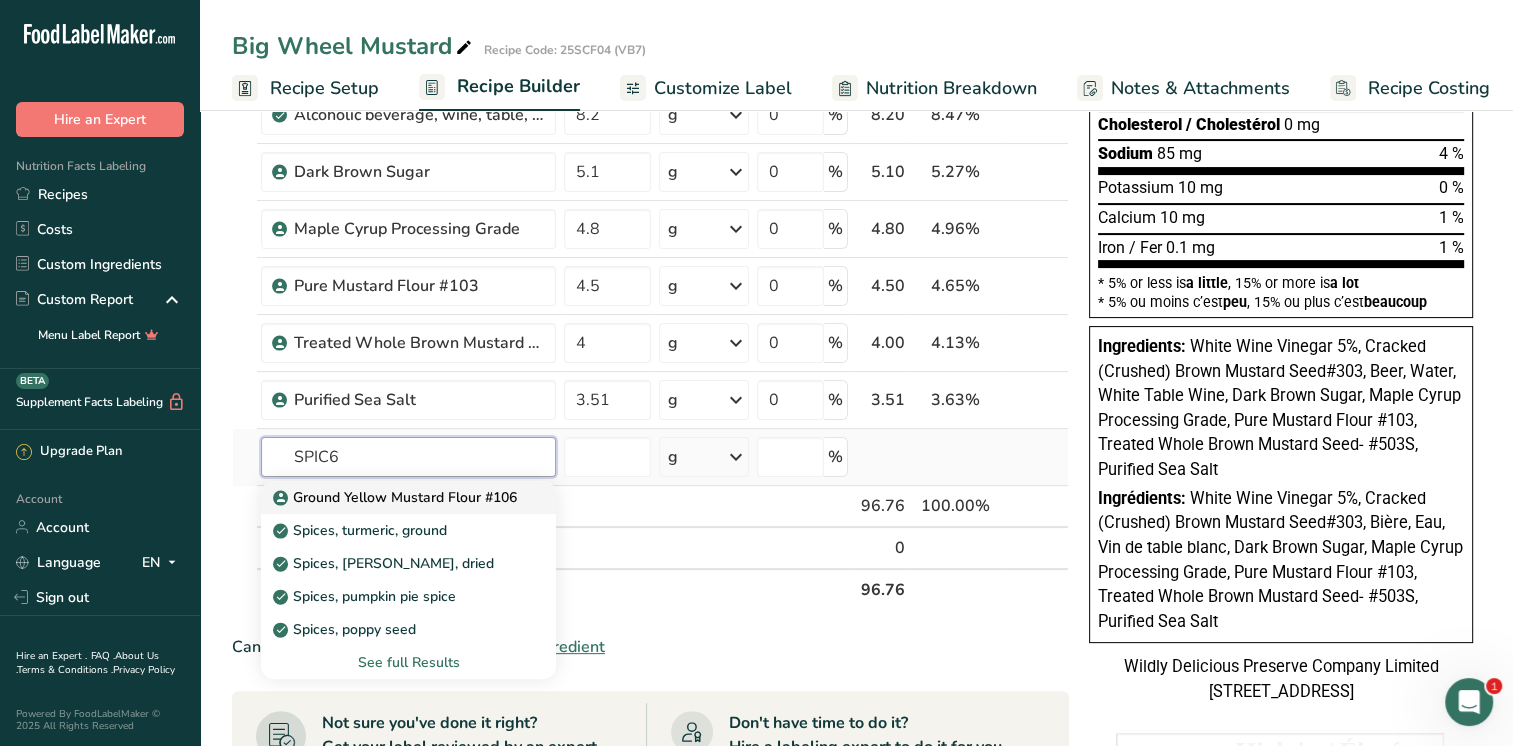 type on "SPIC6" 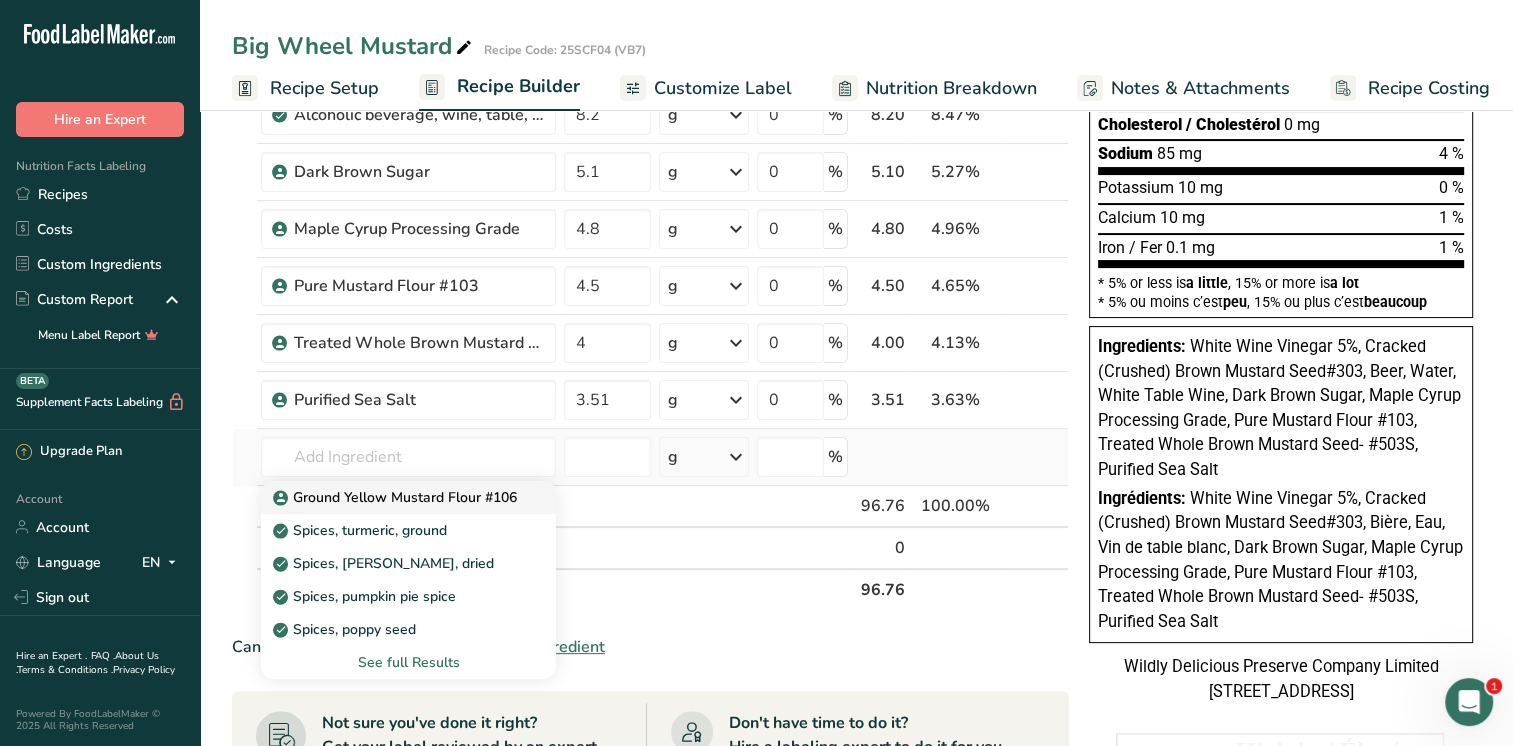 click on "Ground Yellow Mustard Flour #106" at bounding box center [397, 497] 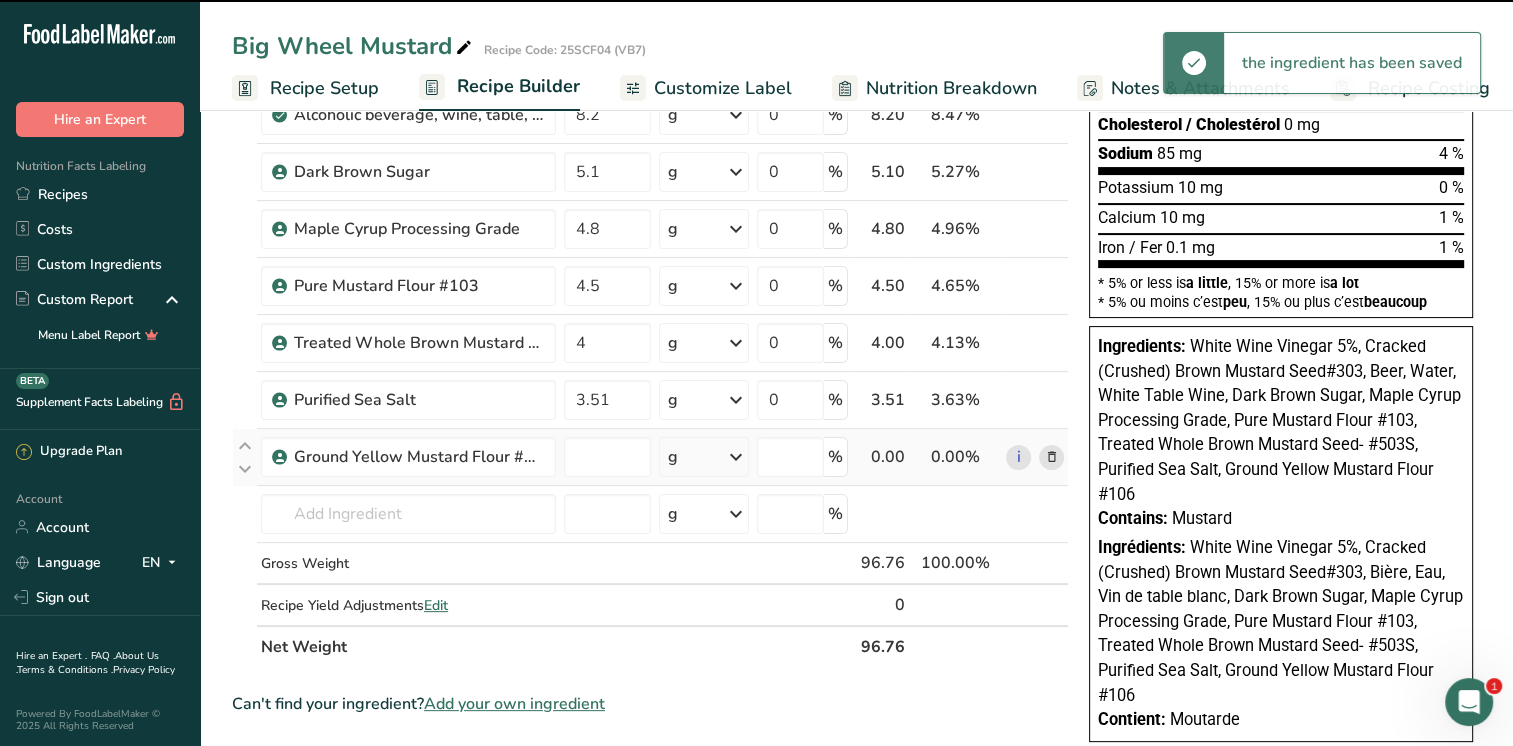 type on "0" 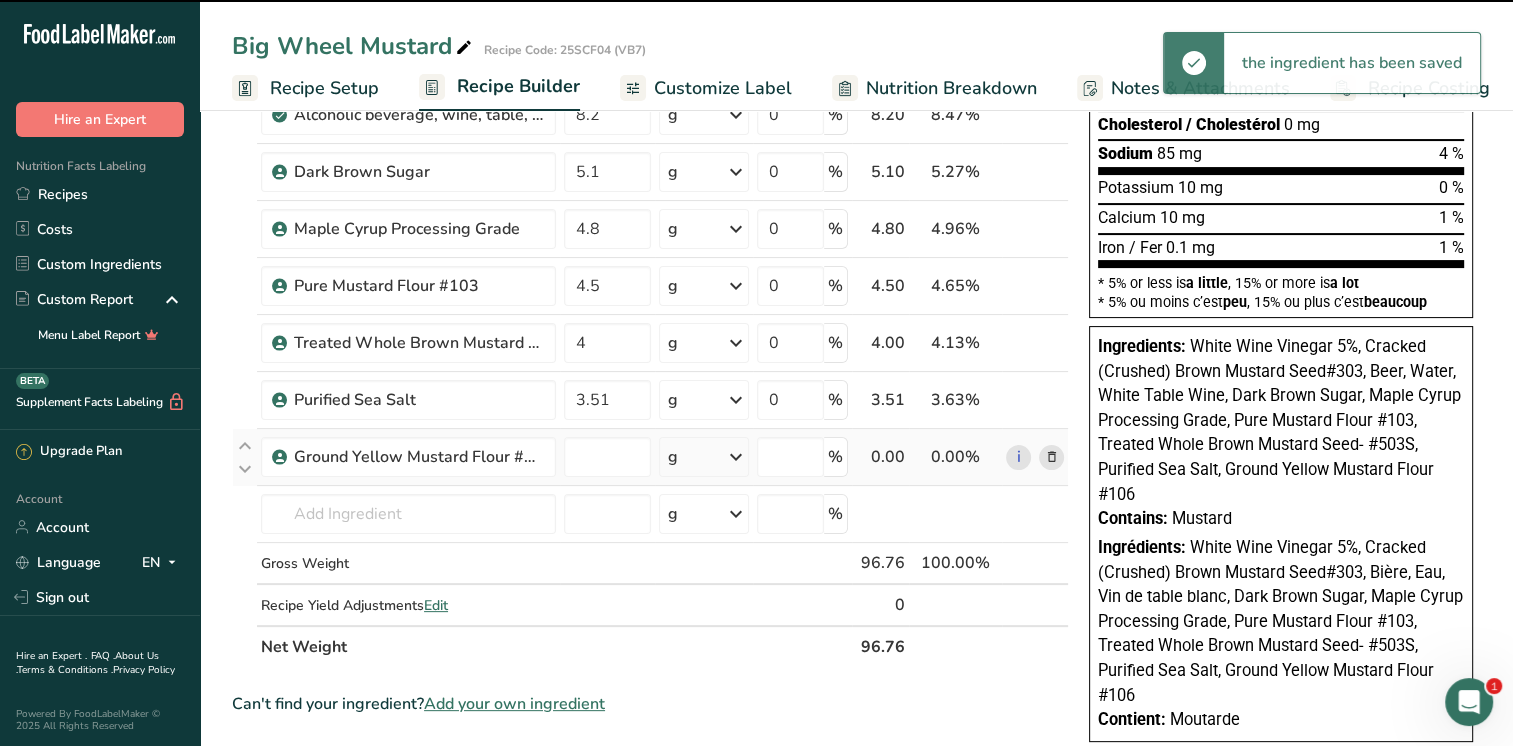 type on "0" 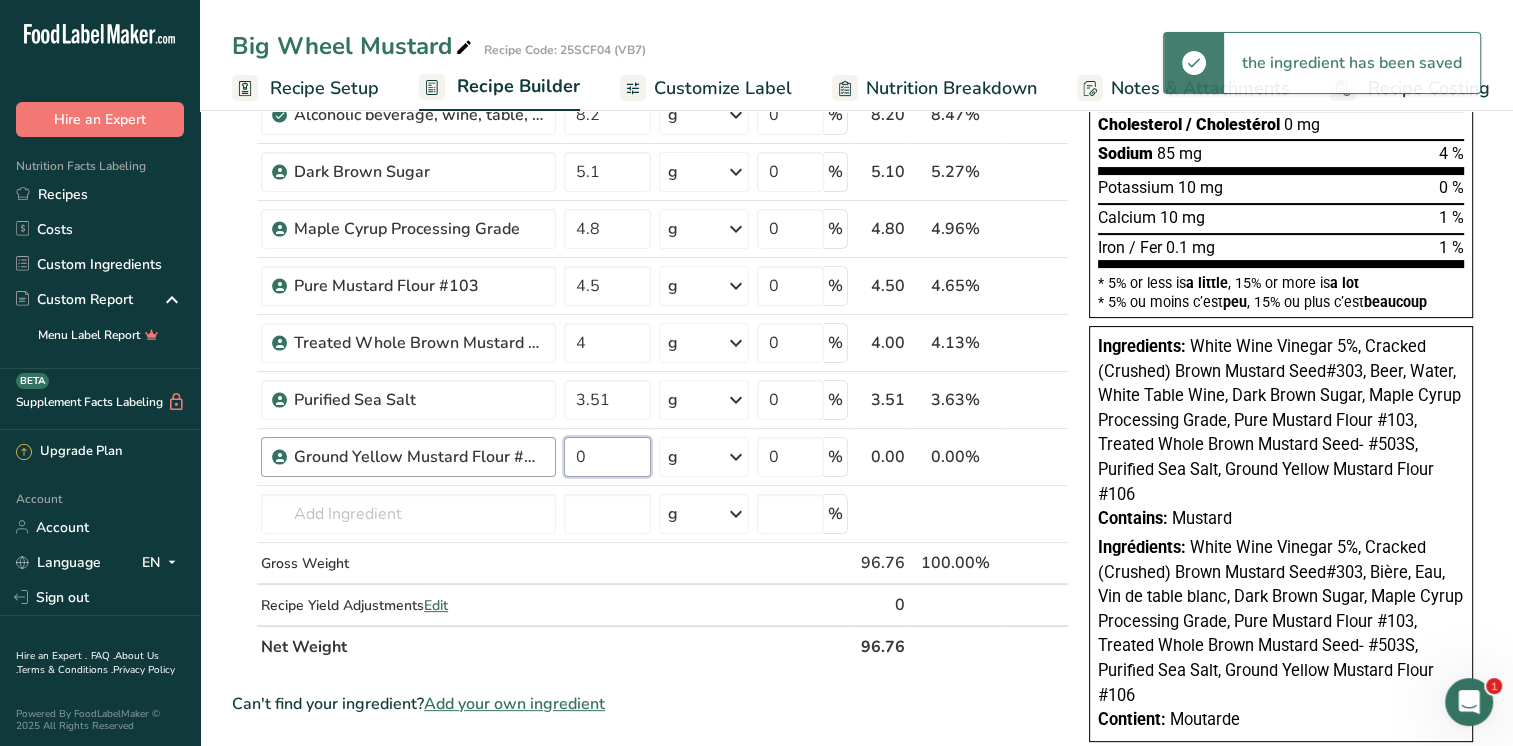 drag, startPoint x: 615, startPoint y: 443, endPoint x: 545, endPoint y: 445, distance: 70.028564 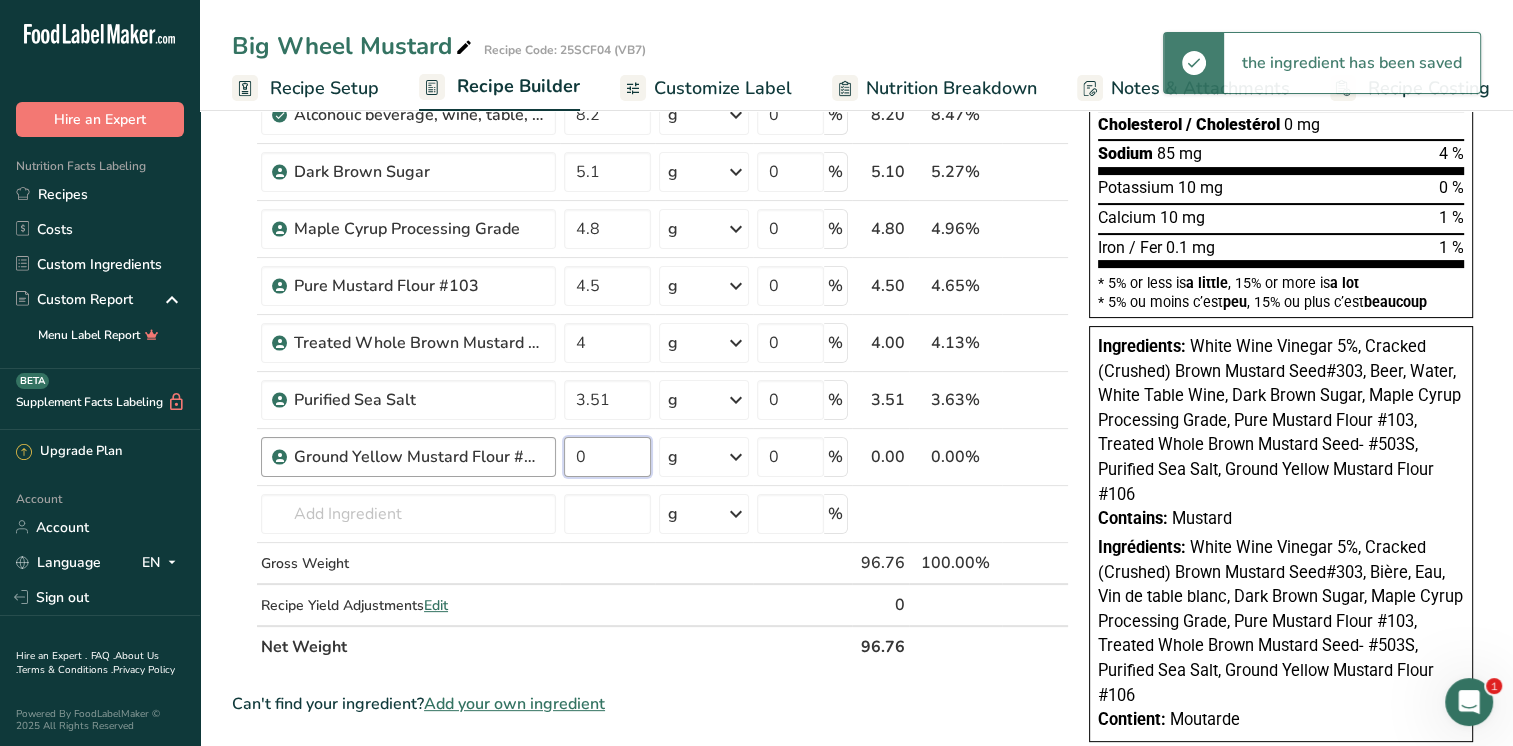 click on "Ground Yellow Mustard Flour #106
0
g
Weight Units
g
kg
mg
See more
Volume Units
l
mL
fl oz
See more
0
%
0.00
0.00%
i" at bounding box center [650, 457] 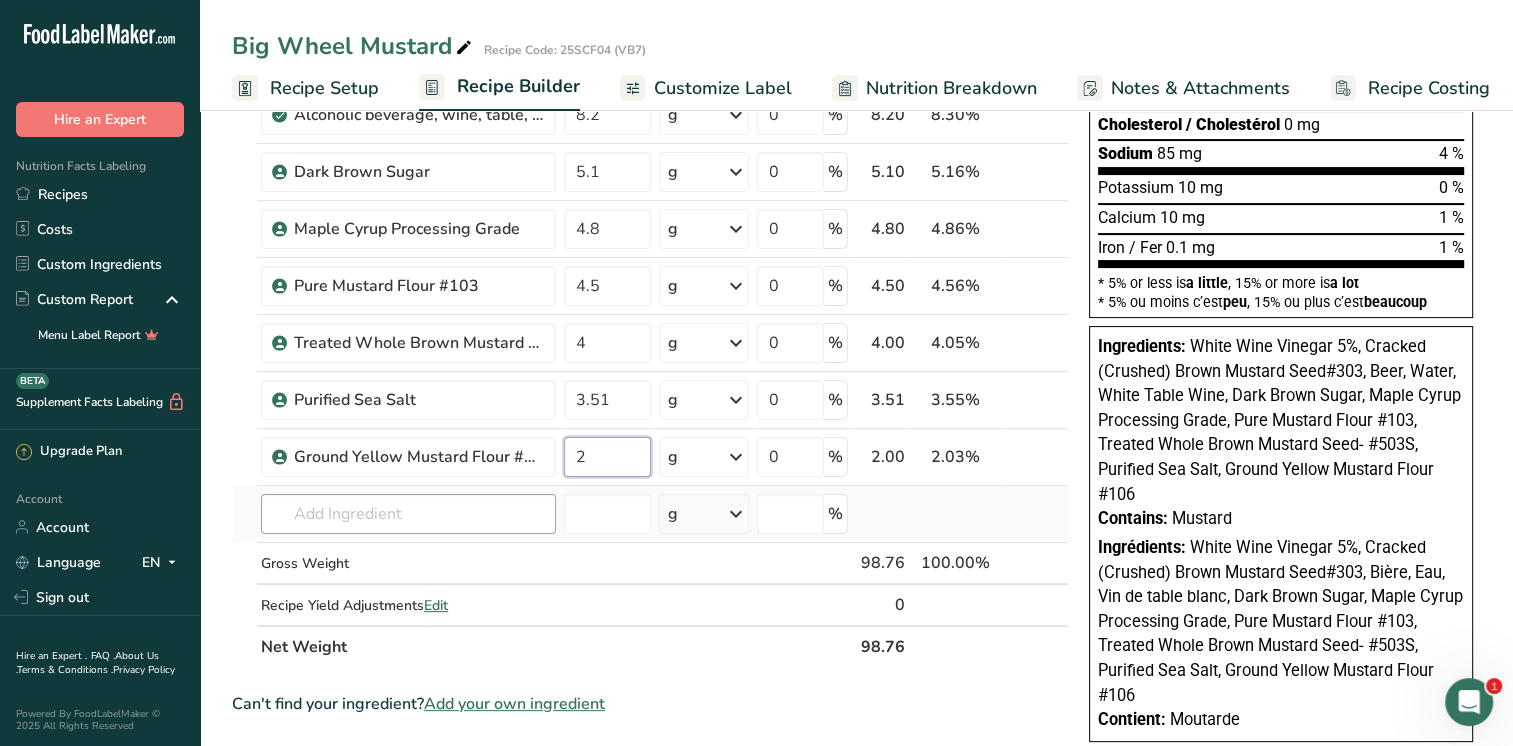 type on "2" 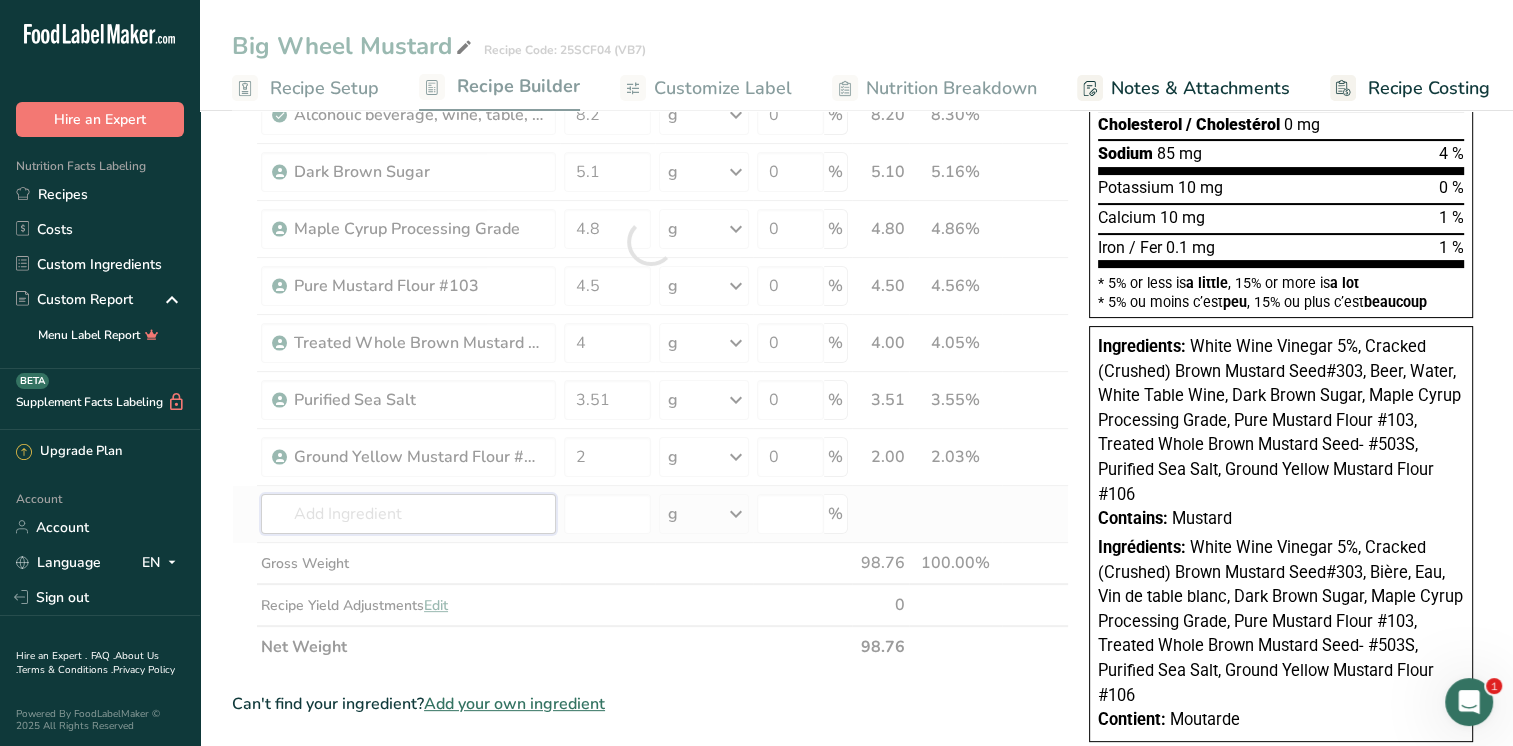 click on "Ingredient *
Amount *
Unit *
Waste *   .a-a{fill:#347362;}.b-a{fill:#fff;}          Grams
Percentage
White Wine Vinegar 5%
21.85
g
Weight Units
g
kg
mg
See more
Volume Units
l
mL
fl oz
See more
0
%
21.85
22.12%
i
Cracked (Crushed) Brown Mustard Seed#303
18.9
g
Weight Units
g
kg
mg
See more
Volume Units
l
mL
fl oz
See more
0
%
18.90
19.14%
i" at bounding box center [650, 242] 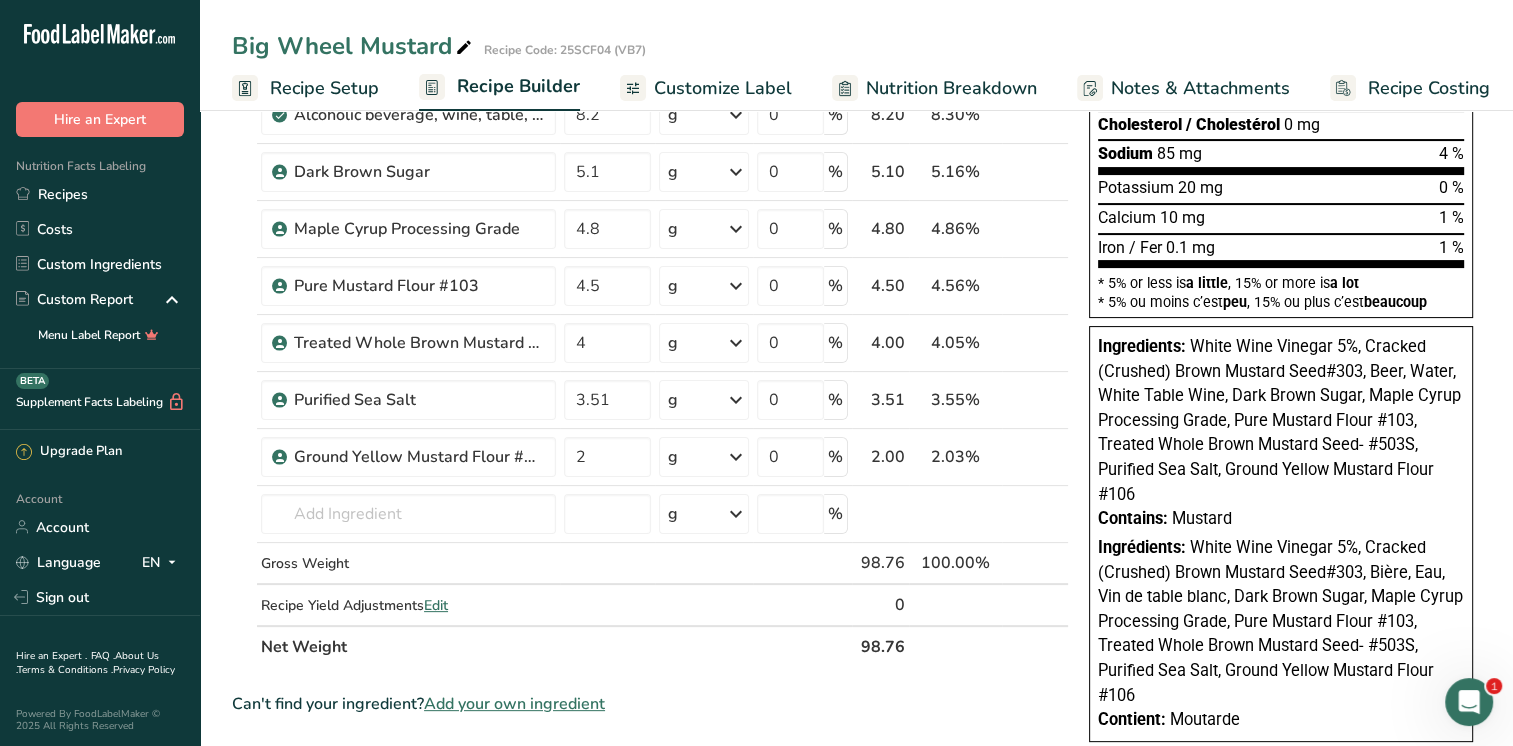 click on "Add your own ingredient" at bounding box center (514, 704) 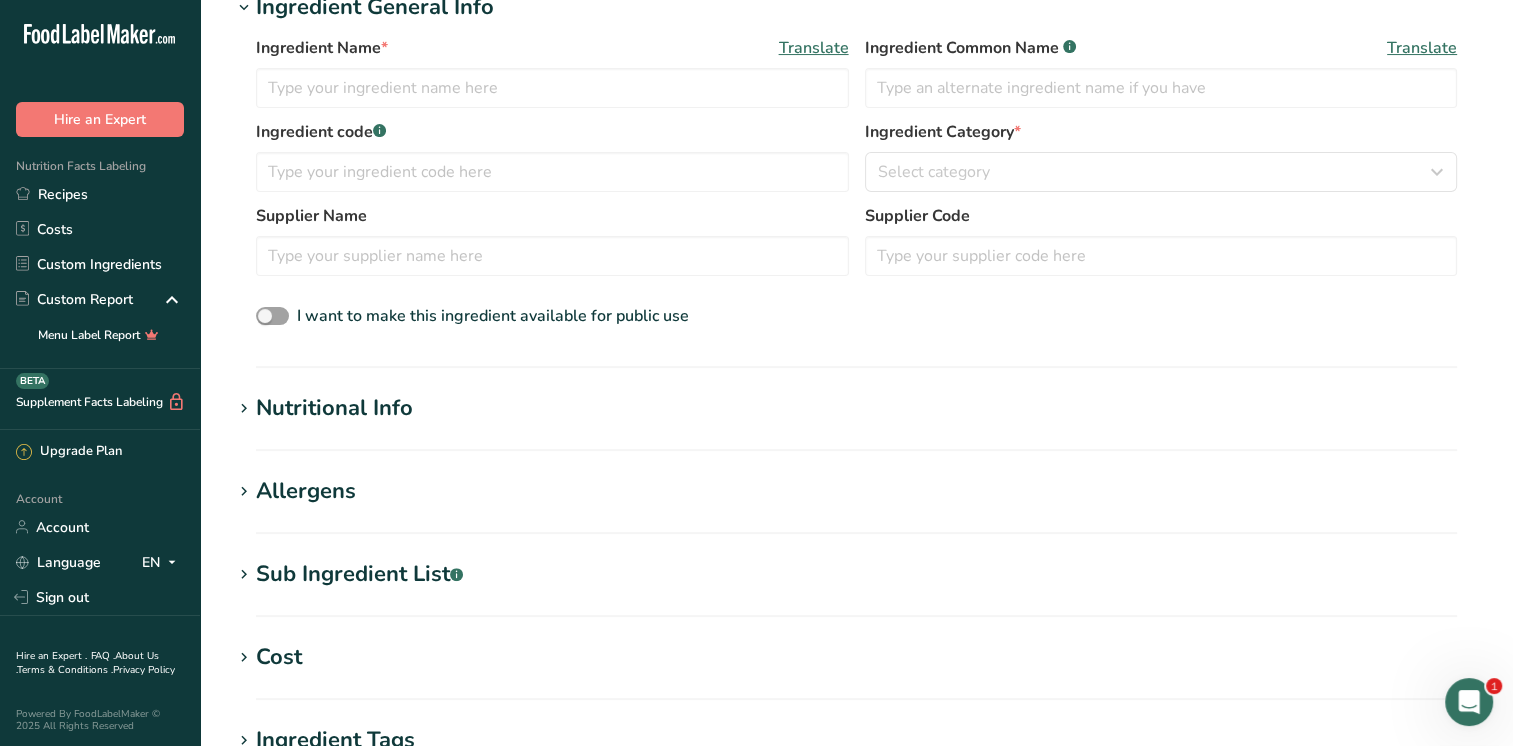 scroll, scrollTop: 0, scrollLeft: 0, axis: both 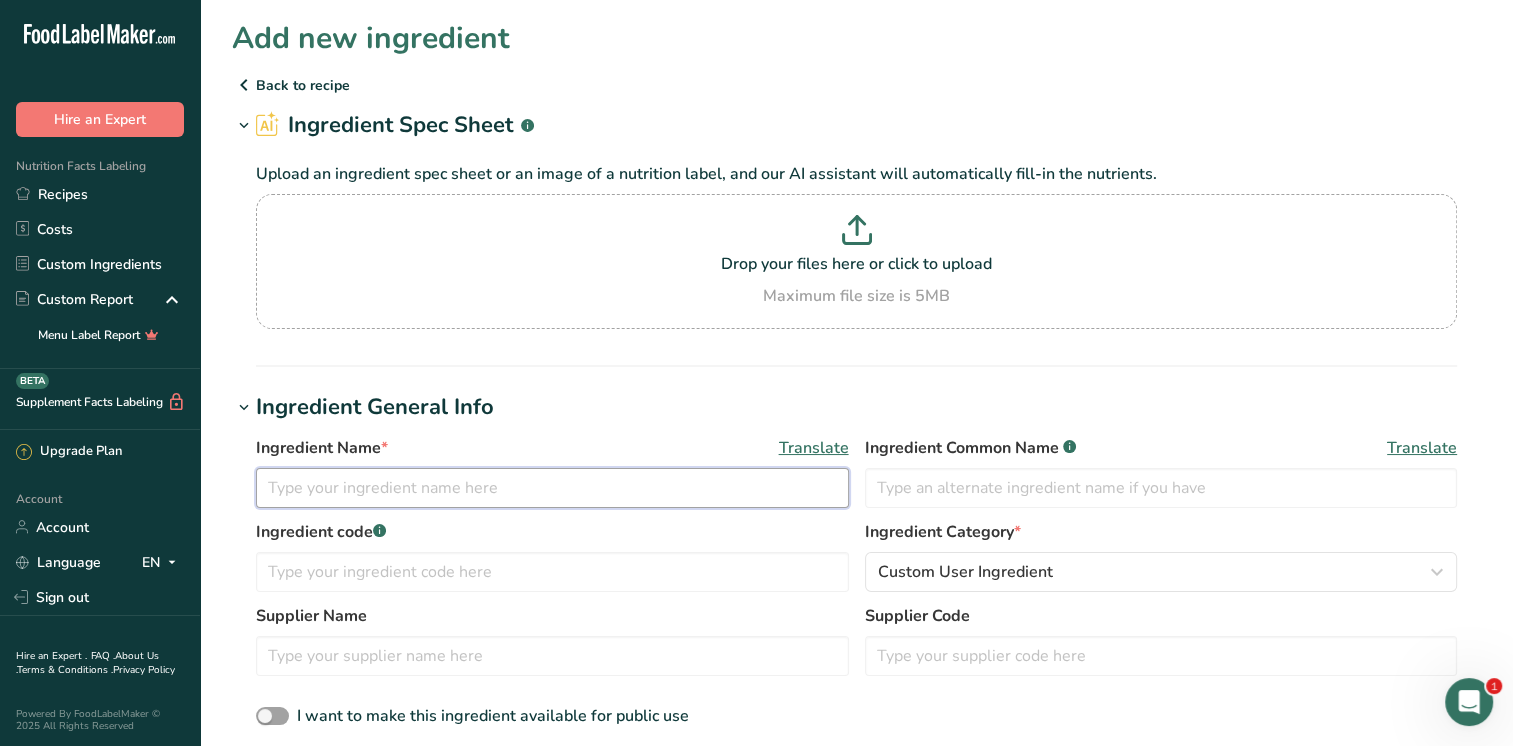 click at bounding box center [552, 488] 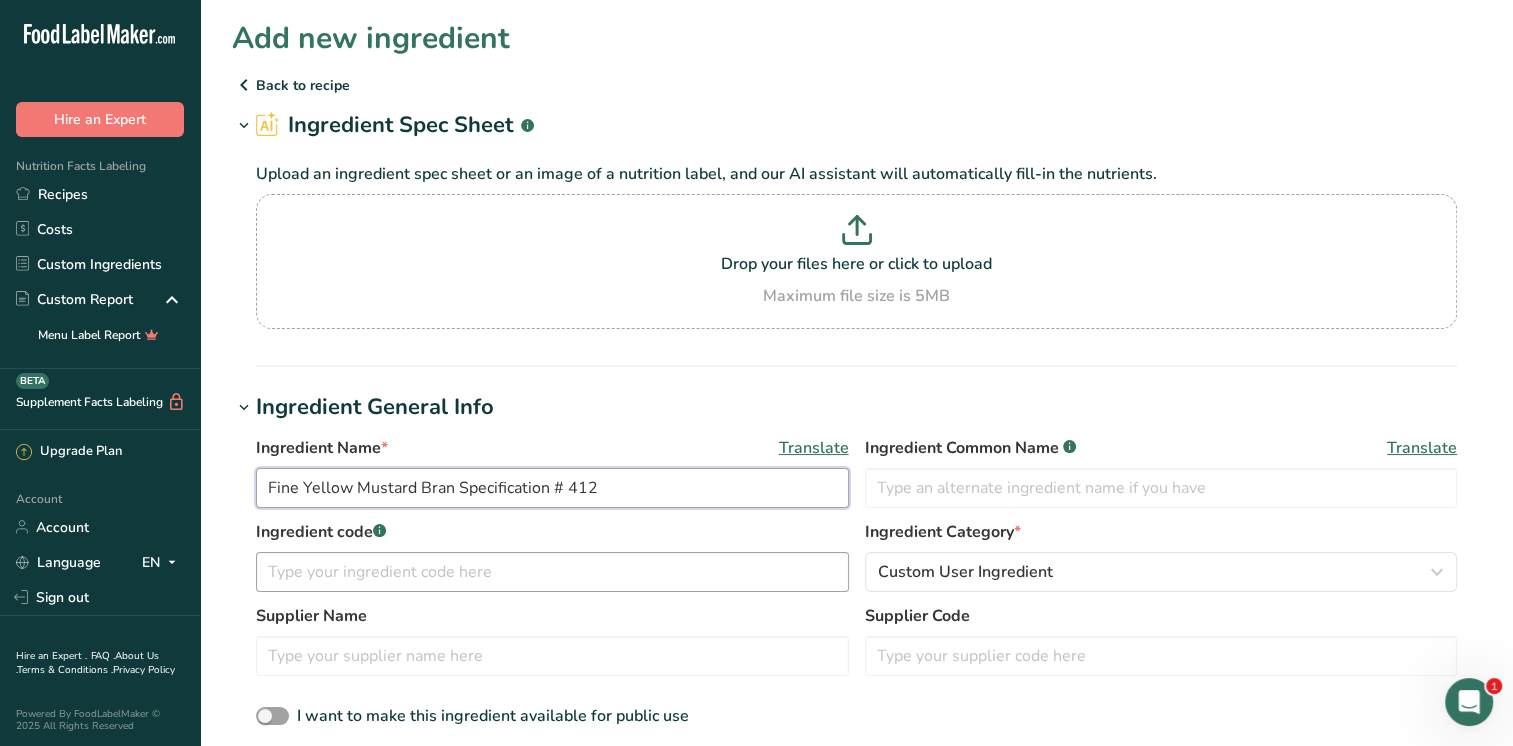 type on "Fine Yellow Mustard Bran Specification # 412" 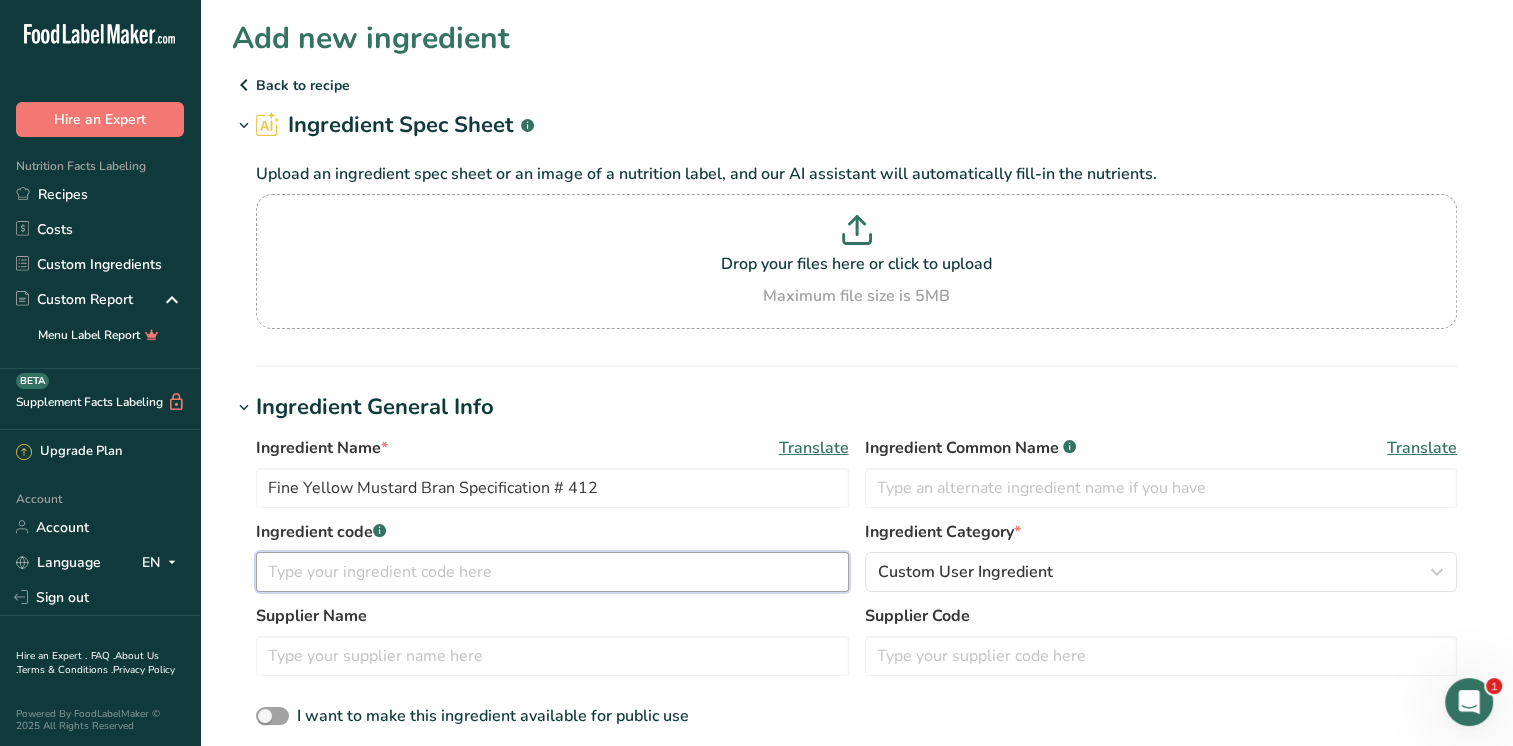click at bounding box center (552, 572) 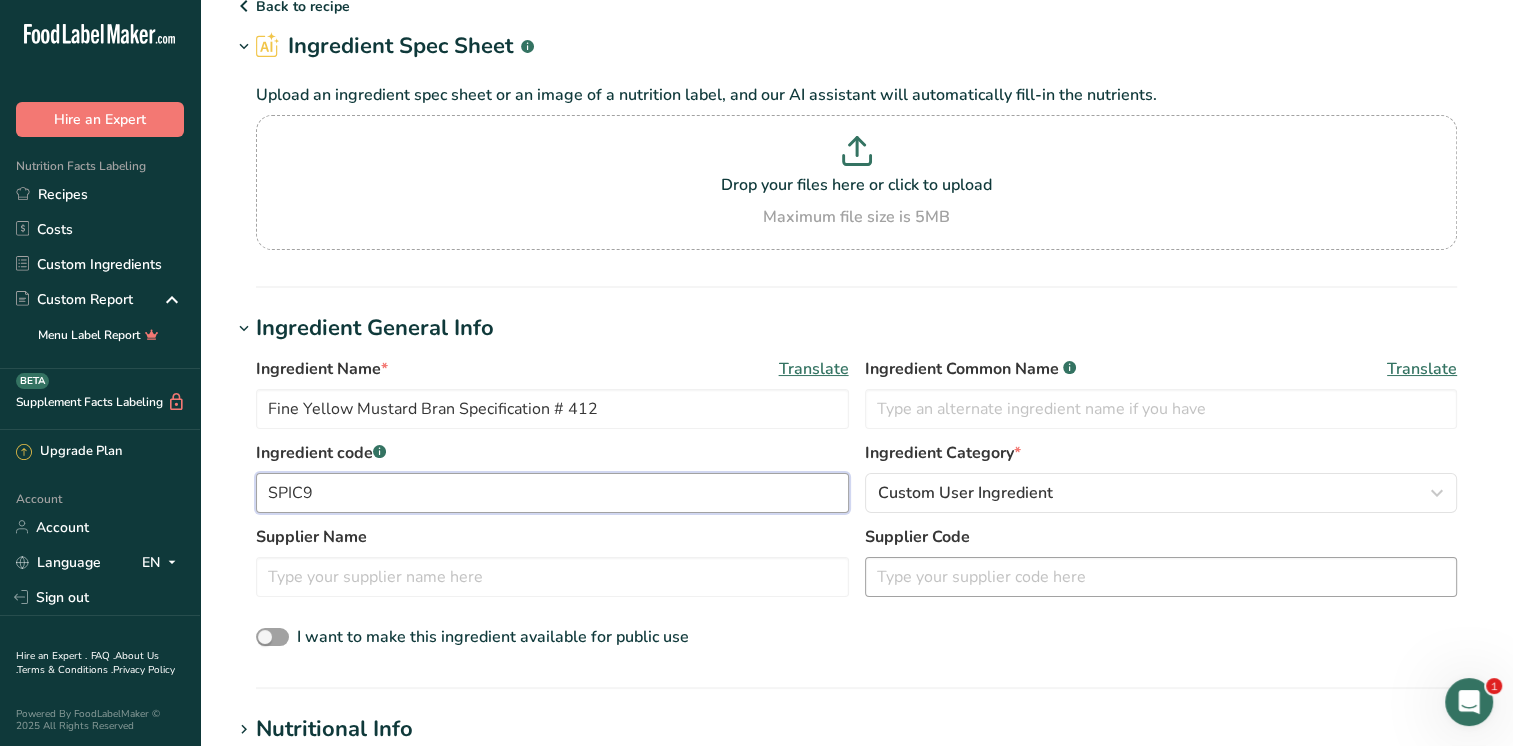 scroll, scrollTop: 200, scrollLeft: 0, axis: vertical 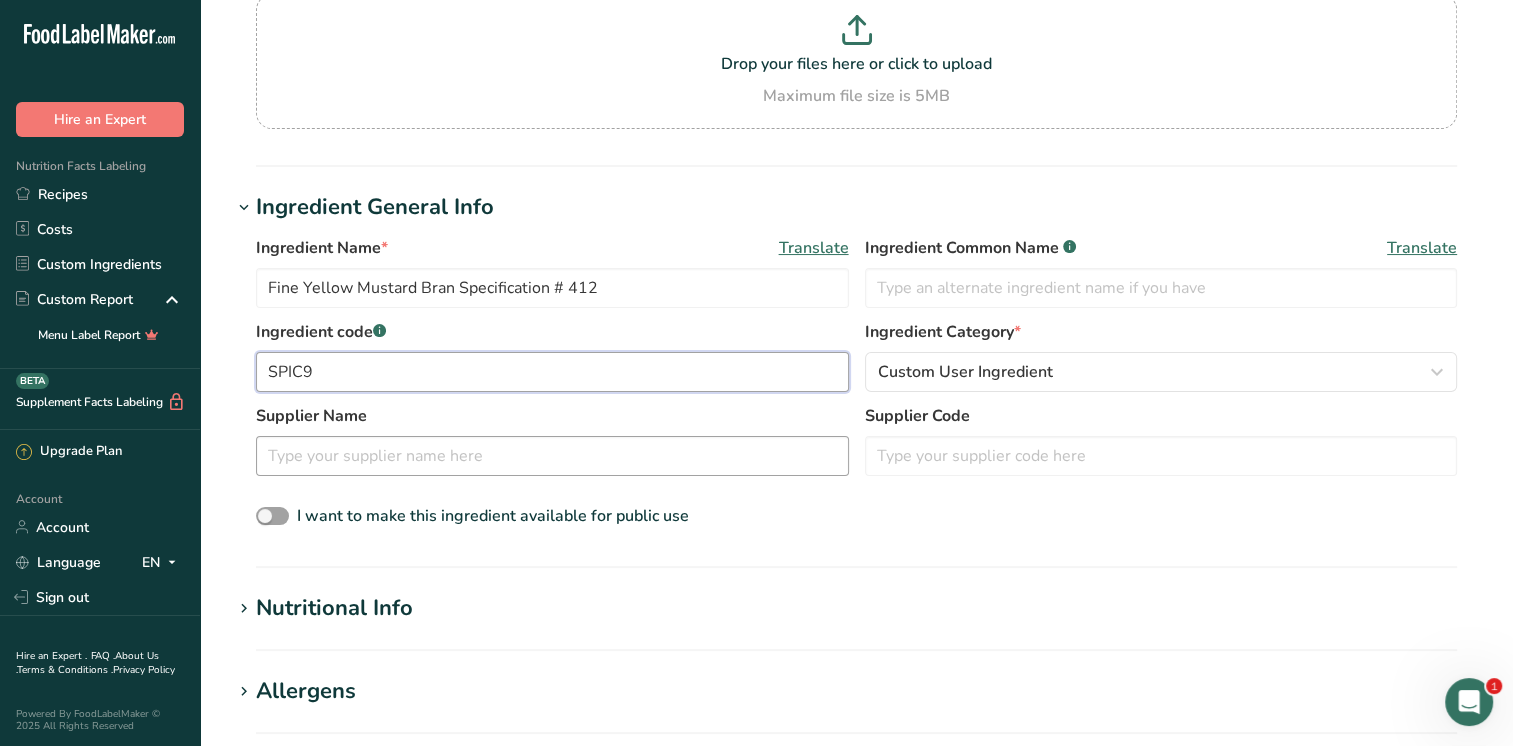 type on "SPIC9" 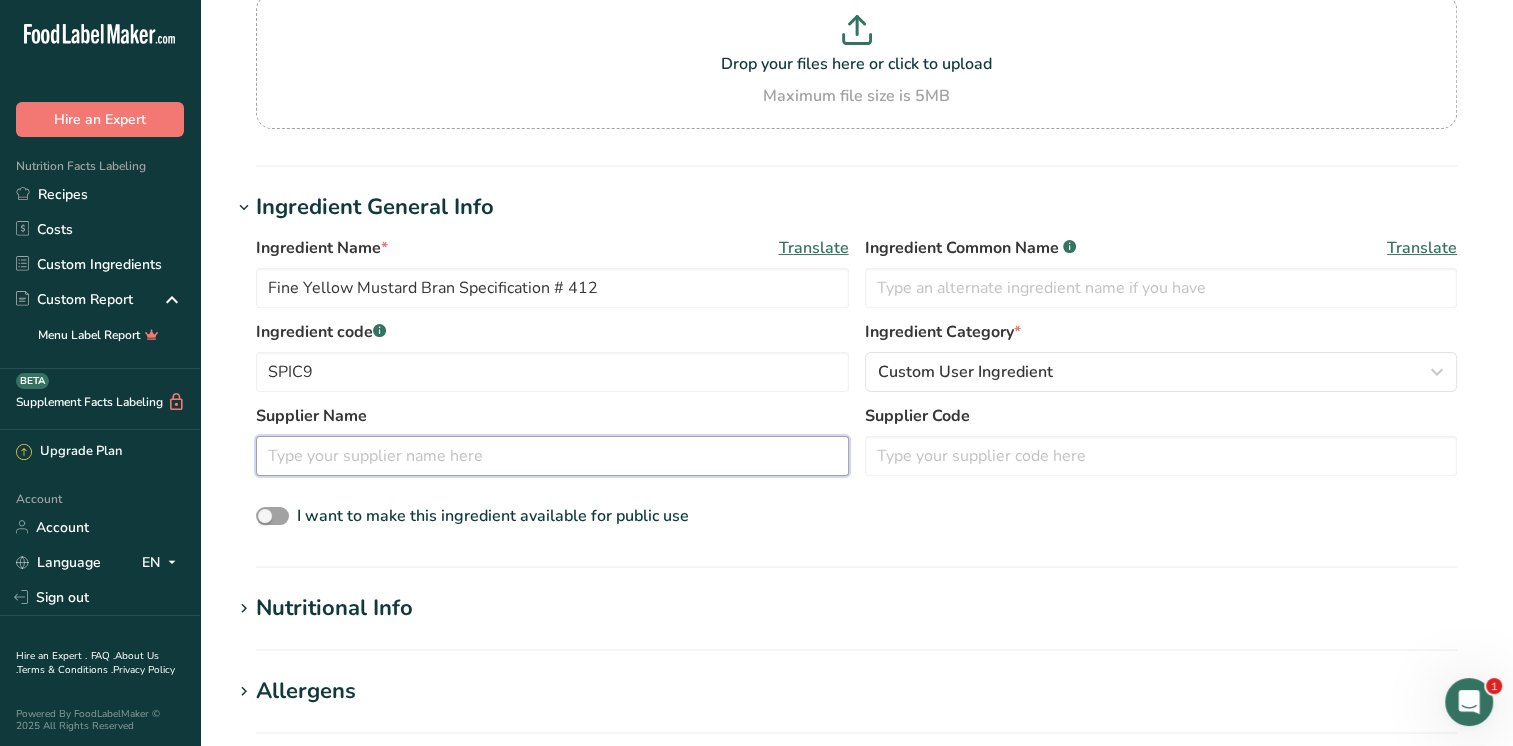 click at bounding box center (552, 456) 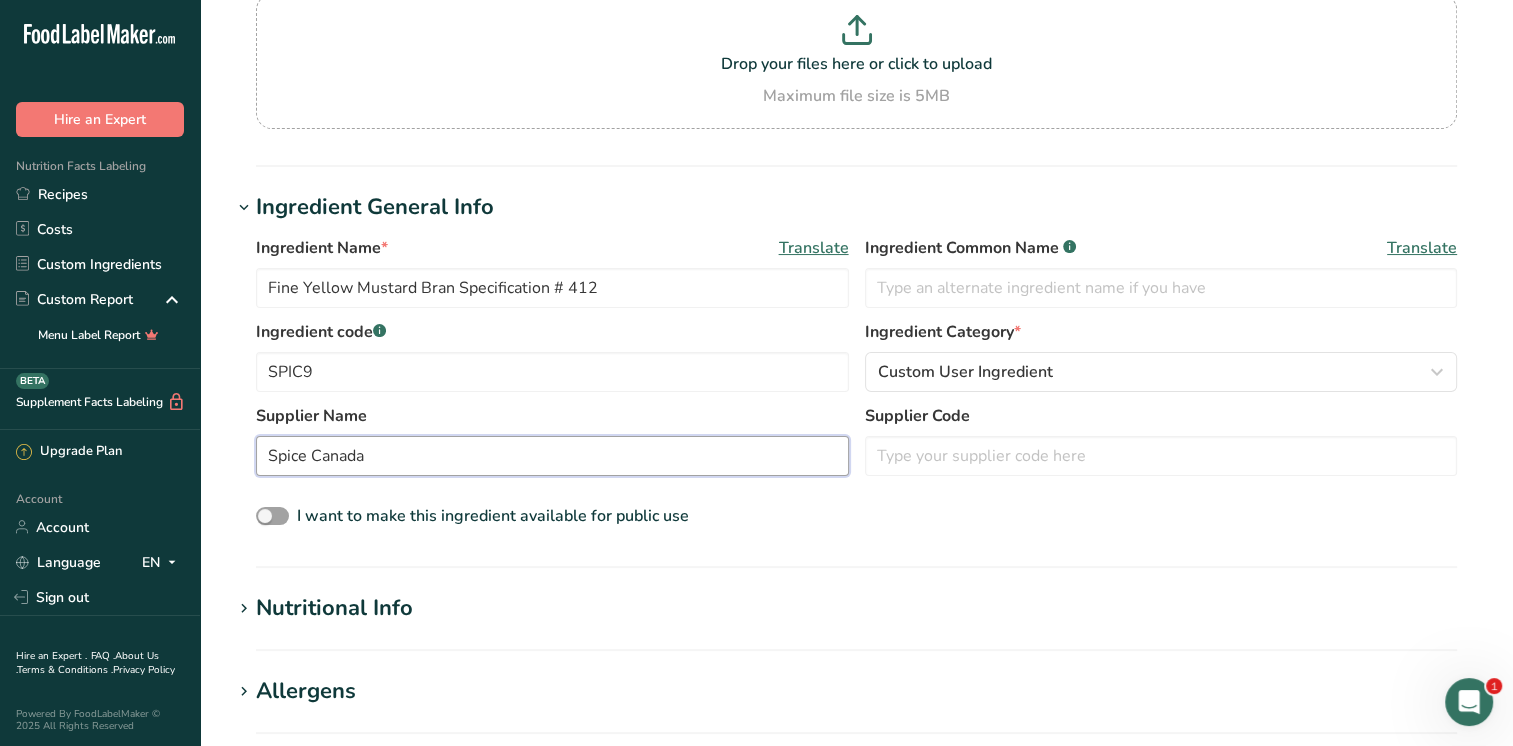 type on "Spice Canada" 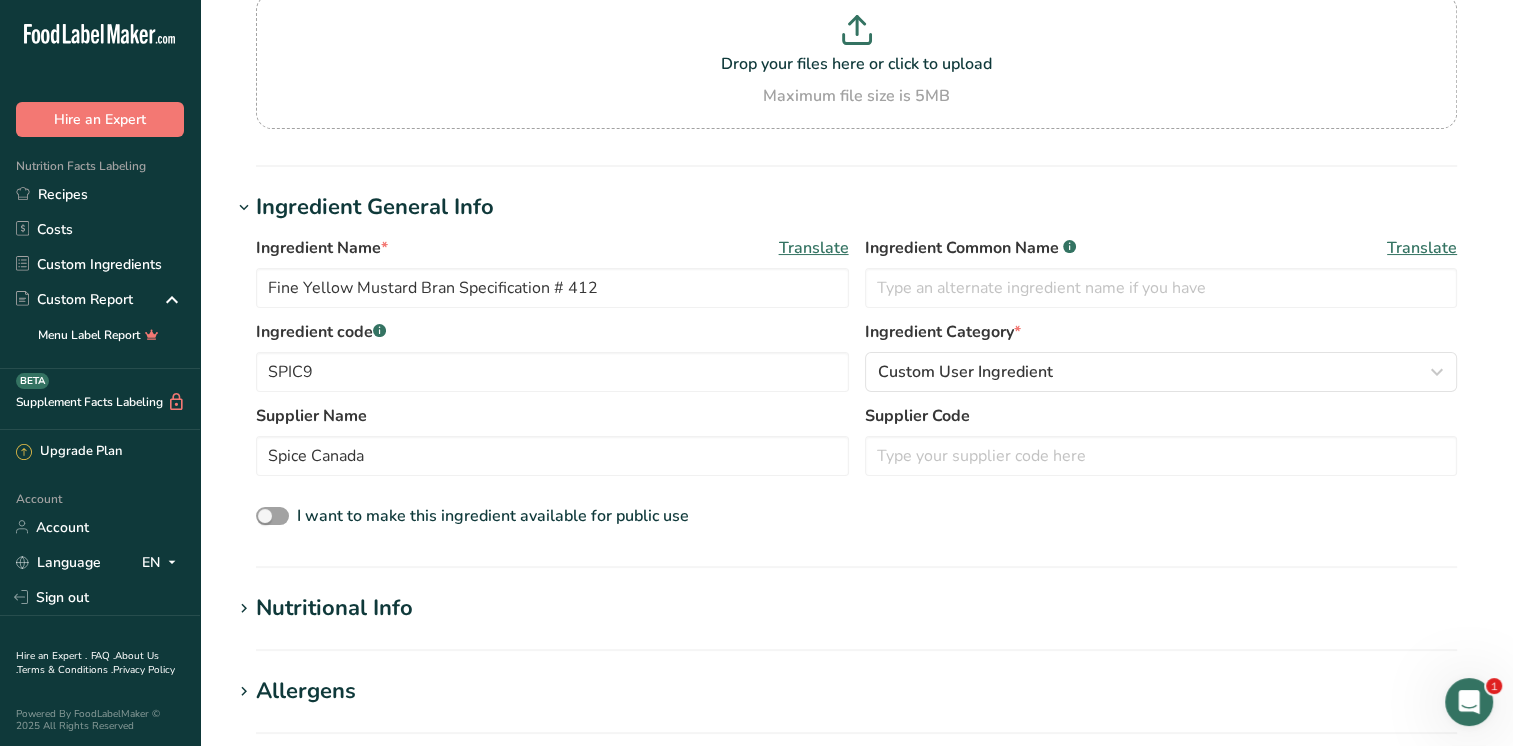 click on "Nutritional Info" at bounding box center (334, 608) 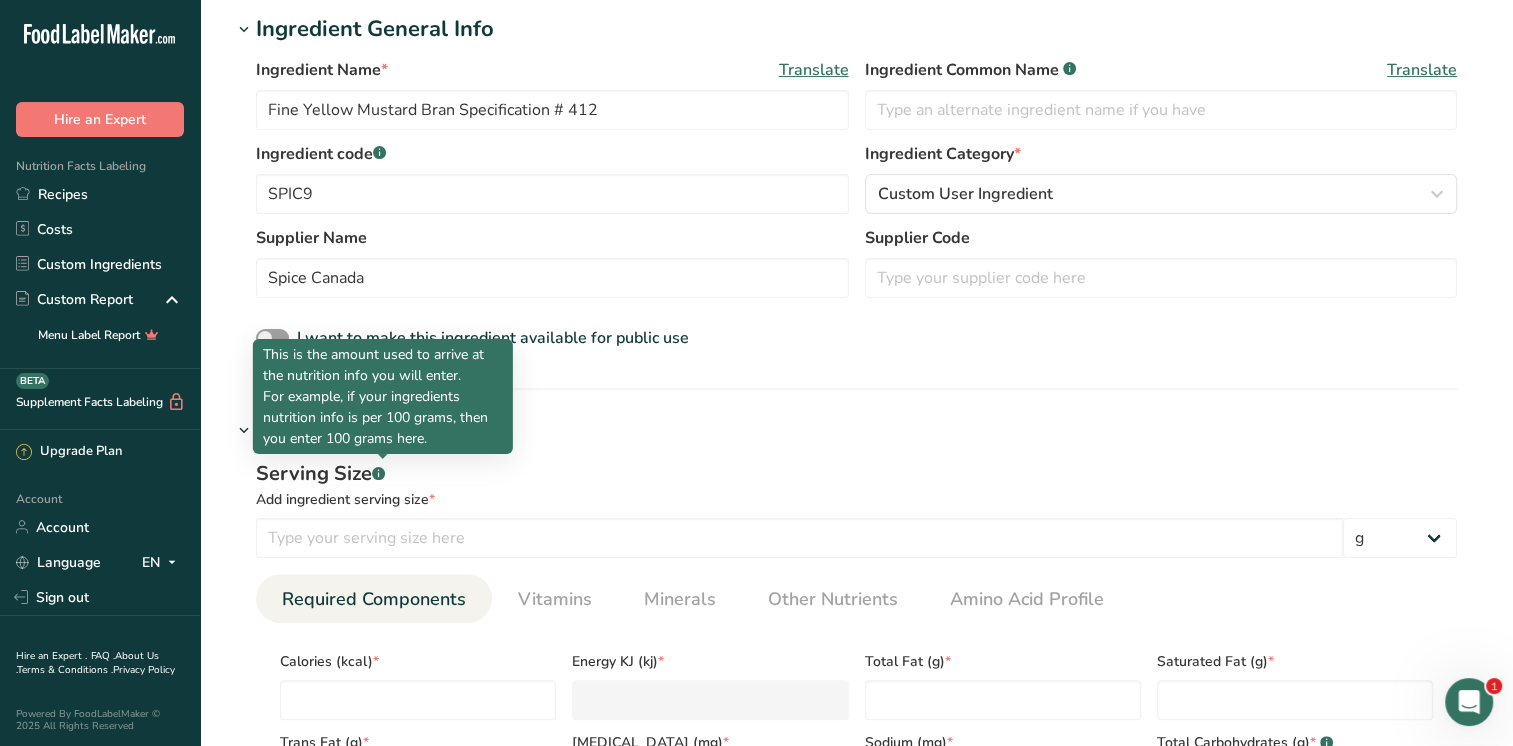 scroll, scrollTop: 500, scrollLeft: 0, axis: vertical 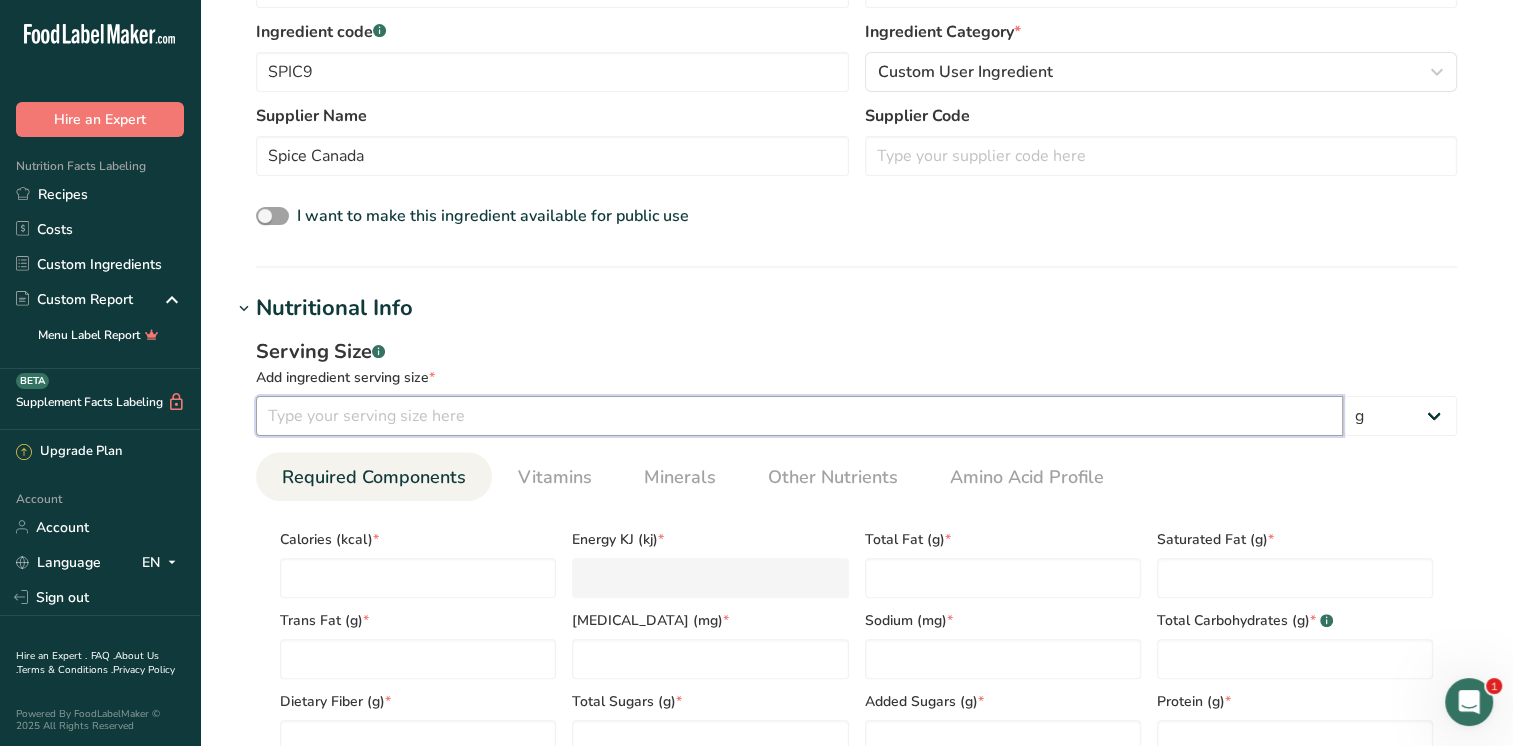 click at bounding box center [799, 416] 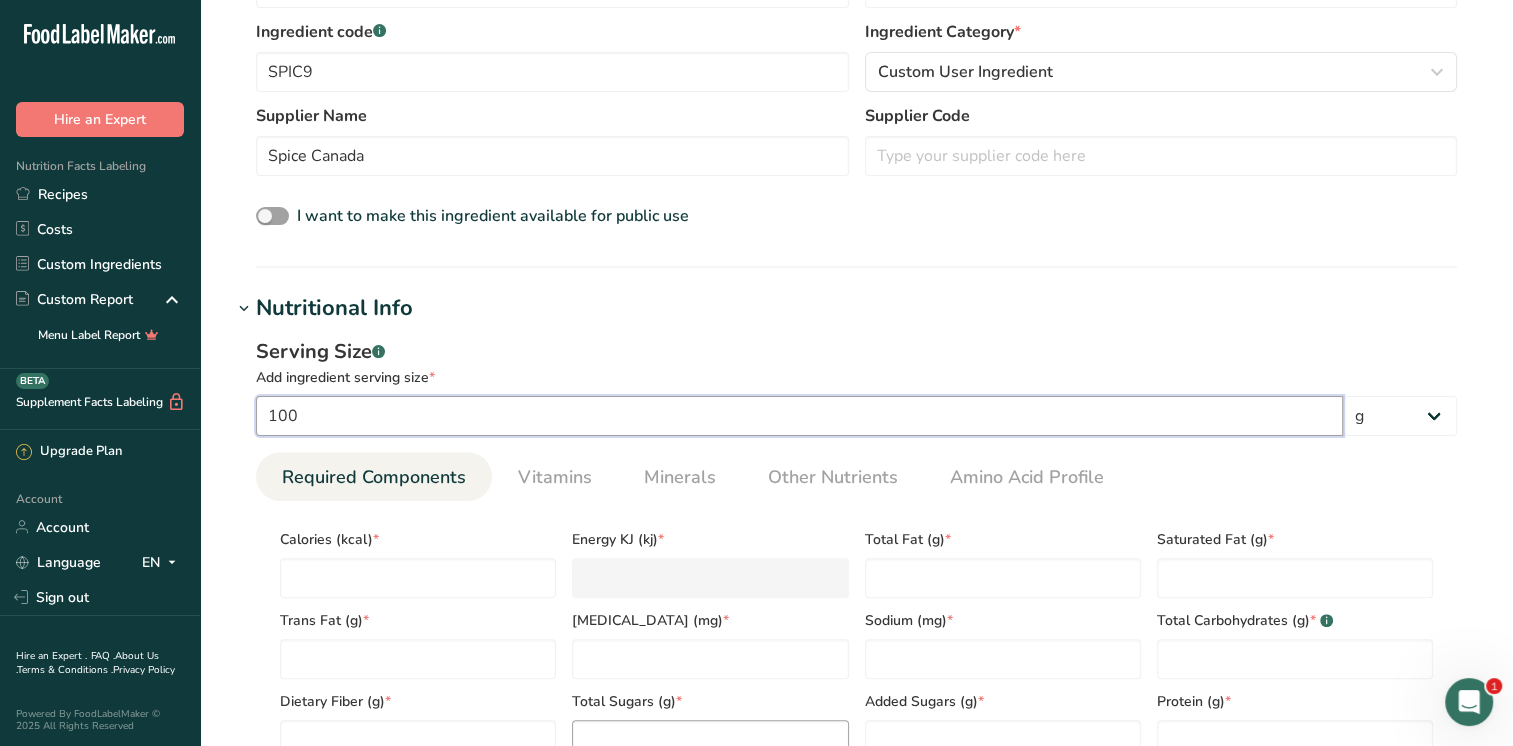 type on "100" 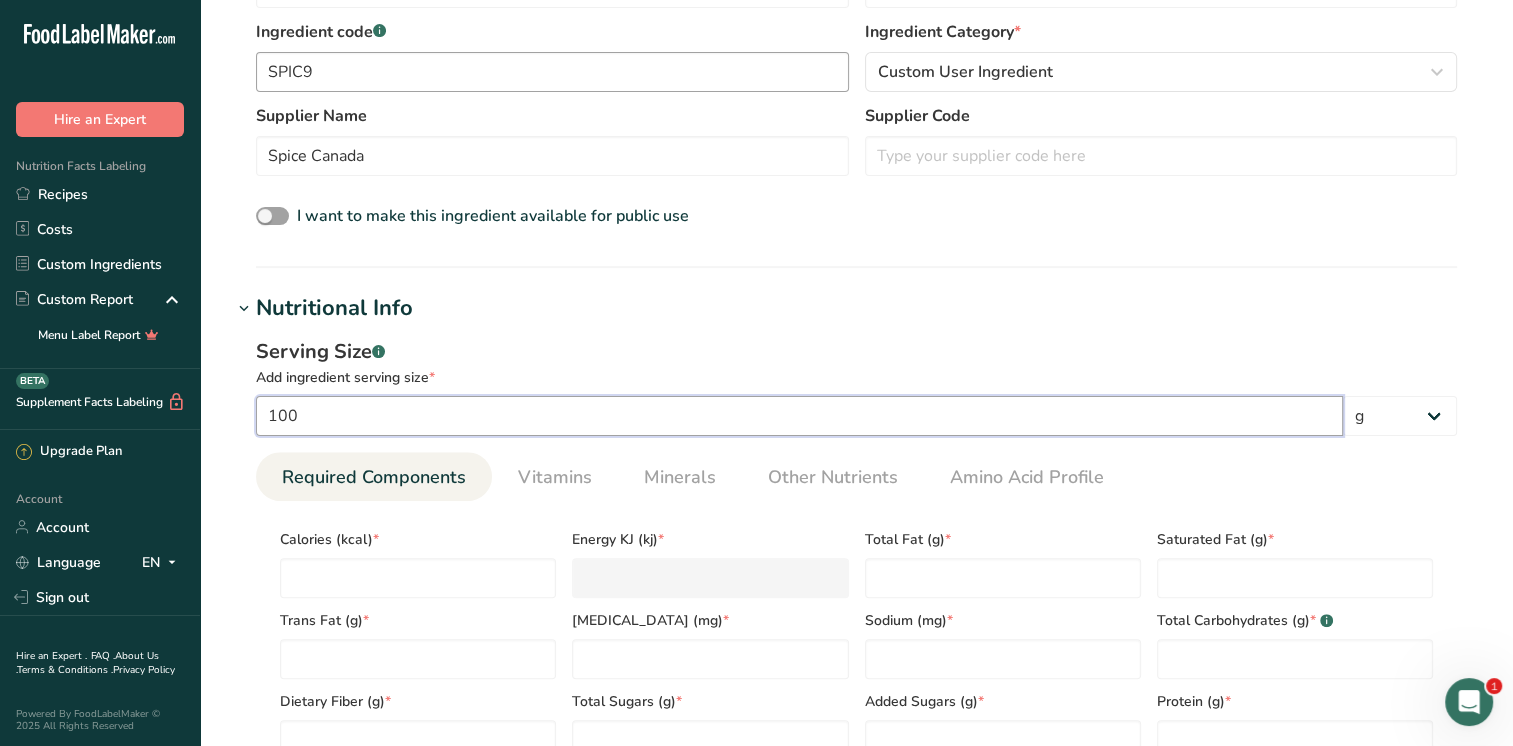 scroll, scrollTop: 100, scrollLeft: 0, axis: vertical 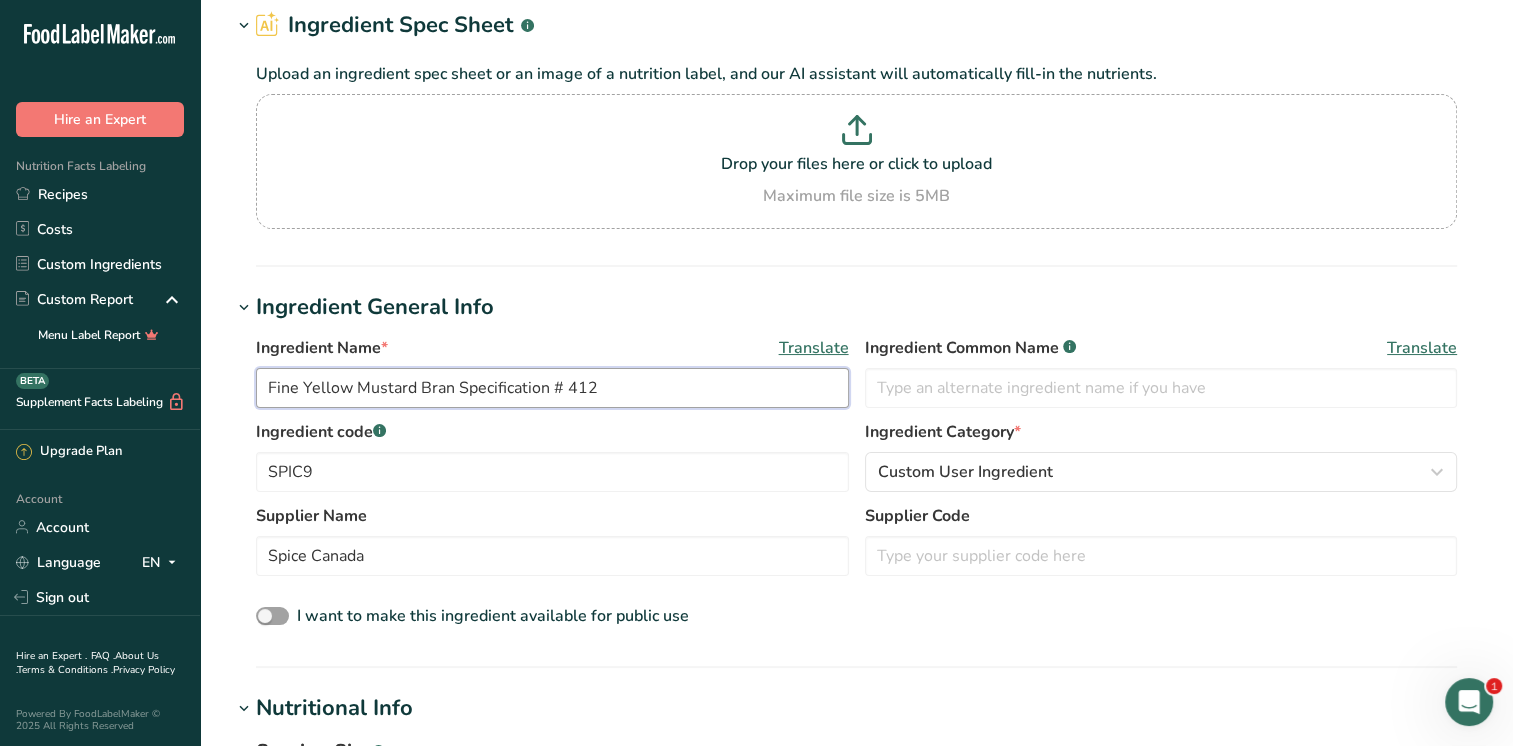 click on "Fine Yellow Mustard Bran Specification # 412" at bounding box center (552, 388) 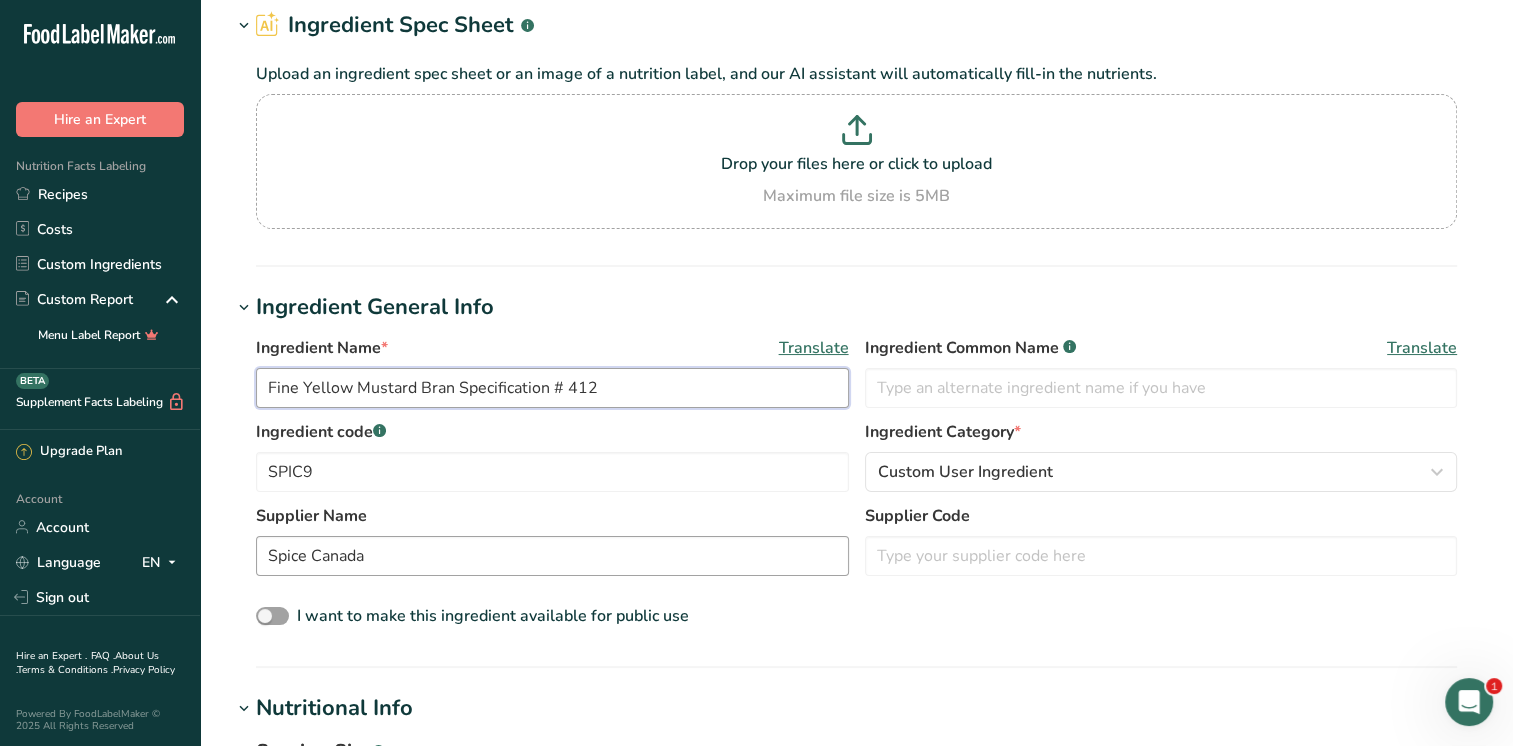 scroll, scrollTop: 600, scrollLeft: 0, axis: vertical 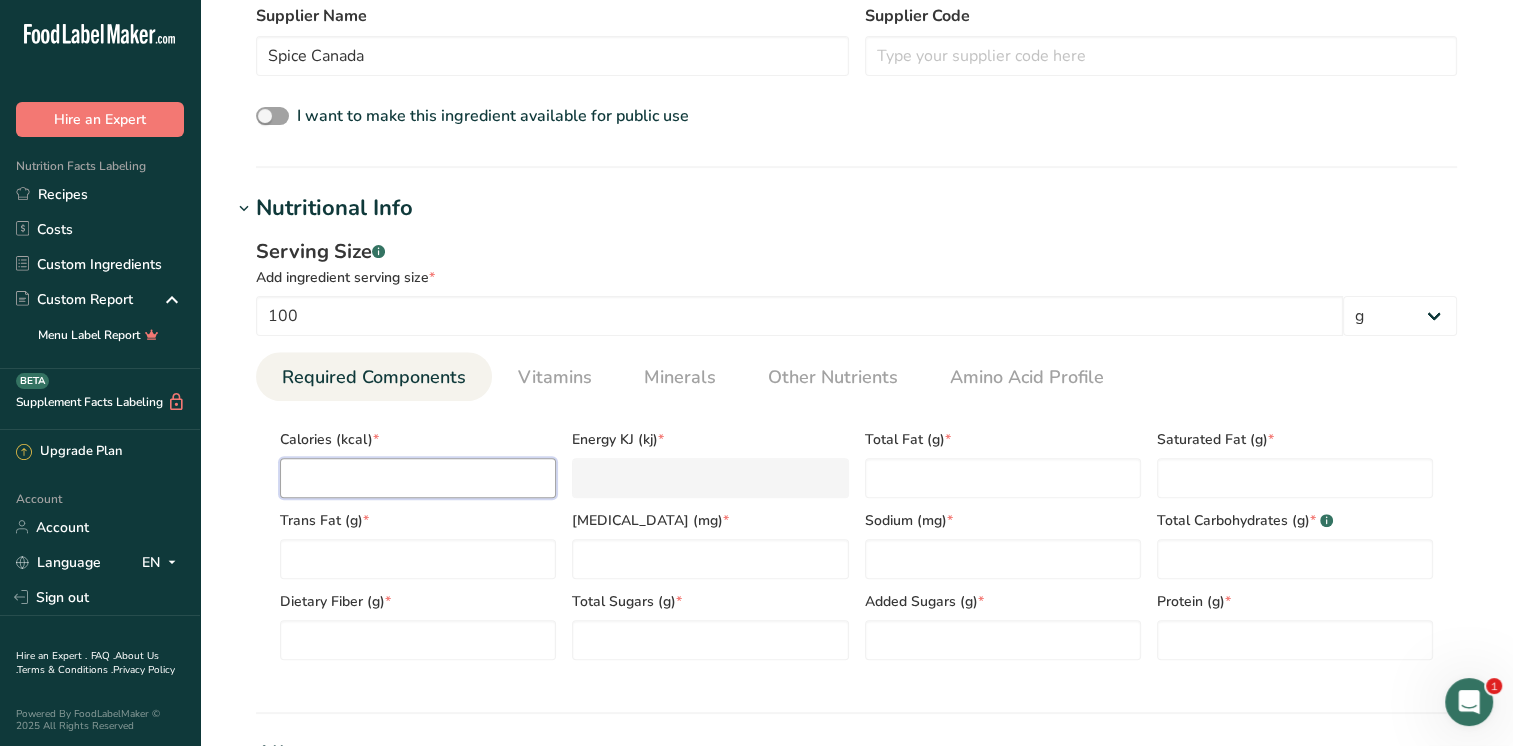 click at bounding box center (418, 478) 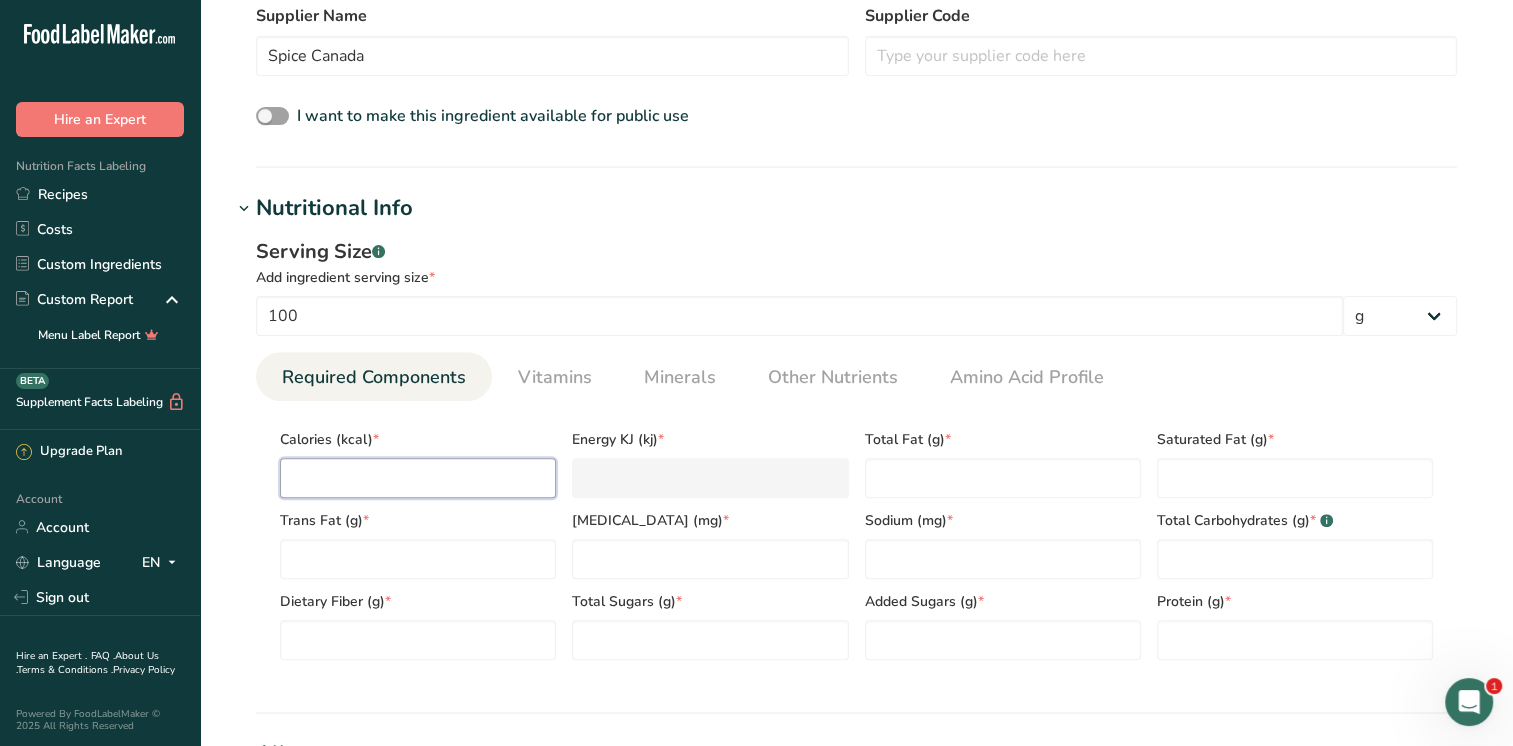 type on "4" 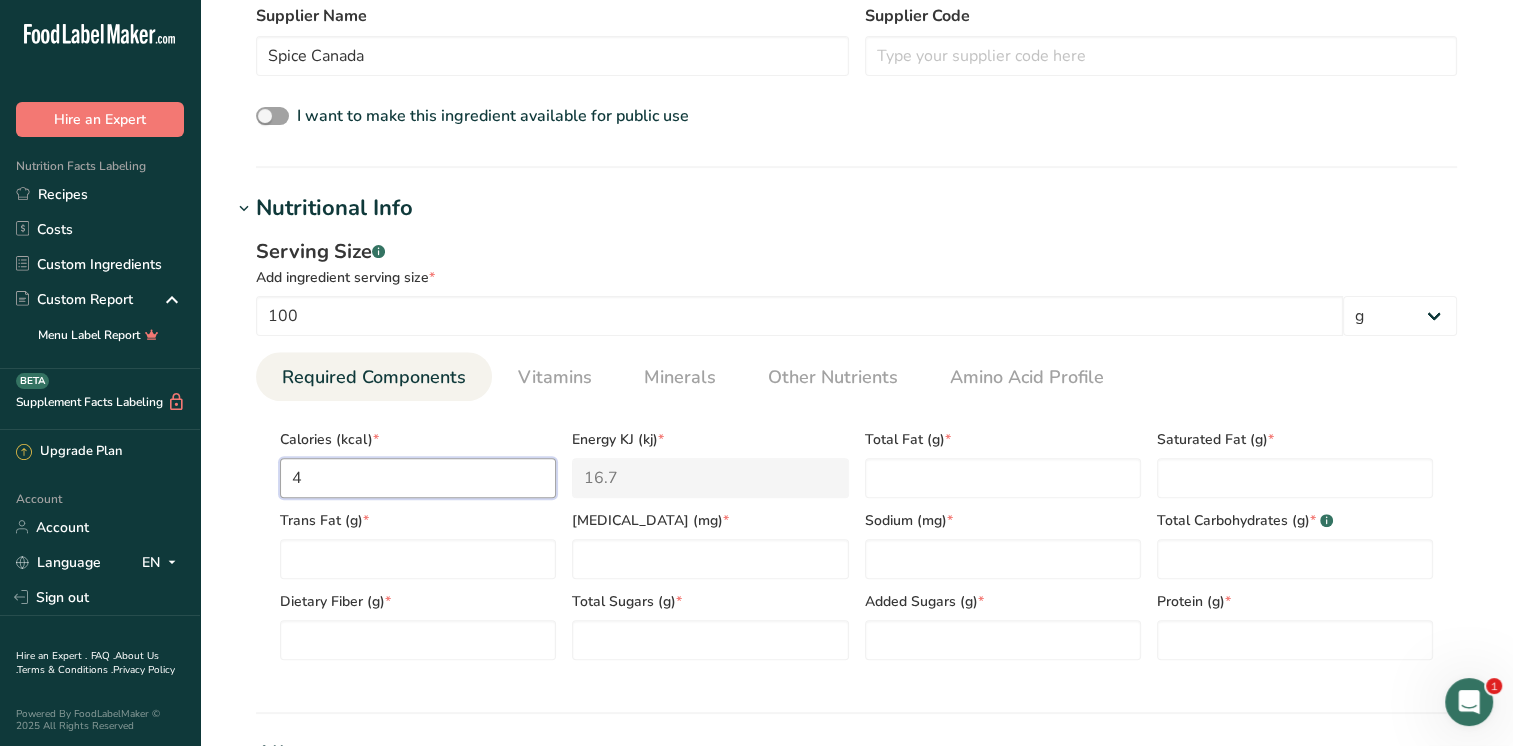 type on "43" 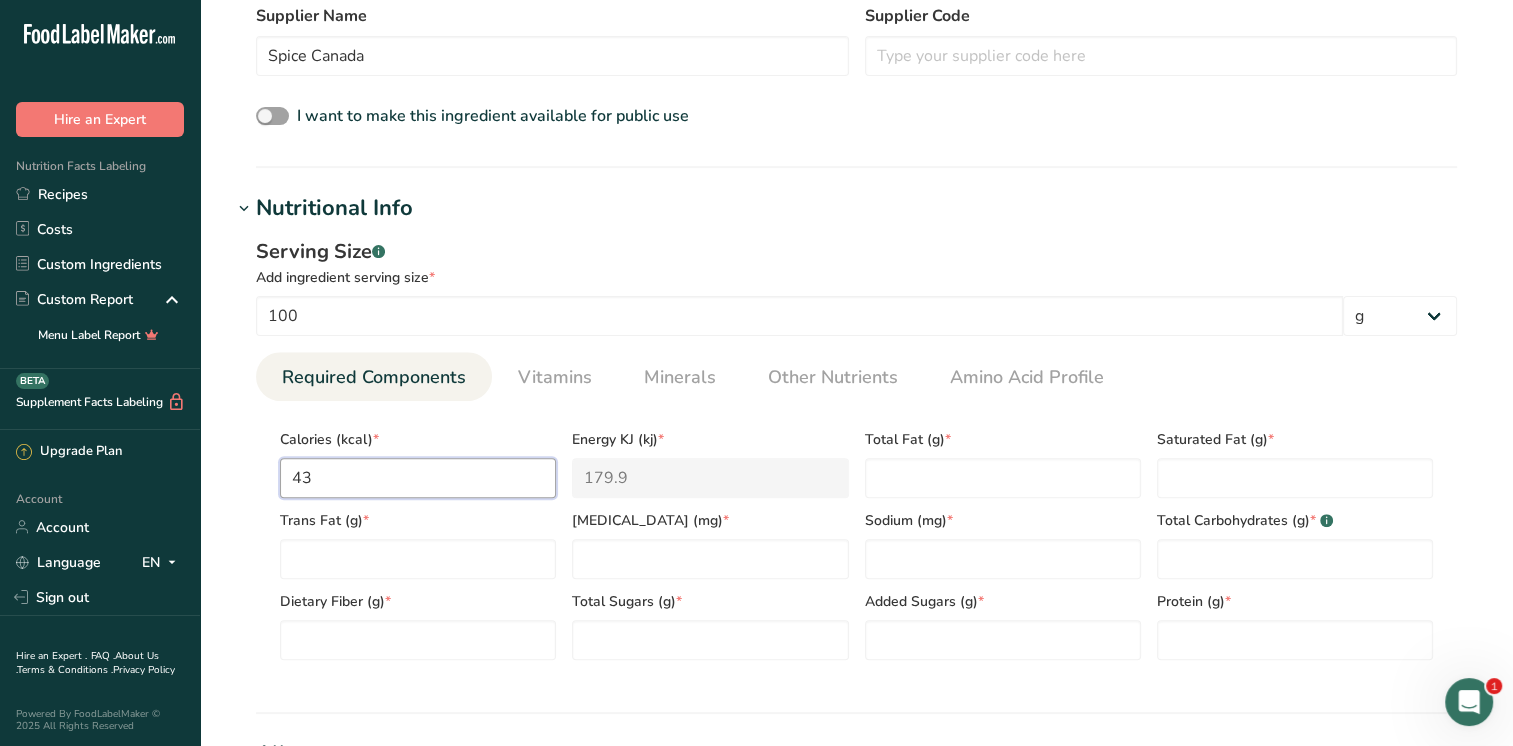 type on "438" 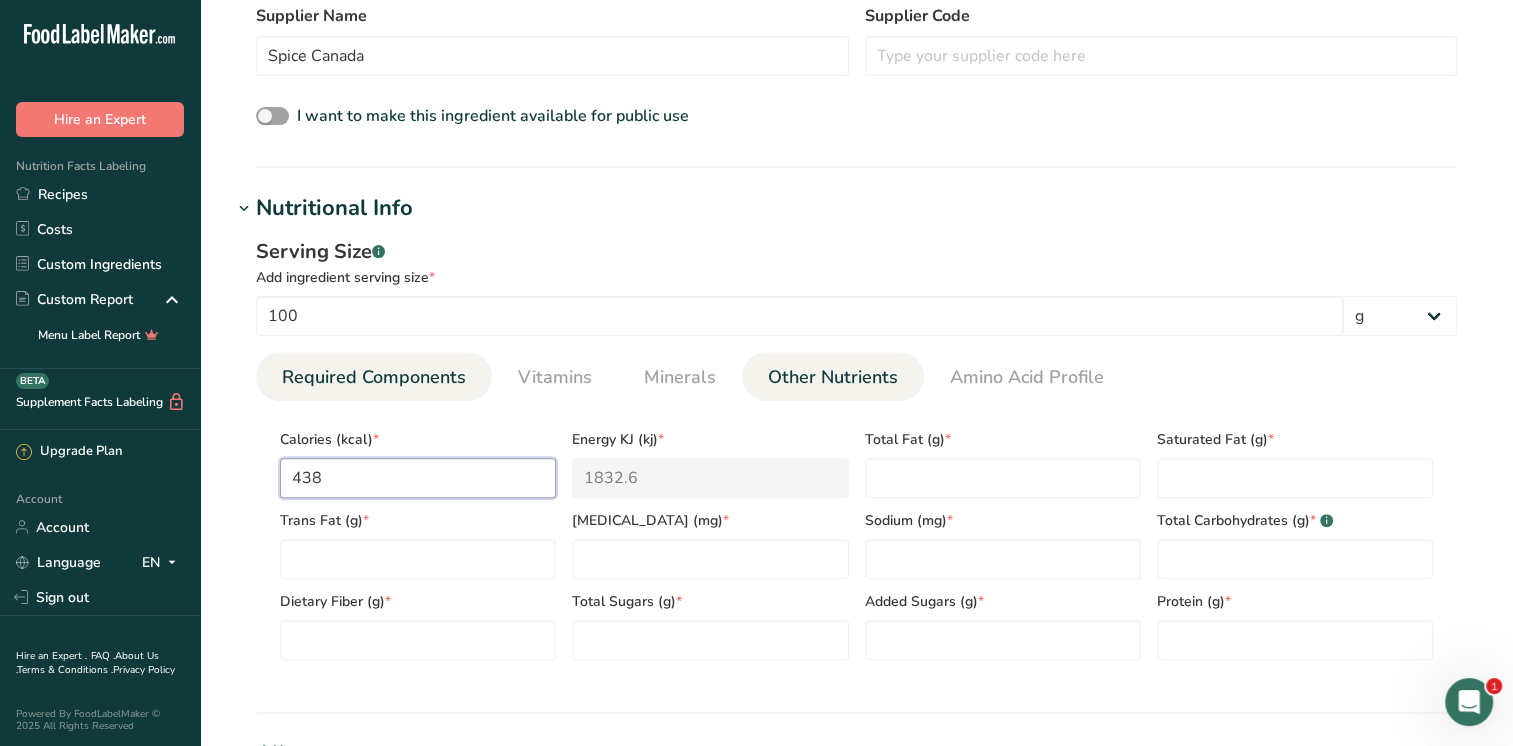 type on "438" 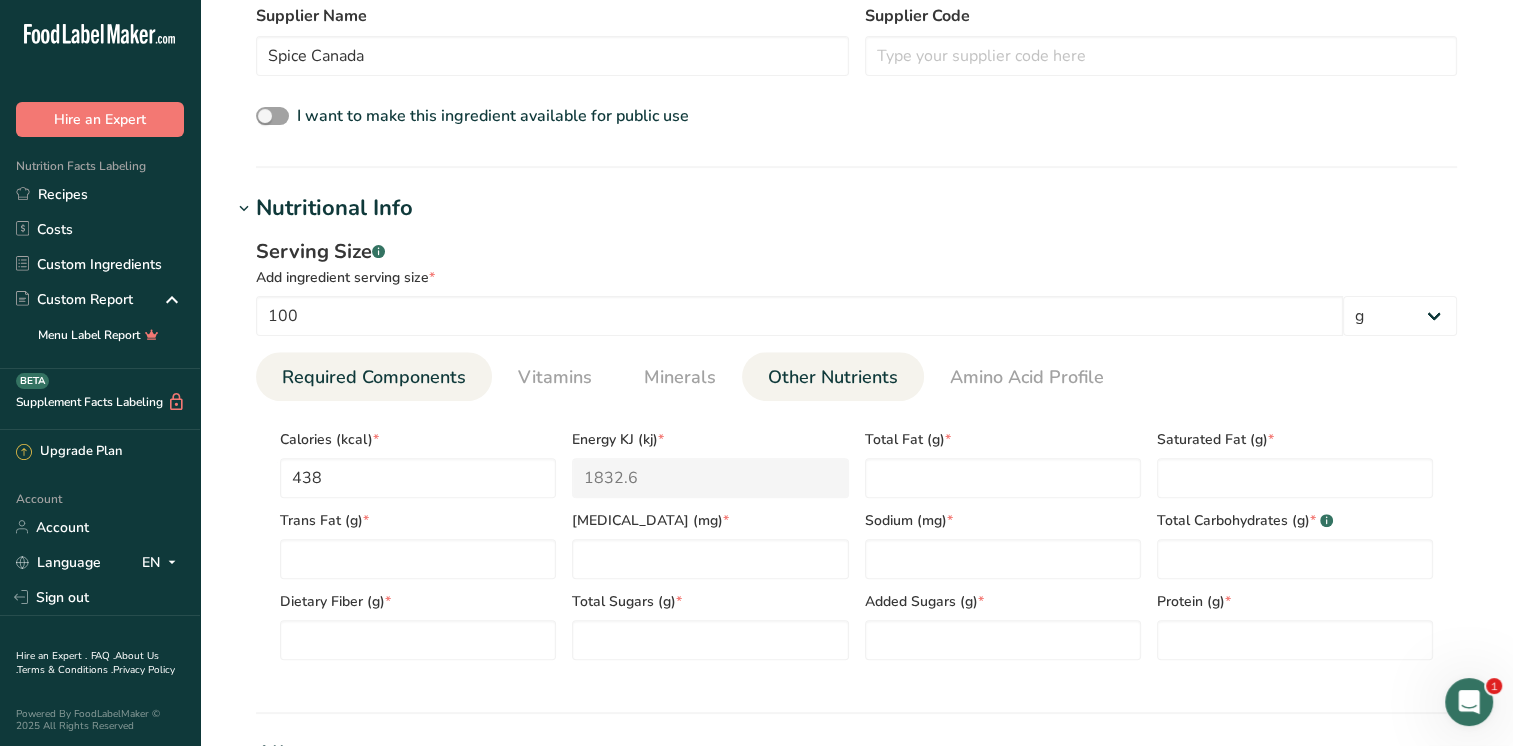 click on "Other Nutrients" at bounding box center (833, 377) 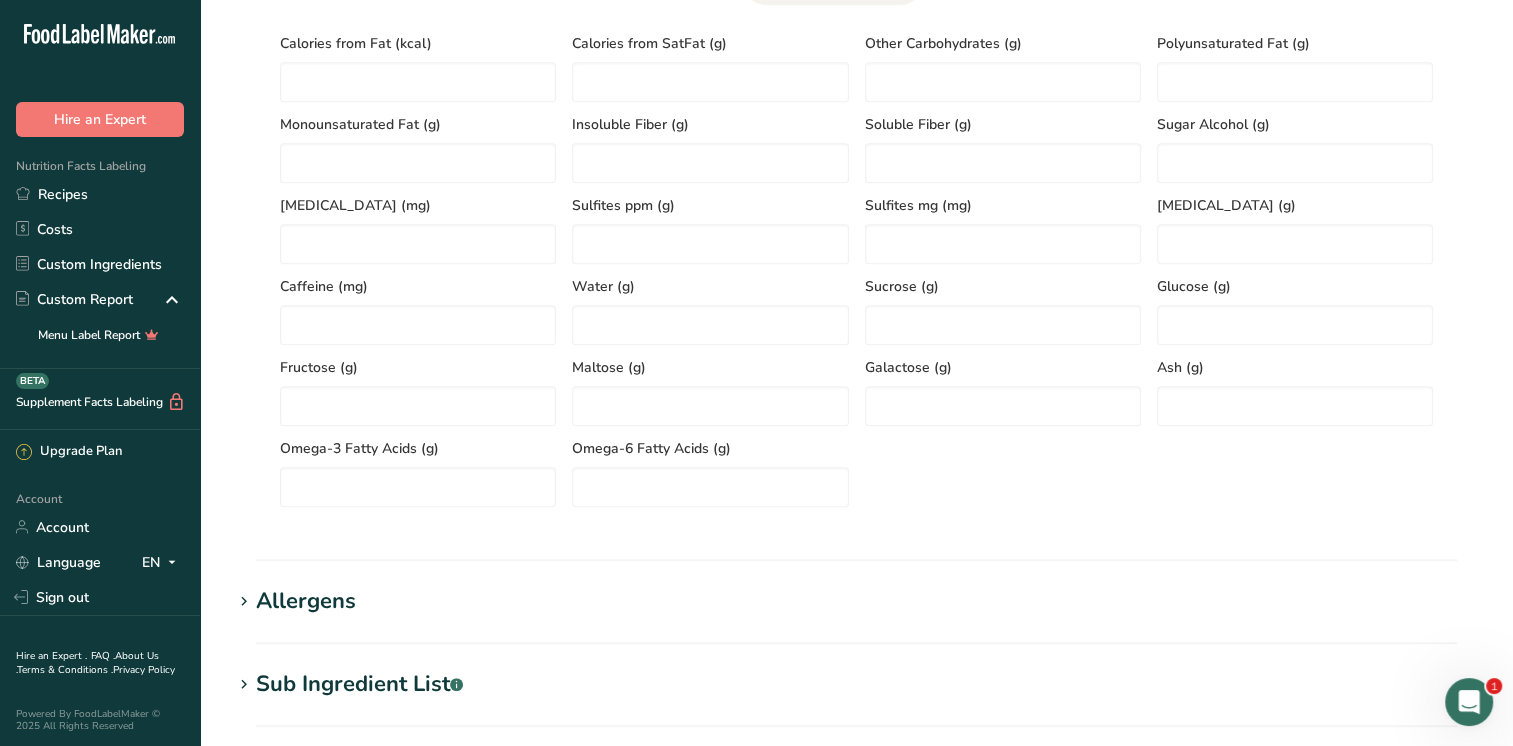scroll, scrollTop: 1000, scrollLeft: 0, axis: vertical 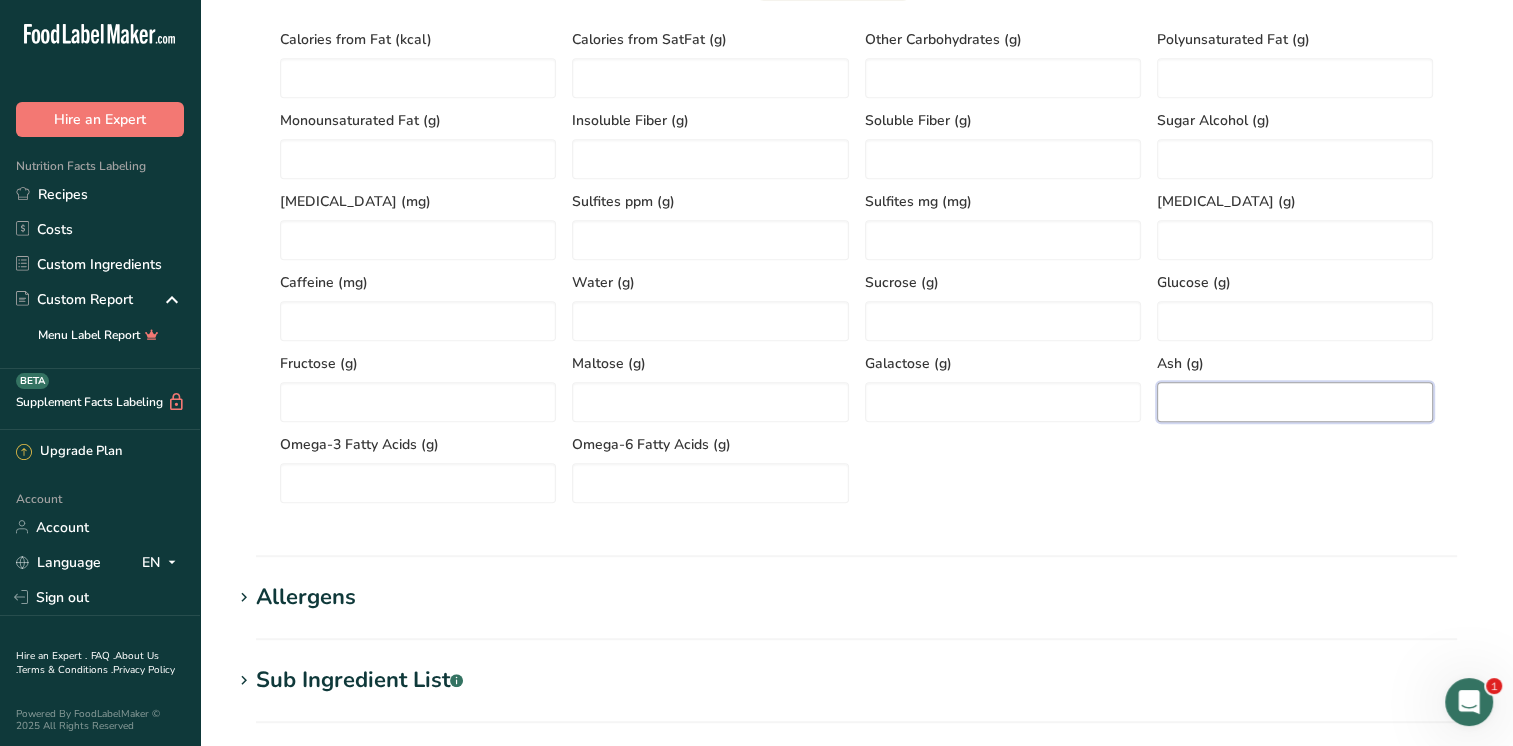 click at bounding box center (1295, 402) 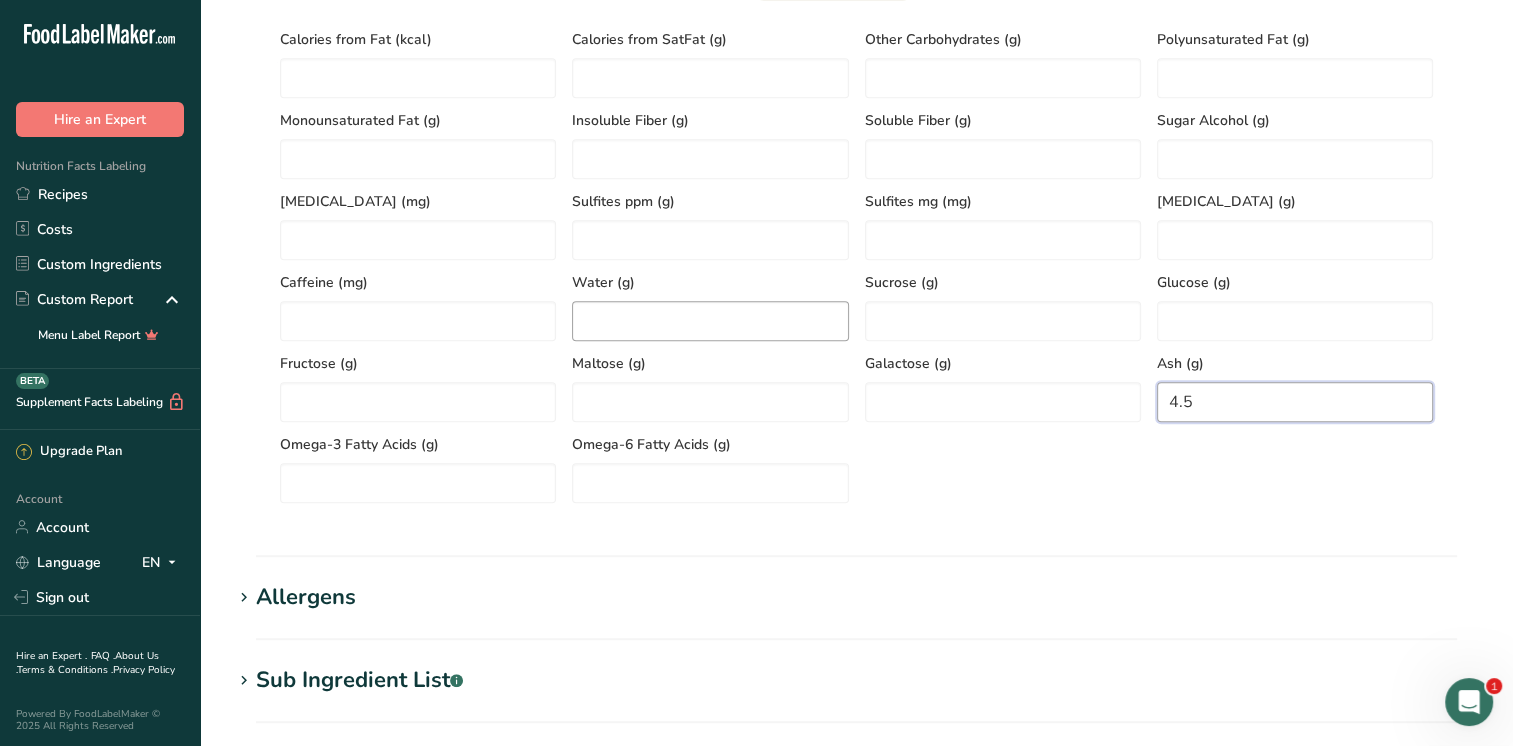 type on "4.5" 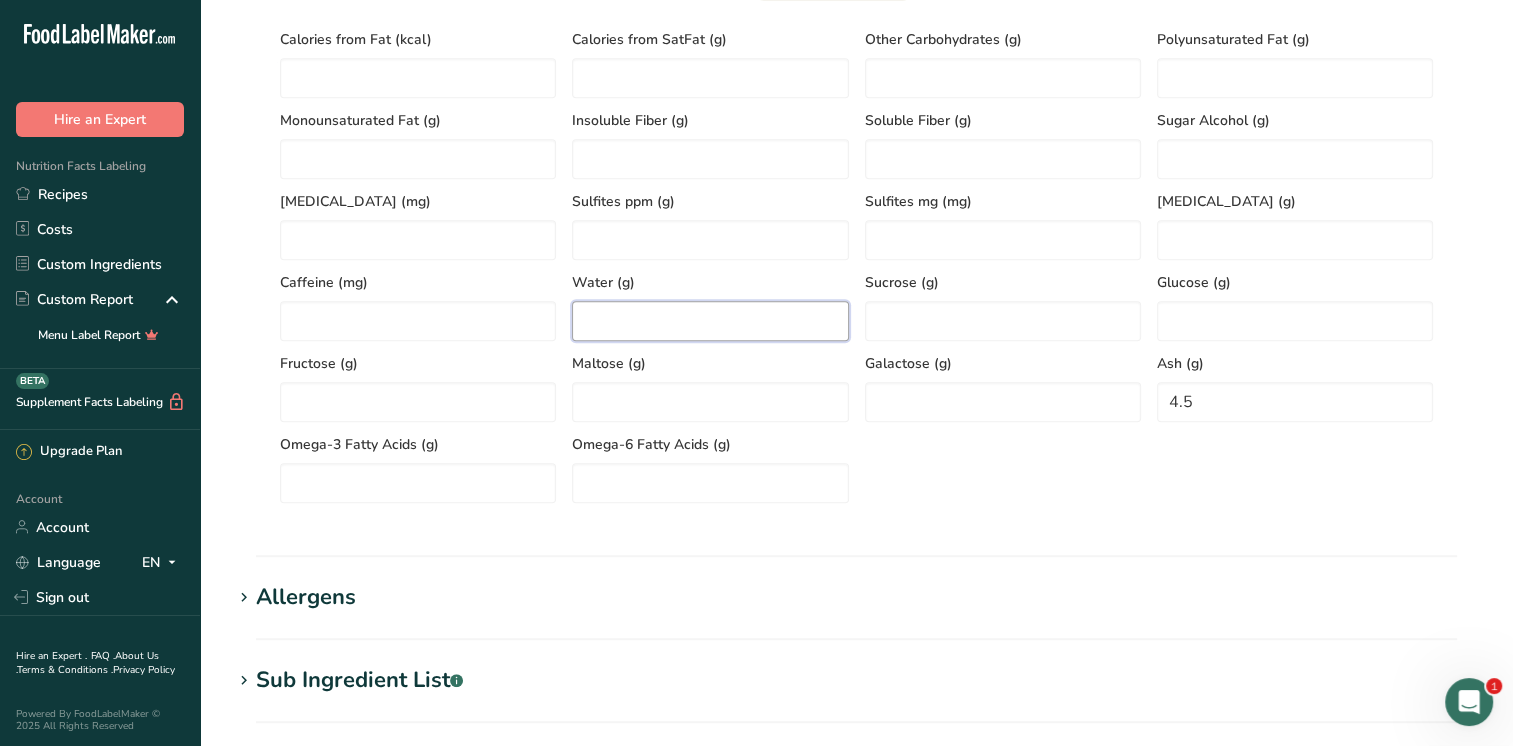 click at bounding box center [710, 321] 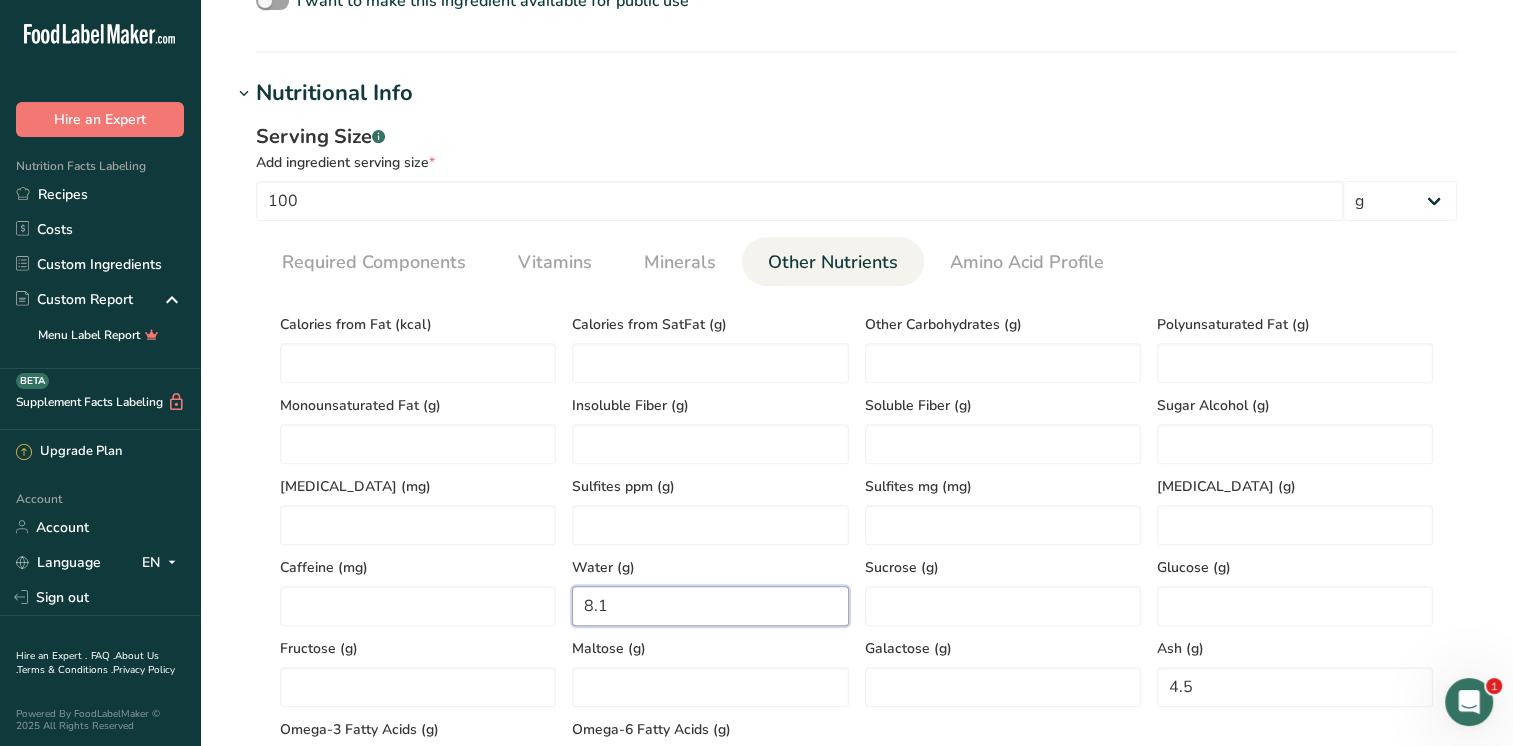 scroll, scrollTop: 700, scrollLeft: 0, axis: vertical 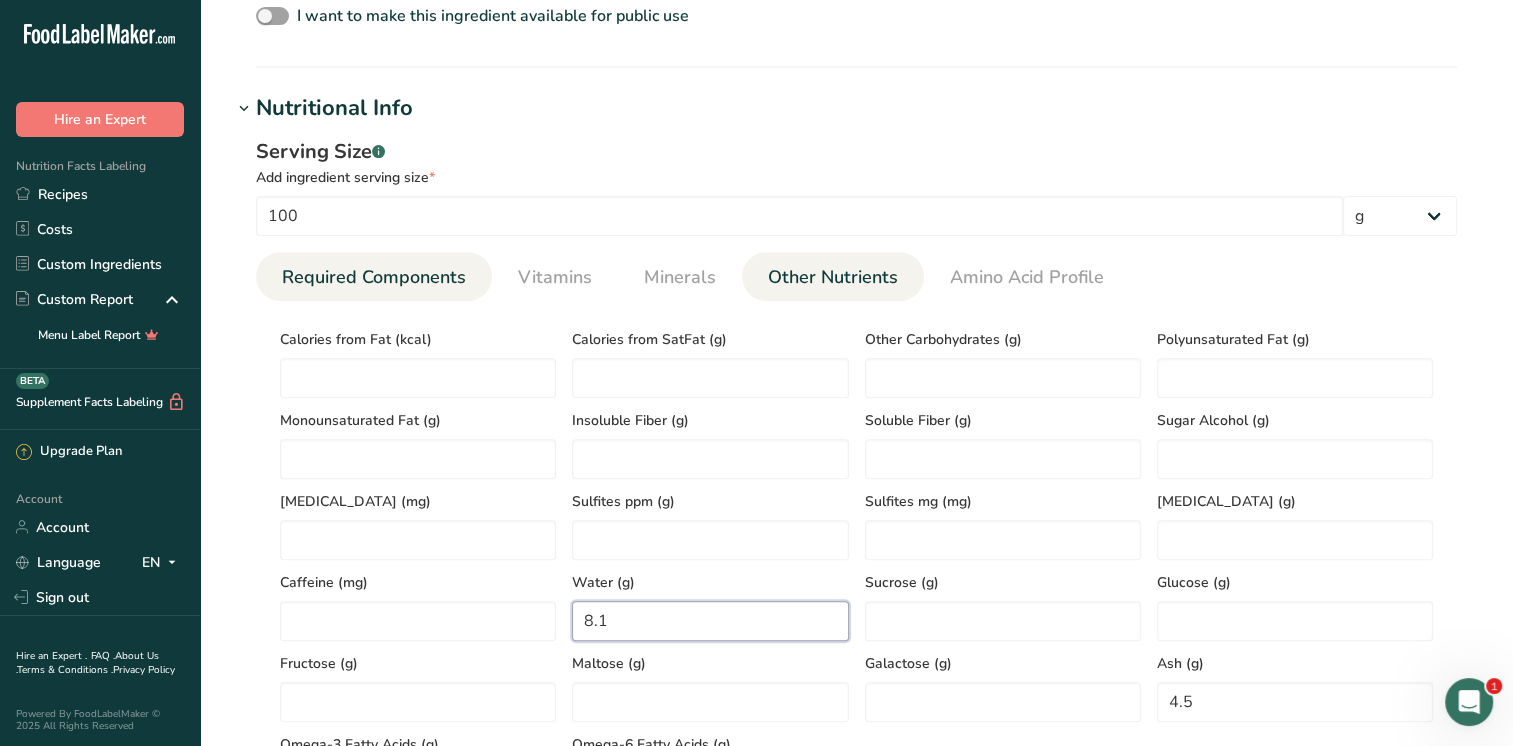 type on "8.1" 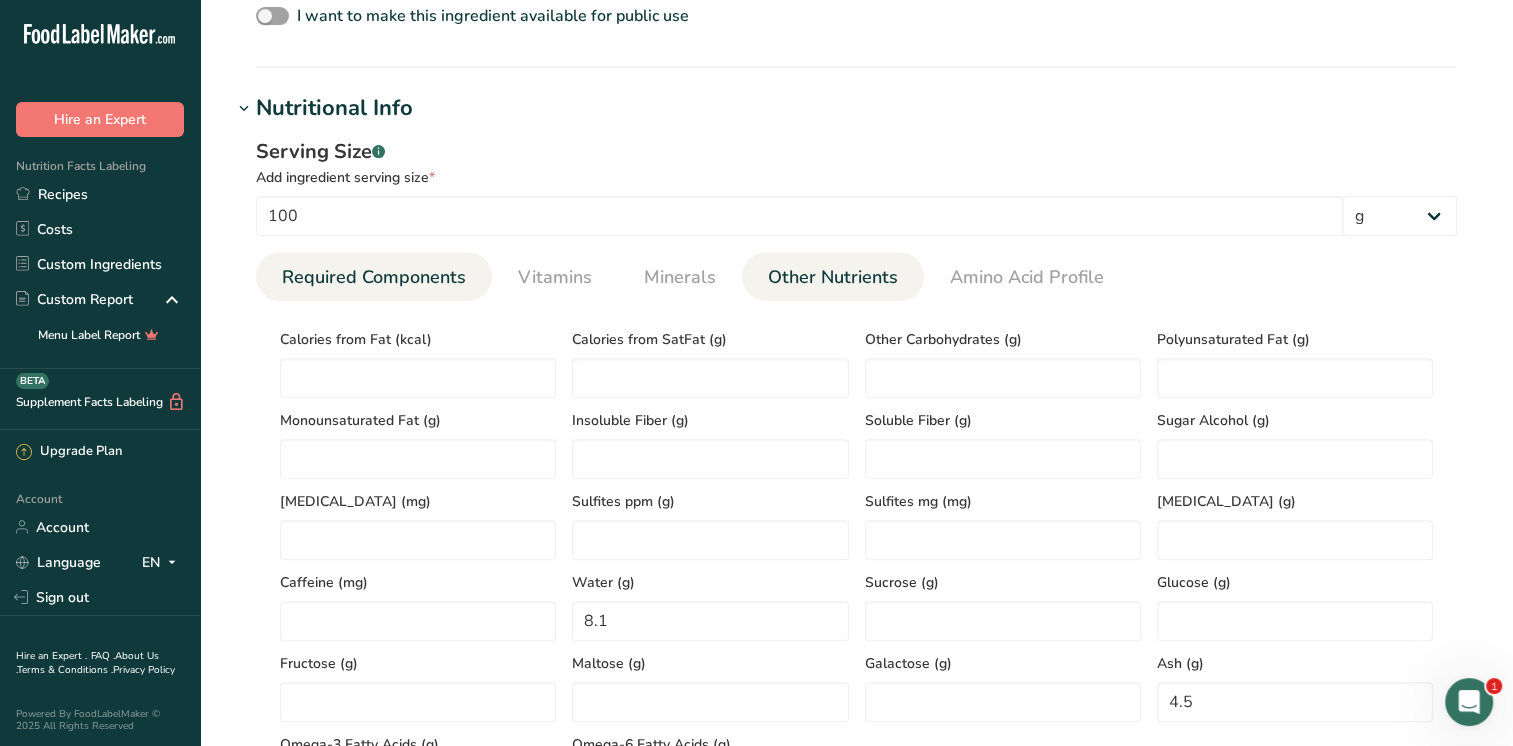 click on "Required Components" at bounding box center (374, 277) 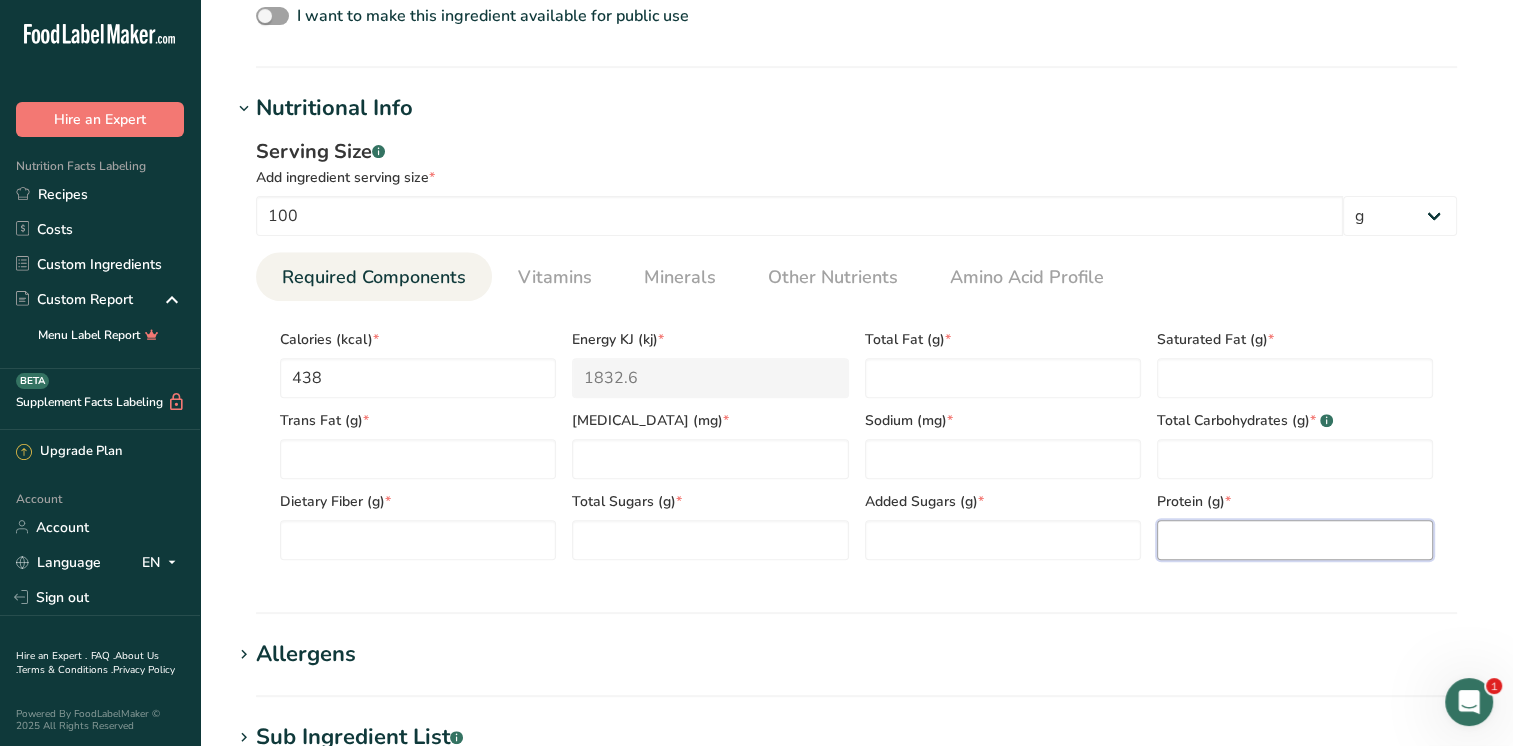 click at bounding box center (1295, 540) 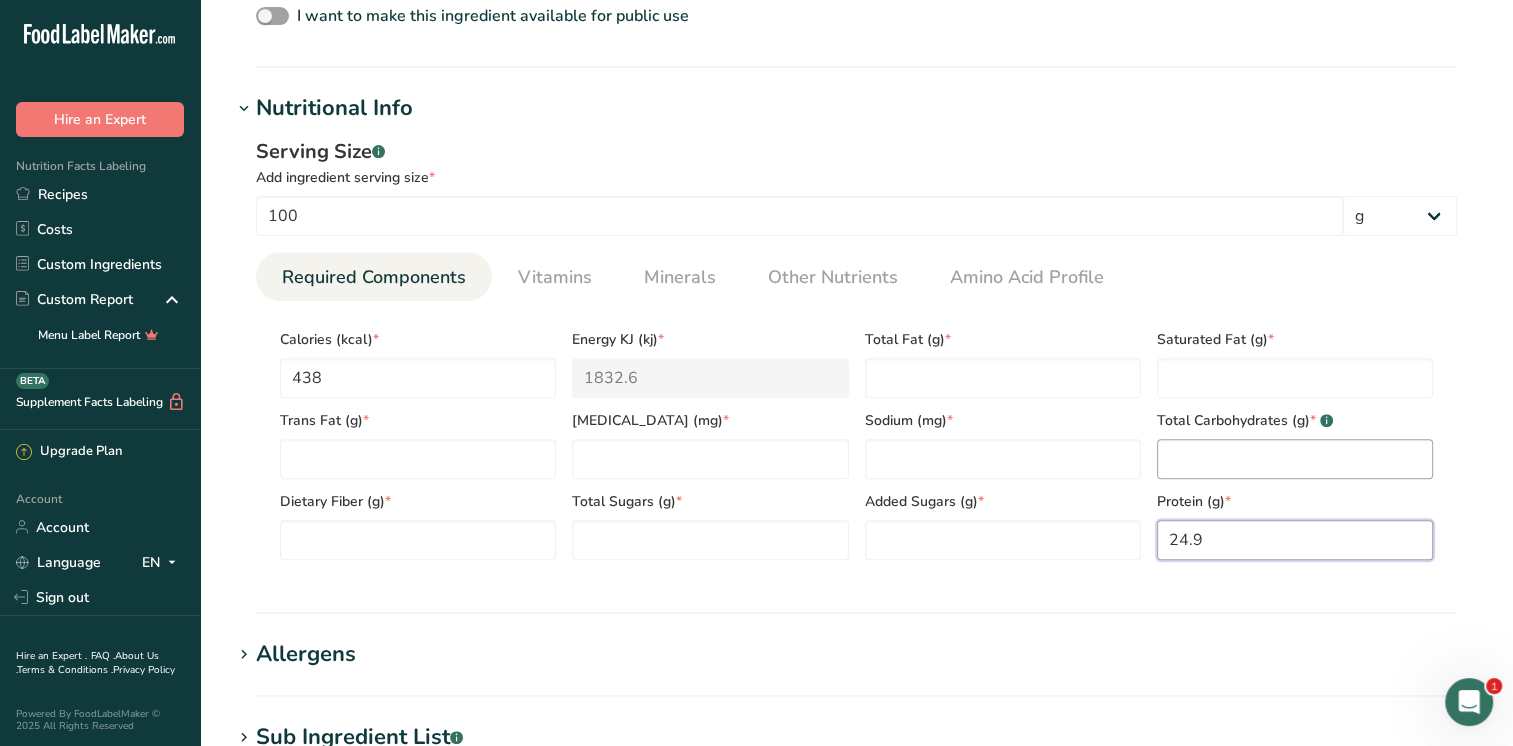 type on "24.9" 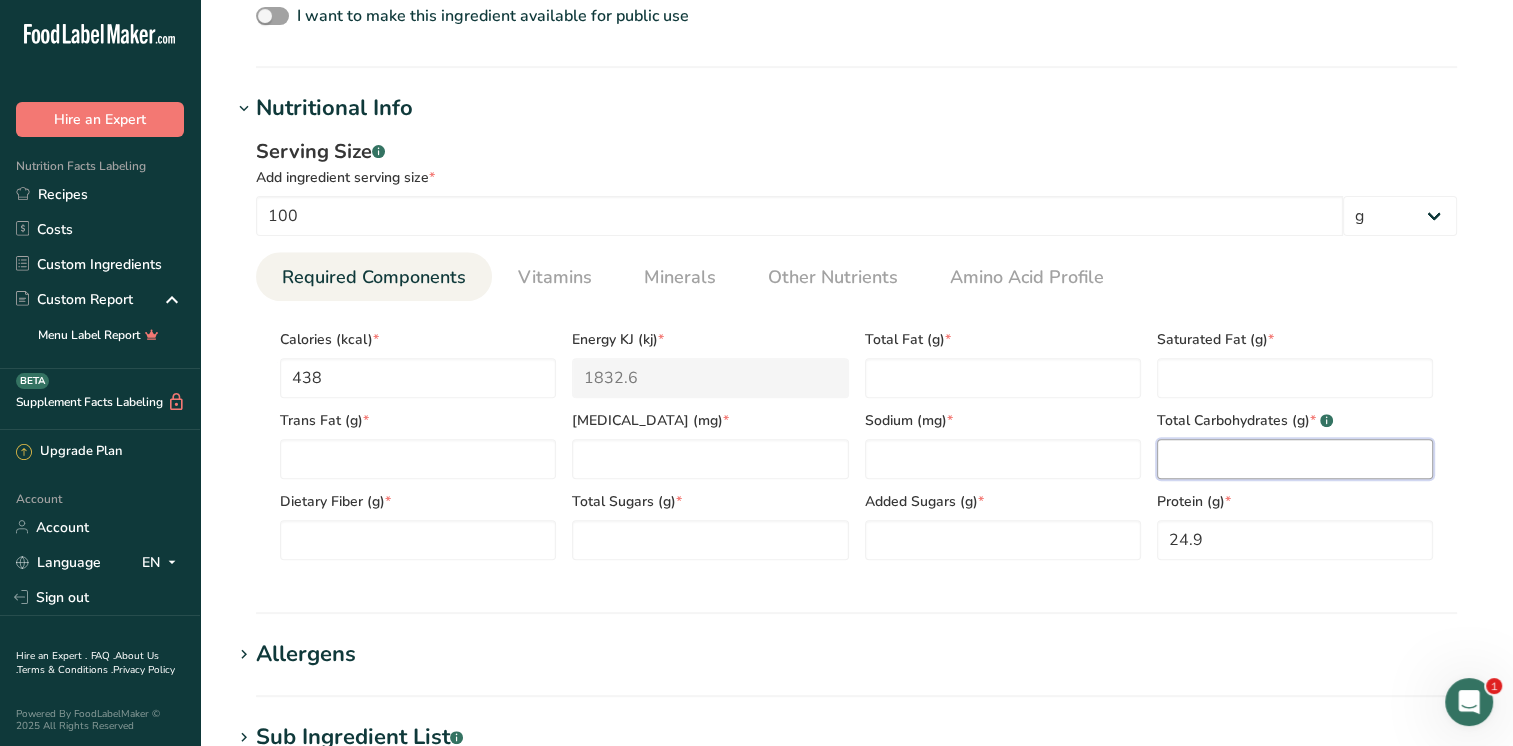 click at bounding box center (1295, 459) 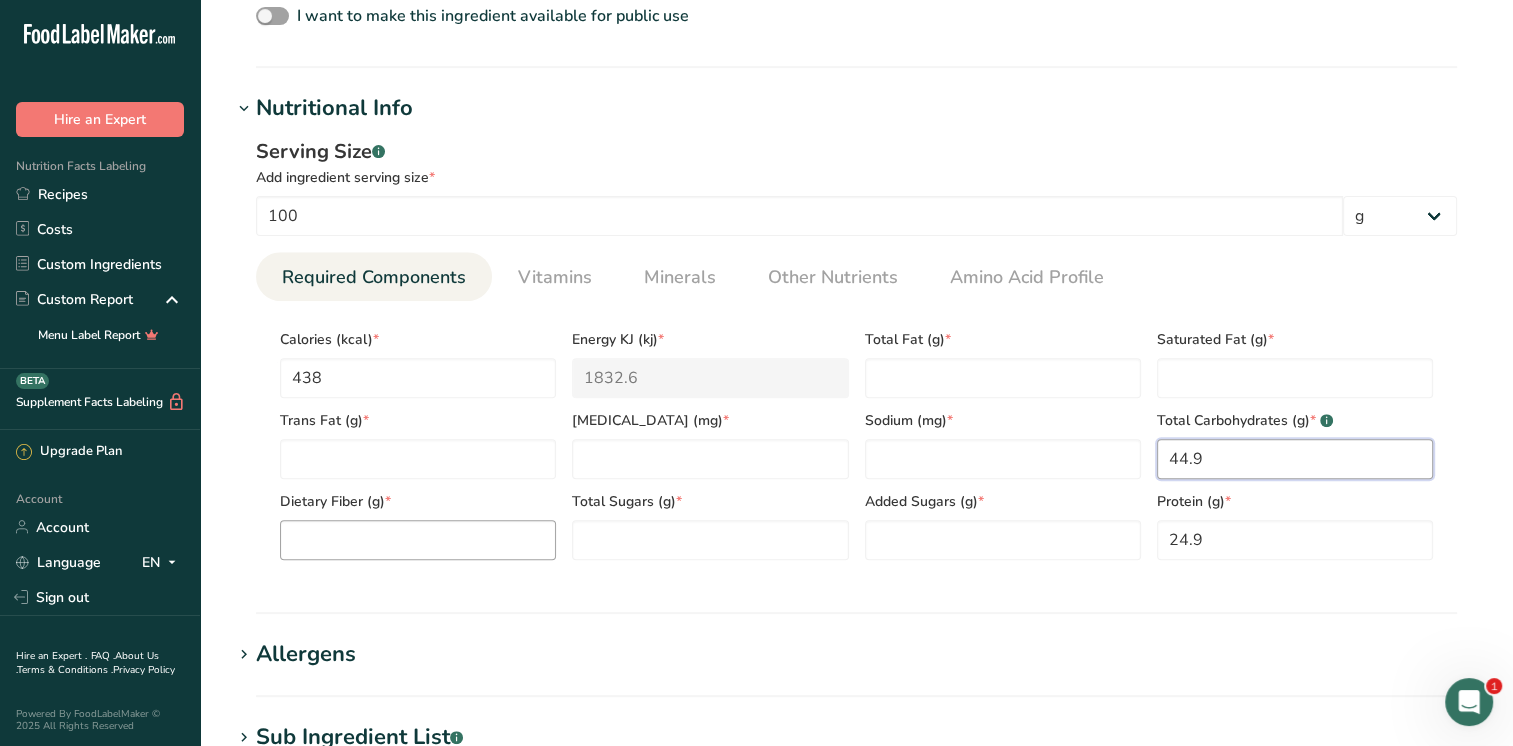 type on "44.9" 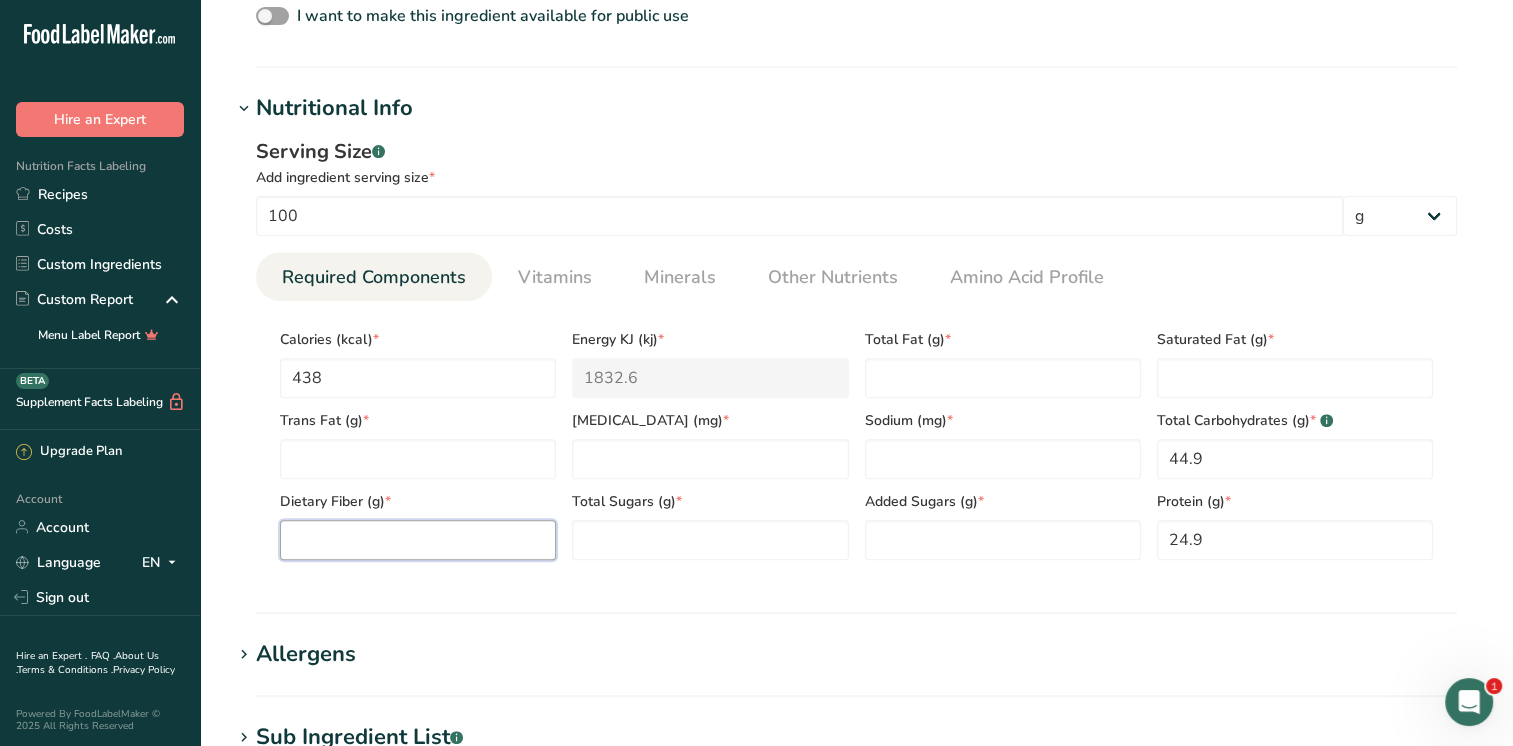 click at bounding box center (418, 540) 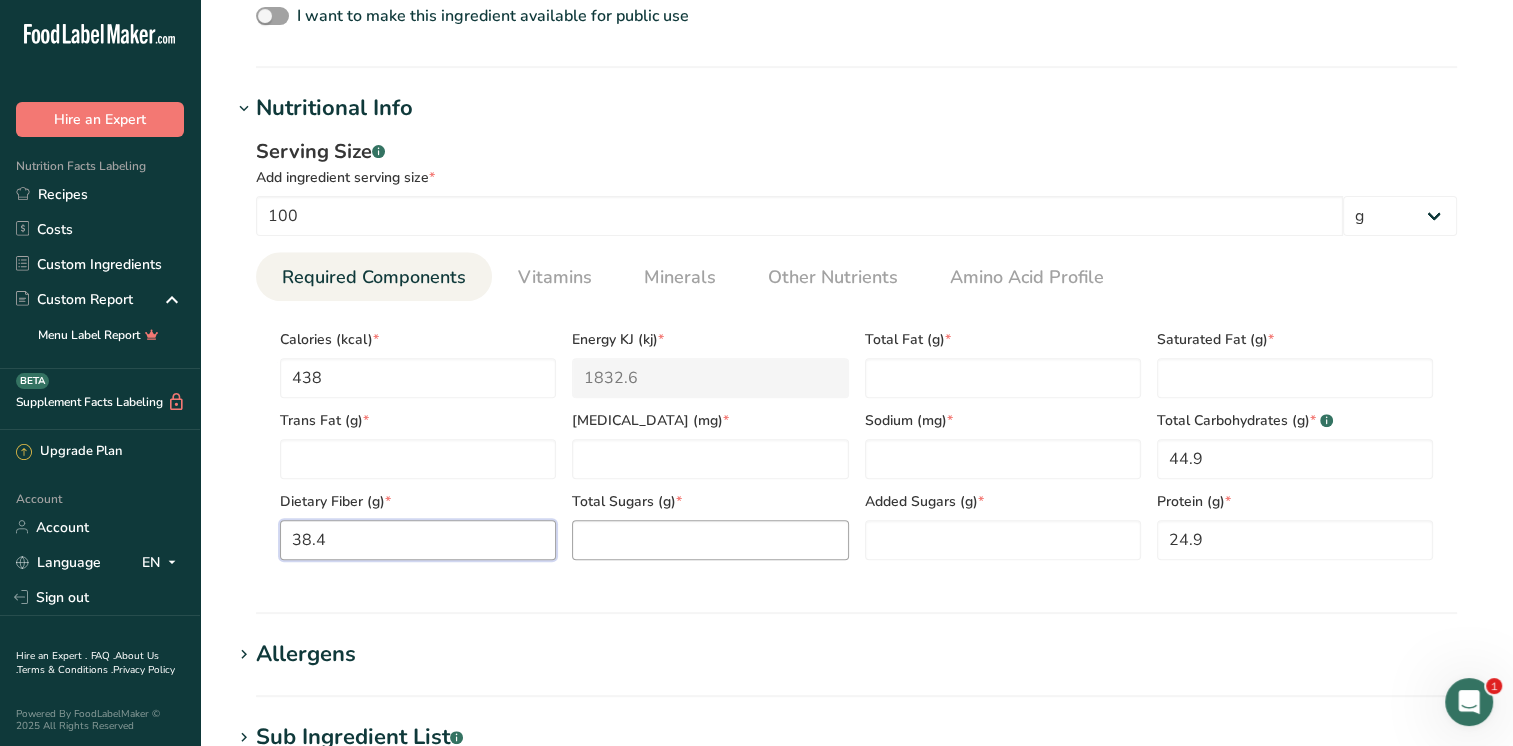 type on "38.4" 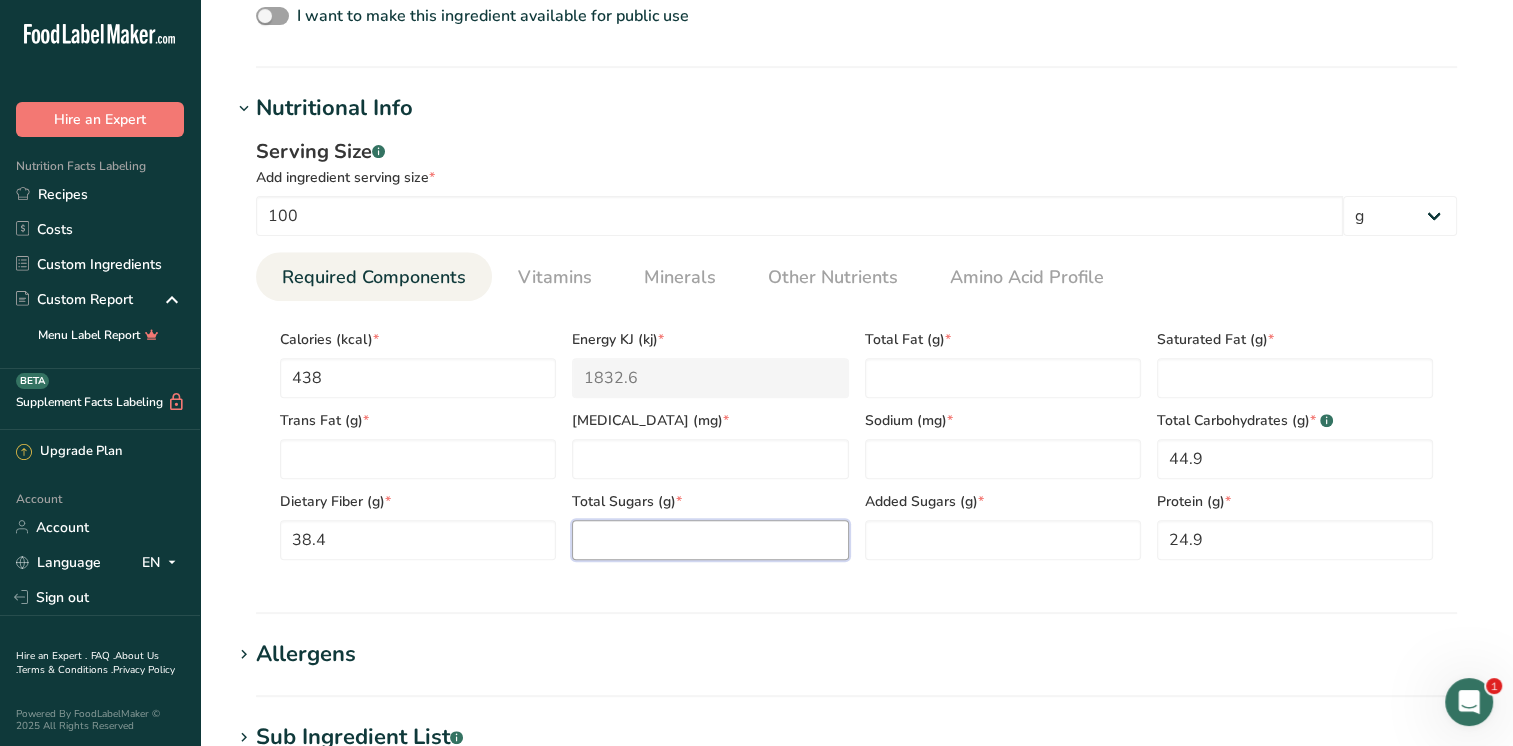 click at bounding box center (710, 540) 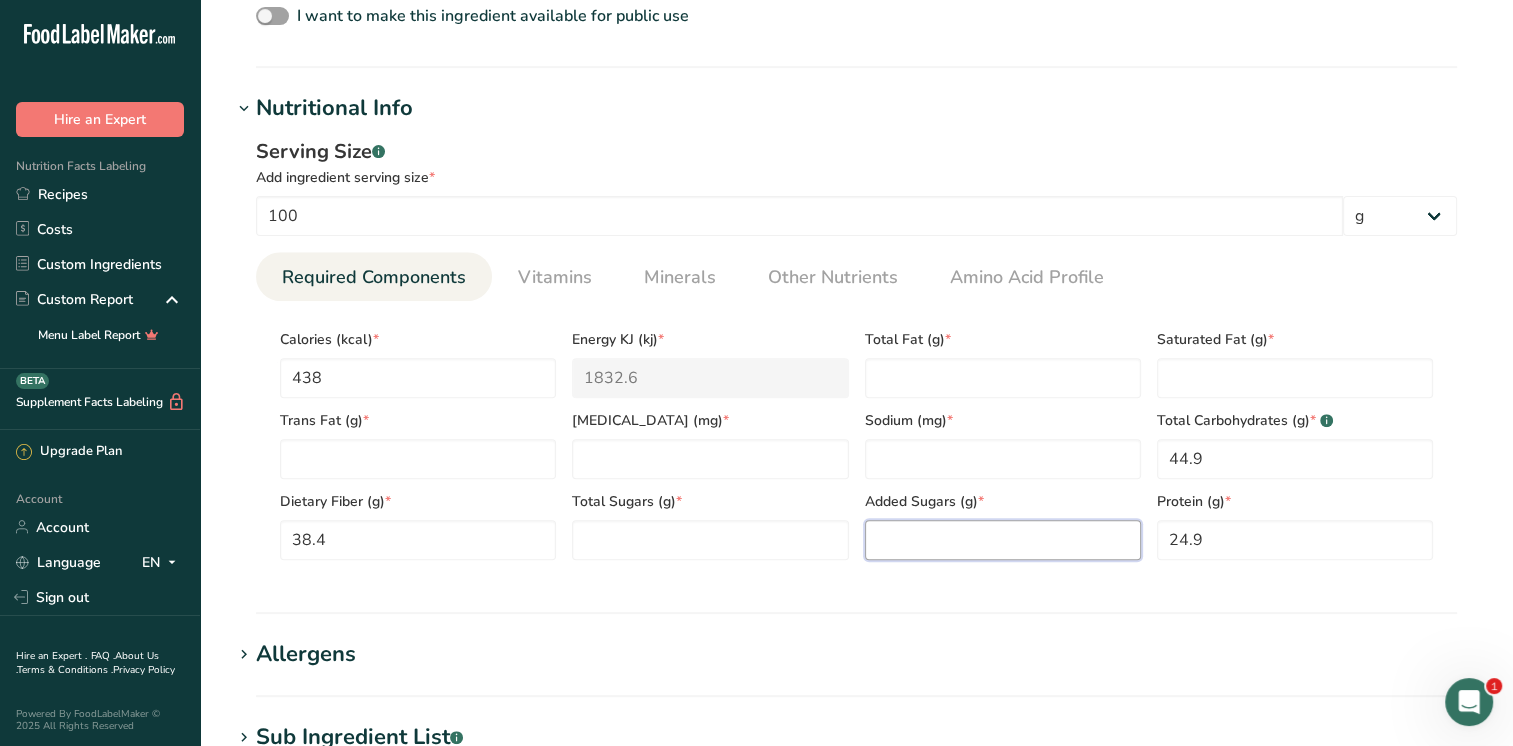 click at bounding box center (1003, 540) 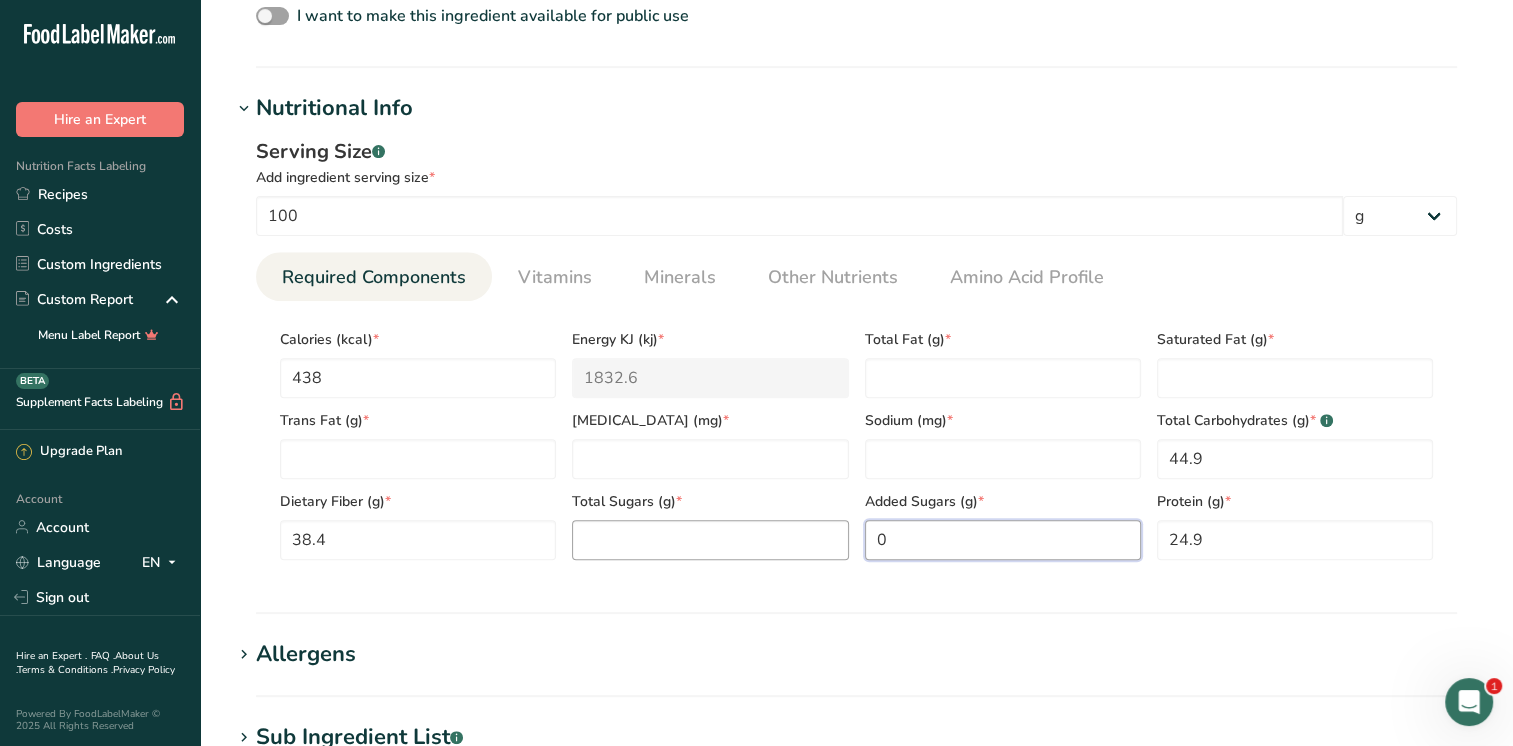 type on "0" 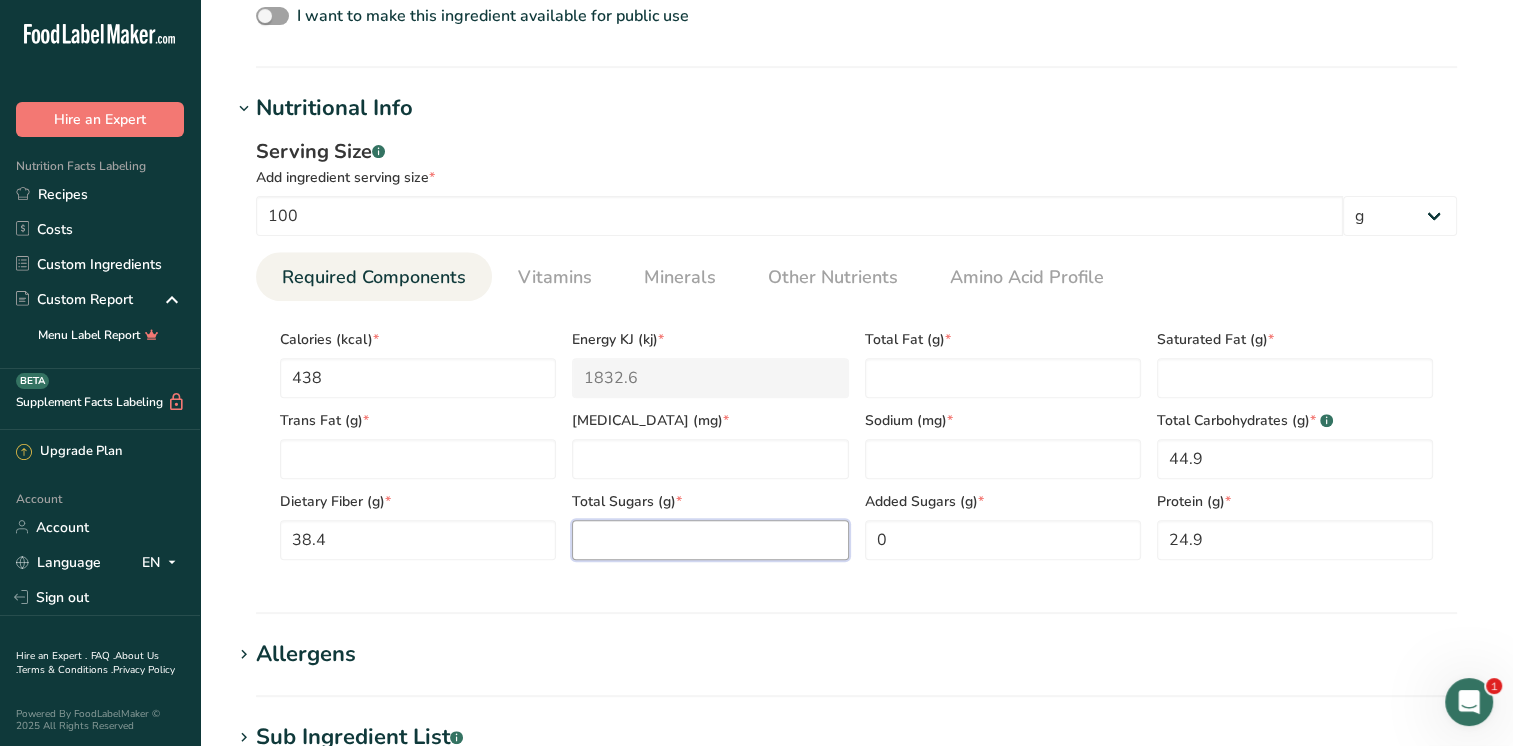 click at bounding box center [710, 540] 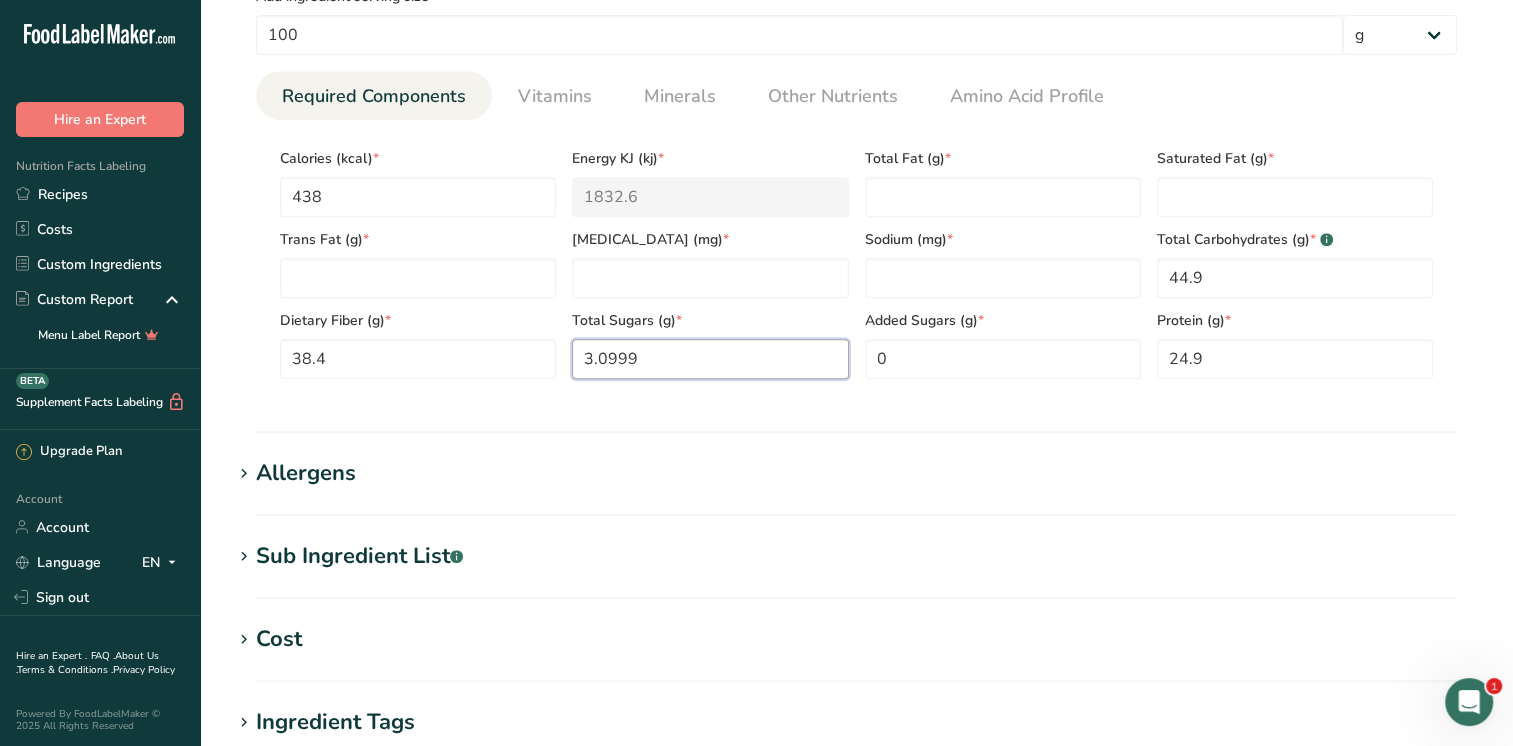 scroll, scrollTop: 900, scrollLeft: 0, axis: vertical 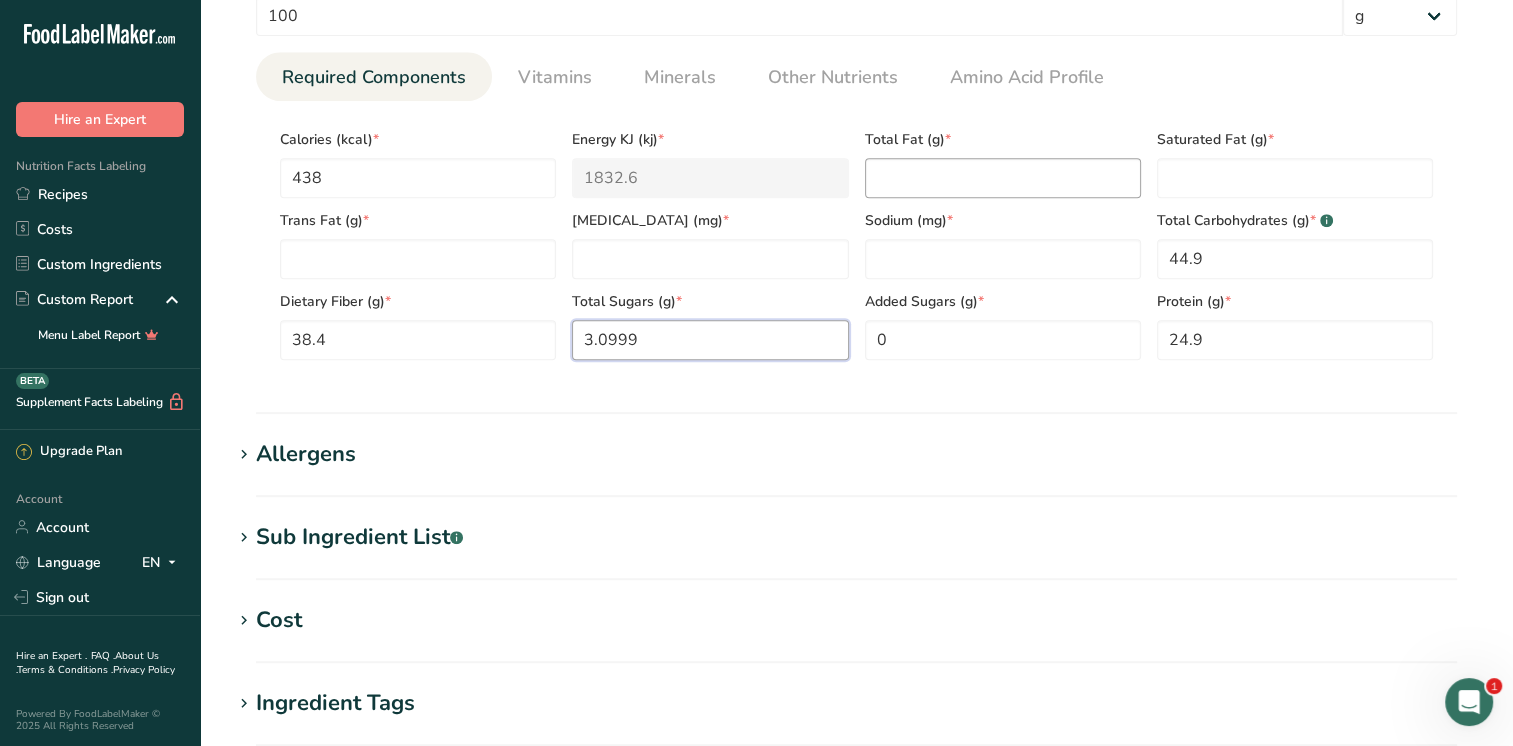 type on "3.0999" 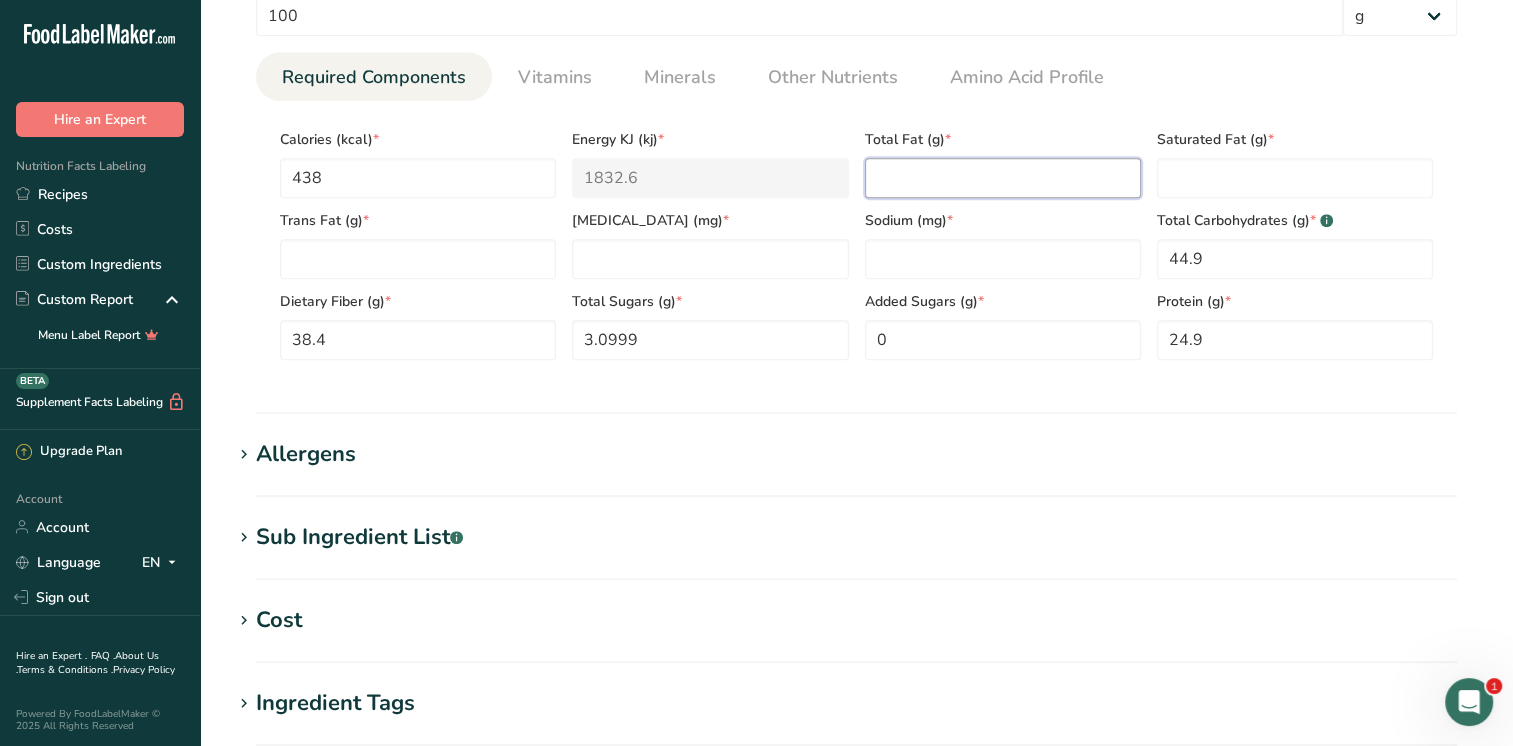 click at bounding box center (1003, 178) 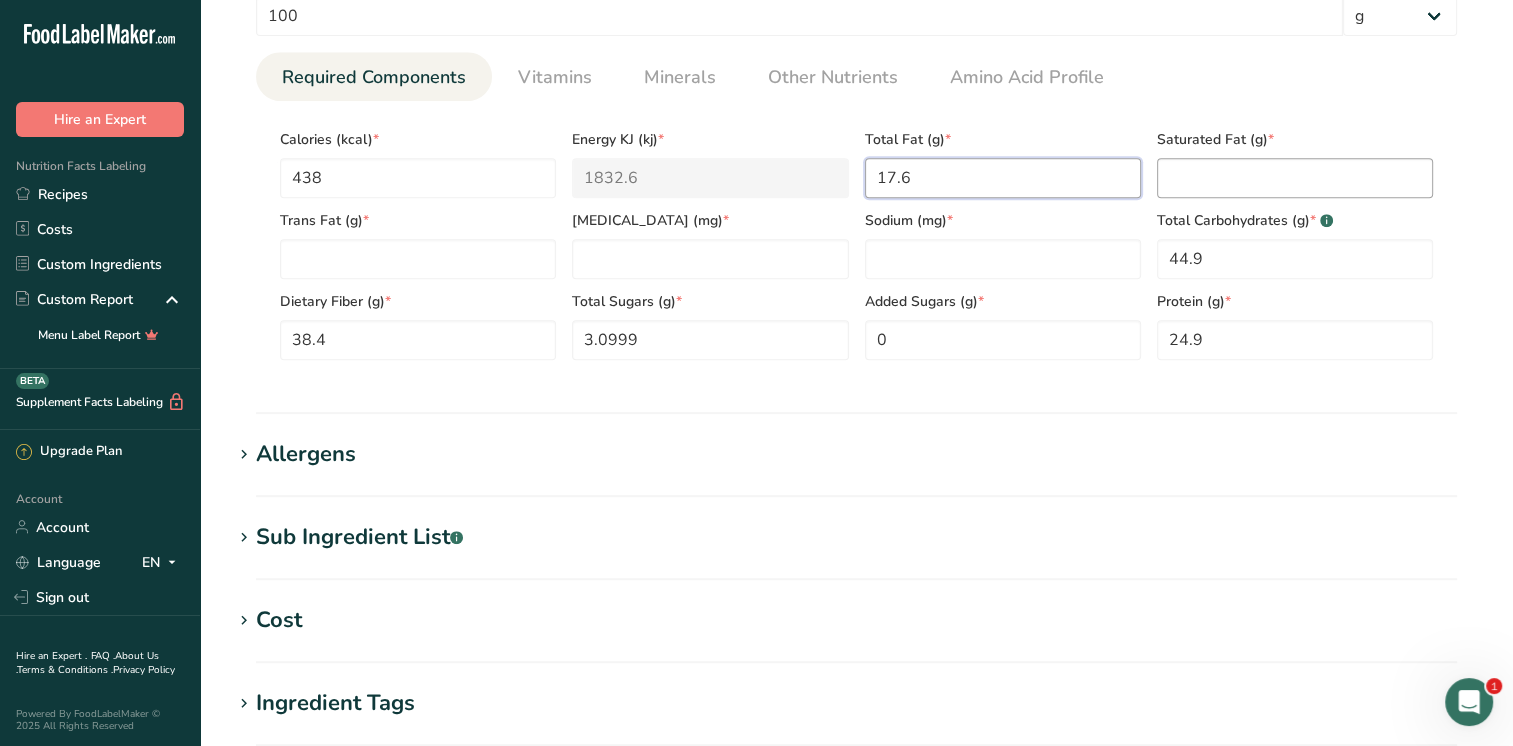 type on "17.6" 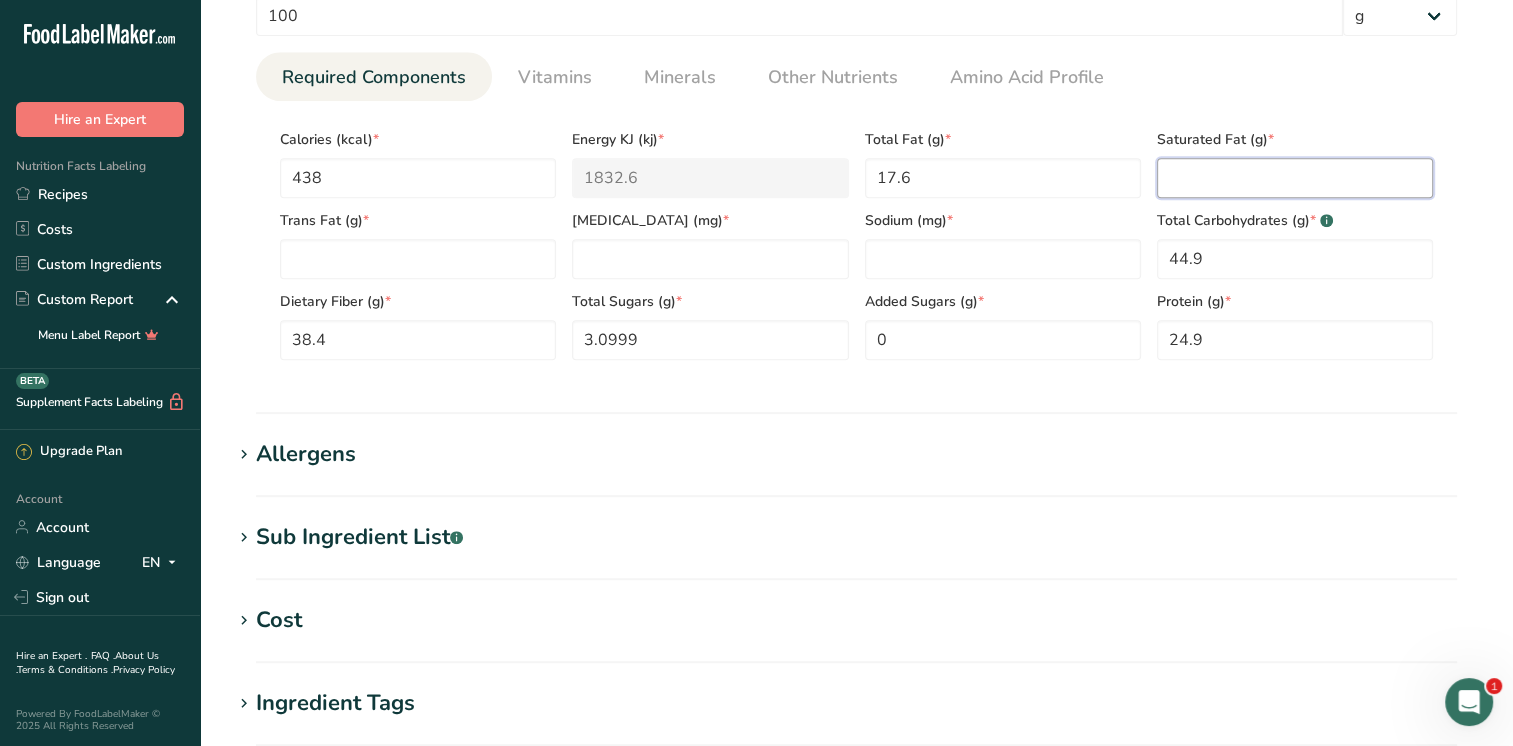 click at bounding box center (1295, 178) 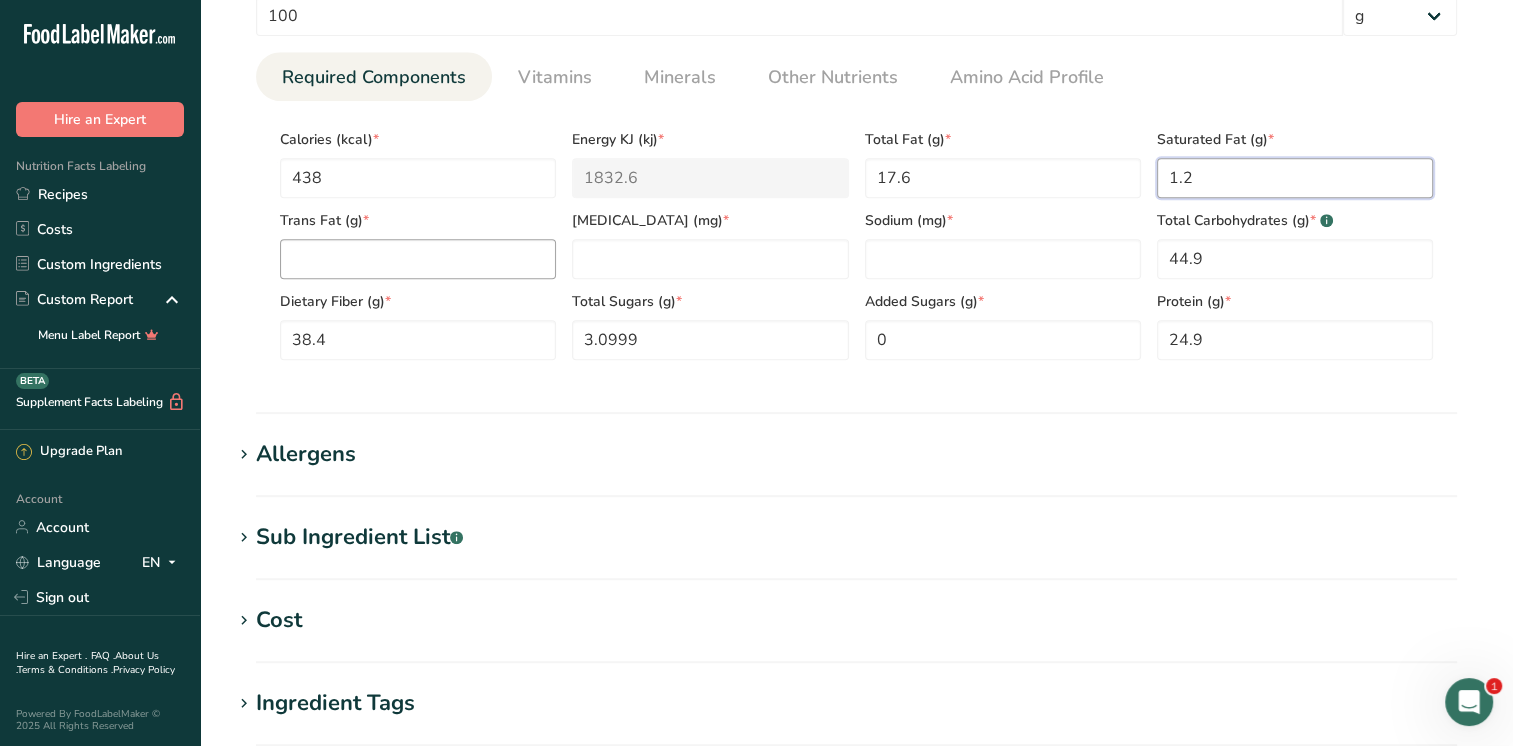 type on "1.2" 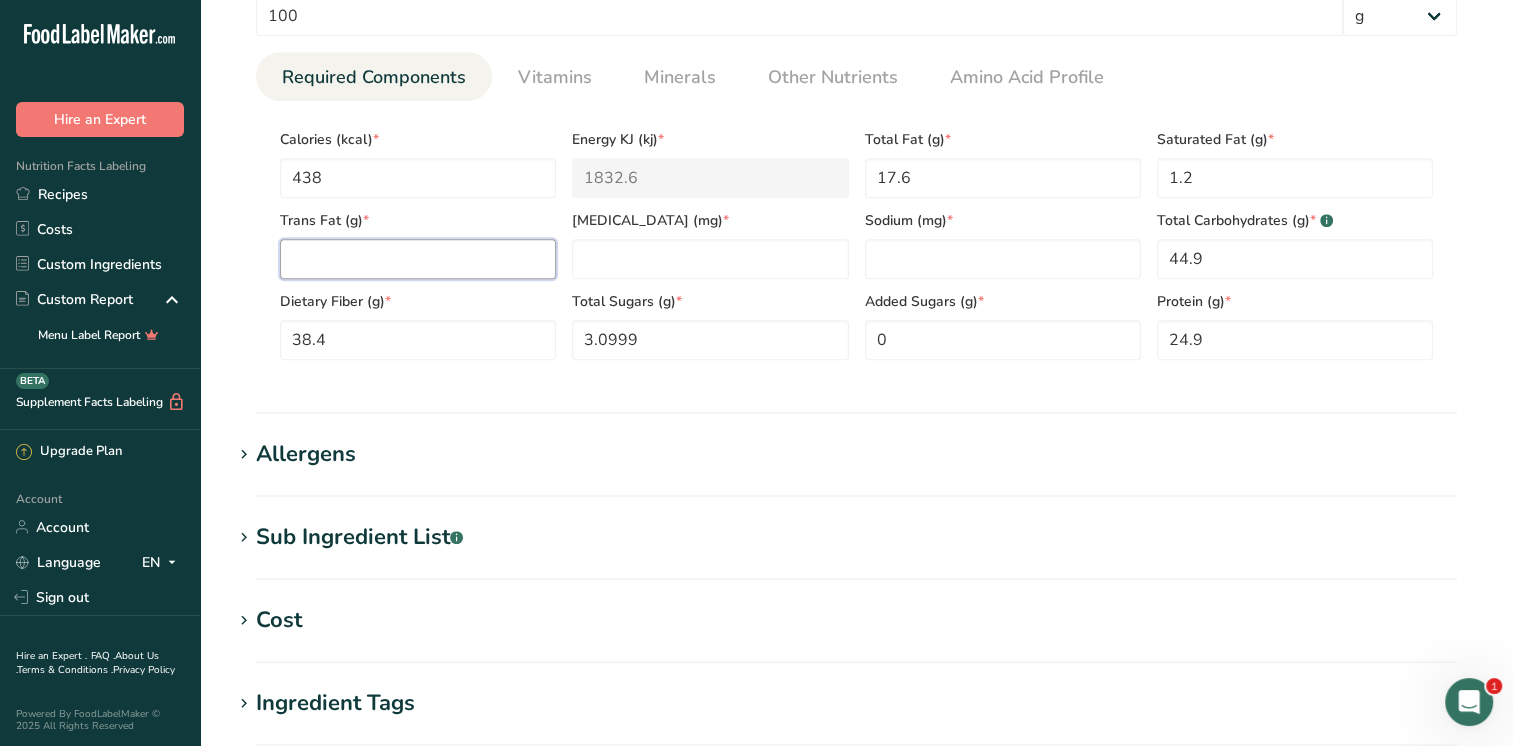 click at bounding box center [418, 259] 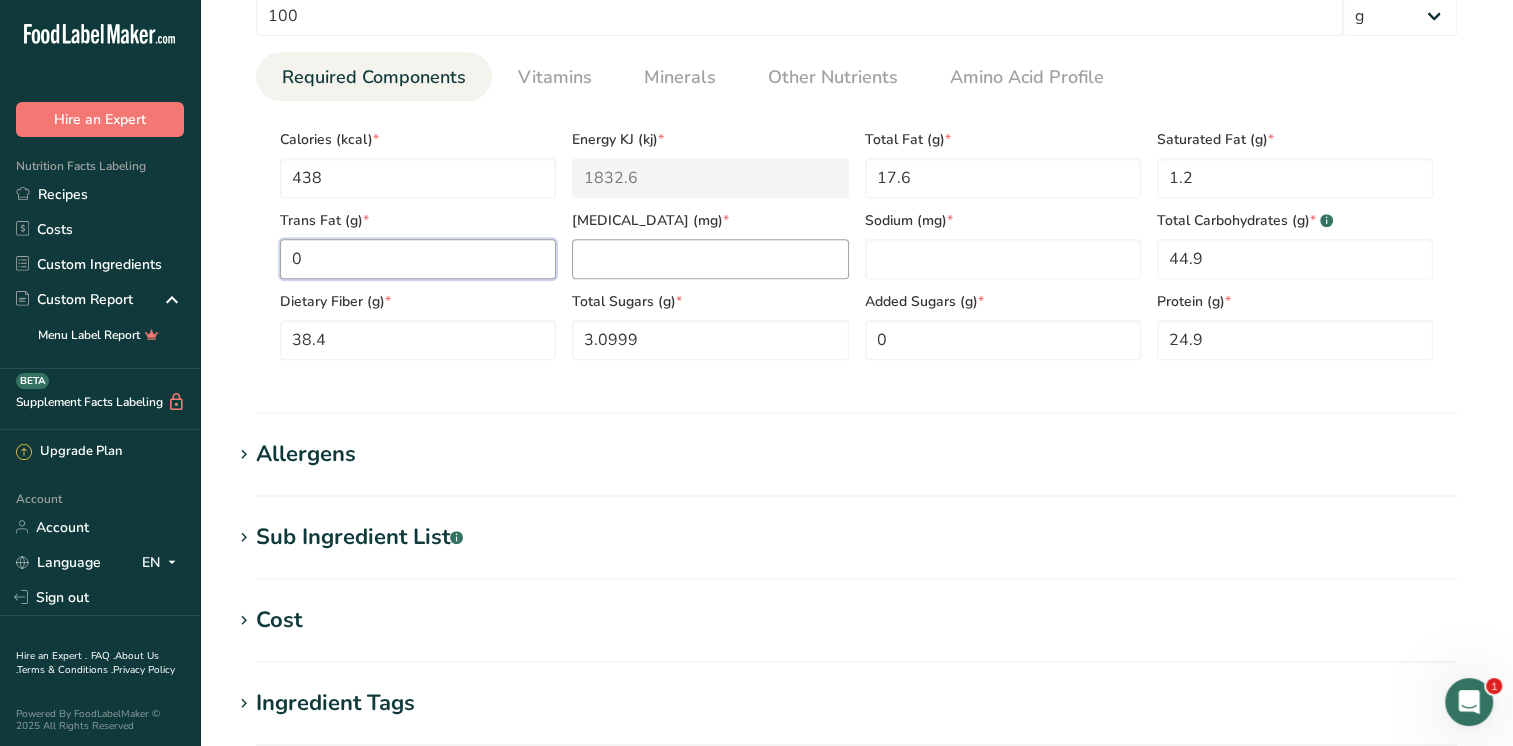 type on "0" 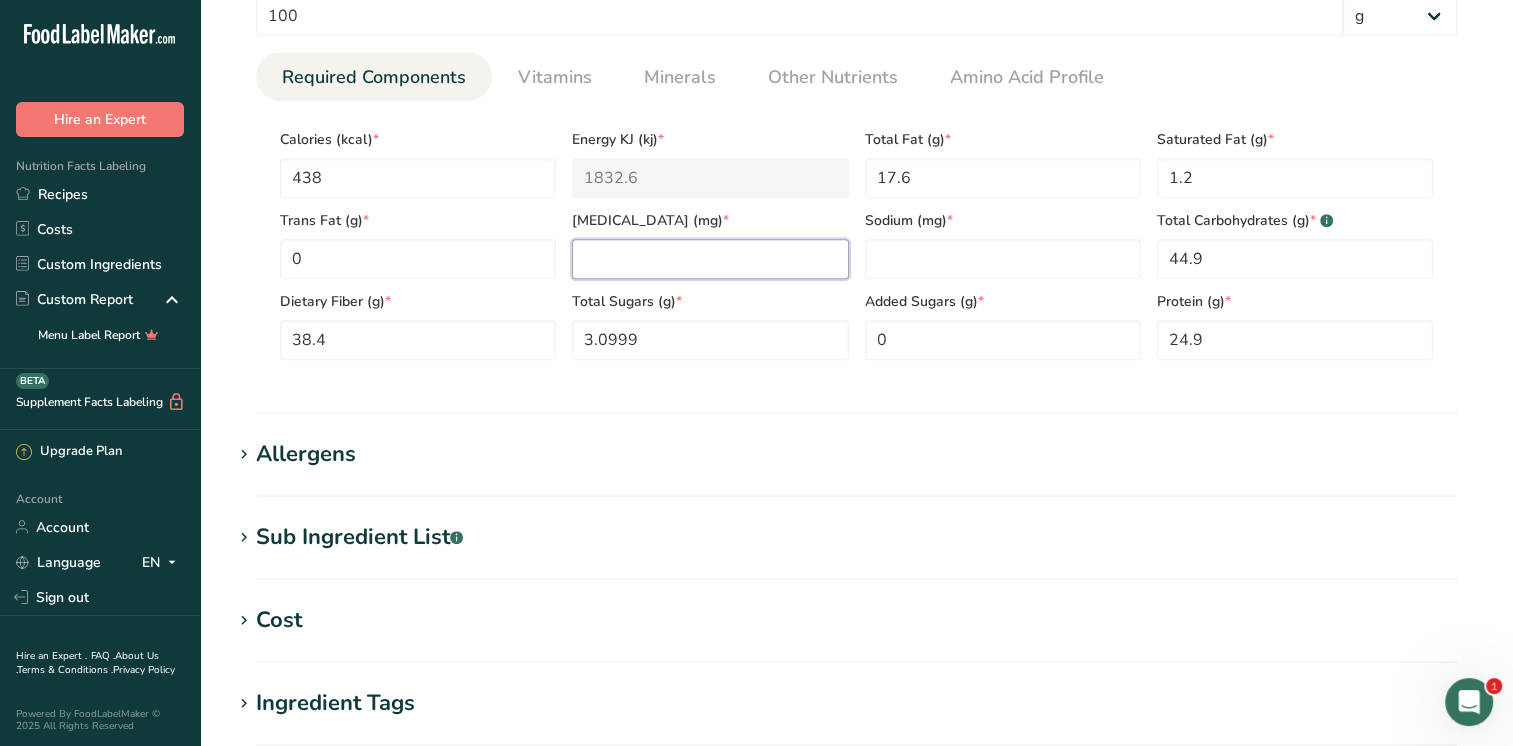 click at bounding box center (710, 259) 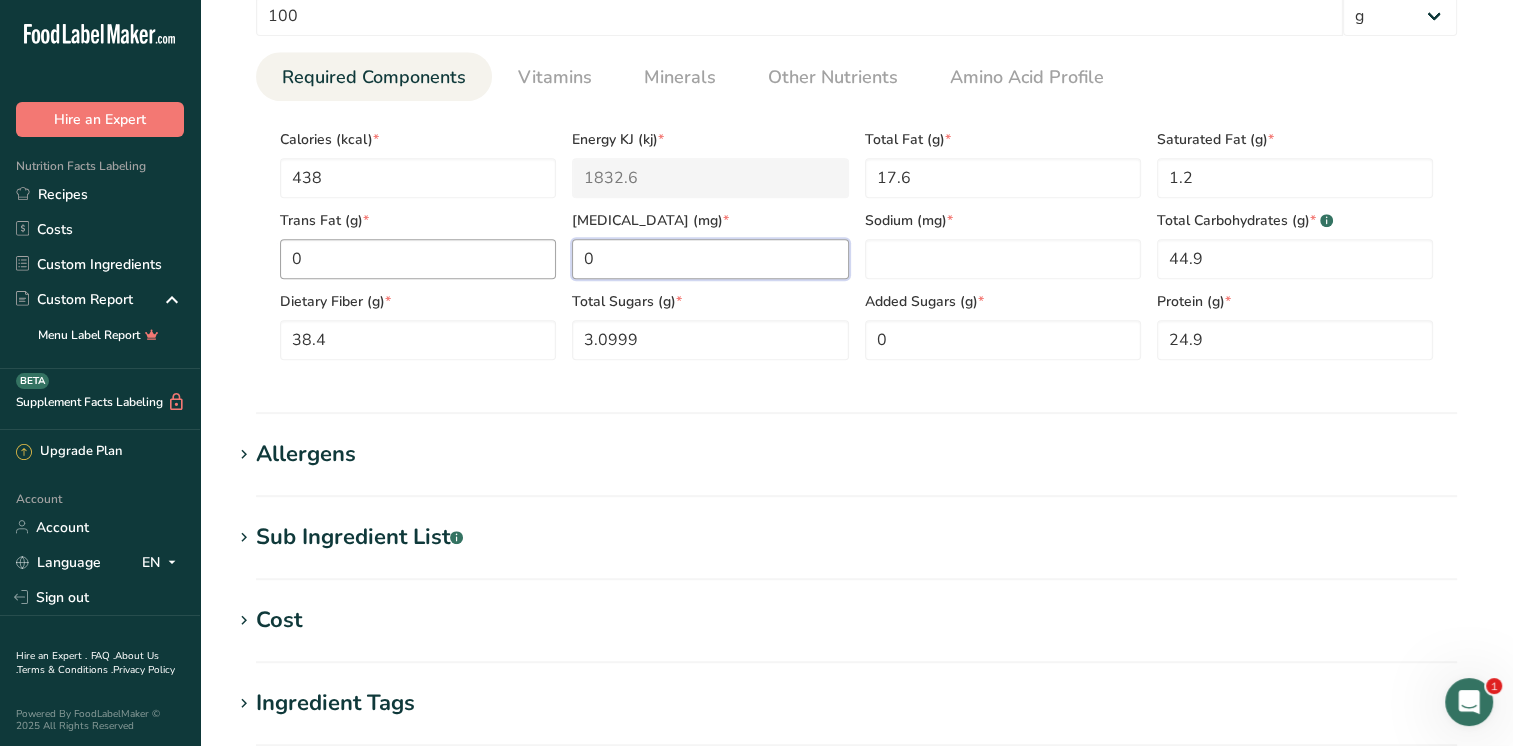 drag, startPoint x: 633, startPoint y: 254, endPoint x: 540, endPoint y: 258, distance: 93.08598 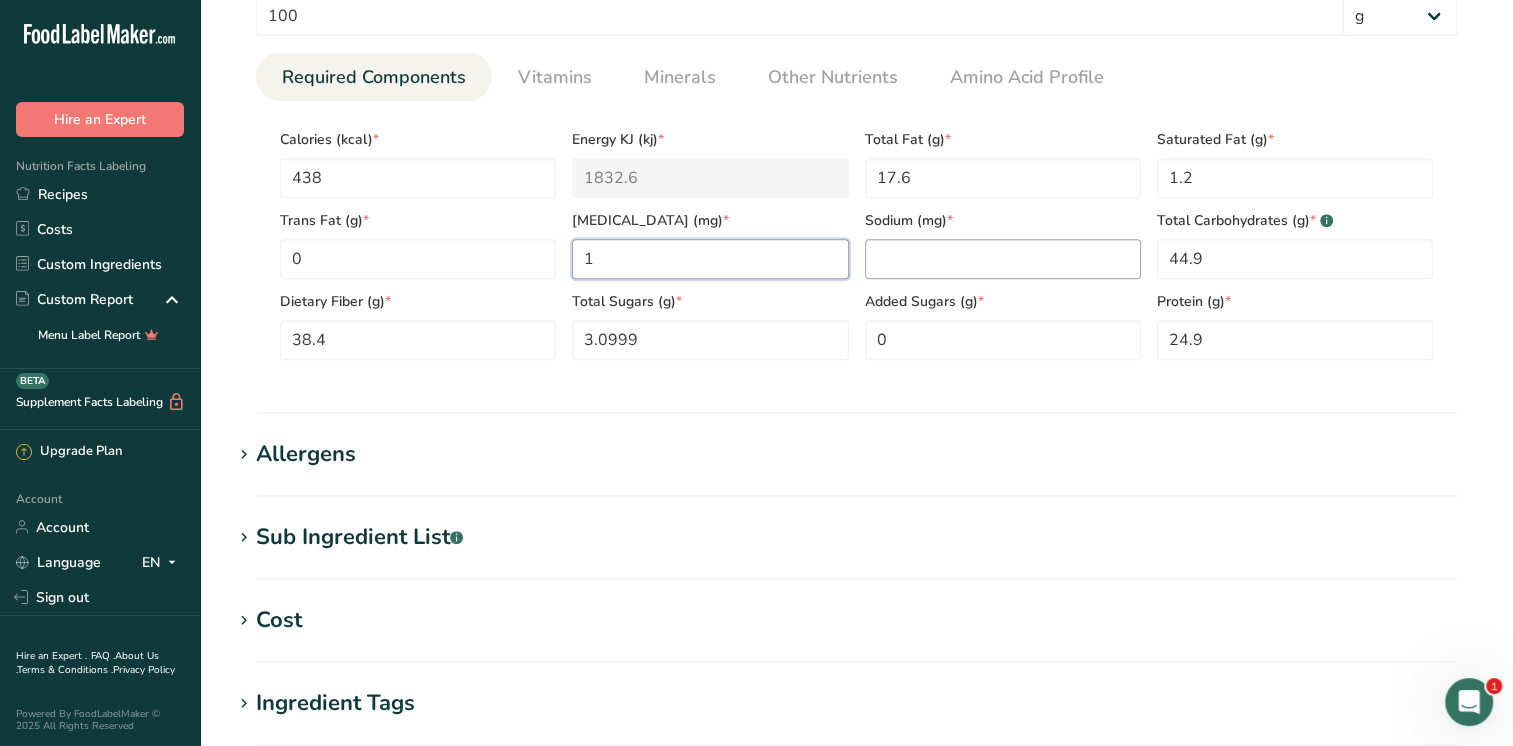 type on "1" 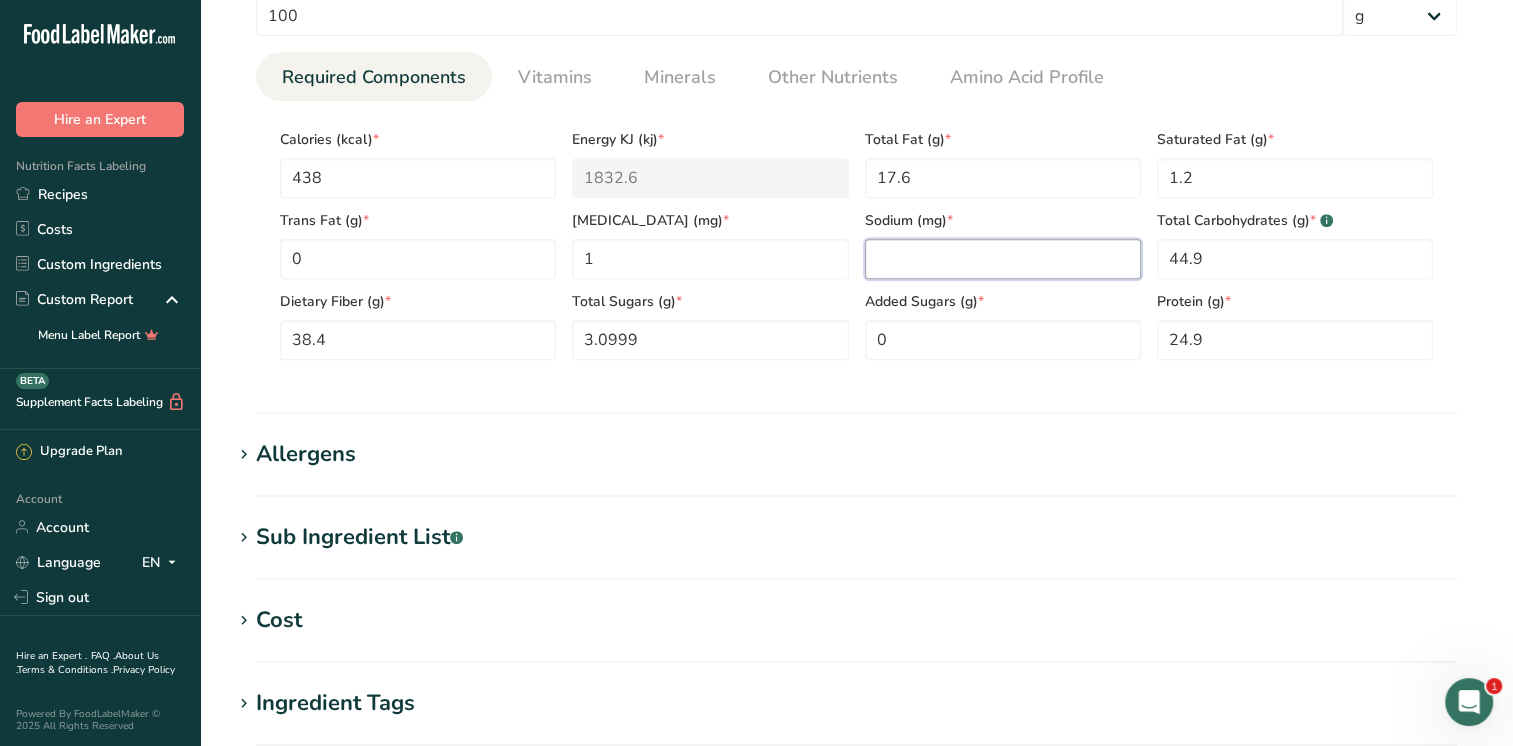 click at bounding box center [1003, 259] 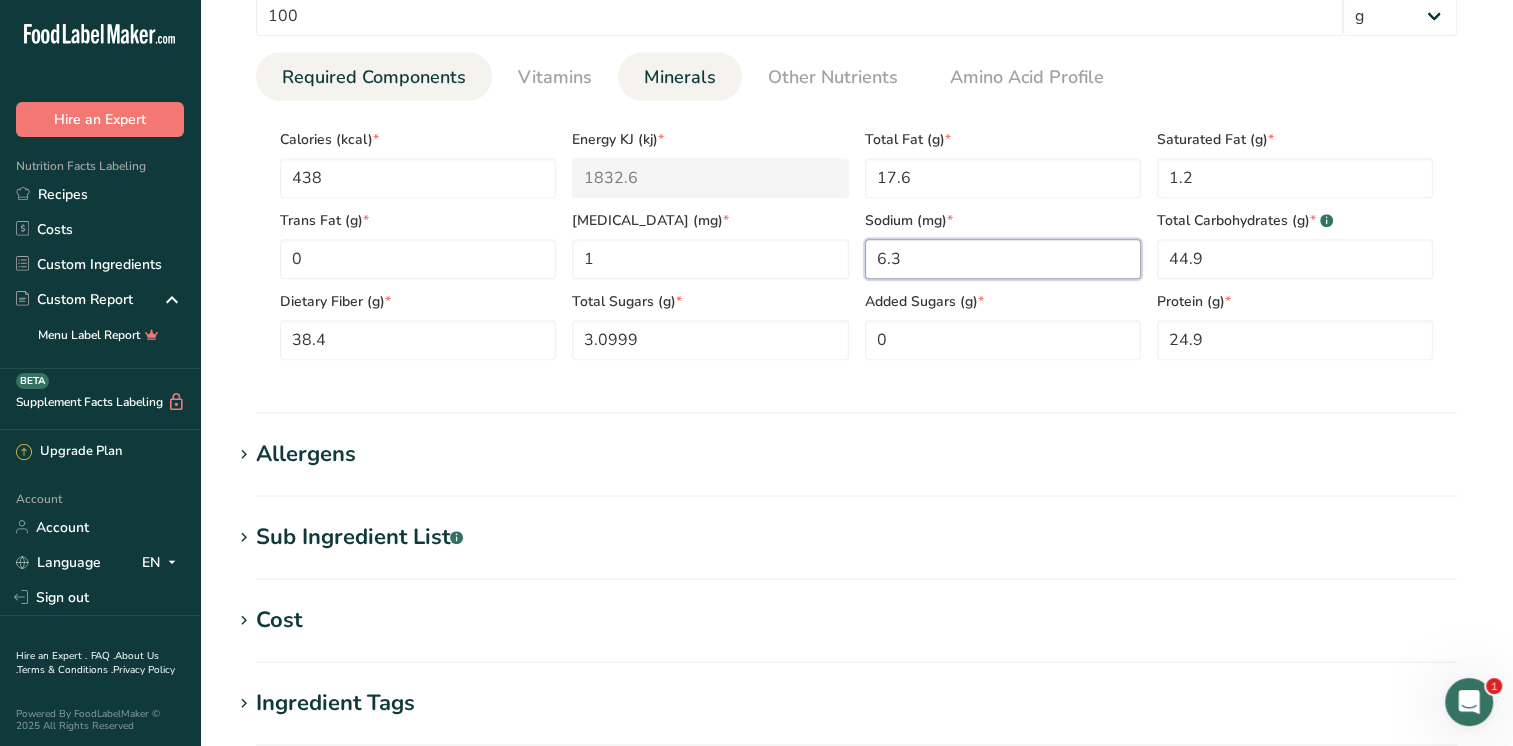 type on "6.3" 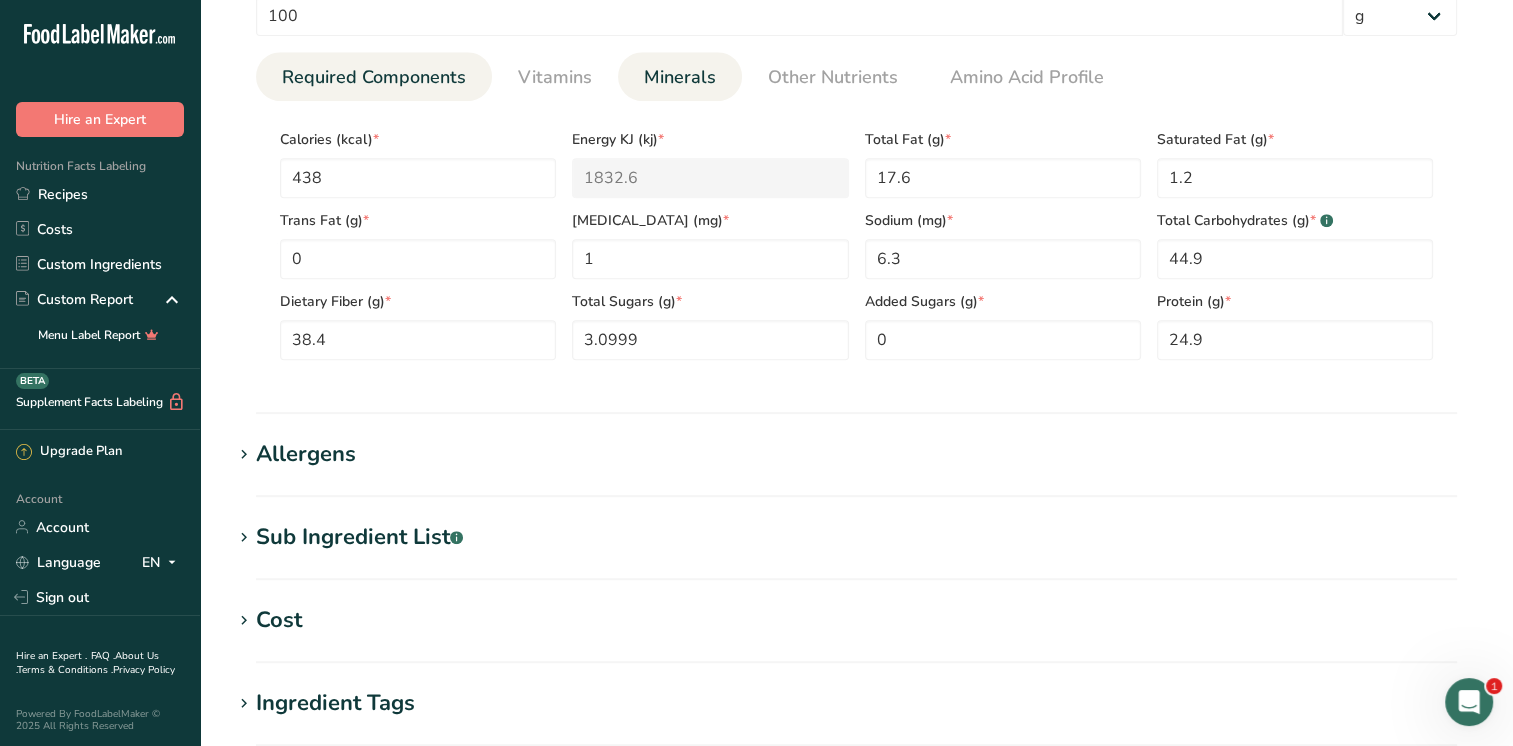 click on "Minerals" at bounding box center [680, 77] 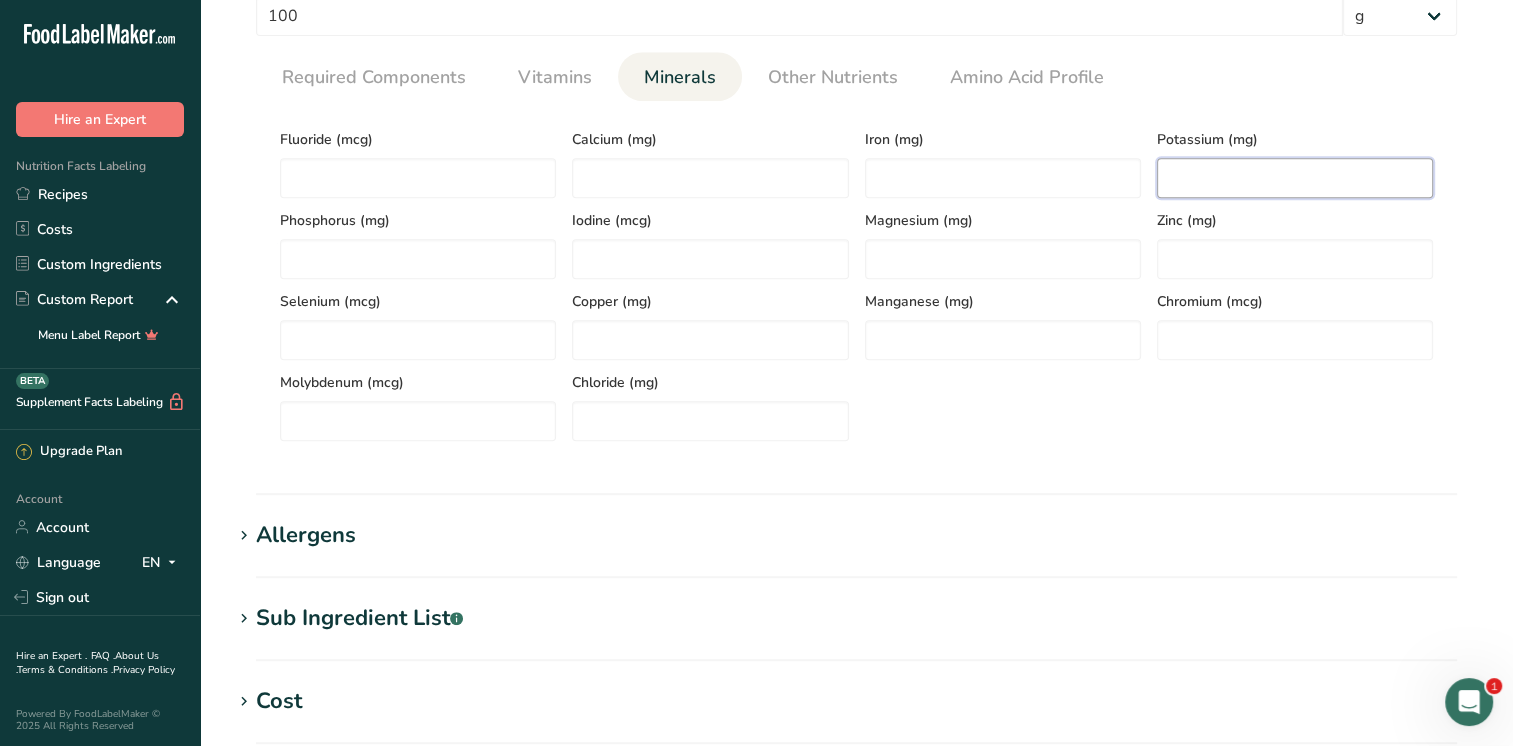 click at bounding box center [1295, 178] 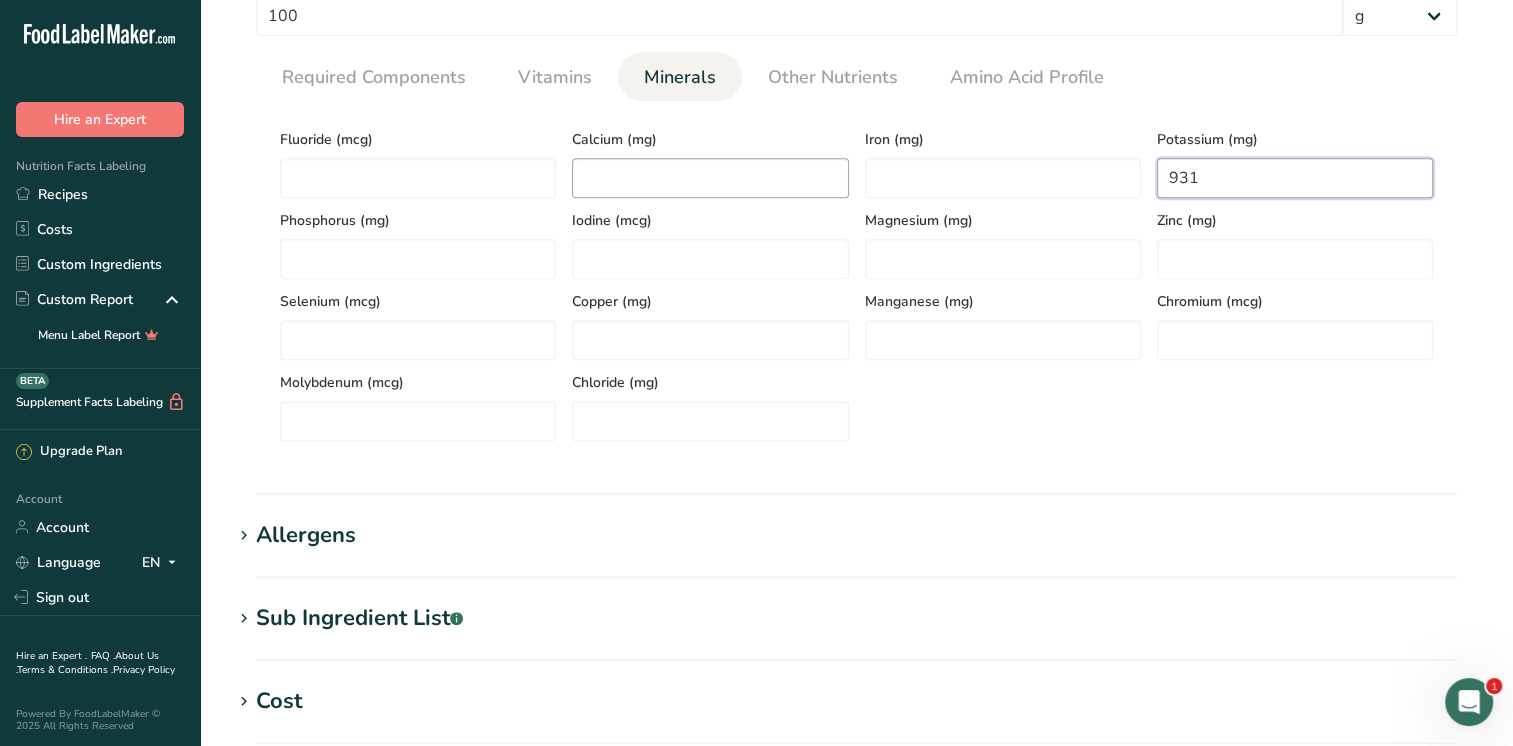 type on "931" 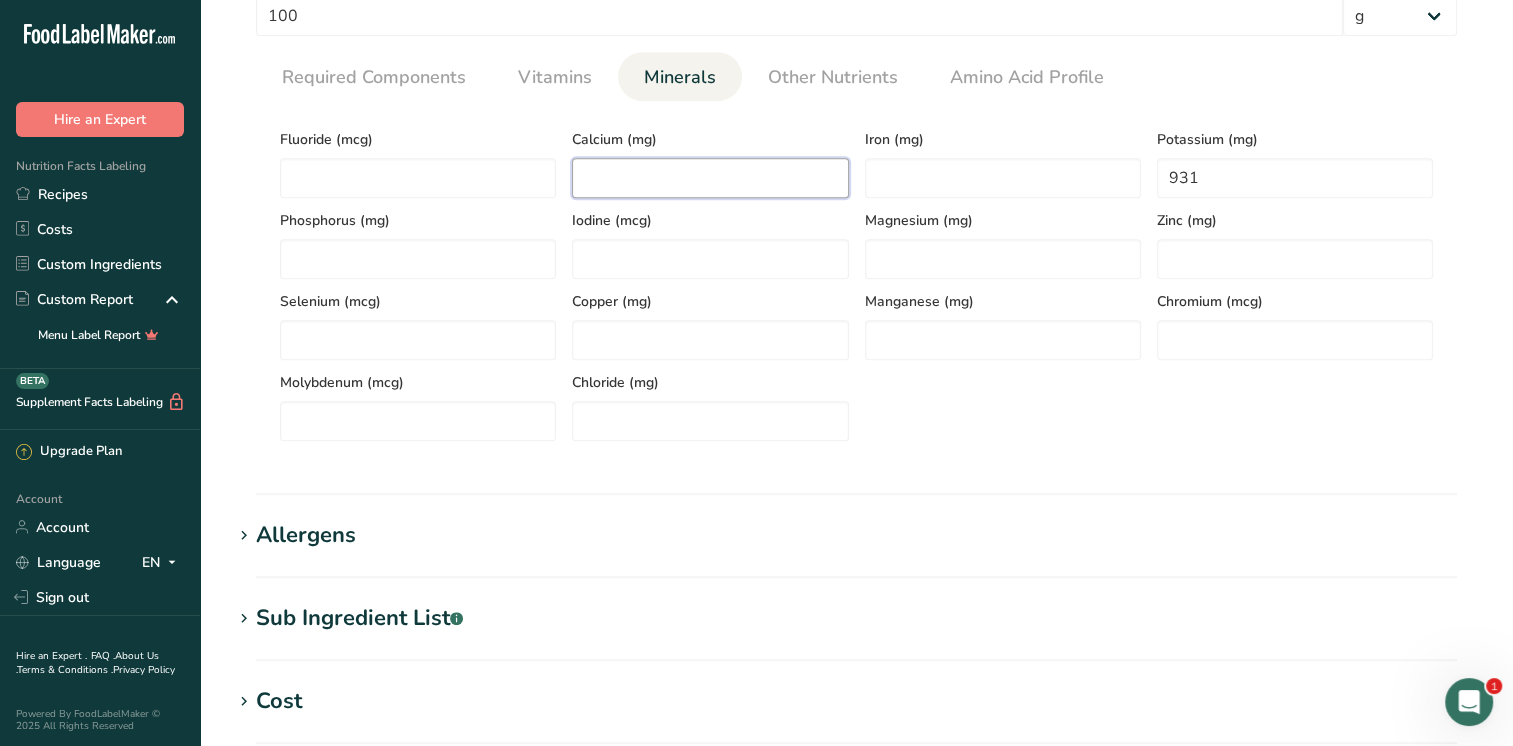 click at bounding box center (710, 178) 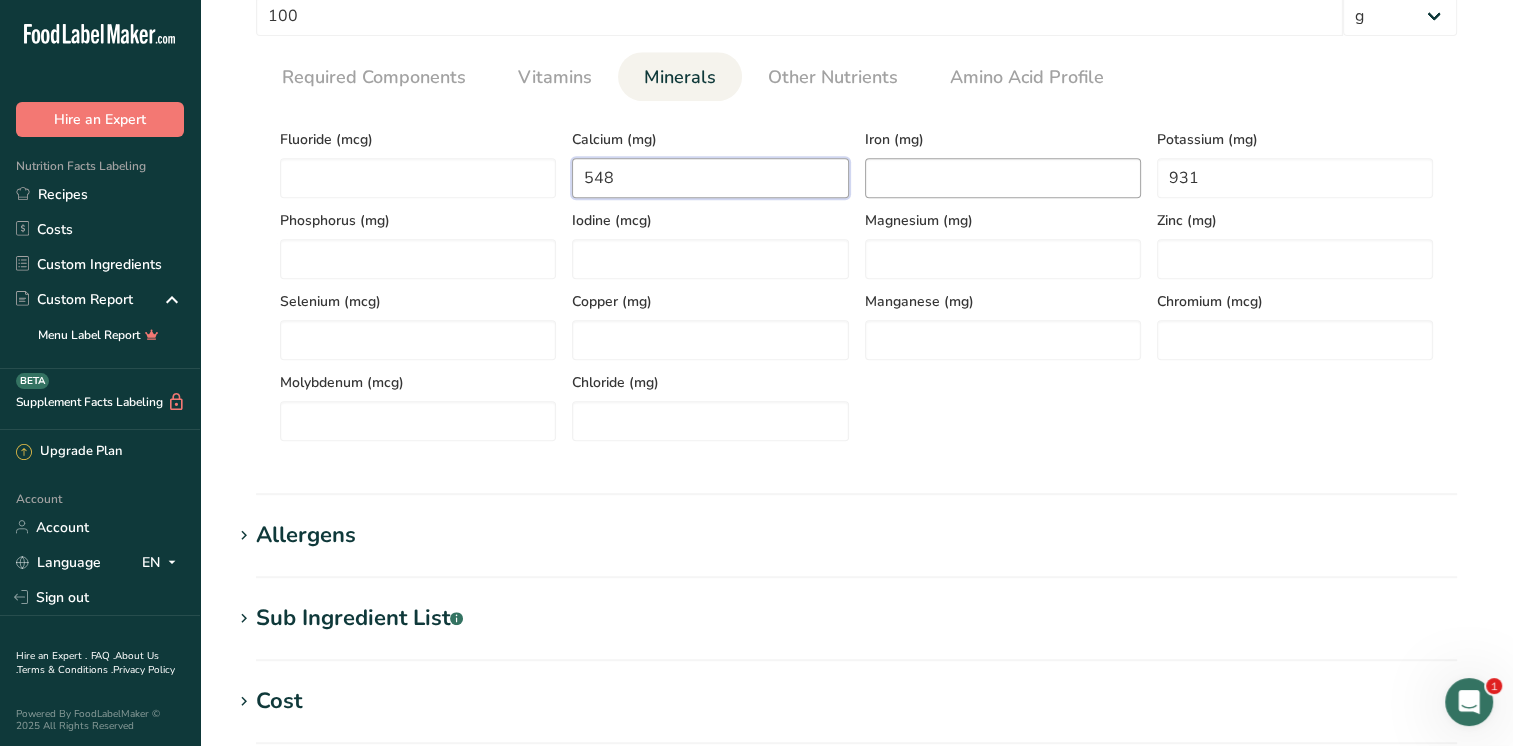 type on "548" 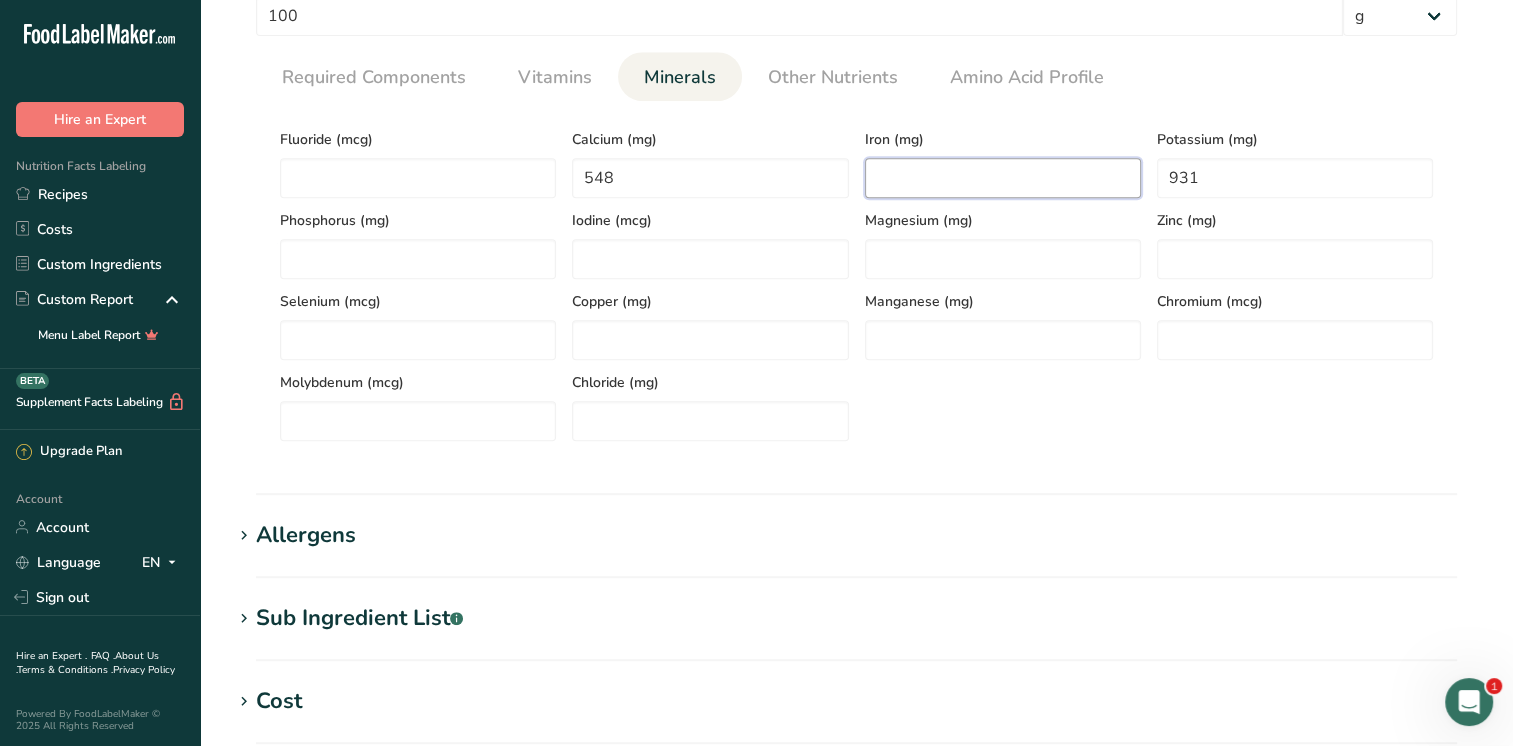 click at bounding box center (1003, 178) 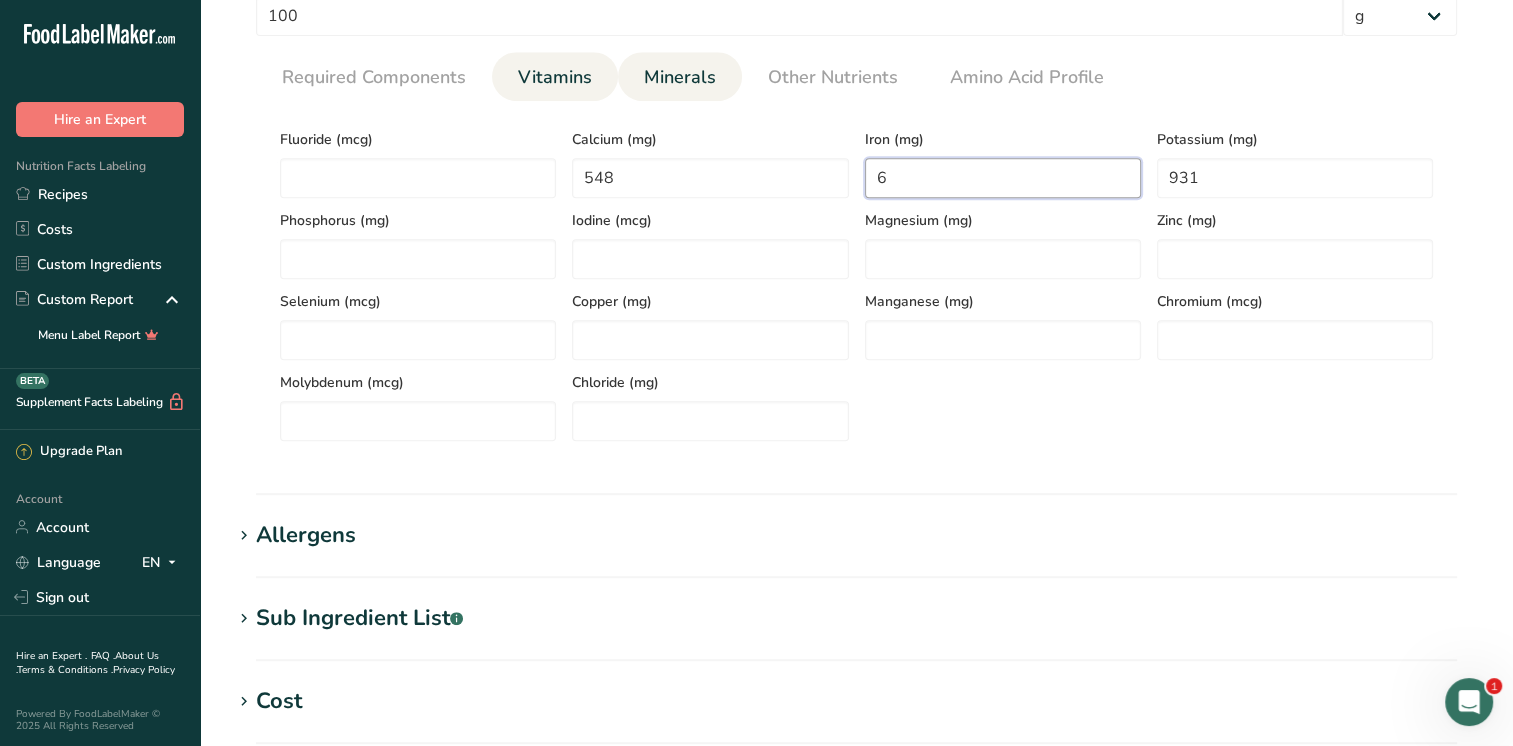 type on "6" 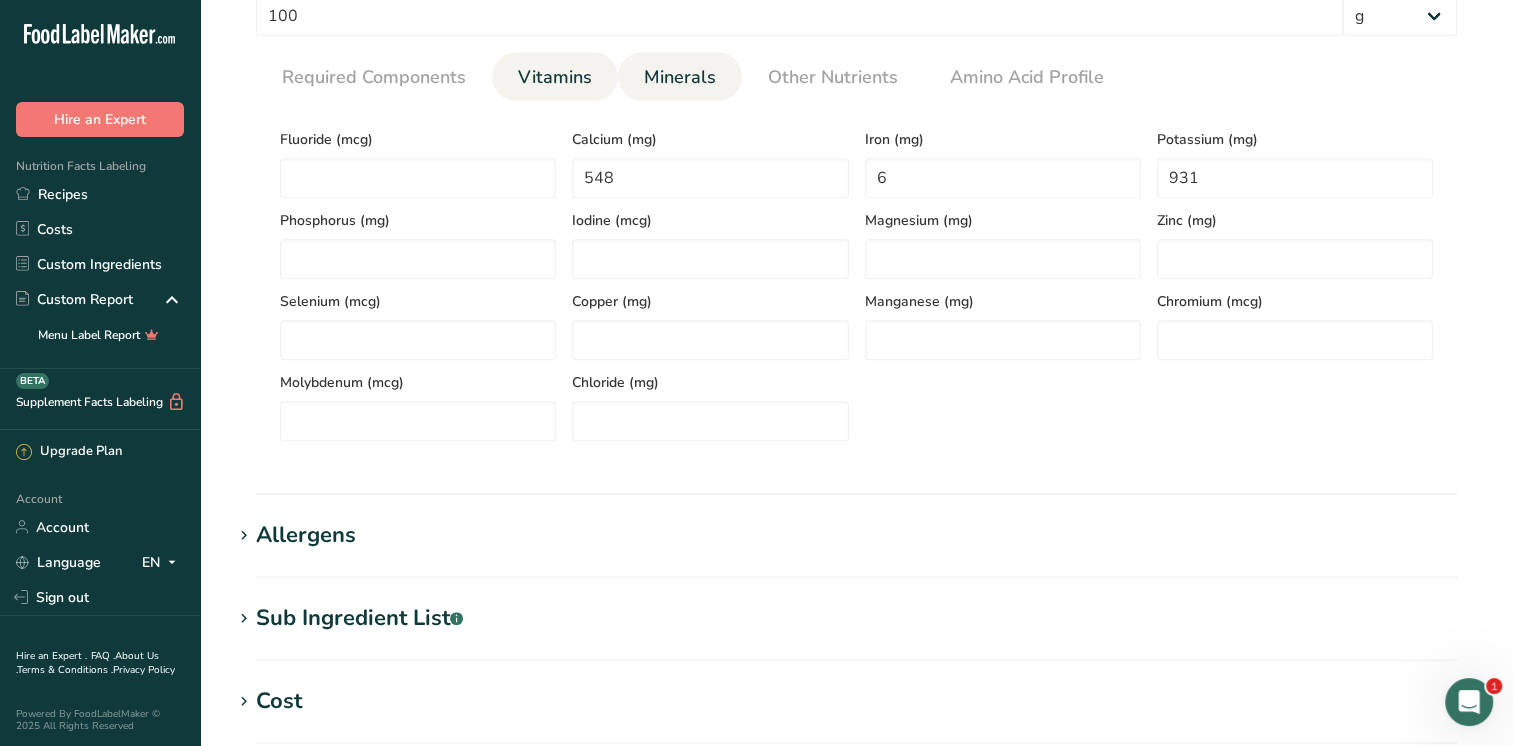 click on "Vitamins" at bounding box center [555, 77] 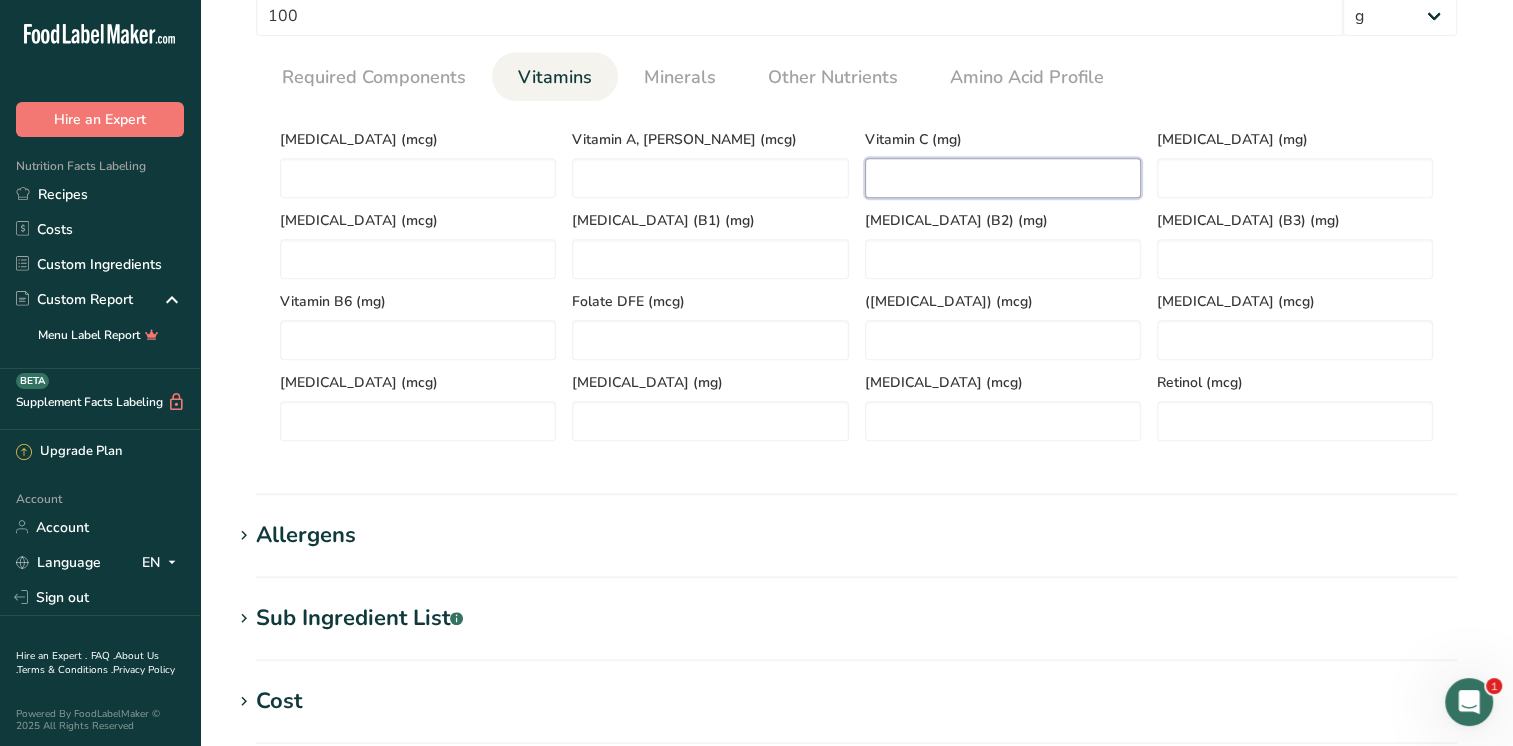 click at bounding box center [1003, 178] 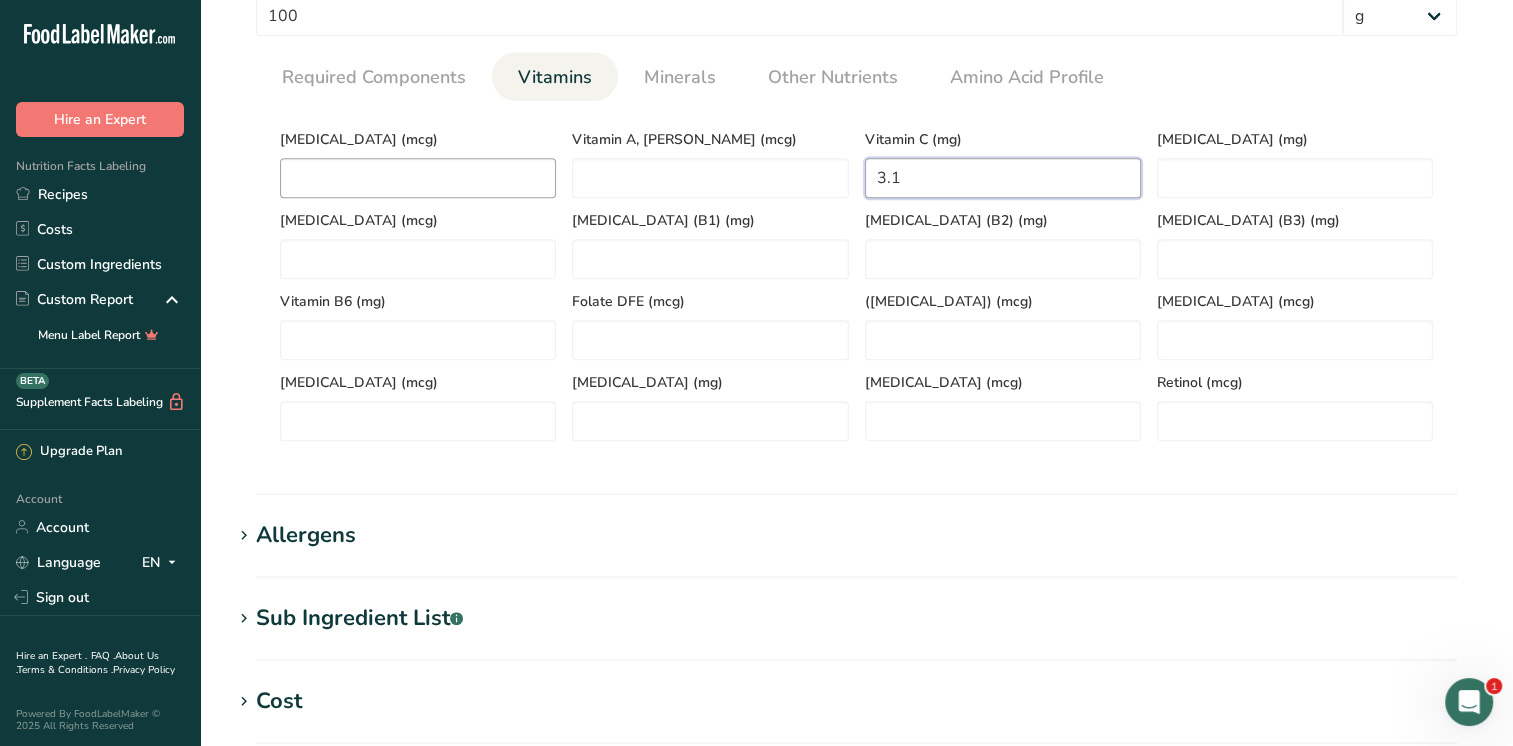 type on "3.1" 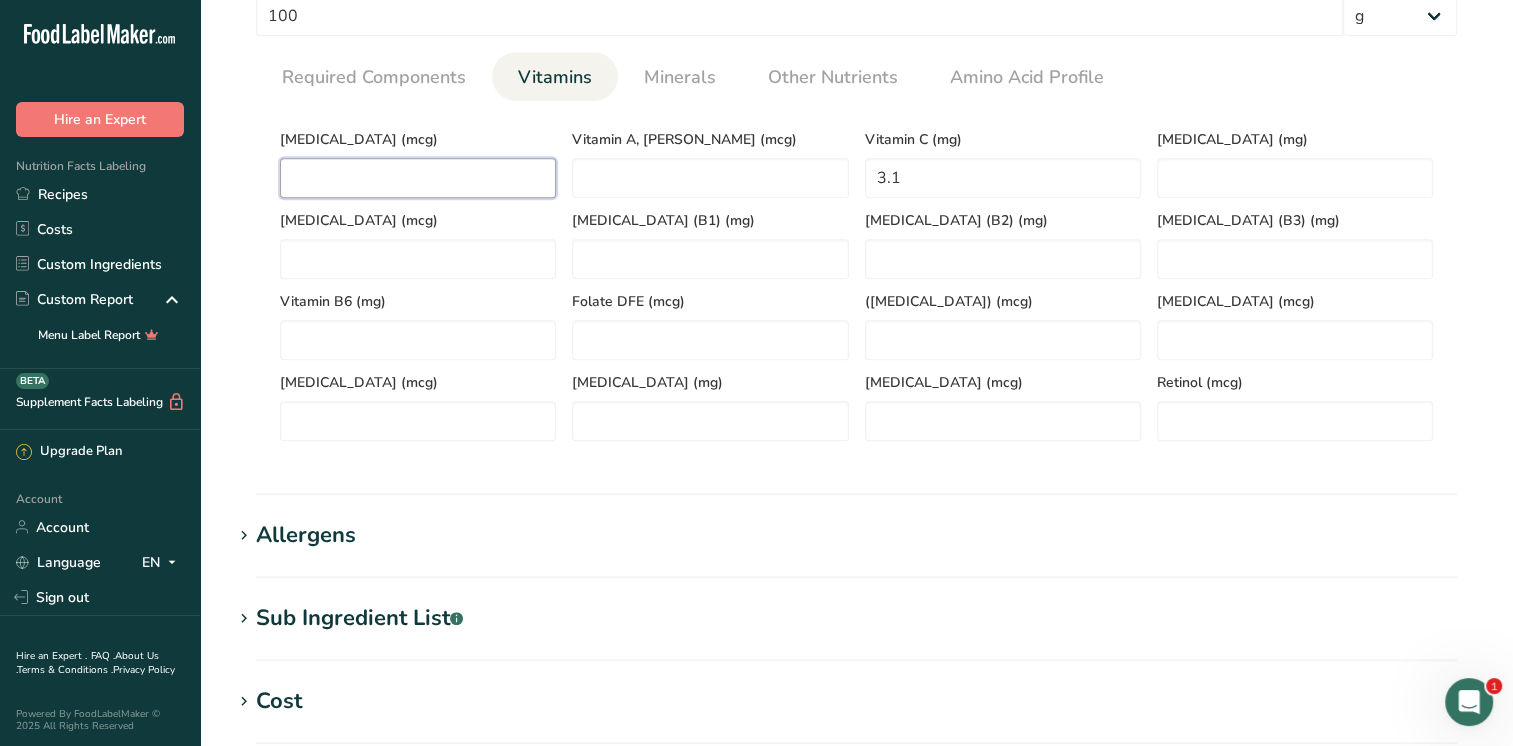 click at bounding box center [418, 178] 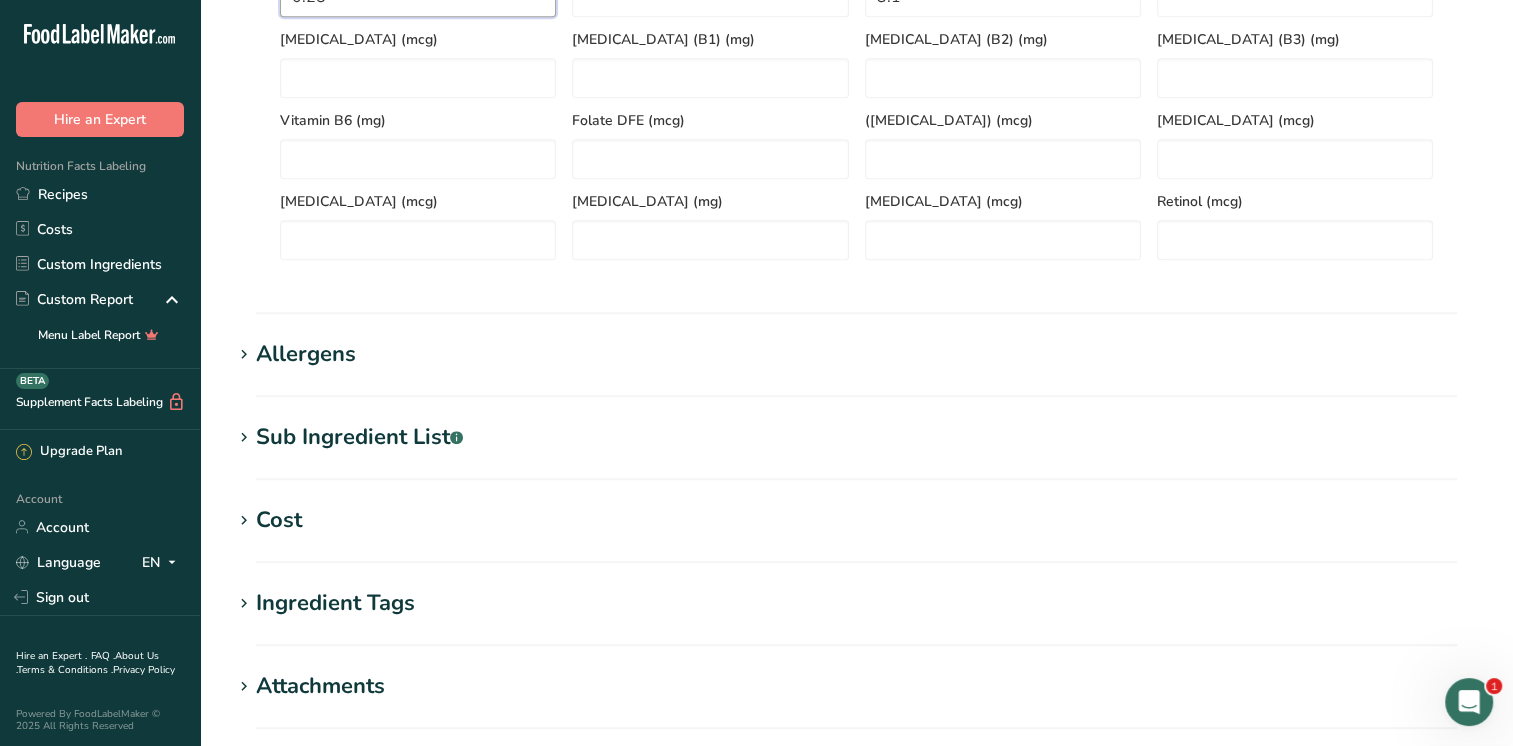 scroll, scrollTop: 1388, scrollLeft: 0, axis: vertical 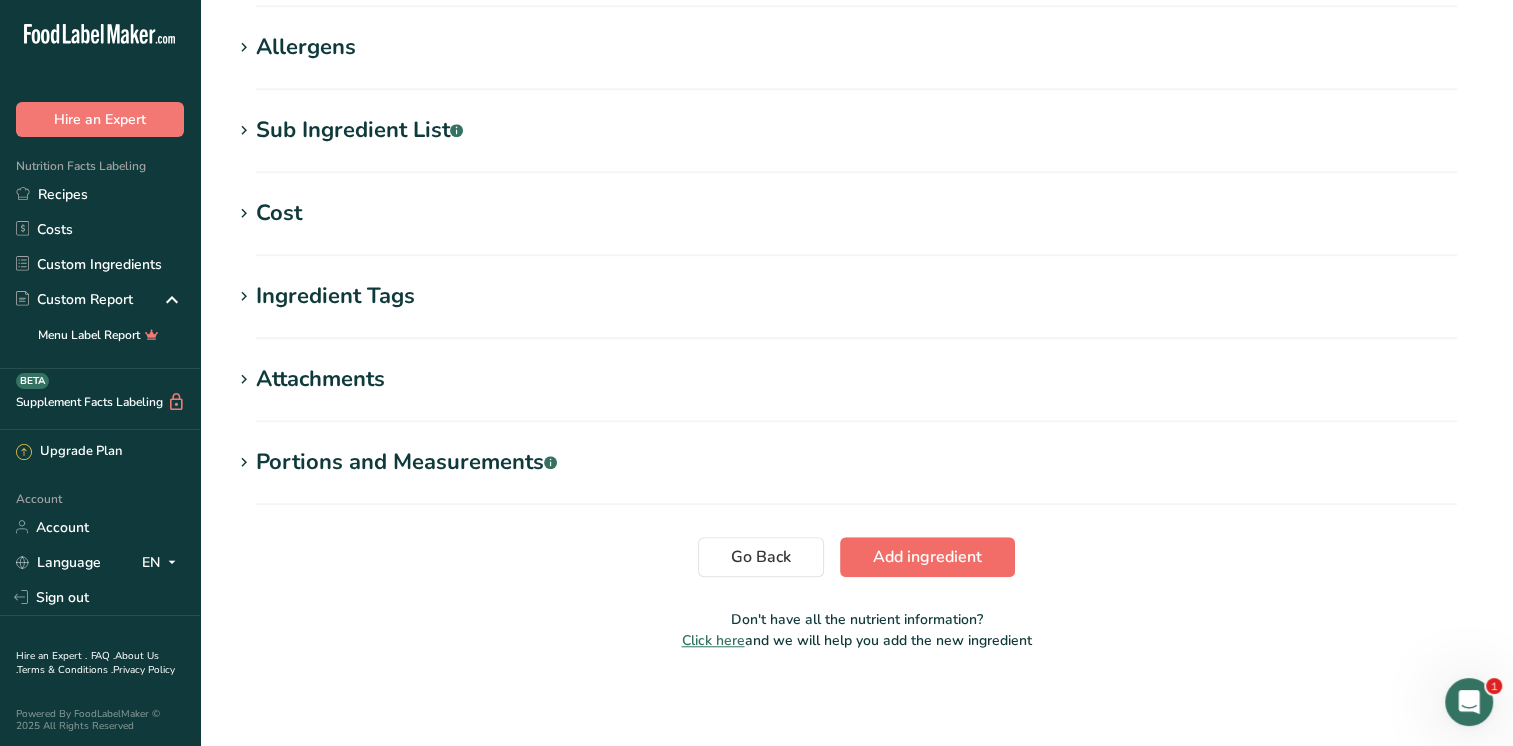 type on "0.25" 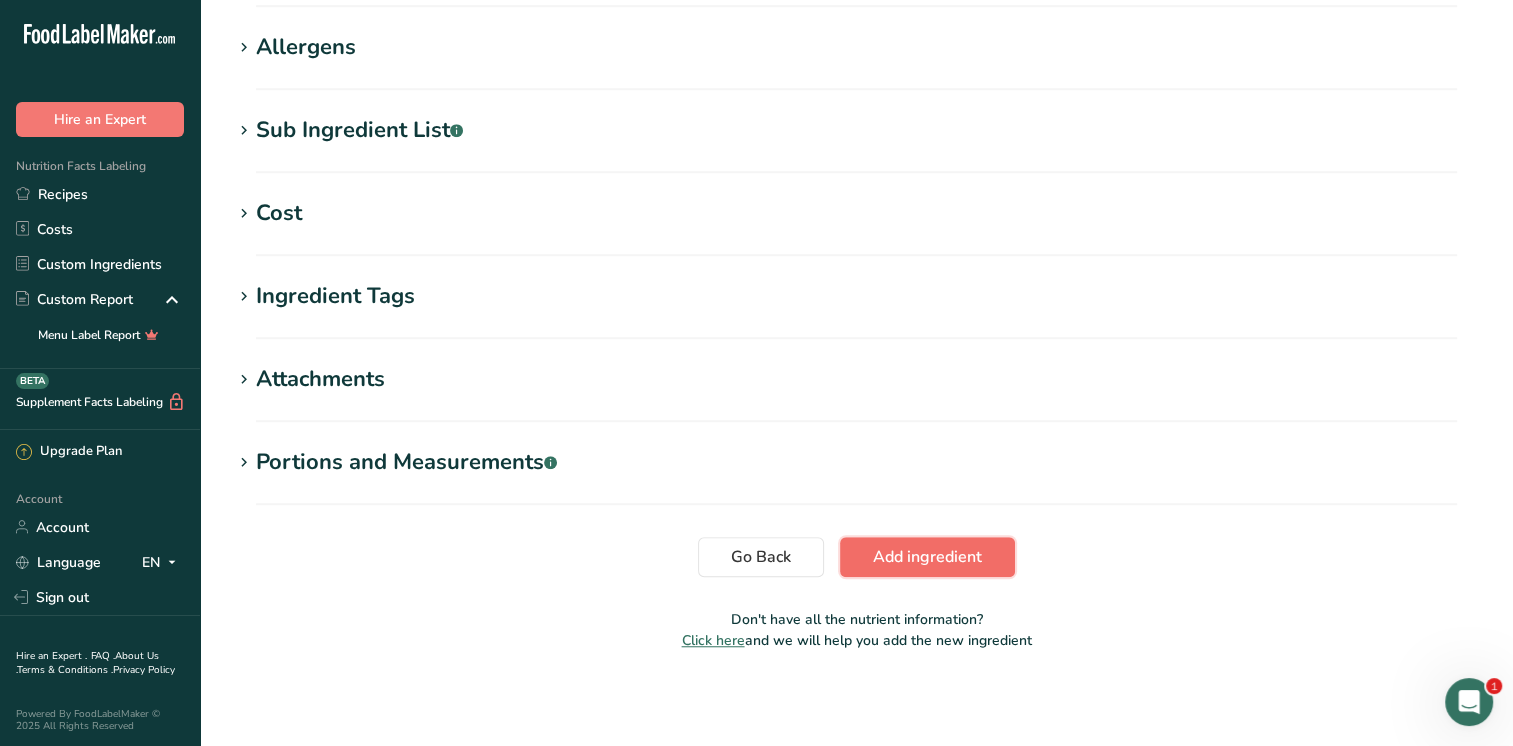 click on "Add ingredient" at bounding box center [927, 557] 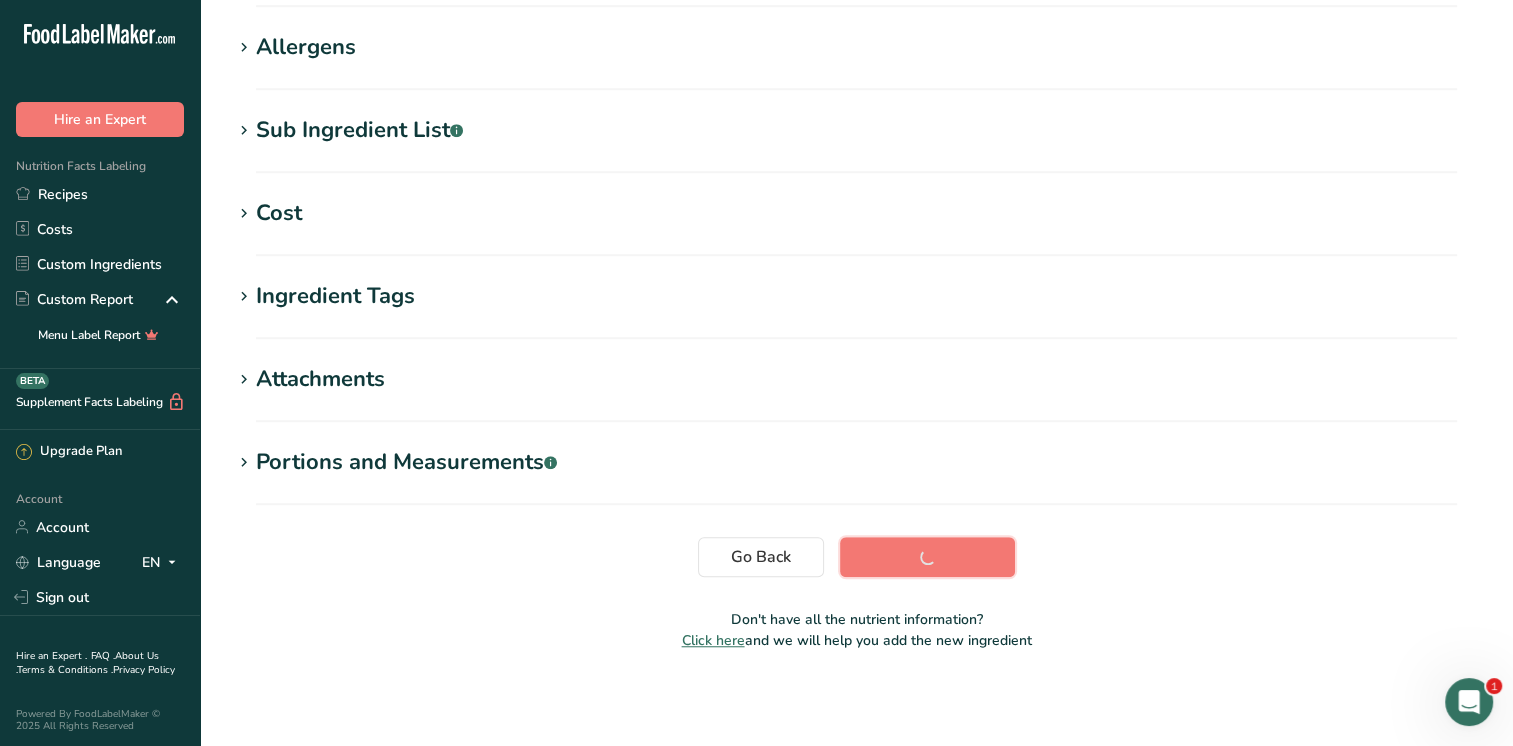 scroll, scrollTop: 328, scrollLeft: 0, axis: vertical 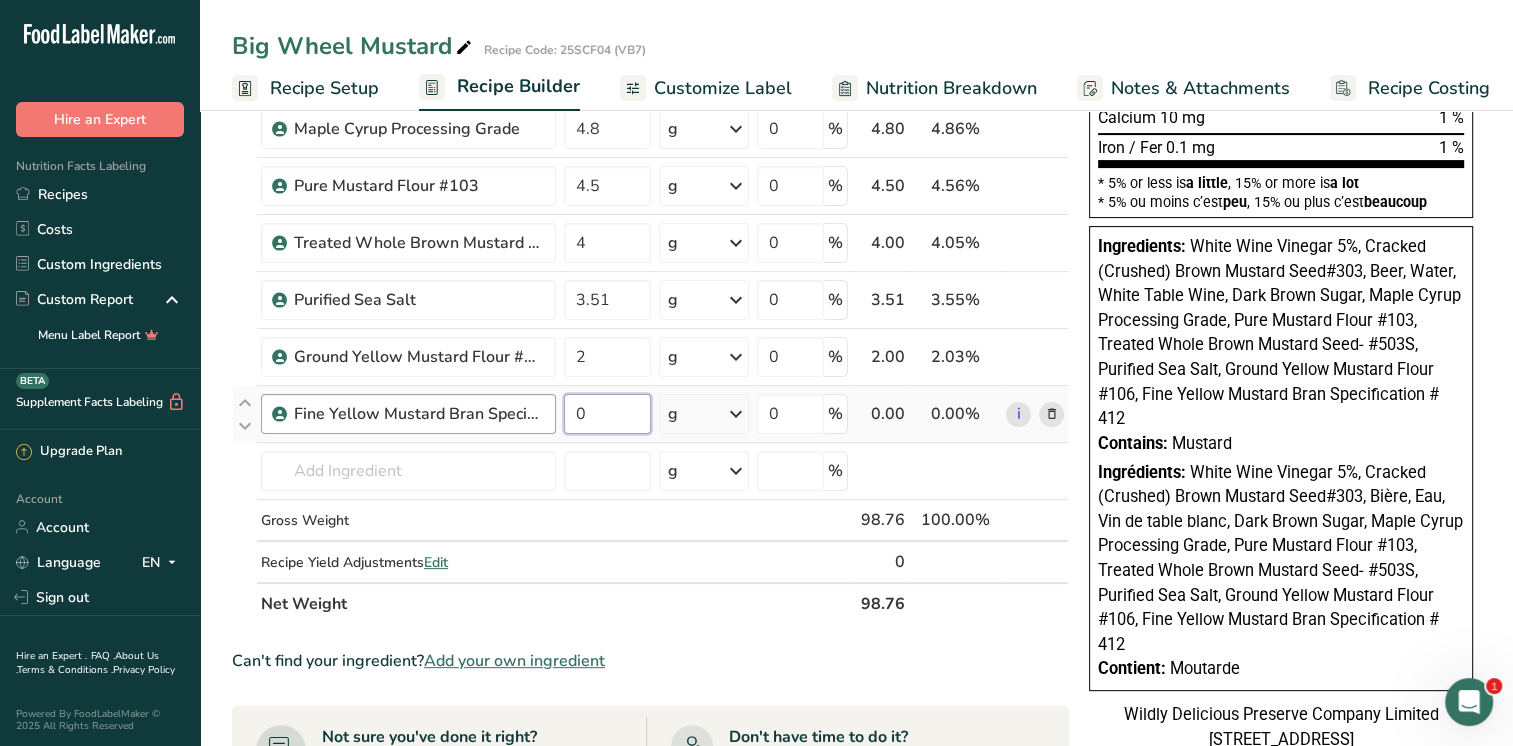 drag, startPoint x: 604, startPoint y: 411, endPoint x: 533, endPoint y: 413, distance: 71.02816 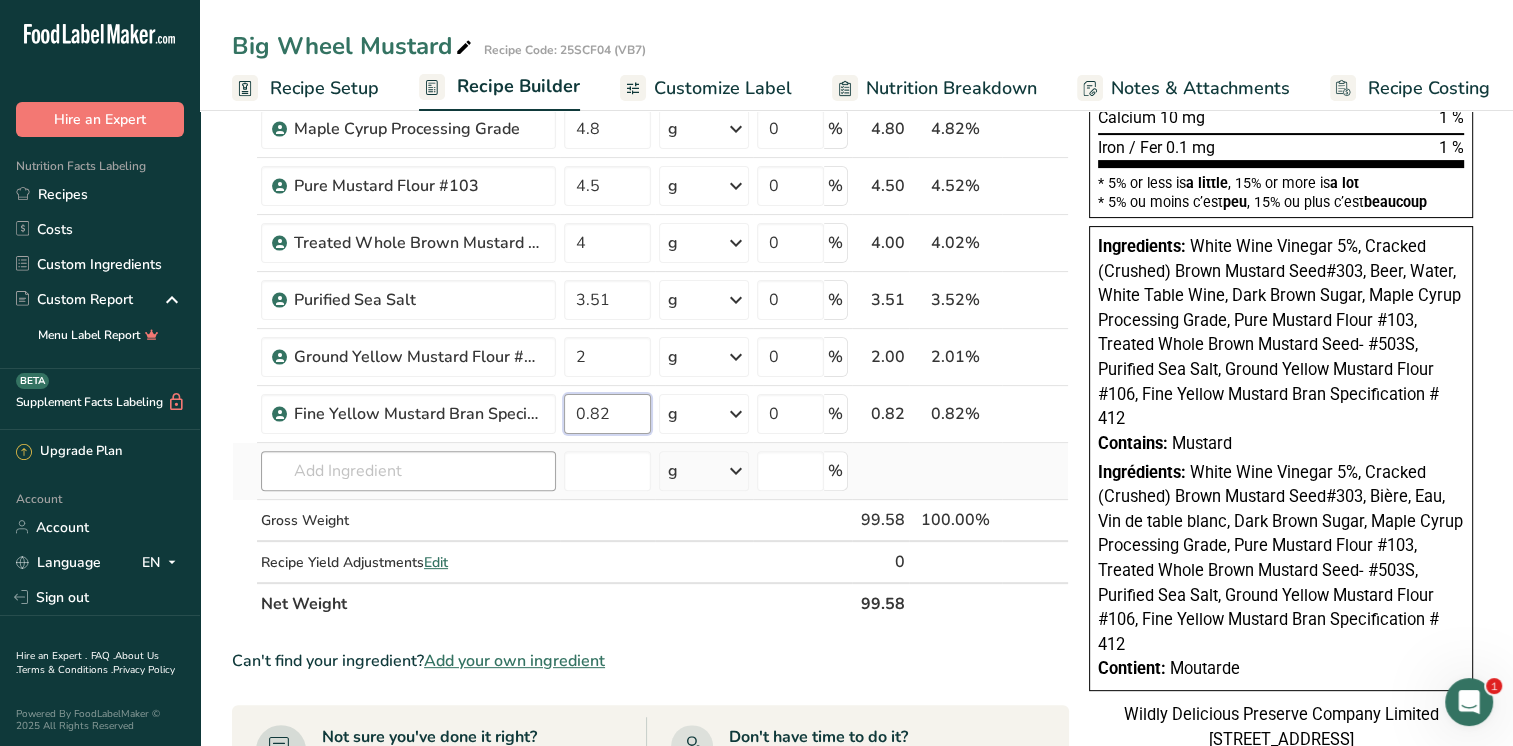 type on "0.82" 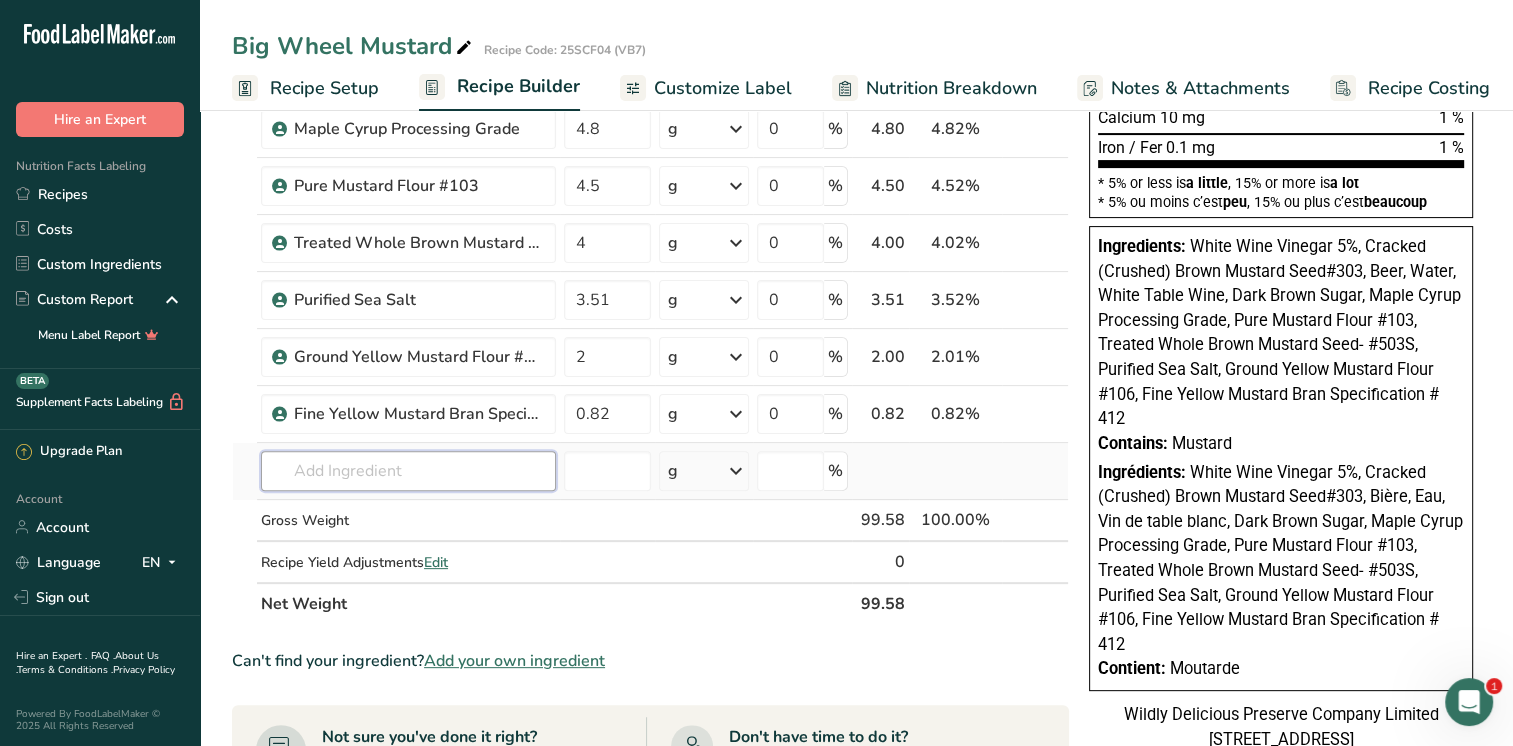 click on "Ingredient *
Amount *
Unit *
Waste *   .a-a{fill:#347362;}.b-a{fill:#fff;}          Grams
Percentage
White Wine Vinegar 5%
21.85
g
Weight Units
g
kg
mg
See more
Volume Units
l
mL
fl oz
See more
0
%
21.85
21.94%
i
Cracked (Crushed) Brown Mustard Seed#303
18.9
g
Weight Units
g
kg
mg
See more
Volume Units
l
mL
fl oz
See more
0
%
18.90
18.98%
i" at bounding box center [650, 170] 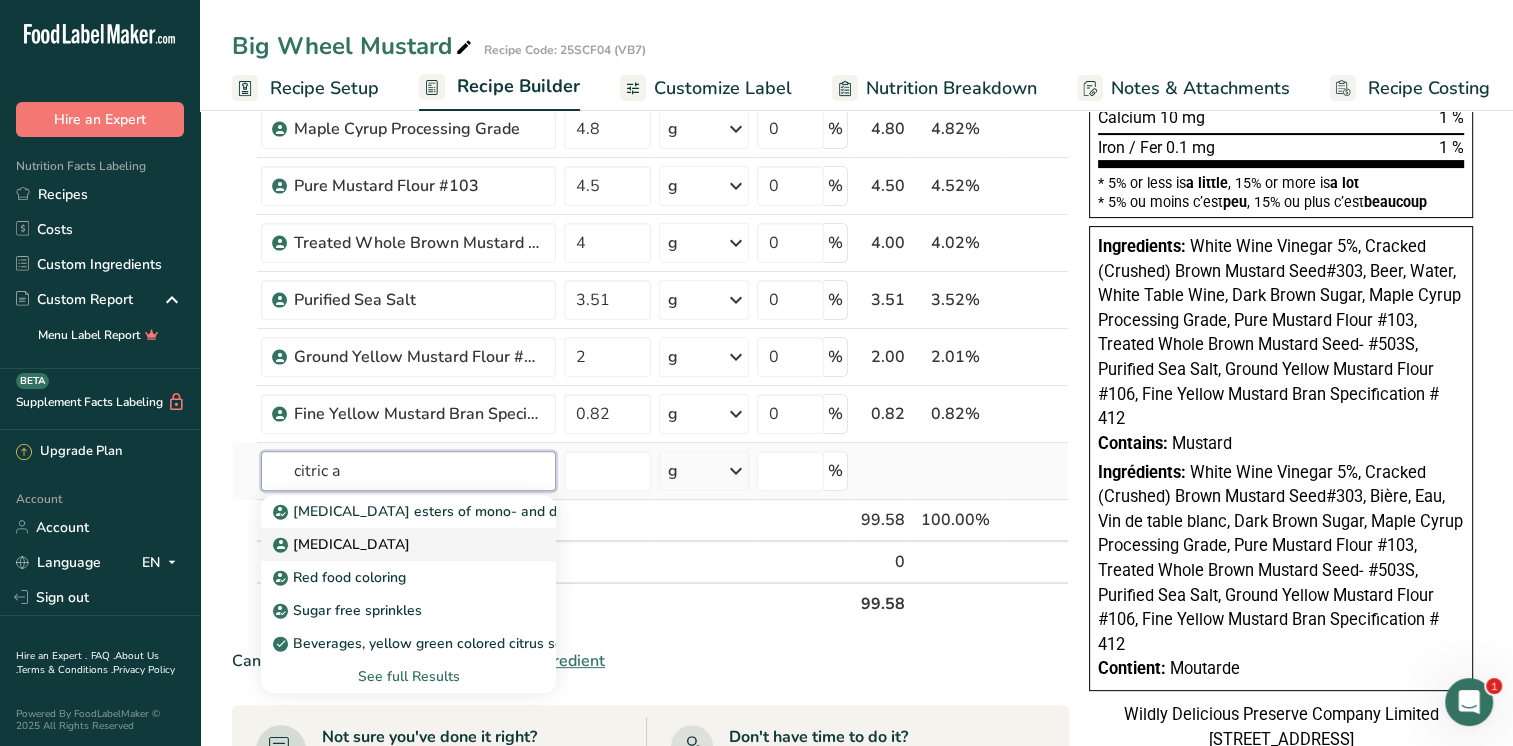 type on "citric a" 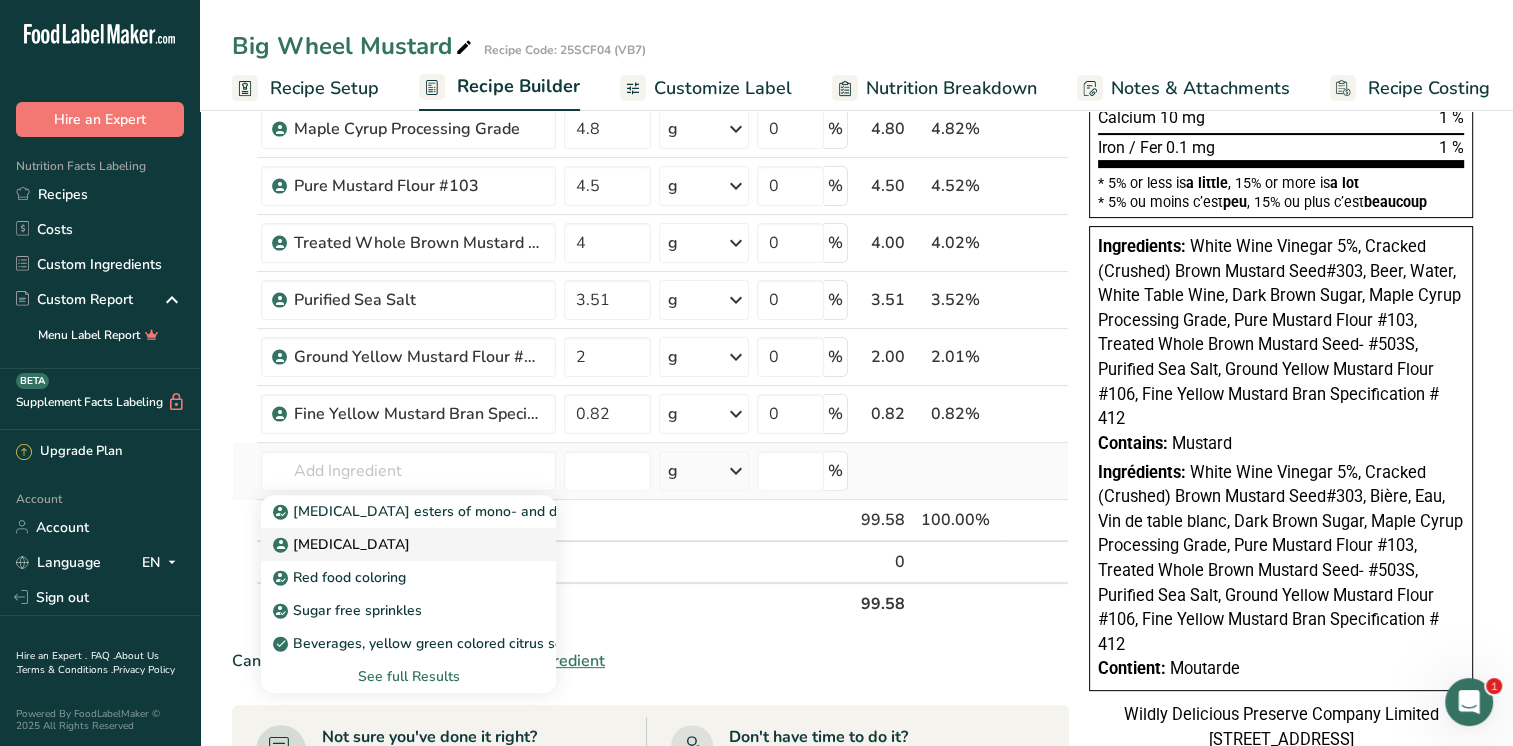 click on "Citric Acid" at bounding box center [408, 544] 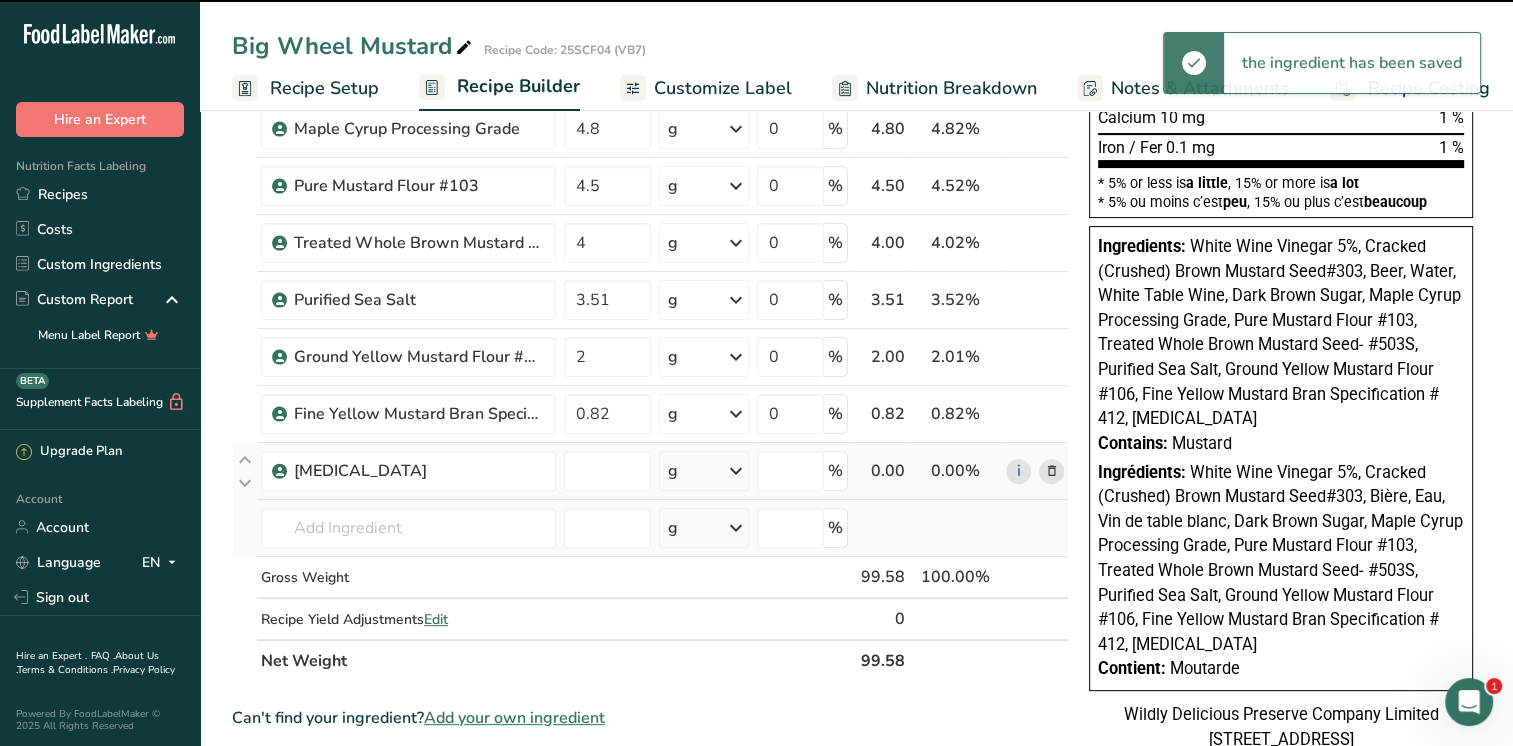 type on "0" 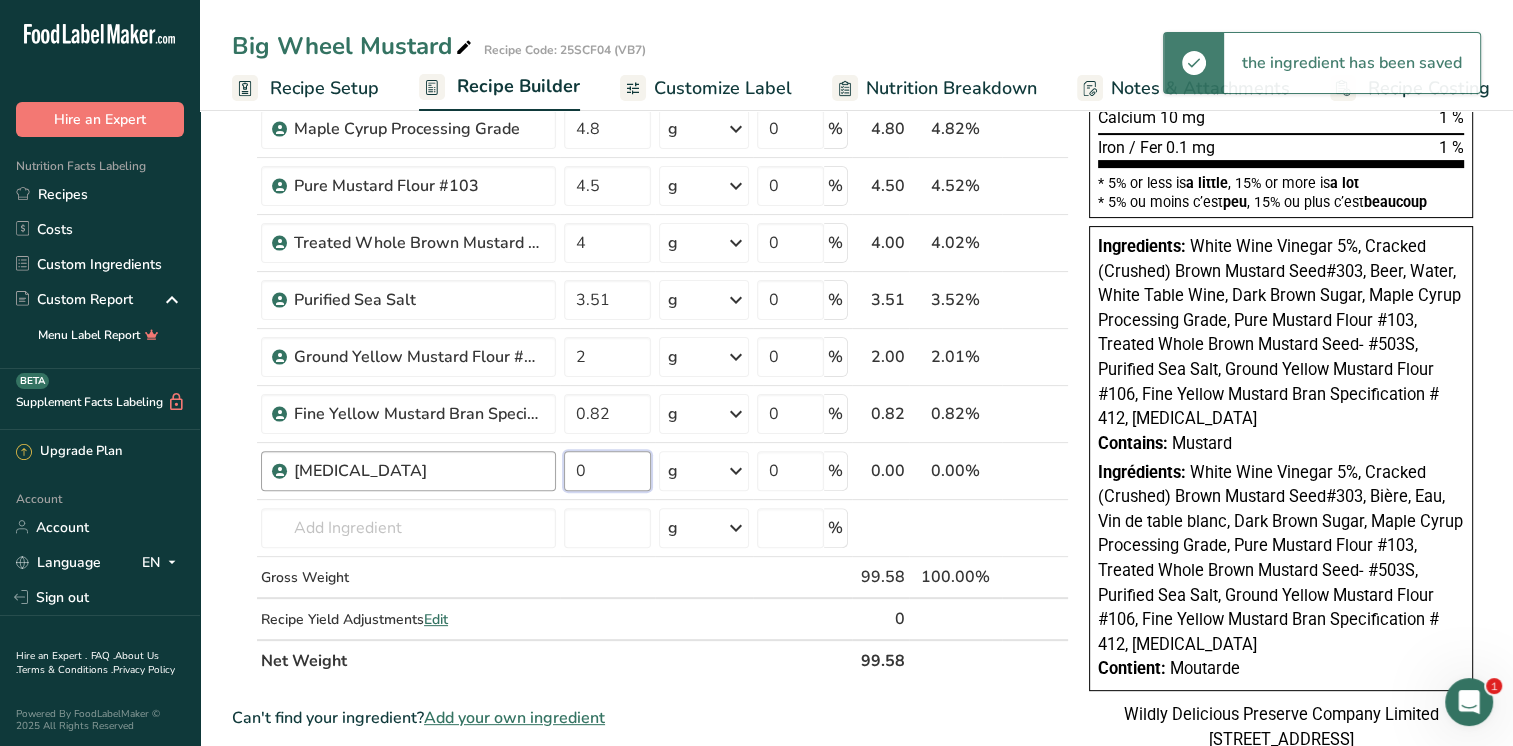drag, startPoint x: 590, startPoint y: 478, endPoint x: 531, endPoint y: 472, distance: 59.3043 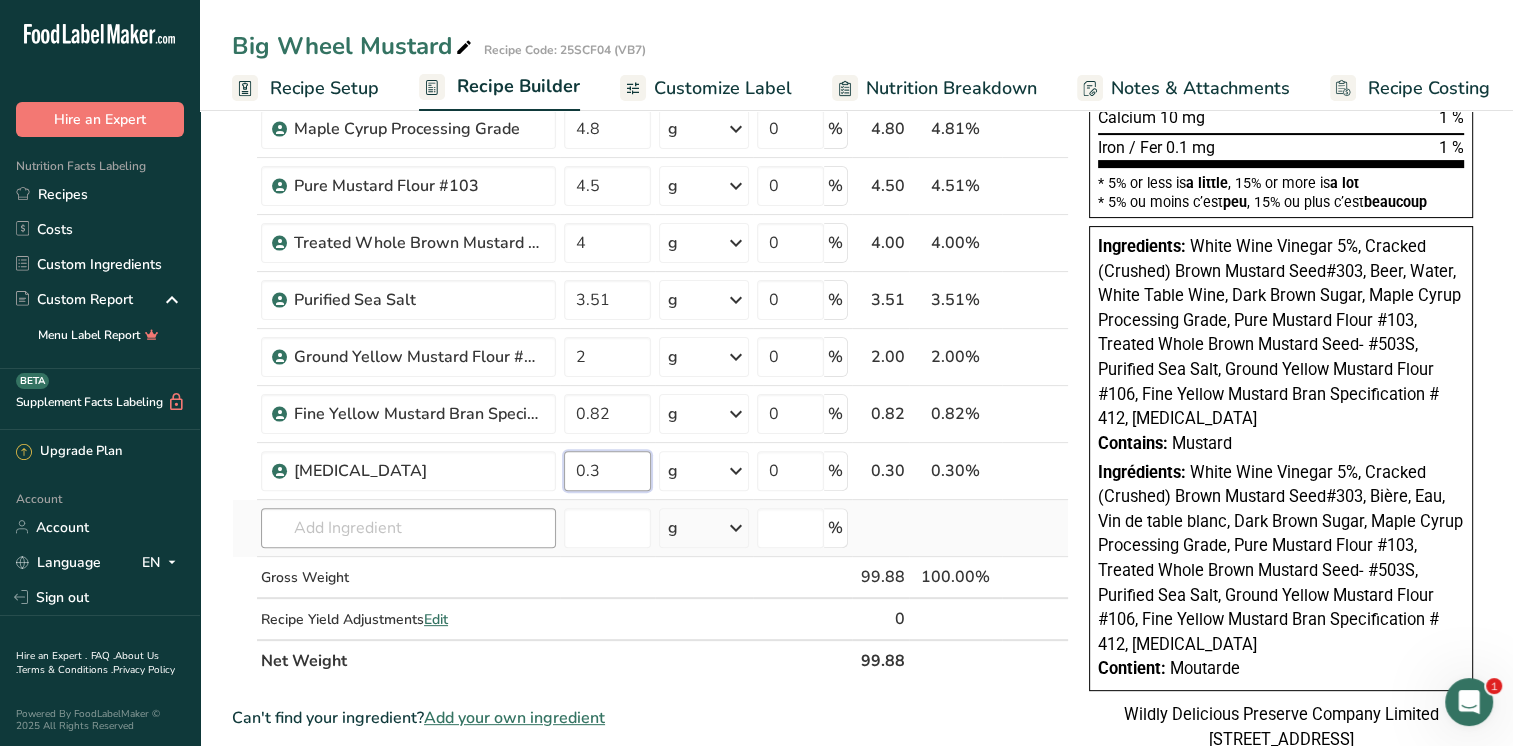 type on "0.3" 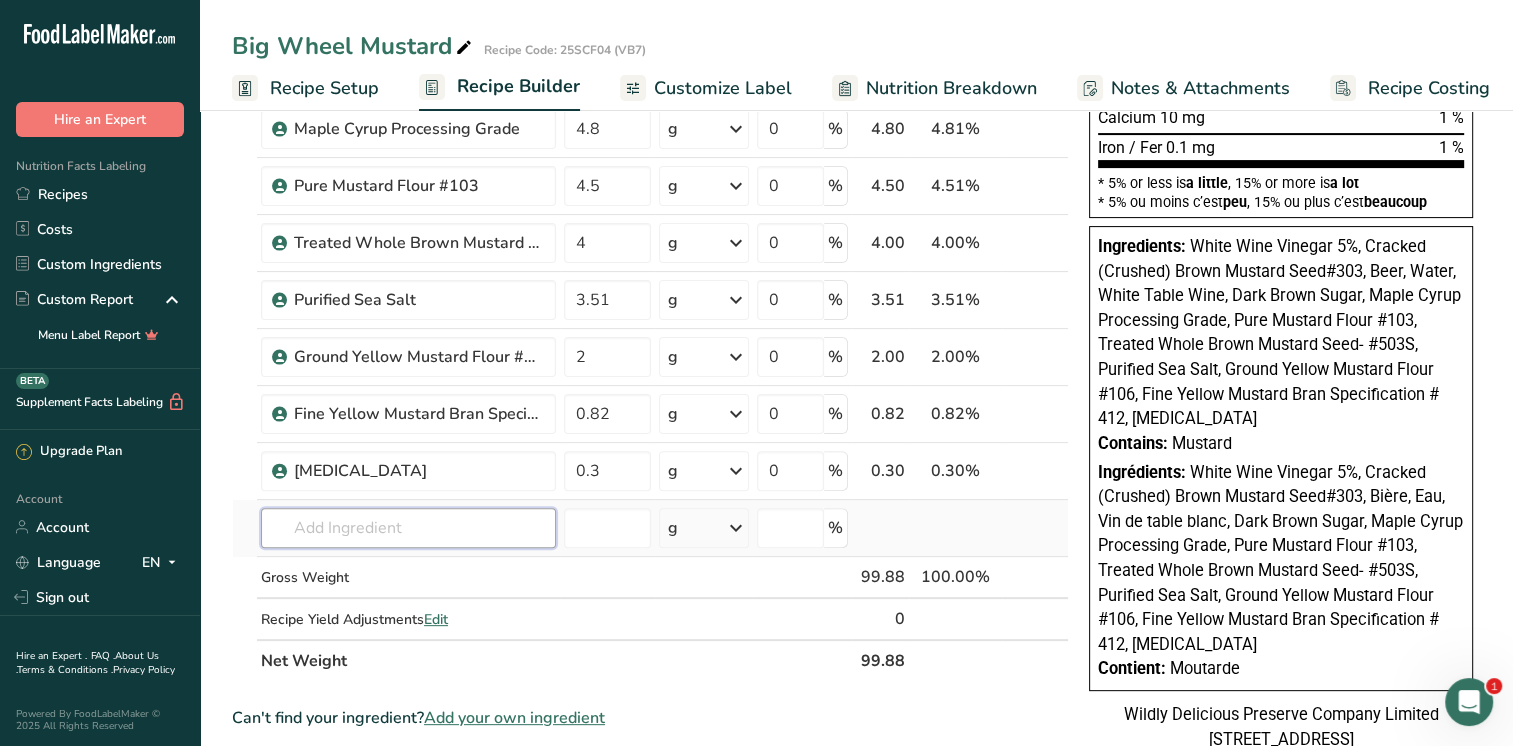 click on "Ingredient *
Amount *
Unit *
Waste *   .a-a{fill:#347362;}.b-a{fill:#fff;}          Grams
Percentage
White Wine Vinegar 5%
21.85
g
Weight Units
g
kg
mg
See more
Volume Units
l
mL
fl oz
See more
0
%
21.85
21.88%
i
Cracked (Crushed) Brown Mustard Seed#303
18.9
g
Weight Units
g
kg
mg
See more
Volume Units
l
mL
fl oz
See more
0
%
18.90
18.92%
i" at bounding box center (650, 199) 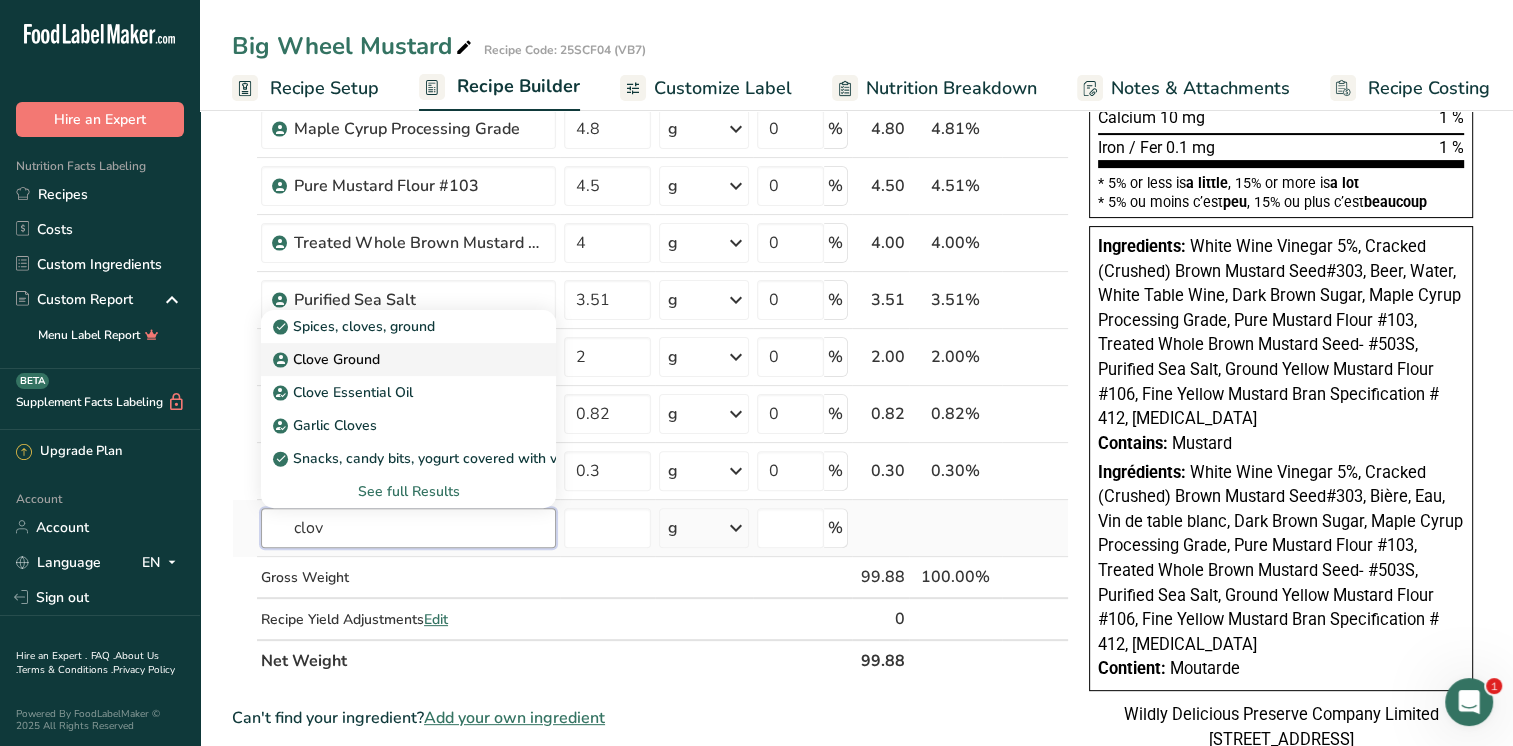 type on "clov" 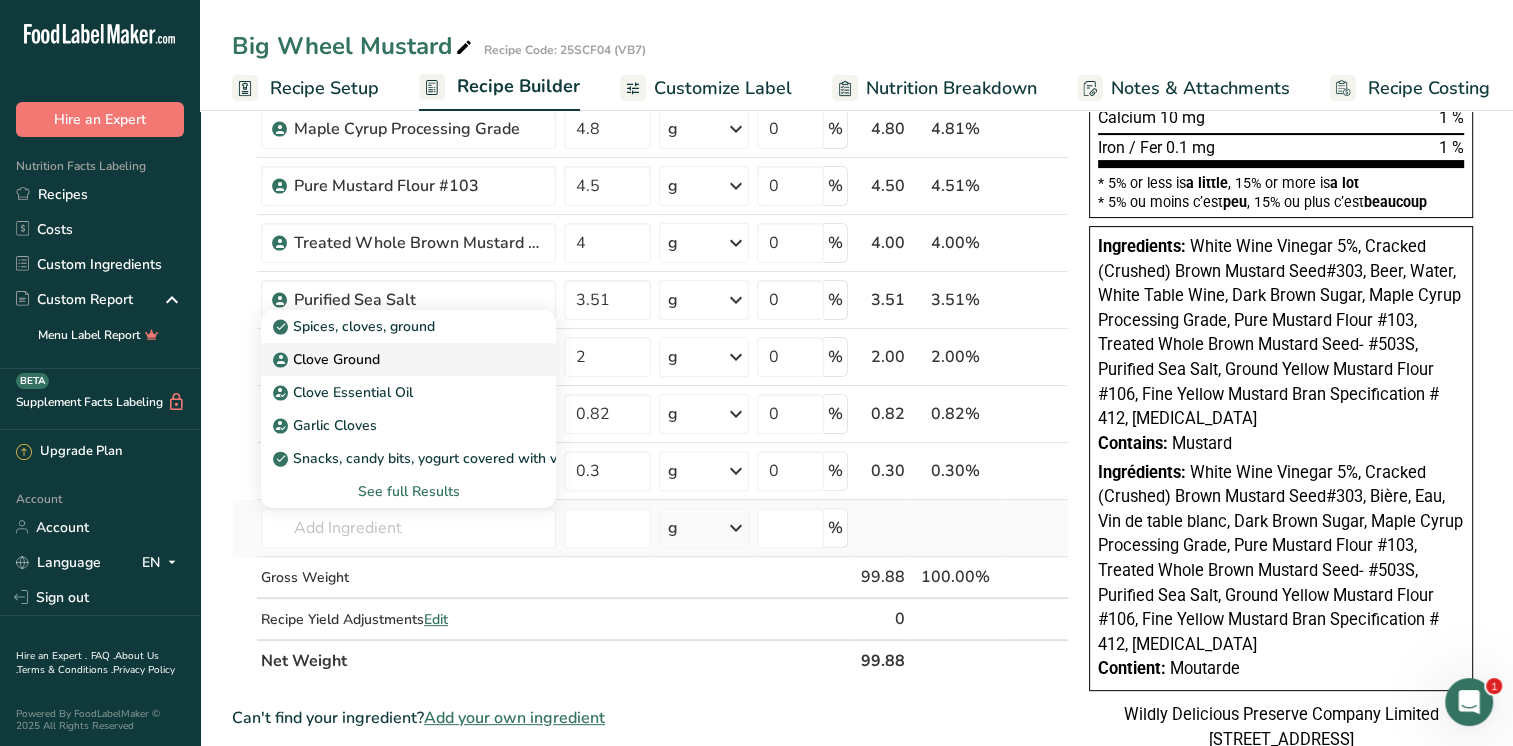 click on "Clove Ground" at bounding box center [328, 359] 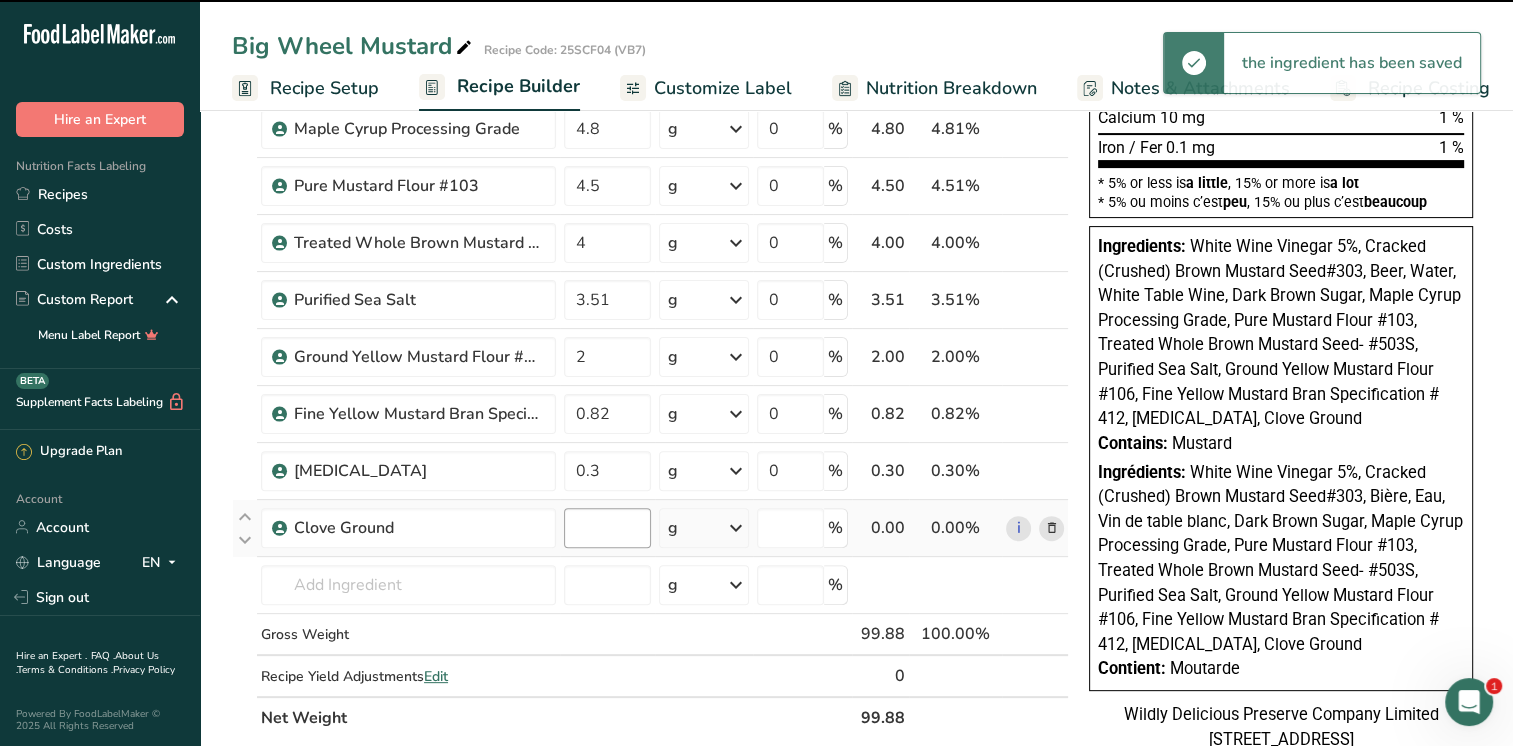 type on "0" 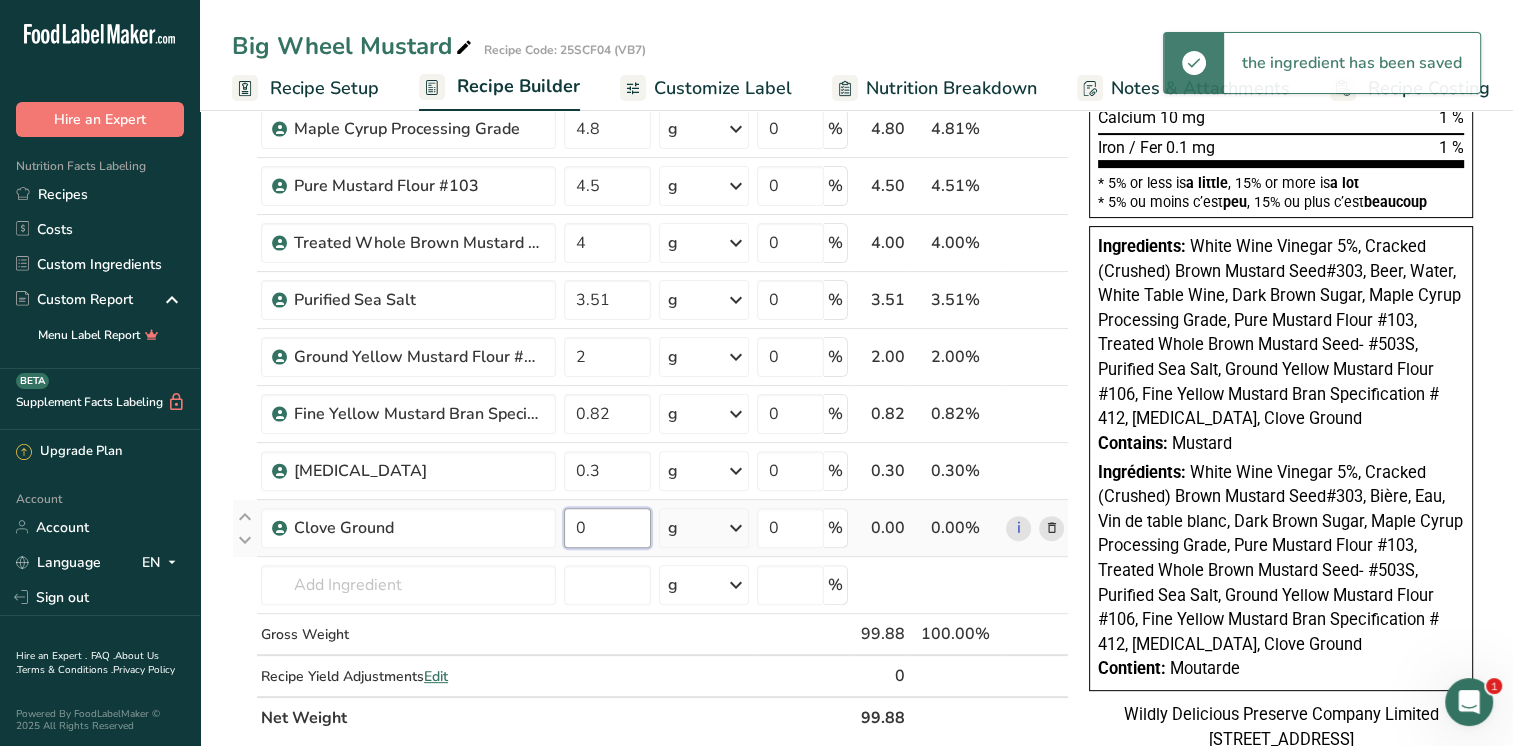 drag, startPoint x: 596, startPoint y: 532, endPoint x: 564, endPoint y: 521, distance: 33.83785 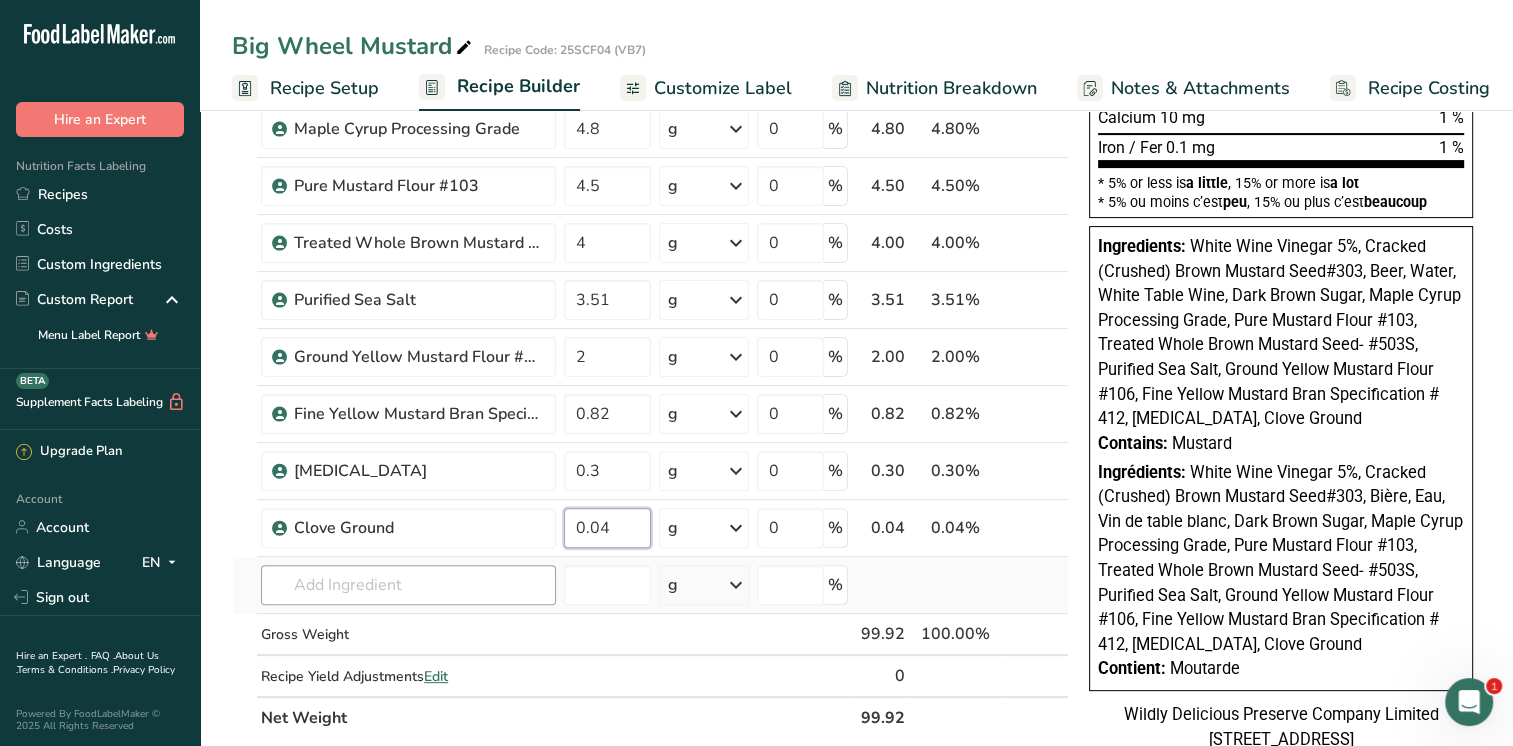 type on "0.04" 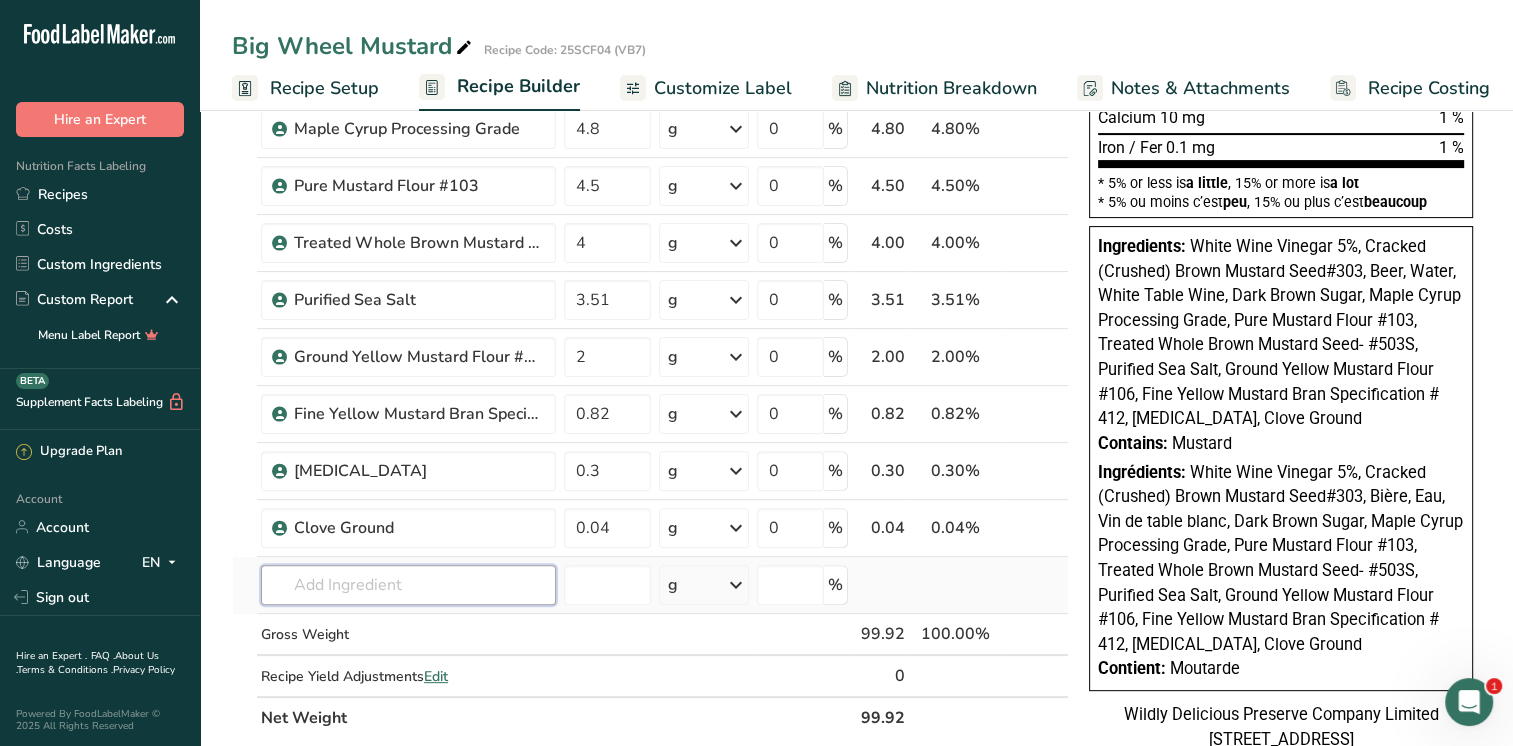click on "Ingredient *
Amount *
Unit *
Waste *   .a-a{fill:#347362;}.b-a{fill:#fff;}          Grams
Percentage
White Wine Vinegar 5%
21.85
g
Weight Units
g
kg
mg
See more
Volume Units
l
mL
fl oz
See more
0
%
21.85
21.87%
i
Cracked (Crushed) Brown Mustard Seed#303
18.9
g
Weight Units
g
kg
mg
See more
Volume Units
l
mL
fl oz
See more
0
%
18.90
18.92%
i" at bounding box center (650, 227) 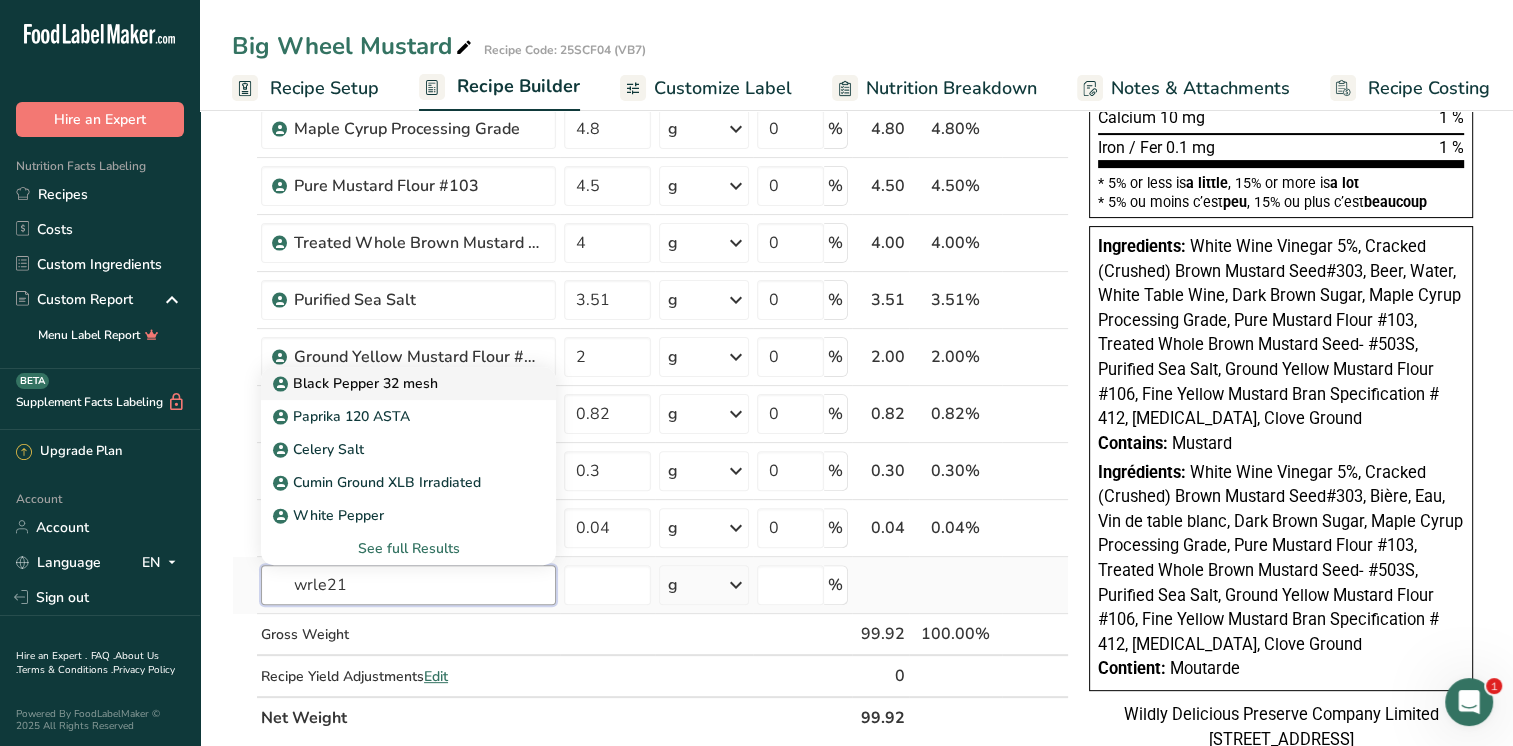 type on "wrle21" 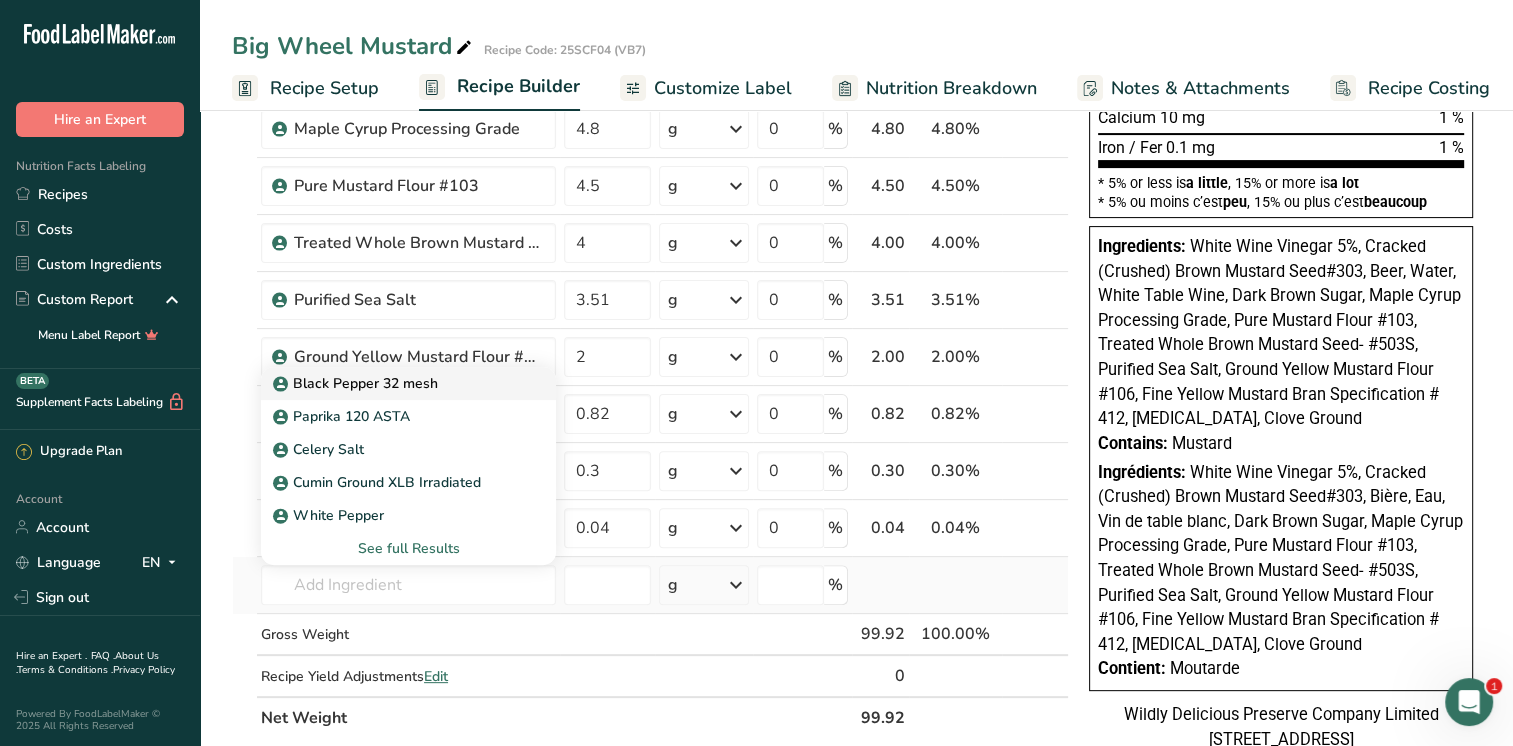 click on "Black Pepper 32 mesh" at bounding box center (357, 383) 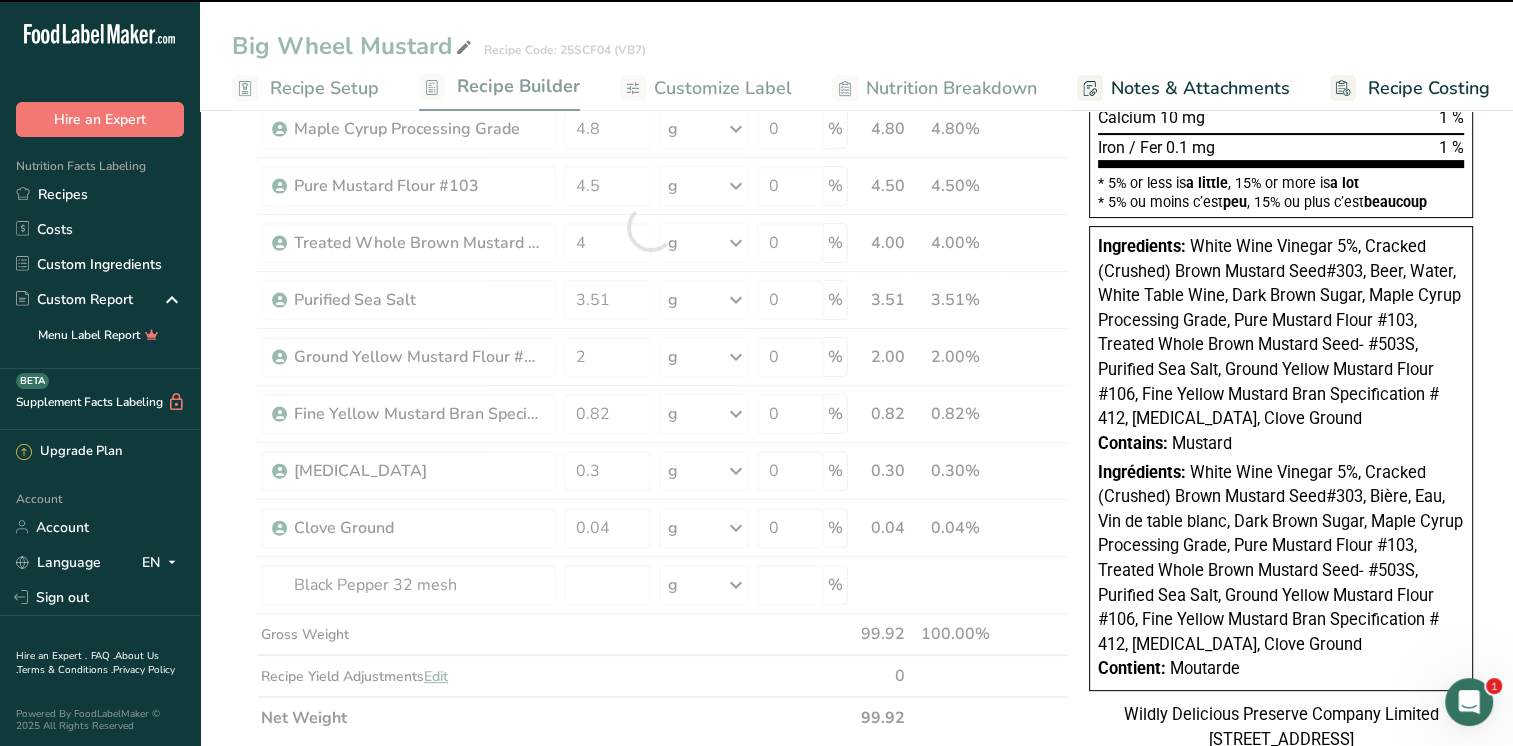 type on "0" 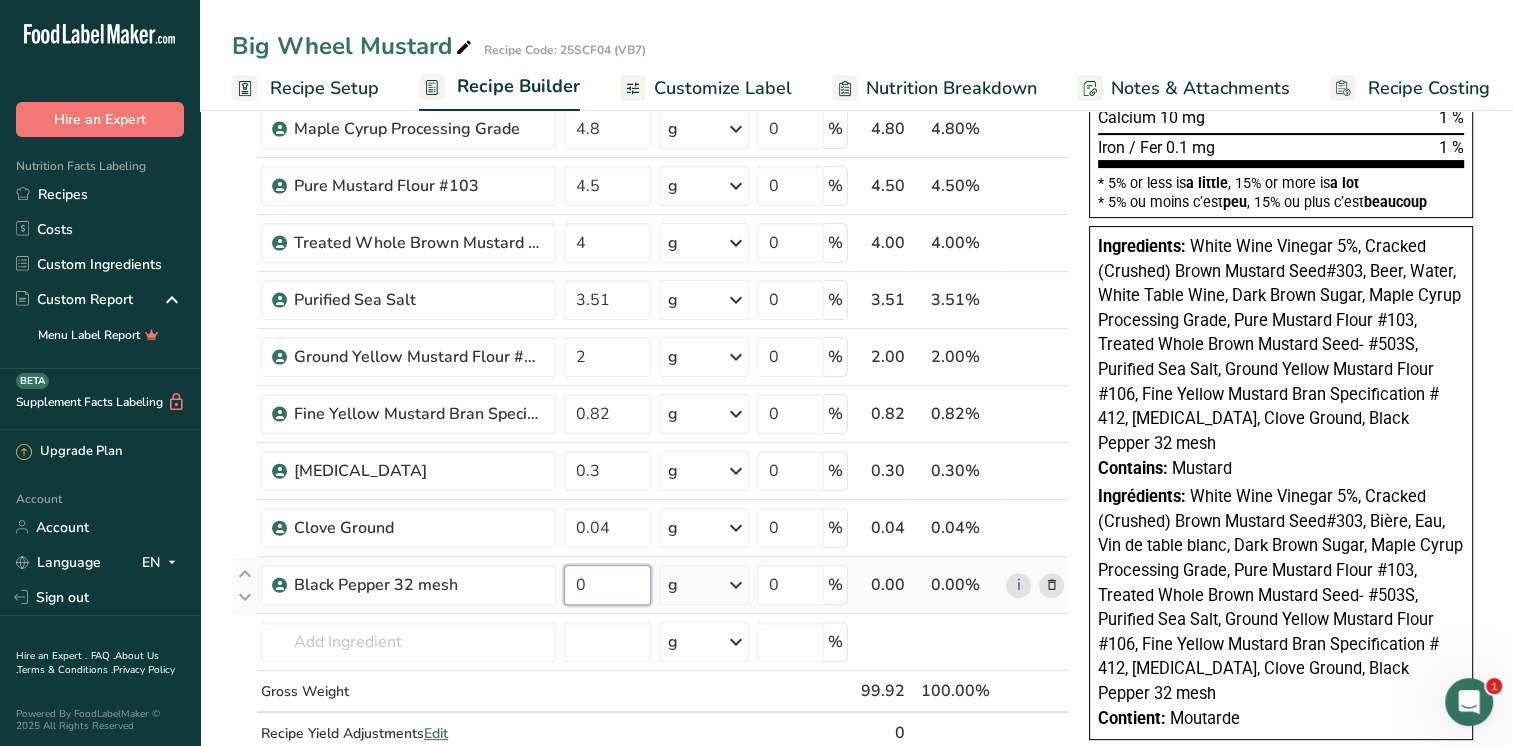 drag, startPoint x: 628, startPoint y: 587, endPoint x: 567, endPoint y: 593, distance: 61.294373 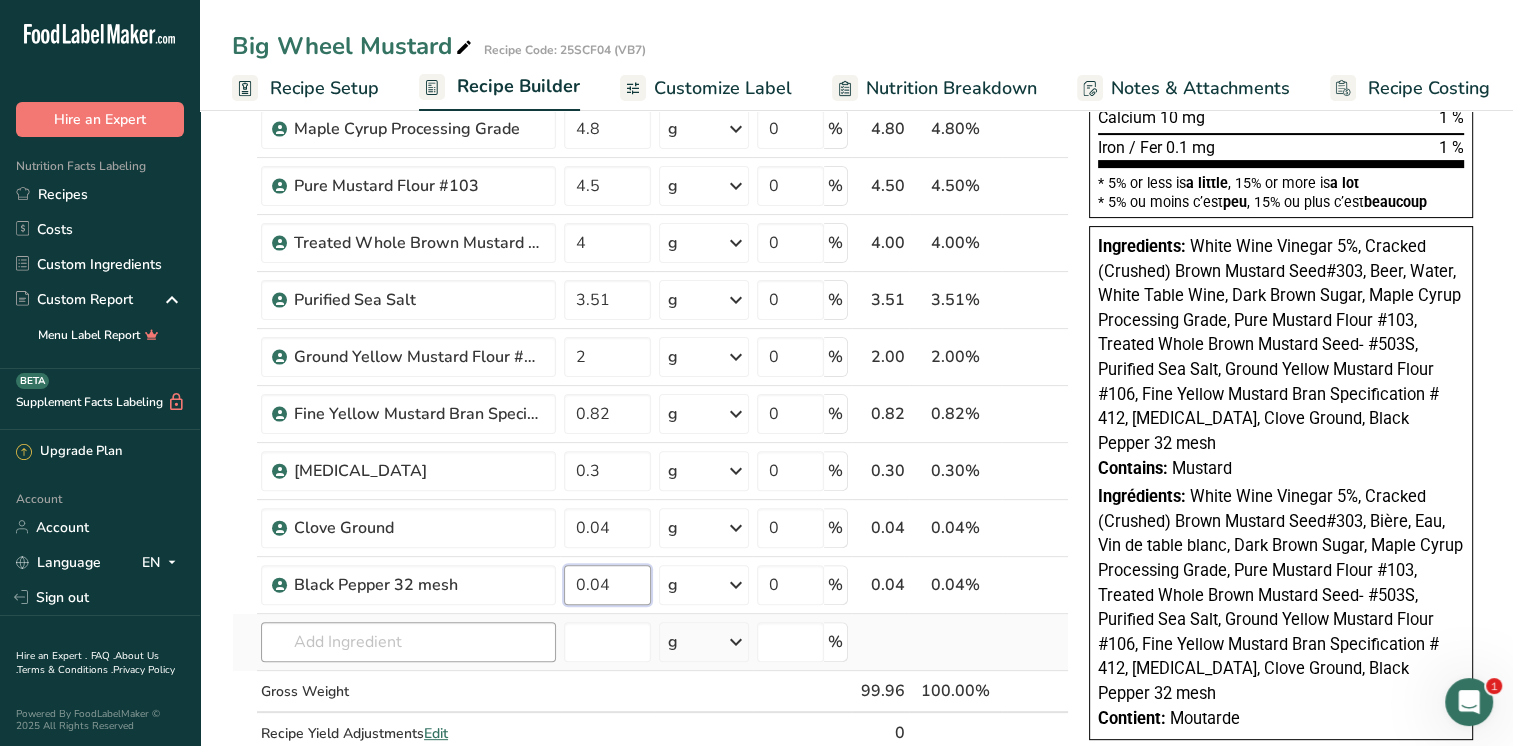 type on "0.04" 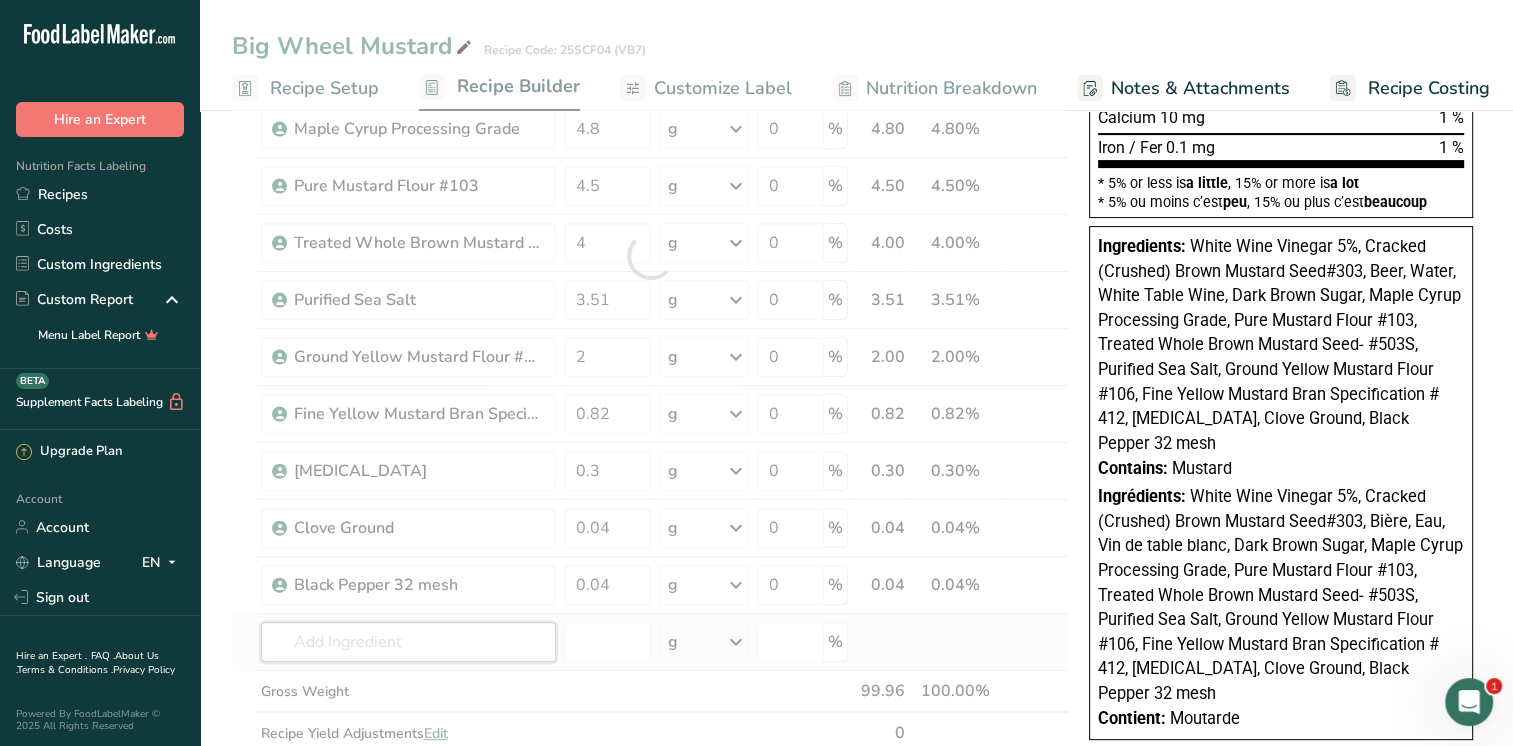 click on "Ingredient *
Amount *
Unit *
Waste *   .a-a{fill:#347362;}.b-a{fill:#fff;}          Grams
Percentage
White Wine Vinegar 5%
21.85
g
Weight Units
g
kg
mg
See more
Volume Units
l
mL
fl oz
See more
0
%
21.85
21.86%
i
Cracked (Crushed) Brown Mustard Seed#303
18.9
g
Weight Units
g
kg
mg
See more
Volume Units
l
mL
fl oz
See more
0
%
18.90
18.91%
i" at bounding box center [650, 256] 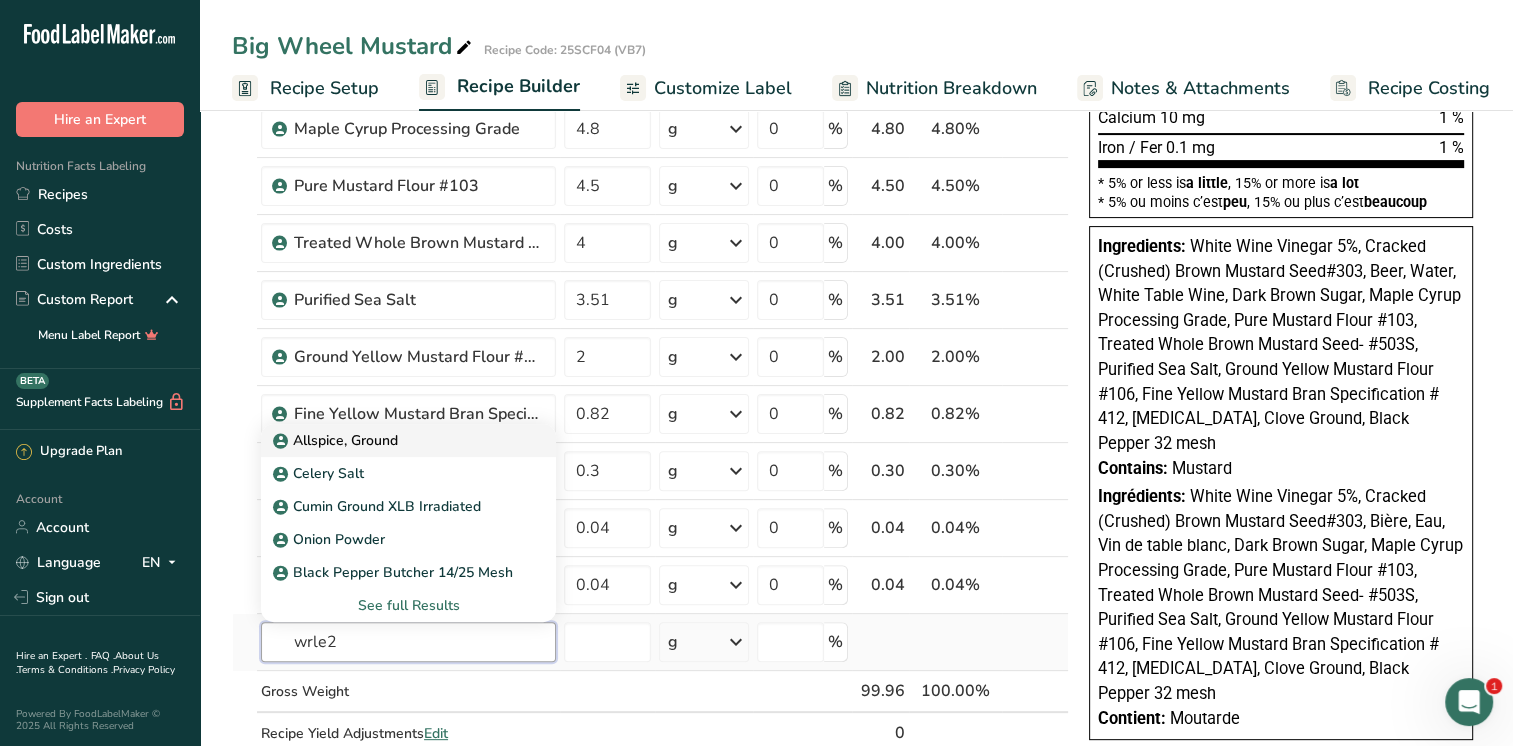 type on "wrle2" 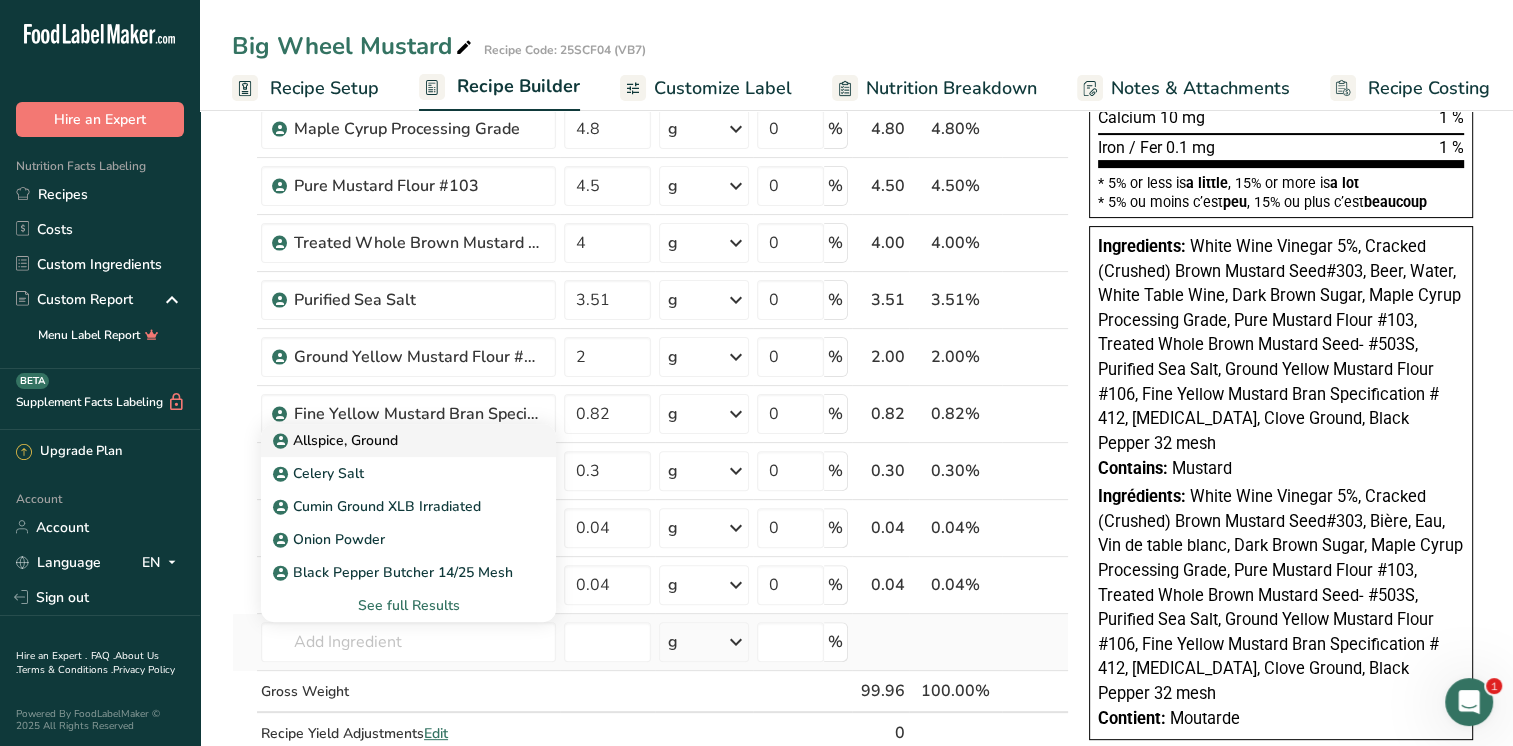 click on "Allspice, Ground" at bounding box center [408, 440] 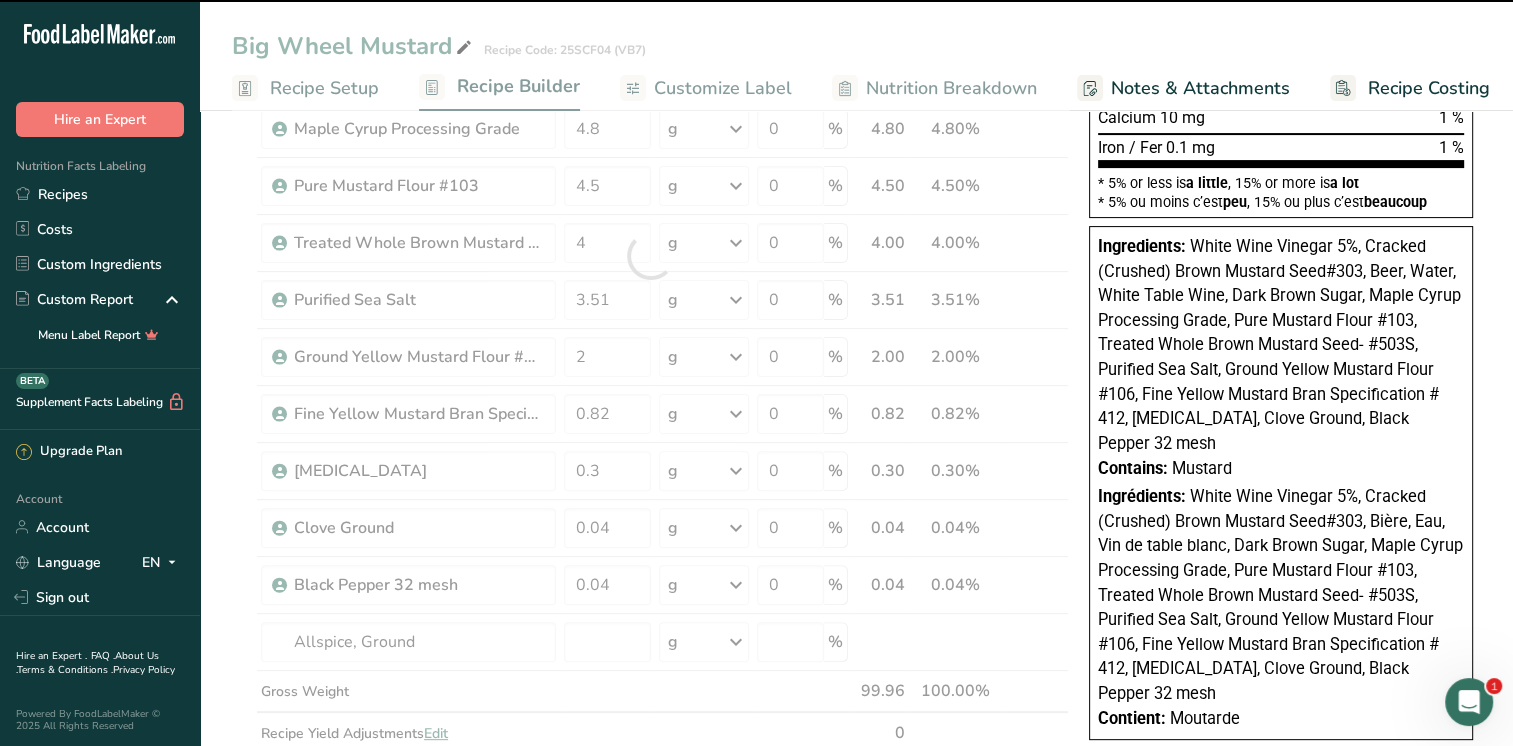 type on "0" 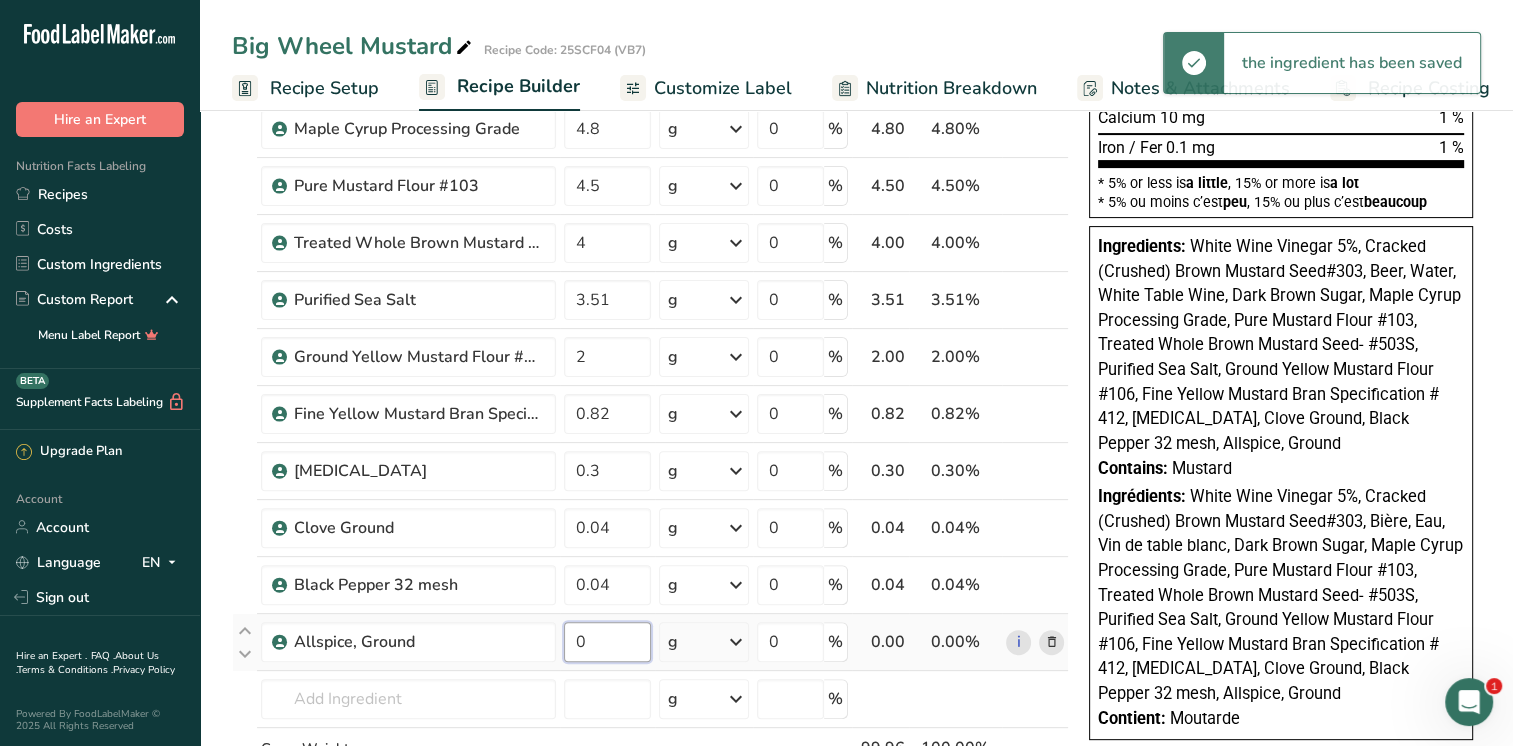 drag, startPoint x: 599, startPoint y: 633, endPoint x: 574, endPoint y: 633, distance: 25 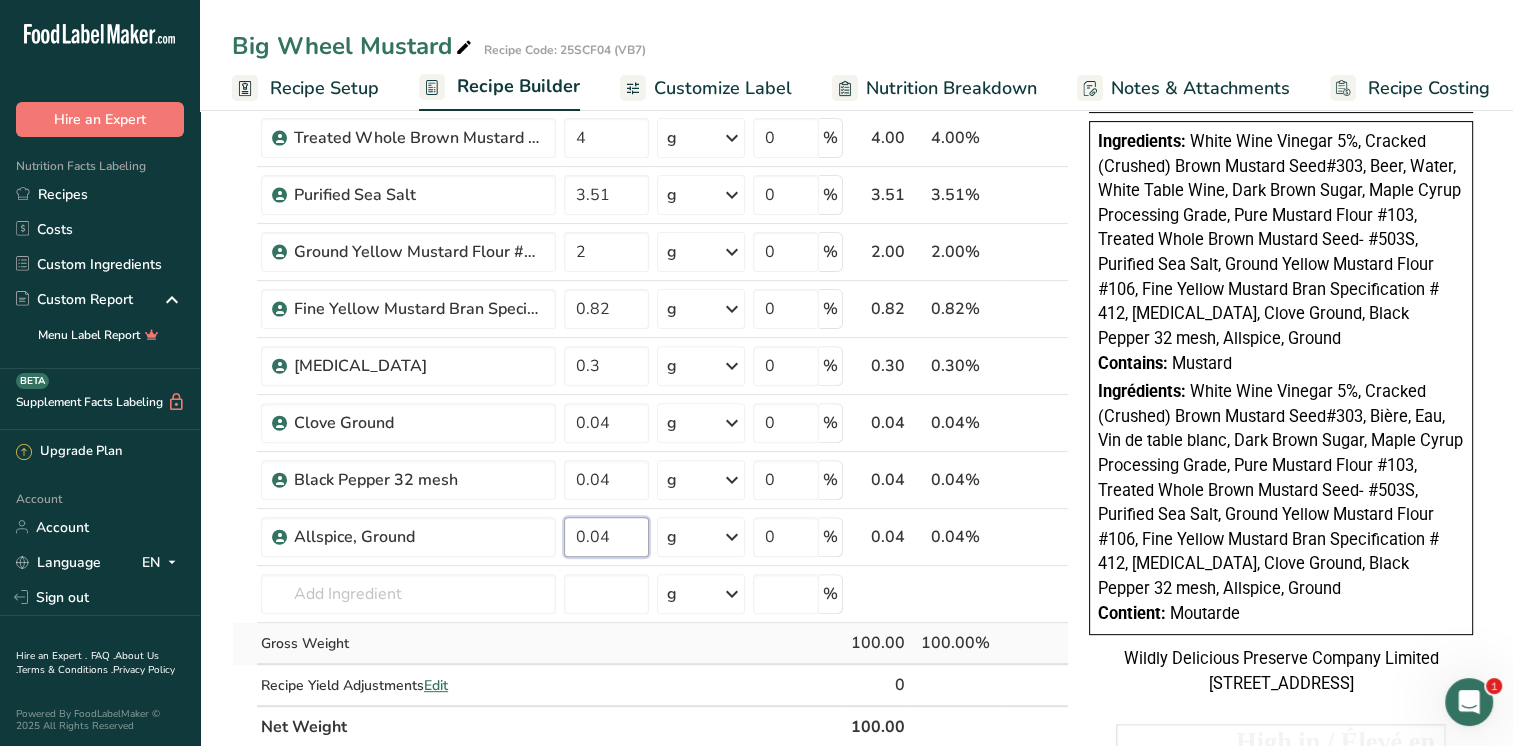 scroll, scrollTop: 900, scrollLeft: 0, axis: vertical 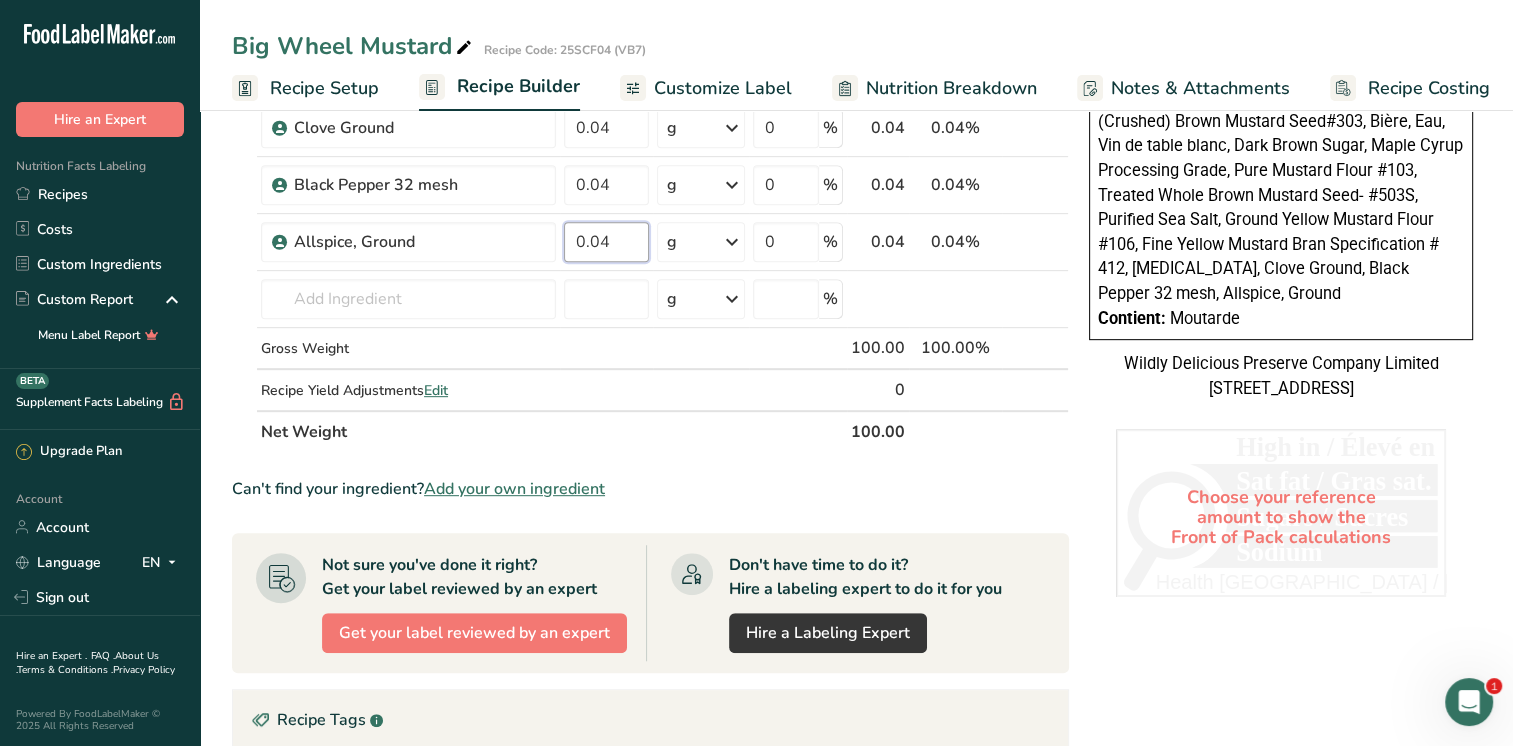 type on "0.04" 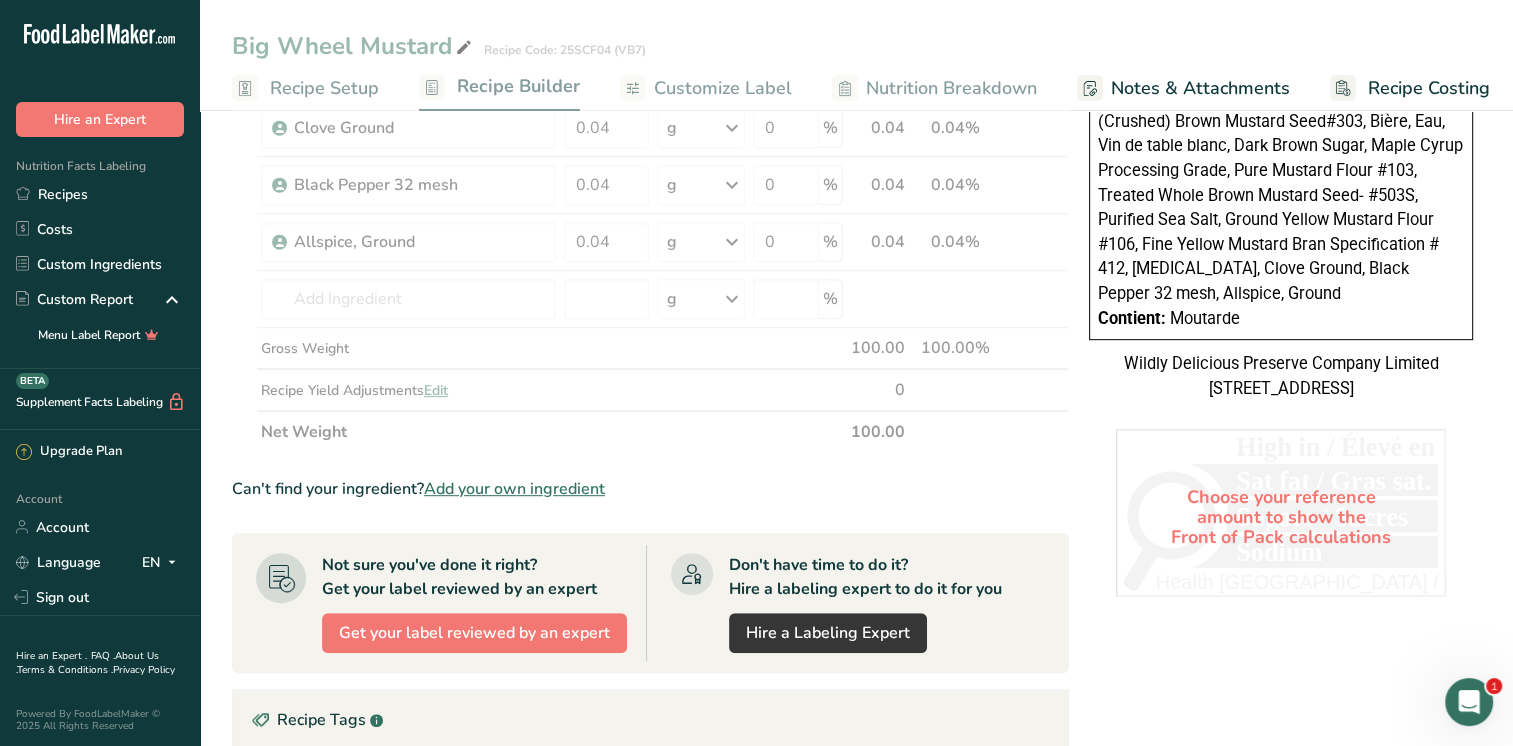 click on "Can't find your ingredient?
Add your own ingredient" at bounding box center (650, 489) 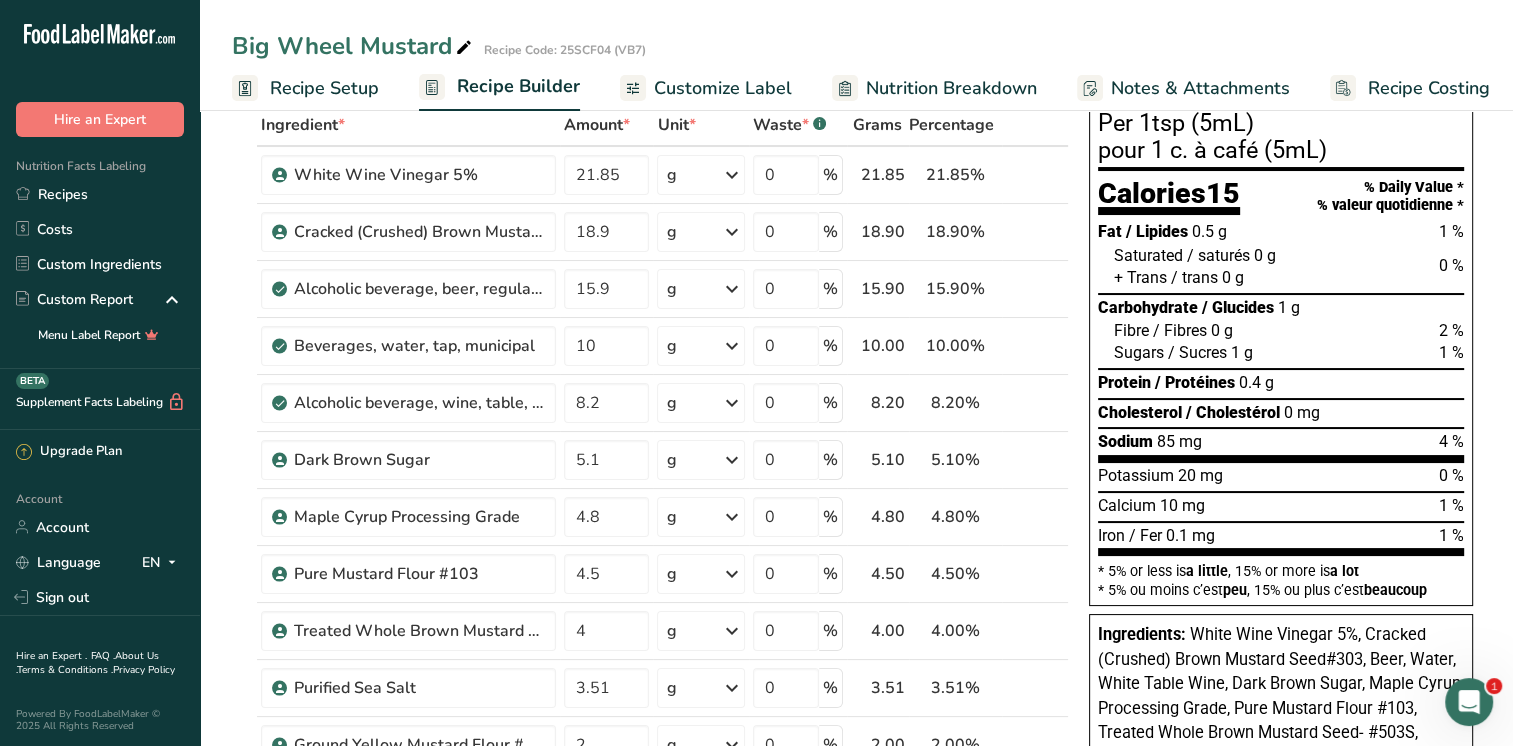 scroll, scrollTop: 68, scrollLeft: 0, axis: vertical 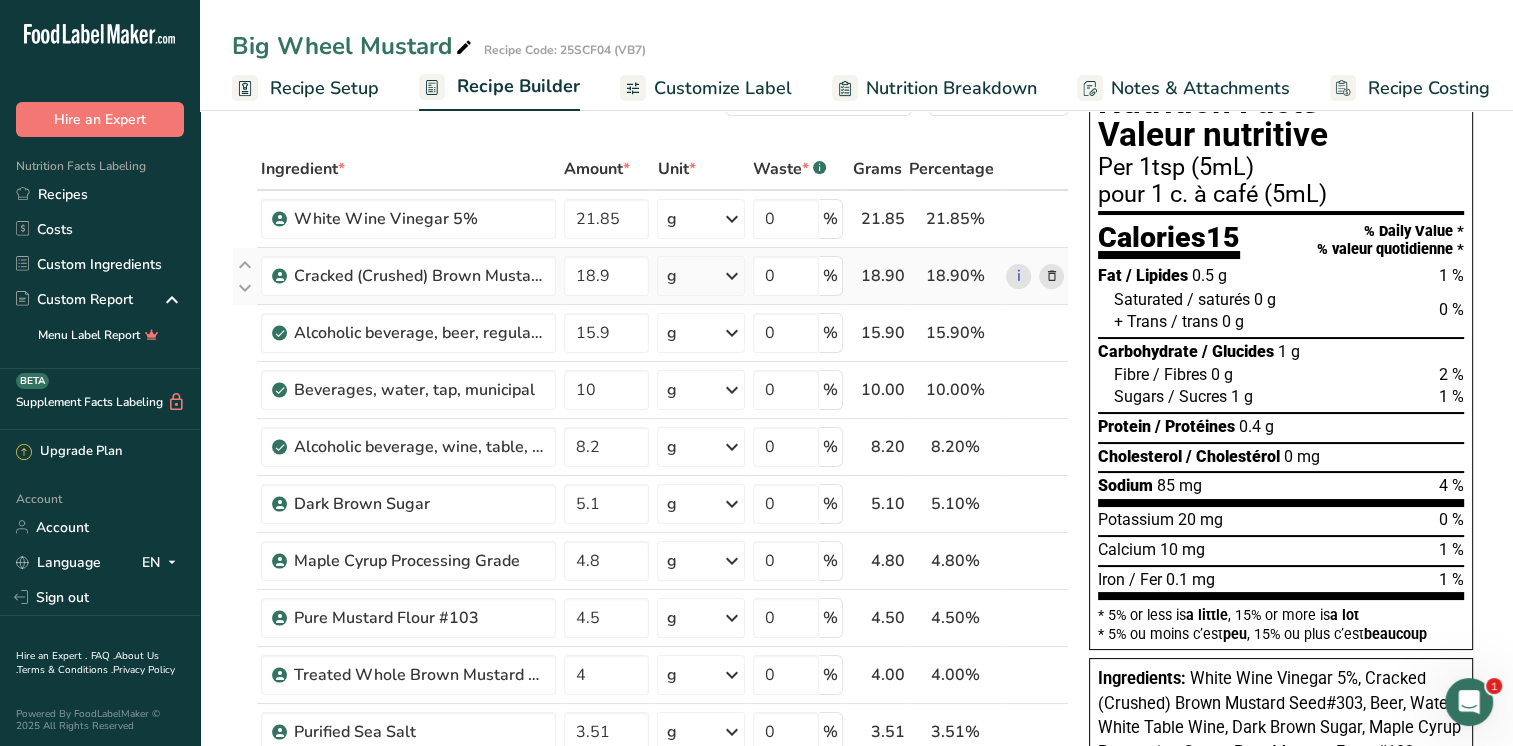 drag, startPoint x: 985, startPoint y: 282, endPoint x: 960, endPoint y: 292, distance: 26.925823 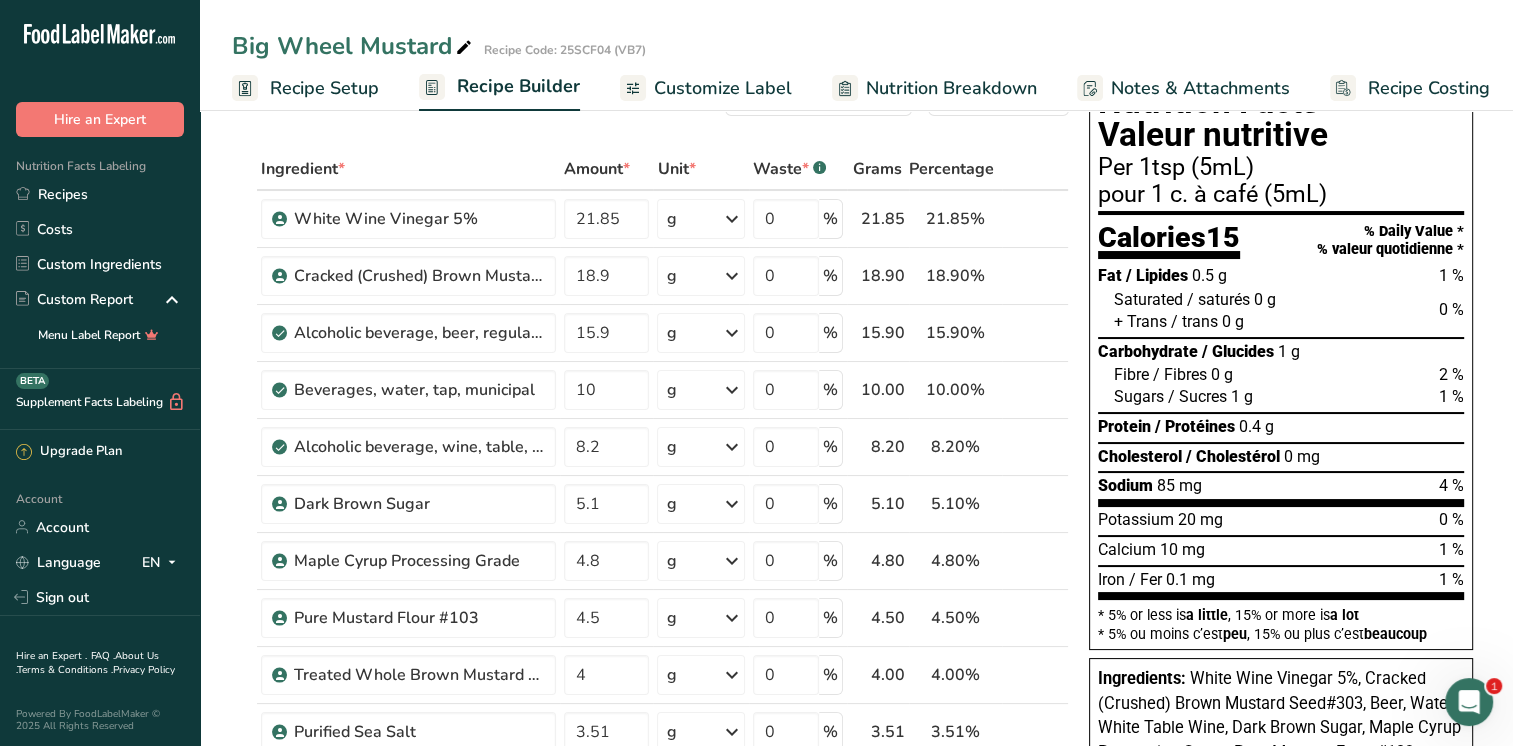 click on "Recipe Setup" at bounding box center [324, 88] 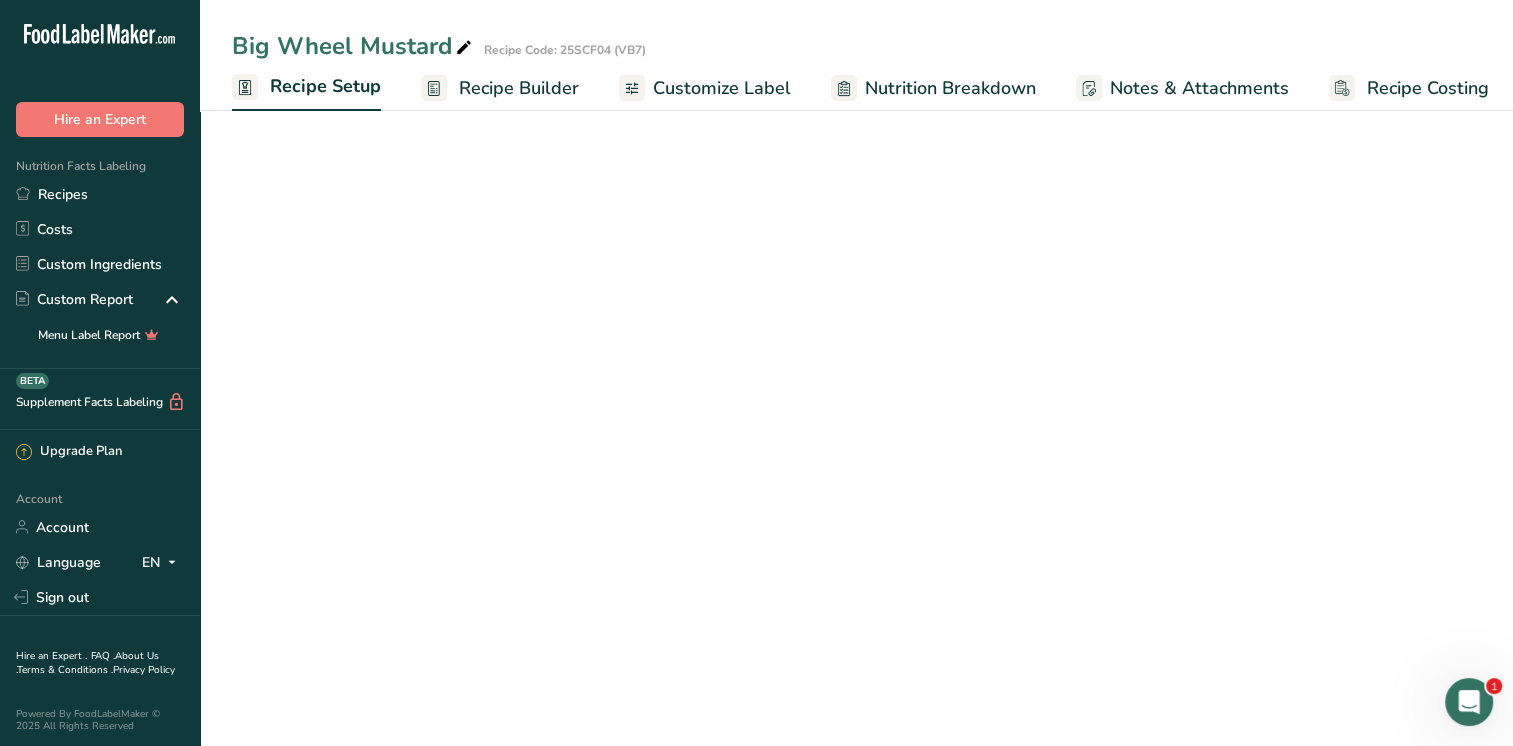 scroll, scrollTop: 0, scrollLeft: 7, axis: horizontal 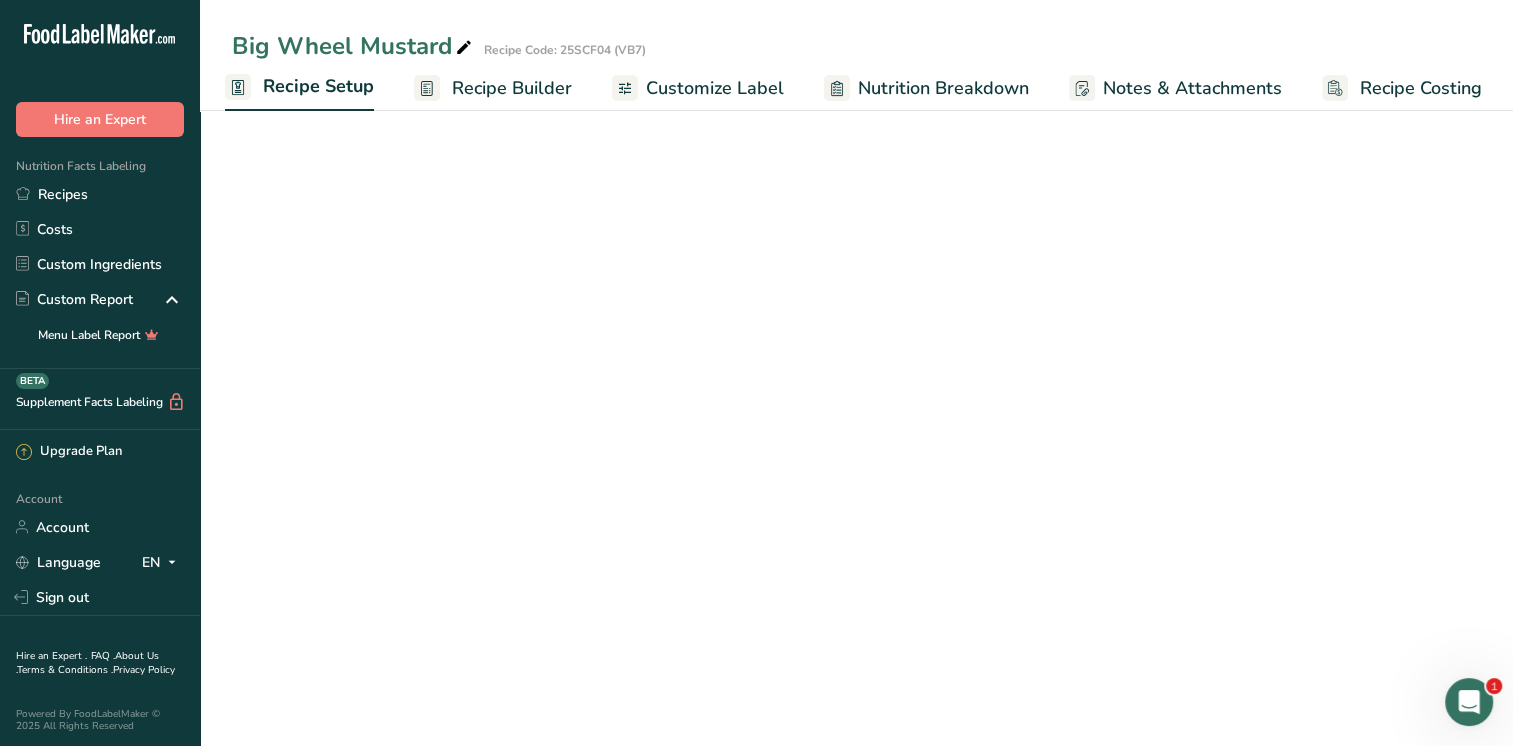 select on "22" 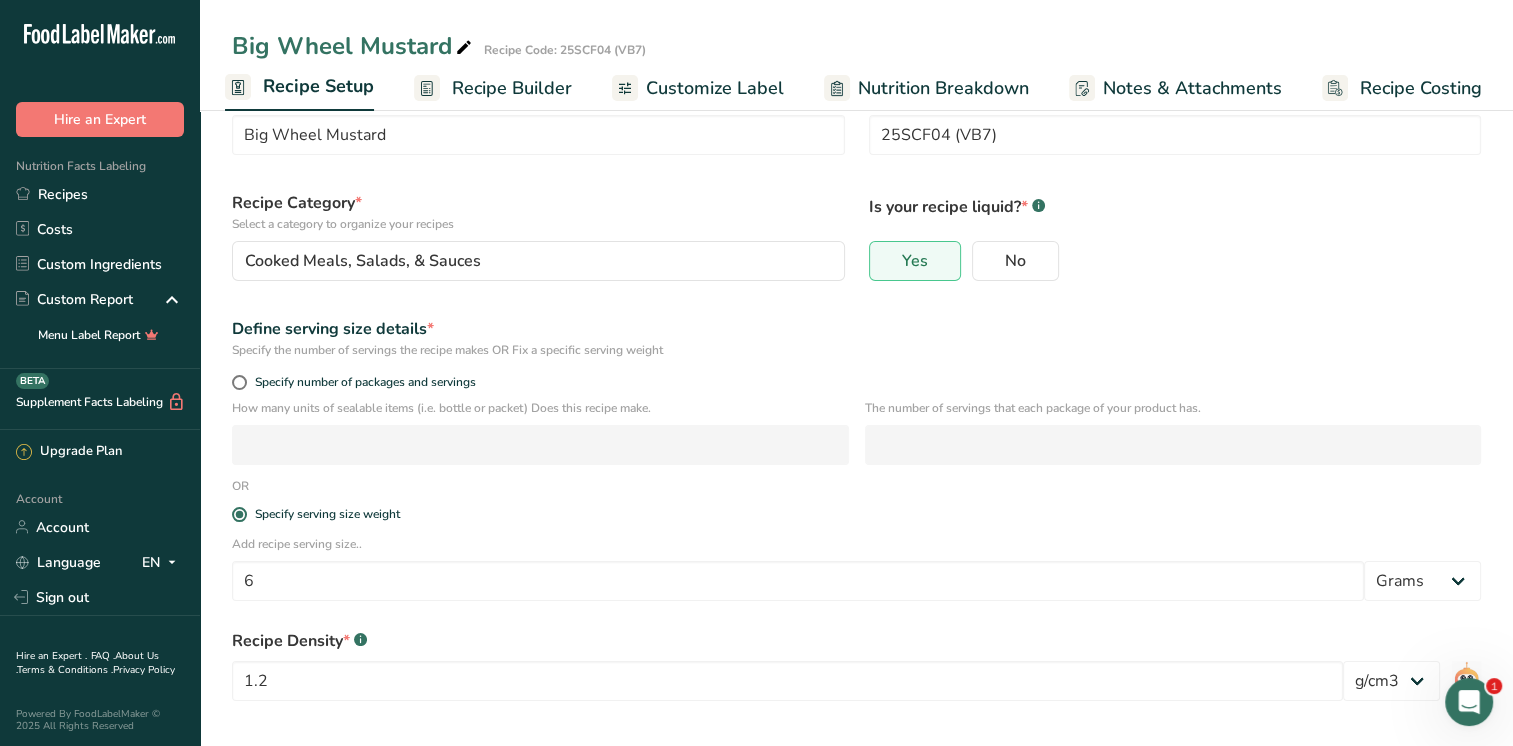 scroll, scrollTop: 152, scrollLeft: 0, axis: vertical 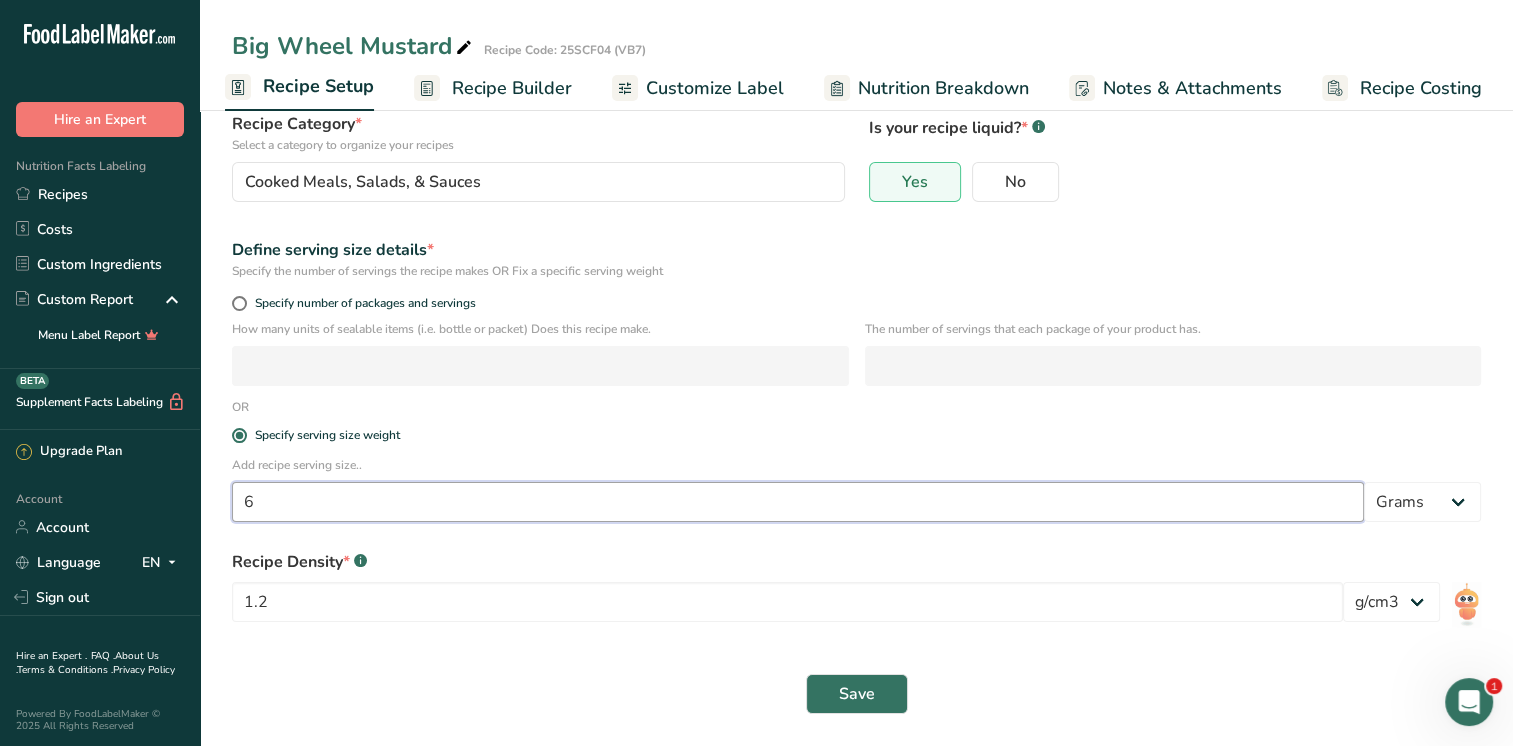 click on "6" at bounding box center (798, 502) 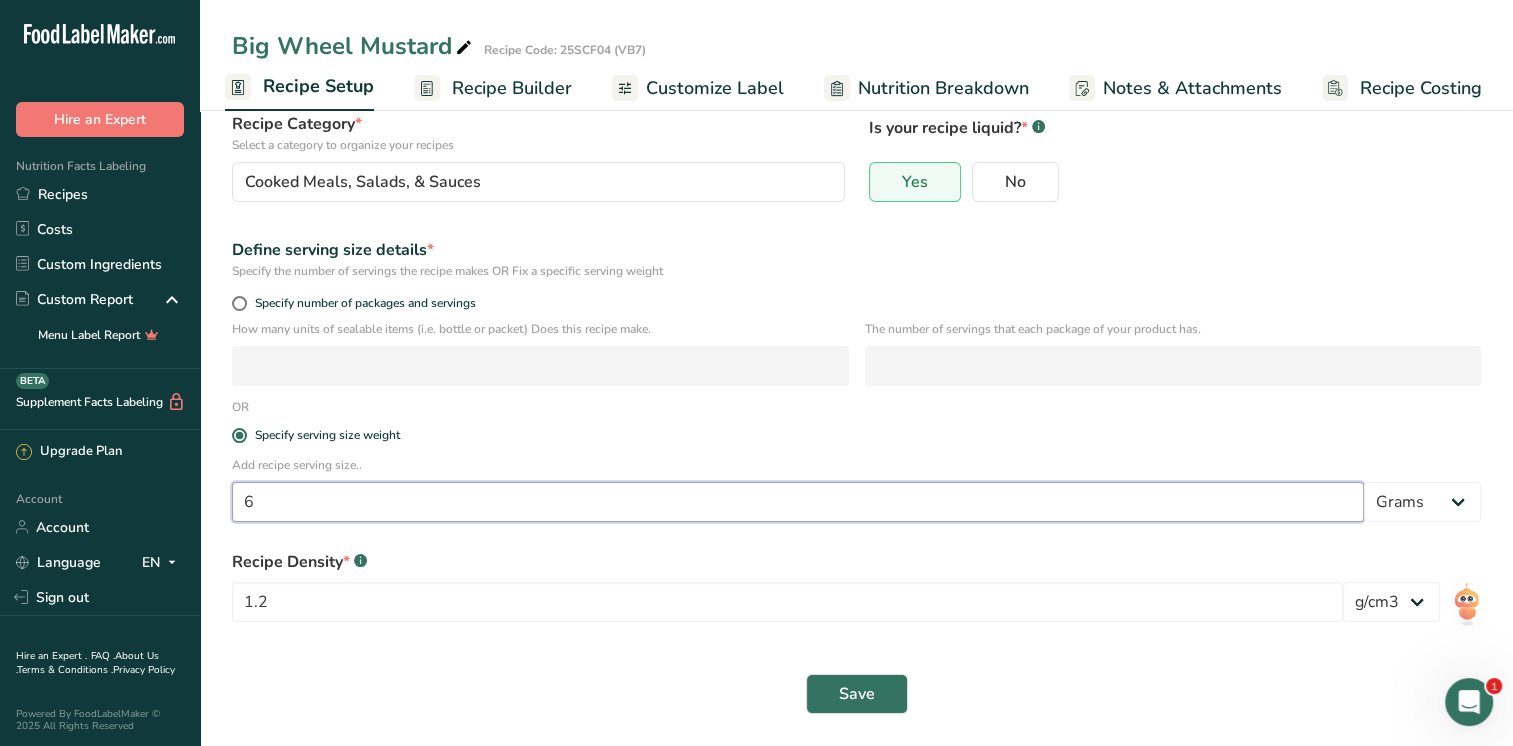 drag, startPoint x: 294, startPoint y: 513, endPoint x: 216, endPoint y: 507, distance: 78.23043 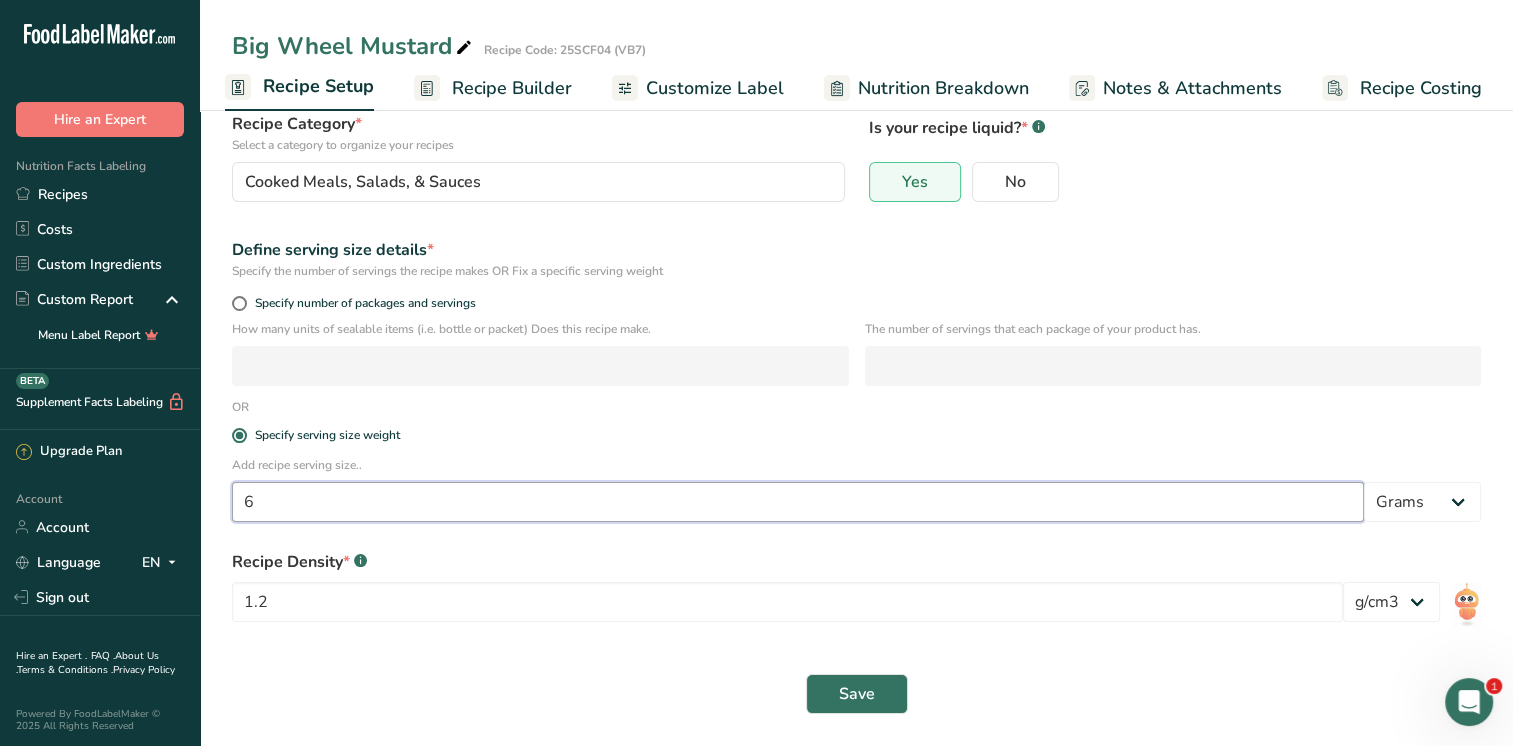 click on "Recipe name *   Big Wheel Mustard
Recipe code
.a-a{fill:#347362;}.b-a{fill:#fff;}           25SCF04 (VB7)
Recipe Category *
Select a category to organize your recipes
Cooked Meals, Salads, & Sauces
Standard Categories
Custom Categories
.a-a{fill:#347362;}.b-a{fill:#fff;}
Baked Goods
Beverages
Confectionery
Cooked Meals, Salads, & Sauces
Dairy
Snacks
Add New Category
Is your recipe liquid? *   .a-a{fill:#347362;}.b-a{fill:#fff;}           Yes   No
Define serving size details *
Specify the number of servings the recipe makes OR Fix a specific serving weight
Specify number of packages and servings" at bounding box center (856, 349) 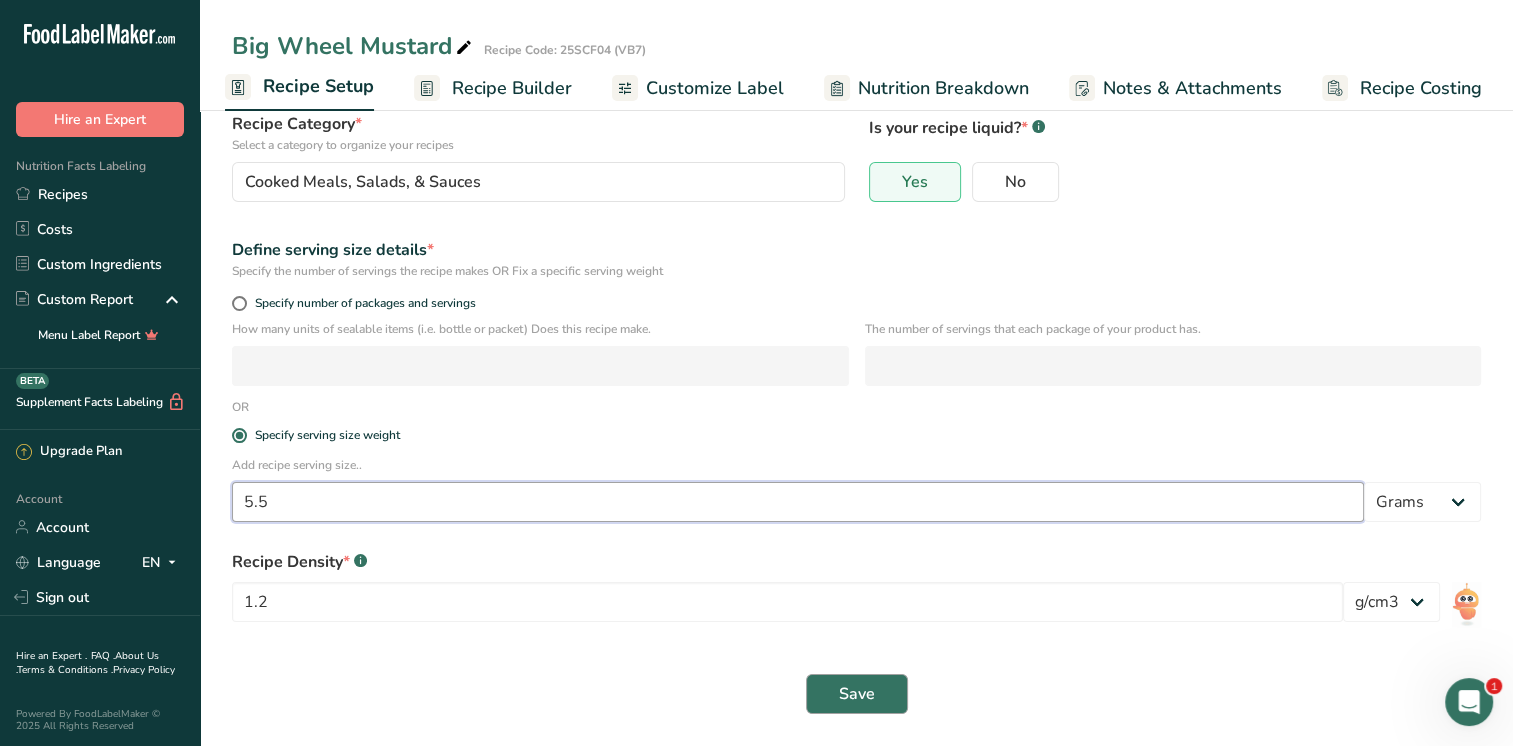 type on "5.5" 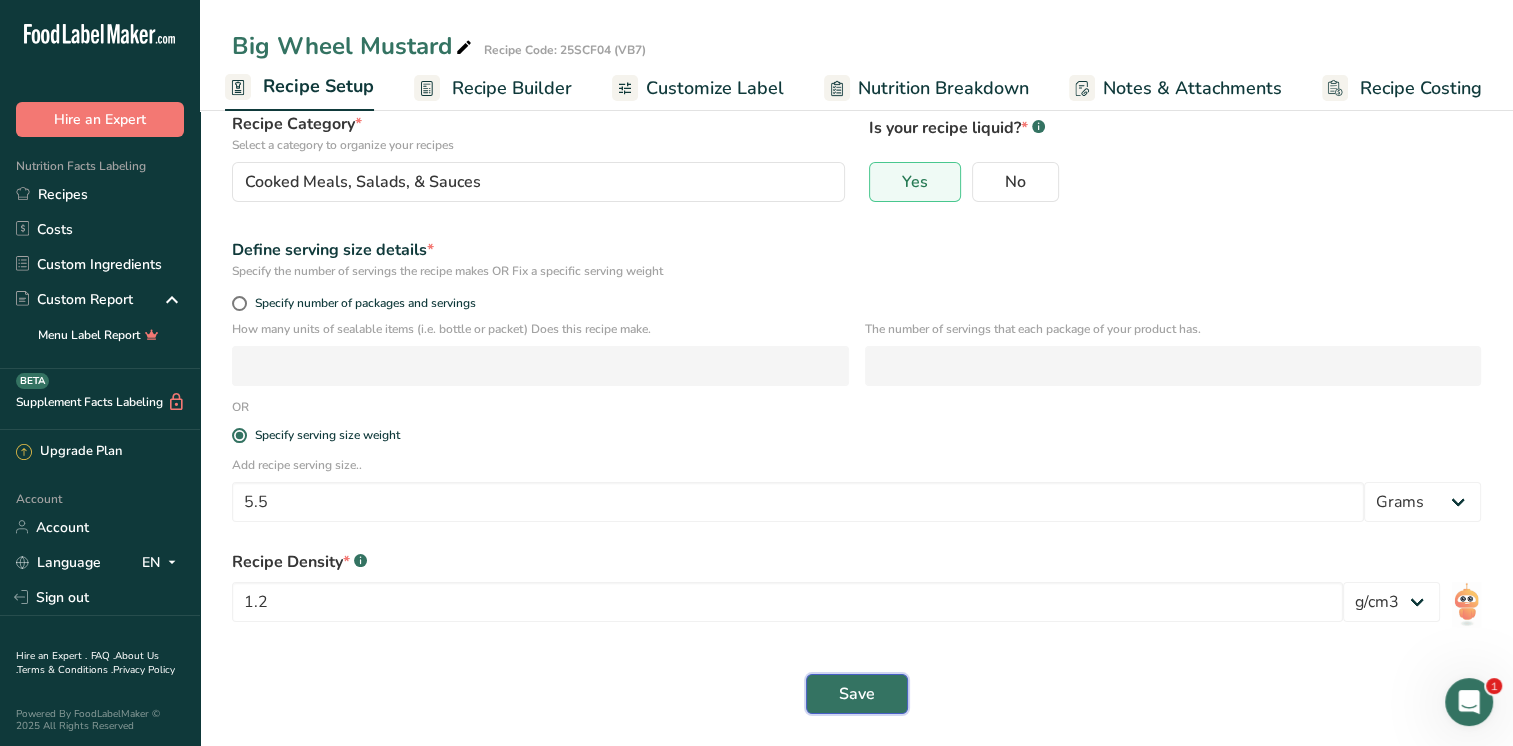 click on "Save" at bounding box center (857, 694) 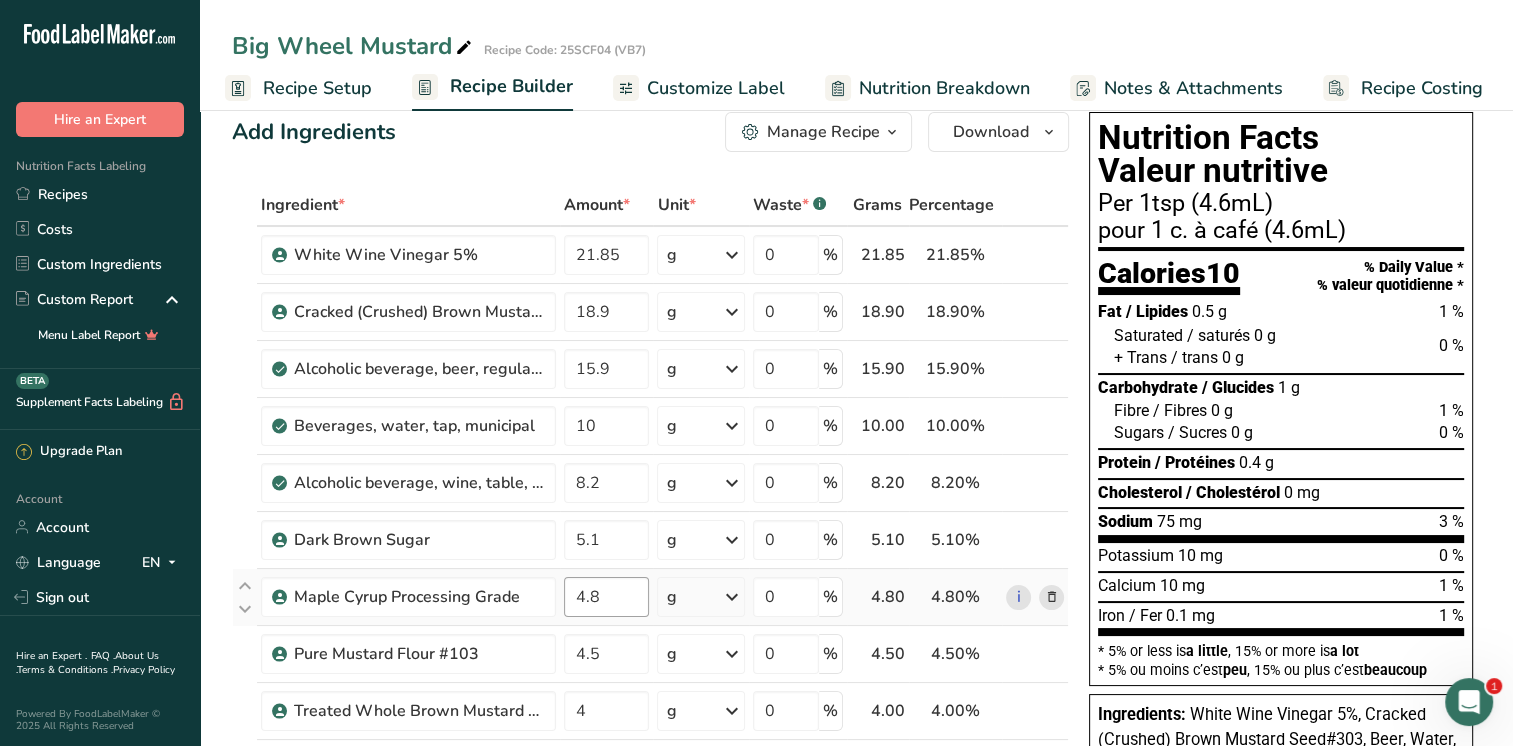 scroll, scrollTop: 0, scrollLeft: 0, axis: both 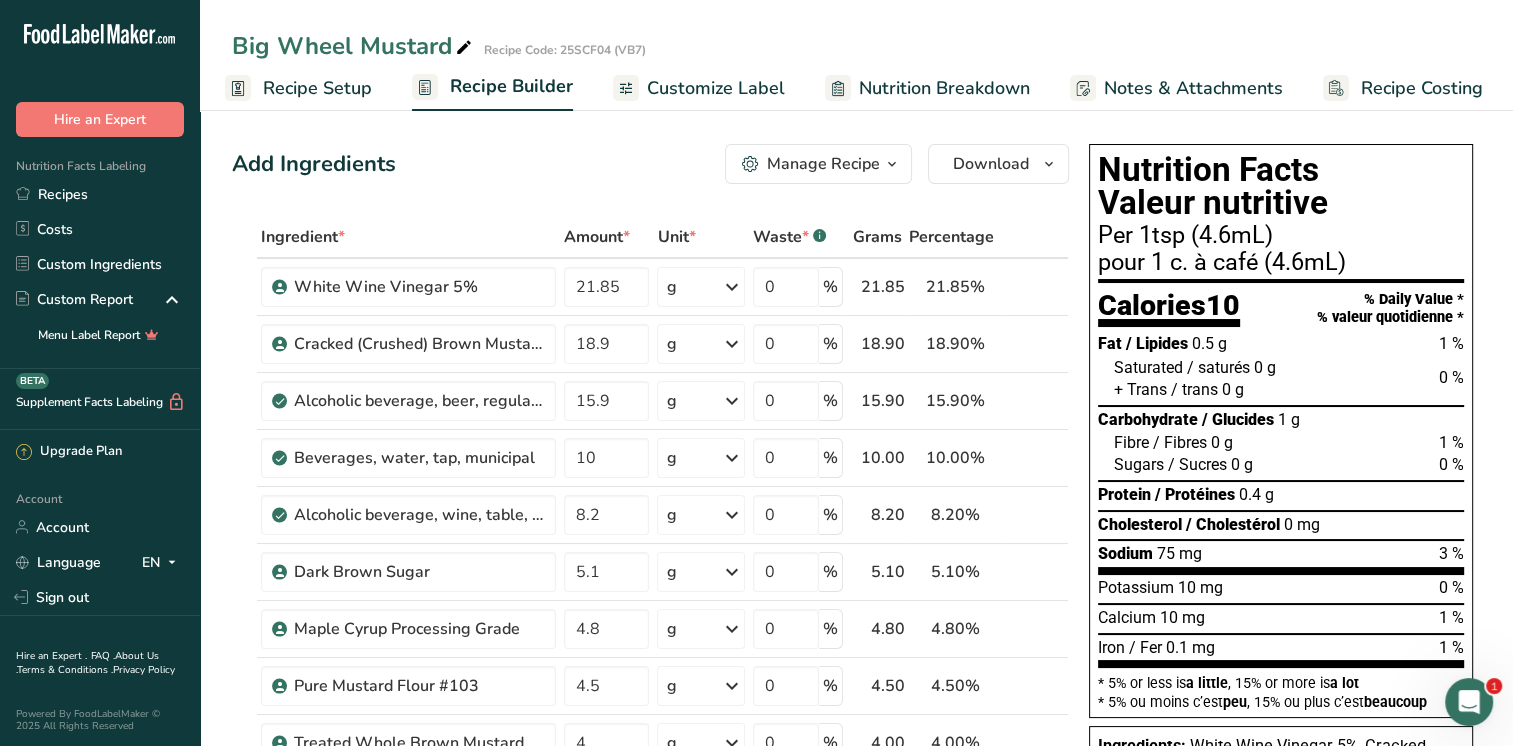 click on "Recipe Setup" at bounding box center [298, 88] 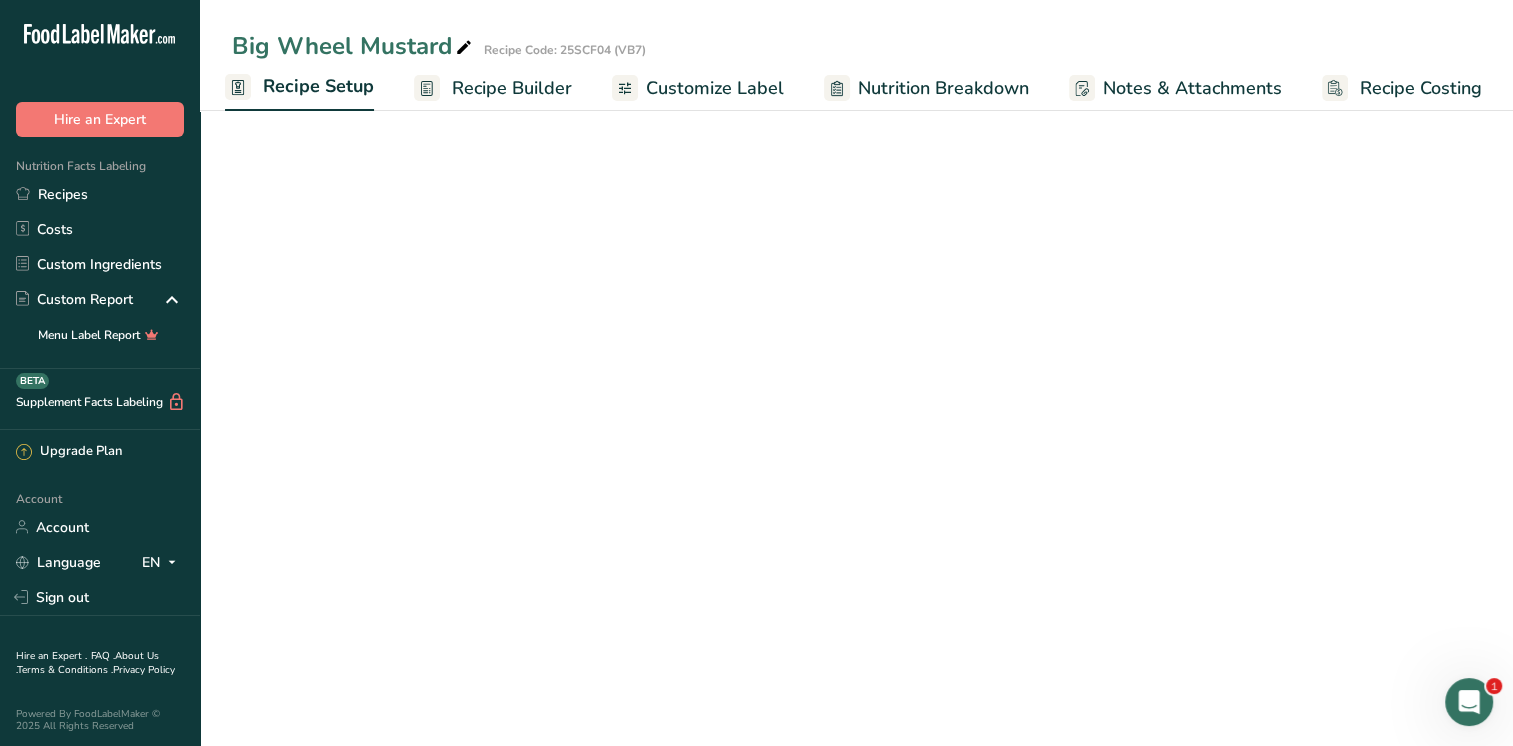 select on "22" 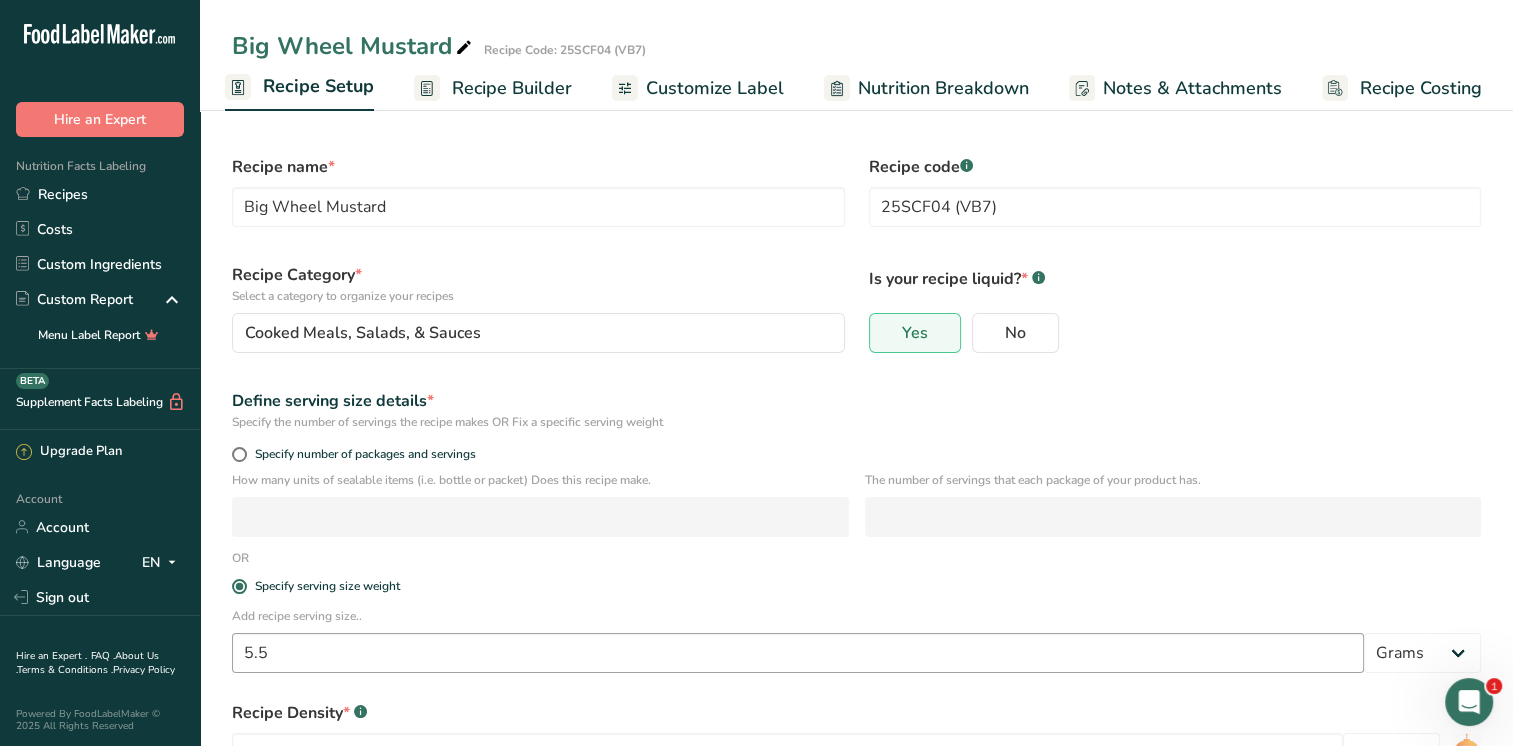 scroll, scrollTop: 152, scrollLeft: 0, axis: vertical 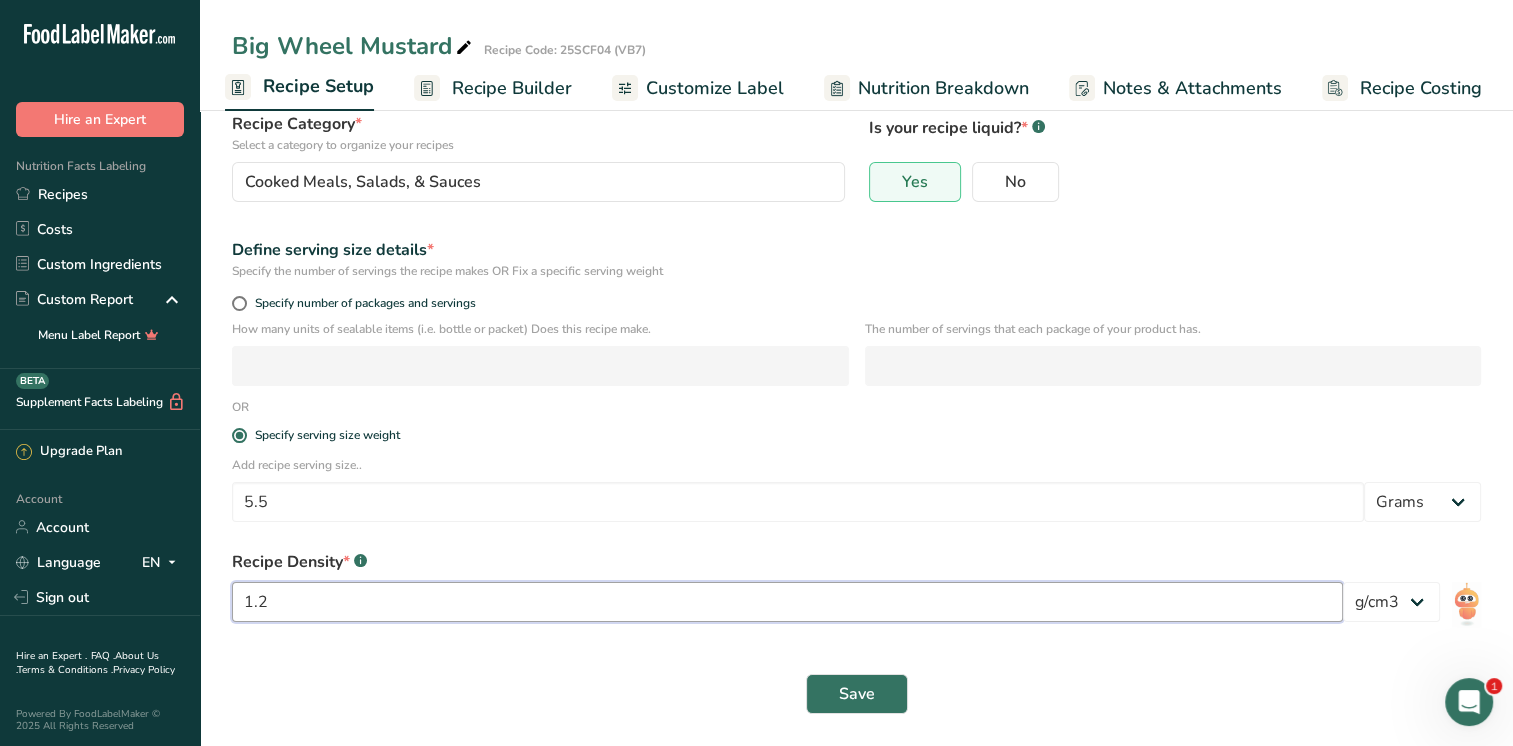 click on "1.2" at bounding box center [787, 602] 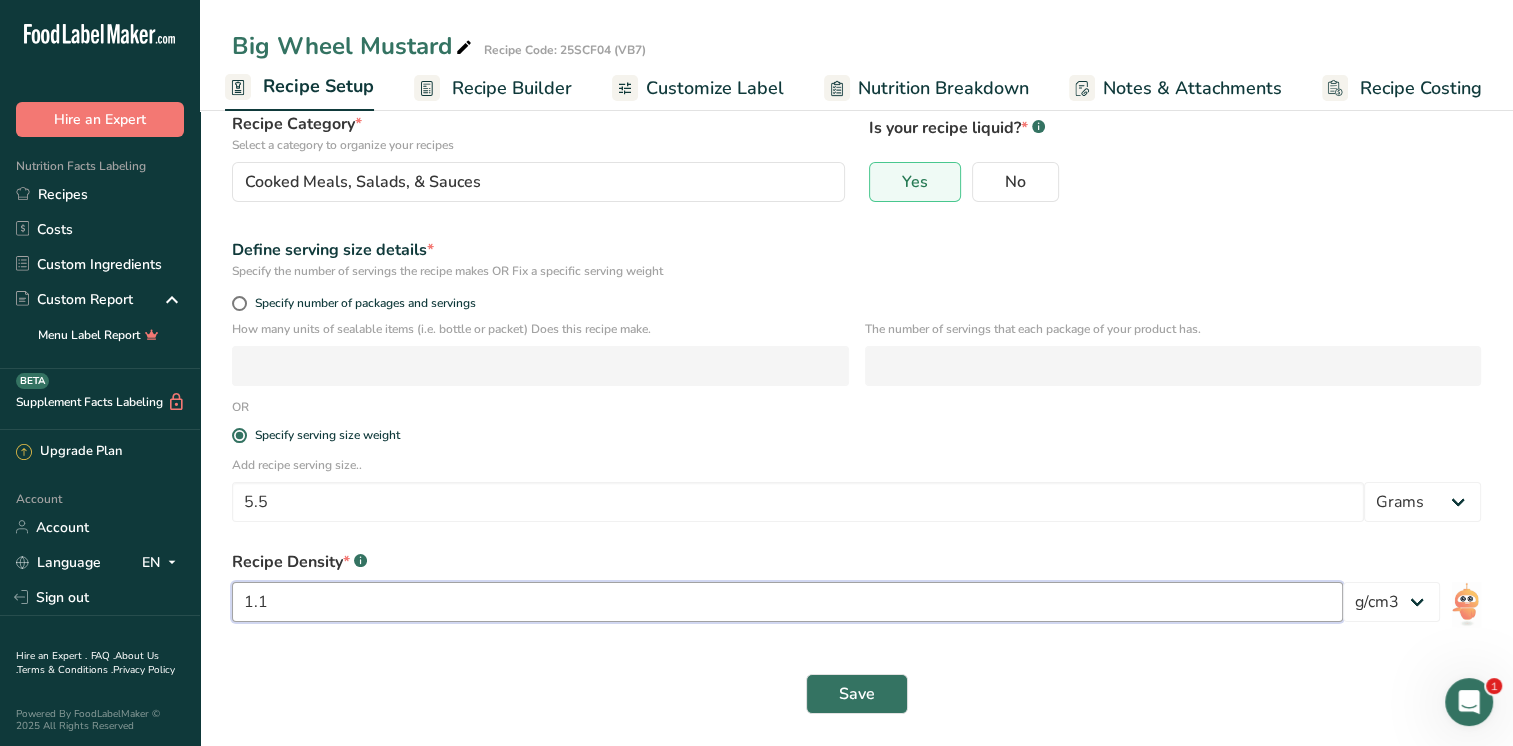 type on "1.1" 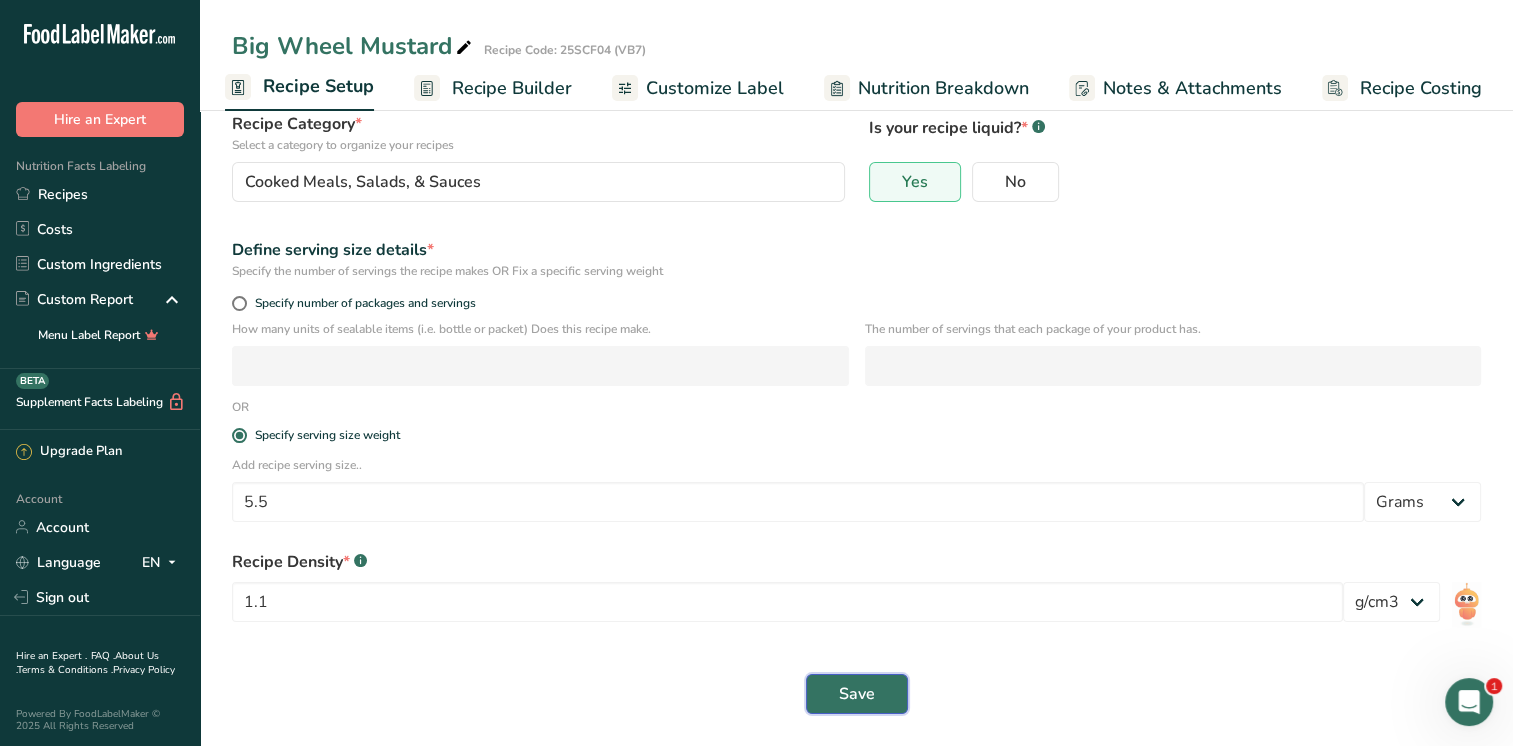 click on "Save" at bounding box center [857, 694] 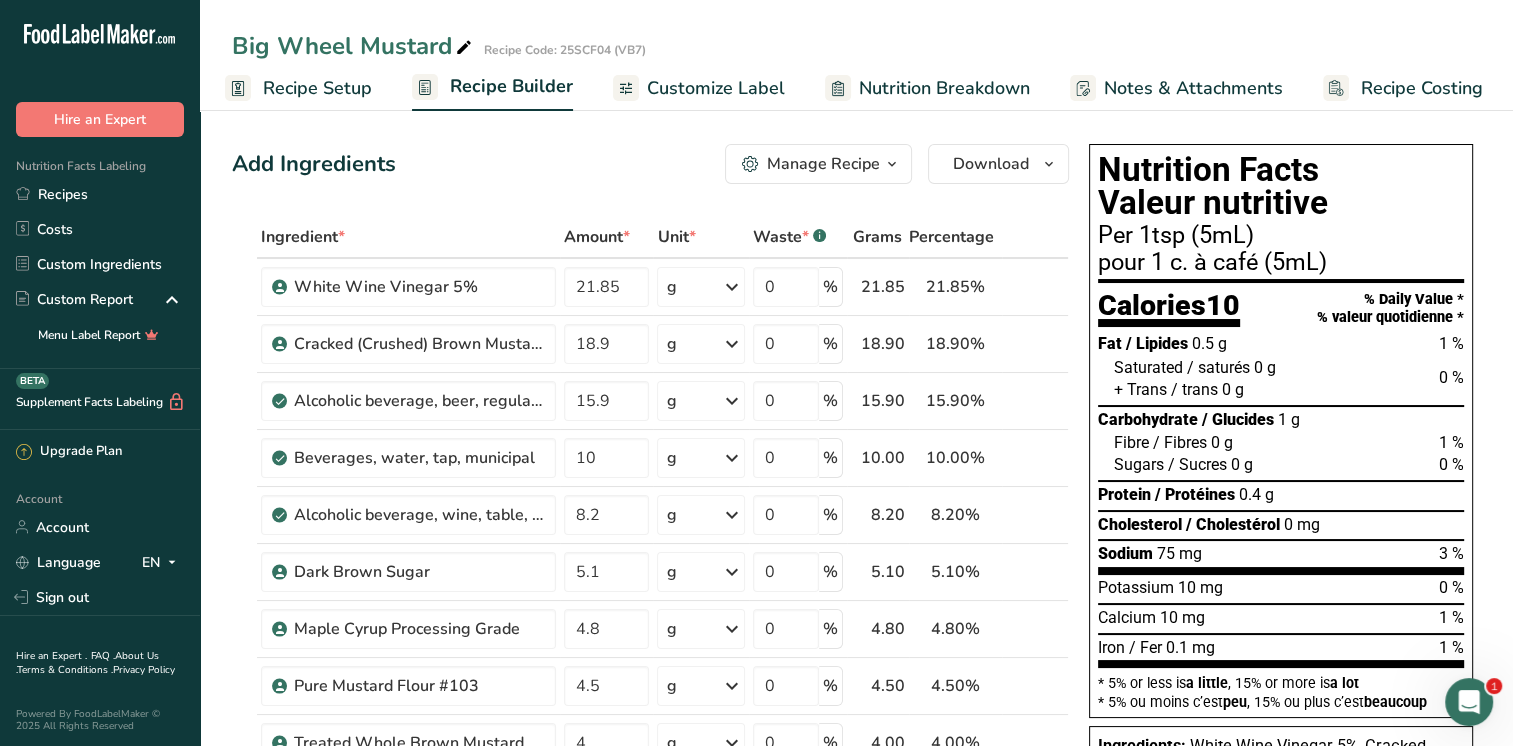 scroll, scrollTop: 100, scrollLeft: 0, axis: vertical 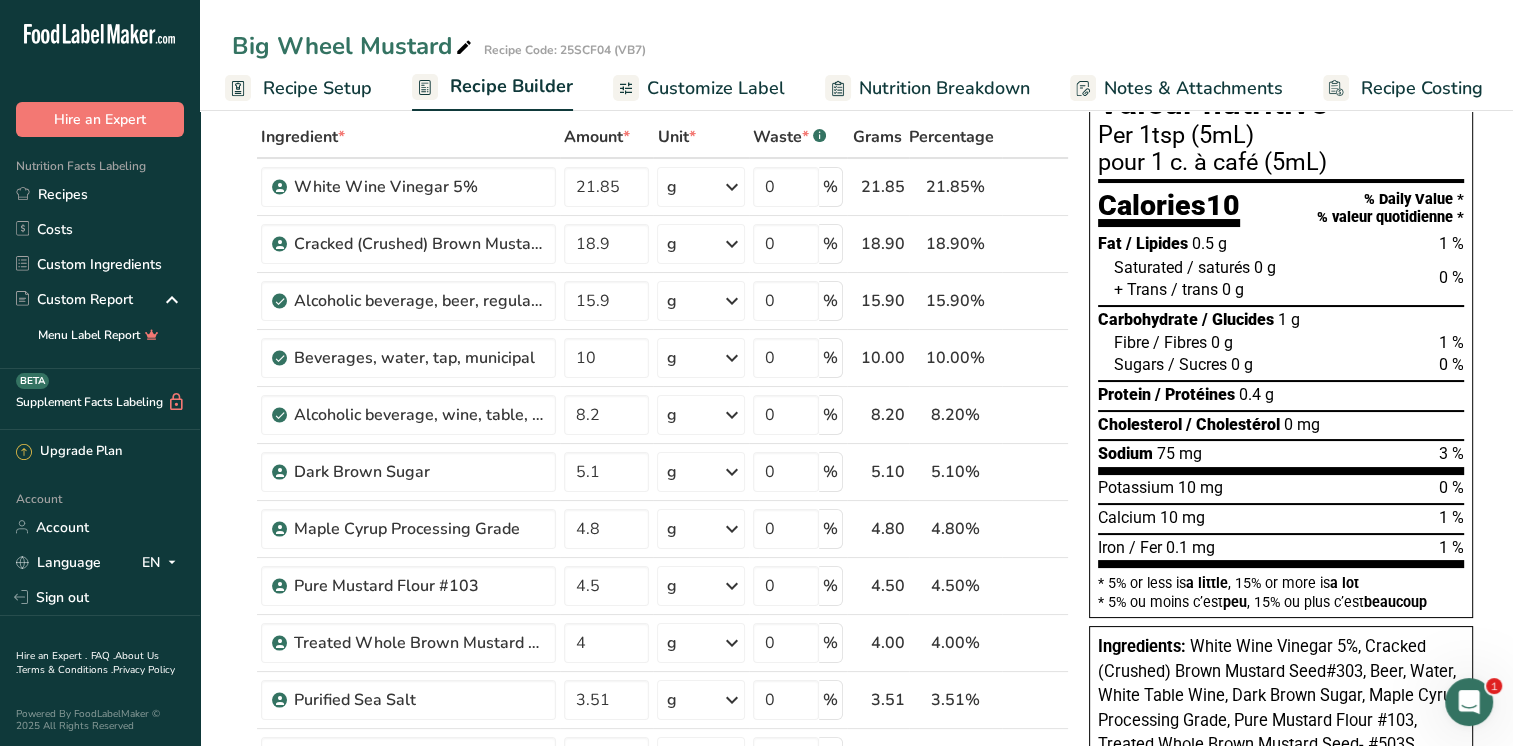 click on "Recipe Setup" at bounding box center [317, 88] 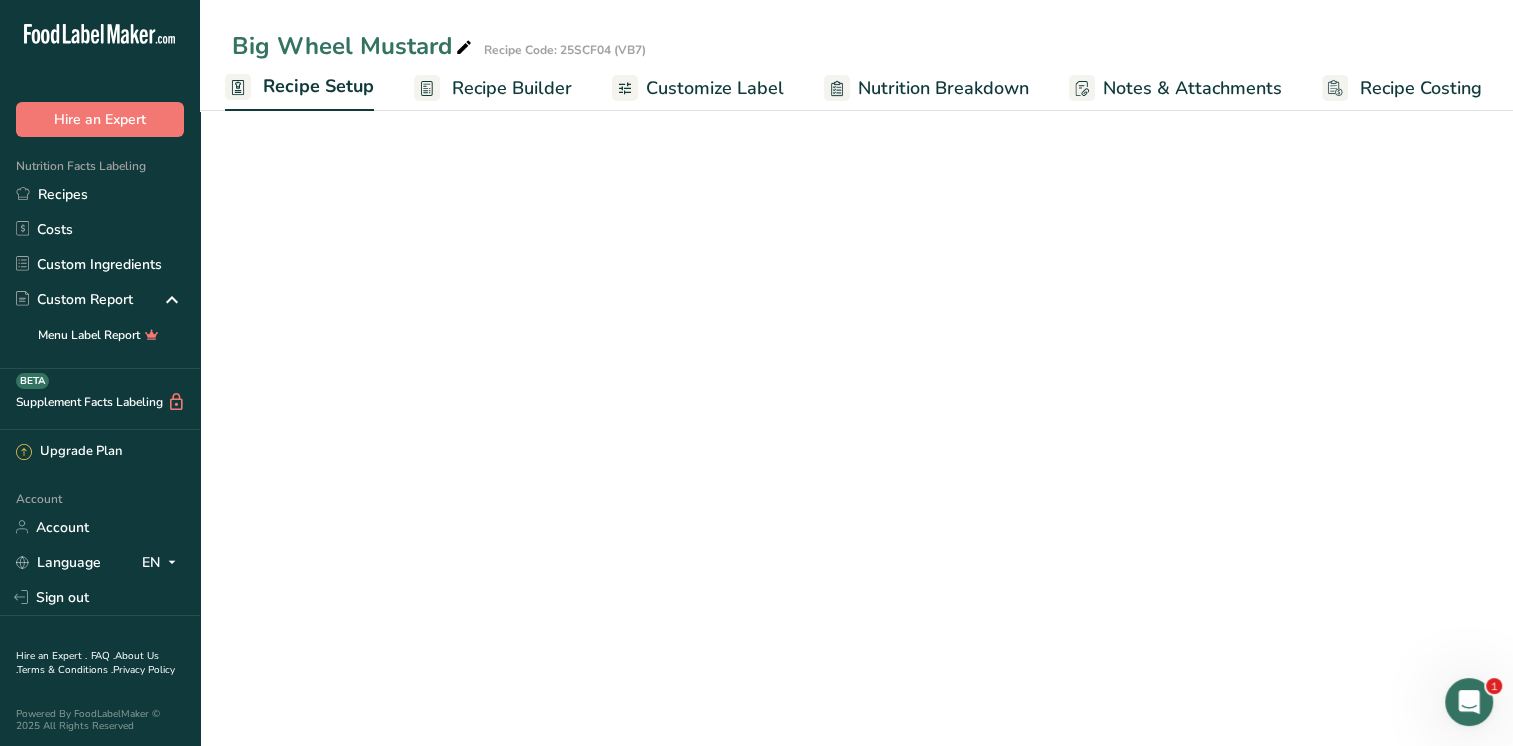 select on "22" 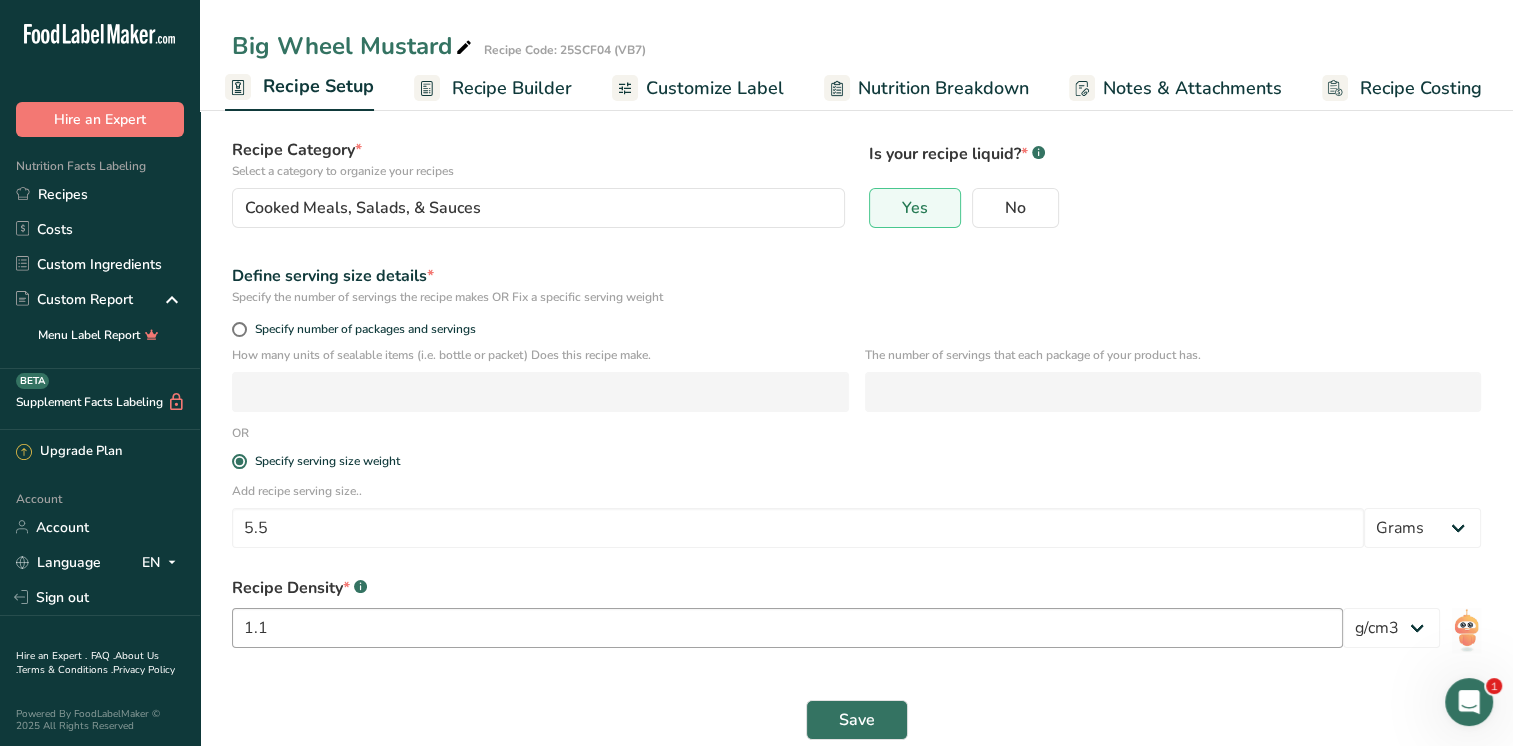 scroll, scrollTop: 152, scrollLeft: 0, axis: vertical 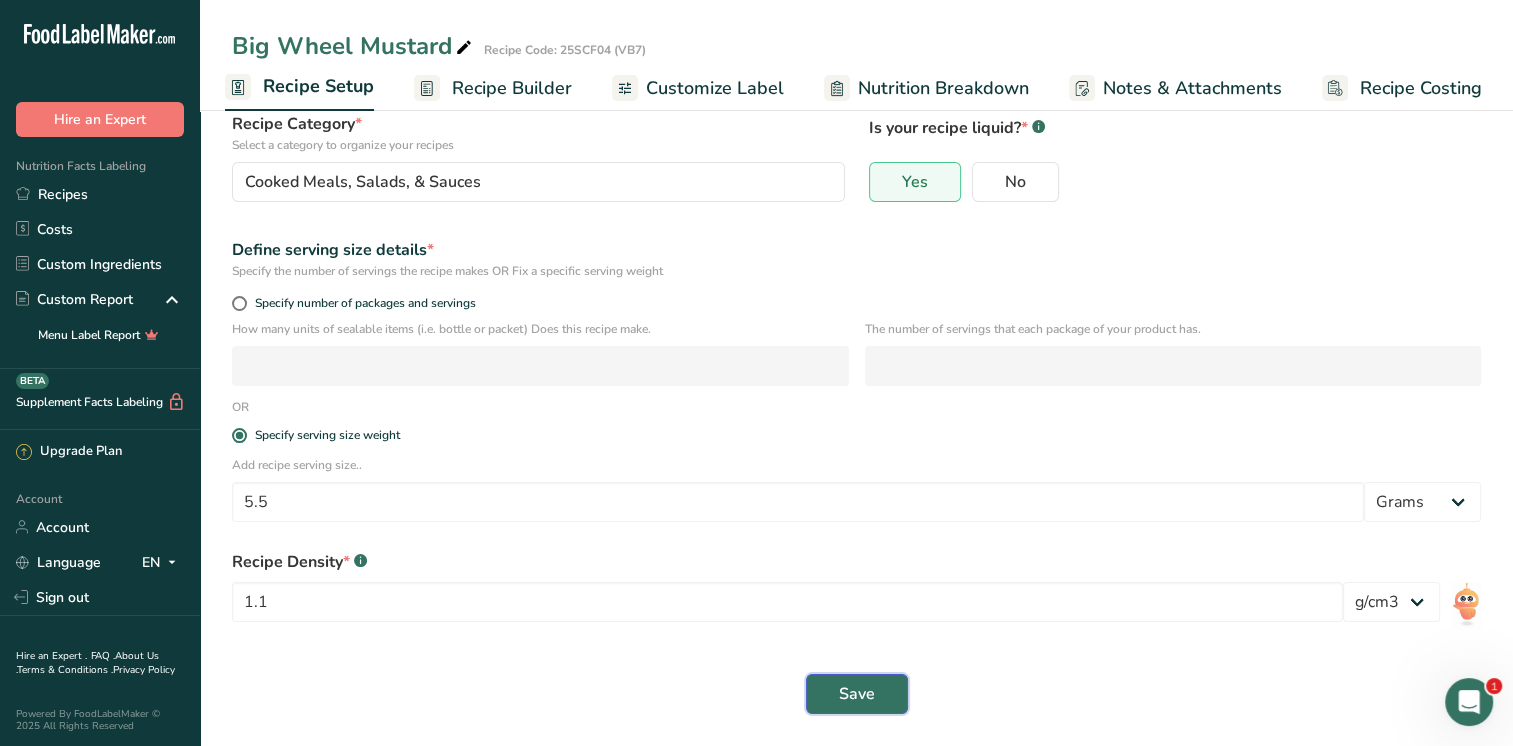 drag, startPoint x: 856, startPoint y: 693, endPoint x: 840, endPoint y: 698, distance: 16.763054 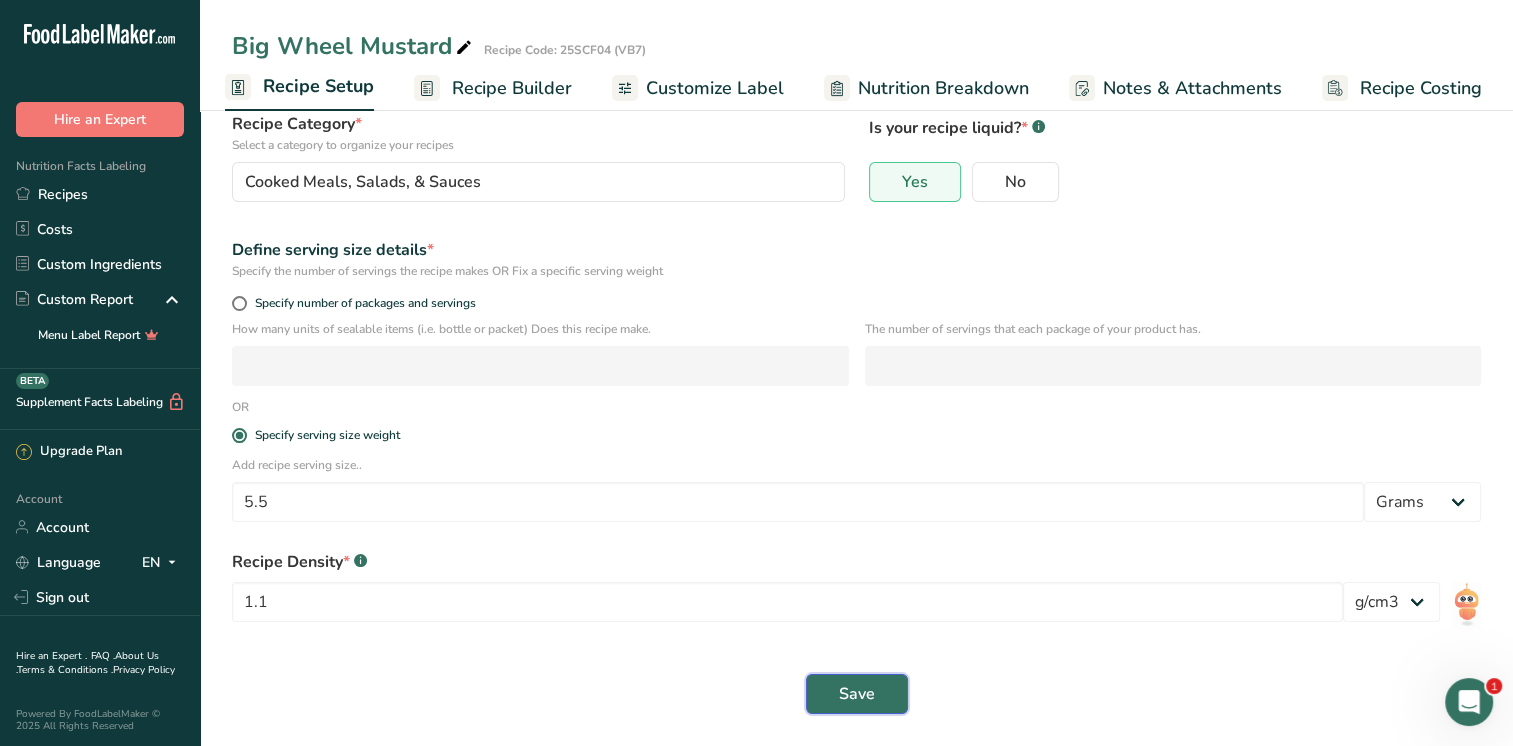 click on "Save" at bounding box center (857, 694) 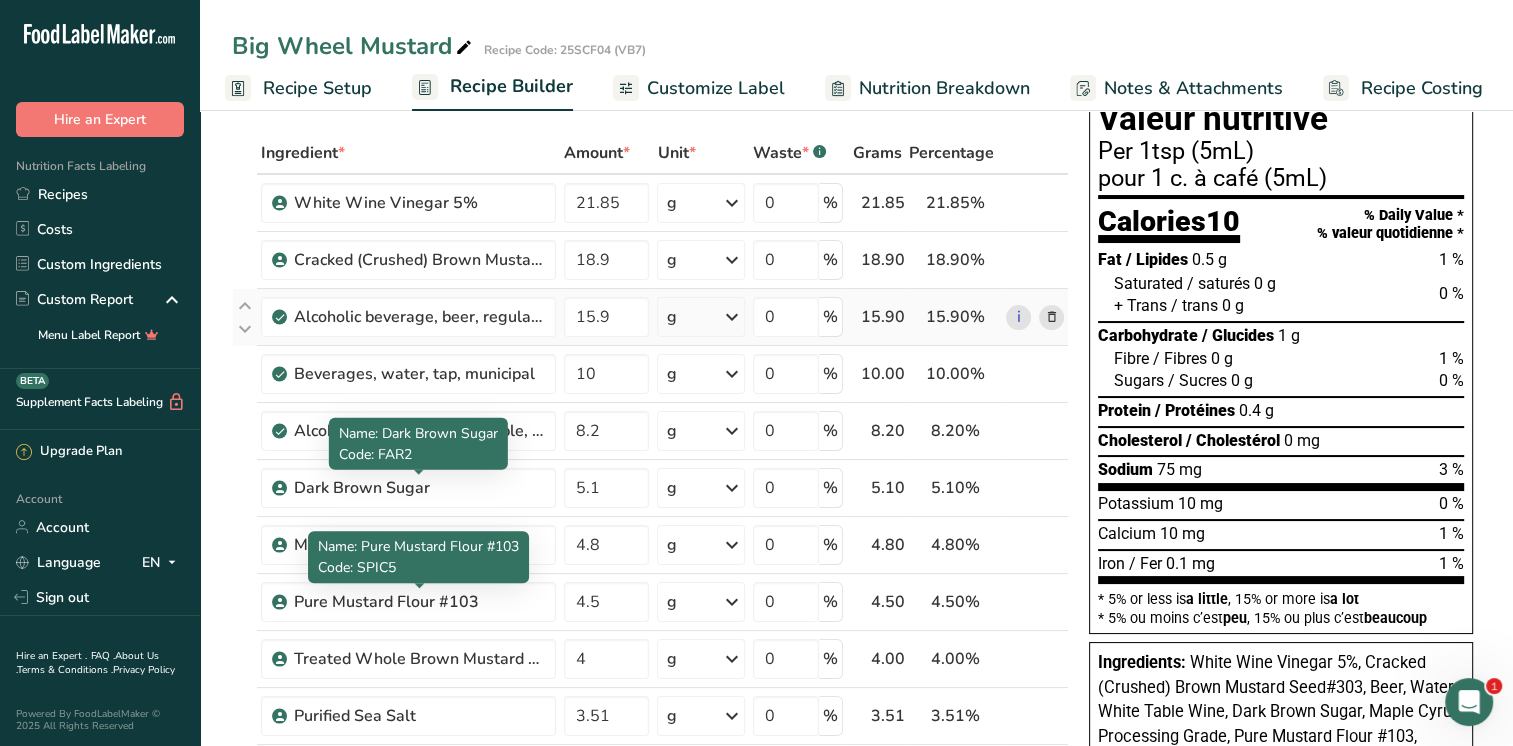 scroll, scrollTop: 0, scrollLeft: 0, axis: both 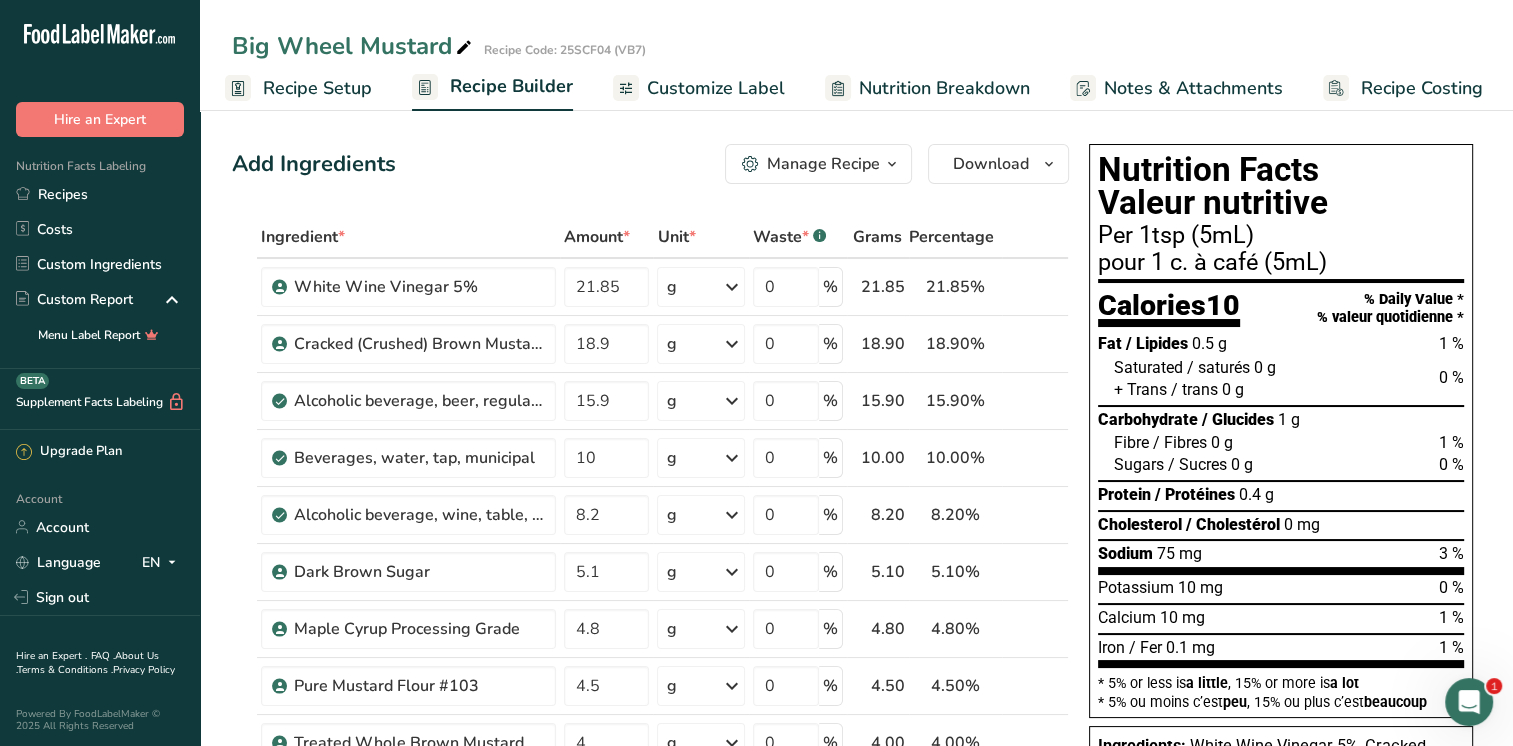 click on "Recipe Setup" at bounding box center [317, 88] 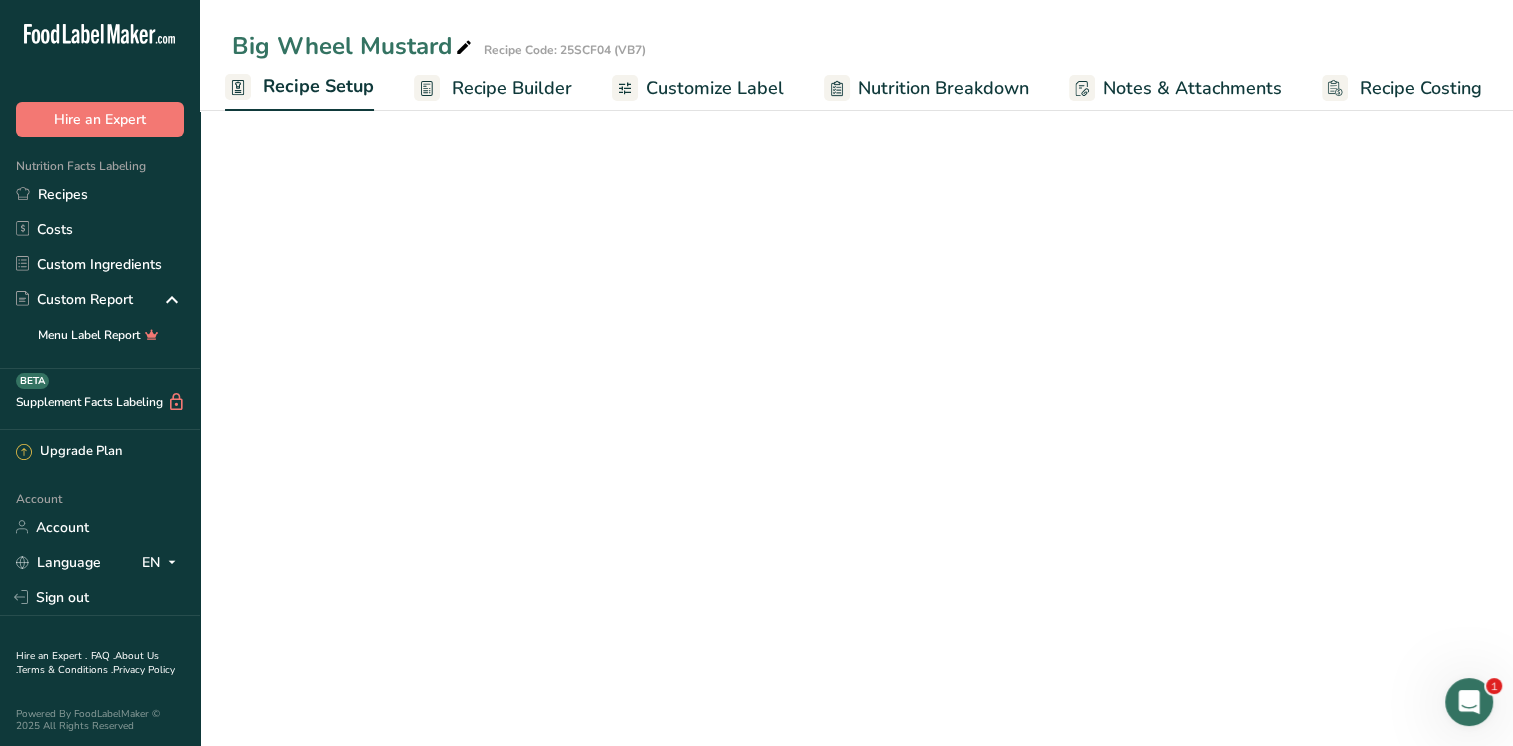select on "22" 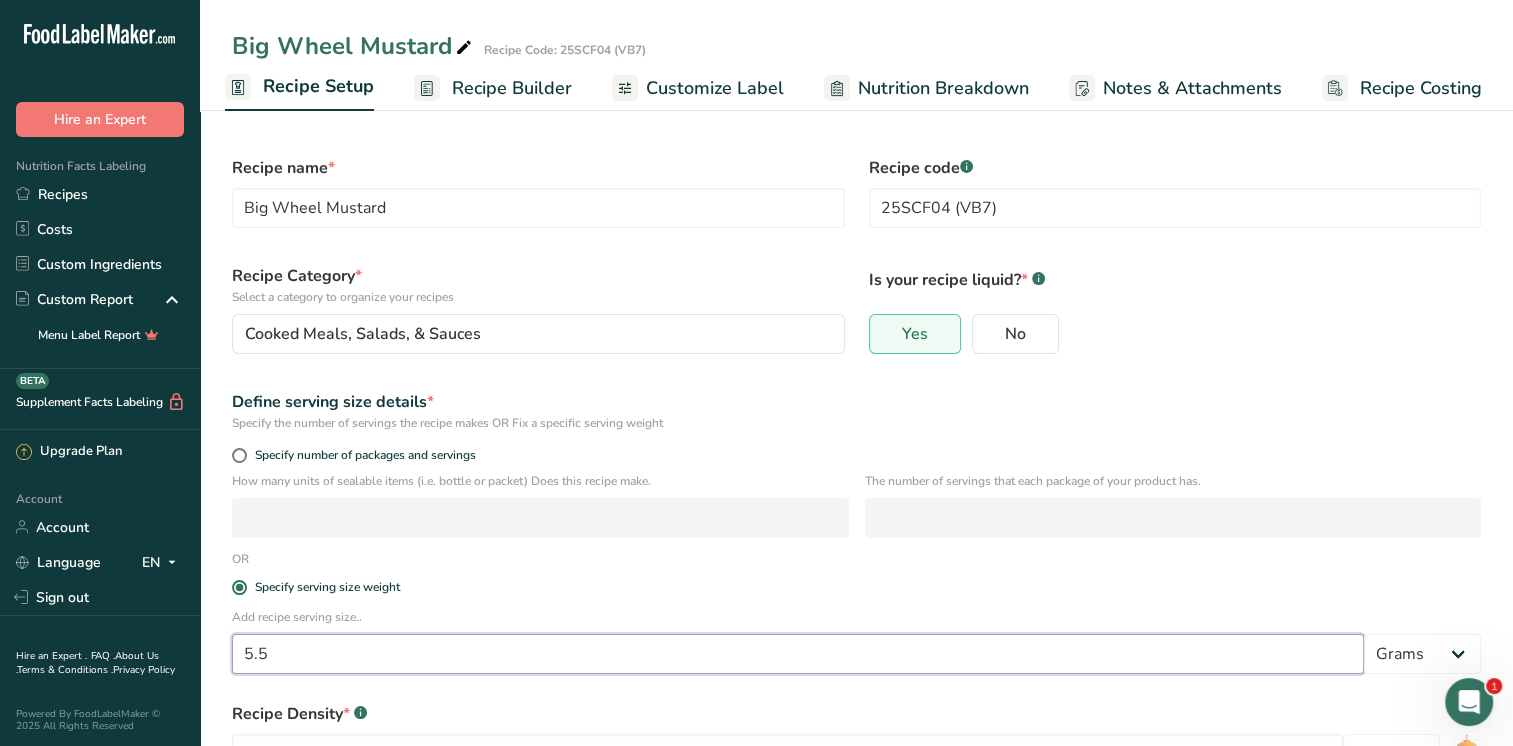 drag, startPoint x: 308, startPoint y: 663, endPoint x: 207, endPoint y: 673, distance: 101.49384 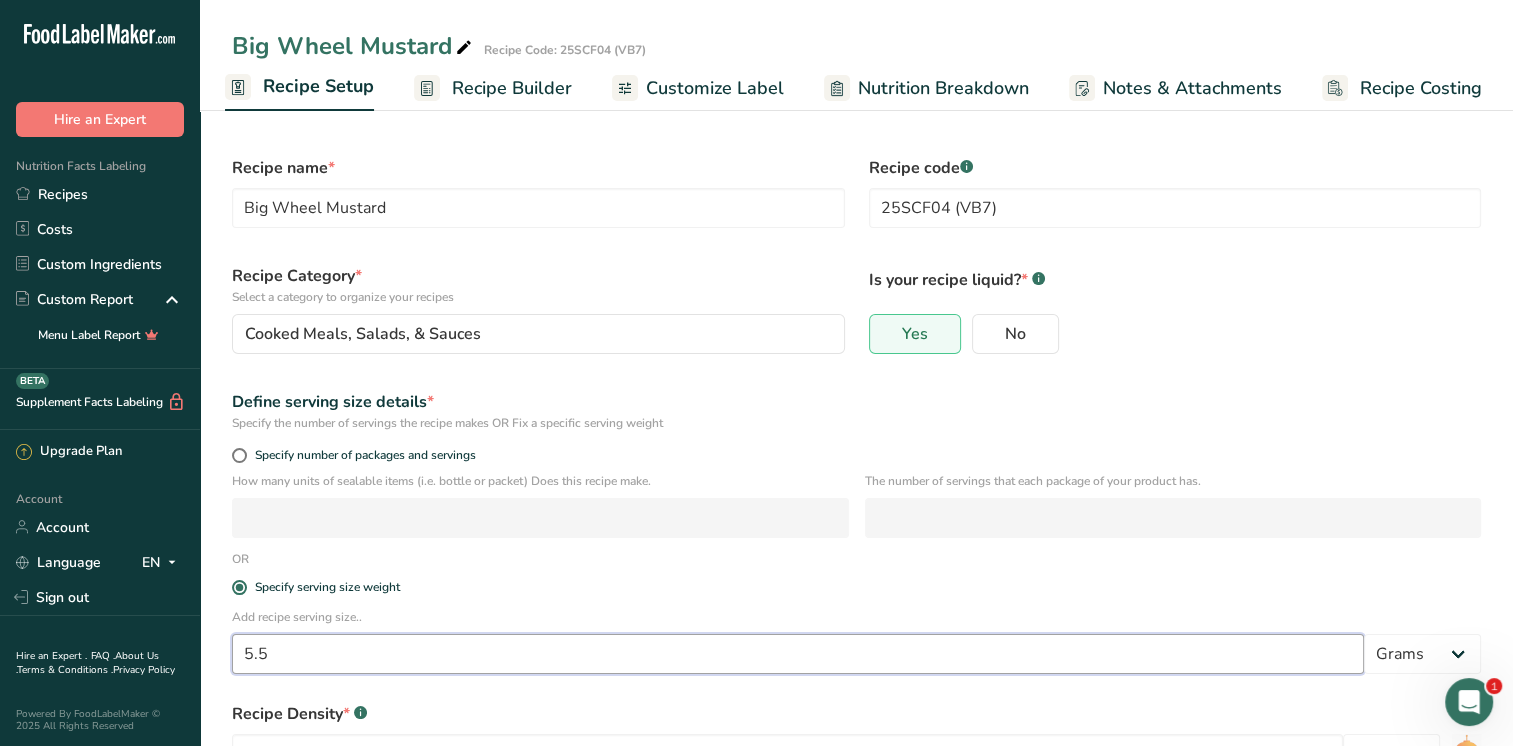 click on "Recipe name *   Big Wheel Mustard
Recipe code
.a-a{fill:#347362;}.b-a{fill:#fff;}           25SCF04 (VB7)
Recipe Category *
Select a category to organize your recipes
Cooked Meals, Salads, & Sauces
Standard Categories
Custom Categories
.a-a{fill:#347362;}.b-a{fill:#fff;}
Baked Goods
Beverages
Confectionery
Cooked Meals, Salads, & Sauces
Dairy
Snacks
Add New Category
Is your recipe liquid? *   .a-a{fill:#347362;}.b-a{fill:#fff;}           Yes   No
Define serving size details *
Specify the number of servings the recipe makes OR Fix a specific serving weight
Specify number of packages and servings" at bounding box center [856, 501] 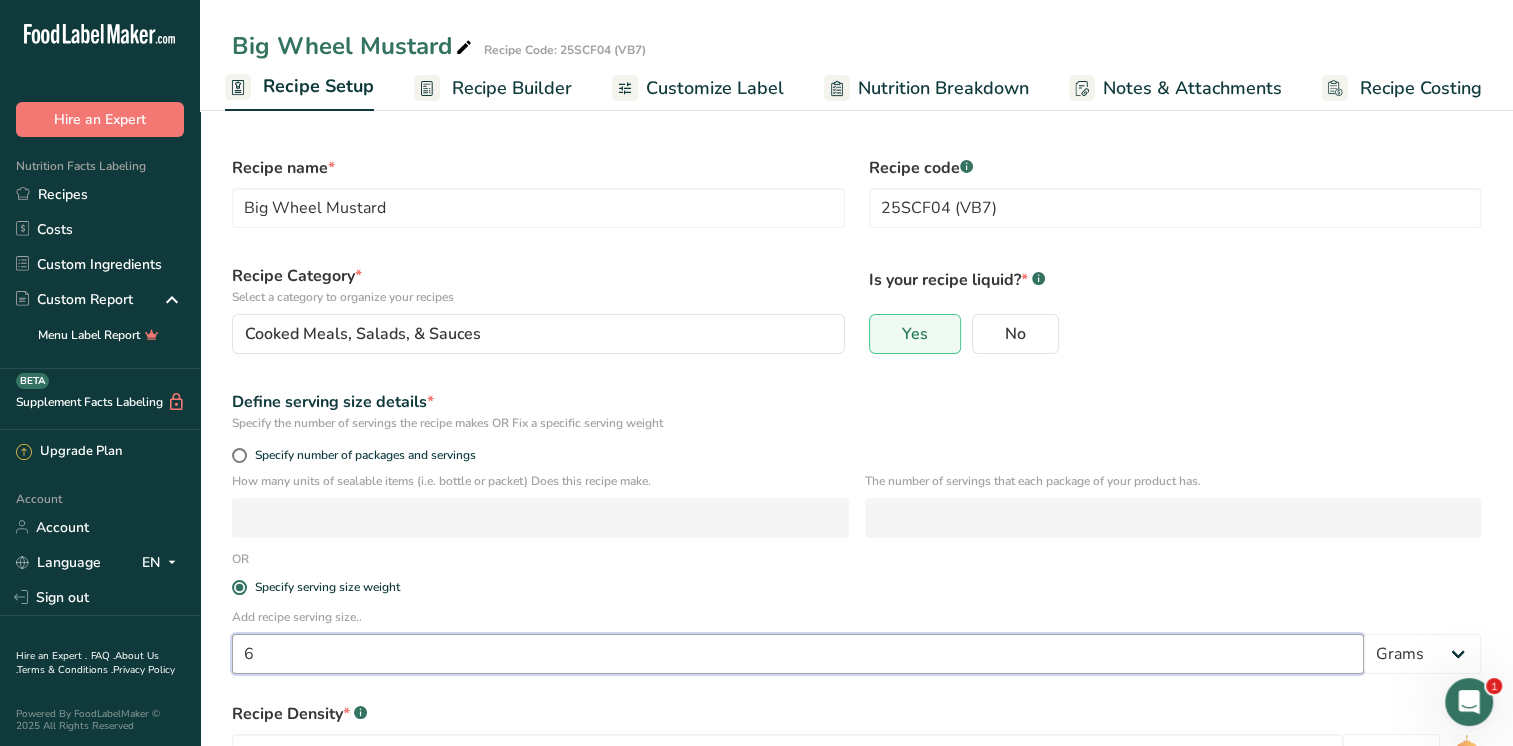 drag, startPoint x: 272, startPoint y: 657, endPoint x: 231, endPoint y: 648, distance: 41.976185 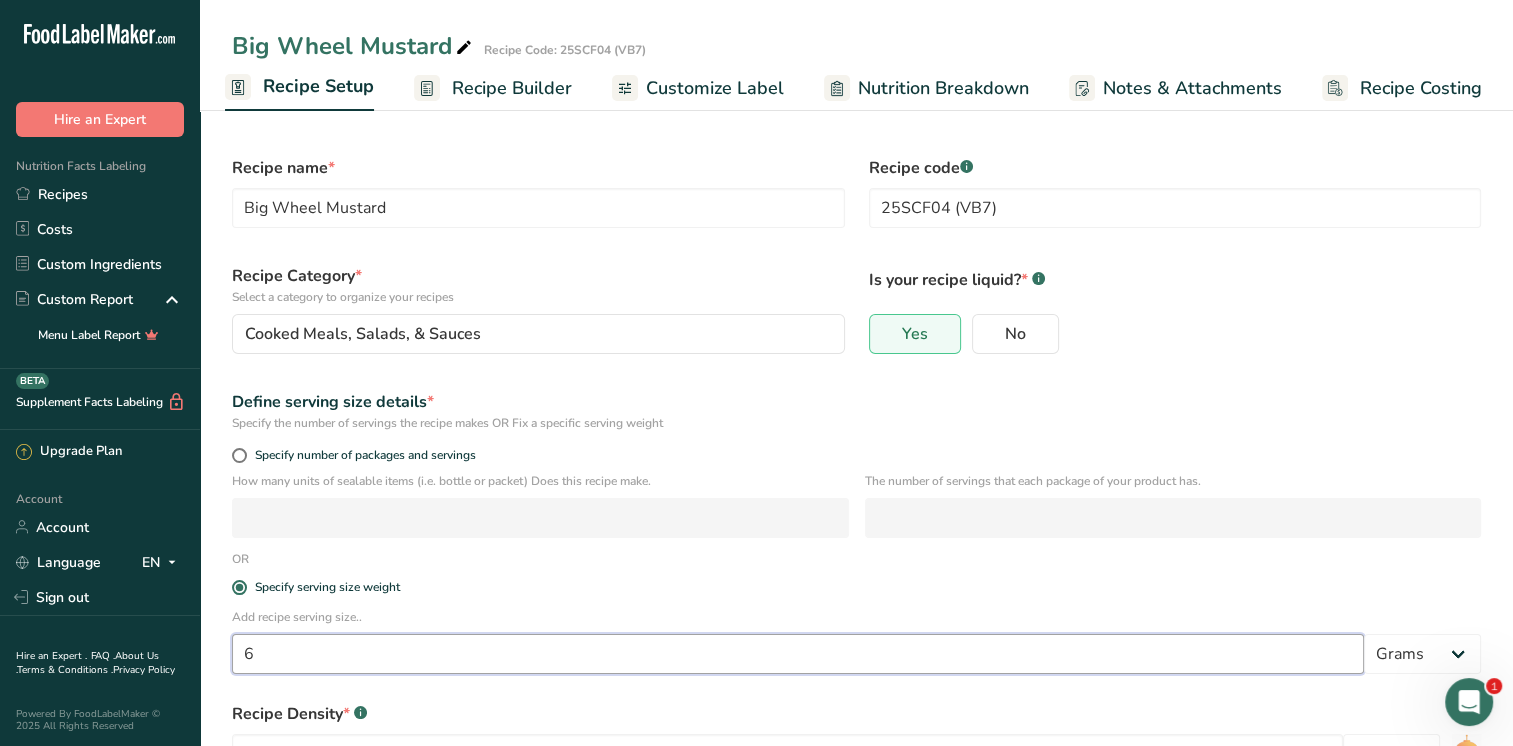 click on "Add recipe serving size..
6
Grams
kg
mg
mcg
lb
oz
l
mL
fl oz
tbsp
tsp
cup
qt
gallon" at bounding box center (856, 647) 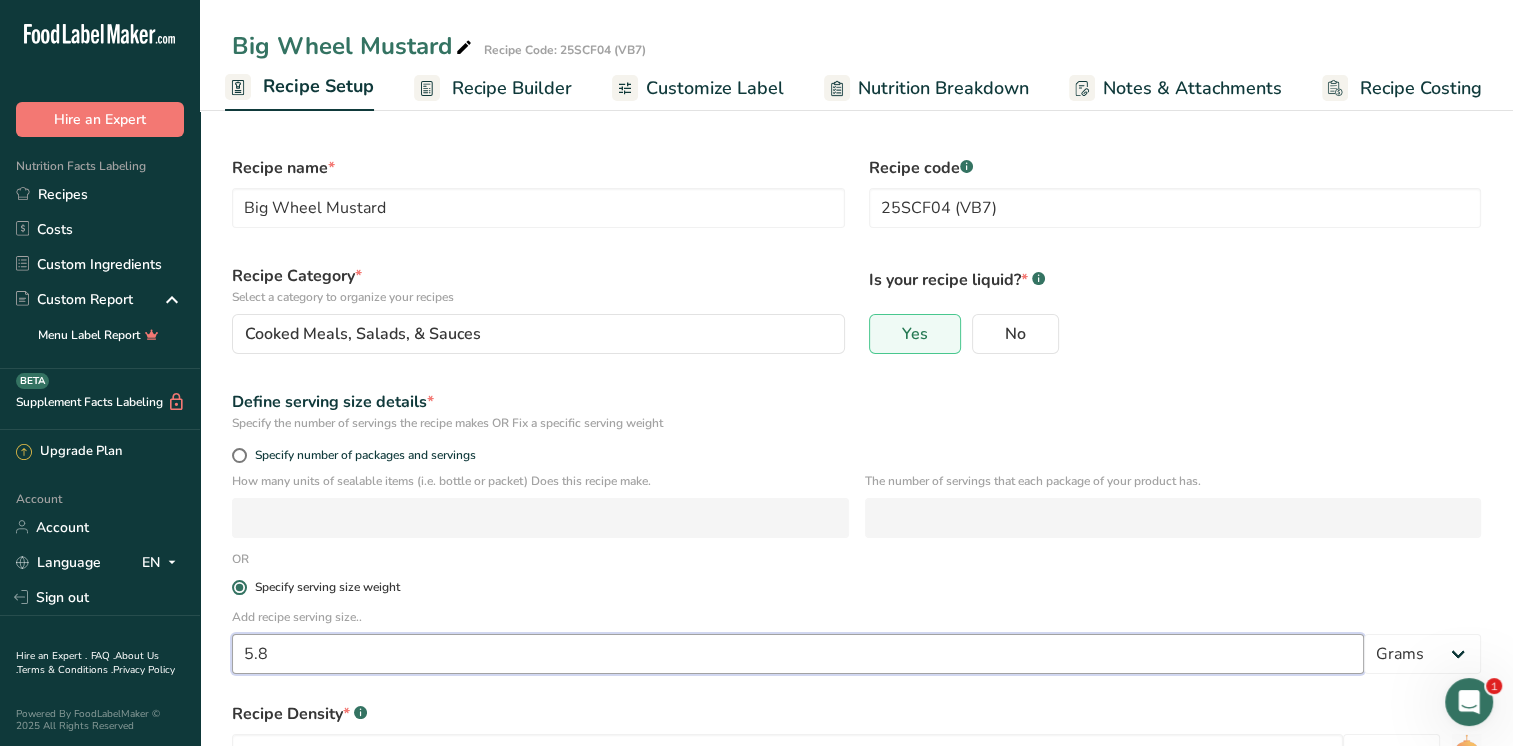 type on "5.8" 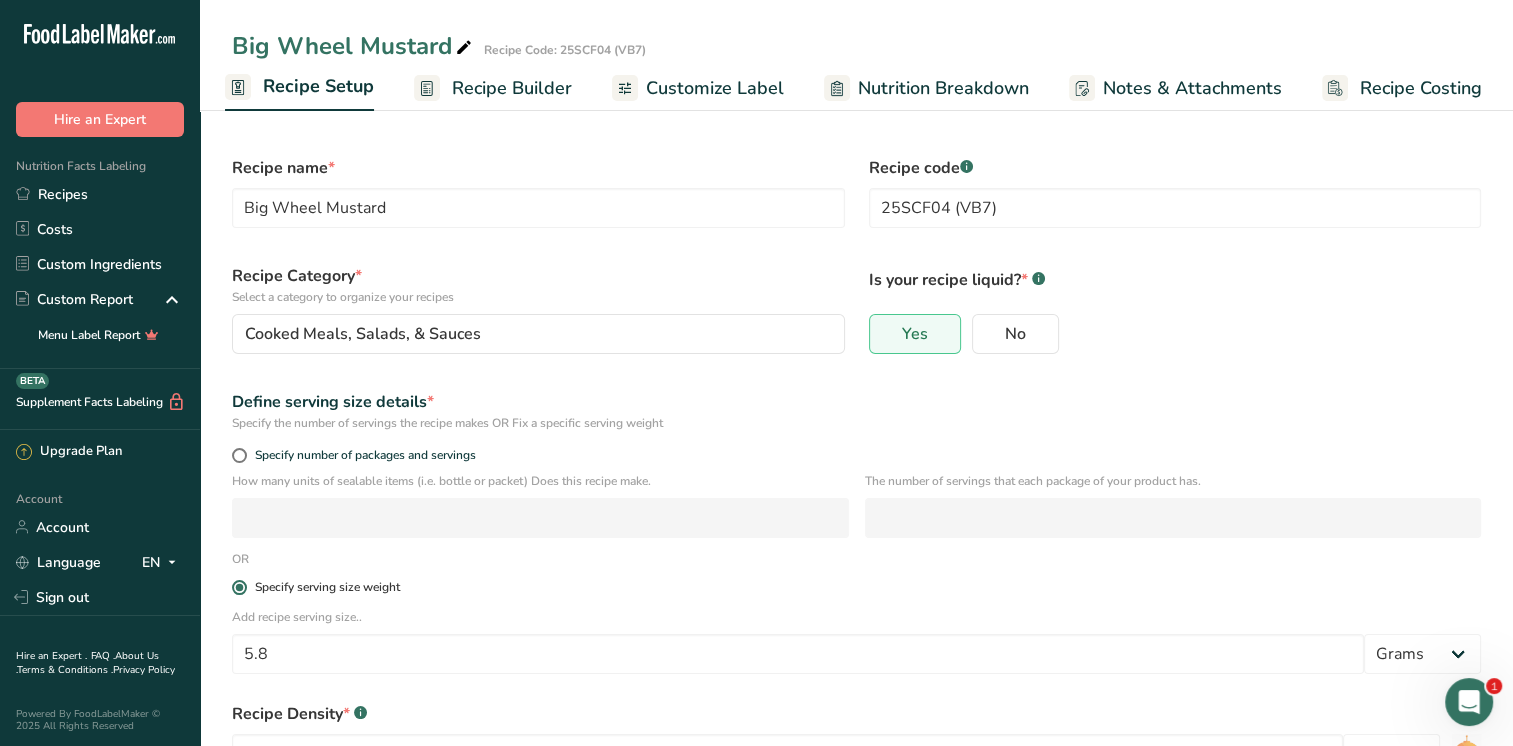 click on "Specify serving size weight" at bounding box center (856, 587) 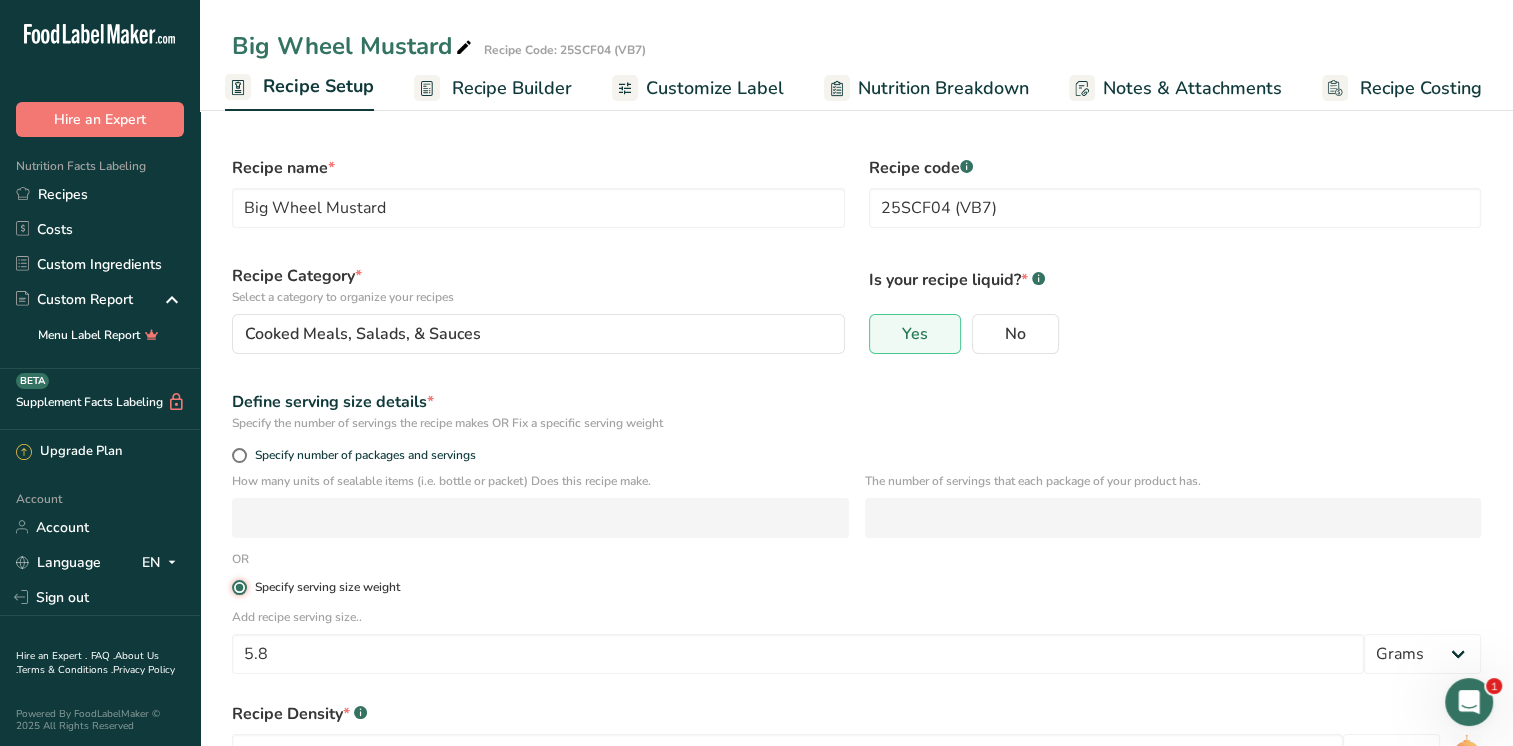 click on "Specify serving size weight" at bounding box center (238, 587) 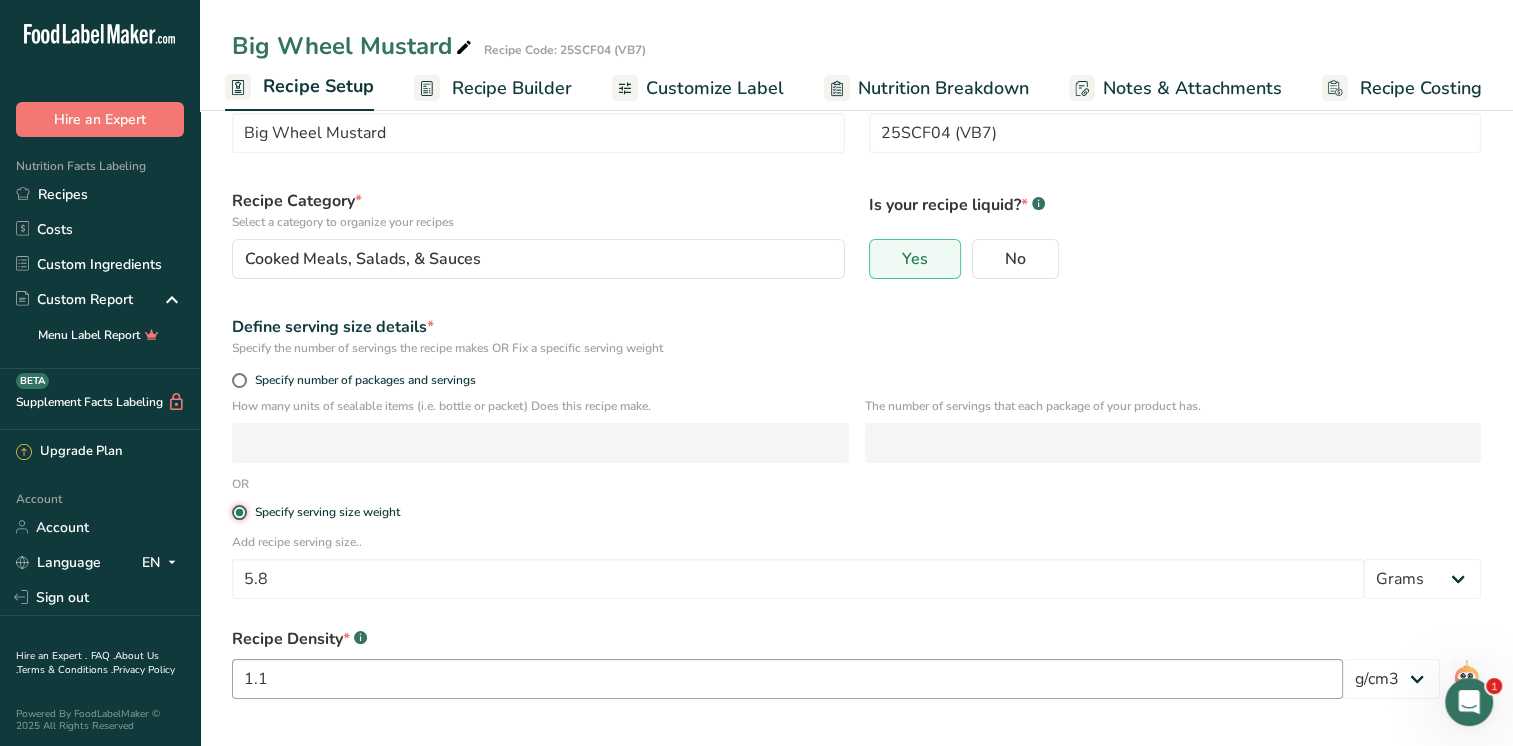 scroll, scrollTop: 152, scrollLeft: 0, axis: vertical 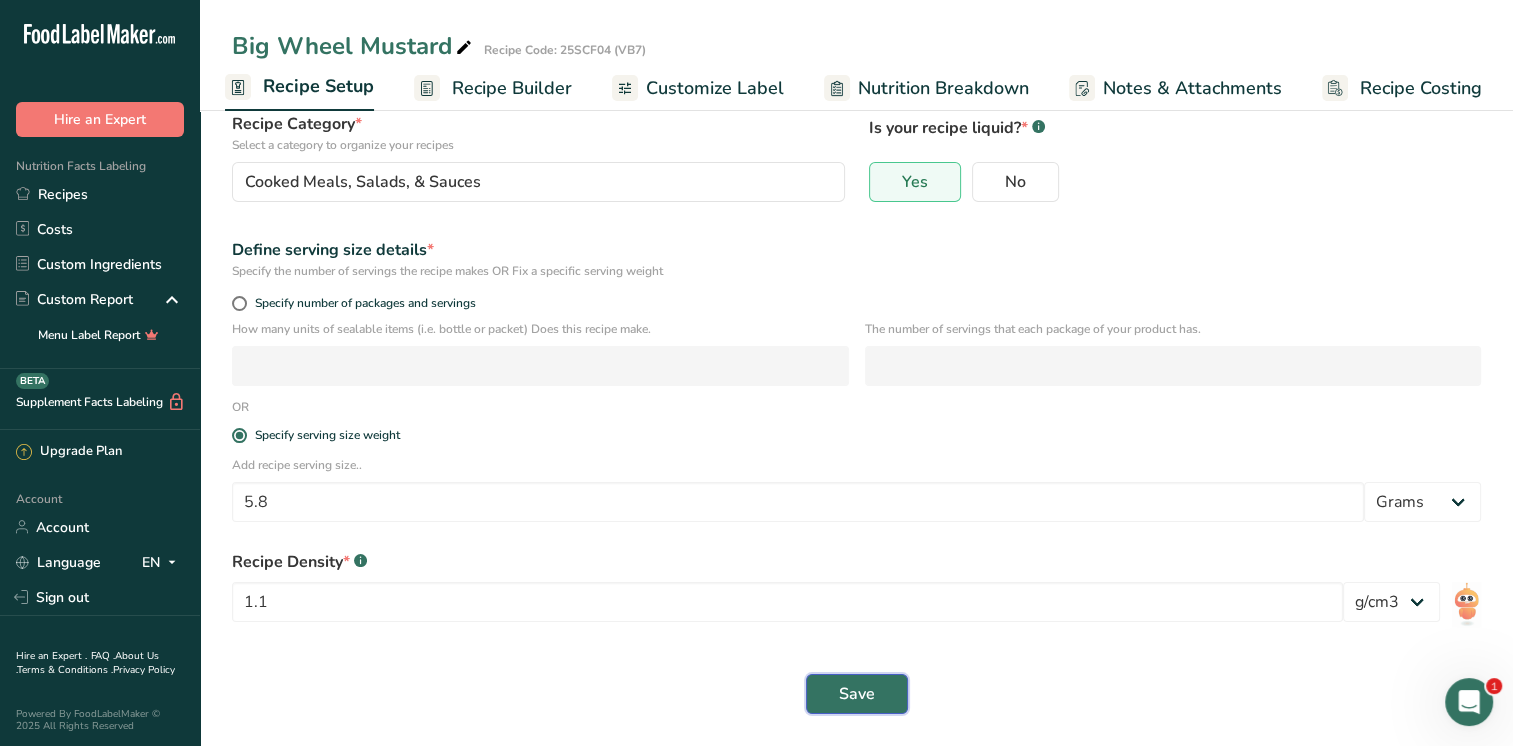 click on "Save" at bounding box center (857, 694) 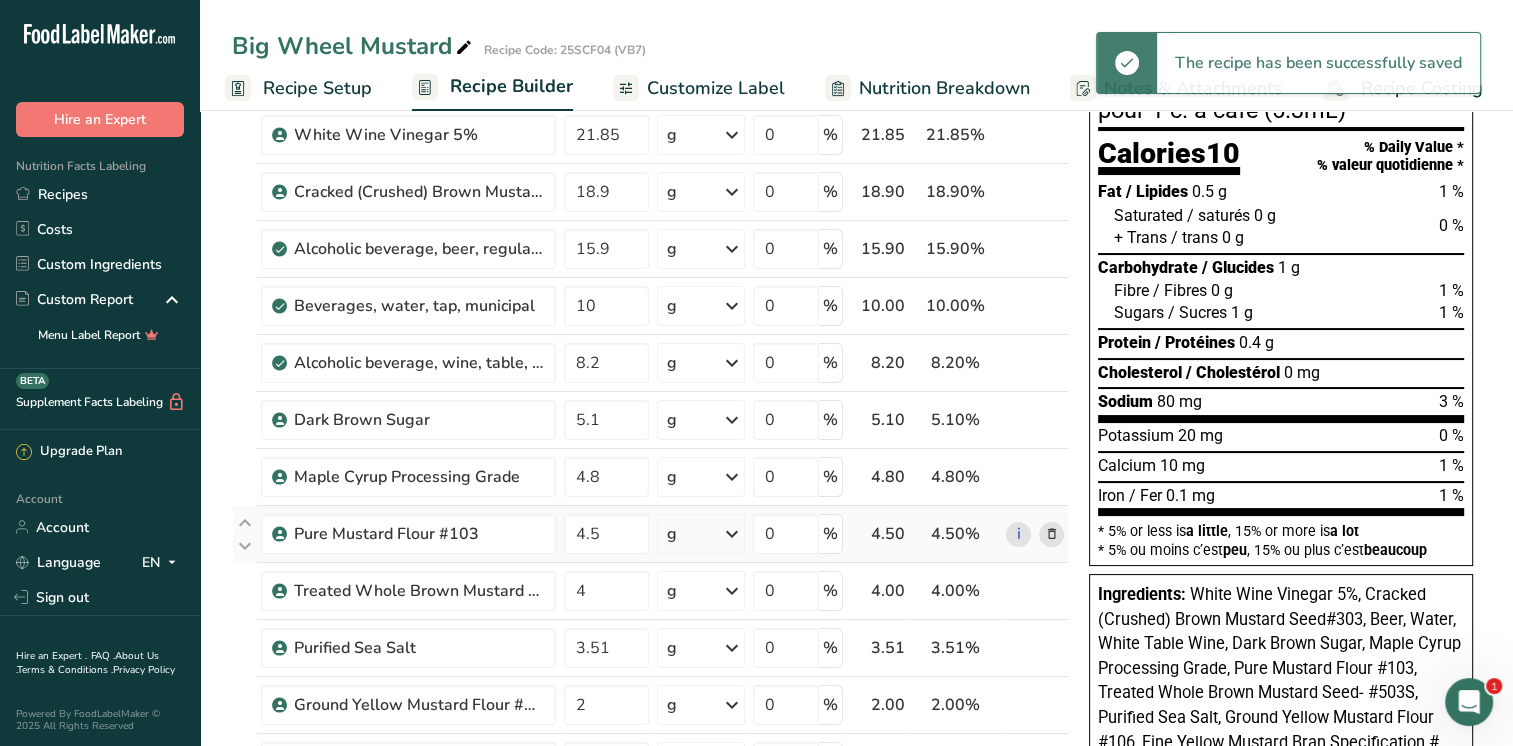 scroll, scrollTop: 0, scrollLeft: 0, axis: both 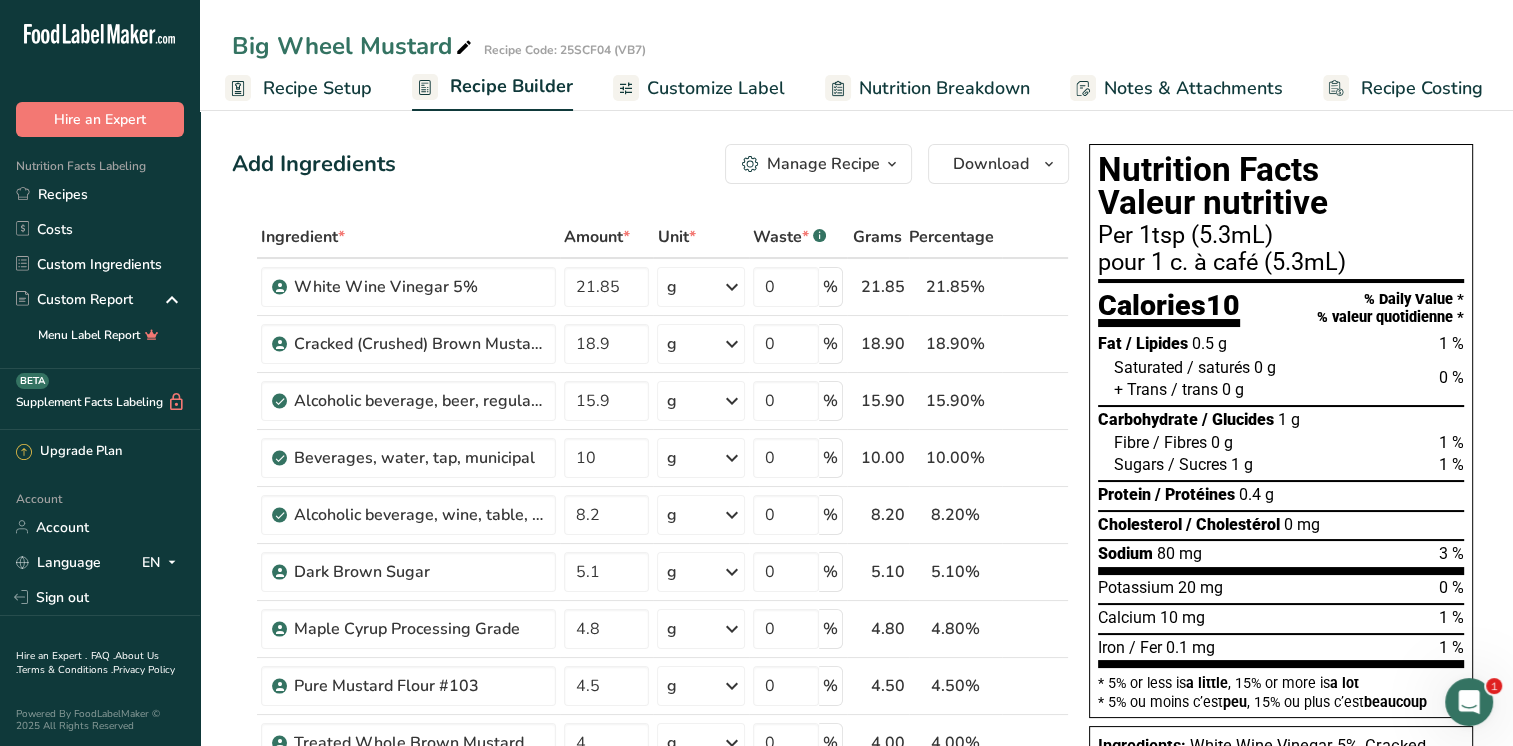 click on "Recipe Setup" at bounding box center [317, 88] 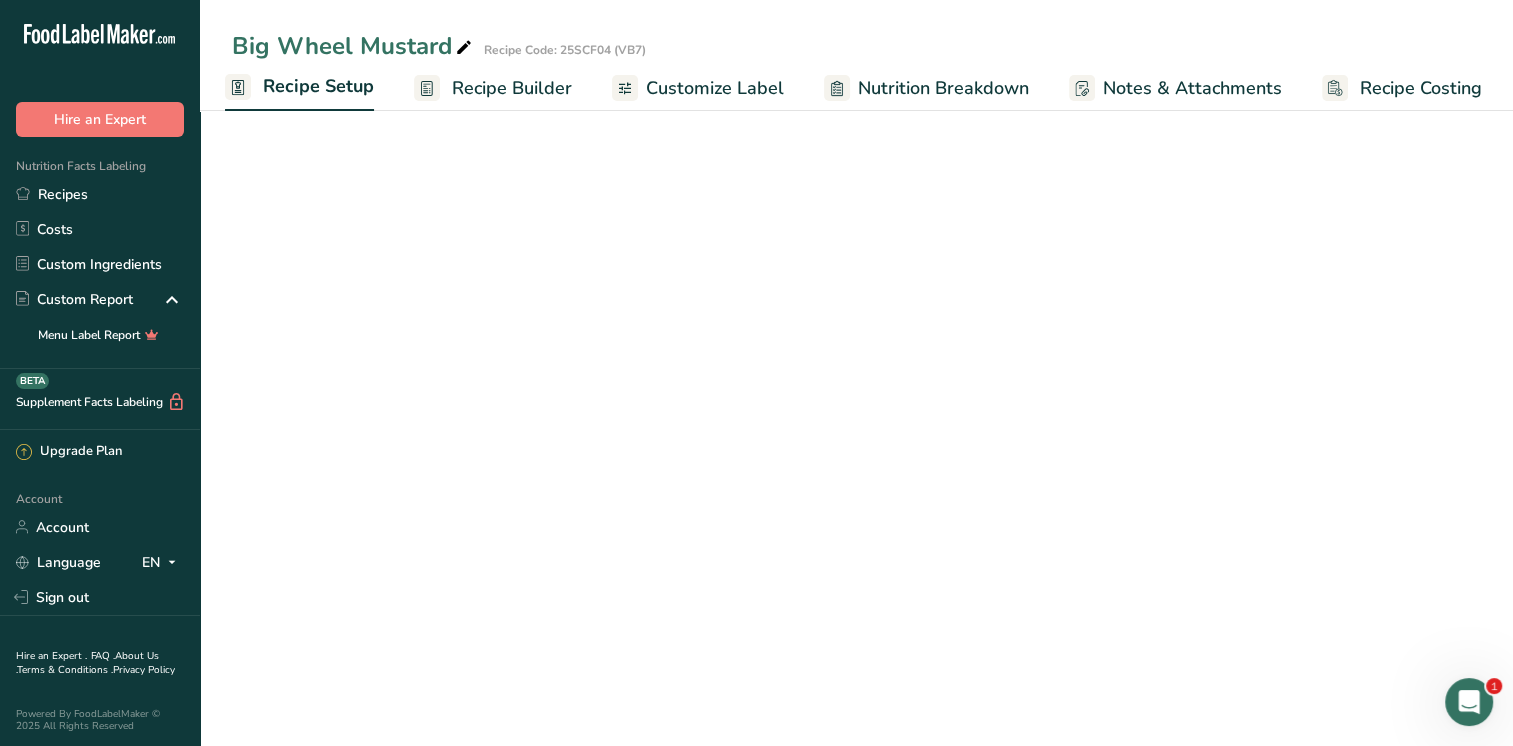 select on "22" 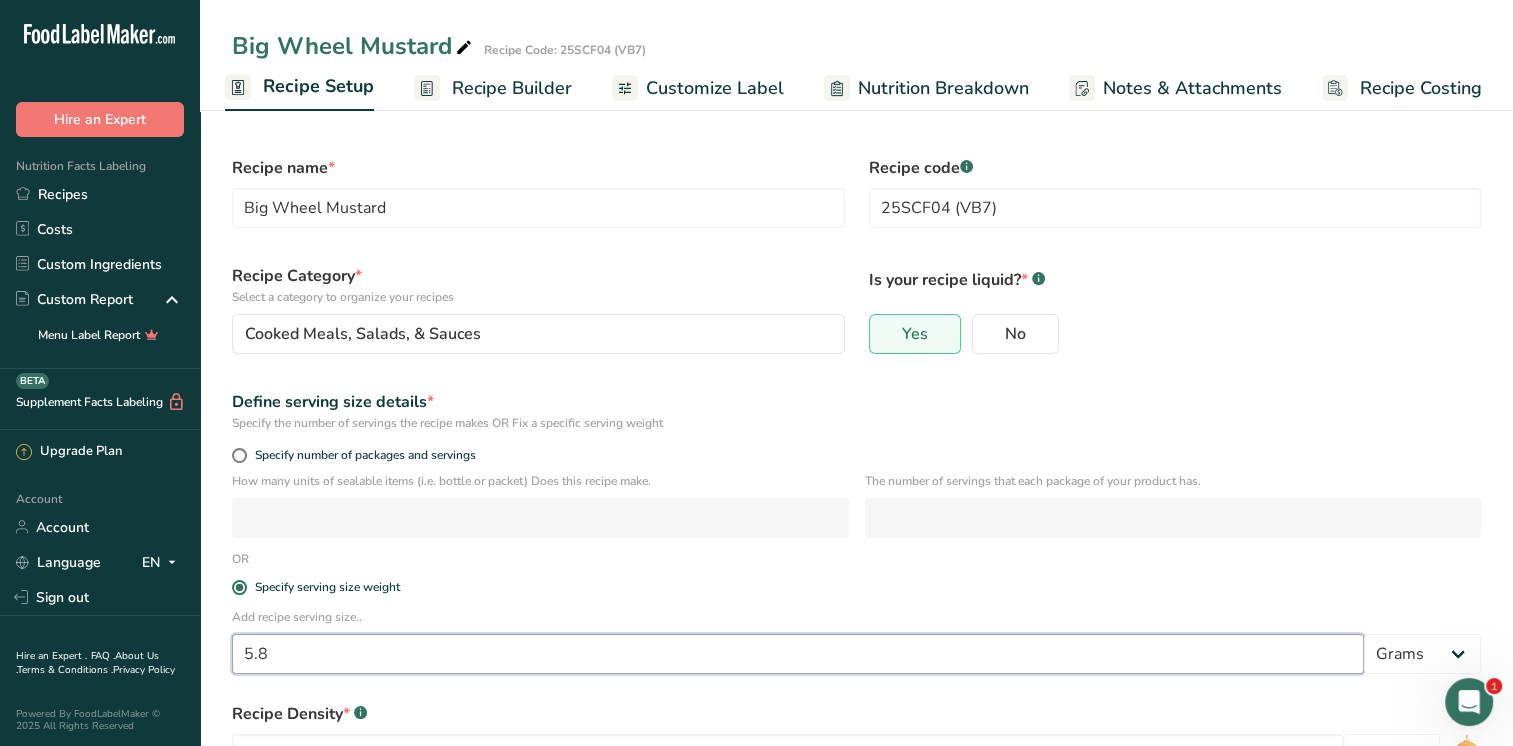 click on "5.8" at bounding box center [798, 654] 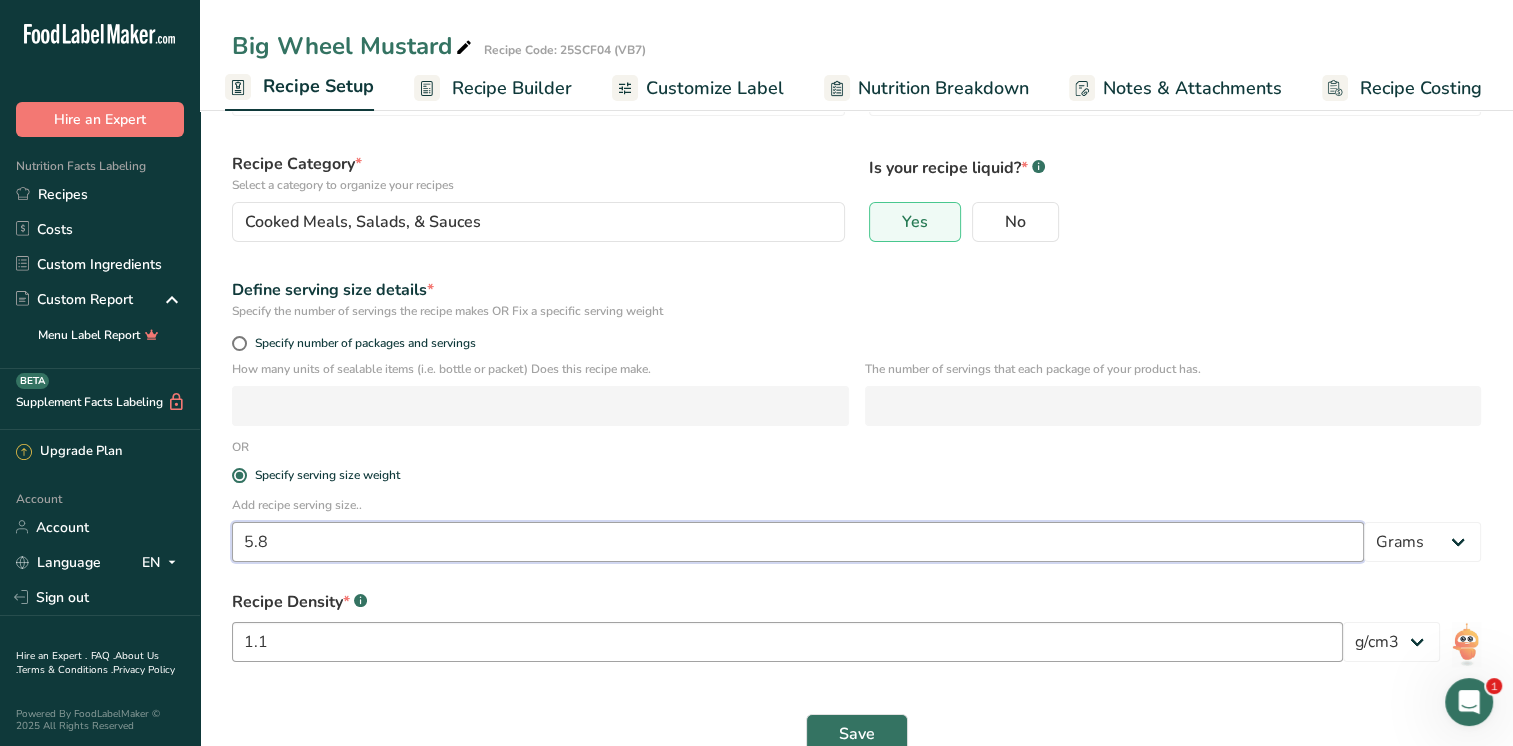 scroll, scrollTop: 152, scrollLeft: 0, axis: vertical 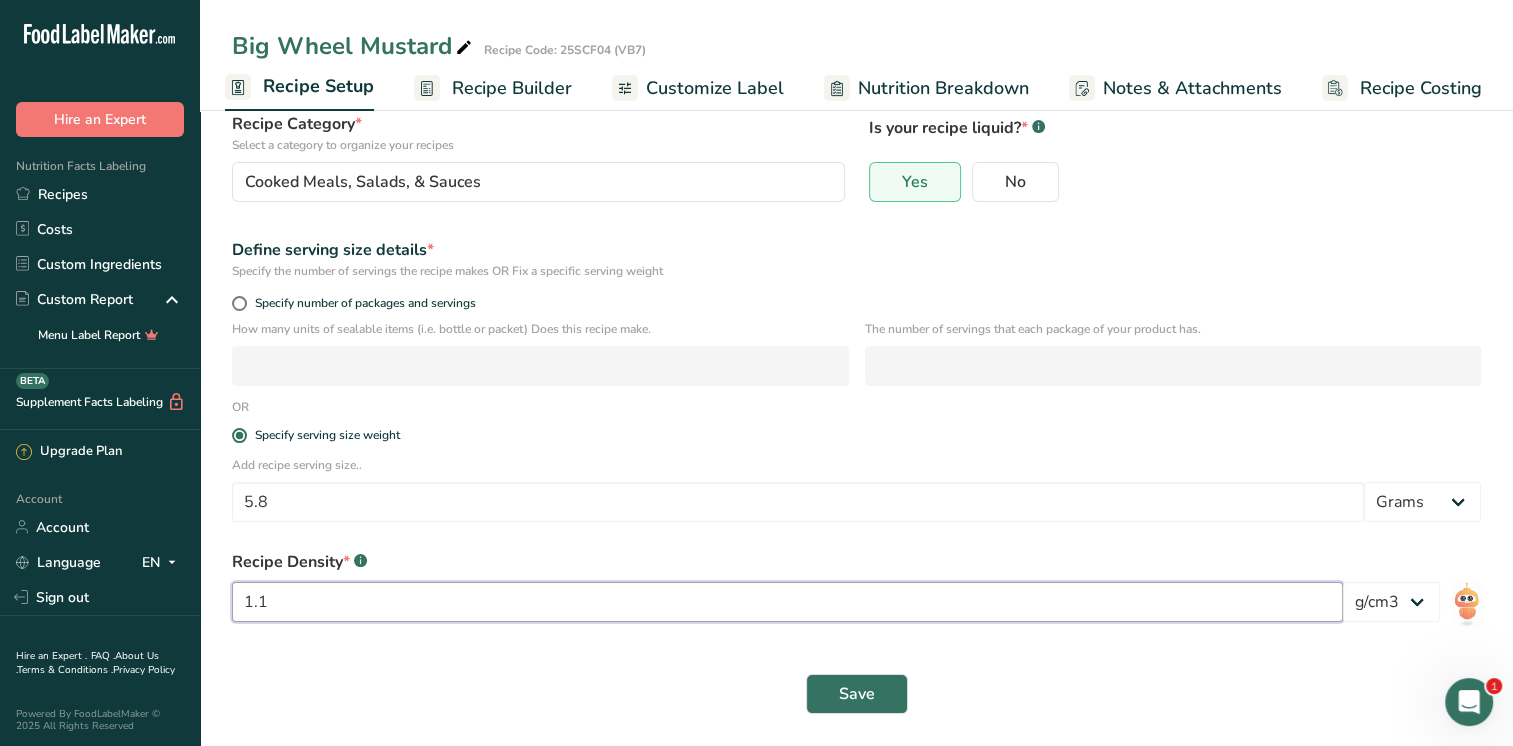 click on "1.1" at bounding box center [787, 602] 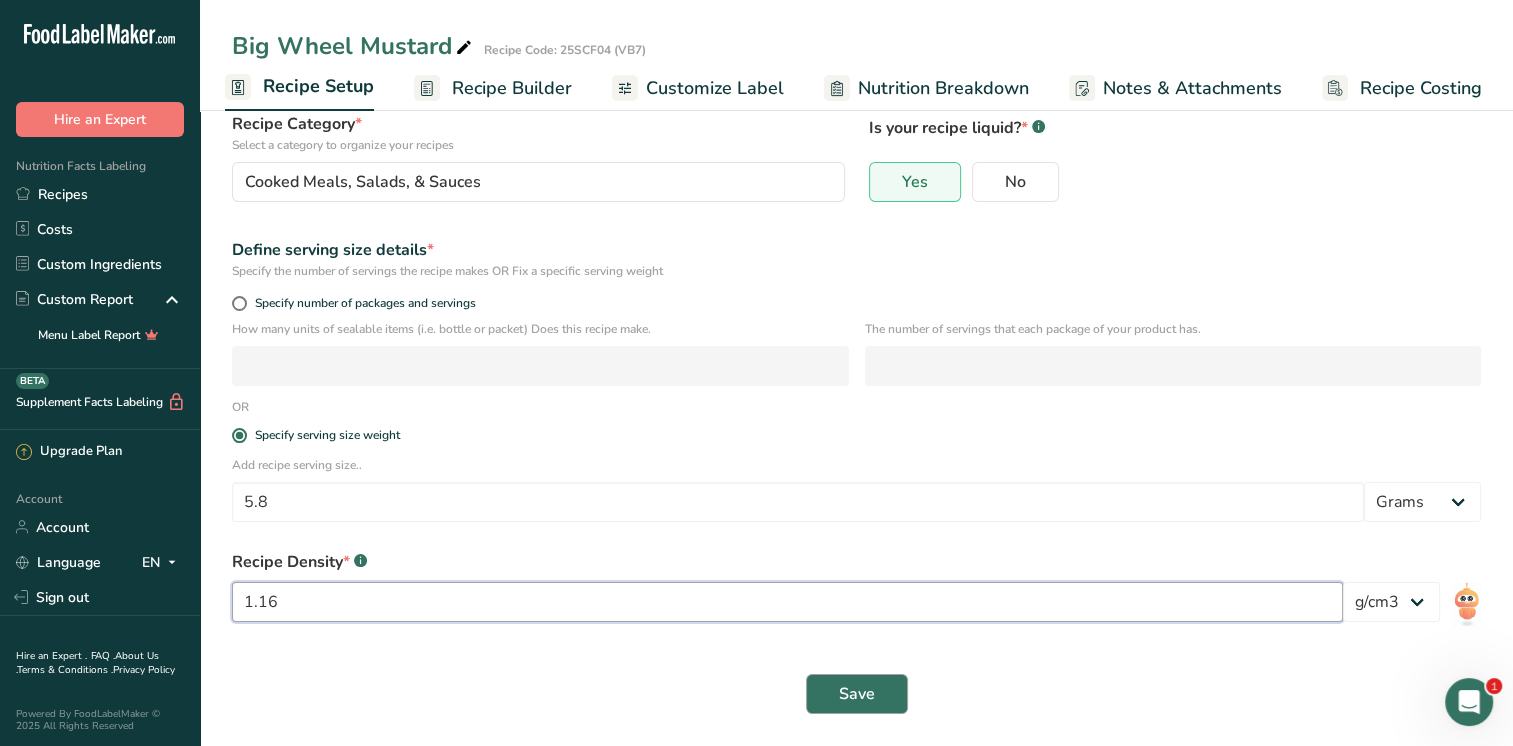 type on "1.16" 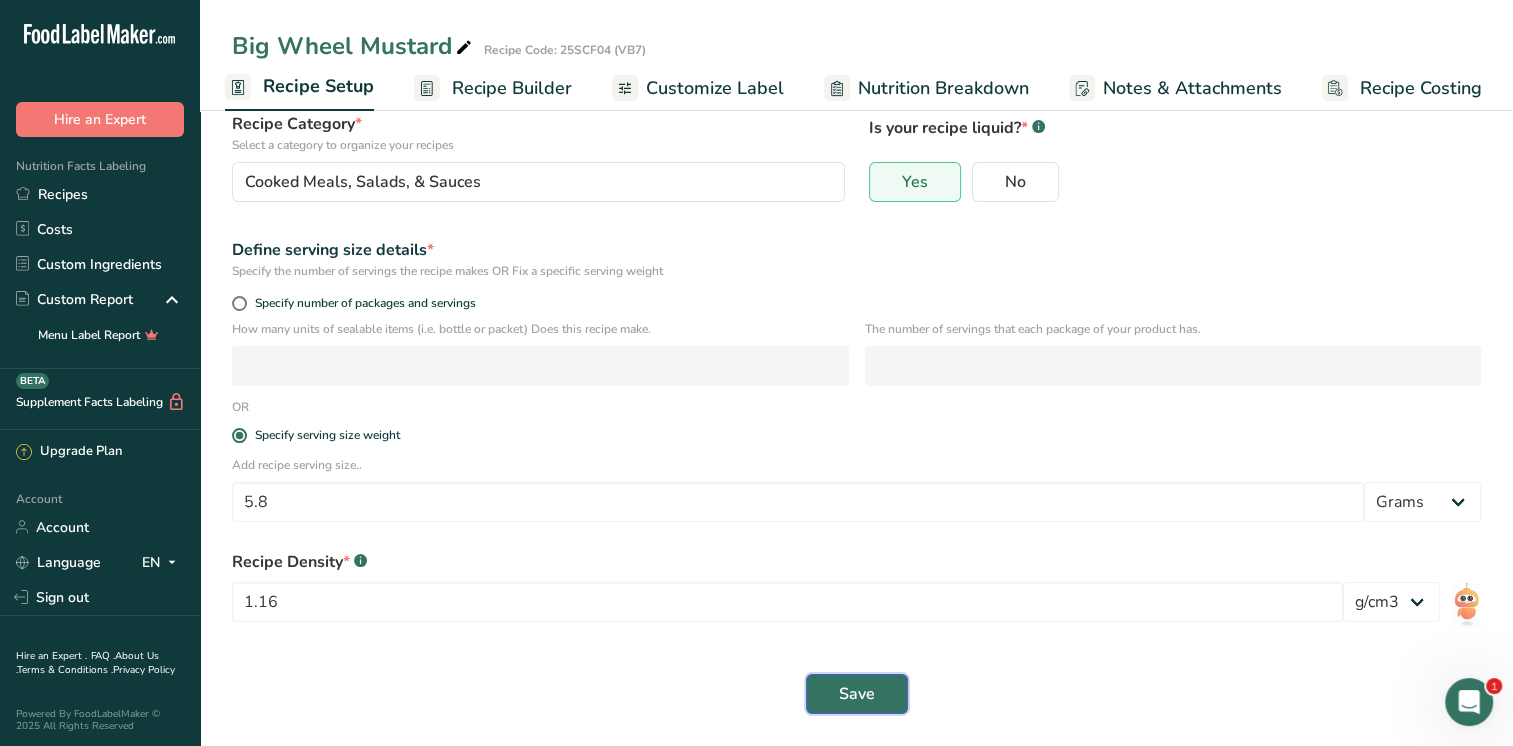 click on "Save" at bounding box center (857, 694) 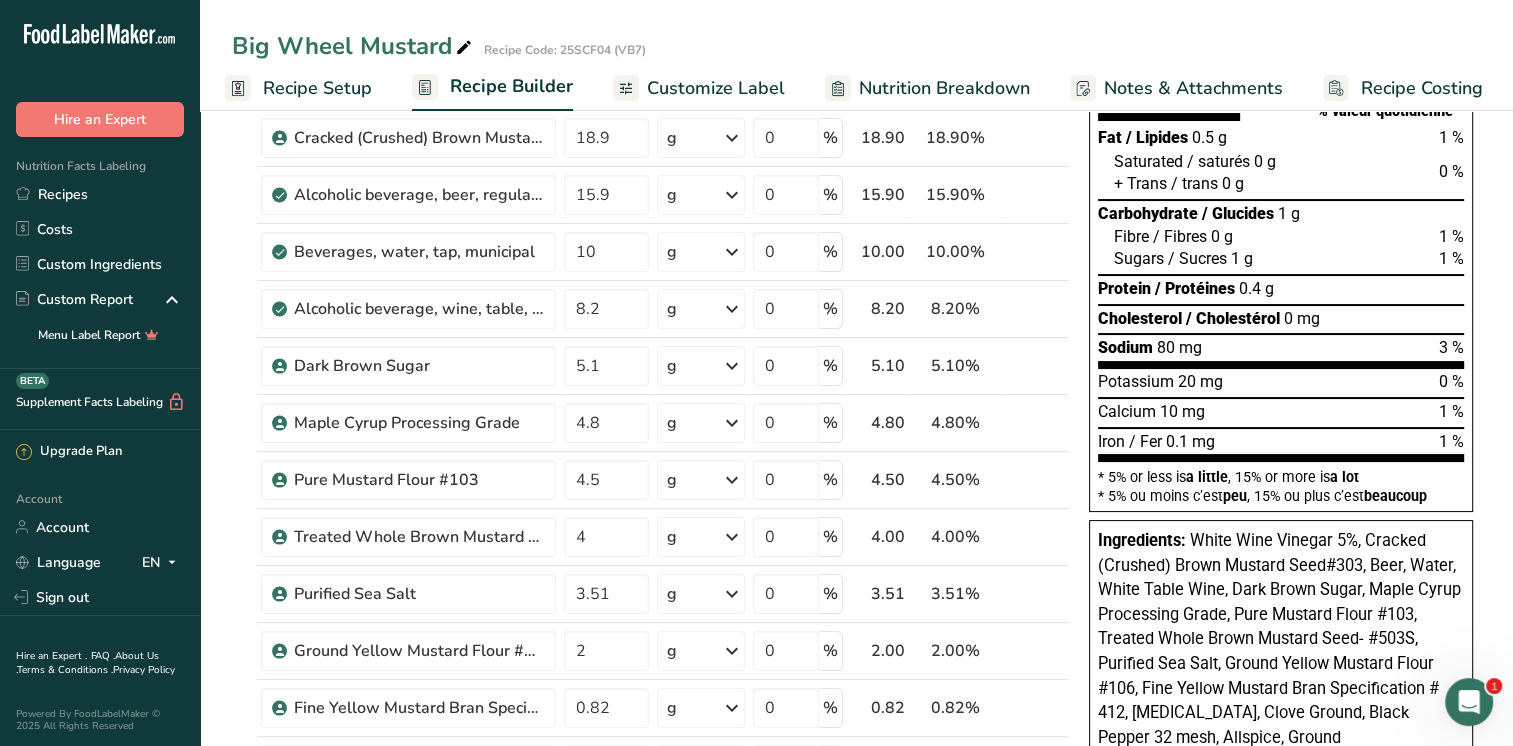 scroll, scrollTop: 0, scrollLeft: 0, axis: both 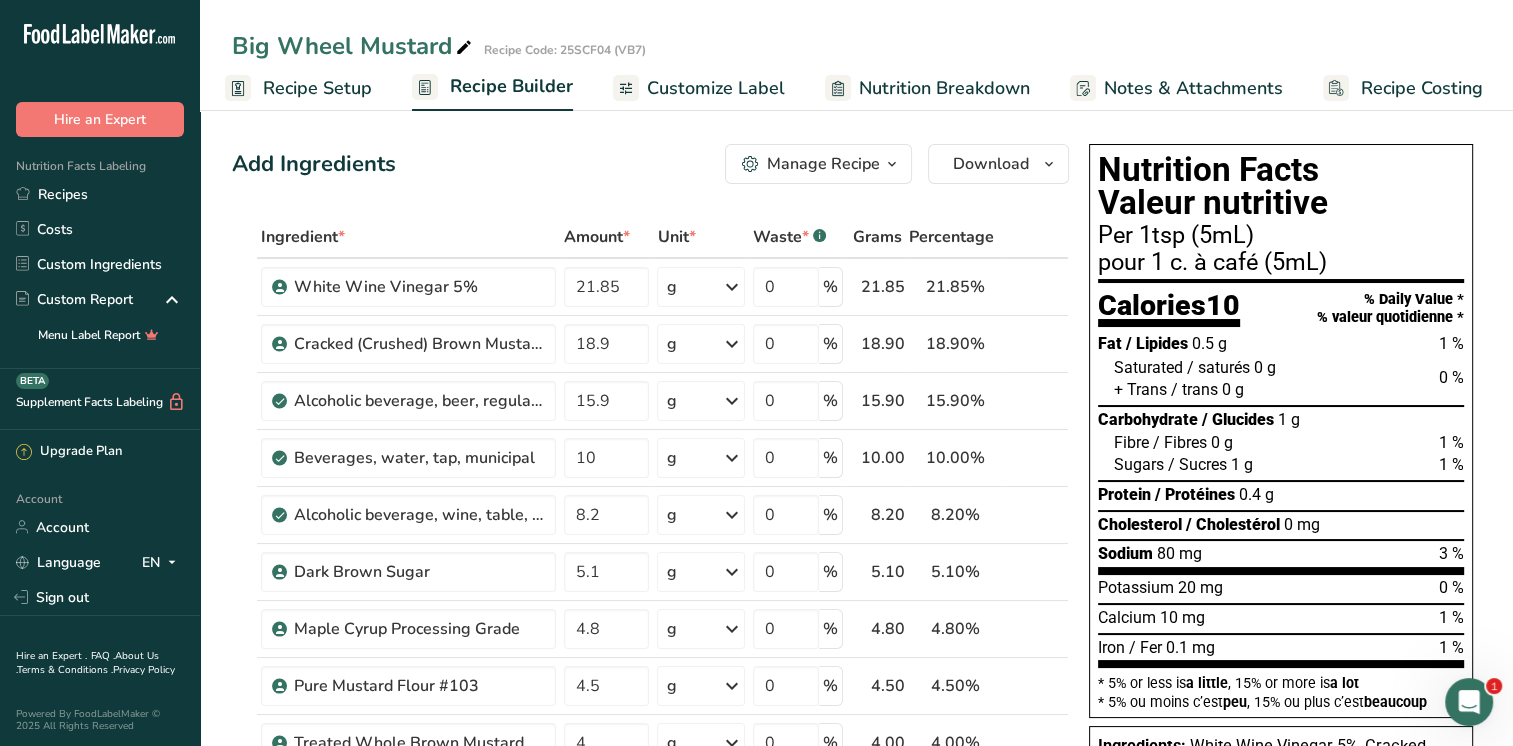 click on "Customize Label" at bounding box center [716, 88] 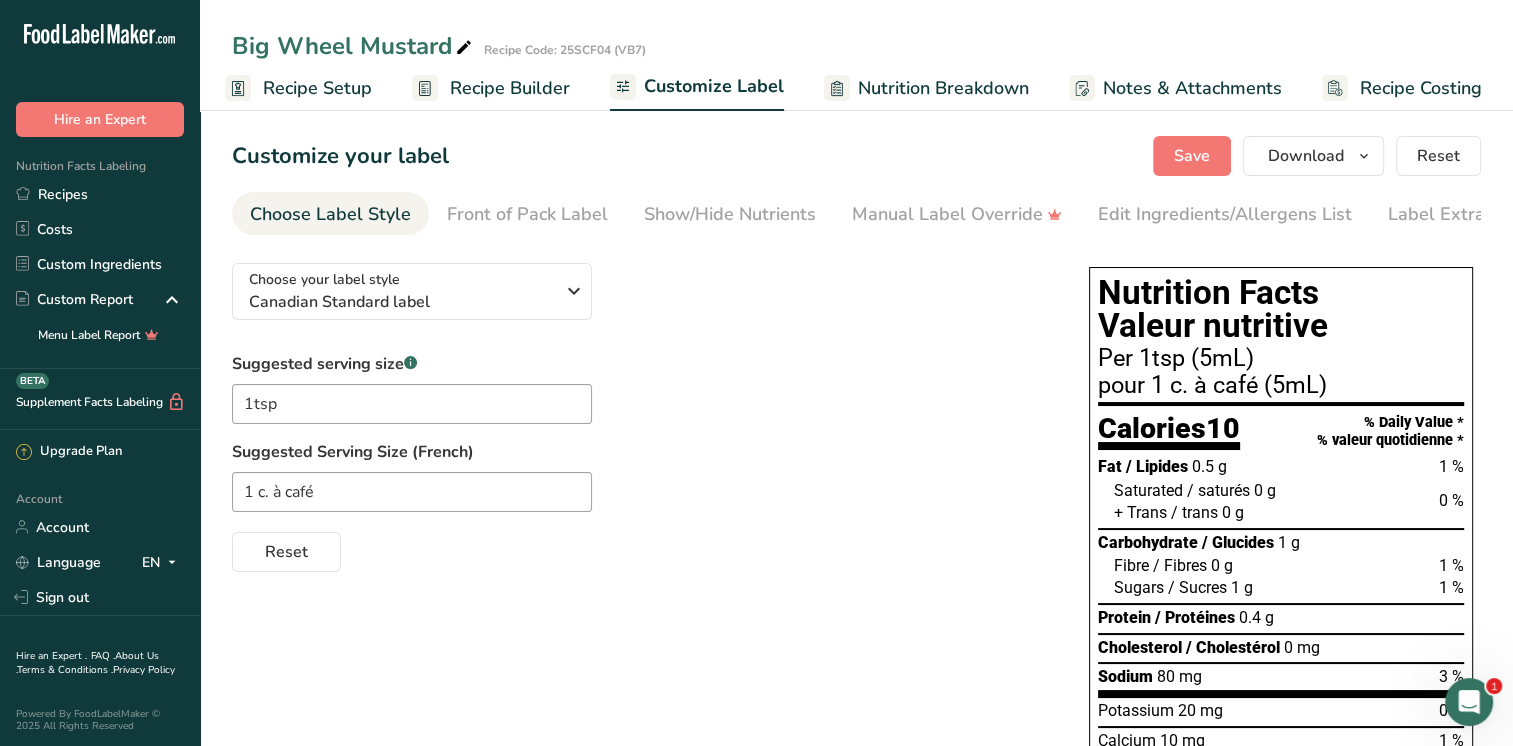 scroll, scrollTop: 0, scrollLeft: 8, axis: horizontal 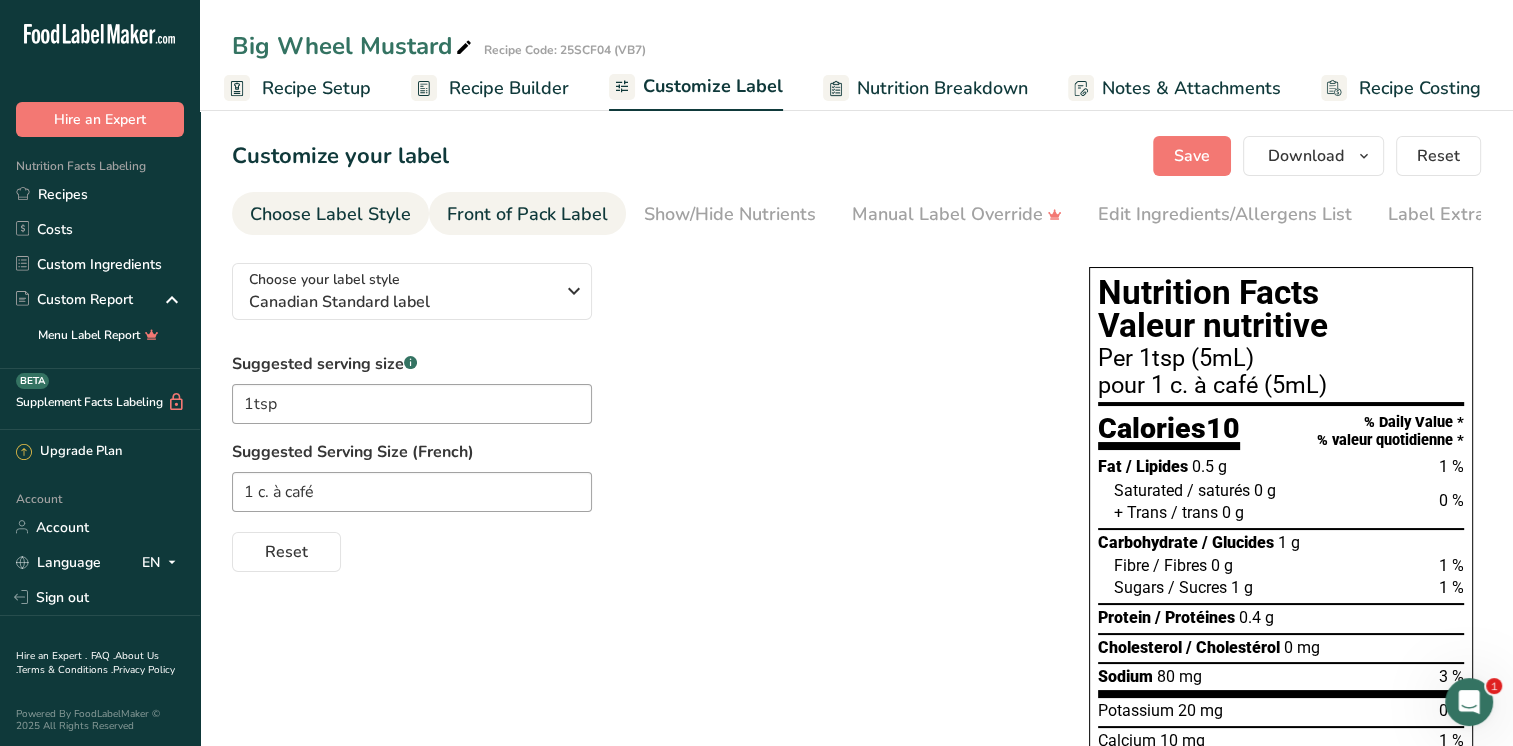 click on "Front of Pack Label" at bounding box center [527, 214] 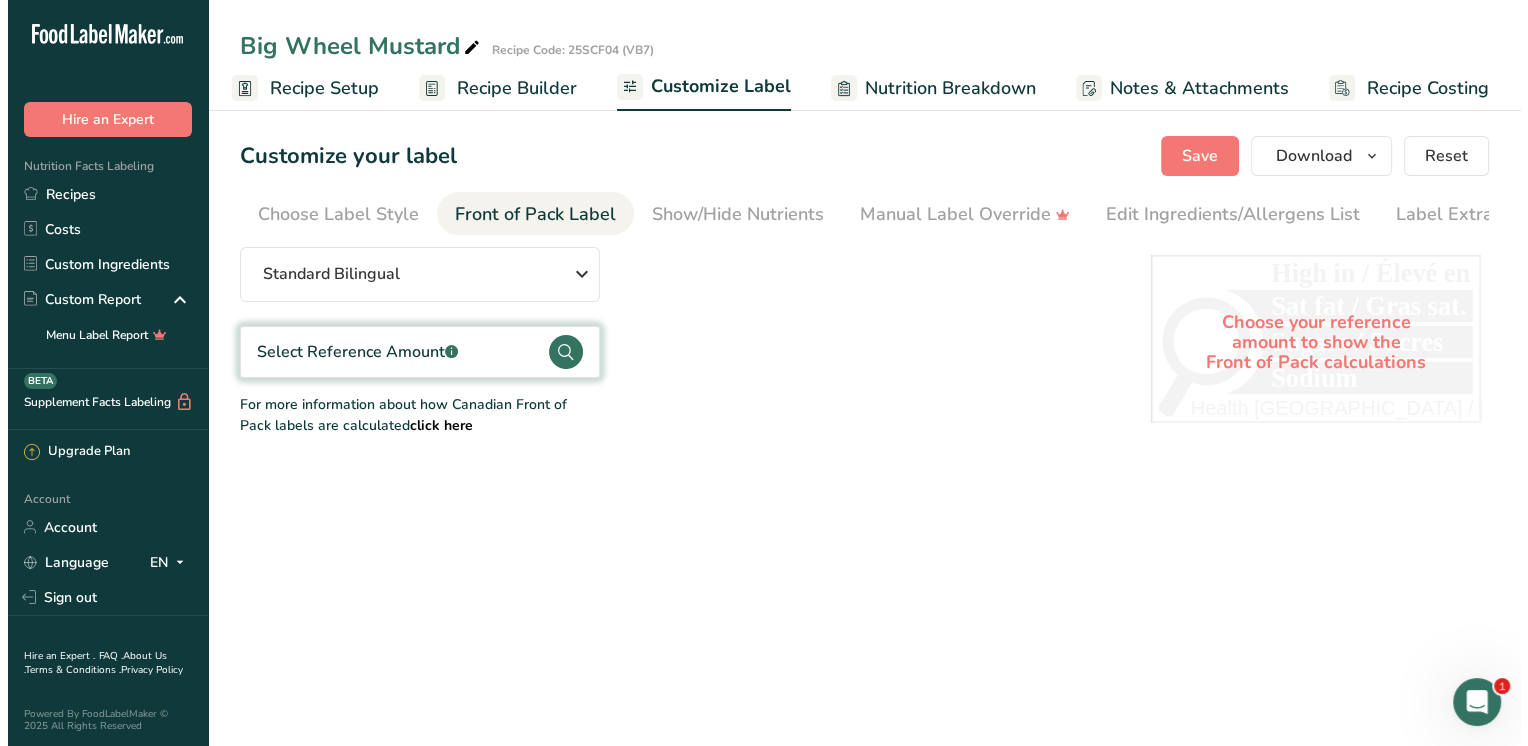 scroll, scrollTop: 0, scrollLeft: 43, axis: horizontal 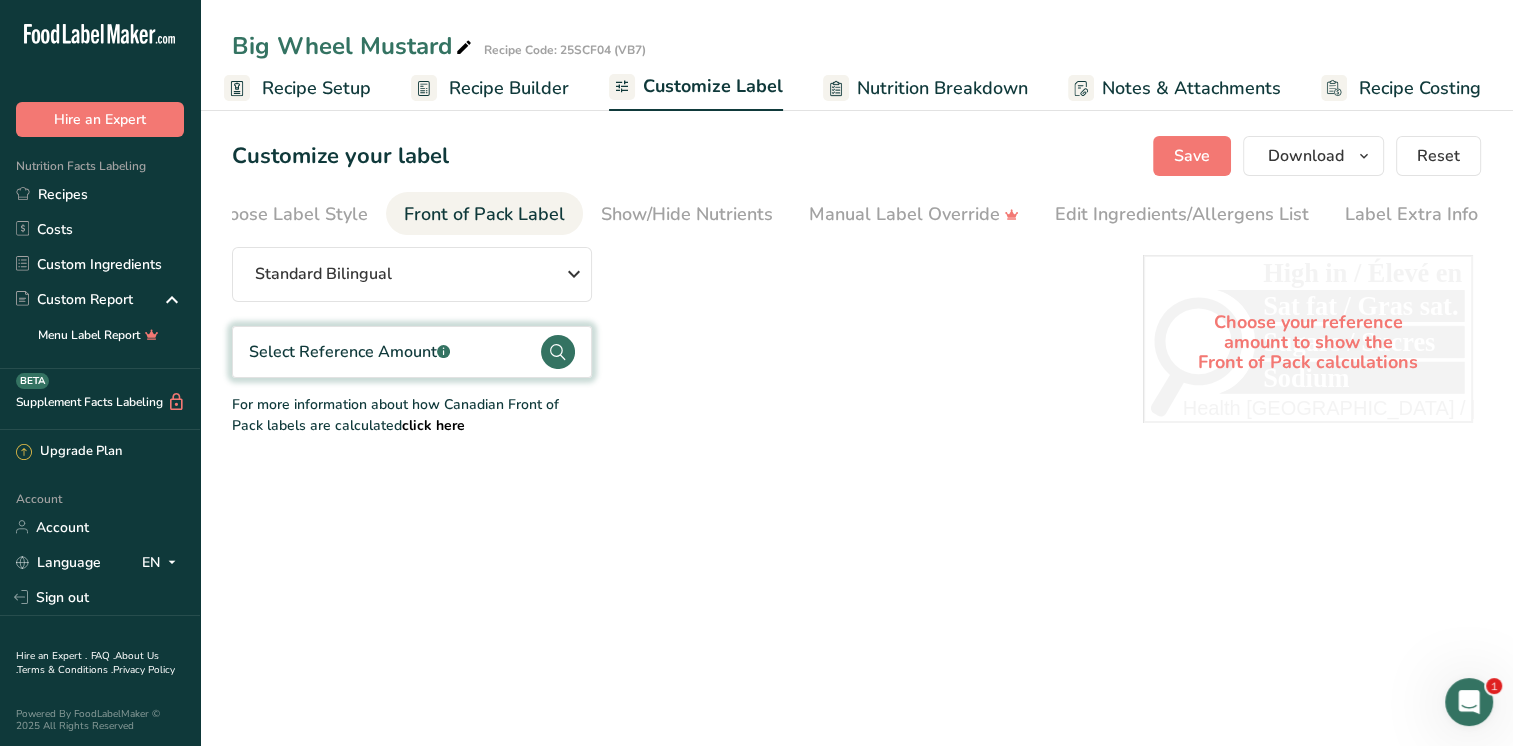 click 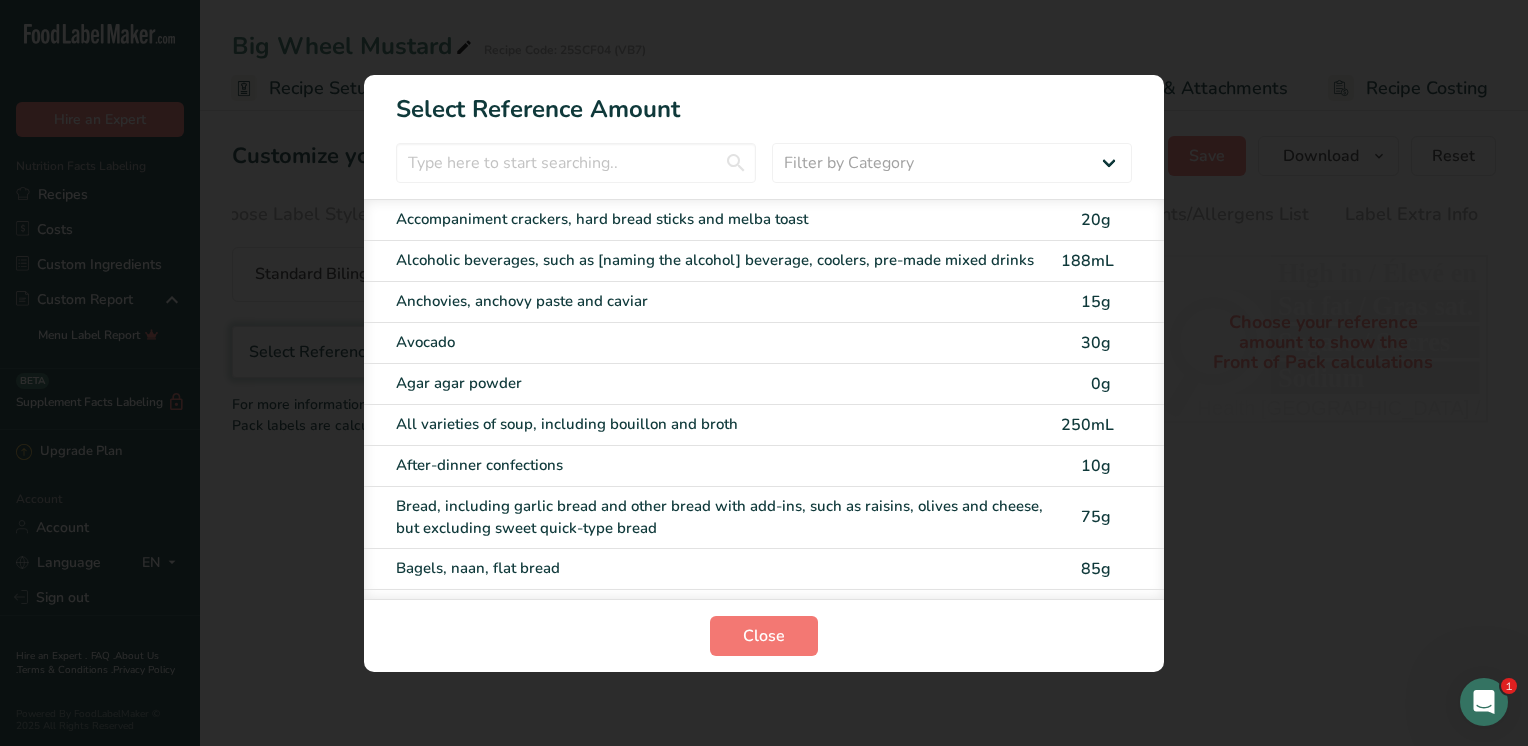 scroll, scrollTop: 0, scrollLeft: 28, axis: horizontal 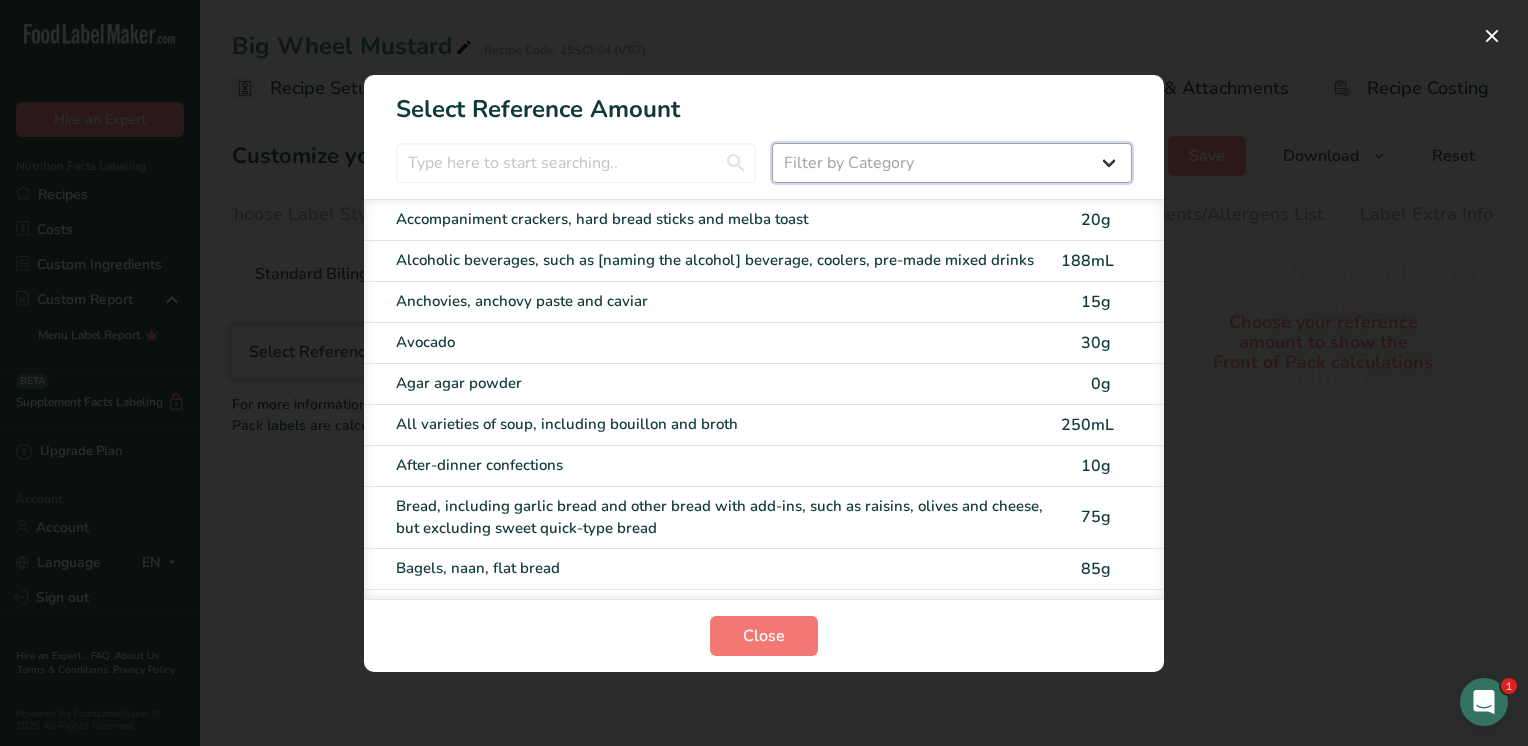 click on "Filter by Category
All
Bakery products and substitutes
Beverages
Cereals, other grain products and substitutes
Dairy products and substitutes
Desserts
Dessert toppings and fillings
Eggs and egg substitutes
Fats and oils
Marine and fresh water animals and substitutes
Fruit and fruit juices
Legumes
Meat, poultry, their products and substitutes
Miscellaneous category
Combination dishes including main dishes
Nuts and seeds
Potatoes, sweet potatoes and yams
Salads
Sauces, dips, gravies and condiments
Snacks
Soups" at bounding box center [952, 163] 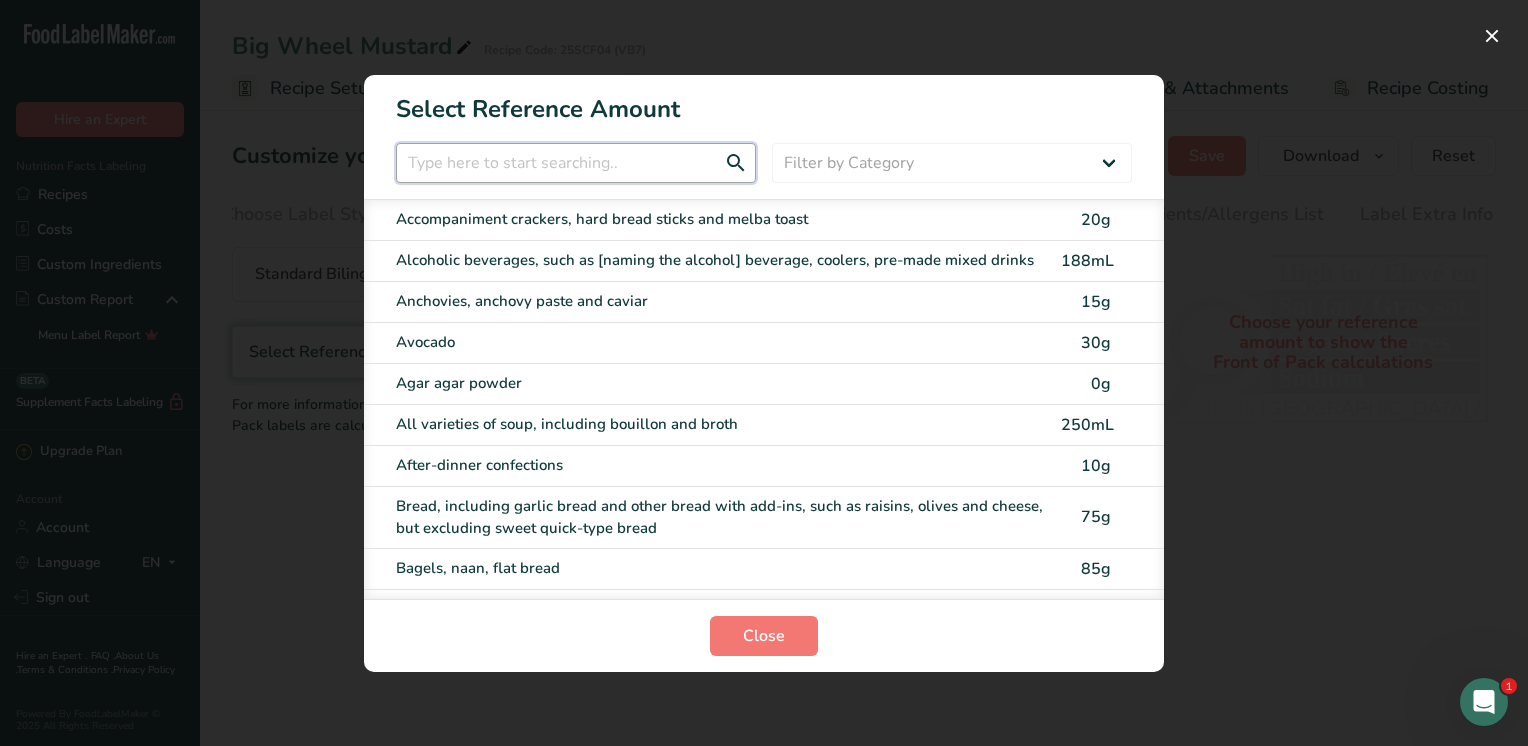 click at bounding box center [576, 163] 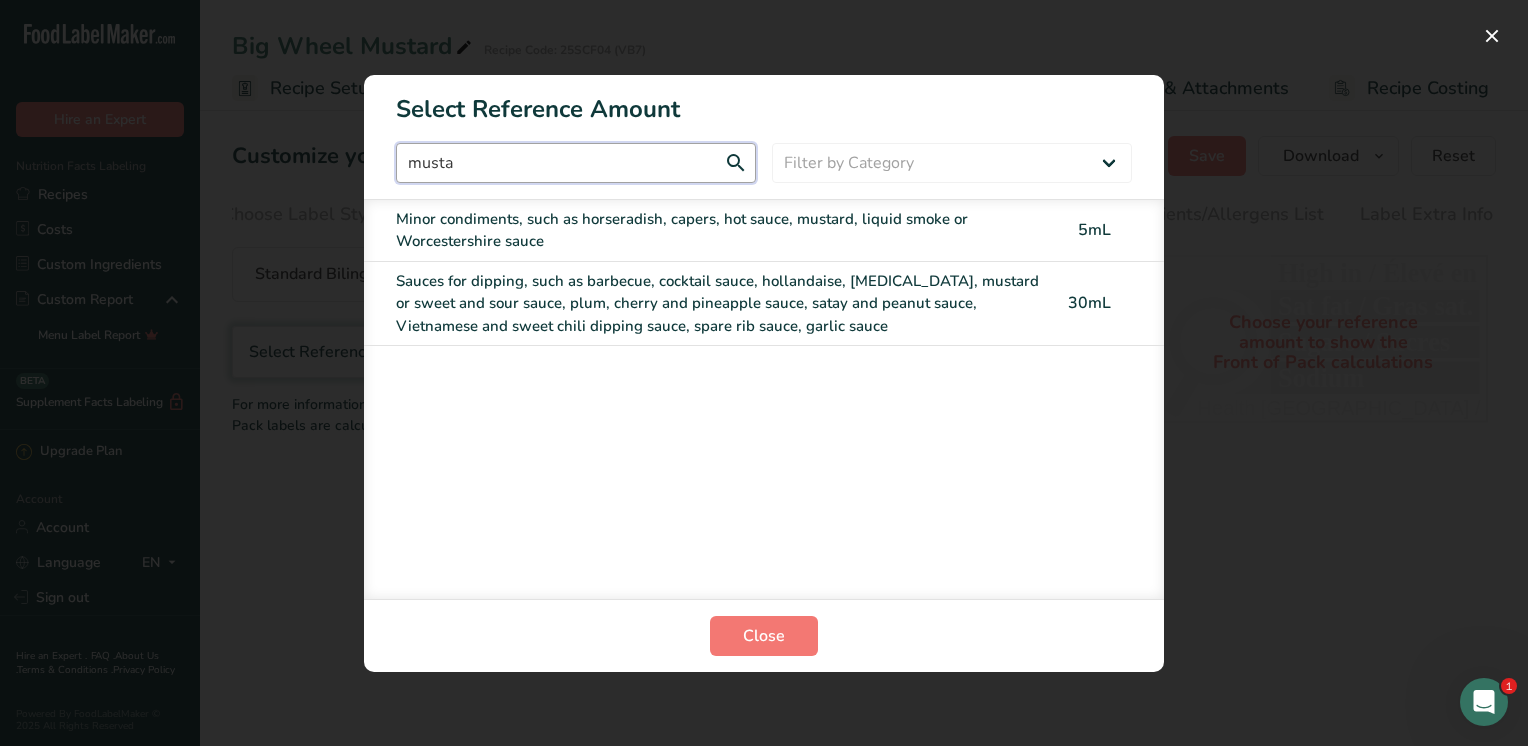 type on "musta" 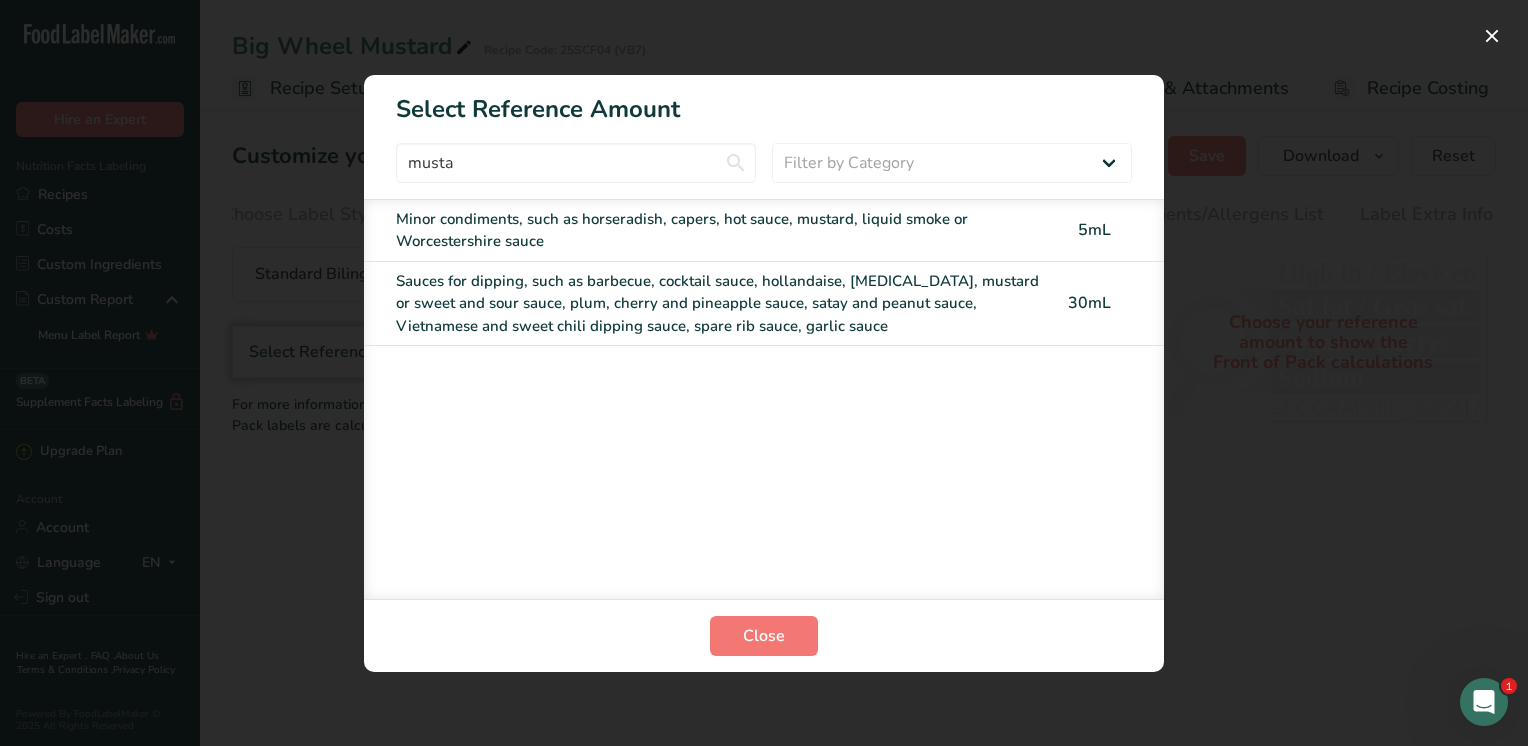 click on "Minor condiments, such as horseradish, capers, hot sauce, mustard, liquid smoke or Worcestershire sauce" at bounding box center (722, 230) 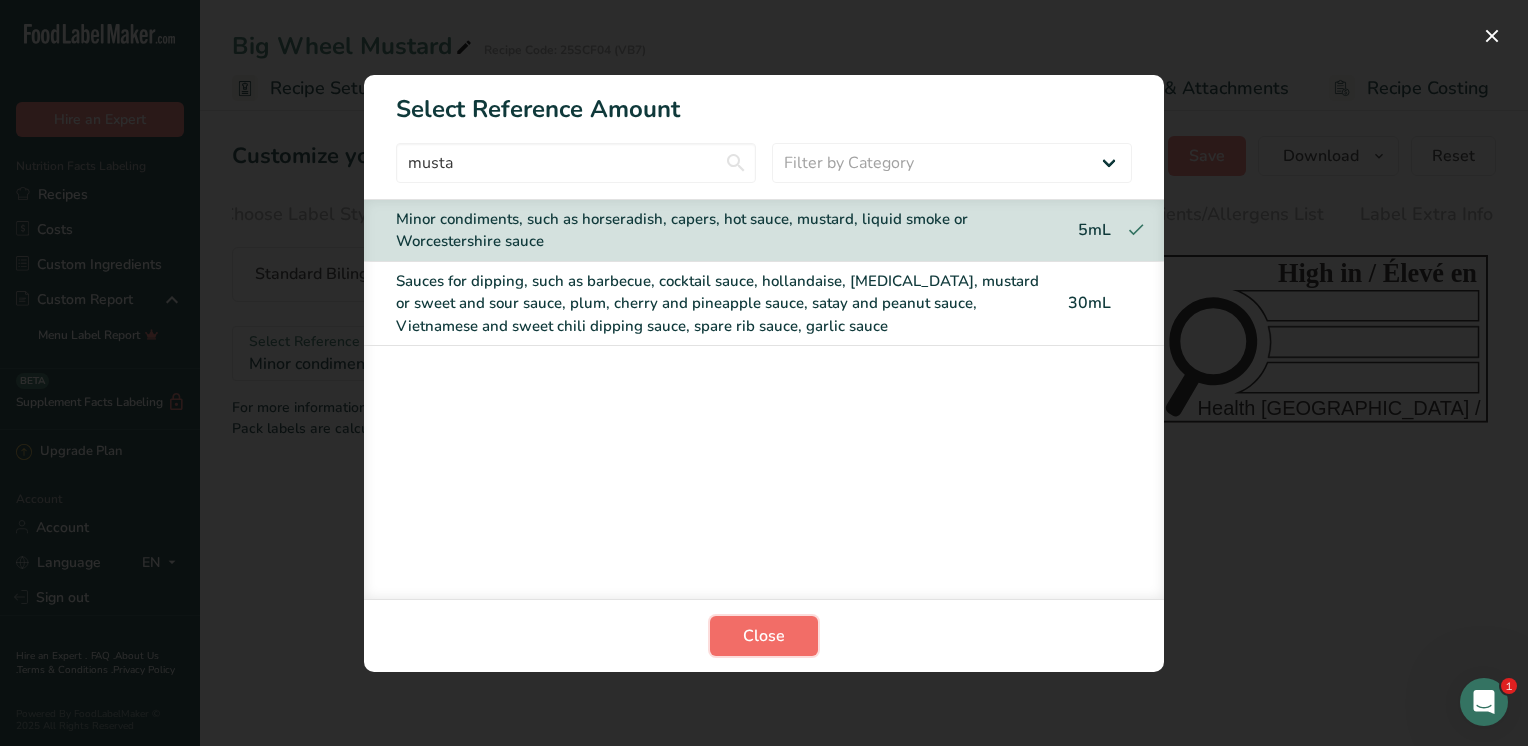 click on "Close" at bounding box center [764, 636] 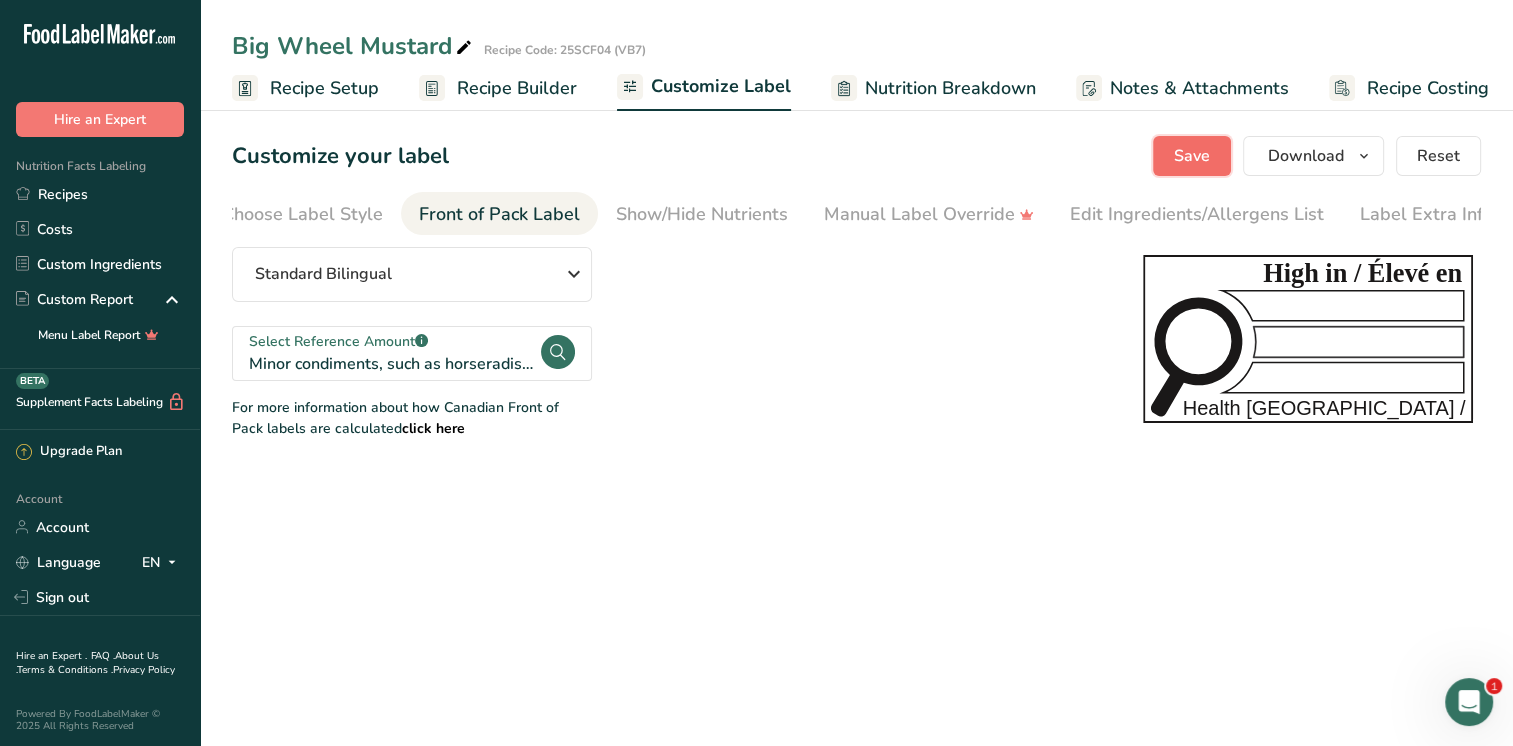 click on "Save" at bounding box center (1192, 156) 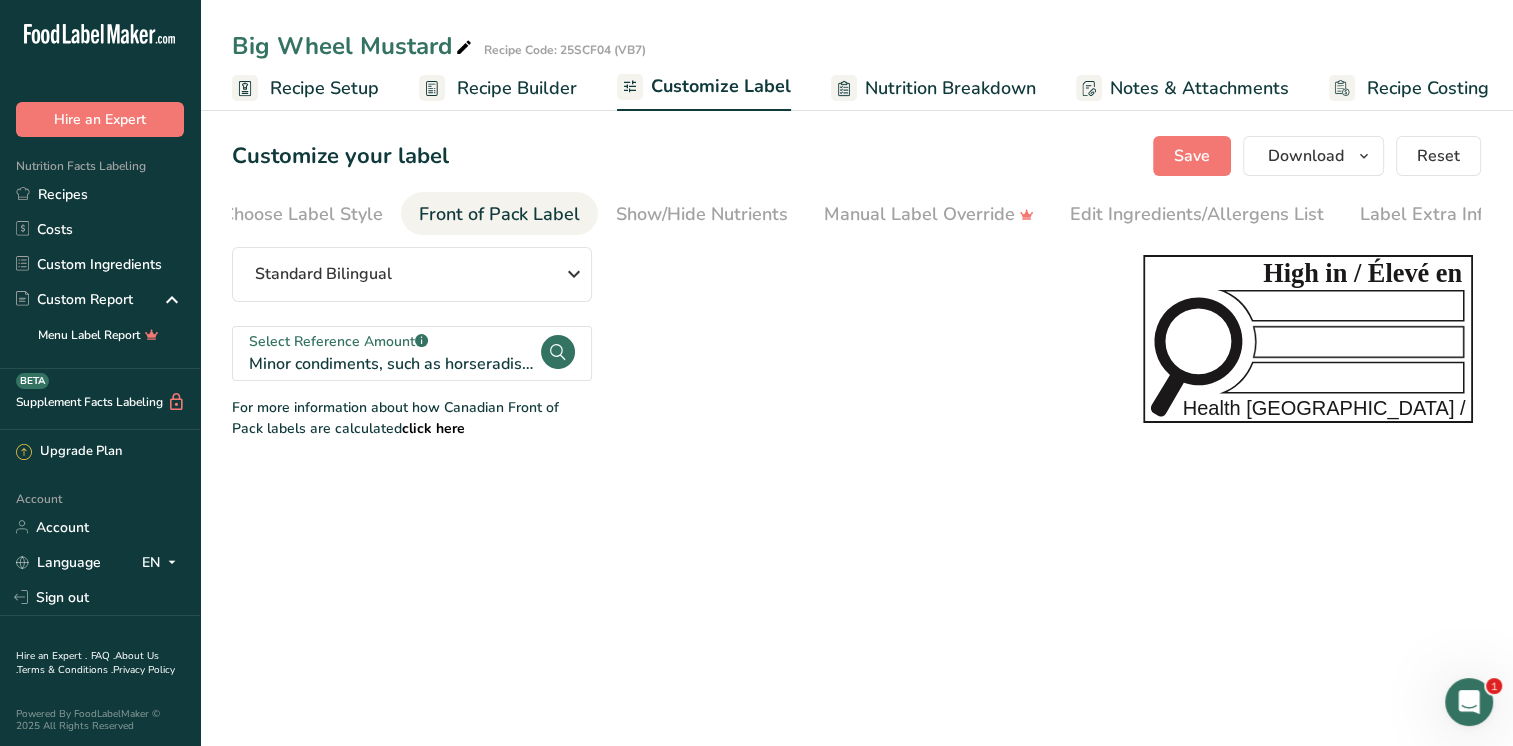 drag, startPoint x: 313, startPoint y: 88, endPoint x: 654, endPoint y: 418, distance: 474.5324 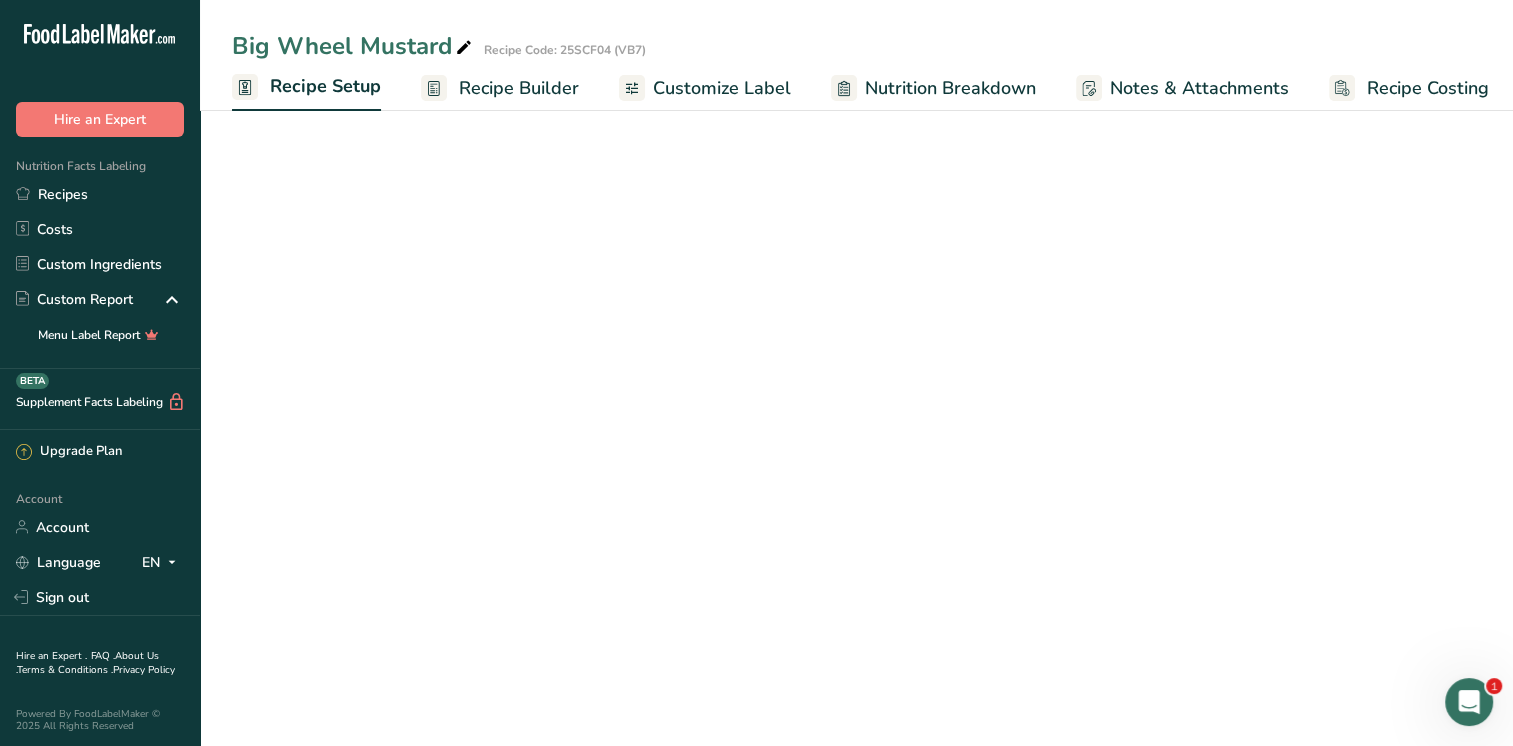 scroll, scrollTop: 0, scrollLeft: 7, axis: horizontal 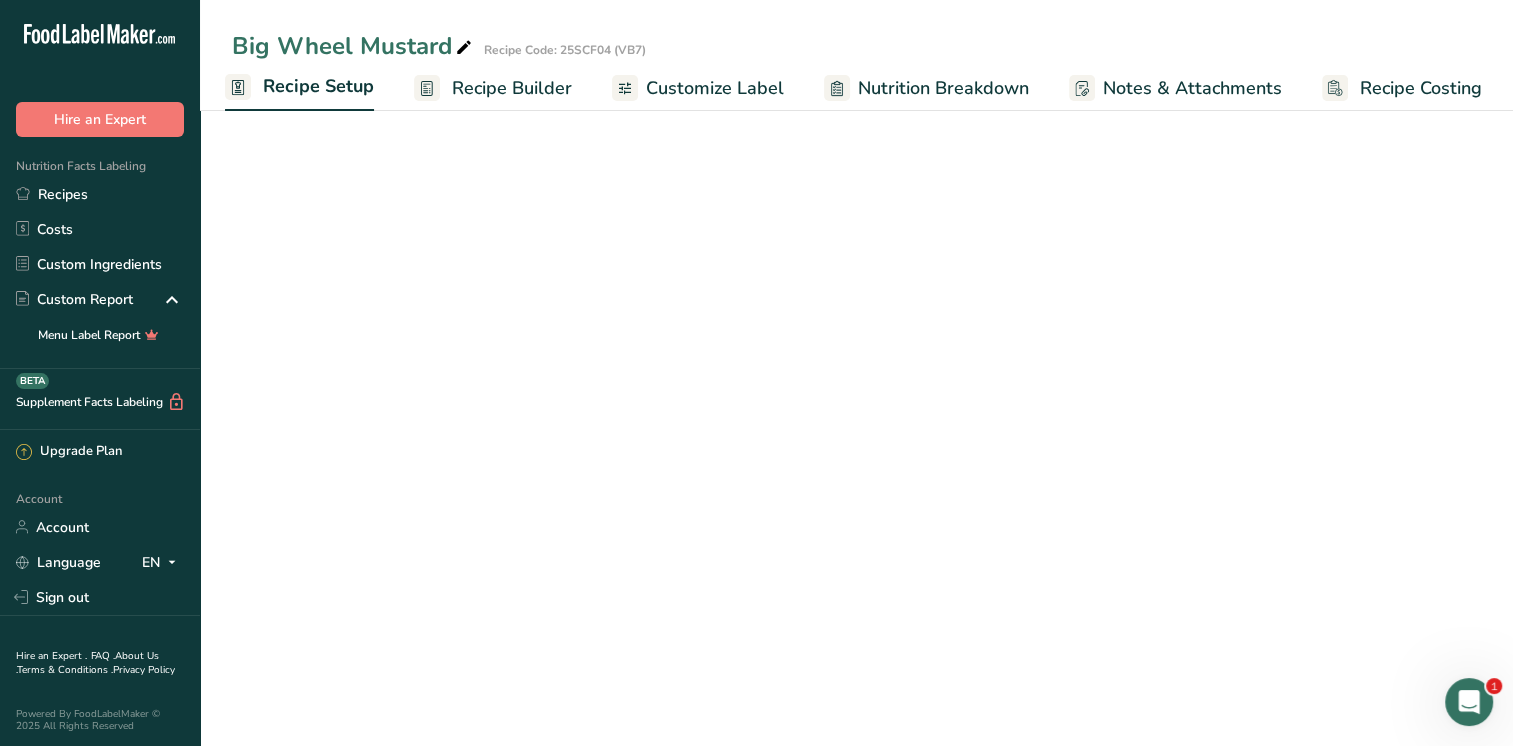 select on "22" 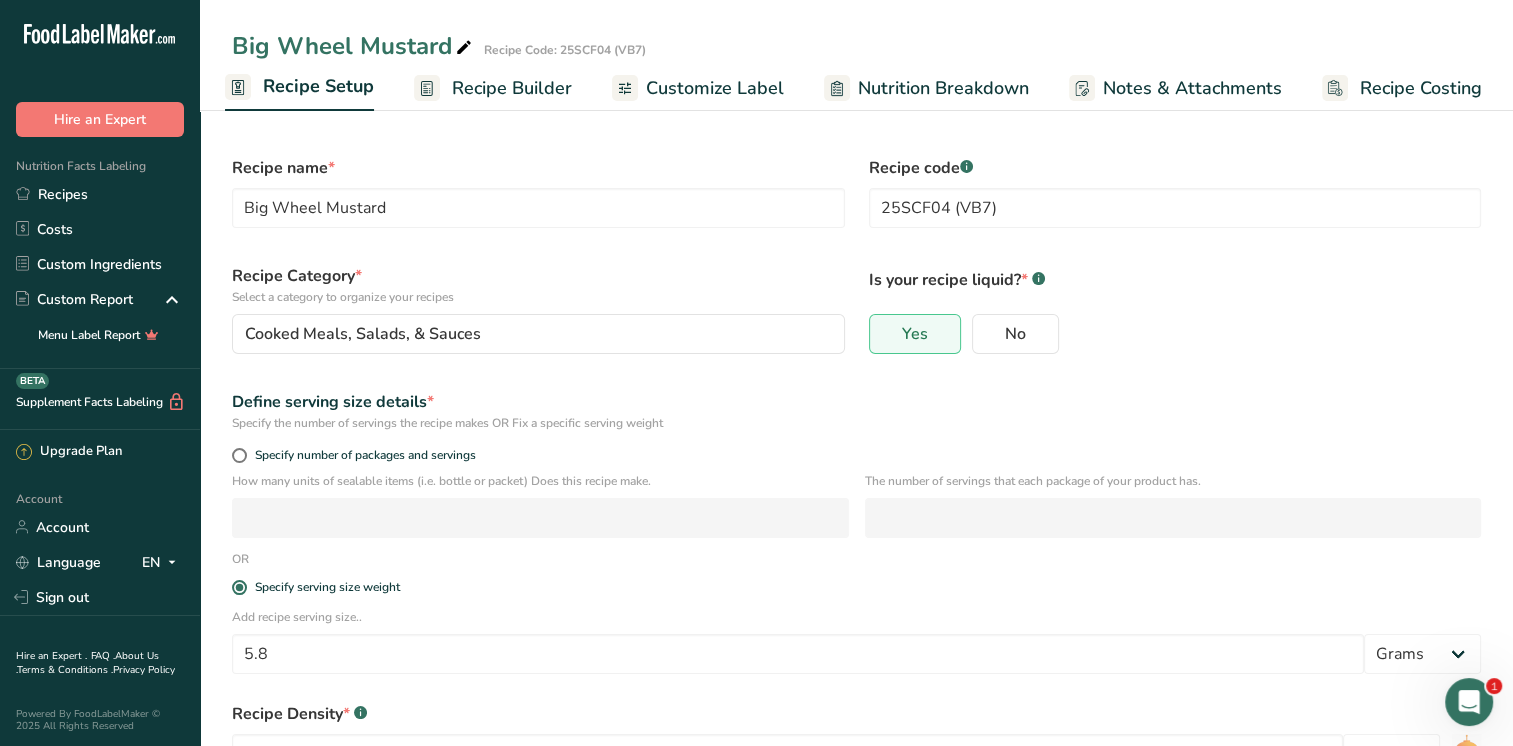click on "Recipe Builder" at bounding box center [512, 88] 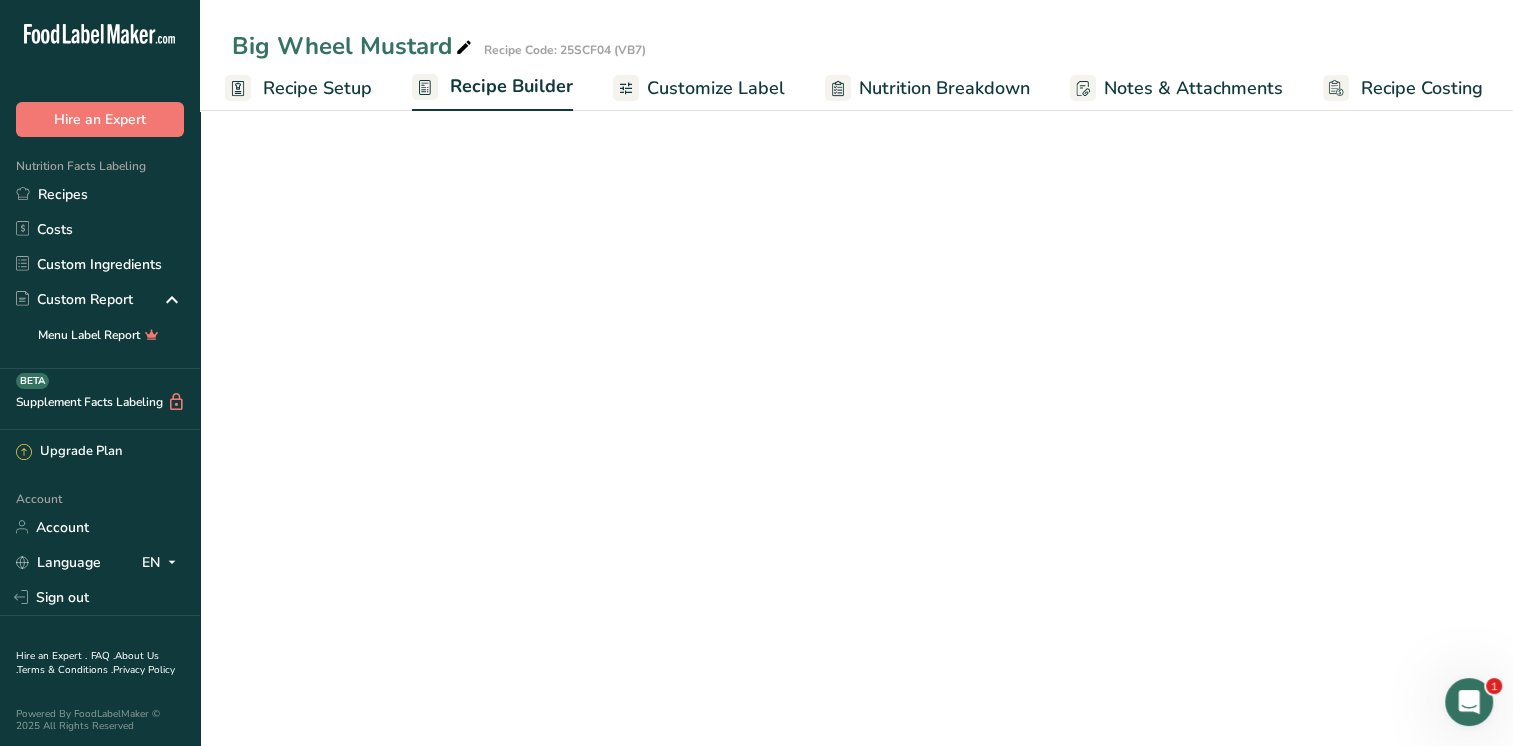scroll, scrollTop: 0, scrollLeft: 8, axis: horizontal 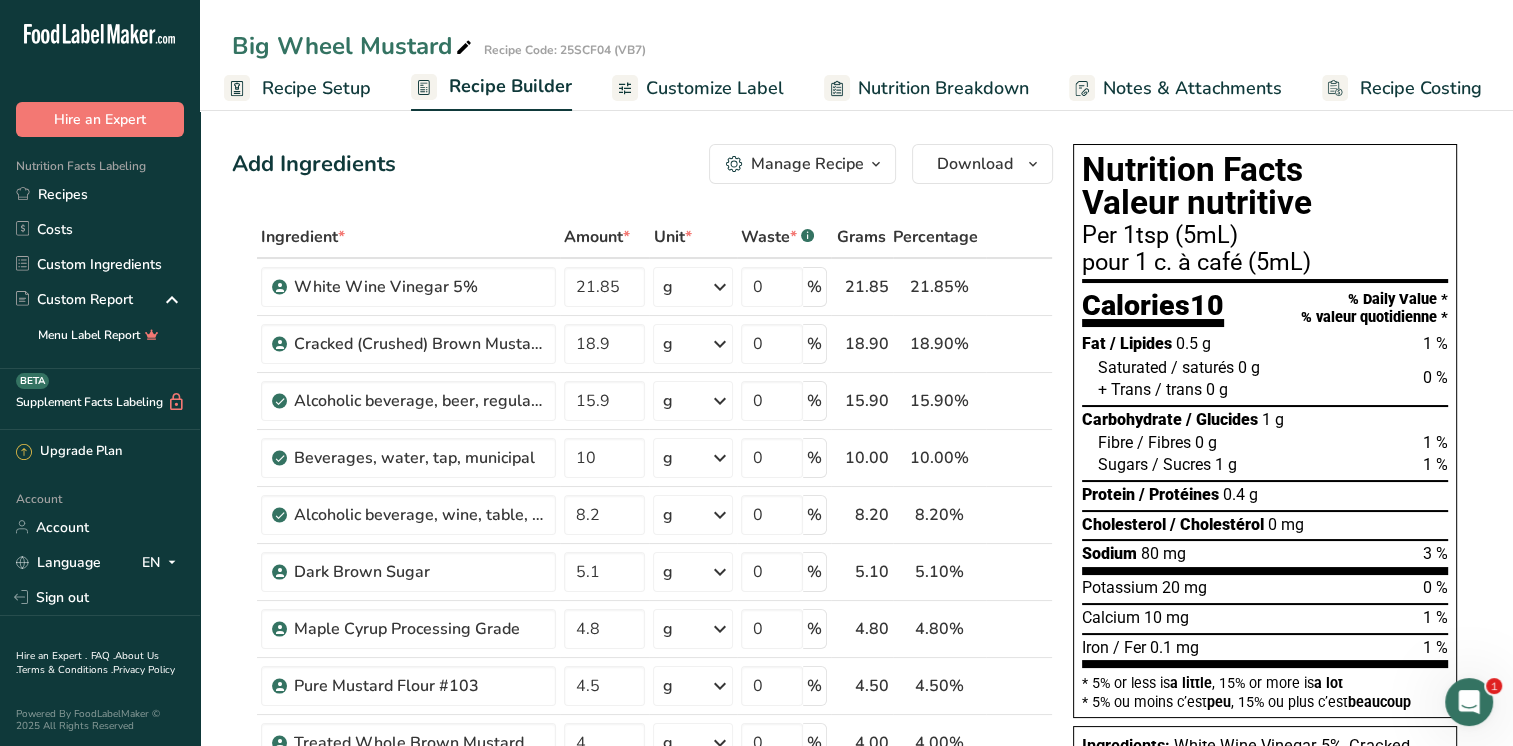 click on "Recipe Setup" at bounding box center [316, 88] 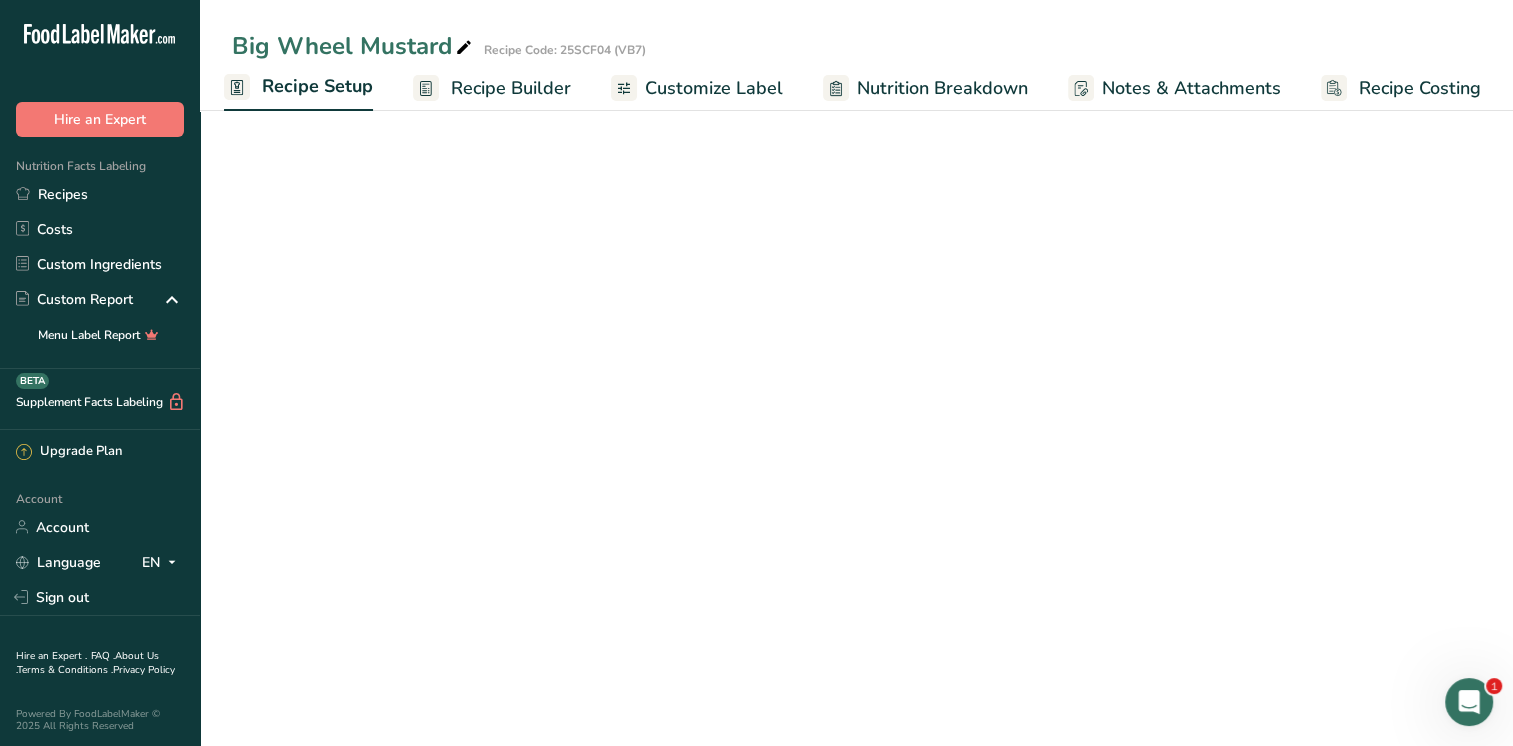 scroll, scrollTop: 0, scrollLeft: 7, axis: horizontal 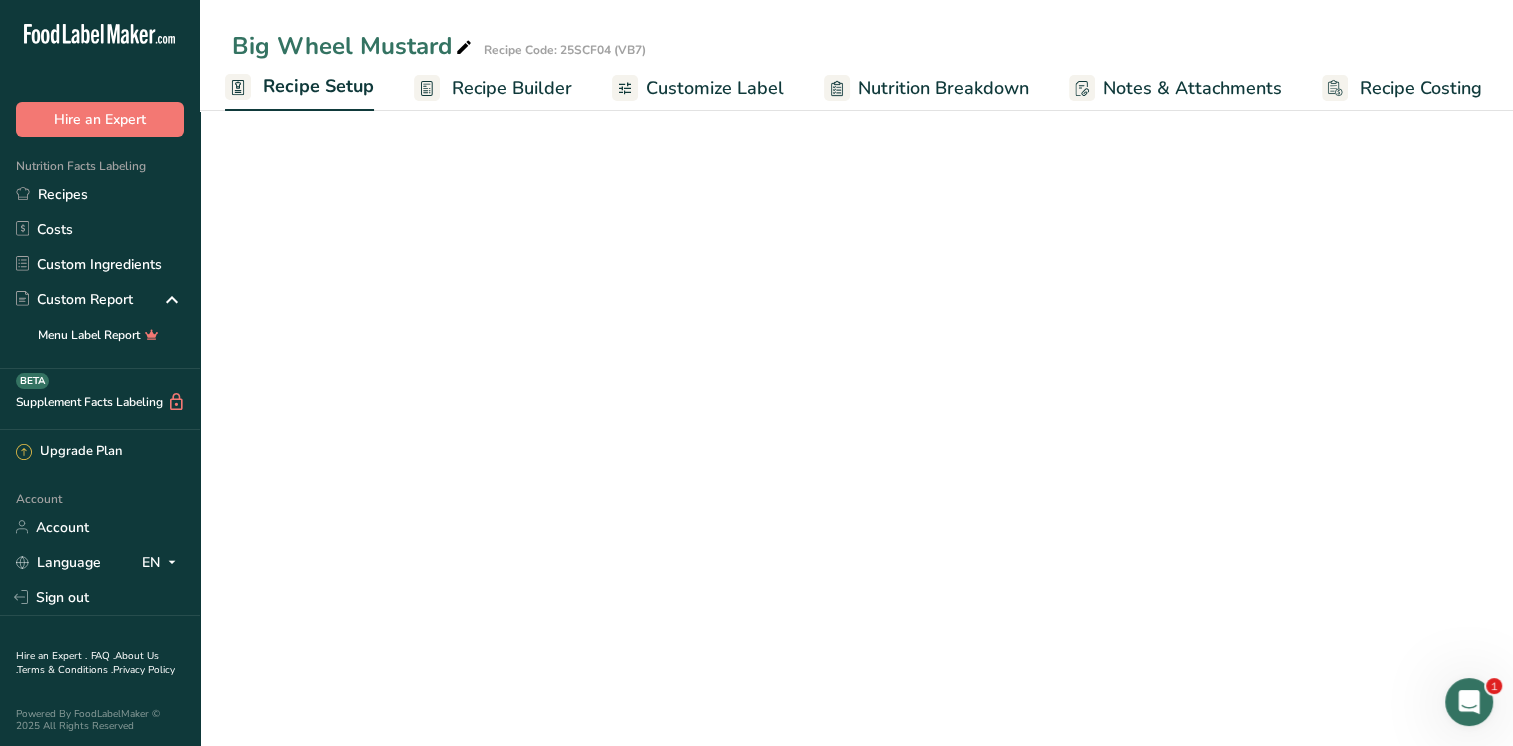 select on "22" 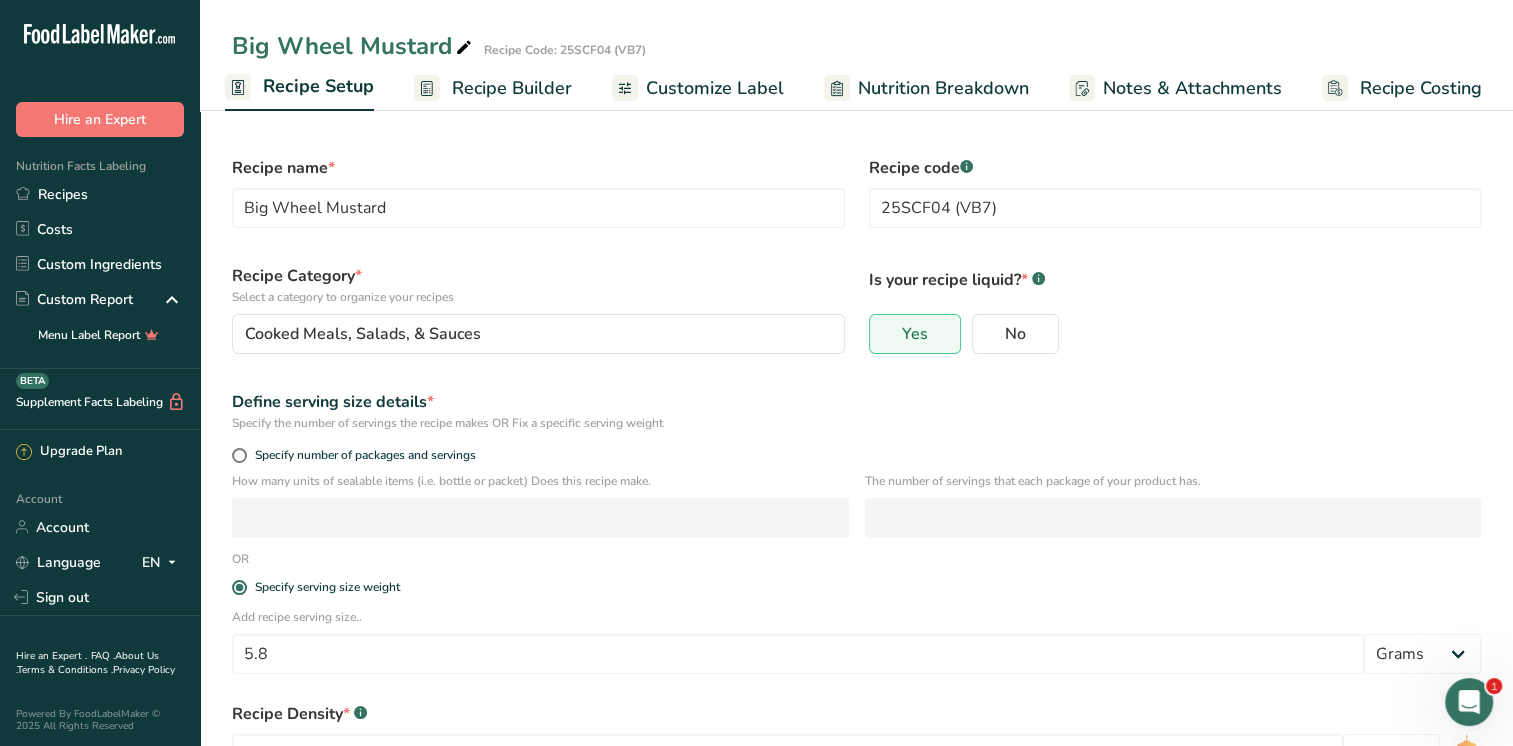 scroll, scrollTop: 152, scrollLeft: 0, axis: vertical 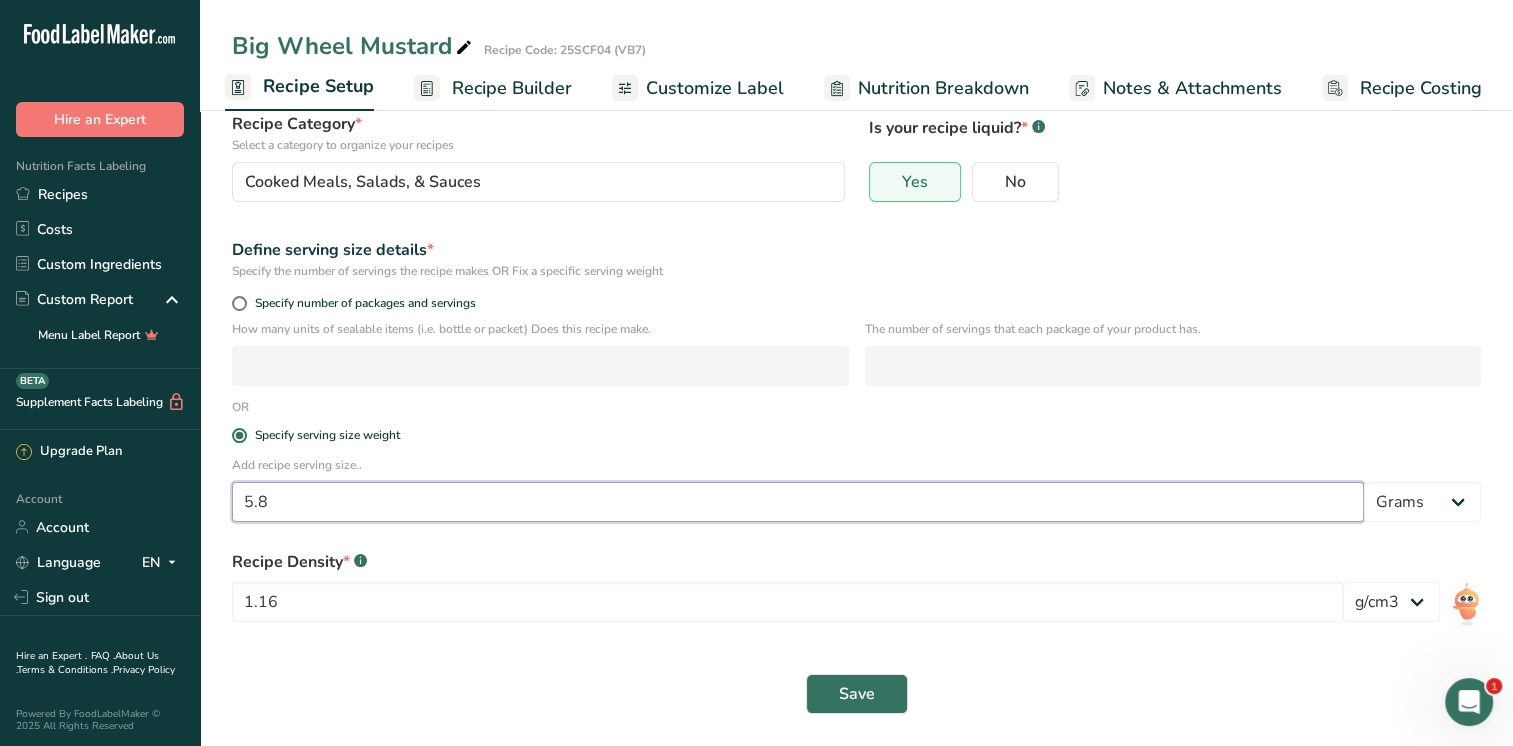 click on "5.8" at bounding box center (798, 502) 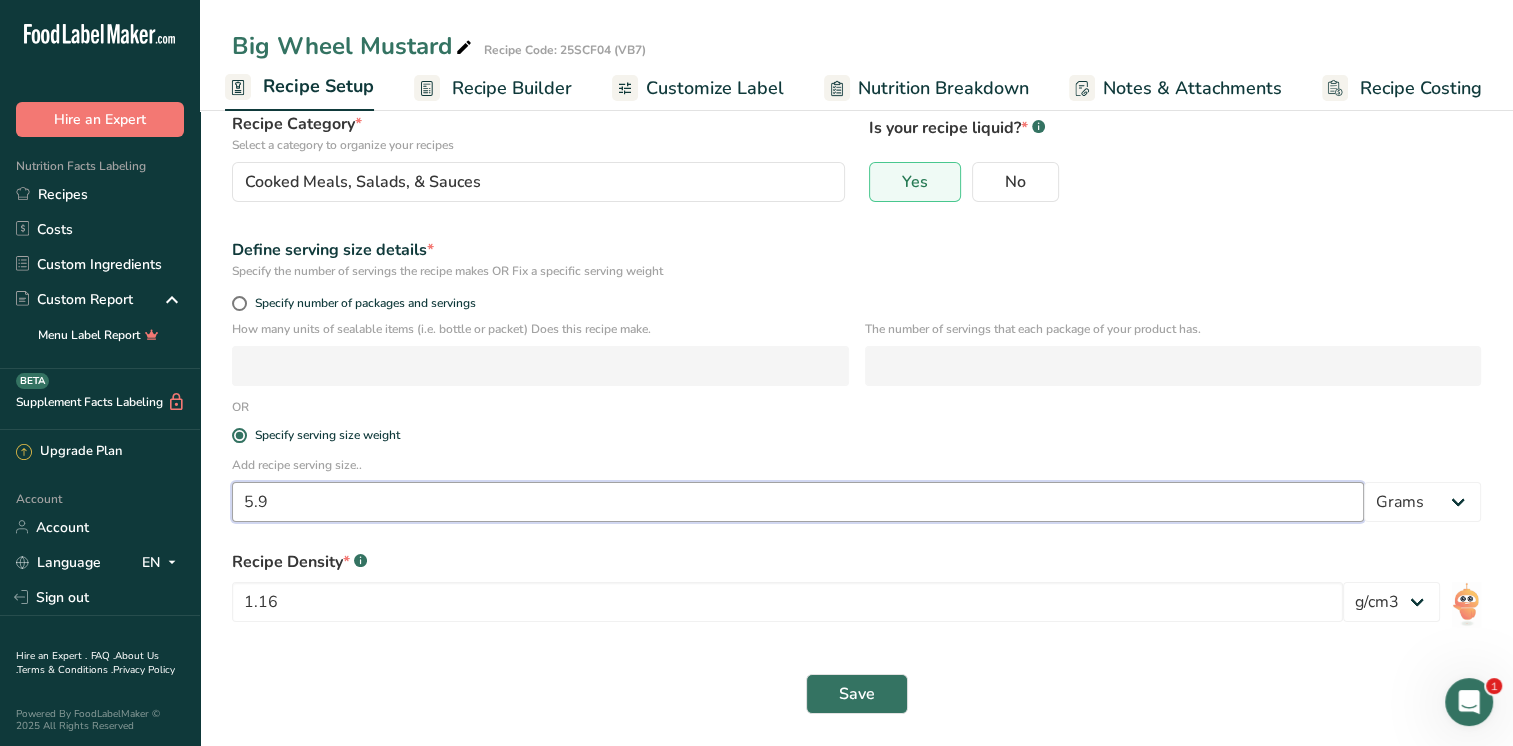 type on "5.9" 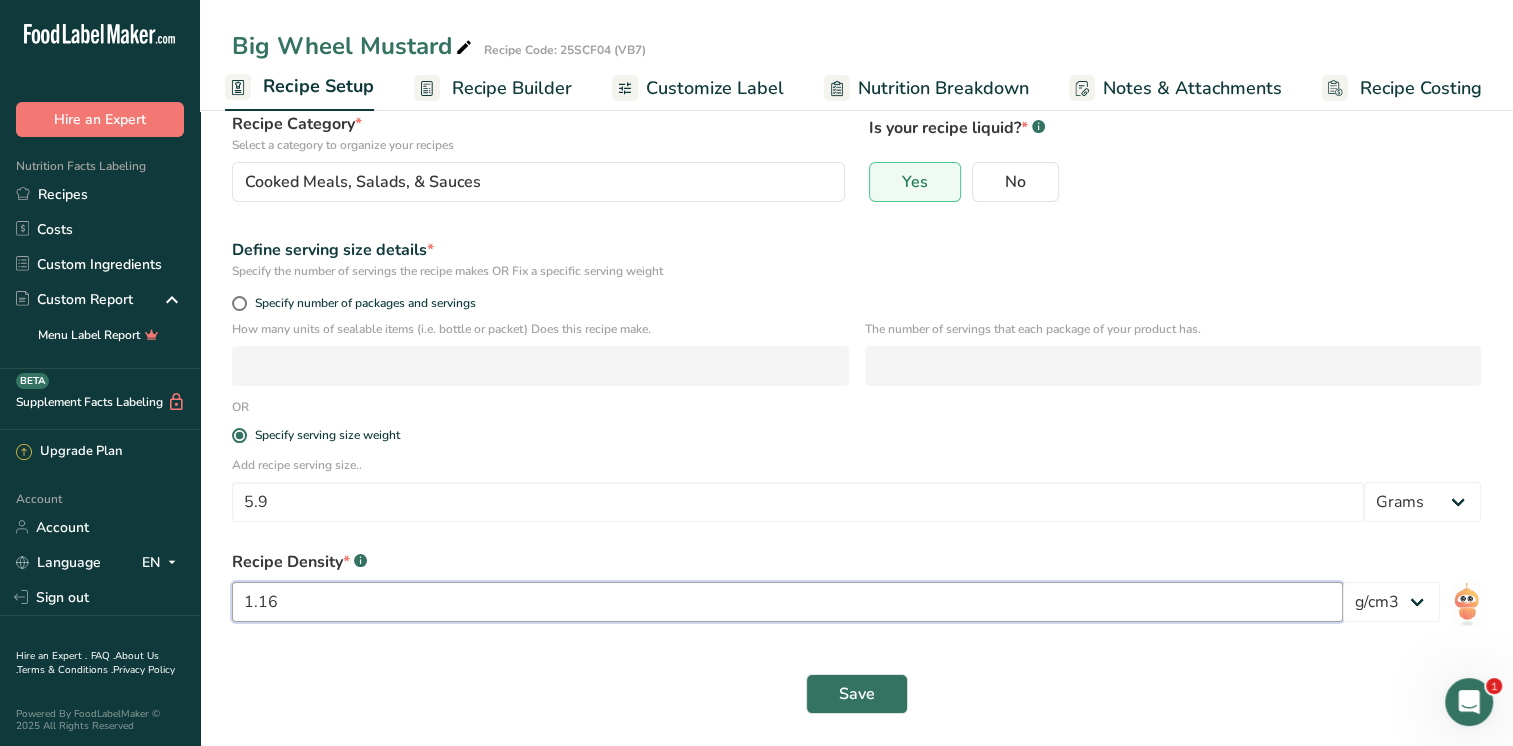 click on "1.16" at bounding box center (787, 602) 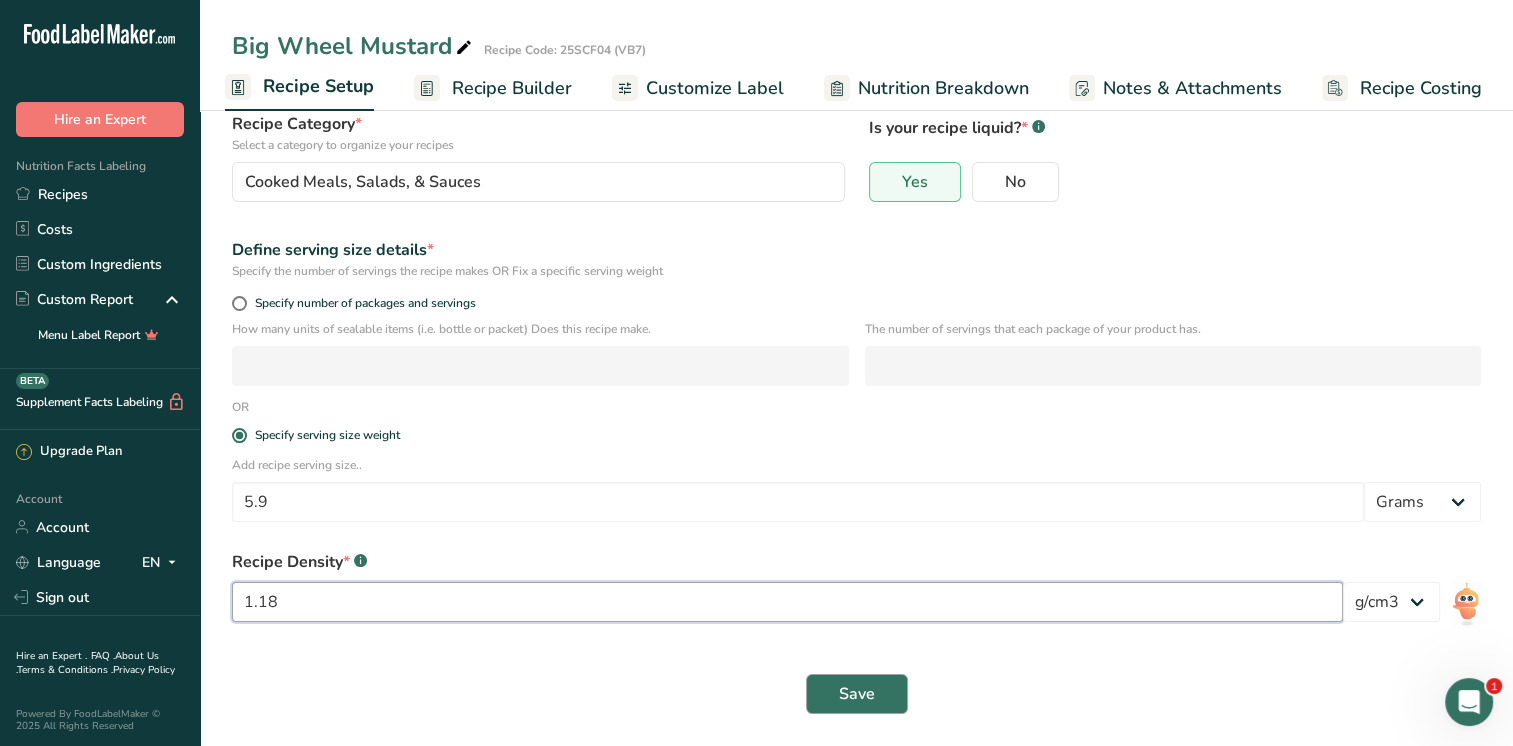 type on "1.18" 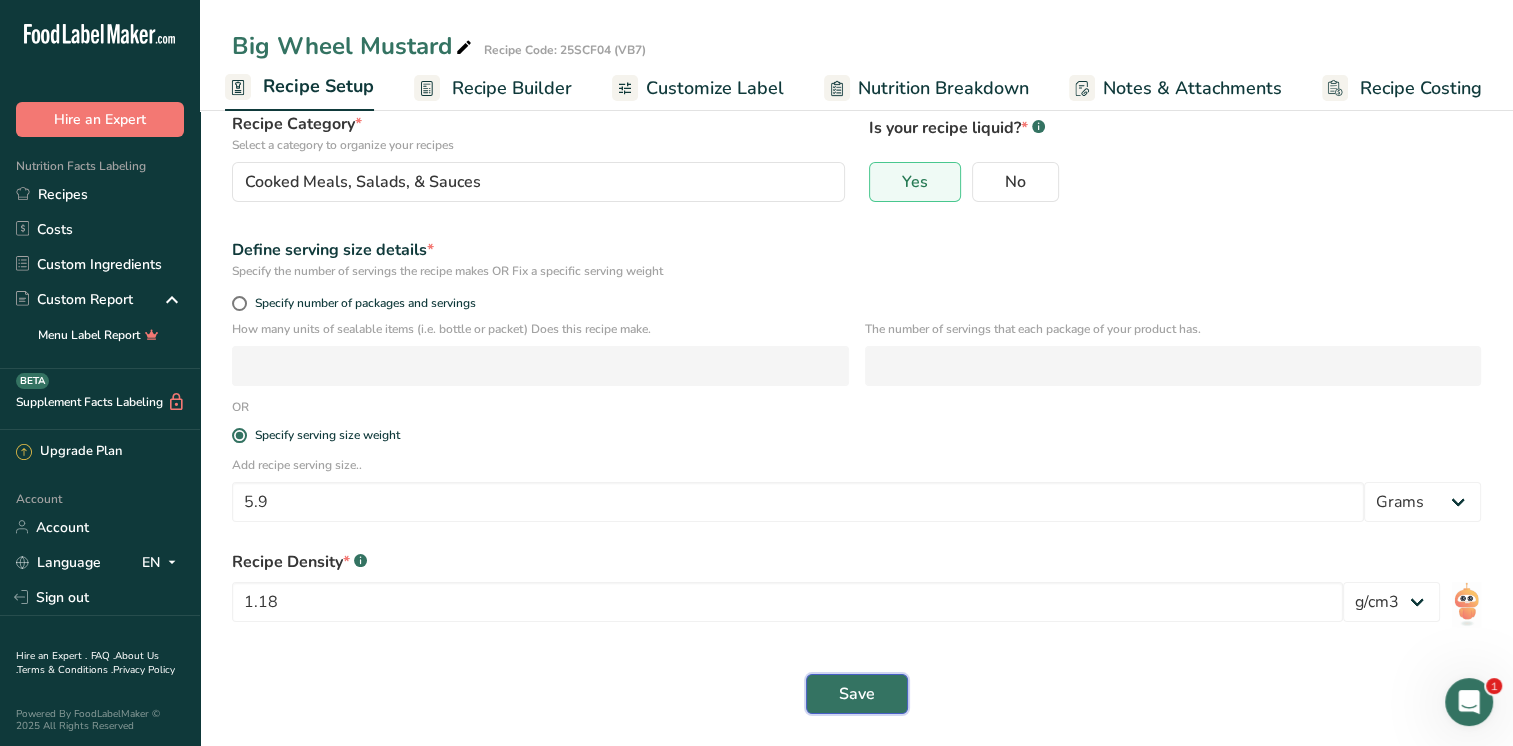 click on "Save" at bounding box center (857, 694) 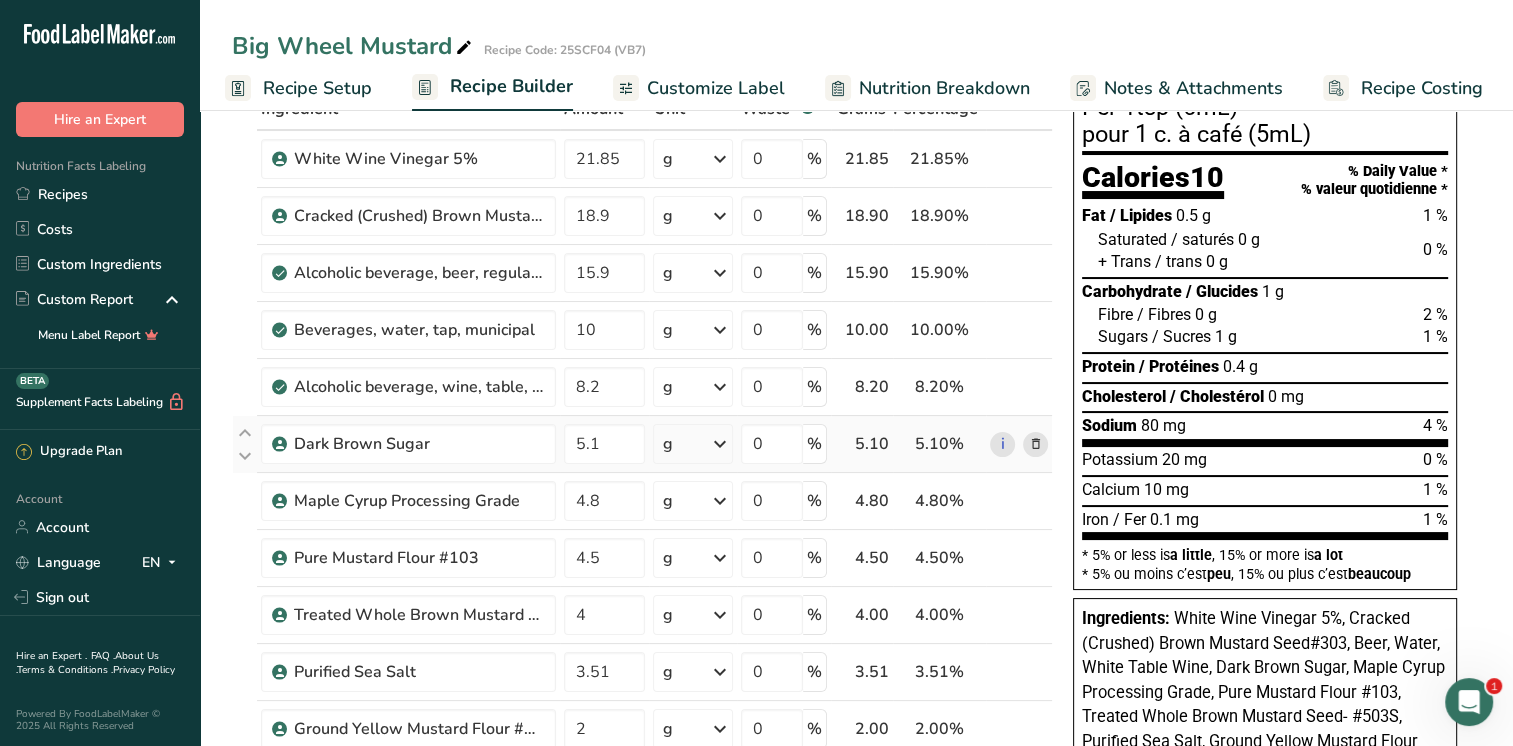scroll, scrollTop: 0, scrollLeft: 0, axis: both 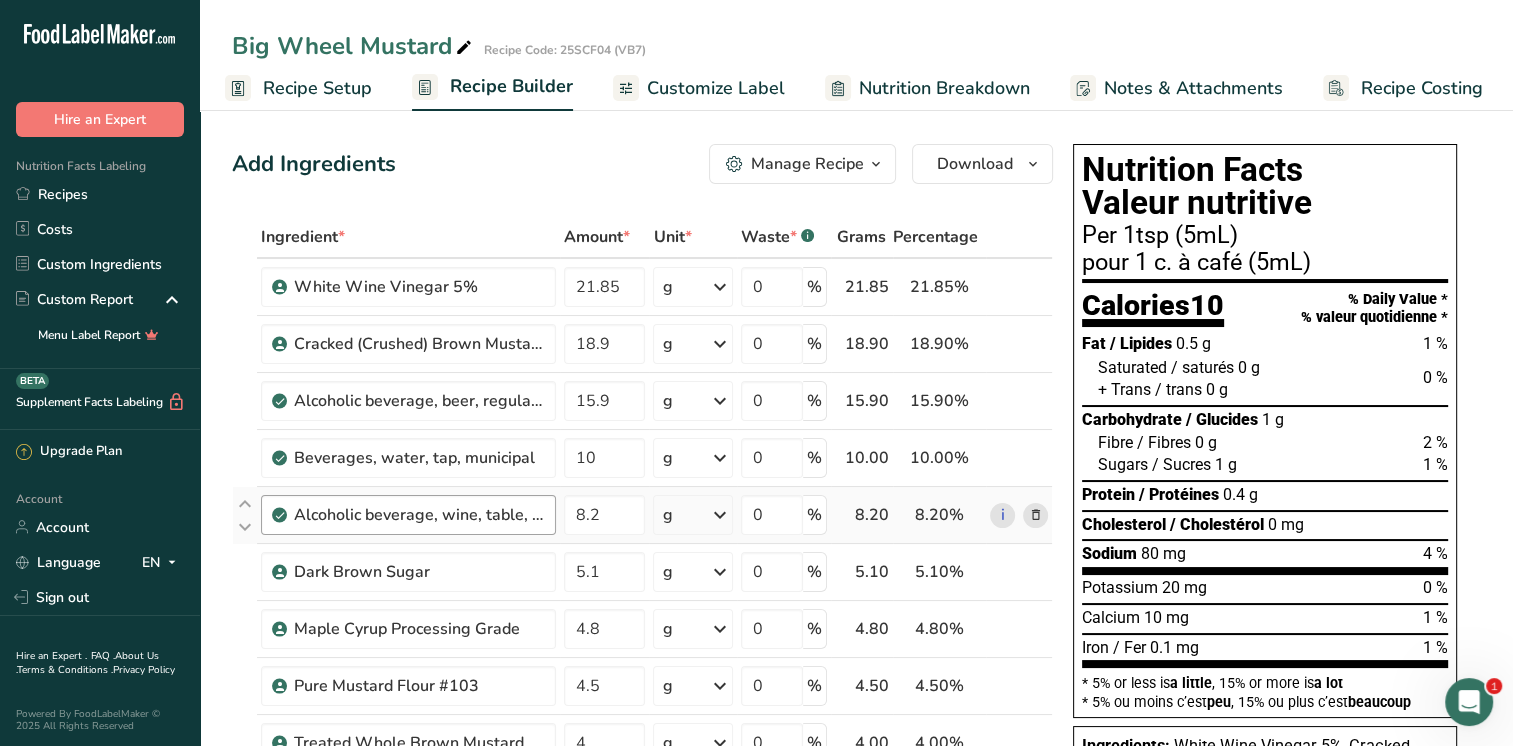 drag, startPoint x: 360, startPoint y: 94, endPoint x: 476, endPoint y: 506, distance: 428.01868 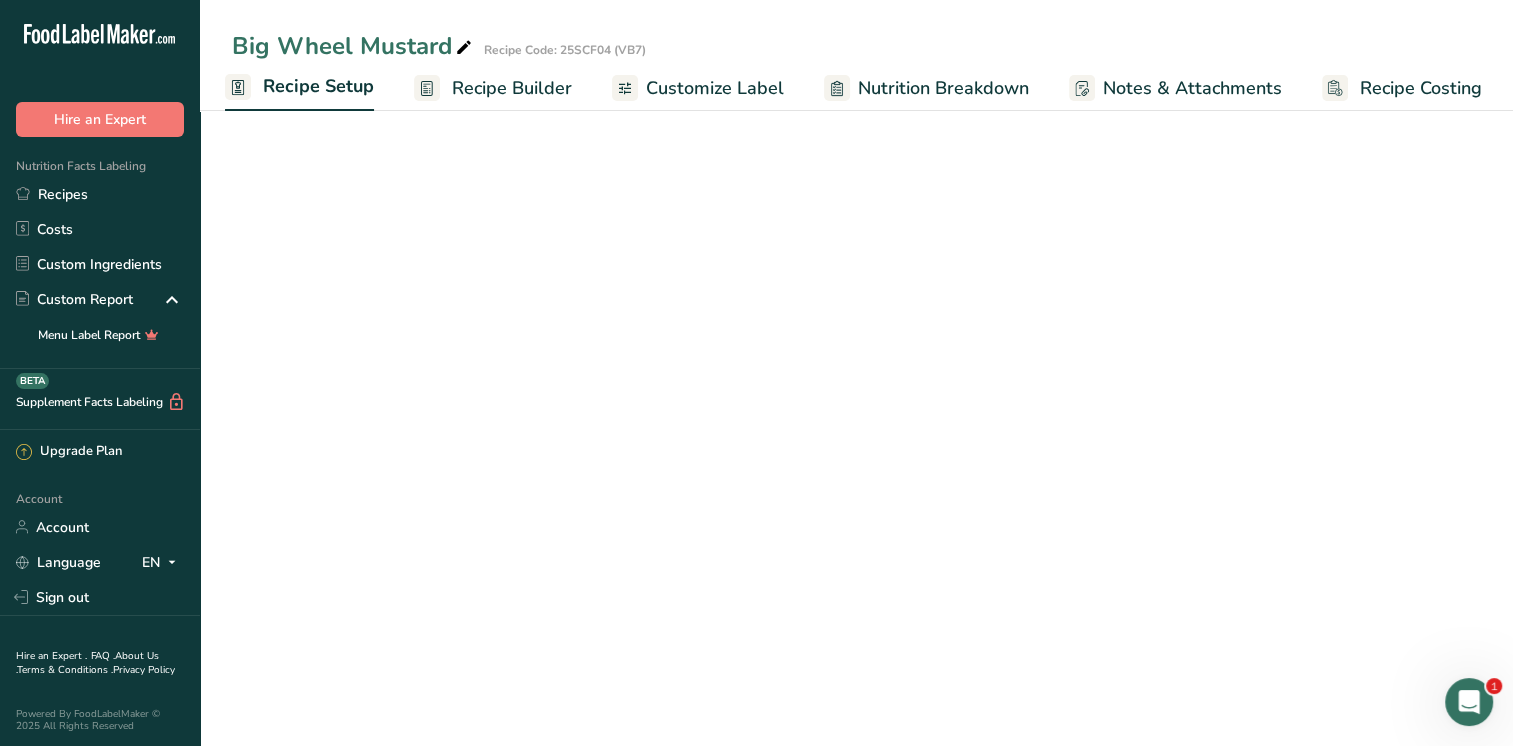 select on "22" 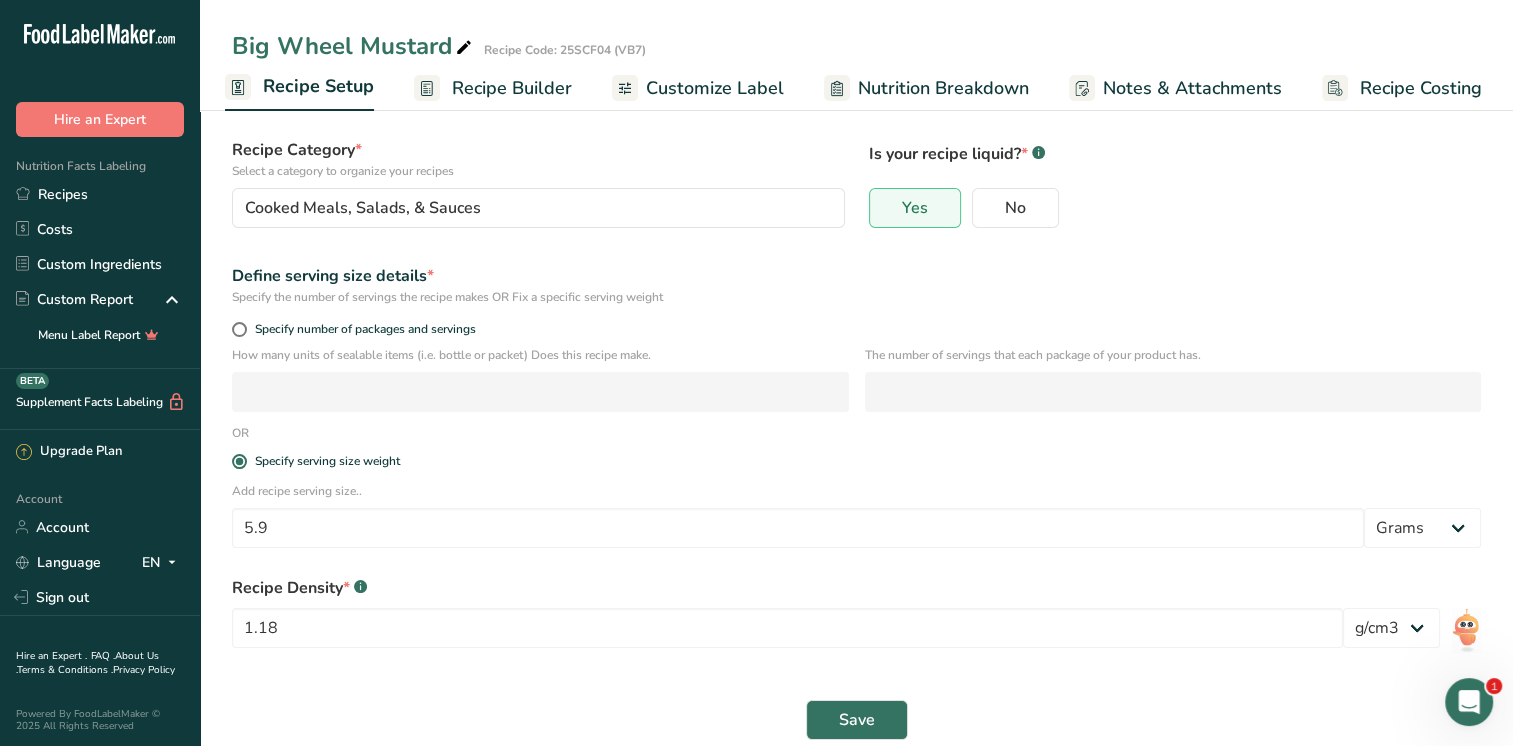 scroll, scrollTop: 152, scrollLeft: 0, axis: vertical 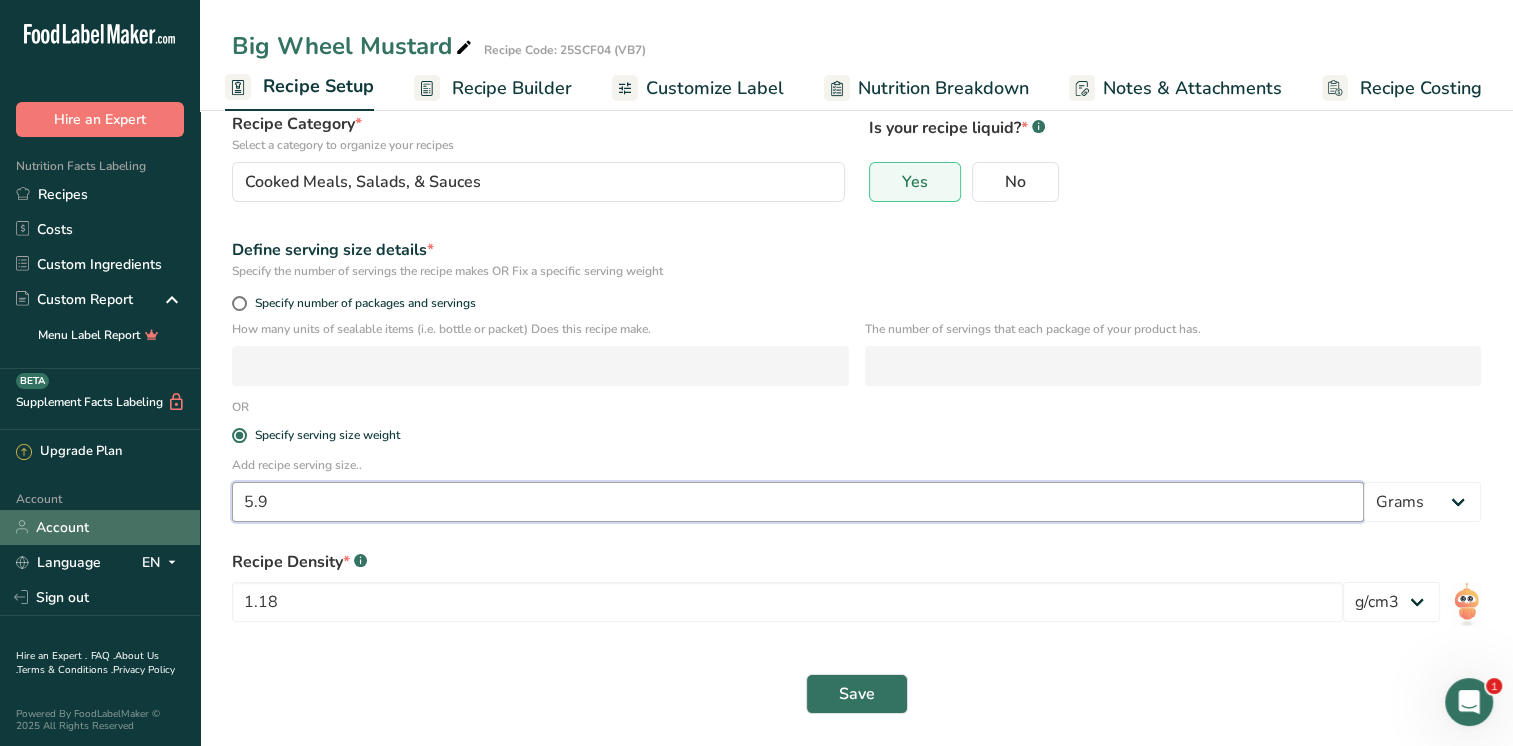 drag, startPoint x: 296, startPoint y: 494, endPoint x: 176, endPoint y: 510, distance: 121.061966 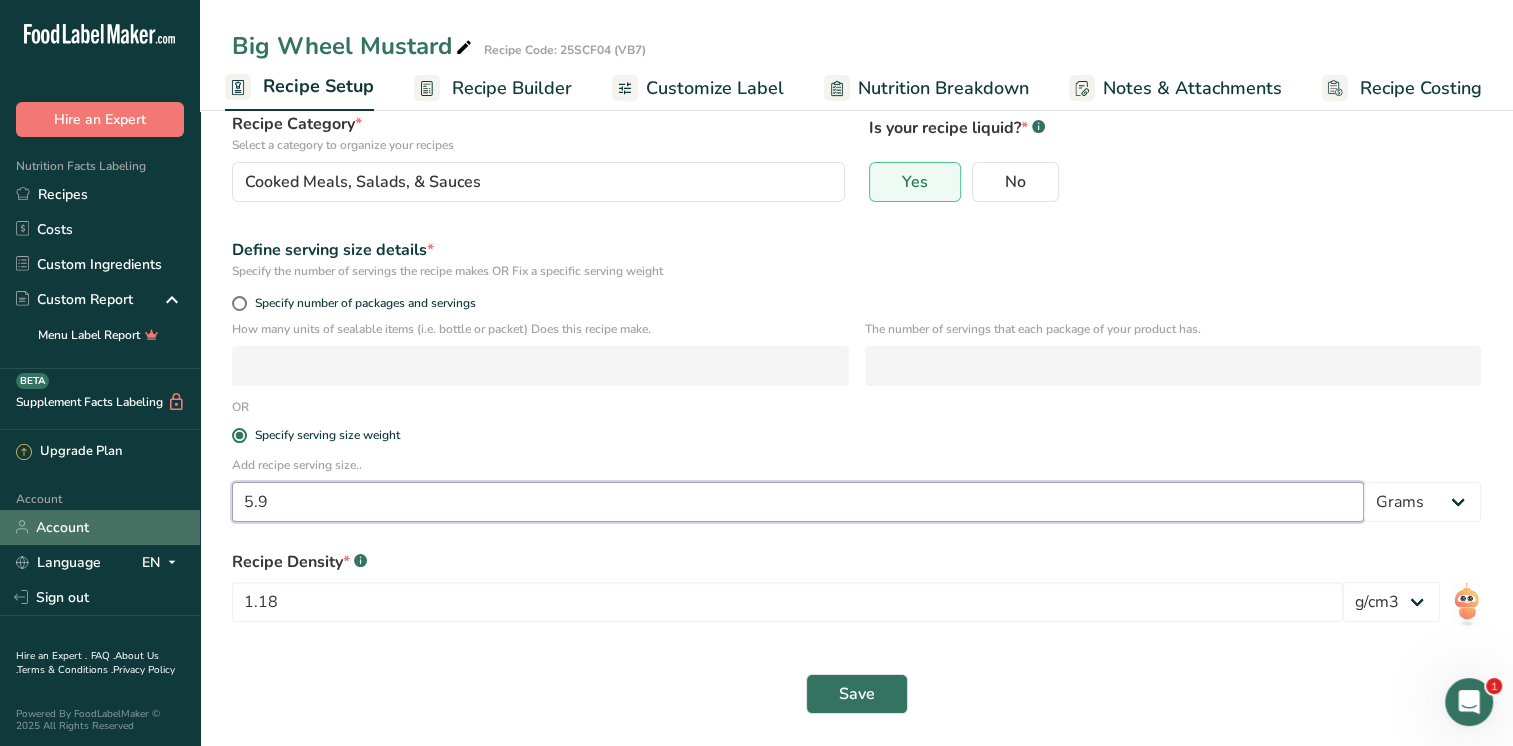 click on ".a-20{fill:#fff;}
Hire an Expert
Nutrition Facts Labeling
Recipes
Costs
Custom Ingredients
Custom Report
Menu Label Report
Supplement Facts Labeling
BETA
Upgrade Plan
Account
Account
Language
EN
English
Spanish
Sign out
Hire an Expert .
FAQ .
About Us .
Terms & Conditions .
Privacy Policy
Powered By FoodLabelMaker ©   2025 All Rights Reserved" at bounding box center [756, 297] 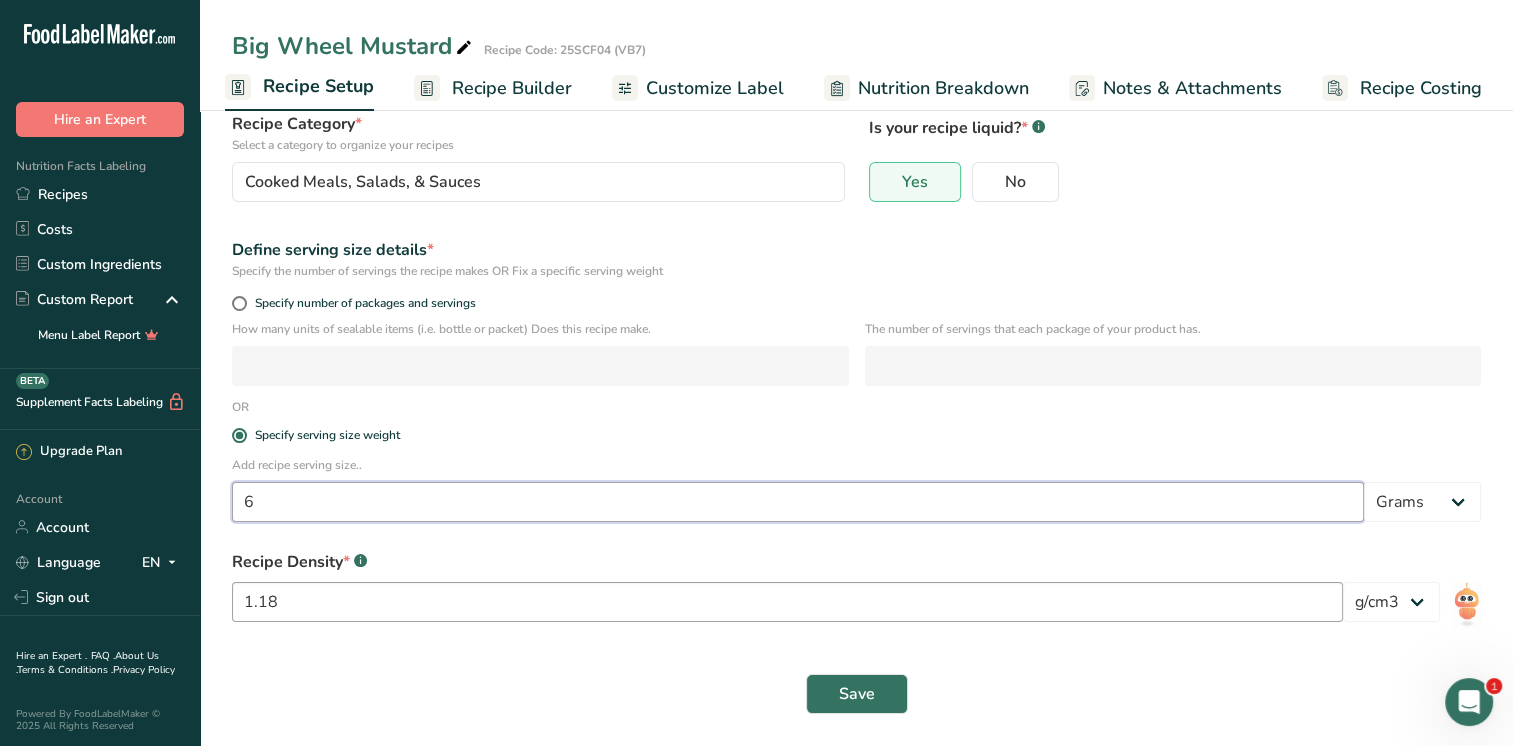 type on "6" 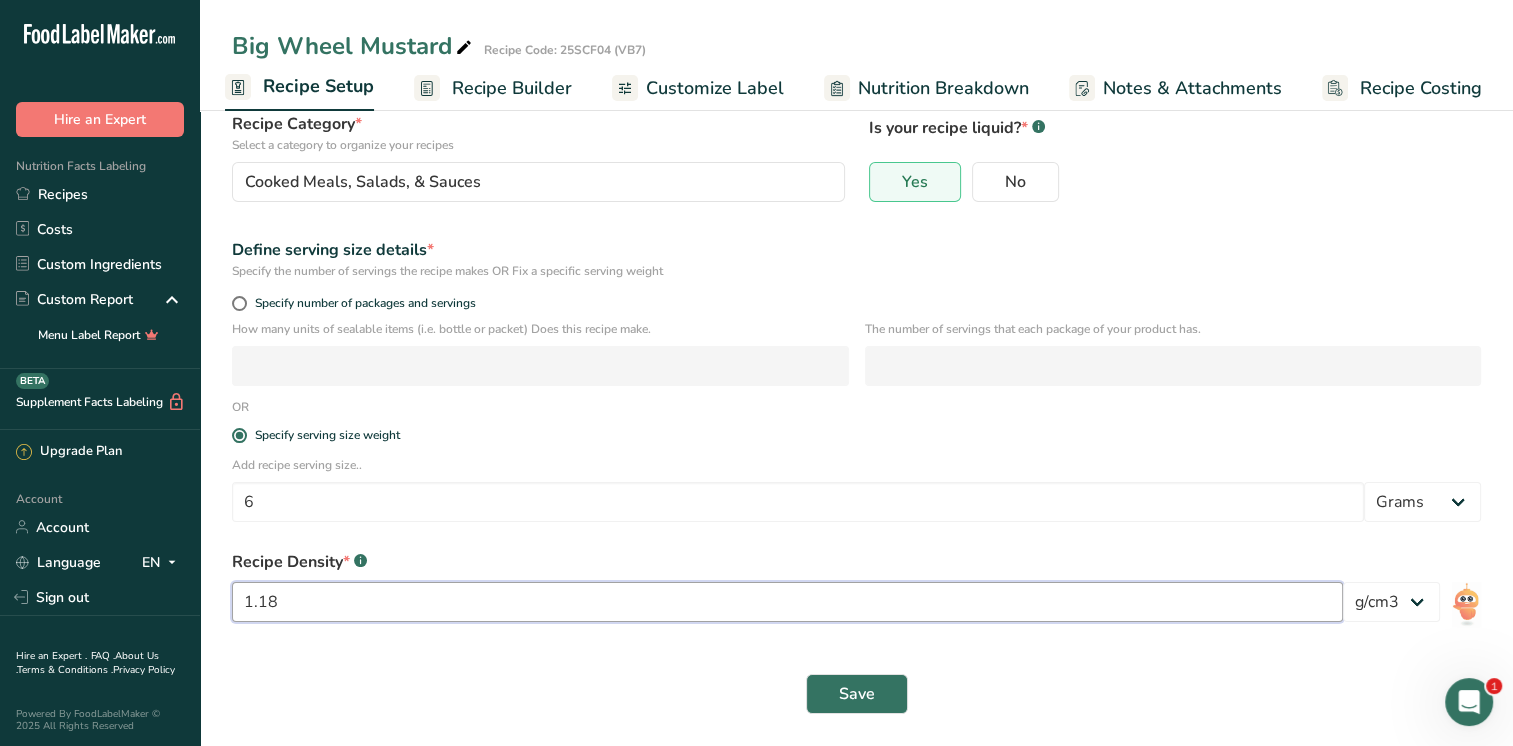 drag, startPoint x: 314, startPoint y: 598, endPoint x: 259, endPoint y: 609, distance: 56.089214 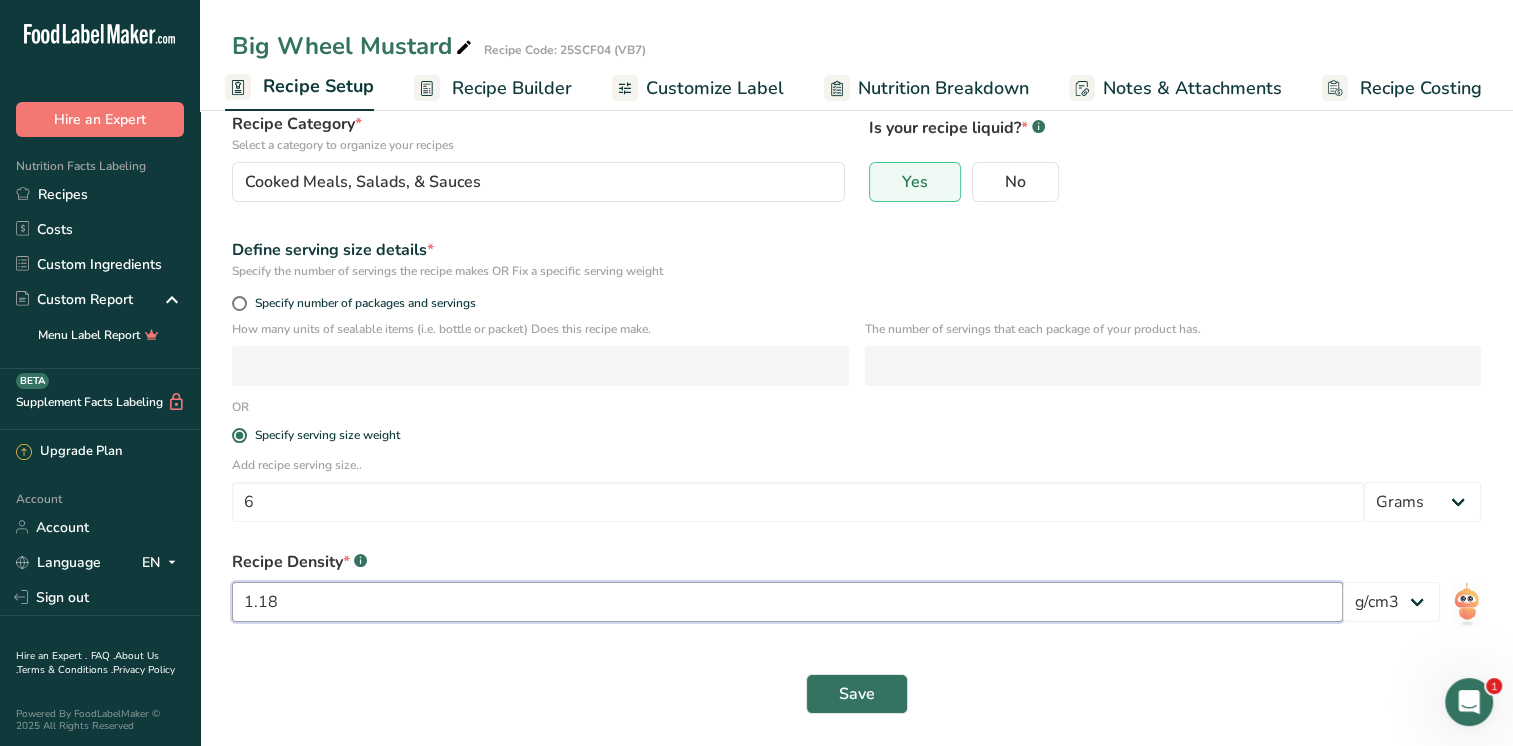 click on "1.18" at bounding box center (787, 602) 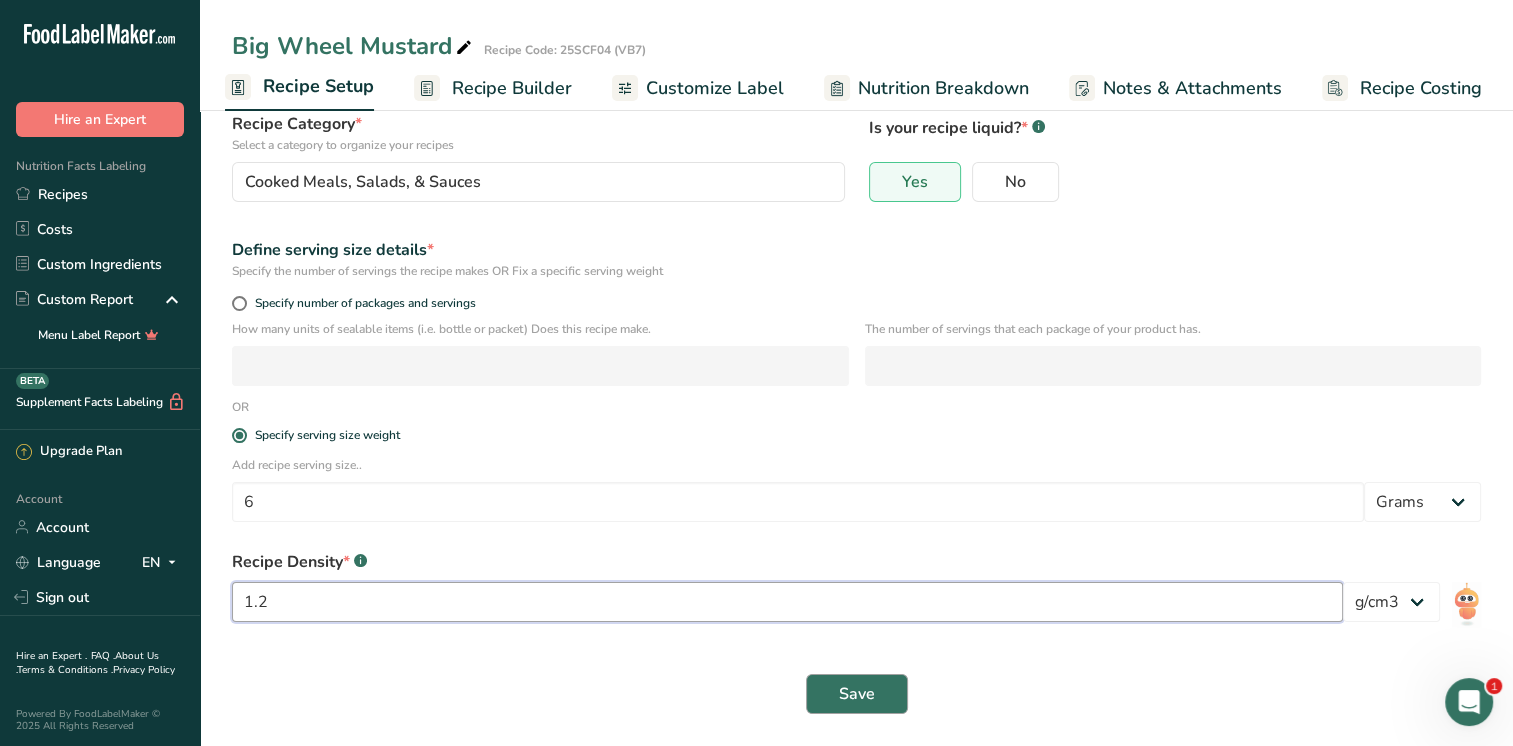 type on "1.2" 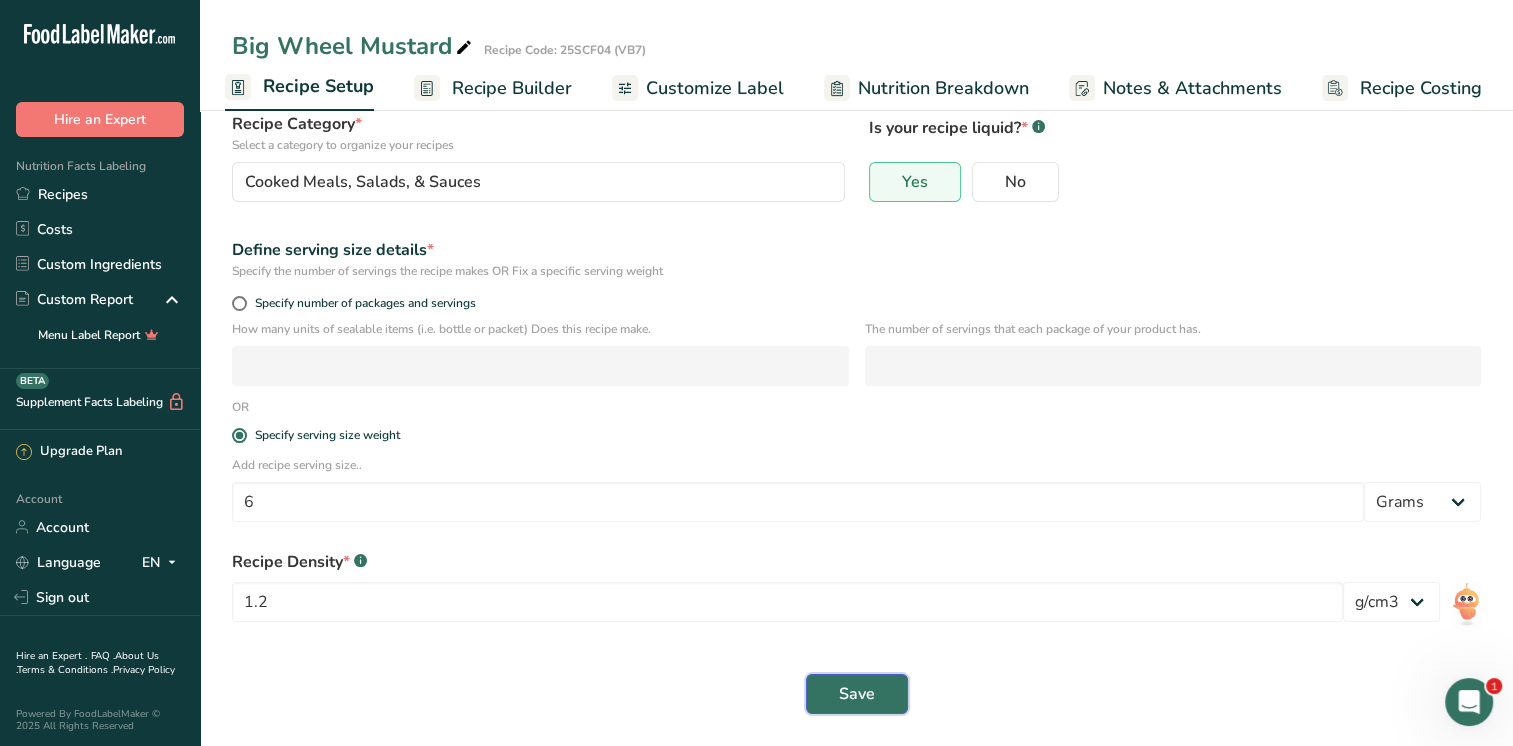 click on "Save" at bounding box center (857, 694) 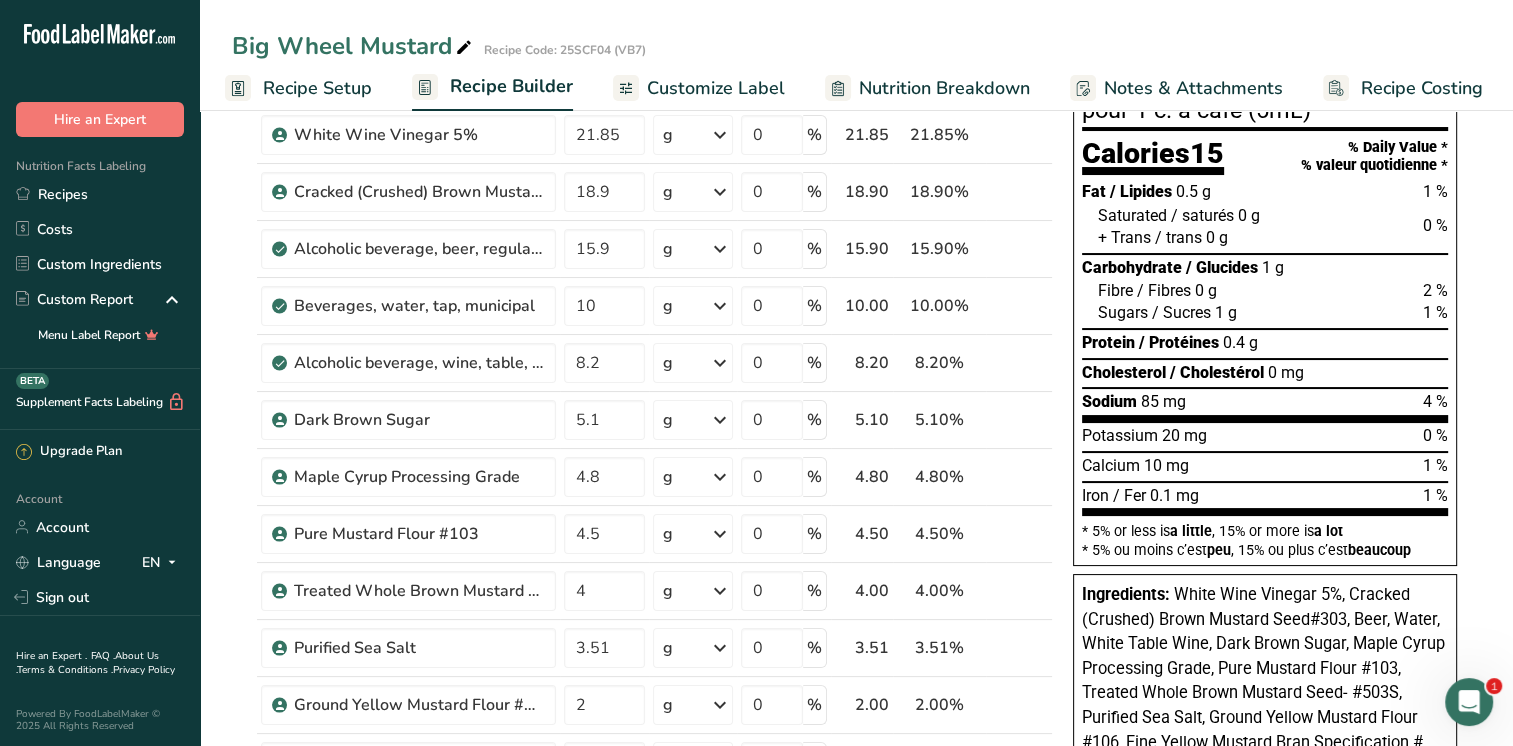 click on "Recipe Setup" at bounding box center (317, 88) 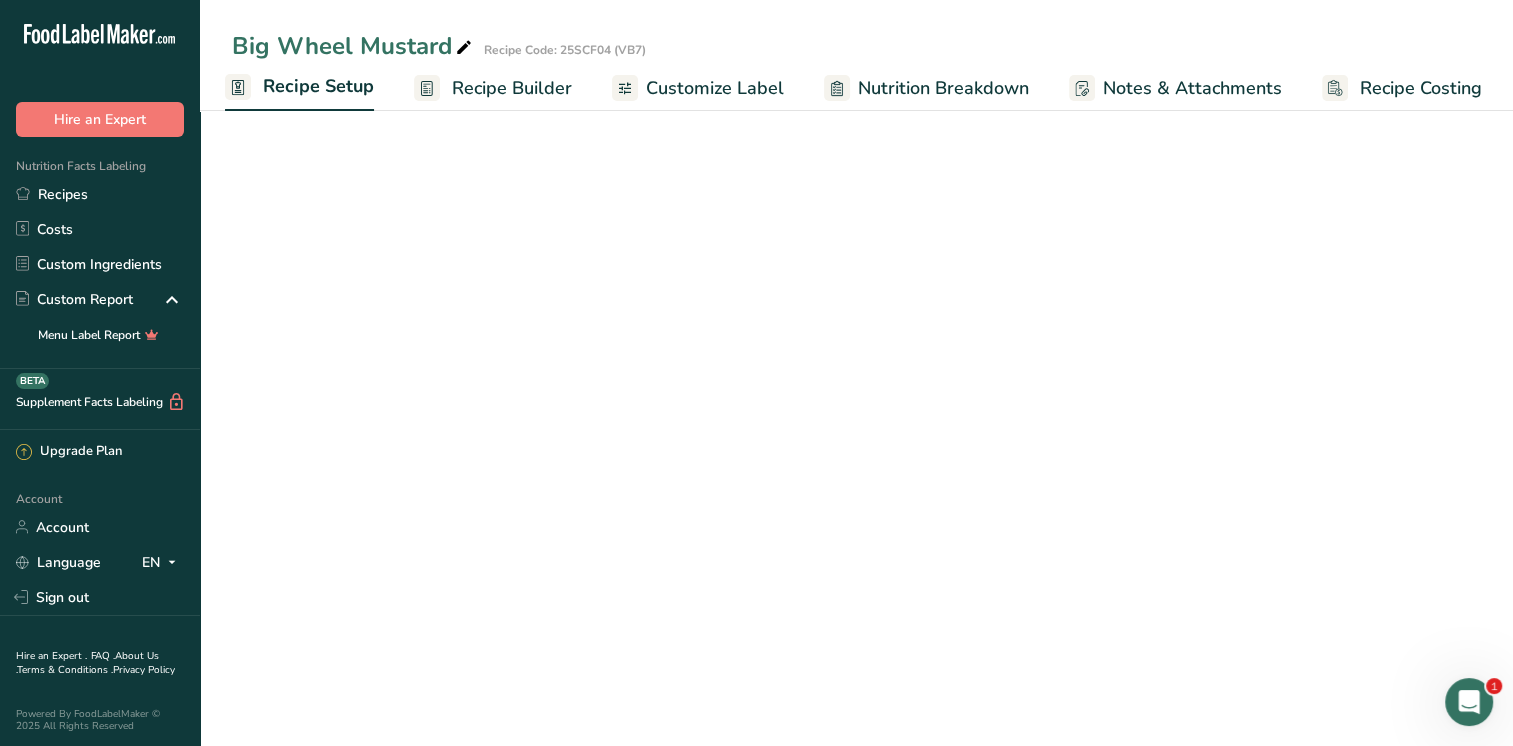 select on "22" 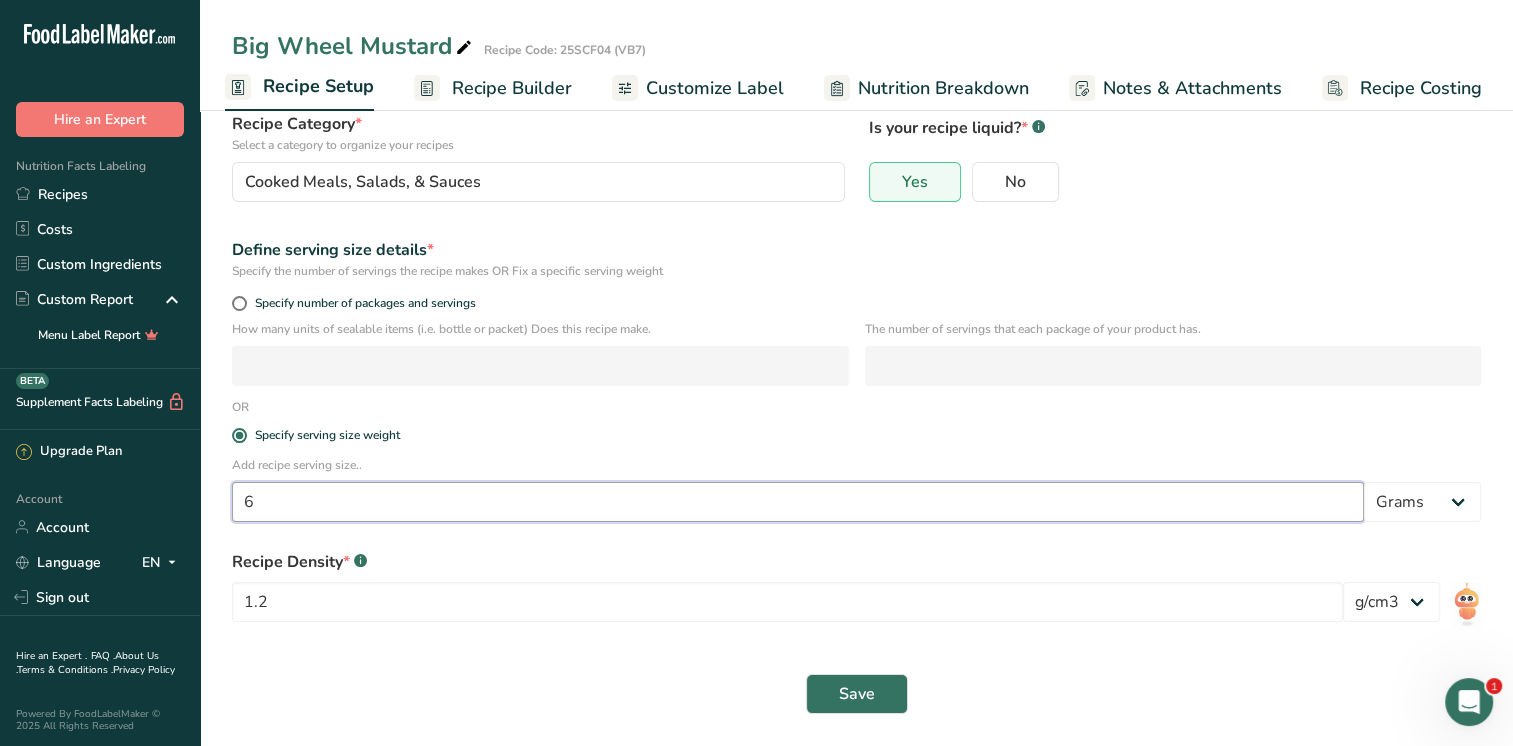 drag, startPoint x: 268, startPoint y: 493, endPoint x: 214, endPoint y: 501, distance: 54.589375 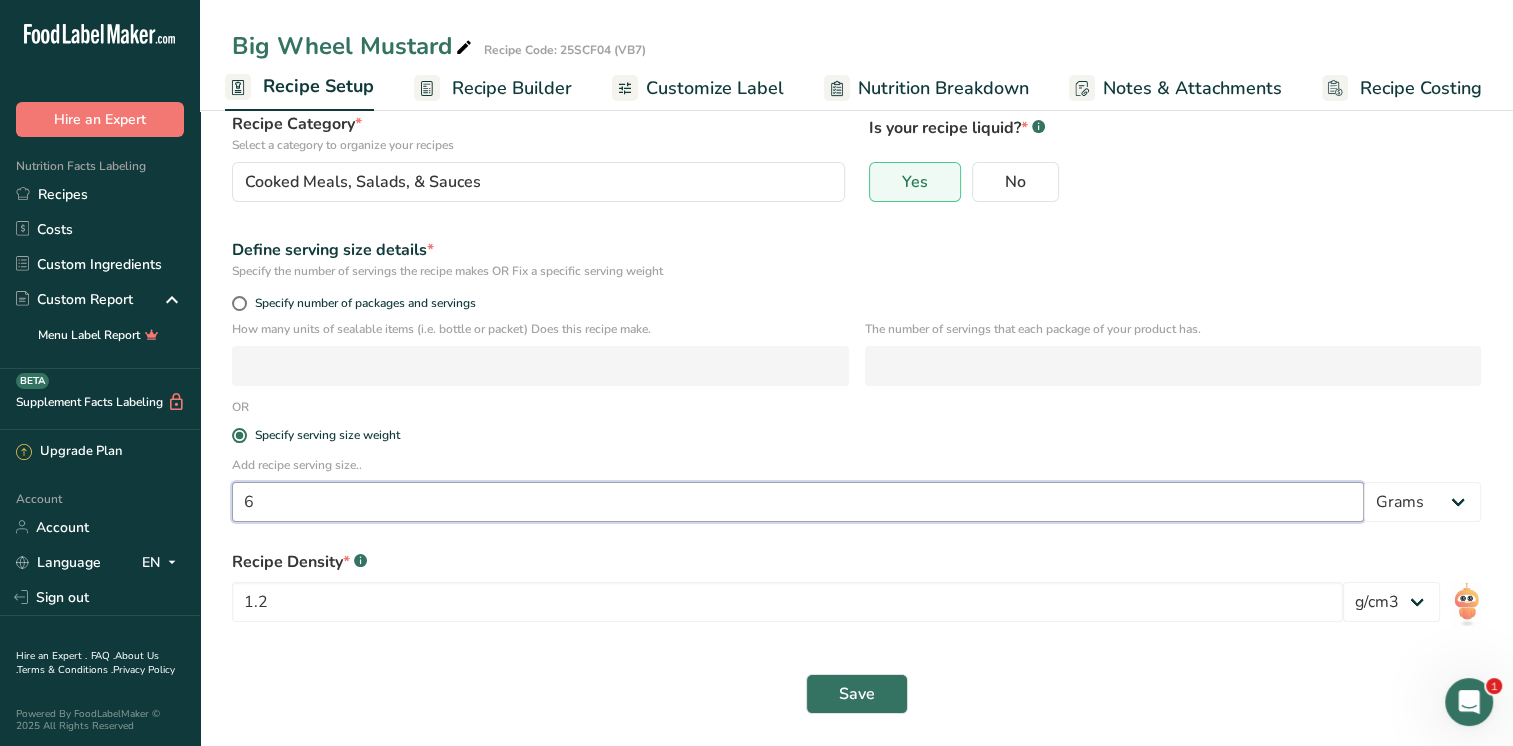 click on "Recipe name *   Big Wheel Mustard
Recipe code
.a-a{fill:#347362;}.b-a{fill:#fff;}           25SCF04 (VB7)
Recipe Category *
Select a category to organize your recipes
Cooked Meals, Salads, & Sauces
Standard Categories
Custom Categories
.a-a{fill:#347362;}.b-a{fill:#fff;}
Baked Goods
Beverages
Confectionery
Cooked Meals, Salads, & Sauces
Dairy
Snacks
Add New Category
Is your recipe liquid? *   .a-a{fill:#347362;}.b-a{fill:#fff;}           Yes   No
Define serving size details *
Specify the number of servings the recipe makes OR Fix a specific serving weight
Specify number of packages and servings" at bounding box center [856, 349] 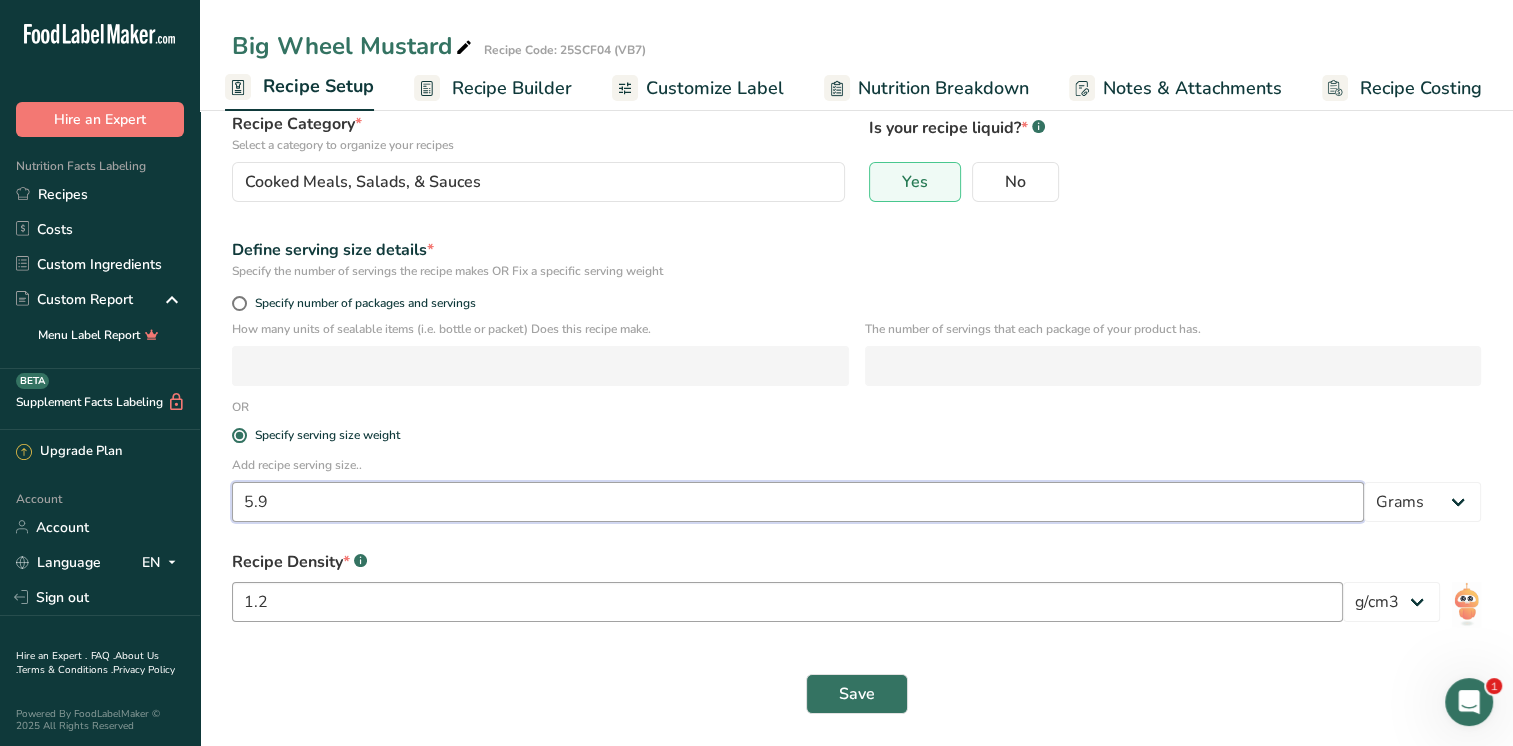 type on "5.9" 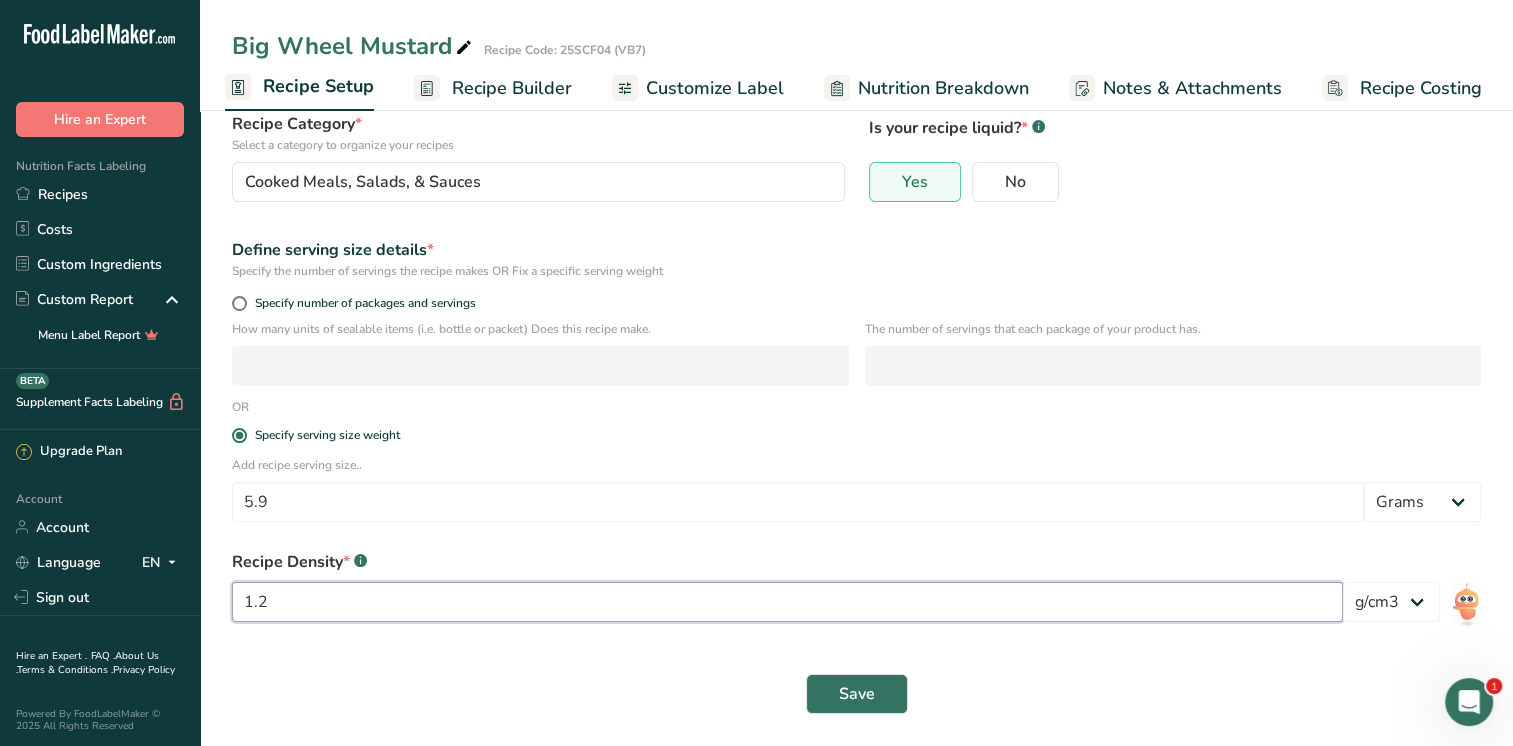 drag, startPoint x: 287, startPoint y: 610, endPoint x: 258, endPoint y: 610, distance: 29 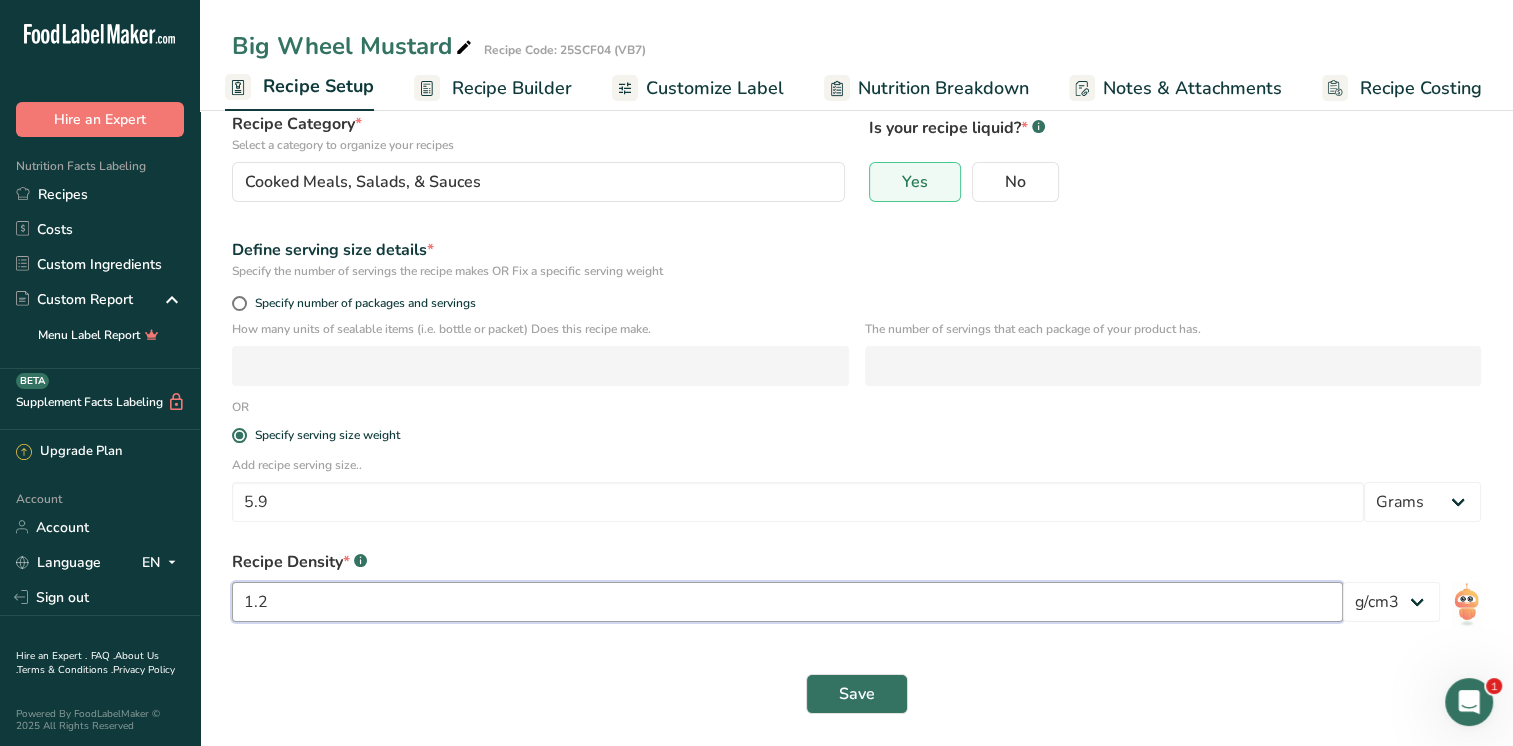 click on "1.2" at bounding box center (787, 602) 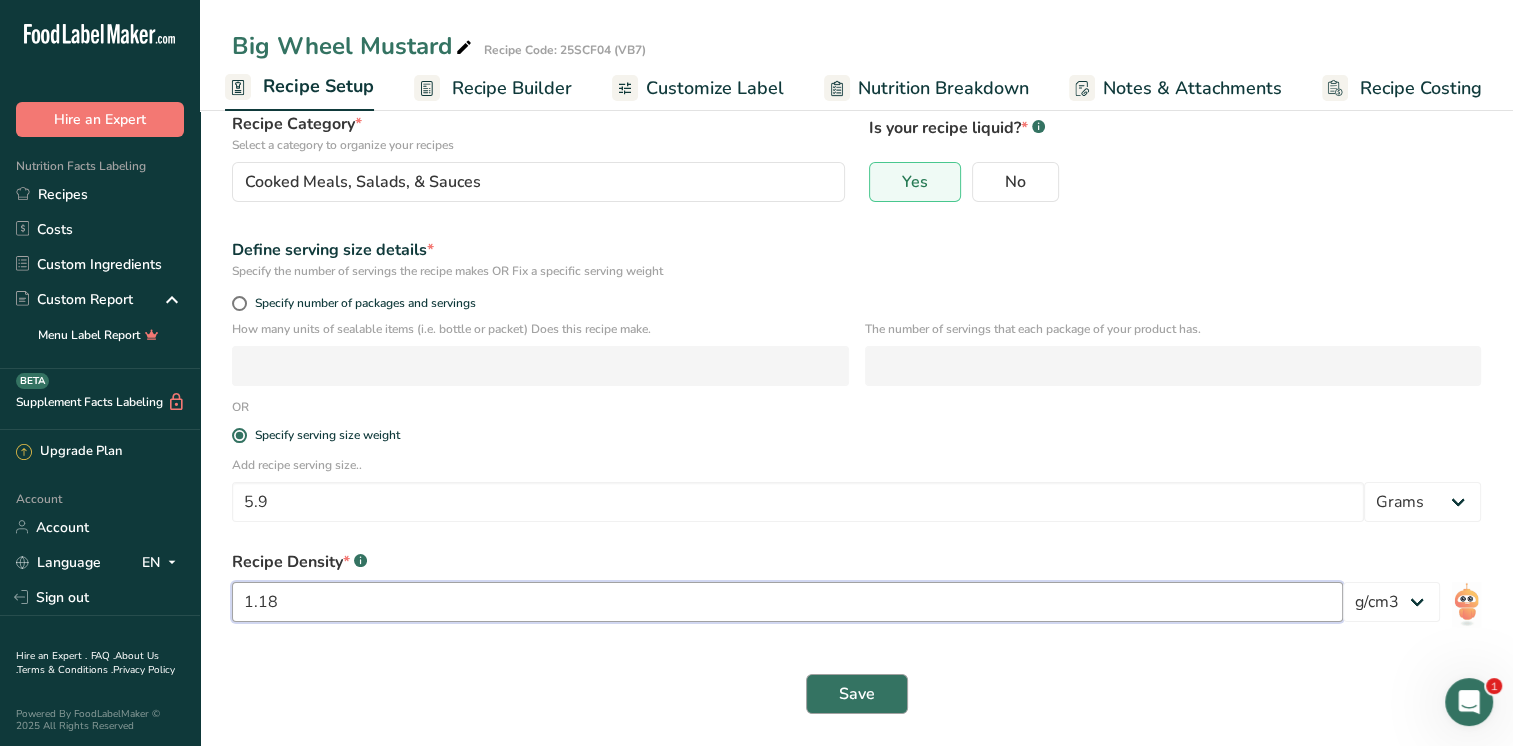 type on "1.18" 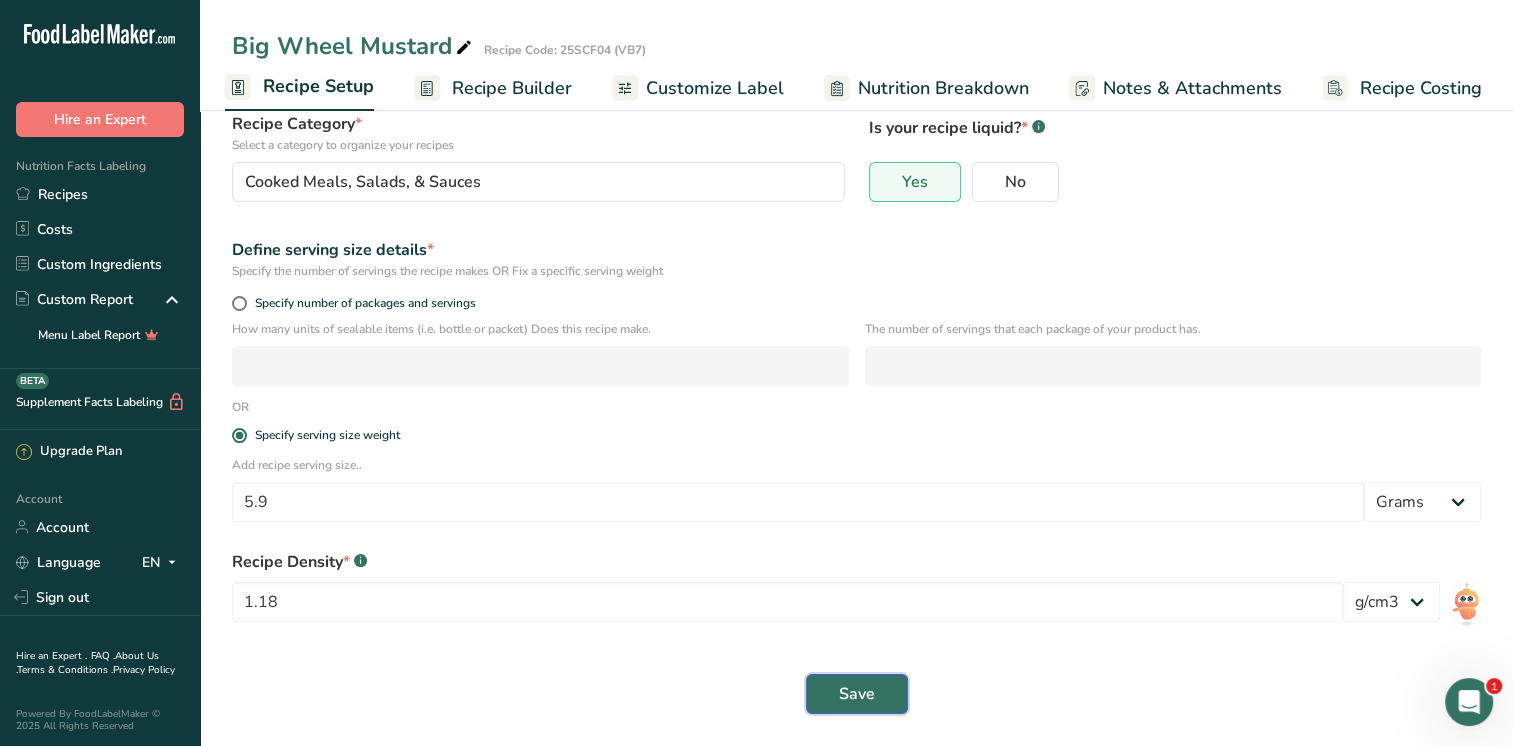 click on "Save" at bounding box center (857, 694) 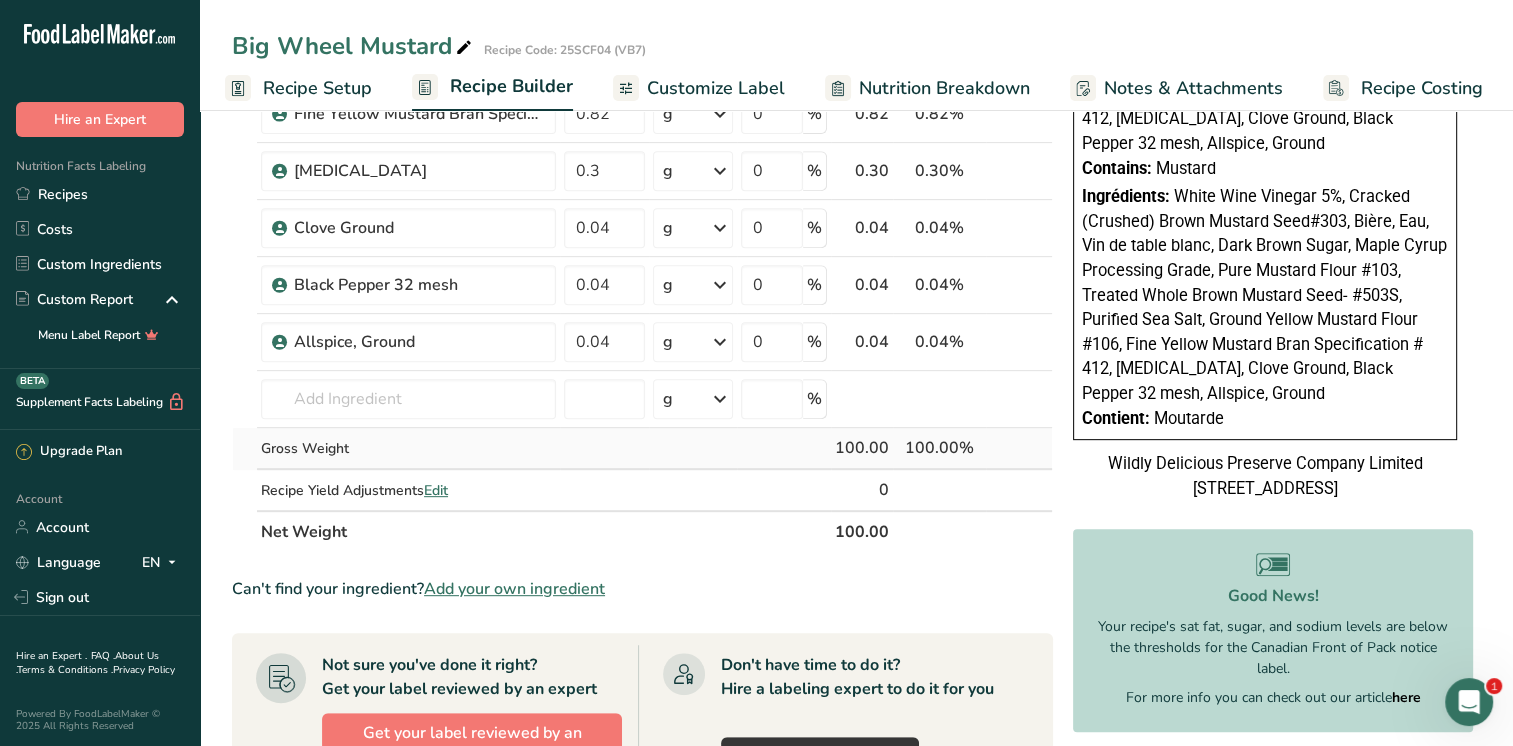 scroll, scrollTop: 1100, scrollLeft: 0, axis: vertical 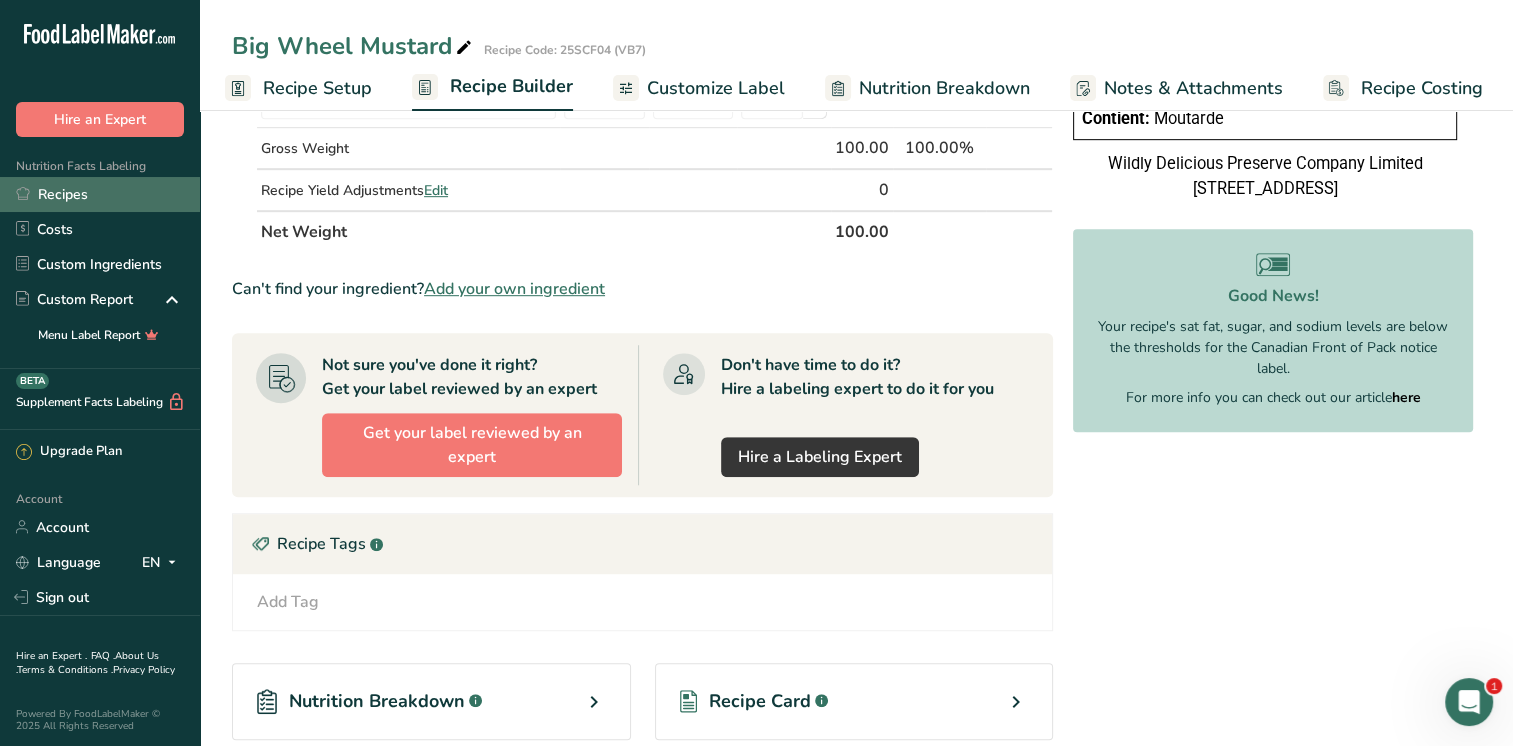 click on "Recipes" at bounding box center (100, 194) 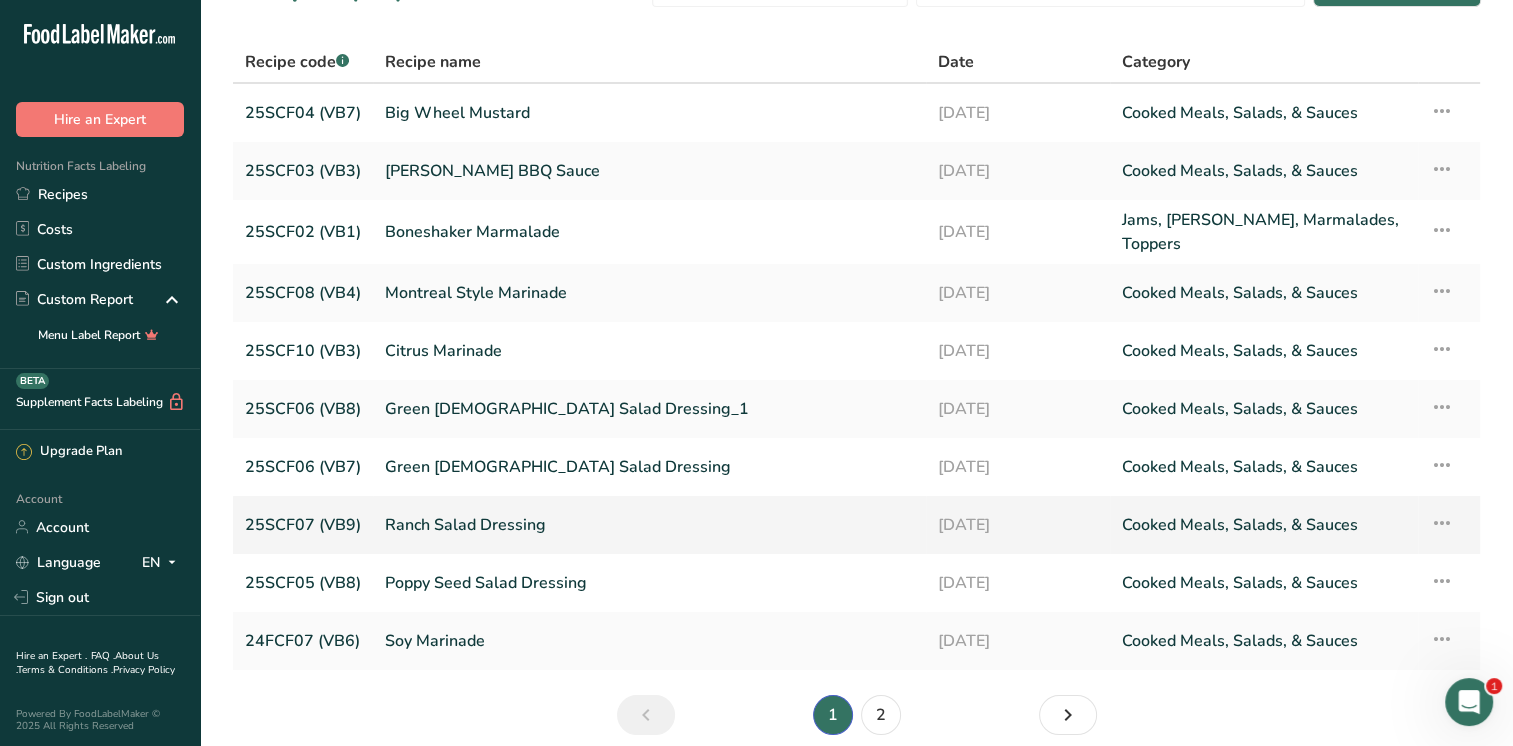 scroll, scrollTop: 129, scrollLeft: 0, axis: vertical 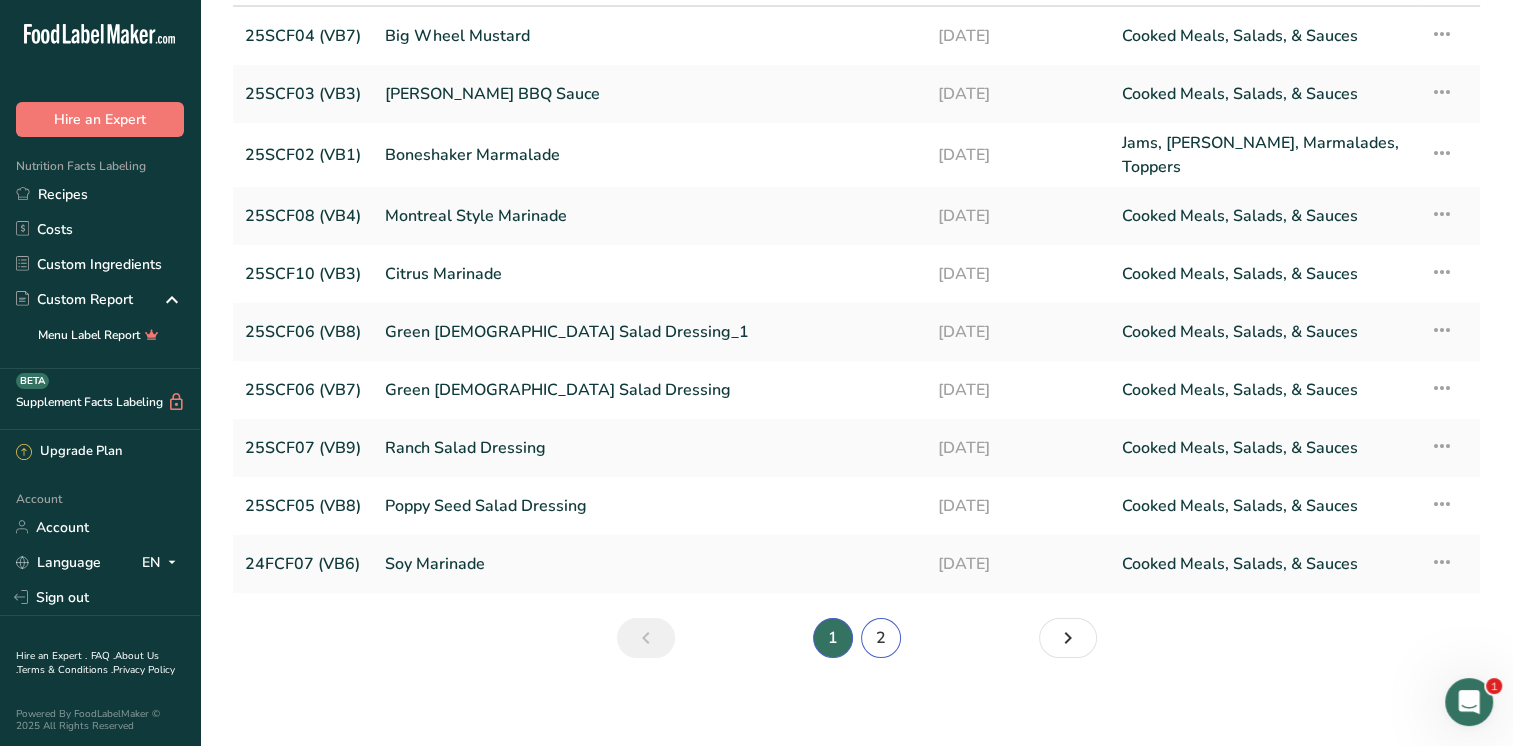 click on "2" at bounding box center [881, 638] 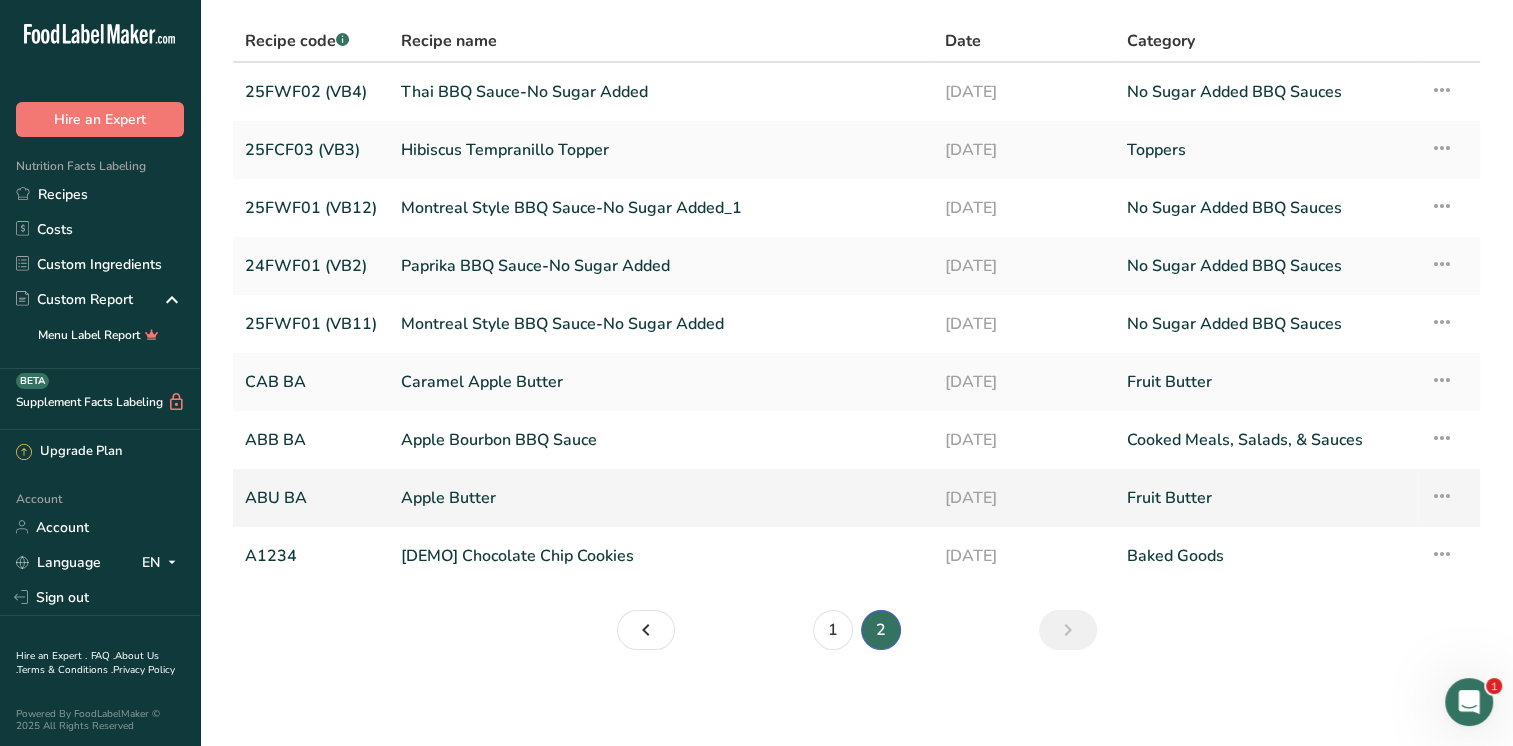 scroll, scrollTop: 72, scrollLeft: 0, axis: vertical 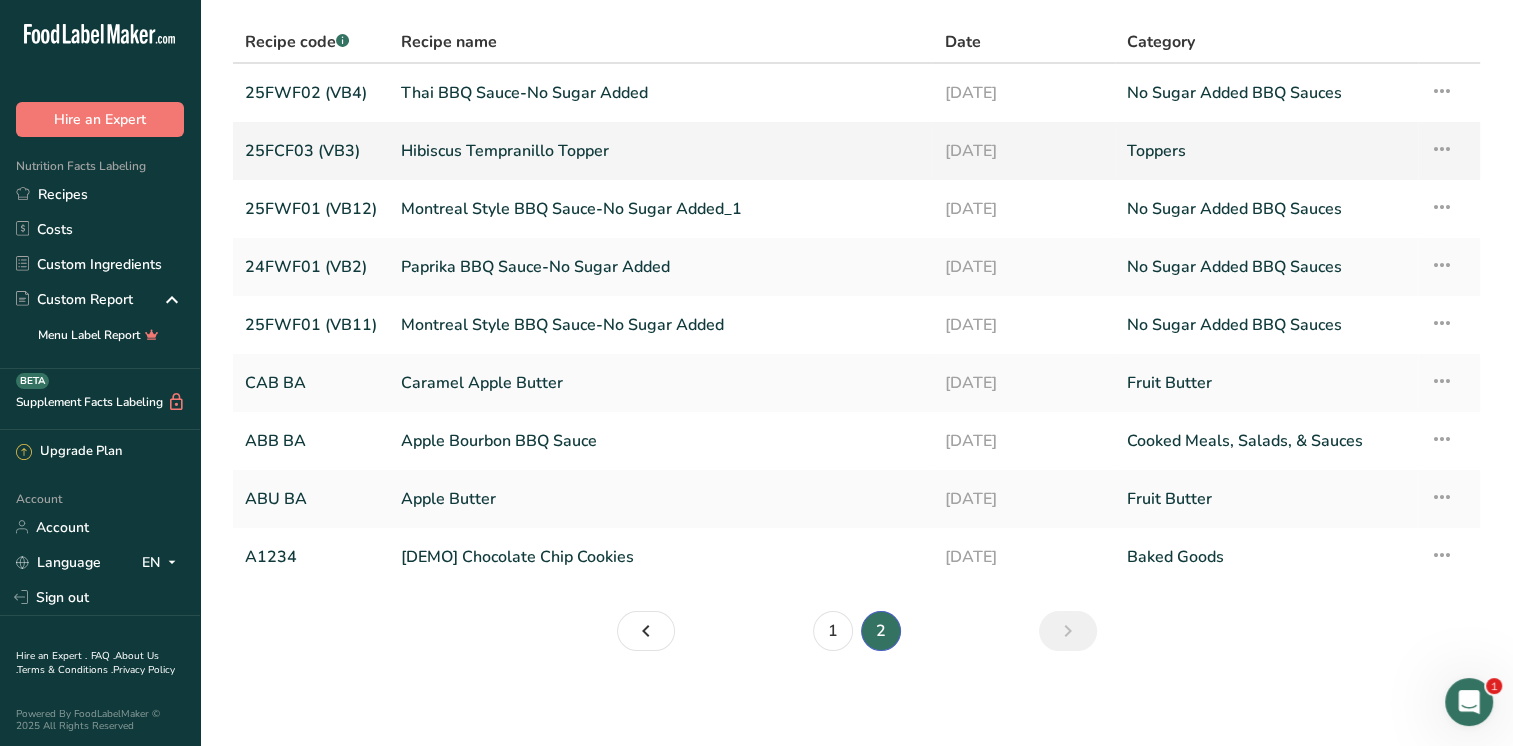 click on "Hibiscus Tempranillo Topper" at bounding box center [660, 151] 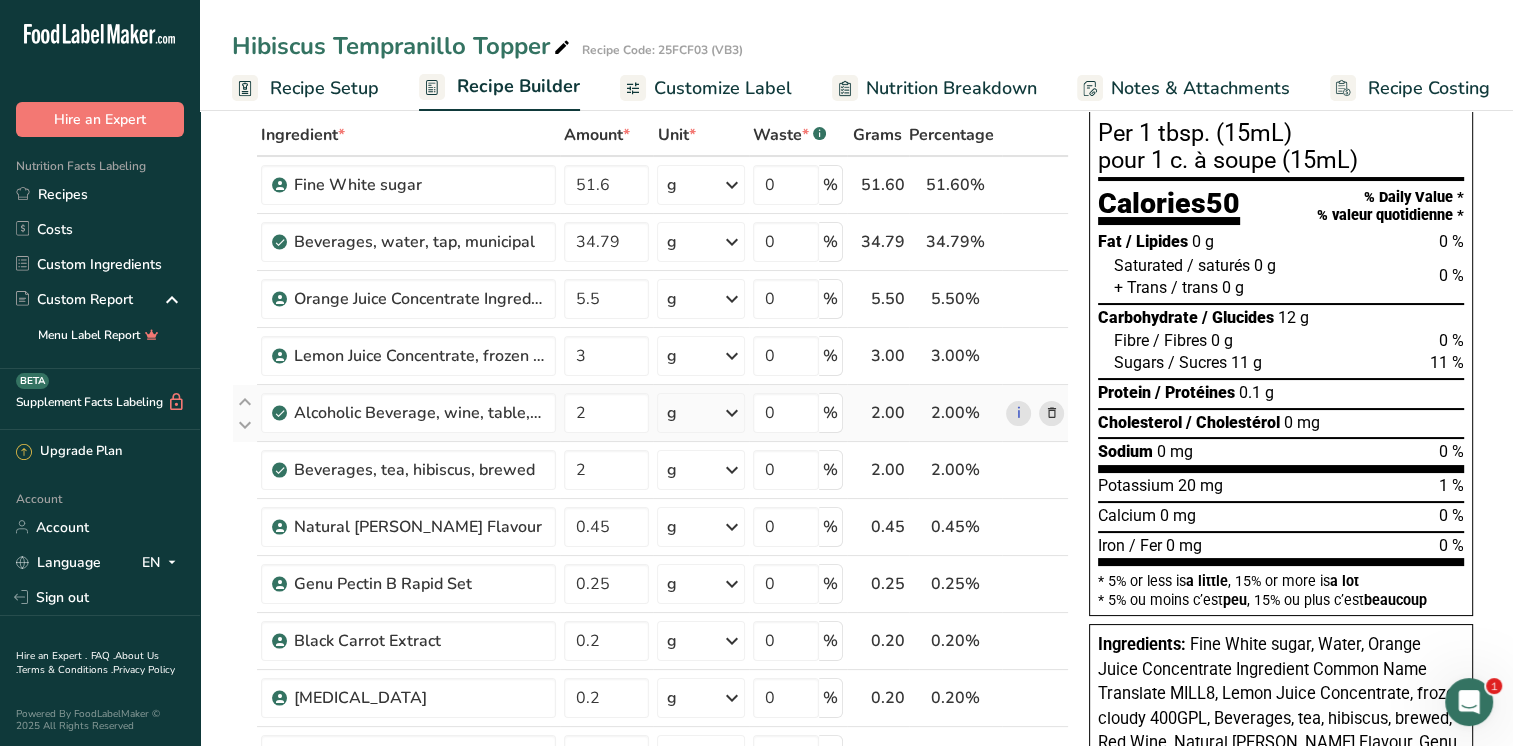 scroll, scrollTop: 300, scrollLeft: 0, axis: vertical 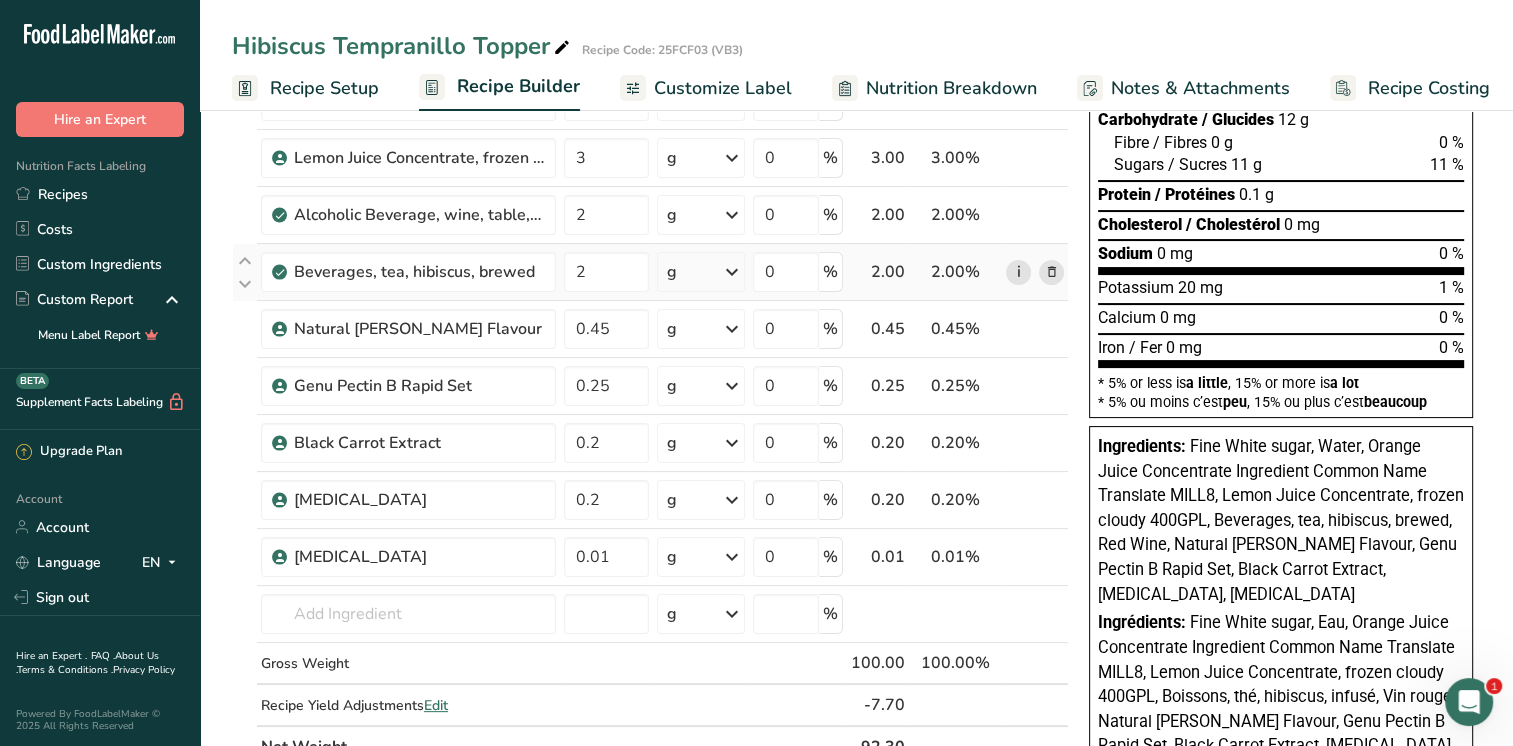 click on "i" at bounding box center (1018, 272) 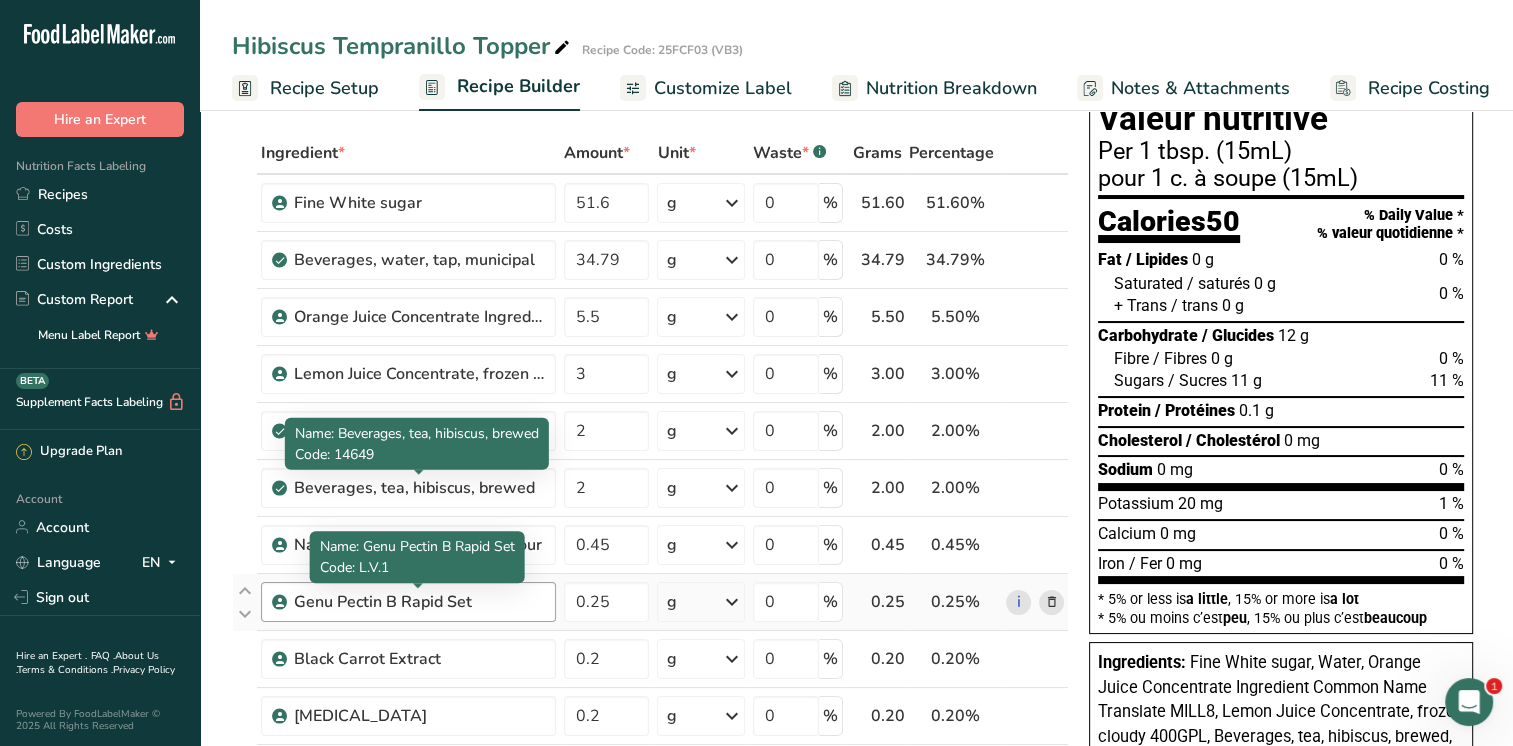 scroll, scrollTop: 400, scrollLeft: 0, axis: vertical 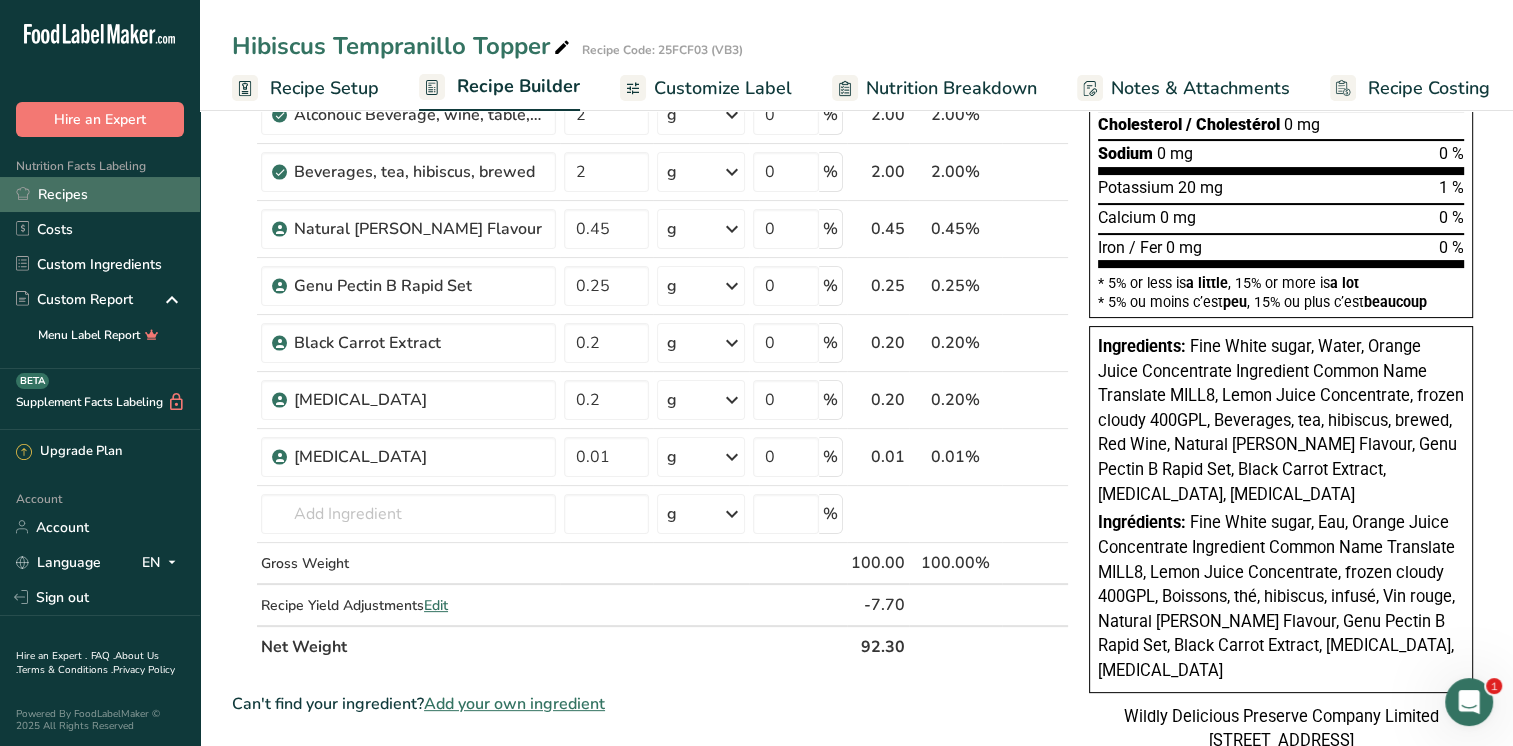 click on "Recipes" at bounding box center [100, 194] 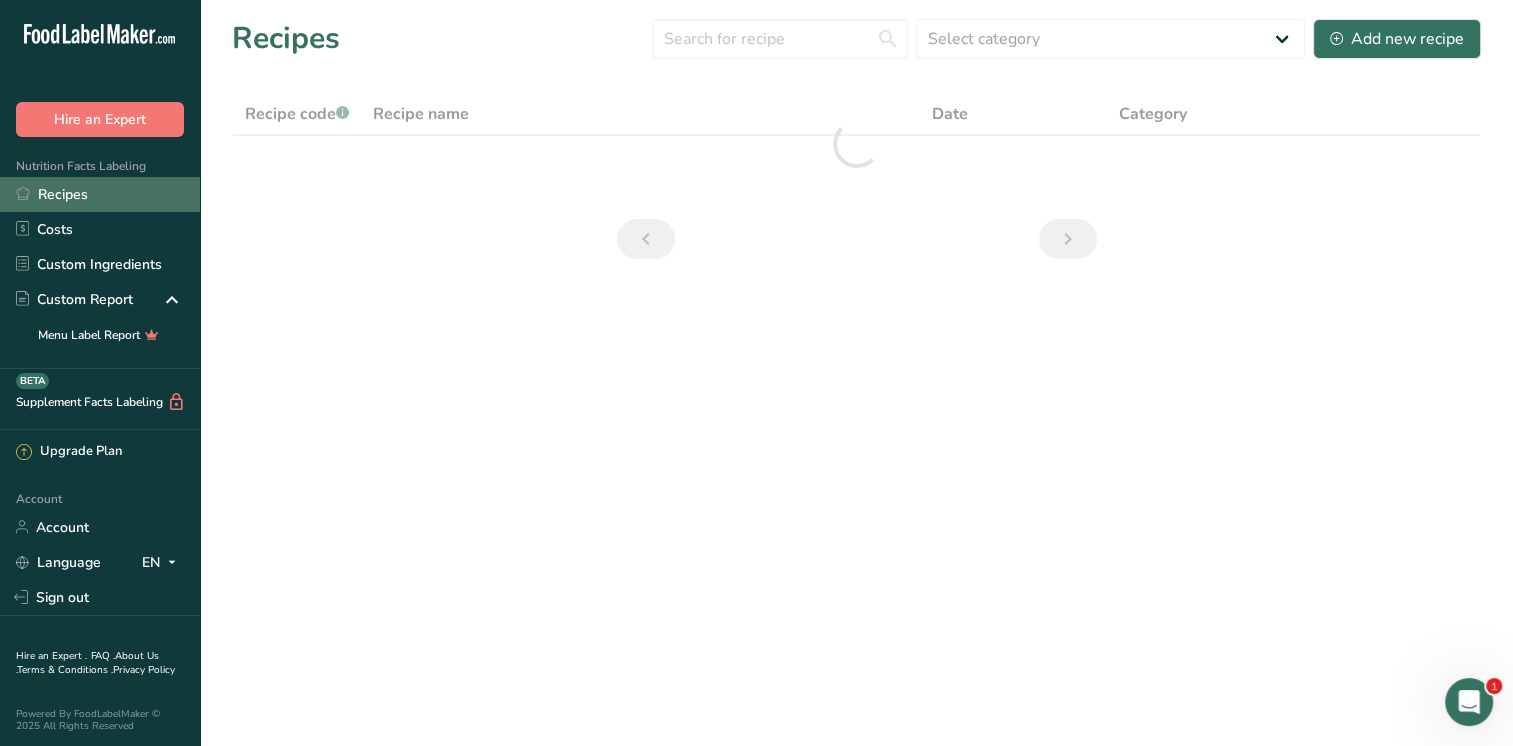 scroll, scrollTop: 0, scrollLeft: 0, axis: both 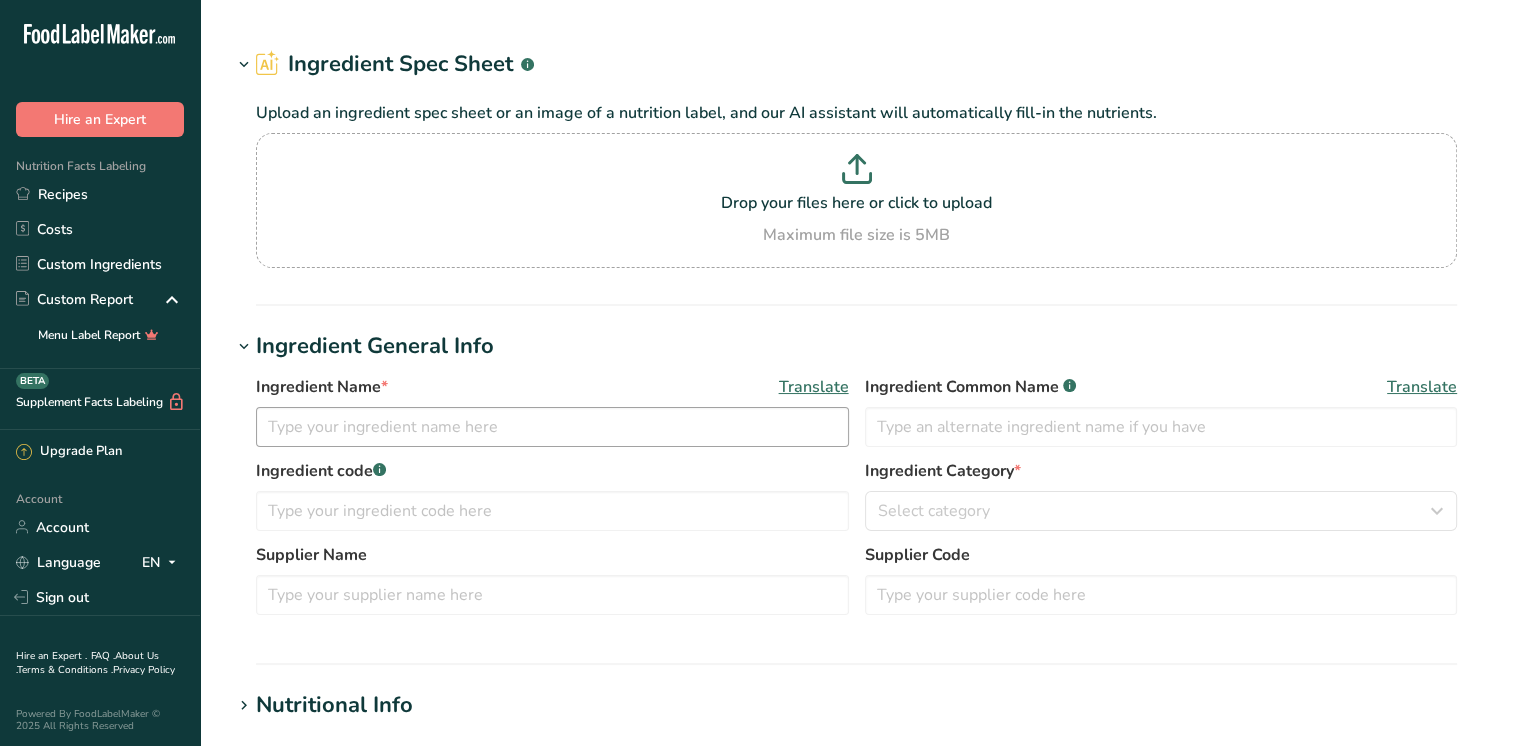 type on "Cracked (Crushed) Brown Mustard Seed#303" 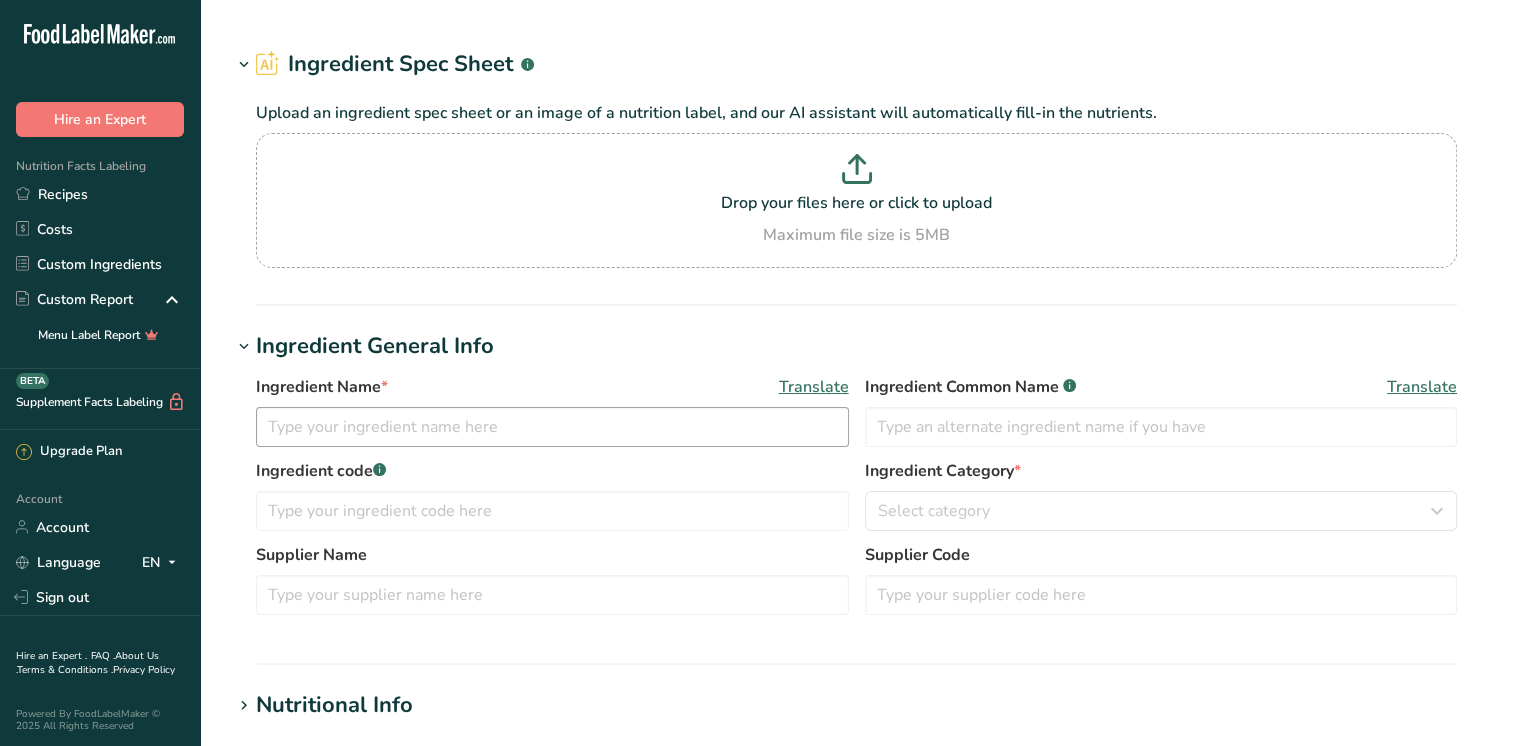 type on "SPIC4" 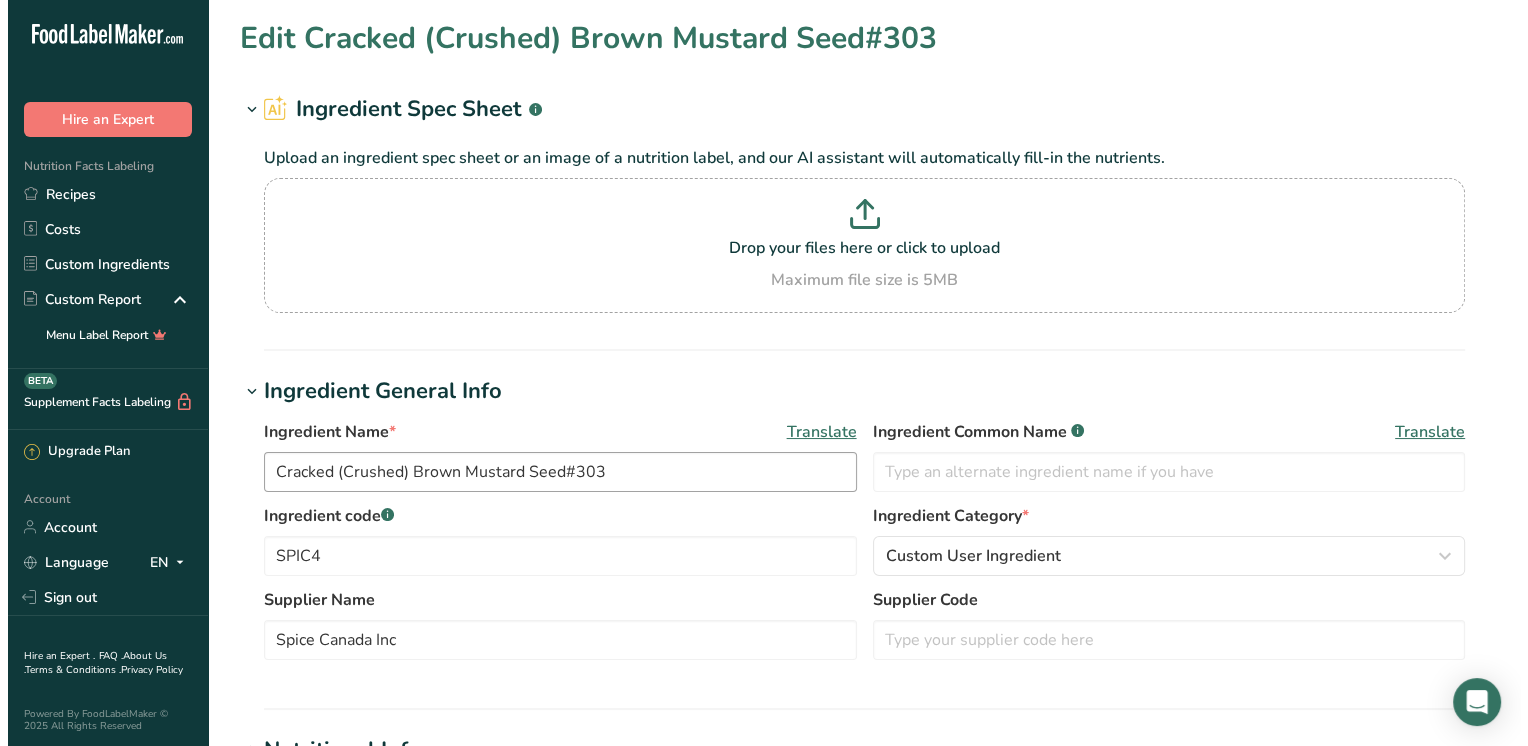 scroll, scrollTop: 0, scrollLeft: 0, axis: both 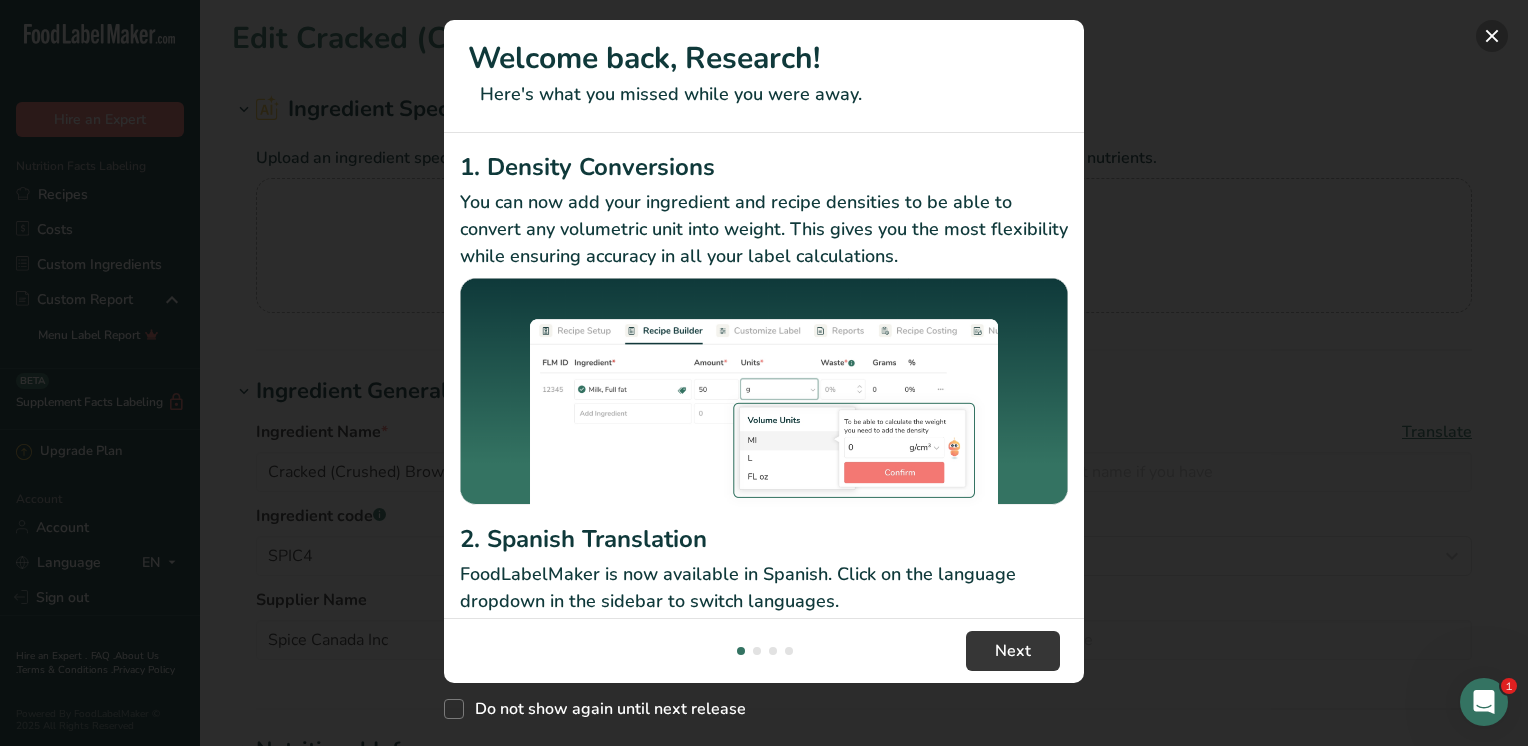 click at bounding box center [1492, 36] 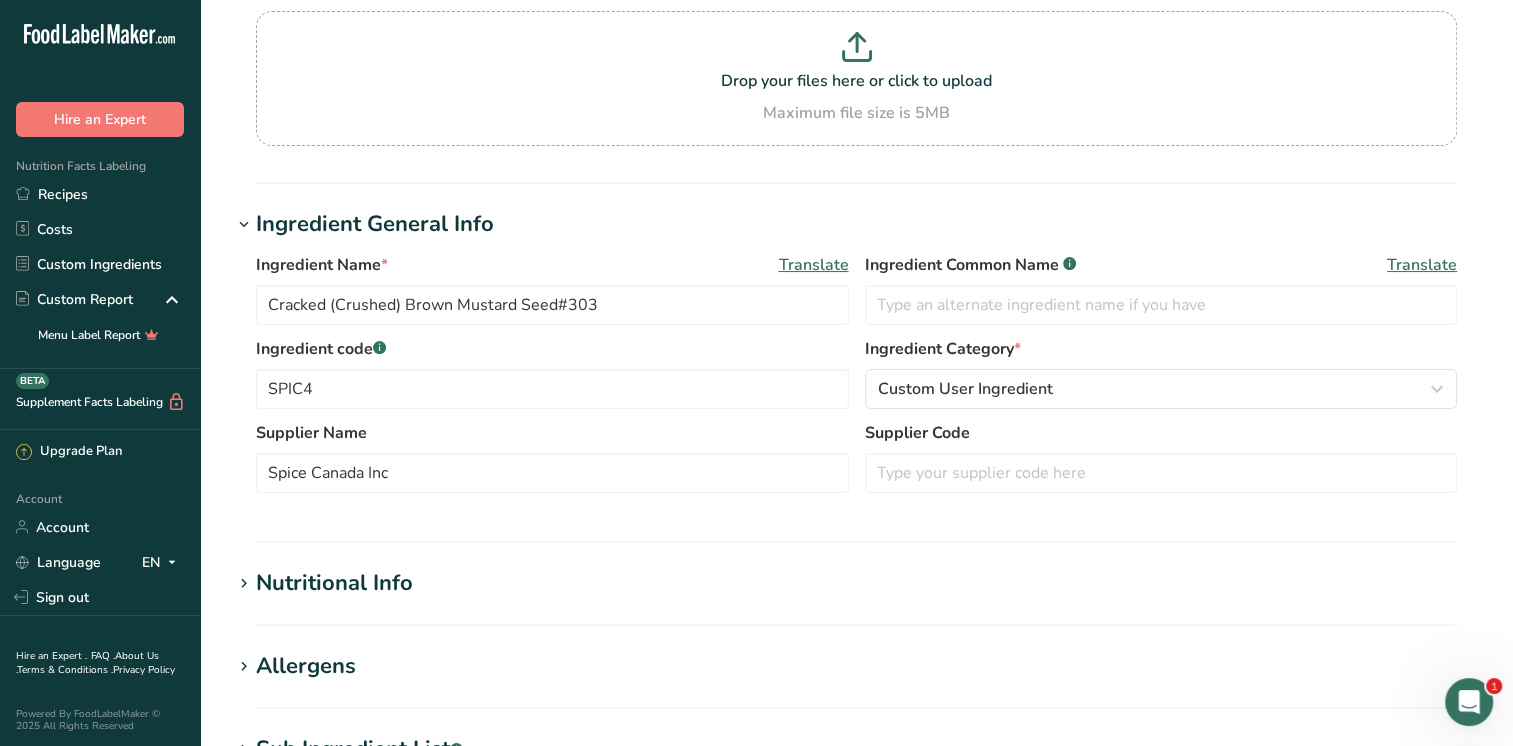 scroll, scrollTop: 400, scrollLeft: 0, axis: vertical 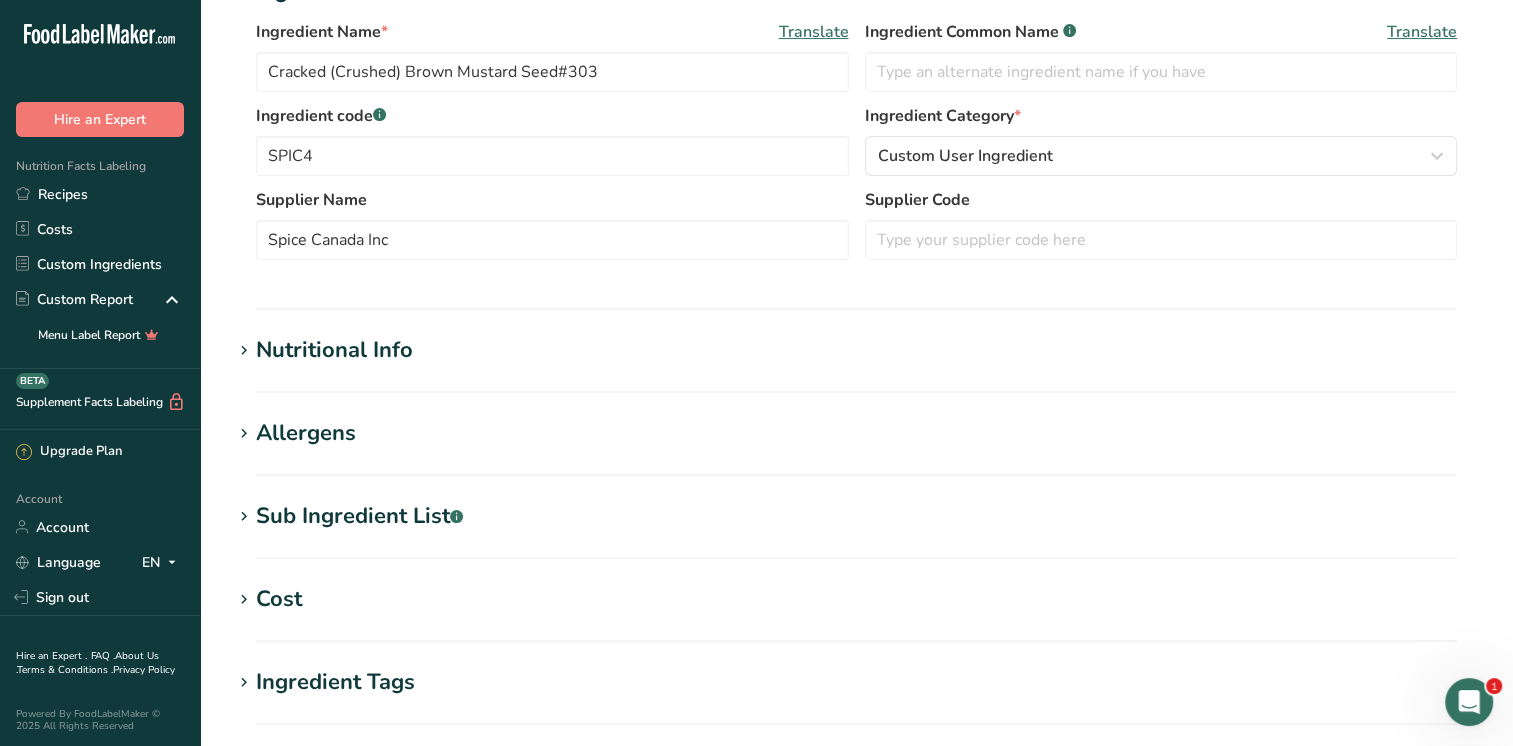 click on "Nutritional Info
Serving Size
.a-a{fill:#347362;}.b-a{fill:#fff;}
Add ingredient serving size *   100
g
kg
mg
mcg
lb
oz
l
mL
fl oz
tbsp
tsp
cup
qt
gallon
Required Components Vitamins Minerals Other Nutrients Amino Acid Profile
Calories
(kcal) *     530
Energy KJ
(kj) *     2217.5
Total Fat
(g) *     34.4 *     2.4 *" at bounding box center (856, 363) 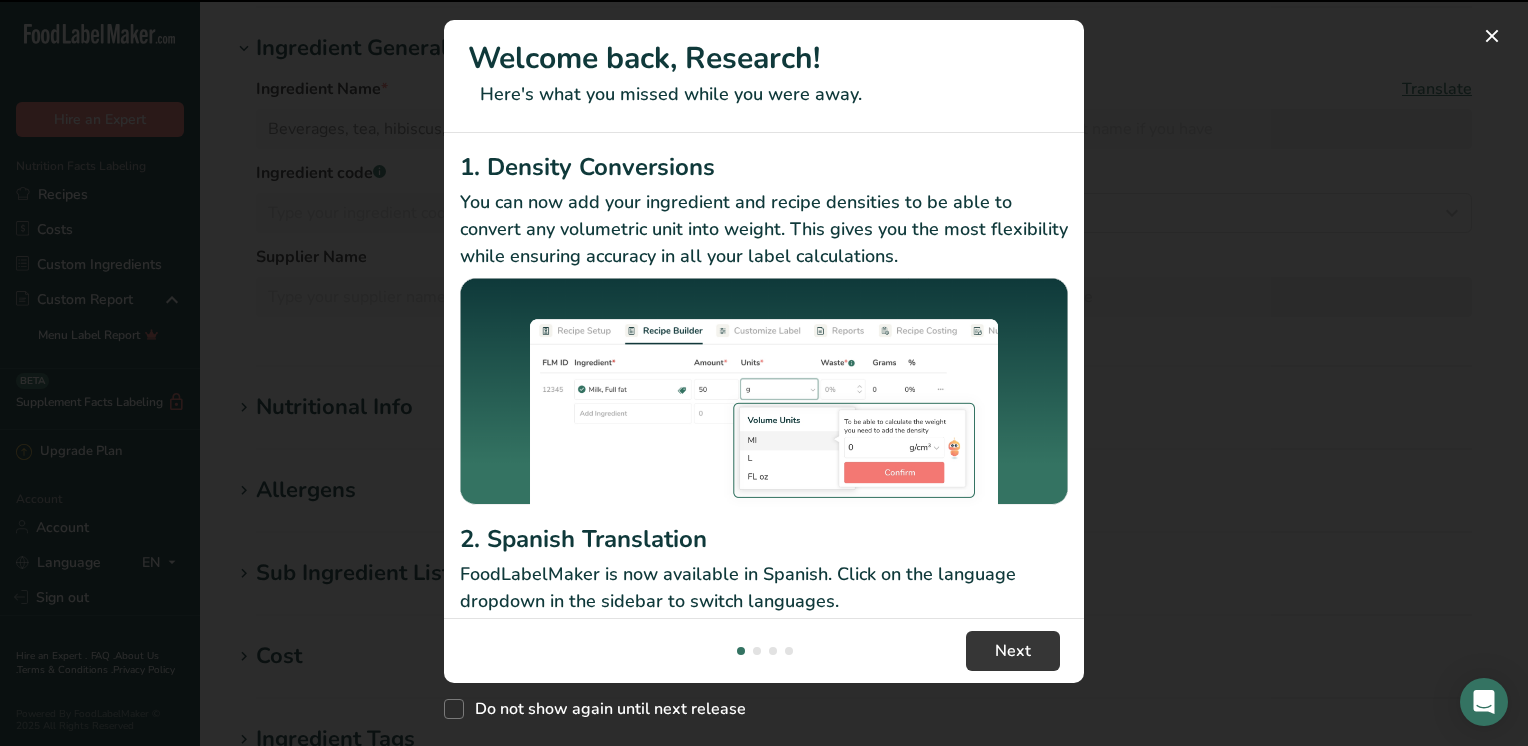 scroll, scrollTop: 200, scrollLeft: 0, axis: vertical 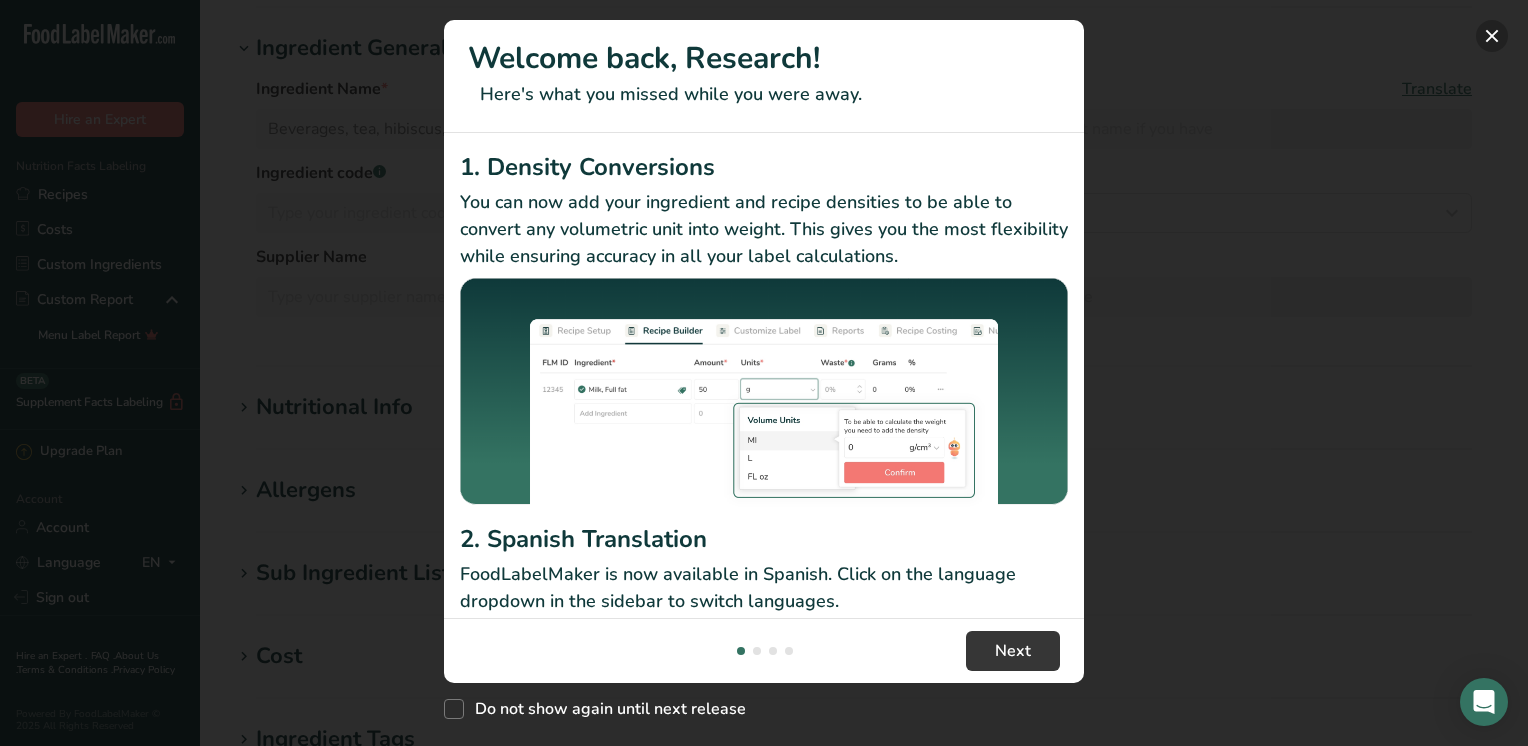 click at bounding box center [1492, 36] 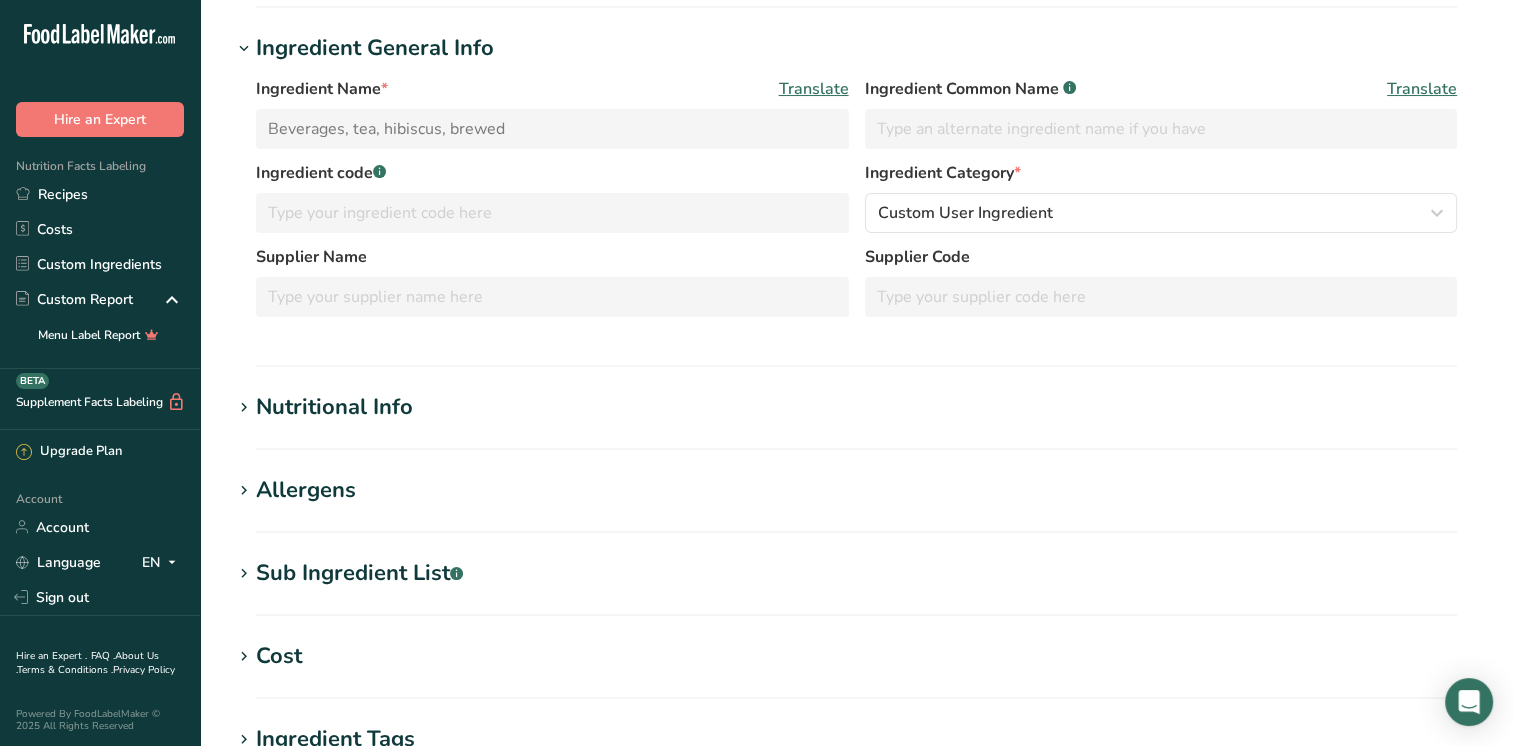 click on "Nutritional Info" at bounding box center (334, 407) 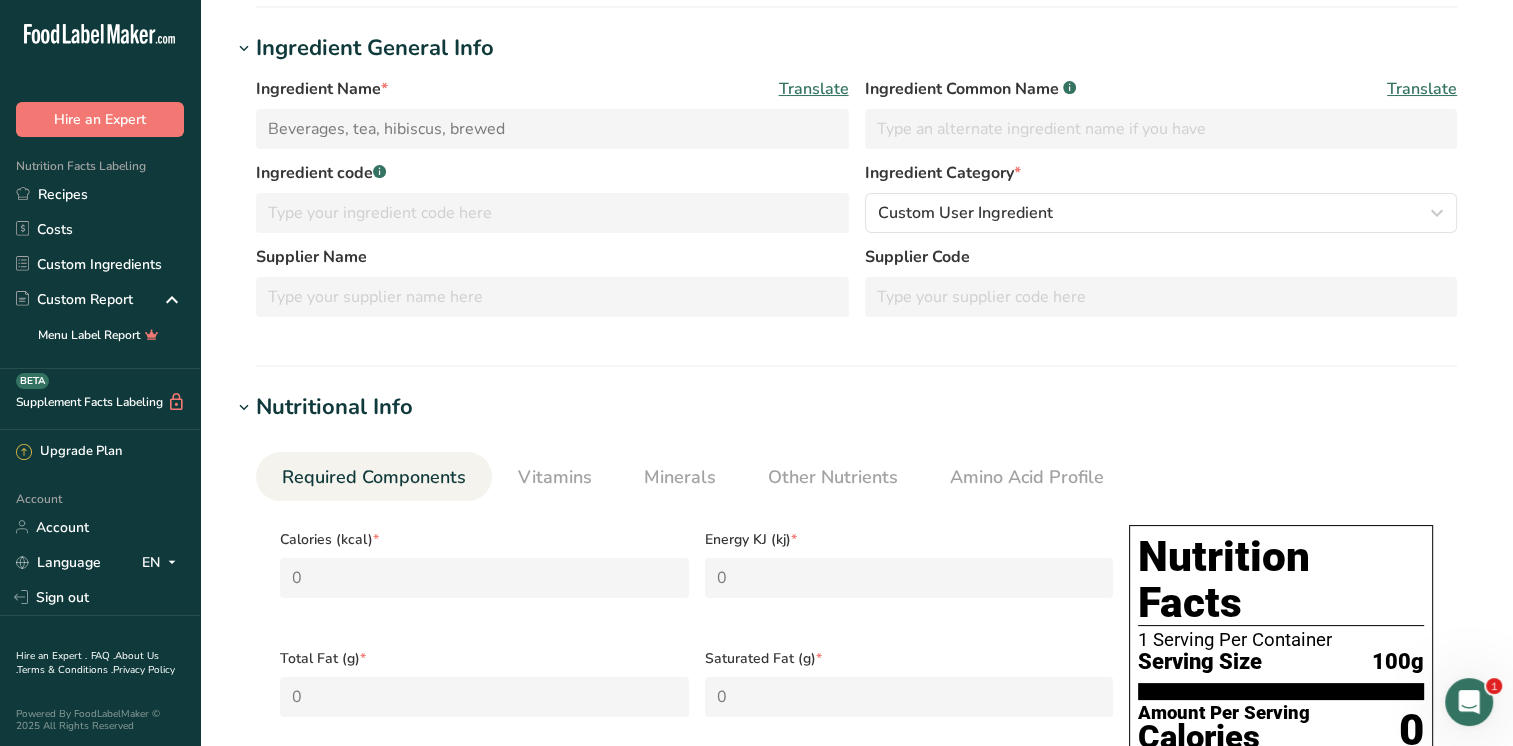 scroll, scrollTop: 0, scrollLeft: 0, axis: both 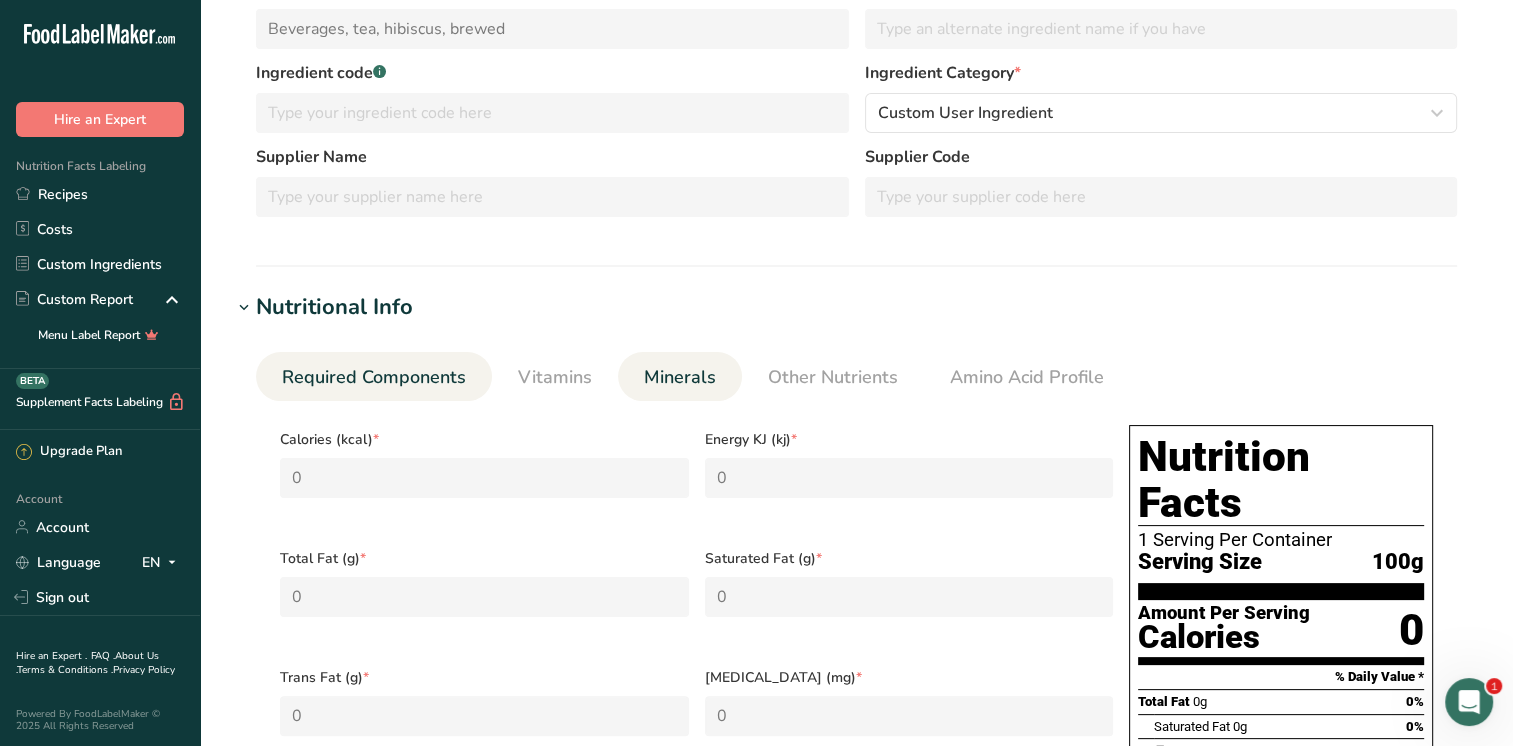 click on "Minerals" at bounding box center [680, 377] 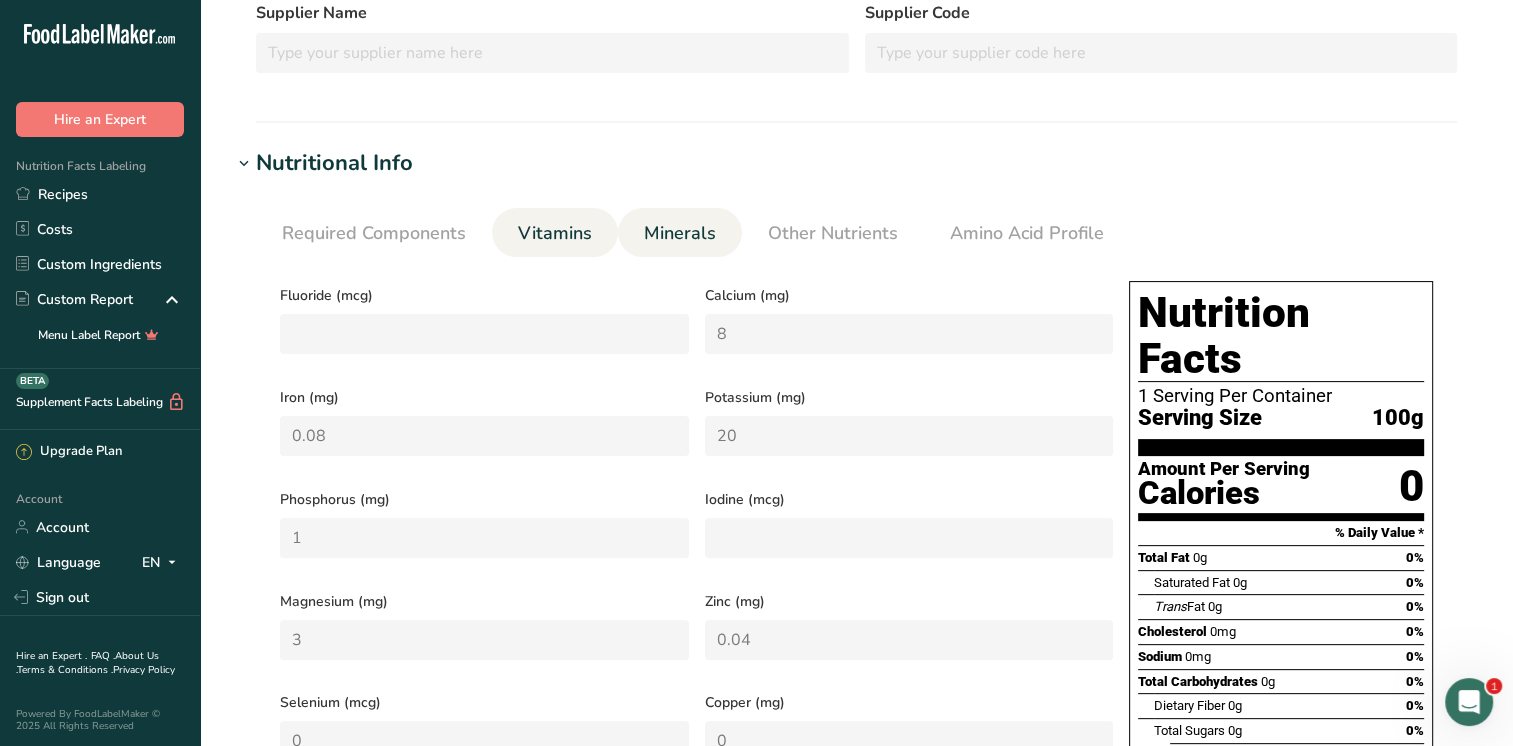 scroll, scrollTop: 600, scrollLeft: 0, axis: vertical 